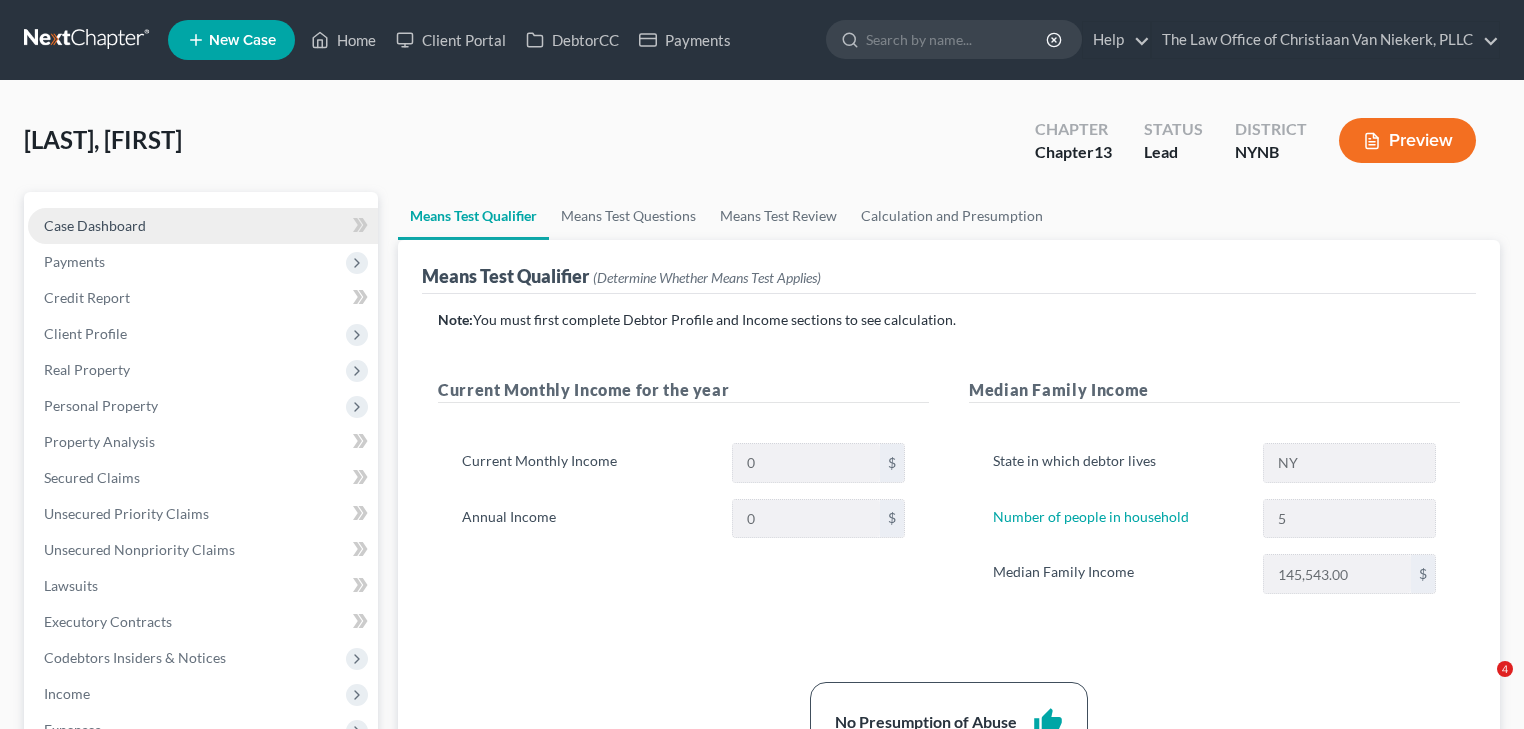 scroll, scrollTop: 0, scrollLeft: 0, axis: both 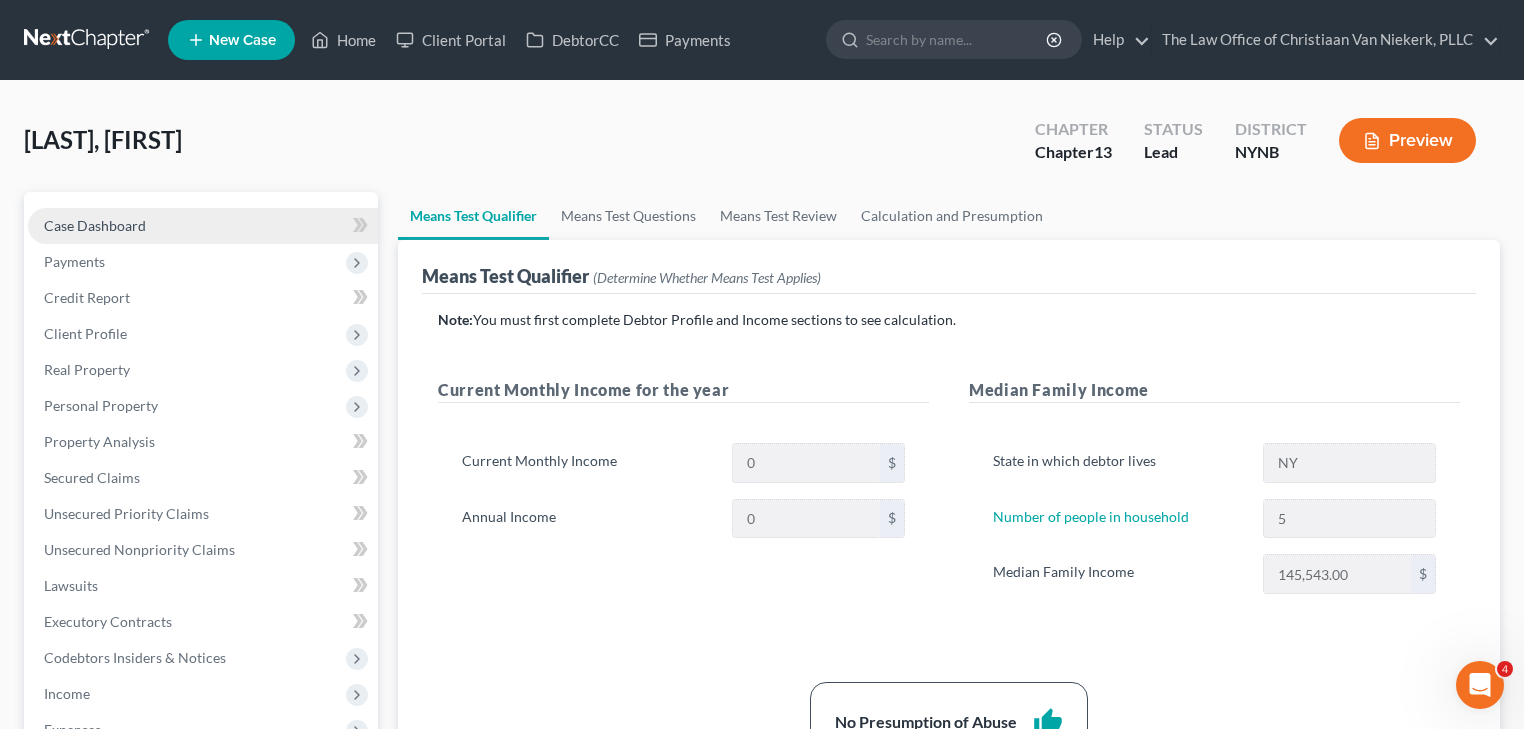 click on "Case Dashboard" at bounding box center [95, 225] 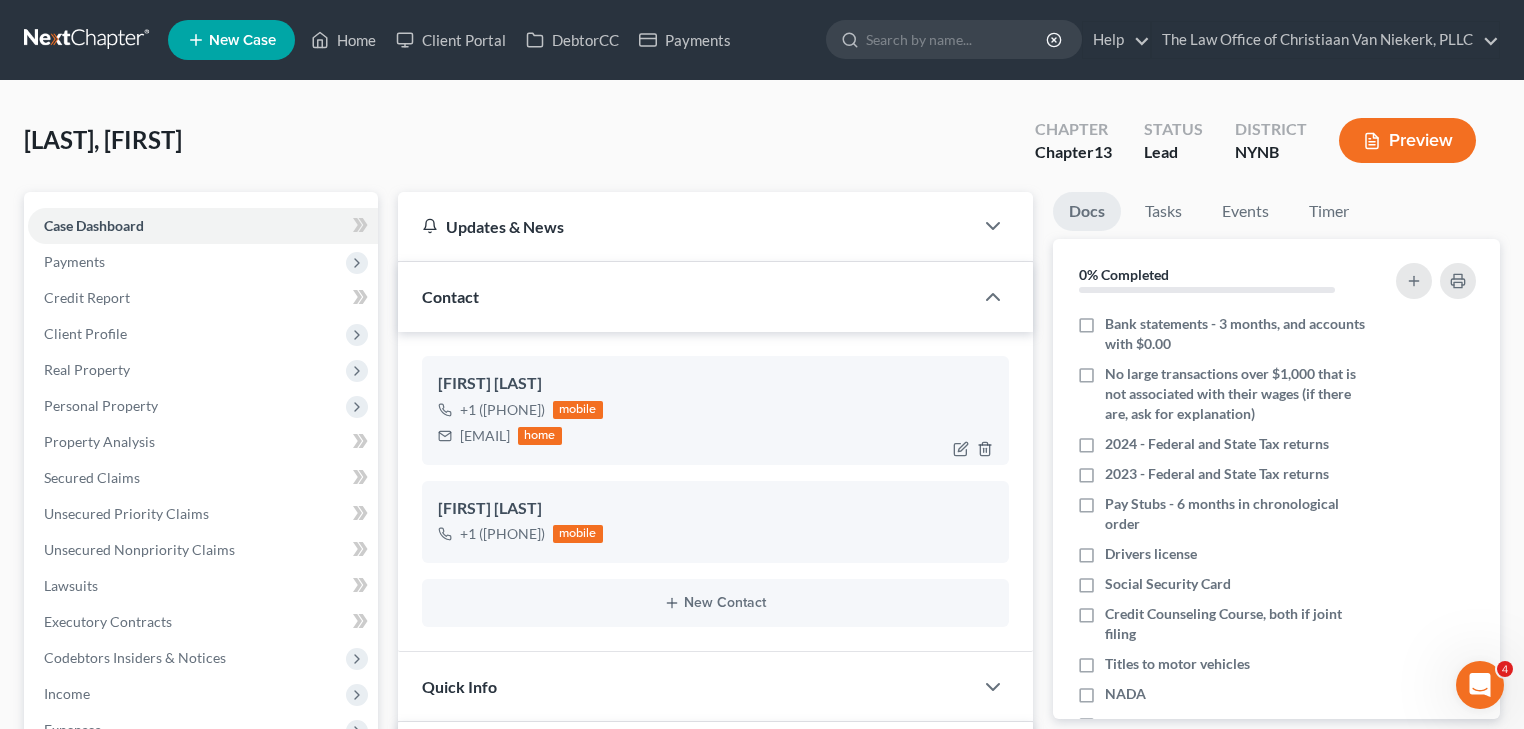 scroll, scrollTop: 105, scrollLeft: 0, axis: vertical 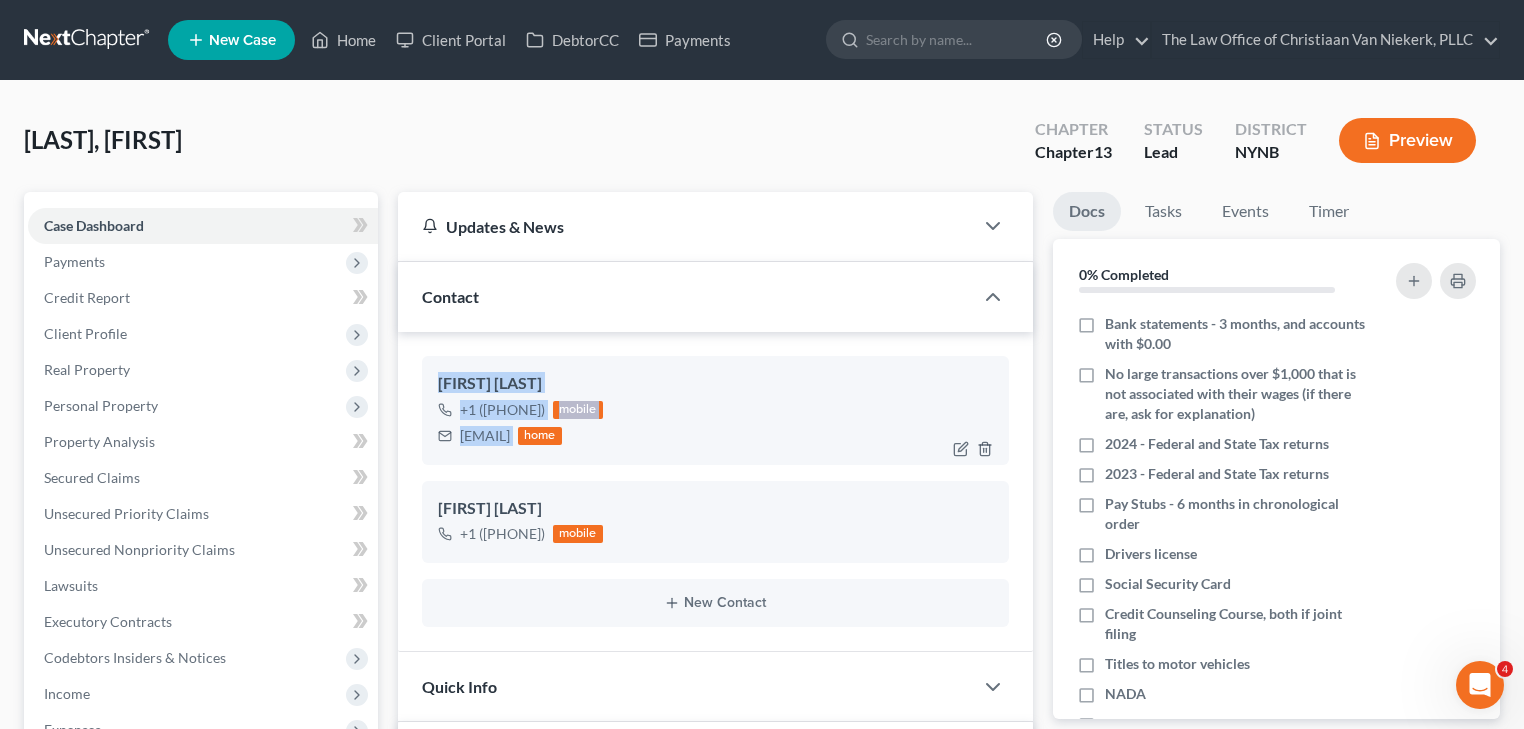 drag, startPoint x: 656, startPoint y: 438, endPoint x: 431, endPoint y: 380, distance: 232.35533 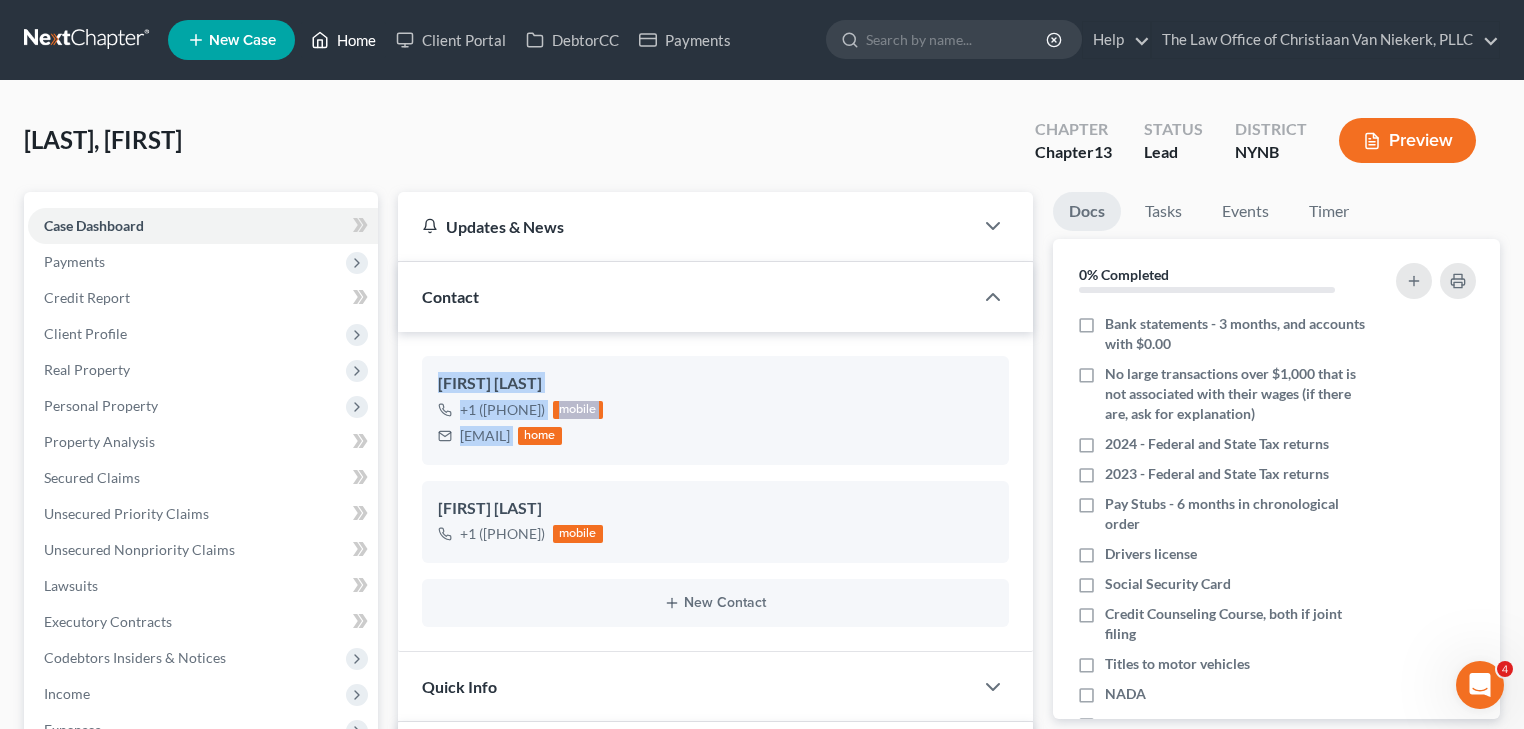 drag, startPoint x: 361, startPoint y: 33, endPoint x: 800, endPoint y: 146, distance: 453.31006 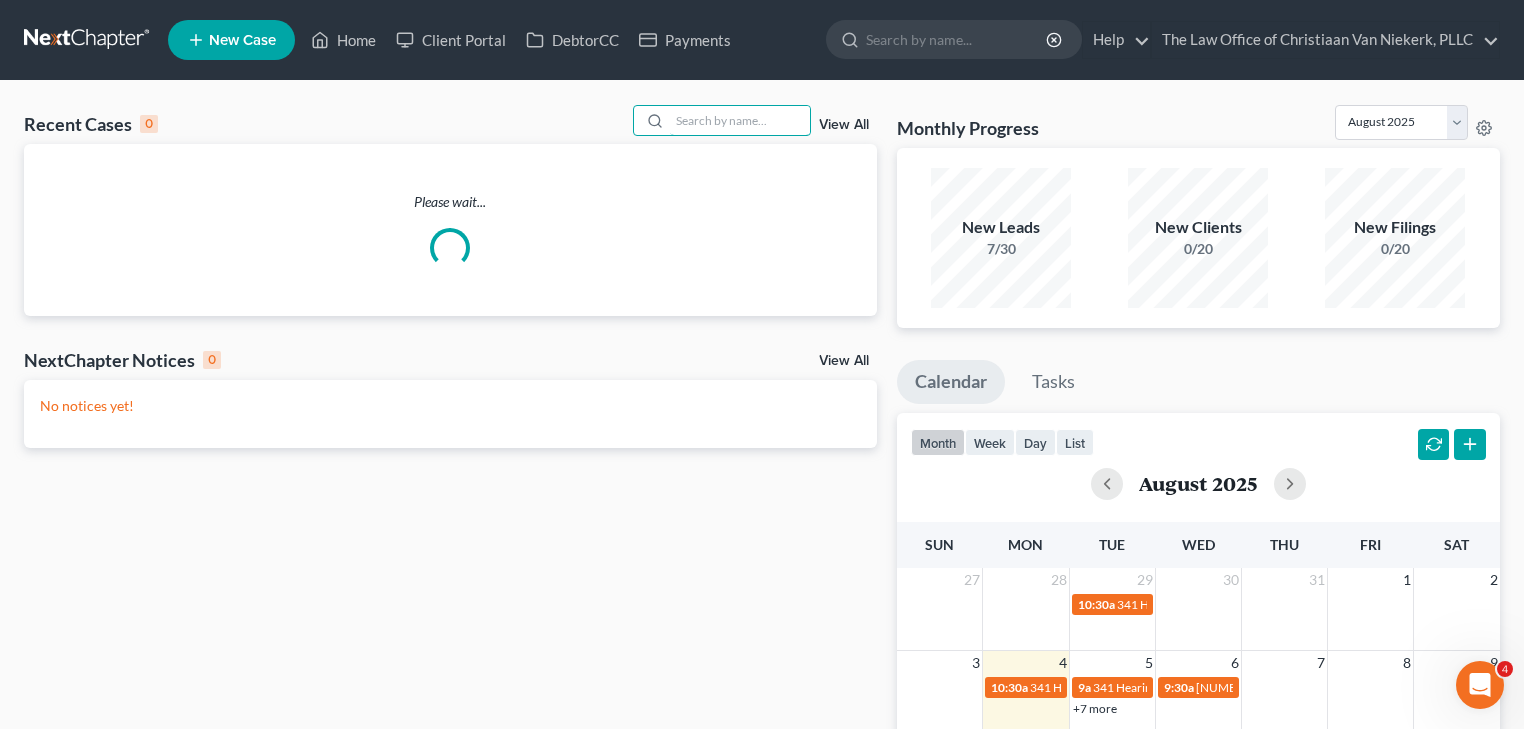 drag, startPoint x: 761, startPoint y: 118, endPoint x: 748, endPoint y: 102, distance: 20.615528 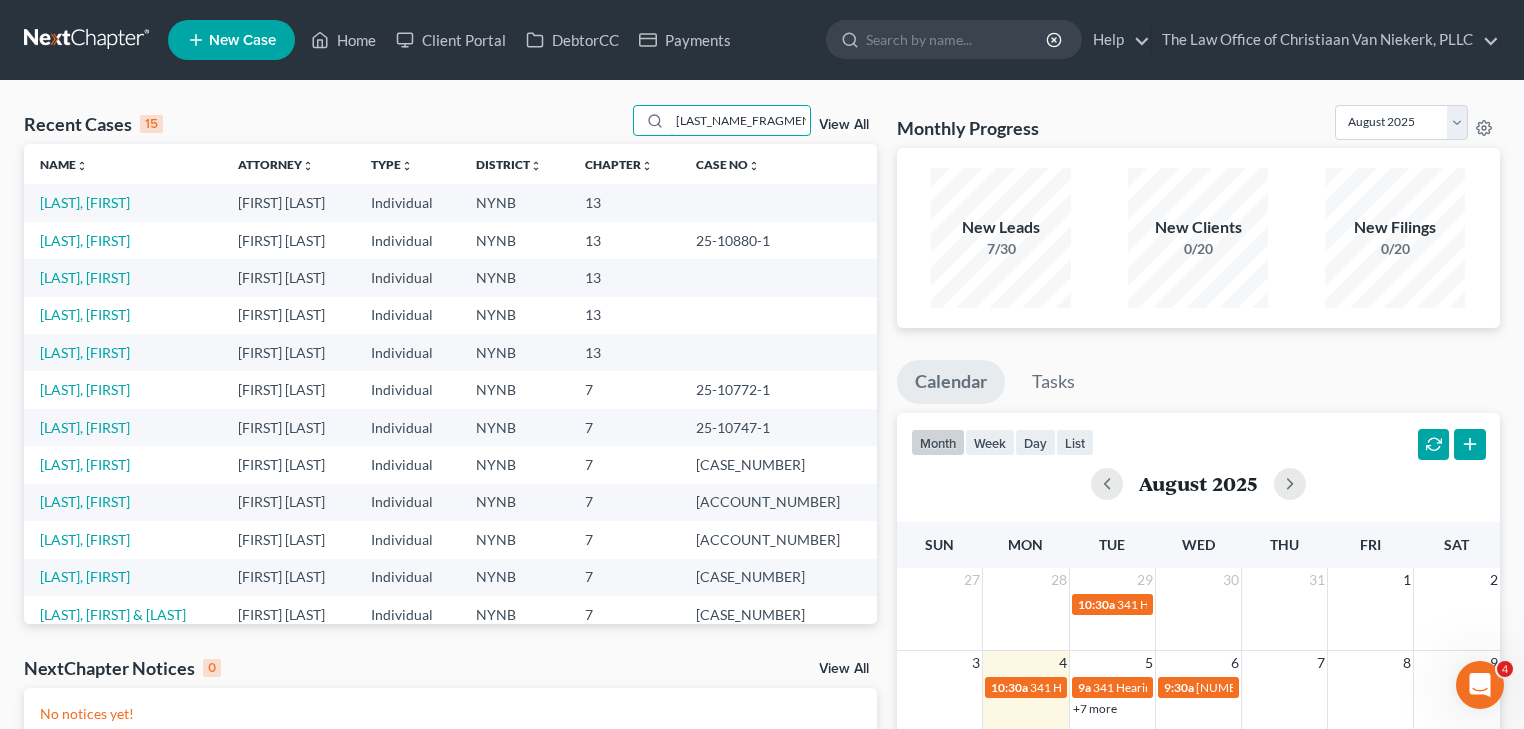 type on "[LAST_NAME_FRAGMENT]" 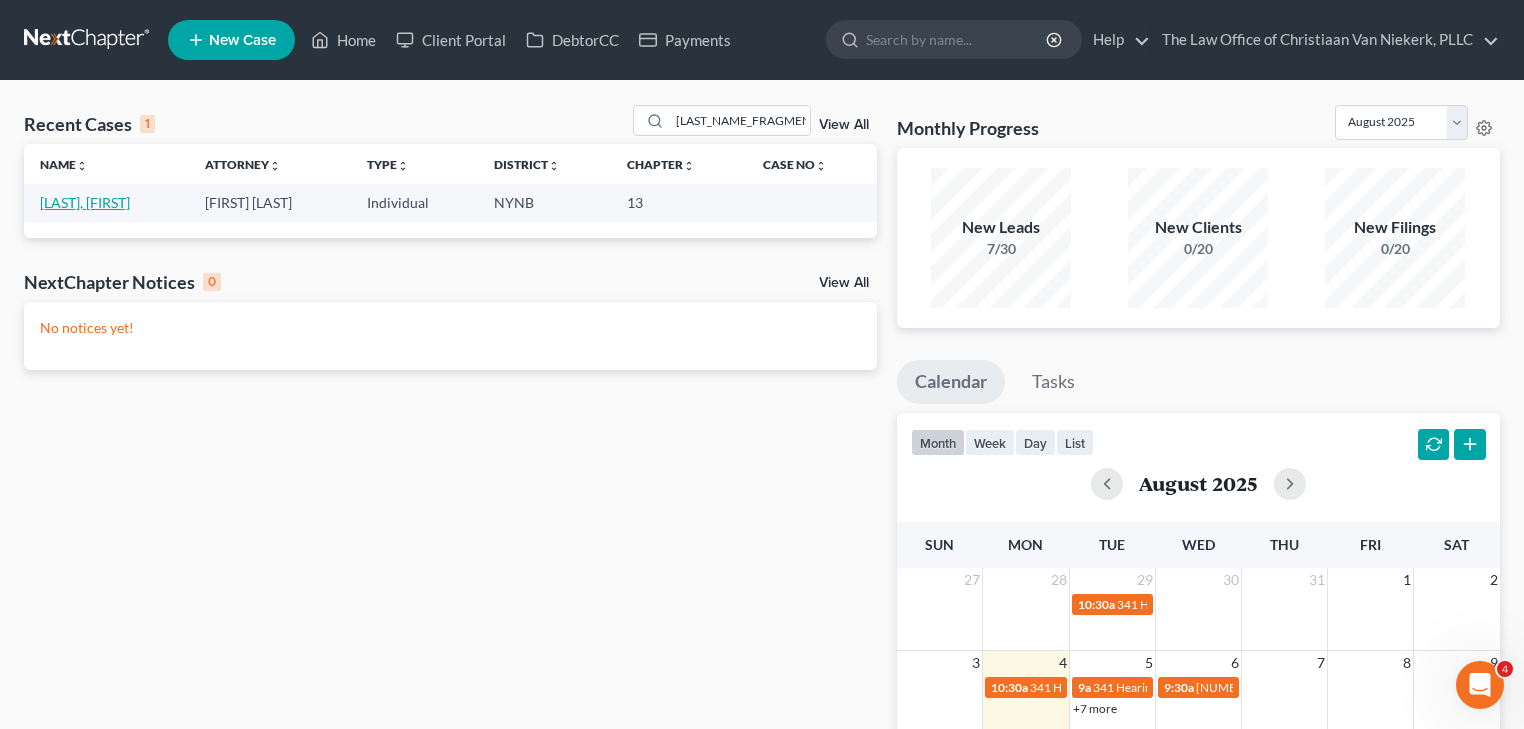 click on "[LAST], [FIRST]" at bounding box center [85, 202] 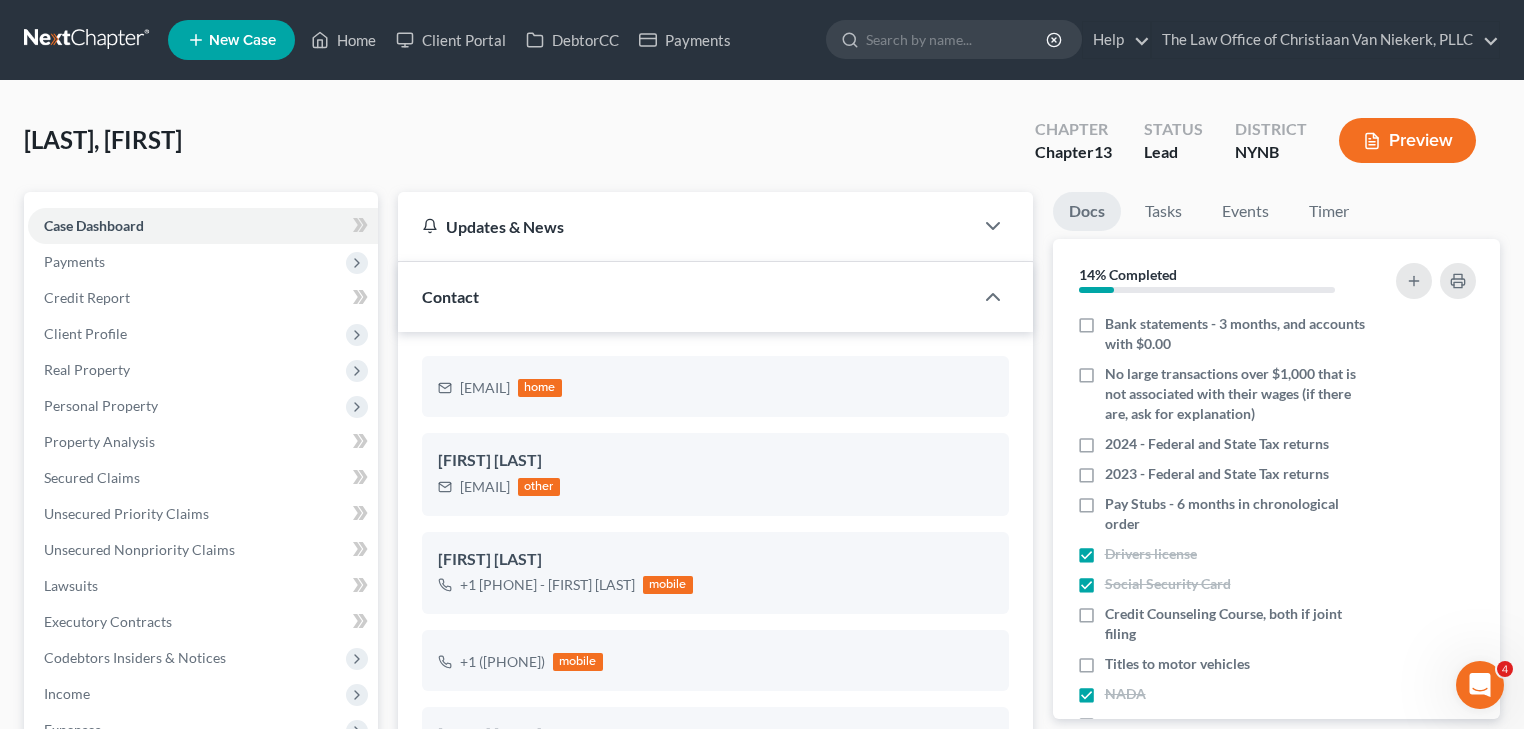 scroll, scrollTop: 560, scrollLeft: 0, axis: vertical 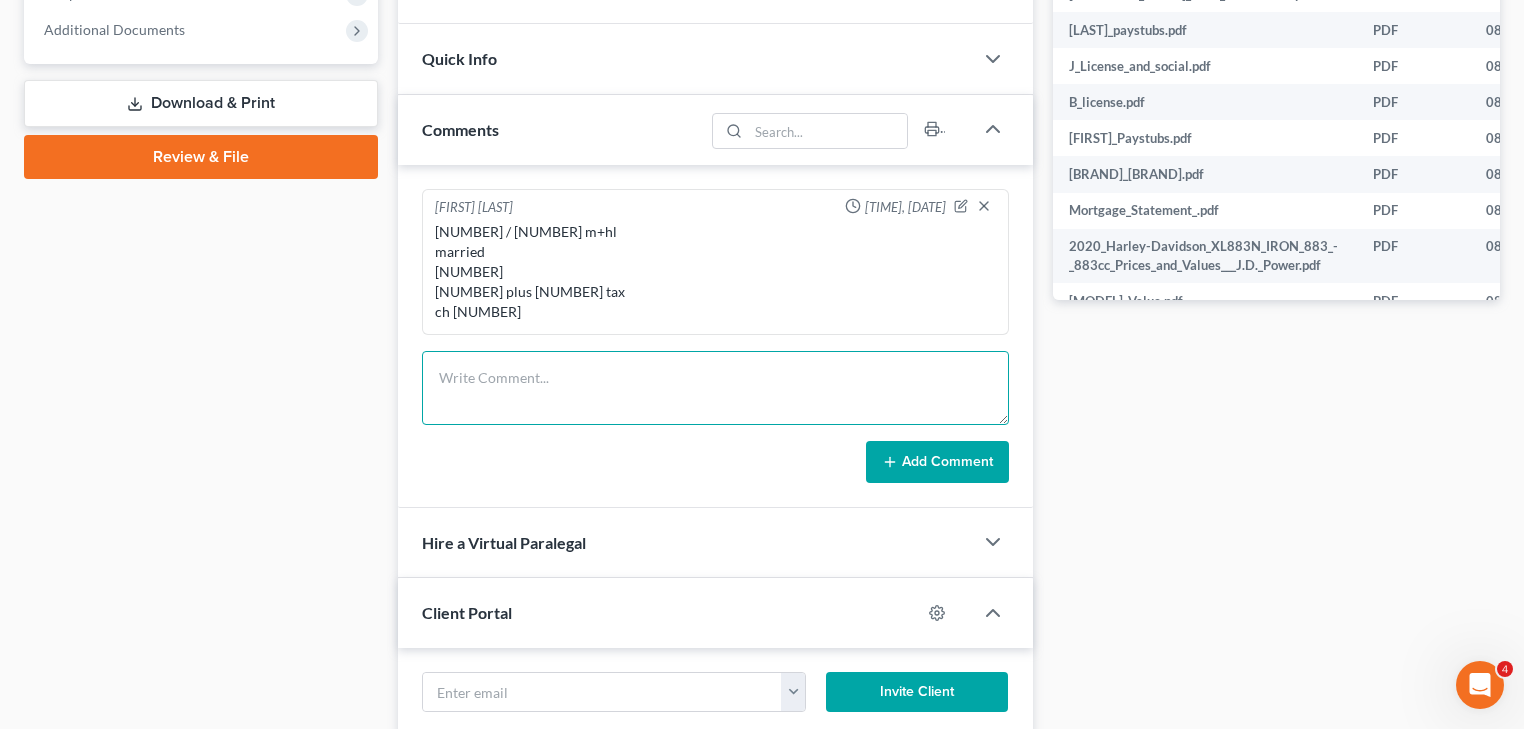 click at bounding box center [715, 388] 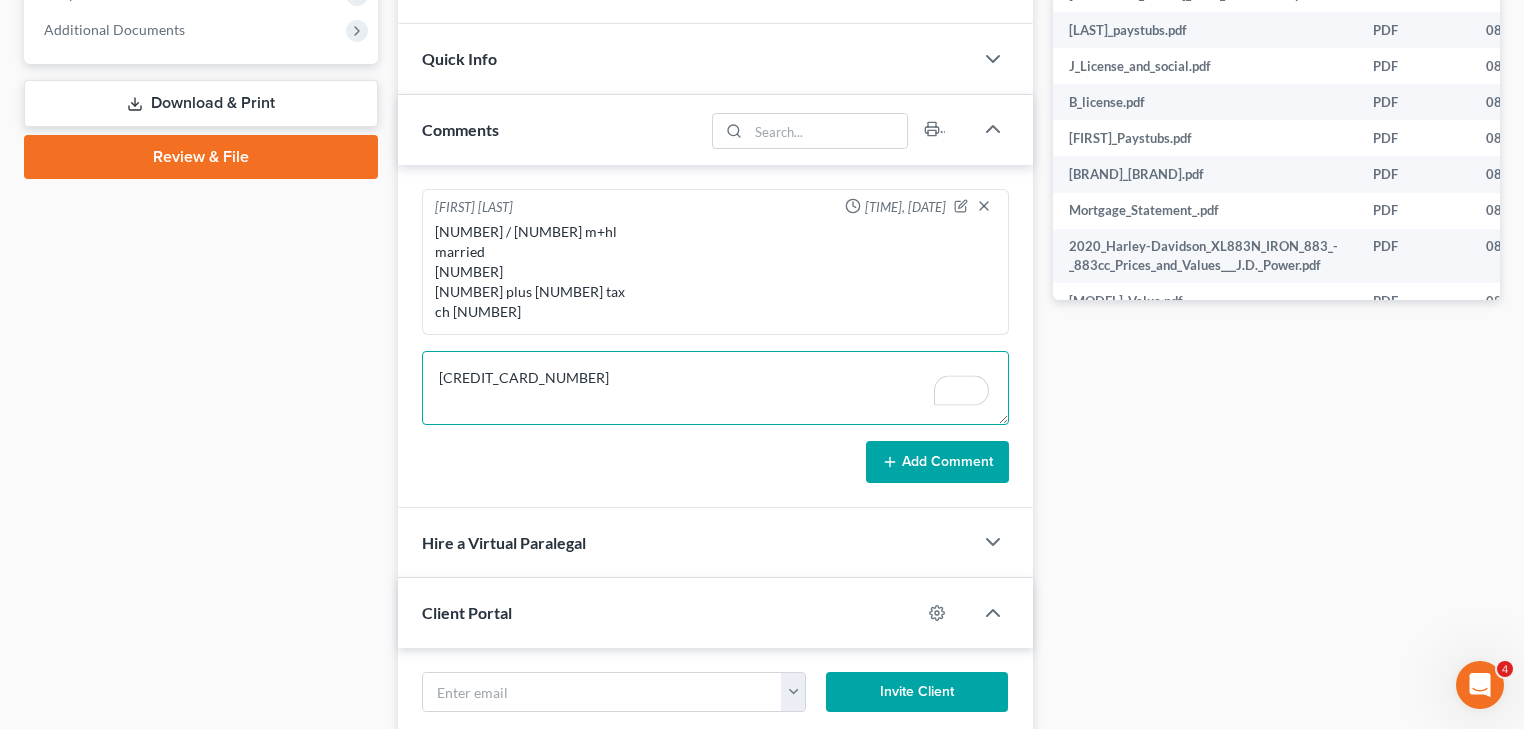 drag, startPoint x: 553, startPoint y: 382, endPoint x: 392, endPoint y: 383, distance: 161.00311 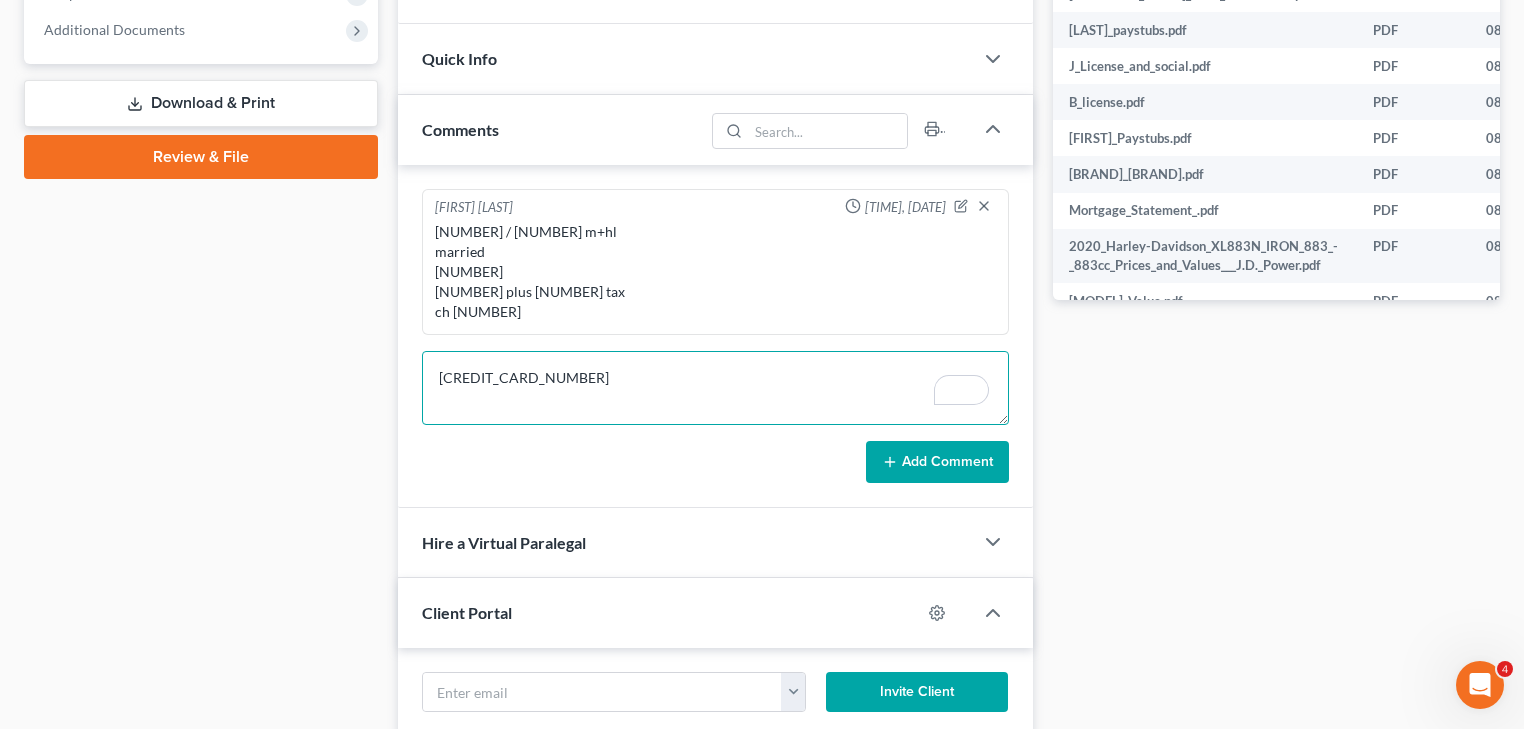 drag, startPoint x: 572, startPoint y: 388, endPoint x: 565, endPoint y: 373, distance: 16.552946 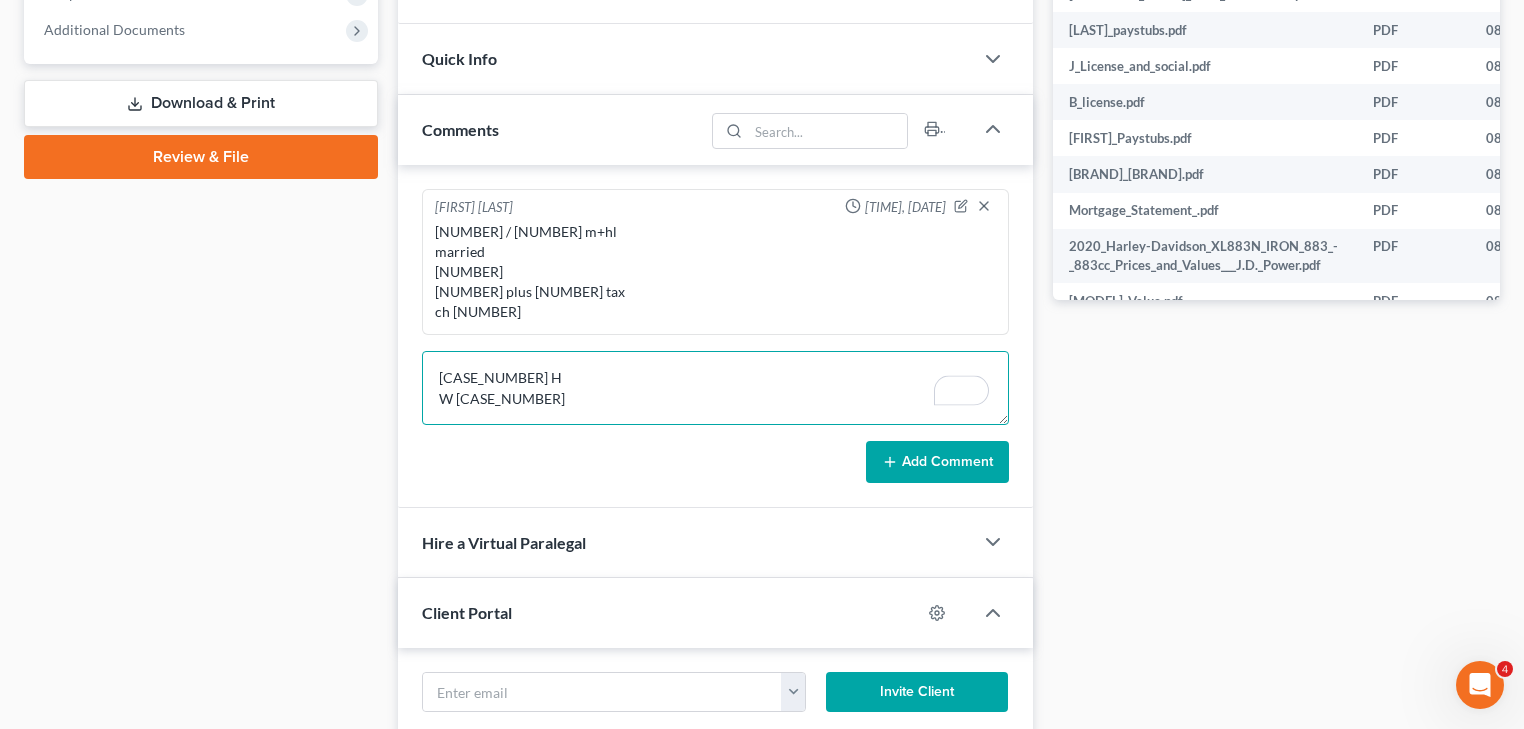 type on "[CASE_NUMBER] H
W [CASE_NUMBER]" 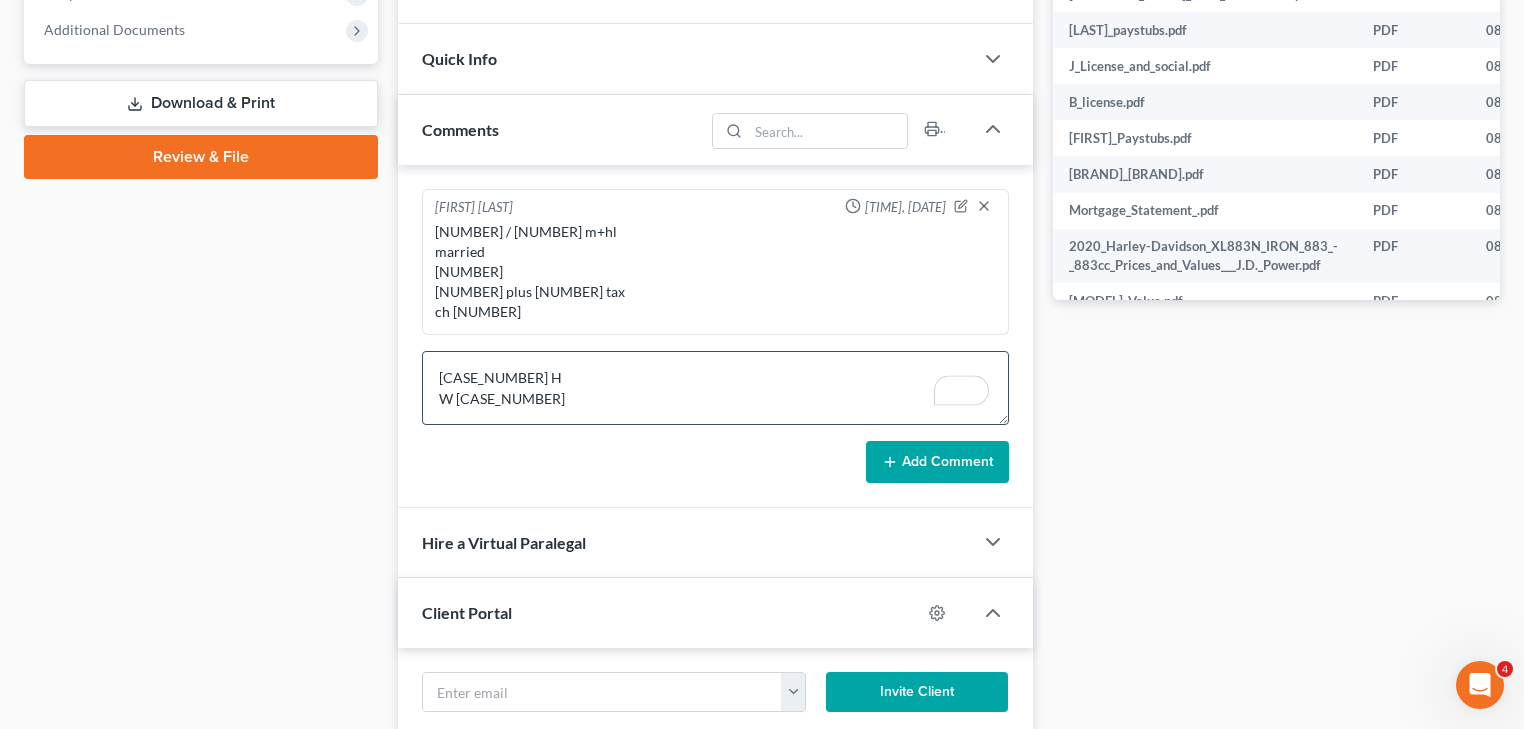 drag, startPoint x: 905, startPoint y: 460, endPoint x: 568, endPoint y: 419, distance: 339.4849 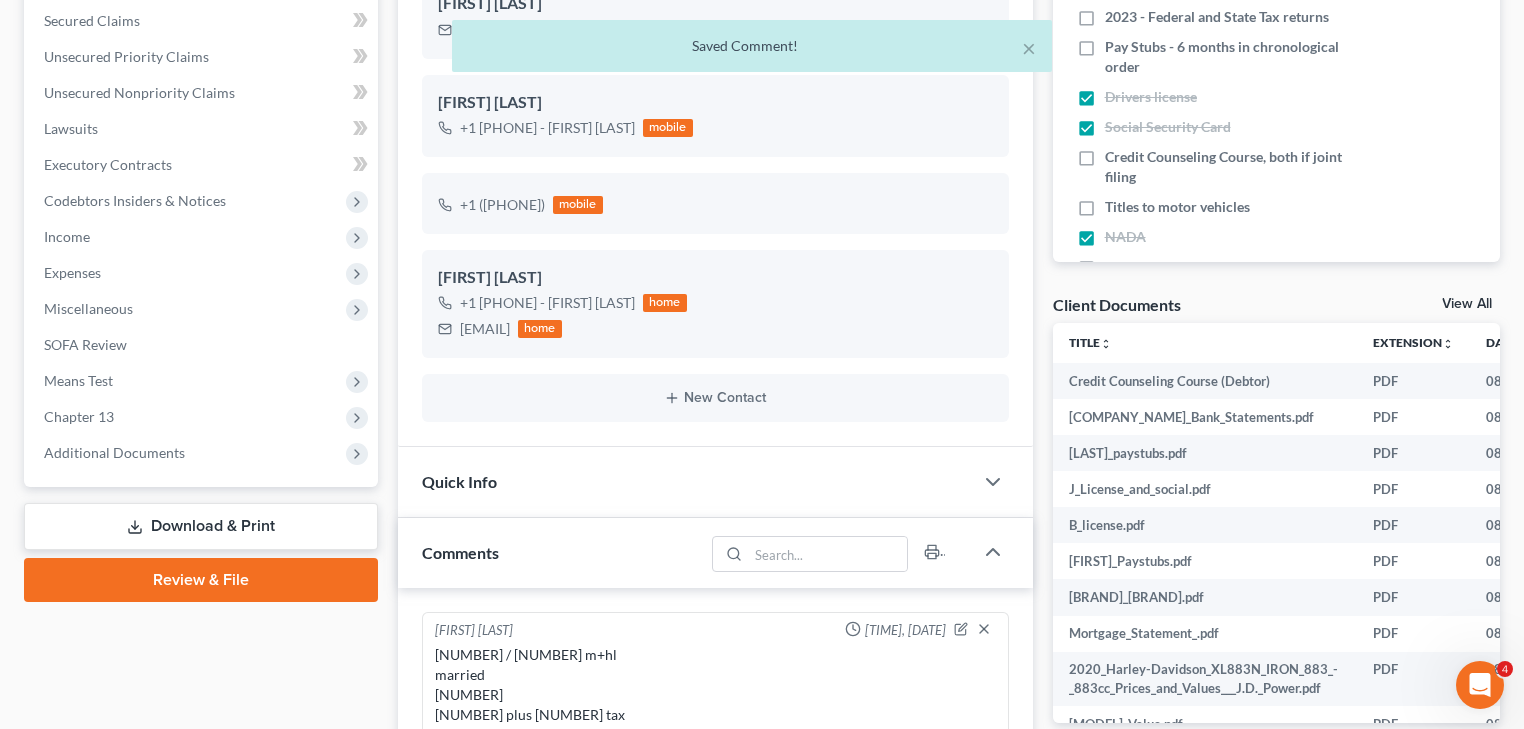 scroll, scrollTop: 80, scrollLeft: 0, axis: vertical 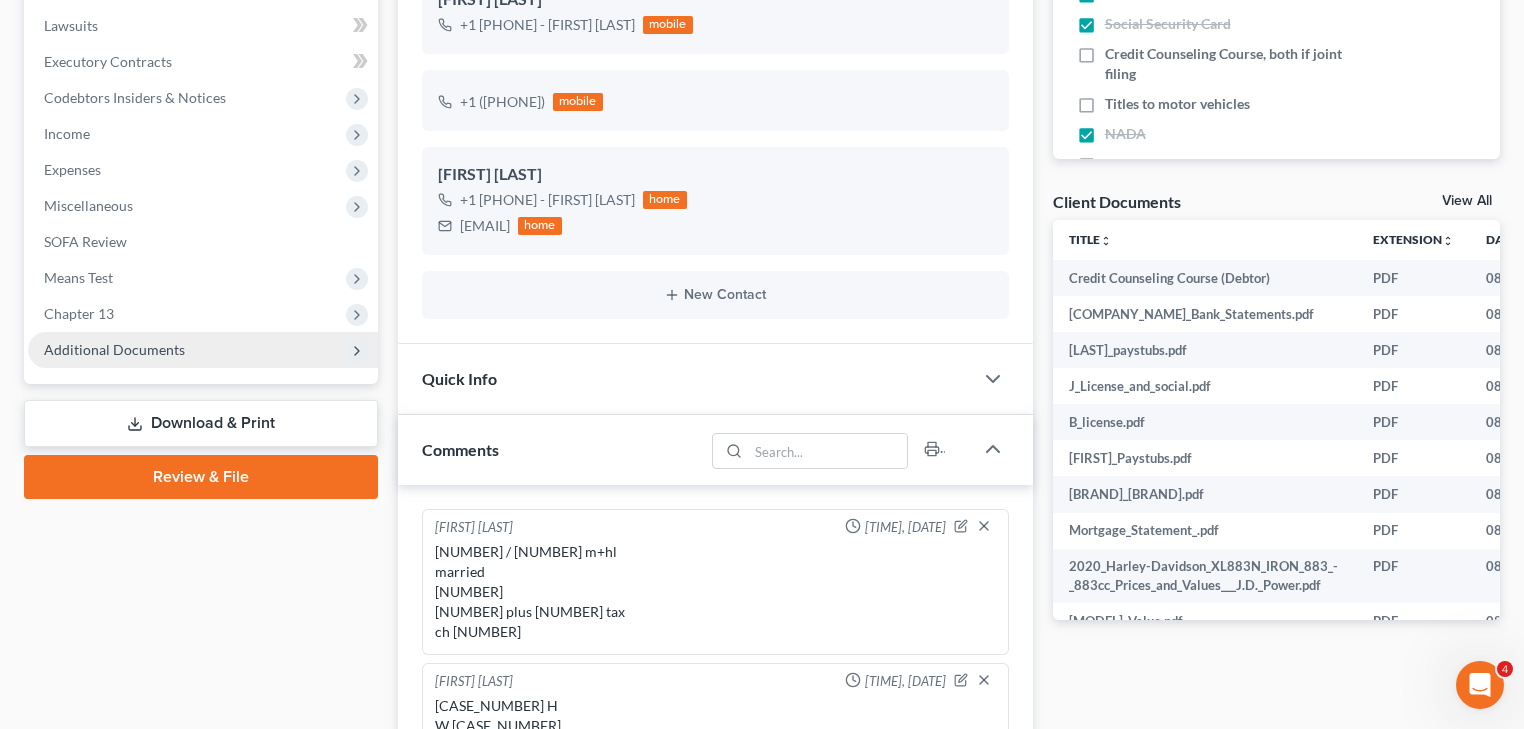 click on "Additional Documents" at bounding box center (114, 349) 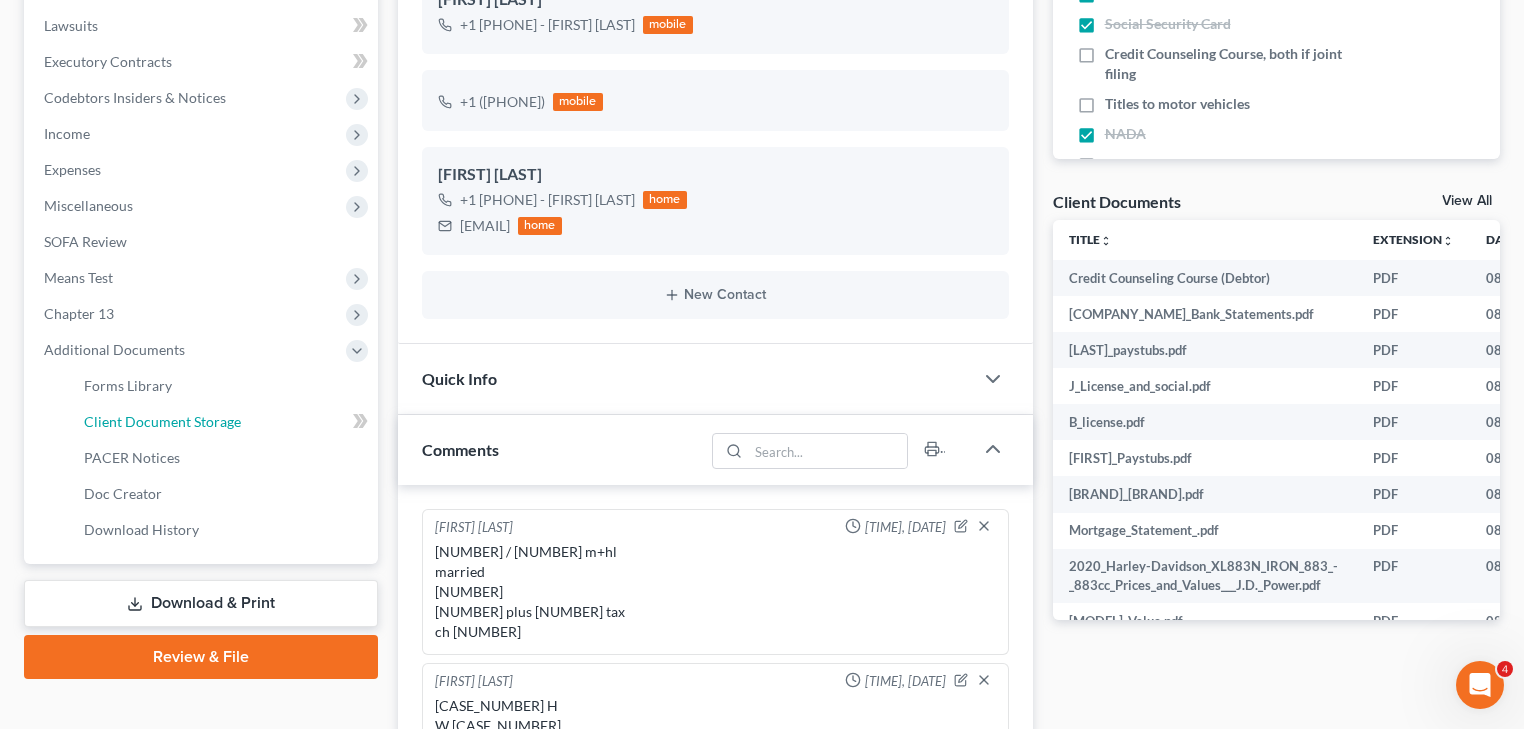 drag, startPoint x: 218, startPoint y: 421, endPoint x: 1280, endPoint y: 438, distance: 1062.1361 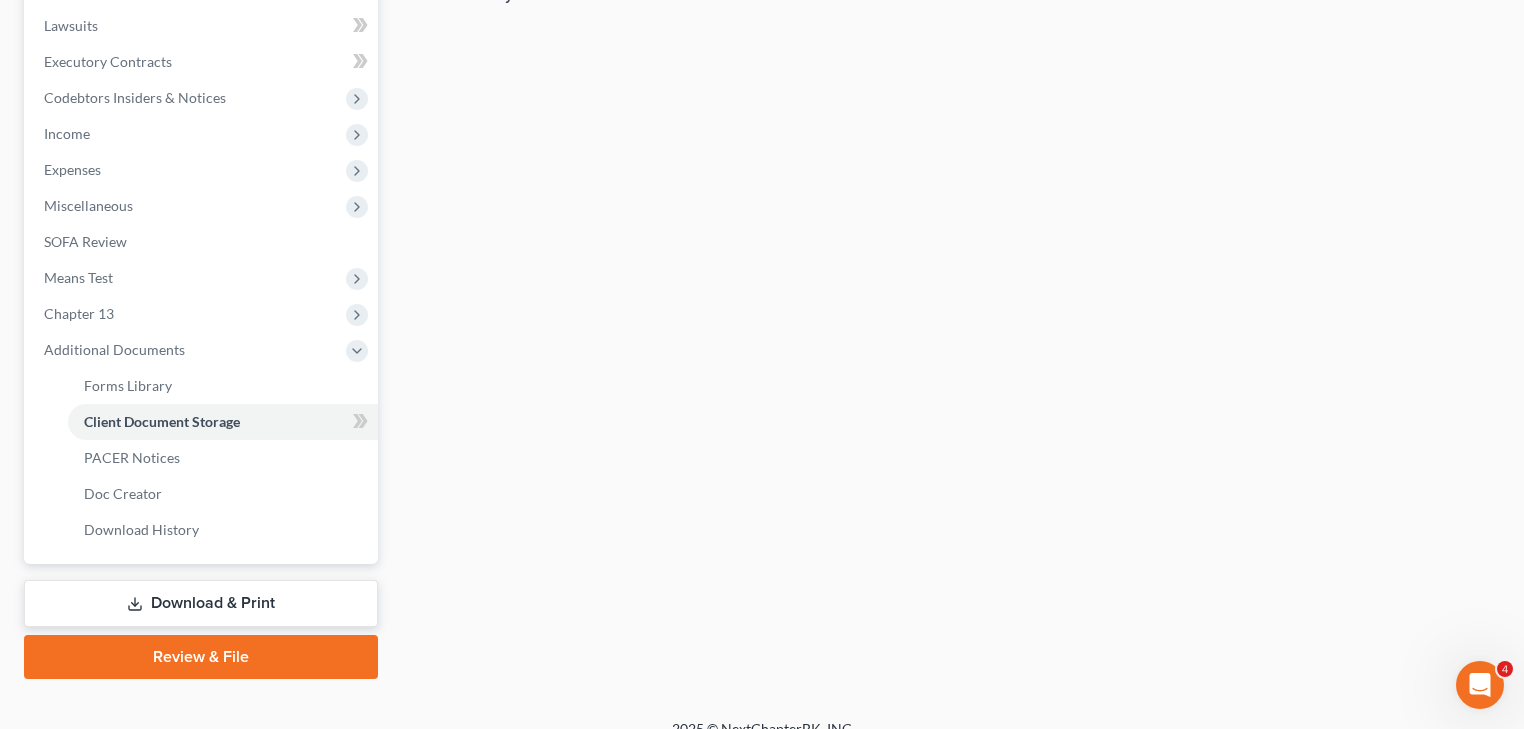 select on "1" 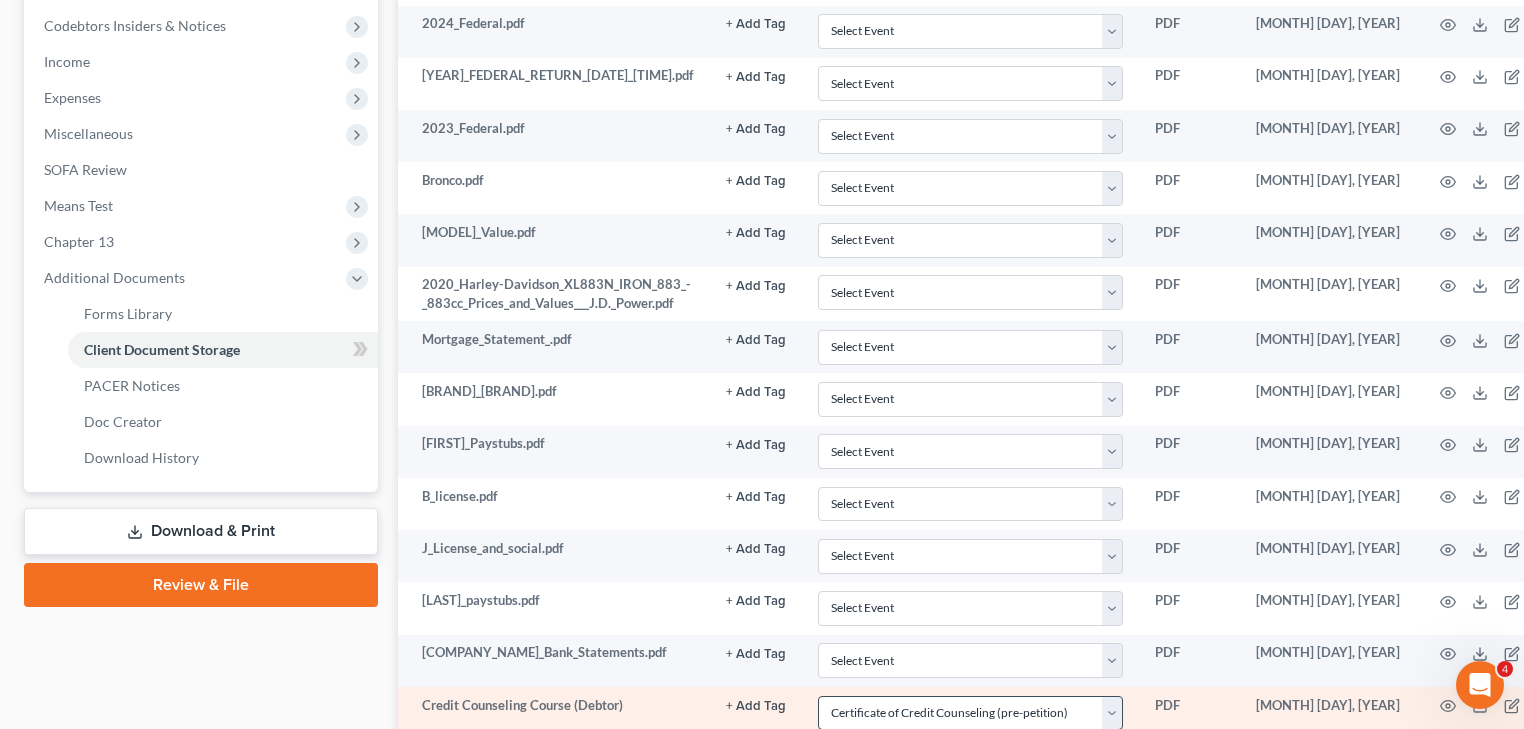 scroll, scrollTop: 867, scrollLeft: 0, axis: vertical 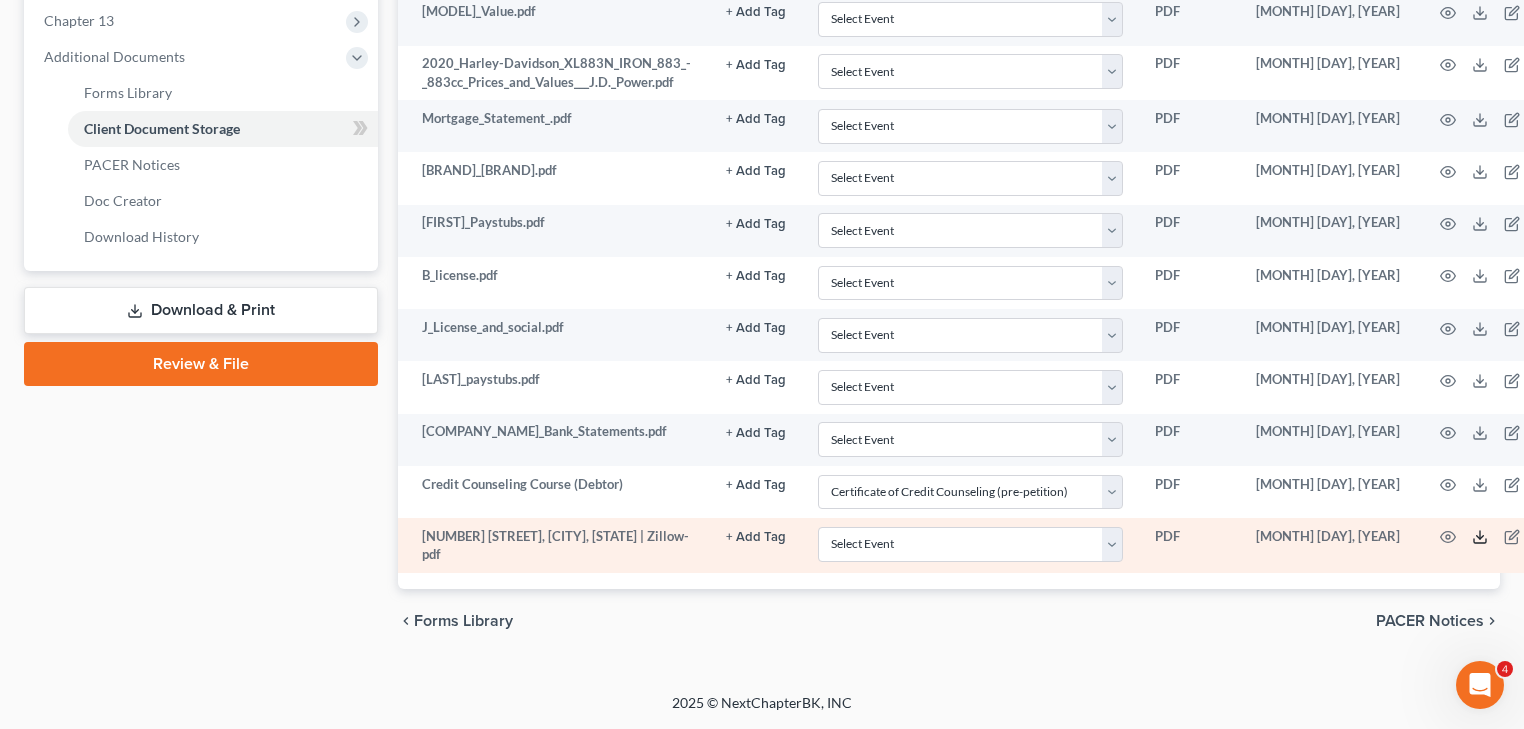 click 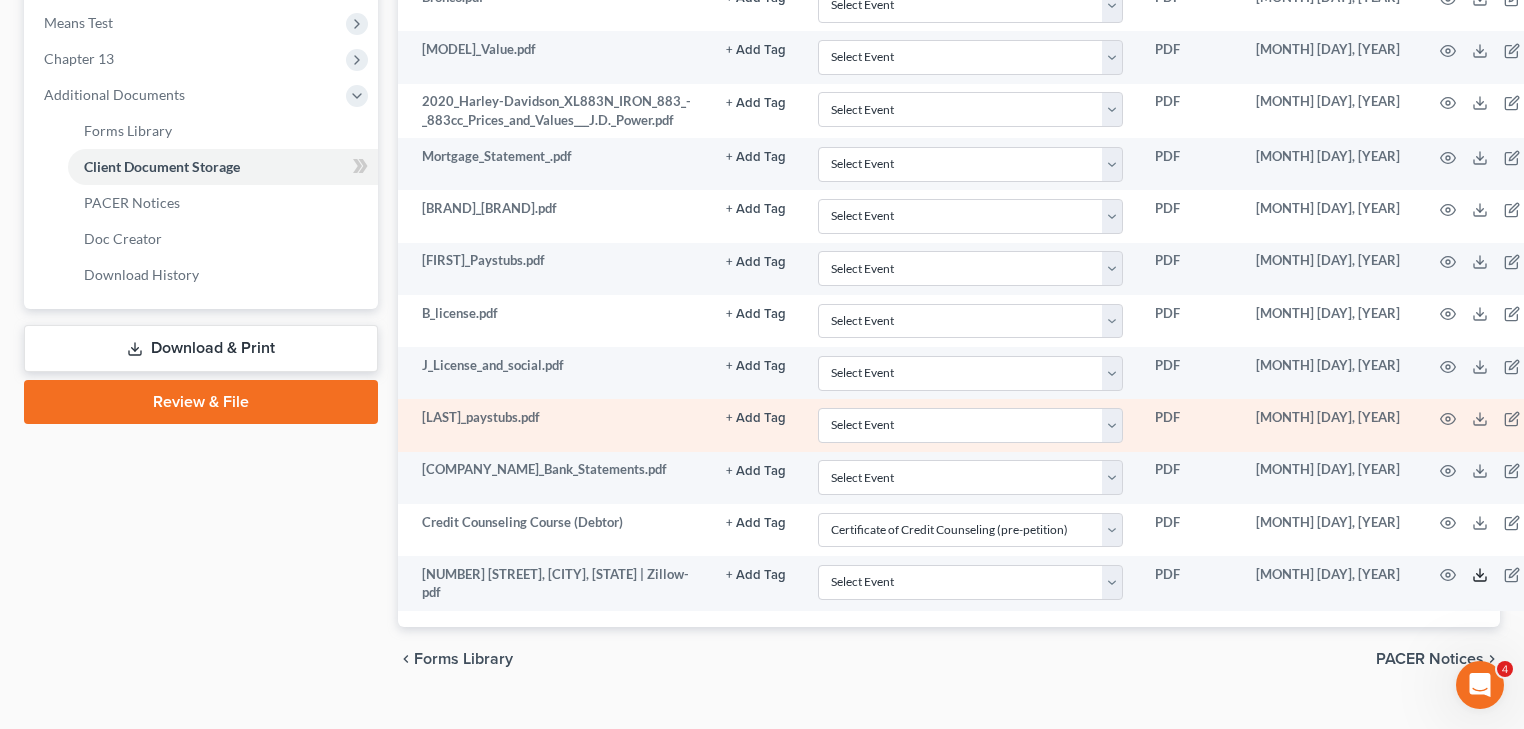 scroll, scrollTop: 707, scrollLeft: 0, axis: vertical 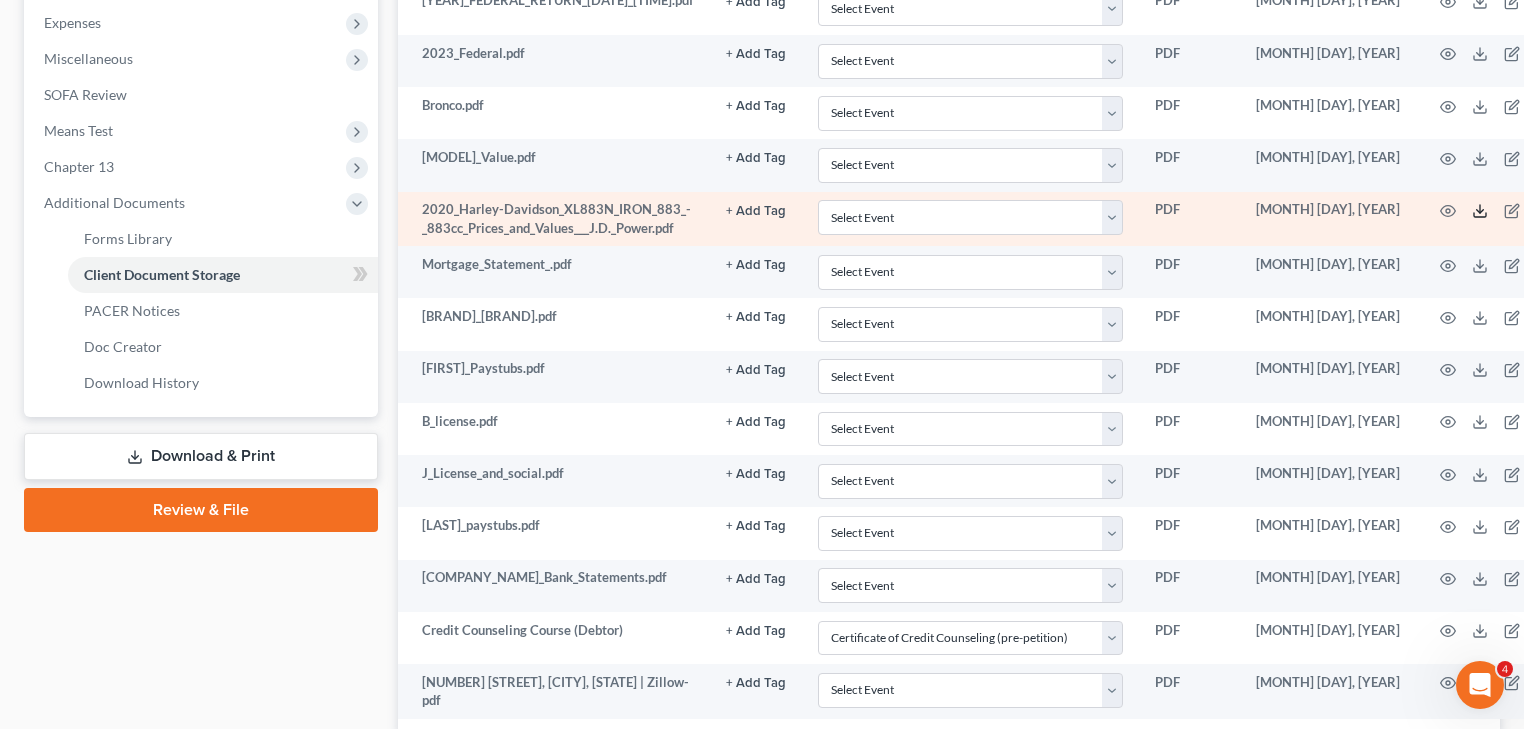 click 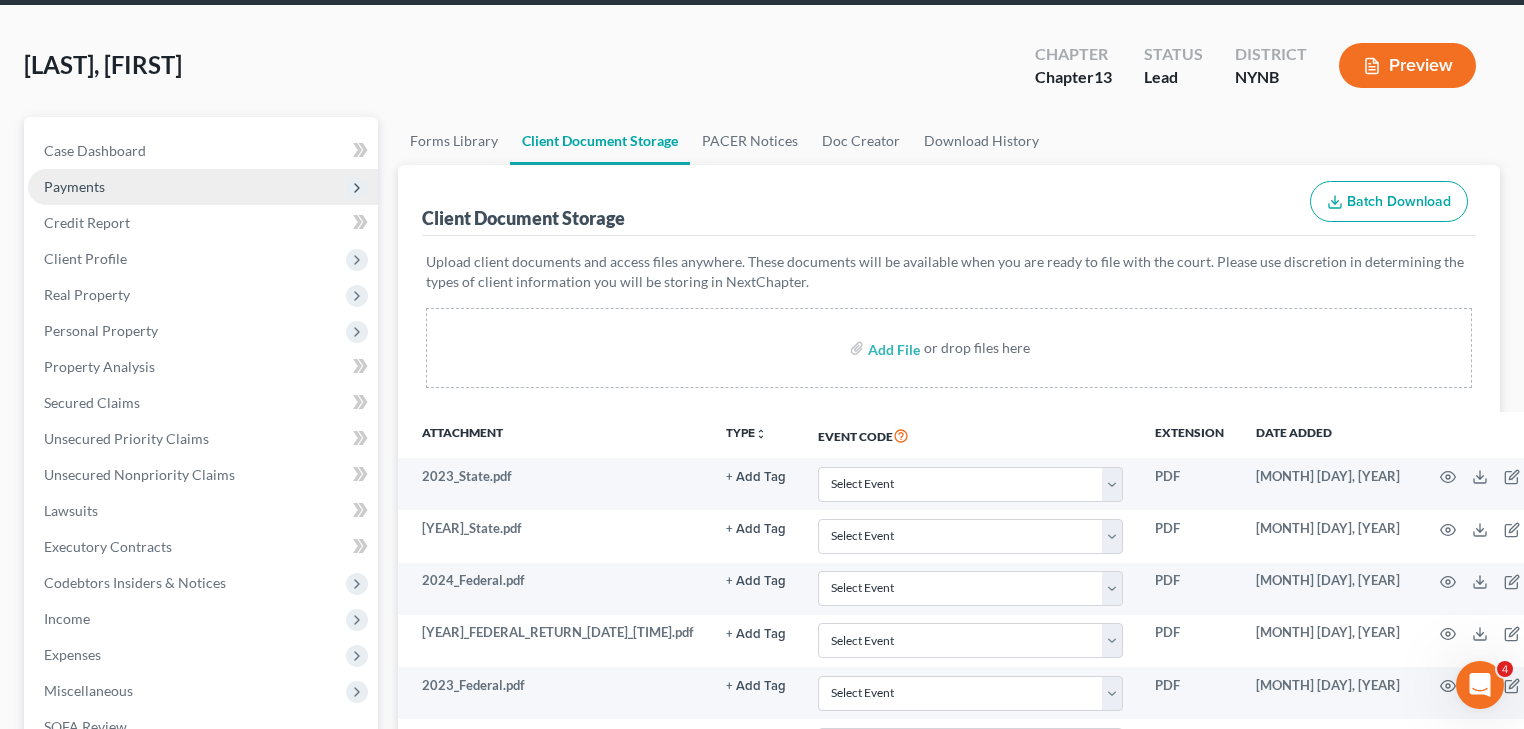 scroll, scrollTop: 67, scrollLeft: 0, axis: vertical 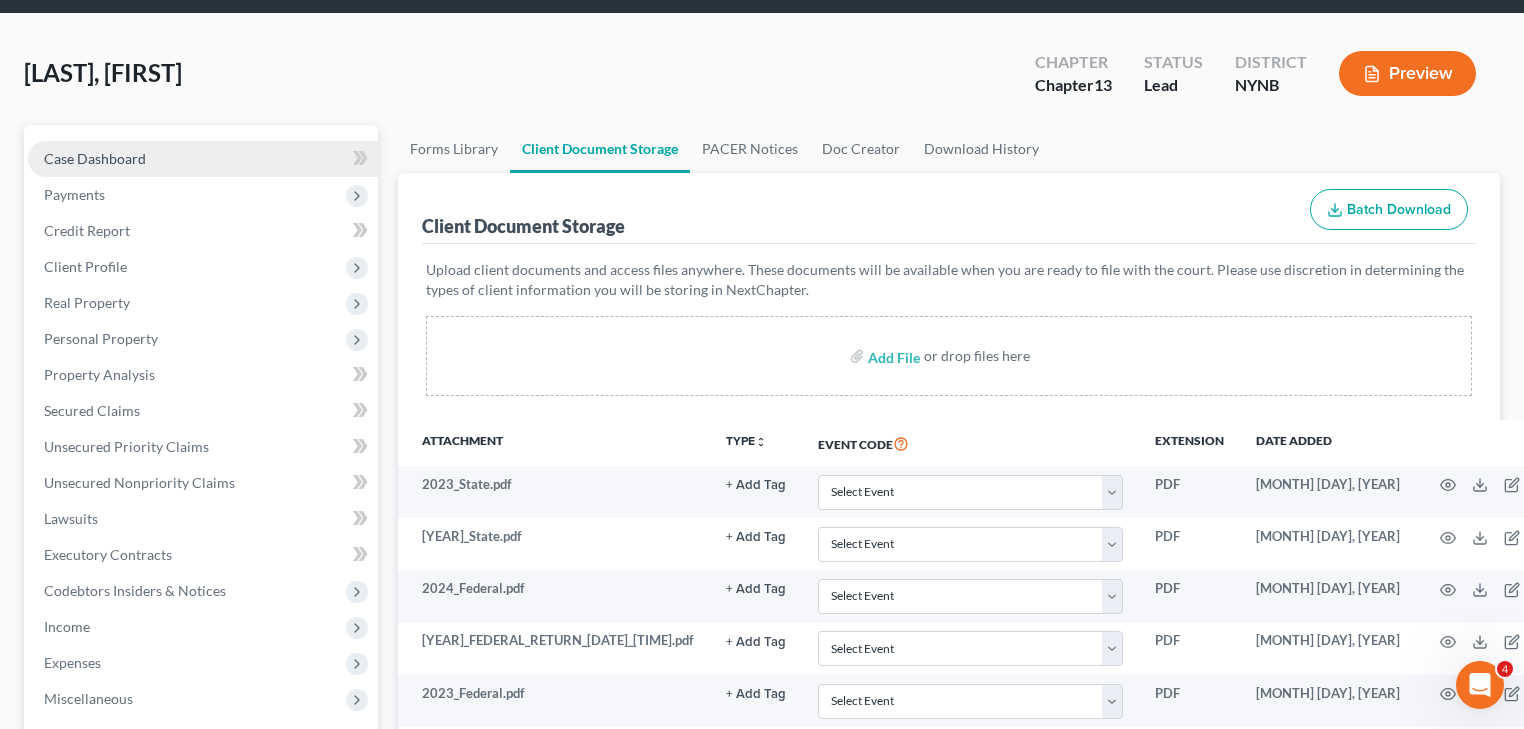 click on "Case Dashboard" at bounding box center (203, 159) 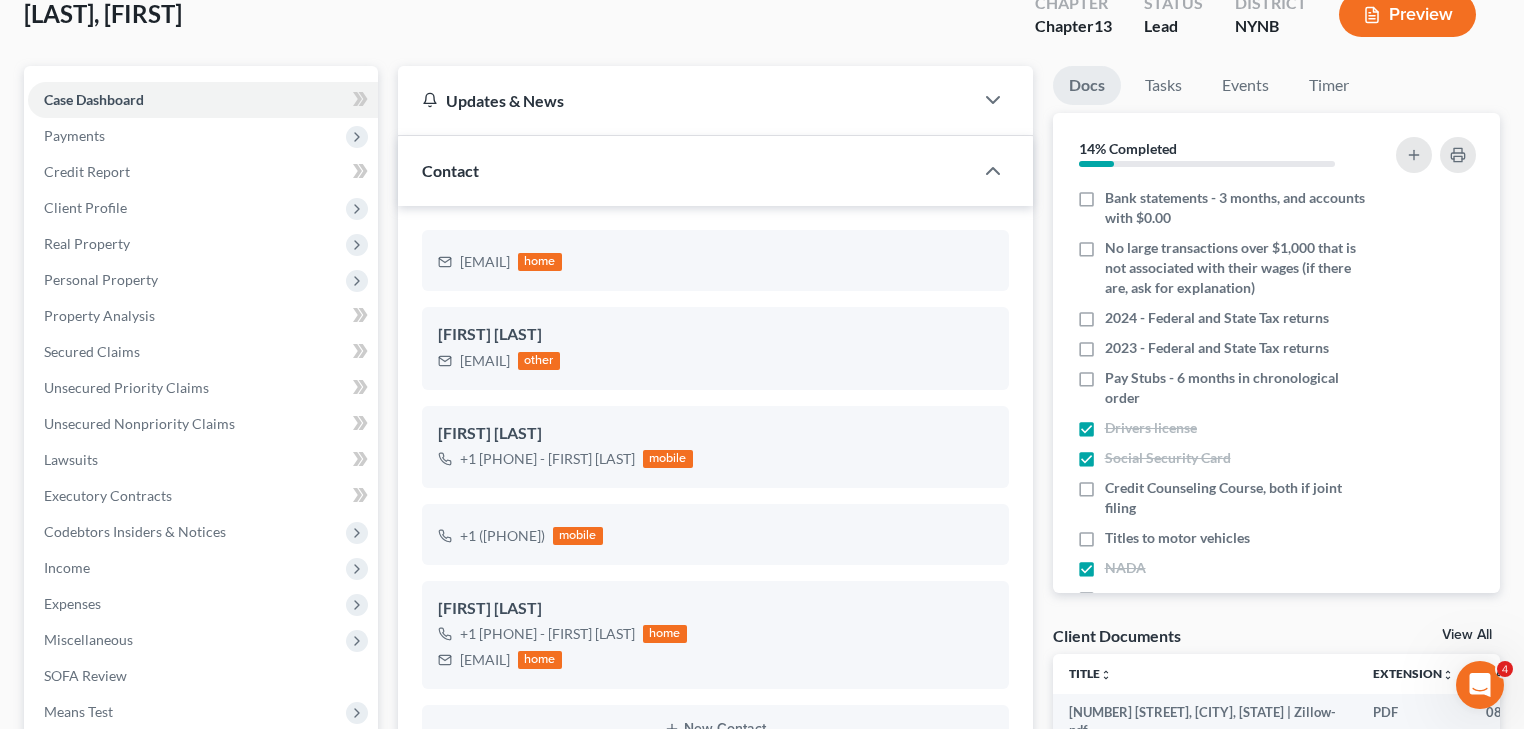 scroll, scrollTop: 400, scrollLeft: 0, axis: vertical 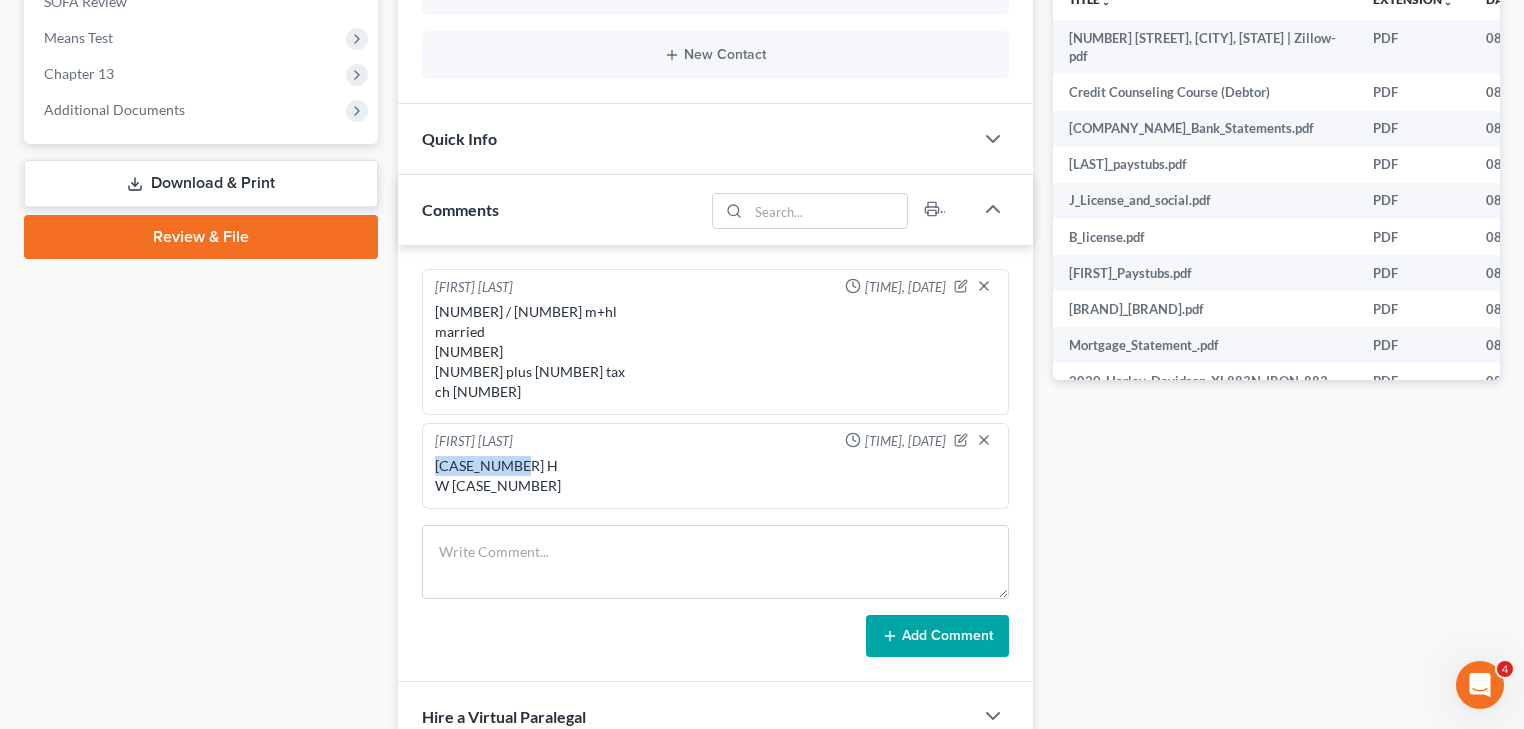 drag, startPoint x: 516, startPoint y: 464, endPoint x: 428, endPoint y: 457, distance: 88.27797 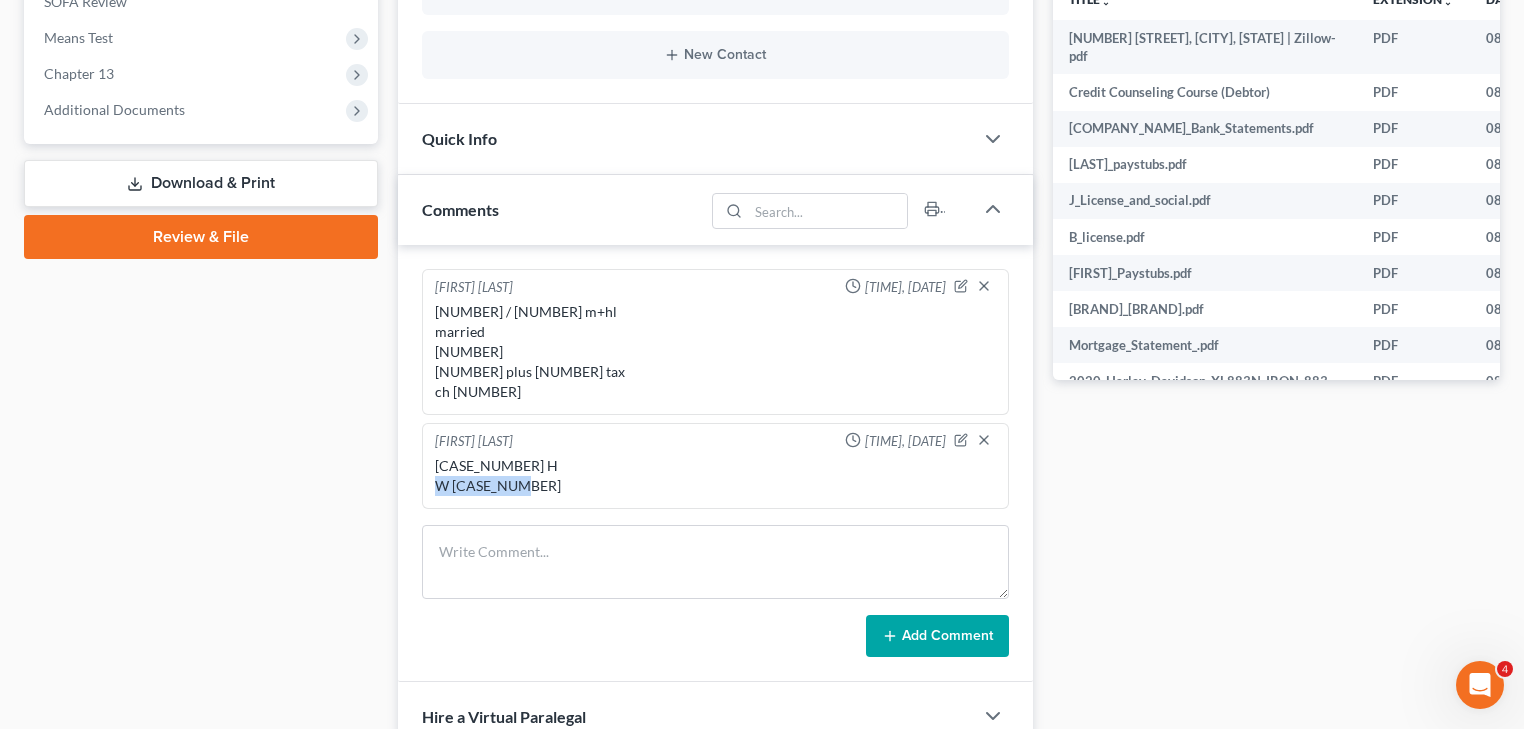 drag, startPoint x: 540, startPoint y: 482, endPoint x: 637, endPoint y: 511, distance: 101.24229 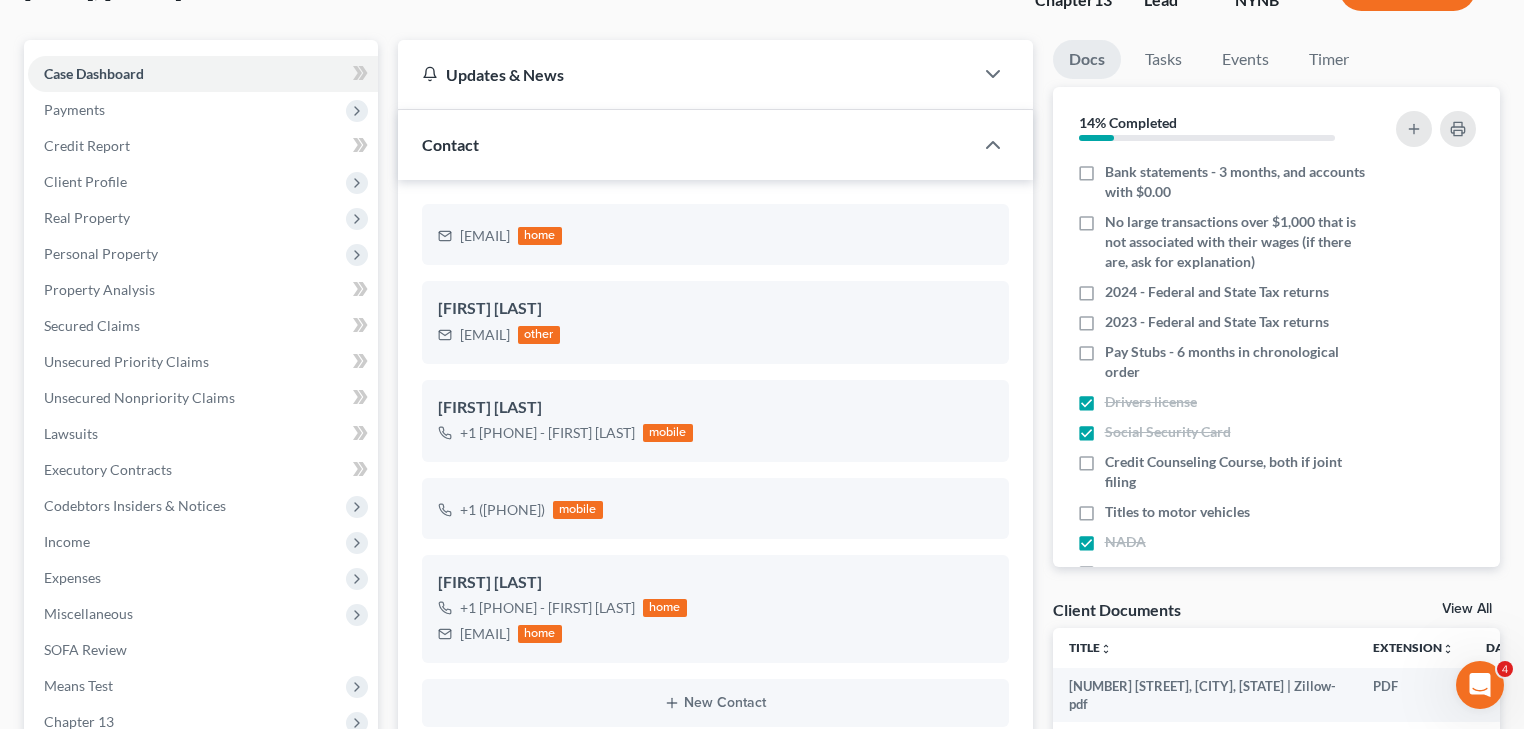 scroll, scrollTop: 480, scrollLeft: 0, axis: vertical 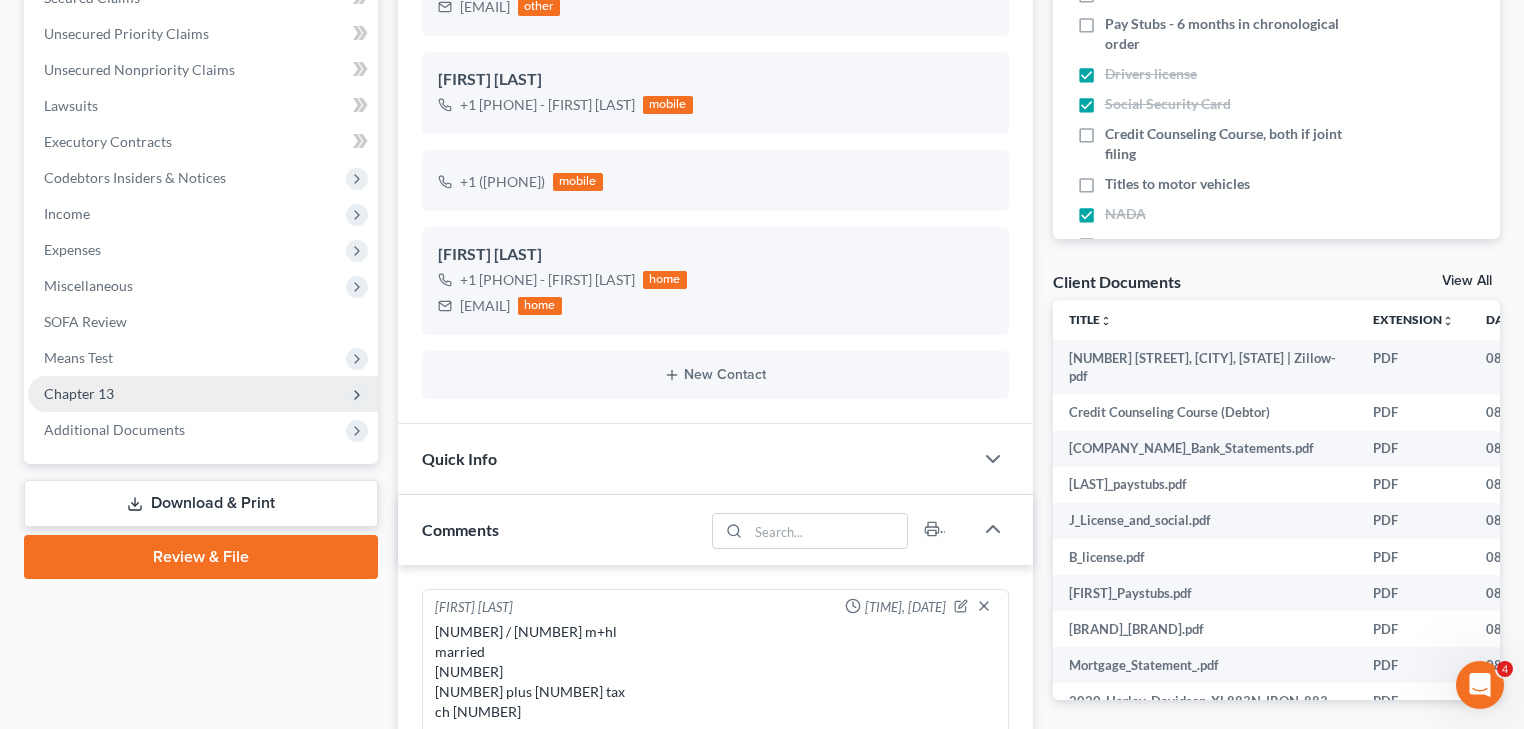 click on "Chapter 13" at bounding box center [79, 393] 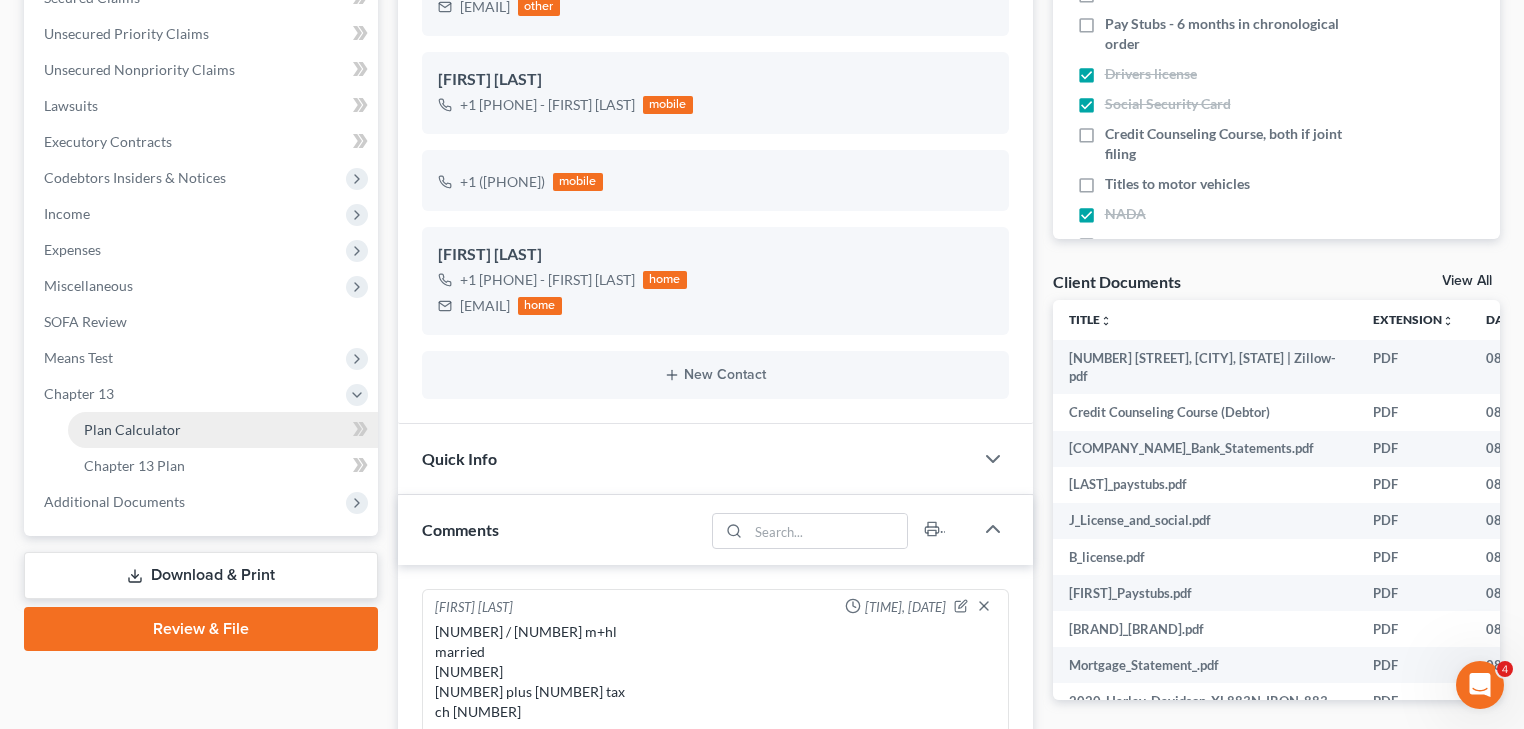 click on "Plan Calculator" at bounding box center [132, 429] 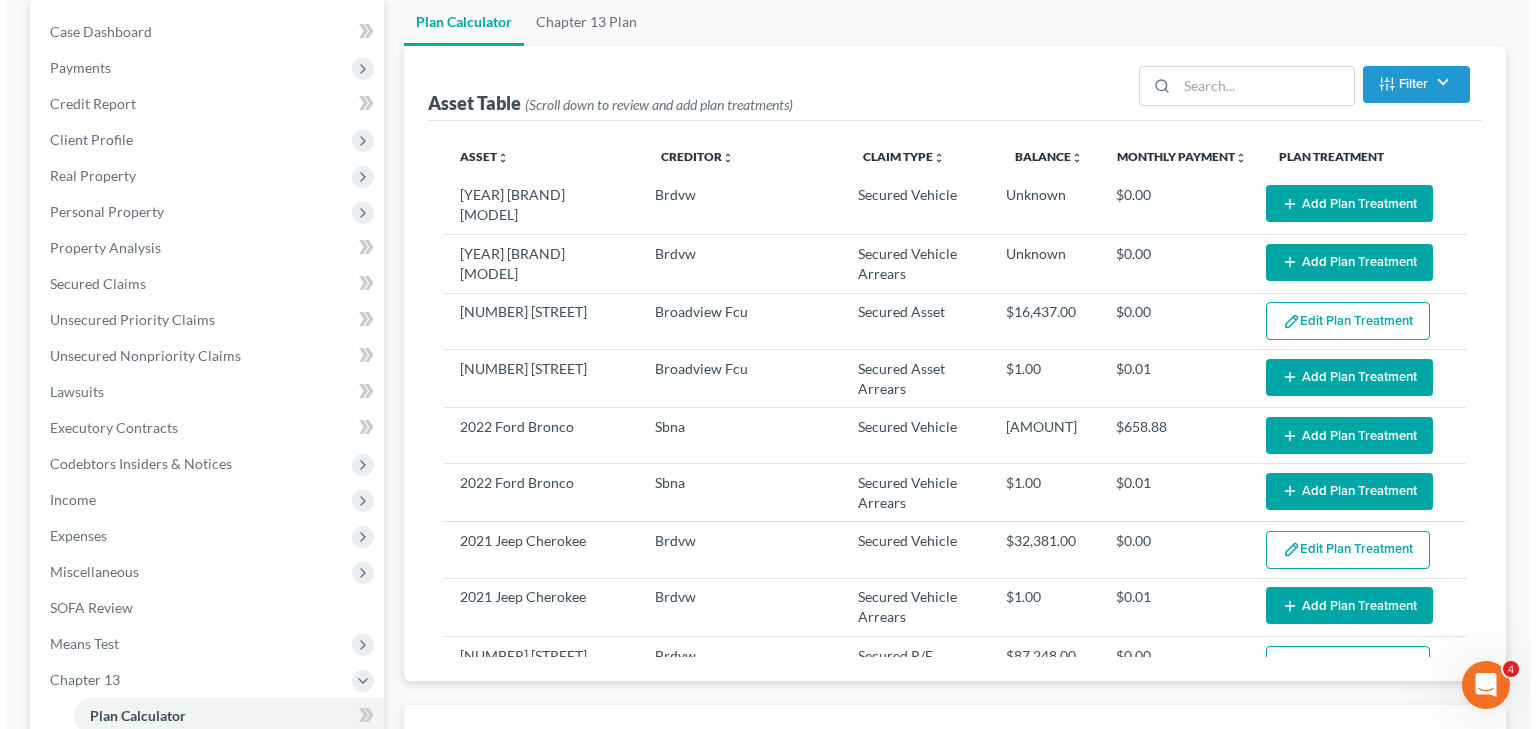 scroll, scrollTop: 240, scrollLeft: 0, axis: vertical 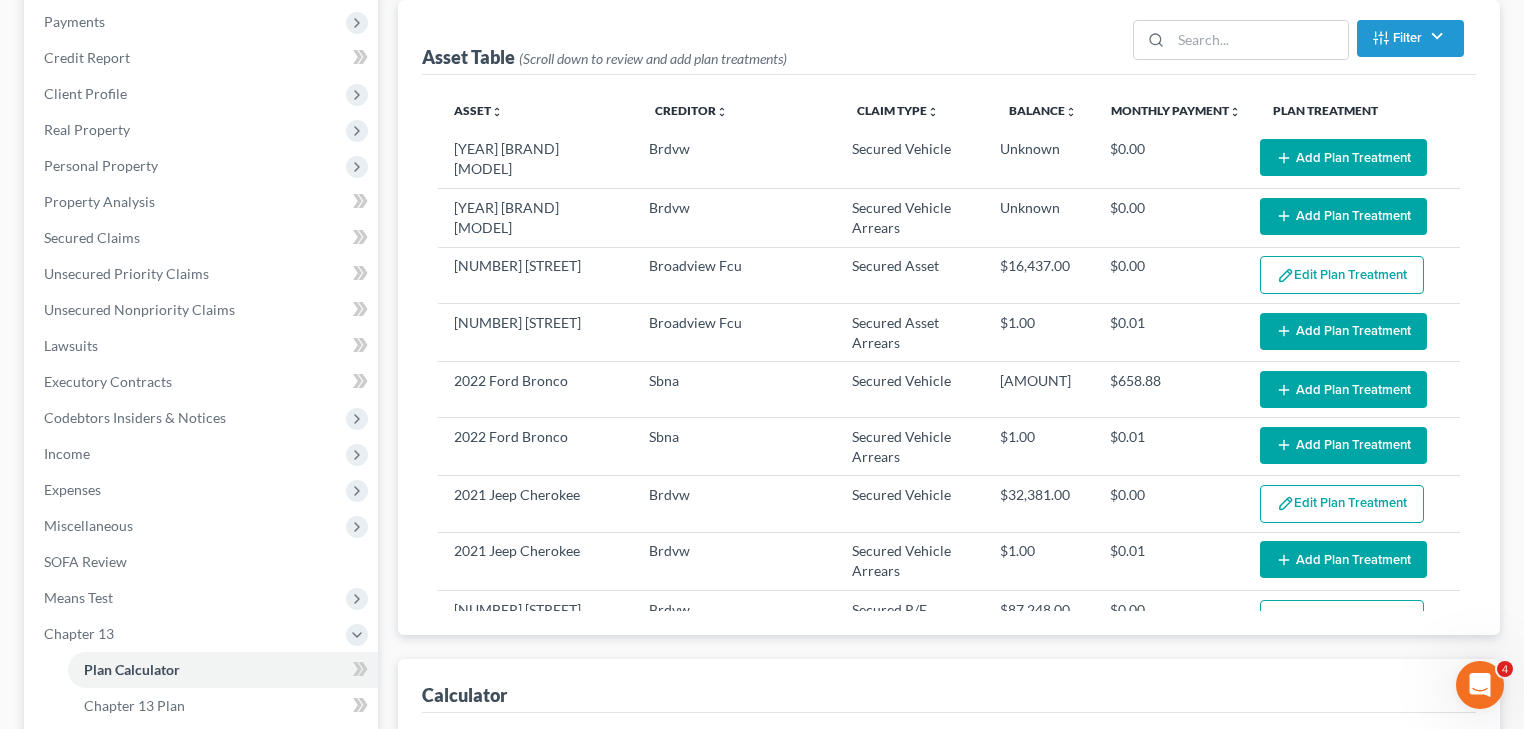 select on "59" 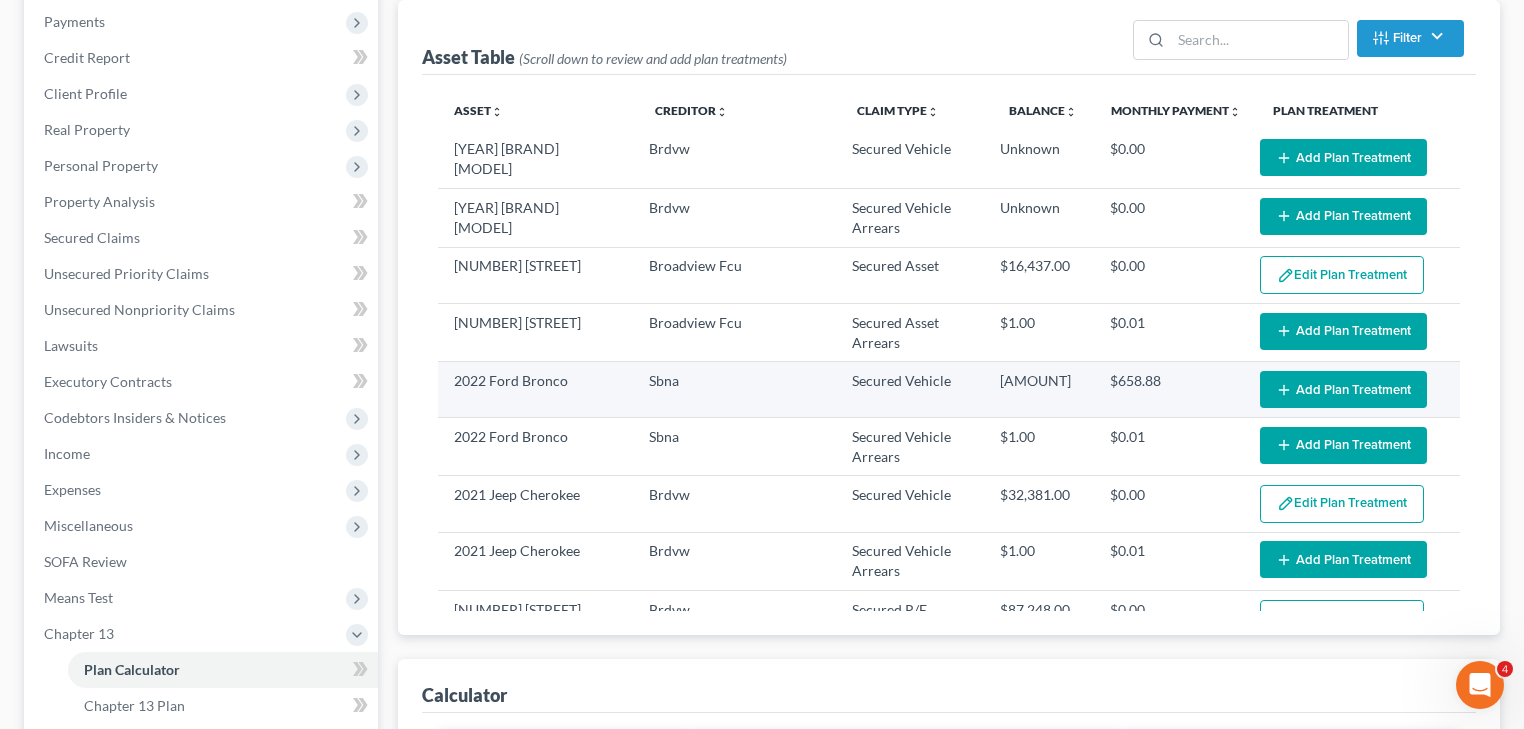 click on "Add Plan Treatment" at bounding box center [1343, 389] 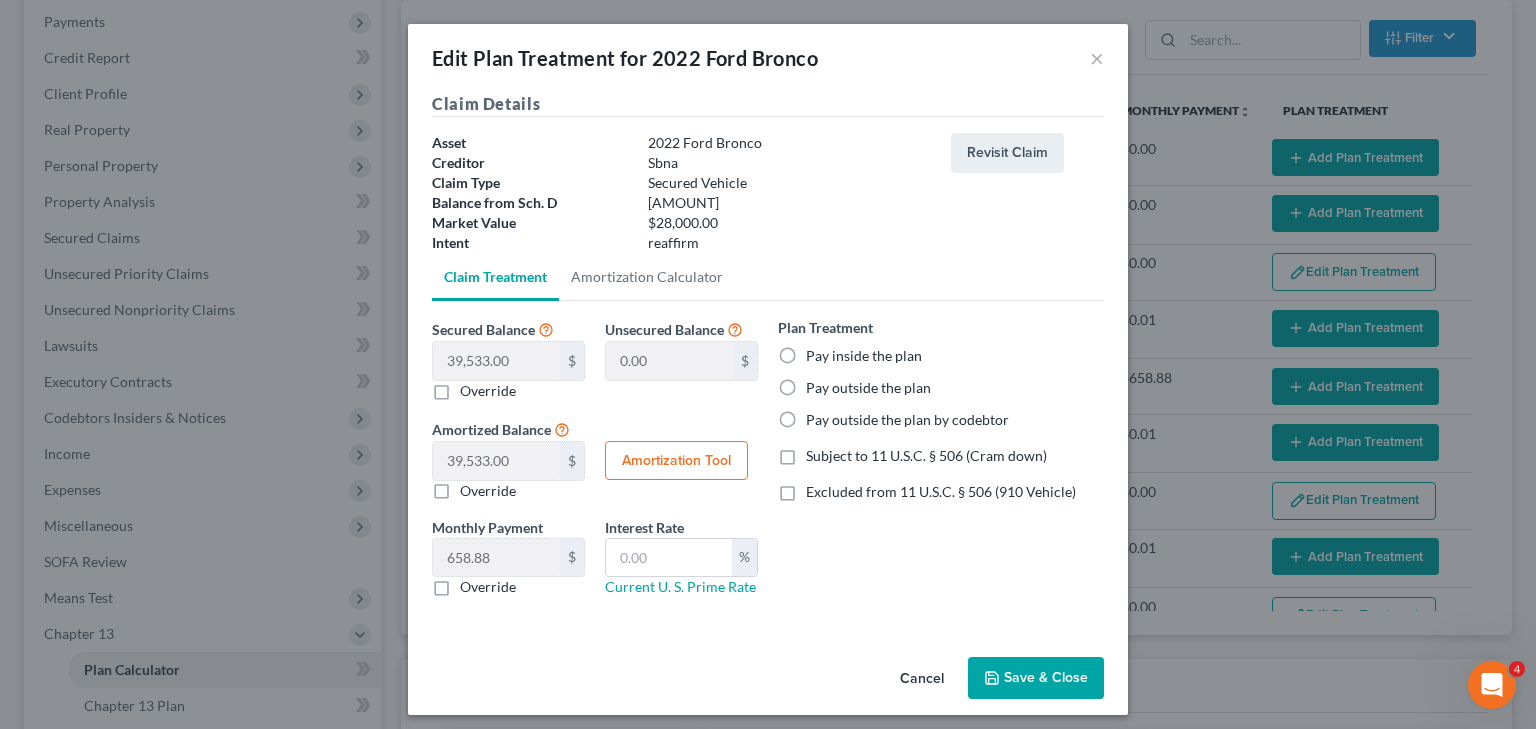 click on "Excluded from 11 U.S.C. § 506 (910 Vehicle)" at bounding box center (941, 492) 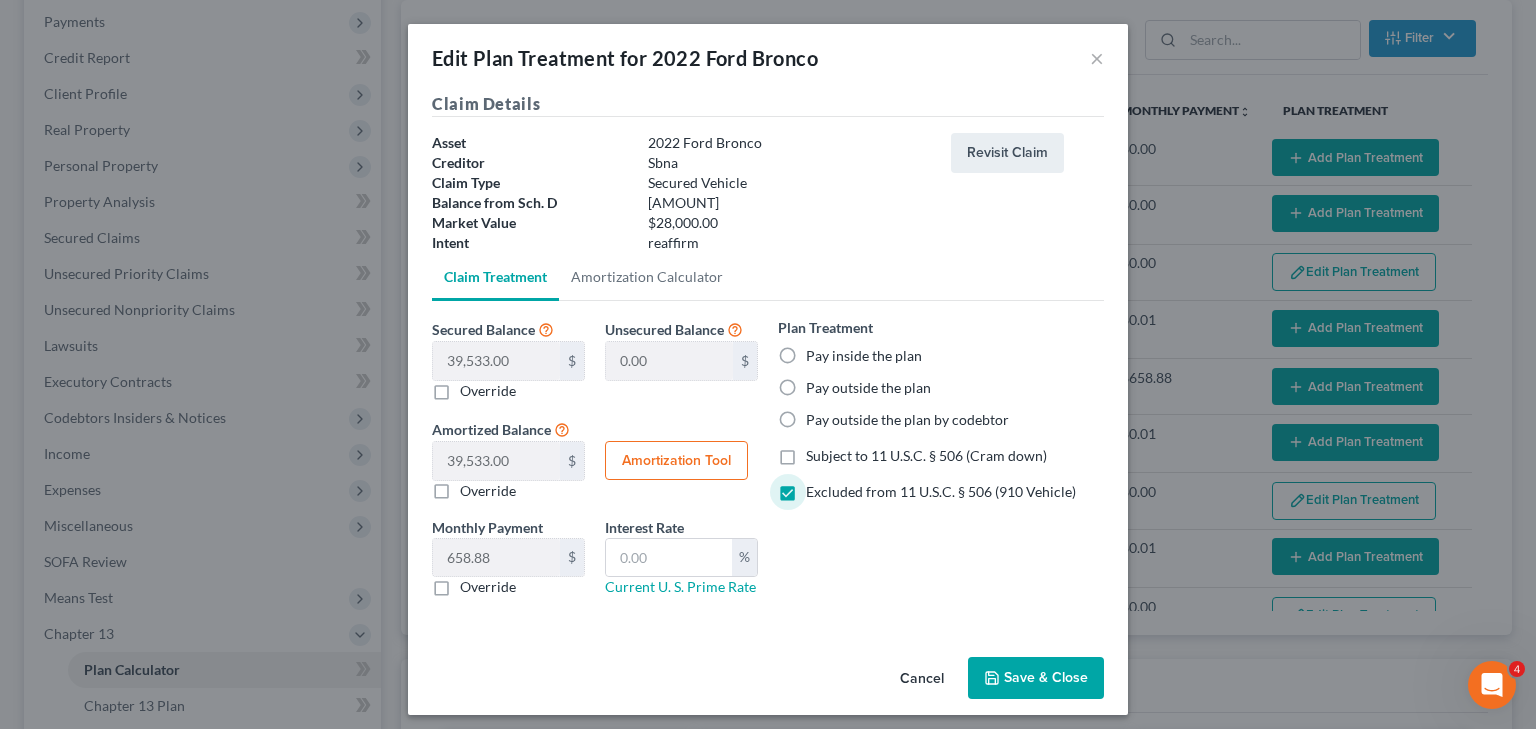 click on "Amortization Tool" at bounding box center [676, 461] 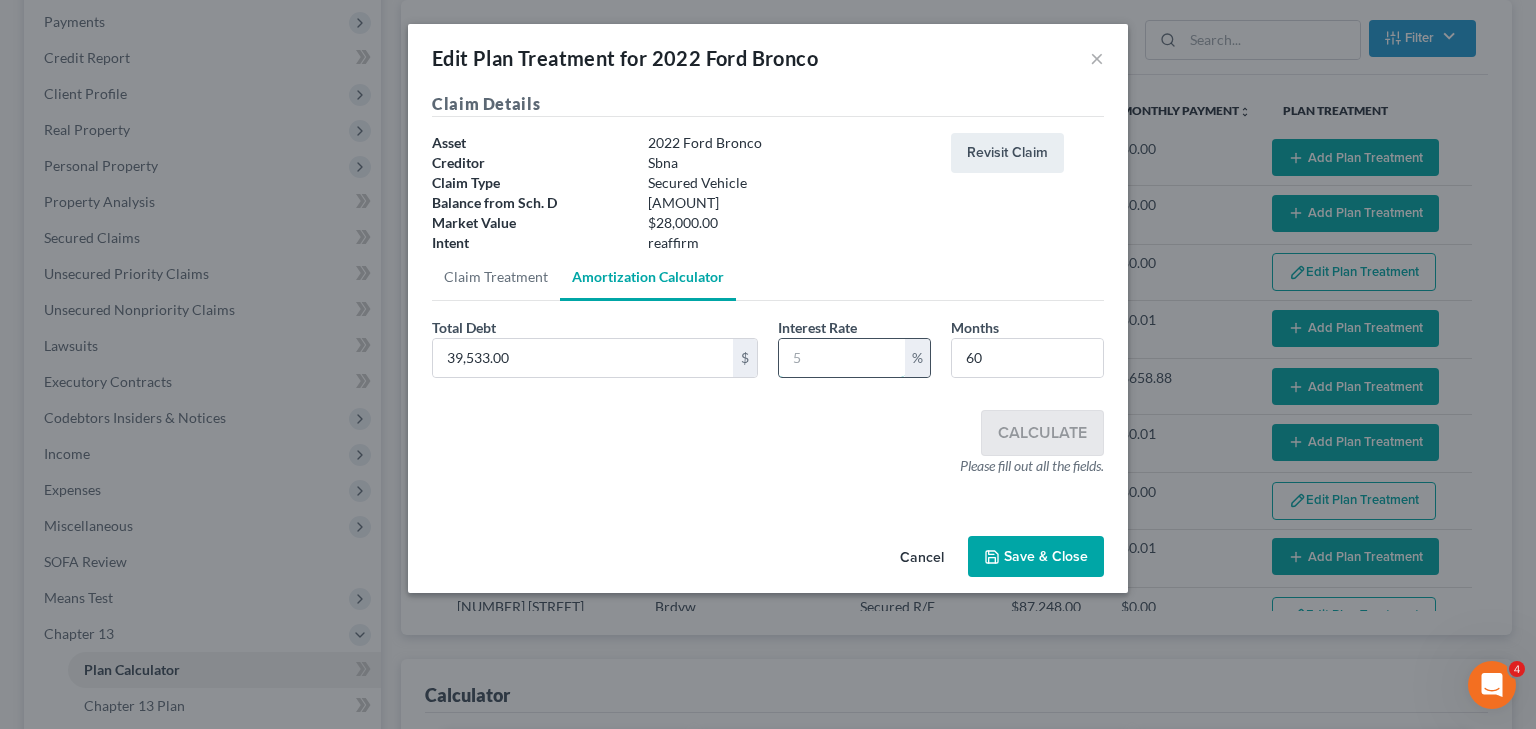 click at bounding box center [842, 358] 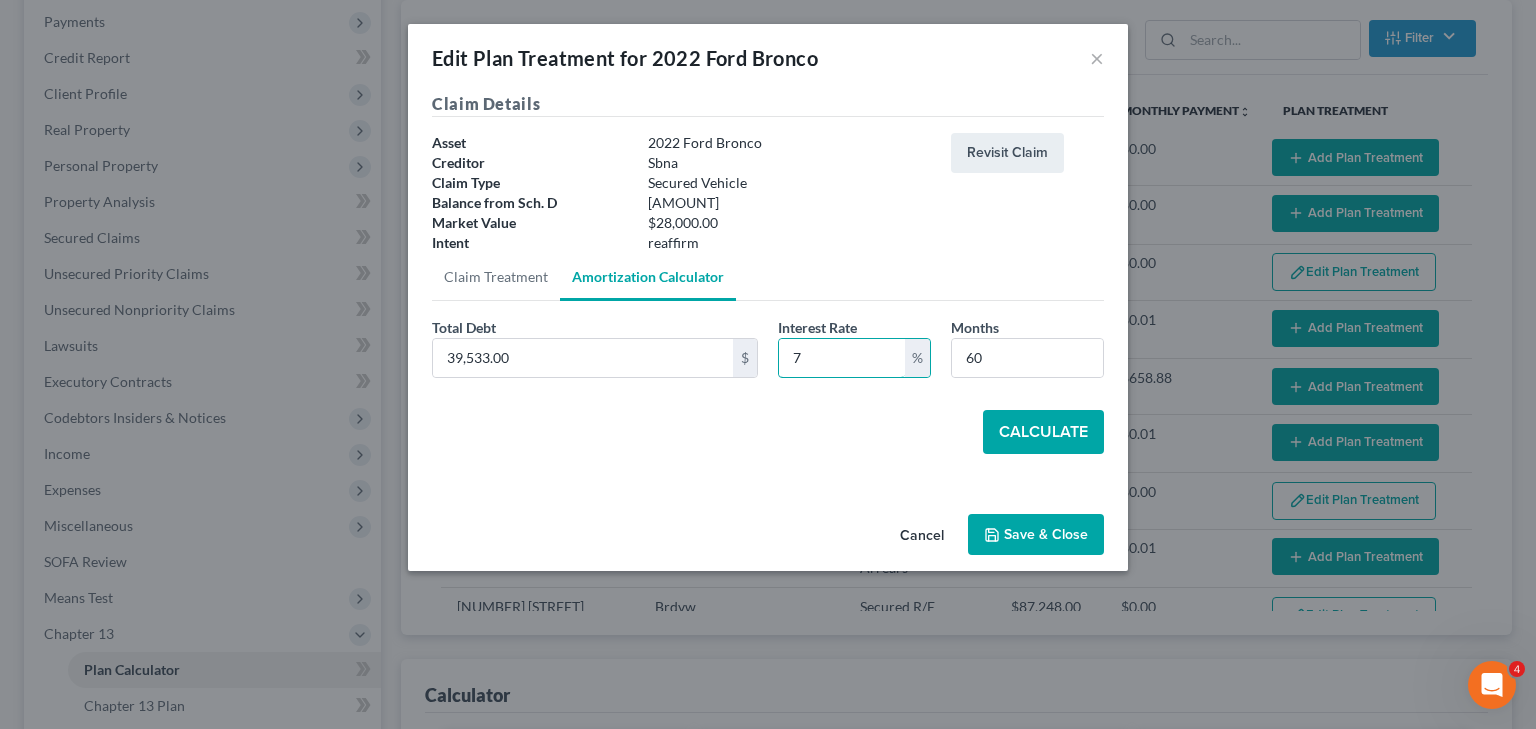 type on "7" 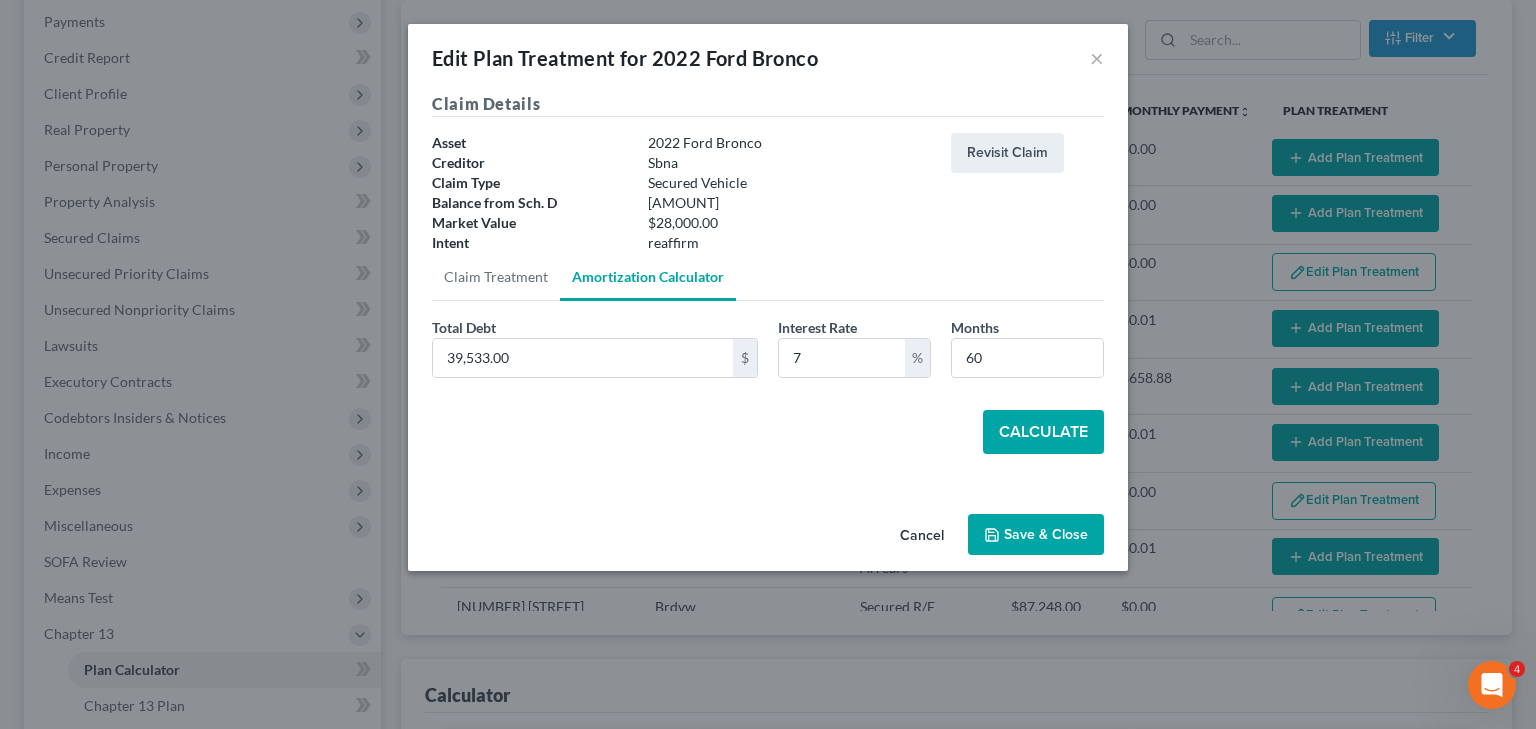 click on "Calculate" at bounding box center [1043, 432] 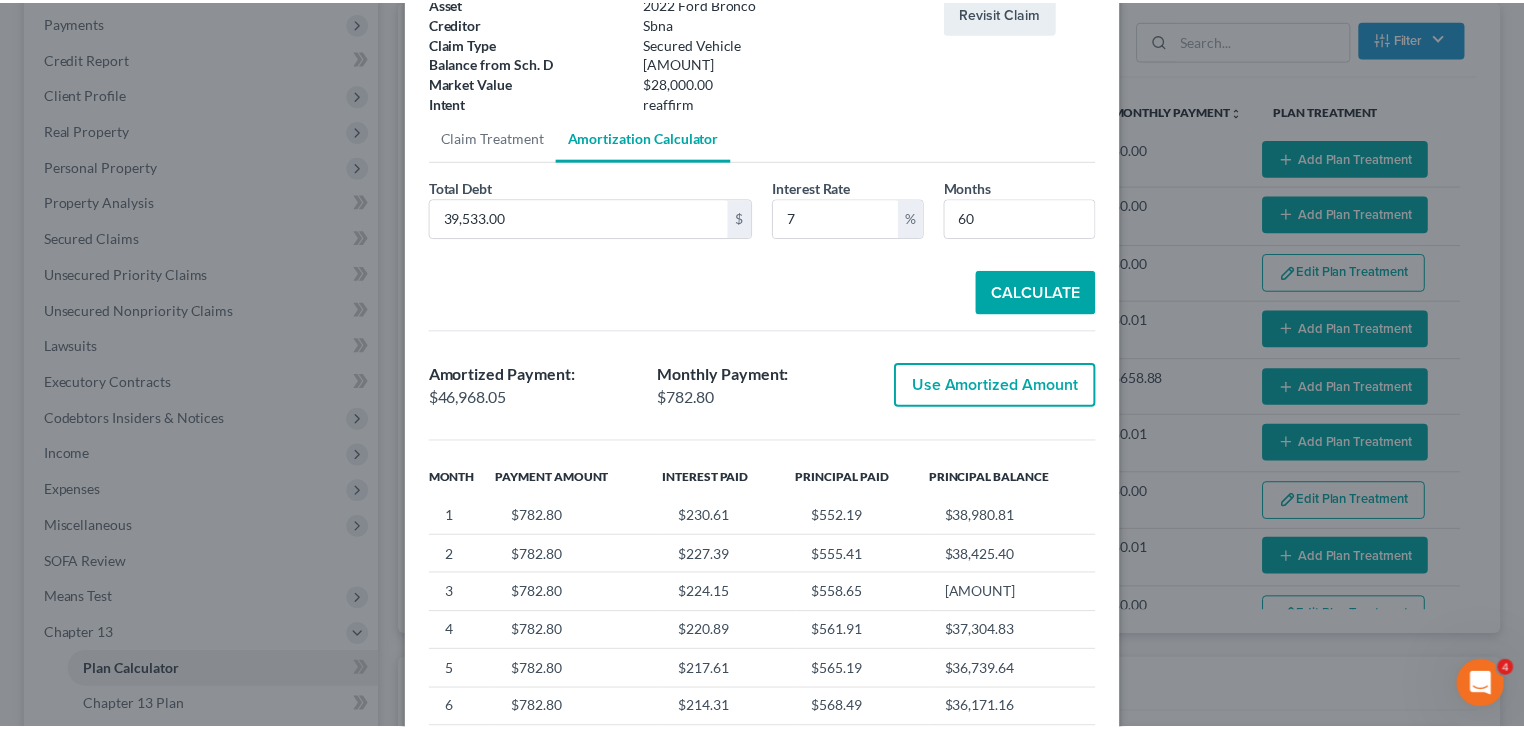scroll, scrollTop: 353, scrollLeft: 0, axis: vertical 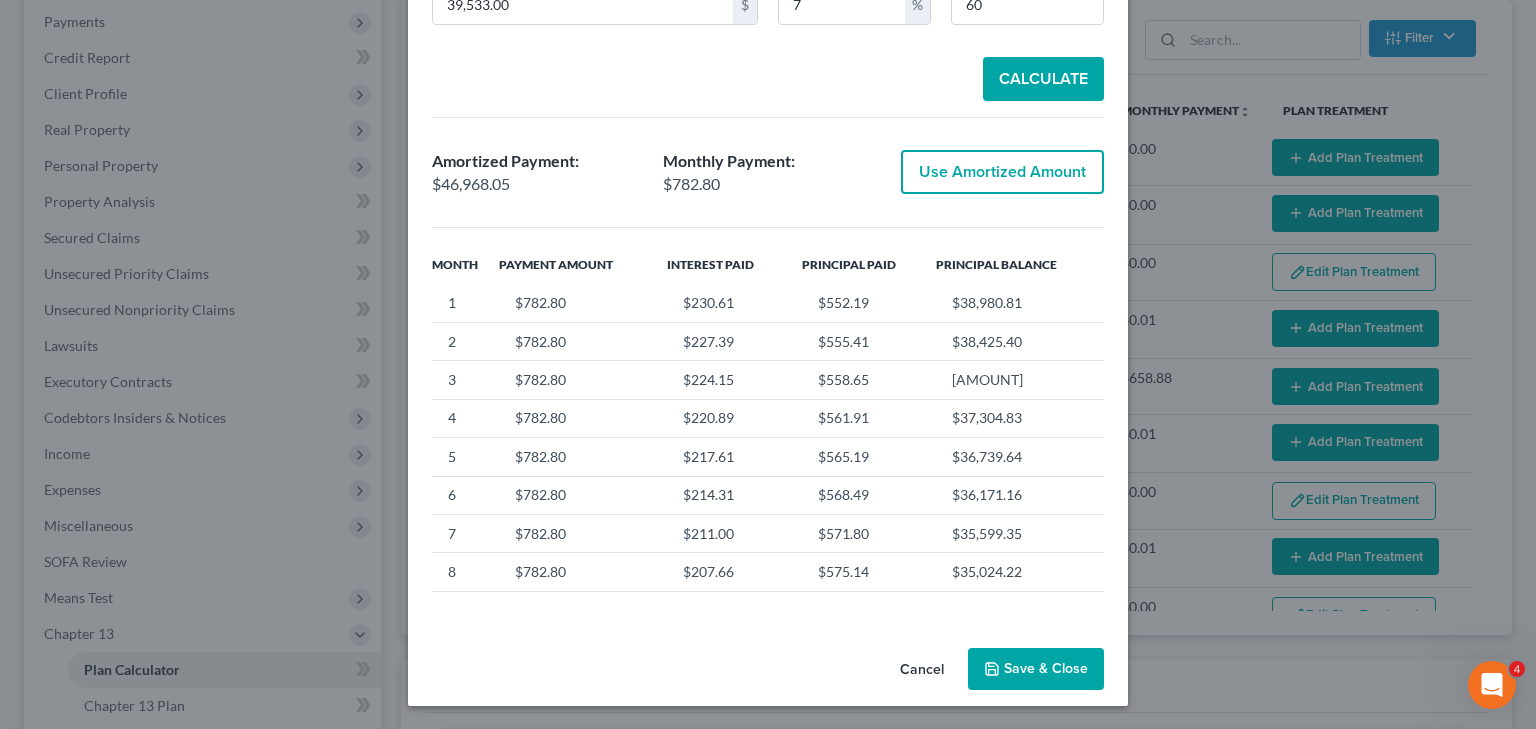 click on "Save & Close" at bounding box center (1036, 669) 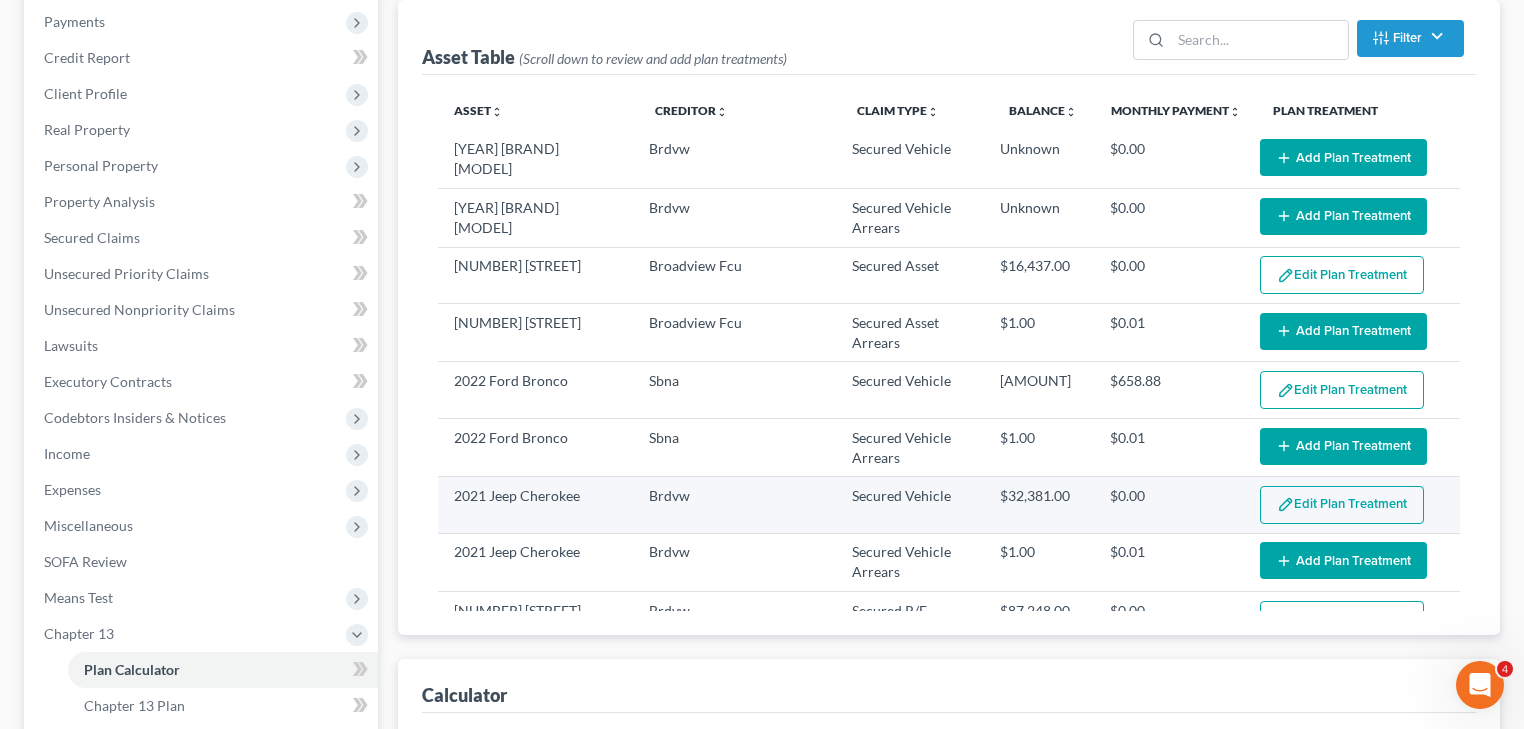 select on "59" 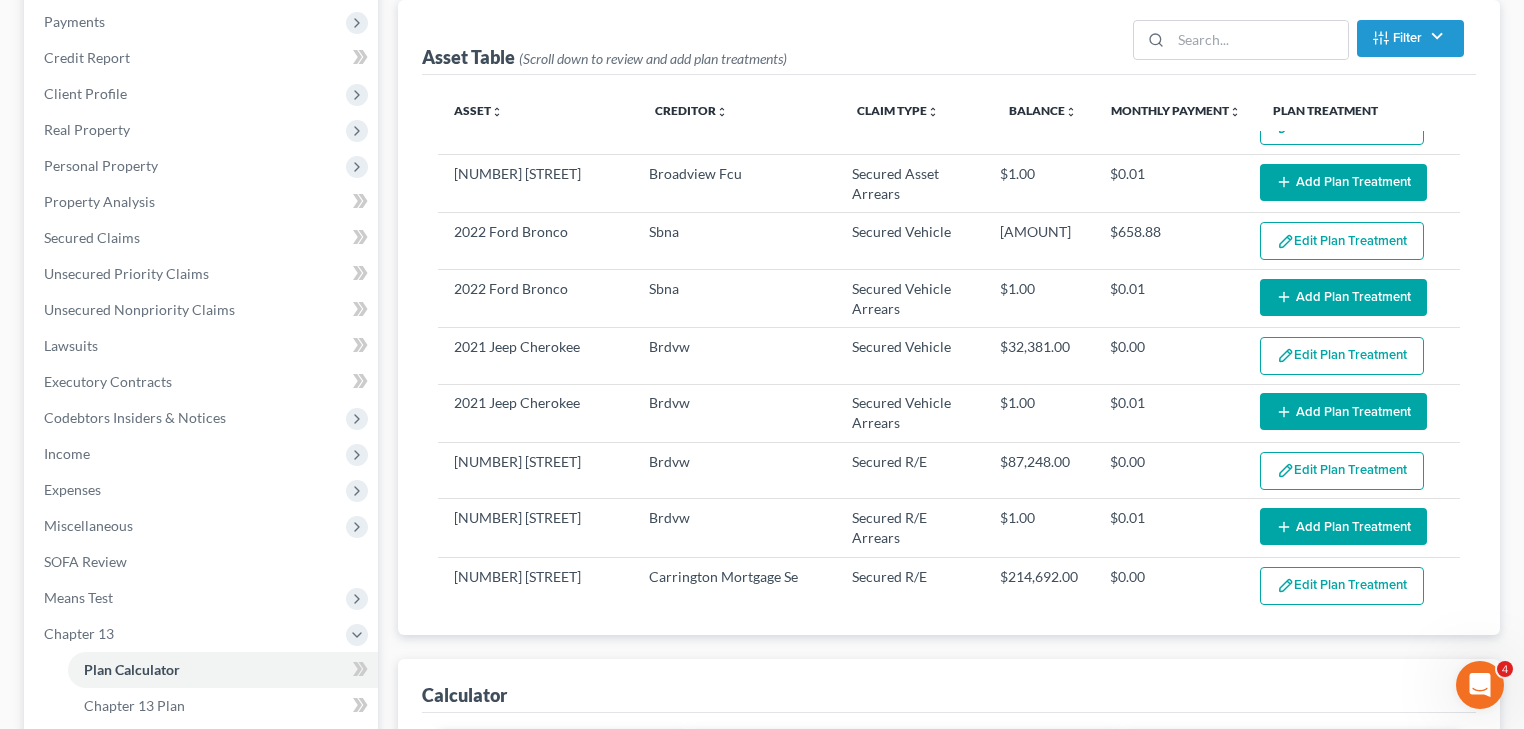 scroll, scrollTop: 480, scrollLeft: 0, axis: vertical 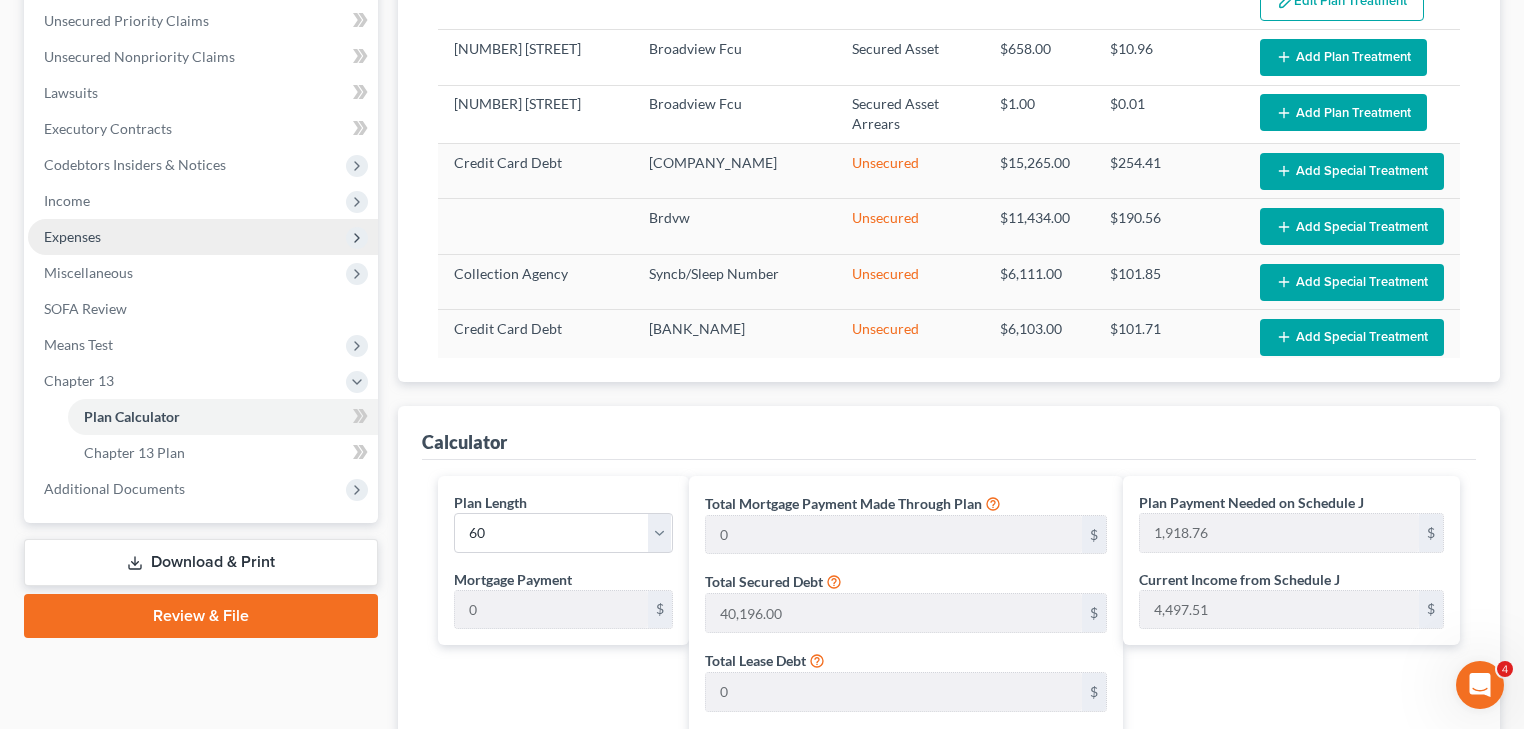 click on "Expenses" at bounding box center (72, 236) 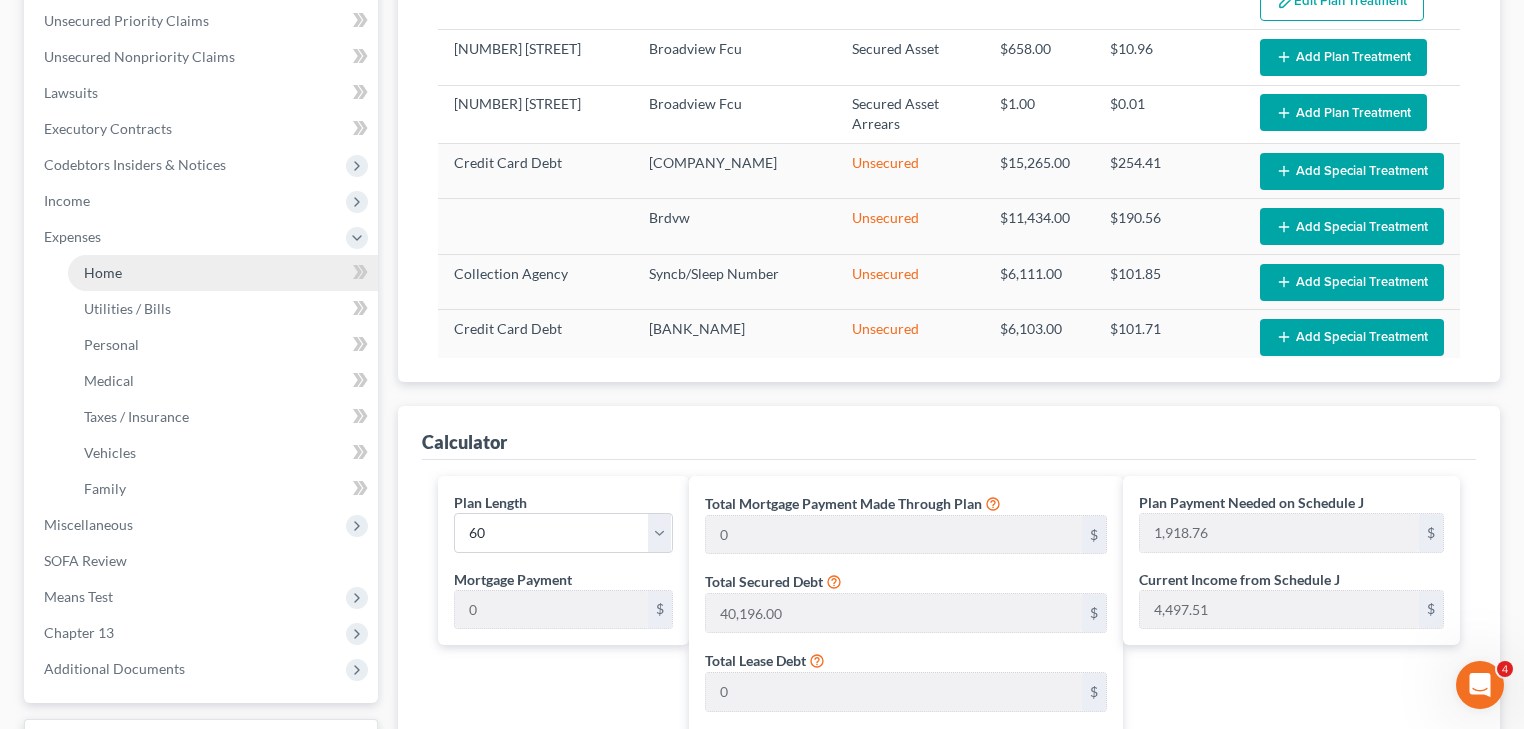 click on "Home" at bounding box center (223, 273) 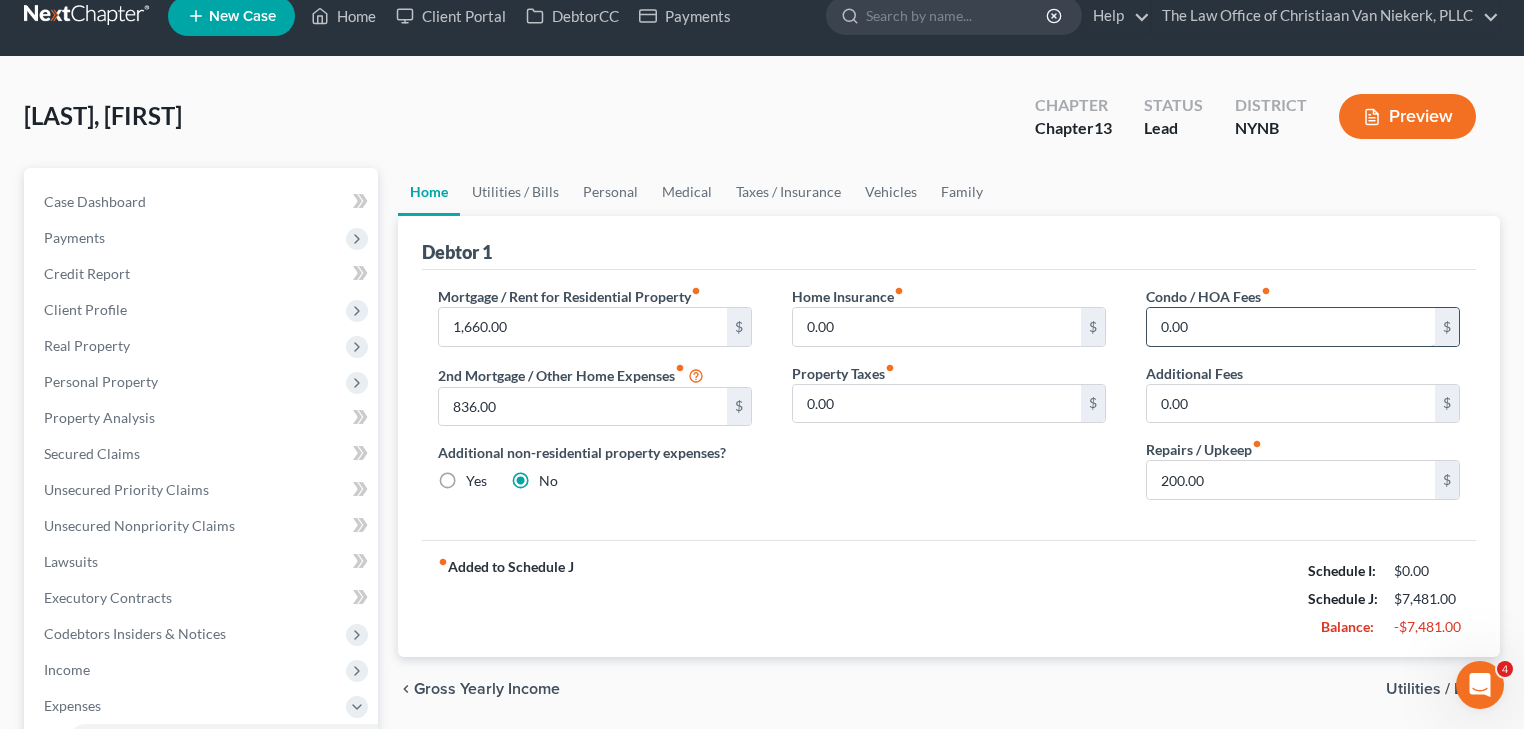 scroll, scrollTop: 0, scrollLeft: 0, axis: both 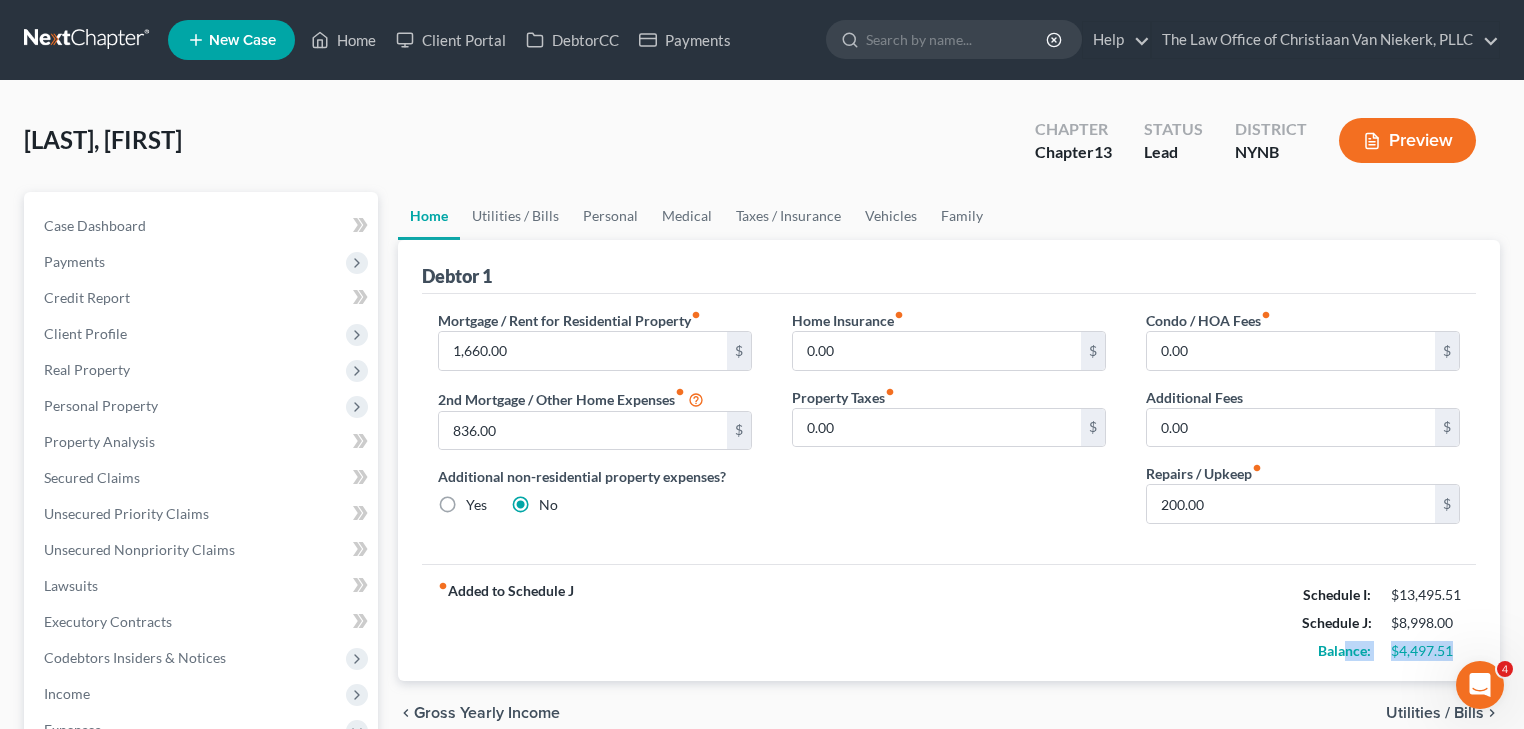 drag, startPoint x: 1460, startPoint y: 646, endPoint x: 1330, endPoint y: 640, distance: 130.13838 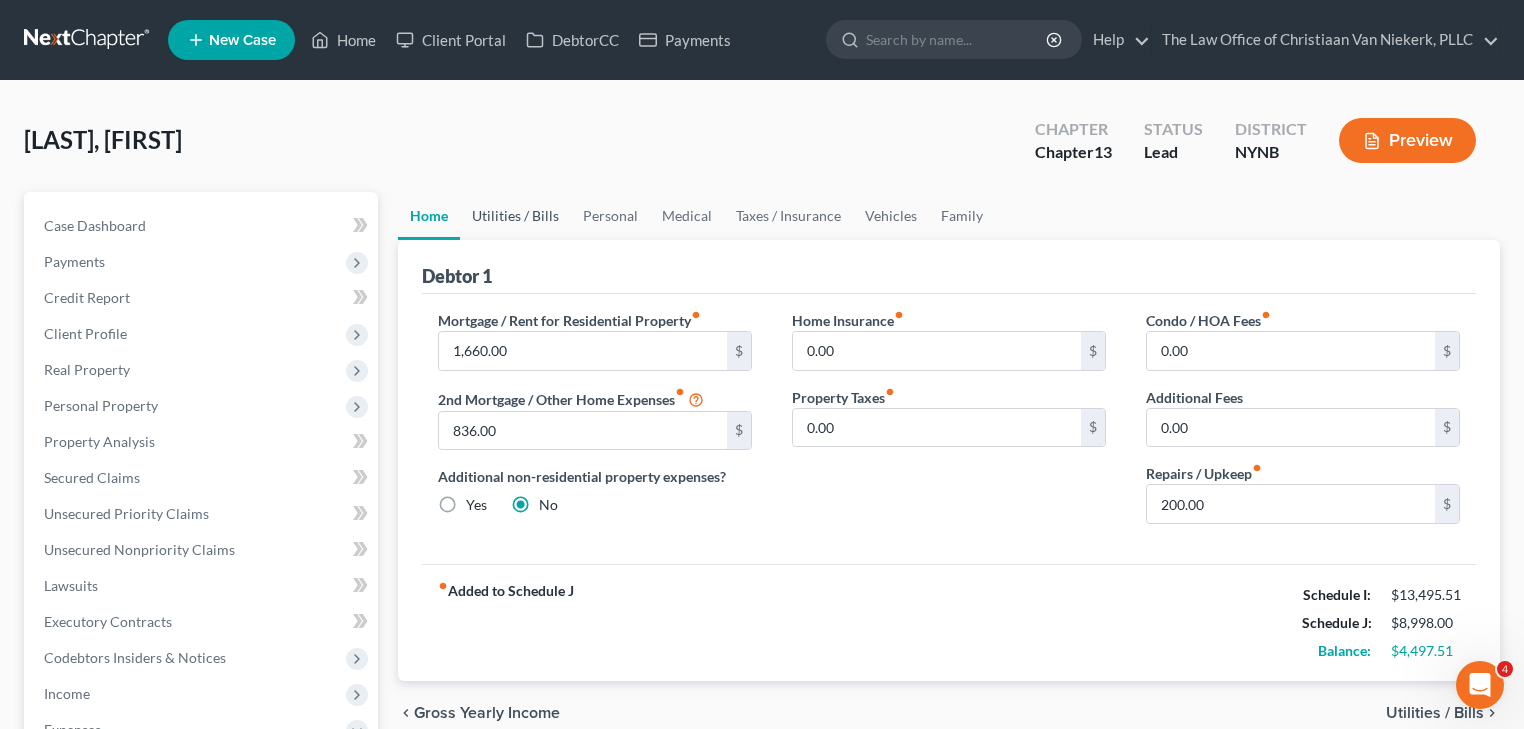 click on "Utilities / Bills" at bounding box center (515, 216) 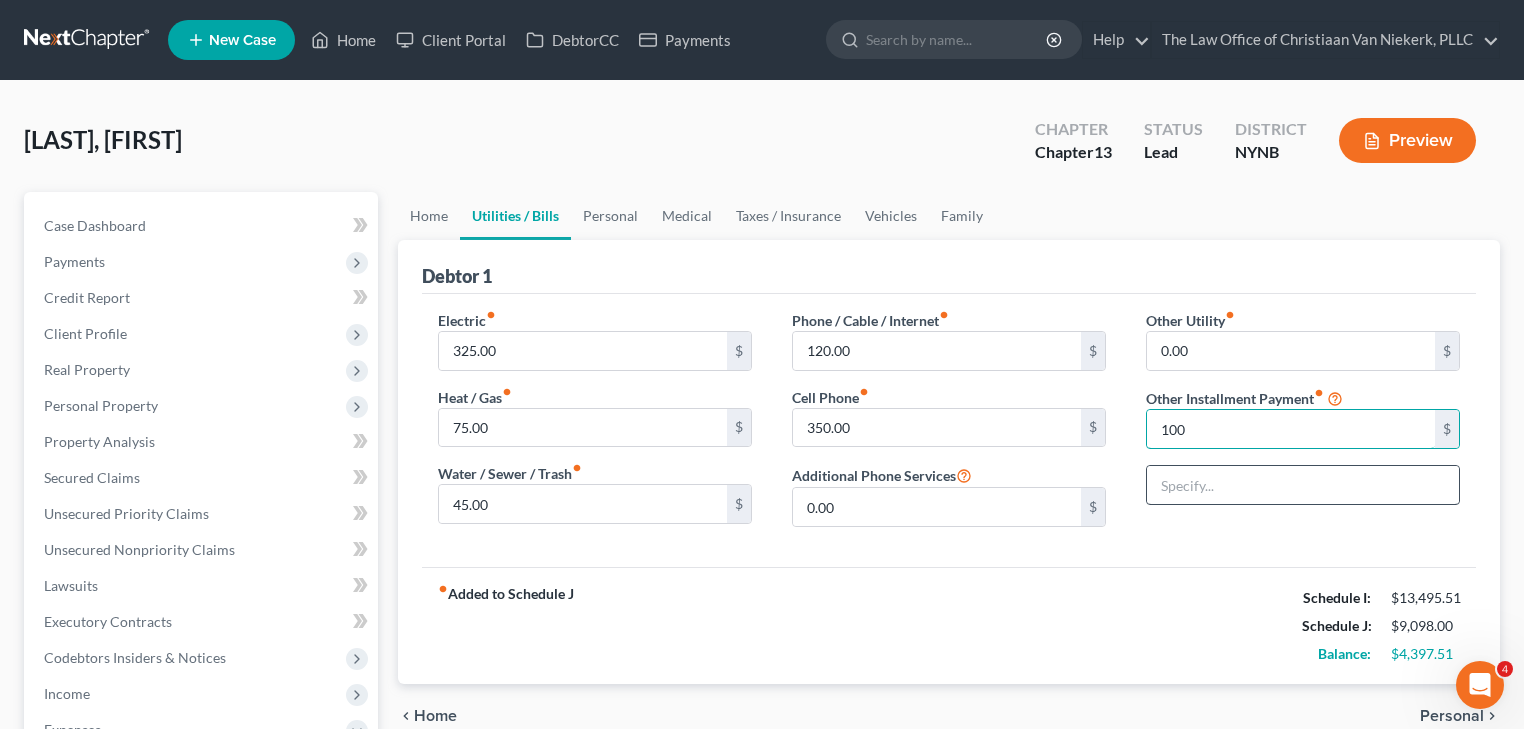 type on "100" 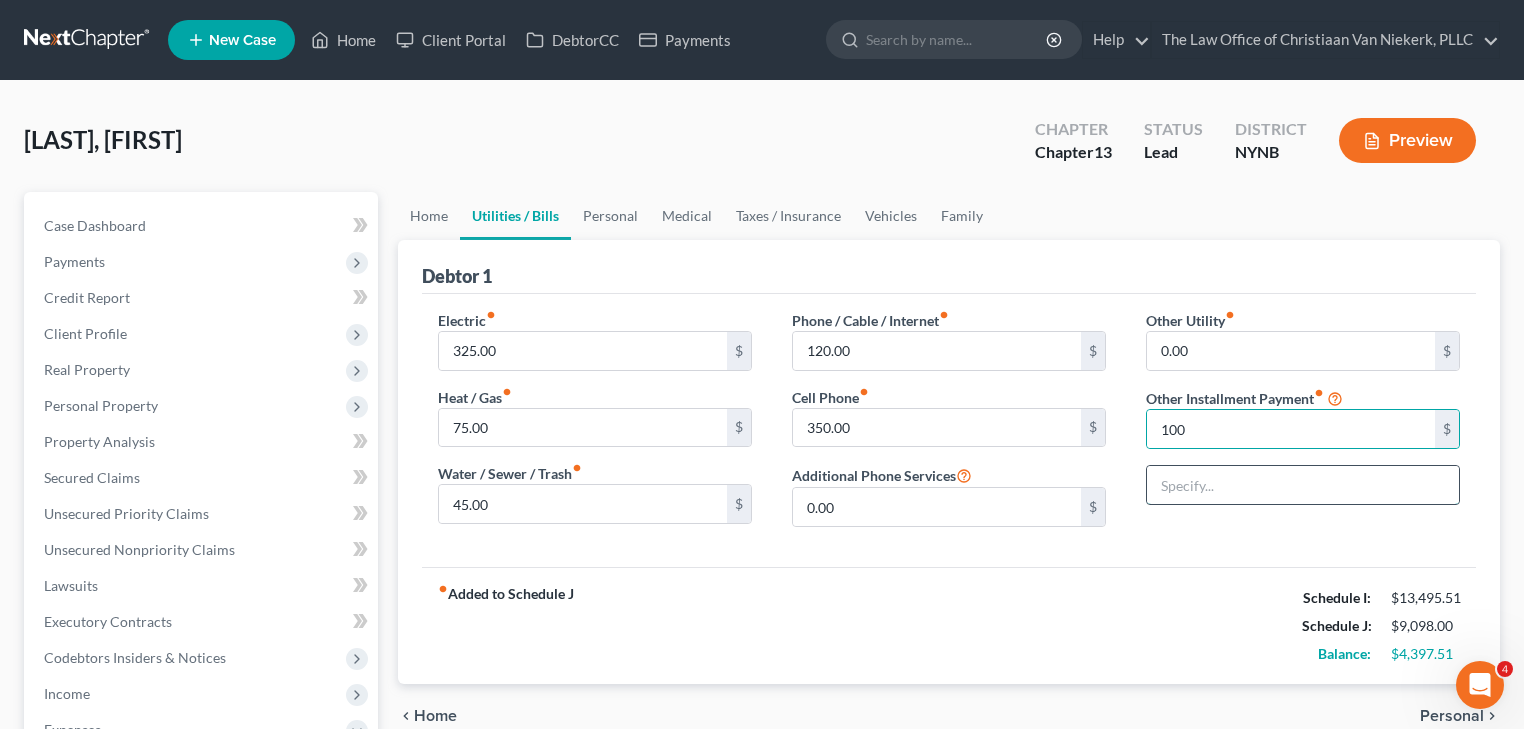 drag, startPoint x: 1170, startPoint y: 473, endPoint x: 1184, endPoint y: 480, distance: 15.652476 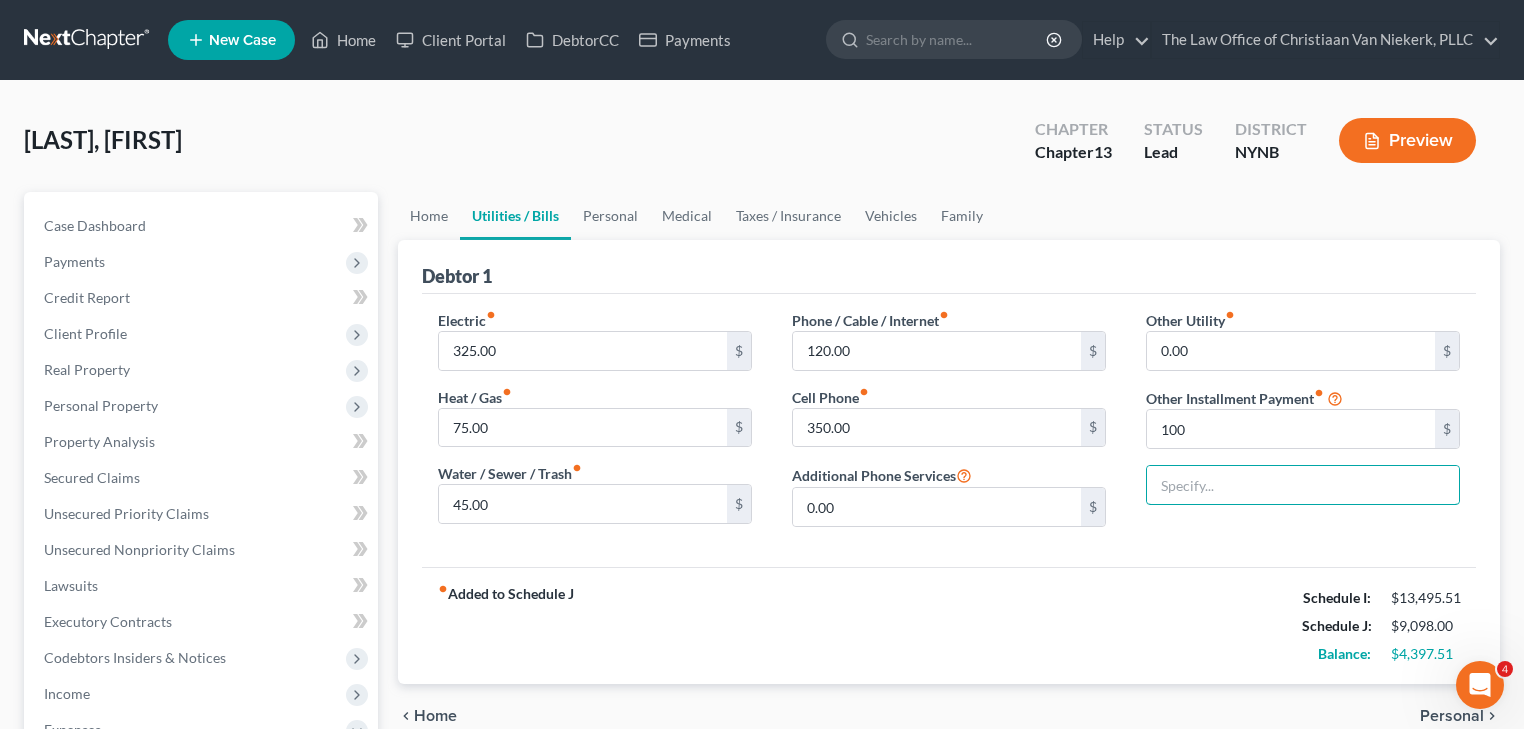type on "Netflix and others" 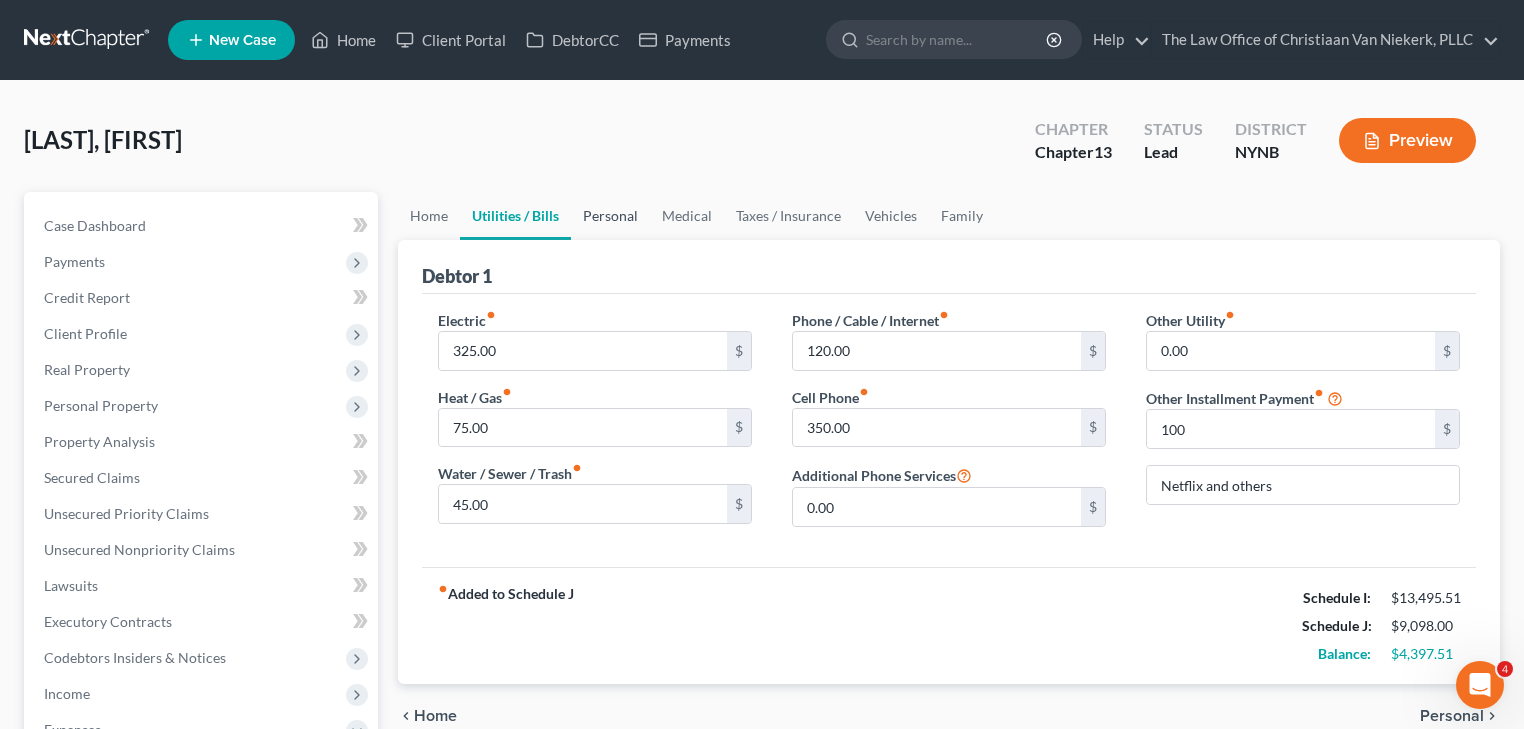 click on "Personal" at bounding box center (610, 216) 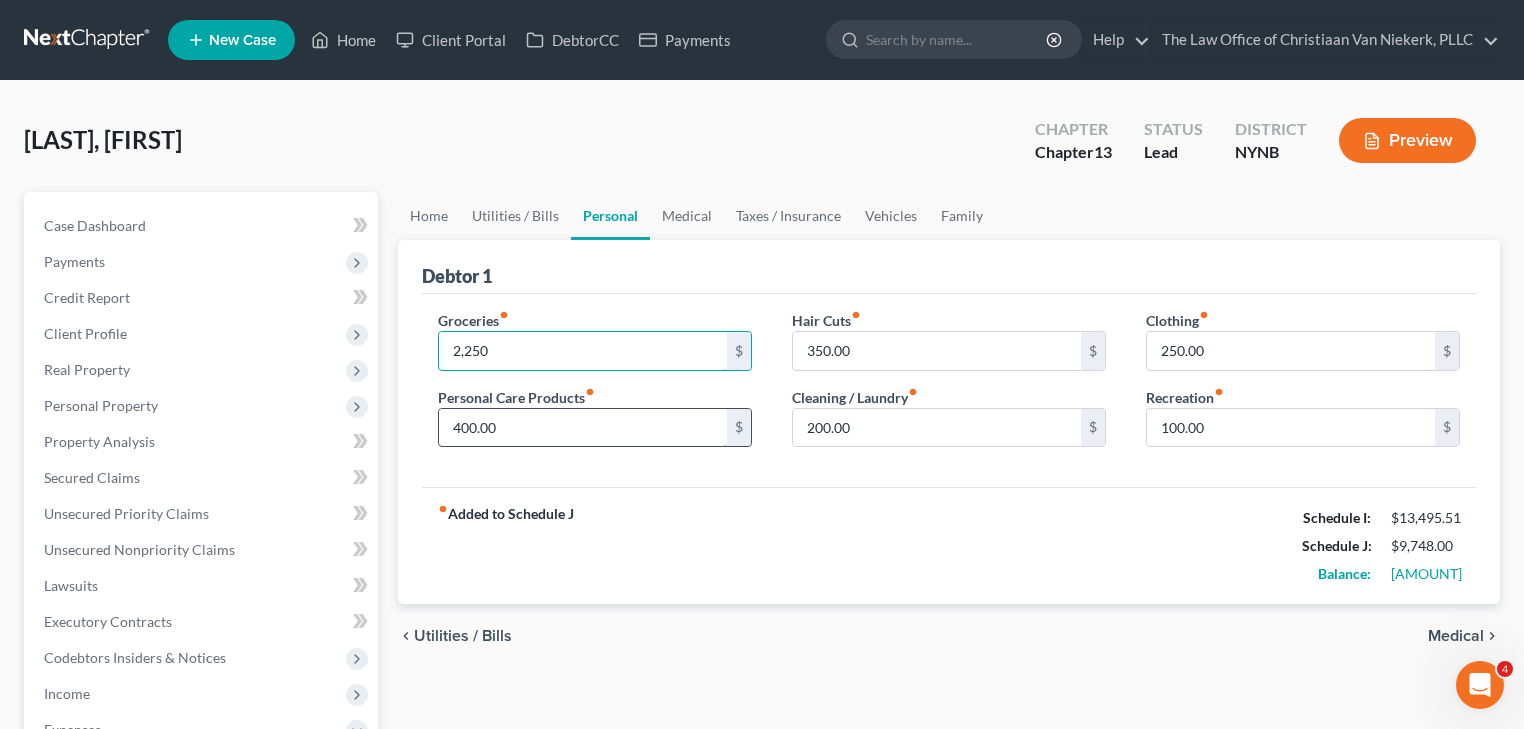 type on "2,250" 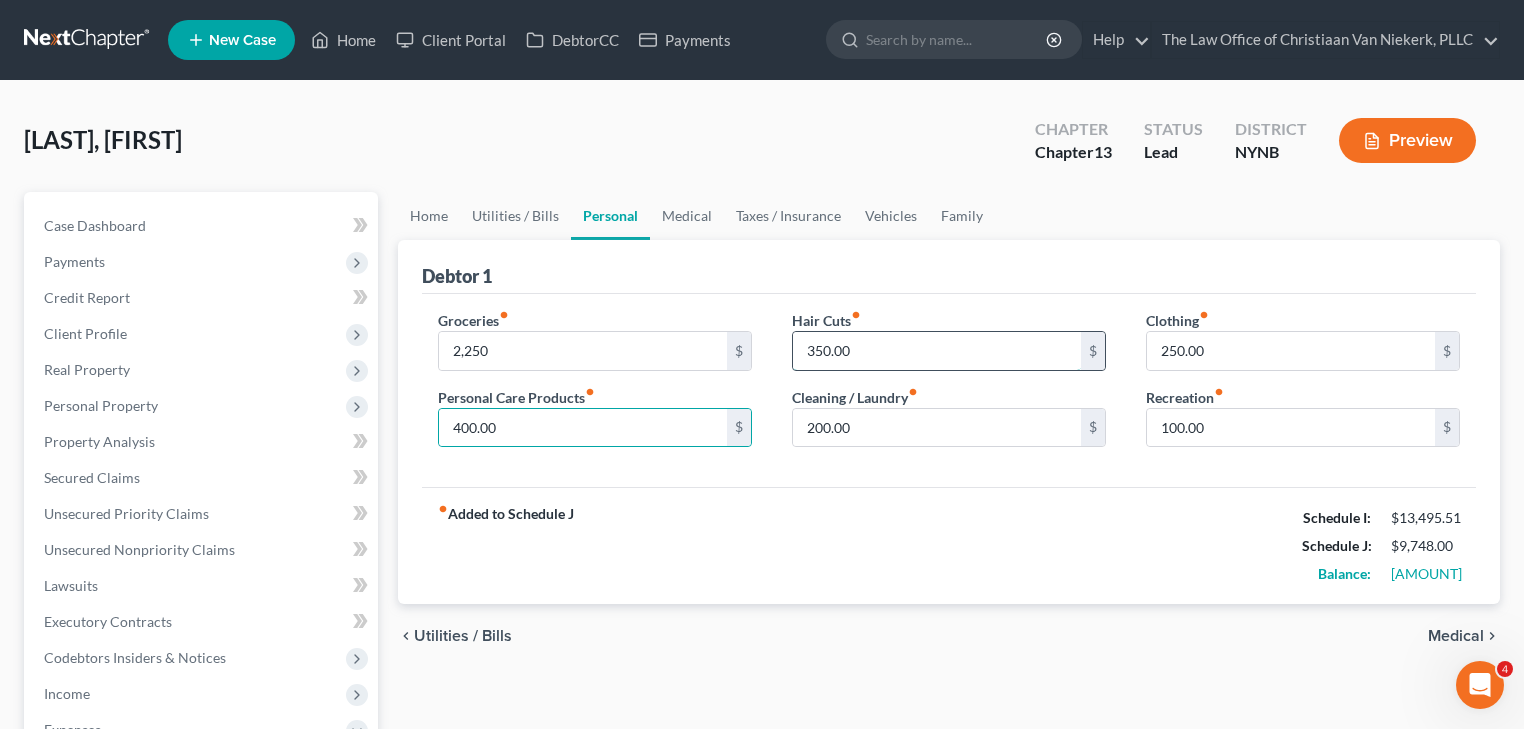 click on "350.00" at bounding box center [937, 351] 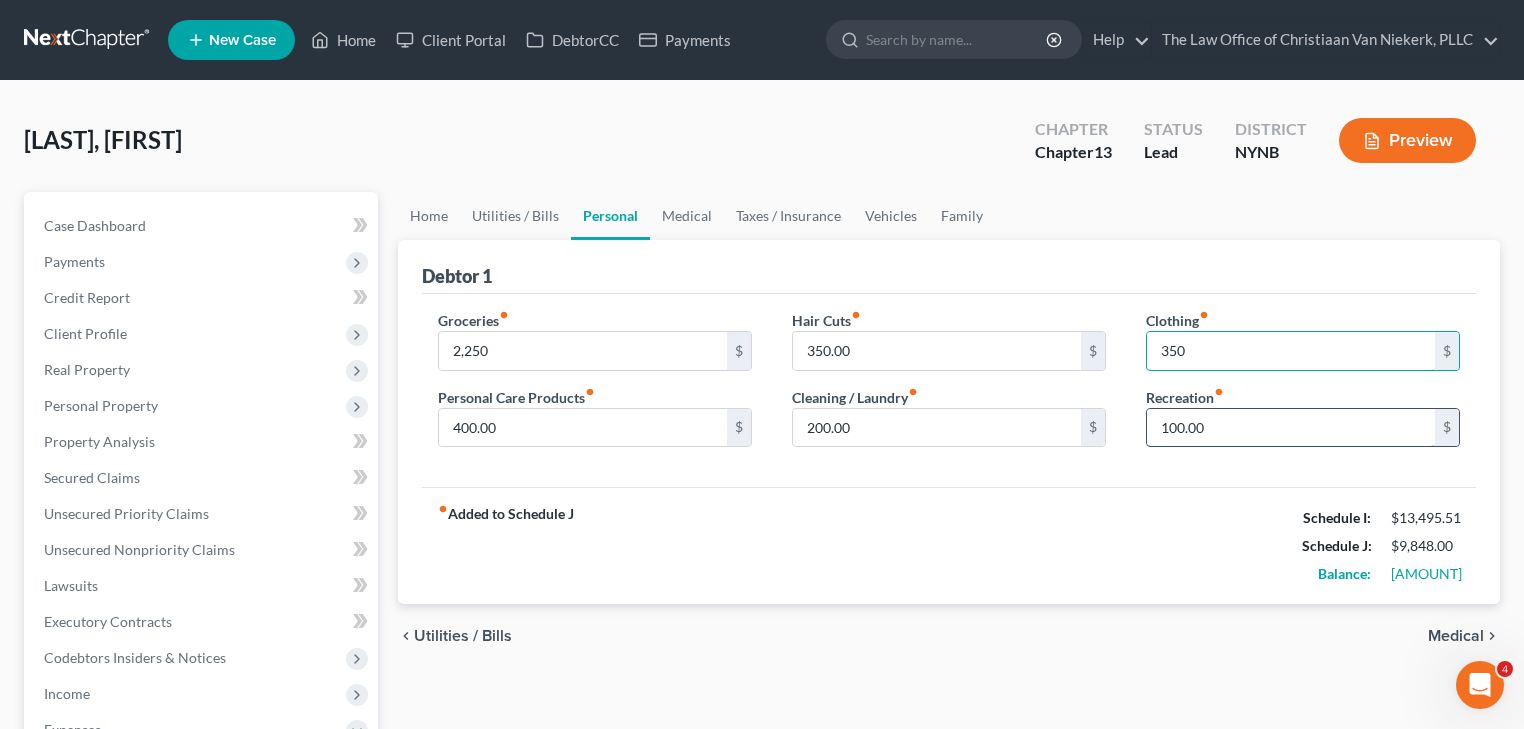 type on "350" 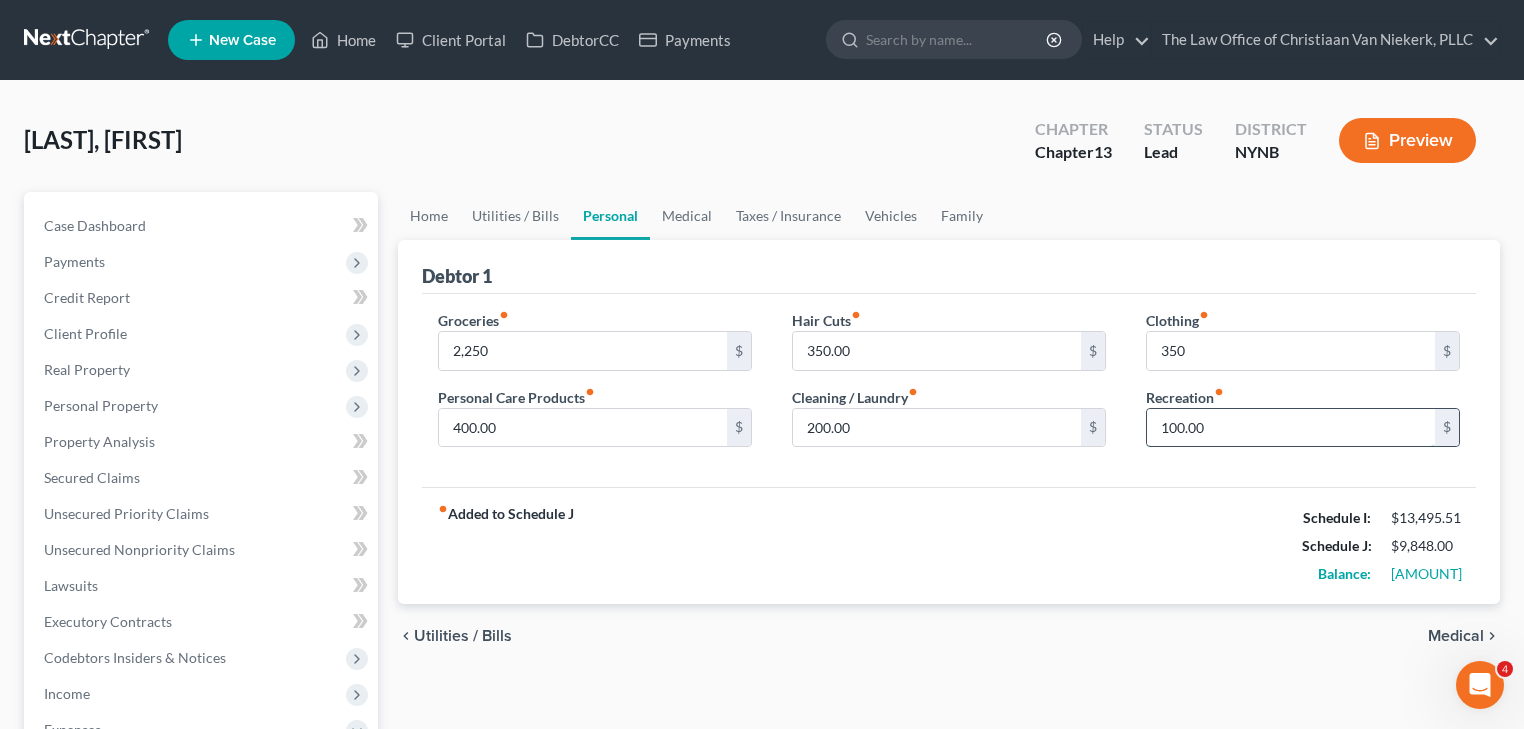 click on "100.00" at bounding box center [1291, 428] 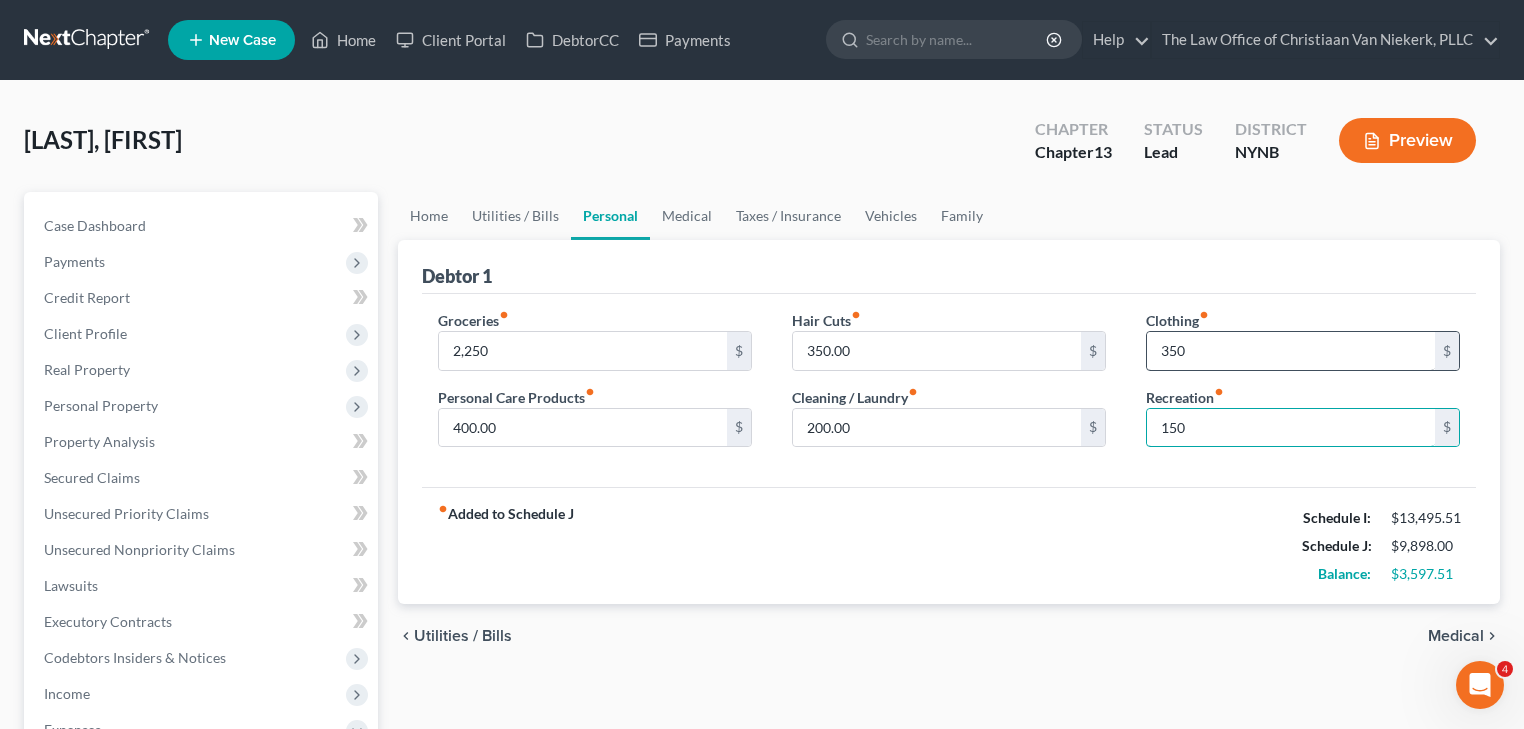type on "150" 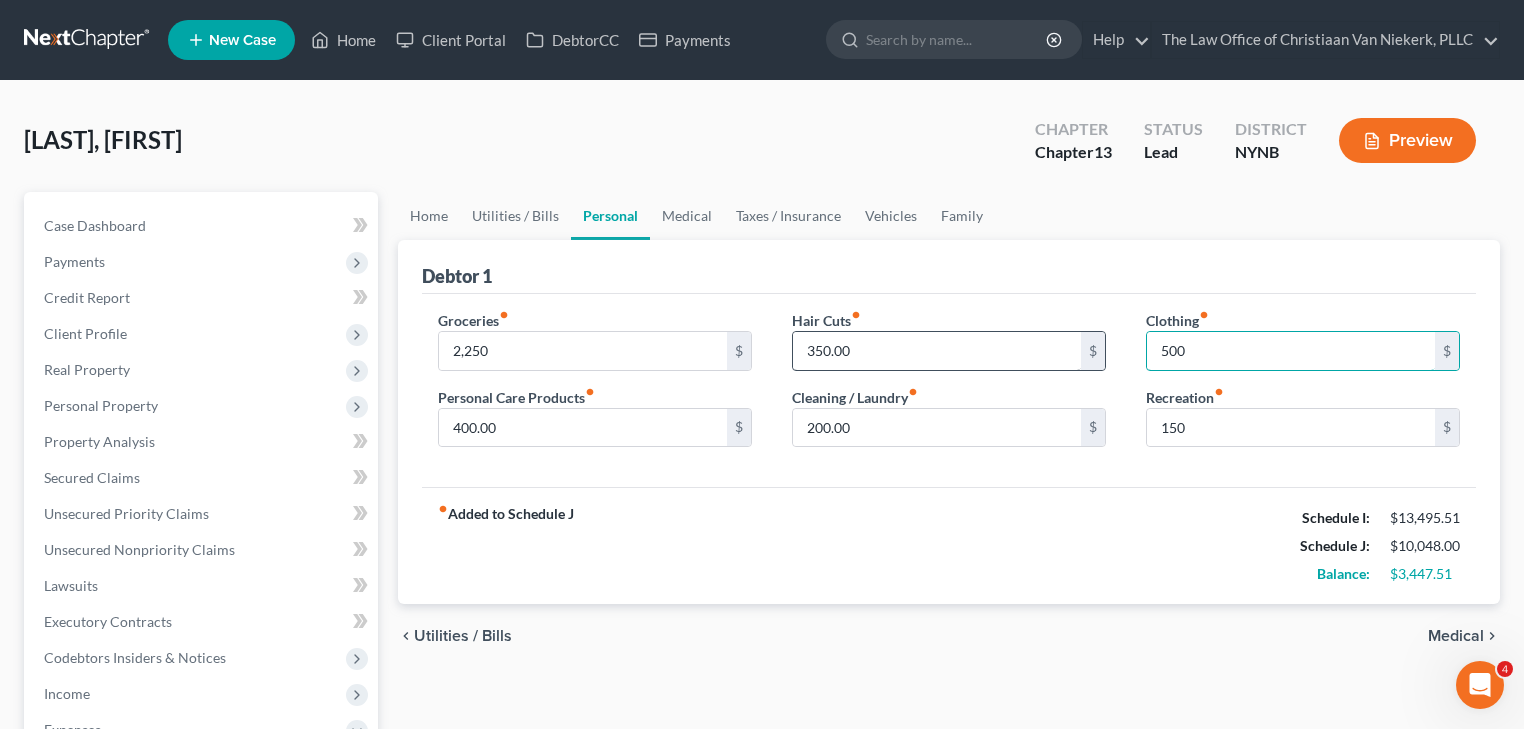 type on "500" 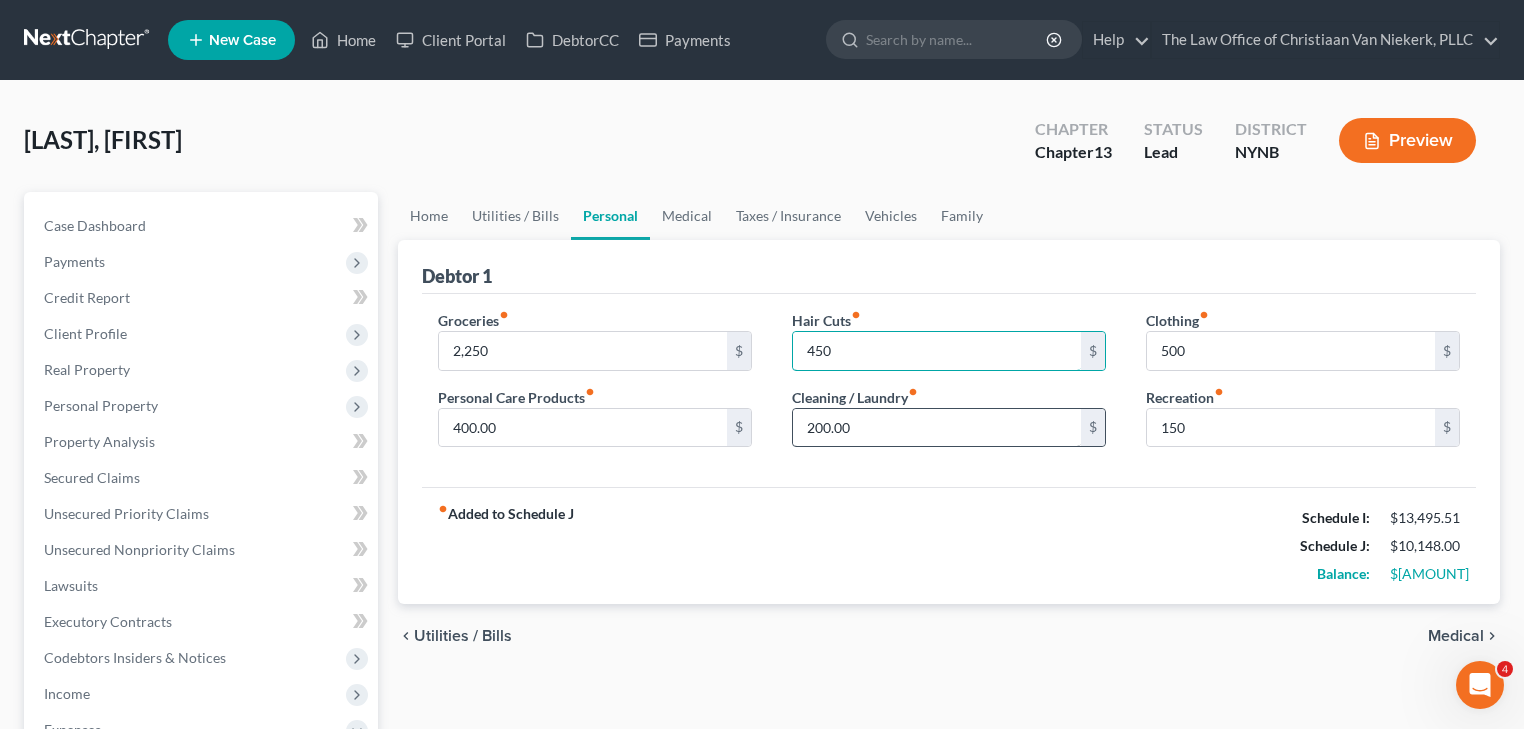 type on "450" 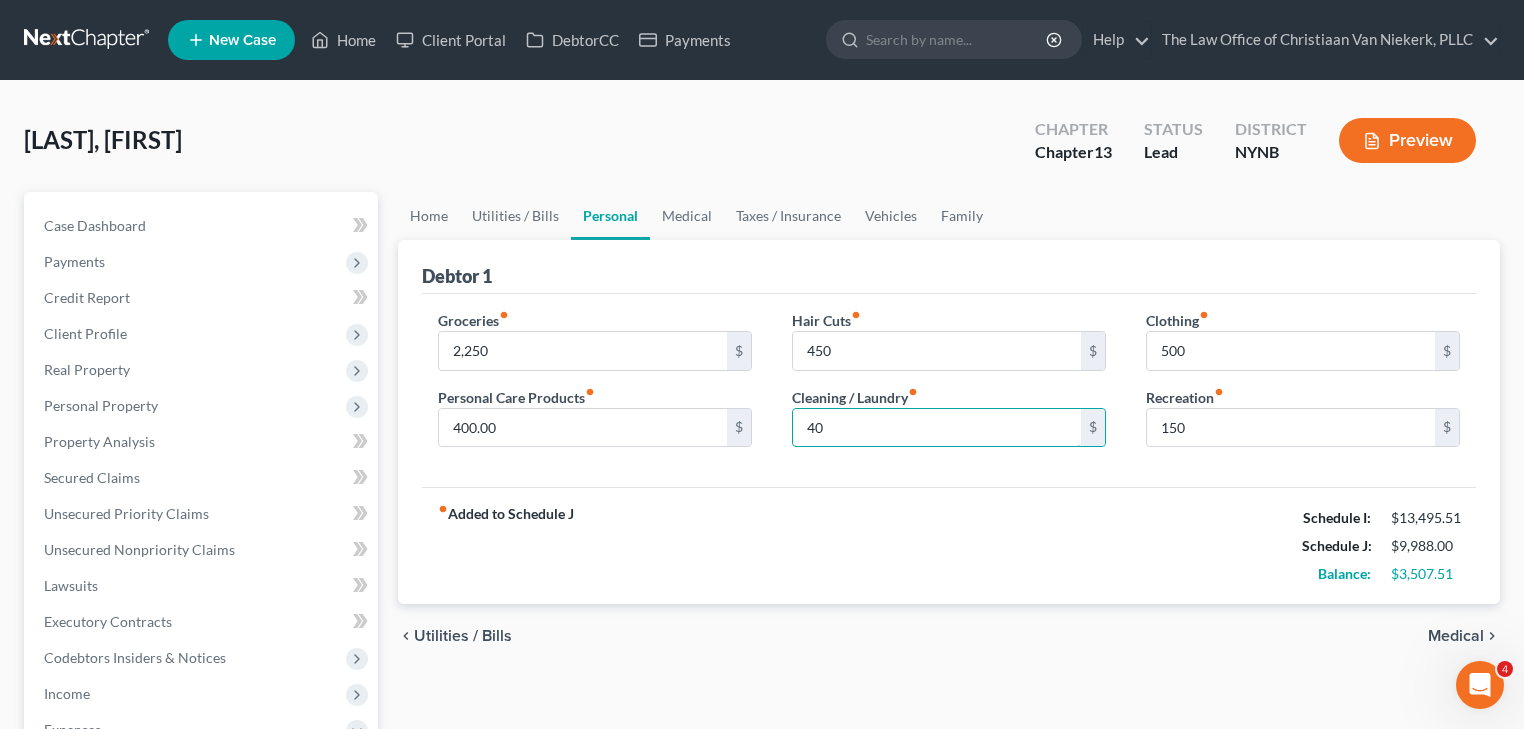 type on "4" 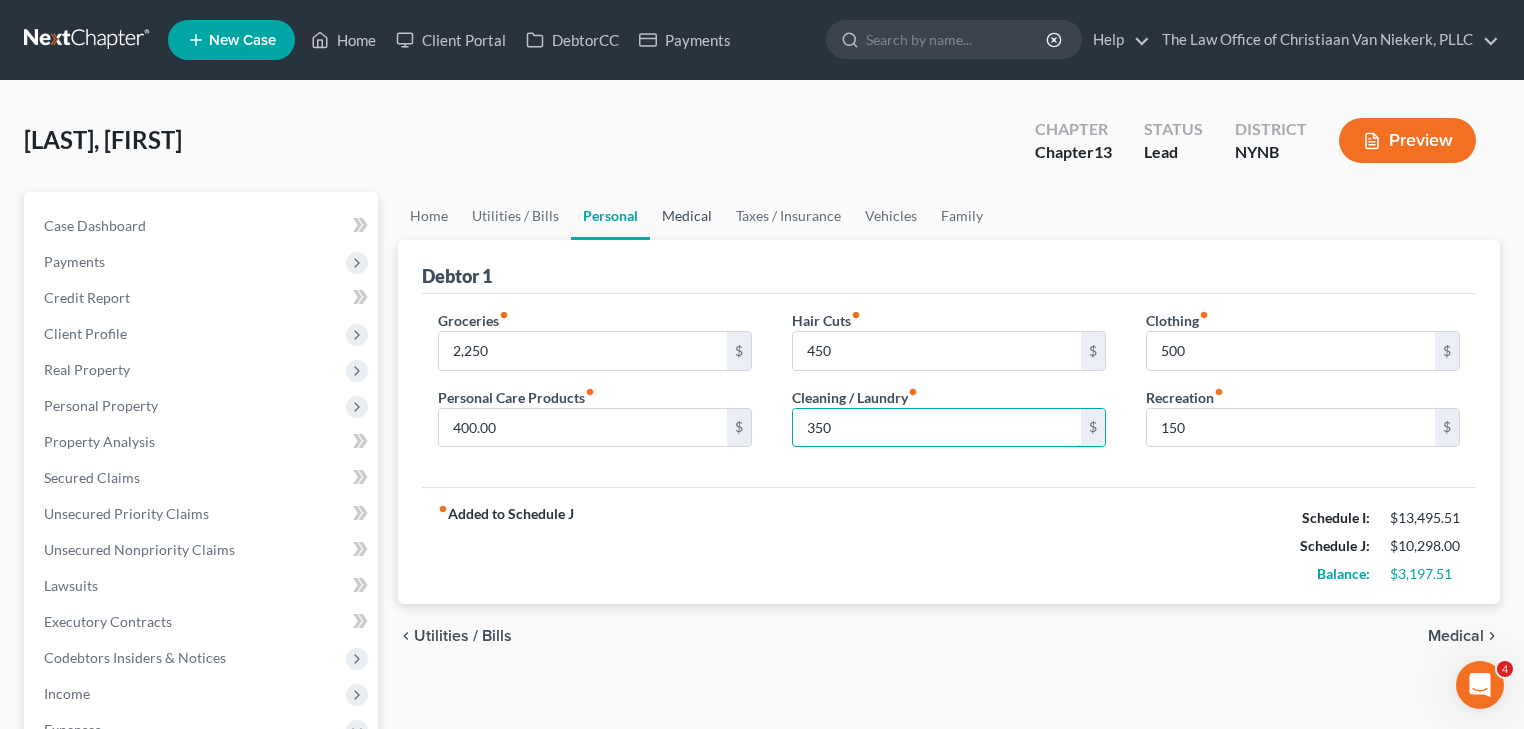 type on "350" 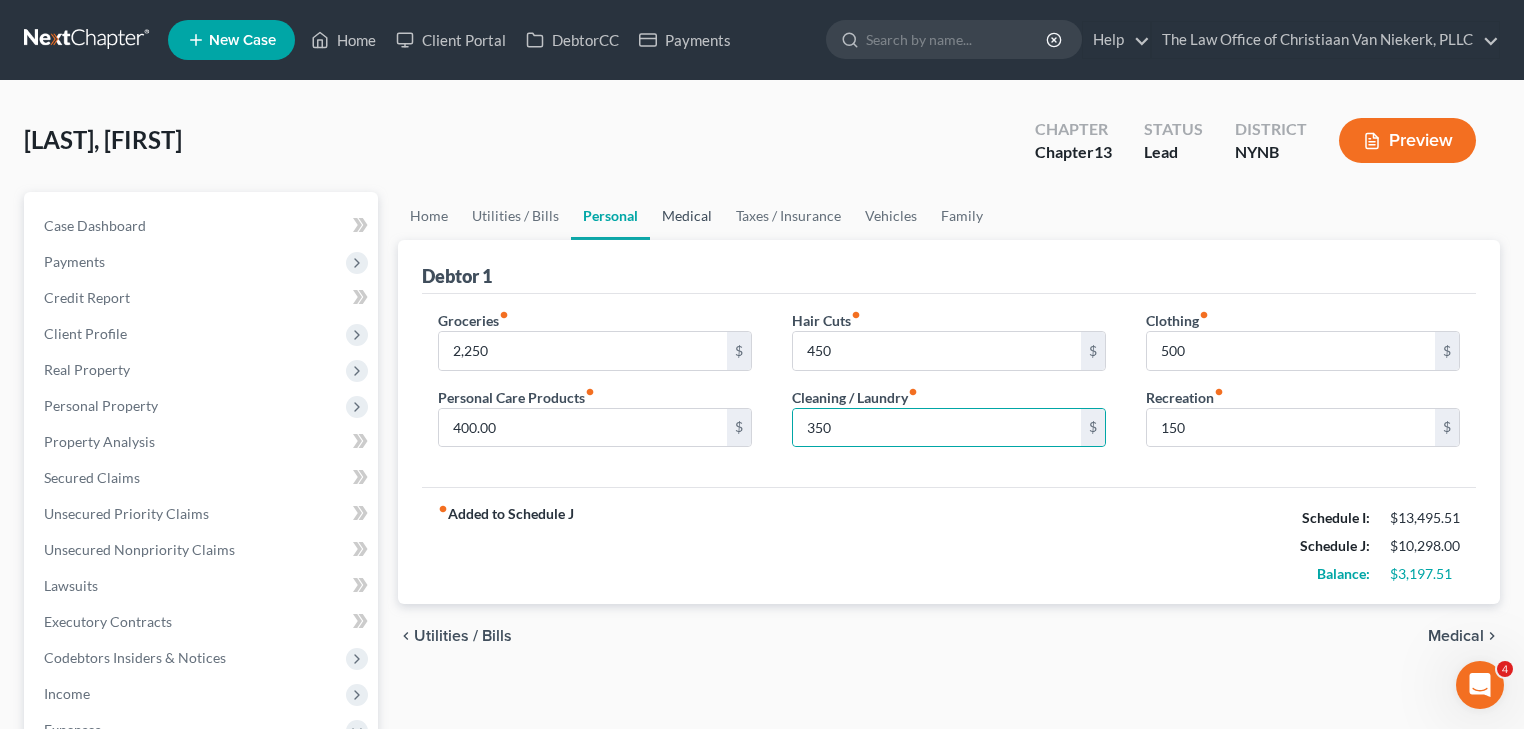 click on "Medical" at bounding box center (687, 216) 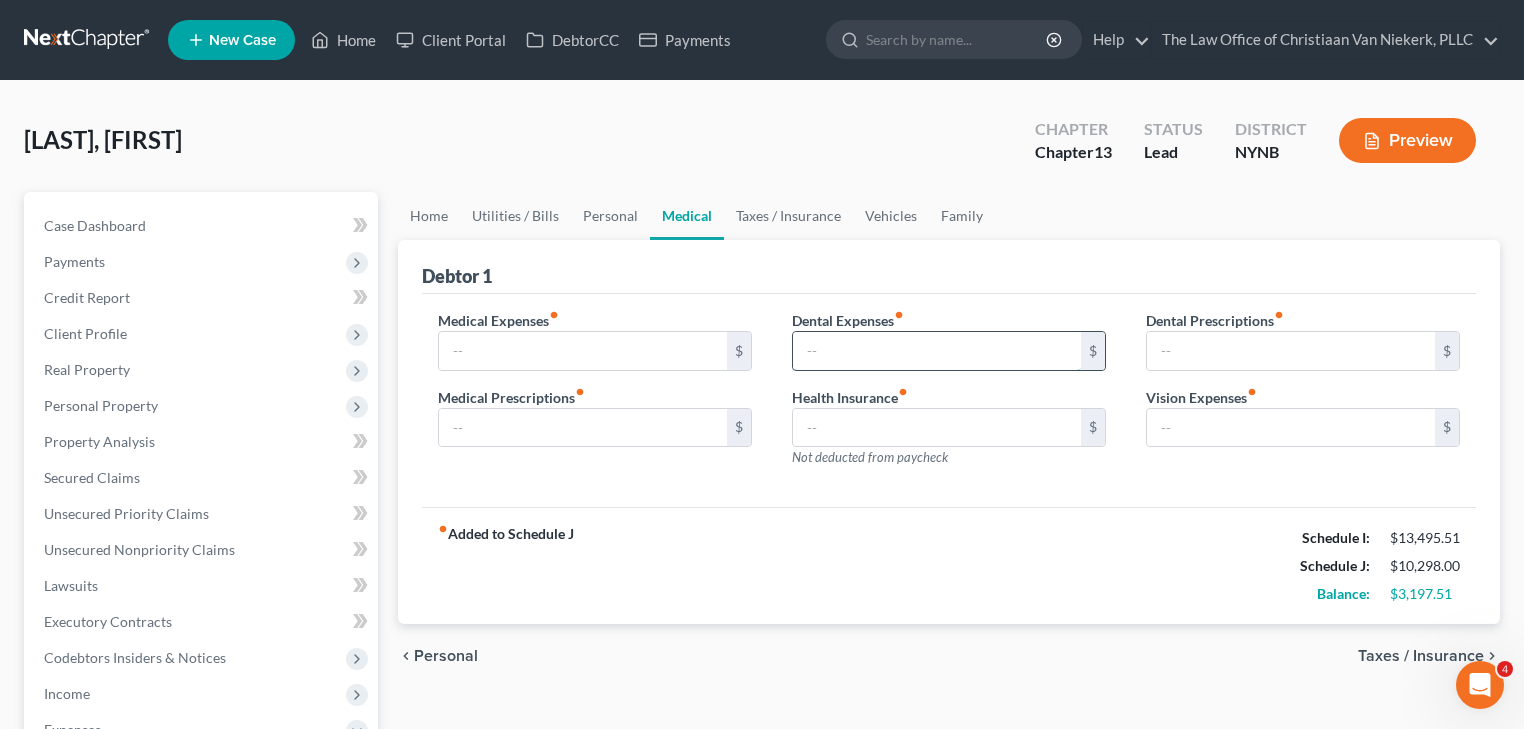 click at bounding box center (937, 351) 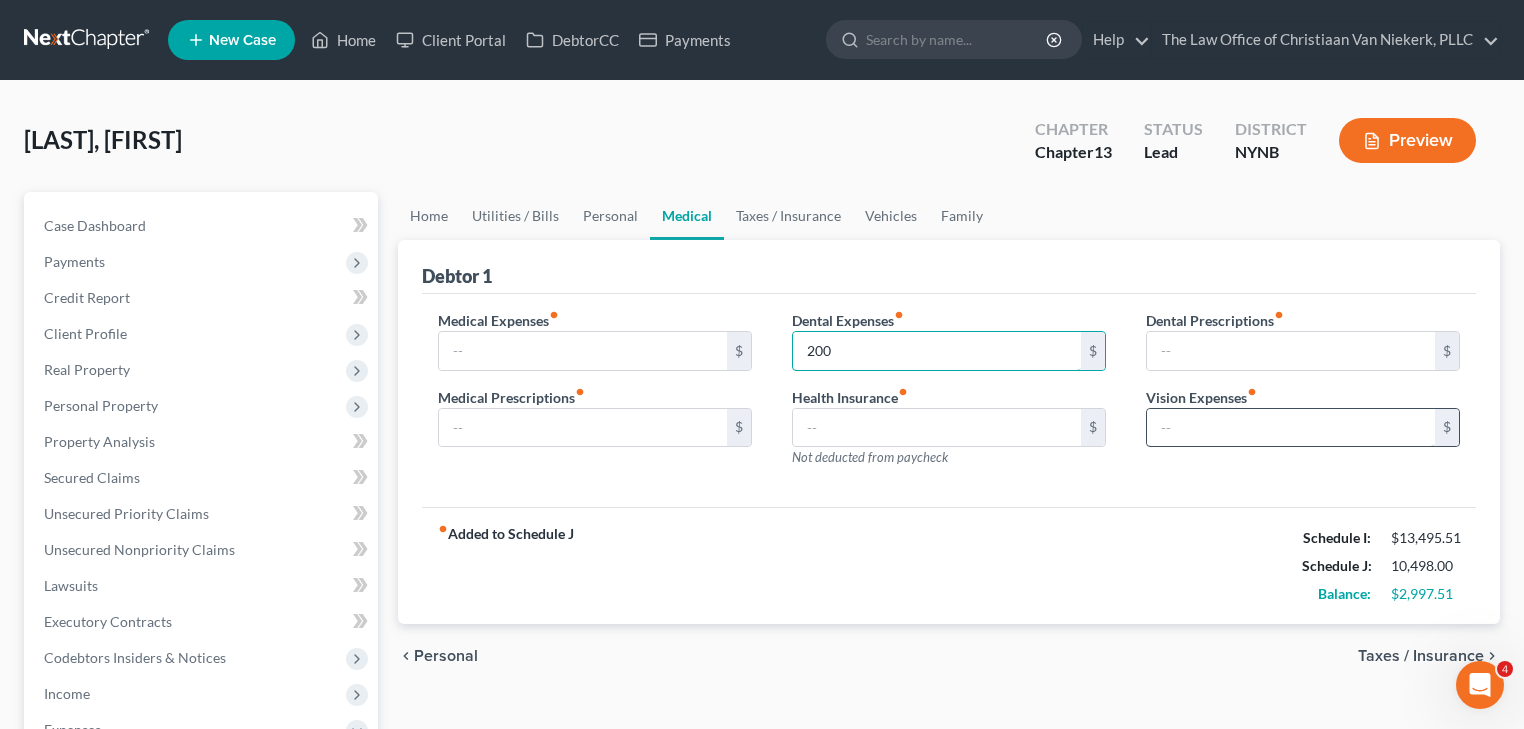 type on "200" 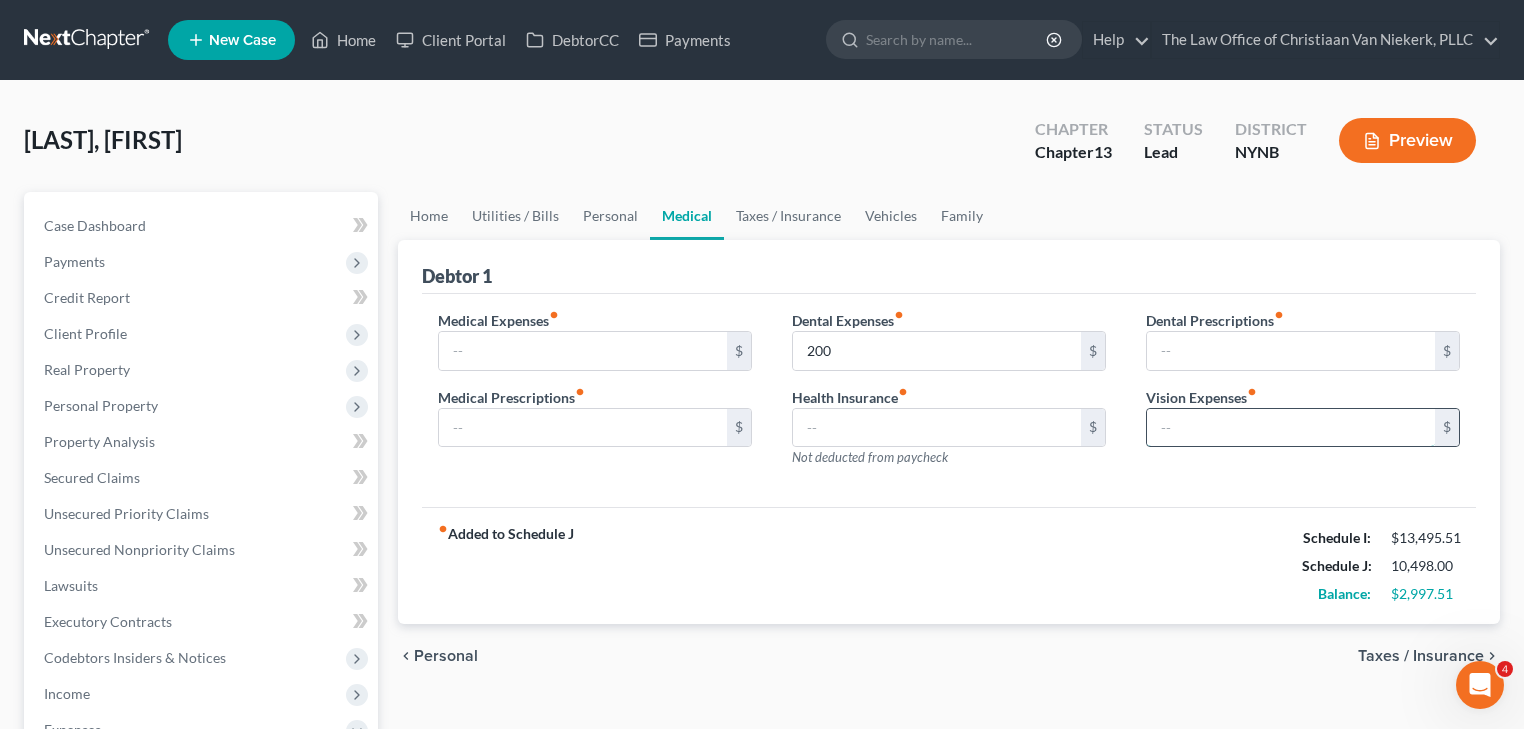 click at bounding box center (1291, 428) 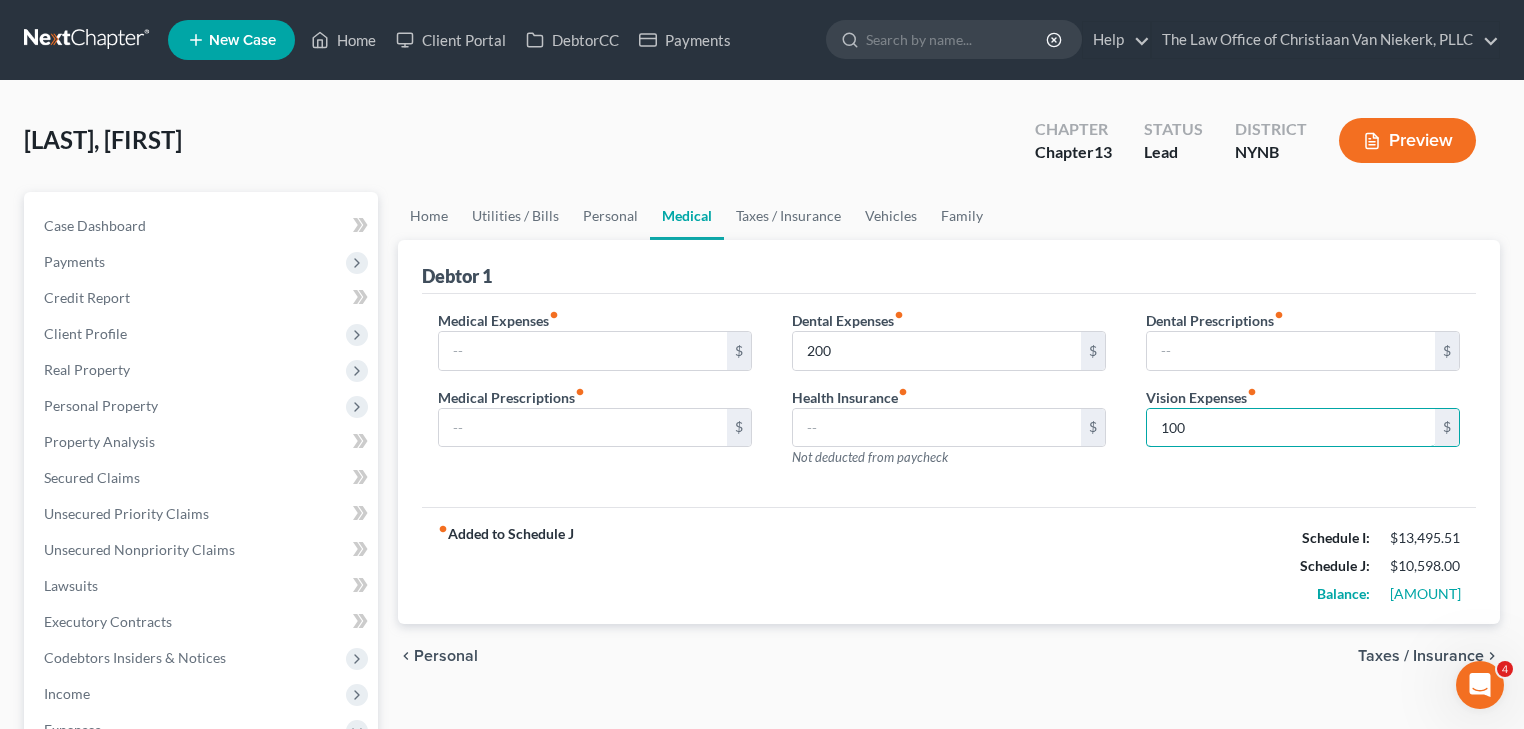 type on "100" 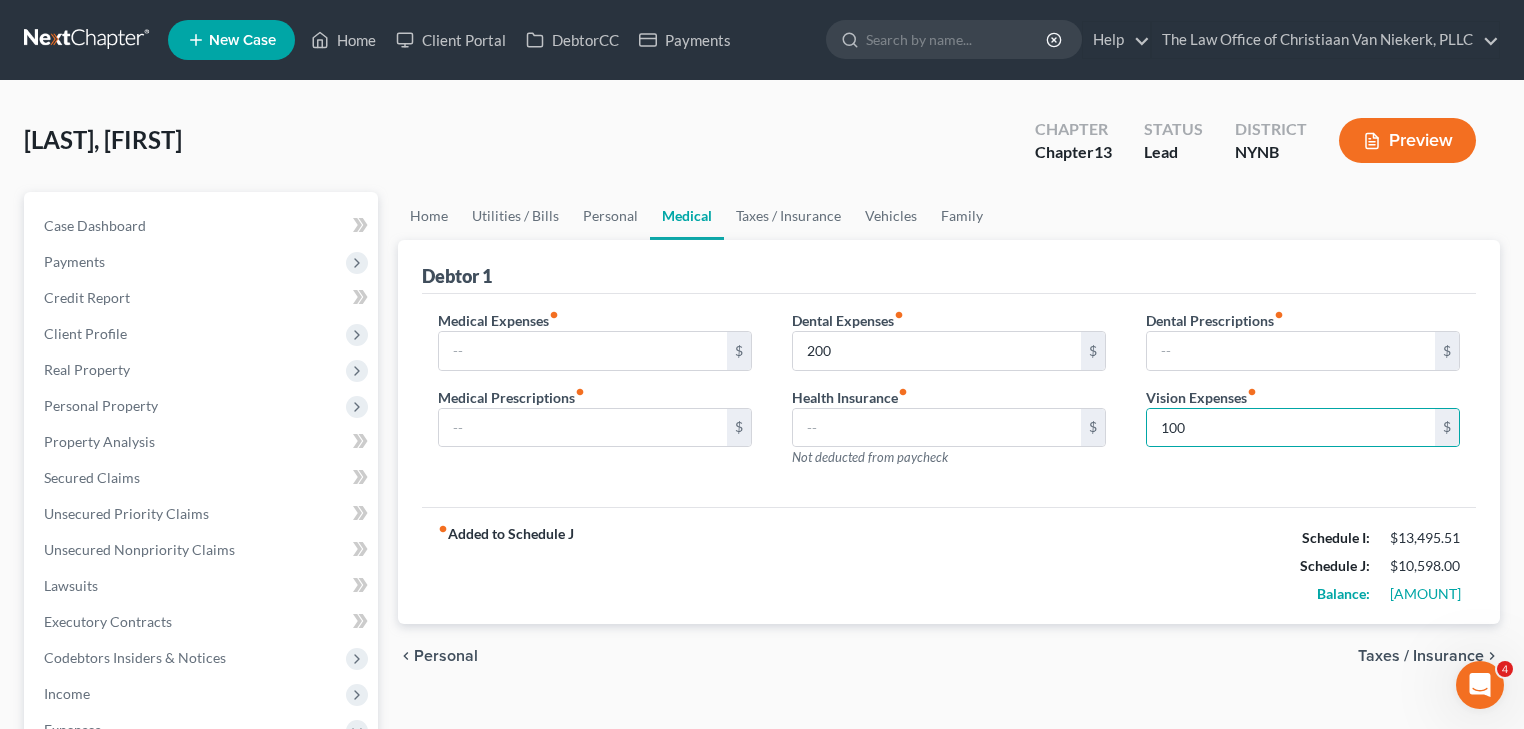 click on "Dental Prescriptions  fiber_manual_record $ Vision Expenses  fiber_manual_record 100 $" at bounding box center [1303, 397] 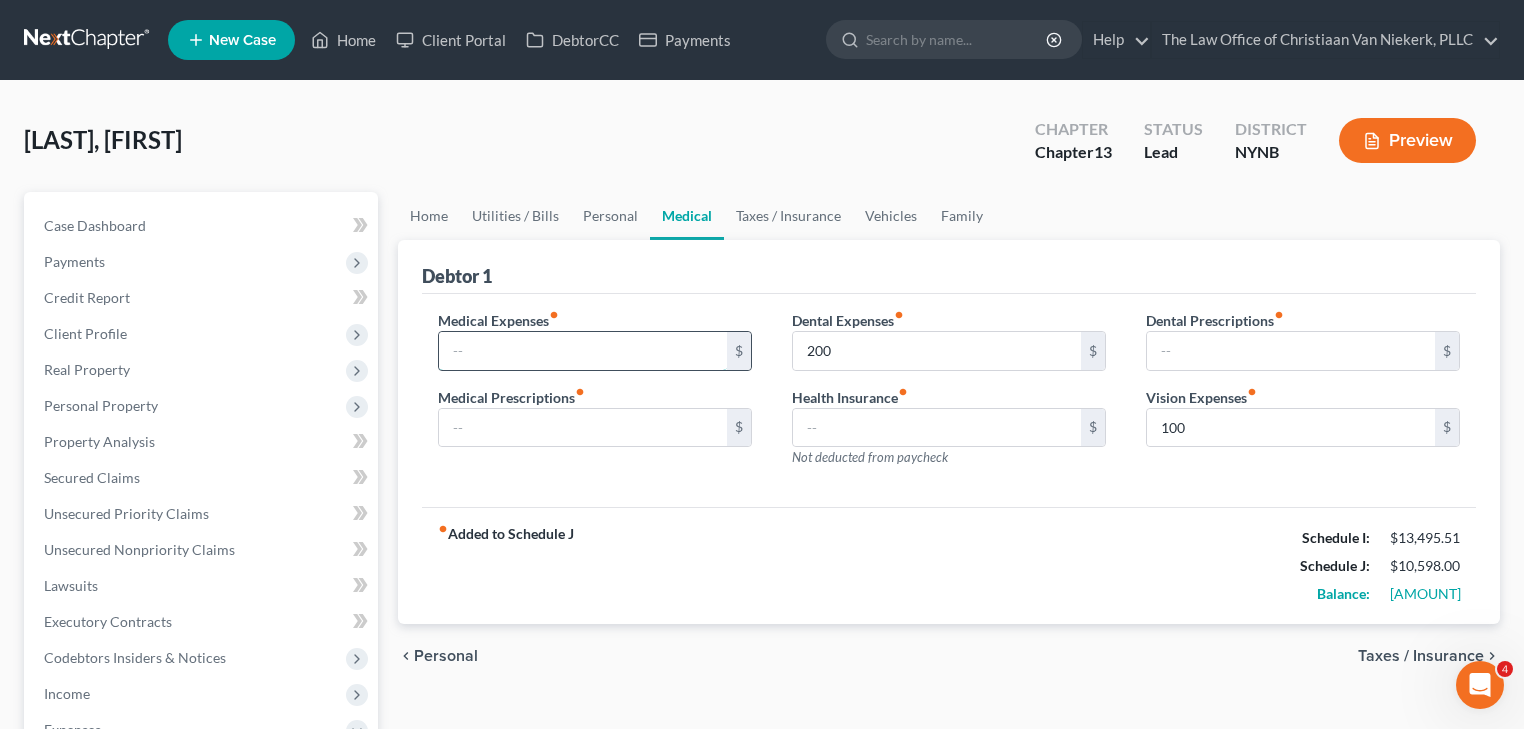 click at bounding box center [583, 351] 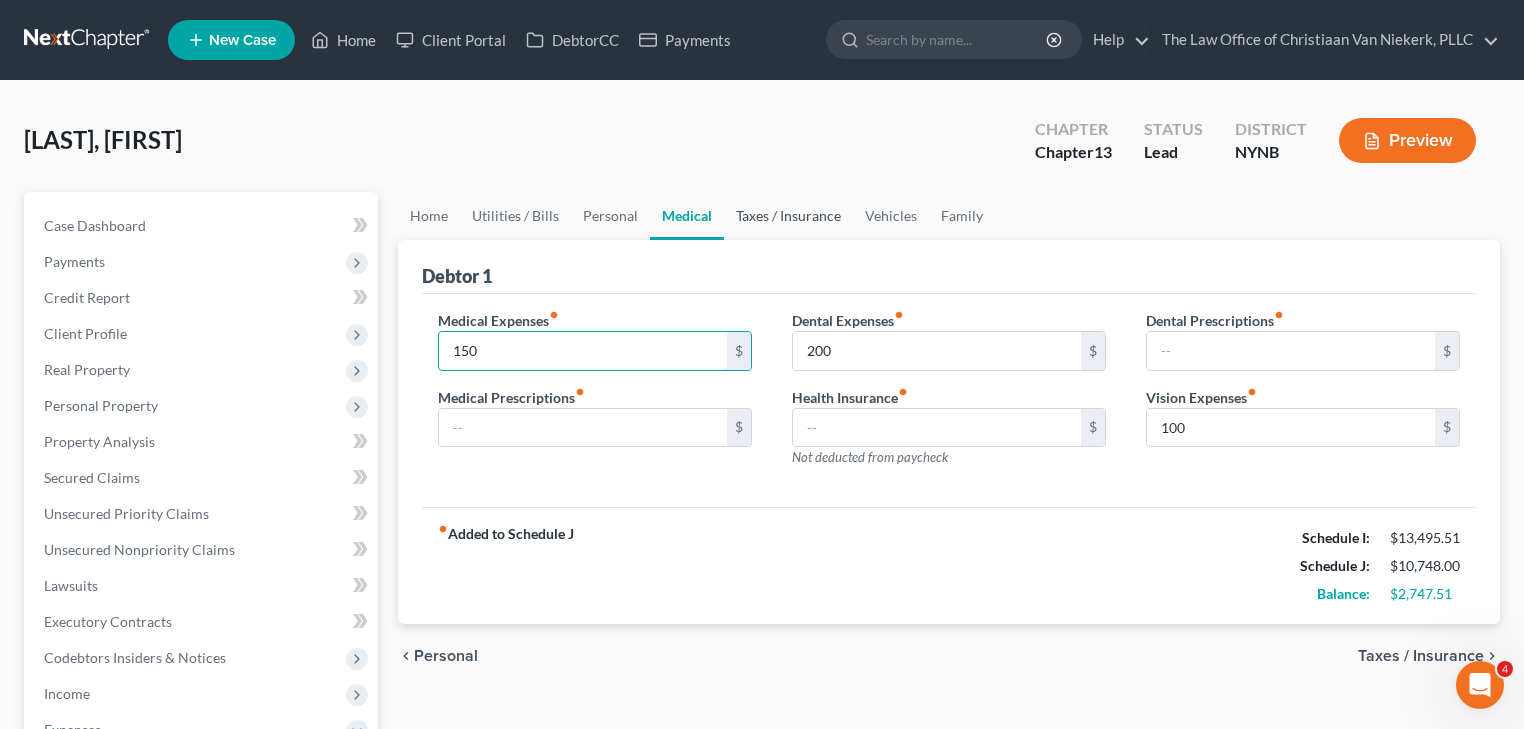 type on "150" 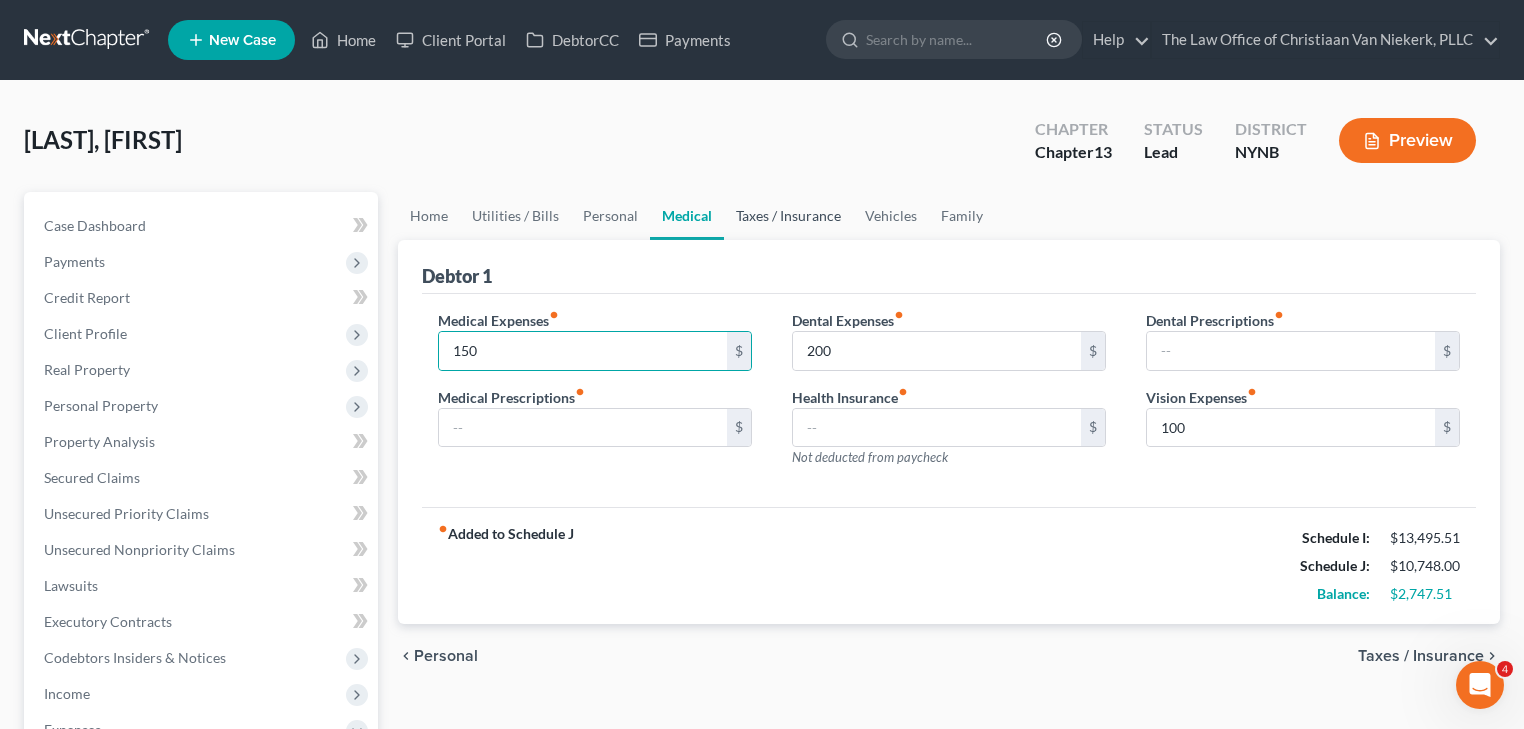 click on "Taxes / Insurance" at bounding box center (788, 216) 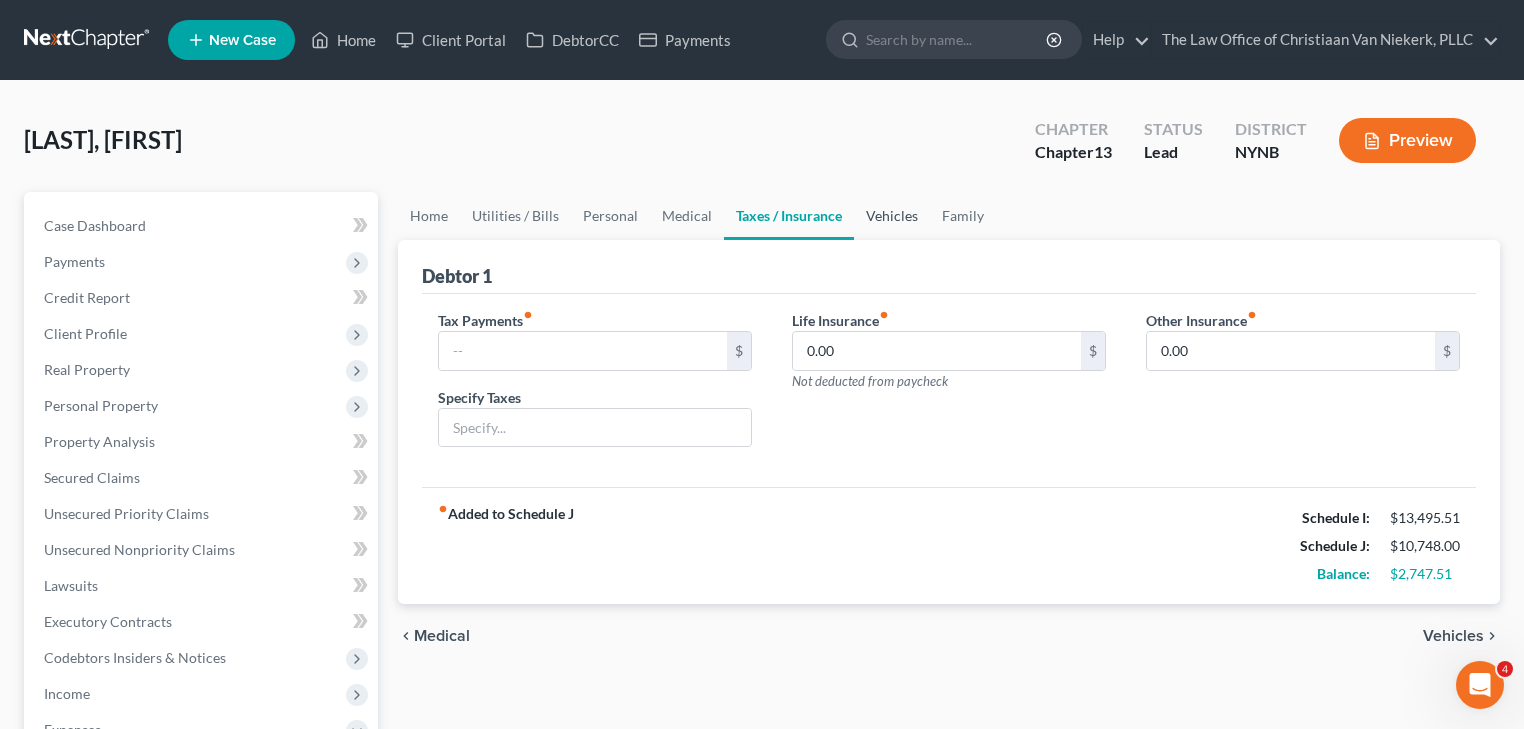 click on "Vehicles" at bounding box center (892, 216) 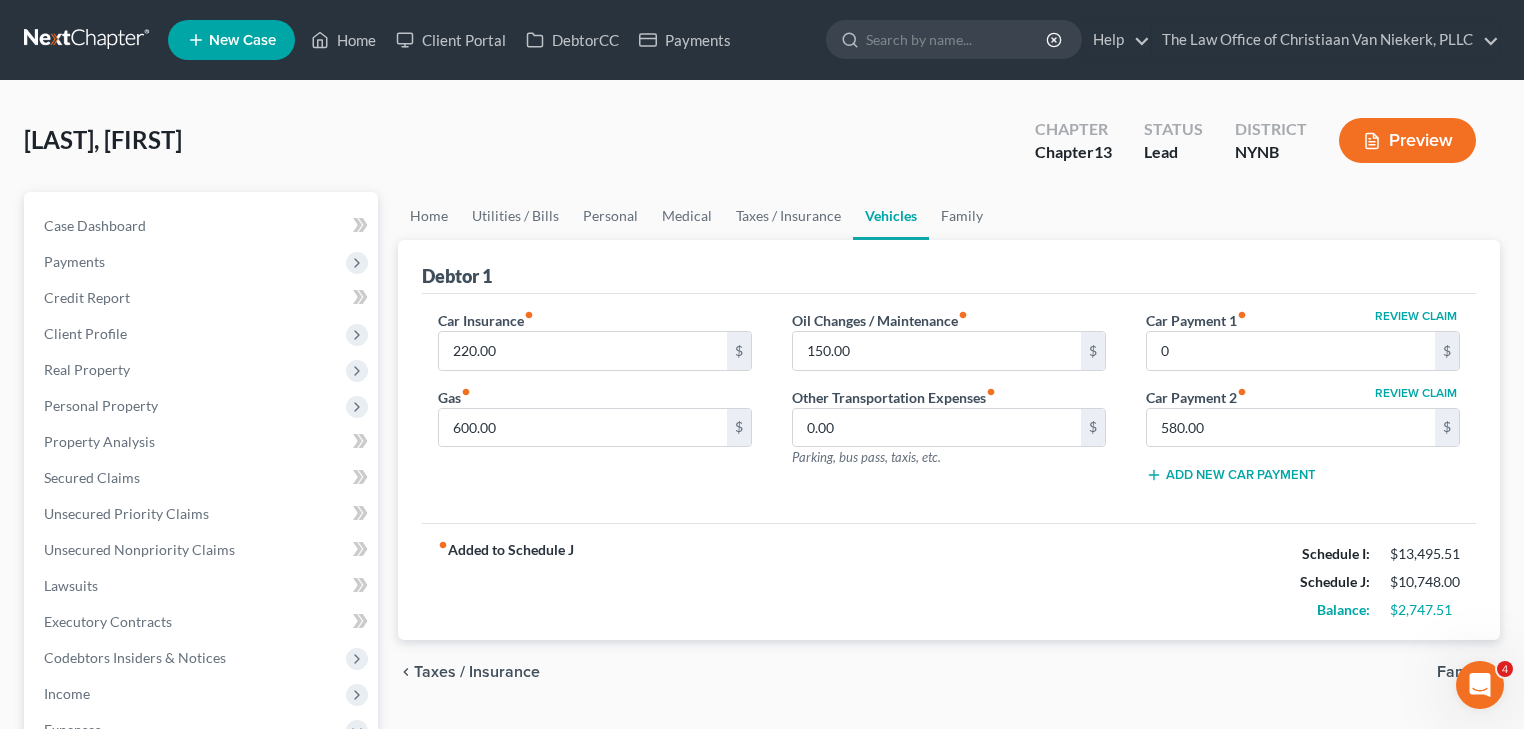 click on "Car Insurance  fiber_manual_record 220.00 $ Gas  fiber_manual_record 600.00 $ Oil Changes / Maintenance  fiber_manual_record 150.00 $ Other Transportation Expenses  fiber_manual_record 0.00 $ Parking, bus pass, taxis, etc. Review Claim Car Payment 1  fiber_manual_record 0 $ Review Claim Car Payment 2  fiber_manual_record 580.00 $ Add New Car Payment" at bounding box center [949, 409] 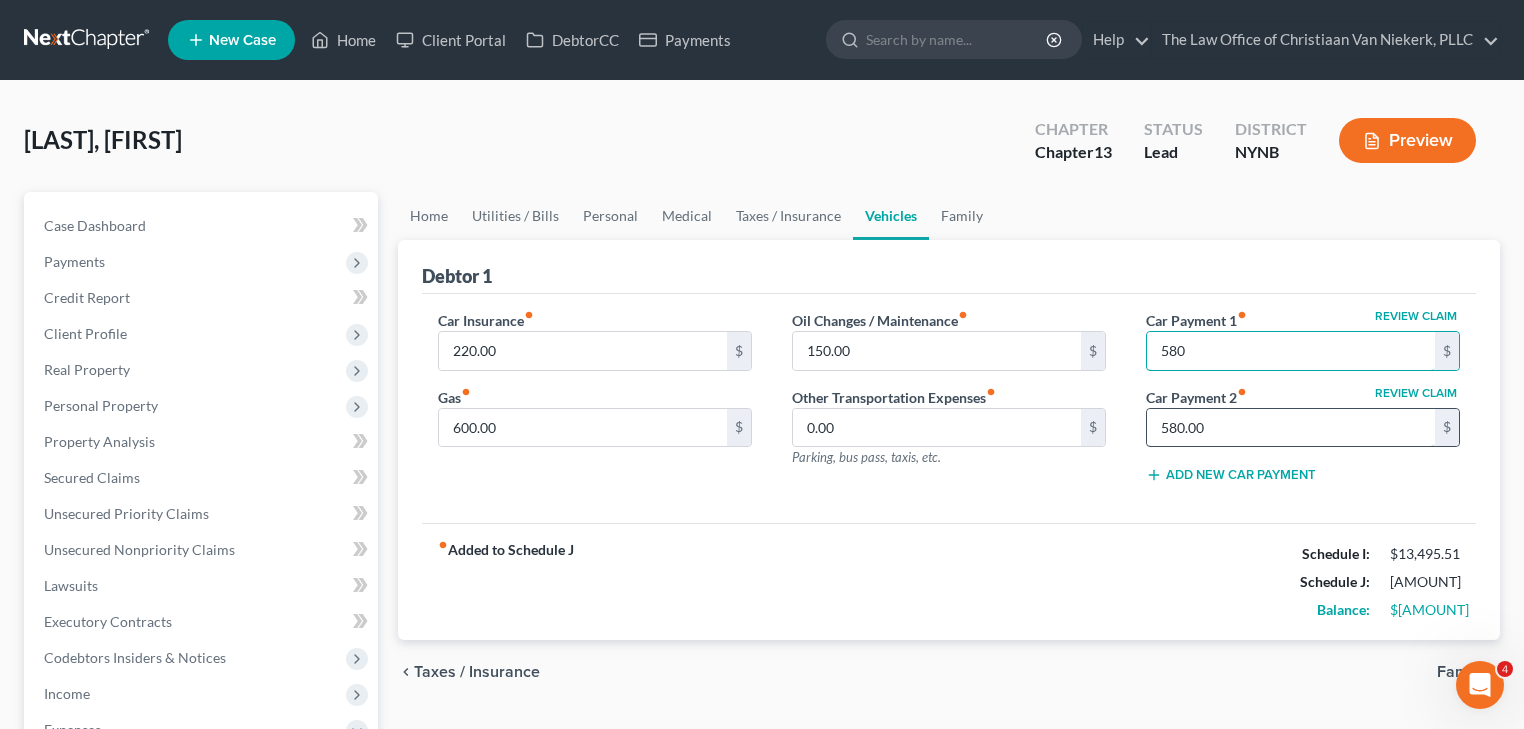 type on "580" 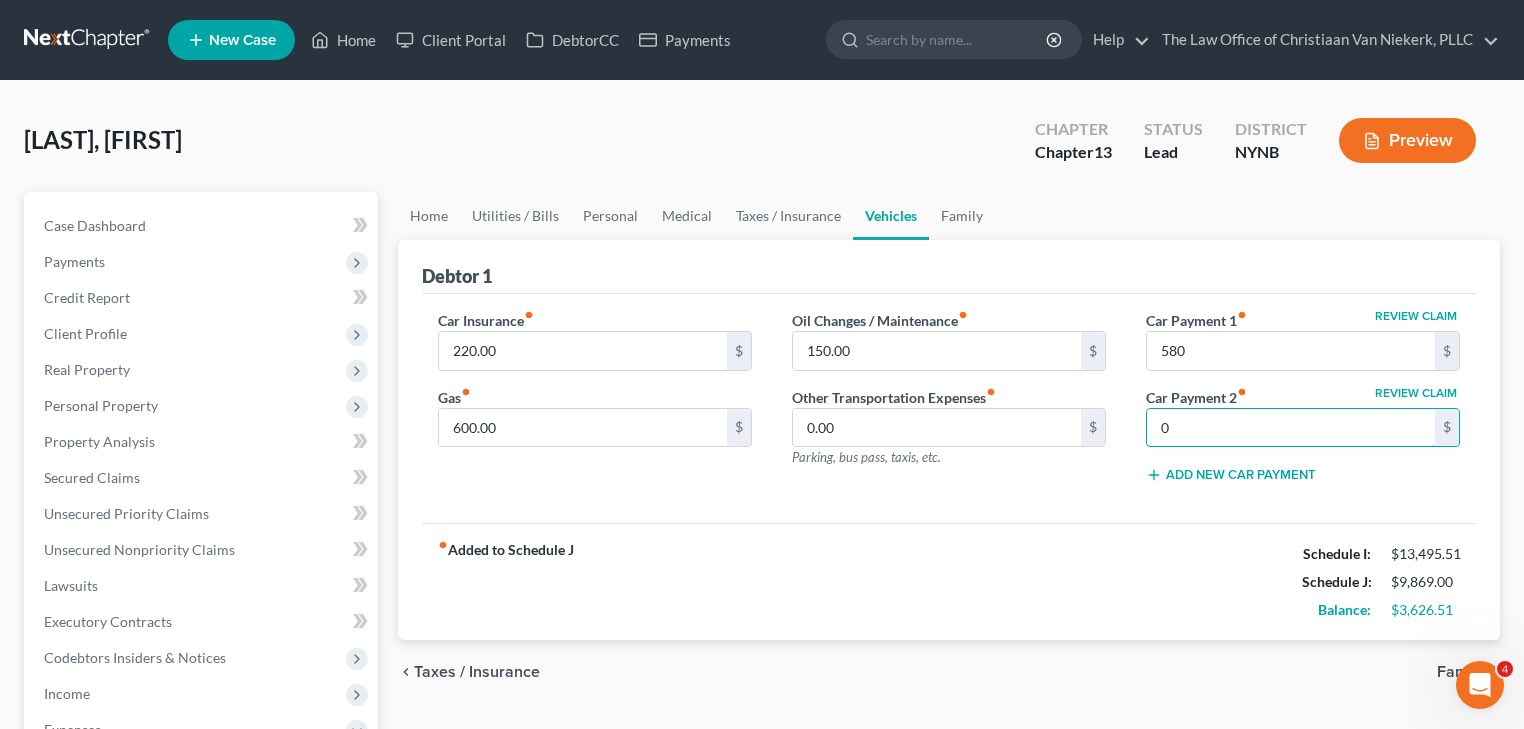 type on "0" 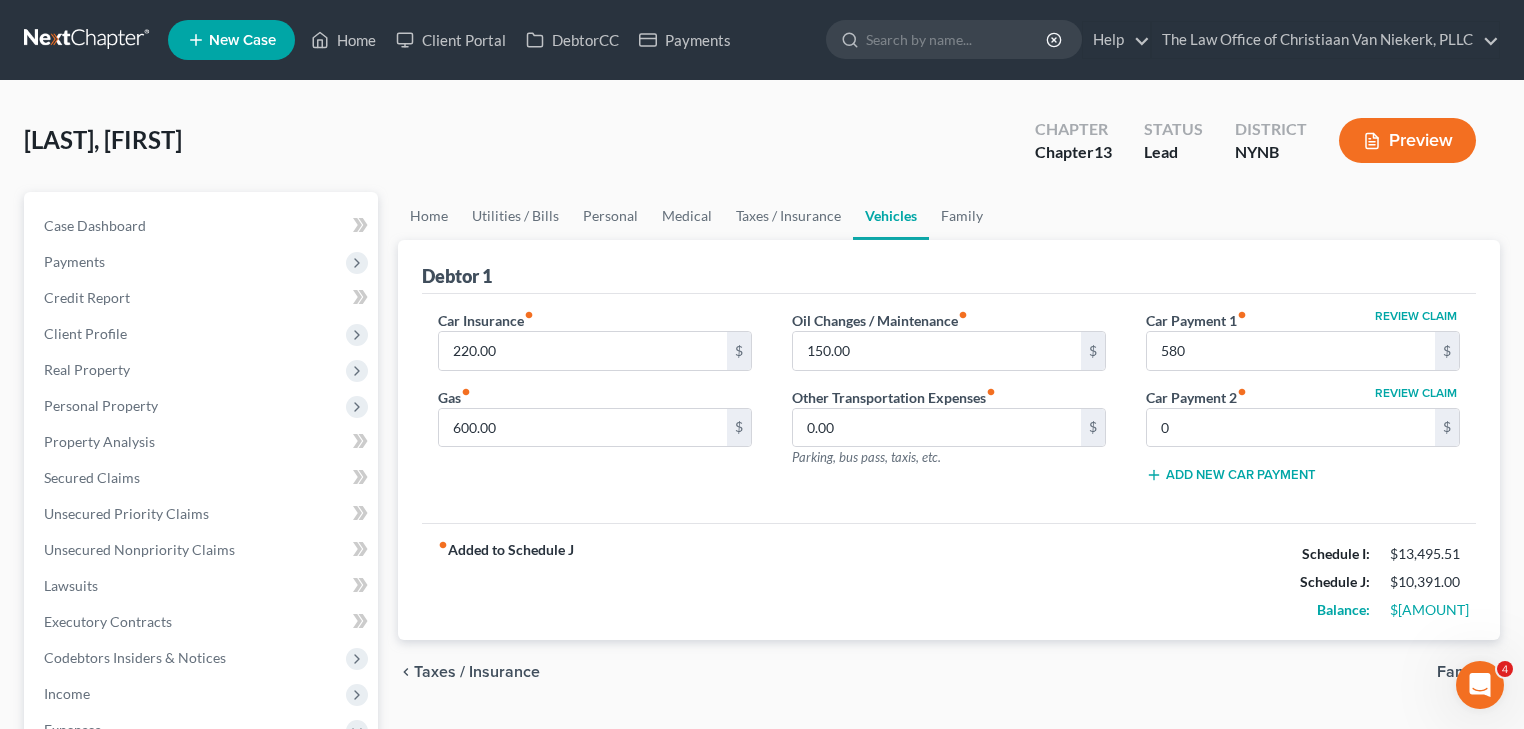 drag, startPoint x: 917, startPoint y: 488, endPoint x: 869, endPoint y: 420, distance: 83.23461 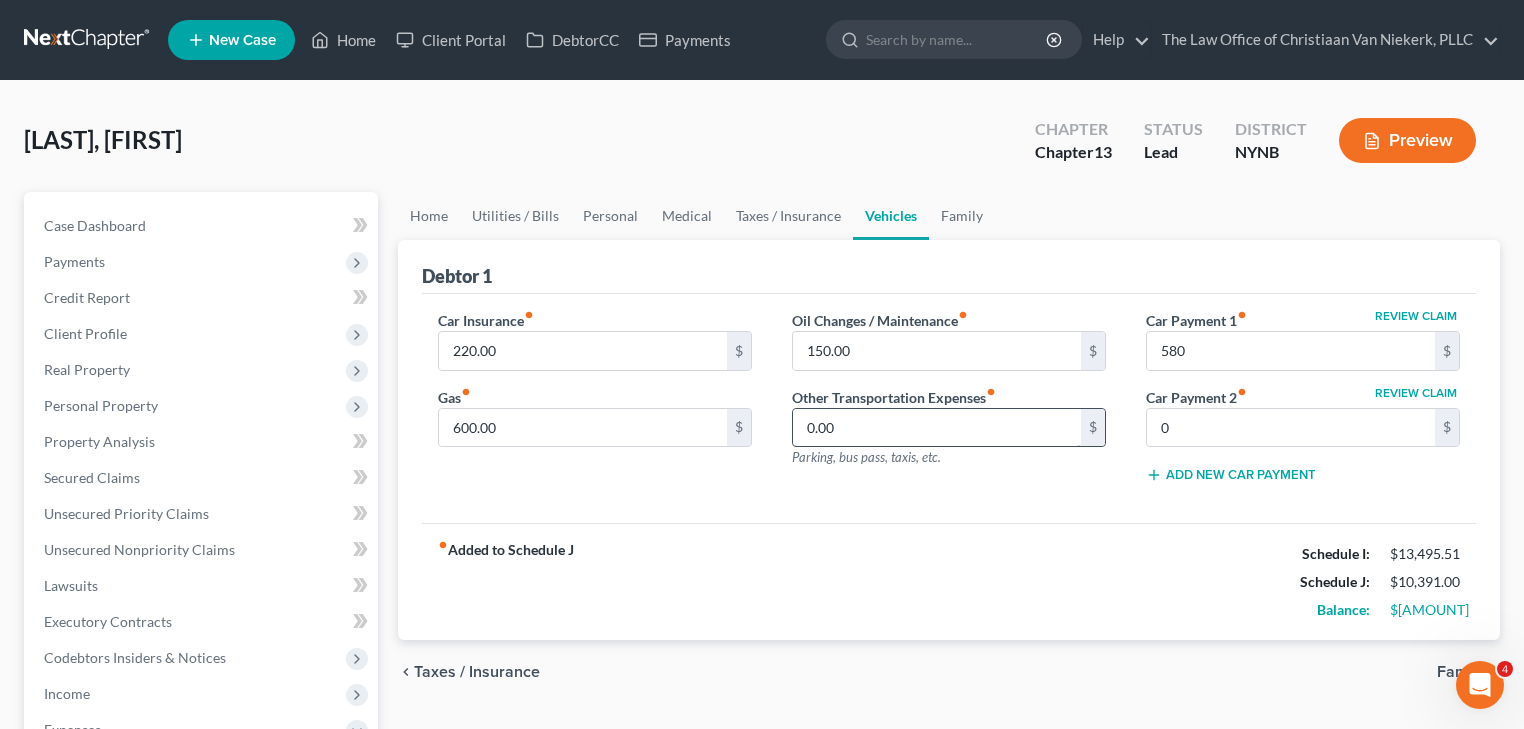 click on "Oil Changes / Maintenance  fiber_manual_record 150.00 $ Other Transportation Expenses  fiber_manual_record 0.00 $ Parking, bus pass, taxis, etc." at bounding box center [949, 405] 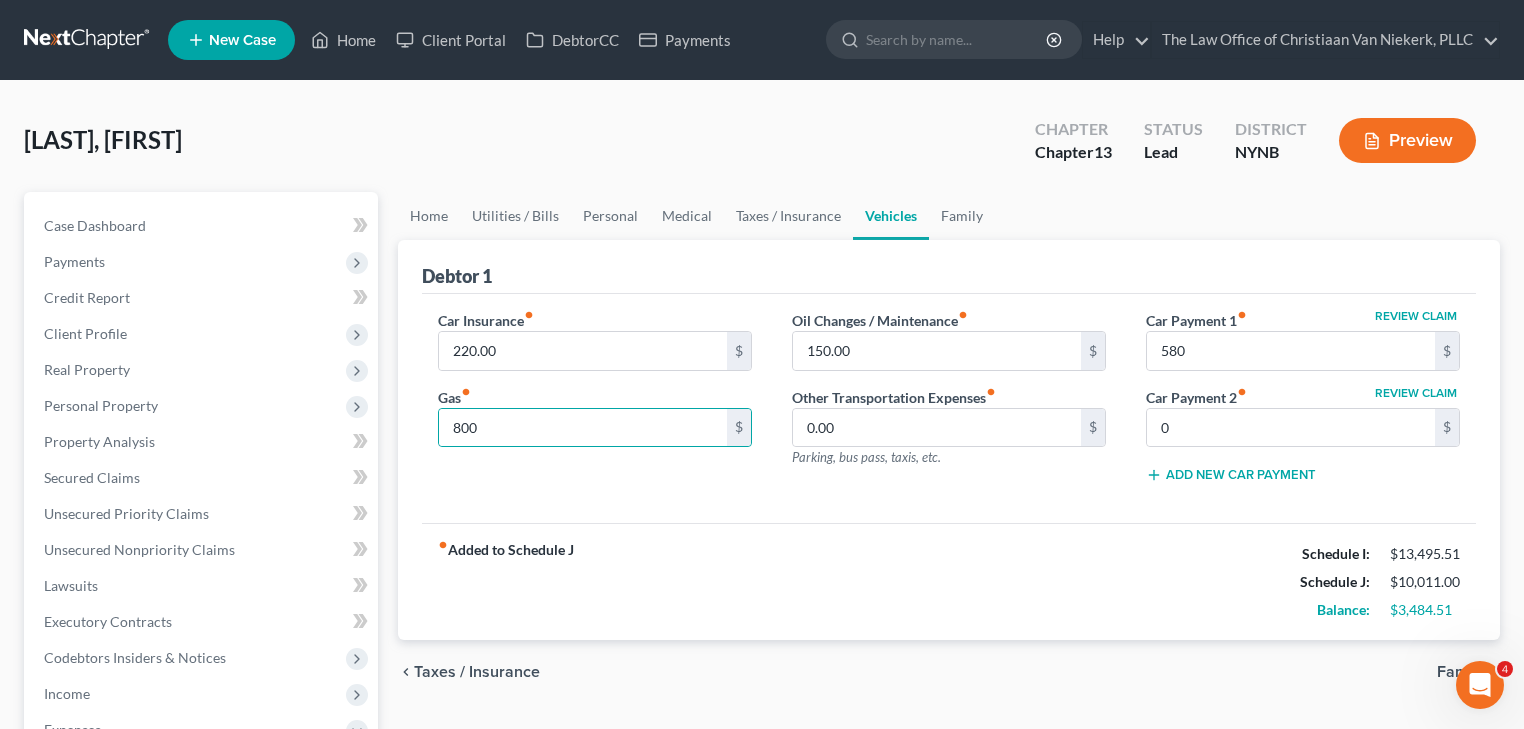 click on "Car Insurance  fiber_manual_record 220.00 $ Gas  fiber_manual_record 800 $" at bounding box center [595, 405] 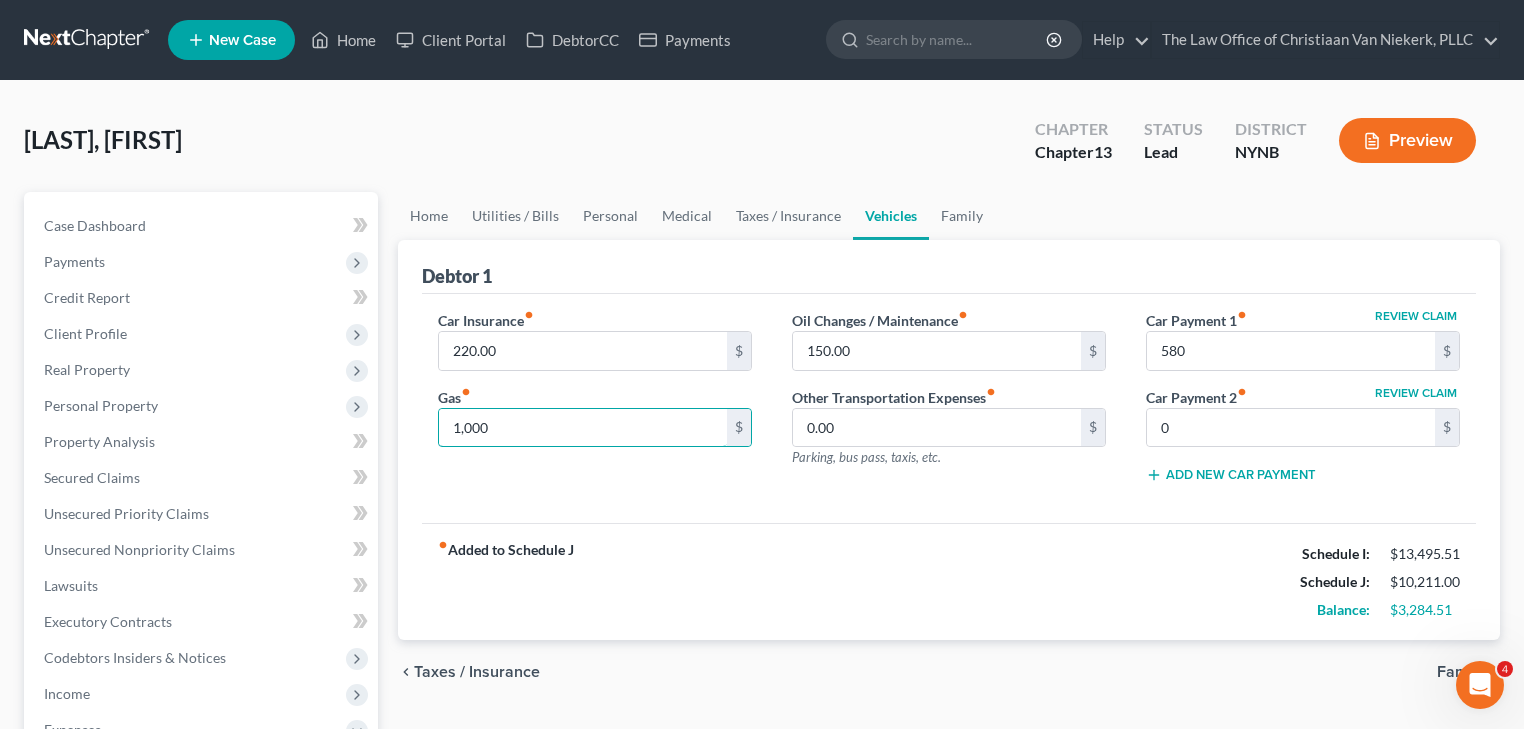 type on "1,000" 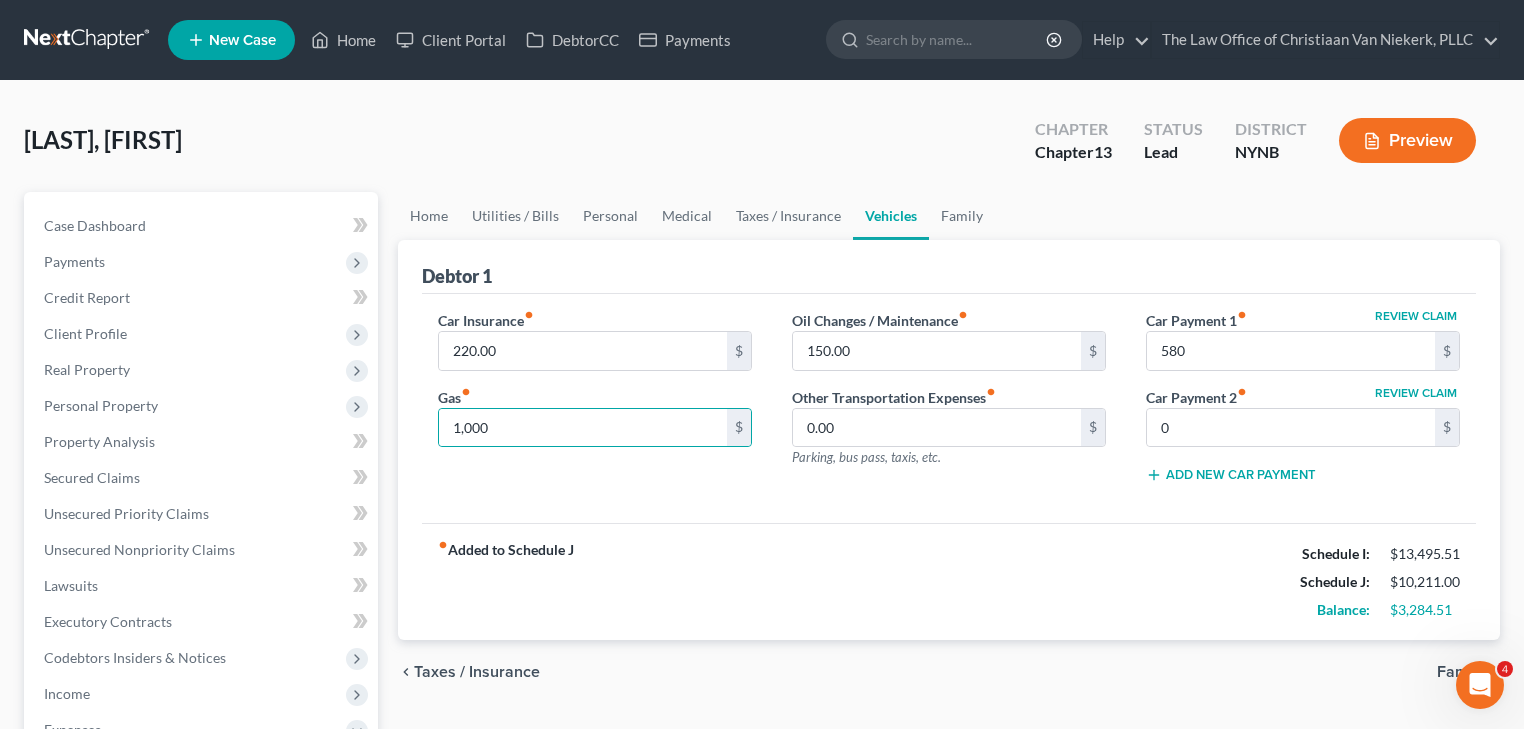 click on "Car Insurance  fiber_manual_record 220.00 $ Gas  fiber_manual_record 1,000 $ Oil Changes / Maintenance  fiber_manual_record 150.00 $ Other Transportation Expenses  fiber_manual_record 0.00 $ Parking, bus pass, taxis, etc. Review Claim Car Payment 1  fiber_manual_record 580 $ Review Claim Car Payment 2  fiber_manual_record 0 $ Add New Car Payment" at bounding box center [949, 409] 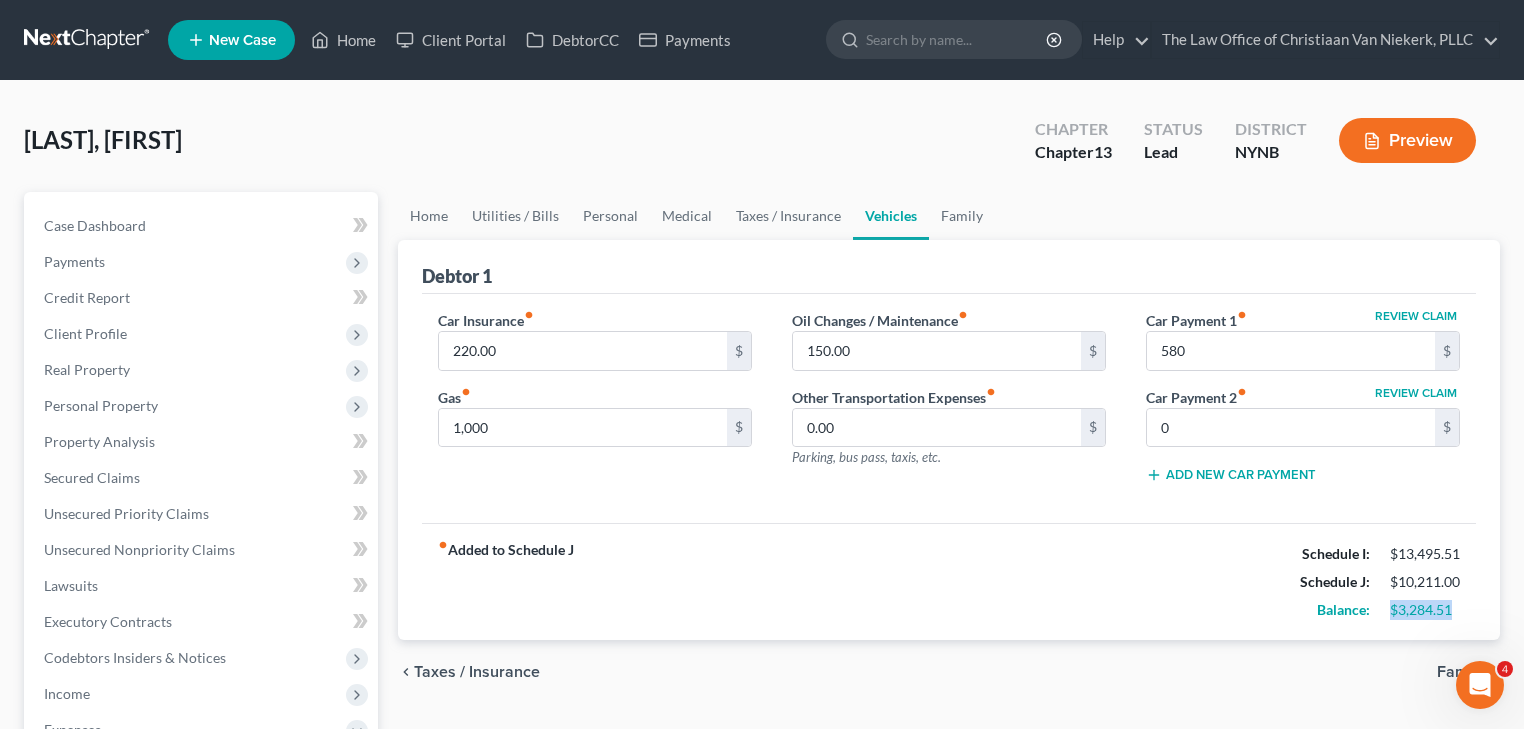 drag, startPoint x: 1469, startPoint y: 612, endPoint x: 1389, endPoint y: 612, distance: 80 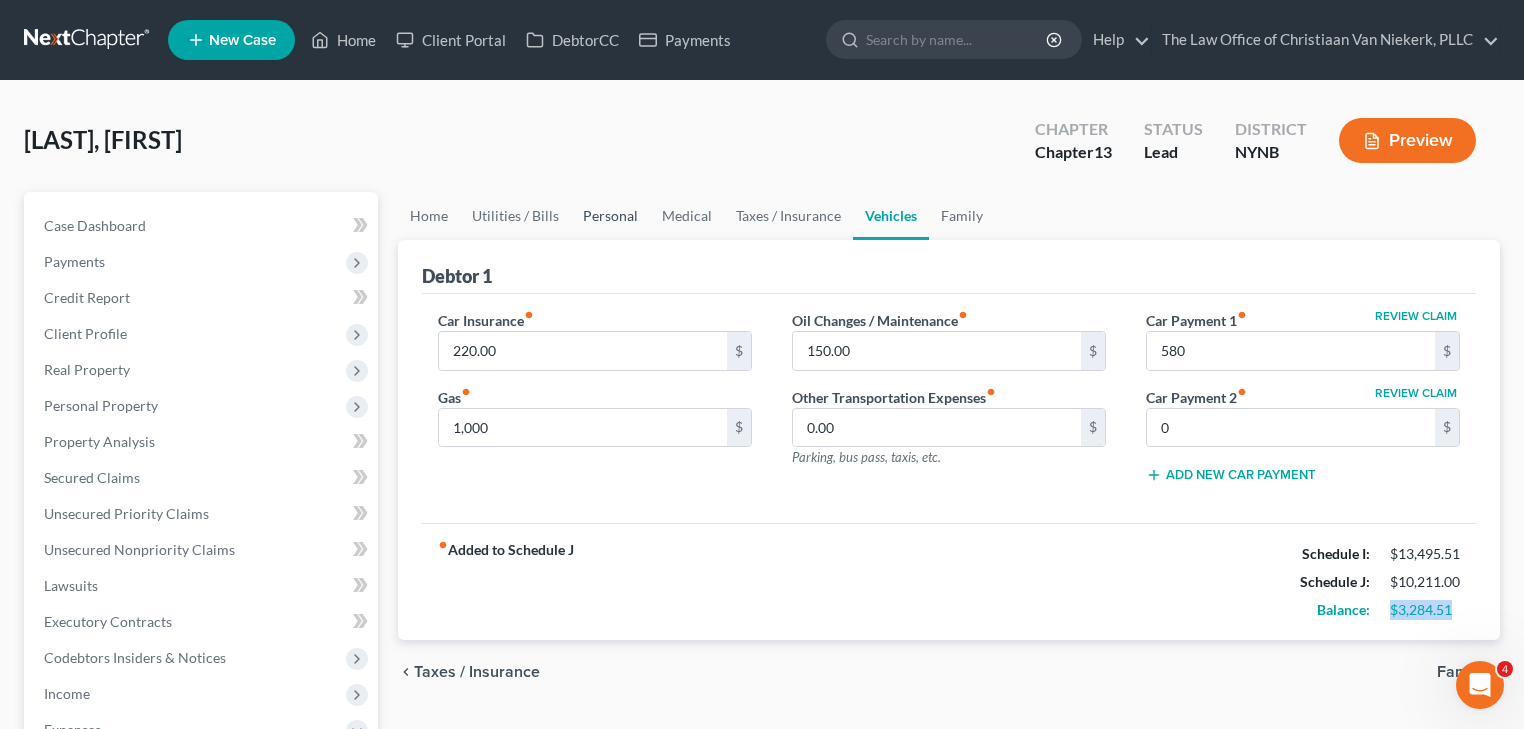 drag, startPoint x: 591, startPoint y: 214, endPoint x: 574, endPoint y: 259, distance: 48.104053 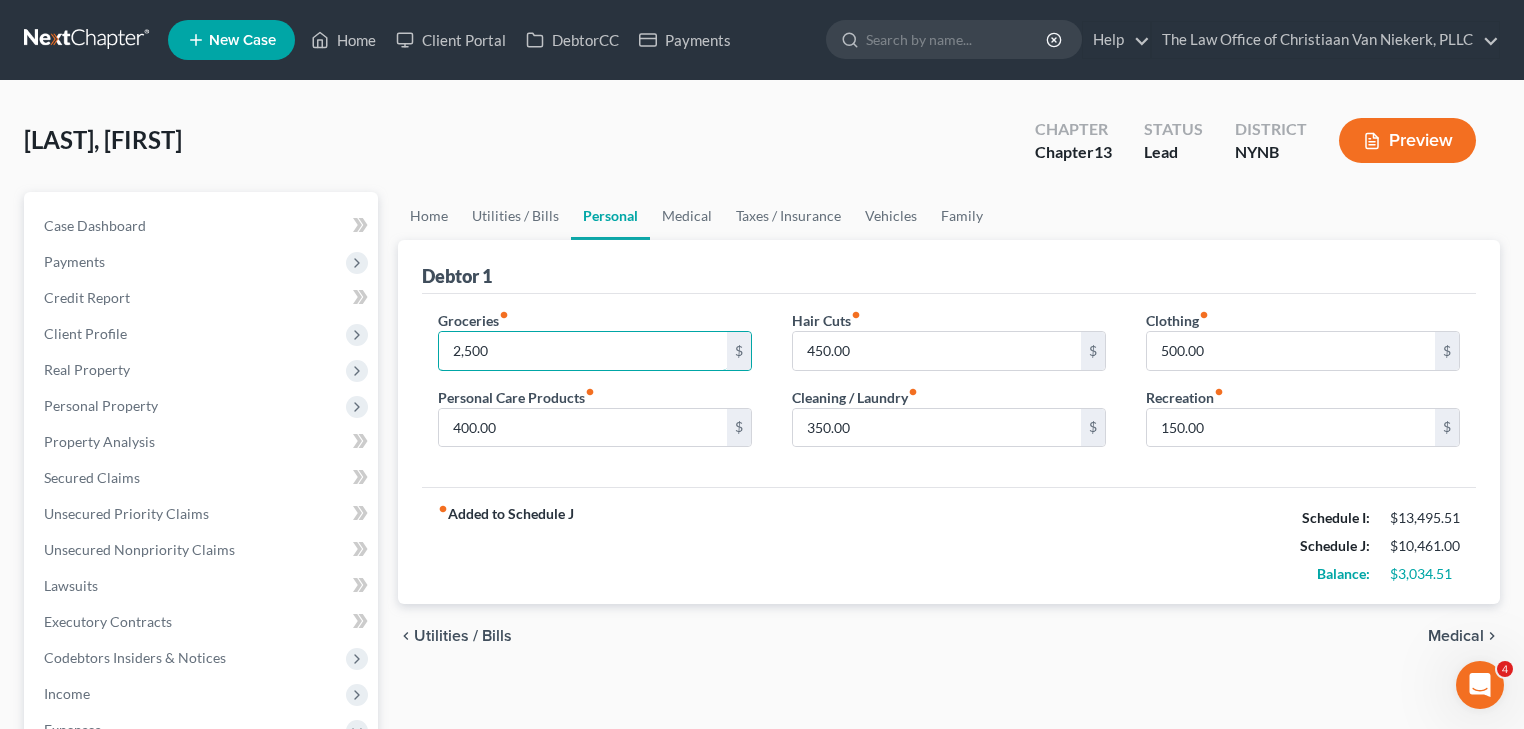 type on "2,500" 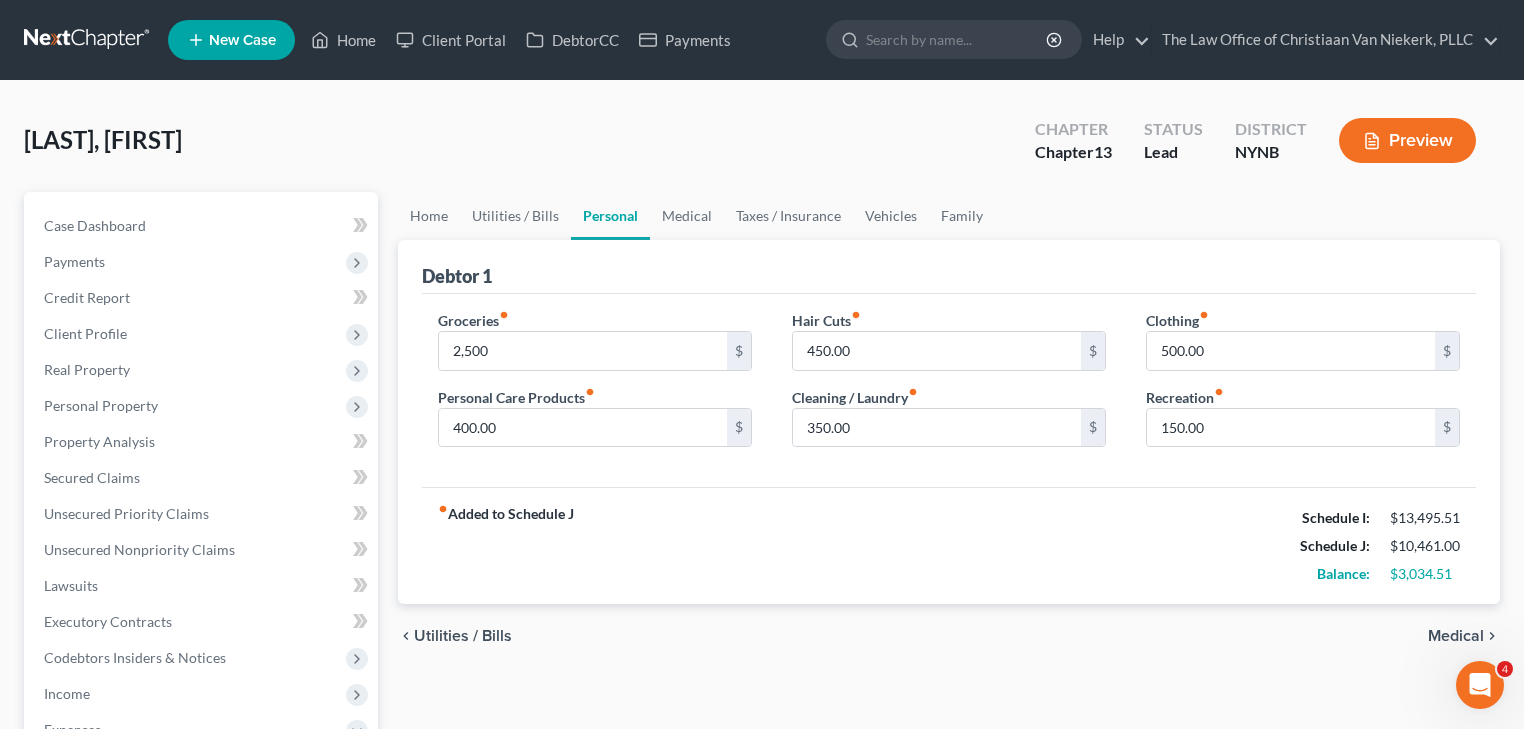 click on "fiber_manual_record  Added to Schedule J Schedule I: $13,495.51 Schedule J: $10,461.00 Balance: $3,034.51" at bounding box center [949, 545] 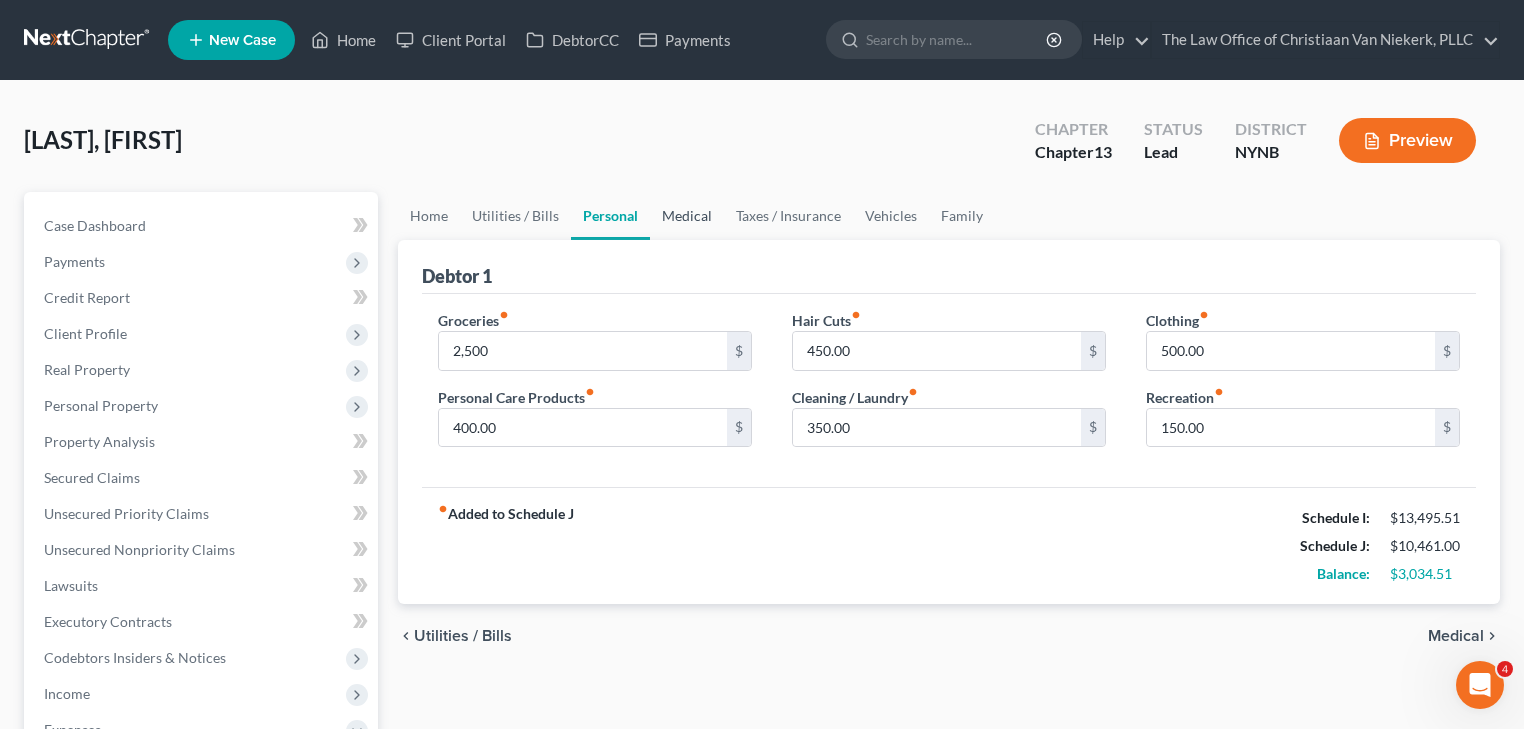 click on "Medical" at bounding box center (687, 216) 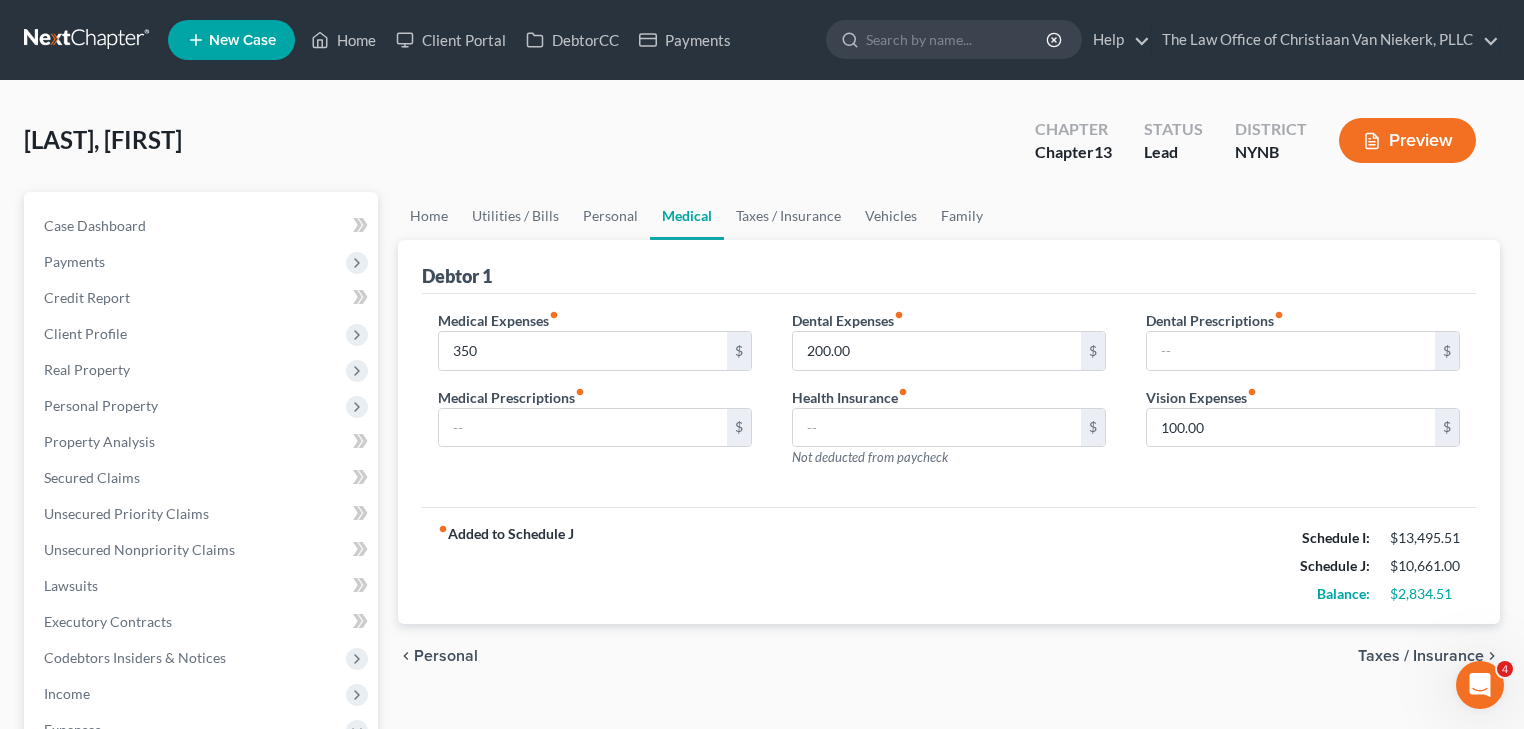 click on "fiber_manual_record  Added to Schedule J Schedule I: $13,495.51 Schedule J: $10,661.00 Balance: $2,834.51" at bounding box center [949, 565] 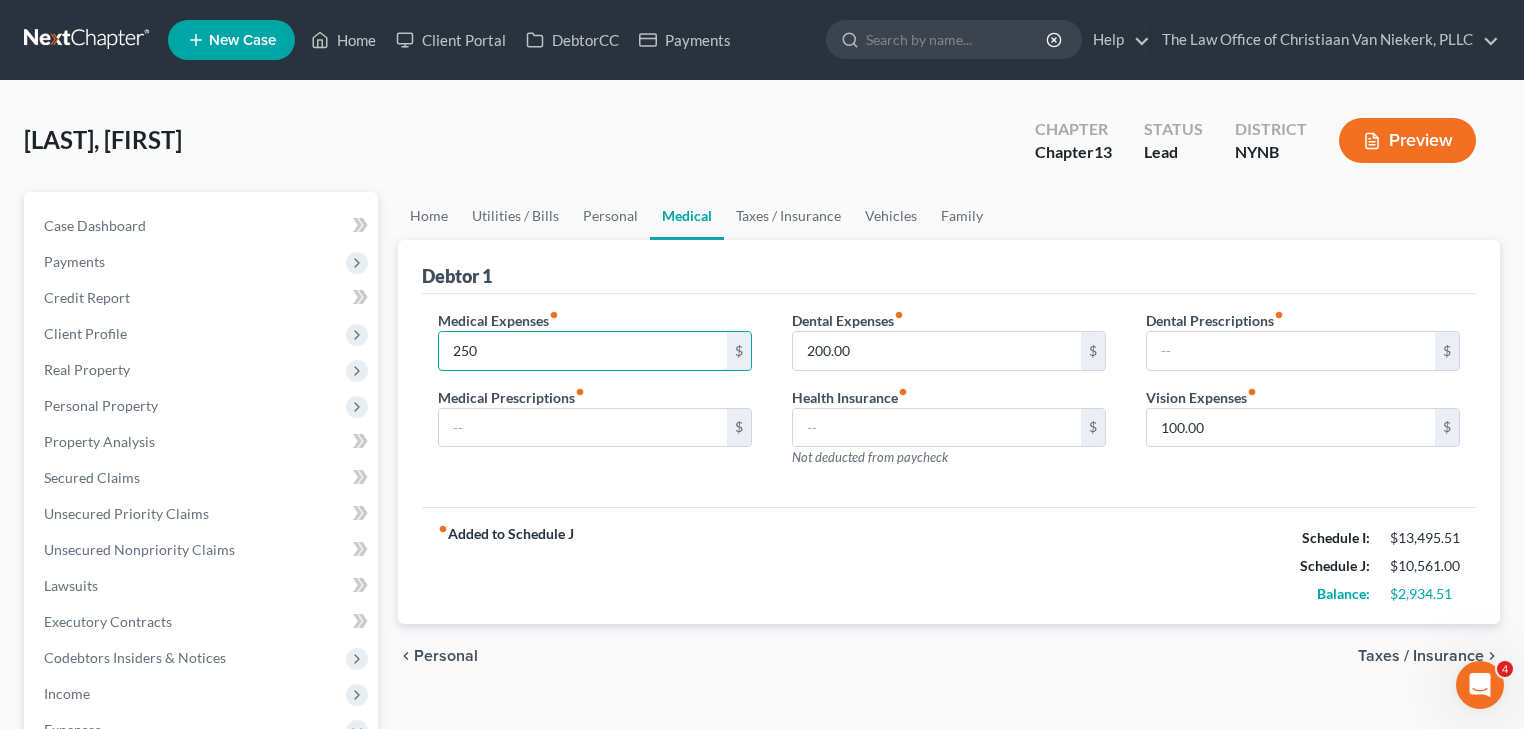 type on "250" 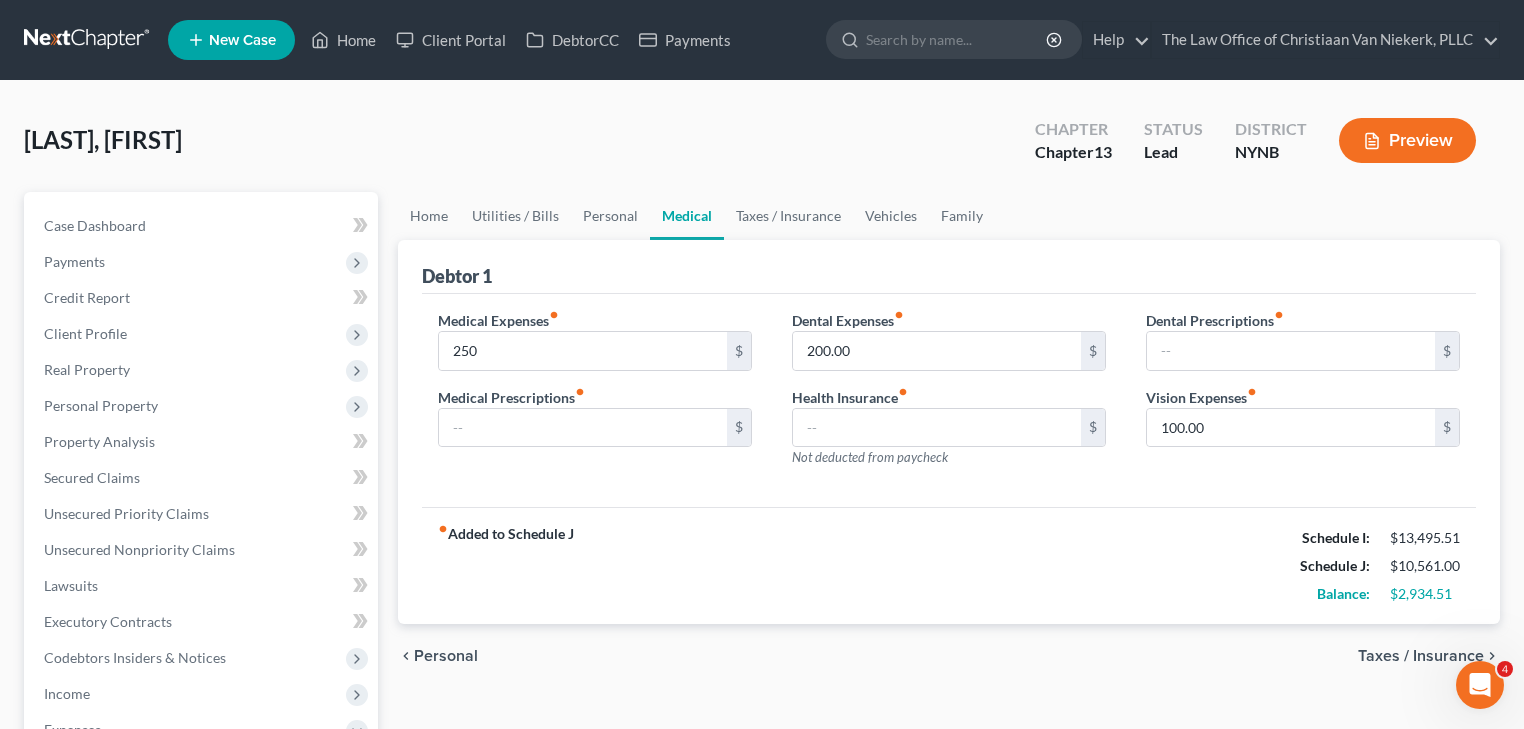 click on "Medical Expenses  fiber_manual_record 250 $ Medical Prescriptions  fiber_manual_record $ Dental Expenses  fiber_manual_record 200.00 $ Health Insurance  fiber_manual_record $ Not deducted from paycheck Dental Prescriptions  fiber_manual_record $ Vision Expenses  fiber_manual_record 100.00 $" at bounding box center (949, 401) 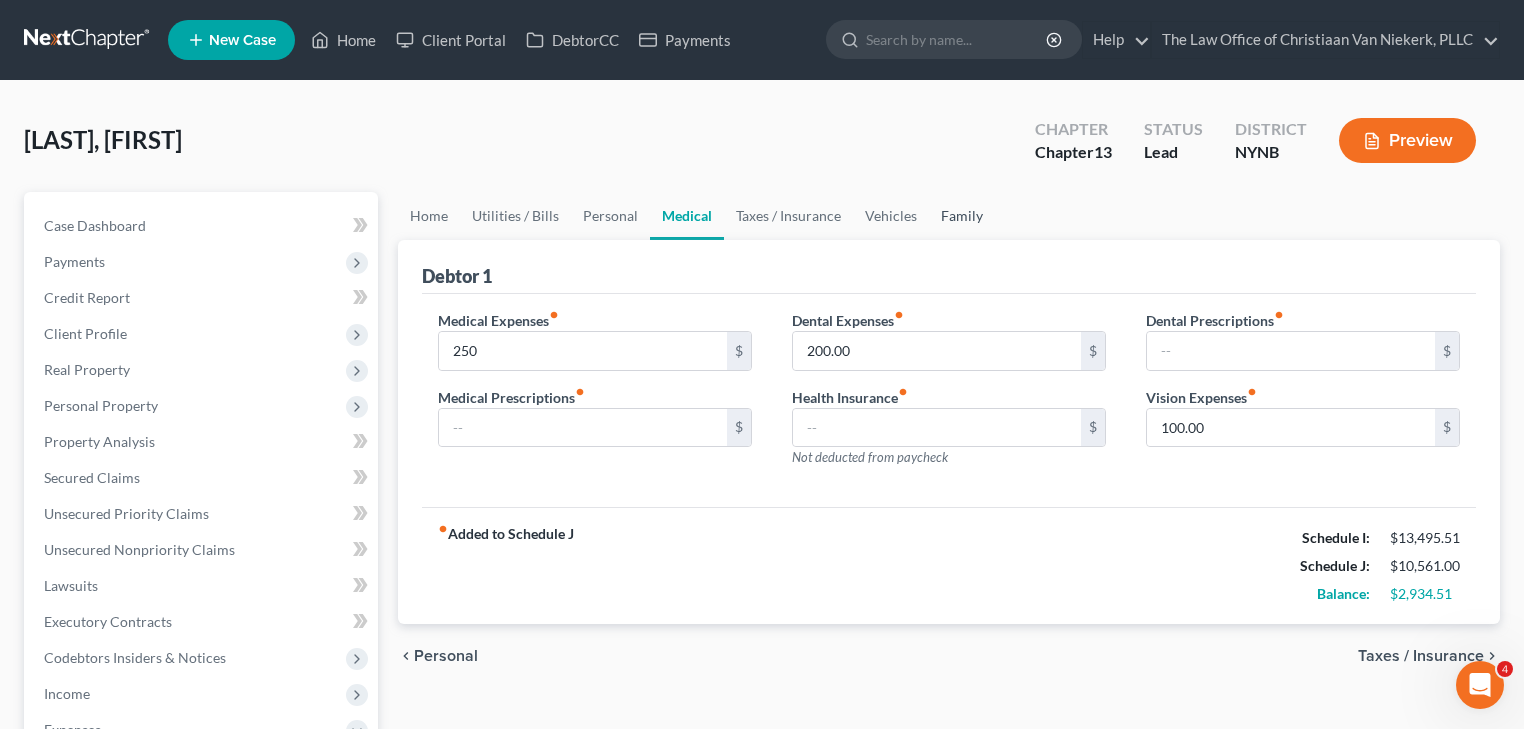 click on "Family" at bounding box center [962, 216] 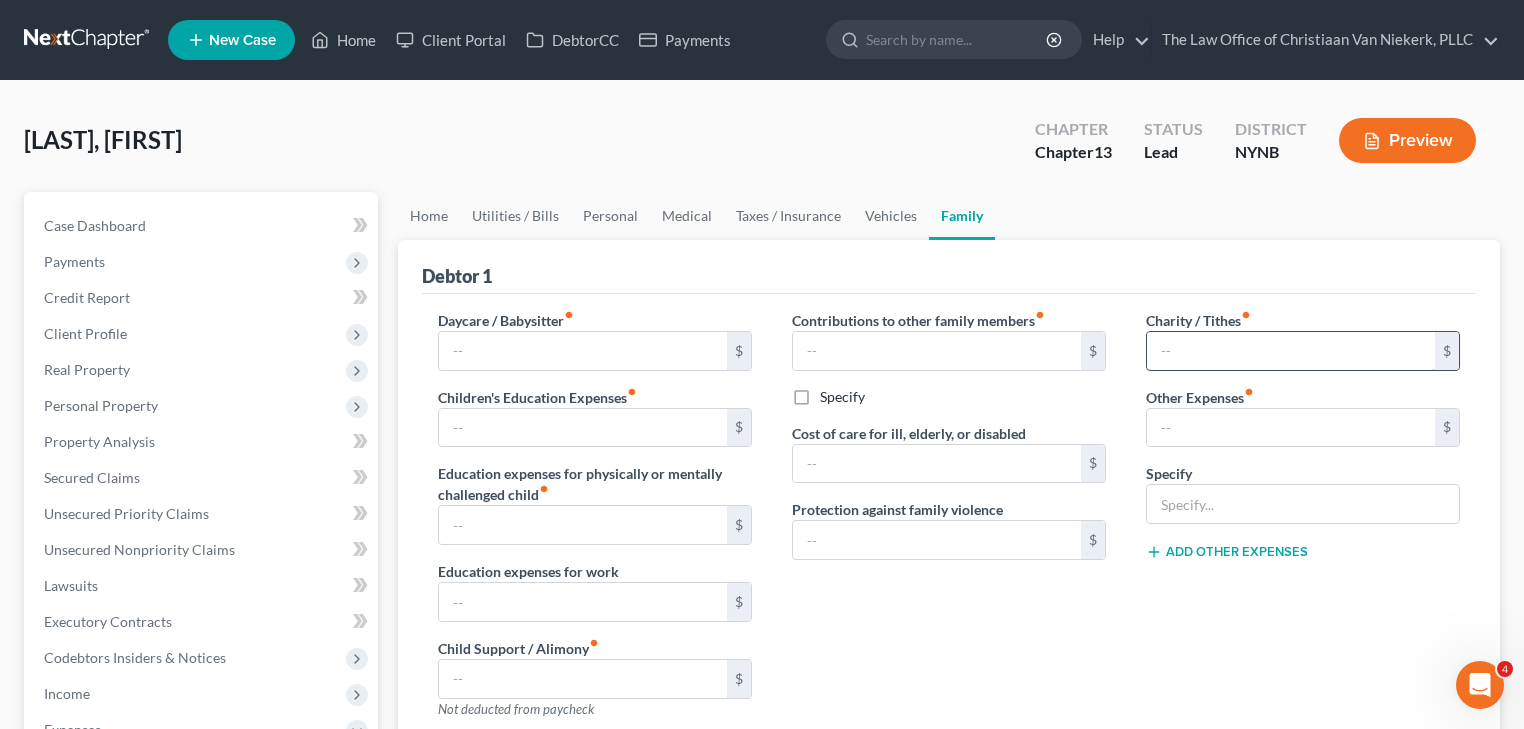 click at bounding box center [1291, 351] 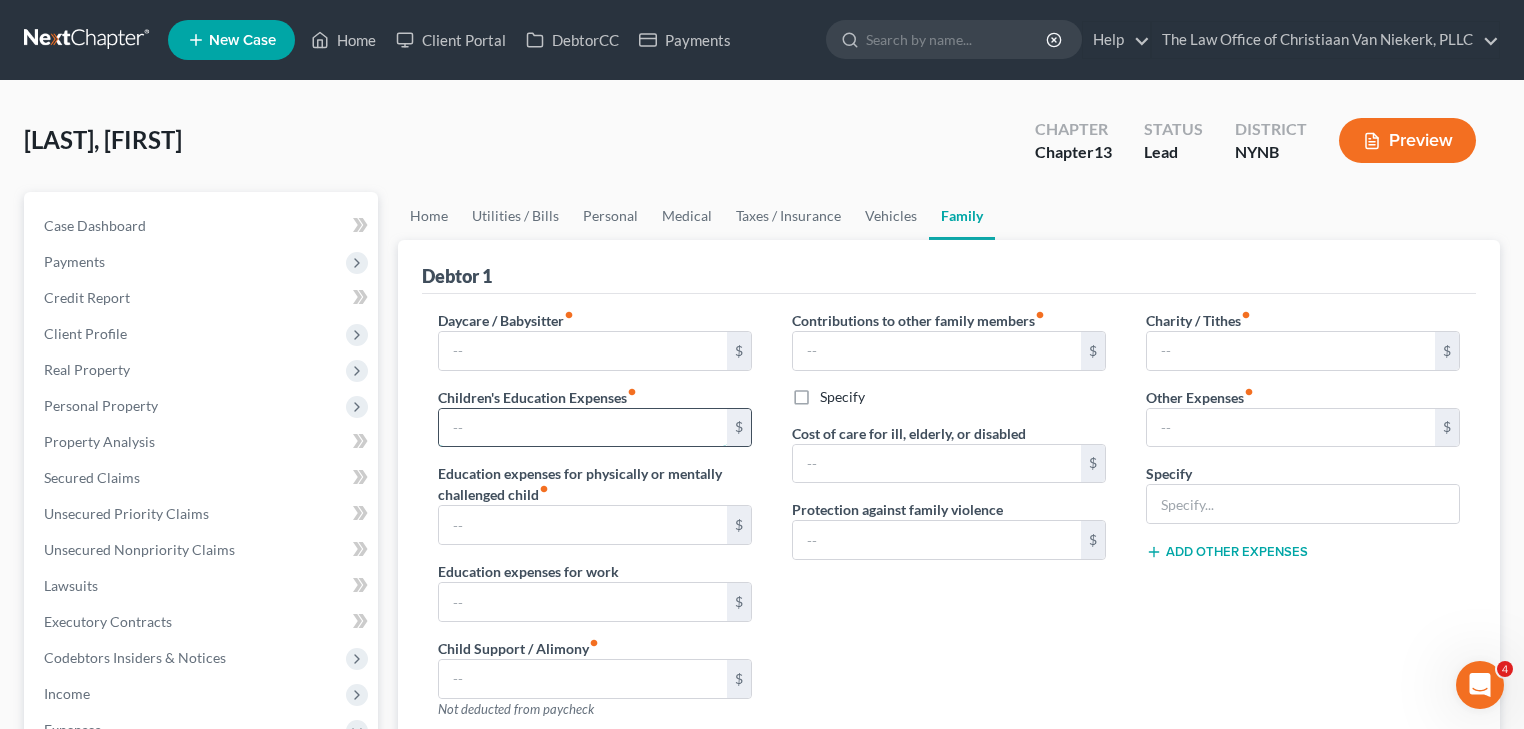 click at bounding box center [583, 428] 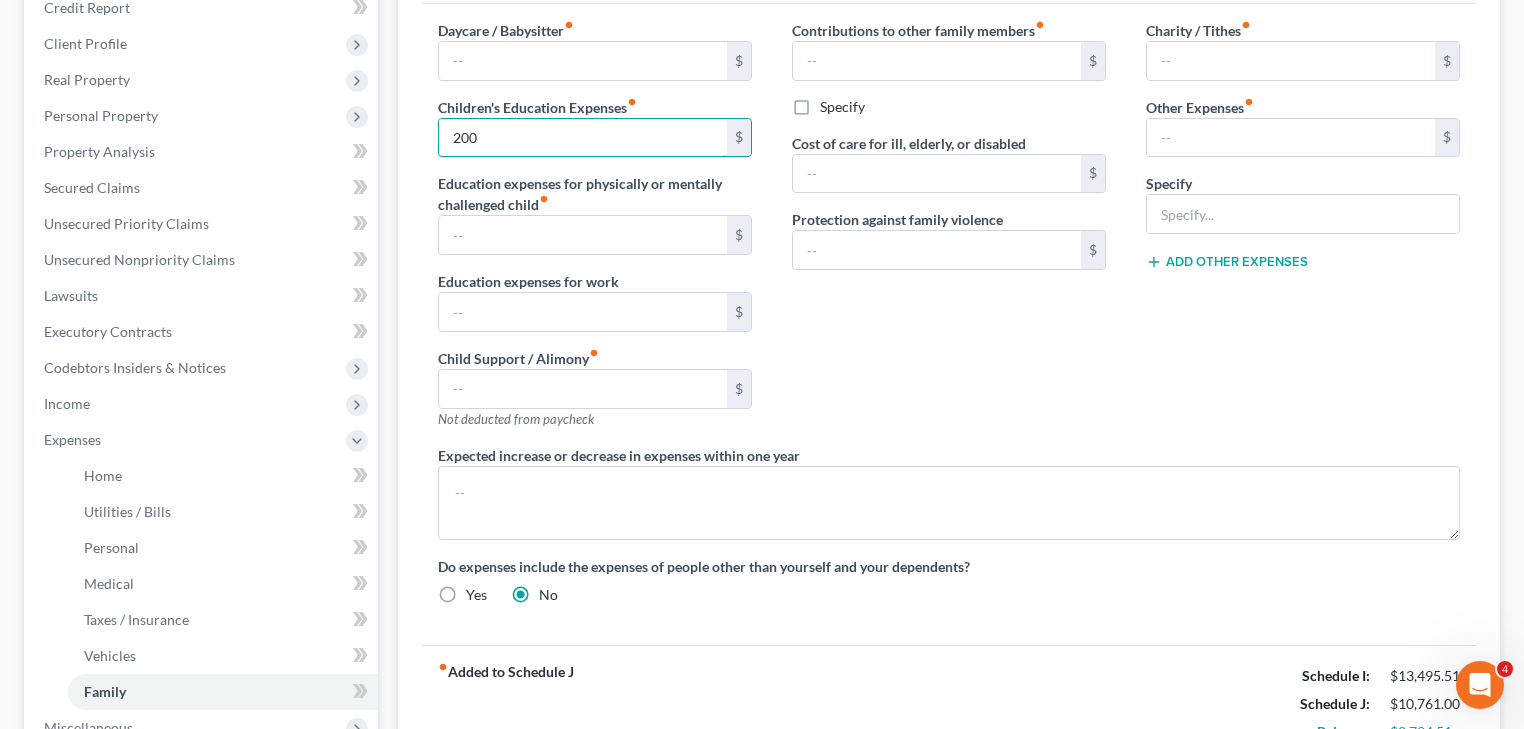 scroll, scrollTop: 400, scrollLeft: 0, axis: vertical 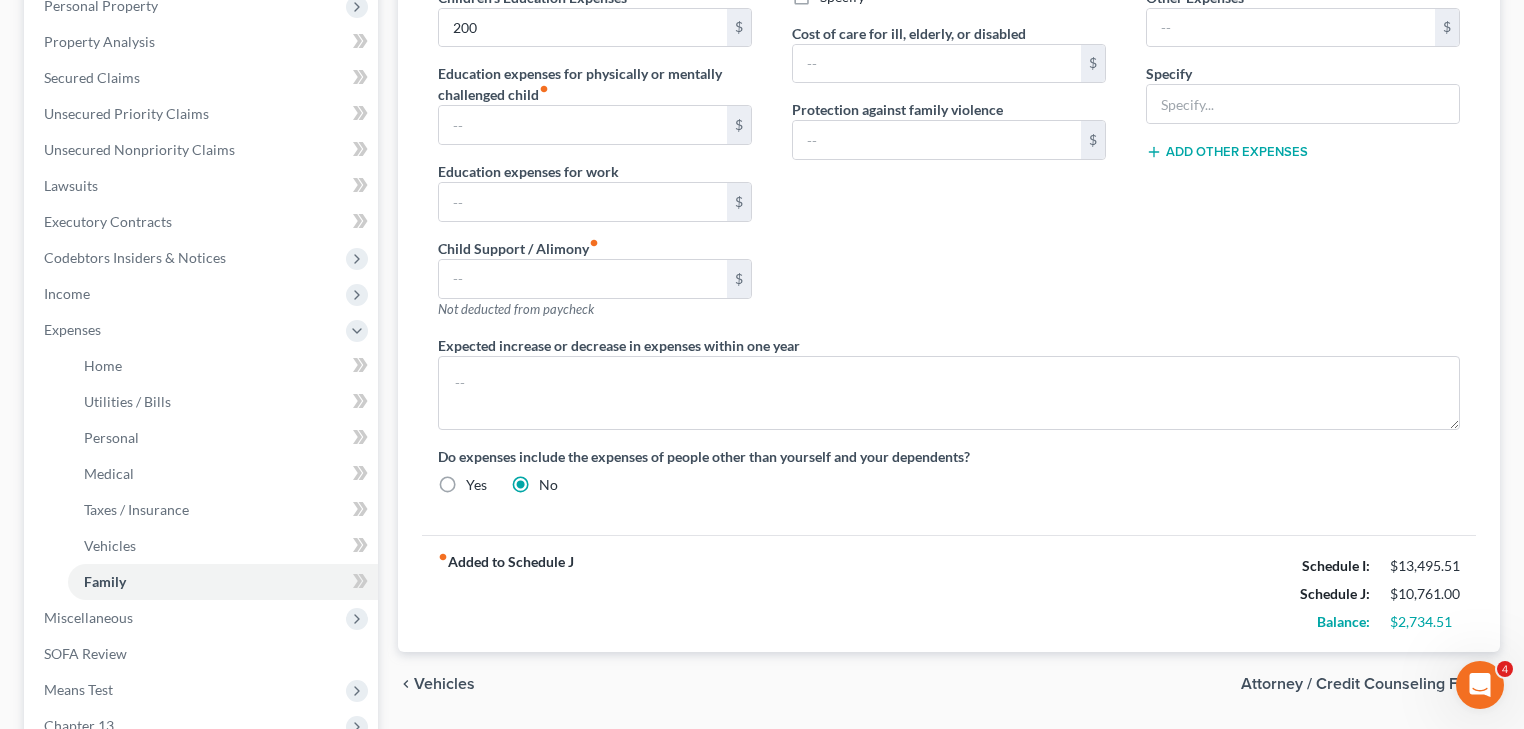 click on "$2,734.51" at bounding box center (1425, 622) 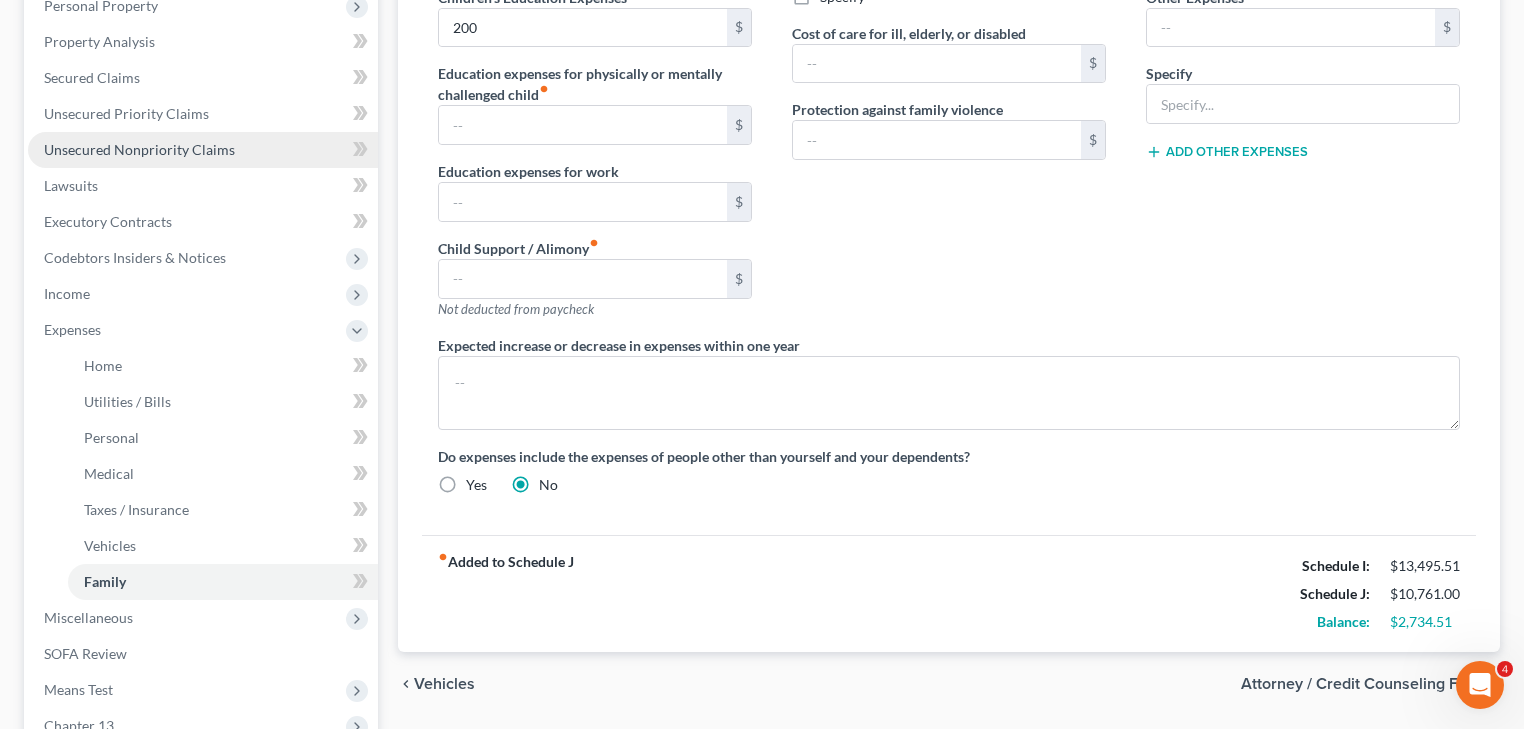 scroll, scrollTop: 80, scrollLeft: 0, axis: vertical 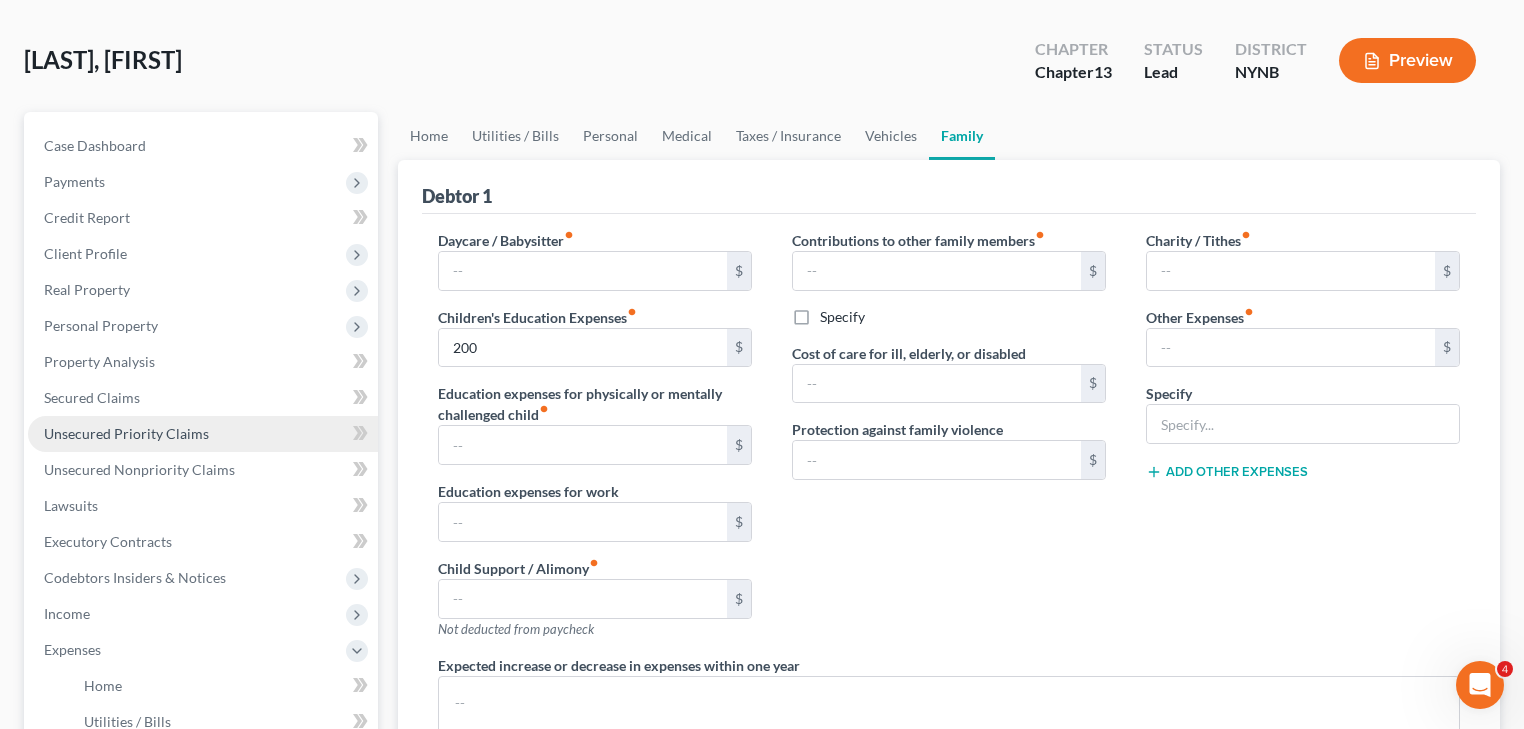 click on "Unsecured Priority Claims" at bounding box center (203, 434) 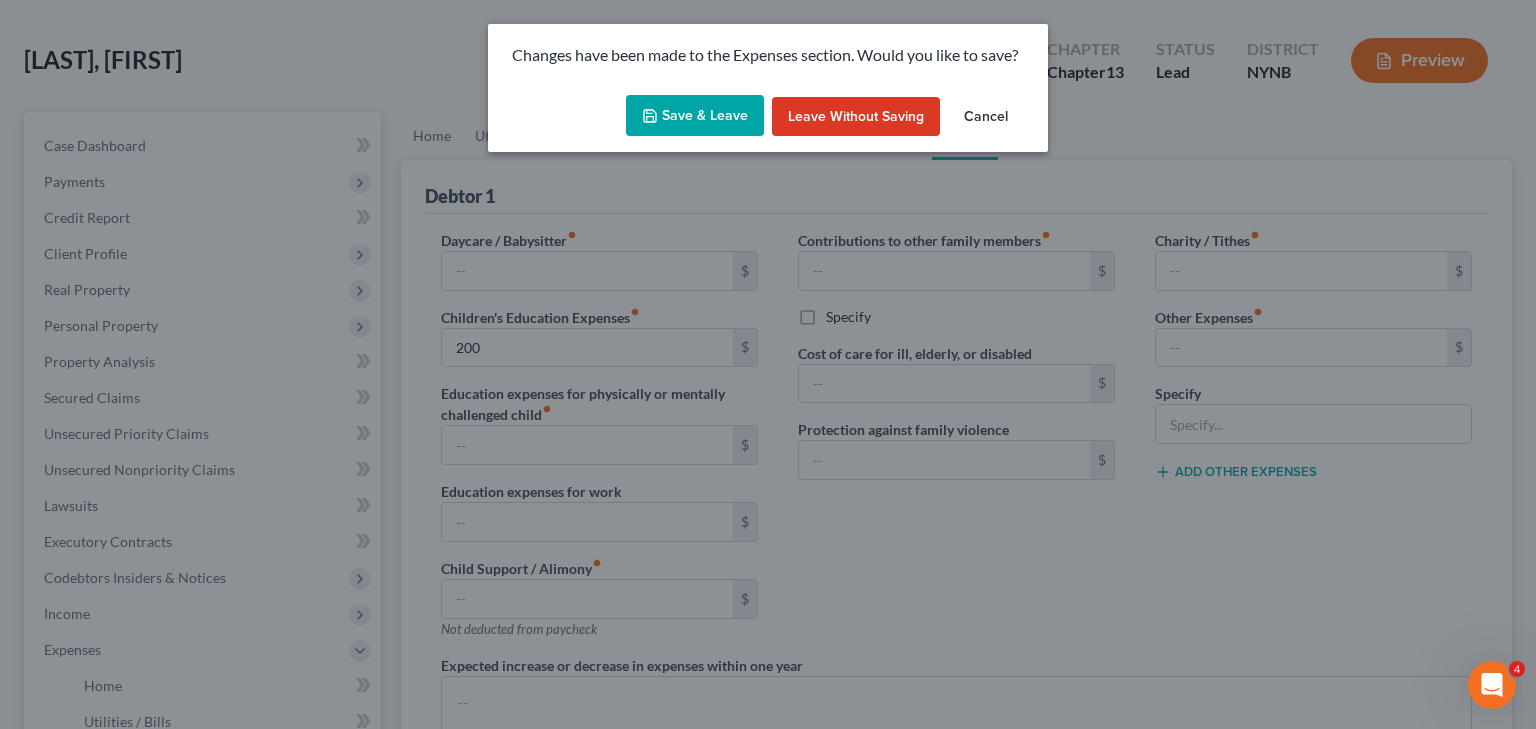 click on "Save & Leave" at bounding box center (695, 116) 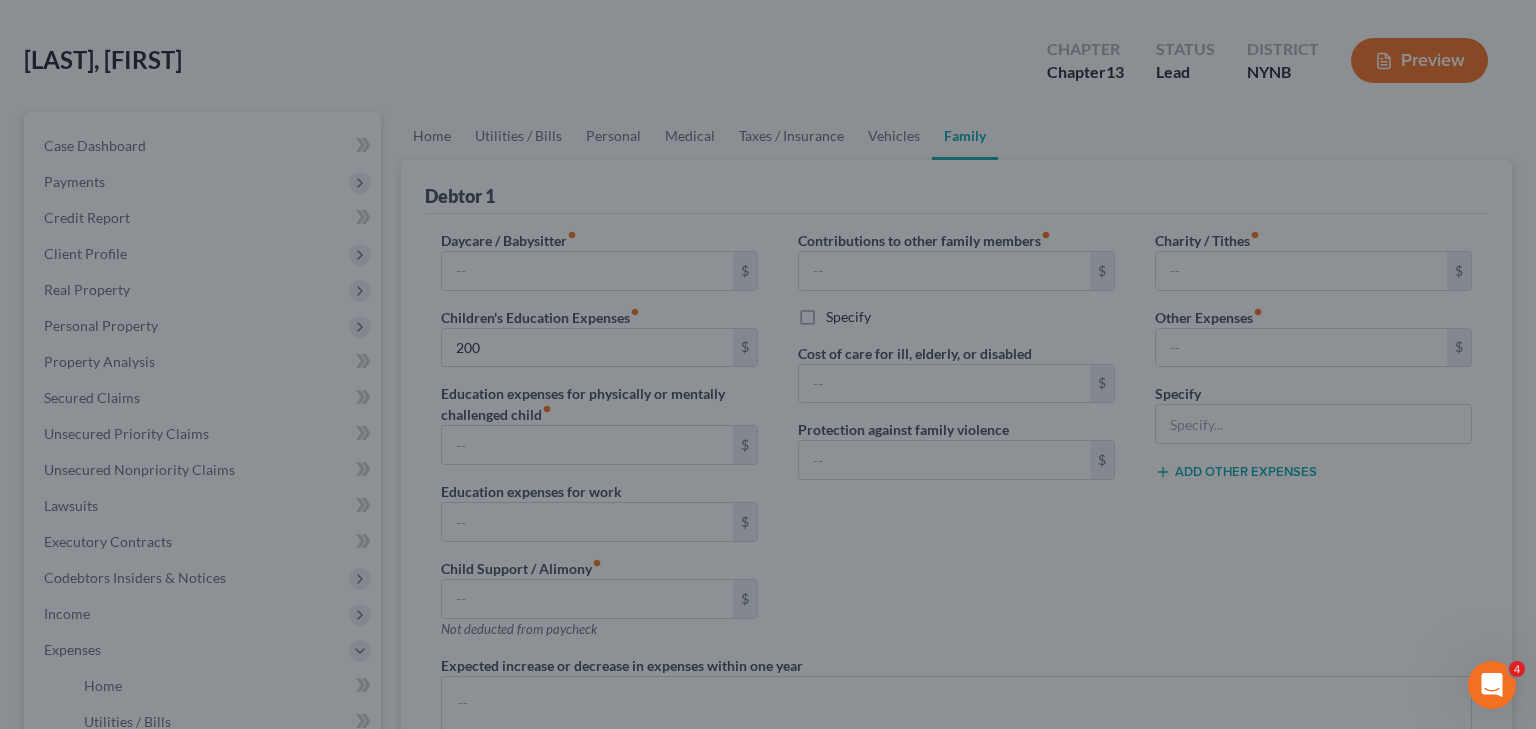 type on "200.00" 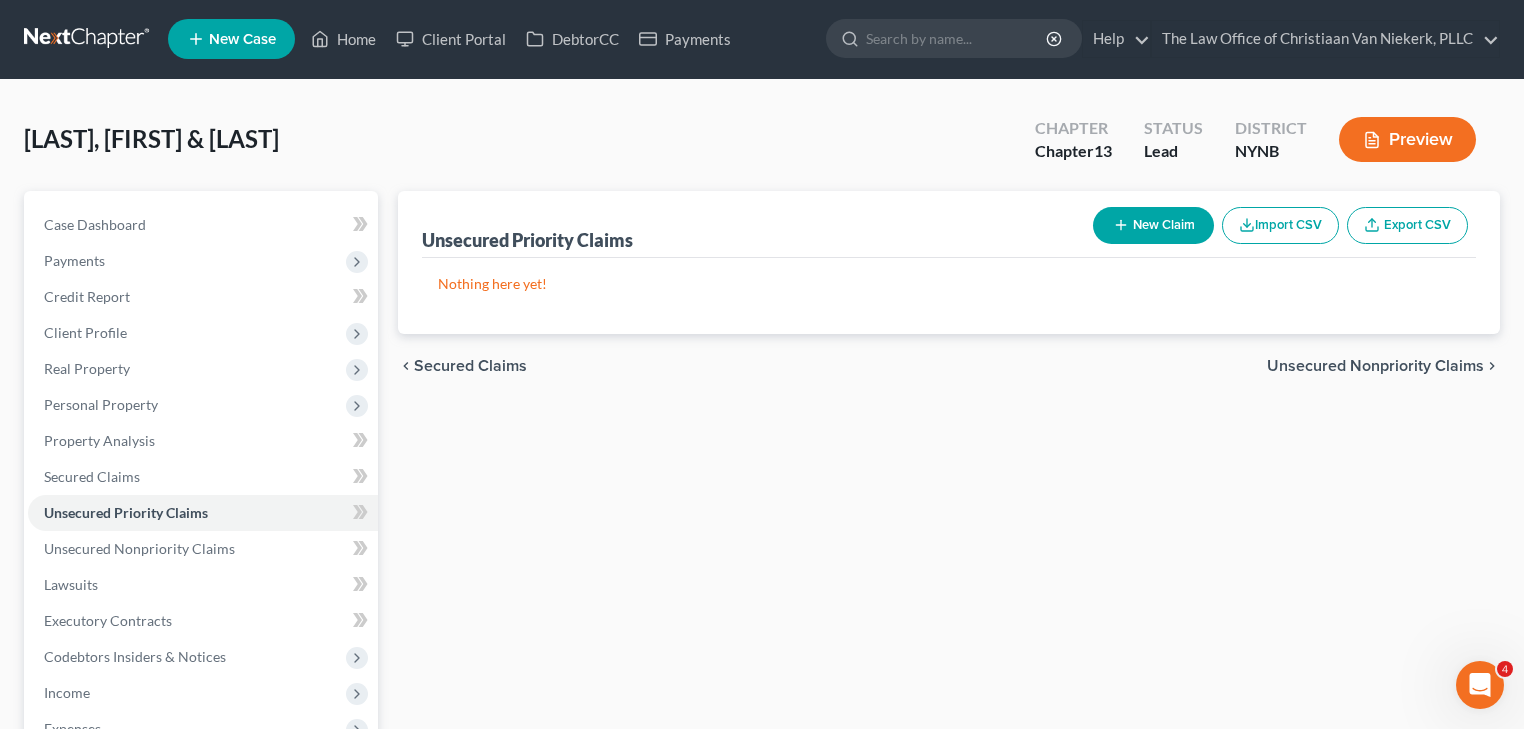 scroll, scrollTop: 0, scrollLeft: 0, axis: both 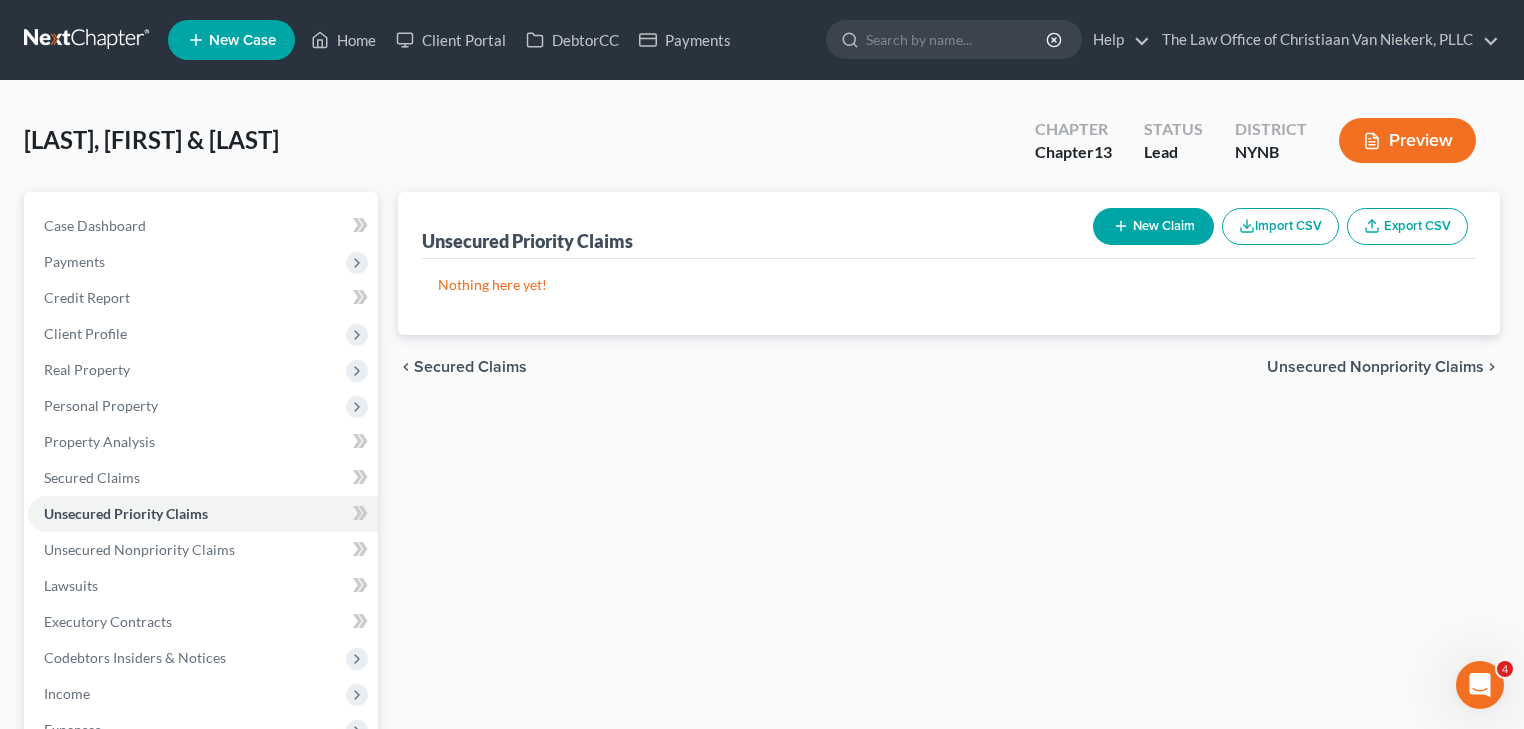click on "New Claim" at bounding box center [1153, 226] 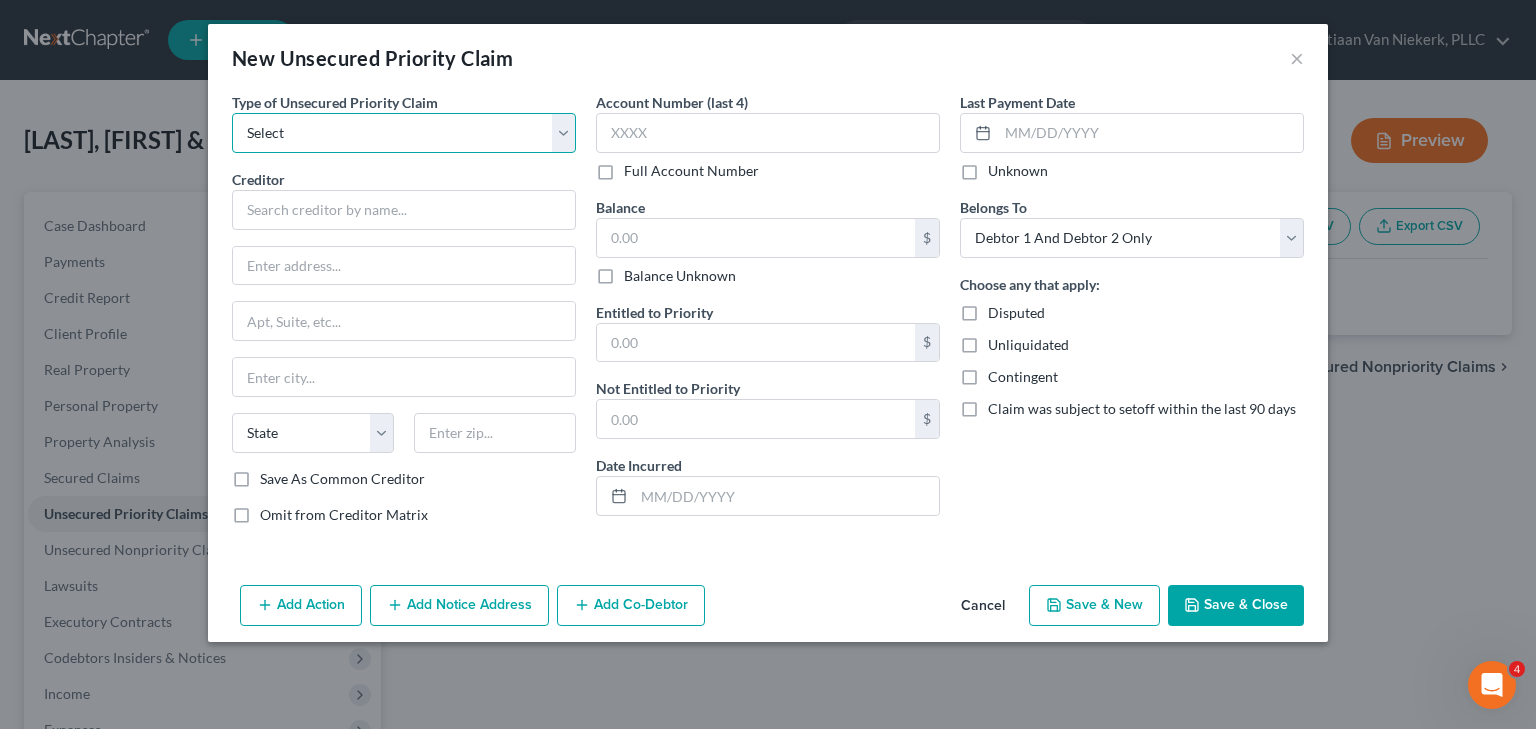 drag, startPoint x: 334, startPoint y: 120, endPoint x: 323, endPoint y: 123, distance: 11.401754 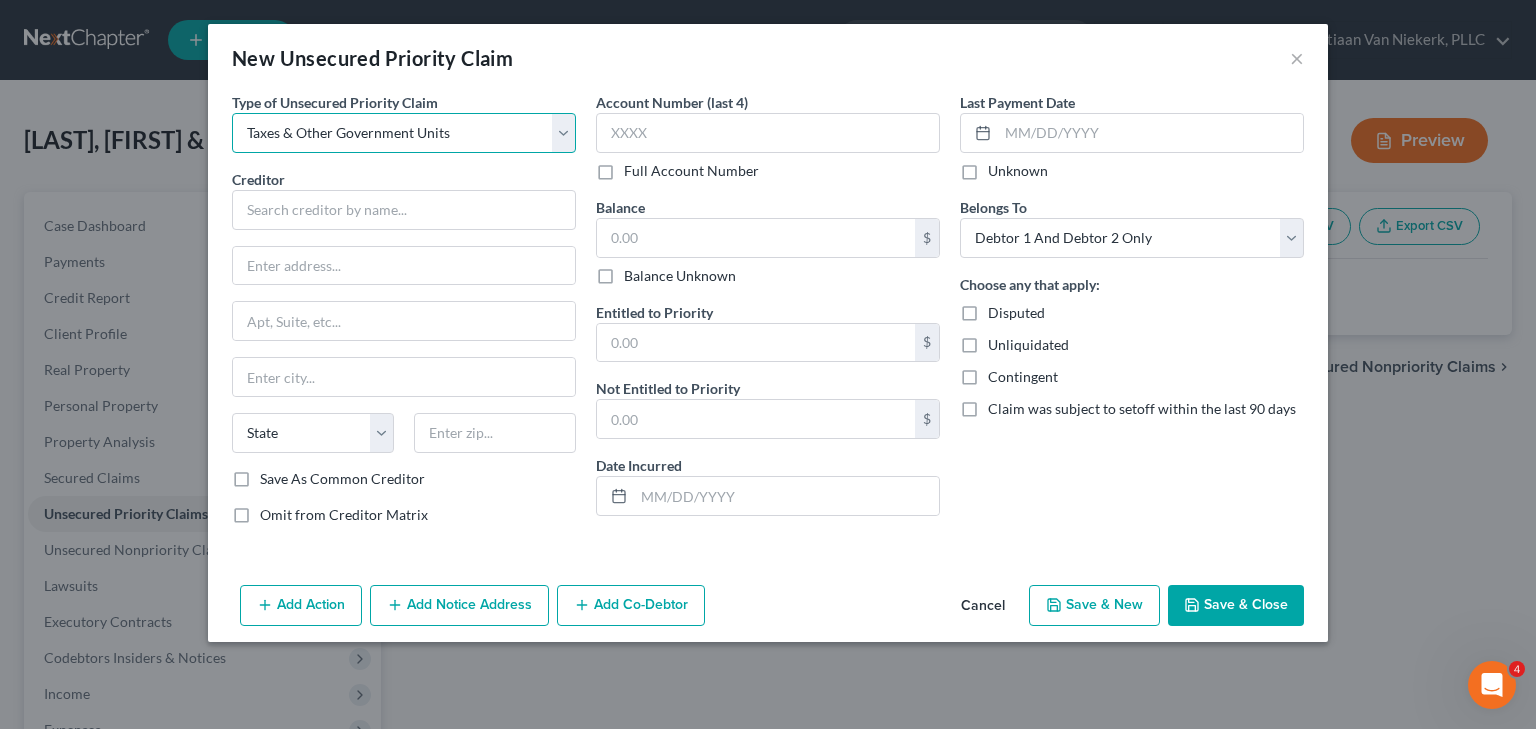 click on "Select Taxes & Other Government Units Domestic Support Obligations Extensions of credit in an involuntary case Wages, Salaries, Commissions Contributions to employee benefits Certain farmers and fisherman Deposits by individuals Commitments to maintain capitals Claims for death or injury while intoxicated Other" at bounding box center (404, 133) 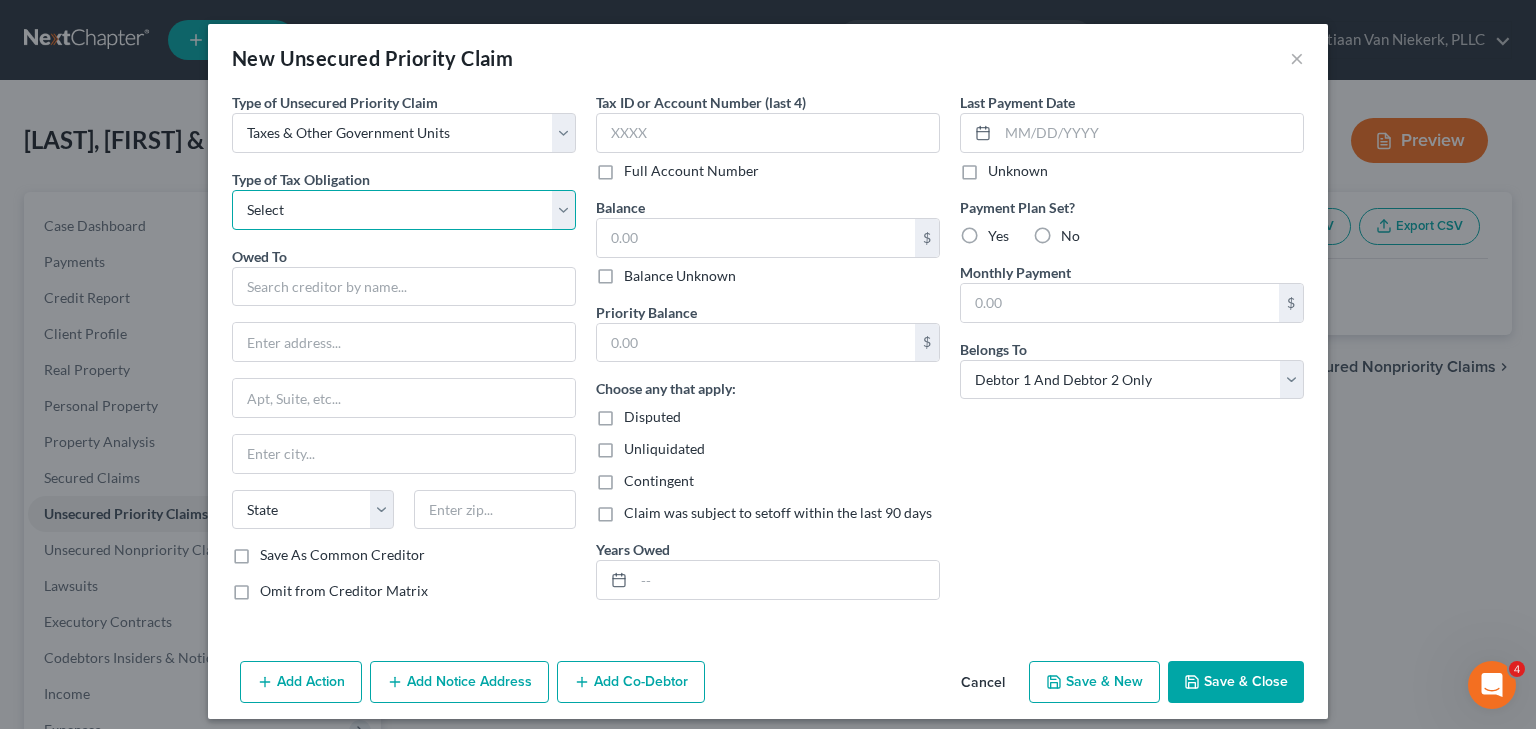click on "Select Federal City State Franchise Tax Board Other" at bounding box center (404, 210) 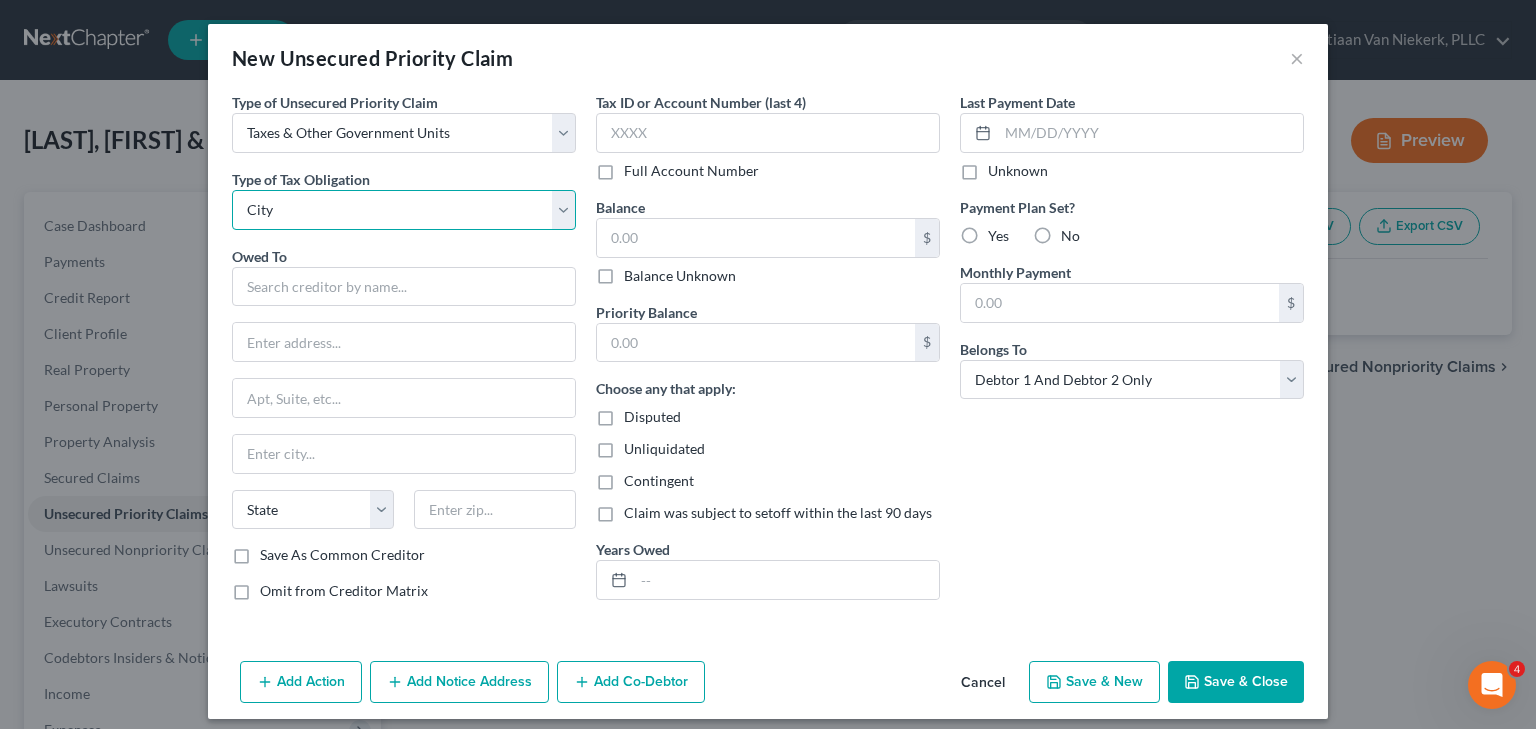 click on "Select Federal City State Franchise Tax Board Other" at bounding box center [404, 210] 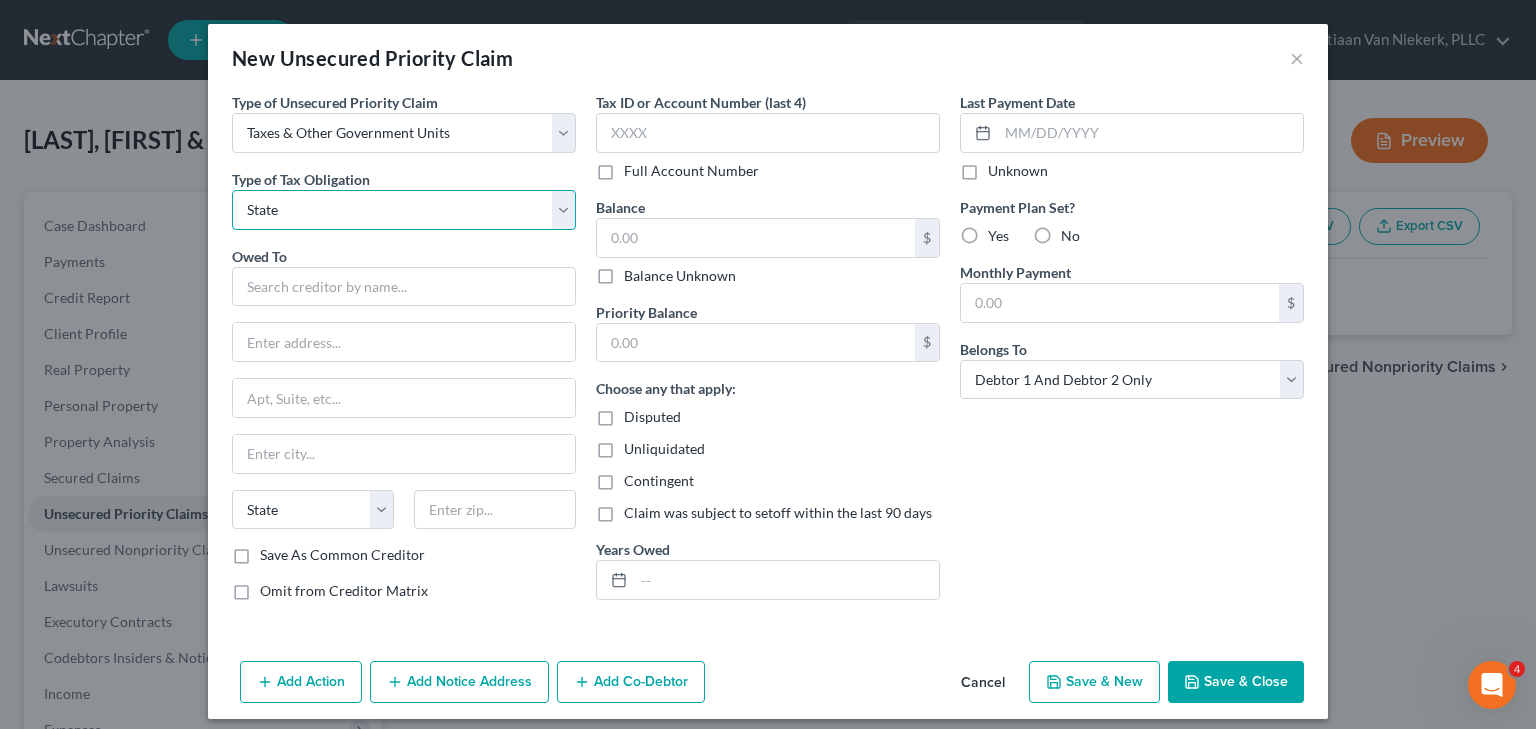 click on "Select Federal City State Franchise Tax Board Other" at bounding box center [404, 210] 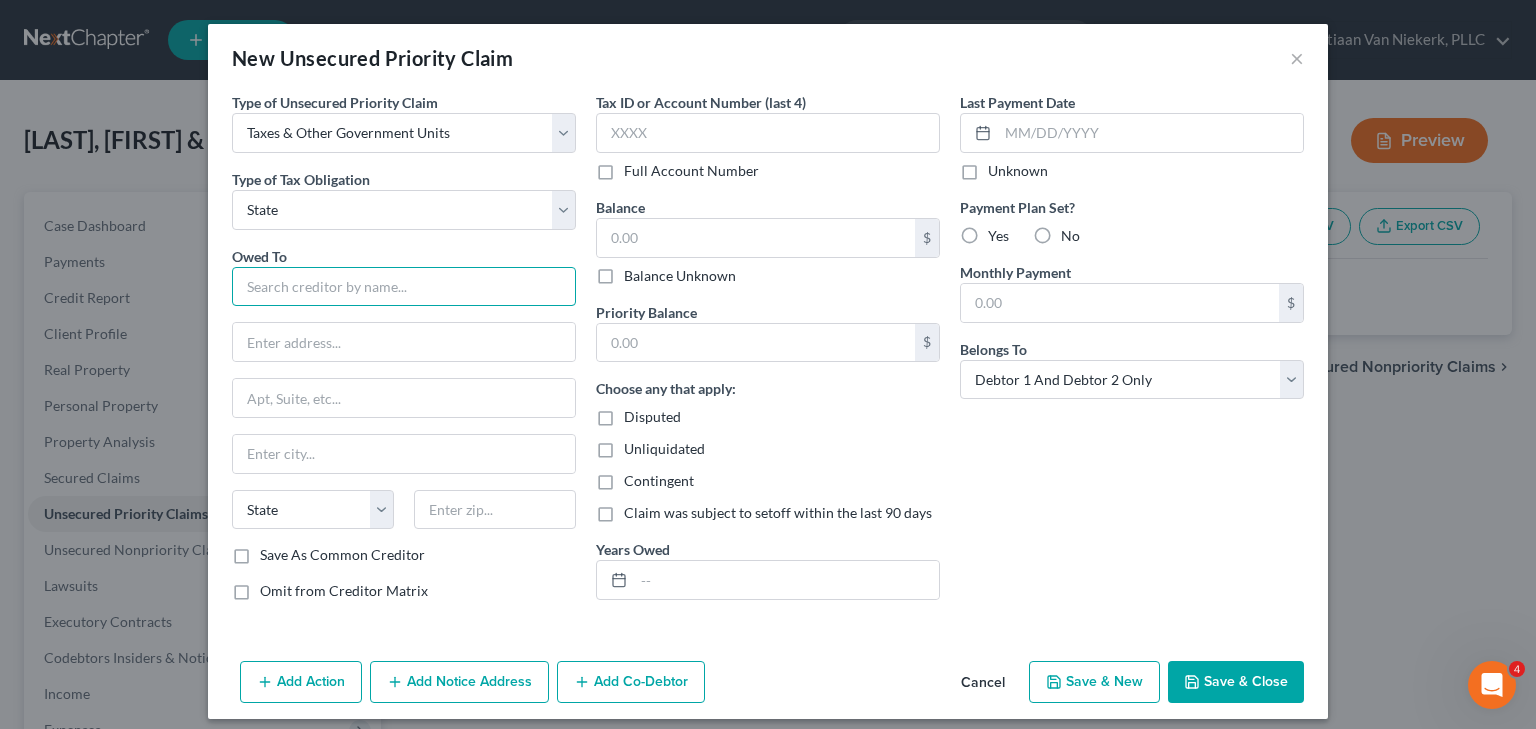 click at bounding box center [404, 287] 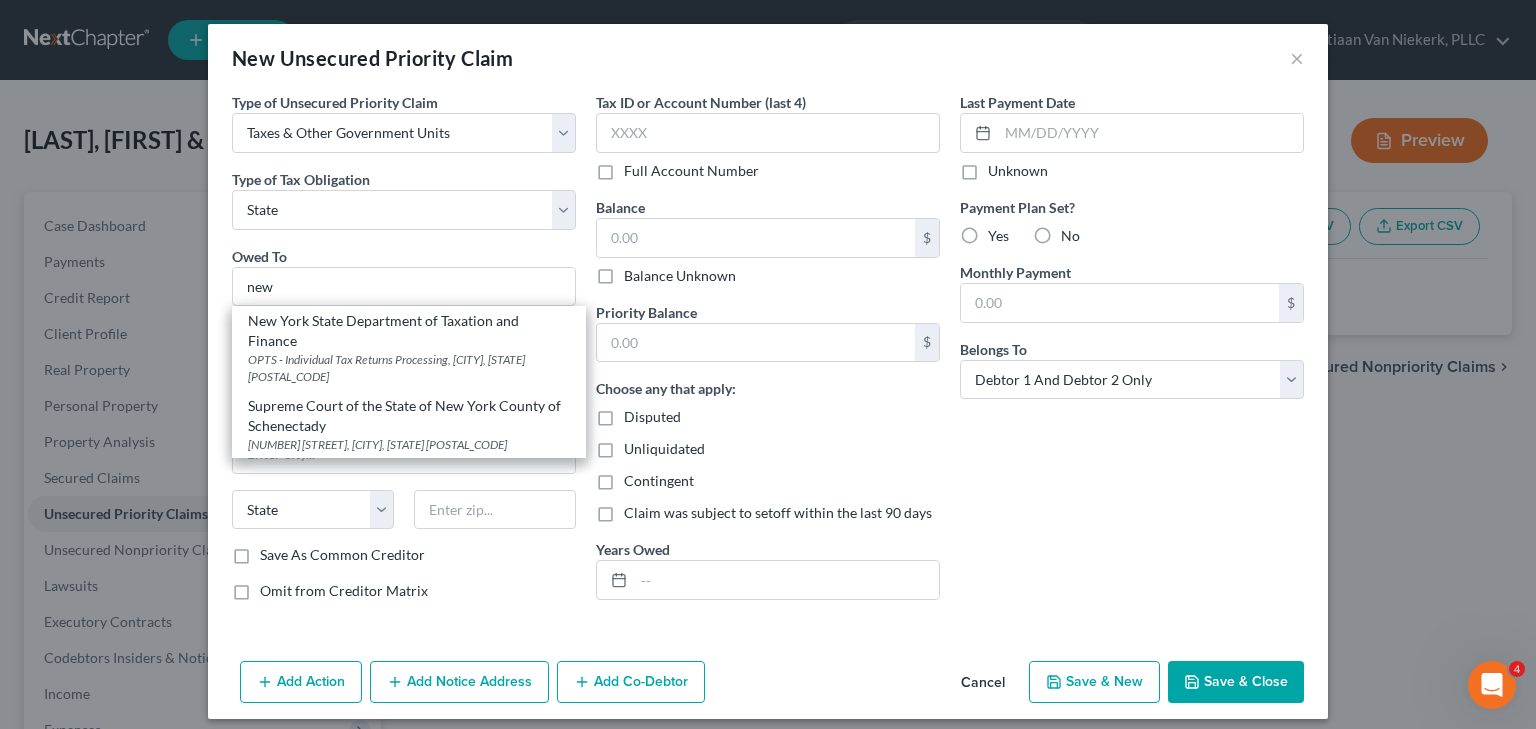 click on "New York State Department of Taxation and Finance" at bounding box center (409, 331) 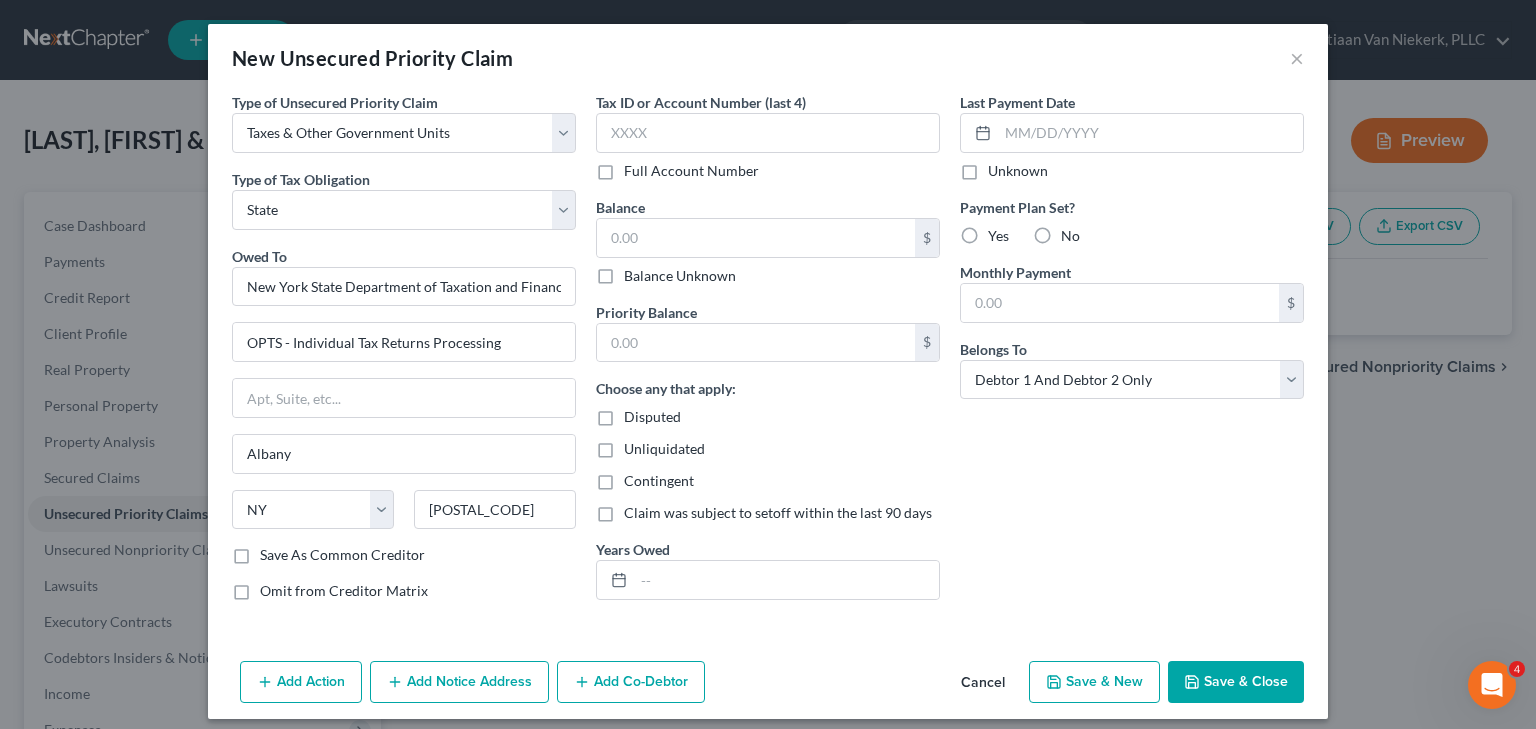 click on "Full Account Number" at bounding box center [691, 171] 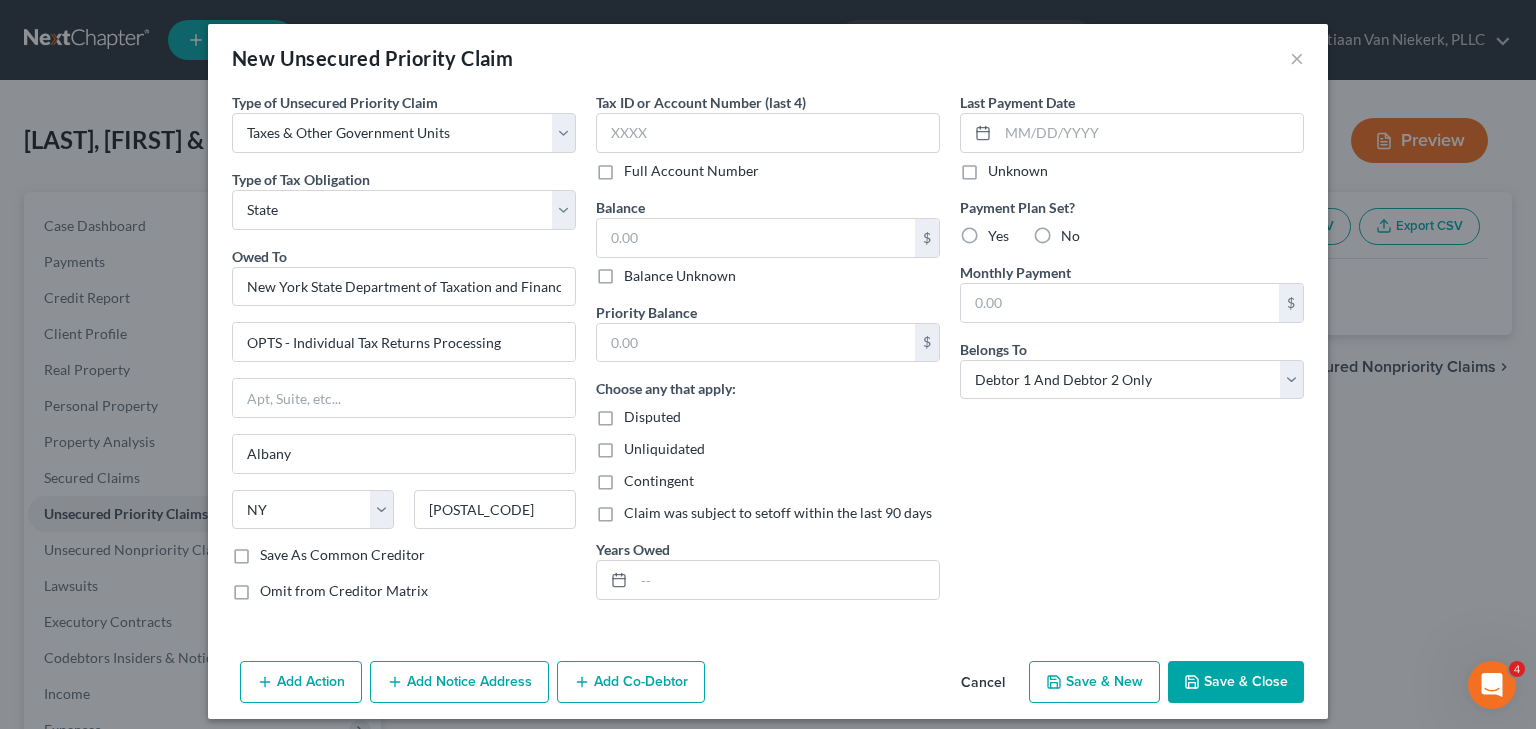 click on "Full Account Number" at bounding box center (638, 167) 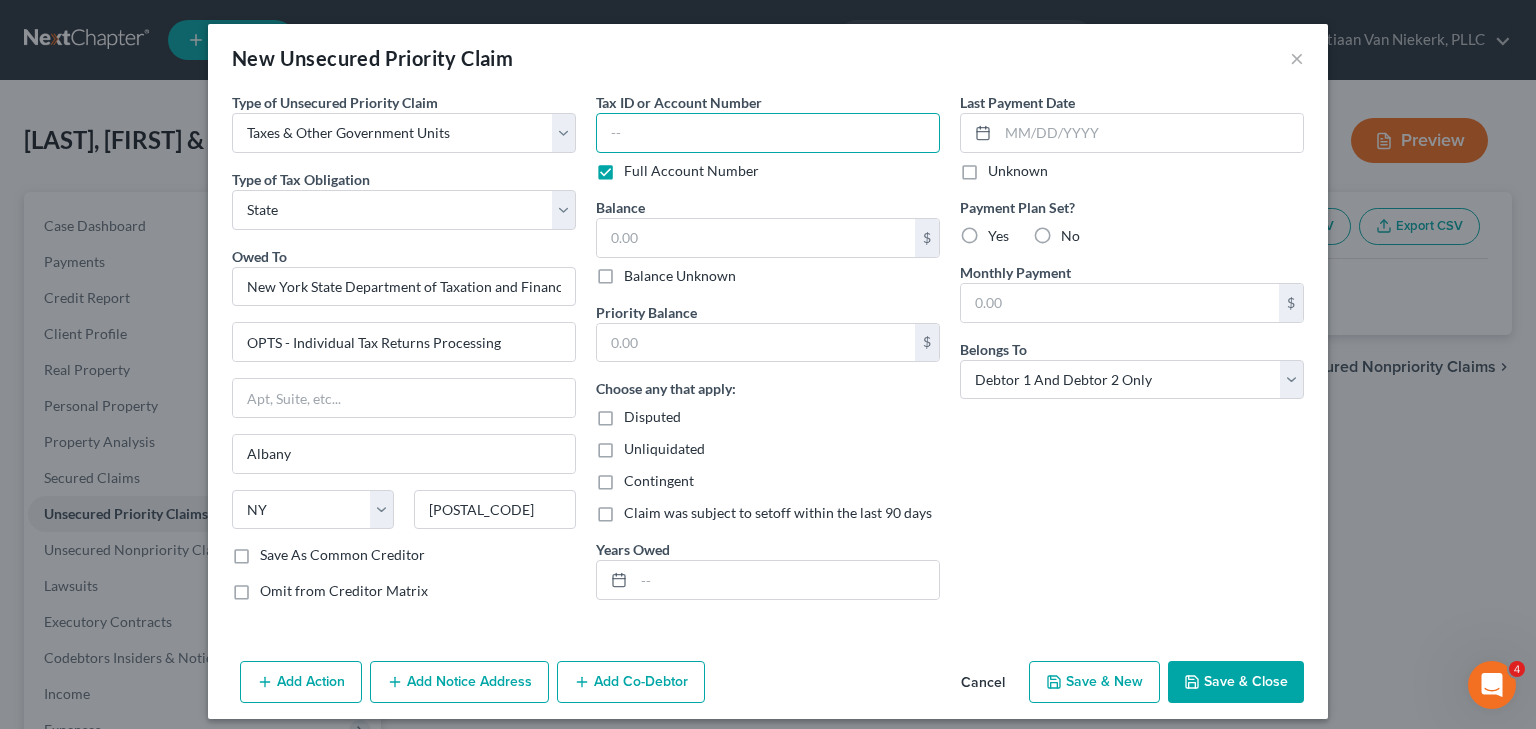 click at bounding box center [768, 133] 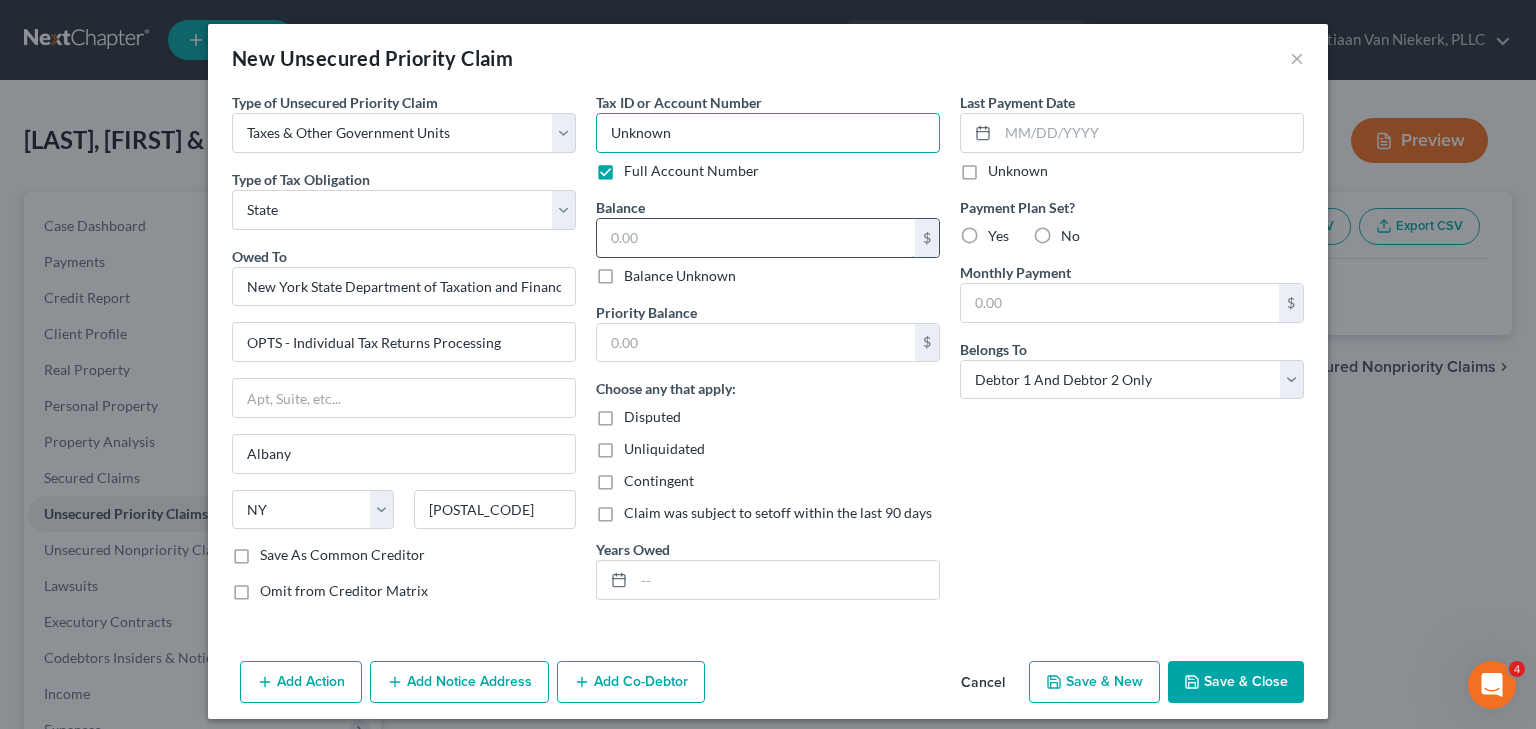 type on "Unknown" 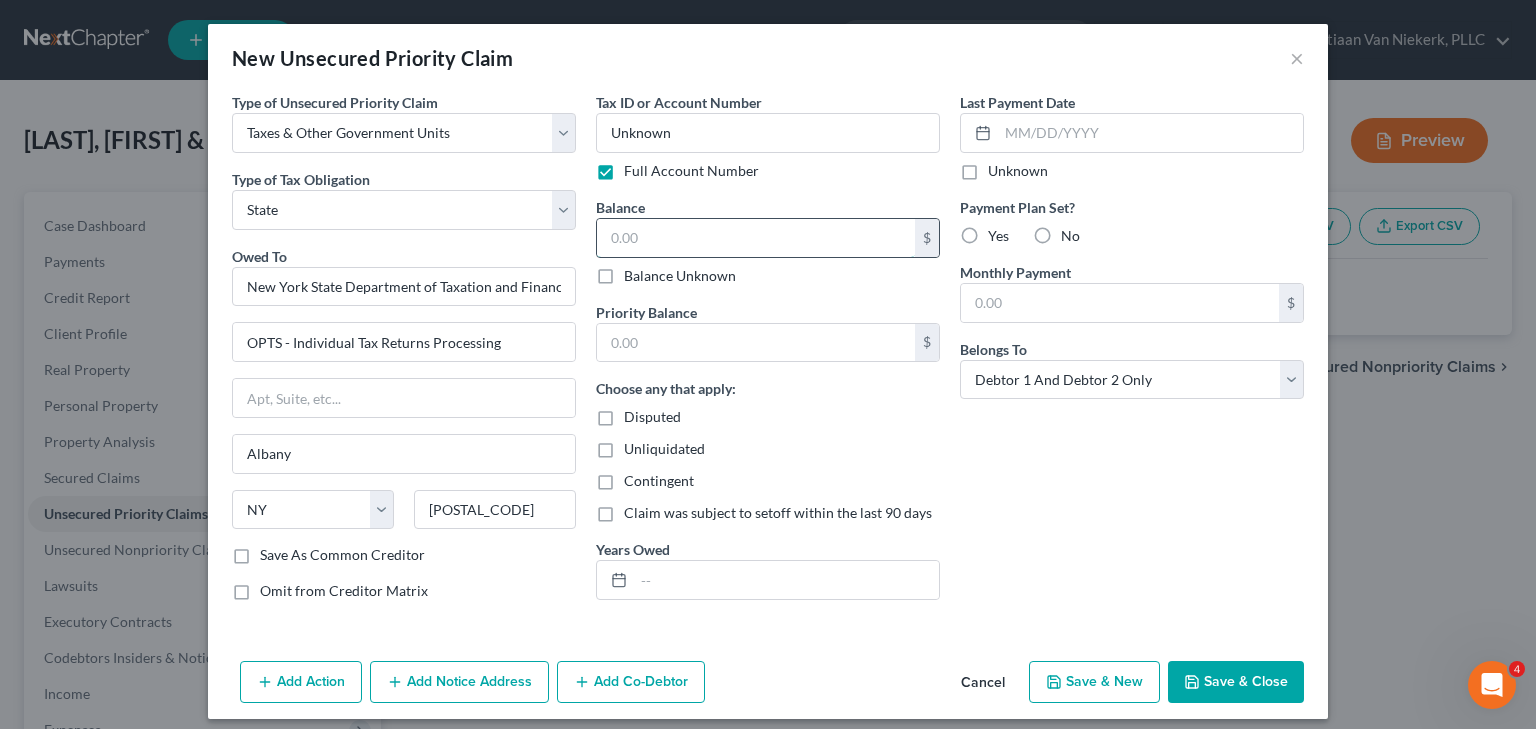 click at bounding box center [756, 238] 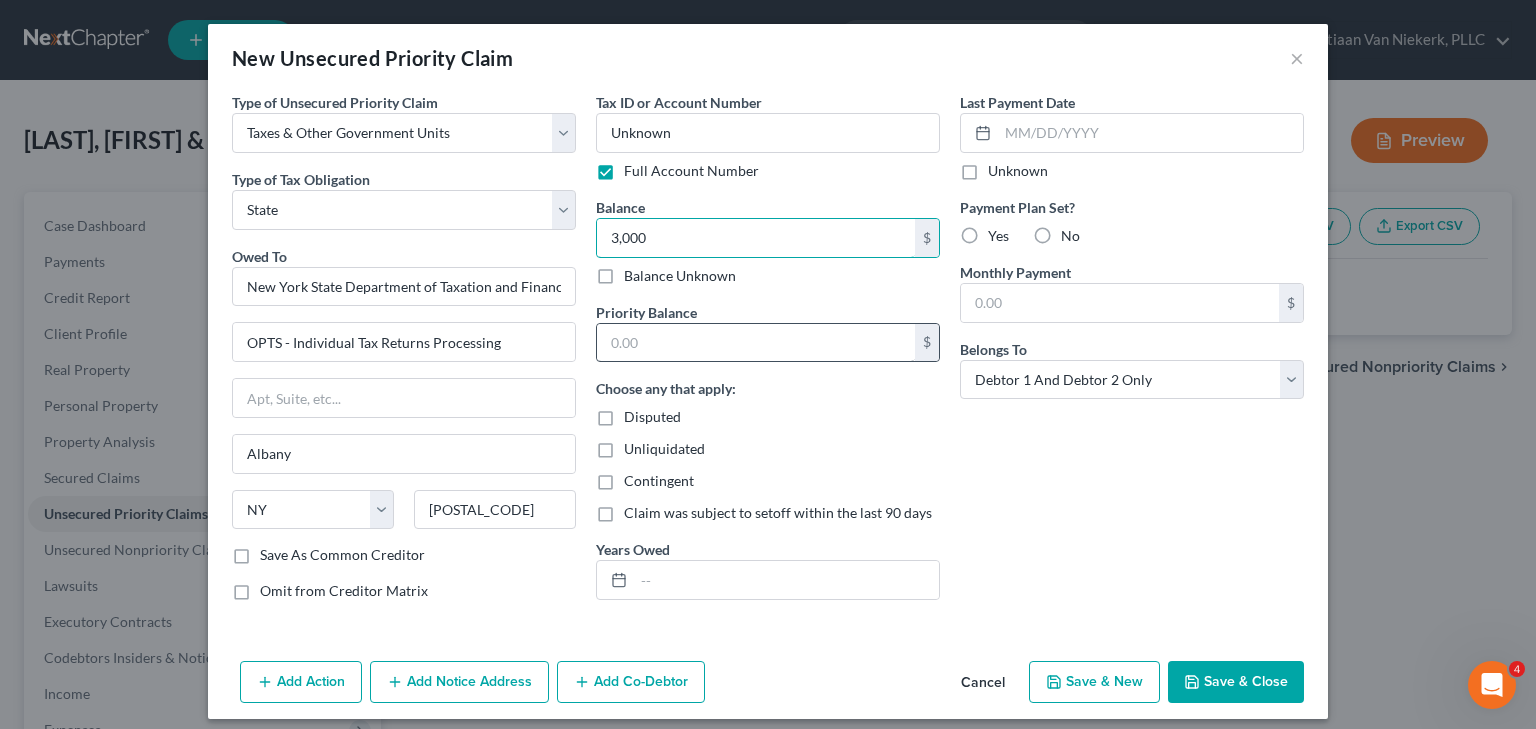type on "3,000" 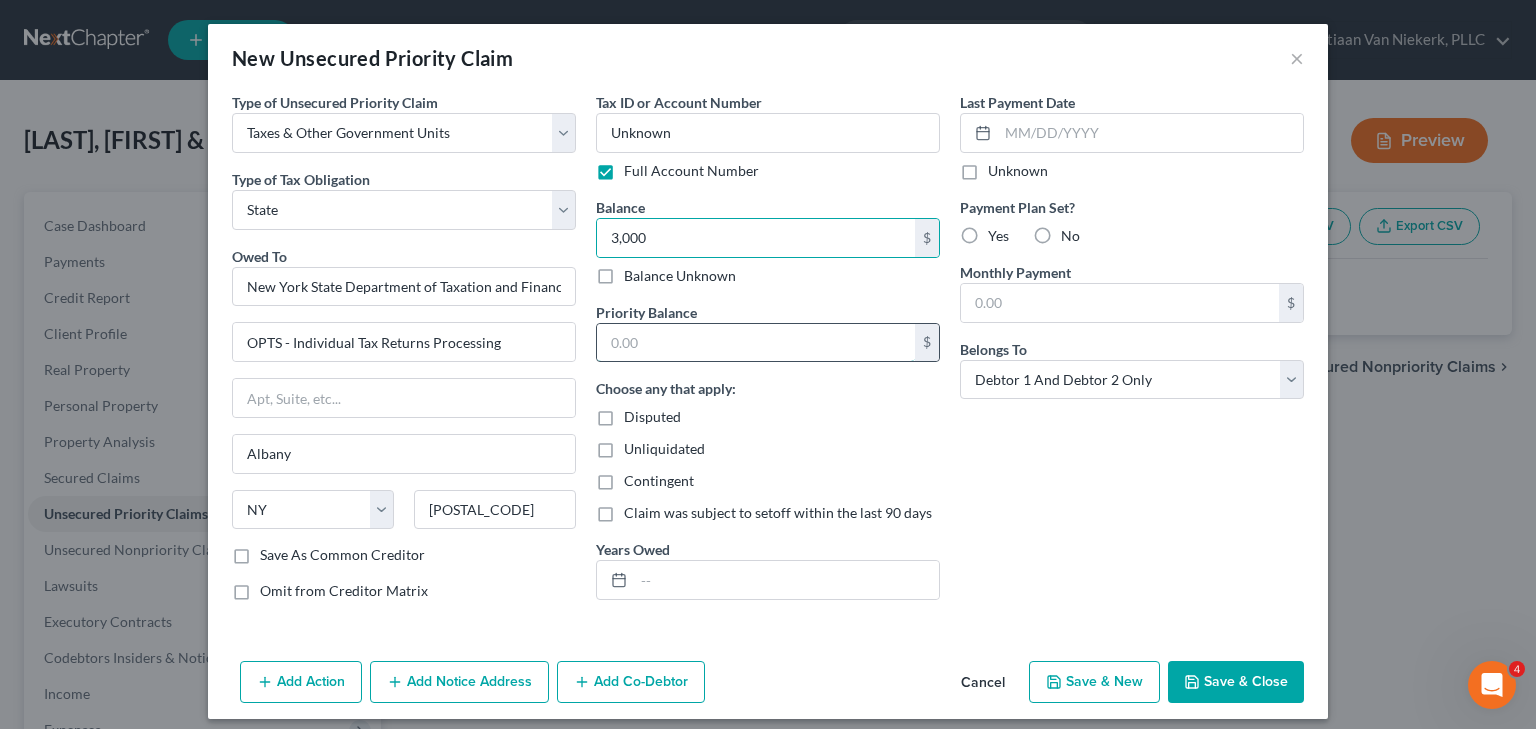 click at bounding box center (756, 343) 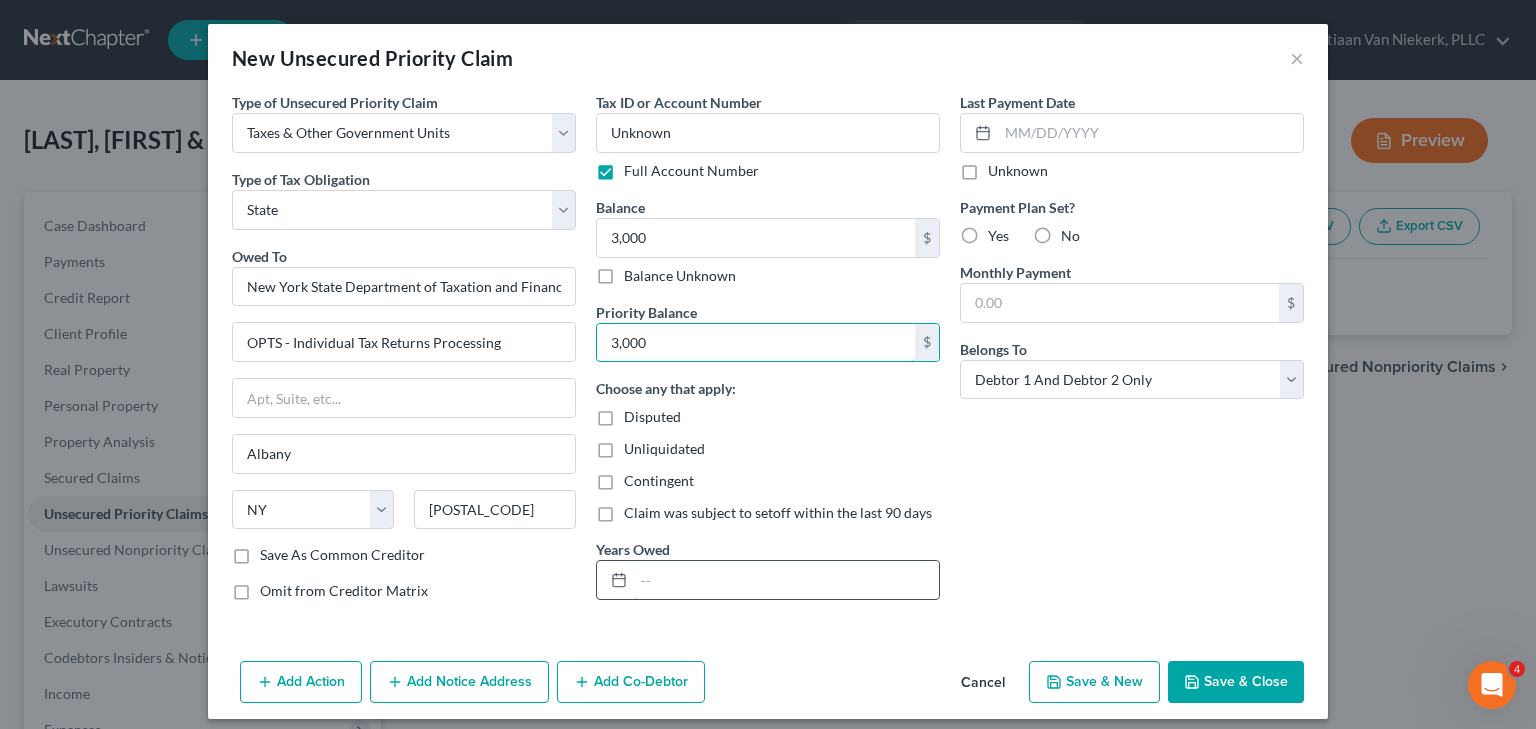 type on "3,000" 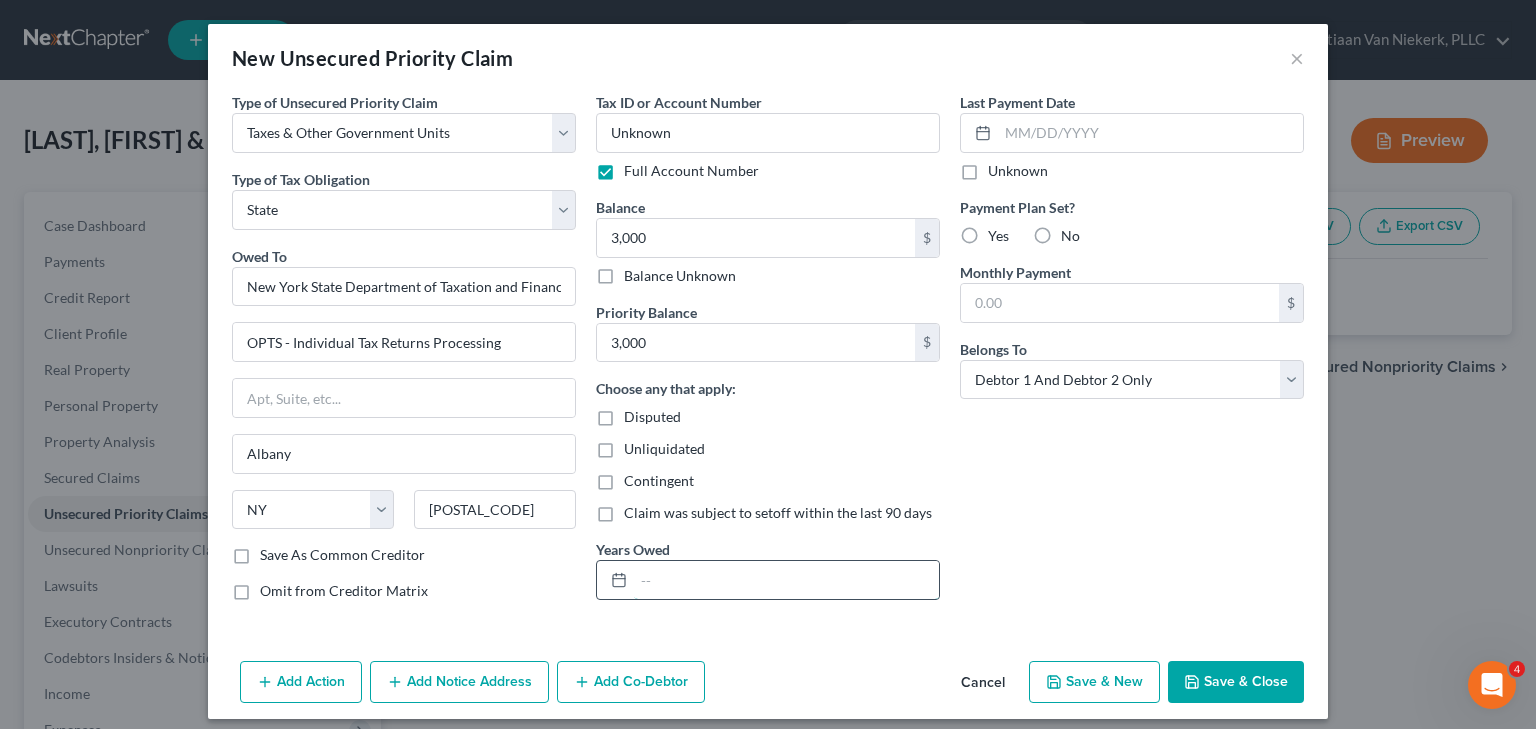 click at bounding box center [786, 580] 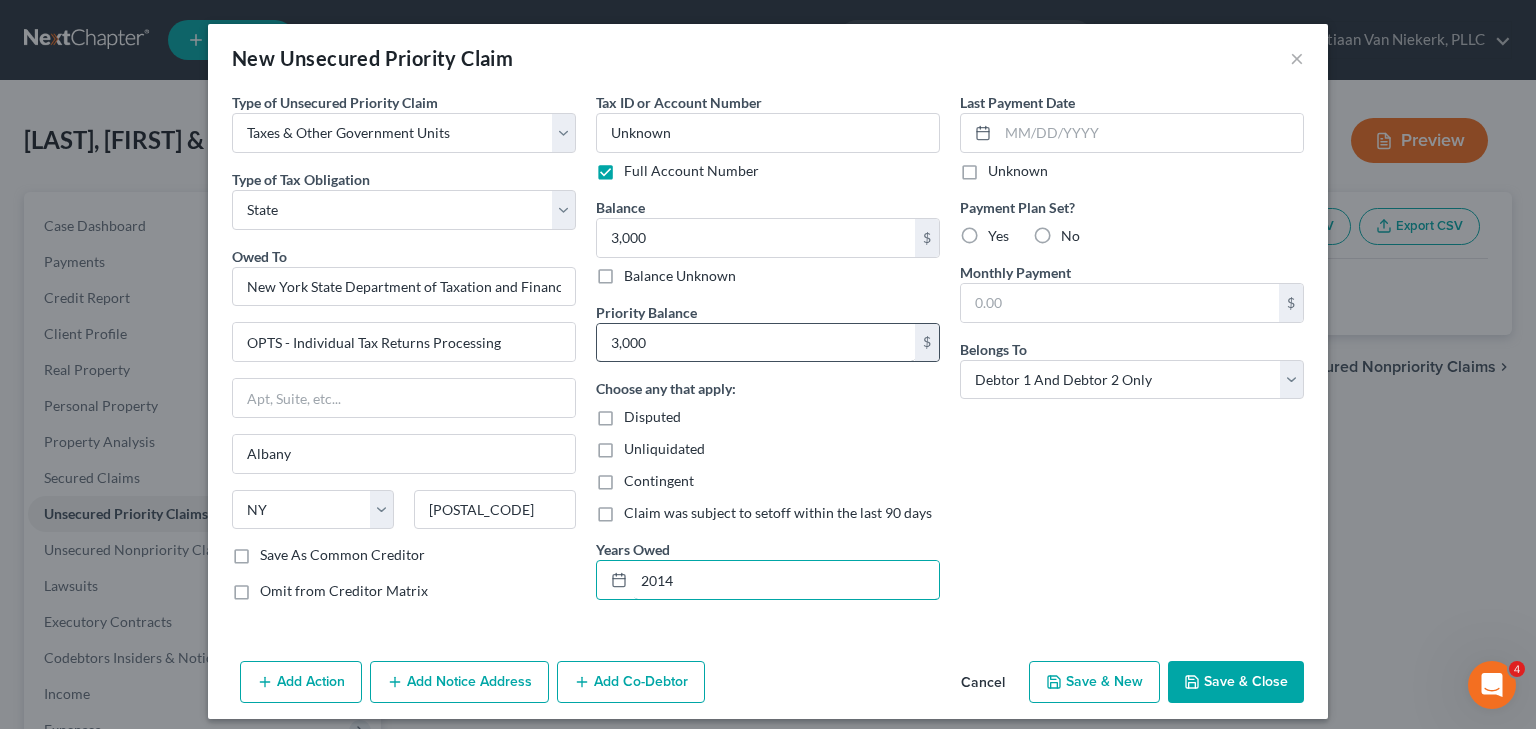 type on "2014" 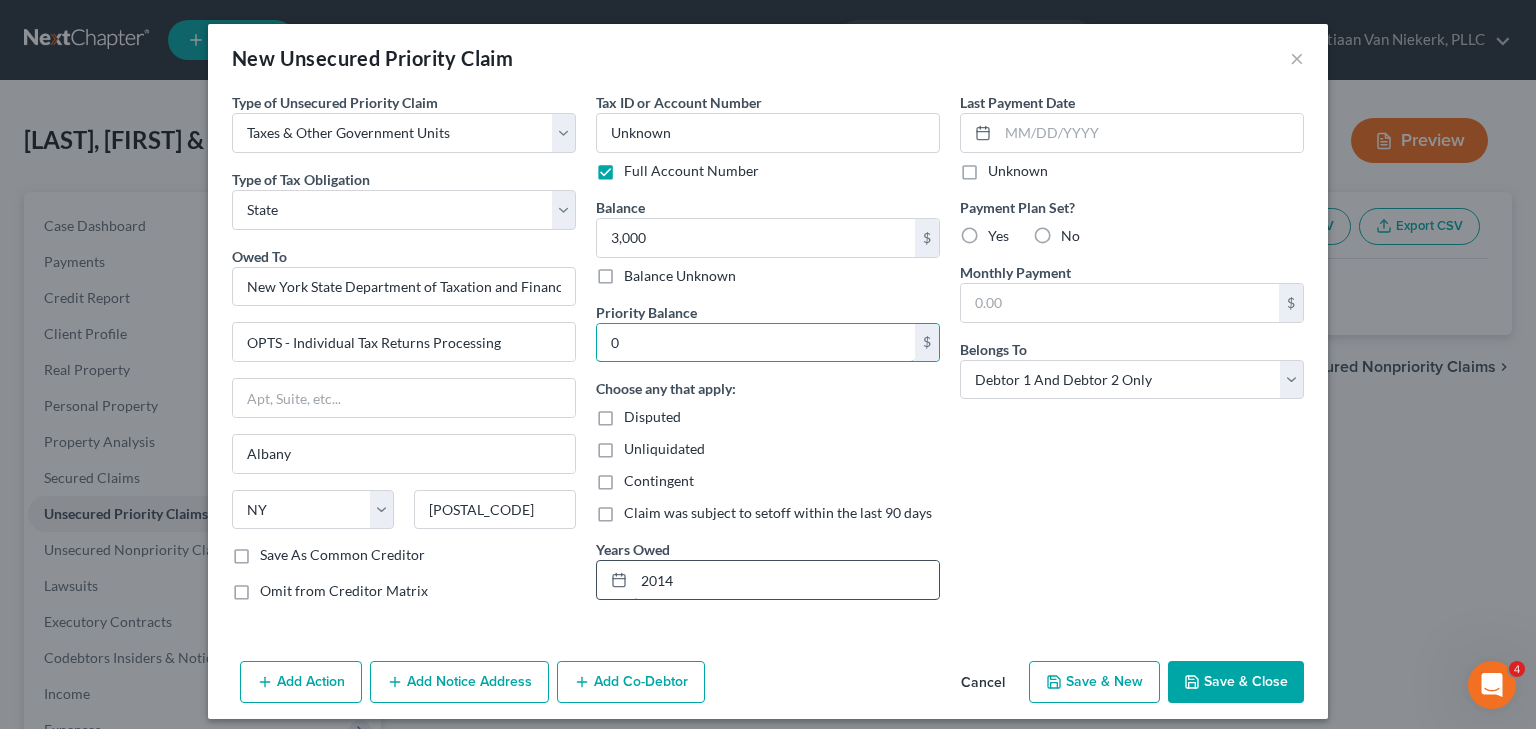 type on "0" 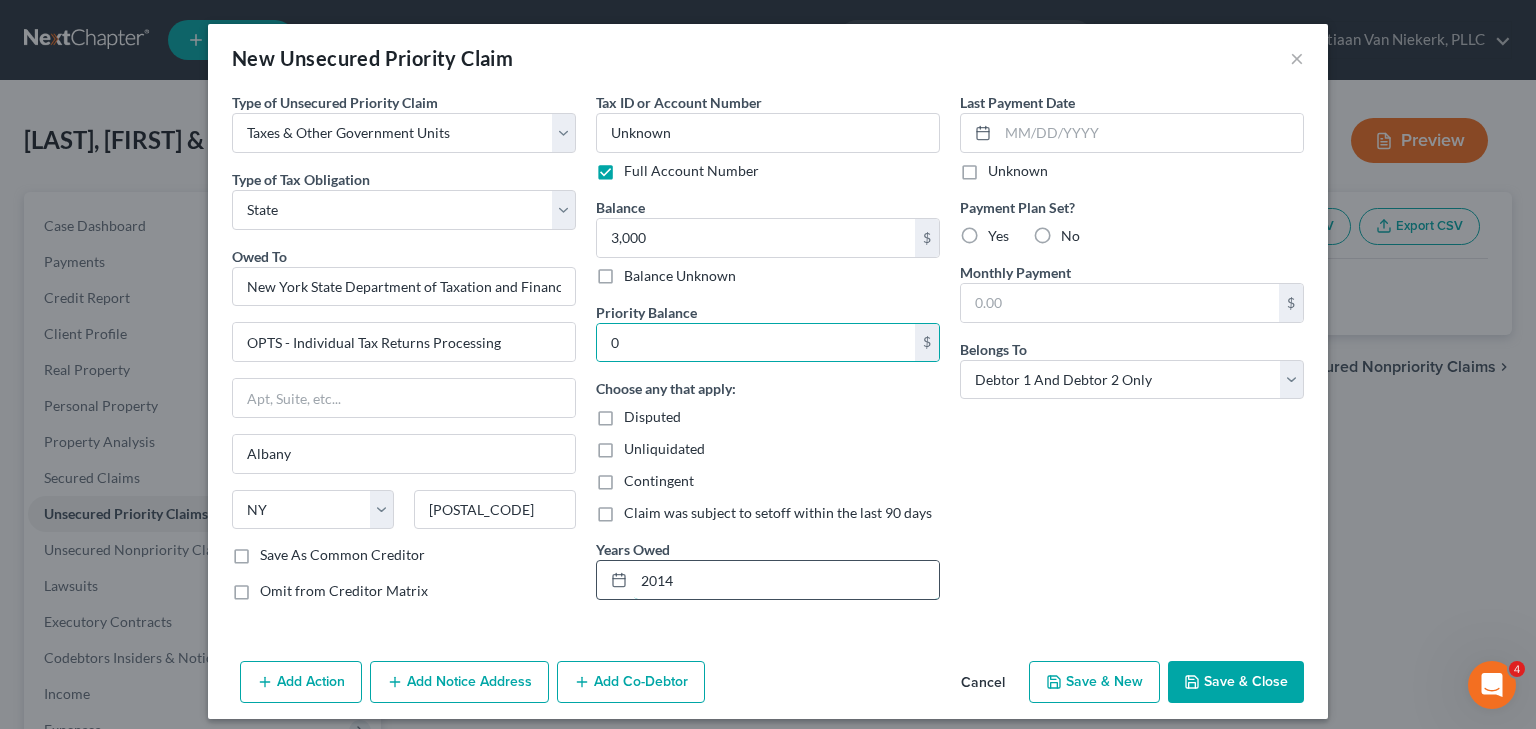 drag, startPoint x: 694, startPoint y: 575, endPoint x: 704, endPoint y: 578, distance: 10.440307 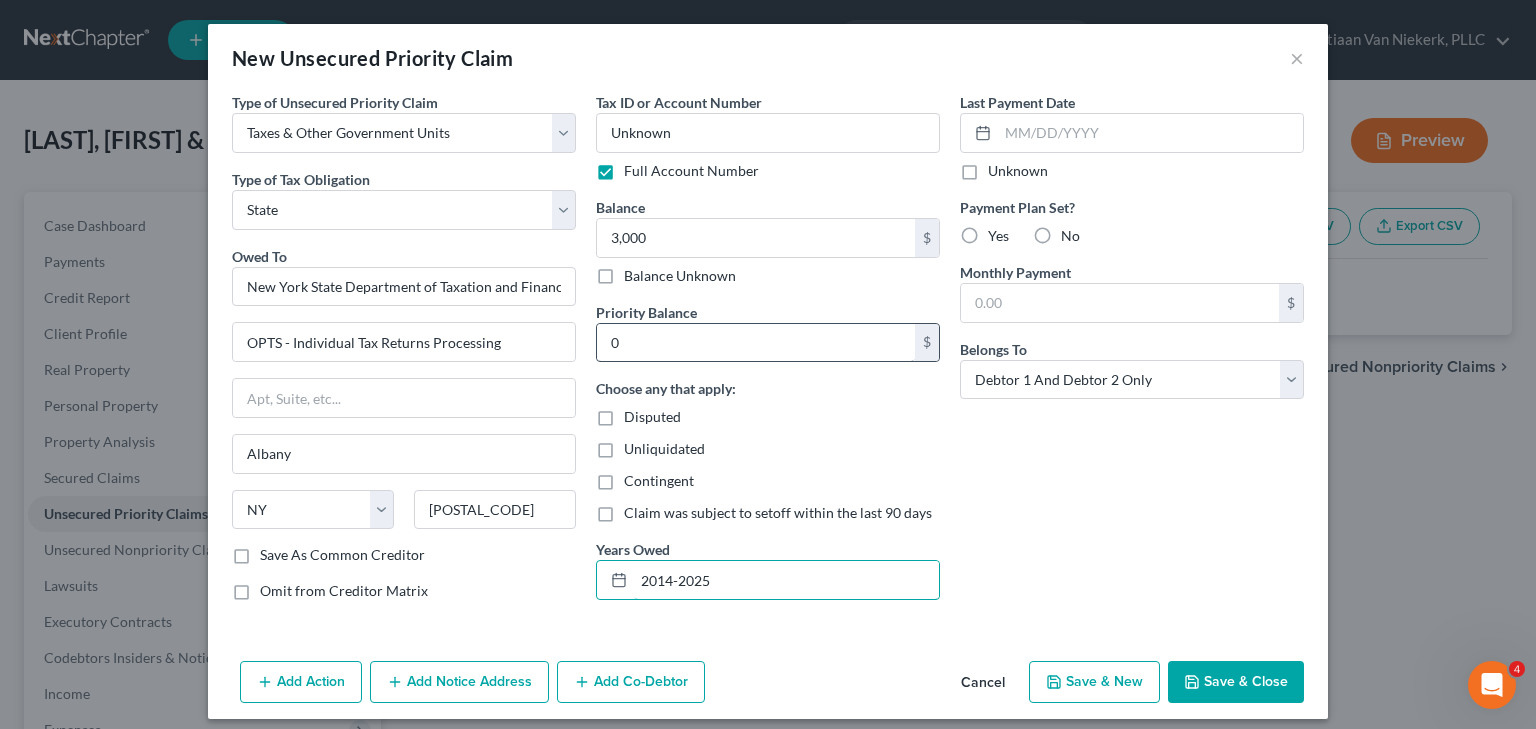 type on "2014-2025" 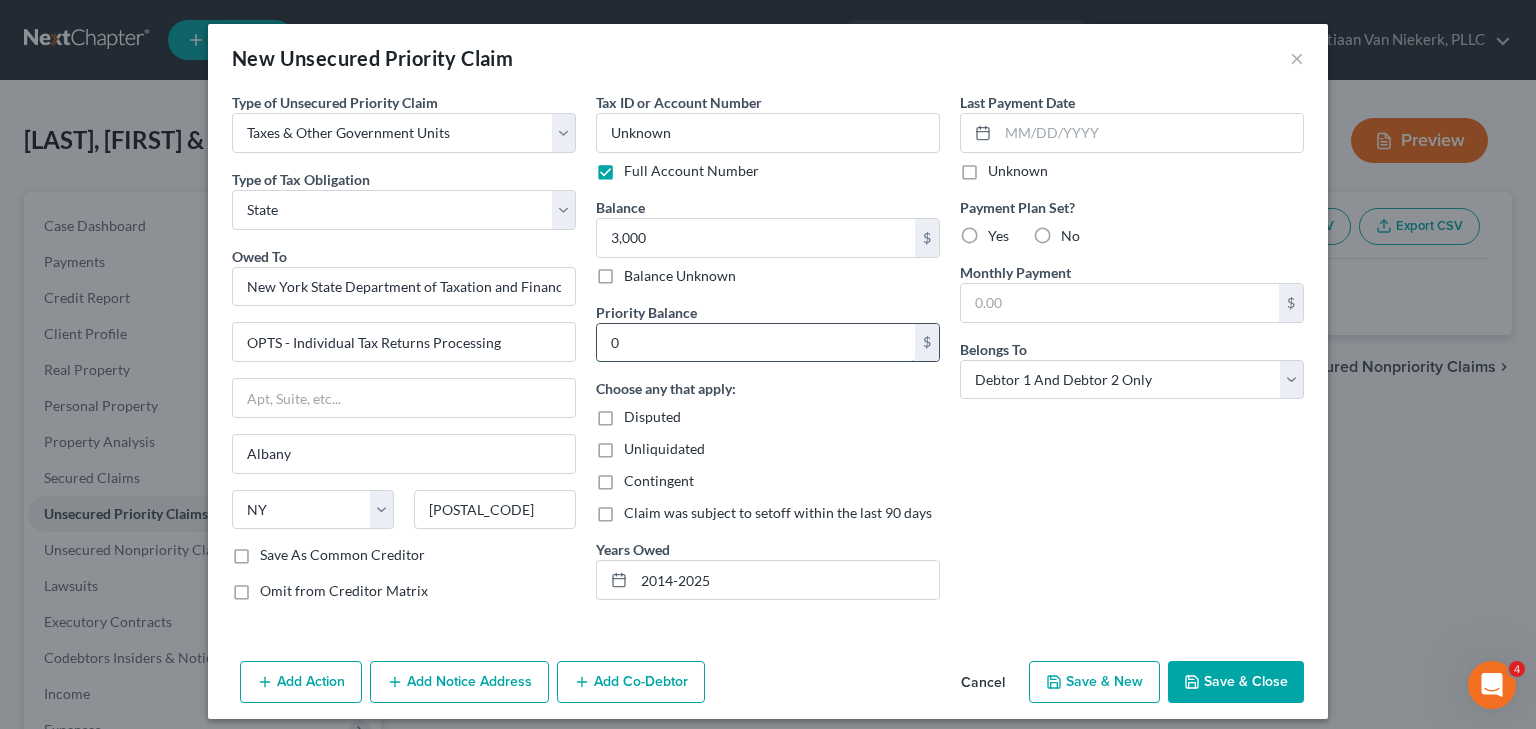 click on "0" at bounding box center [756, 343] 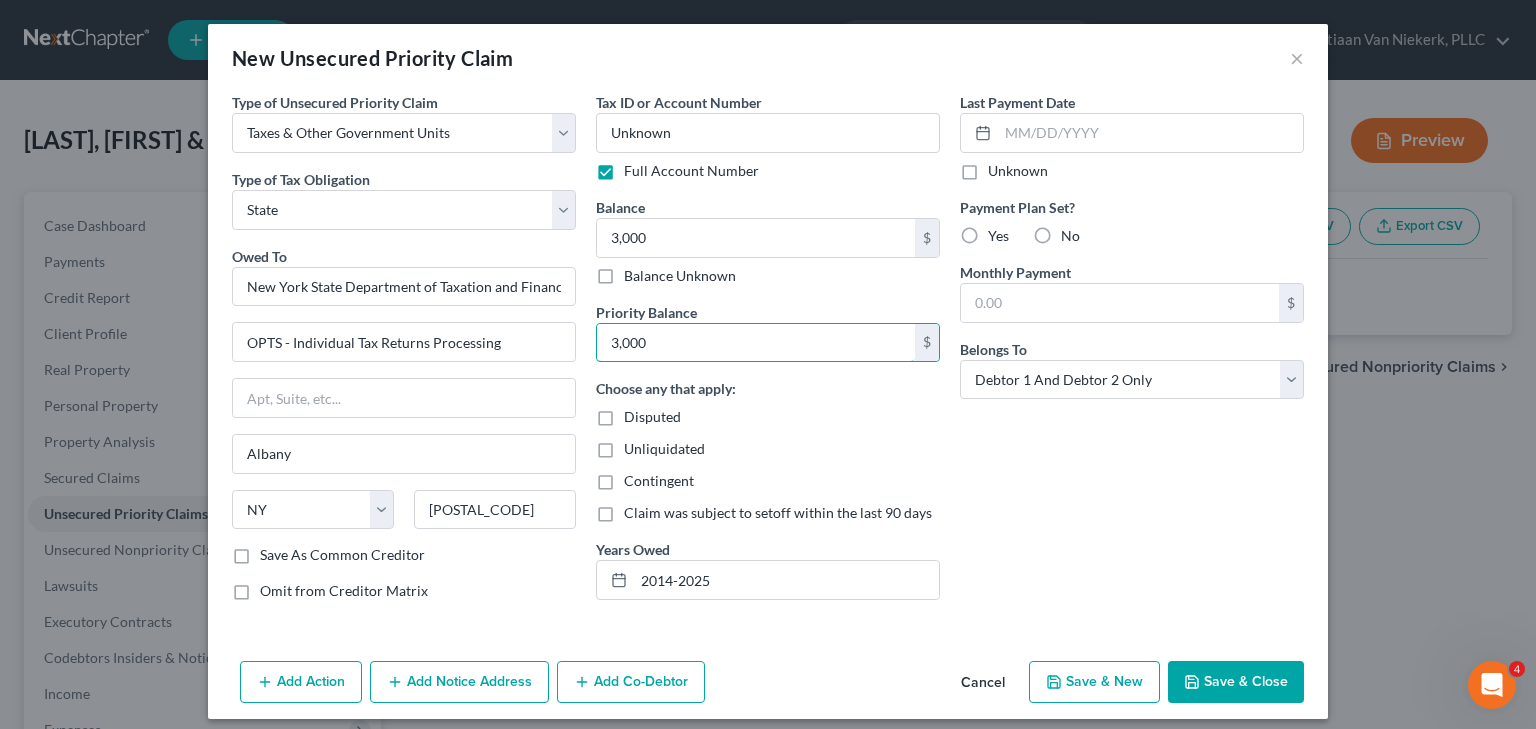 type on "3,000" 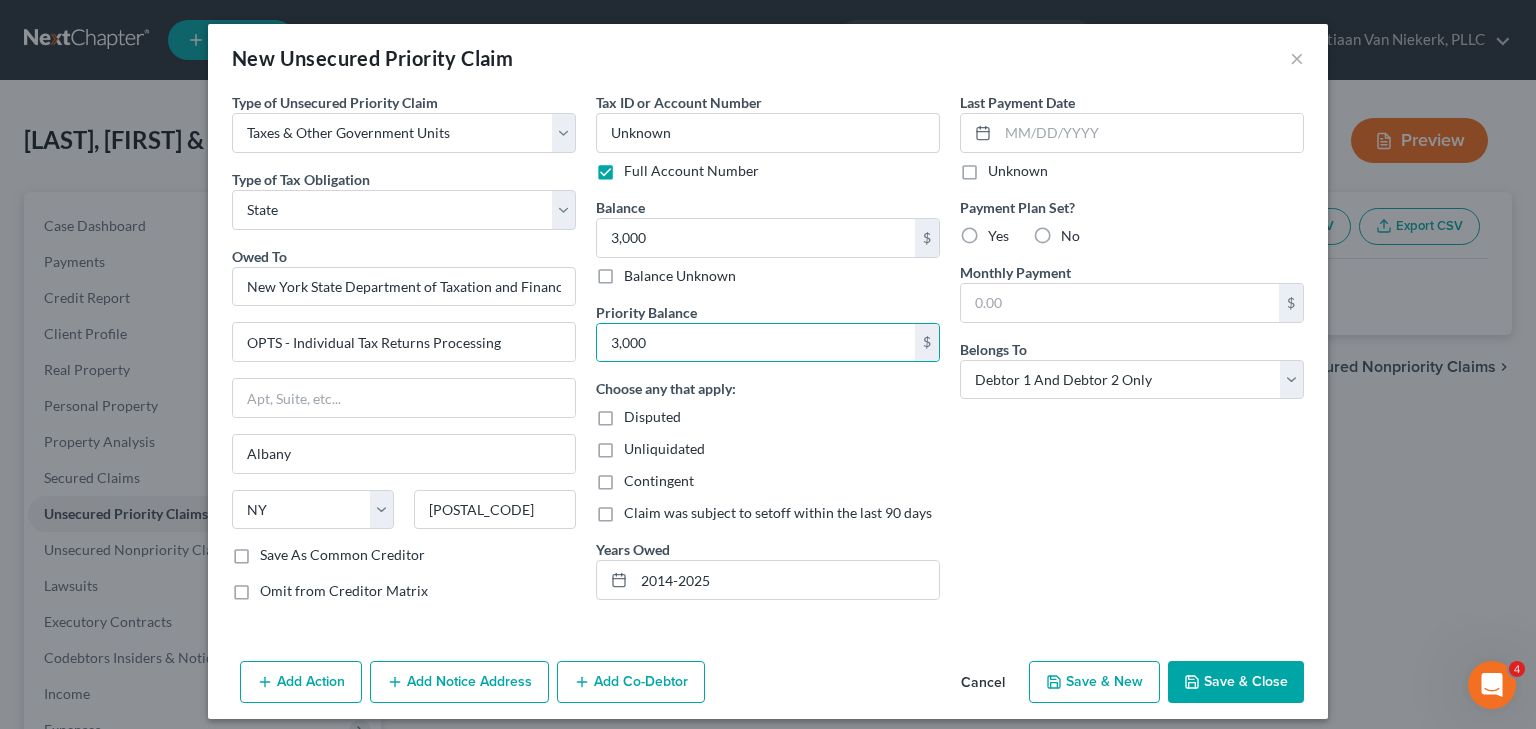 click on "Save & Close" at bounding box center [1236, 682] 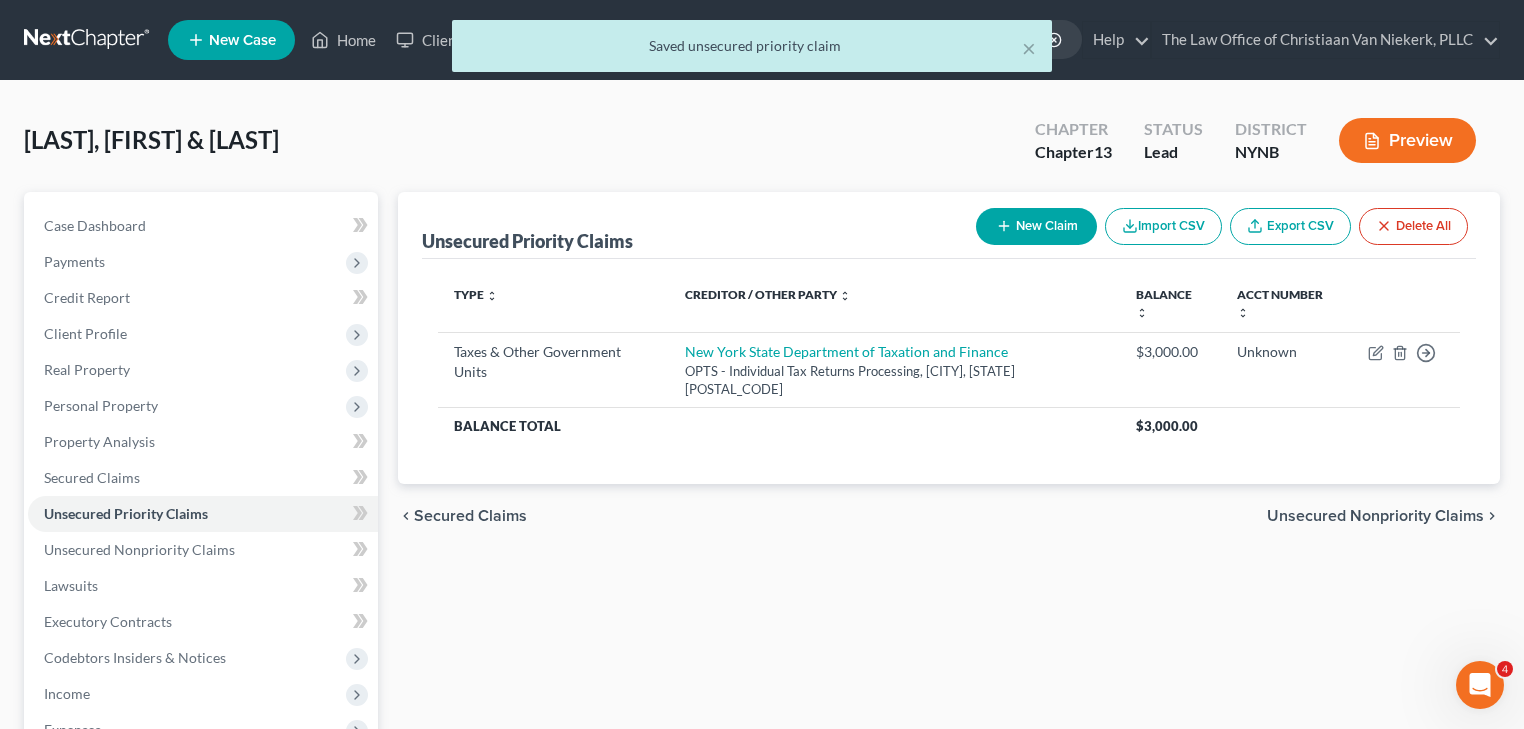 click on "New Claim" at bounding box center [1036, 226] 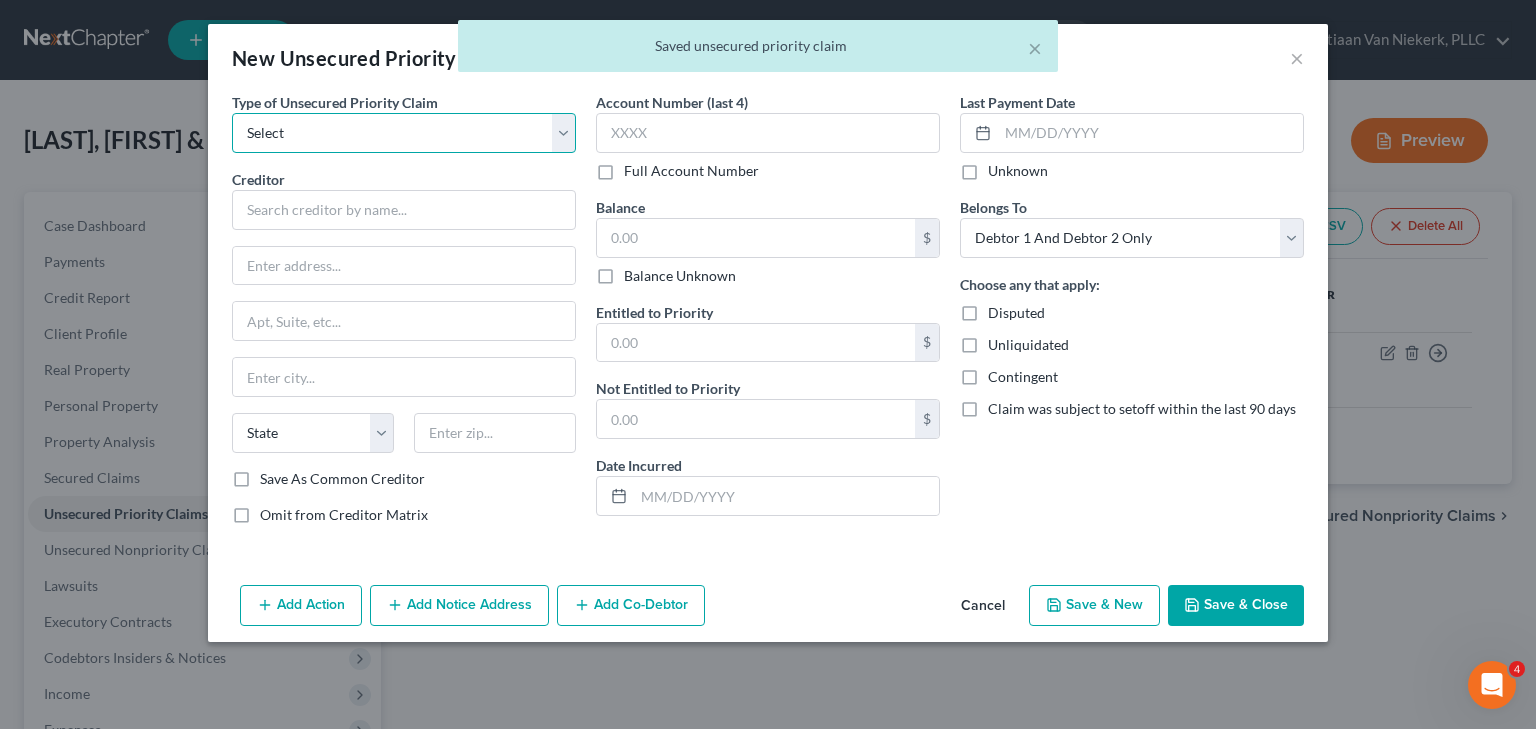 click on "Select Taxes & Other Government Units Domestic Support Obligations Extensions of credit in an involuntary case Wages, Salaries, Commissions Contributions to employee benefits Certain farmers and fisherman Deposits by individuals Commitments to maintain capitals Claims for death or injury while intoxicated Other" at bounding box center [404, 133] 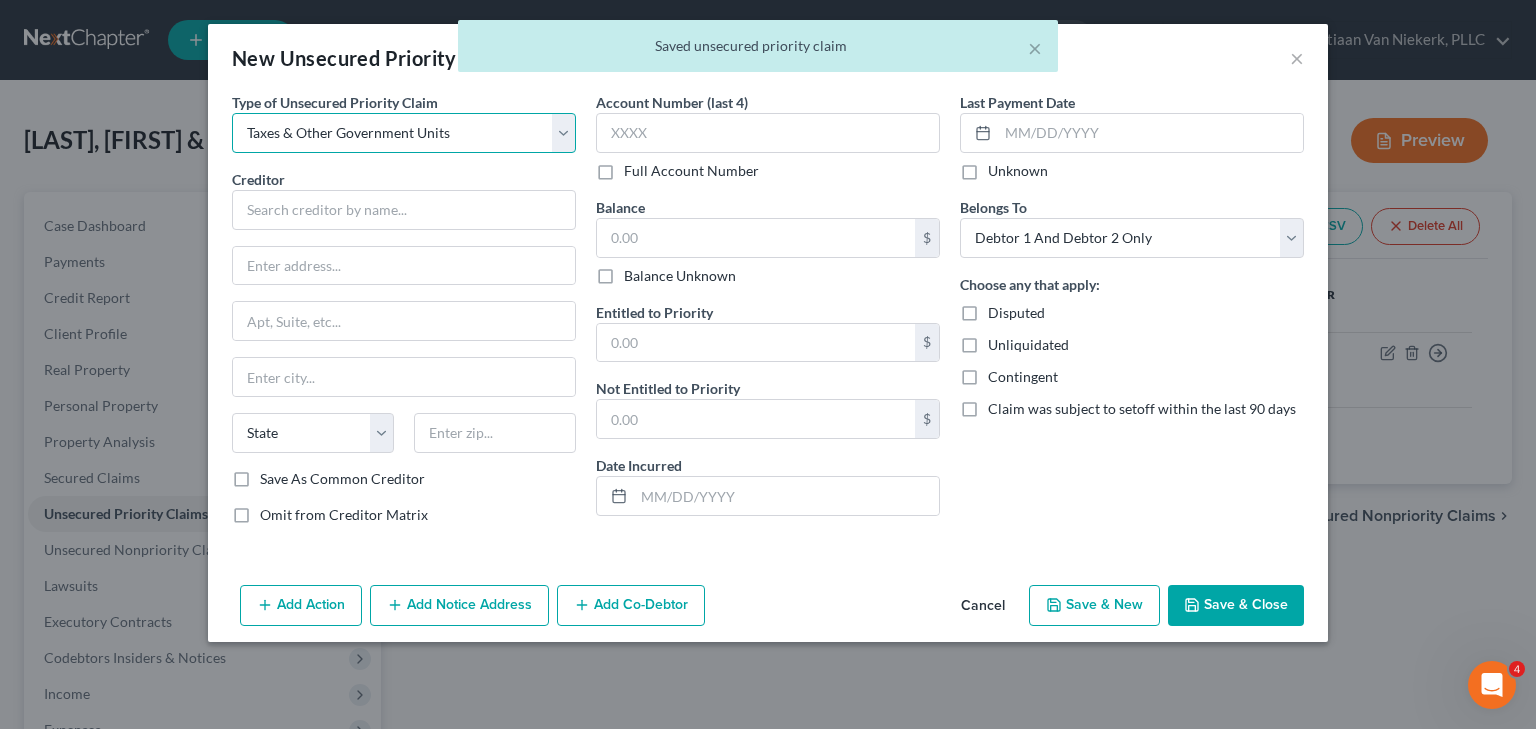 click on "Select Taxes & Other Government Units Domestic Support Obligations Extensions of credit in an involuntary case Wages, Salaries, Commissions Contributions to employee benefits Certain farmers and fisherman Deposits by individuals Commitments to maintain capitals Claims for death or injury while intoxicated Other" at bounding box center [404, 133] 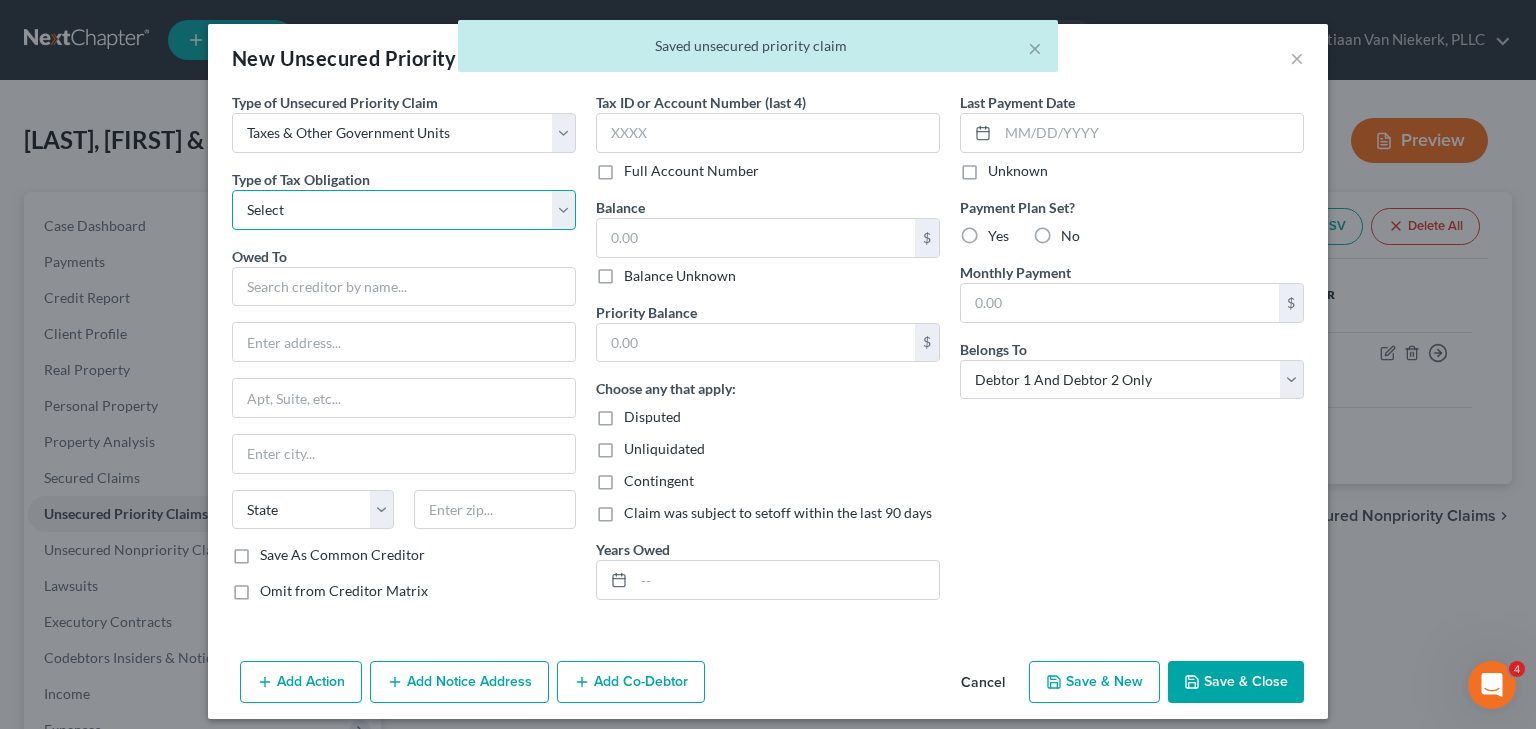 drag, startPoint x: 290, startPoint y: 207, endPoint x: 307, endPoint y: 217, distance: 19.723083 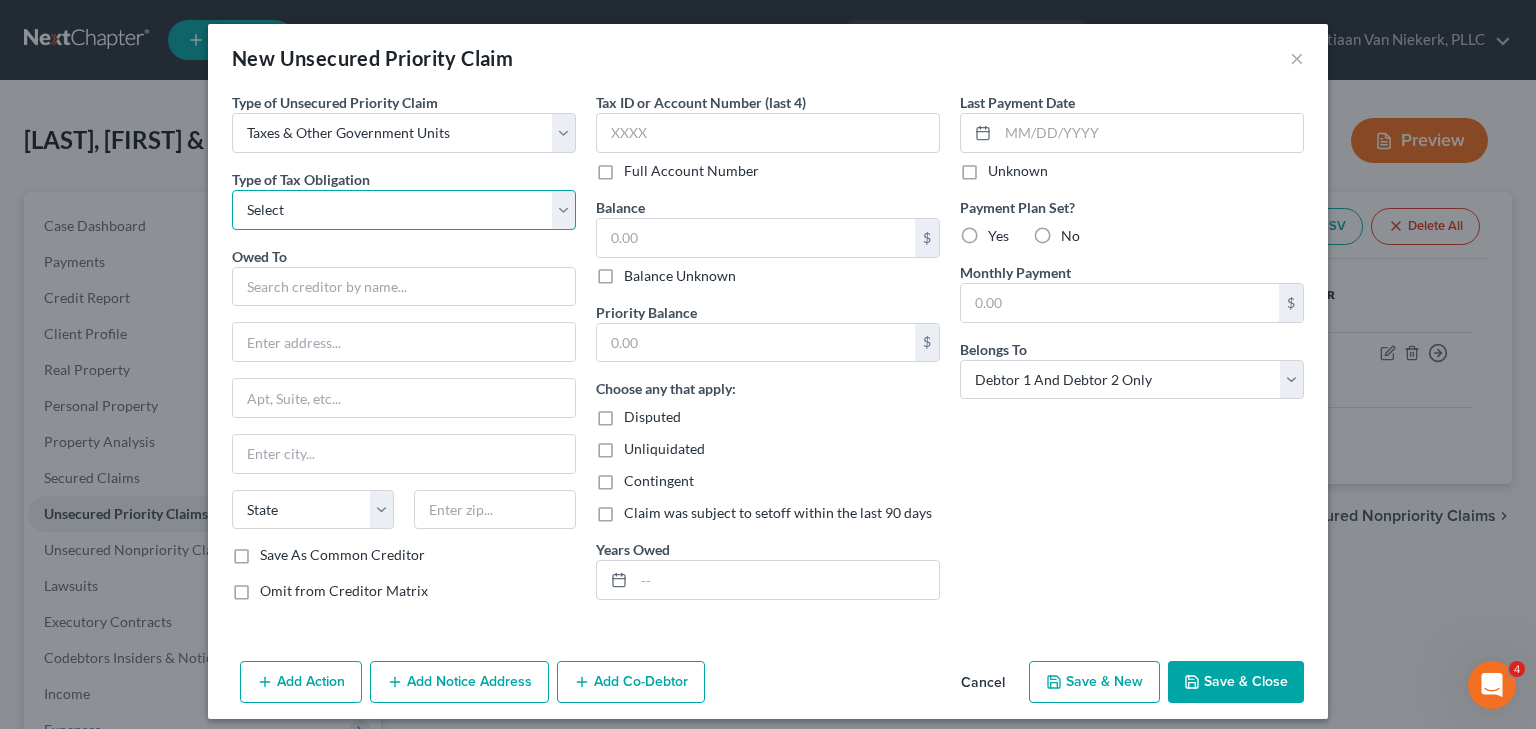 select on "0" 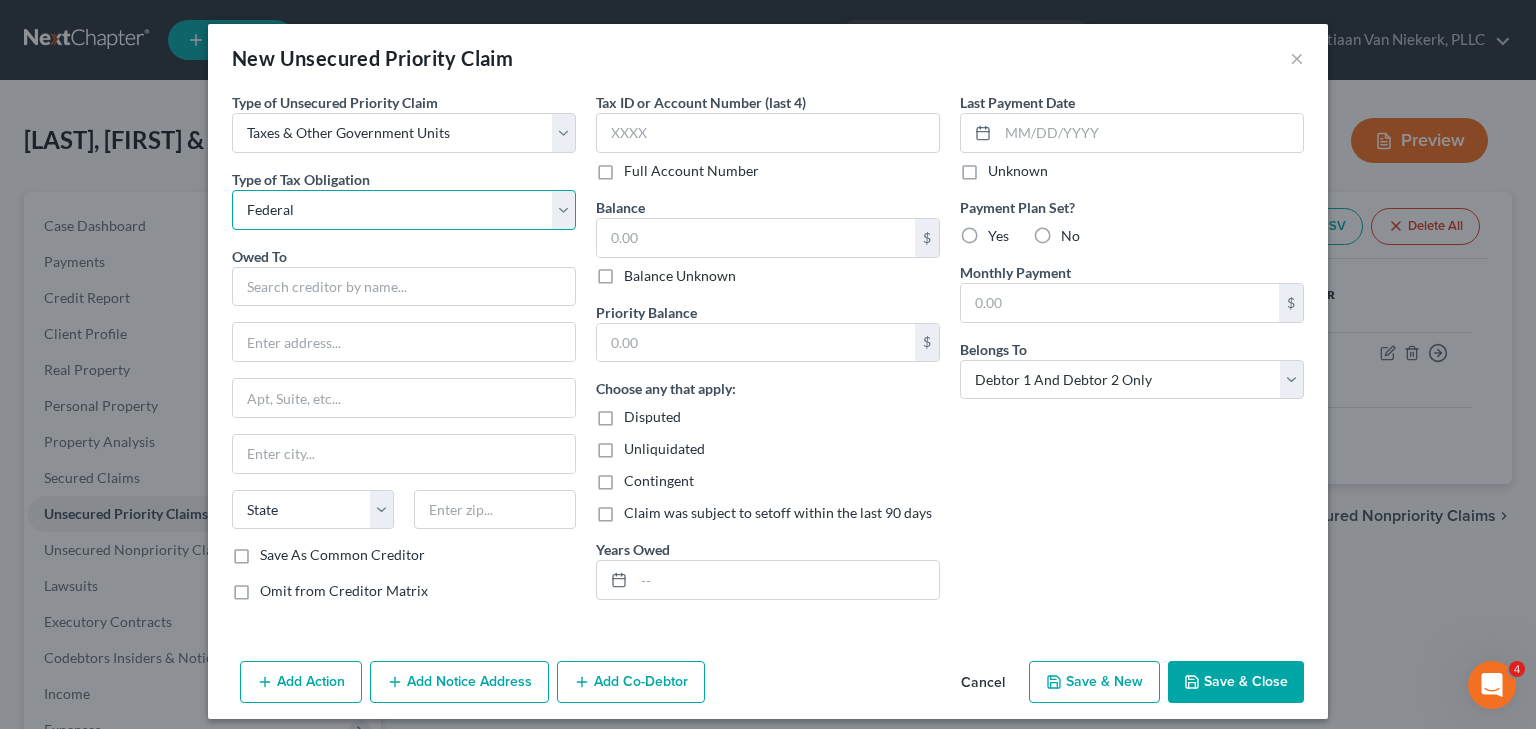 click on "Select Federal City State Franchise Tax Board Other" at bounding box center [404, 210] 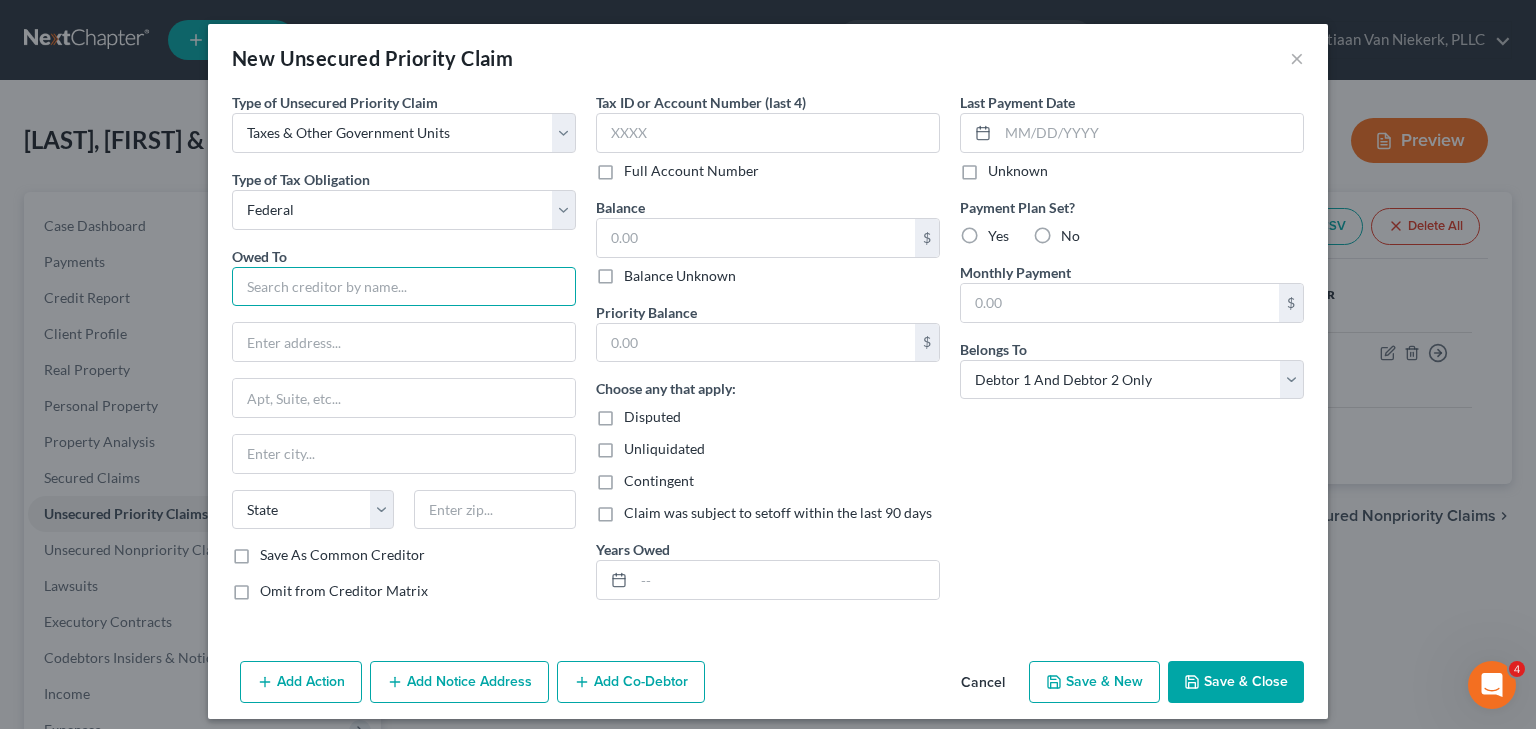 click at bounding box center (404, 287) 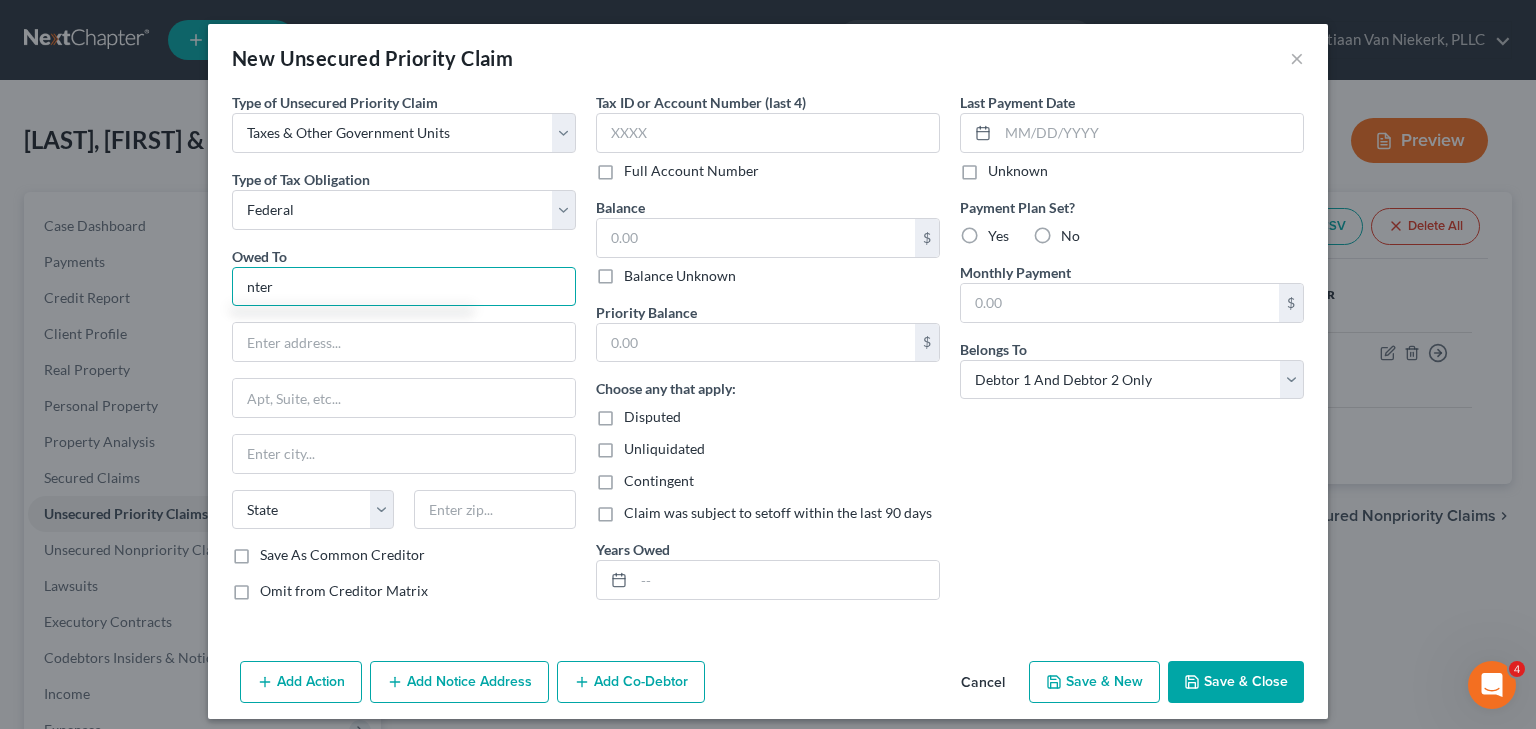 drag, startPoint x: 321, startPoint y: 285, endPoint x: 184, endPoint y: 278, distance: 137.17871 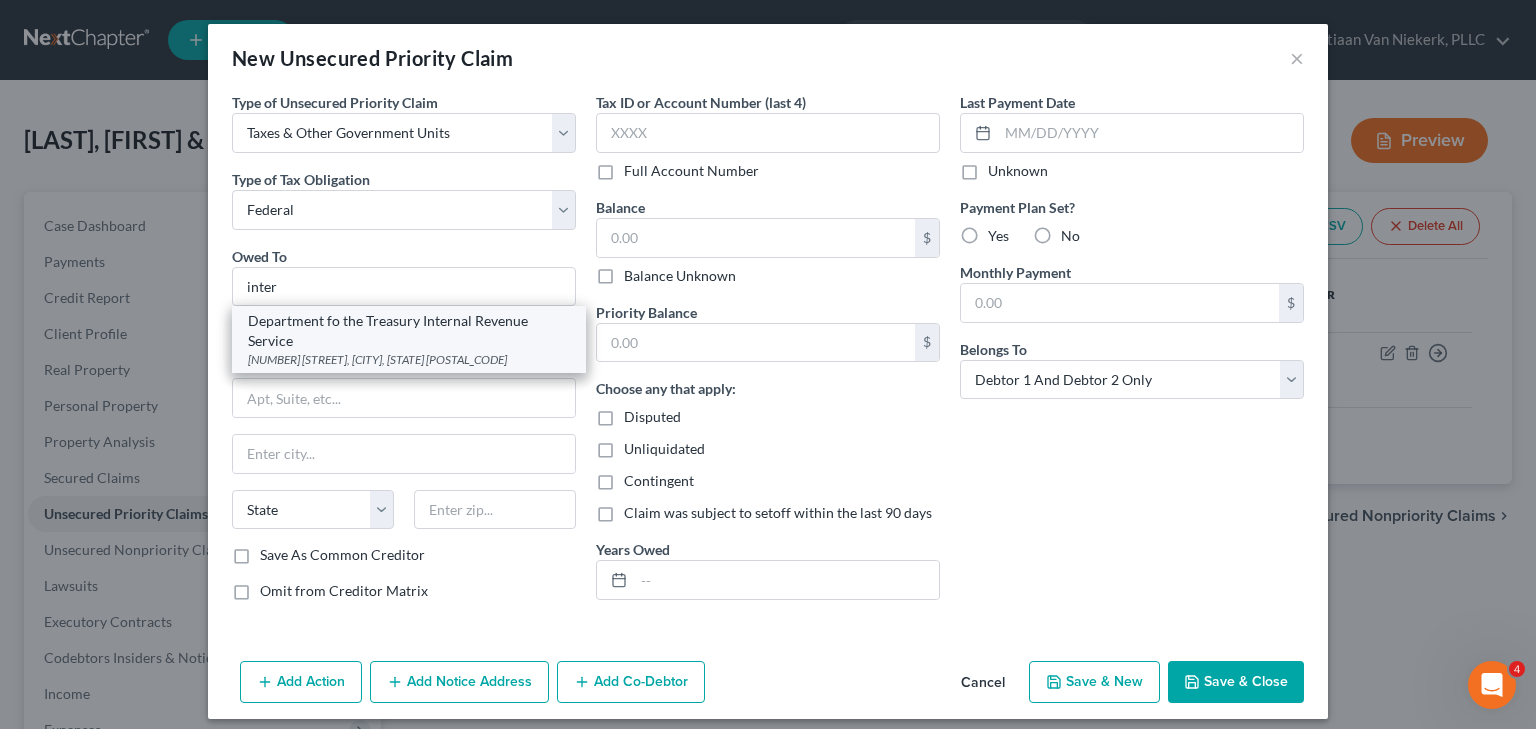 click on "Department fo the Treasury Internal Revenue Service" at bounding box center (409, 331) 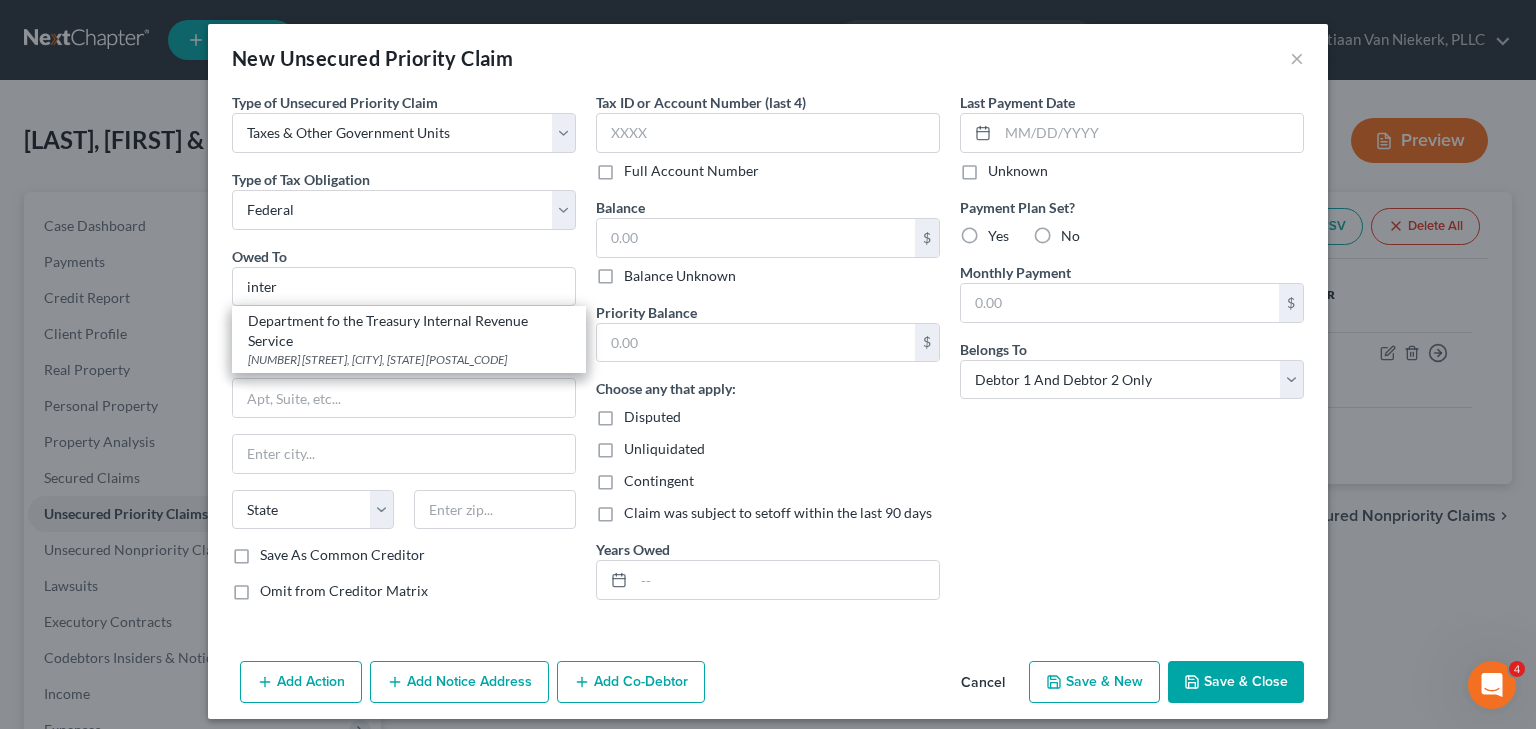 type on "Department fo the Treasury Internal Revenue Service" 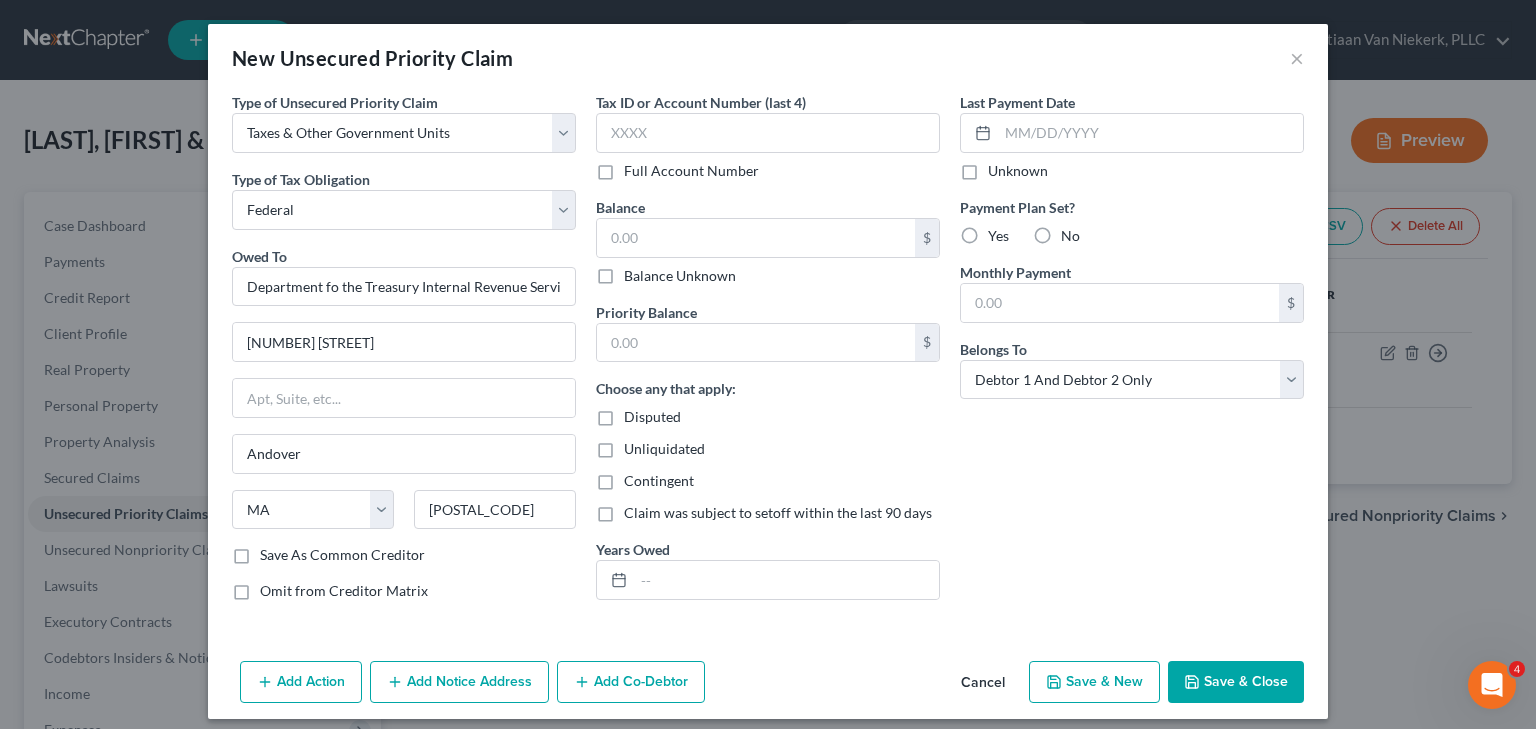 click on "Full Account Number" at bounding box center (691, 171) 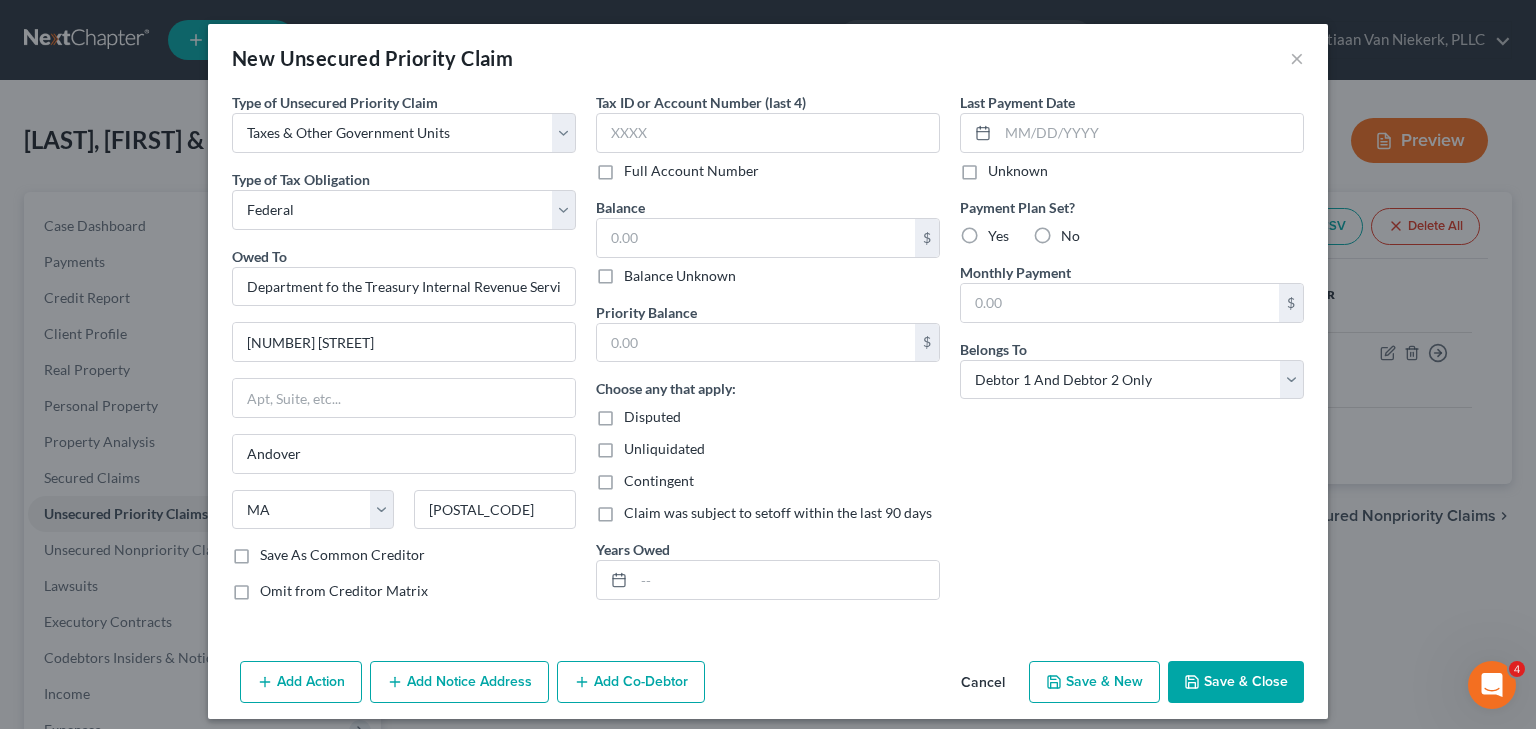click on "Full Account Number" at bounding box center [638, 167] 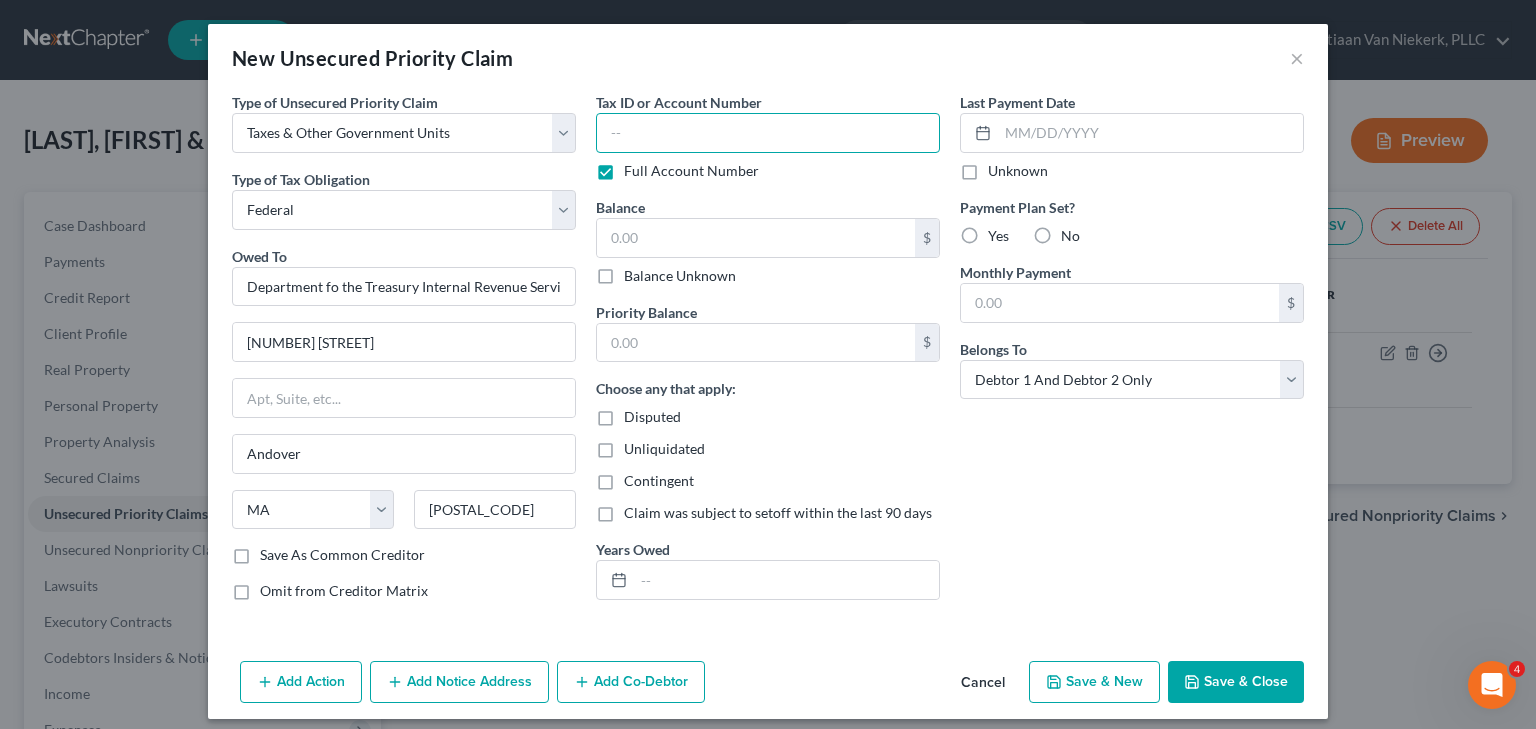 click at bounding box center (768, 133) 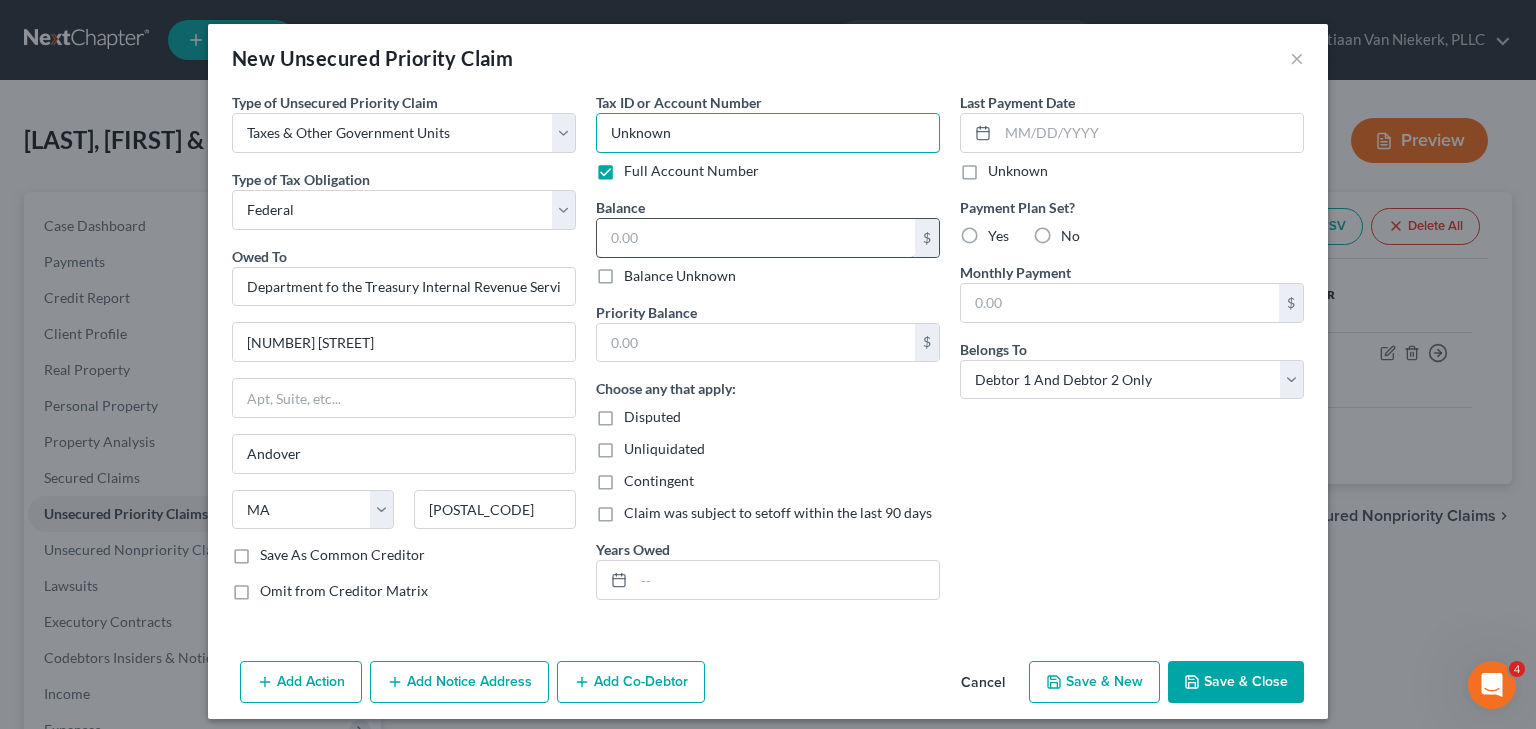 type on "Unknown" 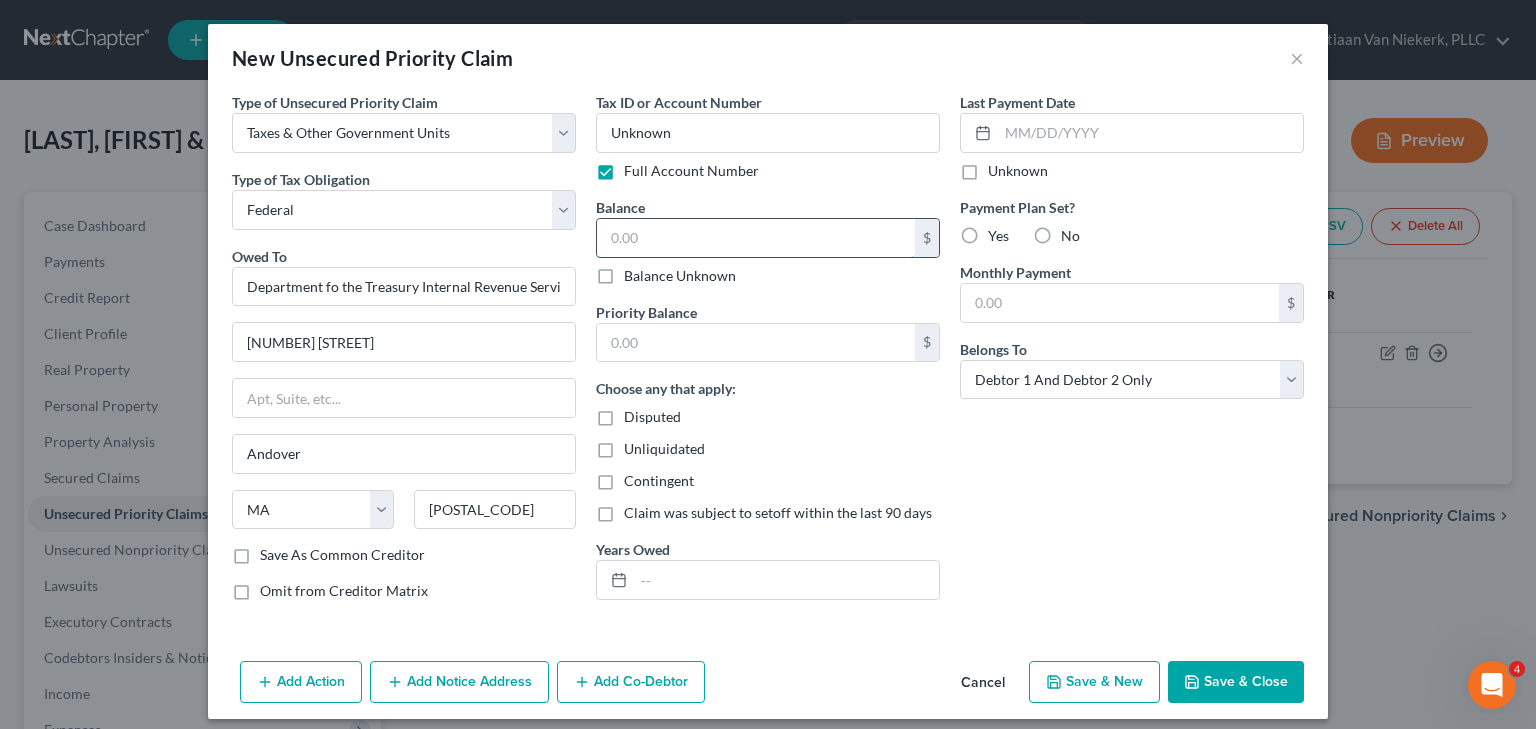 click at bounding box center [756, 238] 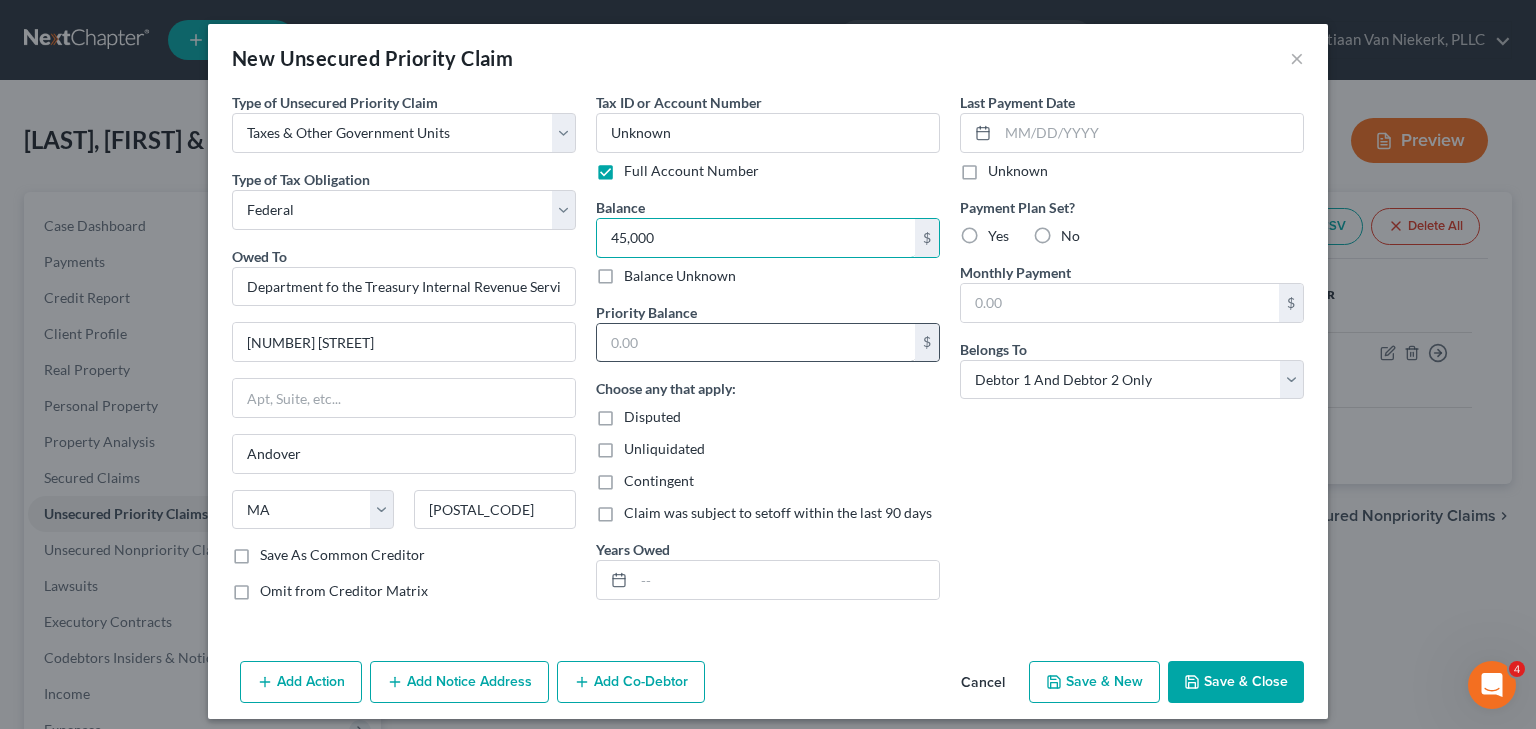 type on "45,000" 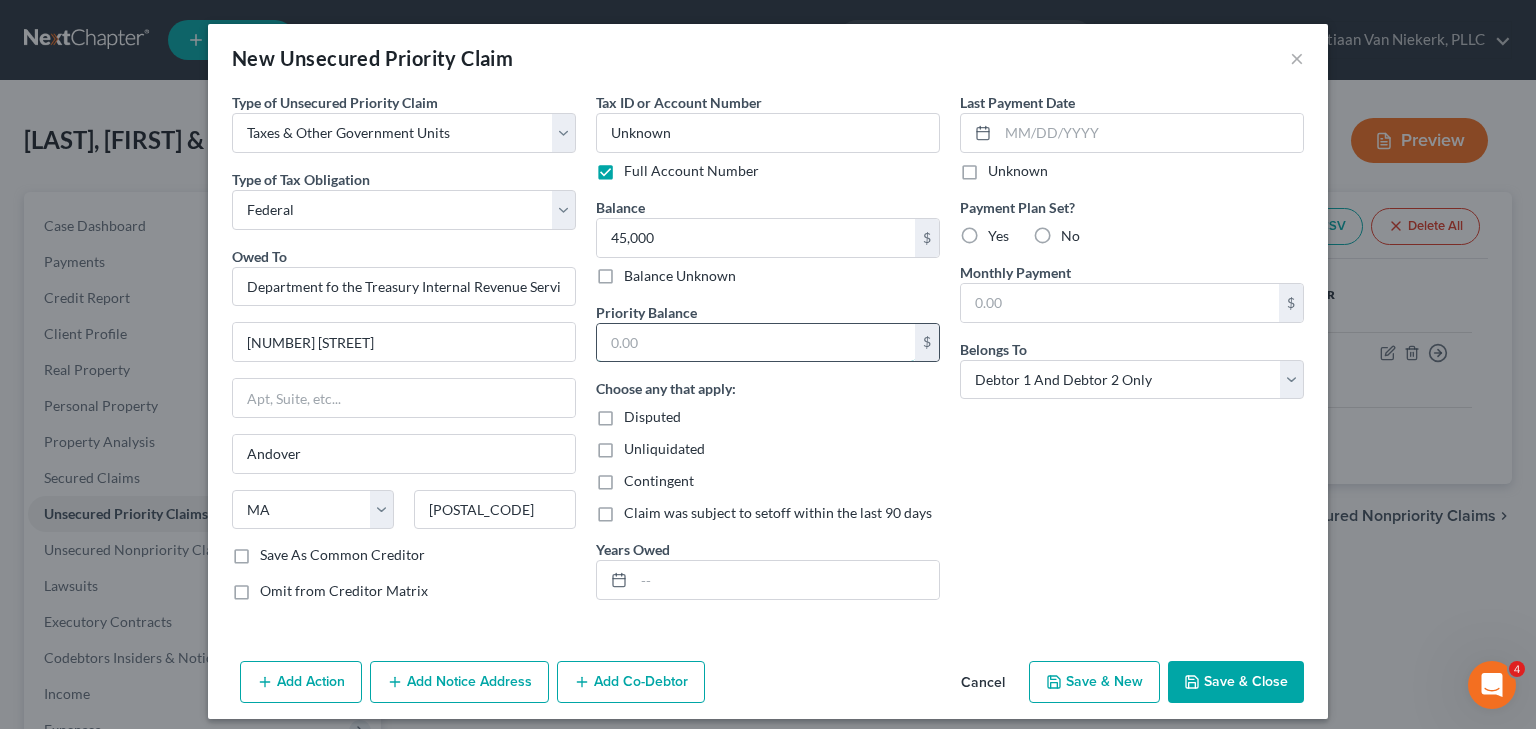 click at bounding box center (756, 343) 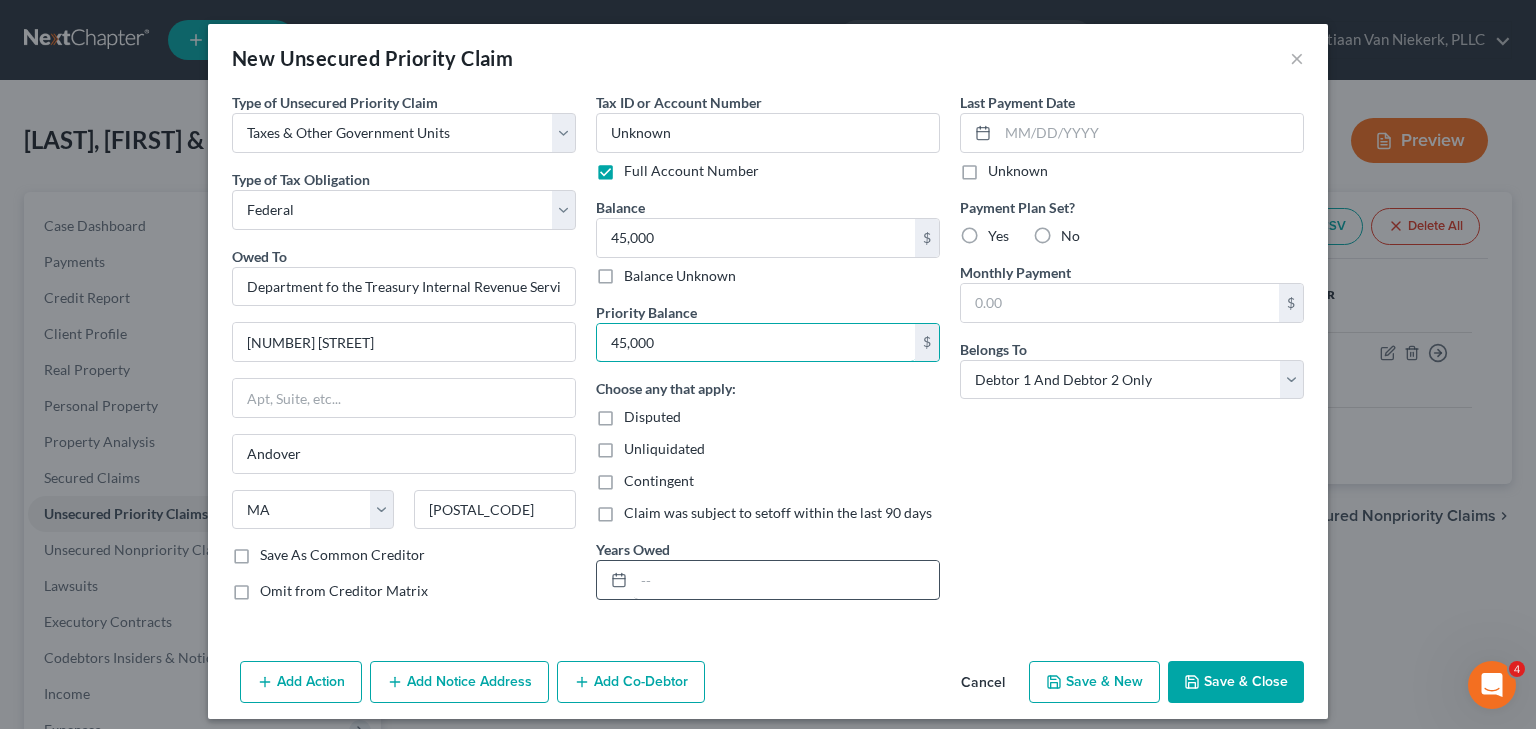 type on "45,000" 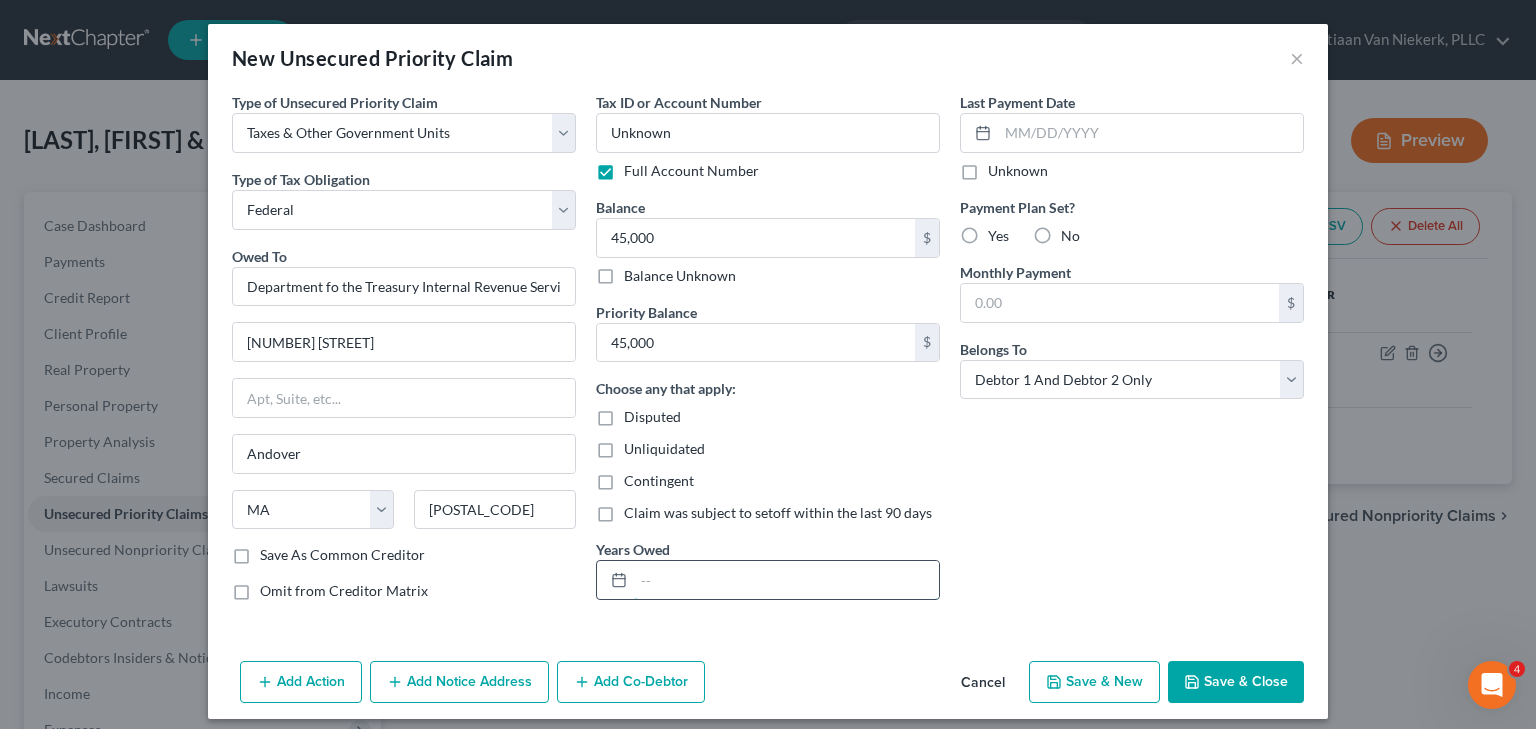 drag, startPoint x: 692, startPoint y: 580, endPoint x: 757, endPoint y: 584, distance: 65.12296 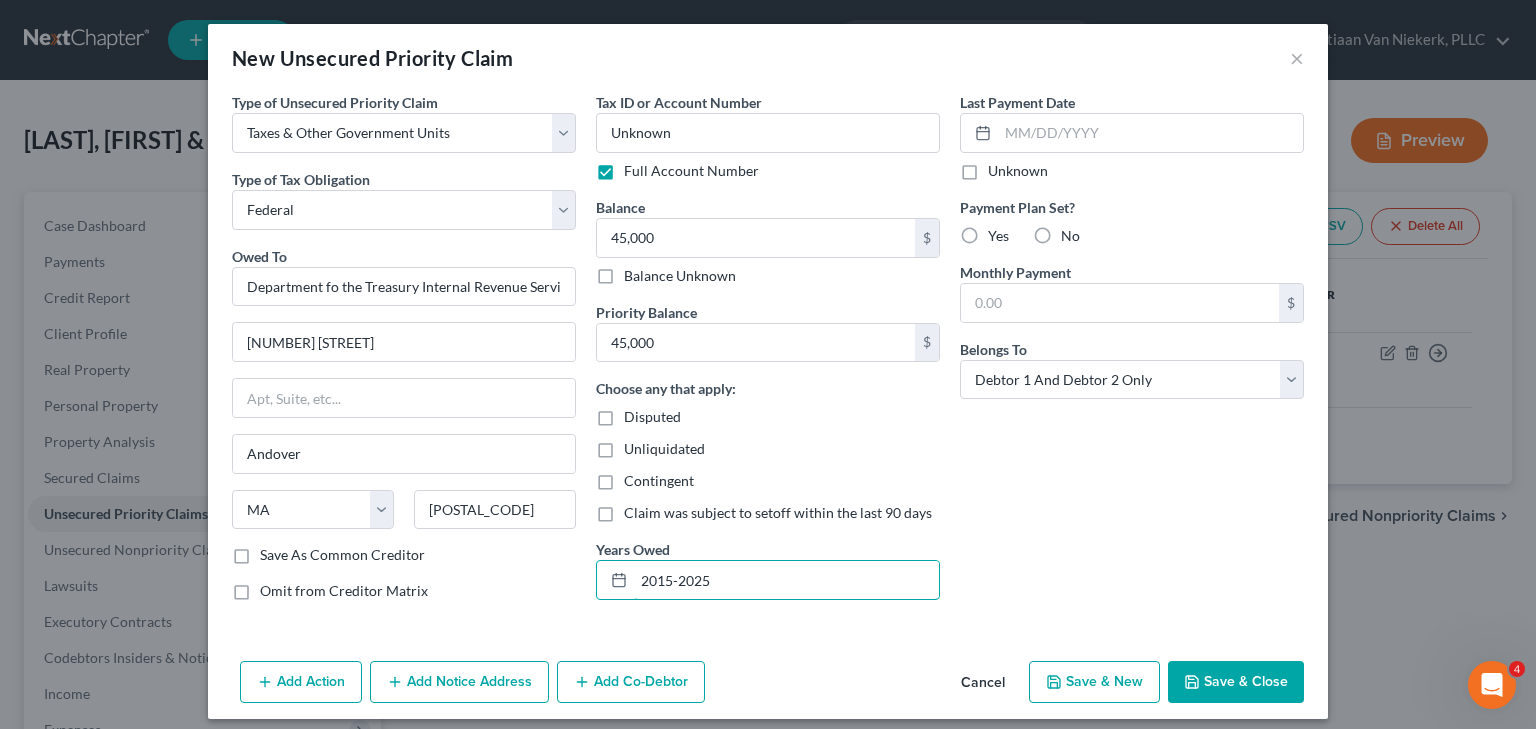 type on "2015-2025" 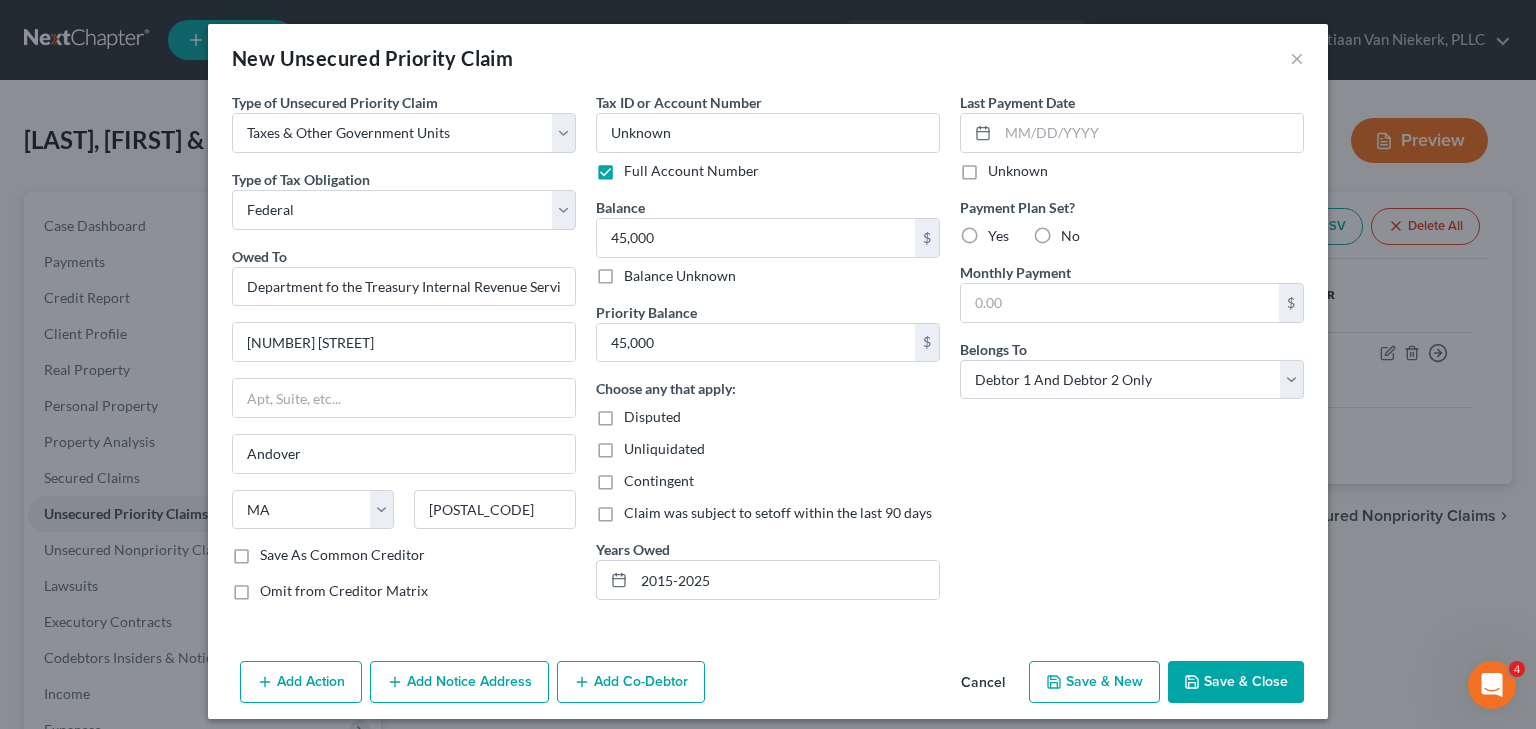 click on "Save & Close" at bounding box center (1236, 682) 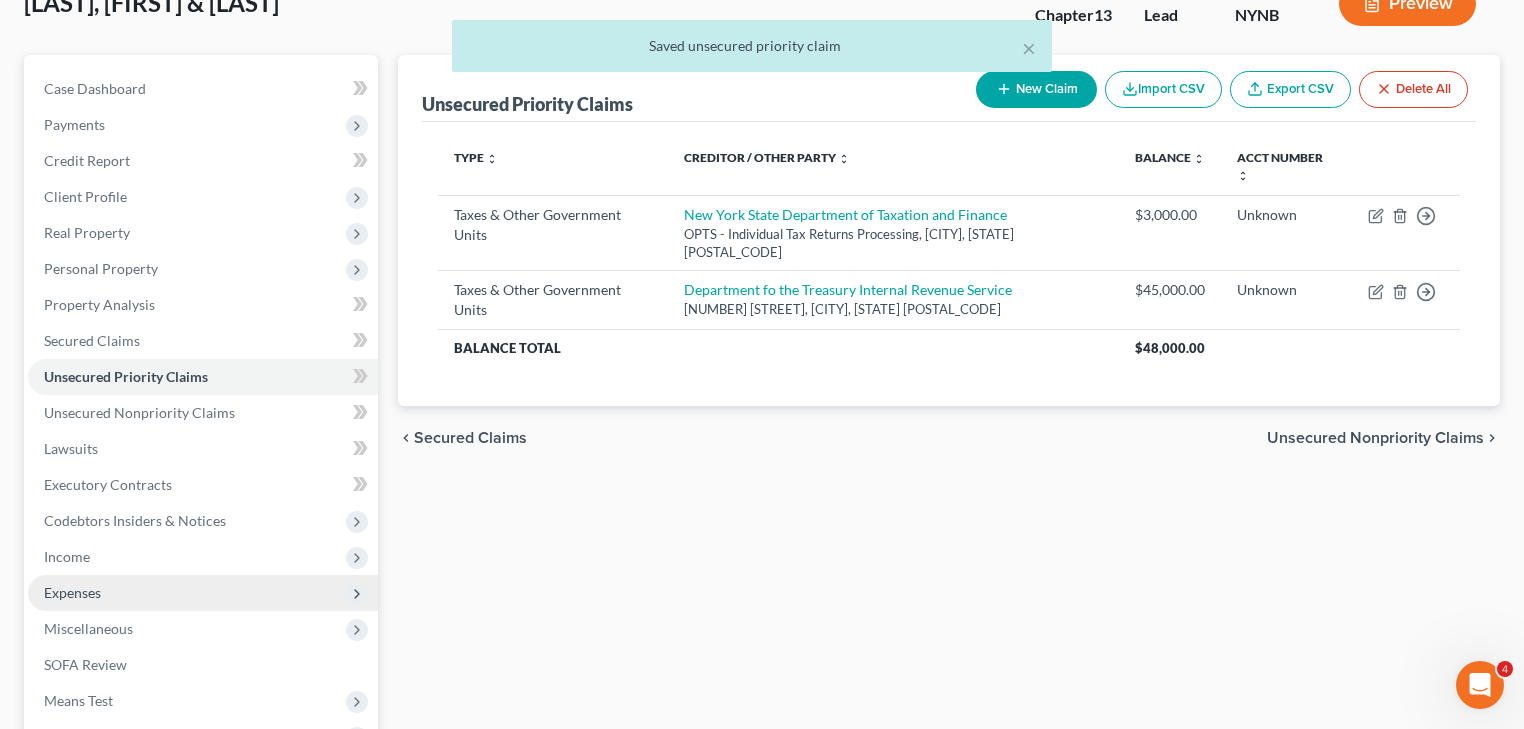 scroll, scrollTop: 320, scrollLeft: 0, axis: vertical 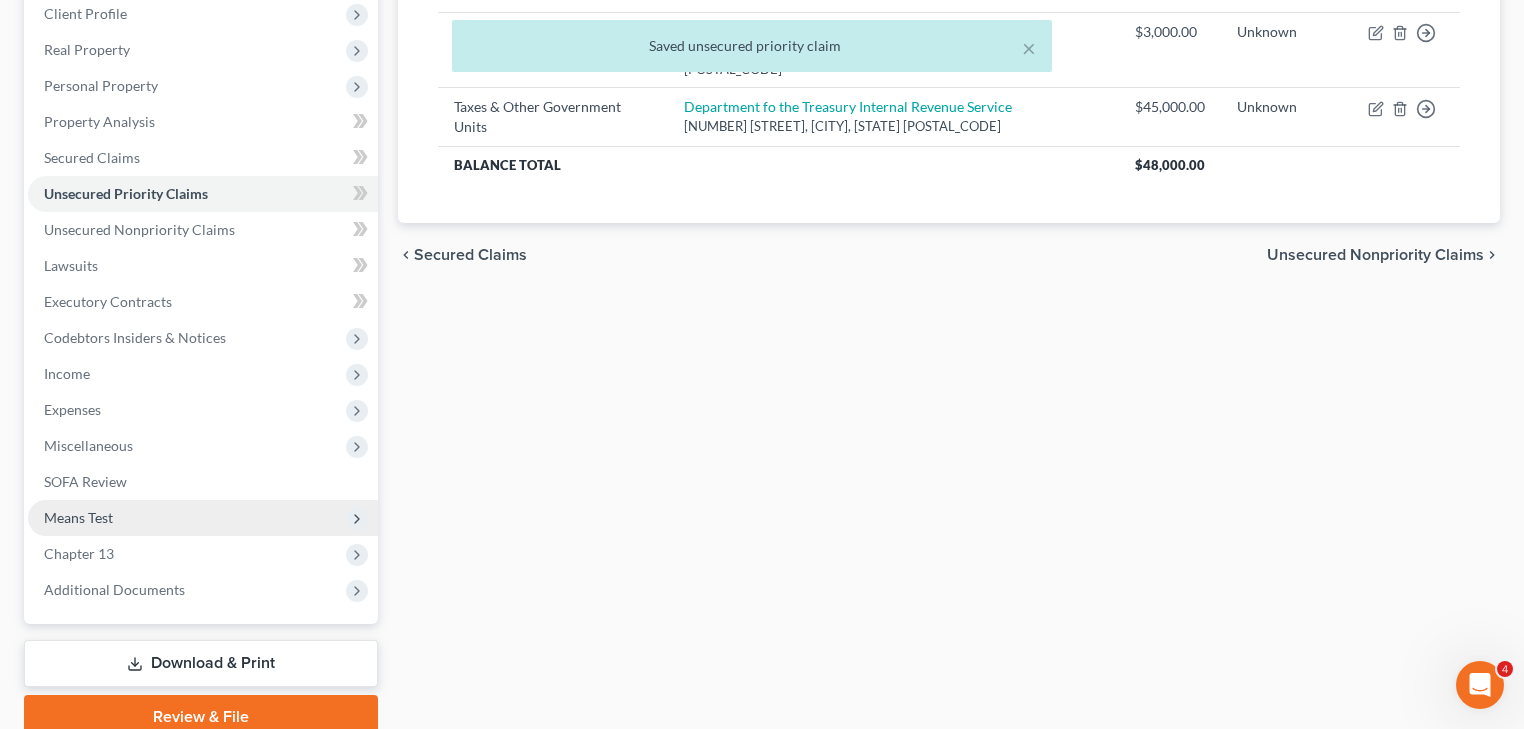 drag, startPoint x: 103, startPoint y: 518, endPoint x: 114, endPoint y: 531, distance: 17.029387 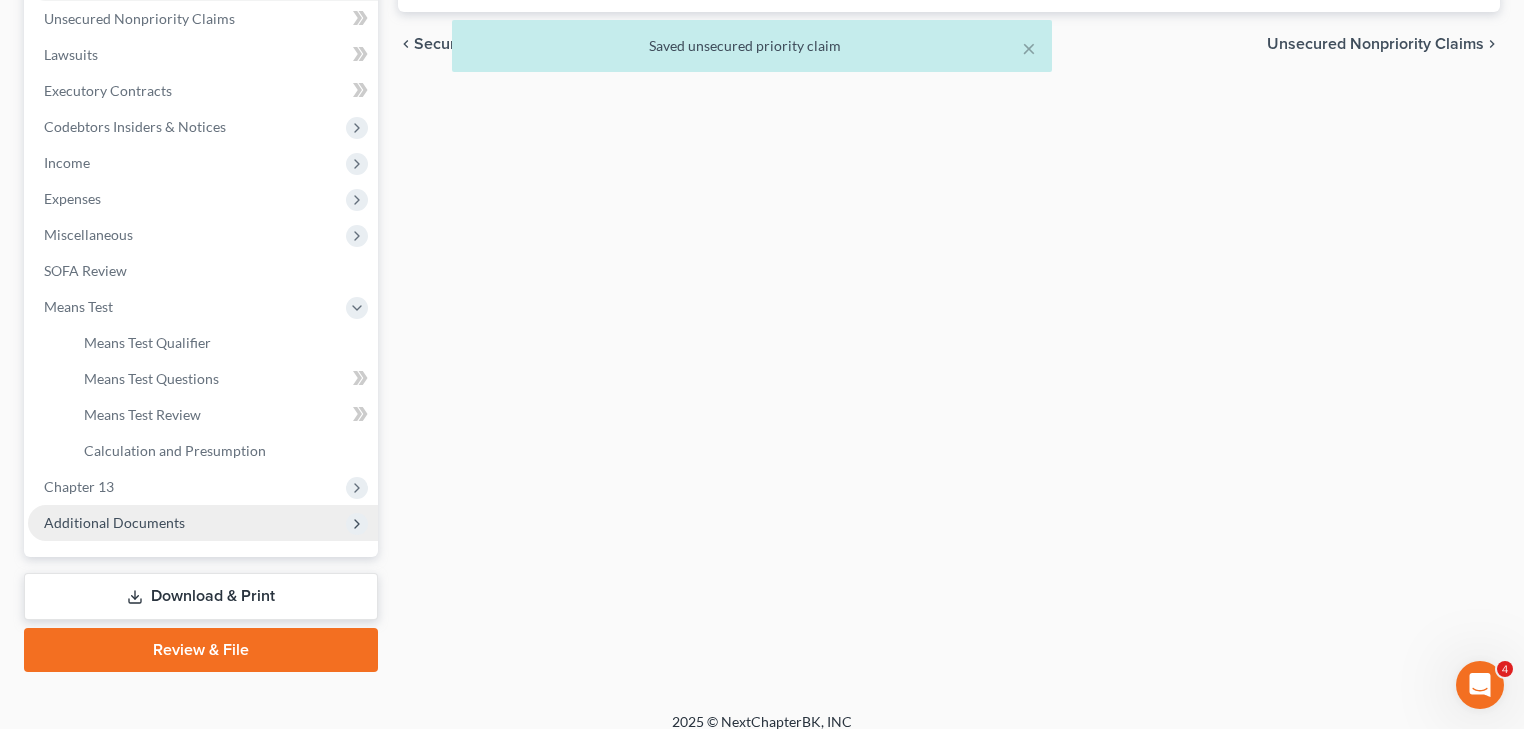 scroll, scrollTop: 548, scrollLeft: 0, axis: vertical 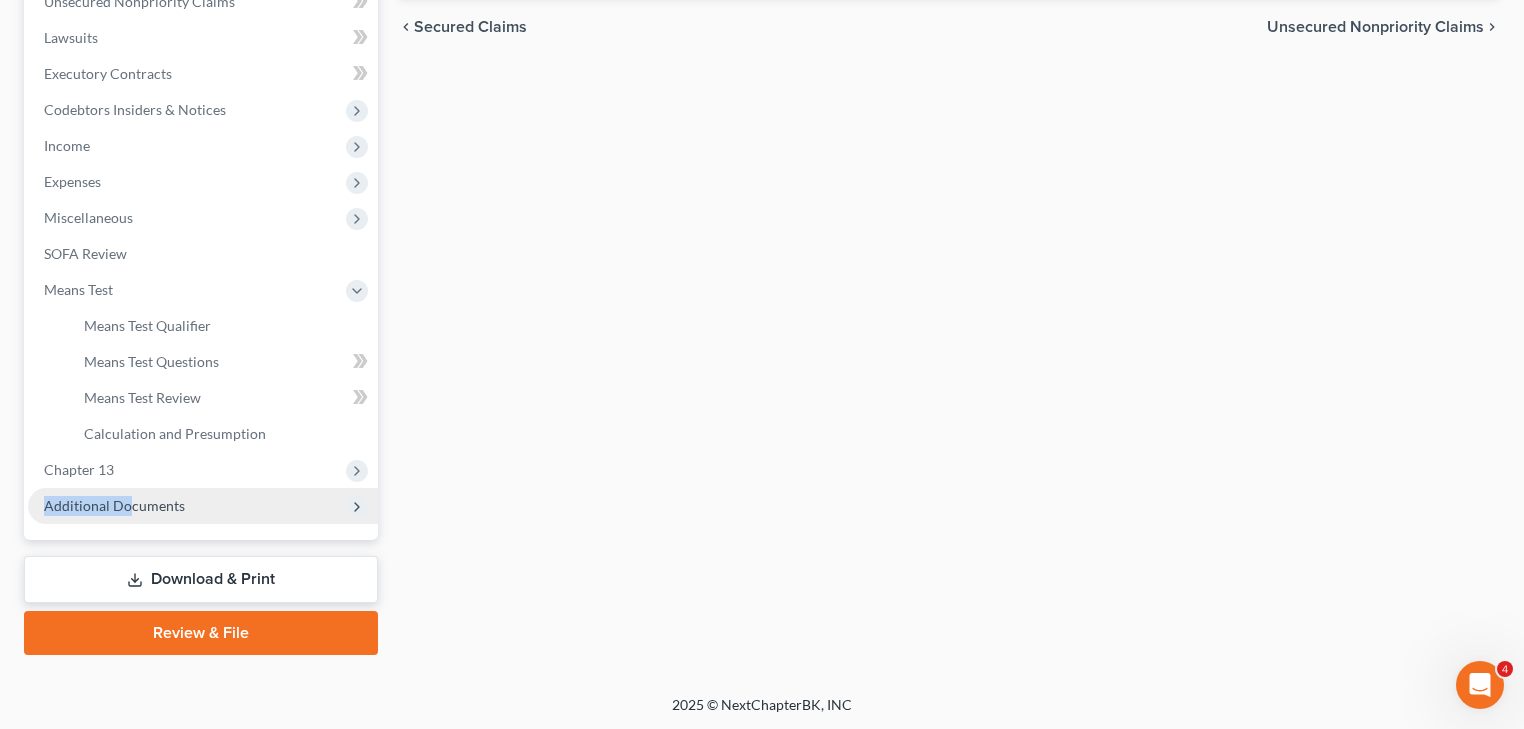 click on "Case Dashboard
Payments
Invoices
Payments
Payments
Credit Report
Client Profile" at bounding box center [203, 92] 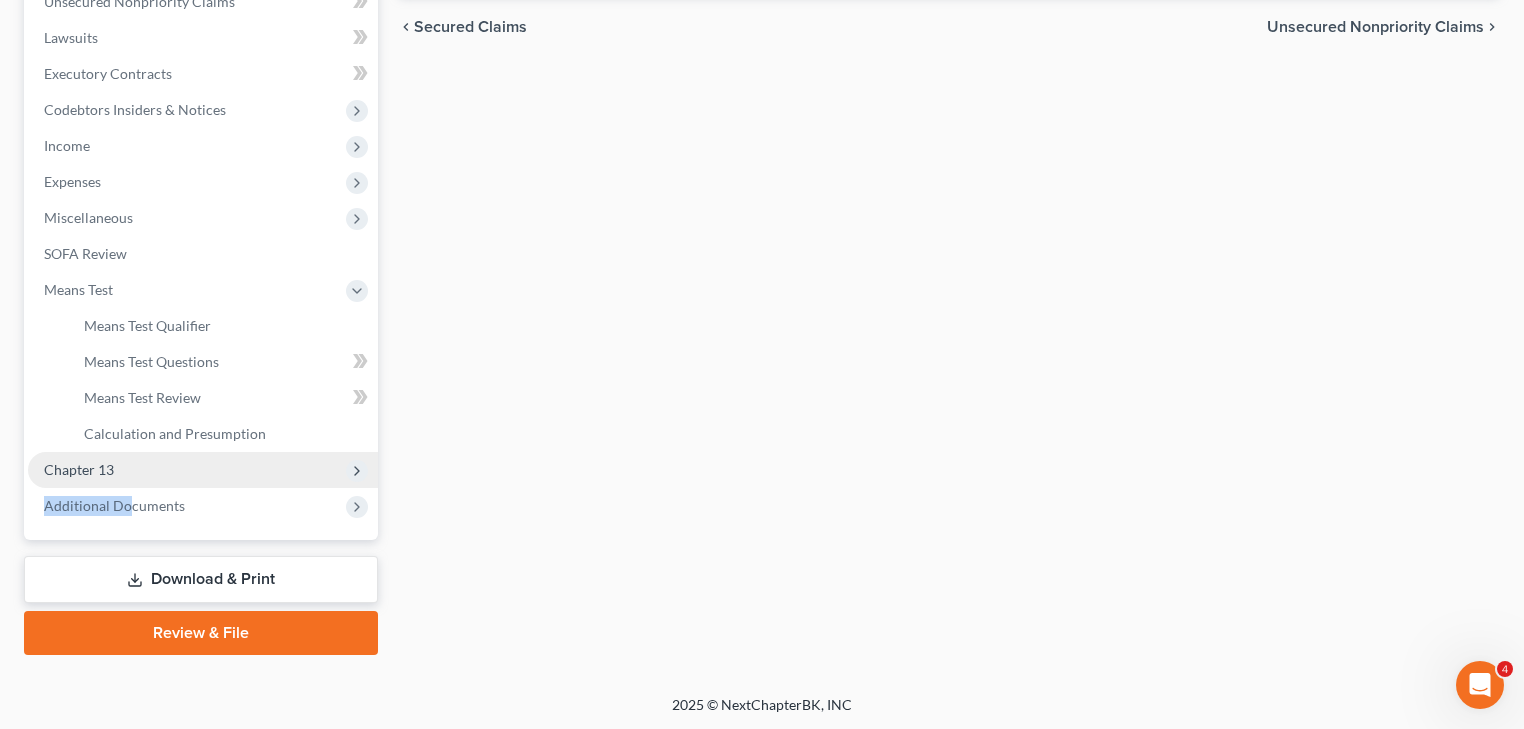 click on "Chapter 13" at bounding box center (203, 470) 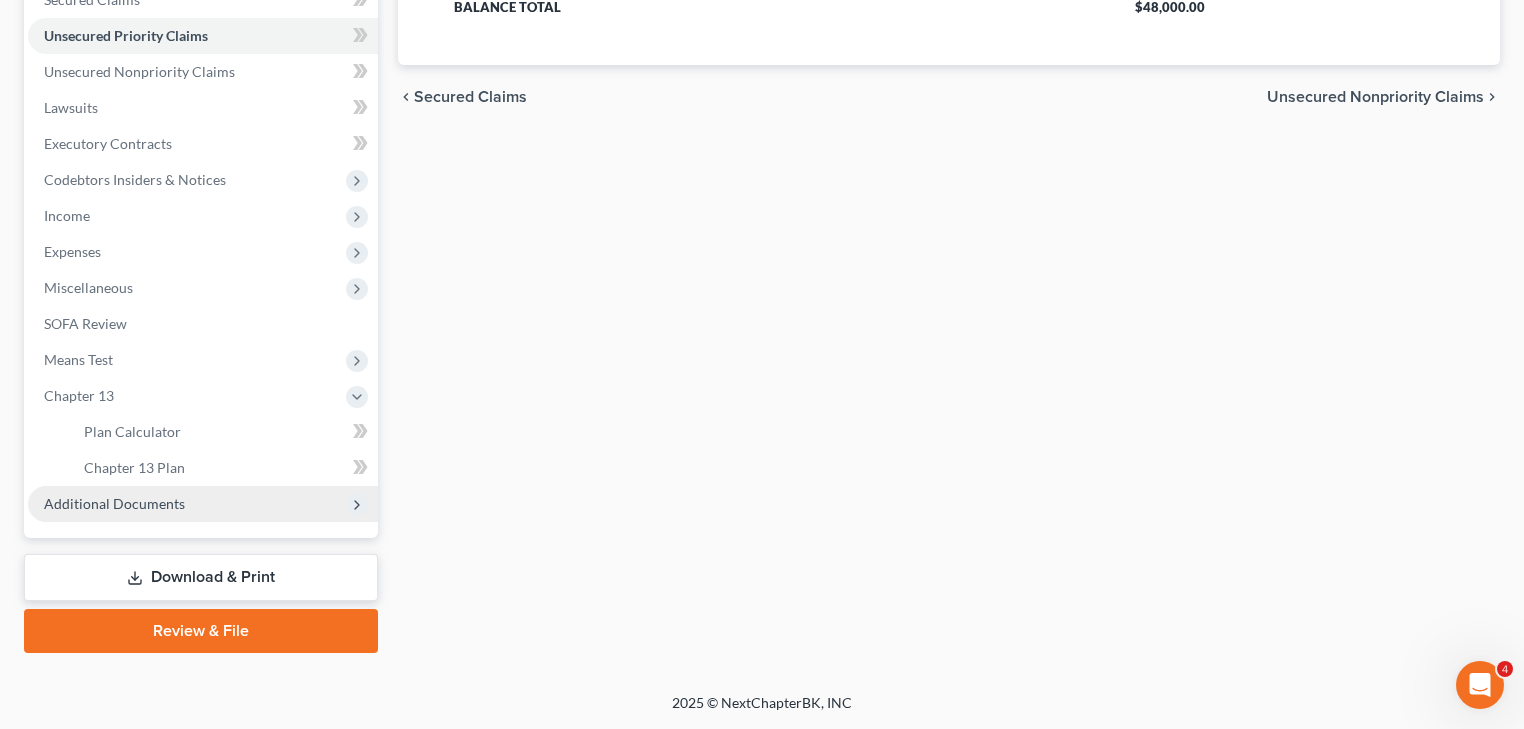scroll, scrollTop: 476, scrollLeft: 0, axis: vertical 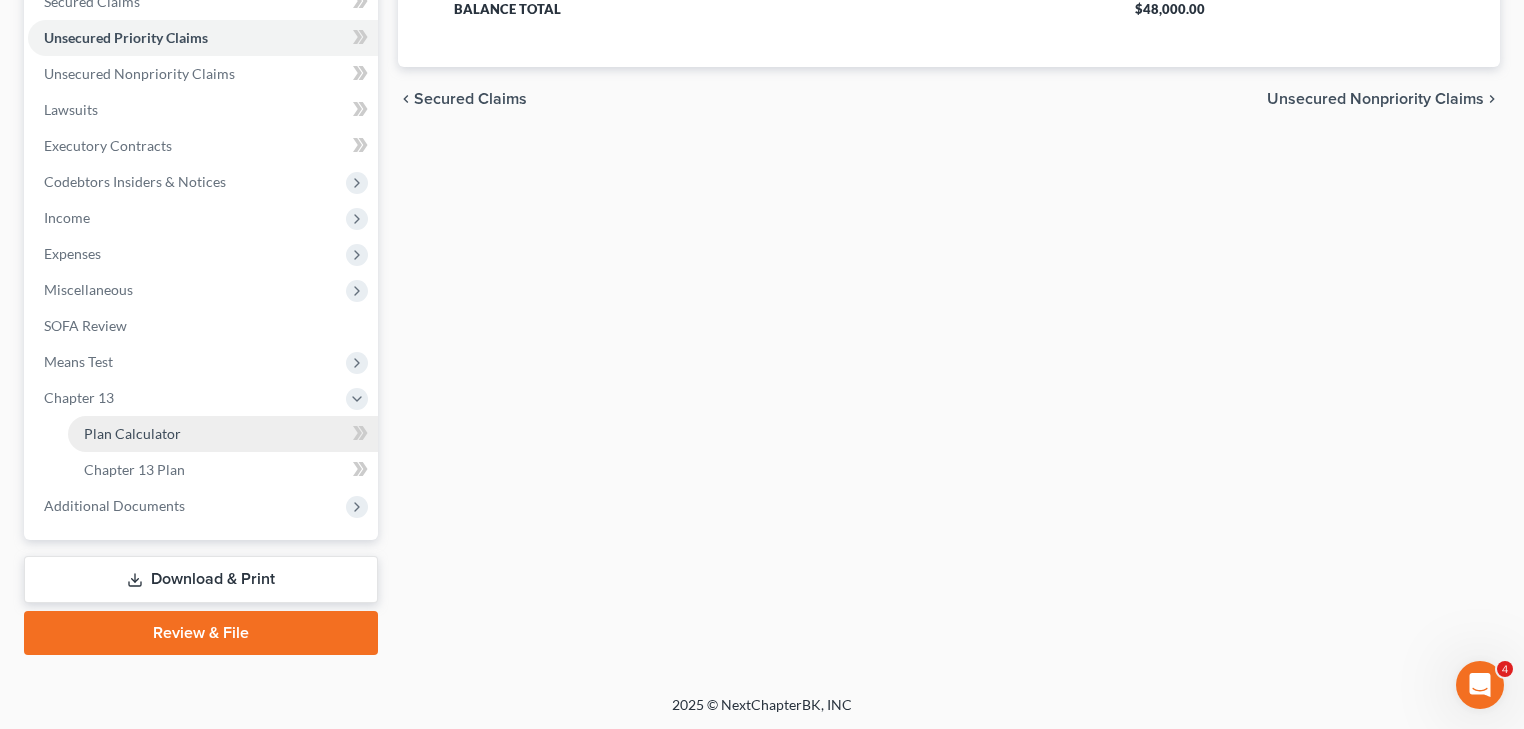 click on "Plan Calculator" at bounding box center [223, 434] 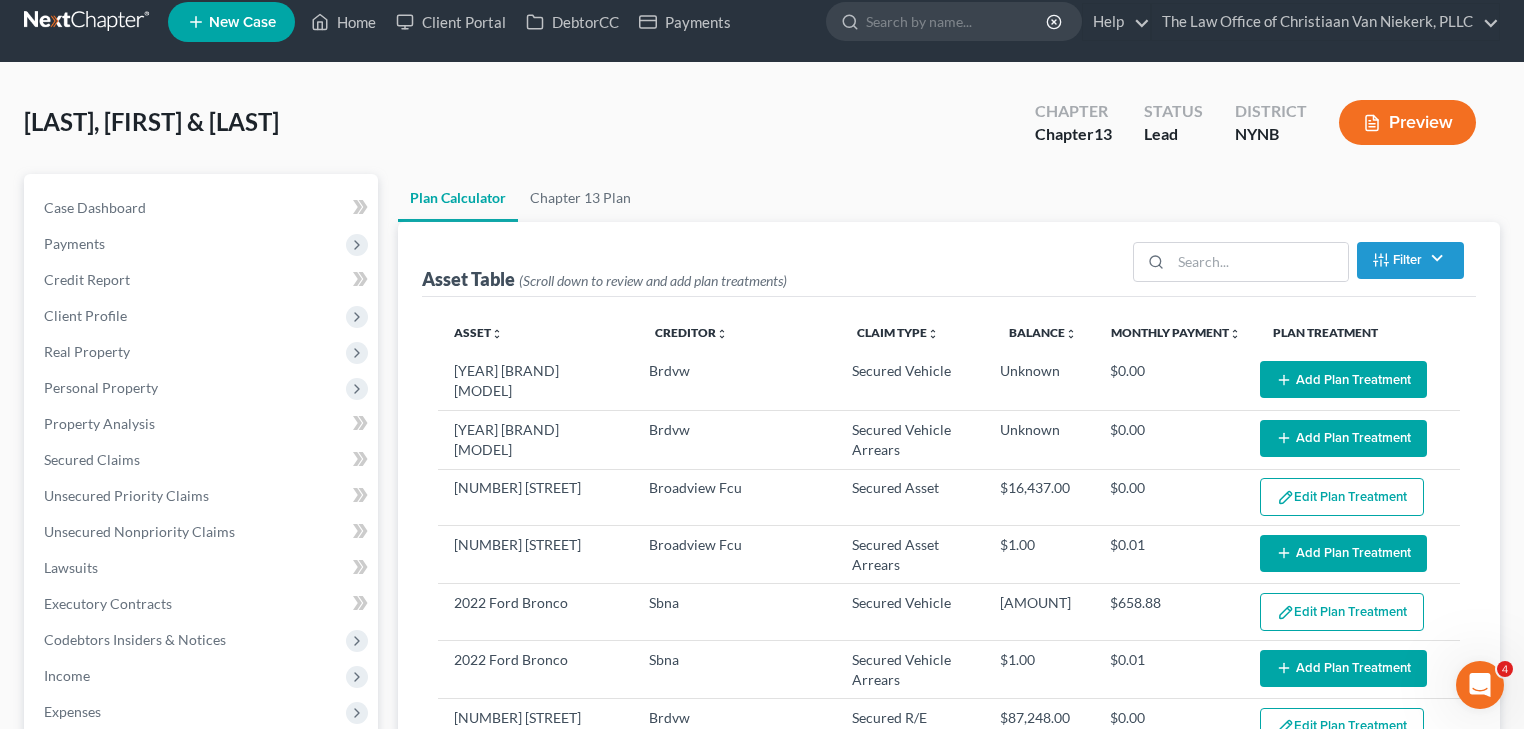 scroll, scrollTop: 0, scrollLeft: 0, axis: both 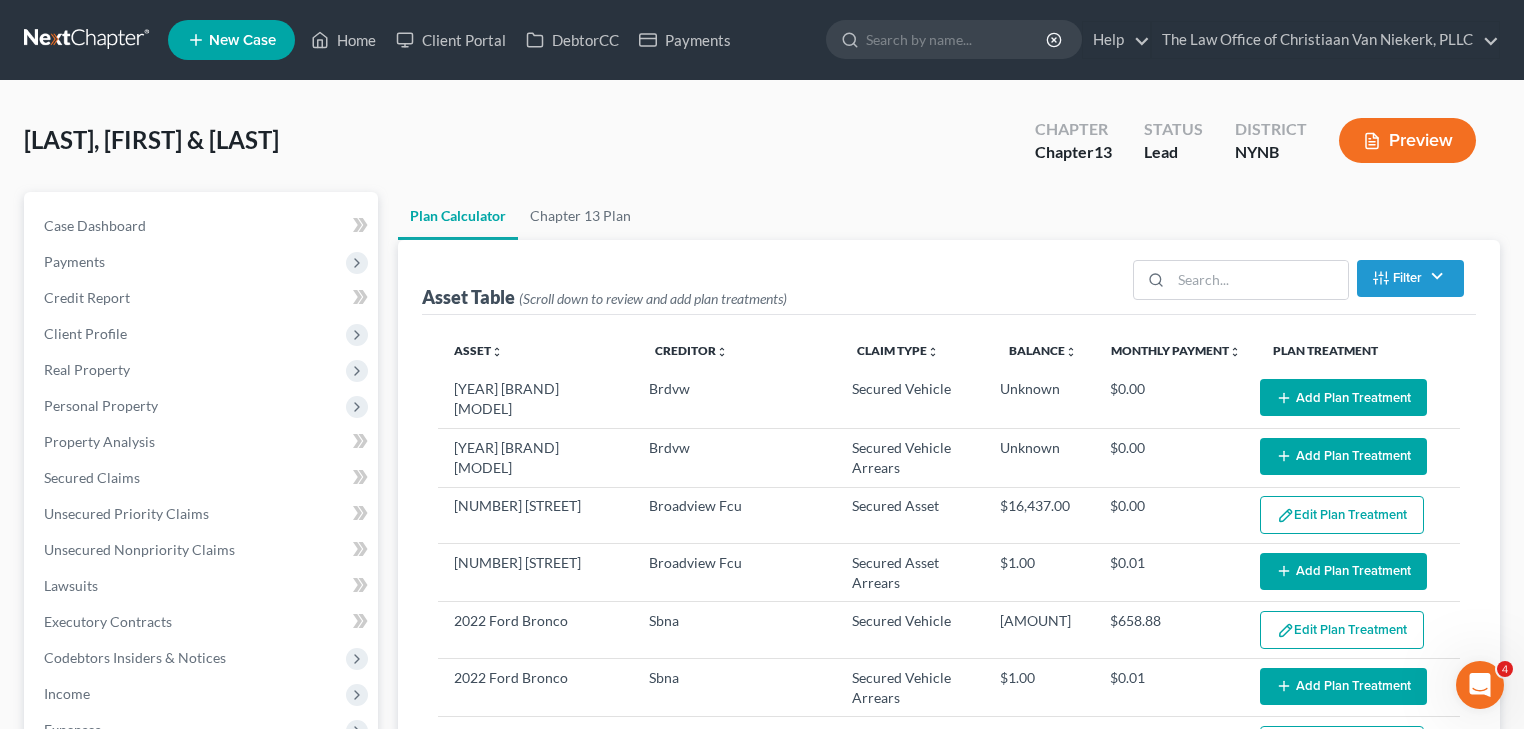 click on "Kaplan, Jonathan & Blair Upgraded Chapter Chapter  13 Status Lead District NYNB Preview Petition Navigation
Case Dashboard
Payments
Invoices
Payments
Payments
Credit Report" at bounding box center (762, 675) 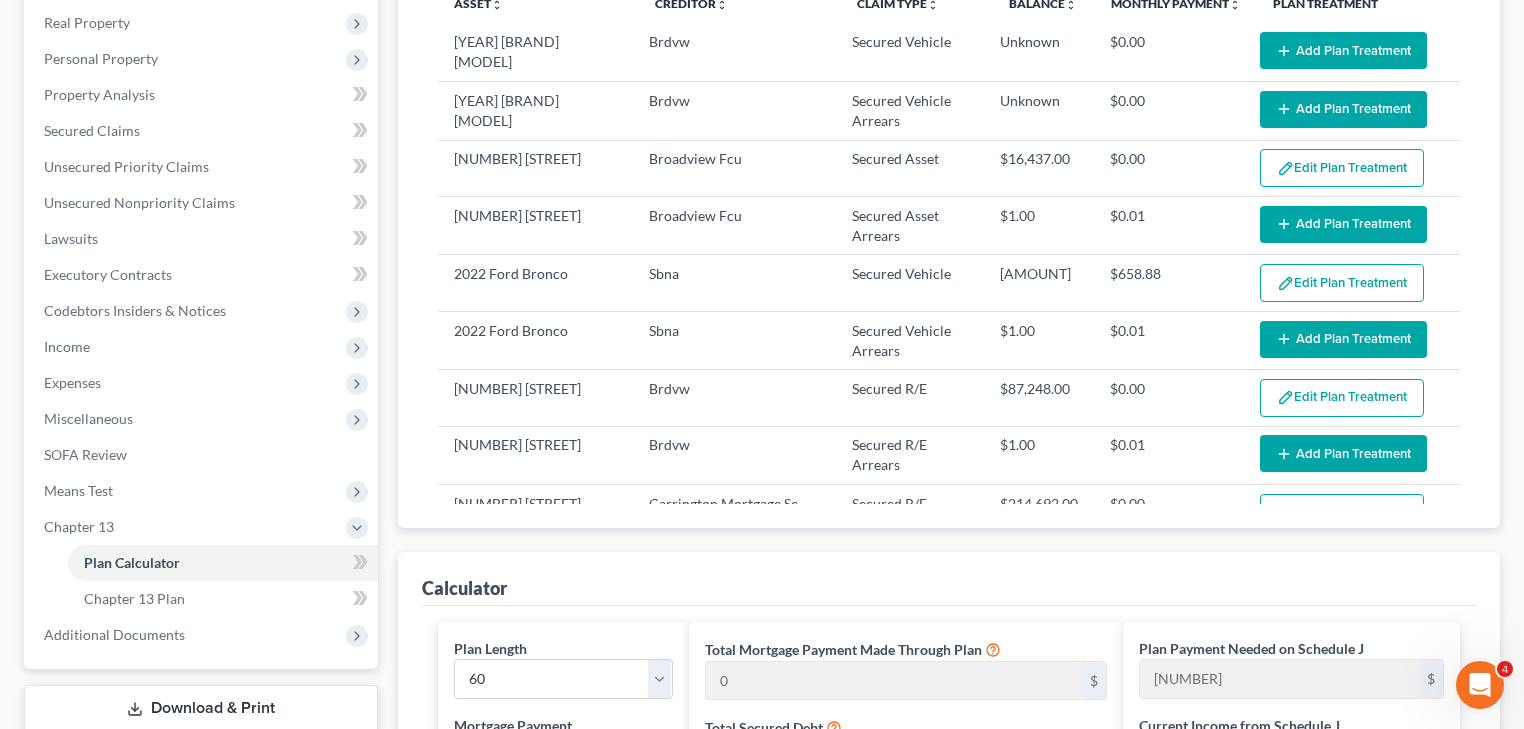 scroll, scrollTop: 400, scrollLeft: 0, axis: vertical 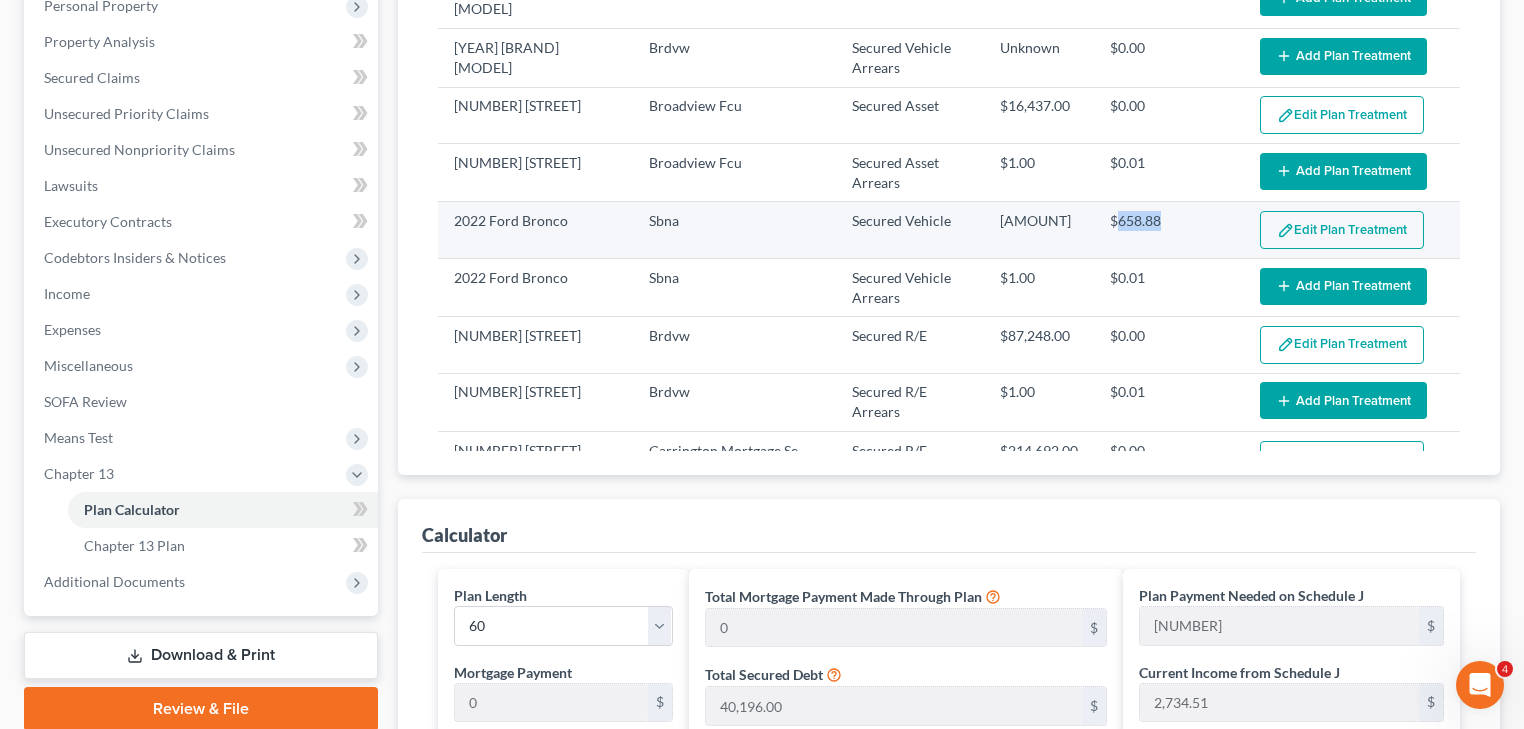 drag, startPoint x: 1181, startPoint y: 221, endPoint x: 1114, endPoint y: 234, distance: 68.24954 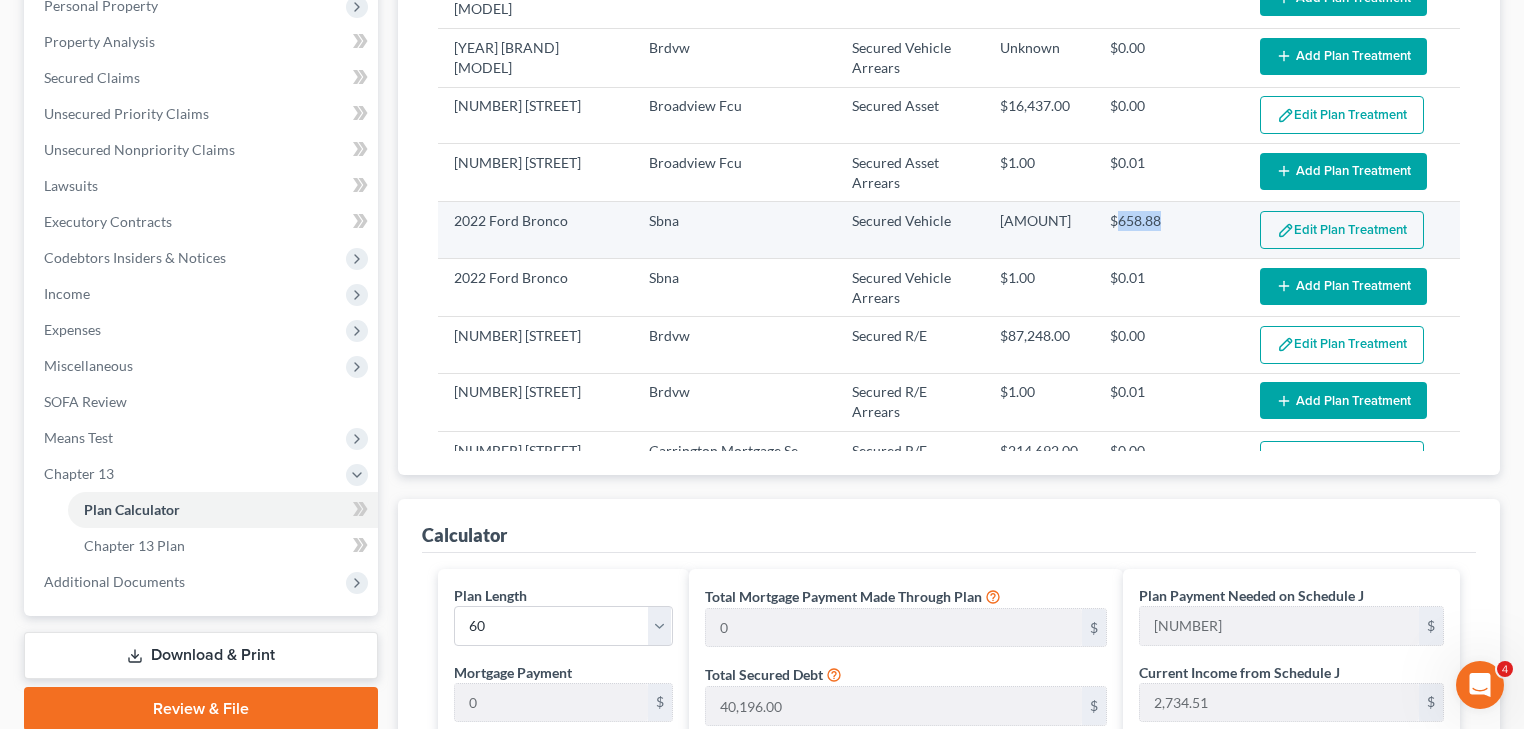 click on "$658.88" at bounding box center (1169, 230) 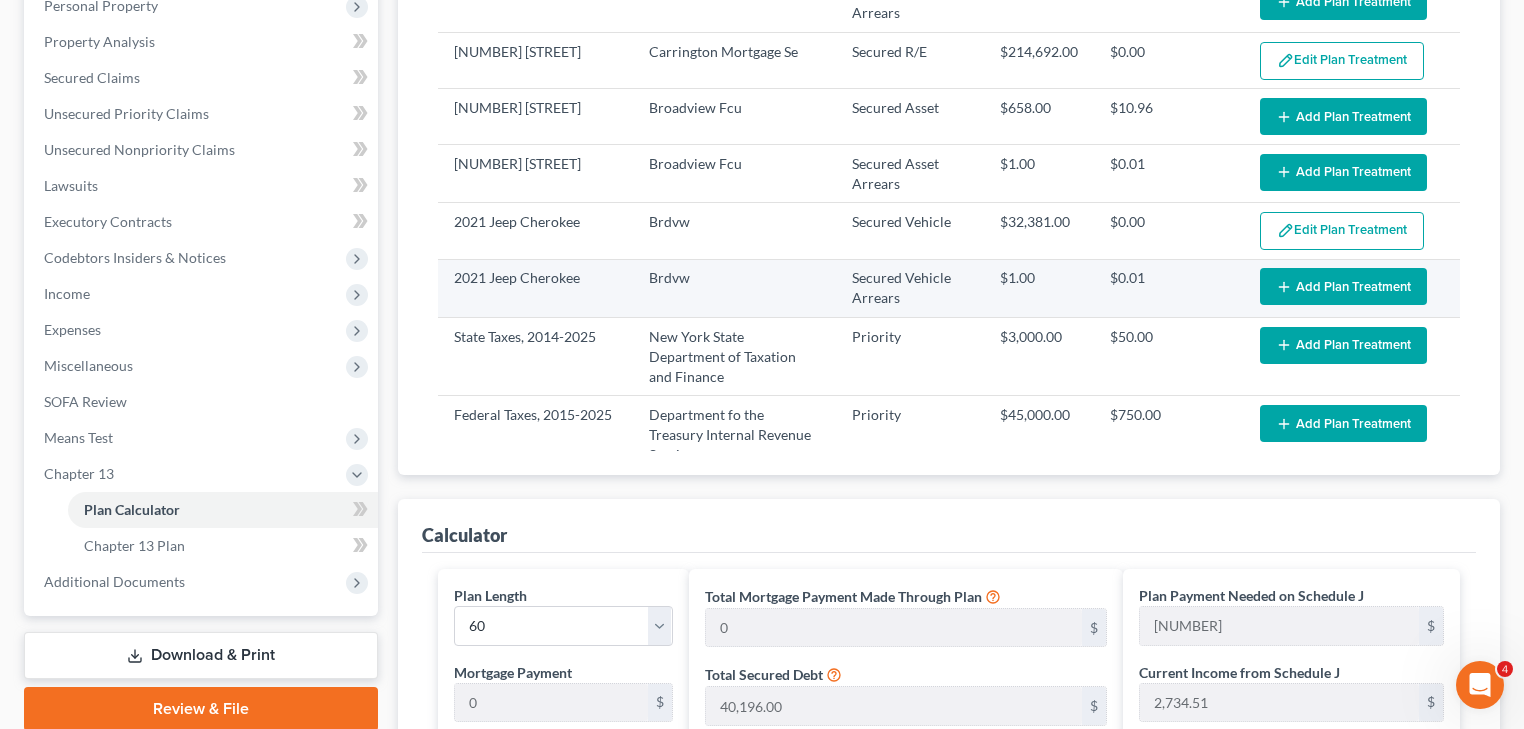 scroll, scrollTop: 400, scrollLeft: 0, axis: vertical 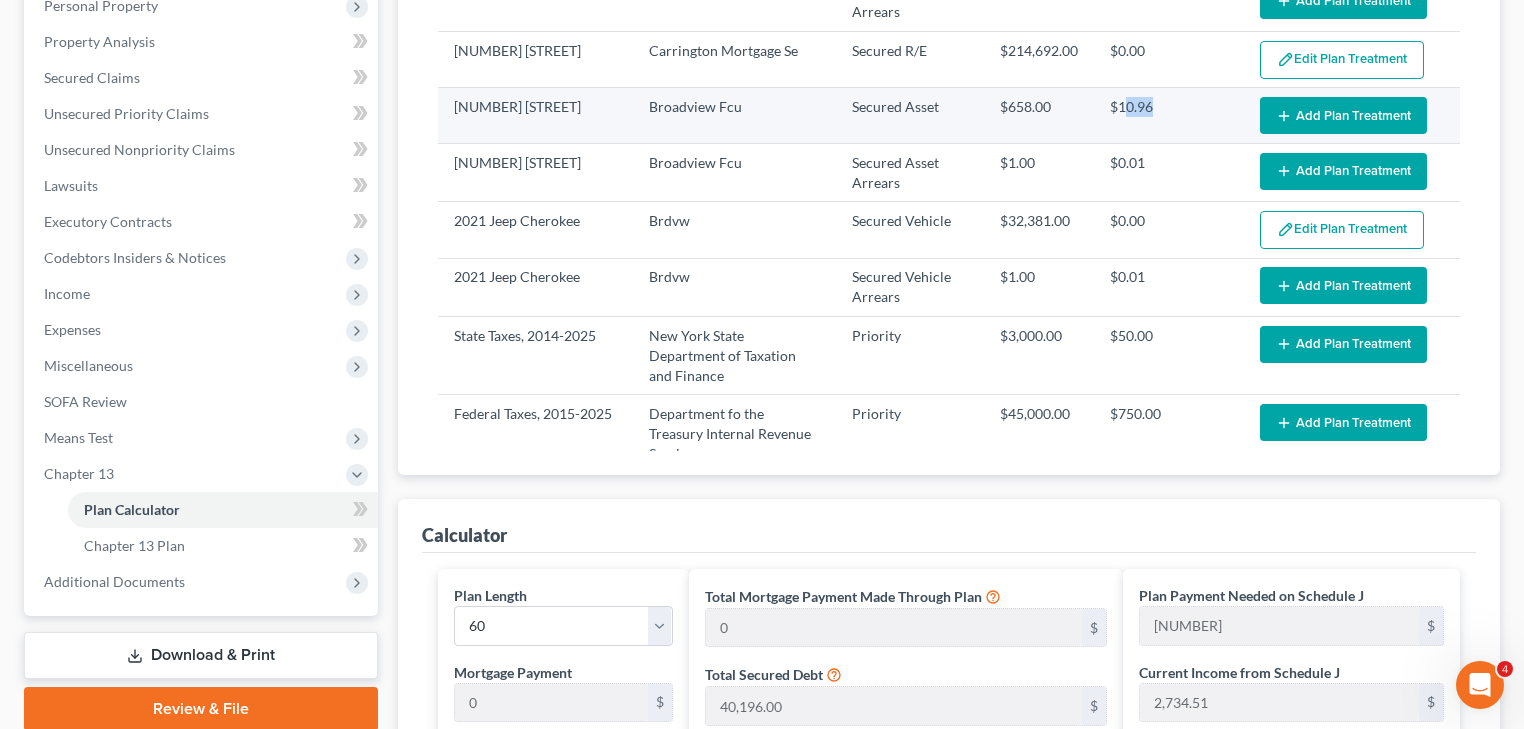 drag, startPoint x: 1184, startPoint y: 115, endPoint x: 1120, endPoint y: 115, distance: 64 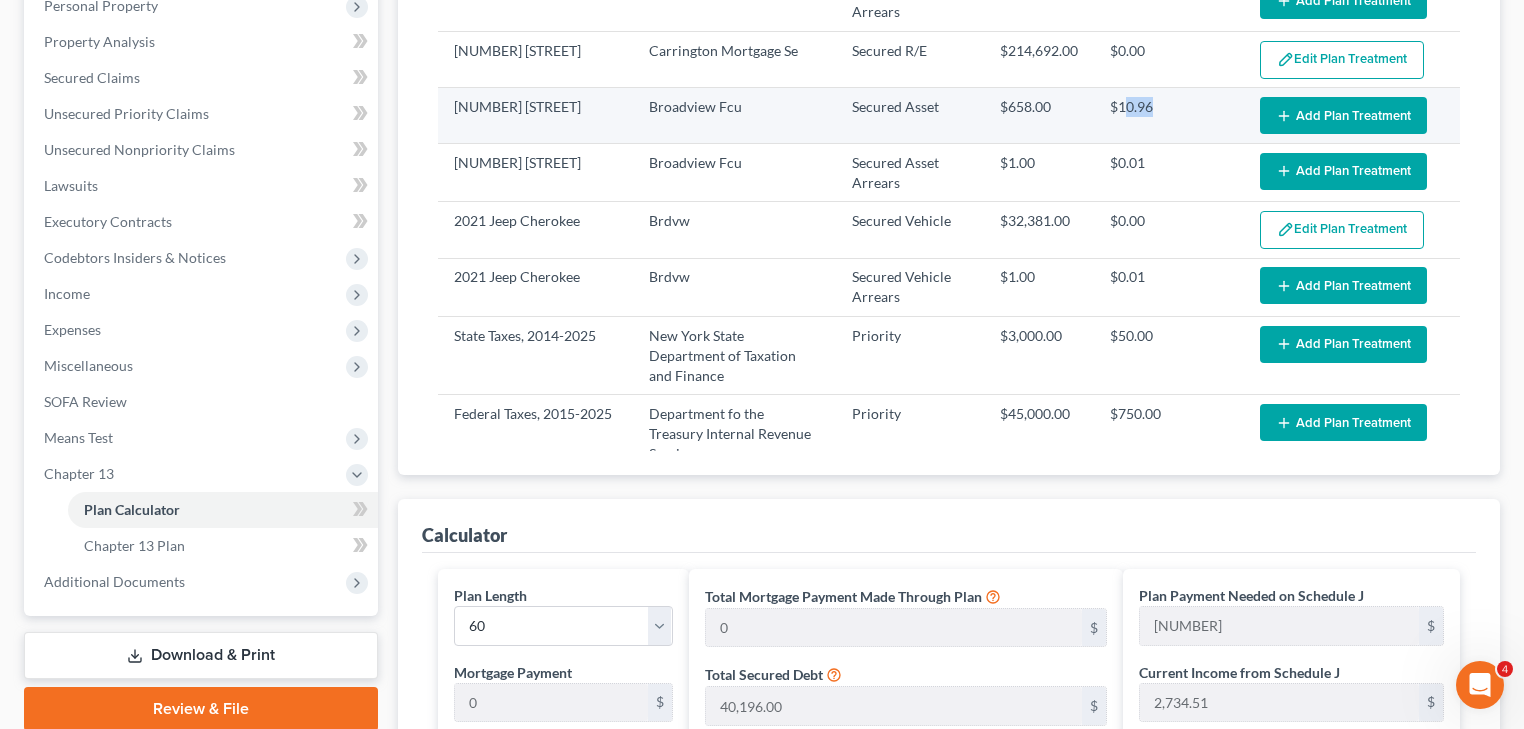 click on "$10.96" at bounding box center [1169, 115] 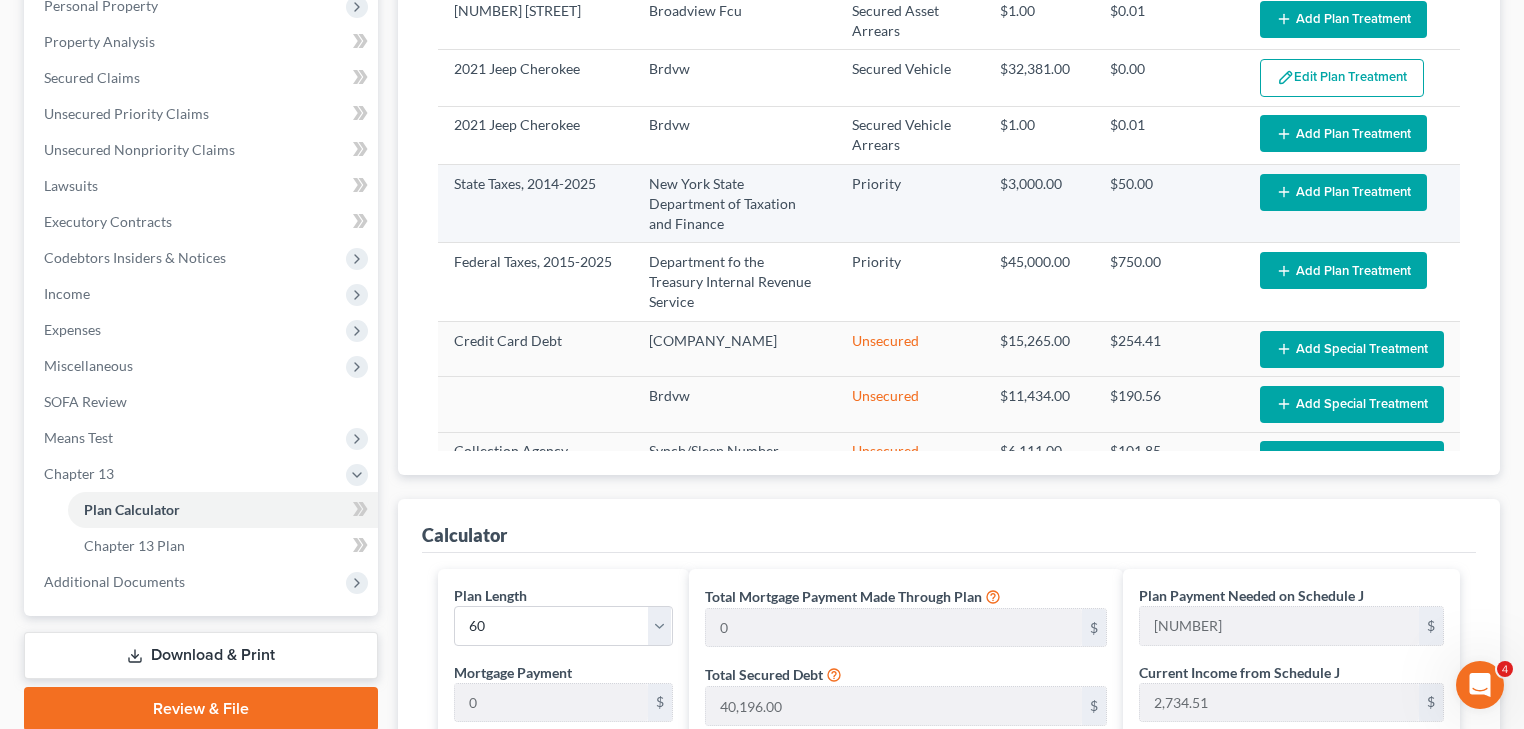 scroll, scrollTop: 560, scrollLeft: 0, axis: vertical 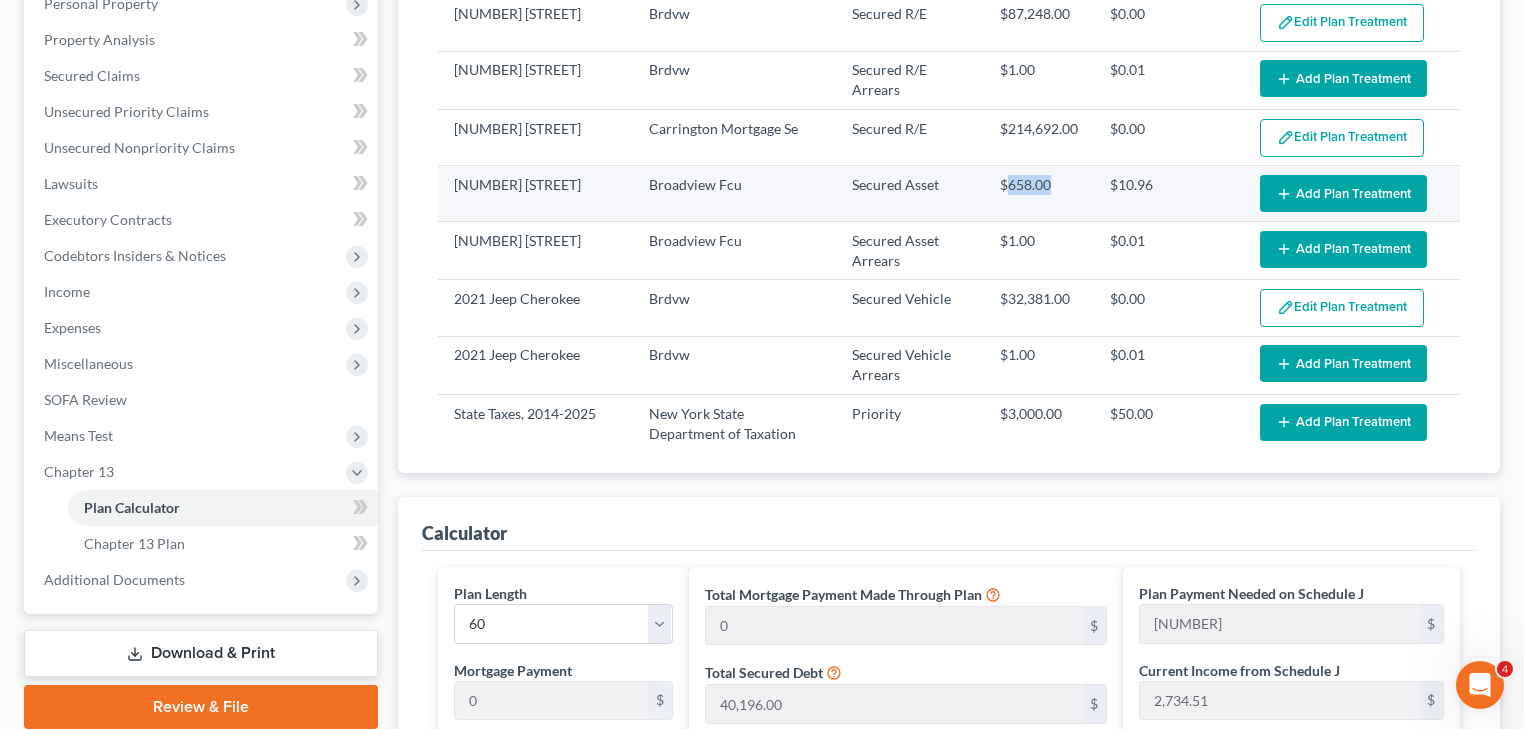 click on "$658.00" at bounding box center (1039, 193) 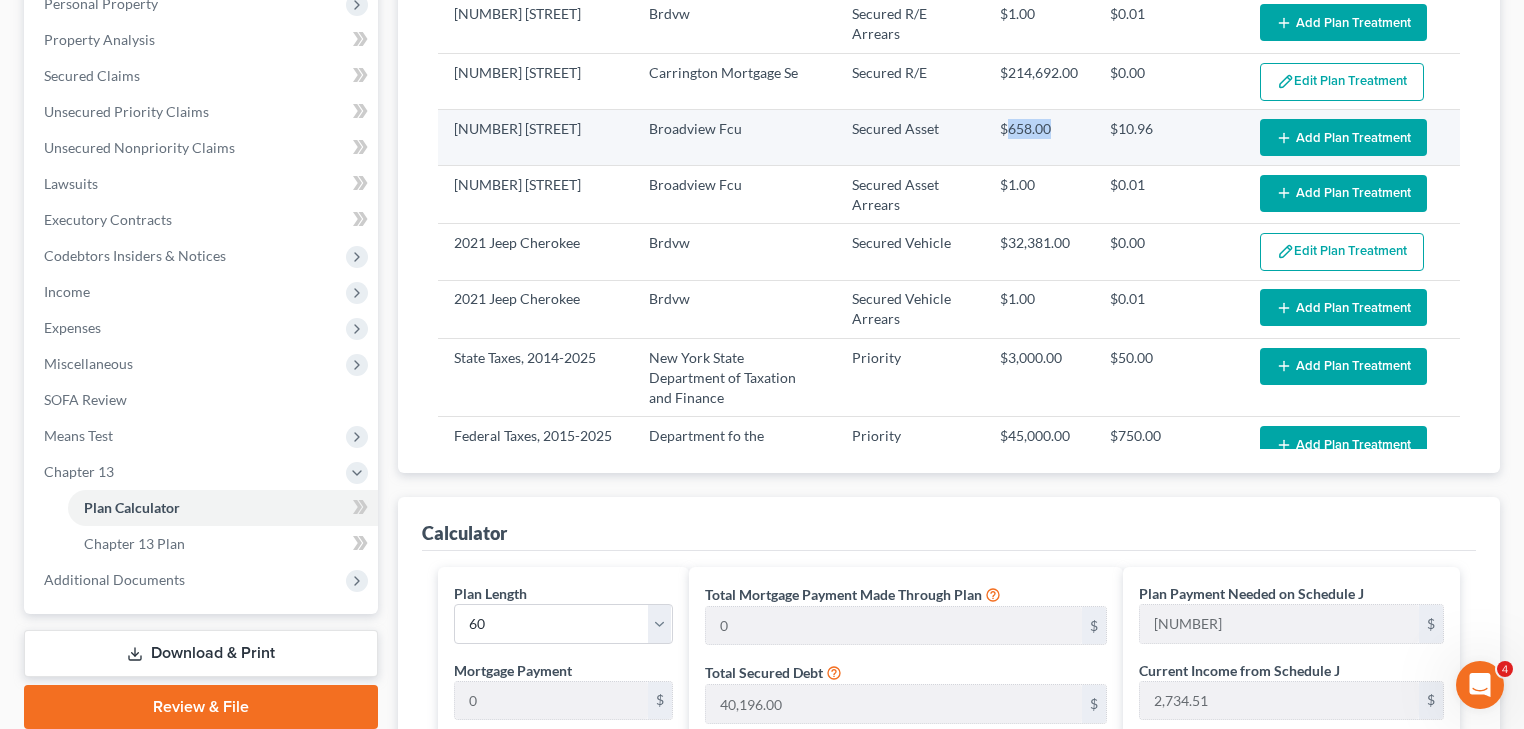 scroll, scrollTop: 480, scrollLeft: 0, axis: vertical 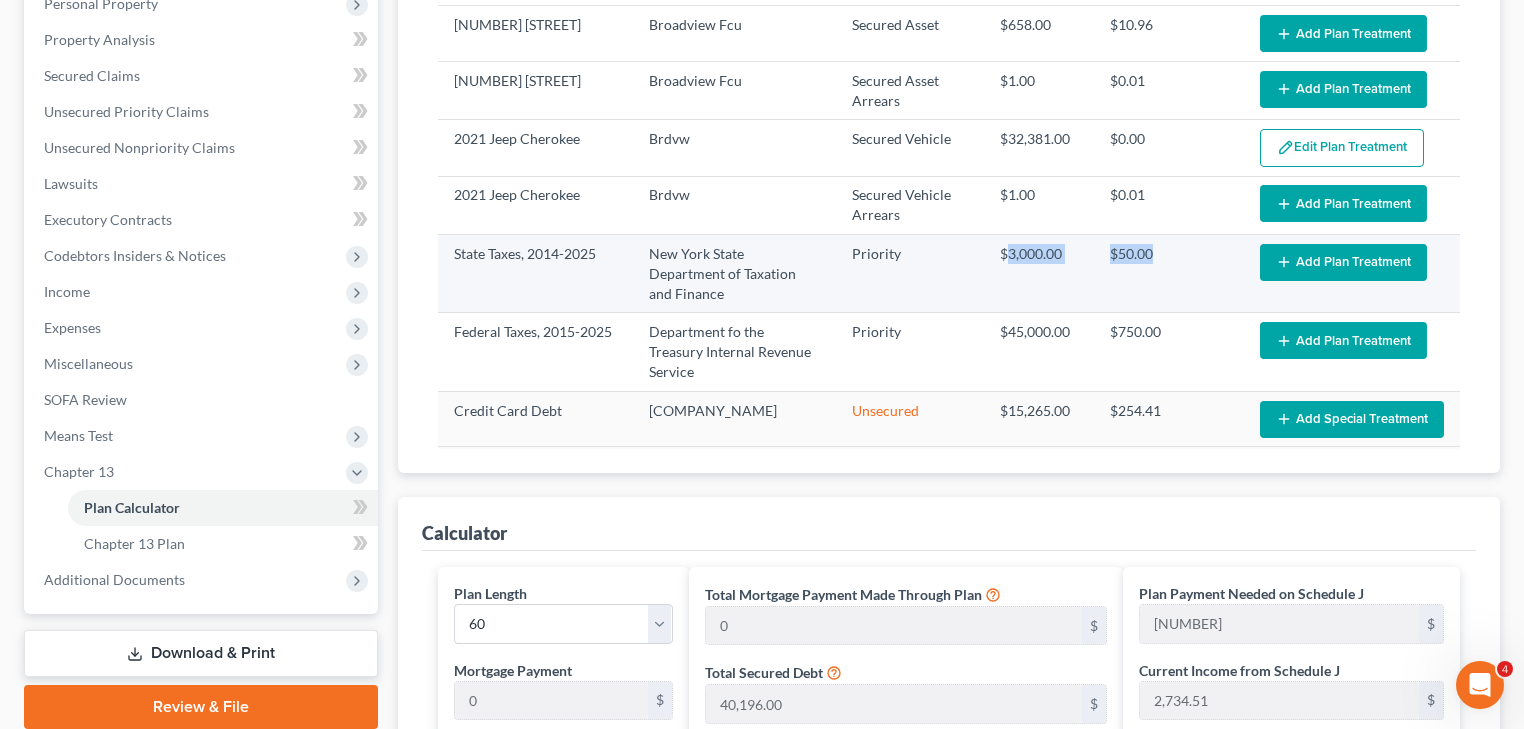 drag, startPoint x: 1156, startPoint y: 253, endPoint x: 999, endPoint y: 253, distance: 157 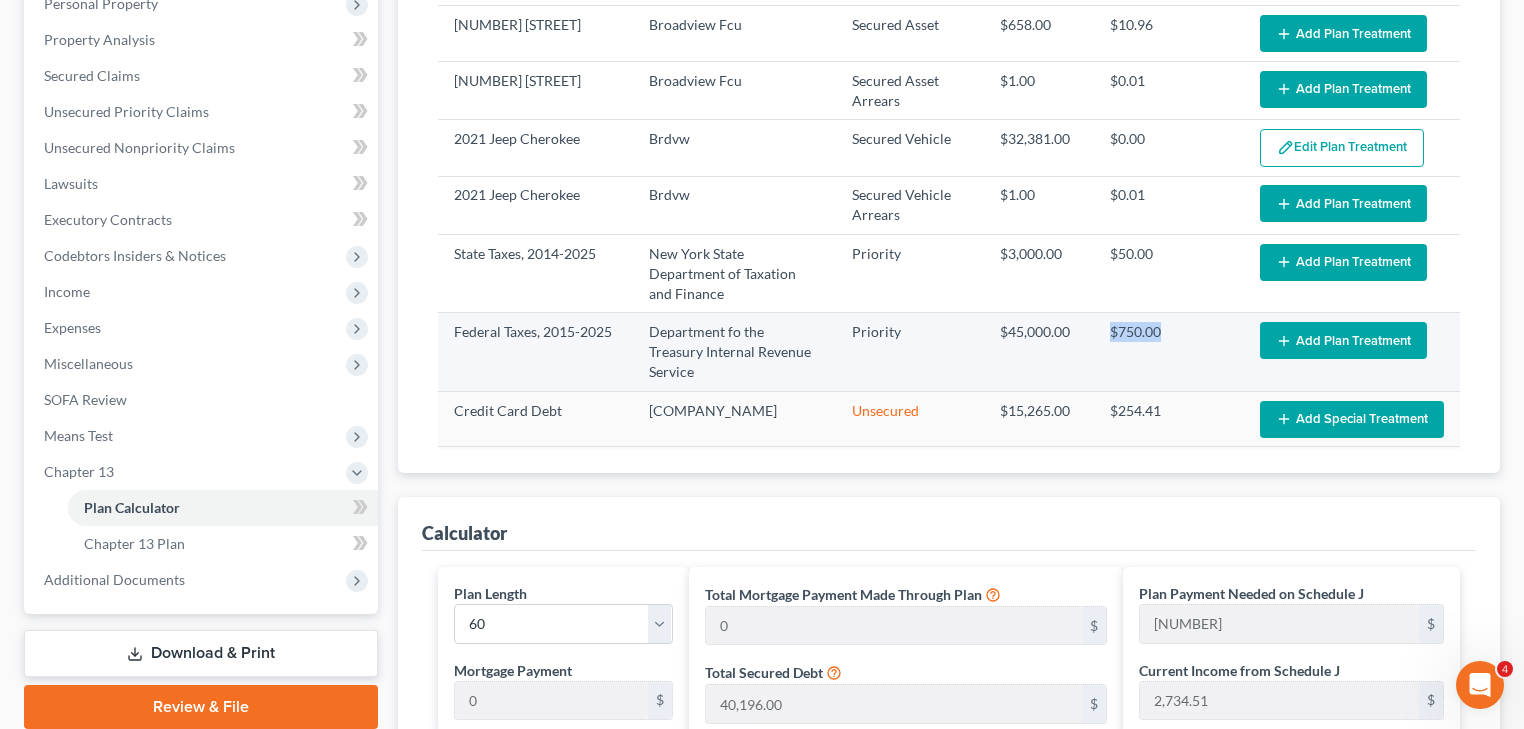 drag, startPoint x: 1155, startPoint y: 333, endPoint x: 1088, endPoint y: 339, distance: 67.26812 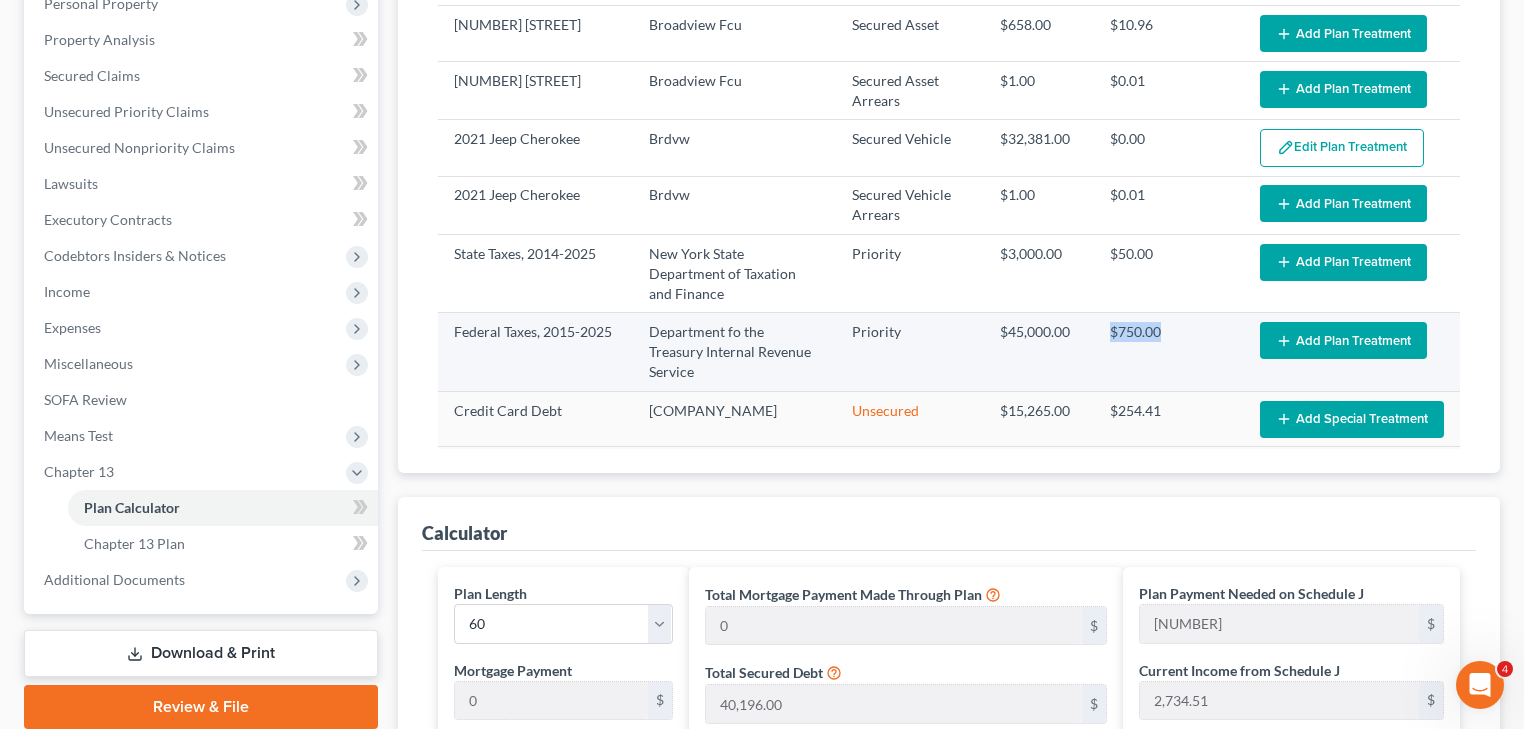 click on "$750.00" at bounding box center [1169, 352] 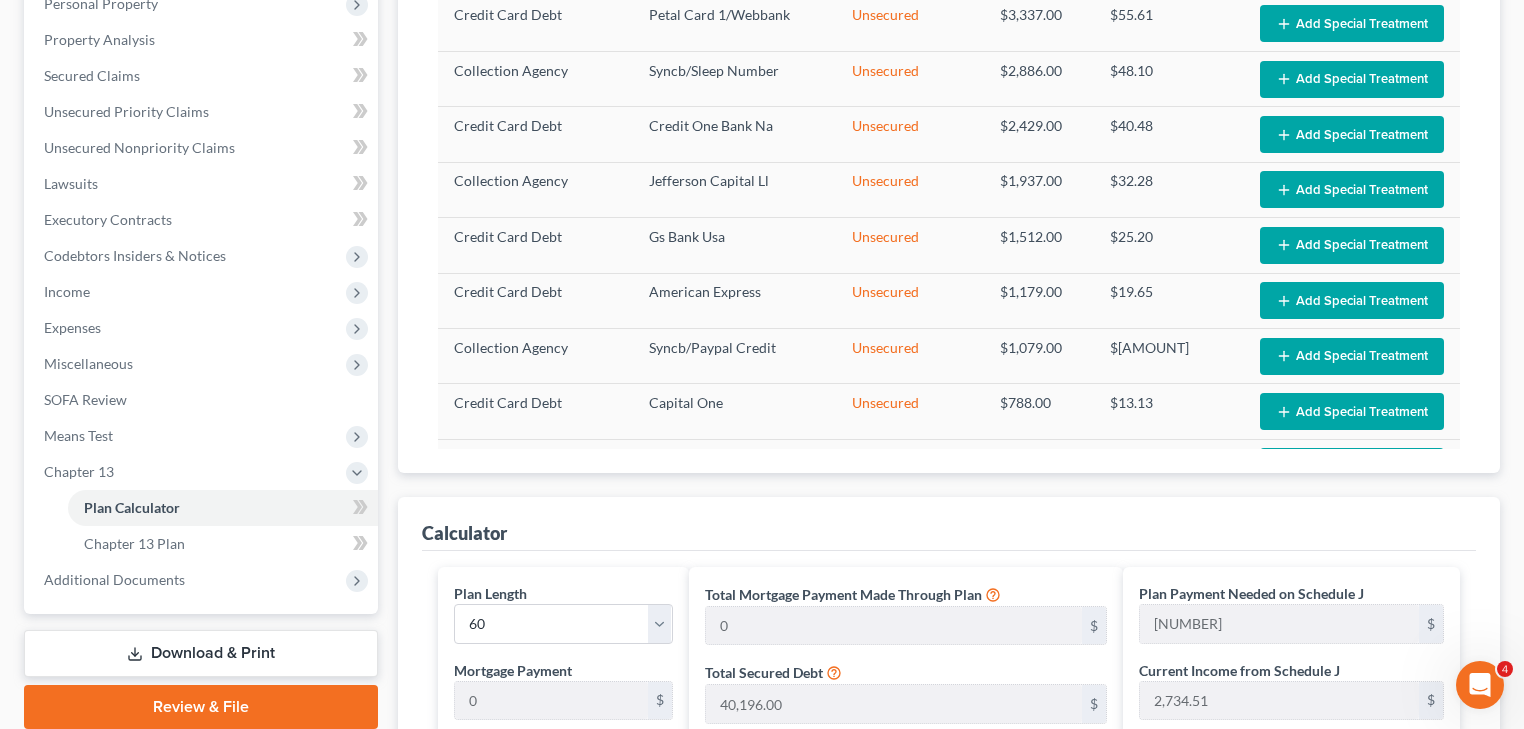 scroll, scrollTop: 1440, scrollLeft: 0, axis: vertical 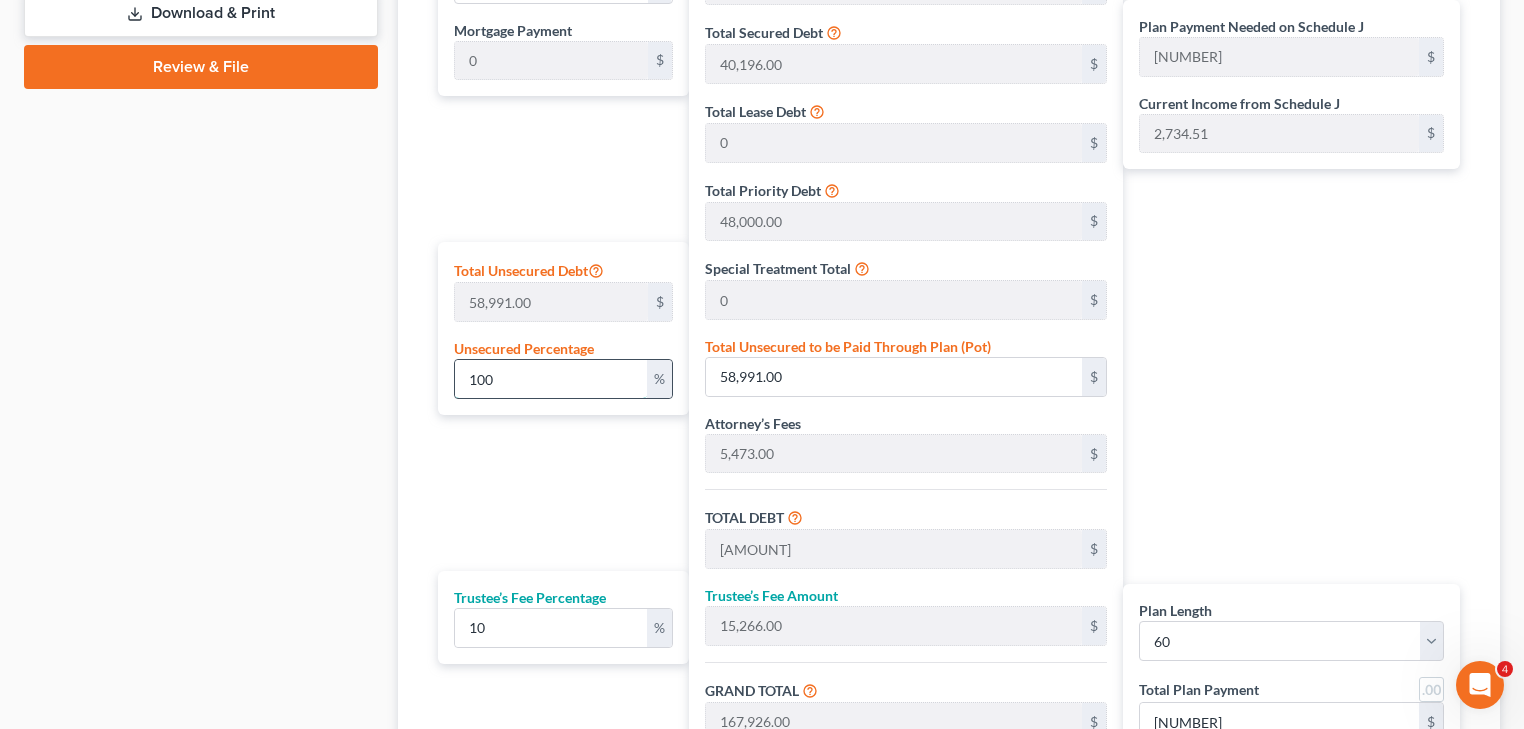 drag, startPoint x: 488, startPoint y: 374, endPoint x: 555, endPoint y: 378, distance: 67.11929 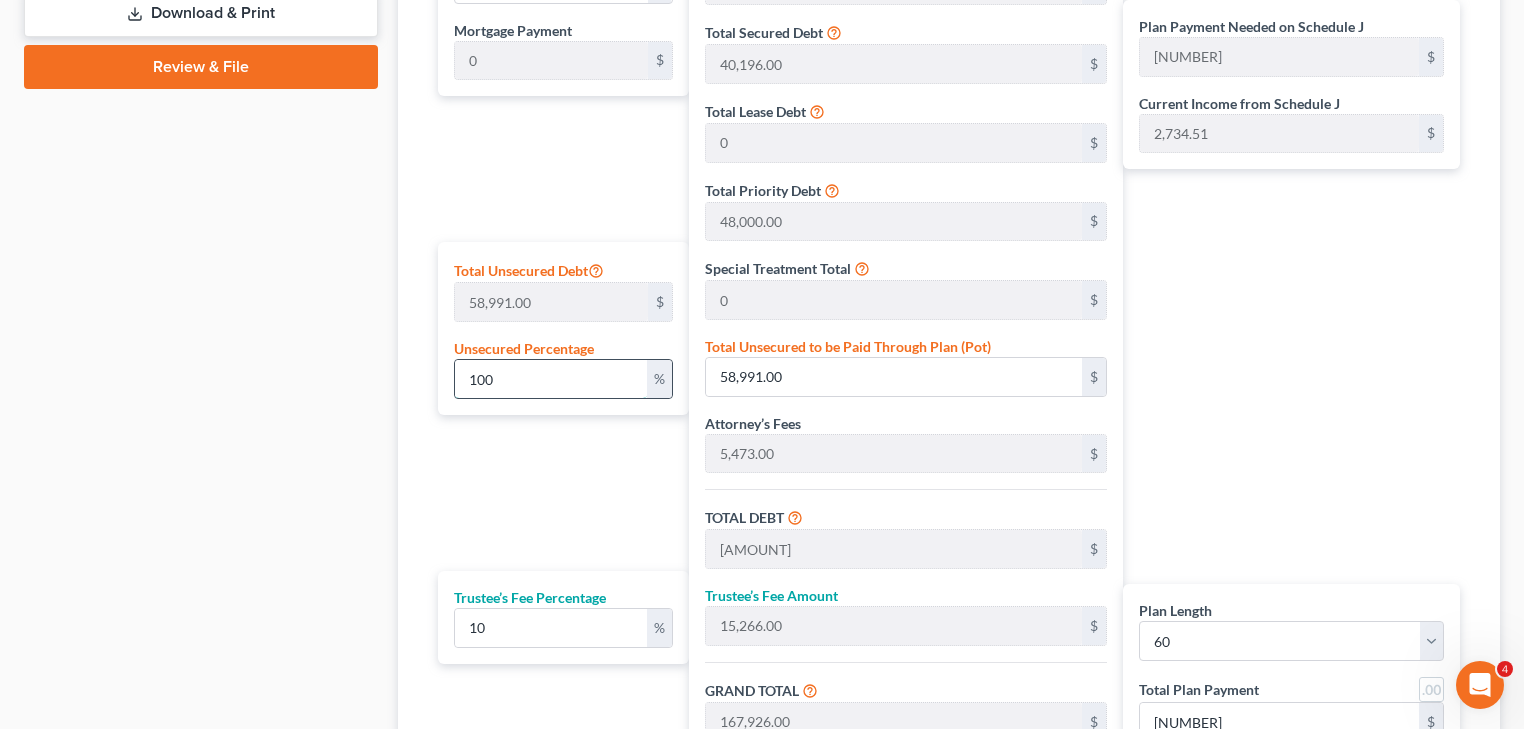 click on "100" at bounding box center (551, 379) 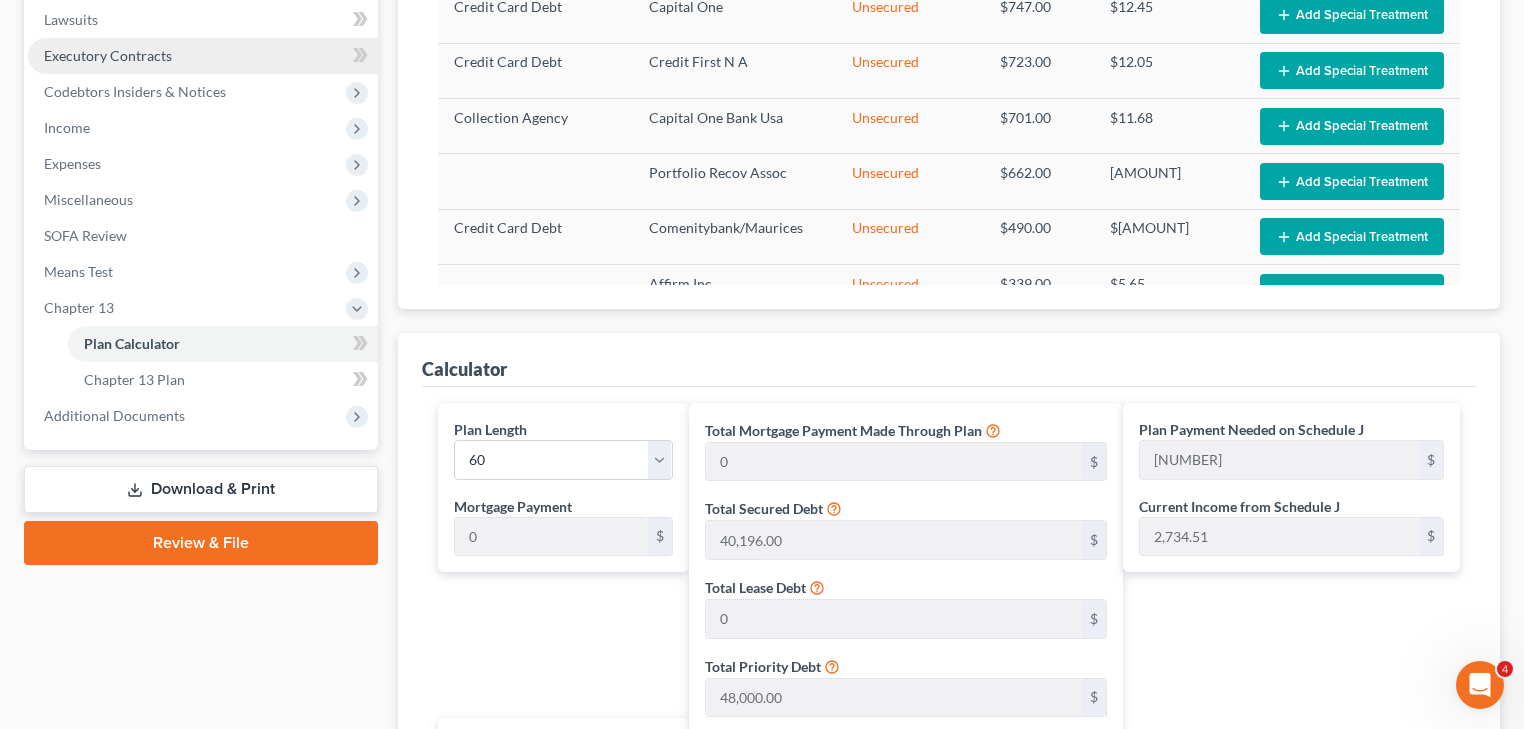 scroll, scrollTop: 322, scrollLeft: 0, axis: vertical 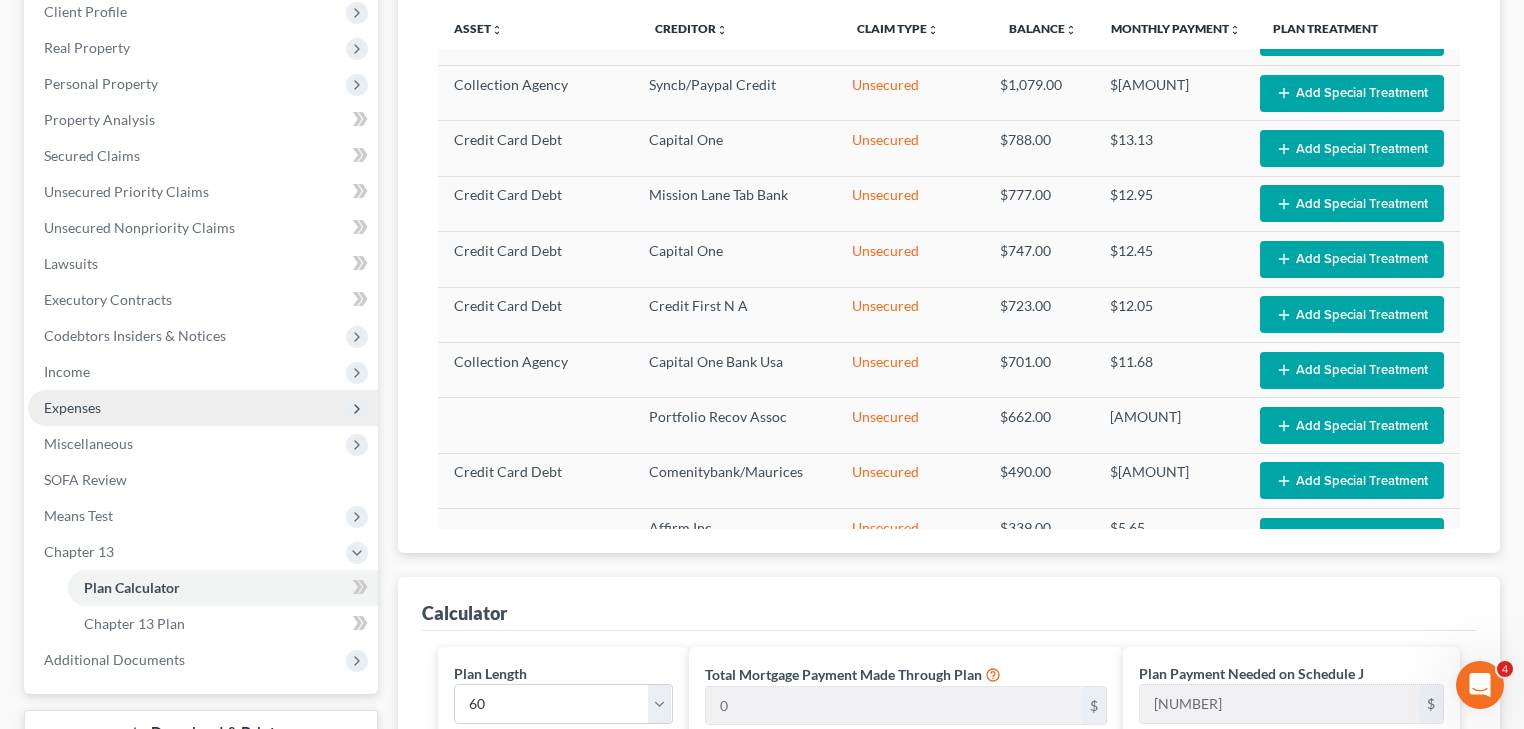 click on "Expenses" at bounding box center (72, 407) 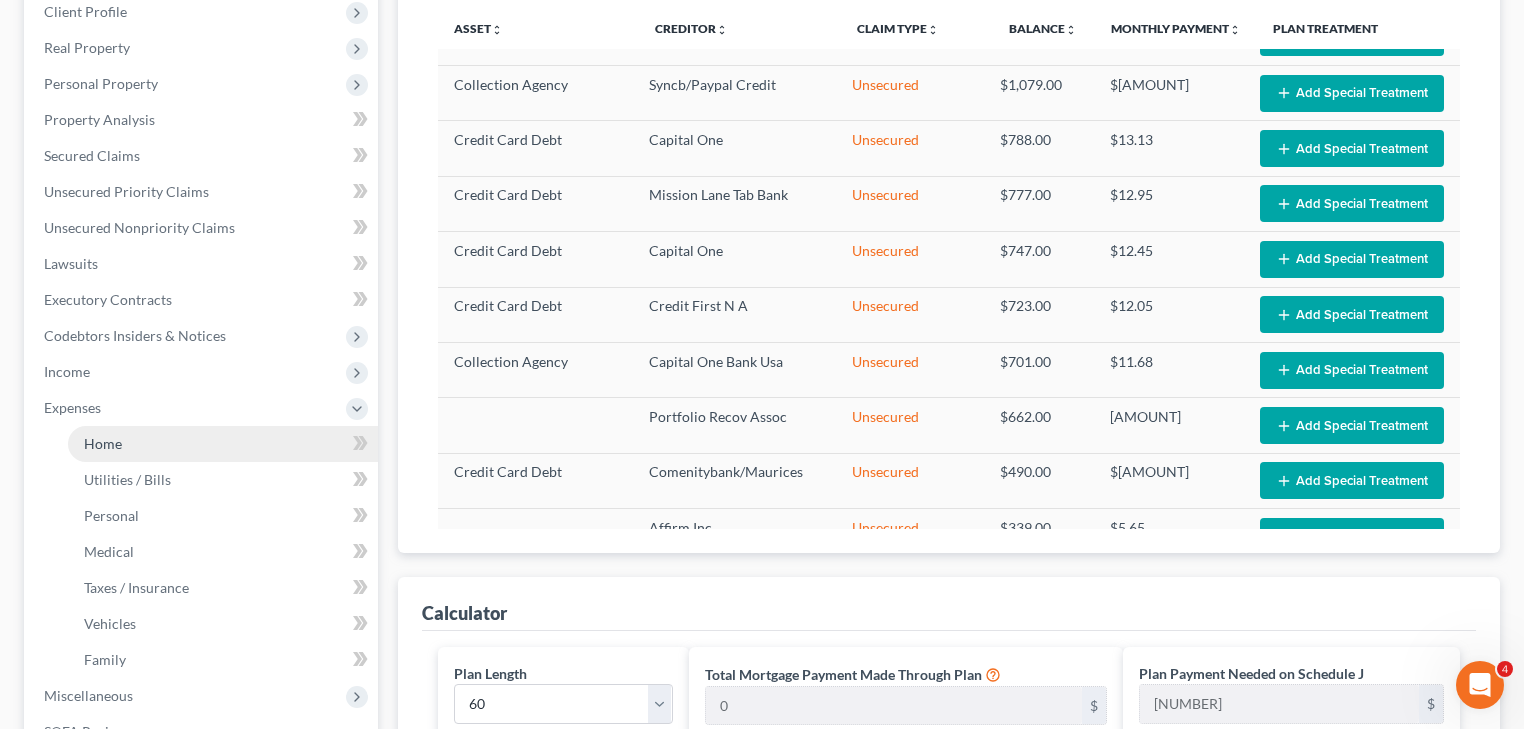 click on "Home" at bounding box center (103, 443) 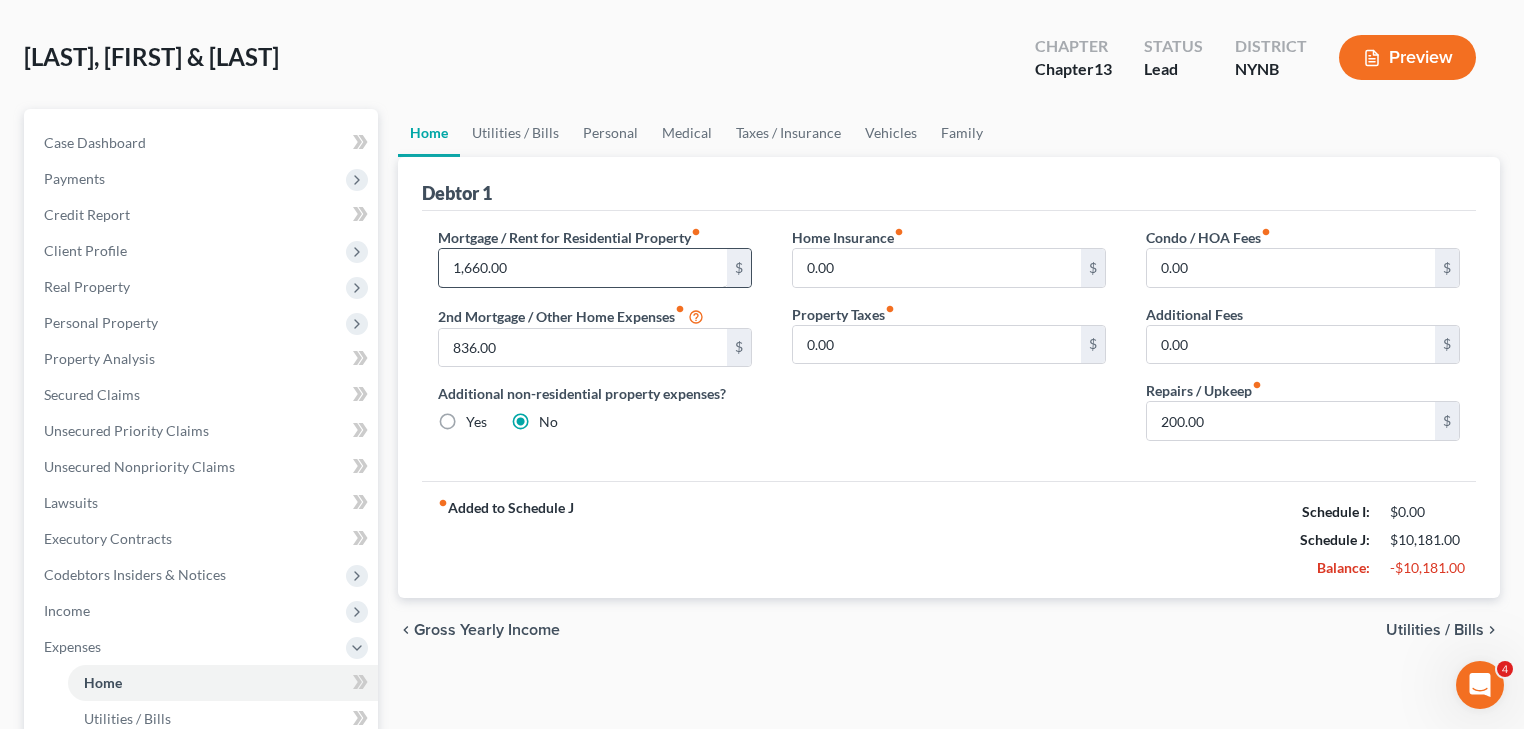 scroll, scrollTop: 0, scrollLeft: 0, axis: both 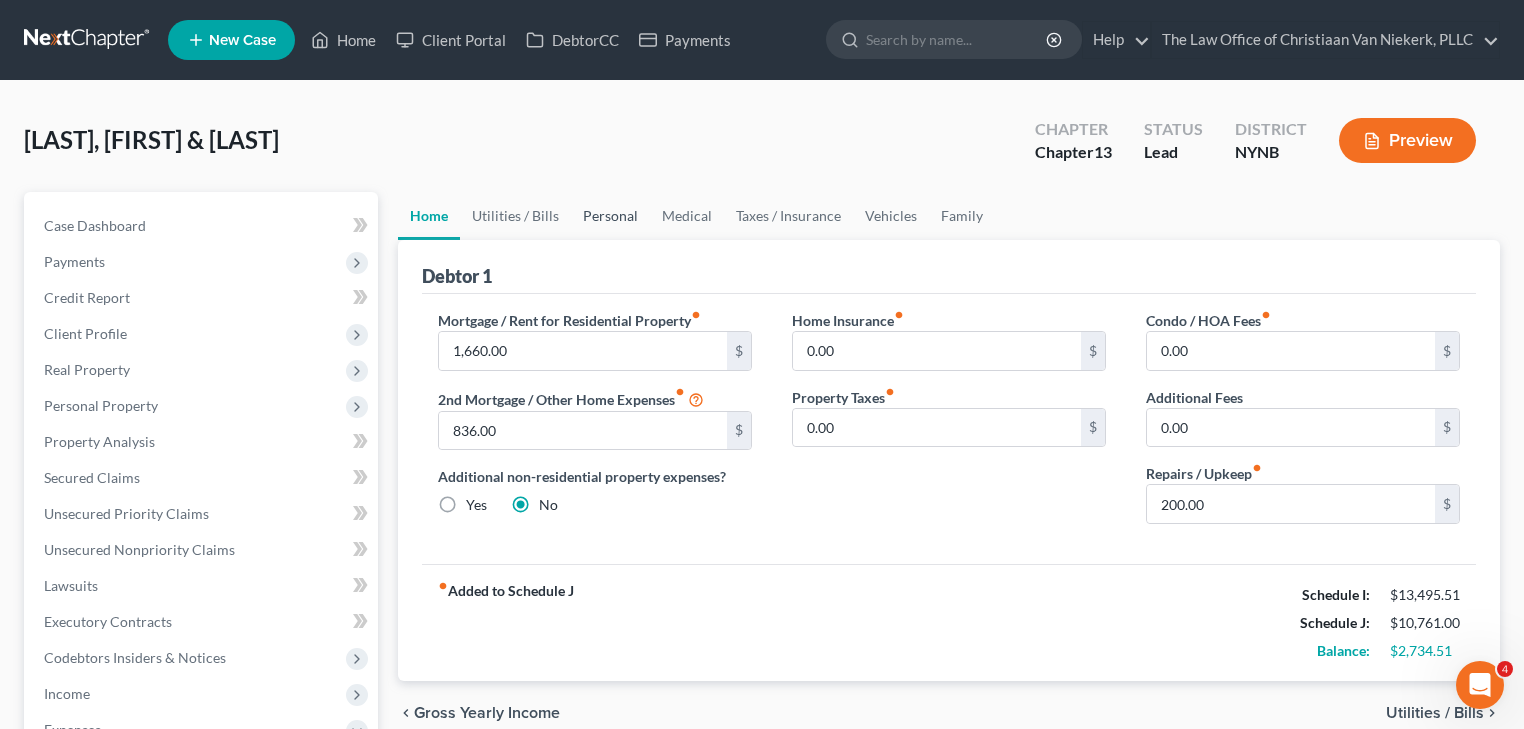 click on "Personal" at bounding box center [610, 216] 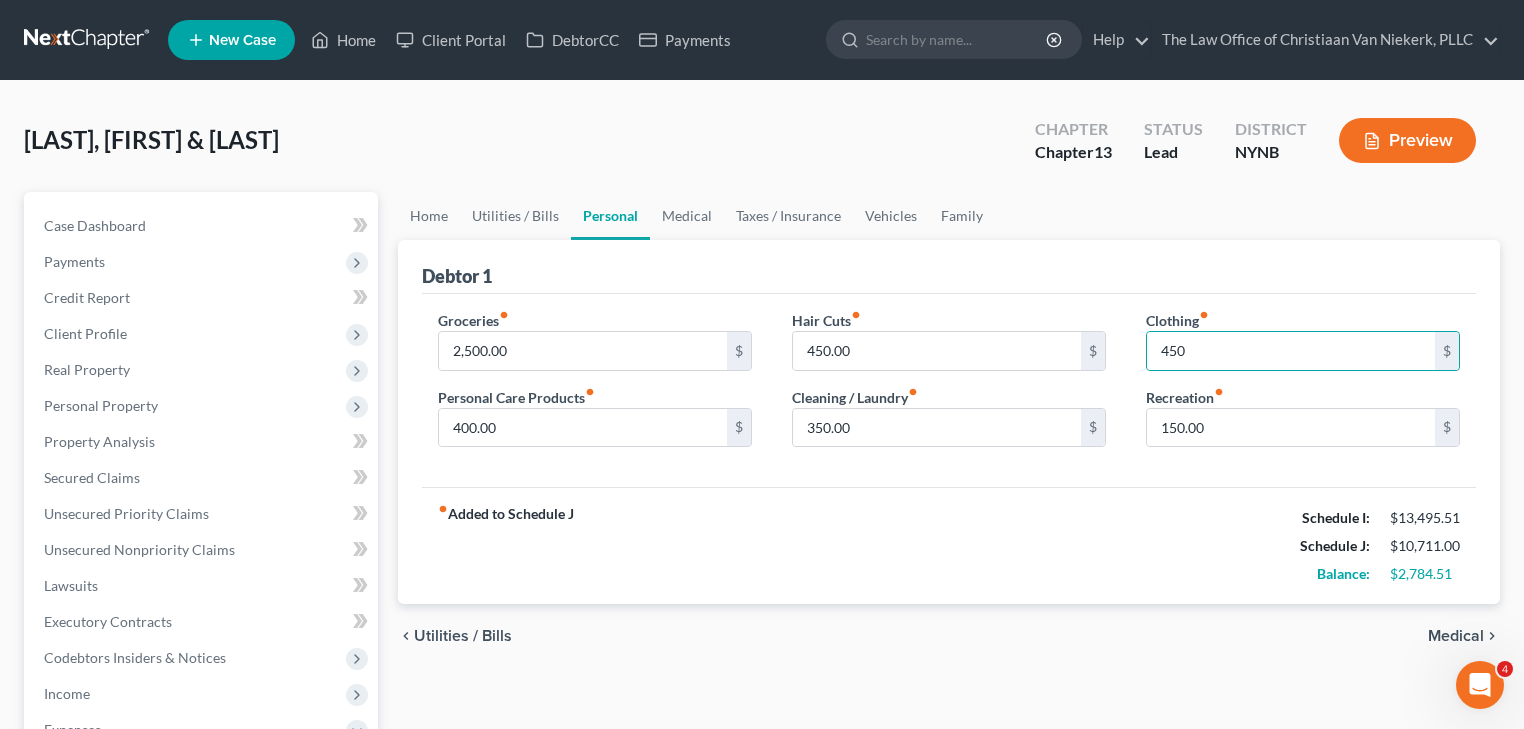 drag, startPoint x: 885, startPoint y: 523, endPoint x: 851, endPoint y: 532, distance: 35.17101 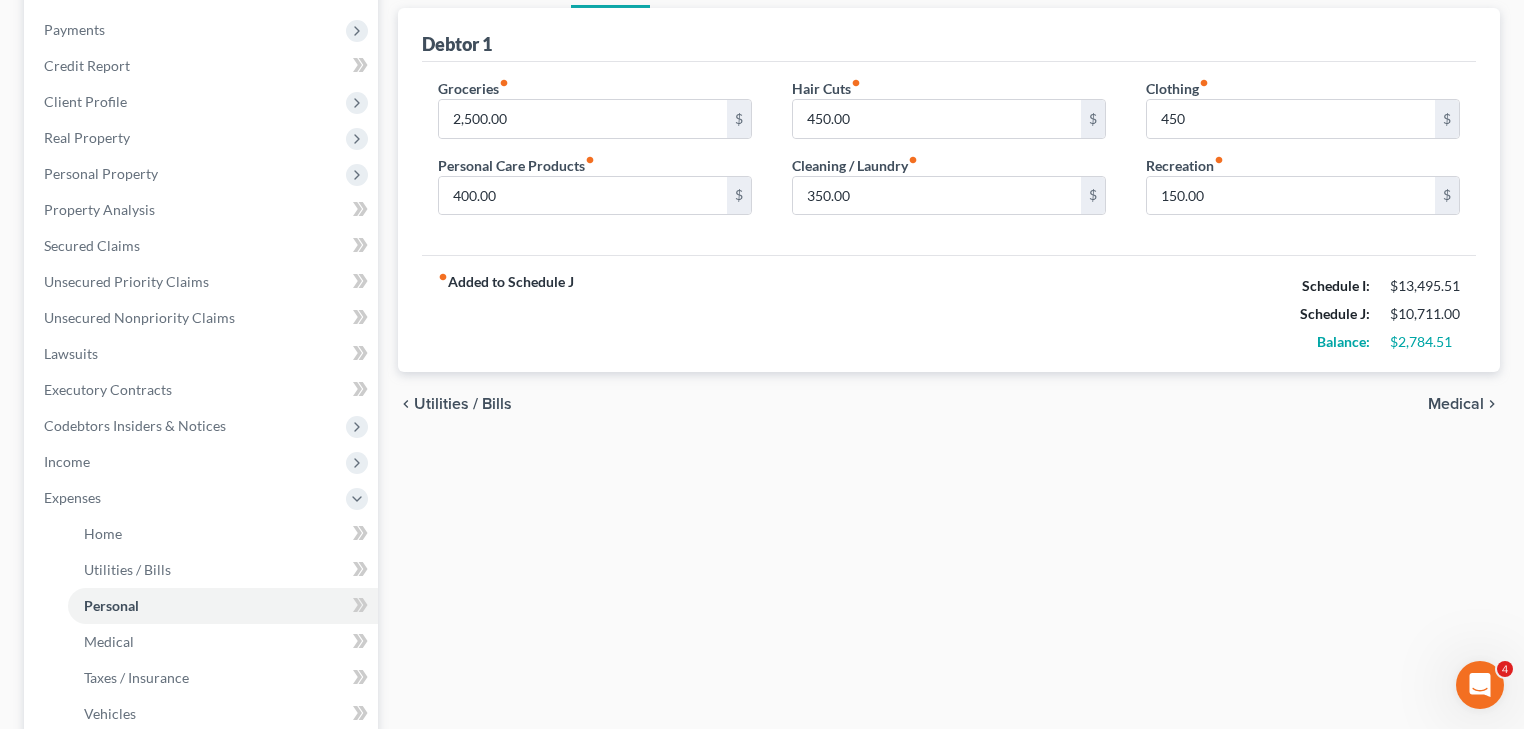 scroll, scrollTop: 480, scrollLeft: 0, axis: vertical 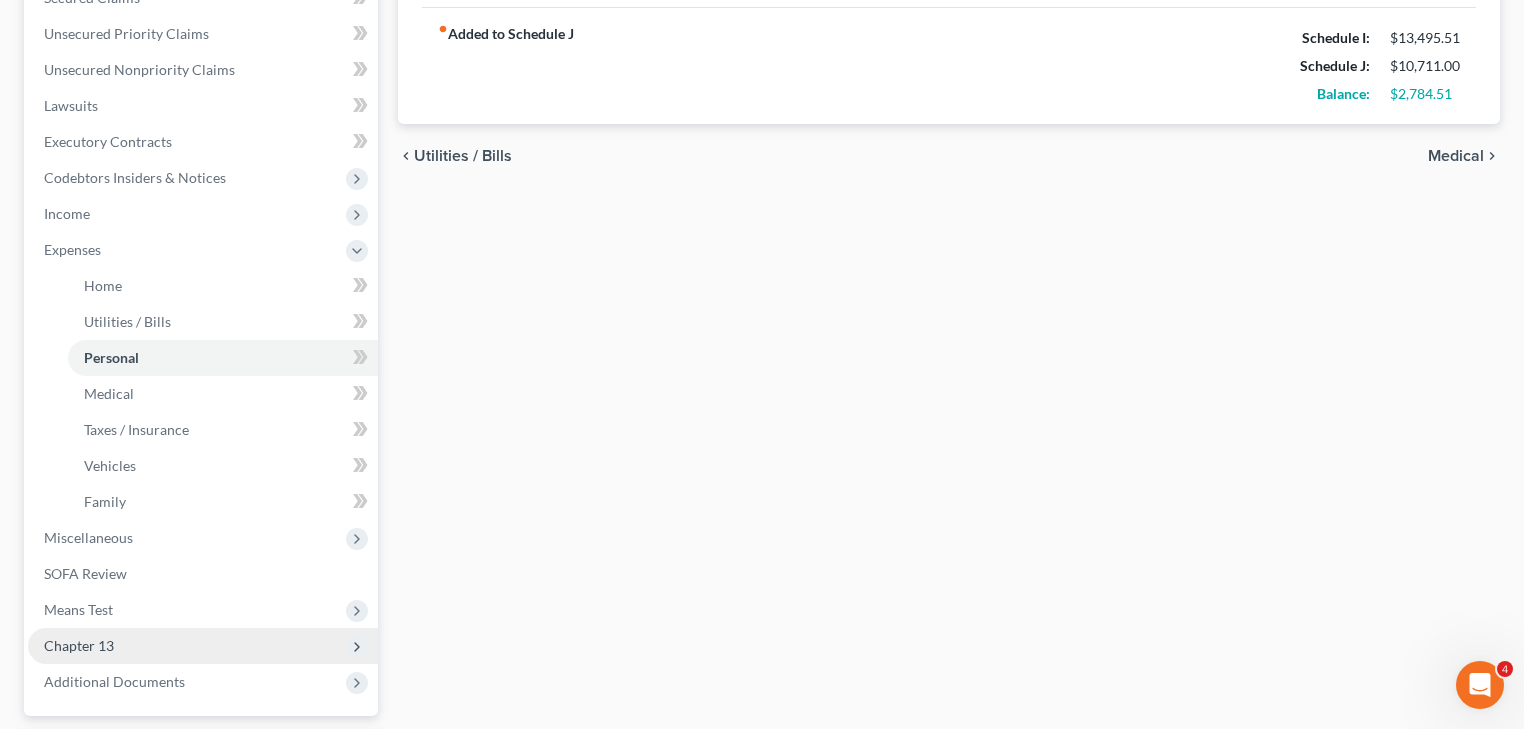 click on "Chapter 13" at bounding box center [203, 646] 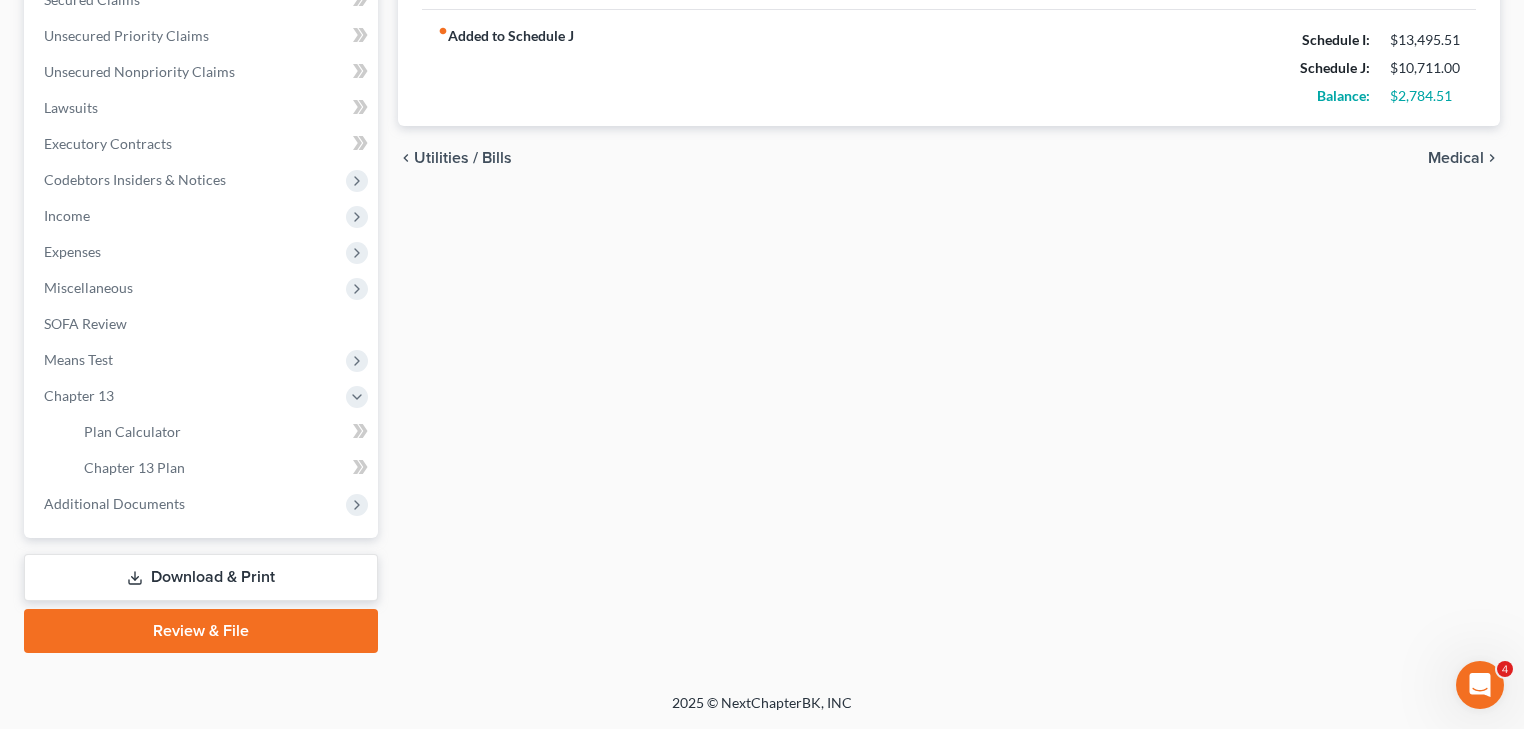 scroll, scrollTop: 476, scrollLeft: 0, axis: vertical 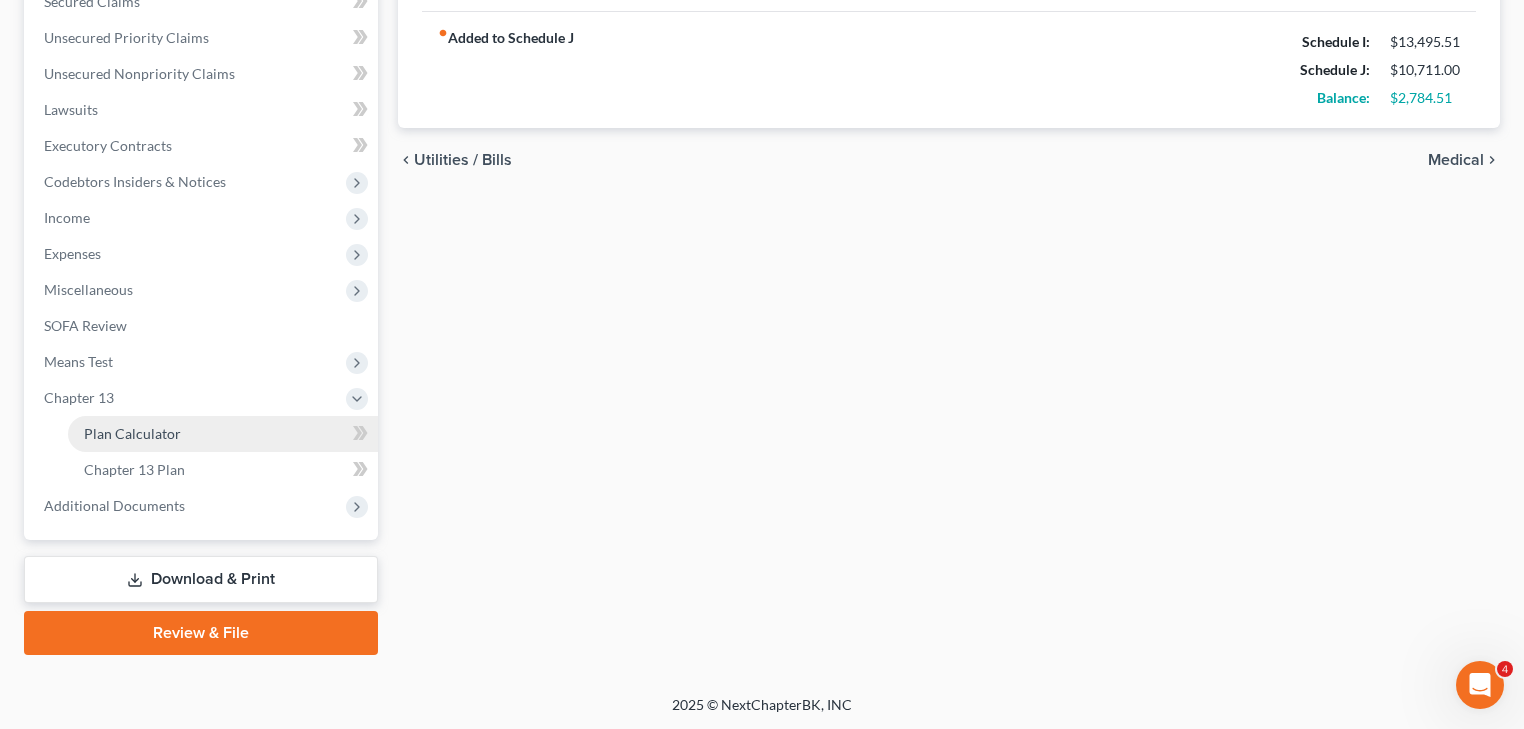 click on "Plan Calculator" at bounding box center (132, 433) 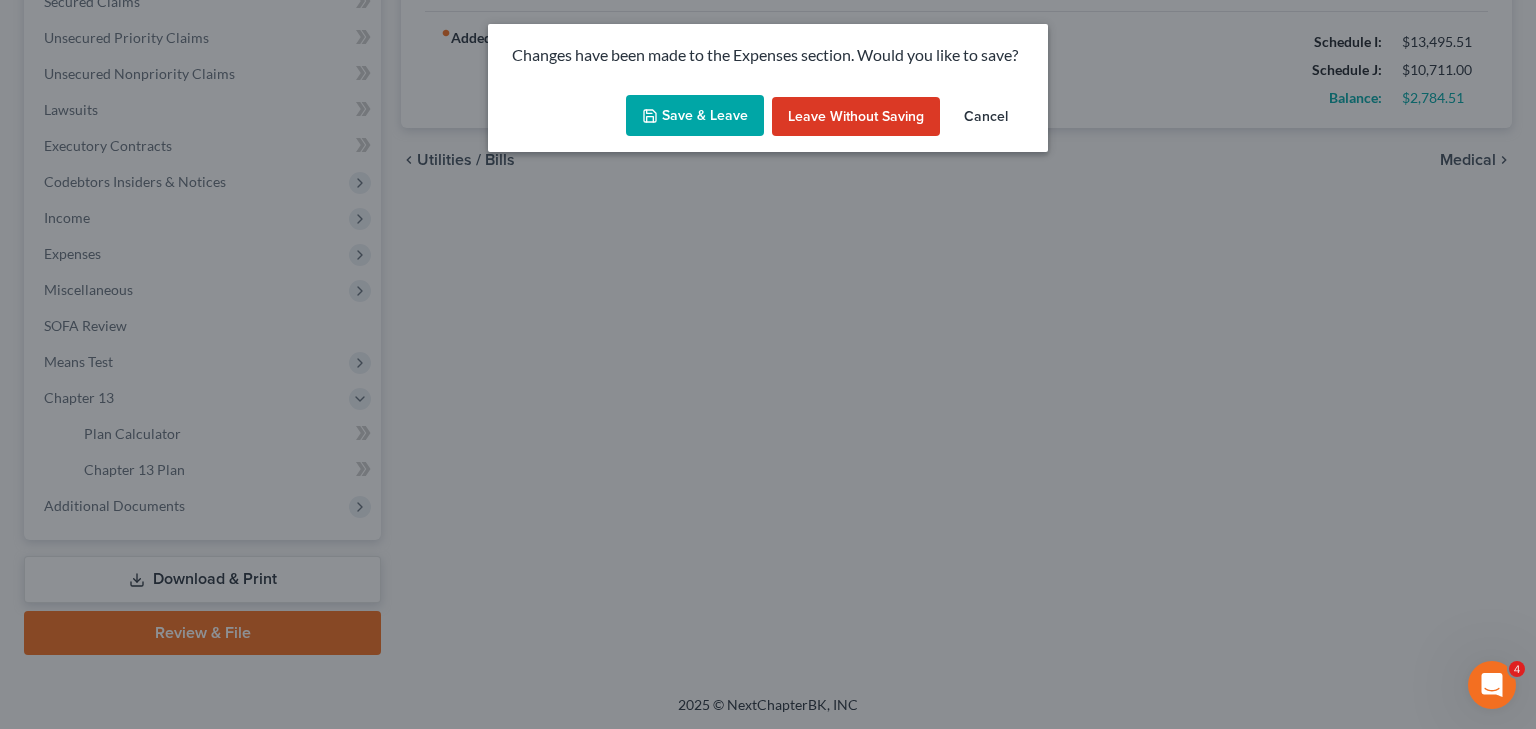 click on "Save & Leave" at bounding box center [695, 116] 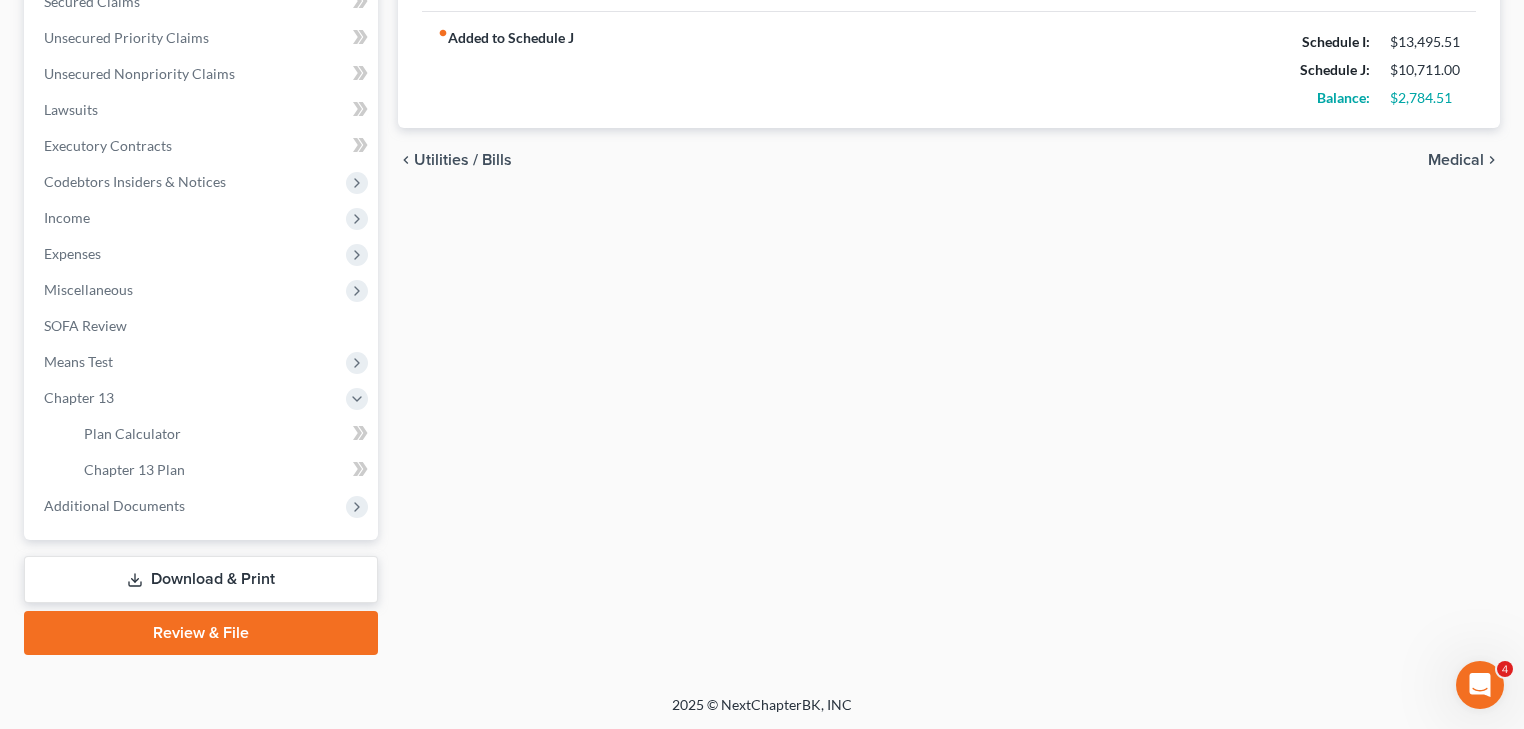type on "450.00" 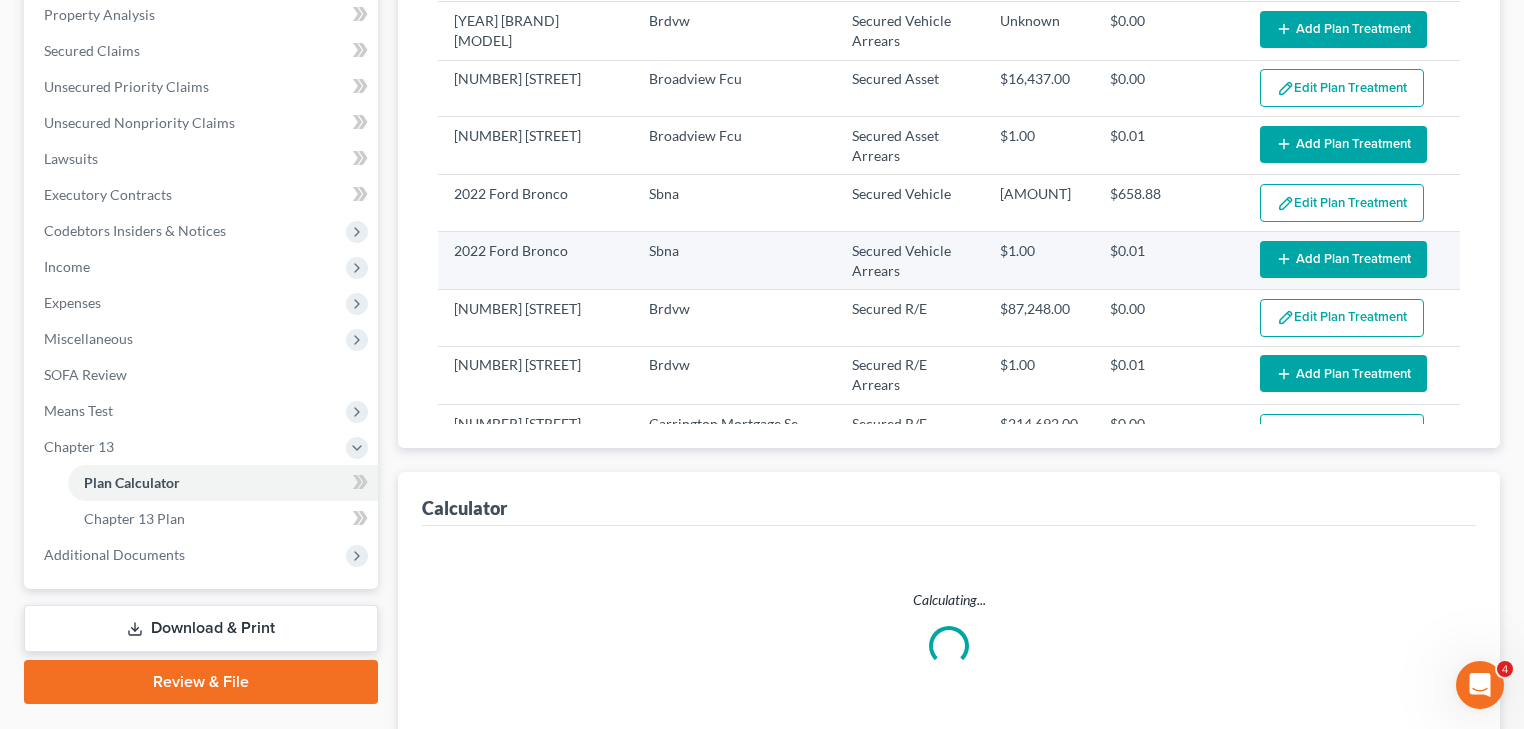 scroll, scrollTop: 335, scrollLeft: 0, axis: vertical 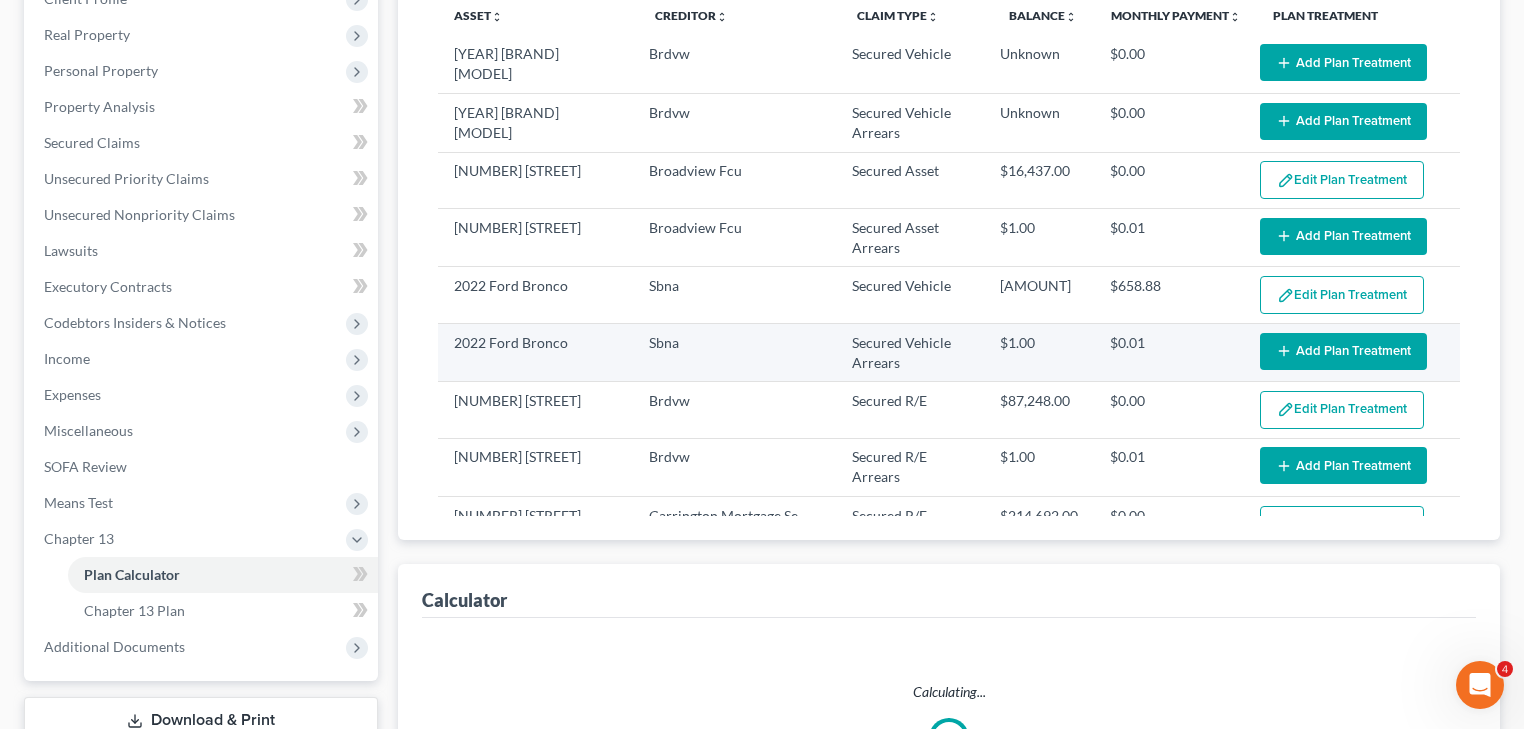select on "59" 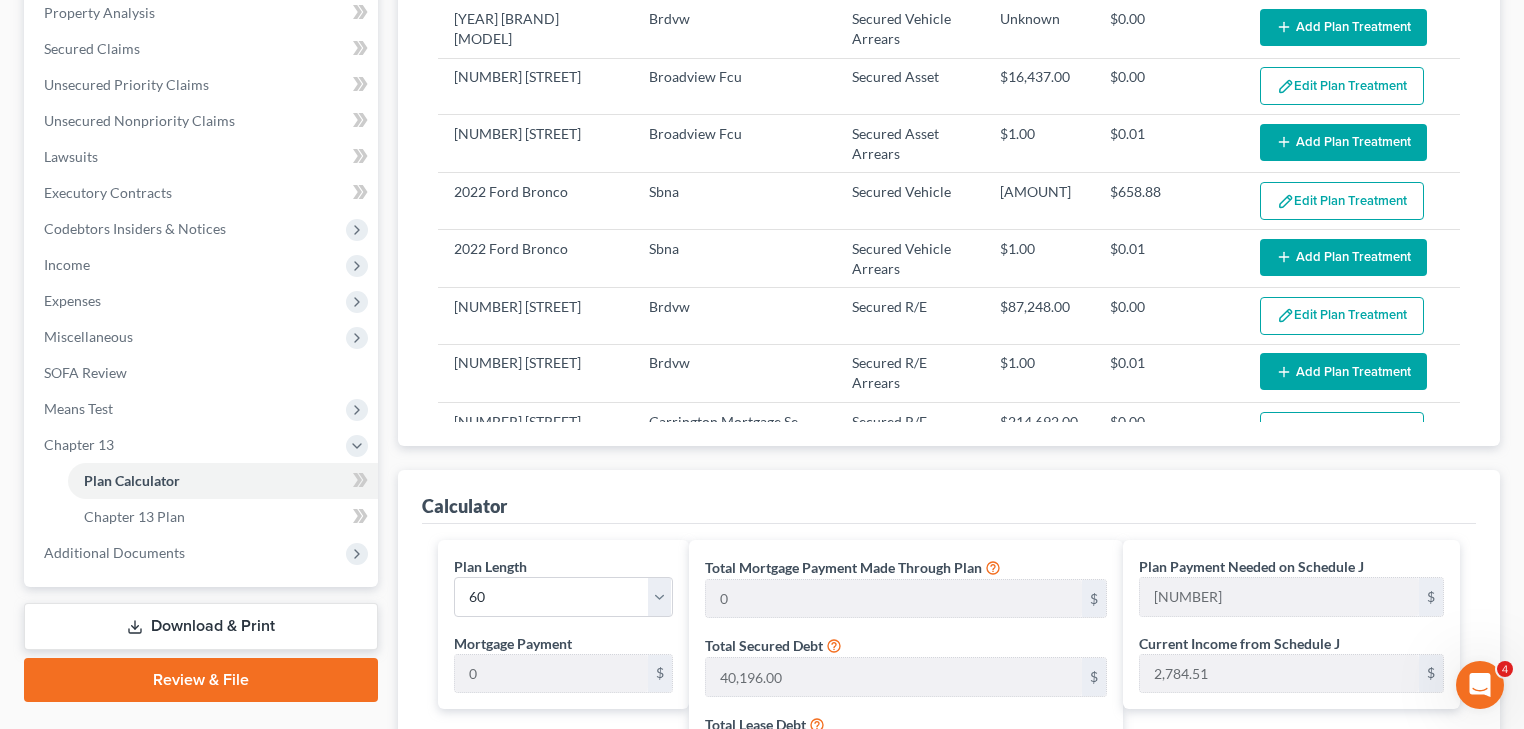 scroll, scrollTop: 575, scrollLeft: 0, axis: vertical 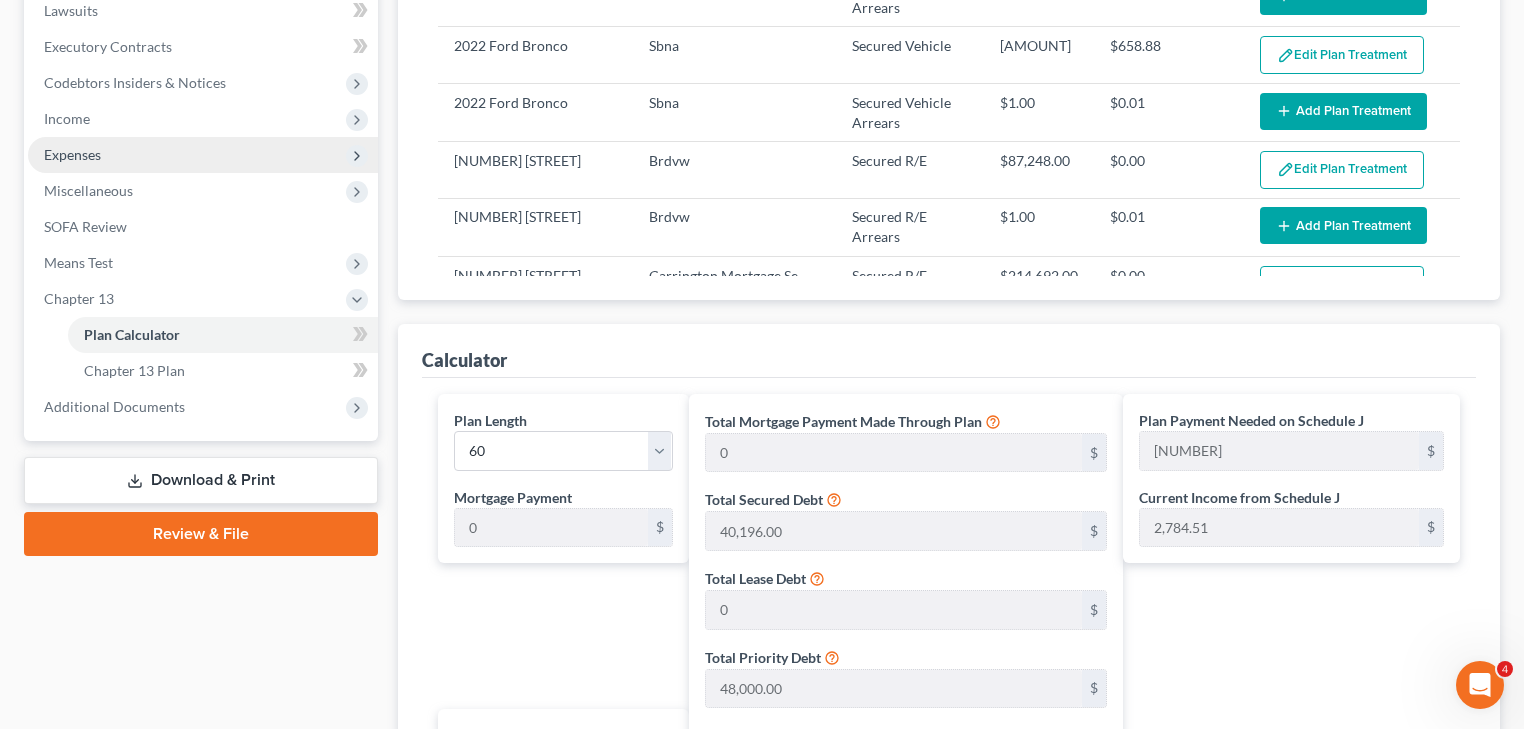 click on "Expenses" at bounding box center [72, 154] 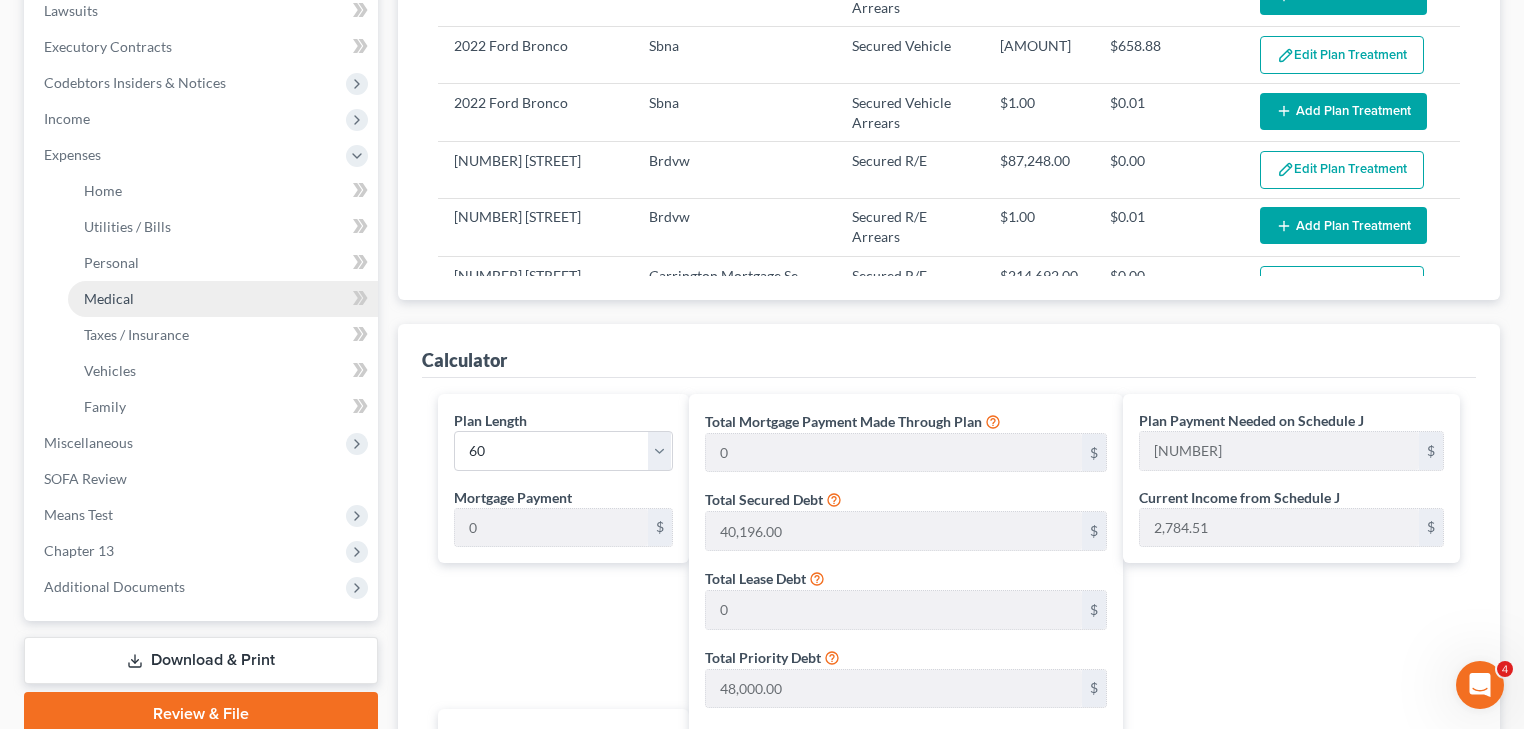 click on "Medical" at bounding box center [109, 298] 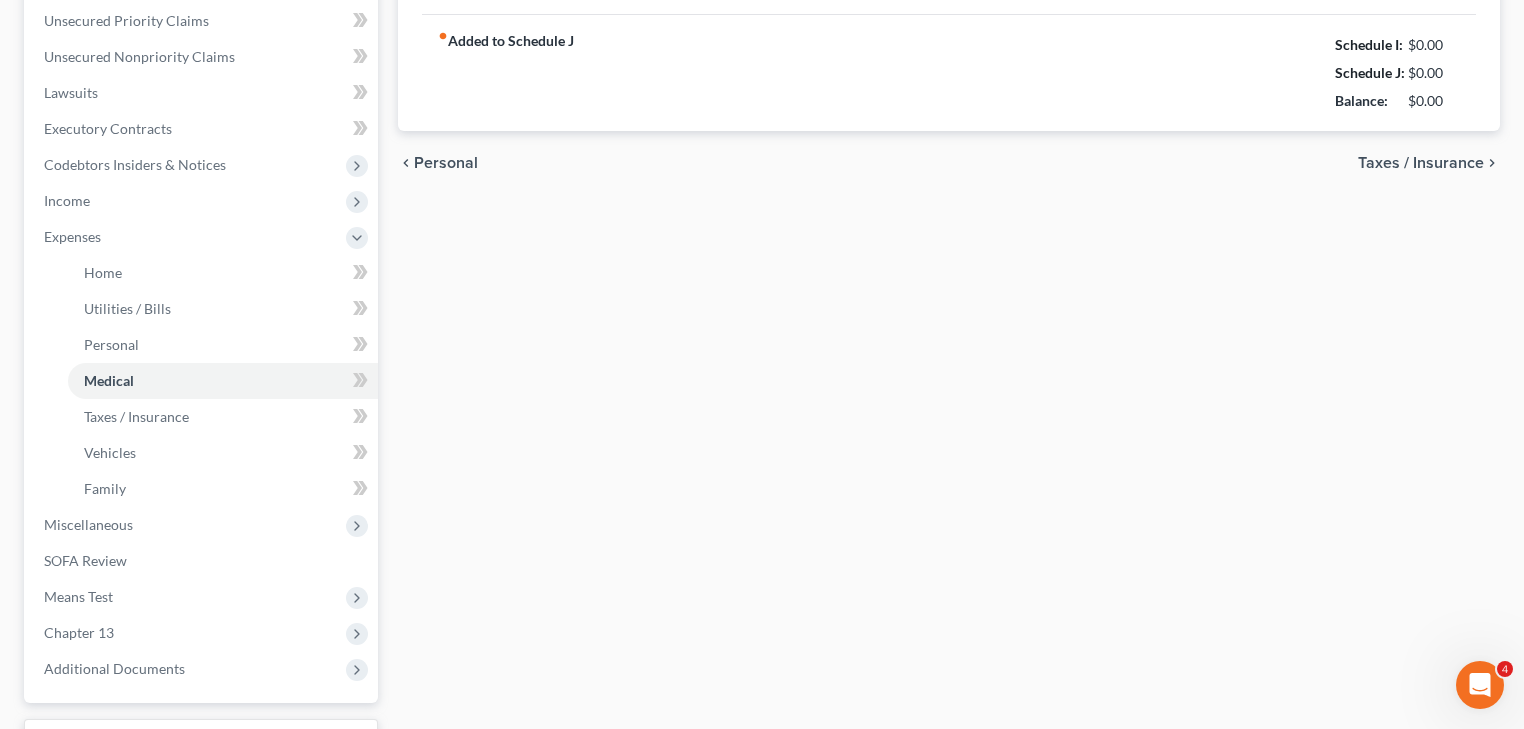 type on "250.00" 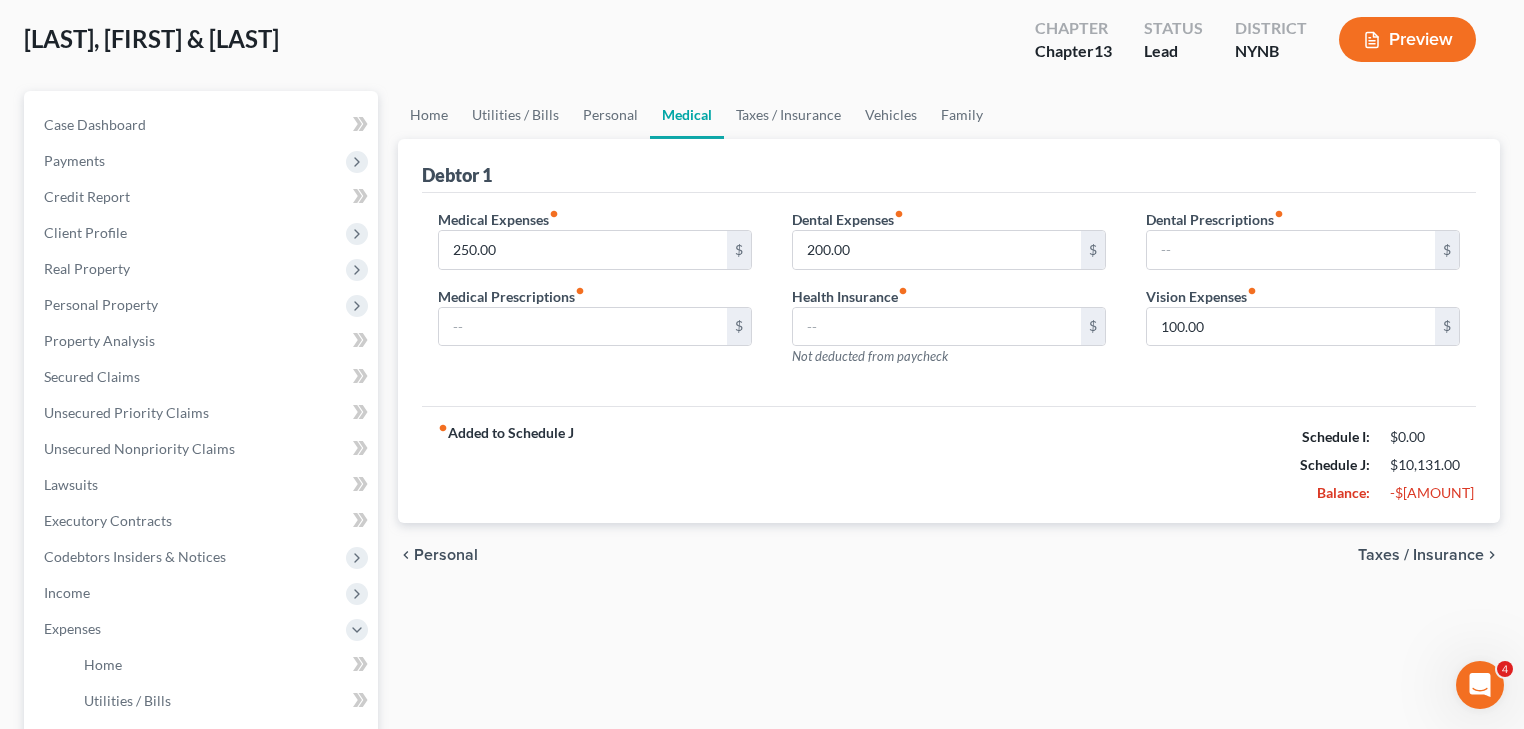 scroll, scrollTop: 0, scrollLeft: 0, axis: both 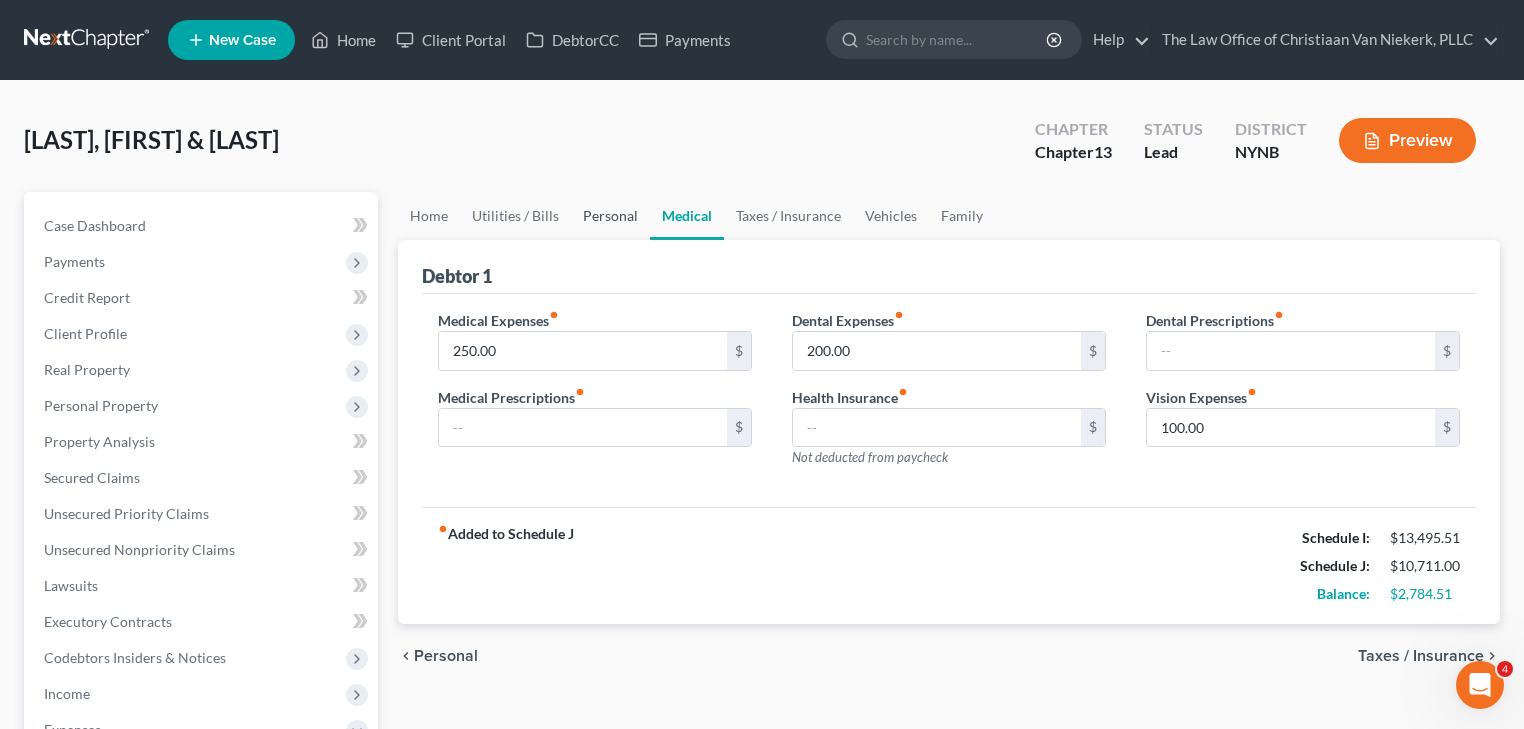 click on "Personal" at bounding box center (610, 216) 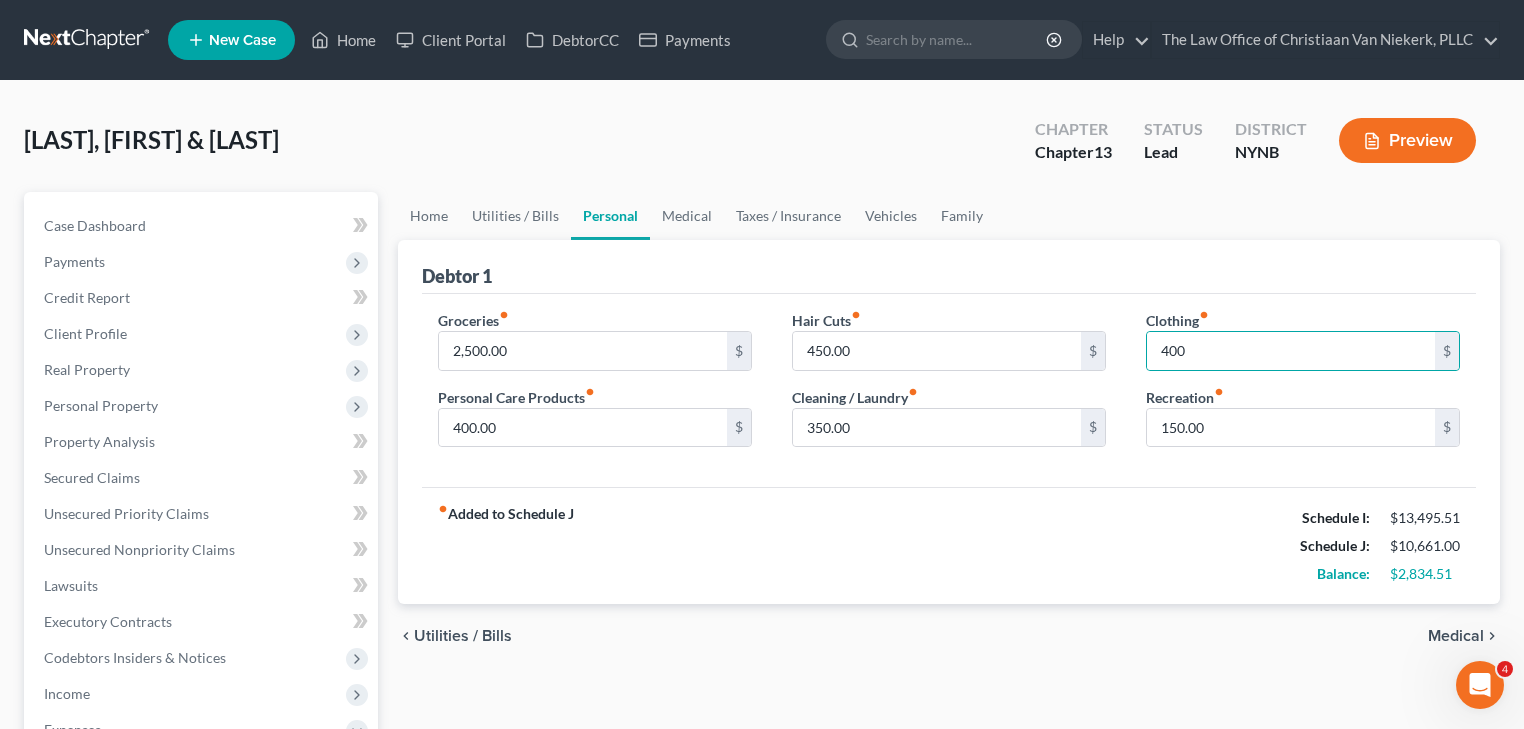 click on "fiber_manual_record  Added to Schedule J Schedule I: $13,495.51 Schedule J: $10,661.00 Balance: $2,834.51" at bounding box center [949, 545] 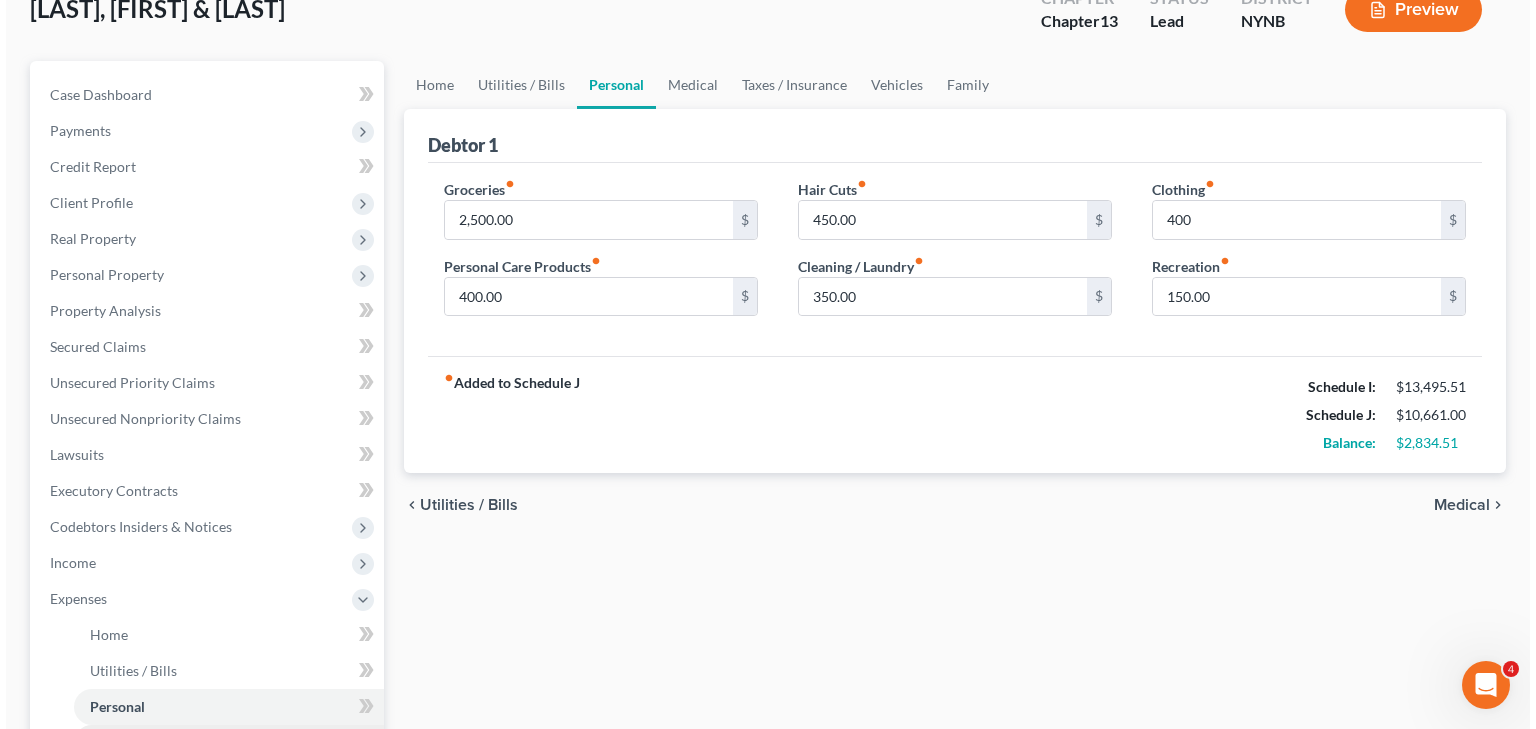 scroll, scrollTop: 400, scrollLeft: 0, axis: vertical 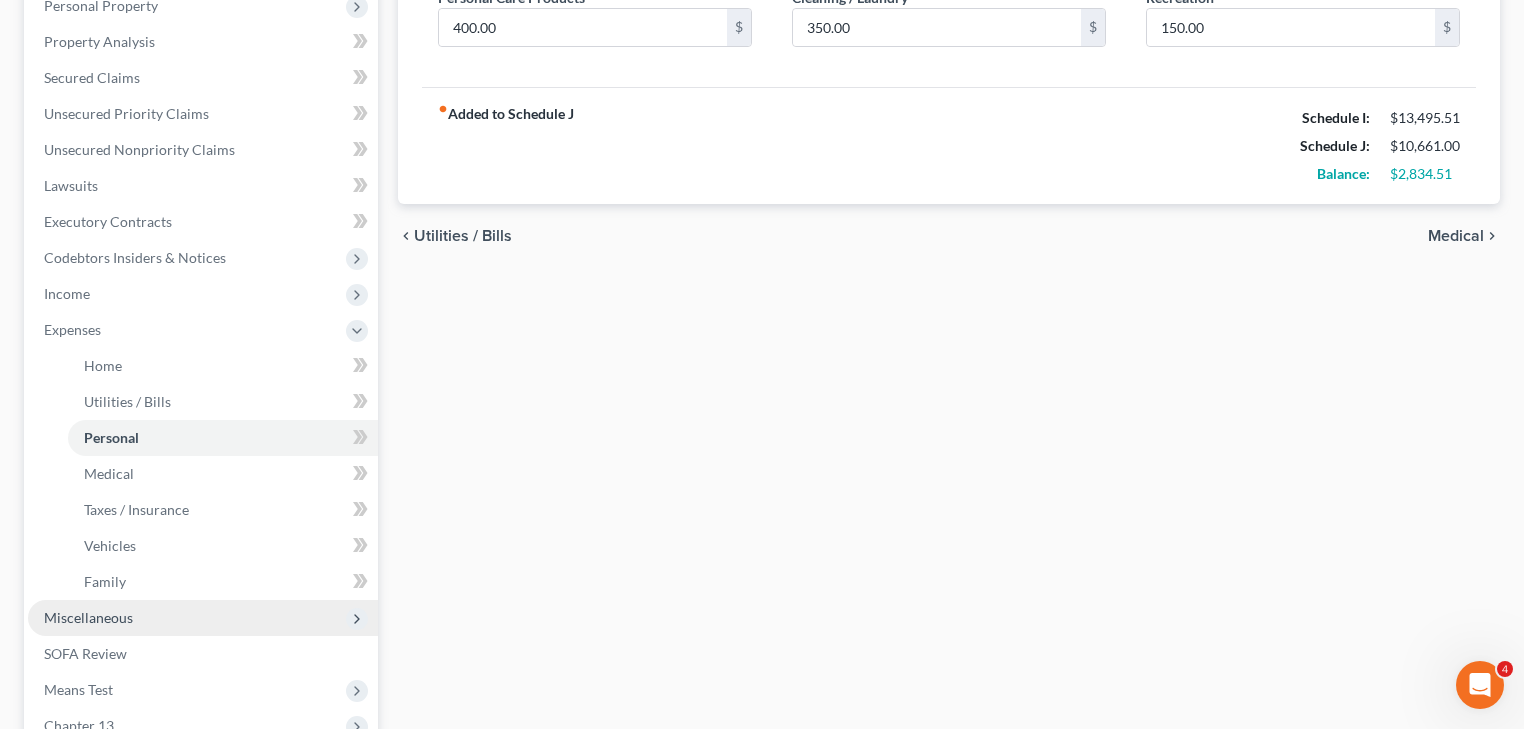 click on "Miscellaneous" at bounding box center [88, 617] 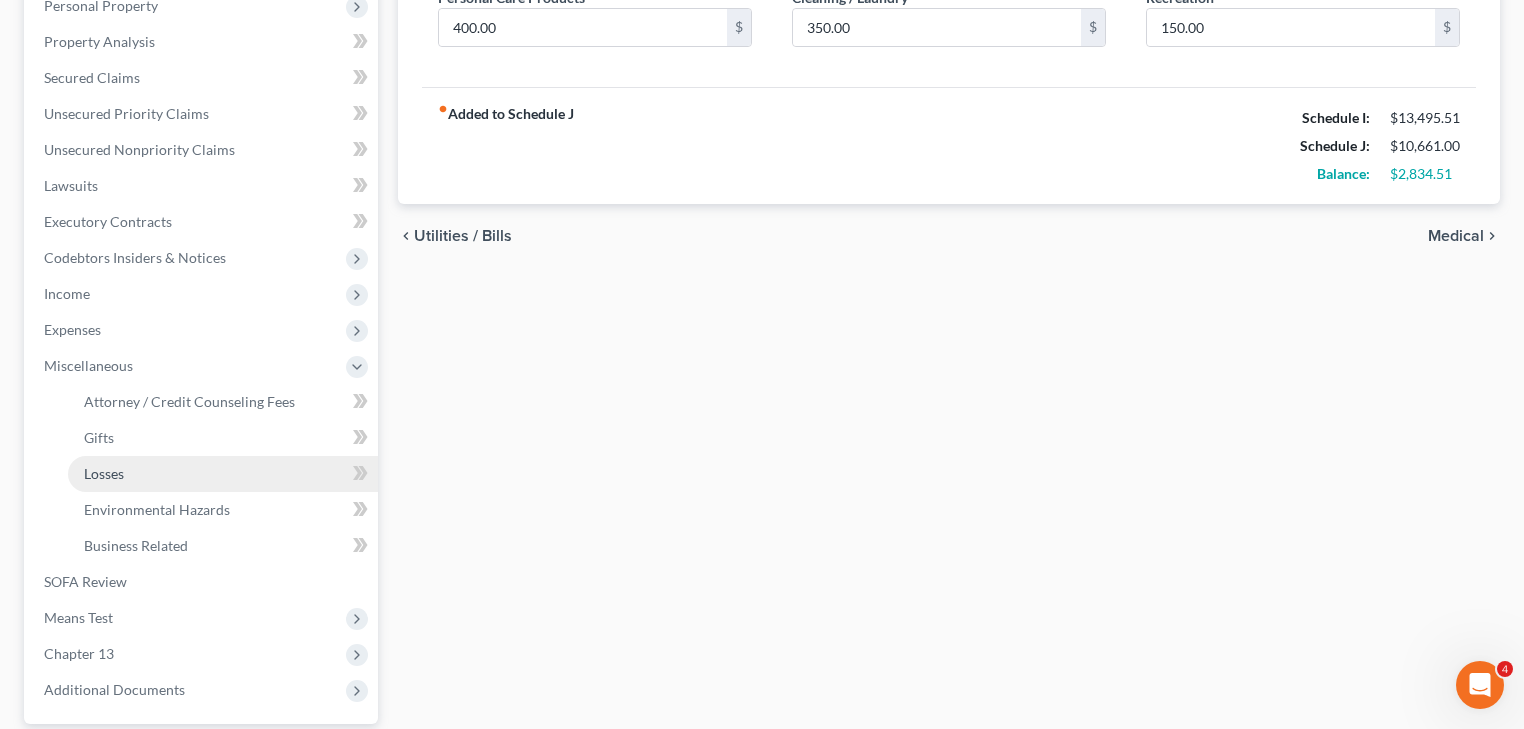 click on "Losses" at bounding box center [223, 474] 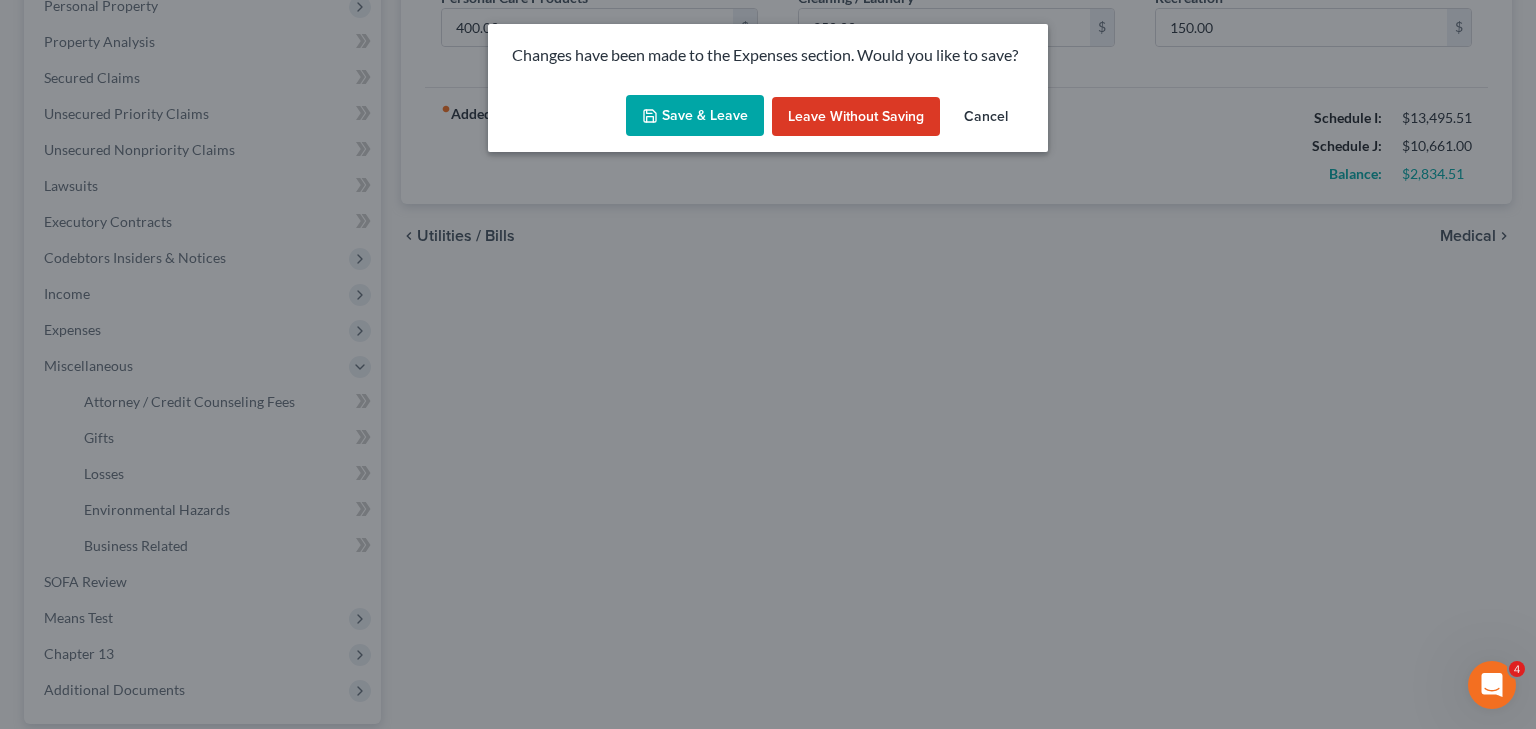 drag, startPoint x: 705, startPoint y: 108, endPoint x: 705, endPoint y: 96, distance: 12 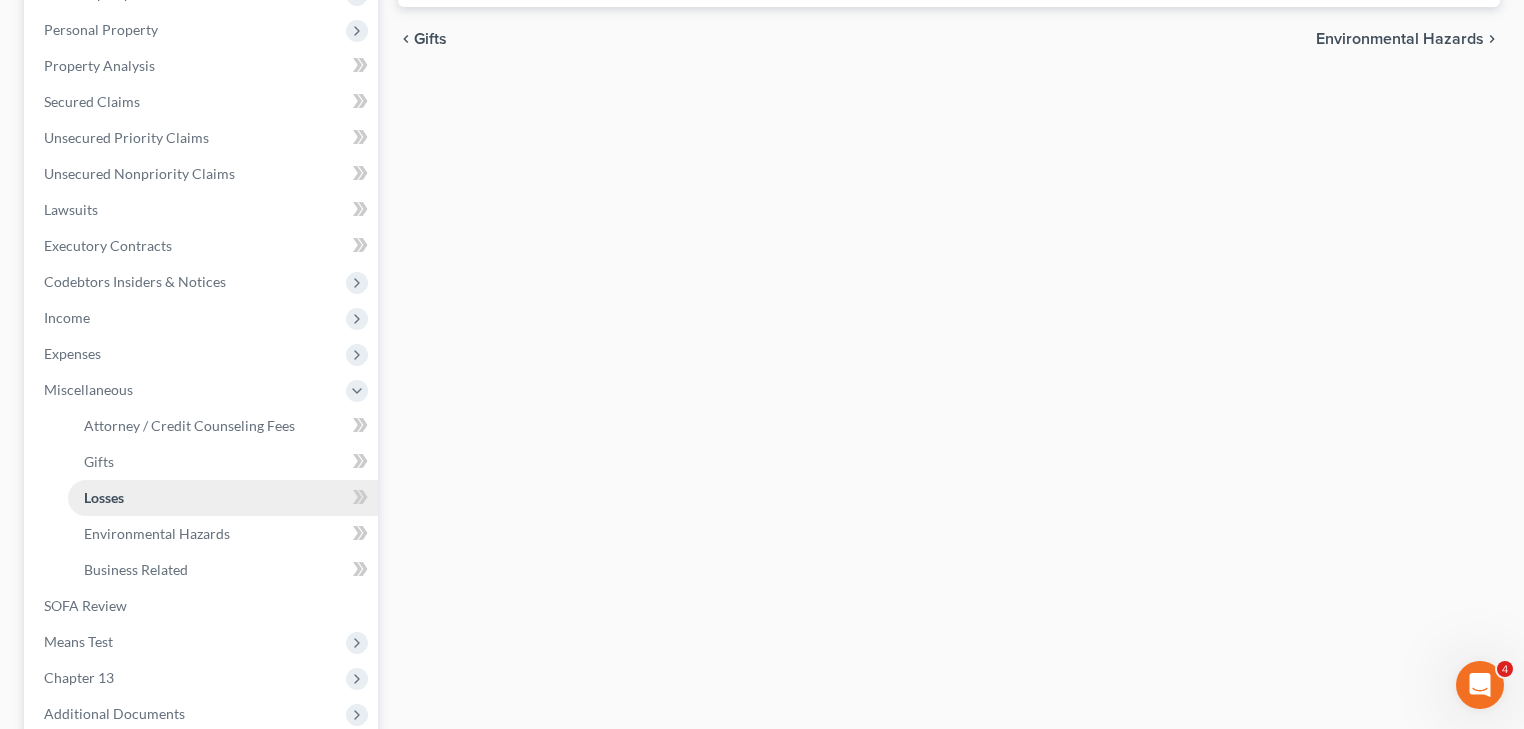 scroll, scrollTop: 400, scrollLeft: 0, axis: vertical 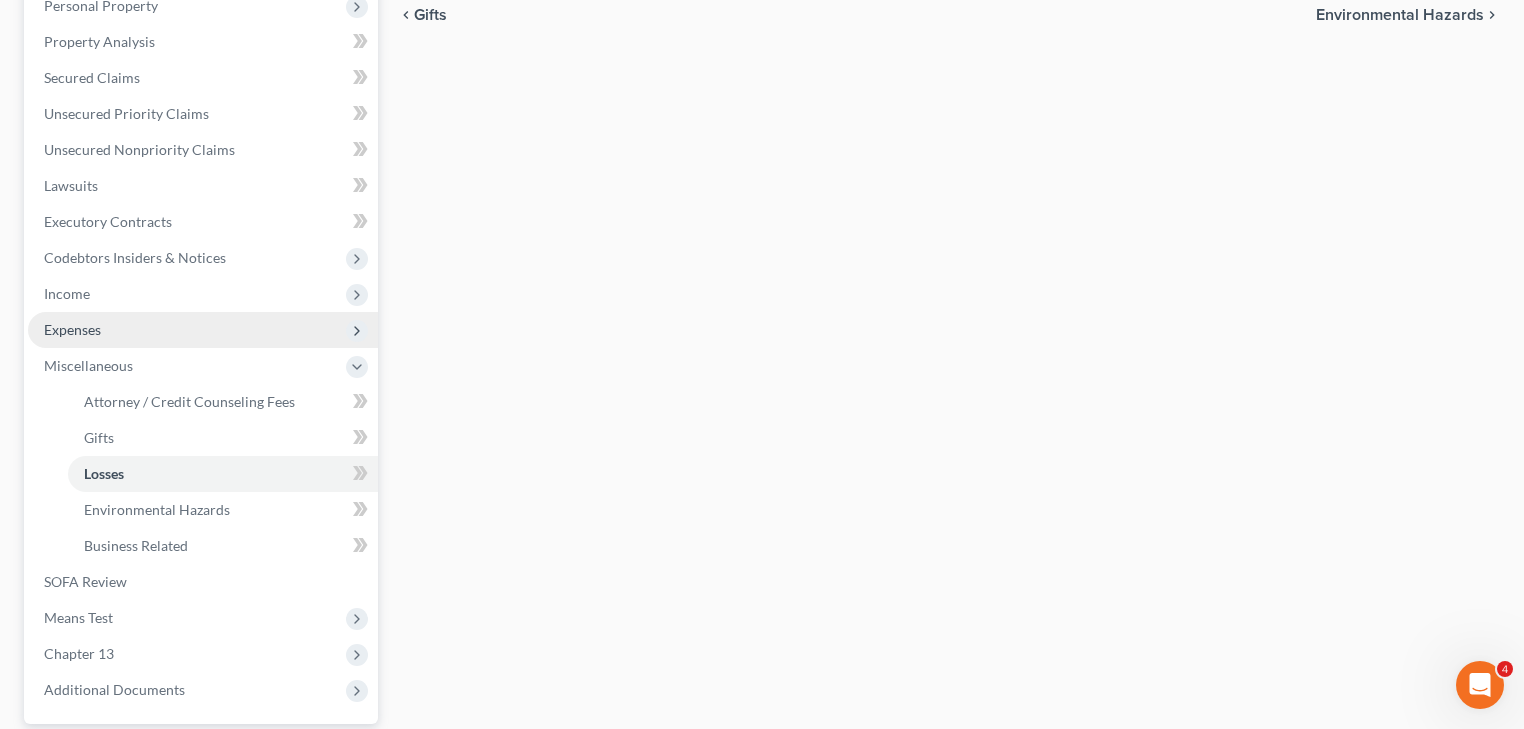 click on "Expenses" at bounding box center [203, 330] 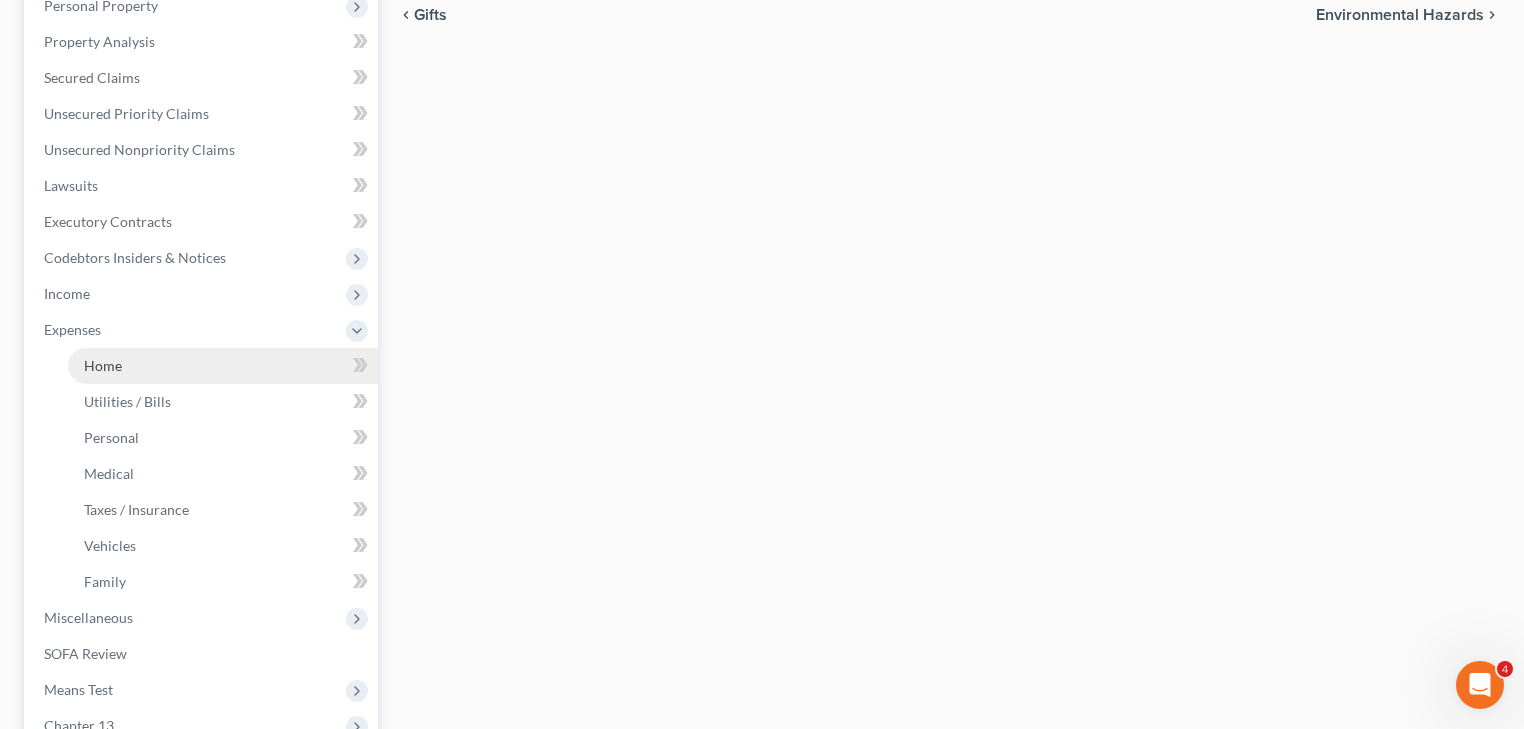 click on "Home" at bounding box center (223, 366) 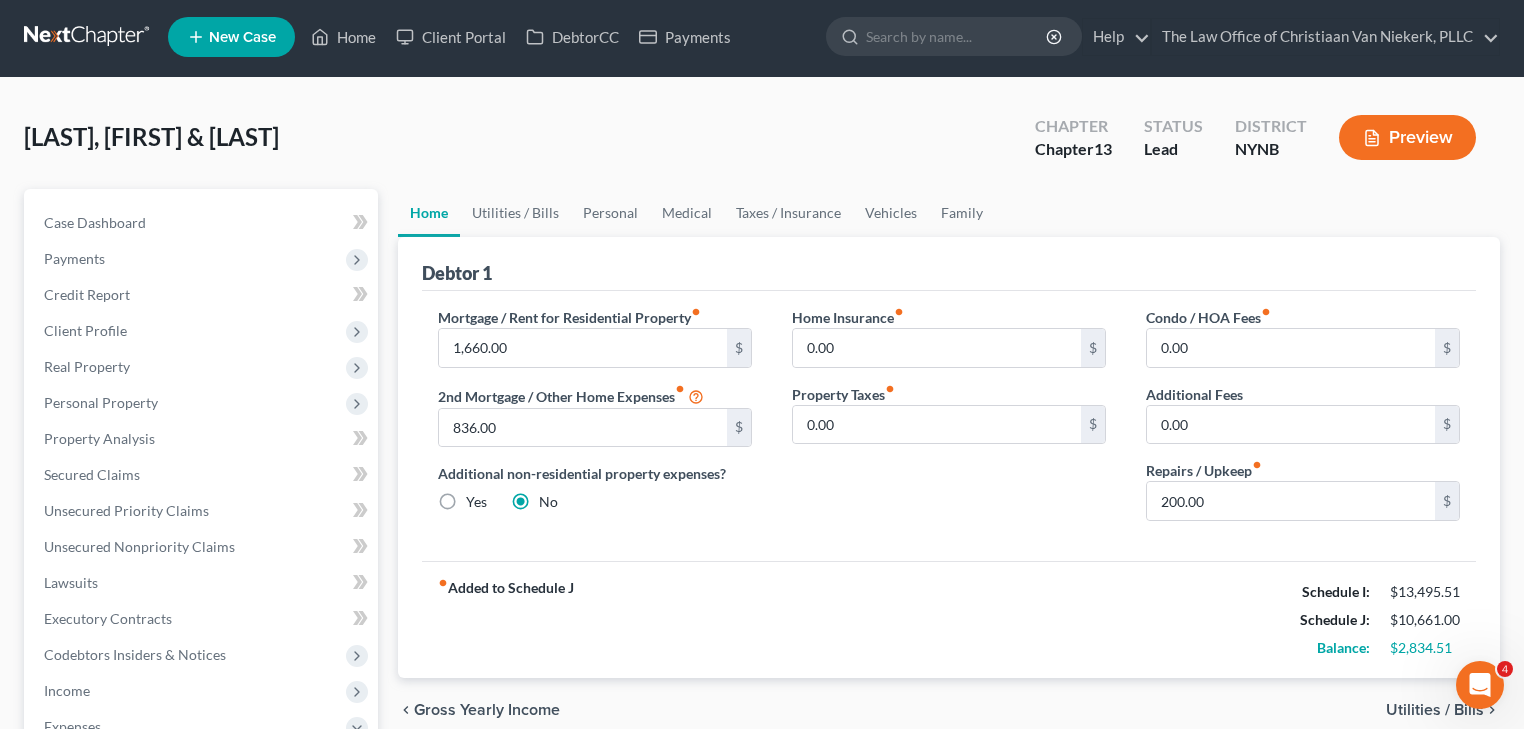 scroll, scrollTop: 0, scrollLeft: 0, axis: both 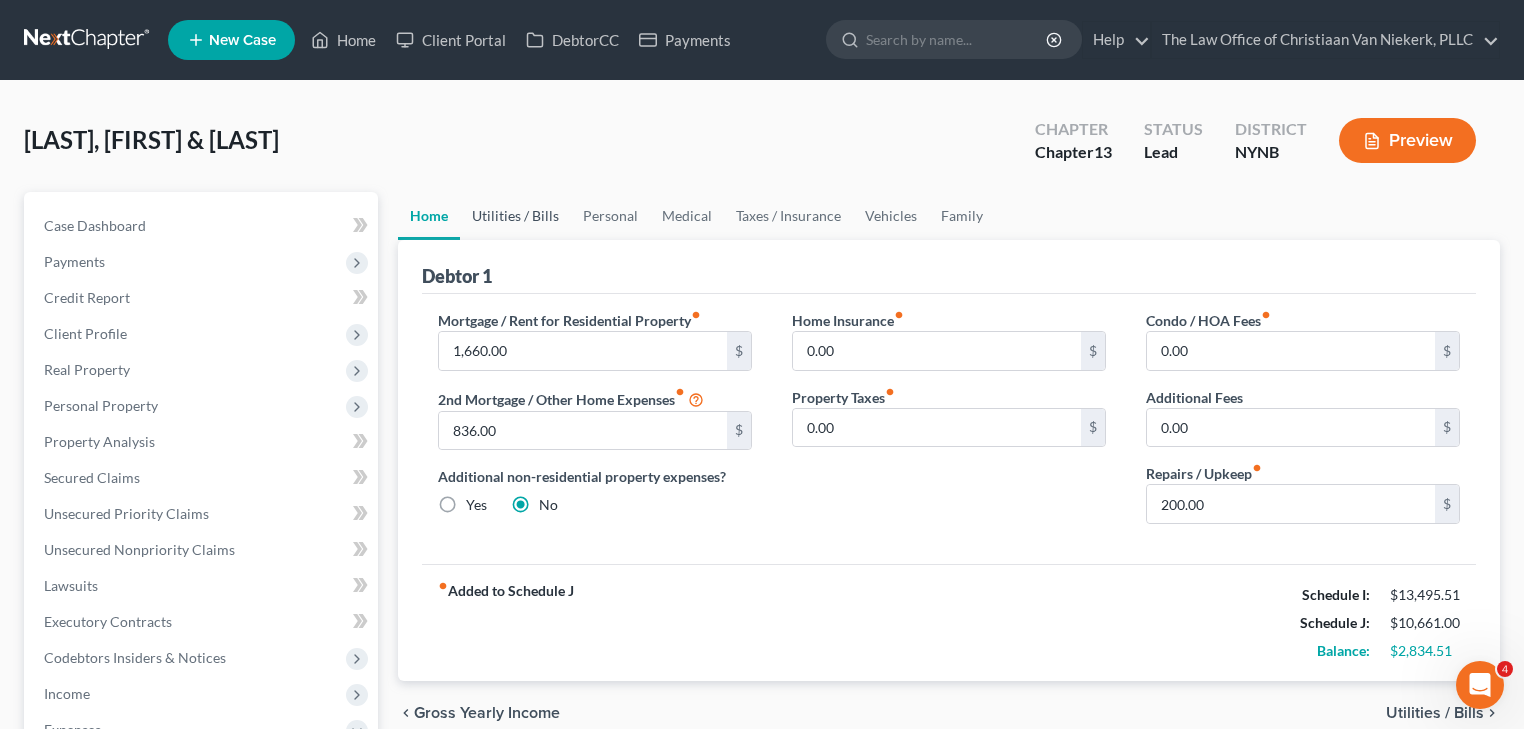 click on "Utilities / Bills" at bounding box center [515, 216] 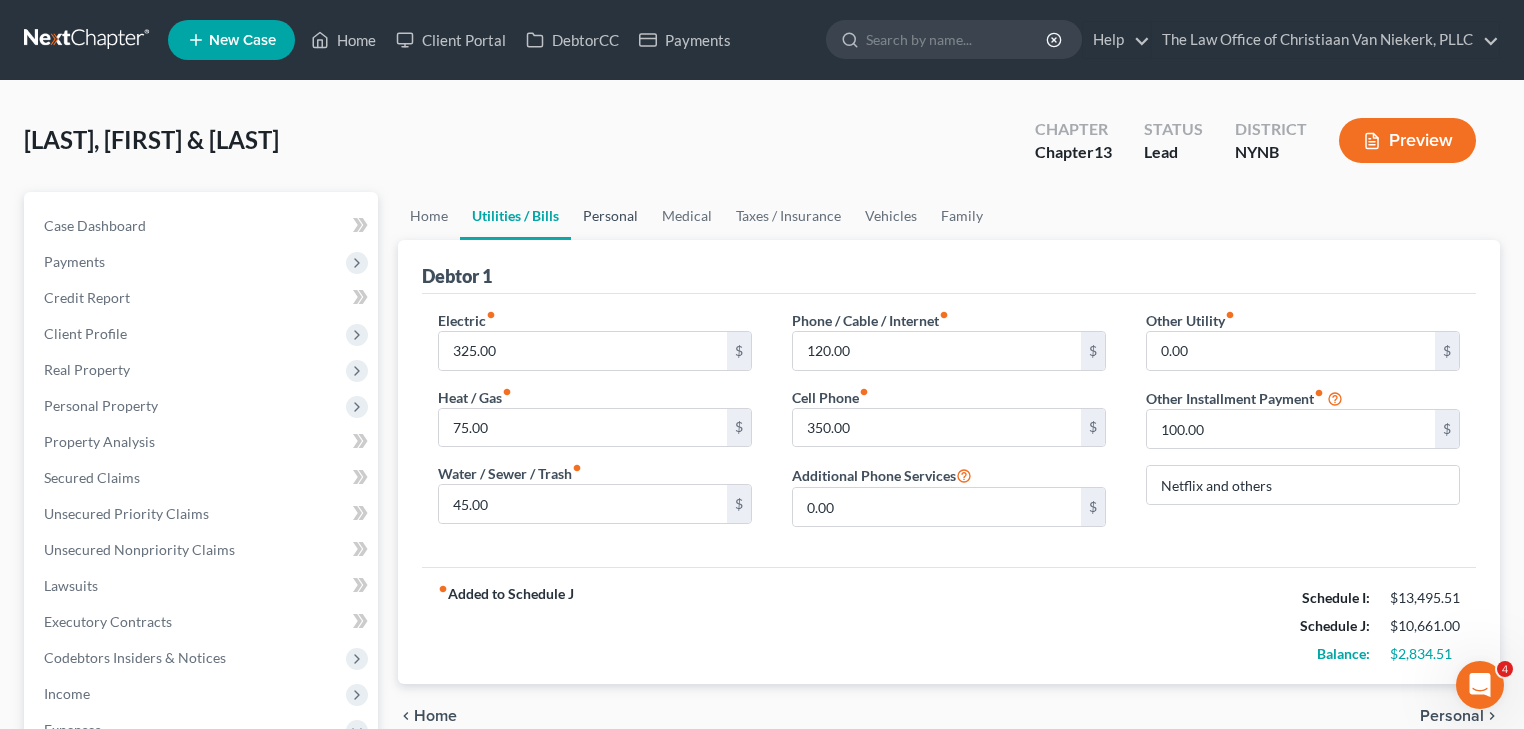 click on "Personal" at bounding box center [610, 216] 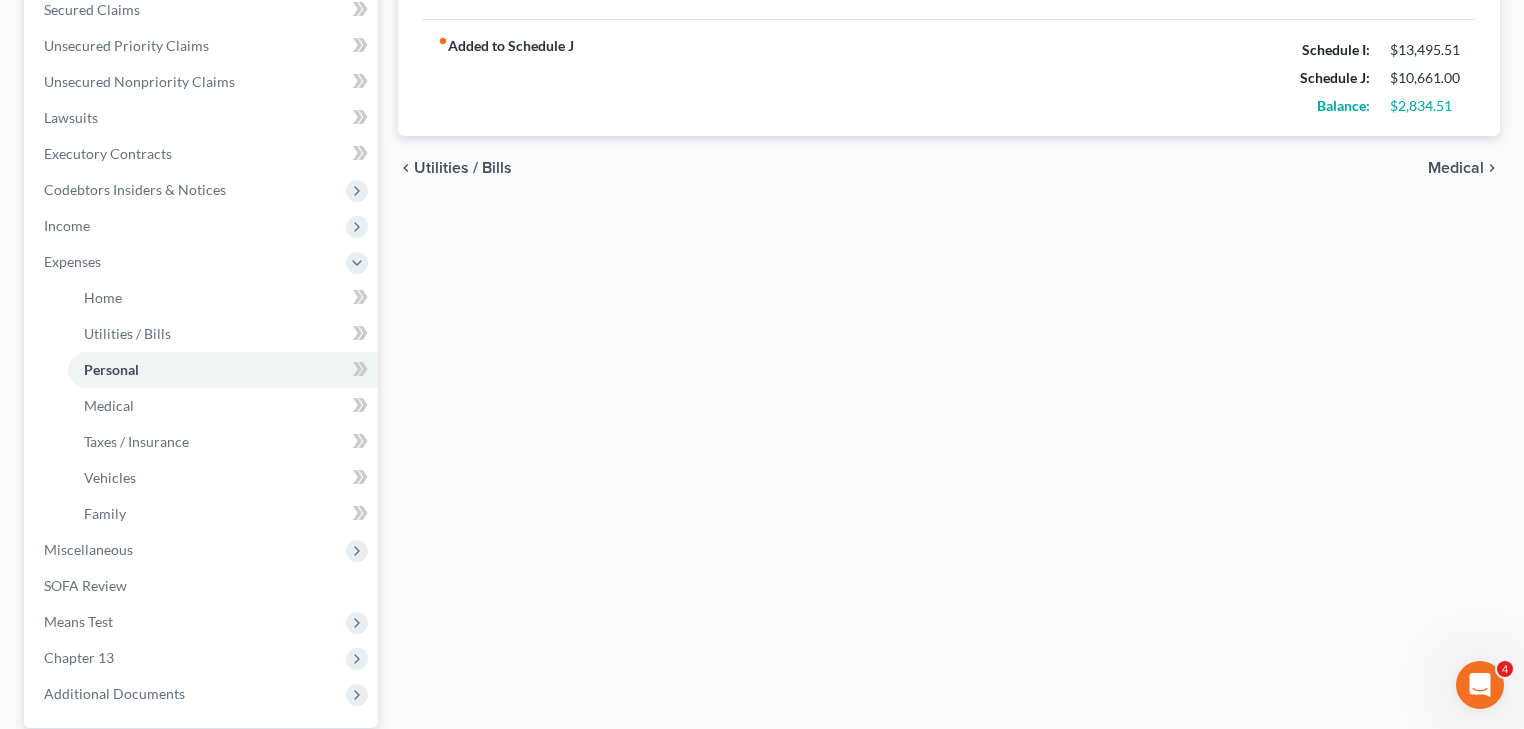 scroll, scrollTop: 640, scrollLeft: 0, axis: vertical 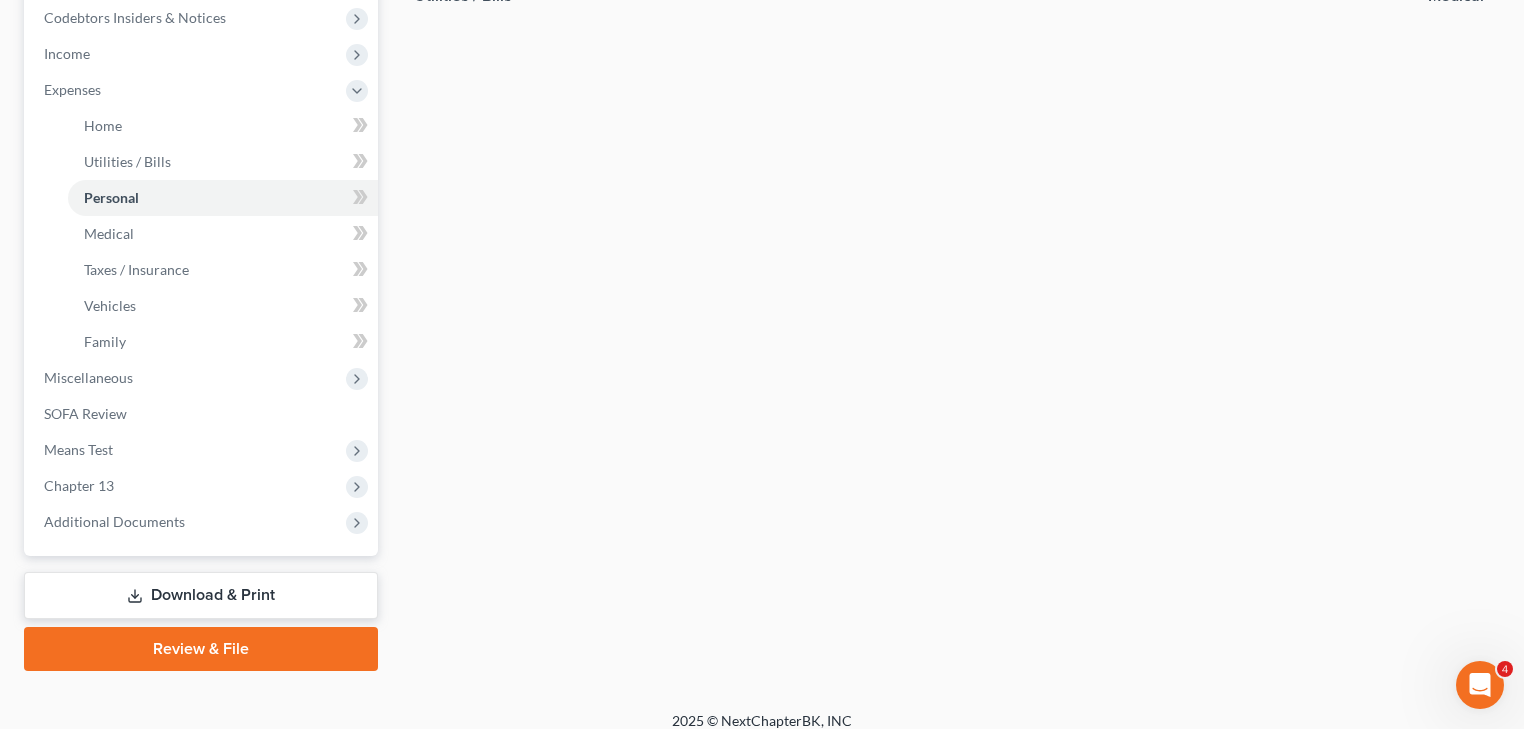 click on "Download & Print" at bounding box center (201, 595) 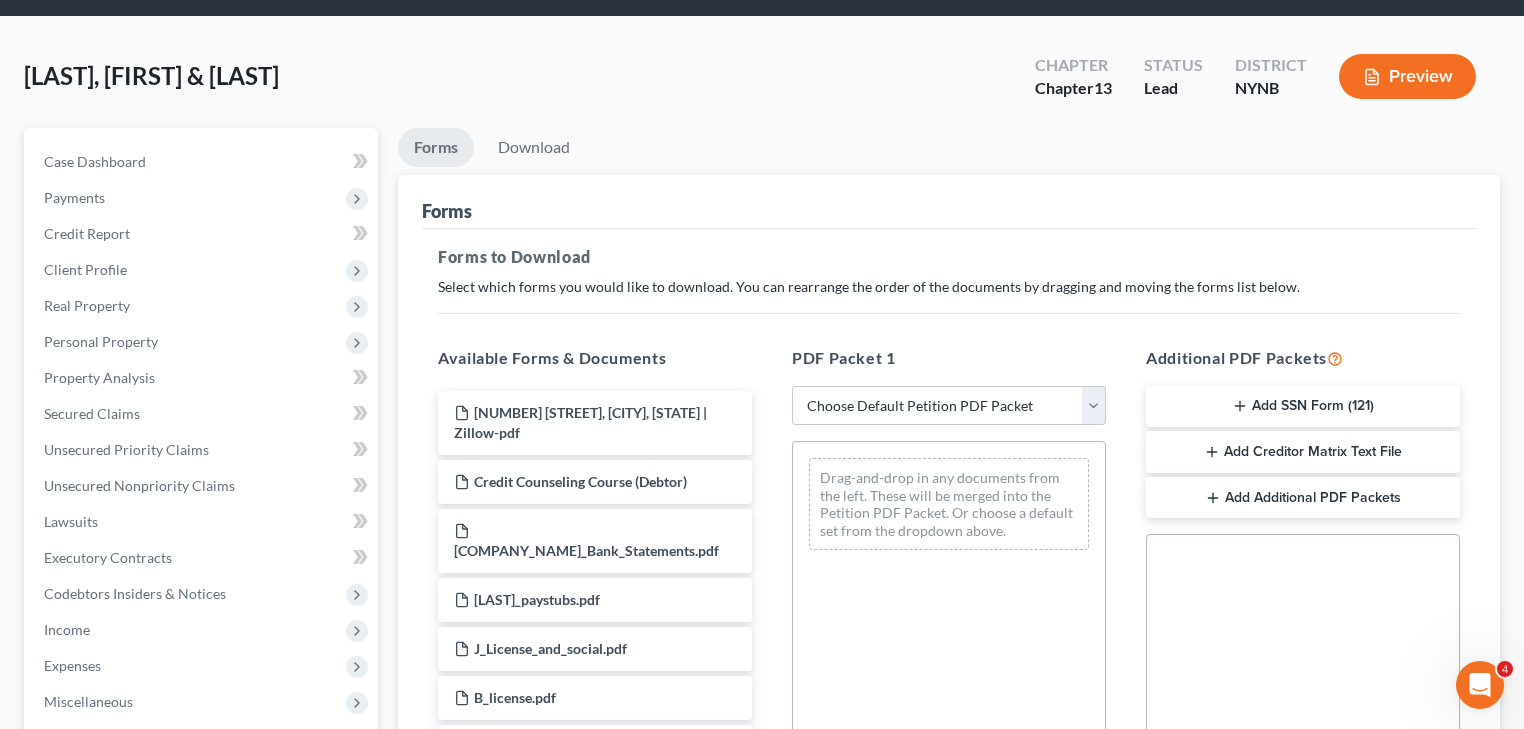 scroll, scrollTop: 0, scrollLeft: 0, axis: both 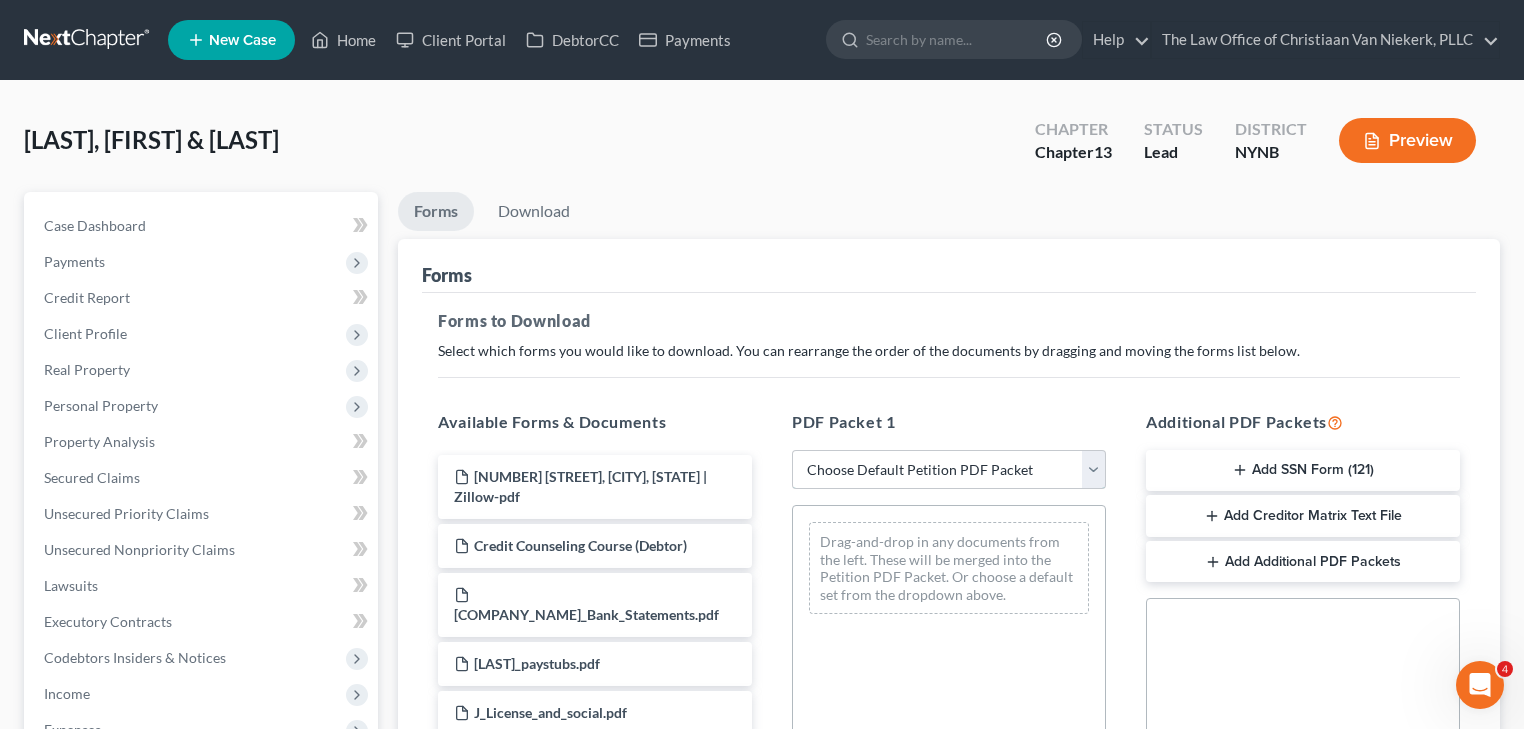 drag, startPoint x: 870, startPoint y: 468, endPoint x: 864, endPoint y: 487, distance: 19.924858 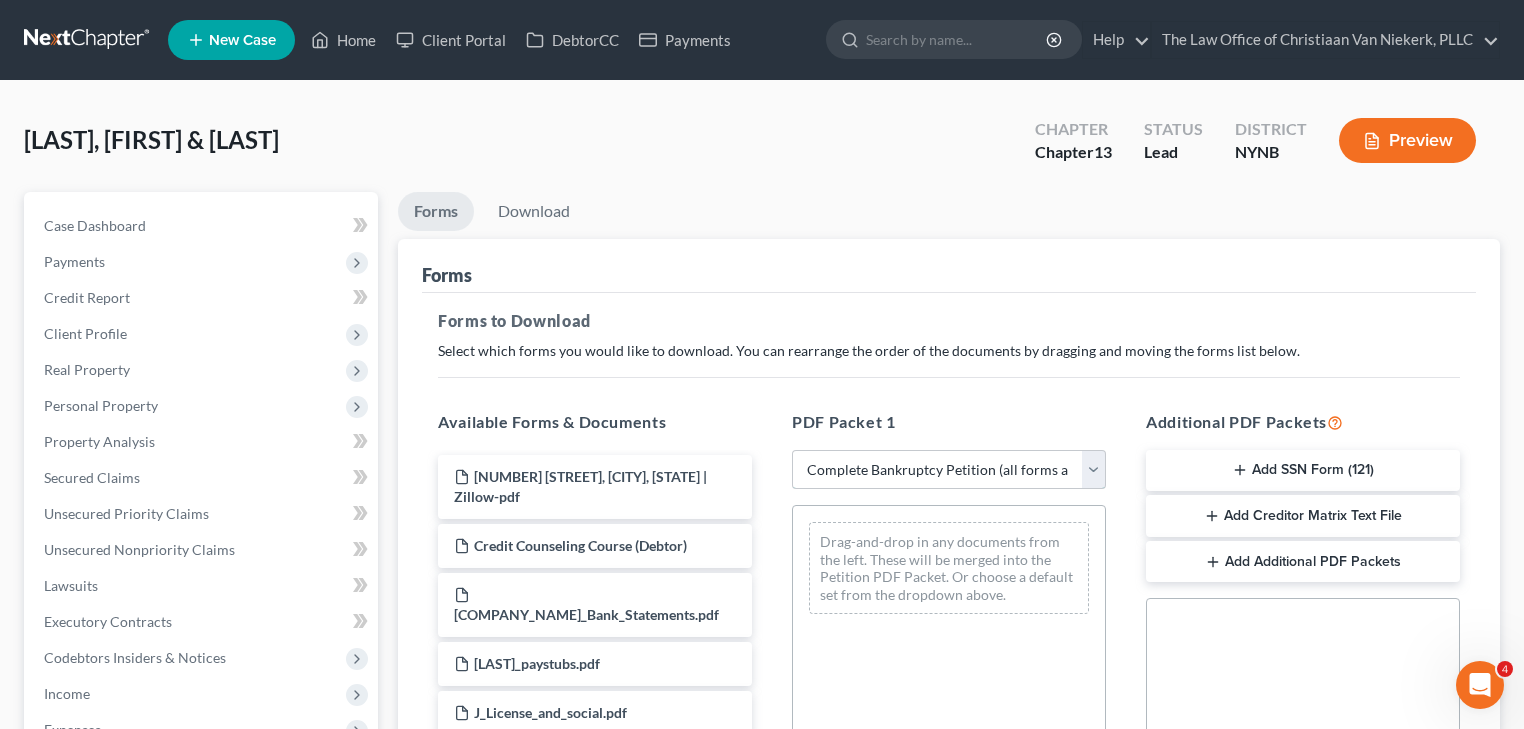 click on "Choose Default Petition PDF Packet Complete Bankruptcy Petition (all forms and schedules) Emergency Filing Forms (Petition and Creditor List Only) Amended Forms Signature Pages Only Supplemental Post Petition (Sch. I & J) Supplemental Post Petition (Sch. I) Supplemental Post Petition (Sch. J) docusign" at bounding box center (949, 470) 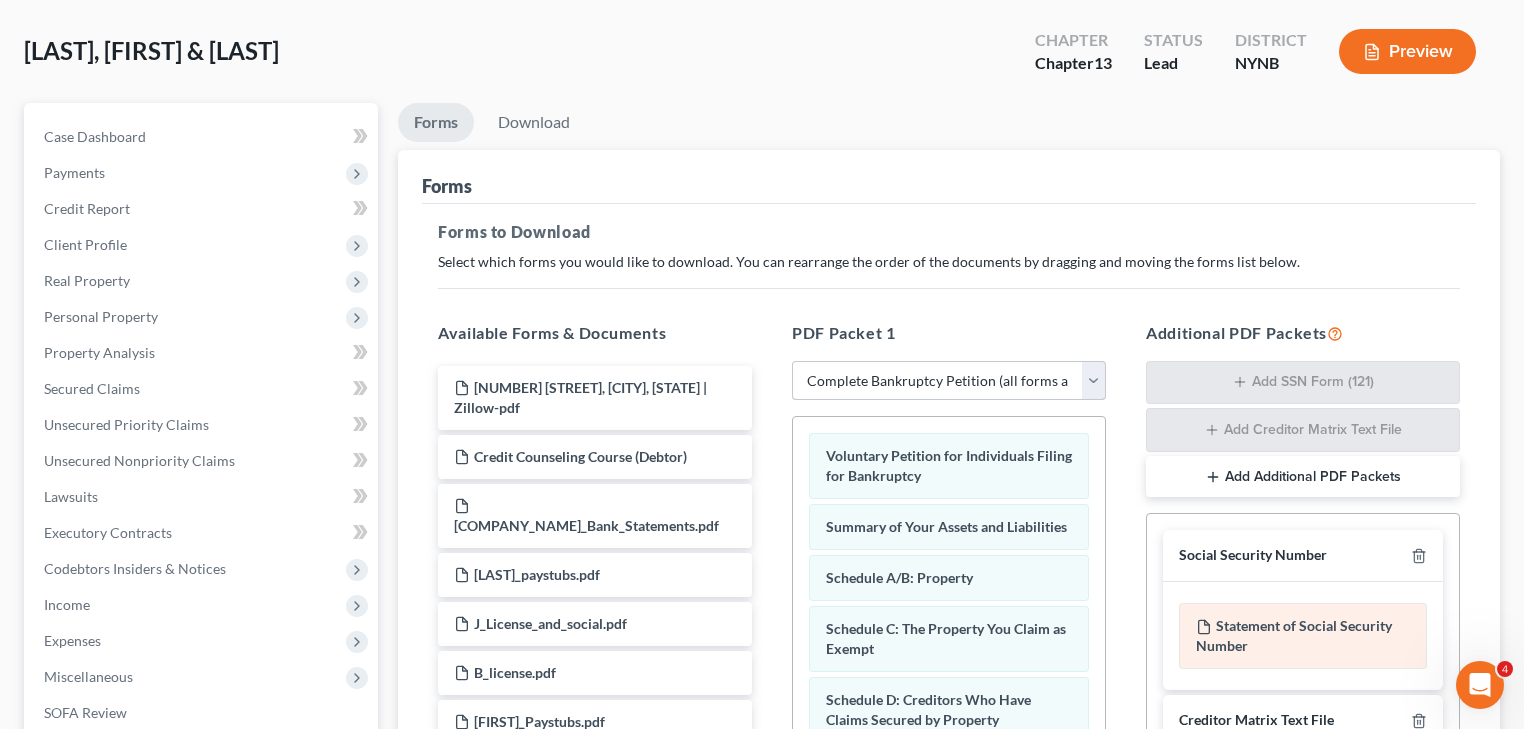 scroll, scrollTop: 240, scrollLeft: 0, axis: vertical 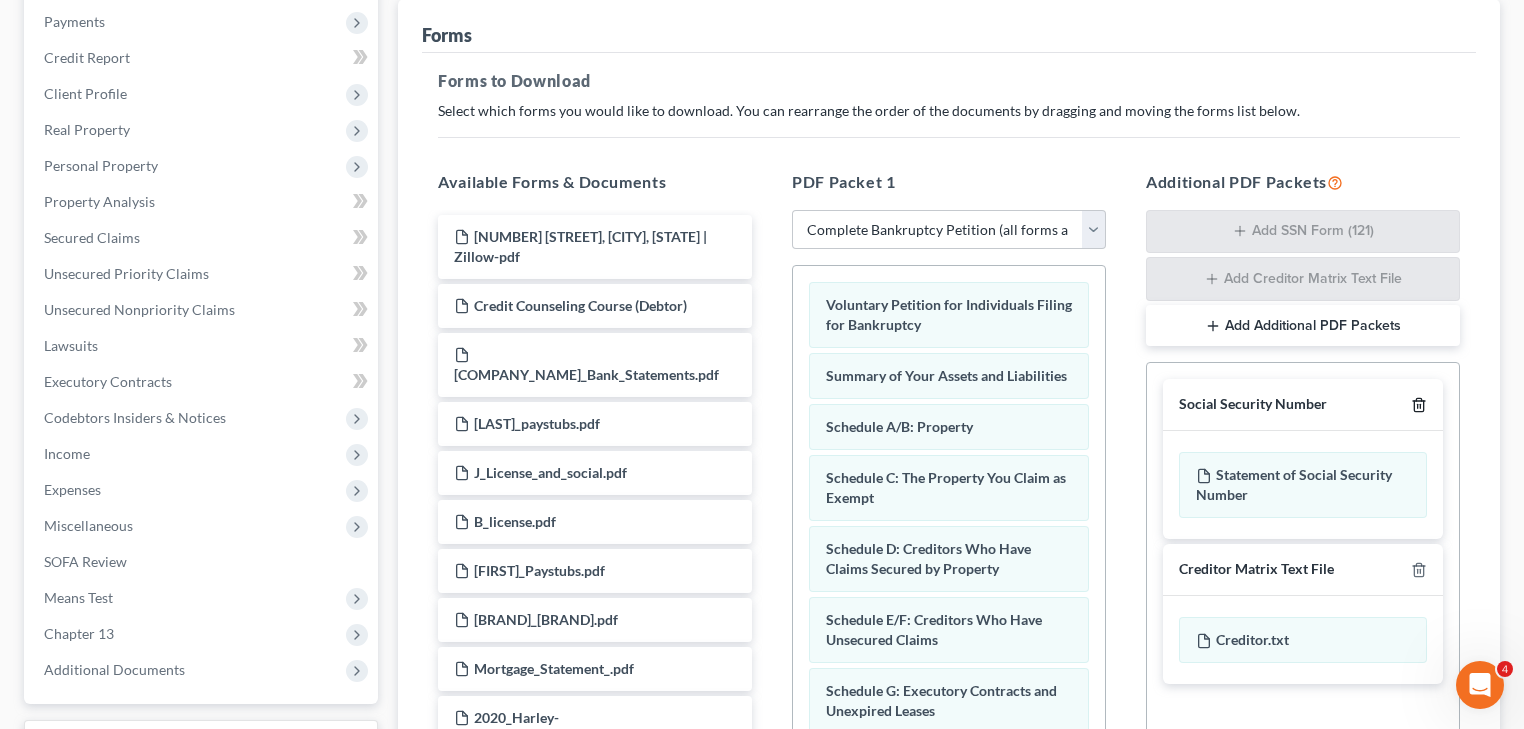 click 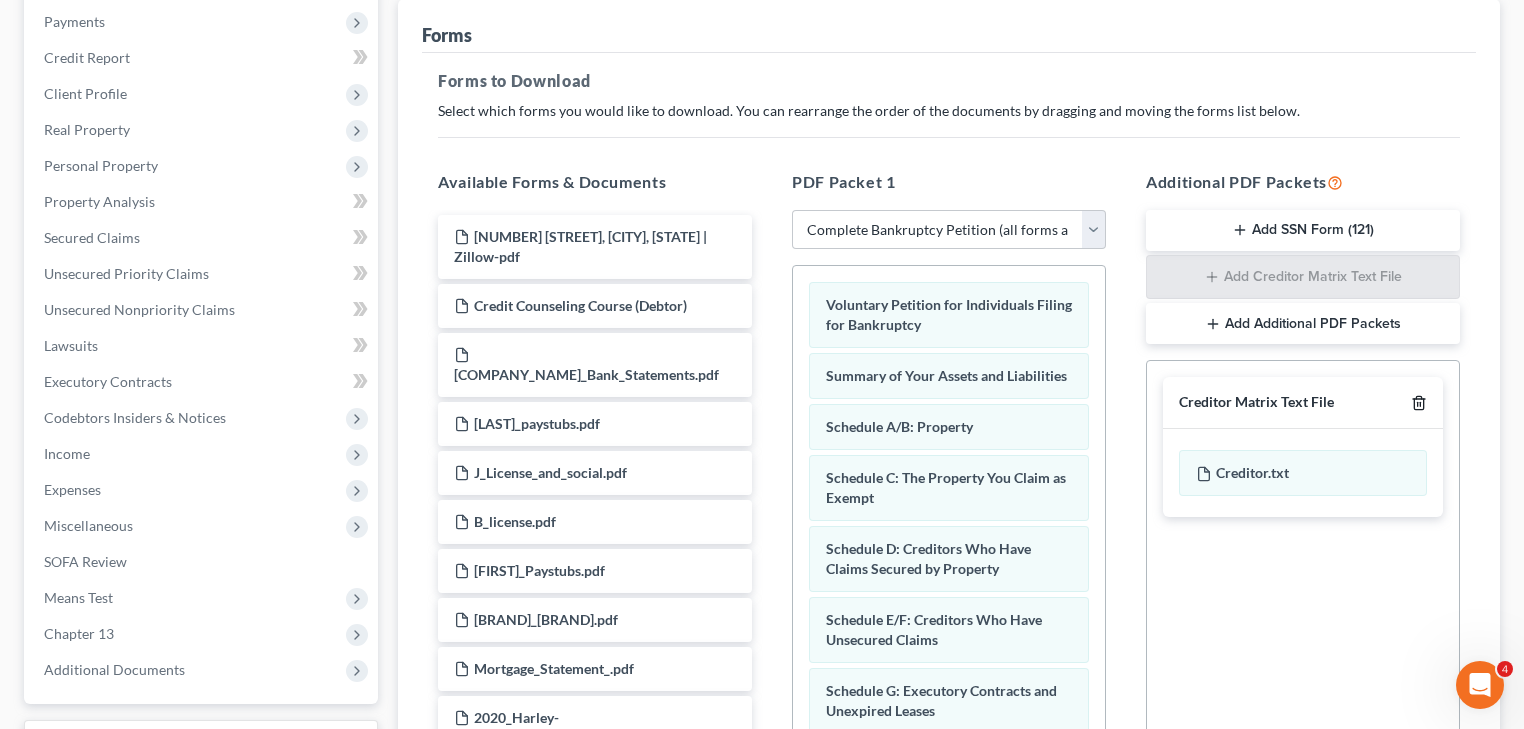 drag, startPoint x: 1417, startPoint y: 404, endPoint x: 1412, endPoint y: 416, distance: 13 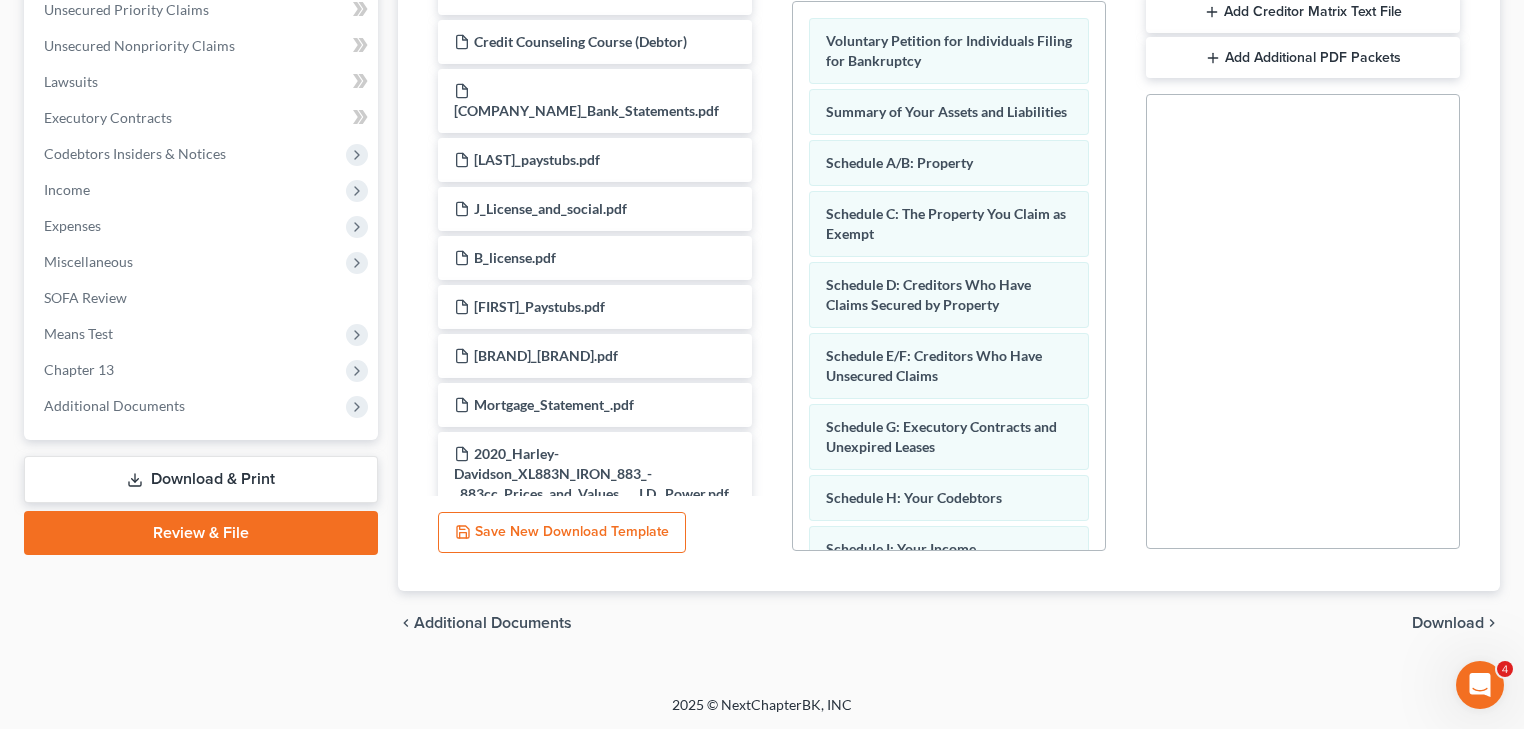 click on "Download" at bounding box center (1448, 623) 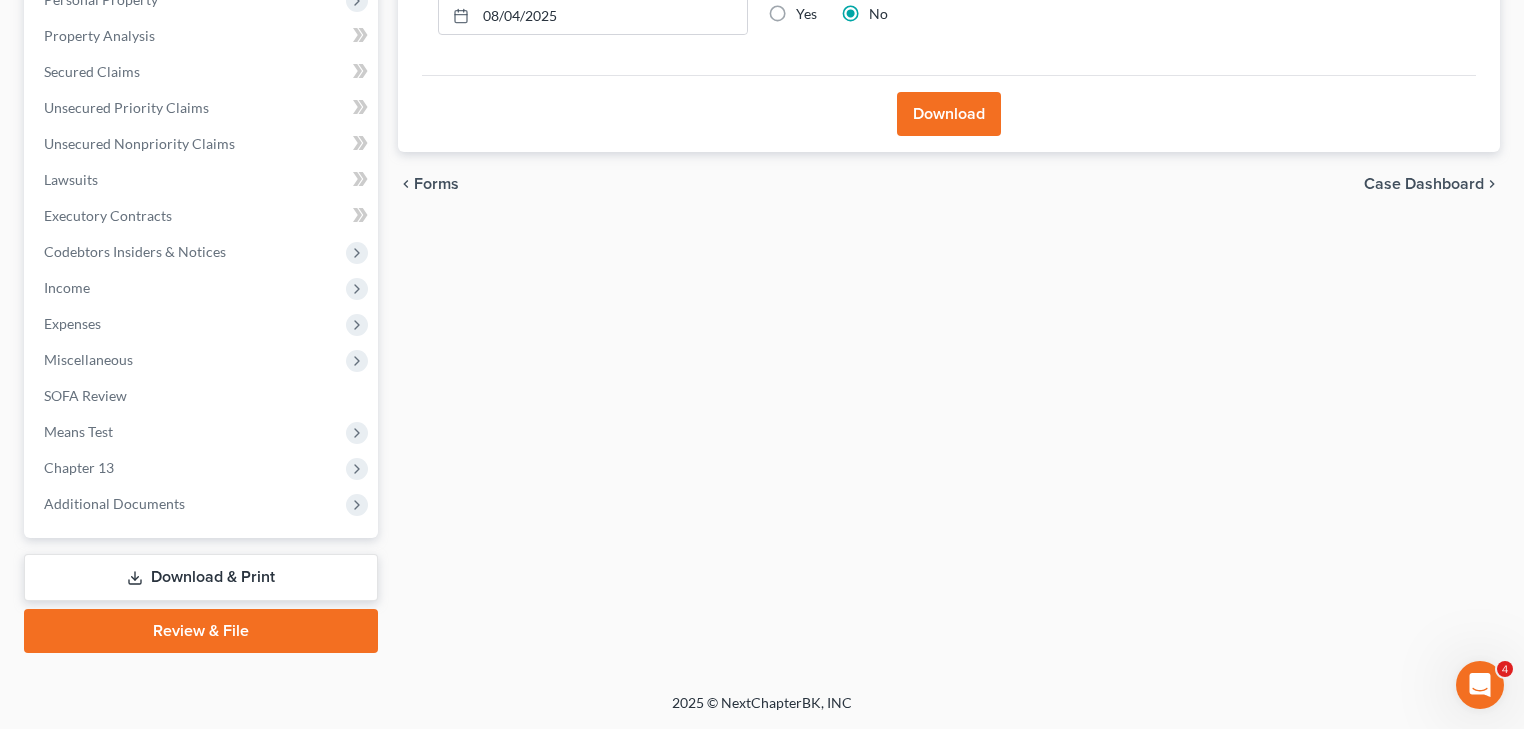 scroll, scrollTop: 404, scrollLeft: 0, axis: vertical 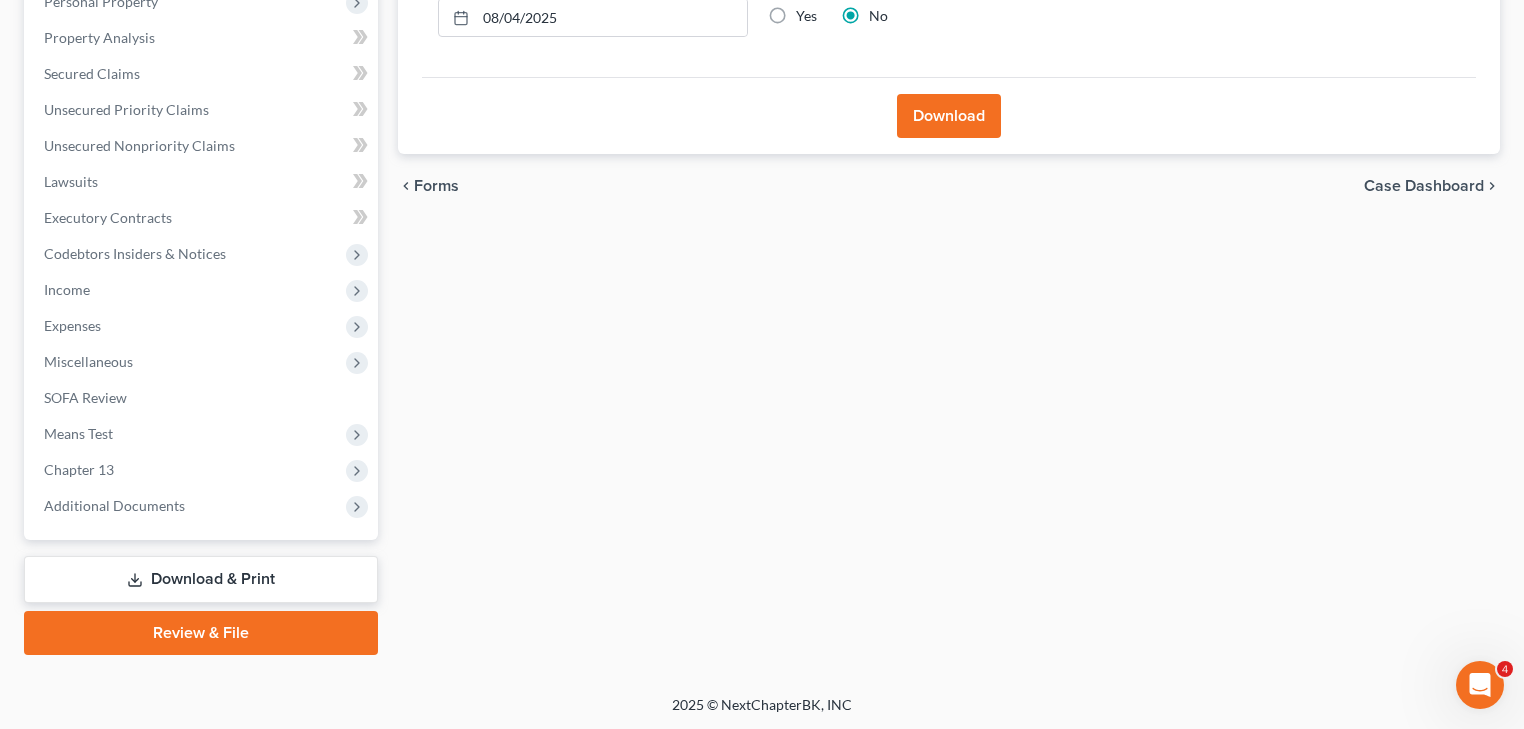 click on "Download" at bounding box center [949, 116] 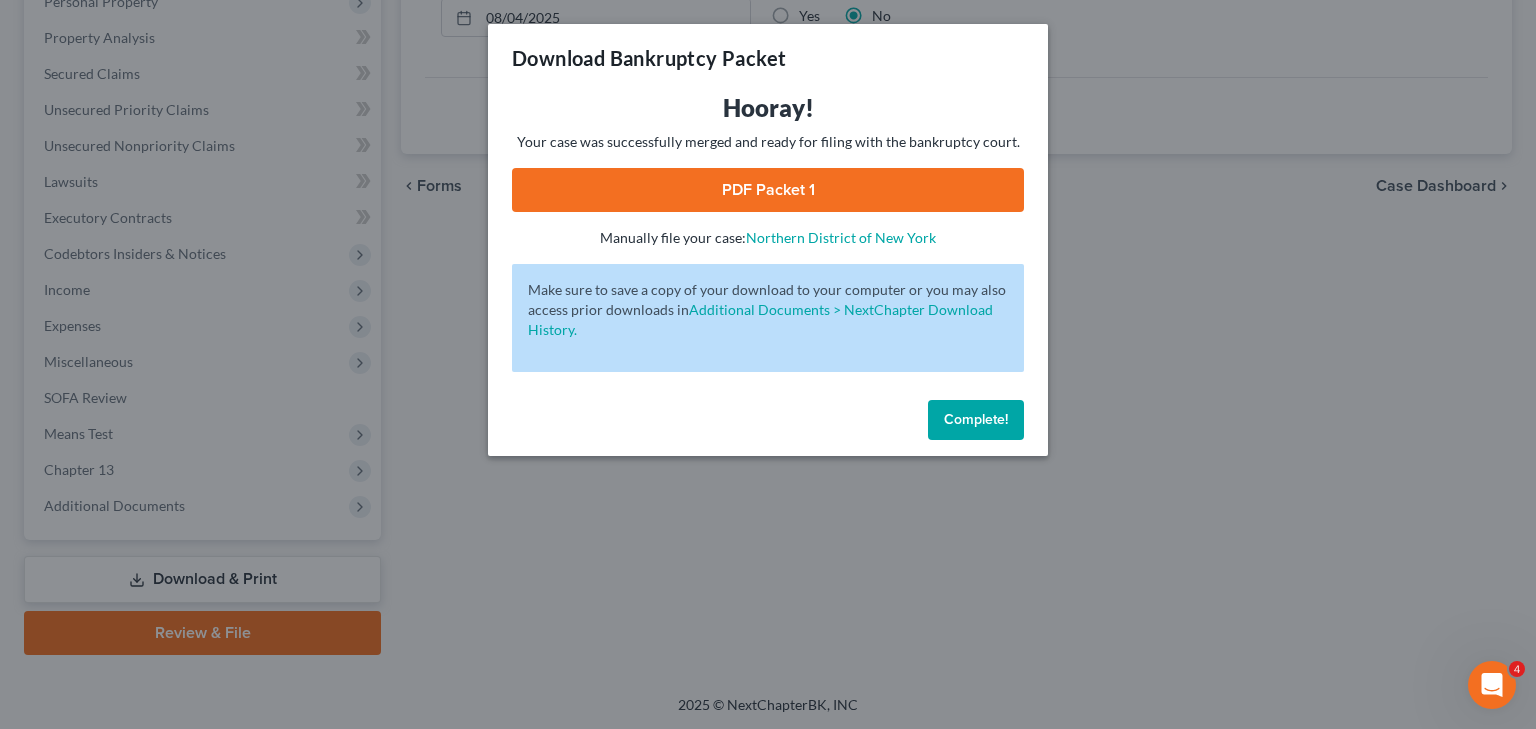 click on "PDF Packet 1" at bounding box center [768, 190] 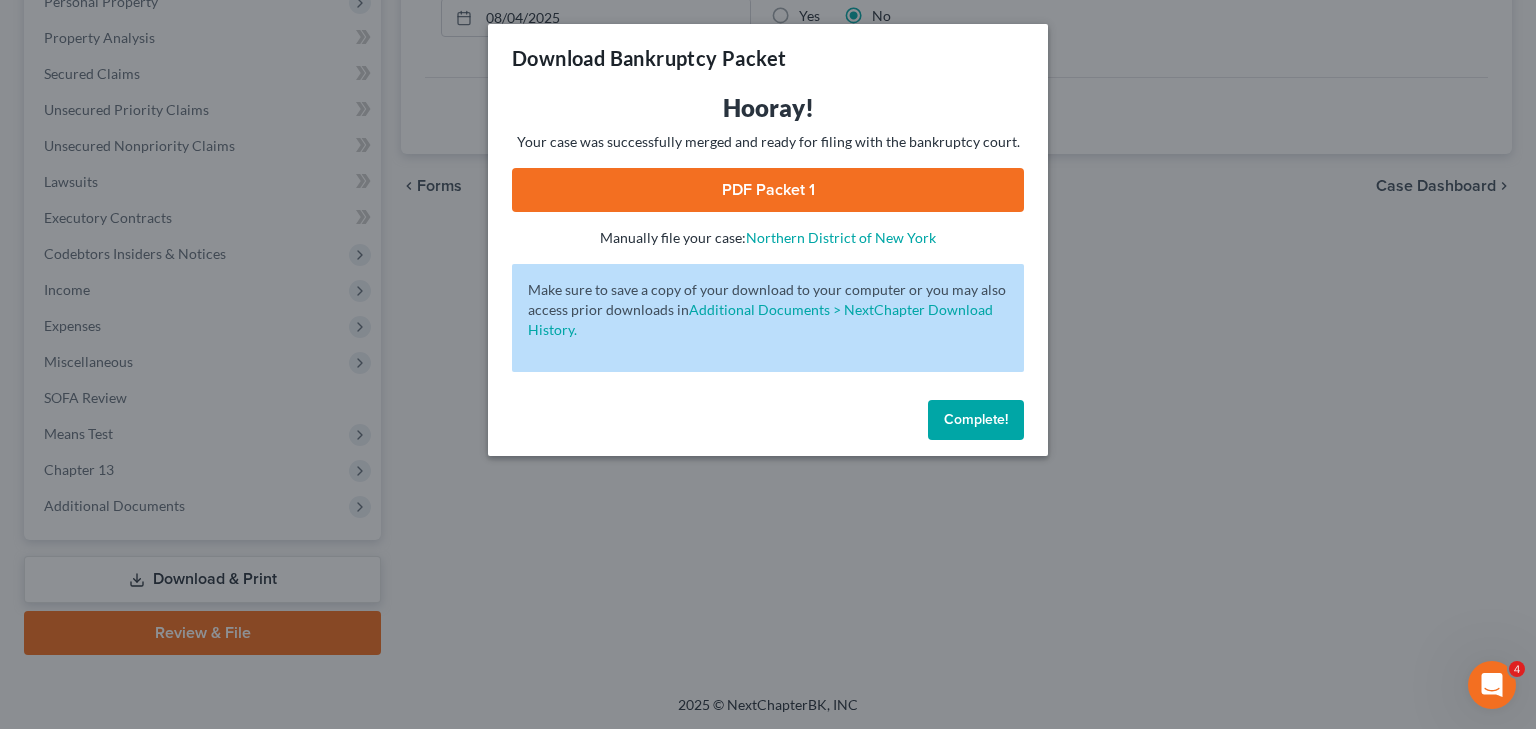 drag, startPoint x: 1016, startPoint y: 422, endPoint x: 802, endPoint y: 432, distance: 214.23352 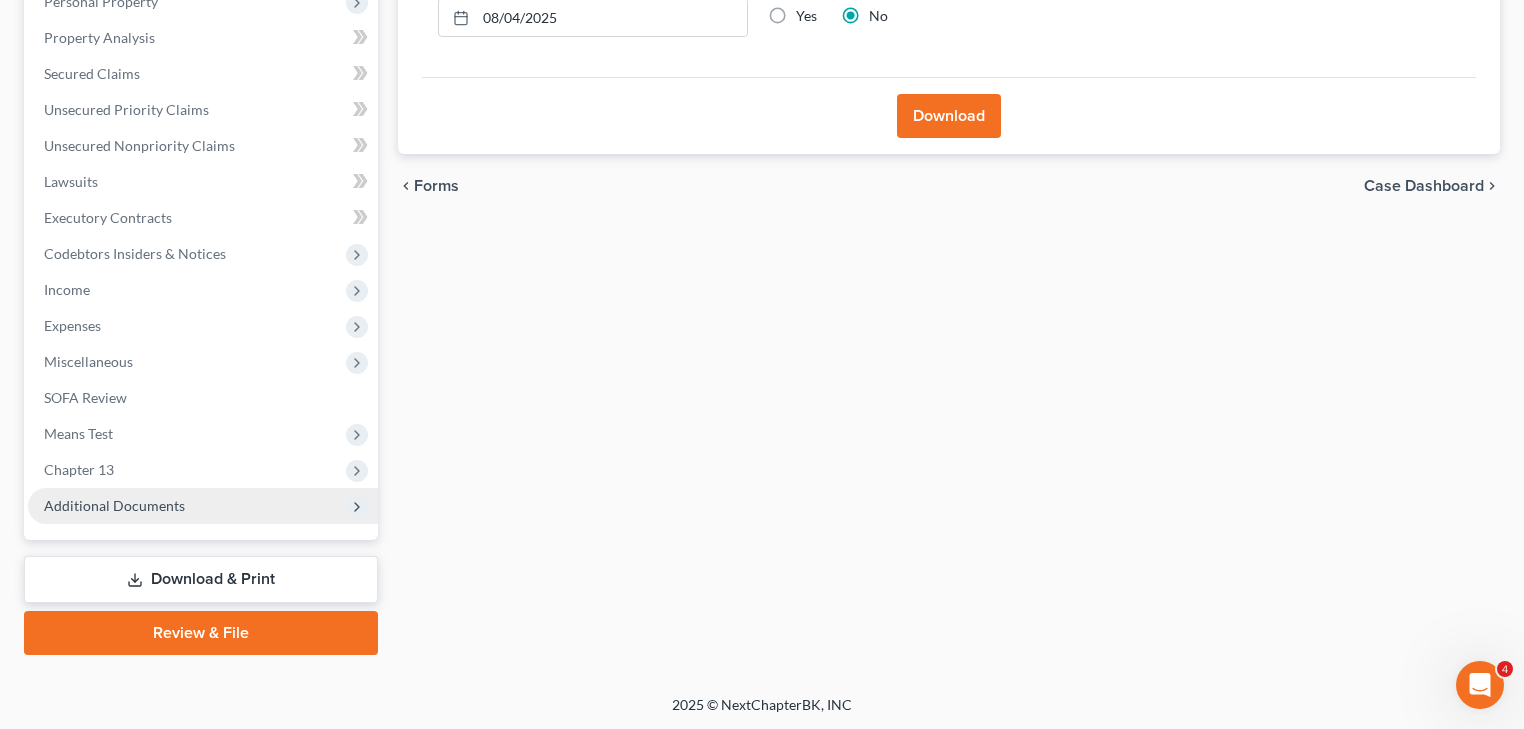 click on "Additional Documents" at bounding box center (114, 505) 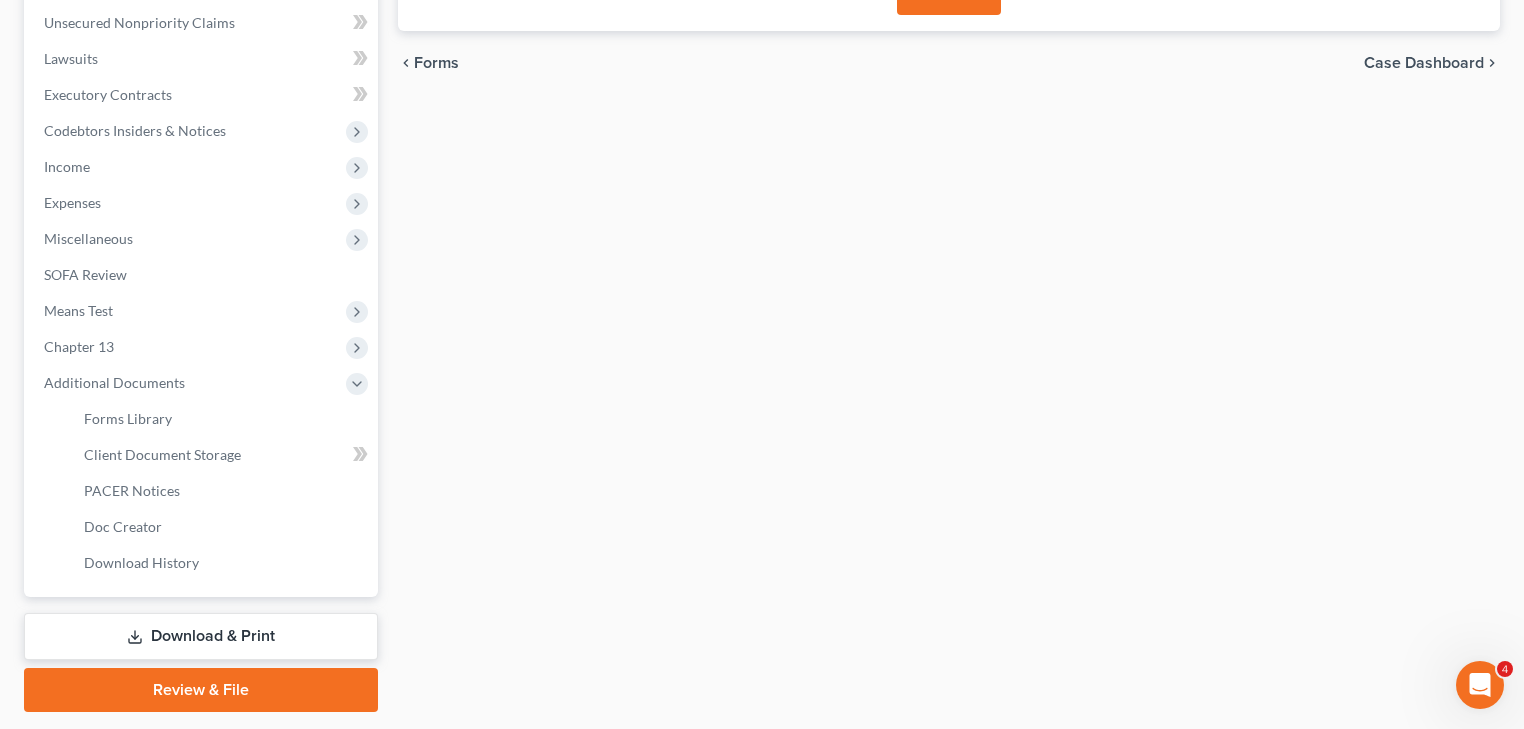 scroll, scrollTop: 584, scrollLeft: 0, axis: vertical 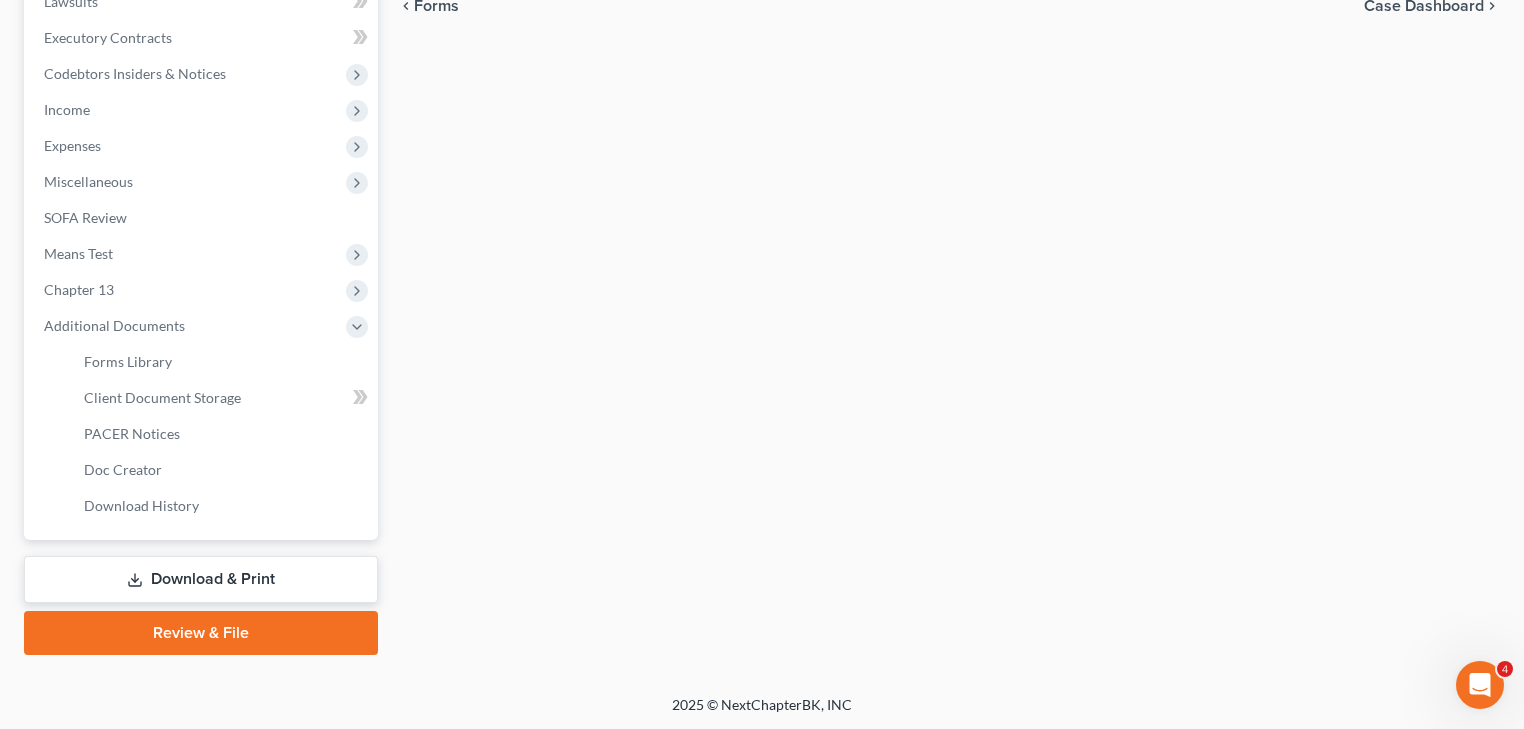click on "Download & Print" at bounding box center (201, 579) 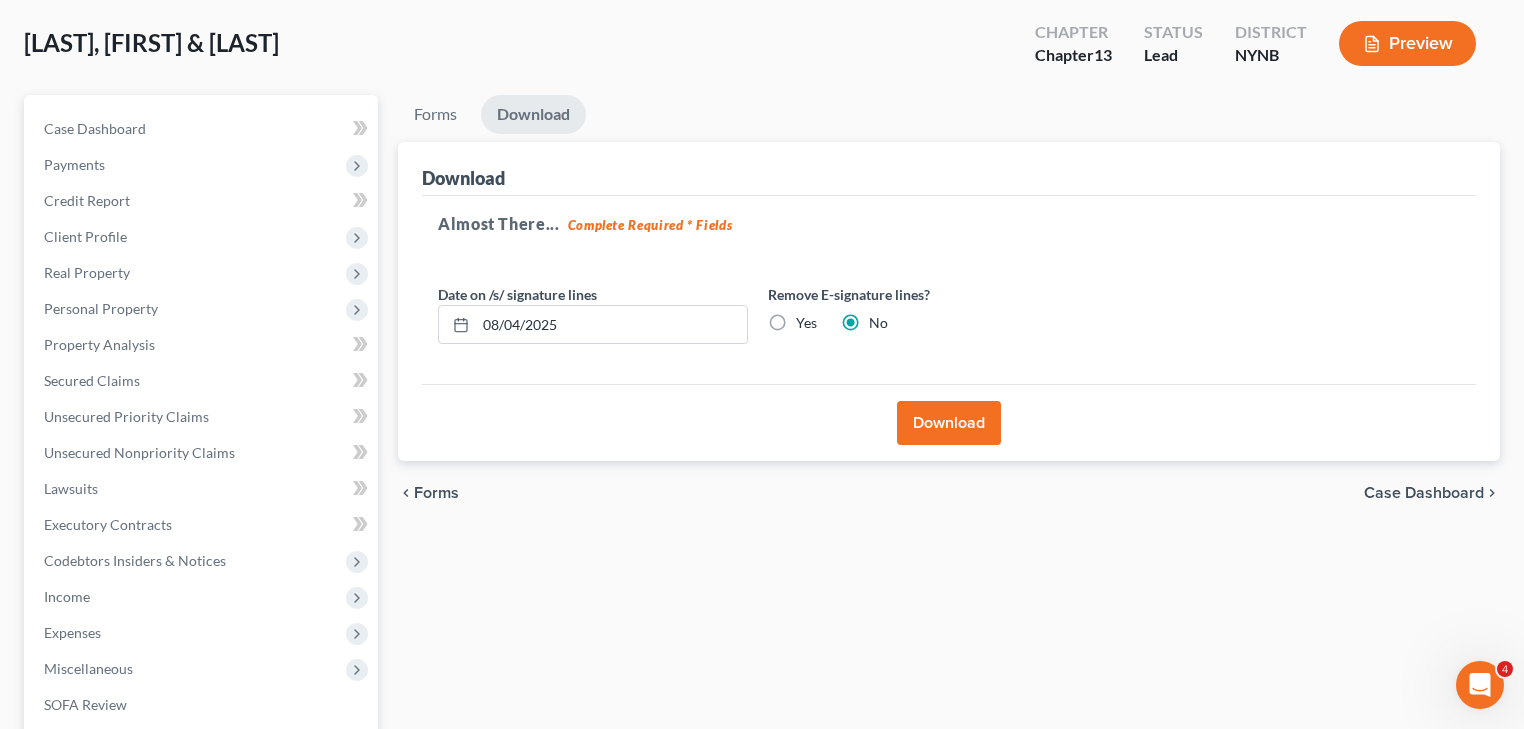 scroll, scrollTop: 0, scrollLeft: 0, axis: both 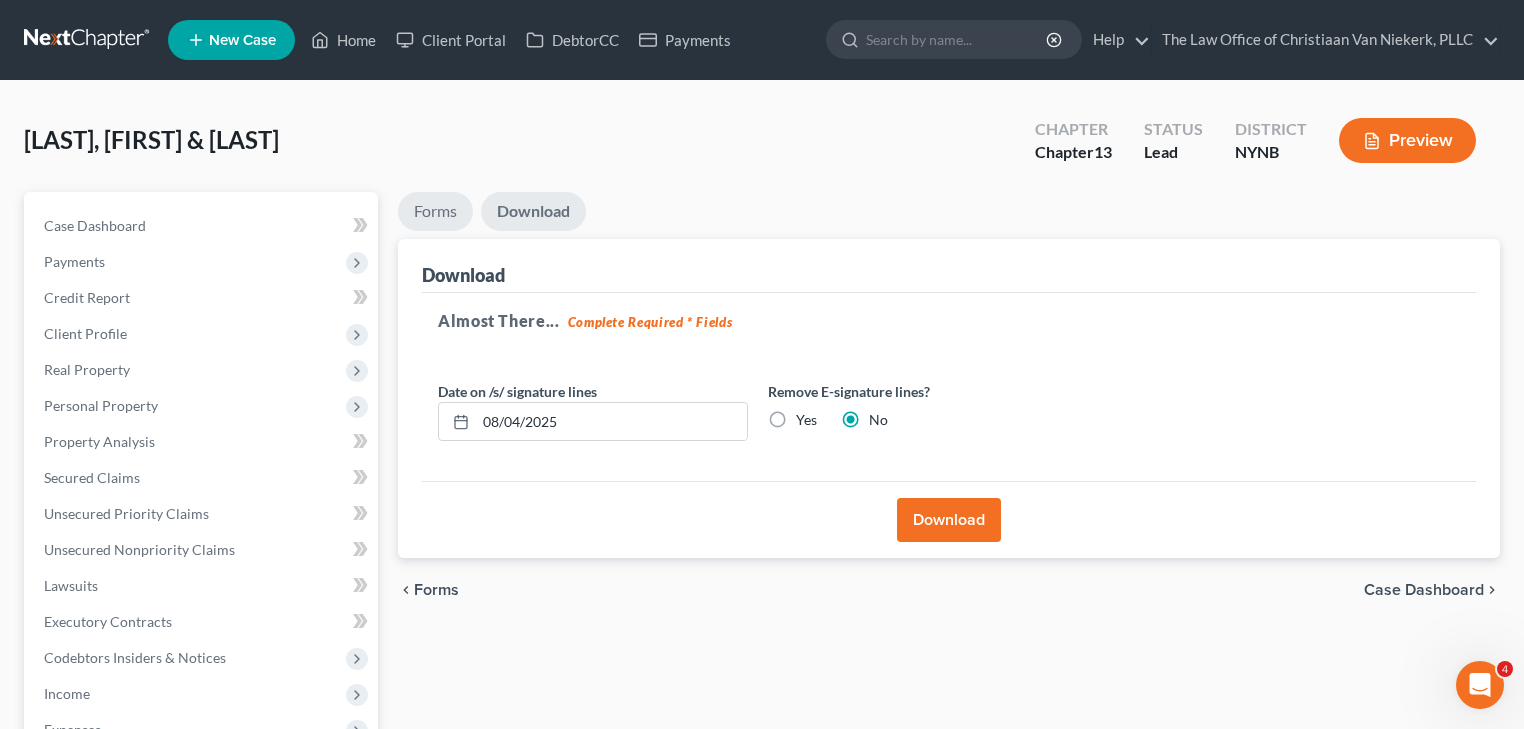 drag, startPoint x: 444, startPoint y: 220, endPoint x: 541, endPoint y: 247, distance: 100.68764 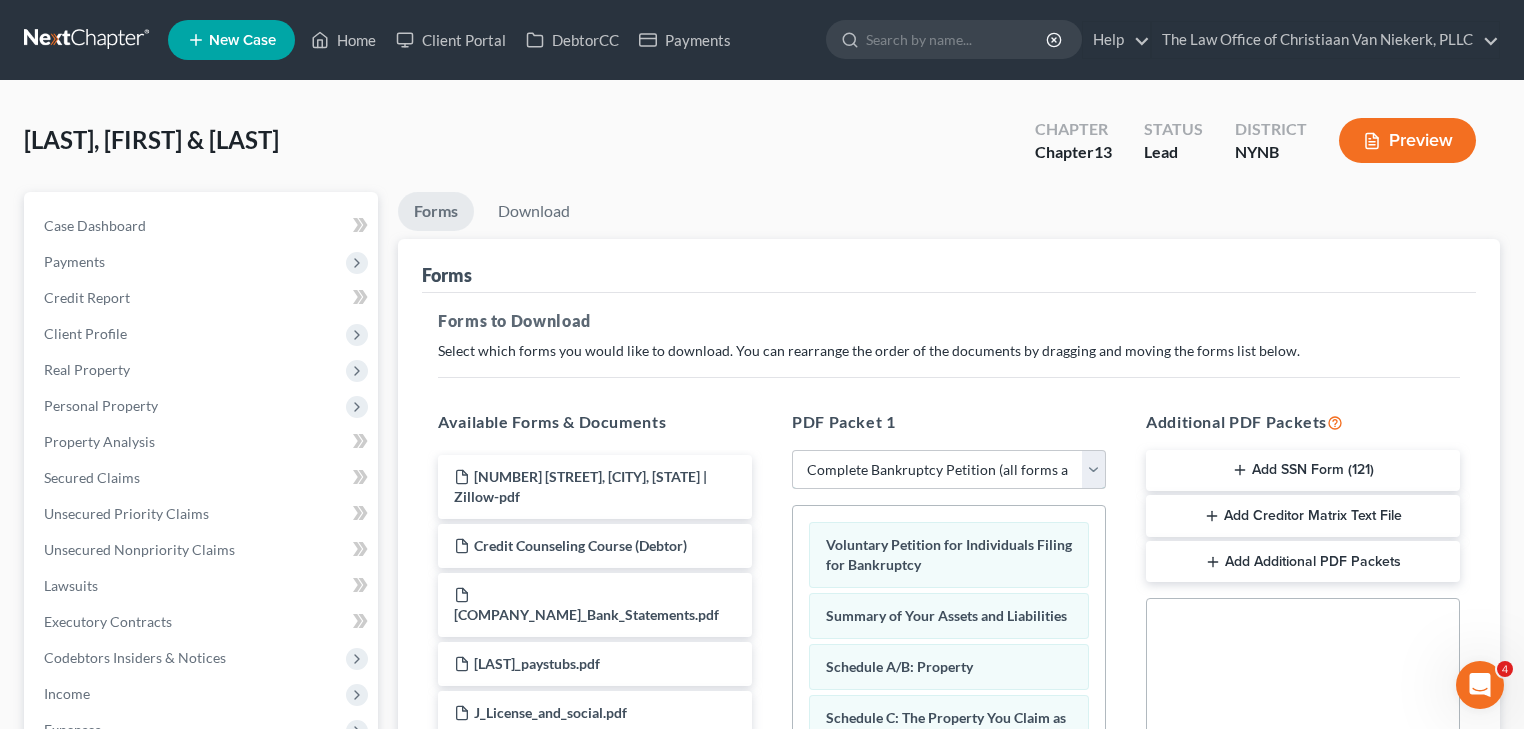 click on "Choose Default Petition PDF Packet Complete Bankruptcy Petition (all forms and schedules) Emergency Filing Forms (Petition and Creditor List Only) Amended Forms Signature Pages Only Supplemental Post Petition (Sch. I & J) Supplemental Post Petition (Sch. I) Supplemental Post Petition (Sch. J) docusign" at bounding box center (949, 470) 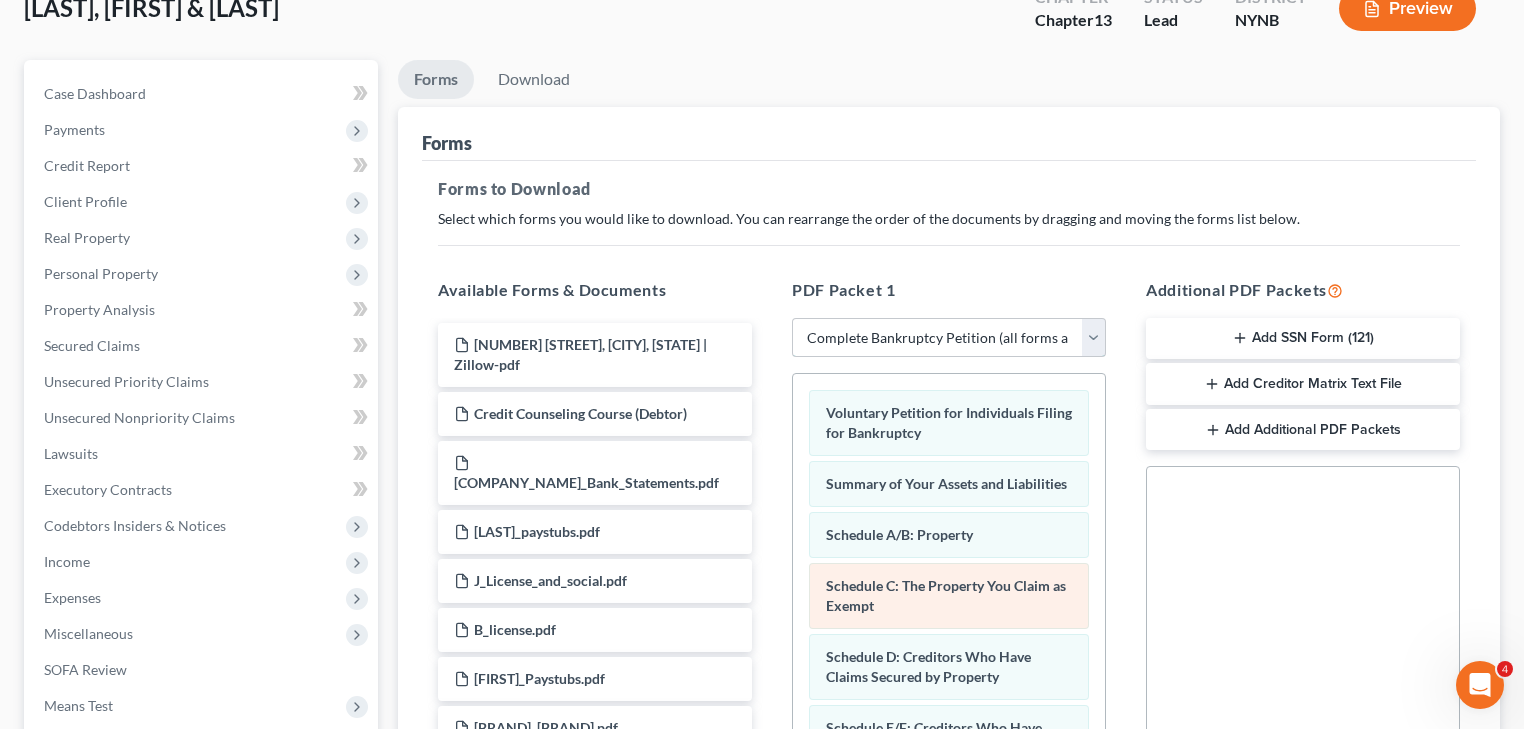 scroll, scrollTop: 240, scrollLeft: 0, axis: vertical 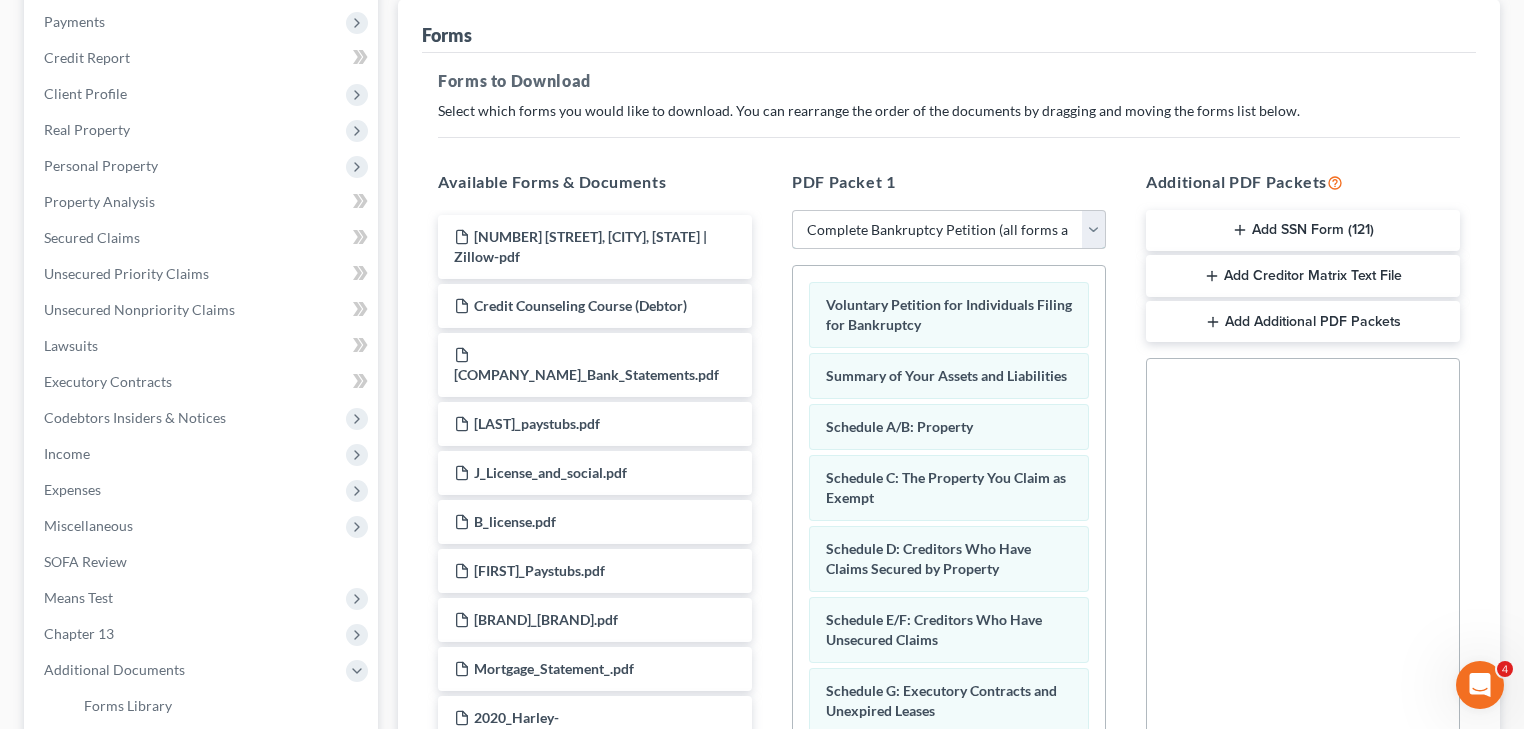 click on "Choose Default Petition PDF Packet Complete Bankruptcy Petition (all forms and schedules) Emergency Filing Forms (Petition and Creditor List Only) Amended Forms Signature Pages Only Supplemental Post Petition (Sch. I & J) Supplemental Post Petition (Sch. I) Supplemental Post Petition (Sch. J) docusign" at bounding box center (949, 230) 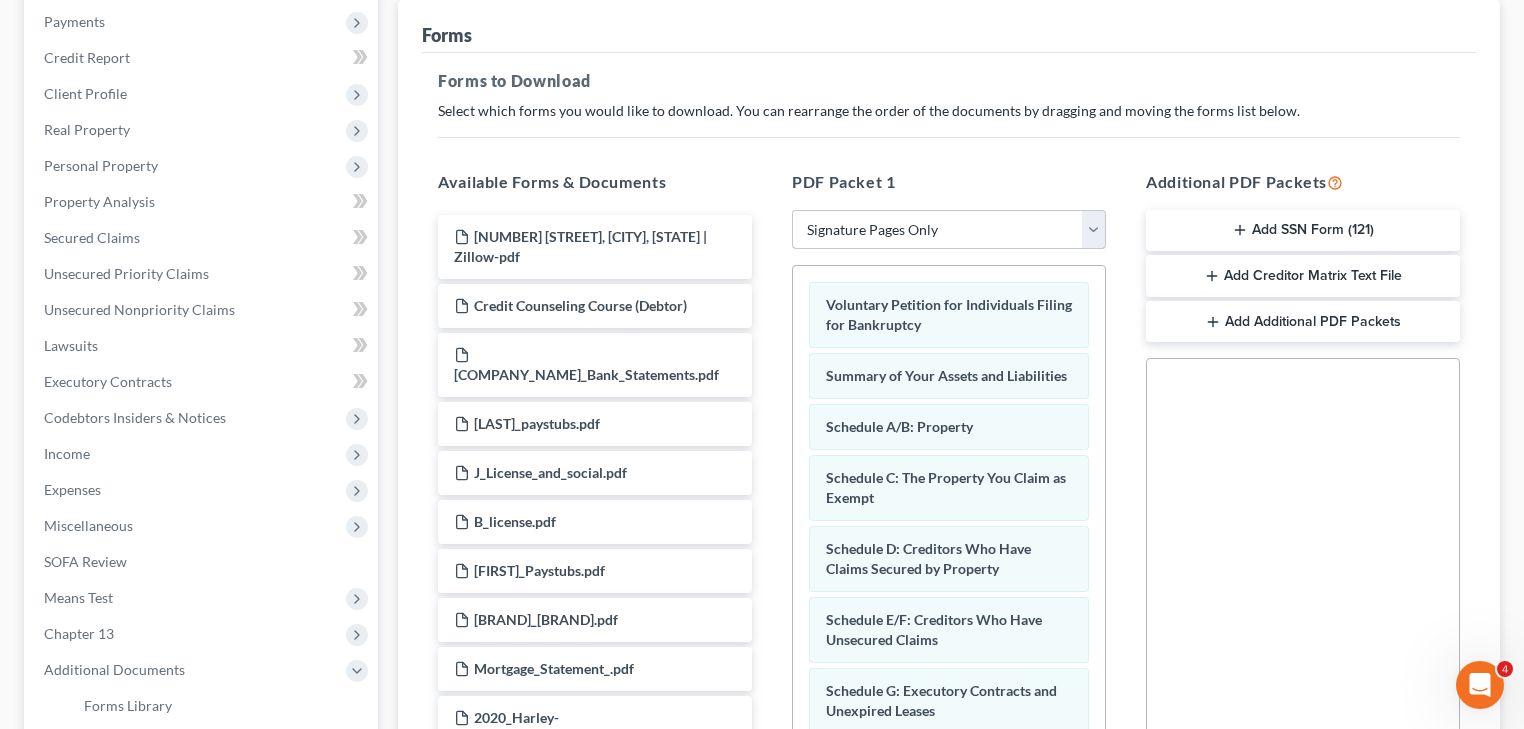 click on "Choose Default Petition PDF Packet Complete Bankruptcy Petition (all forms and schedules) Emergency Filing Forms (Petition and Creditor List Only) Amended Forms Signature Pages Only Supplemental Post Petition (Sch. I & J) Supplemental Post Petition (Sch. I) Supplemental Post Petition (Sch. J) docusign" at bounding box center [949, 230] 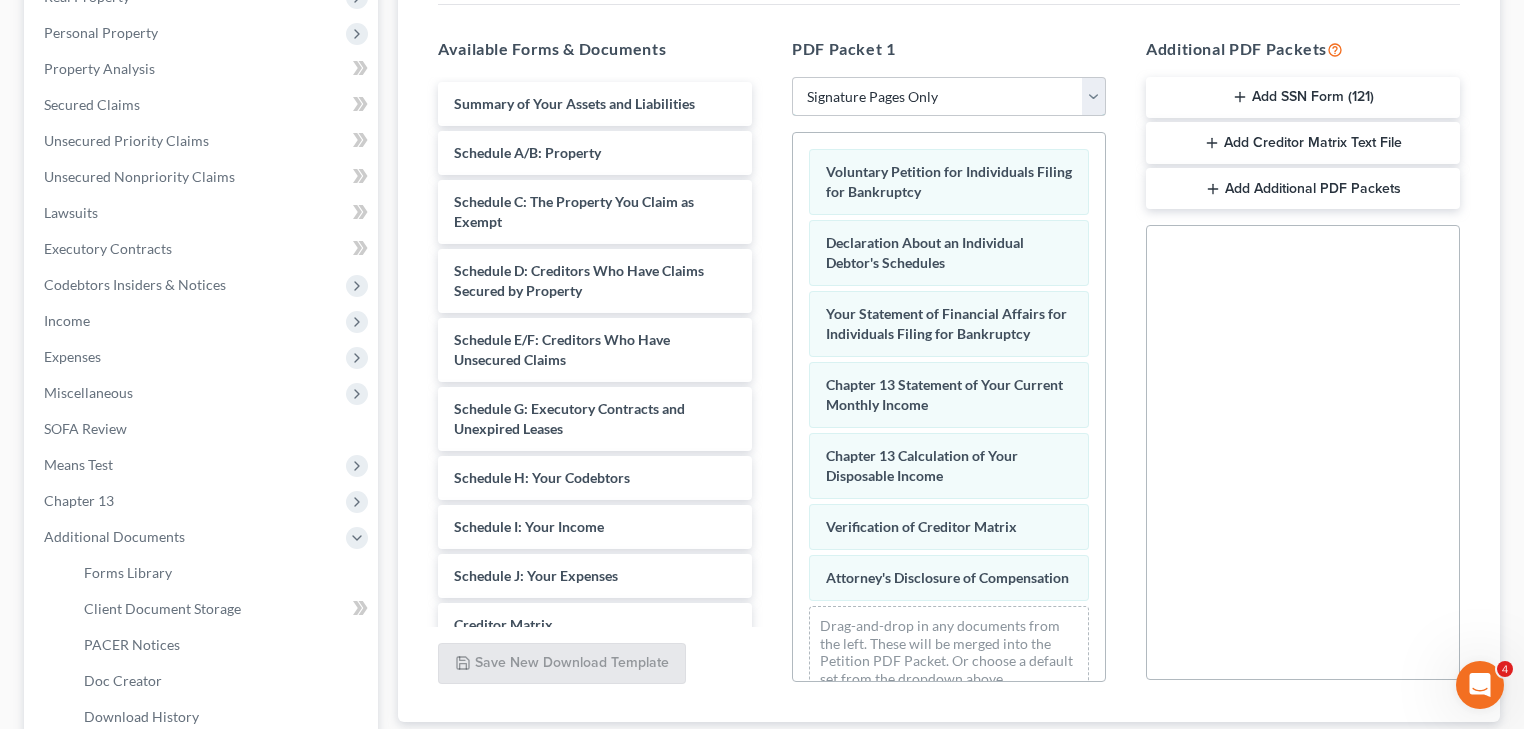scroll, scrollTop: 584, scrollLeft: 0, axis: vertical 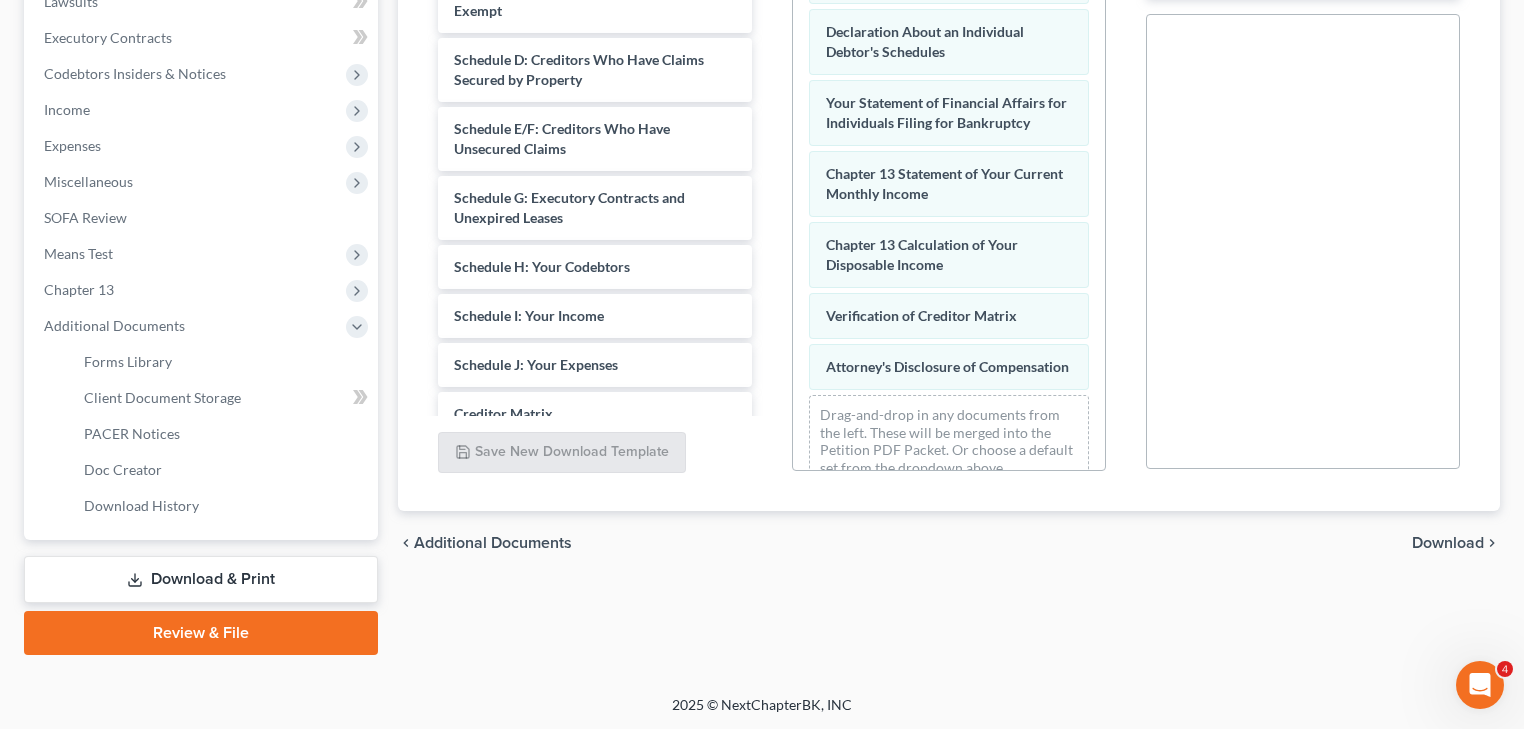 click on "Download" at bounding box center (1448, 543) 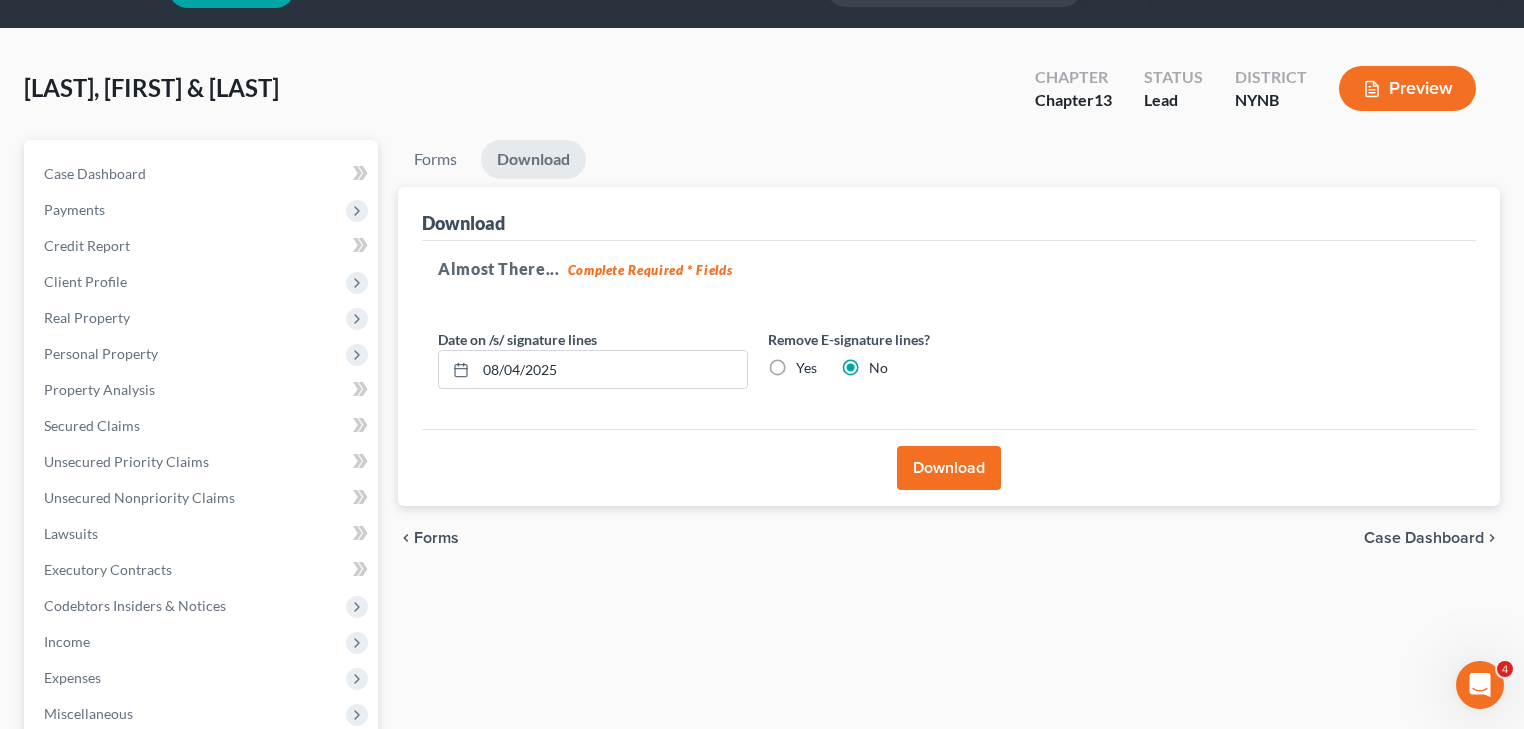 scroll, scrollTop: 0, scrollLeft: 0, axis: both 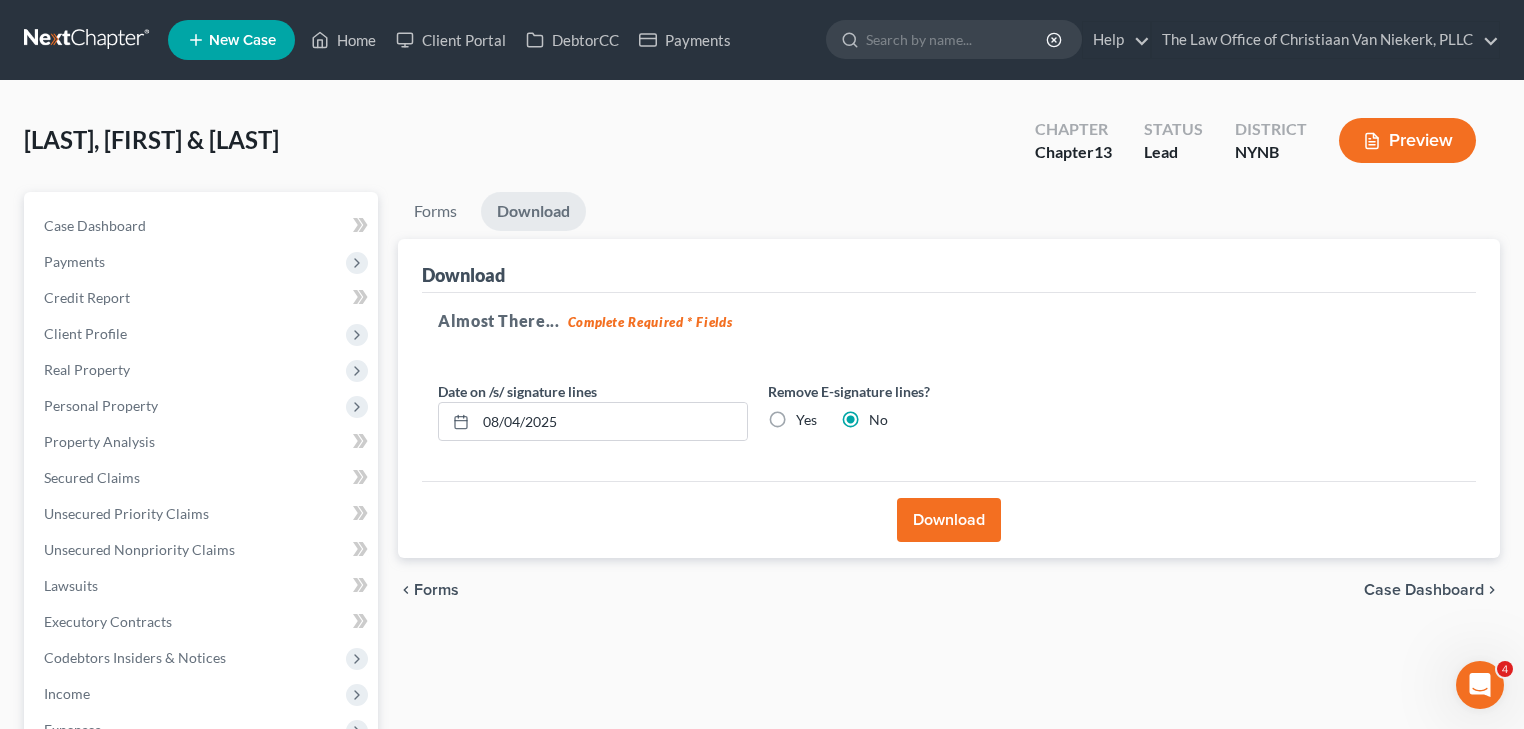 click on "Download" at bounding box center (949, 520) 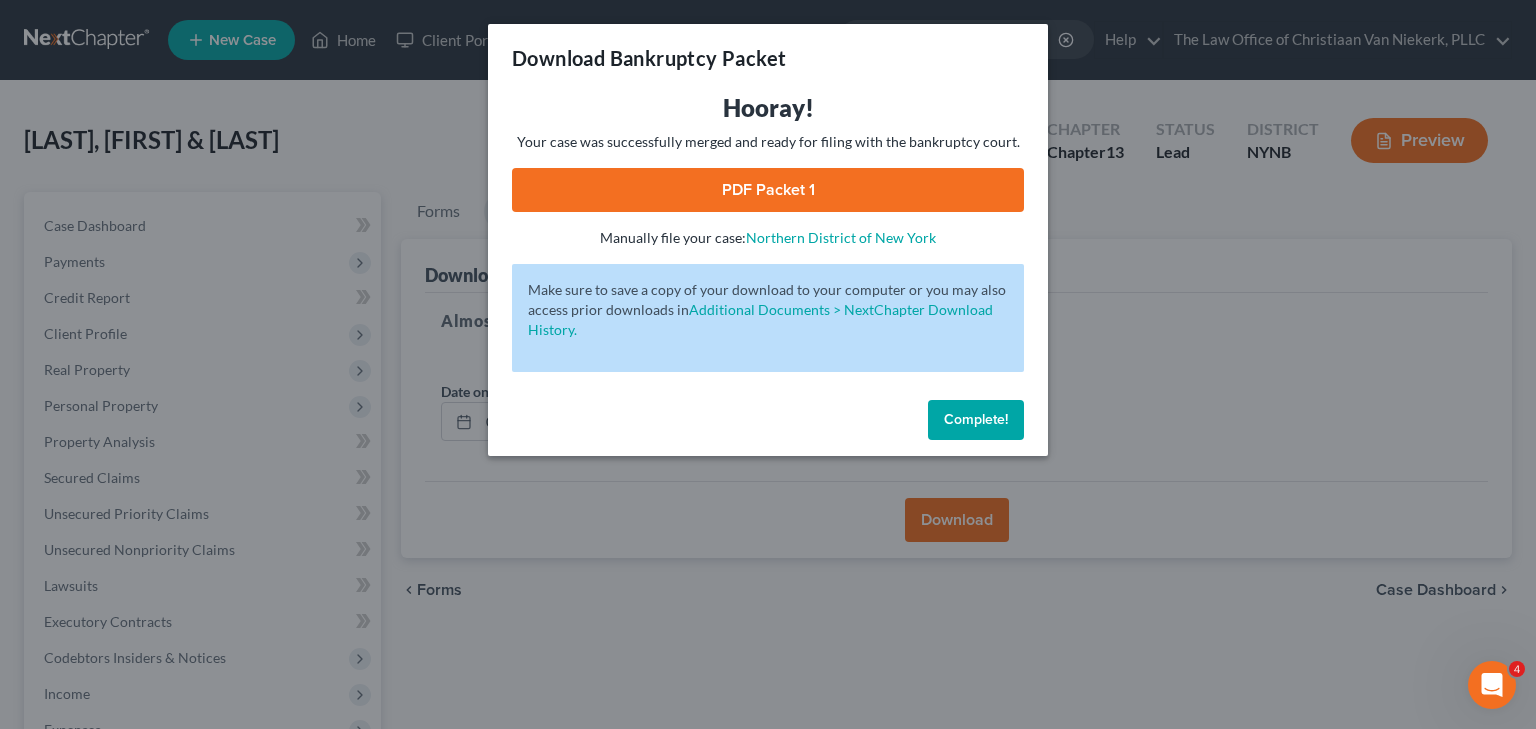 click on "PDF Packet 1" at bounding box center [768, 190] 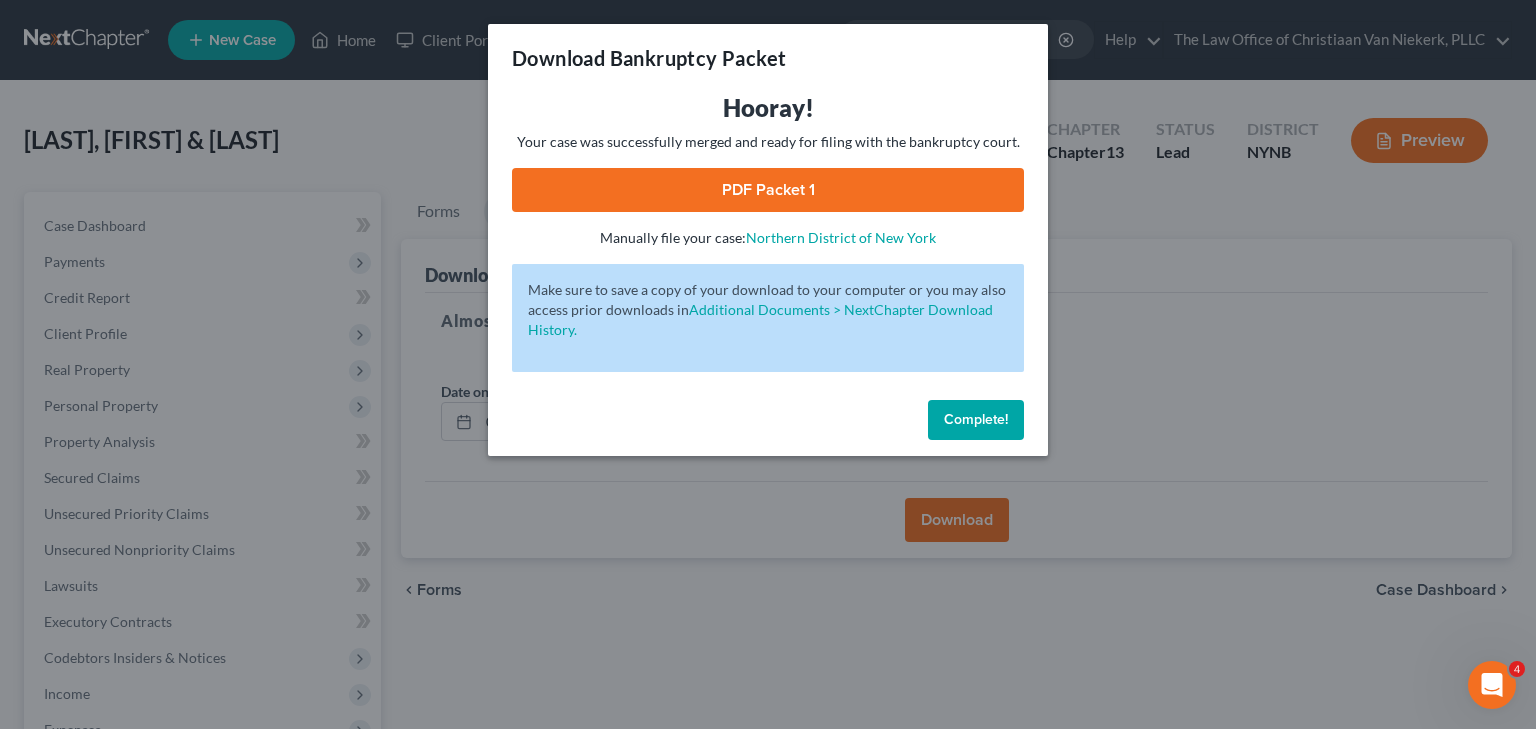 click on "Complete!" at bounding box center [976, 420] 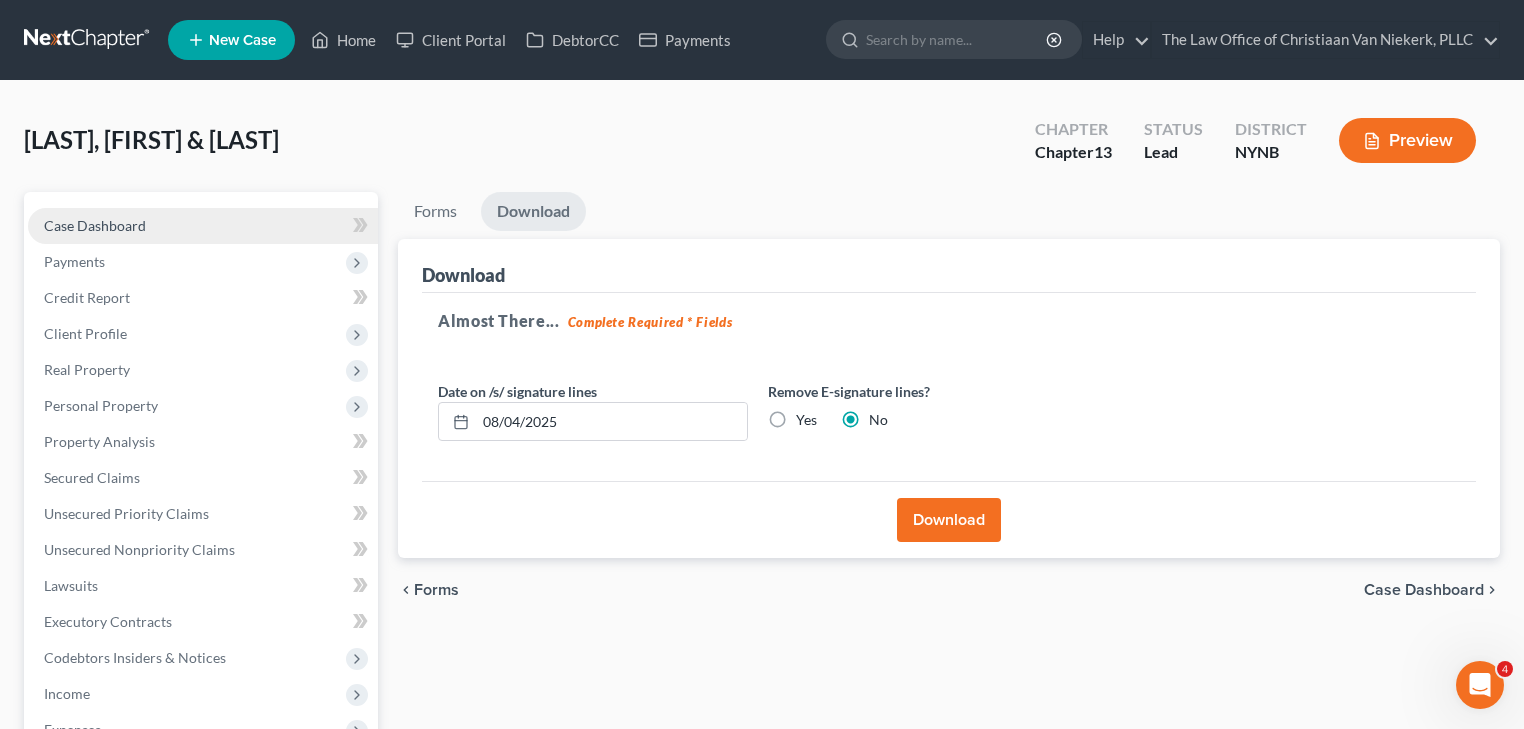 click on "Case Dashboard" at bounding box center [203, 226] 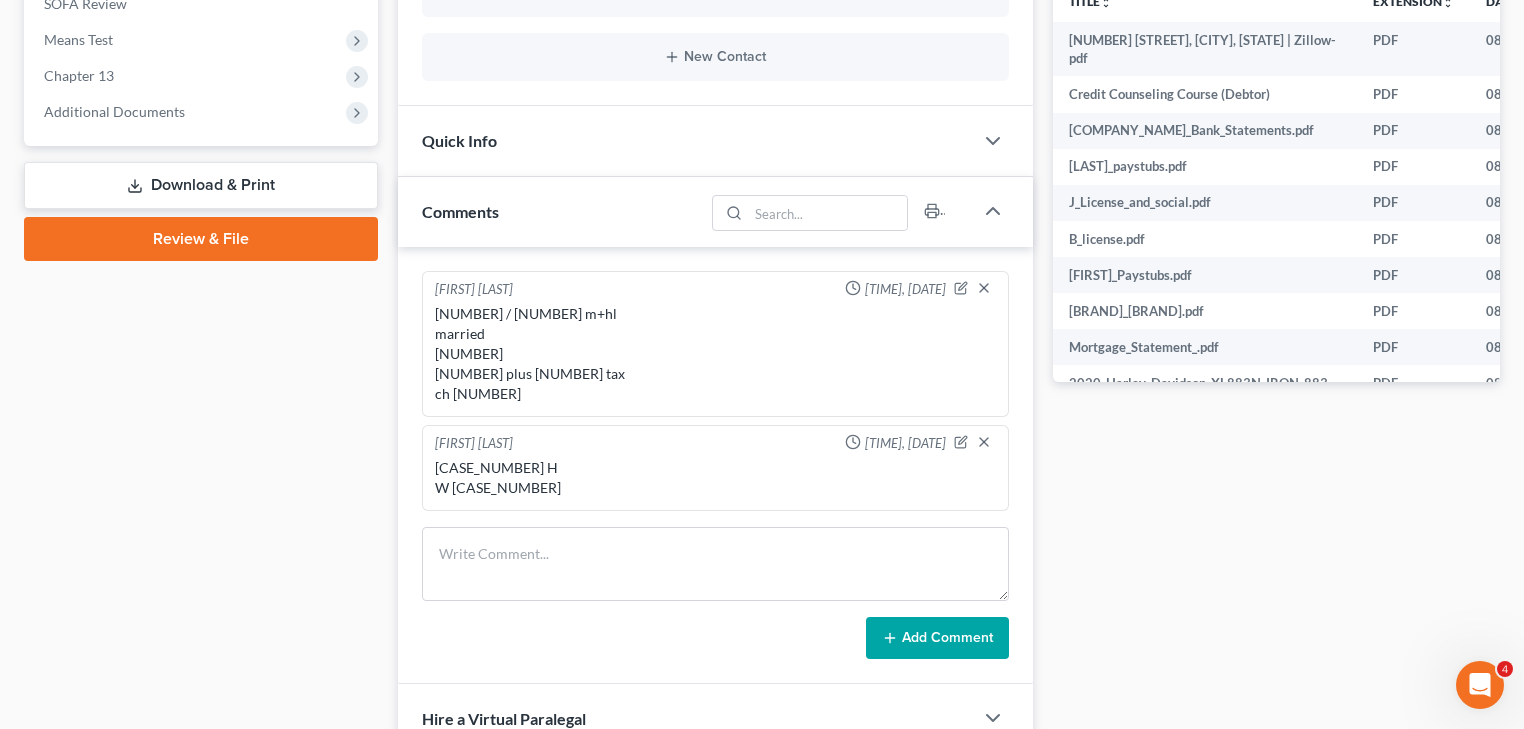 scroll, scrollTop: 800, scrollLeft: 0, axis: vertical 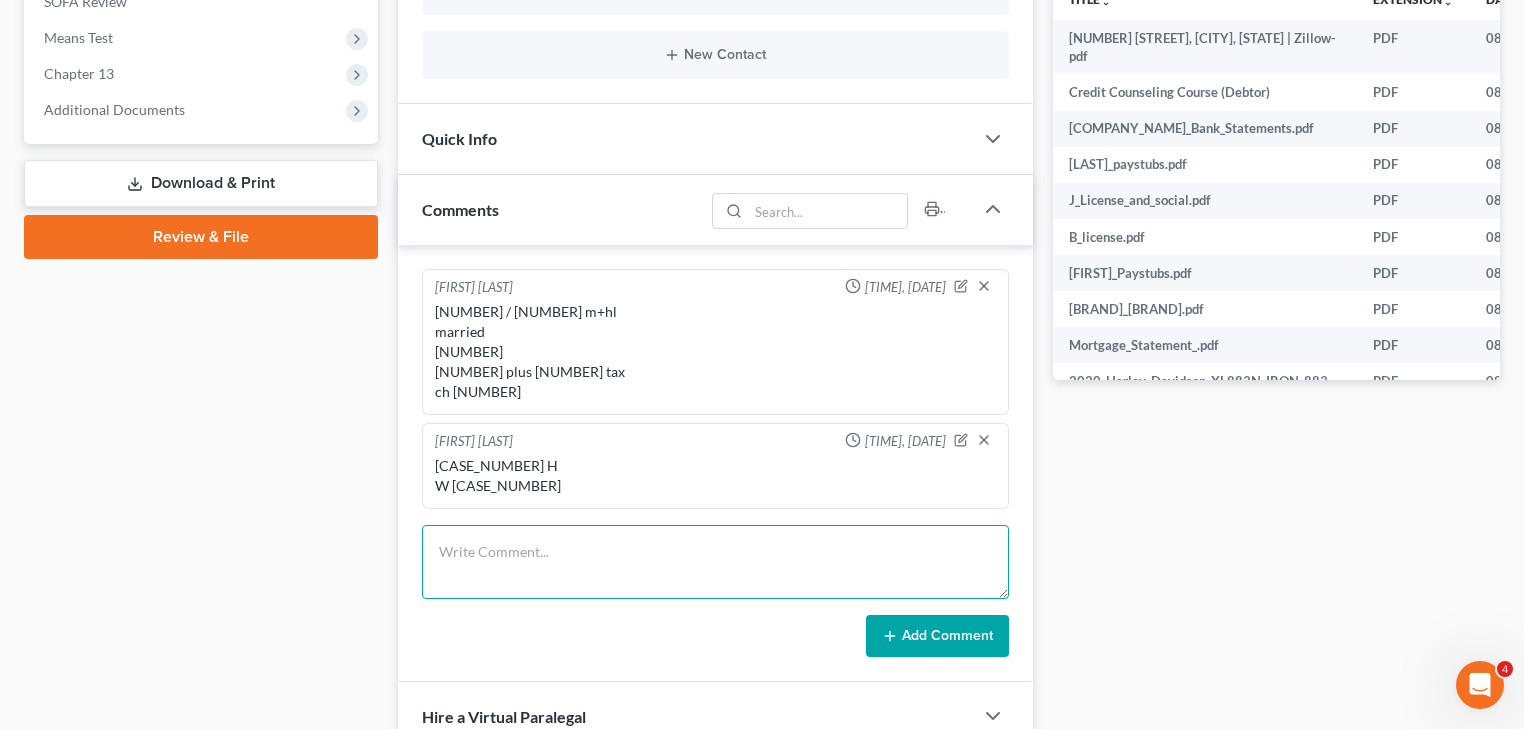 click at bounding box center [715, 562] 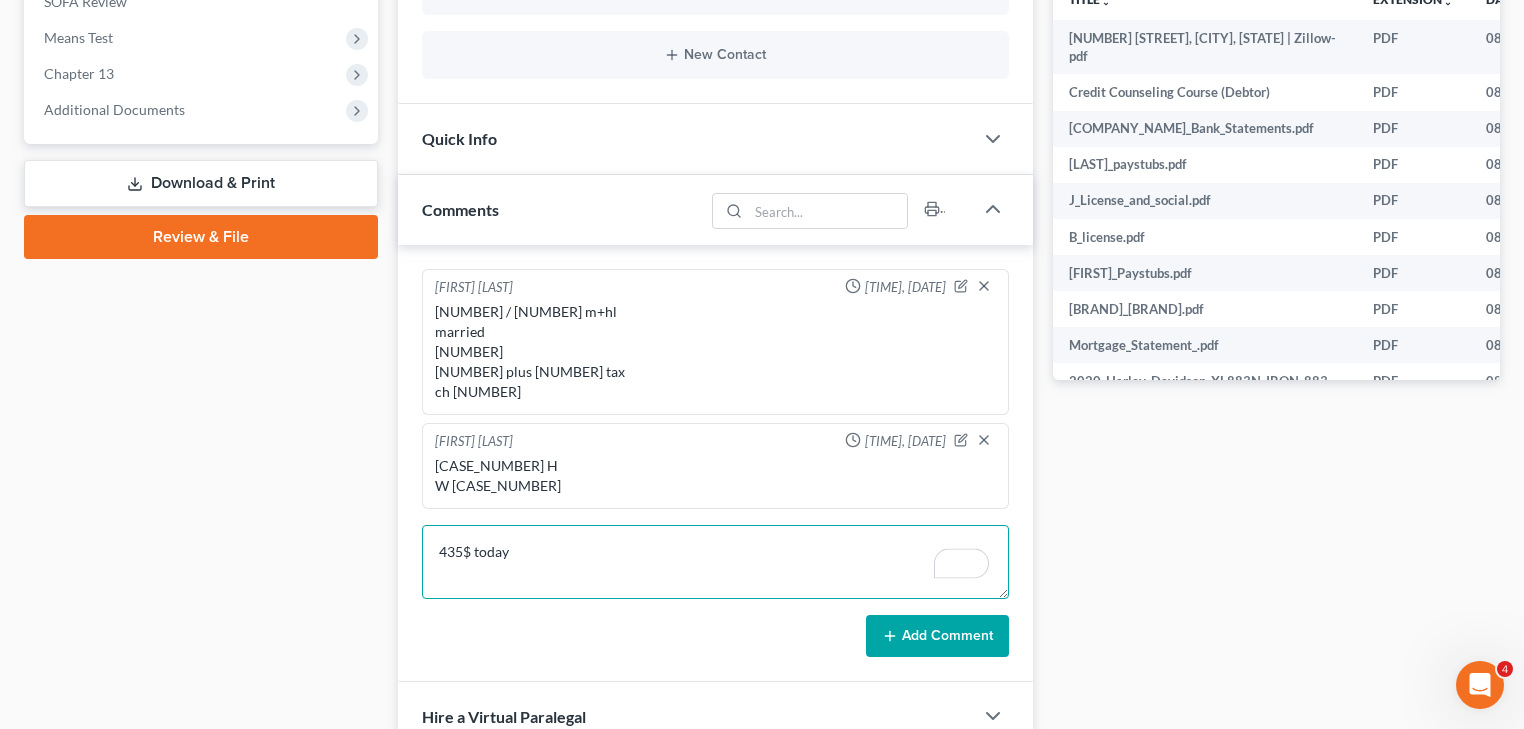 drag, startPoint x: 462, startPoint y: 550, endPoint x: 440, endPoint y: 547, distance: 22.203604 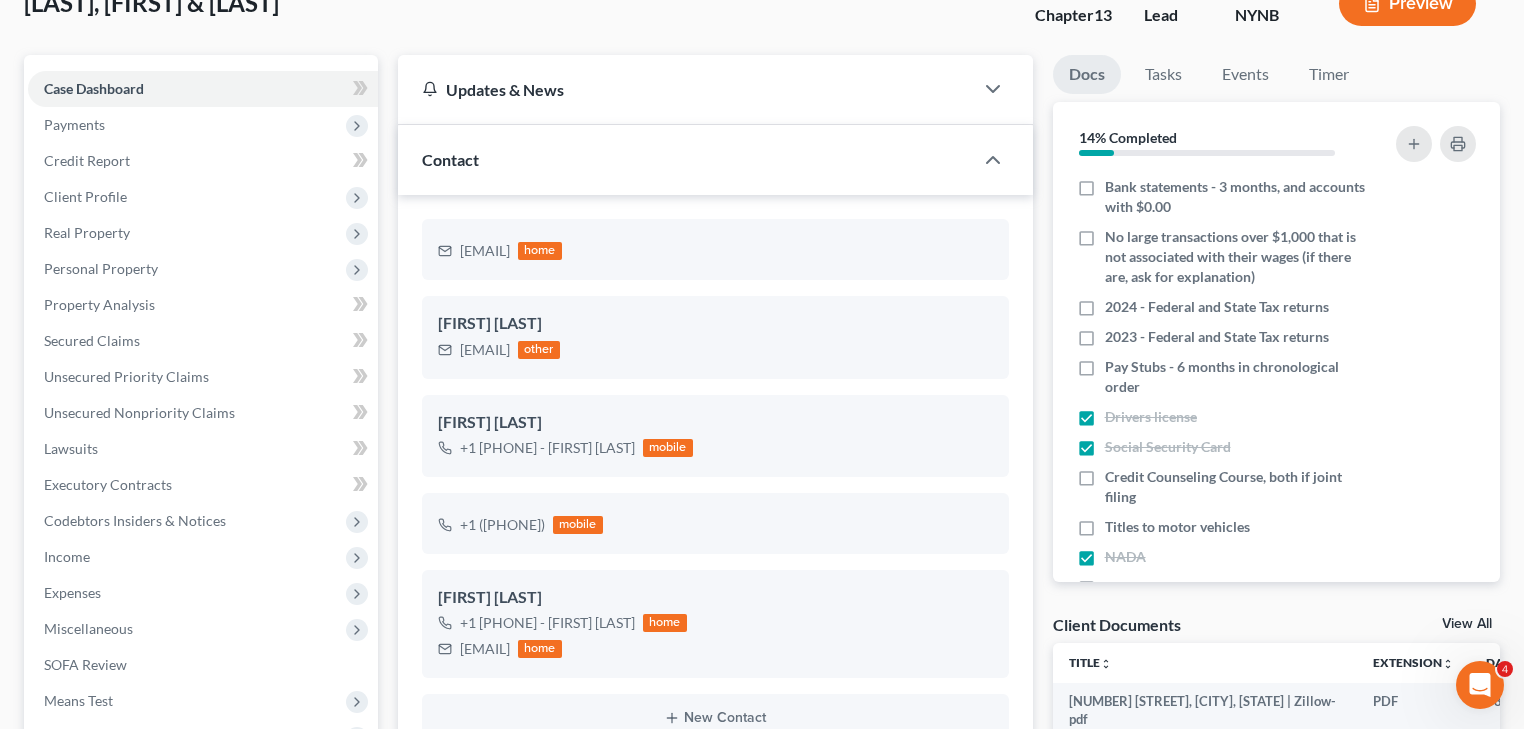 scroll, scrollTop: 0, scrollLeft: 0, axis: both 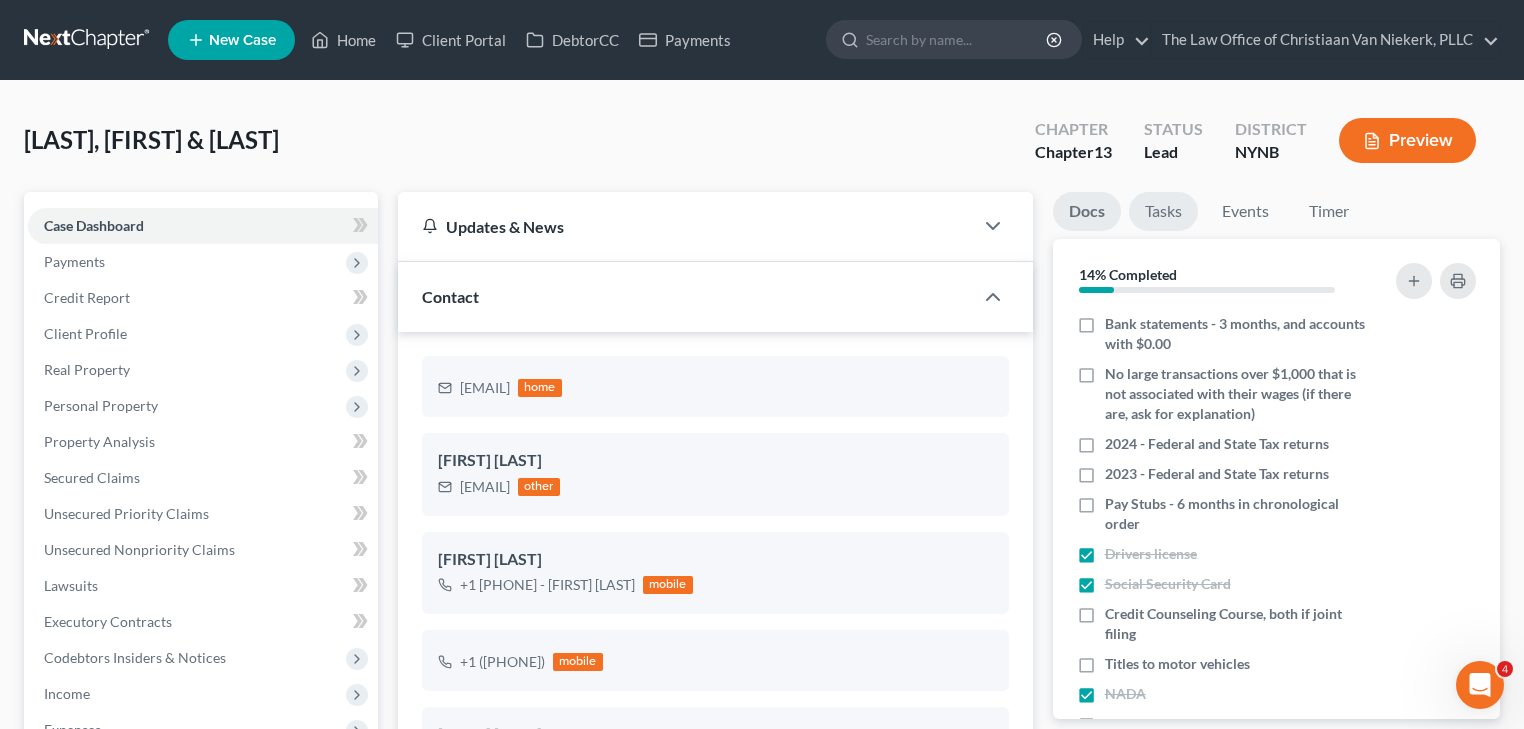 click on "Tasks" at bounding box center [1163, 211] 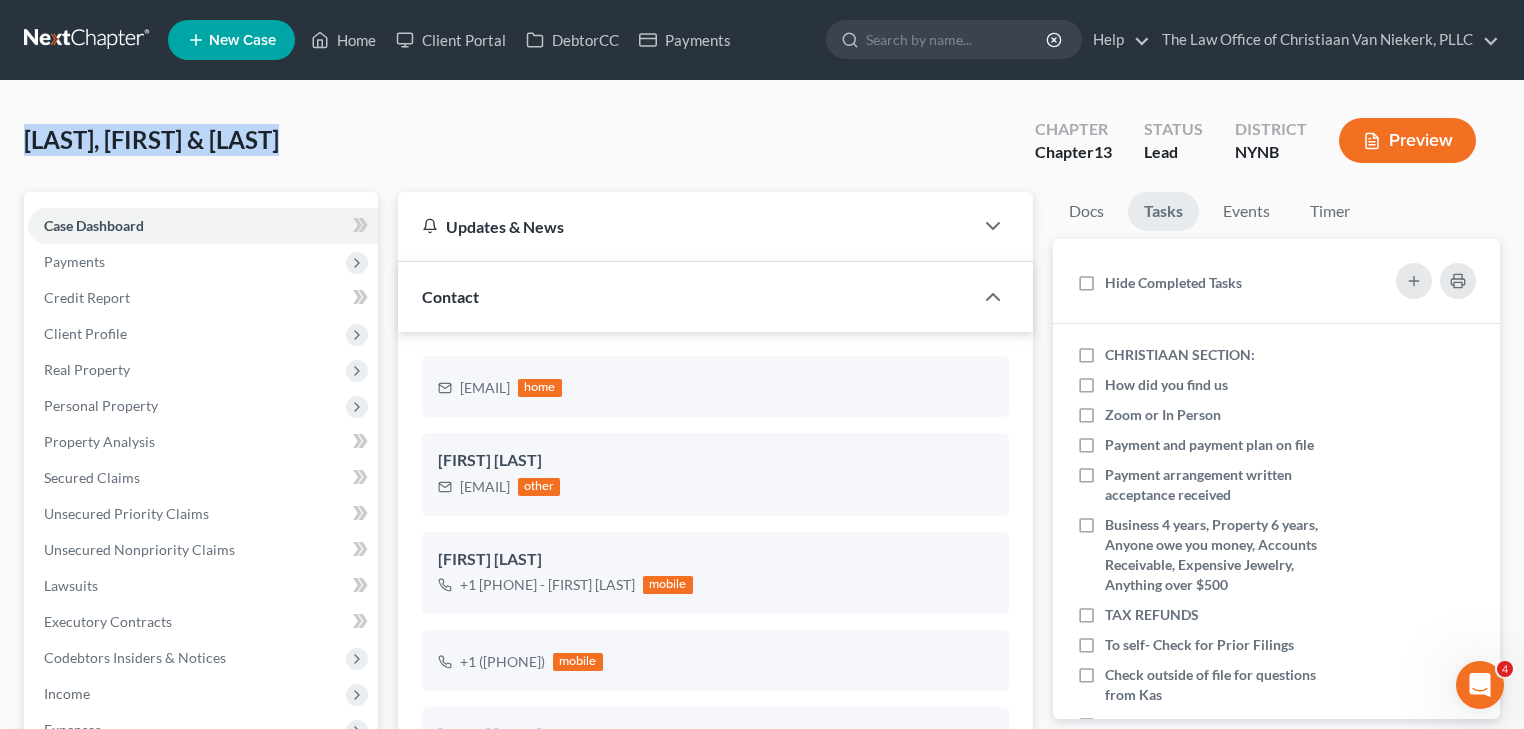 drag, startPoint x: 299, startPoint y: 147, endPoint x: 7, endPoint y: 128, distance: 292.6175 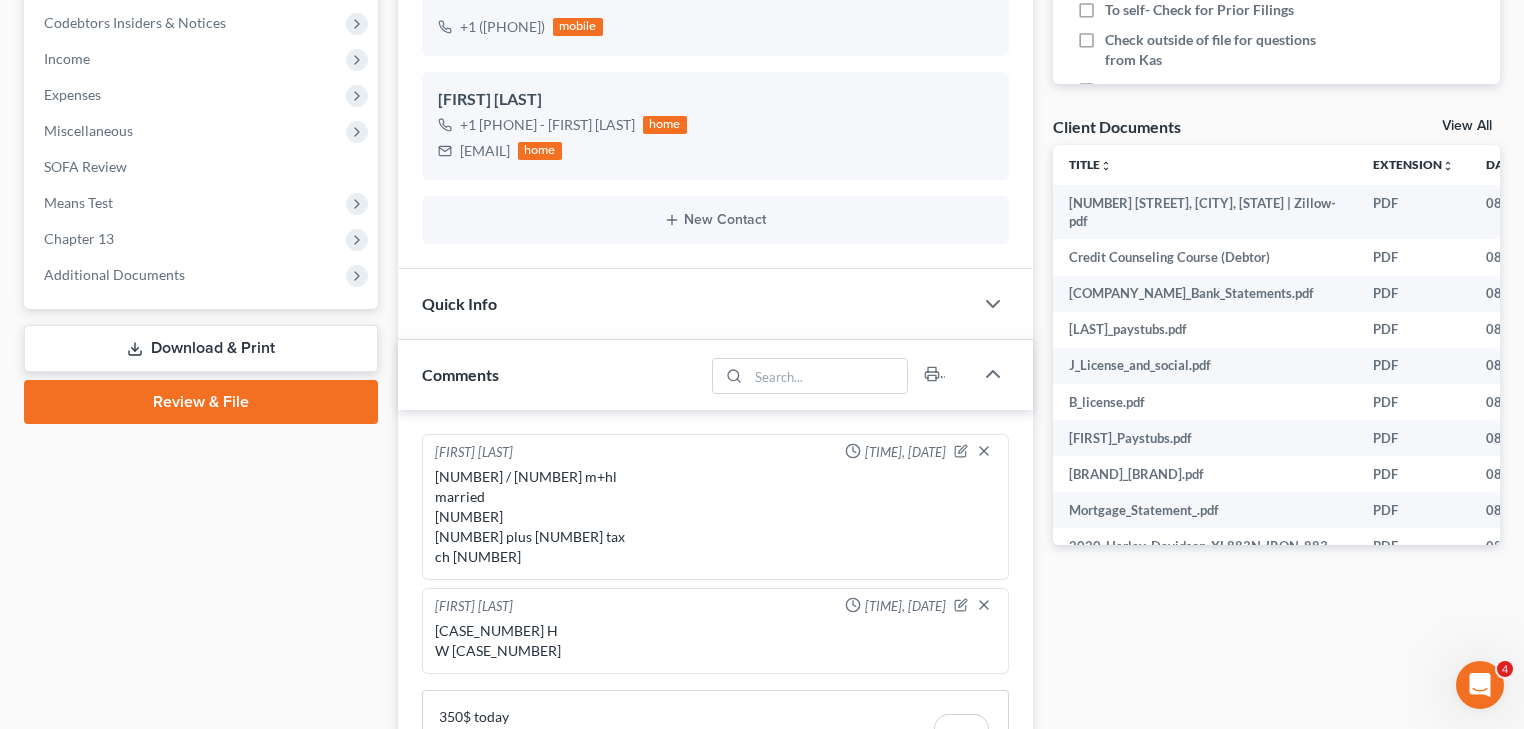 scroll, scrollTop: 880, scrollLeft: 0, axis: vertical 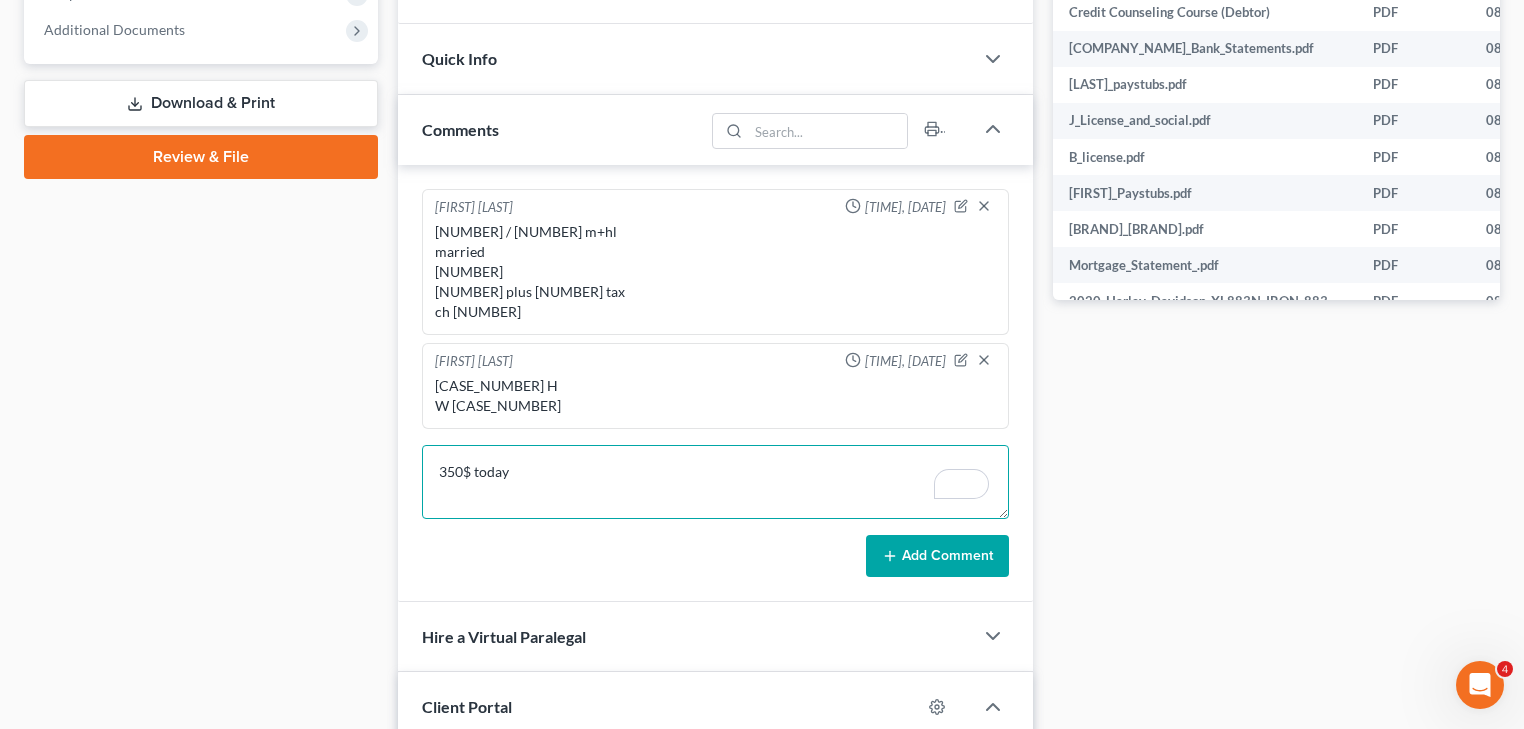 click on "350$ today" at bounding box center (715, 482) 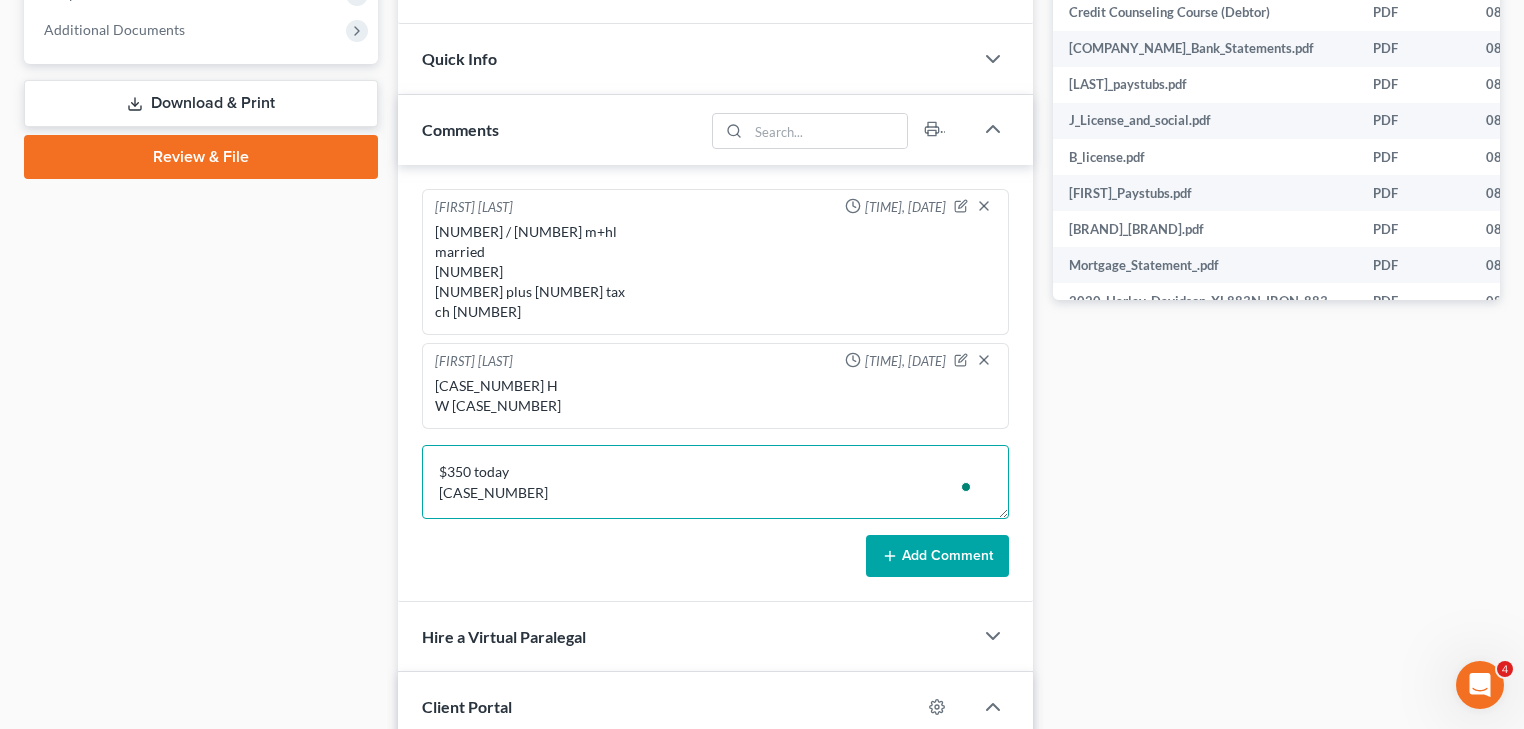 scroll, scrollTop: 4, scrollLeft: 0, axis: vertical 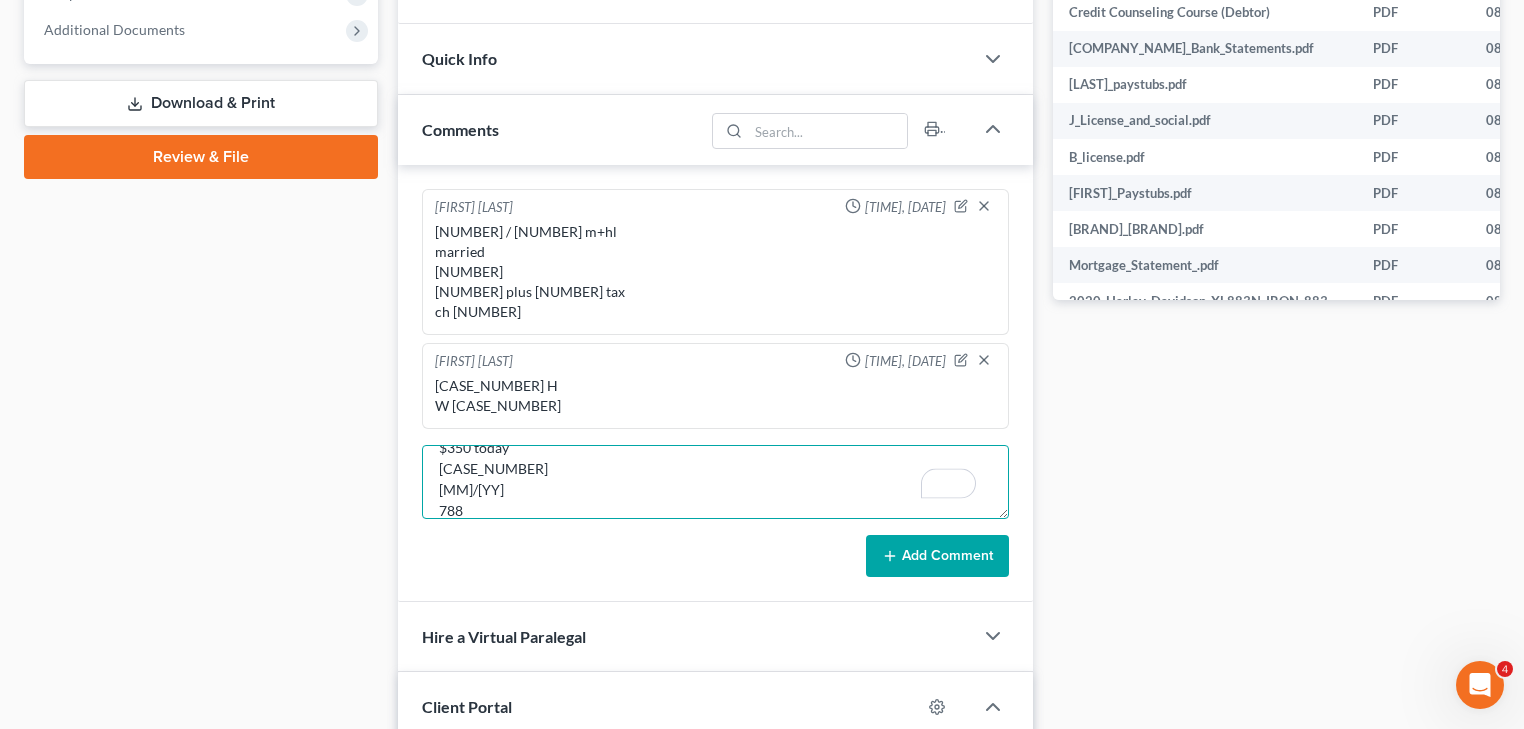 type on "350$ today
4429-7100-3021-1816
01/2029
788" 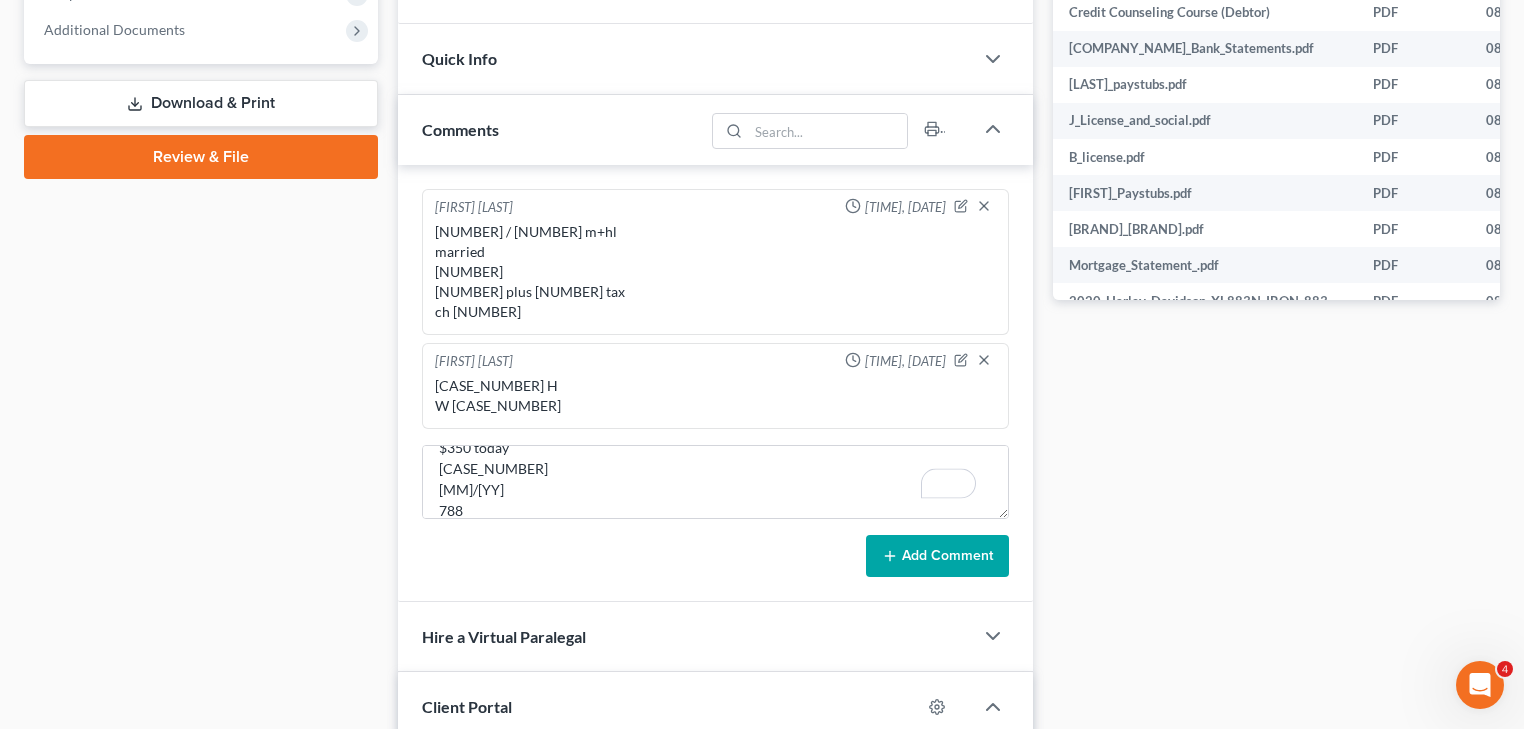click on "Add Comment" at bounding box center [937, 556] 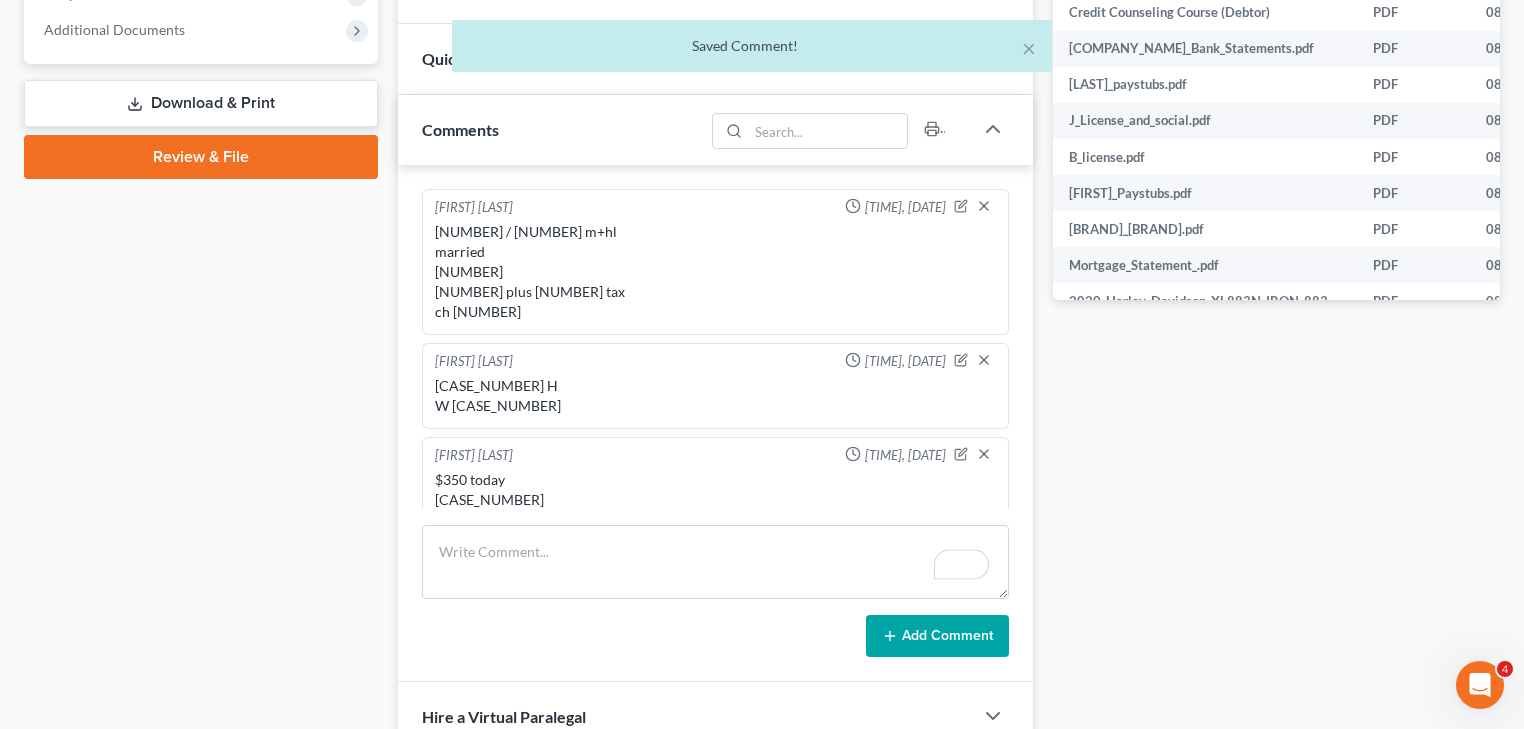scroll, scrollTop: 0, scrollLeft: 0, axis: both 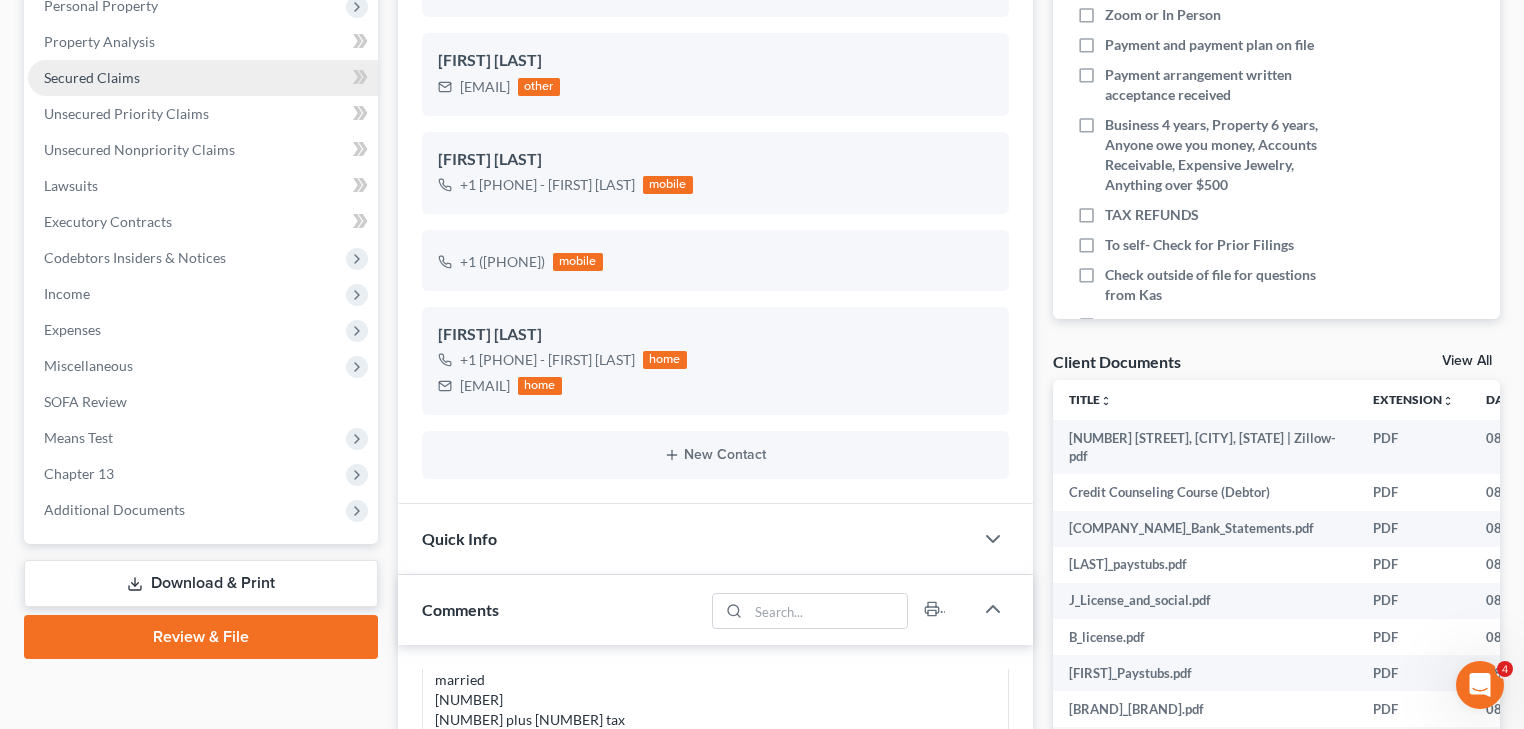 click on "Secured Claims" at bounding box center (203, 78) 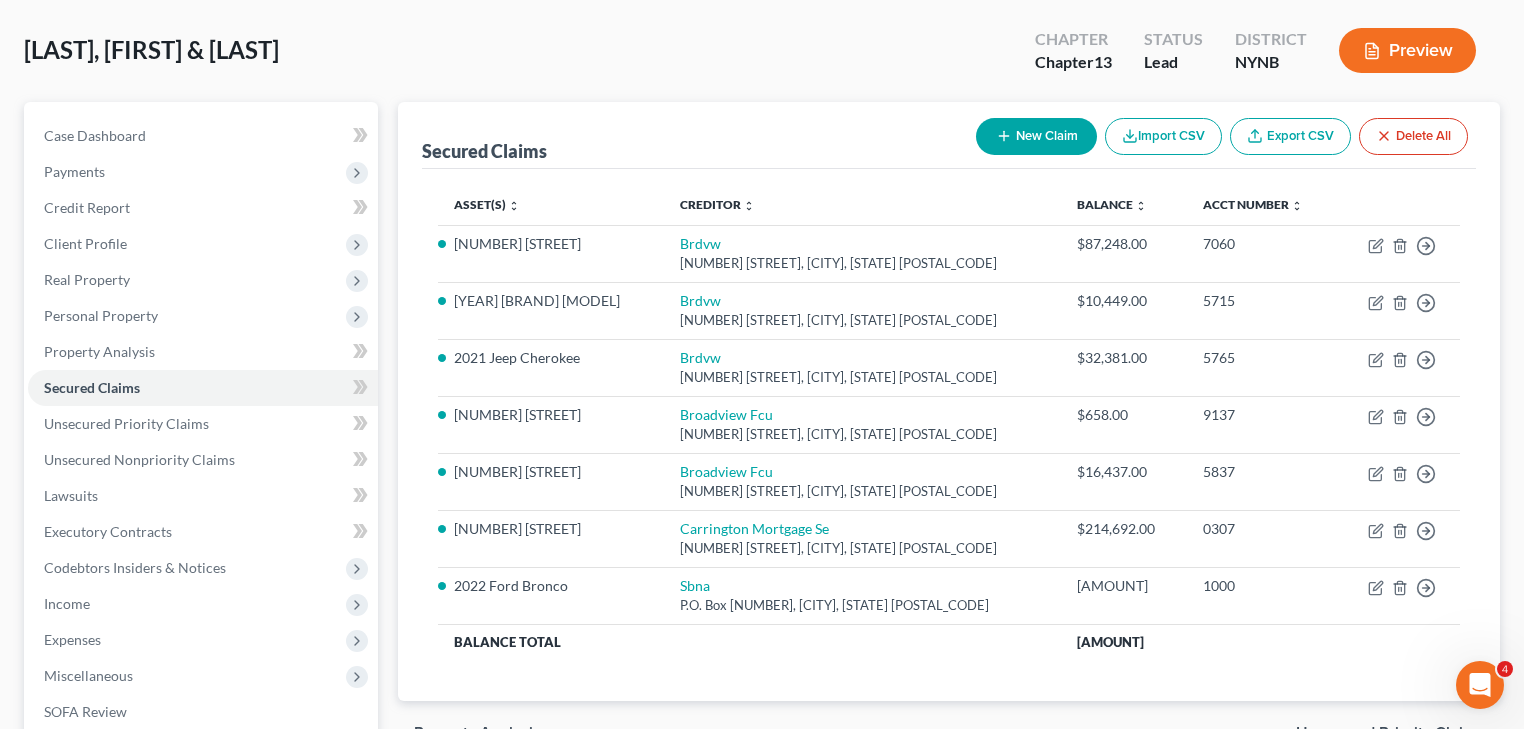 scroll, scrollTop: 0, scrollLeft: 0, axis: both 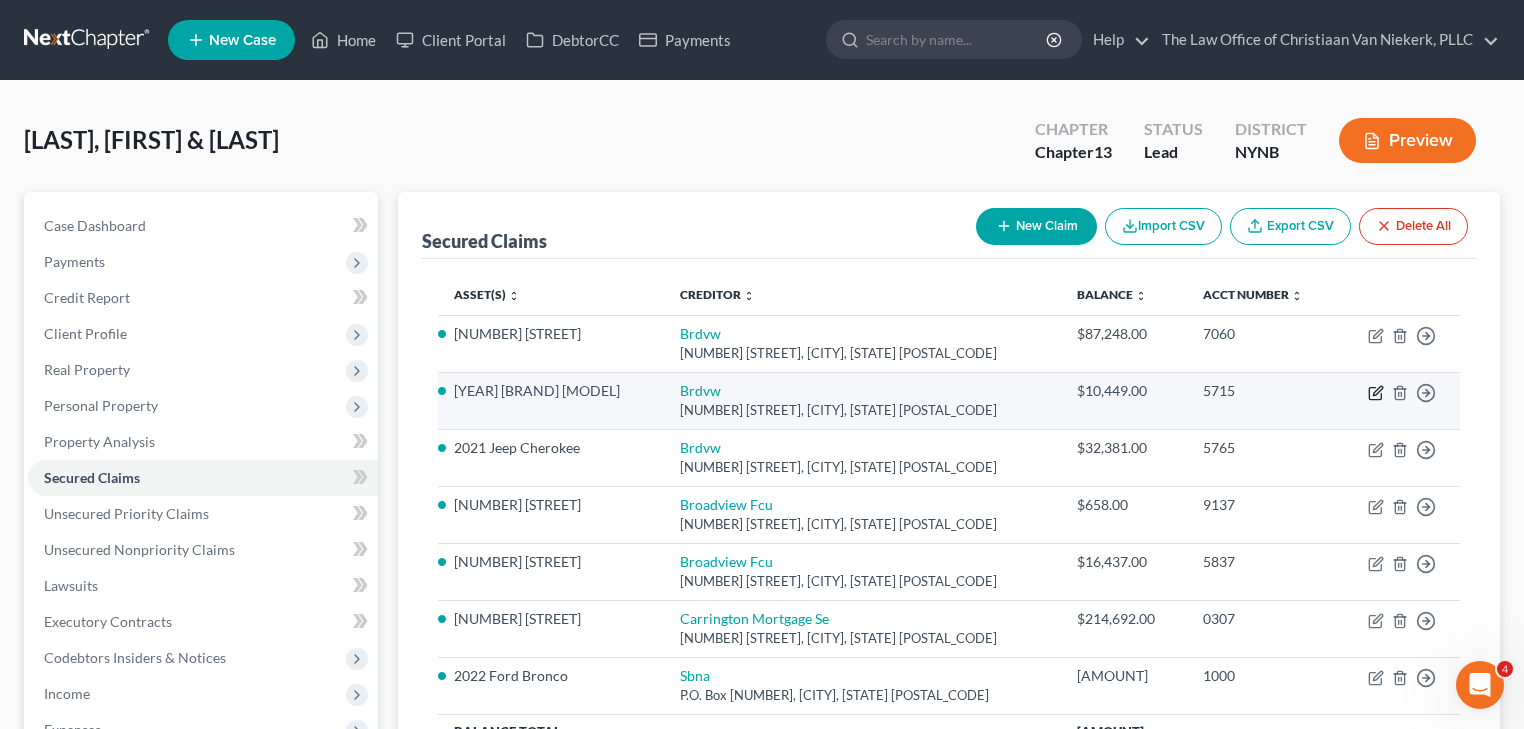 click 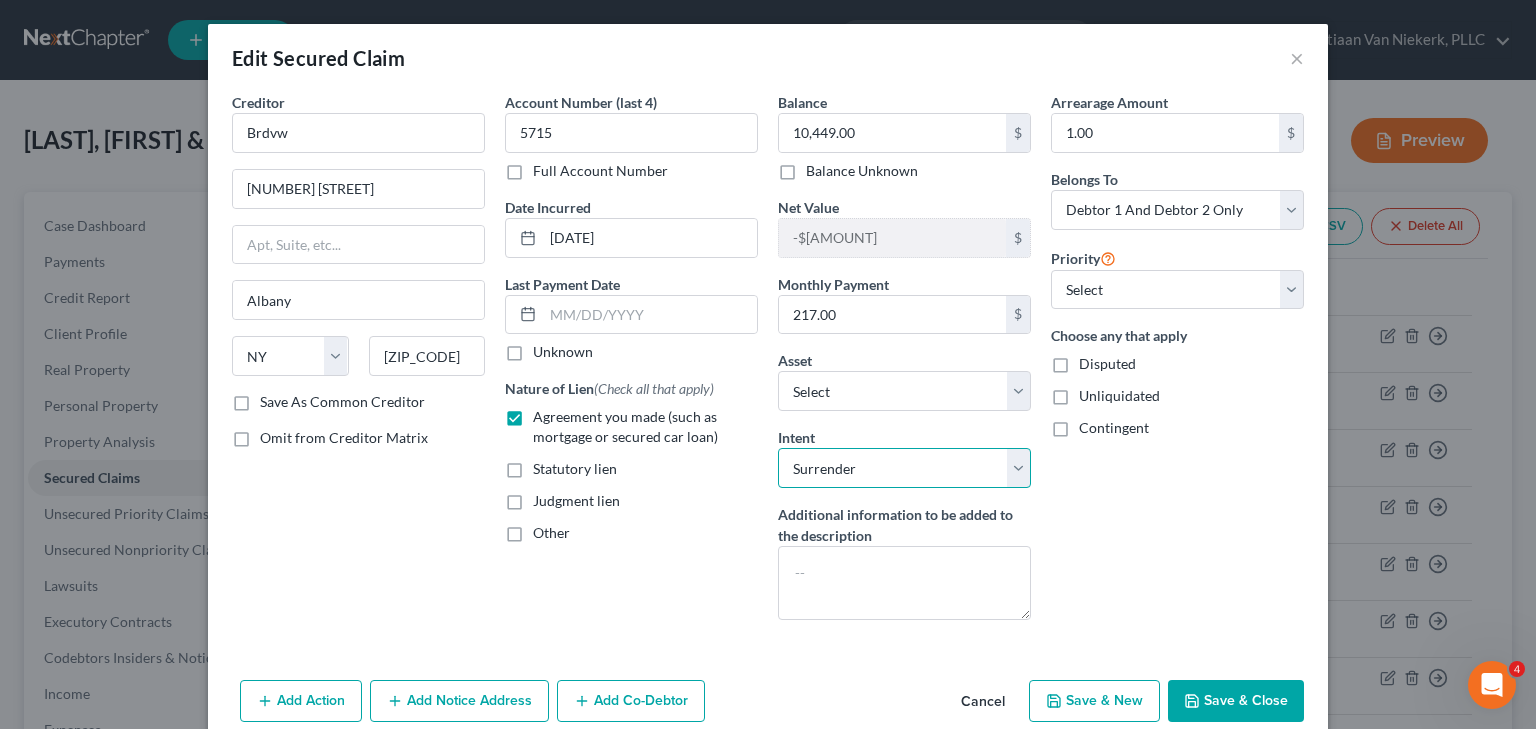 click on "Select Surrender Redeem Reaffirm Avoid Other" at bounding box center (904, 468) 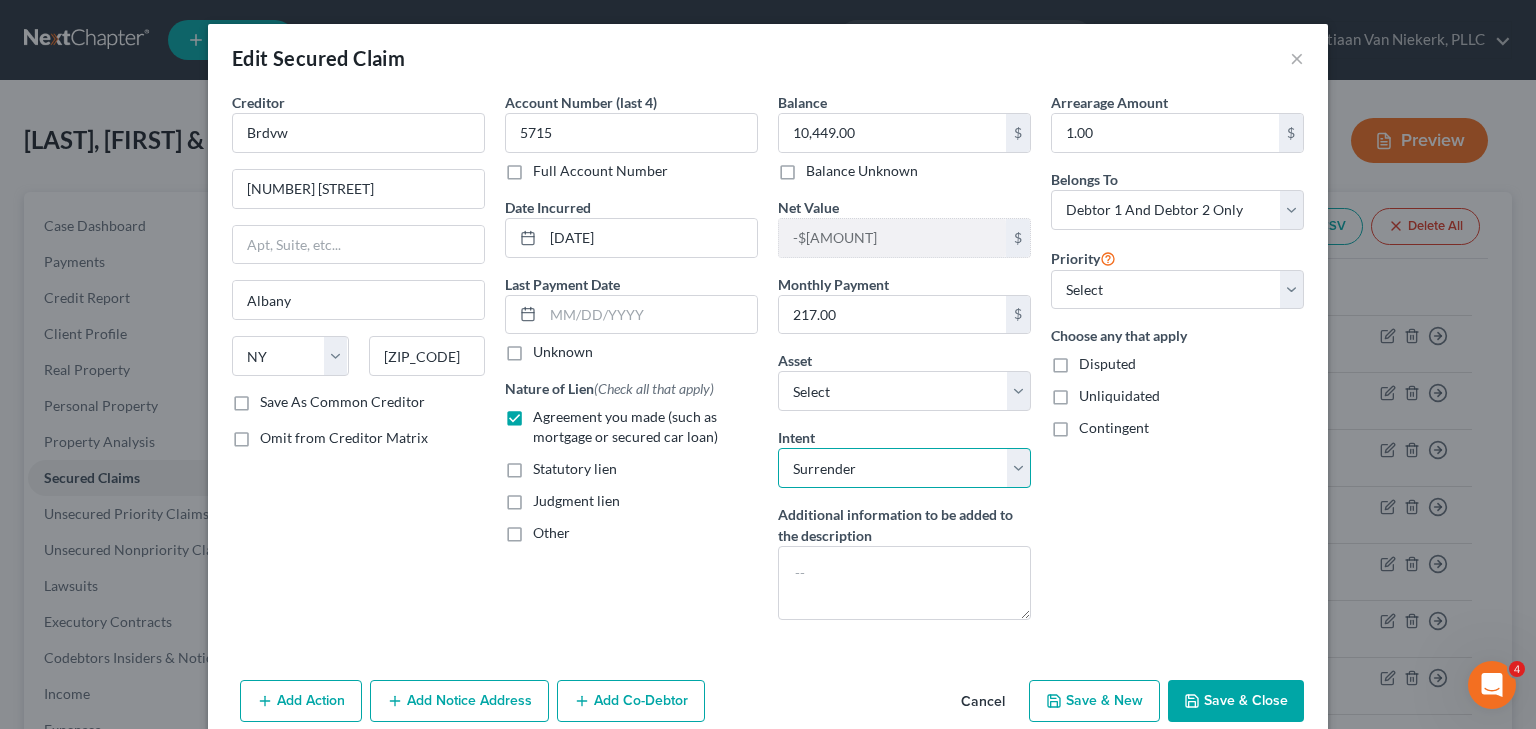 select on "2" 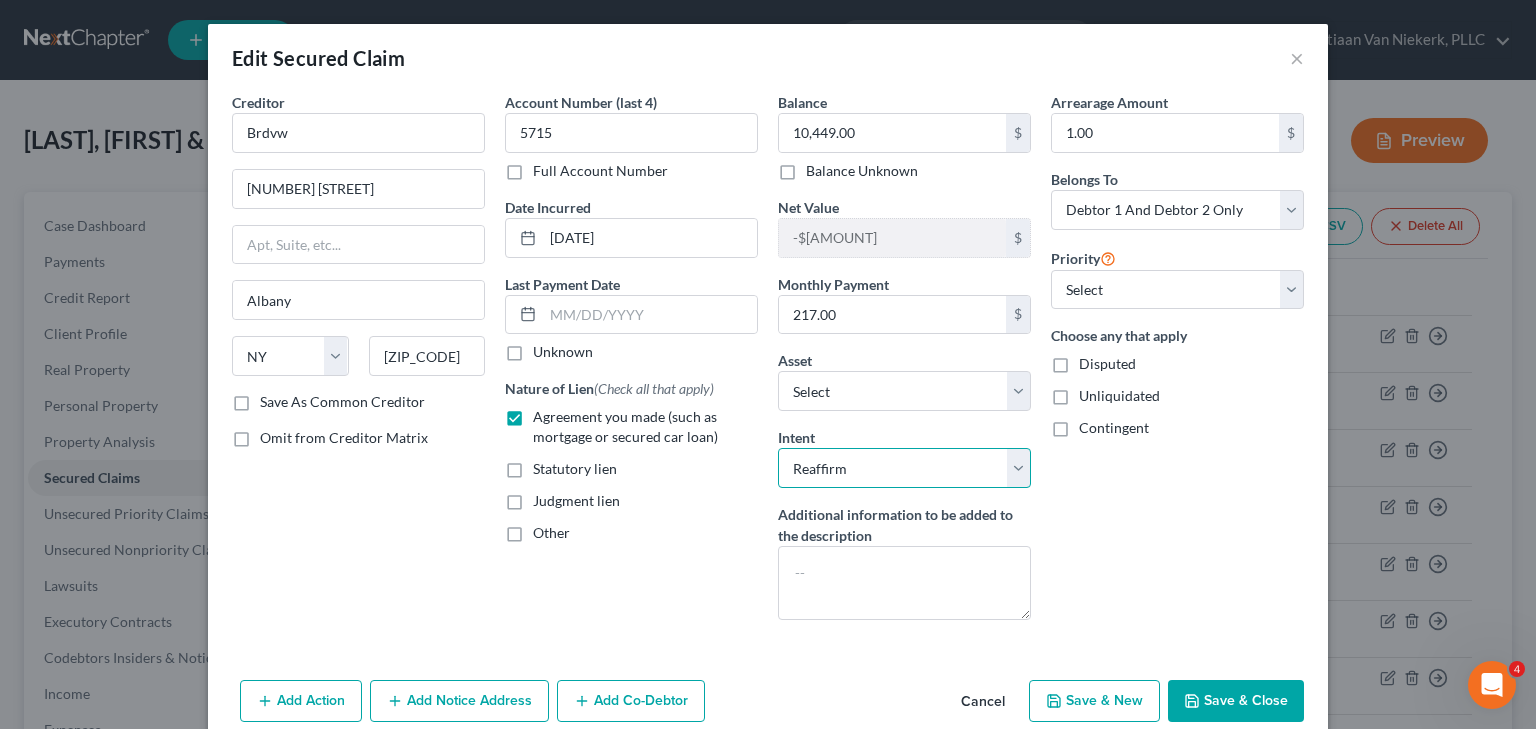 click on "Select Surrender Redeem Reaffirm Avoid Other" at bounding box center (904, 468) 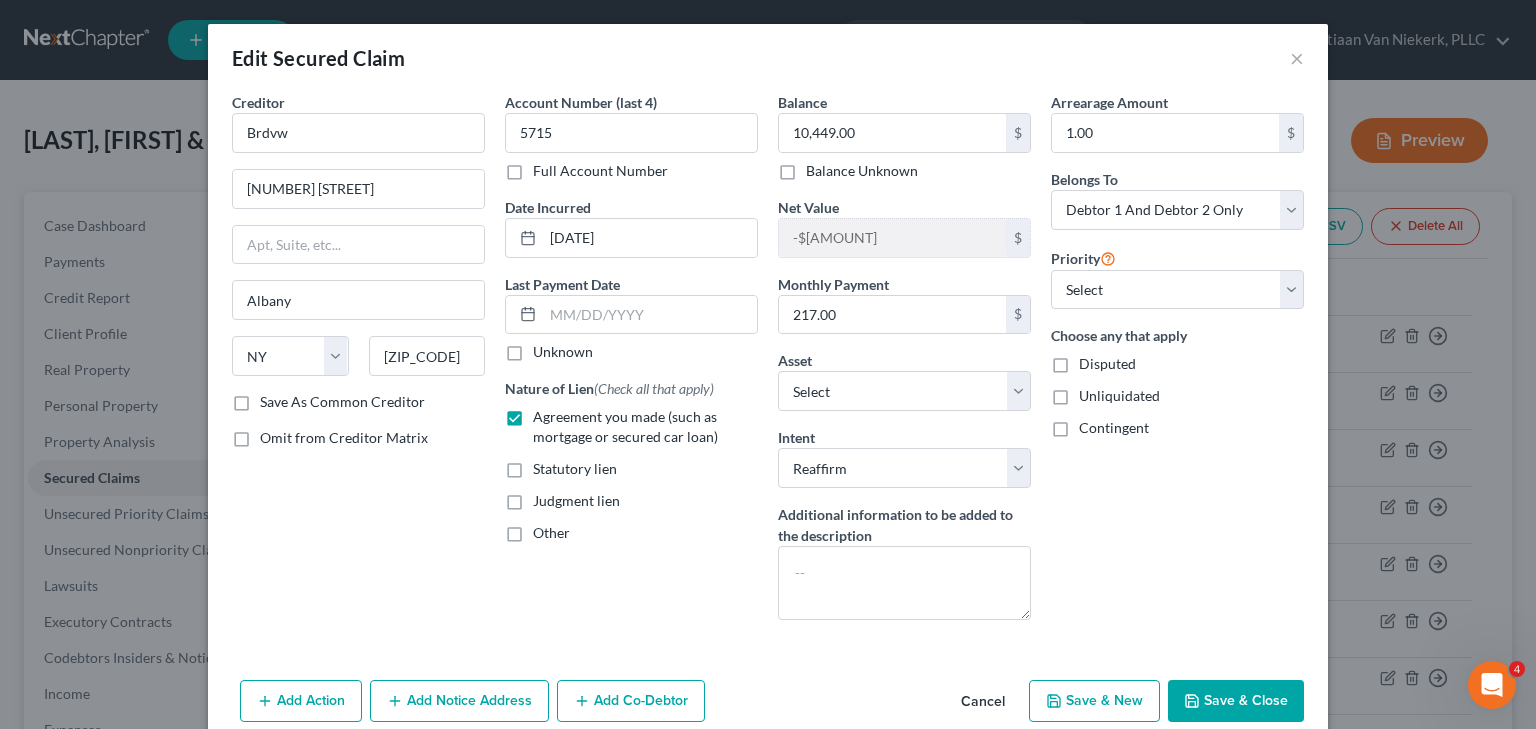 click on "Save & Close" at bounding box center [1236, 701] 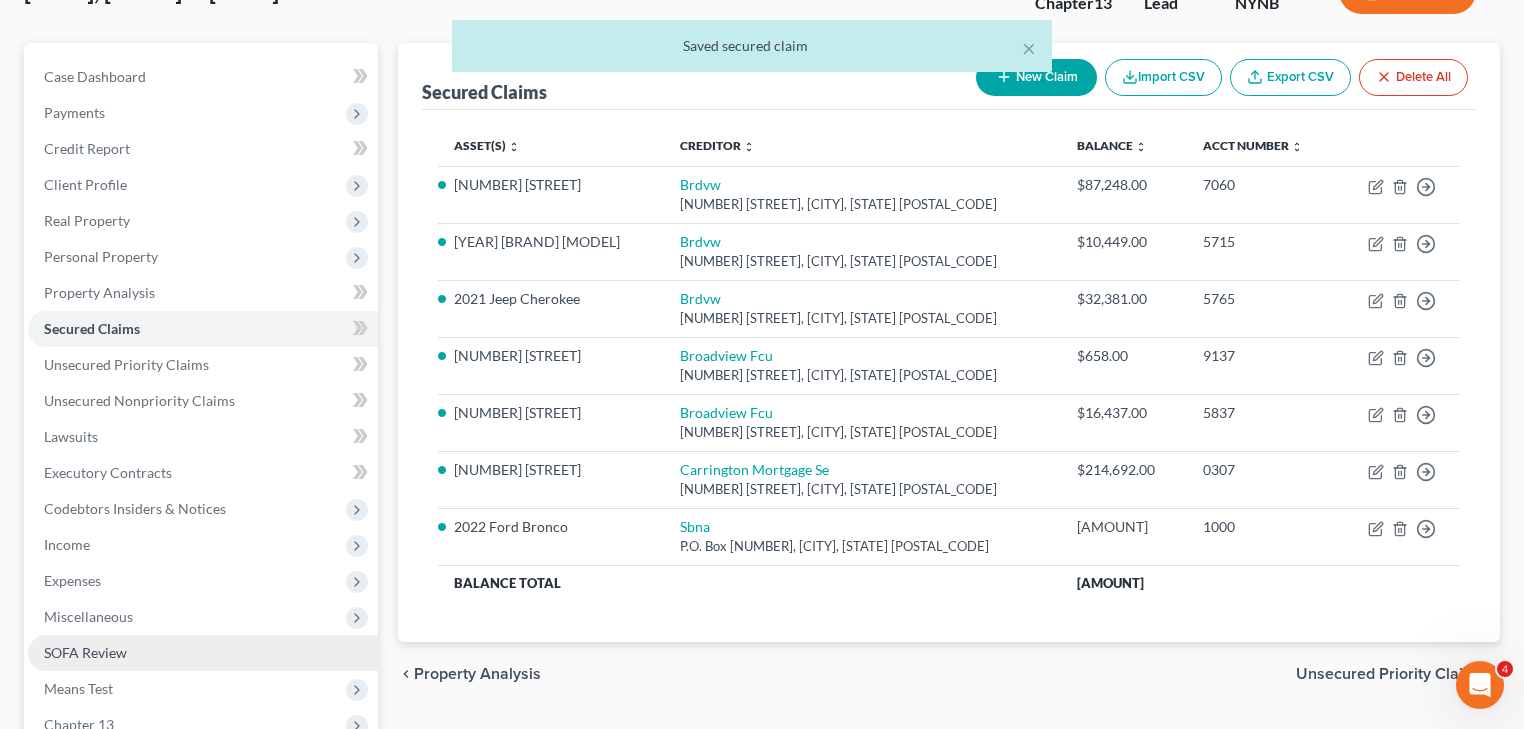scroll, scrollTop: 404, scrollLeft: 0, axis: vertical 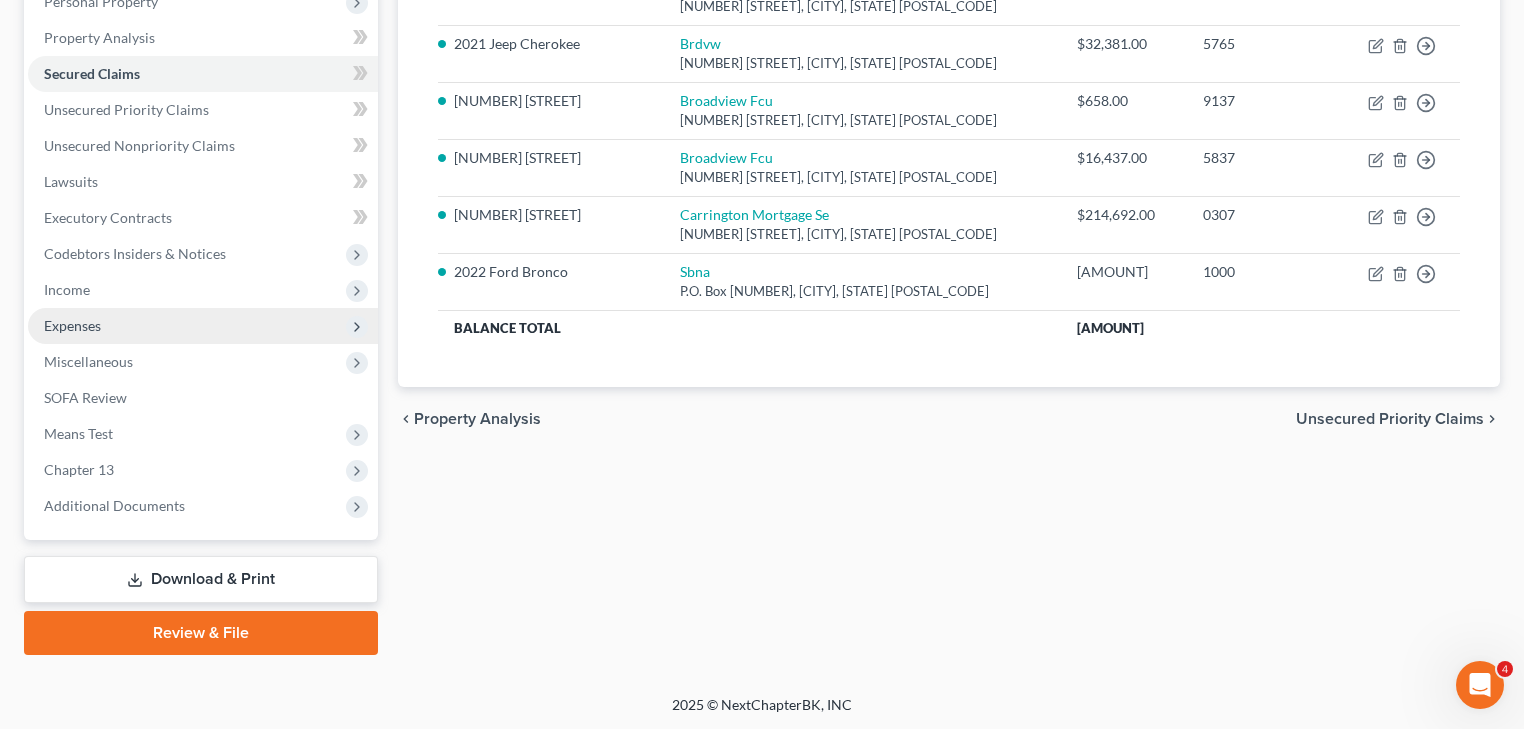click on "Expenses" at bounding box center [72, 325] 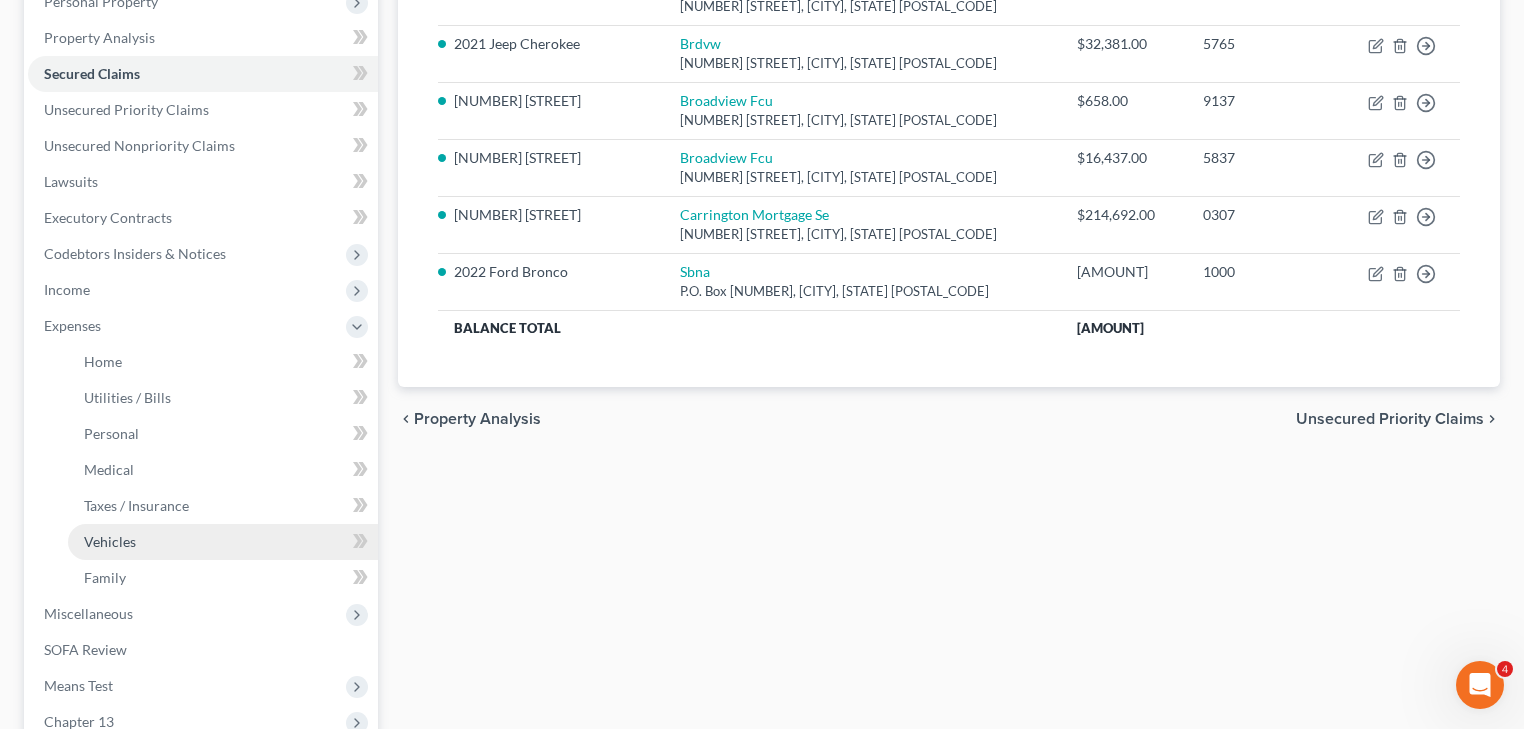 drag, startPoint x: 140, startPoint y: 544, endPoint x: 393, endPoint y: 532, distance: 253.28442 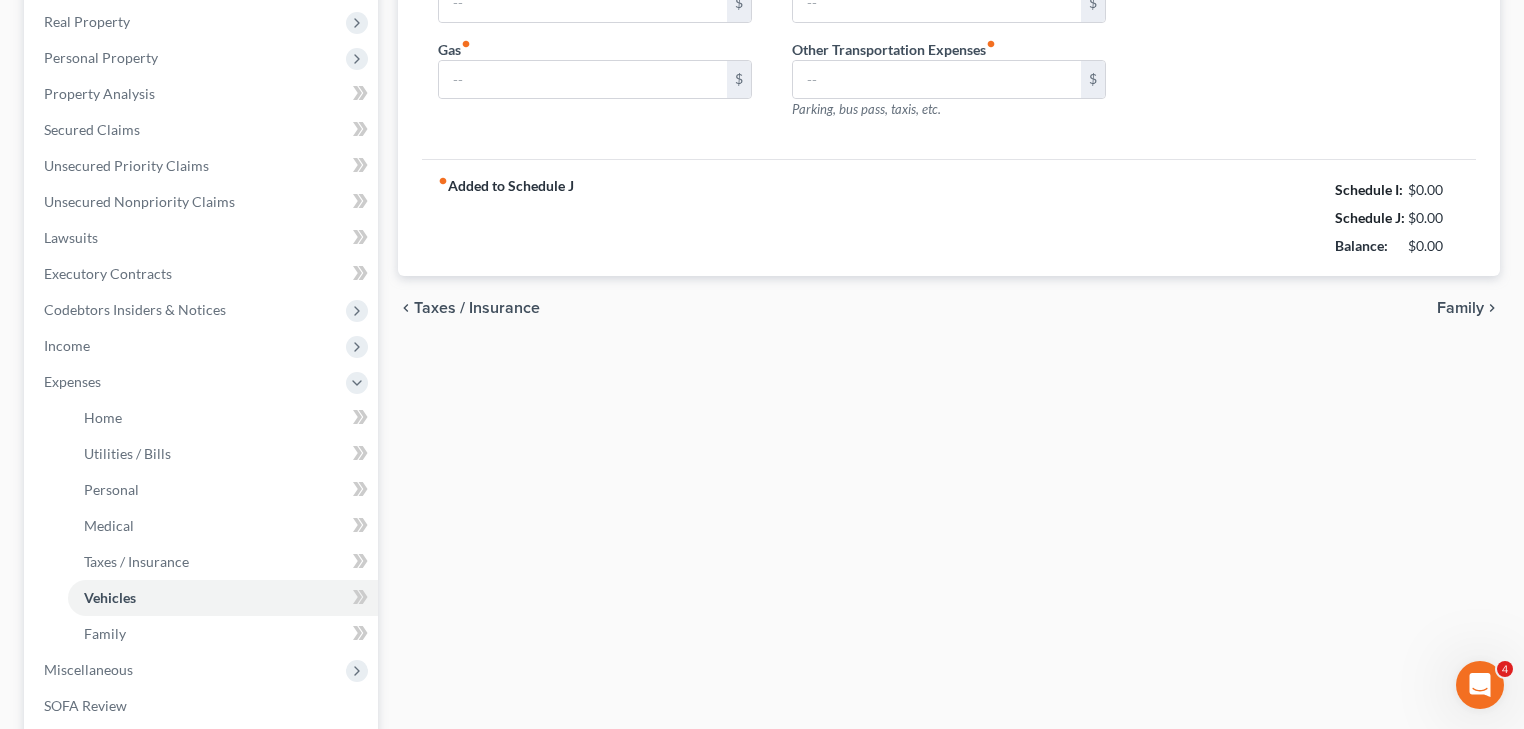 type on "220.00" 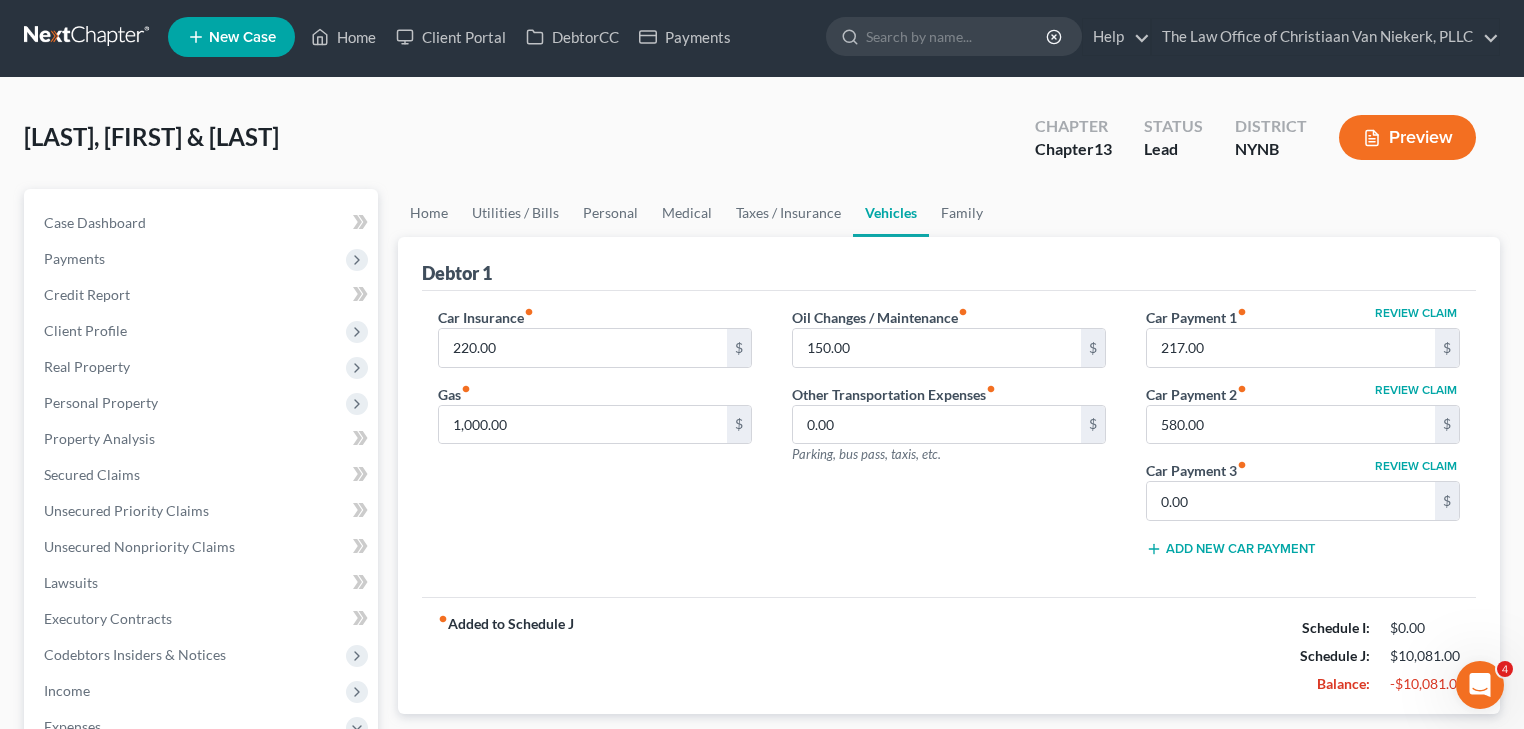scroll, scrollTop: 0, scrollLeft: 0, axis: both 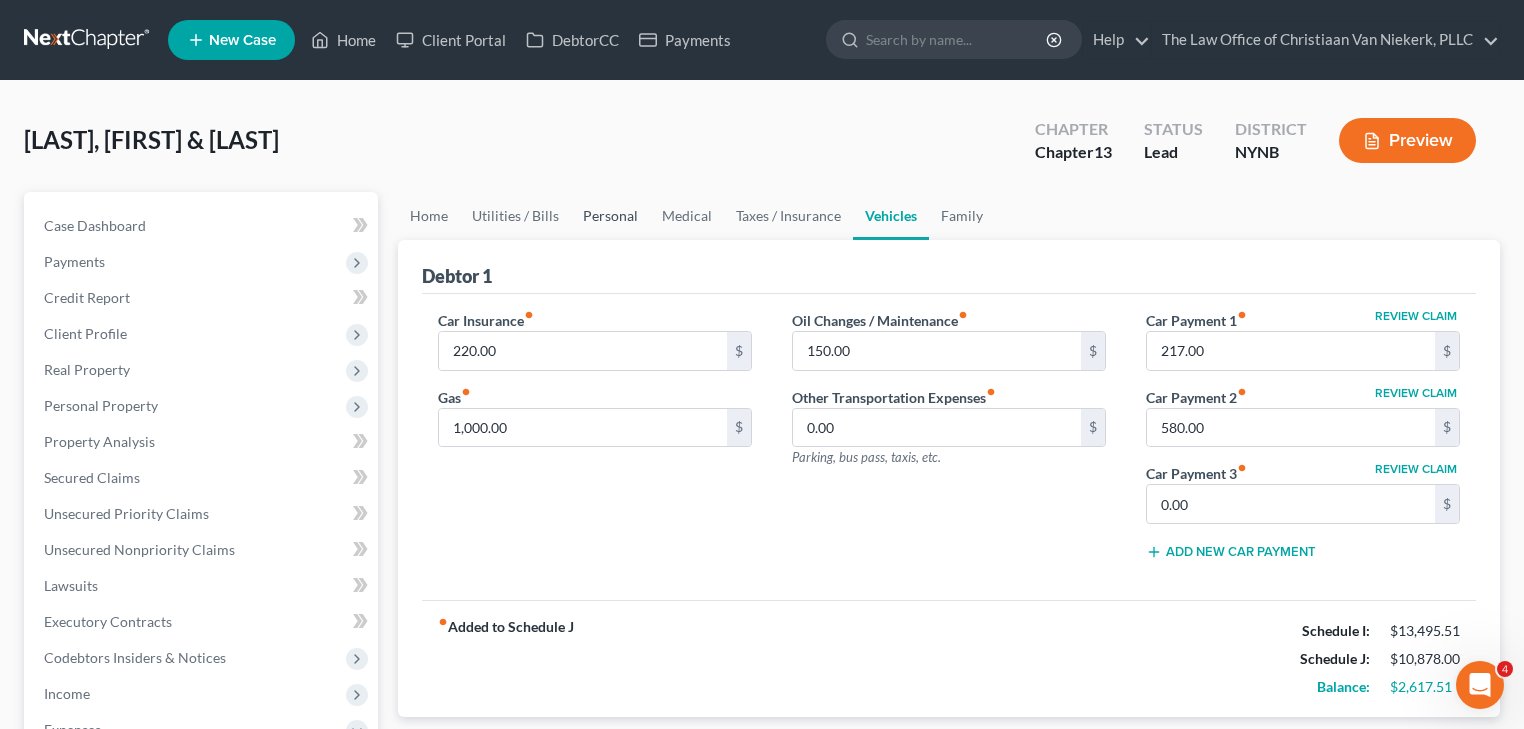 click on "Personal" at bounding box center (610, 216) 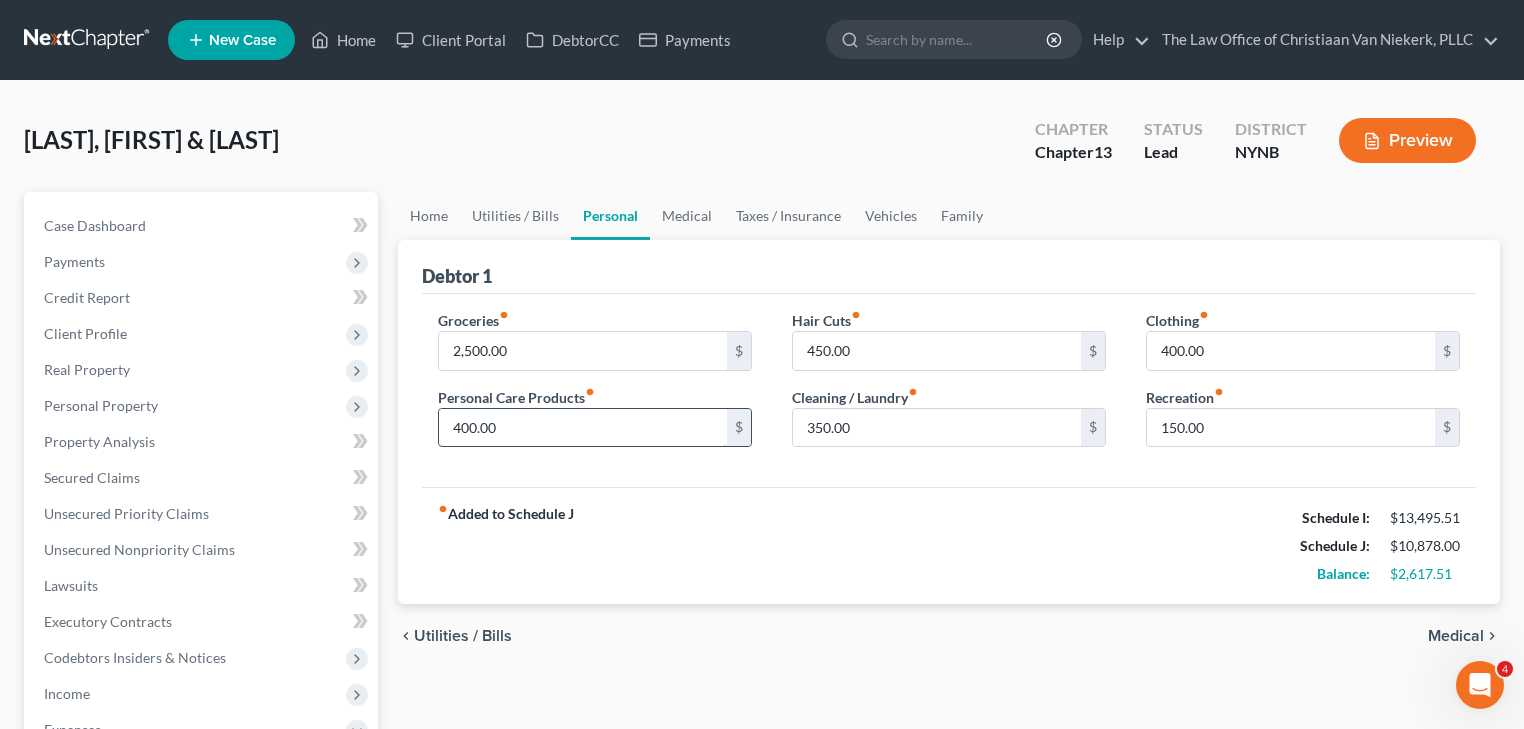 click on "400.00" at bounding box center (583, 428) 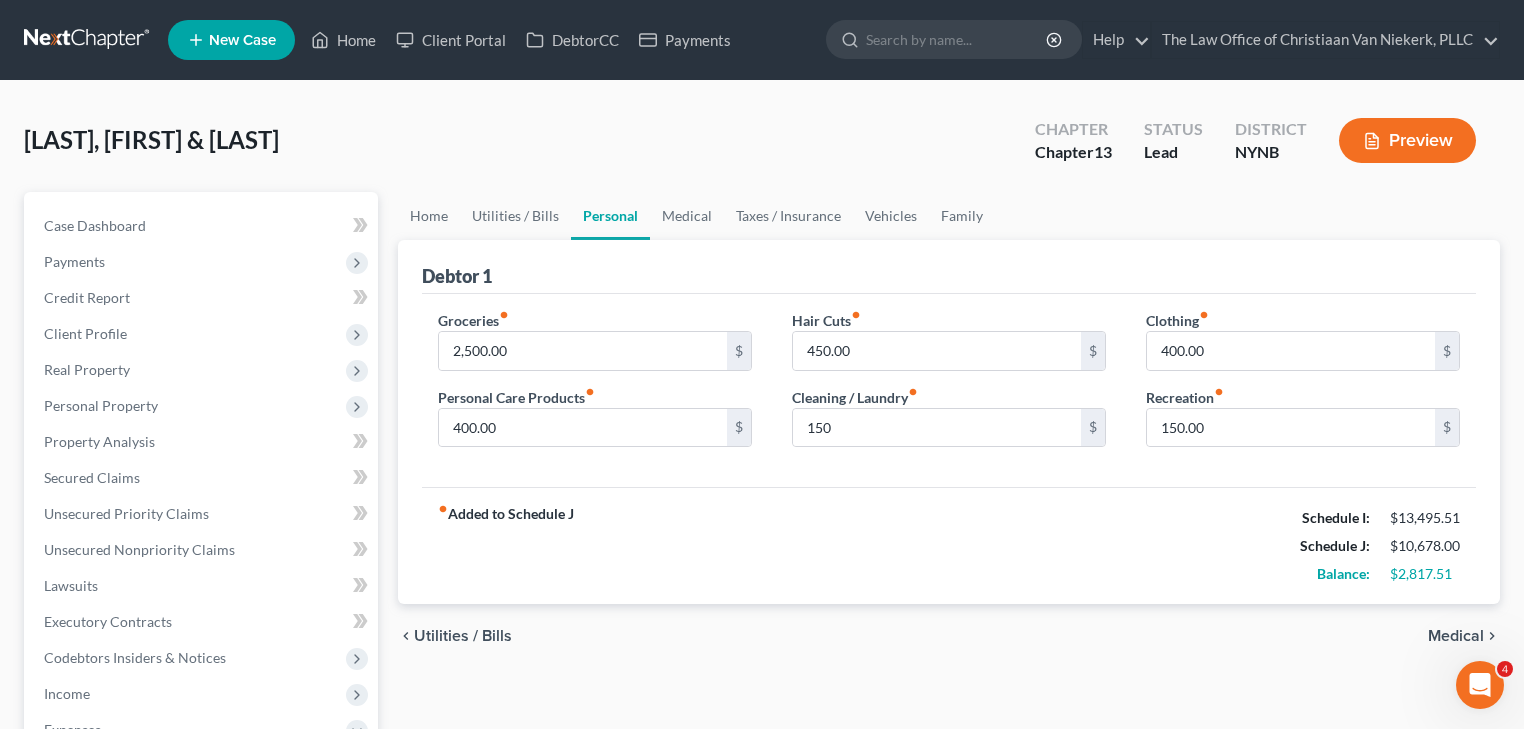 drag, startPoint x: 681, startPoint y: 595, endPoint x: 659, endPoint y: 592, distance: 22.203604 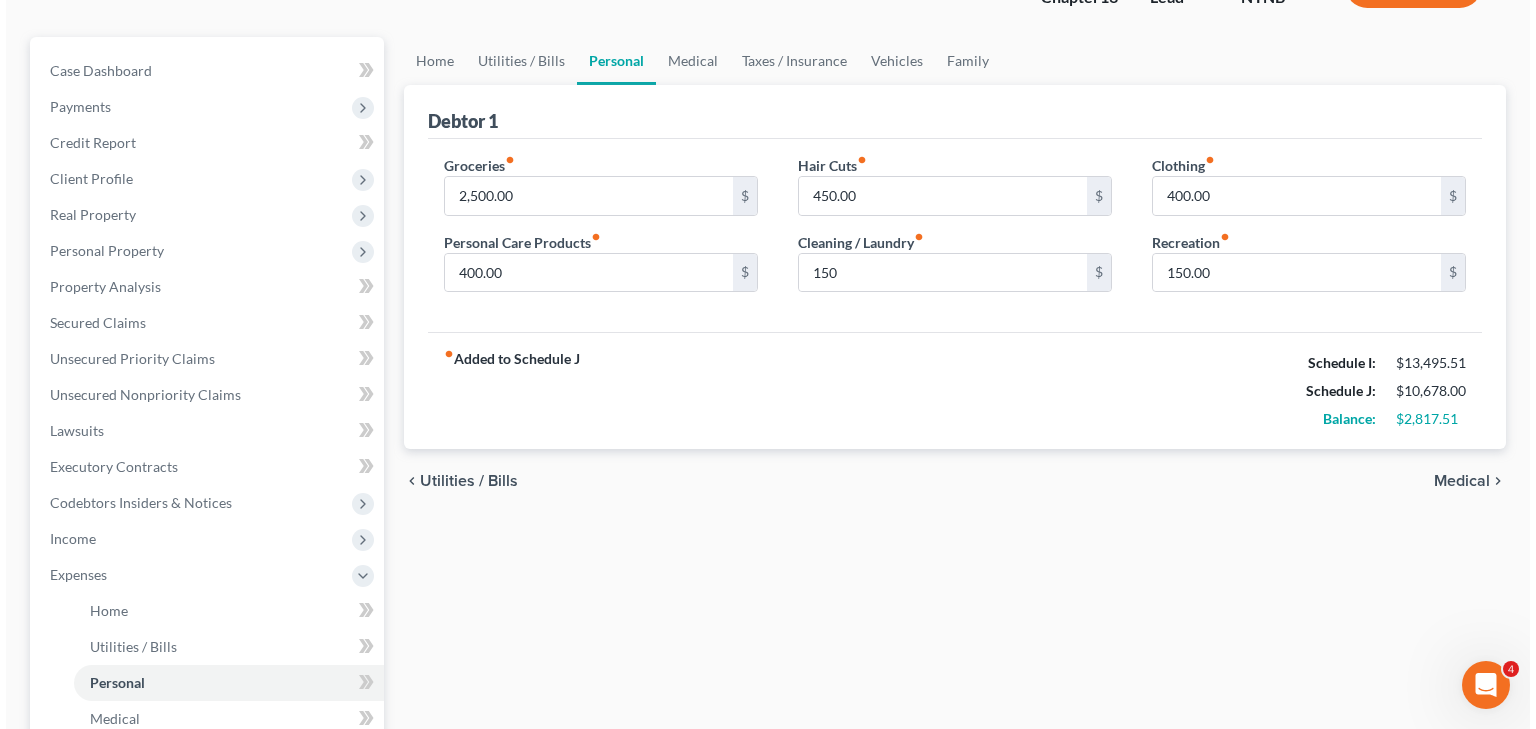 scroll, scrollTop: 480, scrollLeft: 0, axis: vertical 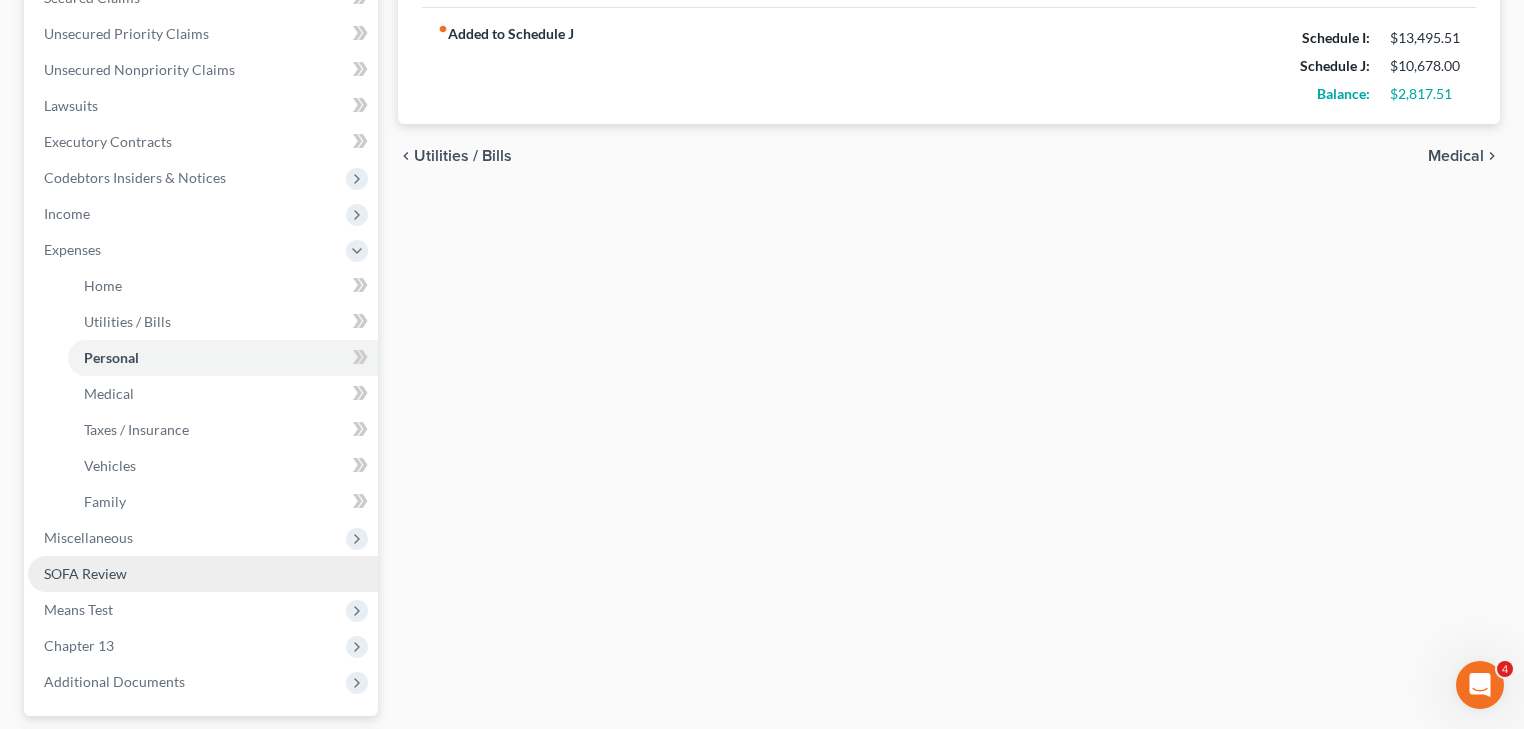 click on "SOFA Review" at bounding box center [85, 573] 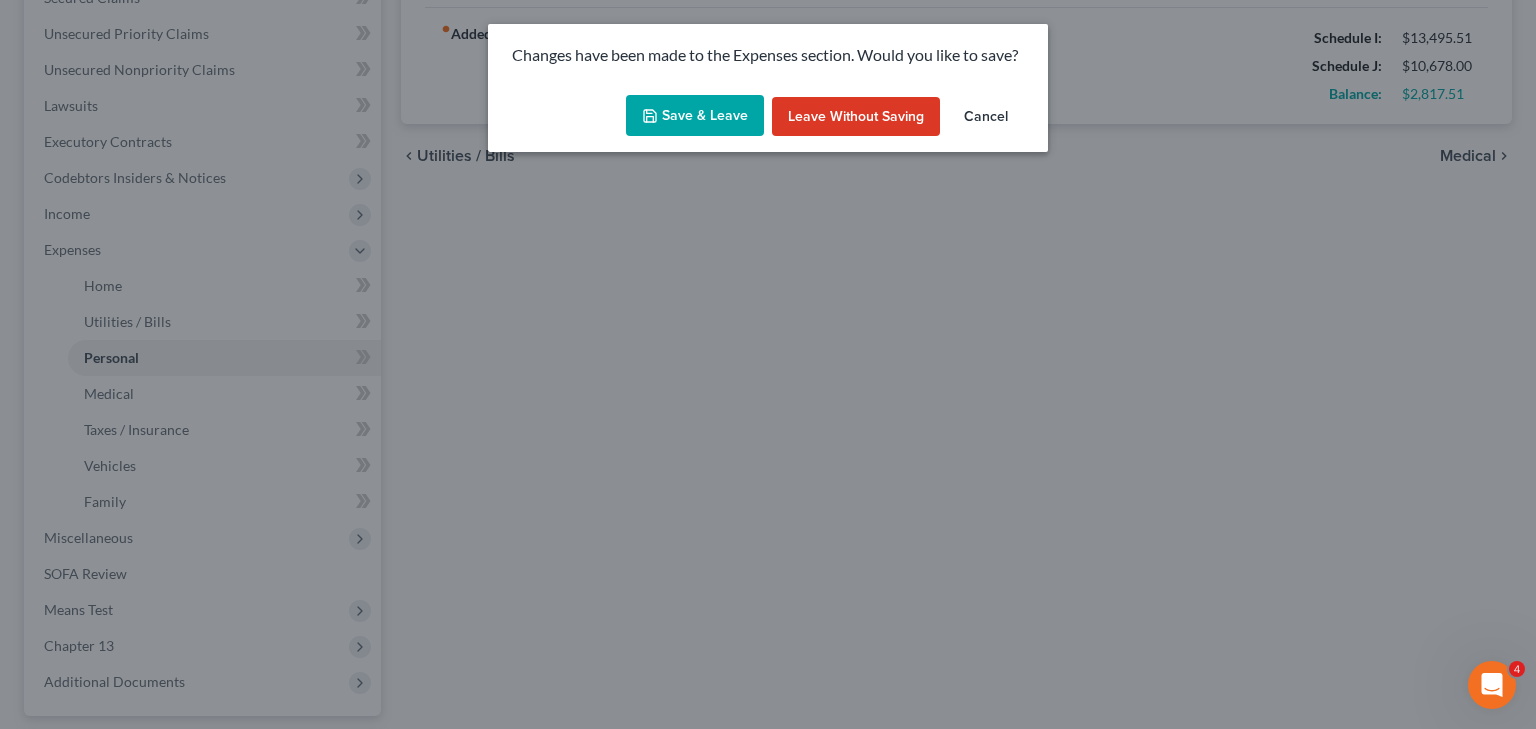 click on "Save & Leave" at bounding box center [695, 116] 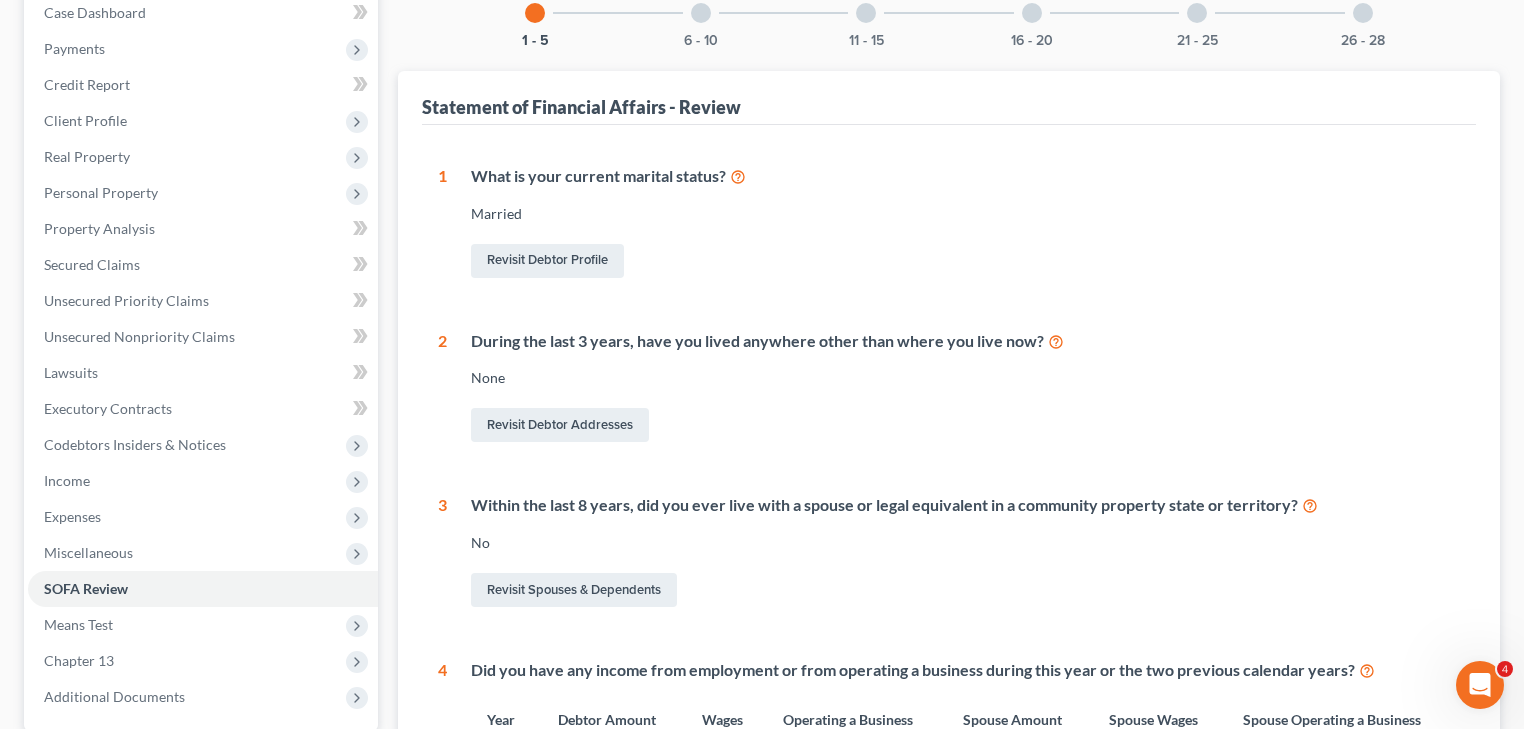 scroll, scrollTop: 480, scrollLeft: 0, axis: vertical 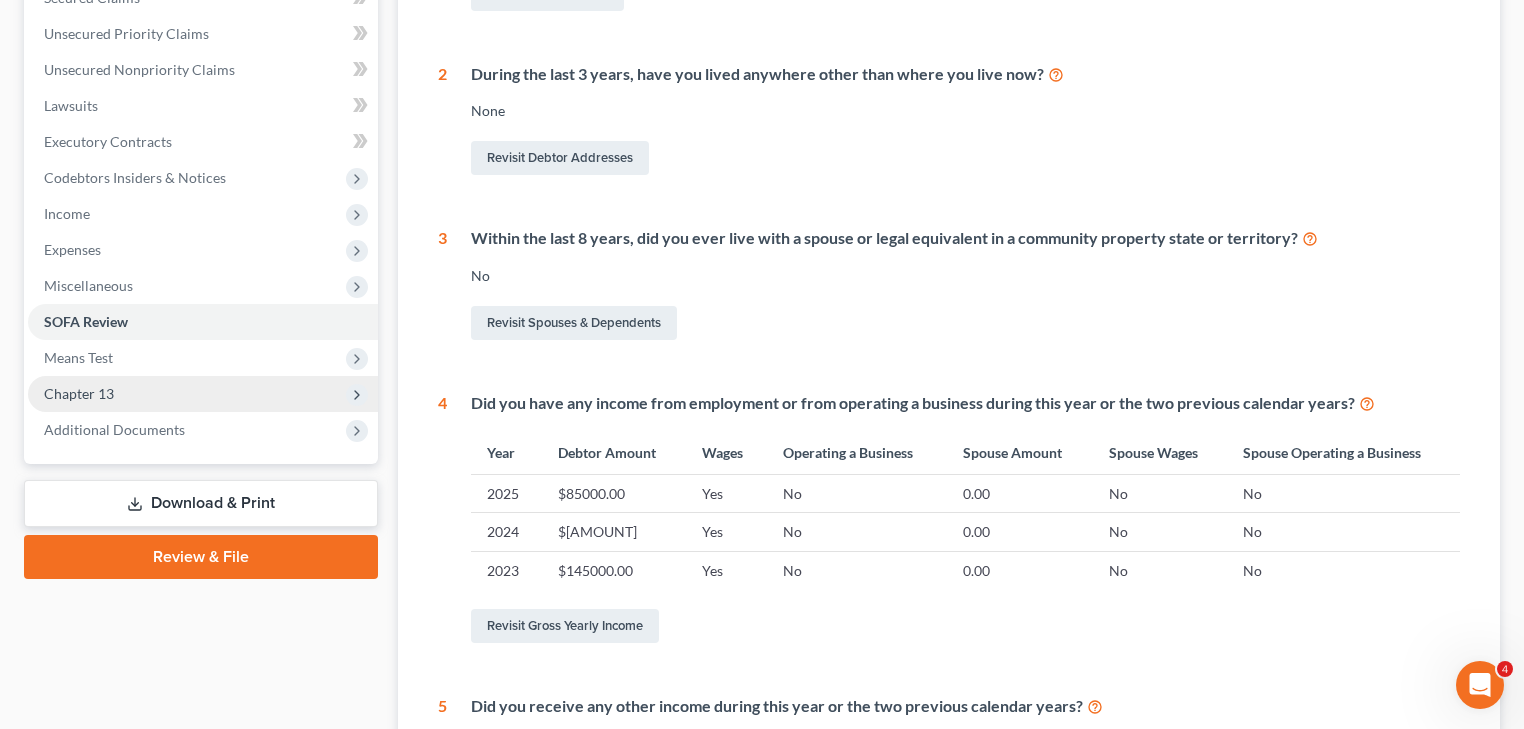 click on "Chapter 13" at bounding box center [203, 394] 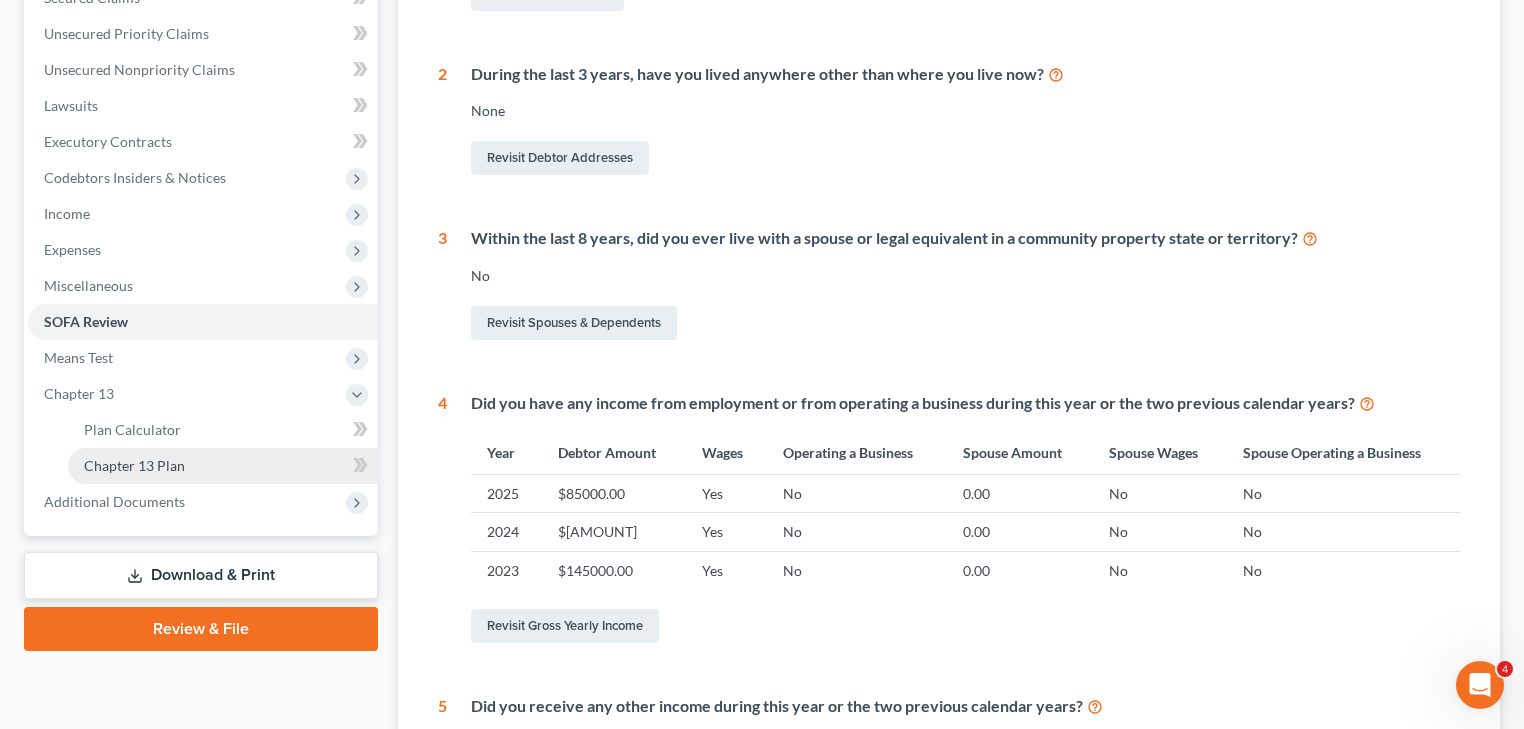 drag, startPoint x: 143, startPoint y: 460, endPoint x: 499, endPoint y: 420, distance: 358.24014 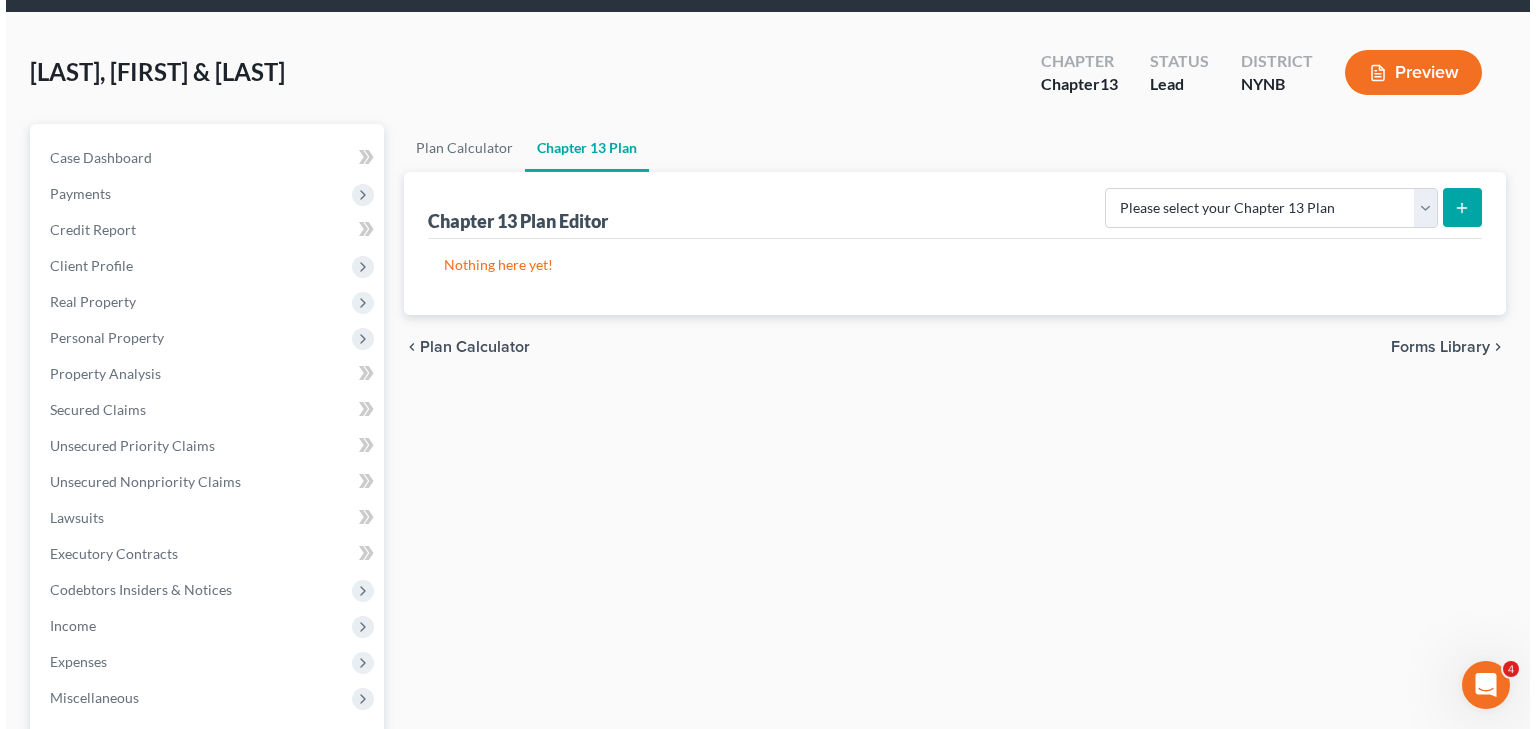 scroll, scrollTop: 0, scrollLeft: 0, axis: both 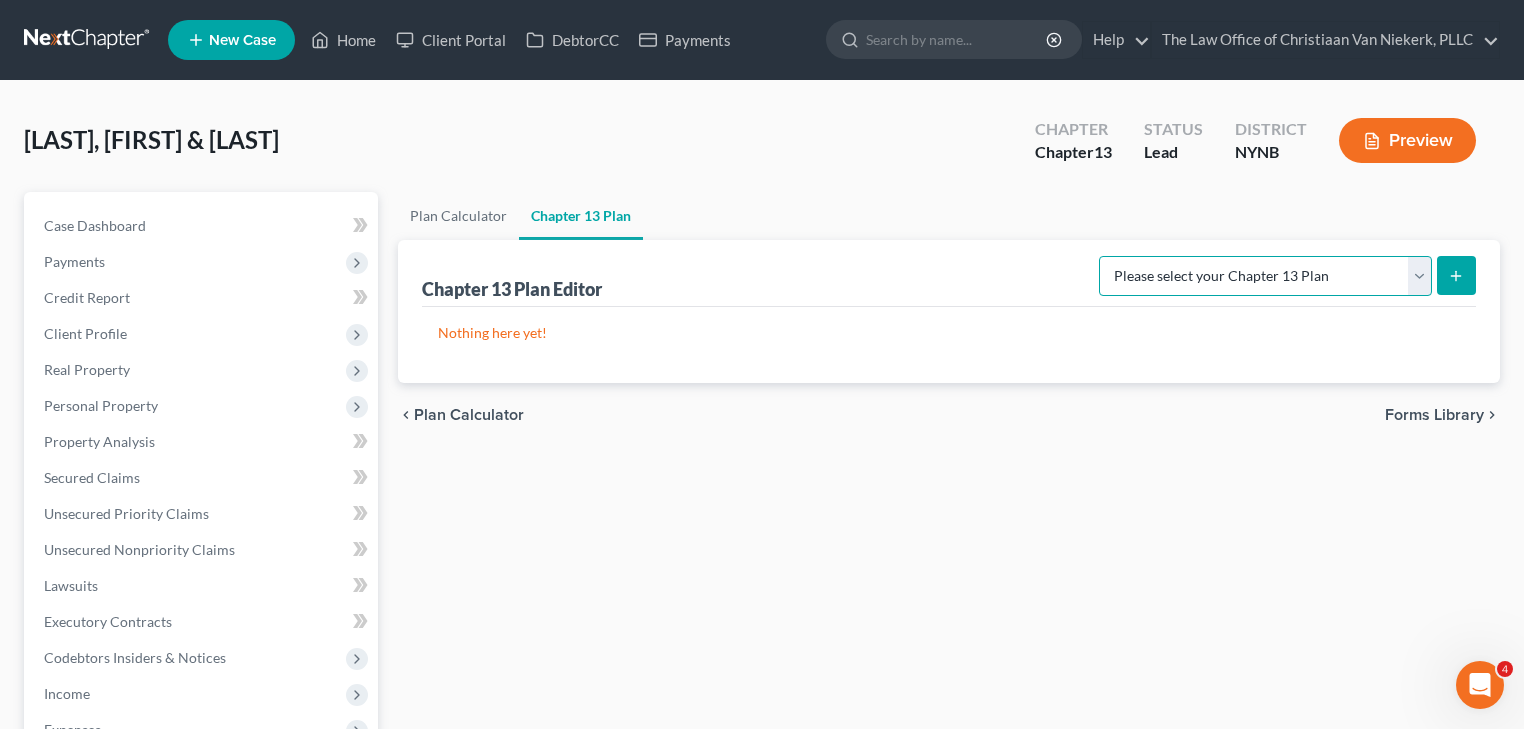 click on "Please select your Chapter 13 Plan National Form Plan - Official Form 113 New York  Northern District - Revised 12/1/2020 New York Northern District - Revised 12/1/2024" at bounding box center [1265, 276] 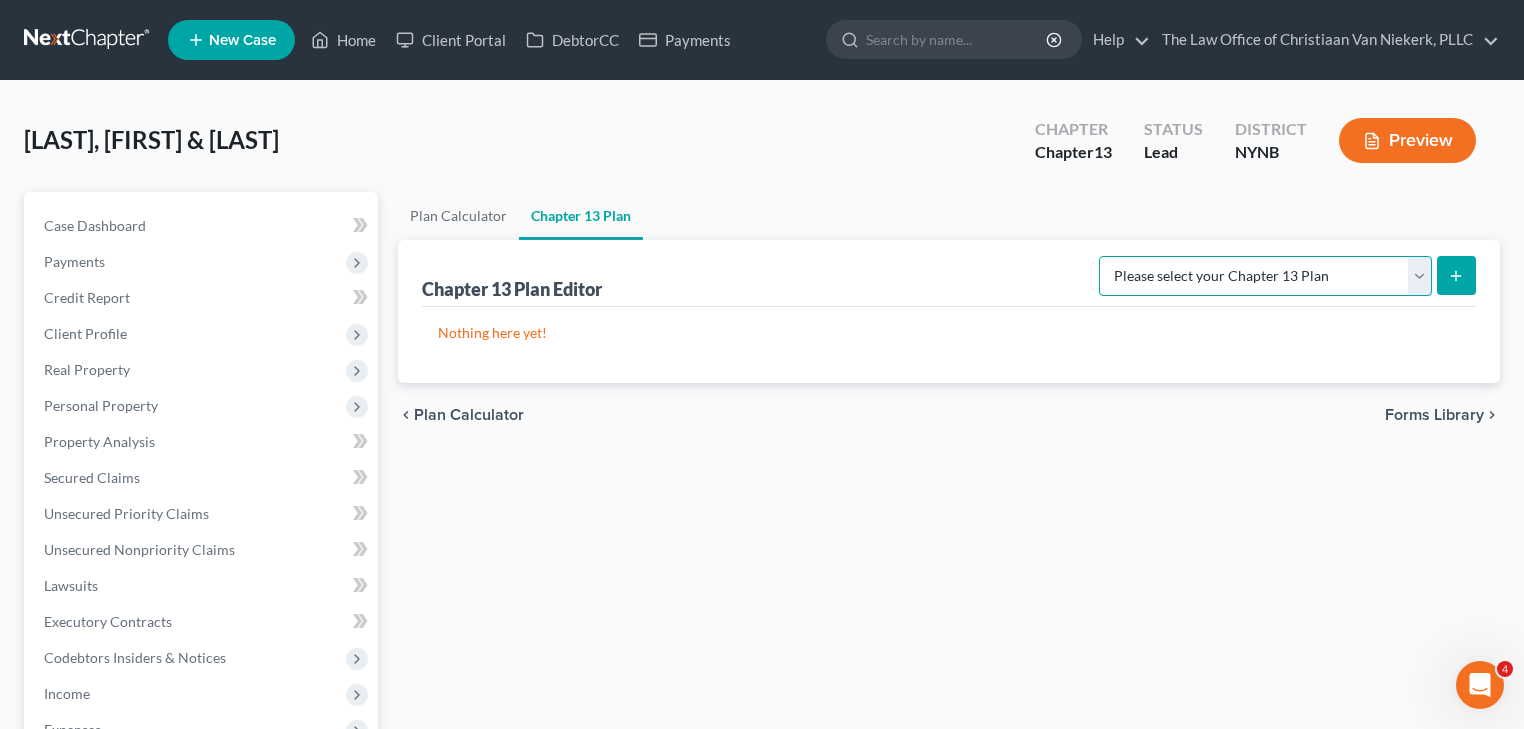 select on "2" 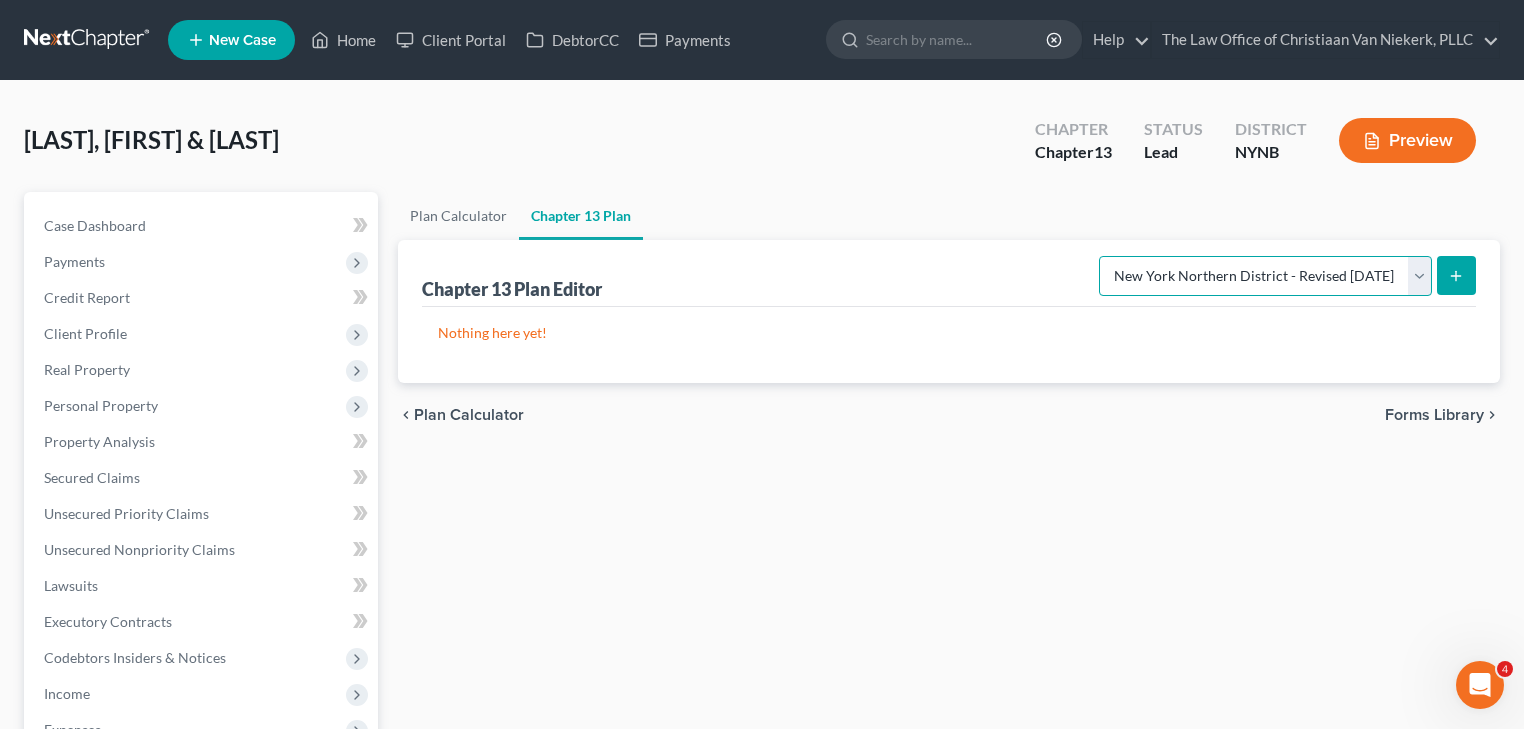 click on "Please select your Chapter 13 Plan National Form Plan - Official Form 113 New York  Northern District - Revised 12/1/2020 New York Northern District - Revised 12/1/2024" at bounding box center [1265, 276] 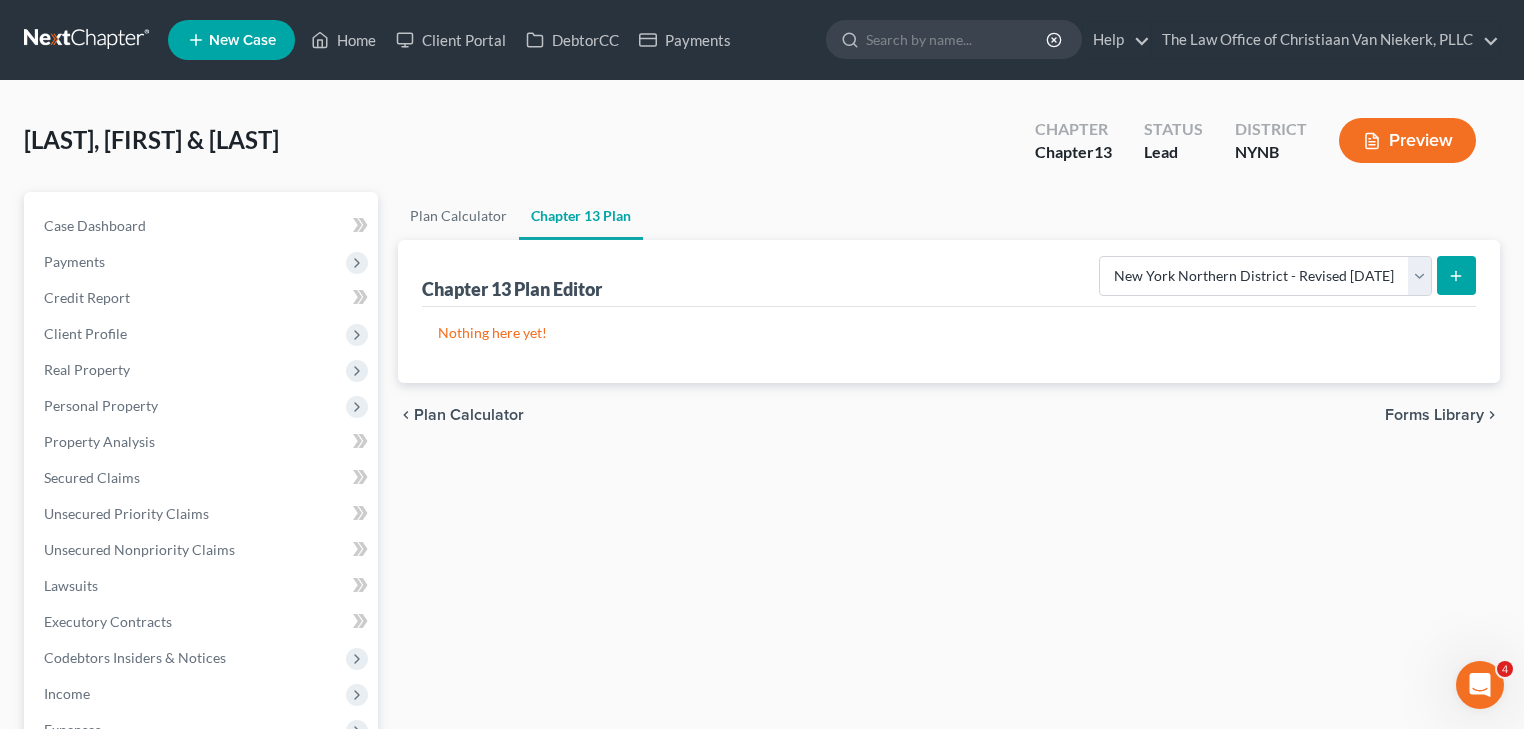 click 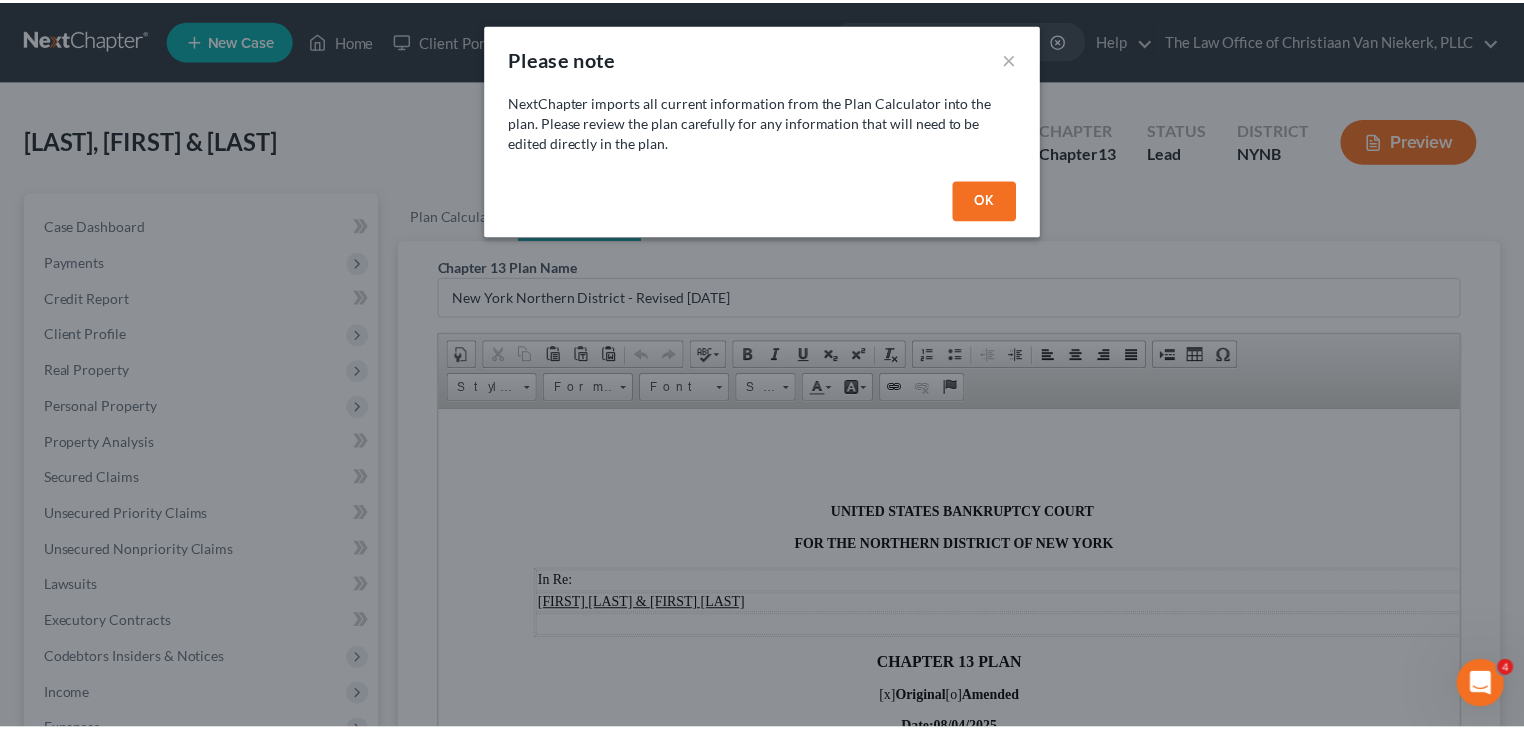 scroll, scrollTop: 0, scrollLeft: 0, axis: both 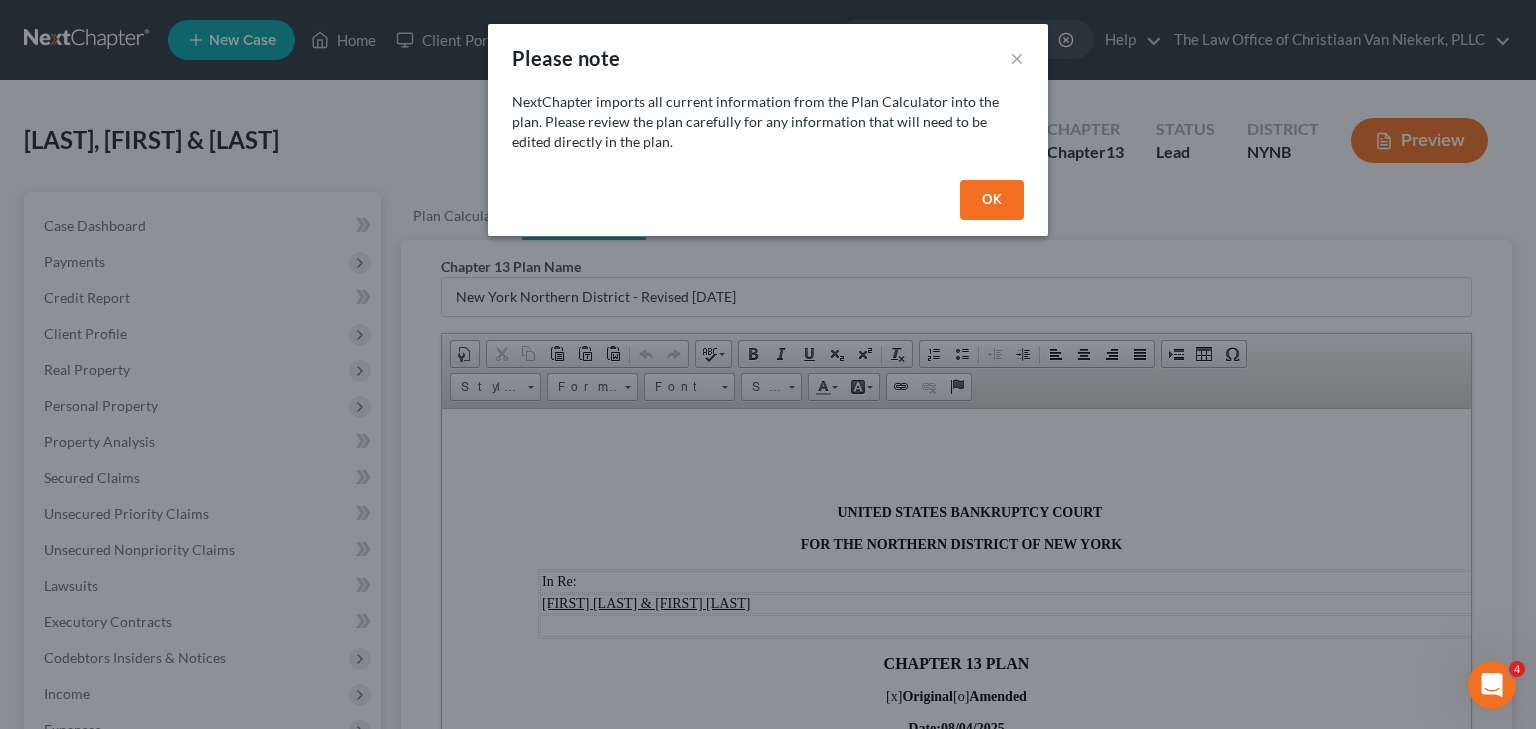 click on "OK" at bounding box center (992, 200) 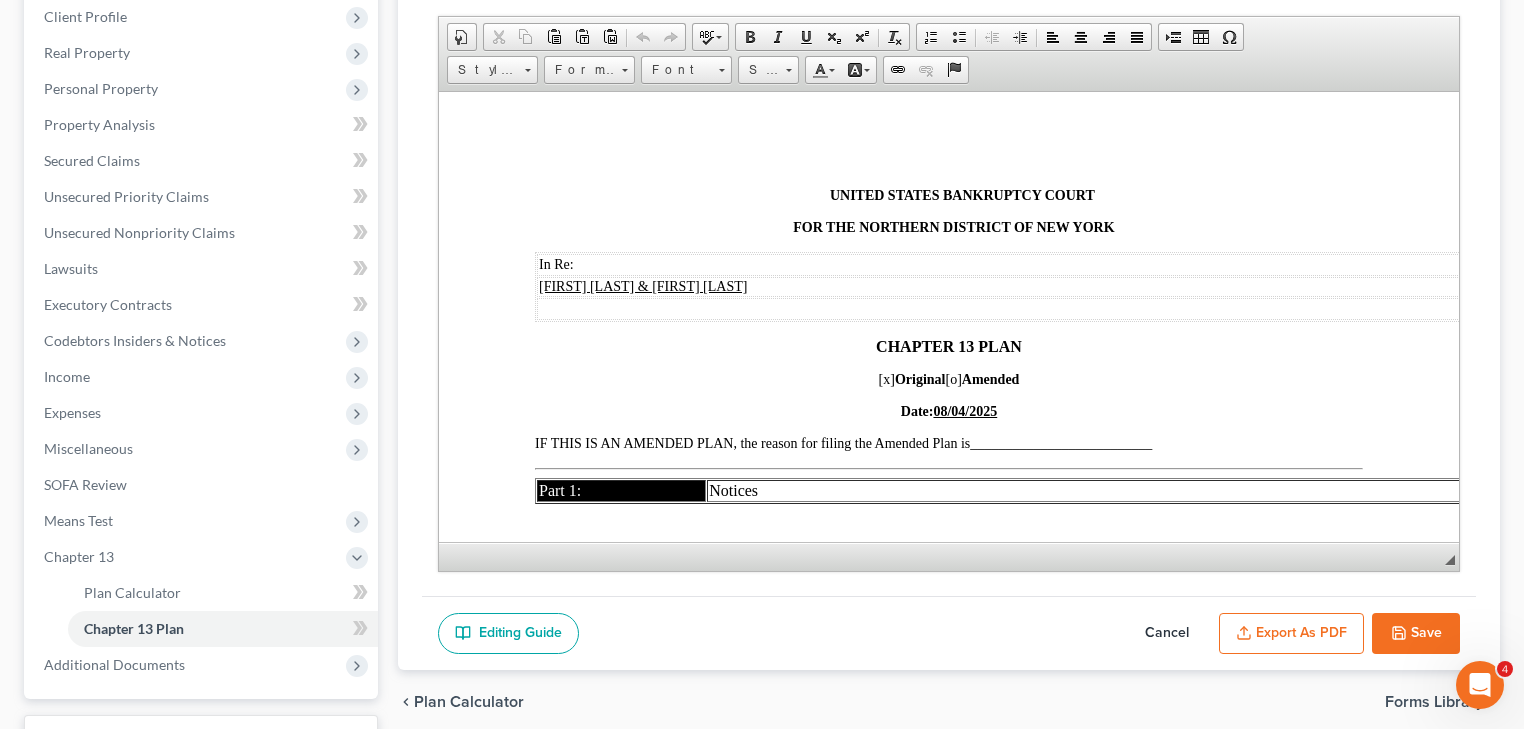 scroll, scrollTop: 320, scrollLeft: 0, axis: vertical 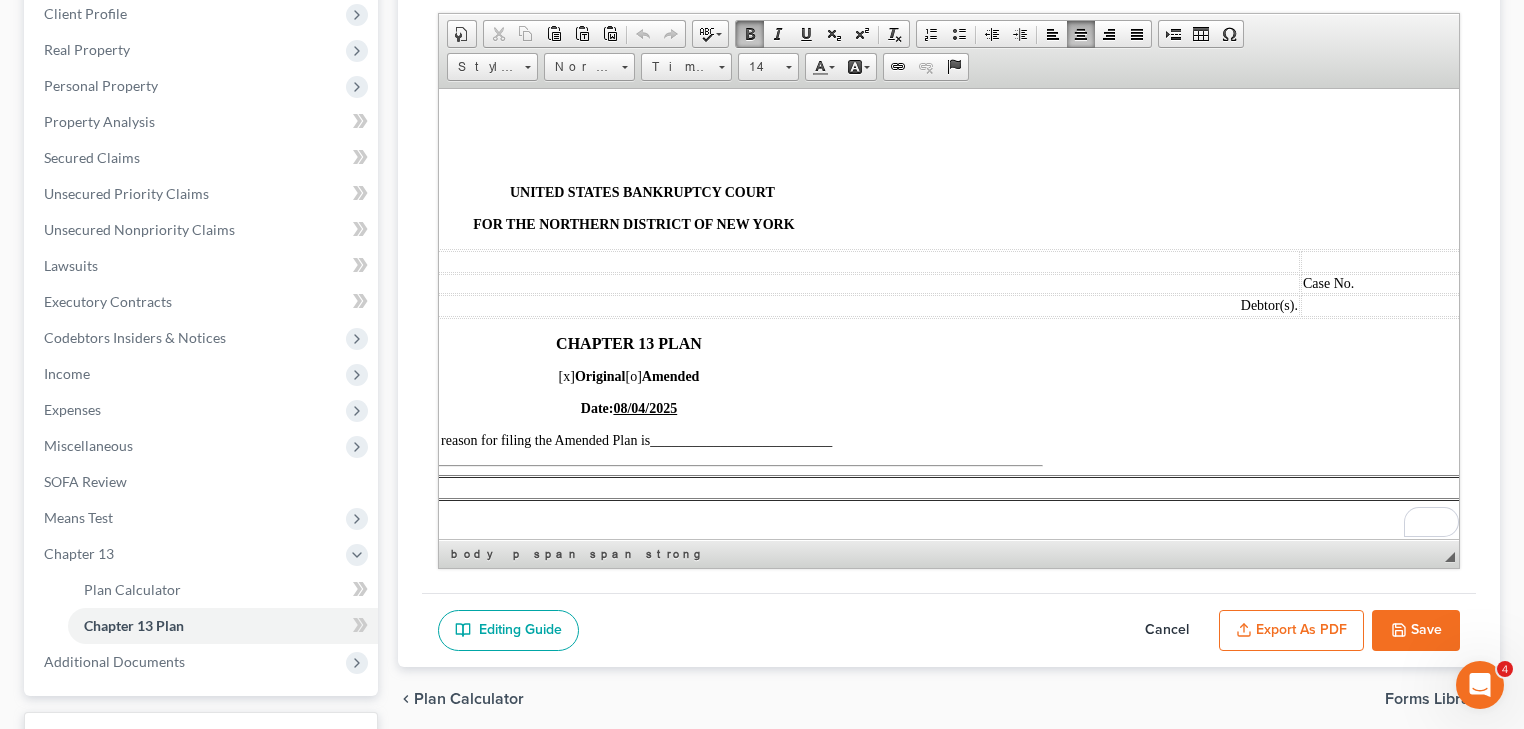 drag, startPoint x: 1108, startPoint y: 530, endPoint x: 1759, endPoint y: 628, distance: 658.335 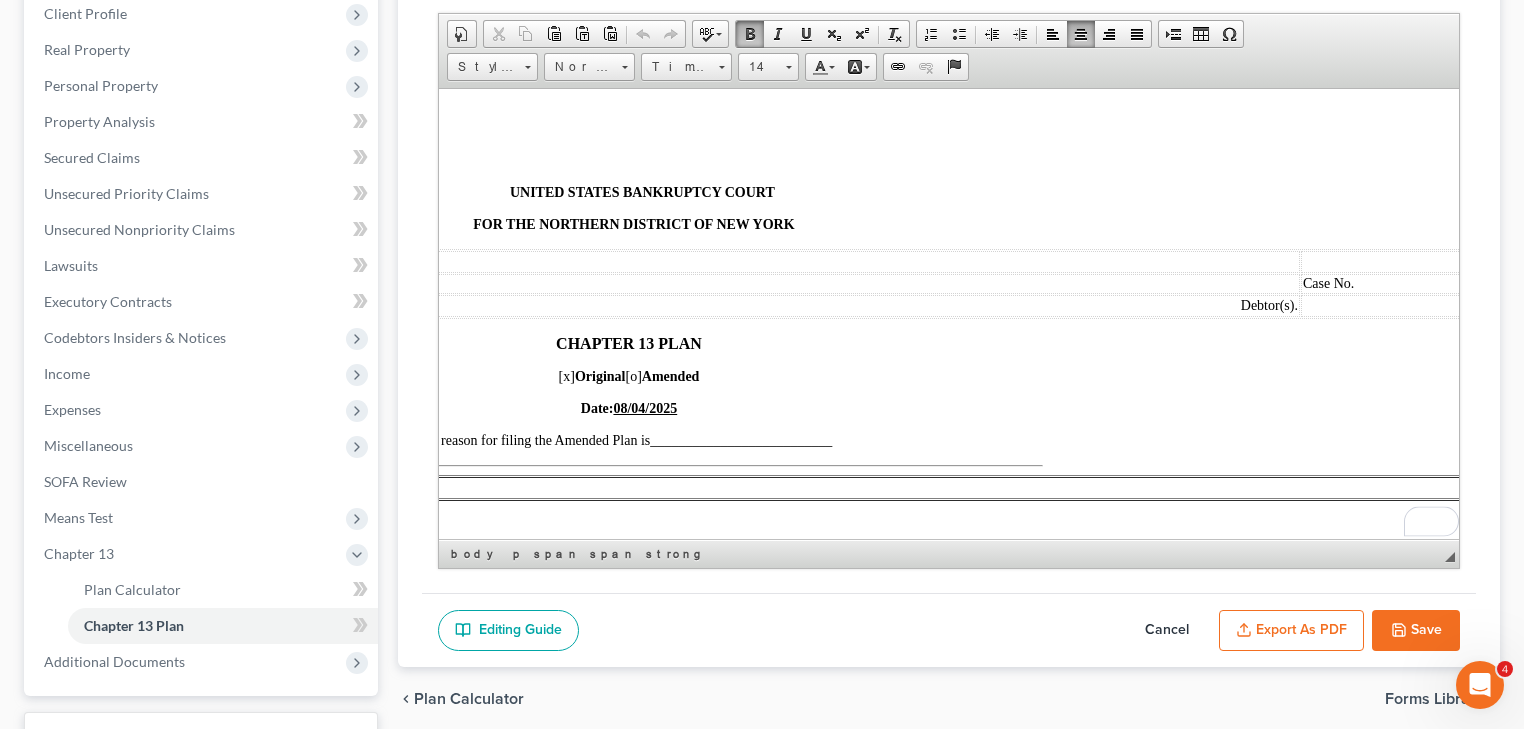 scroll, scrollTop: 180, scrollLeft: 320, axis: both 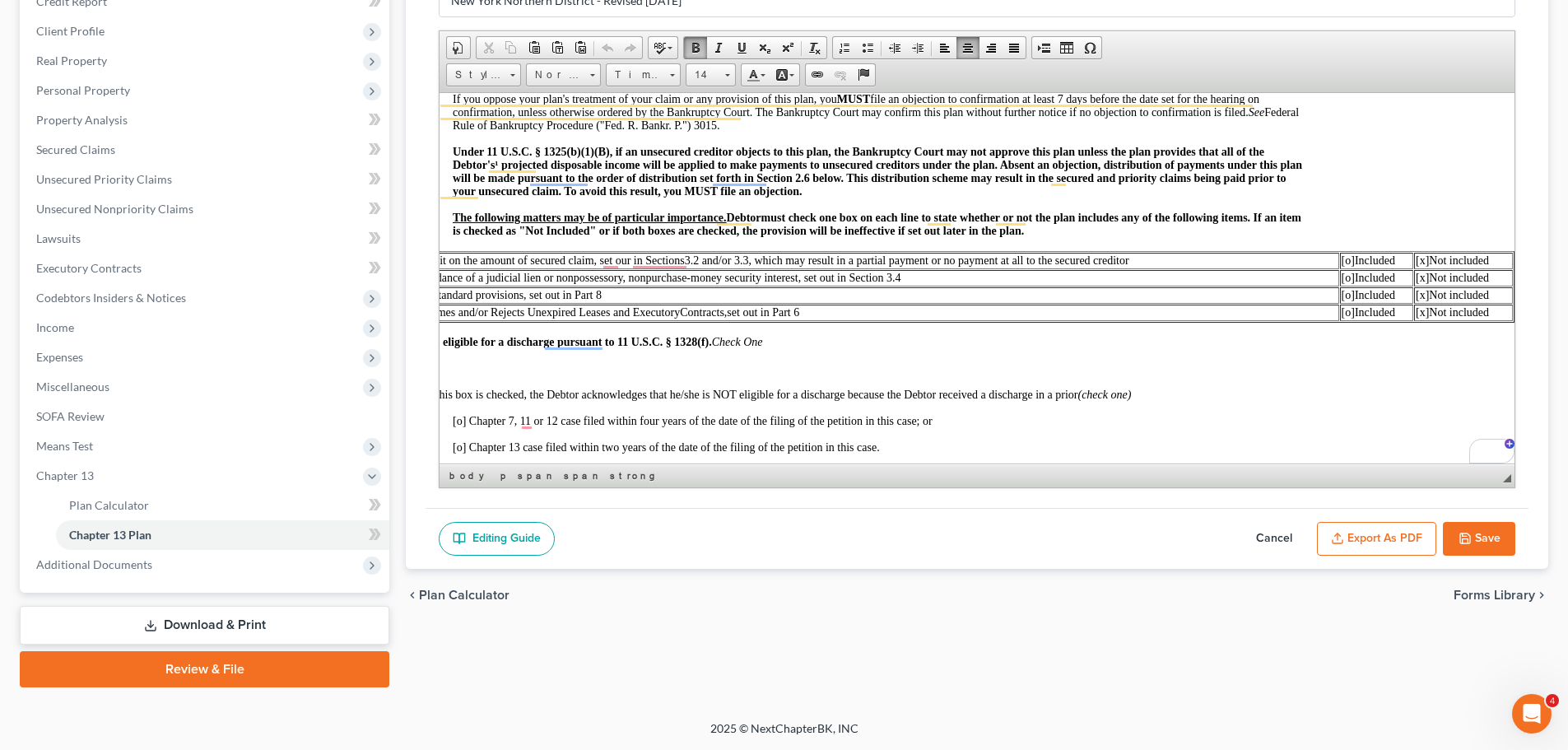click on "[o]  Included" at bounding box center [1376, 260] 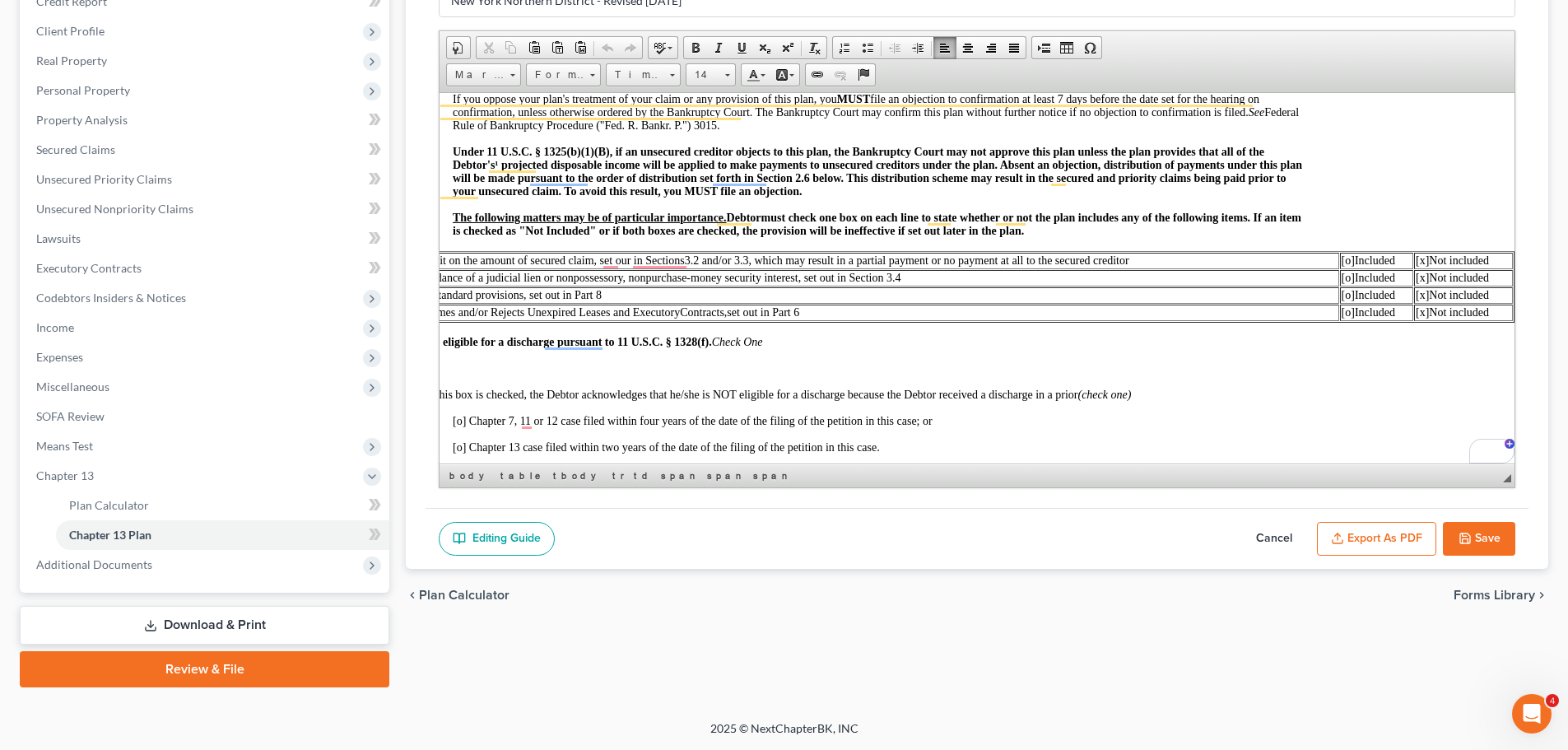 type 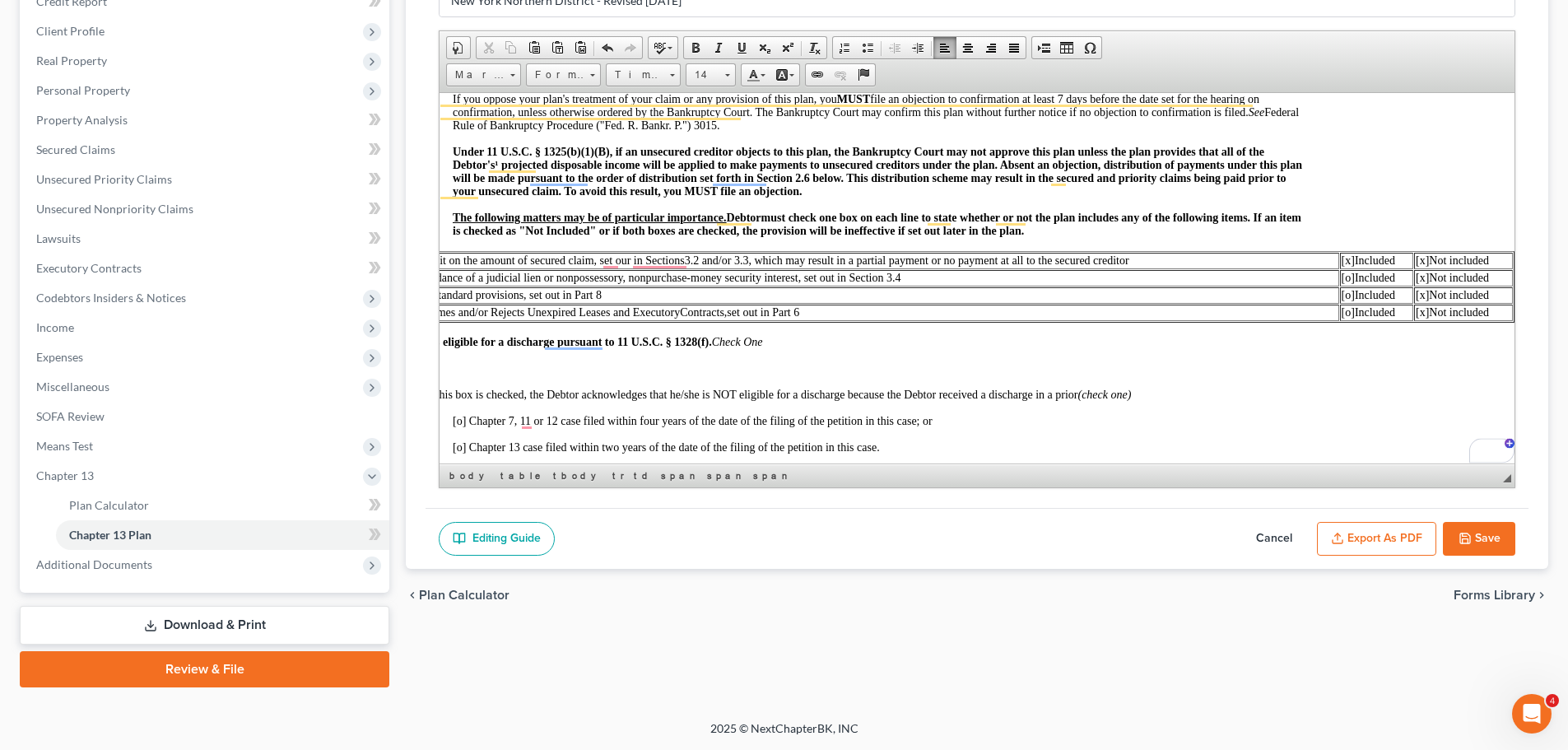 click on "[x]" at bounding box center [1422, 259] 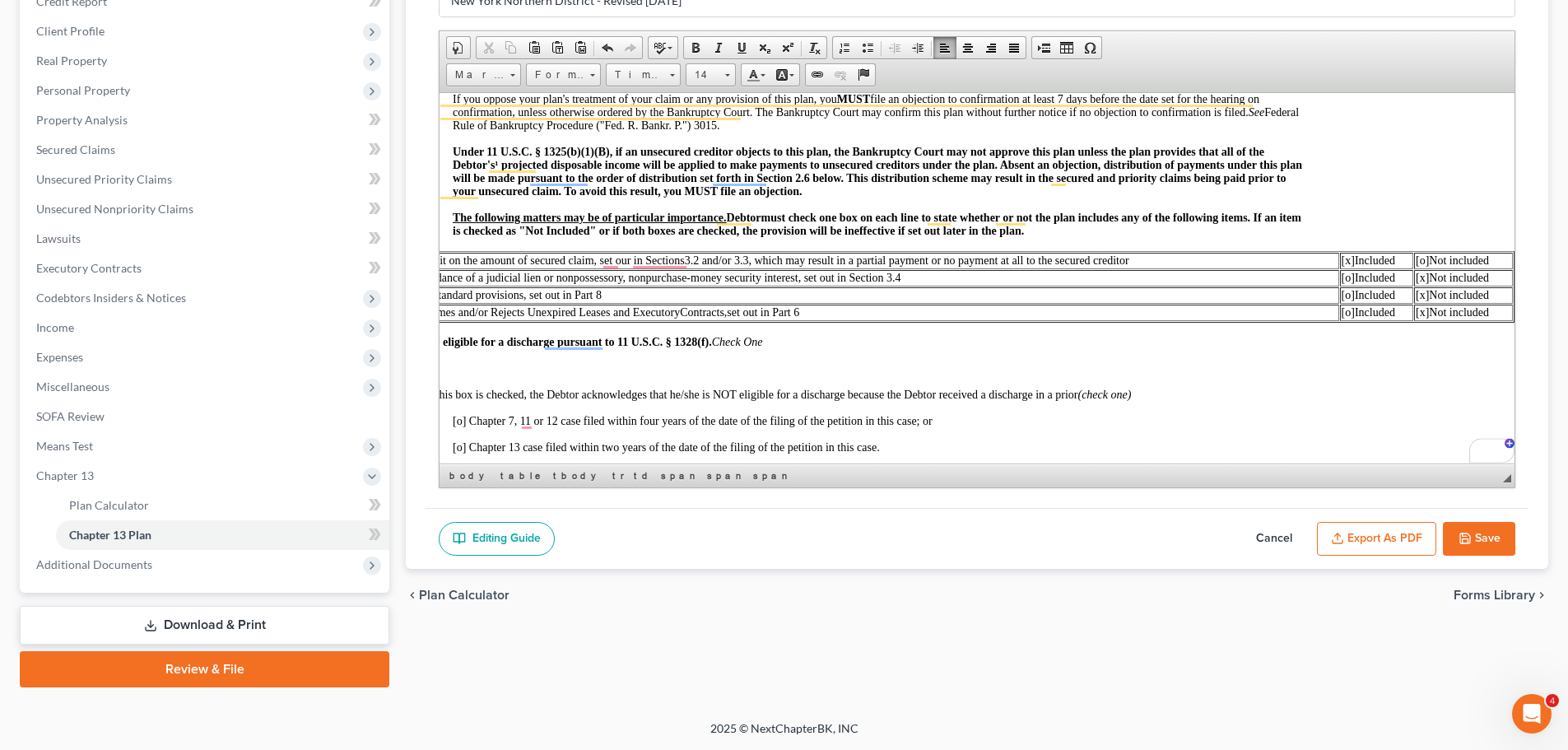 scroll, scrollTop: 461, scrollLeft: 0, axis: vertical 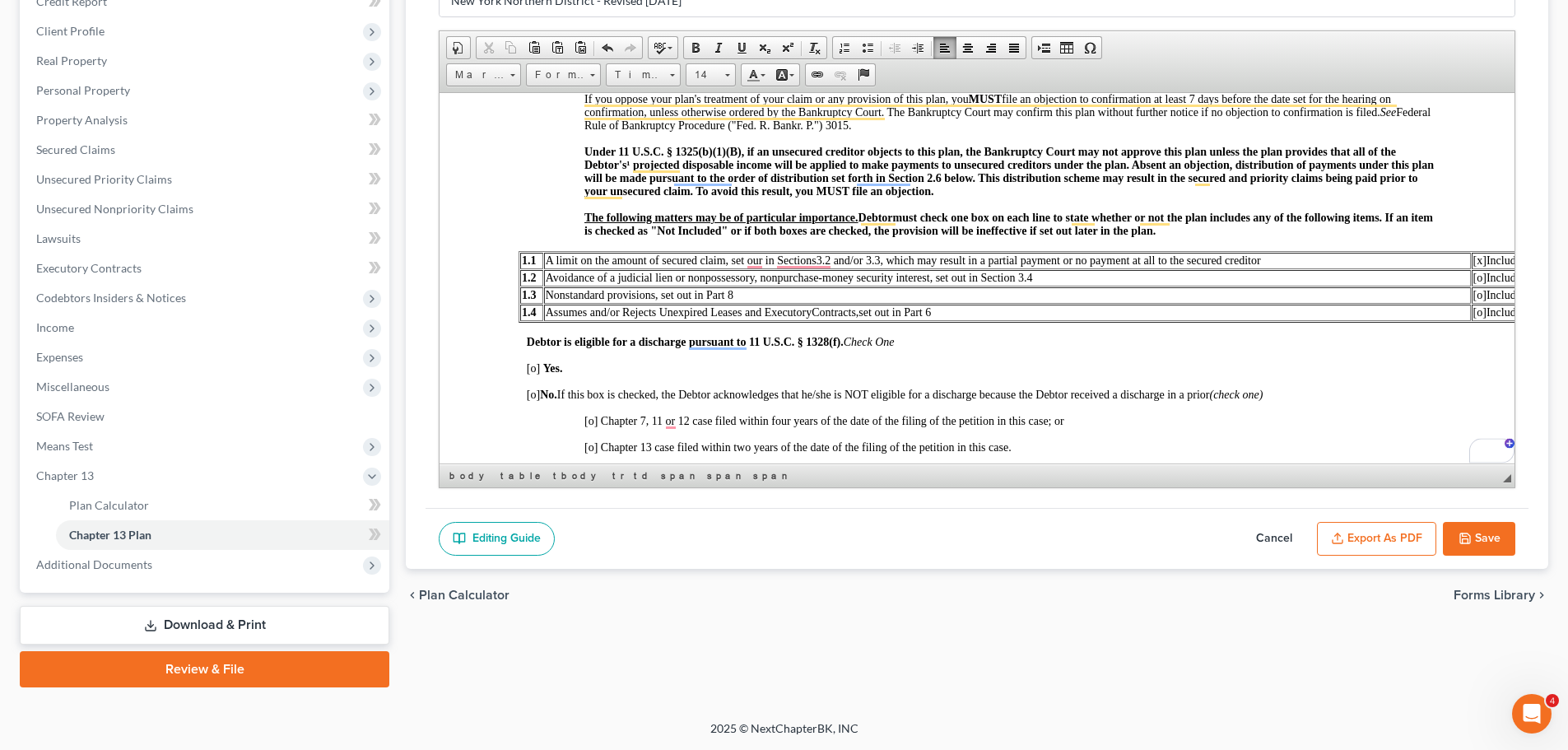 click on "[o]" at bounding box center (533, 367) 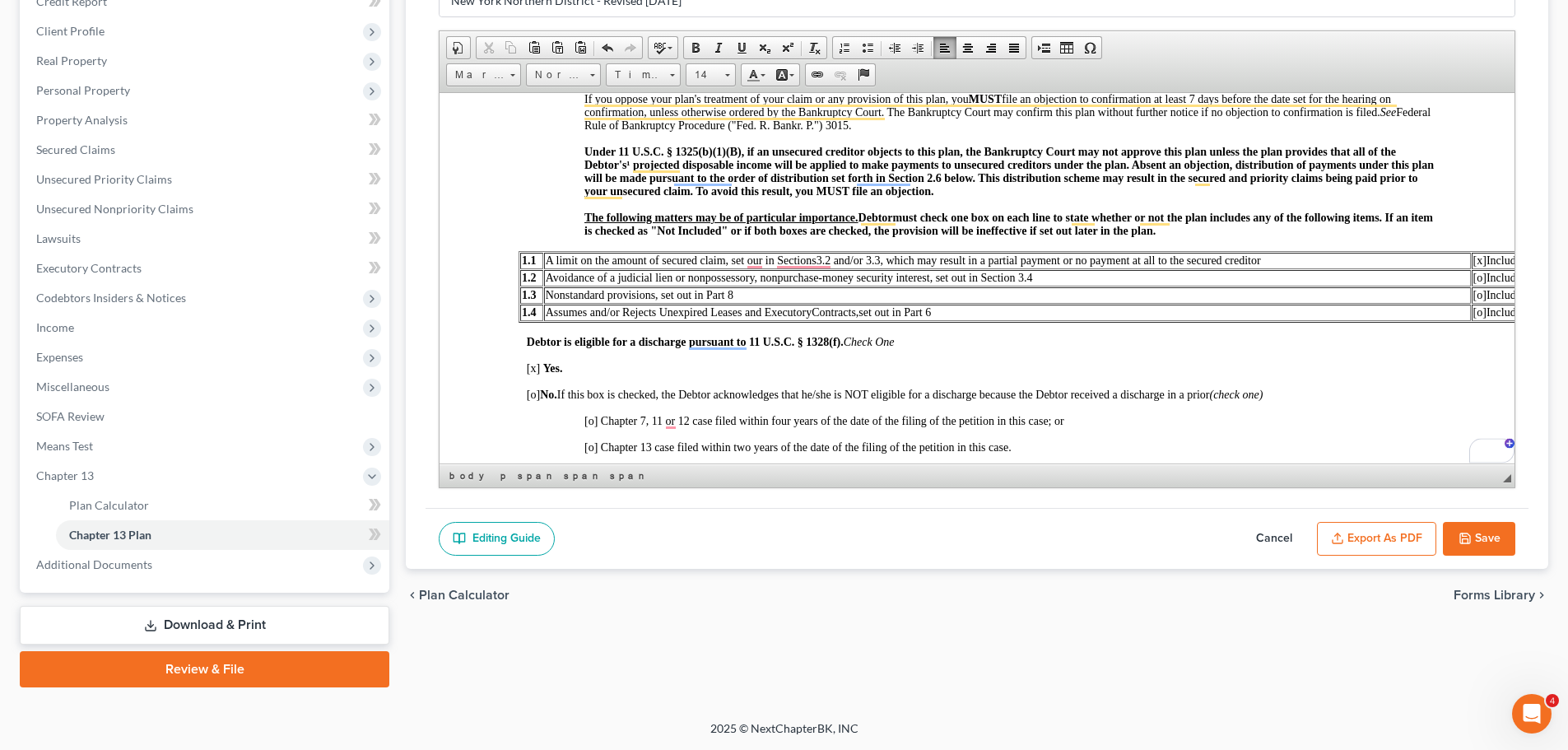 drag, startPoint x: 763, startPoint y: 429, endPoint x: 747, endPoint y: 436, distance: 17.464249 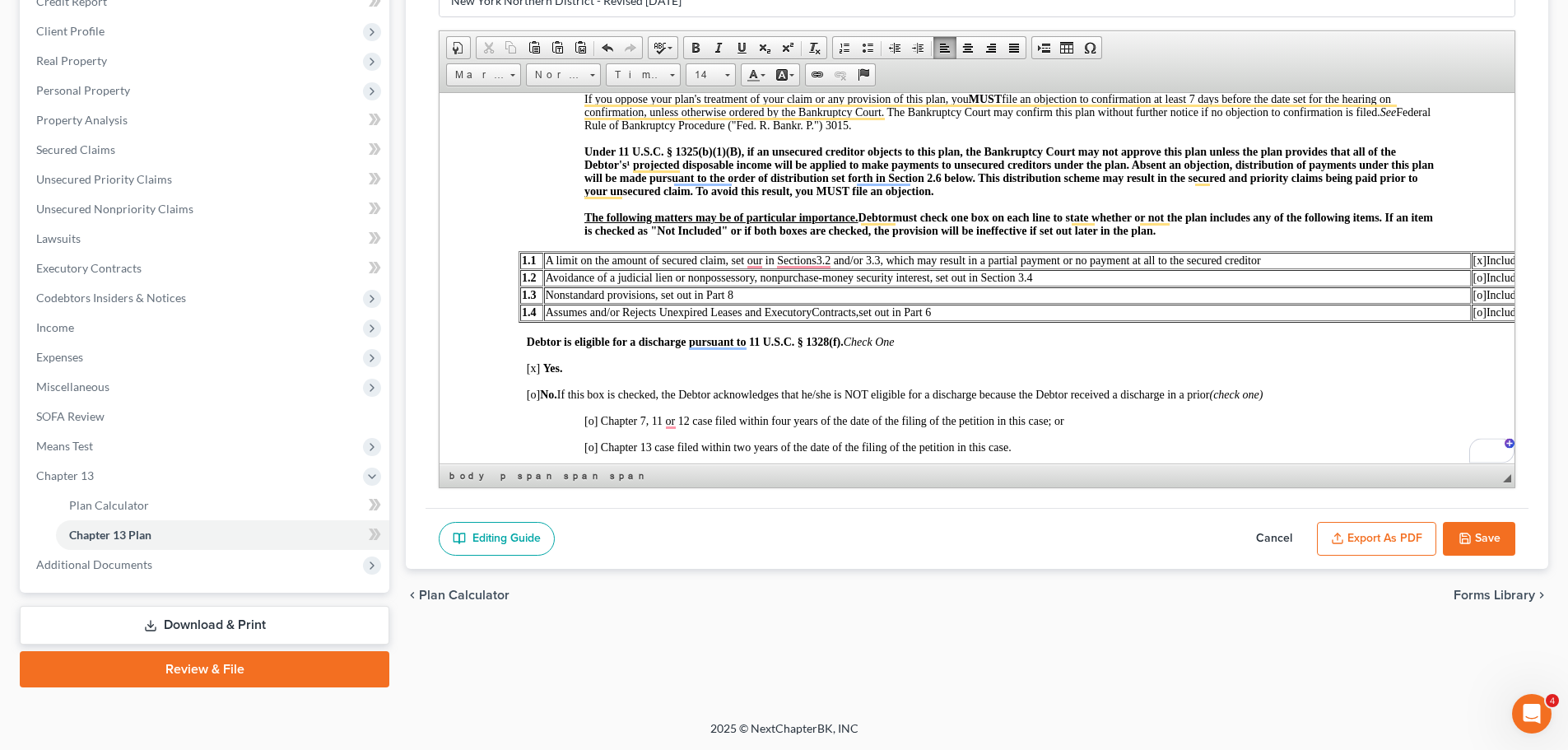 click on "UNITED STATES BANKRUPTCY COURT FOR THE NORTHERN DISTRICT OF NEW YORK In Re:  Jonathan Kaplan & Blair Elizabeth Kaplan Case No.  Debtor(s). CHAPTER 13 PLAN [x]  Original   [o]  Amended Date:  08/04/2025 IF THIS IS AN AMENDED PLAN, the reason for filing the Amended Plan is  __________________________ Part 1:  Notices To Creditors:  Your rights may be affected by this plan. Your claim may be reduced, modified, or eliminated. You should read this plan carefully and discuss it with your attorney if you have one in this bankruptcy case. If you do not have an attorney, you may wish to consult one. If you oppose your plan's treatment of your claim or any provision of this plan, you  MUST  file an objection to confirmation at least 7 days before the date set for the hearing on confirmation, unless otherwise ordered by the Bankruptcy Court. The Bankruptcy Court may confirm this plan without further notice if no objection to confirmation is filed.  See  Debtor 1.1 [x]  Included [o]  Not included 1.2 [o] ]" at bounding box center [977, 2334] 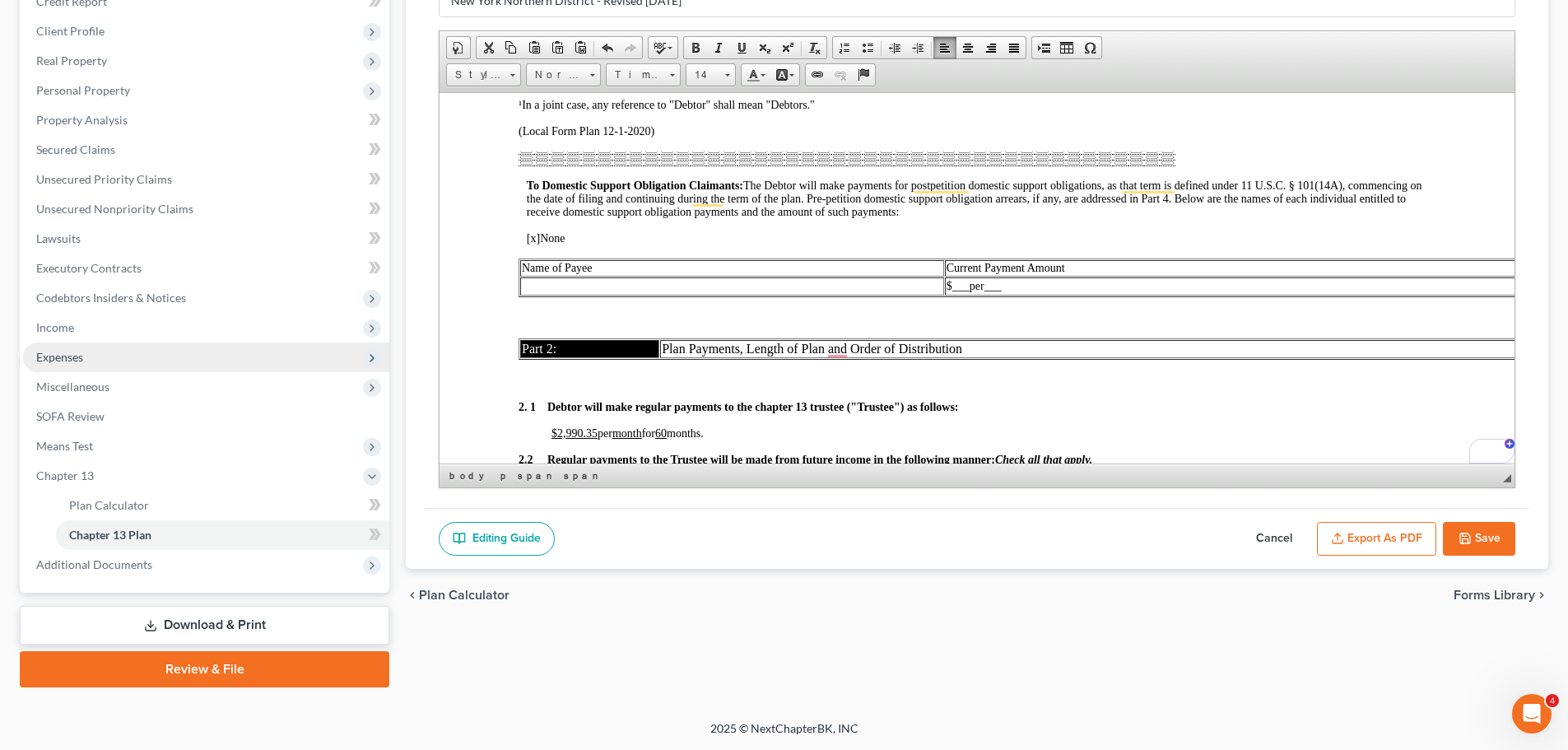 click on "Expenses" at bounding box center [59, 356] 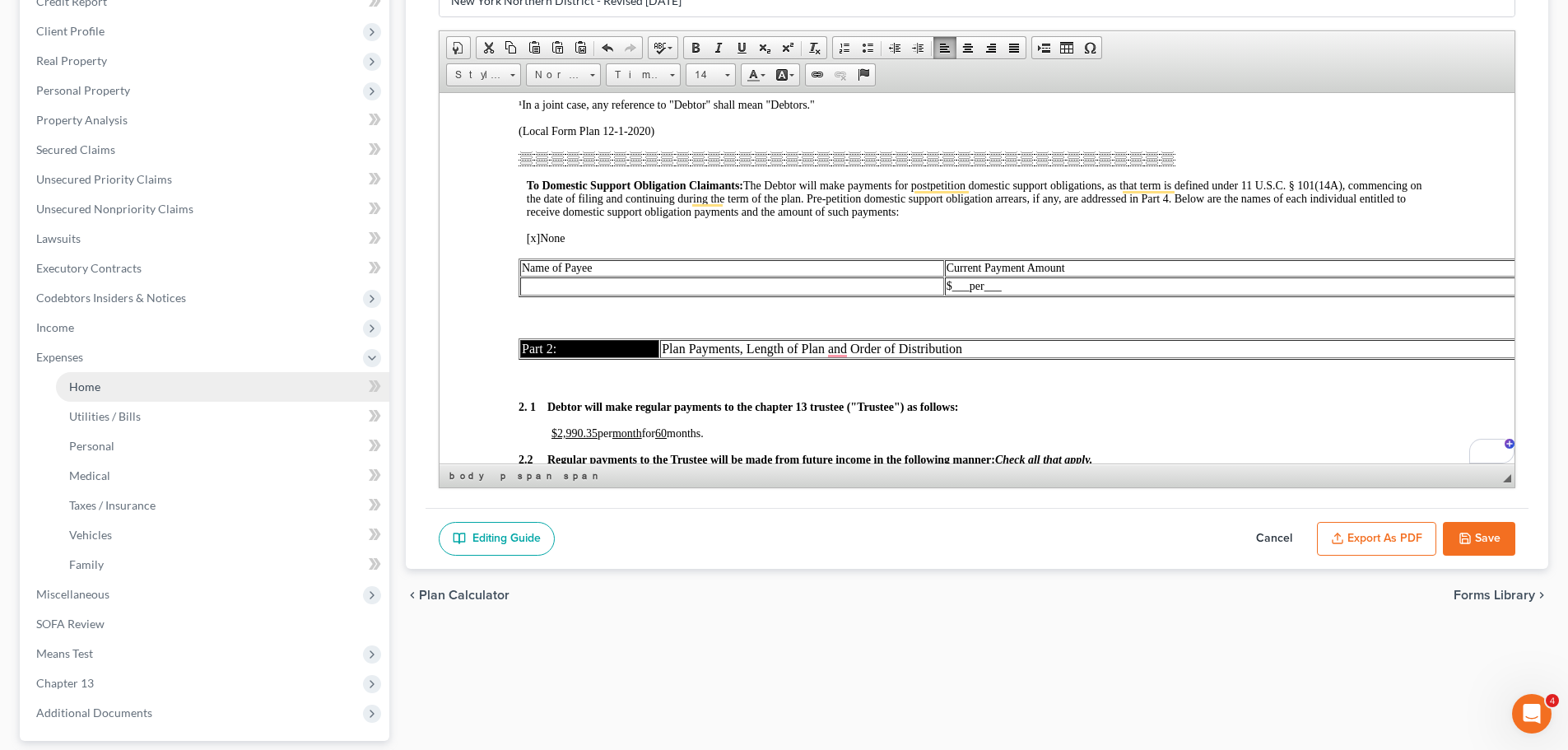 click on "Home" at bounding box center (222, 387) 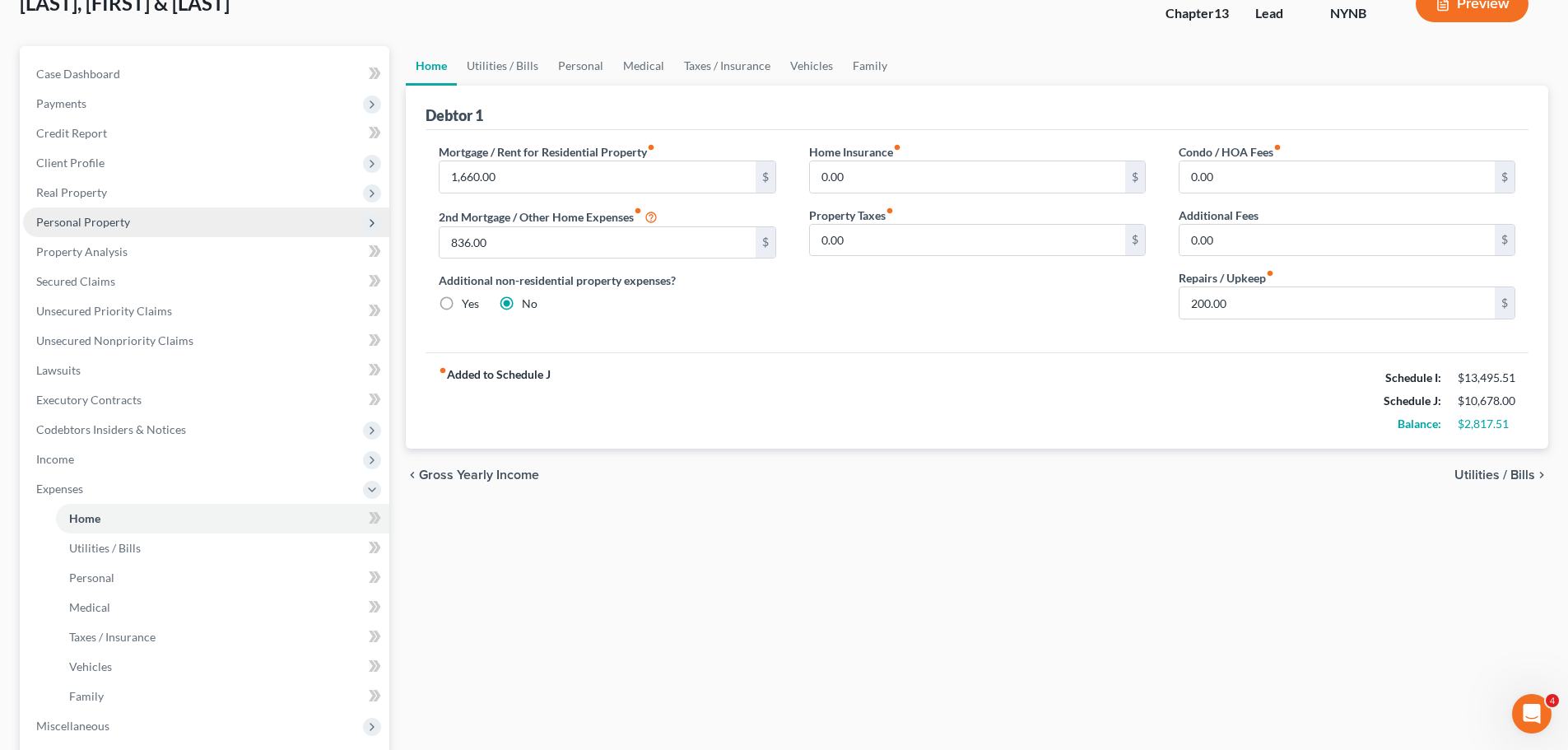 scroll, scrollTop: 0, scrollLeft: 0, axis: both 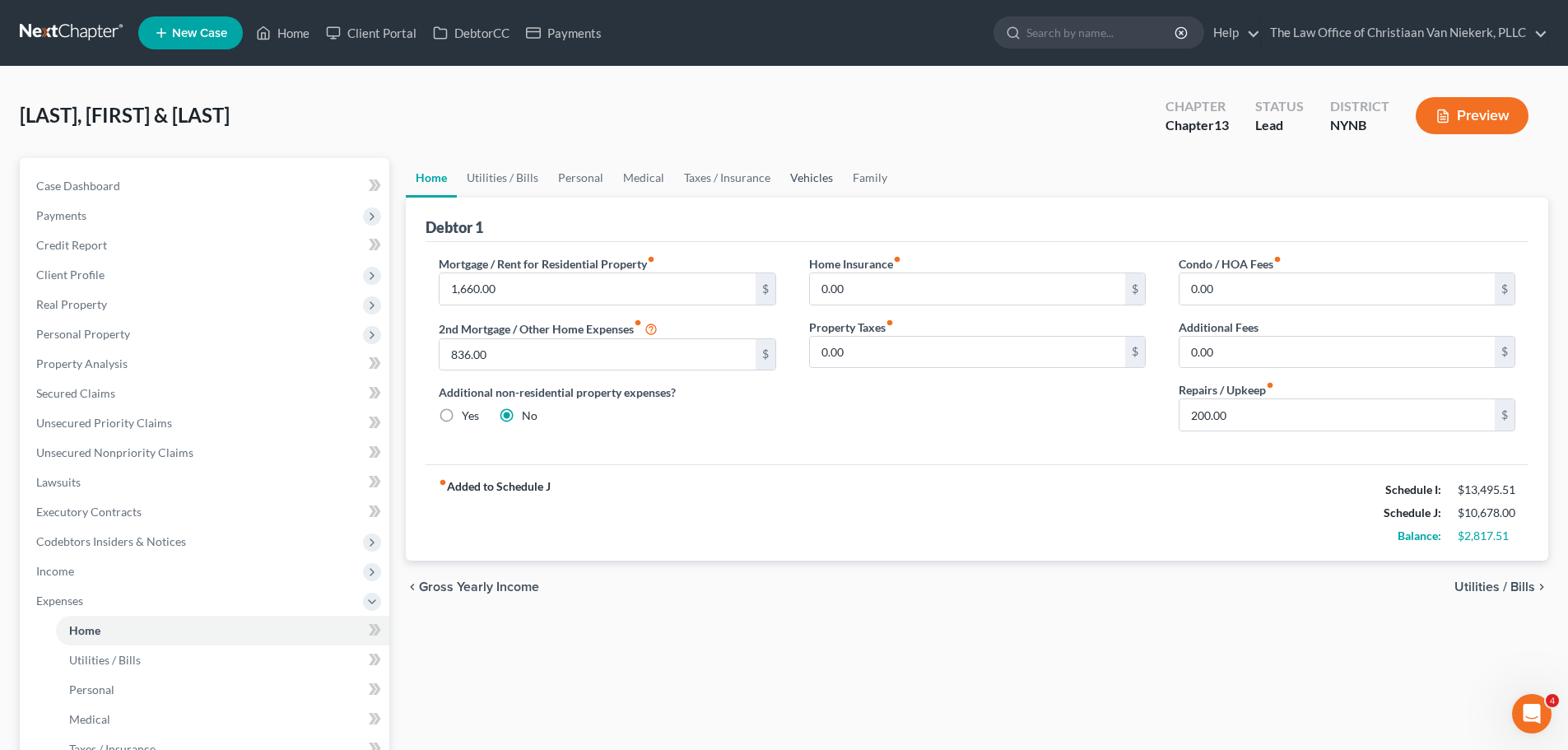 click on "Vehicles" at bounding box center (812, 178) 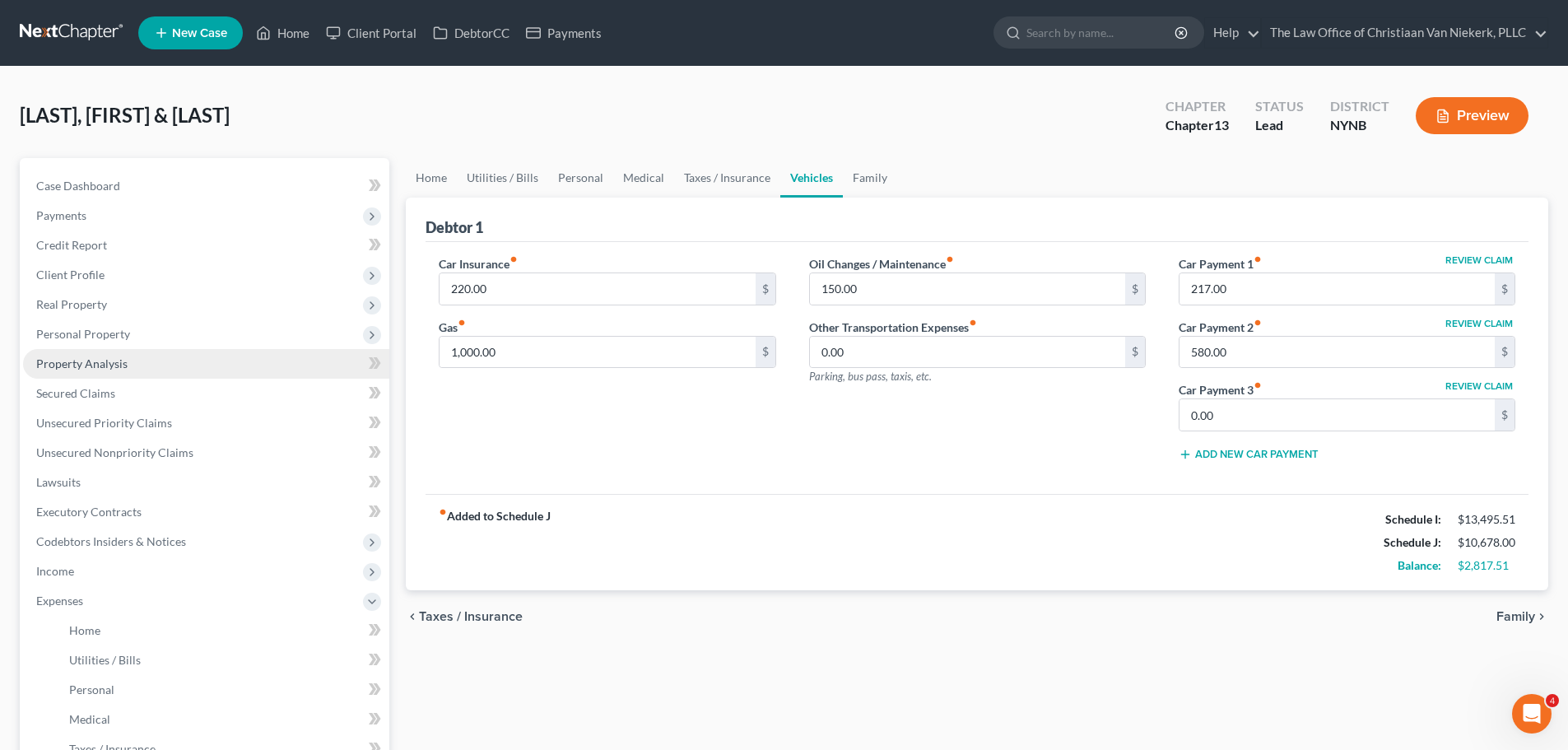 click on "Property Analysis" at bounding box center [81, 363] 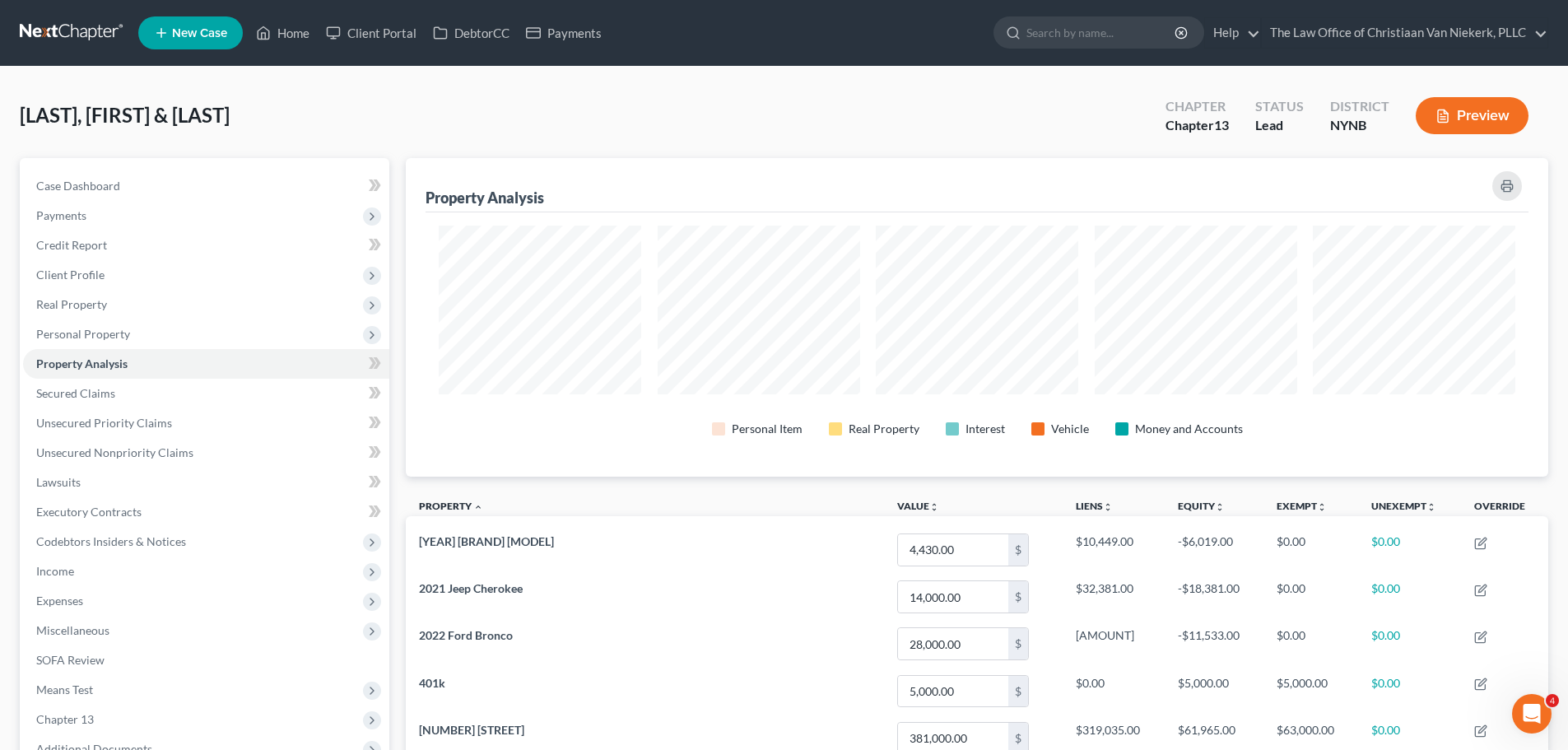 scroll, scrollTop: 822953, scrollLeft: 821955, axis: both 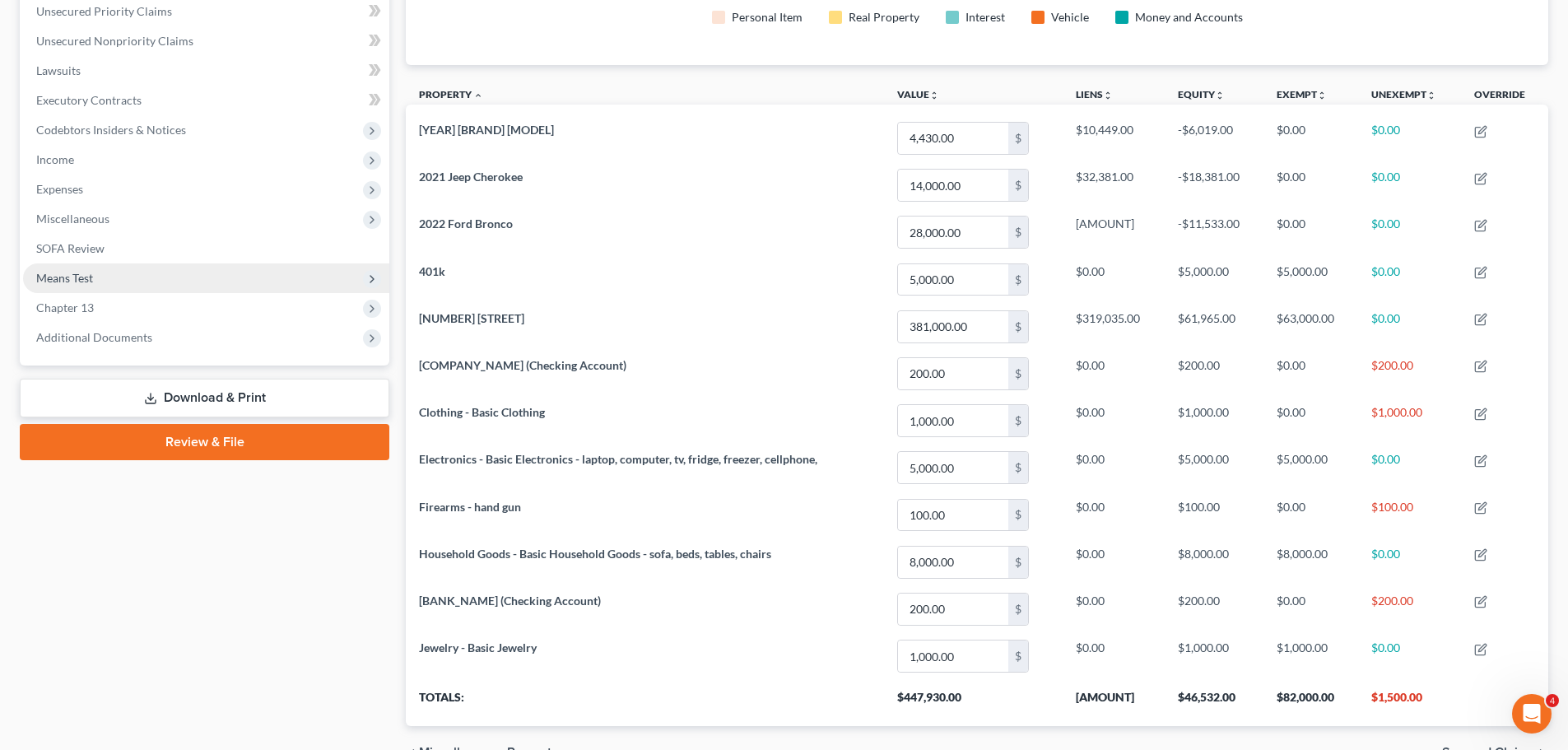 click on "Means Test" at bounding box center (64, 277) 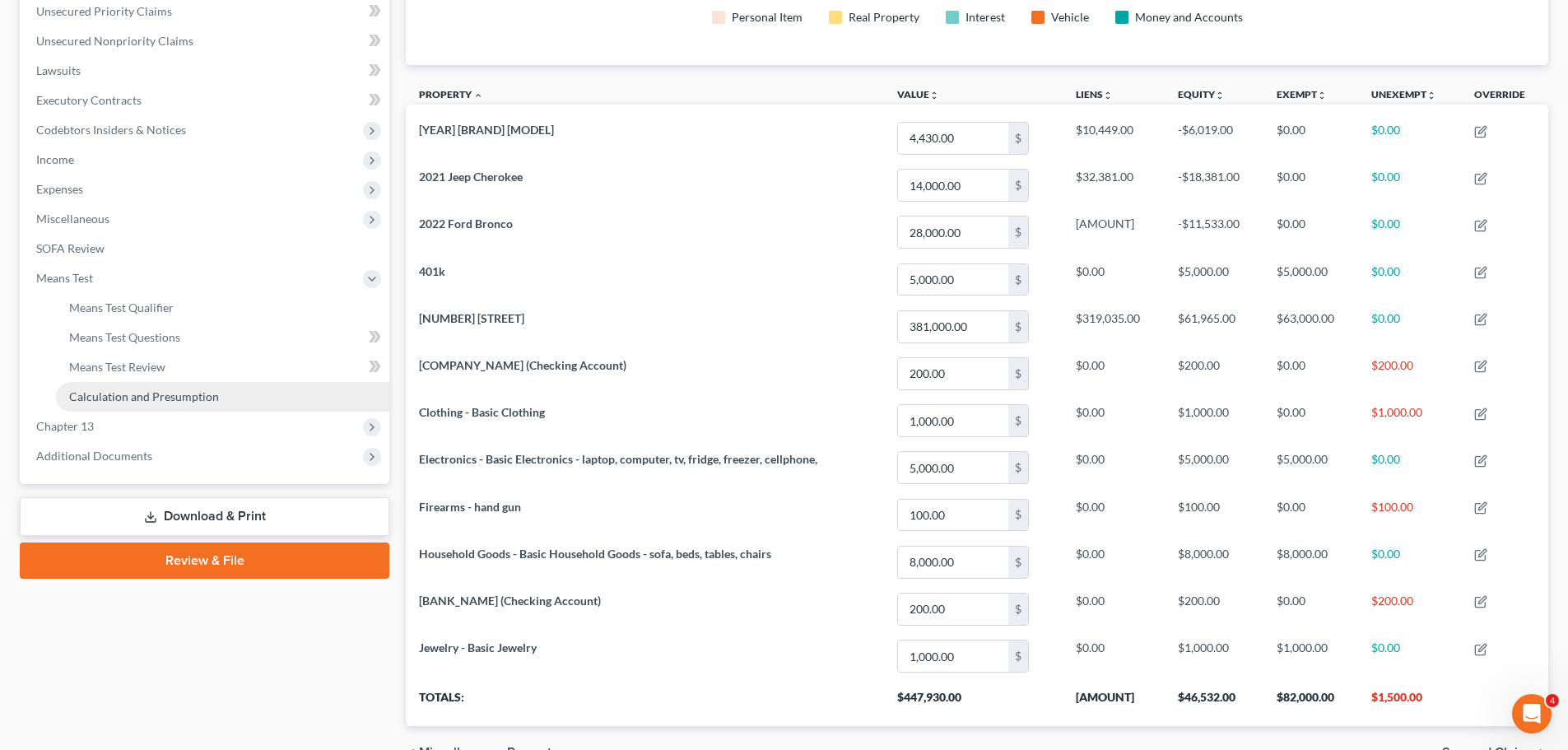drag, startPoint x: 137, startPoint y: 399, endPoint x: 576, endPoint y: 367, distance: 440.1647 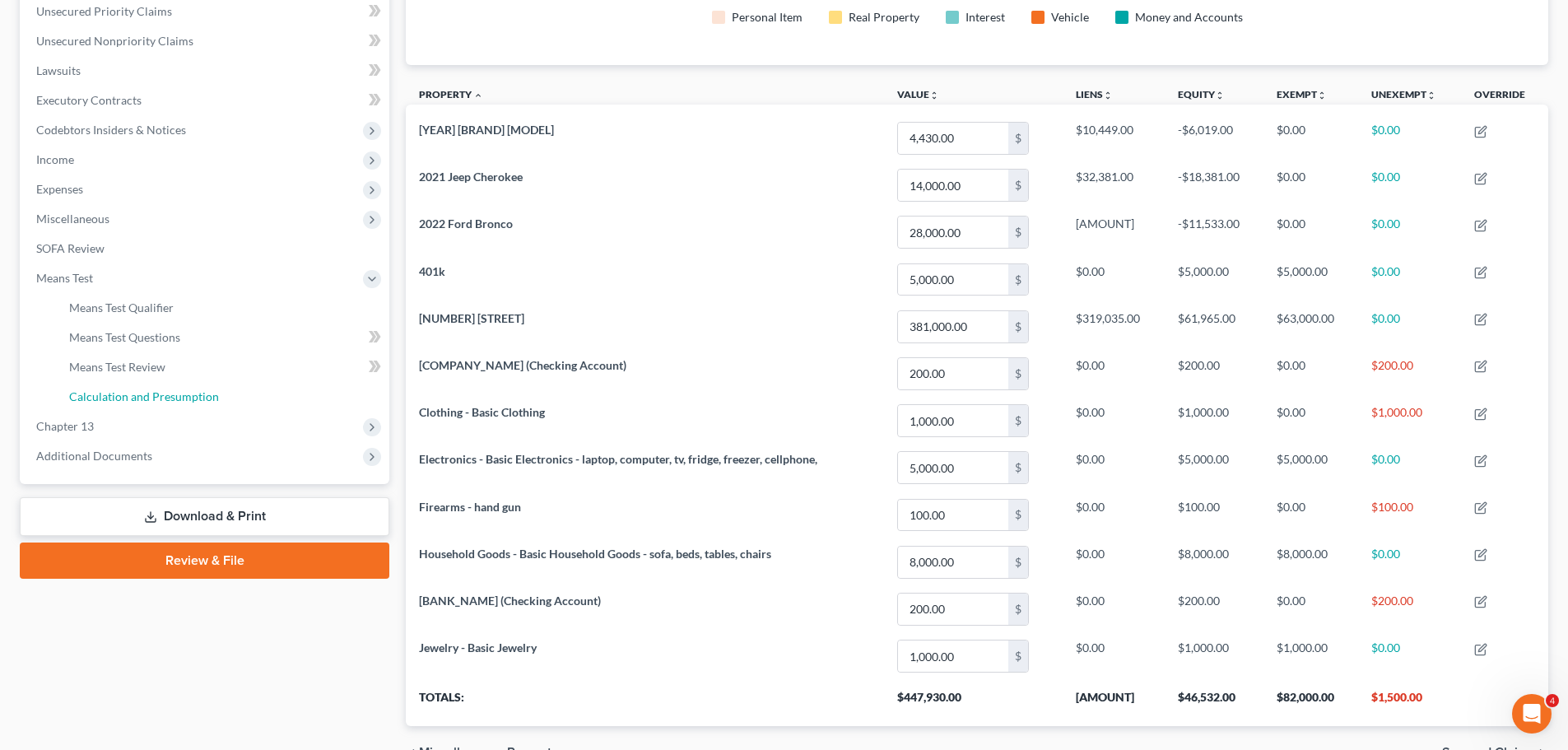 click on "Calculation and Presumption" at bounding box center [144, 396] 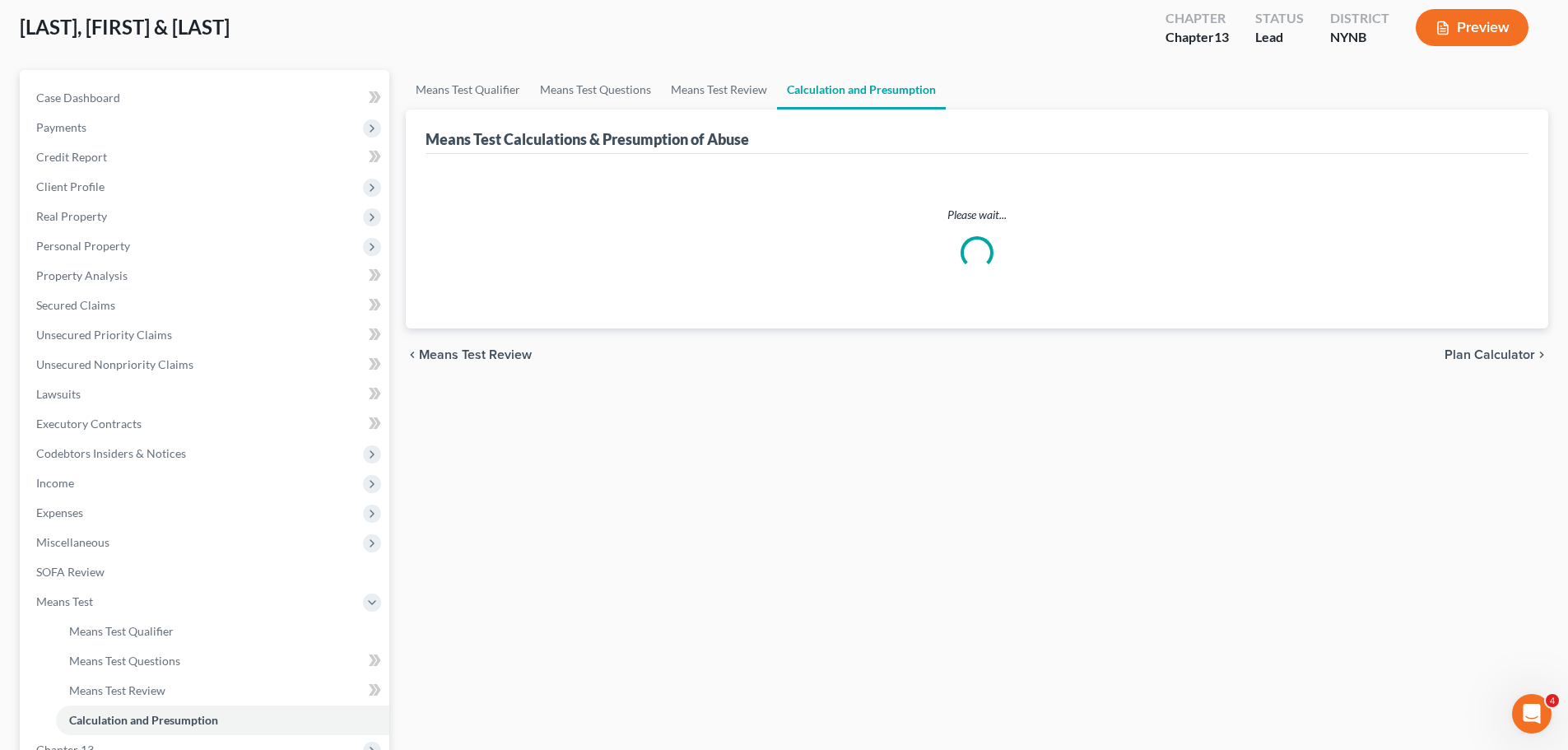 scroll, scrollTop: 0, scrollLeft: 0, axis: both 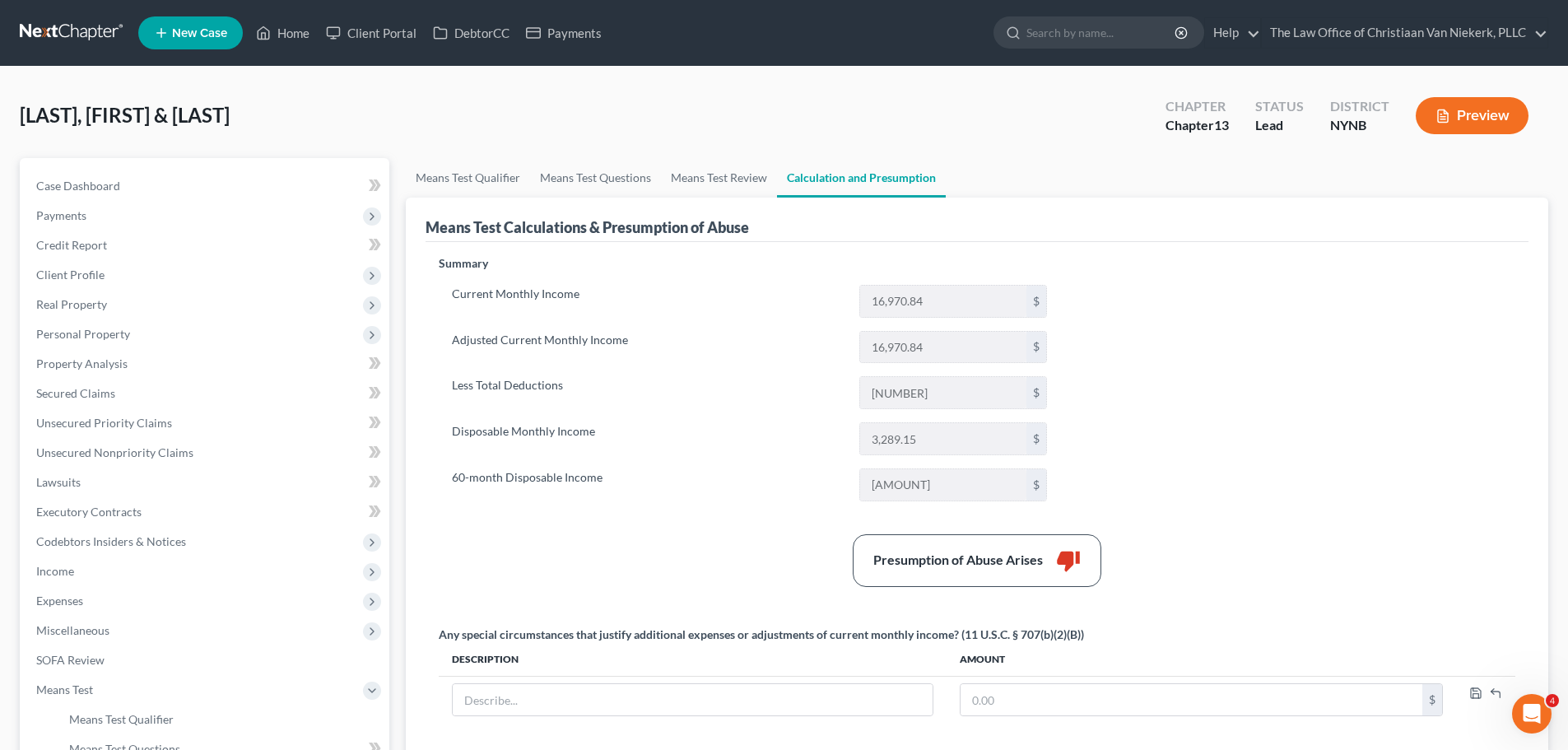 click on "Kaplan, Jonathan & Blair Upgraded Chapter Chapter  13 Status Lead District NYNB Preview" at bounding box center [784, 122] 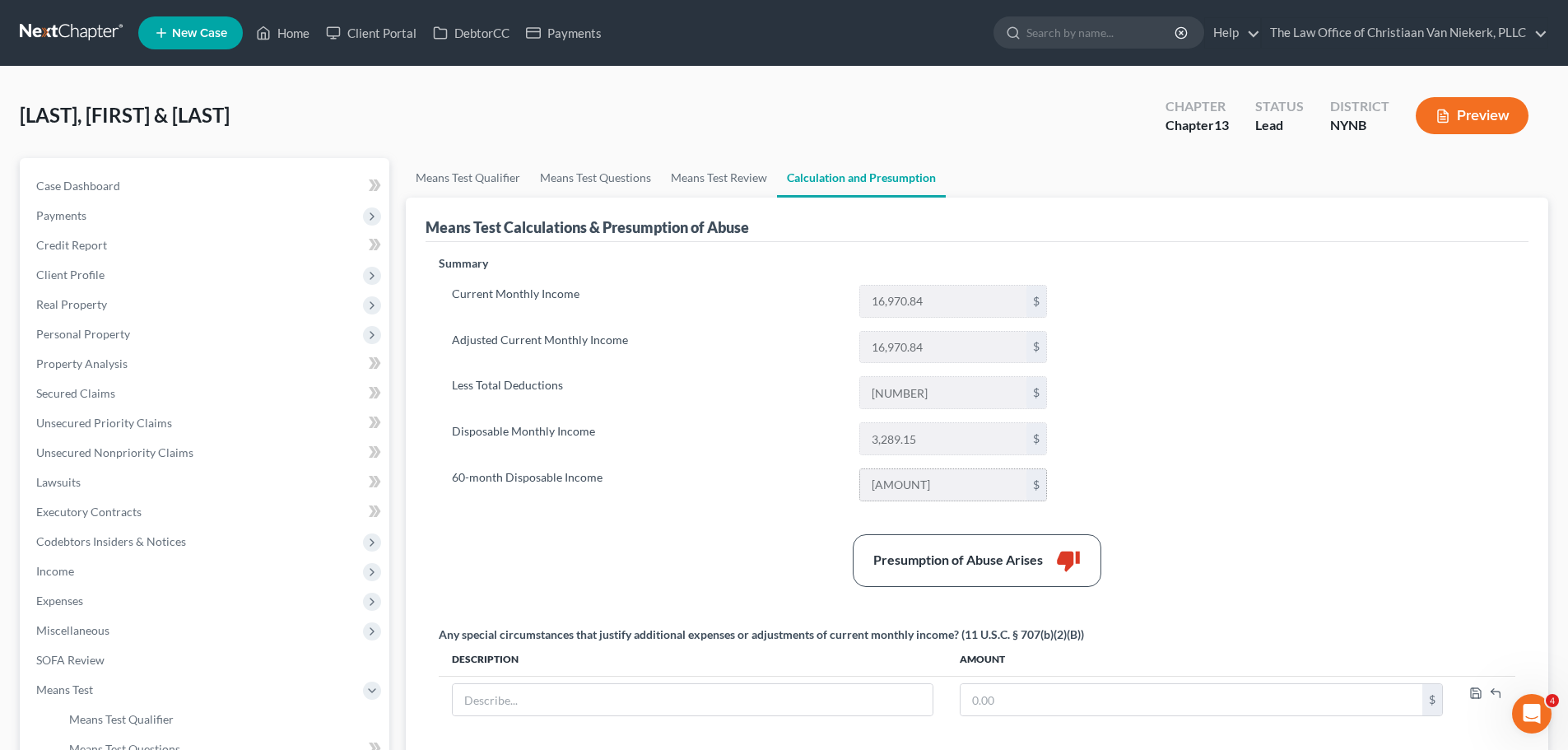 drag, startPoint x: 935, startPoint y: 487, endPoint x: 869, endPoint y: 485, distance: 66.030296 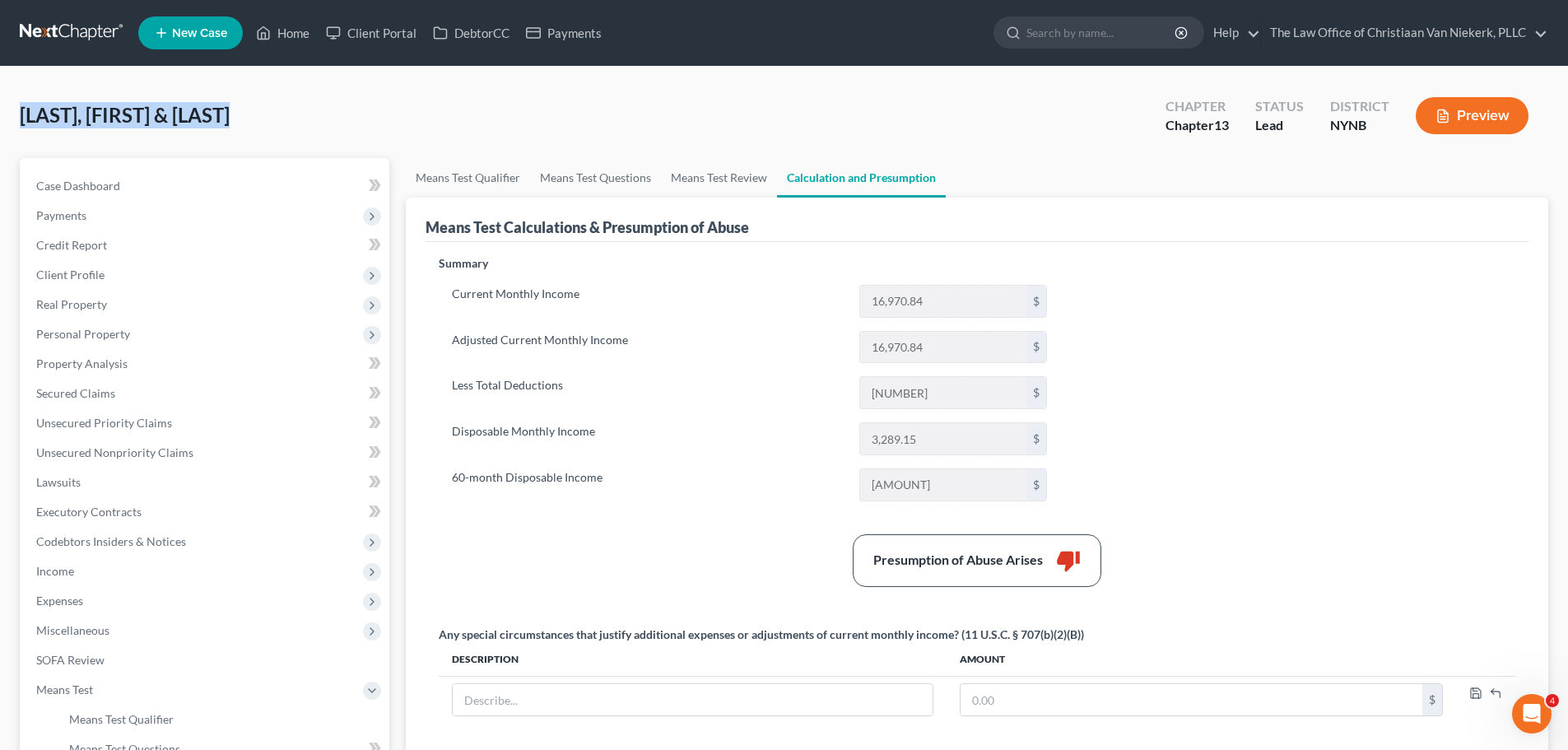 drag, startPoint x: 245, startPoint y: 120, endPoint x: 23, endPoint y: 117, distance: 222.02027 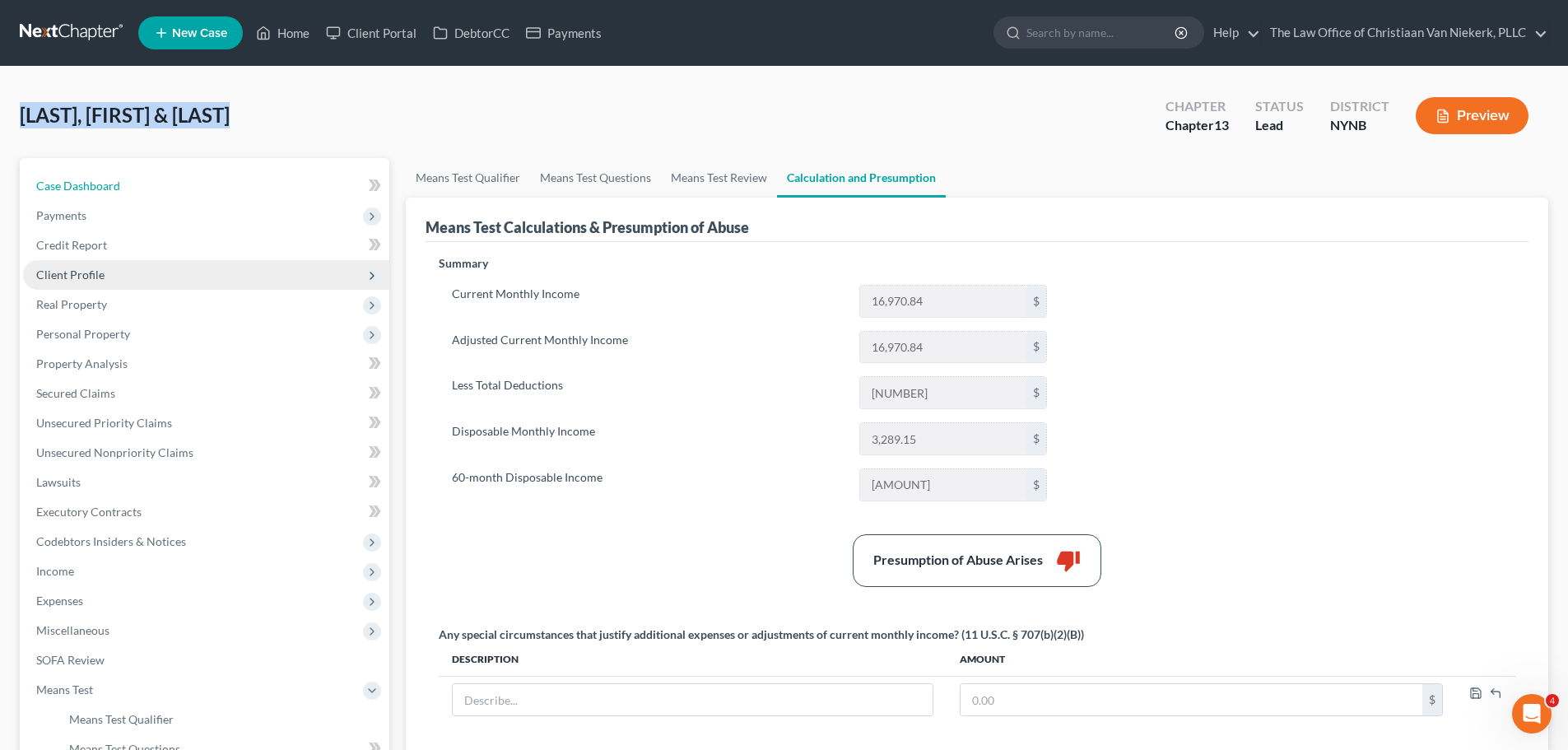 drag, startPoint x: 76, startPoint y: 180, endPoint x: 332, endPoint y: 279, distance: 274.47586 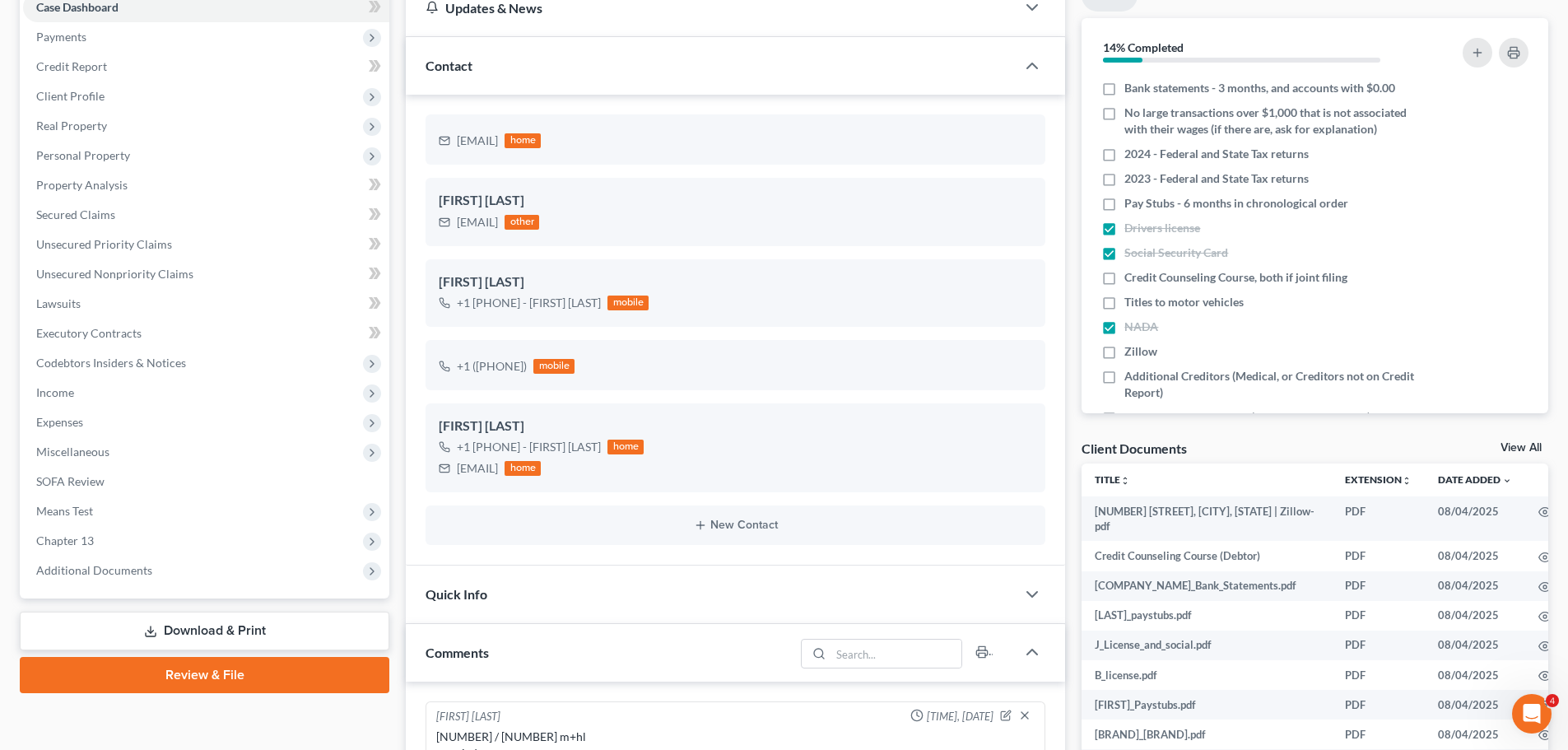 scroll, scrollTop: 494, scrollLeft: 0, axis: vertical 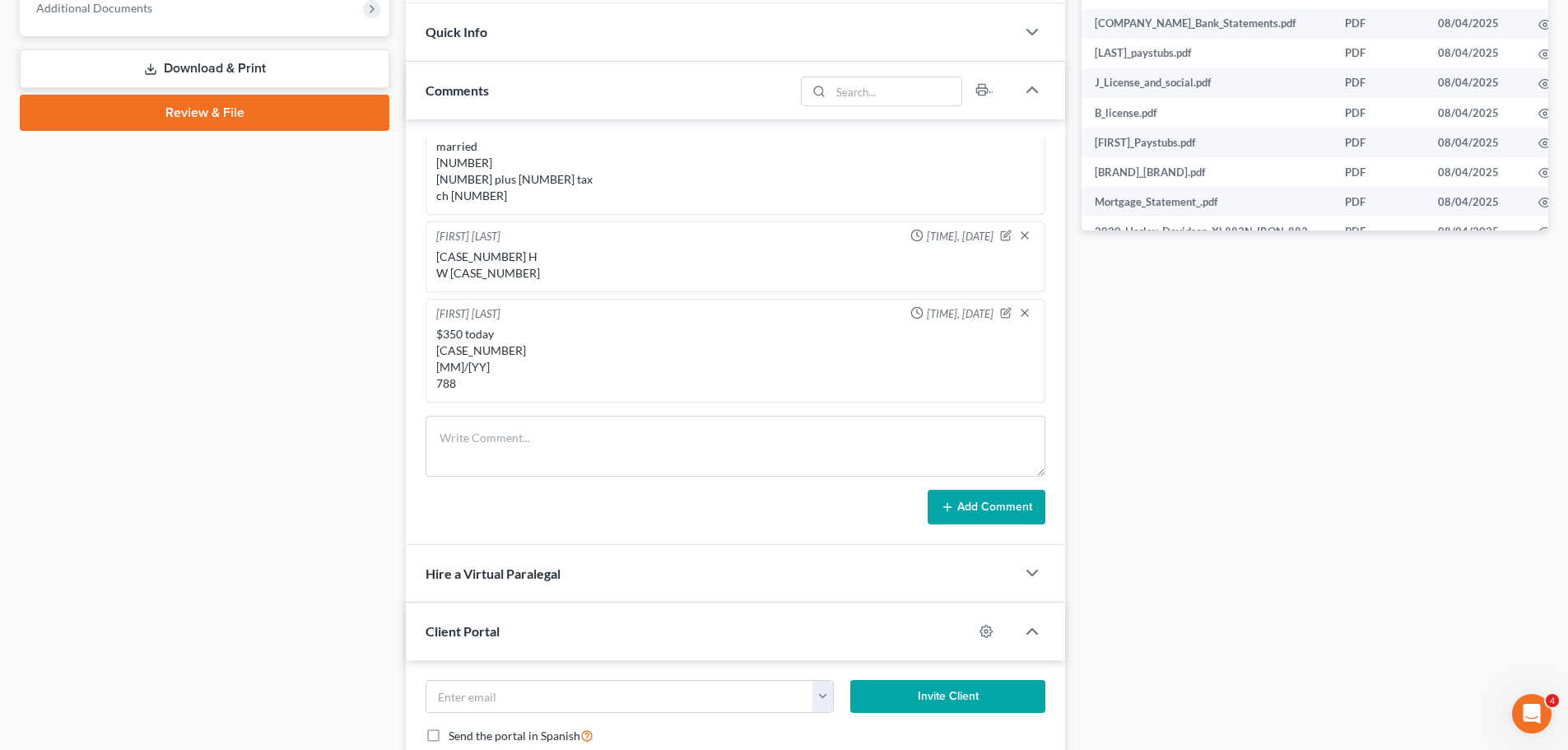 click on "350$ today
4429-7100-3021-1816
01/2029
788" at bounding box center (735, 359) 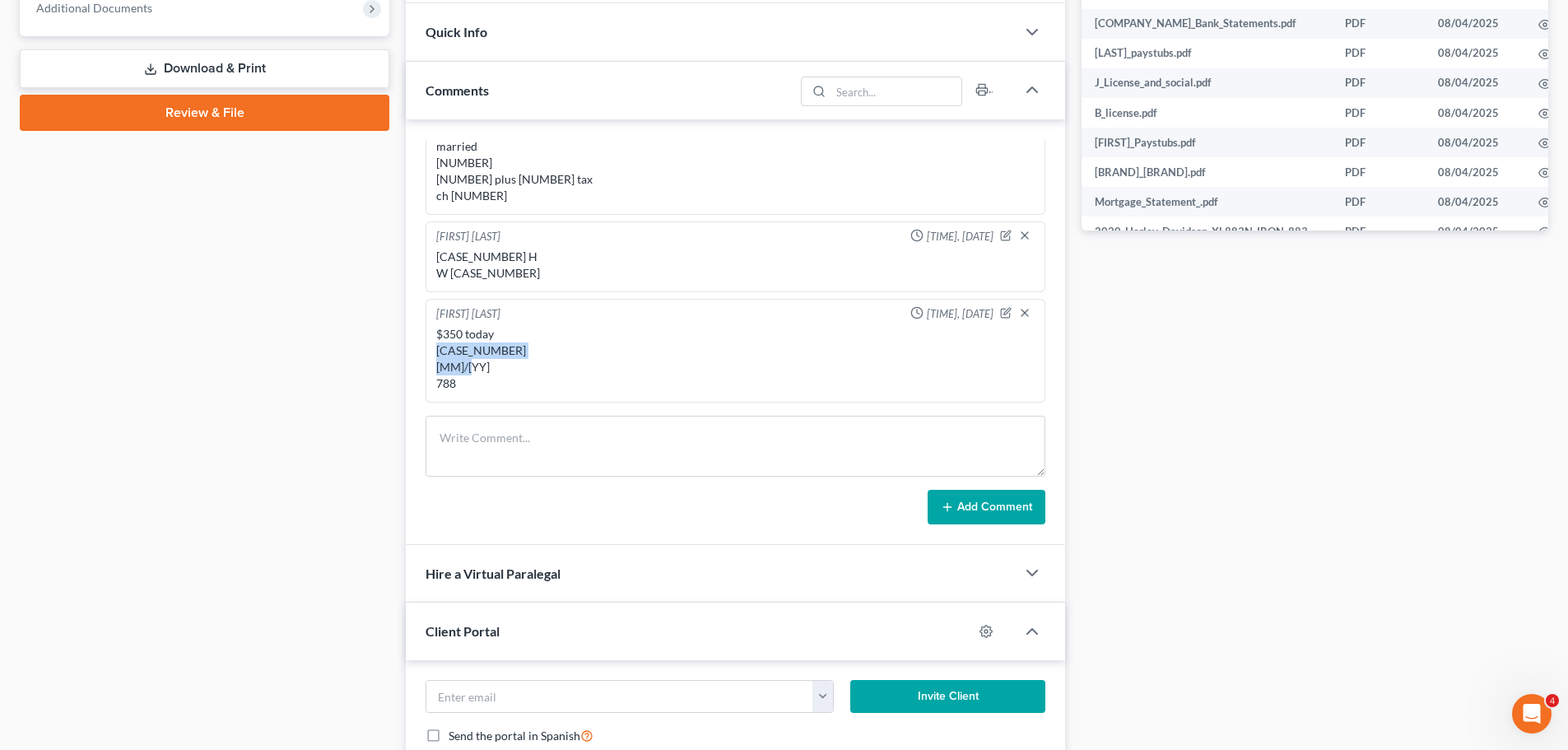 copy on "4429-7100-3021-1816" 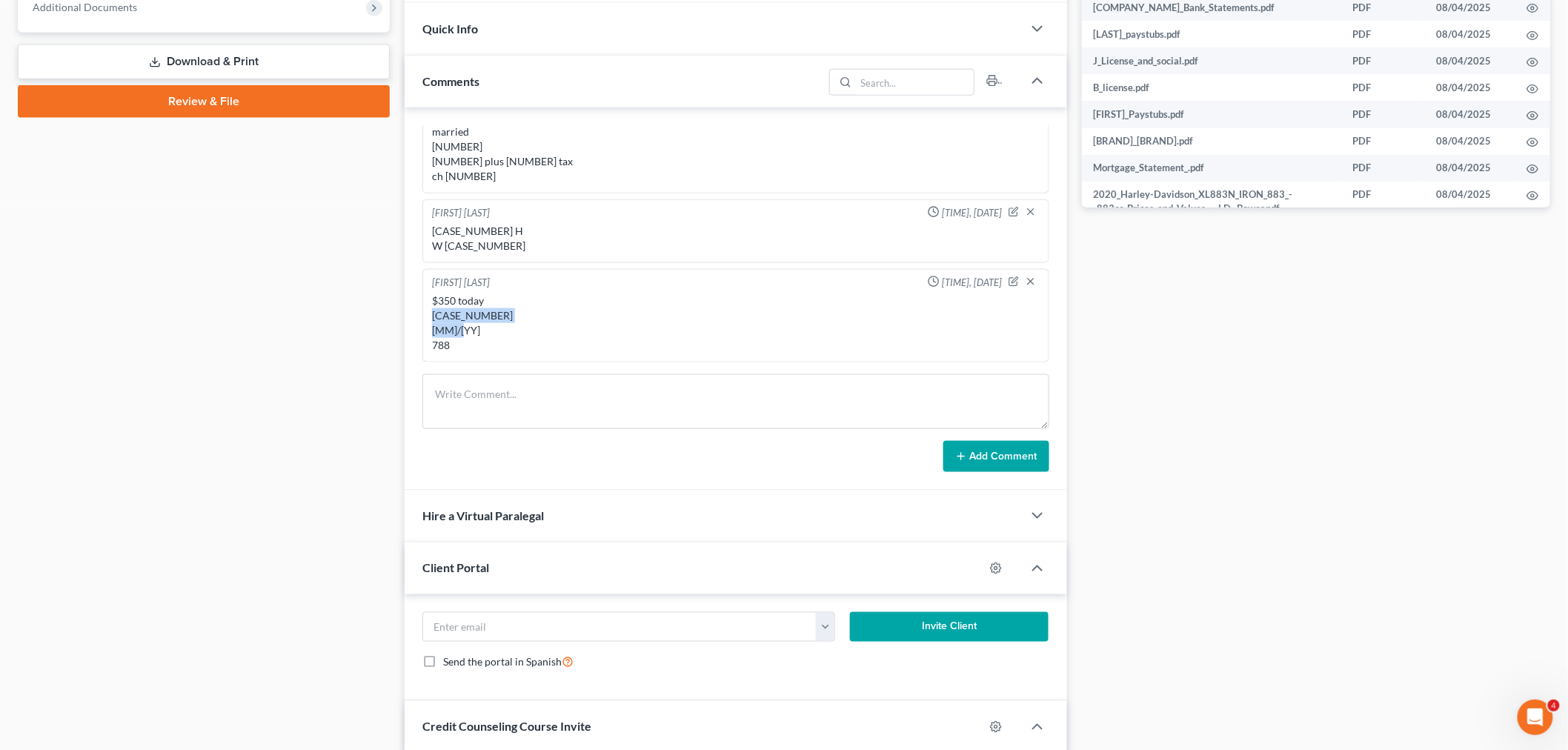 scroll, scrollTop: 40, scrollLeft: 0, axis: vertical 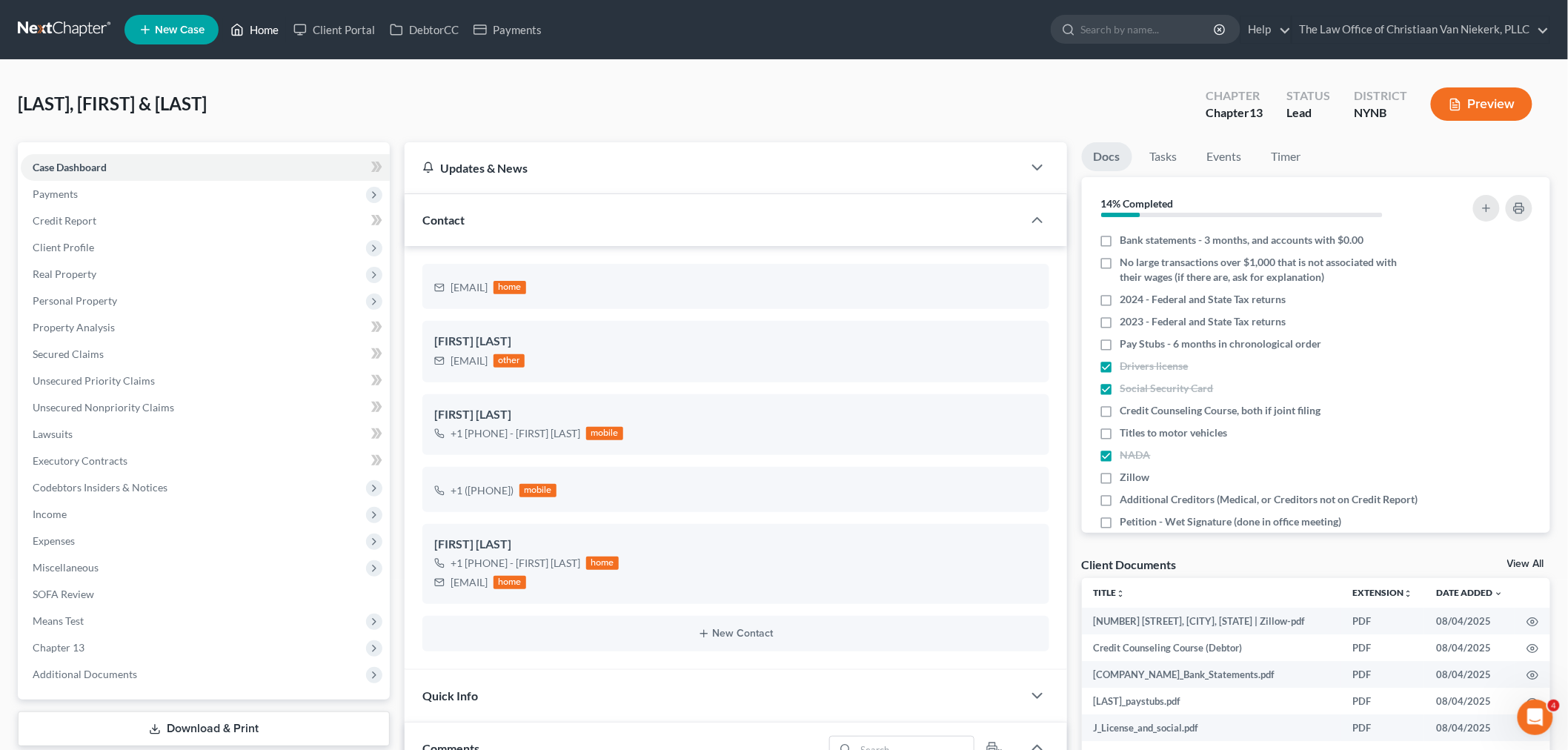 click on "Home" at bounding box center [254, 30] 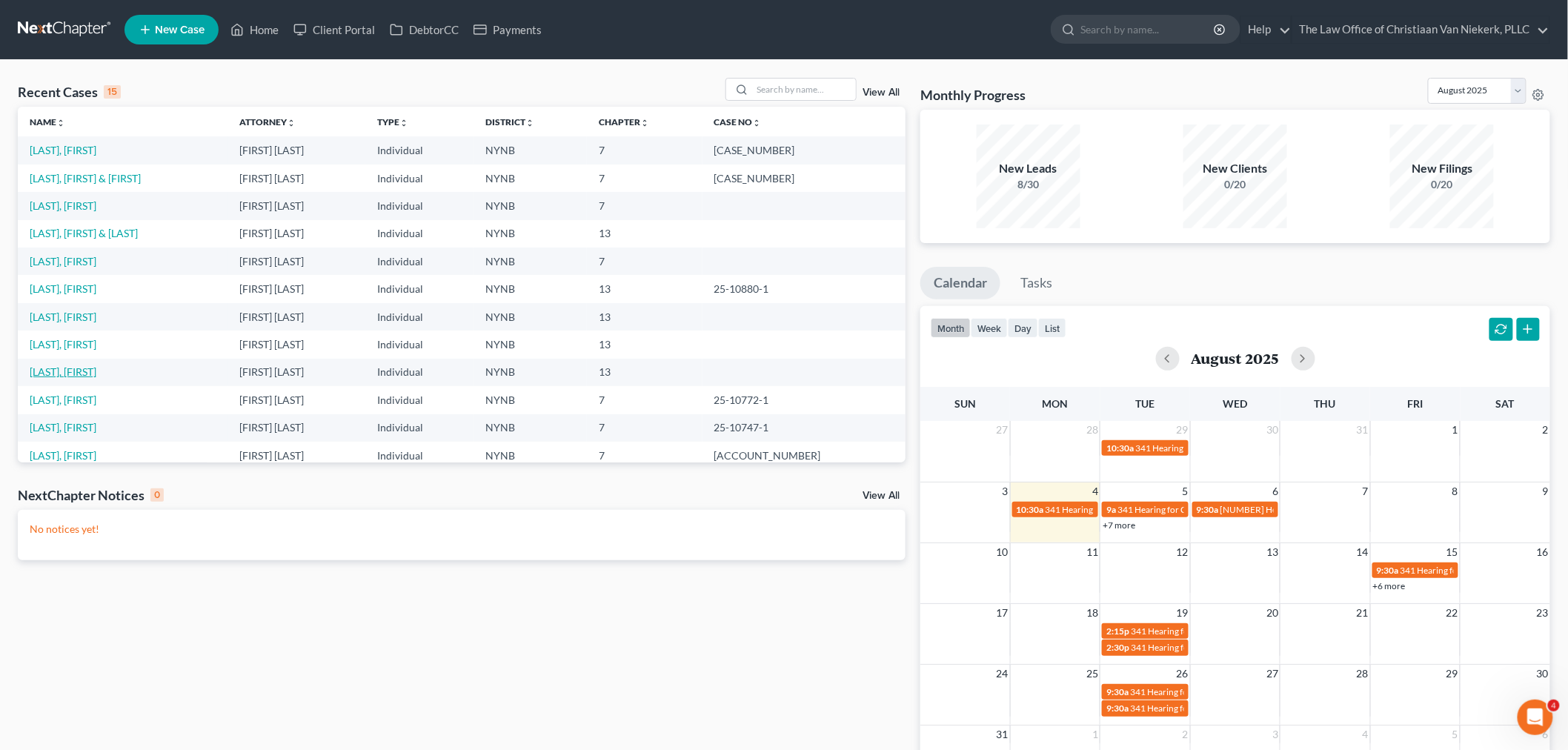 click on "[LAST], [FIRST]" at bounding box center [63, 371] 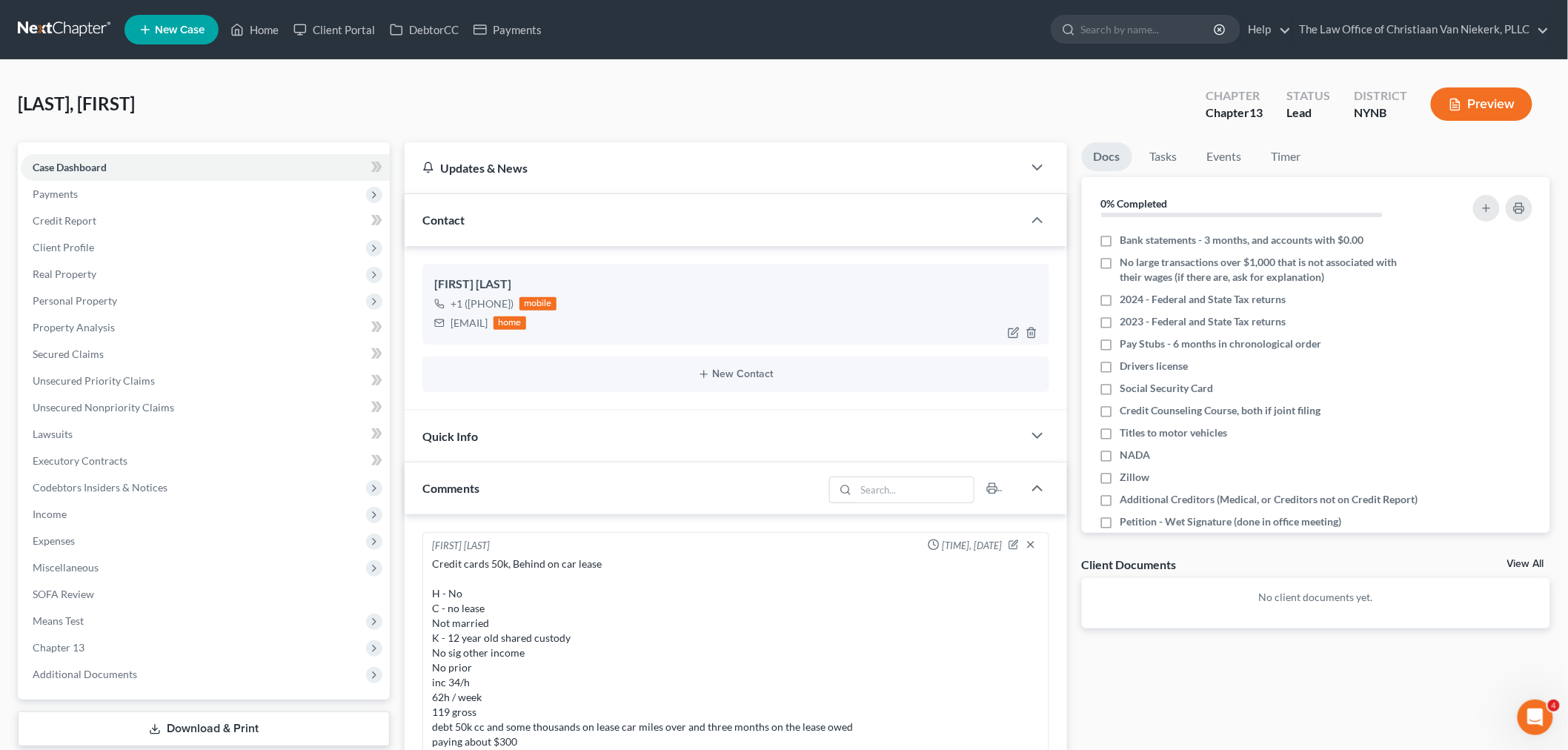 click on "[PHONE]" at bounding box center (482, 304) 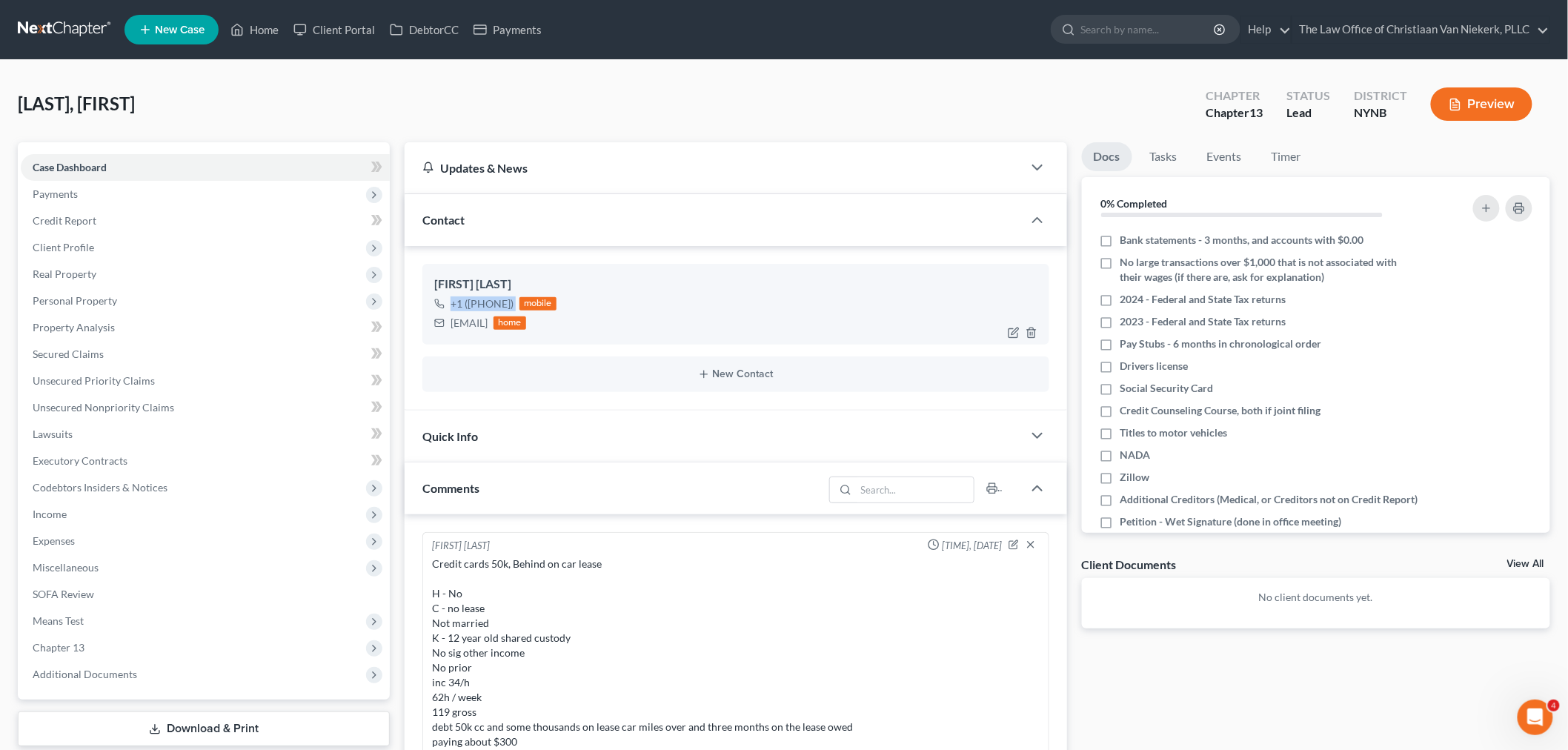 scroll, scrollTop: 672, scrollLeft: 0, axis: vertical 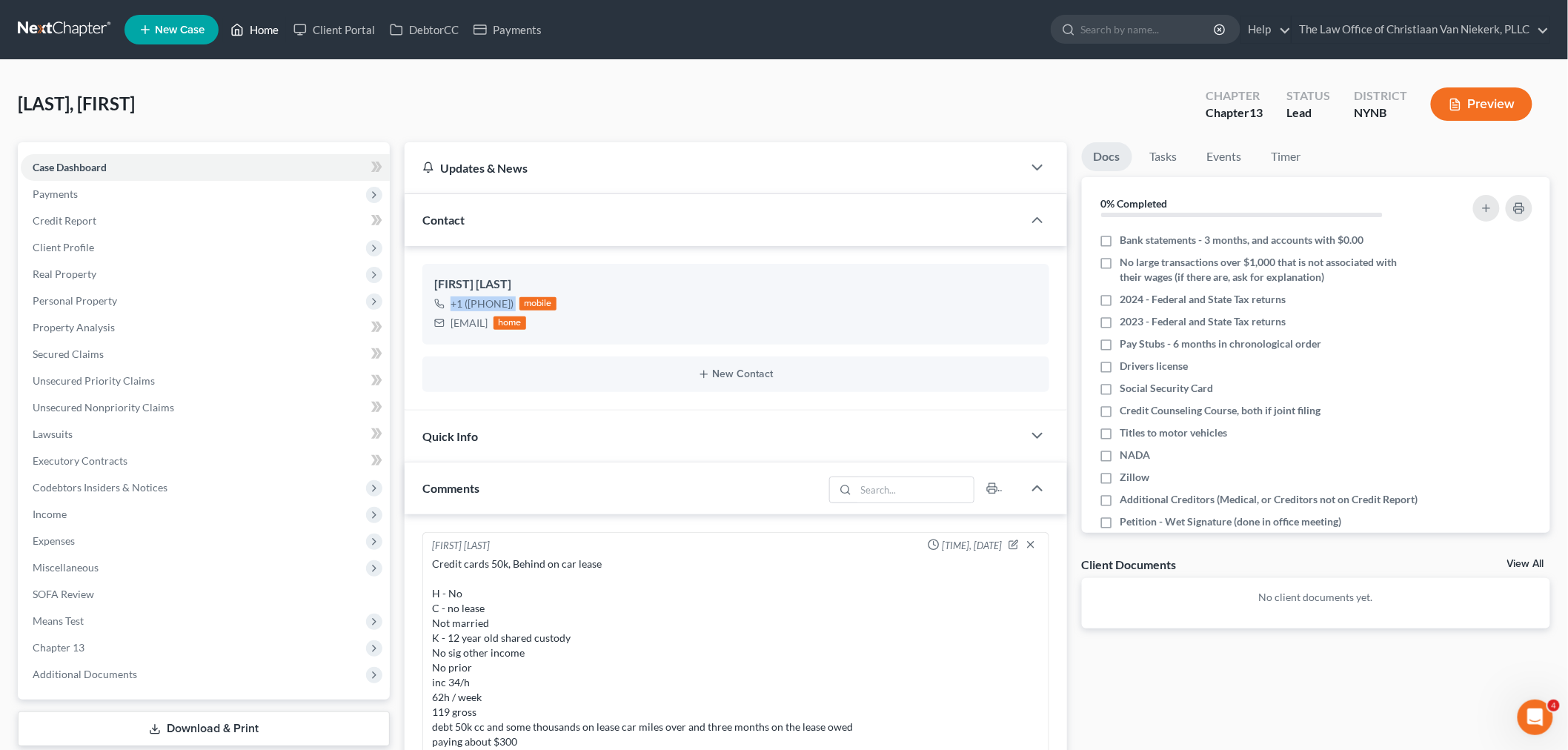 click on "Home" at bounding box center (254, 30) 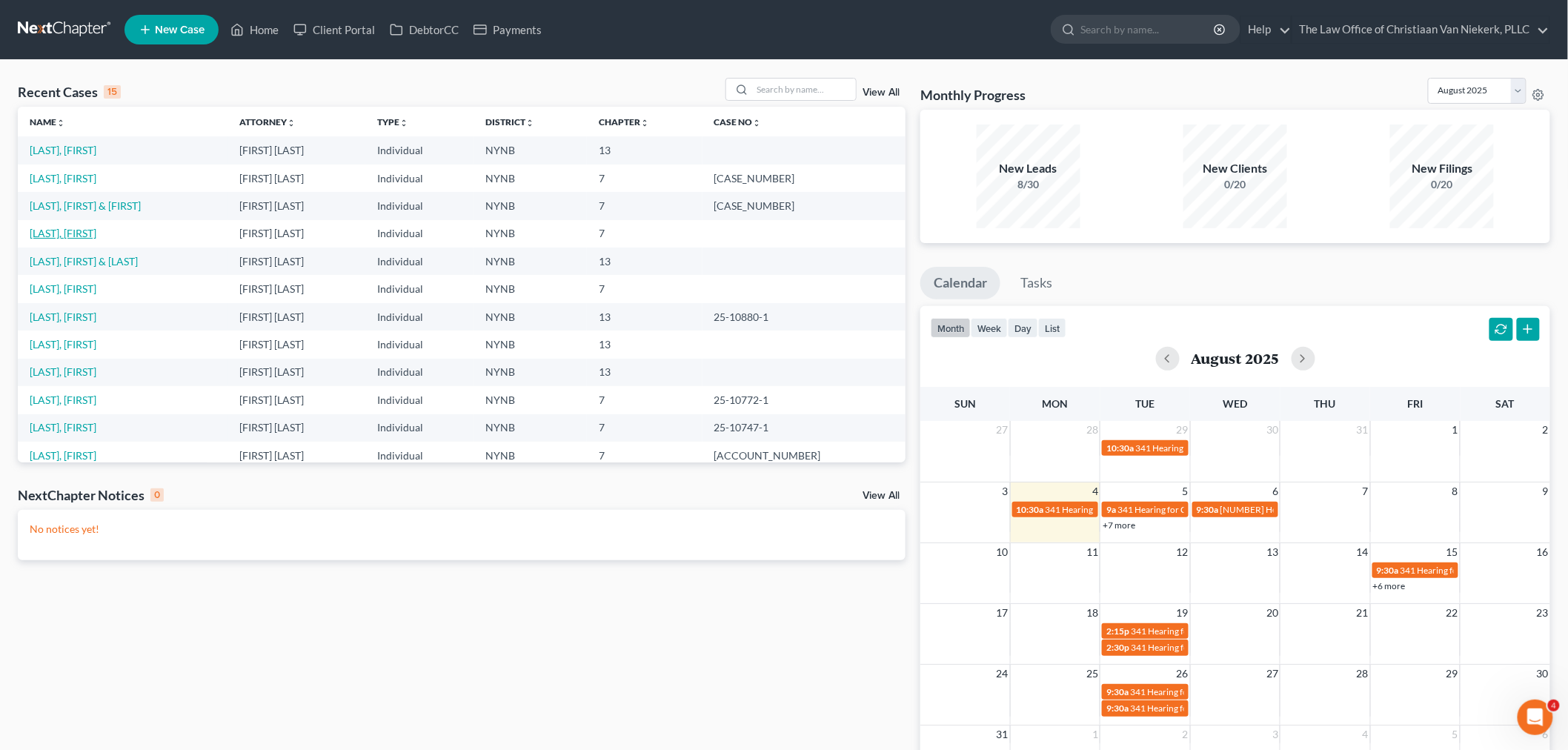 click on "[LAST], [FIRST]" at bounding box center (63, 233) 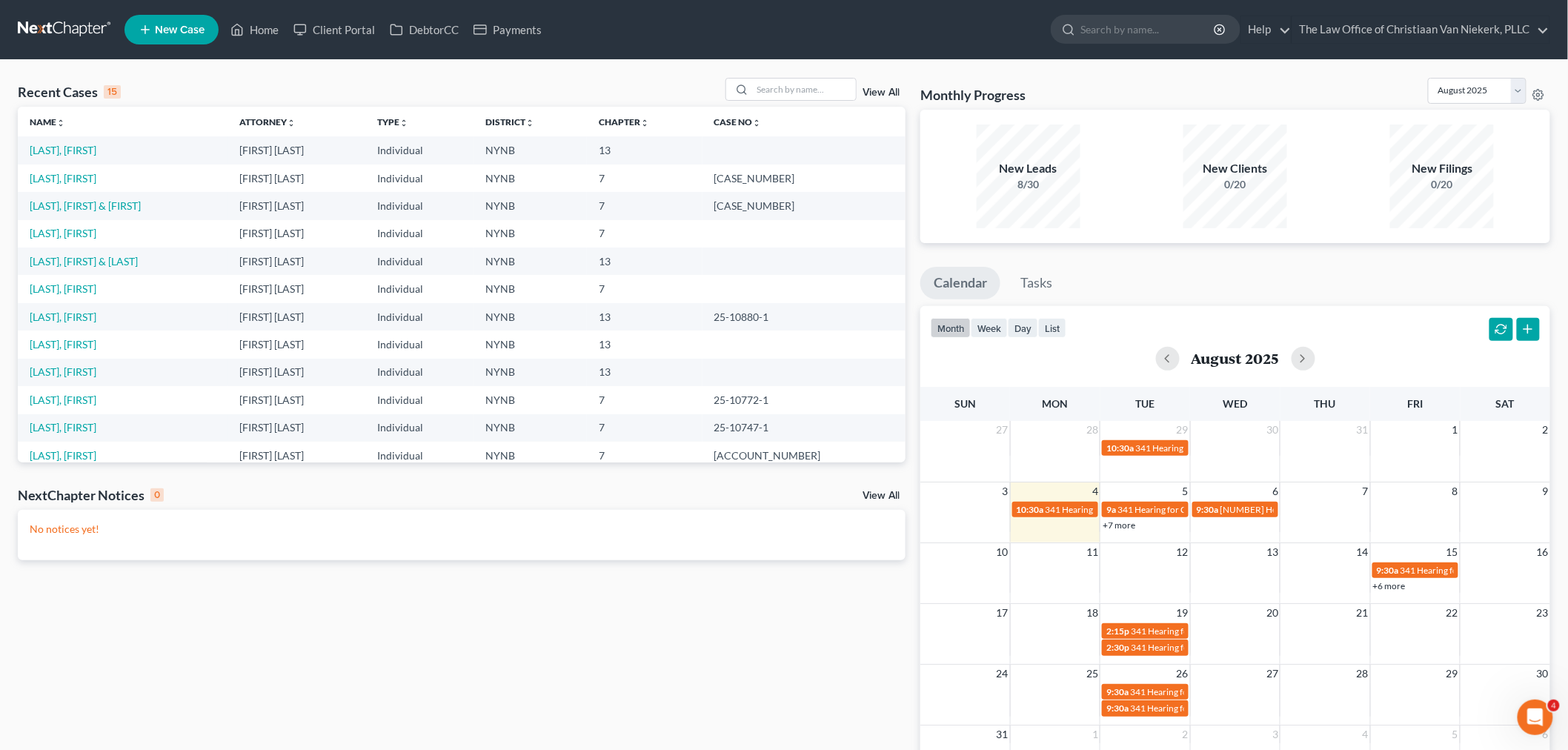 select on "10" 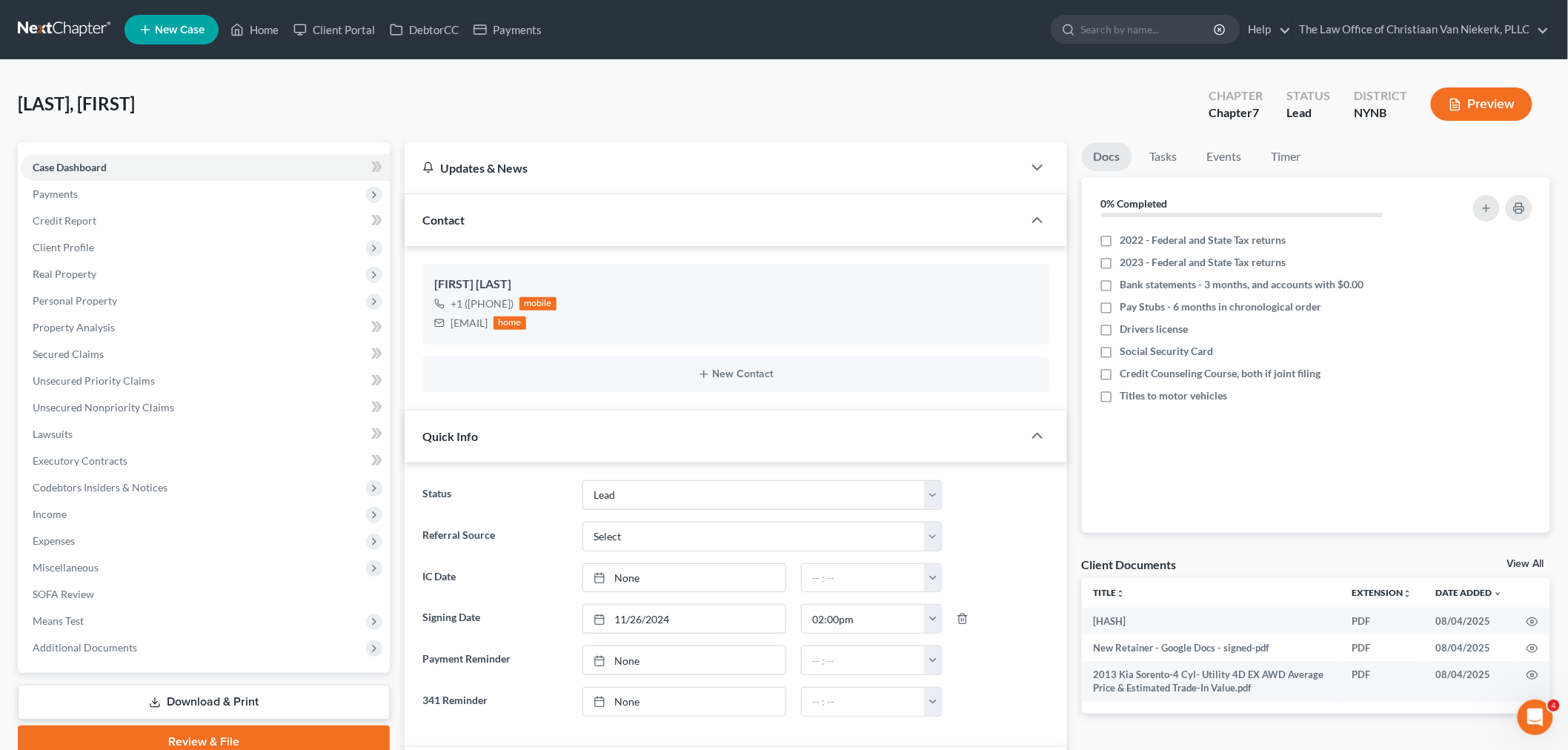 scroll, scrollTop: 114, scrollLeft: 0, axis: vertical 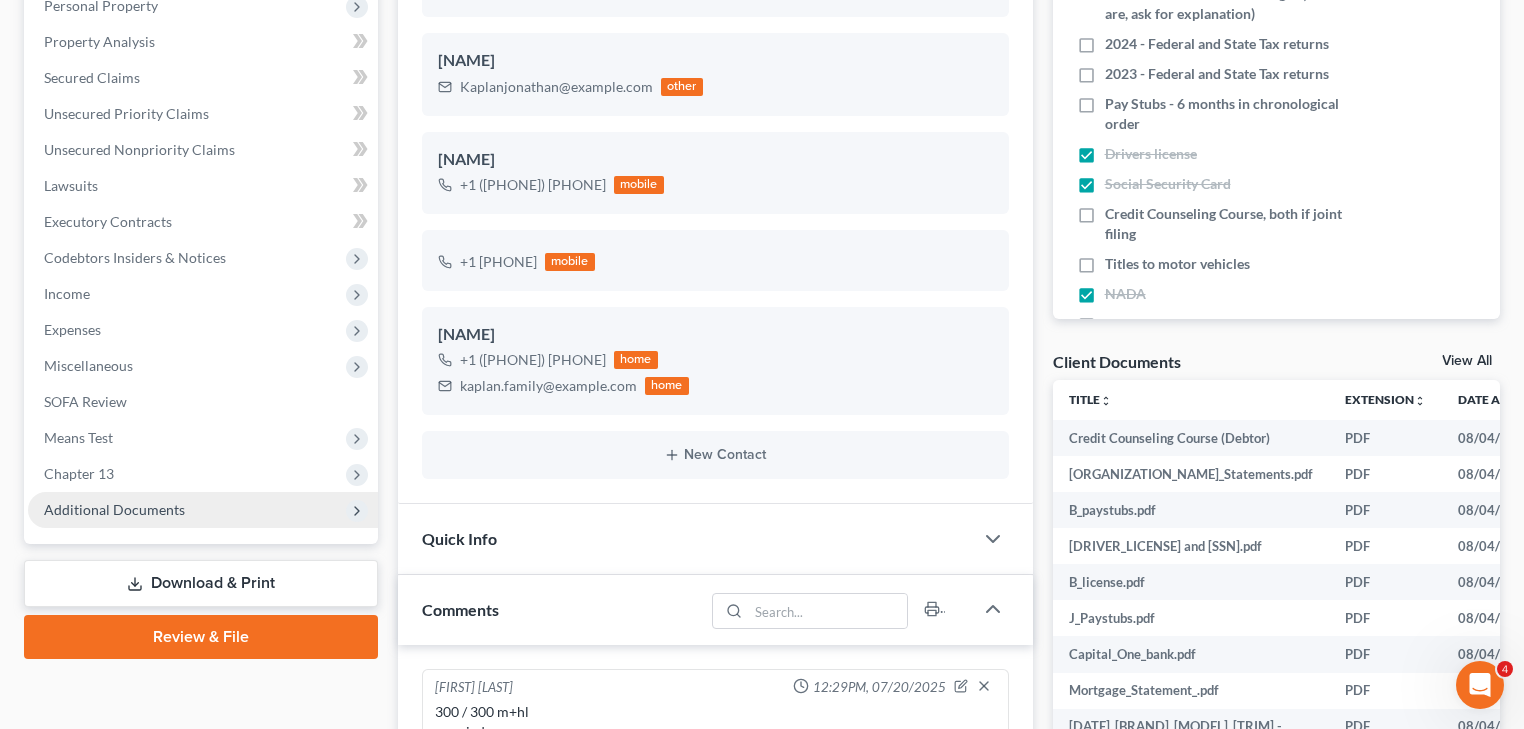 click on "Additional Documents" at bounding box center [114, 509] 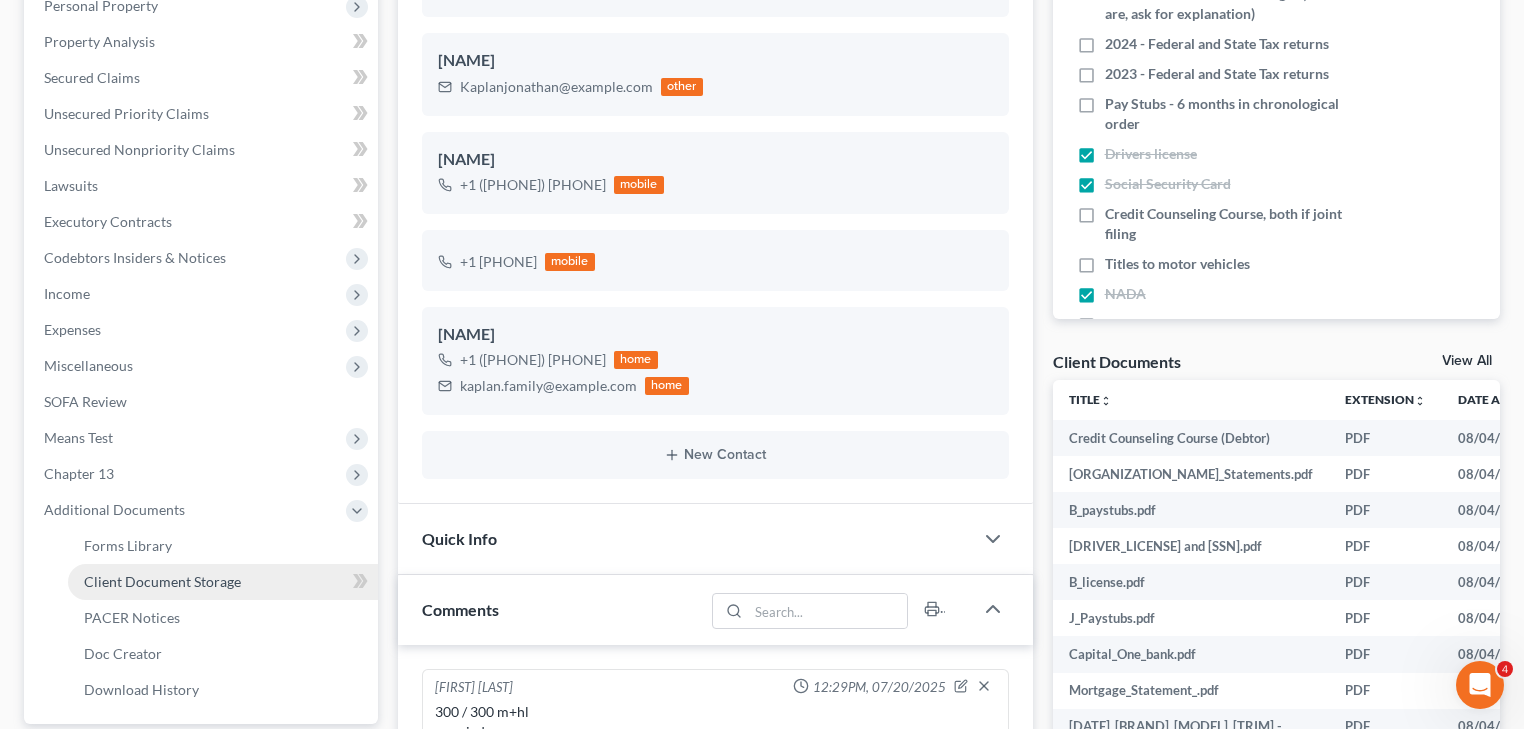 click on "Client Document Storage" at bounding box center (162, 581) 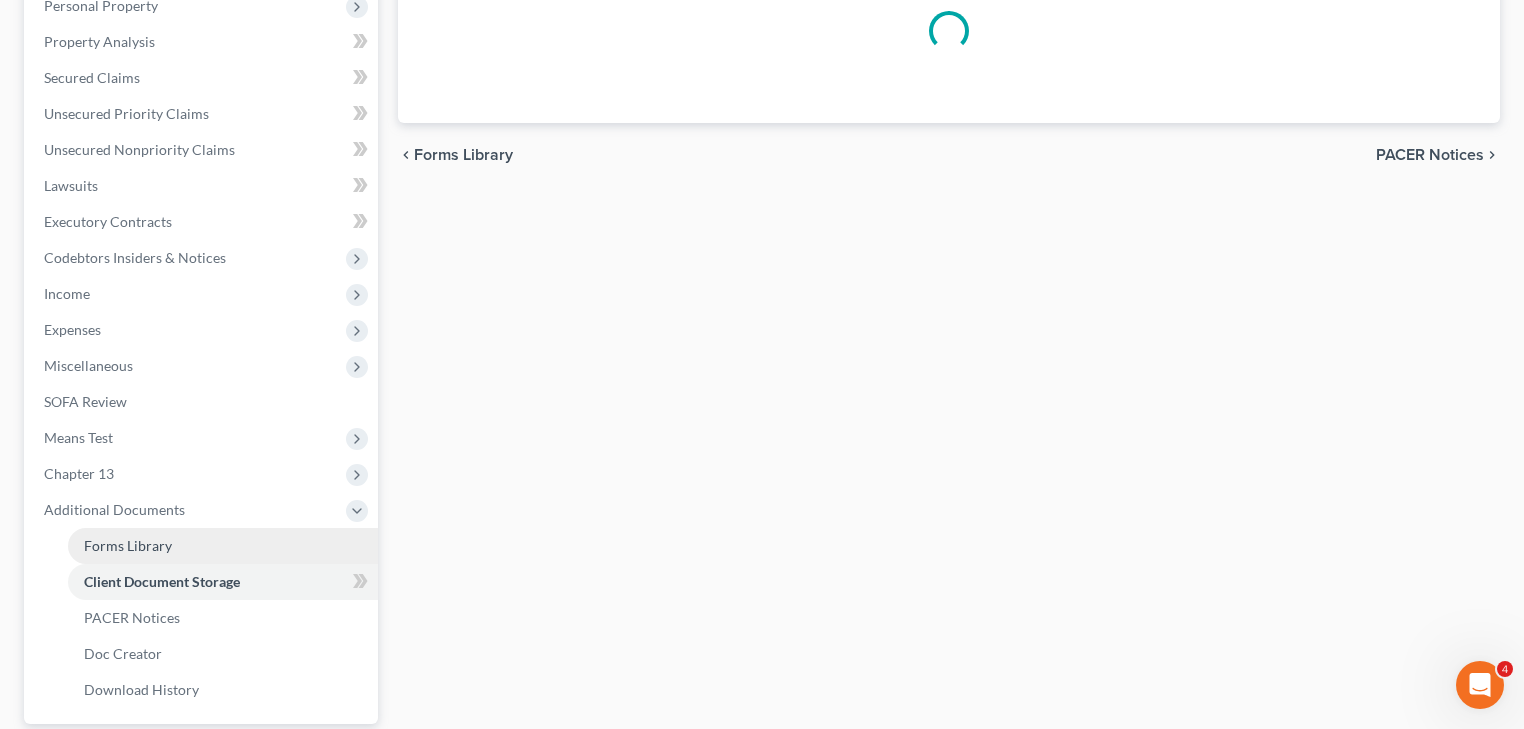 scroll, scrollTop: 398, scrollLeft: 0, axis: vertical 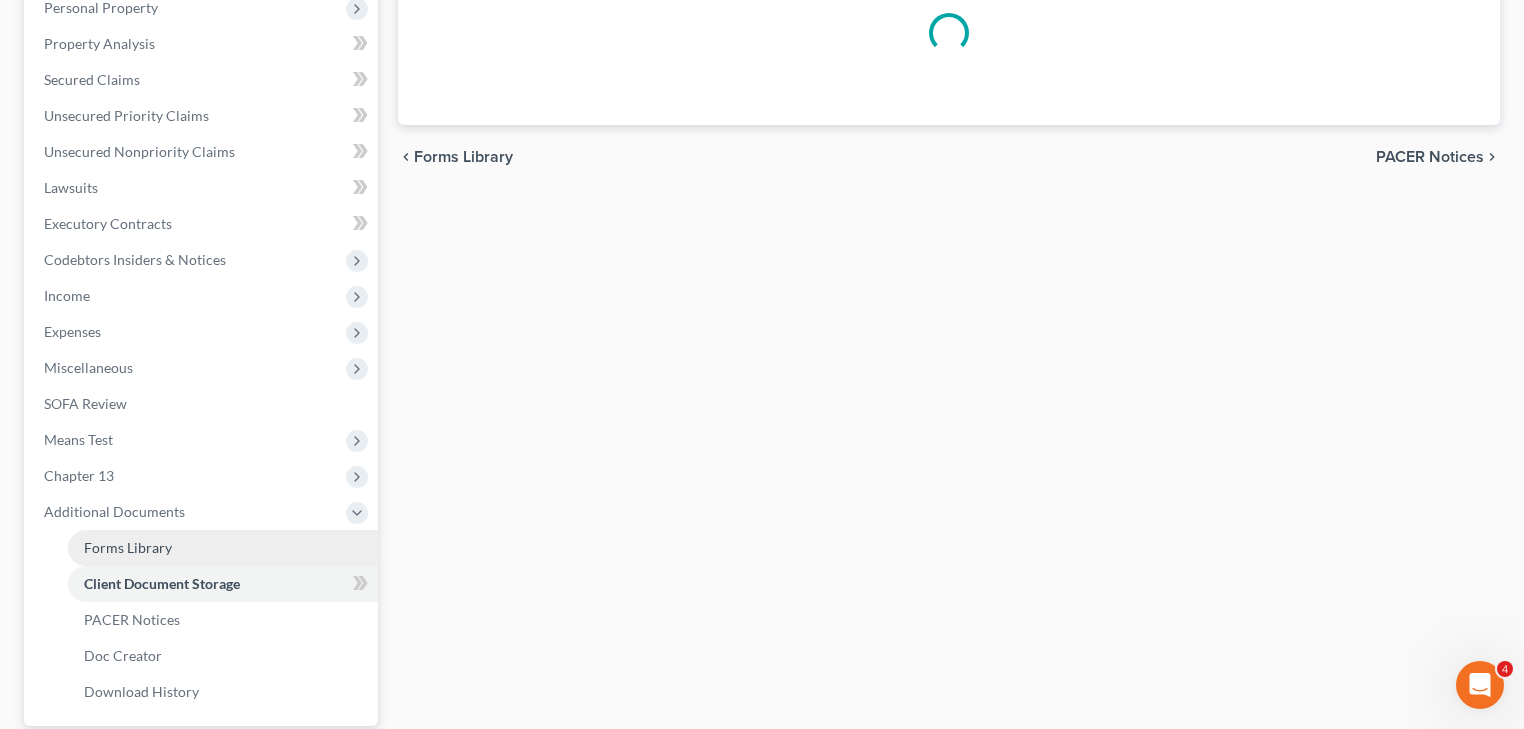 select on "1" 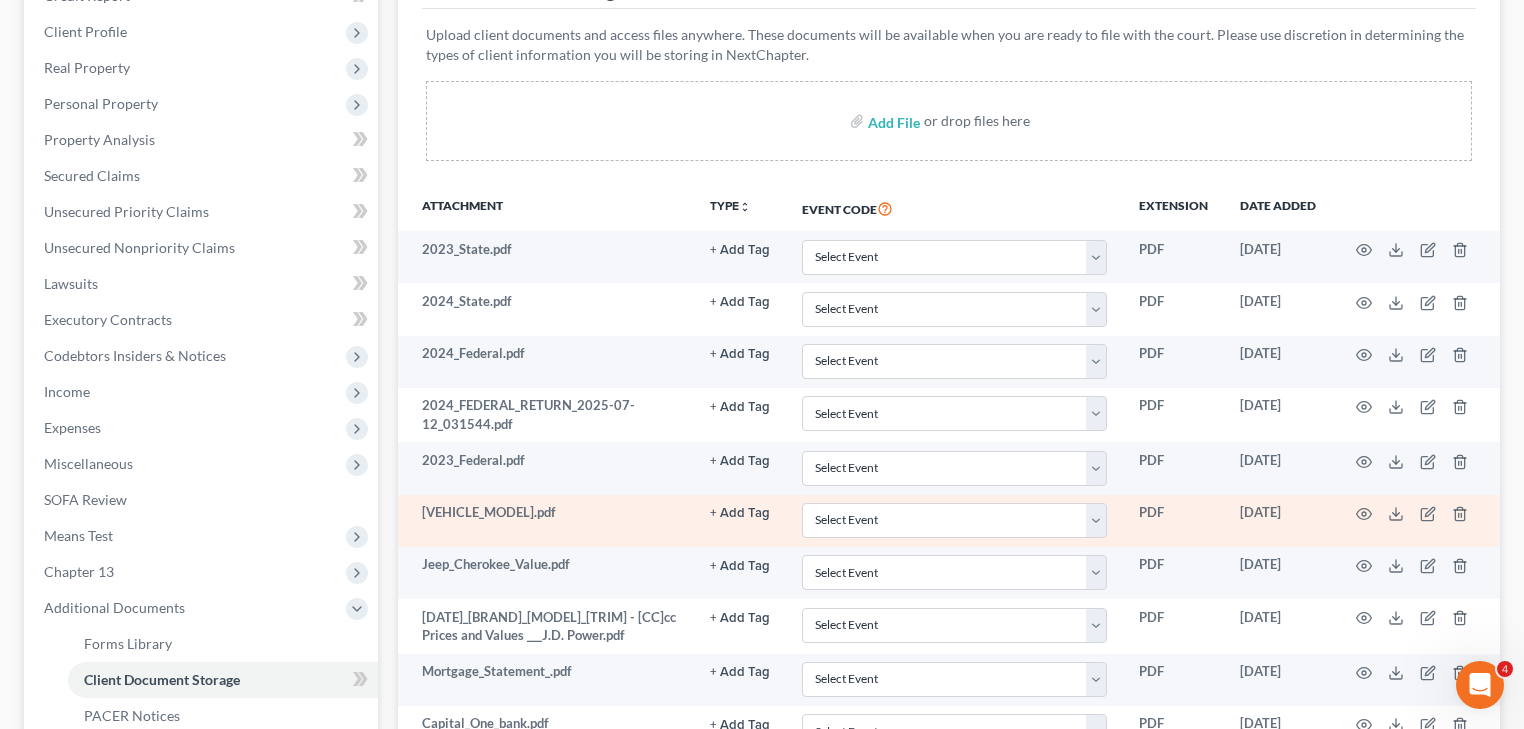 scroll, scrollTop: 320, scrollLeft: 0, axis: vertical 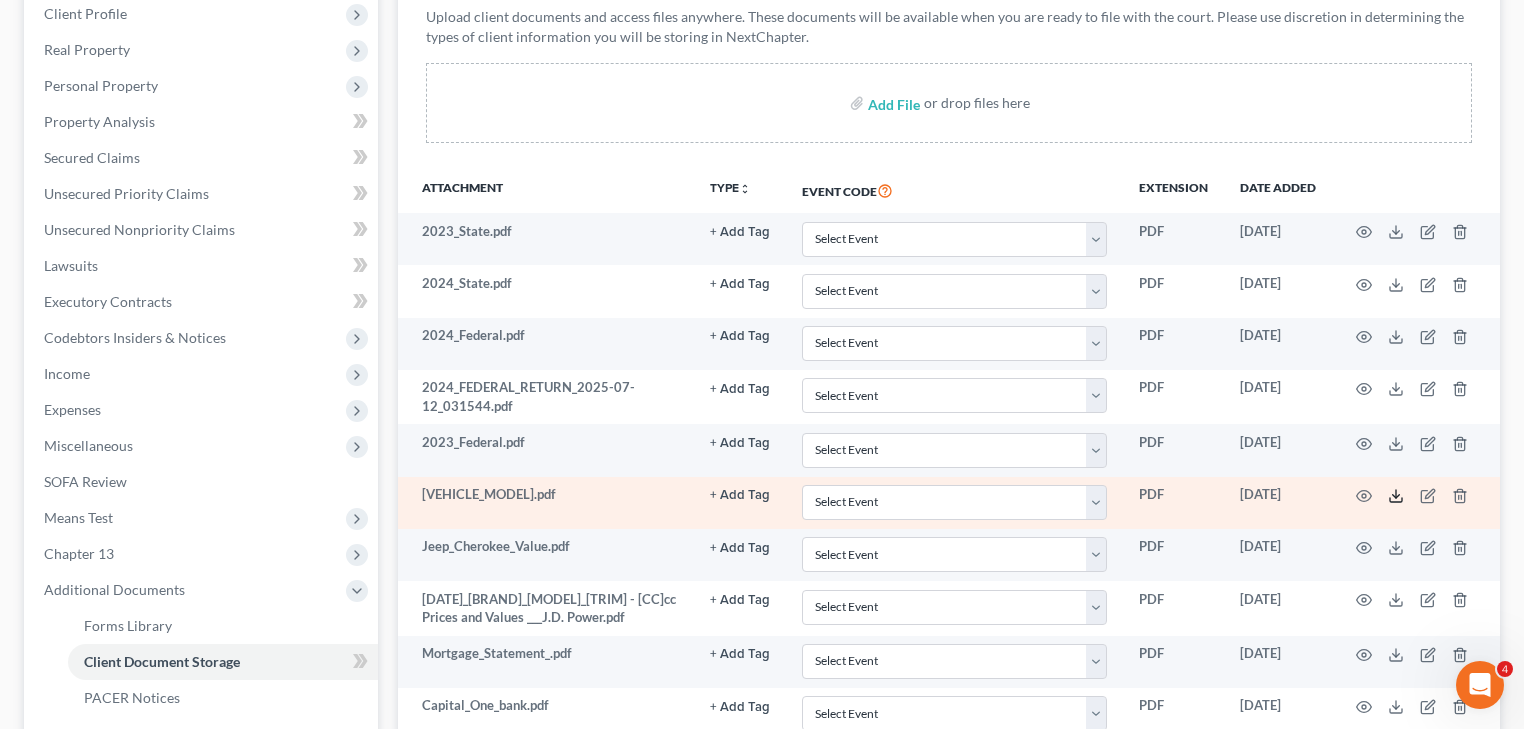 click 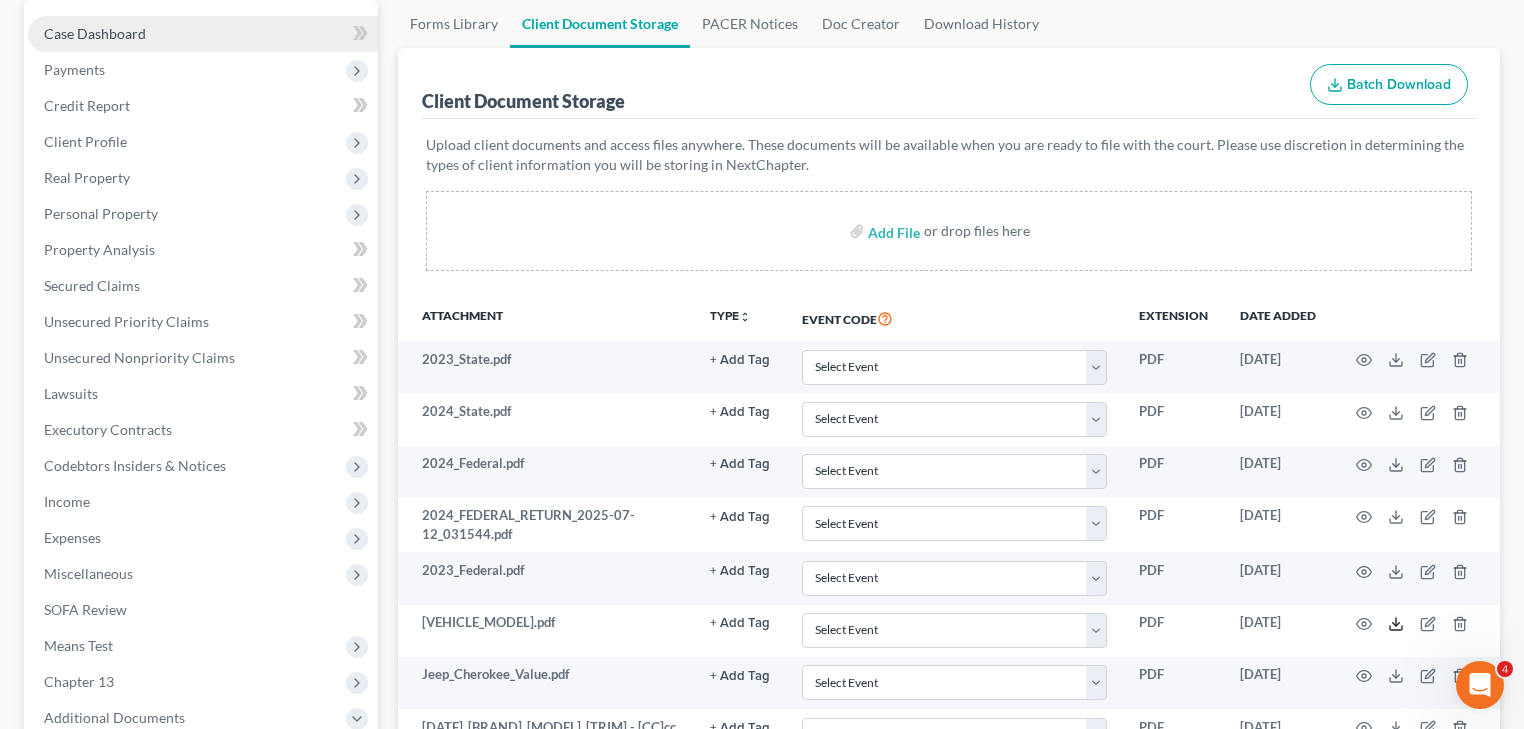 scroll, scrollTop: 0, scrollLeft: 0, axis: both 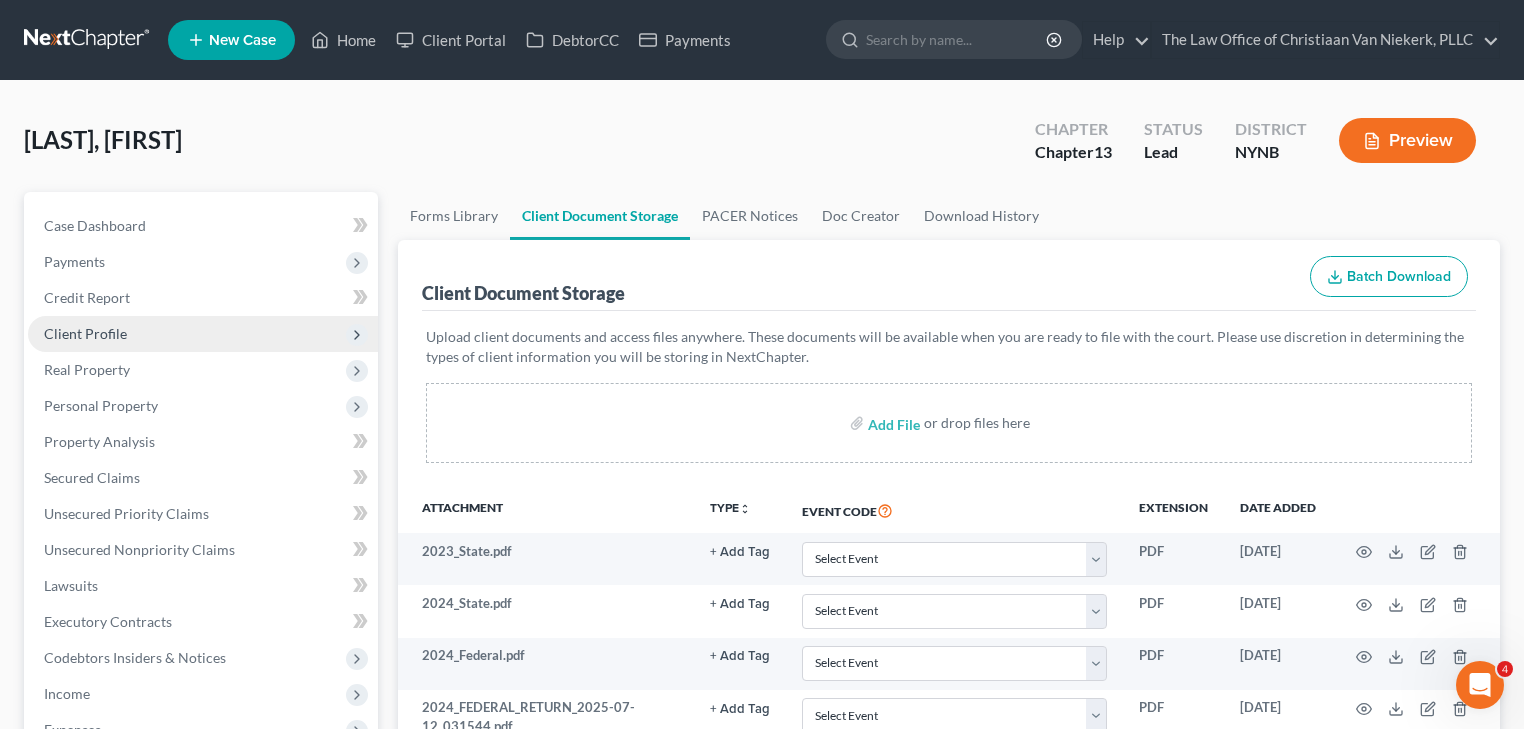 click on "Client Profile" at bounding box center (85, 333) 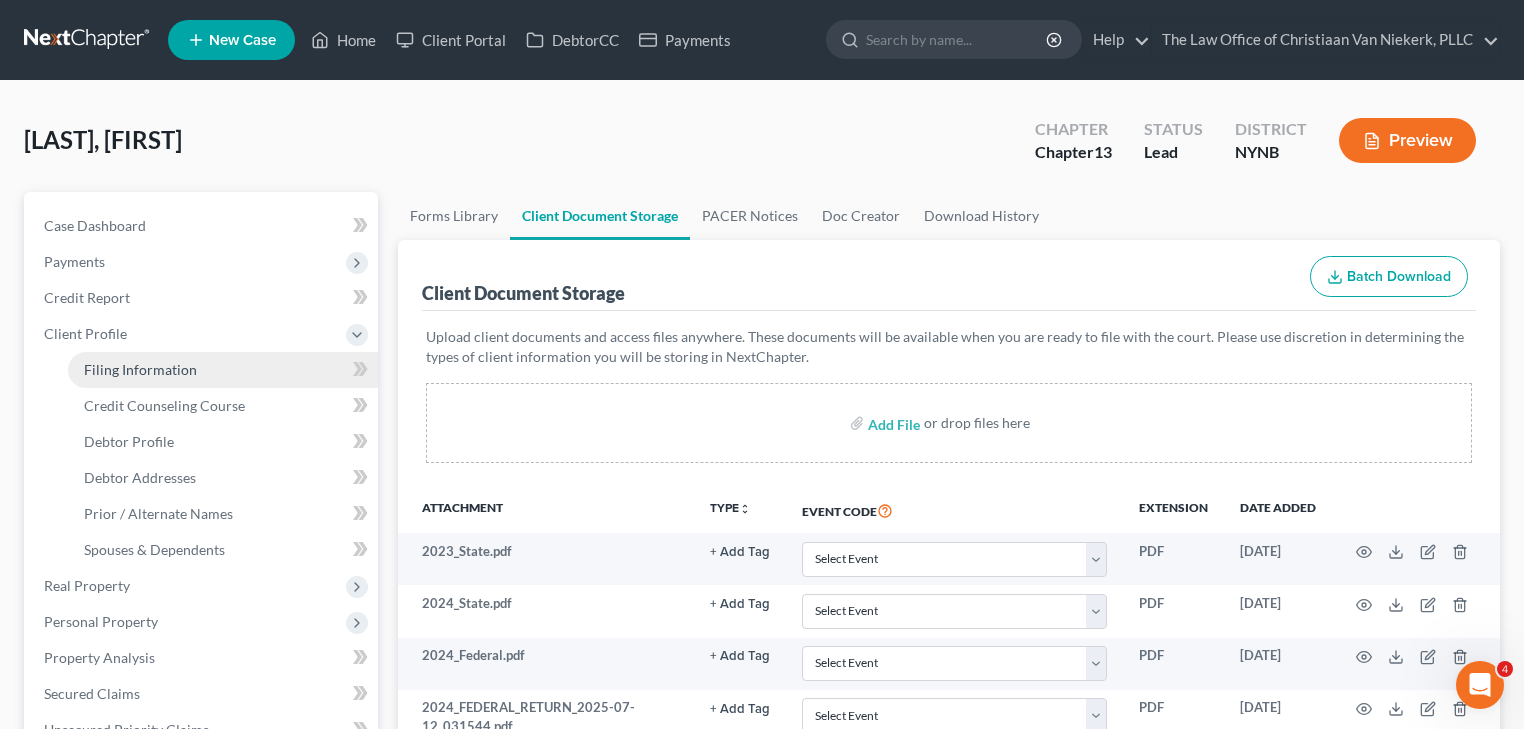click on "Filing Information" at bounding box center (140, 369) 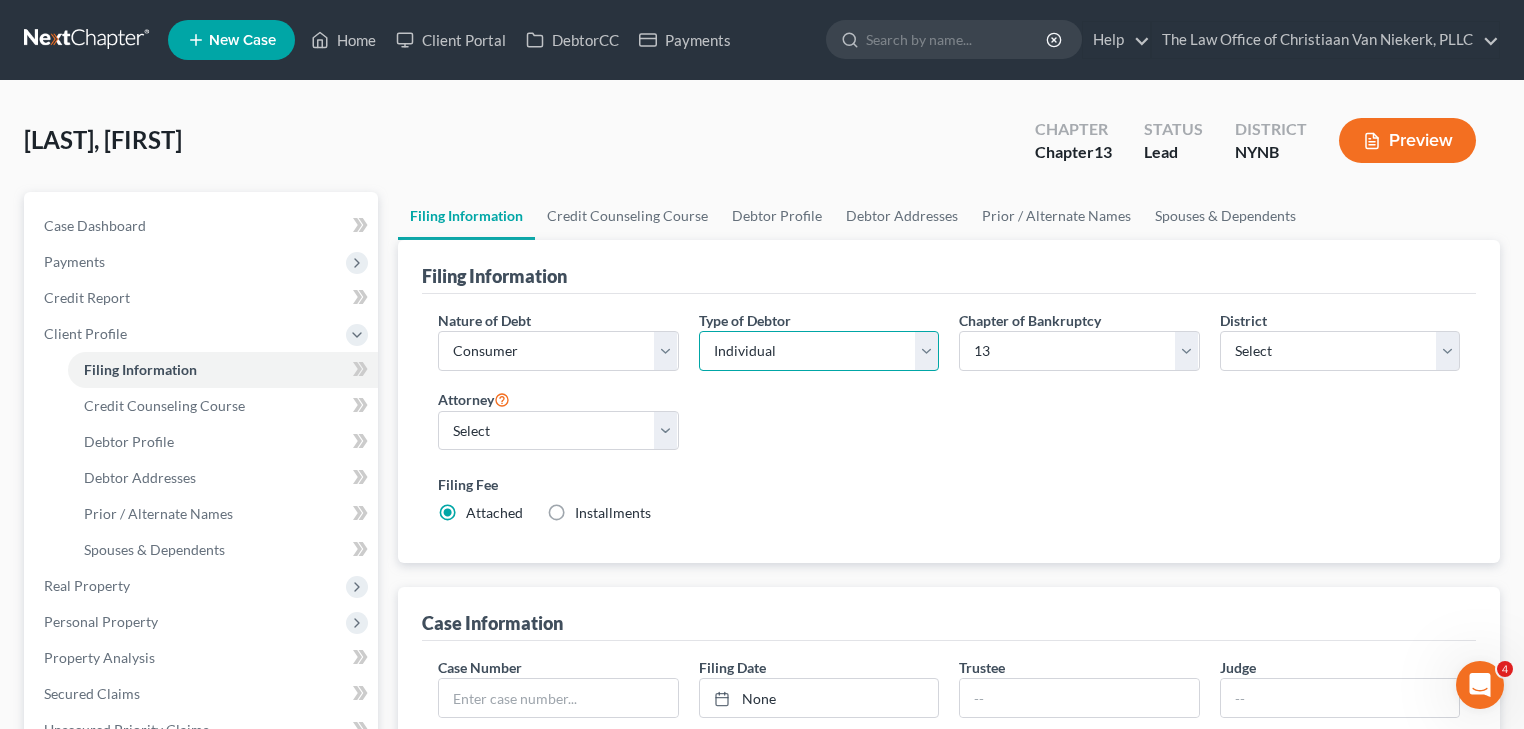 click on "Select Individual Joint" at bounding box center [819, 351] 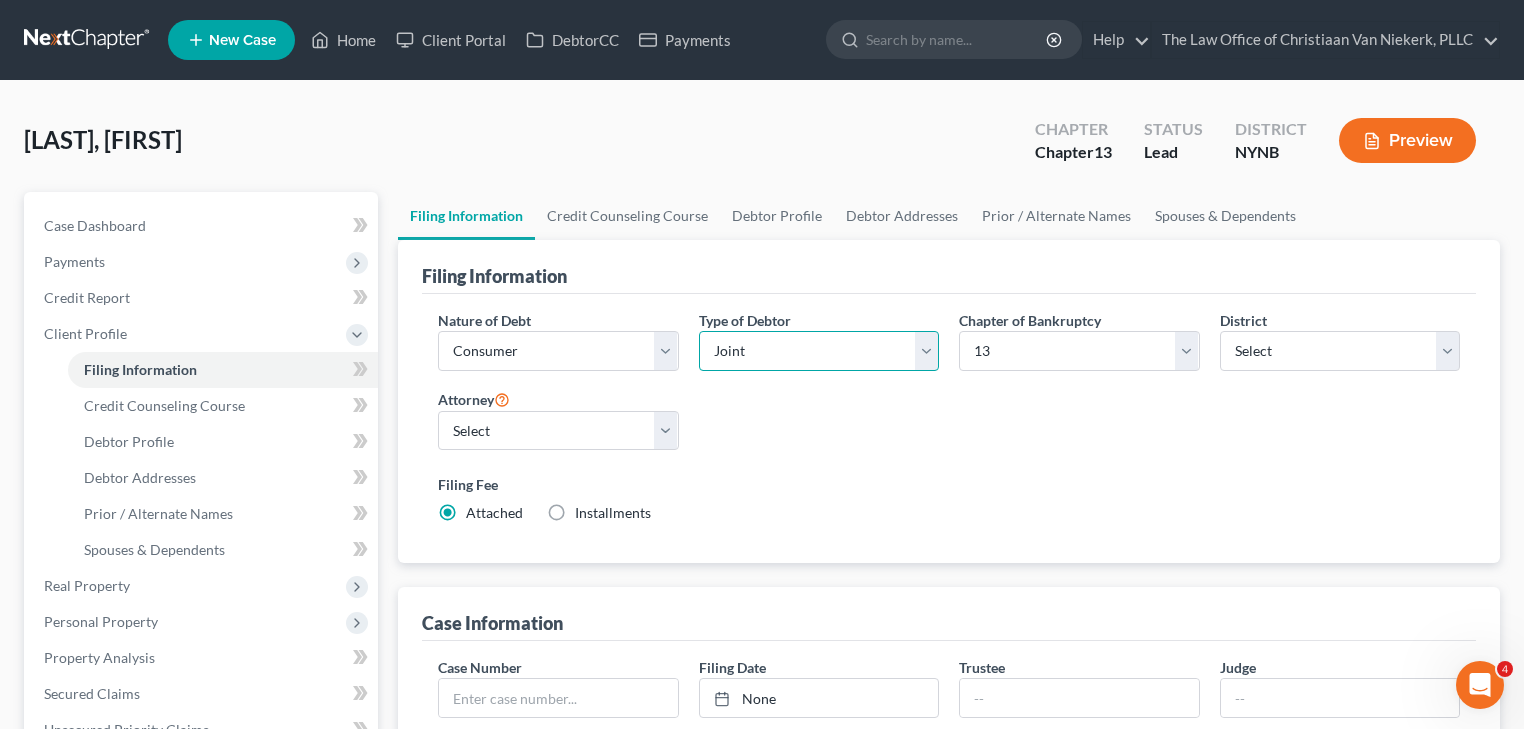 click on "Select Individual Joint" at bounding box center [819, 351] 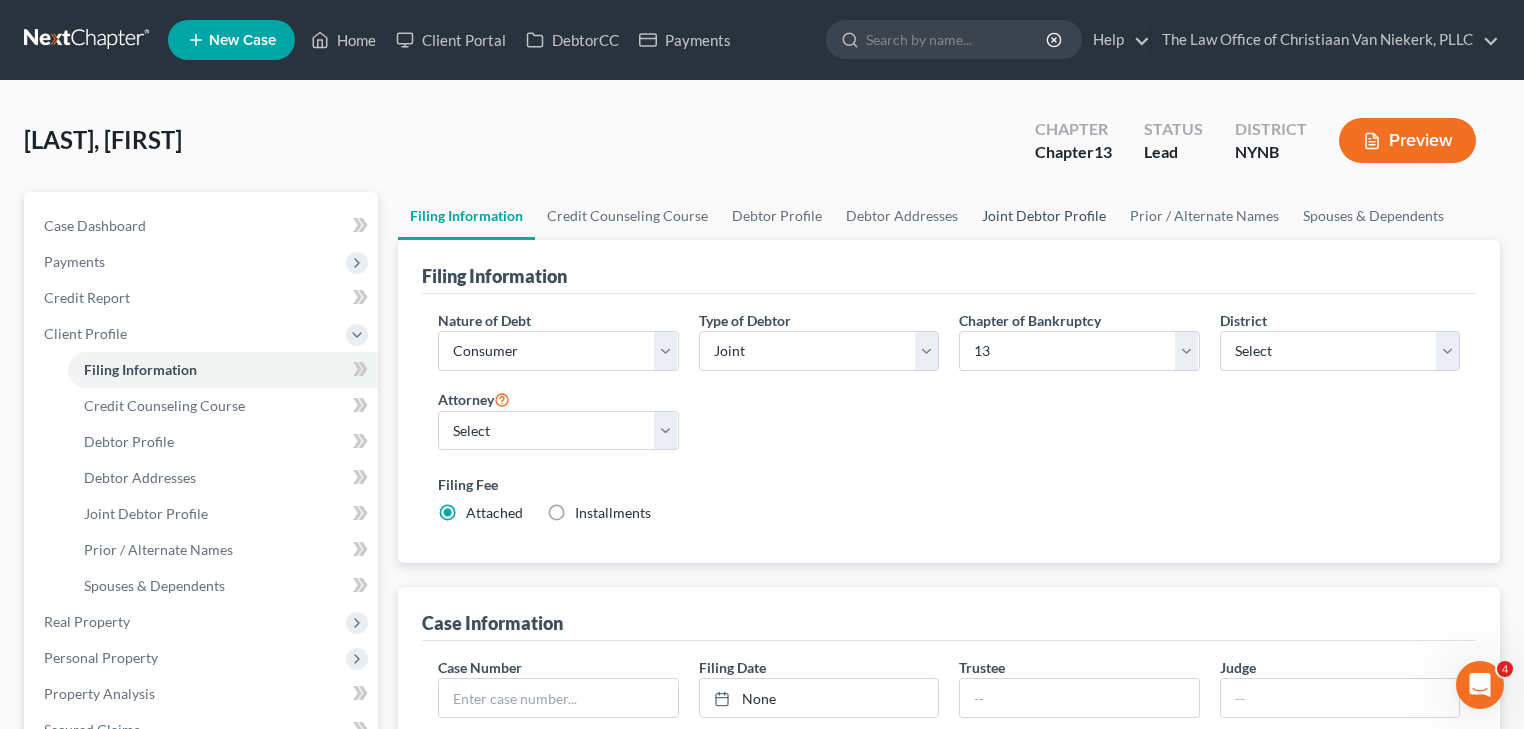 click on "Joint Debtor Profile" at bounding box center (1044, 216) 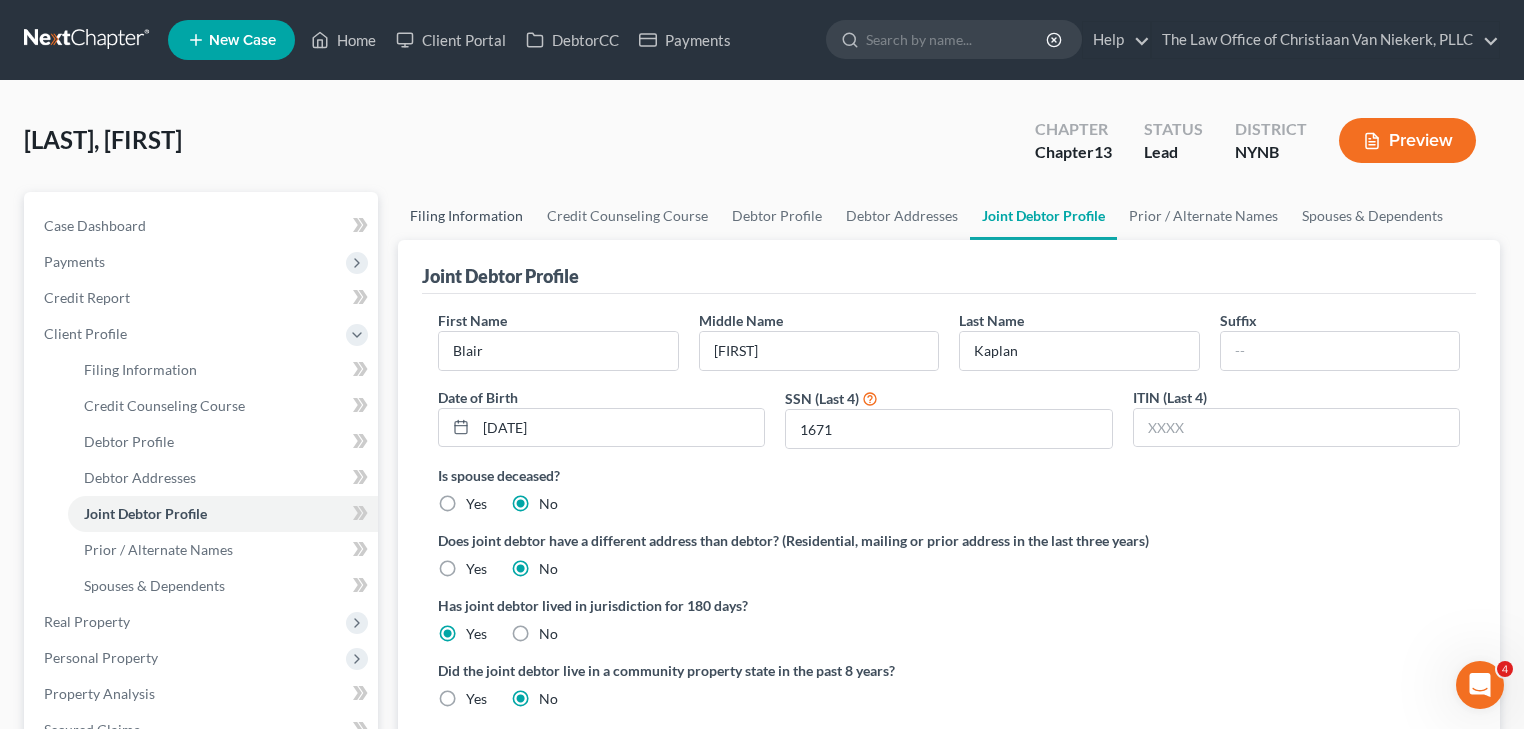 click on "Filing Information" at bounding box center [466, 216] 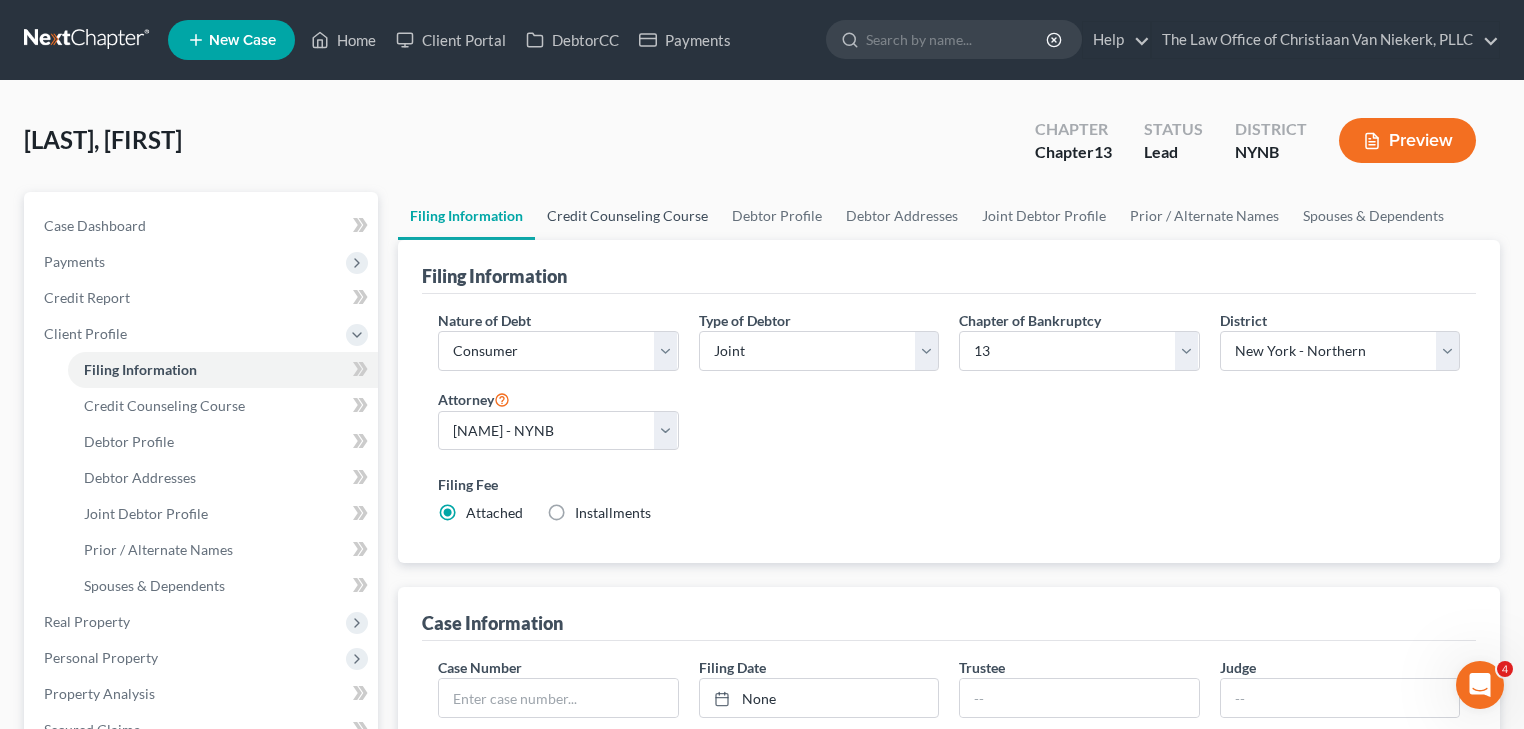 click on "Credit Counseling Course" at bounding box center (627, 216) 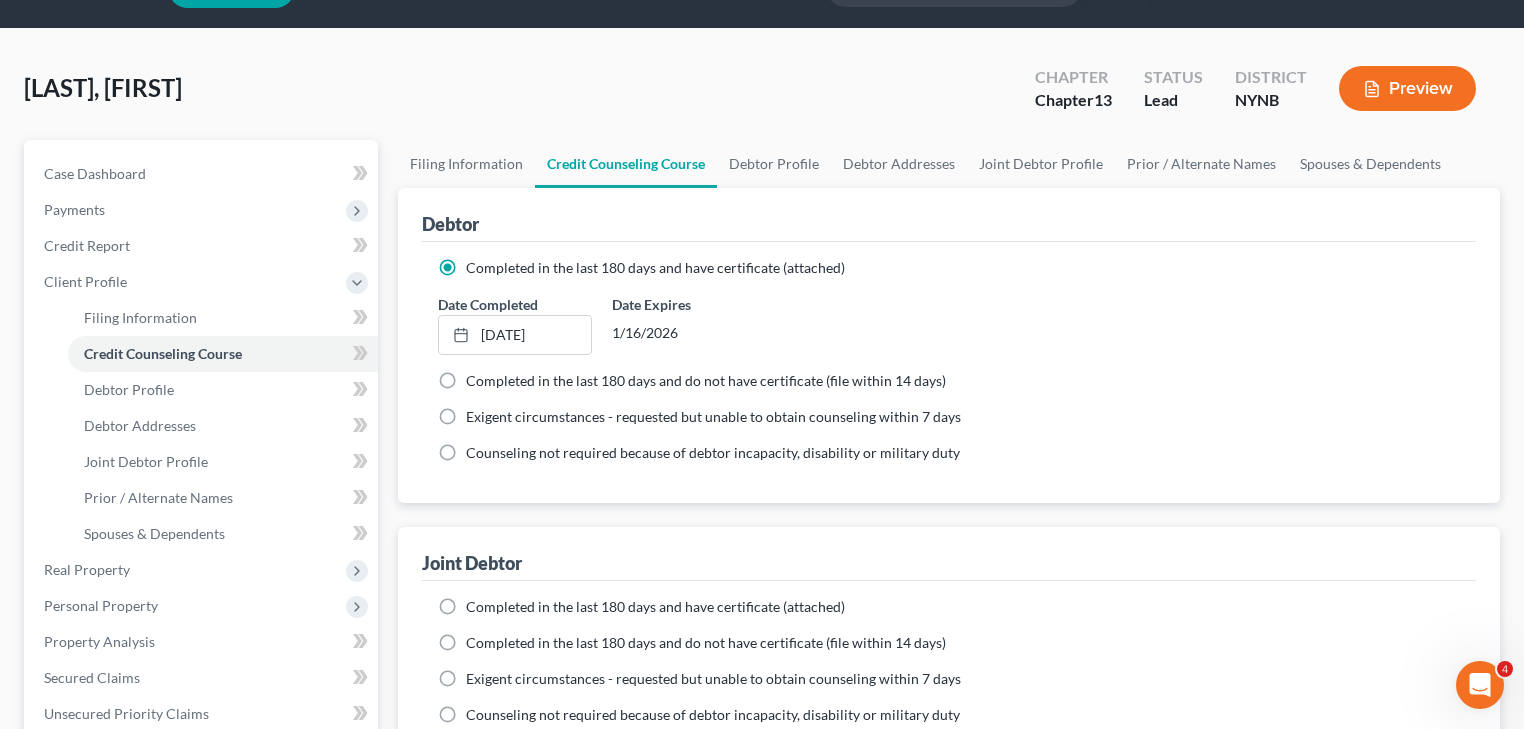 scroll, scrollTop: 80, scrollLeft: 0, axis: vertical 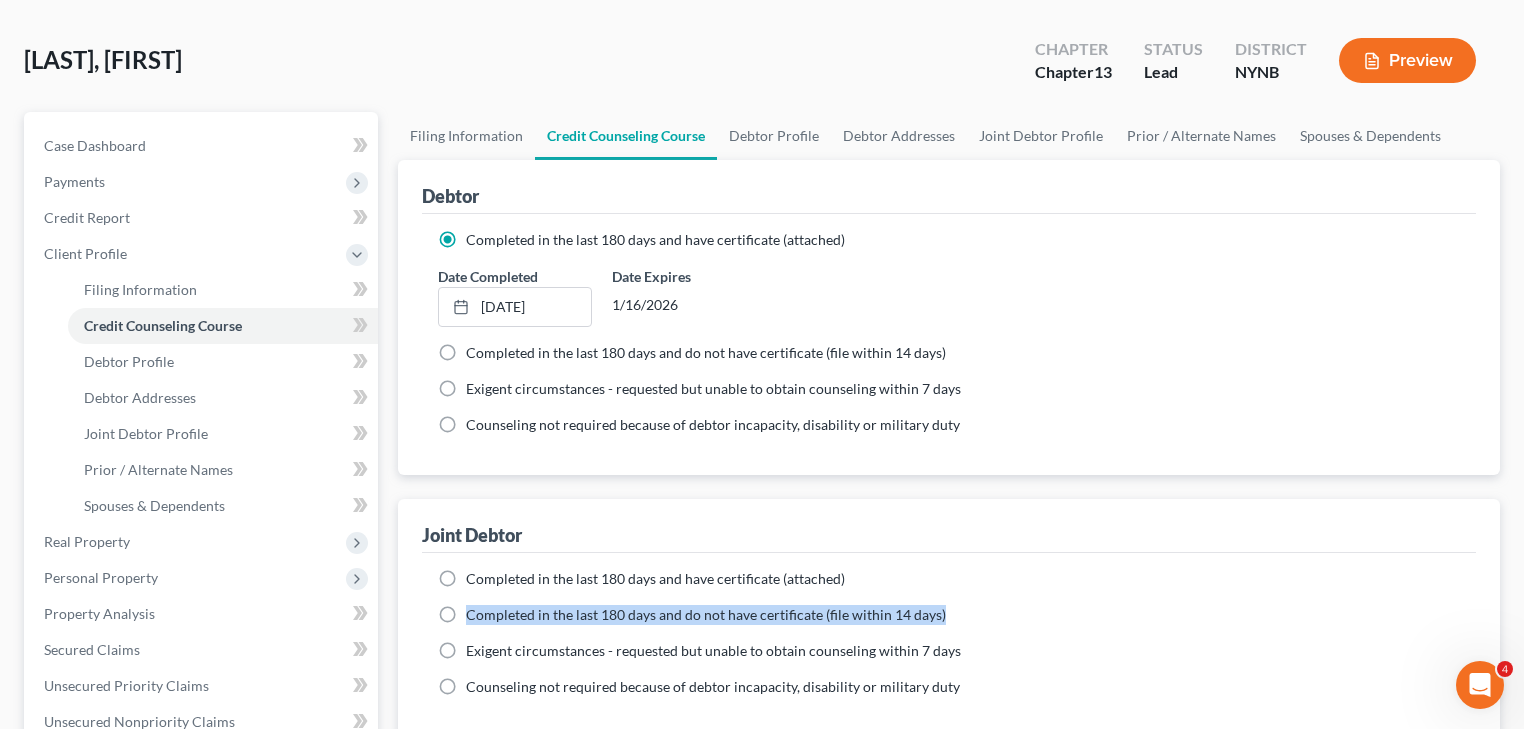 click on "Completed in the last 180 days and do not have certificate (file within 14 days)" at bounding box center [706, 615] 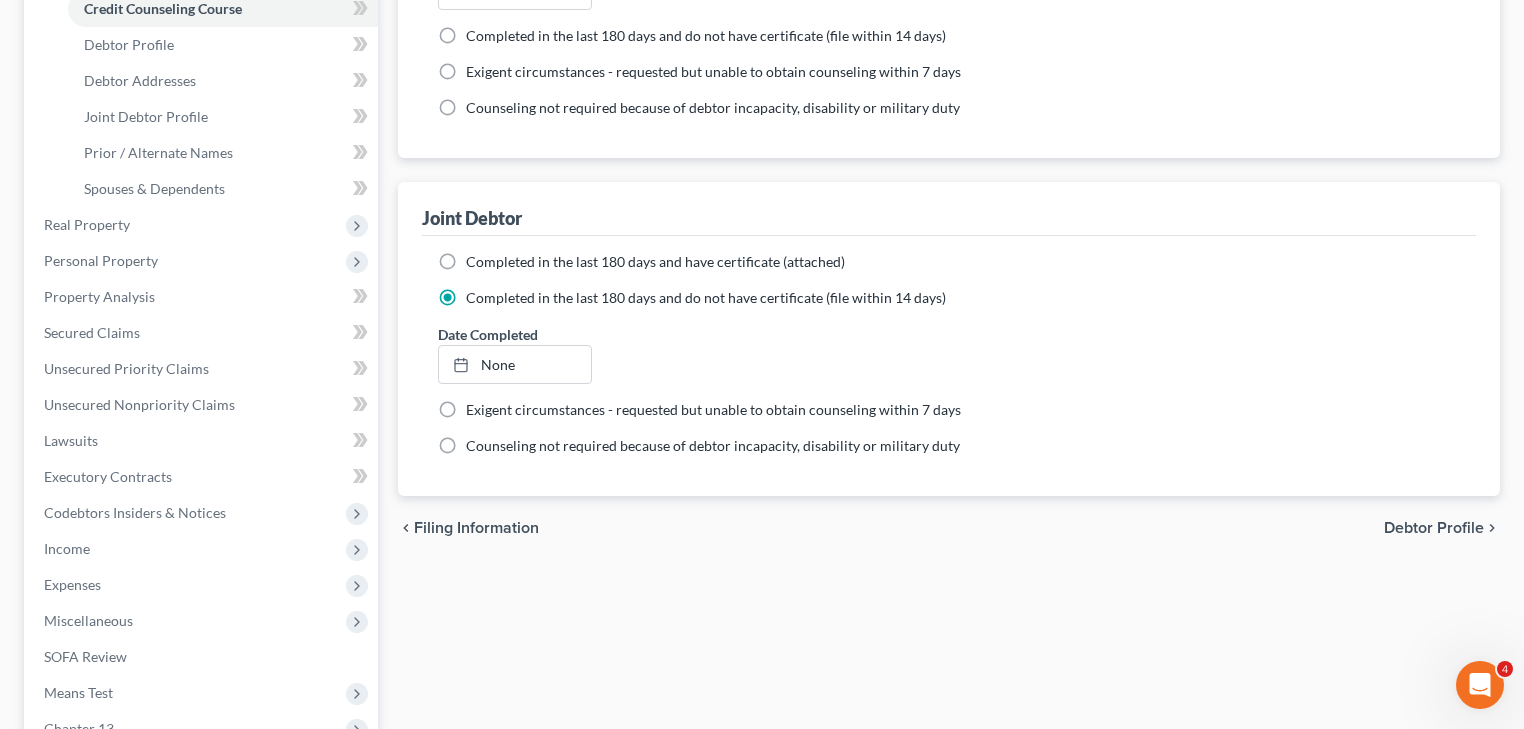 scroll, scrollTop: 400, scrollLeft: 0, axis: vertical 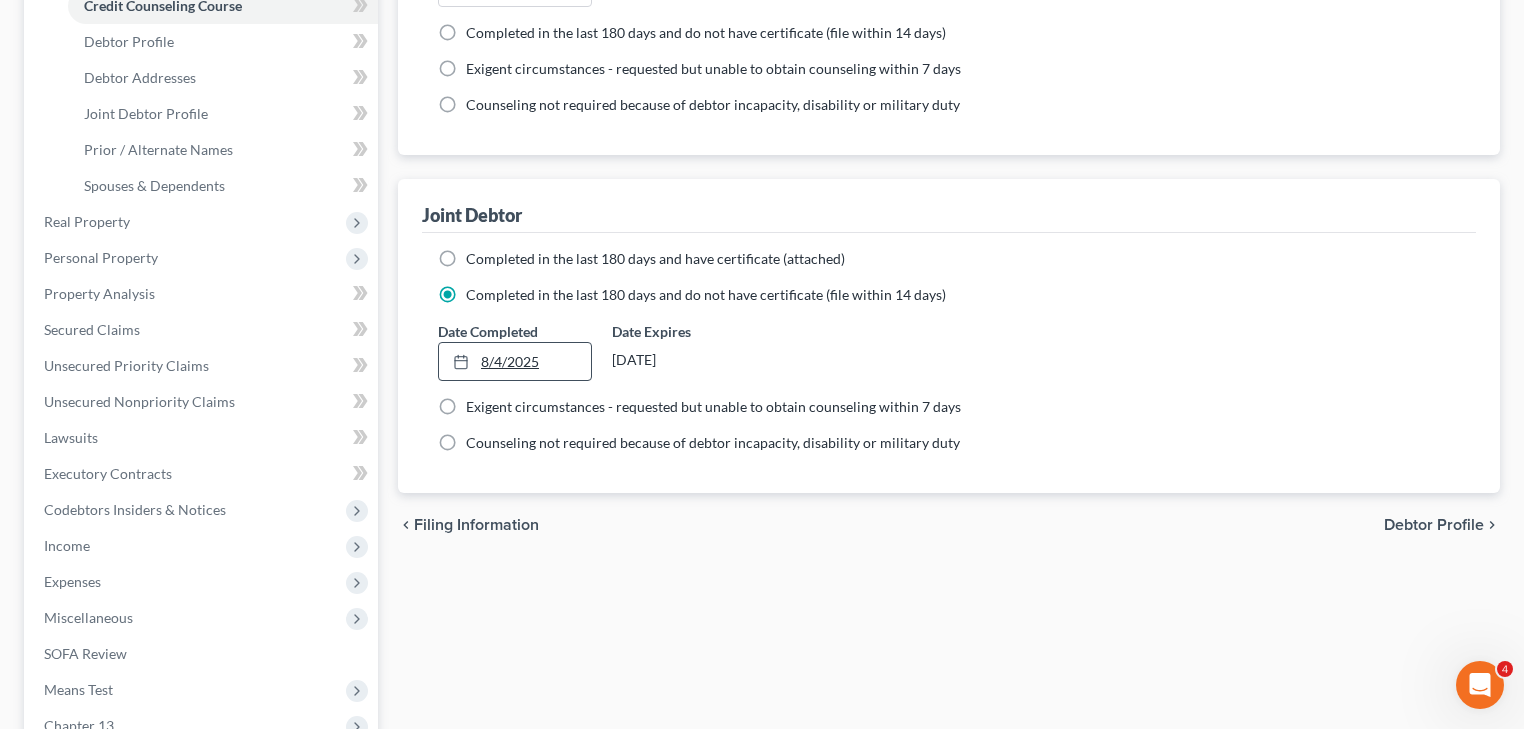 type on "8/4/2025" 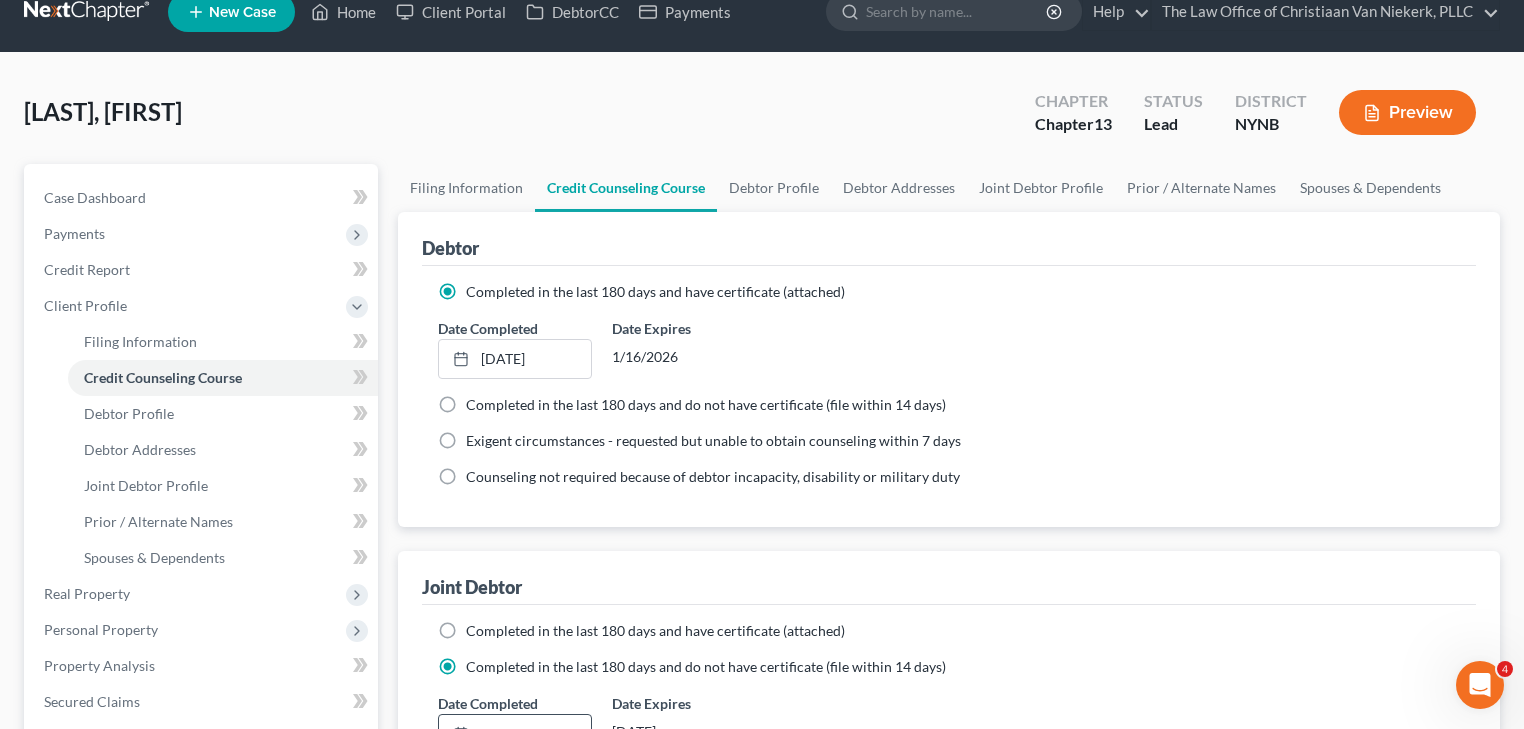 scroll, scrollTop: 0, scrollLeft: 0, axis: both 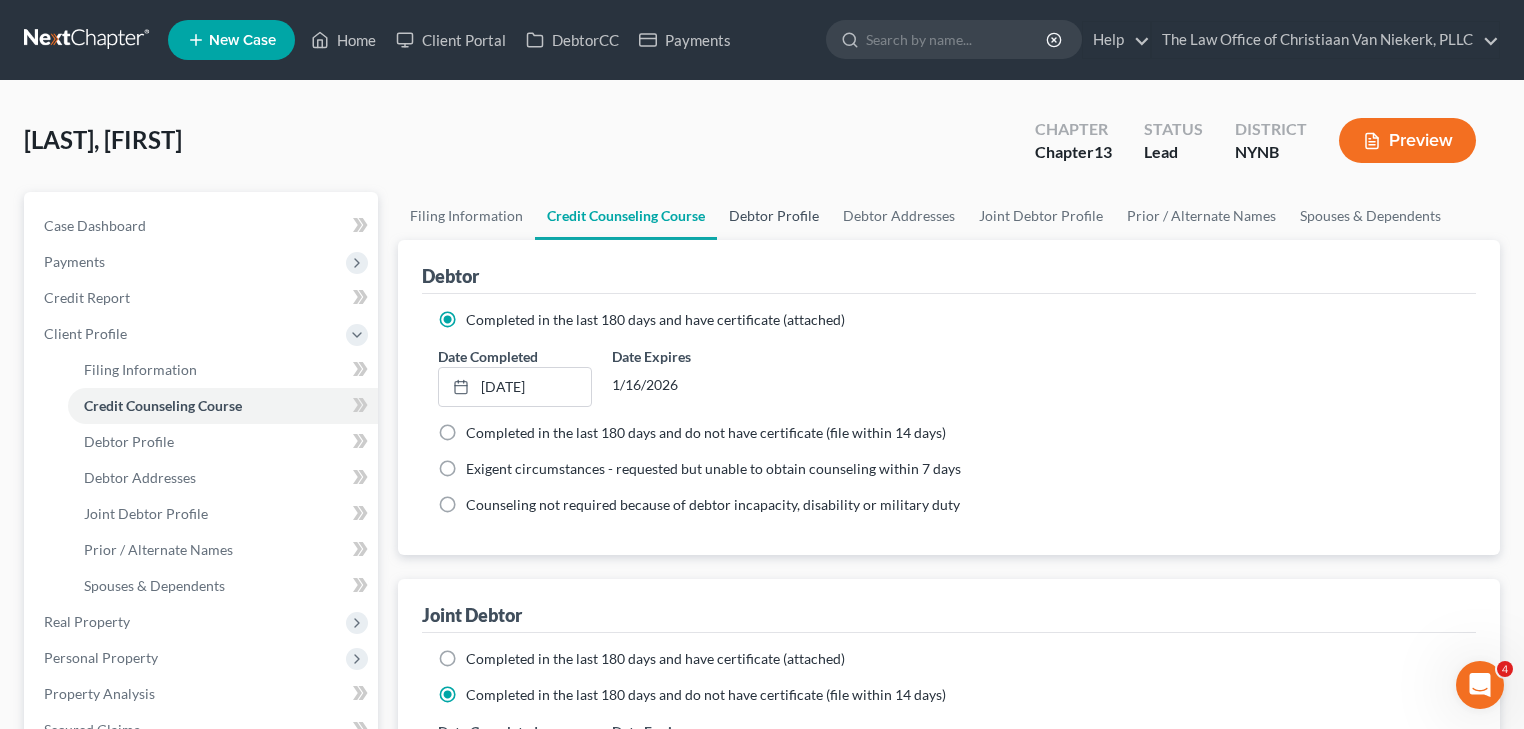 click on "Debtor Profile" at bounding box center (774, 216) 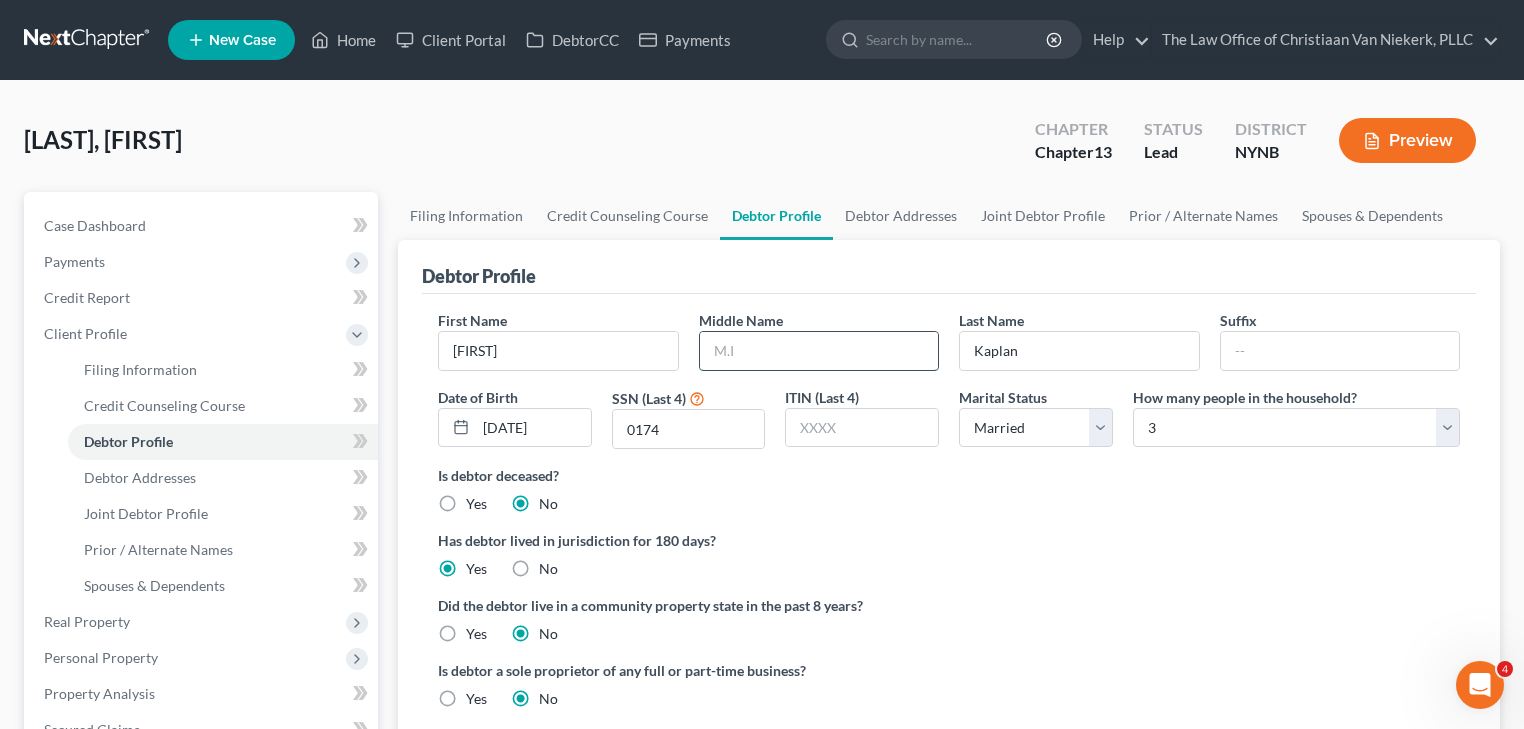 click at bounding box center (819, 351) 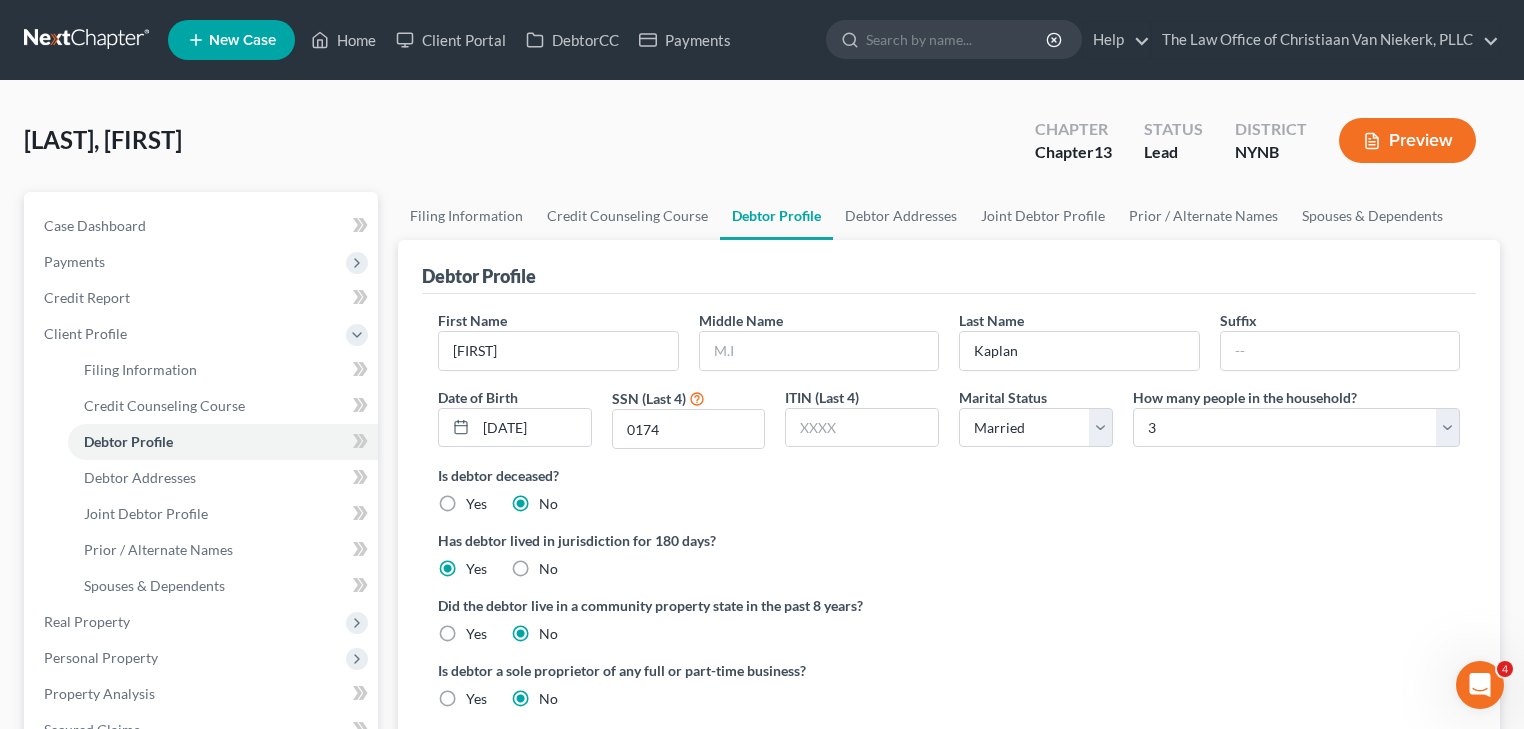 click on "Is debtor deceased? Yes No" at bounding box center (949, 489) 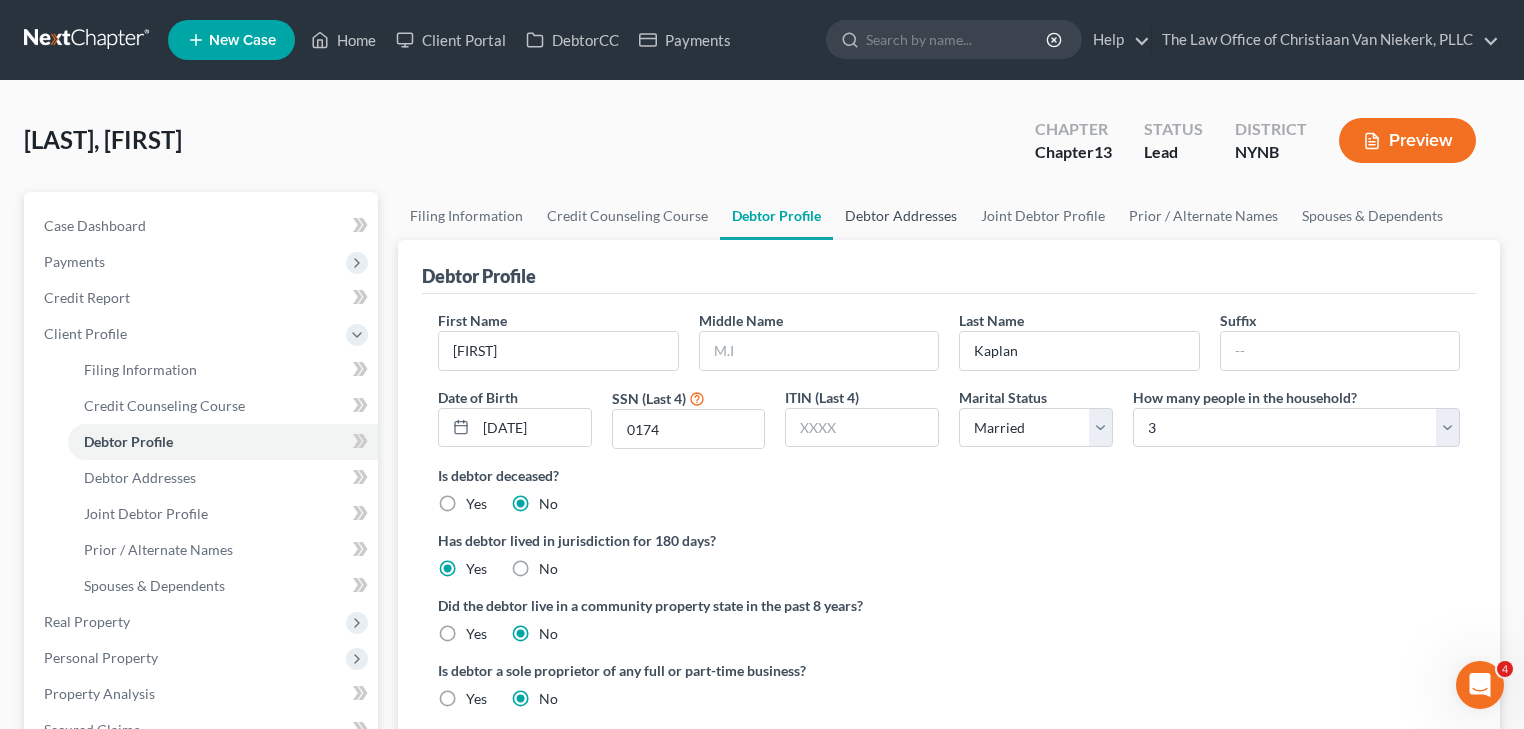 click on "Debtor Addresses" at bounding box center [901, 216] 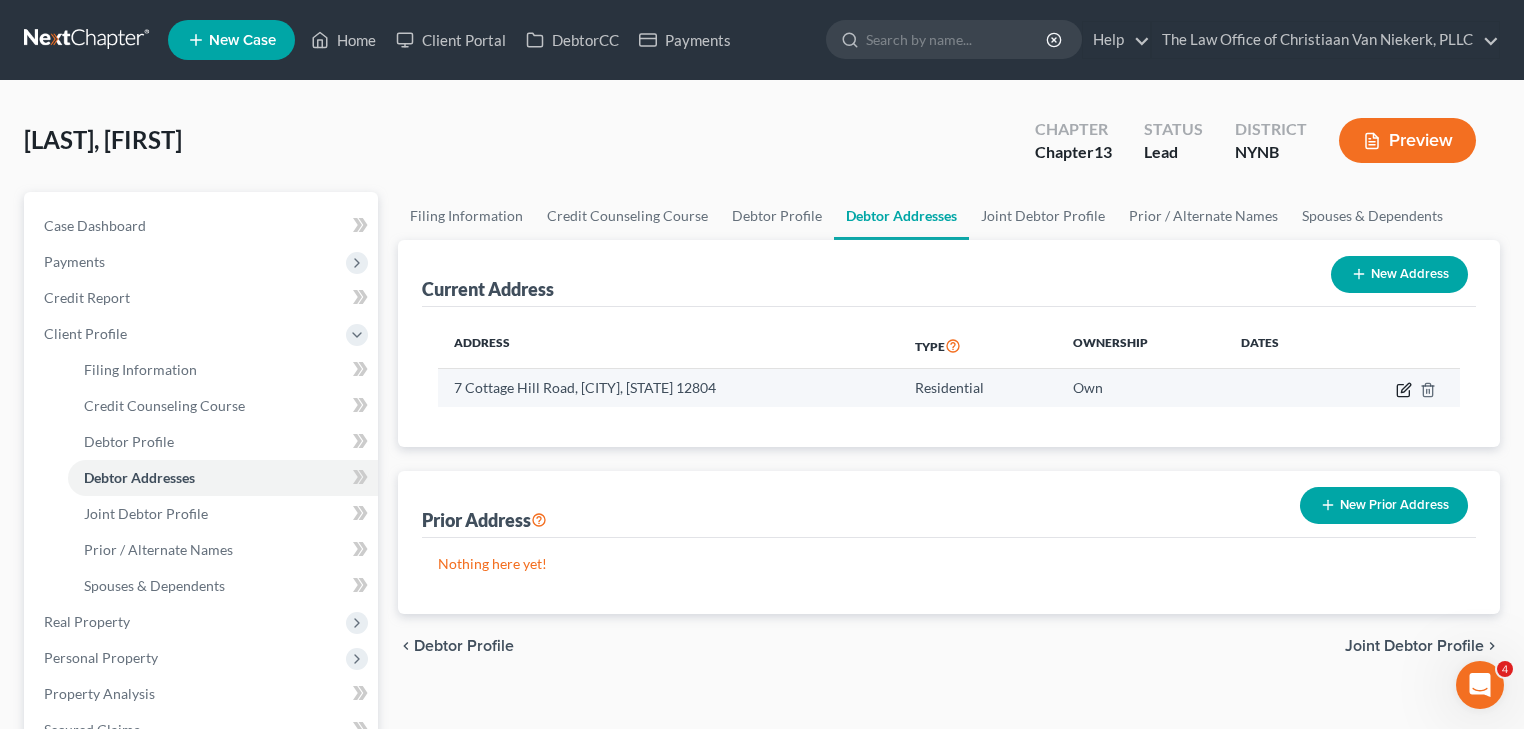click 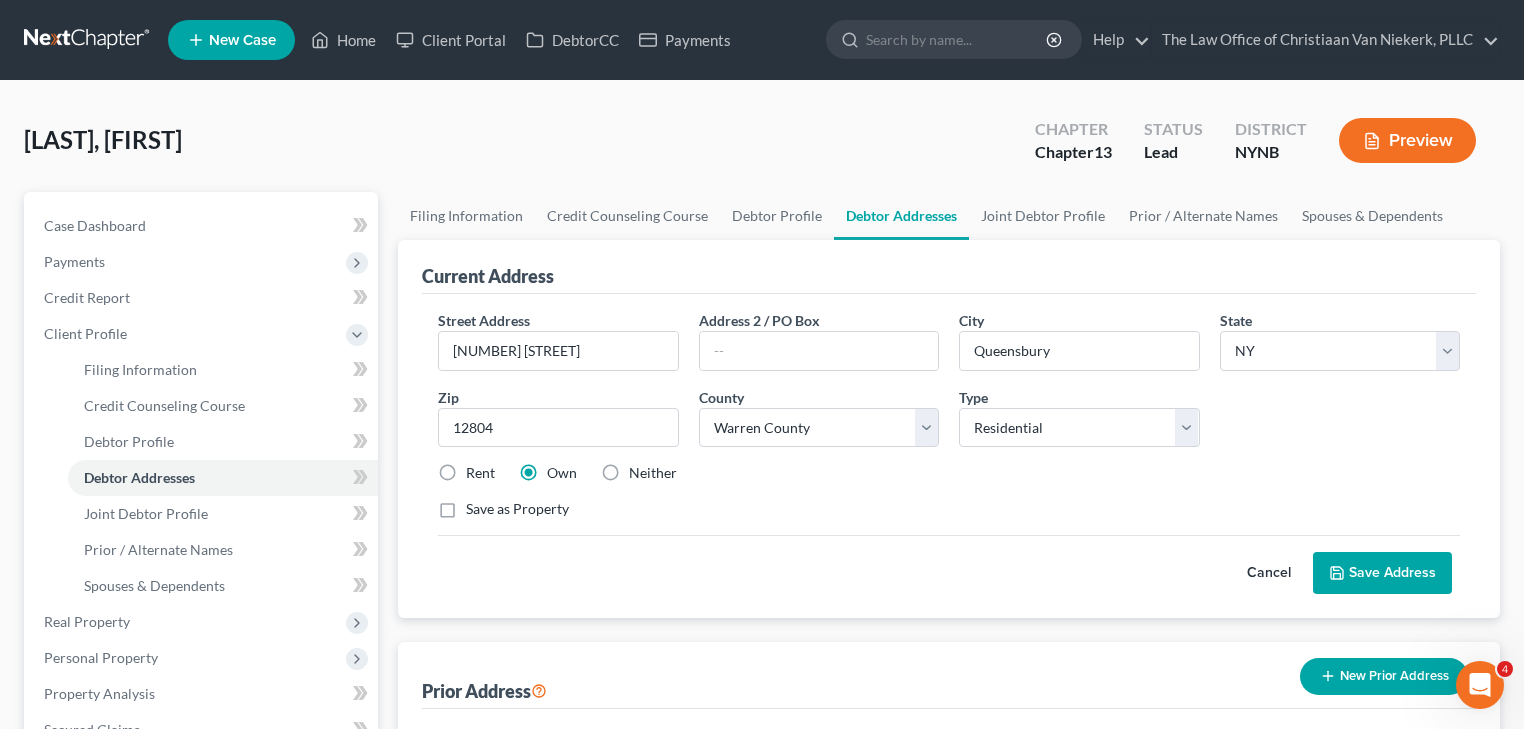 click on "Save Address" at bounding box center (1382, 573) 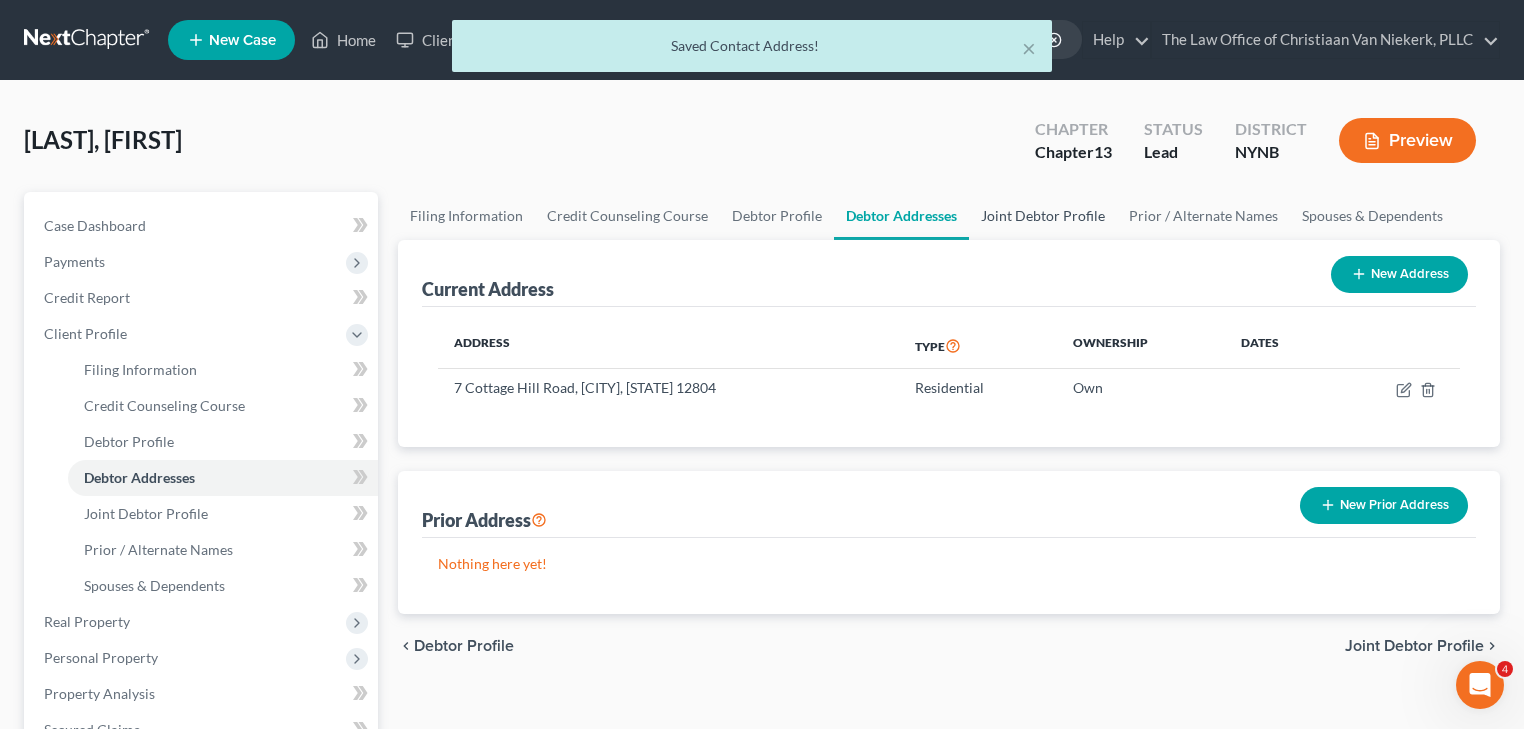 click on "Joint Debtor Profile" at bounding box center (1043, 216) 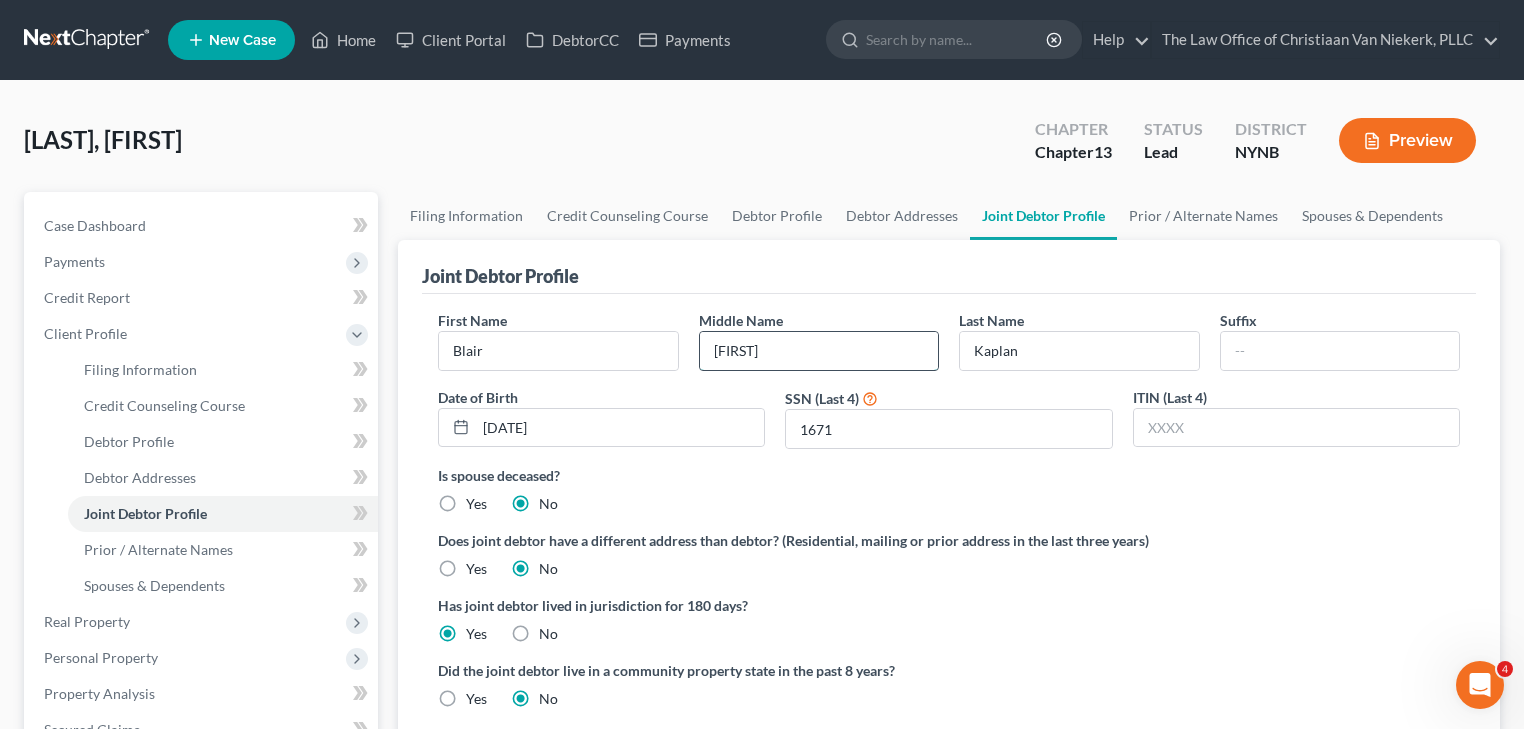 drag, startPoint x: 856, startPoint y: 348, endPoint x: 704, endPoint y: 340, distance: 152.21039 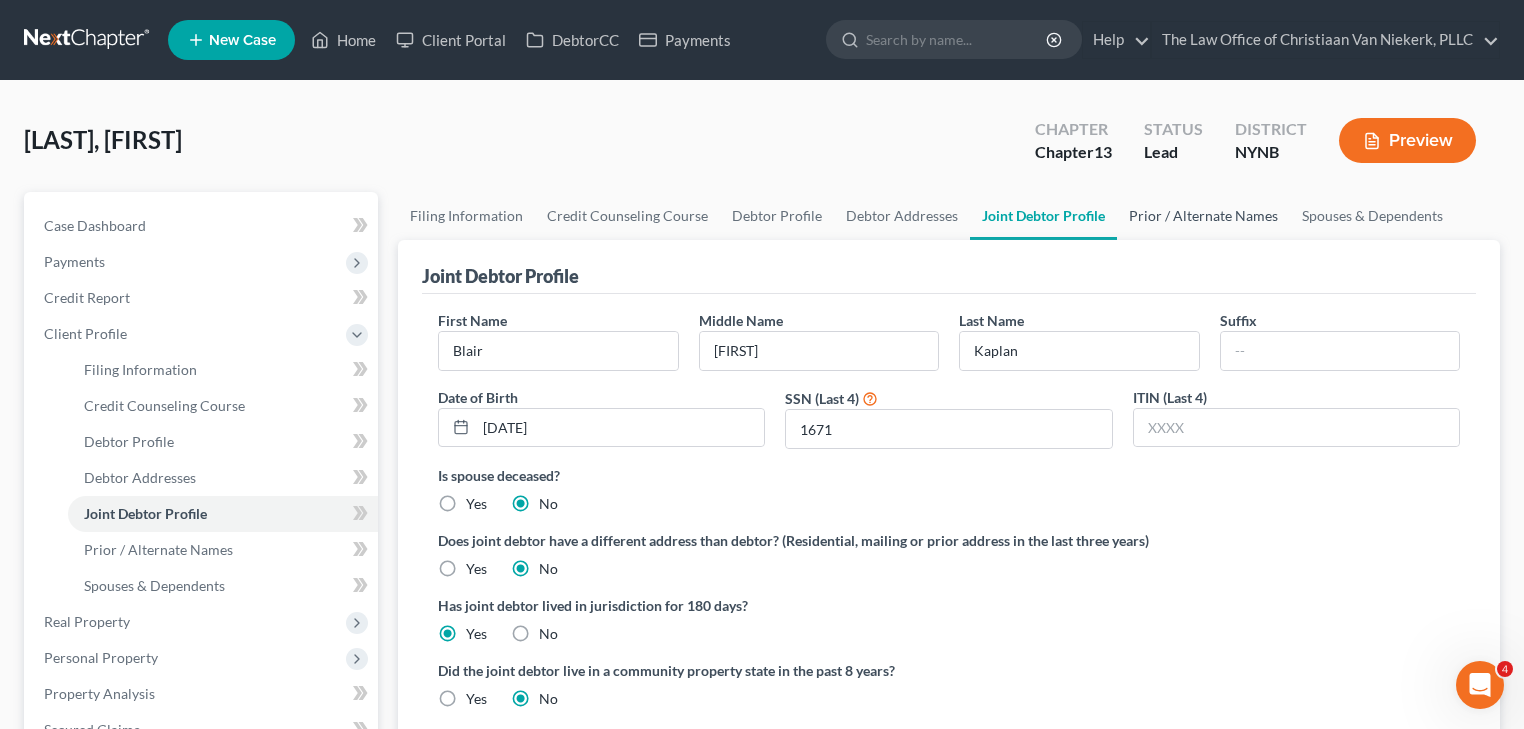 click on "Prior / Alternate Names" at bounding box center [1203, 216] 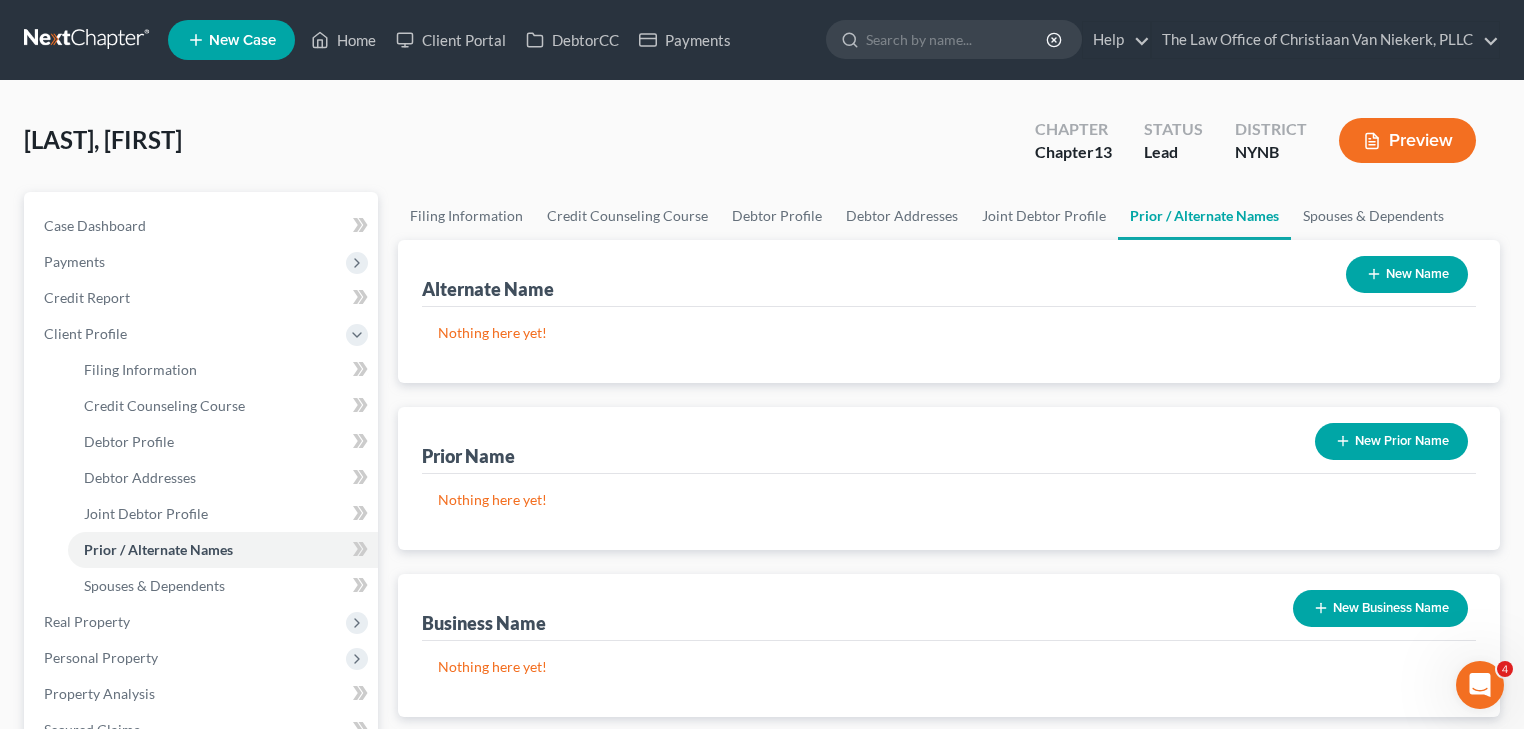 click on "New Prior Name" at bounding box center [1391, 441] 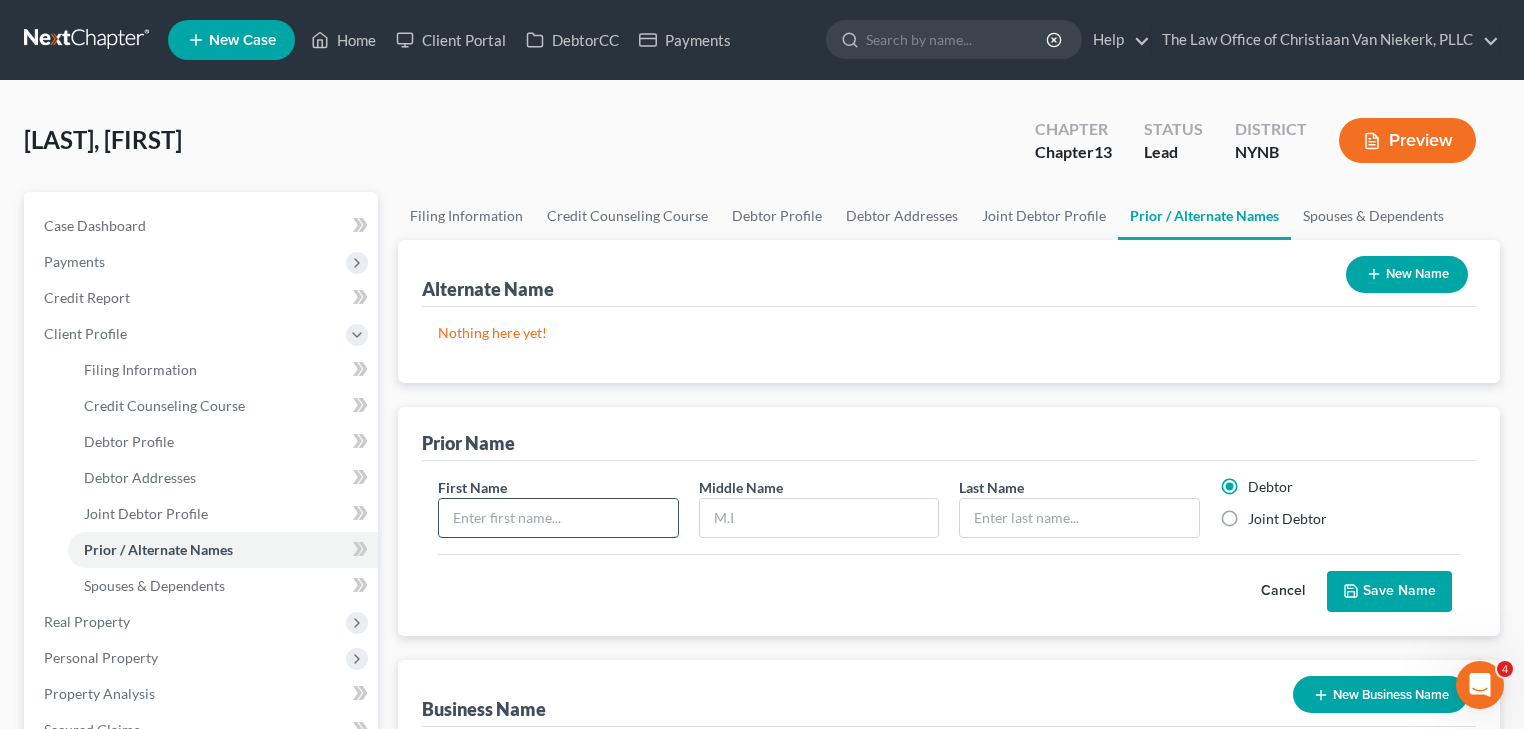 drag, startPoint x: 548, startPoint y: 519, endPoint x: 572, endPoint y: 523, distance: 24.33105 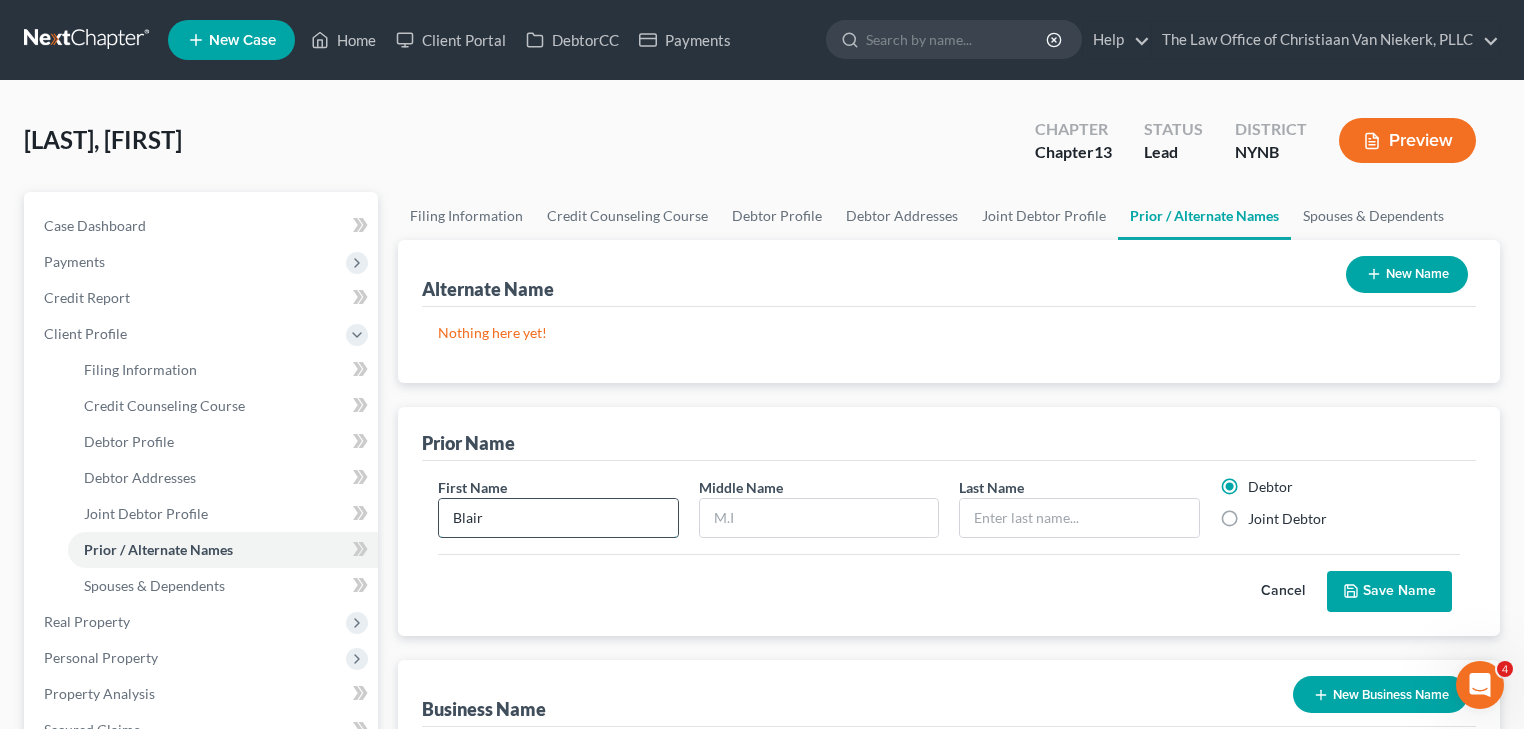 type on "Blair" 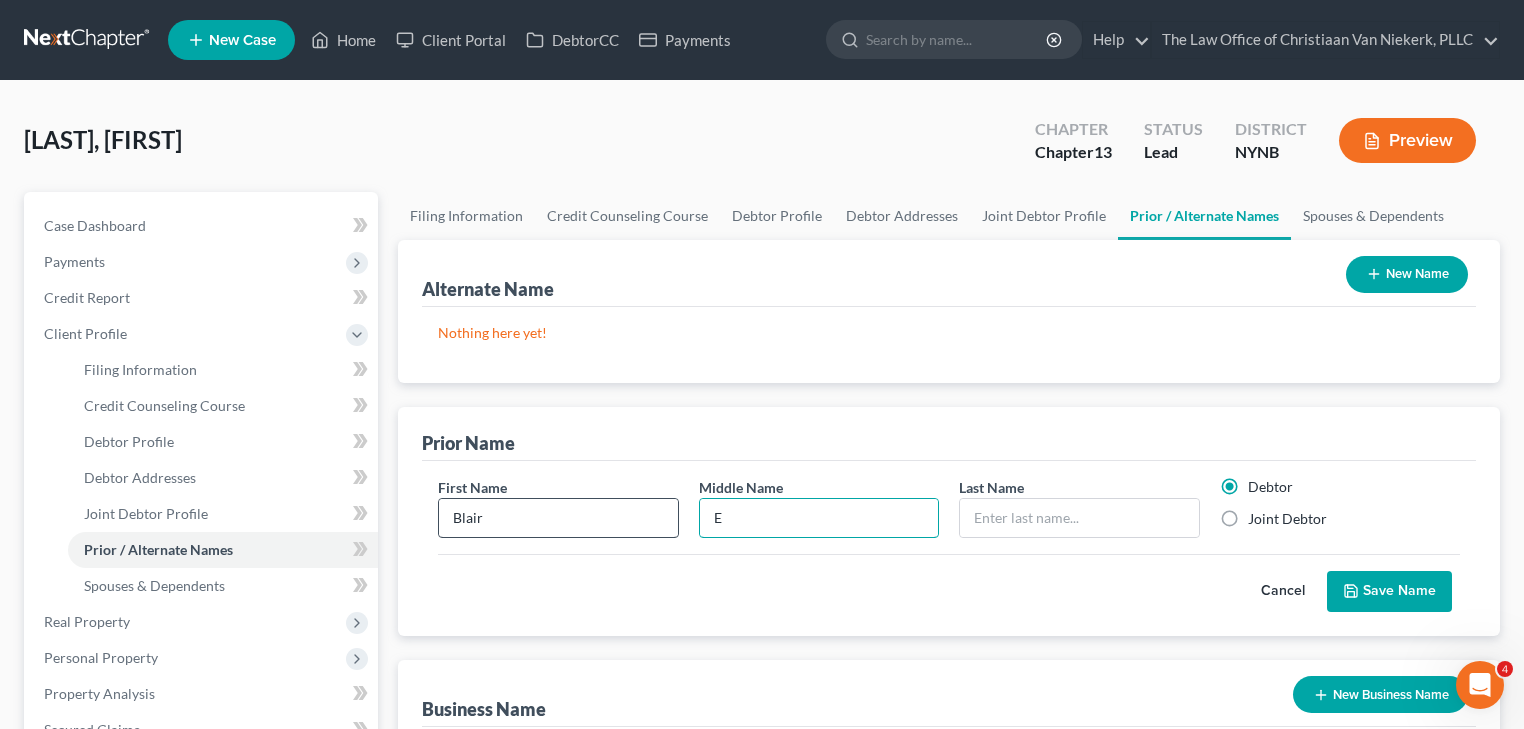 type on "E" 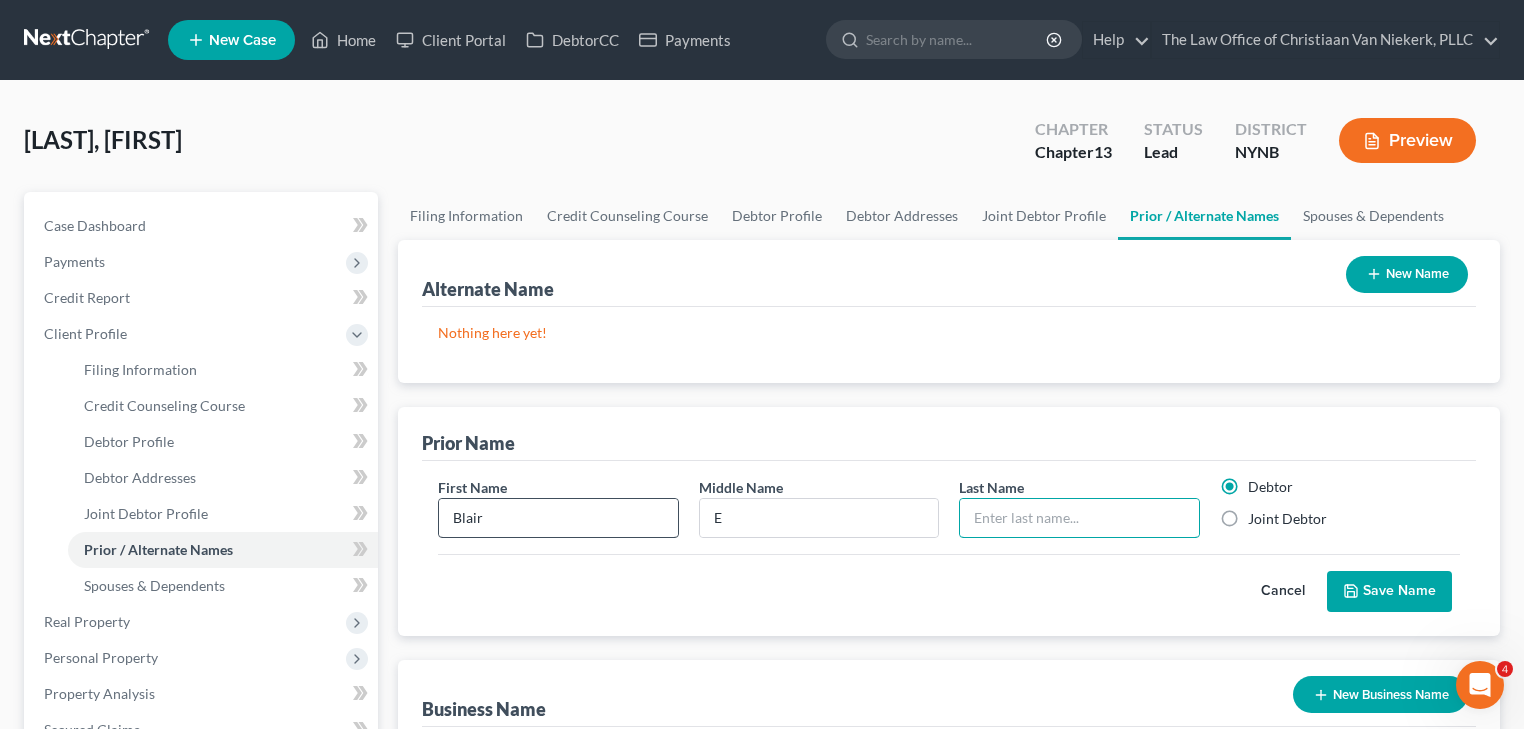 type on "M" 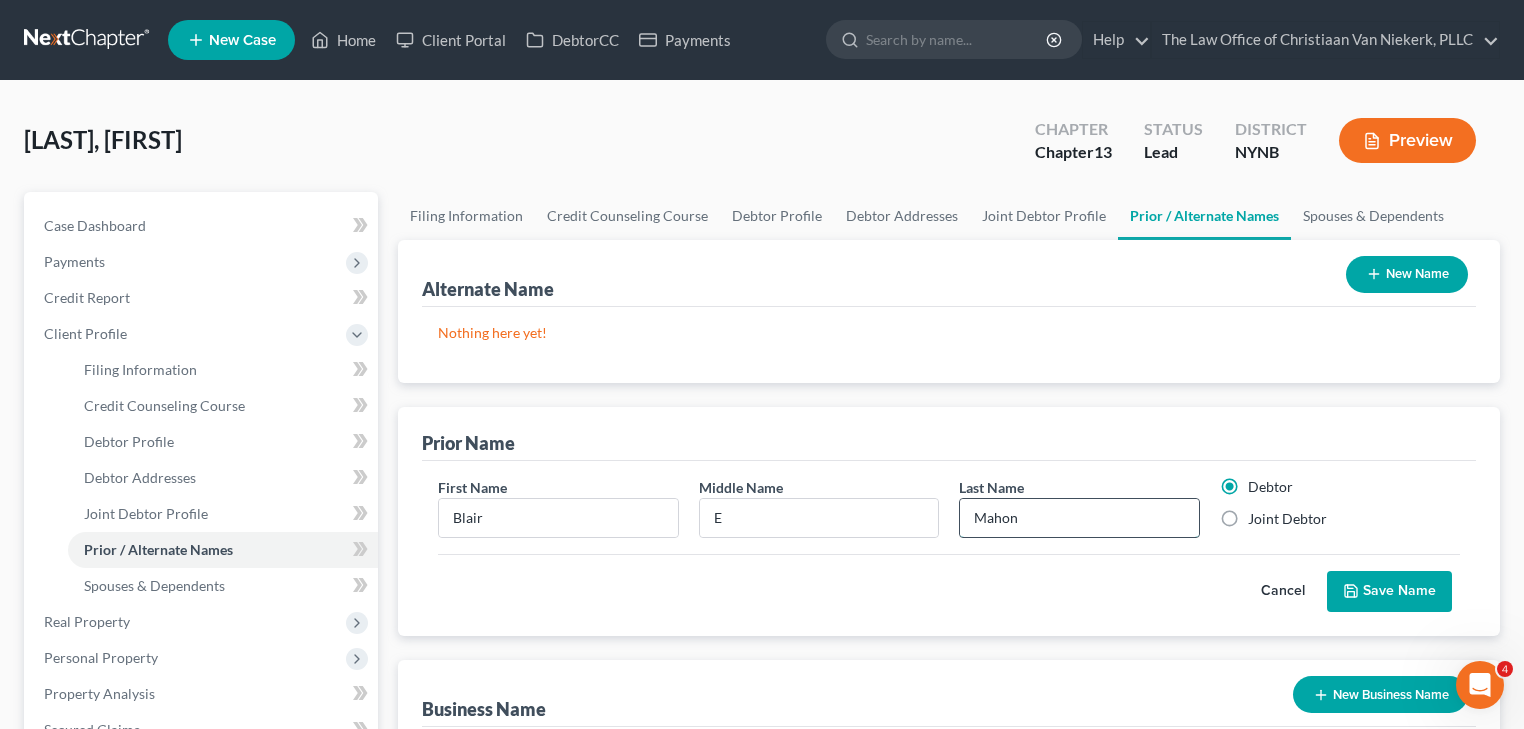 drag, startPoint x: 977, startPoint y: 517, endPoint x: 1043, endPoint y: 524, distance: 66.37017 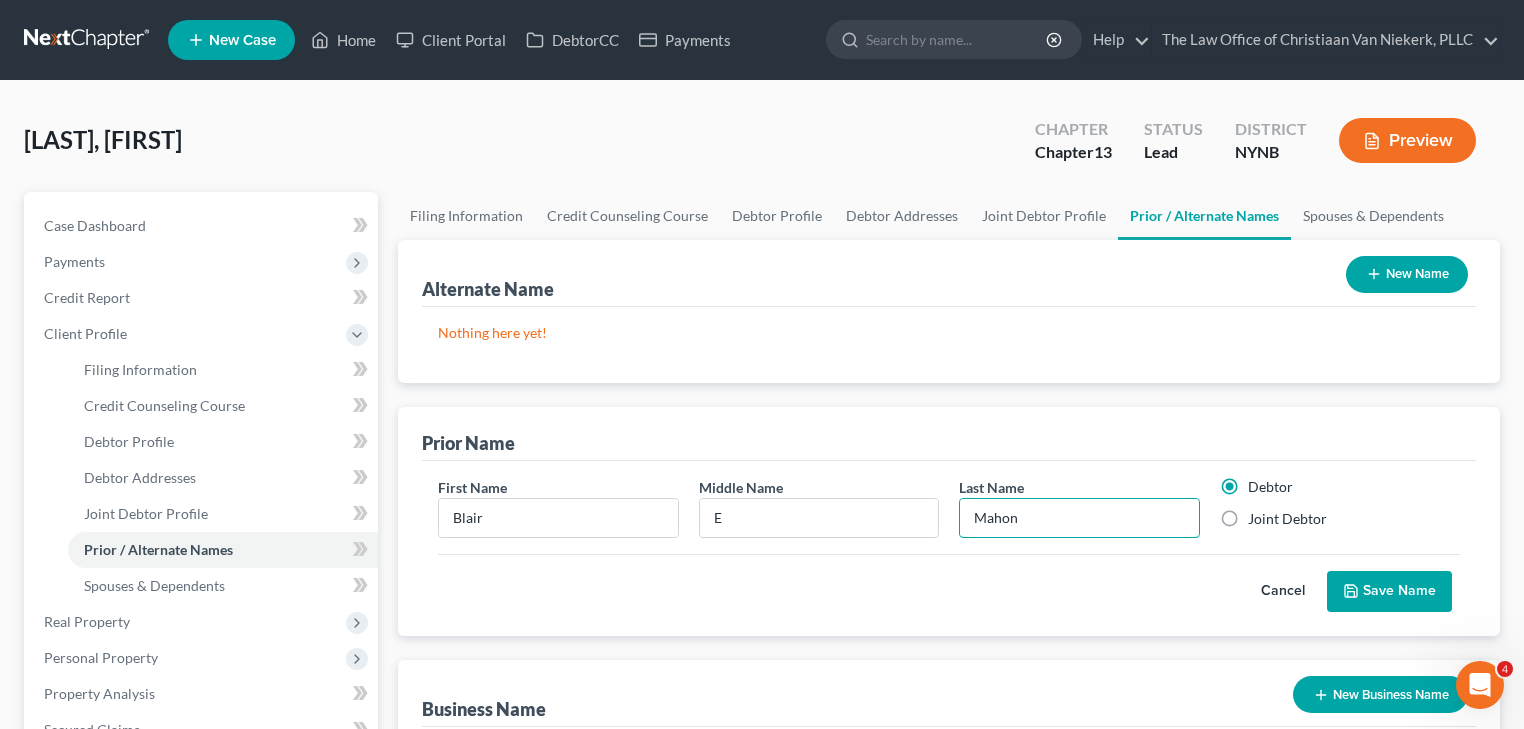 type on "Mahon" 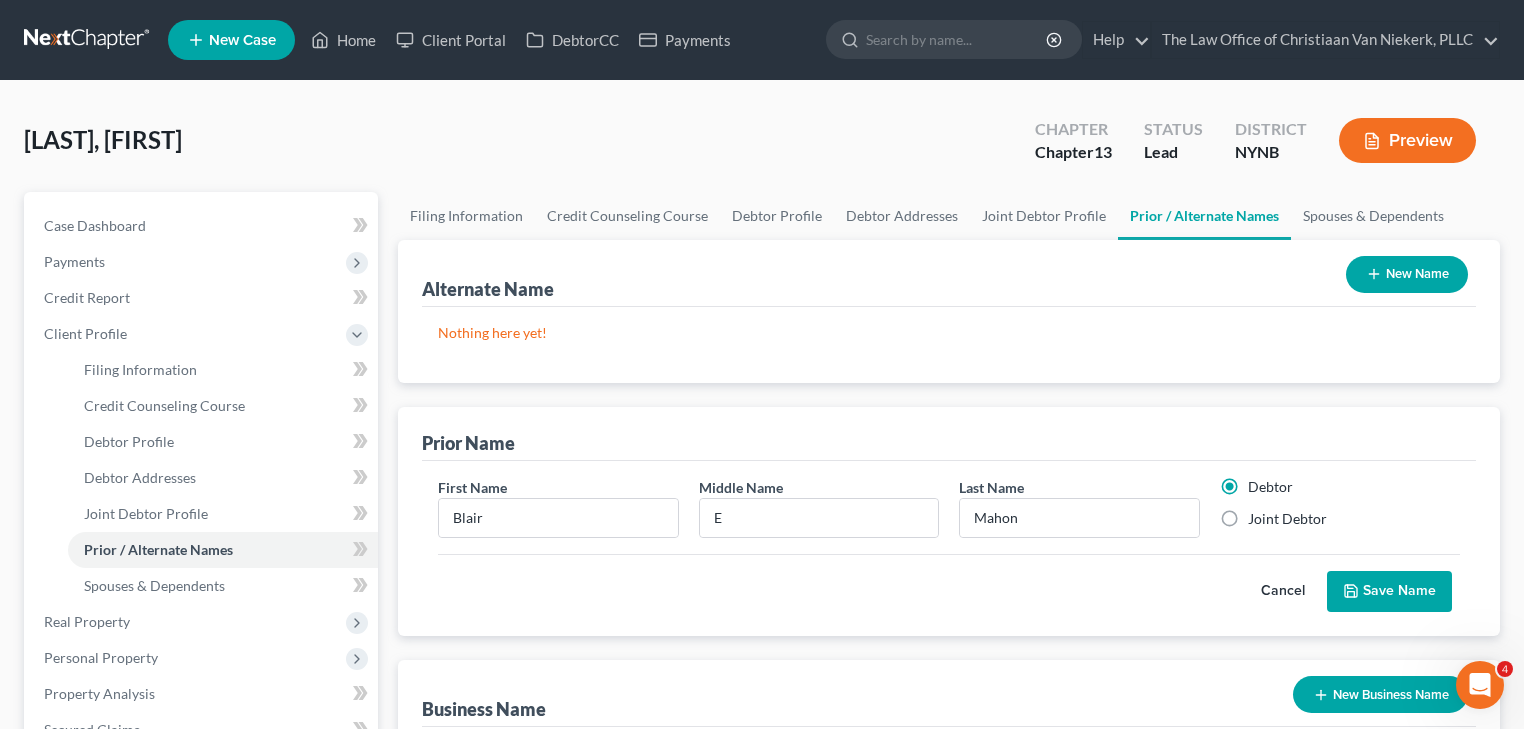 click on "Joint Debtor" at bounding box center (1287, 519) 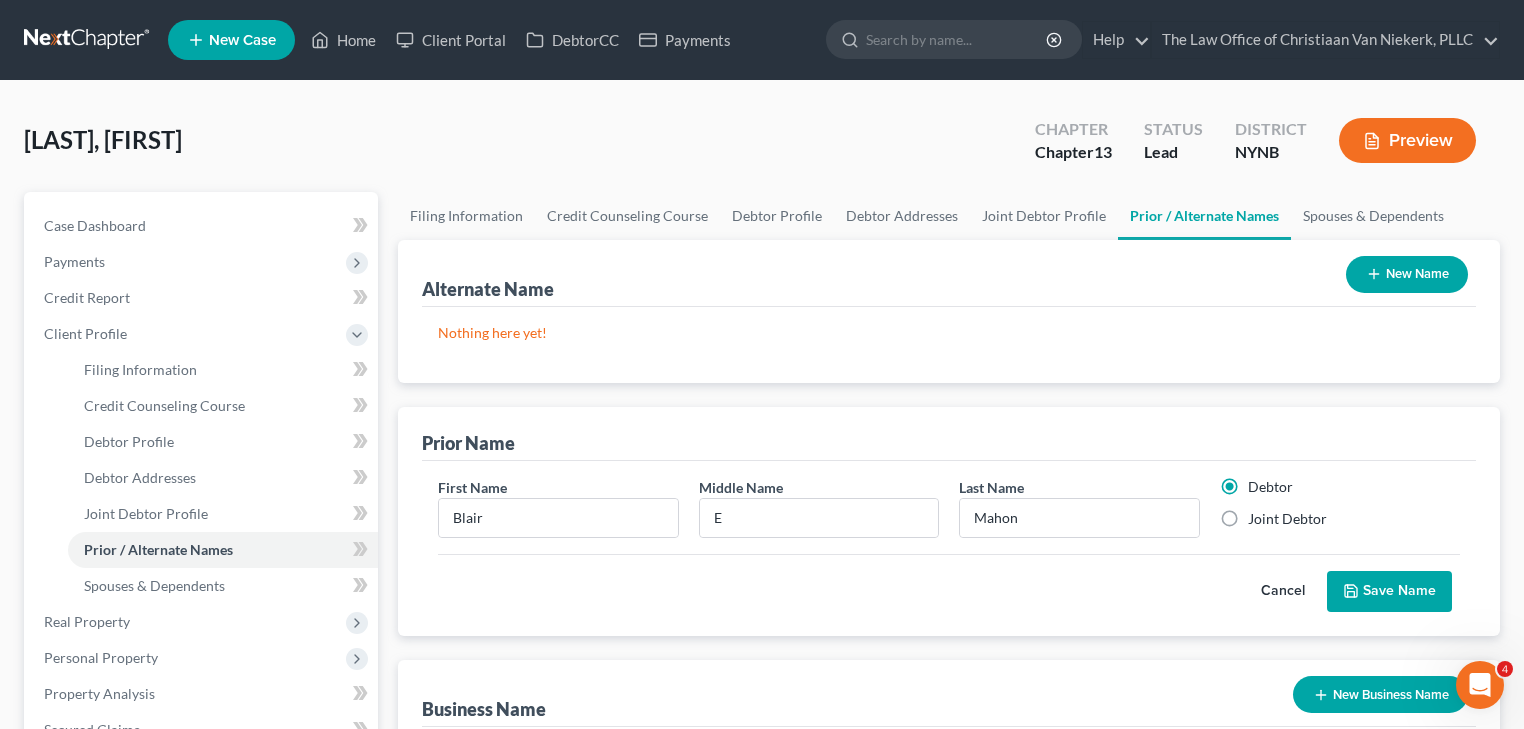 radio on "true" 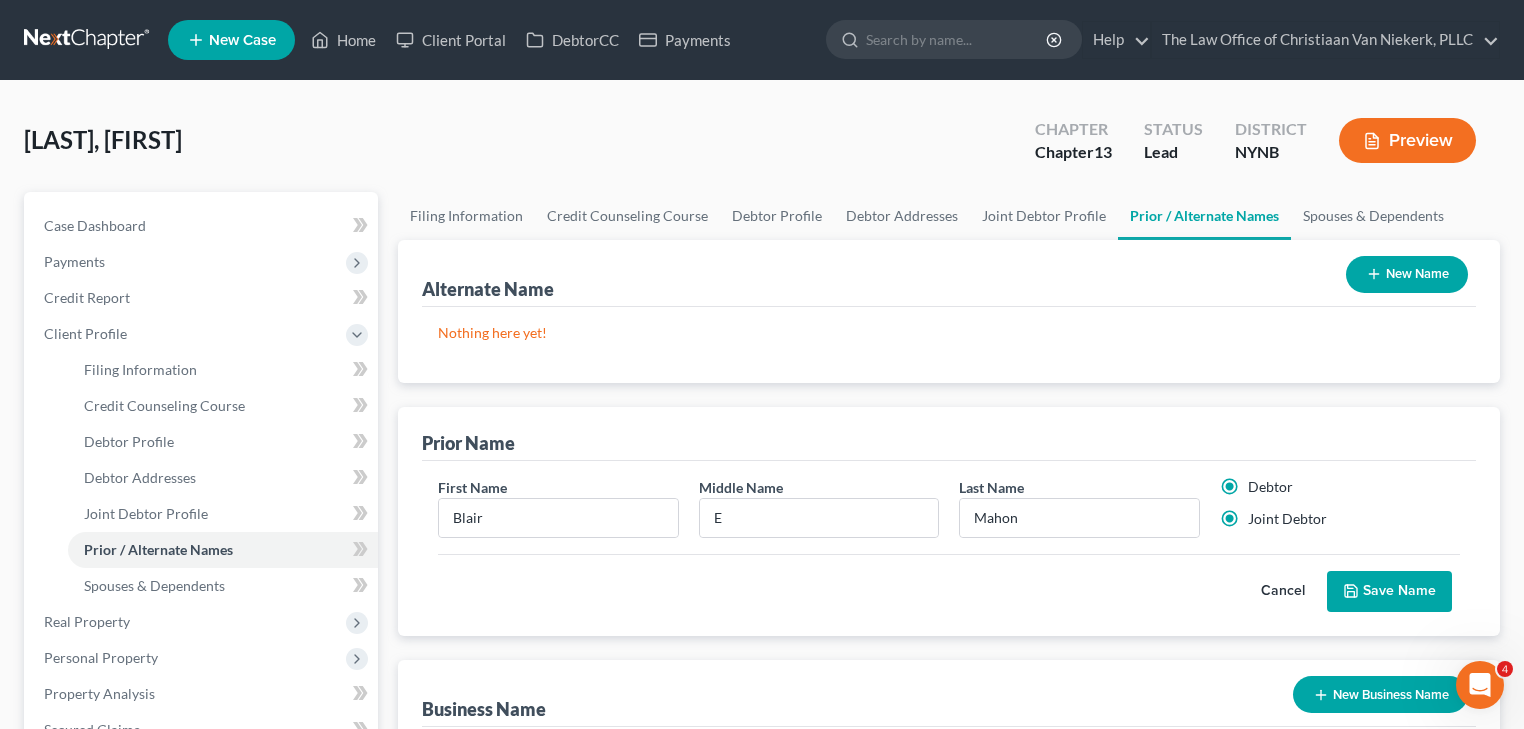 radio on "false" 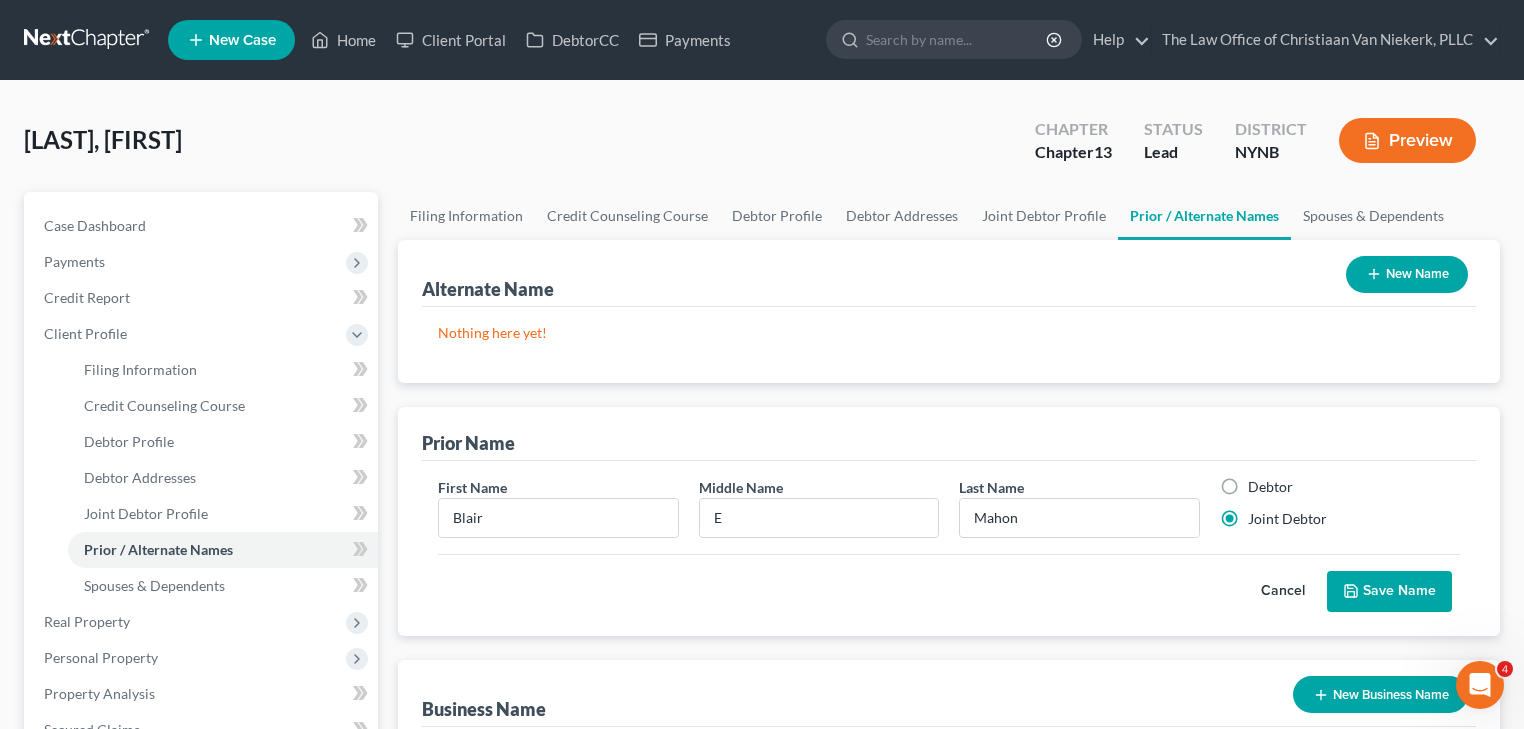 click 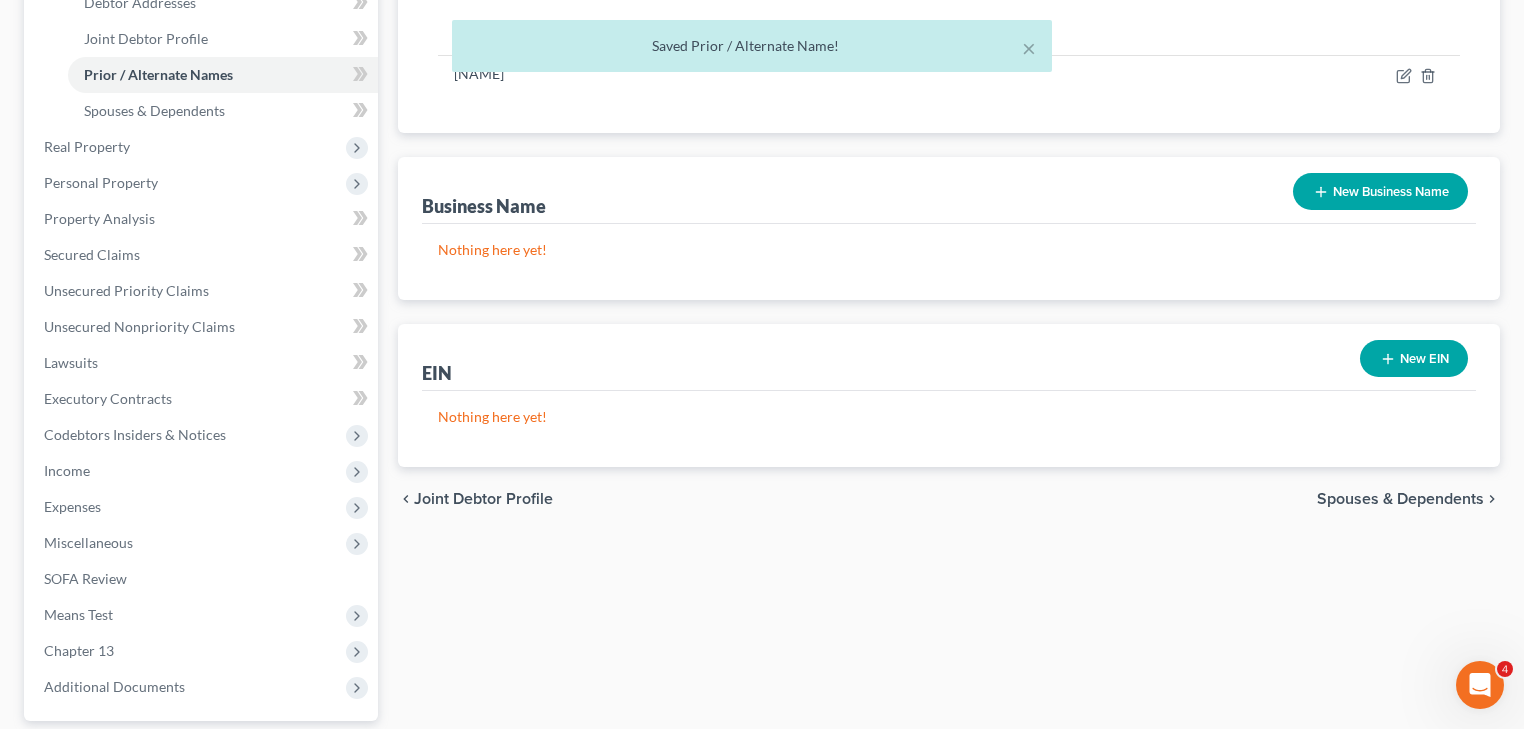 scroll, scrollTop: 480, scrollLeft: 0, axis: vertical 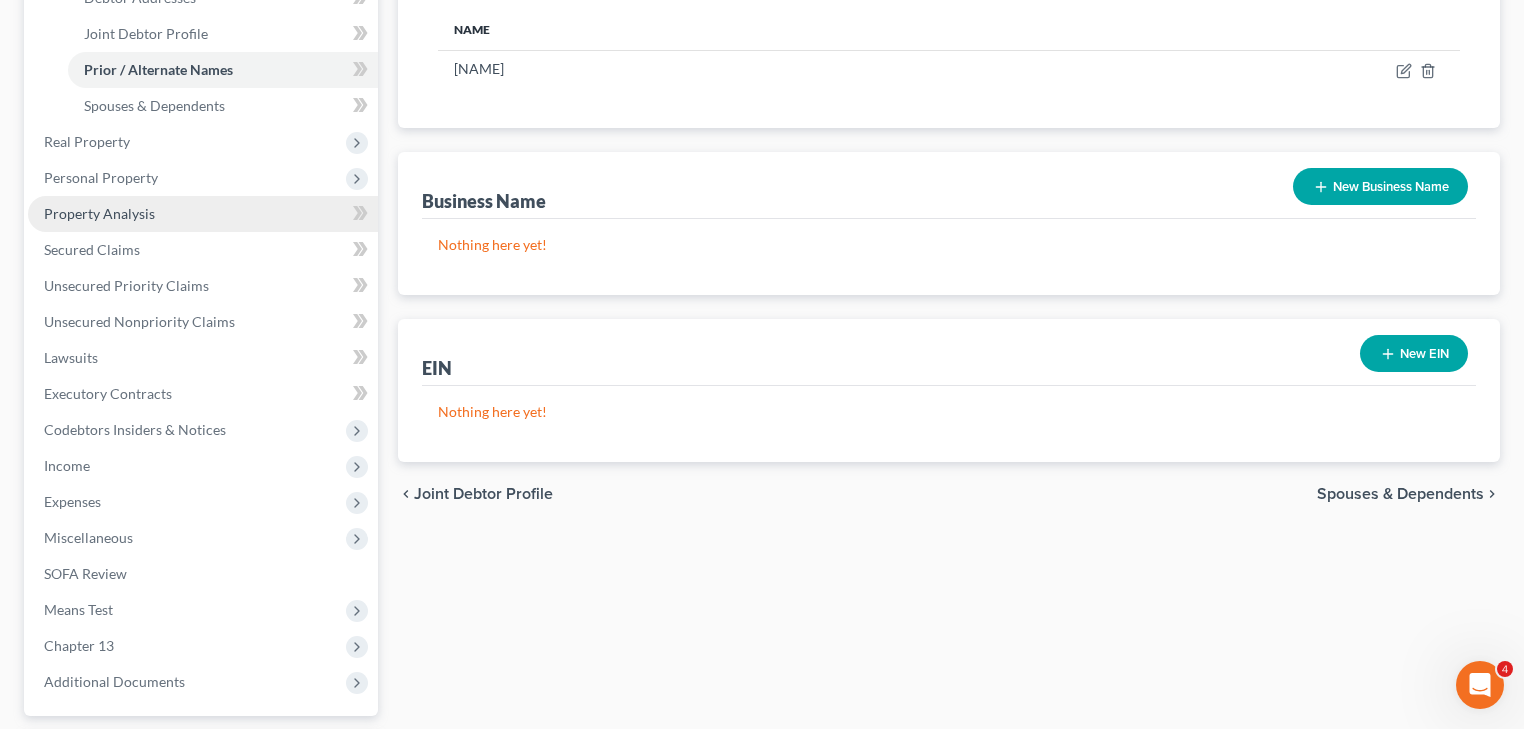 click on "Property Analysis" at bounding box center [99, 213] 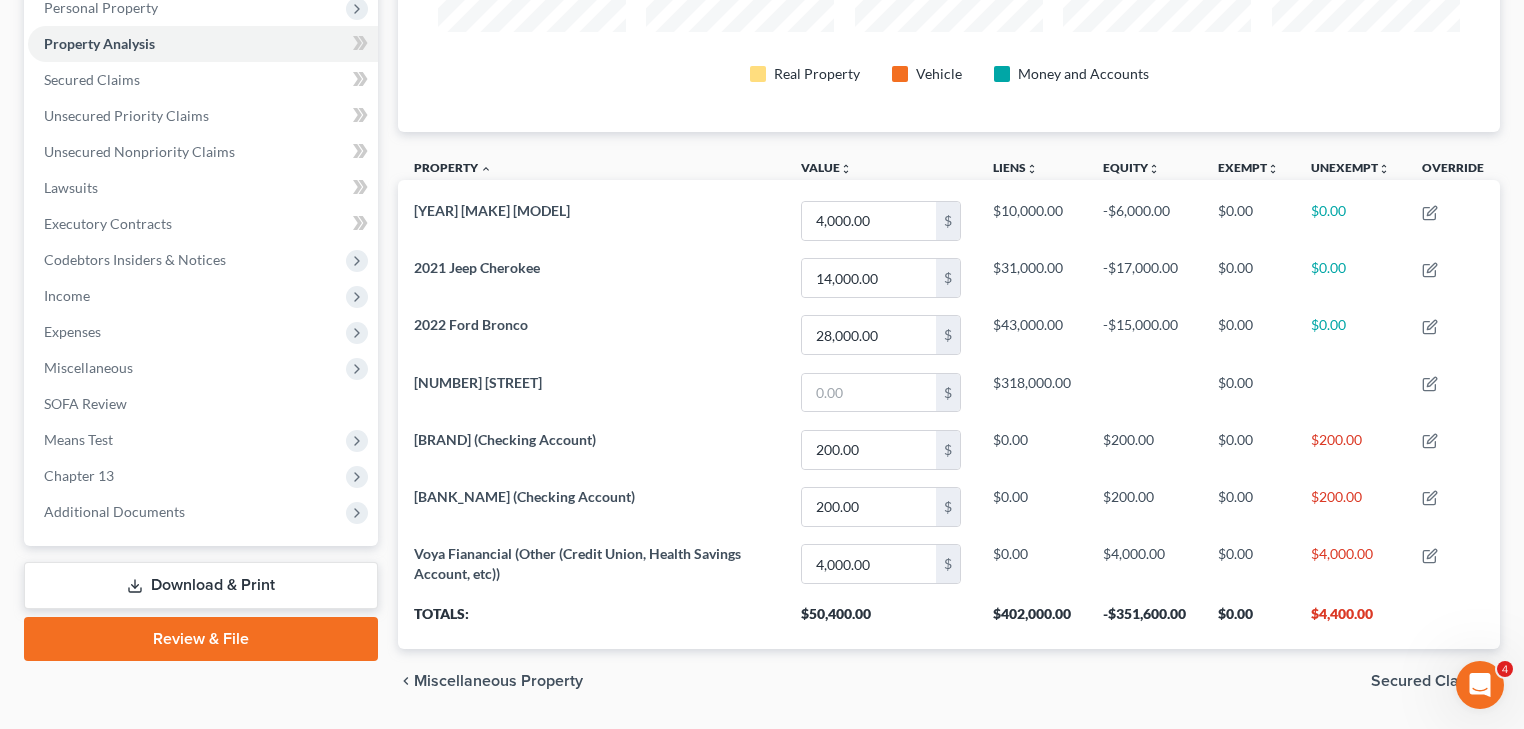 scroll, scrollTop: 0, scrollLeft: 0, axis: both 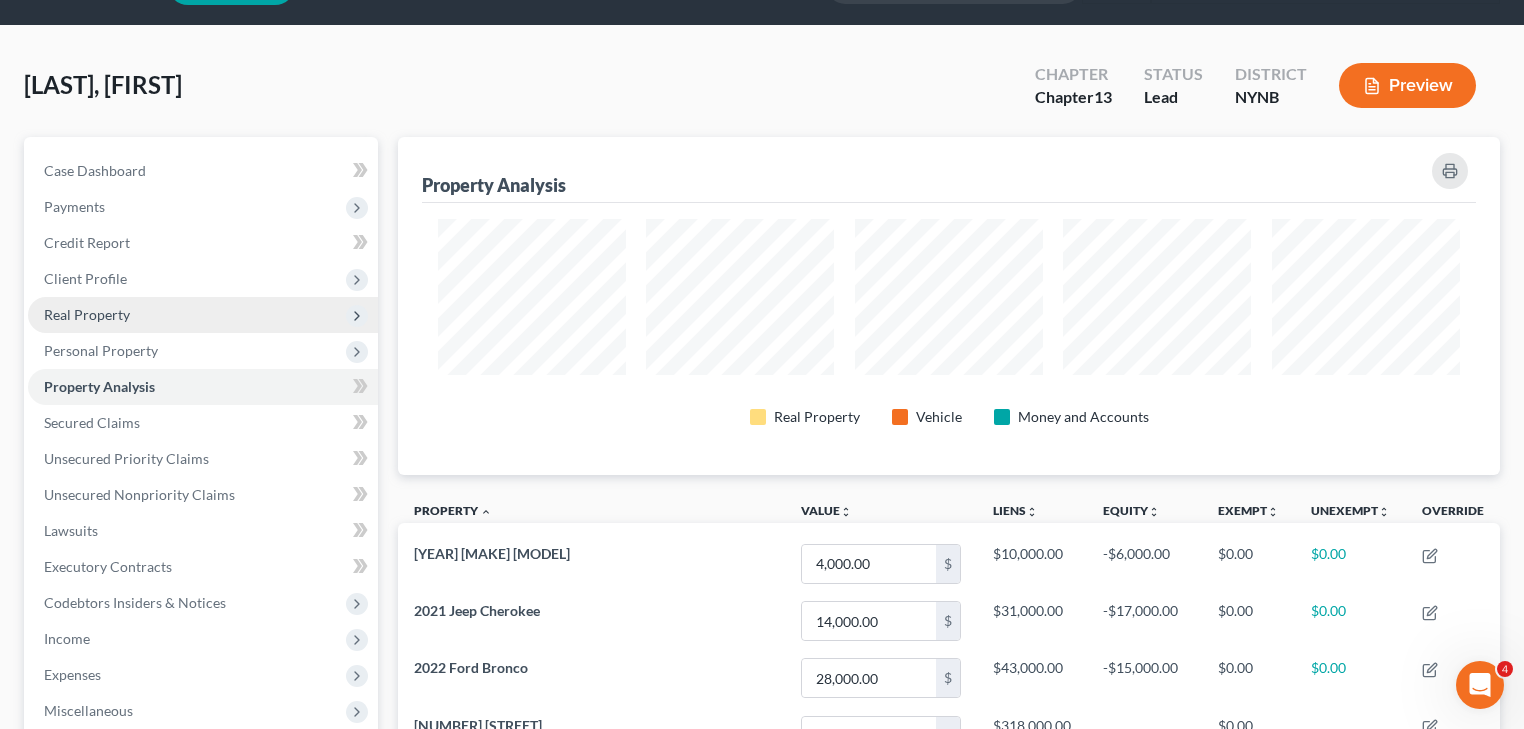 click on "Real Property" at bounding box center [203, 315] 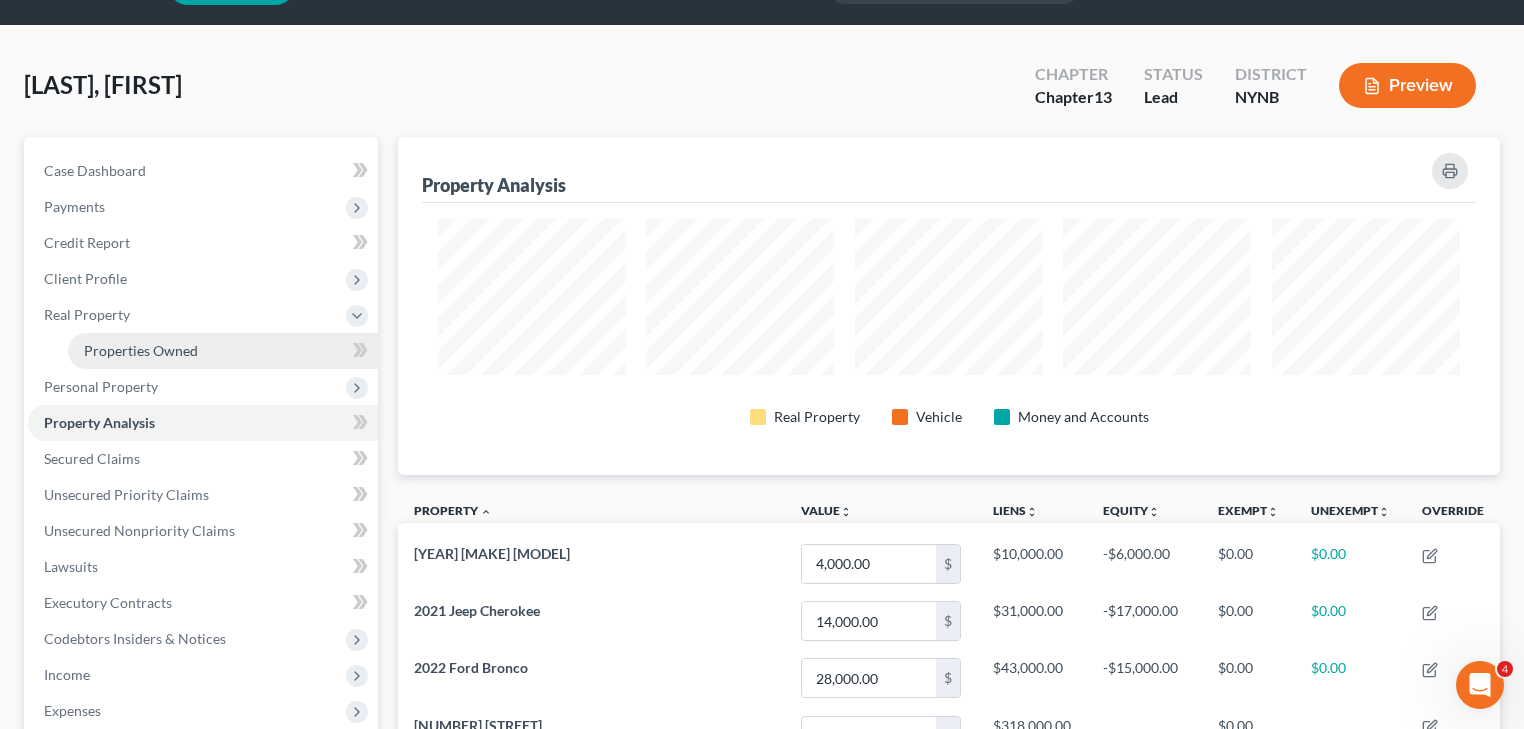 drag, startPoint x: 125, startPoint y: 344, endPoint x: 165, endPoint y: 354, distance: 41.231056 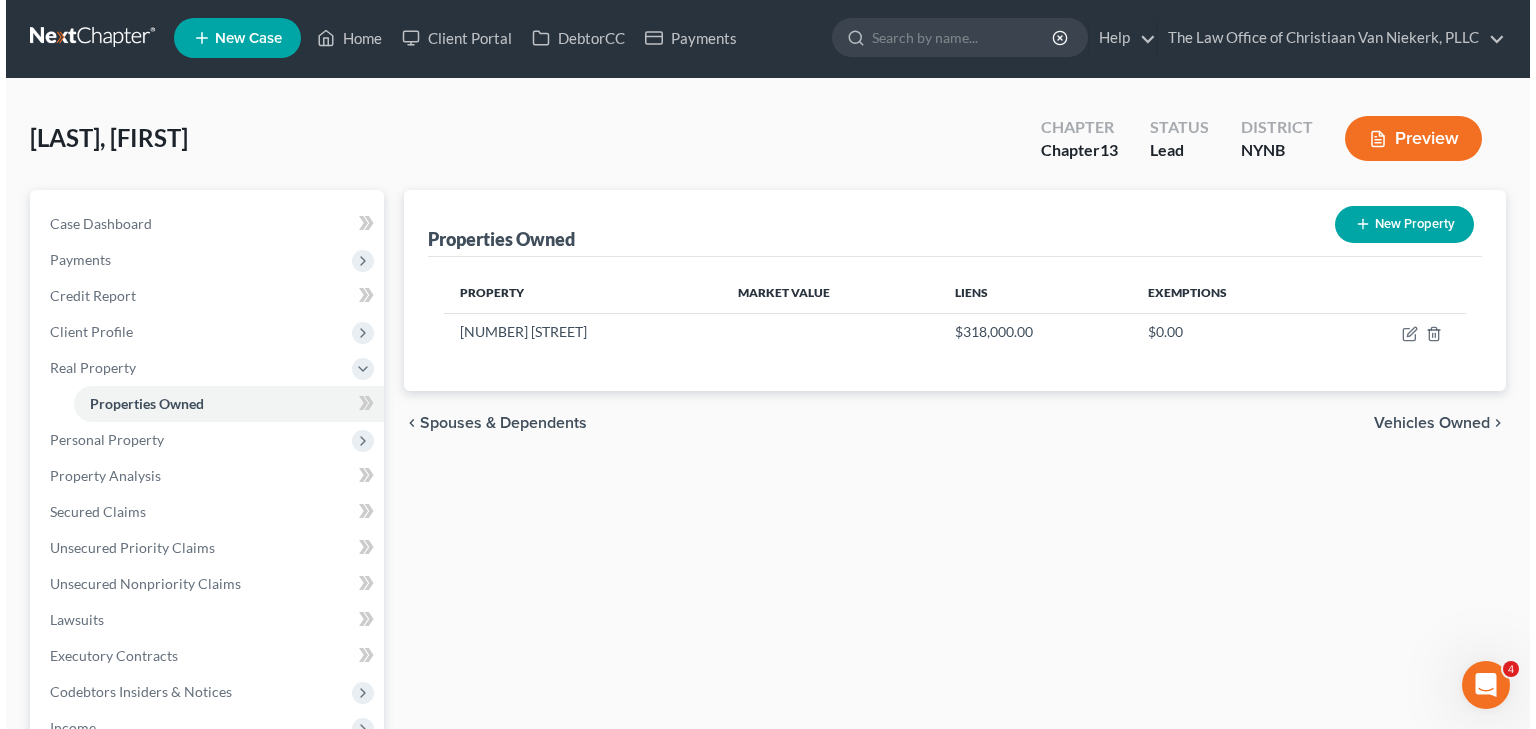 scroll, scrollTop: 0, scrollLeft: 0, axis: both 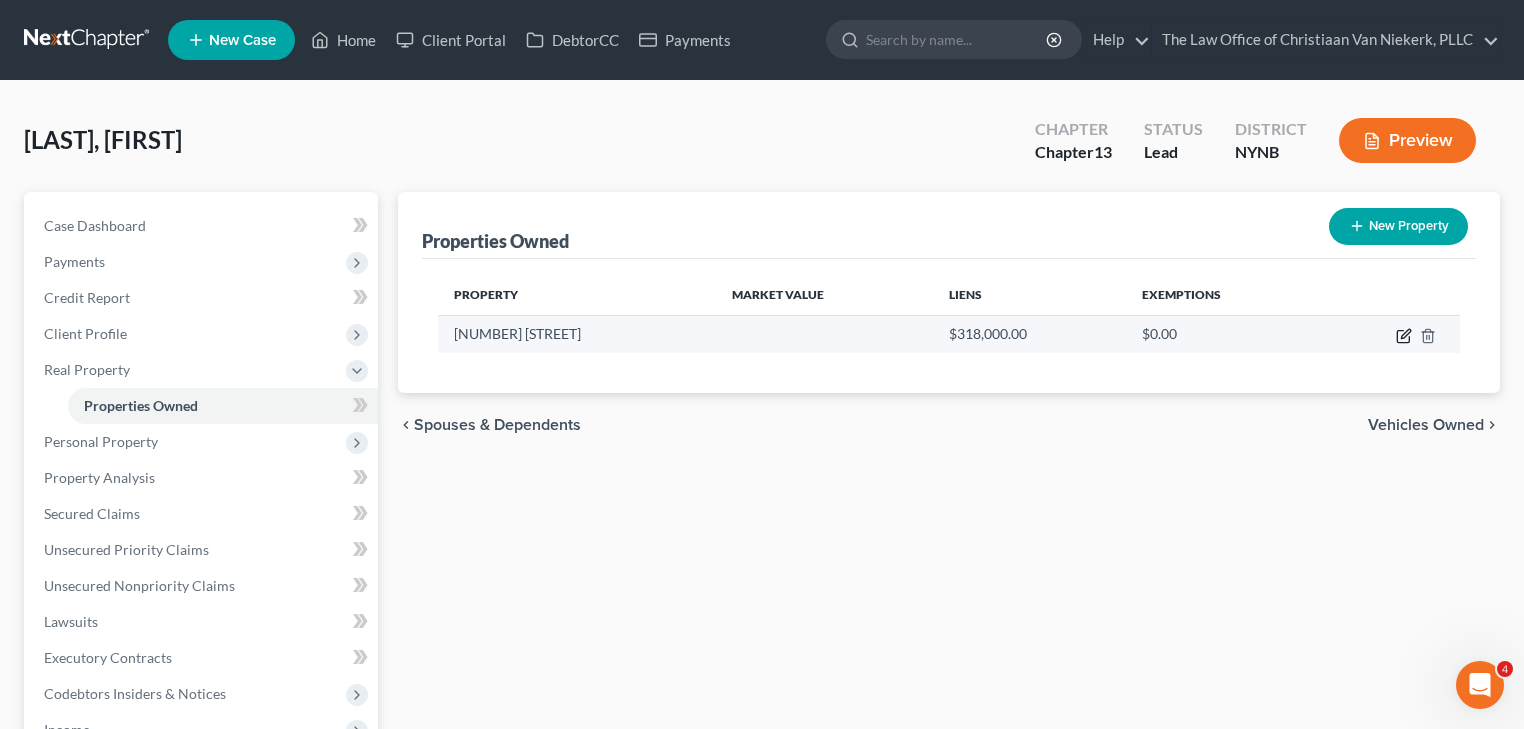click 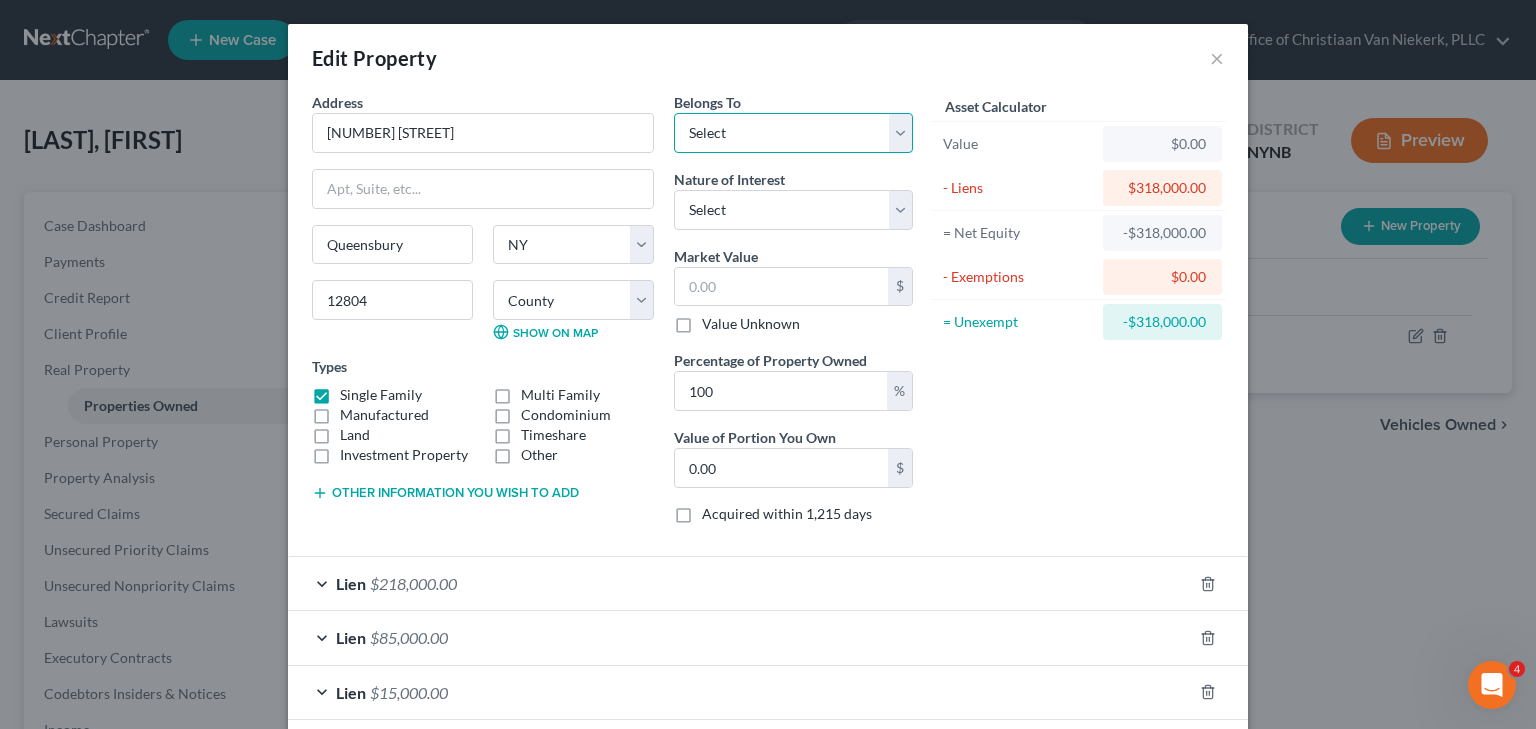 click on "Select Debtor 1 Only Debtor 2 Only Debtor 1 And Debtor 2 Only At Least One Of The Debtors And Another Community Property" at bounding box center (793, 133) 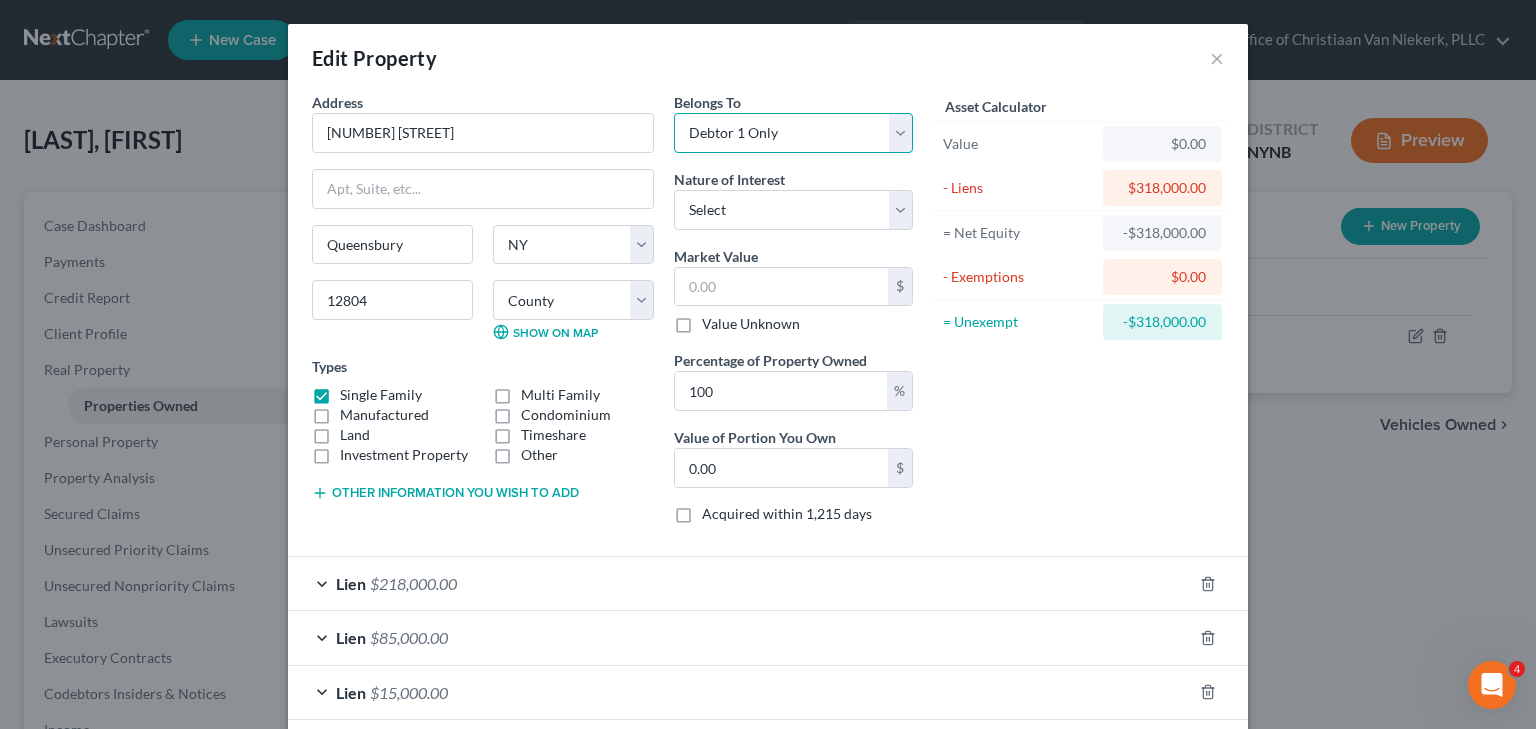 click on "Select Debtor 1 Only Debtor 2 Only Debtor 1 And Debtor 2 Only At Least One Of The Debtors And Another Community Property" at bounding box center (793, 133) 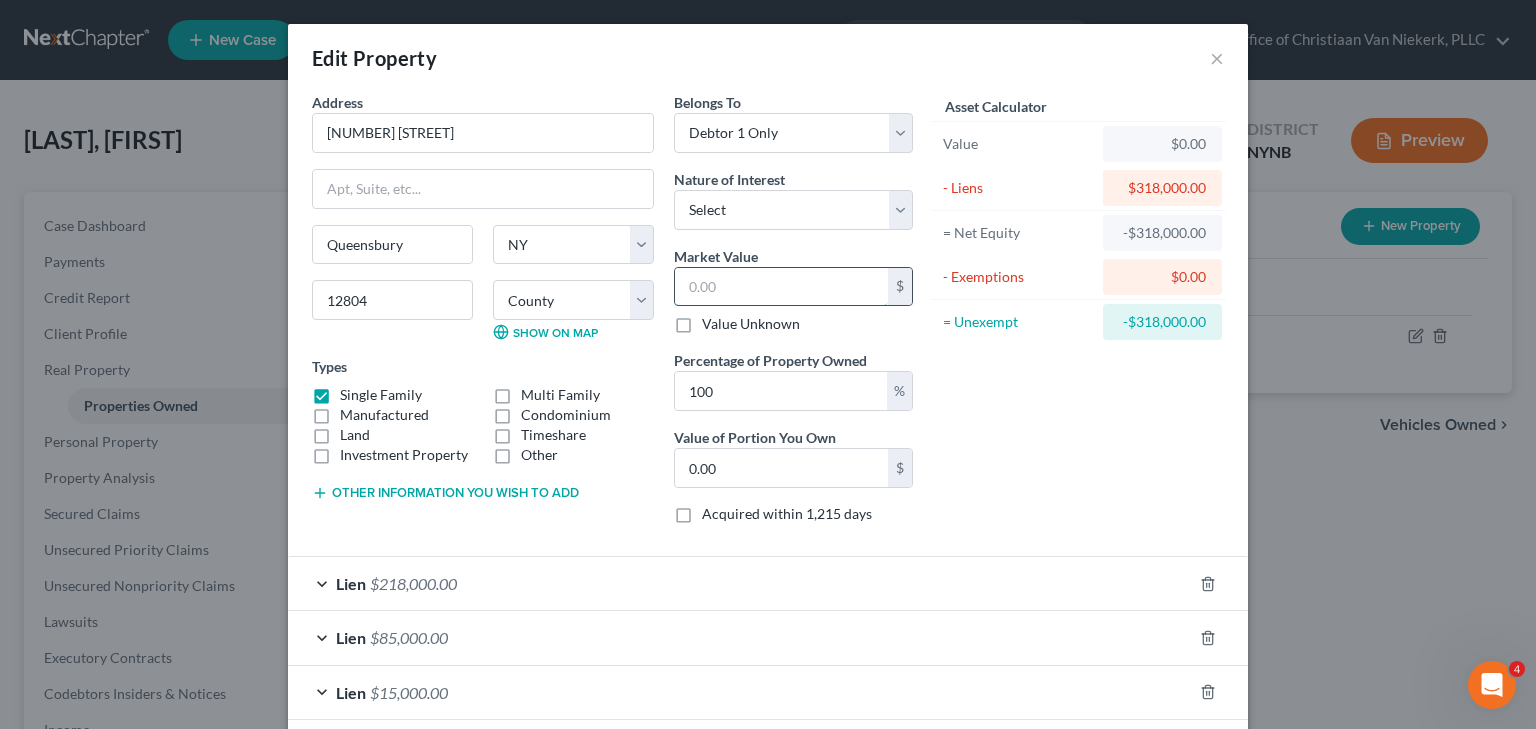 click at bounding box center [781, 287] 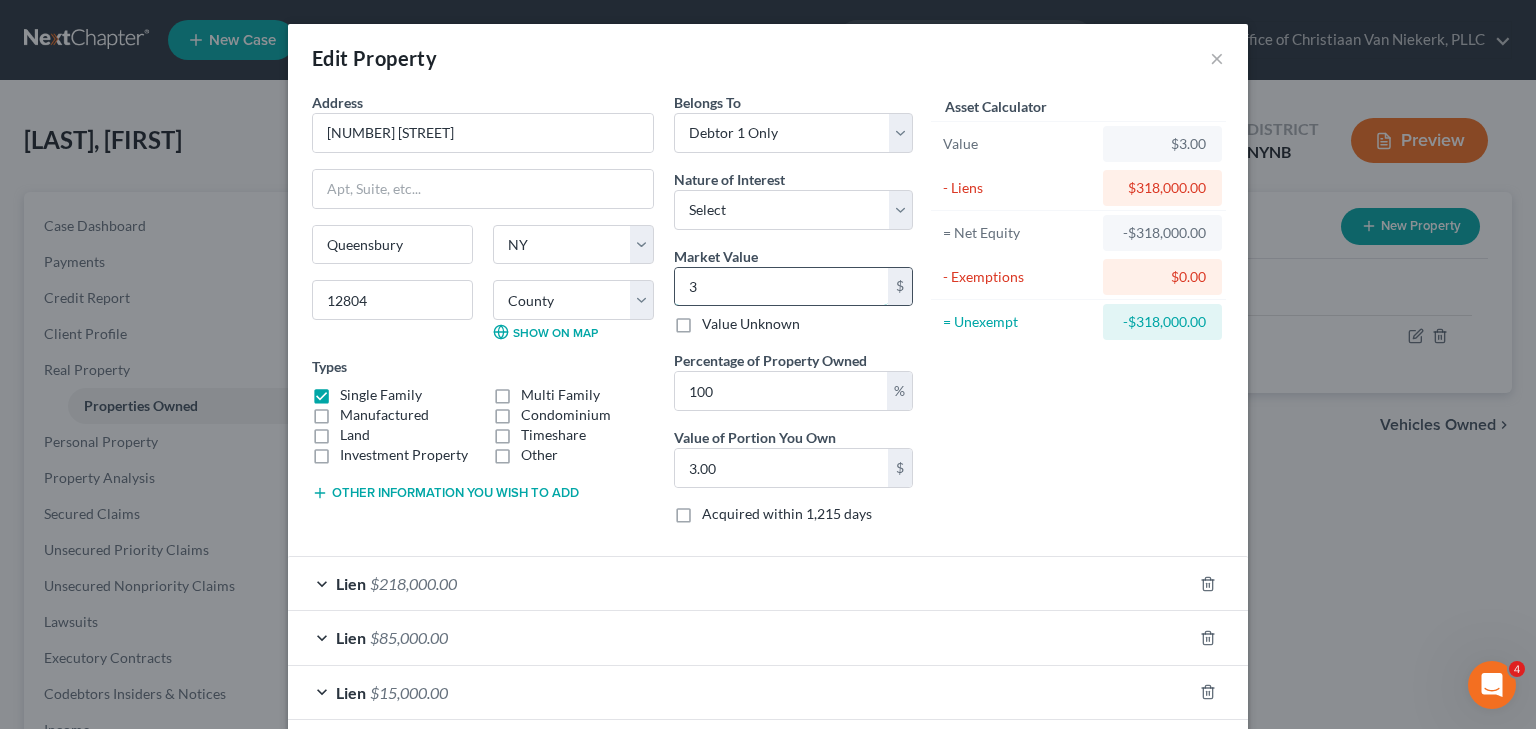 type on "38" 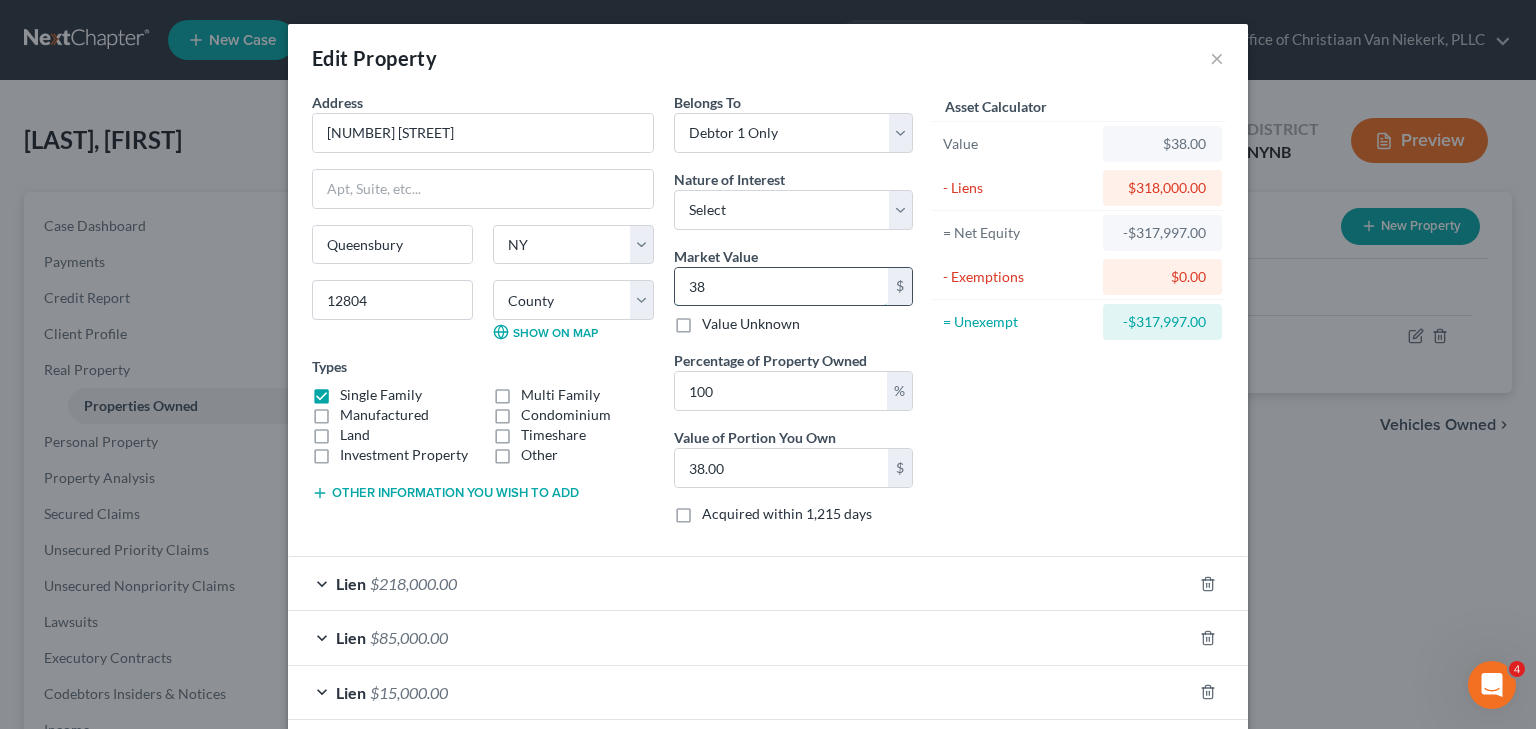 type on "381" 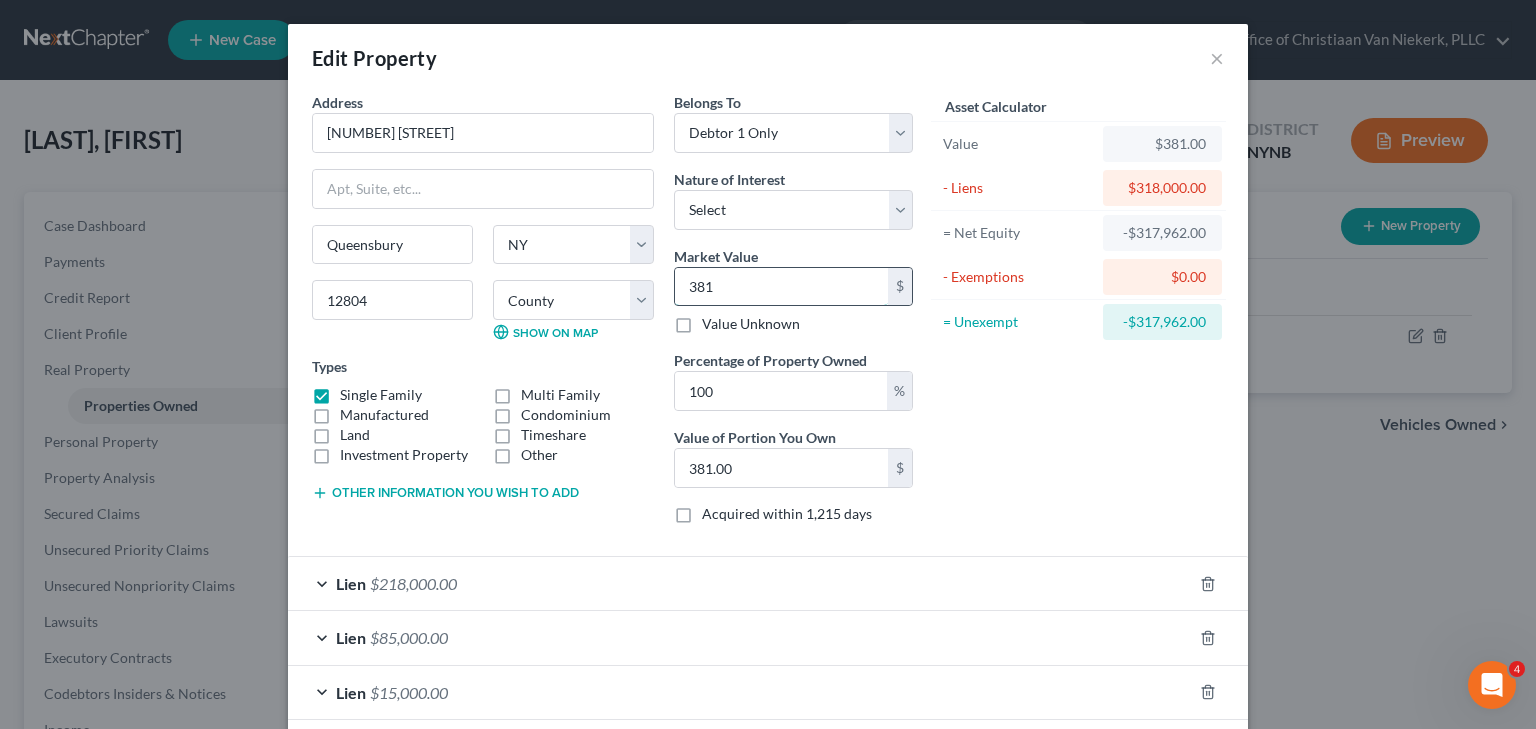 type on "3810" 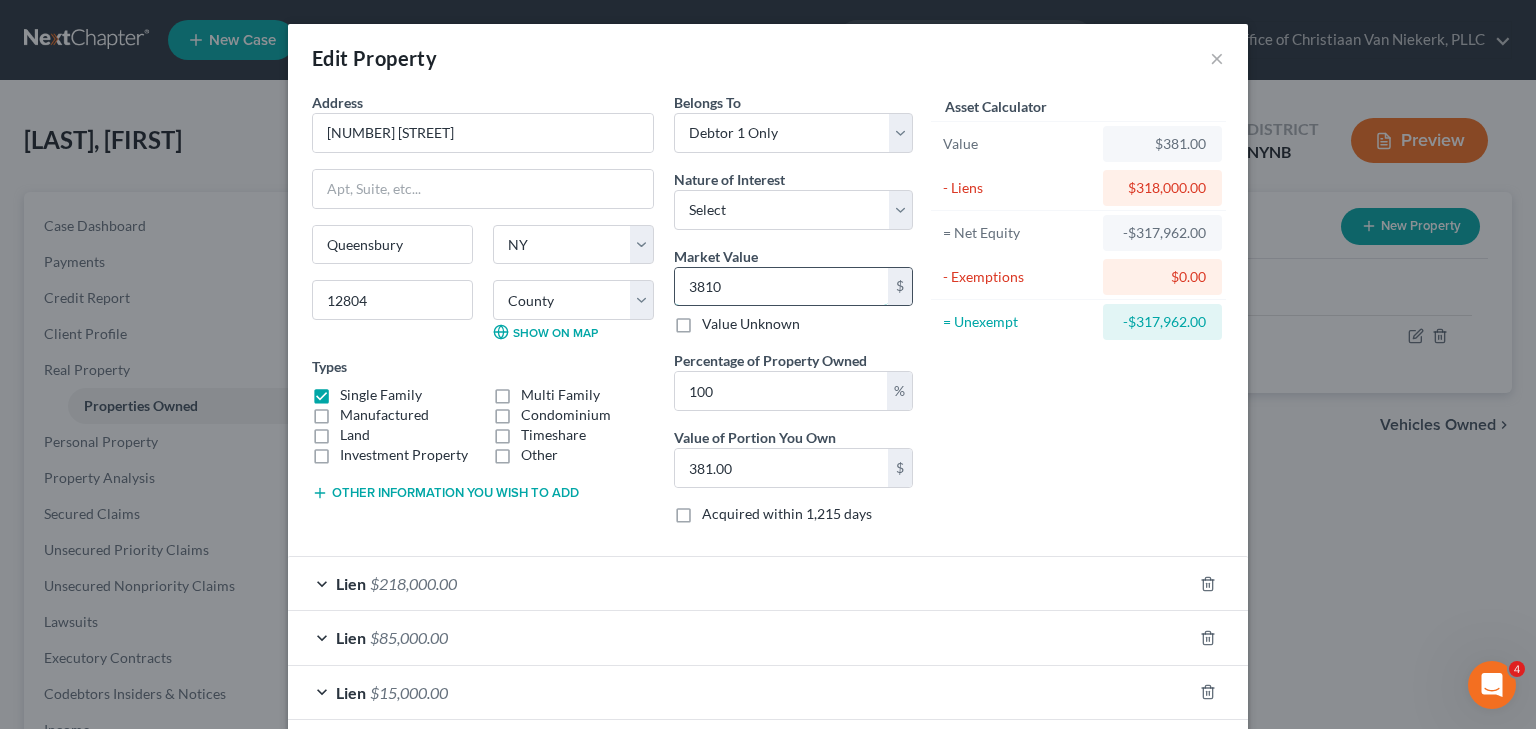 type on "3,810.00" 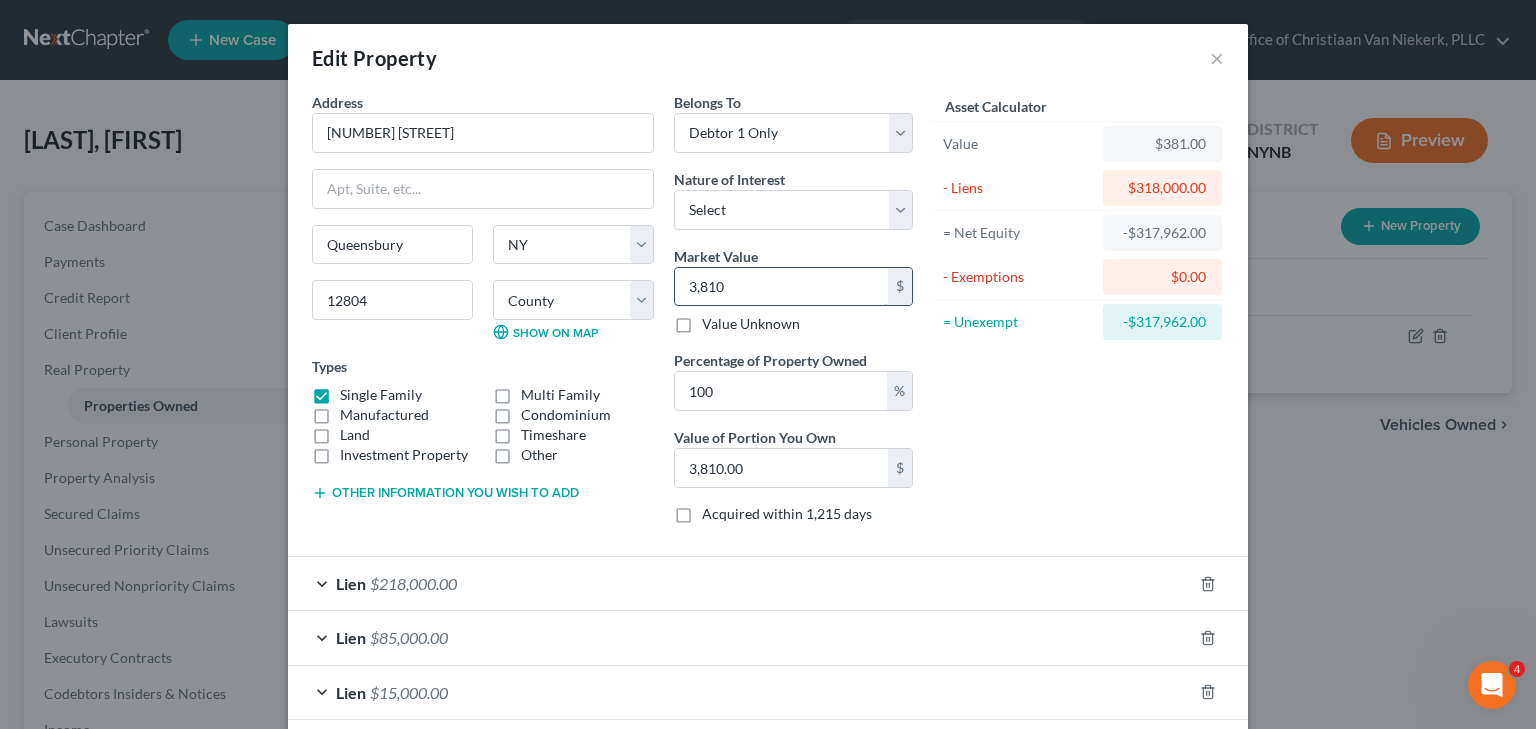type on "3,8100" 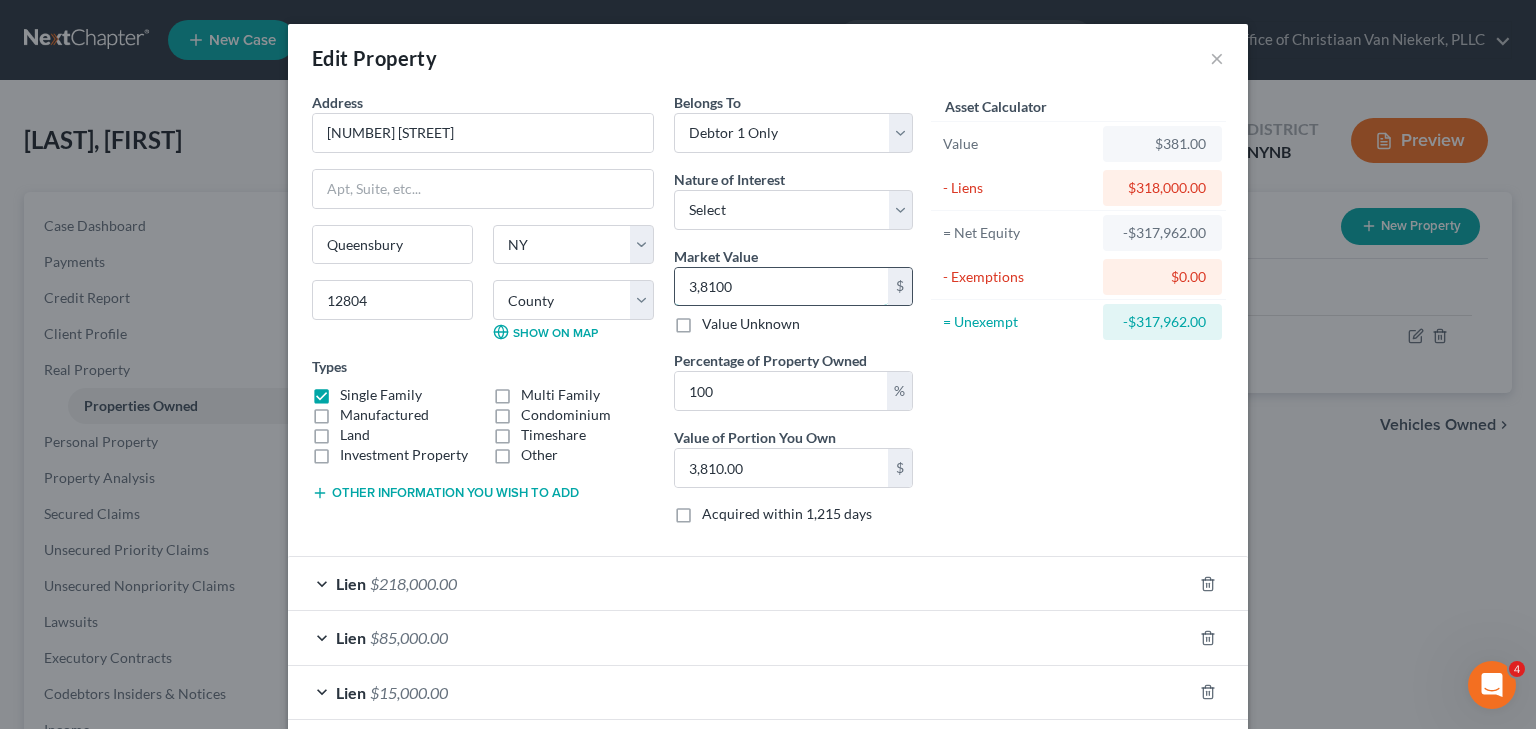 type on "38,100.00" 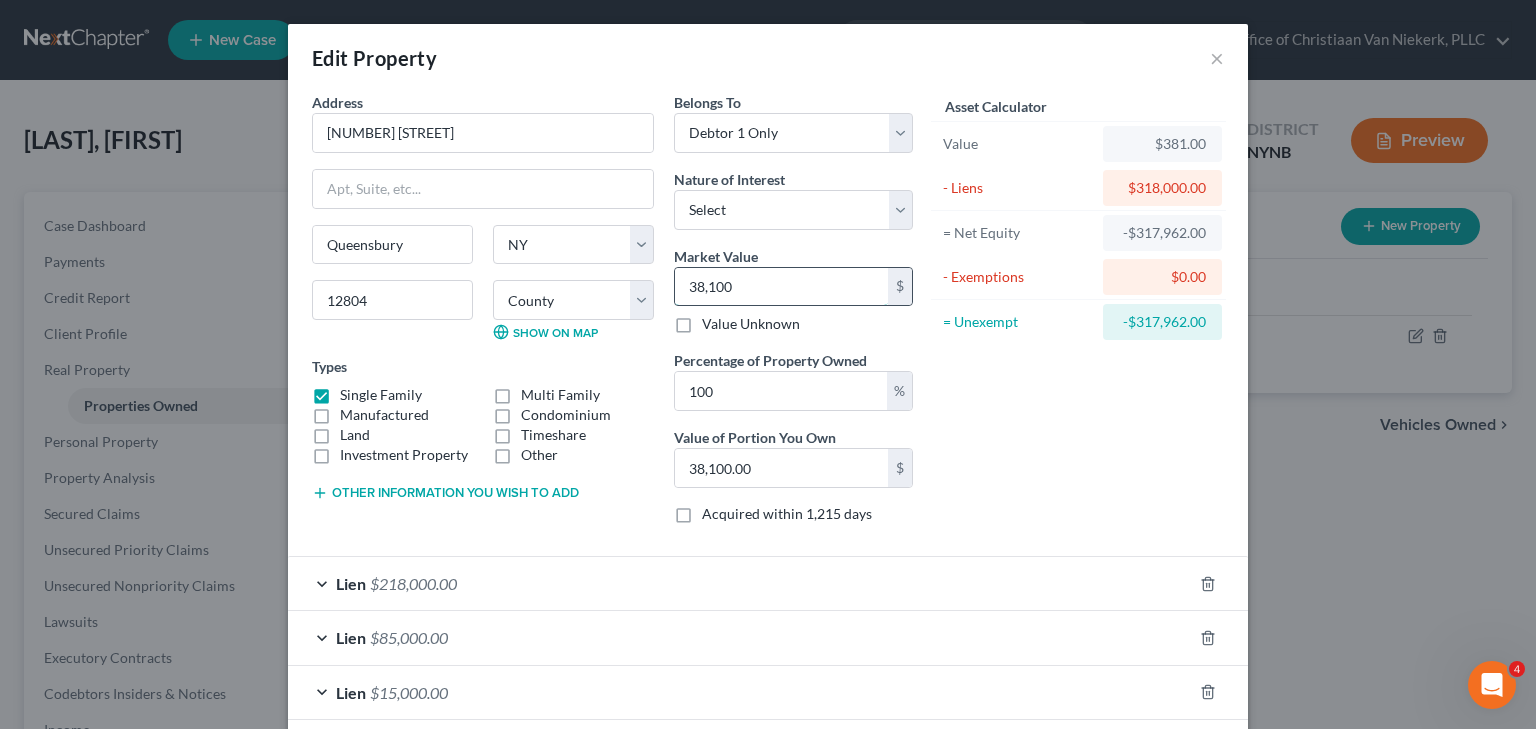 type on "38,1000" 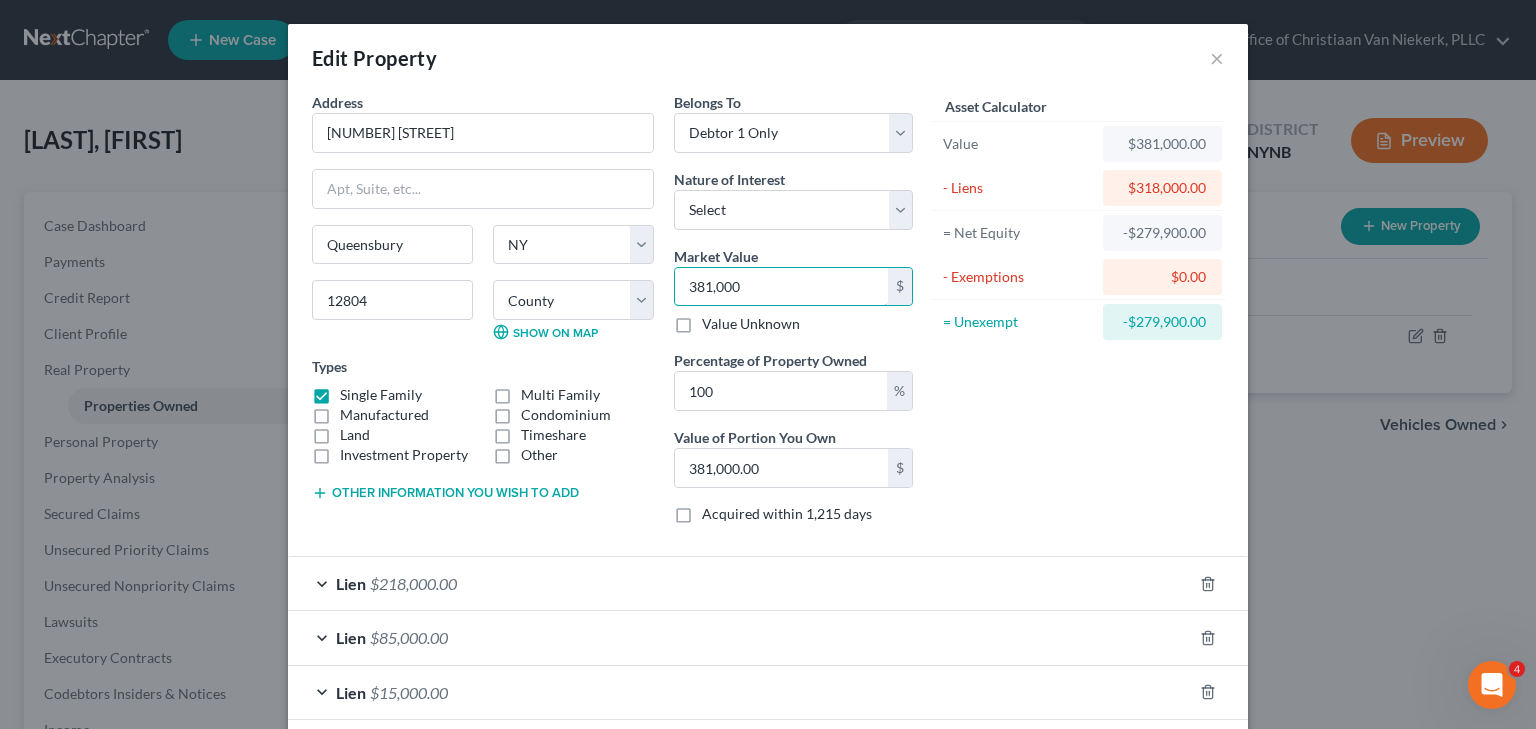 scroll, scrollTop: 97, scrollLeft: 0, axis: vertical 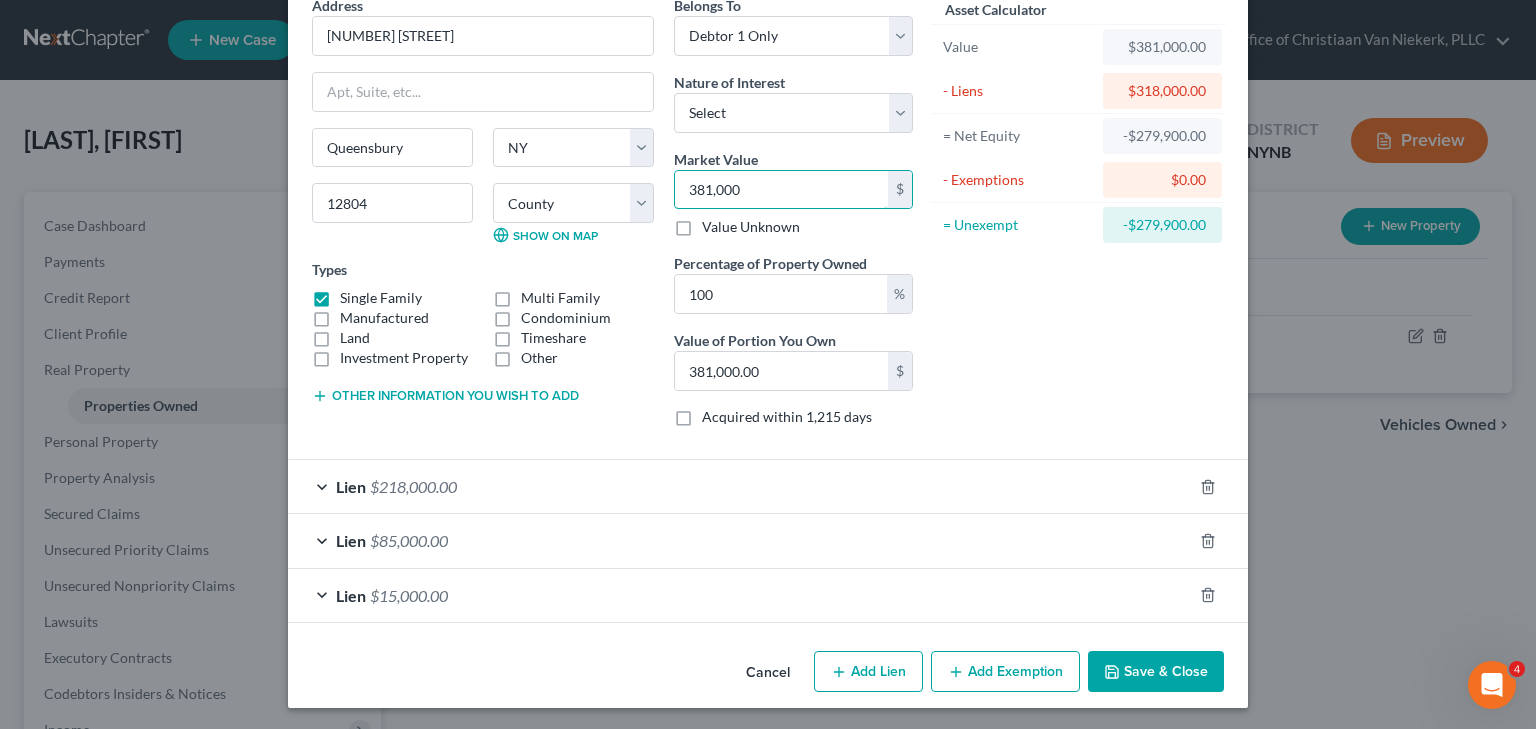 type on "381,000" 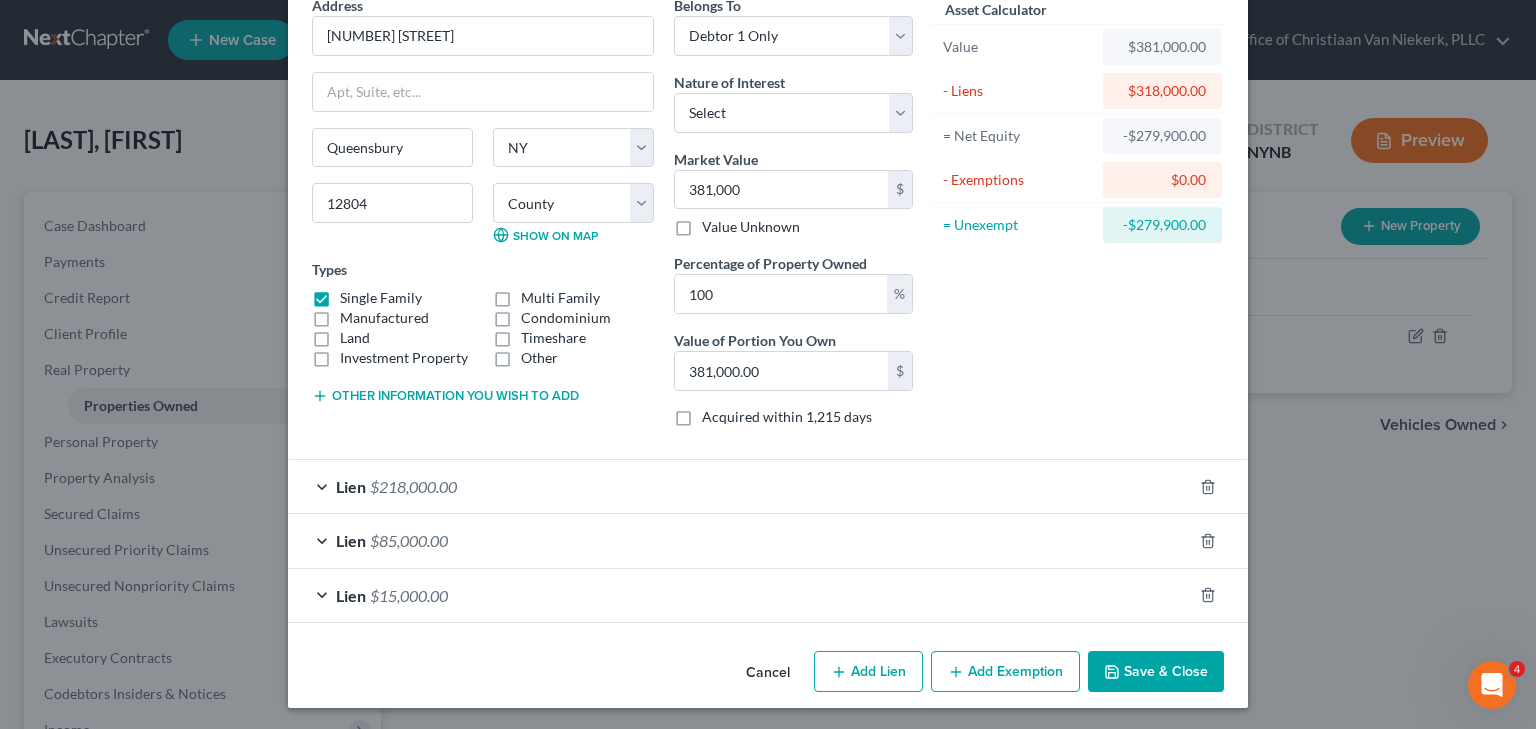 click on "Save & Close" at bounding box center [1156, 672] 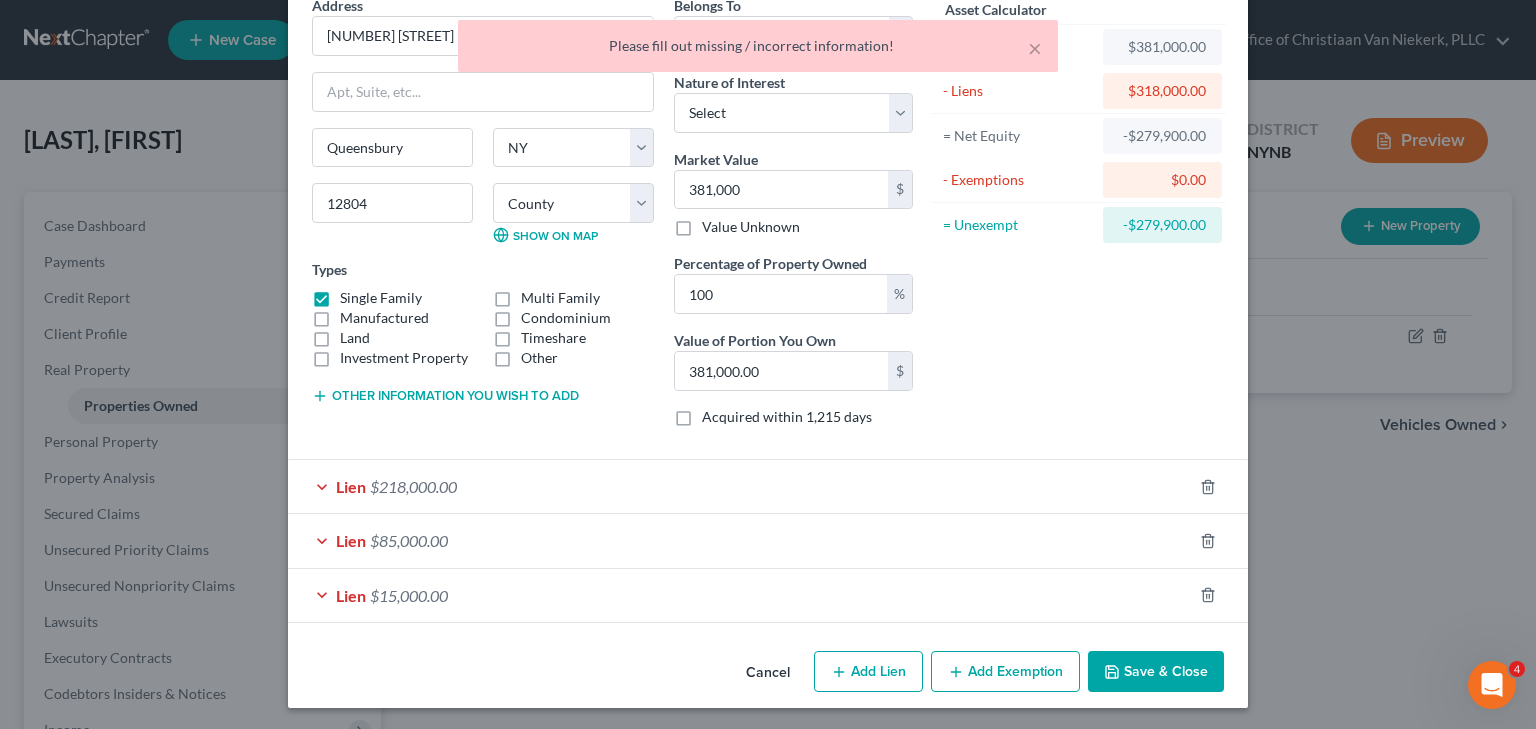 drag, startPoint x: 928, startPoint y: 457, endPoint x: 994, endPoint y: 486, distance: 72.09022 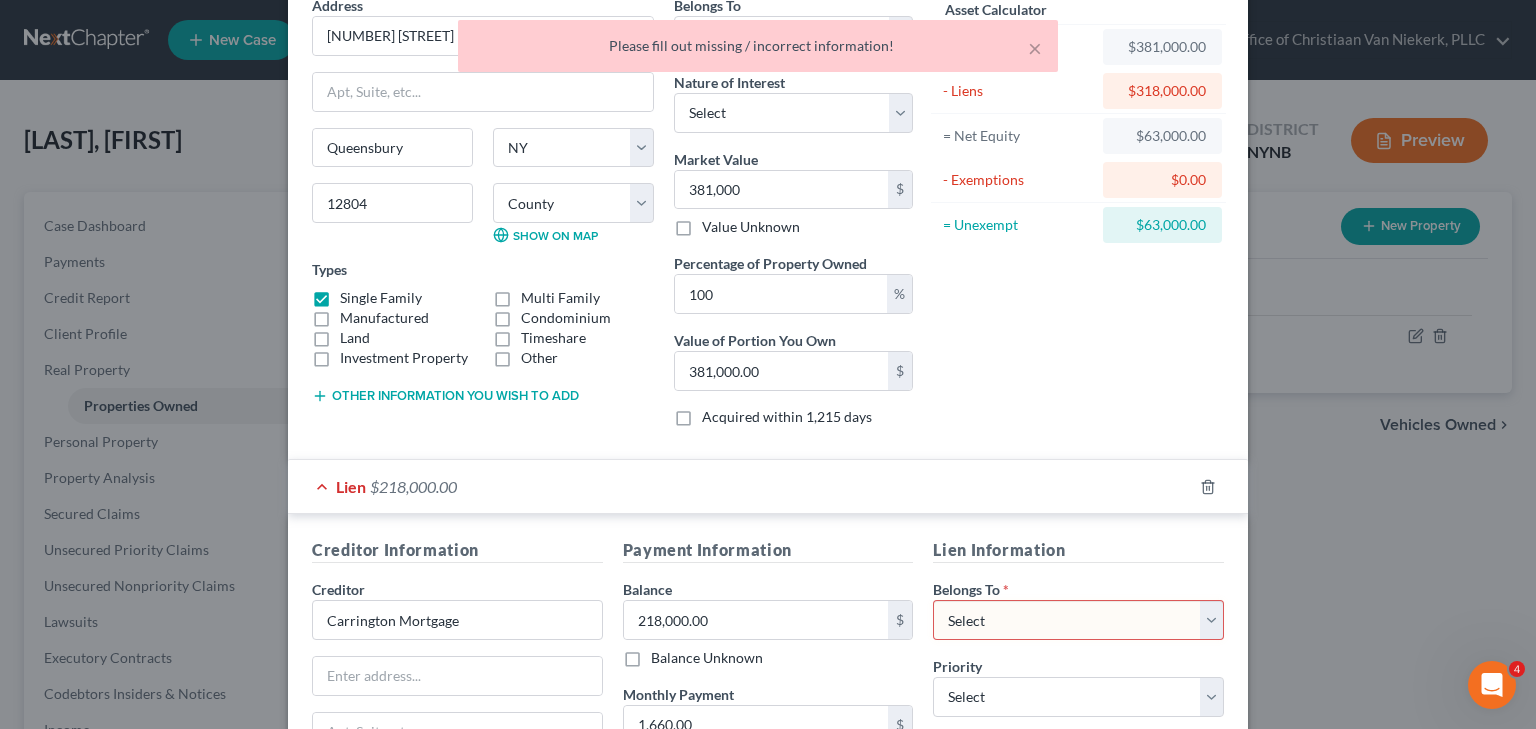 scroll, scrollTop: 497, scrollLeft: 0, axis: vertical 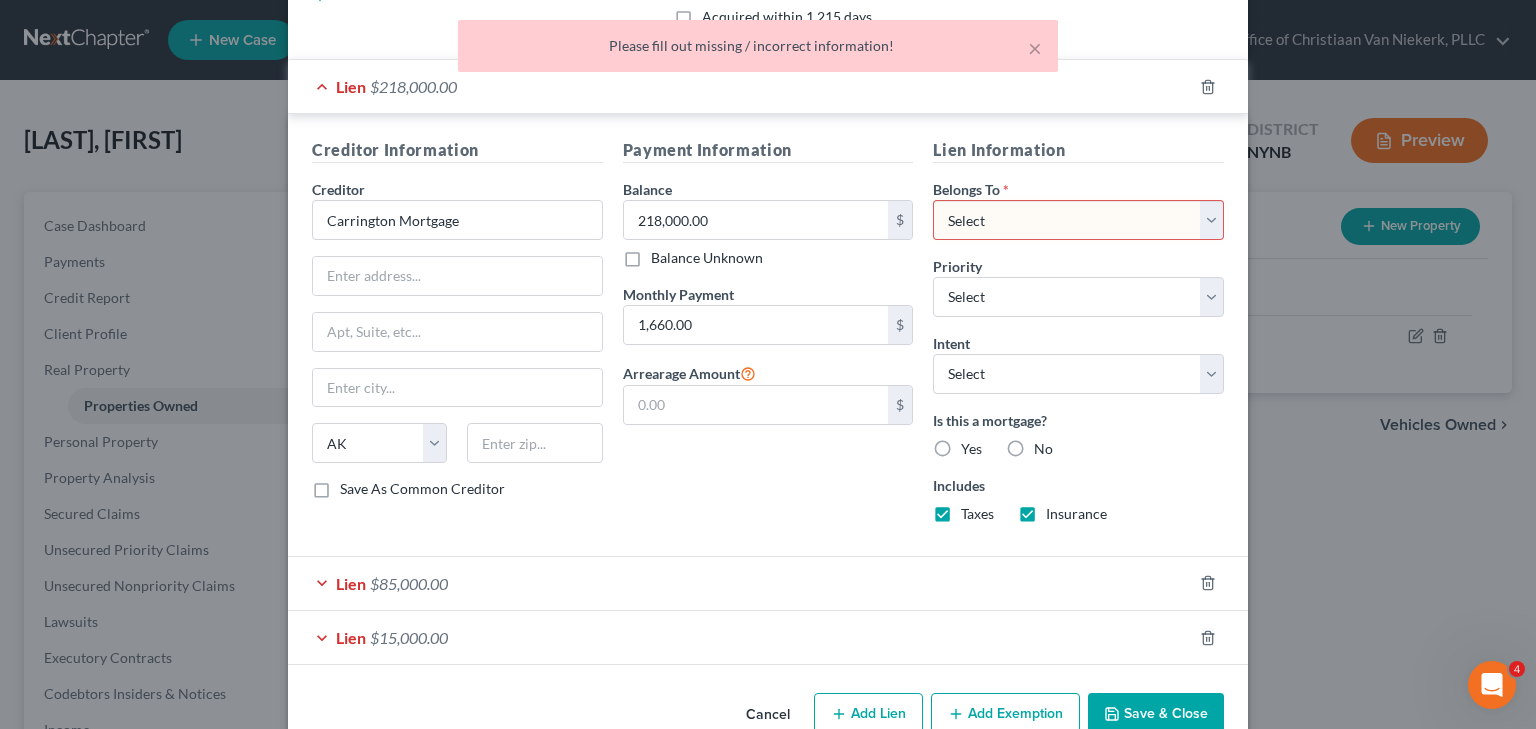 click on "Select Debtor 1 Only Debtor 2 Only Debtor 1 And Debtor 2 Only At Least One Of The Debtors And Another Community Property" at bounding box center (1078, 220) 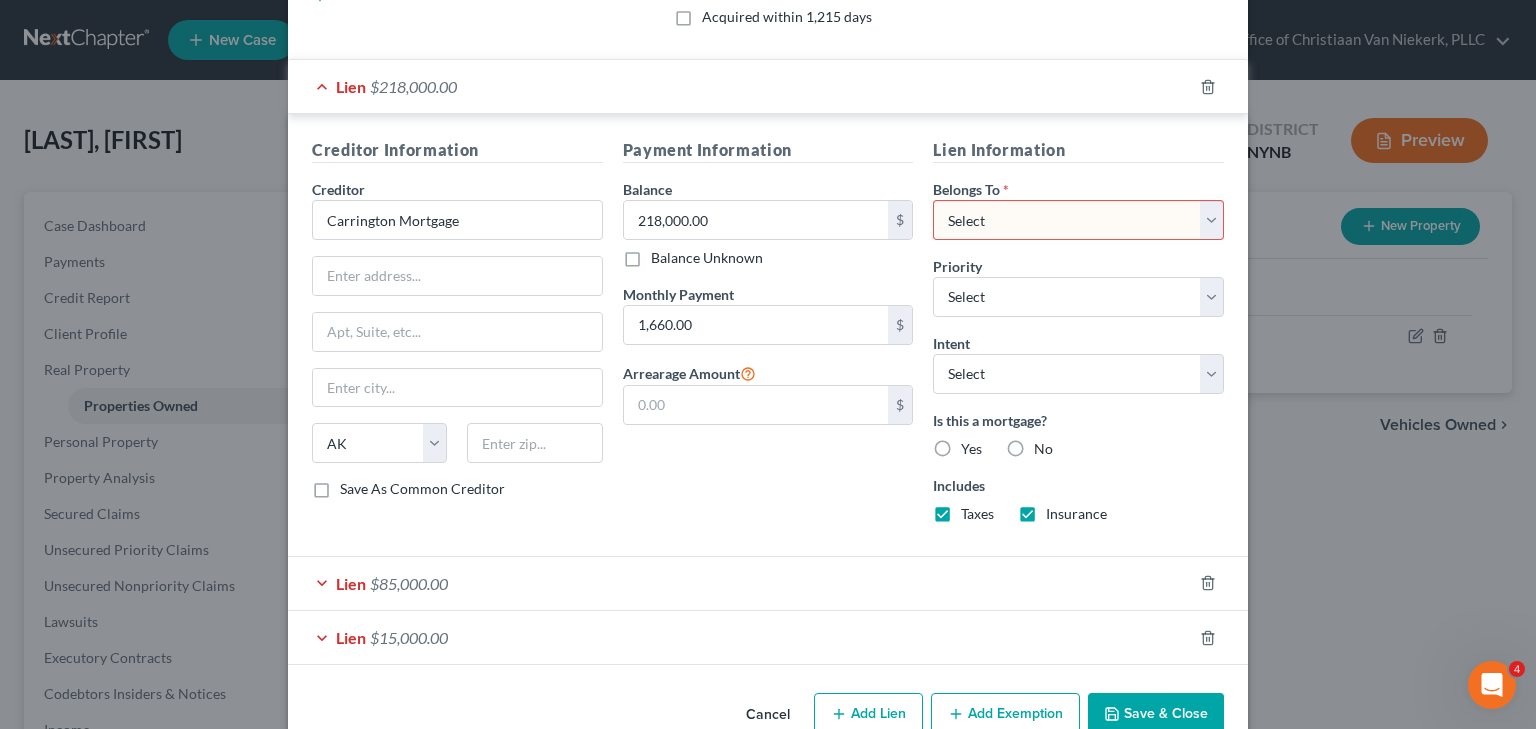 select on "0" 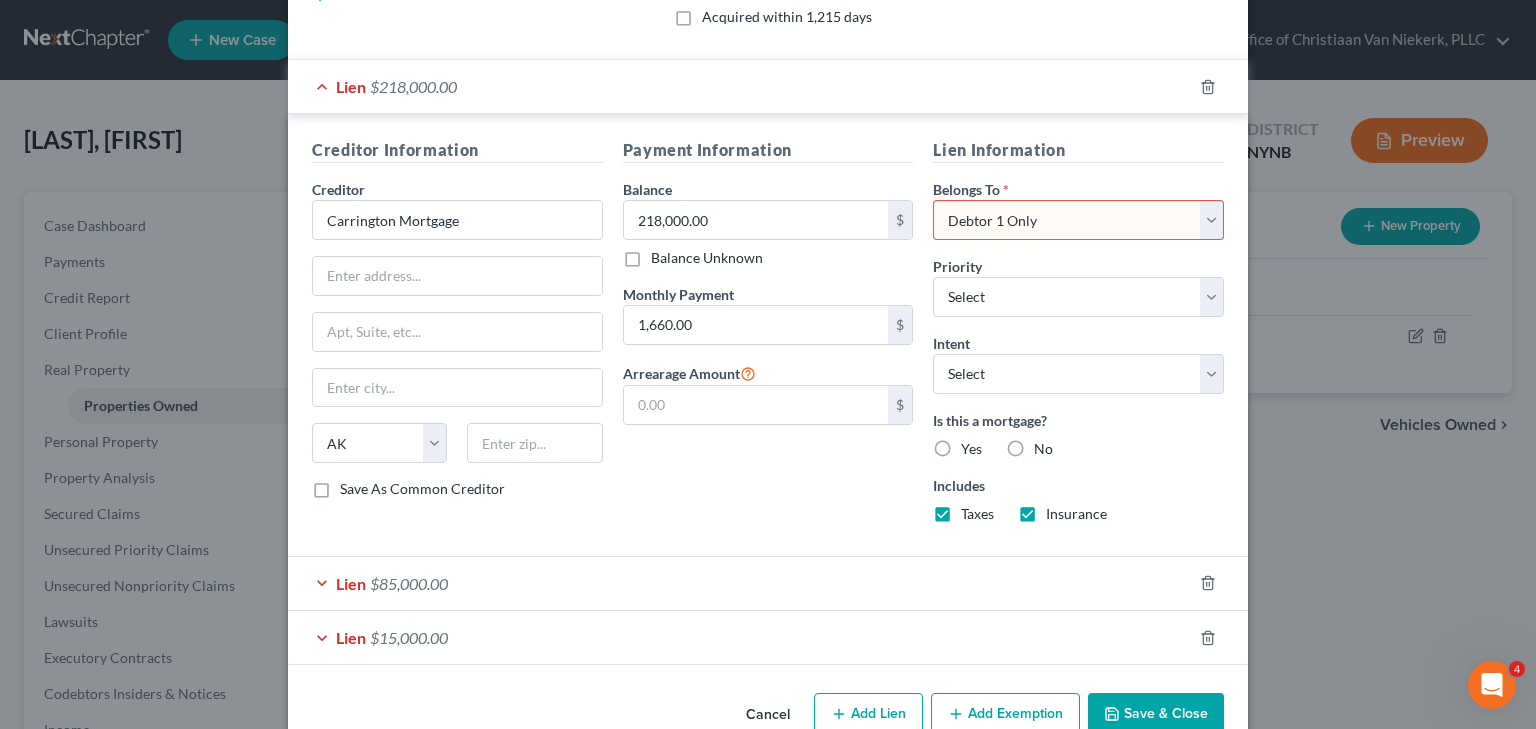 click on "Select Debtor 1 Only Debtor 2 Only Debtor 1 And Debtor 2 Only At Least One Of The Debtors And Another Community Property" at bounding box center [1078, 220] 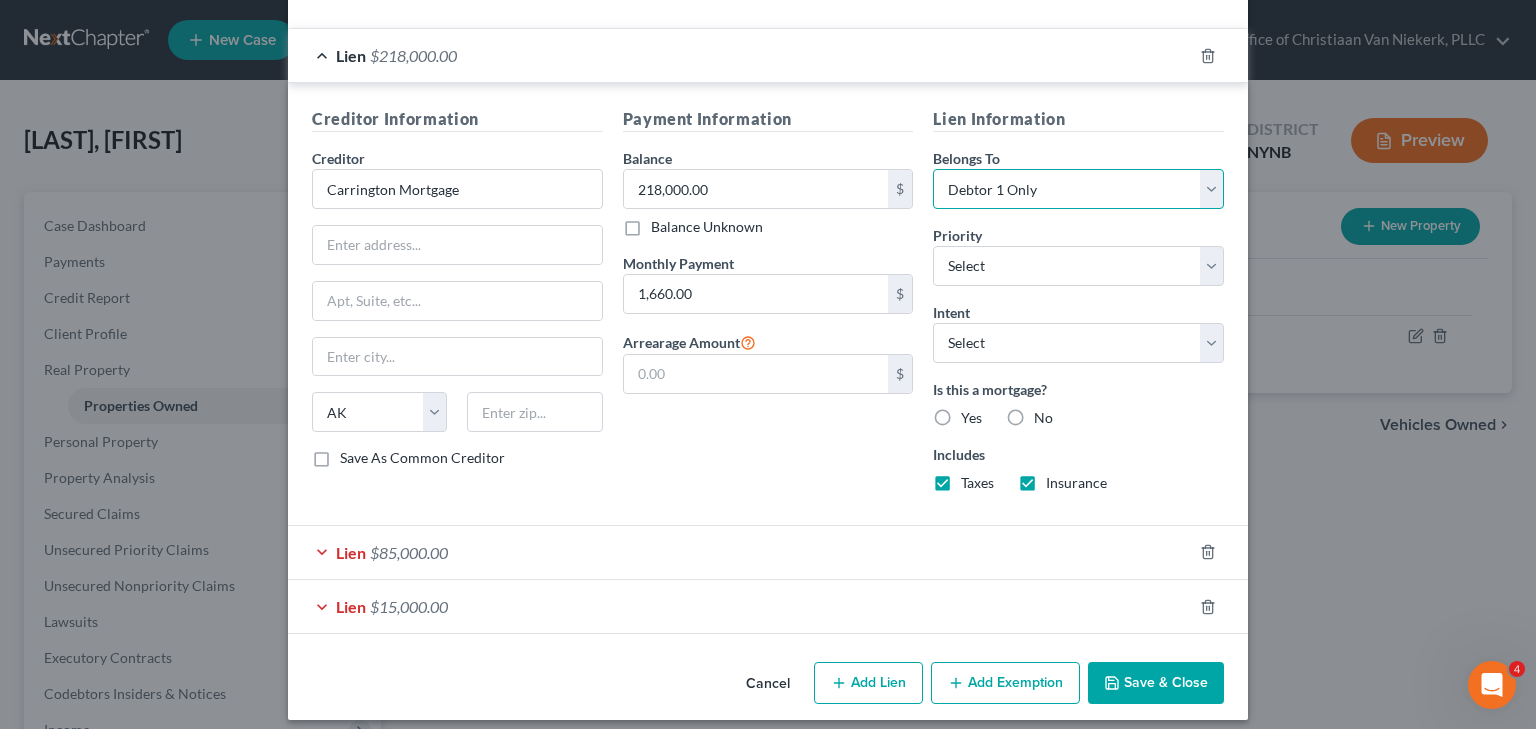 scroll, scrollTop: 538, scrollLeft: 0, axis: vertical 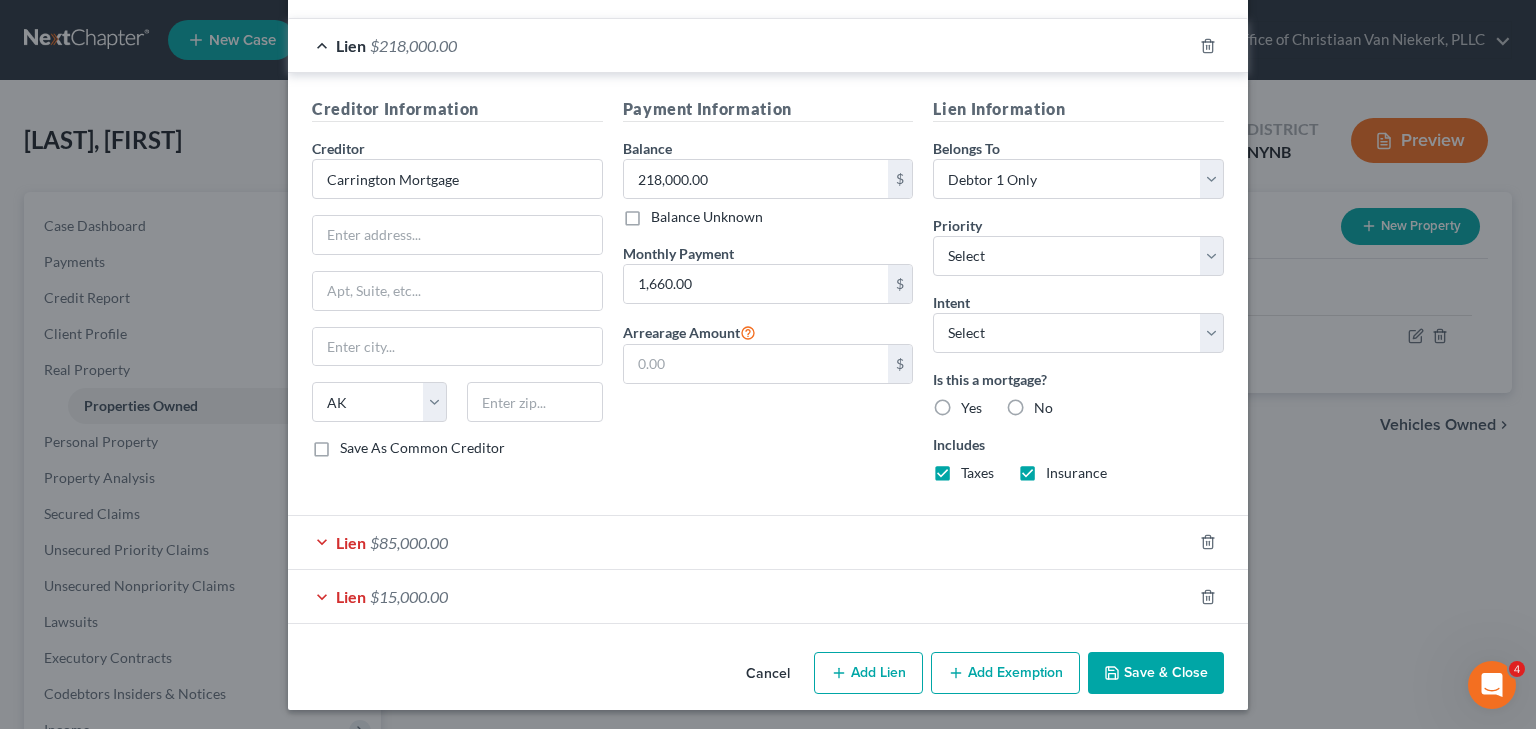 click on "Lien $85,000.00" at bounding box center (740, 542) 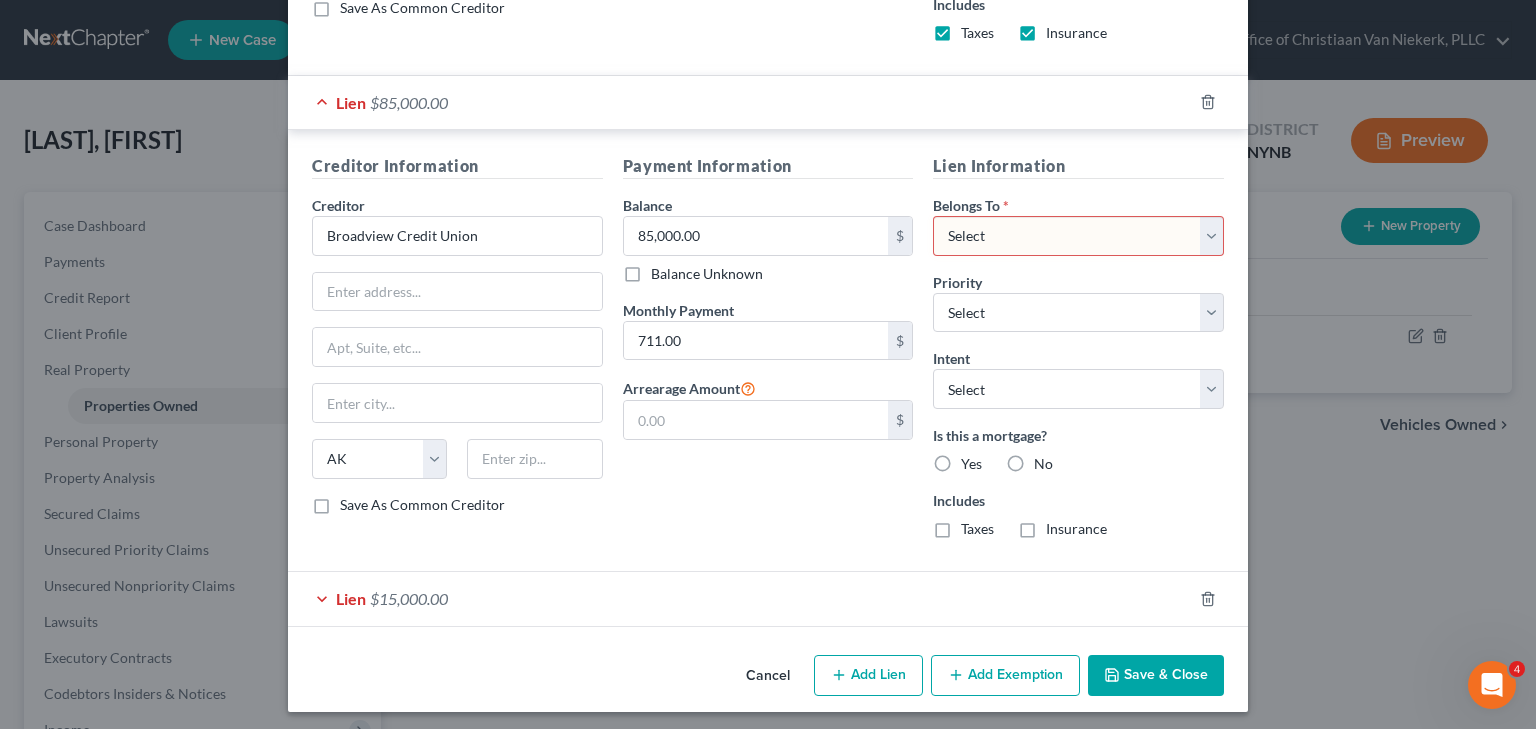 scroll, scrollTop: 979, scrollLeft: 0, axis: vertical 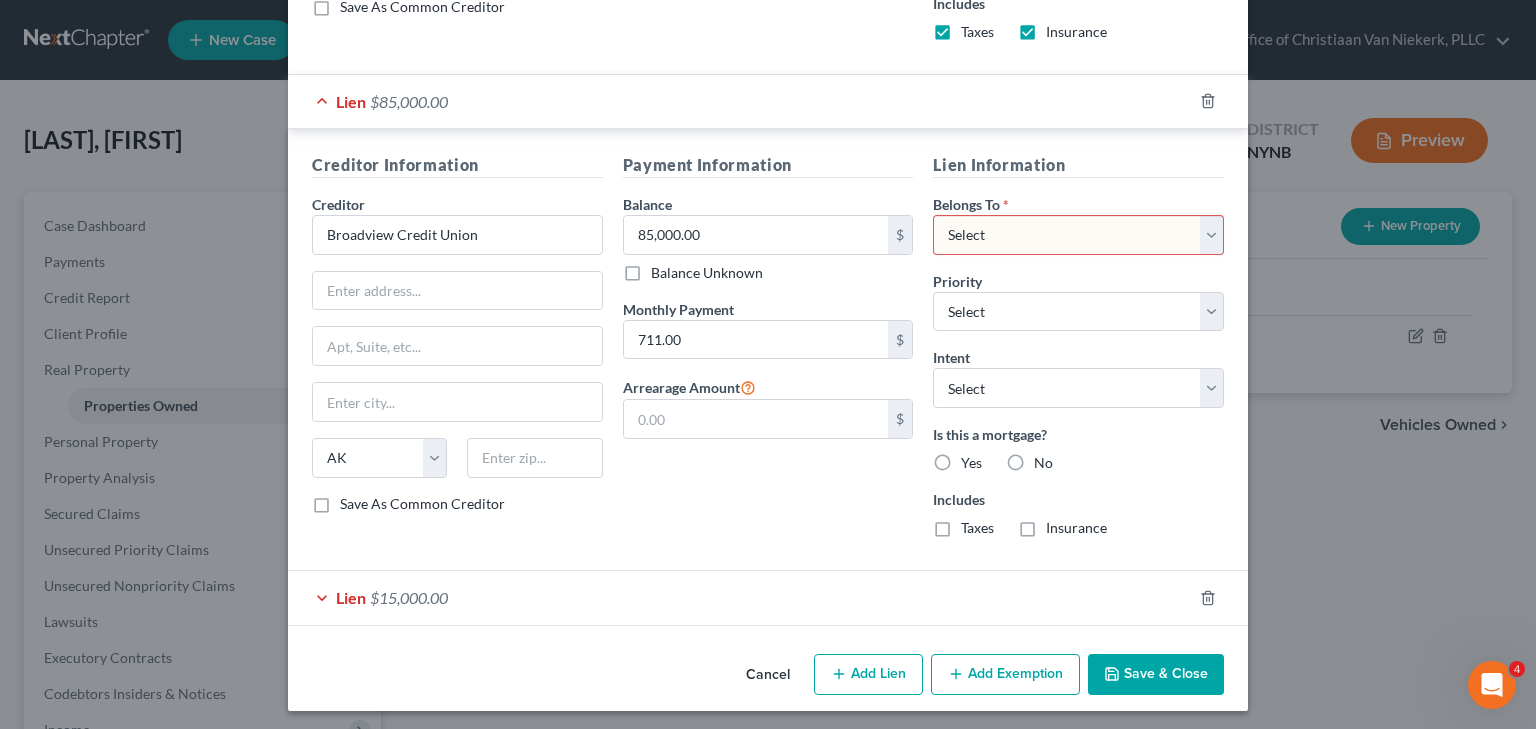 click on "Select Debtor 1 Only Debtor 2 Only Debtor 1 And Debtor 2 Only At Least One Of The Debtors And Another Community Property" at bounding box center (1078, 235) 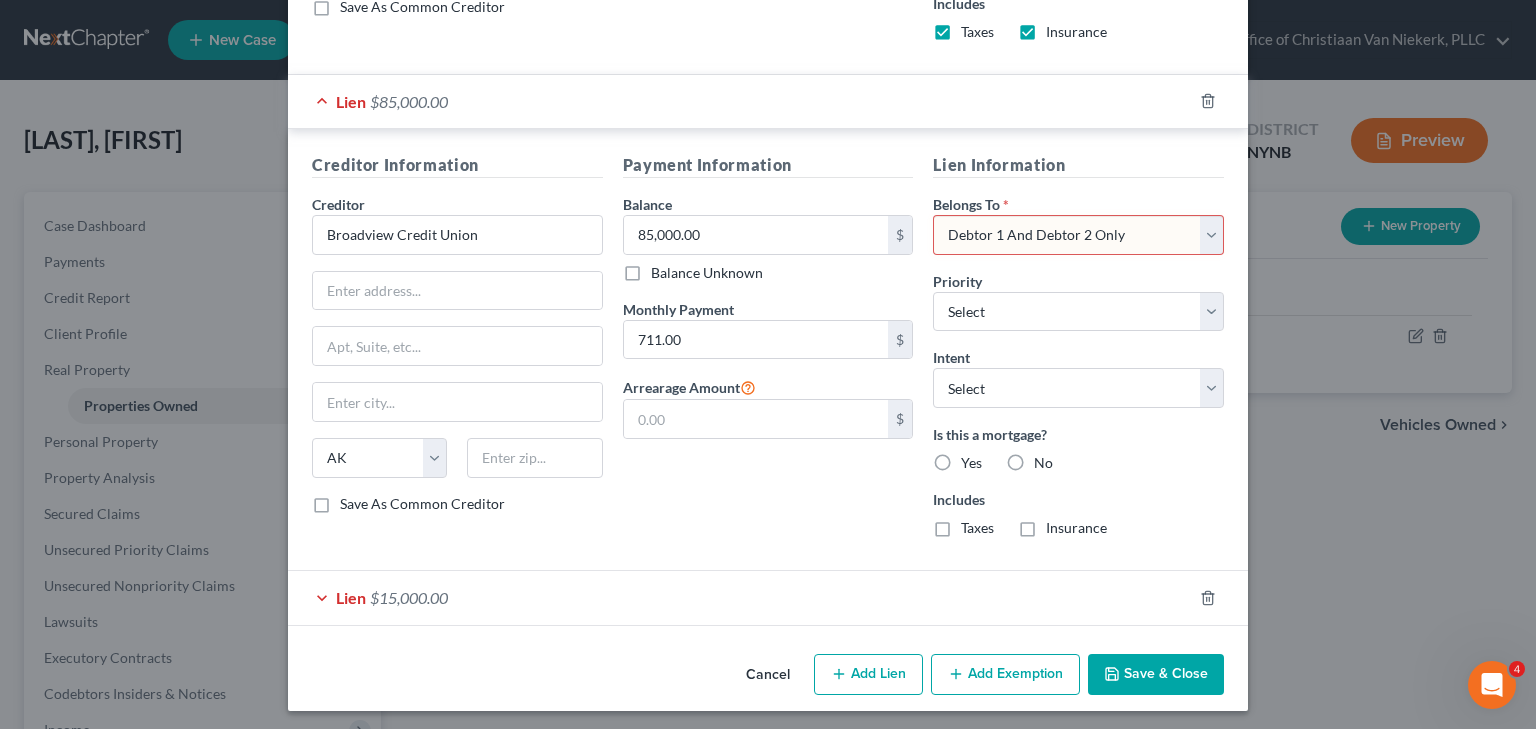 click on "Select Debtor 1 Only Debtor 2 Only Debtor 1 And Debtor 2 Only At Least One Of The Debtors And Another Community Property" at bounding box center [1078, 235] 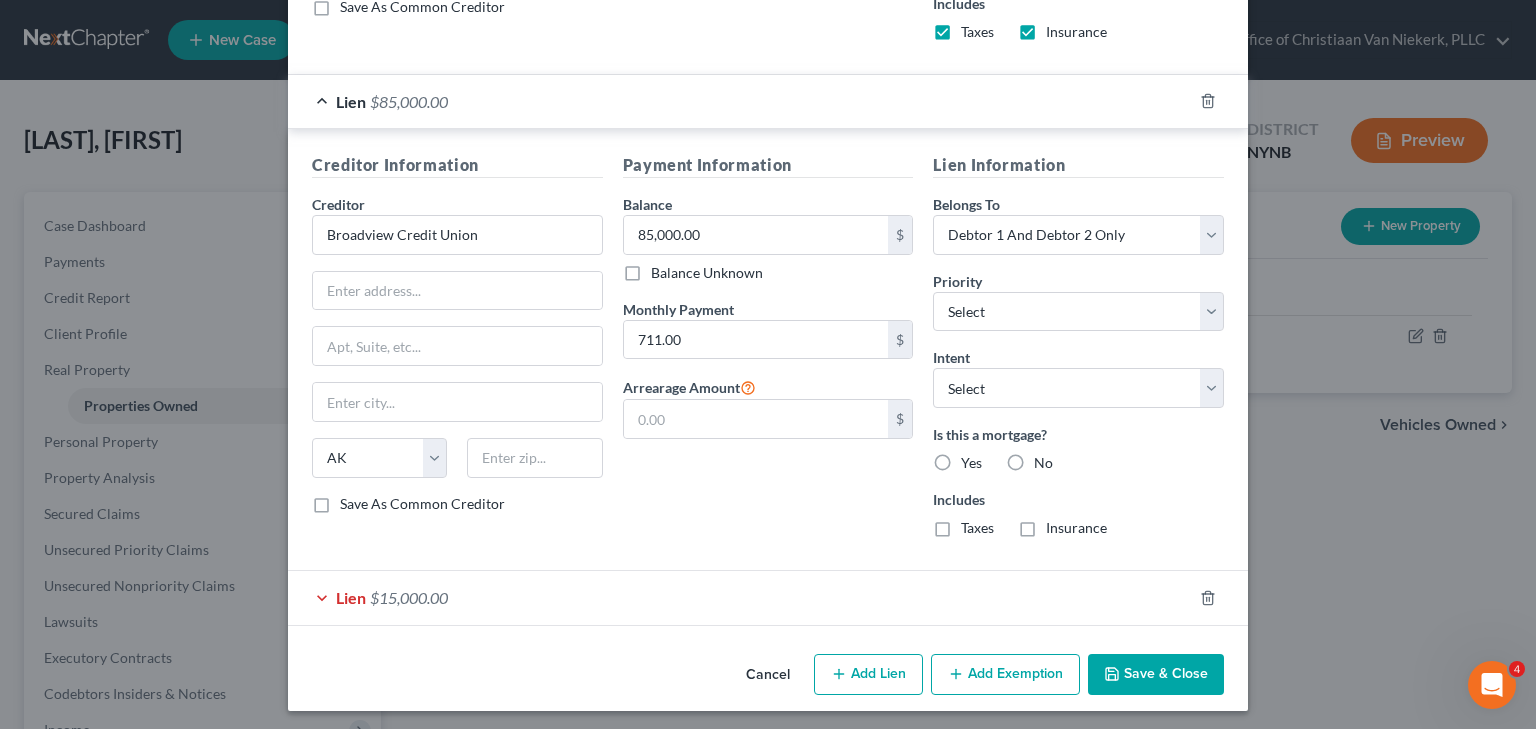 click on "Yes" at bounding box center (971, 463) 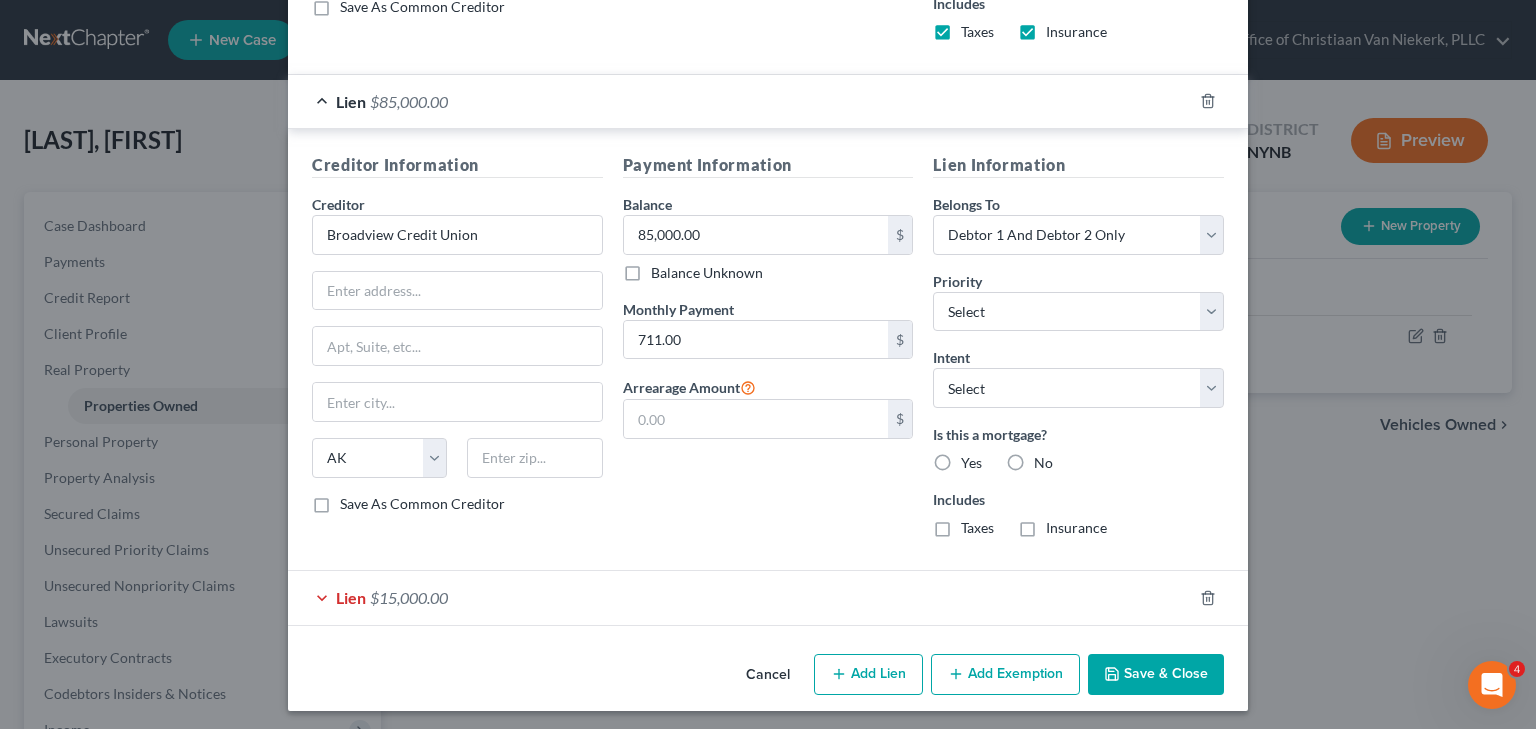 click on "Yes" at bounding box center (975, 459) 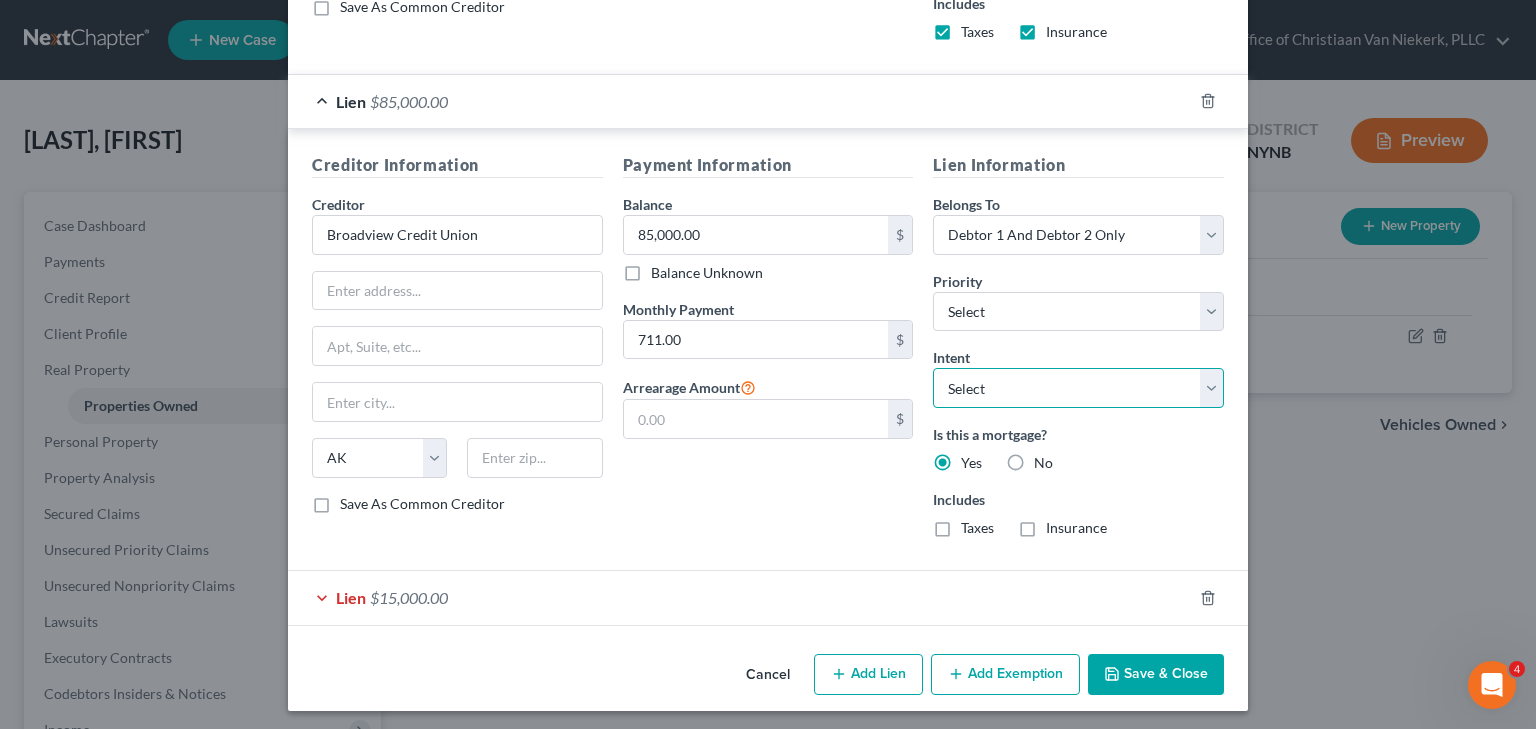 click on "Select Surrender Redeem Reaffirm Avoid Other" at bounding box center (1078, 388) 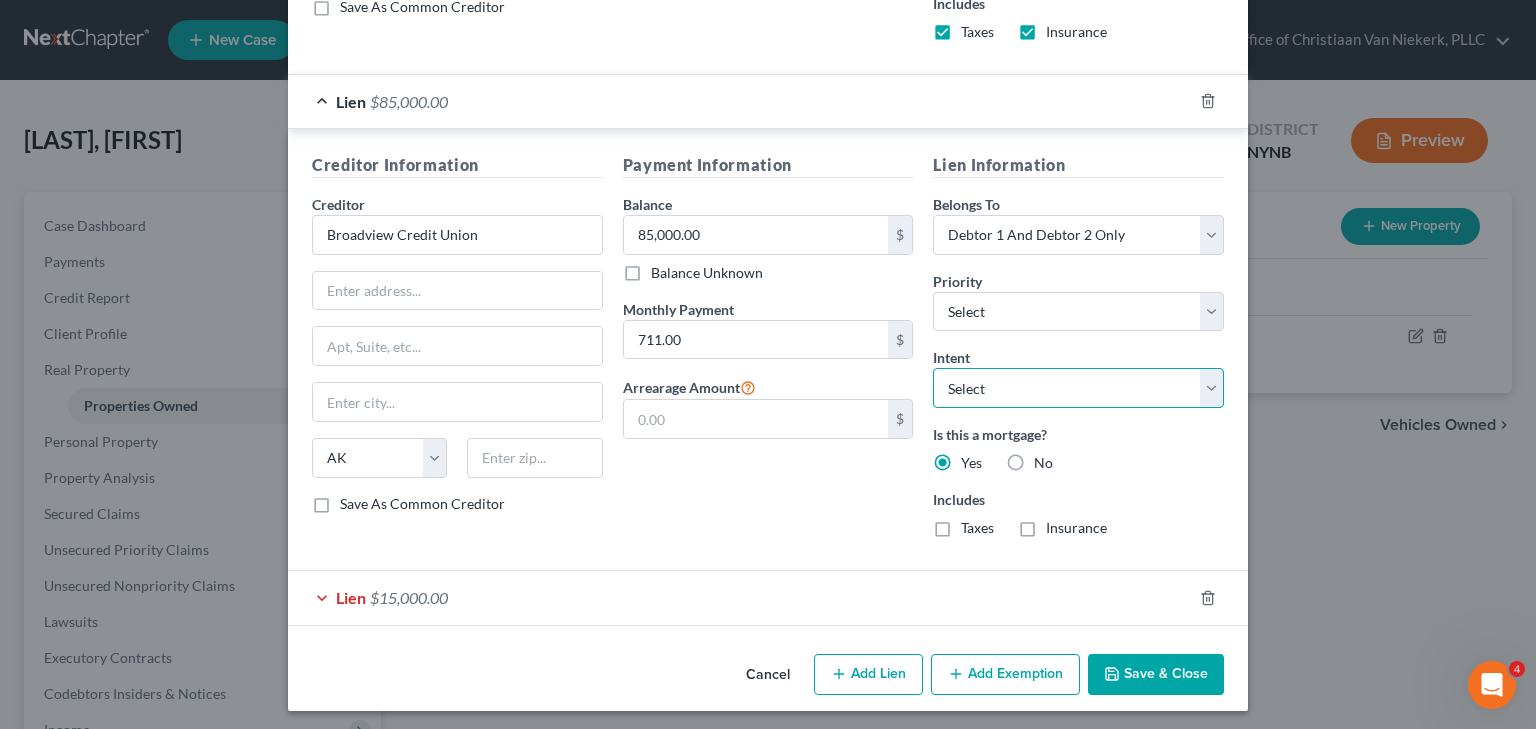 select on "2" 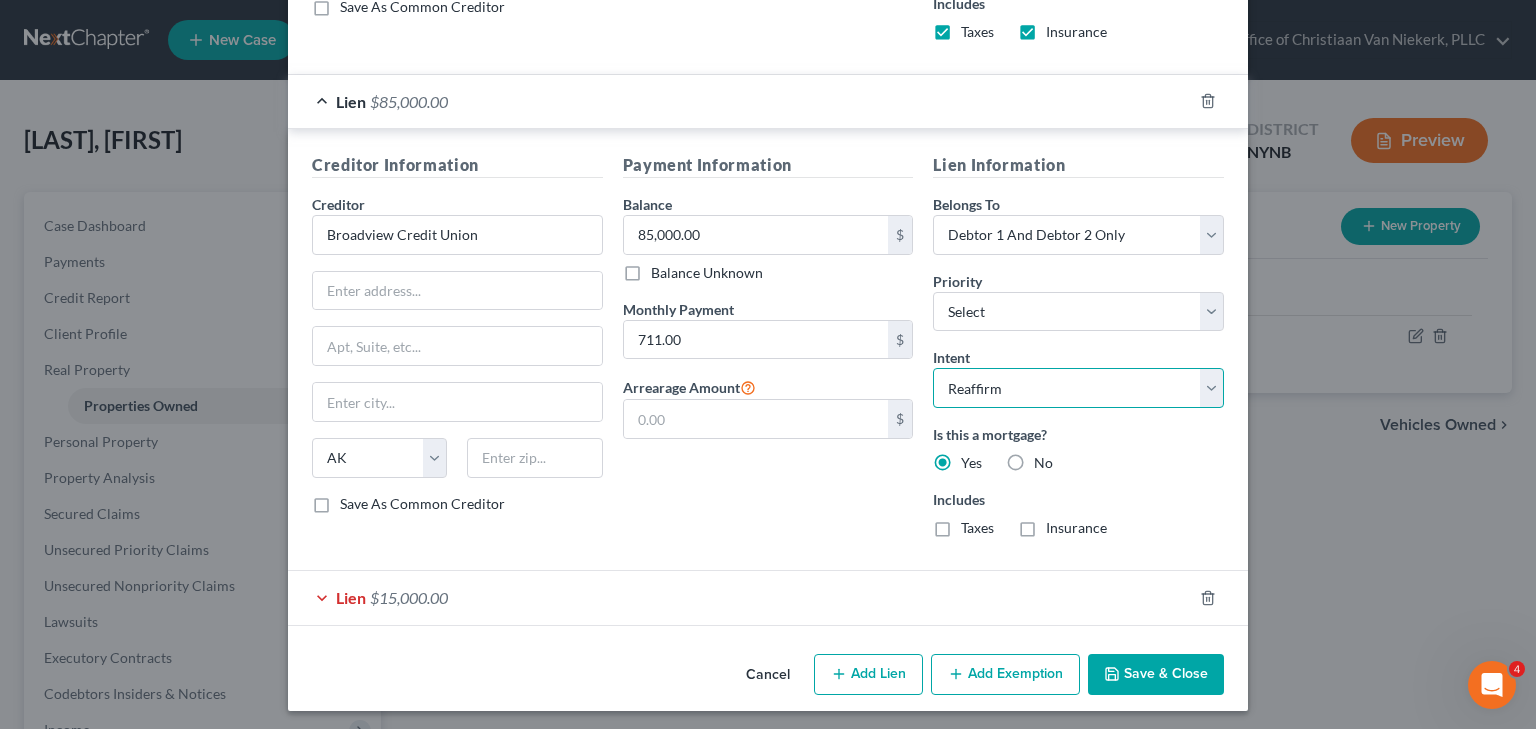 click on "Select Surrender Redeem Reaffirm Avoid Other" at bounding box center (1078, 388) 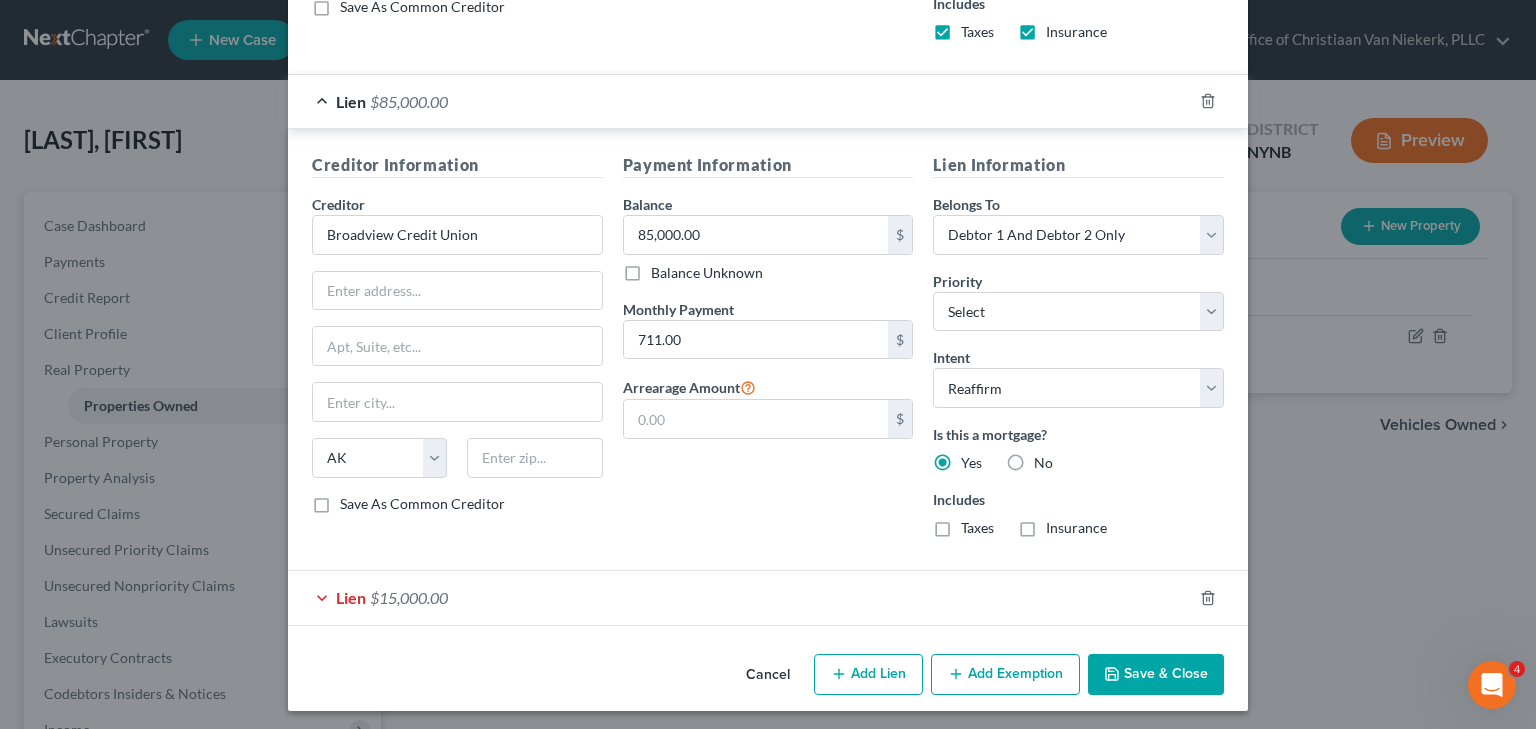 click on "Lien $15,000.00" at bounding box center [740, 597] 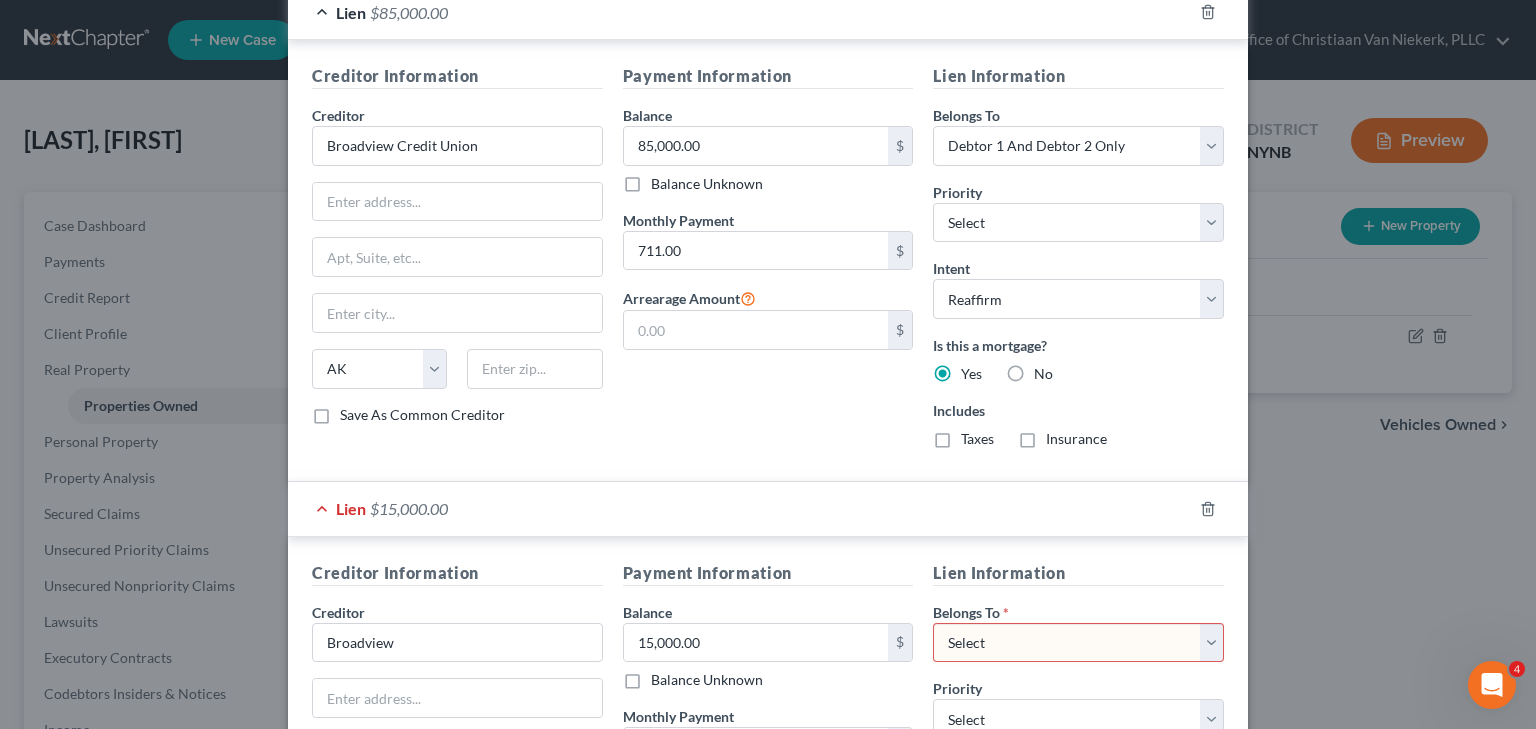 scroll, scrollTop: 1379, scrollLeft: 0, axis: vertical 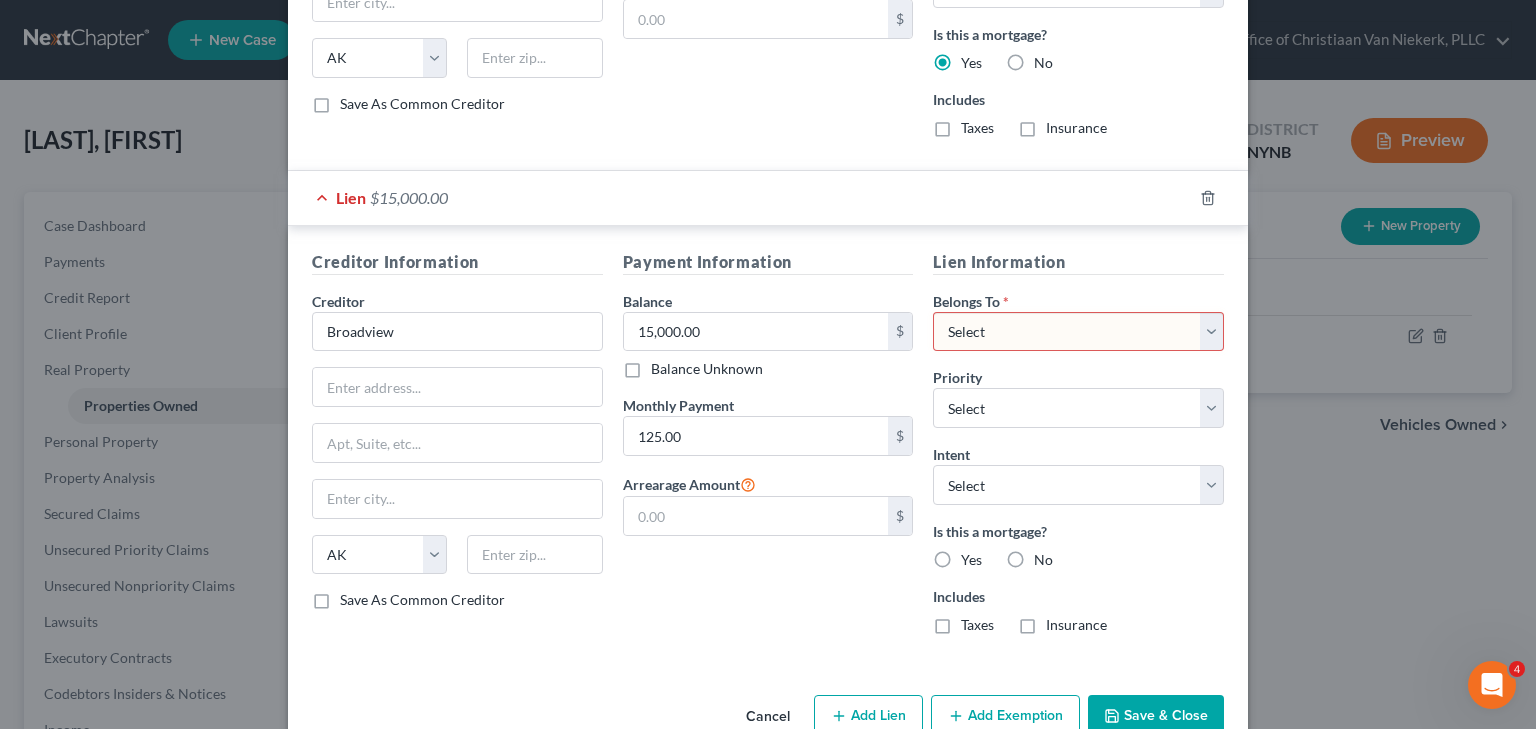 click on "Select Debtor 1 Only Debtor 2 Only Debtor 1 And Debtor 2 Only At Least One Of The Debtors And Another Community Property" at bounding box center (1078, 332) 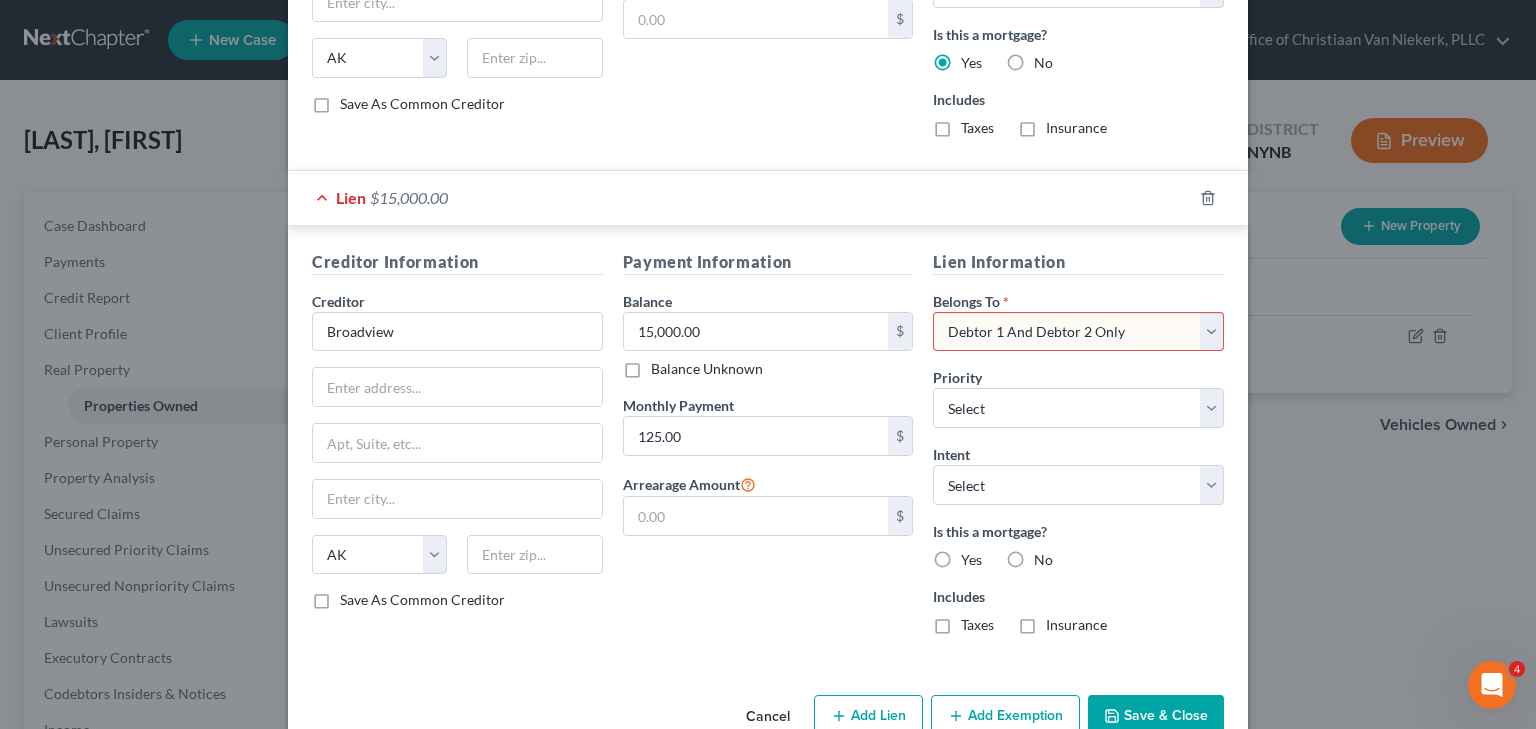 click on "Select Debtor 1 Only Debtor 2 Only Debtor 1 And Debtor 2 Only At Least One Of The Debtors And Another Community Property" at bounding box center [1078, 332] 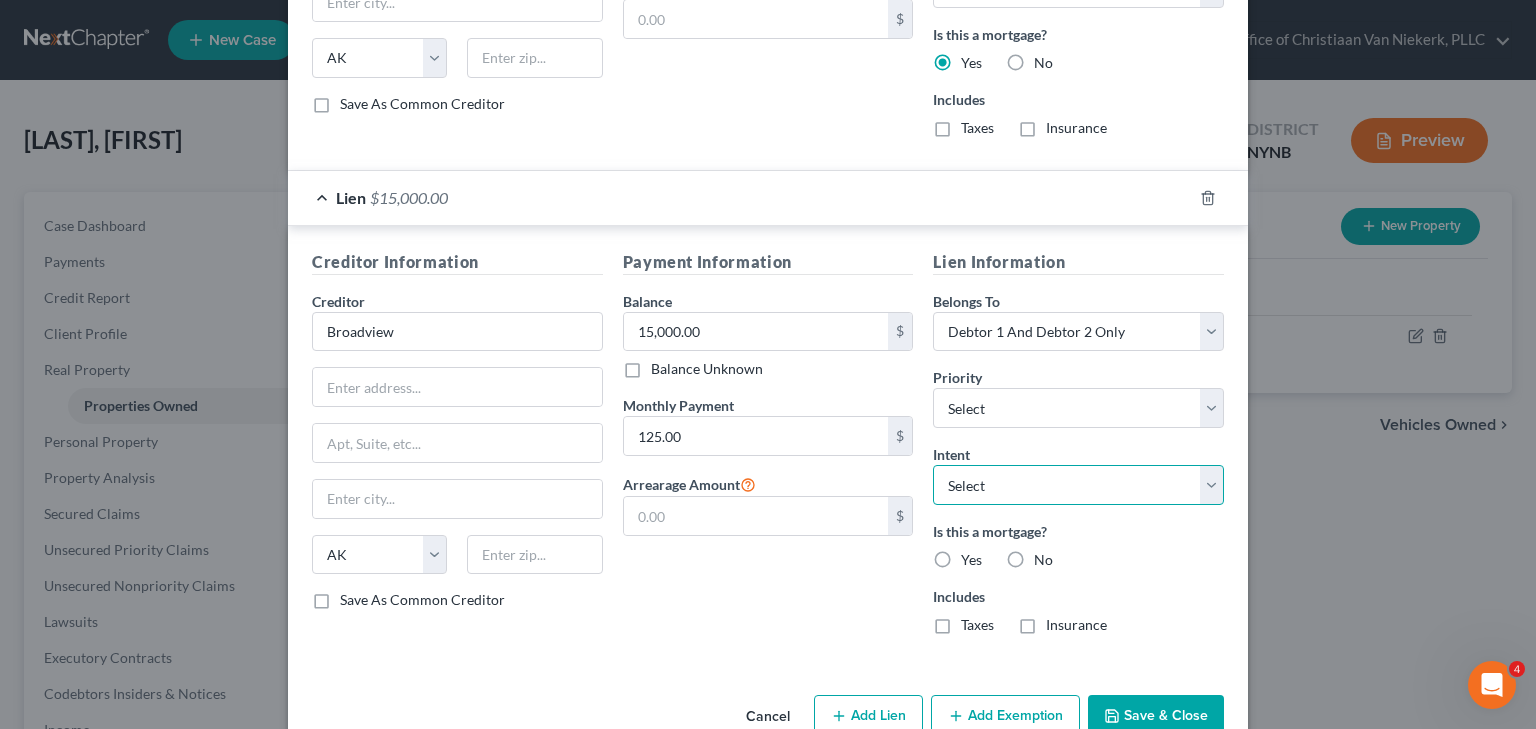 click on "Select Surrender Redeem Reaffirm Avoid Other" at bounding box center (1078, 485) 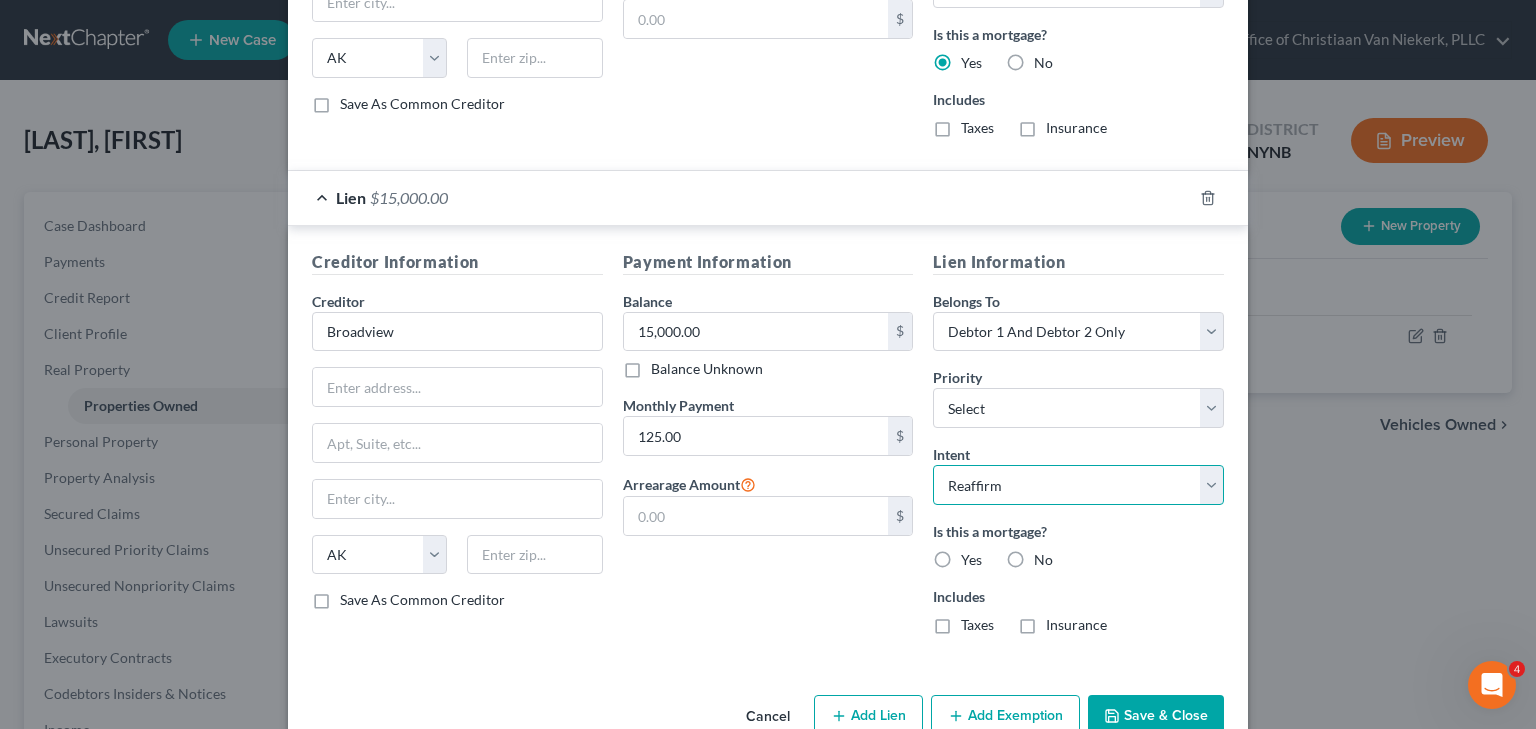 click on "Select Surrender Redeem Reaffirm Avoid Other" at bounding box center [1078, 485] 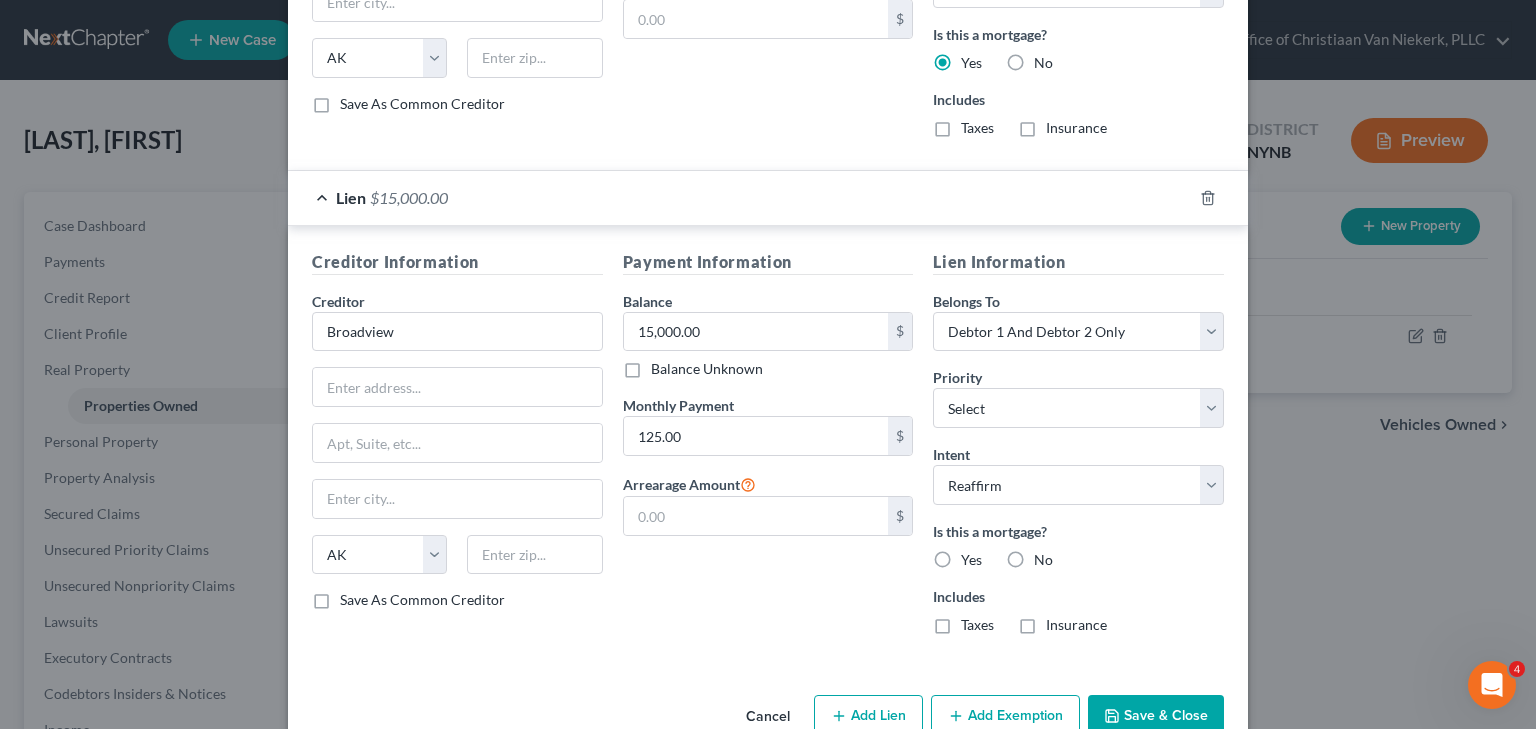 click on "Yes" at bounding box center (971, 560) 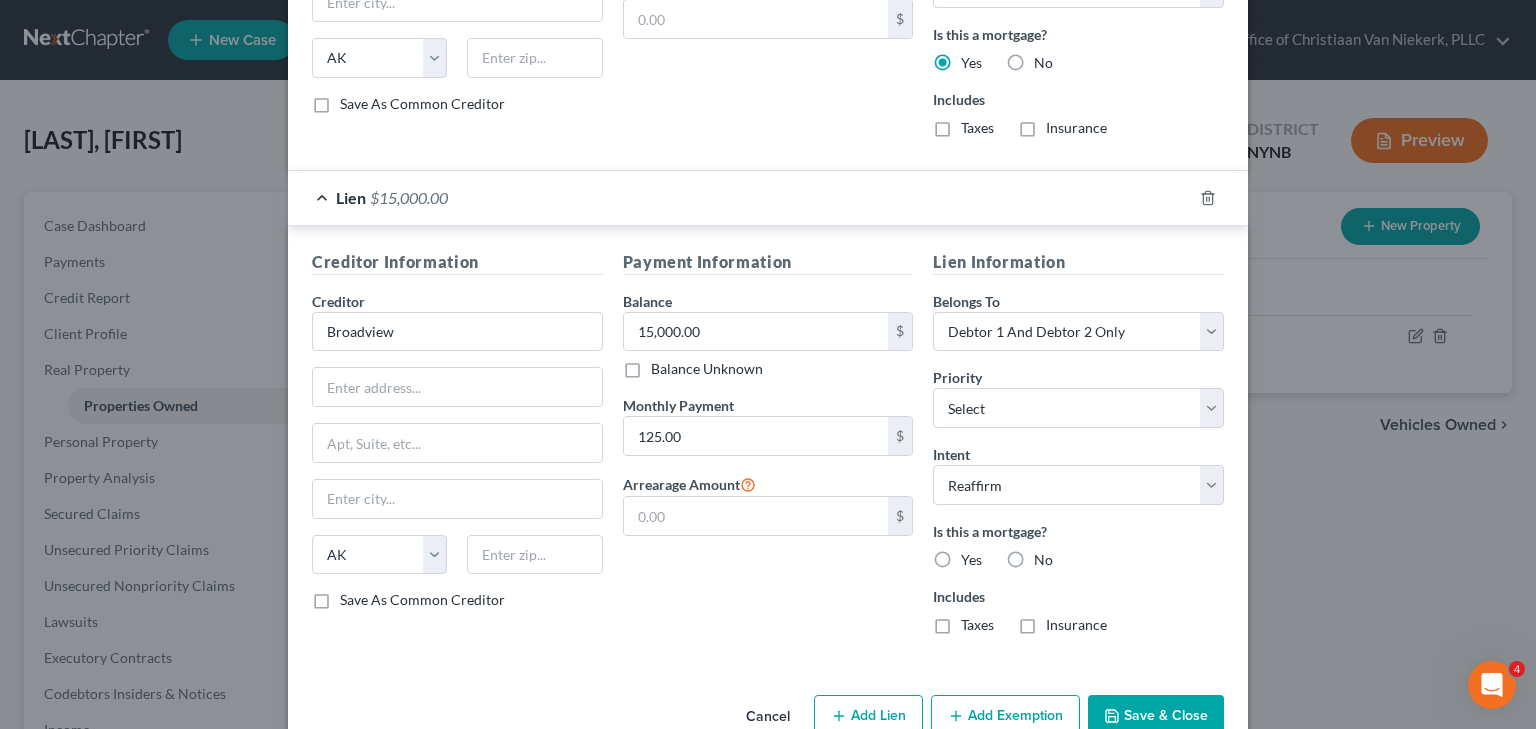 click on "Yes" at bounding box center (975, 556) 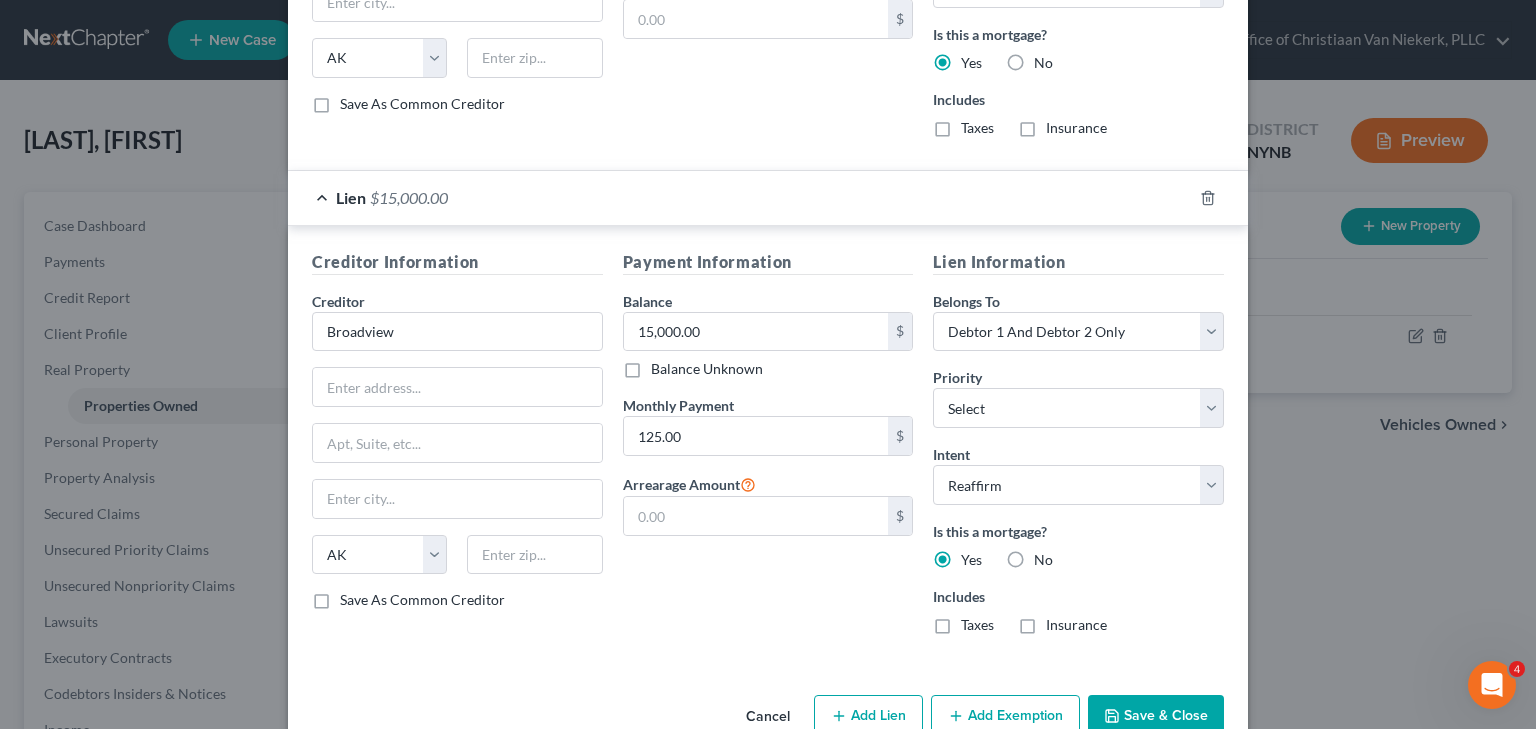 click on "Save & Close" at bounding box center [1156, 716] 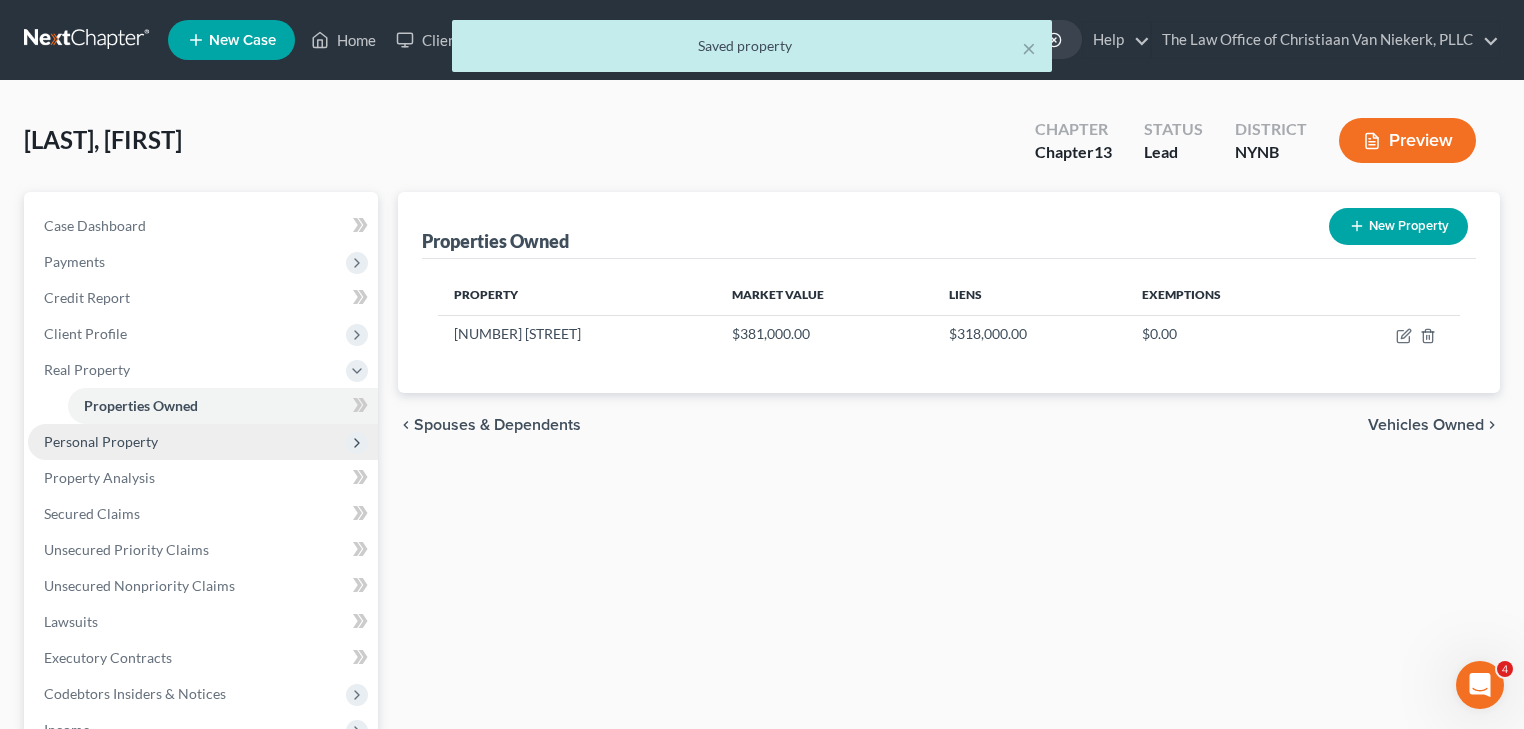 click on "Personal Property" at bounding box center (101, 441) 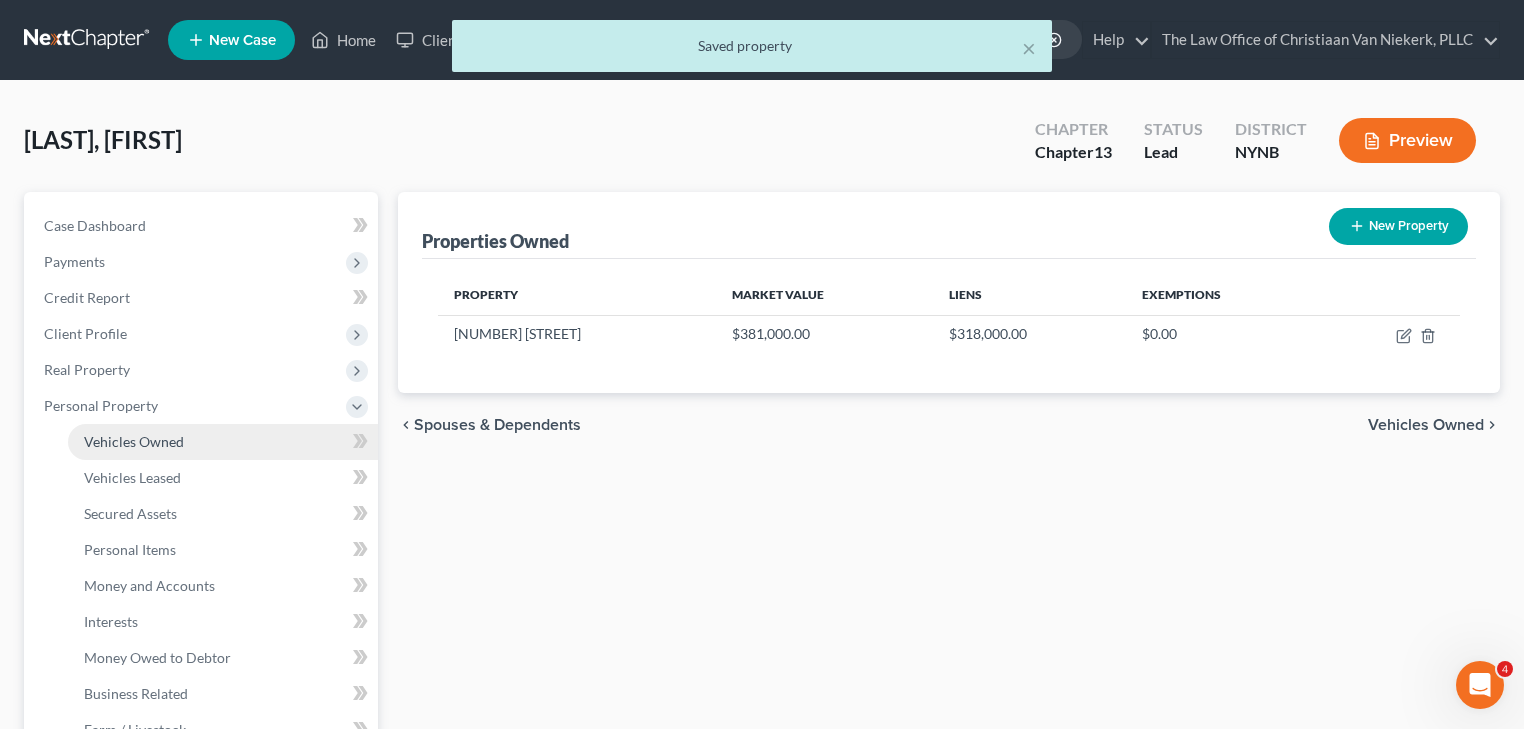 click on "Vehicles Owned" at bounding box center [134, 441] 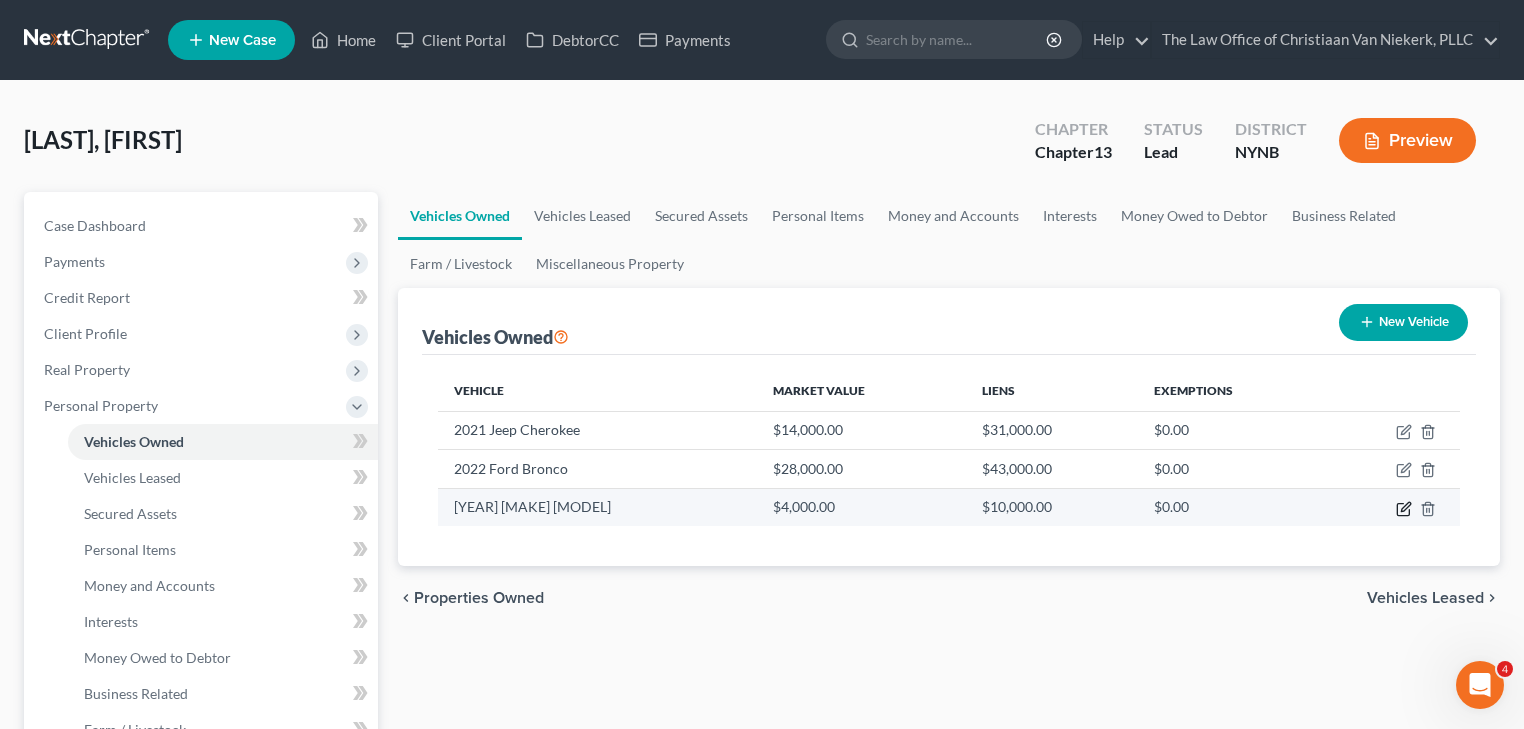 click 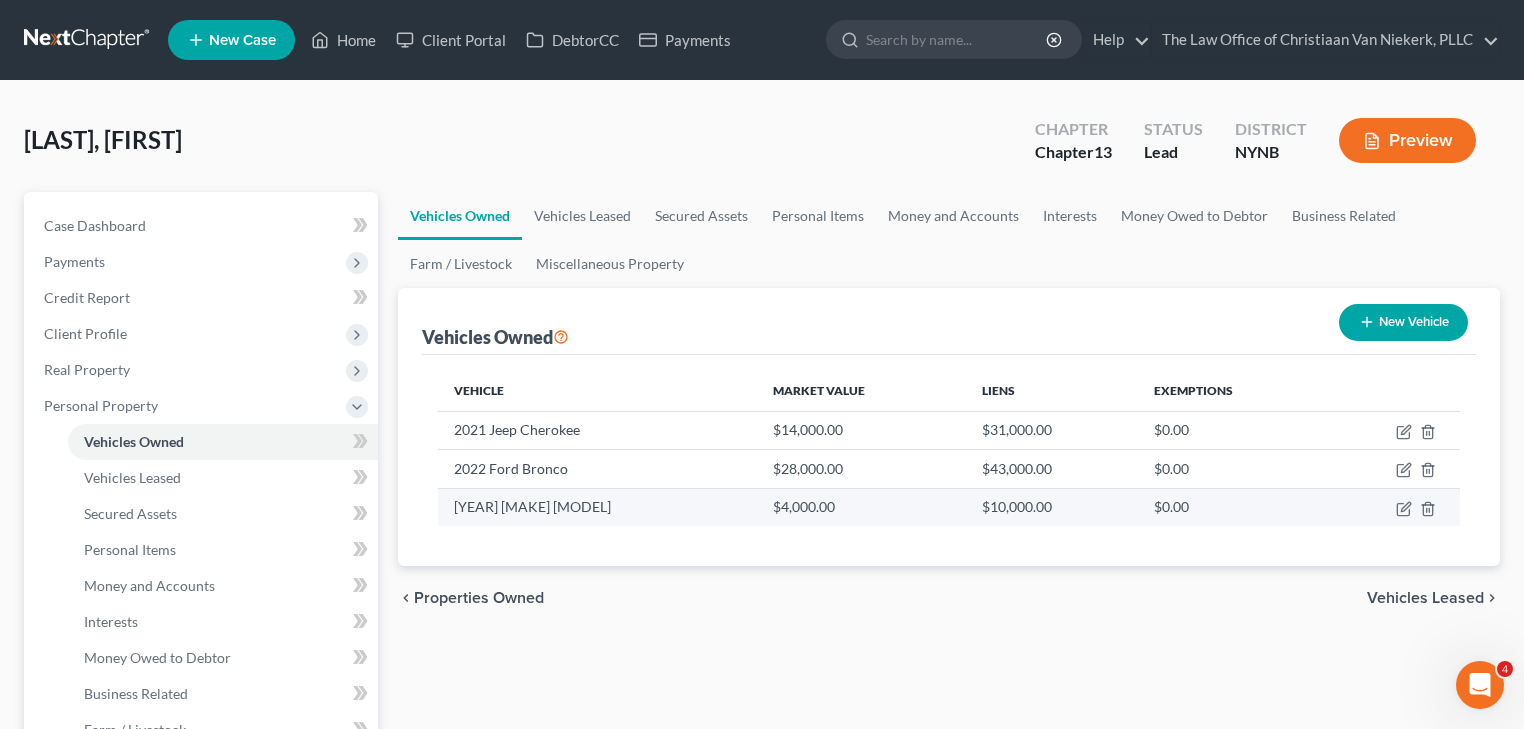 select on "0" 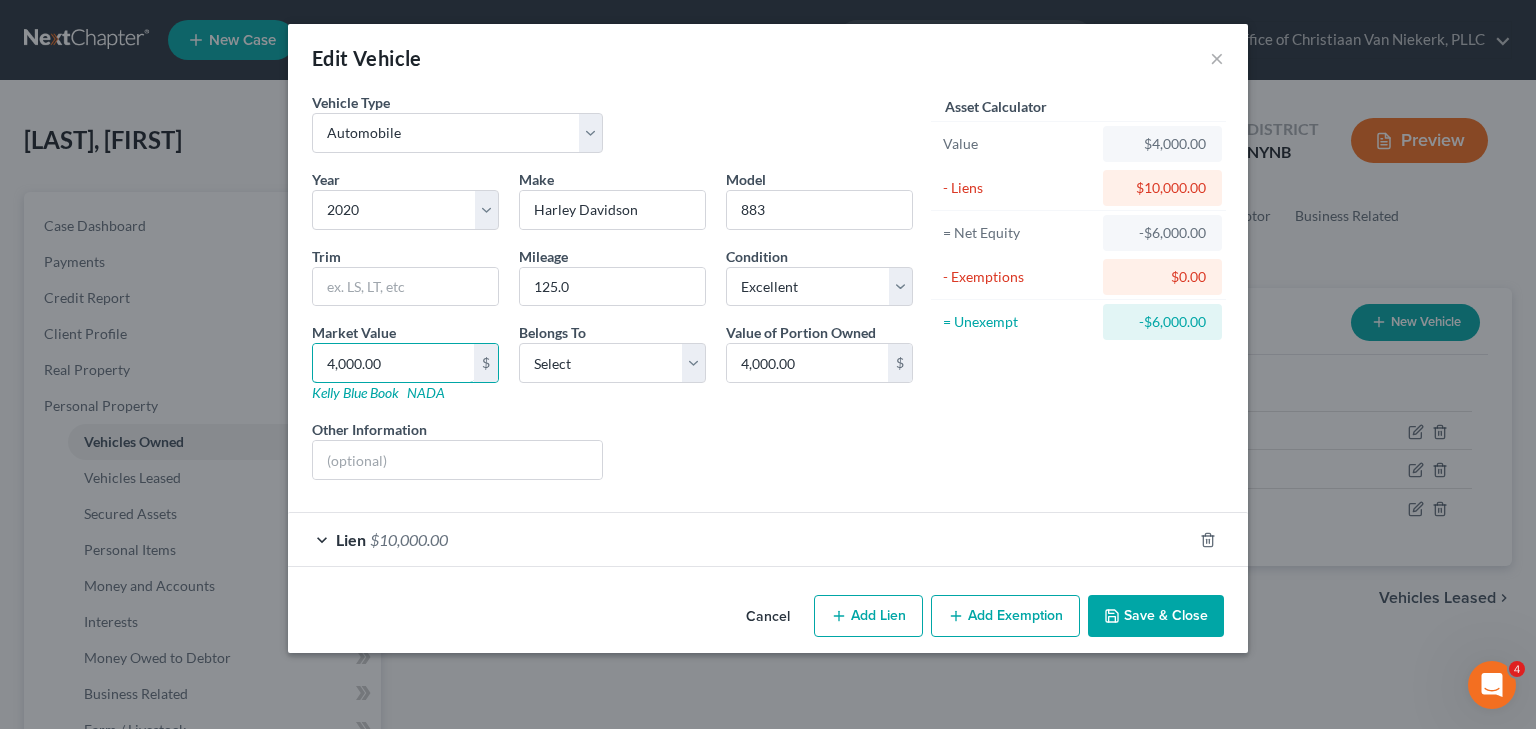 type on "4" 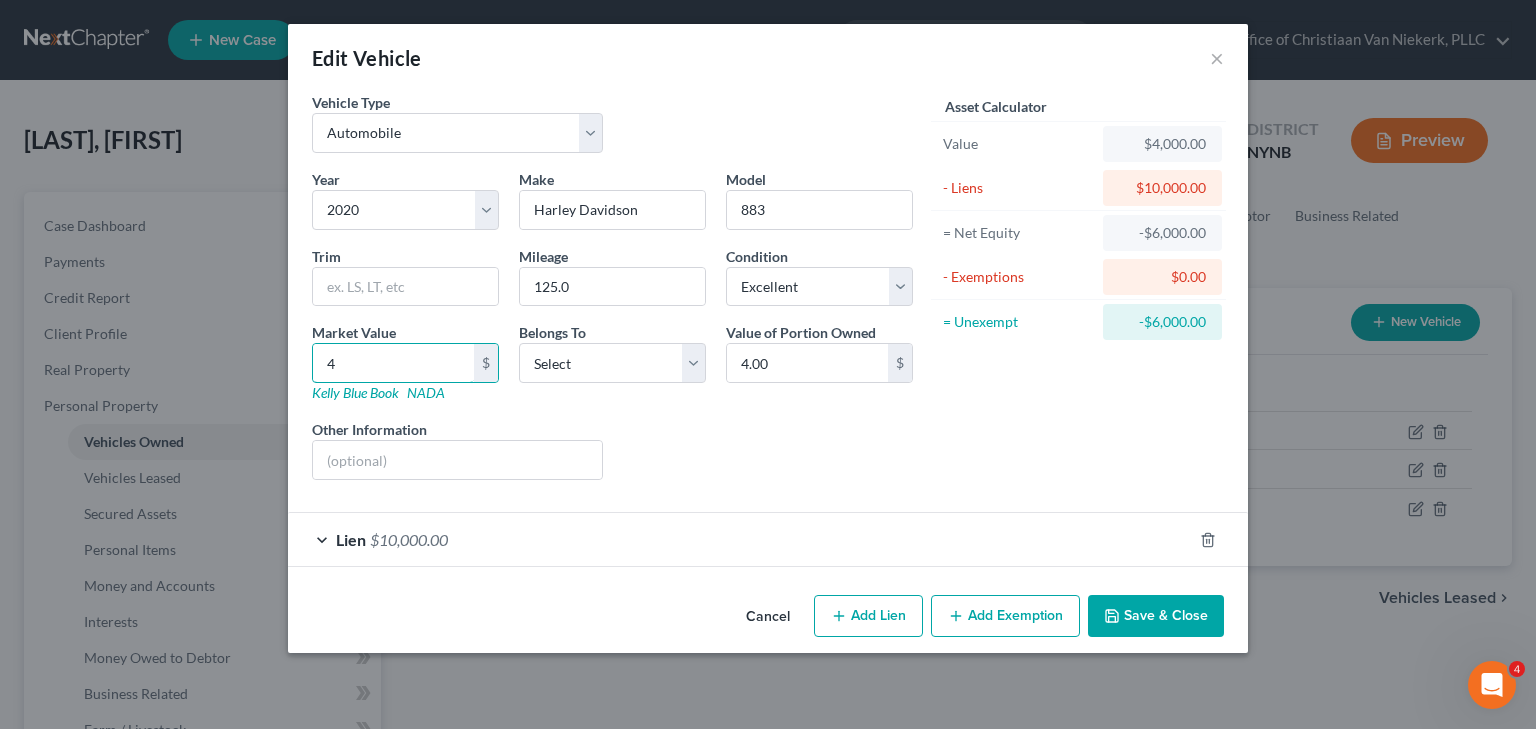 type on "44" 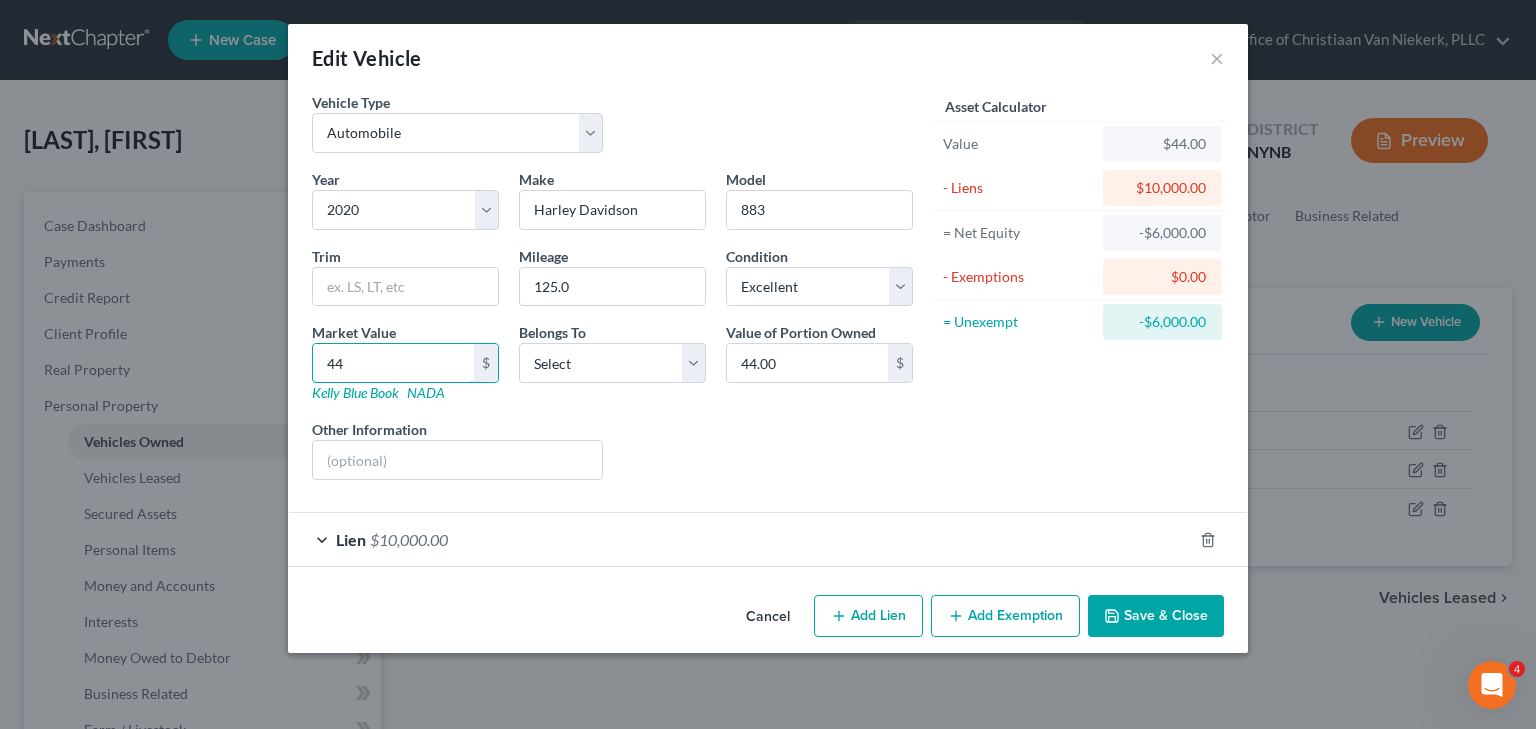 type on "443" 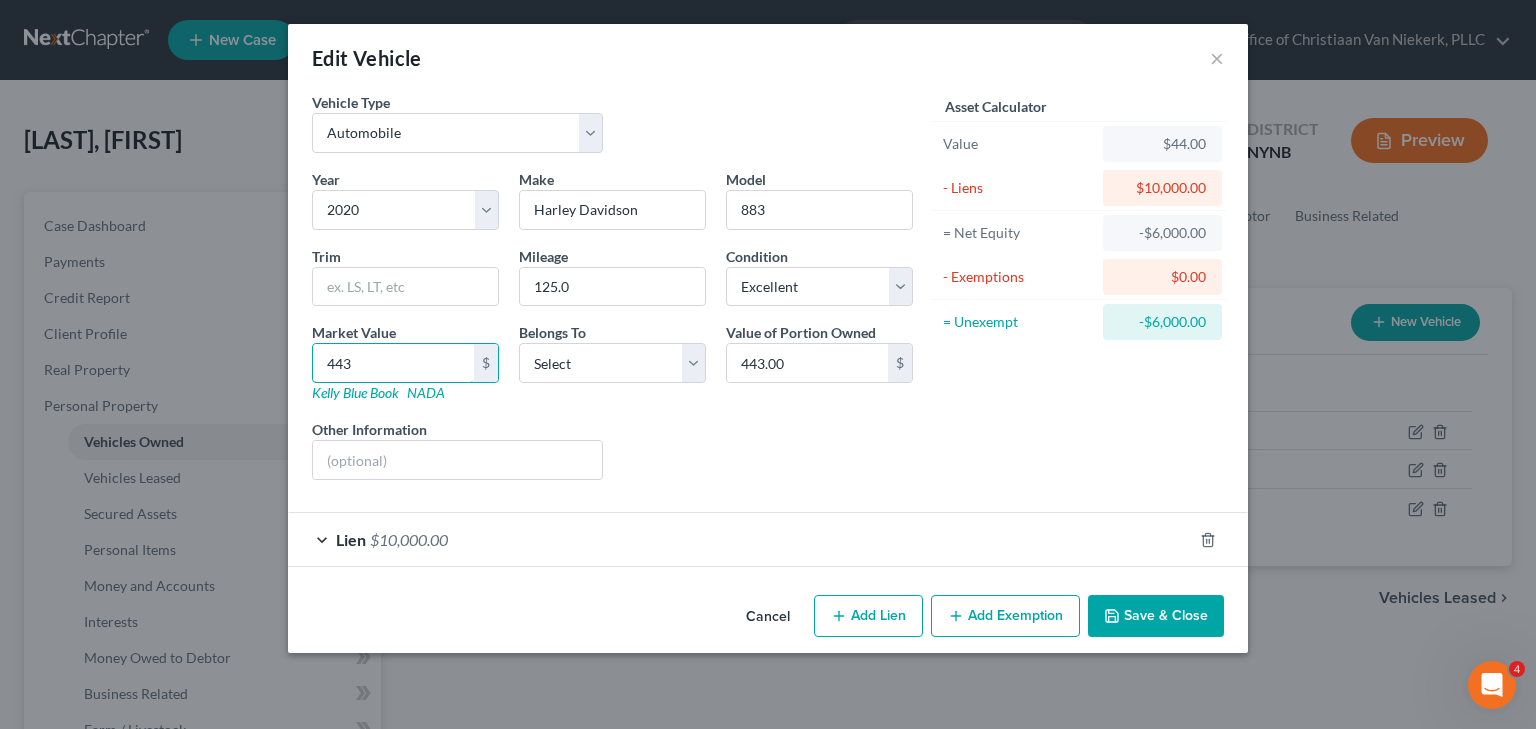 type on "4430" 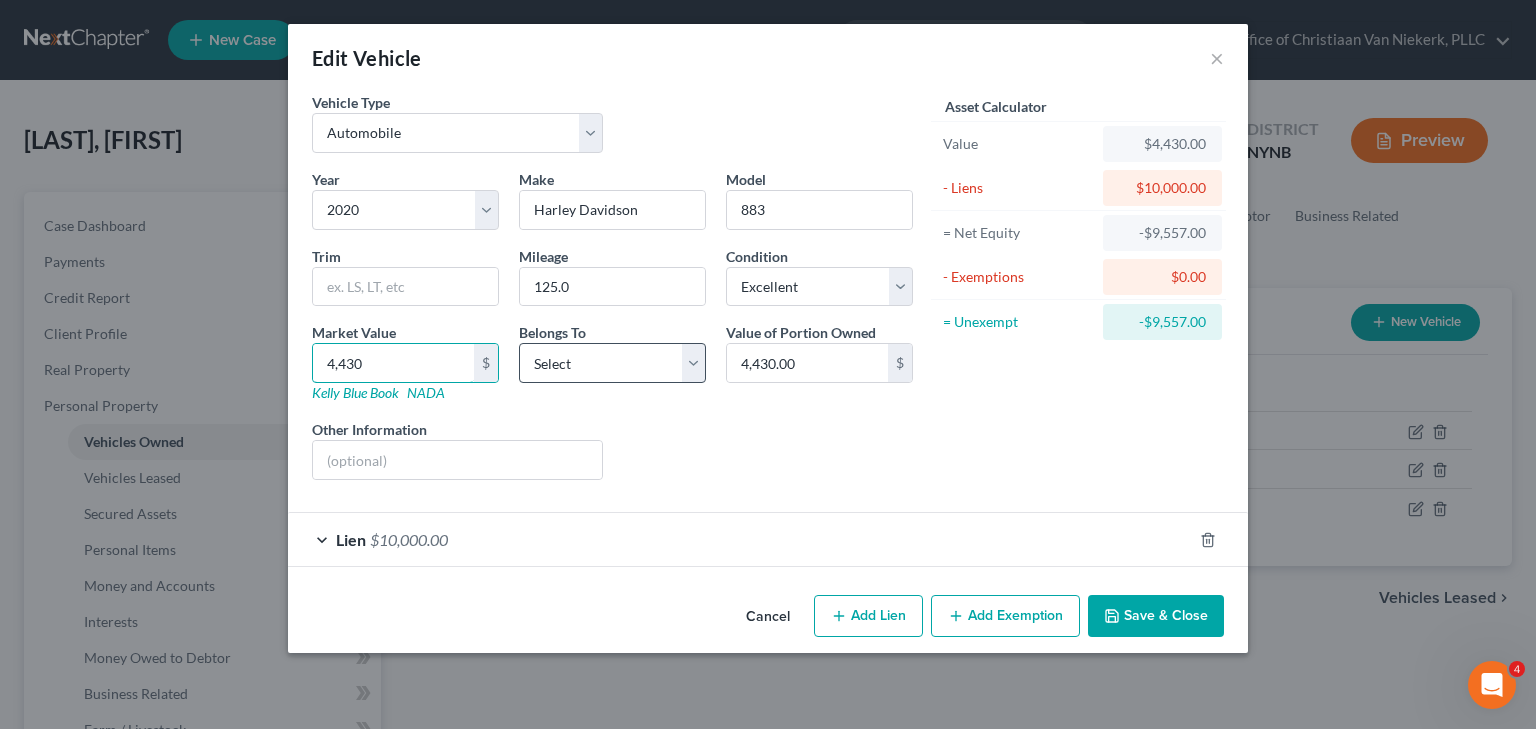 type on "4,430" 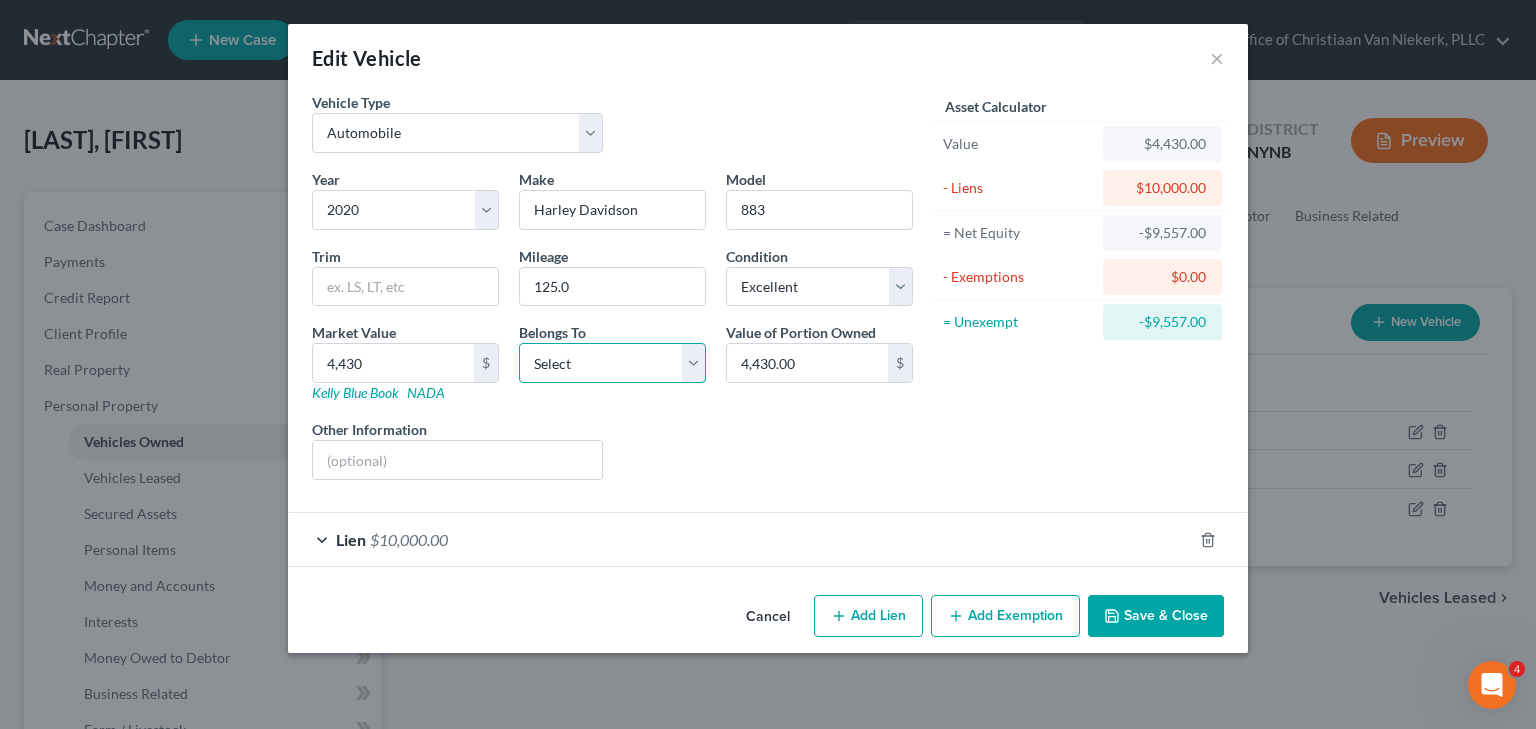 click on "Select Debtor 1 Only Debtor 2 Only Debtor 1 And Debtor 2 Only At Least One Of The Debtors And Another Community Property" at bounding box center [612, 363] 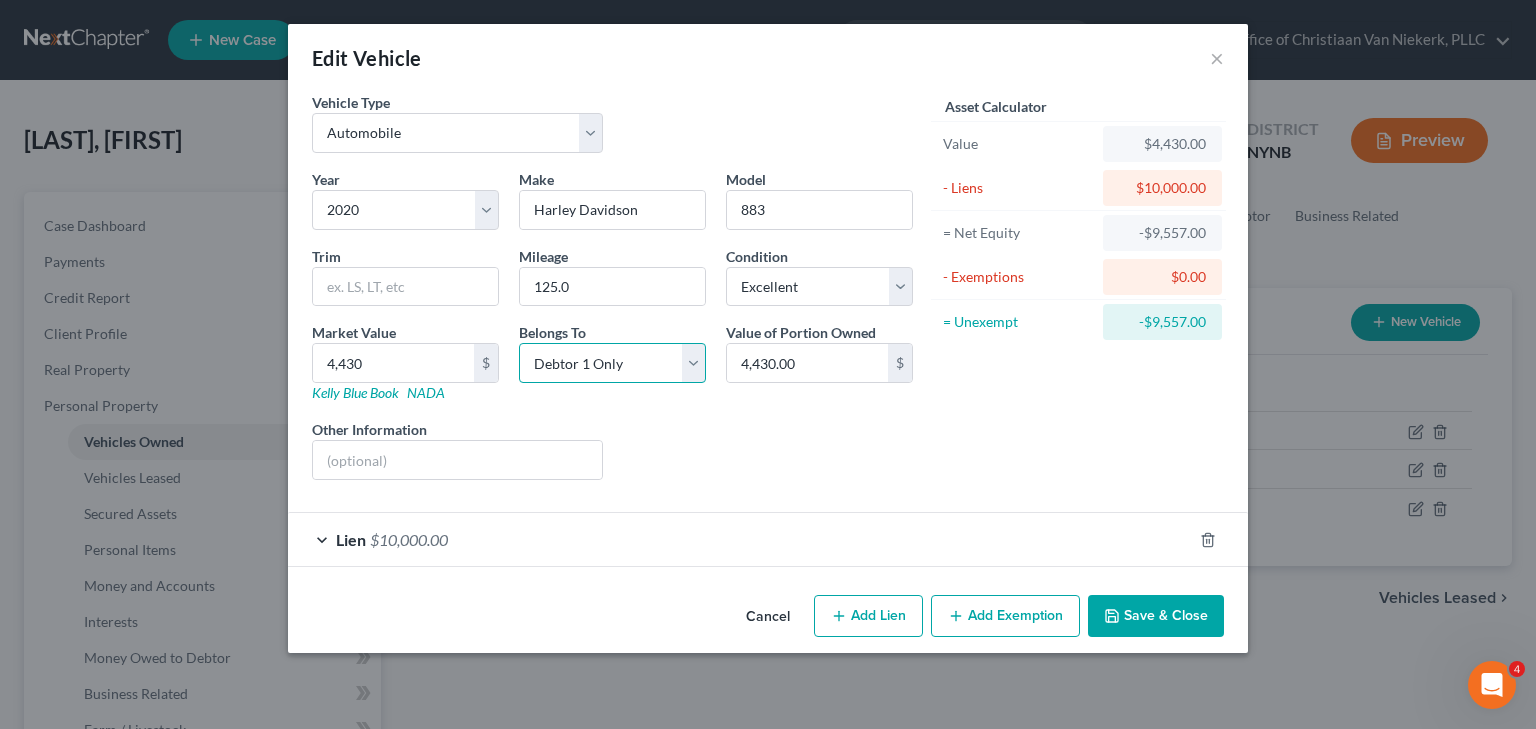 click on "Select Debtor 1 Only Debtor 2 Only Debtor 1 And Debtor 2 Only At Least One Of The Debtors And Another Community Property" at bounding box center [612, 363] 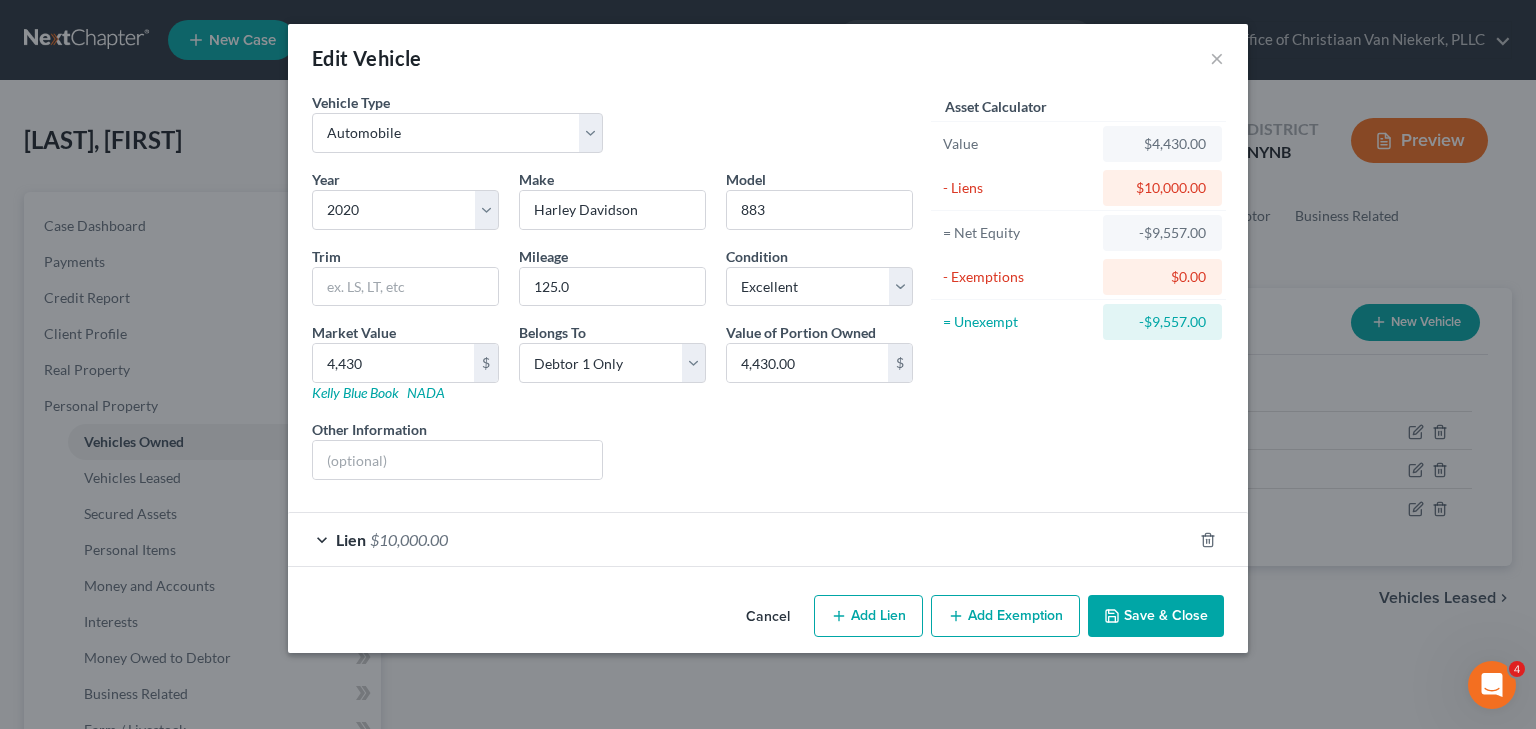 click on "Lien $10,000.00" at bounding box center [740, 539] 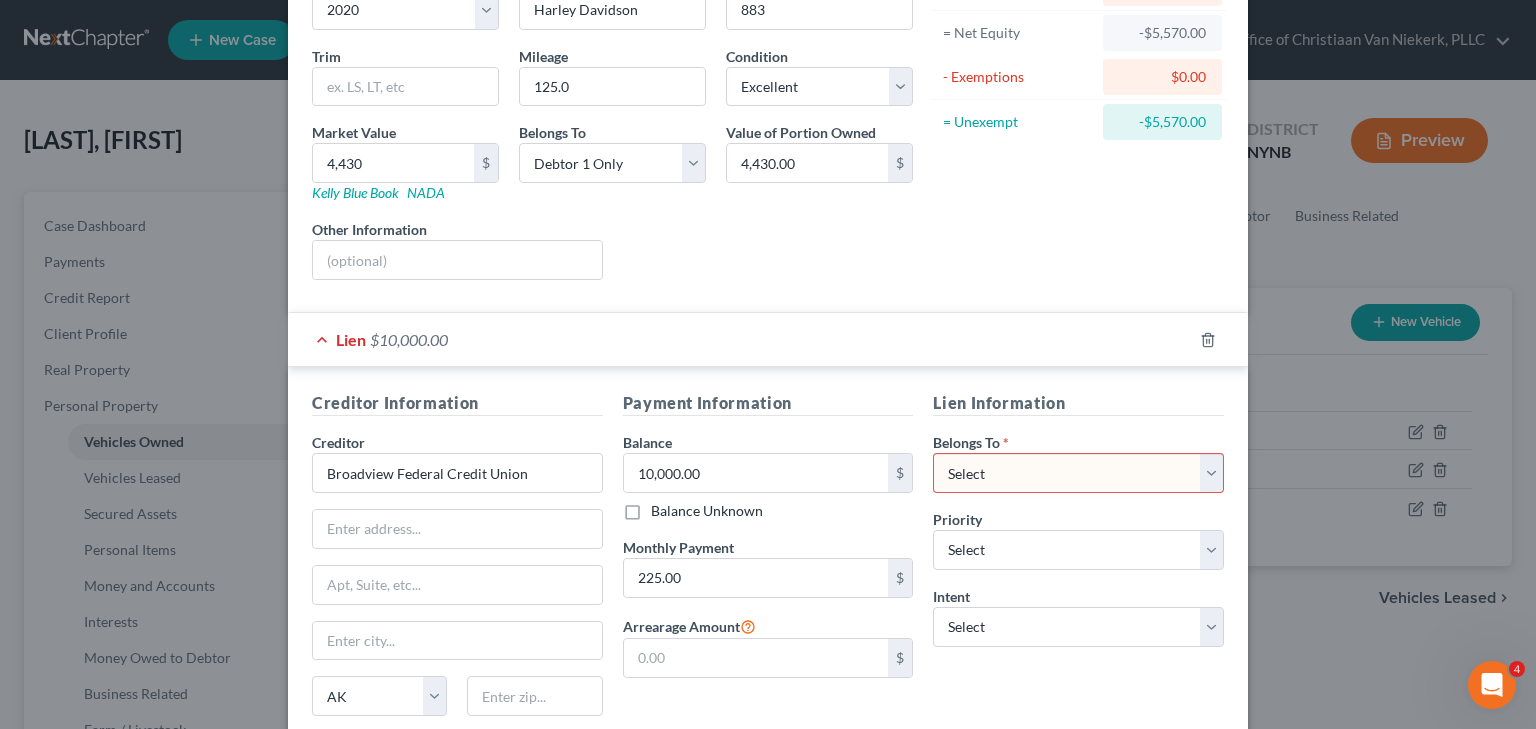 scroll, scrollTop: 240, scrollLeft: 0, axis: vertical 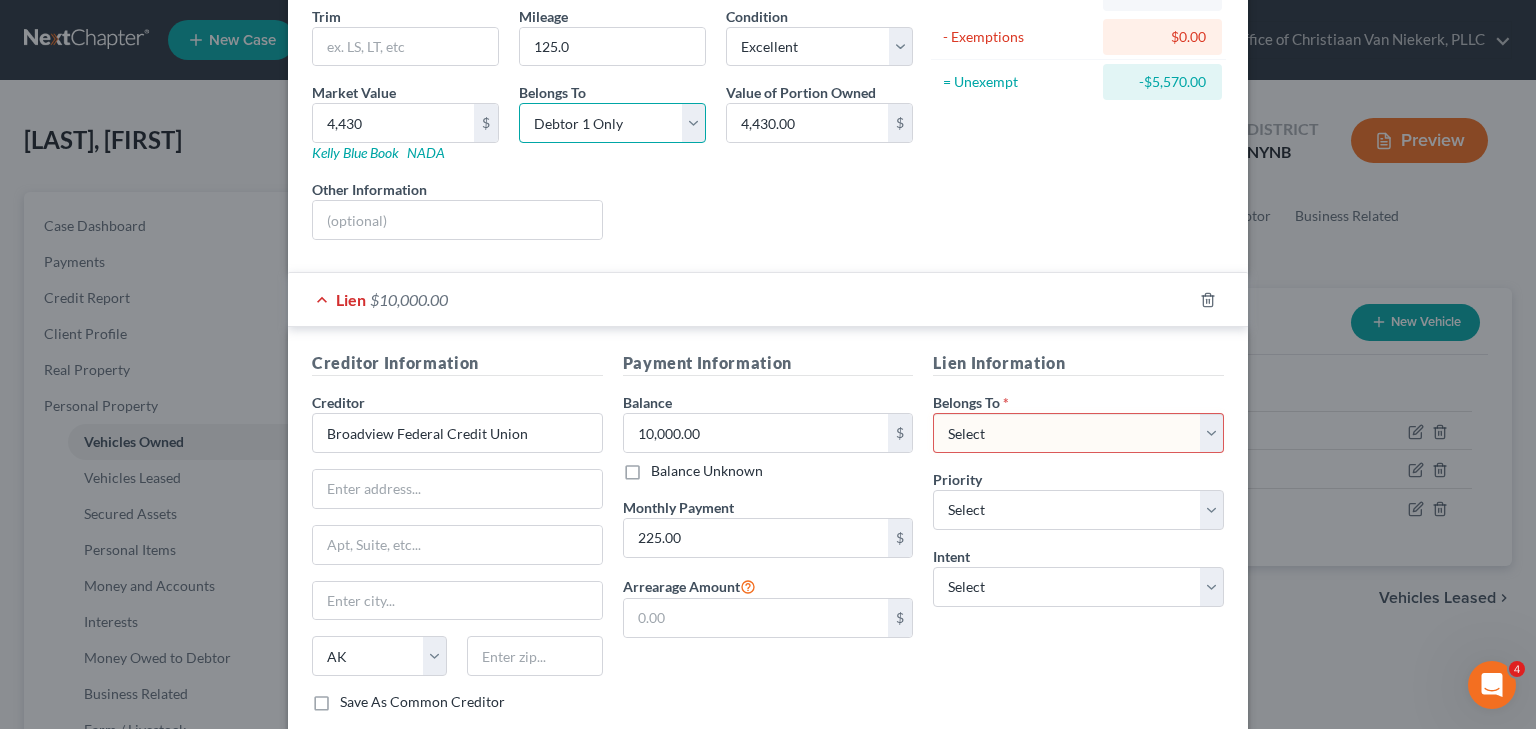 click on "Select Debtor 1 Only Debtor 2 Only Debtor 1 And Debtor 2 Only At Least One Of The Debtors And Another Community Property" at bounding box center (612, 123) 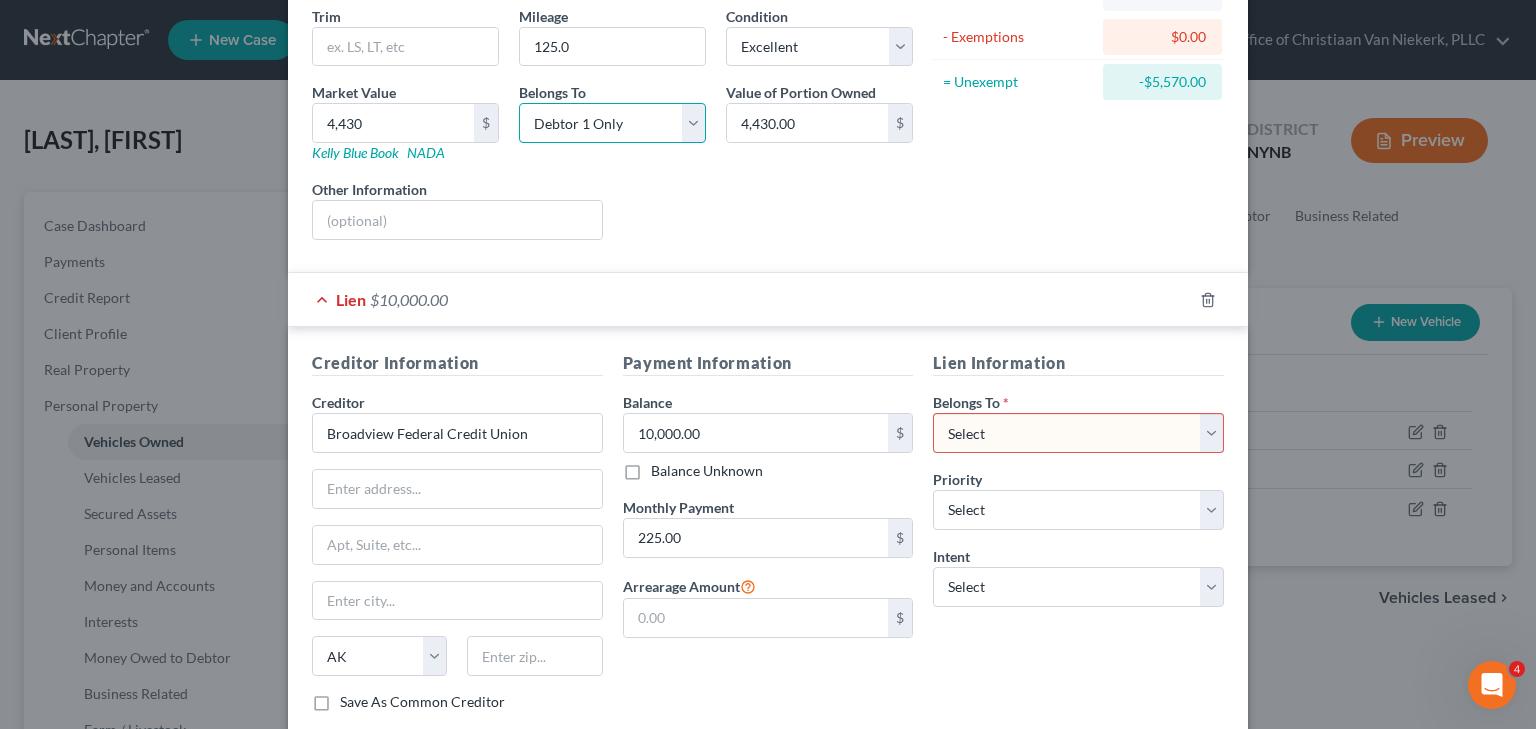 select on "2" 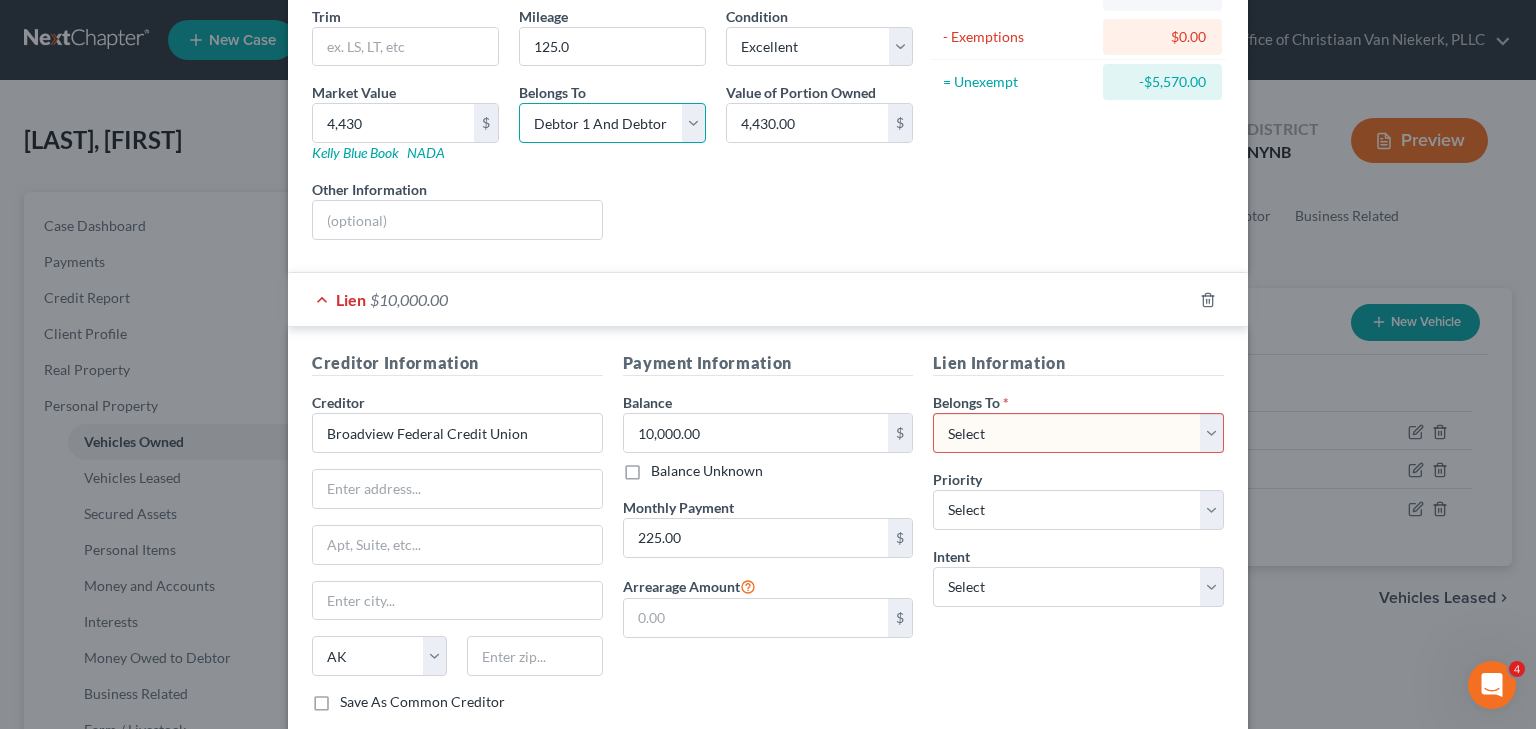 click on "Select Debtor 1 Only Debtor 2 Only Debtor 1 And Debtor 2 Only At Least One Of The Debtors And Another Community Property" at bounding box center (612, 123) 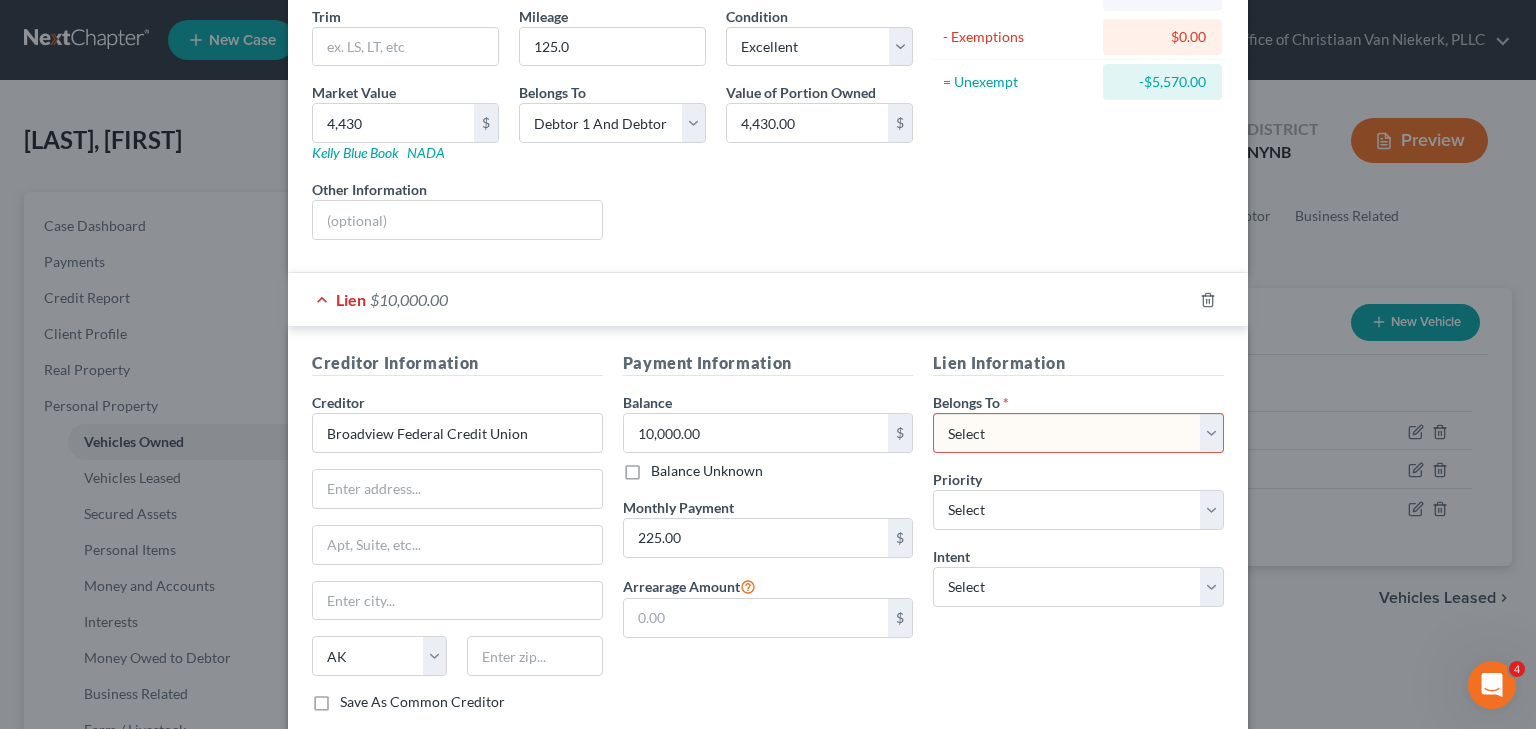 click on "Select Debtor 1 Only Debtor 2 Only Debtor 1 And Debtor 2 Only At Least One Of The Debtors And Another Community Property" at bounding box center [1078, 433] 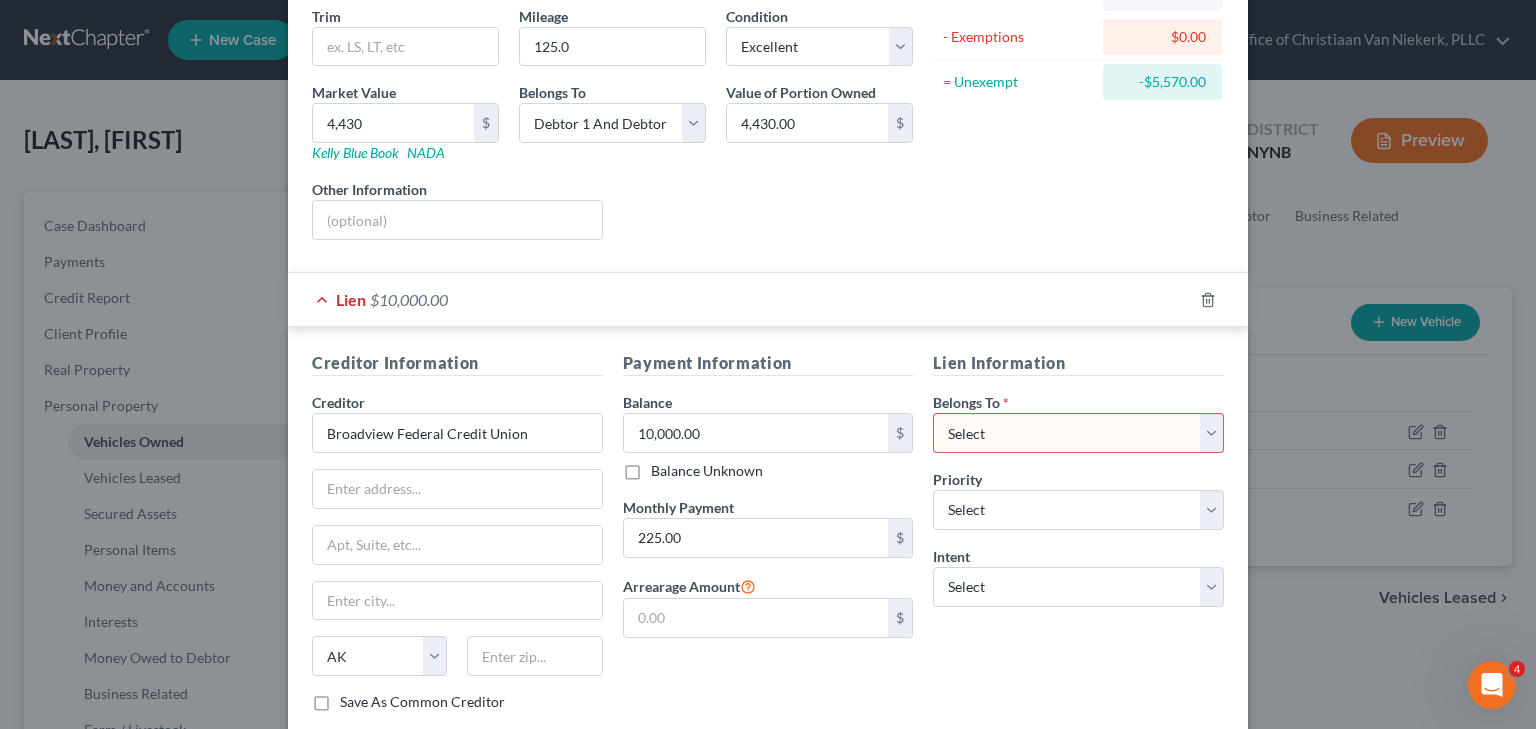 select on "2" 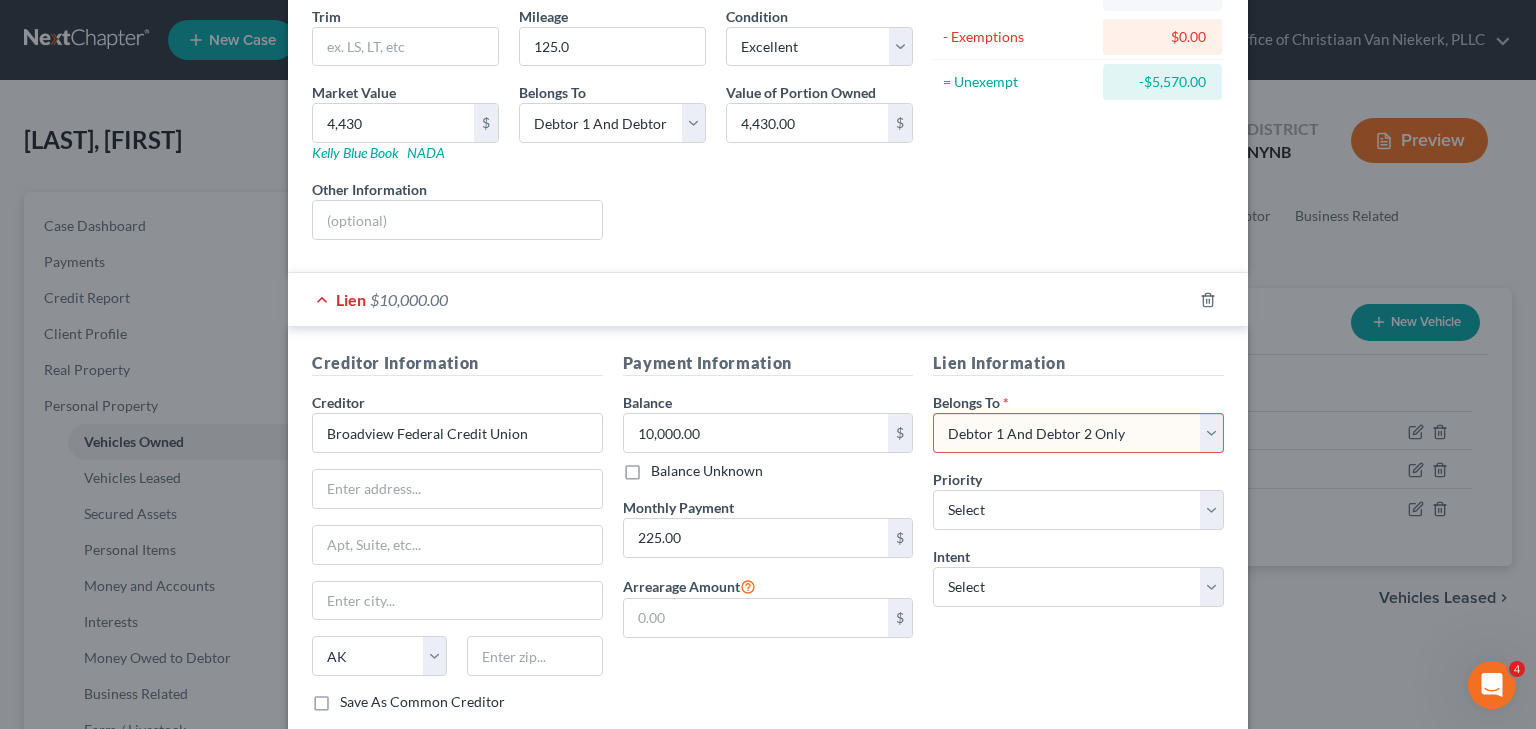 click on "Select Debtor 1 Only Debtor 2 Only Debtor 1 And Debtor 2 Only At Least One Of The Debtors And Another Community Property" at bounding box center [1078, 433] 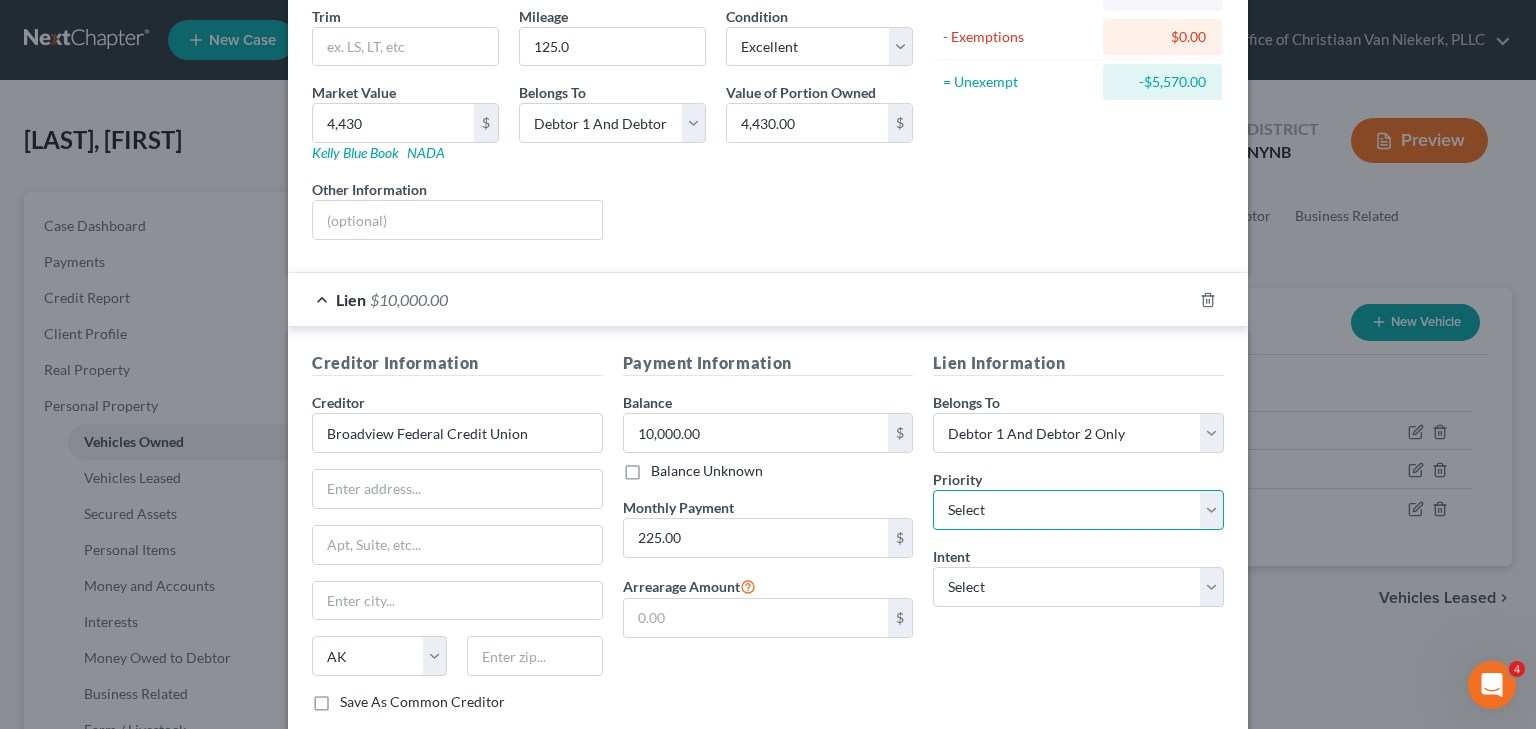 click on "Select 1st 2nd 3rd 4th 5th 6th 7th 8th 9th 10th 11th 12th 13th 14th 15th 16th 17th 18th 19th 20th 21th 22th 23th 24th 25th 26th 27th 28th 29th 30th" at bounding box center [1078, 510] 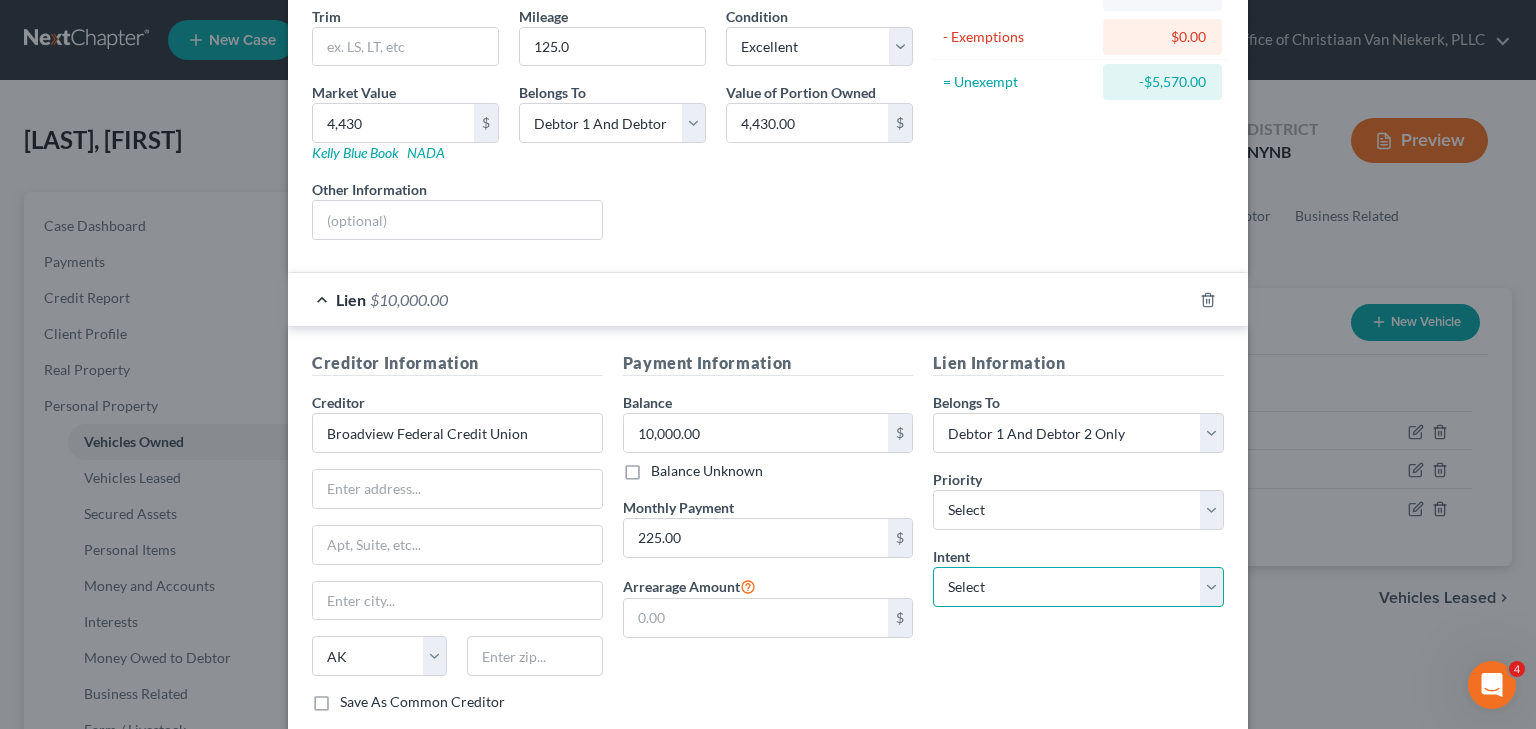 click on "Select Surrender Redeem Reaffirm Avoid Other" at bounding box center (1078, 587) 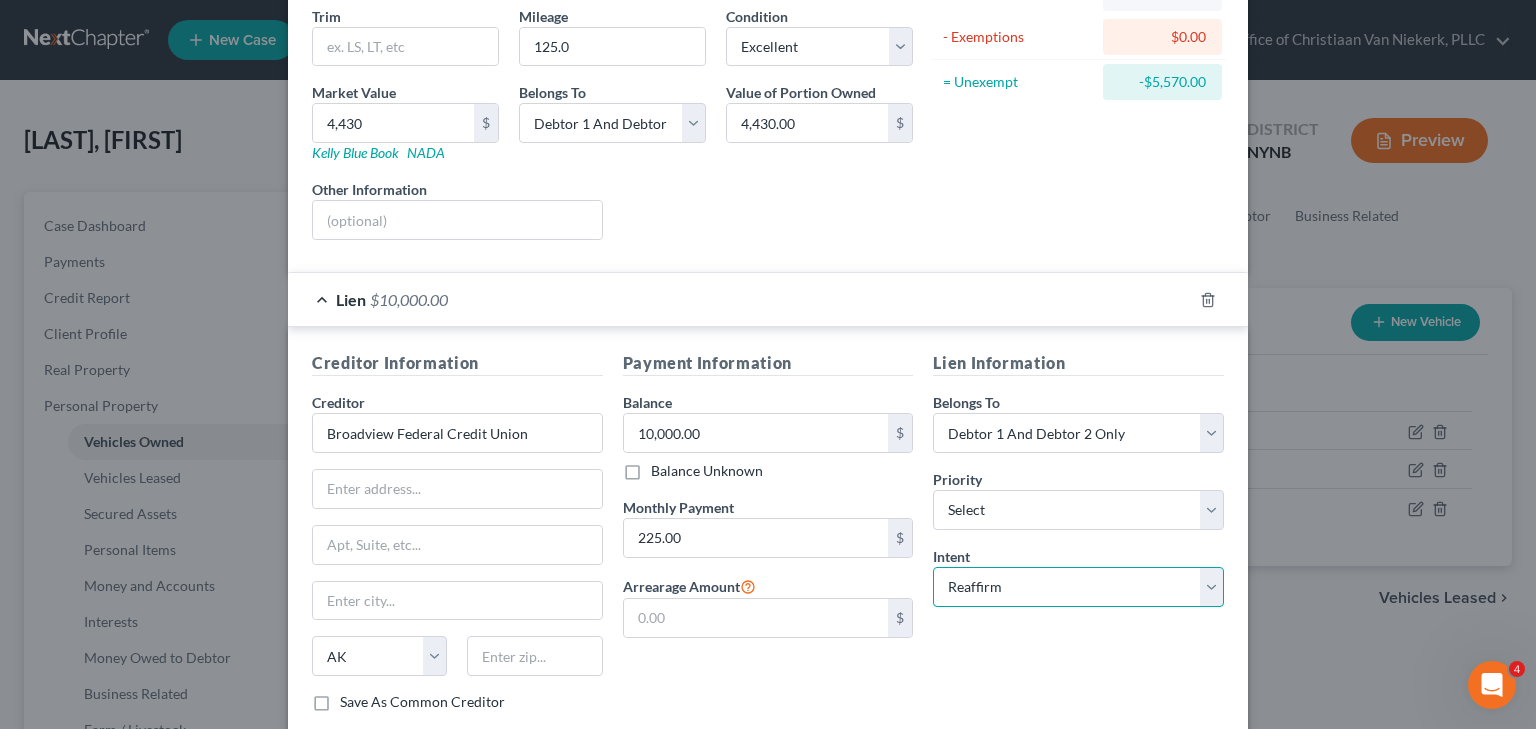 click on "Select Surrender Redeem Reaffirm Avoid Other" at bounding box center (1078, 587) 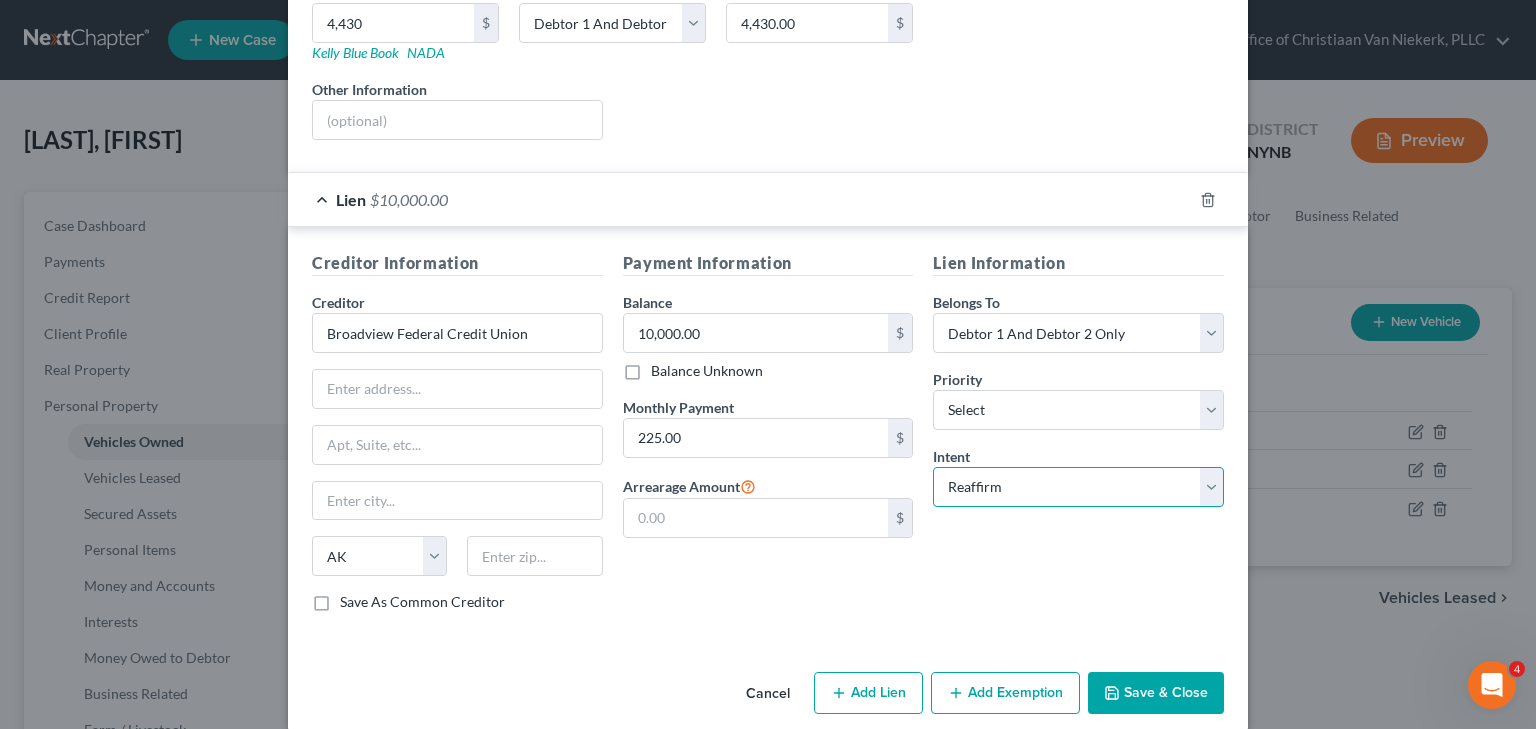 scroll, scrollTop: 360, scrollLeft: 0, axis: vertical 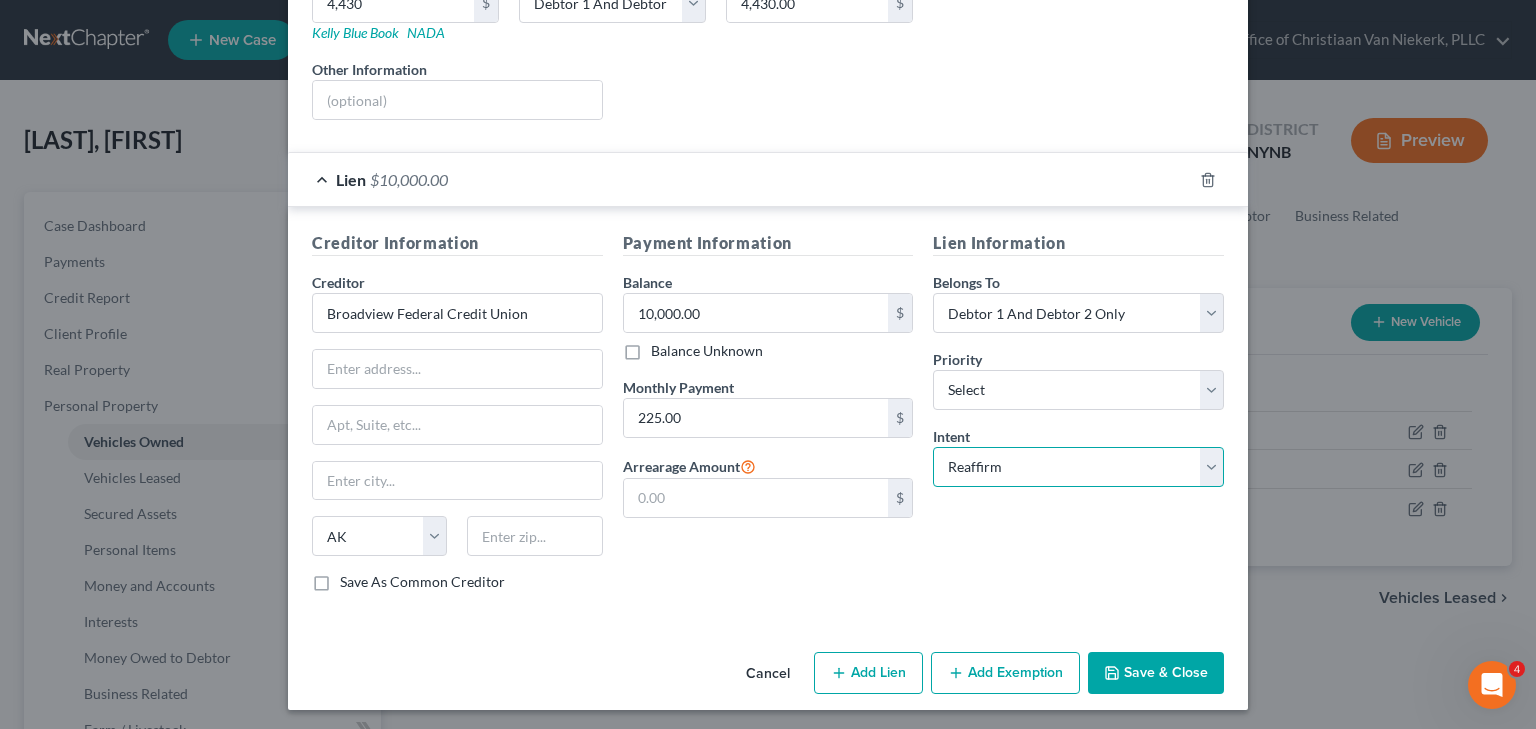 click on "Select Surrender Redeem Reaffirm Avoid Other" at bounding box center [1078, 467] 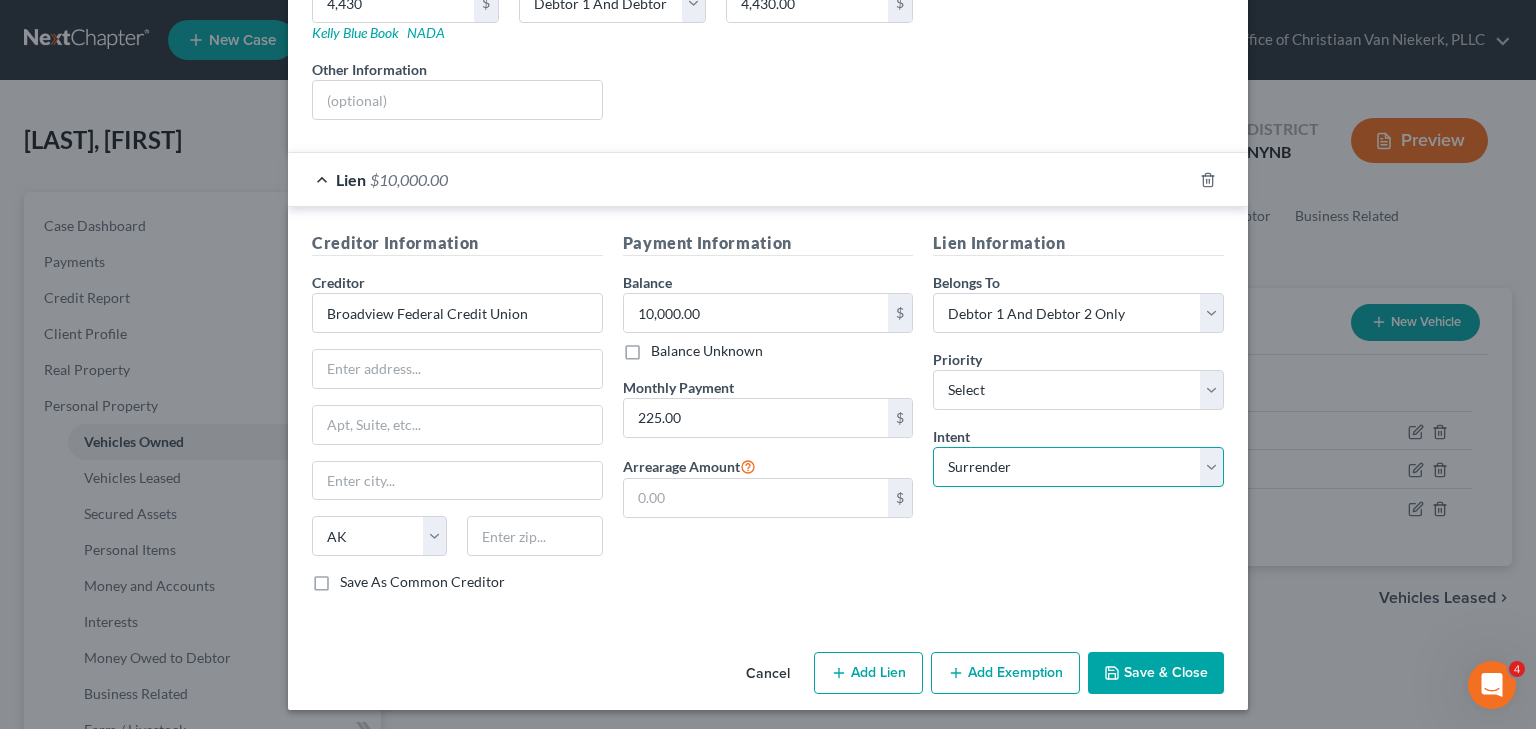 click on "Select Surrender Redeem Reaffirm Avoid Other" at bounding box center (1078, 467) 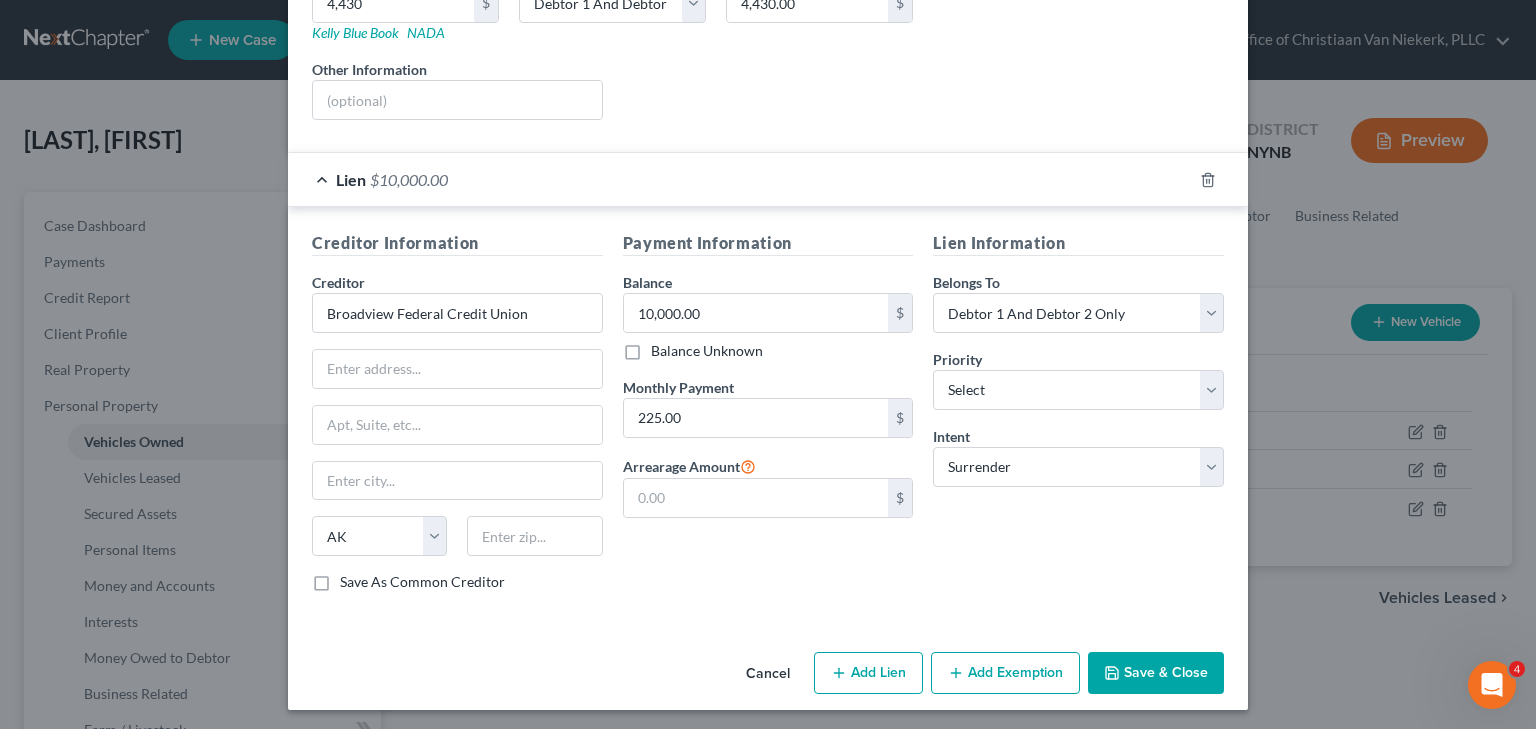 click on "Save & Close" at bounding box center [1156, 673] 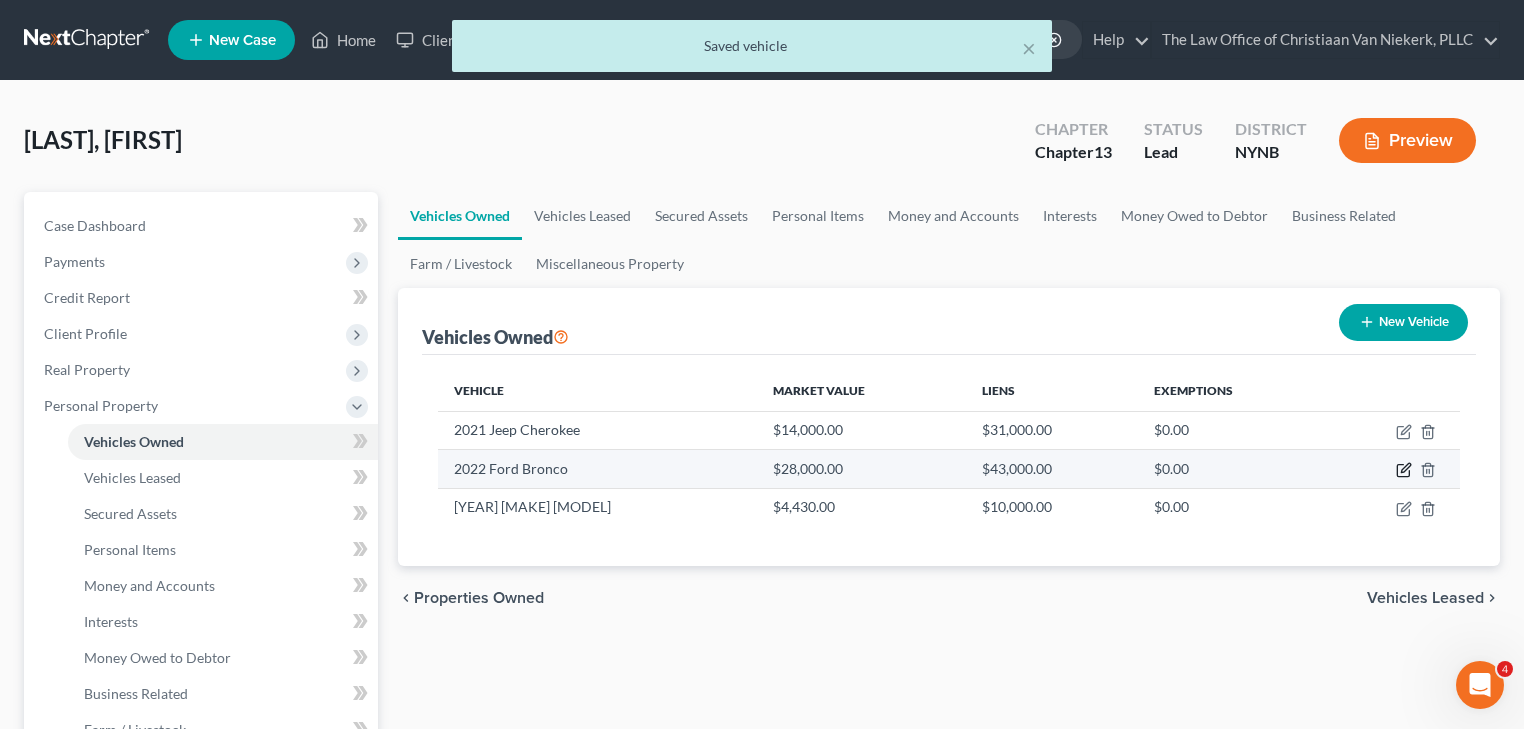 click 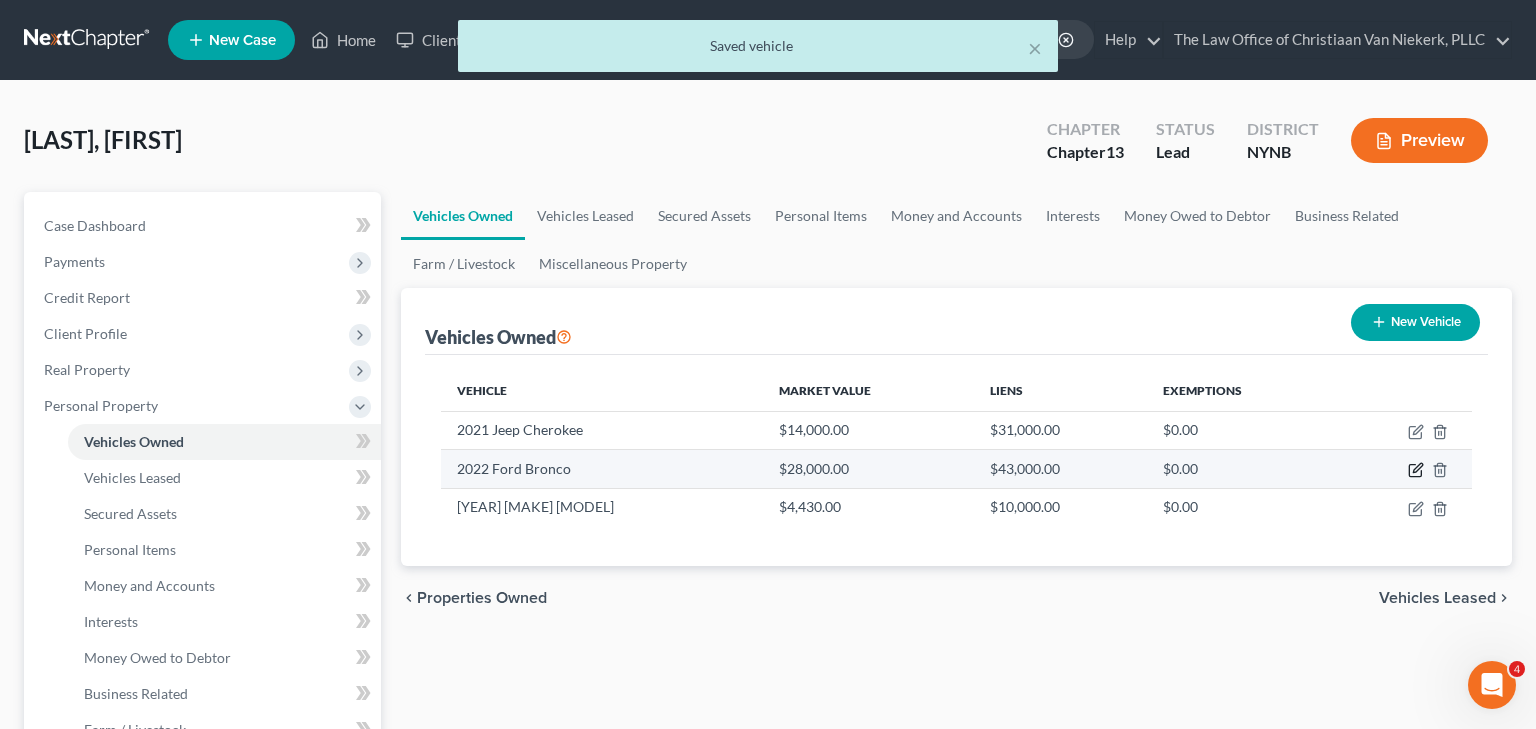 select on "0" 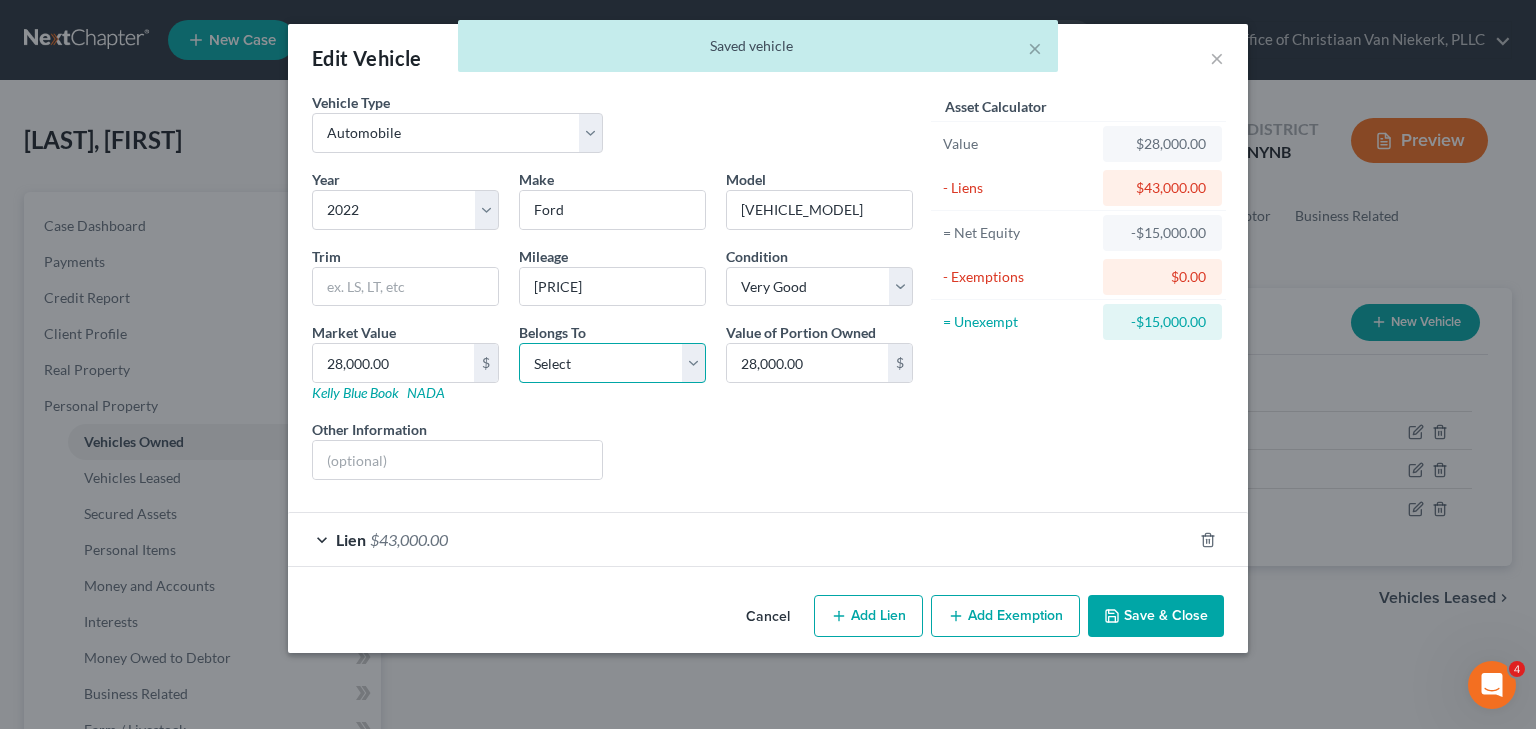 click on "Select Debtor 1 Only Debtor 2 Only Debtor 1 And Debtor 2 Only At Least One Of The Debtors And Another Community Property" at bounding box center (612, 363) 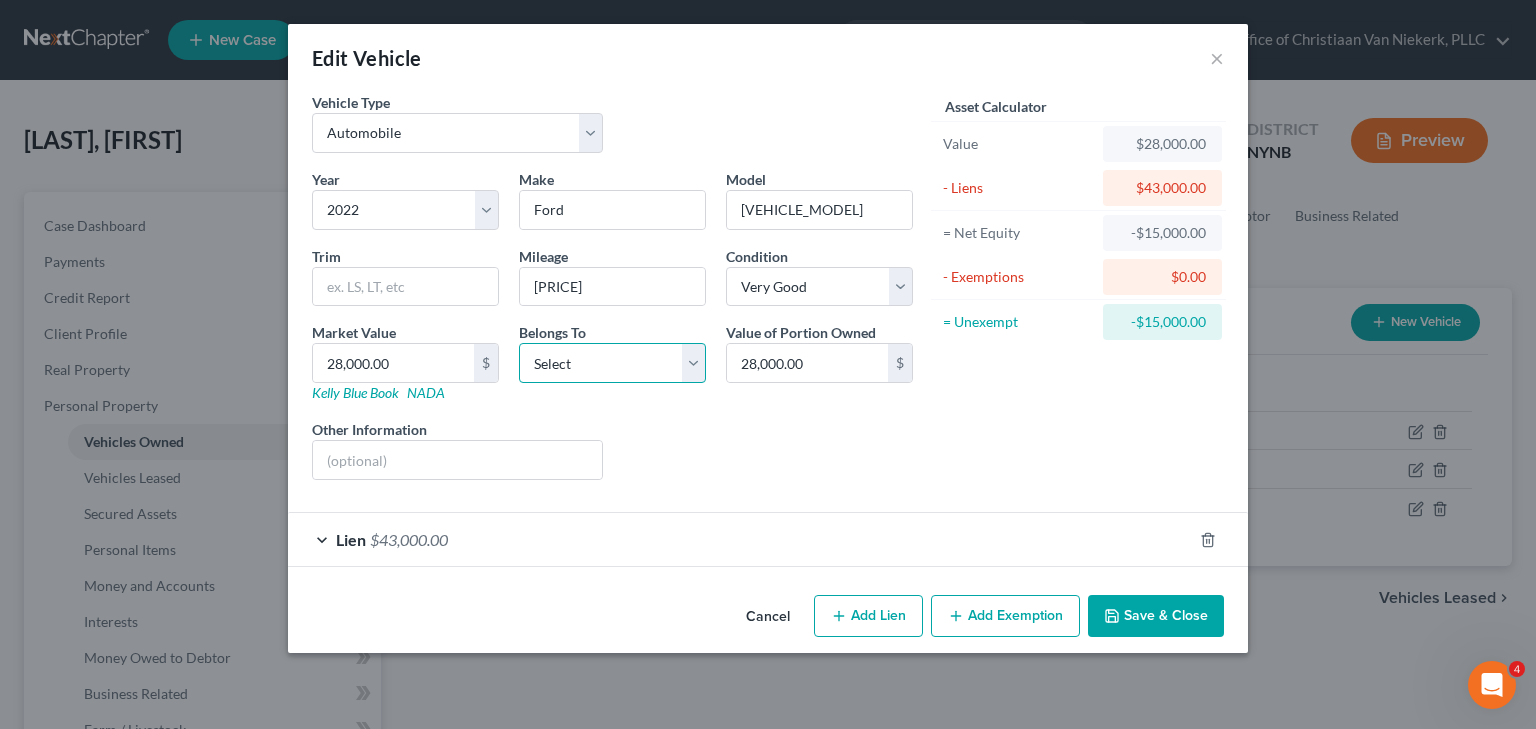 select on "2" 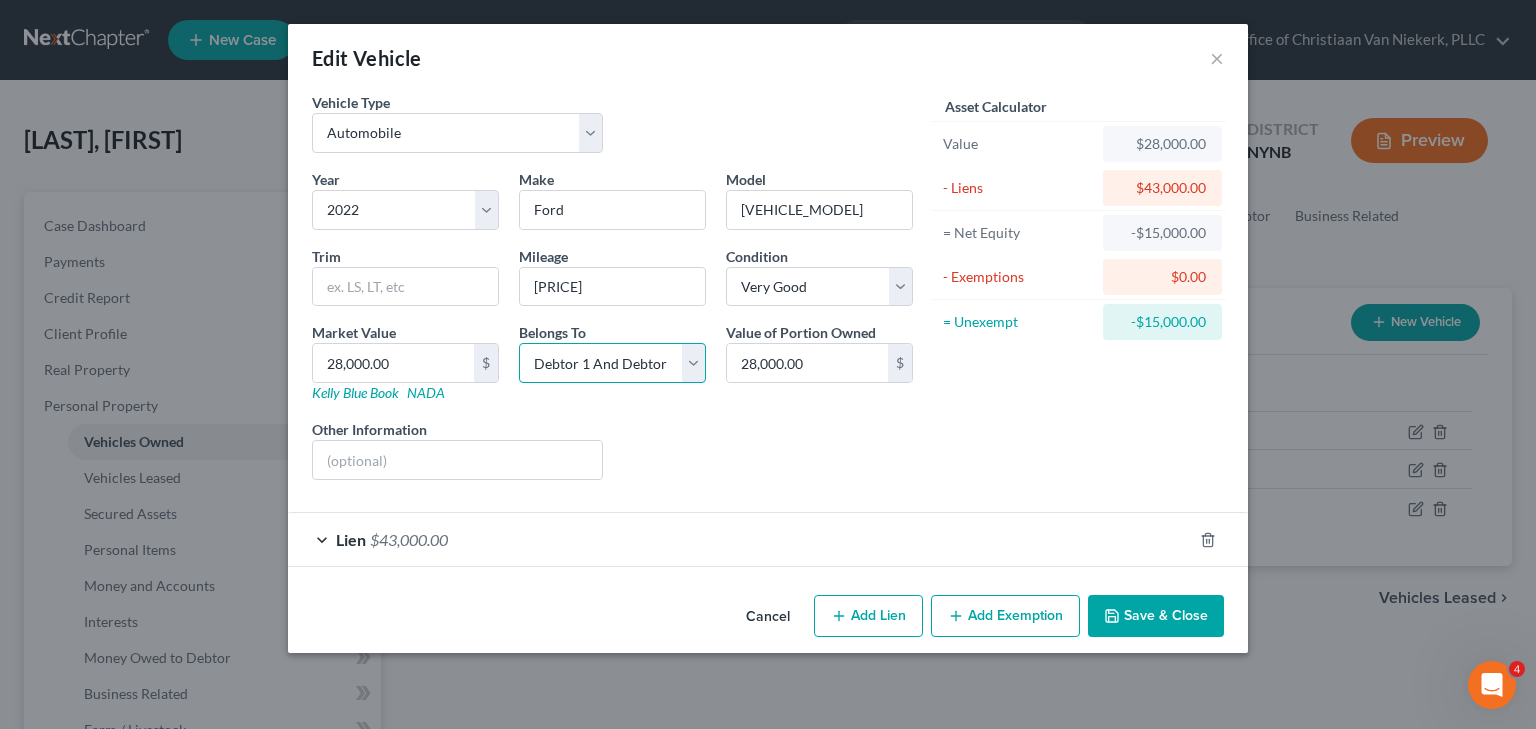 click on "Select Debtor 1 Only Debtor 2 Only Debtor 1 And Debtor 2 Only At Least One Of The Debtors And Another Community Property" at bounding box center (612, 363) 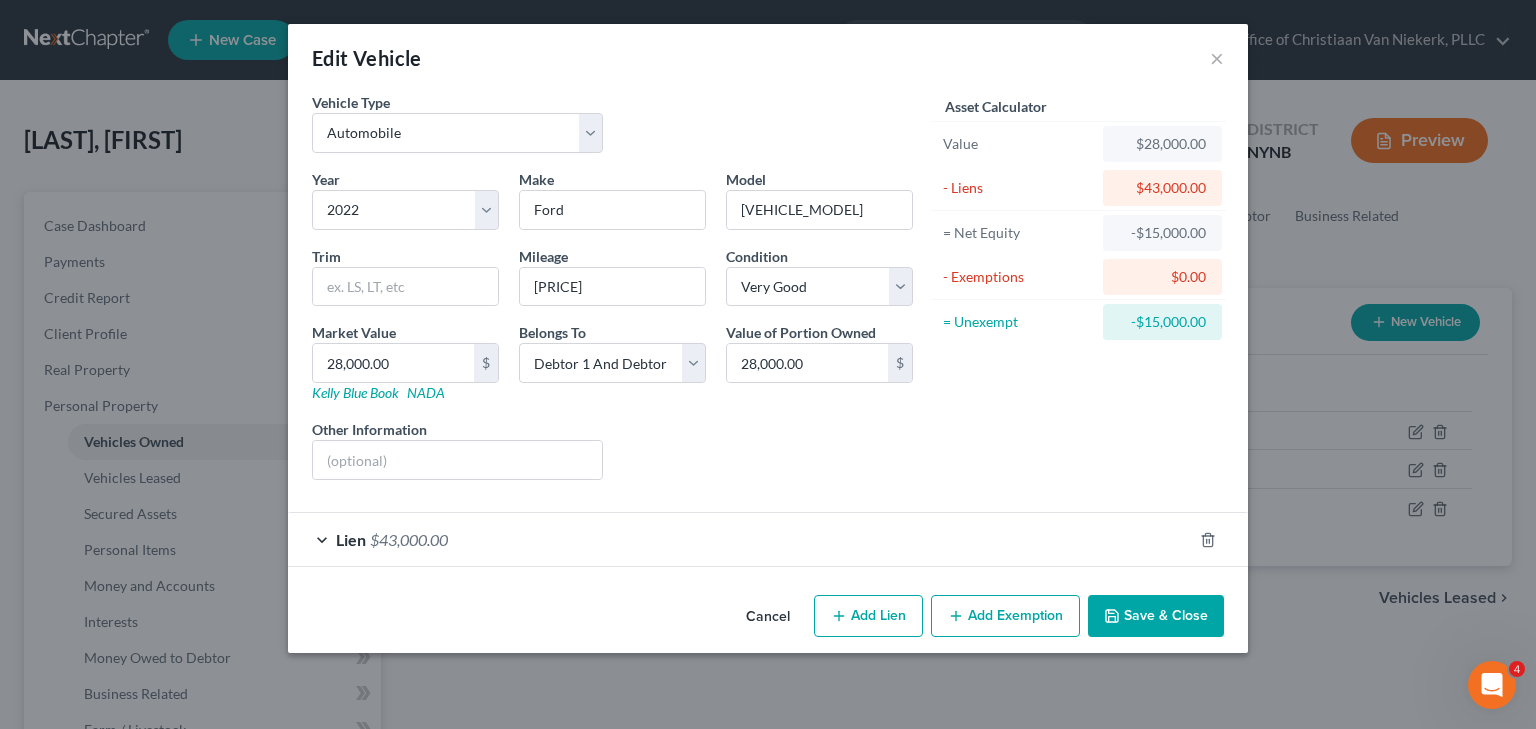 drag, startPoint x: 519, startPoint y: 524, endPoint x: 528, endPoint y: 532, distance: 12.0415945 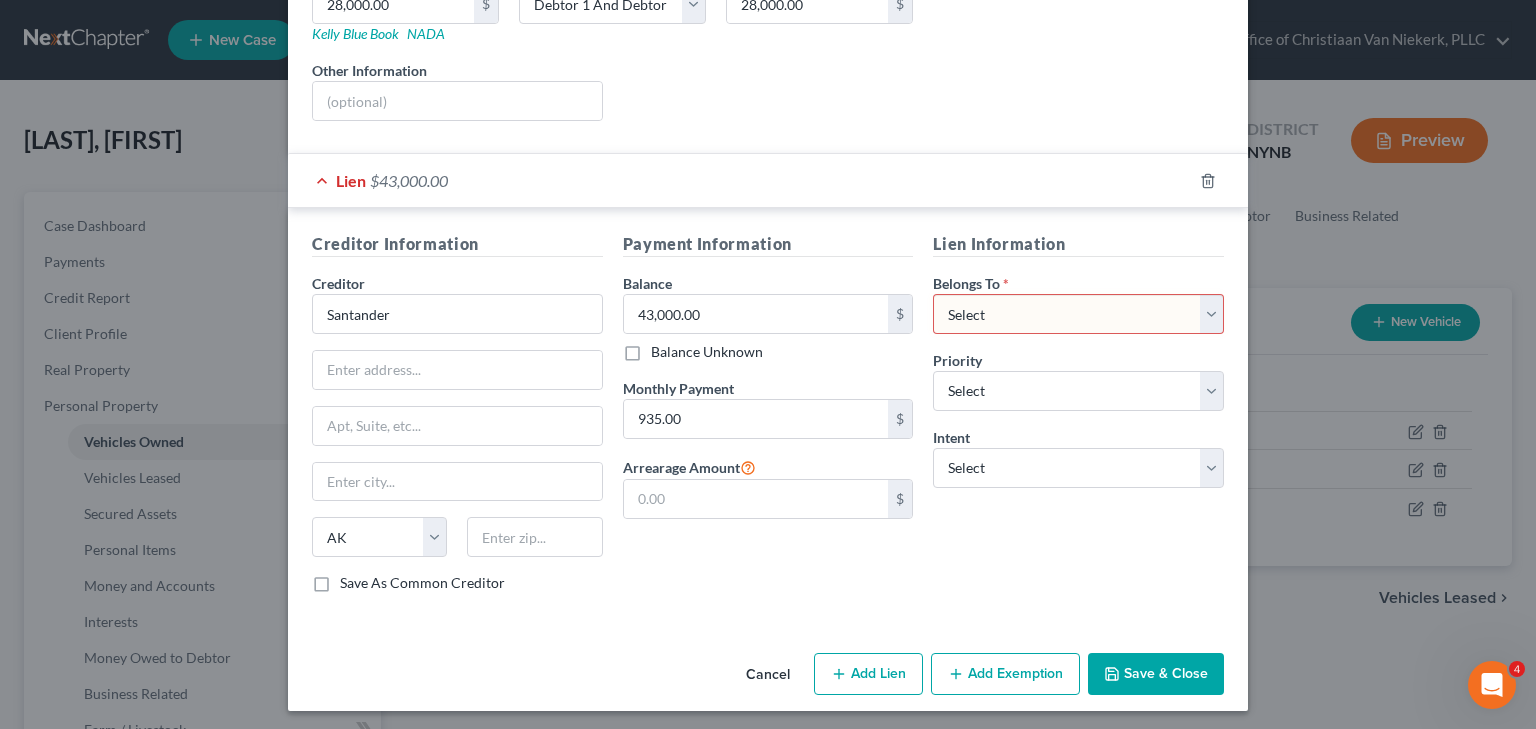 scroll, scrollTop: 360, scrollLeft: 0, axis: vertical 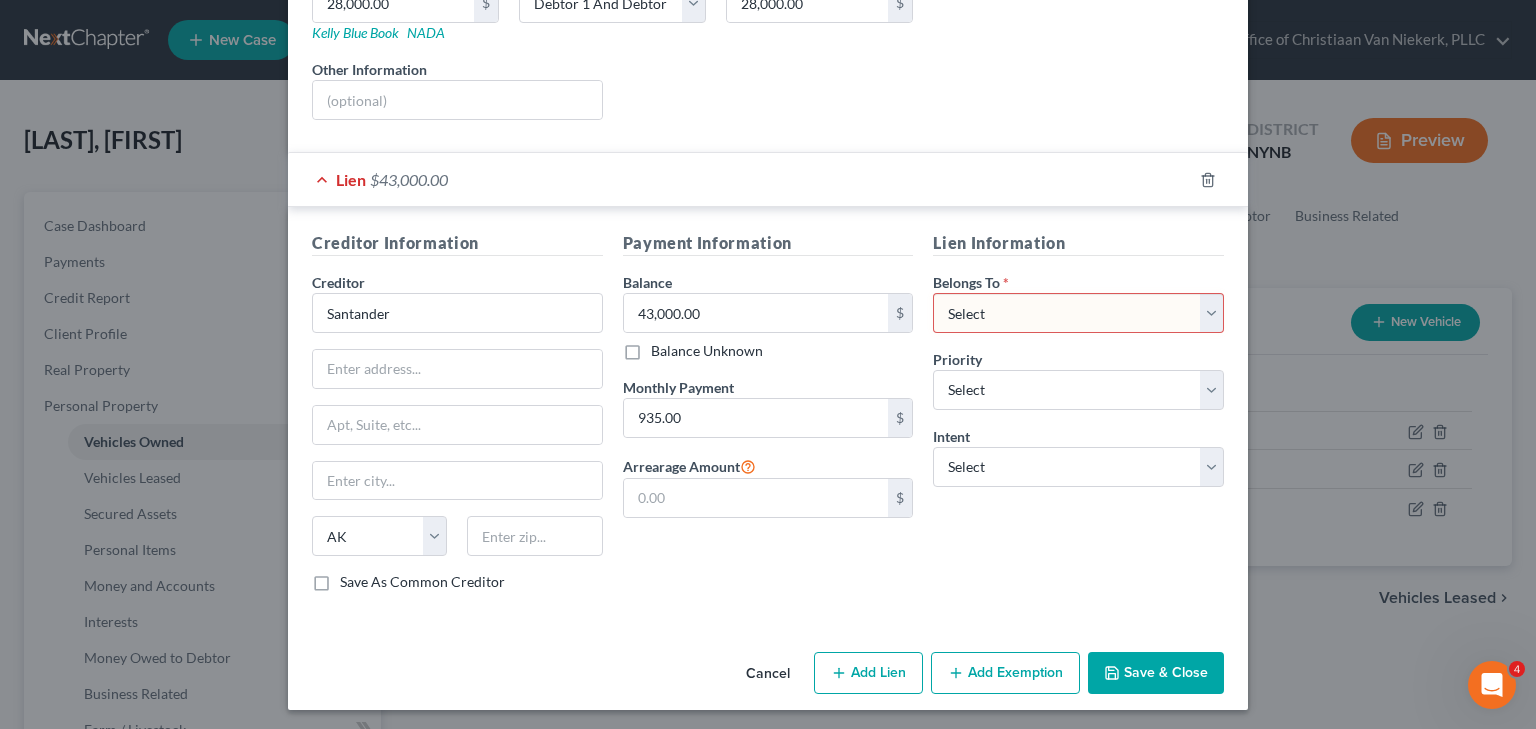 click on "Select Debtor 1 Only Debtor 2 Only Debtor 1 And Debtor 2 Only At Least One Of The Debtors And Another Community Property" at bounding box center (1078, 313) 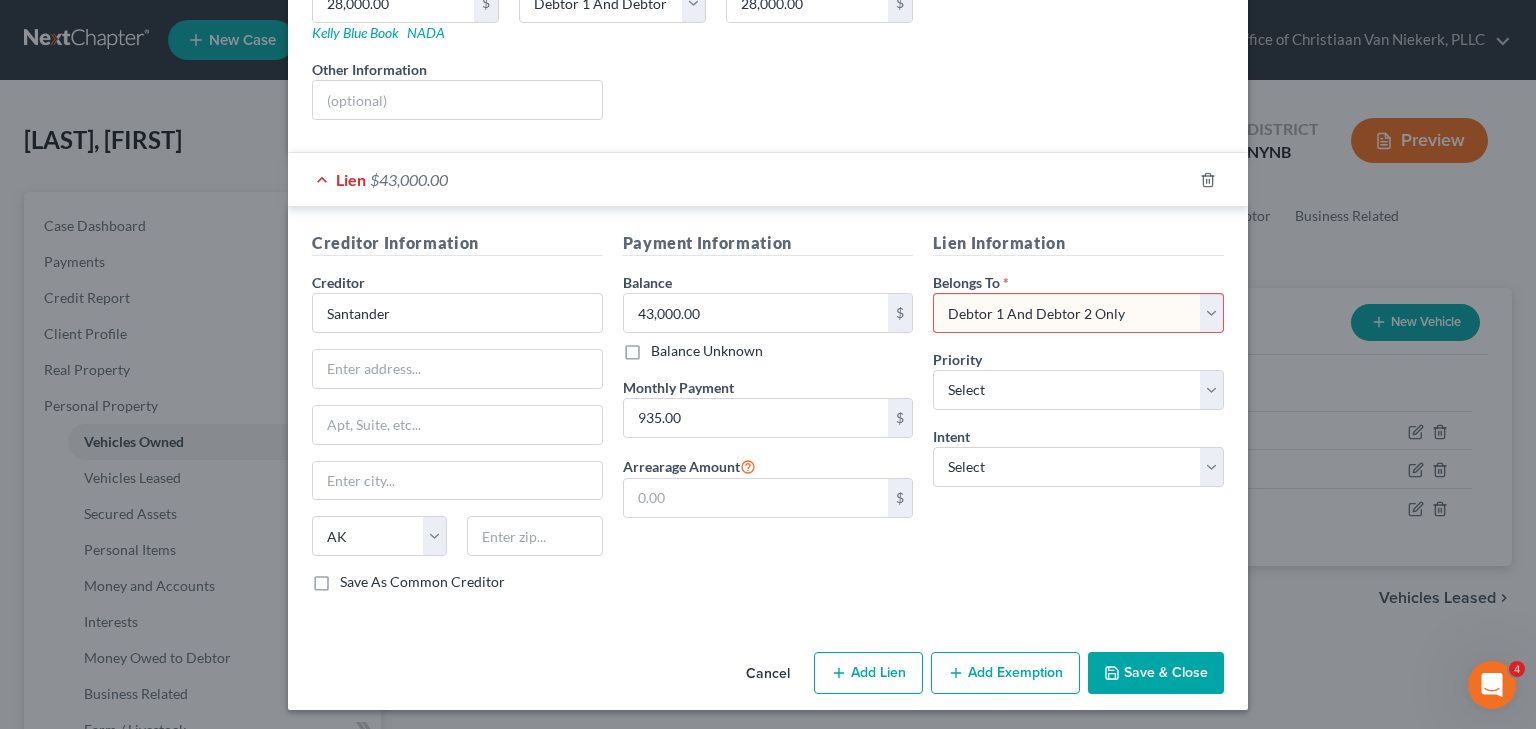 click on "Select Debtor 1 Only Debtor 2 Only Debtor 1 And Debtor 2 Only At Least One Of The Debtors And Another Community Property" at bounding box center (1078, 313) 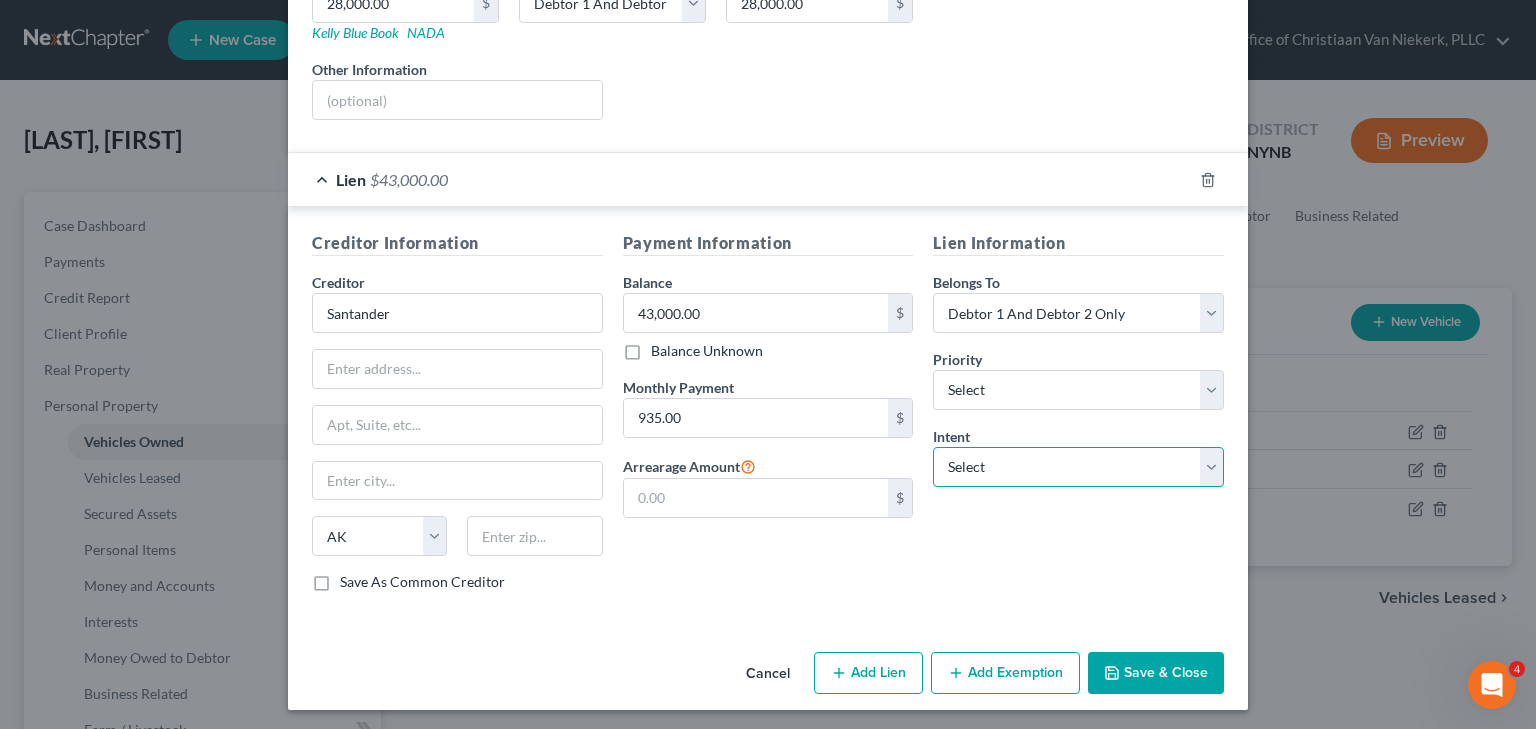 drag, startPoint x: 979, startPoint y: 461, endPoint x: 992, endPoint y: 476, distance: 19.849434 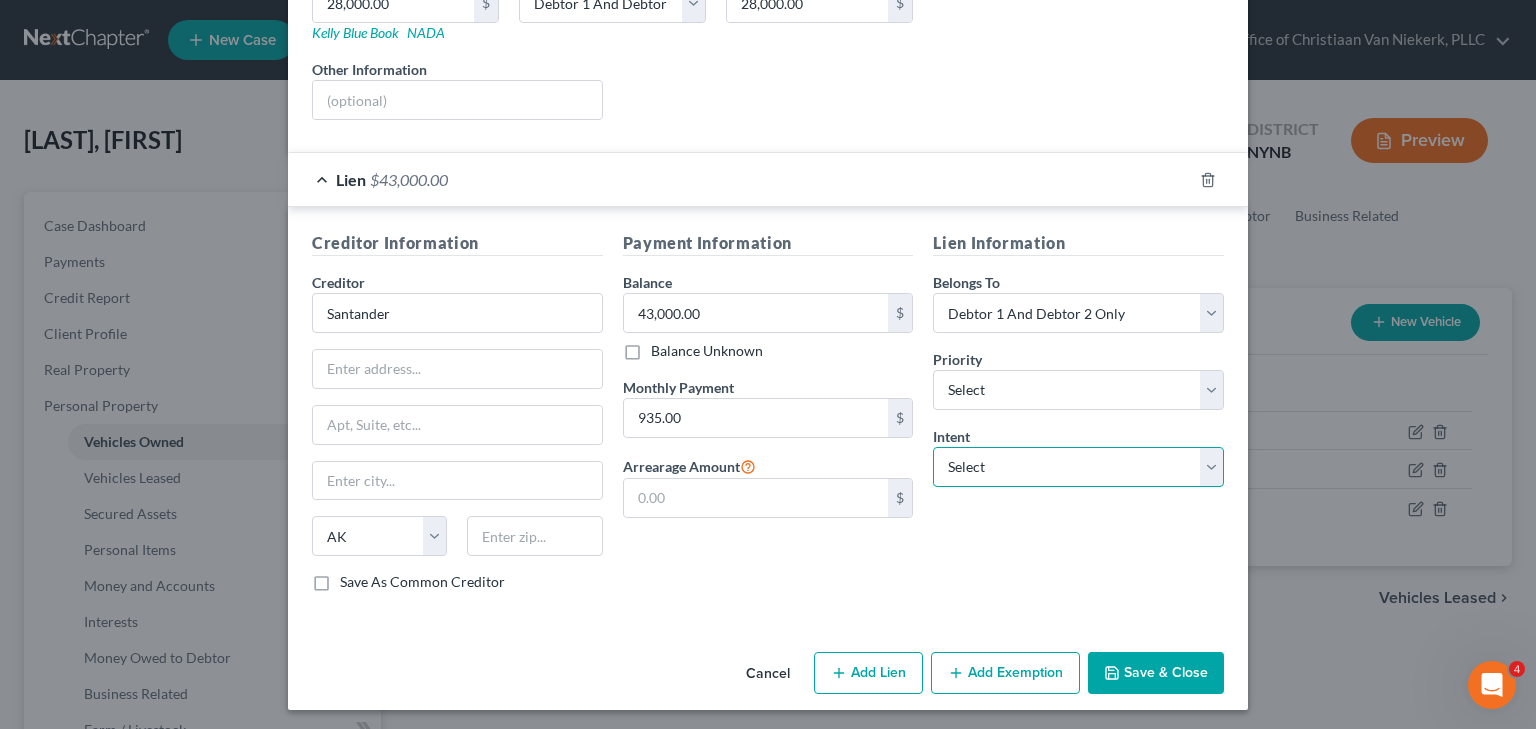 select on "2" 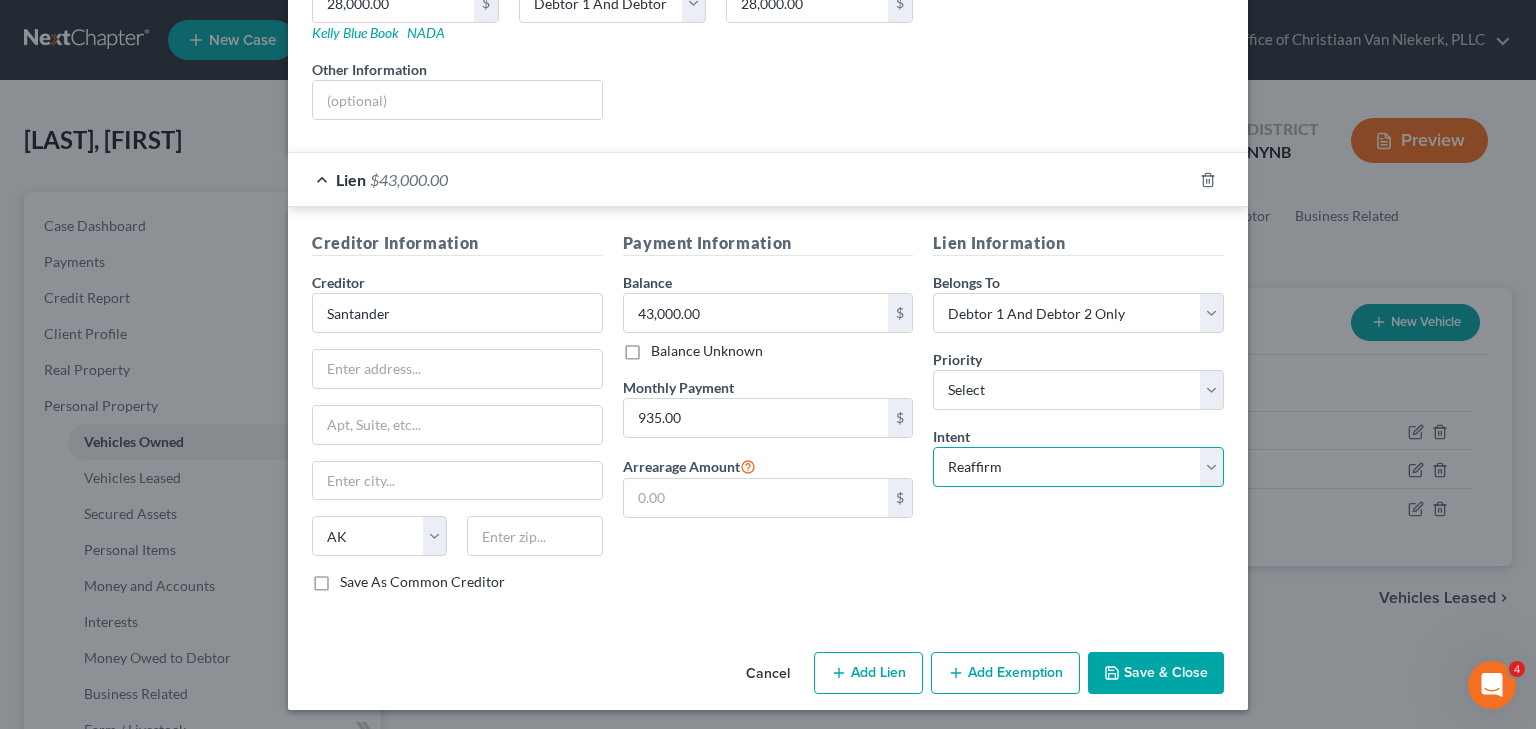 click on "Select Surrender Redeem Reaffirm Avoid Other" at bounding box center [1078, 467] 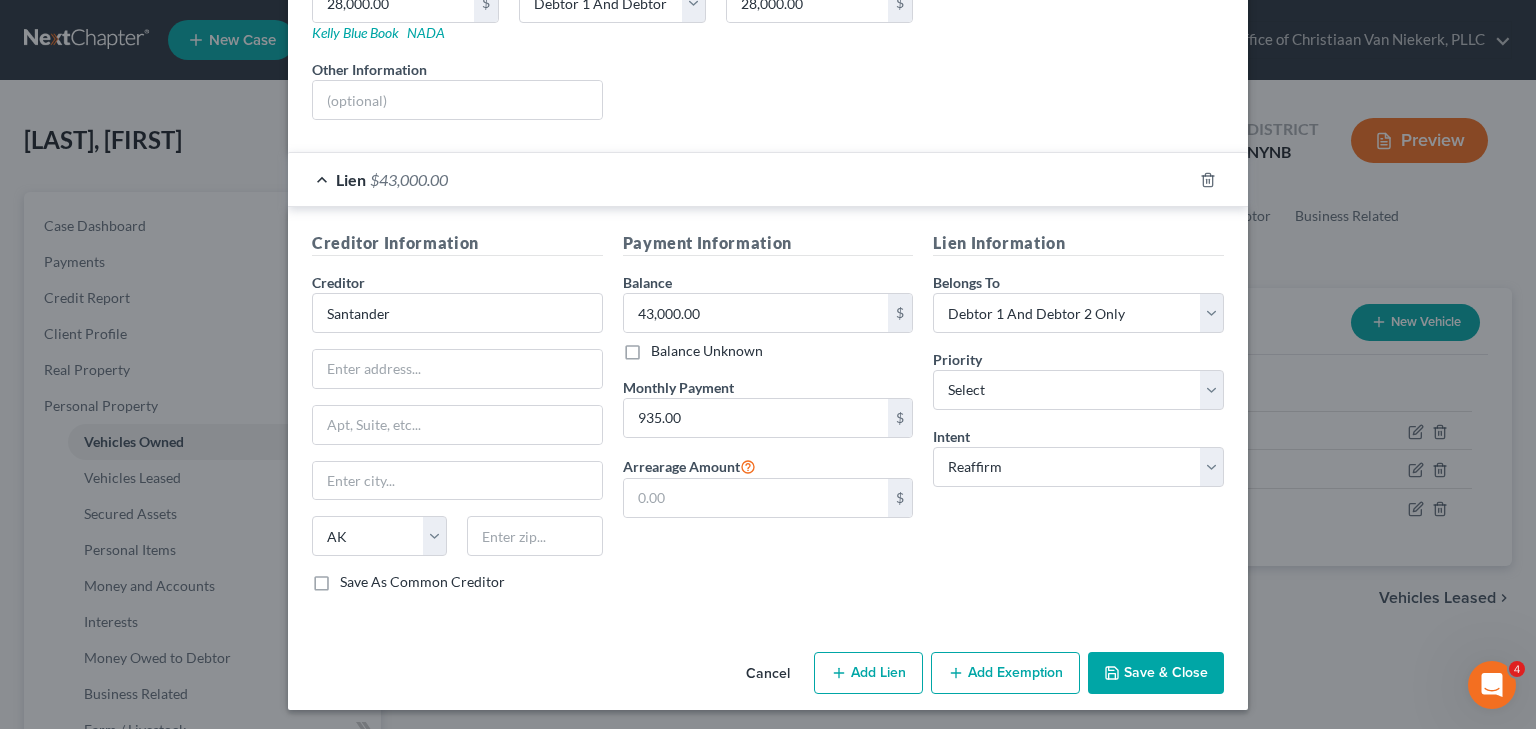 click on "Save & Close" at bounding box center (1156, 673) 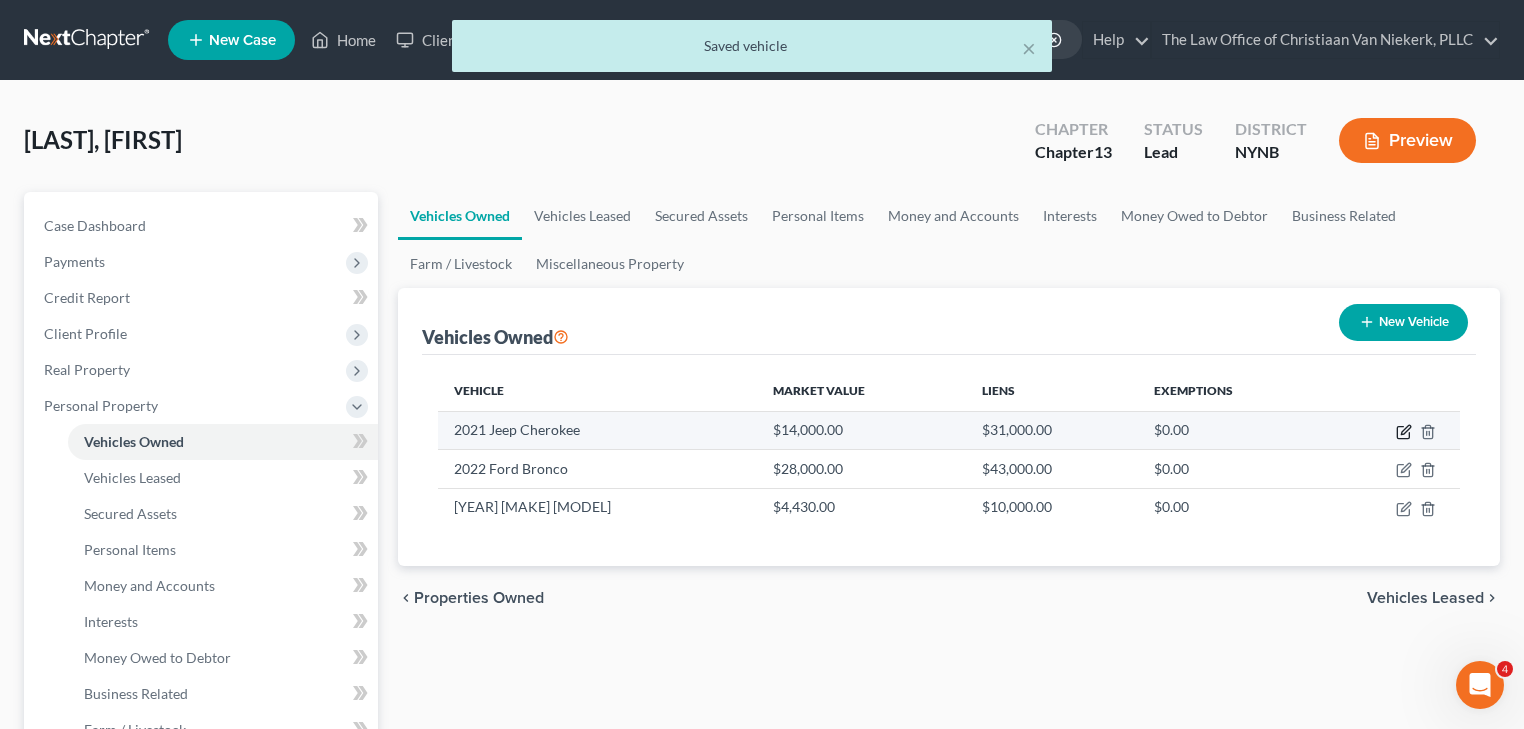 click 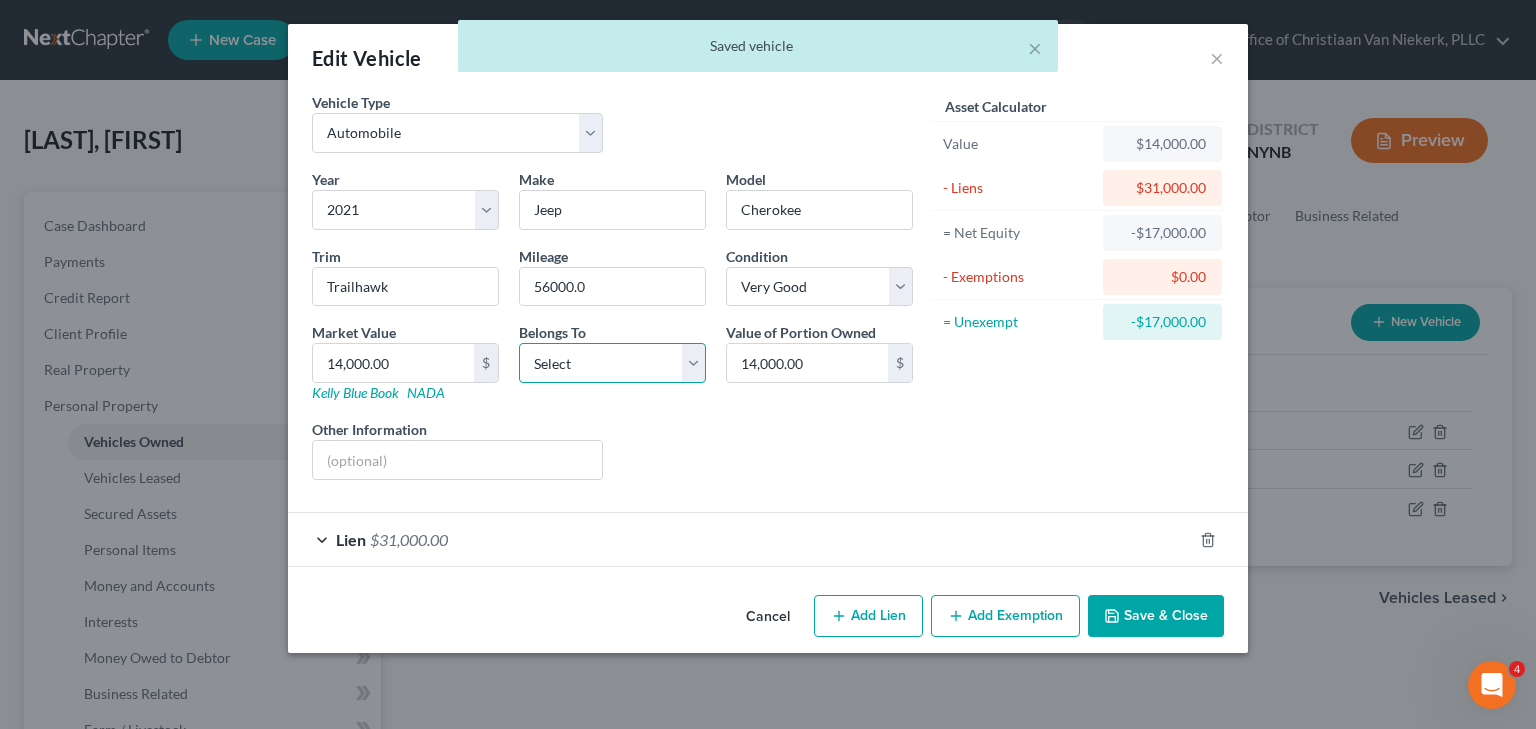 click on "Select Debtor 1 Only Debtor 2 Only Debtor 1 And Debtor 2 Only At Least One Of The Debtors And Another Community Property" at bounding box center (612, 363) 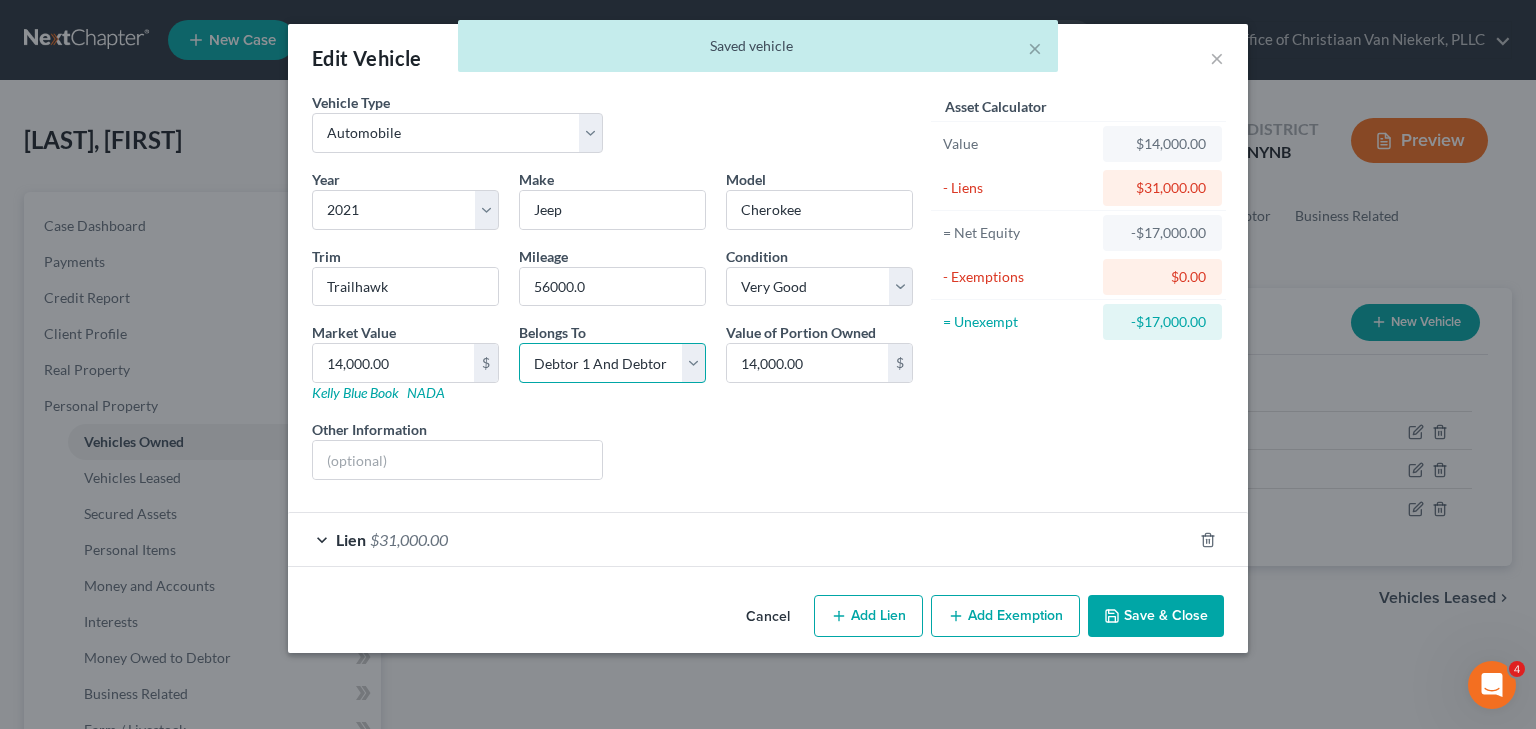 click on "Select Debtor 1 Only Debtor 2 Only Debtor 1 And Debtor 2 Only At Least One Of The Debtors And Another Community Property" at bounding box center (612, 363) 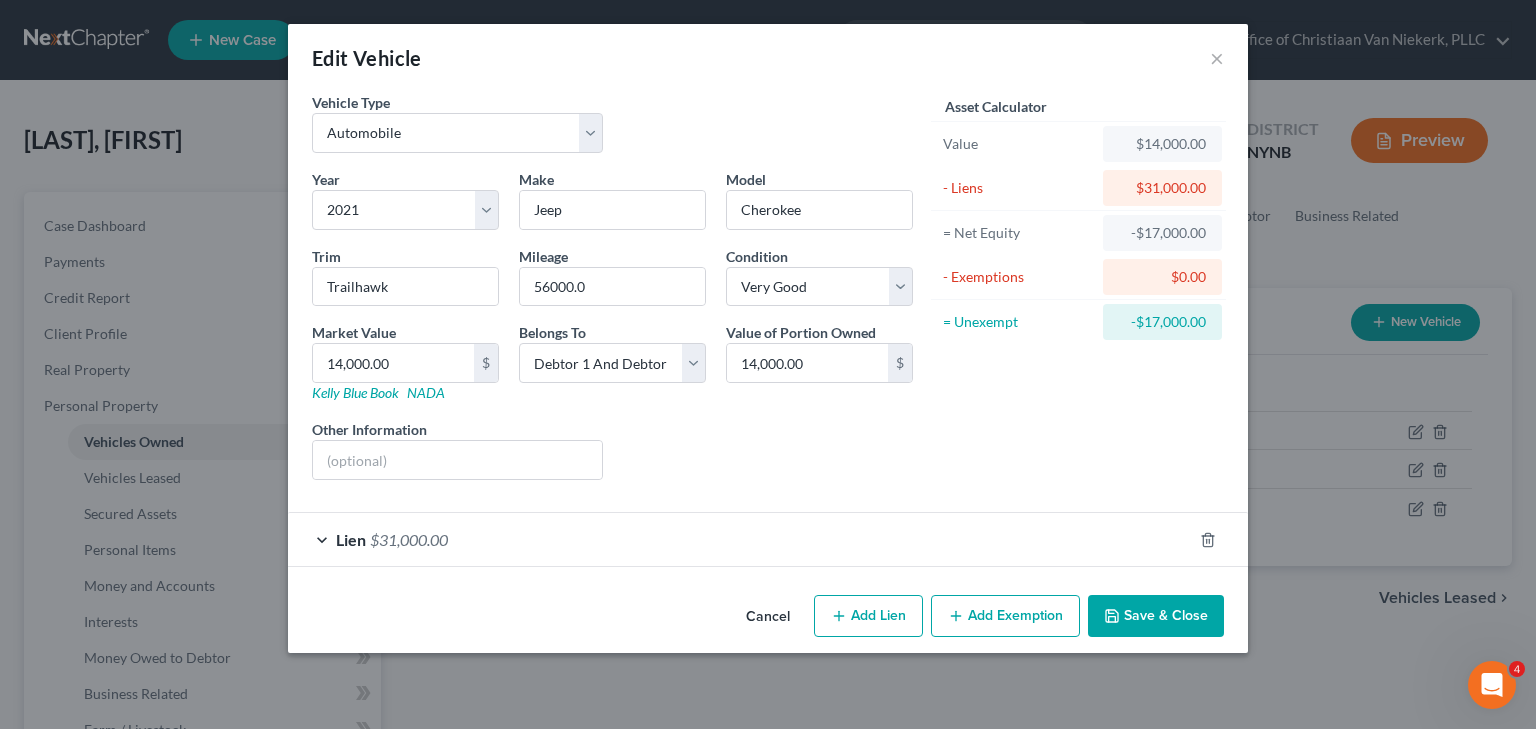 click on "Lien $31,000.00" at bounding box center [740, 539] 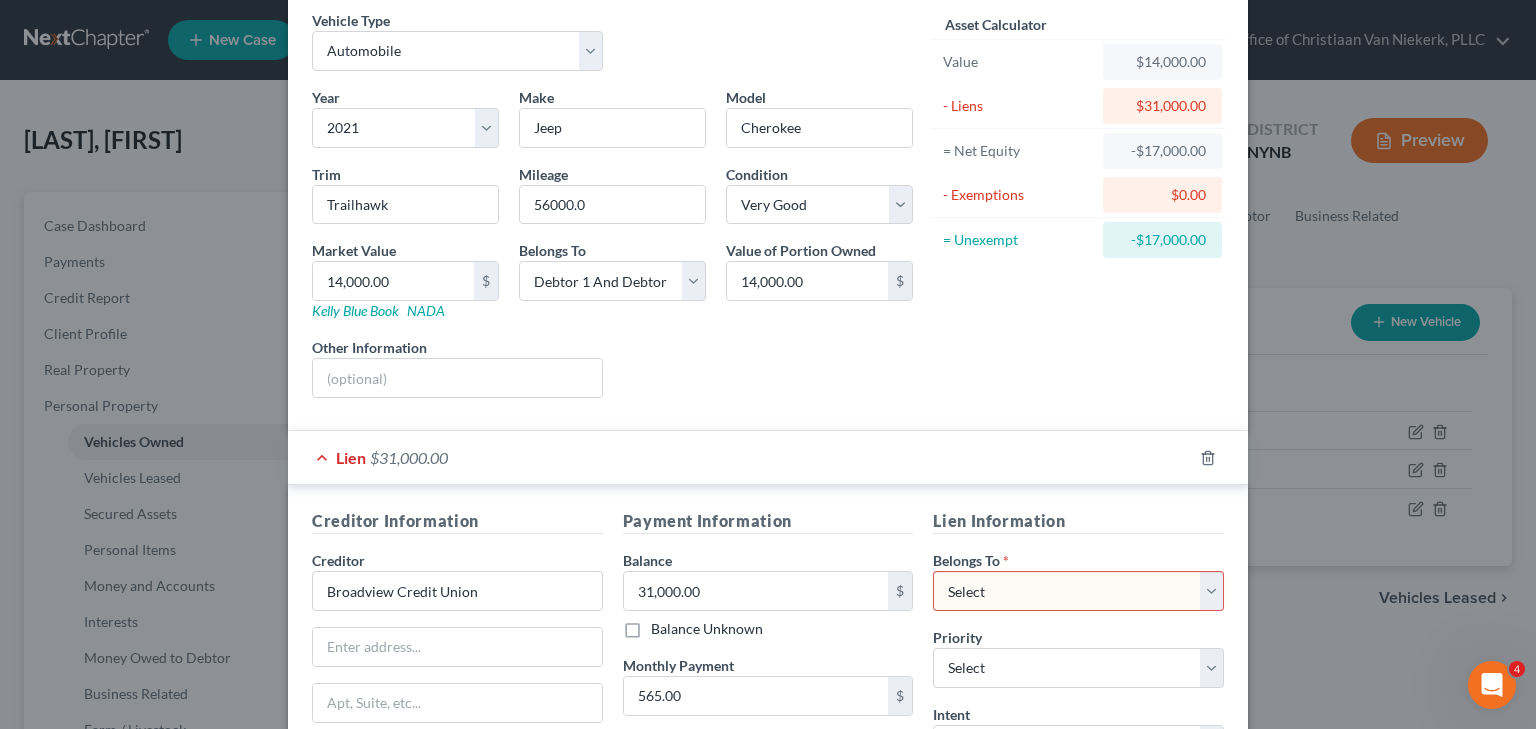 scroll, scrollTop: 160, scrollLeft: 0, axis: vertical 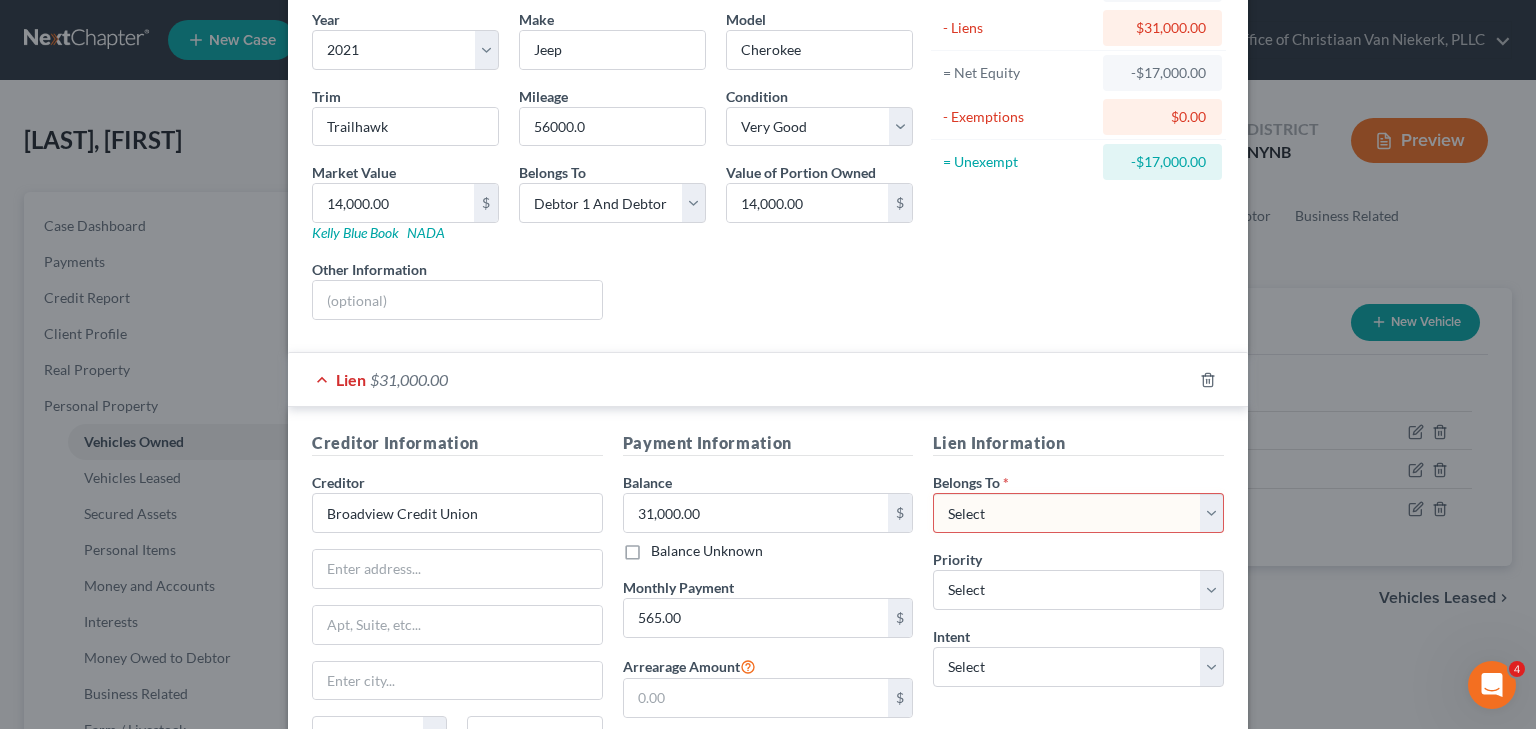 click on "Select Debtor 1 Only Debtor 2 Only Debtor 1 And Debtor 2 Only At Least One Of The Debtors And Another Community Property" at bounding box center [1078, 513] 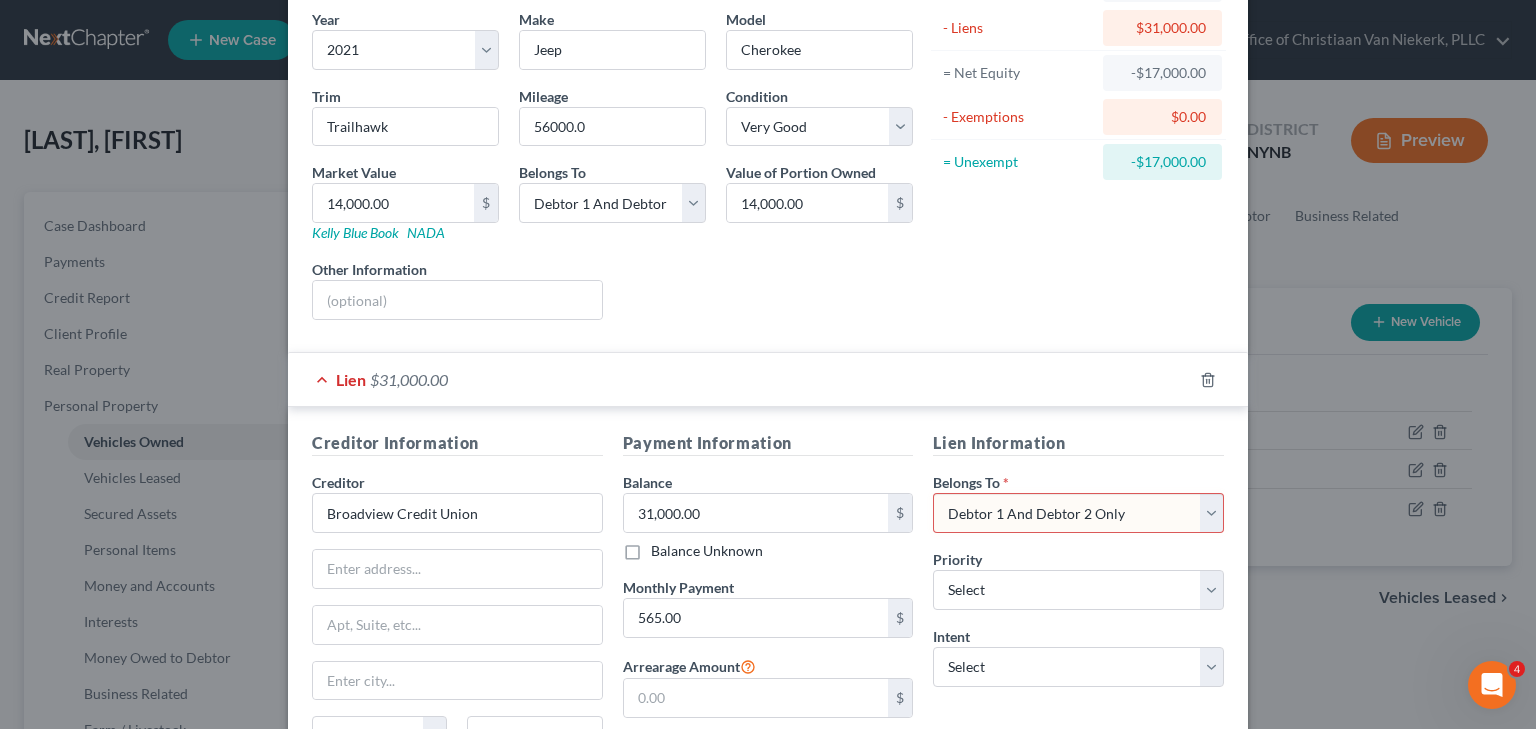 click on "Select Debtor 1 Only Debtor 2 Only Debtor 1 And Debtor 2 Only At Least One Of The Debtors And Another Community Property" at bounding box center [1078, 513] 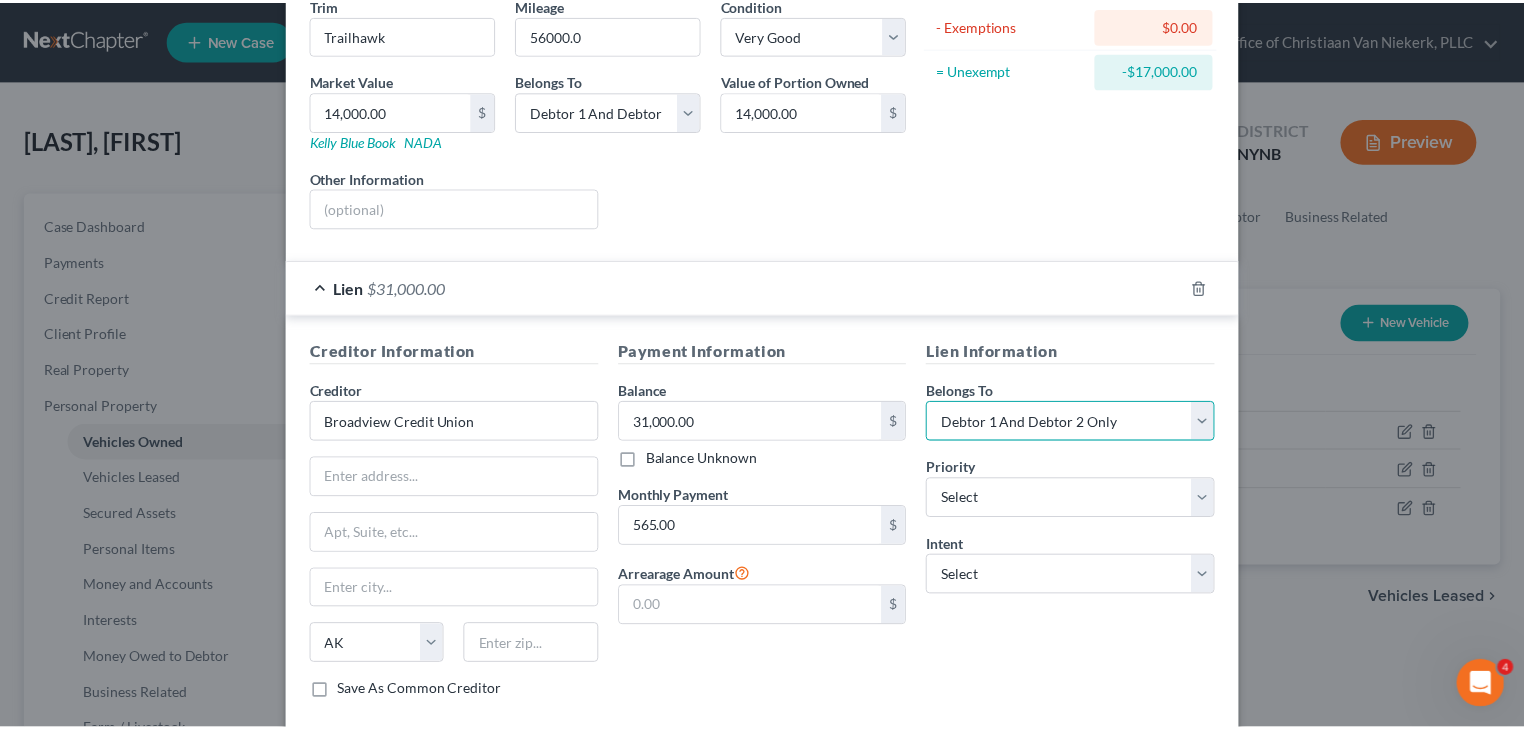 scroll, scrollTop: 360, scrollLeft: 0, axis: vertical 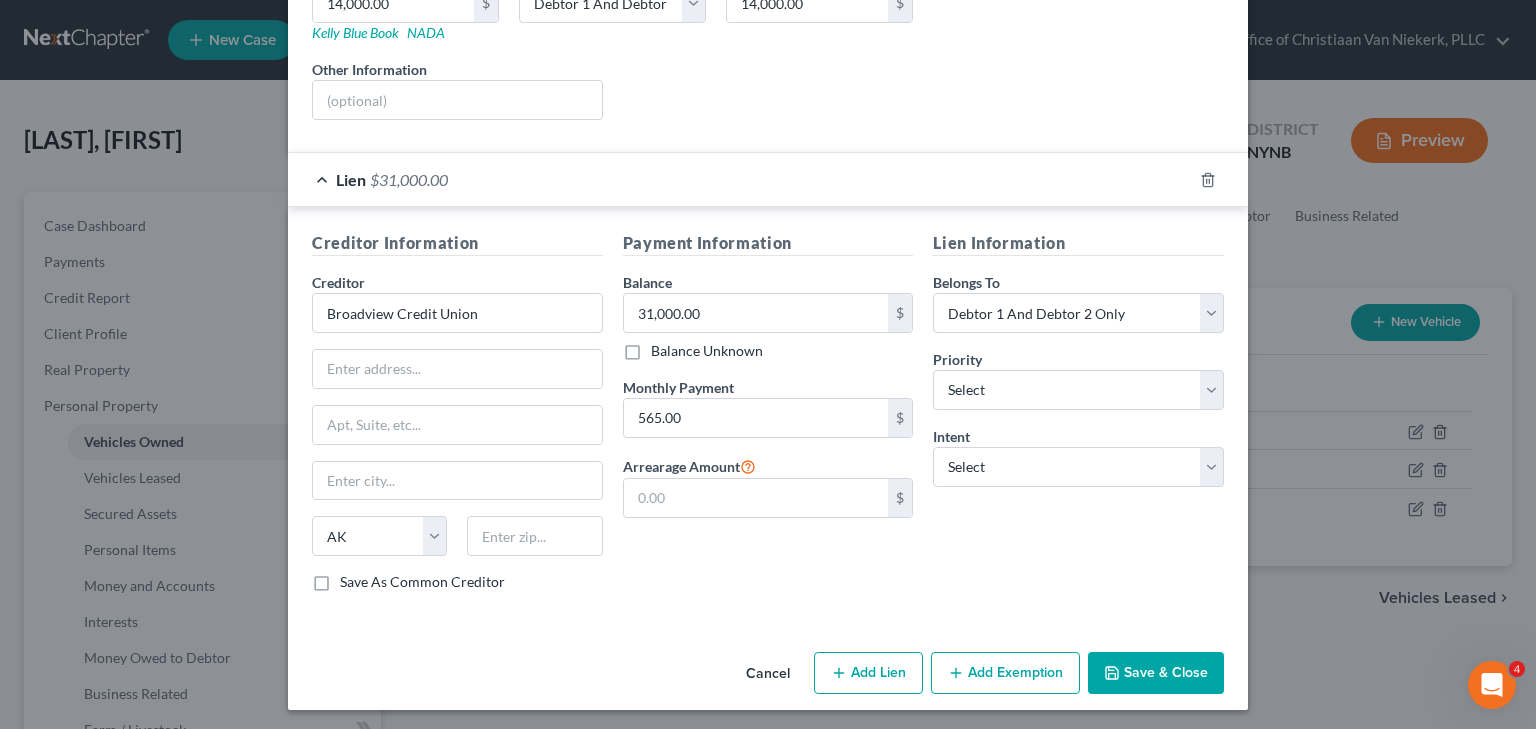 click on "Save & Close" at bounding box center [1156, 673] 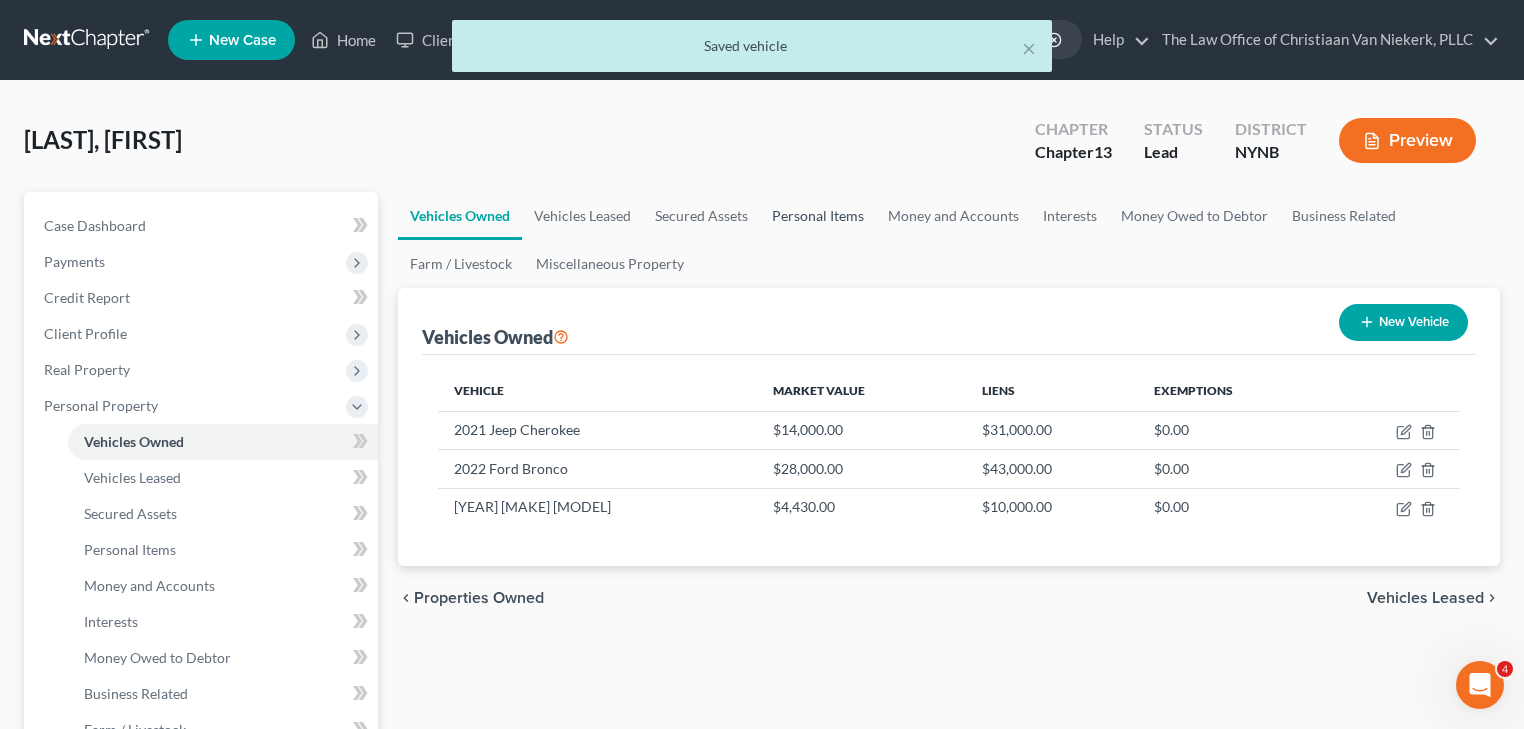 click on "Personal Items" at bounding box center (818, 216) 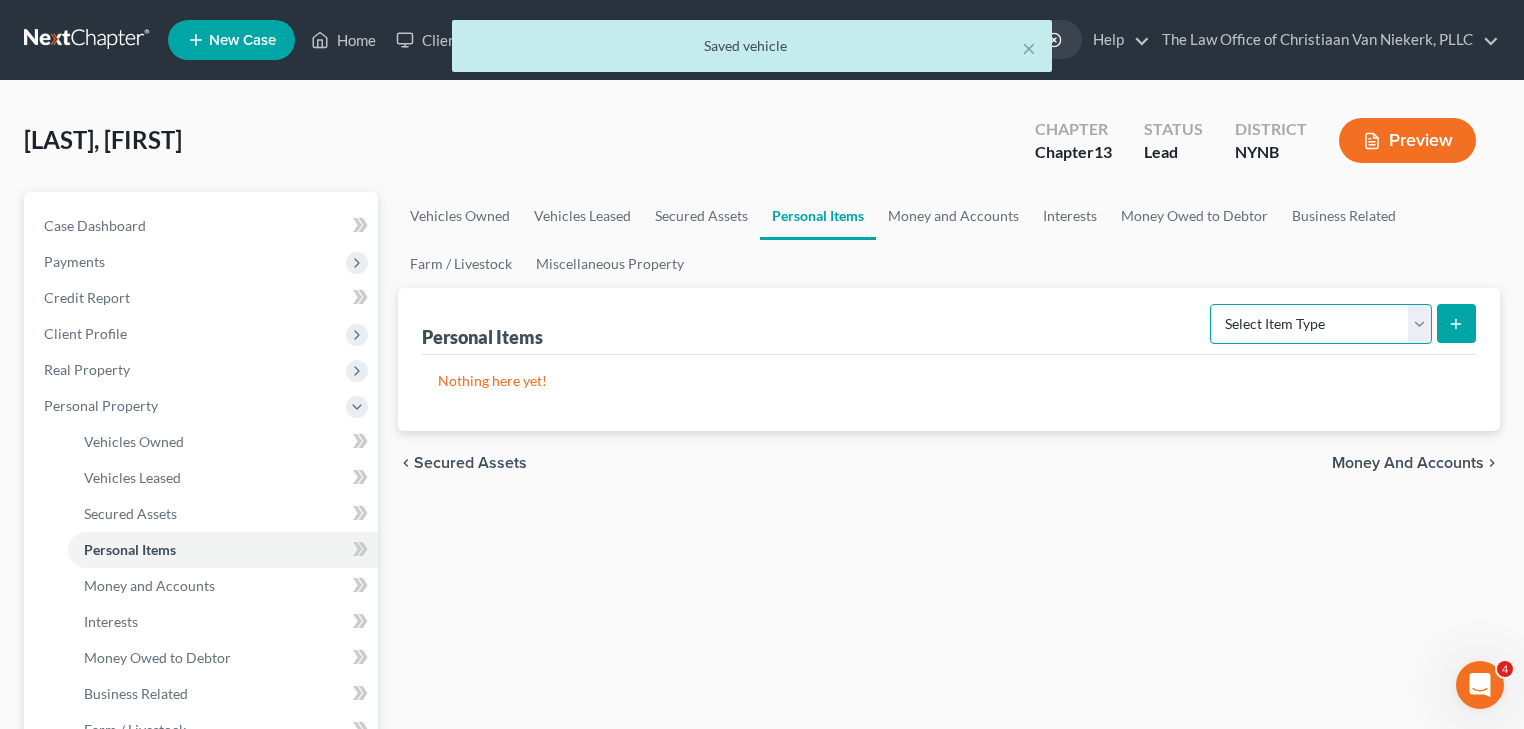 click on "Select Item Type Clothing Collectibles Of Value Electronics Firearms Household Goods Jewelry Other Pet(s) Sports & Hobby Equipment" at bounding box center [1321, 324] 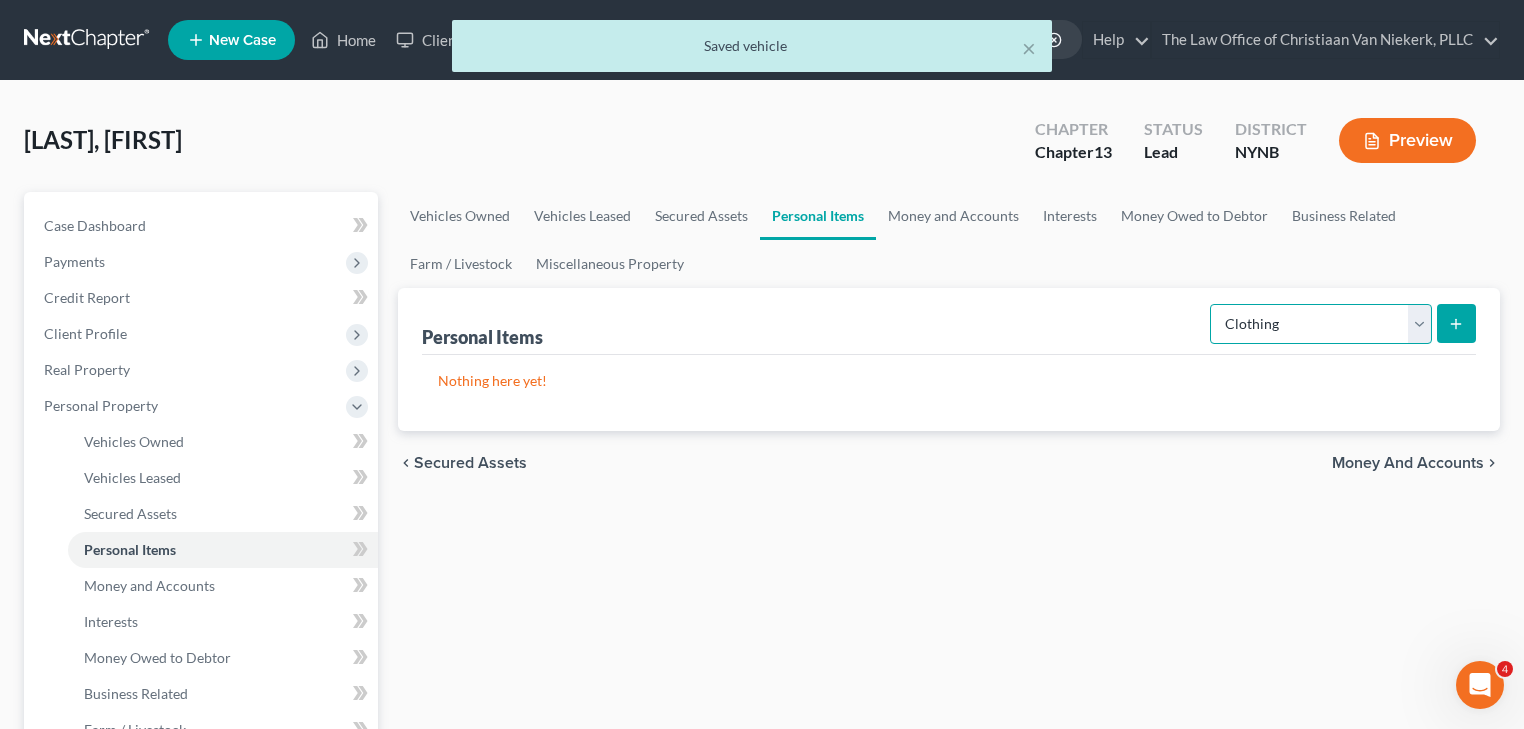 click on "Select Item Type Clothing Collectibles Of Value Electronics Firearms Household Goods Jewelry Other Pet(s) Sports & Hobby Equipment" at bounding box center (1321, 324) 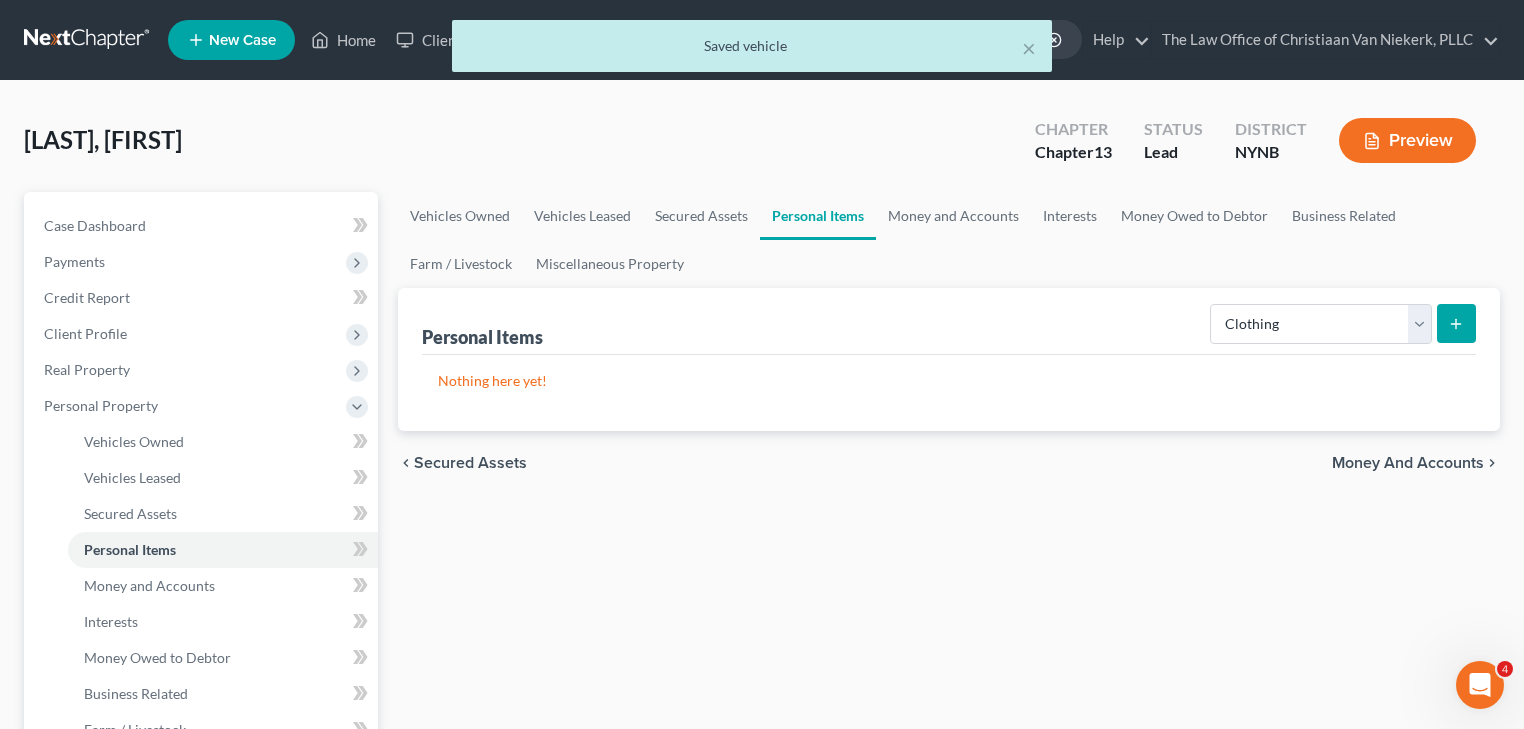 click at bounding box center [1456, 323] 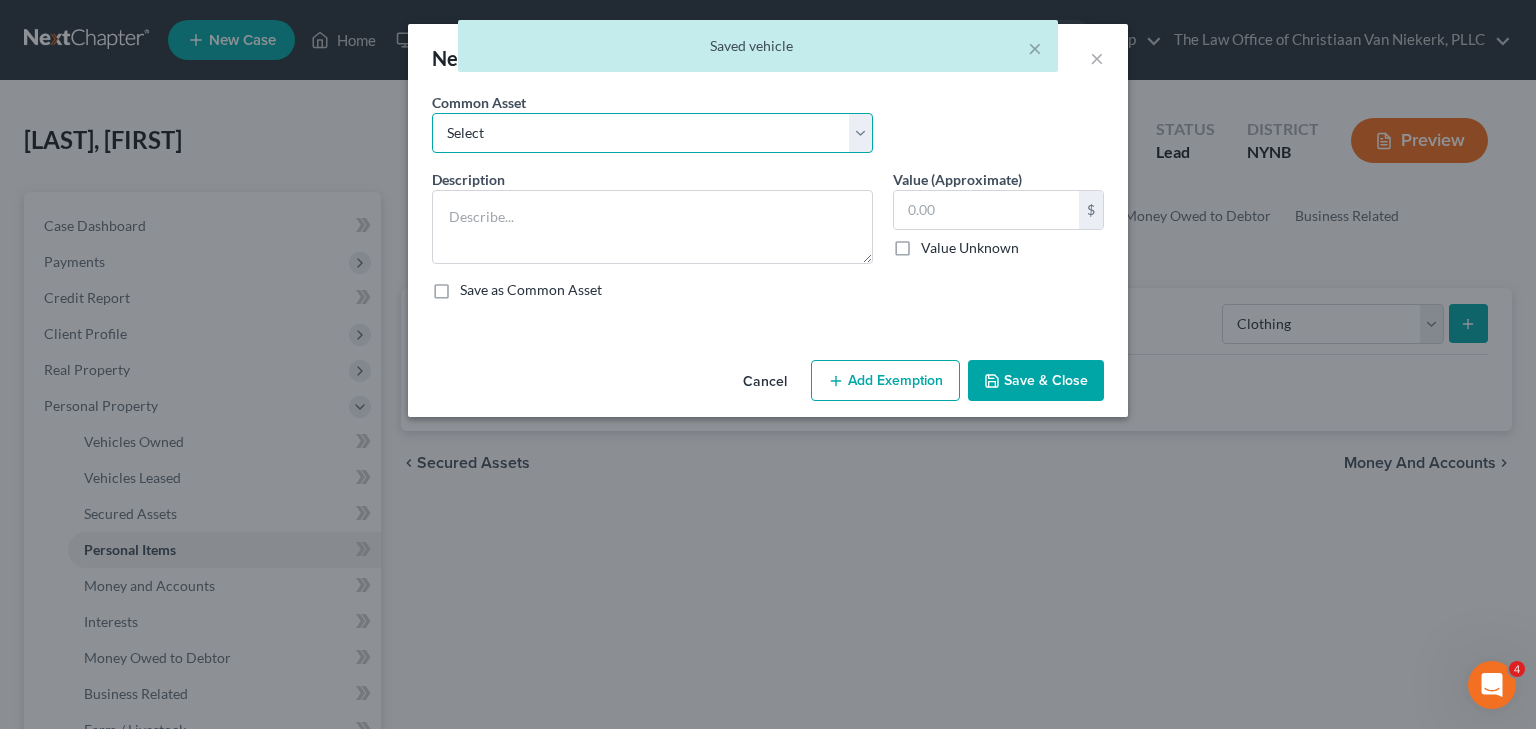 drag, startPoint x: 595, startPoint y: 130, endPoint x: 589, endPoint y: 140, distance: 11.661903 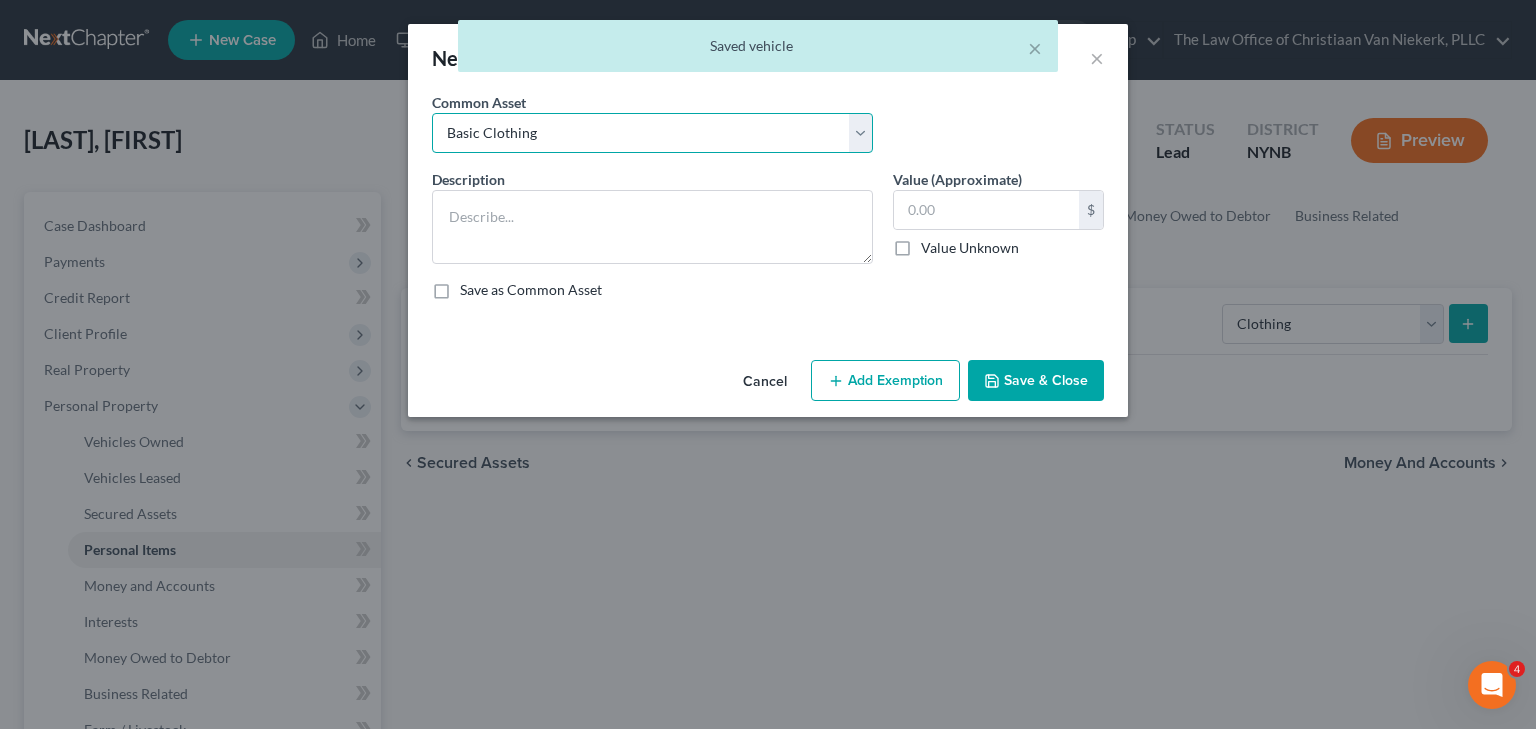 click on "Select Basic Clothing" at bounding box center (652, 133) 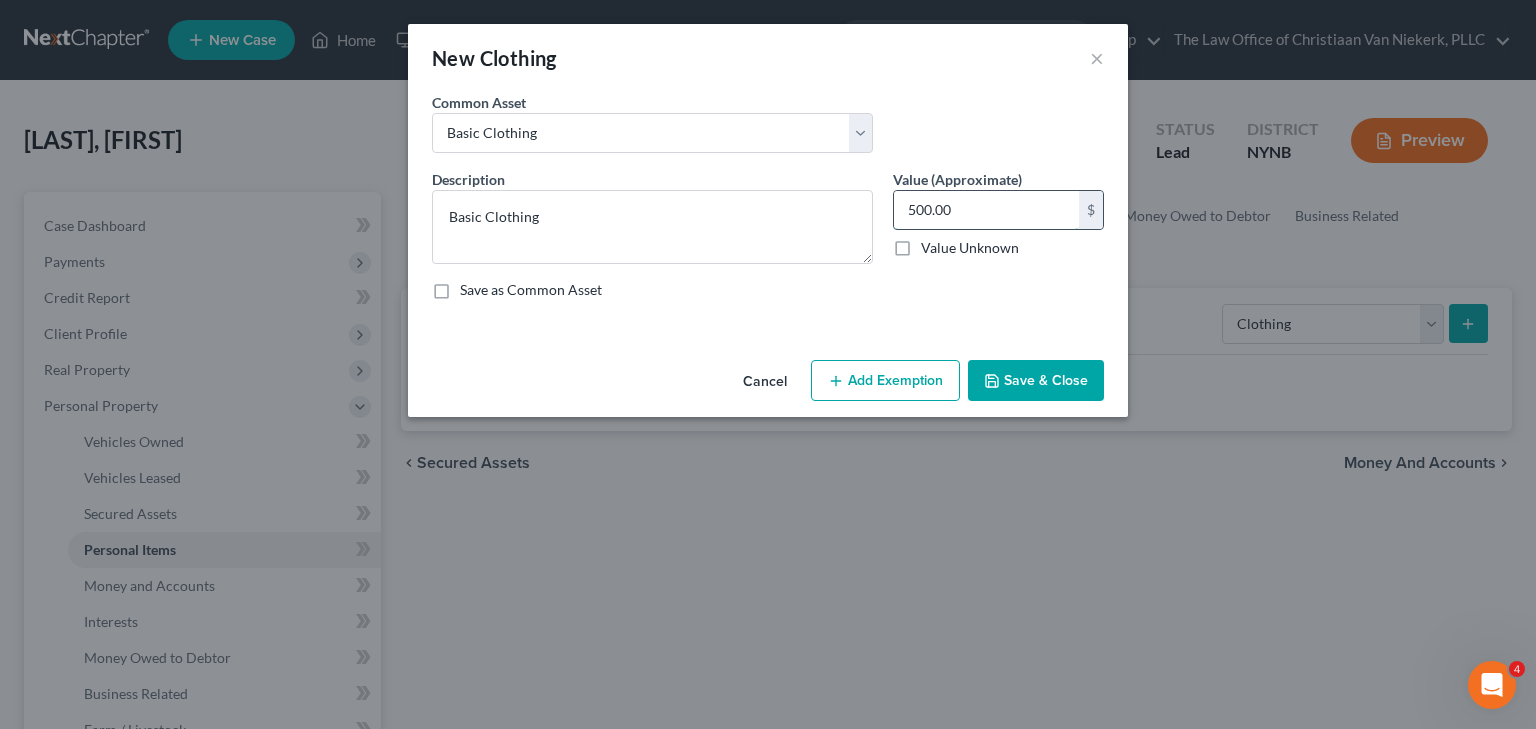 type 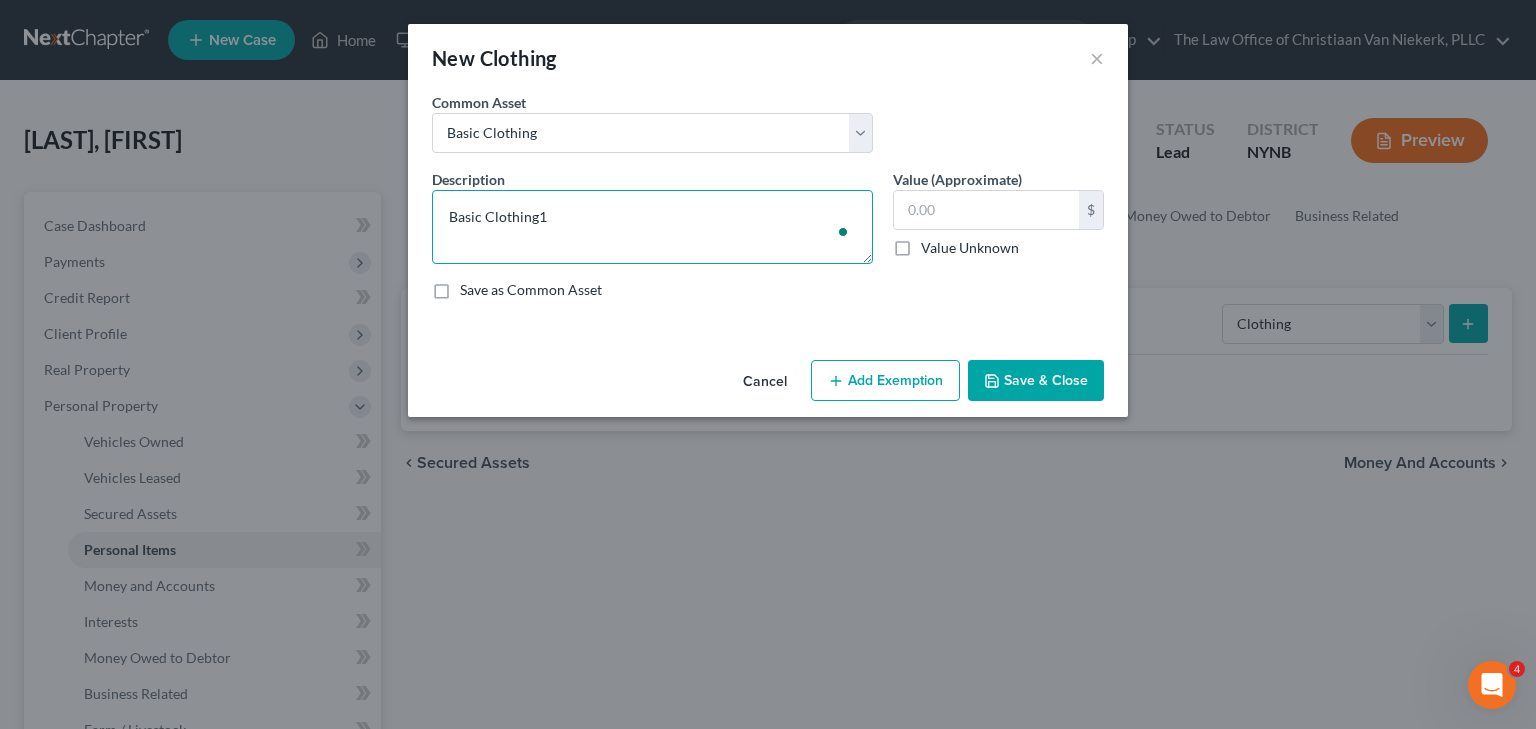 type on "Basic Clothing" 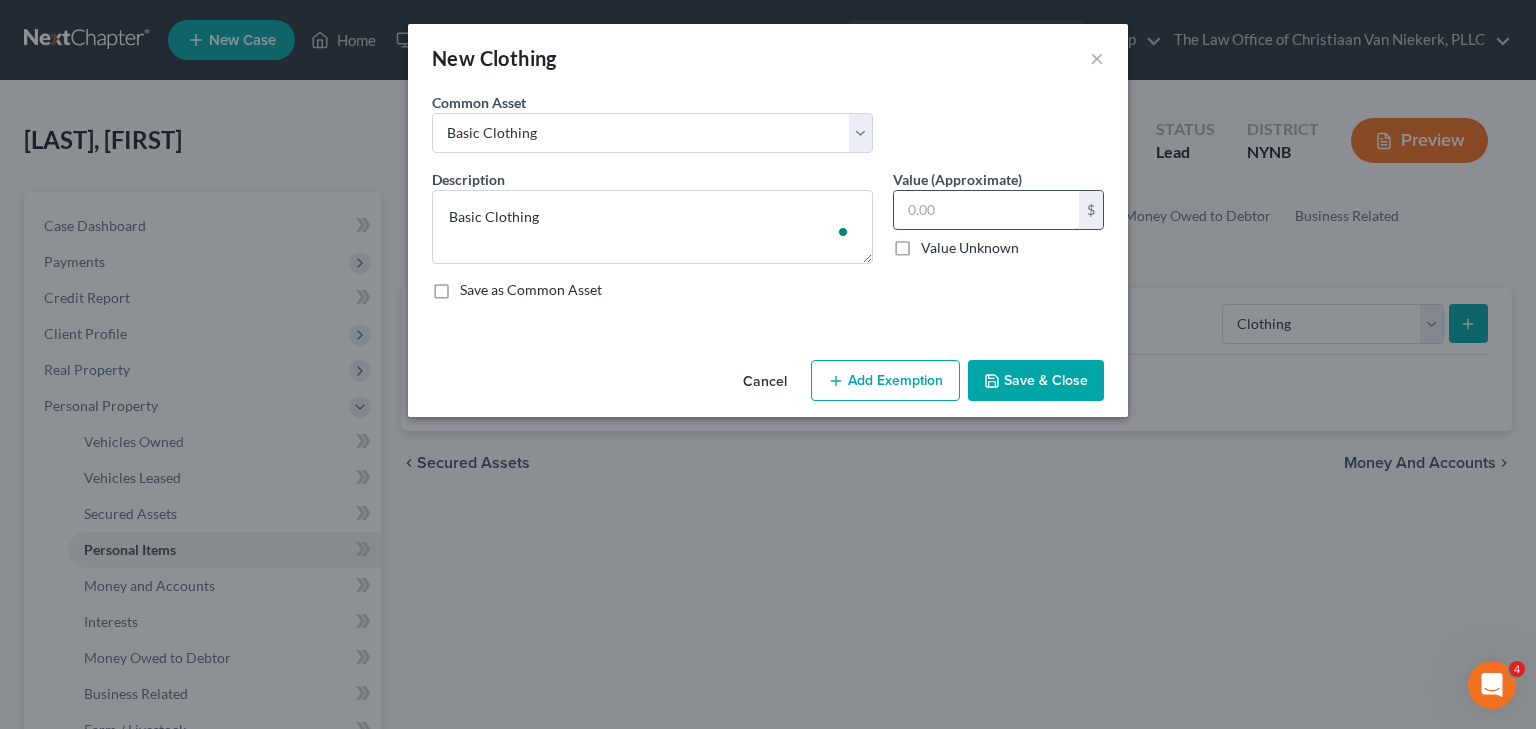 click at bounding box center (986, 210) 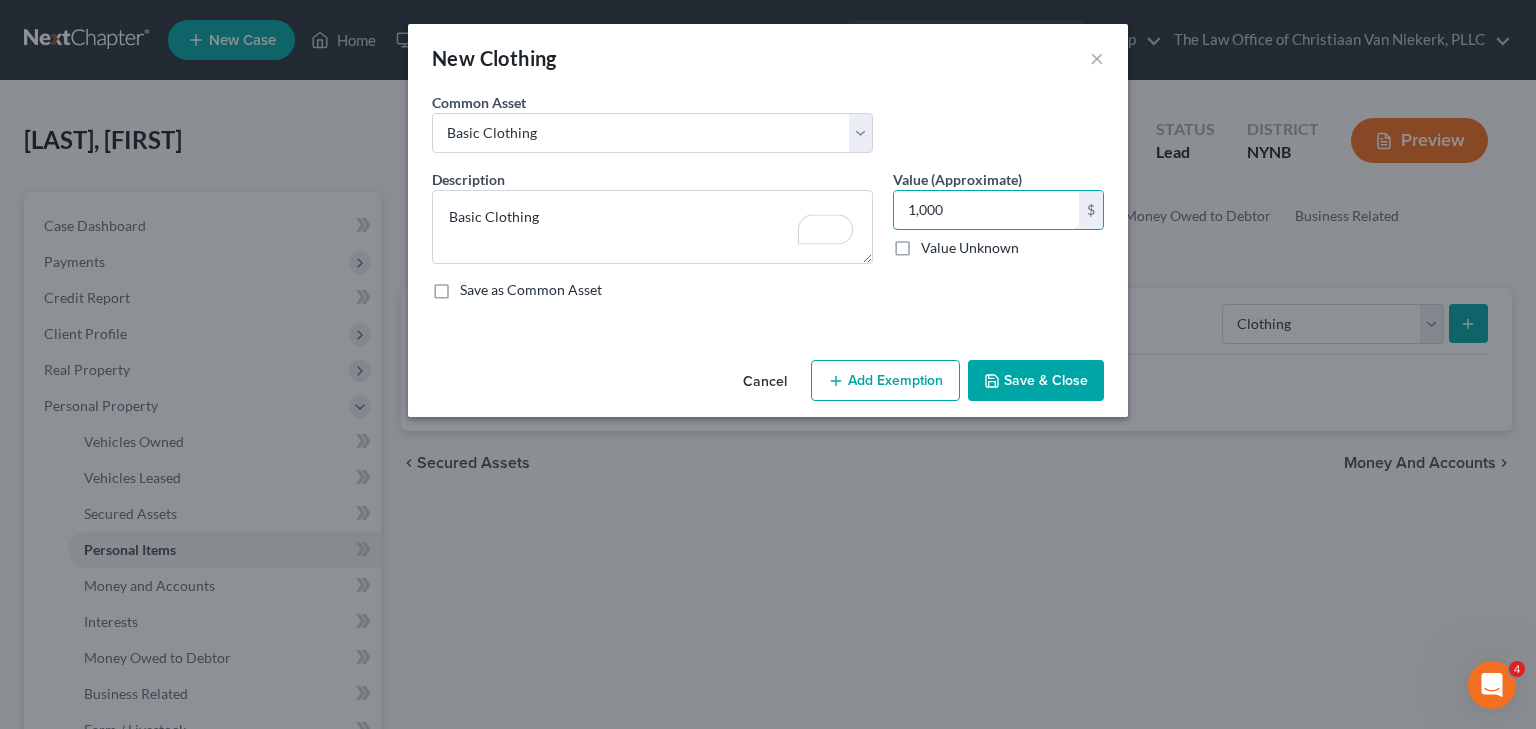 type on "1,000" 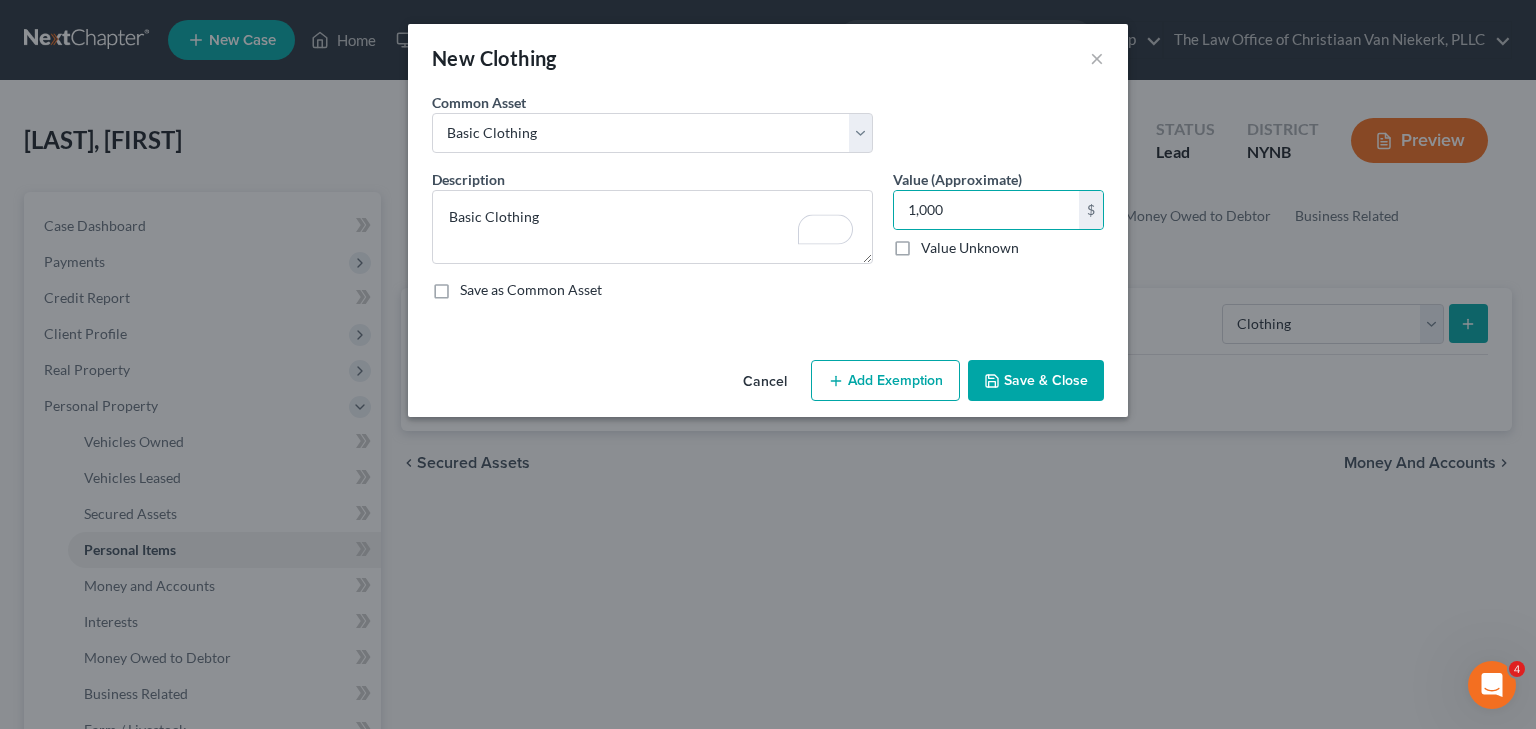 click on "Save & Close" at bounding box center [1036, 381] 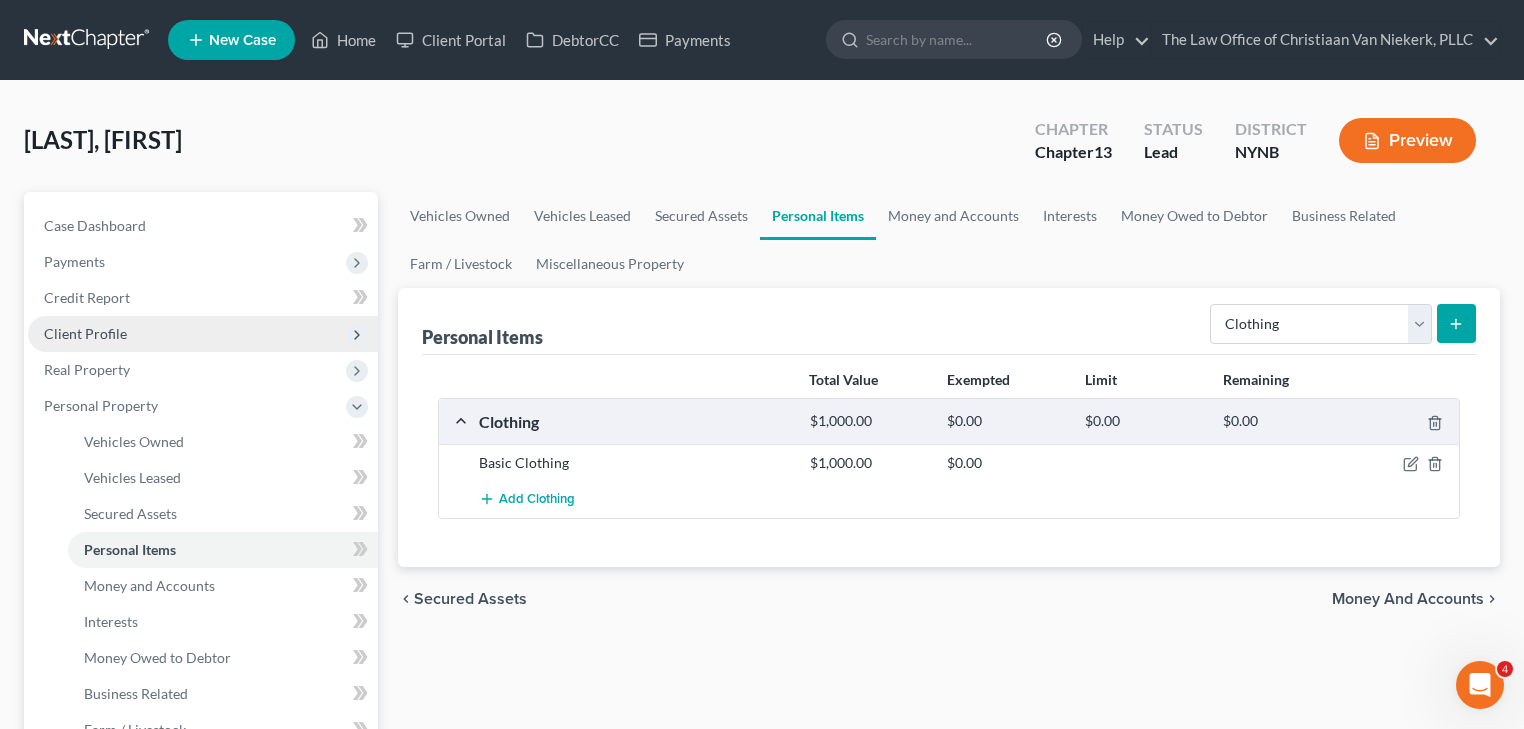 click on "Client Profile" at bounding box center [85, 333] 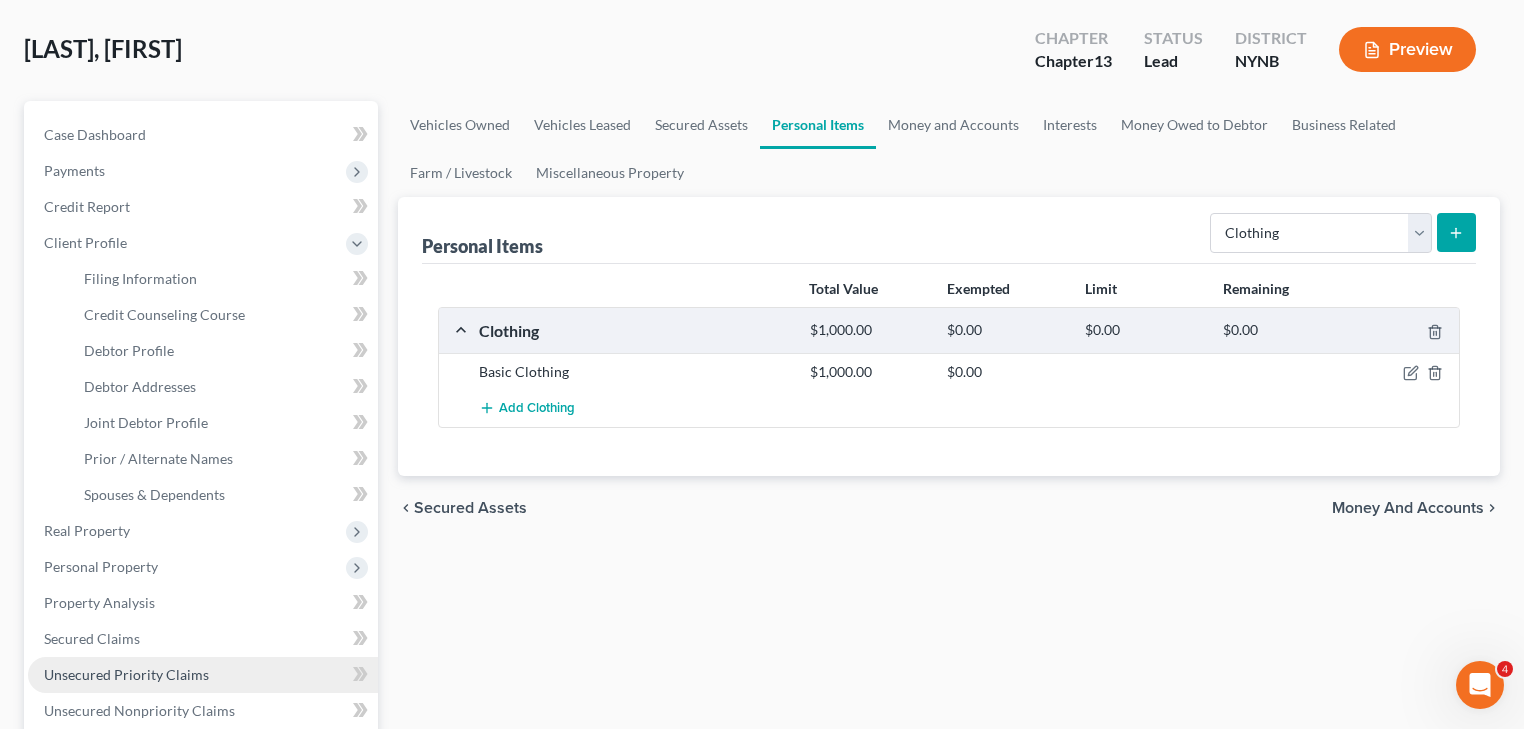 scroll, scrollTop: 320, scrollLeft: 0, axis: vertical 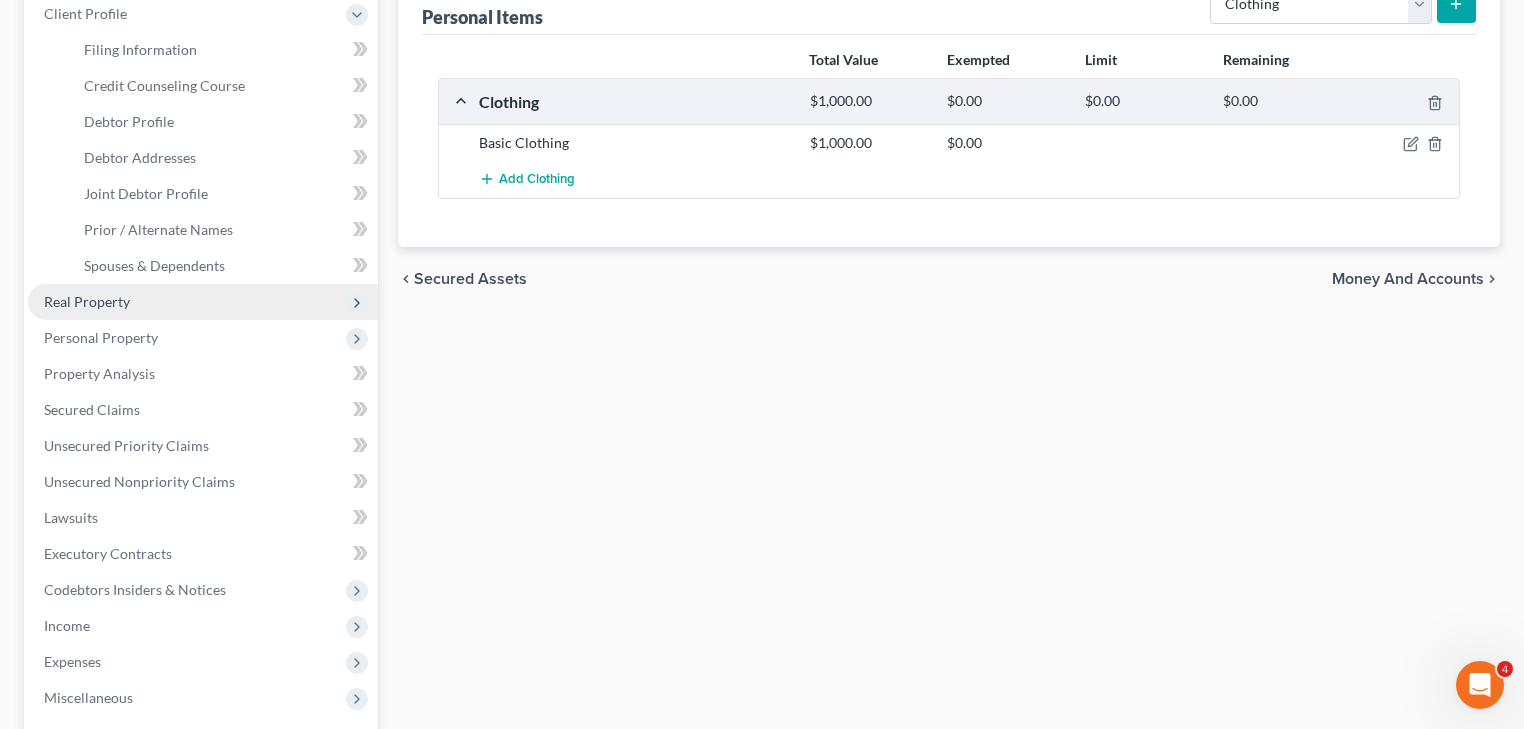 click on "Real Property" at bounding box center [87, 301] 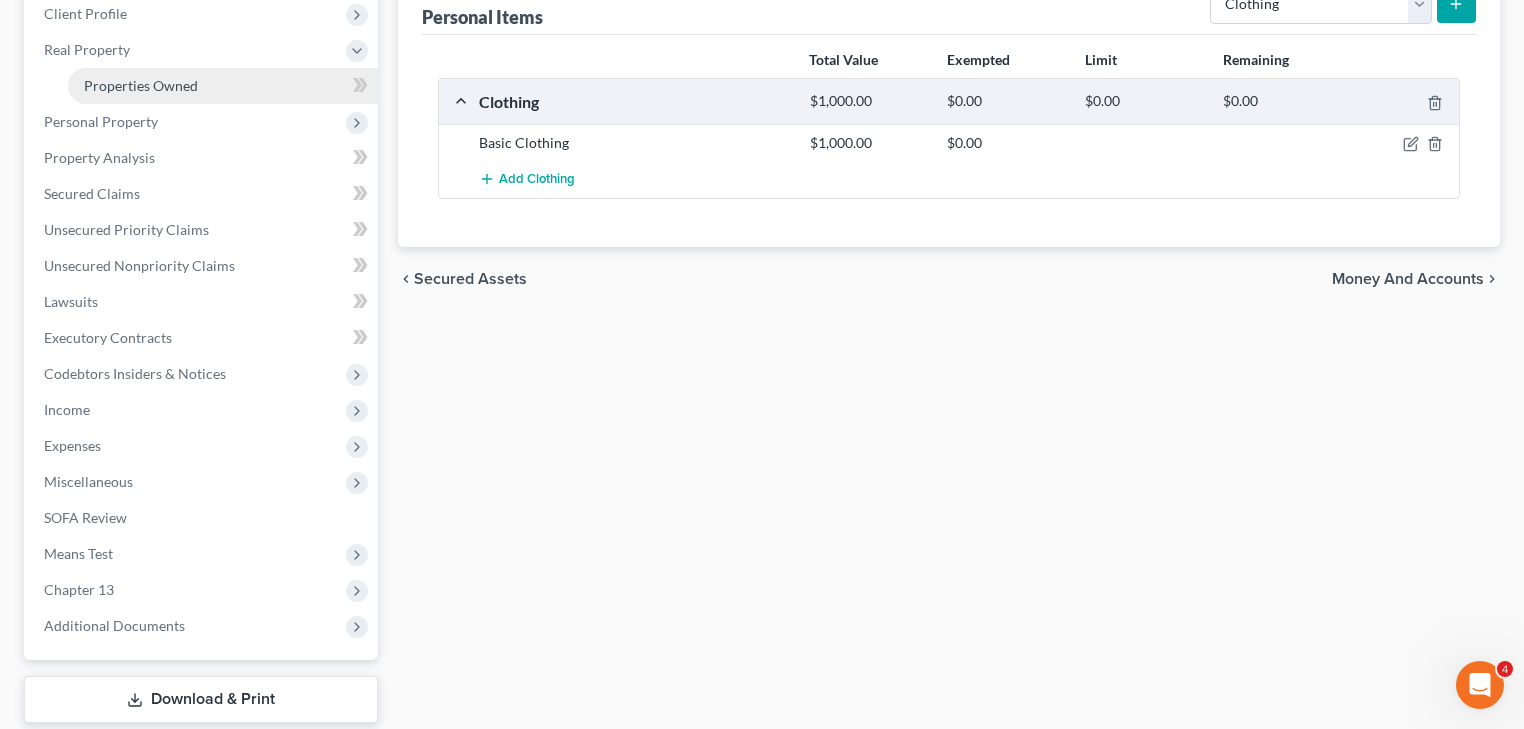 click on "Properties Owned" at bounding box center (141, 85) 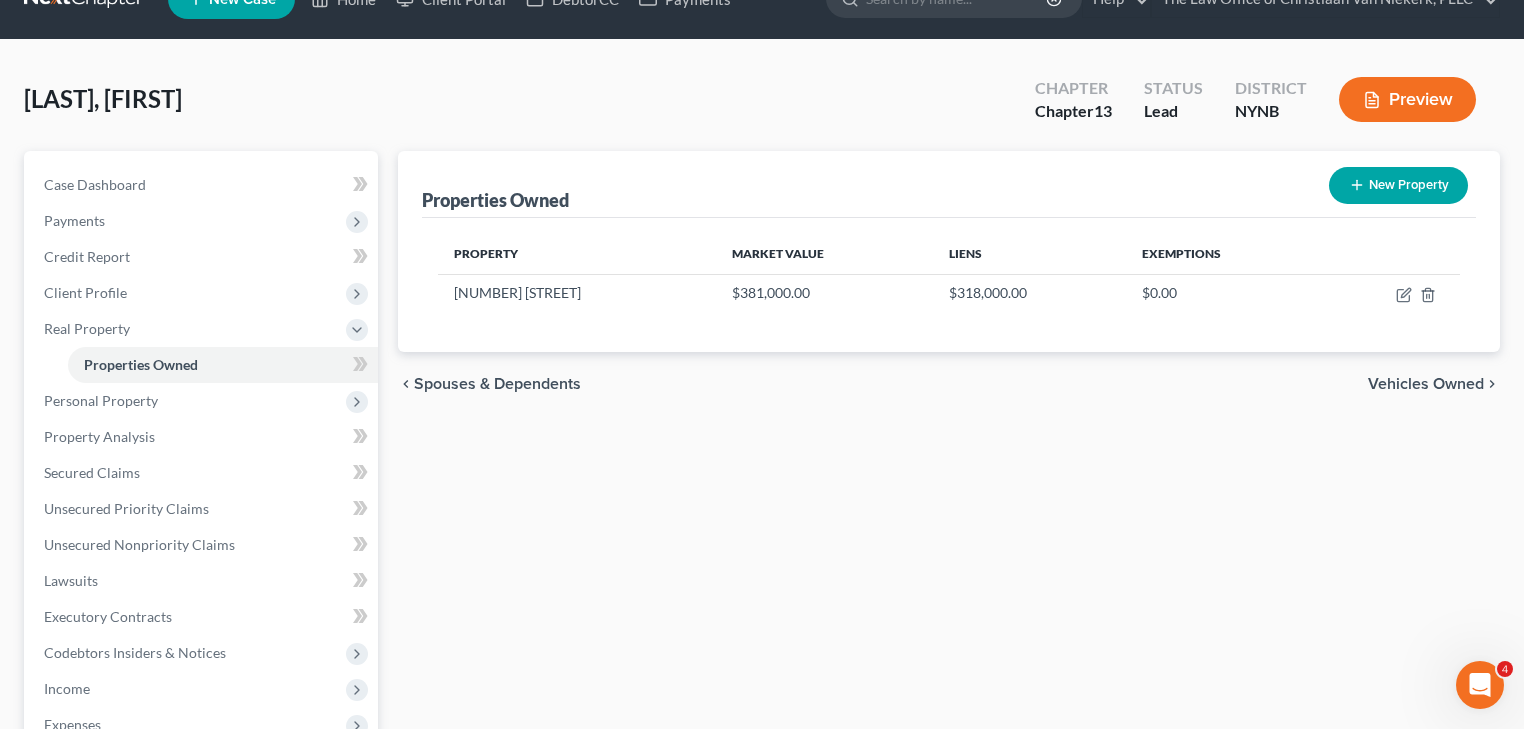 scroll, scrollTop: 0, scrollLeft: 0, axis: both 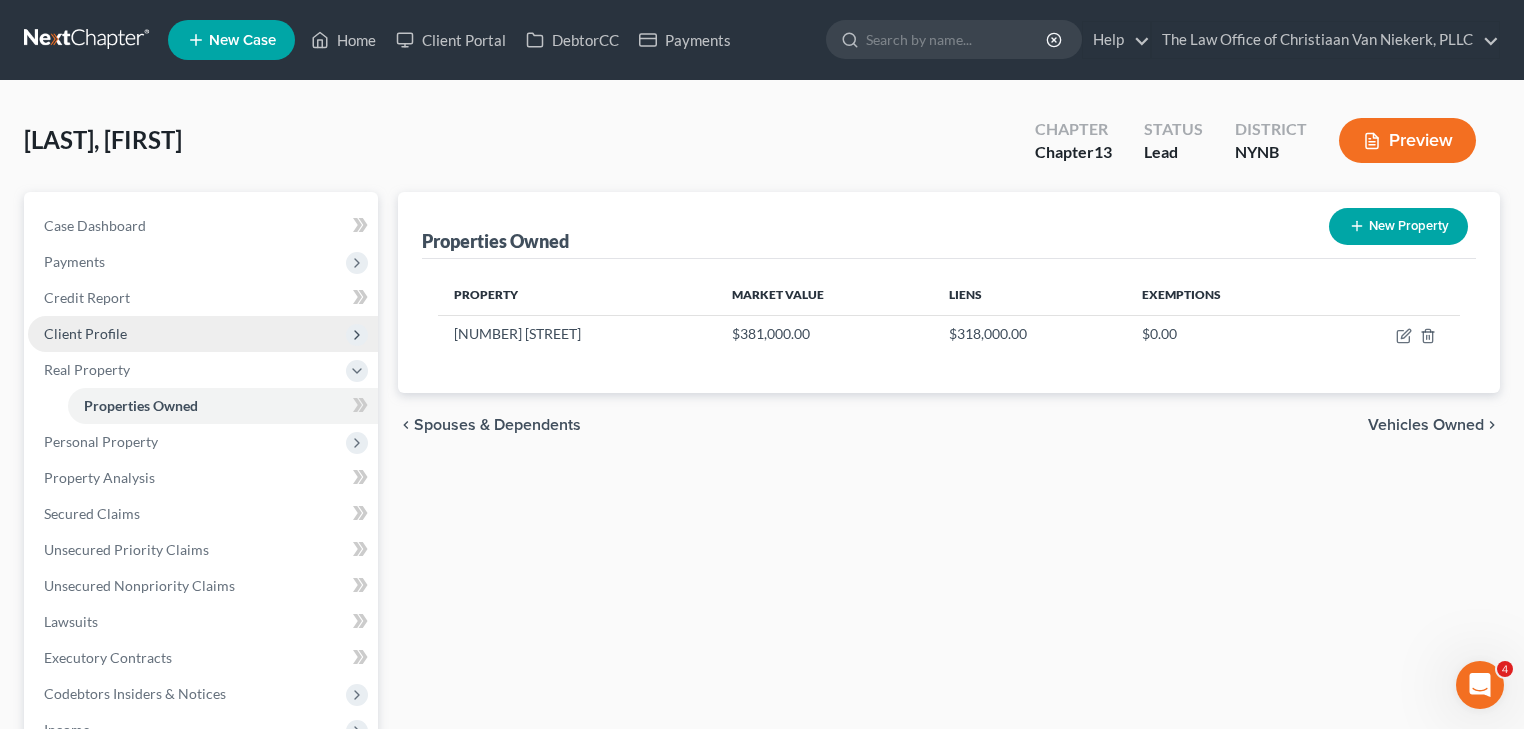 click on "Client Profile" at bounding box center [203, 334] 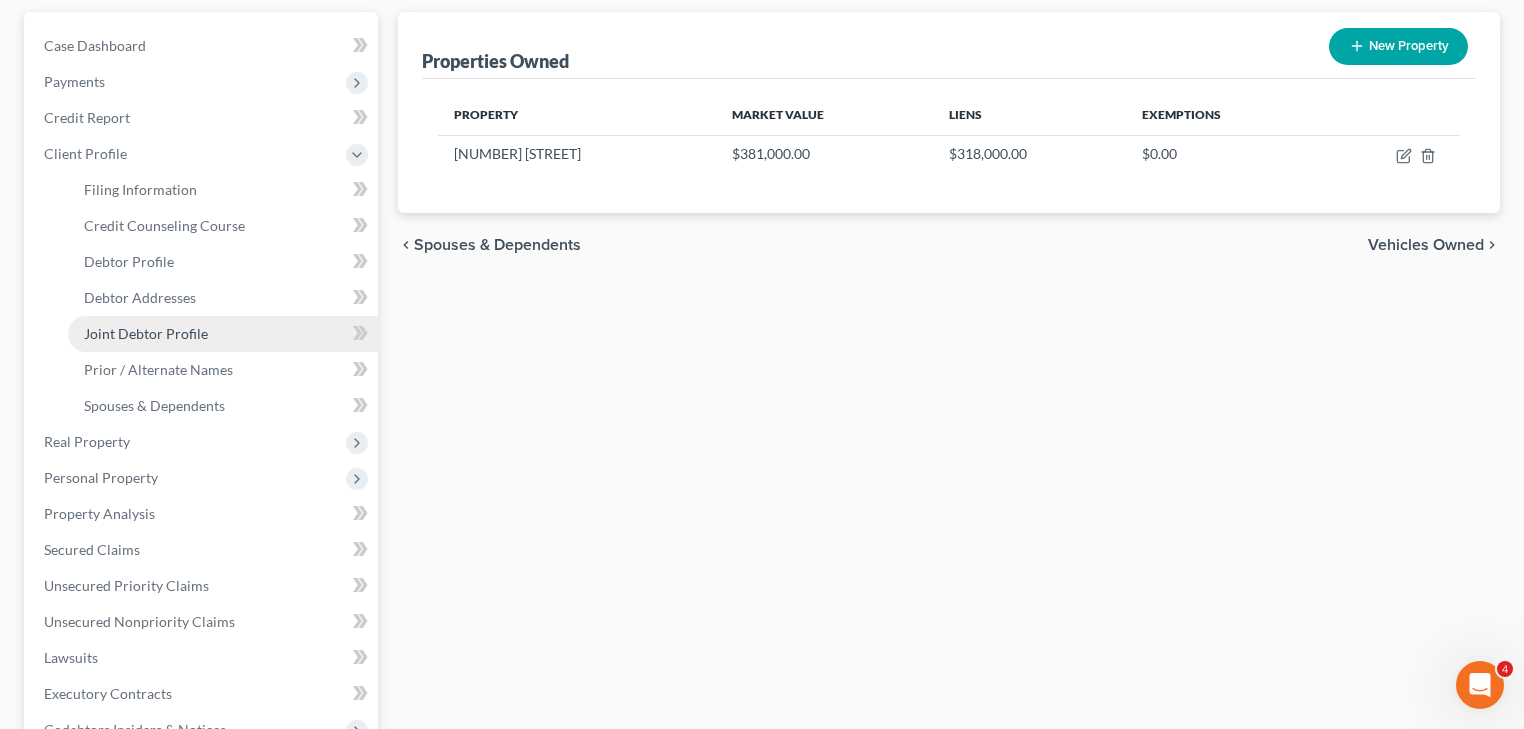 scroll, scrollTop: 0, scrollLeft: 0, axis: both 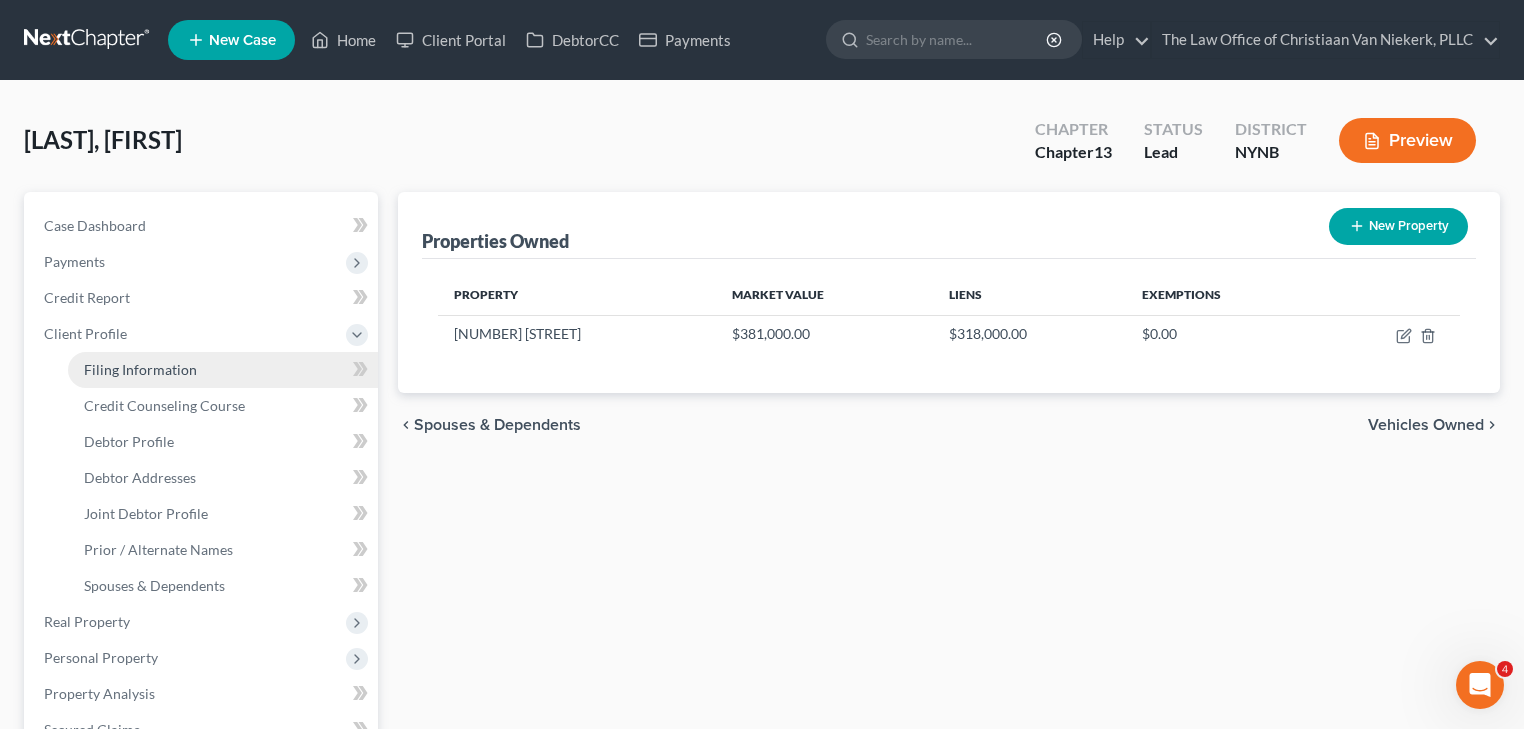 click on "Filing Information" at bounding box center (140, 369) 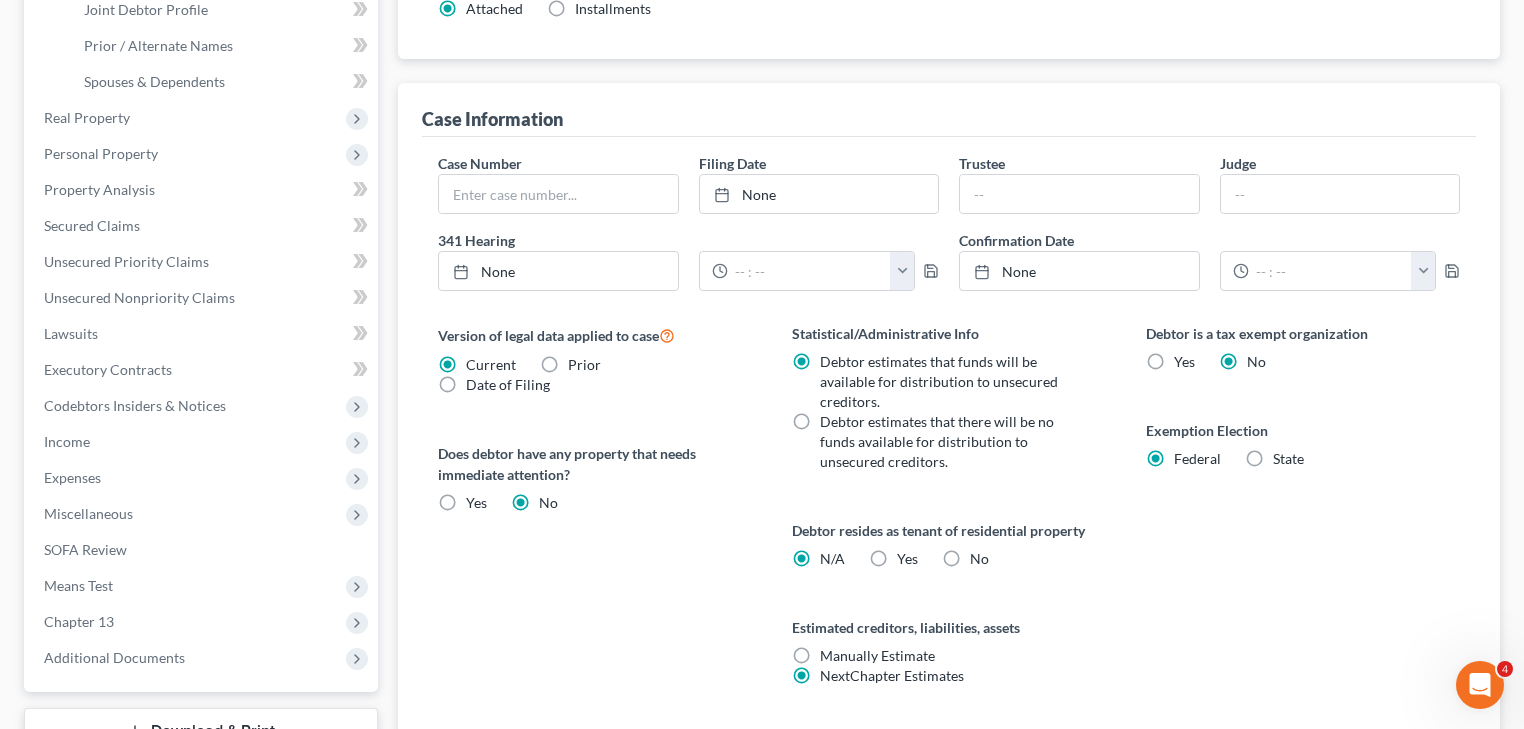 scroll, scrollTop: 560, scrollLeft: 0, axis: vertical 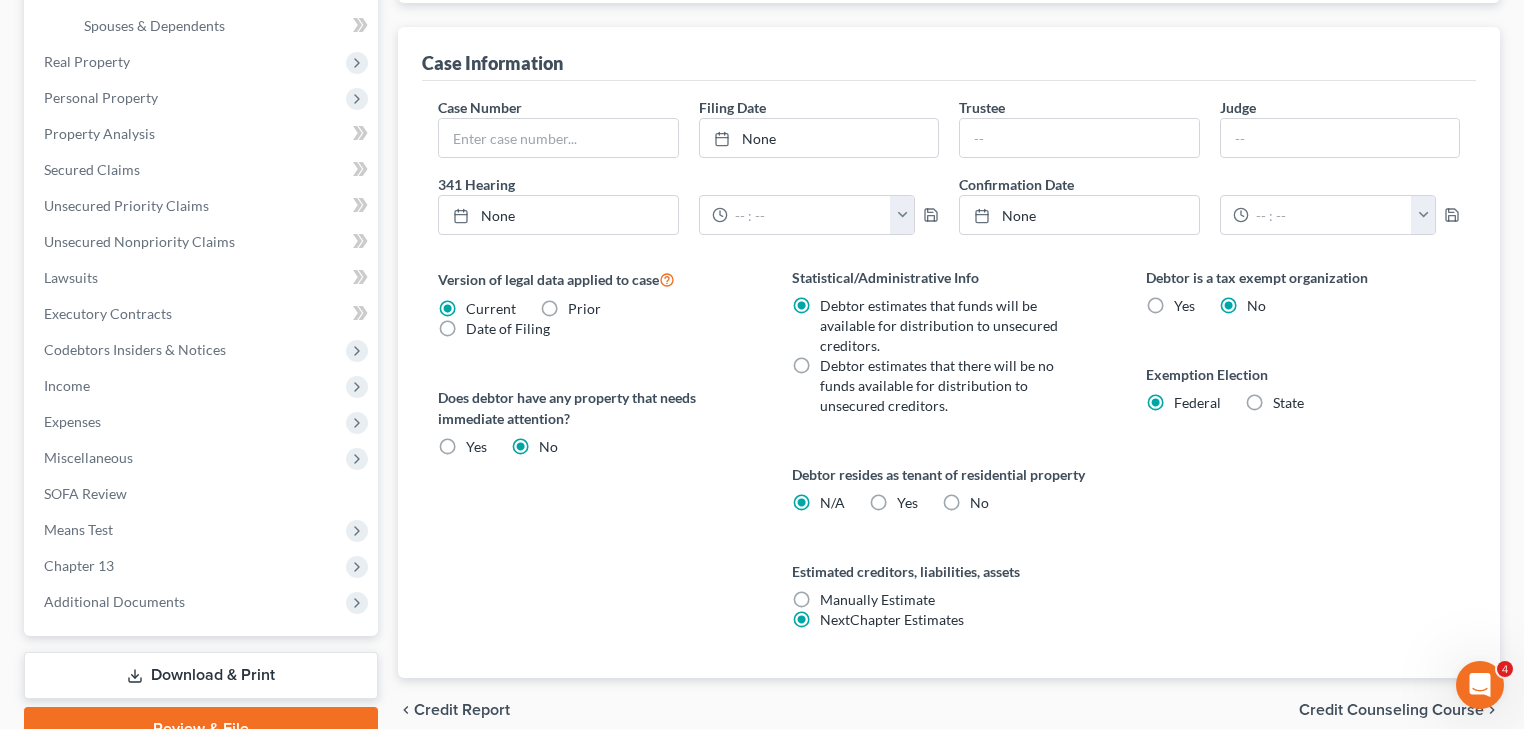 click on "State" at bounding box center [1288, 403] 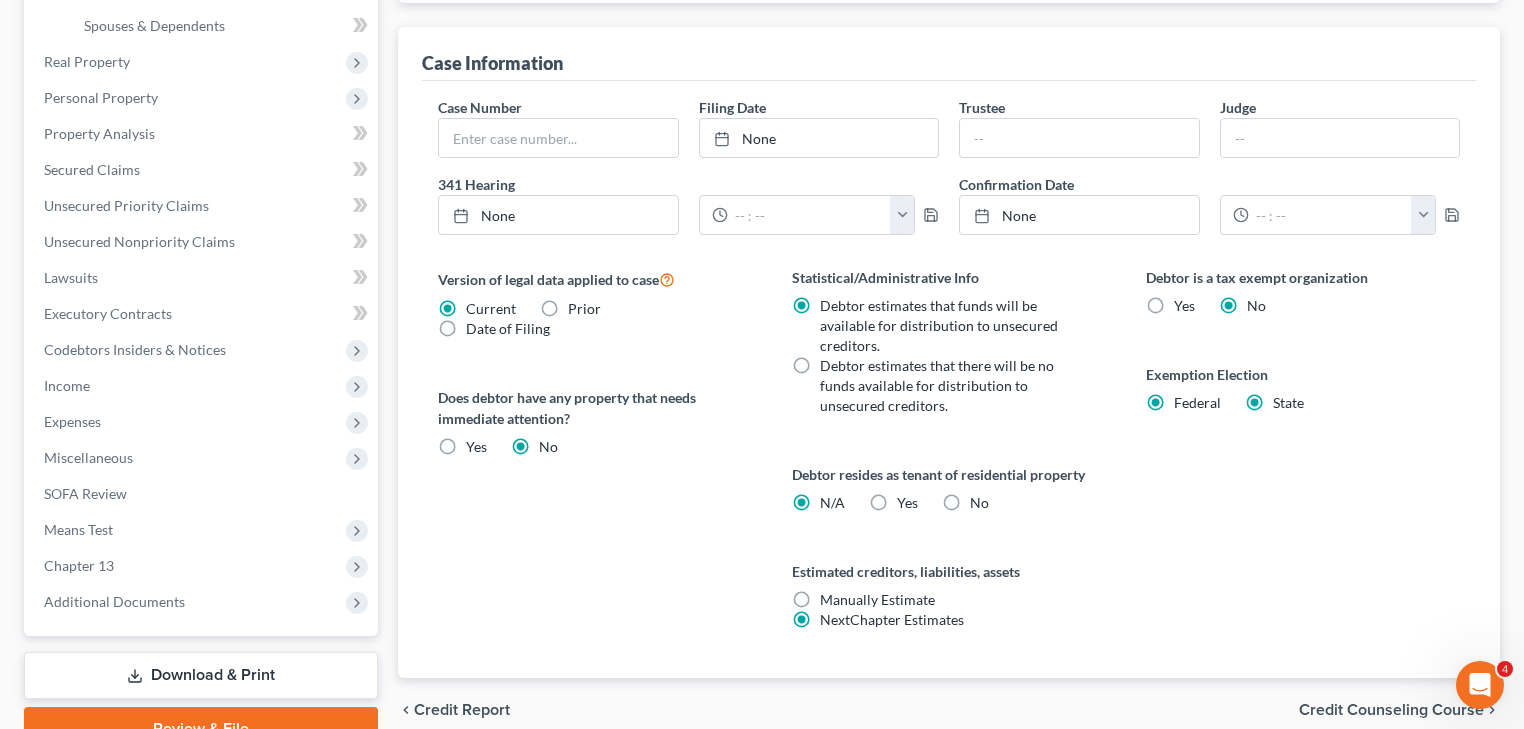 radio on "false" 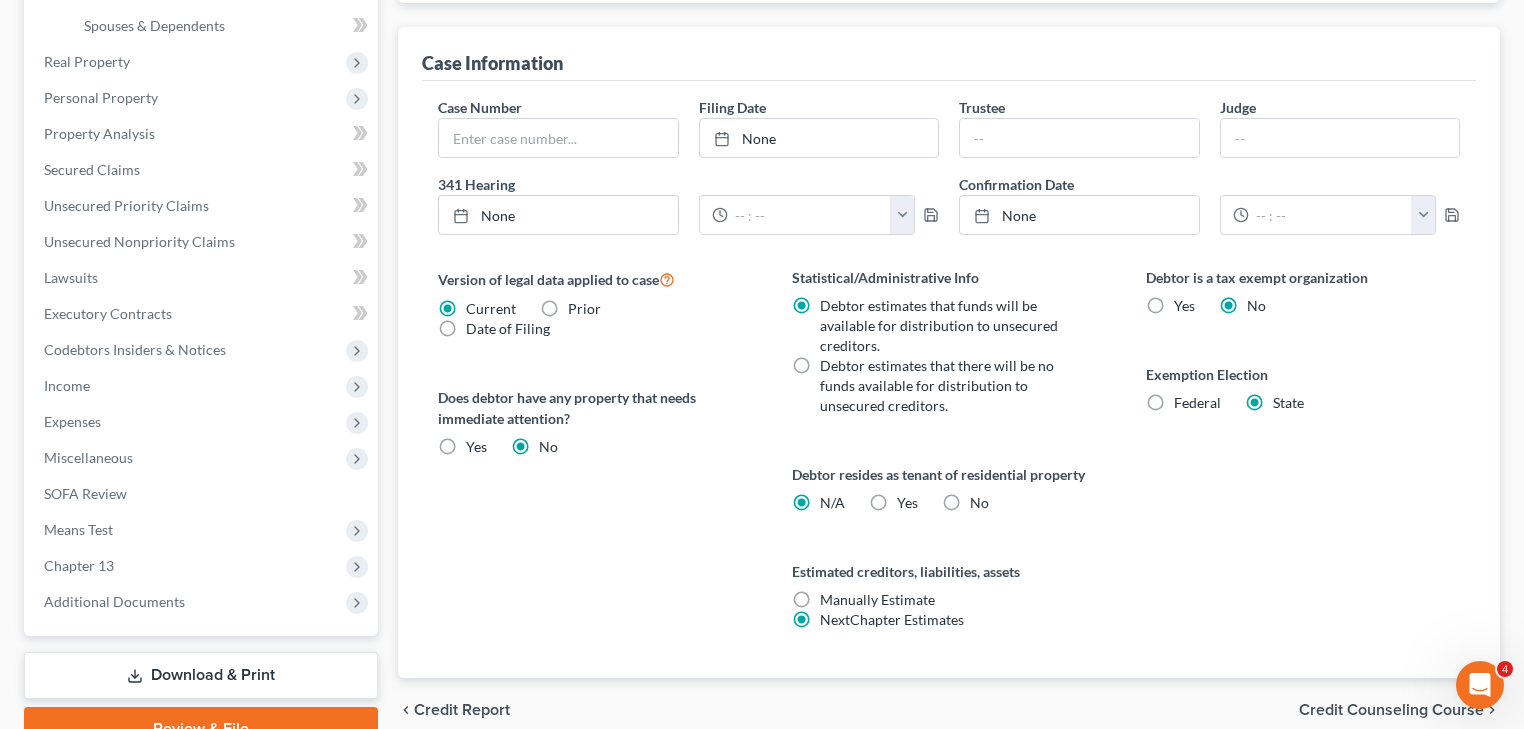 select on "35" 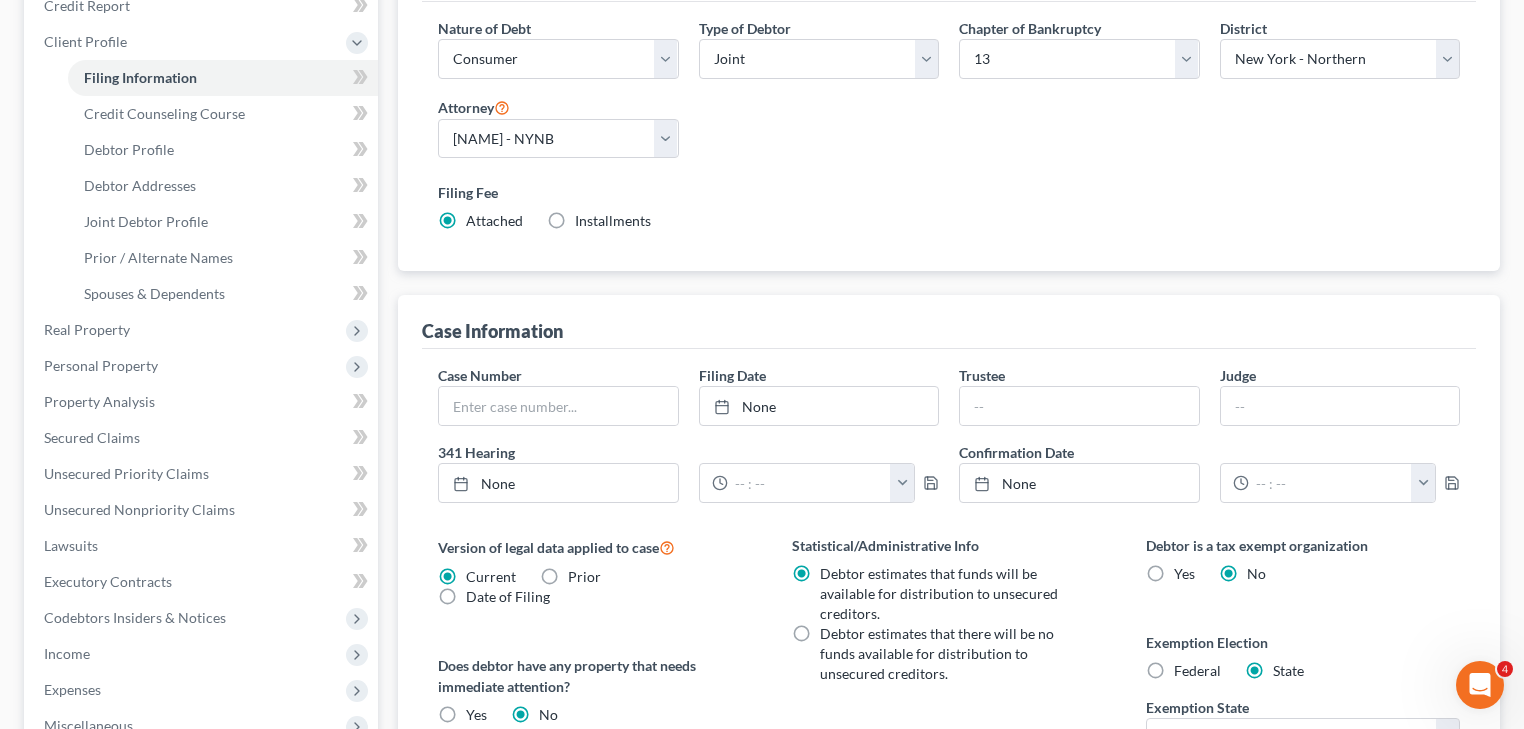 scroll, scrollTop: 240, scrollLeft: 0, axis: vertical 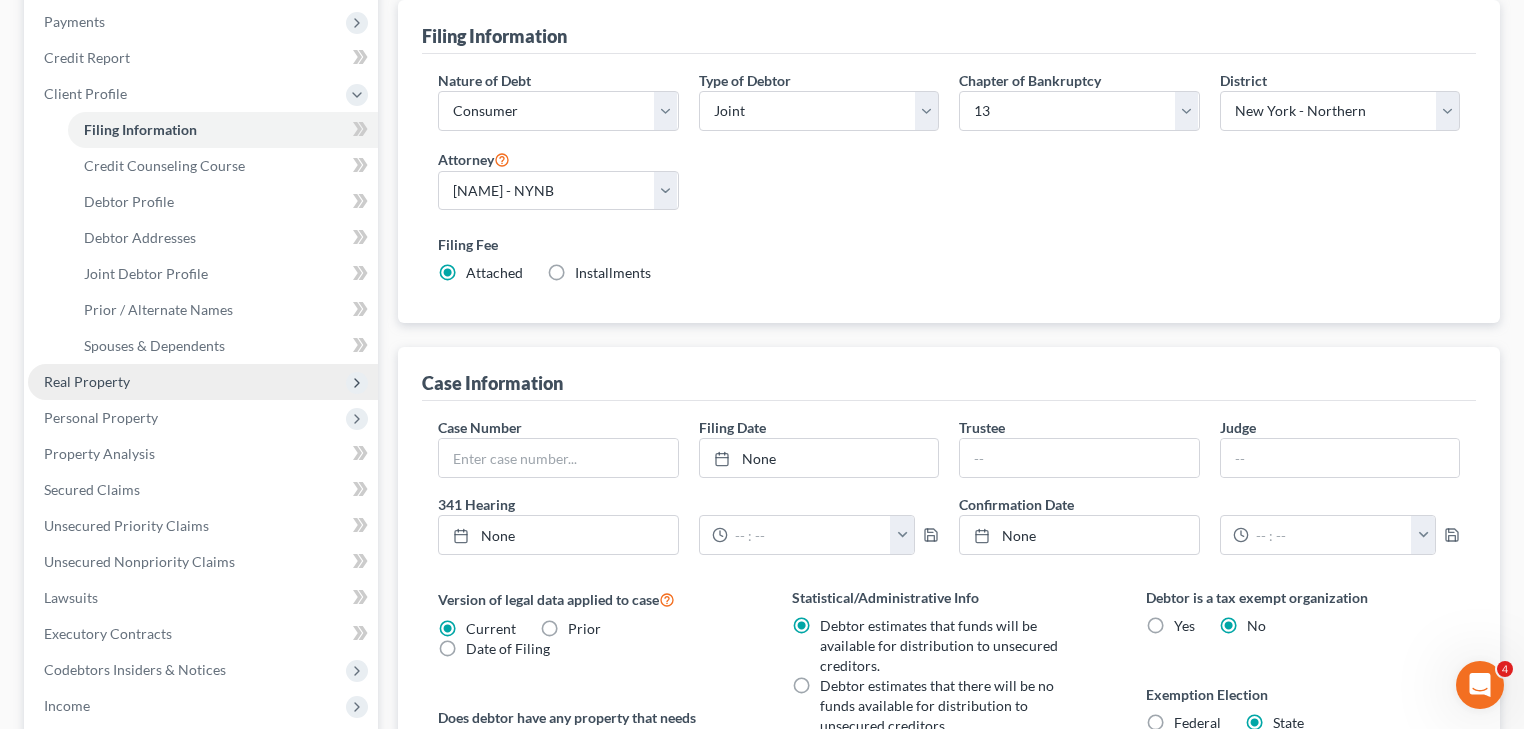 click on "Real Property" at bounding box center (203, 382) 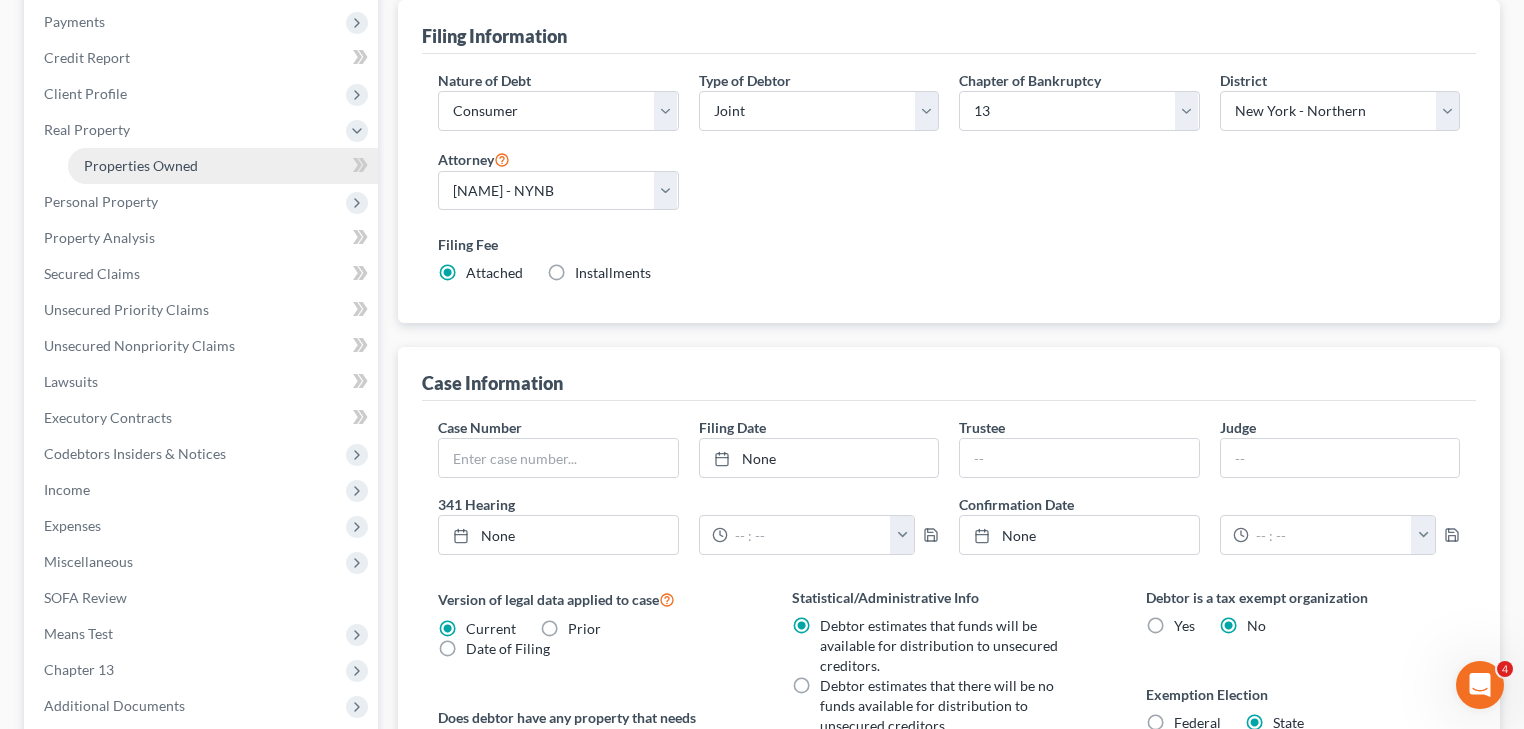 click on "Properties Owned" at bounding box center (141, 165) 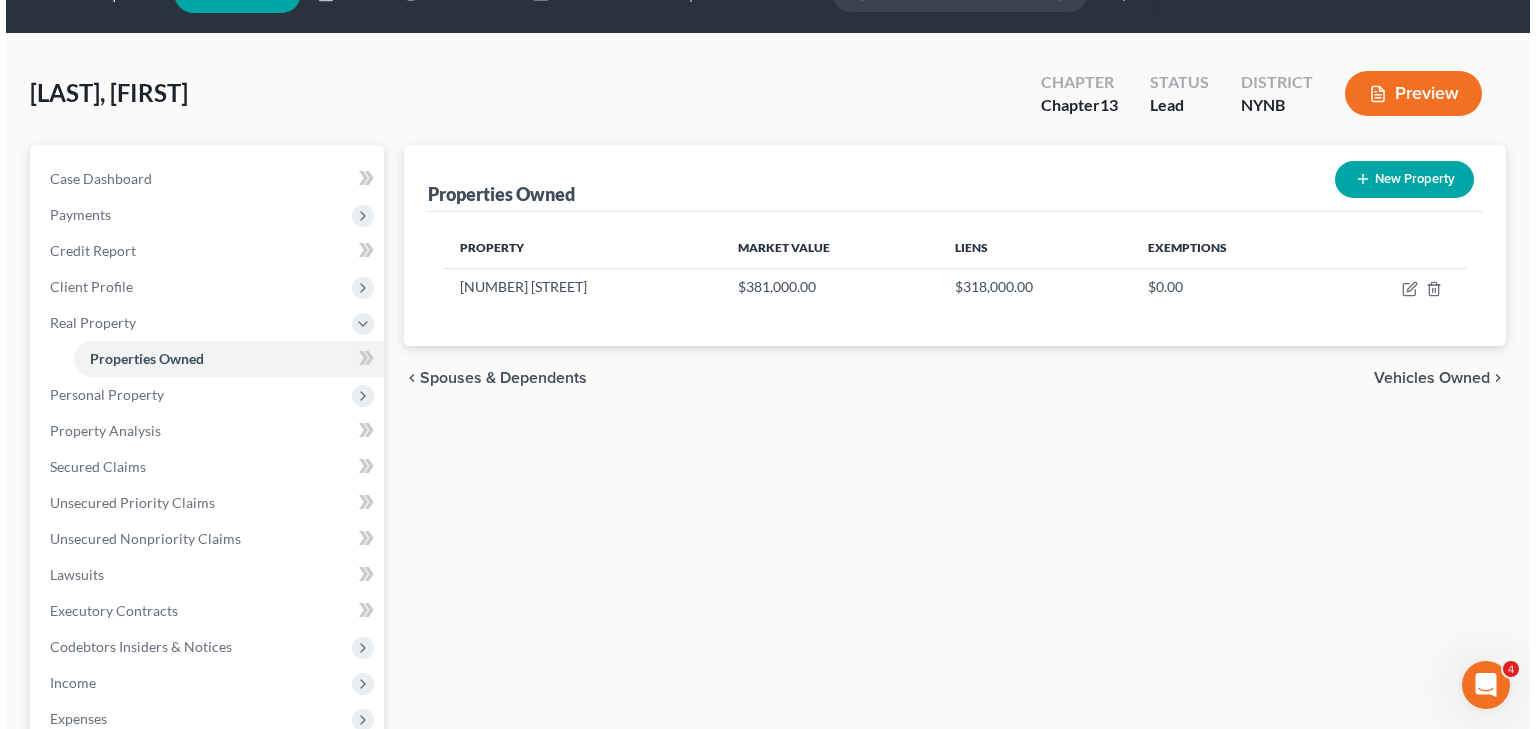 scroll, scrollTop: 0, scrollLeft: 0, axis: both 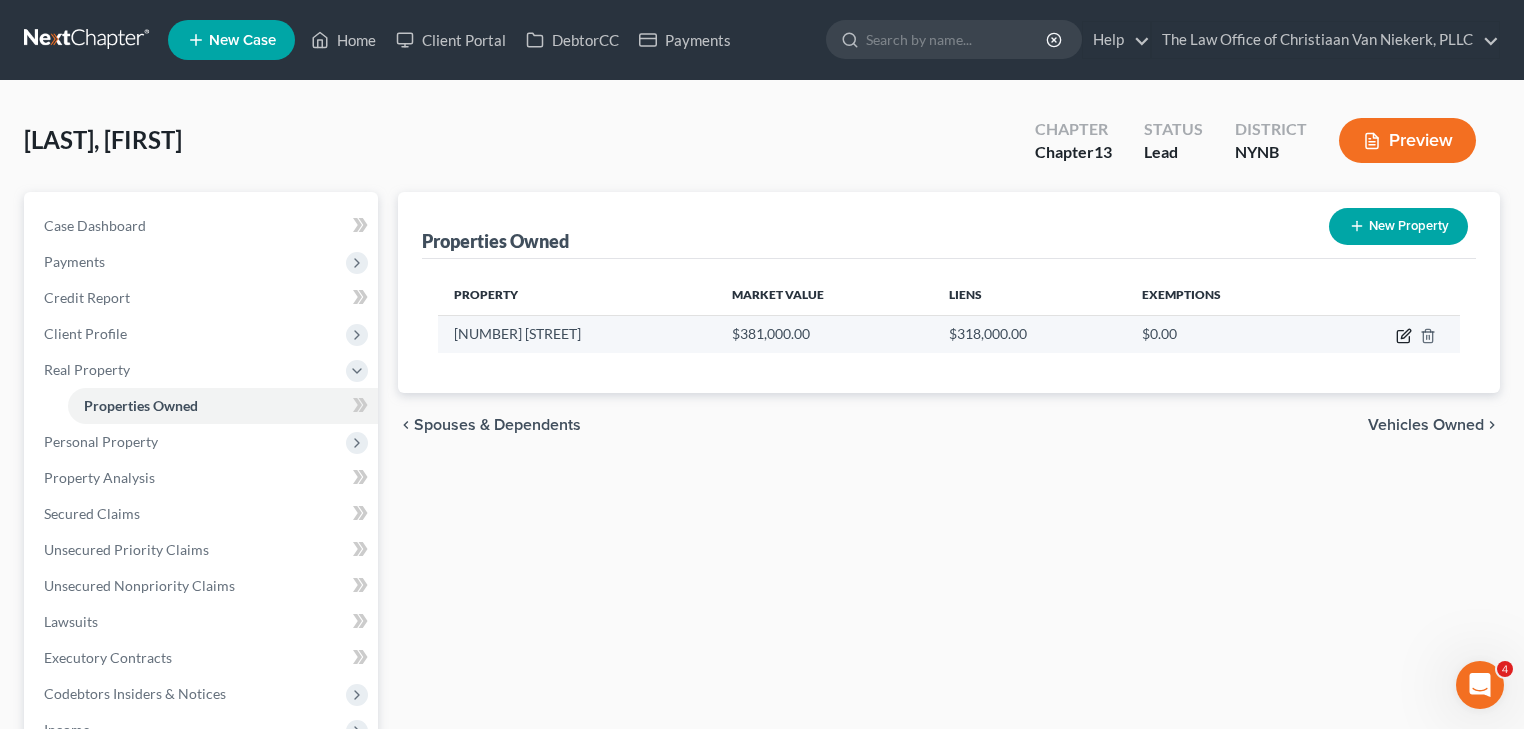 click 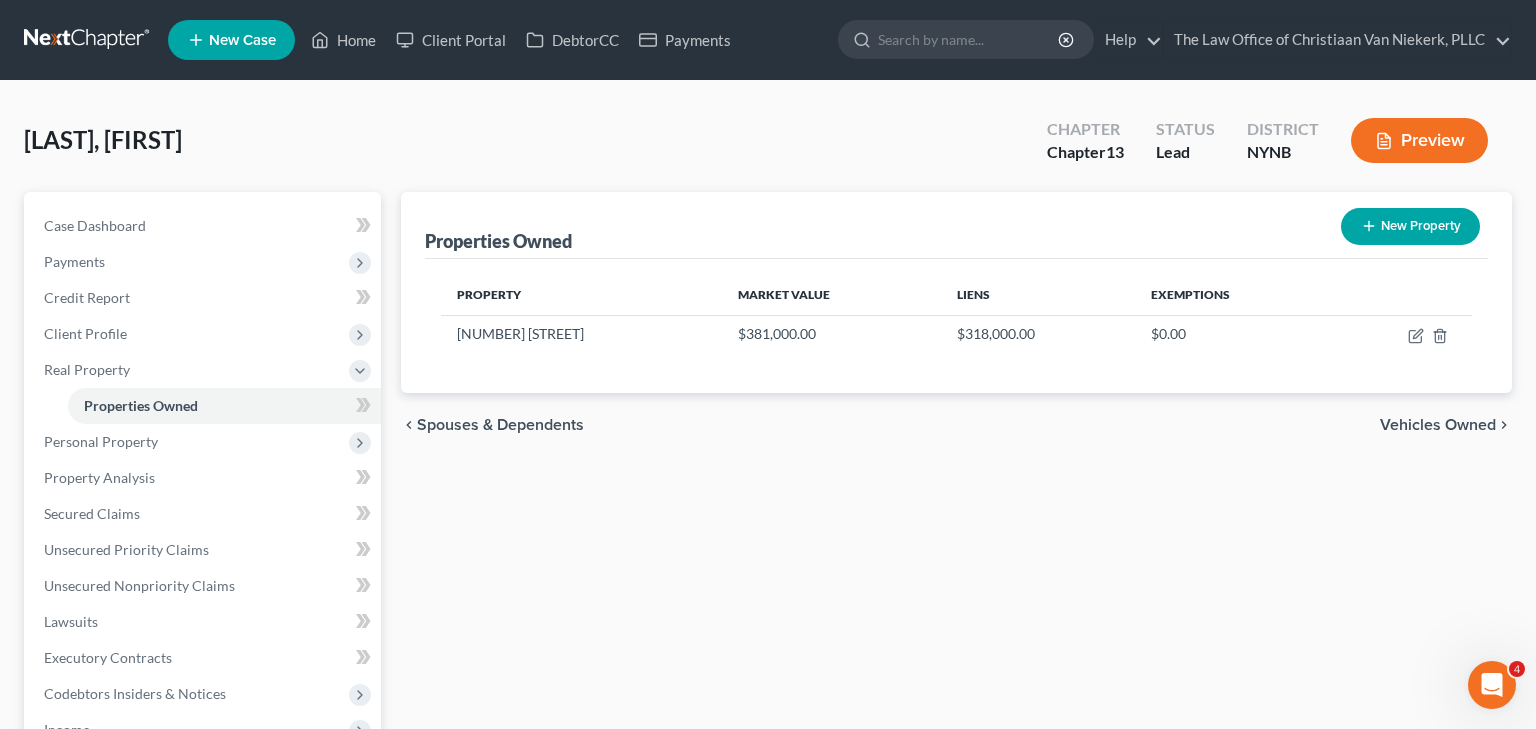 select on "35" 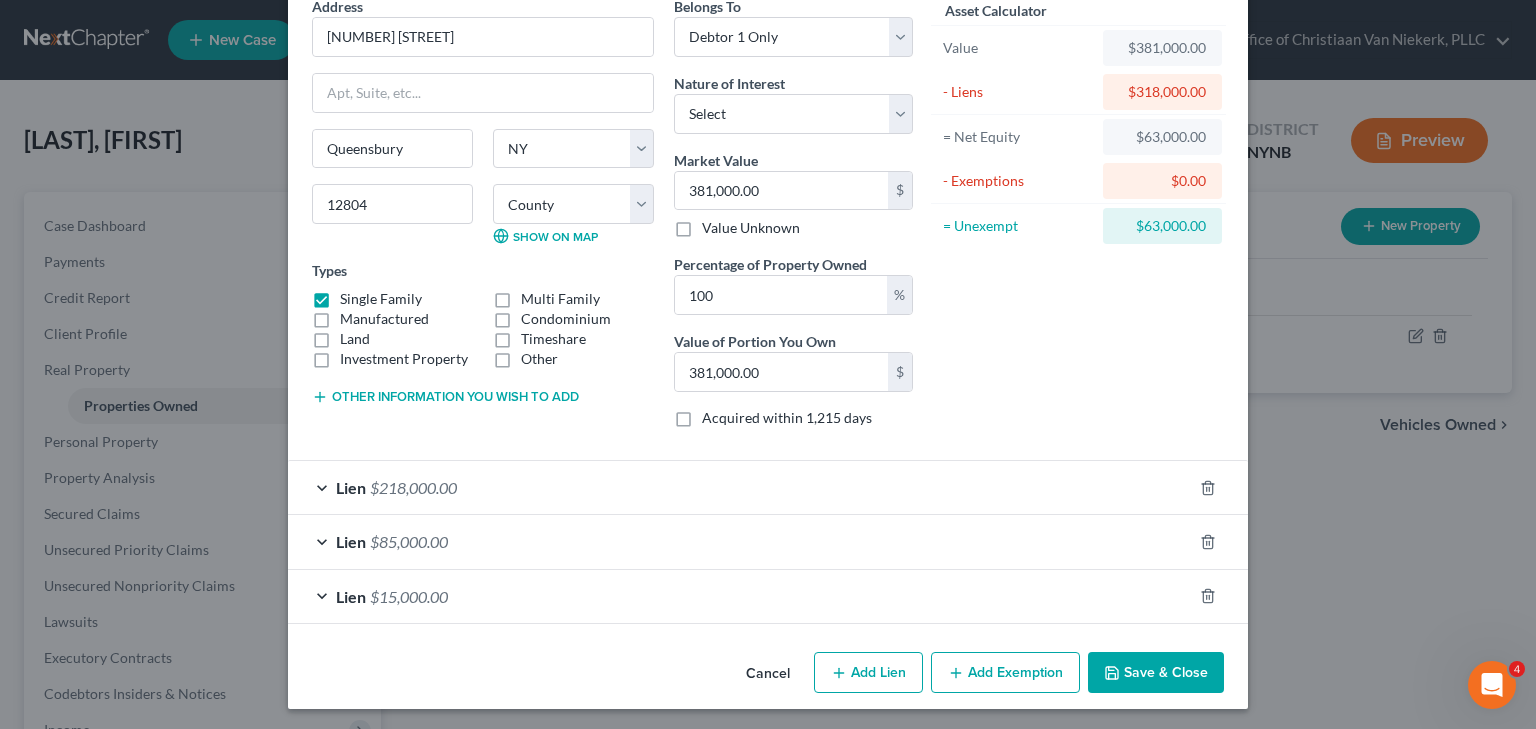 scroll, scrollTop: 97, scrollLeft: 0, axis: vertical 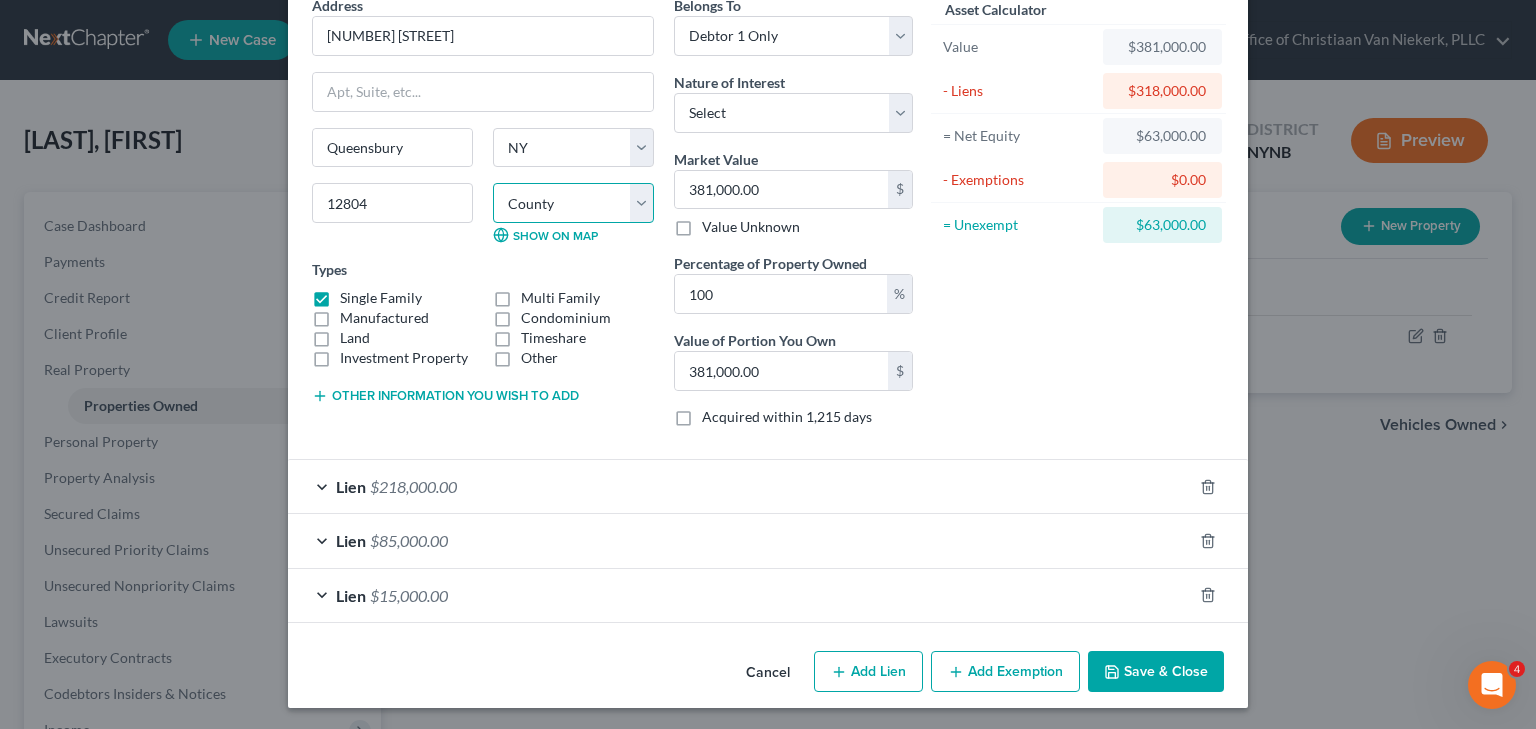 click on "County Albany County Allegany County Bronx County Broome County Cattaraugus County Cayuga County Chautauqua County Chemung County Chenango County Clinton County Columbia County Cortland County Delaware County Dutchess County Erie County Essex County Franklin County Fulton County Genesee County Greene County Hamilton County Herkimer County Jefferson County Kings County Lewis County Livingston County Madison County Monroe County Montgomery County Nassau County New York County Niagara County Oneida County Onondaga County Ontario County Orange County Orleans County Oswego County Otsego County Putnam County Queens County Rensselaer County Richmond County Rockland County Saratoga County Schenectady County Schoharie County Schuyler County Seneca County St. Lawrence County Steuben County Suffolk County Sullivan County Tioga County Tompkins County Ulster County Warren County Washington County Wayne County Westchester County Wyoming County Yates County" at bounding box center [573, 203] 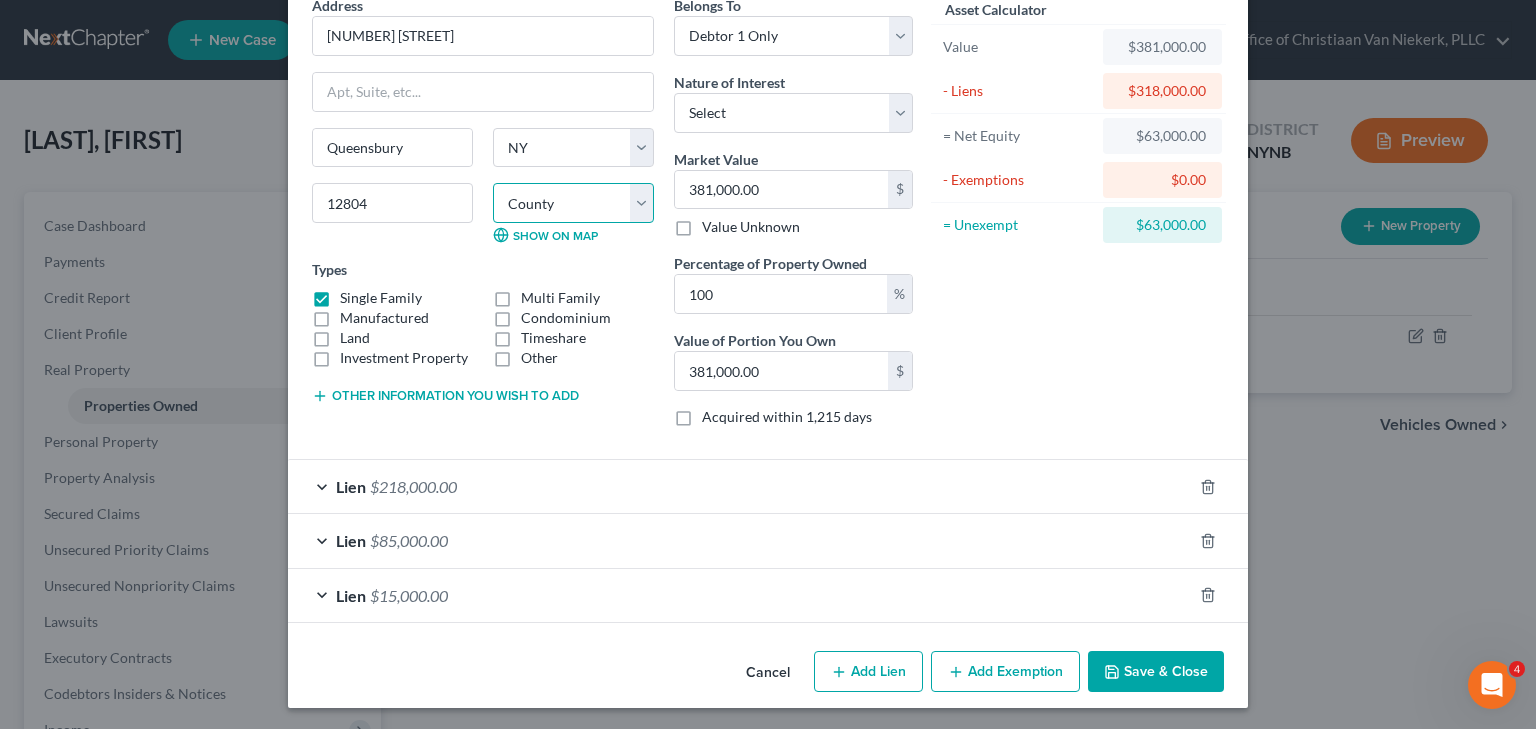 select on "56" 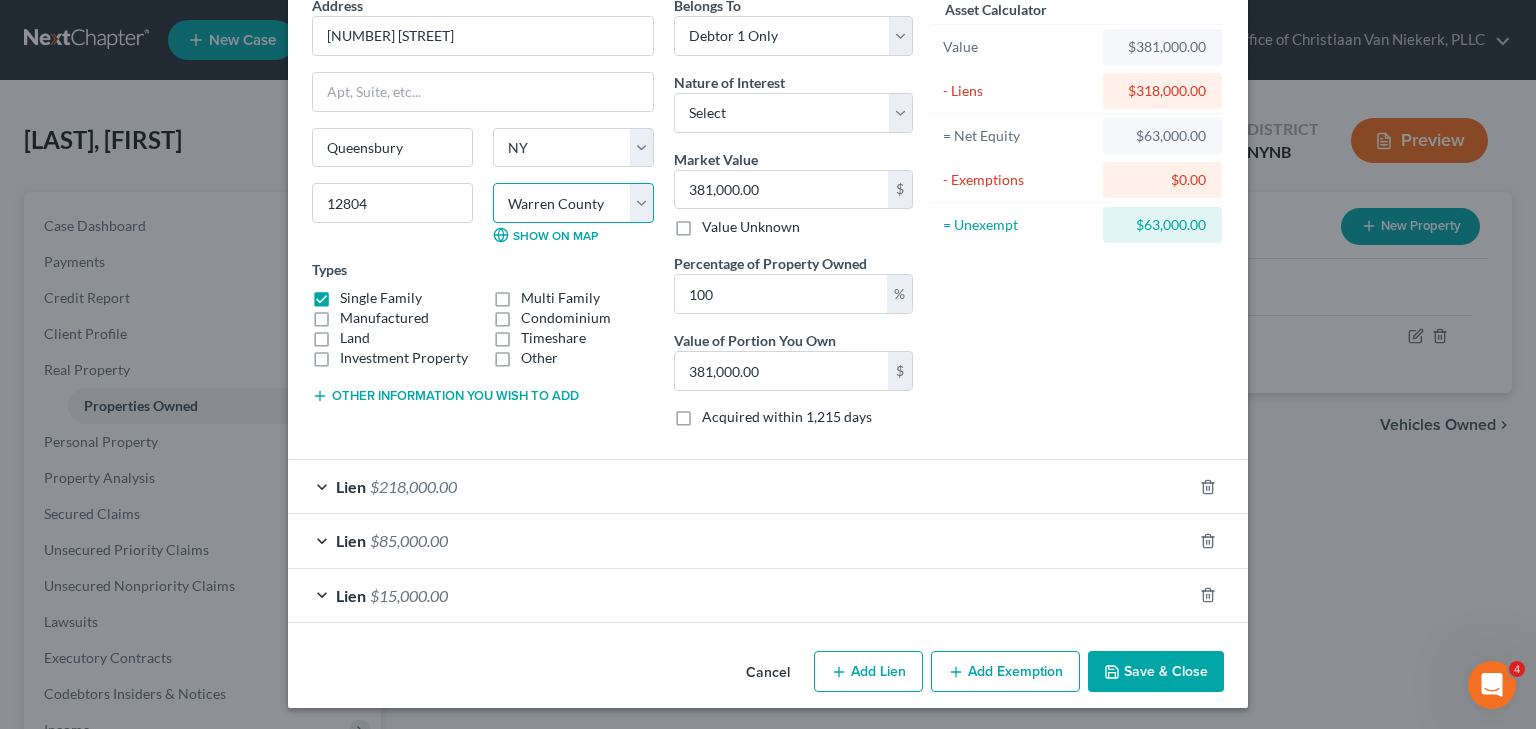 click on "County Albany County Allegany County Bronx County Broome County Cattaraugus County Cayuga County Chautauqua County Chemung County Chenango County Clinton County Columbia County Cortland County Delaware County Dutchess County Erie County Essex County Franklin County Fulton County Genesee County Greene County Hamilton County Herkimer County Jefferson County Kings County Lewis County Livingston County Madison County Monroe County Montgomery County Nassau County New York County Niagara County Oneida County Onondaga County Ontario County Orange County Orleans County Oswego County Otsego County Putnam County Queens County Rensselaer County Richmond County Rockland County Saratoga County Schenectady County Schoharie County Schuyler County Seneca County St. Lawrence County Steuben County Suffolk County Sullivan County Tioga County Tompkins County Ulster County Warren County Washington County Wayne County Westchester County Wyoming County Yates County" at bounding box center (573, 203) 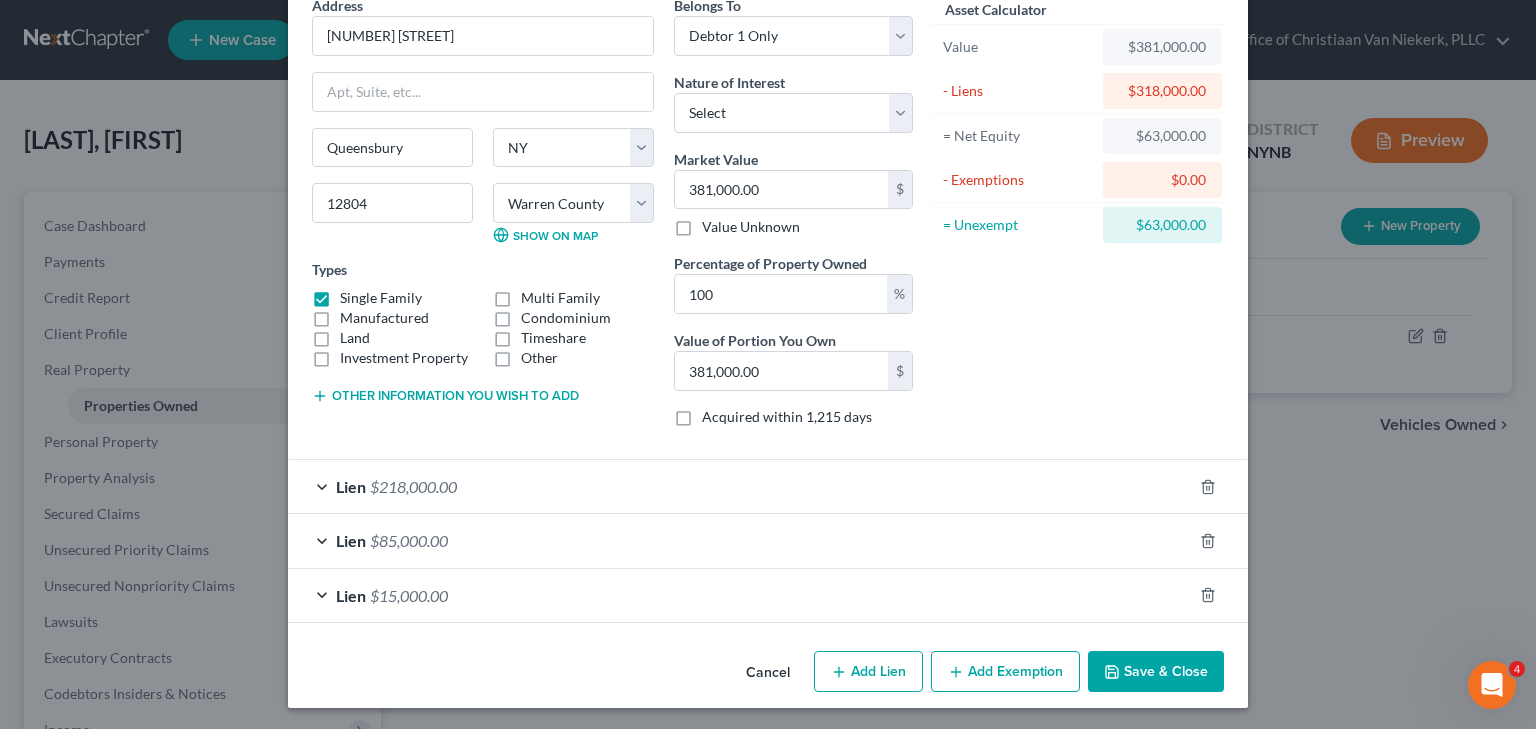 click on "Add Exemption" at bounding box center [1005, 672] 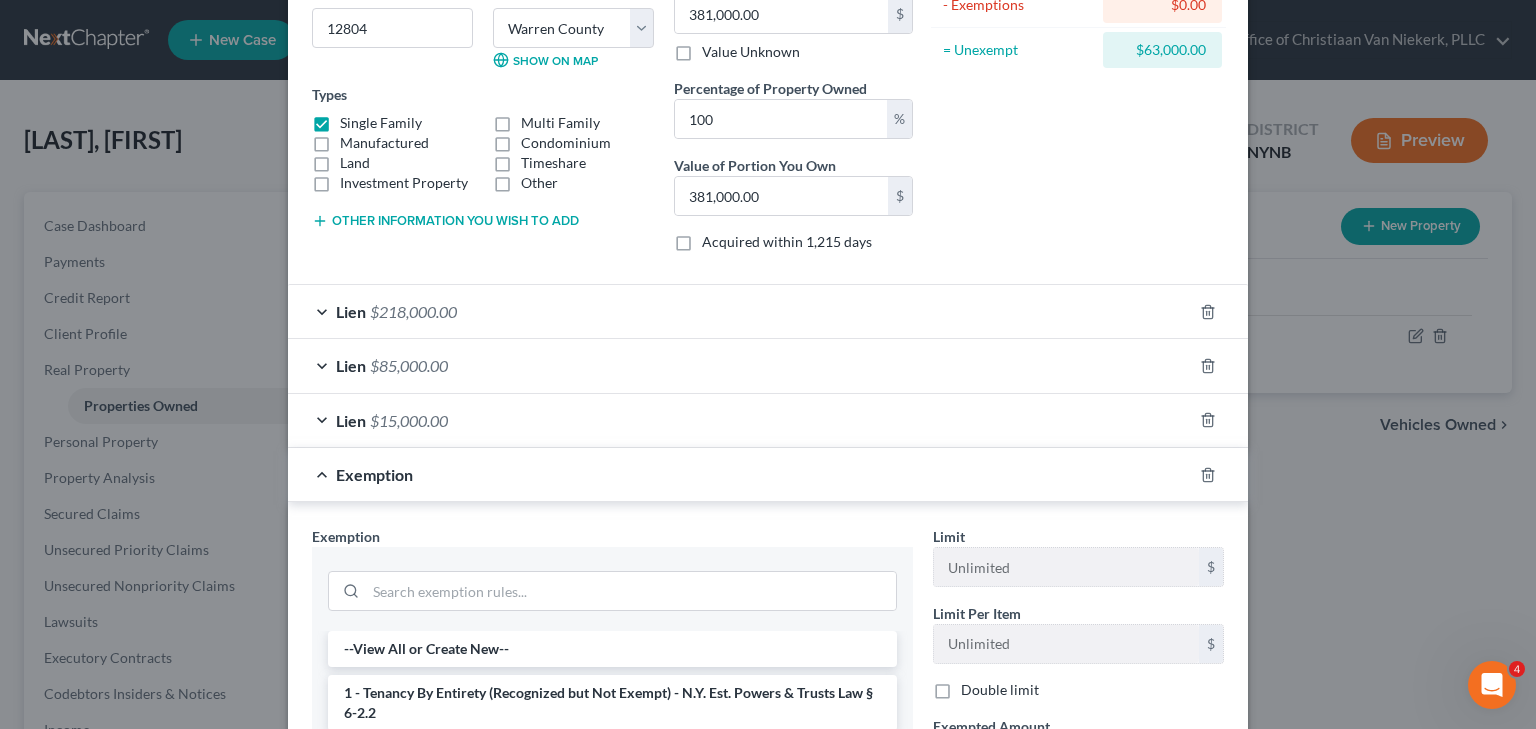 scroll, scrollTop: 97, scrollLeft: 0, axis: vertical 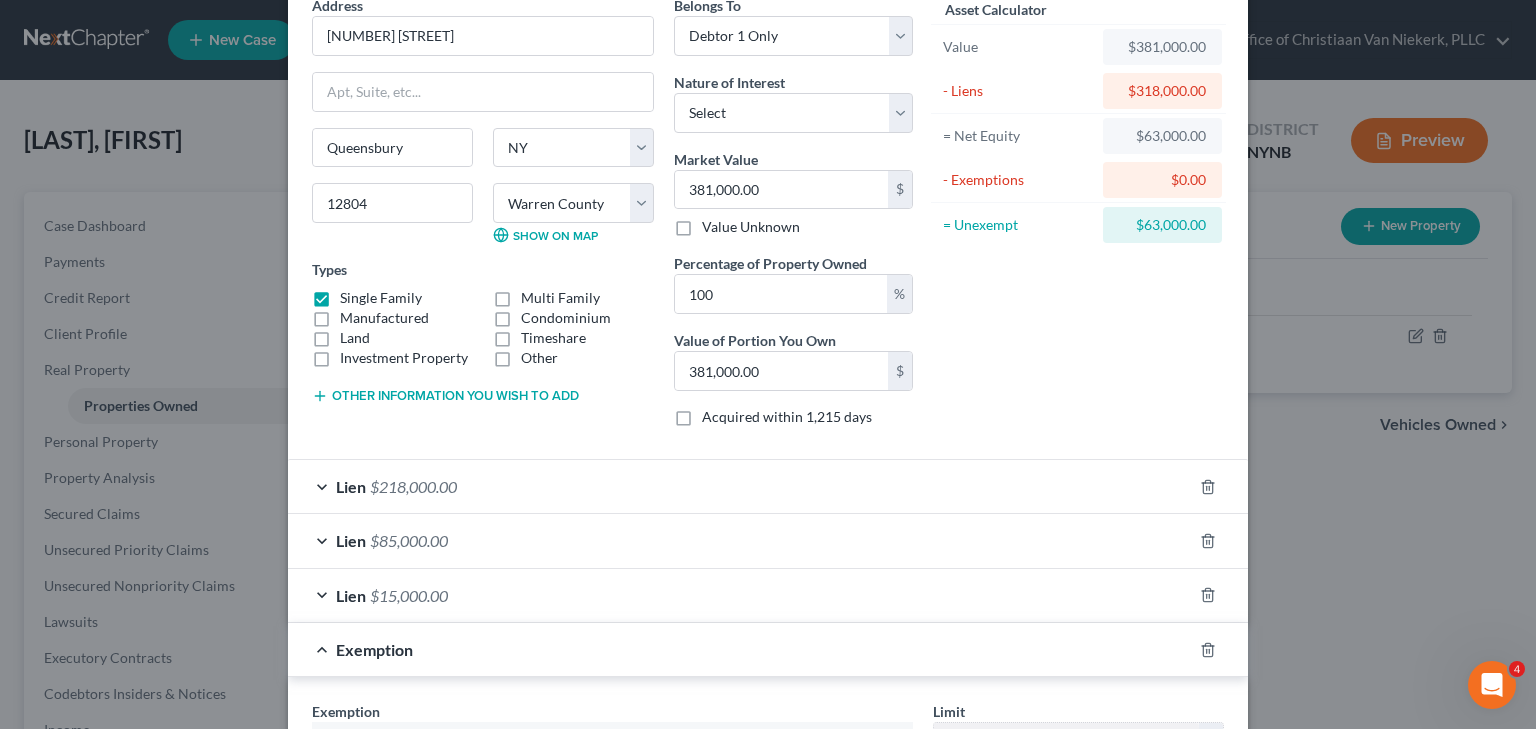 click on "$63,000.00" at bounding box center [1162, 225] 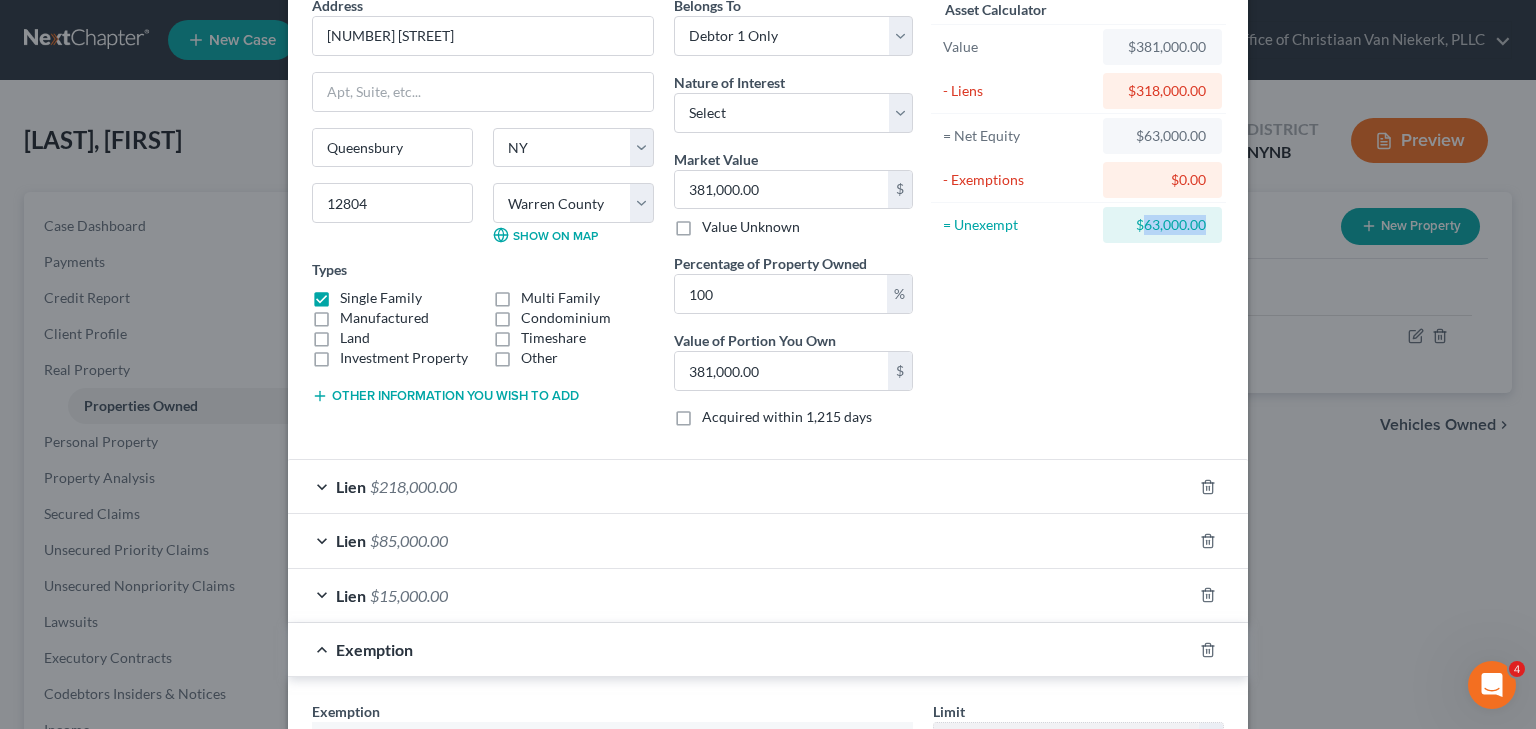 click on "$63,000.00" at bounding box center (1162, 225) 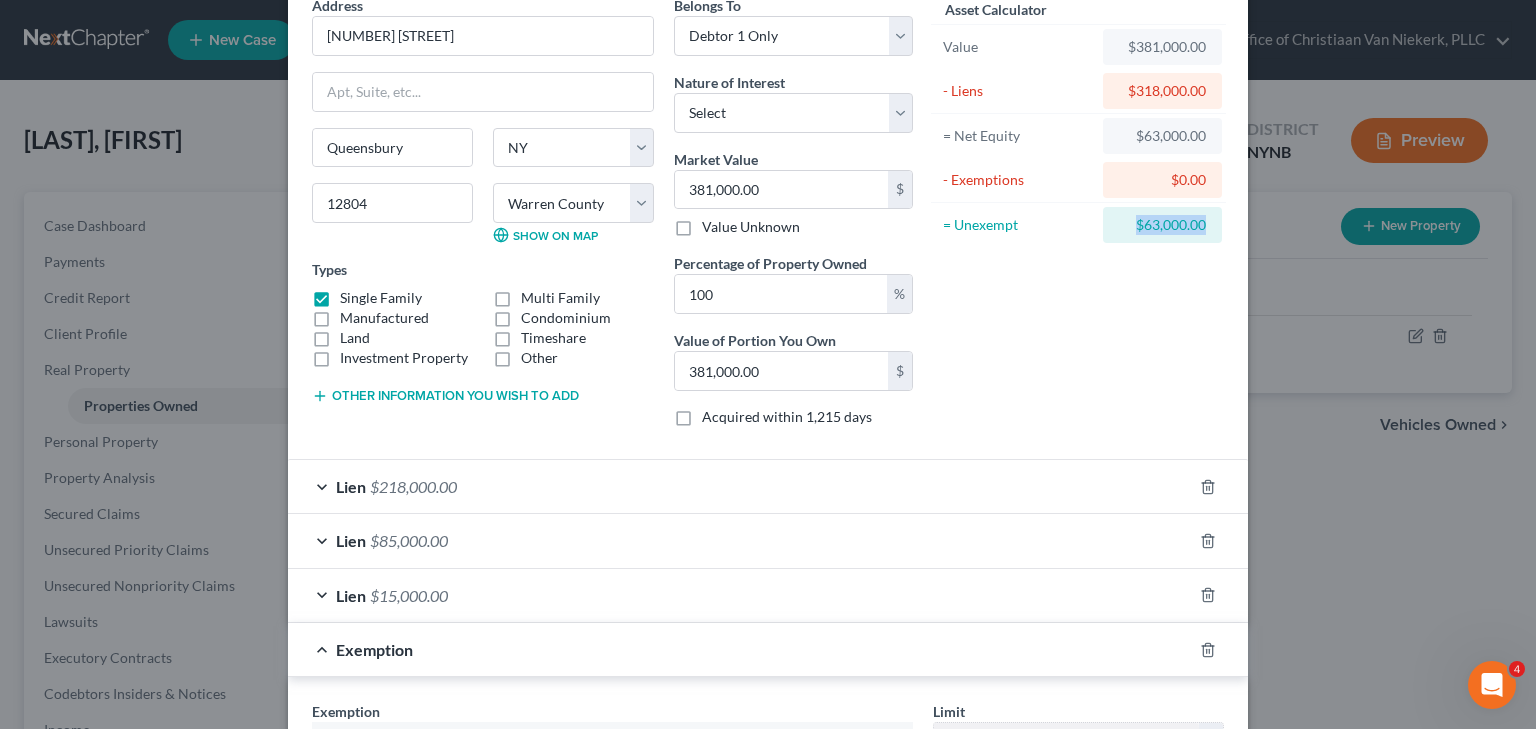 click on "$63,000.00" at bounding box center [1162, 225] 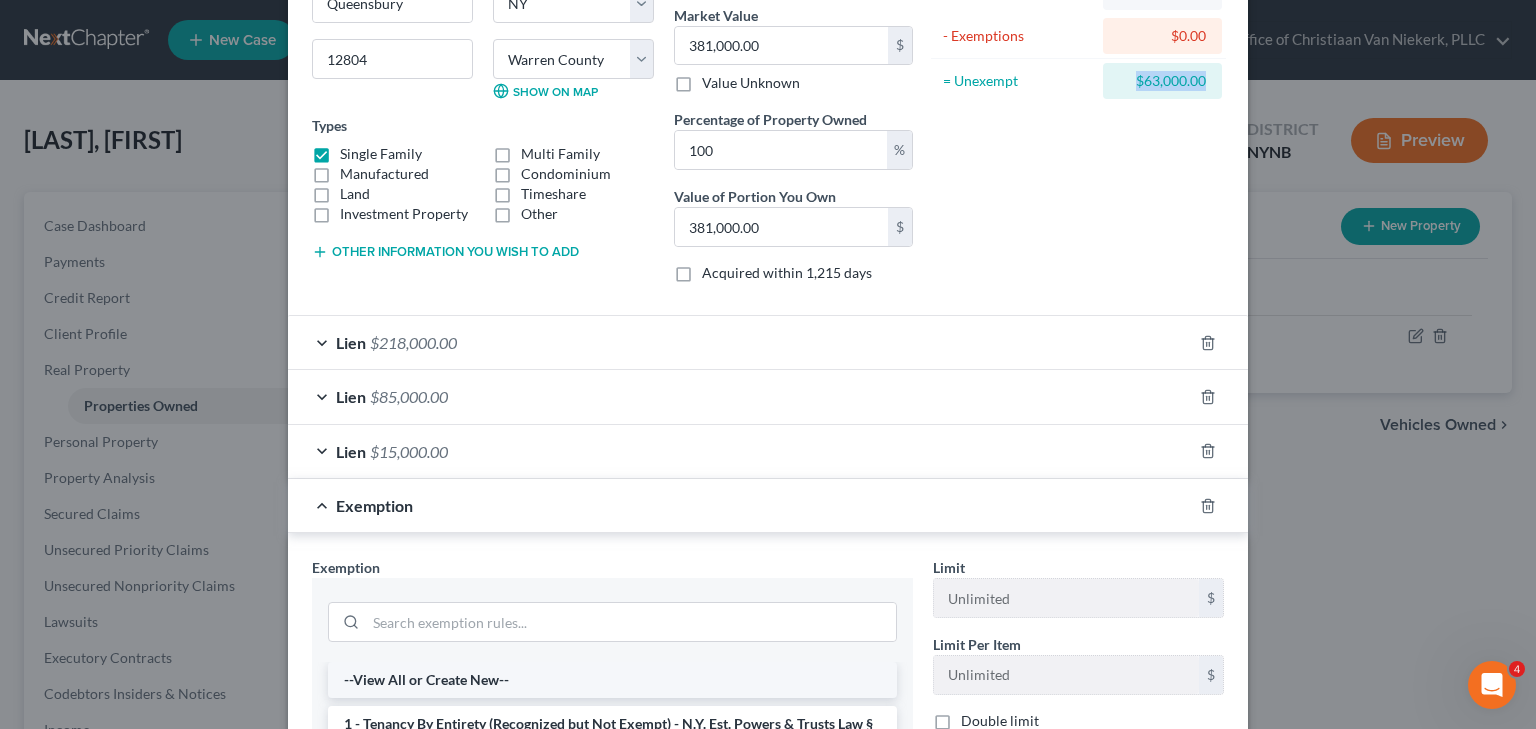 scroll, scrollTop: 497, scrollLeft: 0, axis: vertical 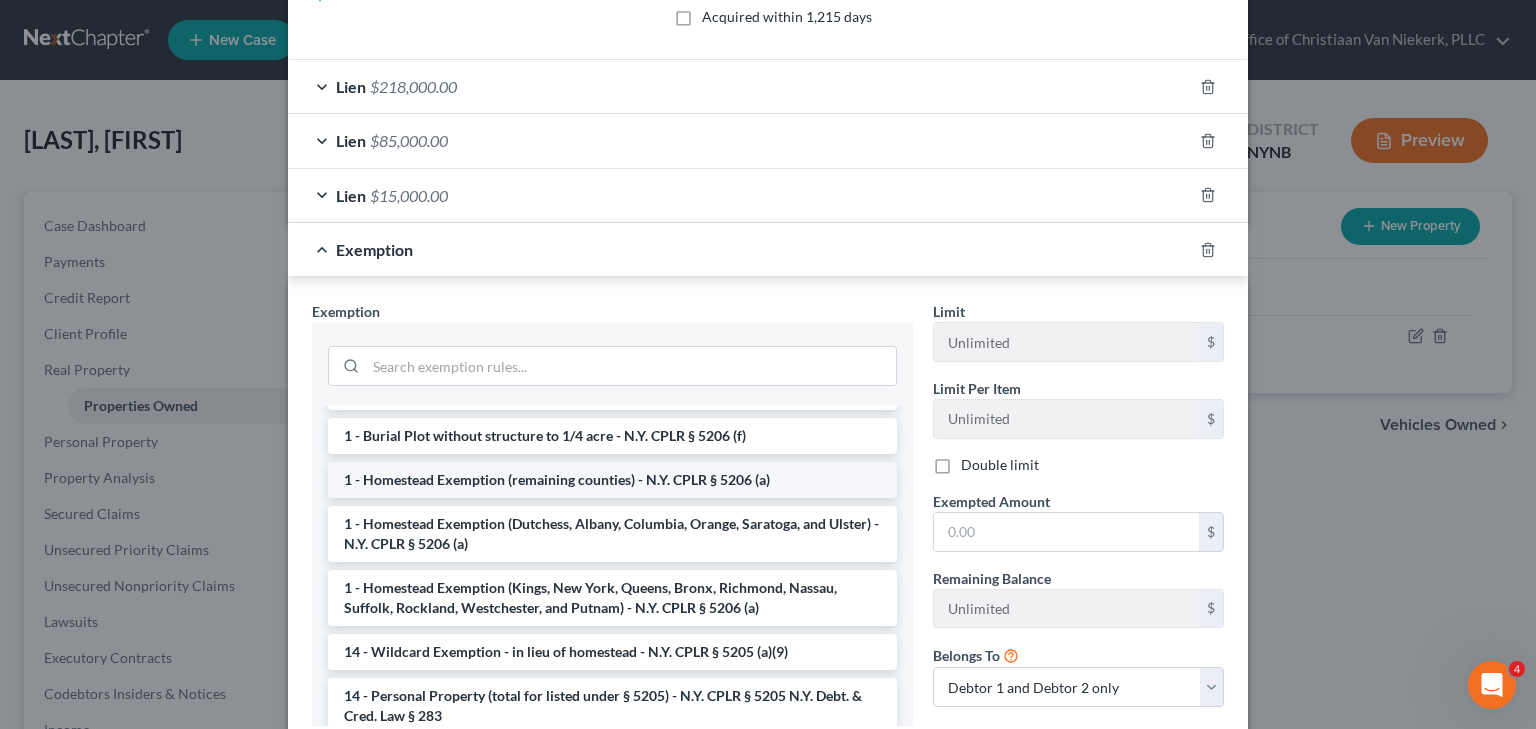 click on "1 - Homestead Exemption (remaining counties)  - N.Y. CPLR § 5206 (a)" at bounding box center (612, 480) 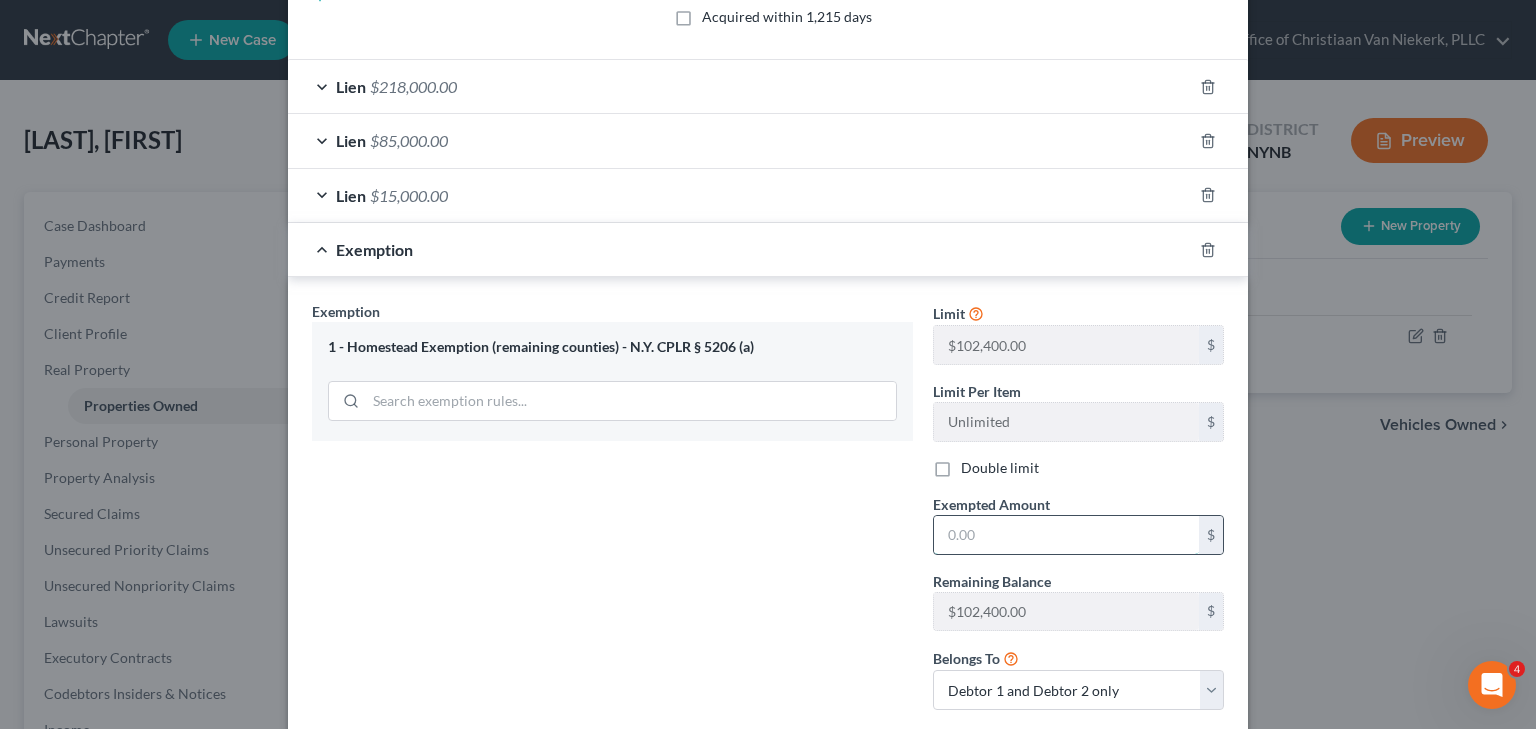 click at bounding box center (1066, 535) 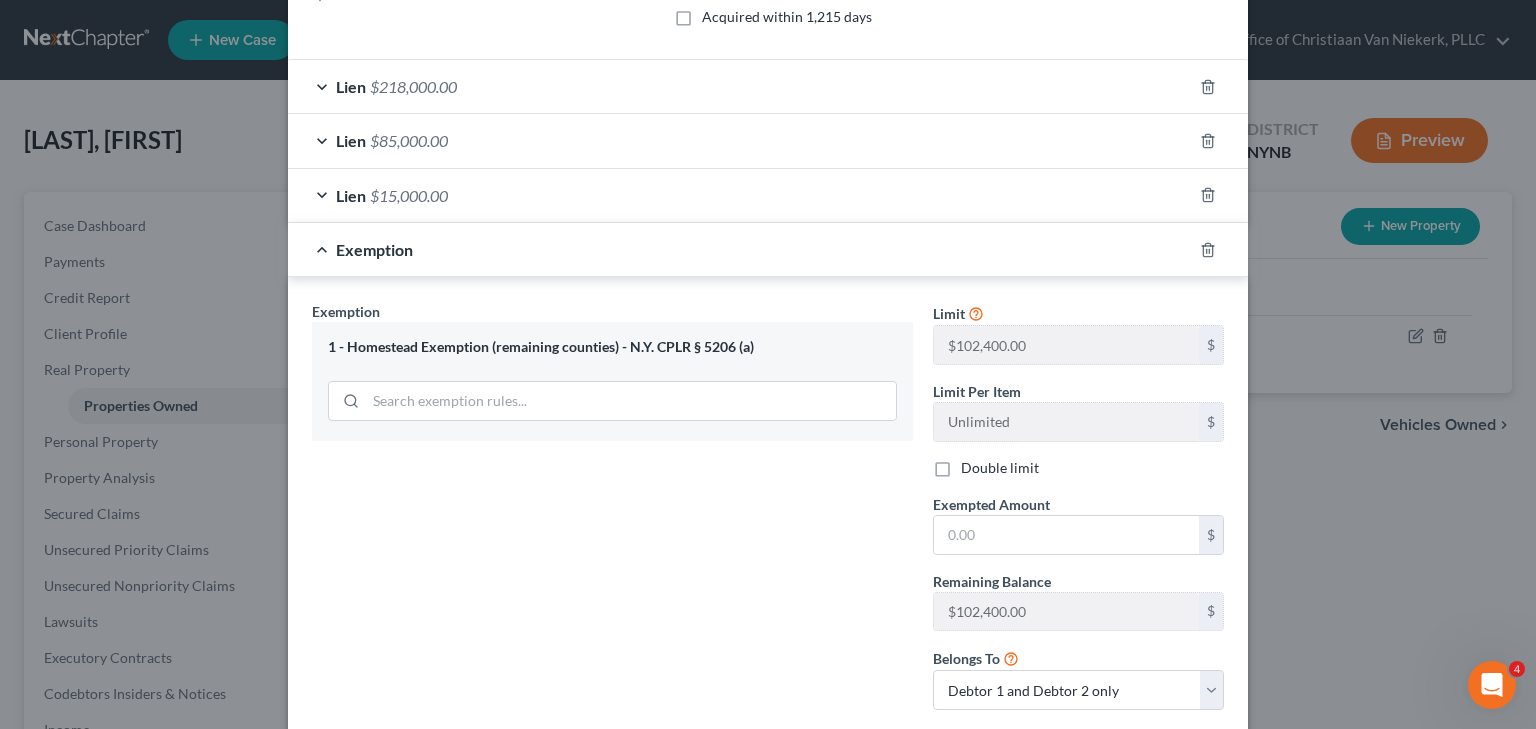 drag, startPoint x: 931, startPoint y: 456, endPoint x: 955, endPoint y: 466, distance: 26 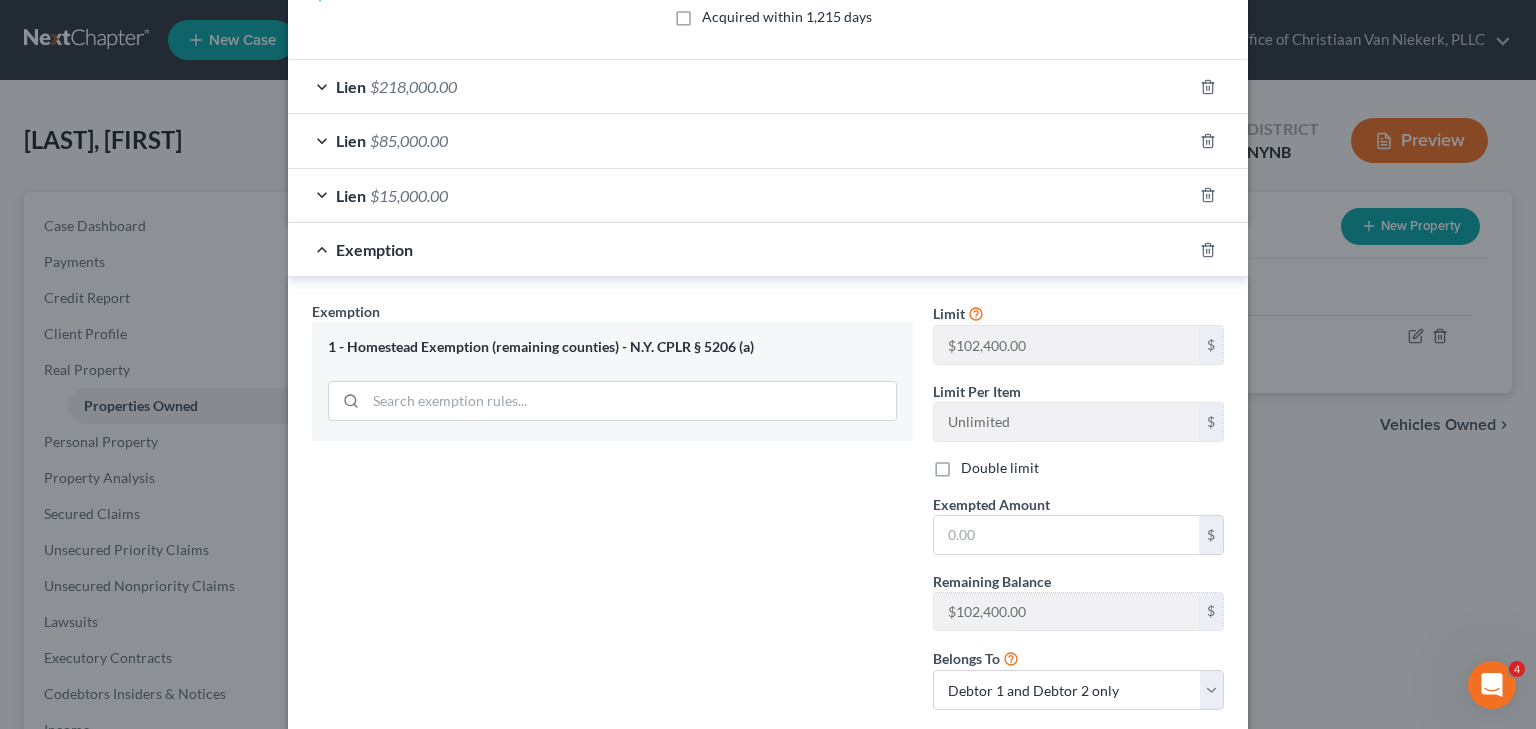 click on "Double limit" at bounding box center [1000, 468] 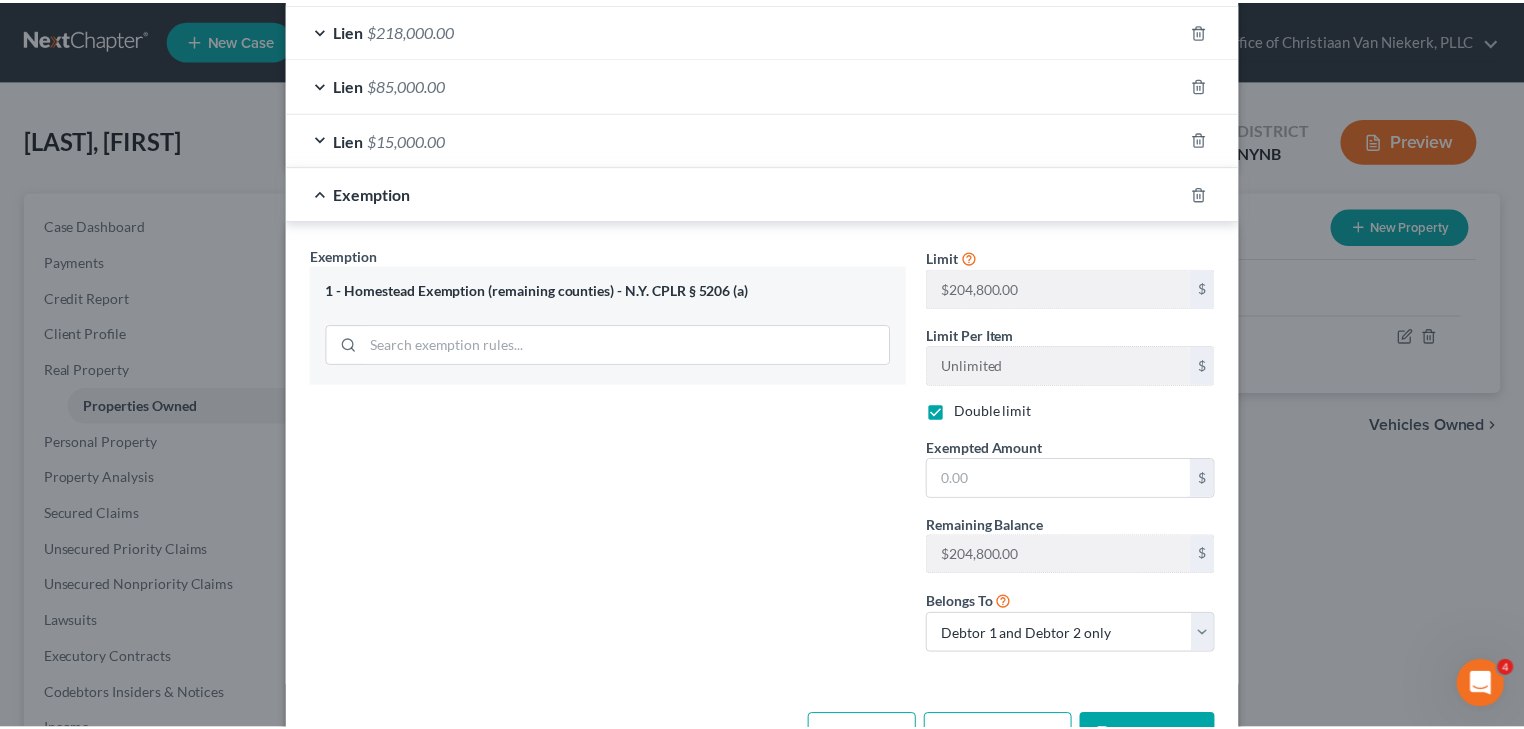scroll, scrollTop: 616, scrollLeft: 0, axis: vertical 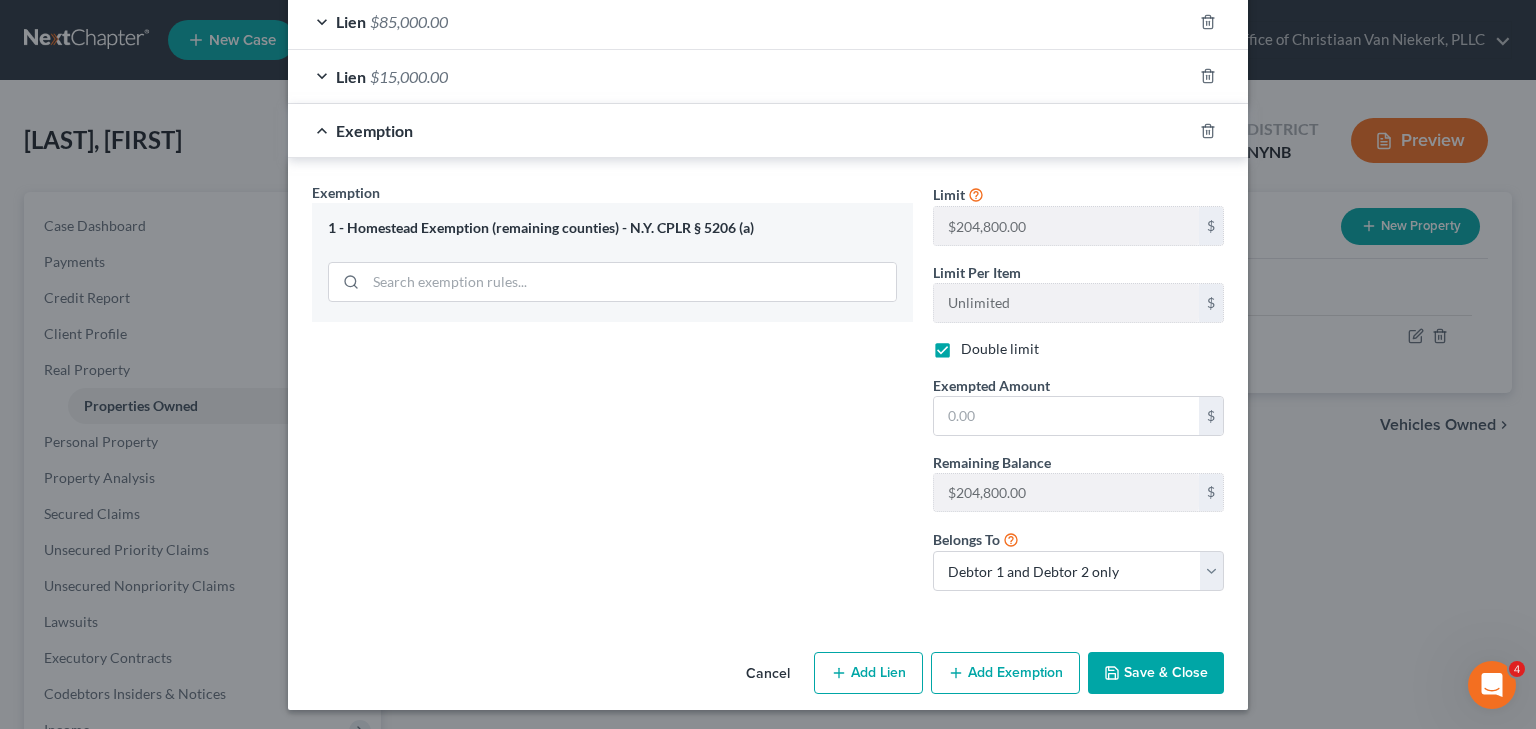 click on "Save & Close" at bounding box center [1156, 673] 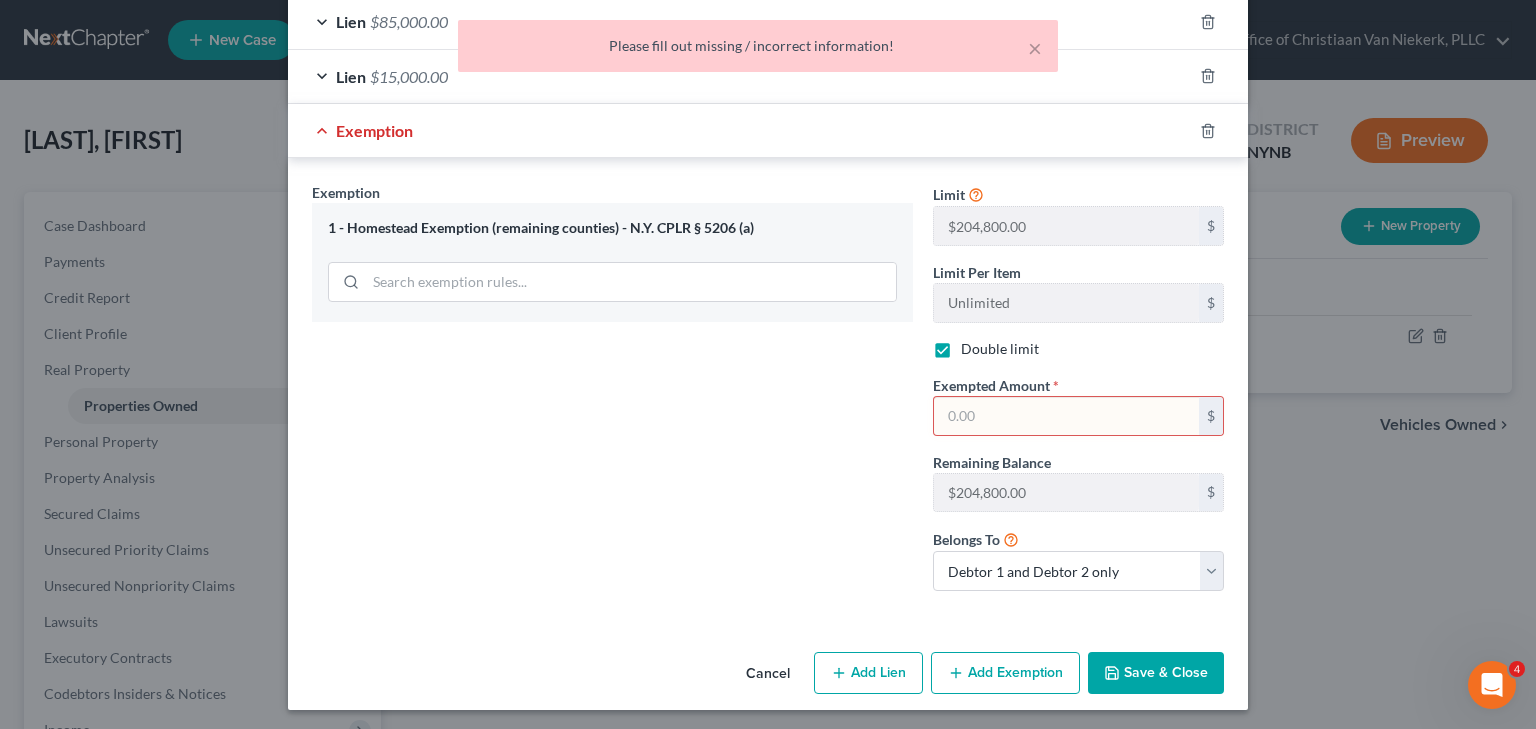 click at bounding box center (1066, 416) 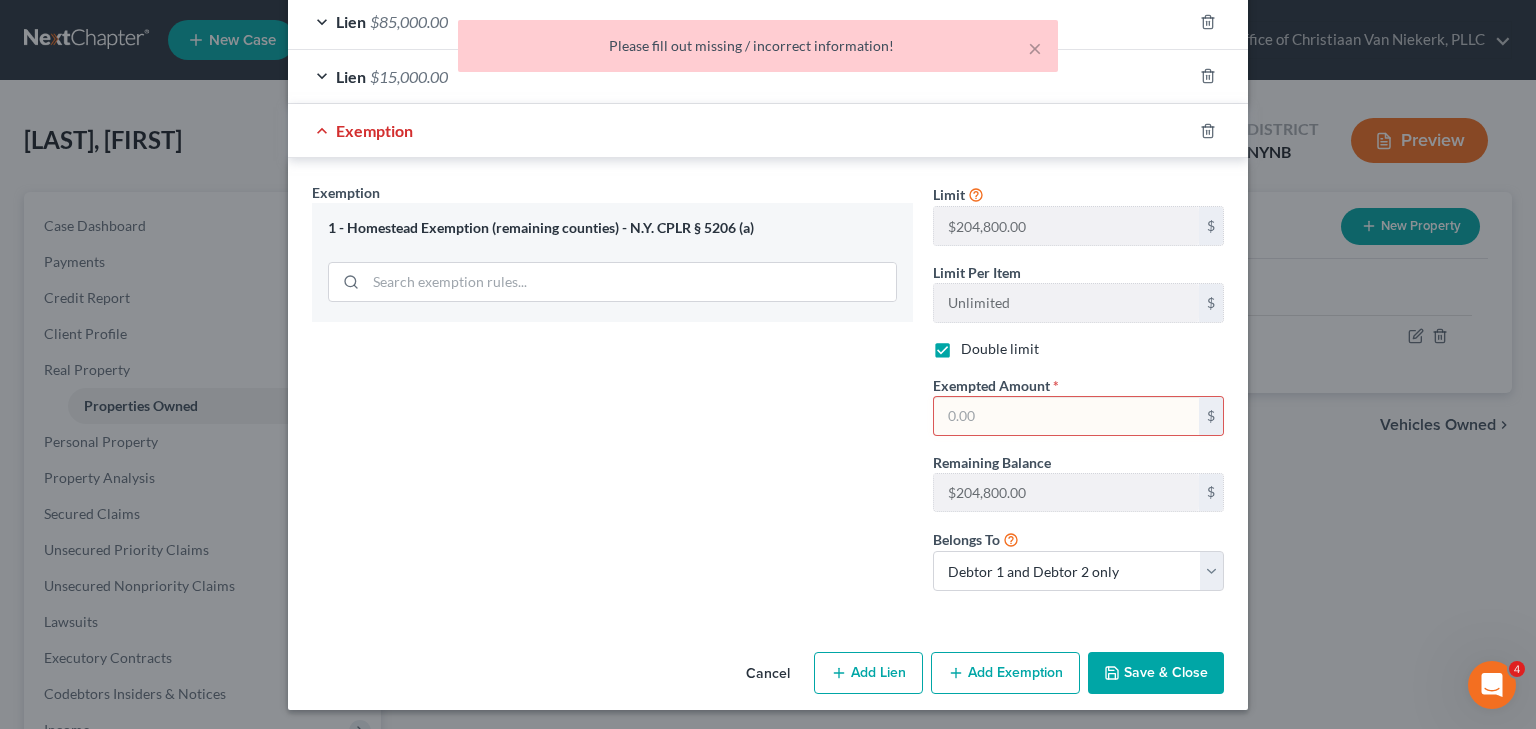 paste on "$63,000.00" 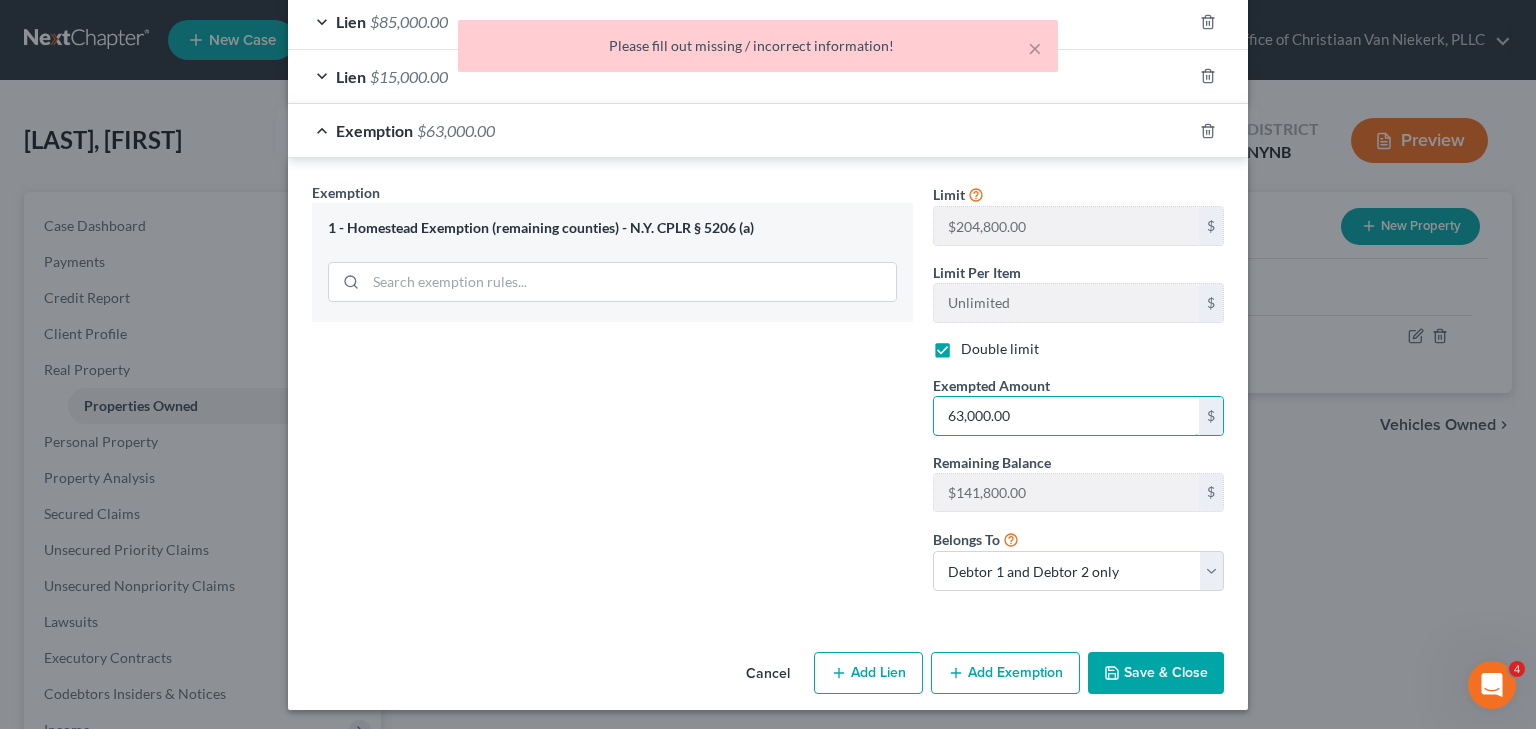 type on "63,000.00" 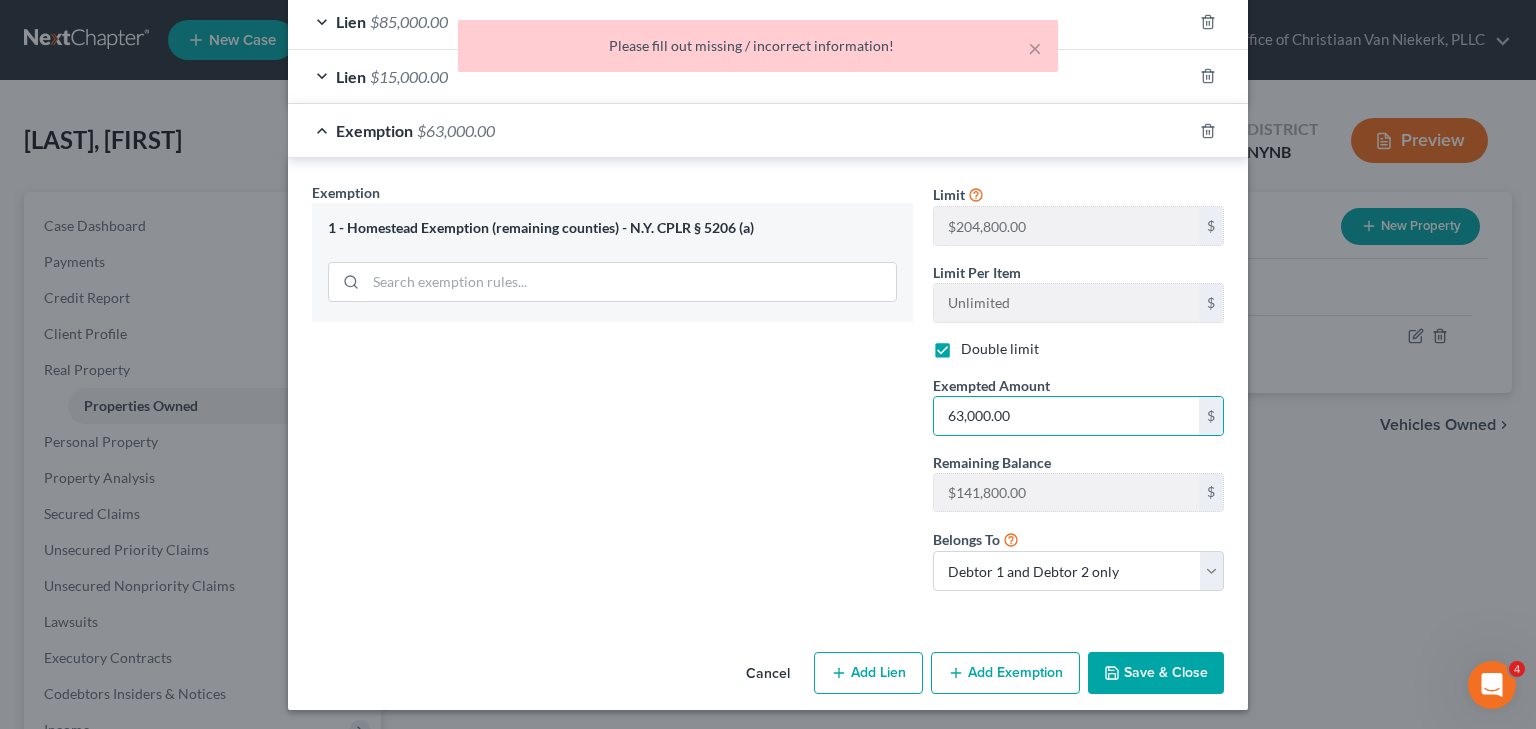 click on "Save & Close" at bounding box center (1156, 673) 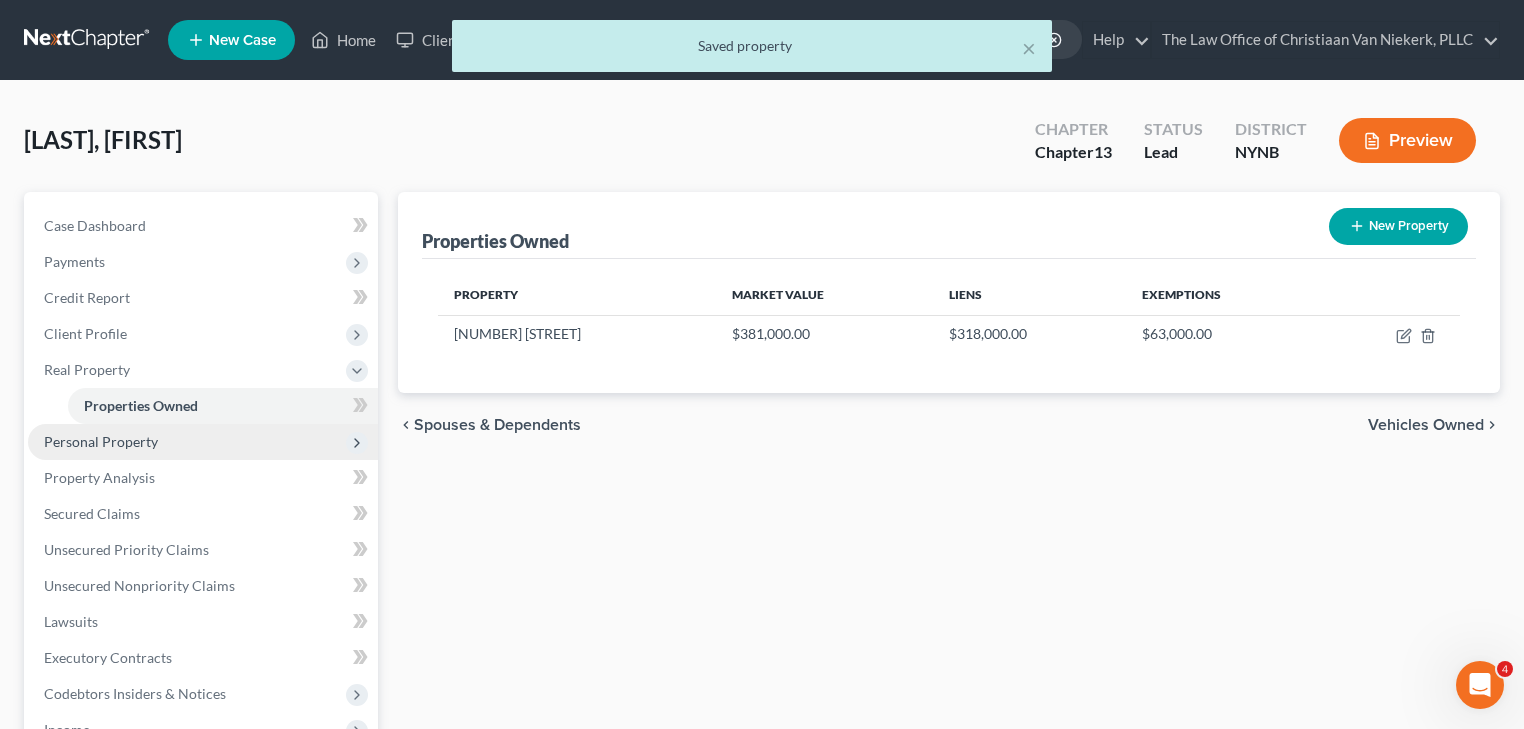 click on "Personal Property" at bounding box center (203, 442) 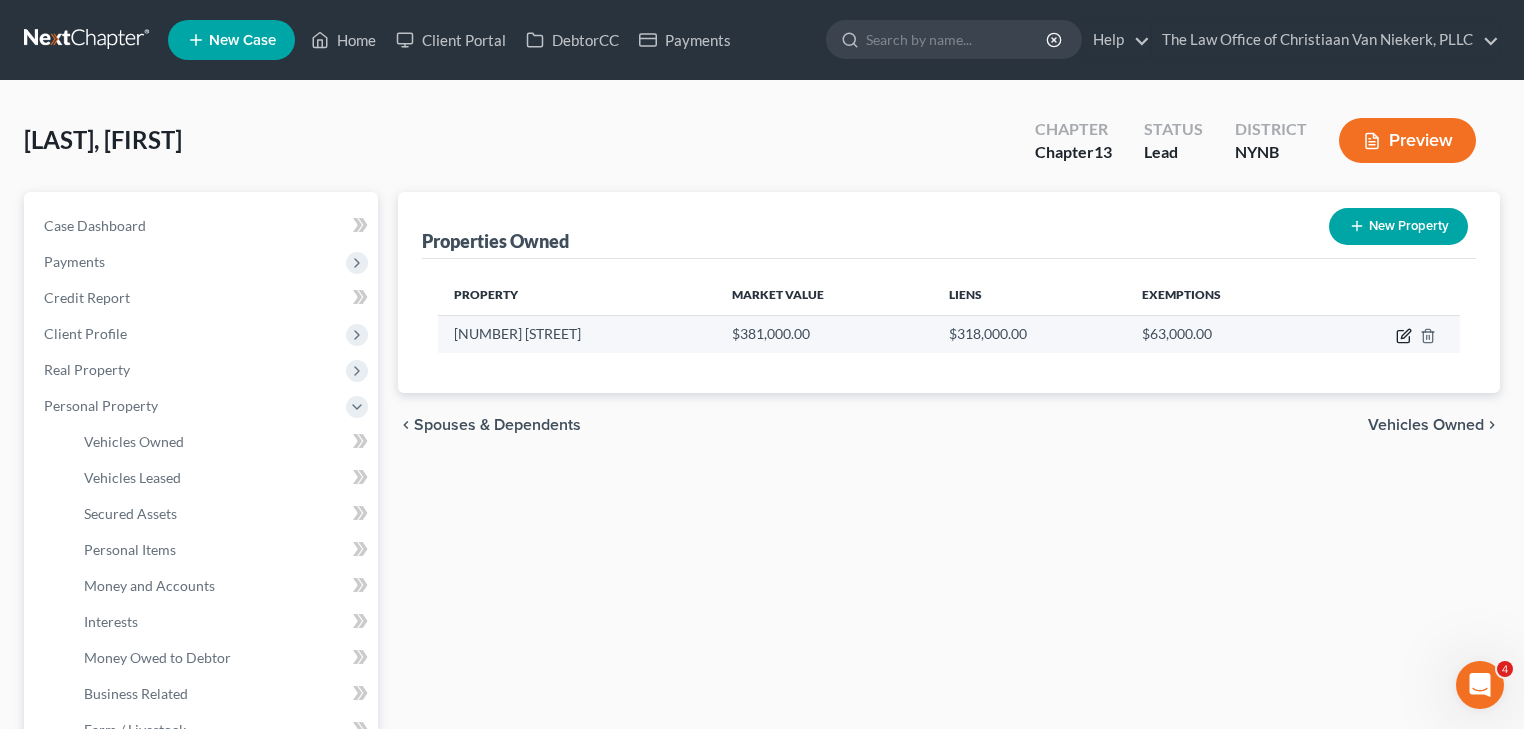 click 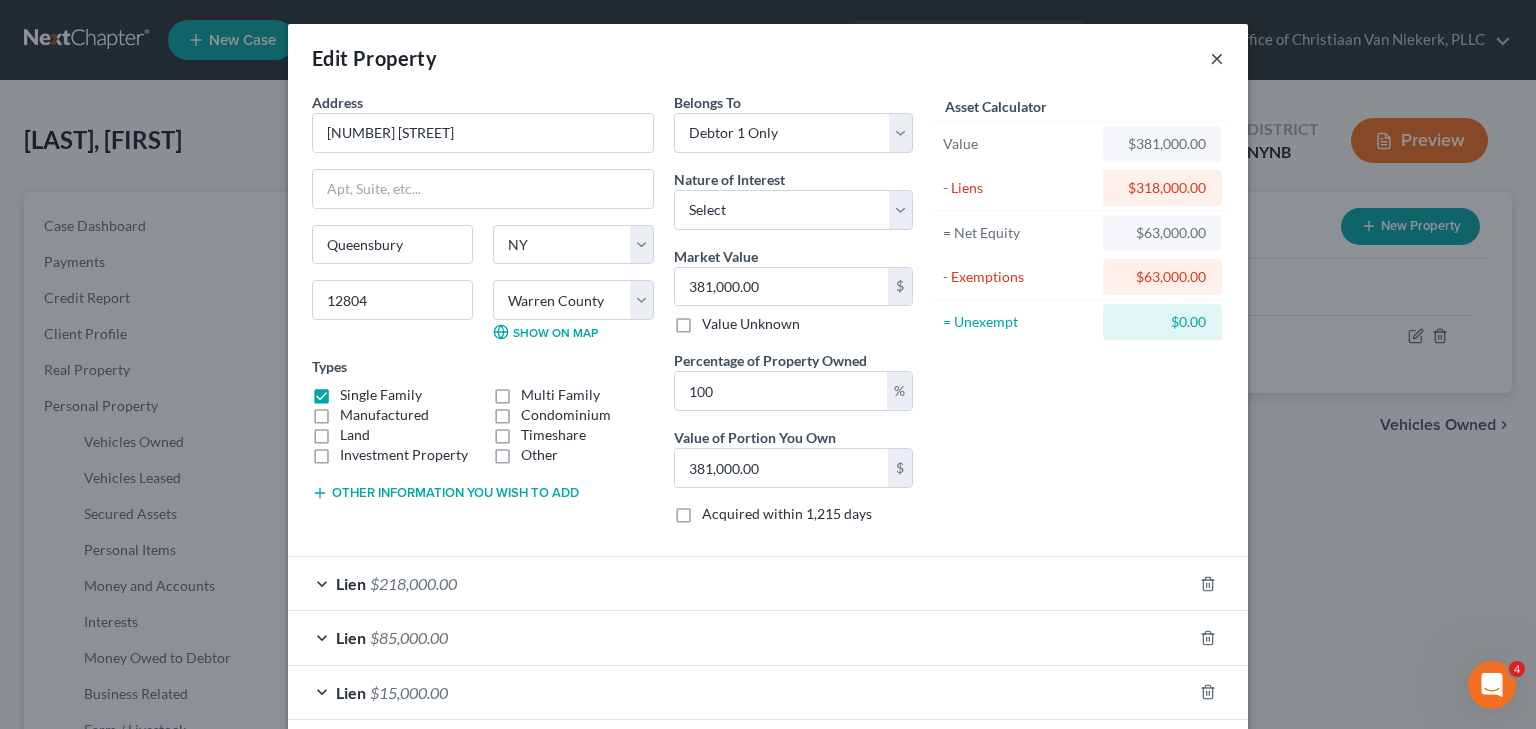 click on "×" at bounding box center [1217, 58] 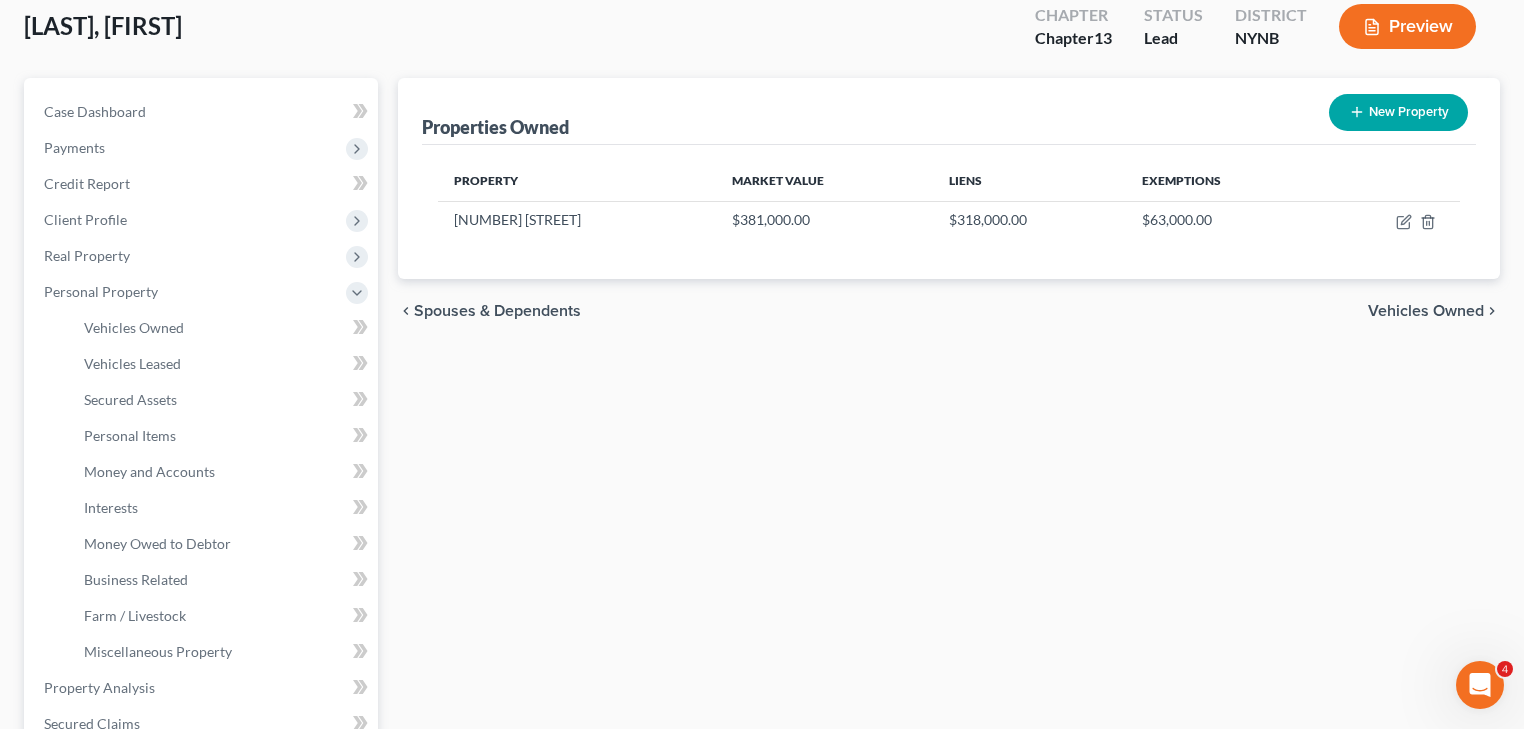 scroll, scrollTop: 400, scrollLeft: 0, axis: vertical 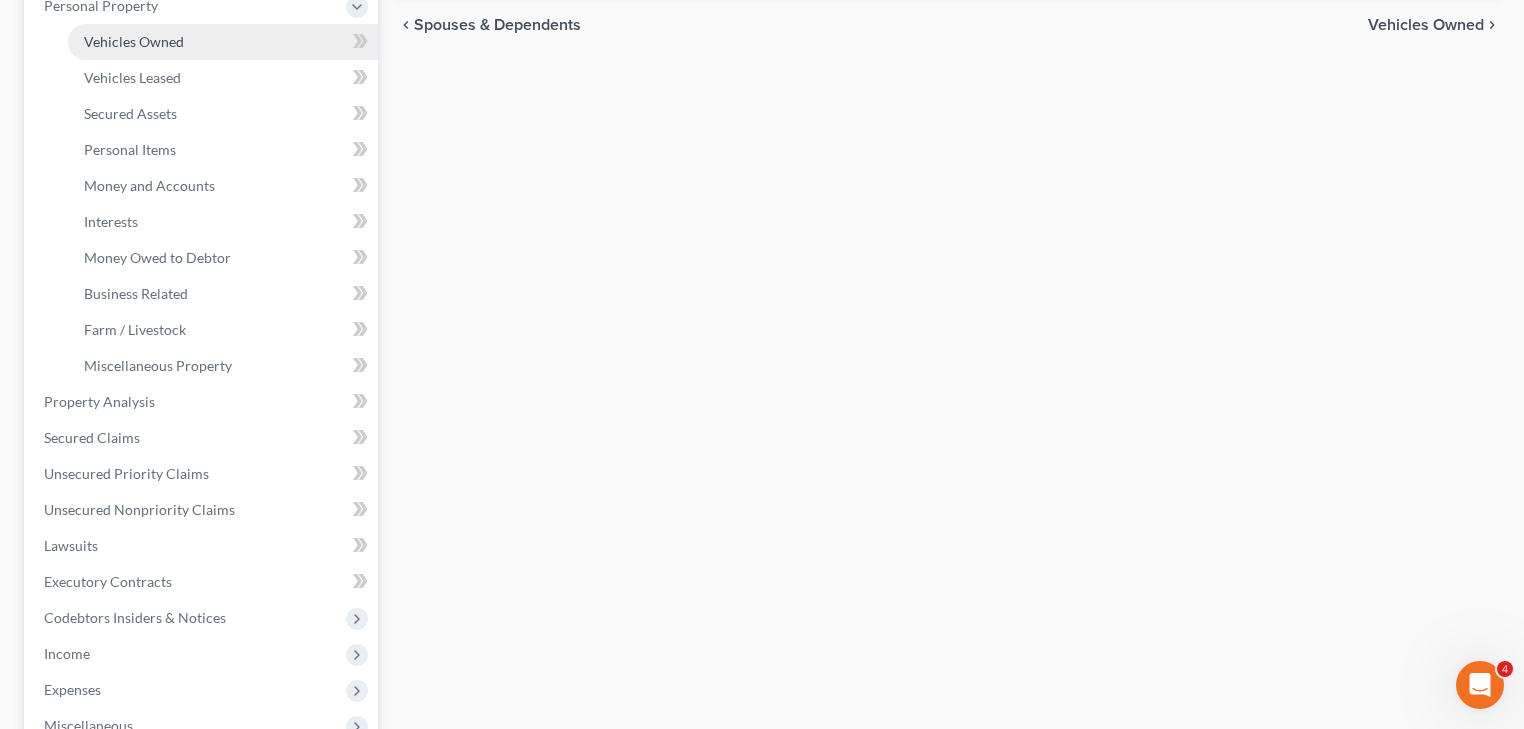 click on "Vehicles Owned" at bounding box center (134, 41) 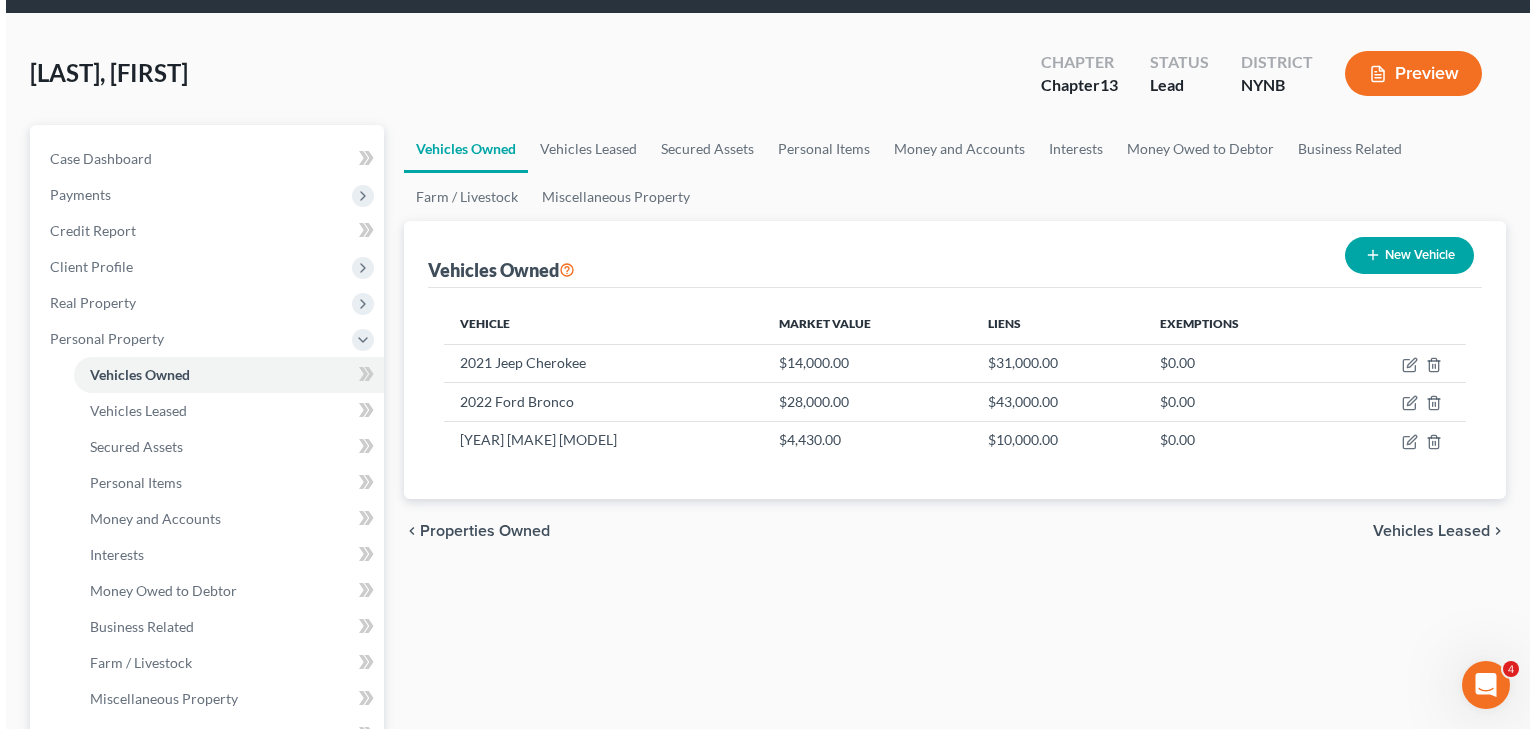 scroll, scrollTop: 0, scrollLeft: 0, axis: both 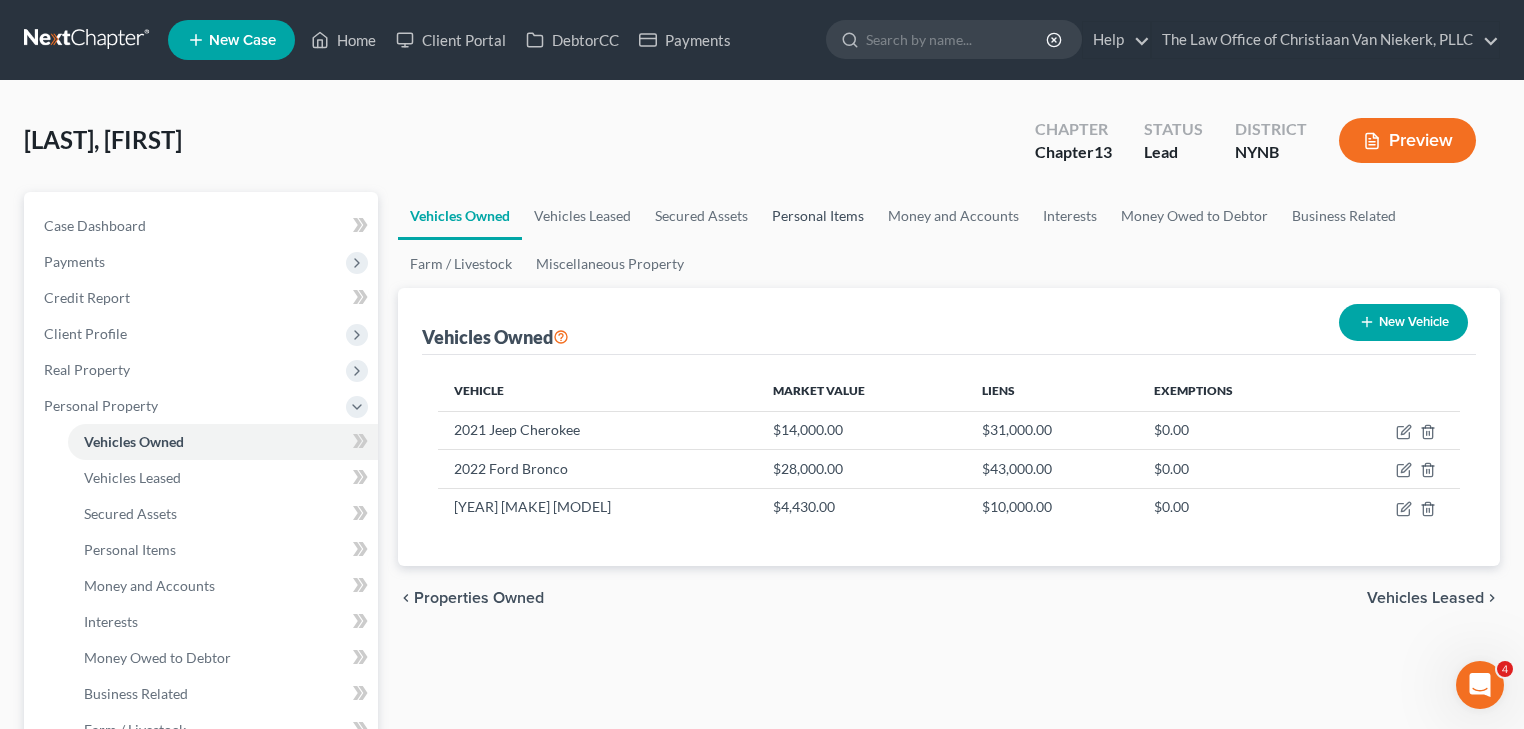 click on "Personal Items" at bounding box center [818, 216] 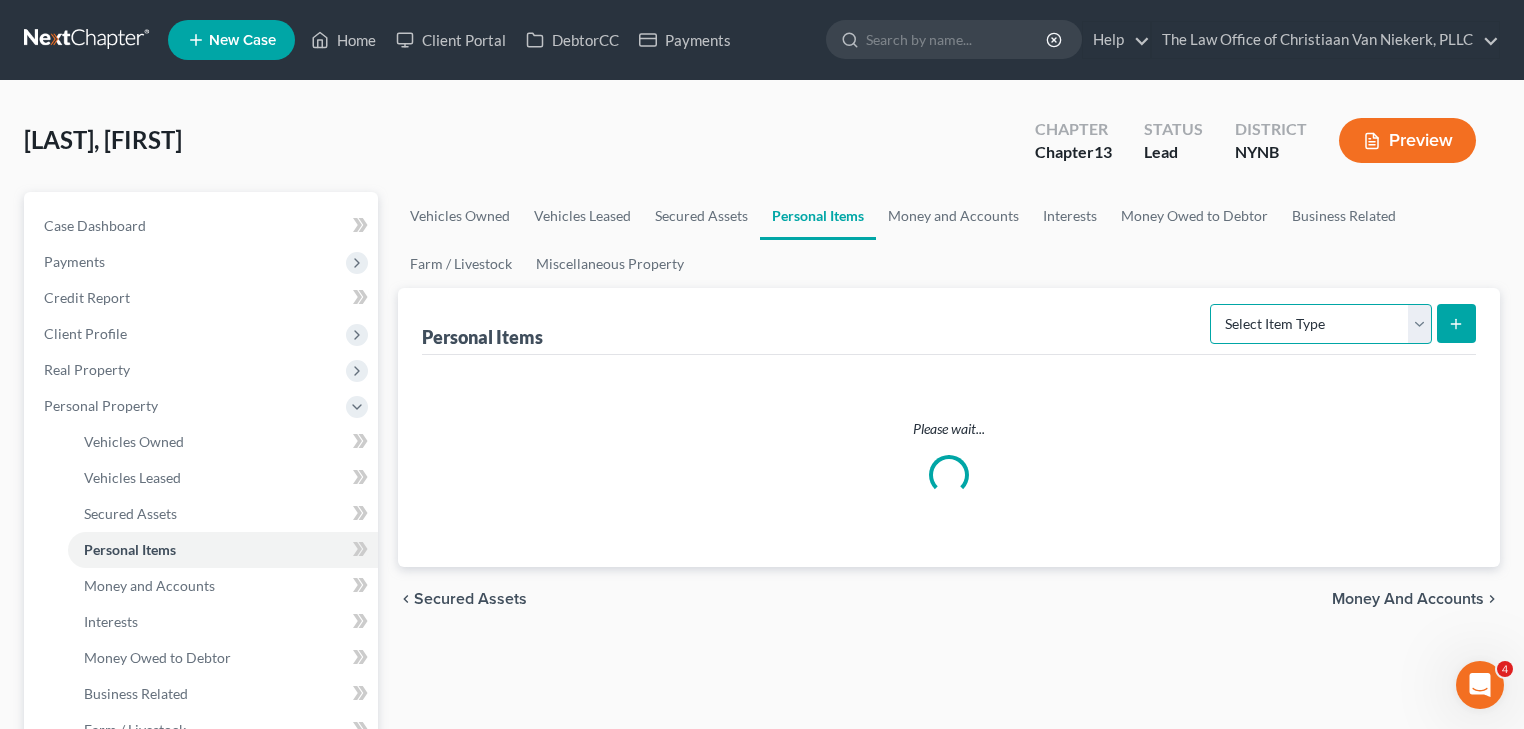 click on "Select Item Type Clothing Collectibles Of Value Electronics Firearms Household Goods Jewelry Other Pet(s) Sports & Hobby Equipment" at bounding box center (1321, 324) 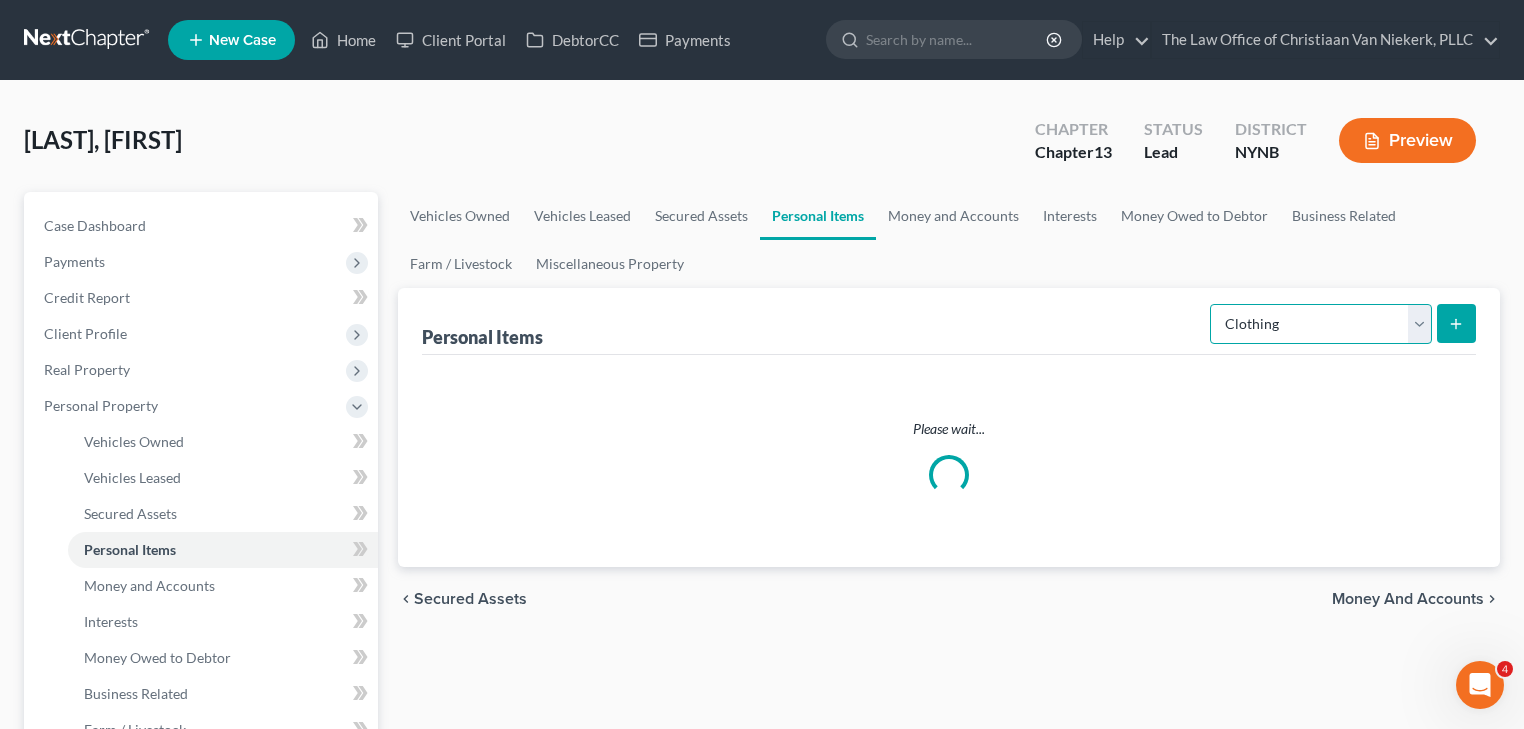 click on "Select Item Type Clothing Collectibles Of Value Electronics Firearms Household Goods Jewelry Other Pet(s) Sports & Hobby Equipment" at bounding box center [1321, 324] 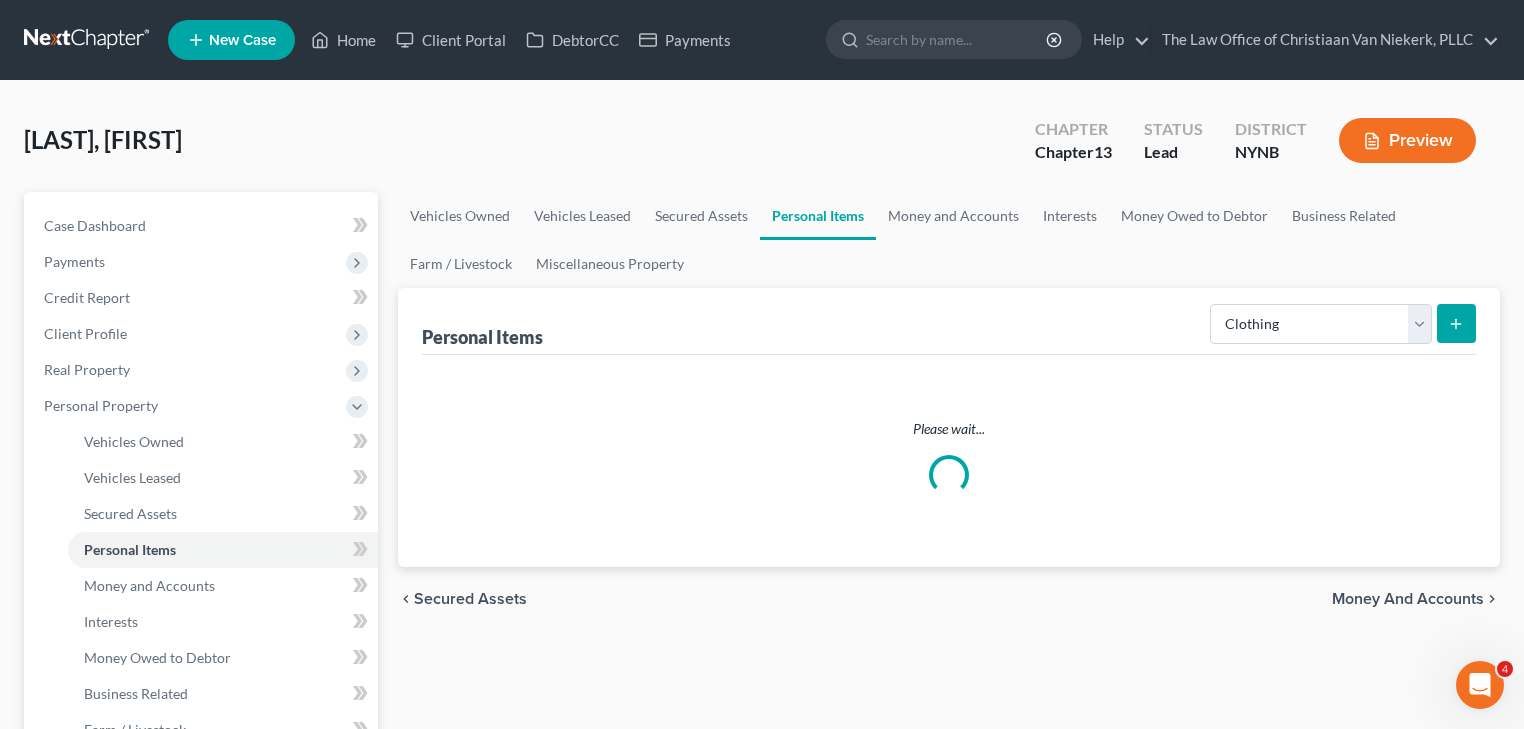 click 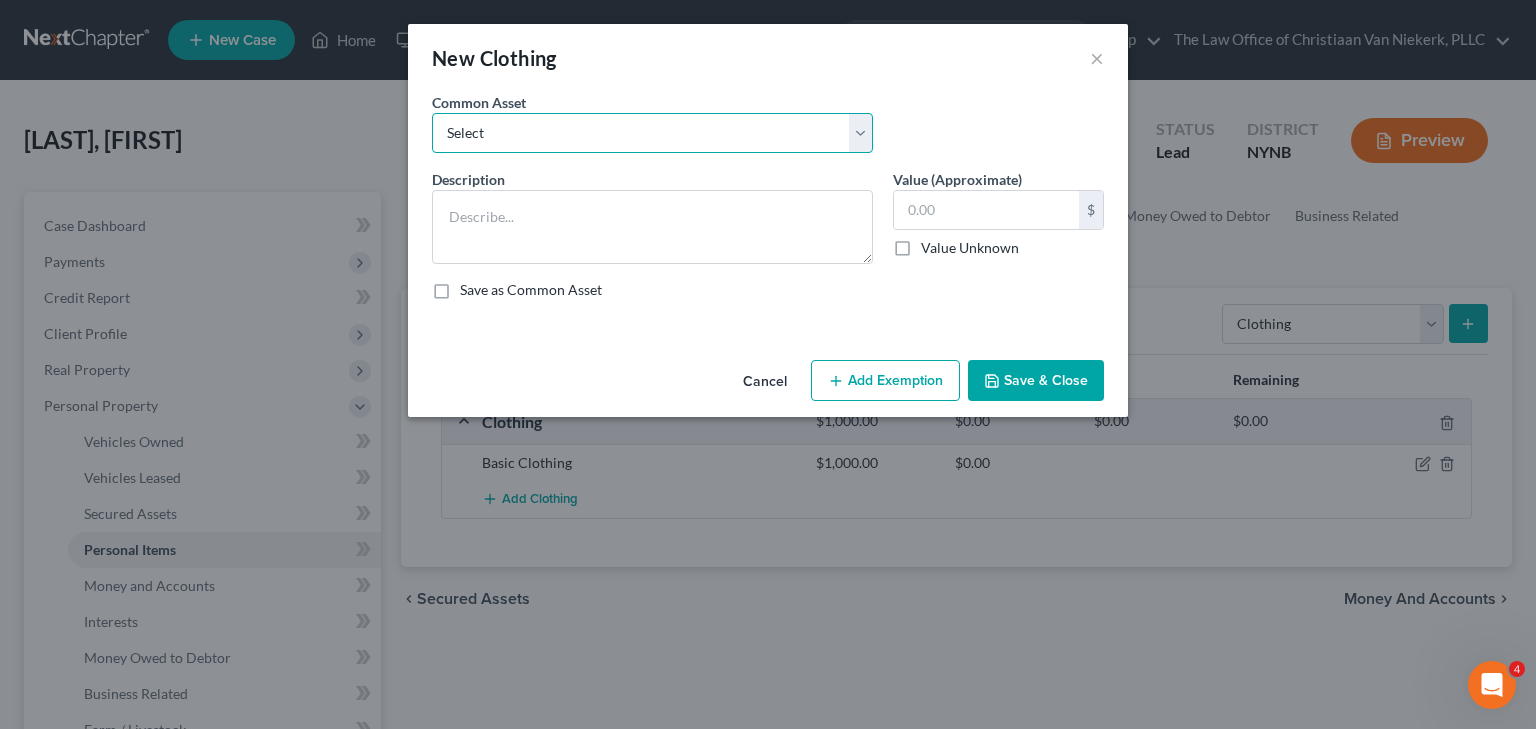 drag, startPoint x: 614, startPoint y: 137, endPoint x: 604, endPoint y: 140, distance: 10.440307 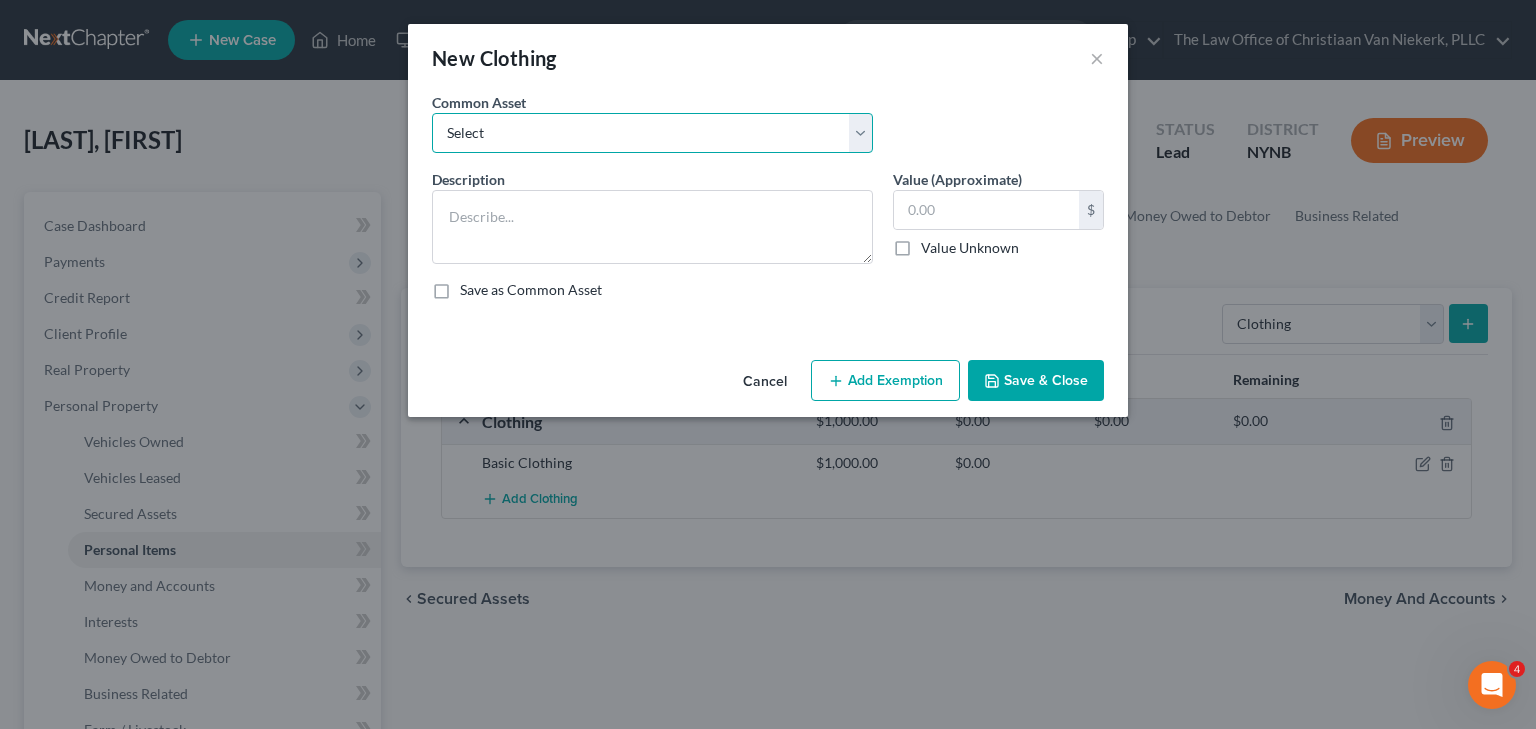 click on "Select Basic Clothing" at bounding box center (652, 133) 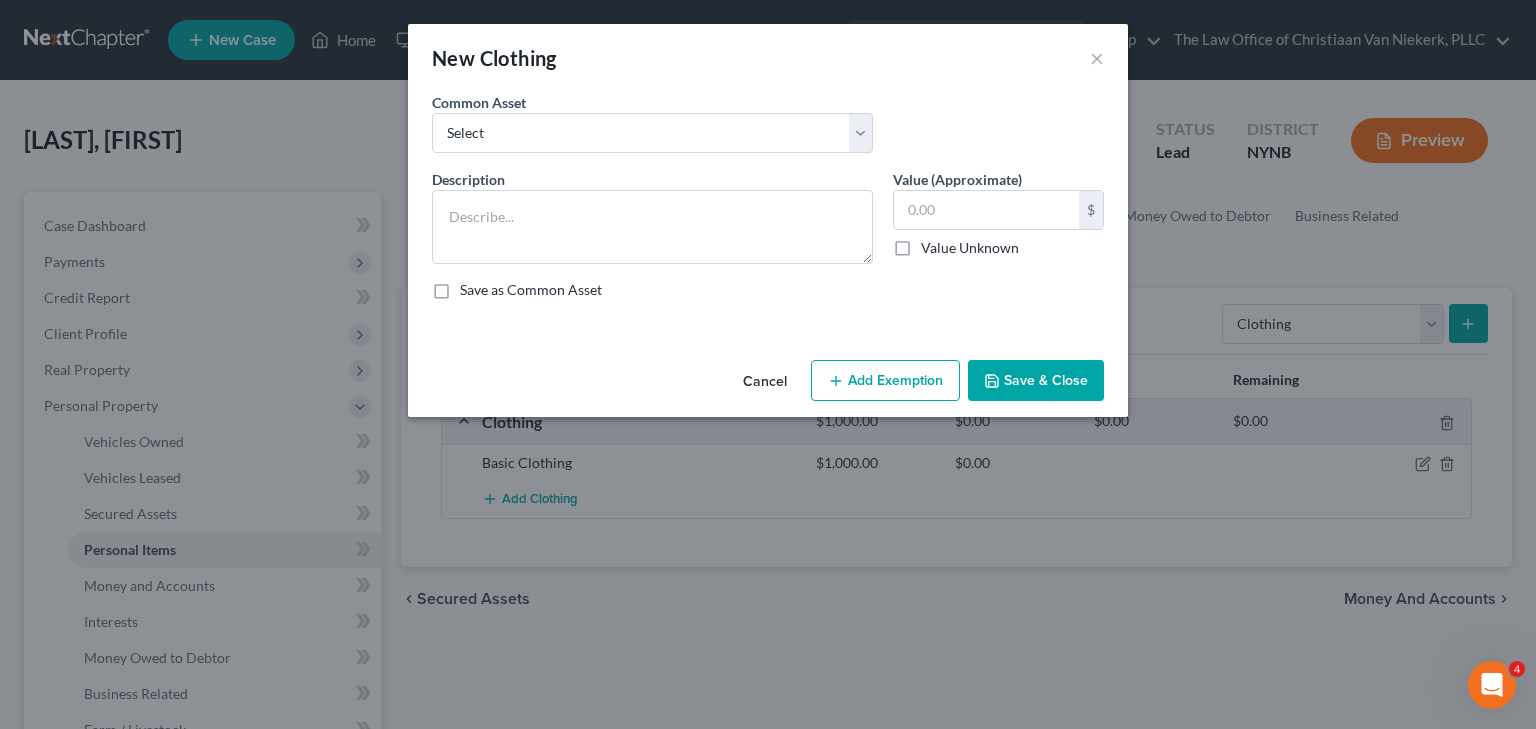 click on "Cancel" at bounding box center (765, 382) 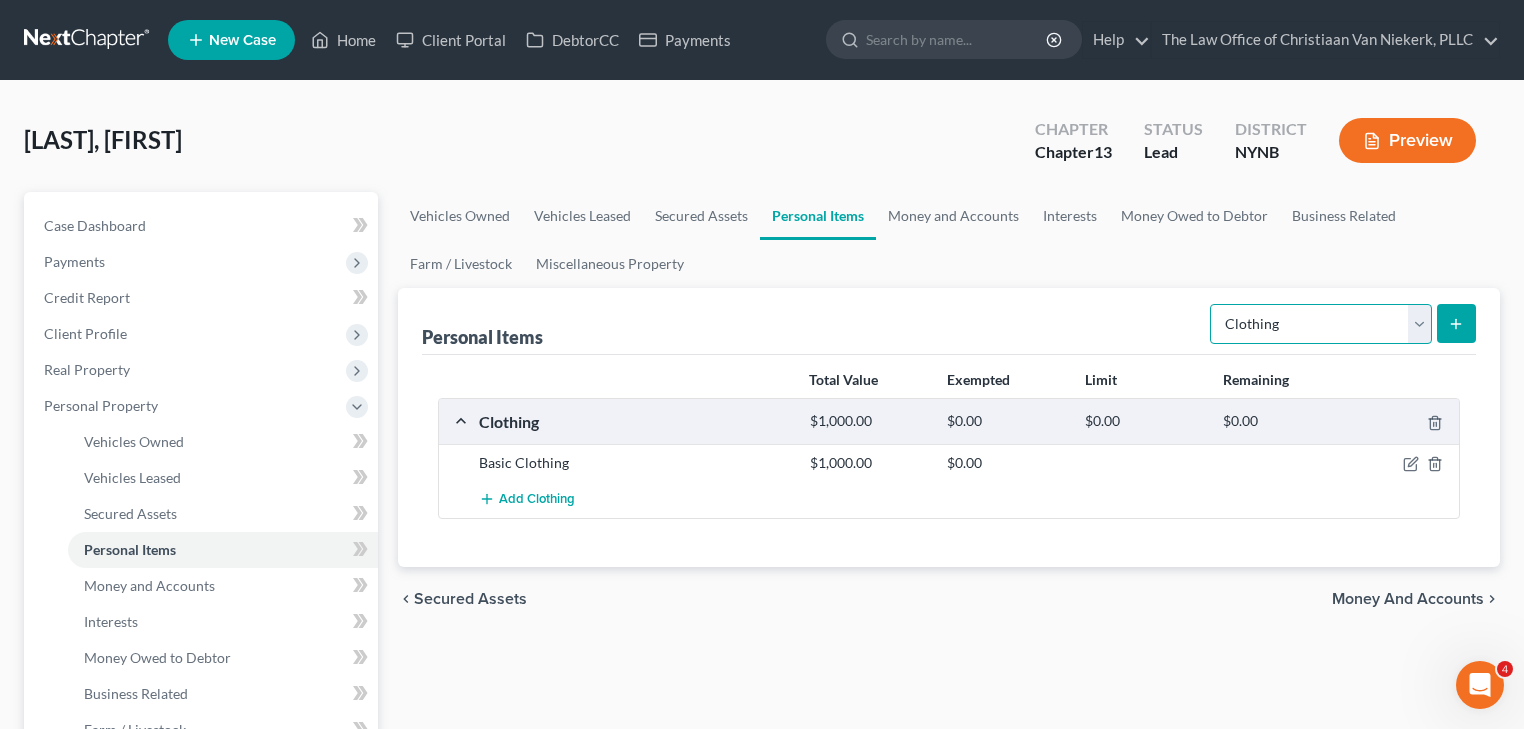 click on "Select Item Type Clothing Collectibles Of Value Electronics Firearms Household Goods Jewelry Other Pet(s) Sports & Hobby Equipment" at bounding box center [1321, 324] 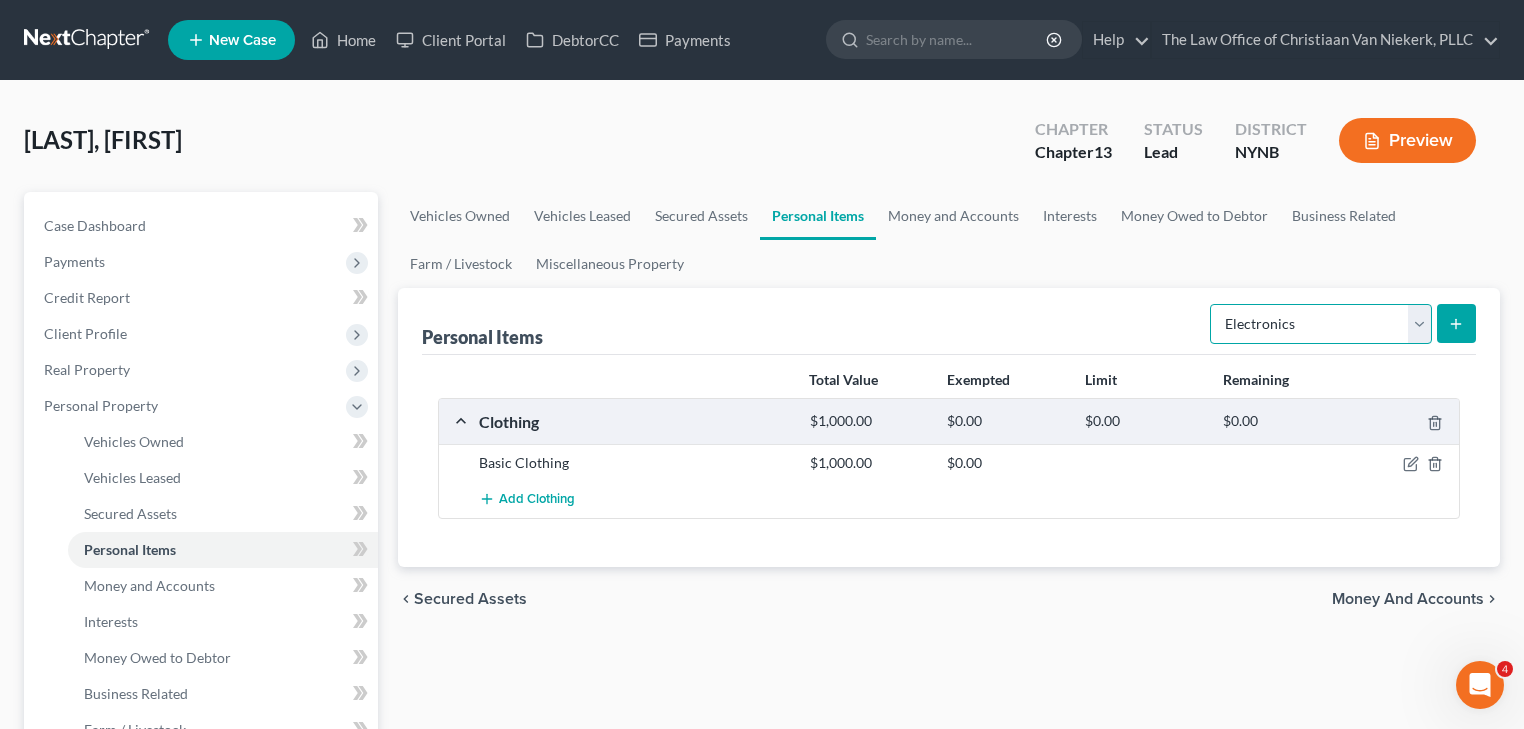 click on "Select Item Type Clothing Collectibles Of Value Electronics Firearms Household Goods Jewelry Other Pet(s) Sports & Hobby Equipment" at bounding box center (1321, 324) 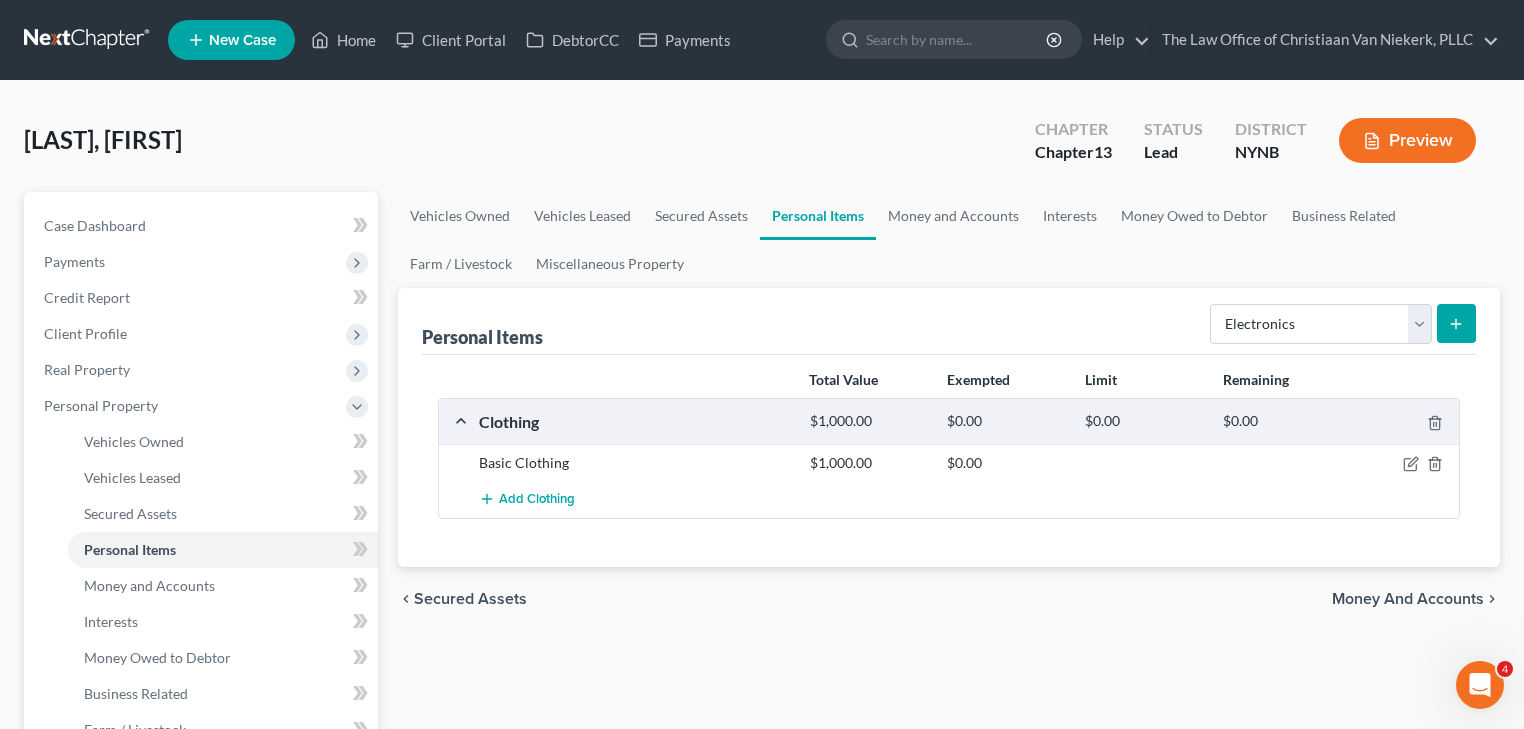 click 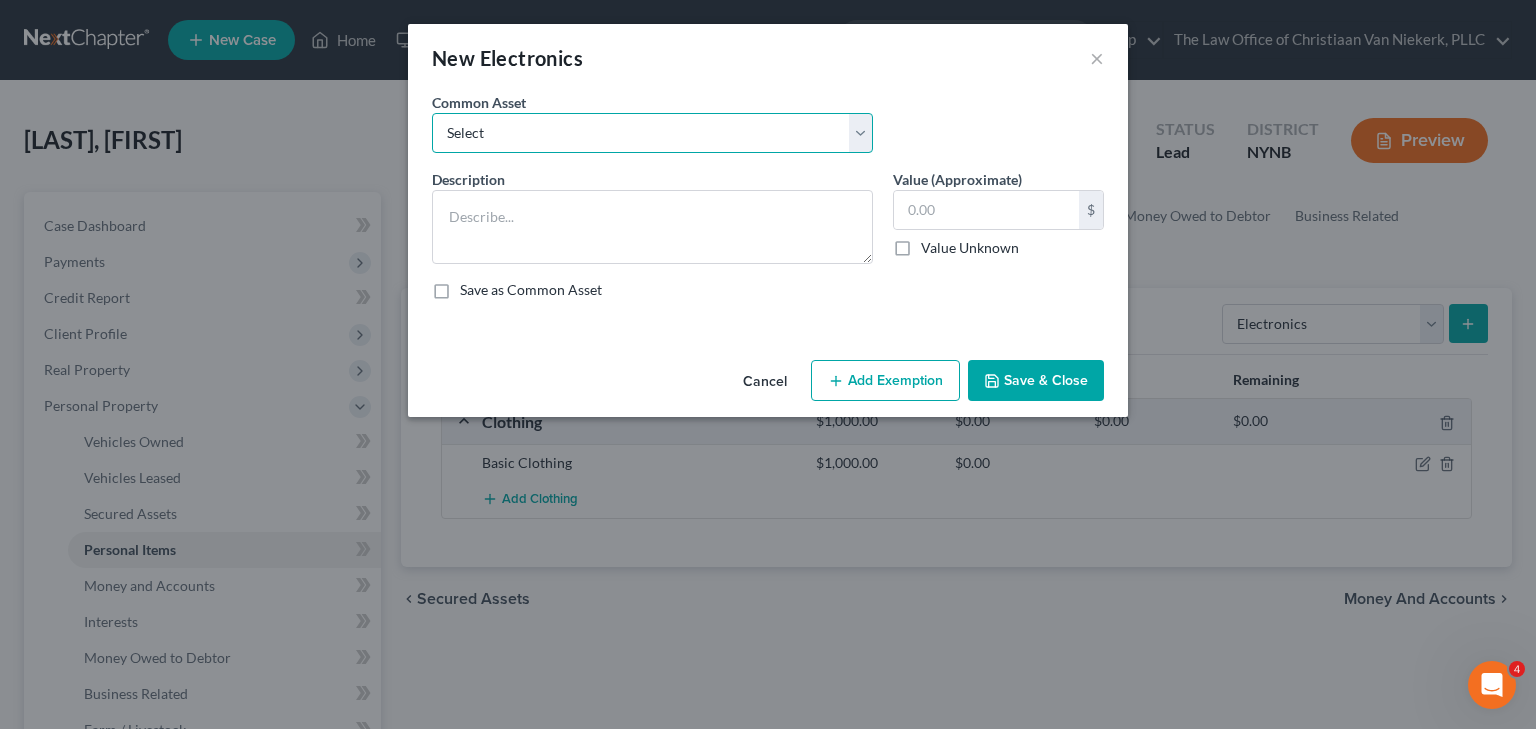 click on "Select Basic Electronics - laptop, computer, tv, fridge, freezer, cellphone," at bounding box center [652, 133] 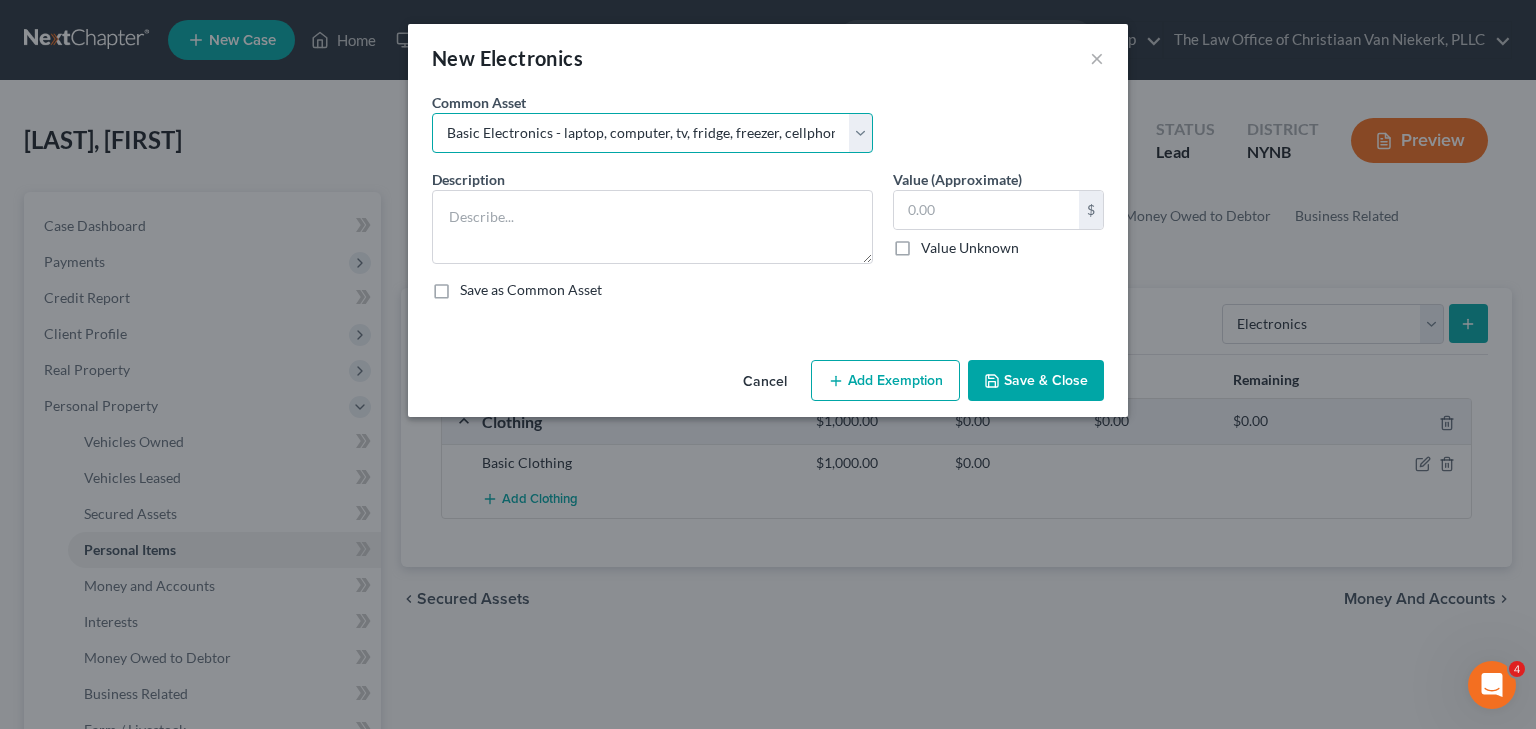 click on "Select Basic Electronics - laptop, computer, tv, fridge, freezer, cellphone," at bounding box center (652, 133) 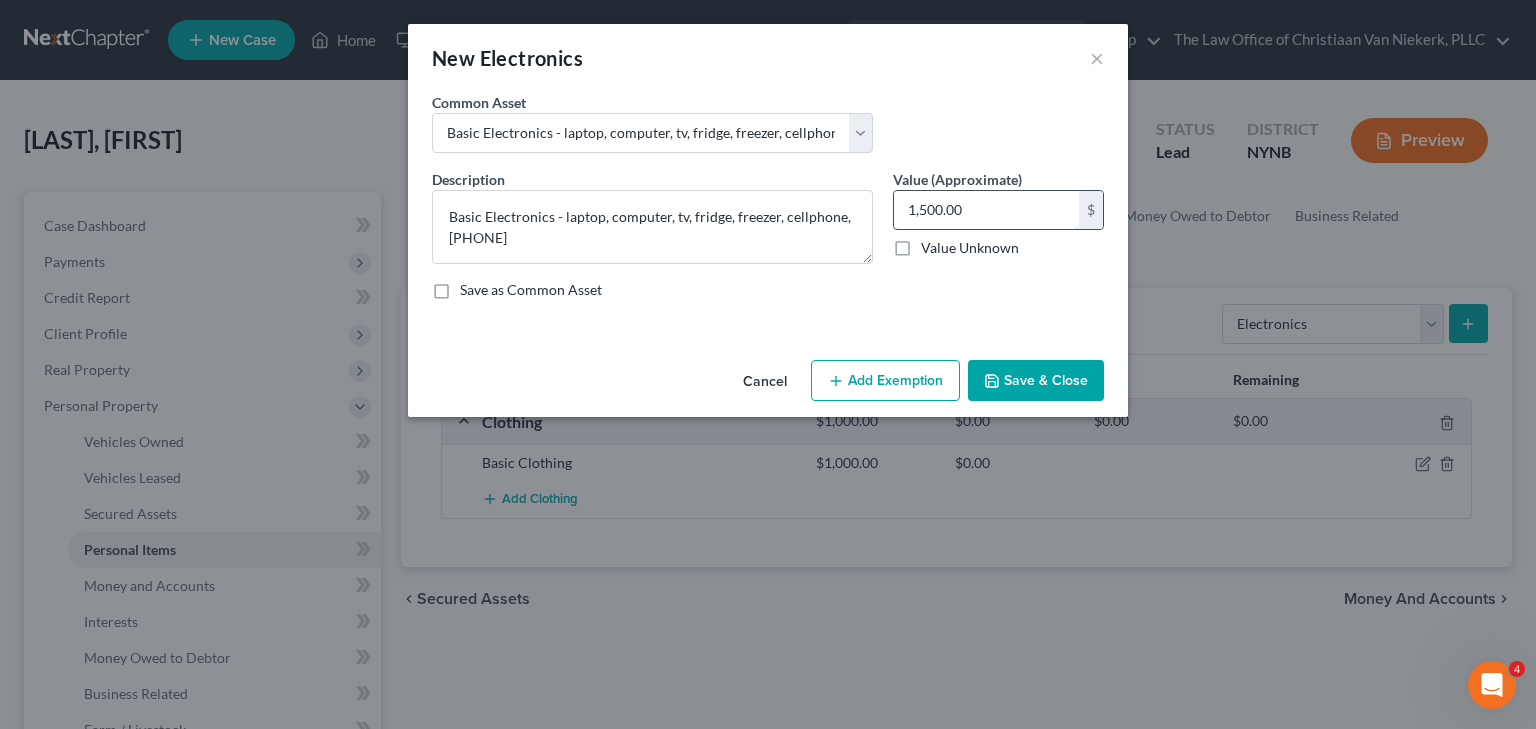 type 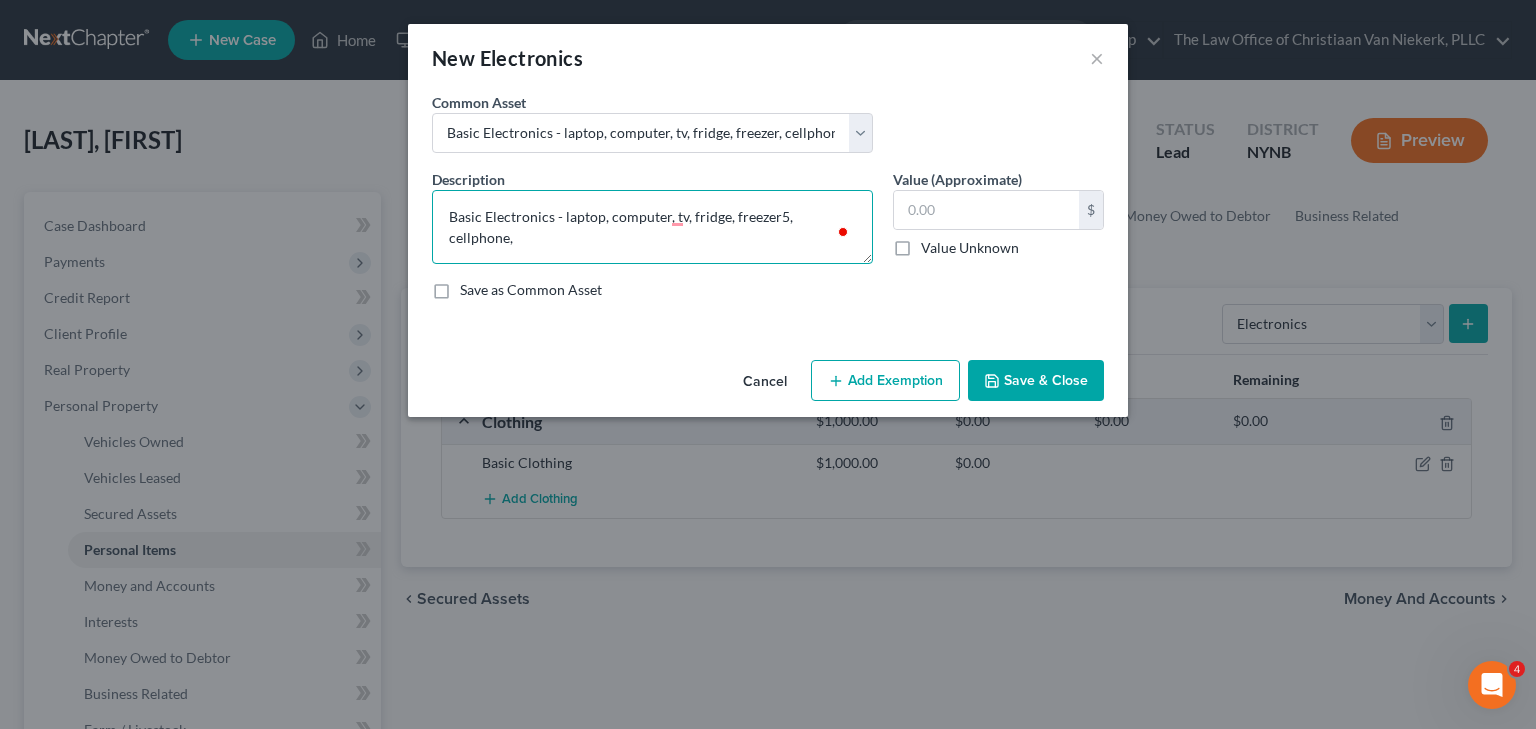 type on "Basic Electronics - laptop, computer, tv, fridge, freezer, cellphone," 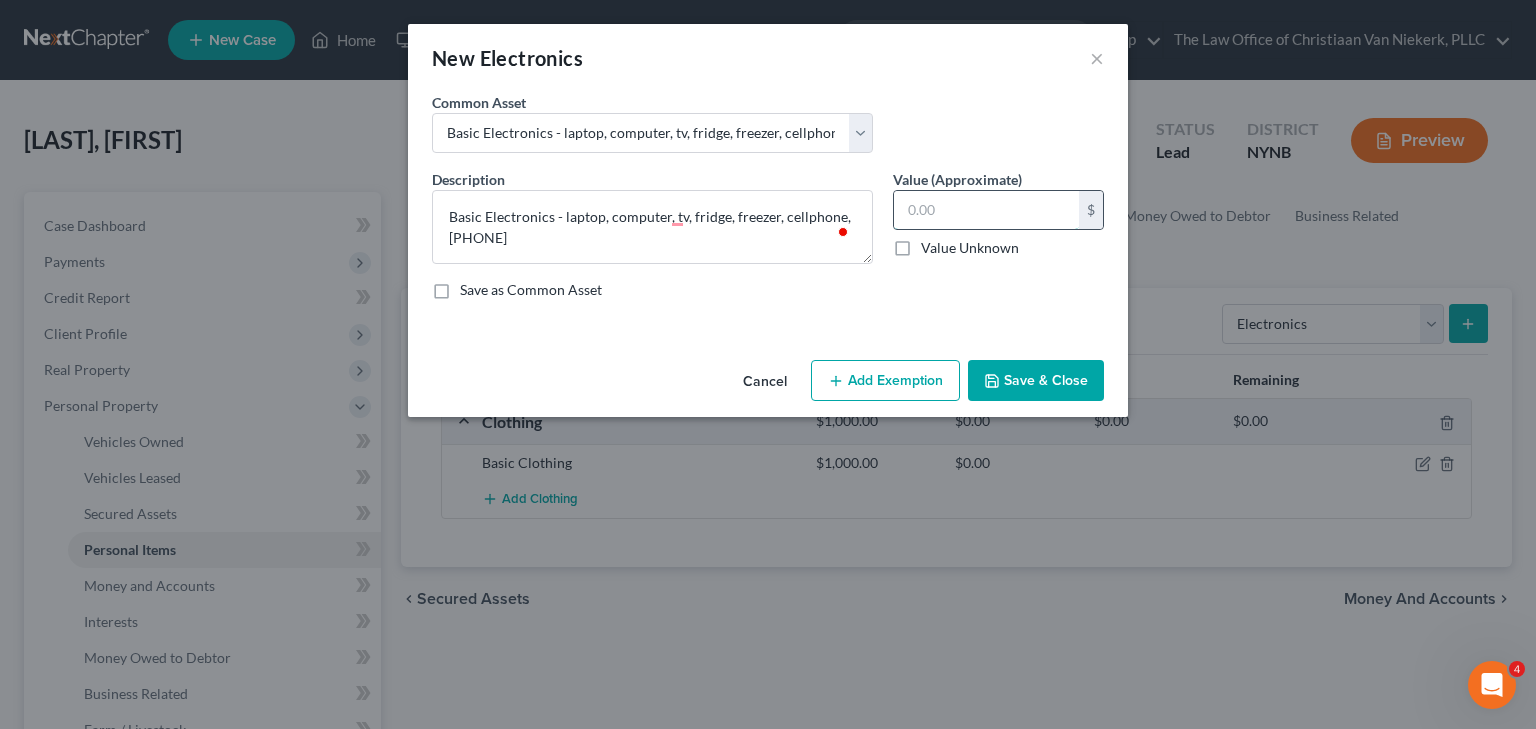 click at bounding box center (986, 210) 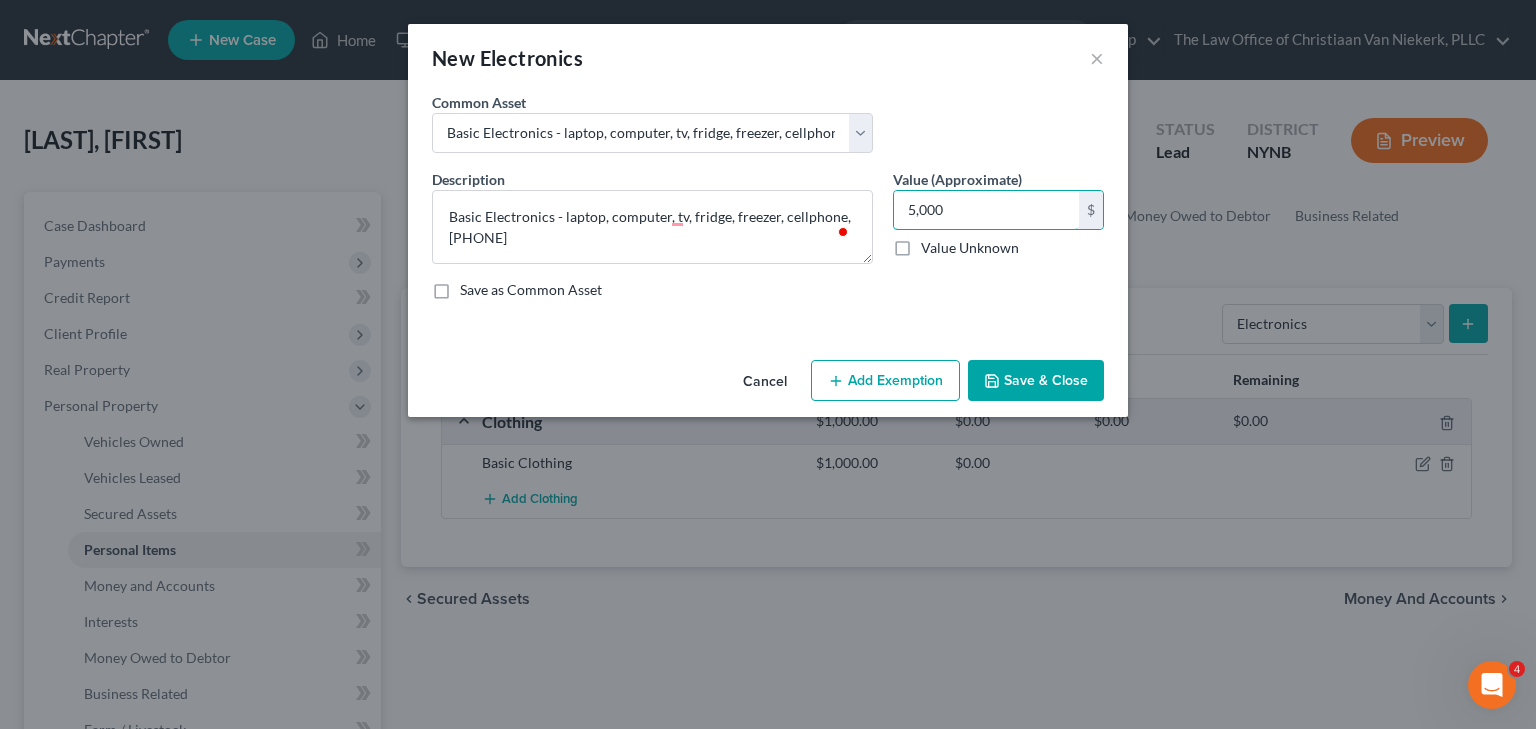 type on "5,000" 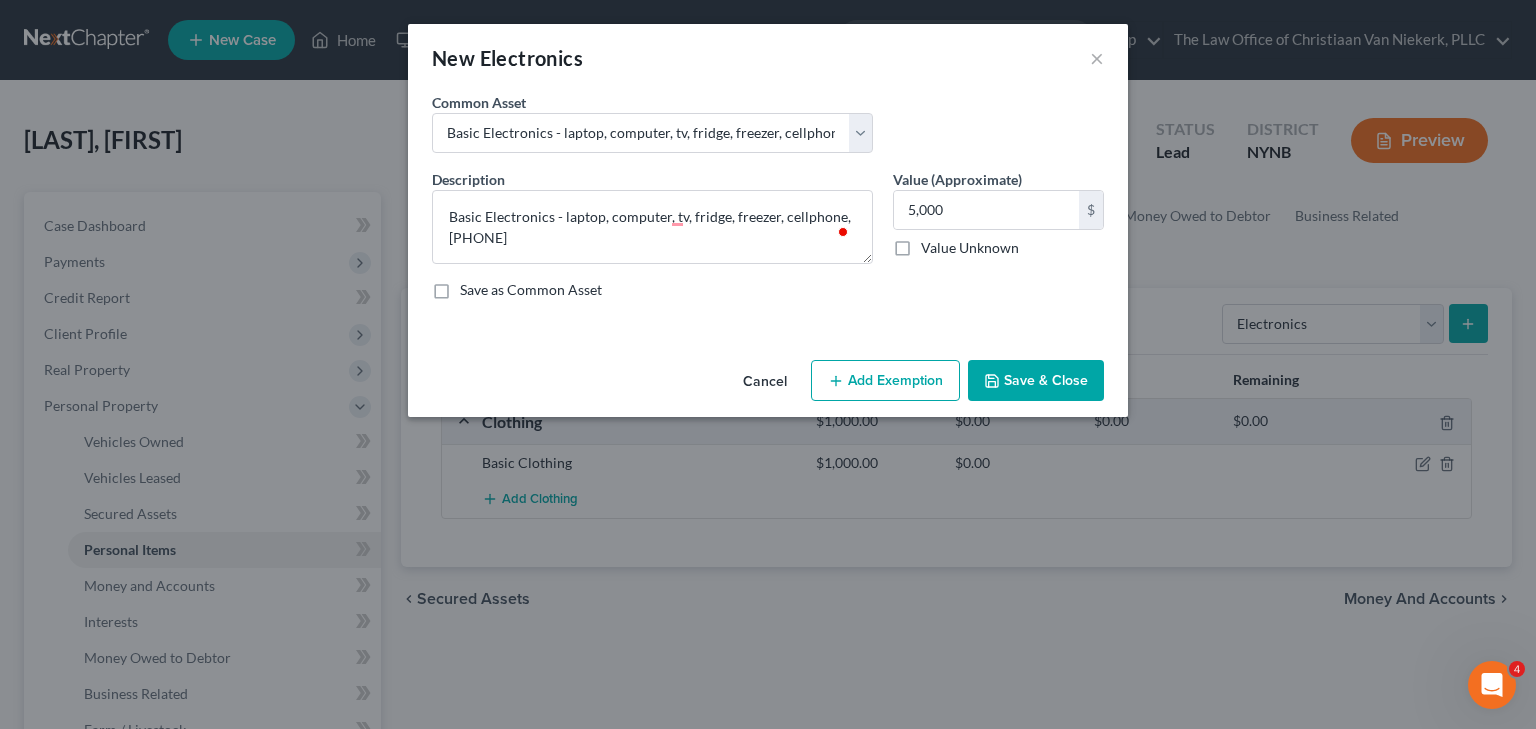 click on "Add Exemption" at bounding box center (885, 381) 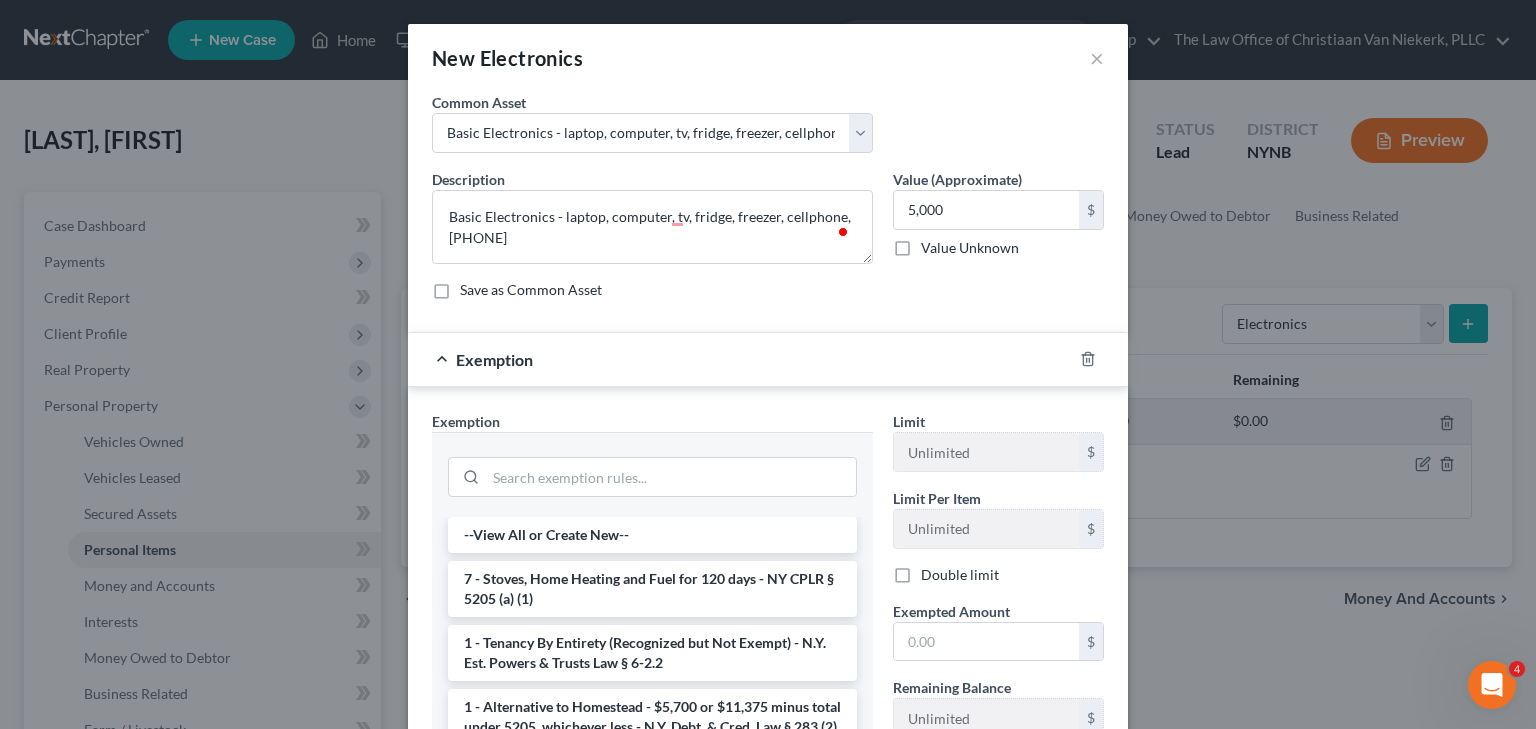drag, startPoint x: 600, startPoint y: 585, endPoint x: 663, endPoint y: 591, distance: 63.28507 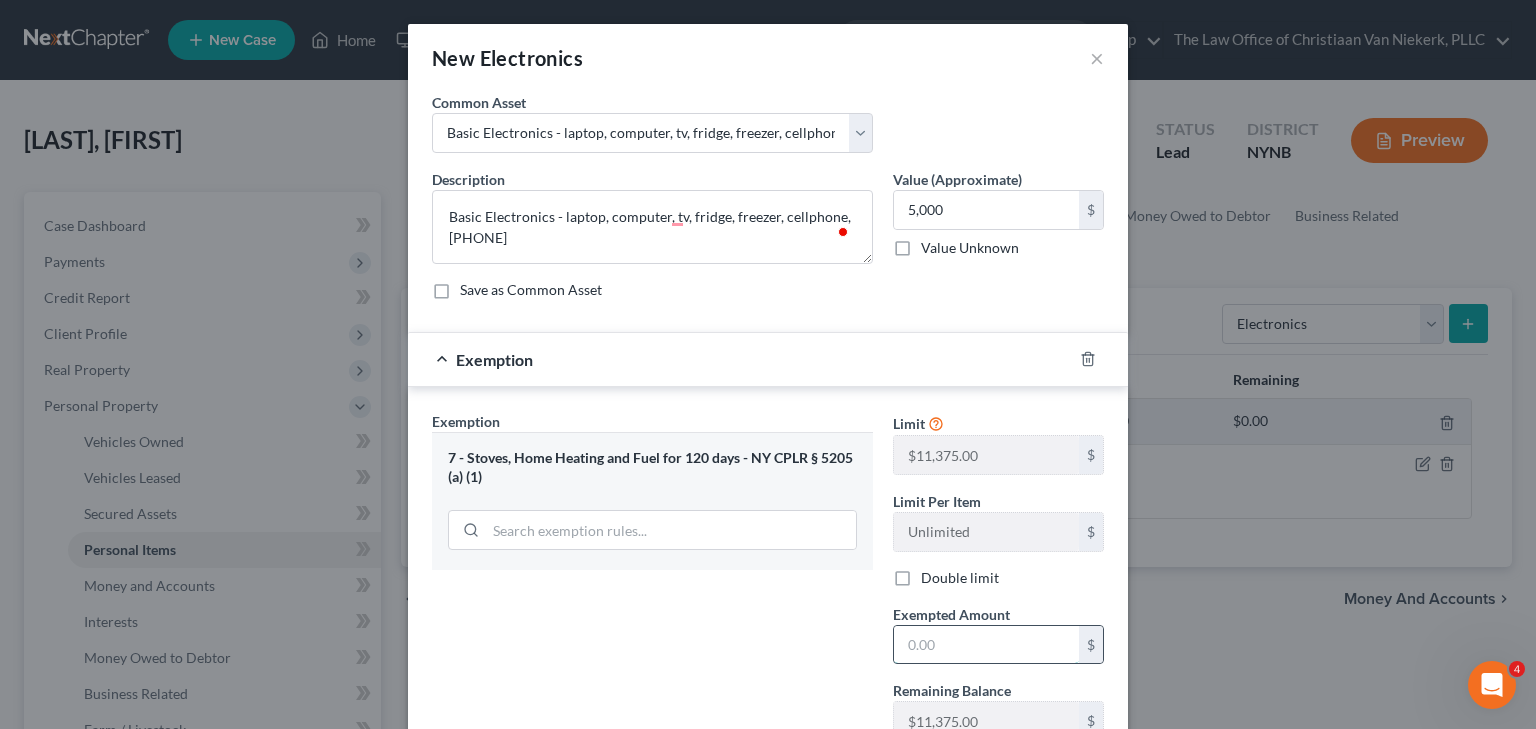 click at bounding box center [986, 645] 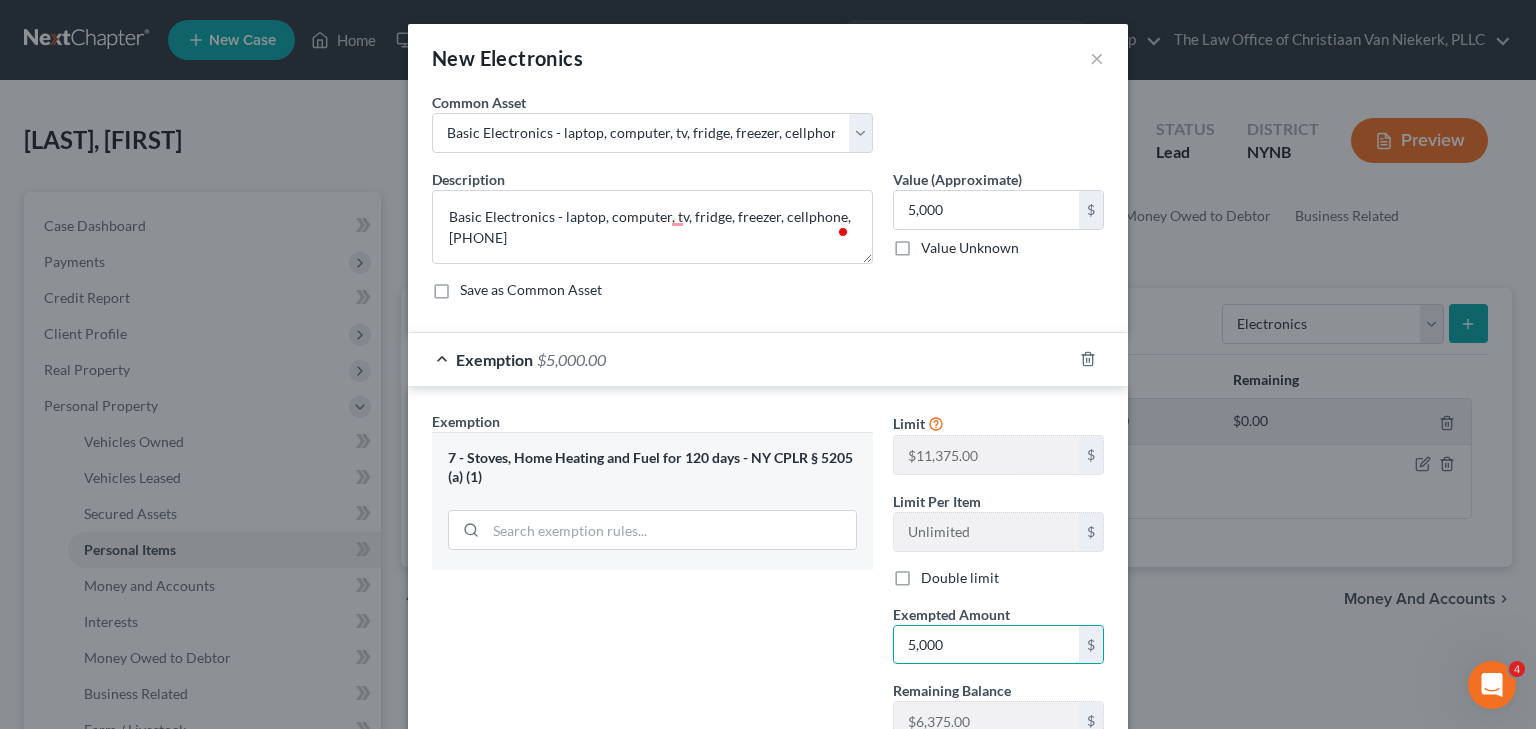 type on "5,000" 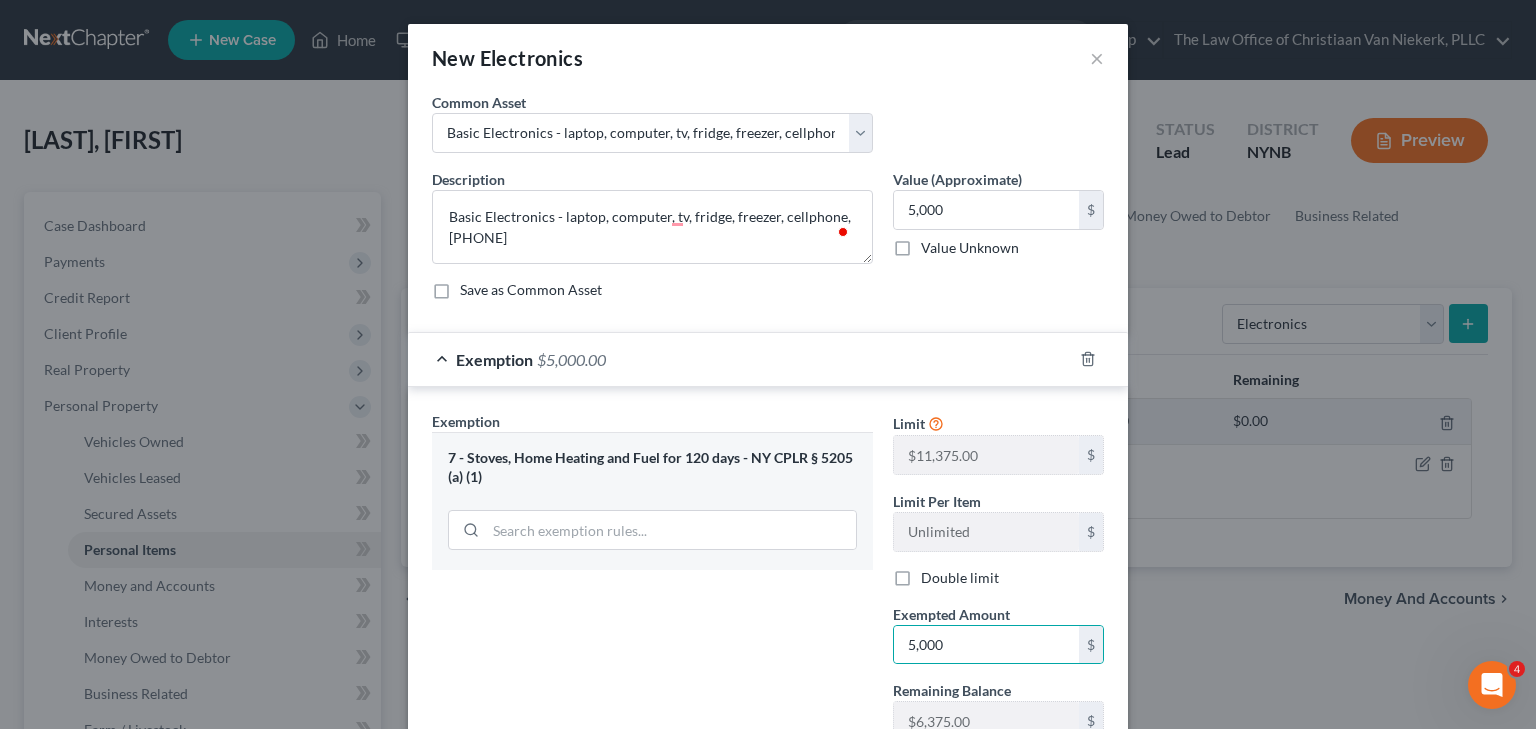click on "Exemption Set must be selected for CA.
Exemption
*
7 - Stoves, Home Heating and Fuel for 120 days - NY CPLR § 5205 (a) (1)" at bounding box center (652, 623) 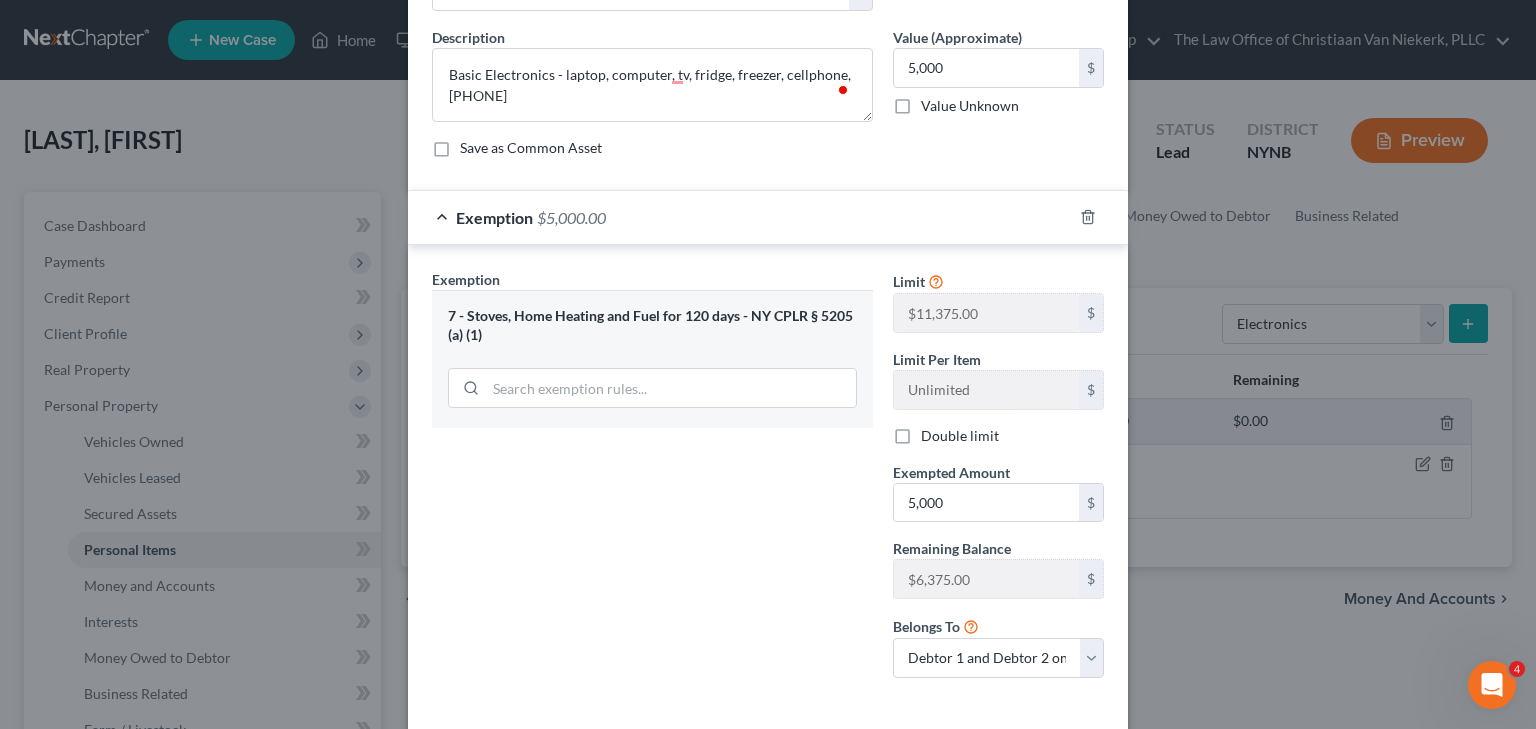 scroll, scrollTop: 231, scrollLeft: 0, axis: vertical 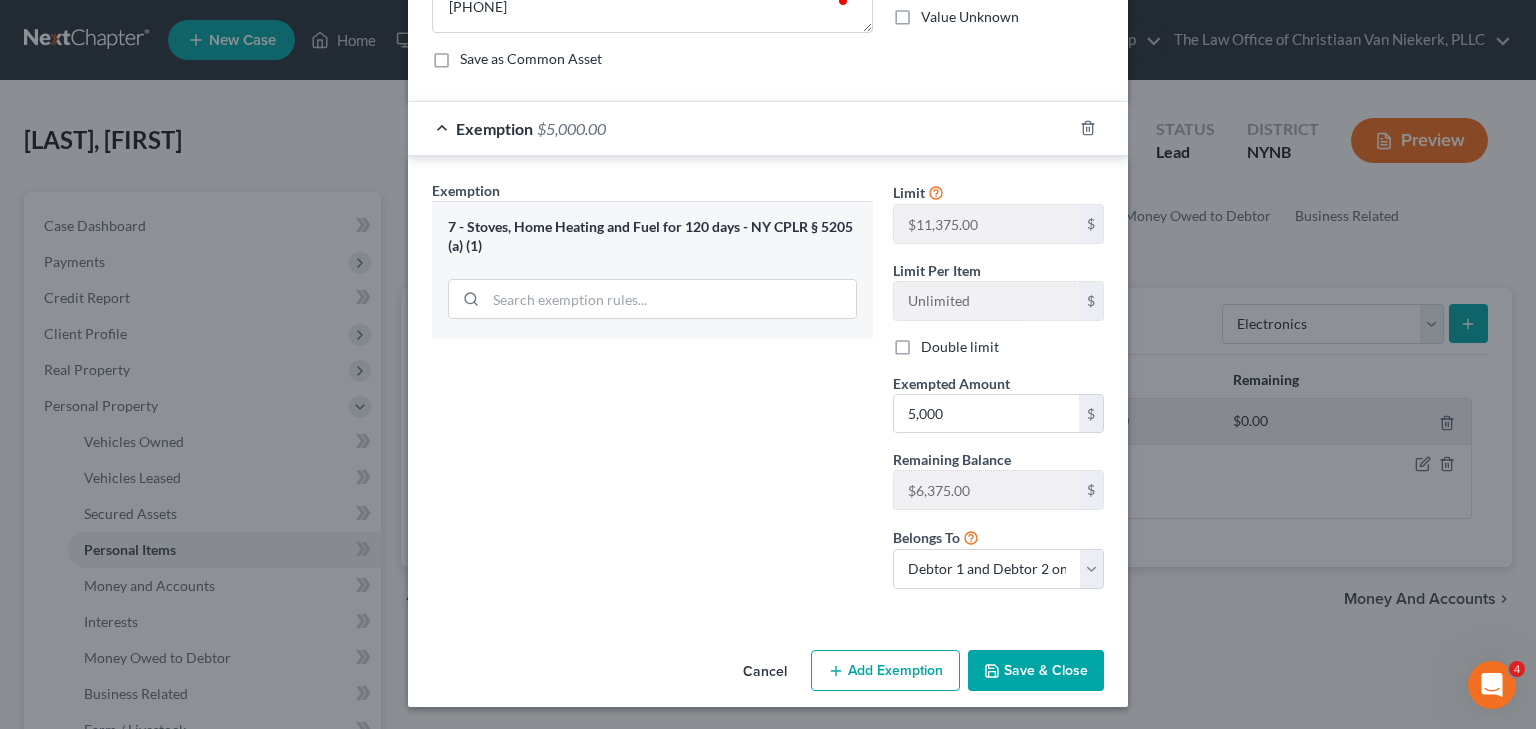 click on "Save & Close" at bounding box center [1036, 671] 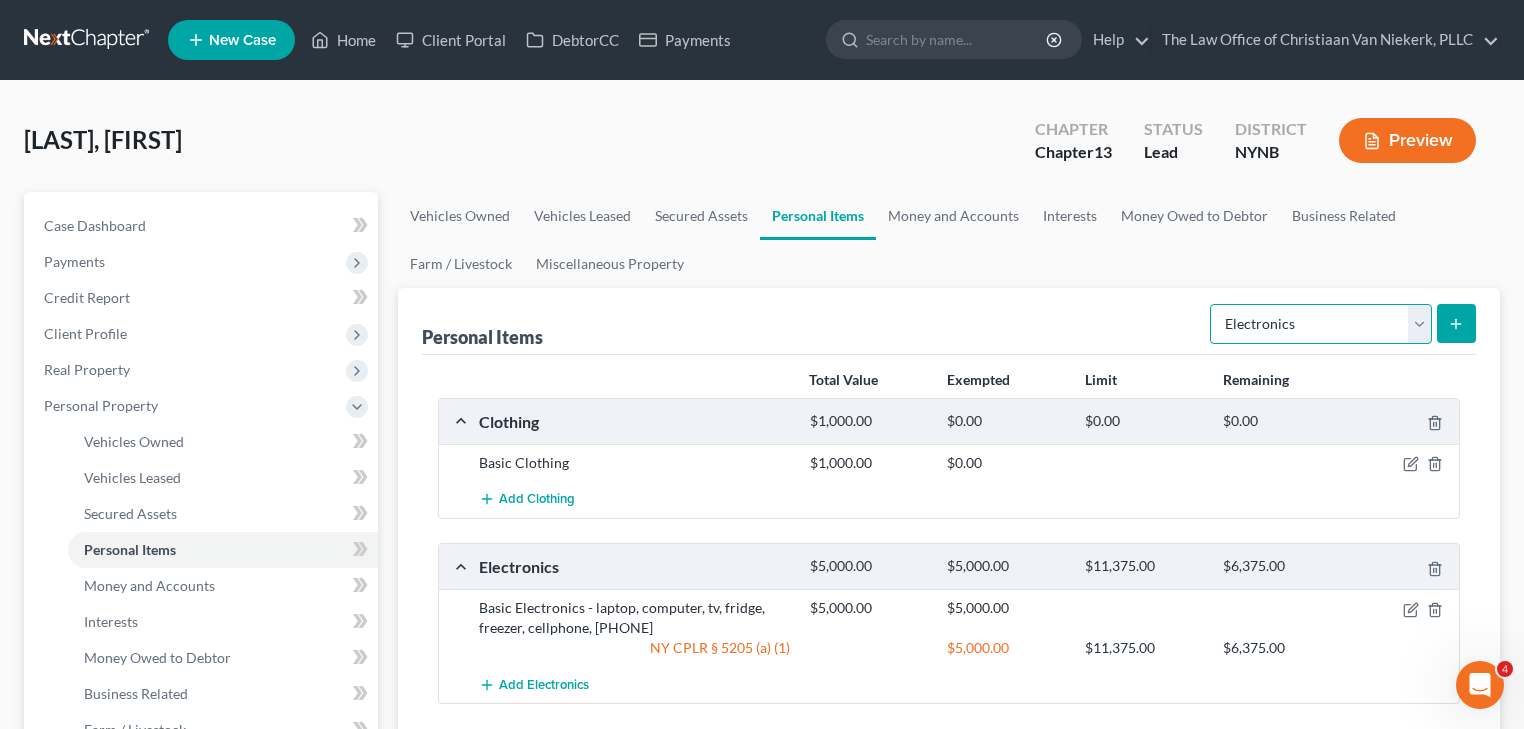 click on "Select Item Type Clothing Collectibles Of Value Electronics Firearms Household Goods Jewelry Other Pet(s) Sports & Hobby Equipment" at bounding box center (1321, 324) 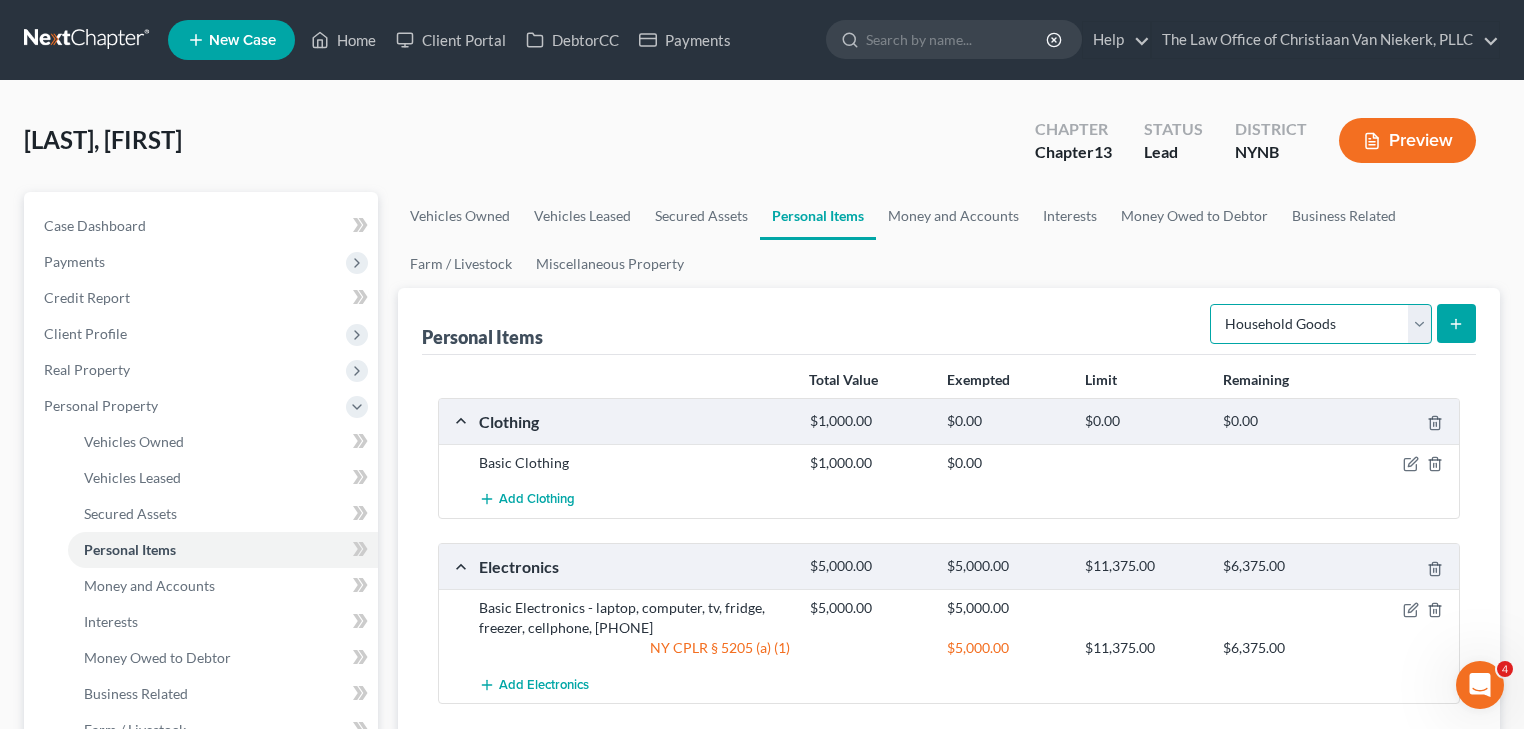 click on "Select Item Type Clothing Collectibles Of Value Electronics Firearms Household Goods Jewelry Other Pet(s) Sports & Hobby Equipment" at bounding box center [1321, 324] 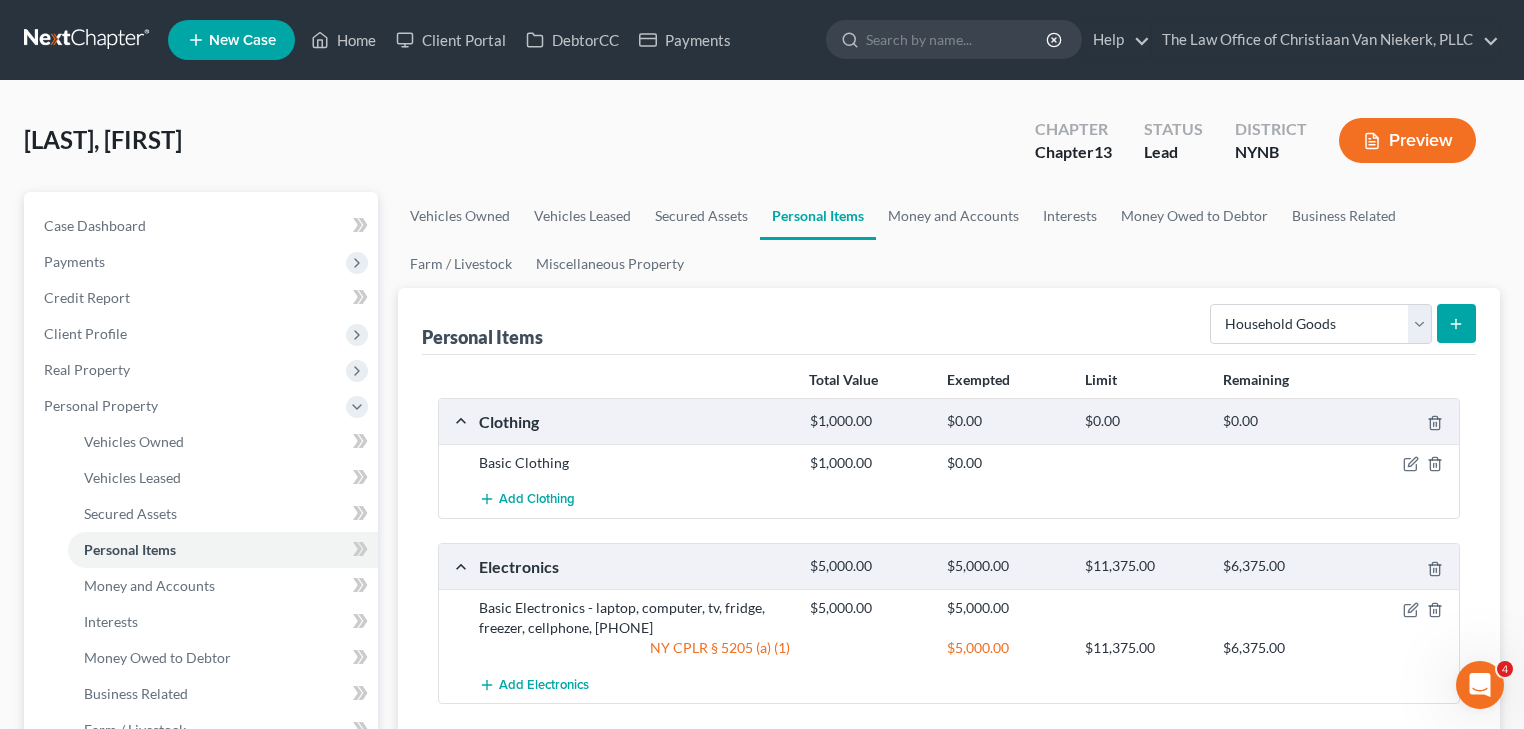 click 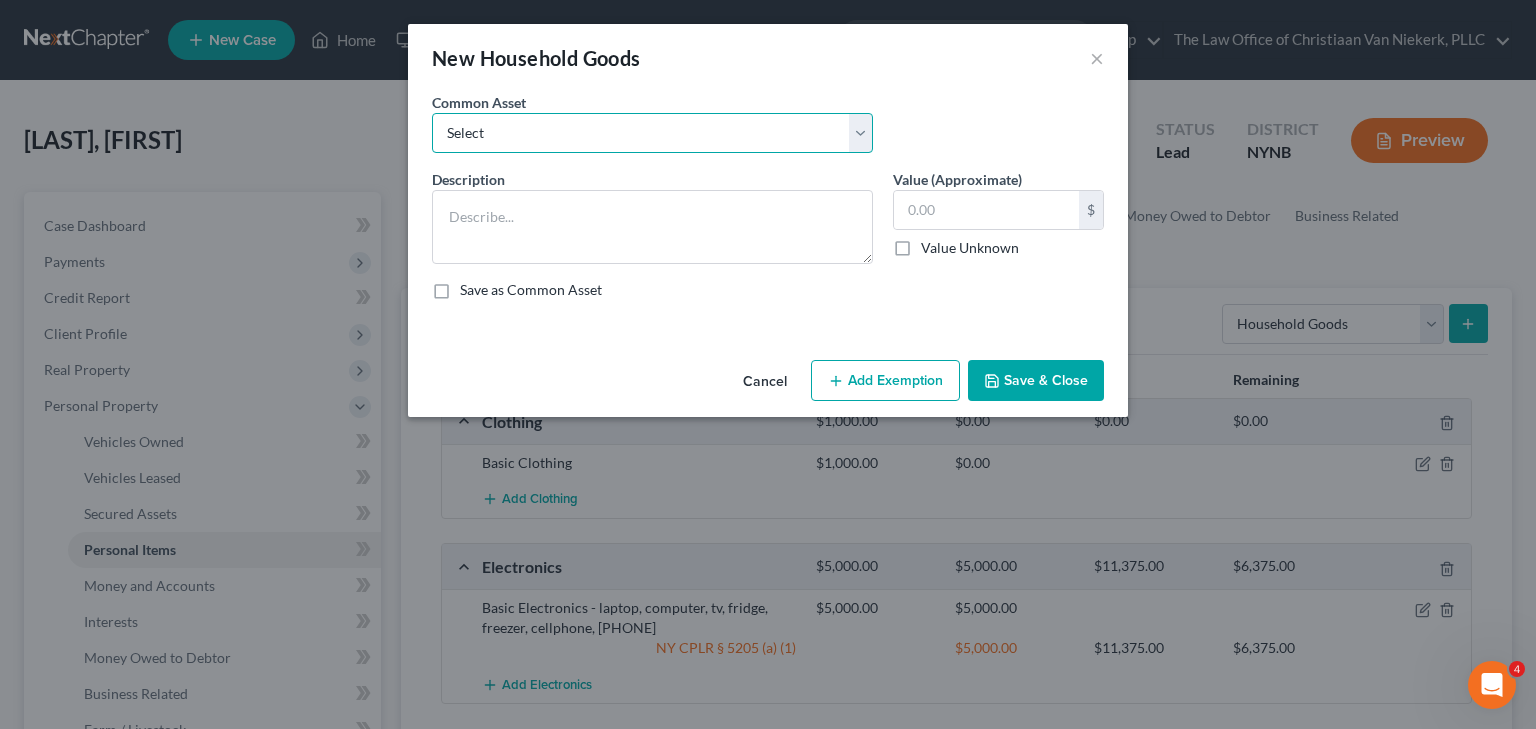 click on "Select Basic Household Goods - sofa, beds, tables, chairs" at bounding box center (652, 133) 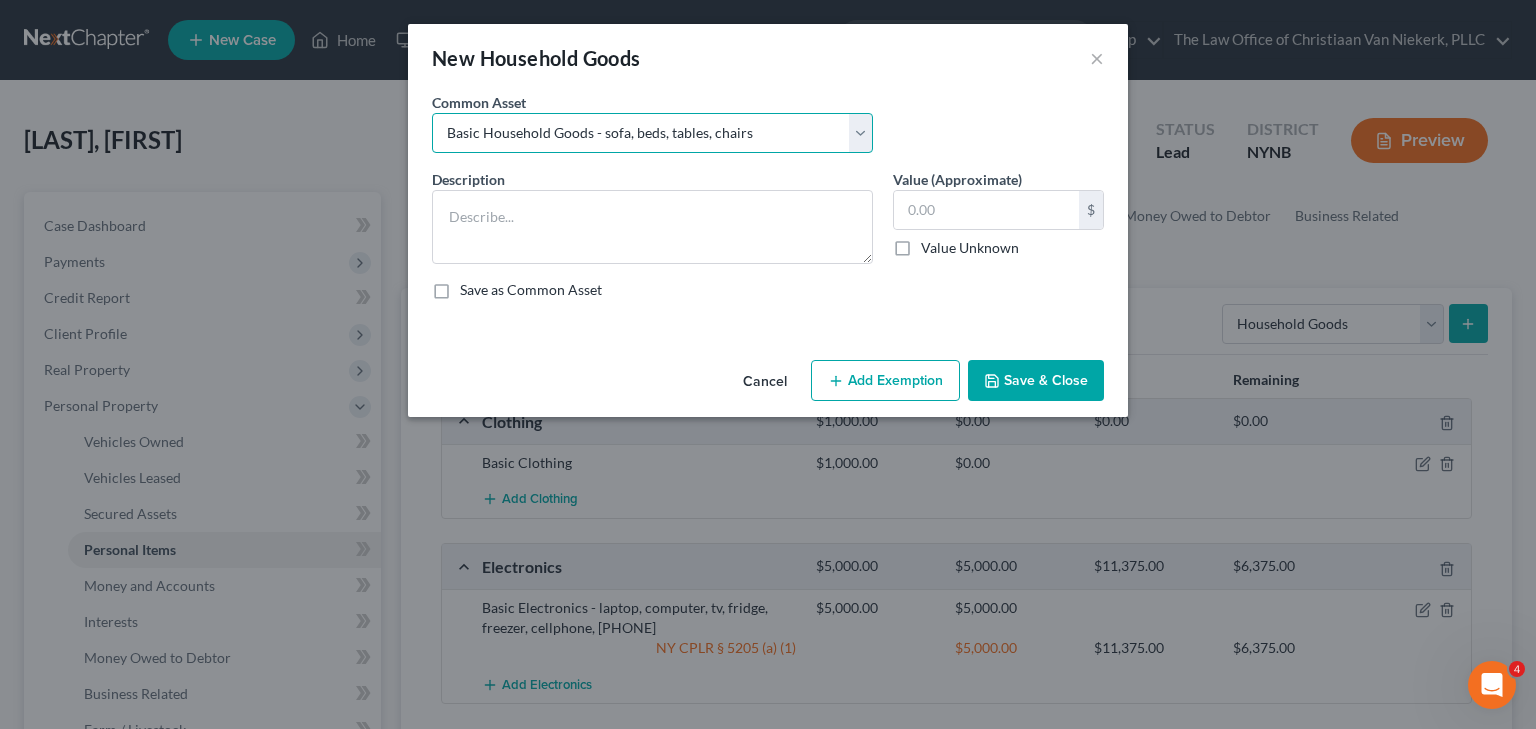 click on "Select Basic Household Goods - sofa, beds, tables, chairs" at bounding box center (652, 133) 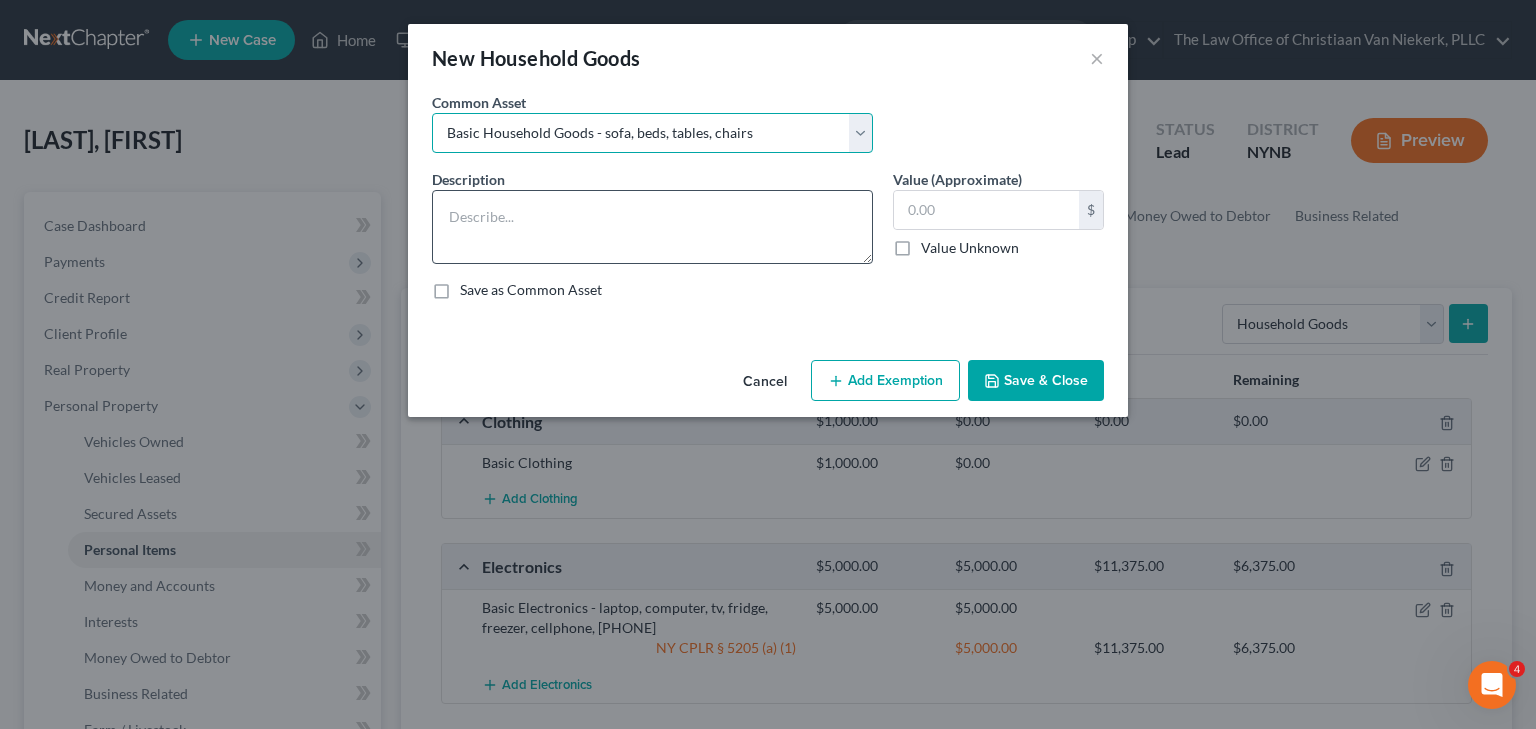 type on "Basic Household Goods - sofa, beds, tables, chairs" 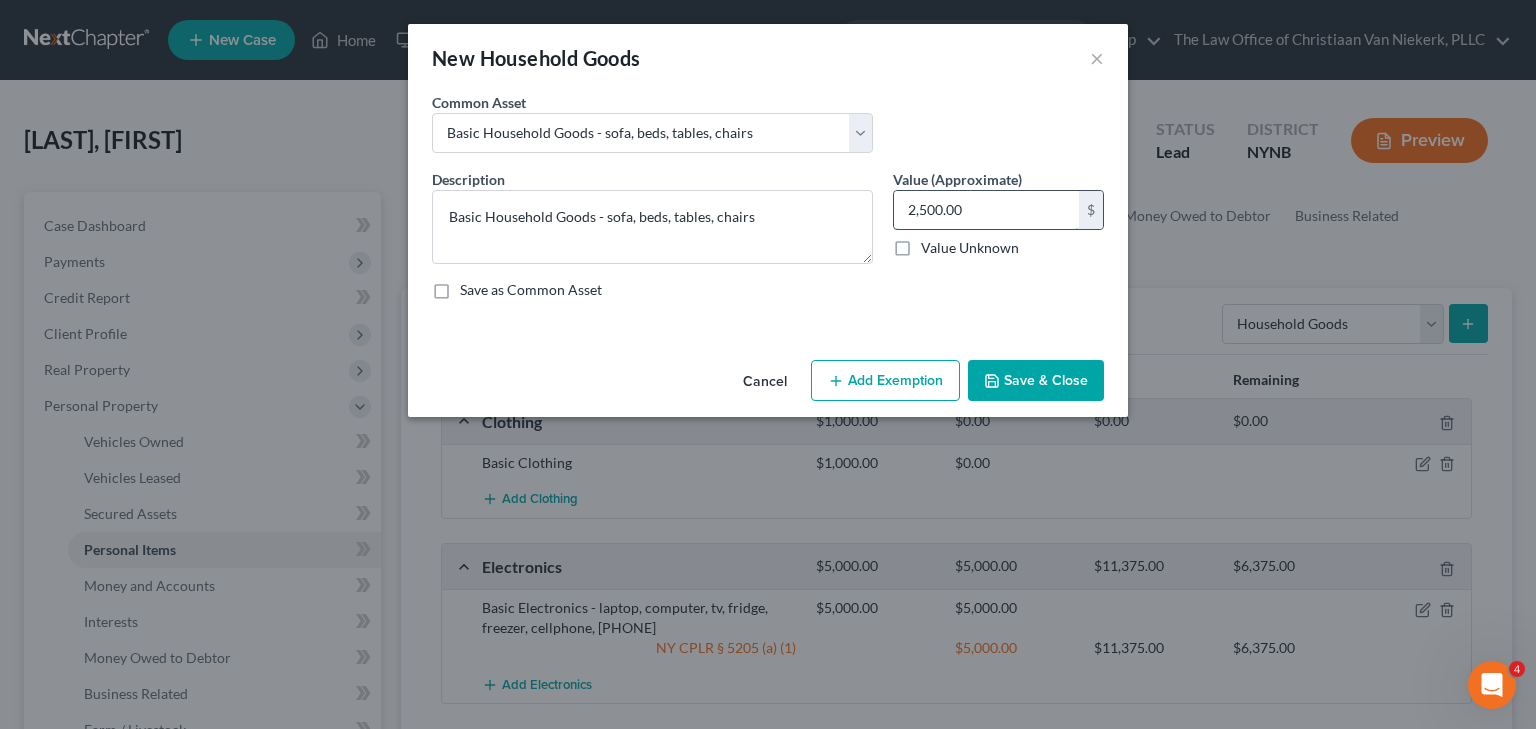 type 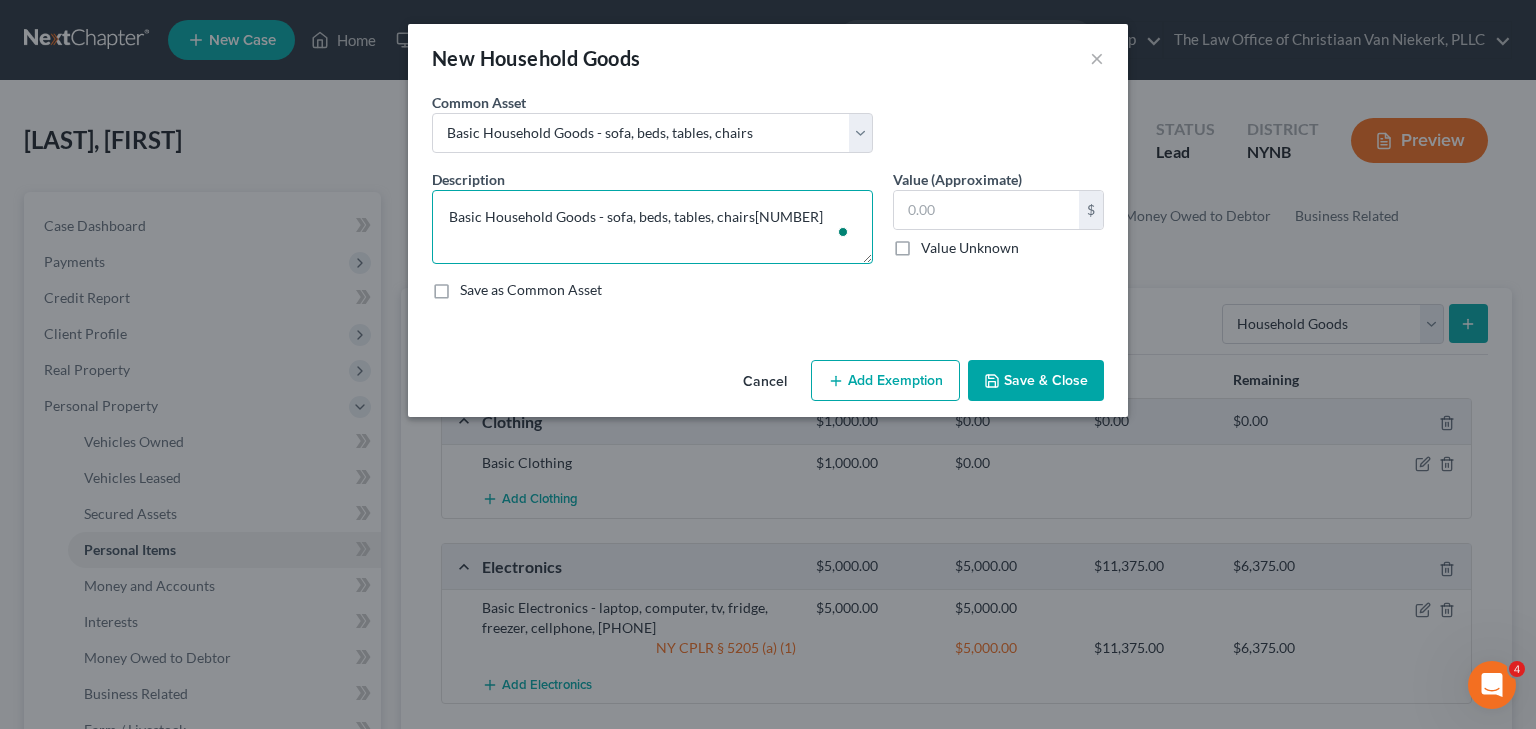 type on "Basic Household Goods - sofa, beds, tables, chairs" 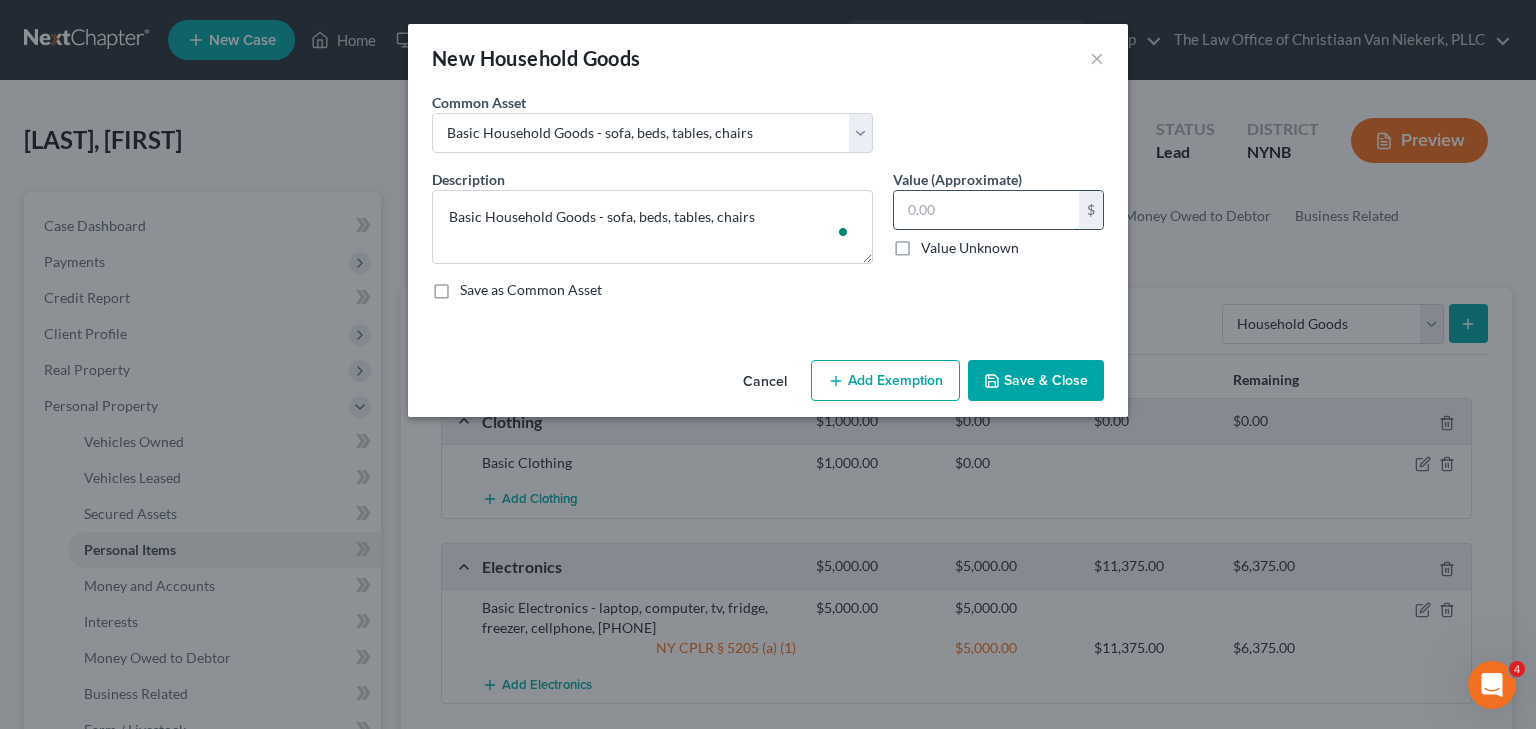 click at bounding box center (986, 210) 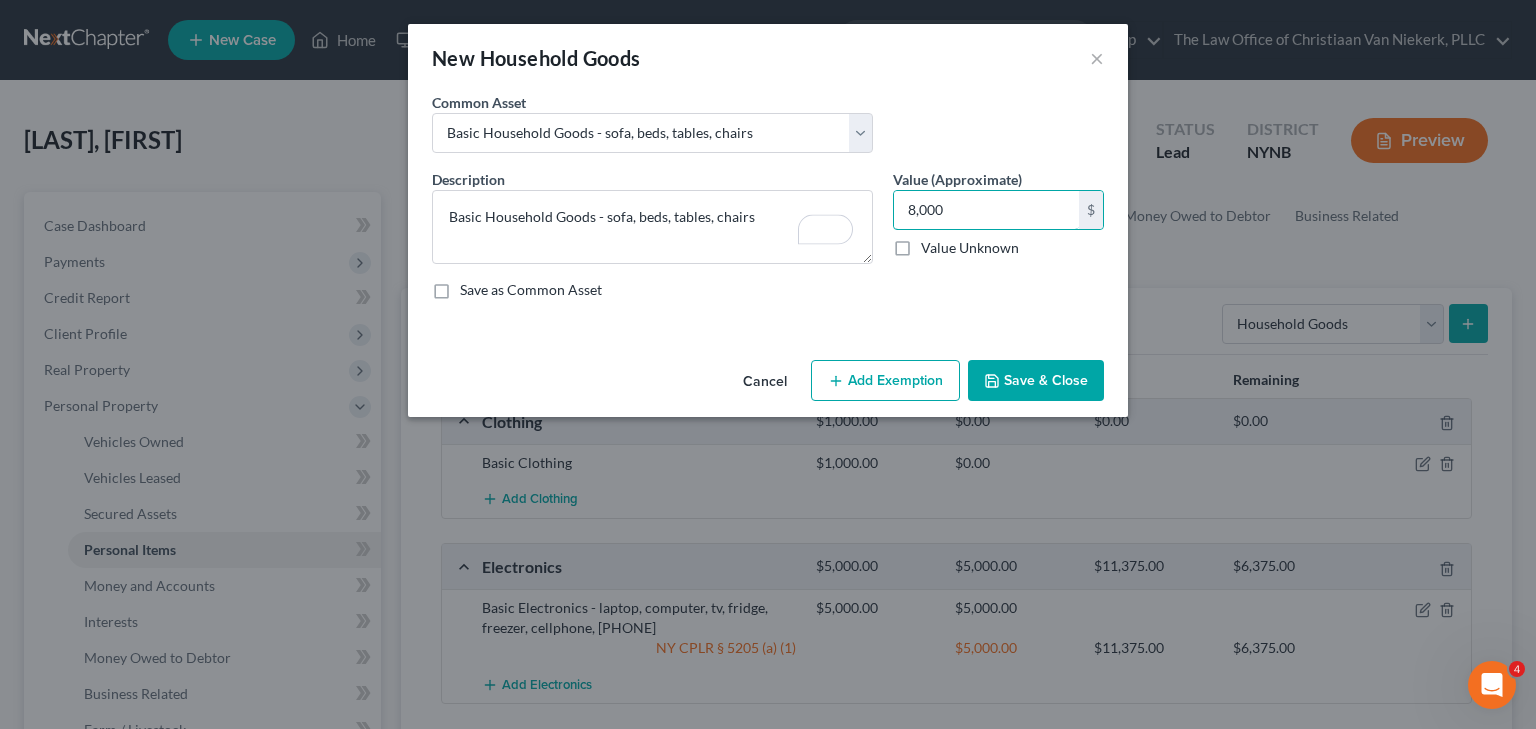 type on "8,000" 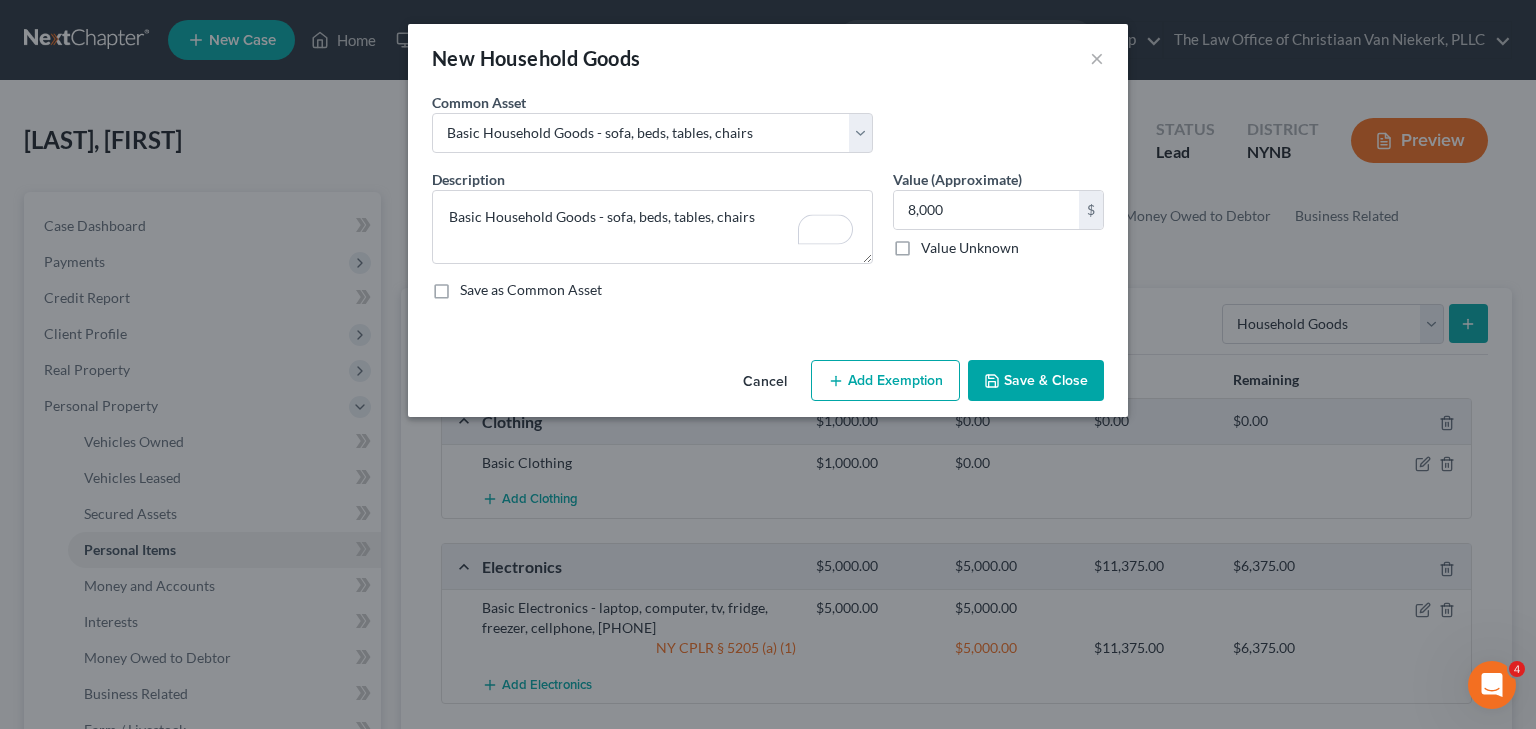 click on "Add Exemption" at bounding box center (885, 381) 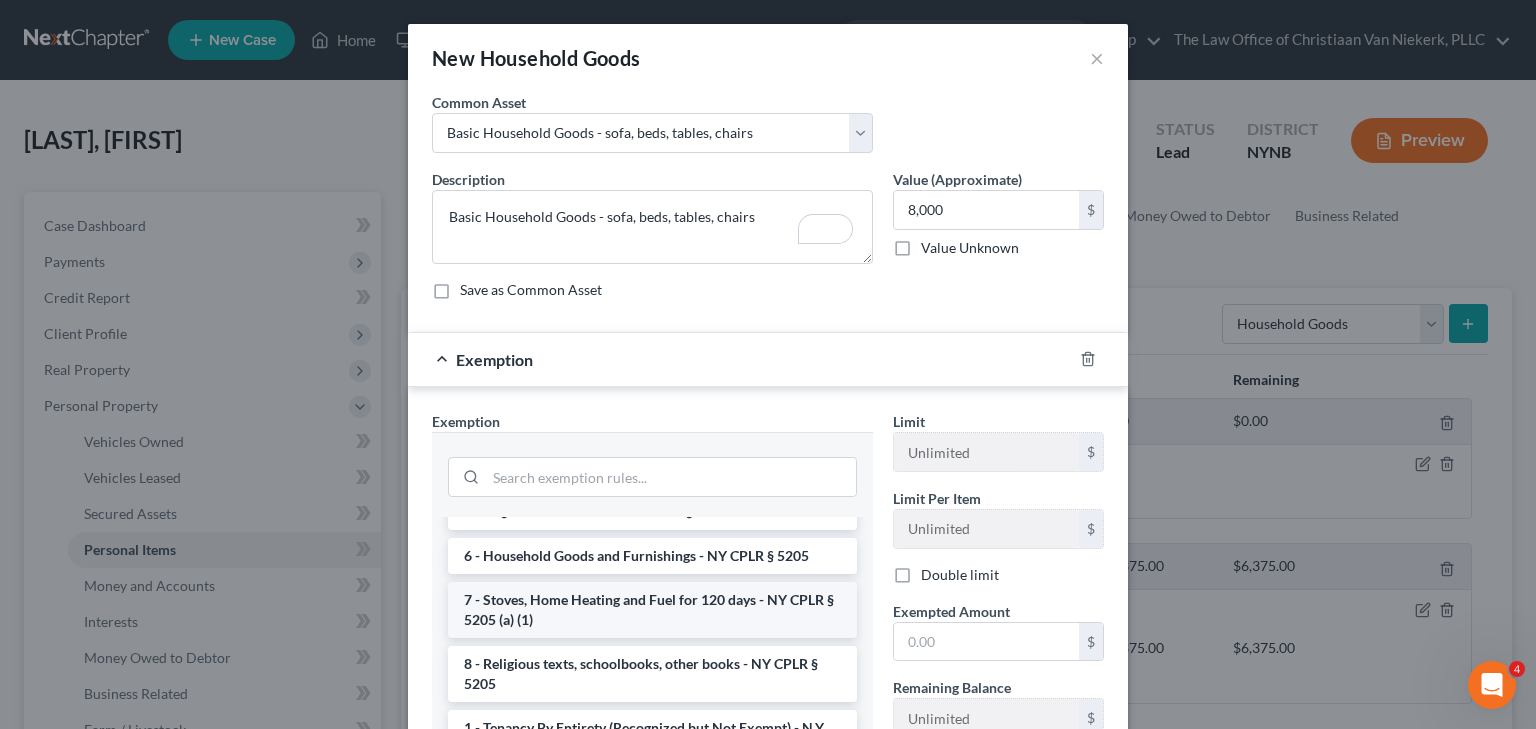 scroll, scrollTop: 240, scrollLeft: 0, axis: vertical 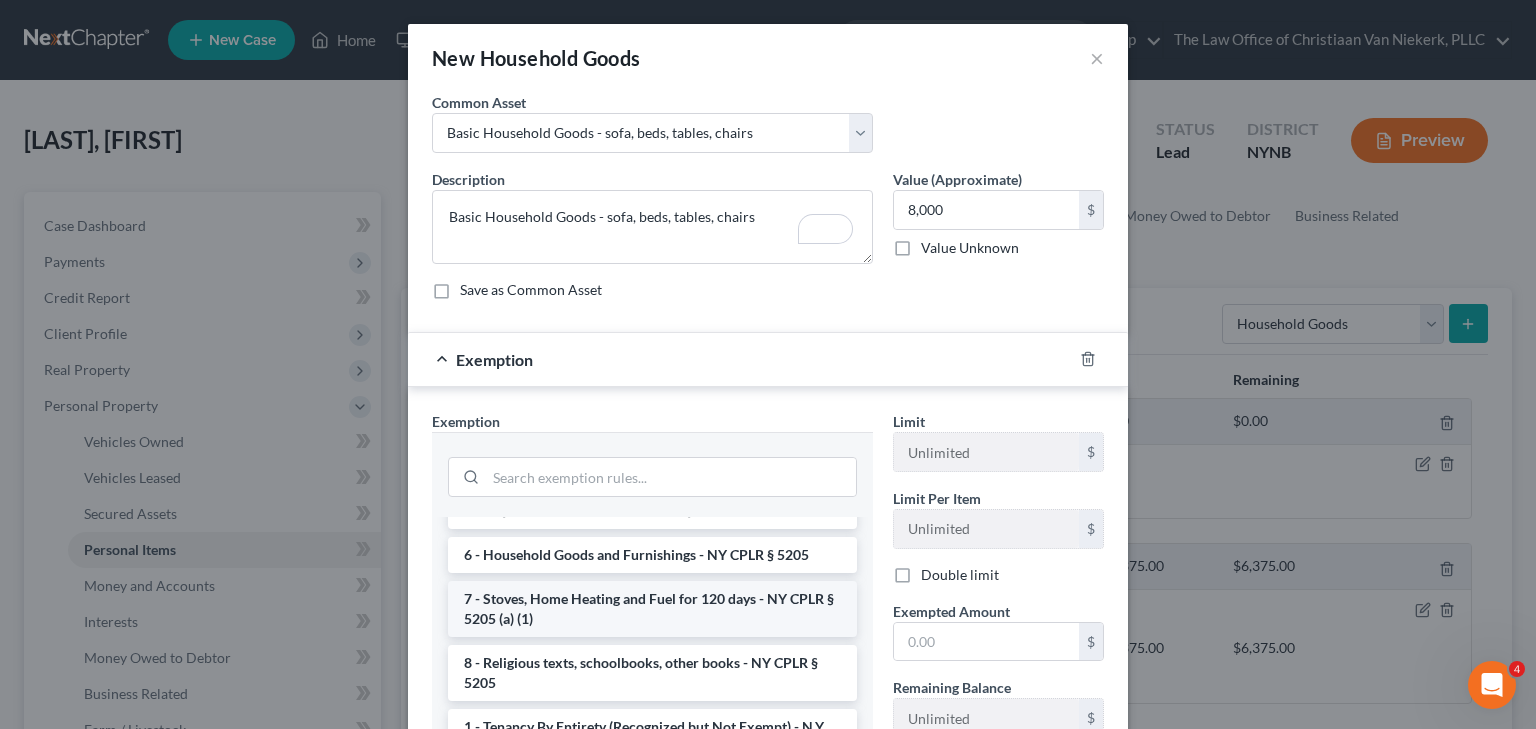 drag, startPoint x: 632, startPoint y: 608, endPoint x: 820, endPoint y: 618, distance: 188.26576 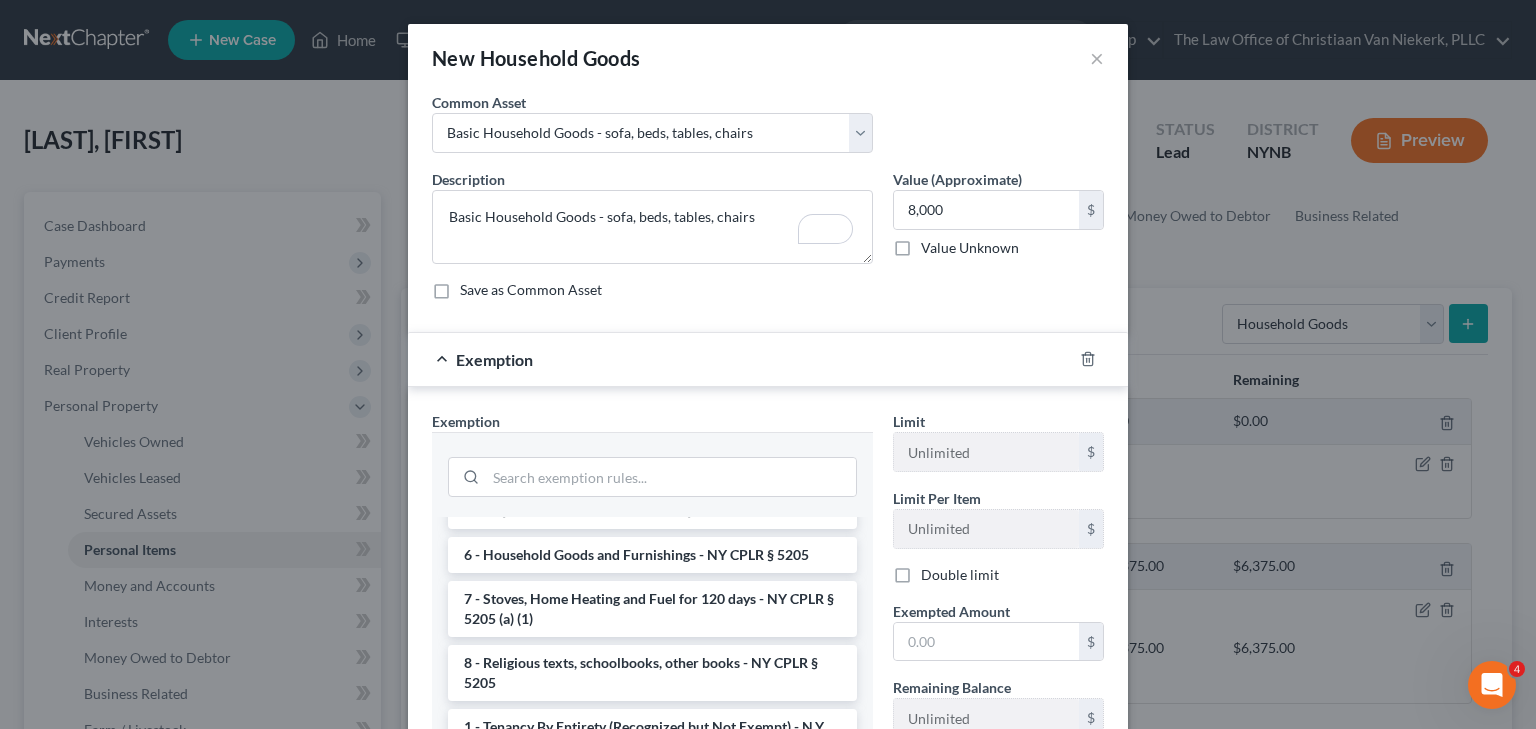 click on "7 - Stoves, Home Heating and Fuel for 120 days - NY CPLR § 5205 (a) (1)" at bounding box center (652, 609) 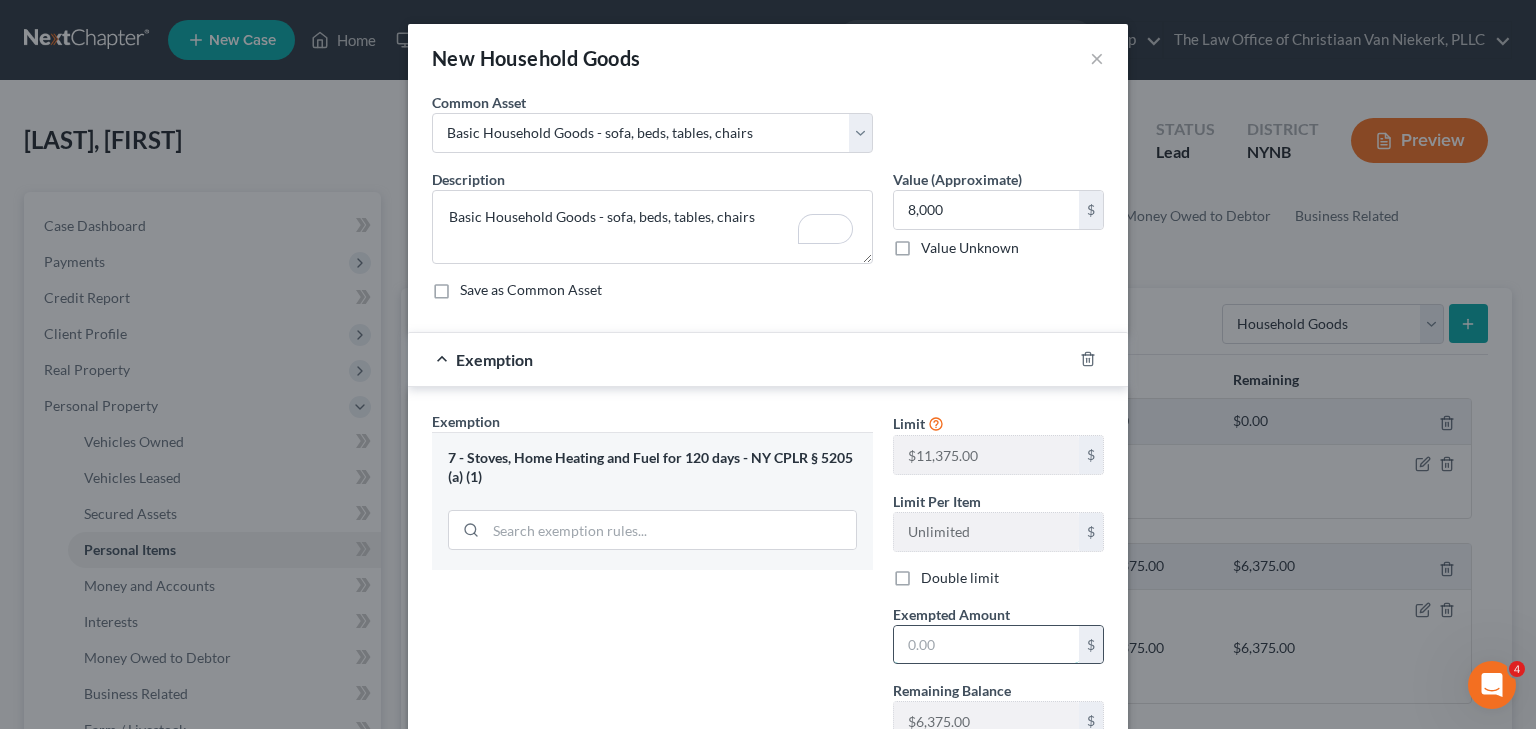 drag, startPoint x: 952, startPoint y: 655, endPoint x: 930, endPoint y: 647, distance: 23.409399 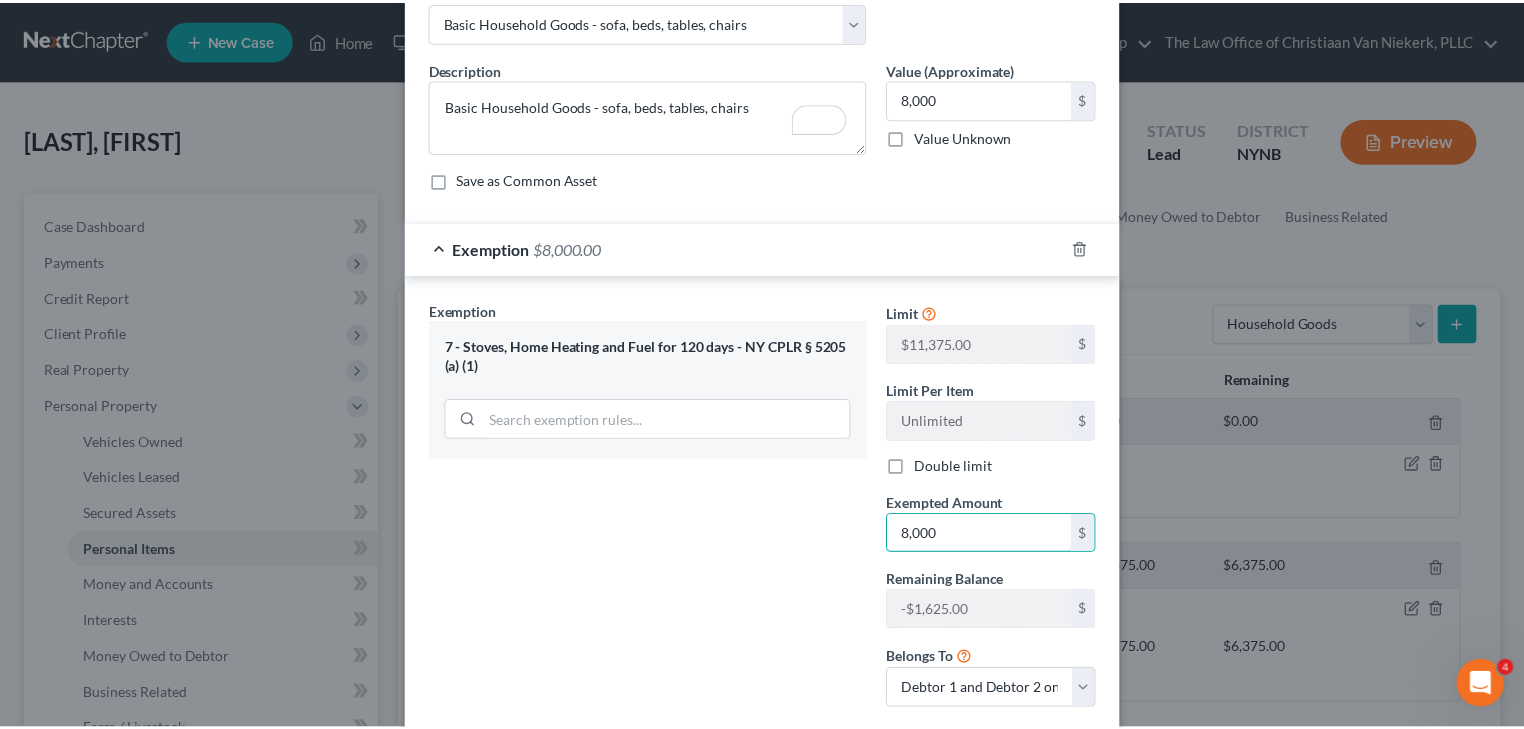 scroll, scrollTop: 231, scrollLeft: 0, axis: vertical 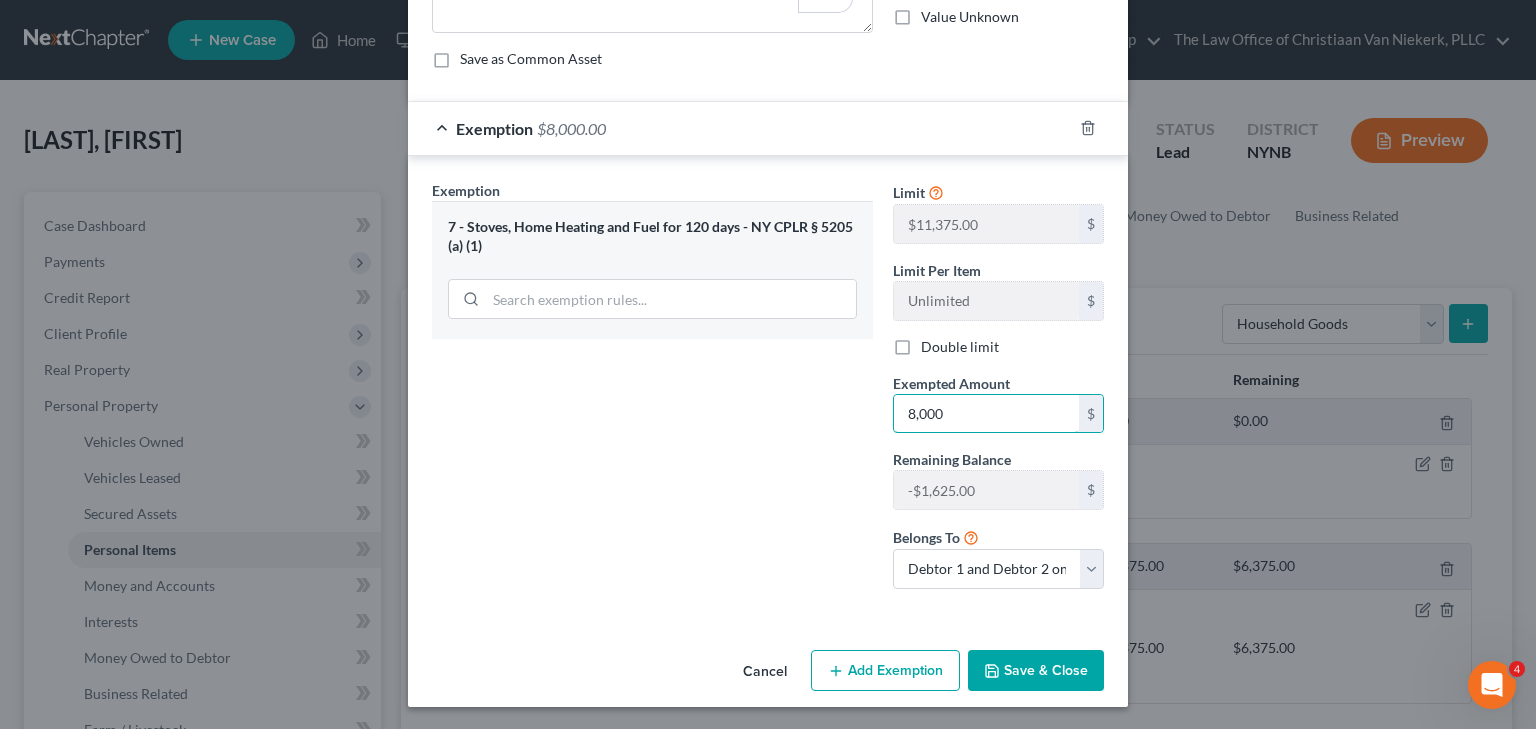 type on "8,000" 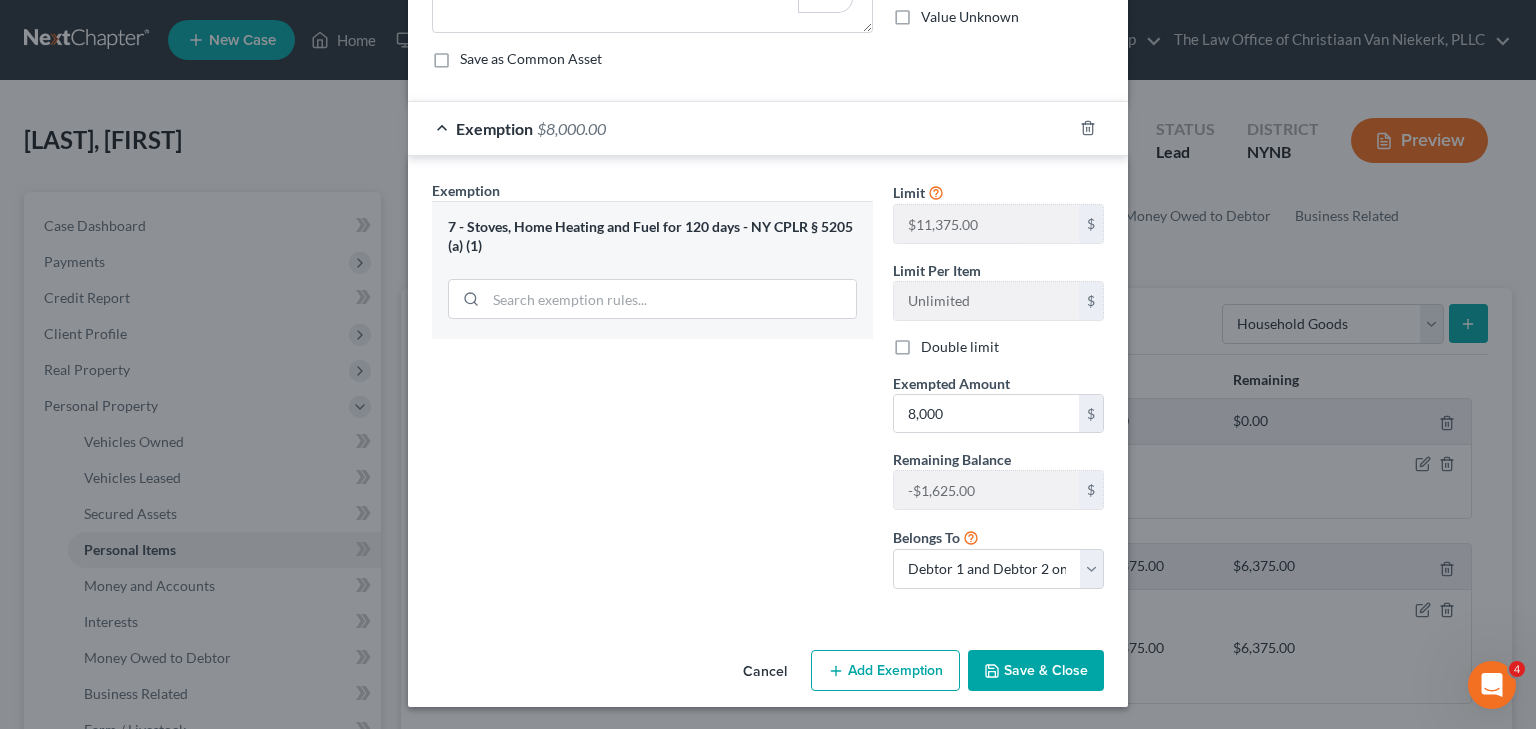 click on "Save & Close" at bounding box center (1036, 671) 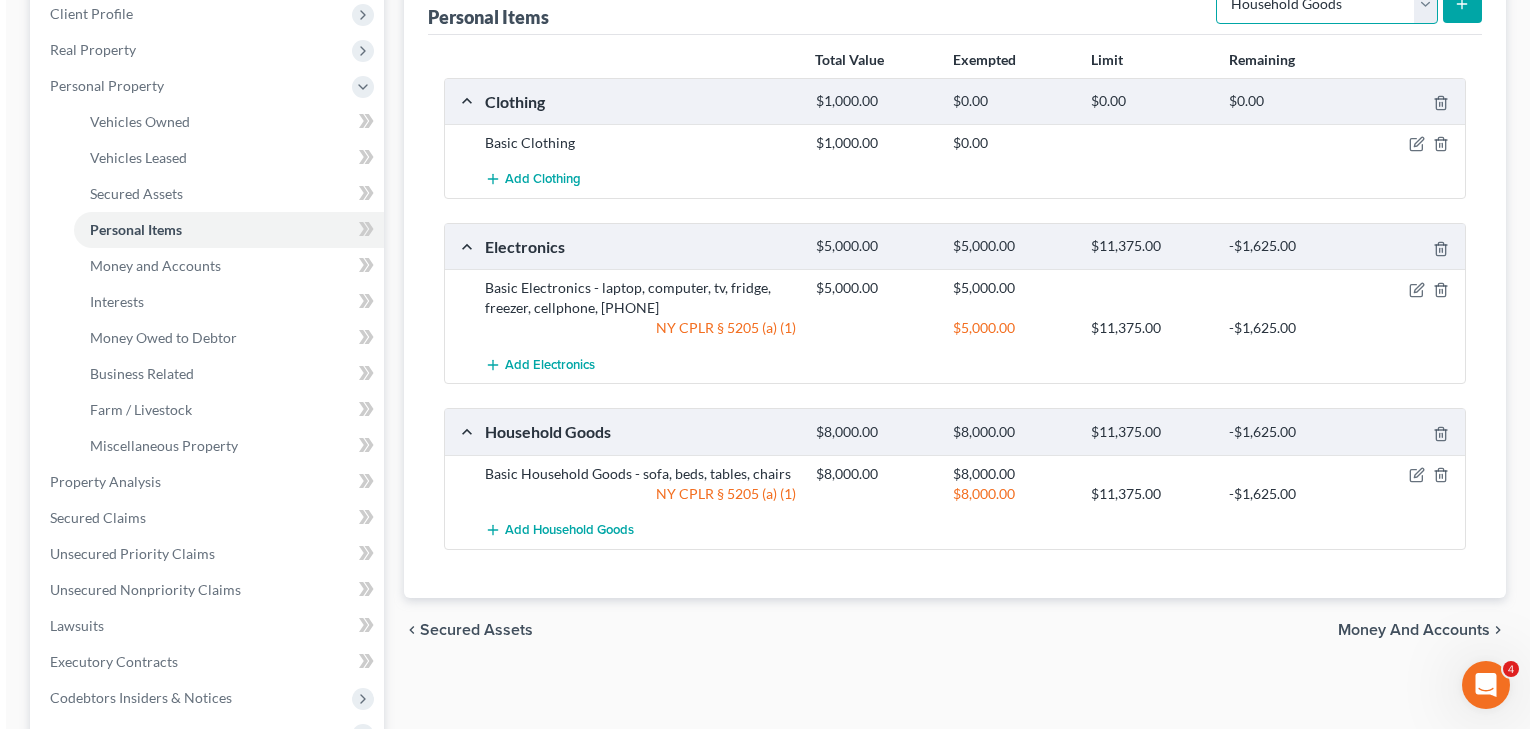 scroll, scrollTop: 303, scrollLeft: 0, axis: vertical 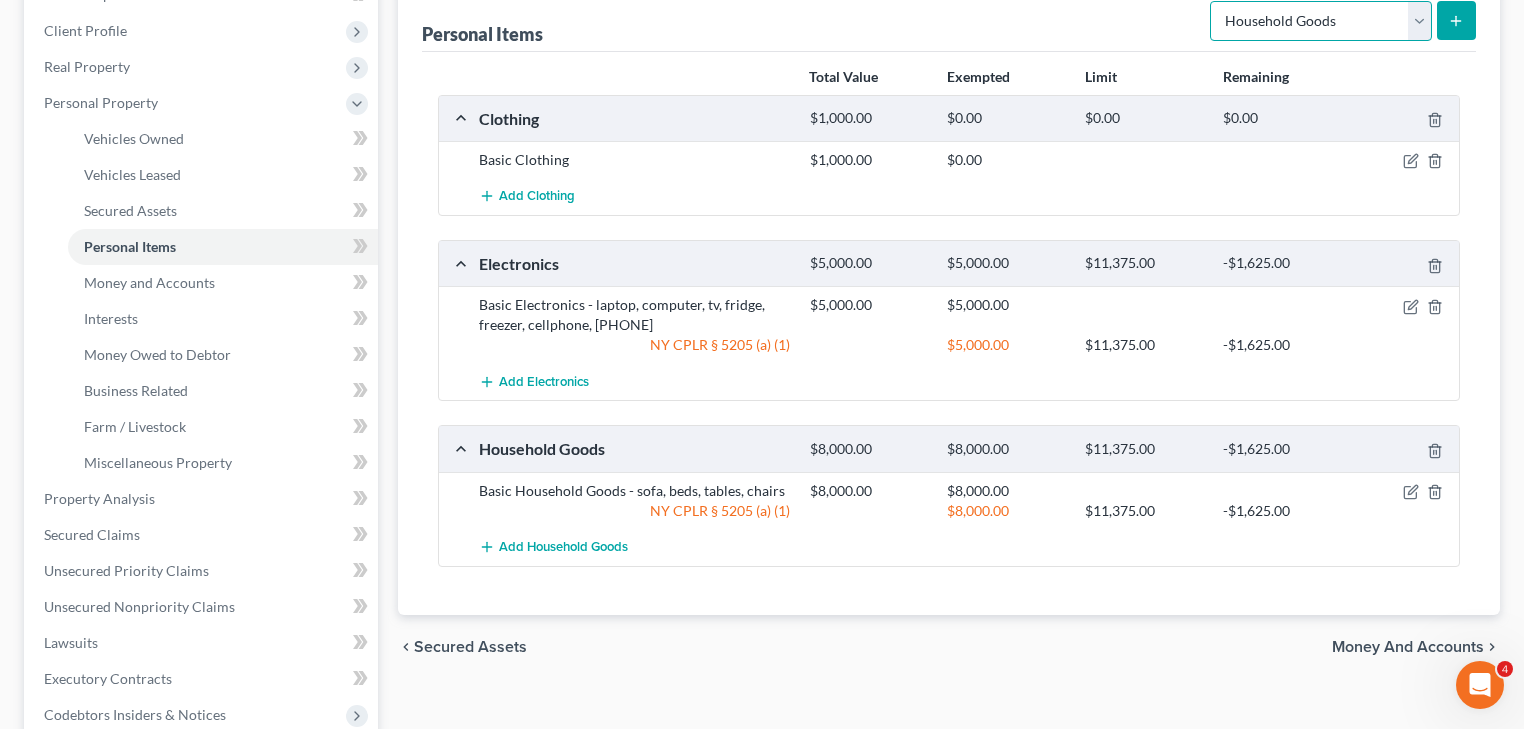 click on "Select Item Type Clothing Collectibles Of Value Electronics Firearms Household Goods Jewelry Other Pet(s) Sports & Hobby Equipment" at bounding box center [1321, 21] 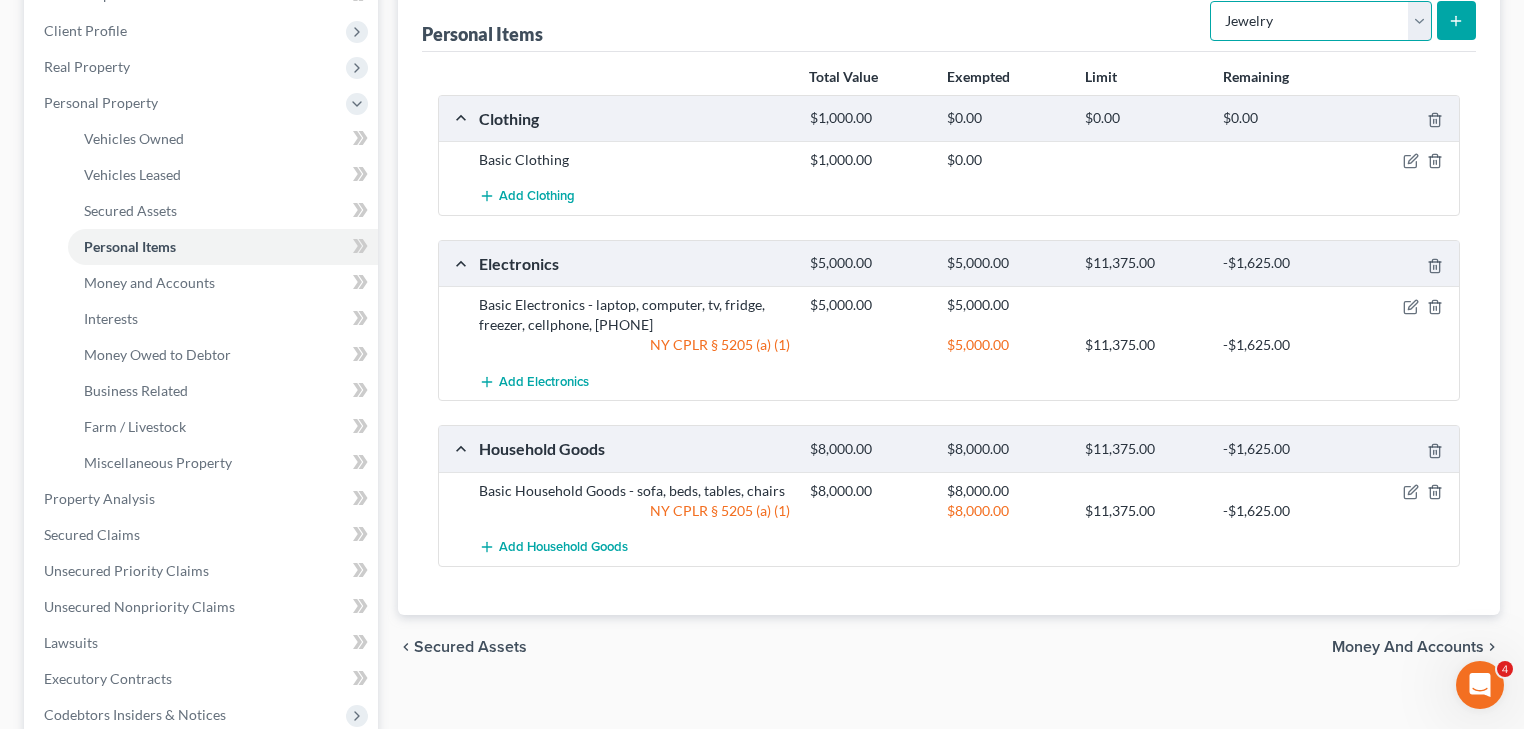click on "Select Item Type Clothing Collectibles Of Value Electronics Firearms Household Goods Jewelry Other Pet(s) Sports & Hobby Equipment" at bounding box center (1321, 21) 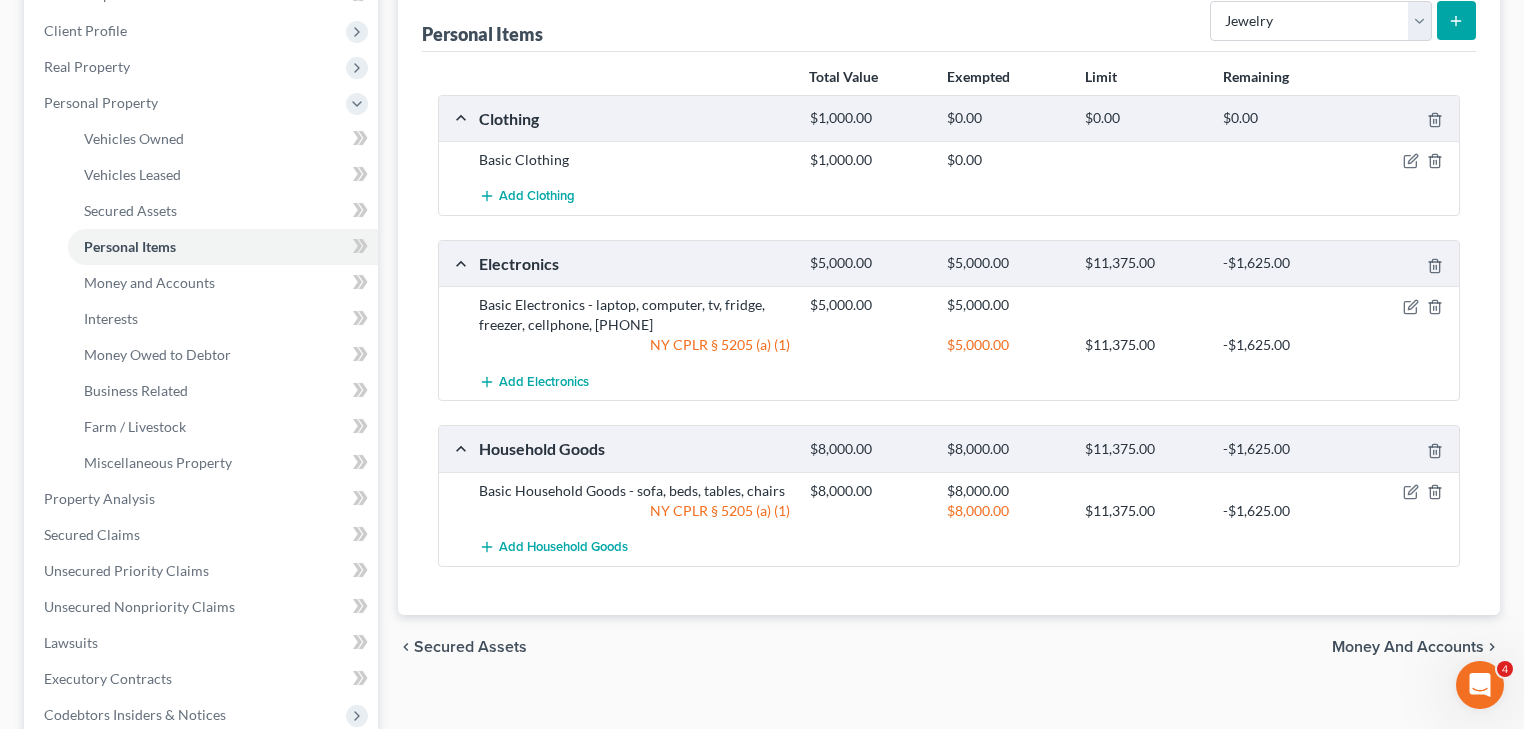 click 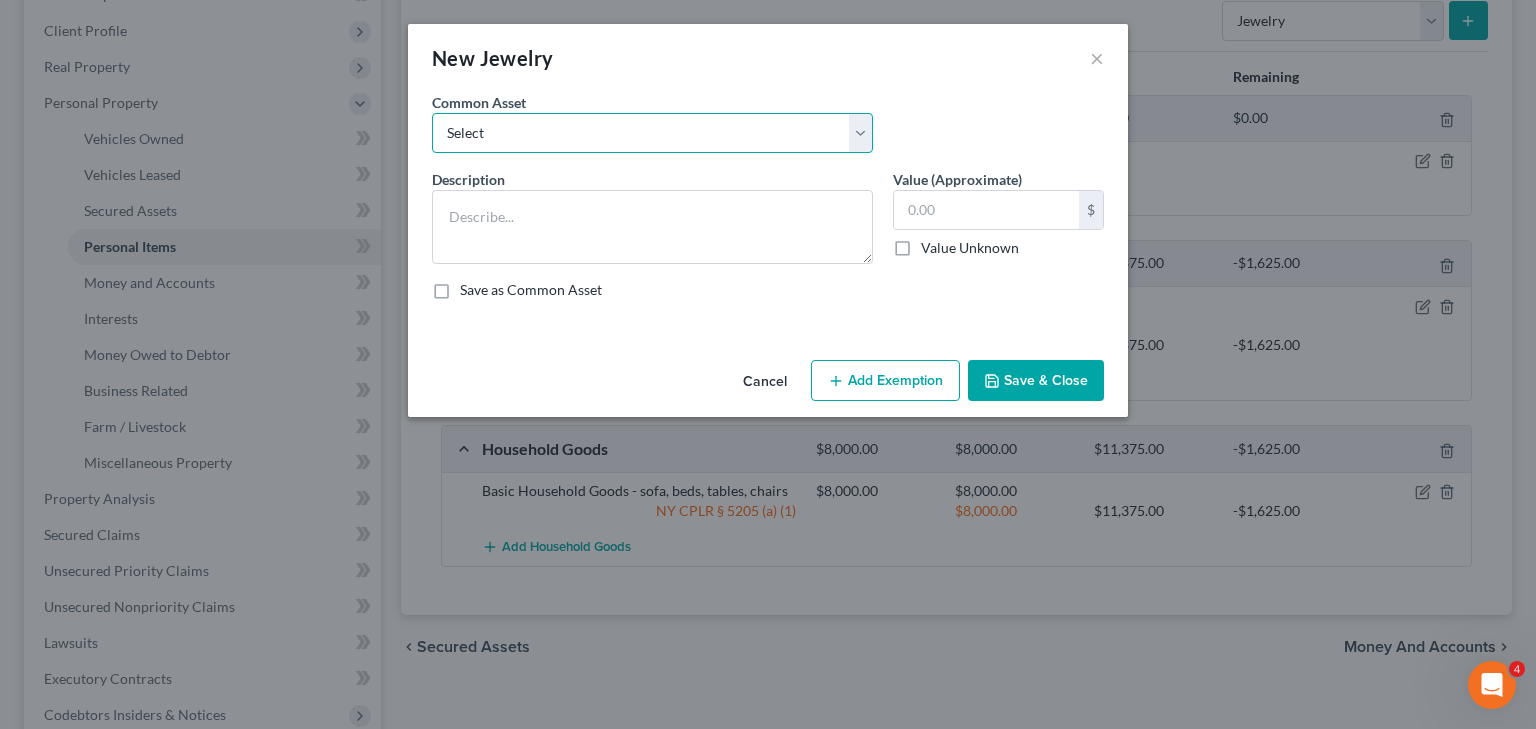 click on "Select Basic Jewelry" at bounding box center (652, 133) 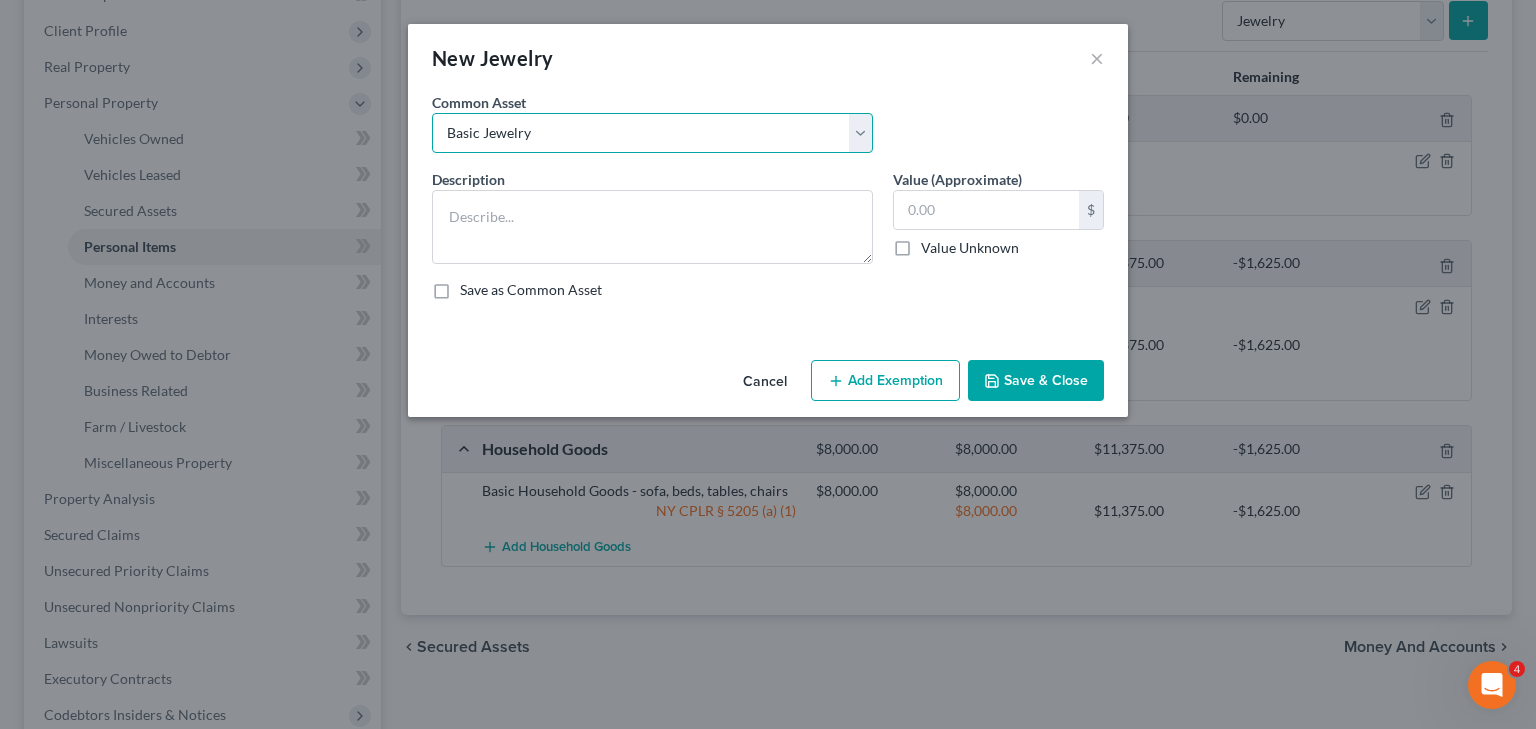 click on "Select Basic Jewelry" at bounding box center [652, 133] 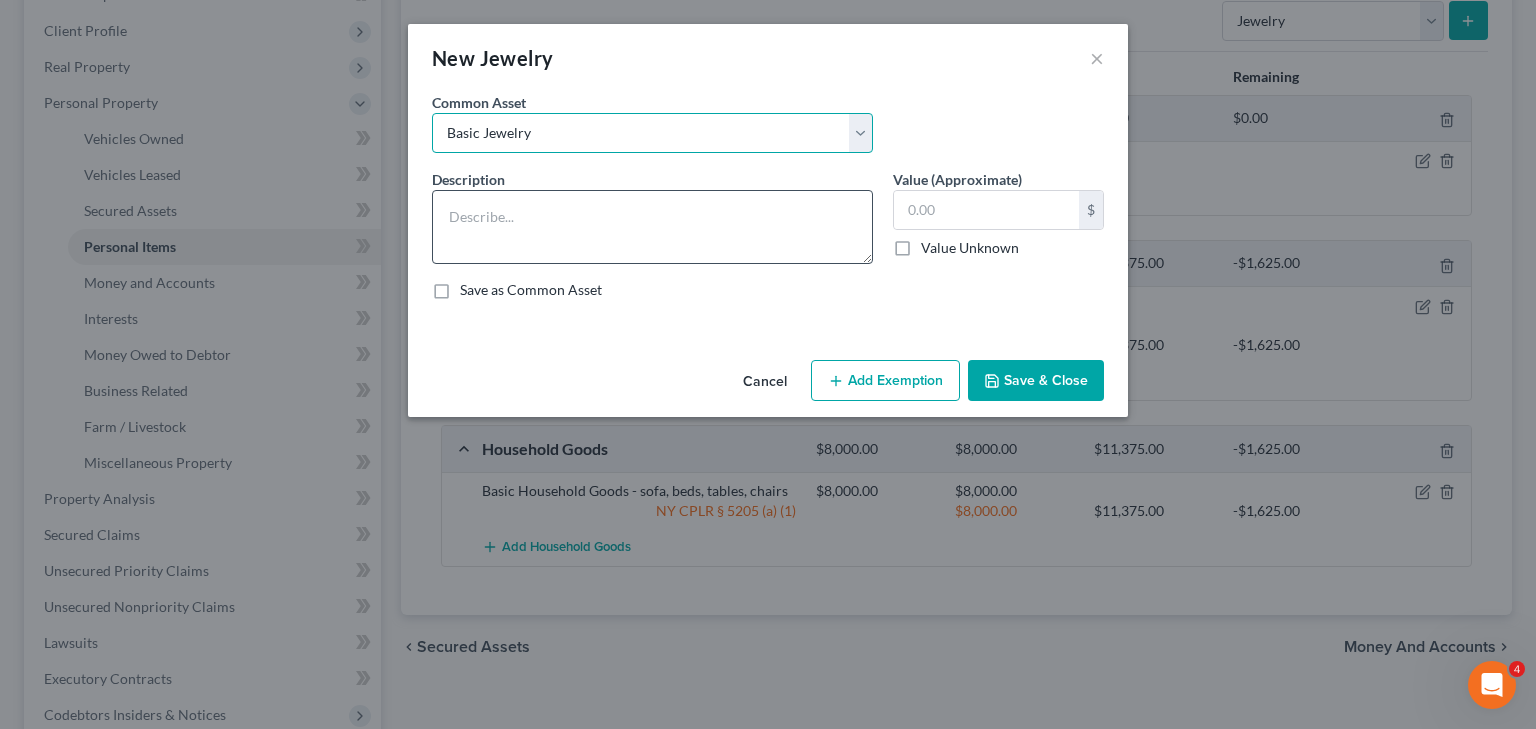 type on "Basic Jewelry" 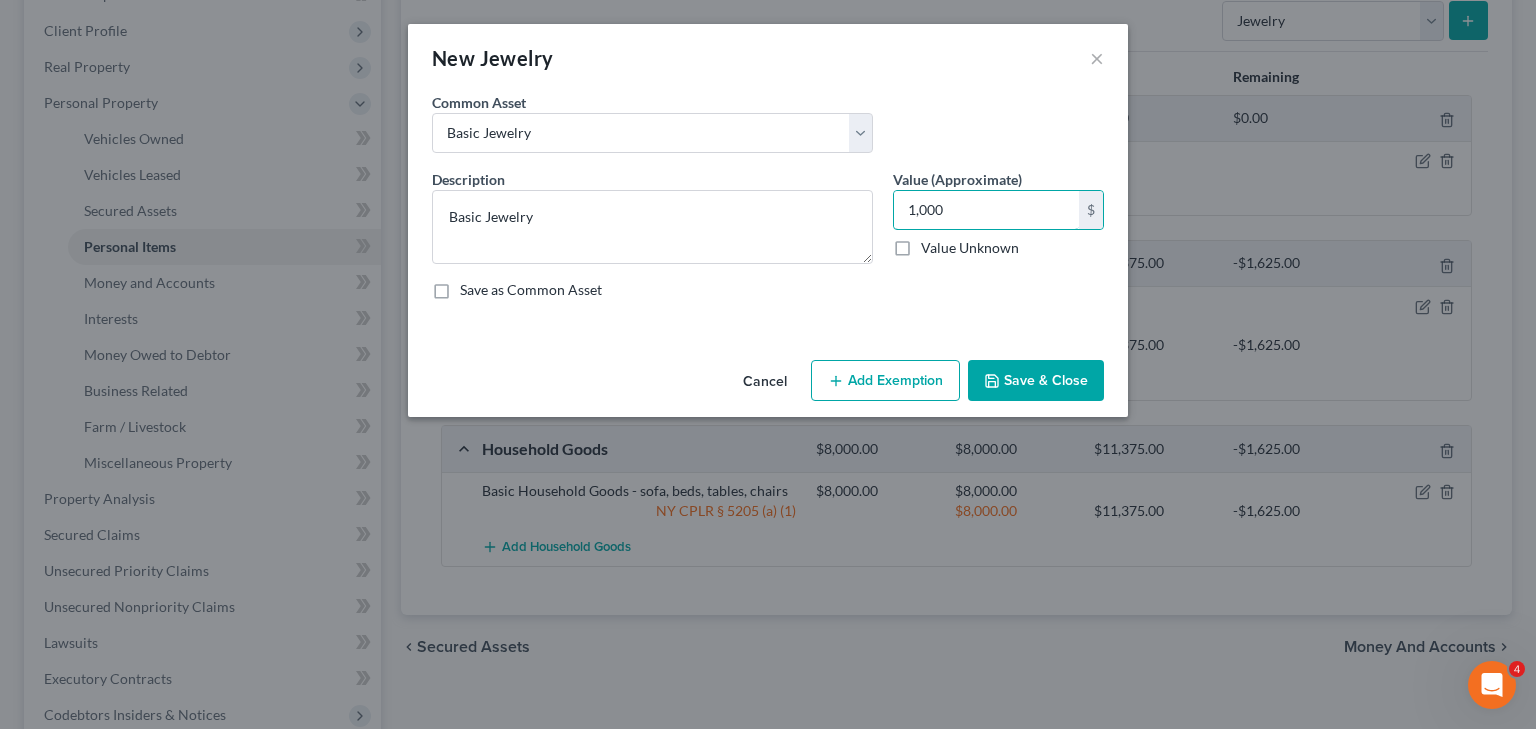 type on "1,000" 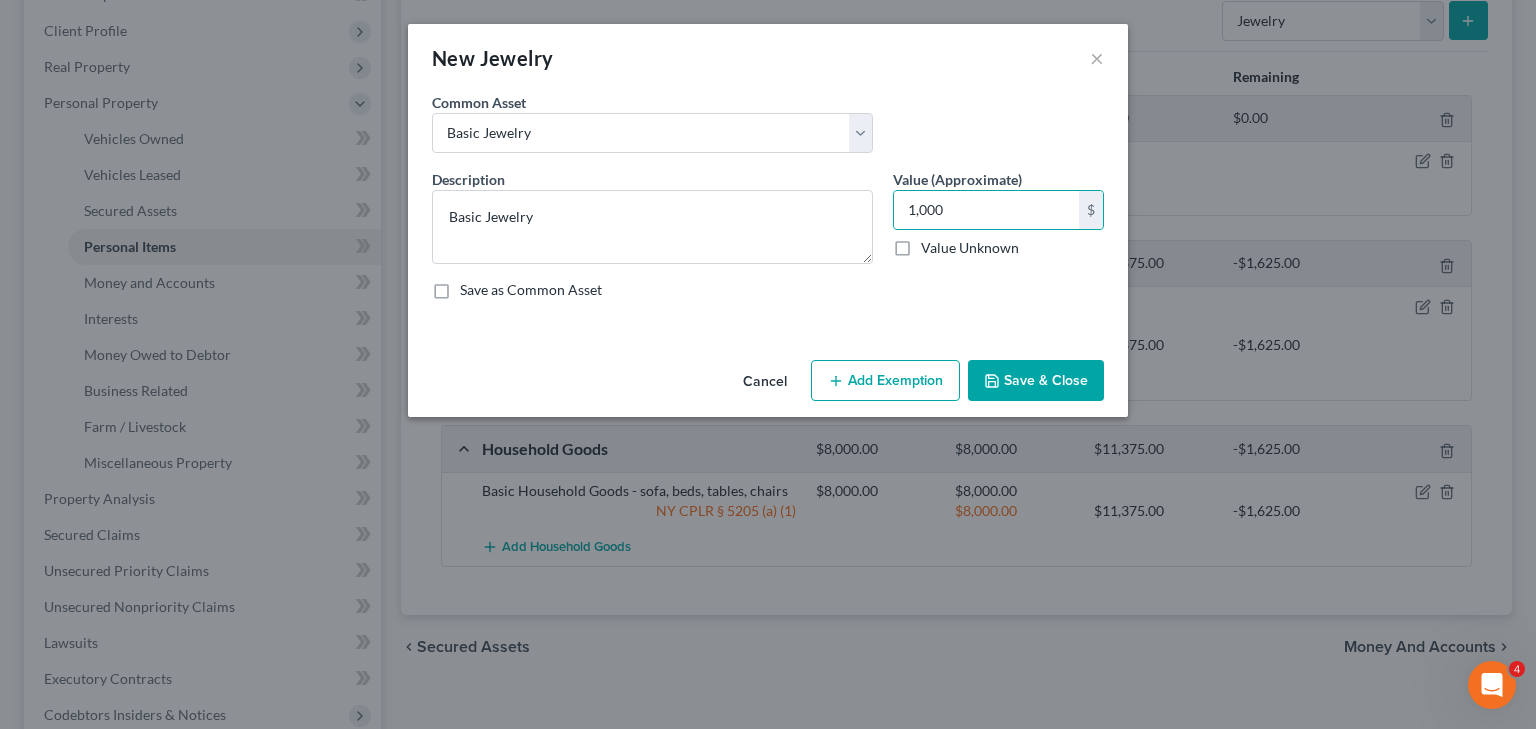 click on "Add Exemption" at bounding box center (885, 381) 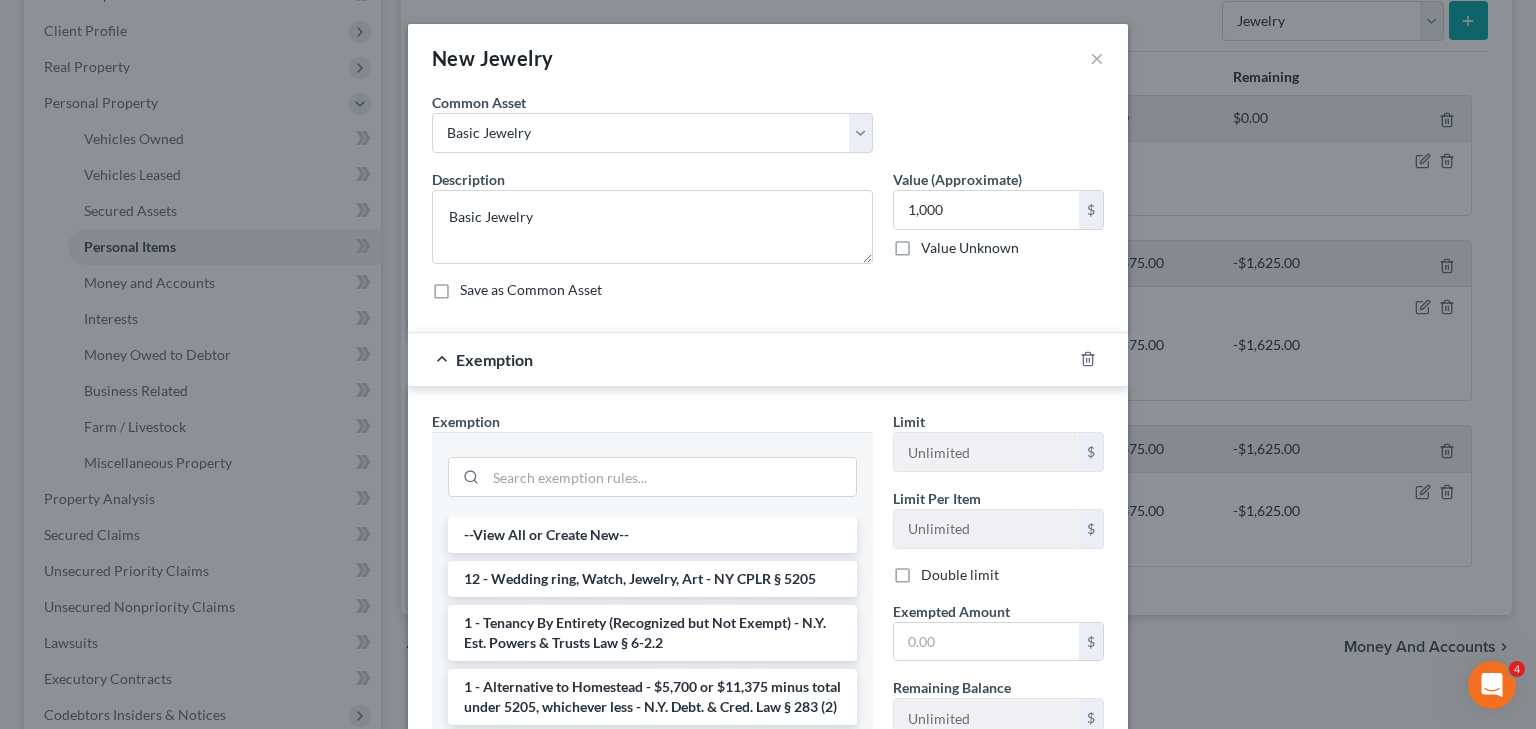 drag, startPoint x: 600, startPoint y: 579, endPoint x: 756, endPoint y: 608, distance: 158.67262 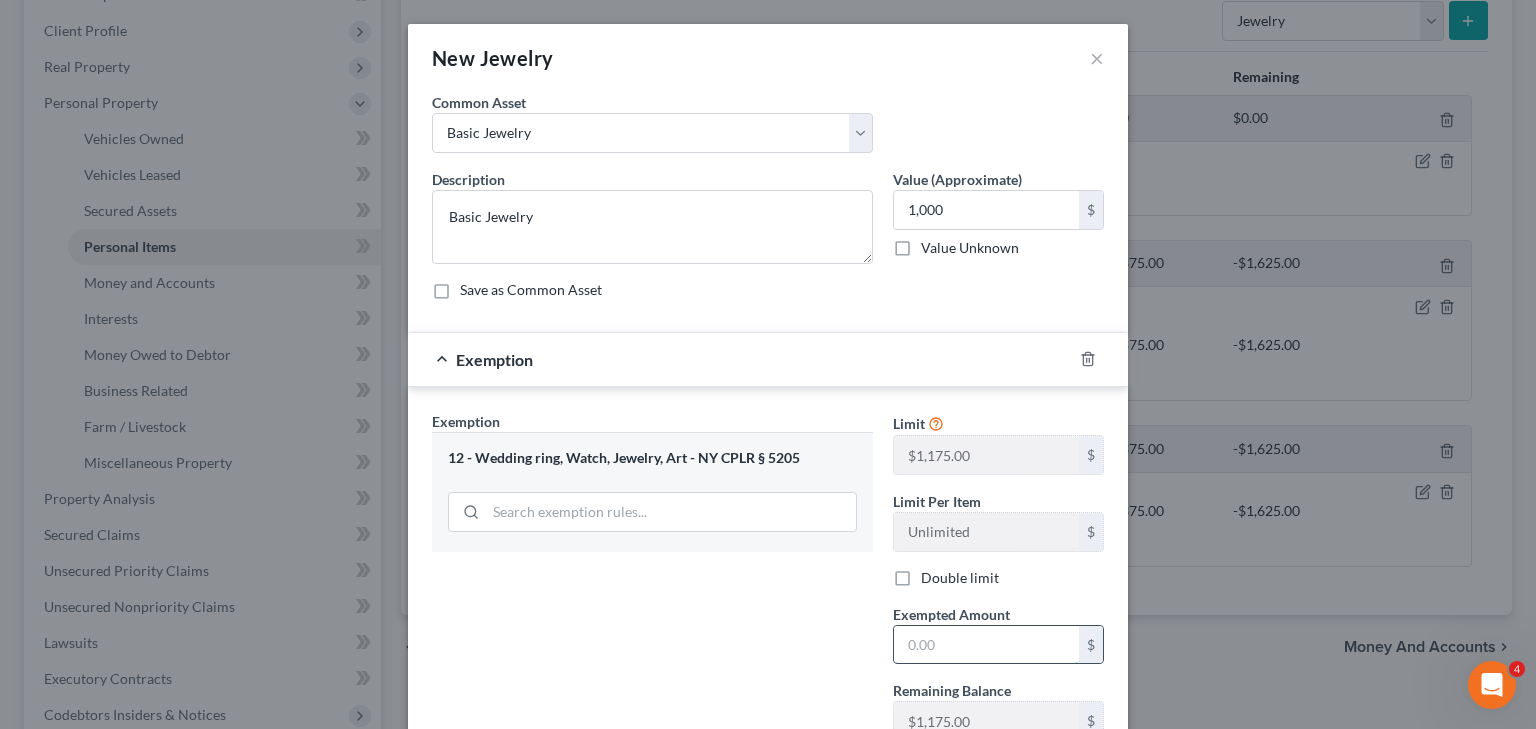 click at bounding box center [986, 645] 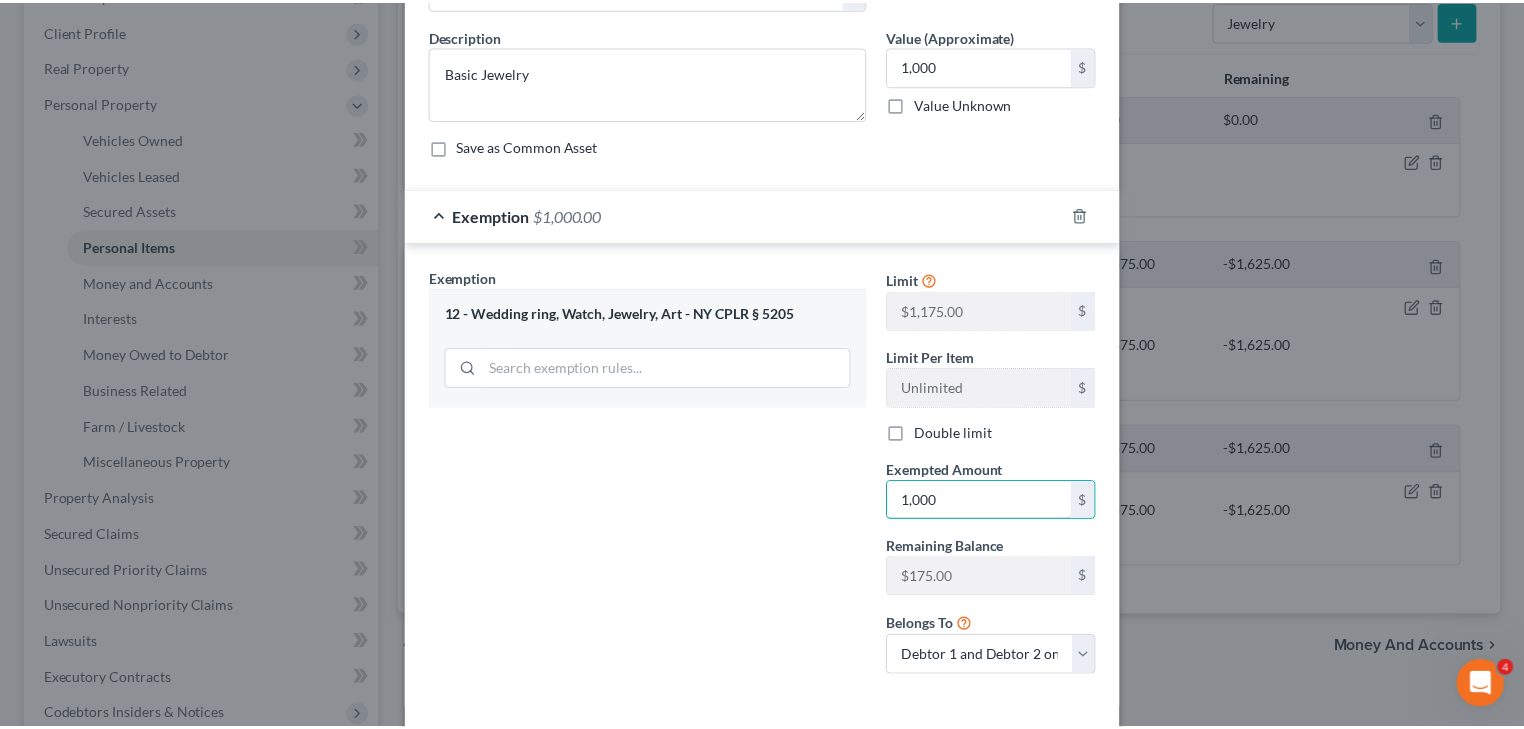 scroll, scrollTop: 231, scrollLeft: 0, axis: vertical 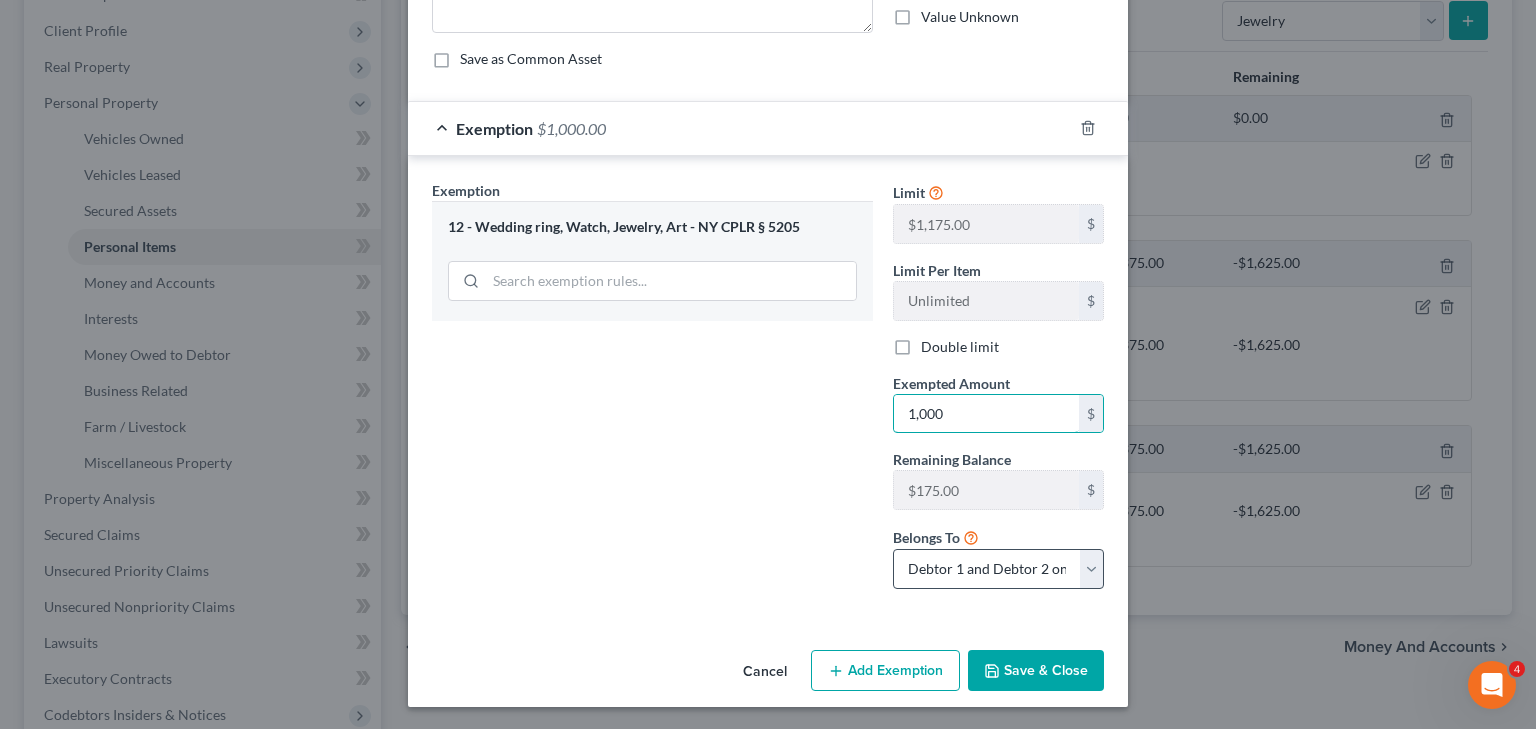 type on "1,000" 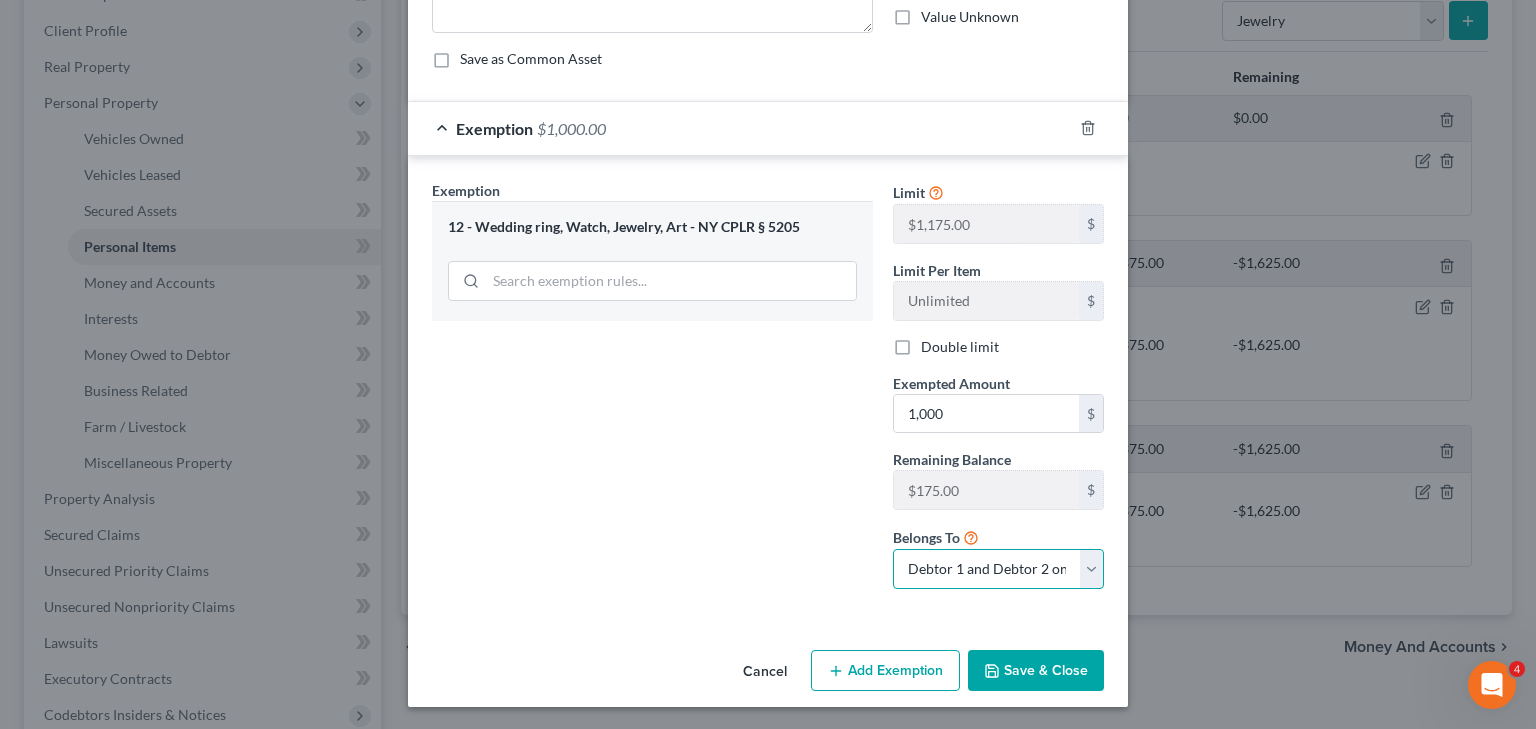 click on "Debtor 1 only Debtor 2 only Debtor 1 and Debtor 2 only" at bounding box center (998, 569) 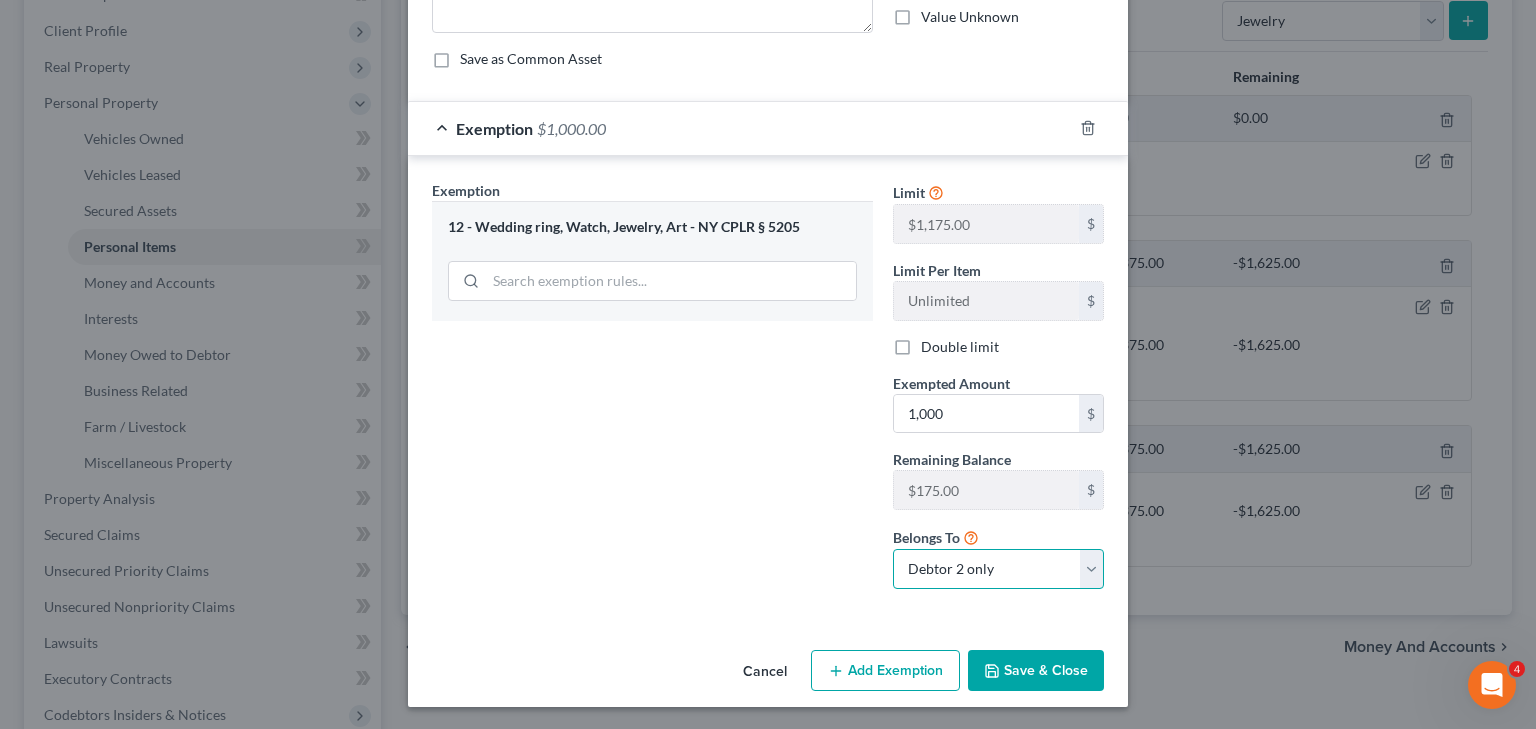 click on "Debtor 1 only Debtor 2 only Debtor 1 and Debtor 2 only" at bounding box center [998, 569] 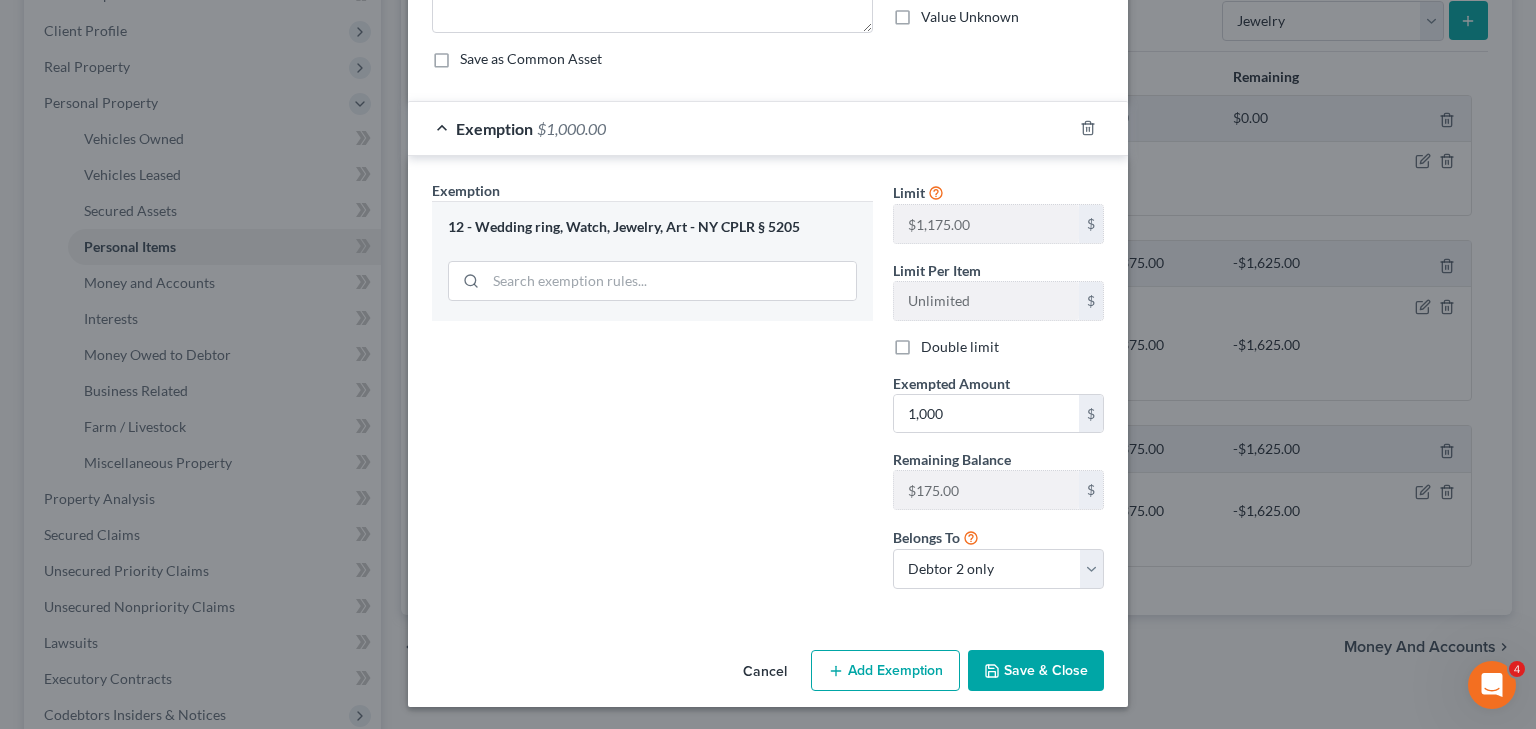 click on "Save & Close" at bounding box center (1036, 671) 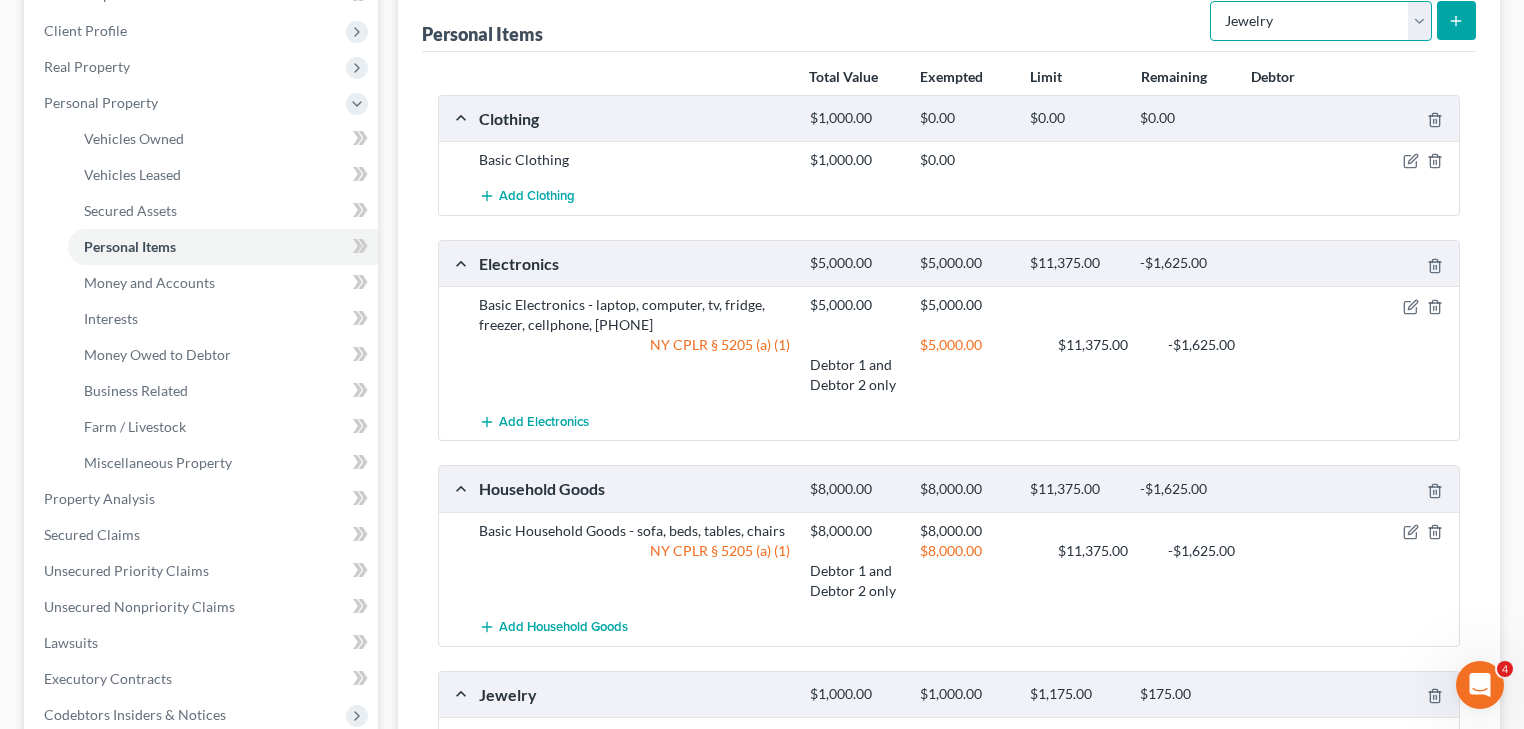 drag, startPoint x: 1323, startPoint y: 26, endPoint x: 1289, endPoint y: 81, distance: 64.66065 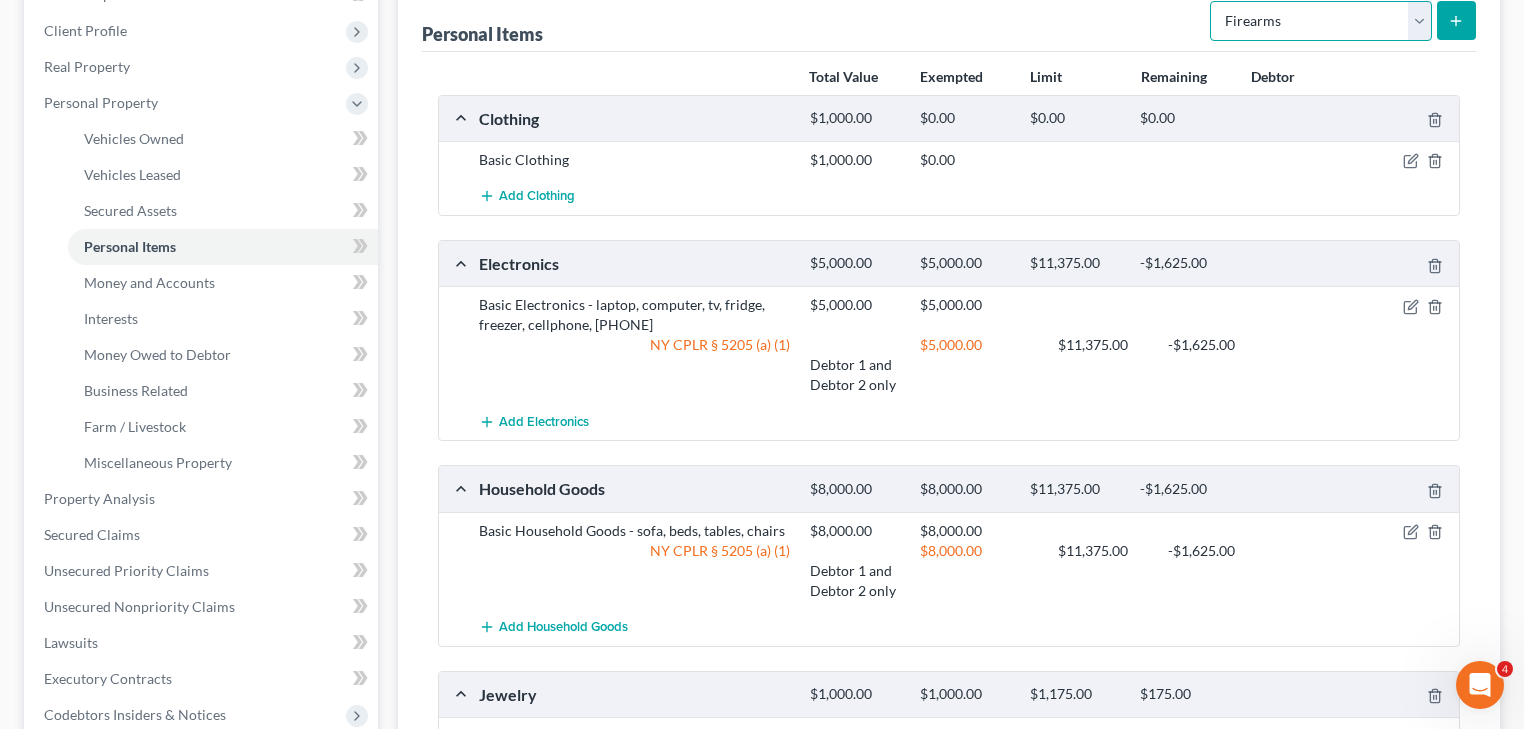 click on "Select Item Type Clothing Collectibles Of Value Electronics Firearms Household Goods Jewelry Other Pet(s) Sports & Hobby Equipment" at bounding box center [1321, 21] 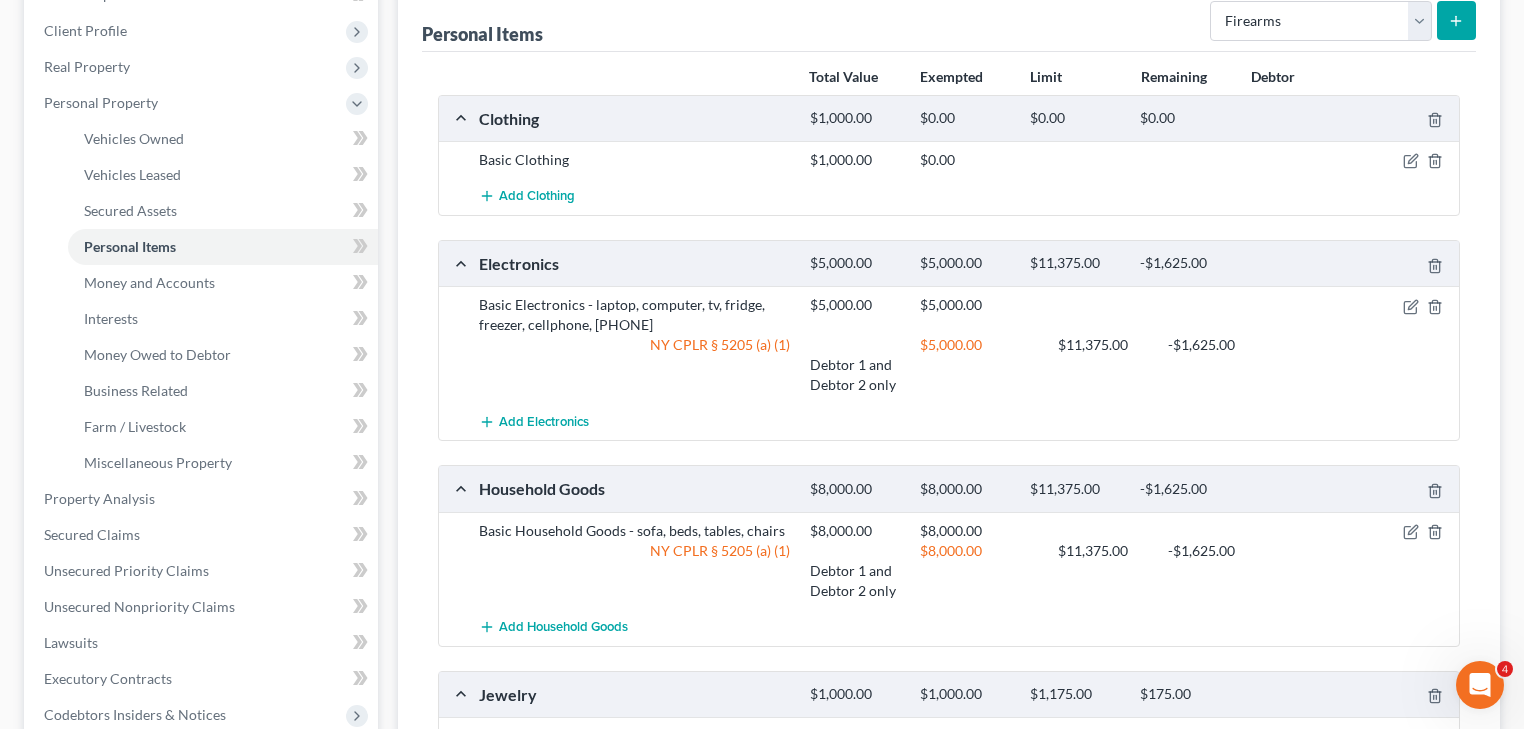 click at bounding box center (1456, 20) 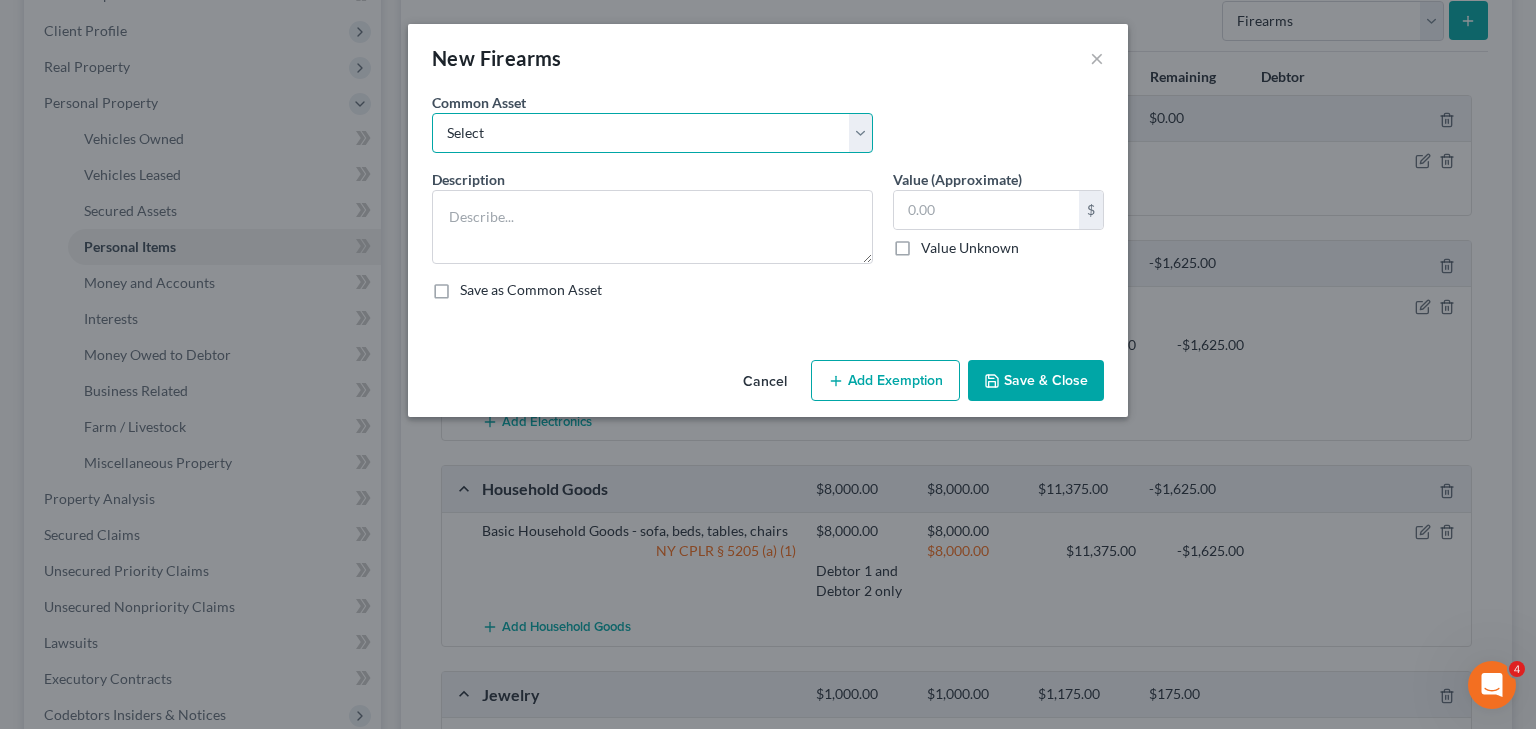 click on "Select 5  guns" at bounding box center (652, 133) 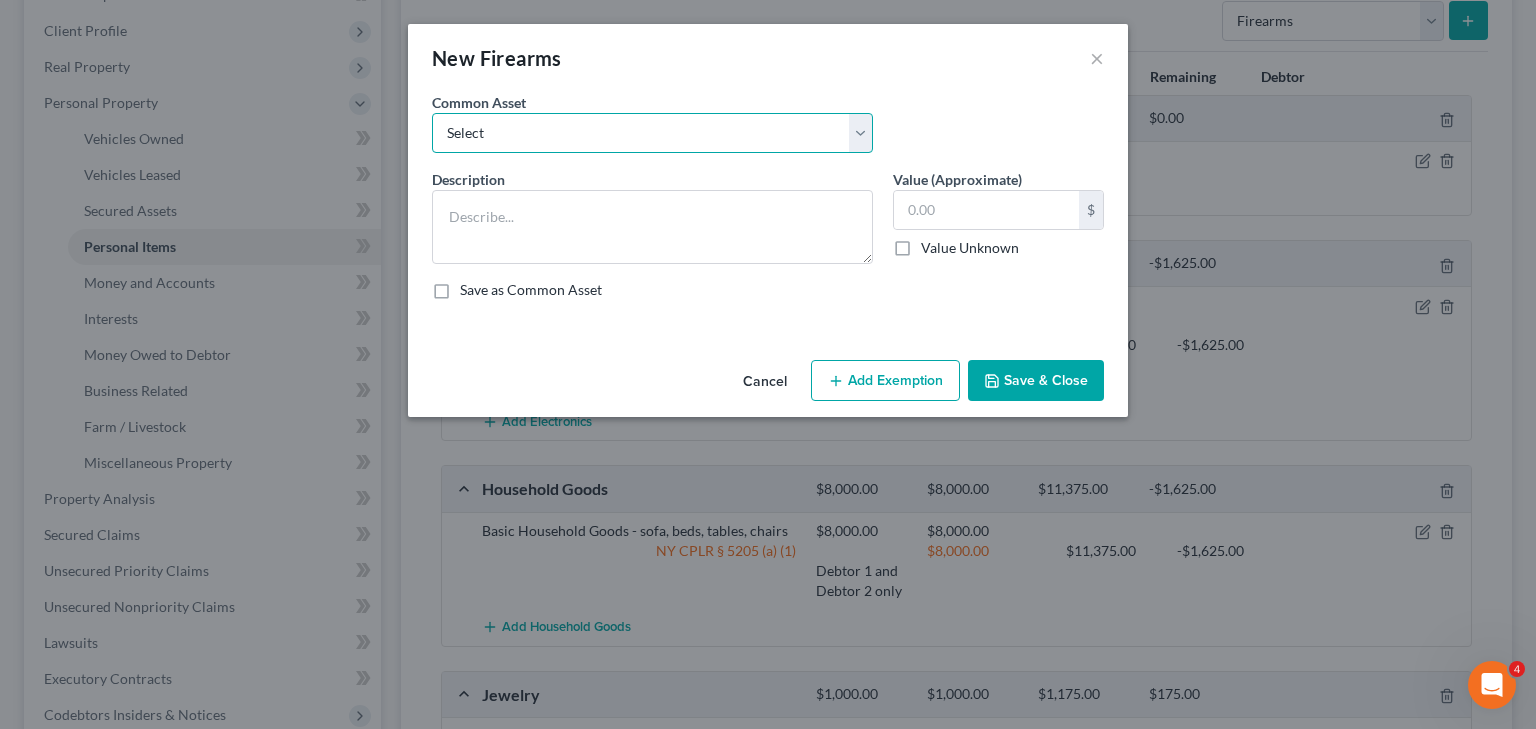 select on "0" 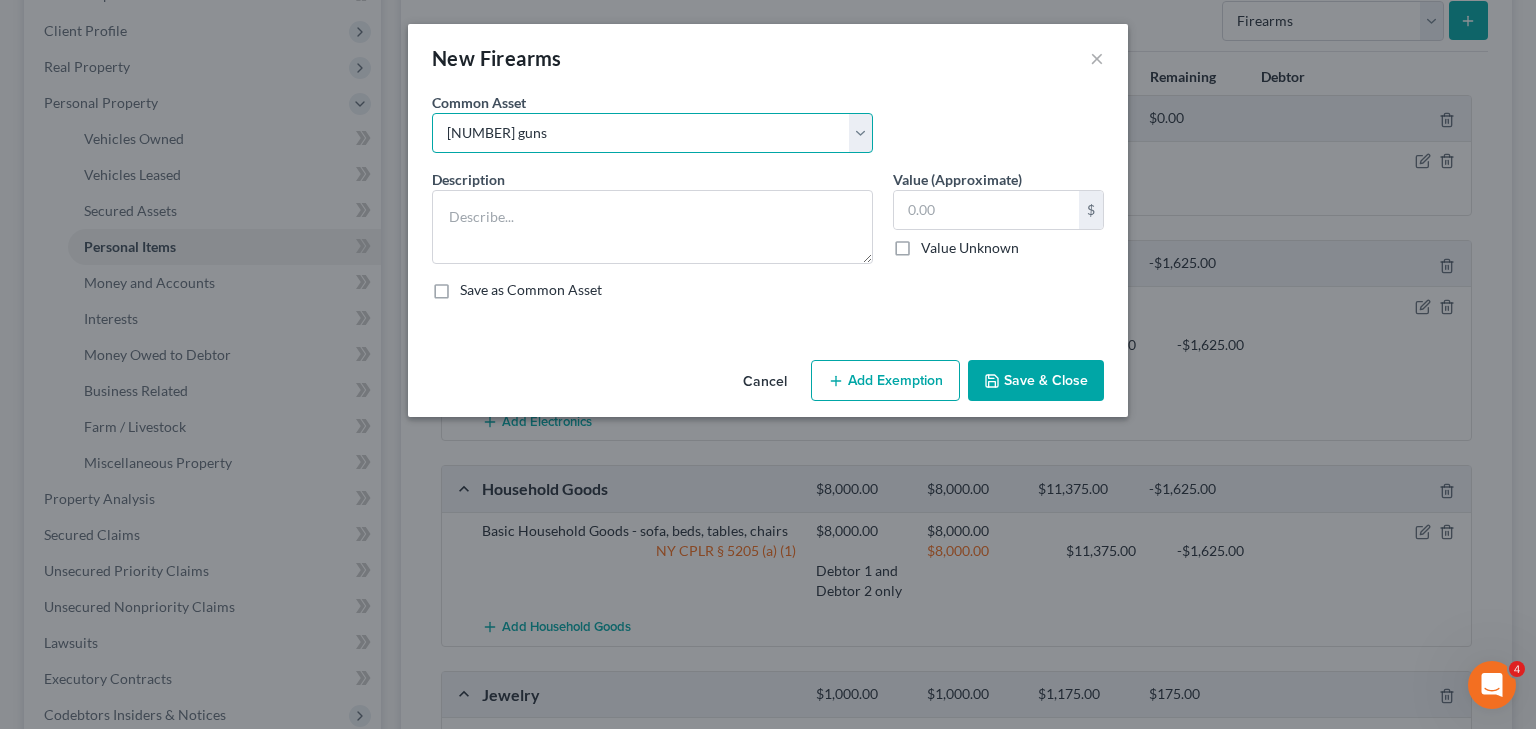 click on "Select 5  guns" at bounding box center [652, 133] 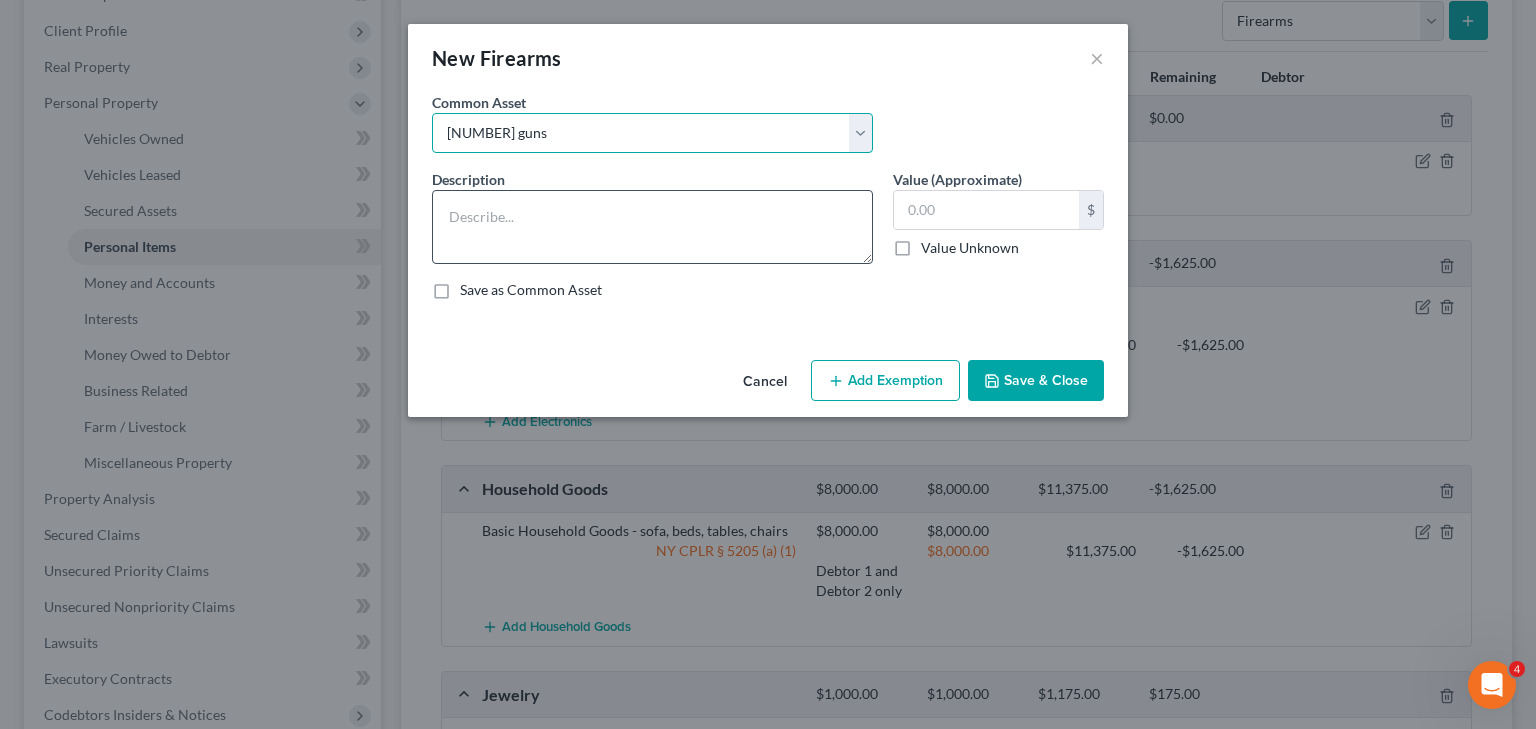 type on "5  guns" 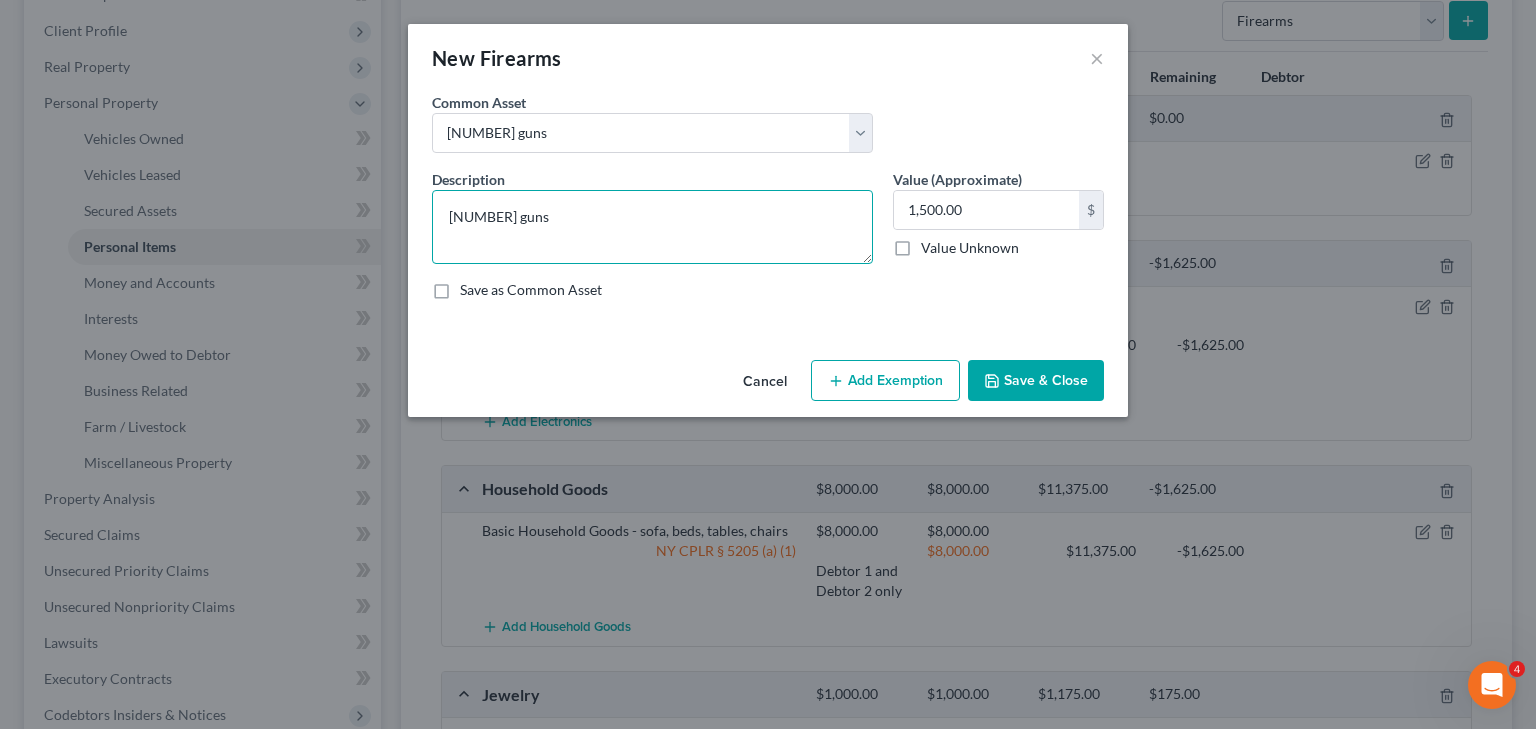 click on "5  guns" at bounding box center (652, 227) 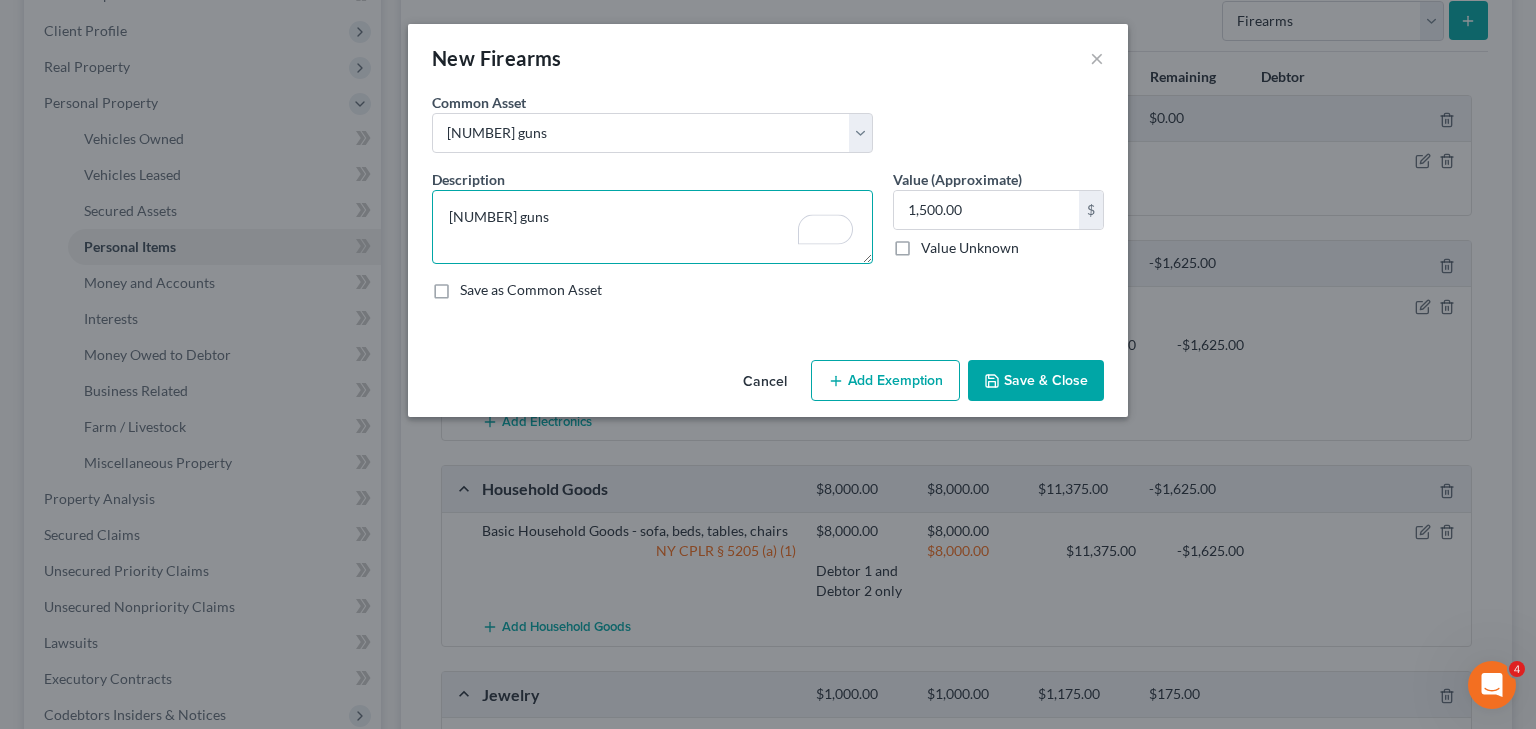 drag, startPoint x: 511, startPoint y: 217, endPoint x: 431, endPoint y: 212, distance: 80.1561 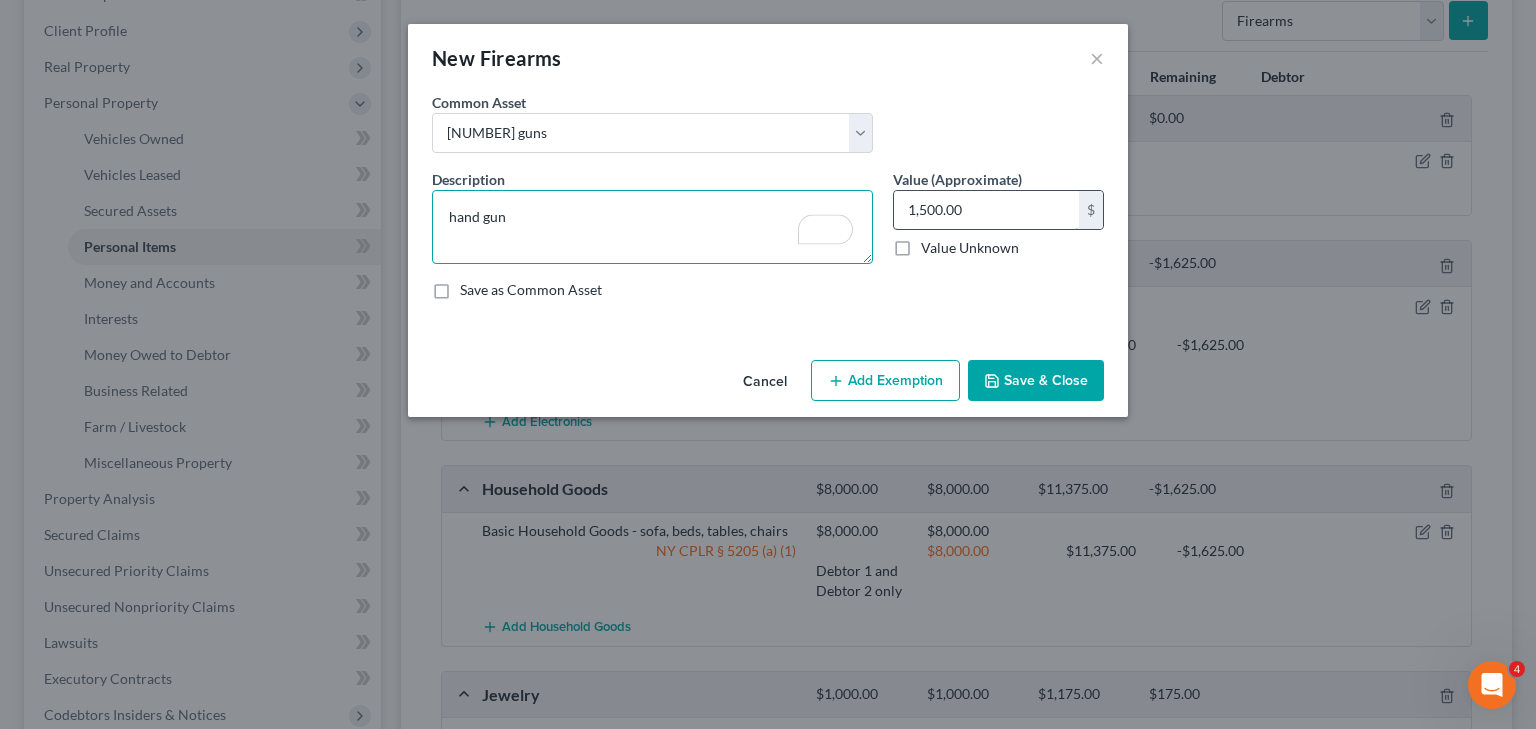 type on "hand gun" 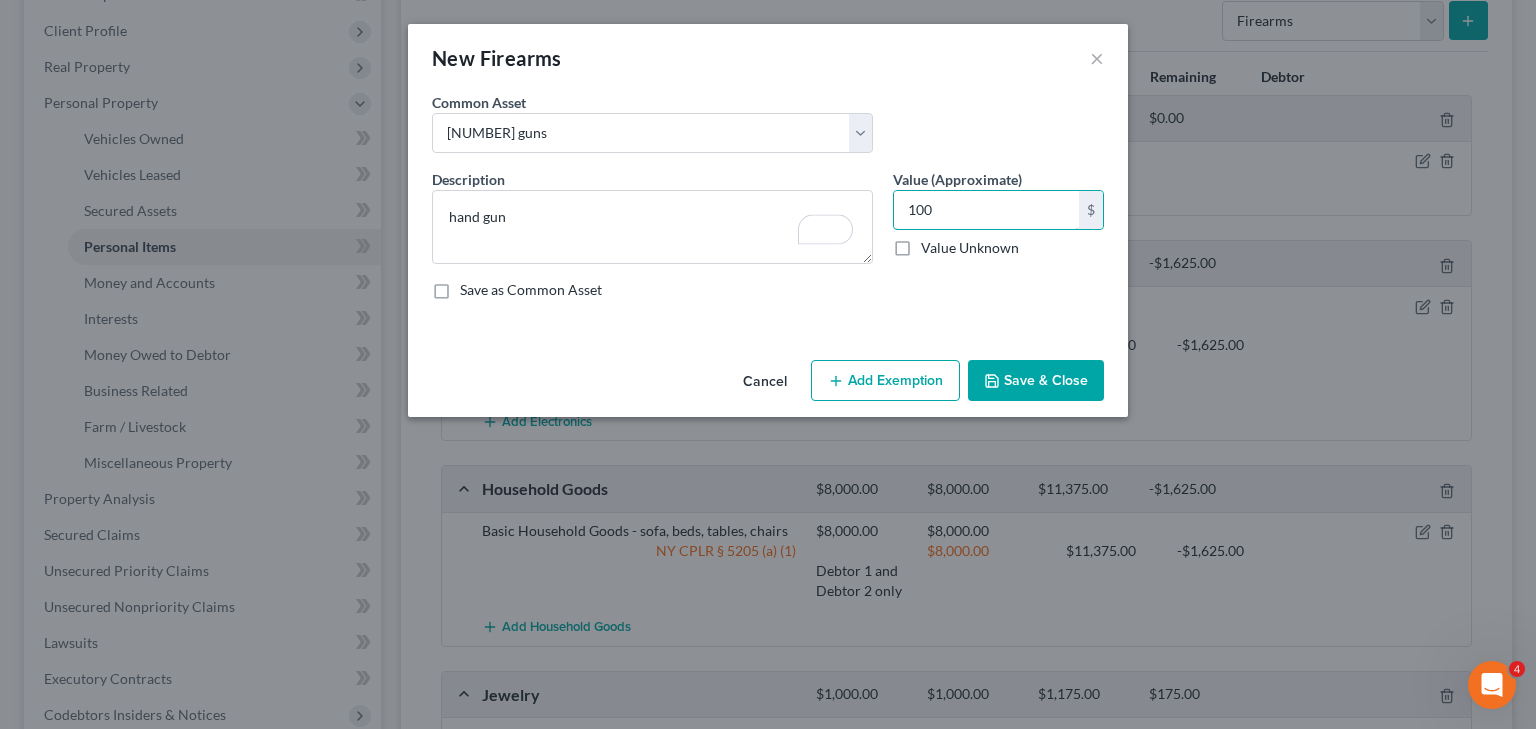 type on "100" 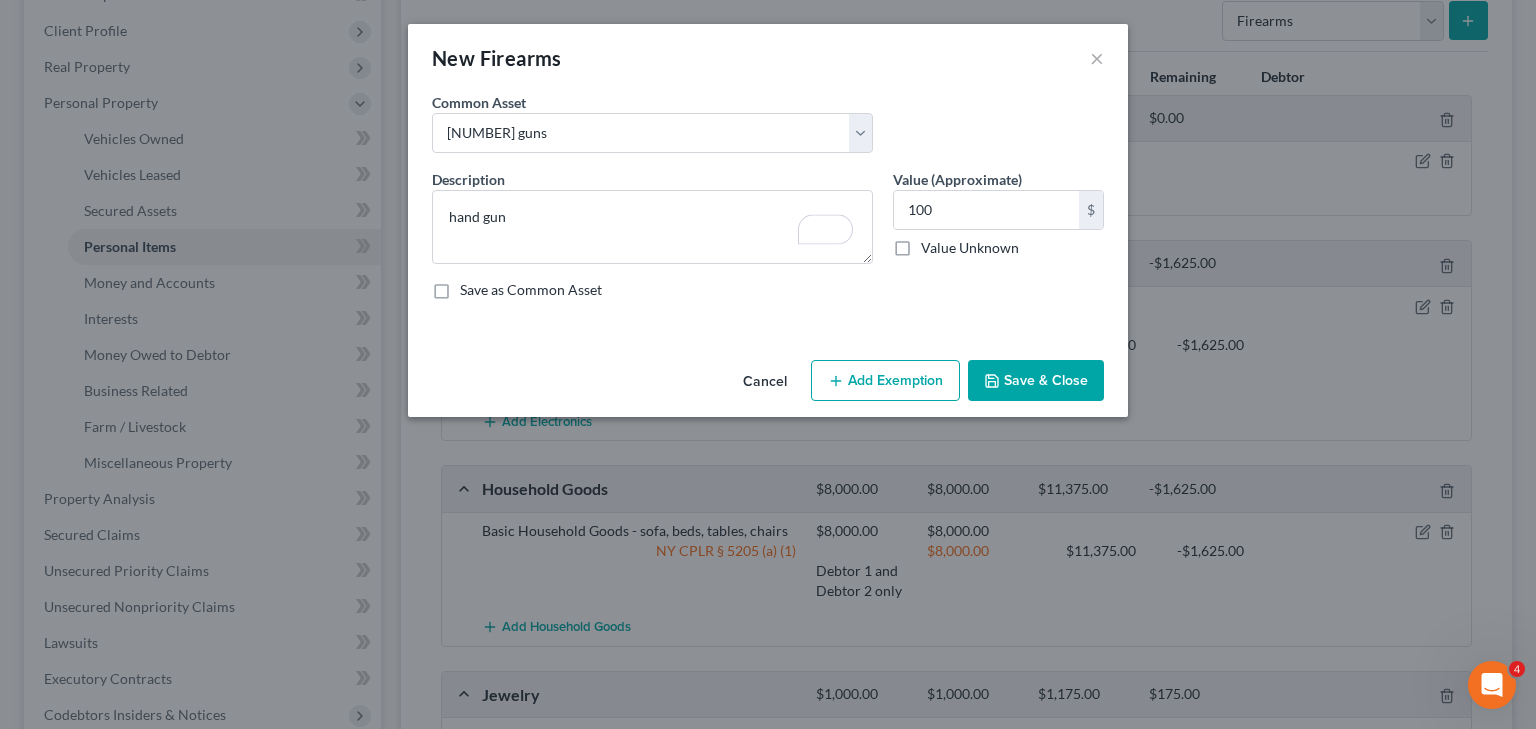 click on "Save & Close" at bounding box center [1036, 381] 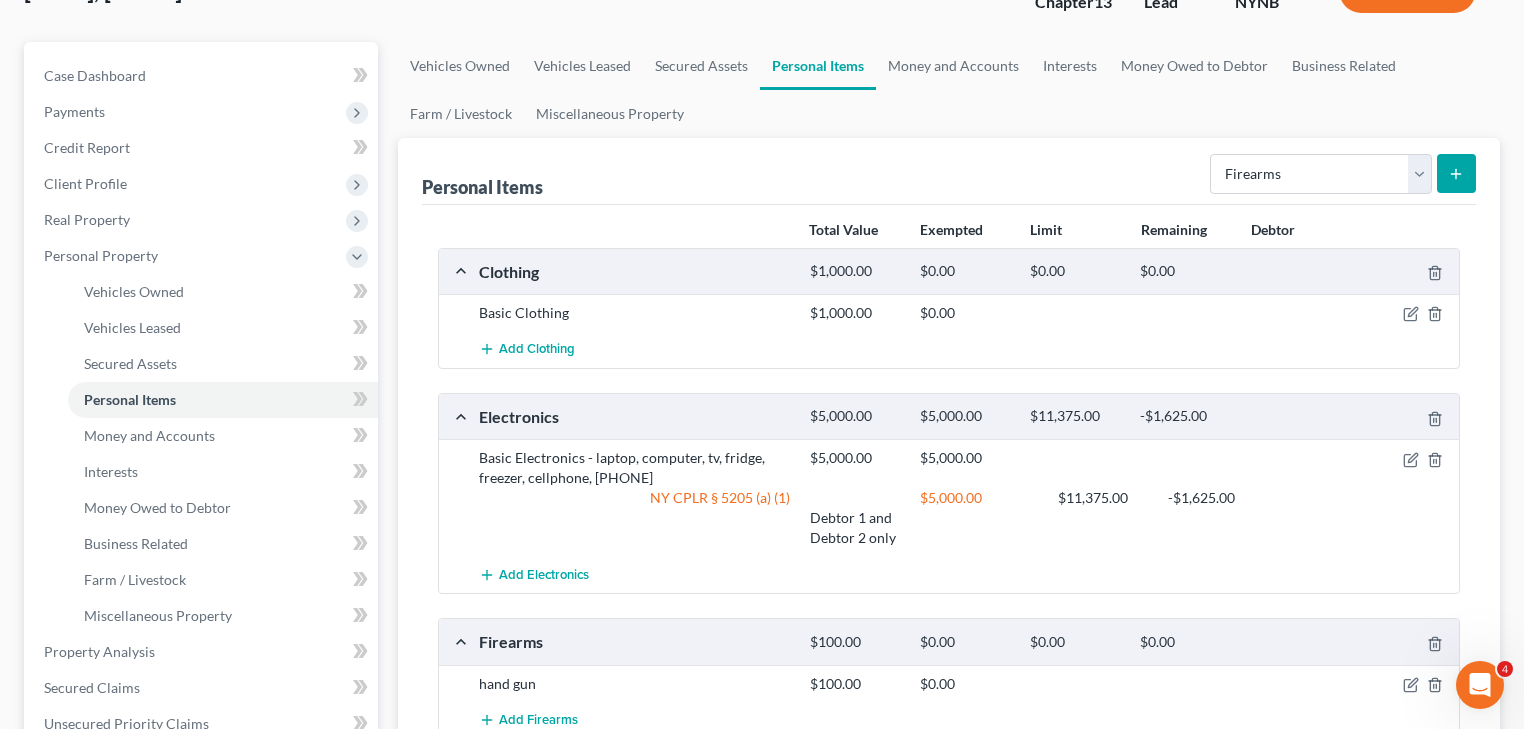 scroll, scrollTop: 0, scrollLeft: 0, axis: both 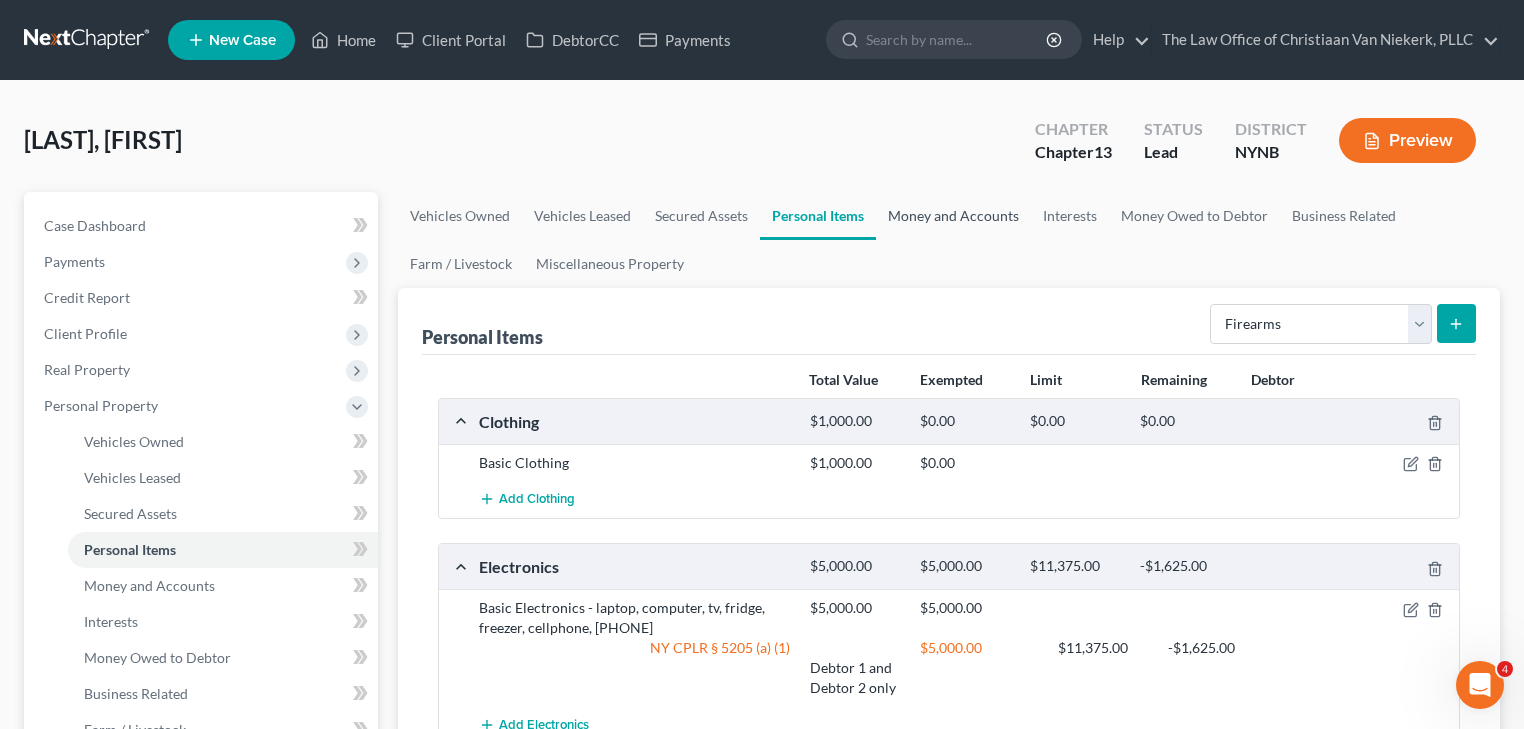 click on "Money and Accounts" at bounding box center (953, 216) 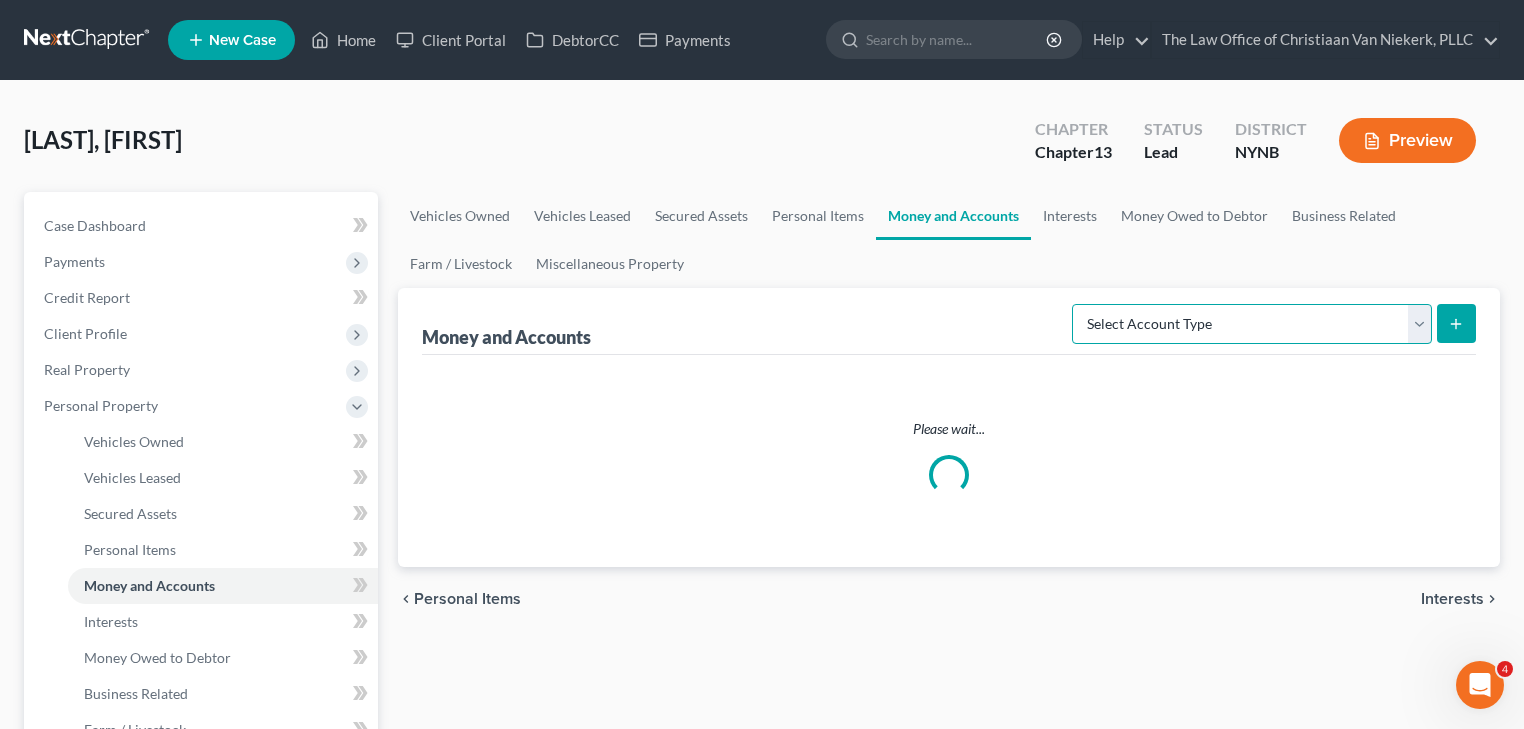 click on "Select Account Type Brokerage Cash on Hand Certificates of Deposit Checking Account Money Market Other (Credit Union, Health Savings Account, etc) Safe Deposit Box Savings Account Security Deposits or Prepayments" at bounding box center (1252, 324) 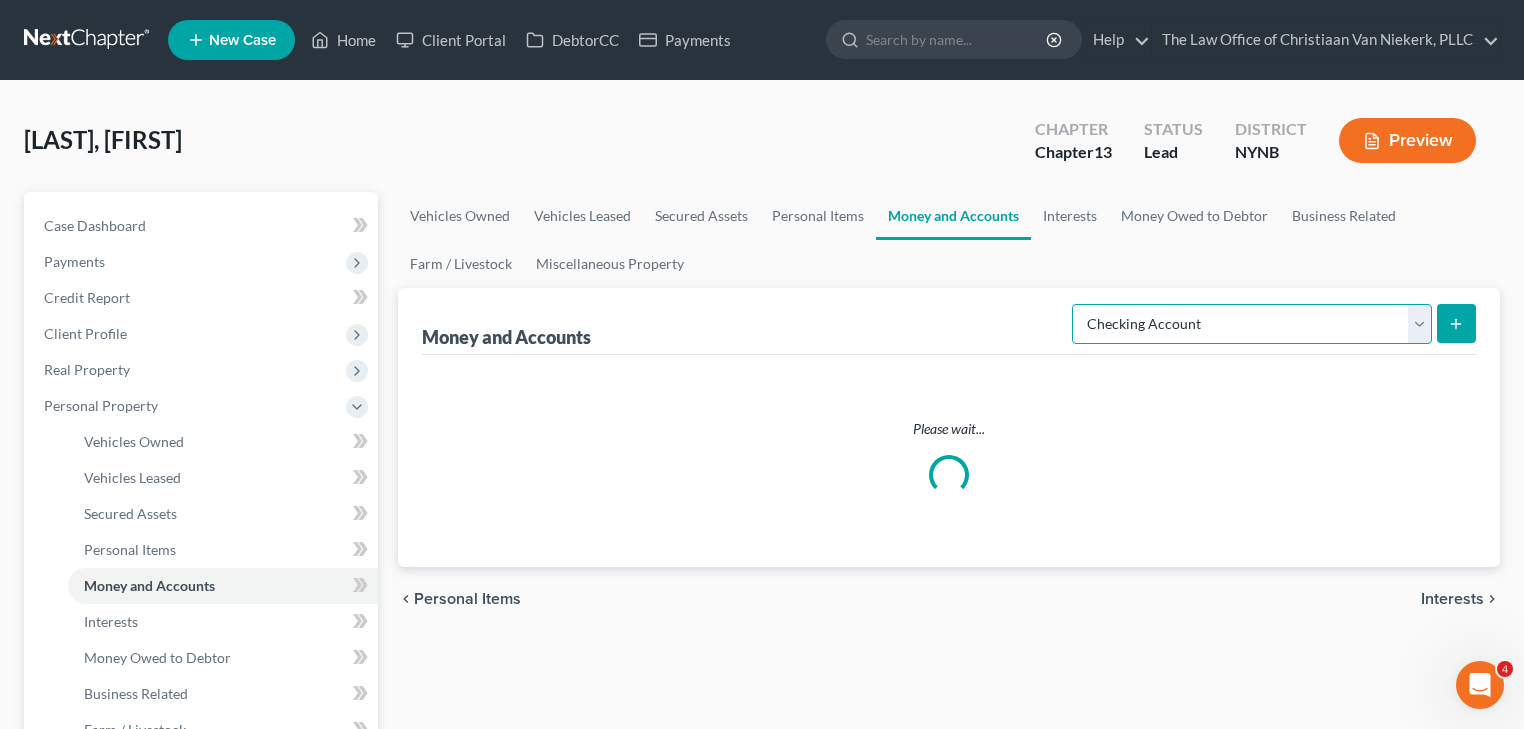 click on "Select Account Type Brokerage Cash on Hand Certificates of Deposit Checking Account Money Market Other (Credit Union, Health Savings Account, etc) Safe Deposit Box Savings Account Security Deposits or Prepayments" at bounding box center [1252, 324] 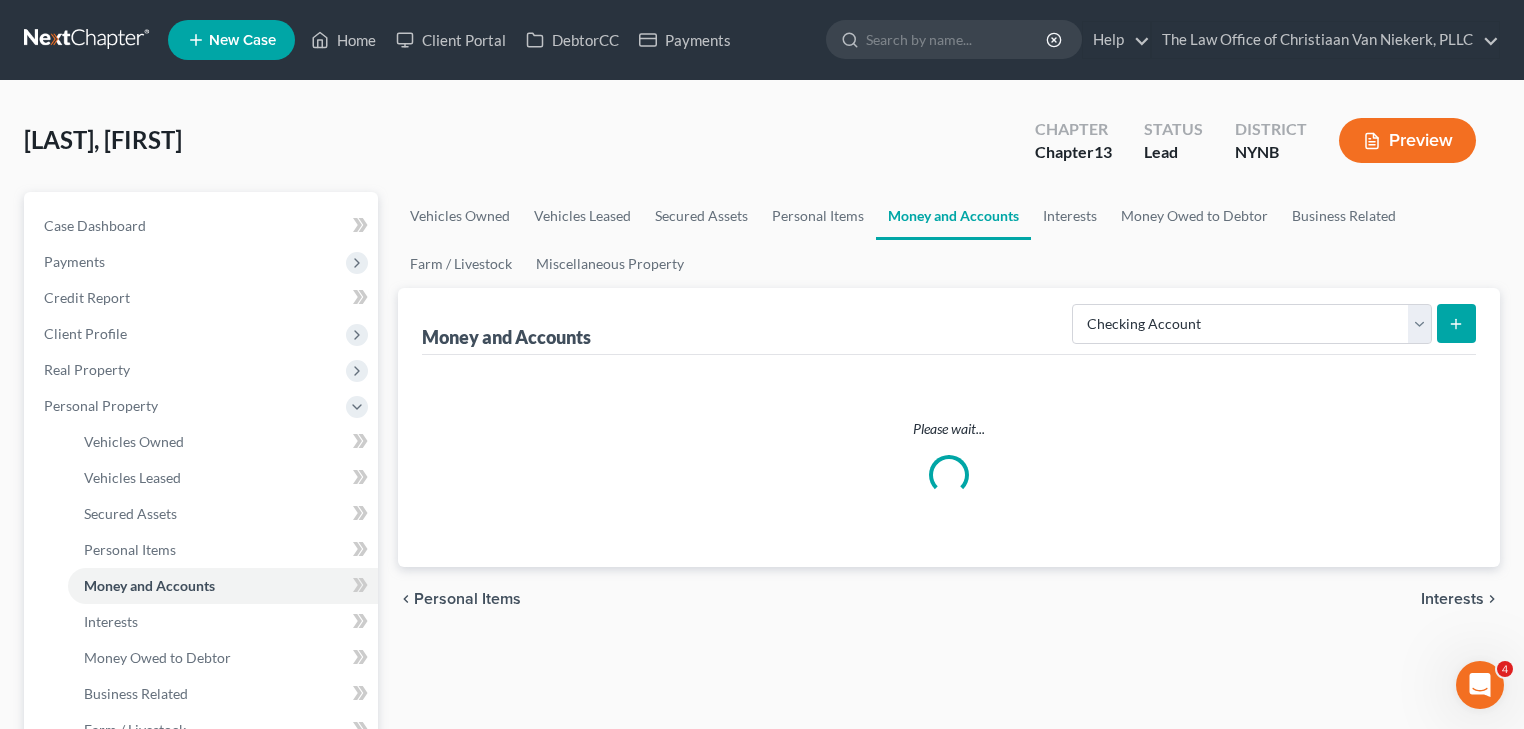 click at bounding box center (1456, 323) 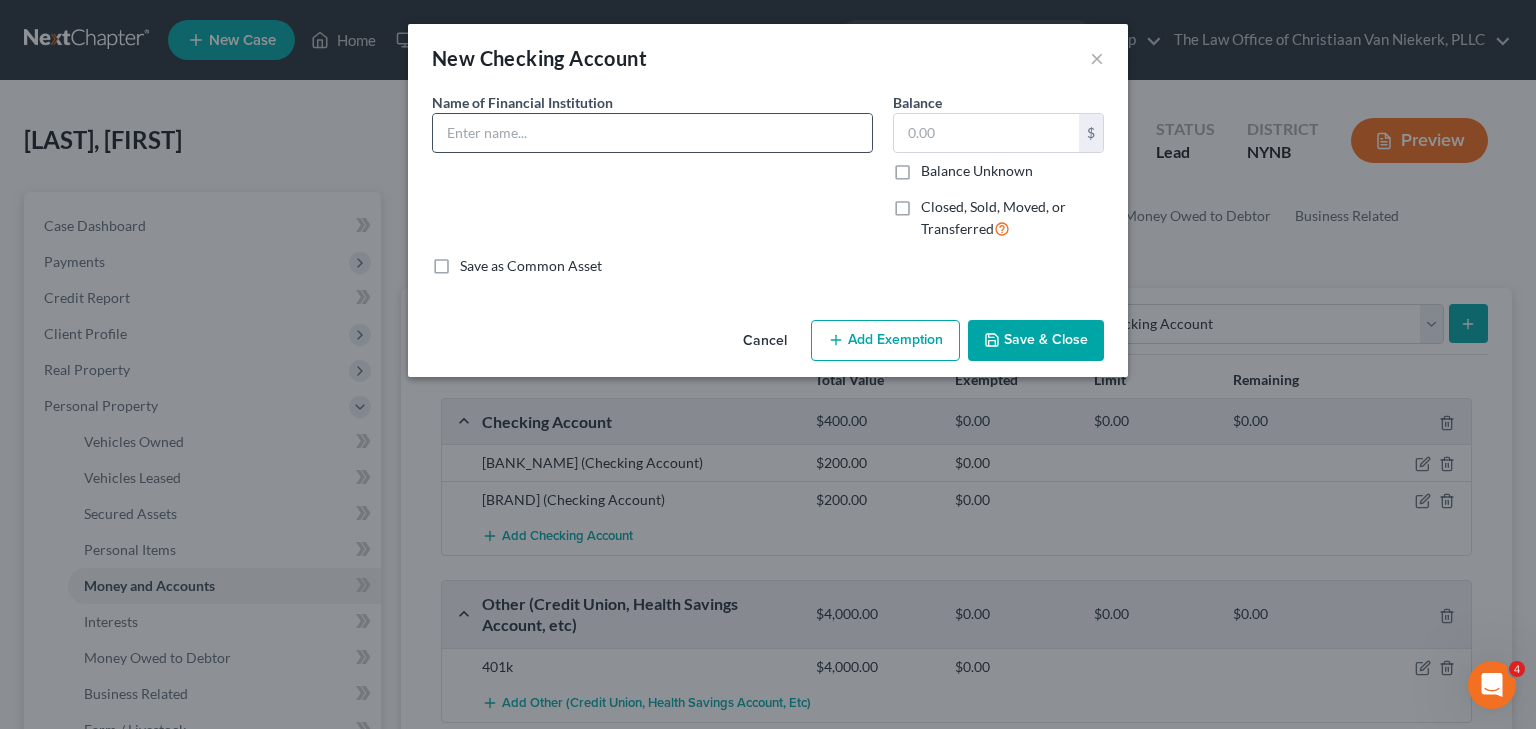 click at bounding box center [652, 133] 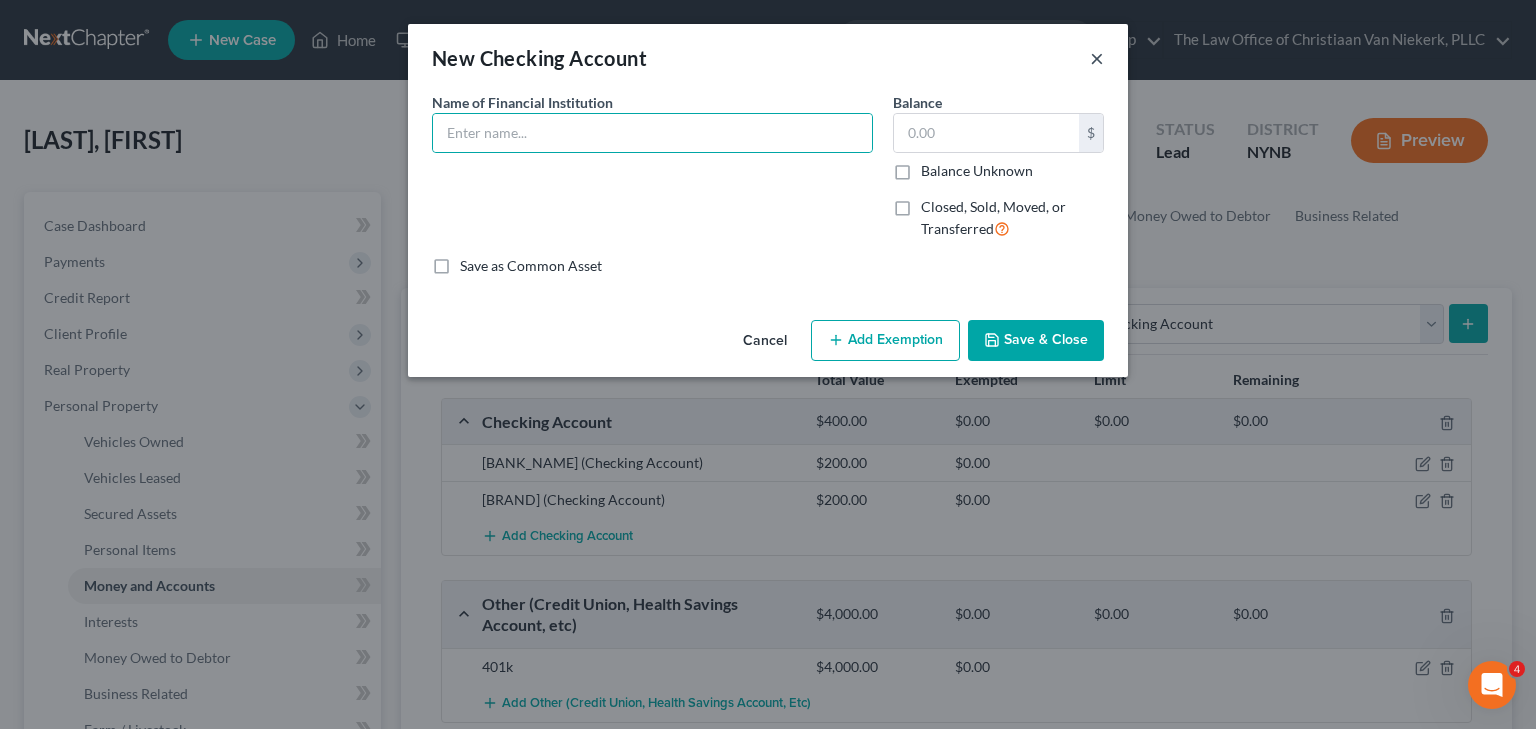 click on "×" at bounding box center (1097, 58) 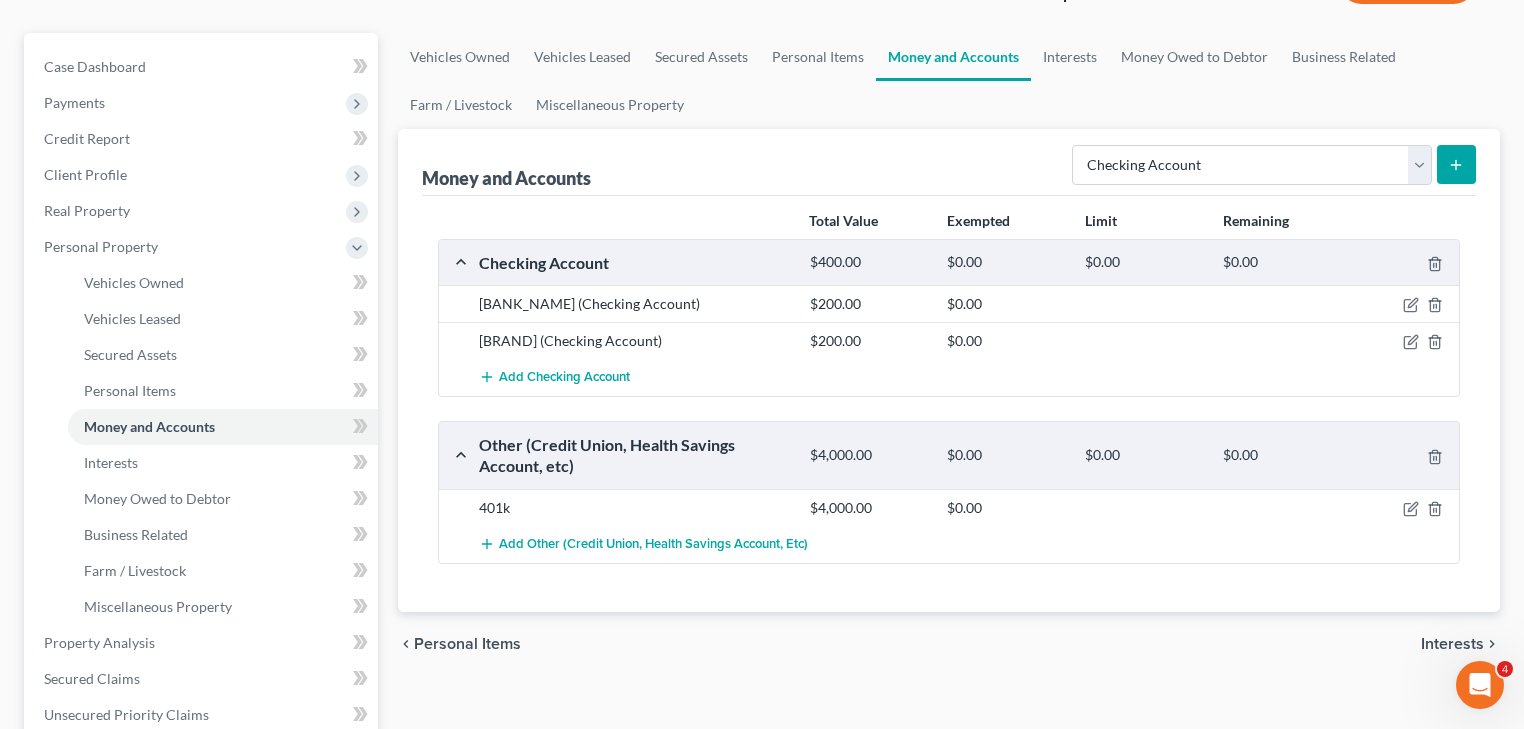 scroll, scrollTop: 160, scrollLeft: 0, axis: vertical 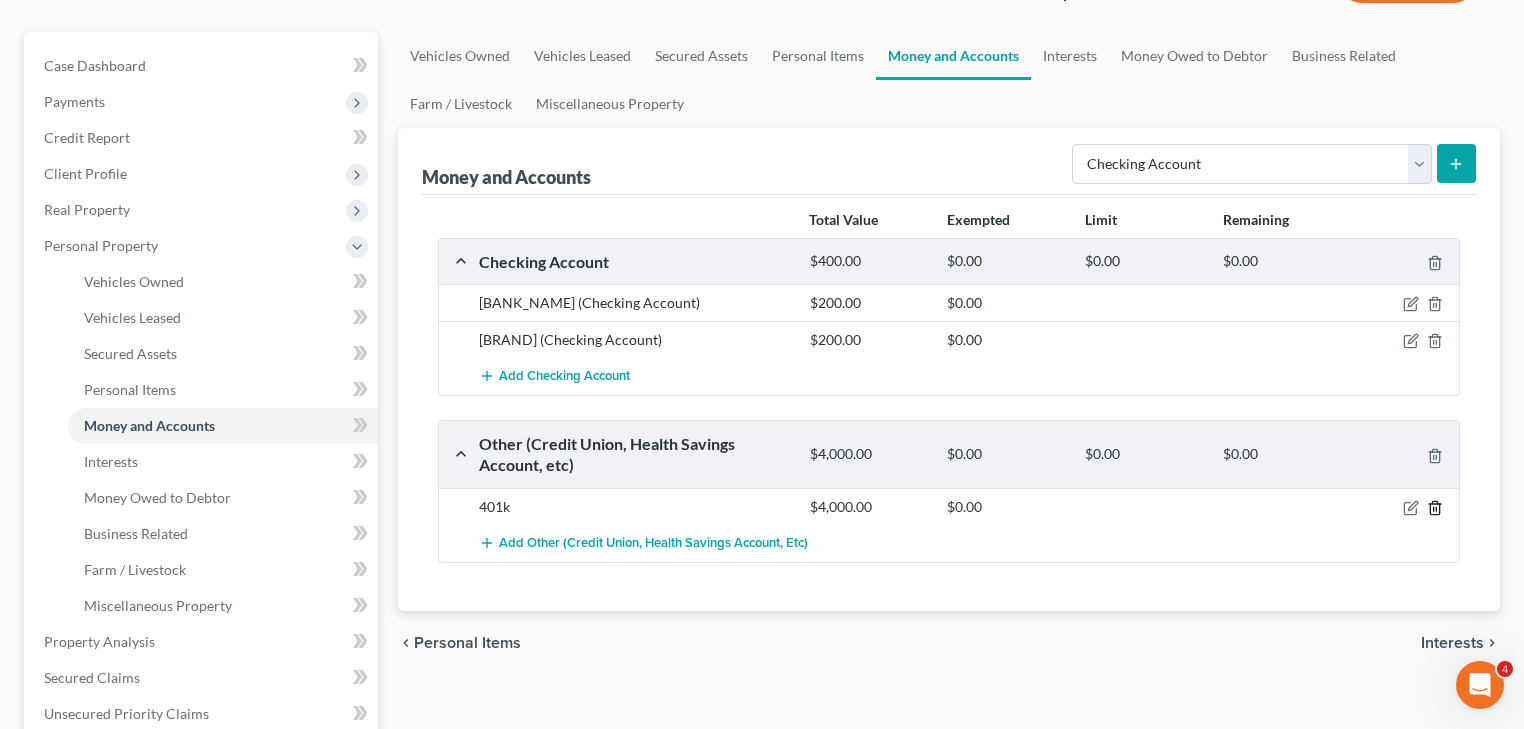 click 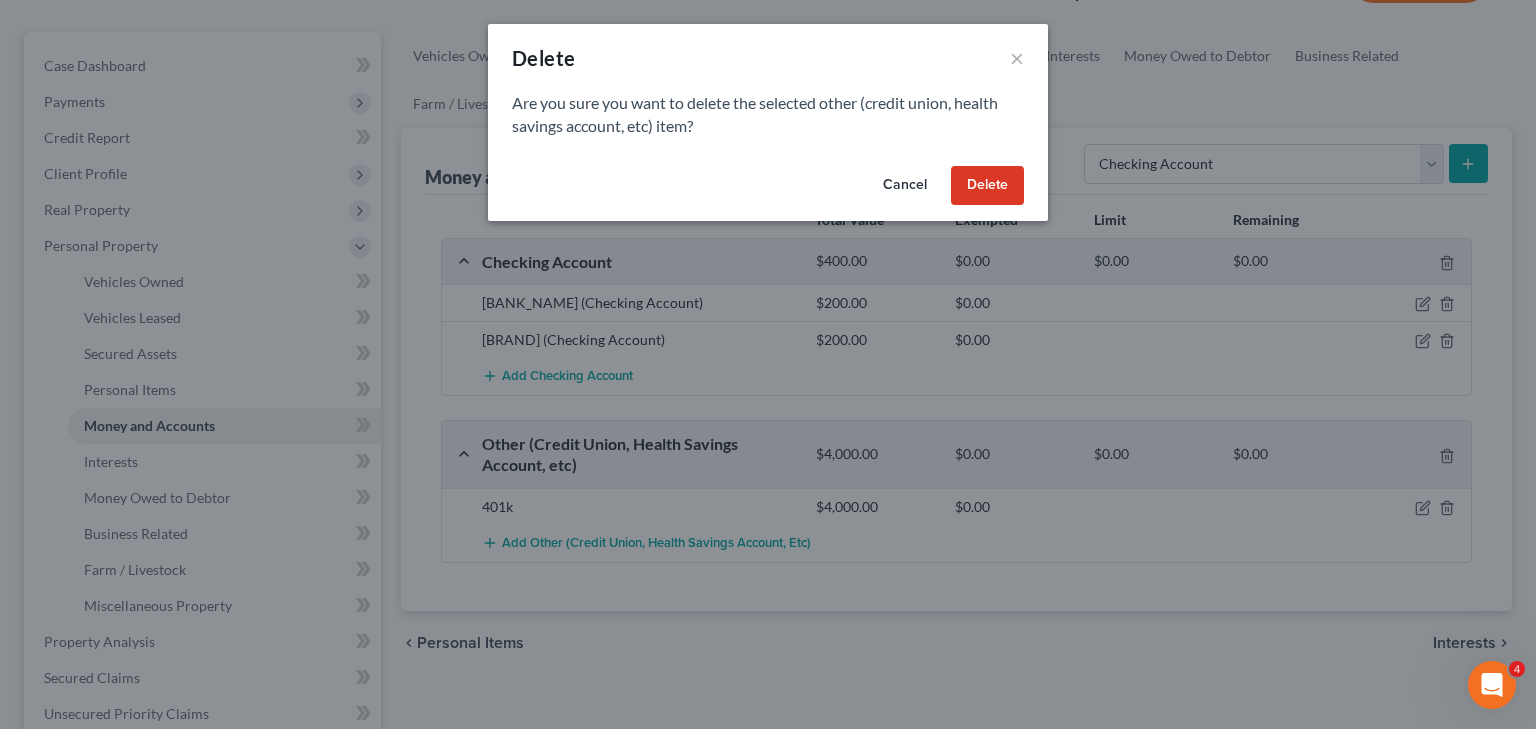 click on "Delete" at bounding box center [987, 186] 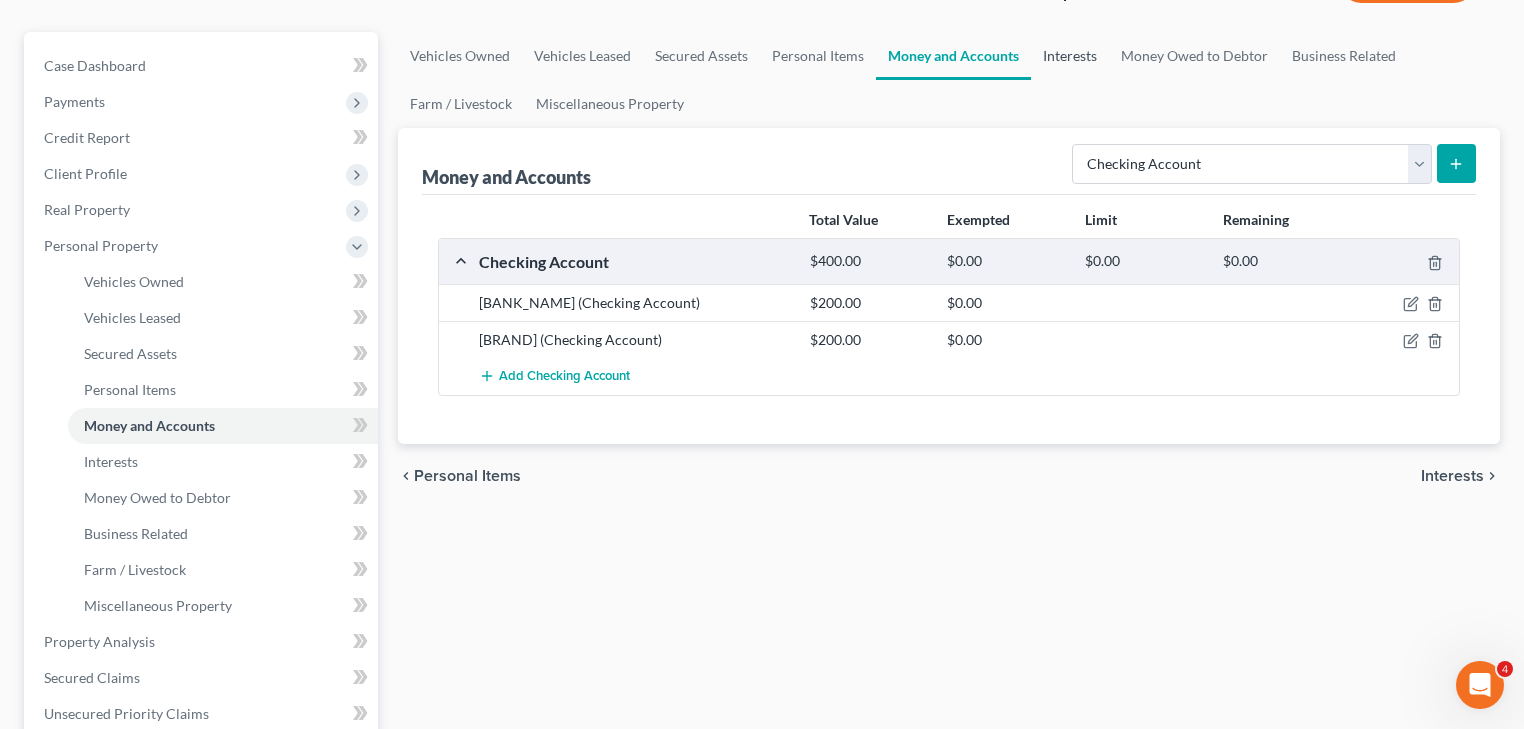 click on "Interests" at bounding box center [1070, 56] 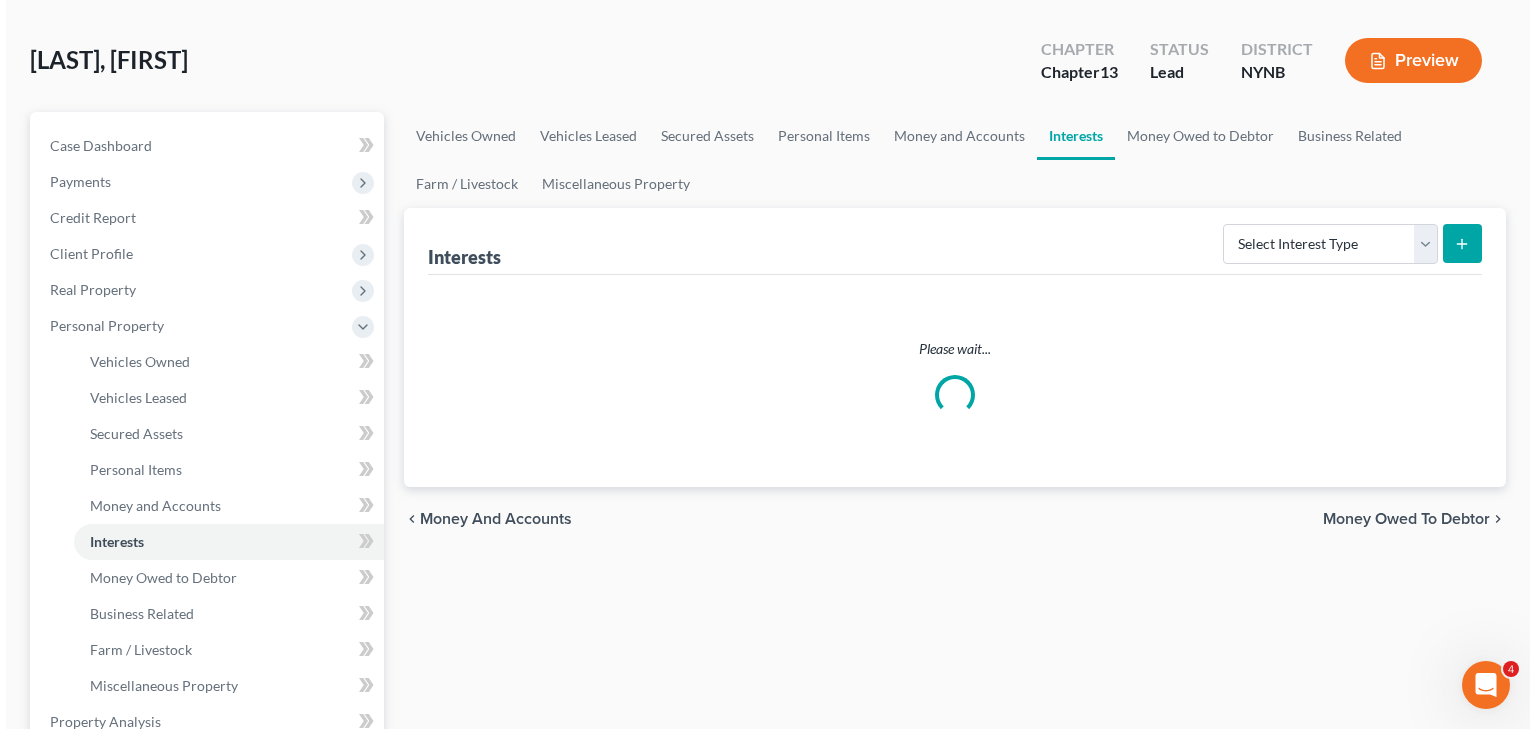 scroll, scrollTop: 0, scrollLeft: 0, axis: both 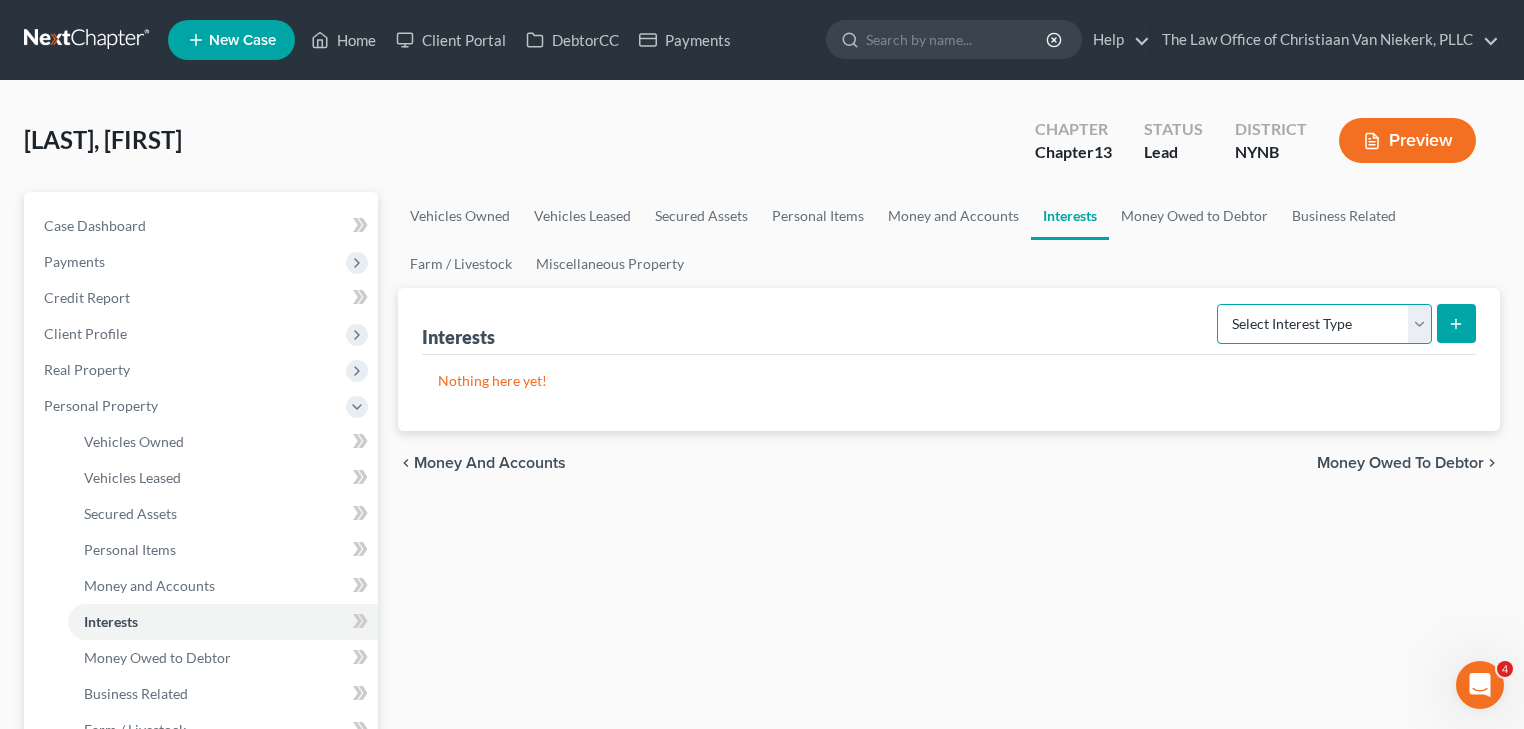 click on "Select Interest Type 401K Annuity Bond Education IRA Government Bond Government Pension Plan Incorporated Business IRA Joint Venture (Active) Joint Venture (Inactive) Keogh Mutual Fund Other Retirement Plan Partnership (Active) Partnership (Inactive) Pension Plan Stock Term Life Insurance Unincorporated Business Whole Life Insurance" at bounding box center (1324, 324) 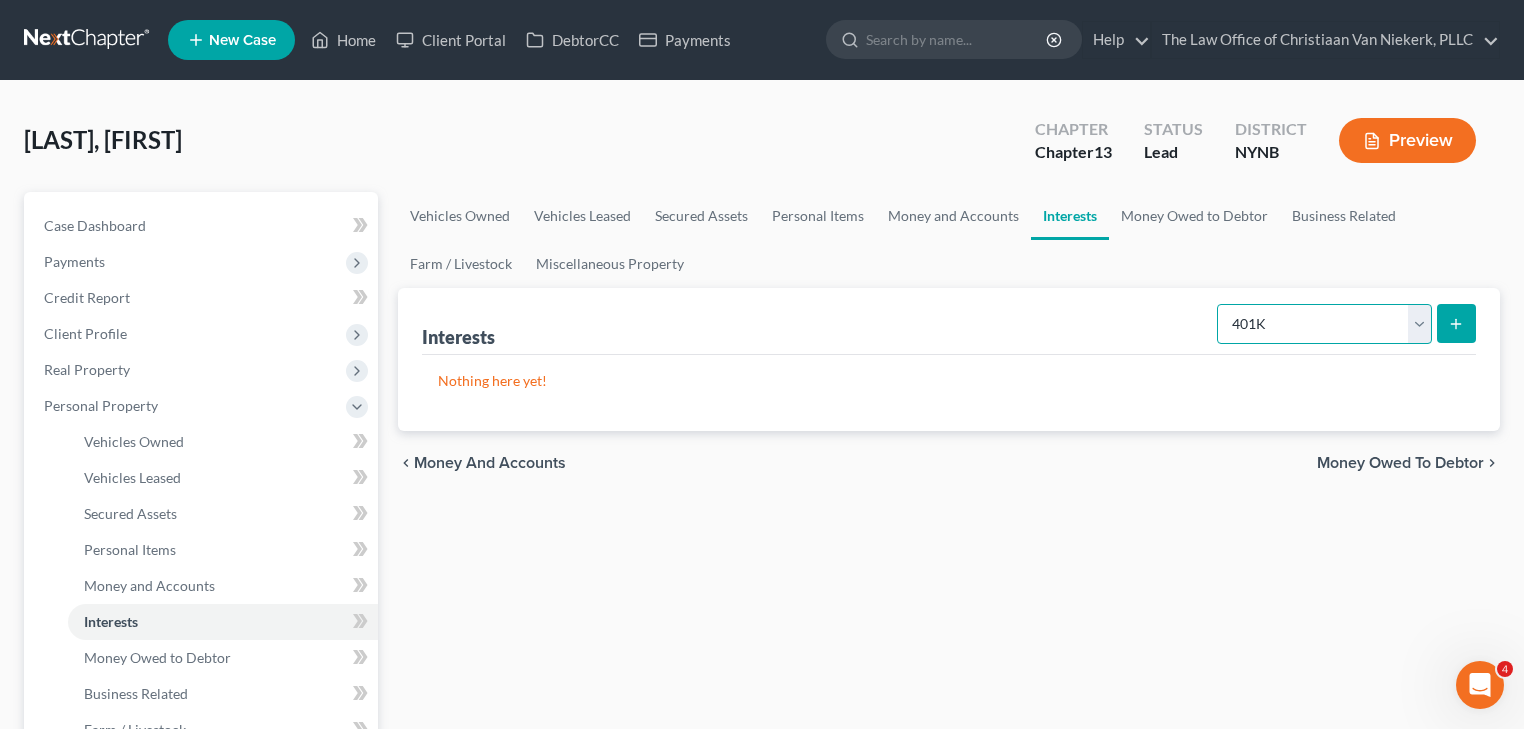 click on "Select Interest Type 401K Annuity Bond Education IRA Government Bond Government Pension Plan Incorporated Business IRA Joint Venture (Active) Joint Venture (Inactive) Keogh Mutual Fund Other Retirement Plan Partnership (Active) Partnership (Inactive) Pension Plan Stock Term Life Insurance Unincorporated Business Whole Life Insurance" at bounding box center (1324, 324) 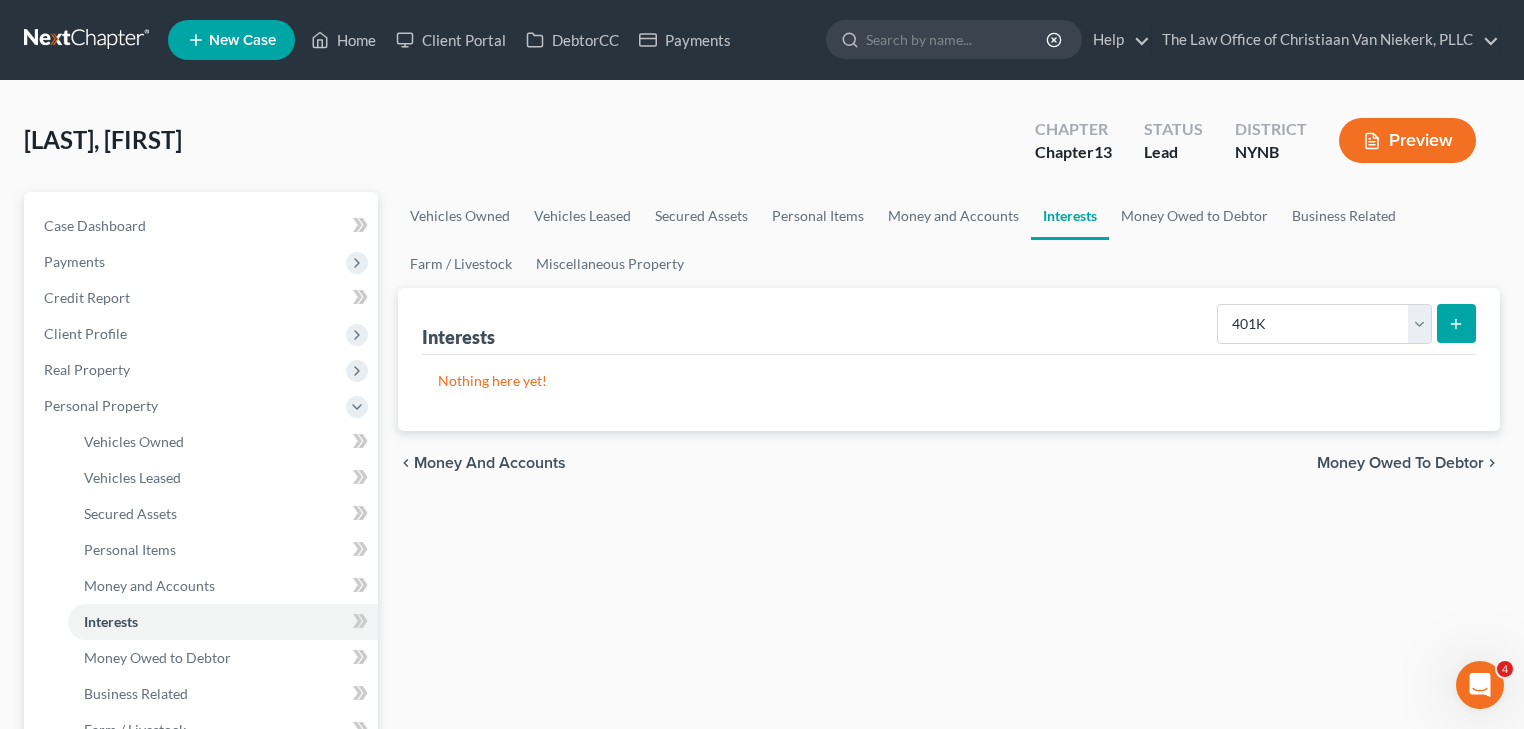 click at bounding box center [1456, 323] 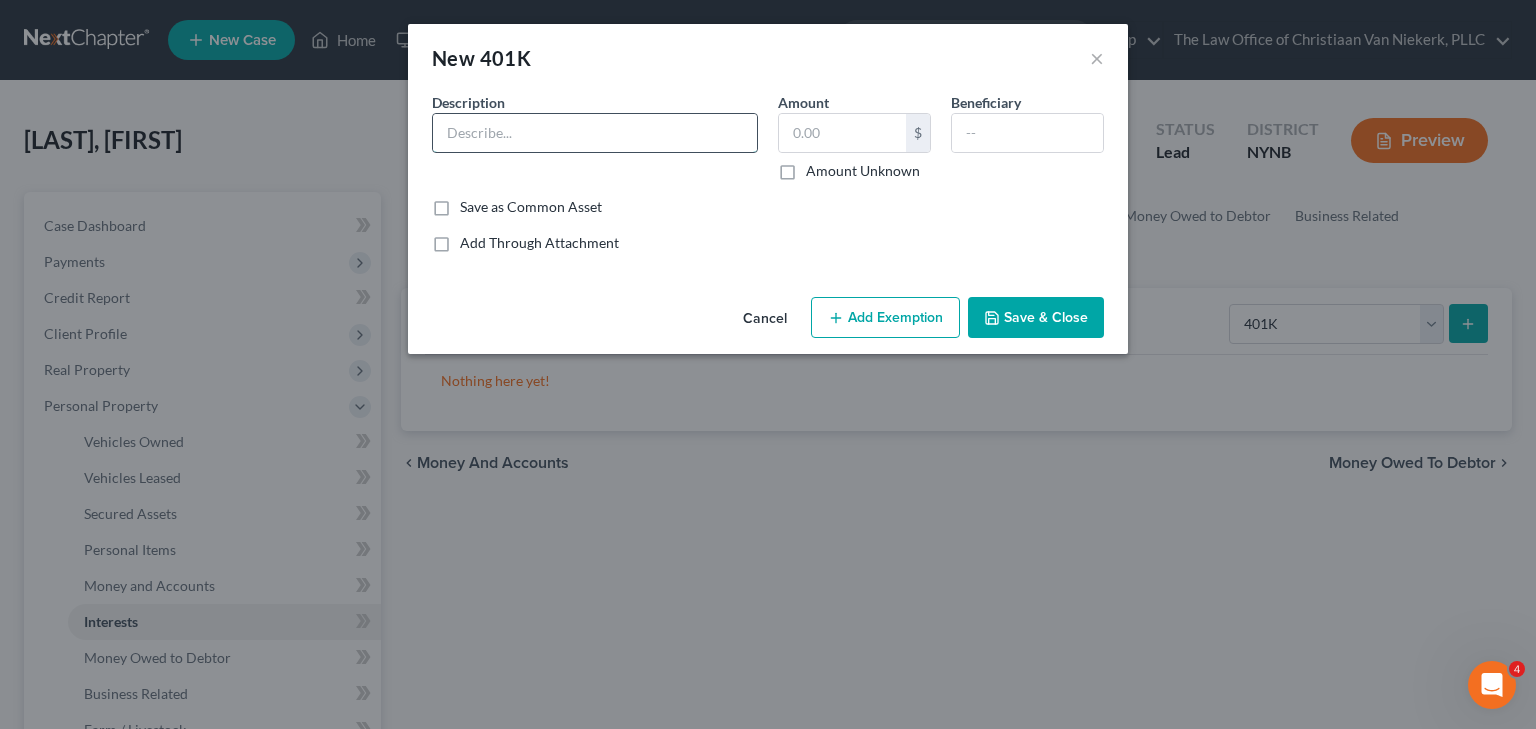 click at bounding box center (595, 133) 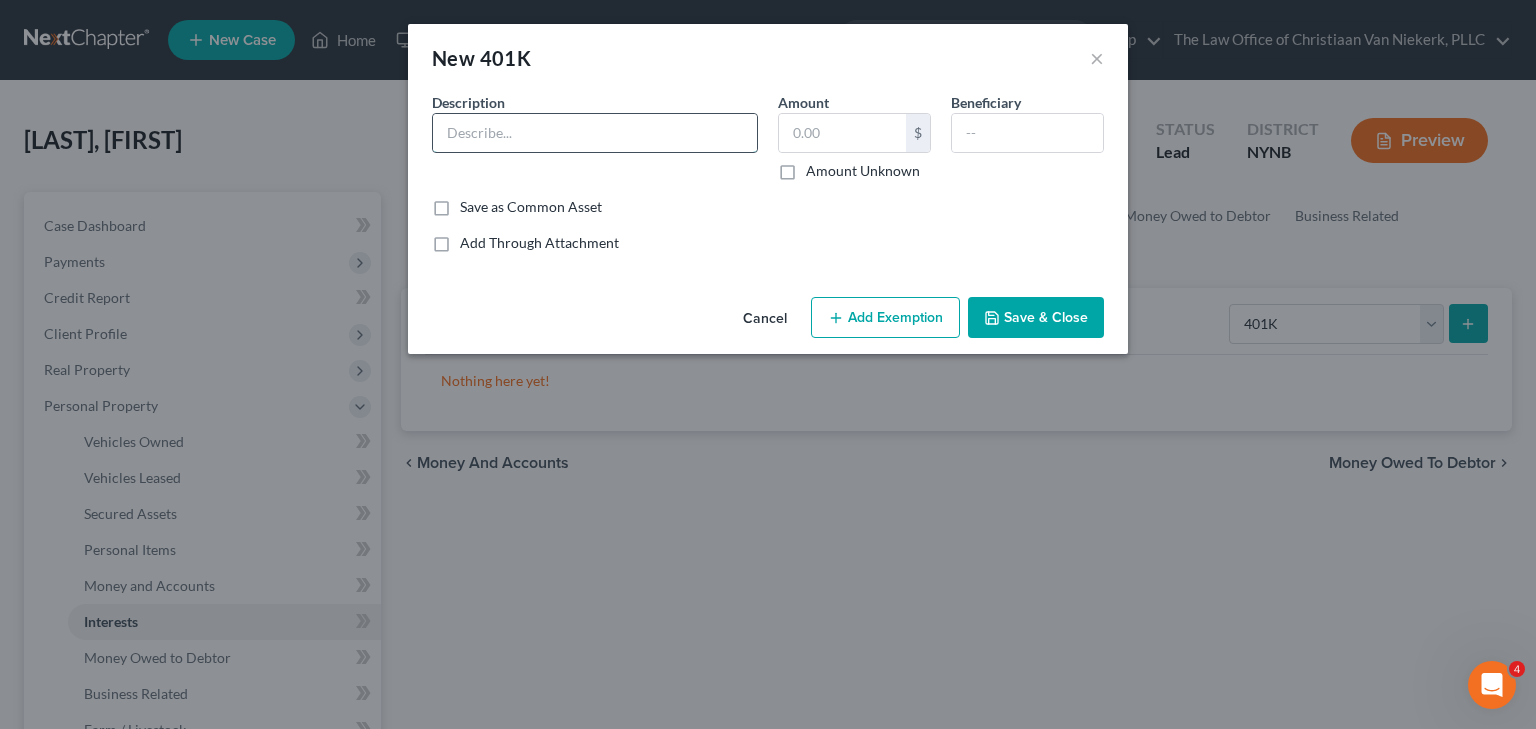 type on "401k" 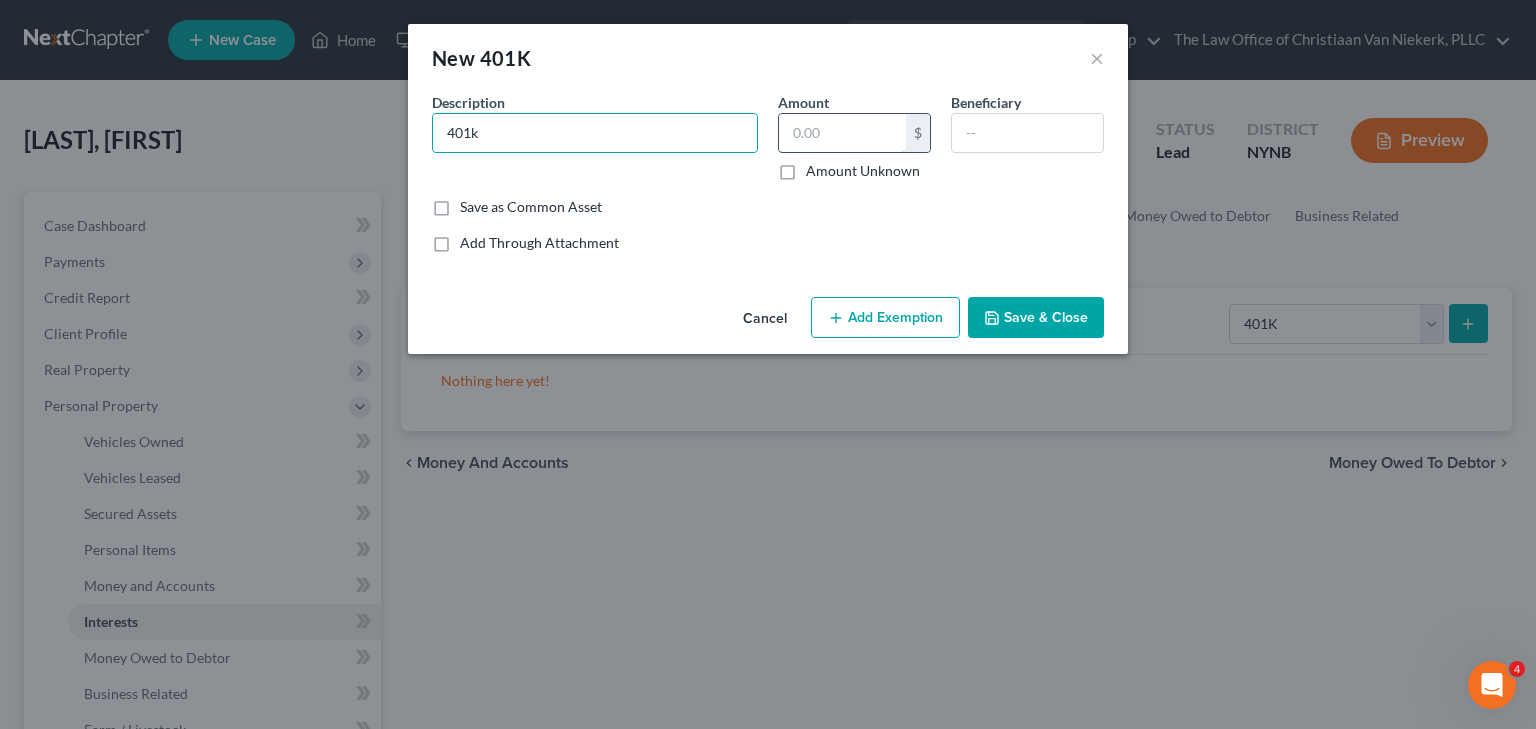click at bounding box center [842, 133] 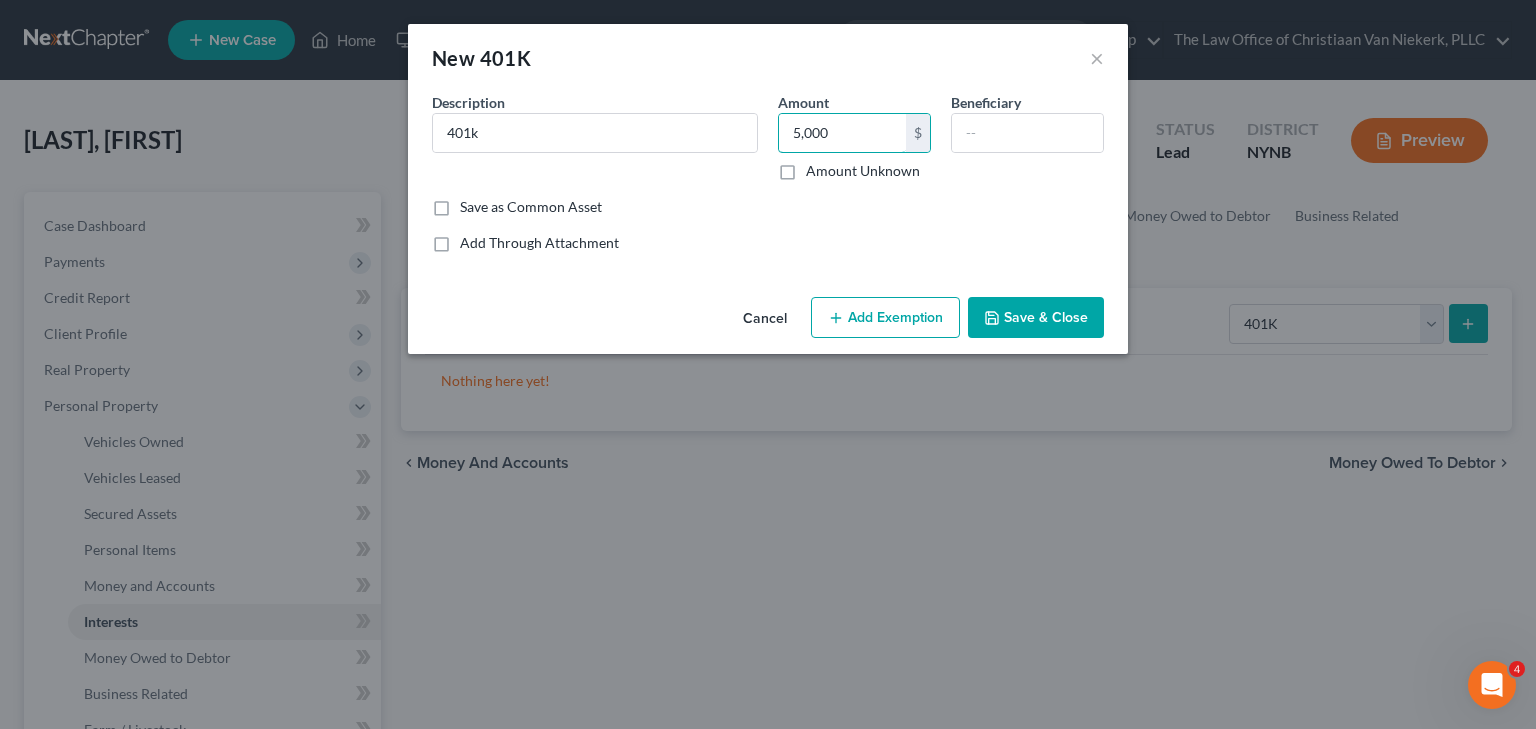 type on "5,000" 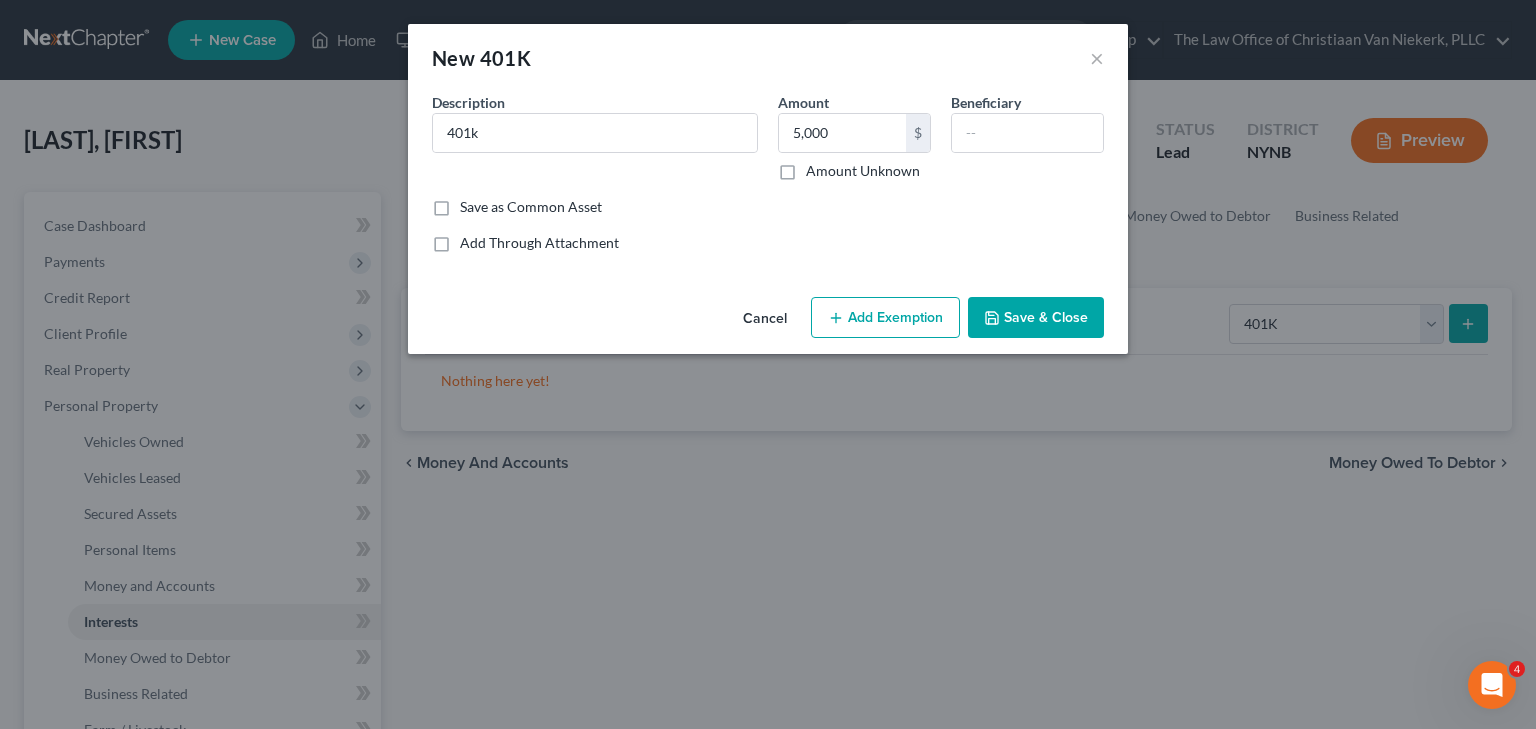 click 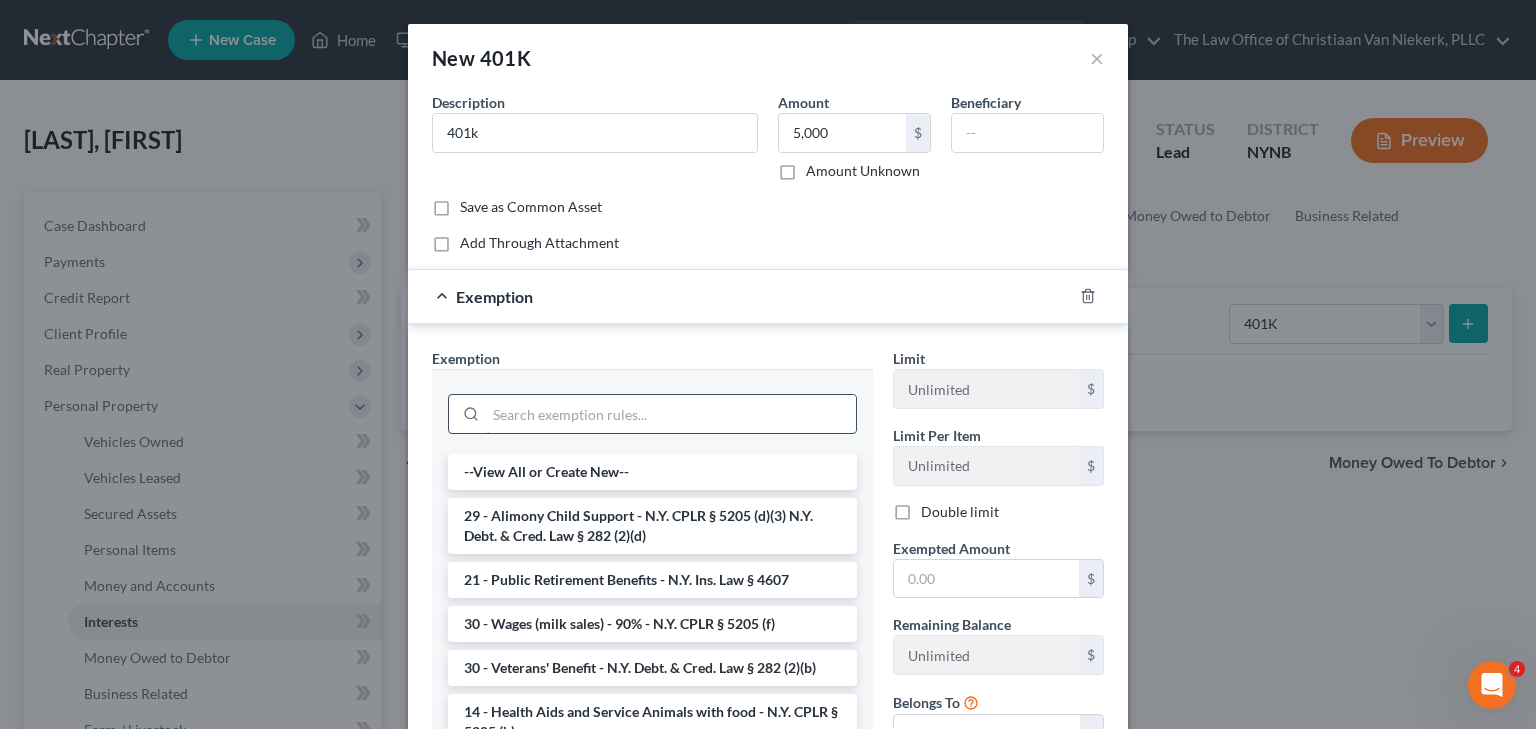 click at bounding box center [671, 414] 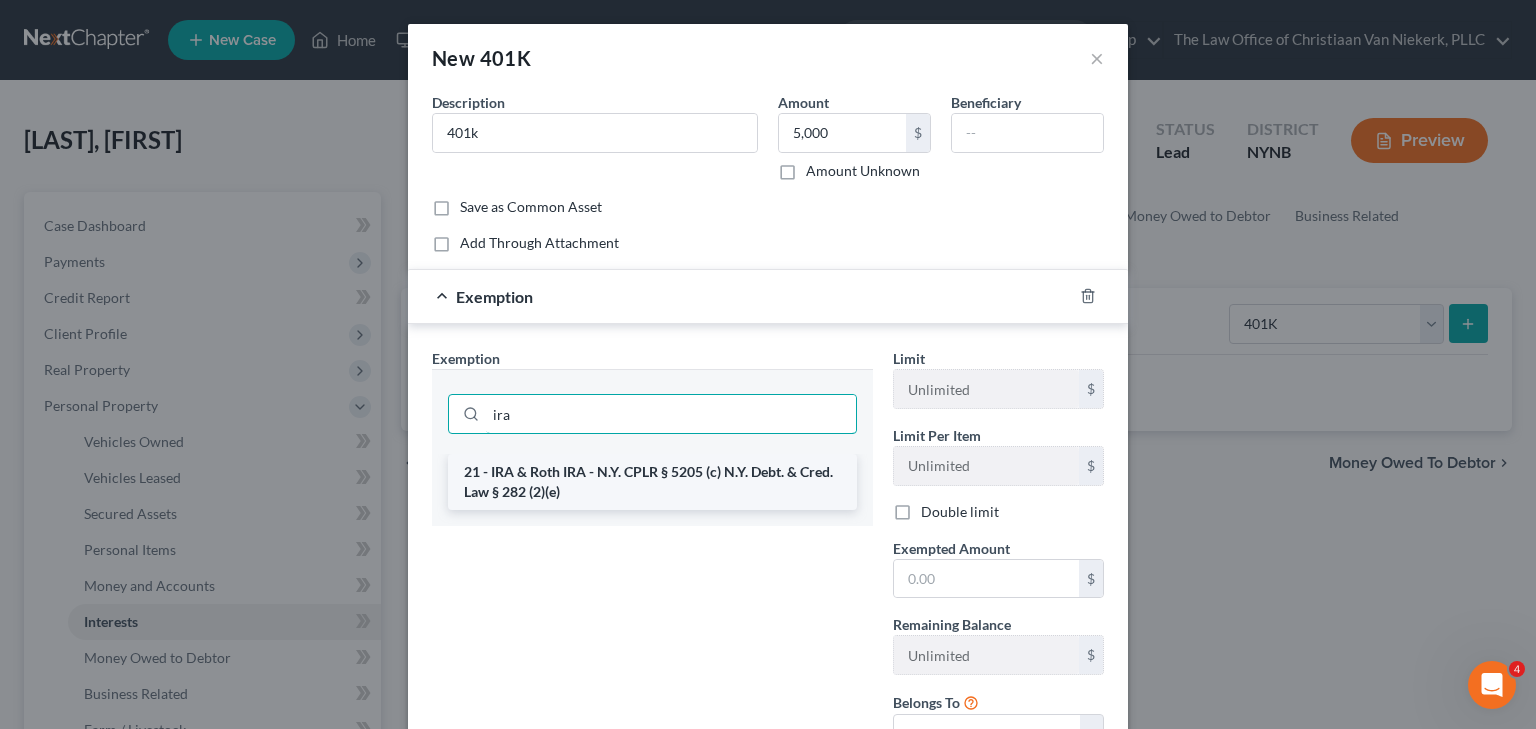 type on "ira" 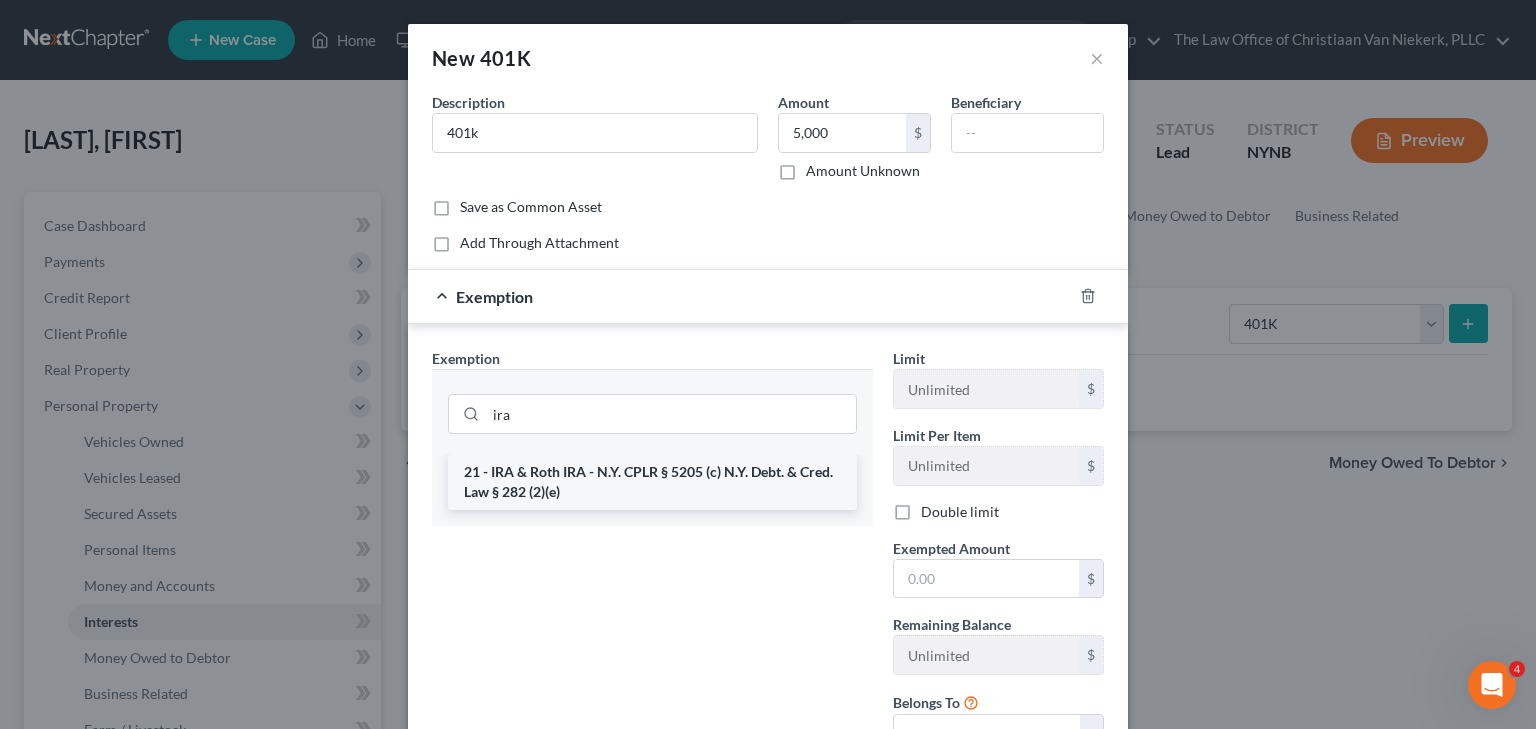 click on "21 - IRA & Roth IRA - N.Y. CPLR § 5205 (c) N.Y. Debt. & Cred. Law § 282 (2)(e)" at bounding box center (652, 482) 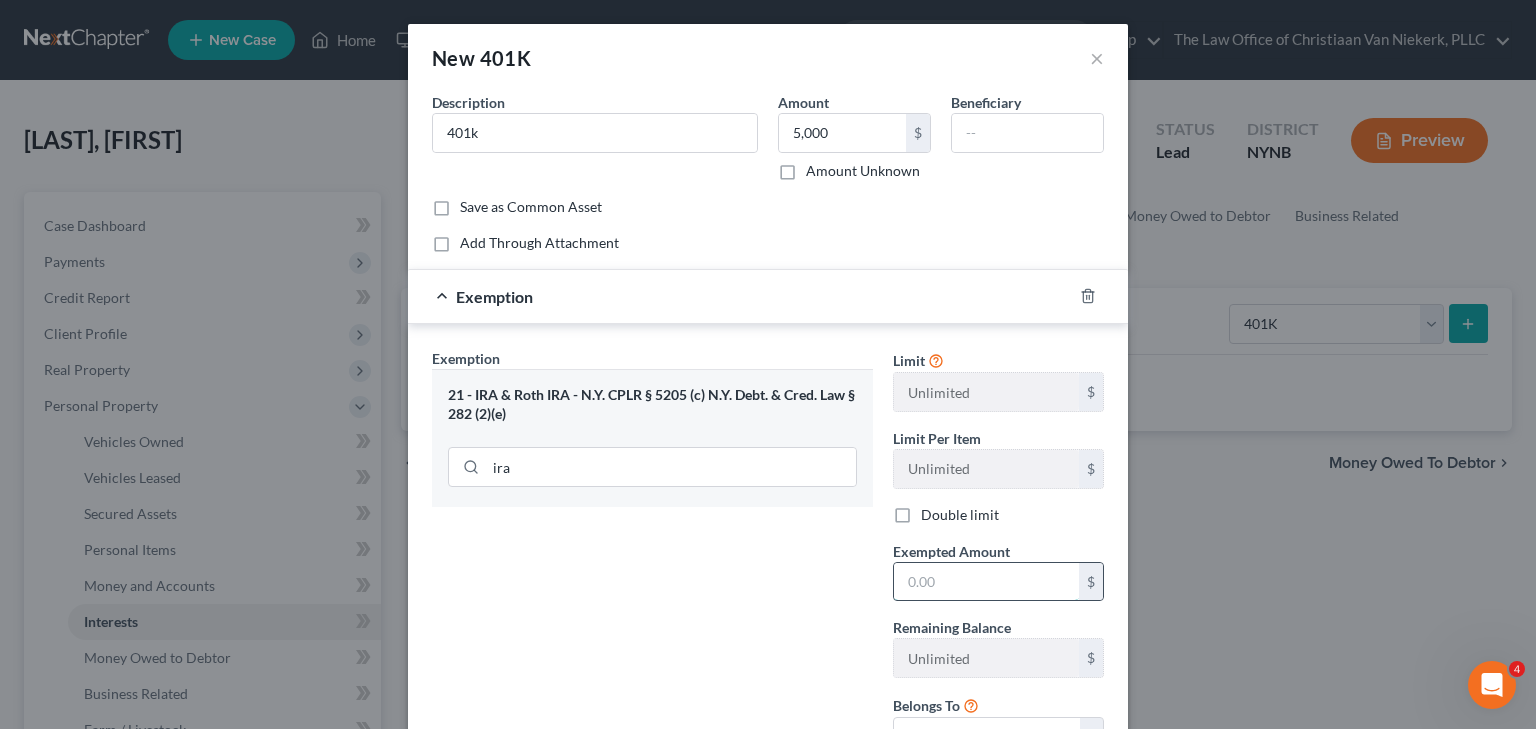 click at bounding box center [986, 582] 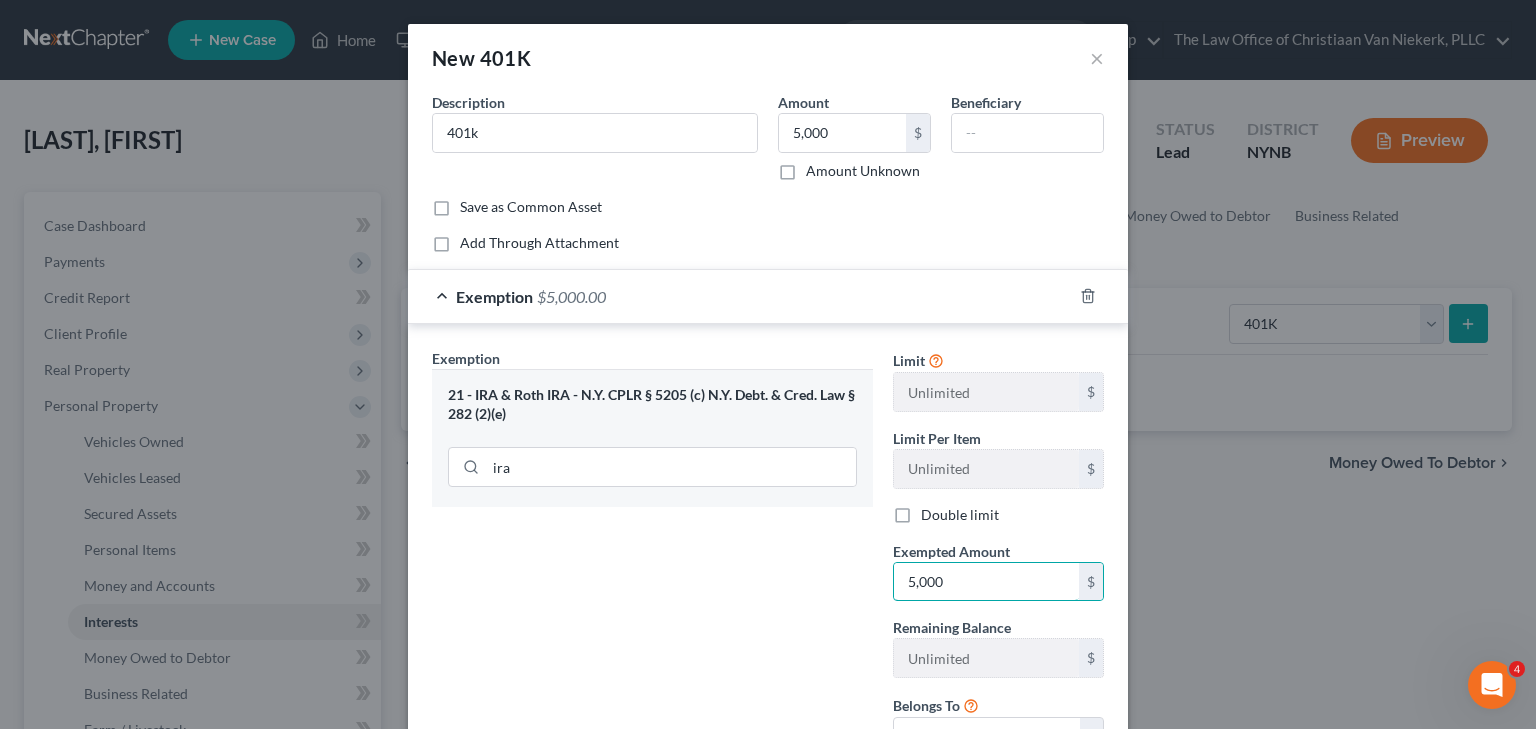 type on "5,000" 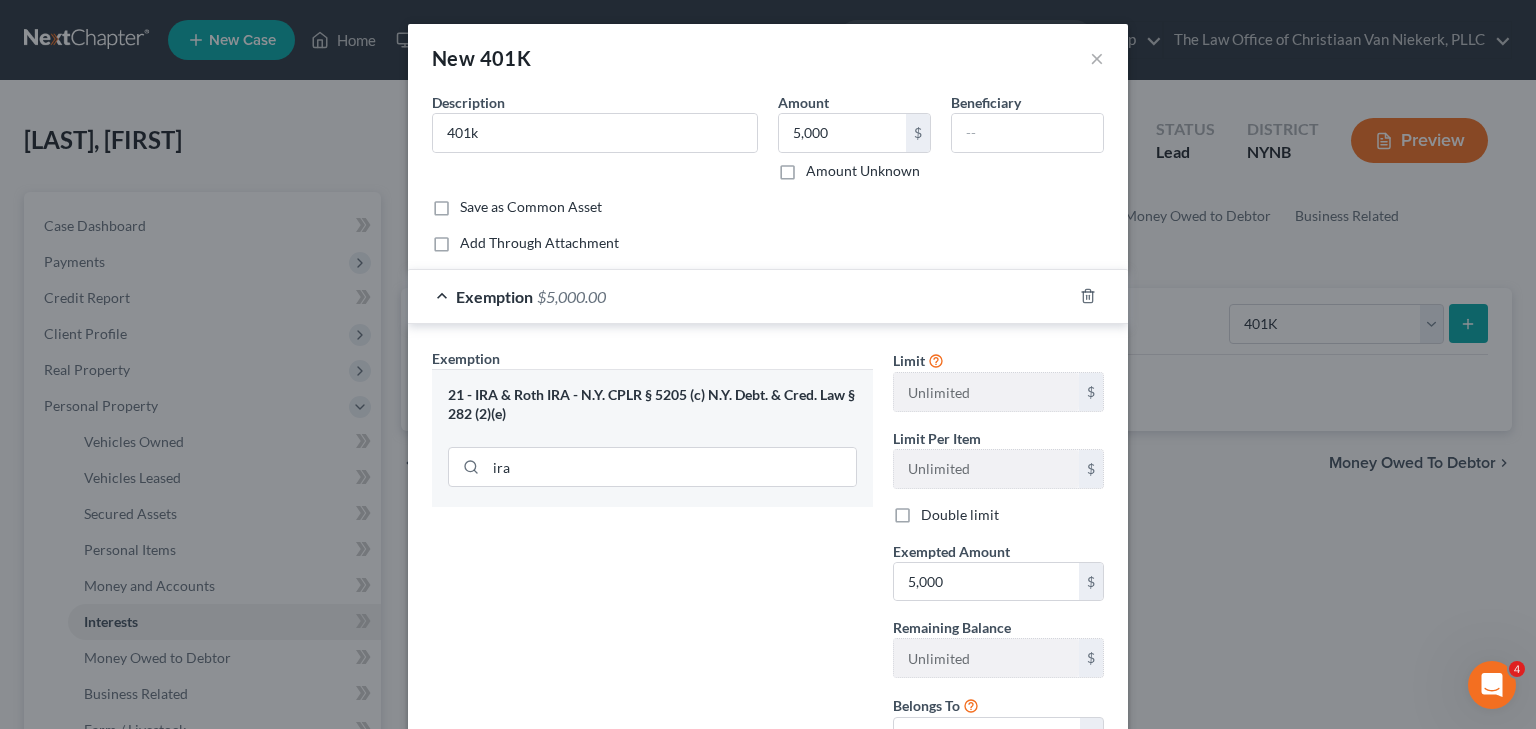 drag, startPoint x: 719, startPoint y: 605, endPoint x: 748, endPoint y: 606, distance: 29.017237 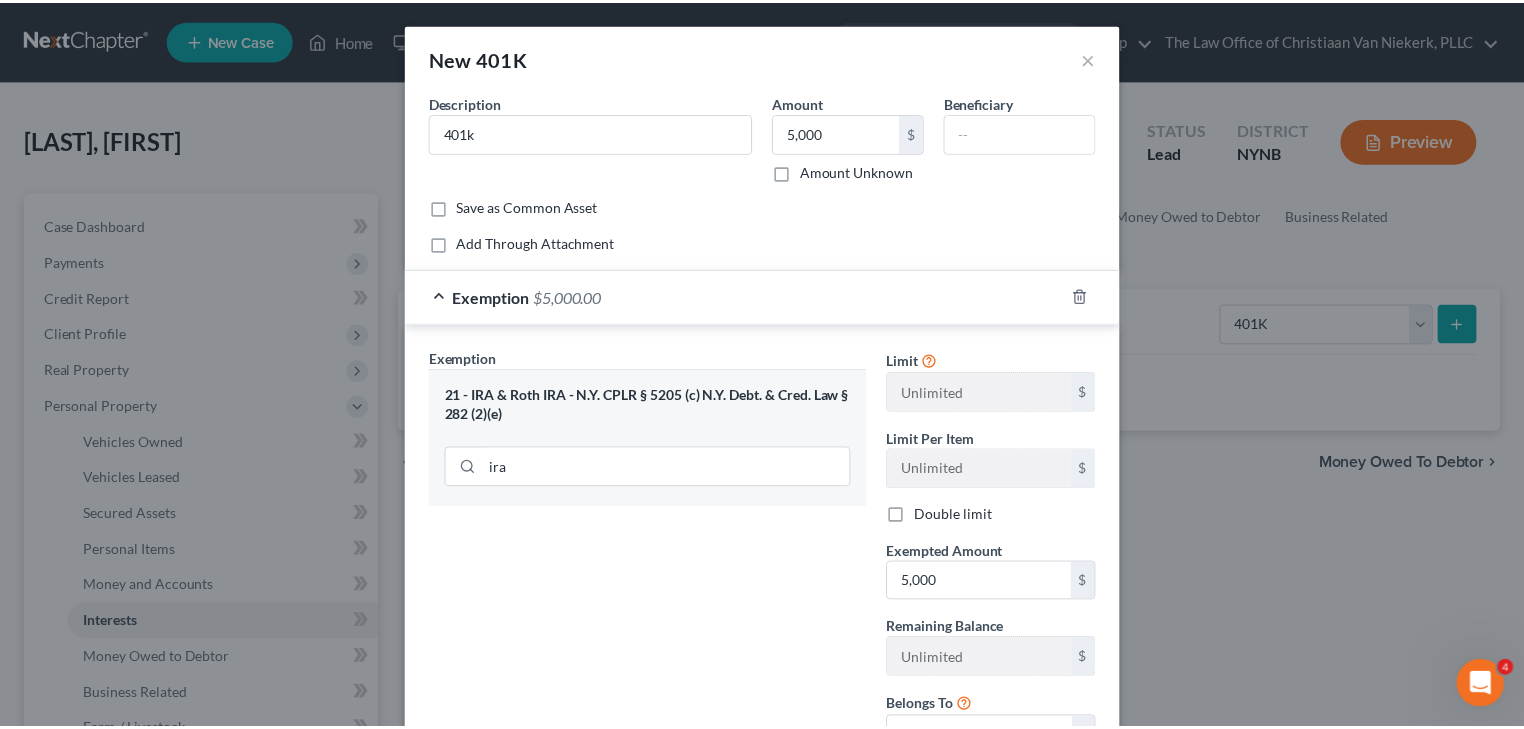 scroll, scrollTop: 168, scrollLeft: 0, axis: vertical 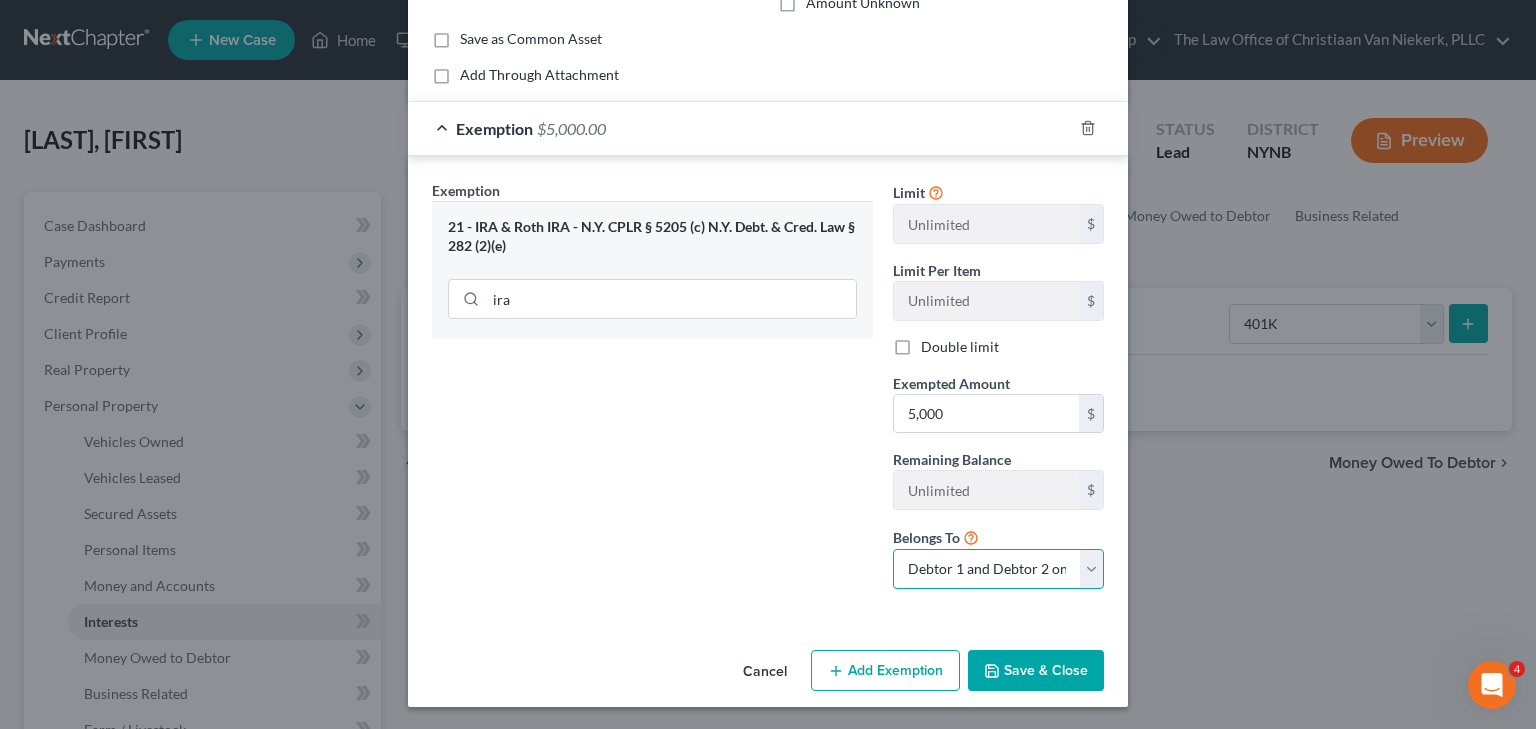 click on "Debtor 1 only Debtor 2 only Debtor 1 and Debtor 2 only" at bounding box center [998, 569] 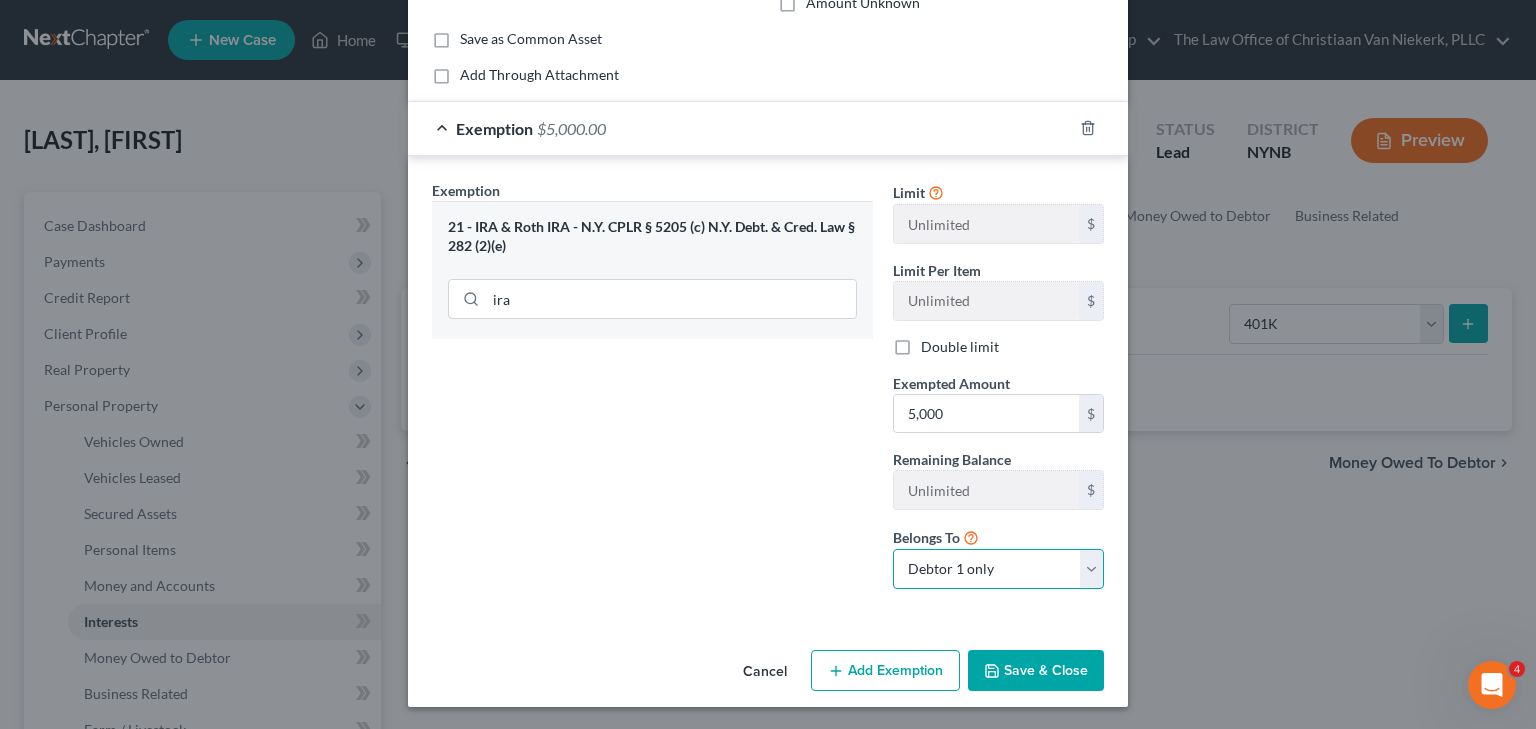 click on "Debtor 1 only Debtor 2 only Debtor 1 and Debtor 2 only" at bounding box center [998, 569] 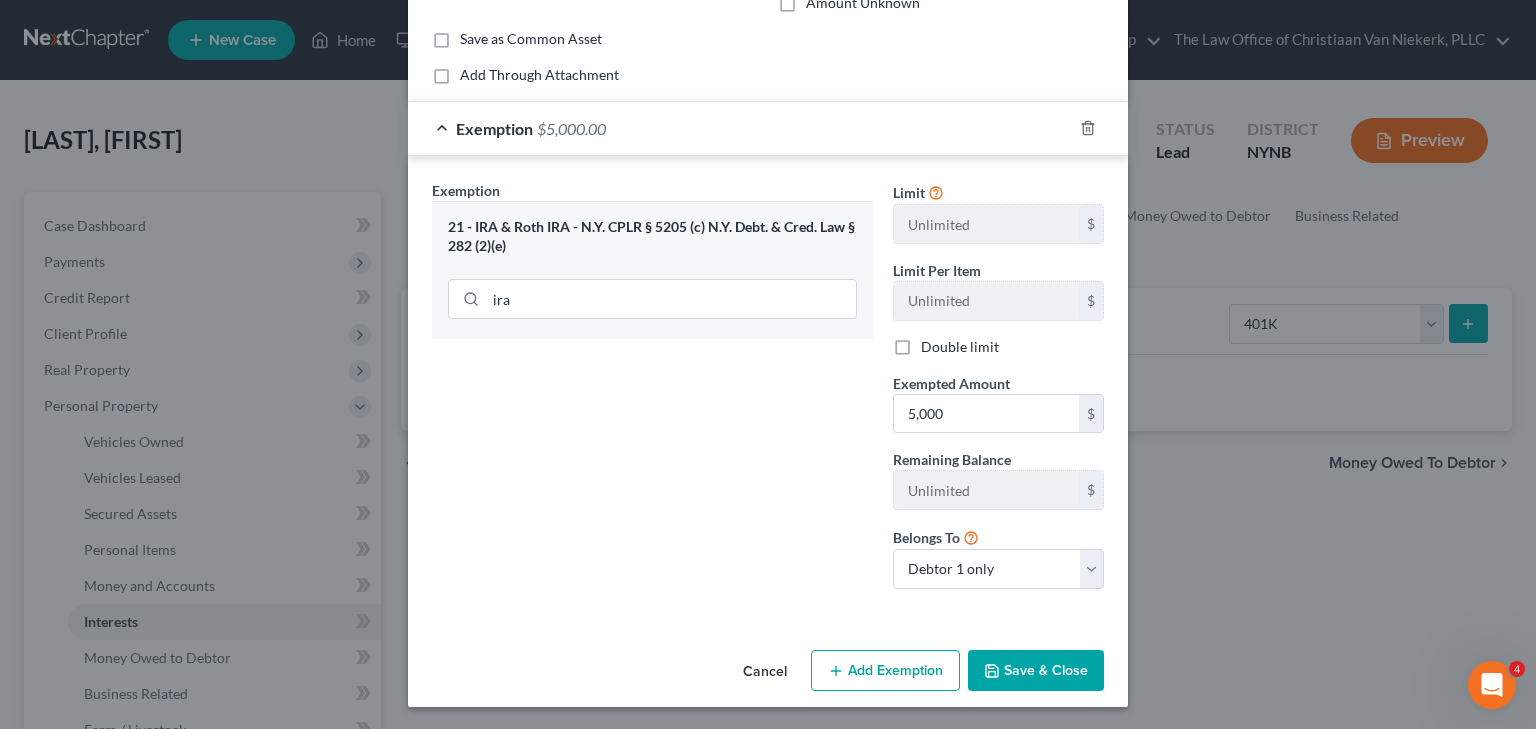 click on "Save & Close" at bounding box center [1036, 671] 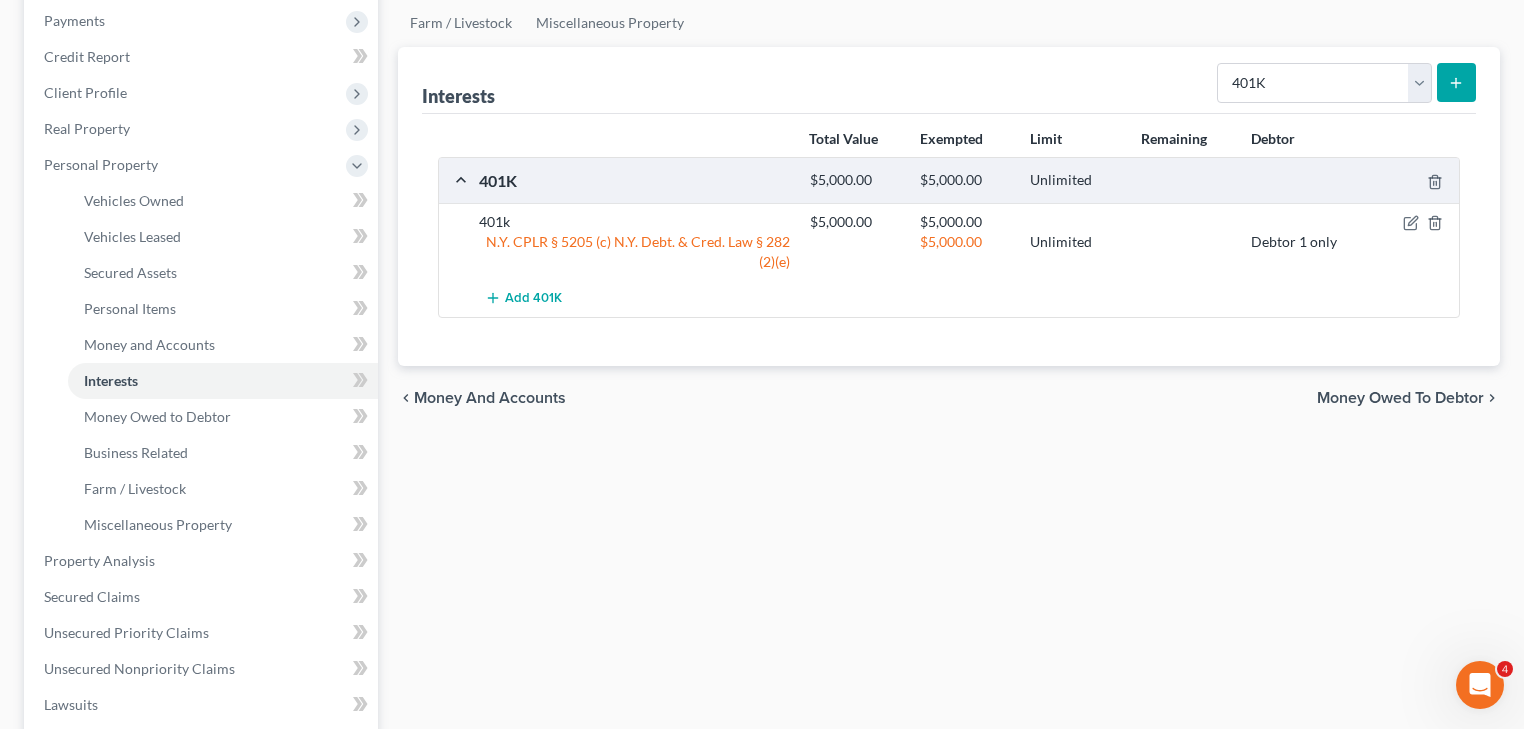 scroll, scrollTop: 480, scrollLeft: 0, axis: vertical 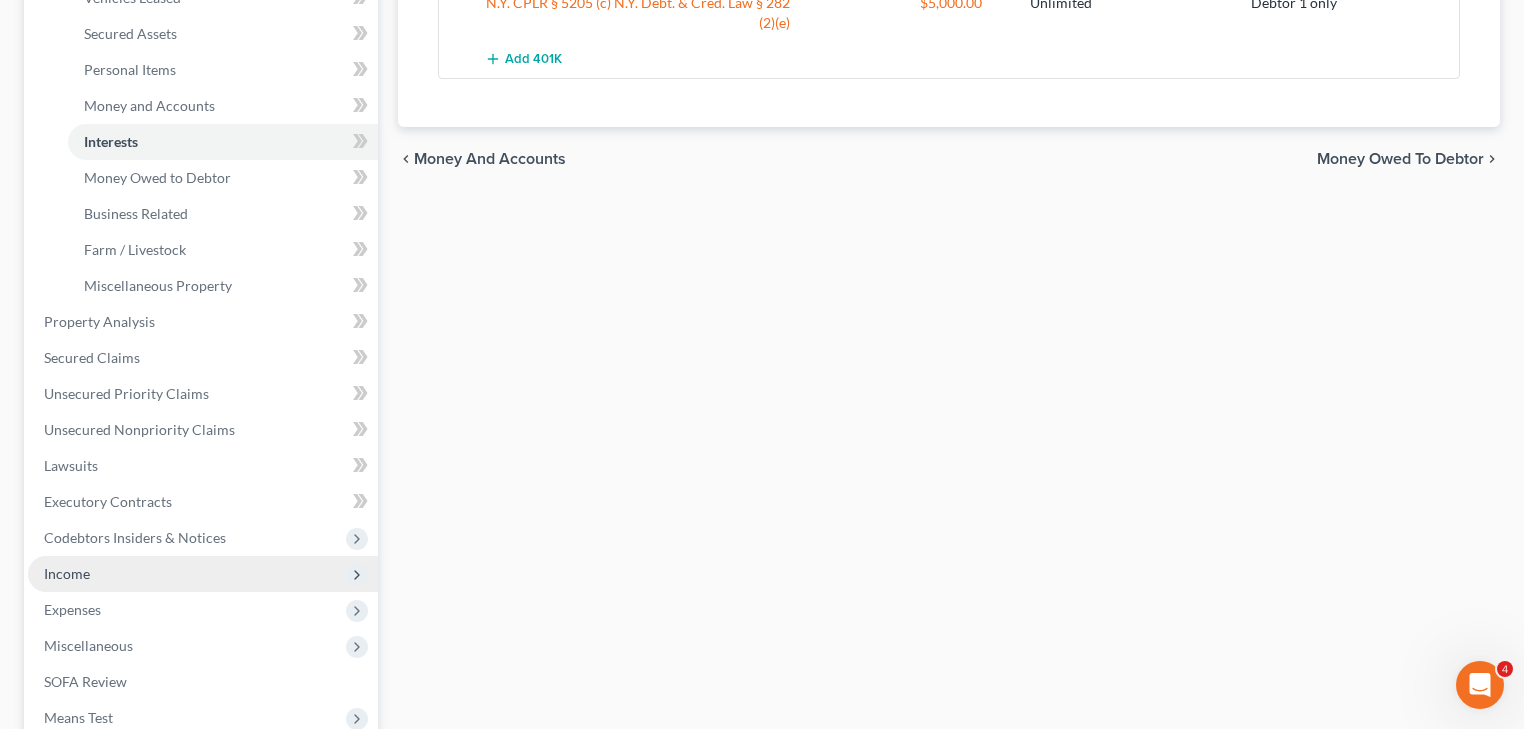 click on "Income" at bounding box center [67, 573] 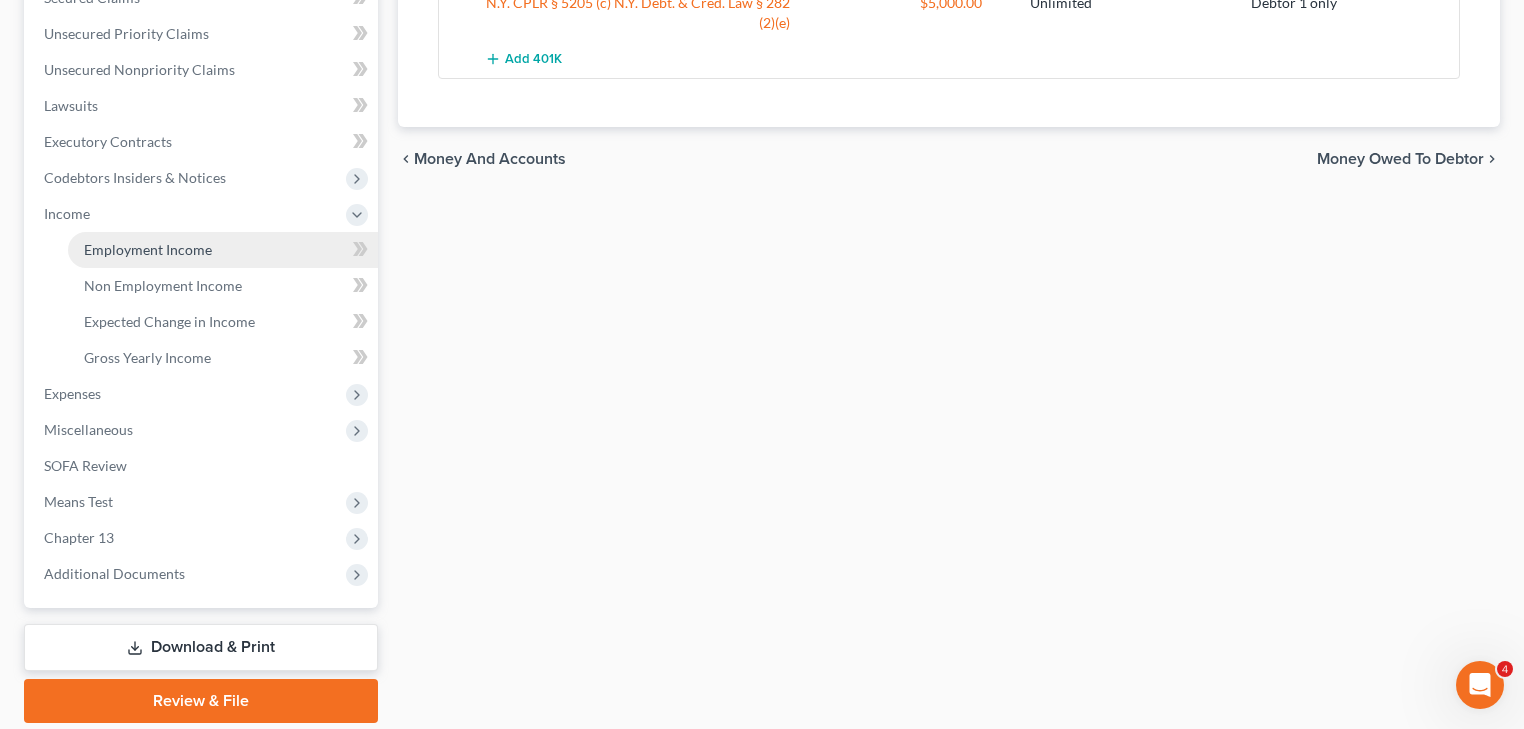click on "Employment Income" at bounding box center [223, 250] 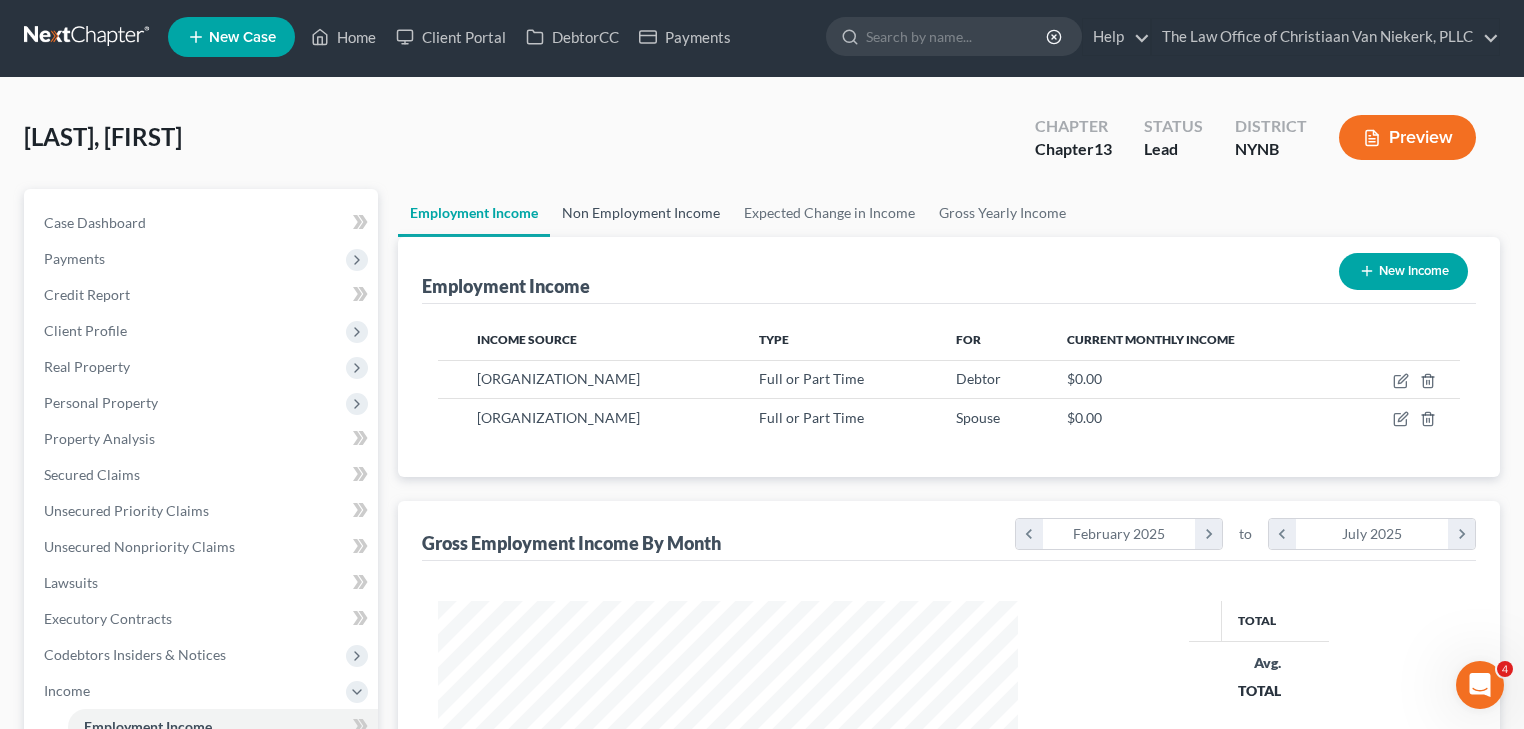 scroll, scrollTop: 0, scrollLeft: 0, axis: both 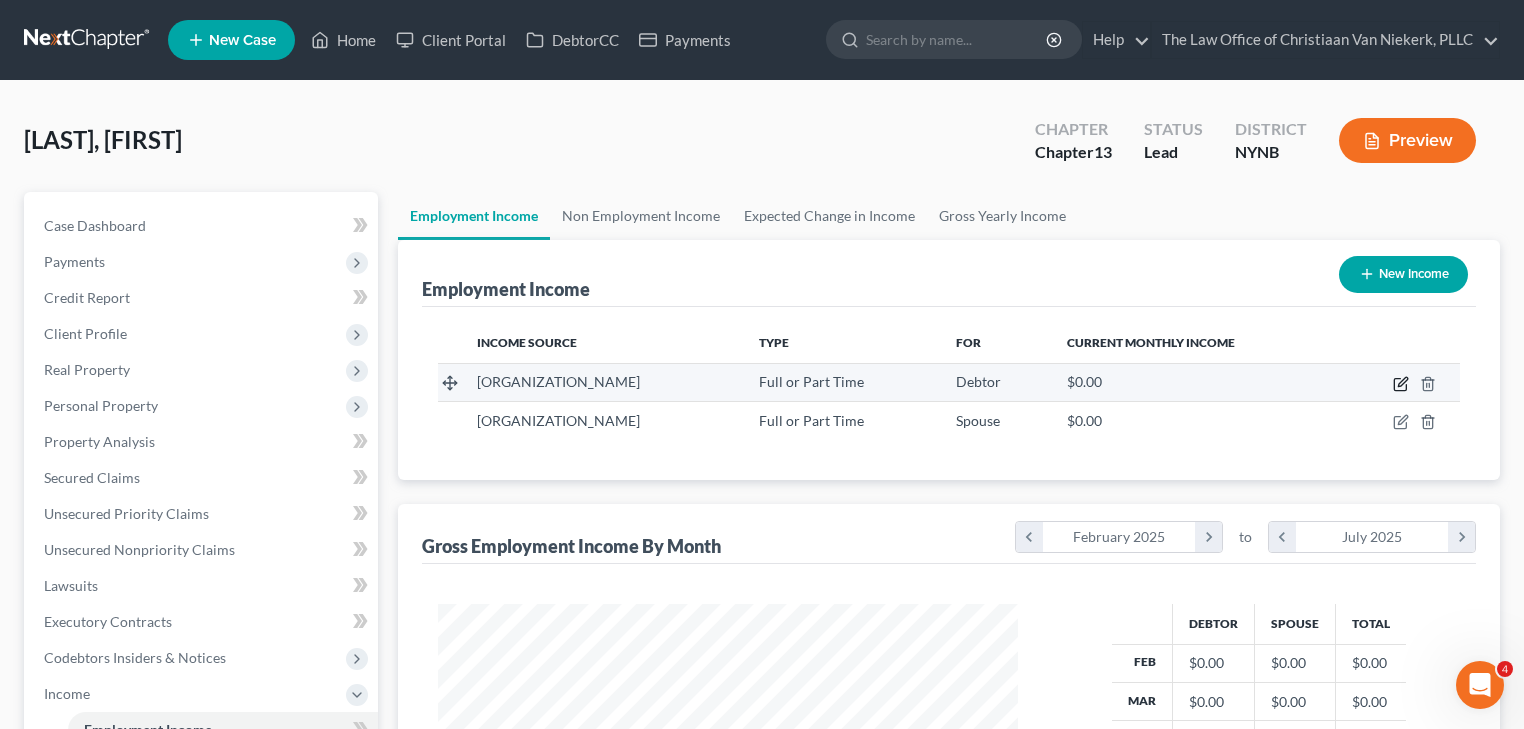 click 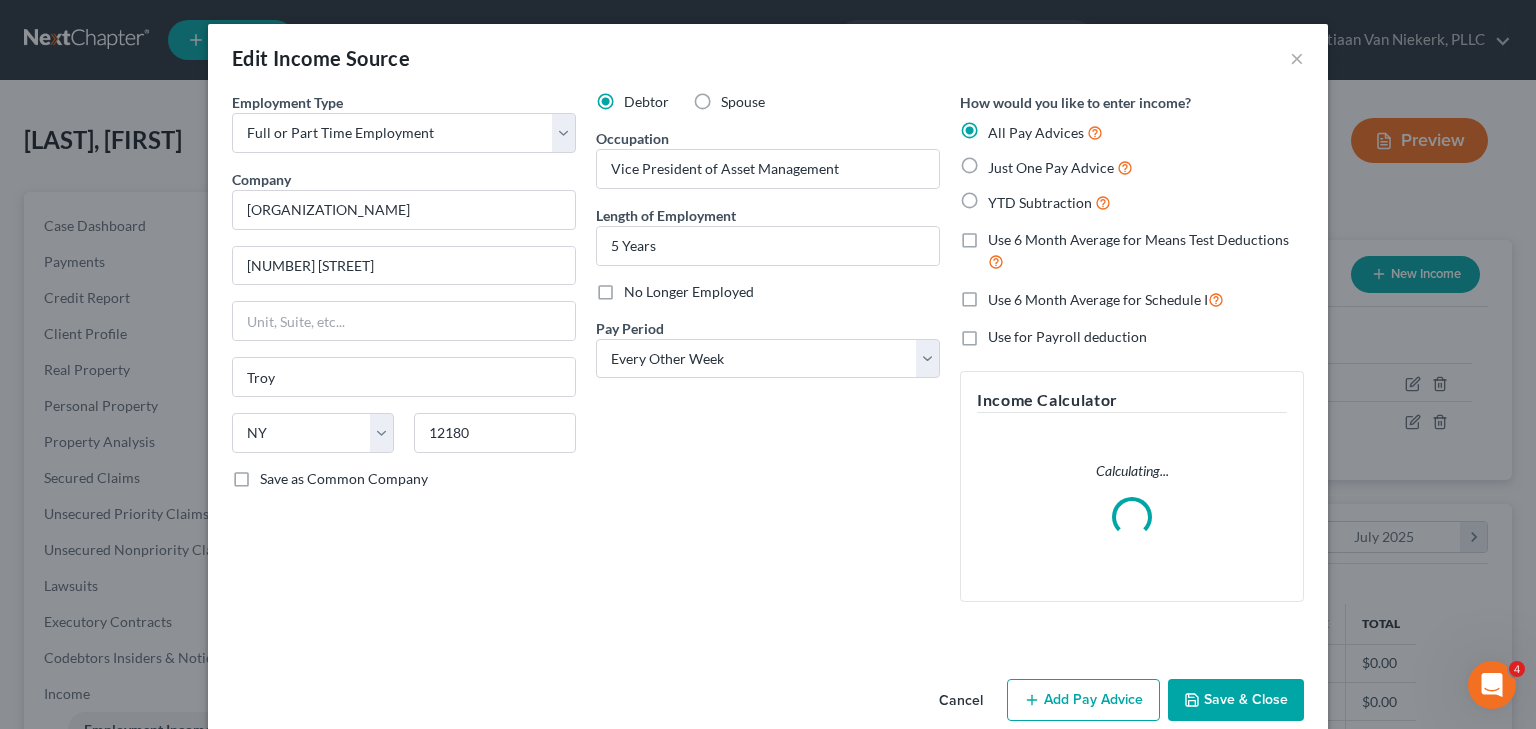 scroll, scrollTop: 999643, scrollLeft: 999375, axis: both 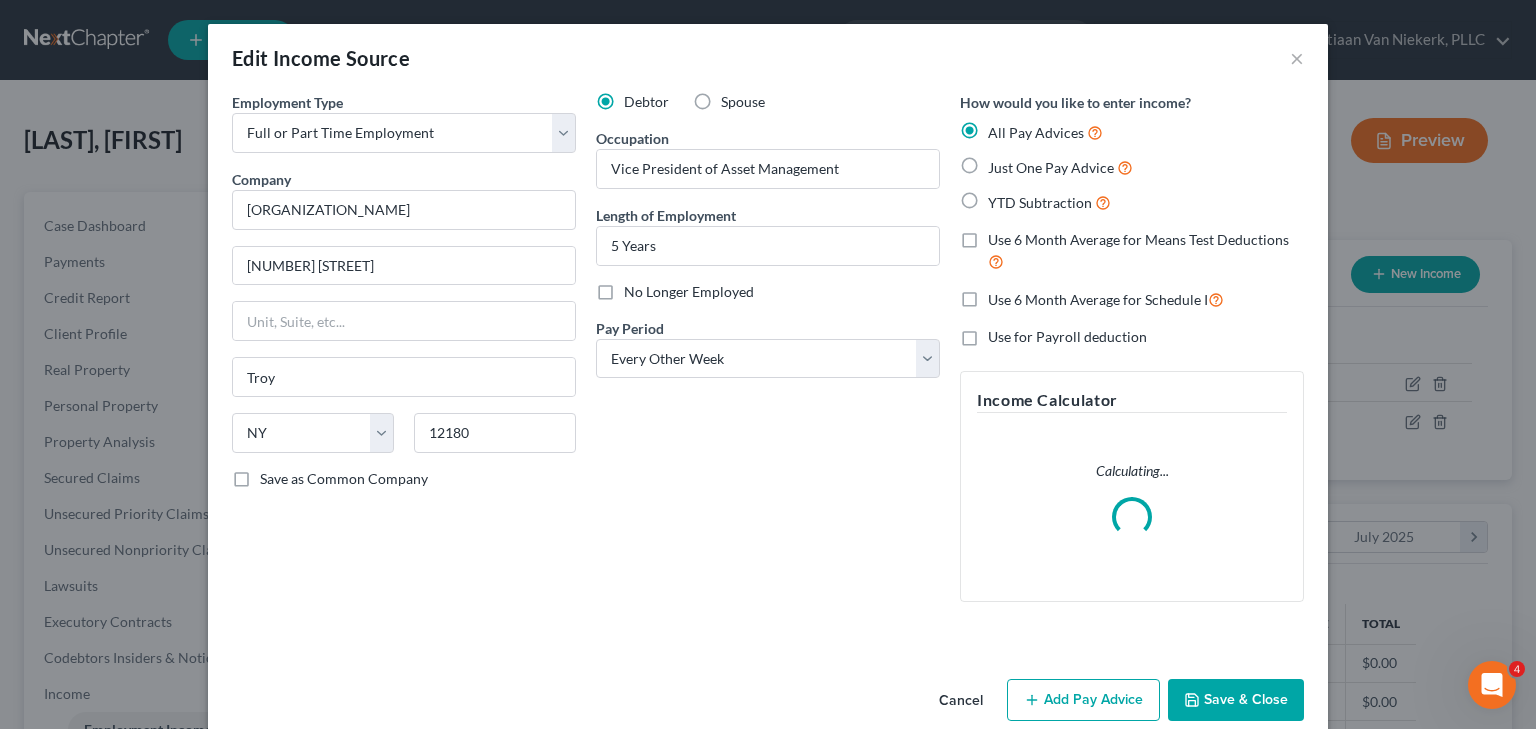 click on "Just One Pay Advice" at bounding box center [1002, 162] 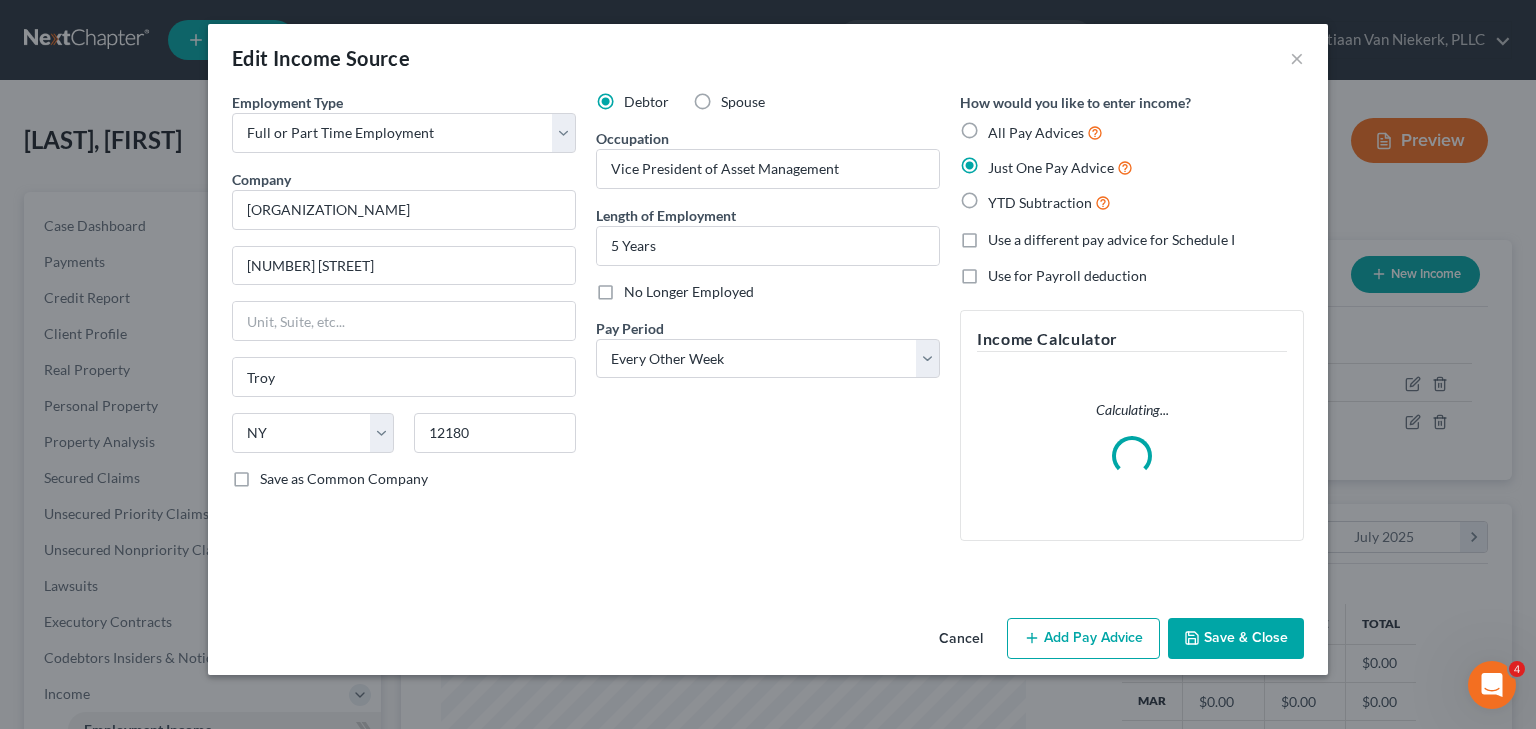 click on "Add Pay Advice" at bounding box center (1083, 639) 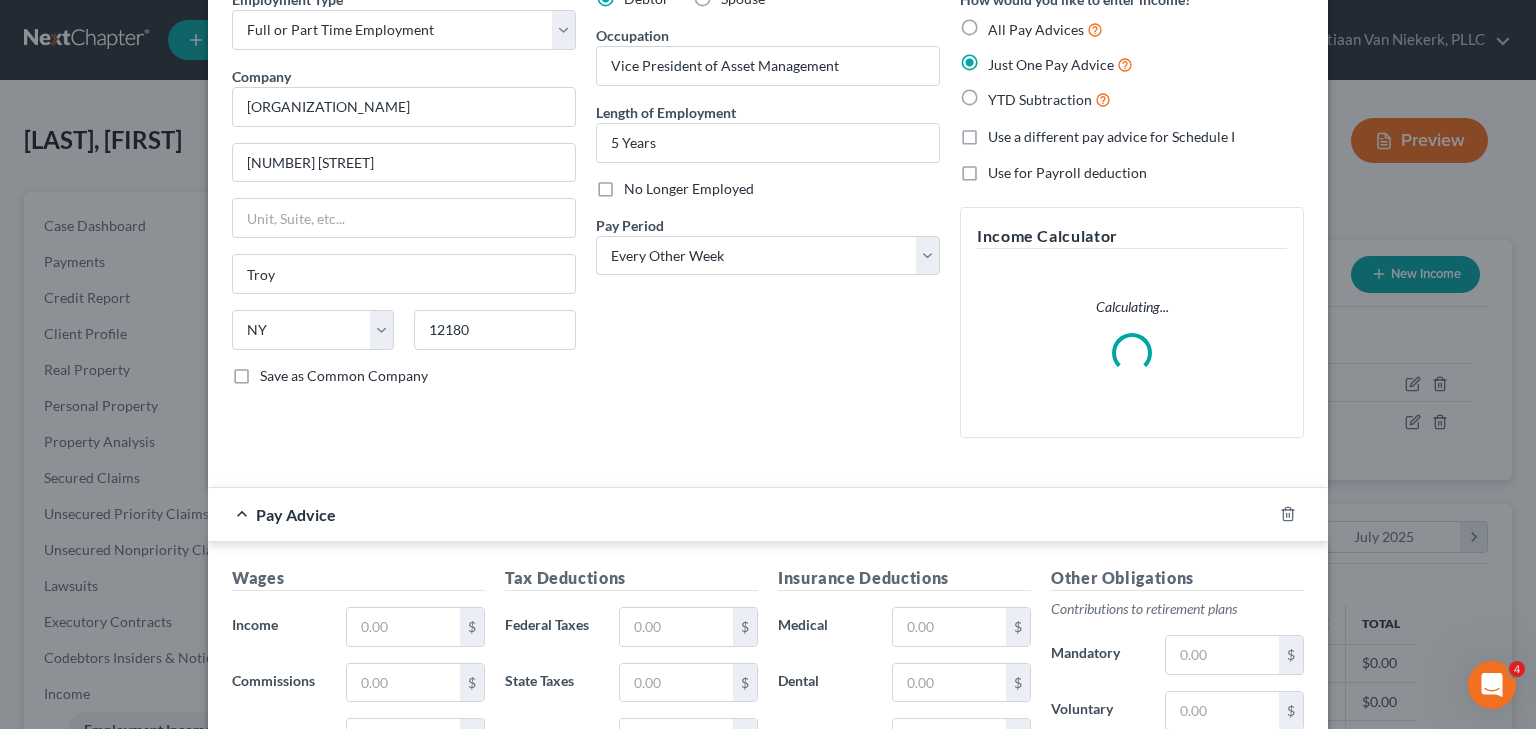 scroll, scrollTop: 320, scrollLeft: 0, axis: vertical 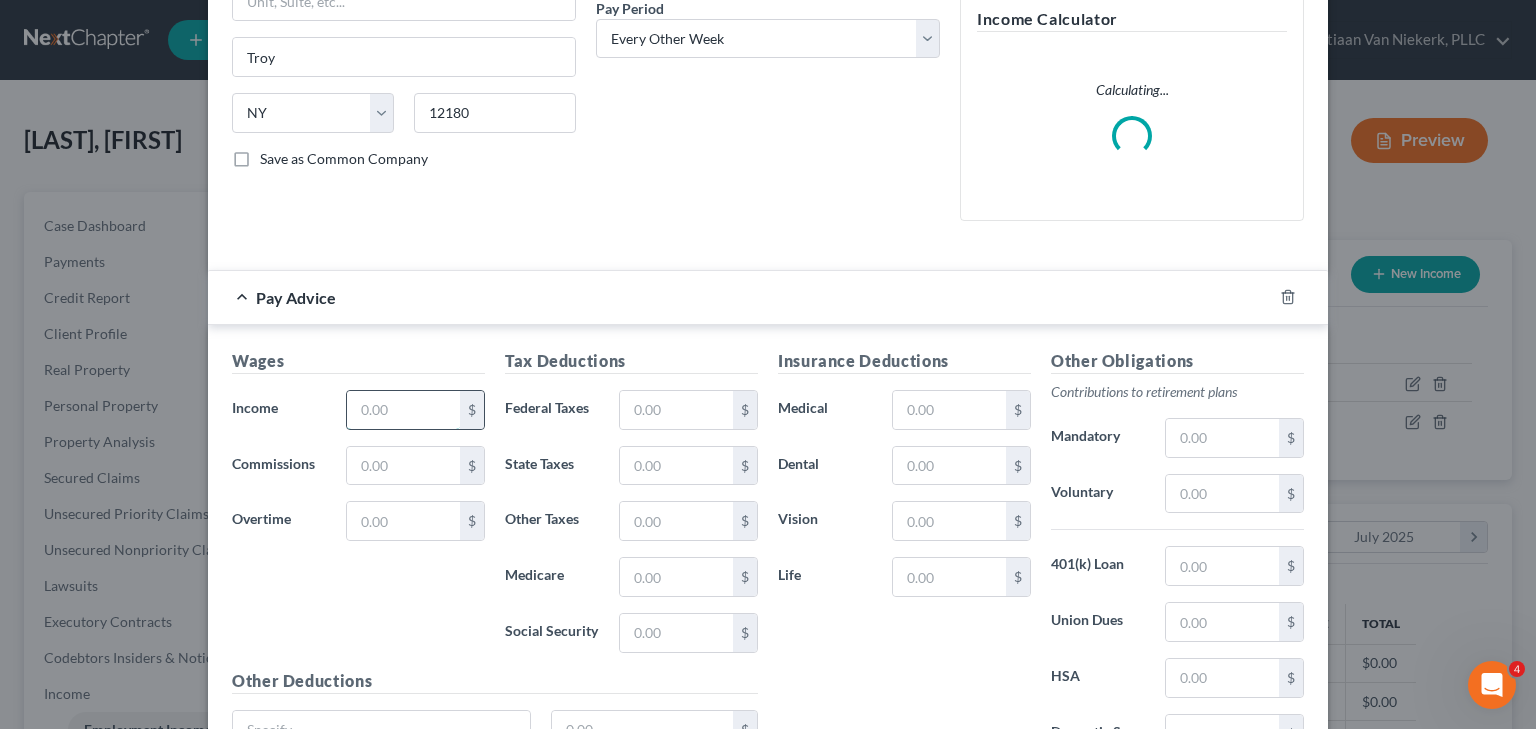 click at bounding box center [403, 410] 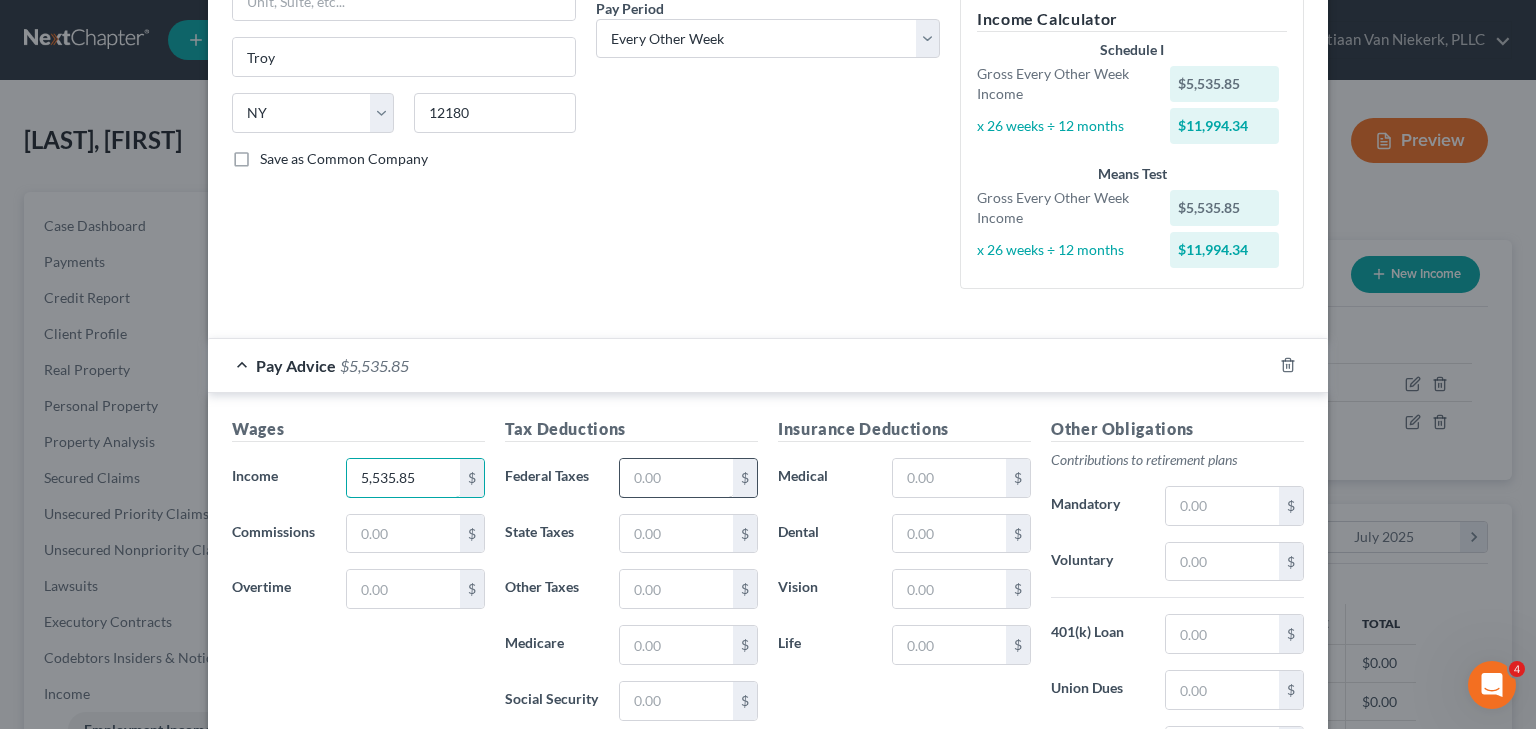 type on "5,535.85" 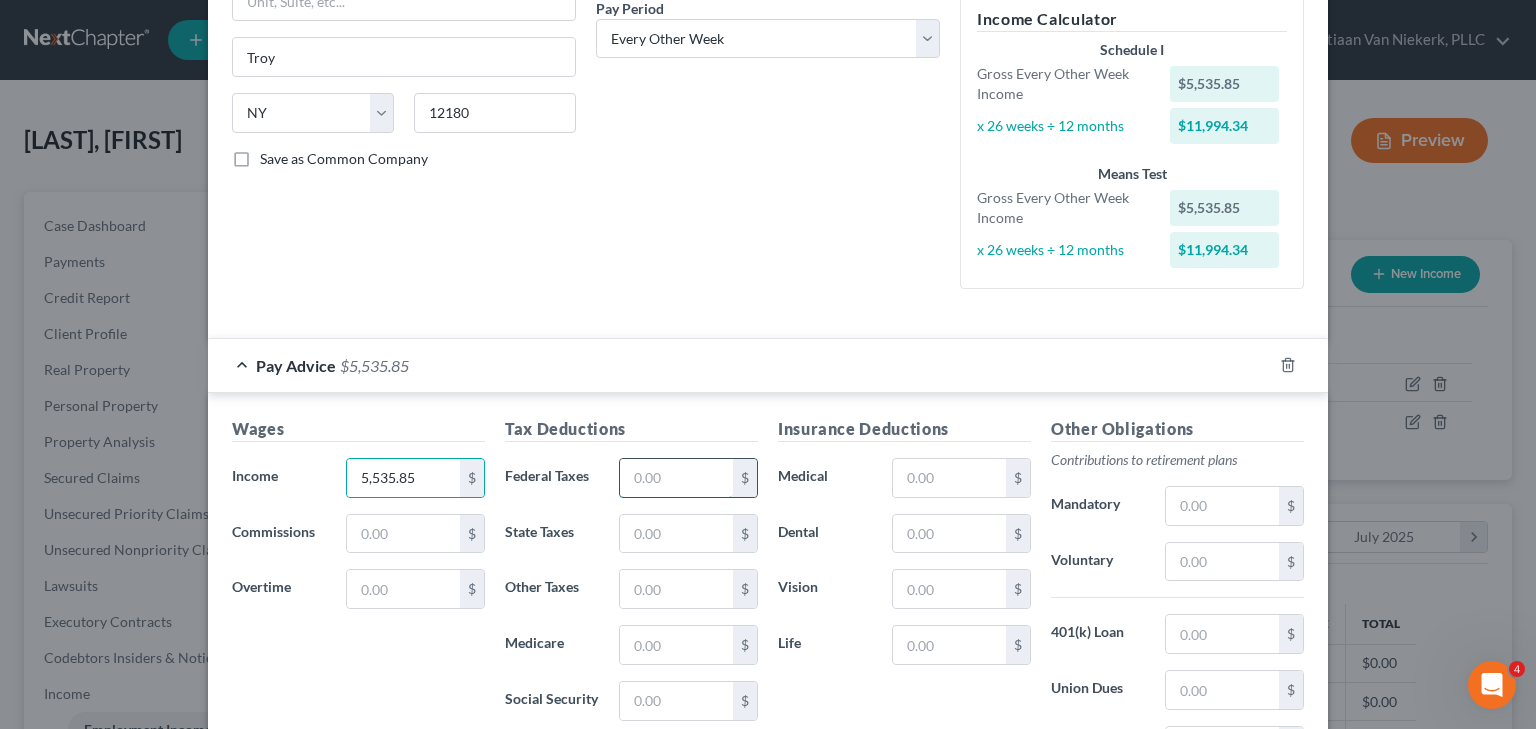 click at bounding box center (676, 478) 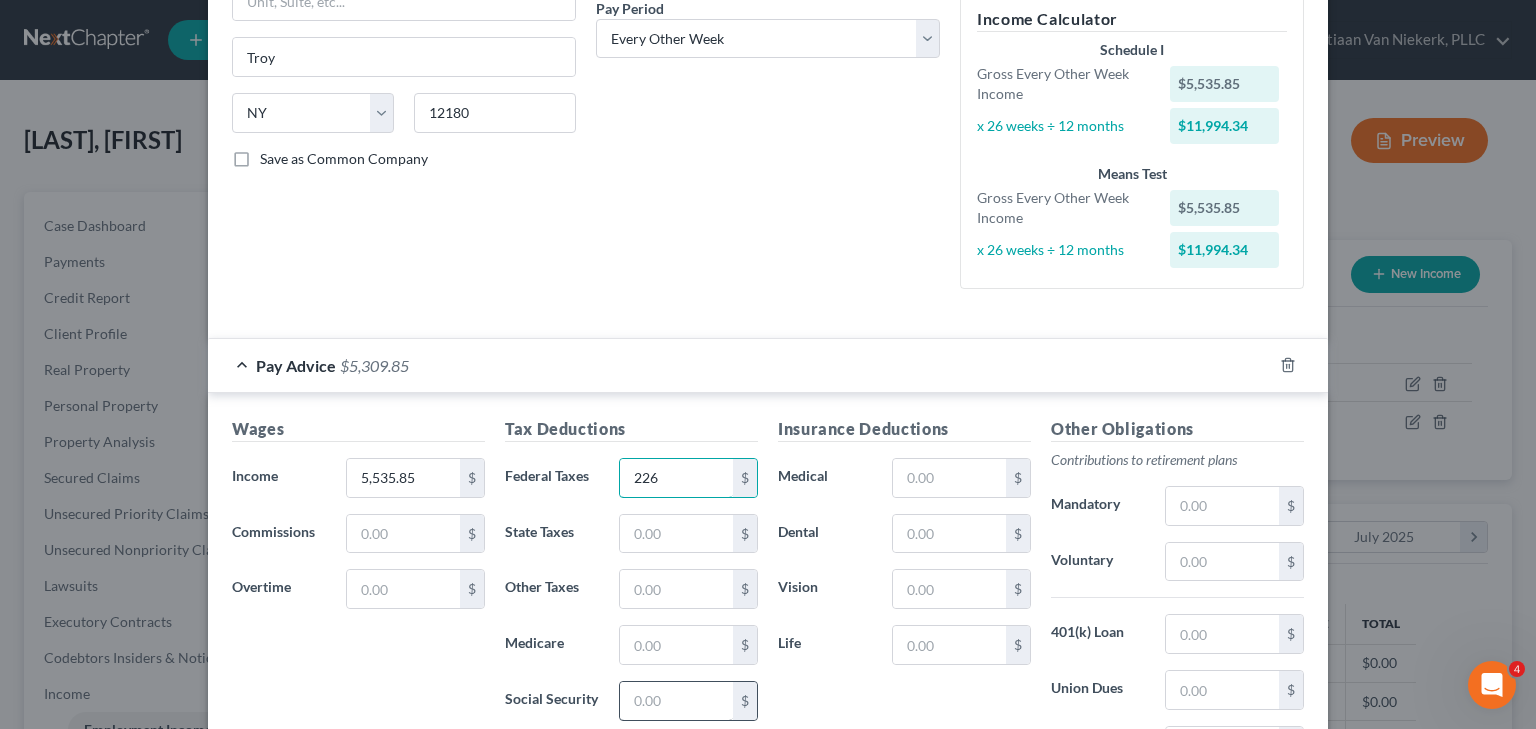type on "226" 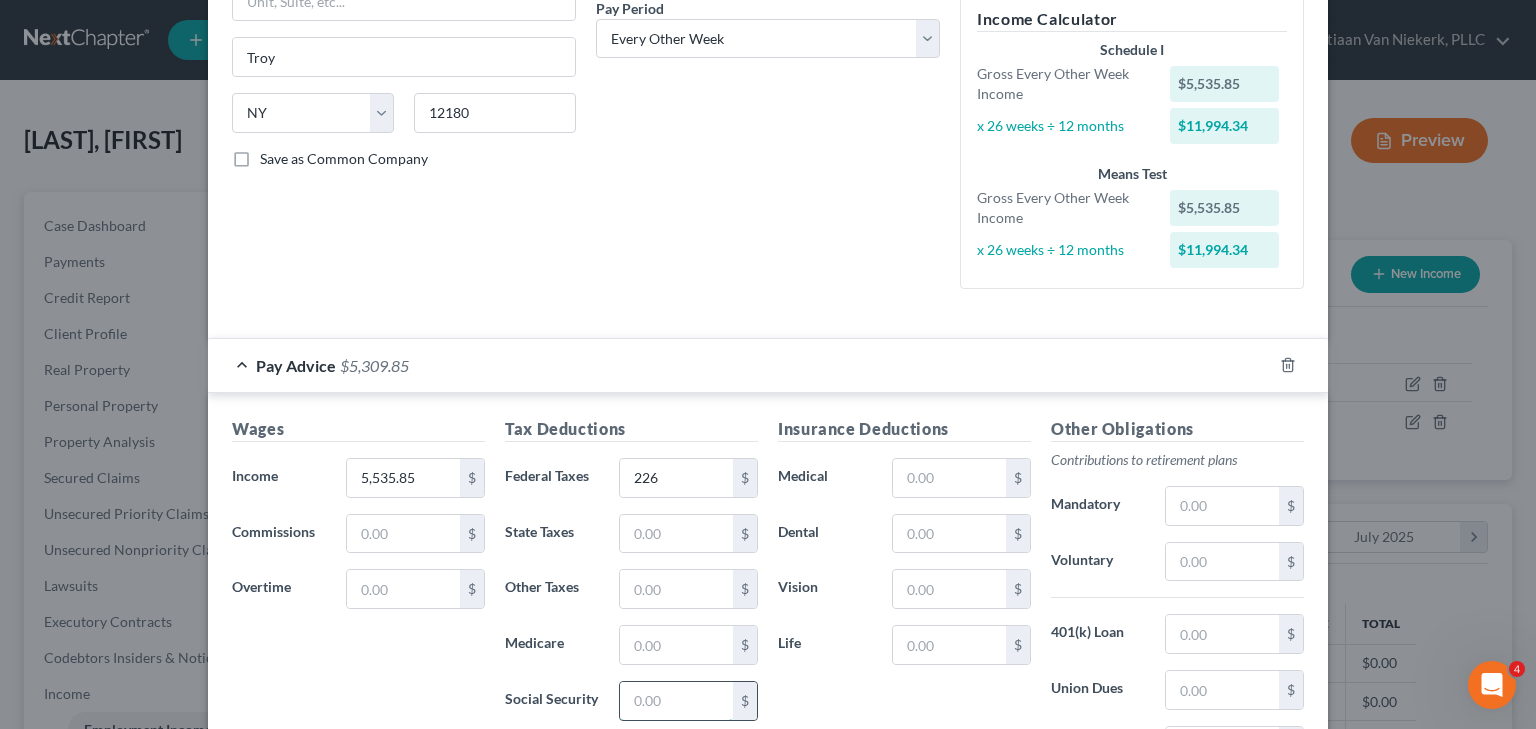 click at bounding box center (676, 701) 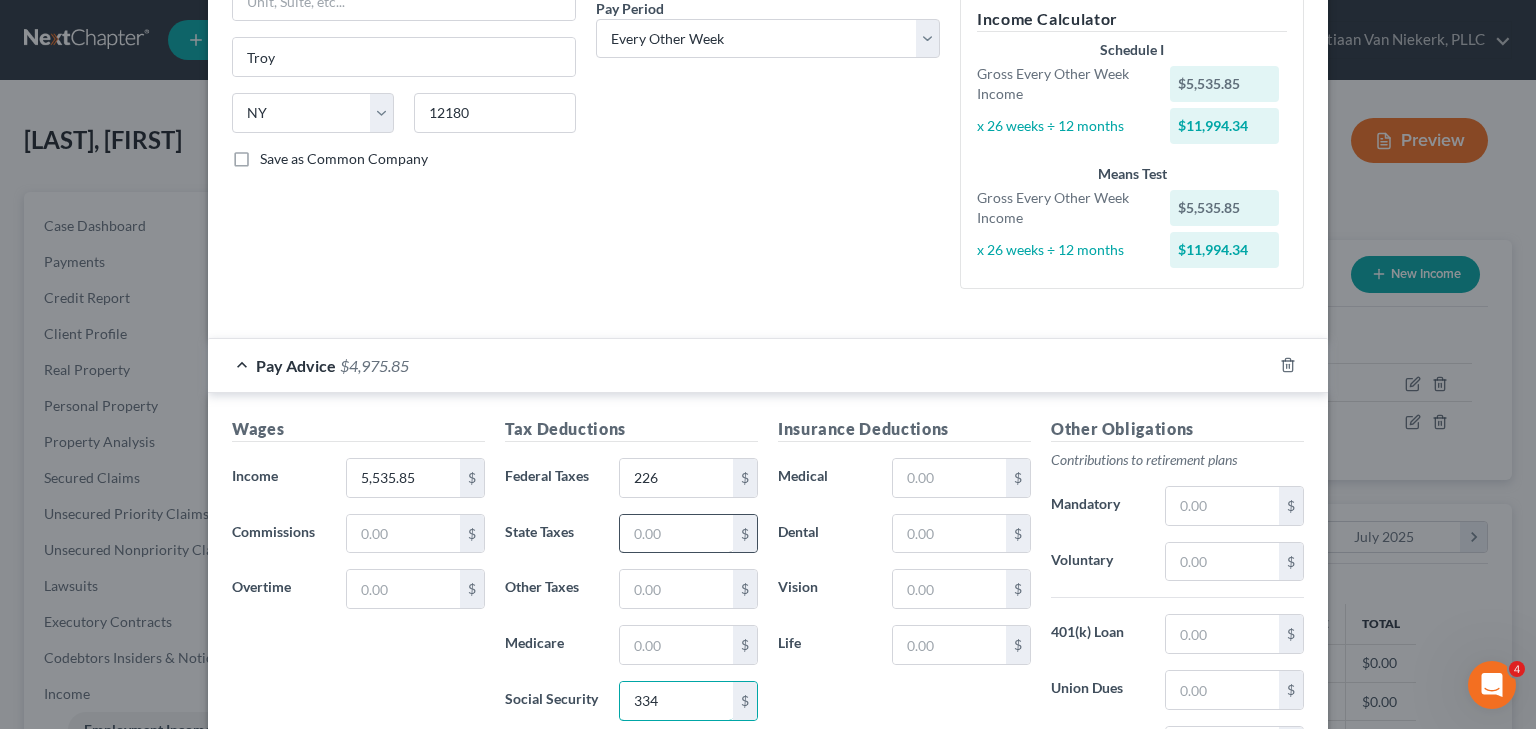 type on "334" 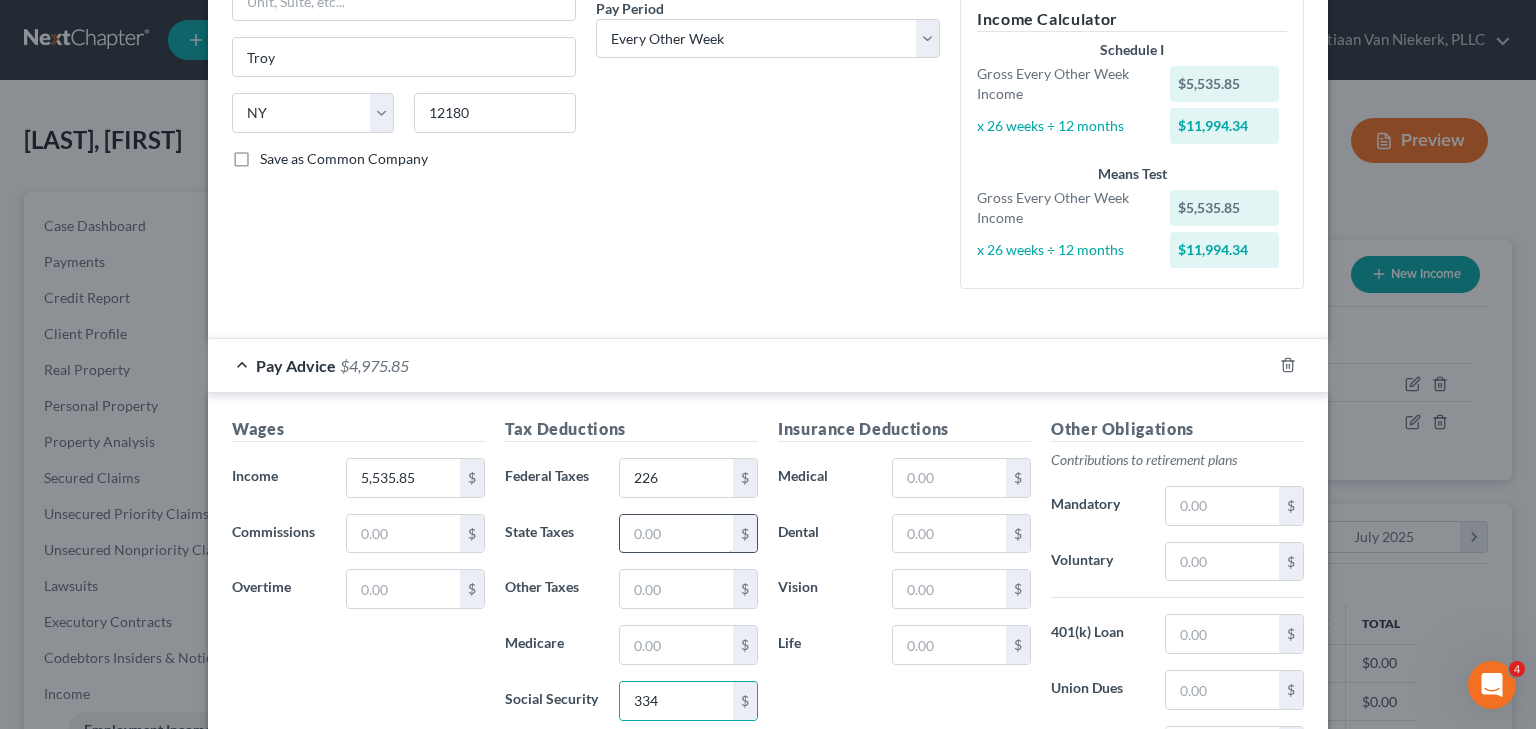 click at bounding box center [676, 534] 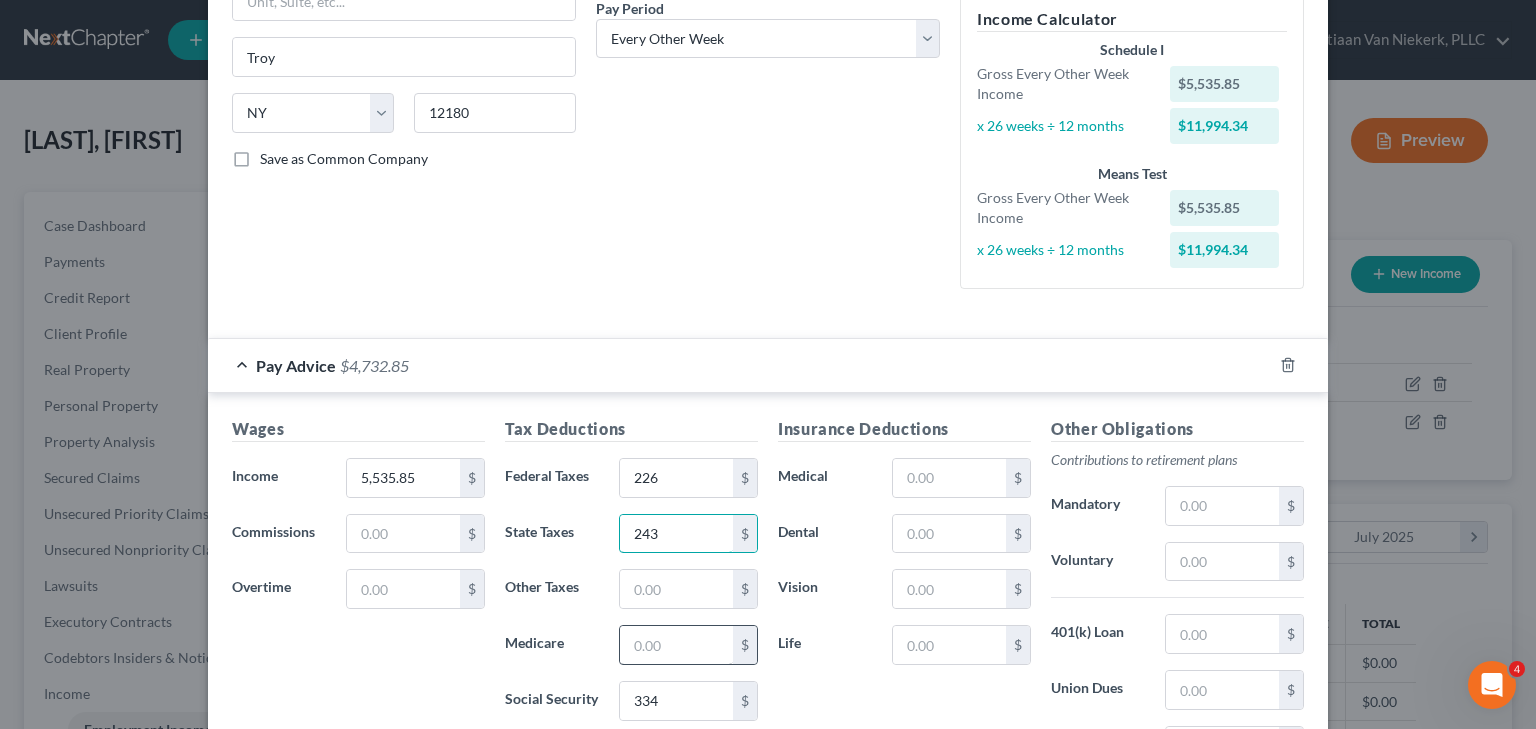 type on "243" 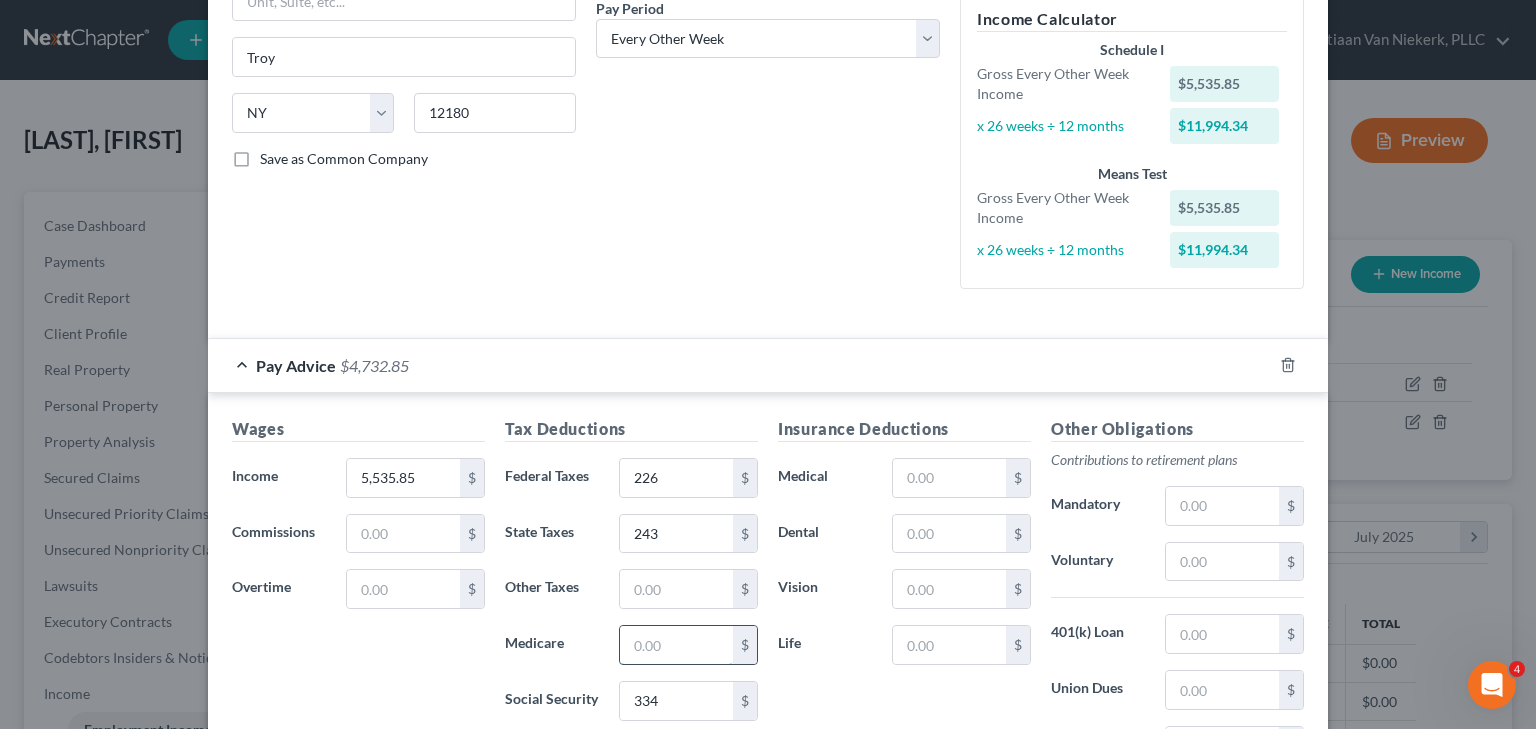 drag, startPoint x: 650, startPoint y: 639, endPoint x: 624, endPoint y: 635, distance: 26.305893 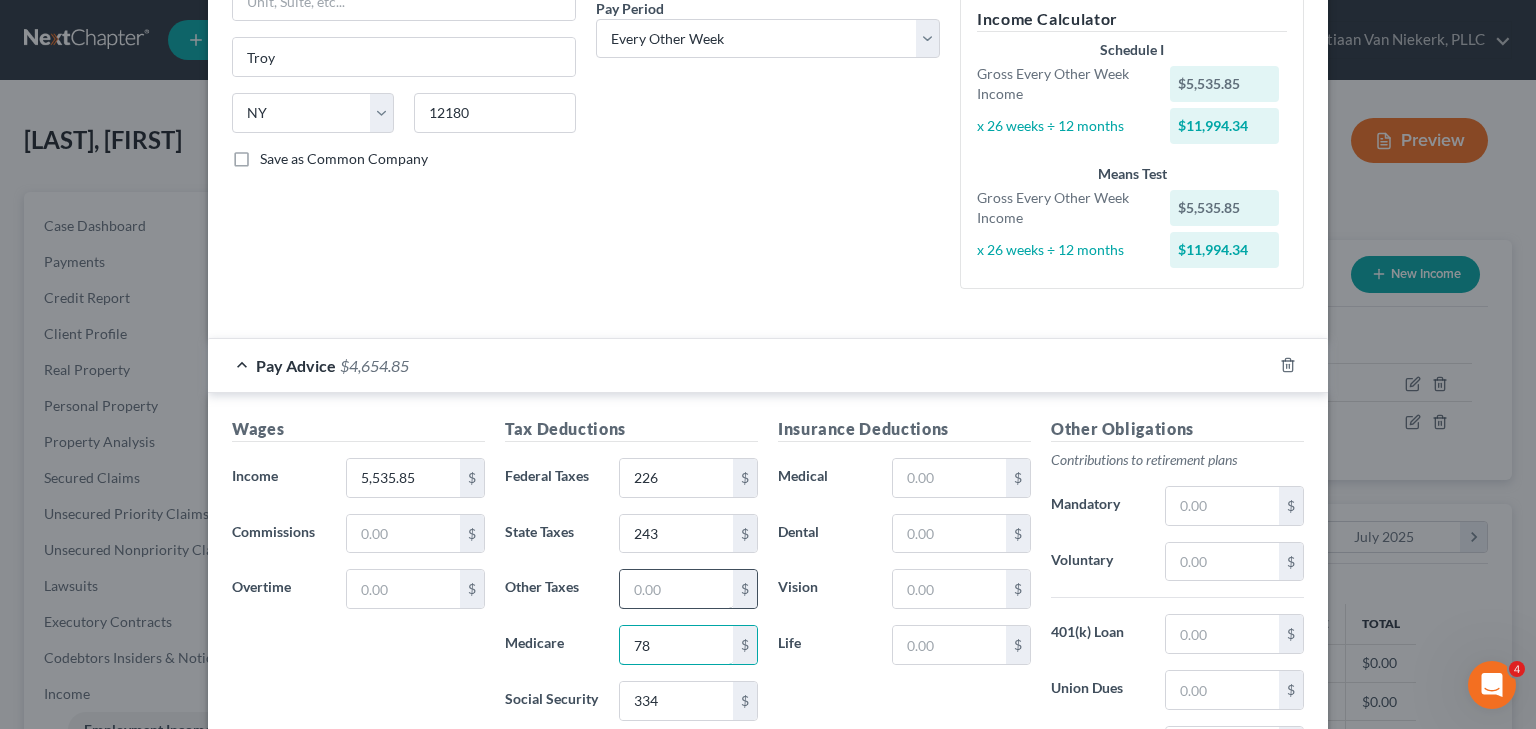 type on "78" 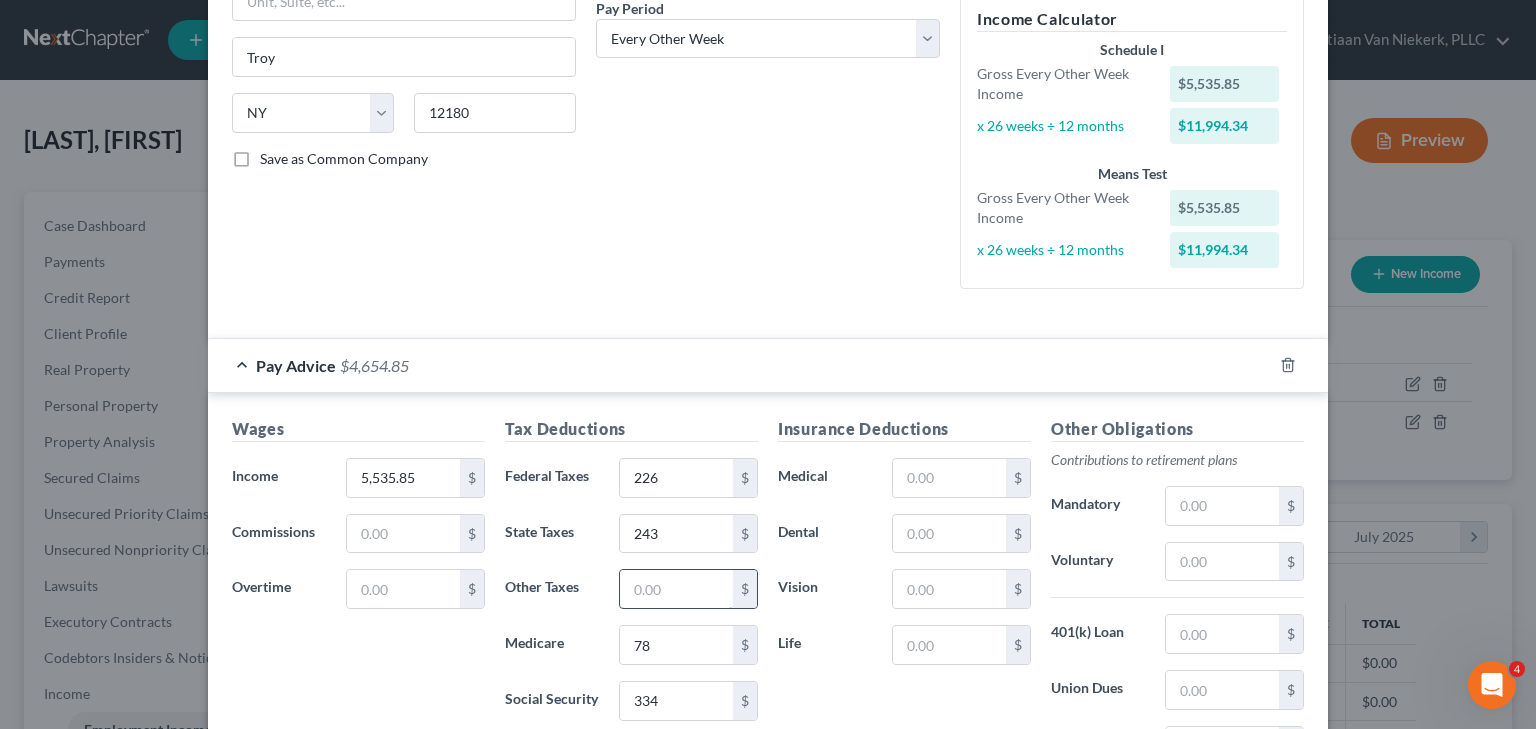 click at bounding box center [676, 589] 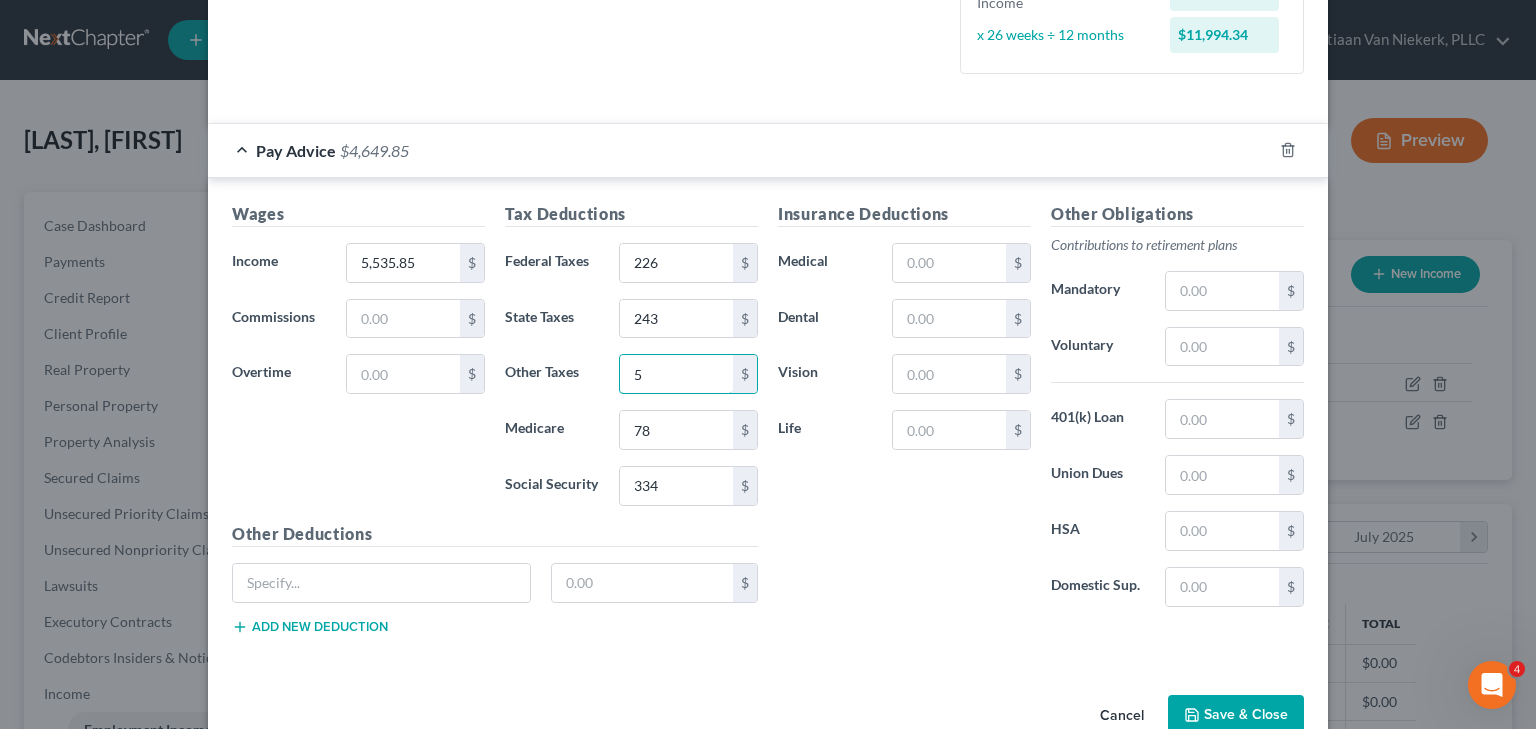 scroll, scrollTop: 560, scrollLeft: 0, axis: vertical 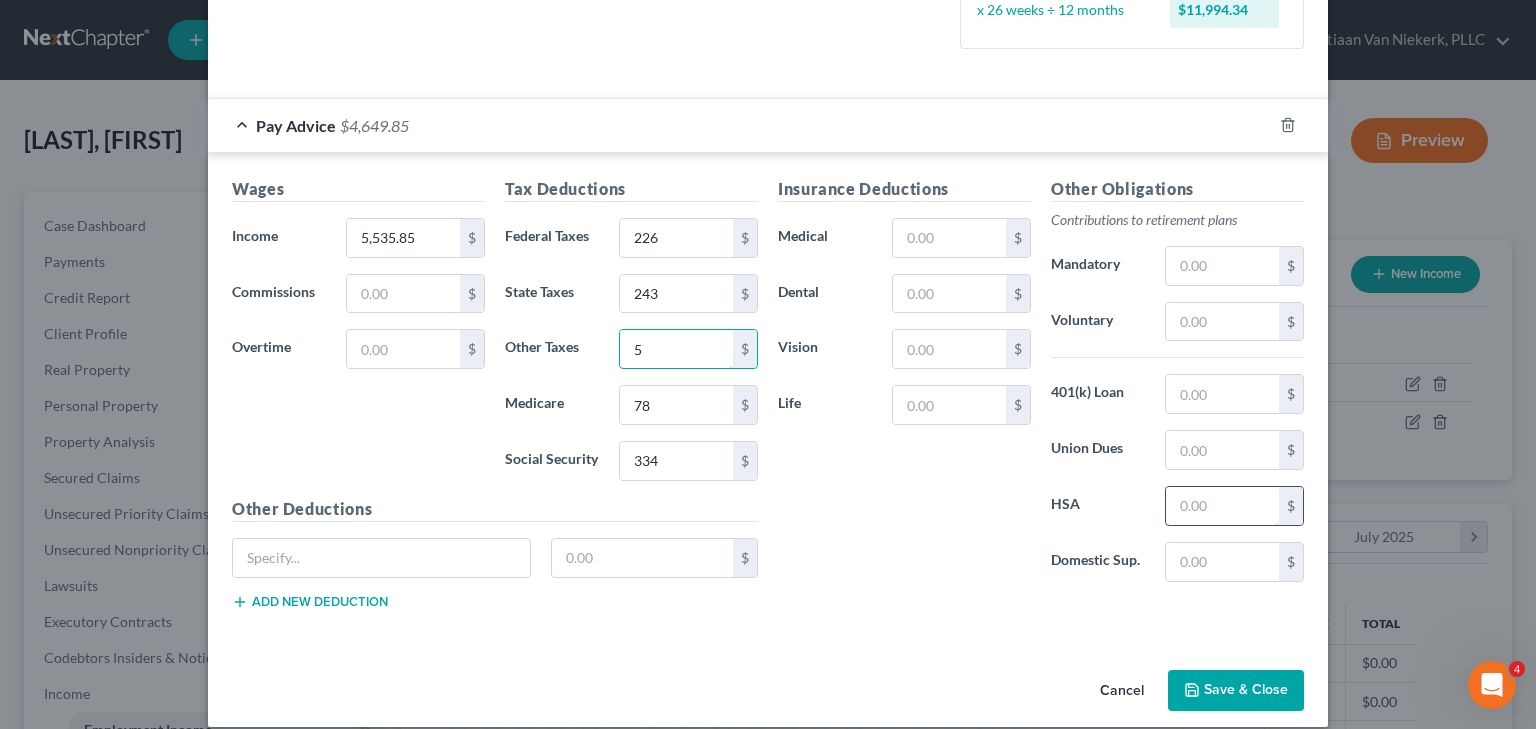 type on "5" 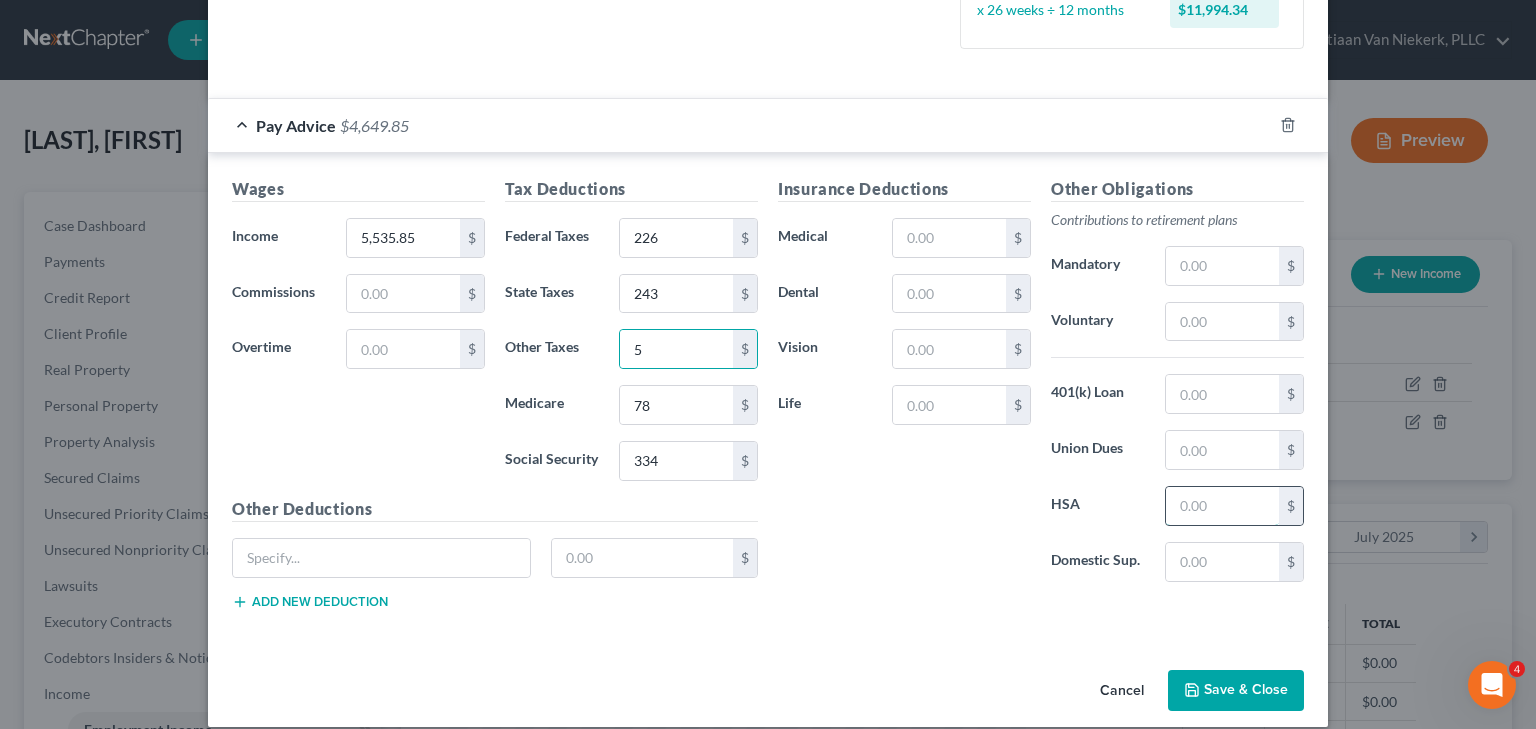 click at bounding box center (1222, 506) 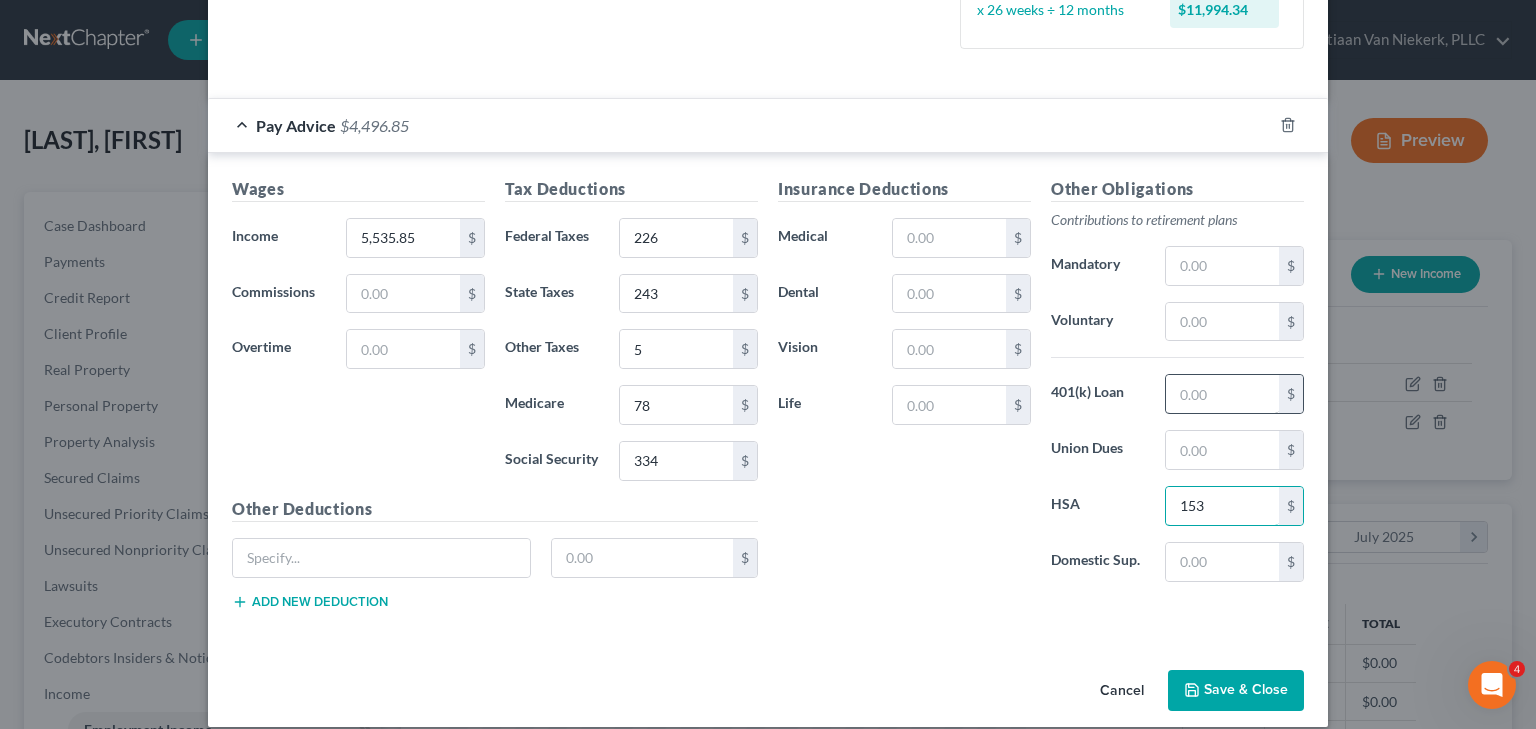 type on "153" 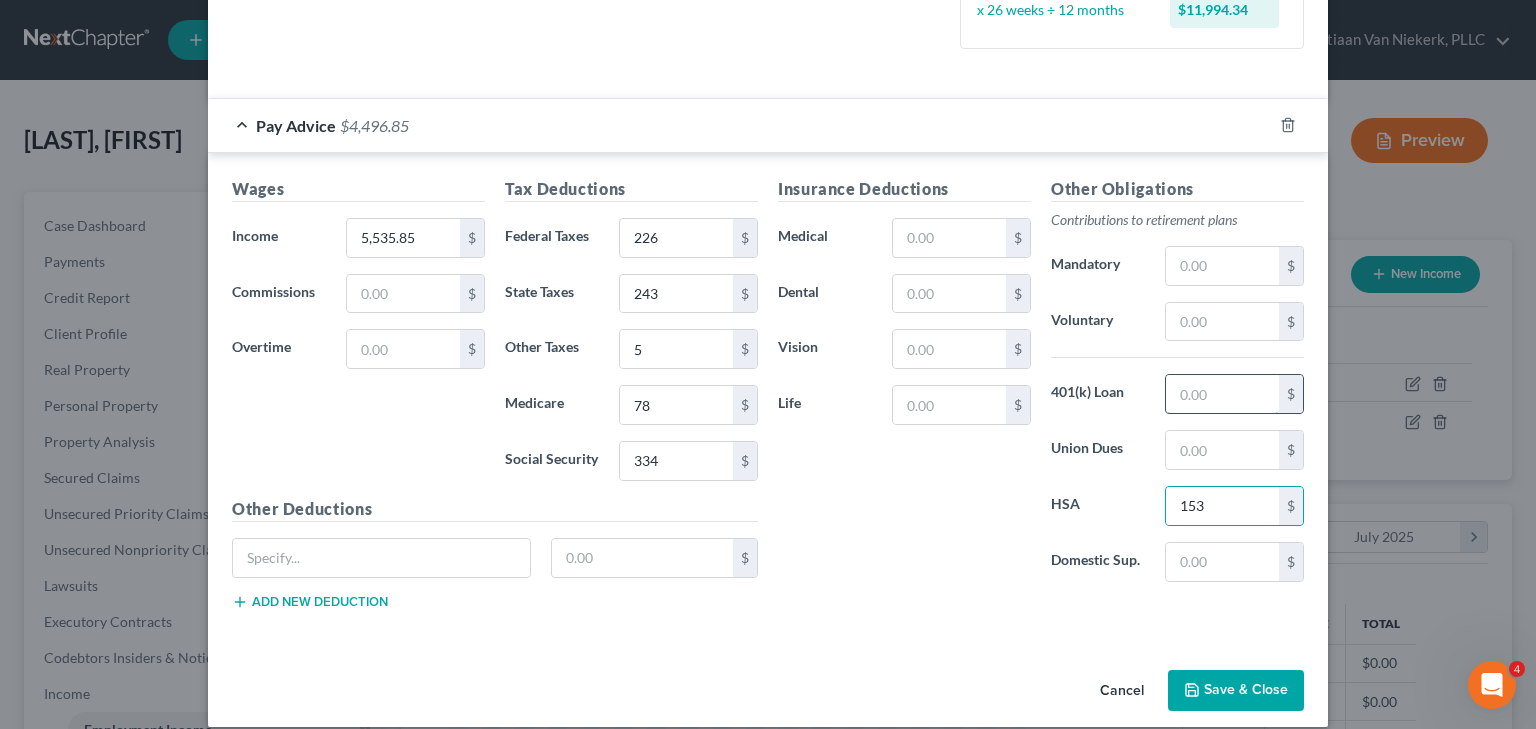 click at bounding box center [1222, 394] 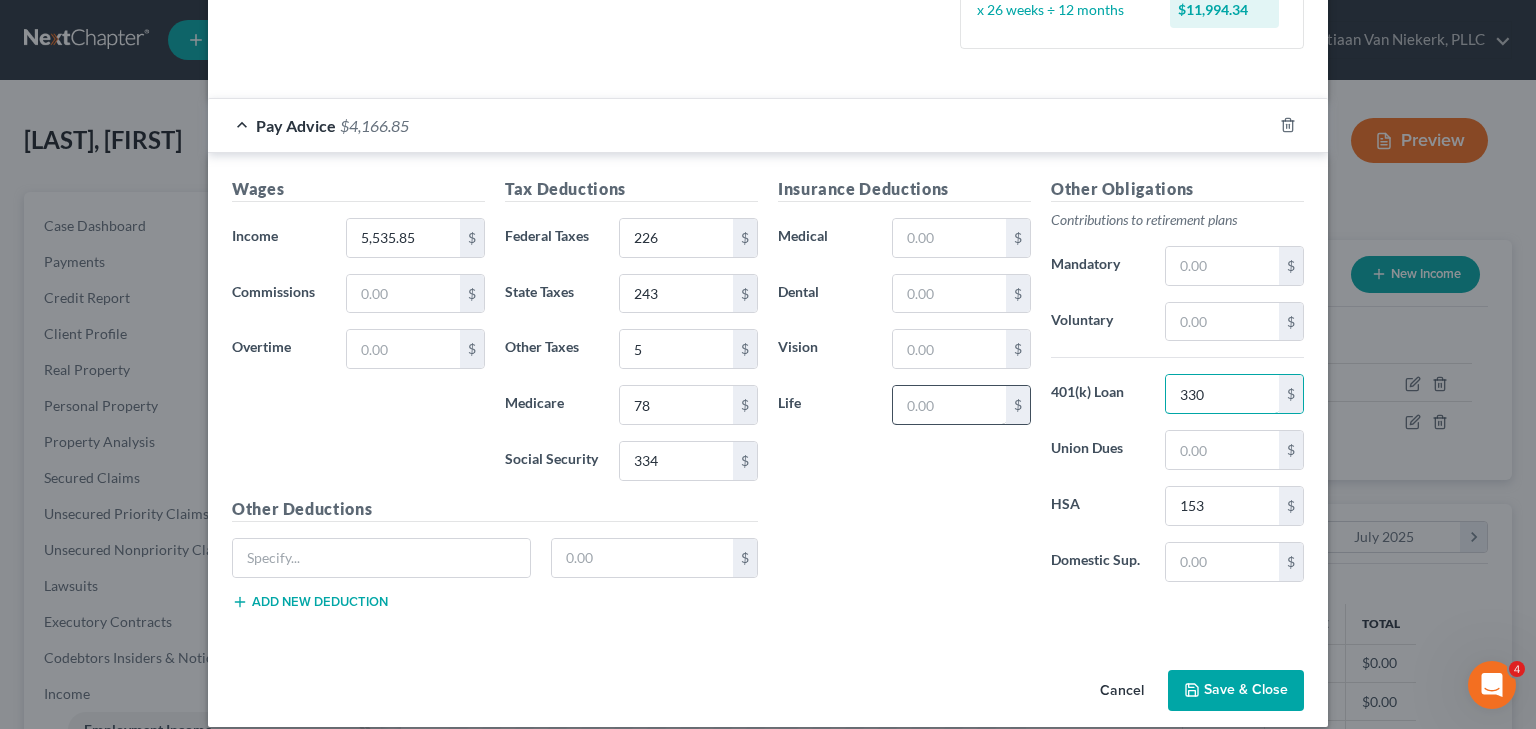 type on "330" 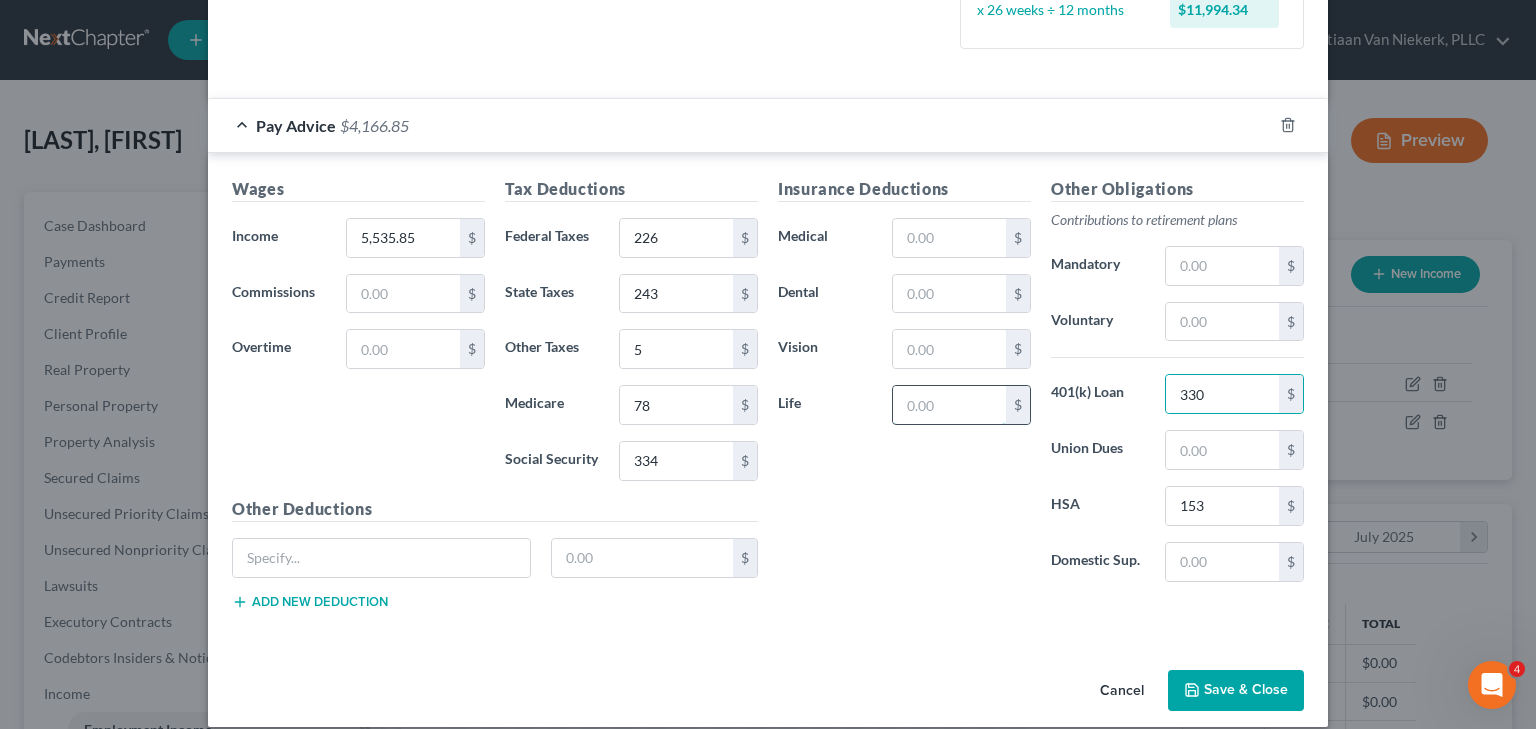 click at bounding box center (949, 405) 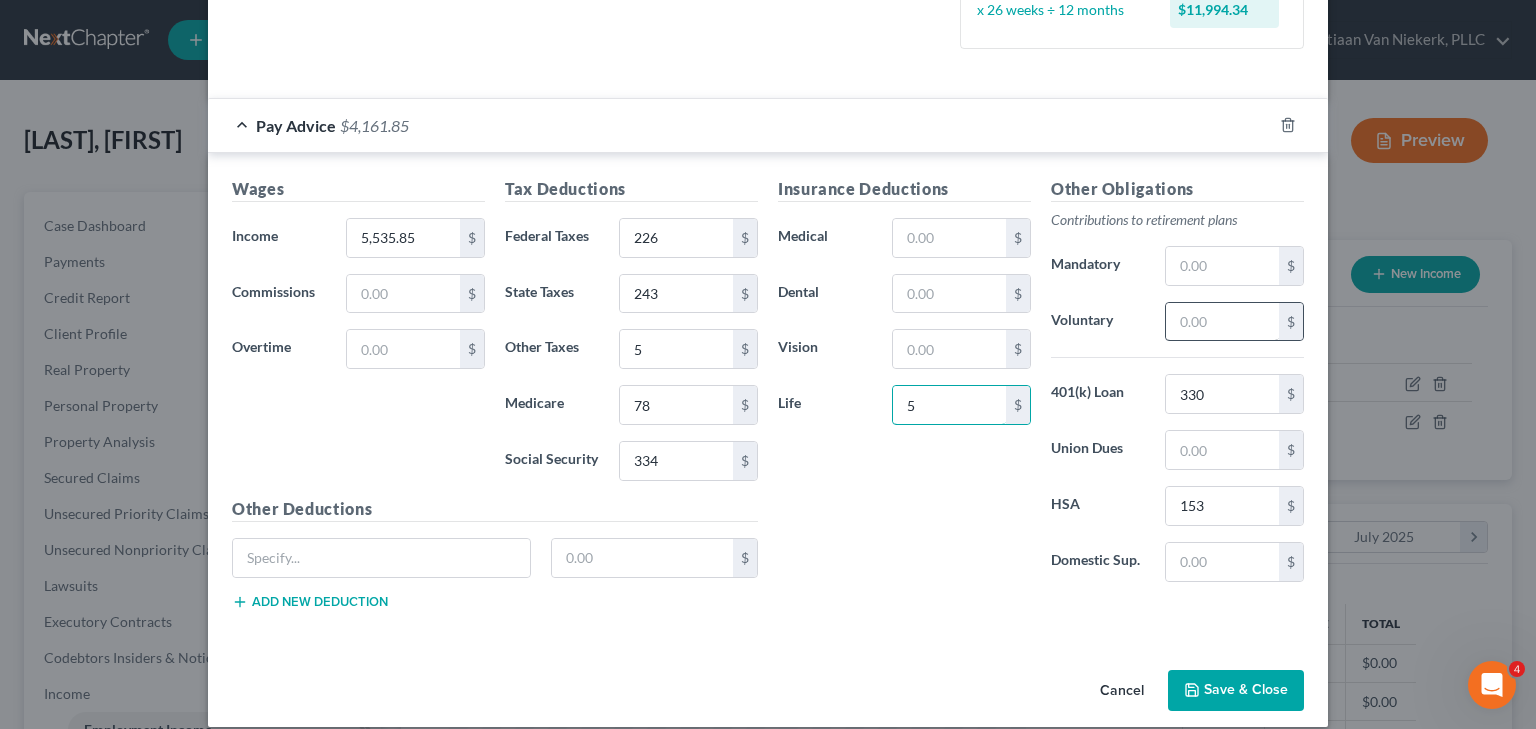type on "5" 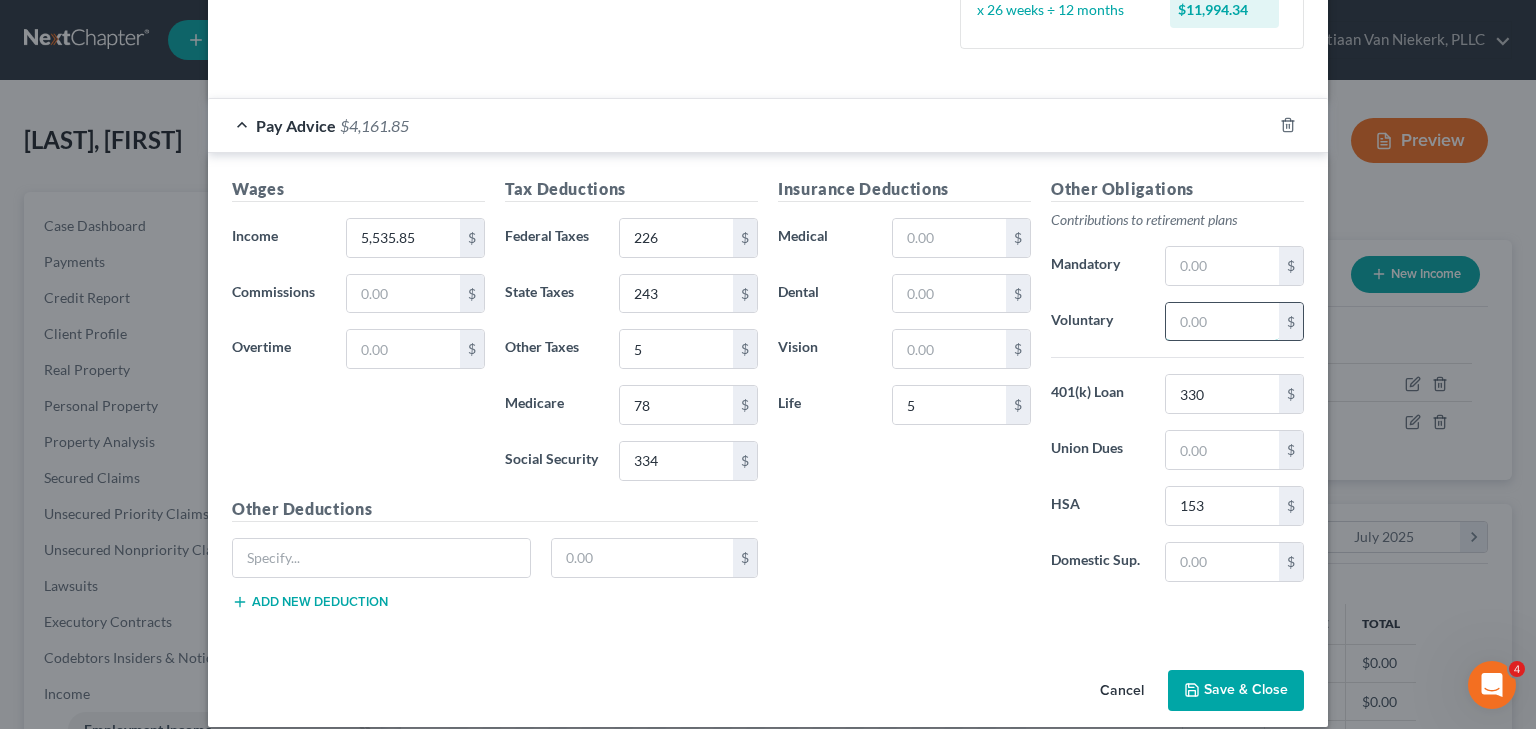 click at bounding box center (1222, 322) 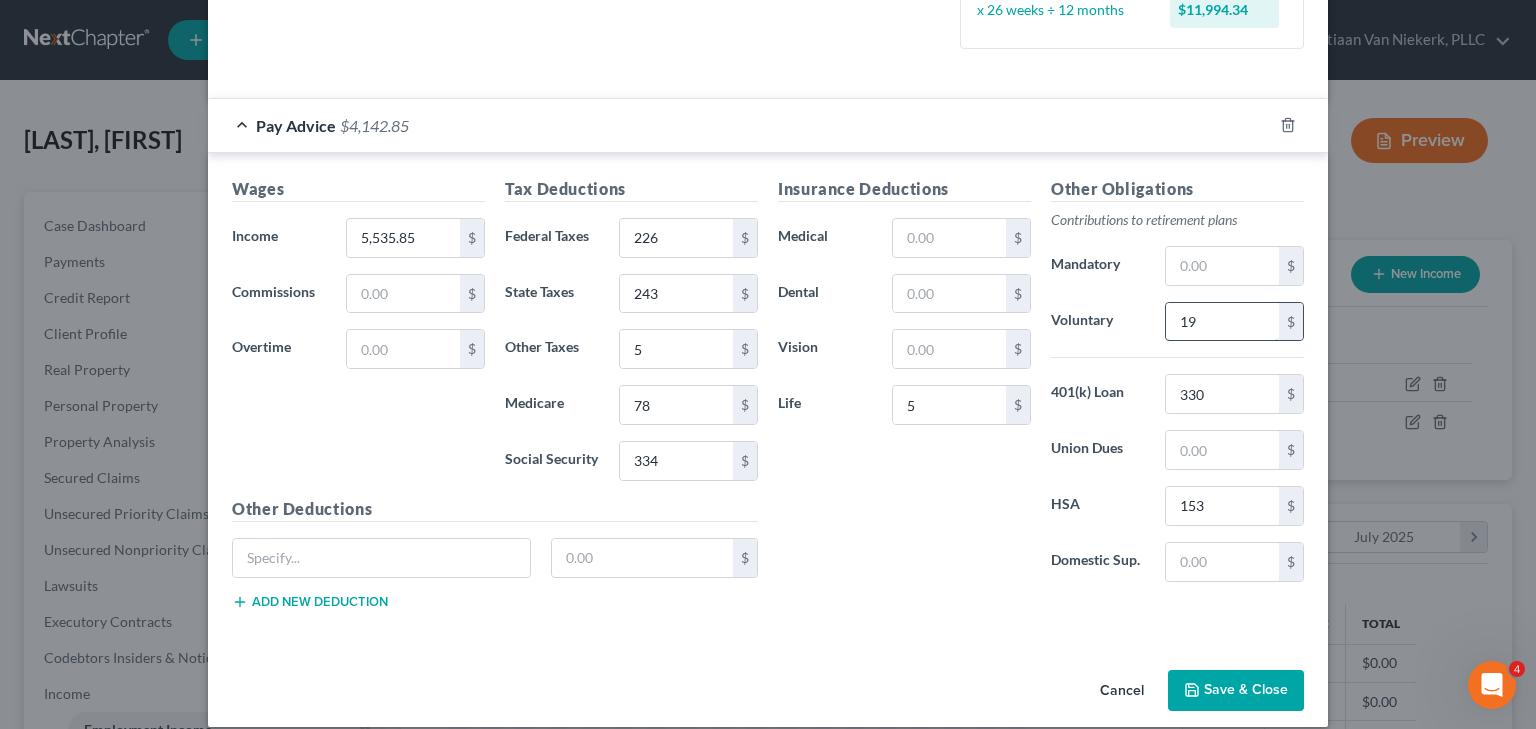 type on "1" 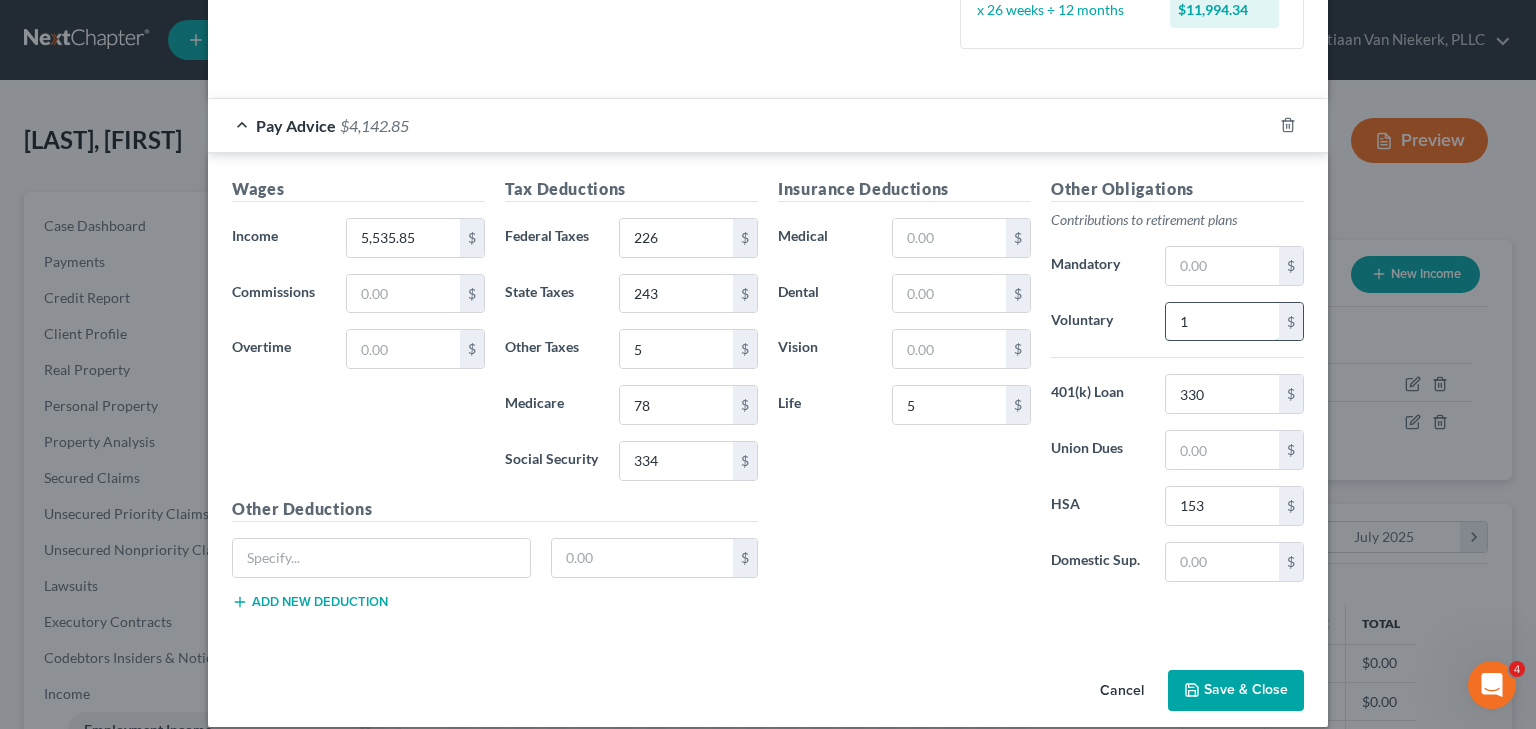 type 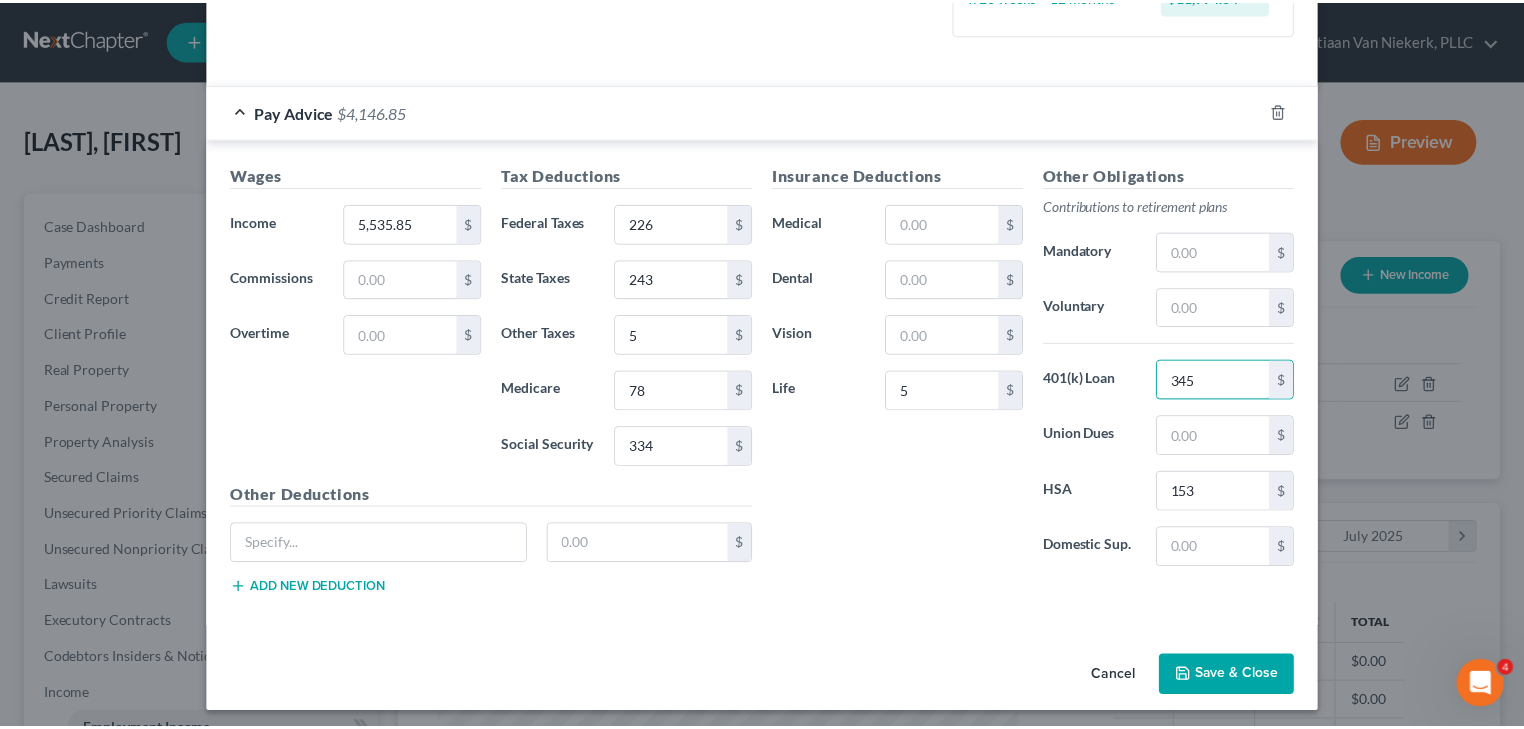 scroll, scrollTop: 578, scrollLeft: 0, axis: vertical 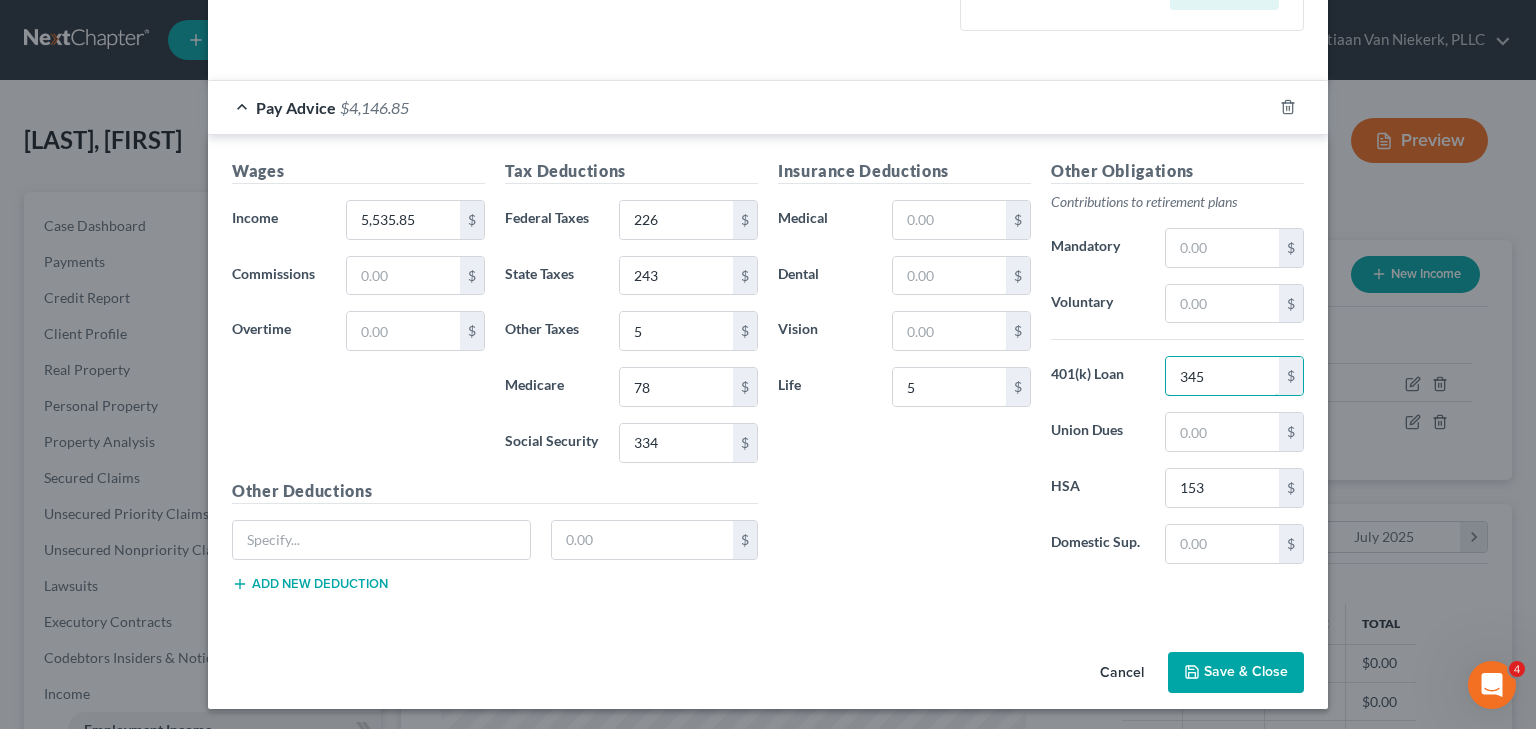 type on "345" 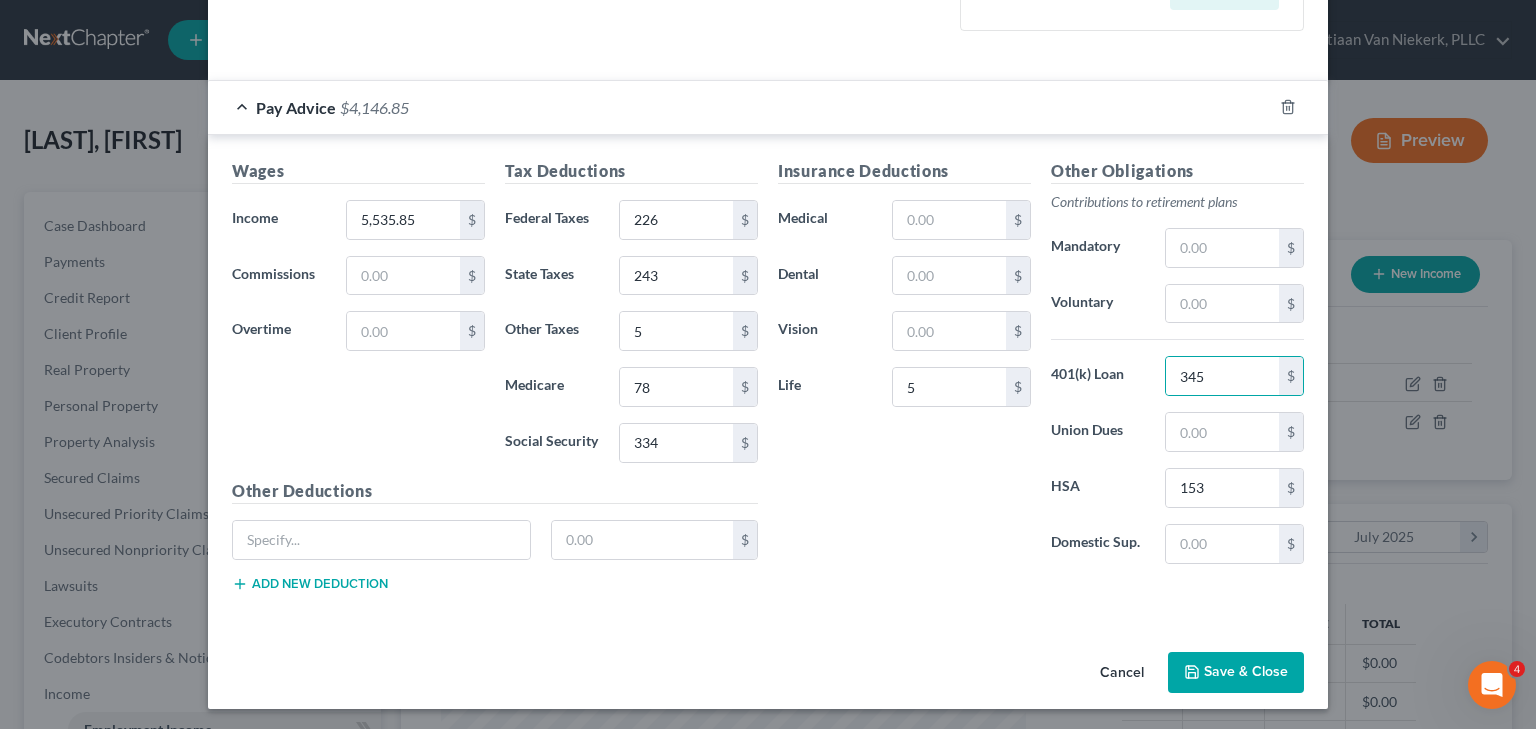 drag, startPoint x: 1228, startPoint y: 672, endPoint x: 1217, endPoint y: 666, distance: 12.529964 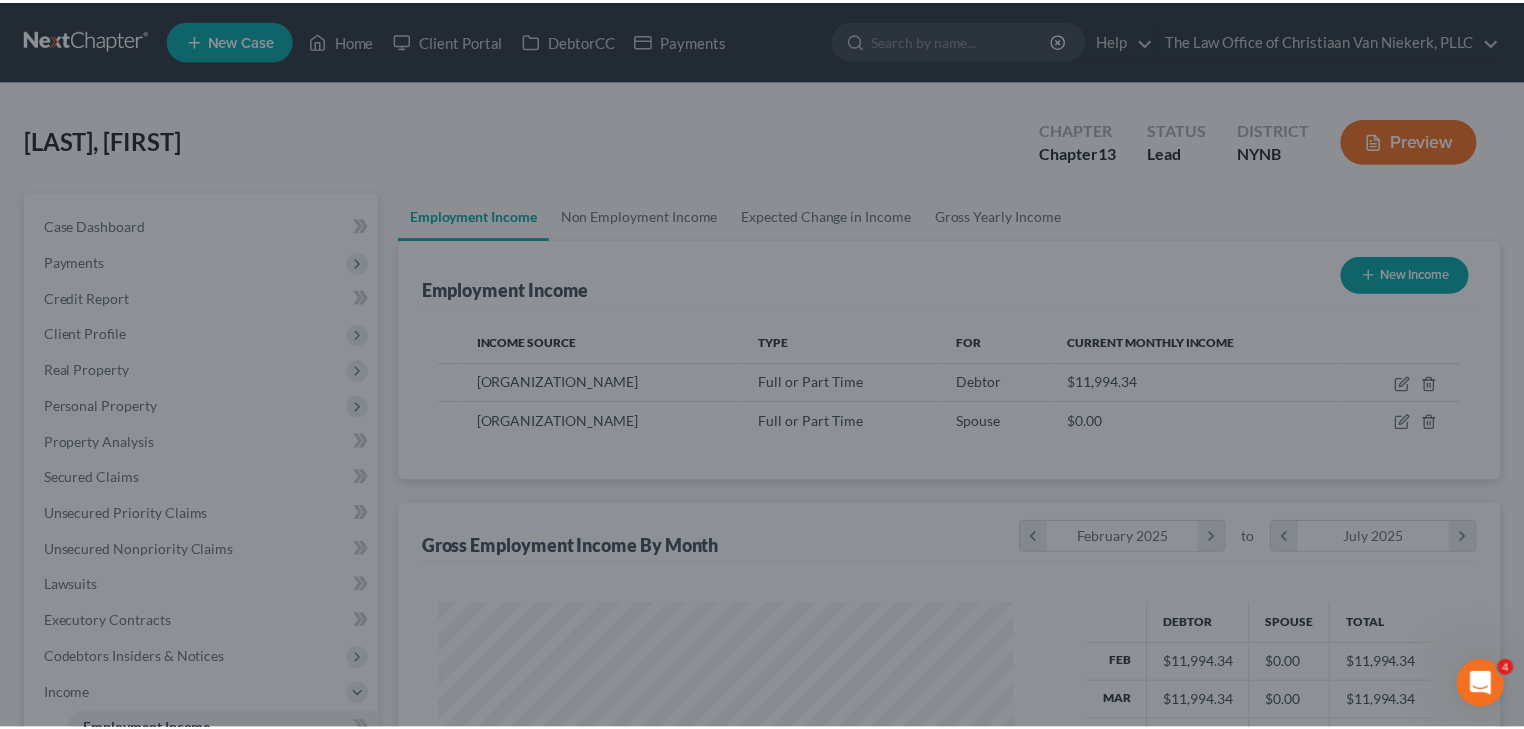 scroll, scrollTop: 356, scrollLeft: 620, axis: both 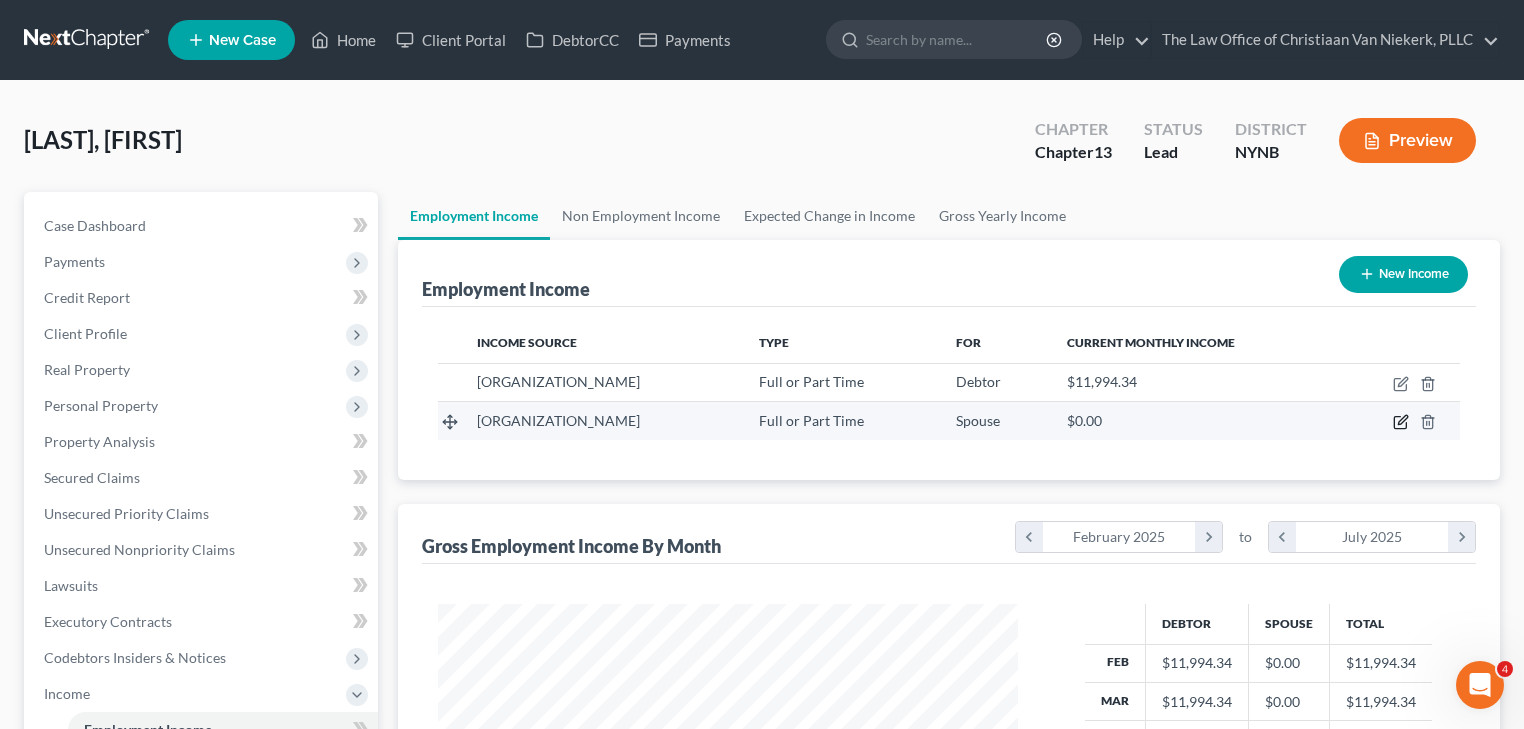 click 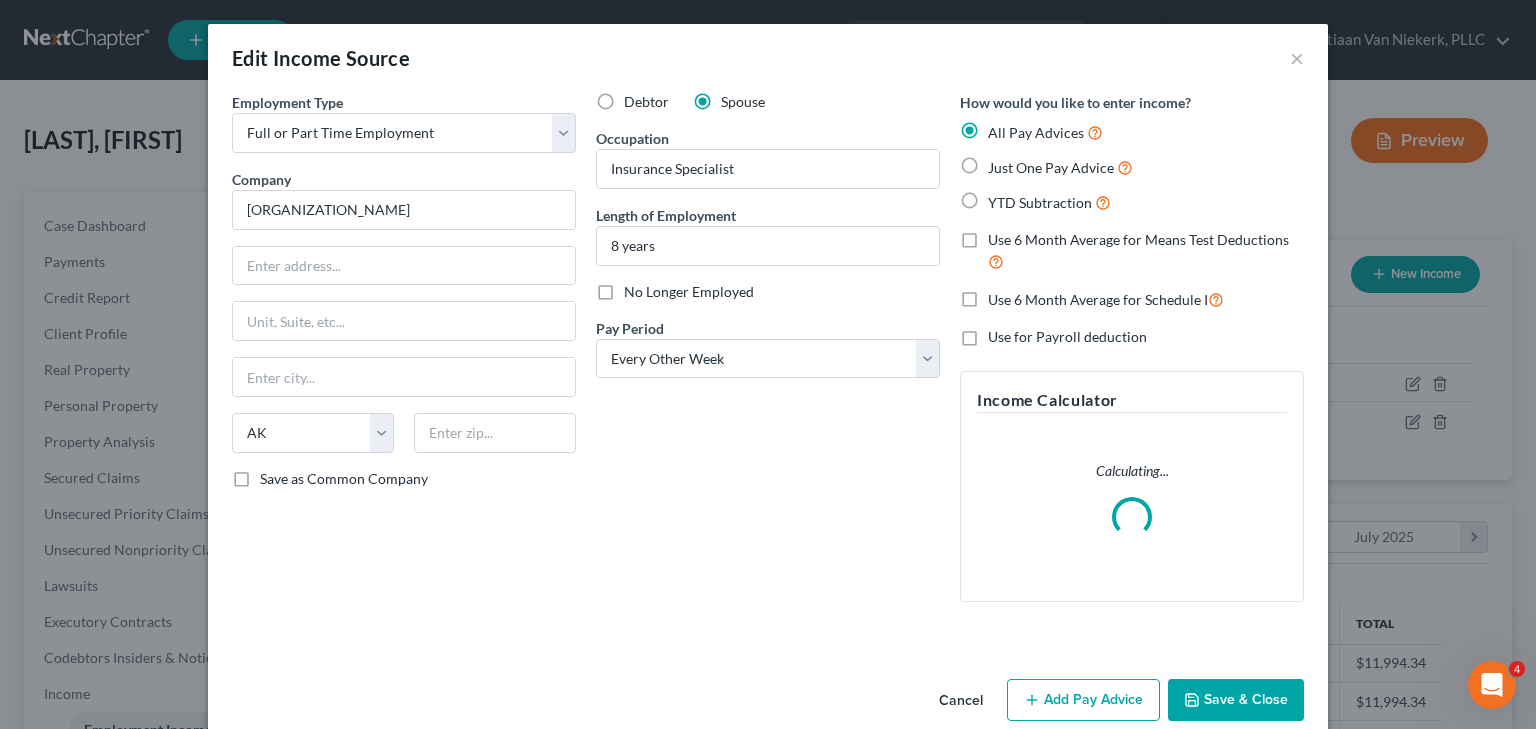 scroll, scrollTop: 999643, scrollLeft: 999375, axis: both 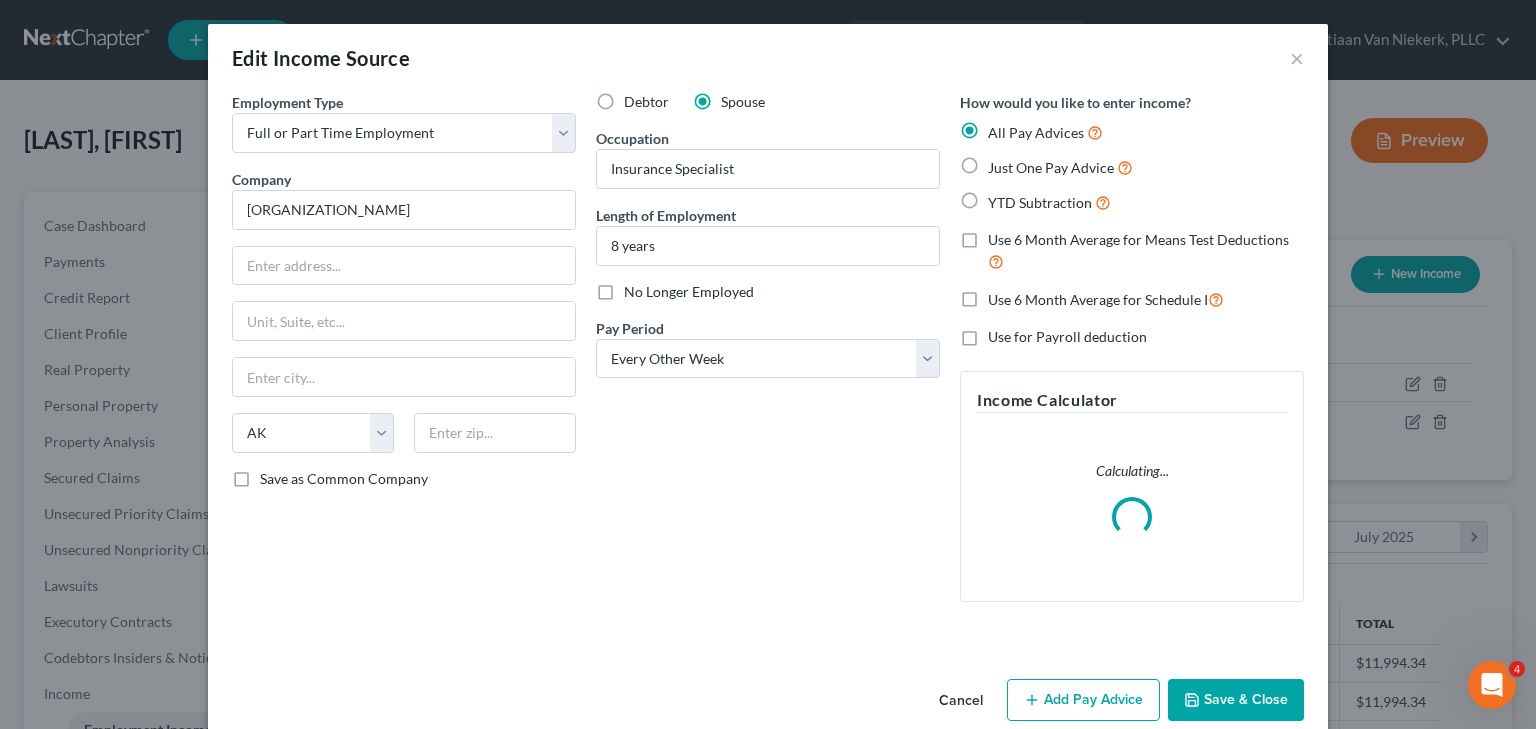 click on "Just One Pay Advice" at bounding box center (1051, 167) 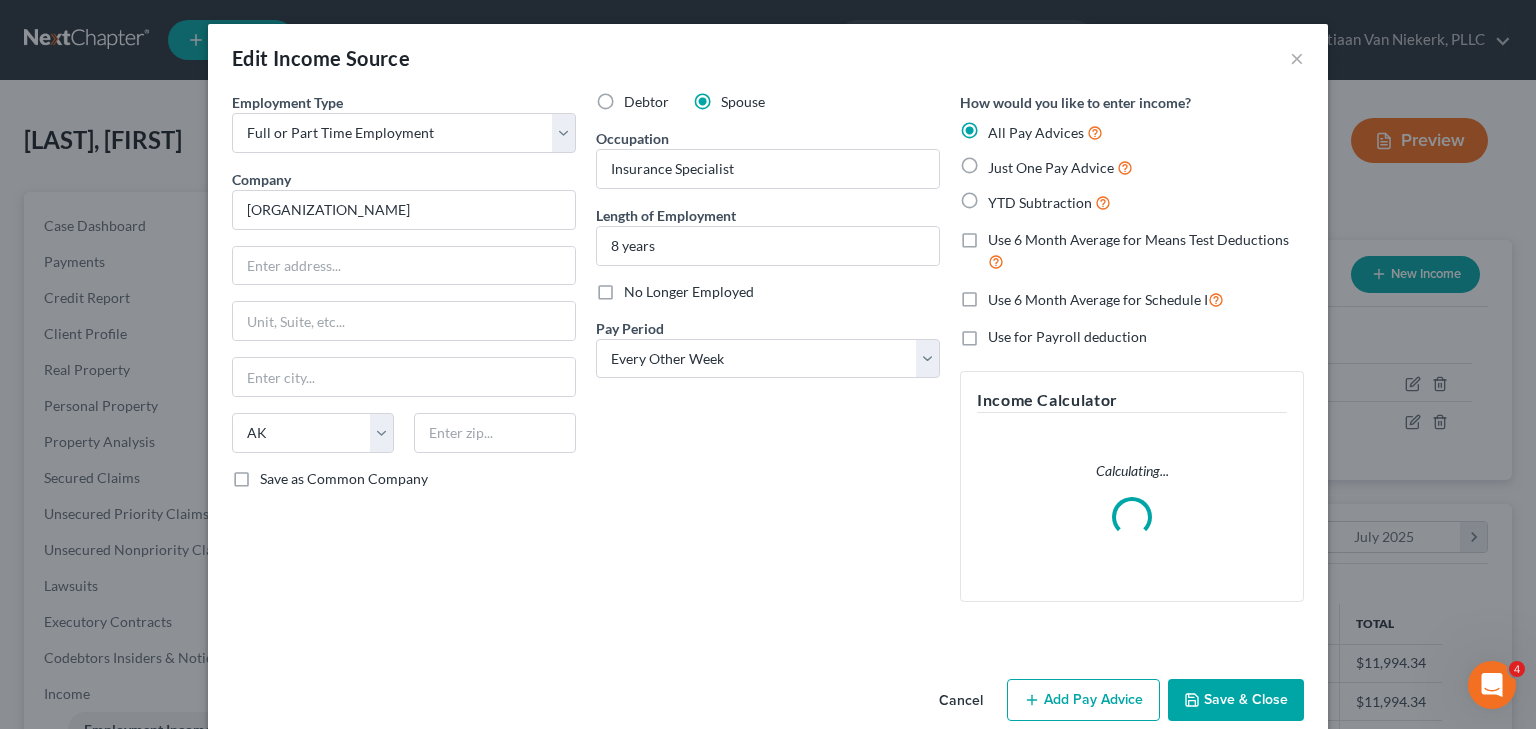 radio on "true" 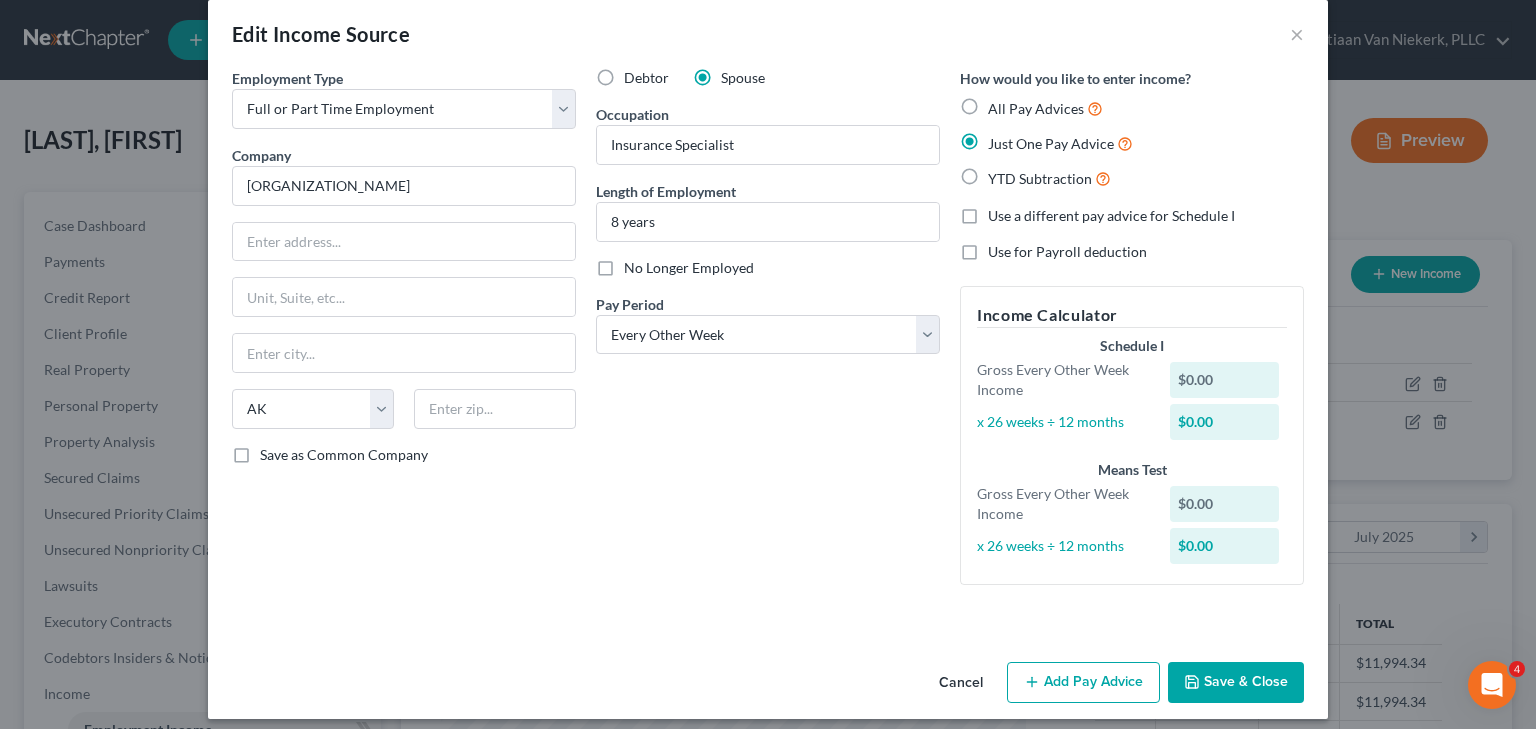 scroll, scrollTop: 37, scrollLeft: 0, axis: vertical 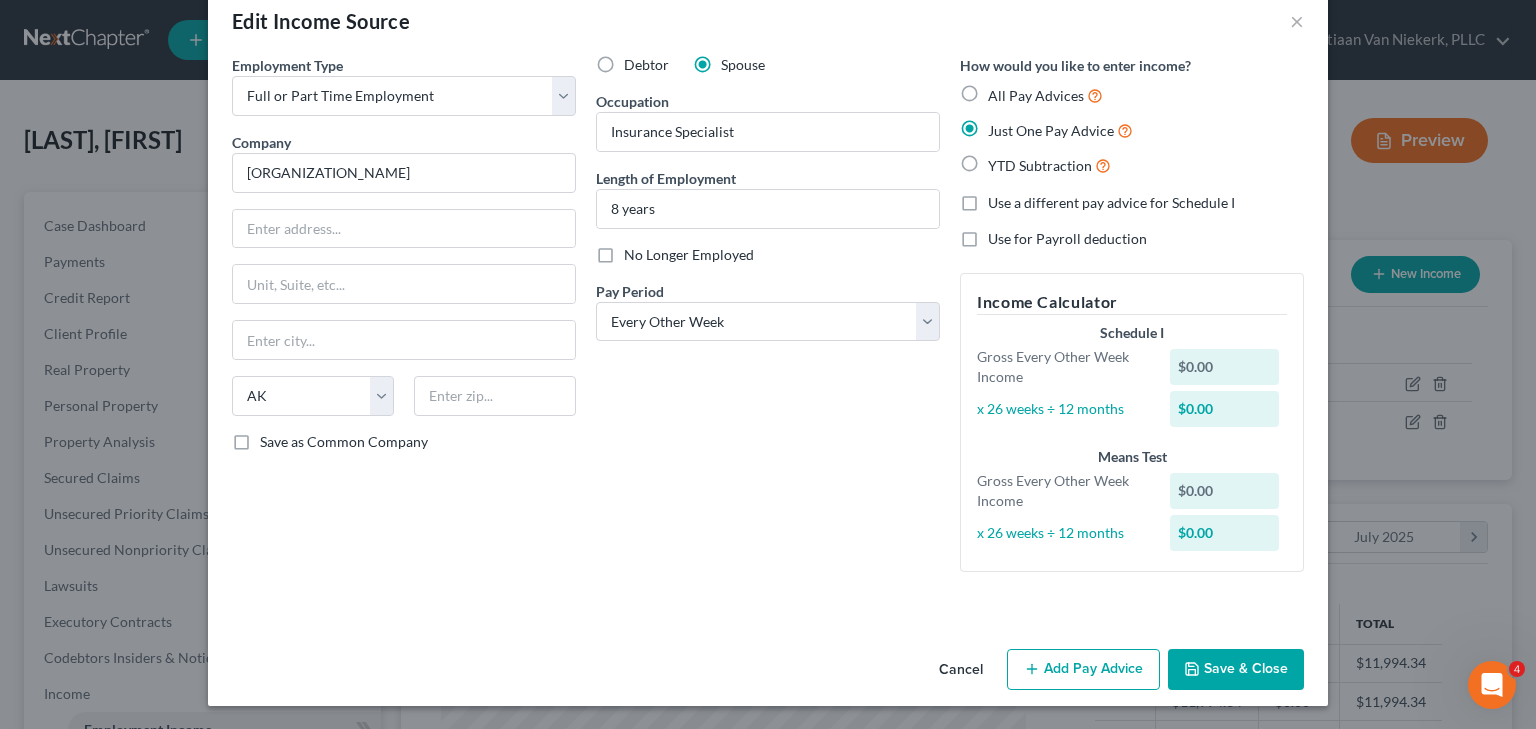 click on "Add Pay Advice" at bounding box center [1083, 670] 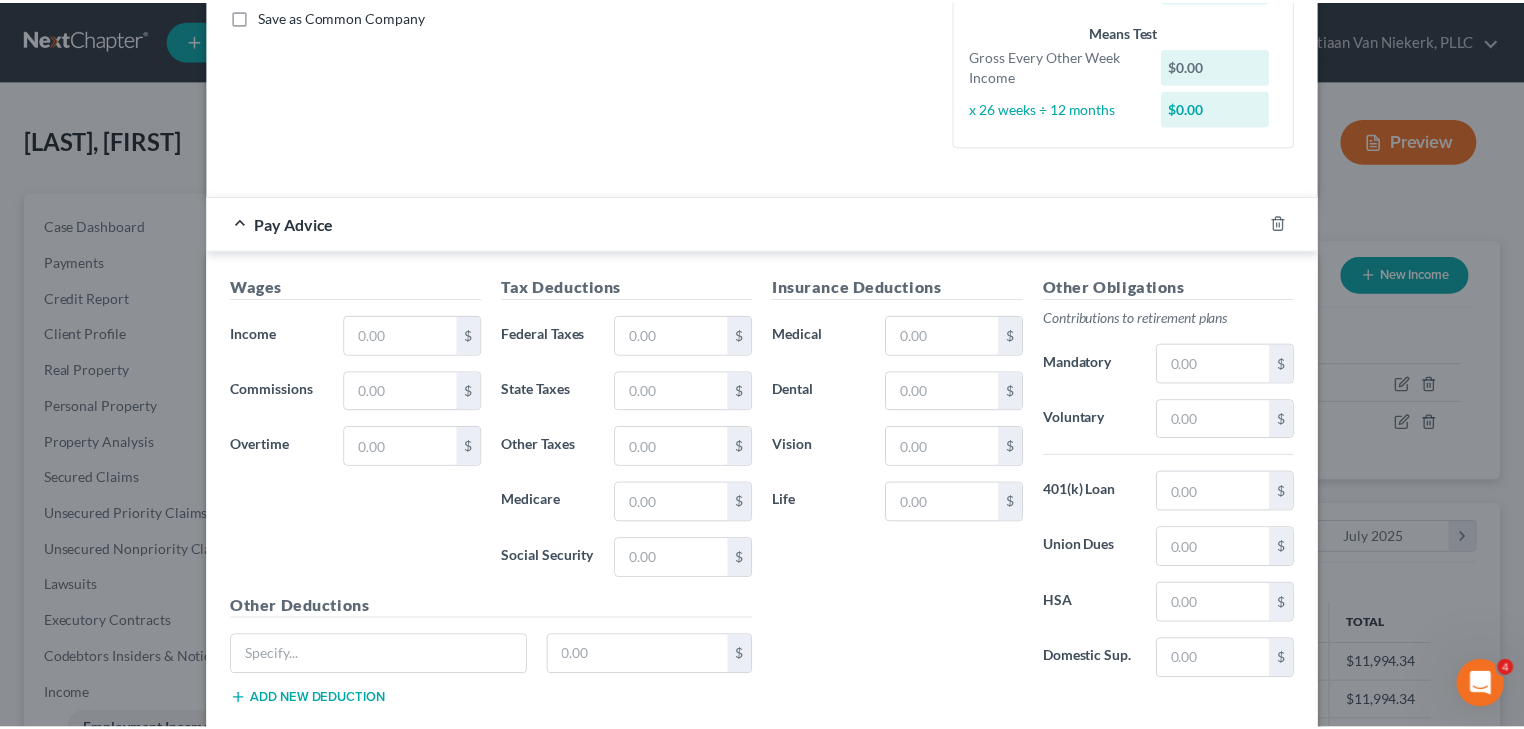 scroll, scrollTop: 578, scrollLeft: 0, axis: vertical 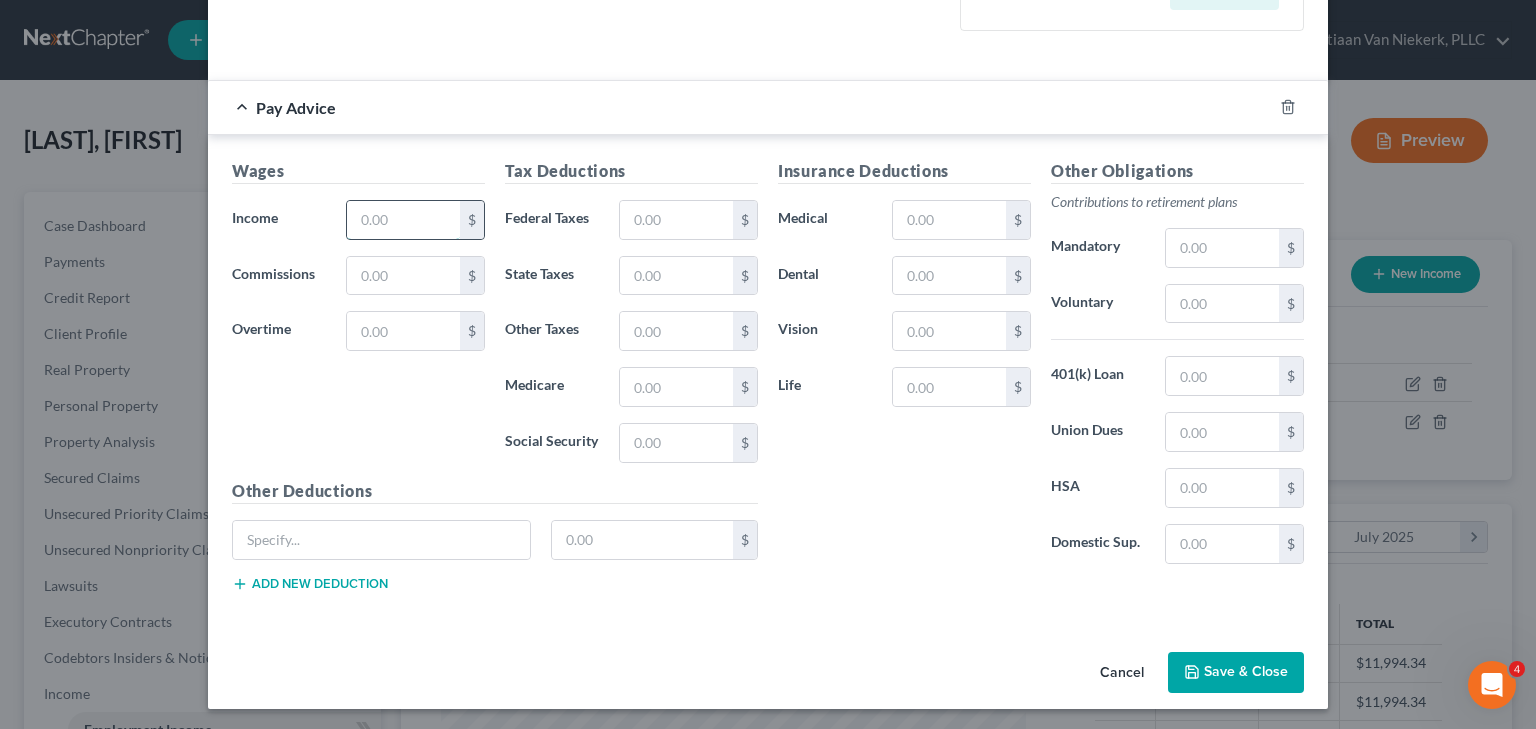 click at bounding box center [403, 220] 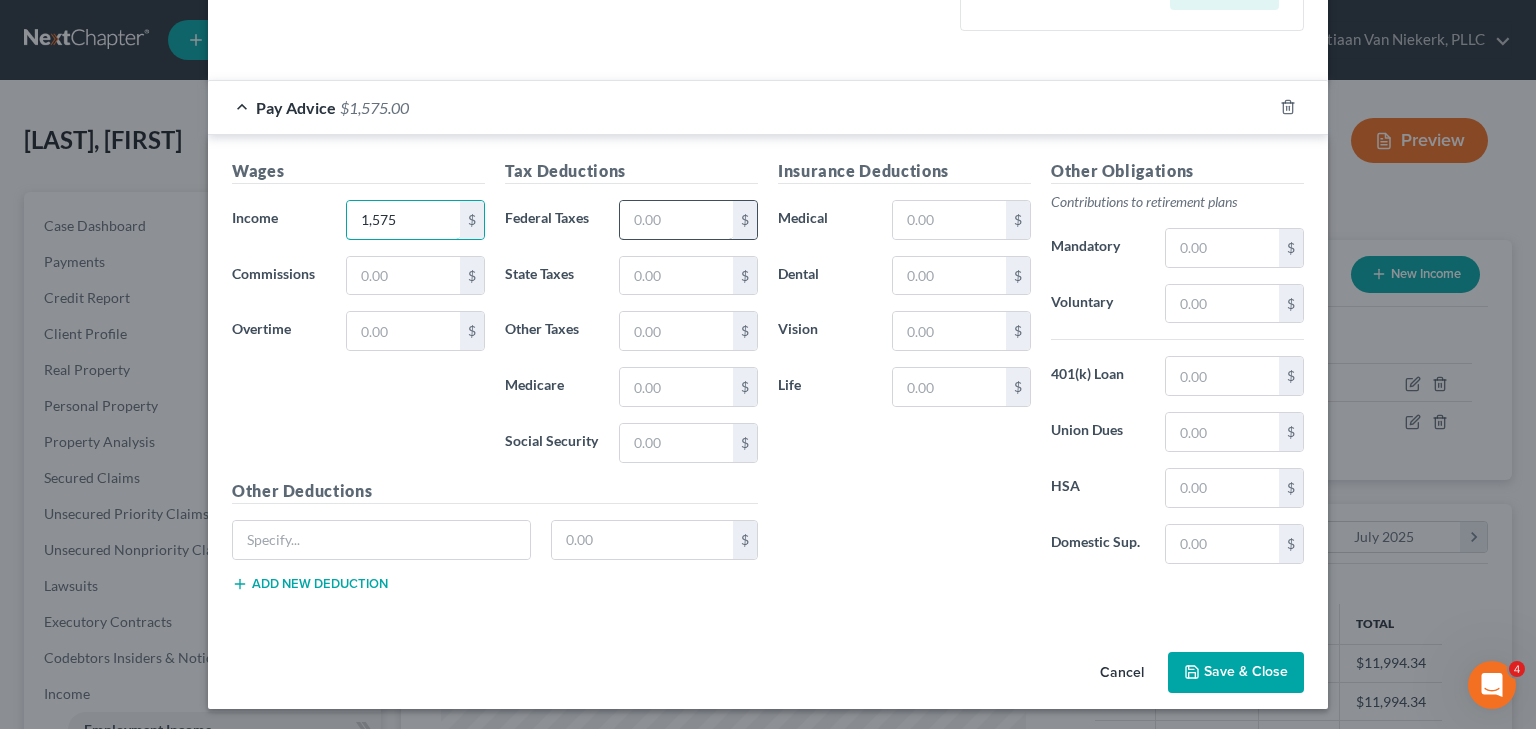 type on "1,575" 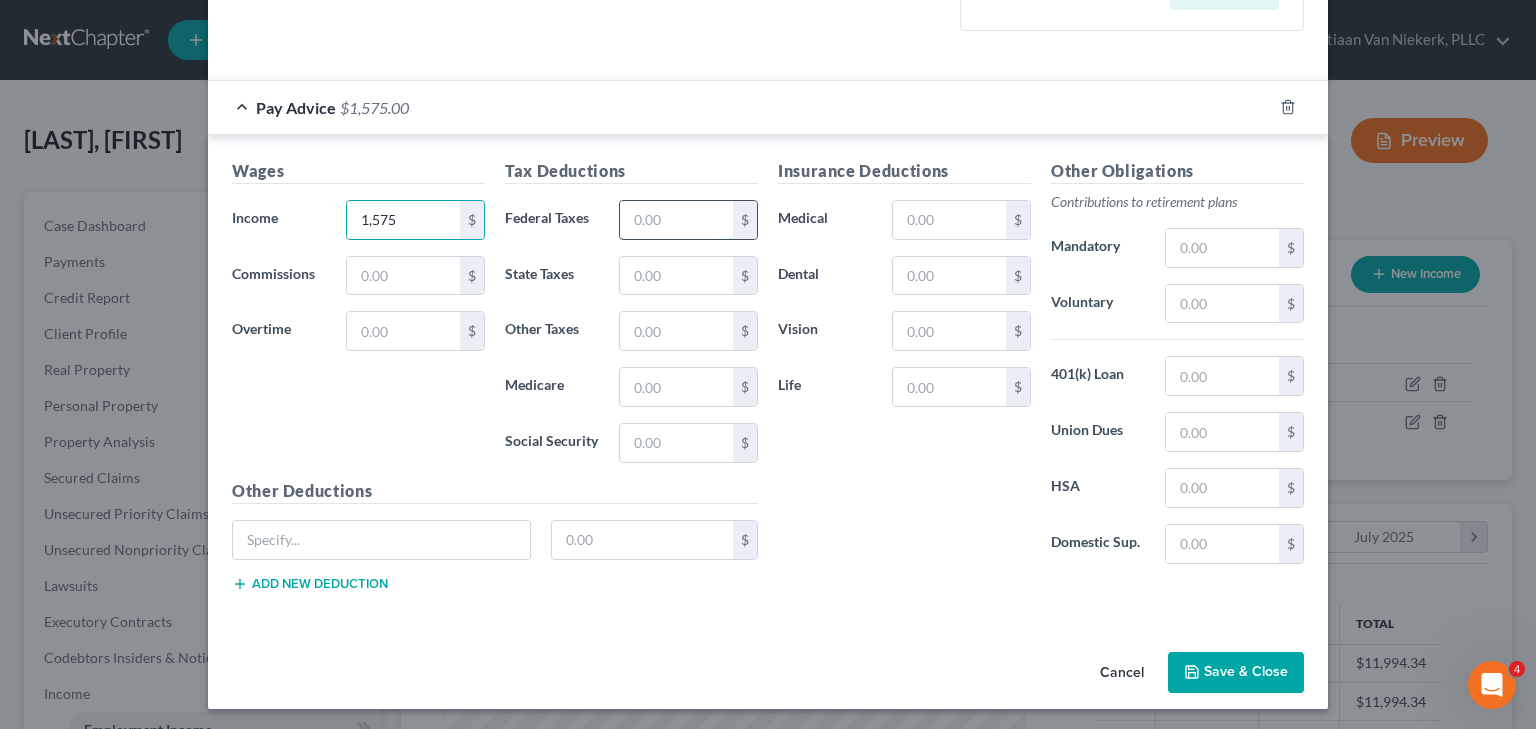 click at bounding box center [676, 220] 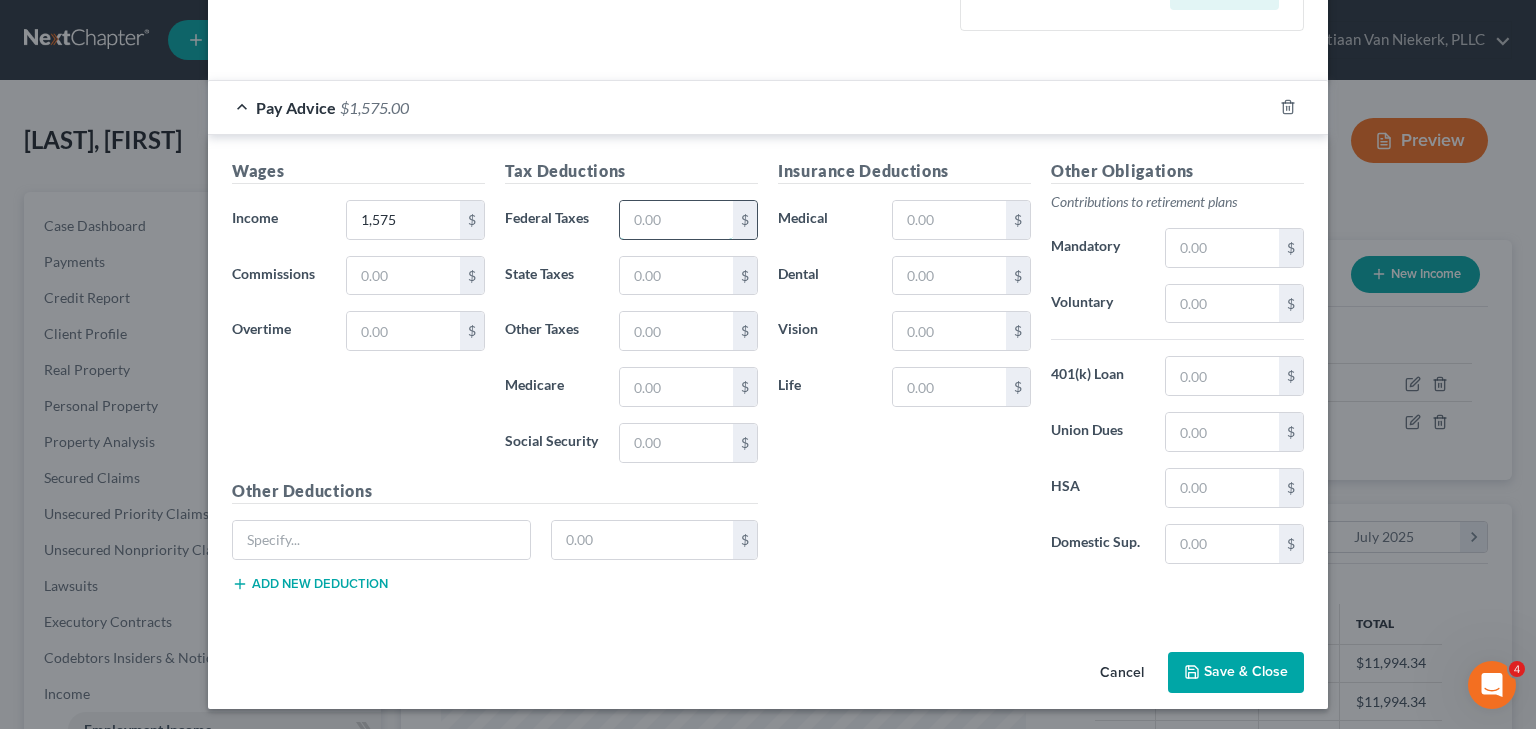 type on "1" 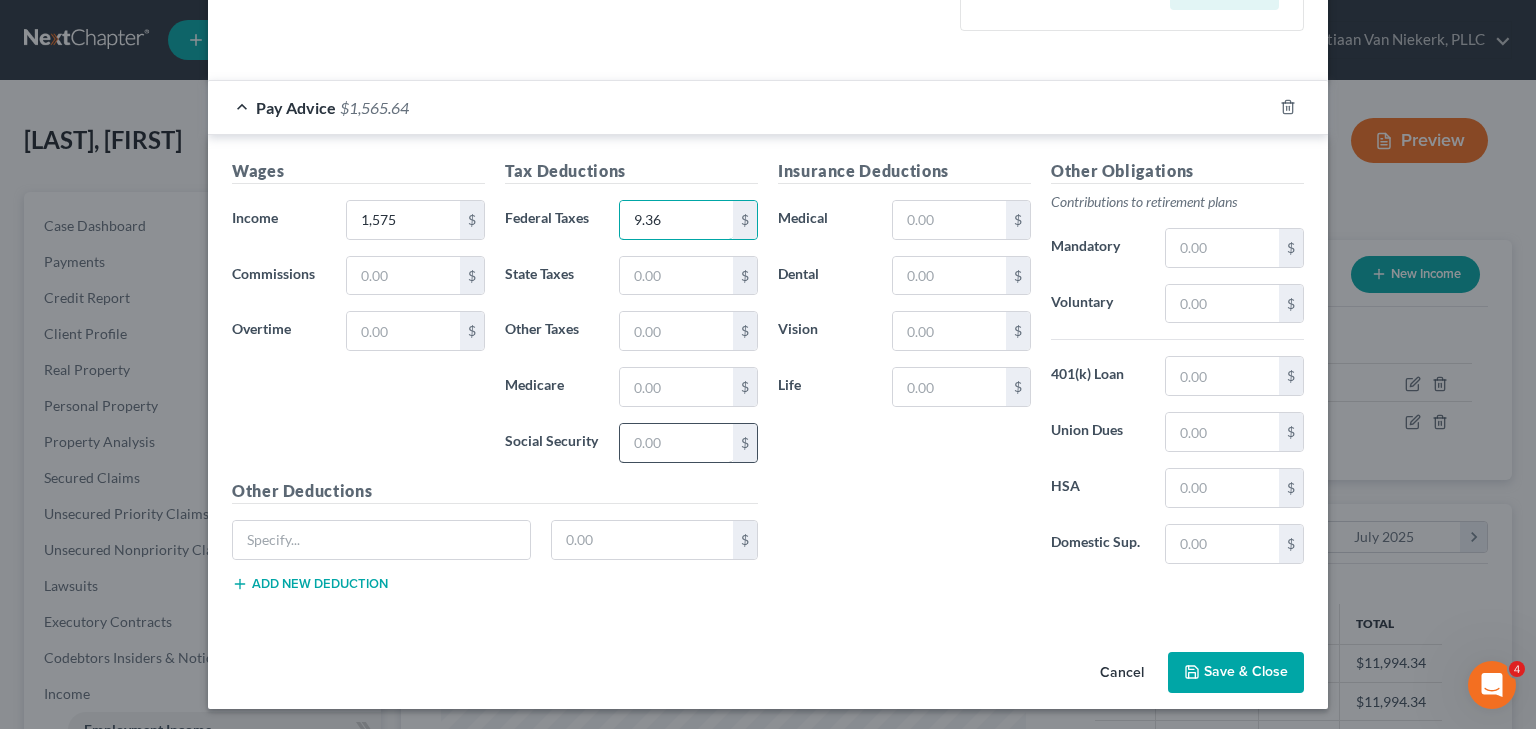 type on "9.36" 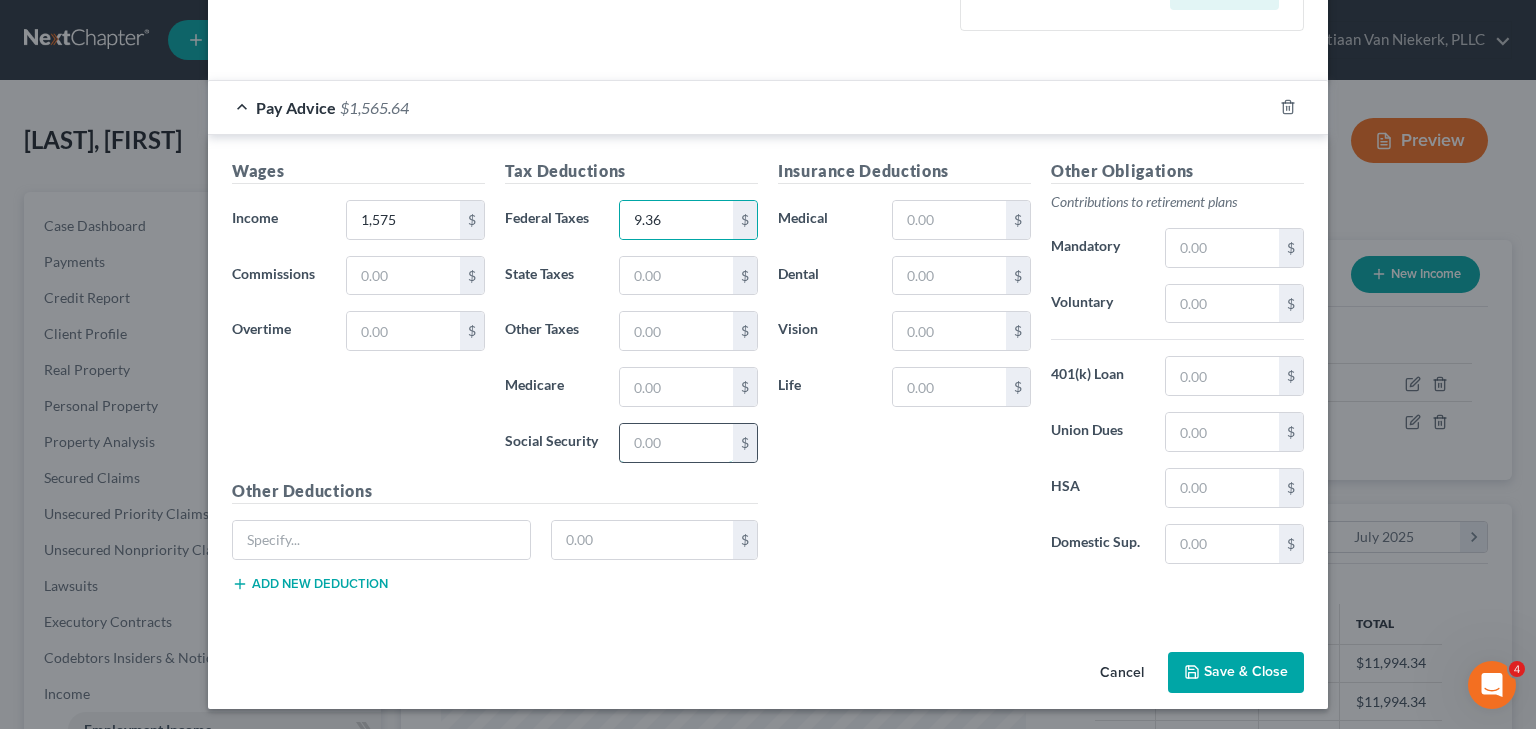 click at bounding box center (676, 443) 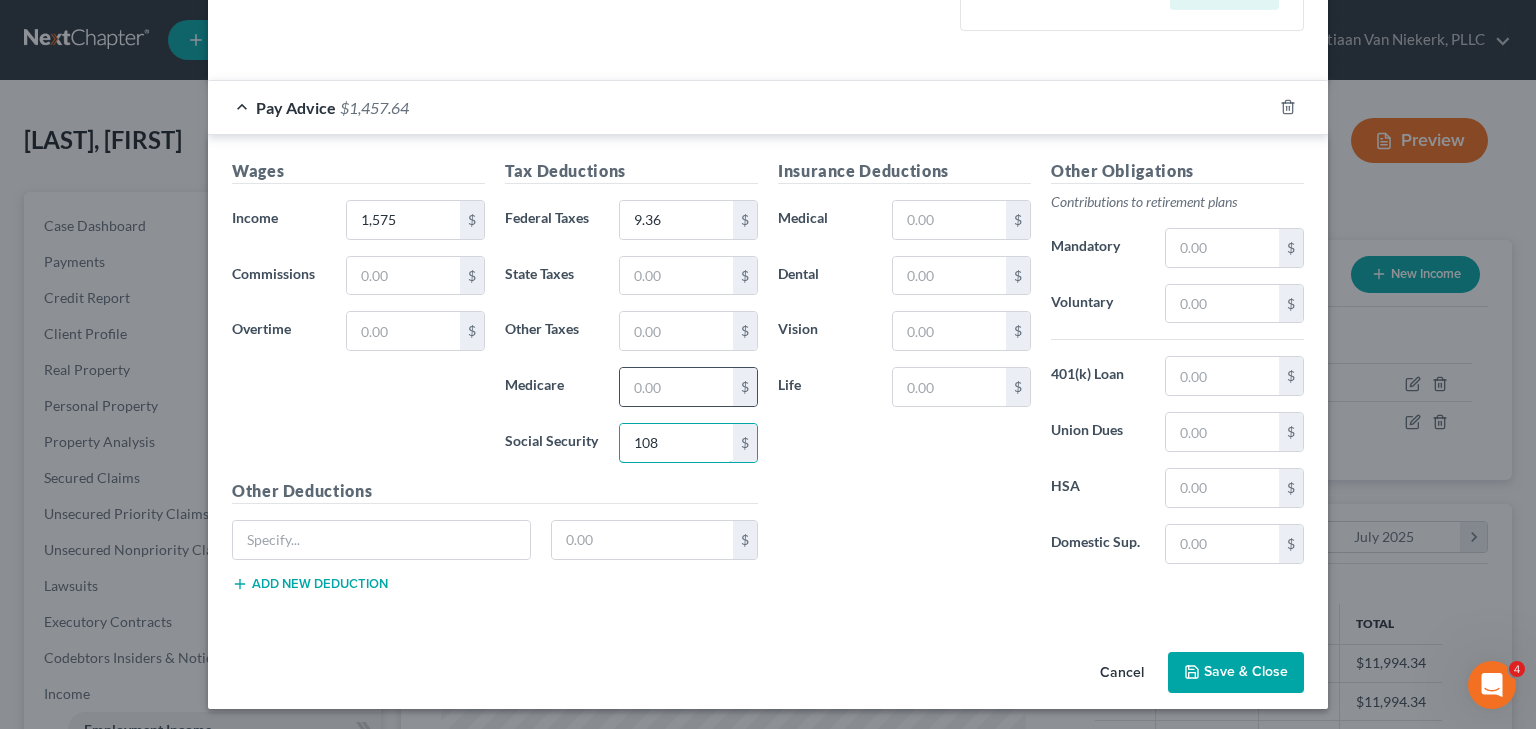 type on "108" 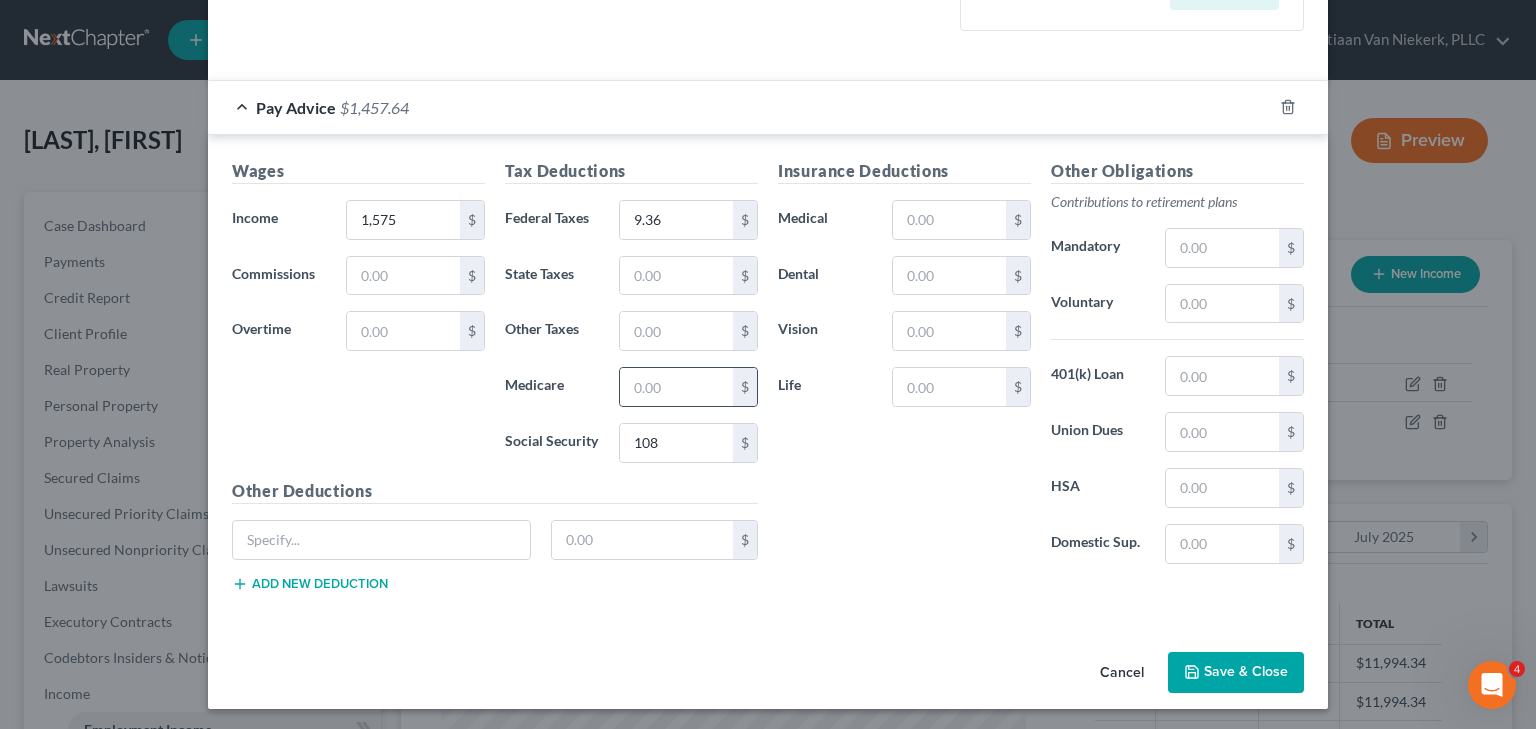 click on "$" at bounding box center [745, 387] 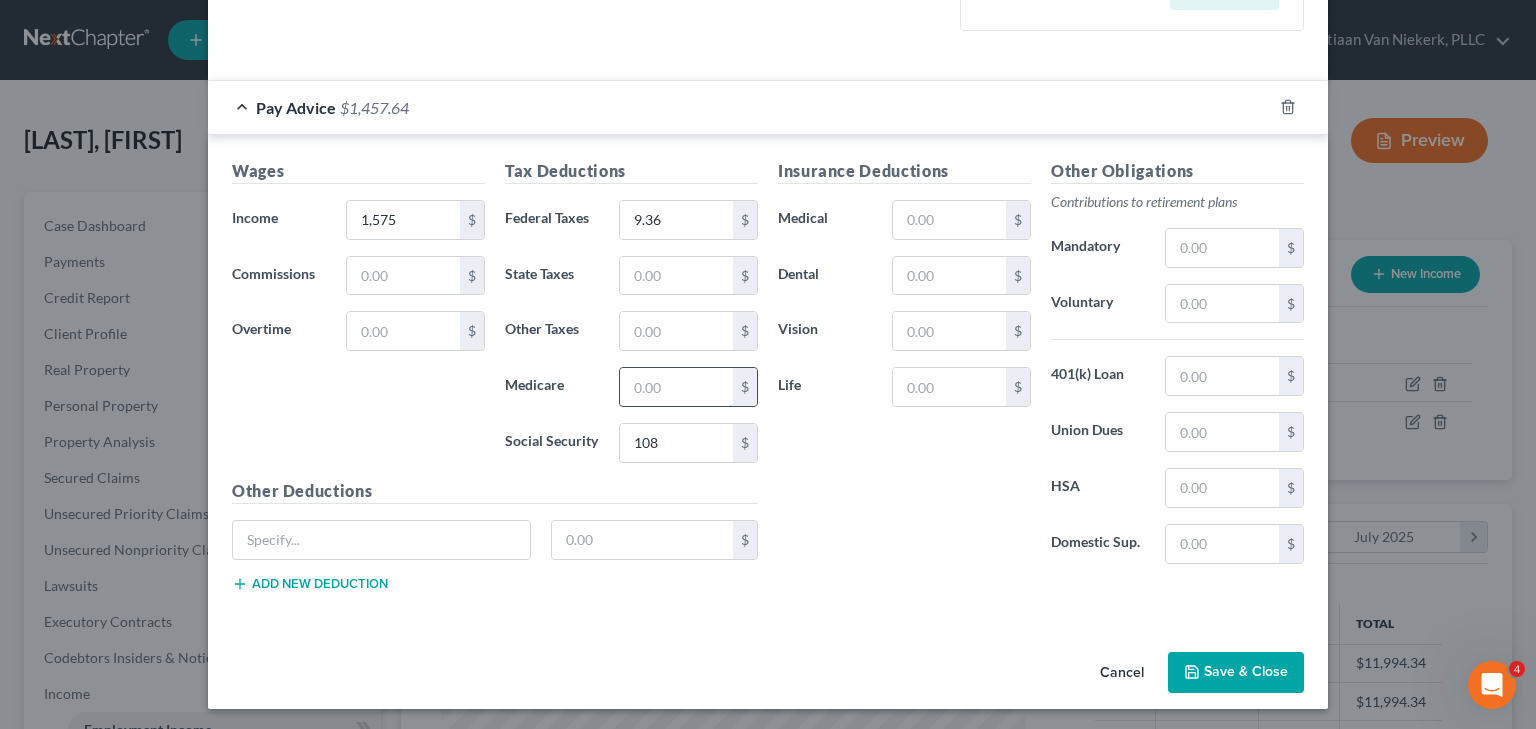 click at bounding box center [676, 387] 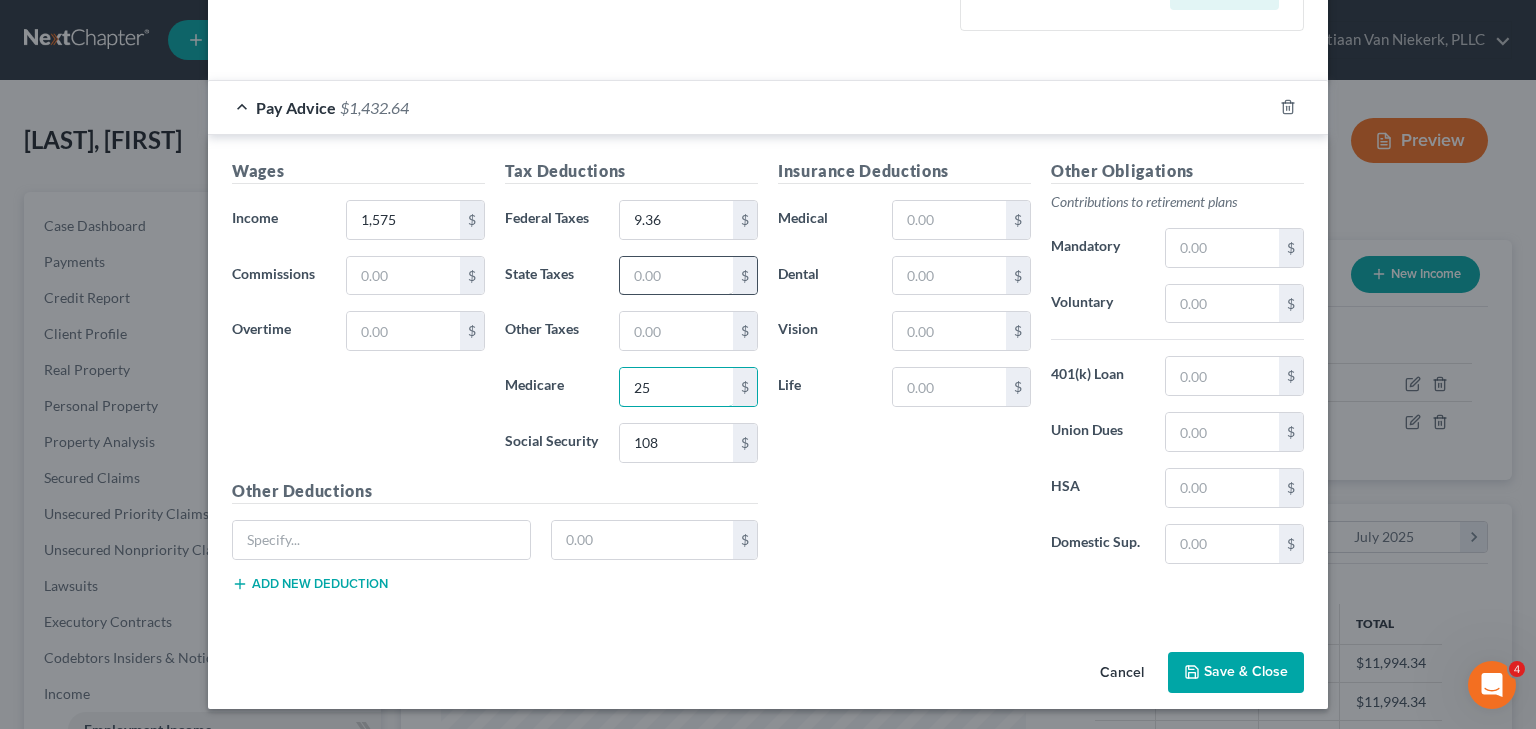 type on "25" 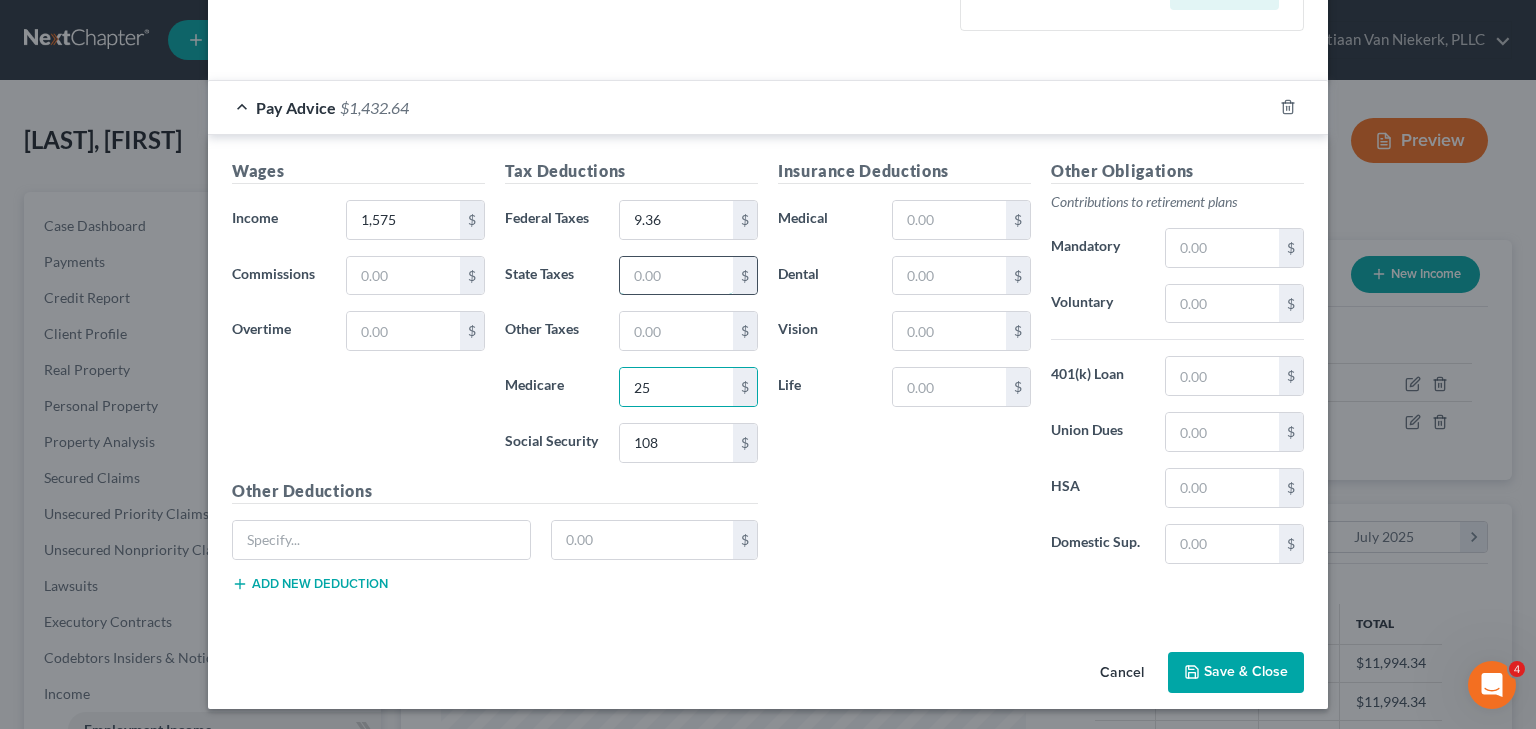 click at bounding box center [676, 276] 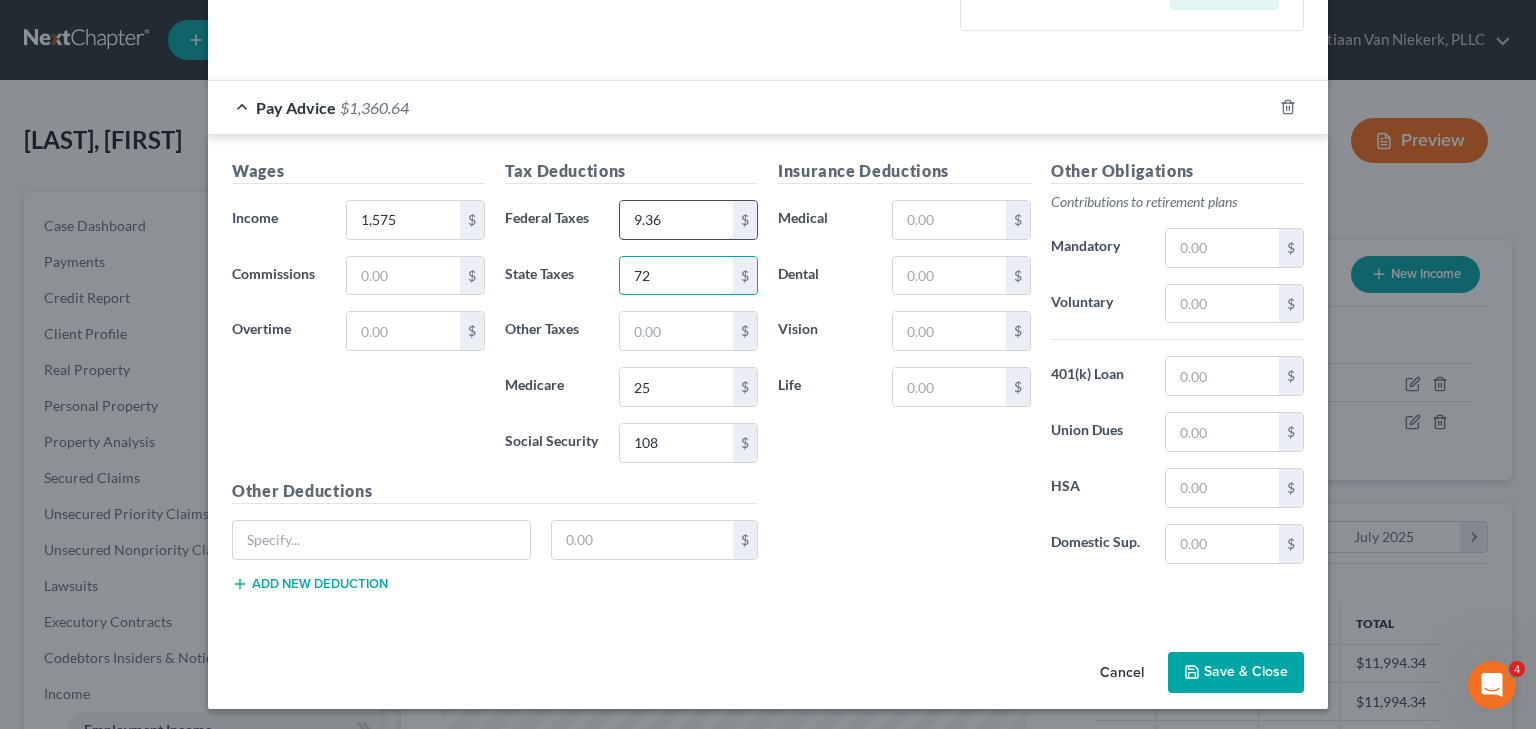 type on "72" 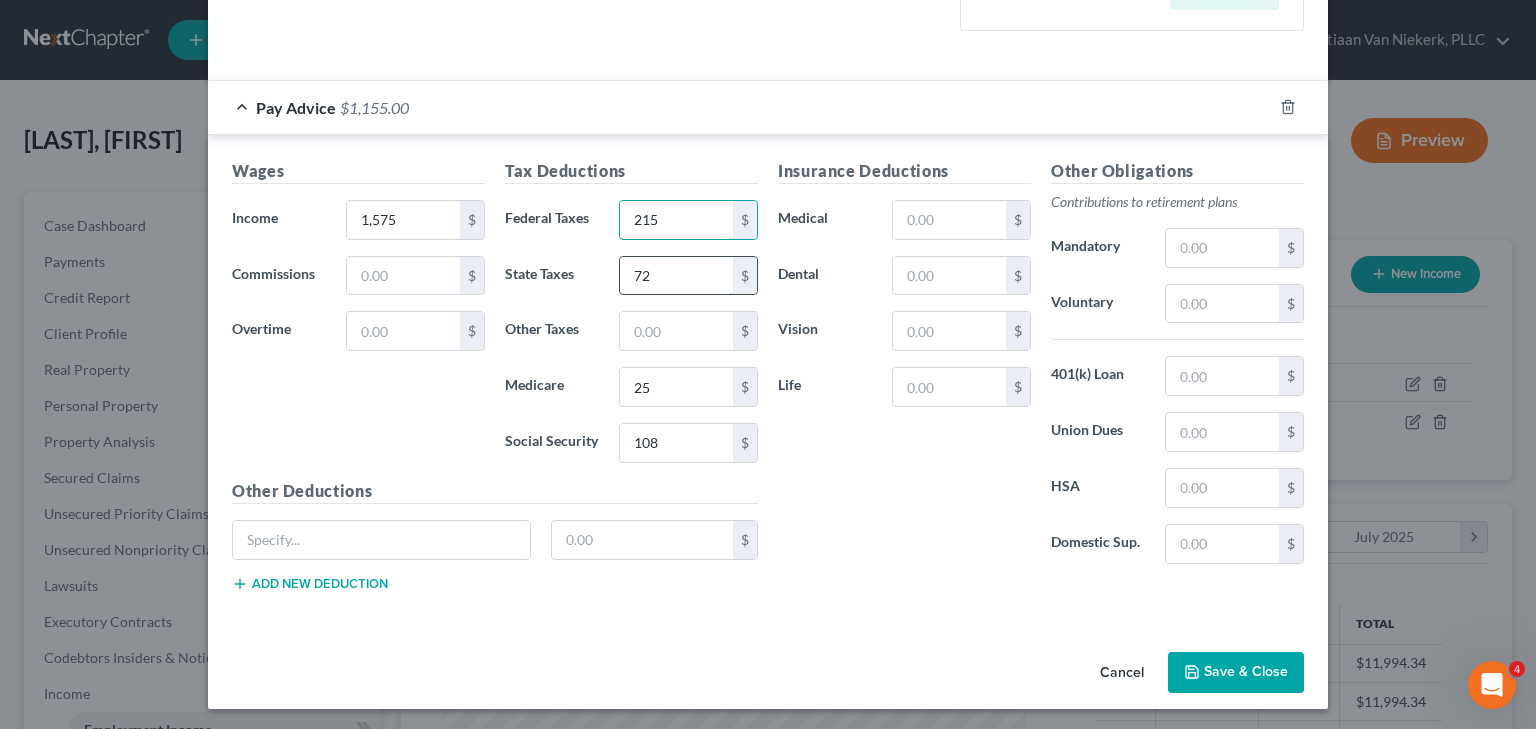 type on "215" 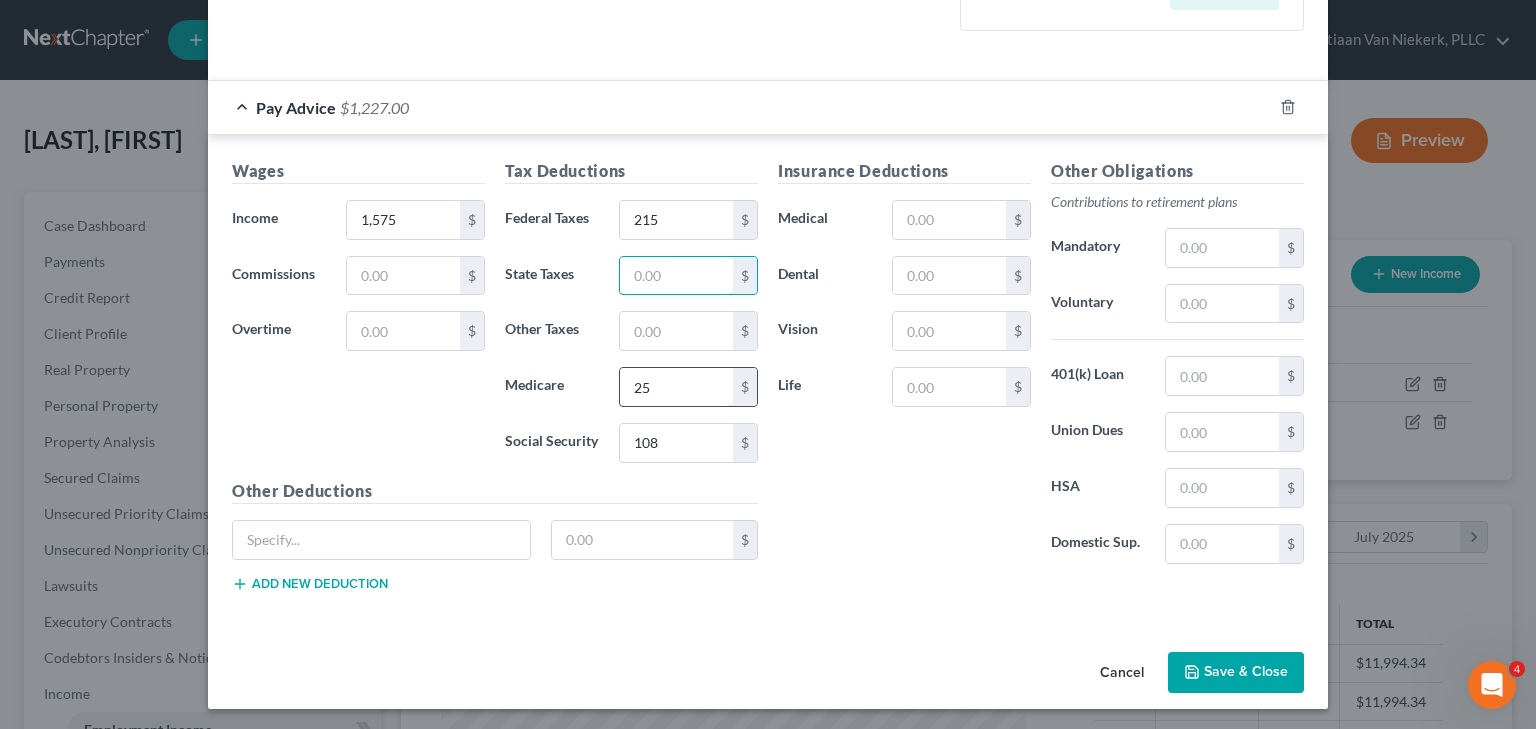 type 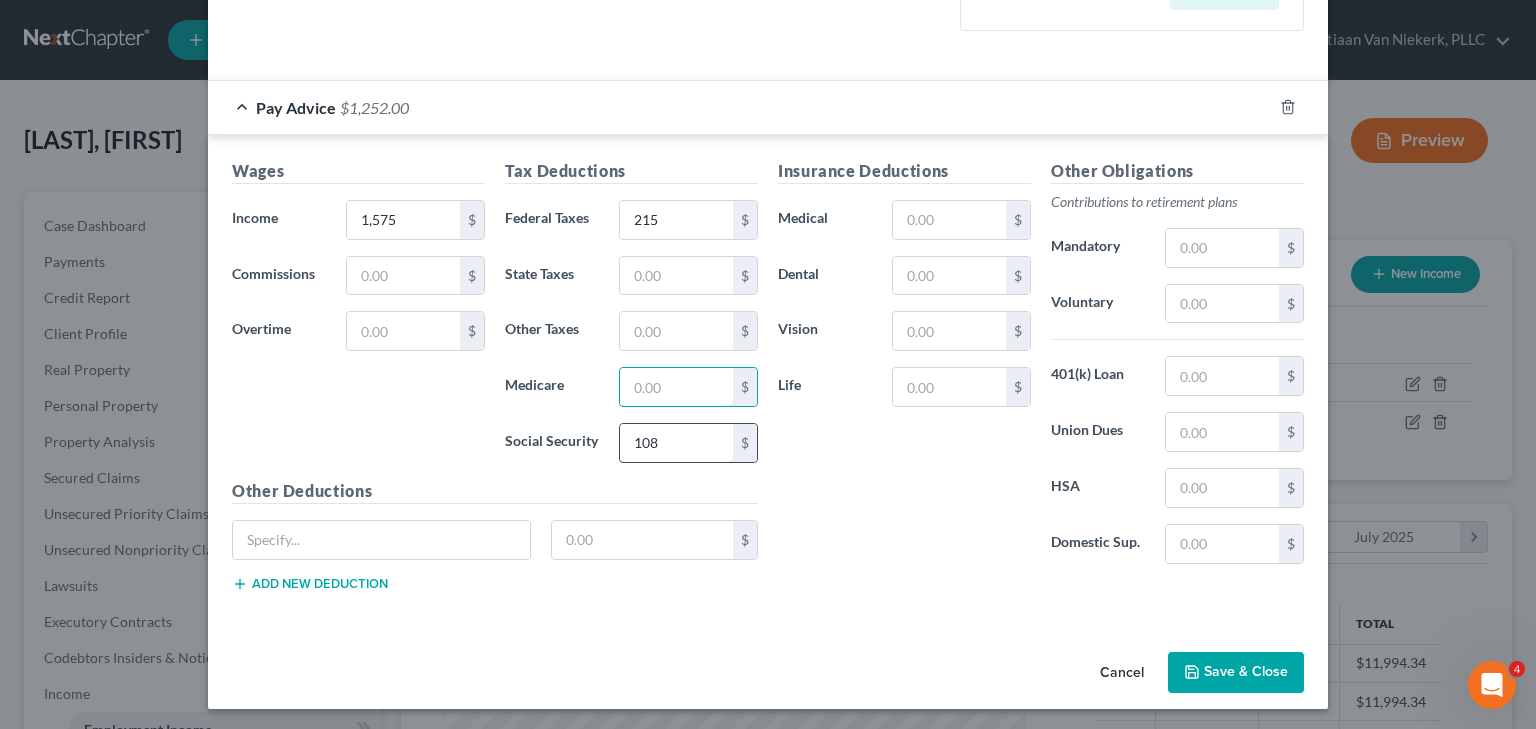 type 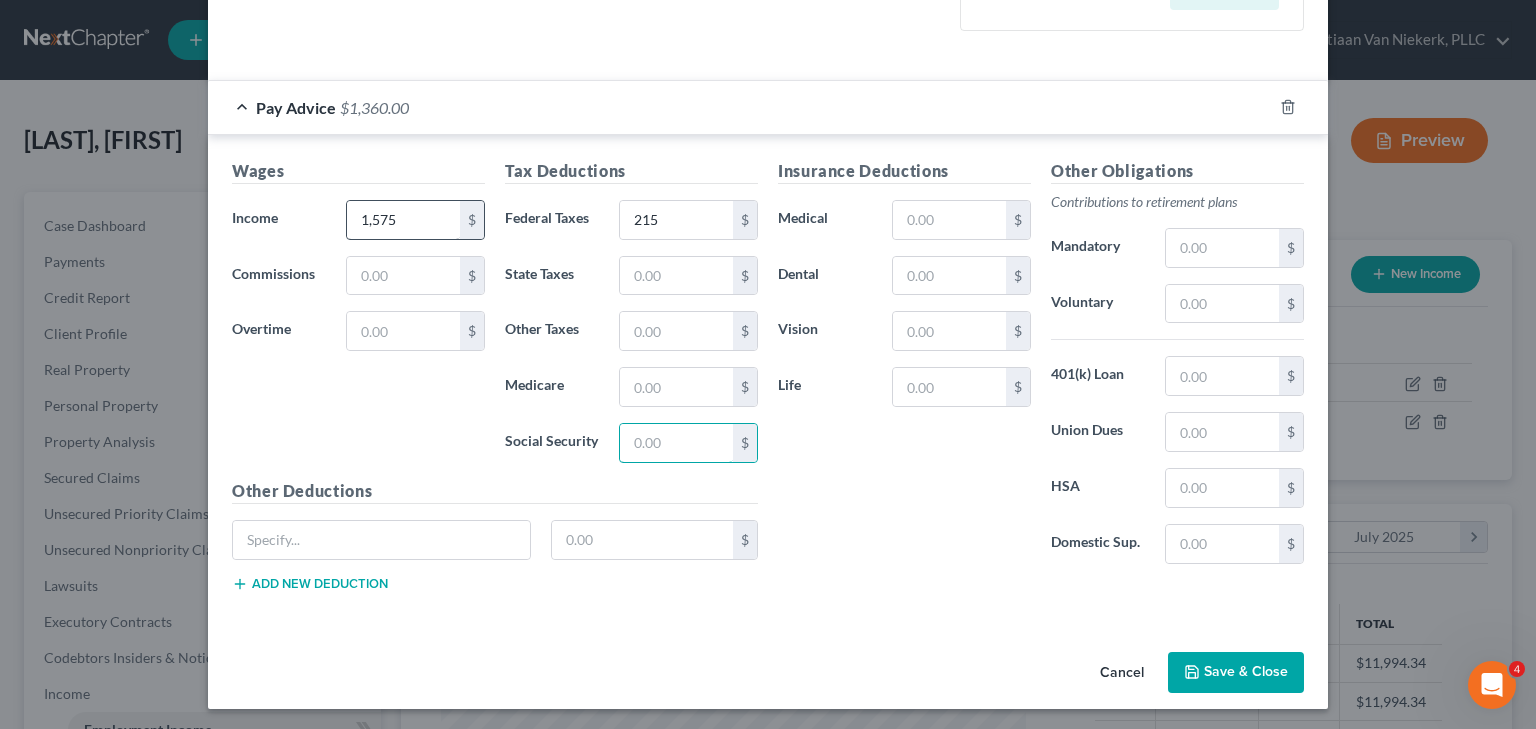 type 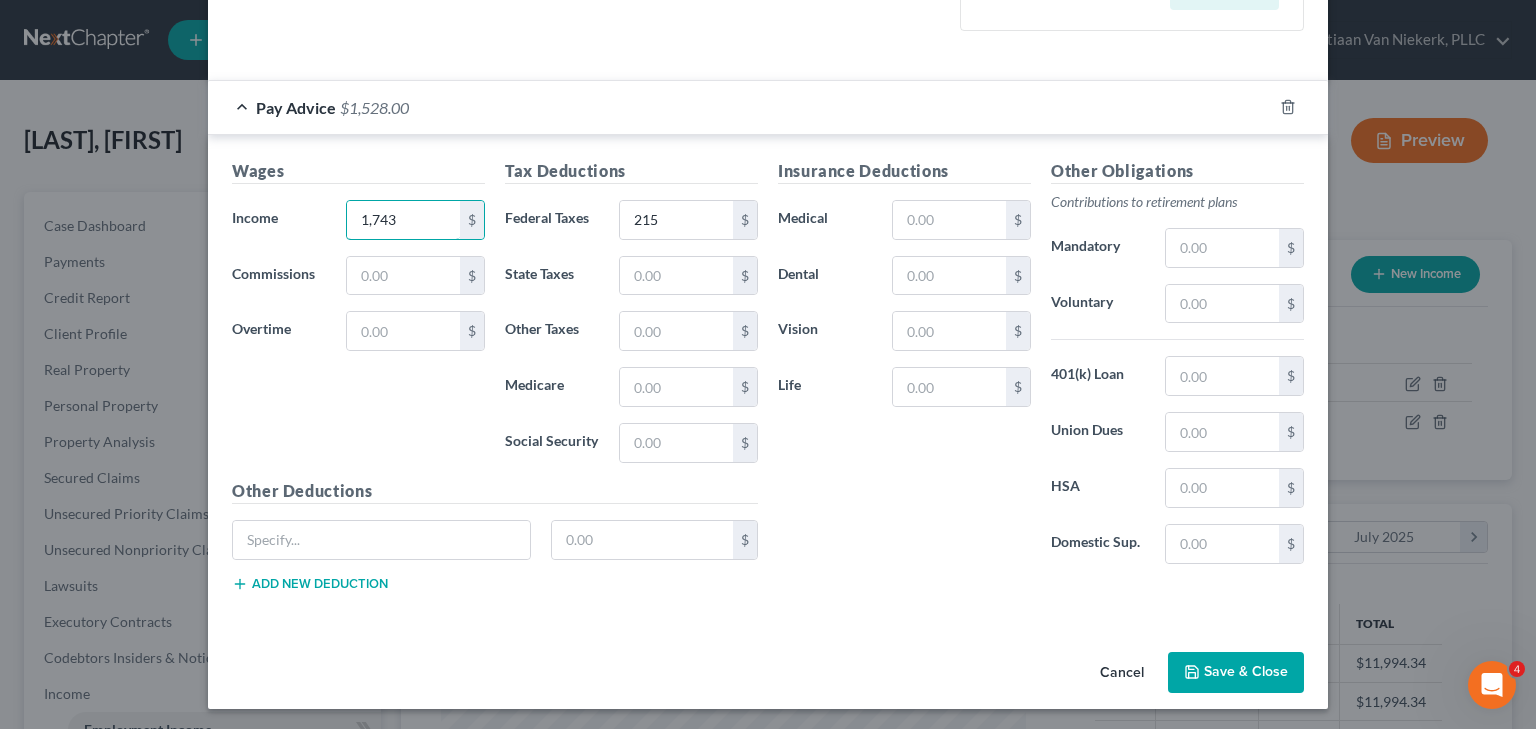 type on "1,743" 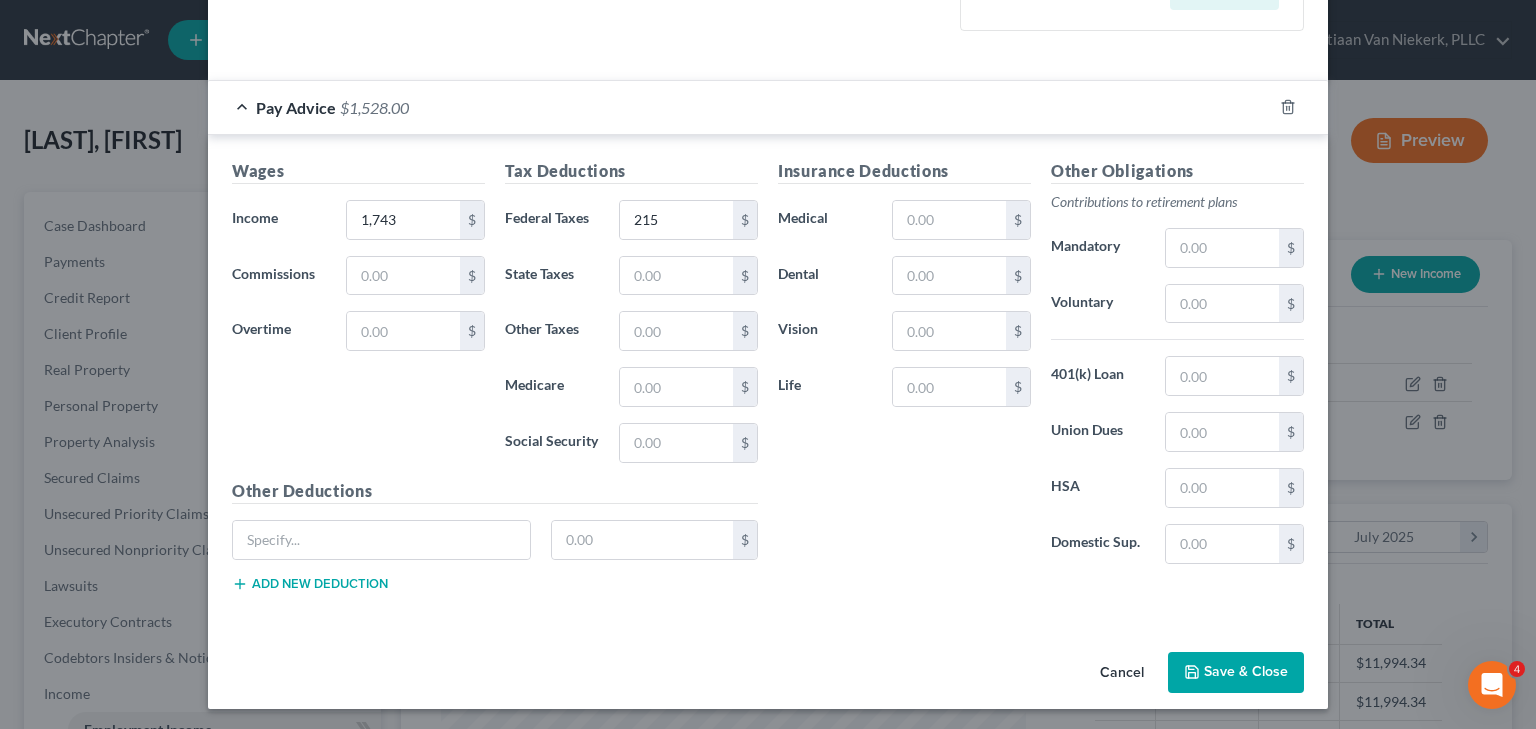 drag, startPoint x: 1248, startPoint y: 668, endPoint x: 1236, endPoint y: 664, distance: 12.649111 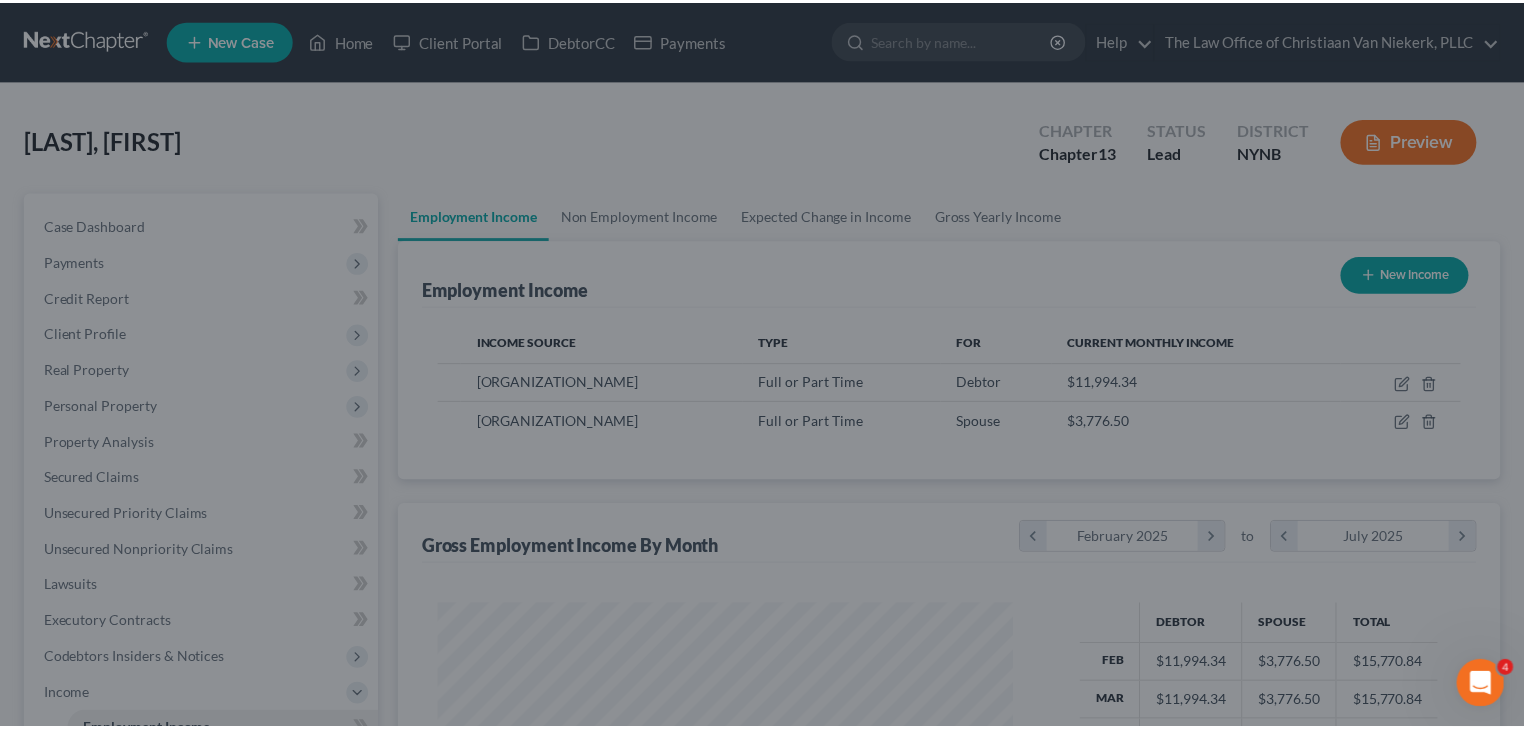 scroll, scrollTop: 356, scrollLeft: 620, axis: both 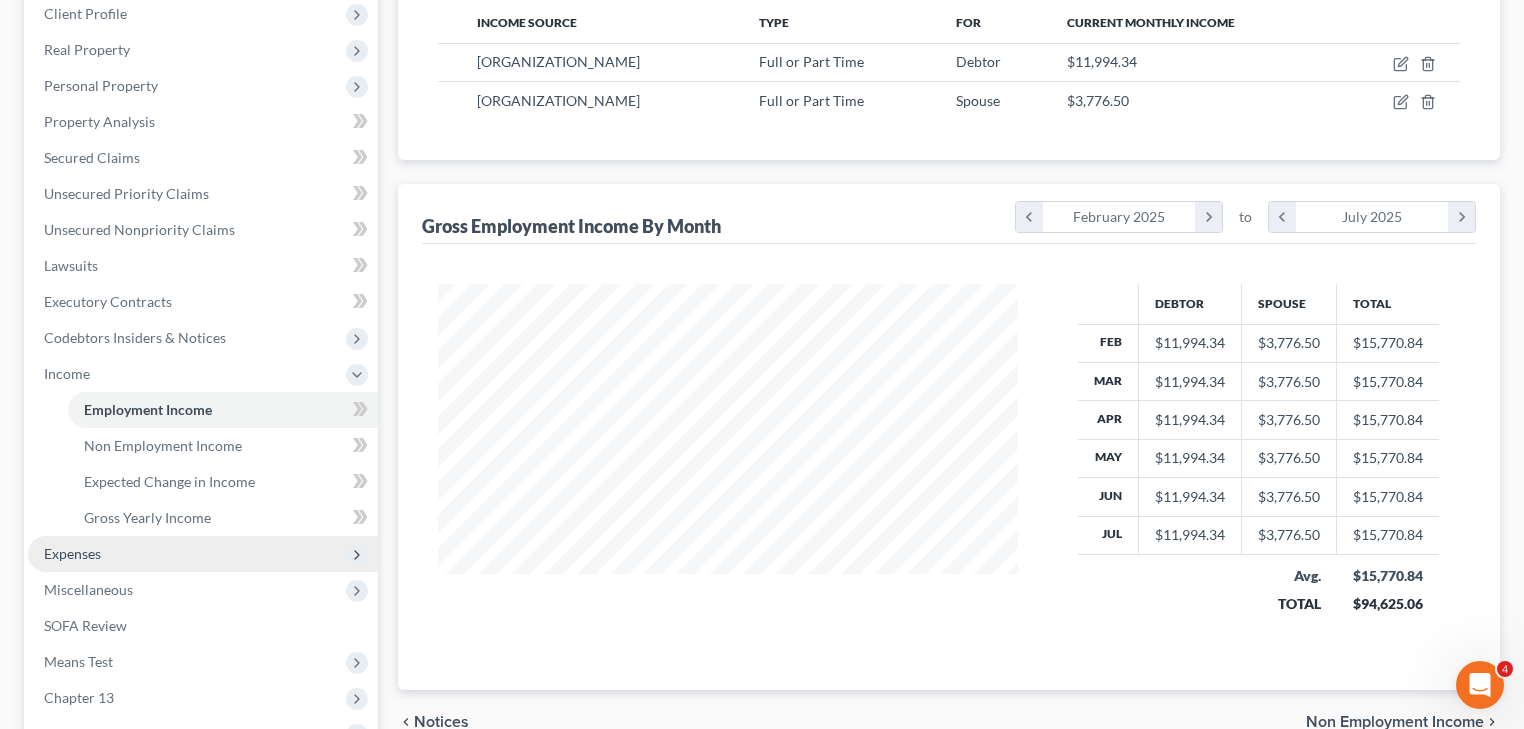drag, startPoint x: 93, startPoint y: 552, endPoint x: 124, endPoint y: 566, distance: 34.0147 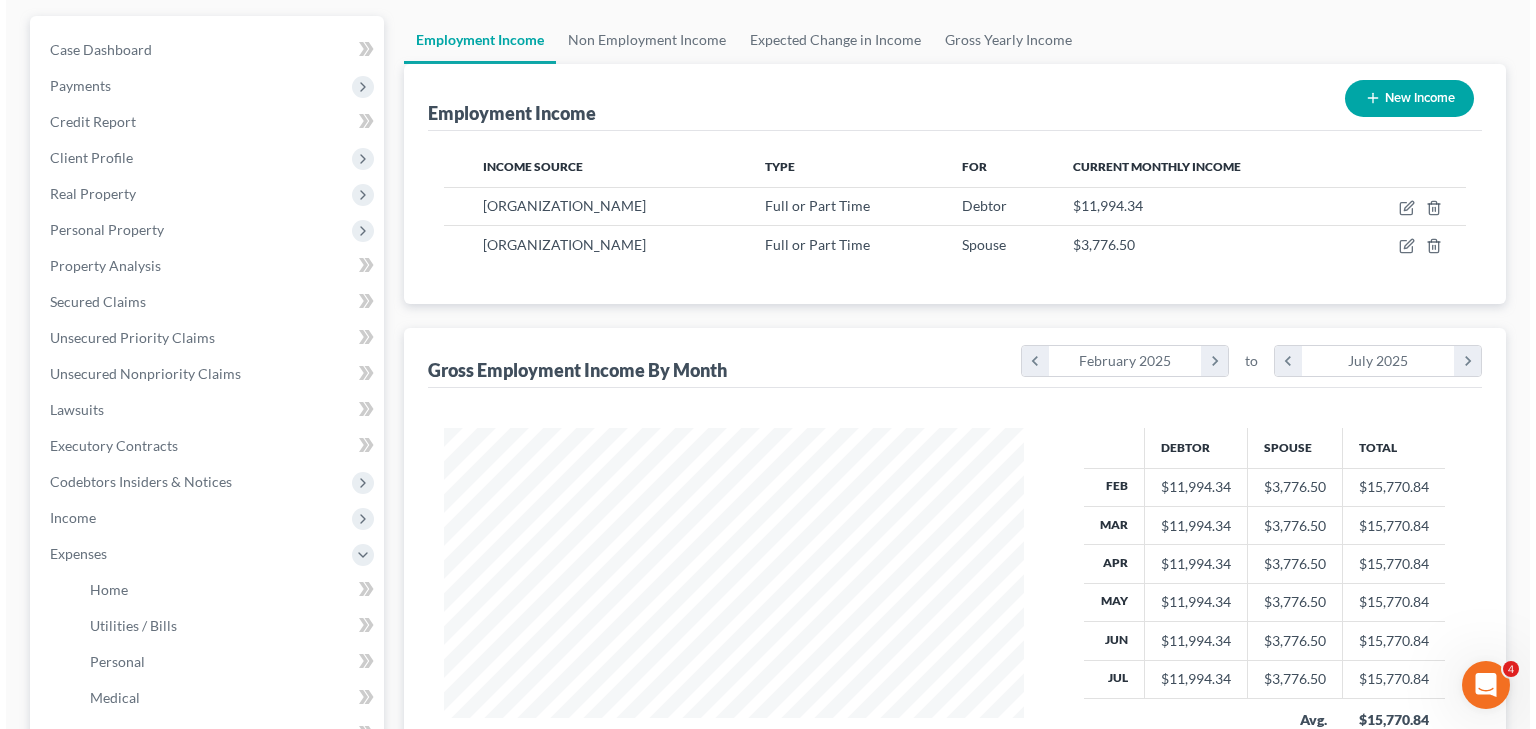scroll, scrollTop: 0, scrollLeft: 0, axis: both 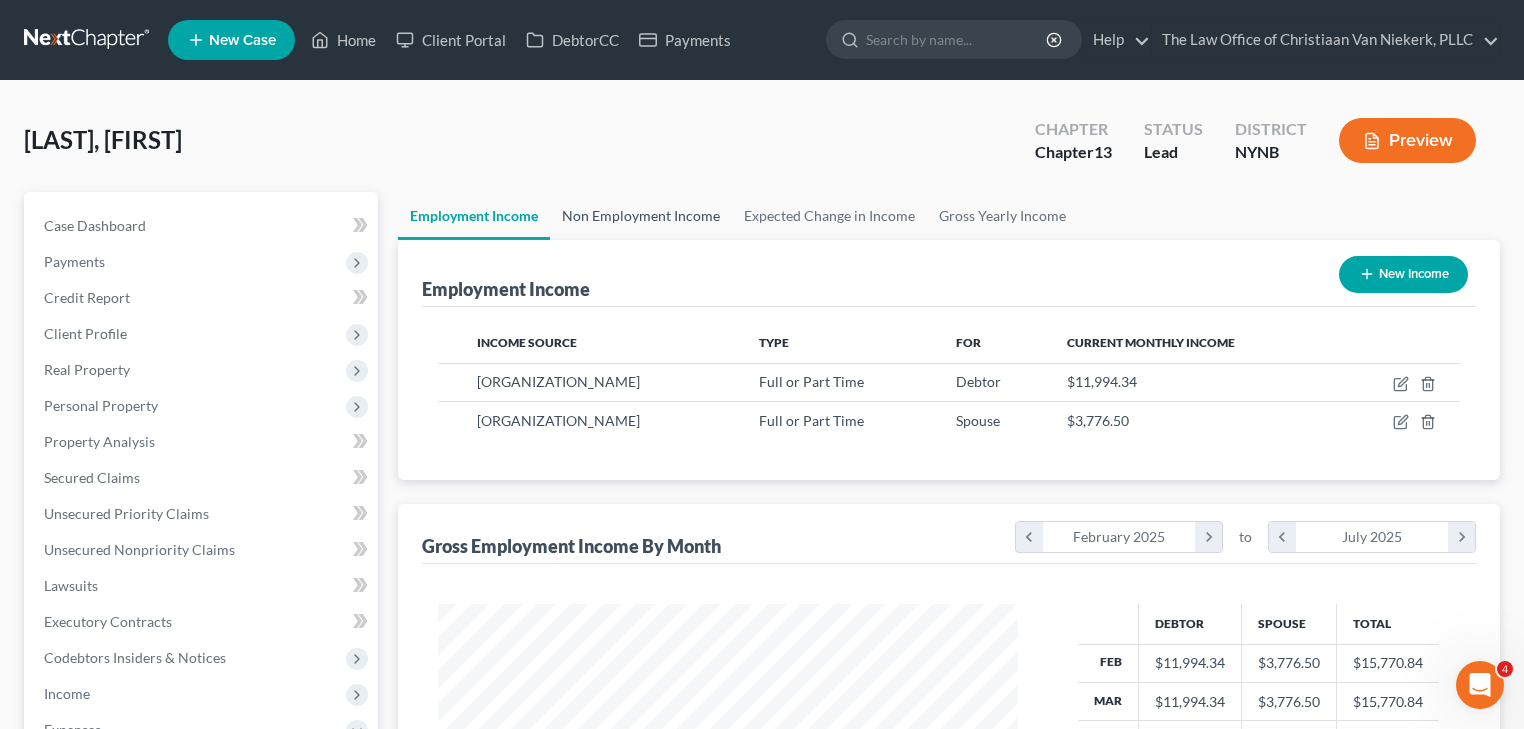 click on "Non Employment Income" at bounding box center (641, 216) 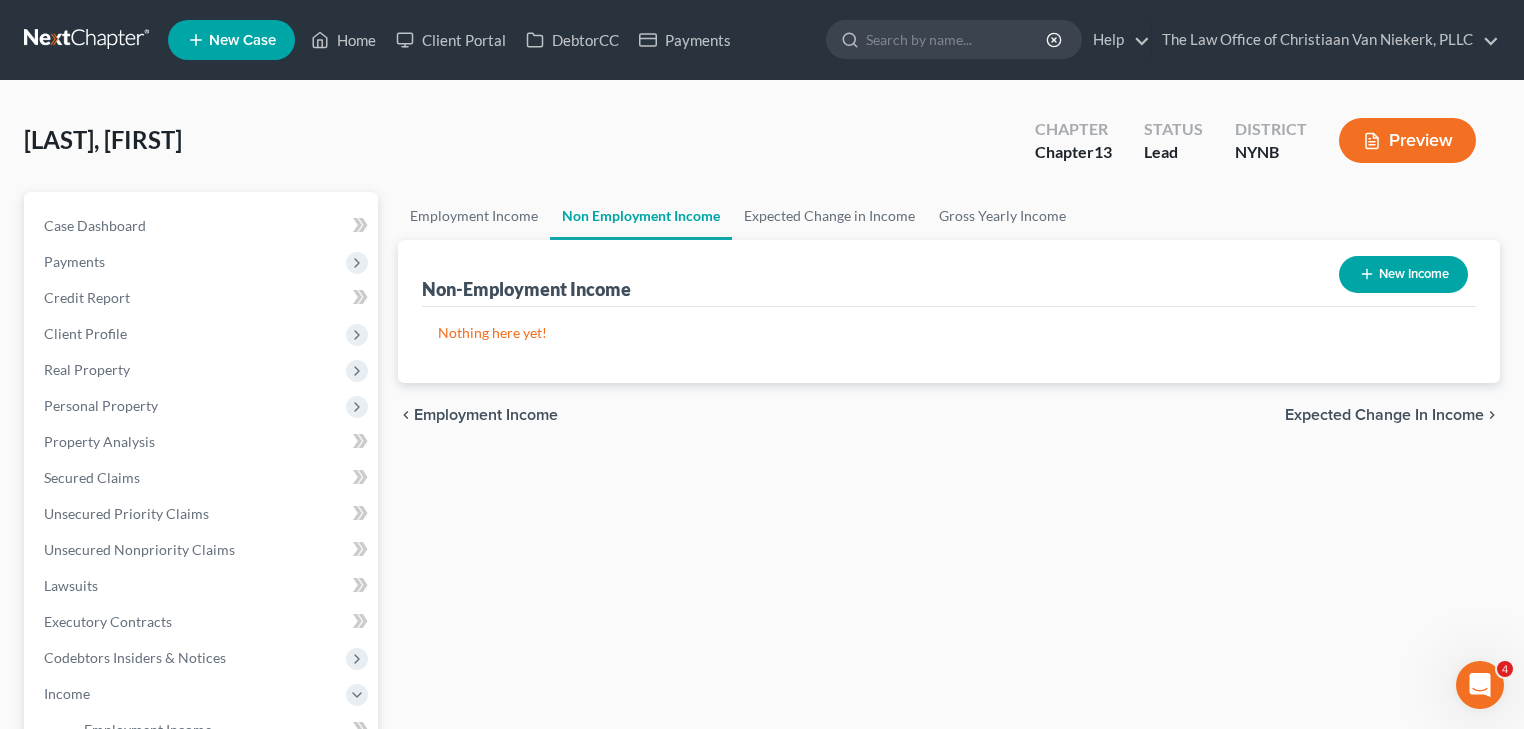 click on "New Income" at bounding box center [1403, 274] 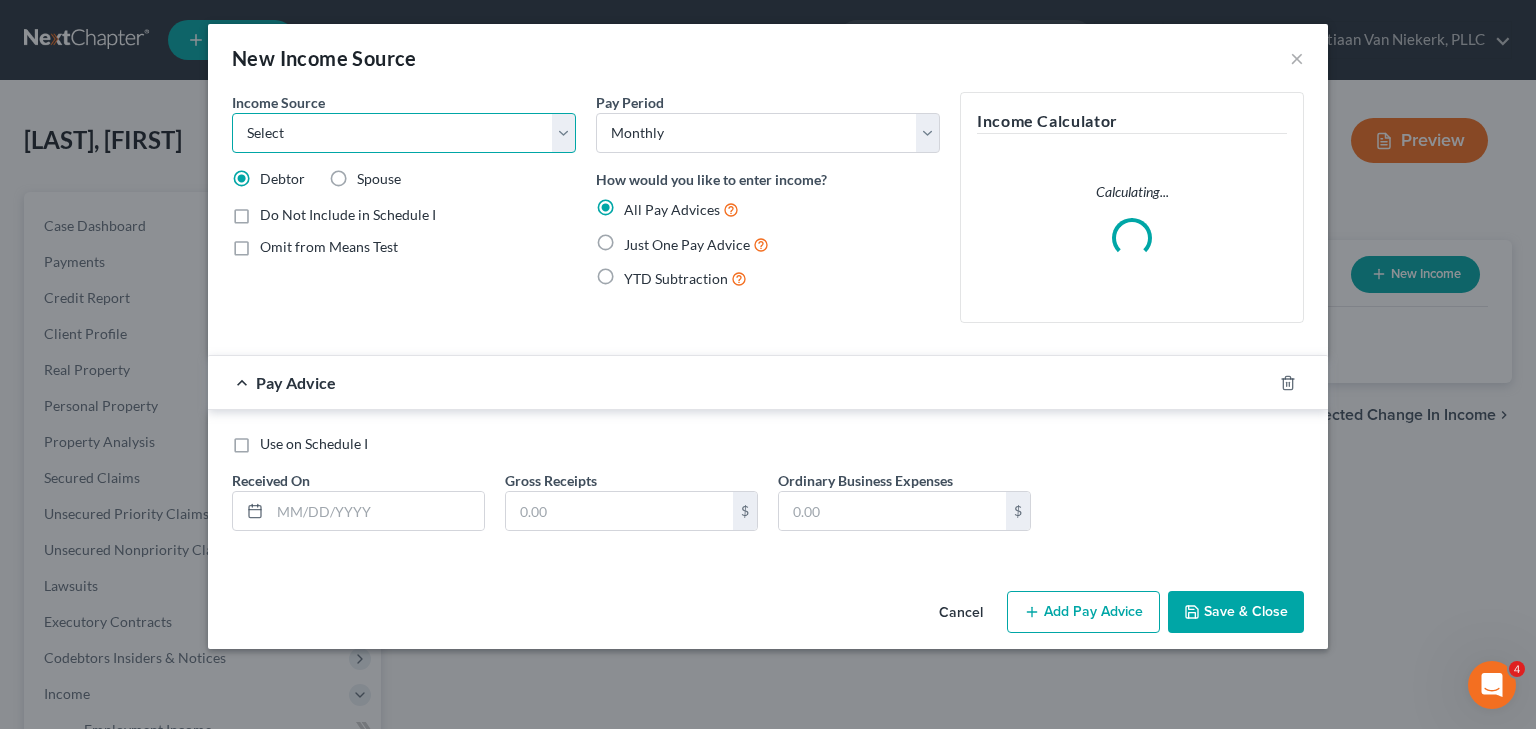 click on "Select Unemployment Disability (from employer) Pension Retirement Social Security / Social Security Disability Other Government Assistance Interests, Dividends or Royalties Child / Family Support Contributions to Household Property / Rental Business, Professional or Farm Alimony / Maintenance Payments Military Disability Benefits Other Monthly Income" at bounding box center [404, 133] 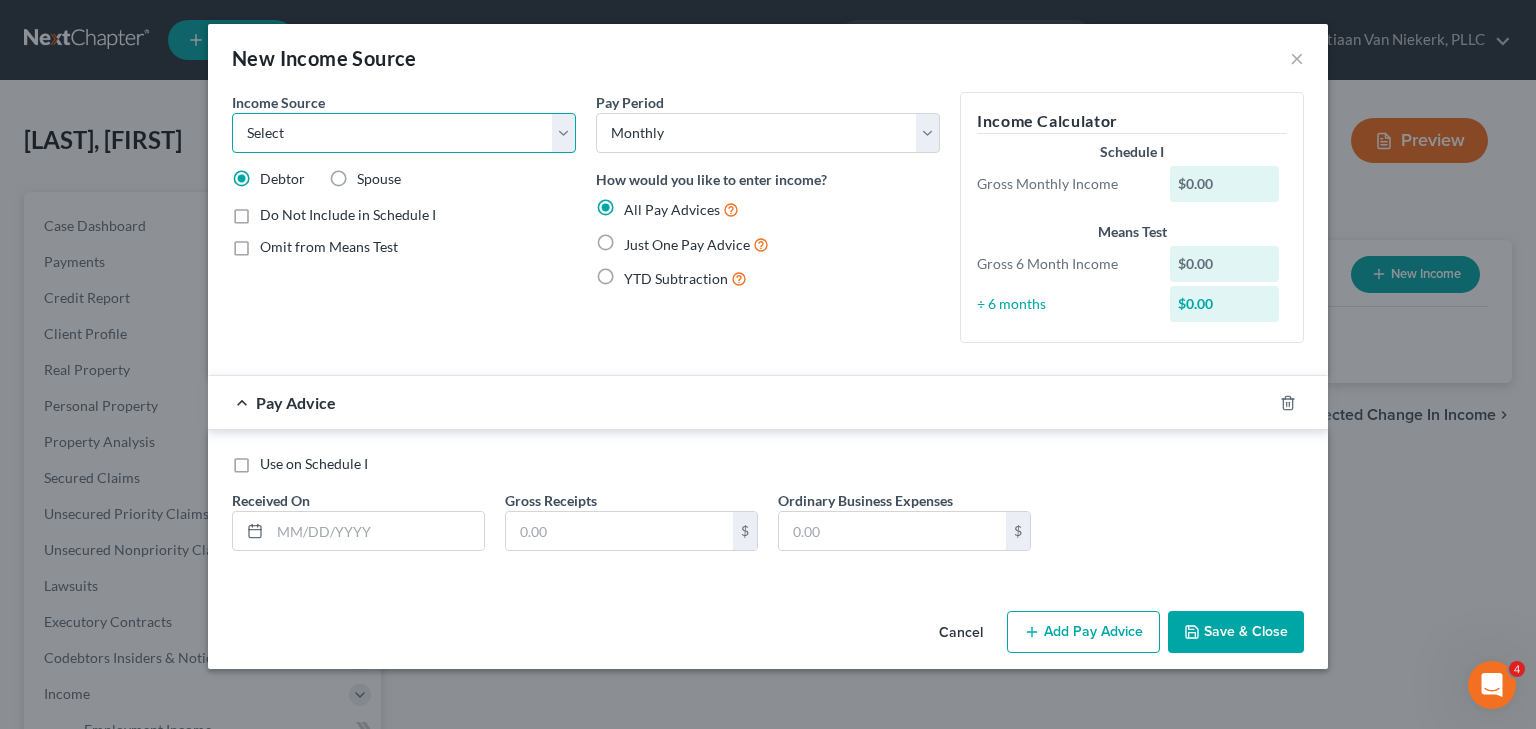 select on "9" 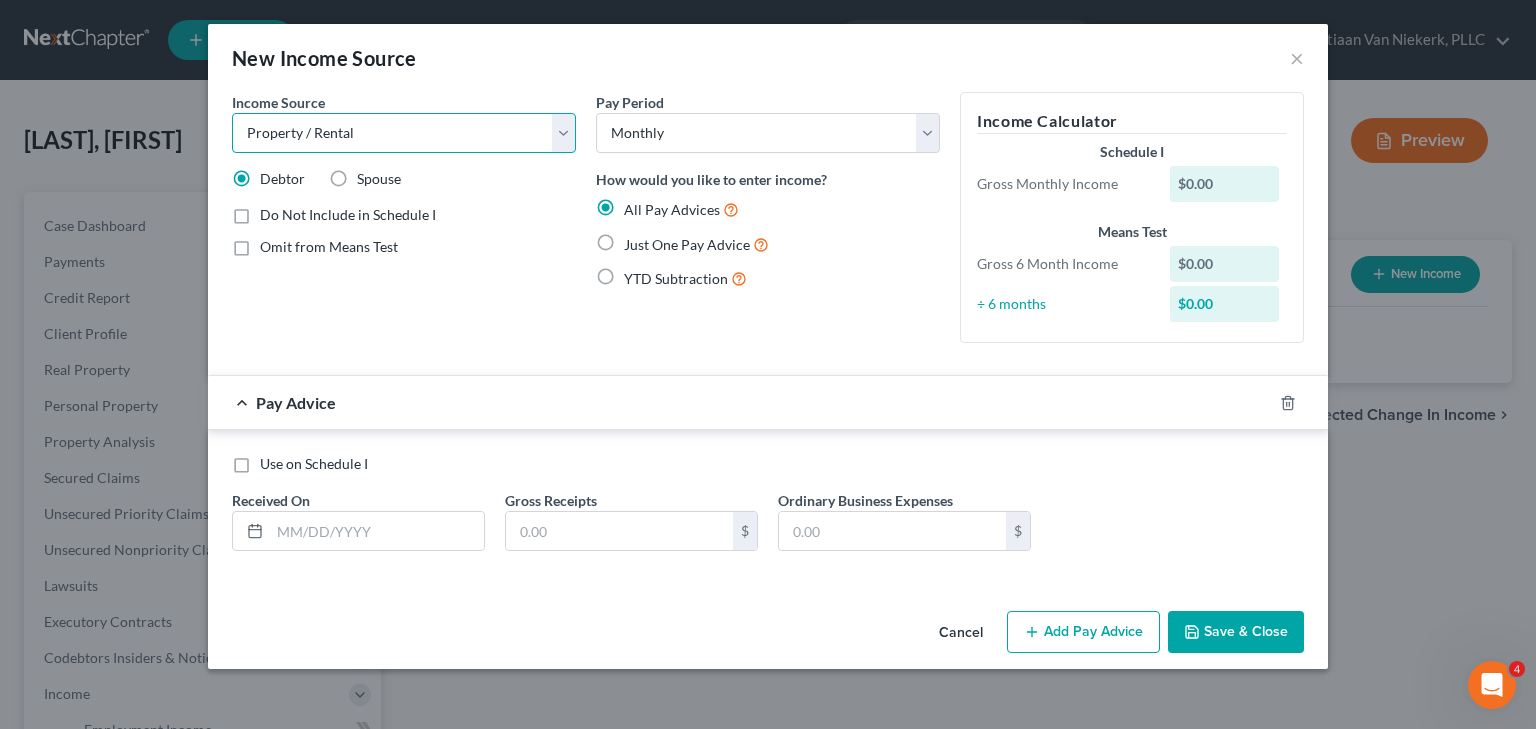 click on "Select Unemployment Disability (from employer) Pension Retirement Social Security / Social Security Disability Other Government Assistance Interests, Dividends or Royalties Child / Family Support Contributions to Household Property / Rental Business, Professional or Farm Alimony / Maintenance Payments Military Disability Benefits Other Monthly Income" at bounding box center (404, 133) 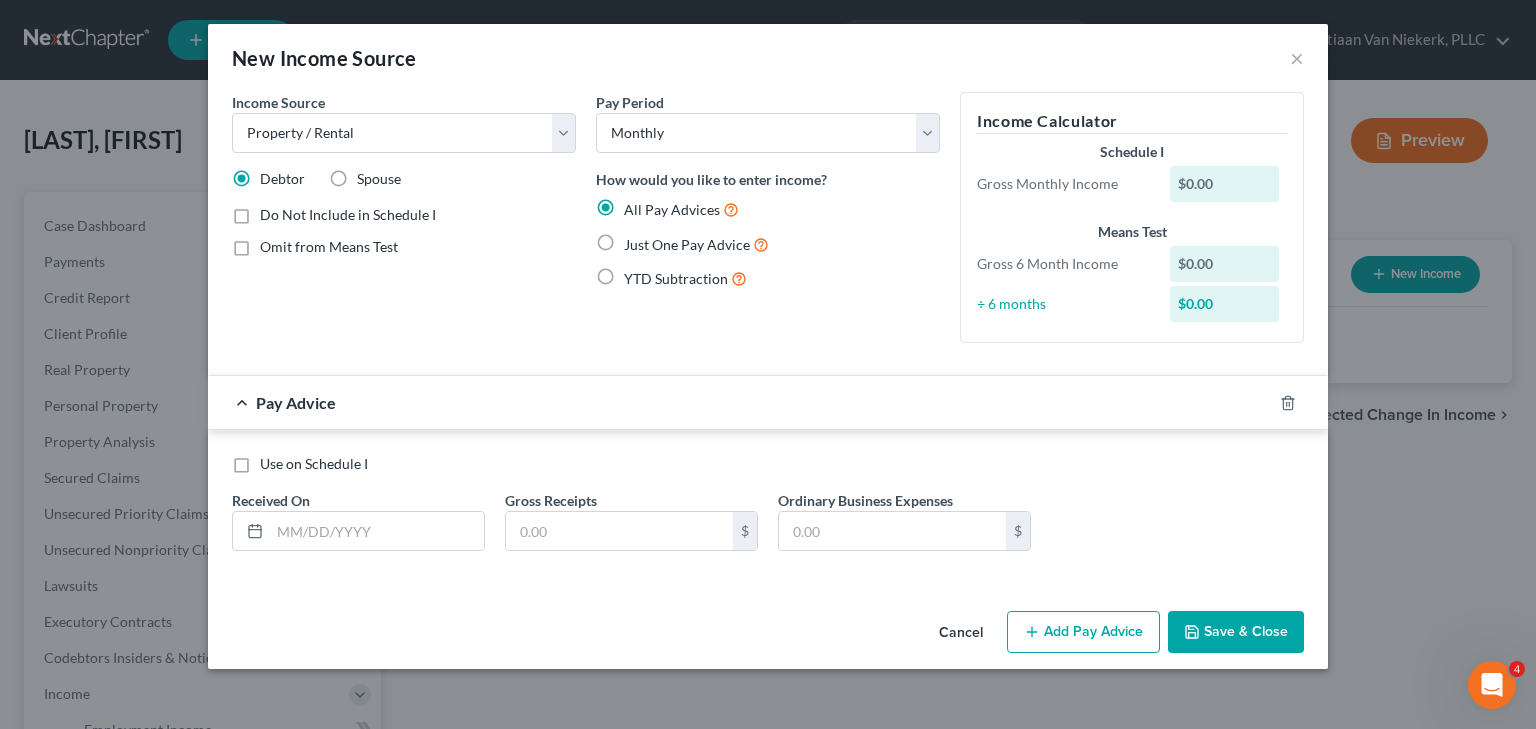 click on "Just One Pay Advice" at bounding box center (696, 244) 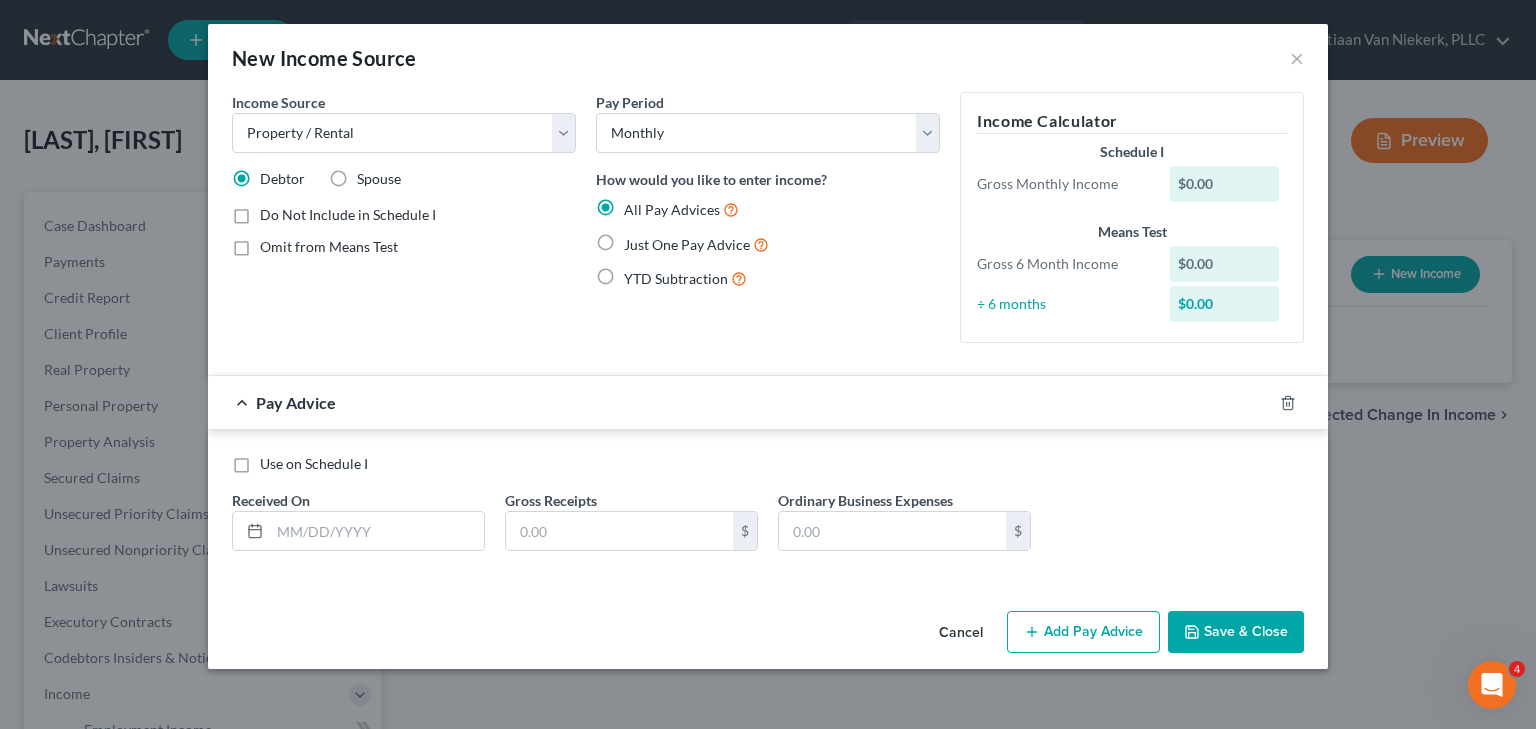 click on "Just One Pay Advice" at bounding box center [638, 239] 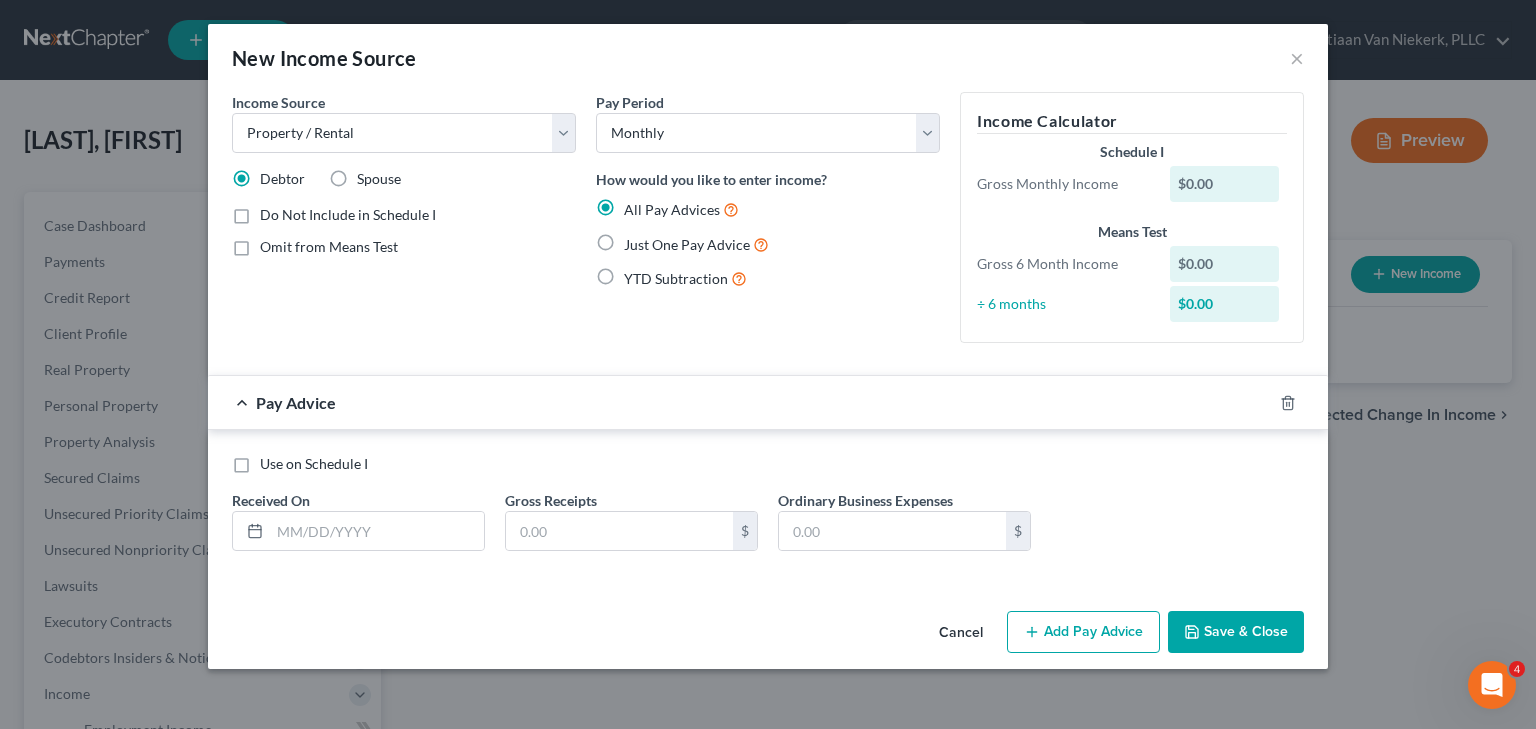 radio on "true" 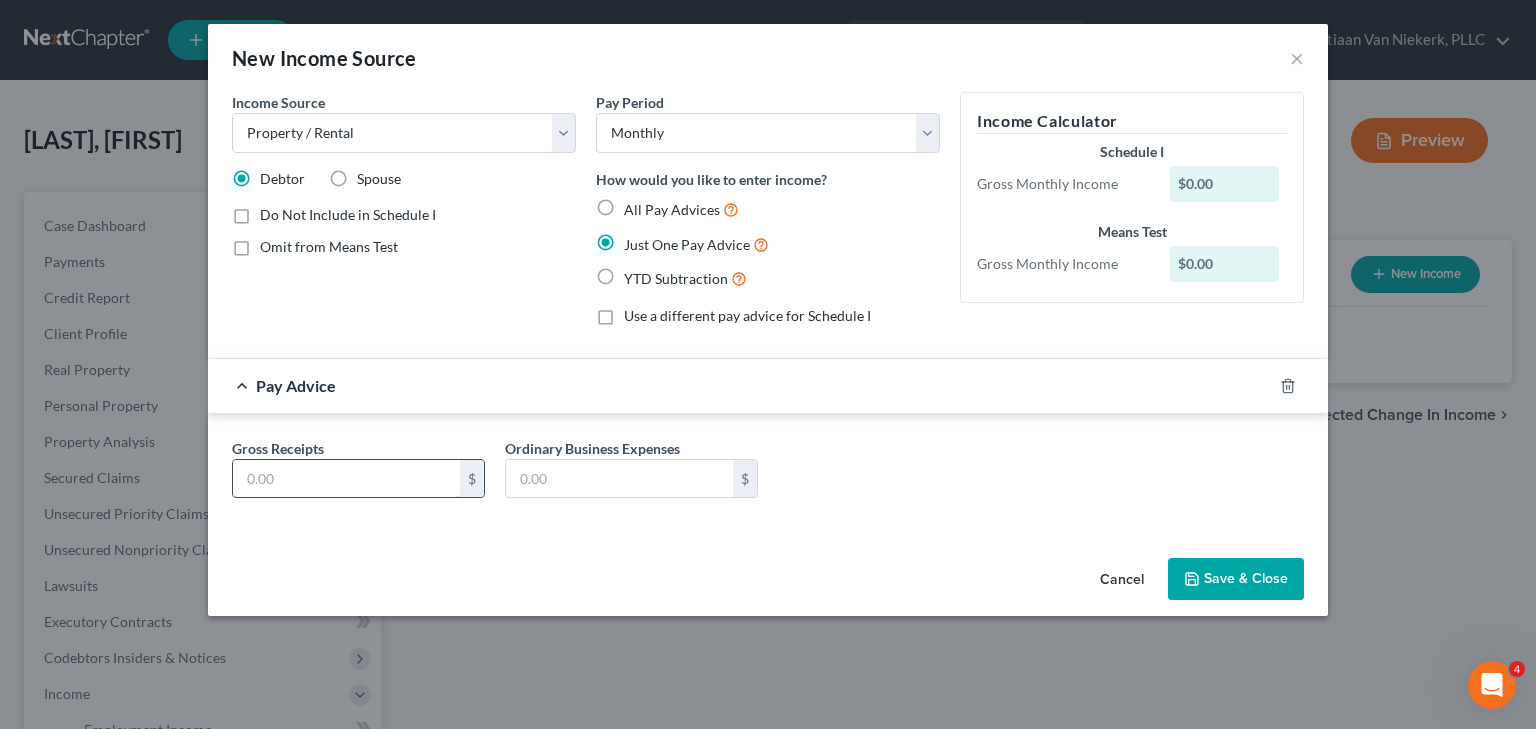 click at bounding box center (346, 479) 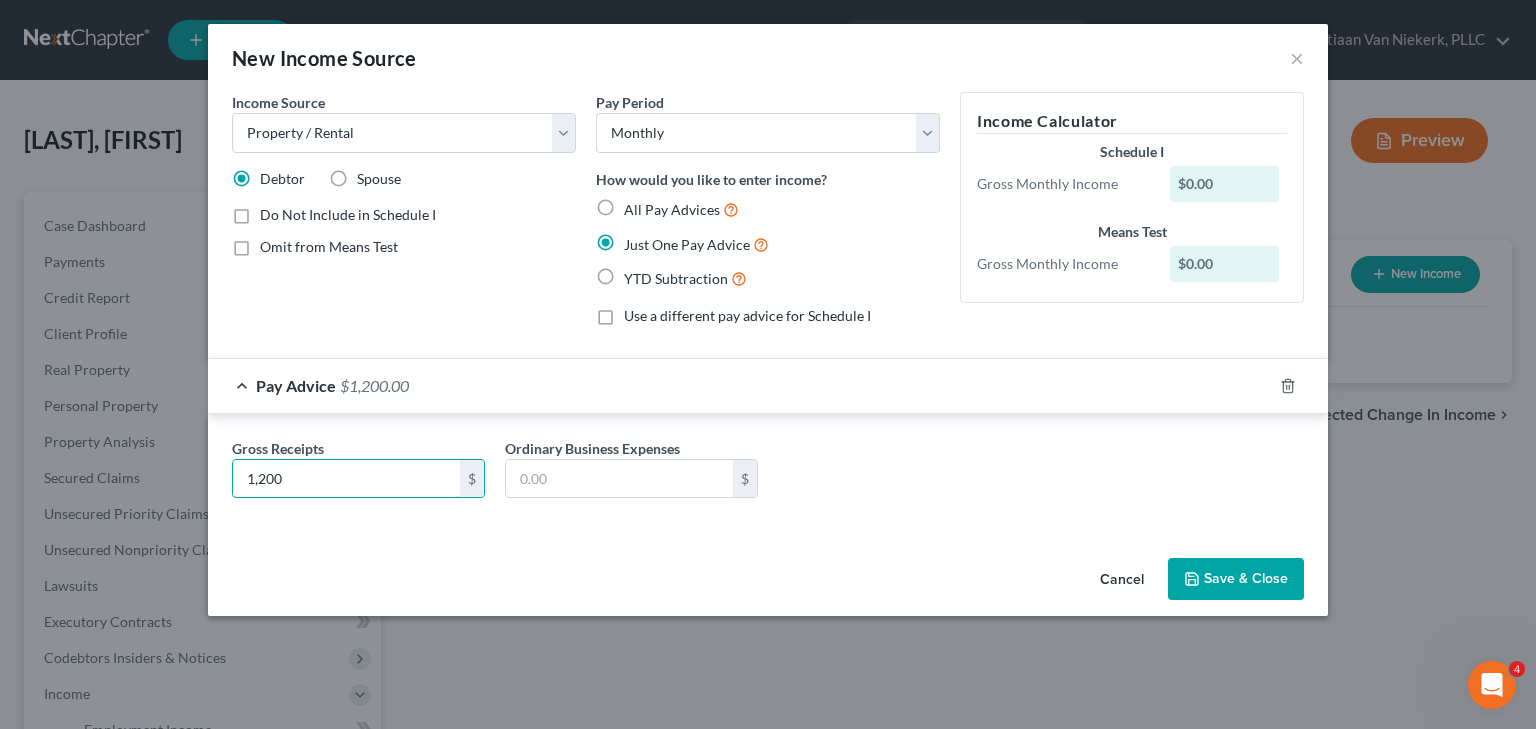type on "1,200" 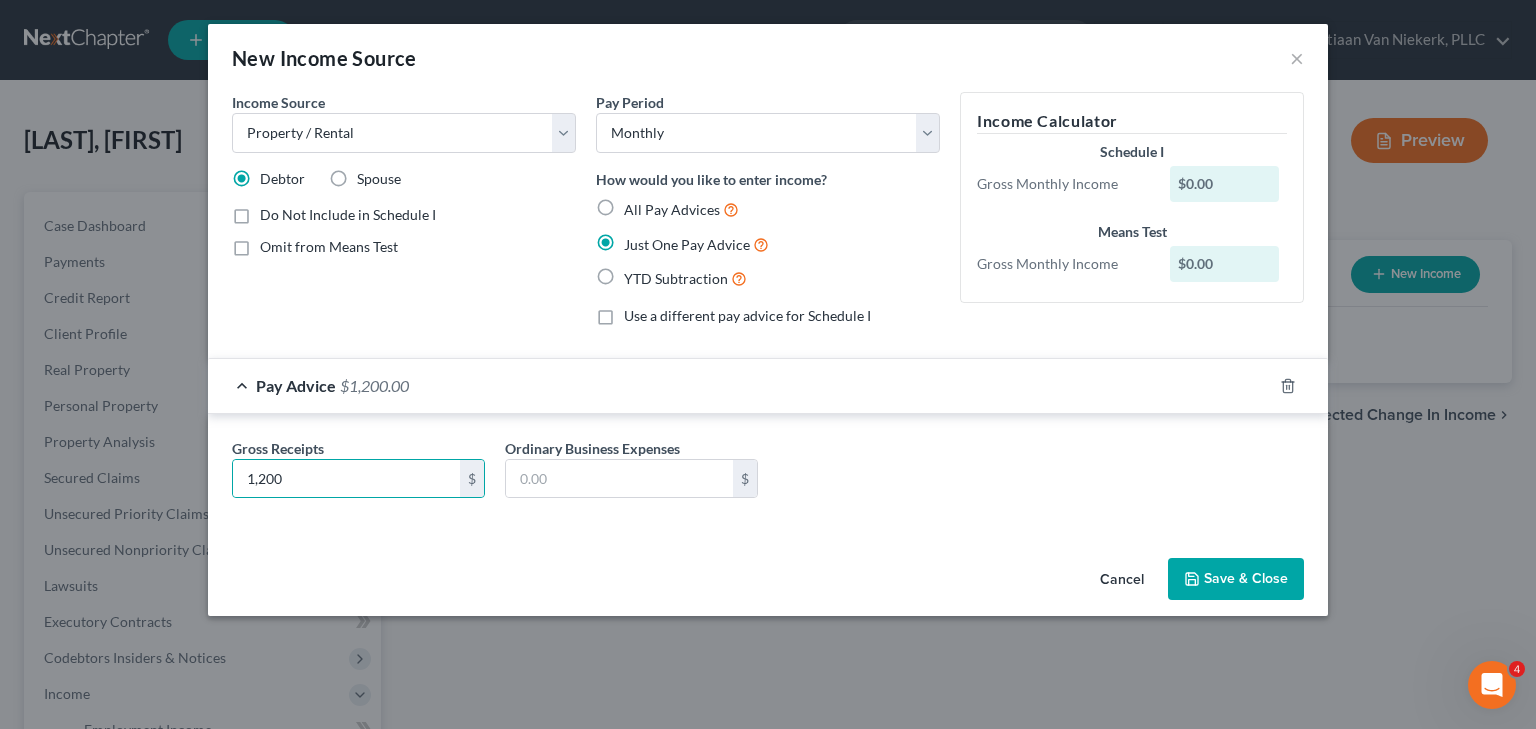 click on "Save & Close" at bounding box center [1236, 579] 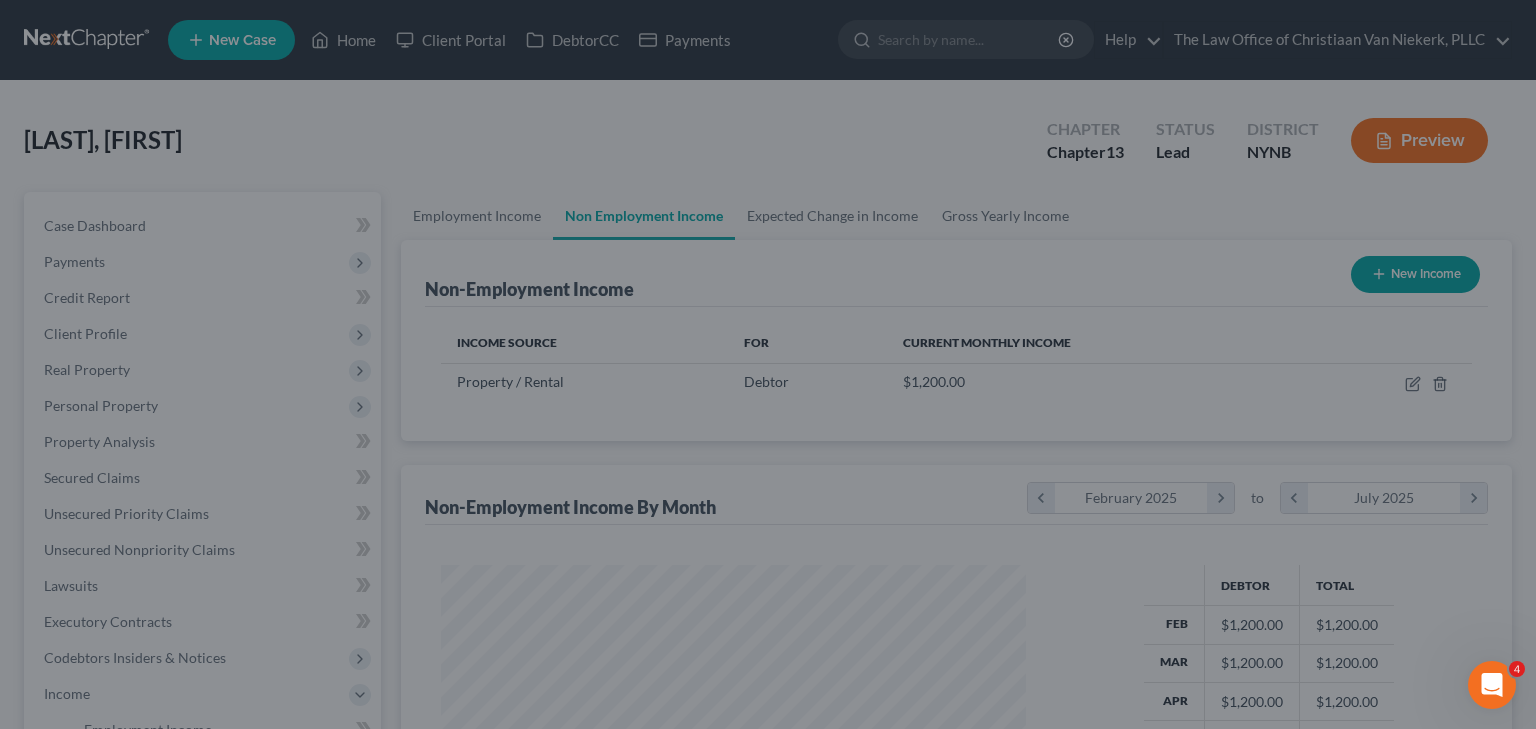 scroll, scrollTop: 999643, scrollLeft: 999380, axis: both 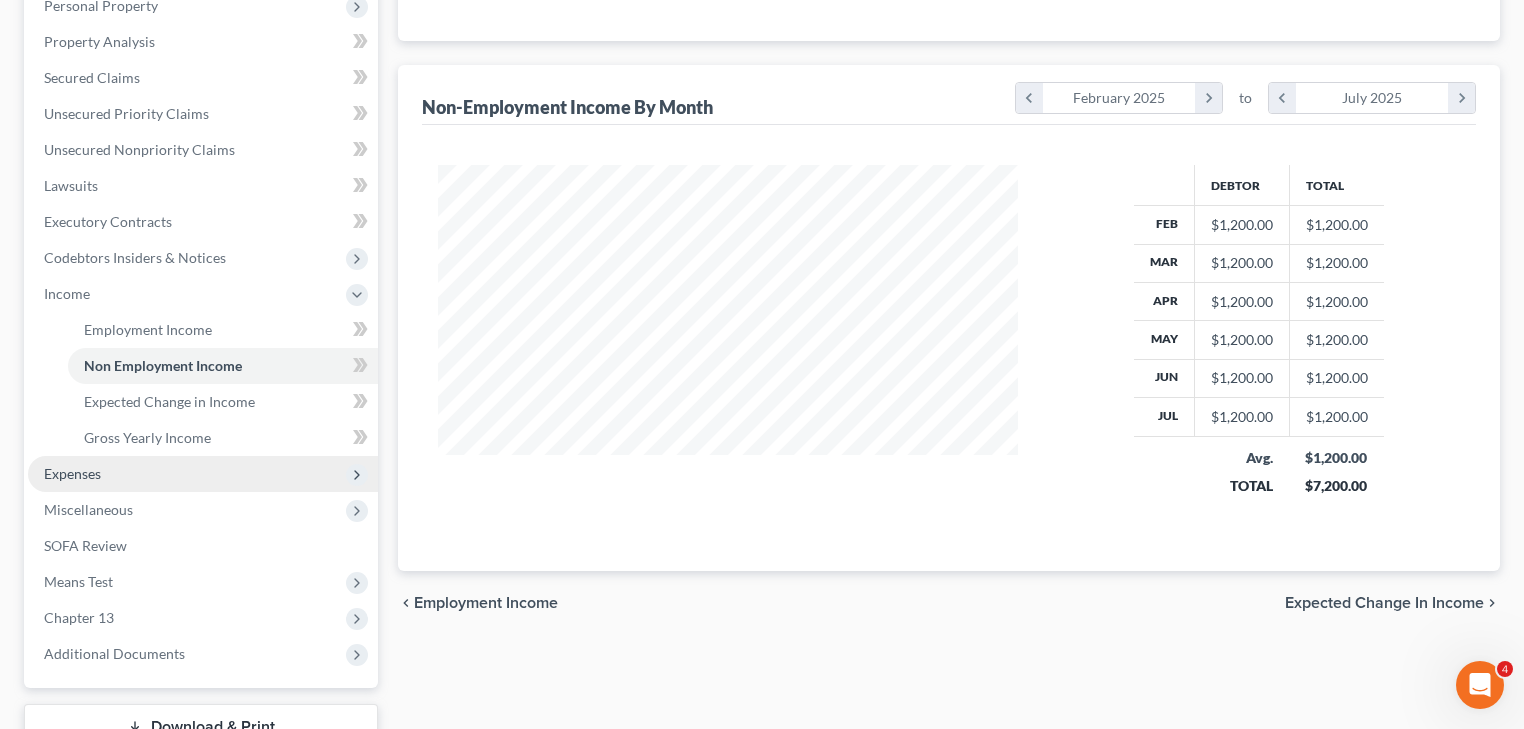 click on "Expenses" at bounding box center [72, 473] 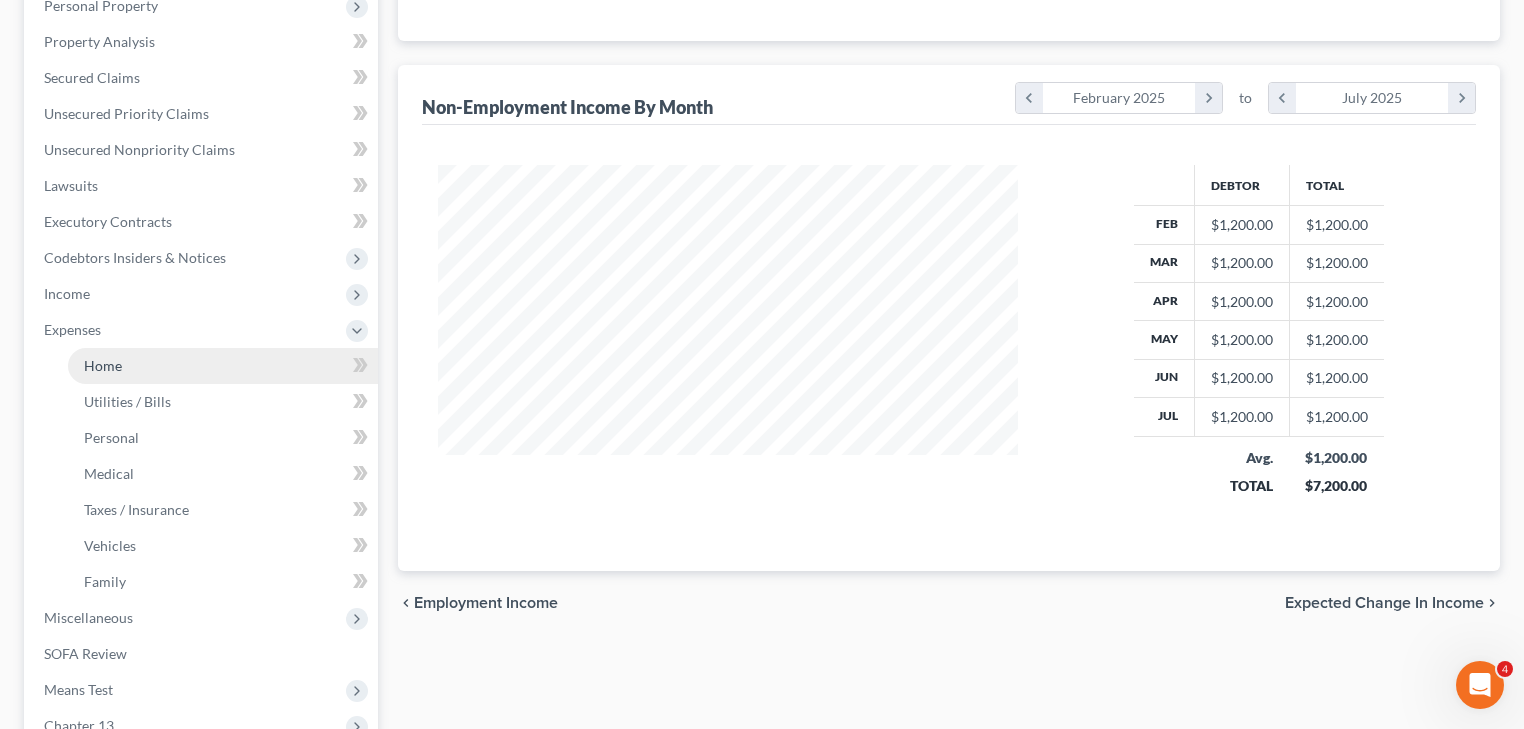 click on "Home" at bounding box center (223, 366) 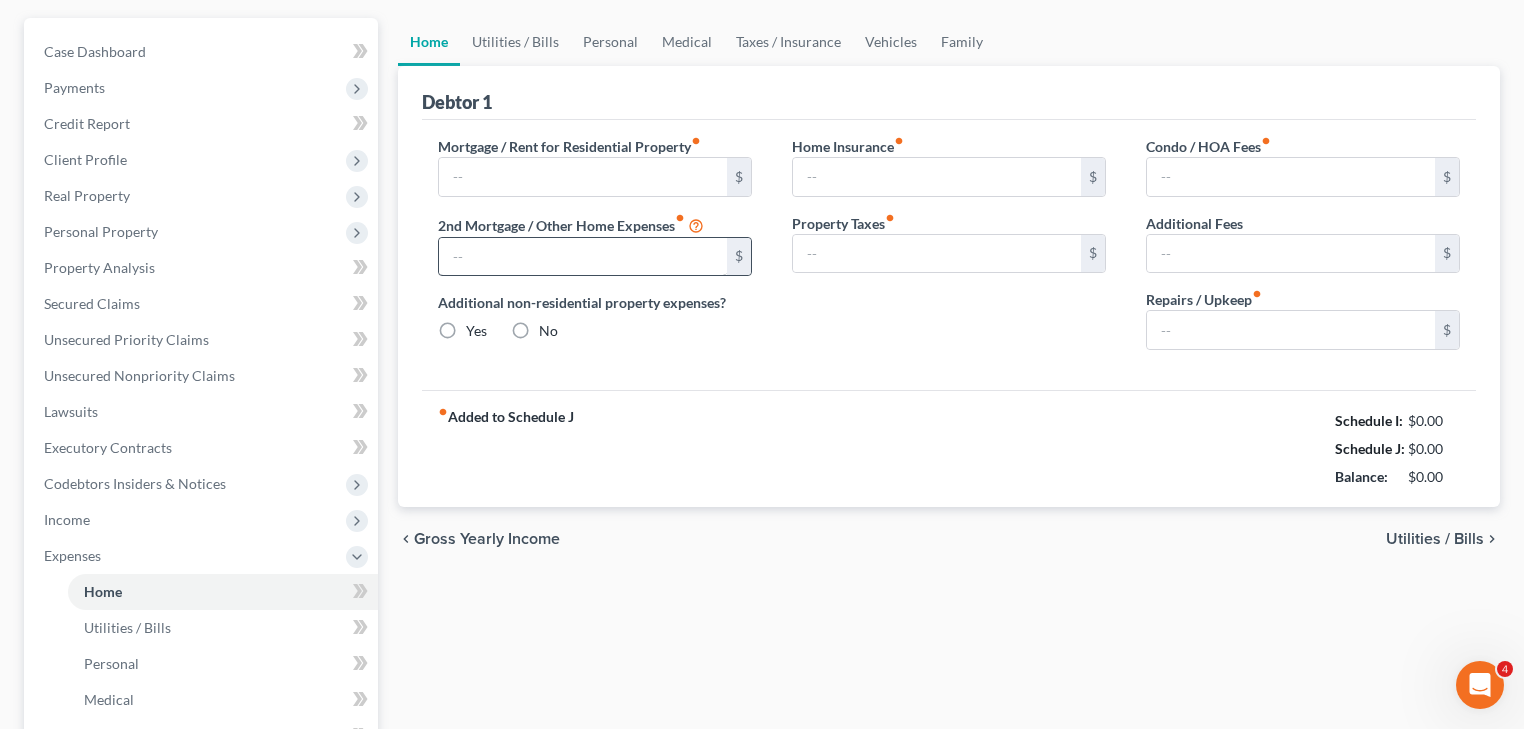 scroll, scrollTop: 0, scrollLeft: 0, axis: both 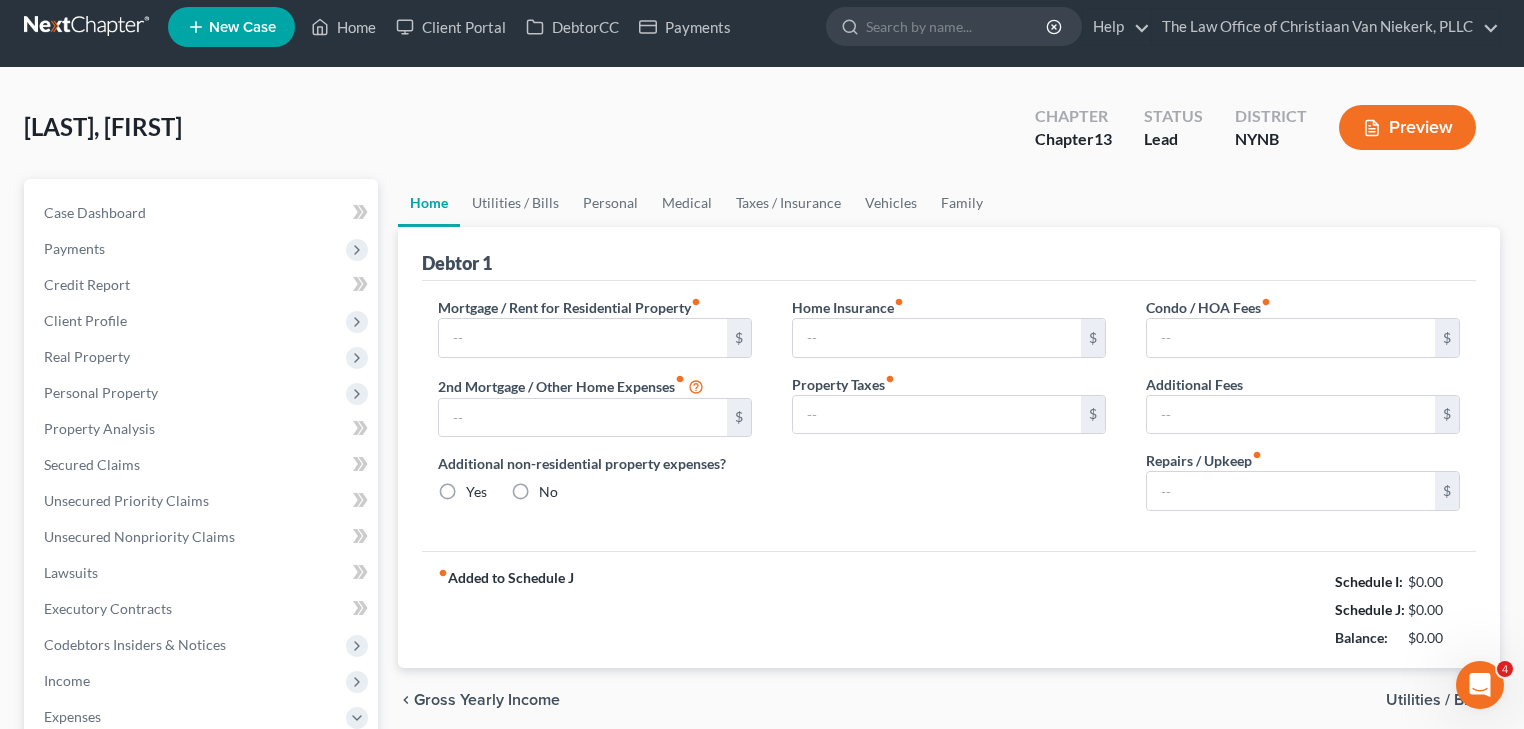 type on "1,660.00" 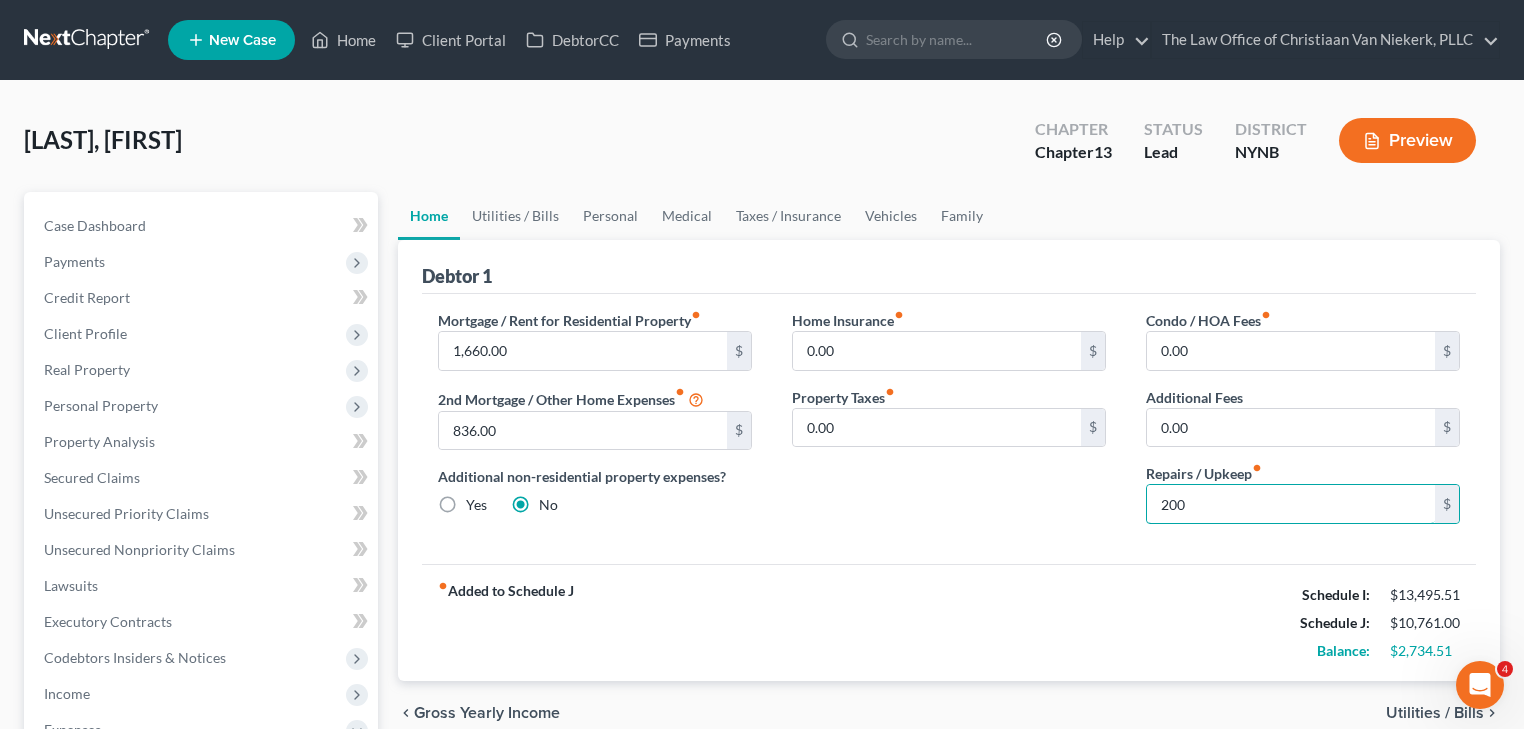 type on "200" 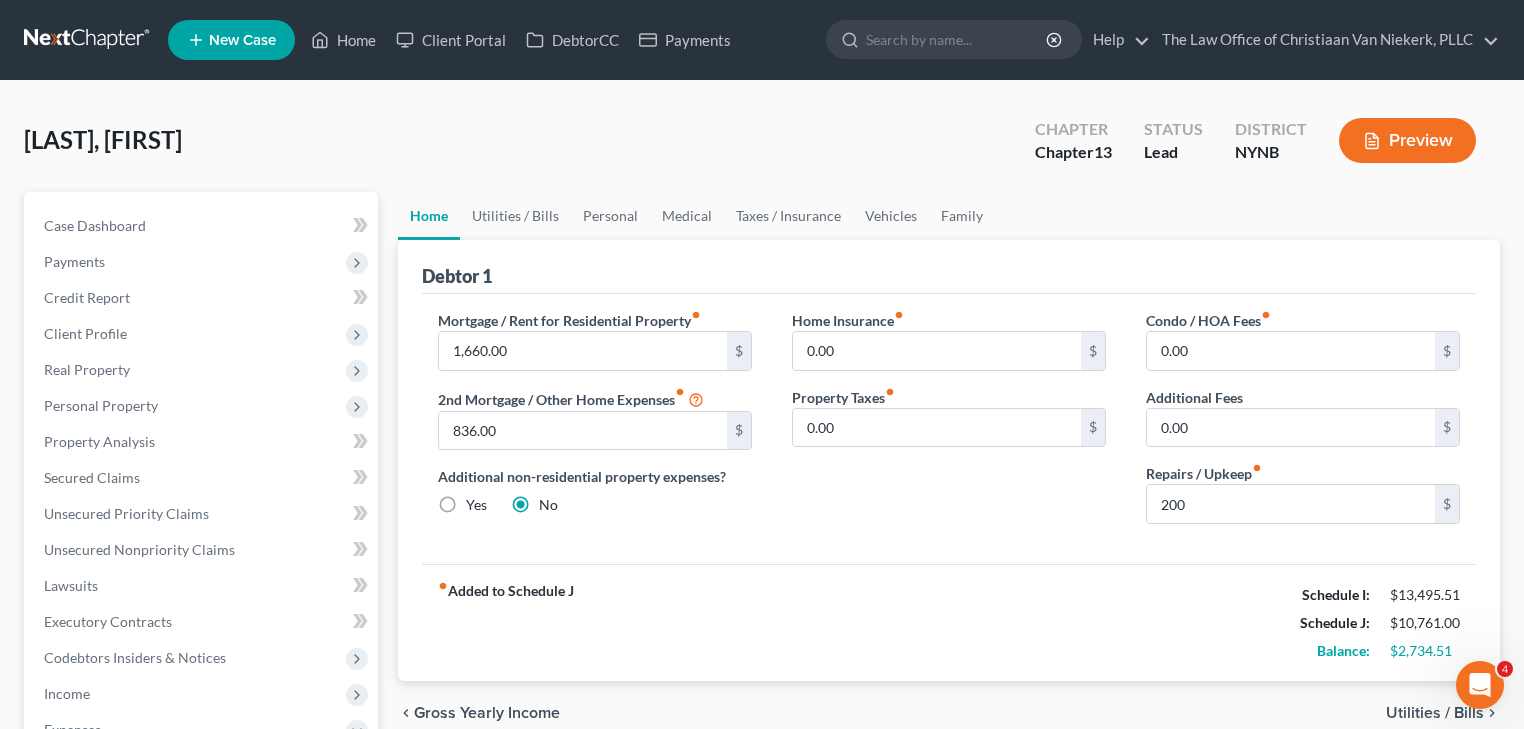 click on "Mortgage / Rent for Residential Property  fiber_manual_record 1,660.00 $ 2nd Mortgage / Other Home Expenses  fiber_manual_record   836.00 $ Additional non-residential property expenses? Yes No Home Insurance  fiber_manual_record 0.00 $ Property Taxes  fiber_manual_record 0.00 $ Condo / HOA Fees  fiber_manual_record 0.00 $ Additional Fees 0.00 $ Repairs / Upkeep  fiber_manual_record 200 $" at bounding box center [949, 429] 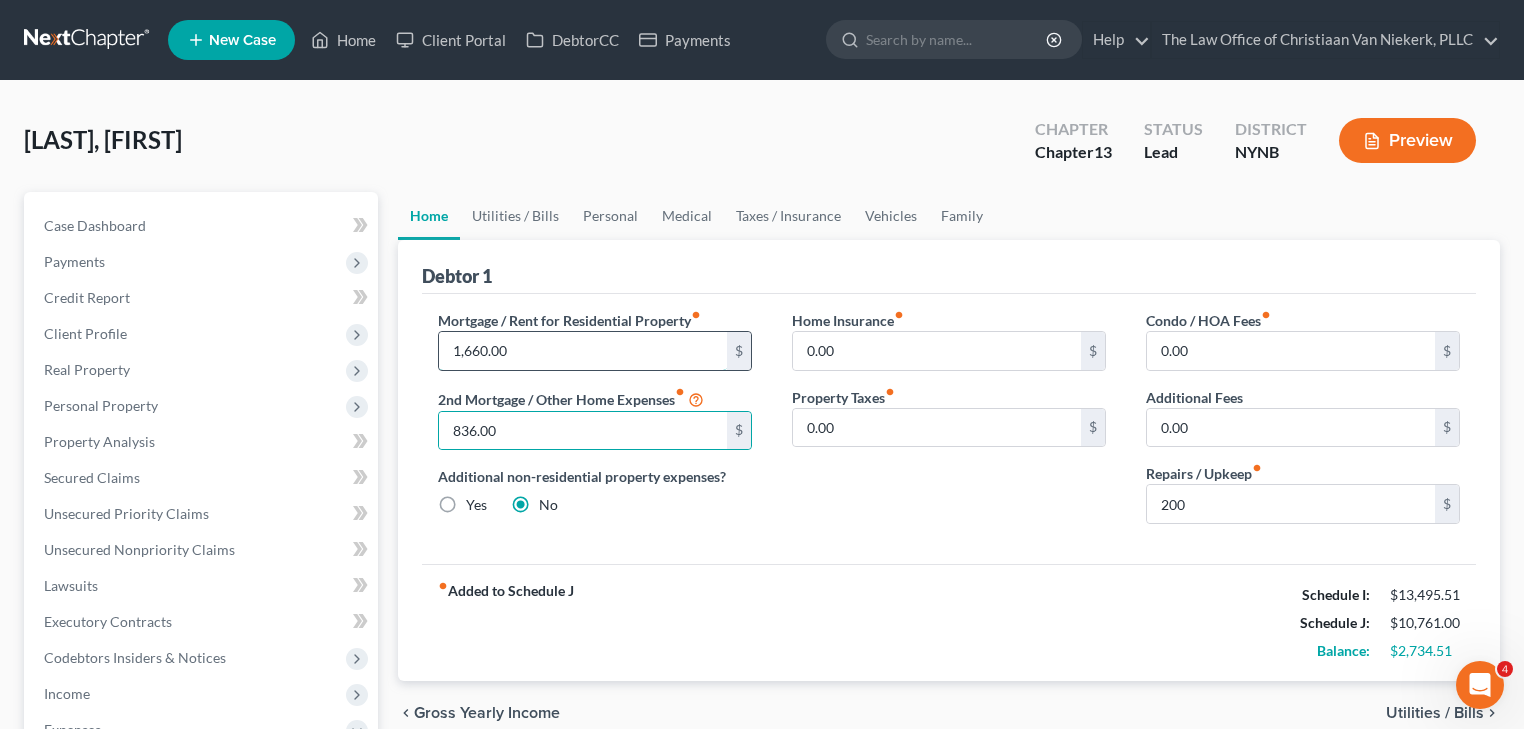 click on "1,660.00" at bounding box center (583, 351) 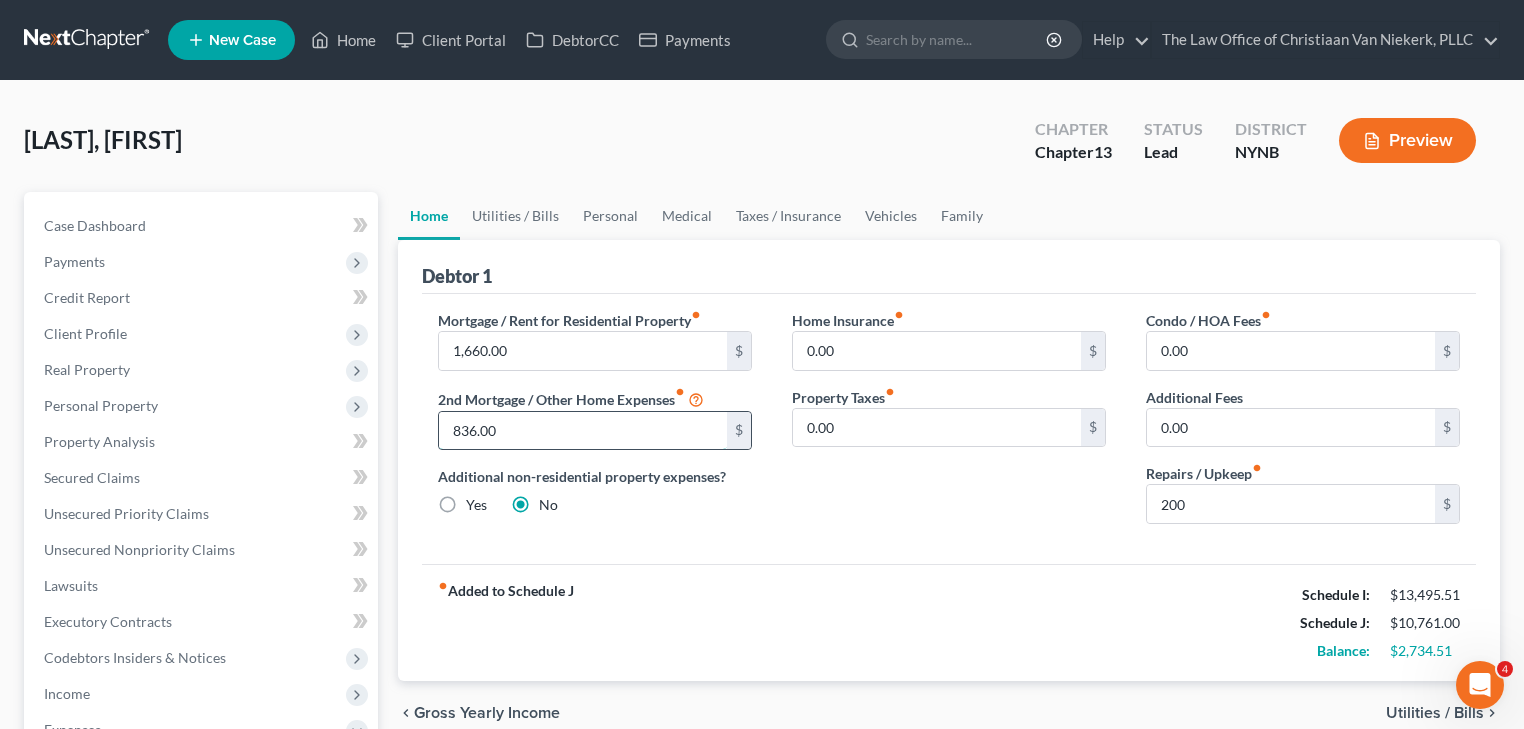 click on "836.00" at bounding box center (583, 431) 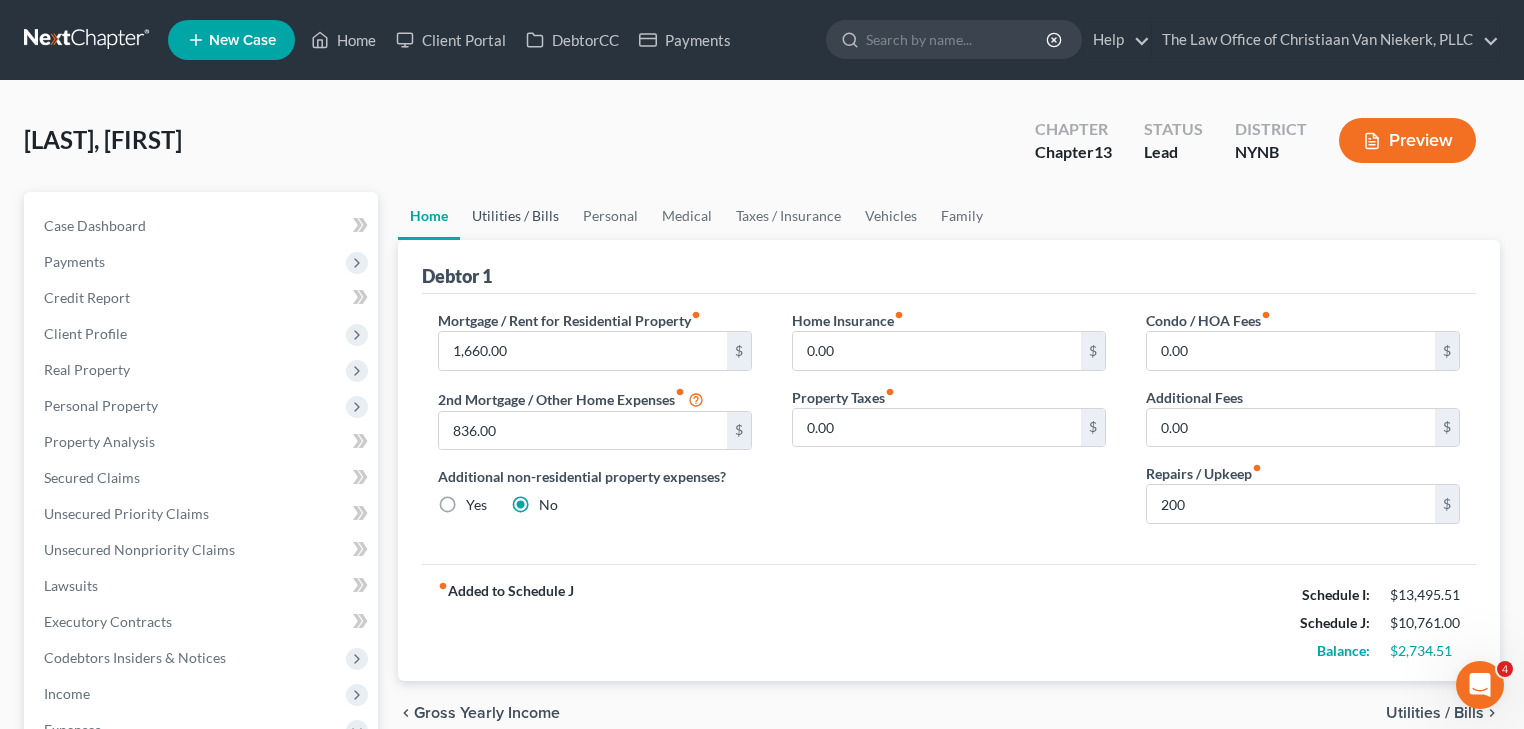 click on "Utilities / Bills" at bounding box center (515, 216) 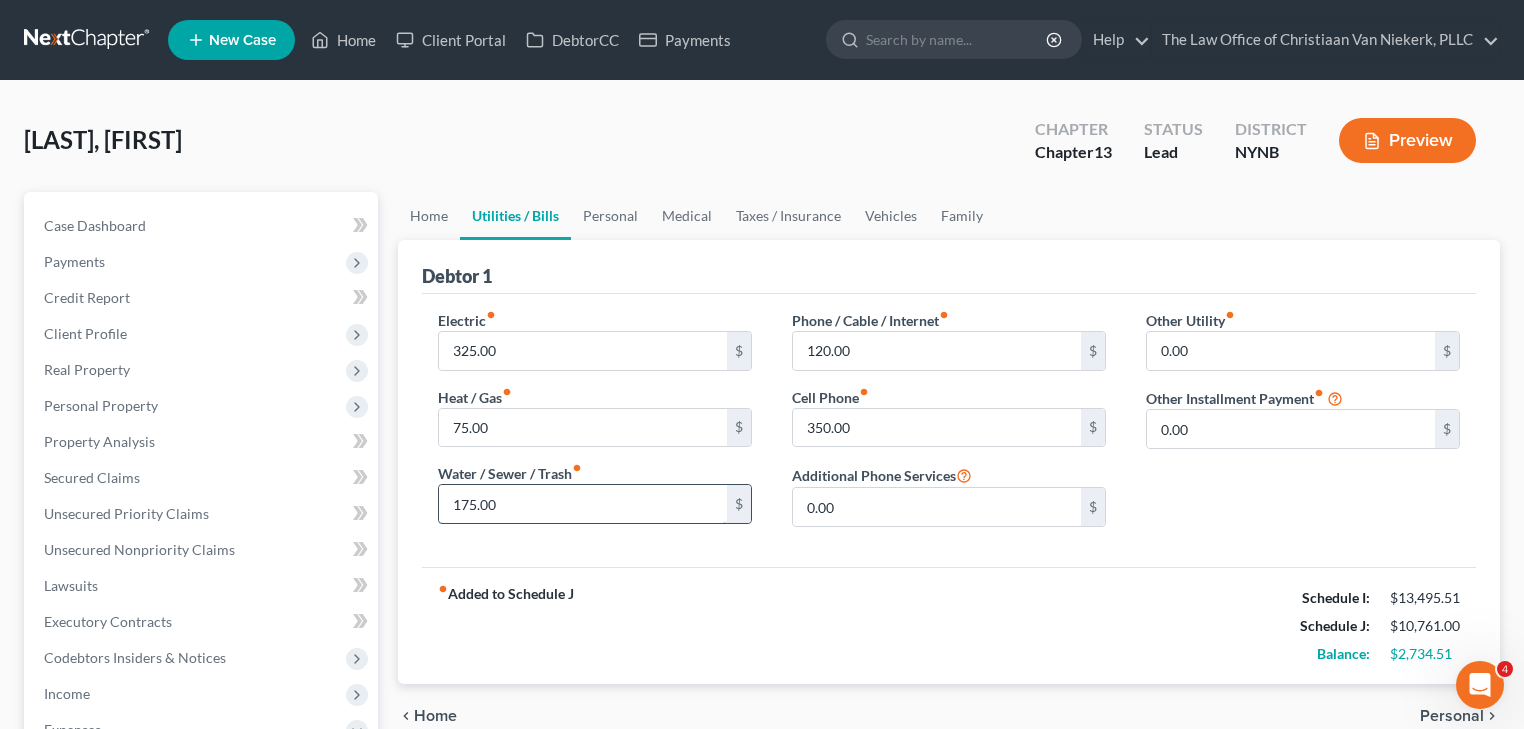 click on "175.00" at bounding box center [583, 504] 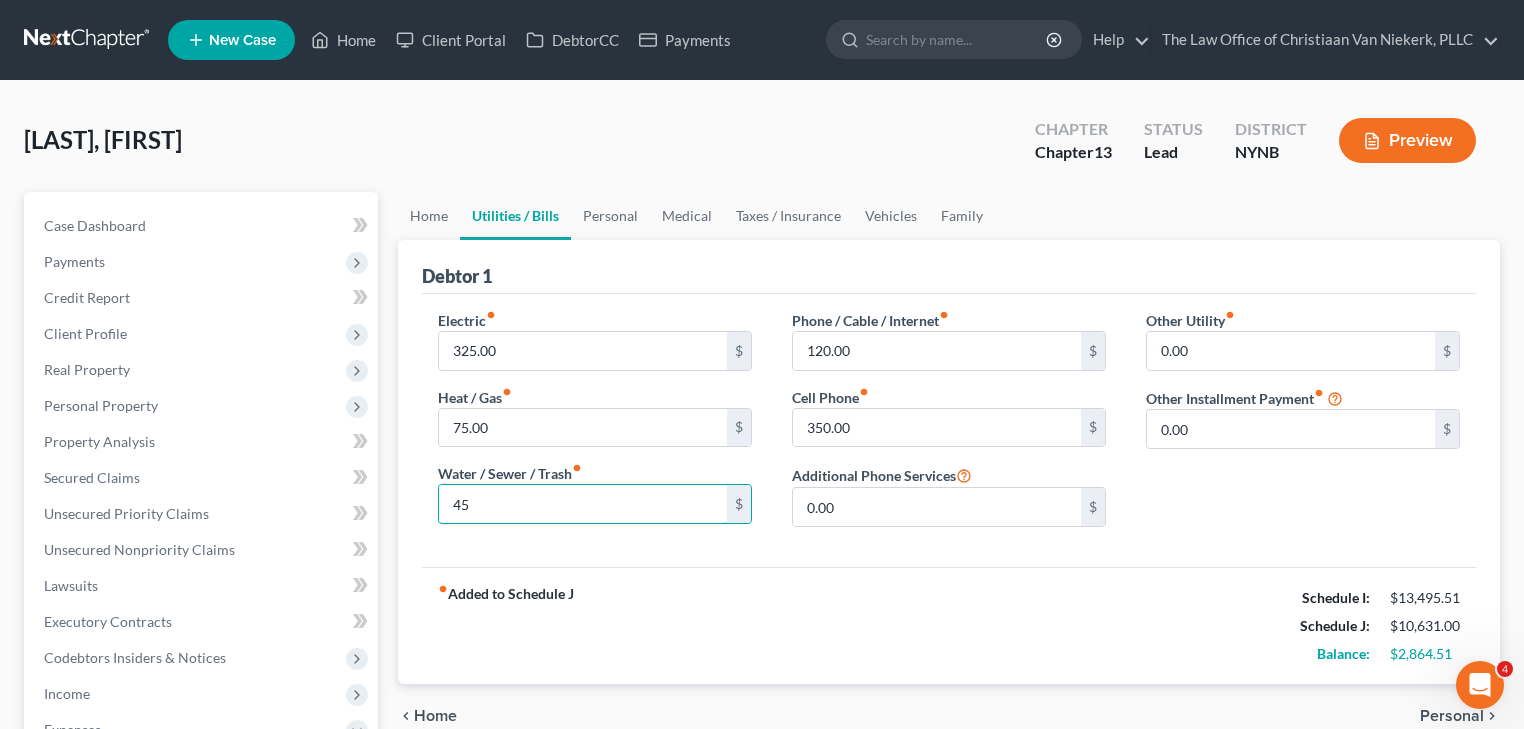 type on "45" 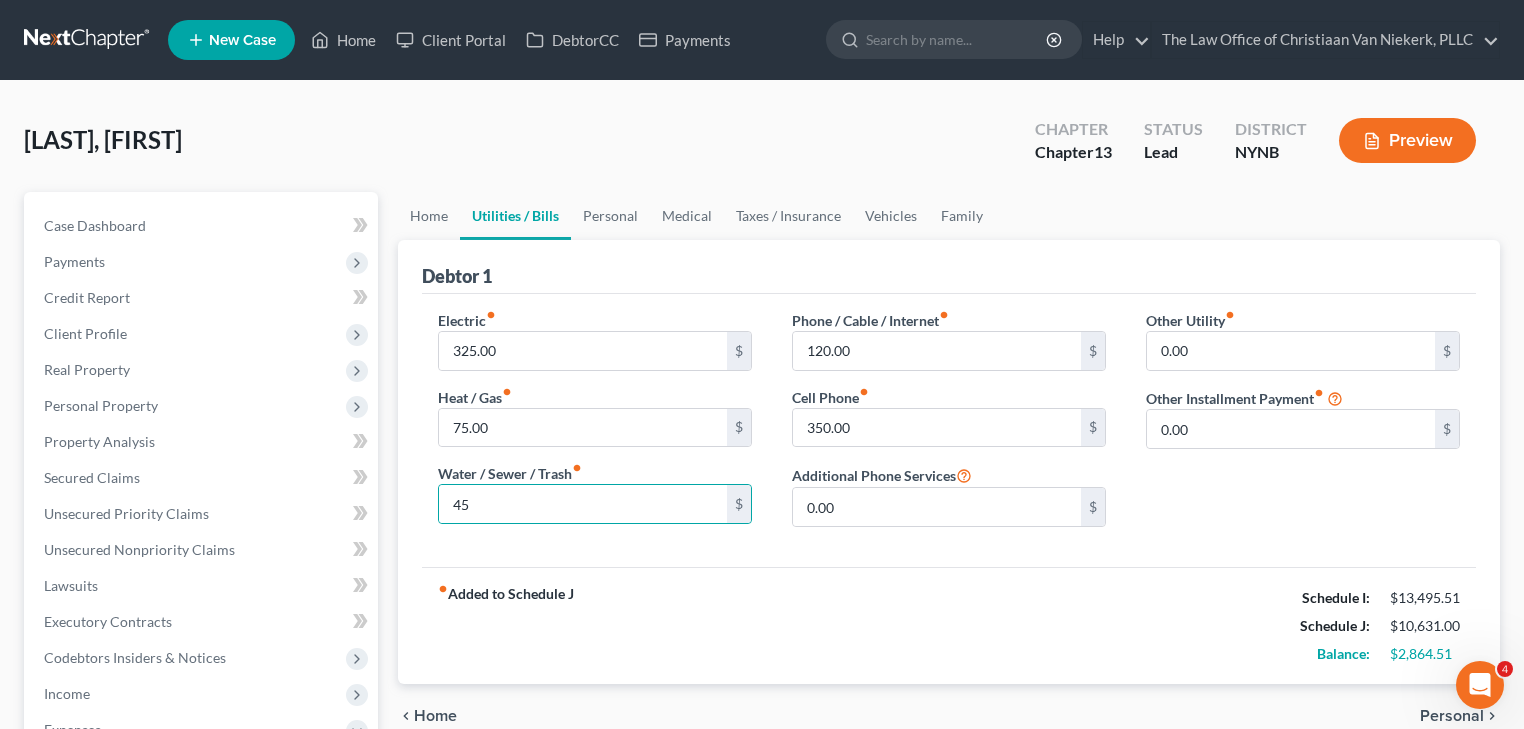 drag, startPoint x: 918, startPoint y: 579, endPoint x: 916, endPoint y: 564, distance: 15.132746 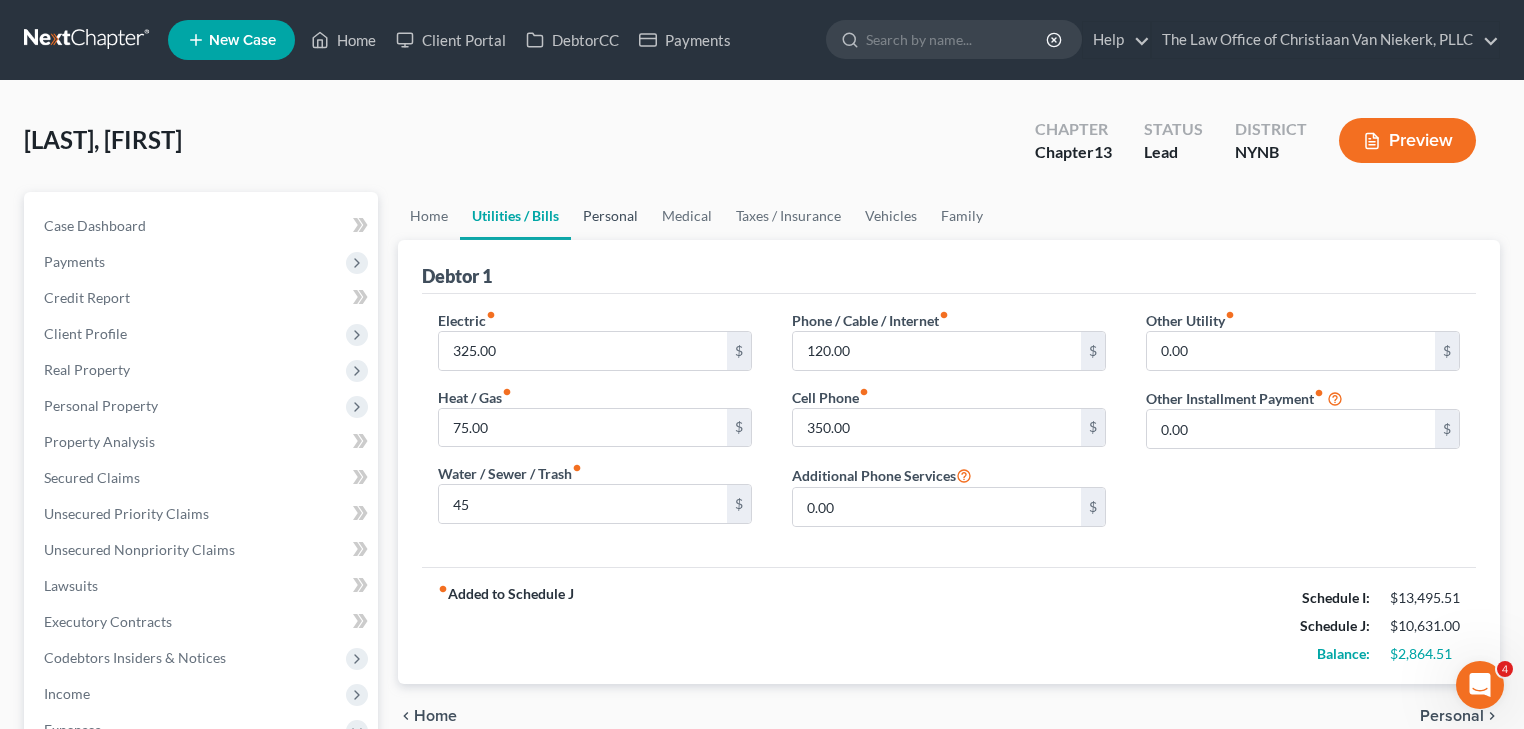 click on "Personal" at bounding box center [610, 216] 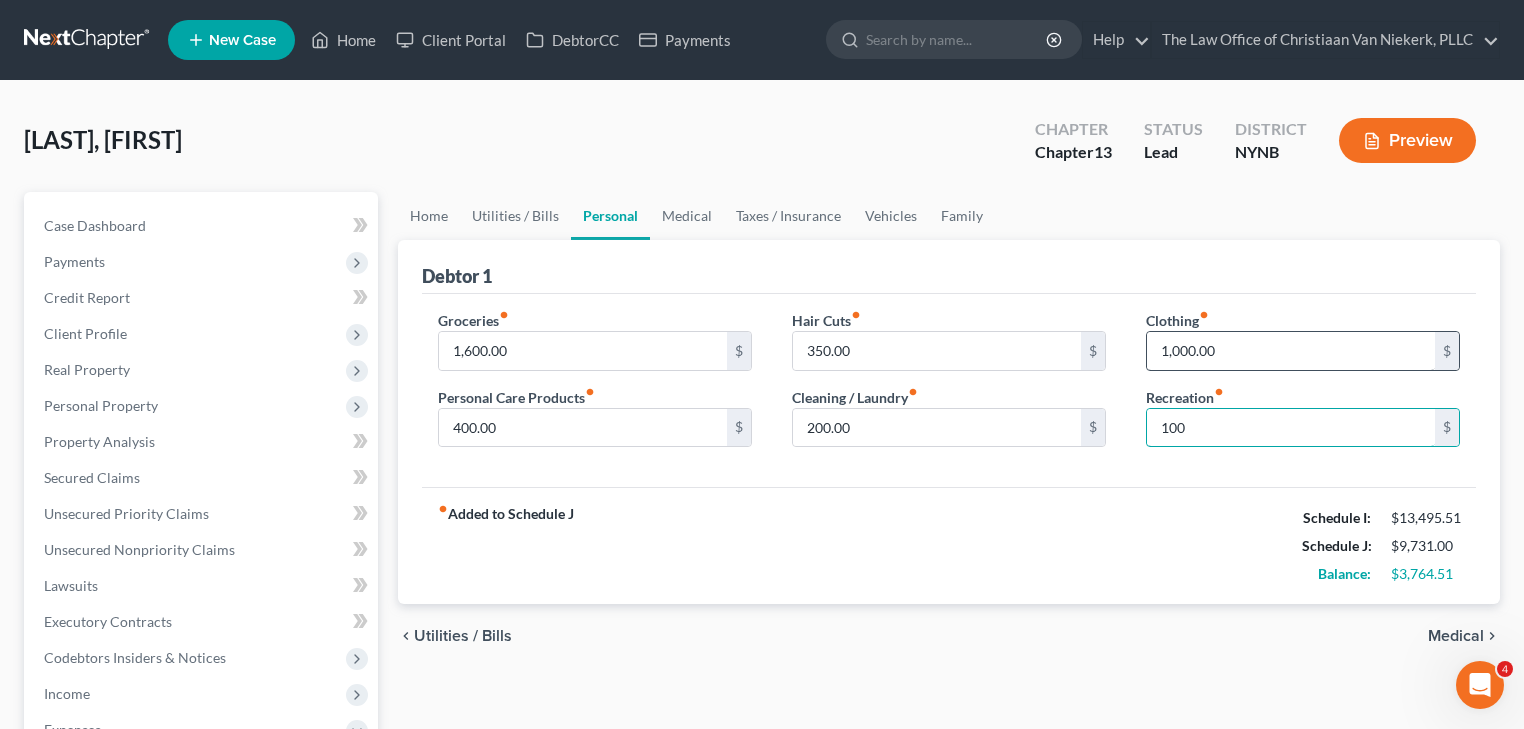 type on "100" 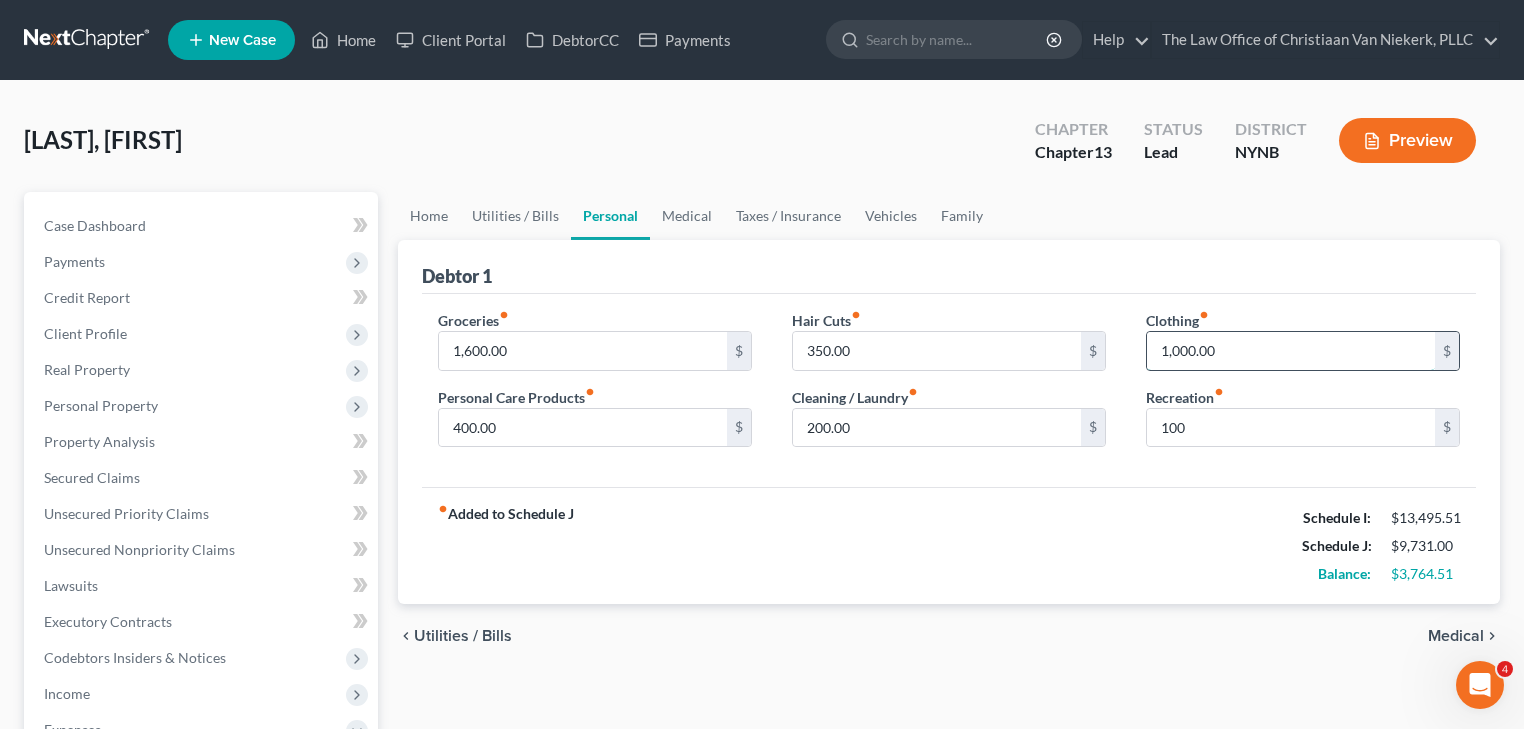 click on "1,000.00" at bounding box center [1291, 351] 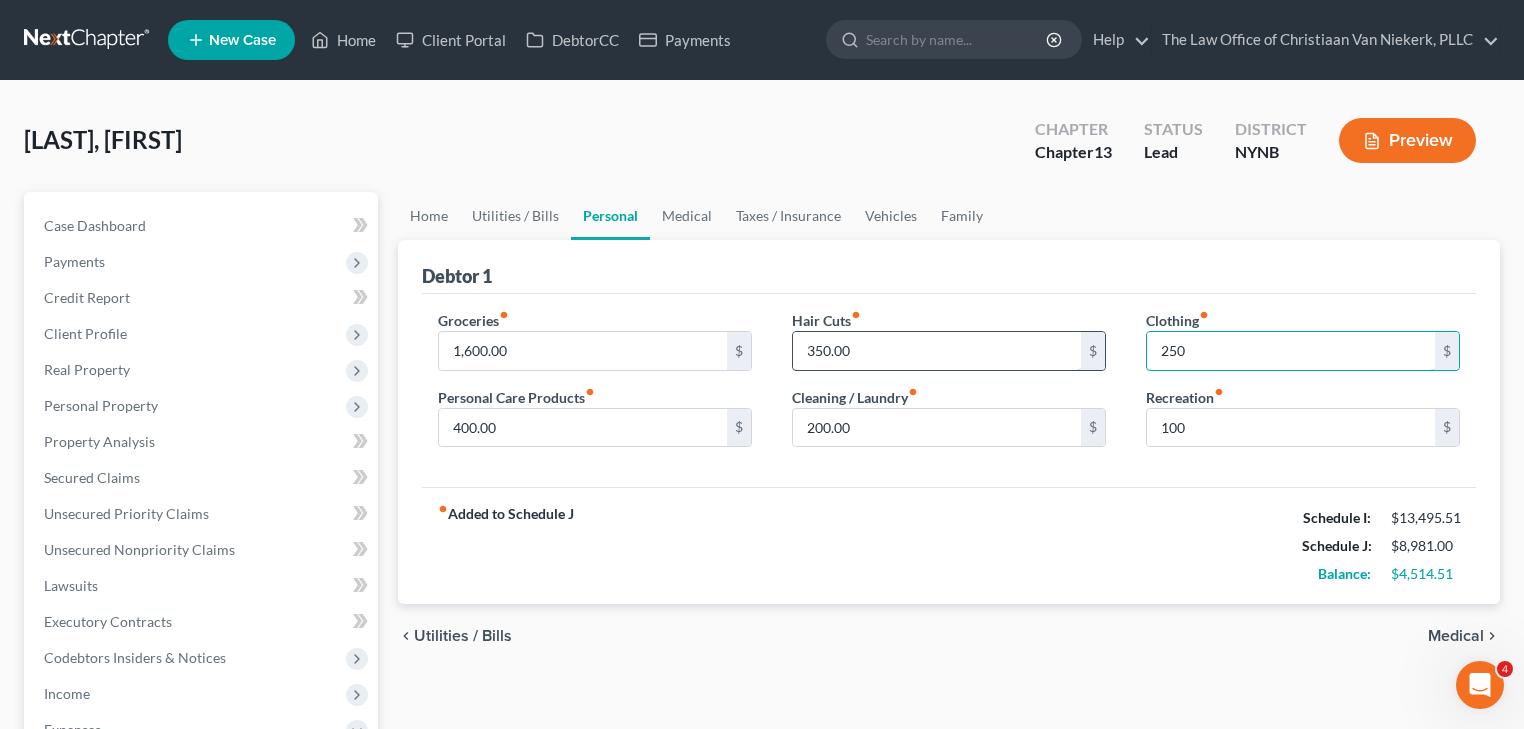 type on "250" 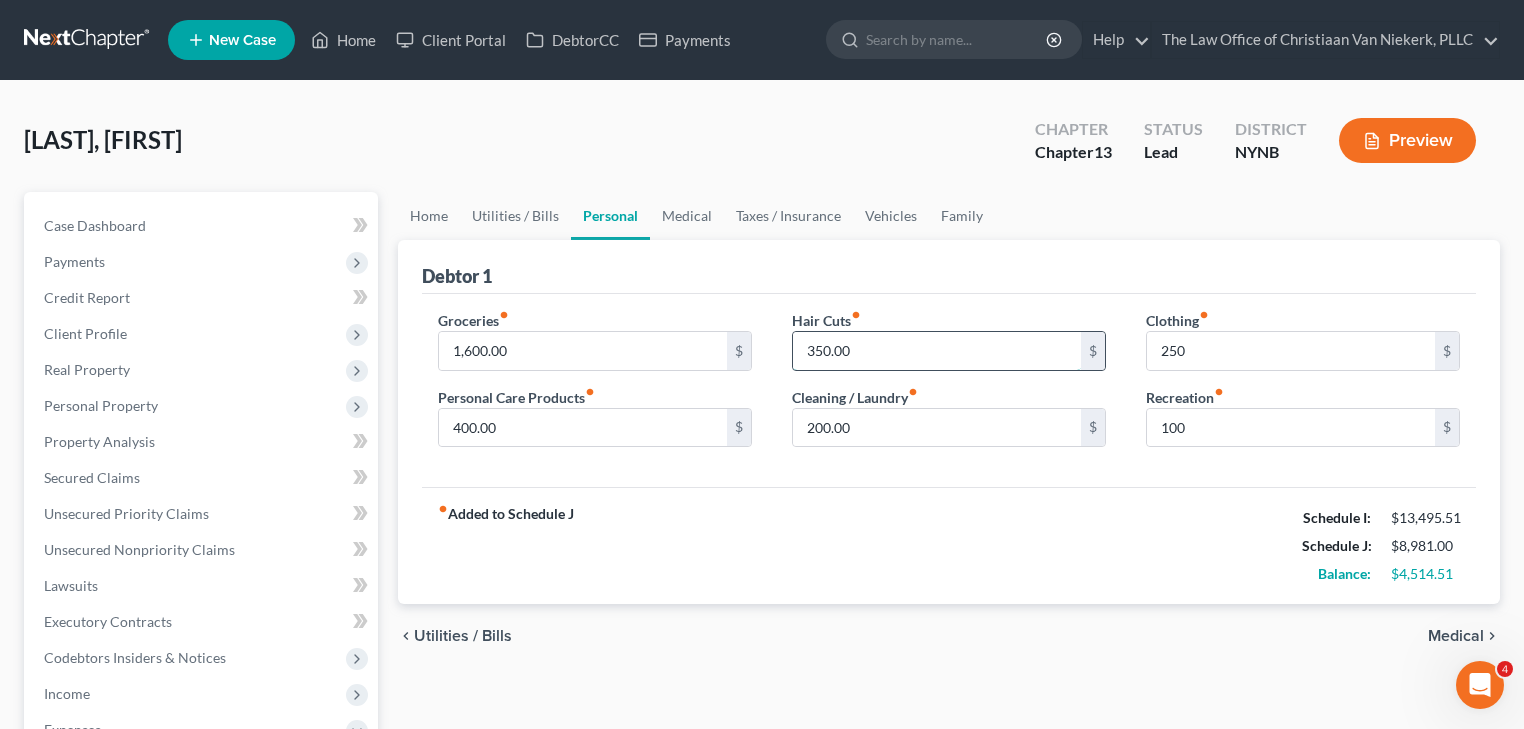 click on "350.00" at bounding box center [937, 351] 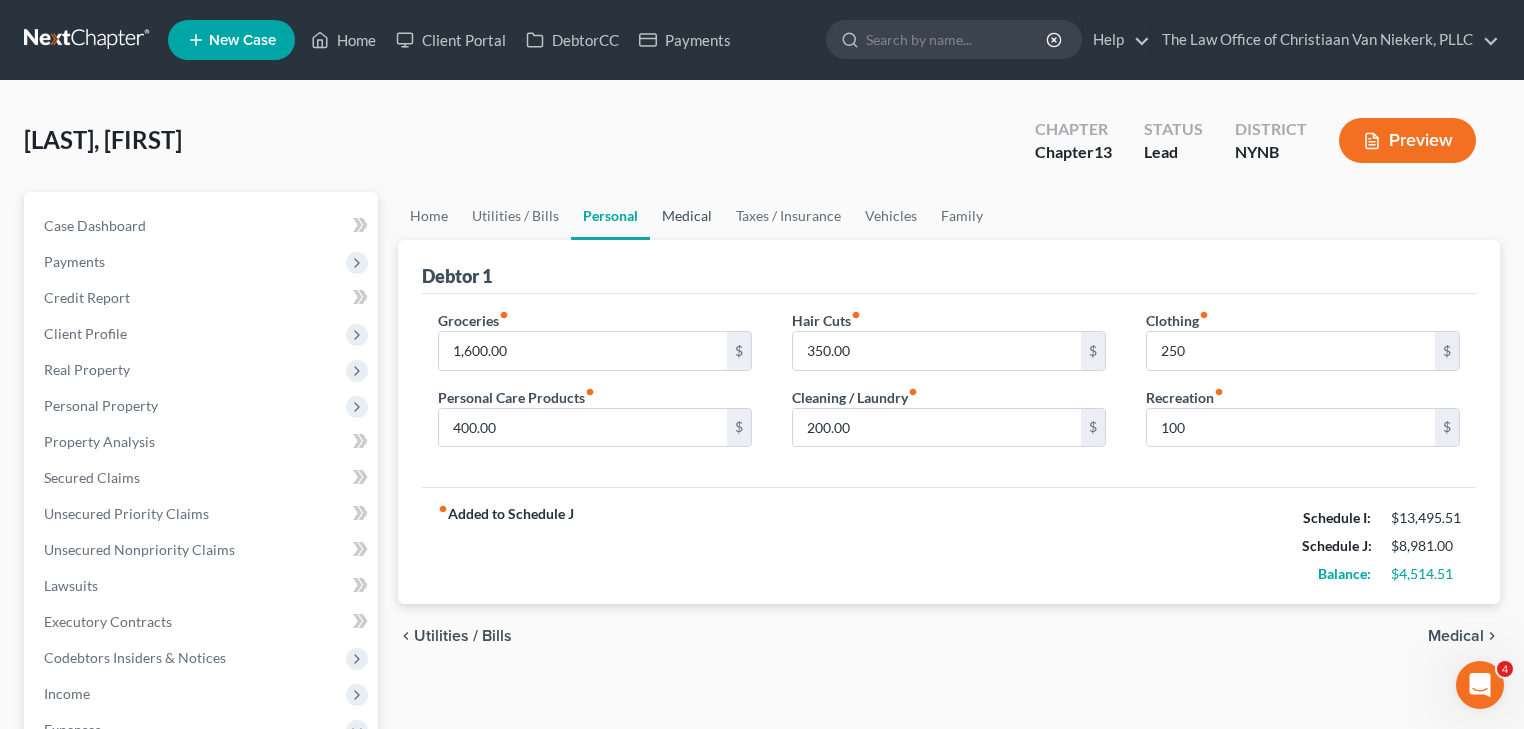 click on "Medical" at bounding box center [687, 216] 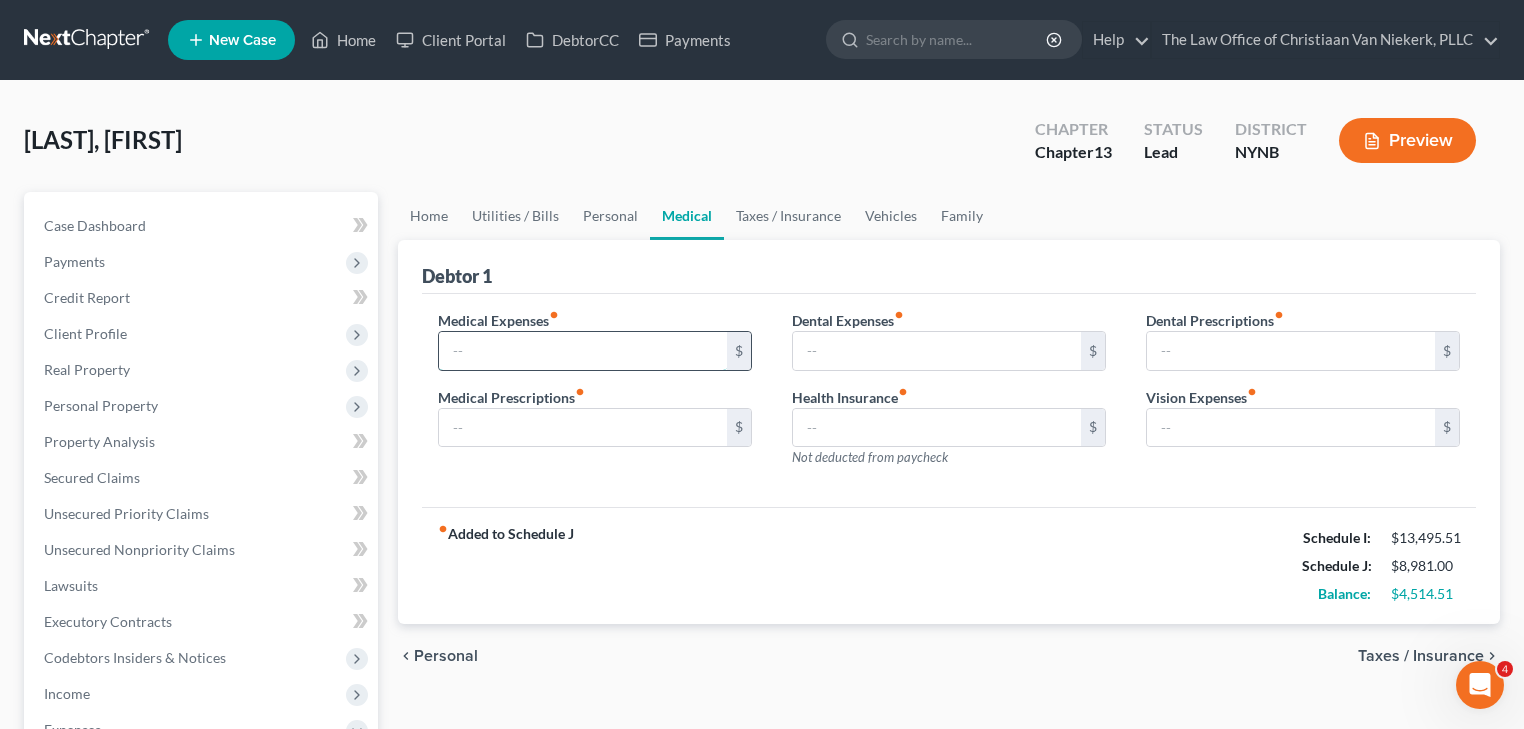 click at bounding box center (583, 351) 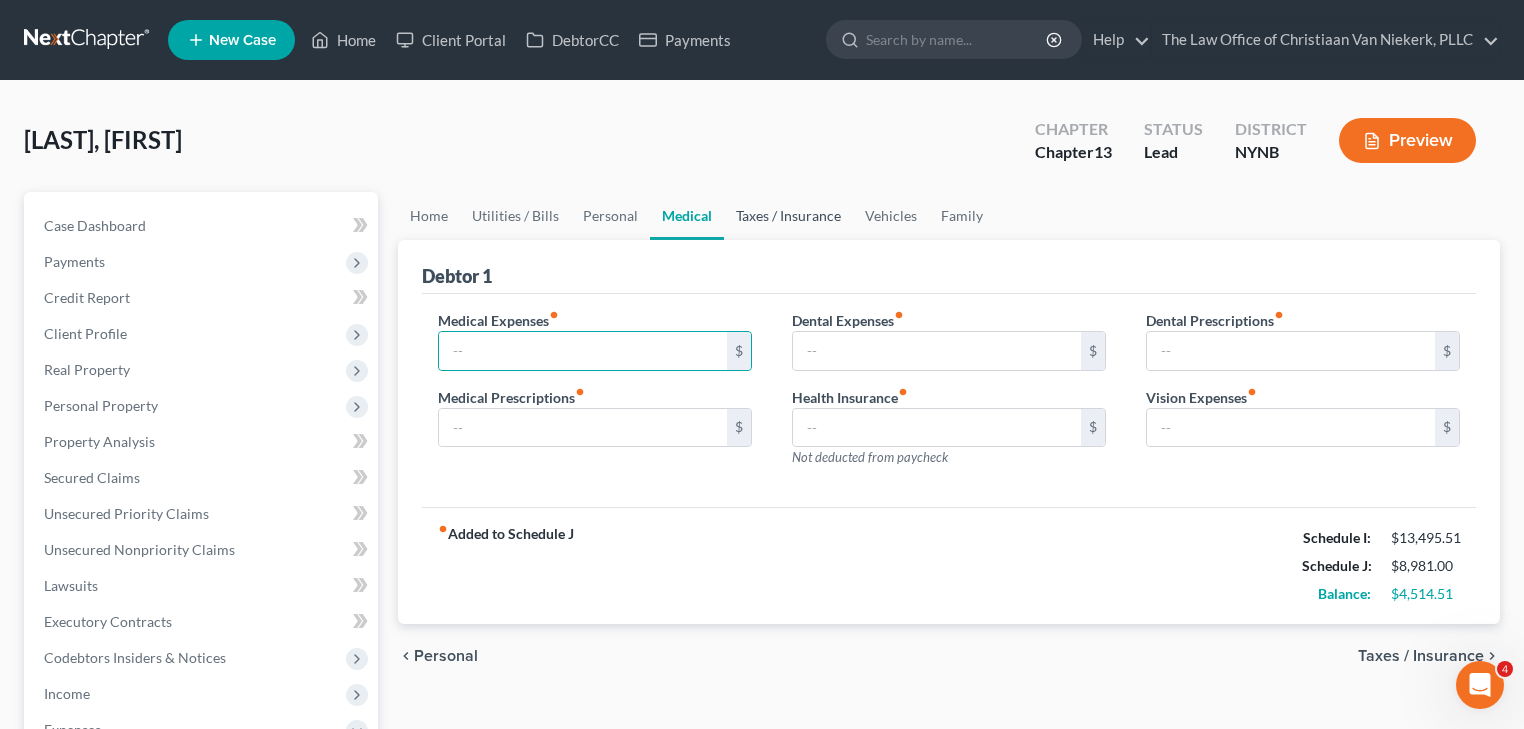 click on "Taxes / Insurance" at bounding box center (788, 216) 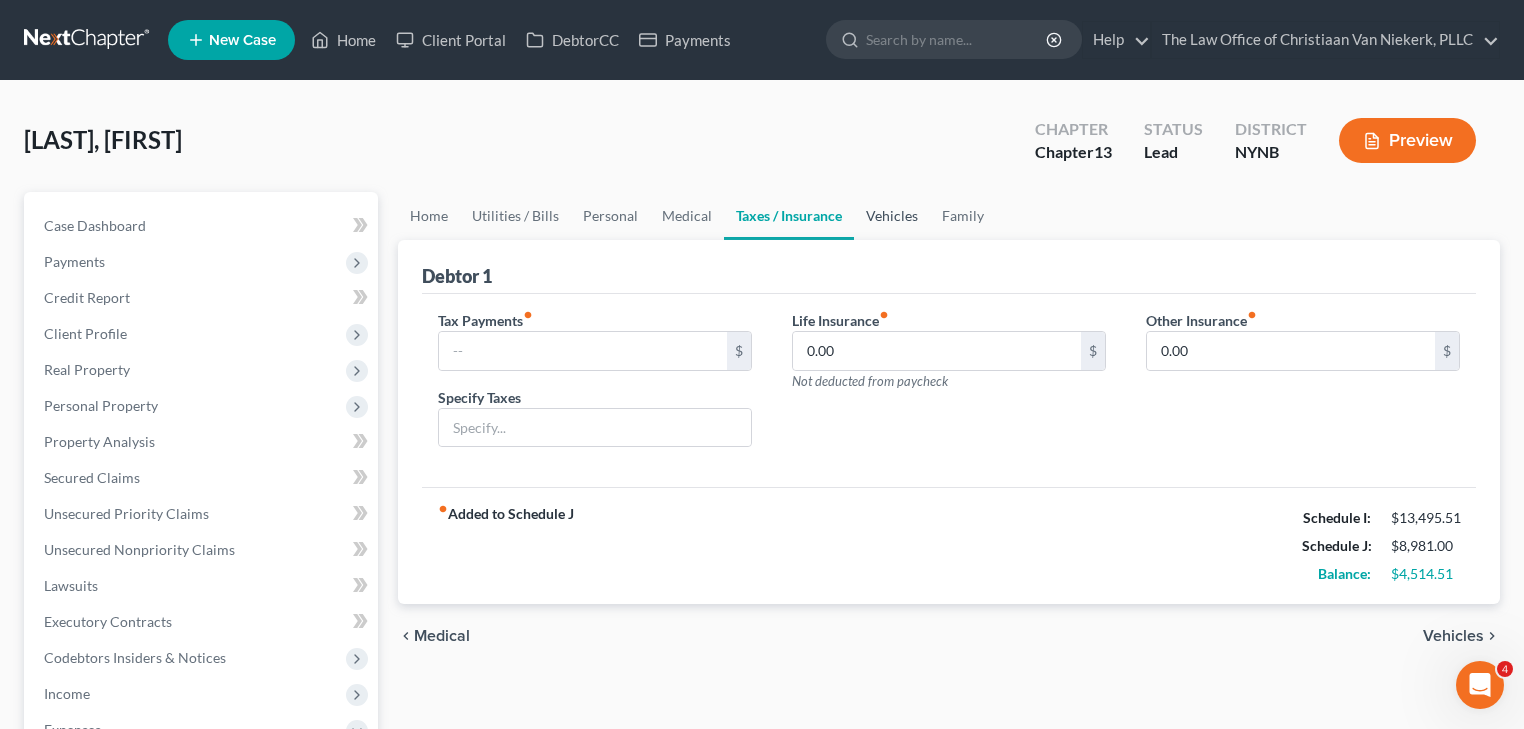 click on "Vehicles" at bounding box center [892, 216] 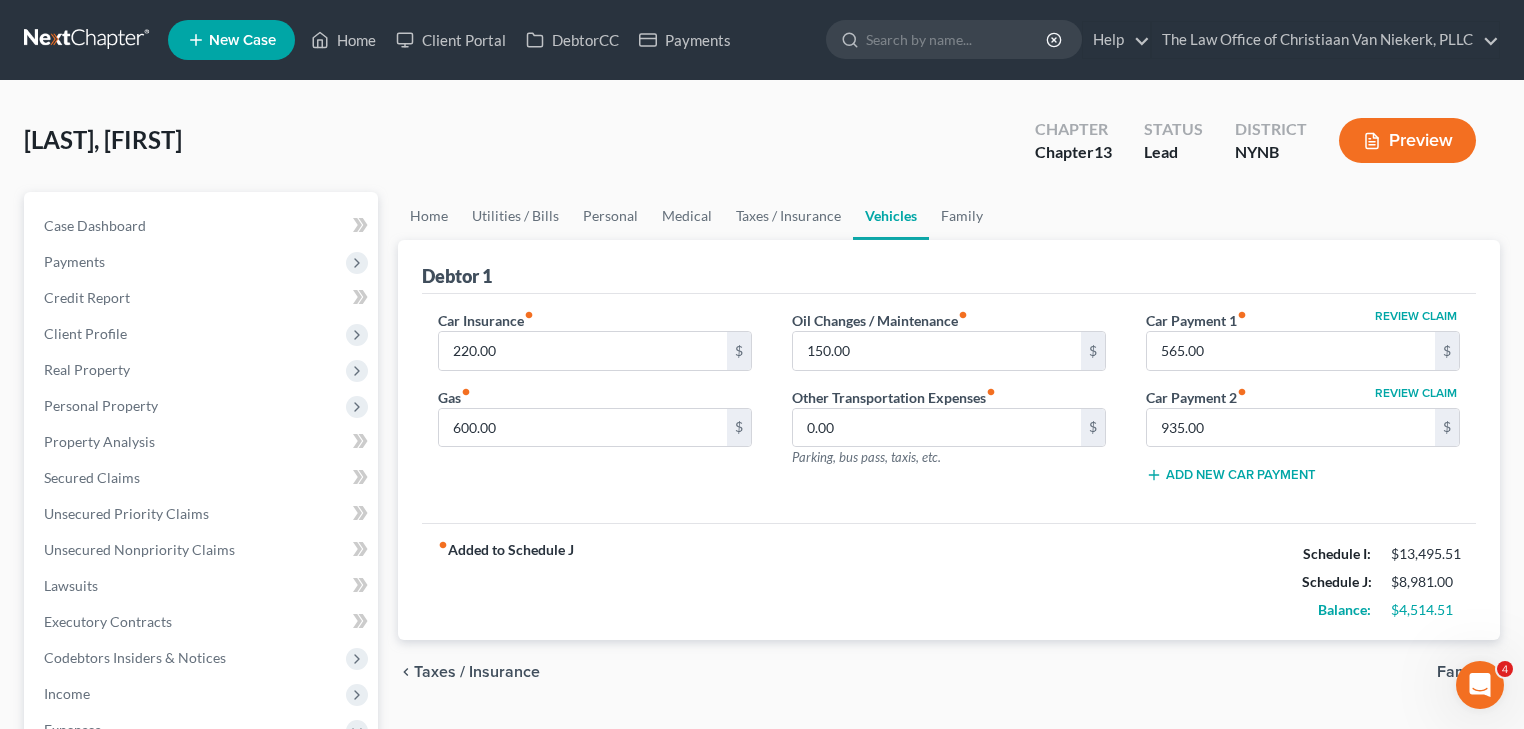 click on "Add New Car Payment" at bounding box center [1231, 475] 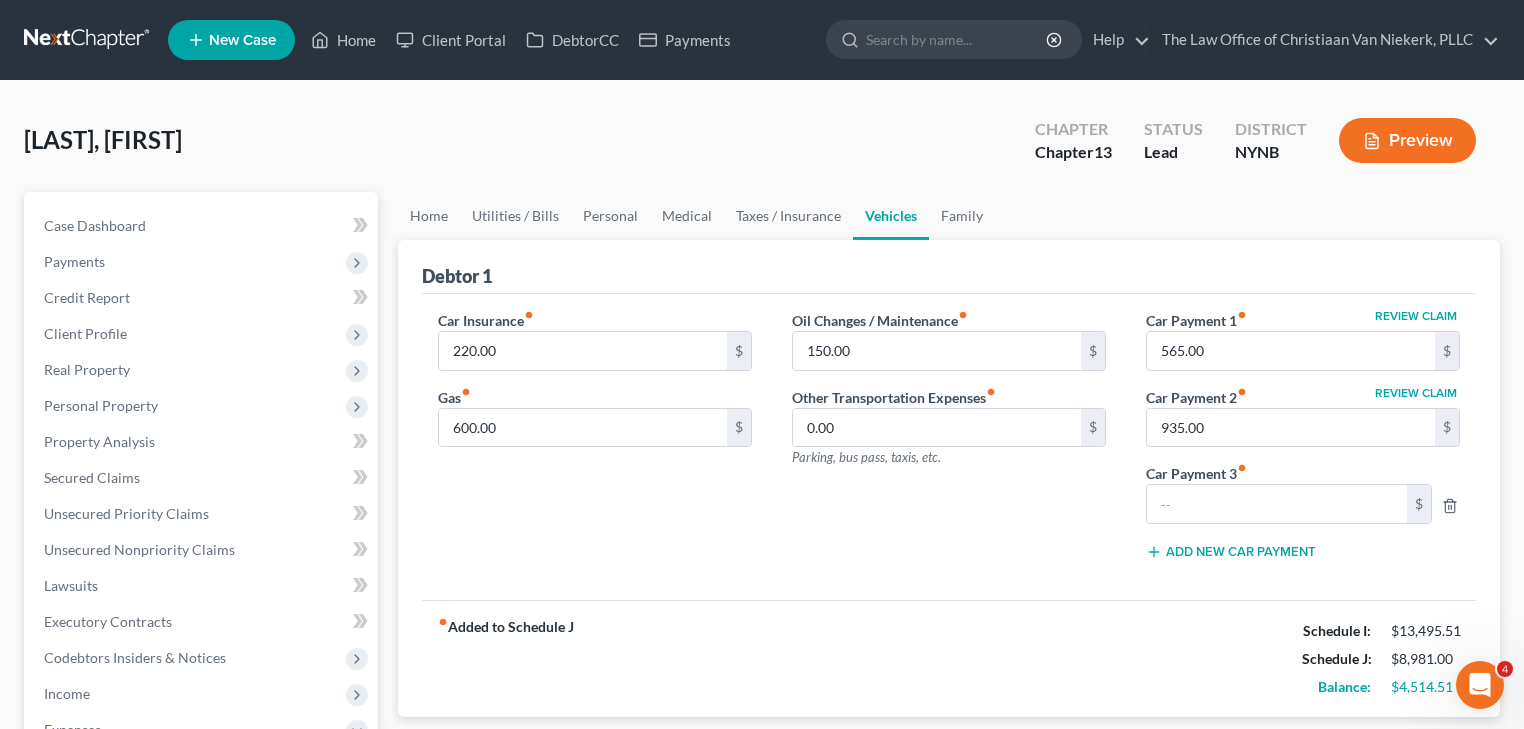 click on "Oil Changes / Maintenance  fiber_manual_record 150.00 $ Other Transportation Expenses  fiber_manual_record 0.00 $ Parking, bus pass, taxis, etc." at bounding box center [949, 443] 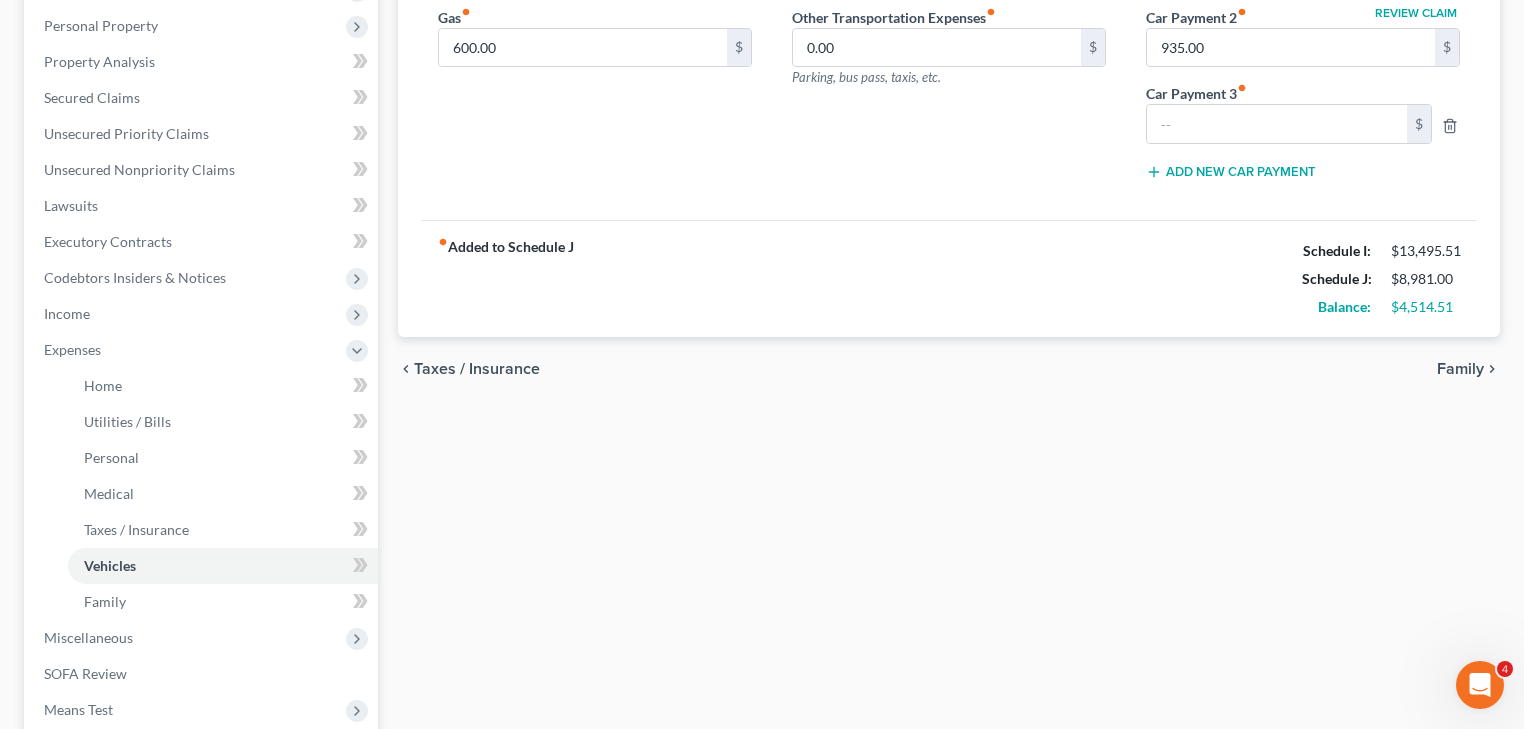 scroll, scrollTop: 400, scrollLeft: 0, axis: vertical 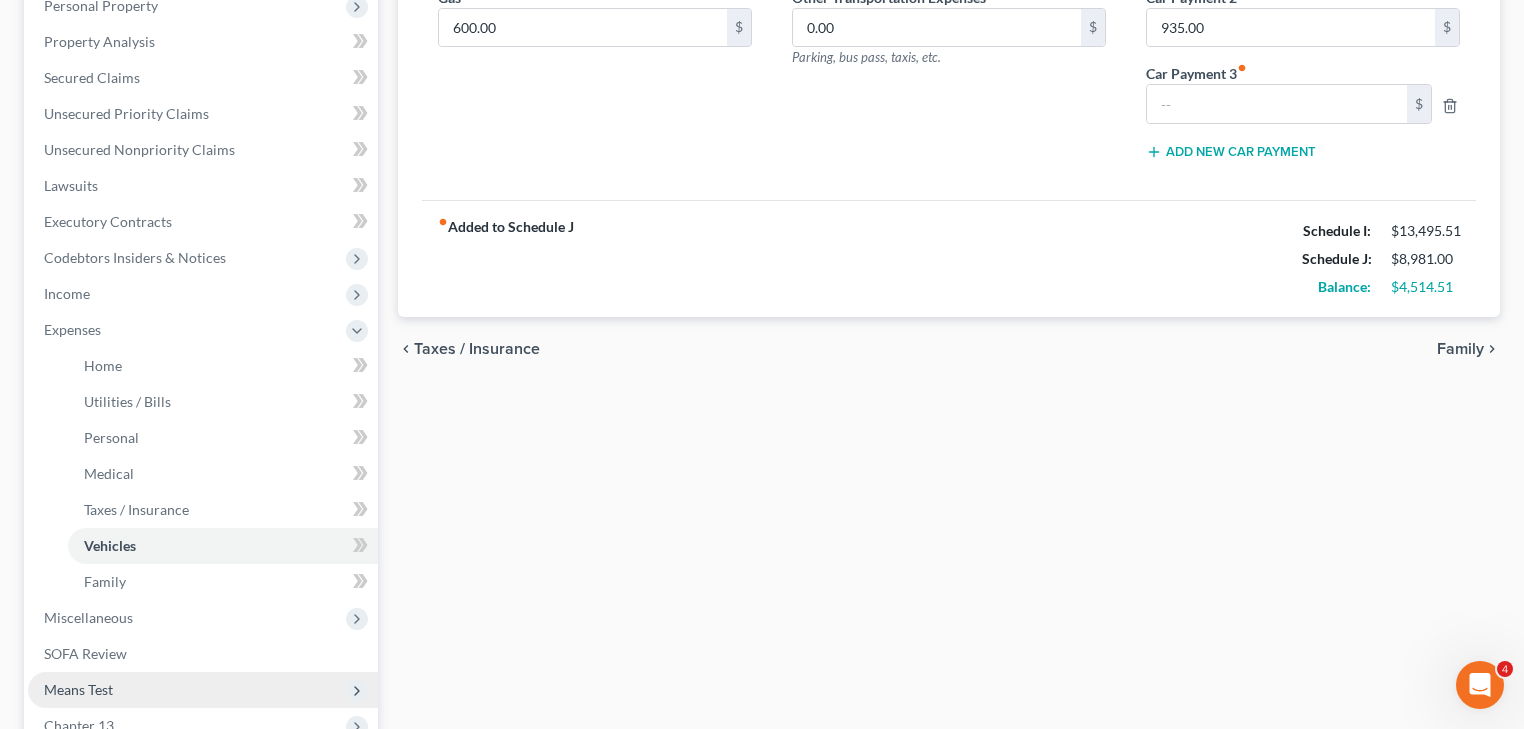 click on "Means Test" at bounding box center (203, 690) 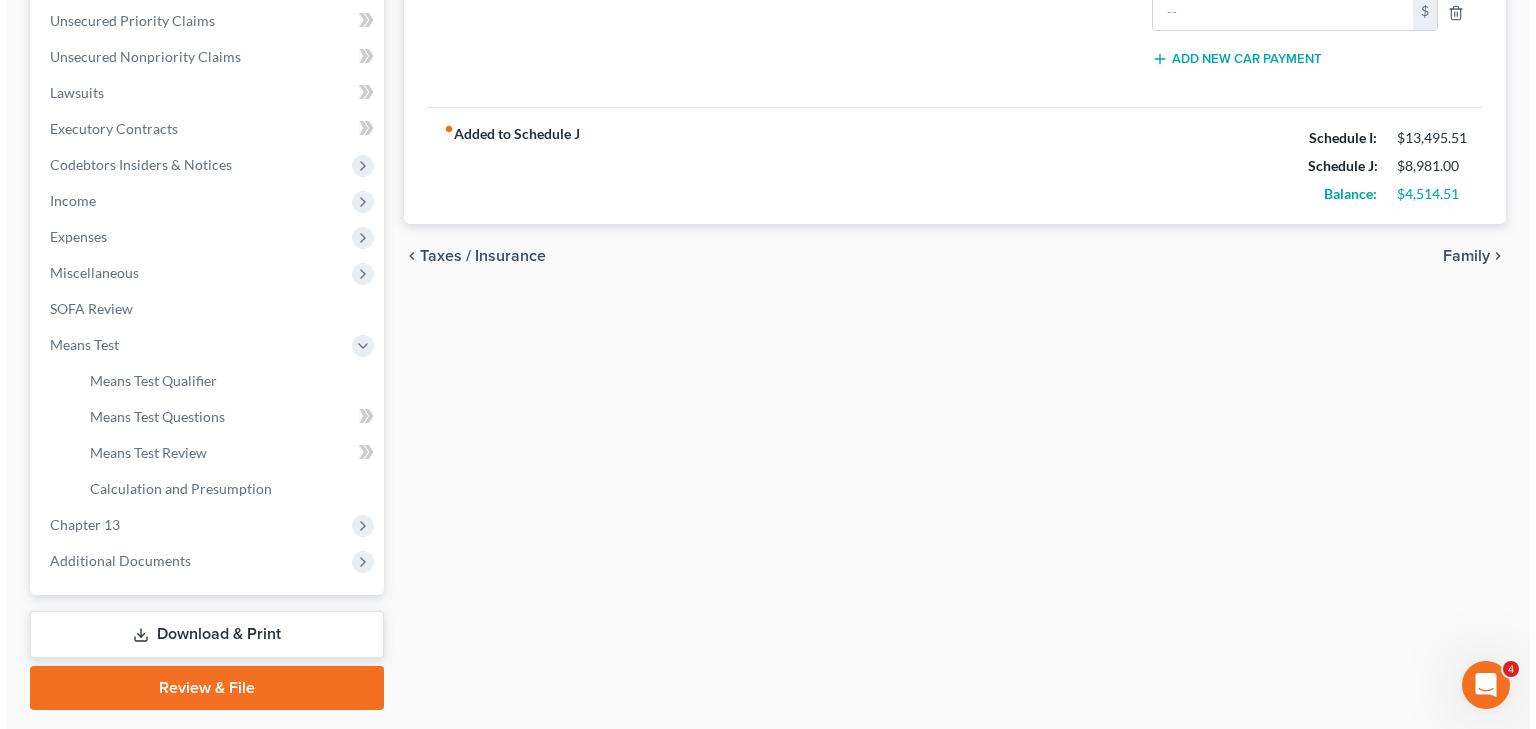 scroll, scrollTop: 548, scrollLeft: 0, axis: vertical 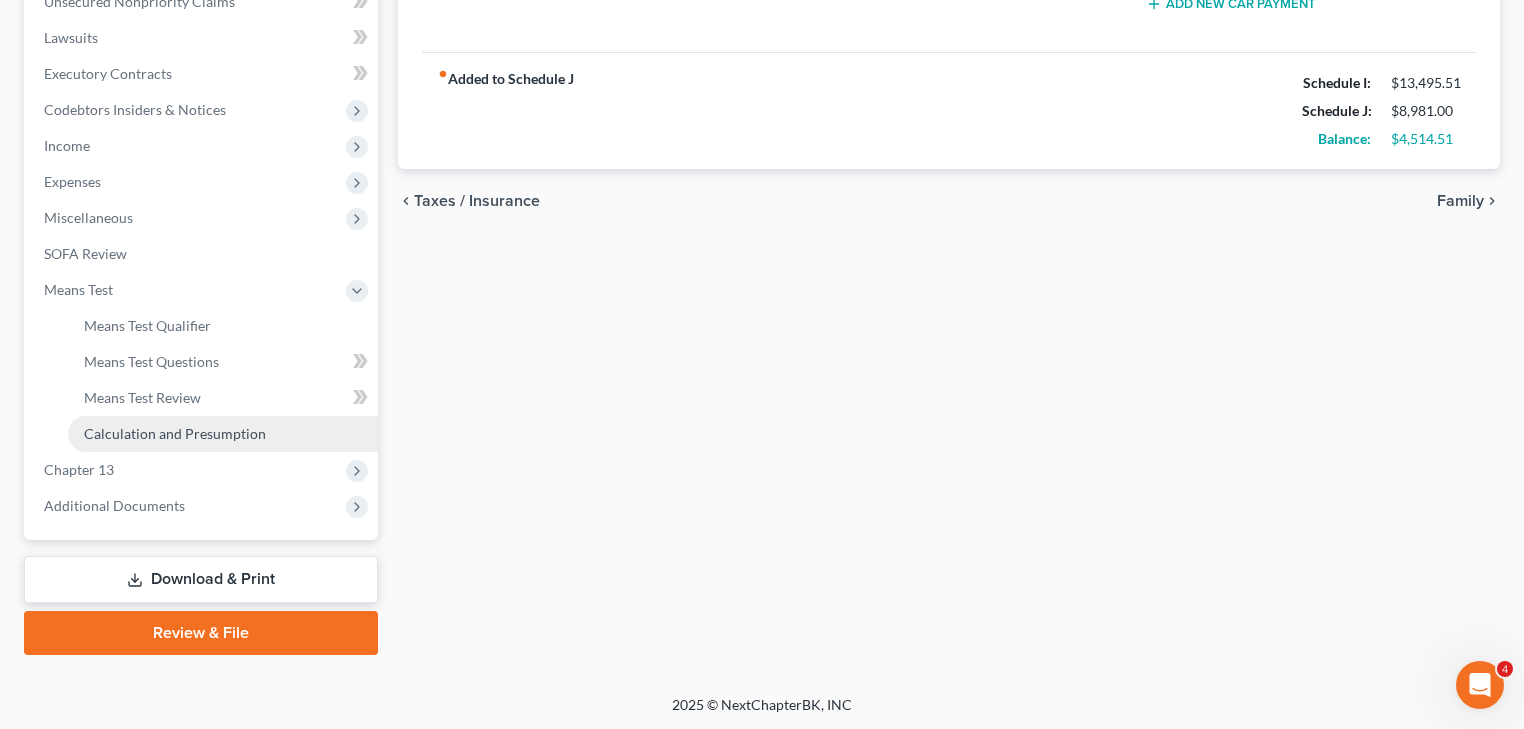 drag, startPoint x: 136, startPoint y: 428, endPoint x: 152, endPoint y: 431, distance: 16.27882 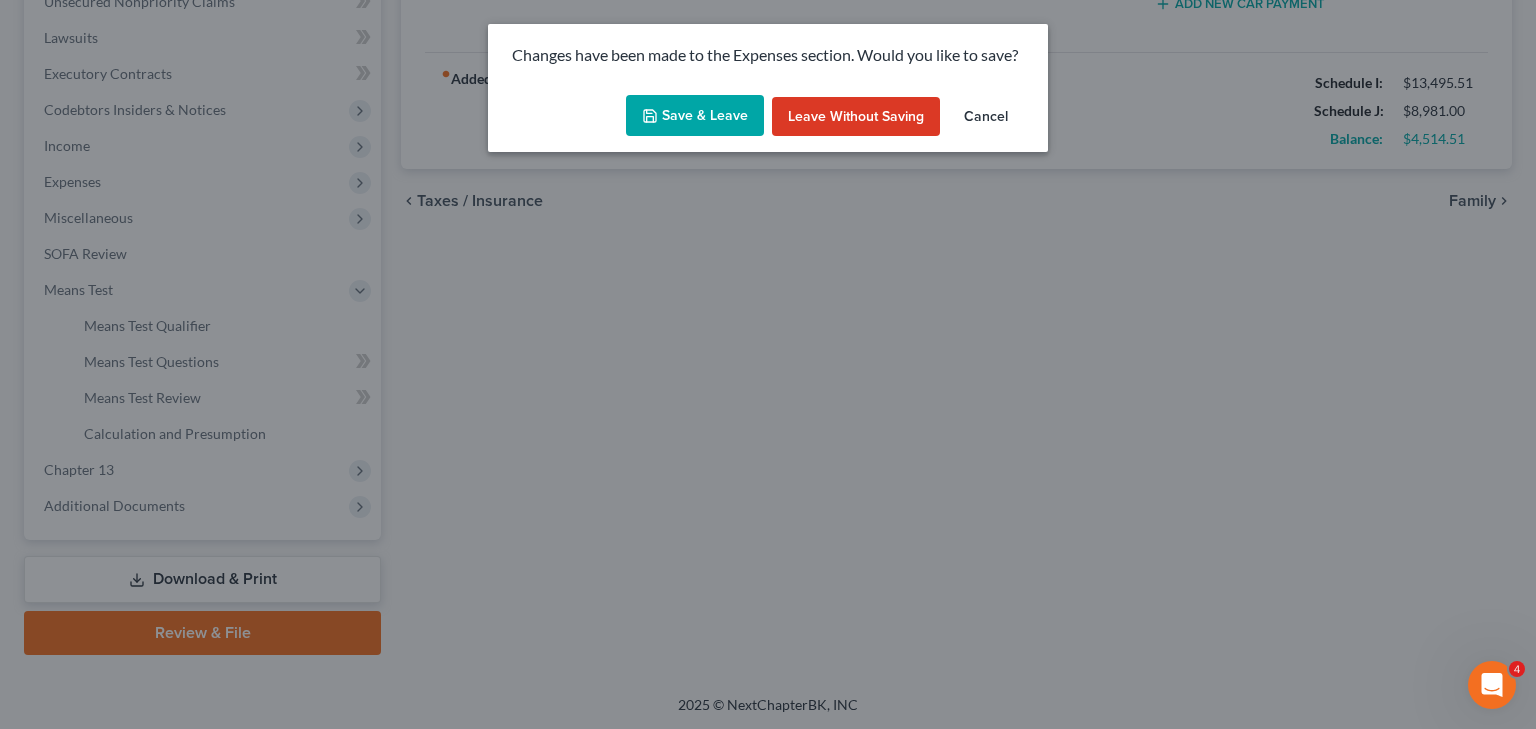 click on "Save & Leave" at bounding box center [695, 116] 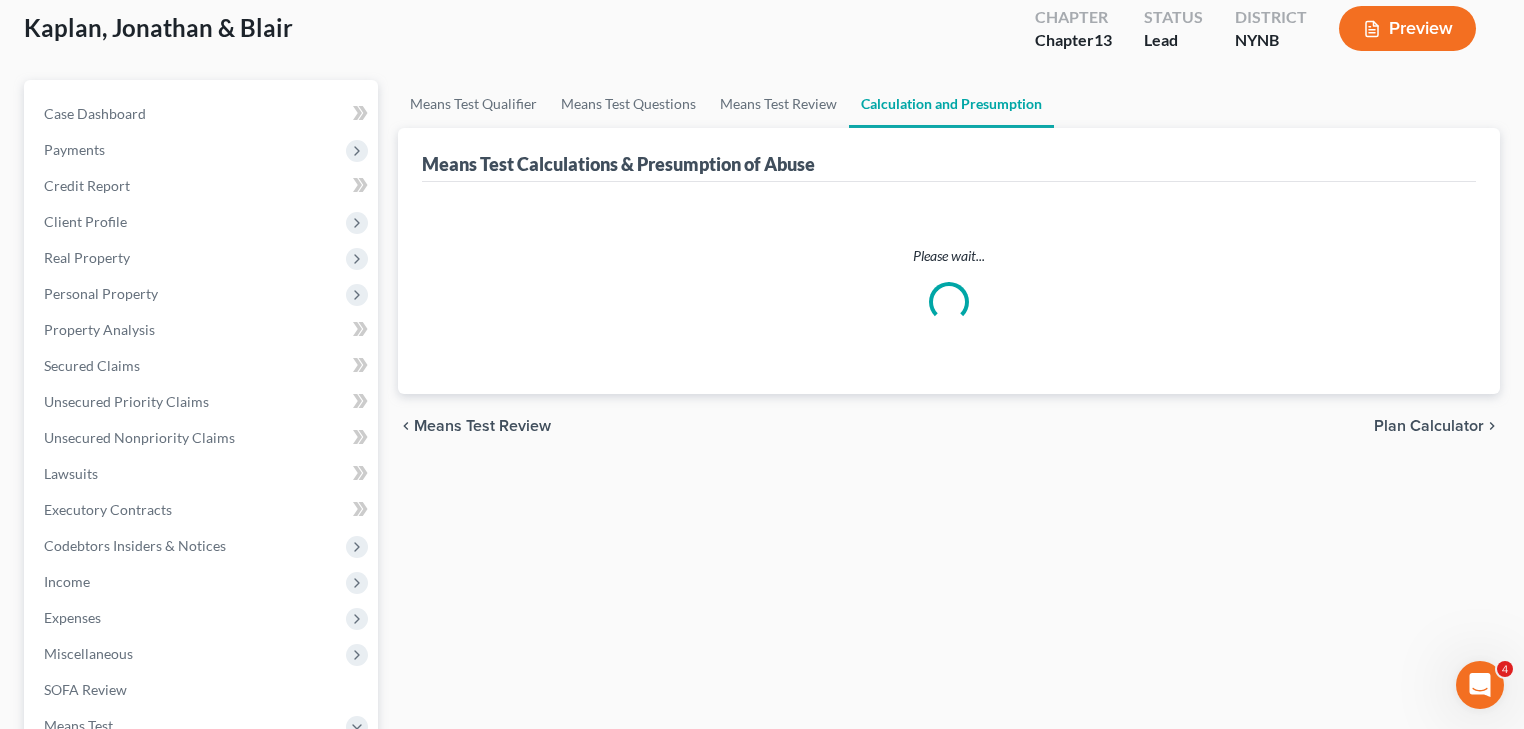 scroll, scrollTop: 0, scrollLeft: 0, axis: both 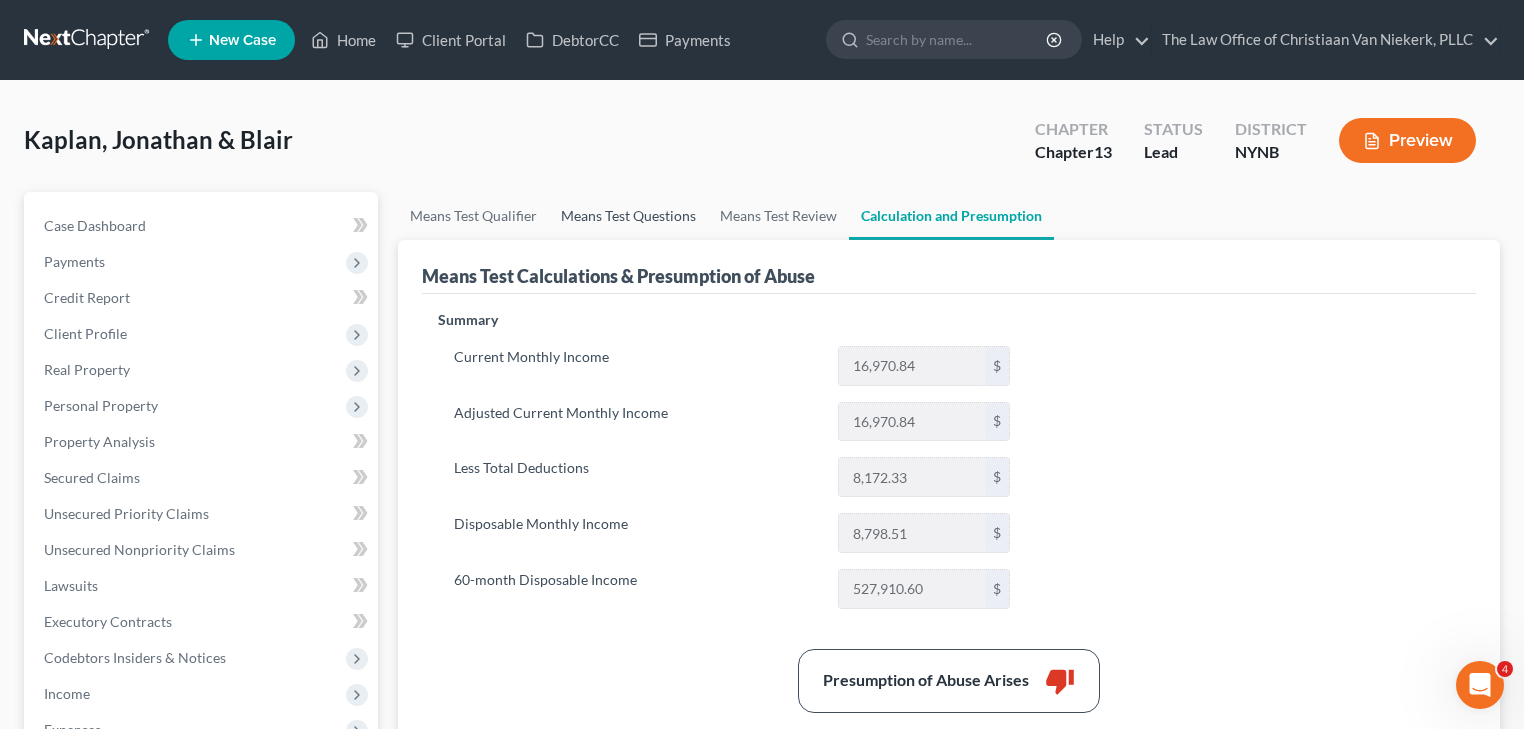 click on "Means Test Questions" at bounding box center (628, 216) 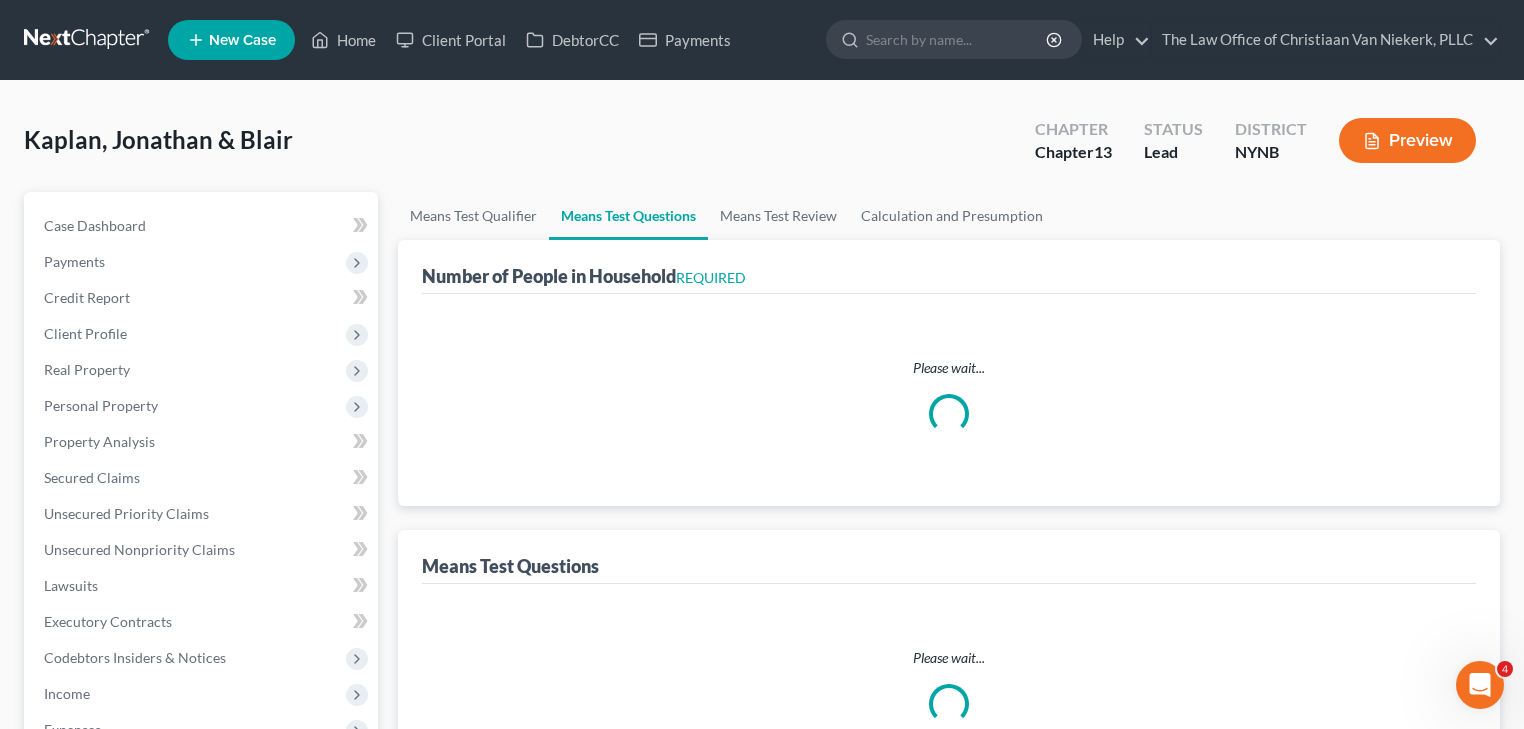 select on "0" 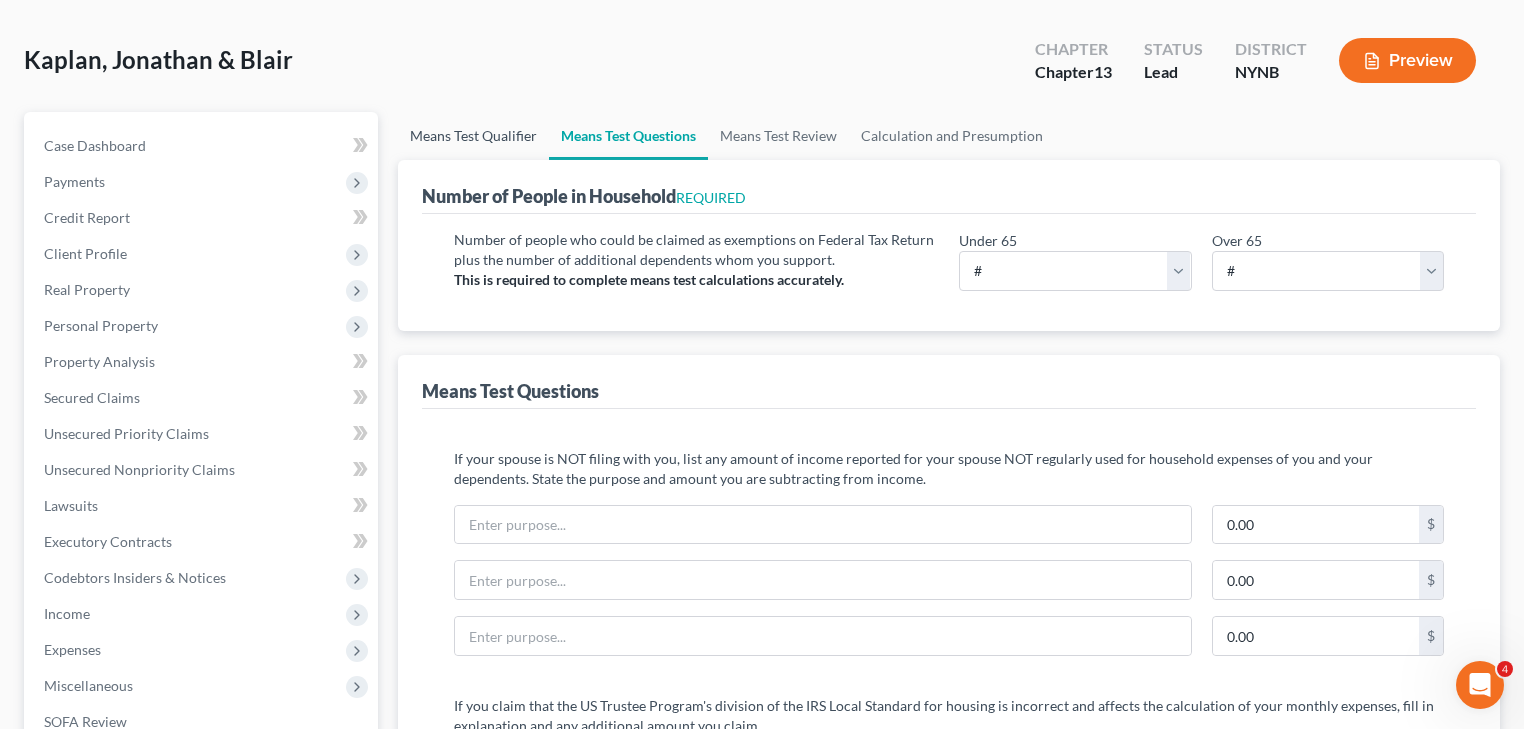 click on "Means Test Qualifier" at bounding box center [473, 136] 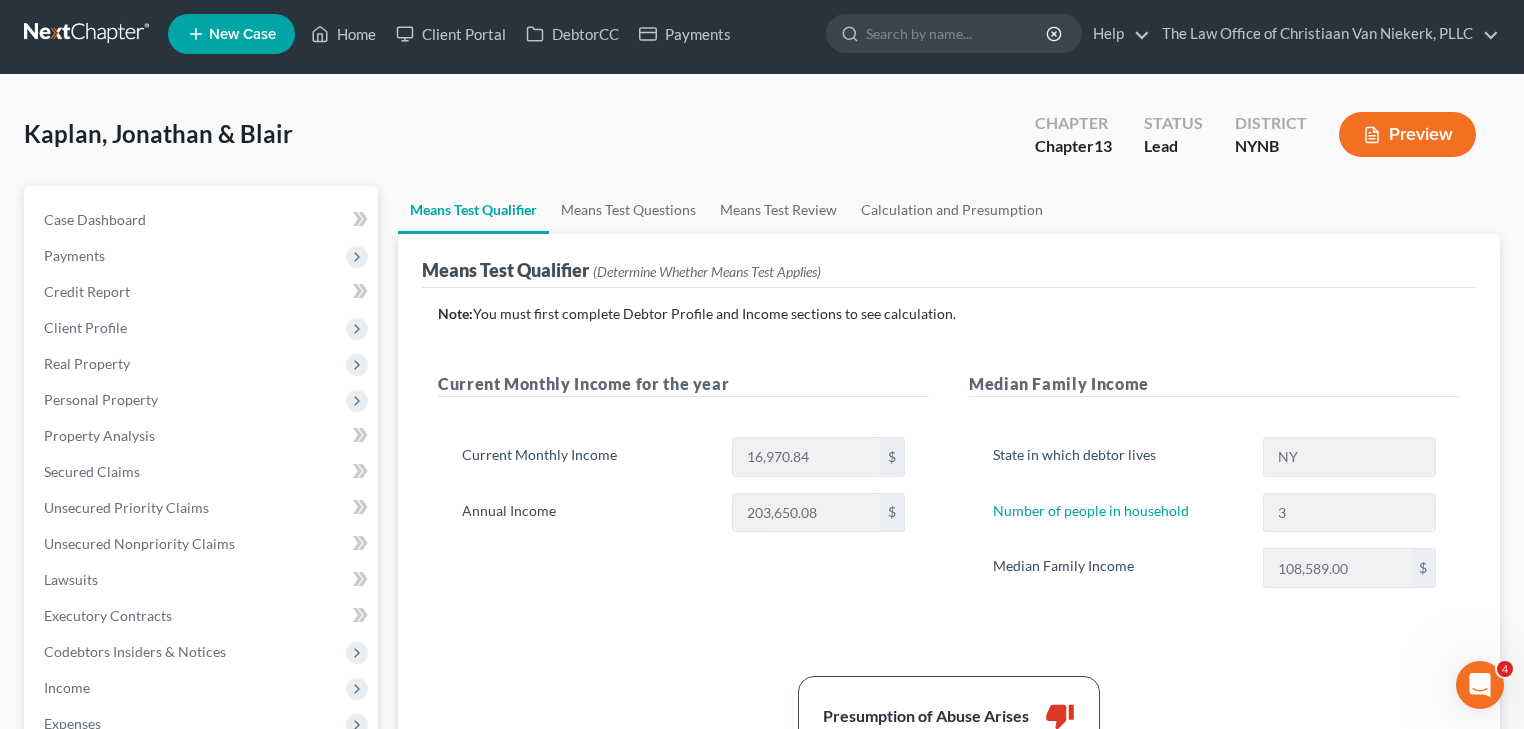 scroll, scrollTop: 0, scrollLeft: 0, axis: both 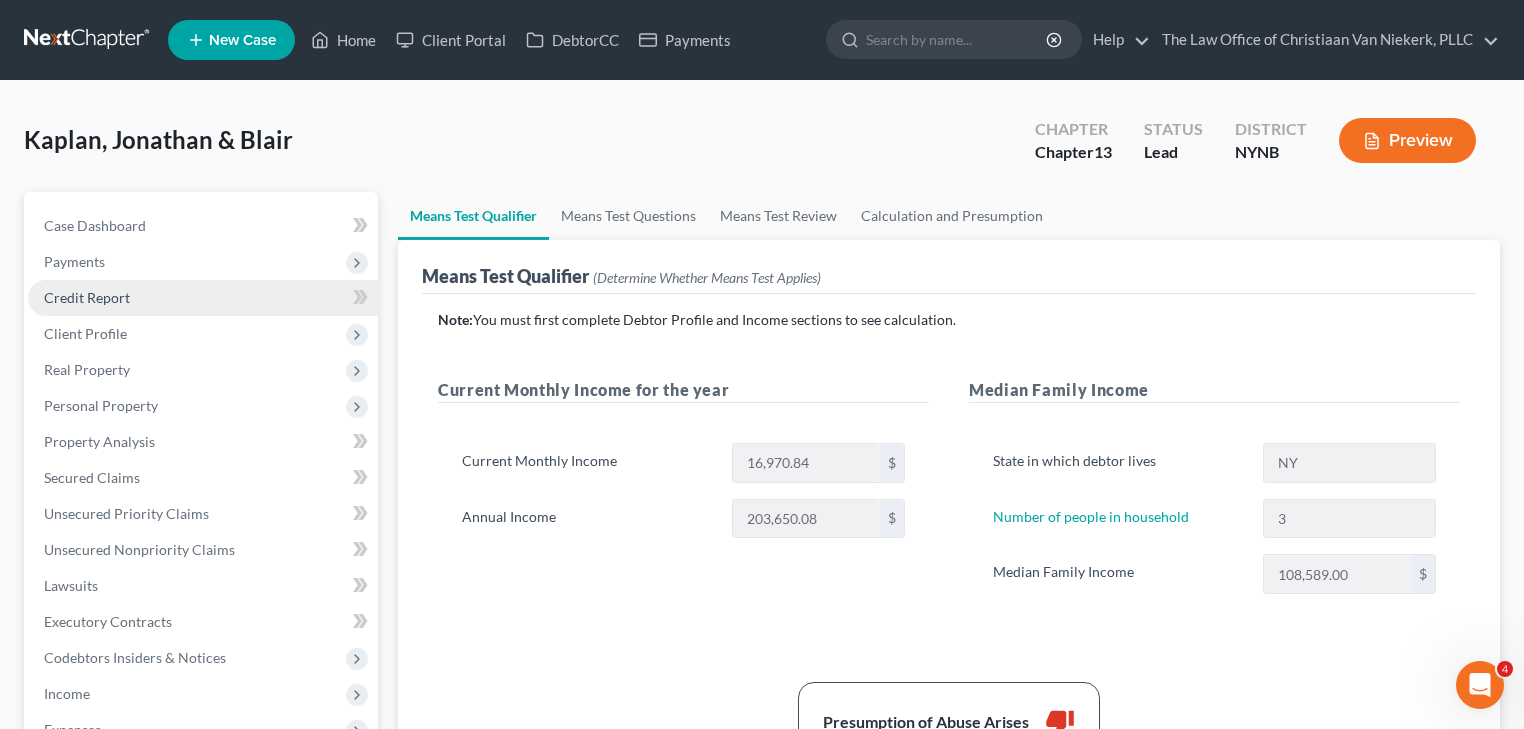 click on "Credit Report" at bounding box center [87, 297] 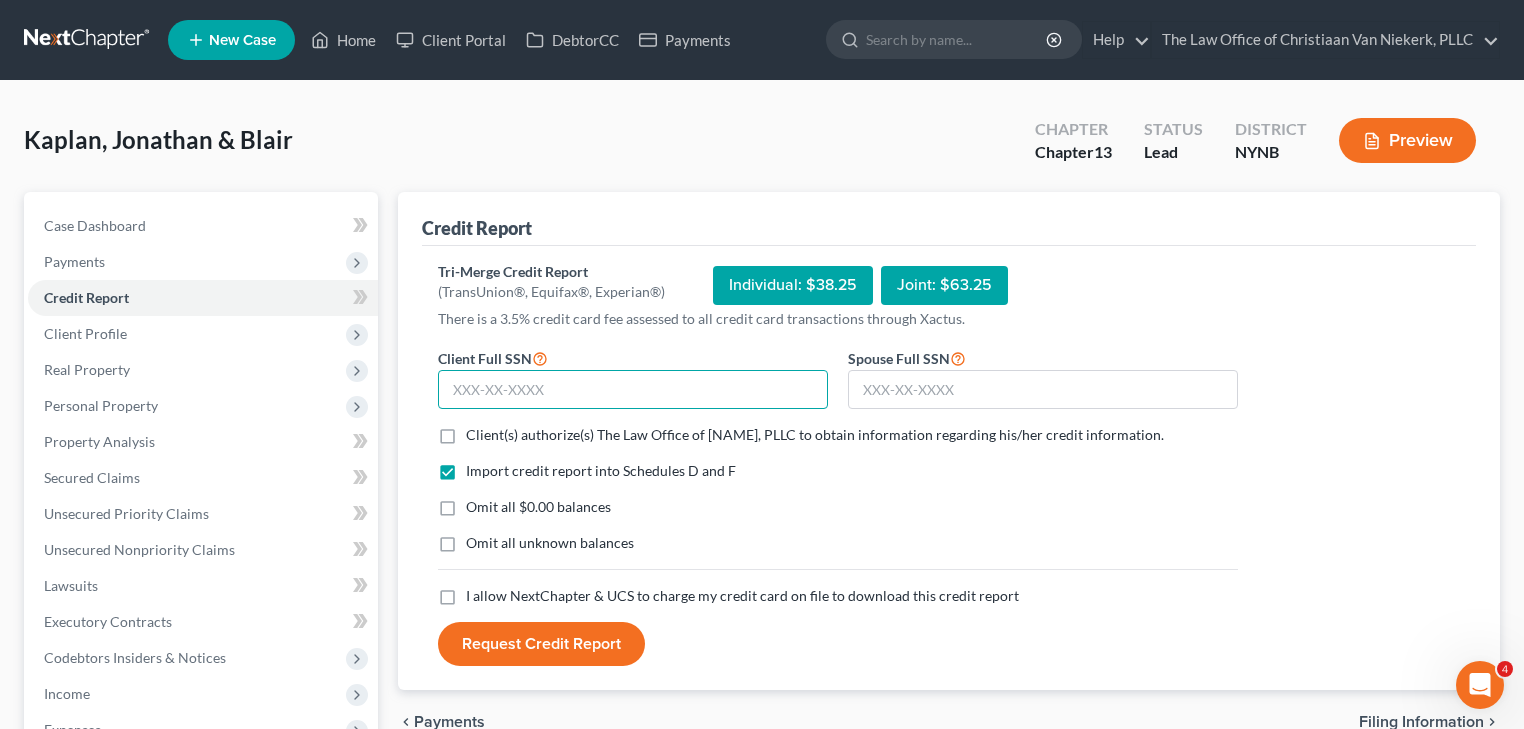click at bounding box center (633, 390) 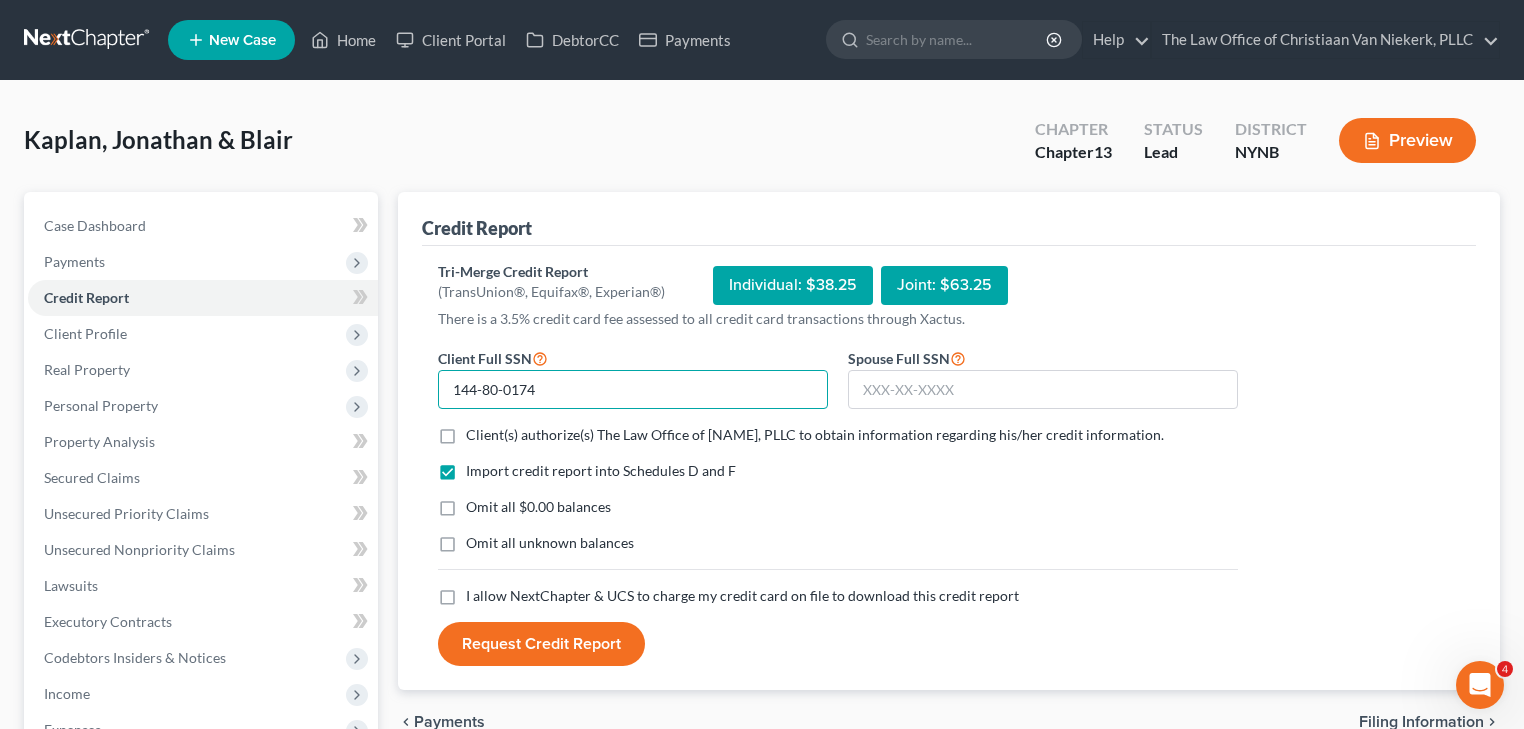 type on "144-80-0174" 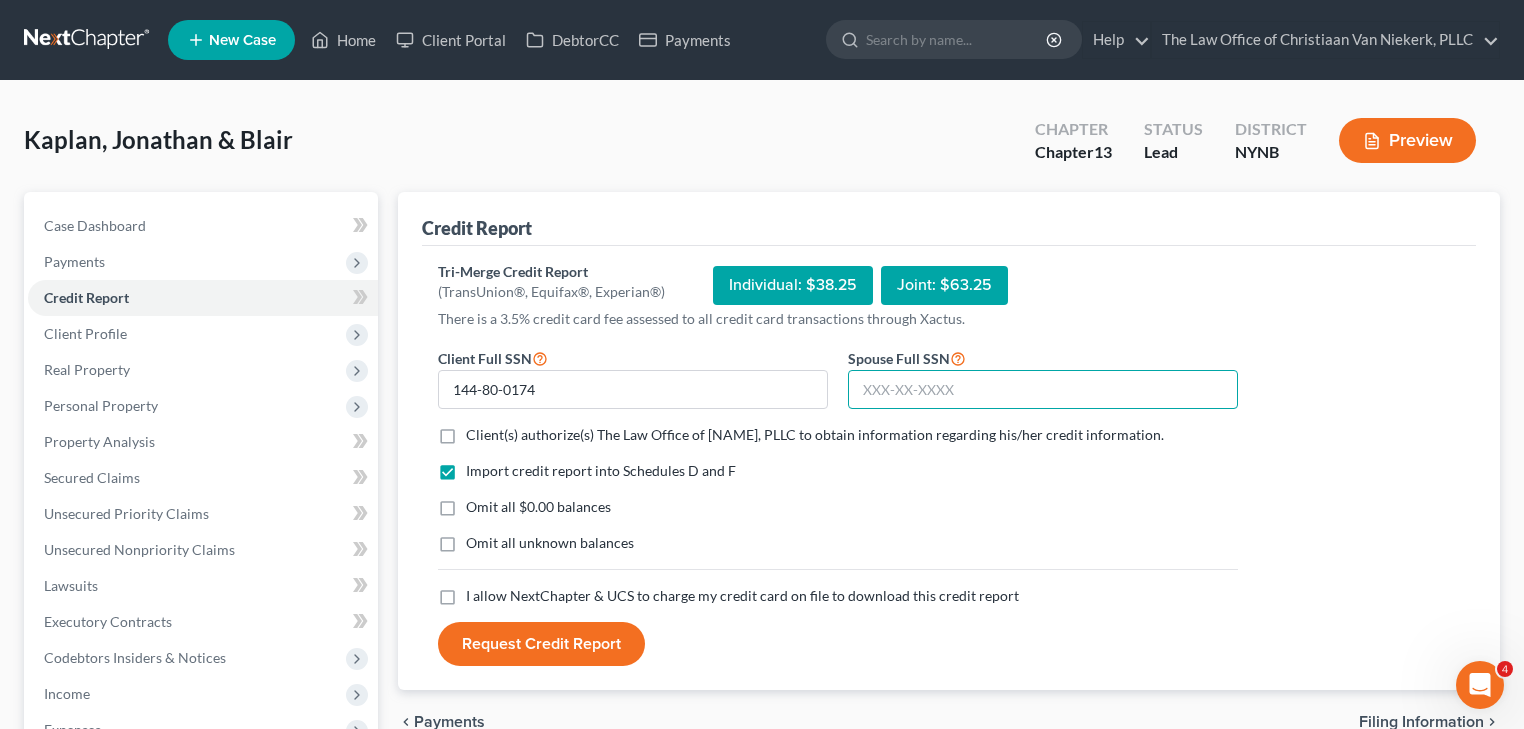 click at bounding box center [1043, 390] 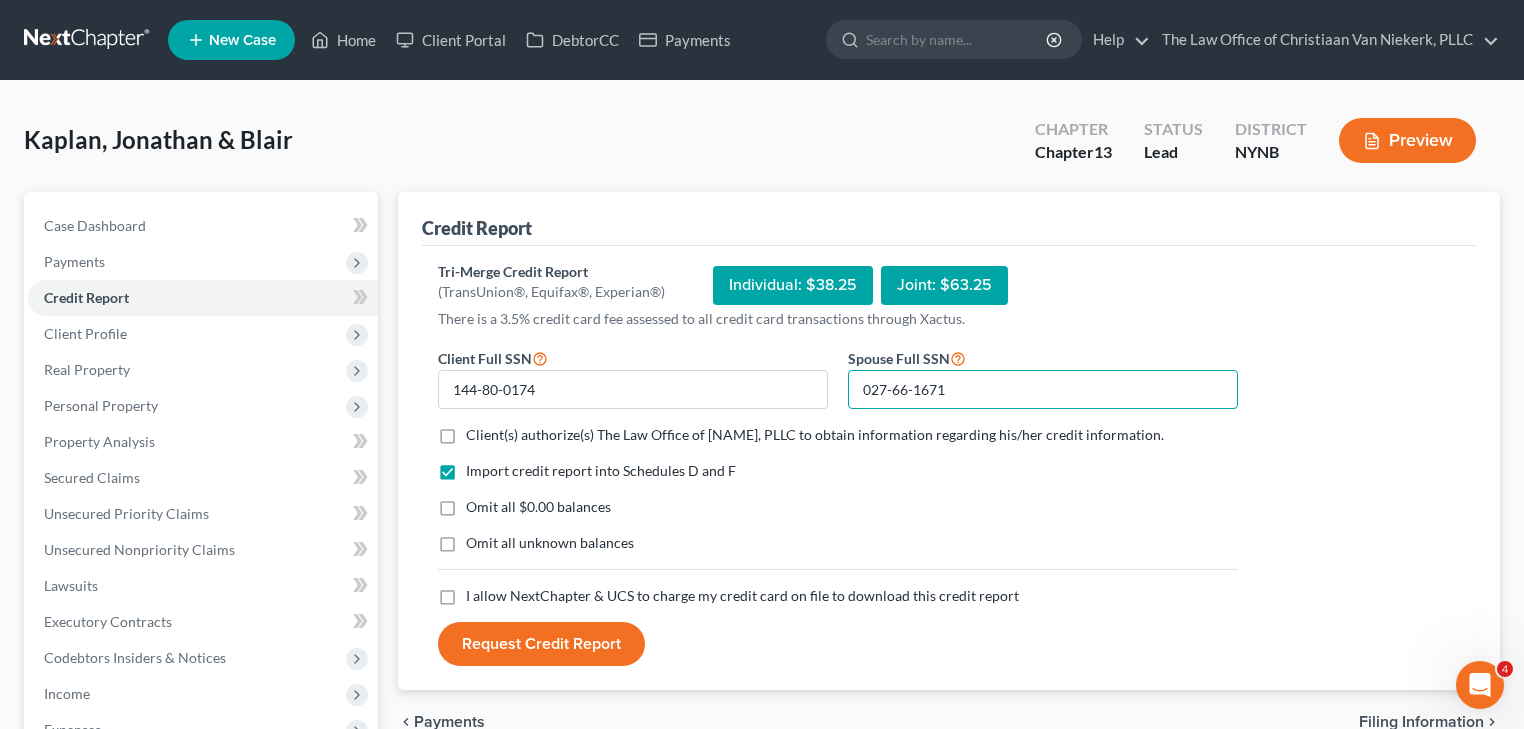type on "027-66-1671" 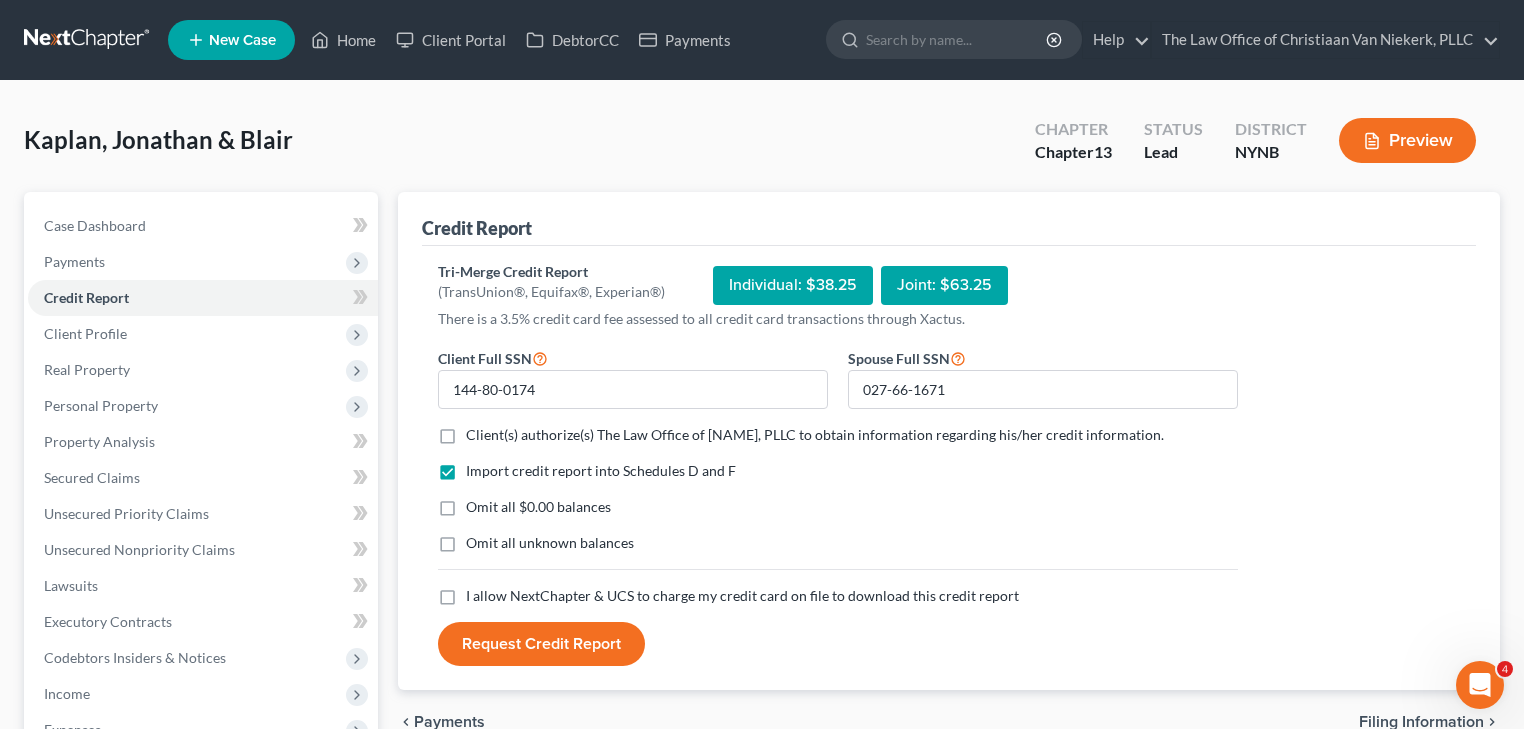 drag, startPoint x: 452, startPoint y: 430, endPoint x: 451, endPoint y: 460, distance: 30.016663 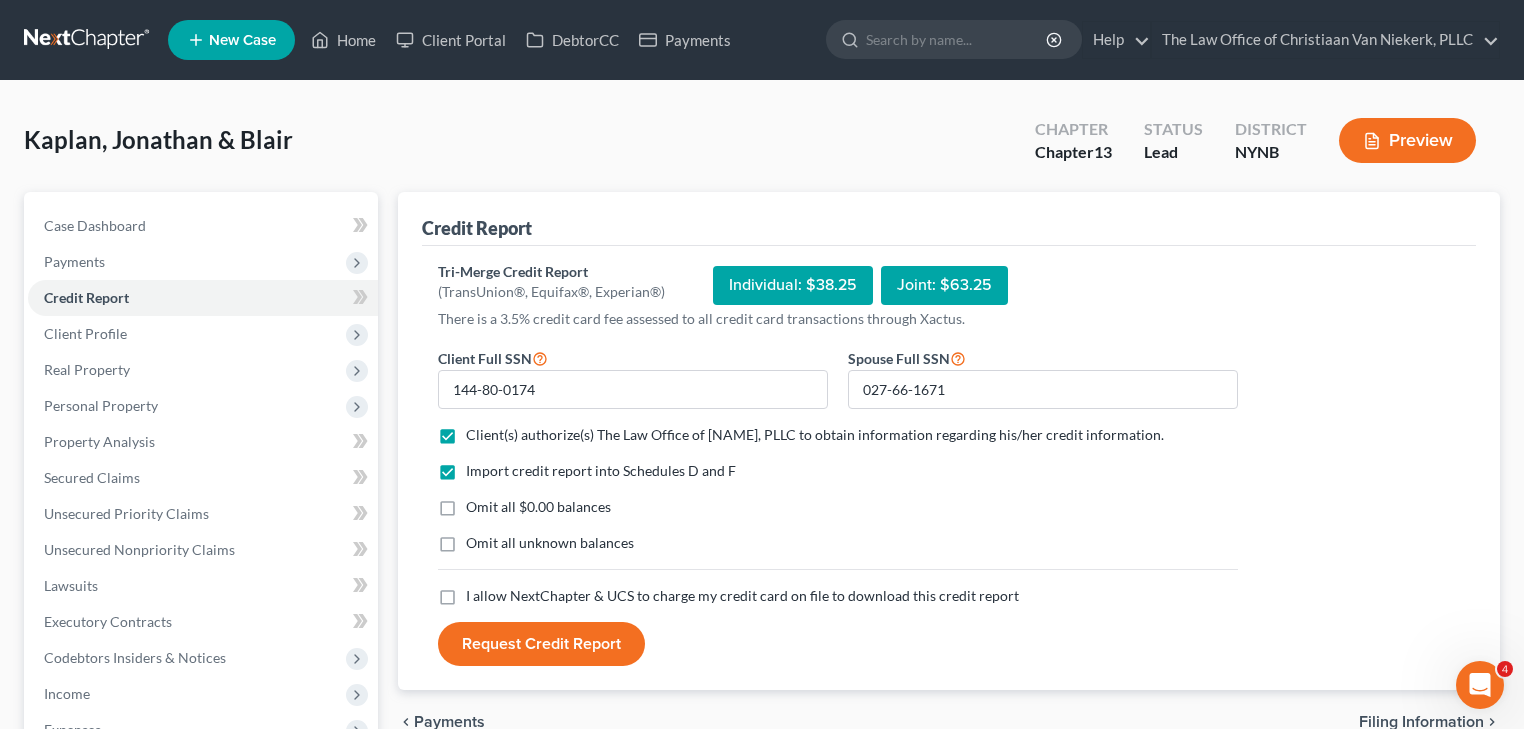 click on "I allow NextChapter & UCS to charge my credit card on file to download this credit report
*" at bounding box center [742, 596] 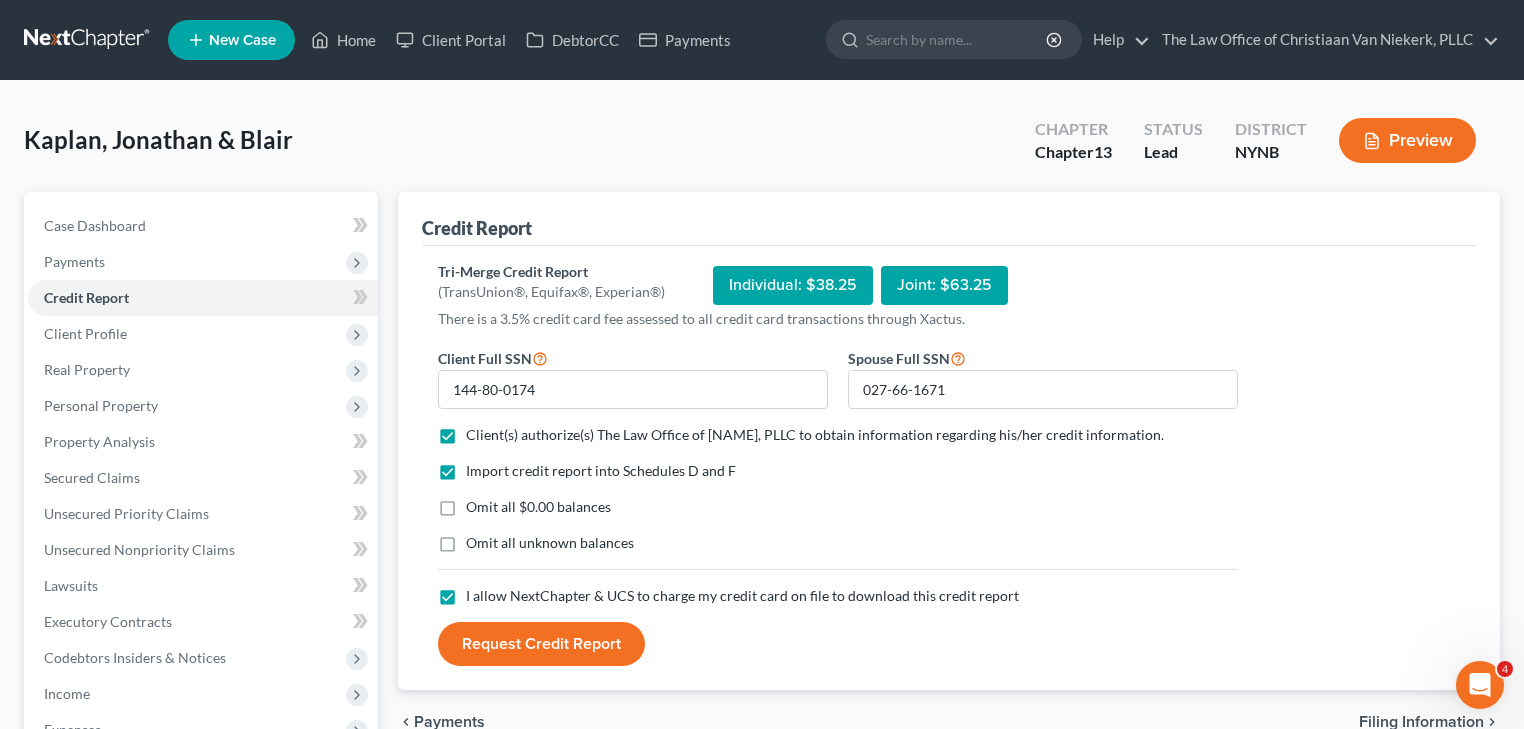 click on "Request Credit Report" at bounding box center (541, 644) 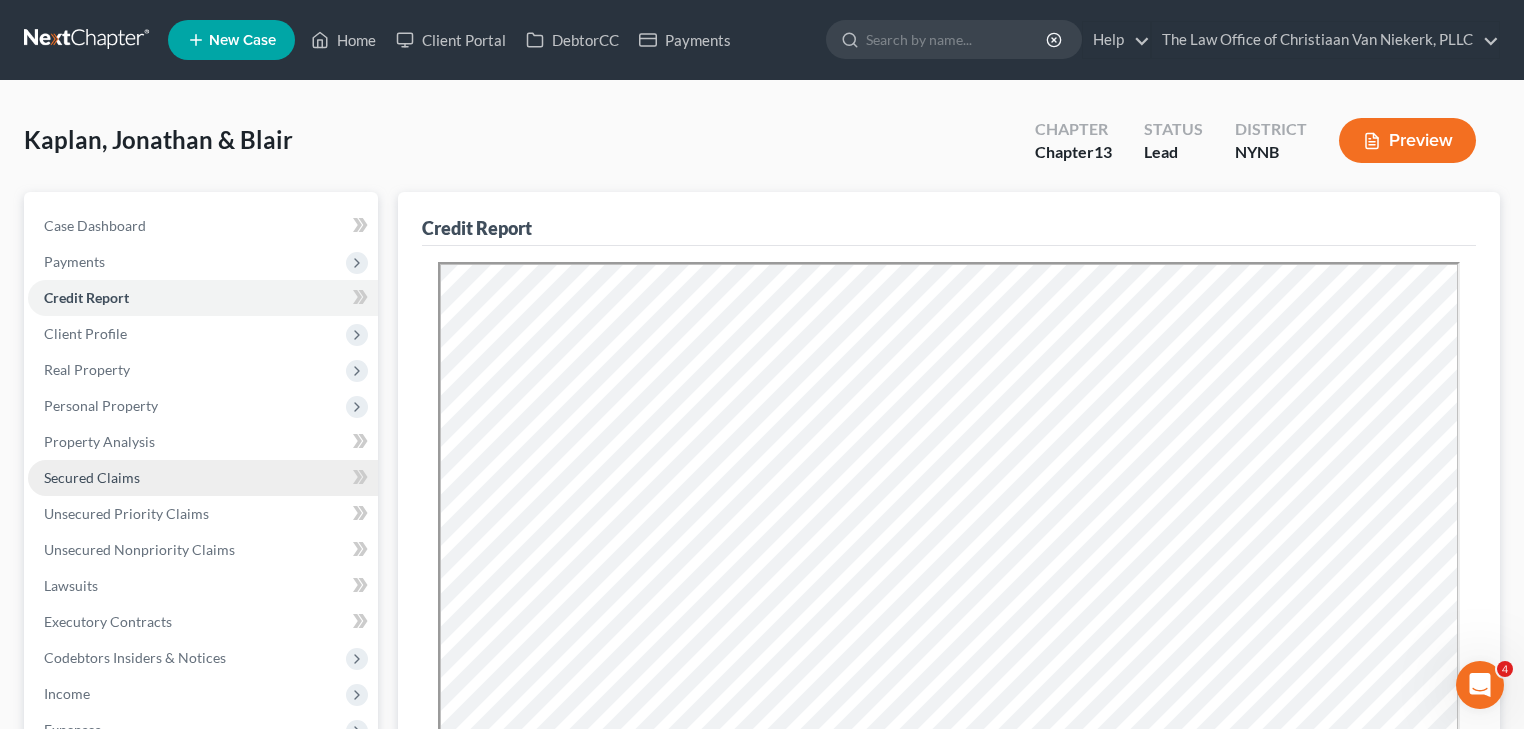 scroll, scrollTop: 0, scrollLeft: 0, axis: both 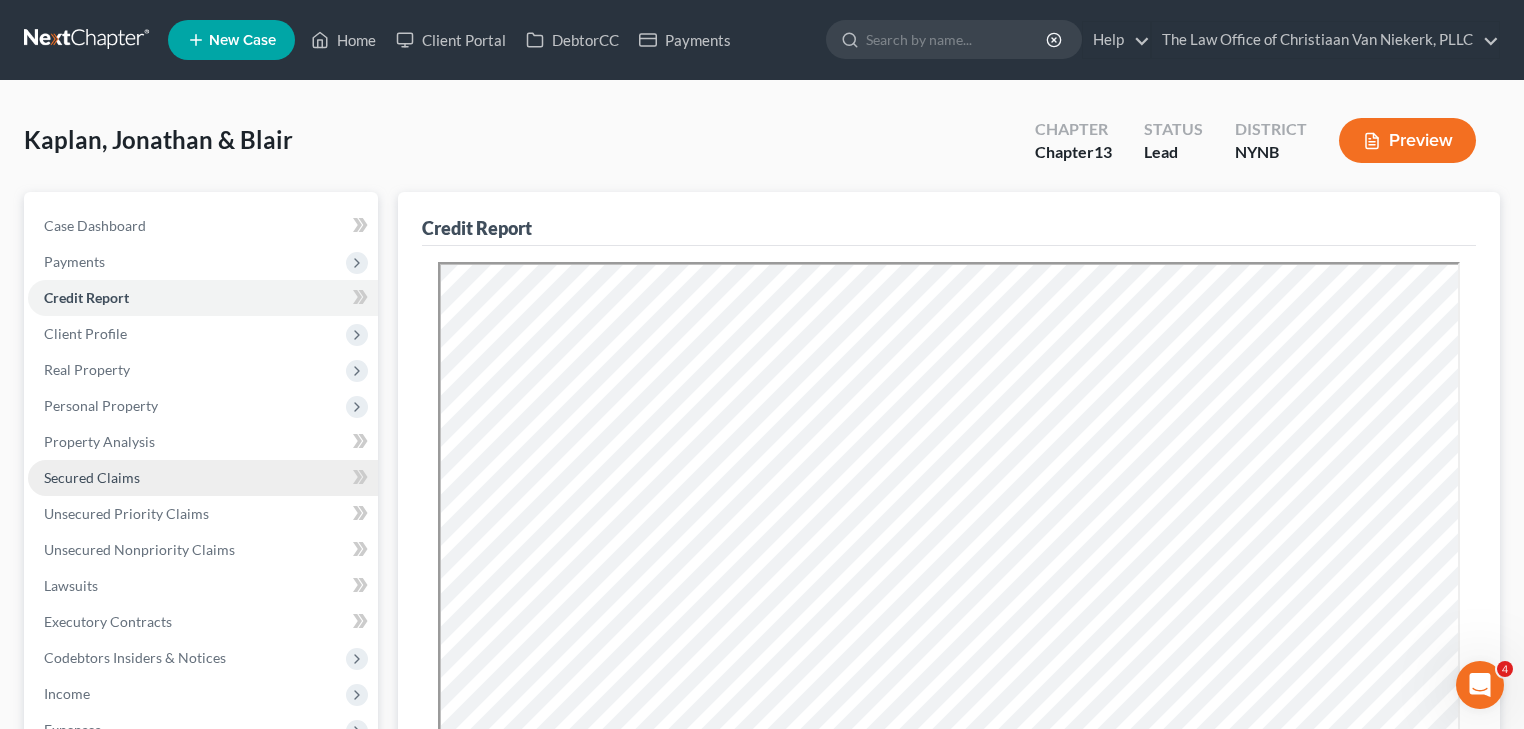 click on "Secured Claims" at bounding box center [203, 478] 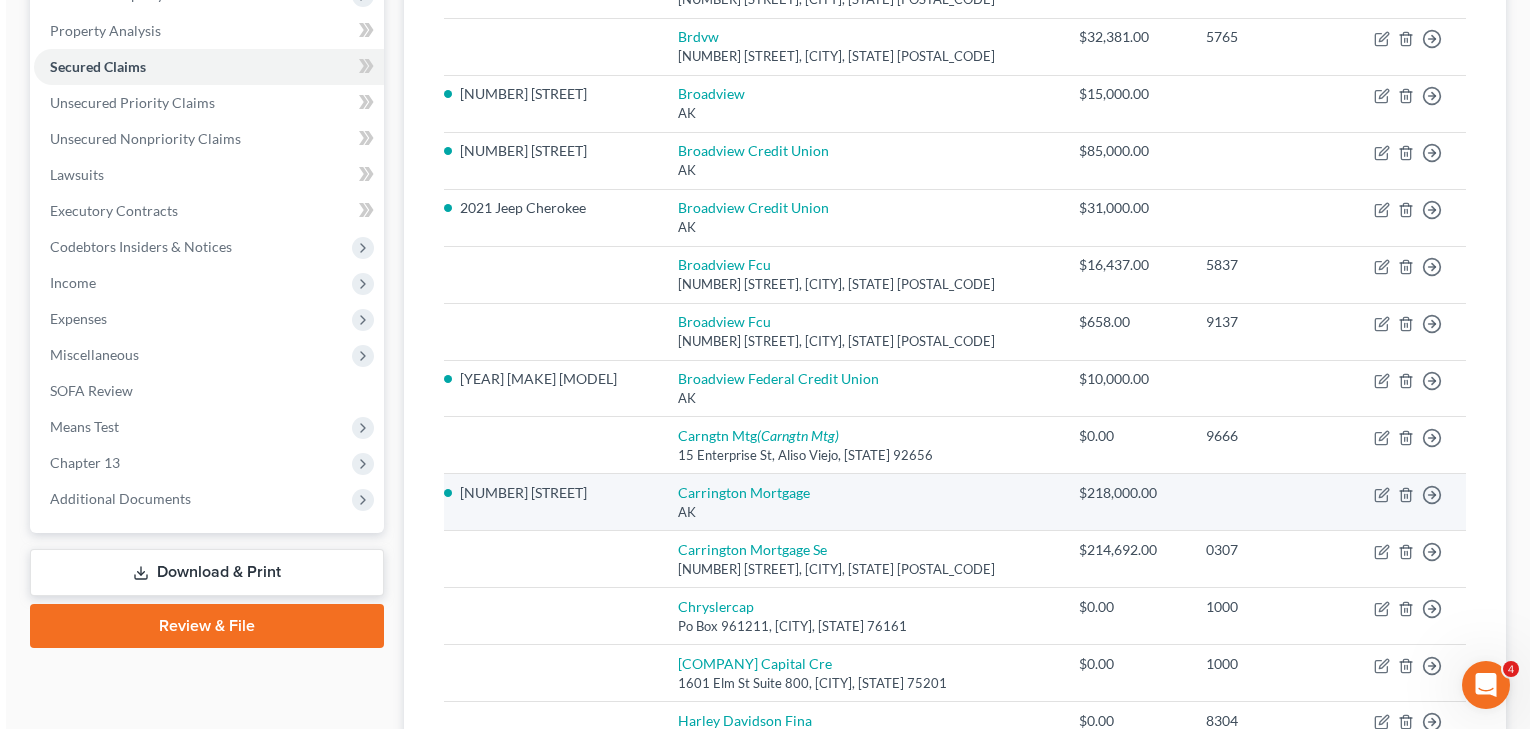 scroll, scrollTop: 480, scrollLeft: 0, axis: vertical 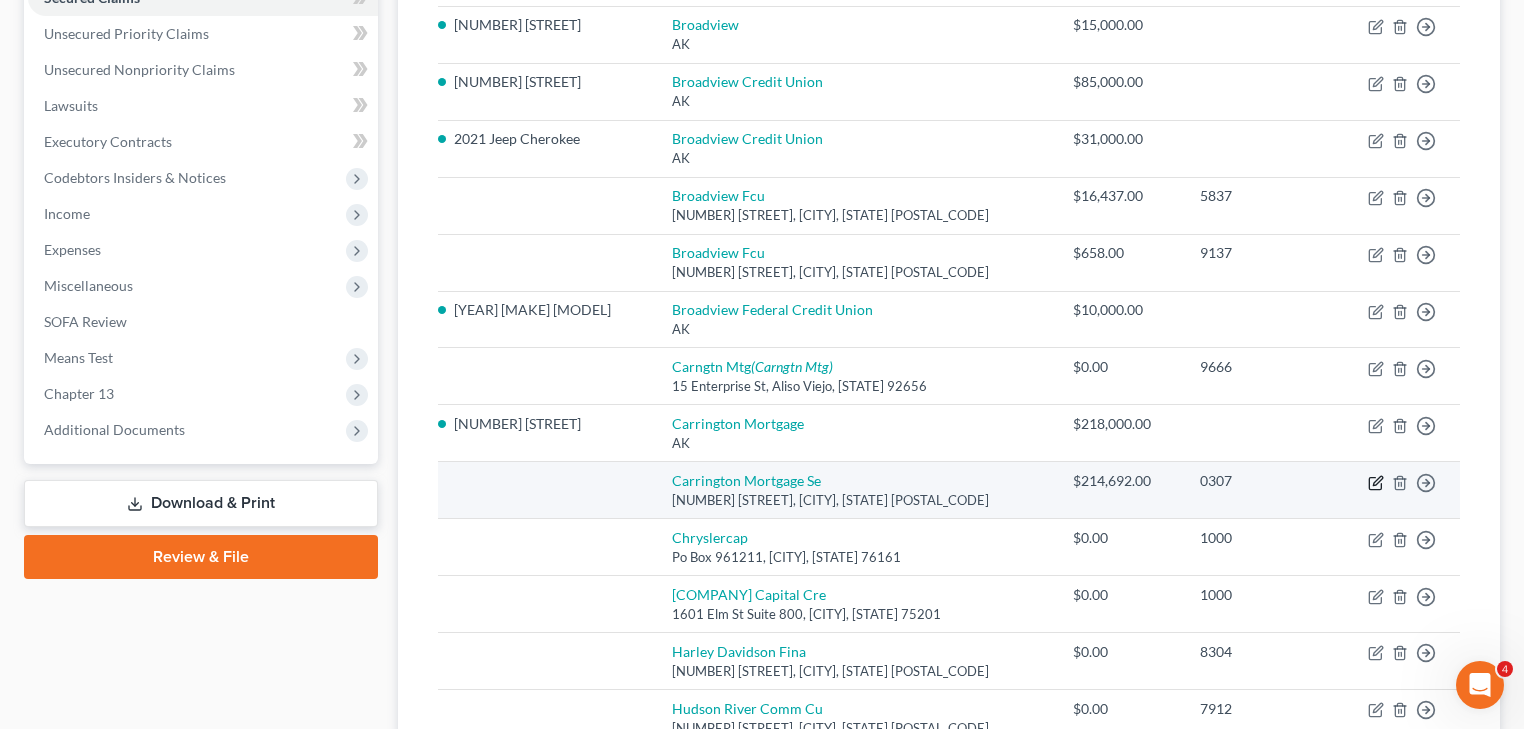 click 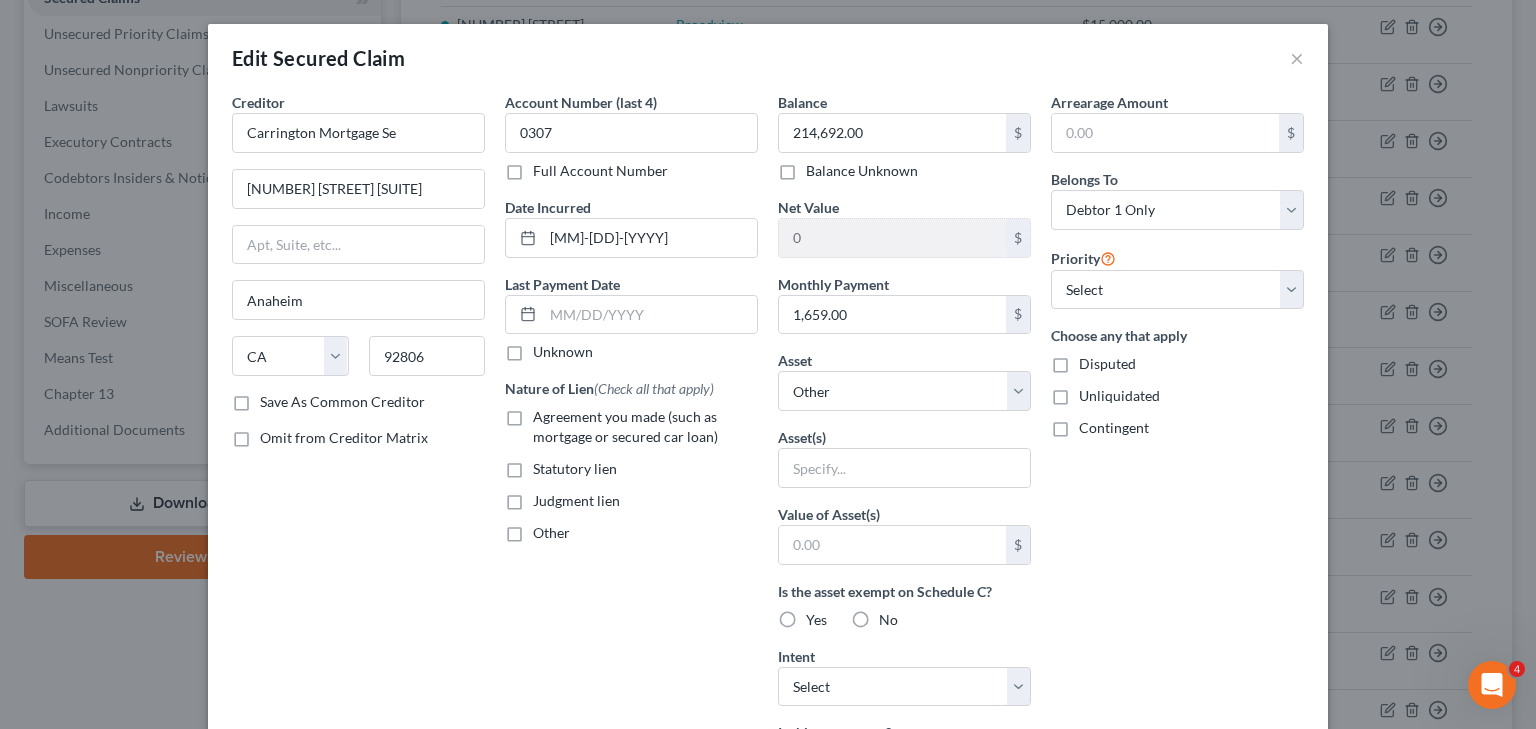 click on "Agreement you made (such as mortgage or secured car loan)" at bounding box center [645, 427] 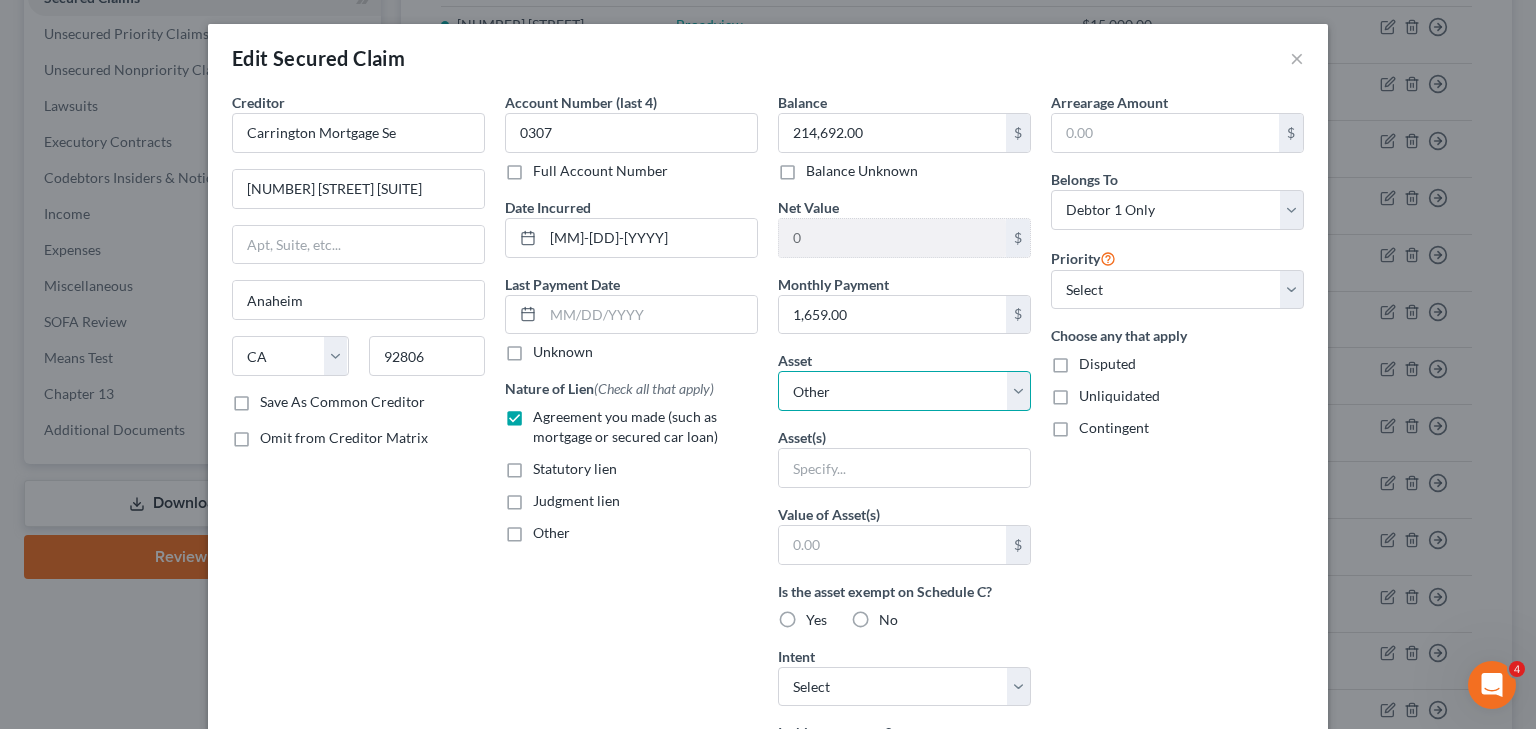 click on "Select Other Multiple Assets Household Goods - Basic Household Goods - sofa, beds, tables, chairs - $8000.0 7 Cottage Hill Road - $381000.0 Jewelry - Basic Jewelry - $1000.0 Clothing - Basic Clothing - $1000.0 Electronics - Basic Electronics - laptop, computer, tv, fridge, freezer, cellphone, - $5000.0 401k - $5000.0 Firearms - hand gun - $100.0 2021 Jeep Cherokee - $14000.0 2022 Ford  Bronco - $28000.0 2020 Harley Davidson 883 - $4430.0 Hudson River Community Credit Union  (Checking Account) - $200.0 Capital One  (Checking Account) - $200.0" at bounding box center (904, 391) 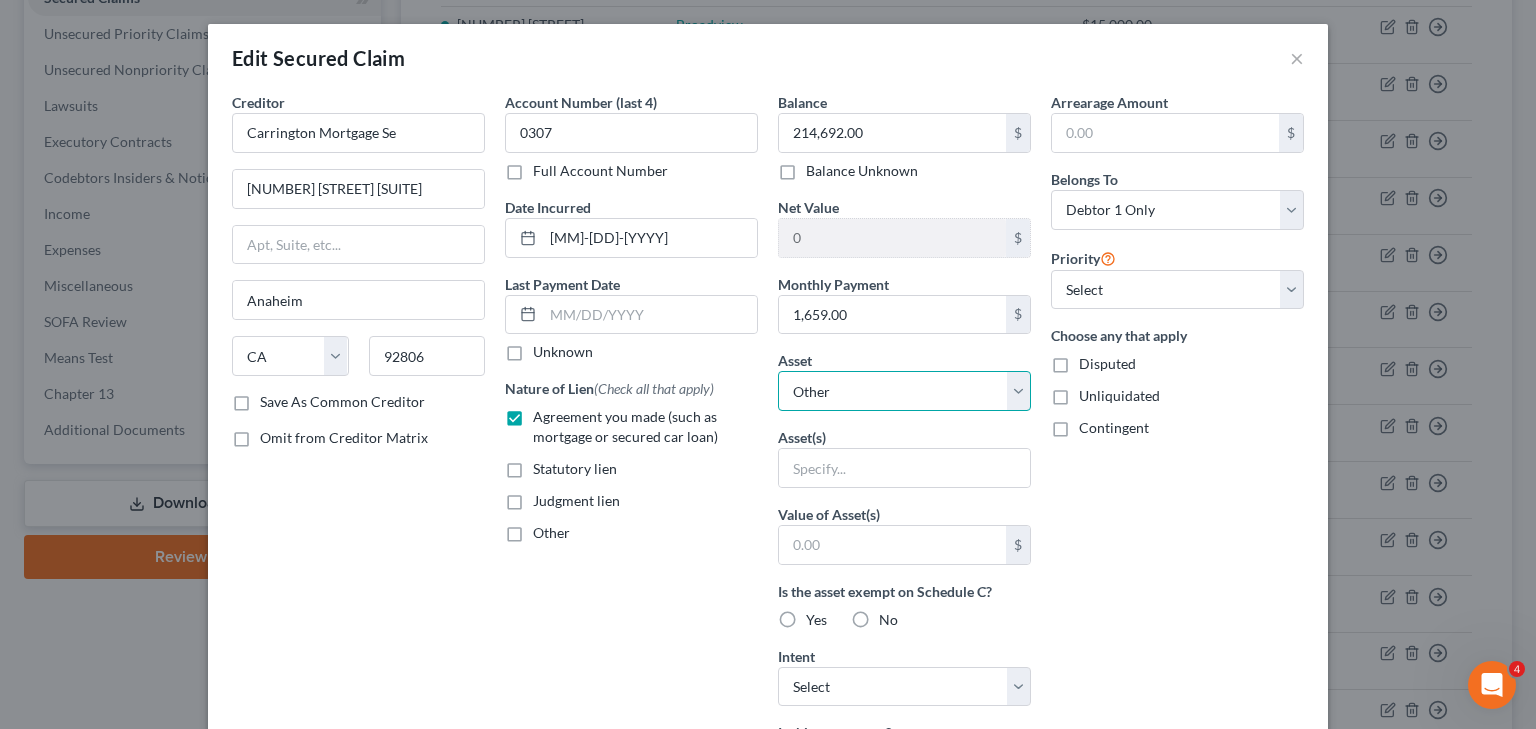 type 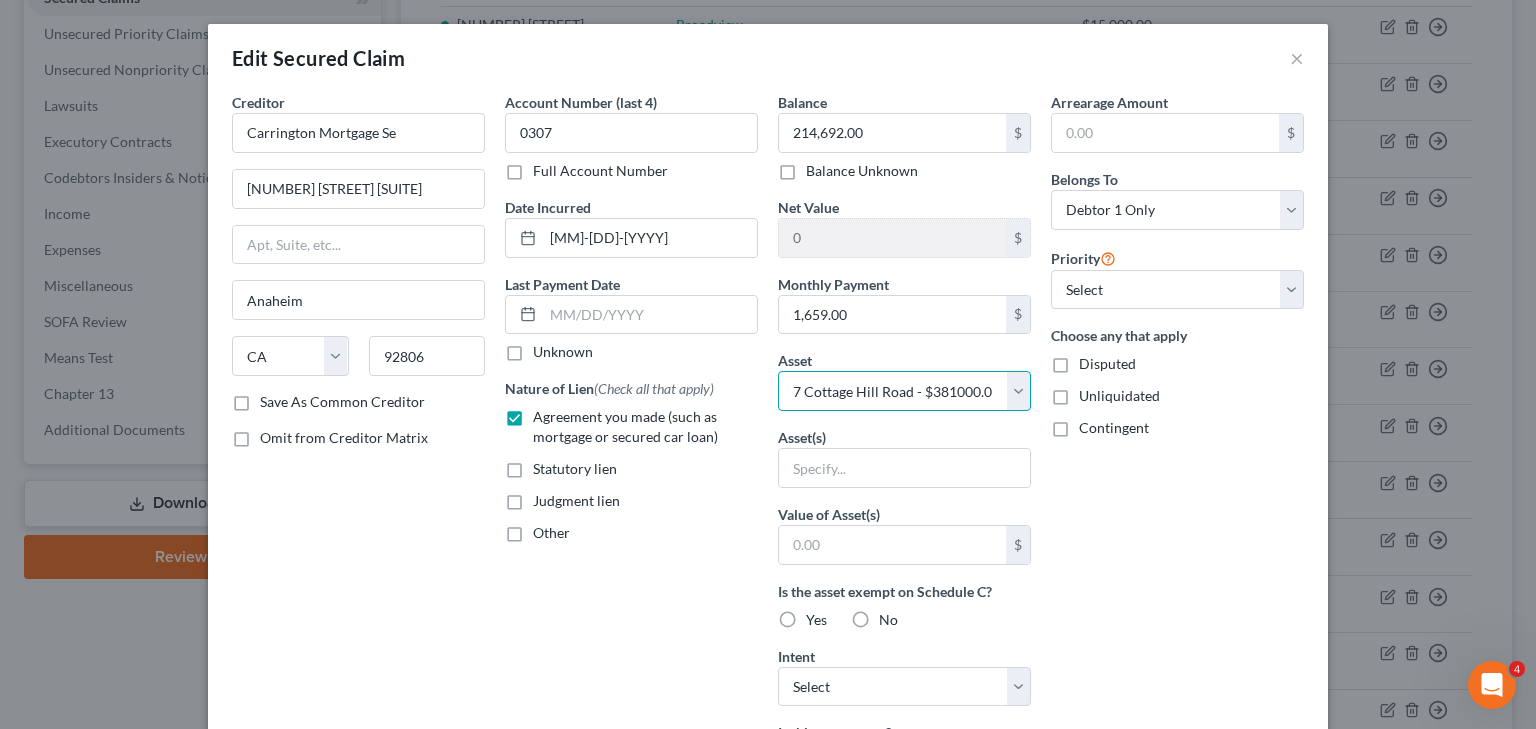 click on "Select Other Multiple Assets Household Goods - Basic Household Goods - sofa, beds, tables, chairs - $8000.0 7 Cottage Hill Road - $381000.0 Jewelry - Basic Jewelry - $1000.0 Clothing - Basic Clothing - $1000.0 Electronics - Basic Electronics - laptop, computer, tv, fridge, freezer, cellphone, - $5000.0 401k - $5000.0 Firearms - hand gun - $100.0 2021 Jeep Cherokee - $14000.0 2022 Ford  Bronco - $28000.0 2020 Harley Davidson 883 - $4430.0 Hudson River Community Credit Union  (Checking Account) - $200.0 Capital One  (Checking Account) - $200.0" at bounding box center [904, 391] 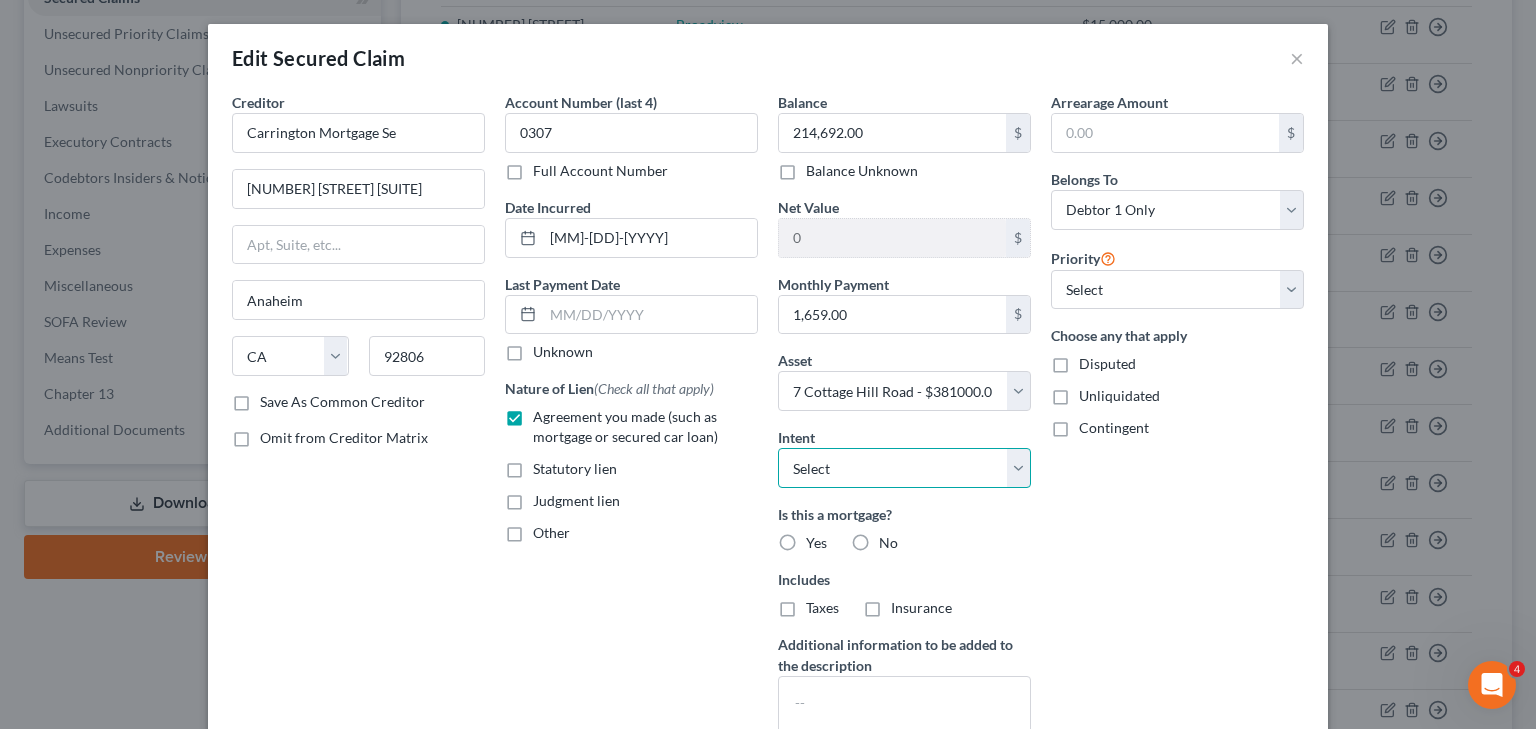 drag, startPoint x: 864, startPoint y: 472, endPoint x: 857, endPoint y: 485, distance: 14.764823 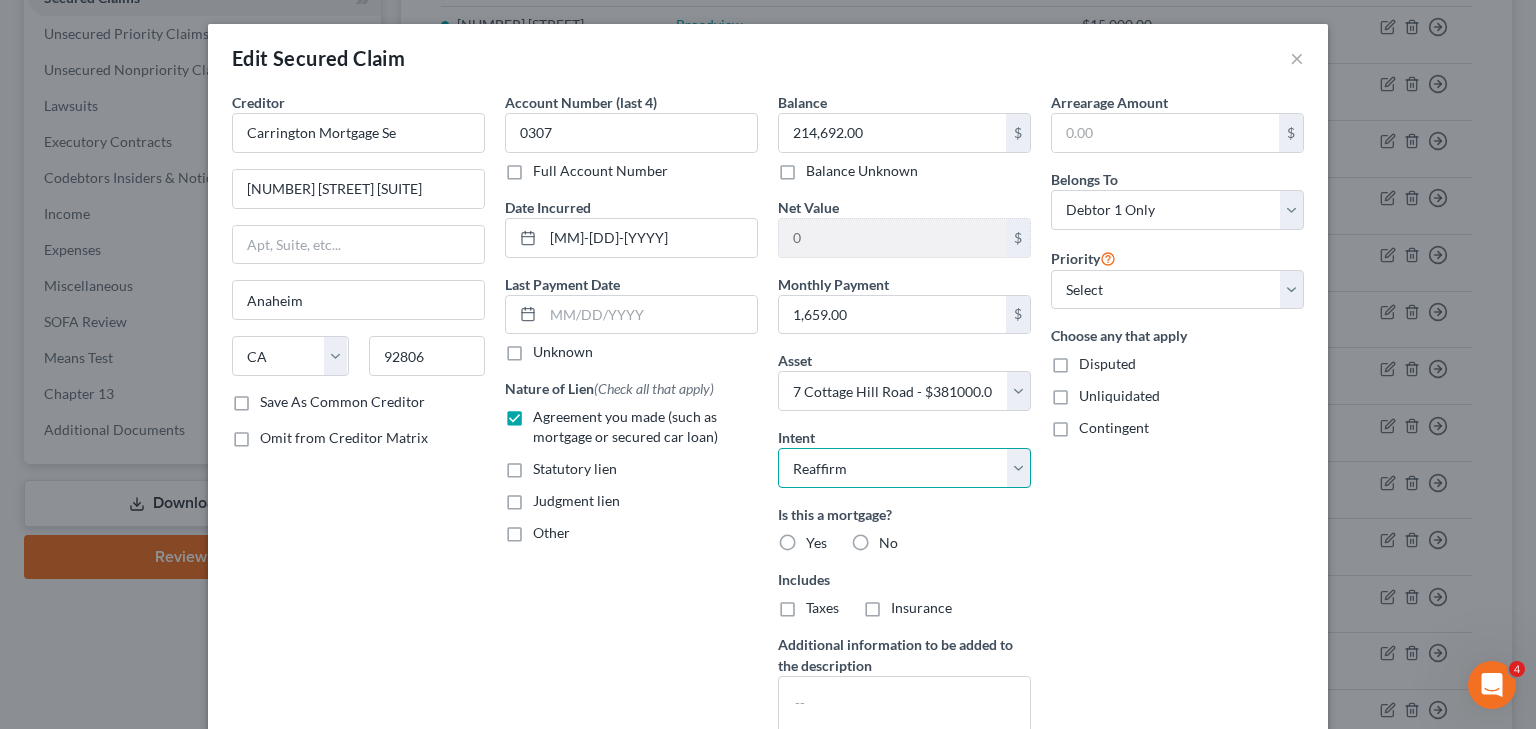 click on "Select Surrender Redeem Reaffirm Avoid Other" at bounding box center (904, 468) 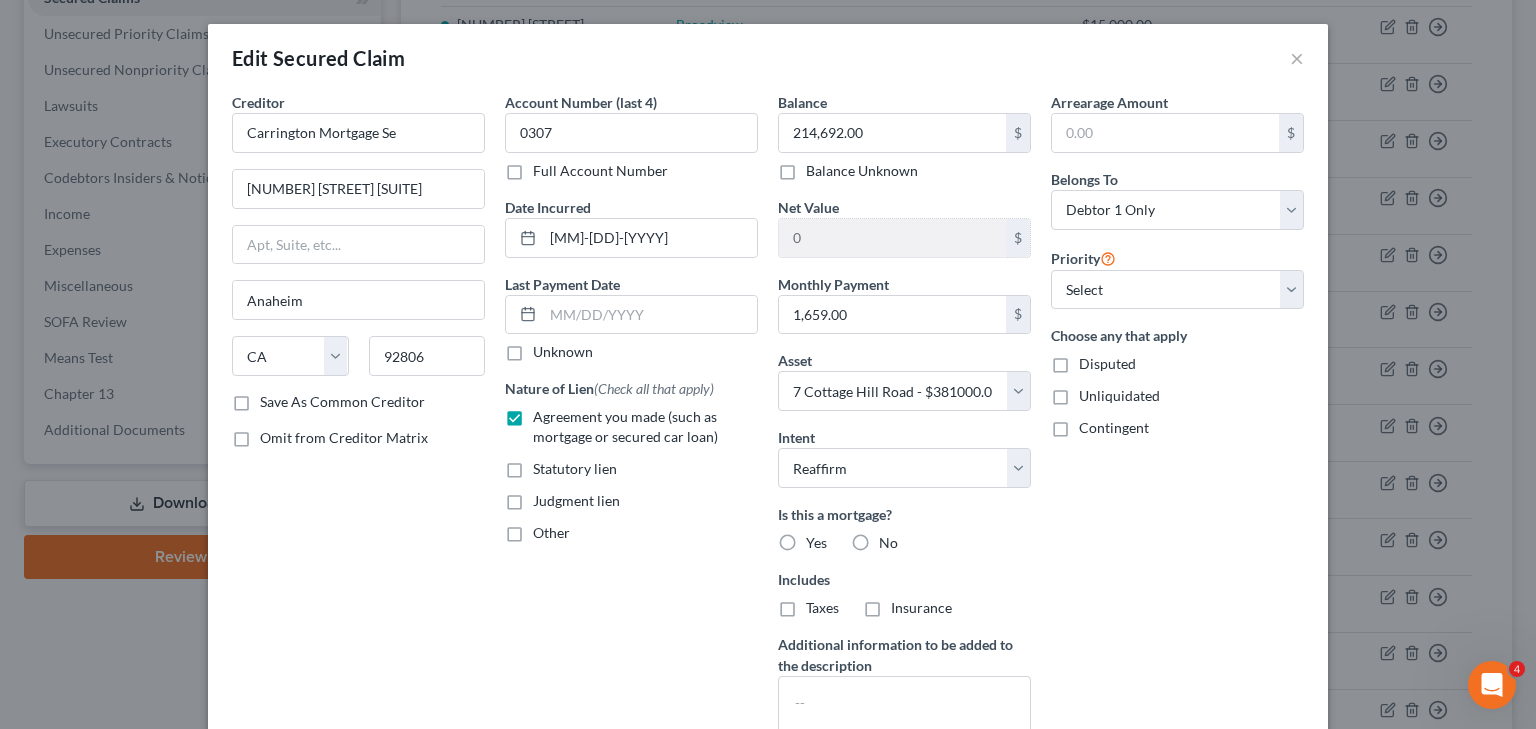 click on "Yes" at bounding box center (816, 543) 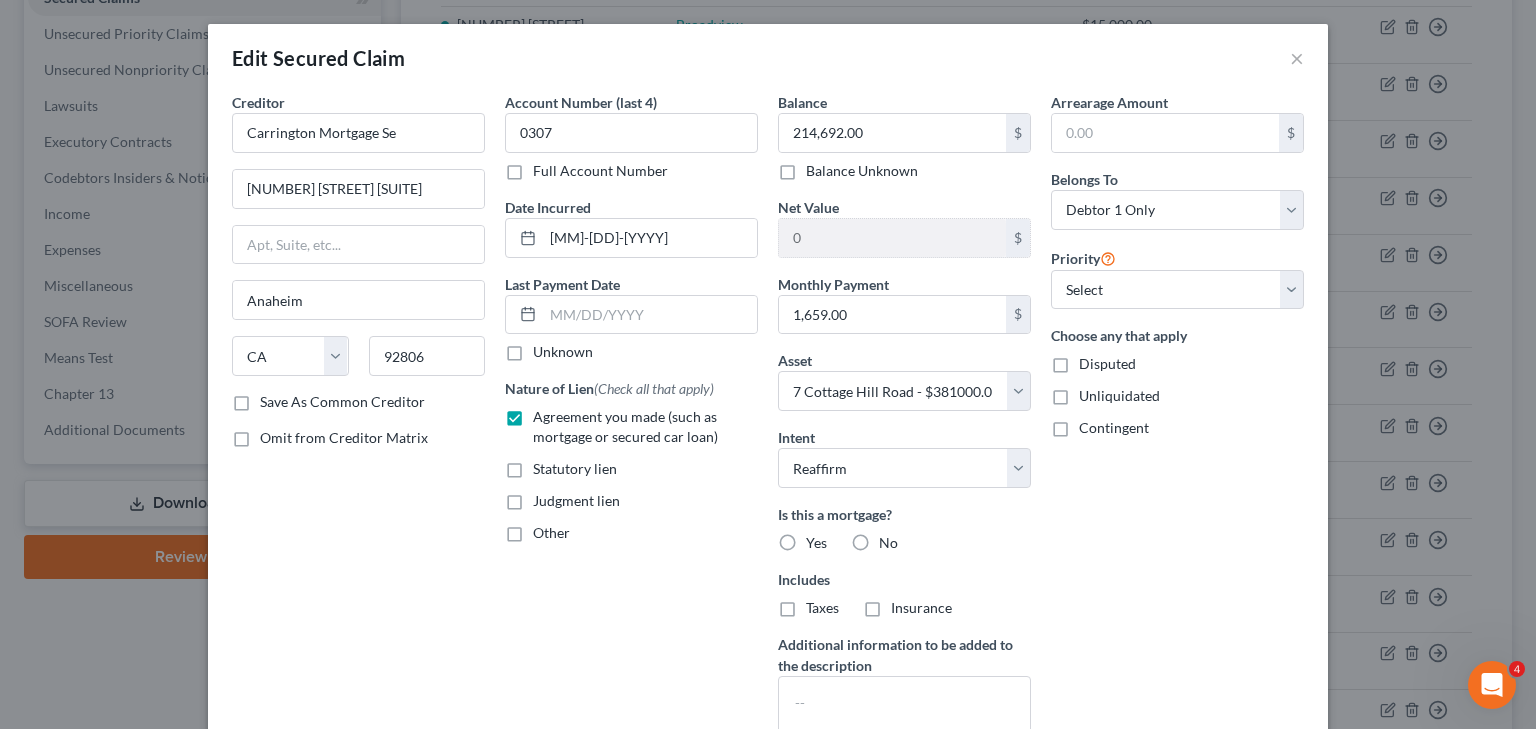 click on "Yes" at bounding box center [820, 539] 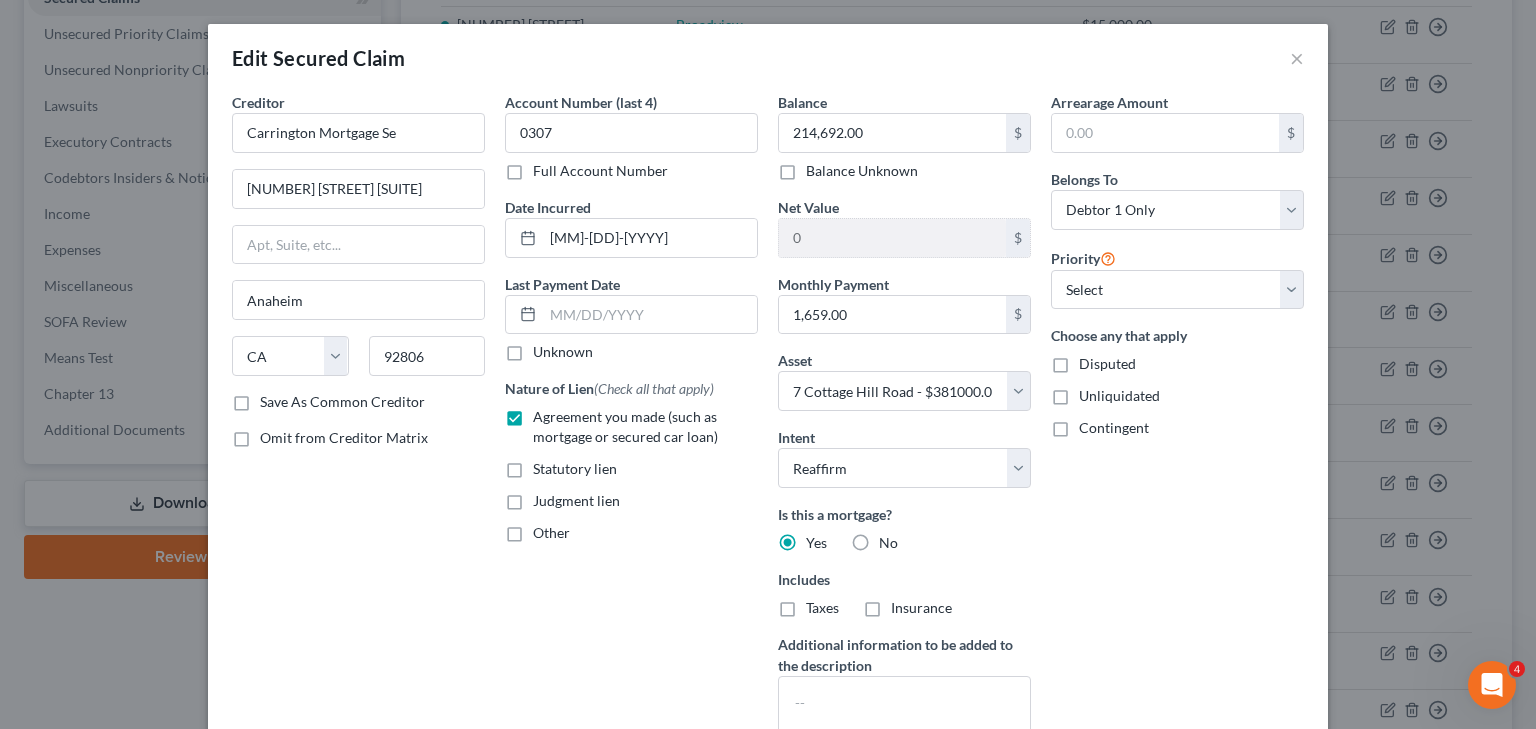 click on "Taxes" at bounding box center [822, 608] 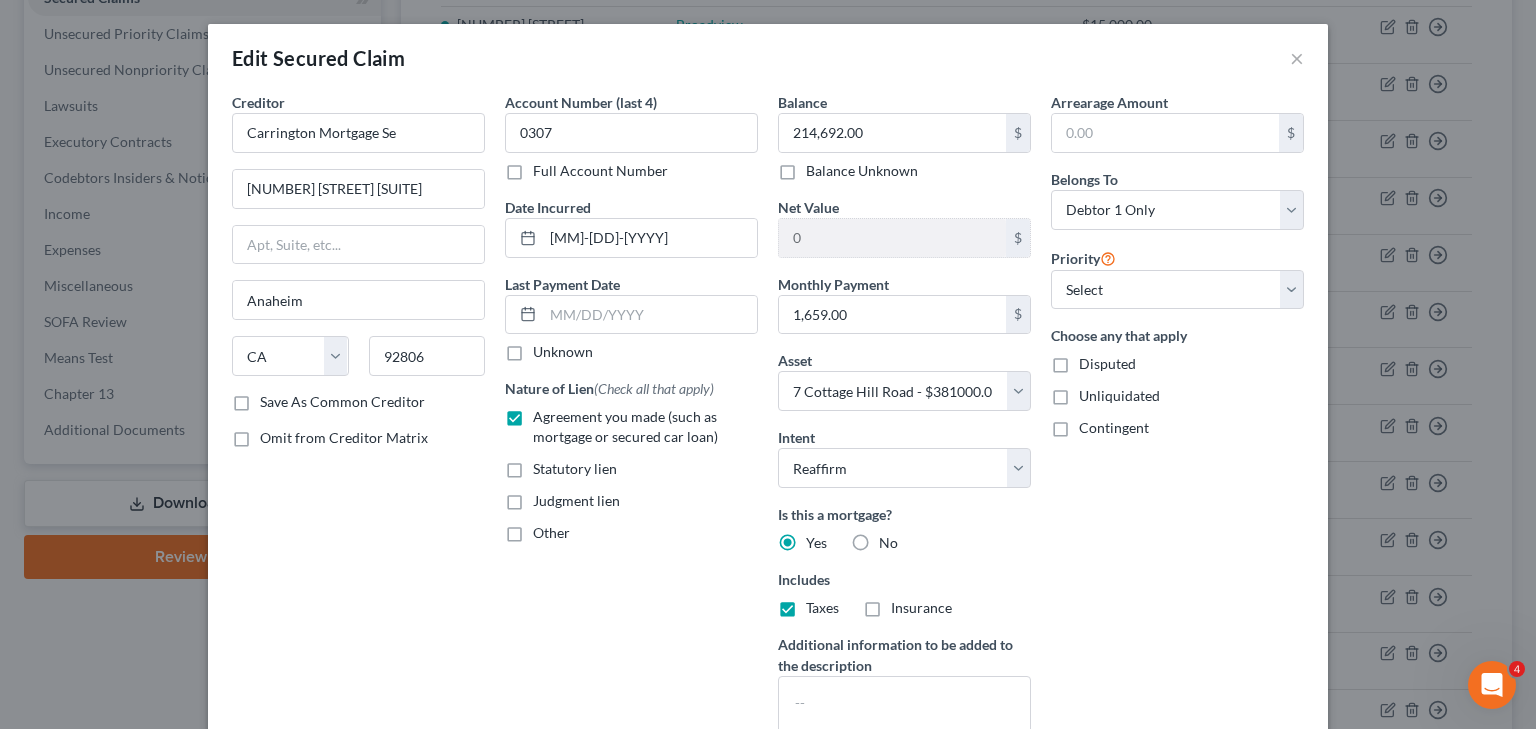 click on "Insurance" at bounding box center [921, 608] 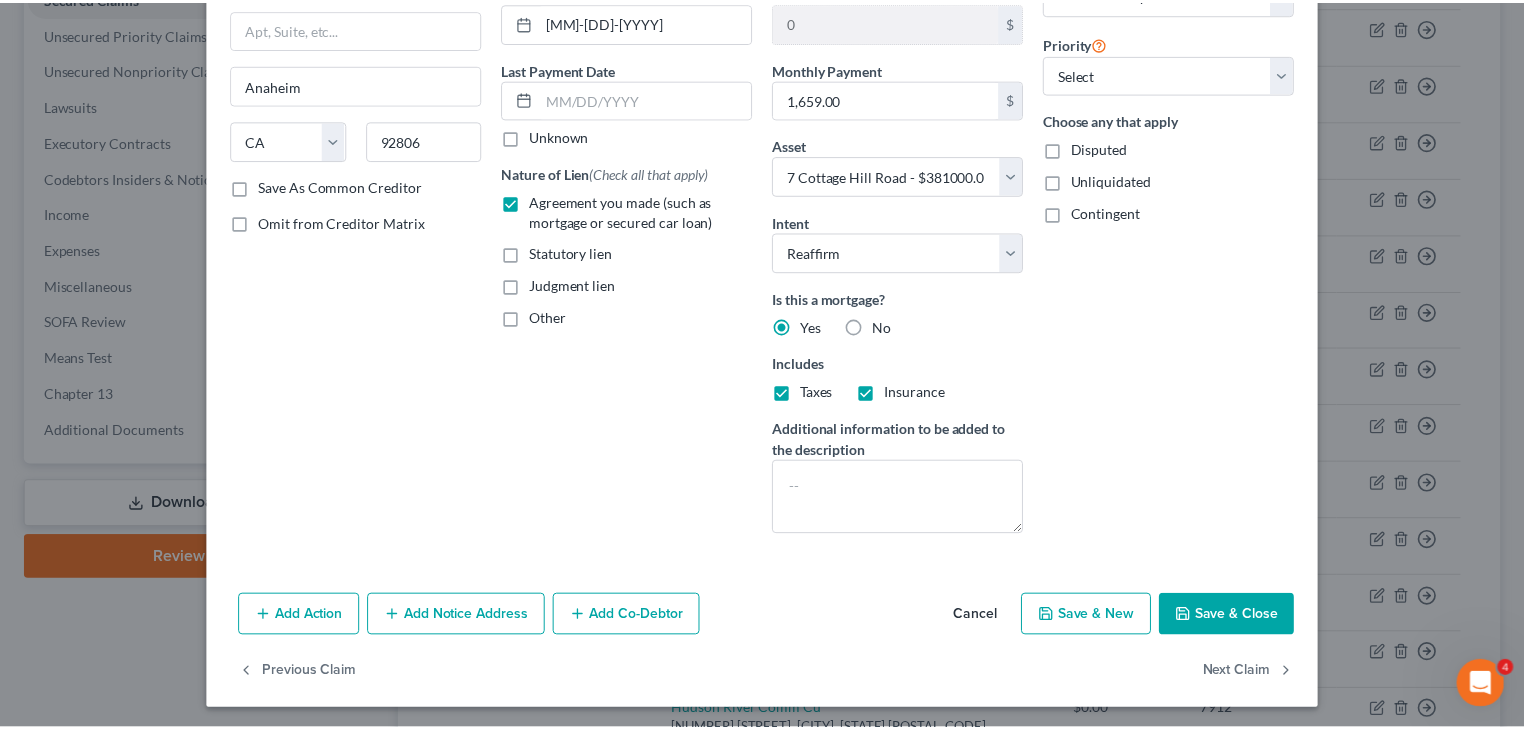 scroll, scrollTop: 218, scrollLeft: 0, axis: vertical 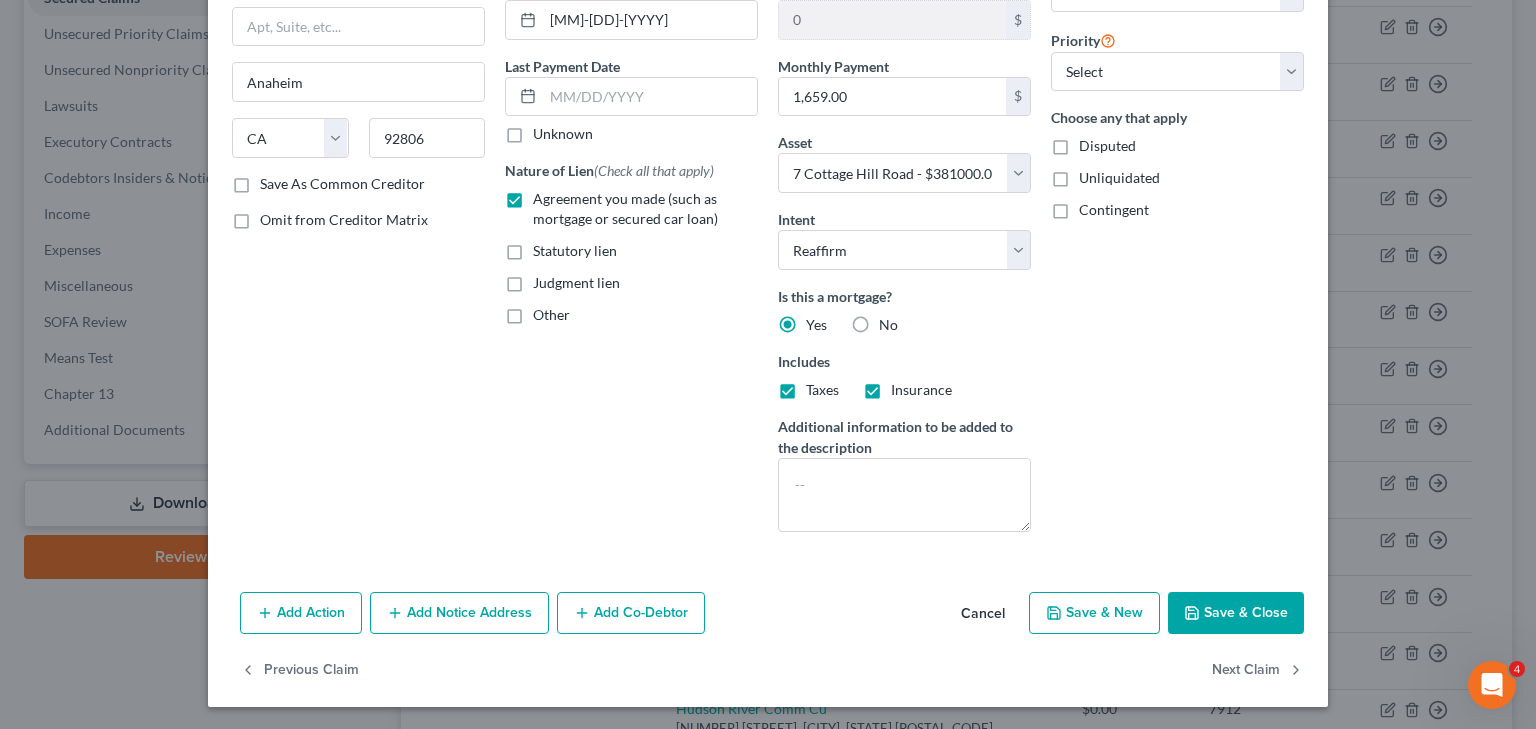 click 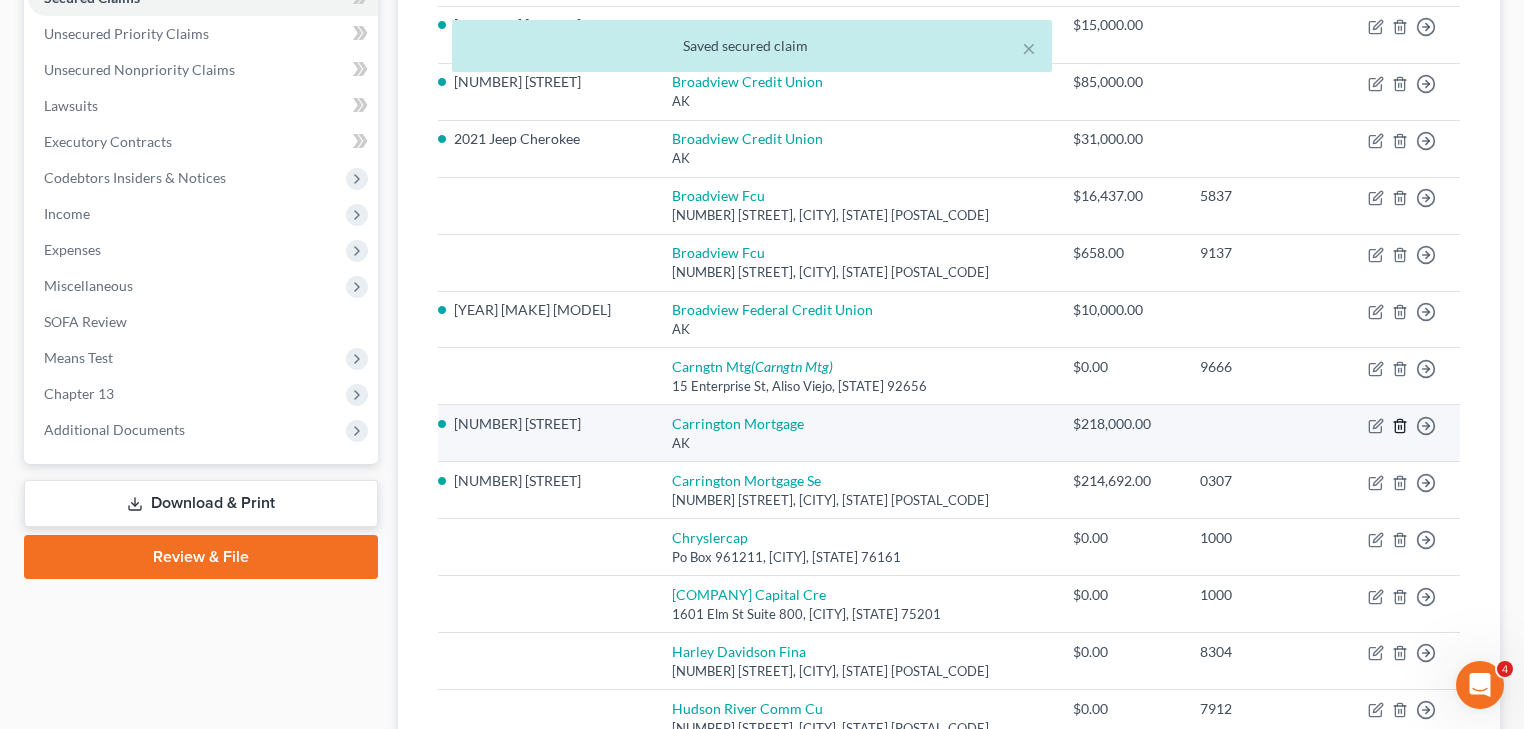 click 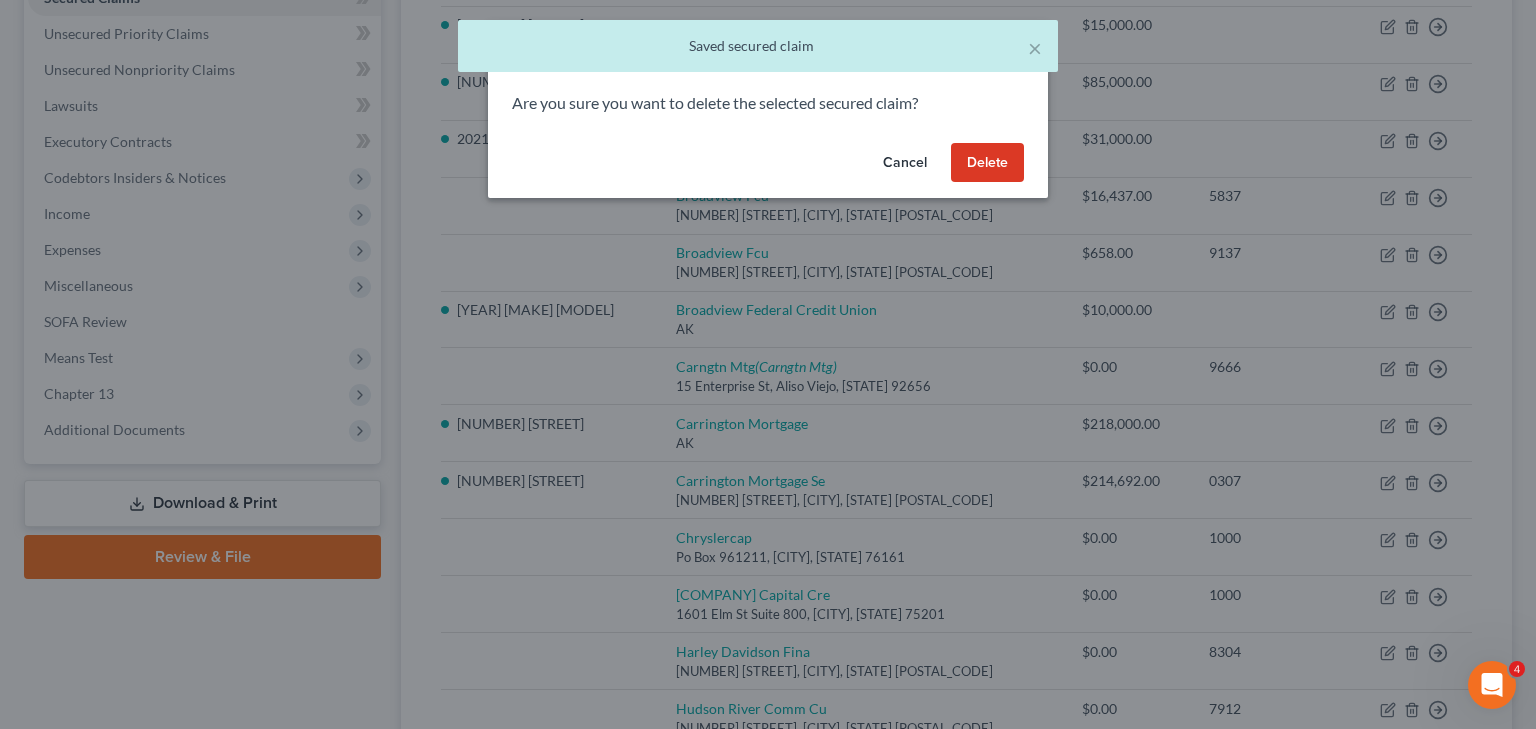 click on "Delete" at bounding box center [987, 163] 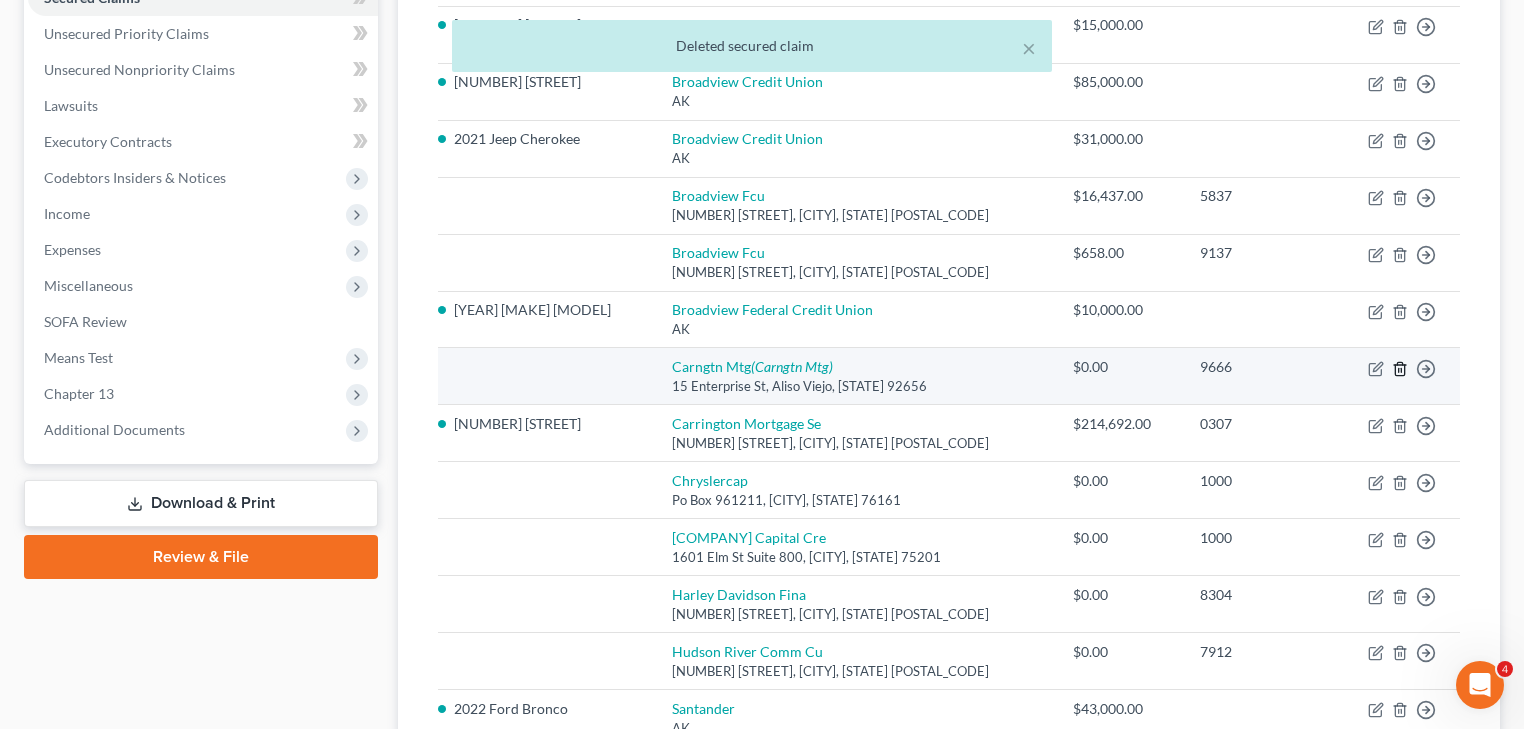 click 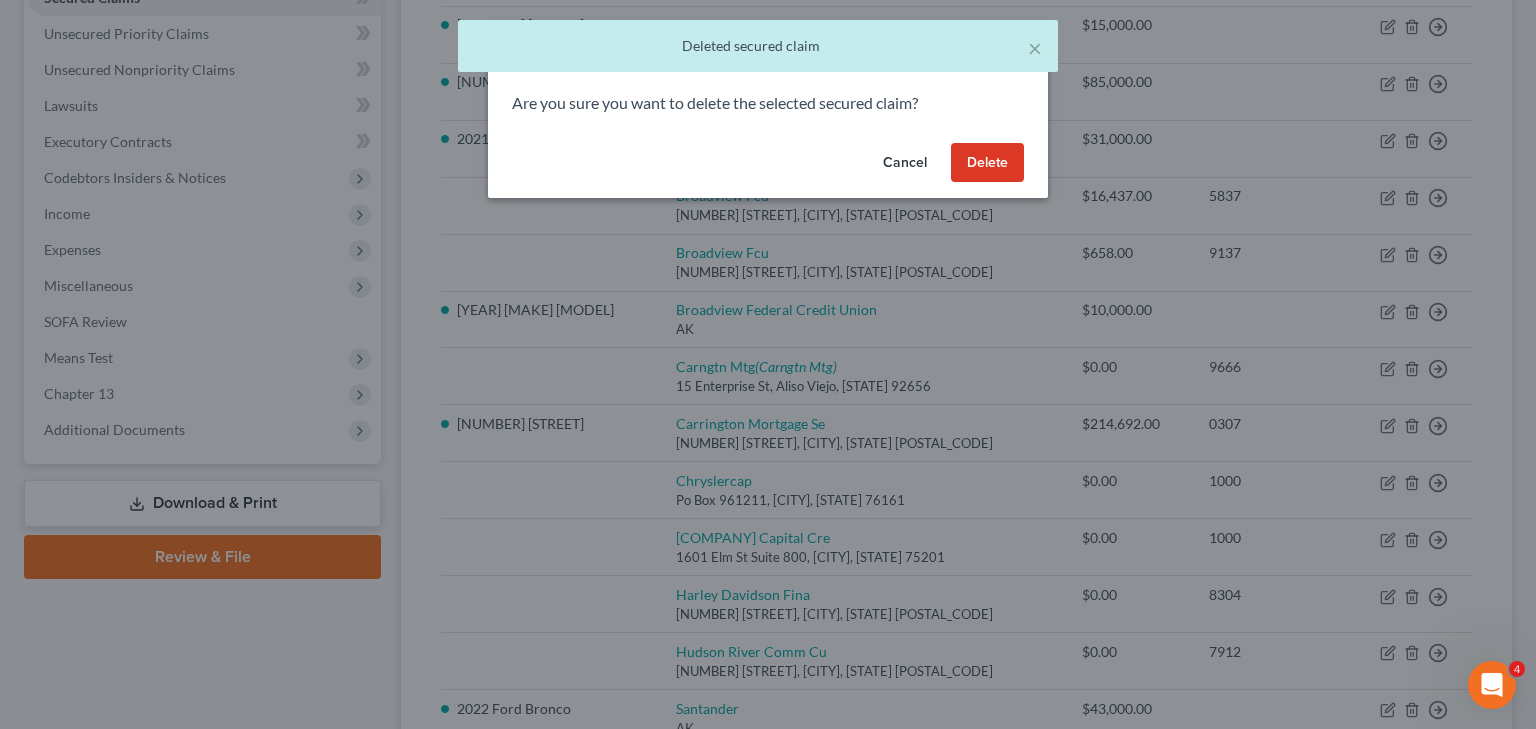 click on "Delete" at bounding box center [987, 163] 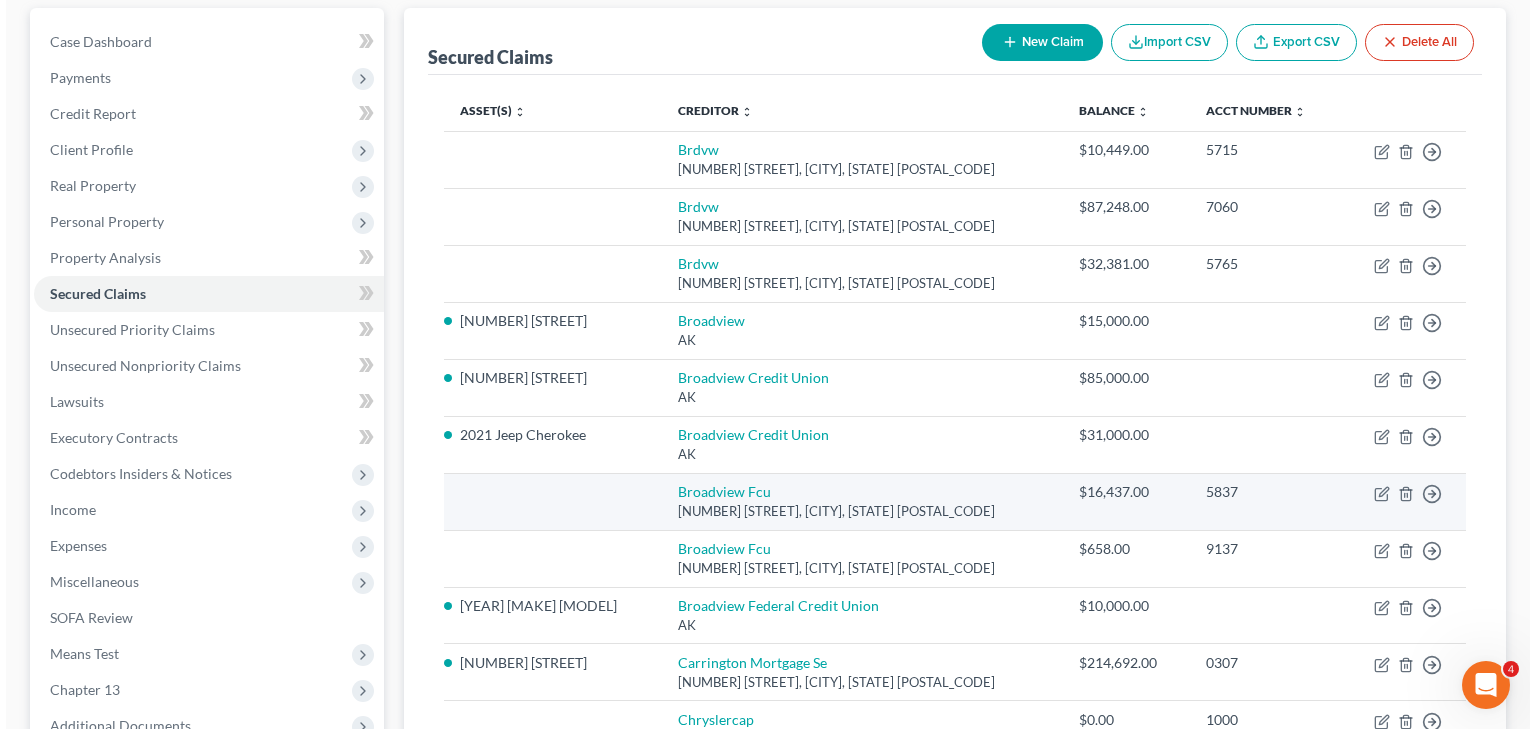 scroll, scrollTop: 160, scrollLeft: 0, axis: vertical 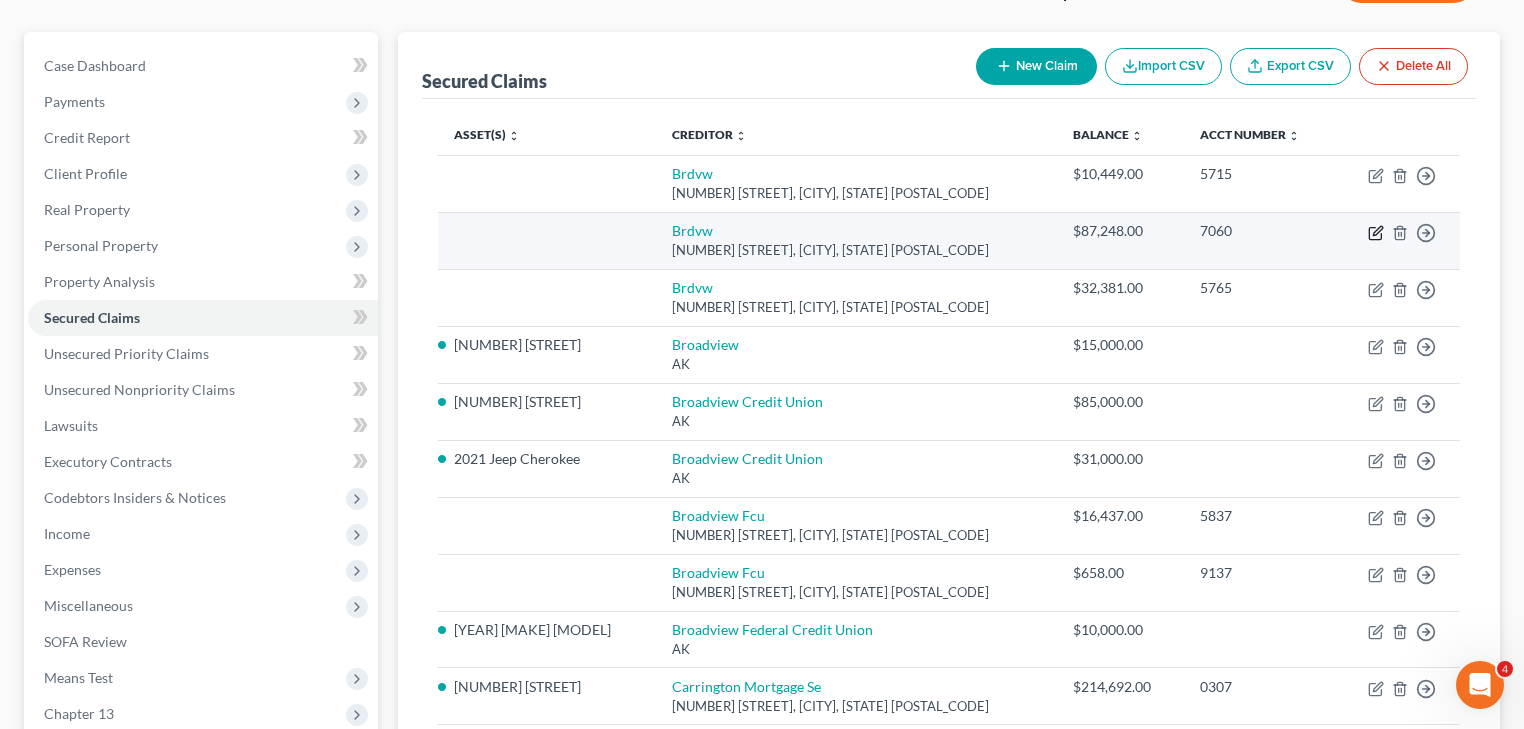 click 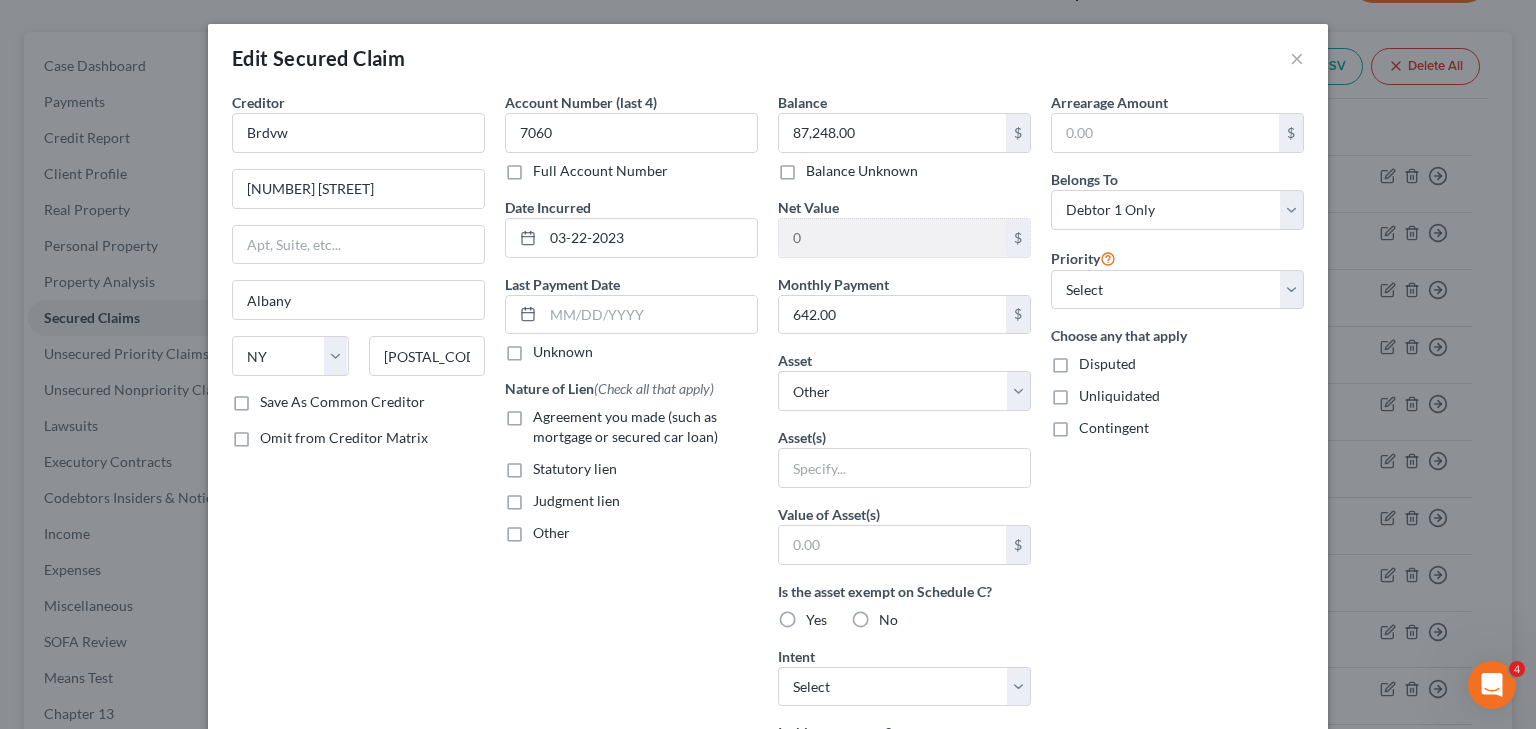 drag, startPoint x: 511, startPoint y: 418, endPoint x: 581, endPoint y: 425, distance: 70.34913 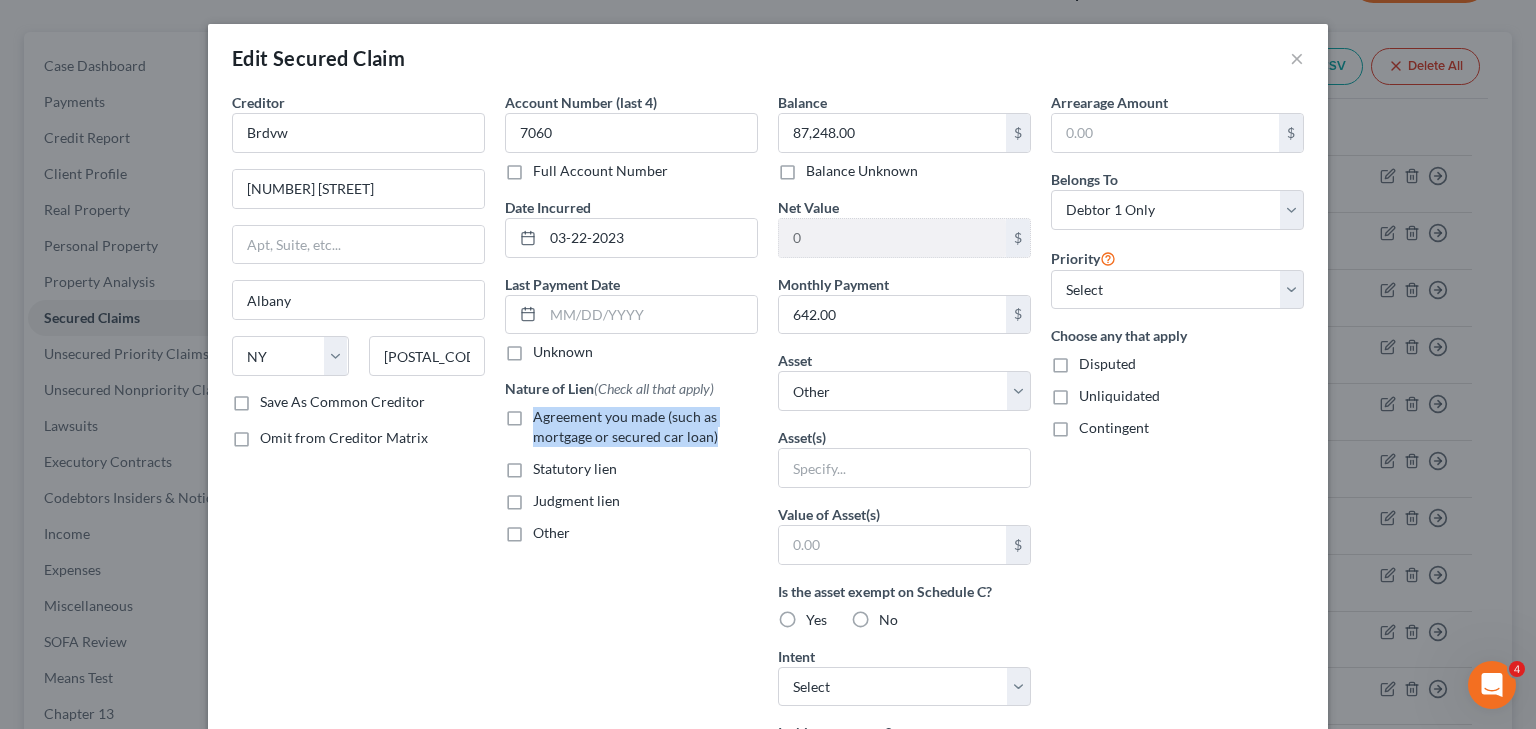 click on "Agreement you made (such as mortgage or secured car loan)" at bounding box center (645, 427) 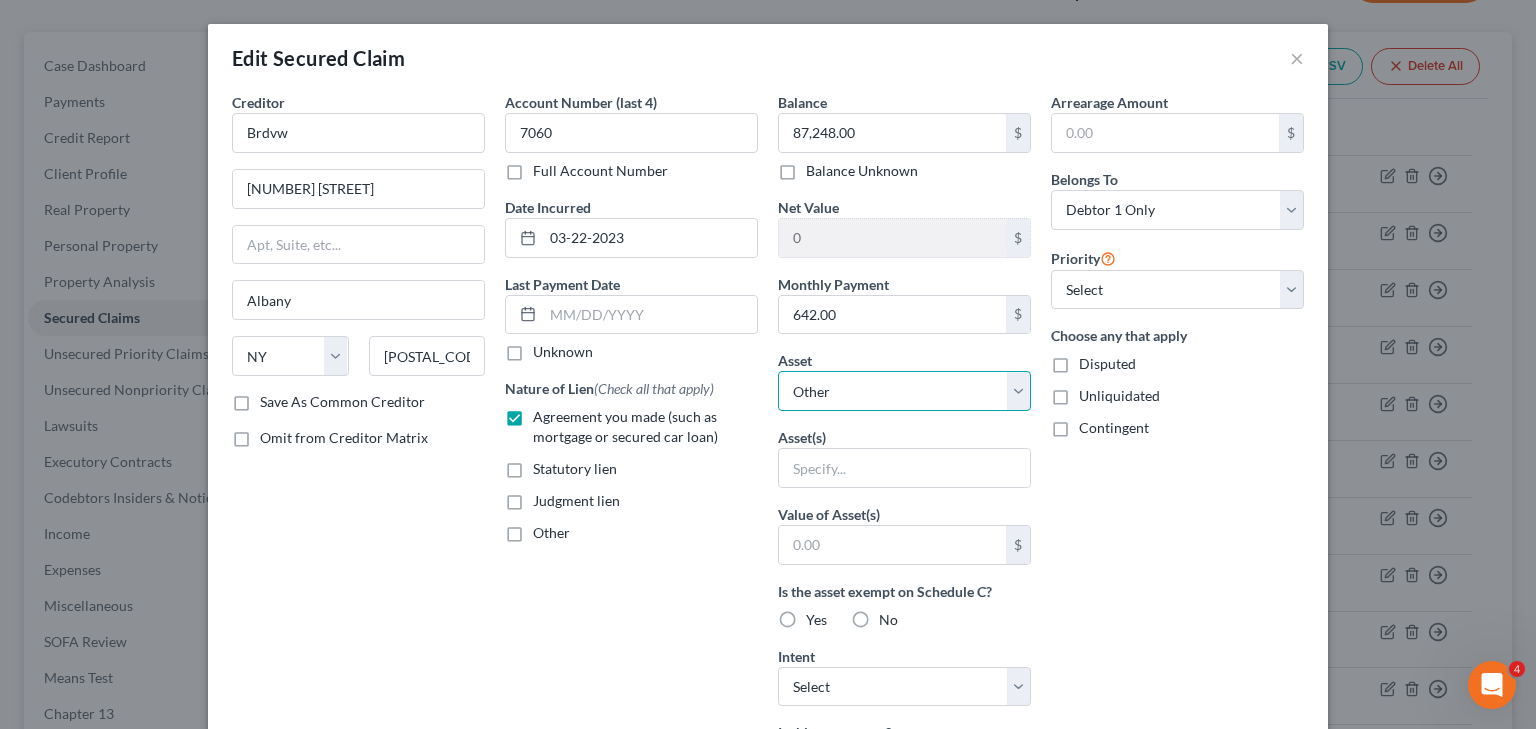 click on "Select Other Multiple Assets Household Goods - Basic Household Goods - sofa, beds, tables, chairs - $8000.0 7 Cottage Hill Road - $381000.0 Jewelry - Basic Jewelry - $1000.0 Clothing - Basic Clothing - $1000.0 Electronics - Basic Electronics - laptop, computer, tv, fridge, freezer, cellphone, - $5000.0 401k - $5000.0 Firearms - hand gun - $100.0 2021 Jeep Cherokee - $14000.0 2022 Ford  Bronco - $28000.0 2020 Harley Davidson 883 - $4430.0 Hudson River Community Credit Union  (Checking Account) - $200.0 Capital One  (Checking Account) - $200.0" at bounding box center [904, 391] 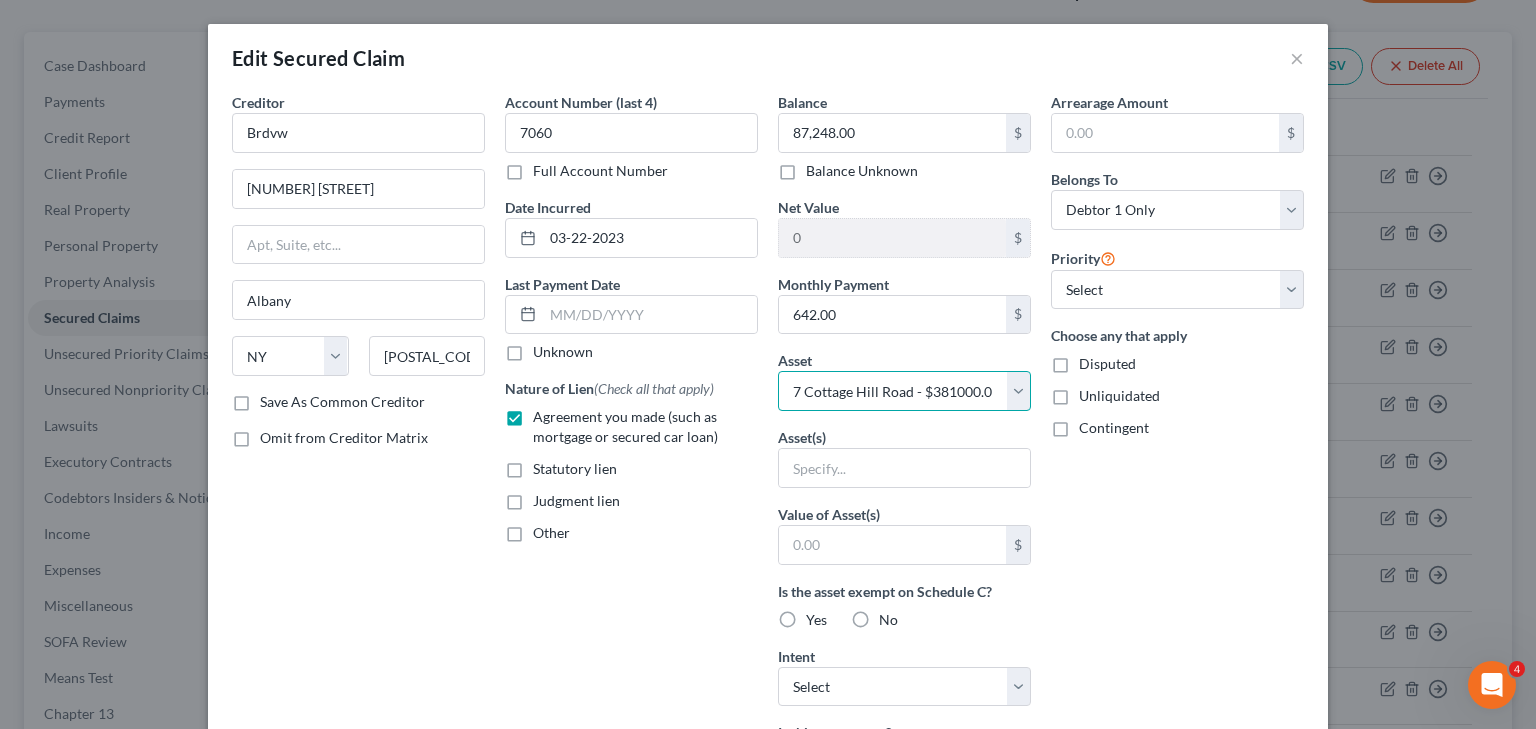 click on "Select Other Multiple Assets Household Goods - Basic Household Goods - sofa, beds, tables, chairs - $8000.0 7 Cottage Hill Road - $381000.0 Jewelry - Basic Jewelry - $1000.0 Clothing - Basic Clothing - $1000.0 Electronics - Basic Electronics - laptop, computer, tv, fridge, freezer, cellphone, - $5000.0 401k - $5000.0 Firearms - hand gun - $100.0 2021 Jeep Cherokee - $14000.0 2022 Ford  Bronco - $28000.0 2020 Harley Davidson 883 - $4430.0 Hudson River Community Credit Union  (Checking Account) - $200.0 Capital One  (Checking Account) - $200.0" at bounding box center (904, 391) 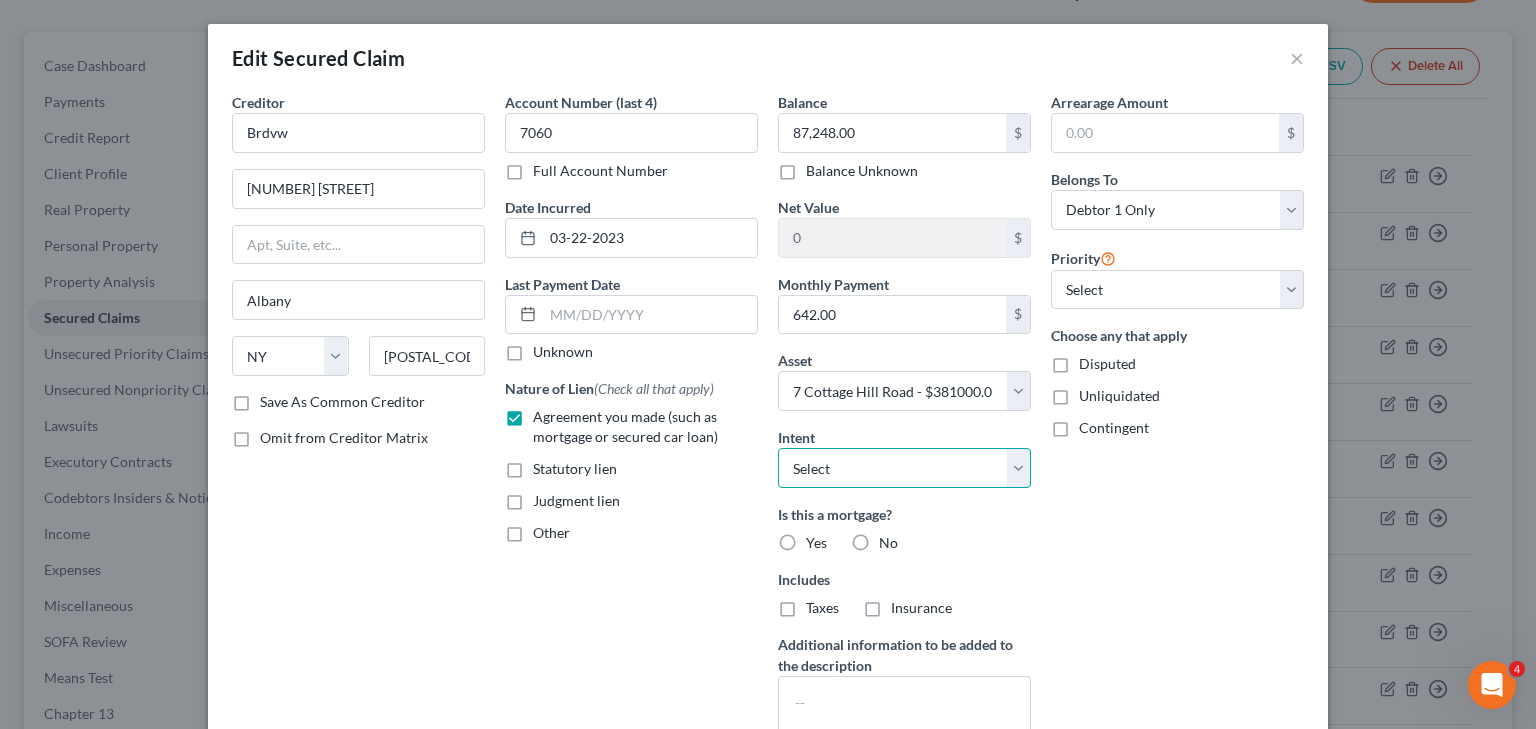 drag, startPoint x: 840, startPoint y: 476, endPoint x: 832, endPoint y: 484, distance: 11.313708 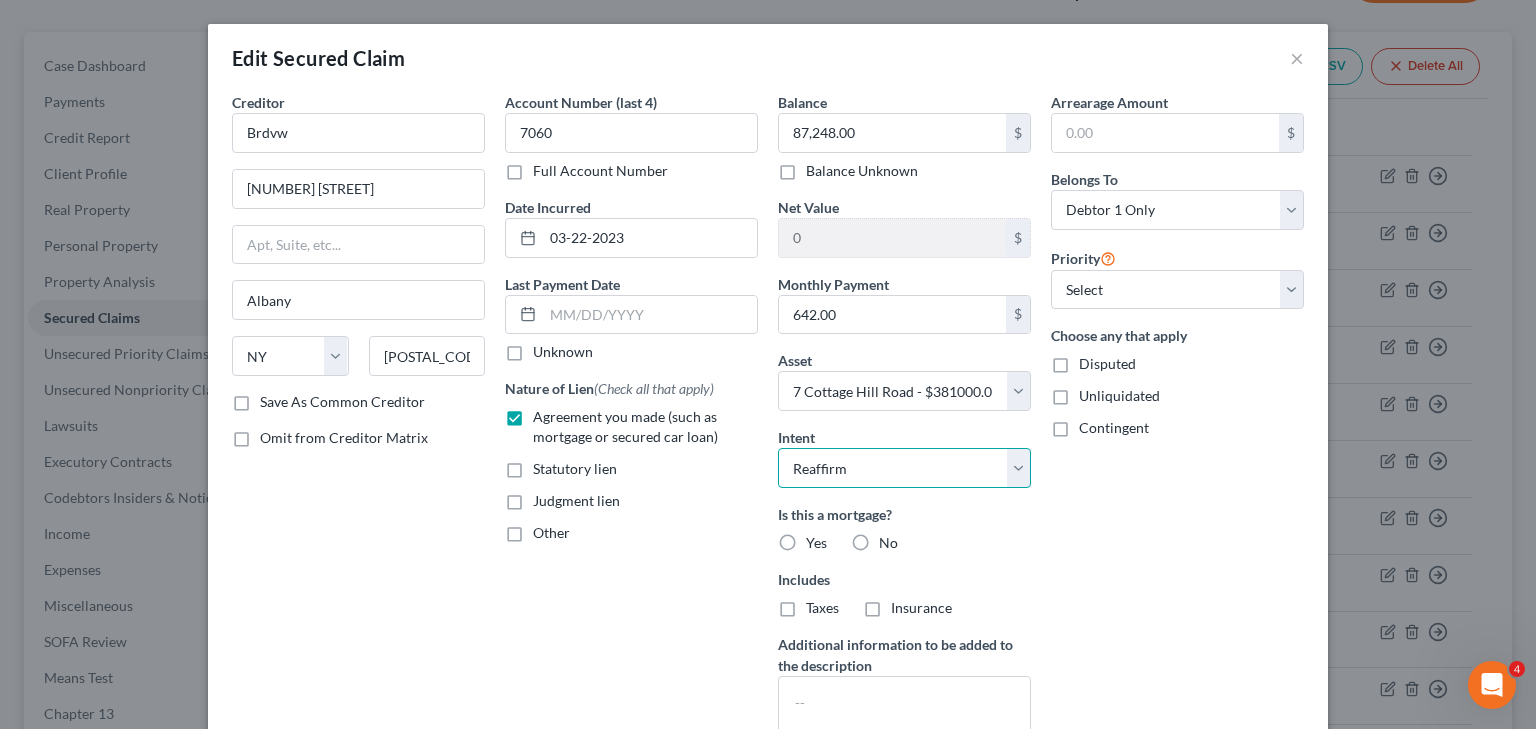 click on "Select Surrender Redeem Reaffirm Avoid Other" at bounding box center (904, 468) 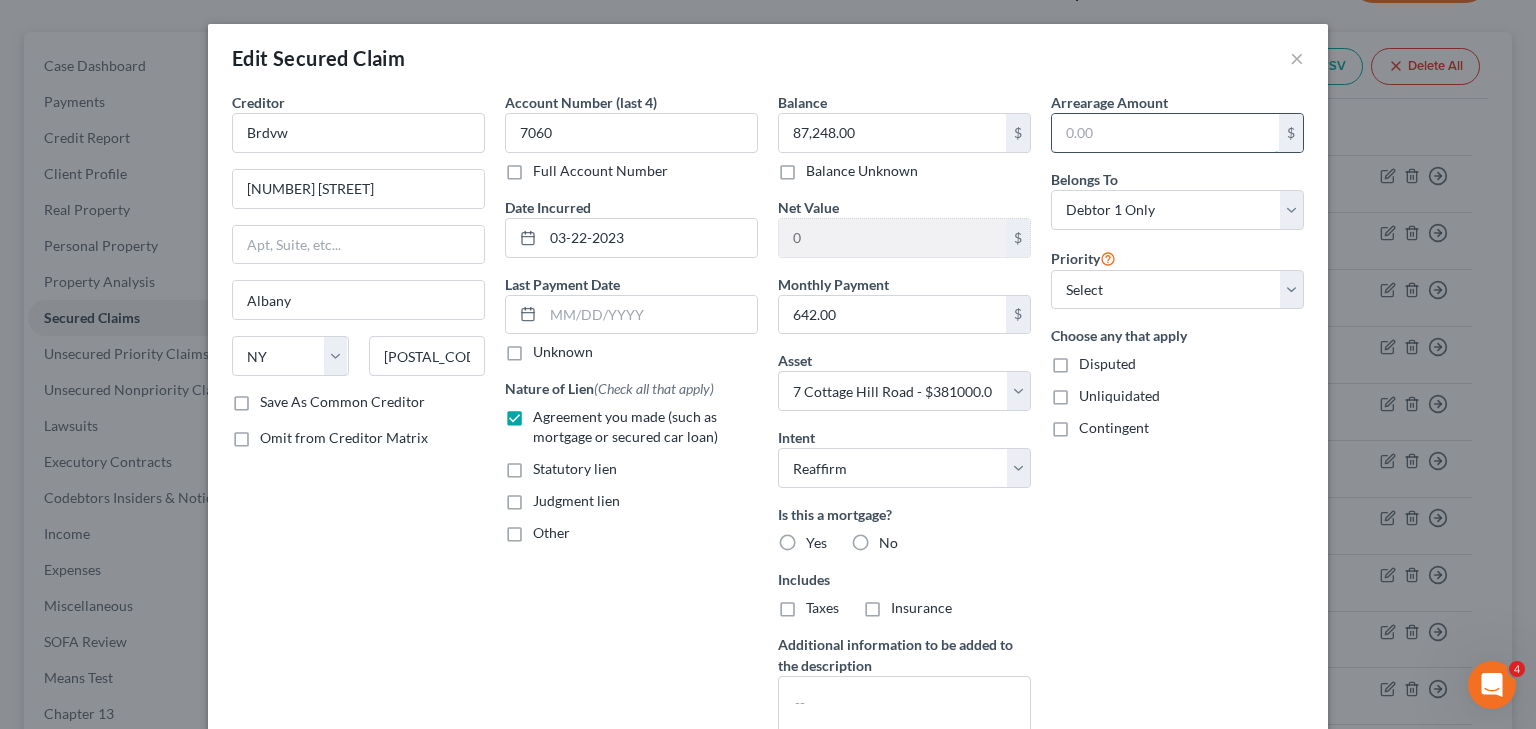 click at bounding box center (1165, 133) 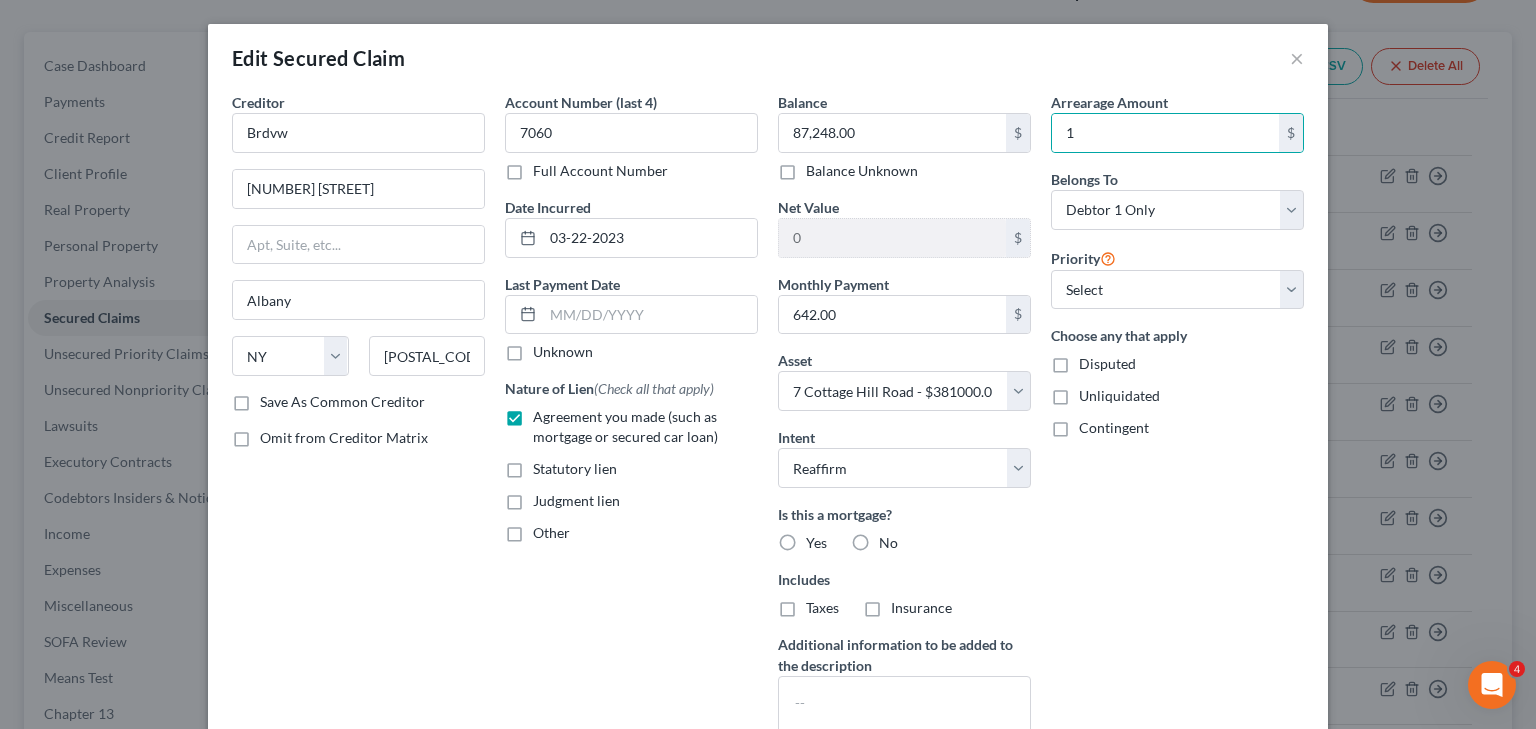 drag, startPoint x: 1094, startPoint y: 525, endPoint x: 987, endPoint y: 540, distance: 108.04629 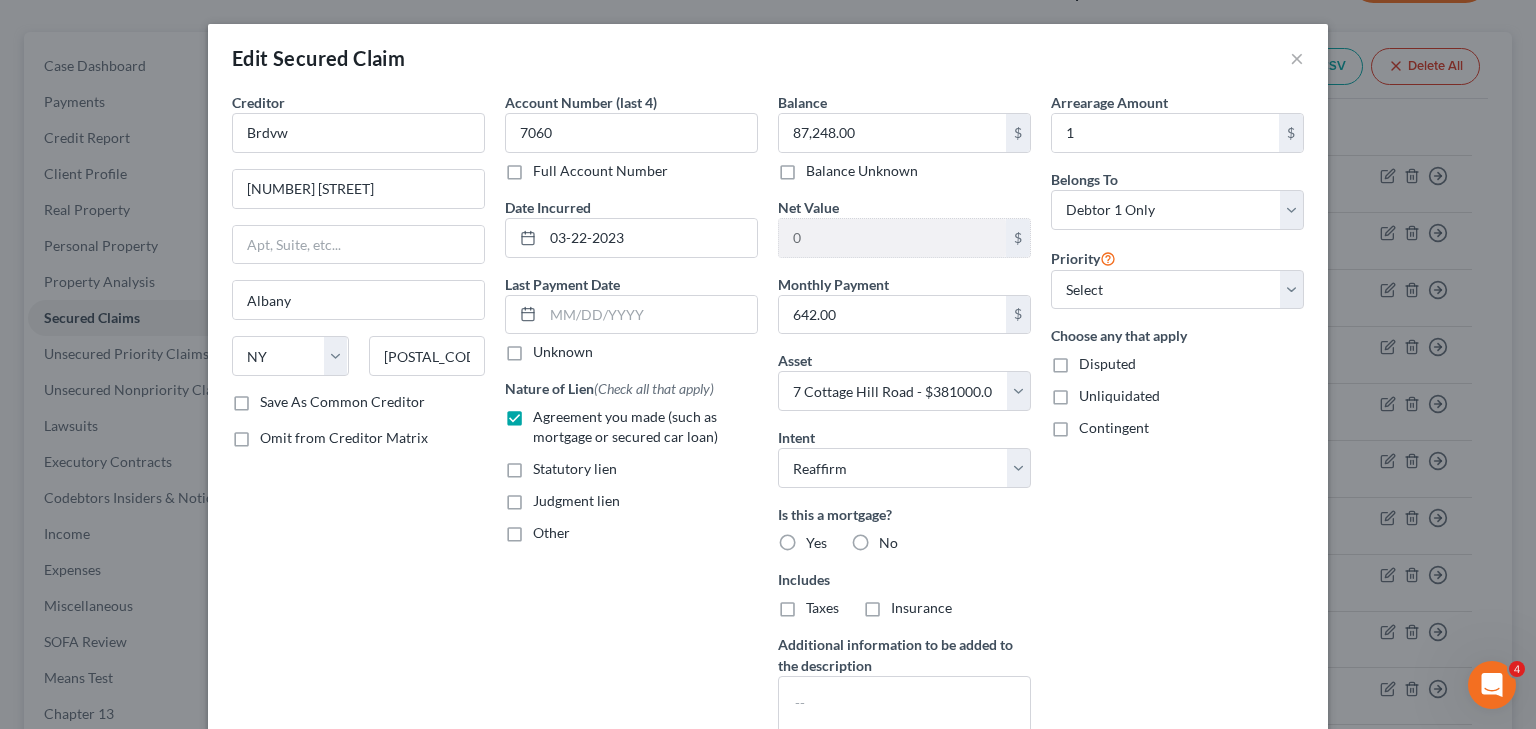 drag, startPoint x: 776, startPoint y: 540, endPoint x: 865, endPoint y: 542, distance: 89.02247 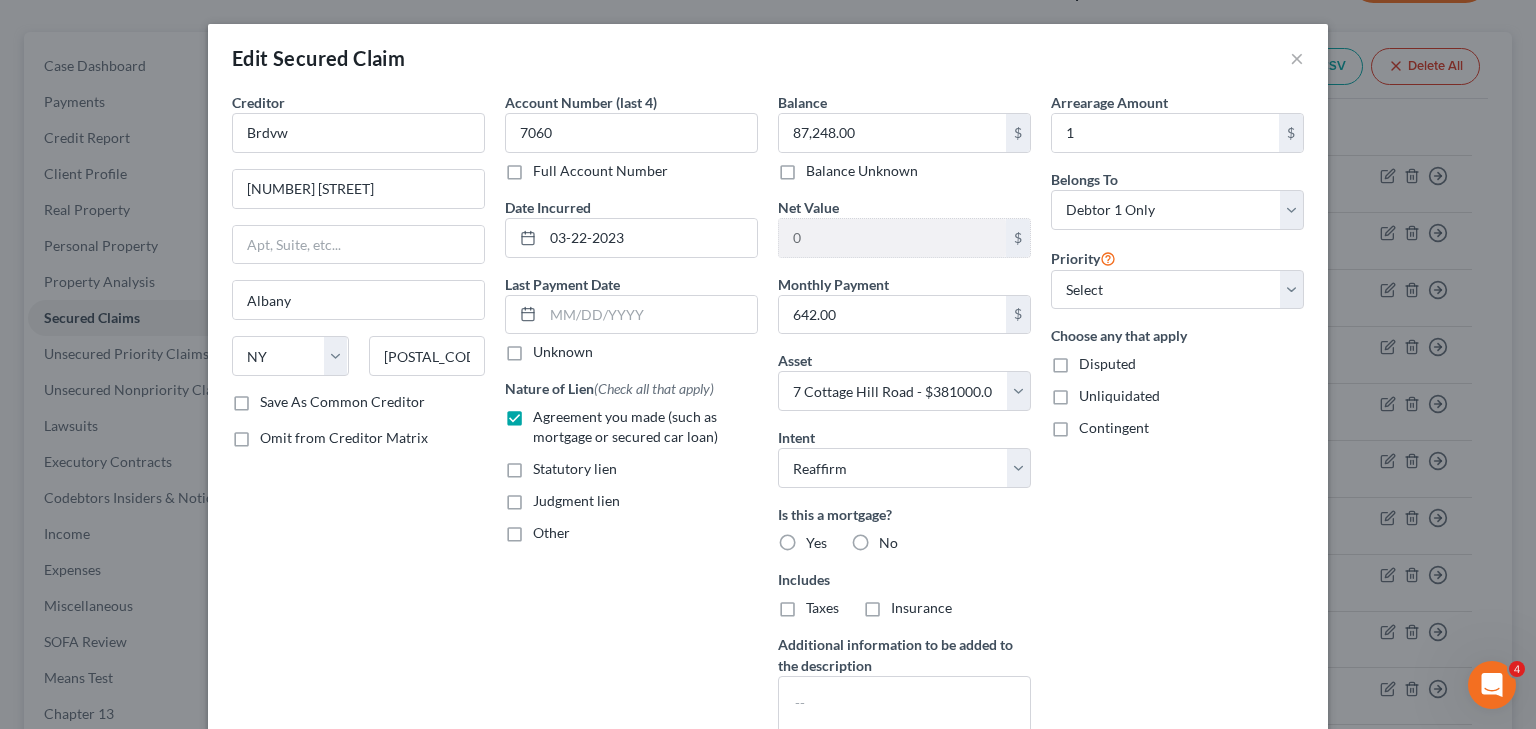 click on "Yes" at bounding box center [820, 539] 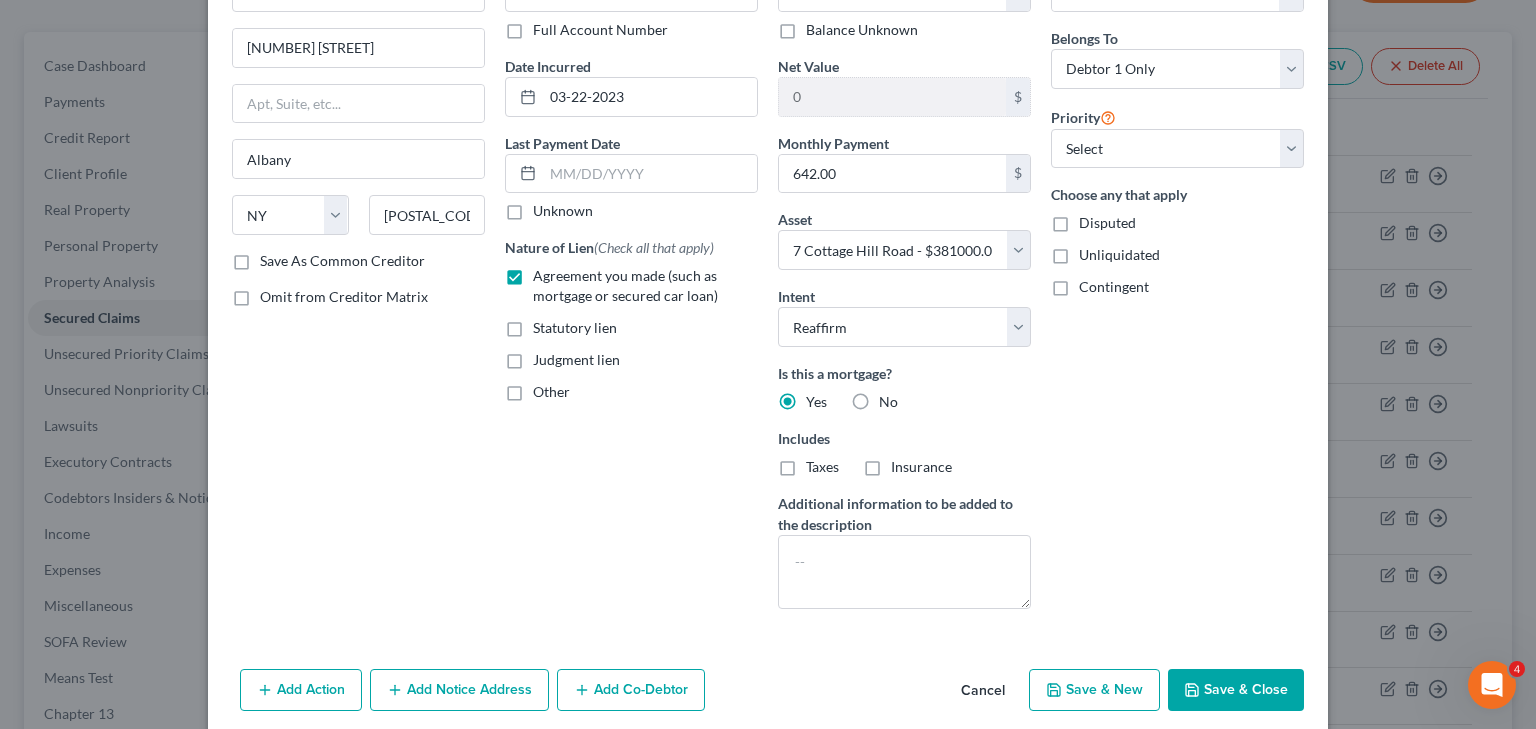 scroll, scrollTop: 218, scrollLeft: 0, axis: vertical 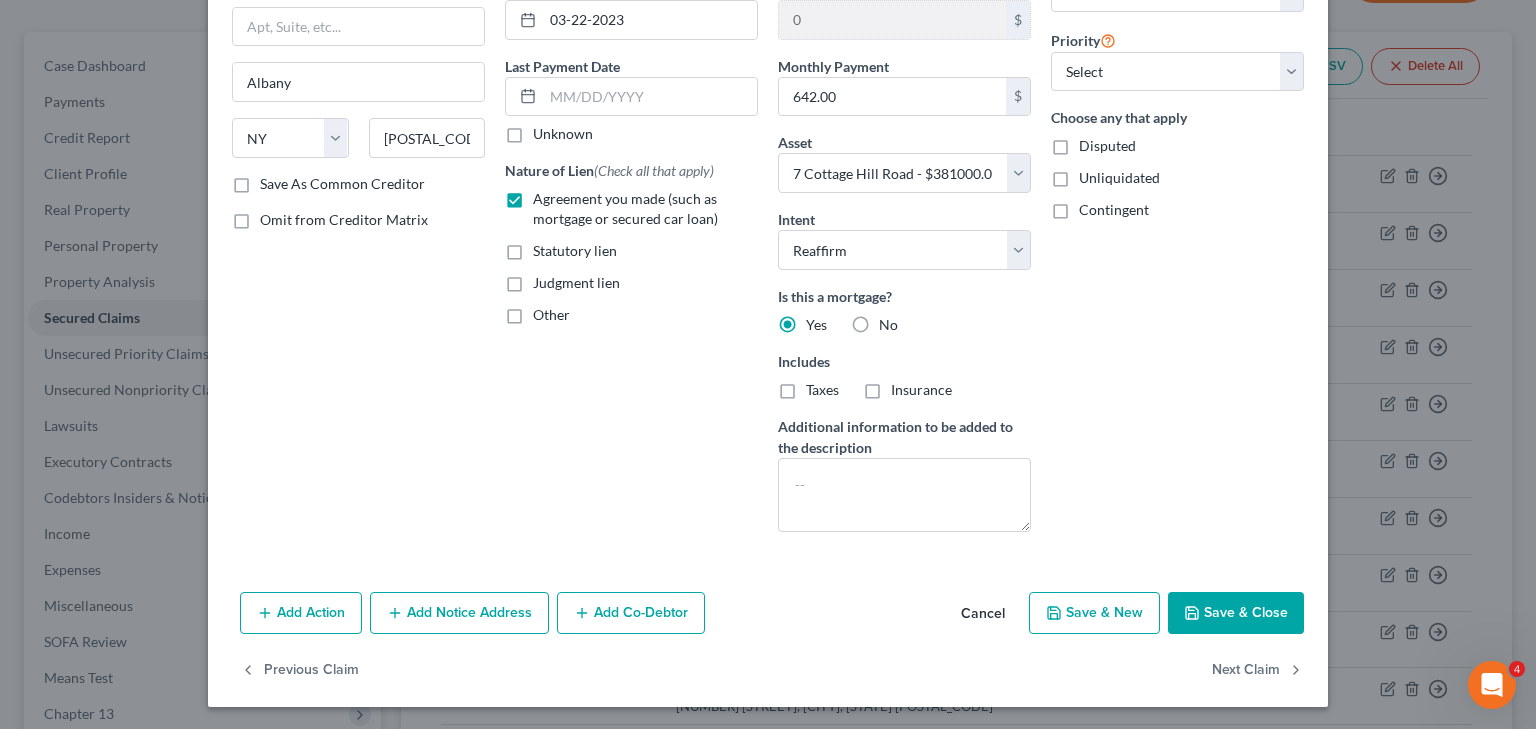 click 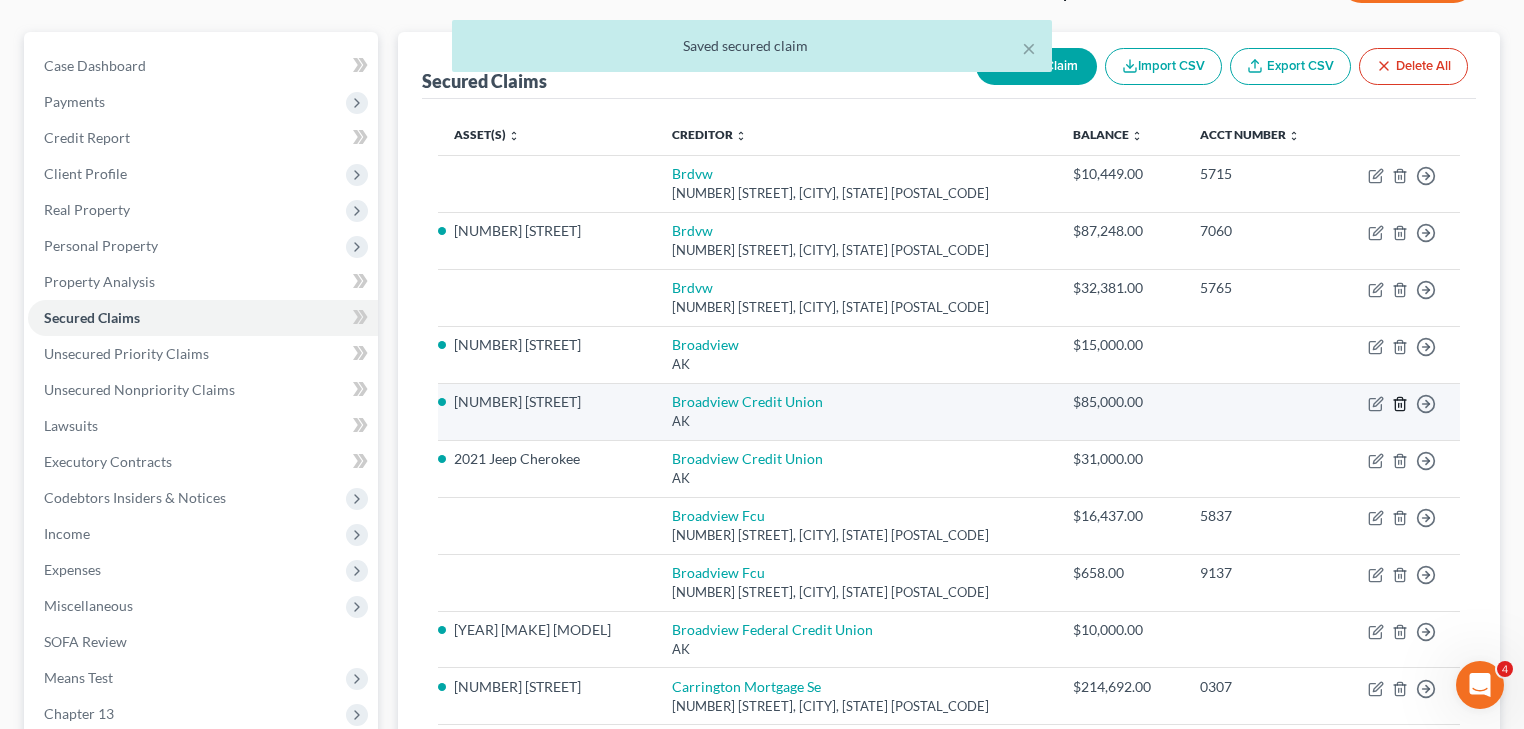 click 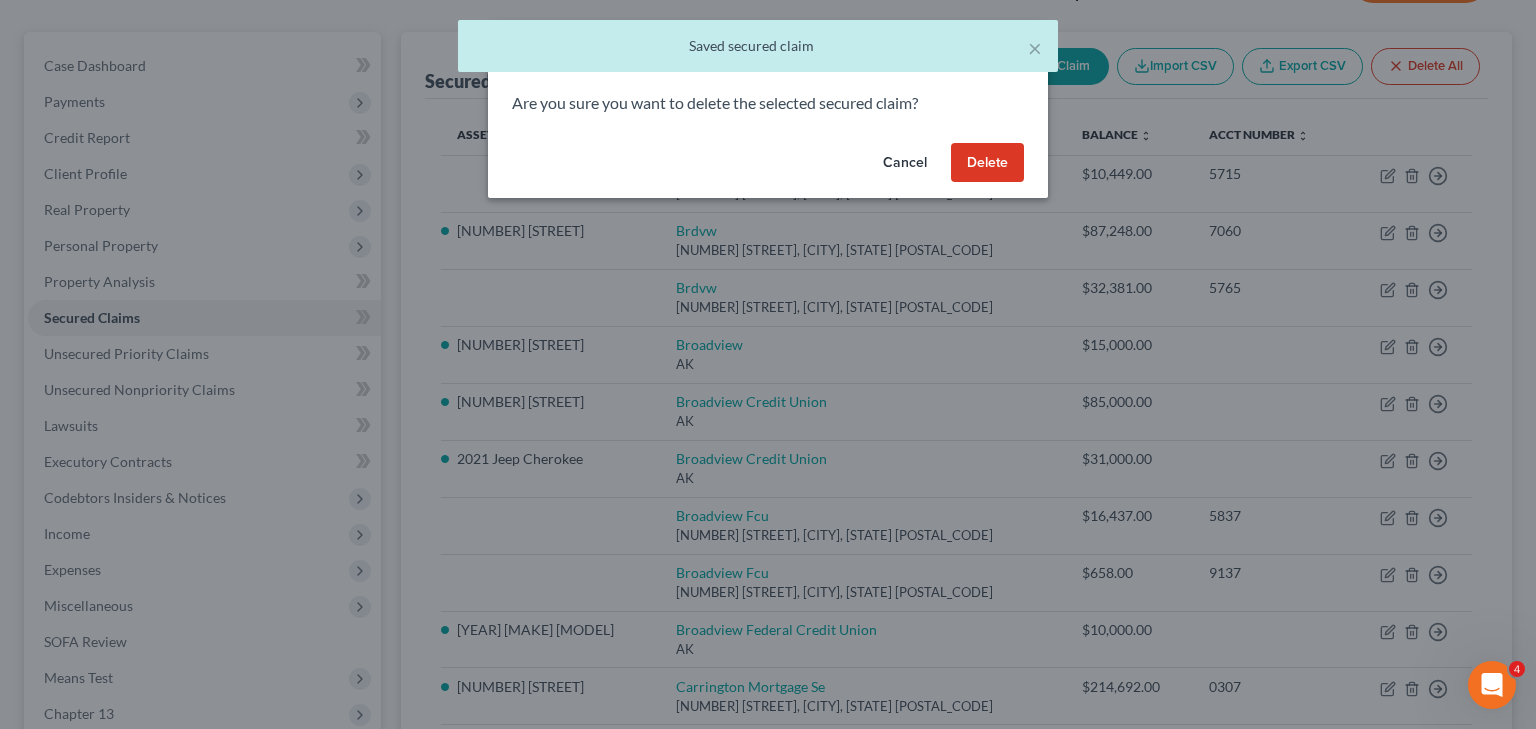 drag, startPoint x: 1004, startPoint y: 156, endPoint x: 1007, endPoint y: 176, distance: 20.22375 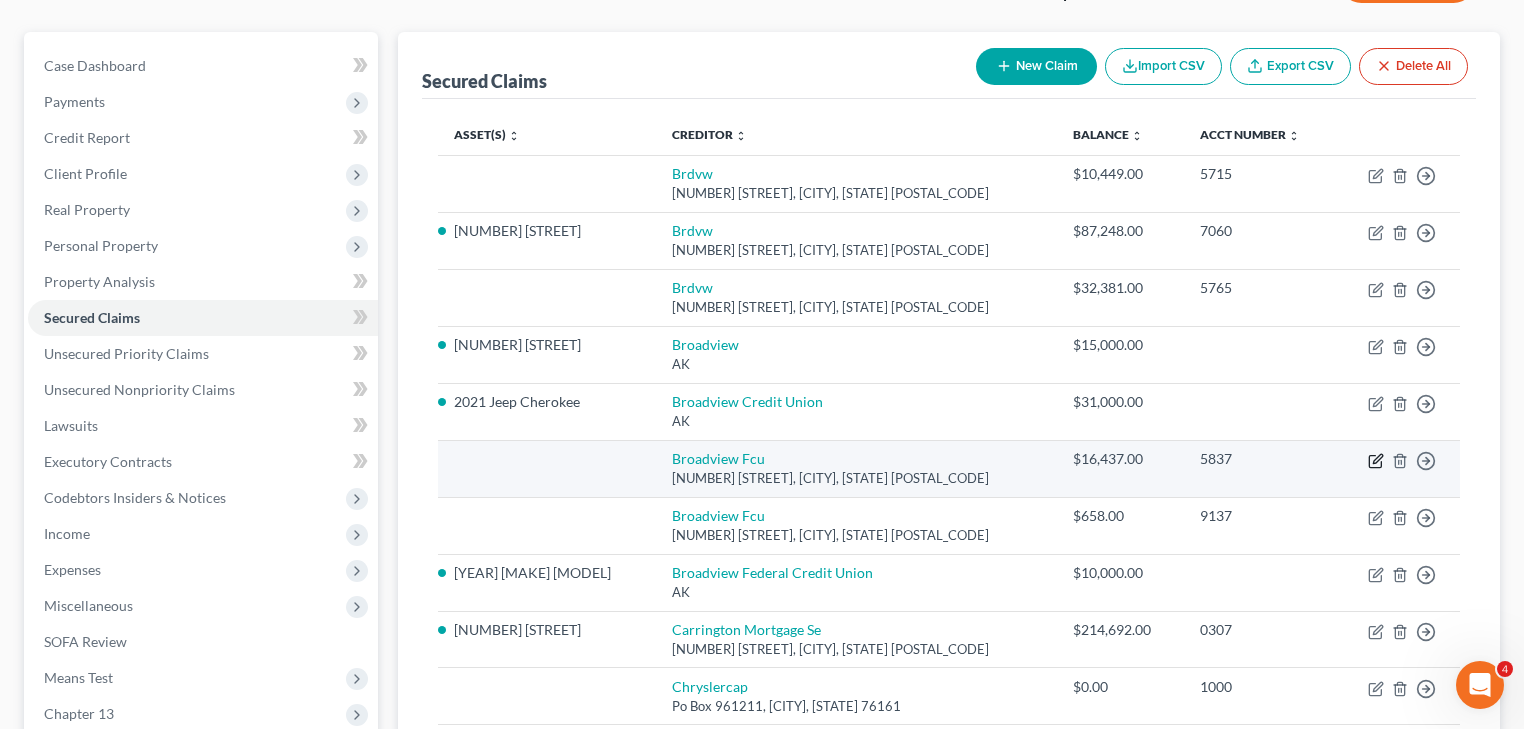 click 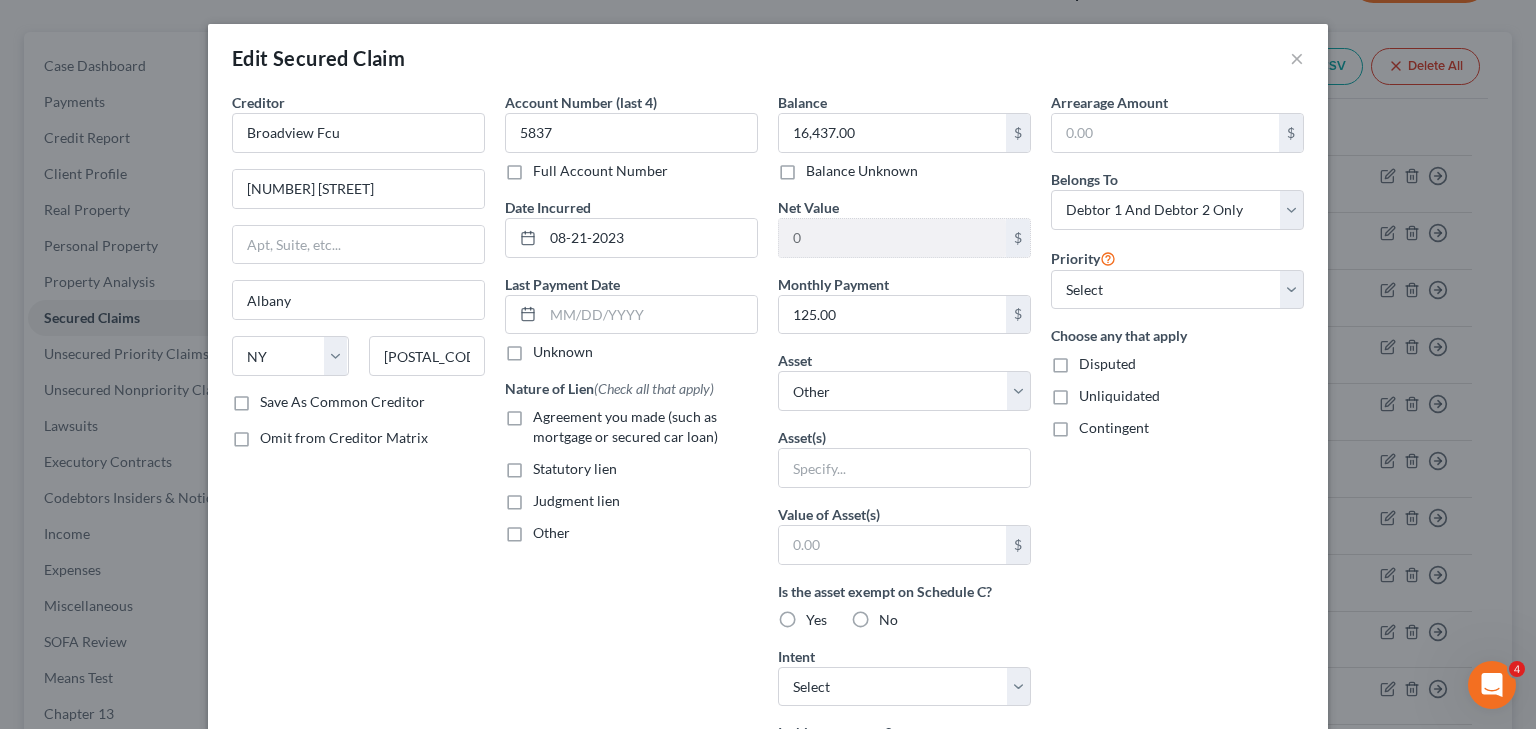 click on "Agreement you made (such as mortgage or secured car loan)" at bounding box center [645, 427] 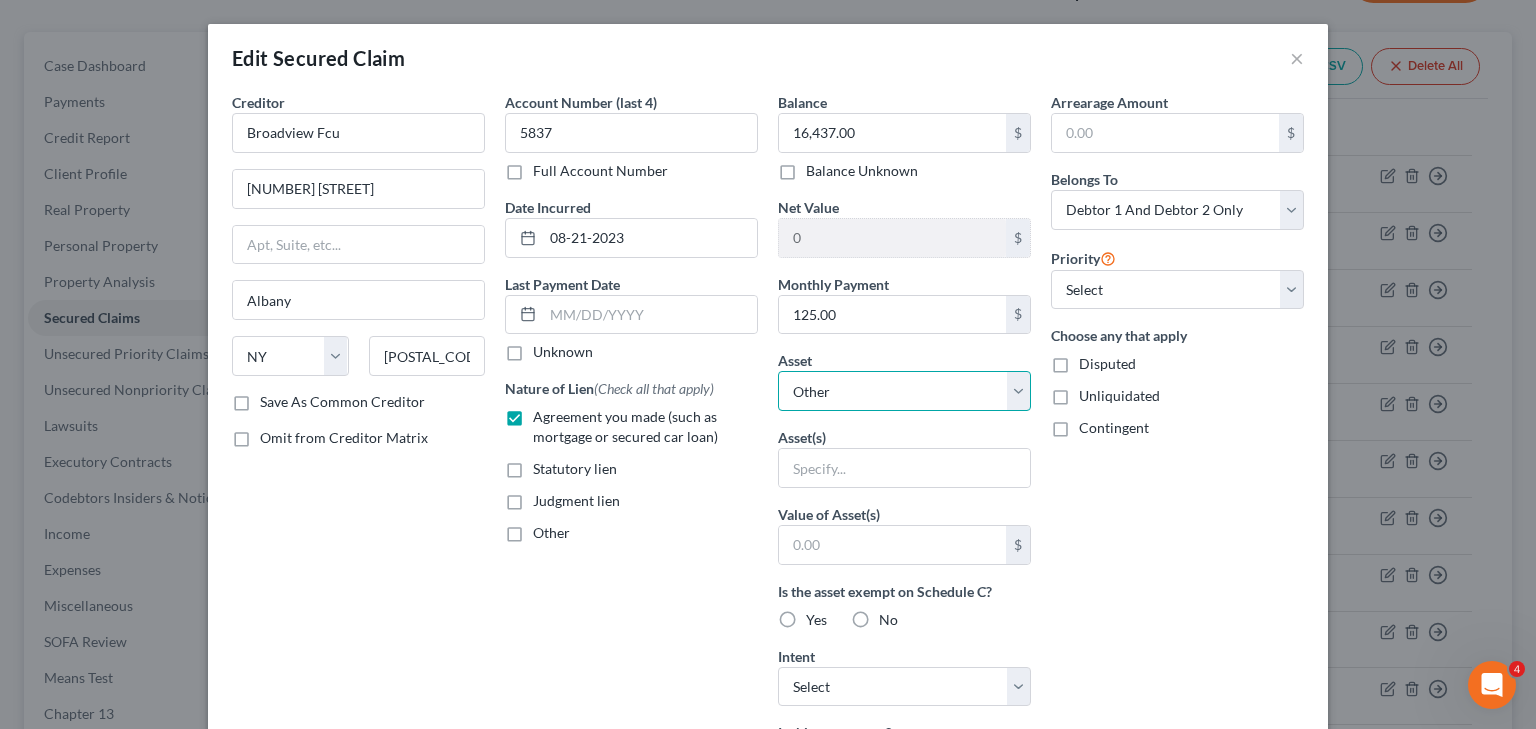 click on "Select Other Multiple Assets Household Goods - Basic Household Goods - sofa, beds, tables, chairs - $8000.0 7 Cottage Hill Road - $381000.0 Jewelry - Basic Jewelry - $1000.0 Clothing - Basic Clothing - $1000.0 Electronics - Basic Electronics - laptop, computer, tv, fridge, freezer, cellphone, - $5000.0 401k - $5000.0 Firearms - hand gun - $100.0 2021 Jeep Cherokee - $14000.0 2022 Ford  Bronco - $28000.0 2020 Harley Davidson 883 - $4430.0 Hudson River Community Credit Union  (Checking Account) - $200.0 Capital One  (Checking Account) - $200.0" at bounding box center [904, 391] 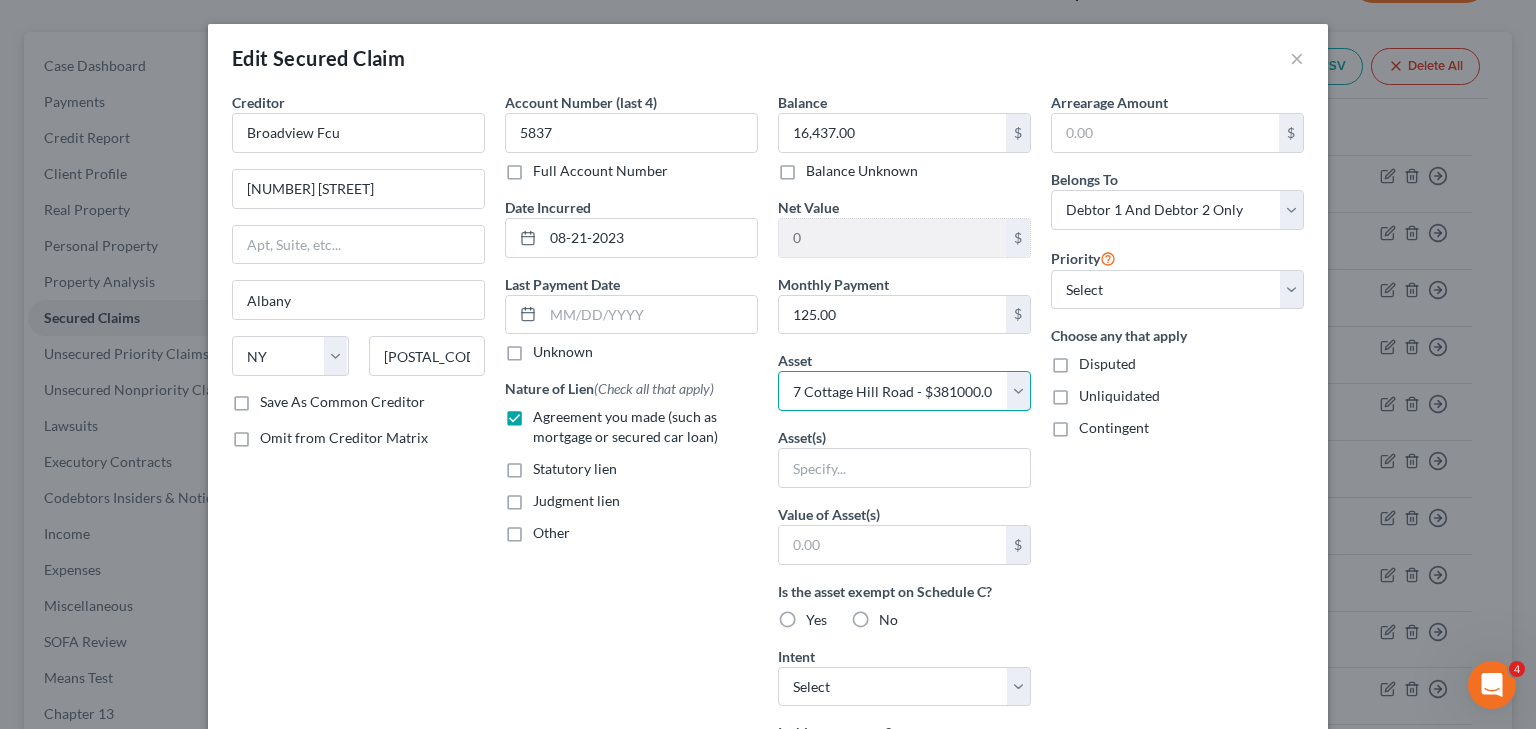 click on "Select Other Multiple Assets Household Goods - Basic Household Goods - sofa, beds, tables, chairs - $8000.0 7 Cottage Hill Road - $381000.0 Jewelry - Basic Jewelry - $1000.0 Clothing - Basic Clothing - $1000.0 Electronics - Basic Electronics - laptop, computer, tv, fridge, freezer, cellphone, - $5000.0 401k - $5000.0 Firearms - hand gun - $100.0 2021 Jeep Cherokee - $14000.0 2022 Ford  Bronco - $28000.0 2020 Harley Davidson 883 - $4430.0 Hudson River Community Credit Union  (Checking Account) - $200.0 Capital One  (Checking Account) - $200.0" at bounding box center [904, 391] 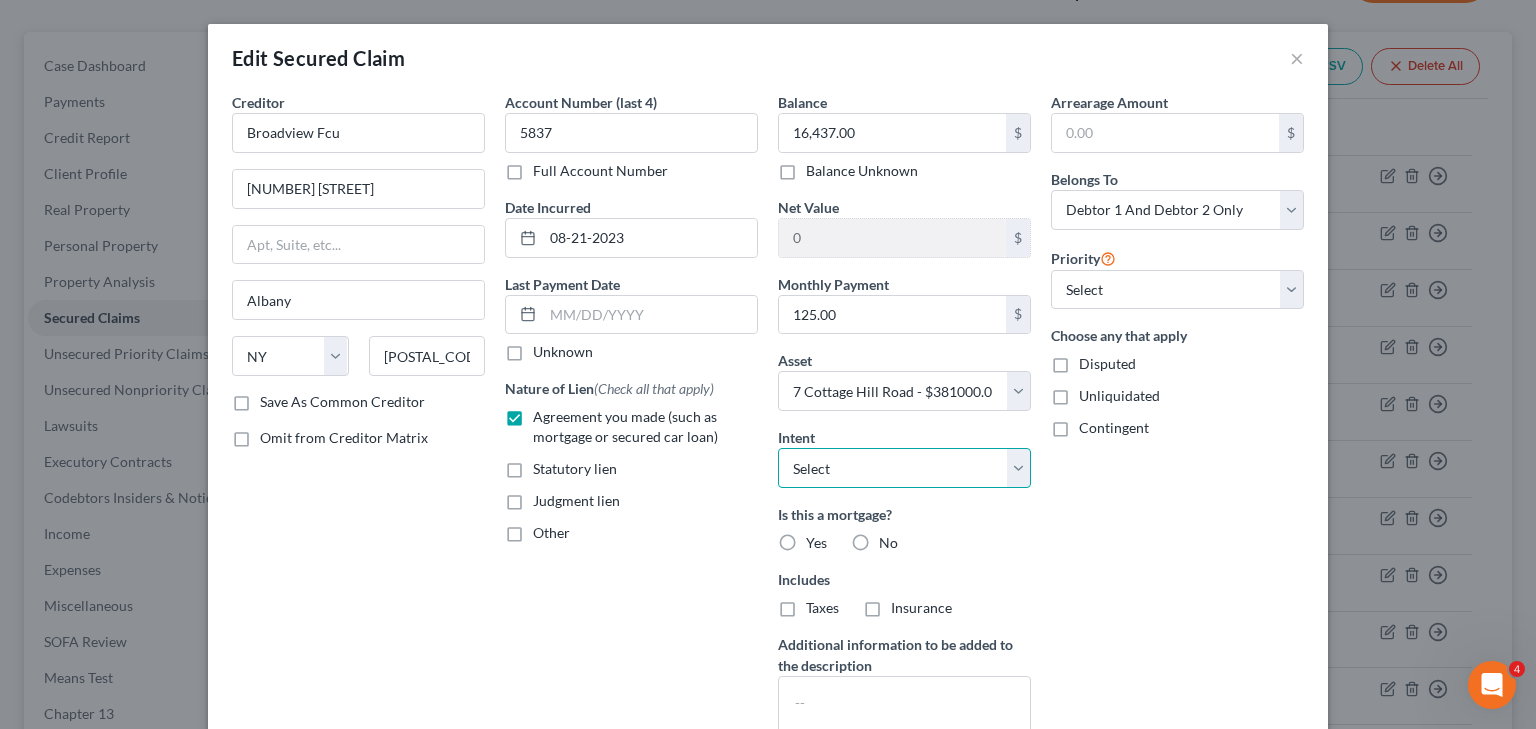 drag, startPoint x: 836, startPoint y: 463, endPoint x: 834, endPoint y: 479, distance: 16.124516 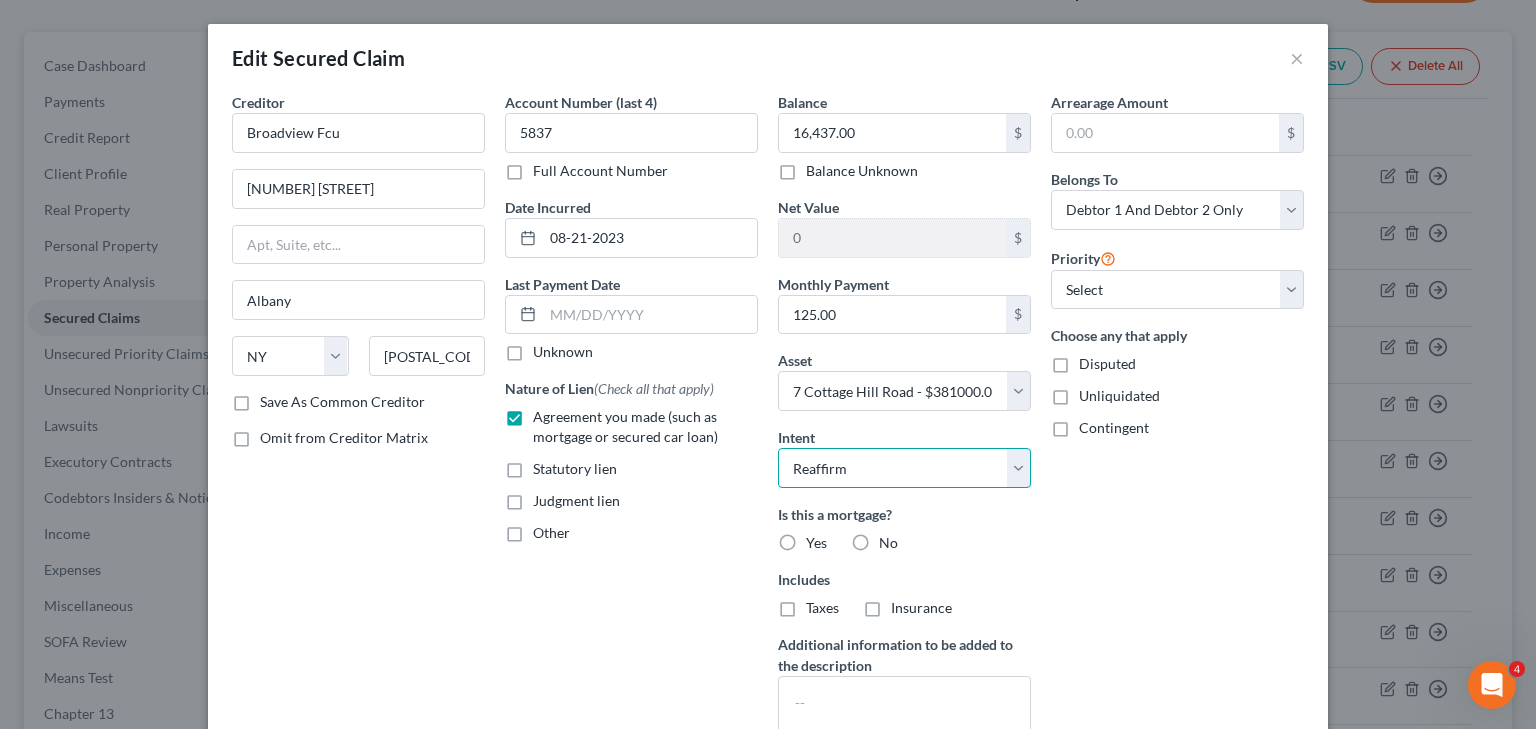 click on "Select Surrender Redeem Reaffirm Avoid Other" at bounding box center (904, 468) 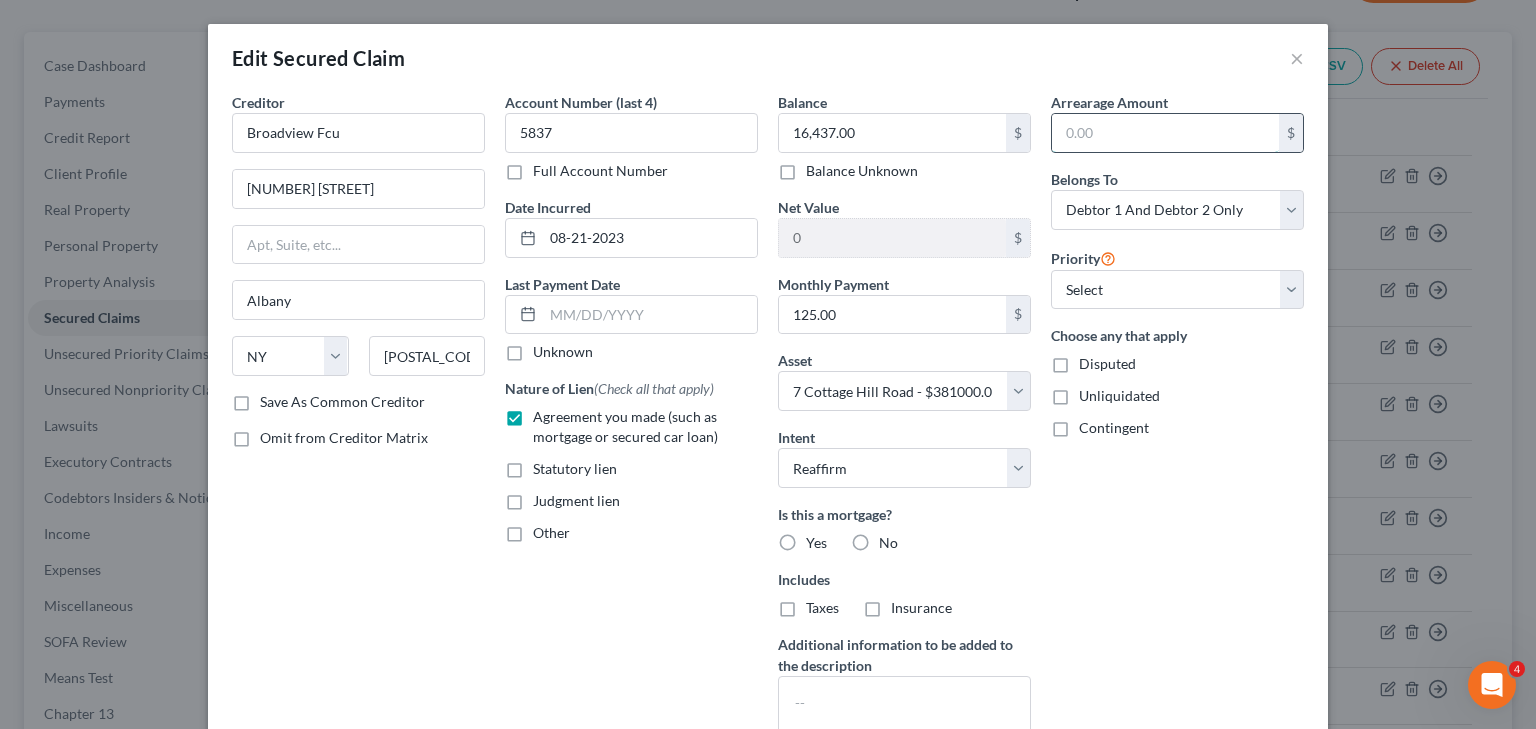 click at bounding box center (1165, 133) 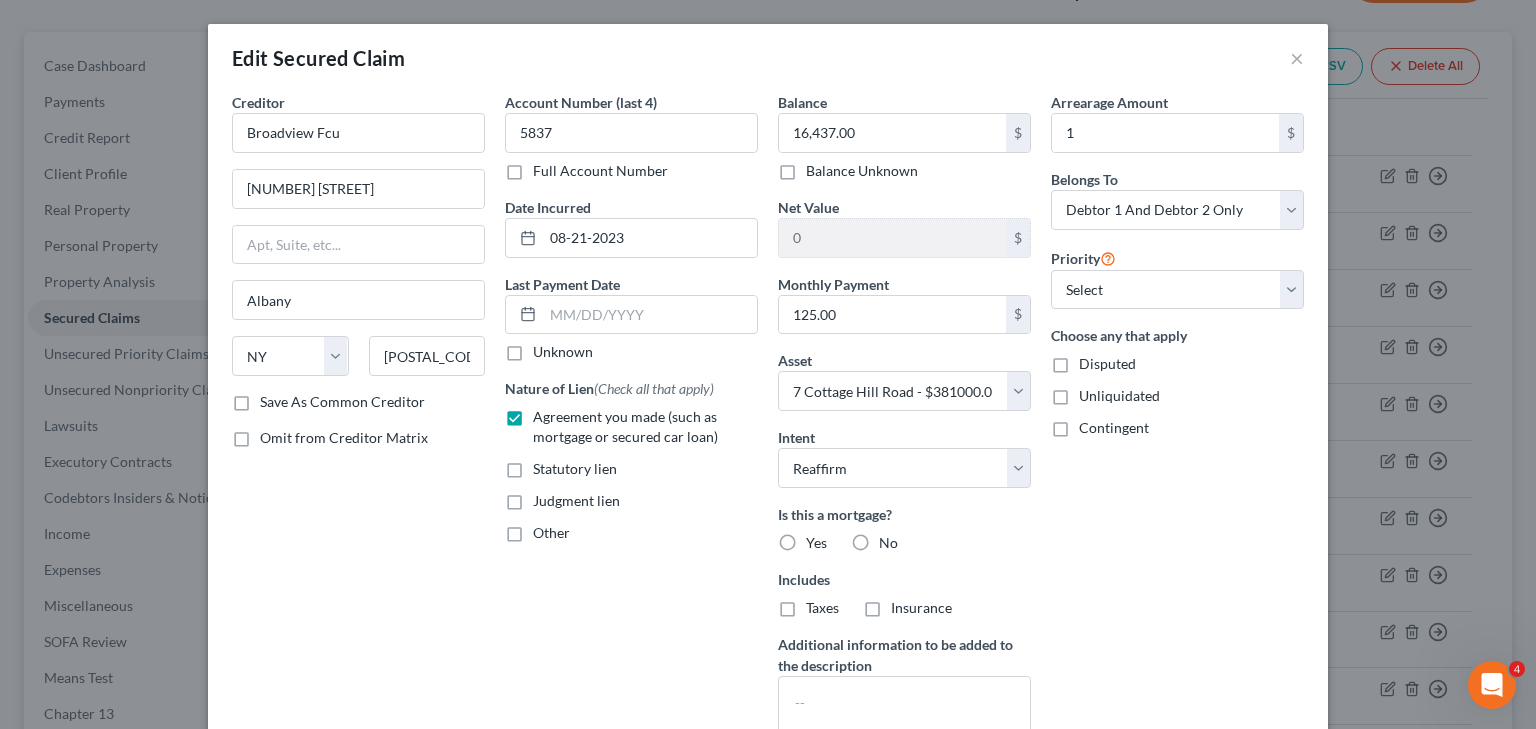 click on "Arrearage Amount 1 $
Belongs To
*
Select Debtor 1 Only Debtor 2 Only Debtor 1 And Debtor 2 Only At Least One Of The Debtors And Another Community Property Priority  Select 1st 2nd 3rd 4th 5th 6th 7th 8th 9th 10th 11th 12th 13th 14th 15th 16th 17th 18th 19th 20th 21th 22th 23th 24th 25th 26th 27th 28th 29th 30th Choose any that apply Disputed Unliquidated Contingent" at bounding box center (1177, 429) 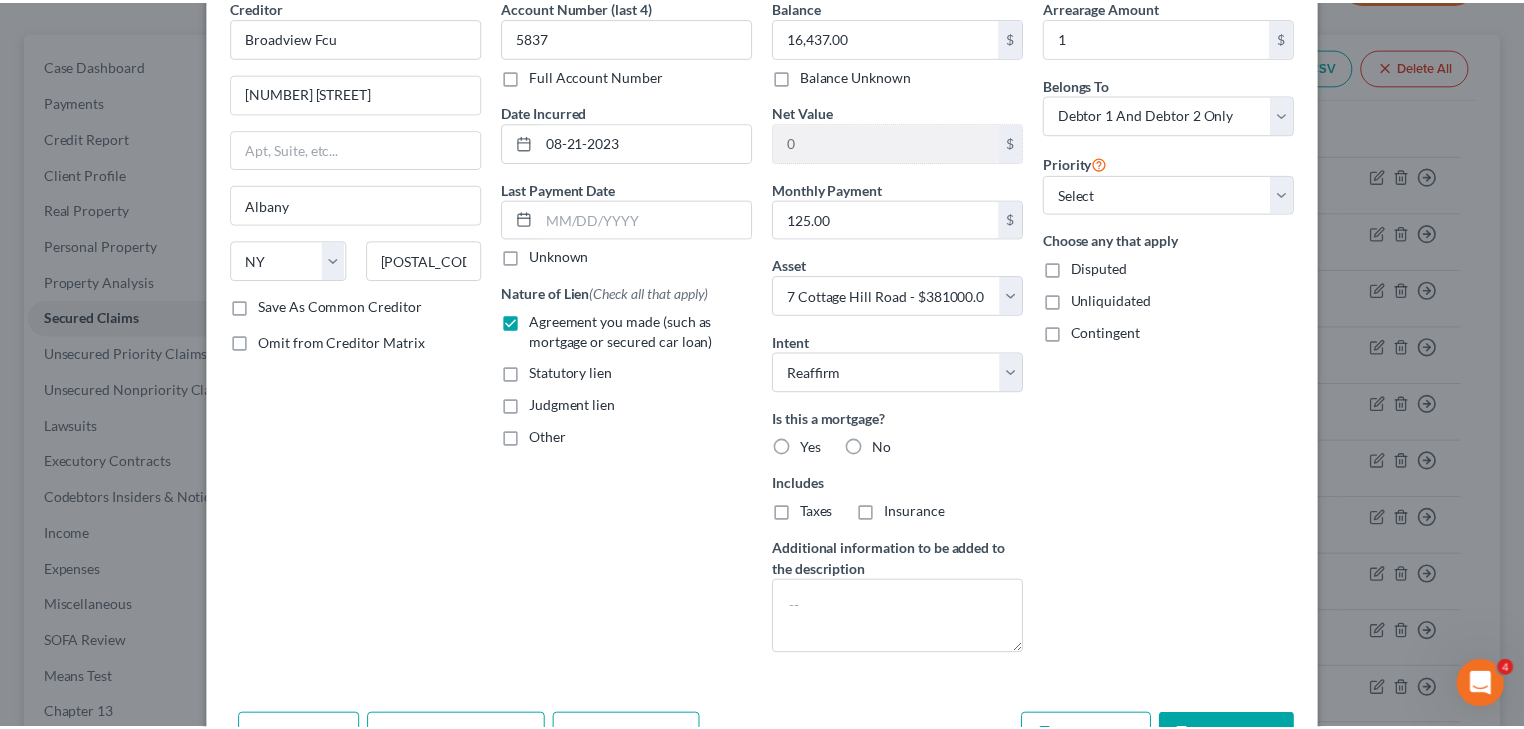 scroll, scrollTop: 218, scrollLeft: 0, axis: vertical 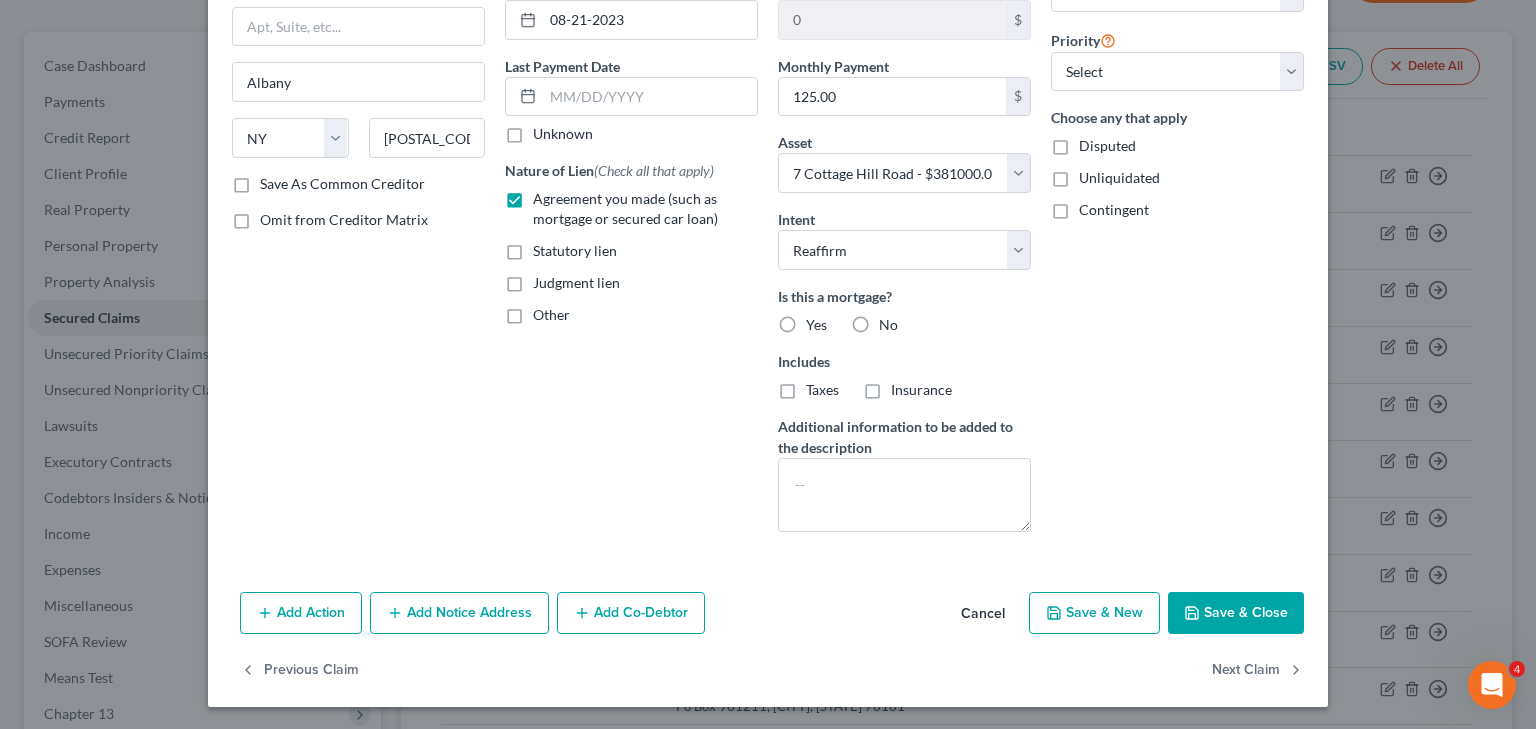 click on "Save & Close" at bounding box center [1236, 613] 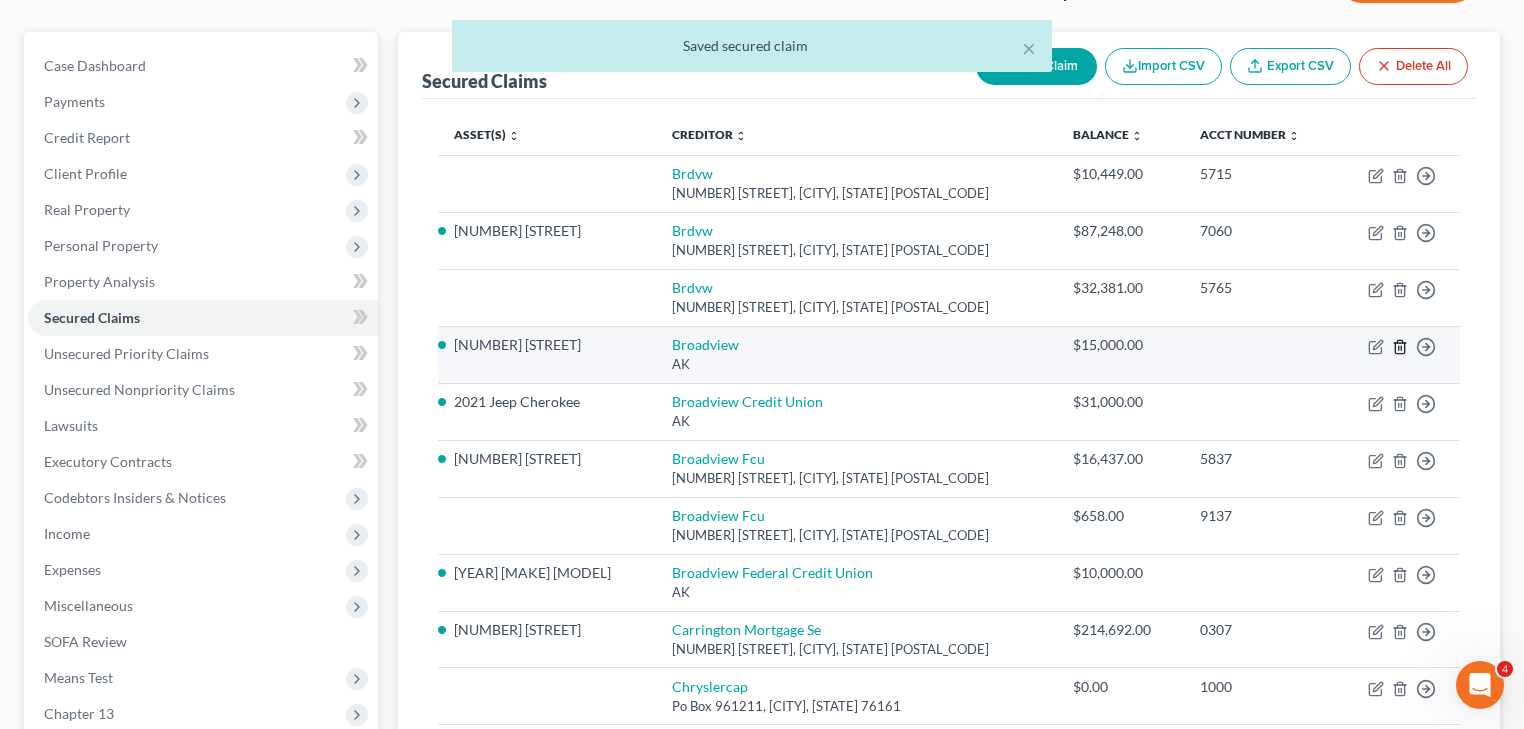 click 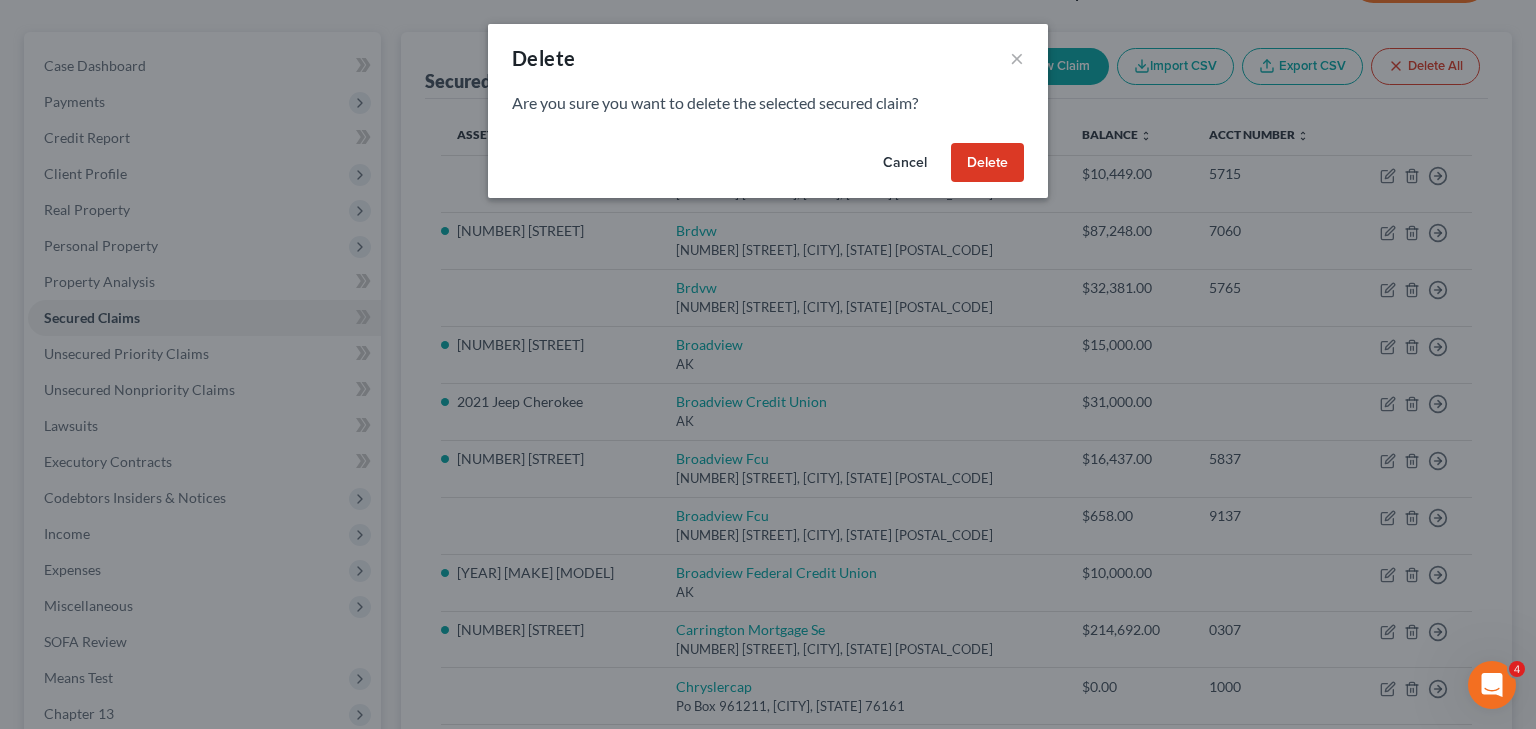 click on "Delete" at bounding box center (987, 163) 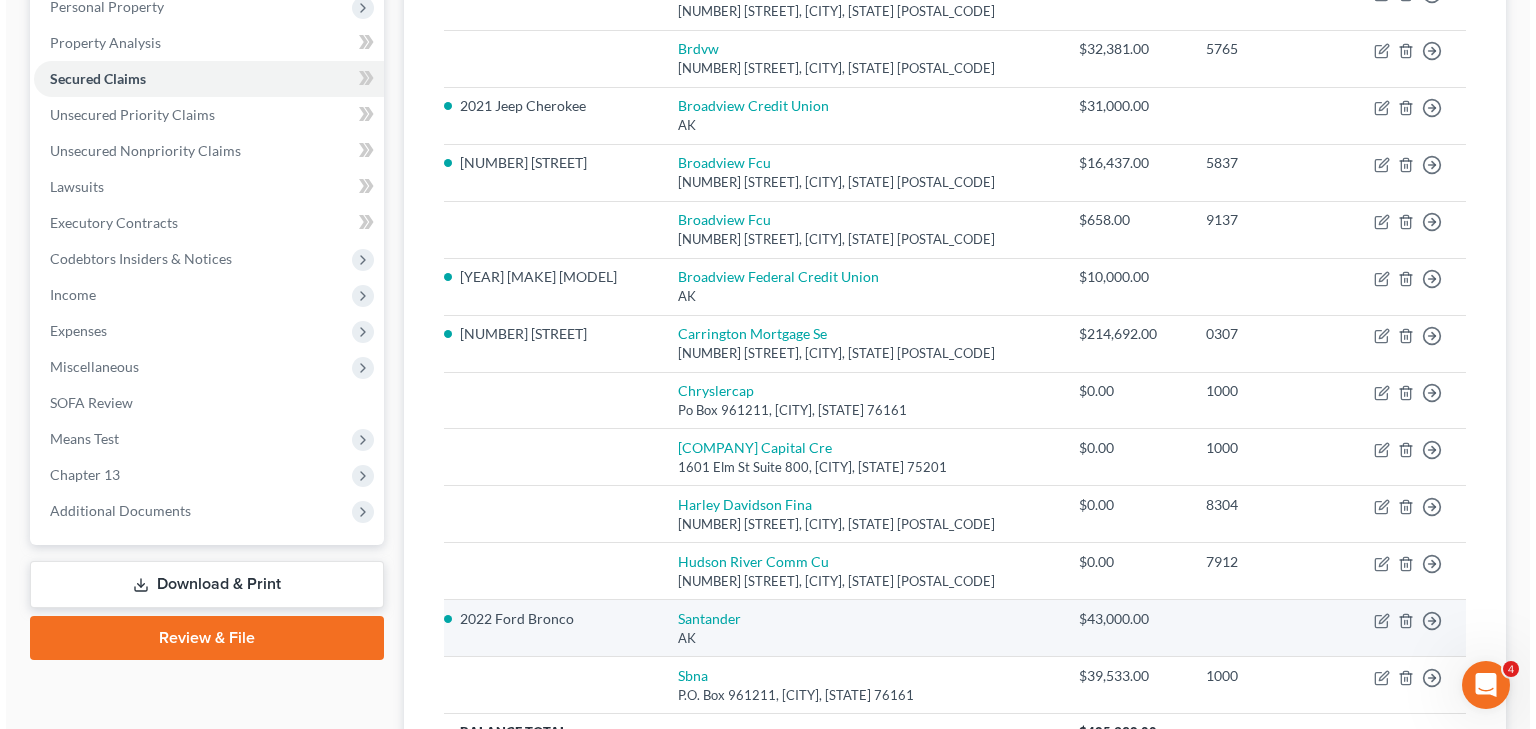 scroll, scrollTop: 400, scrollLeft: 0, axis: vertical 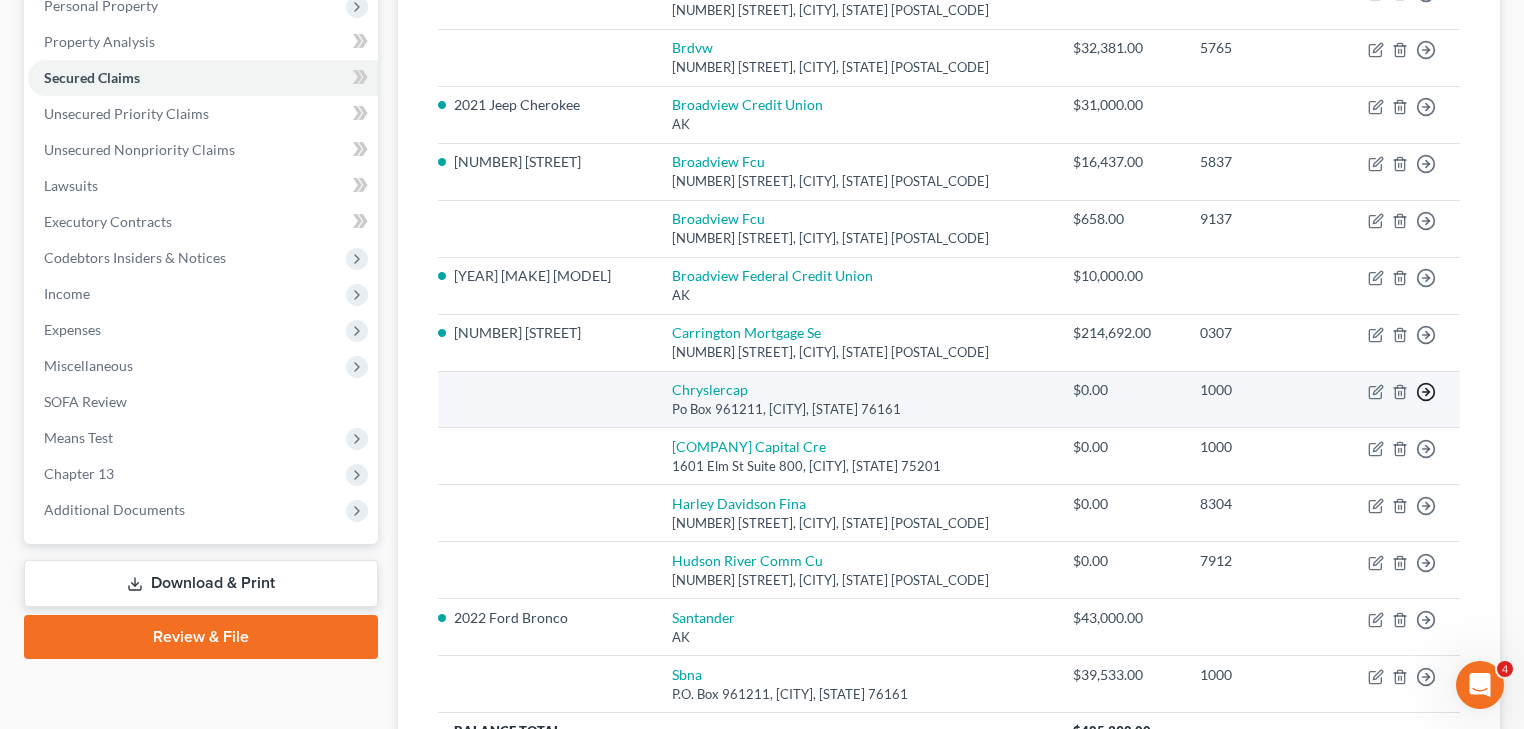 click 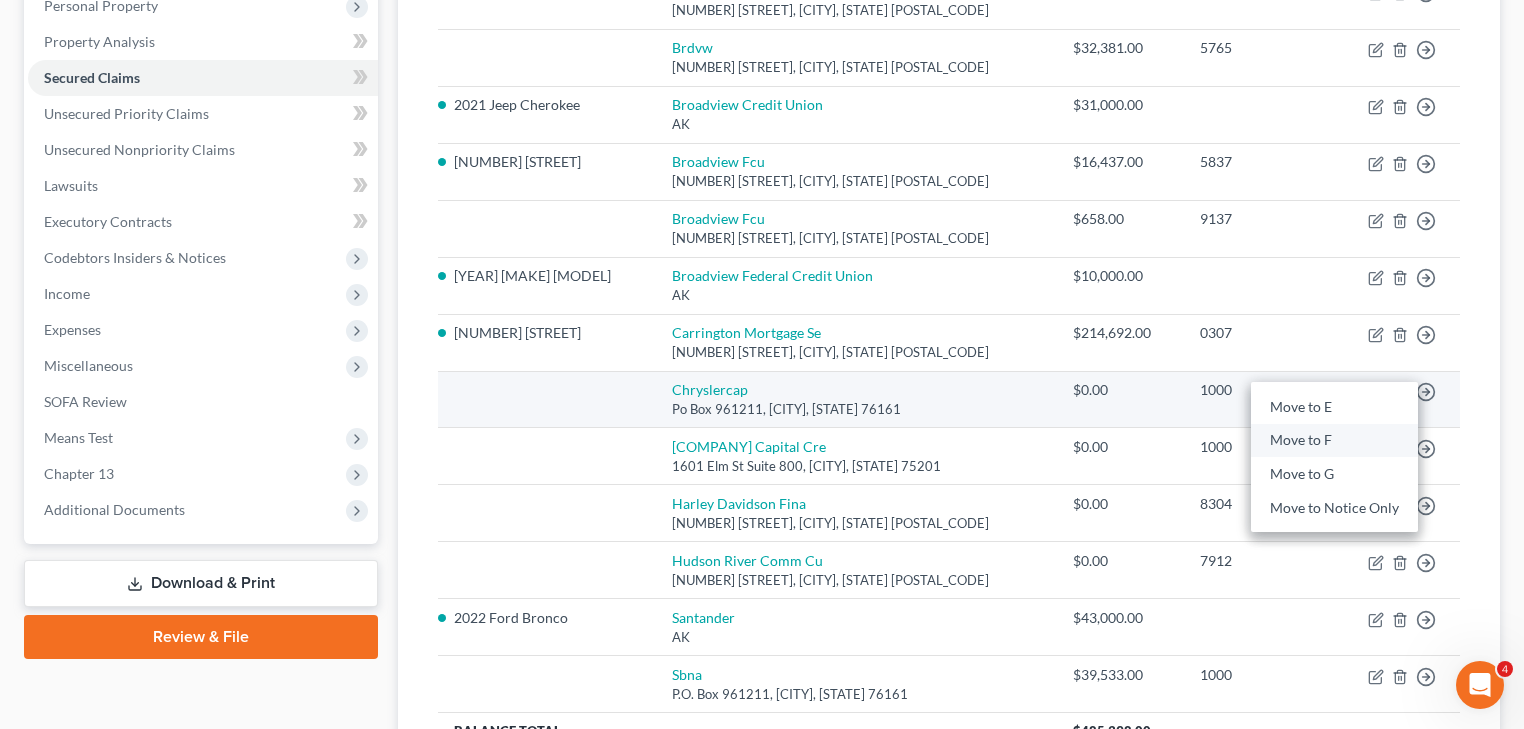 click on "Move to F" at bounding box center [1334, 441] 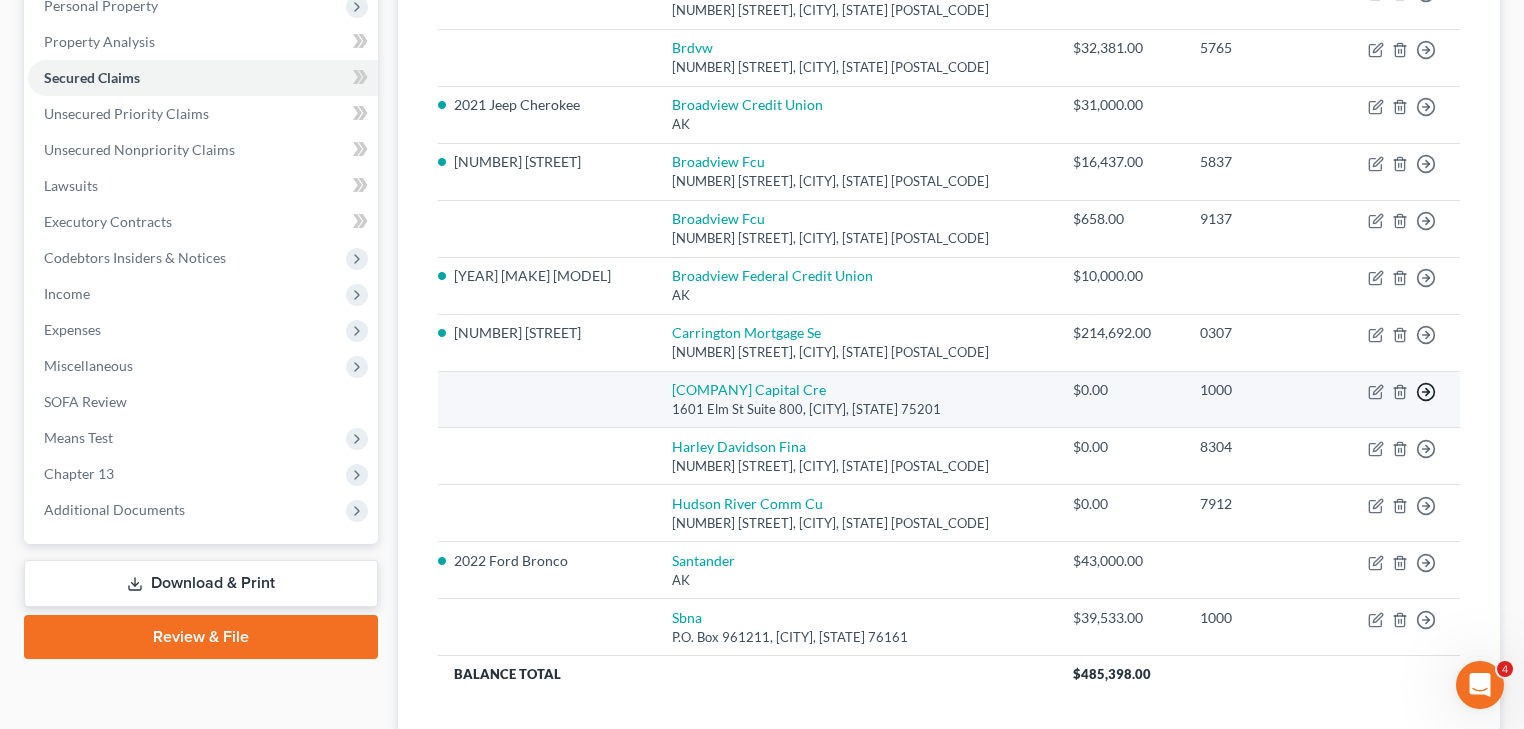 click 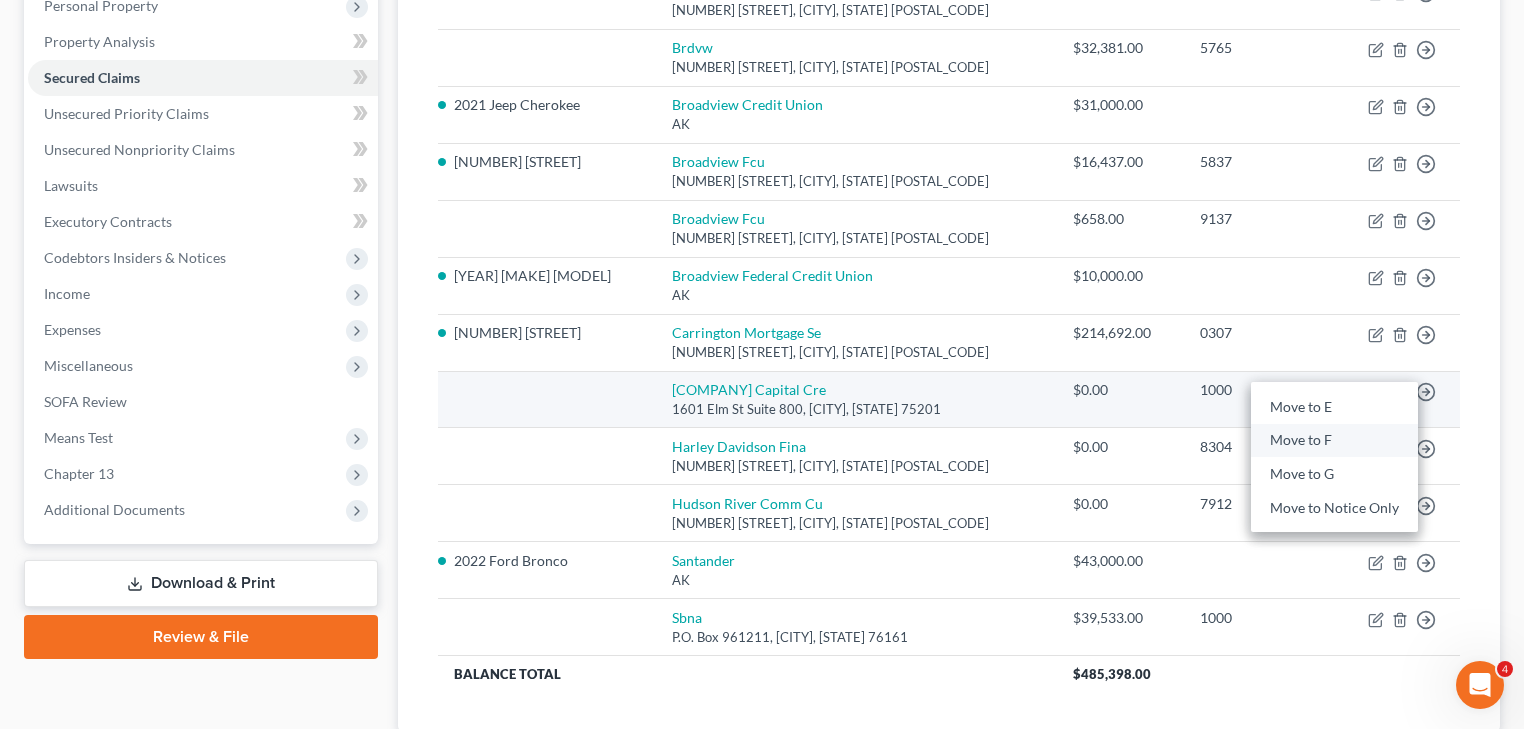 click on "Move to F" at bounding box center [1334, 441] 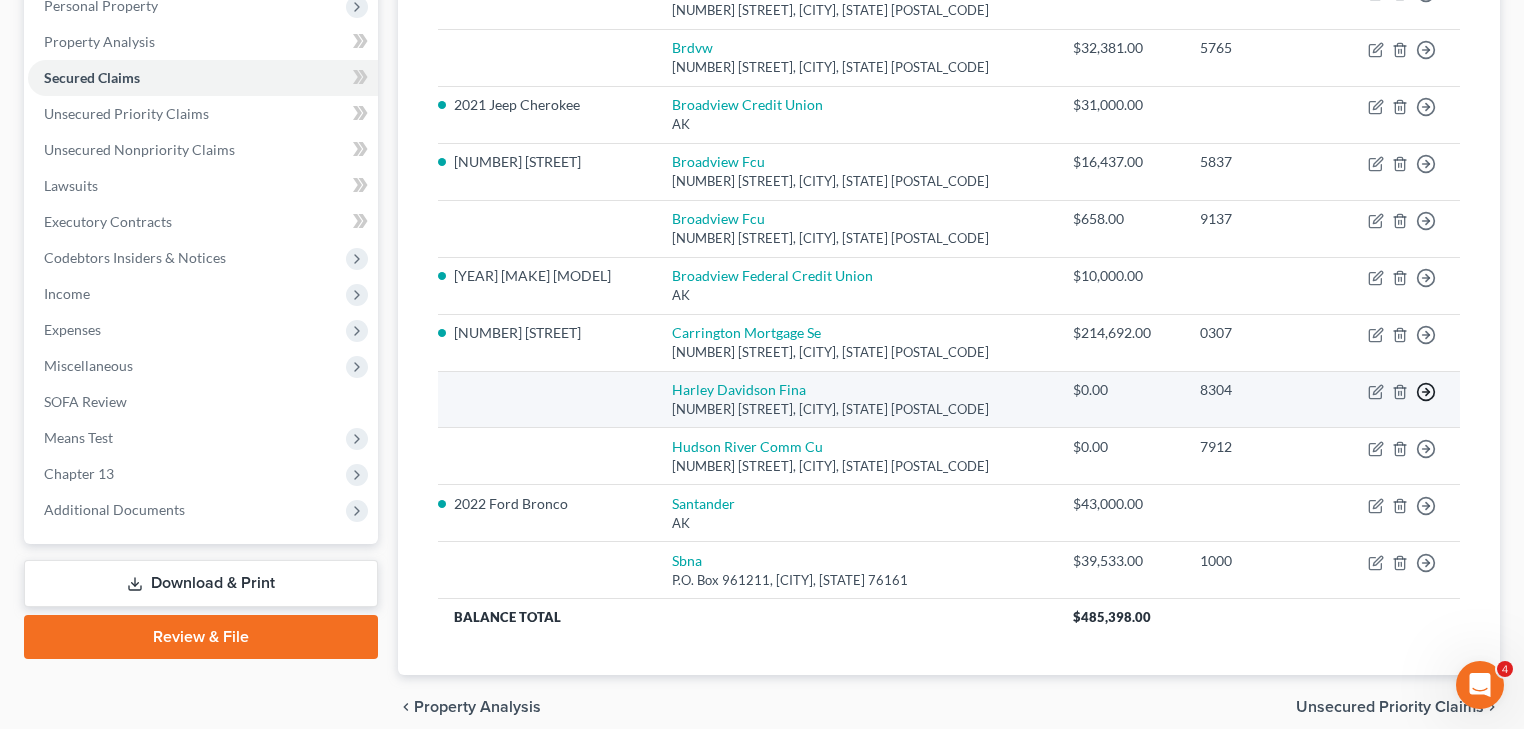 click 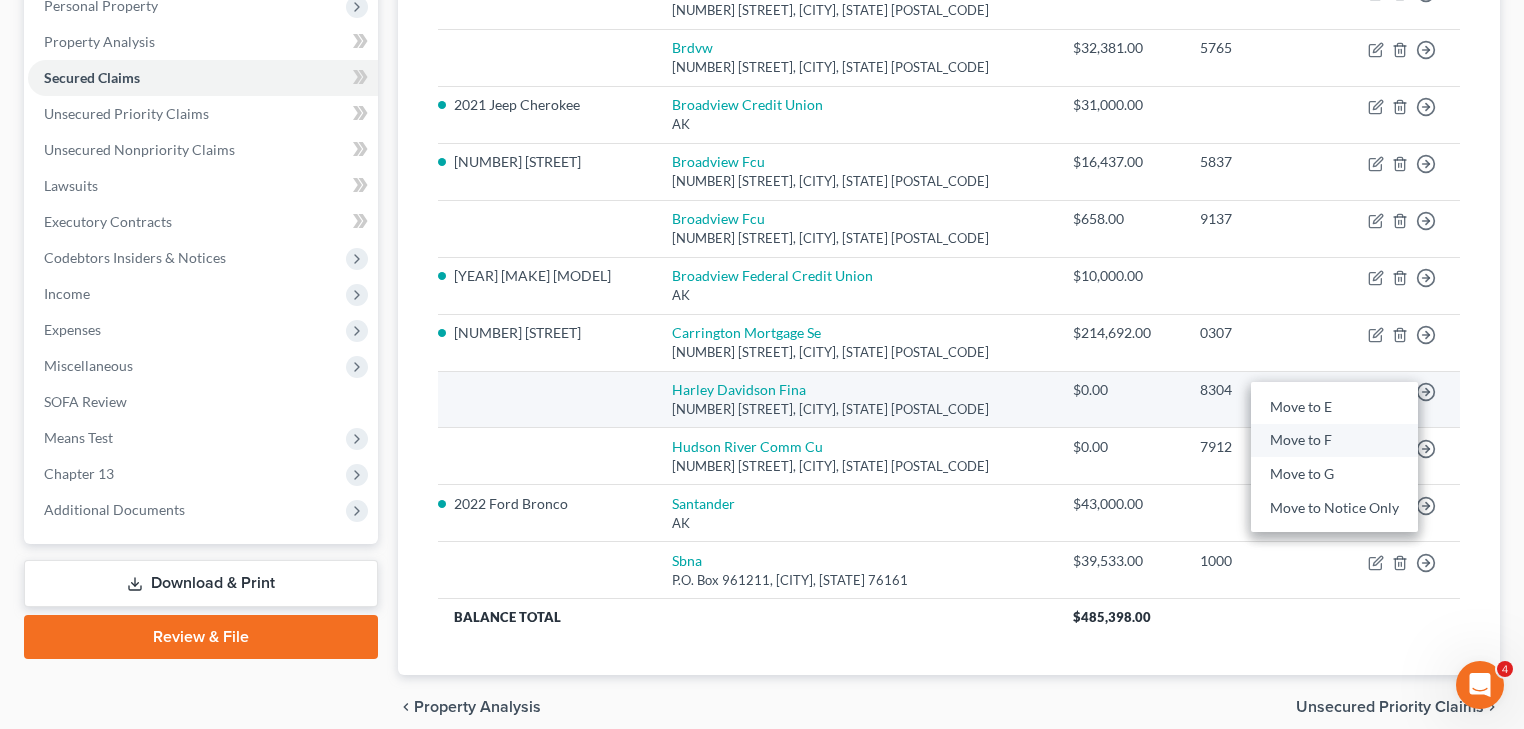 click on "Move to F" at bounding box center [1334, 441] 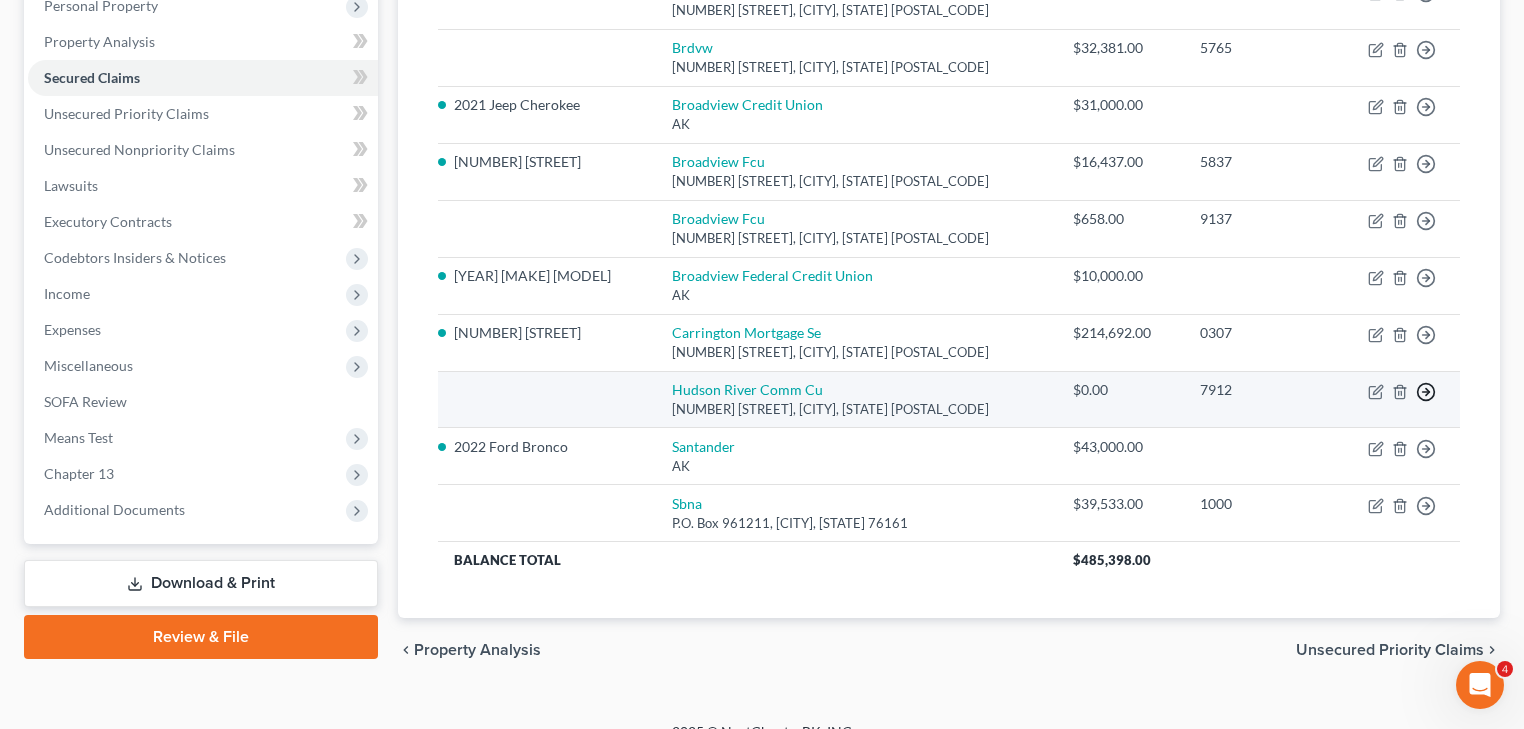 click 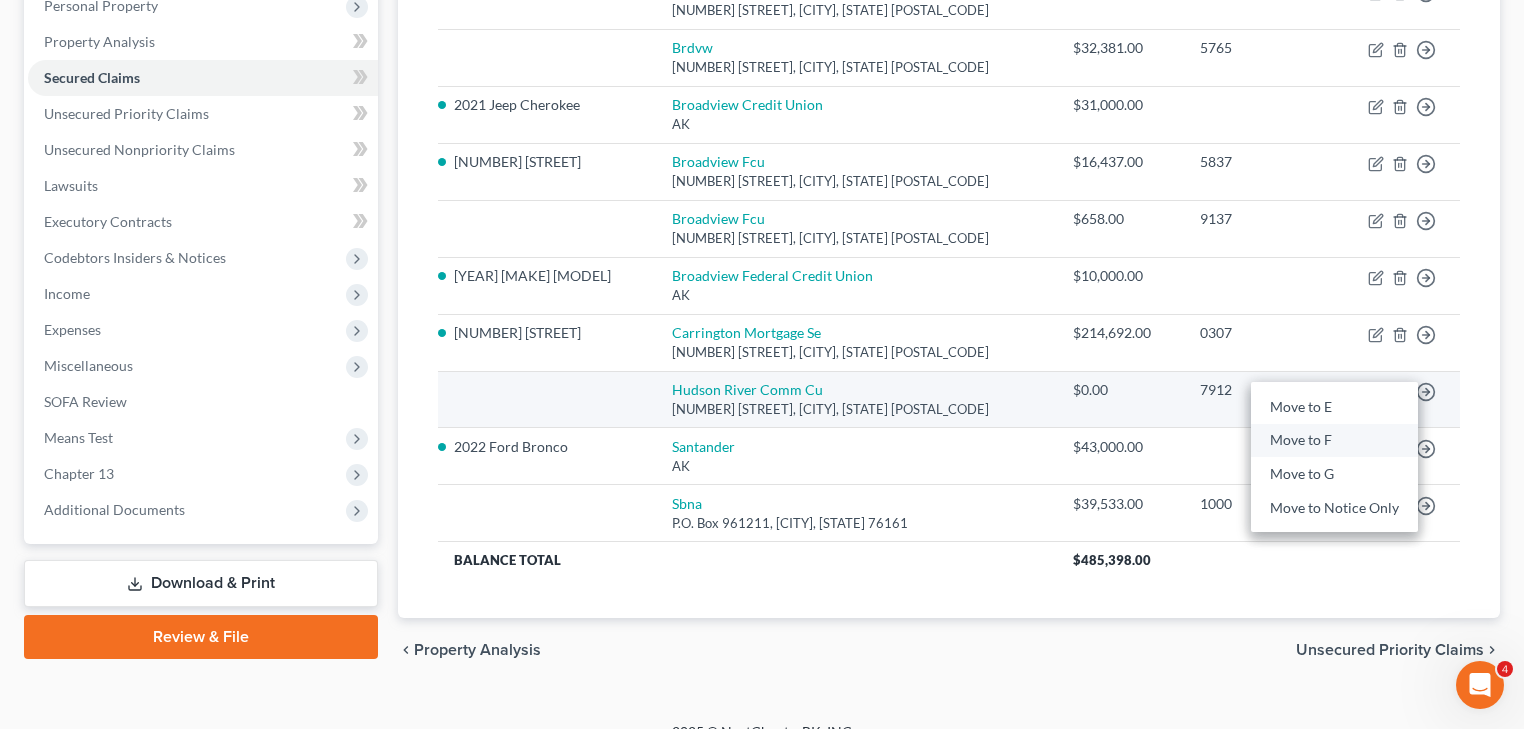 click on "Move to F" at bounding box center [1334, 441] 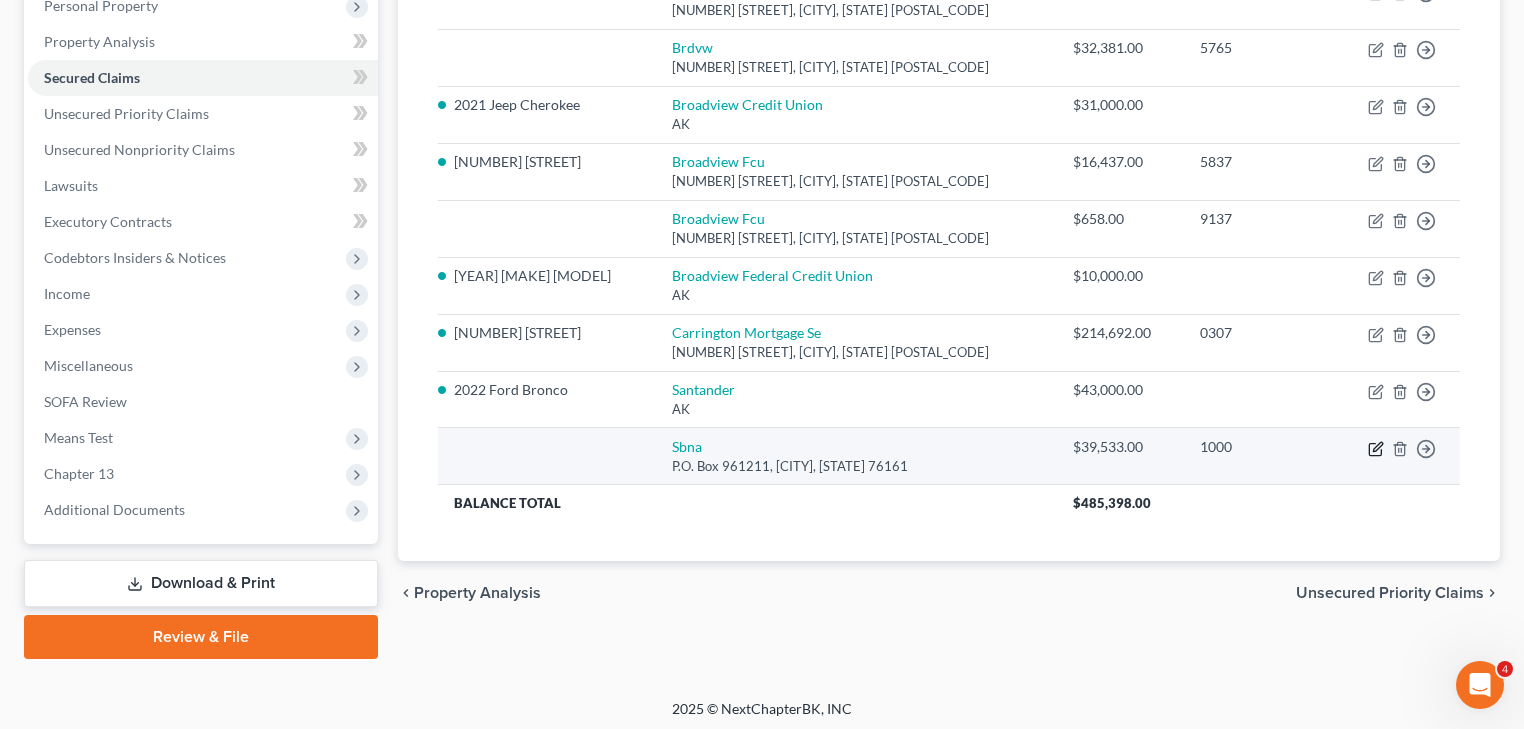 click 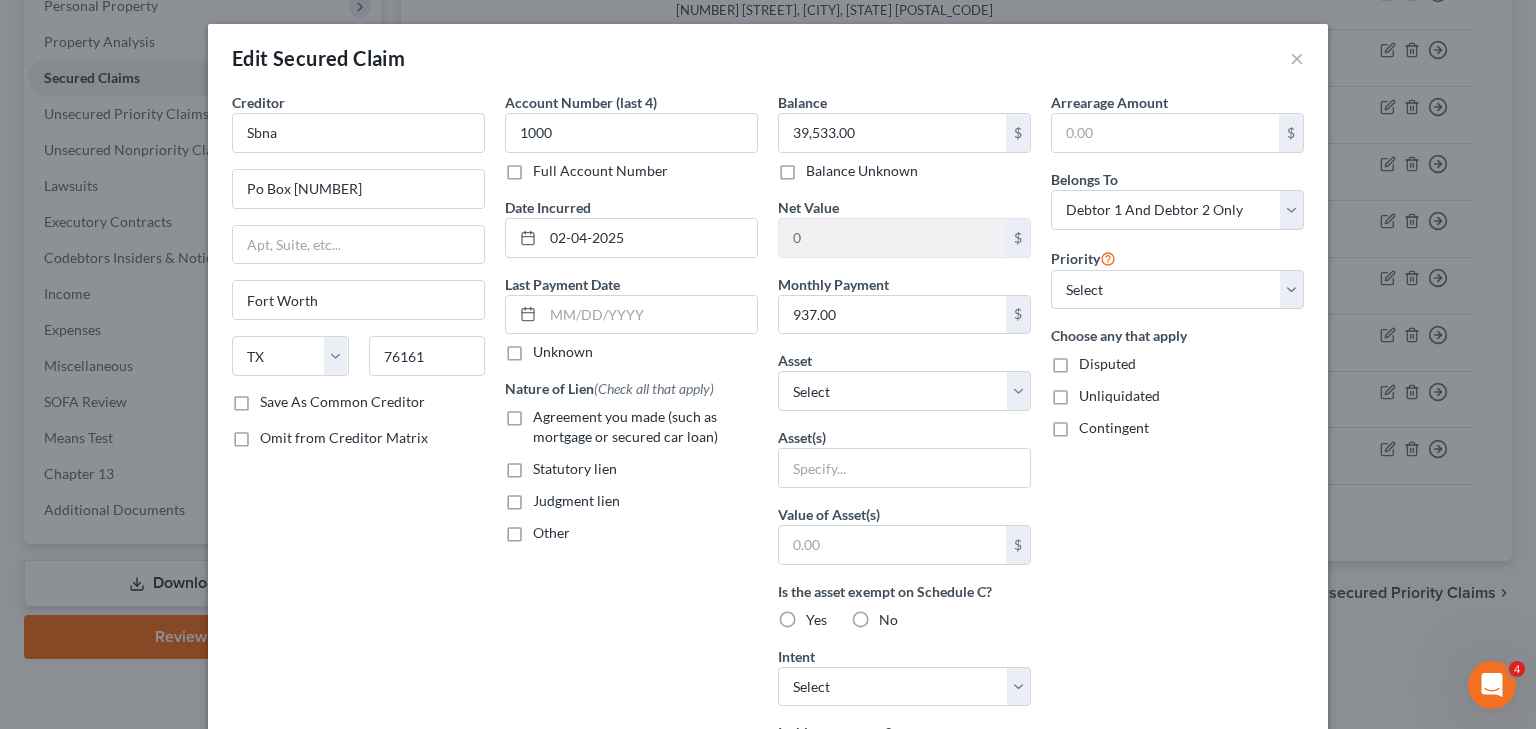 drag, startPoint x: 507, startPoint y: 414, endPoint x: 624, endPoint y: 395, distance: 118.5327 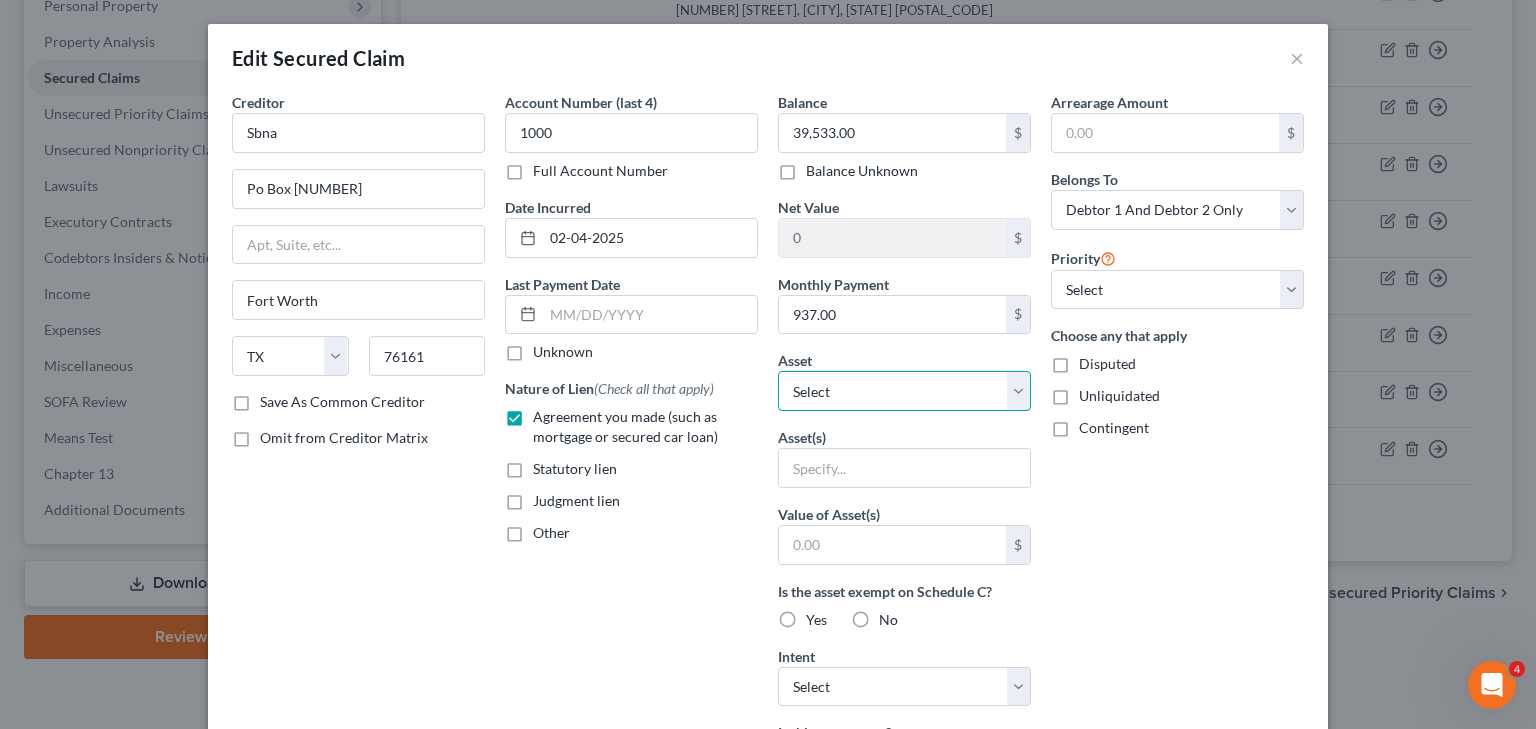 click on "Select Other Multiple Assets Household Goods - Basic Household Goods - sofa, beds, tables, chairs - $8000.0 7 Cottage Hill Road - $381000.0 Jewelry - Basic Jewelry - $1000.0 Clothing - Basic Clothing - $1000.0 Electronics - Basic Electronics - laptop, computer, tv, fridge, freezer, cellphone, - $5000.0 401k - $5000.0 Firearms - hand gun - $100.0 2021 Jeep Cherokee - $14000.0 2022 Ford  Bronco - $28000.0 2020 Harley Davidson 883 - $4430.0 Hudson River Community Credit Union  (Checking Account) - $200.0 Capital One  (Checking Account) - $200.0" at bounding box center [904, 391] 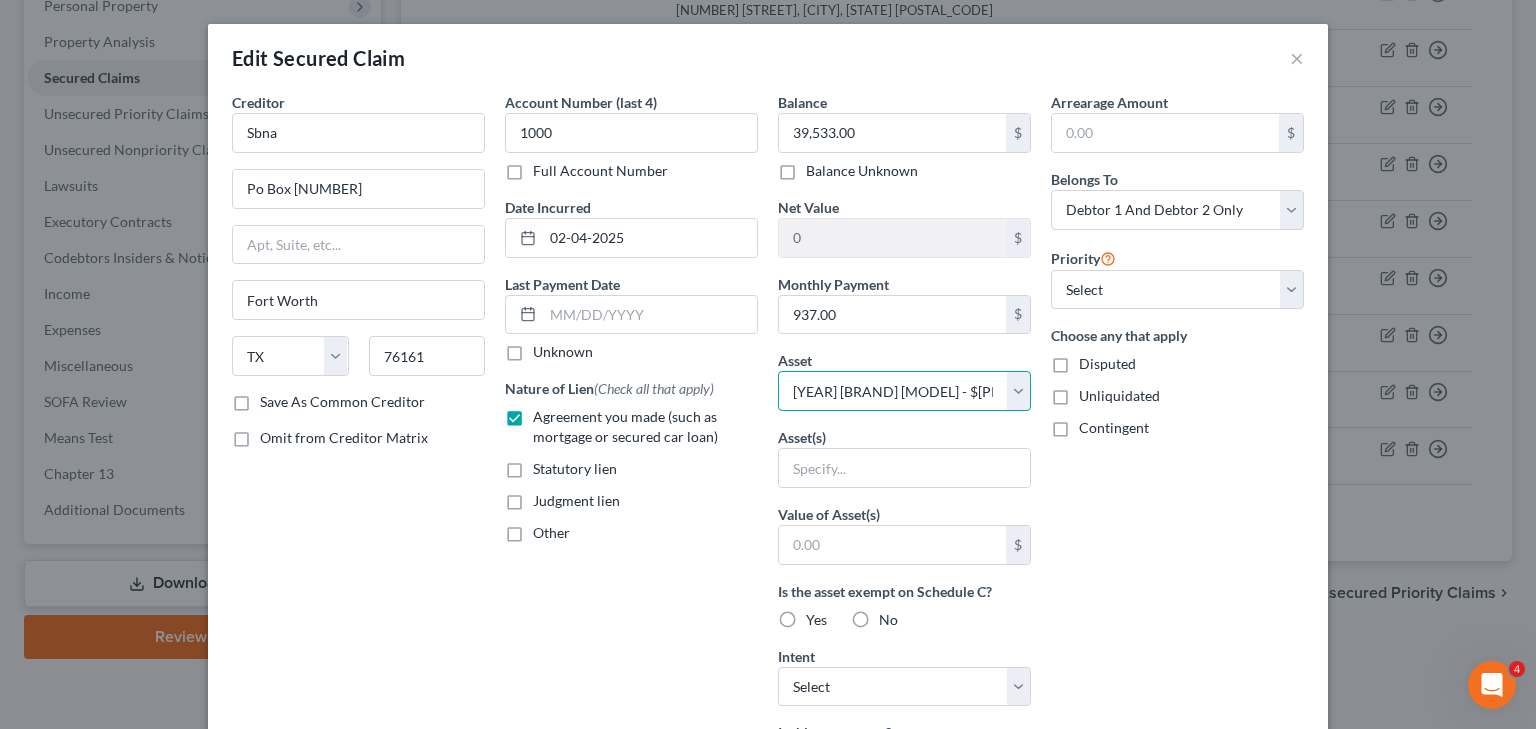 click on "Select Other Multiple Assets Household Goods - Basic Household Goods - sofa, beds, tables, chairs - $8000.0 7 Cottage Hill Road - $381000.0 Jewelry - Basic Jewelry - $1000.0 Clothing - Basic Clothing - $1000.0 Electronics - Basic Electronics - laptop, computer, tv, fridge, freezer, cellphone, - $5000.0 401k - $5000.0 Firearms - hand gun - $100.0 2021 Jeep Cherokee - $14000.0 2022 Ford  Bronco - $28000.0 2020 Harley Davidson 883 - $4430.0 Hudson River Community Credit Union  (Checking Account) - $200.0 Capital One  (Checking Account) - $200.0" at bounding box center [904, 391] 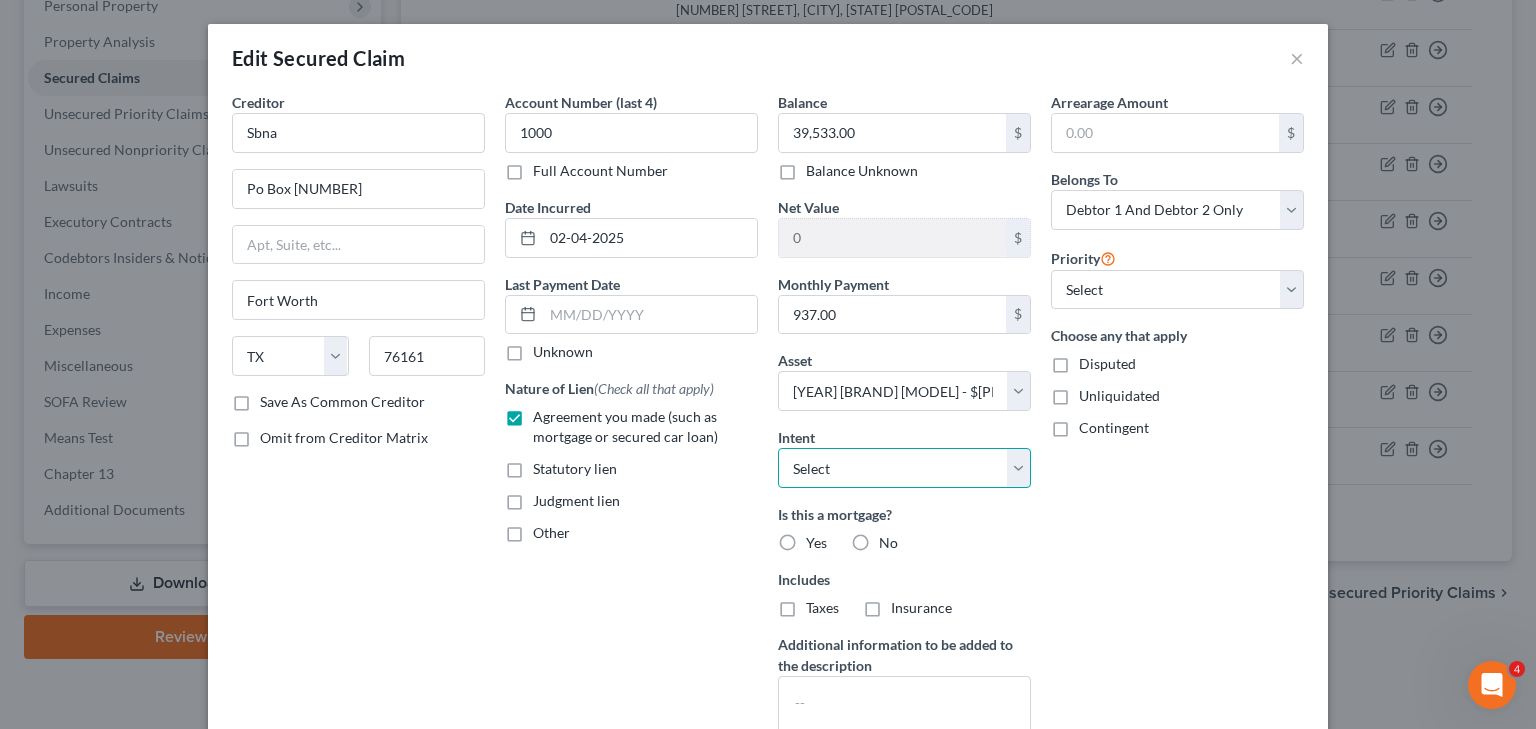 drag, startPoint x: 835, startPoint y: 471, endPoint x: 836, endPoint y: 484, distance: 13.038404 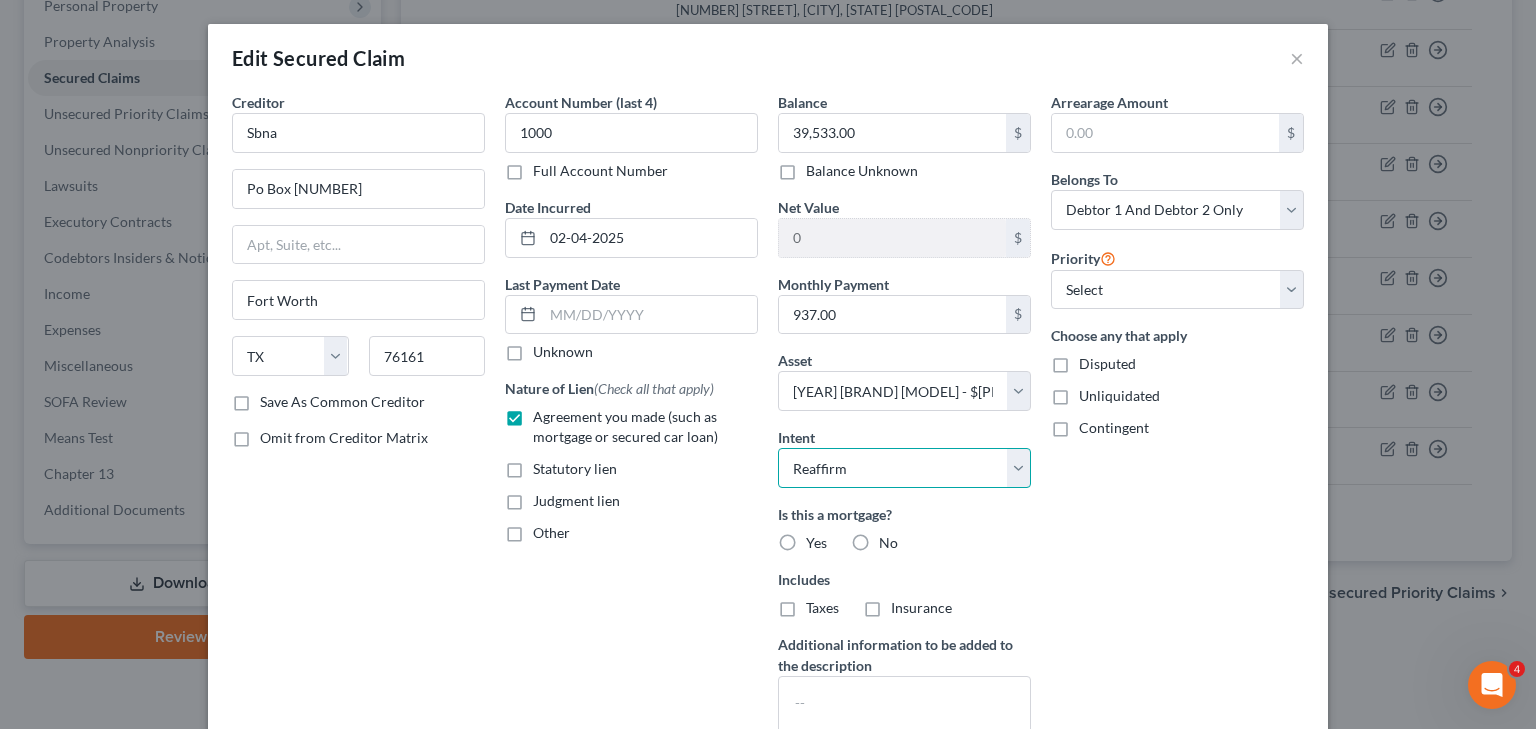 click on "Select Surrender Redeem Reaffirm Avoid Other" at bounding box center (904, 468) 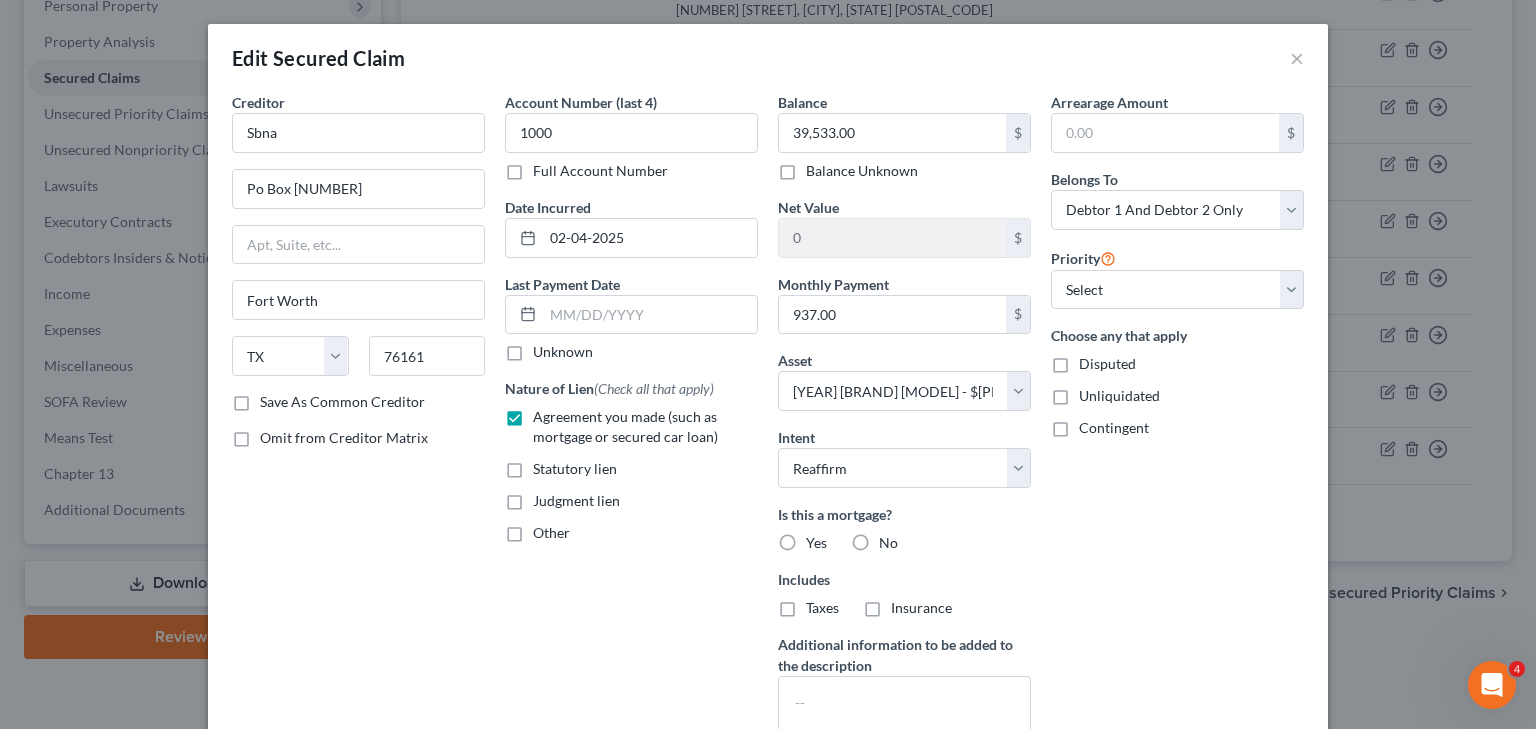 click on "No" at bounding box center (888, 543) 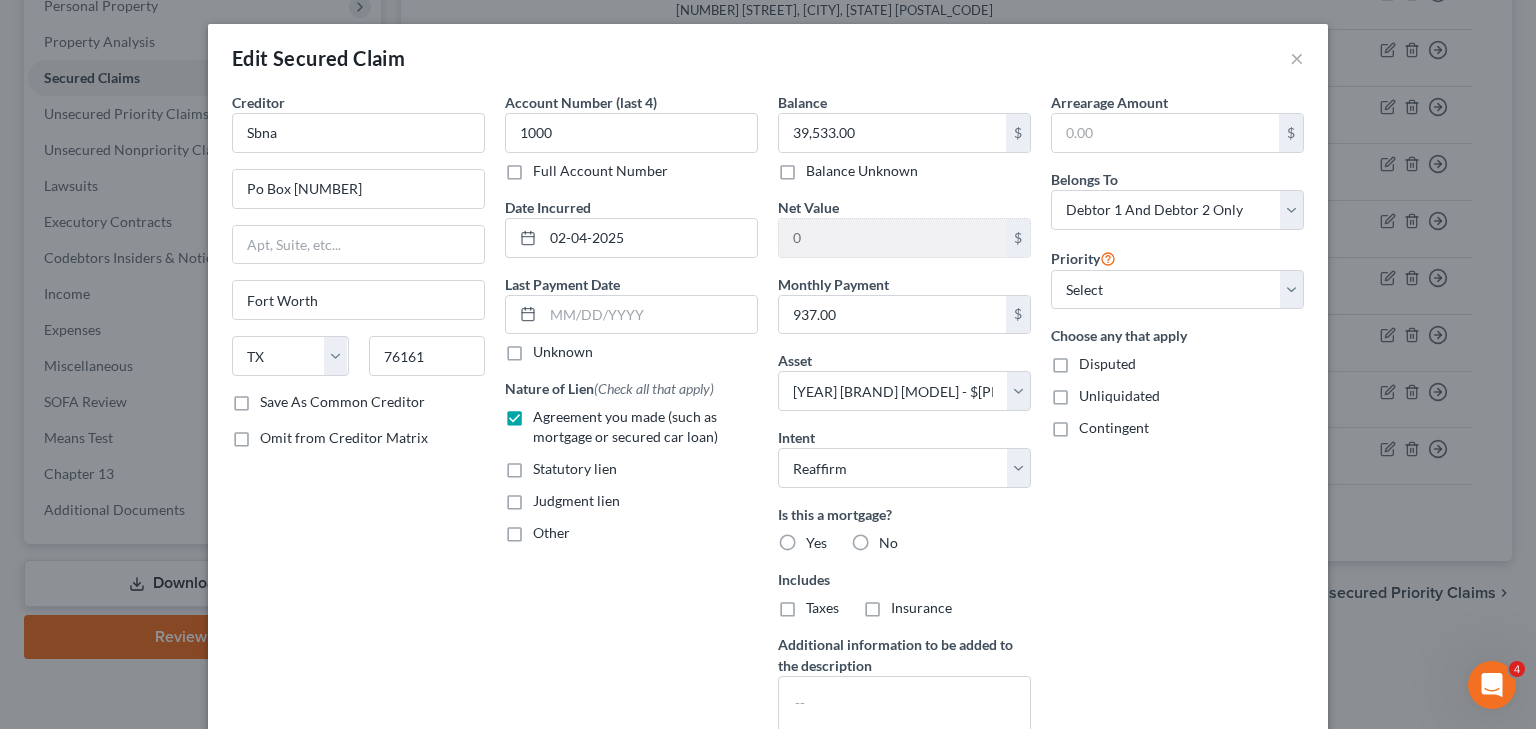 click on "No" at bounding box center [893, 539] 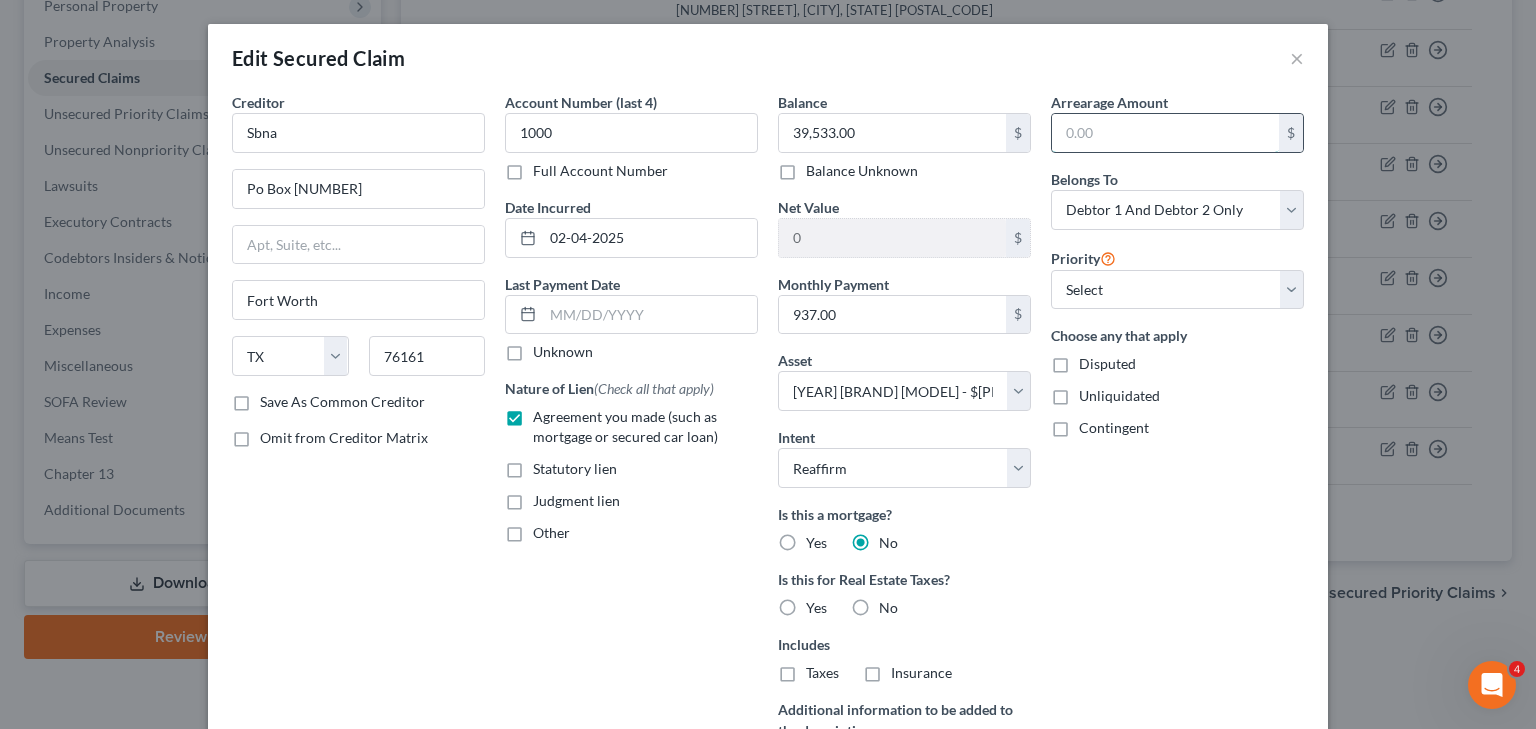 click at bounding box center [1165, 133] 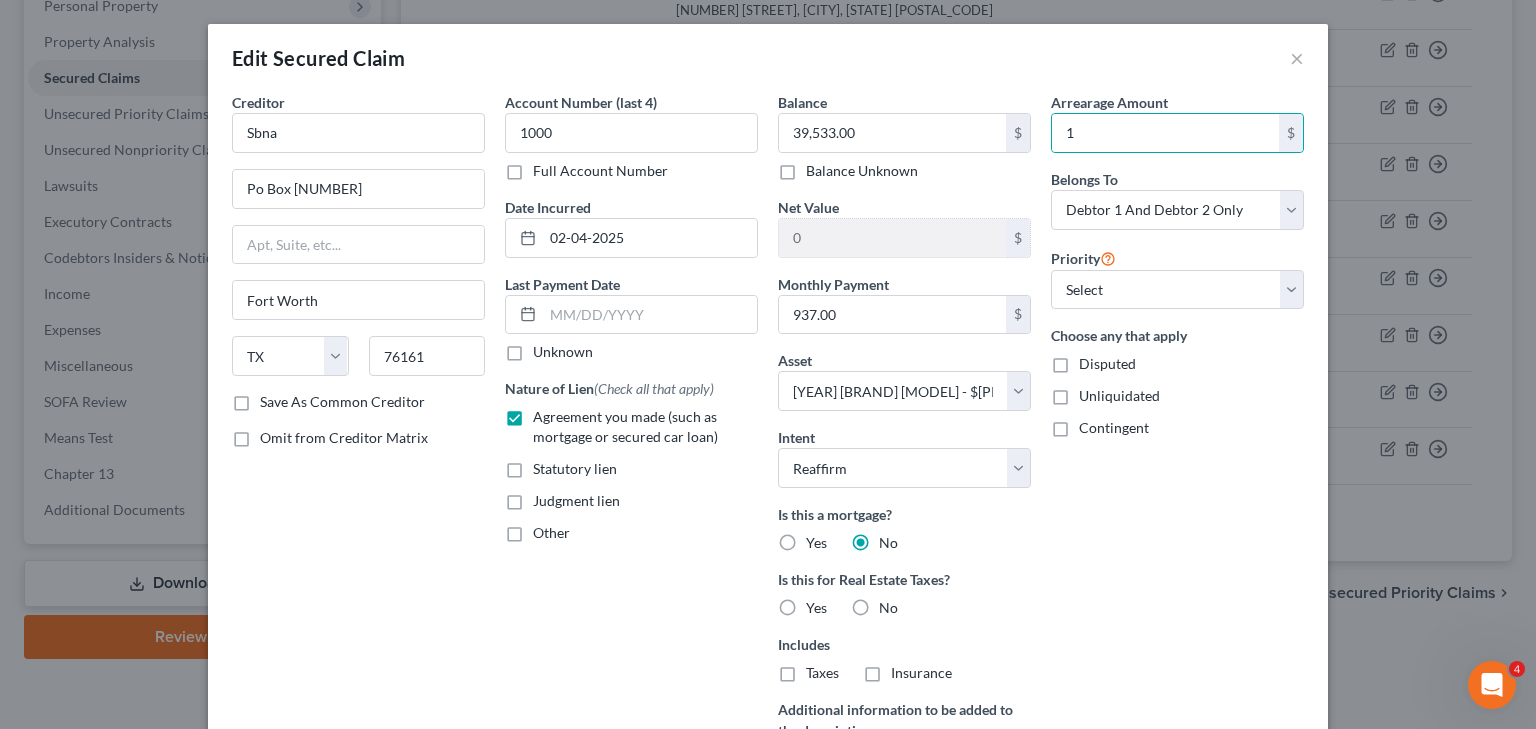 click on "Arrearage Amount 1 $
Belongs To
*
Select Debtor 1 Only Debtor 2 Only Debtor 1 And Debtor 2 Only At Least One Of The Debtors And Another Community Property Priority  Select 1st 2nd 3rd 4th 5th 6th 7th 8th 9th 10th 11th 12th 13th 14th 15th 16th 17th 18th 19th 20th 21th 22th 23th 24th 25th 26th 27th 28th 29th 30th Choose any that apply Disputed Unliquidated Contingent" at bounding box center (1177, 461) 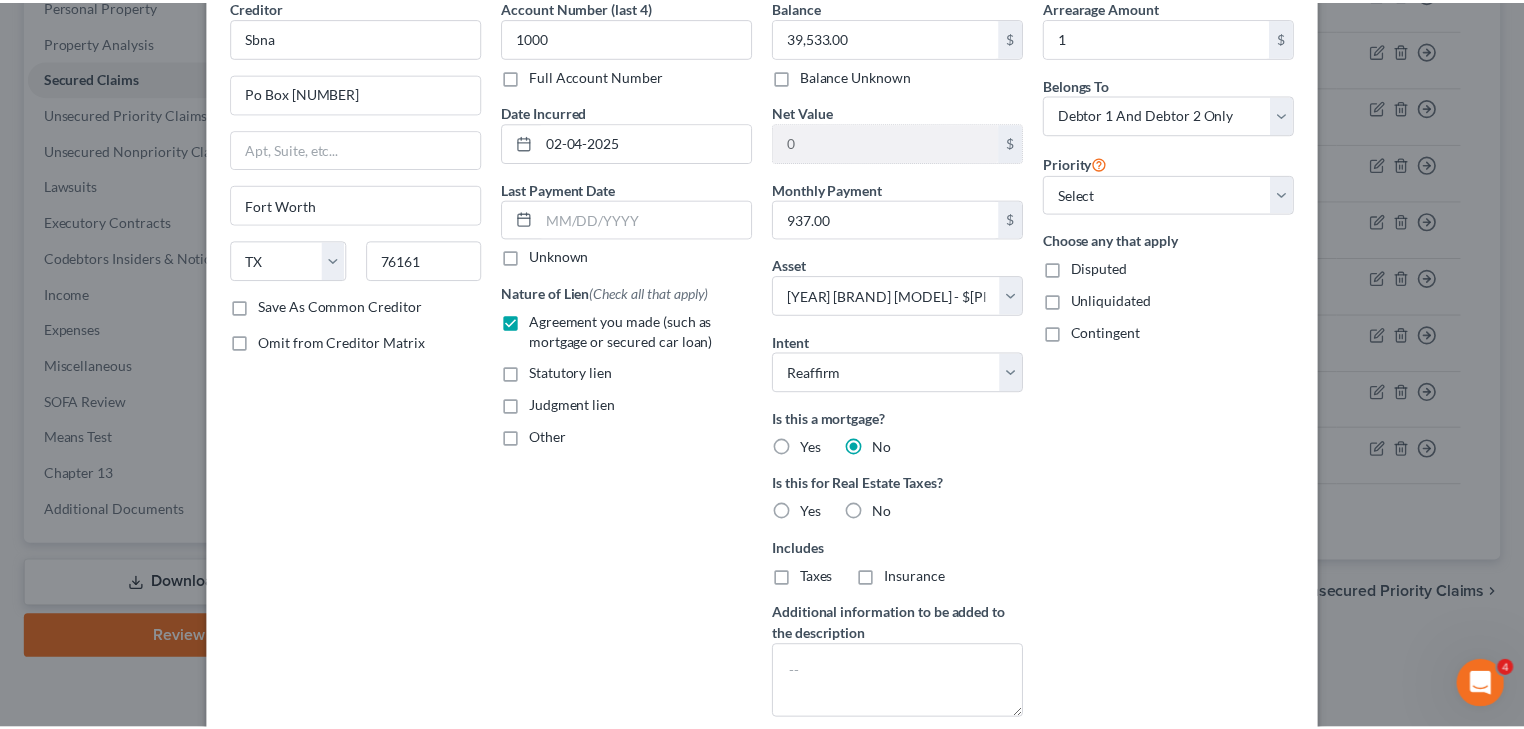 scroll, scrollTop: 283, scrollLeft: 0, axis: vertical 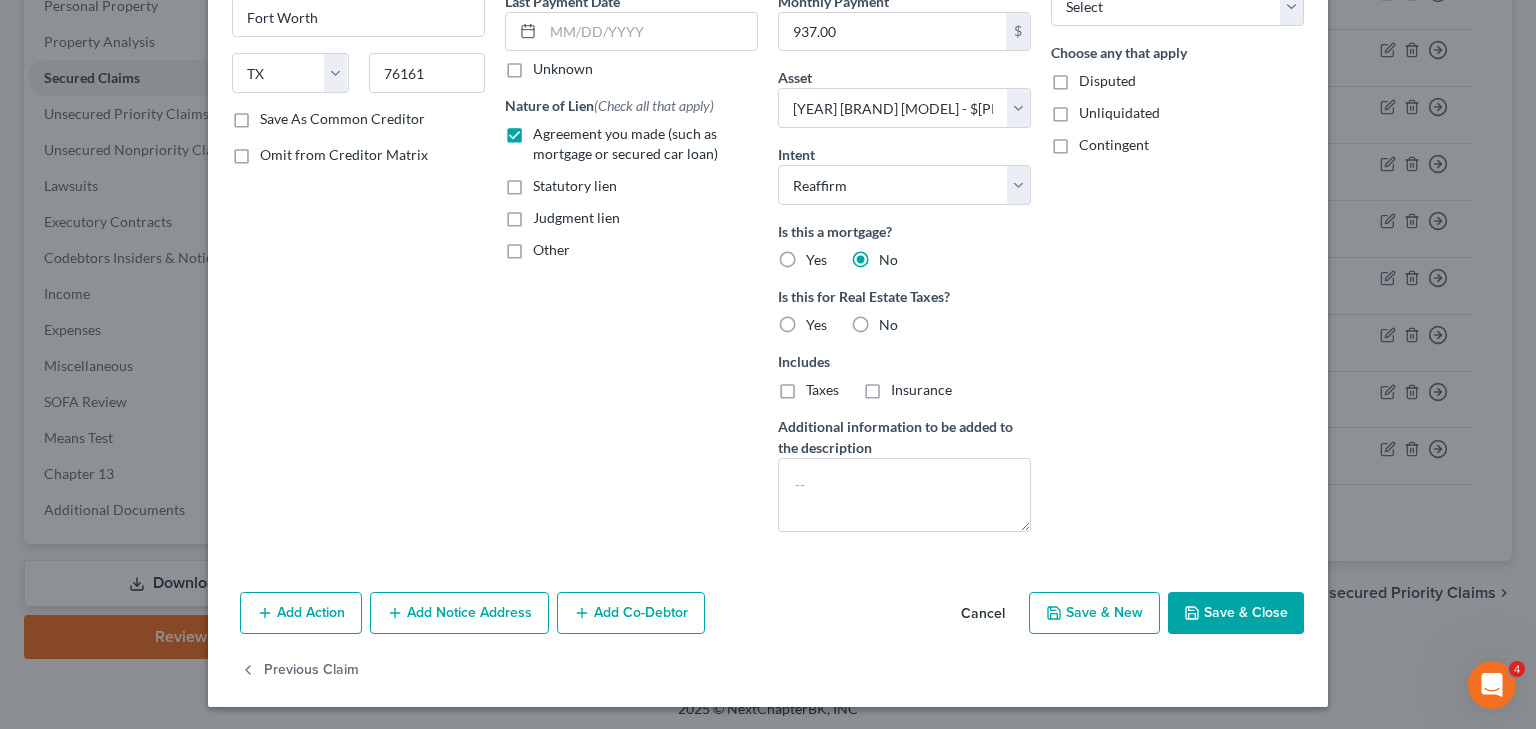 click on "Save & Close" at bounding box center [1236, 613] 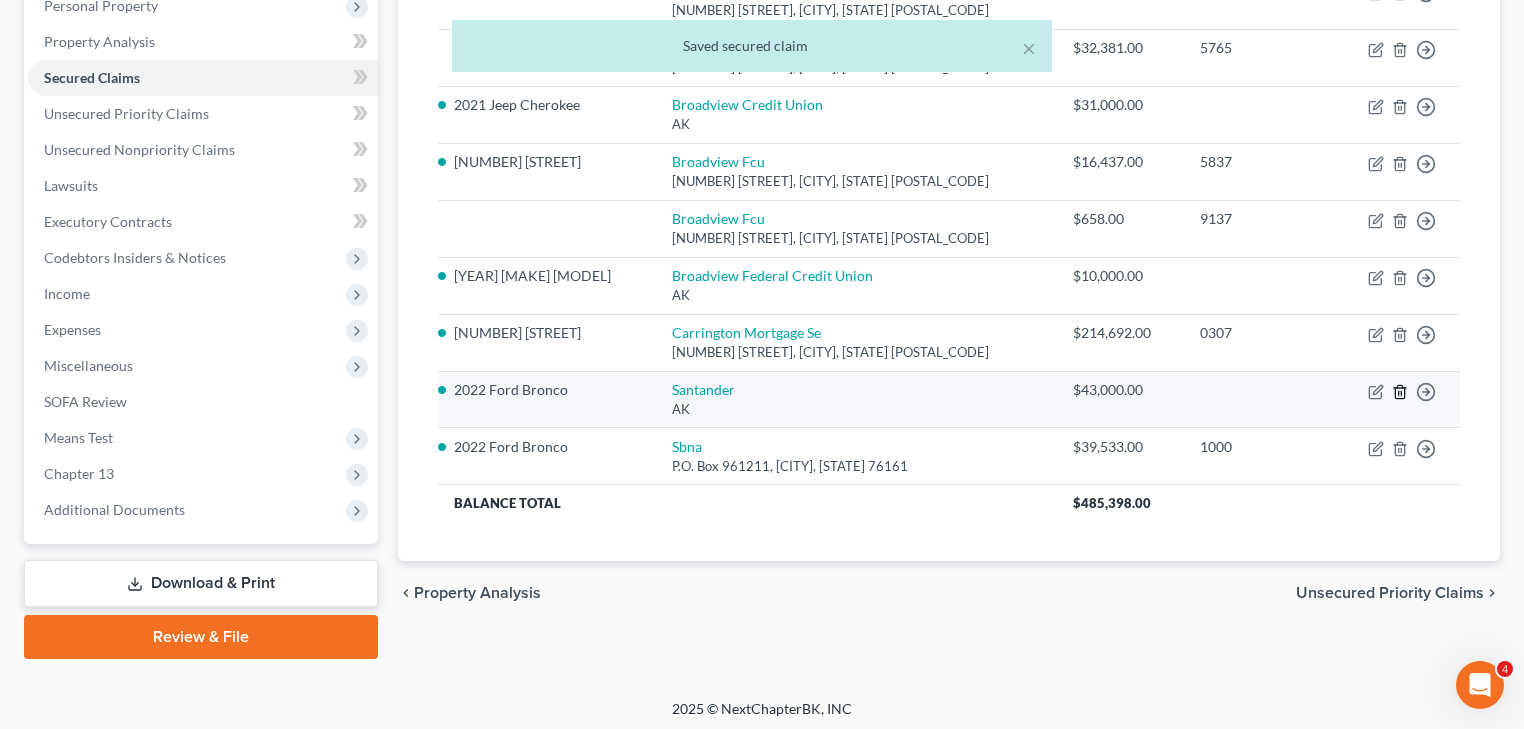 click 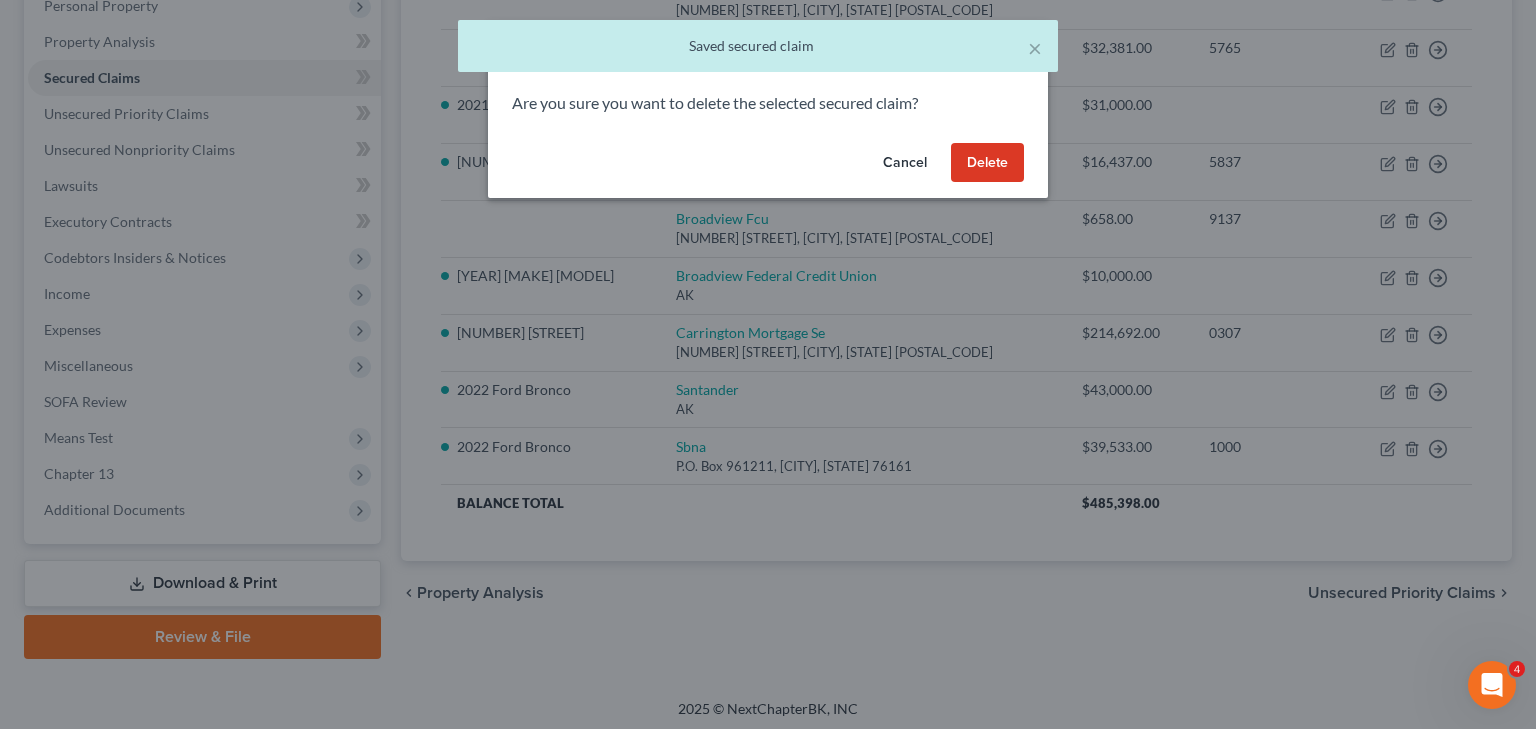 click on "Delete" at bounding box center [987, 163] 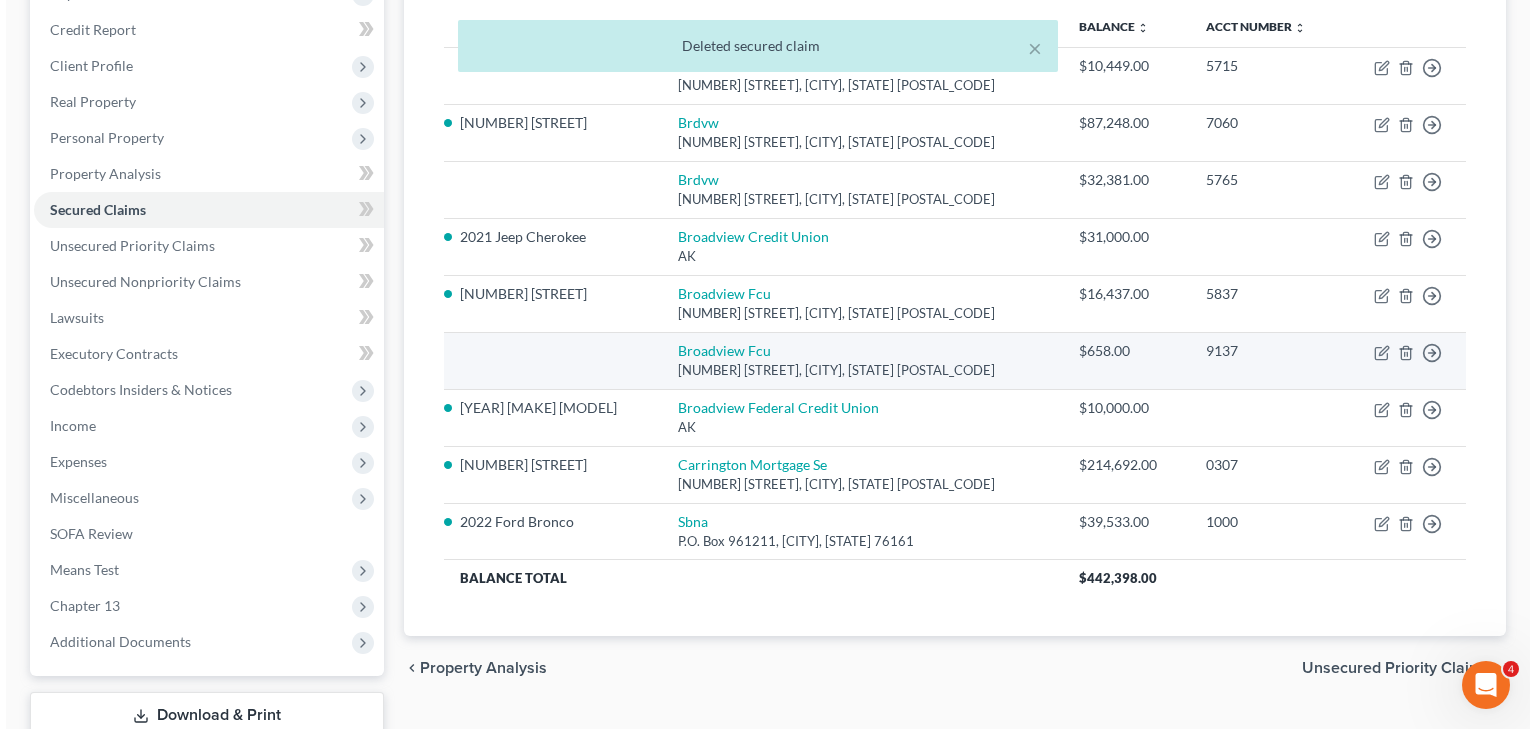scroll, scrollTop: 240, scrollLeft: 0, axis: vertical 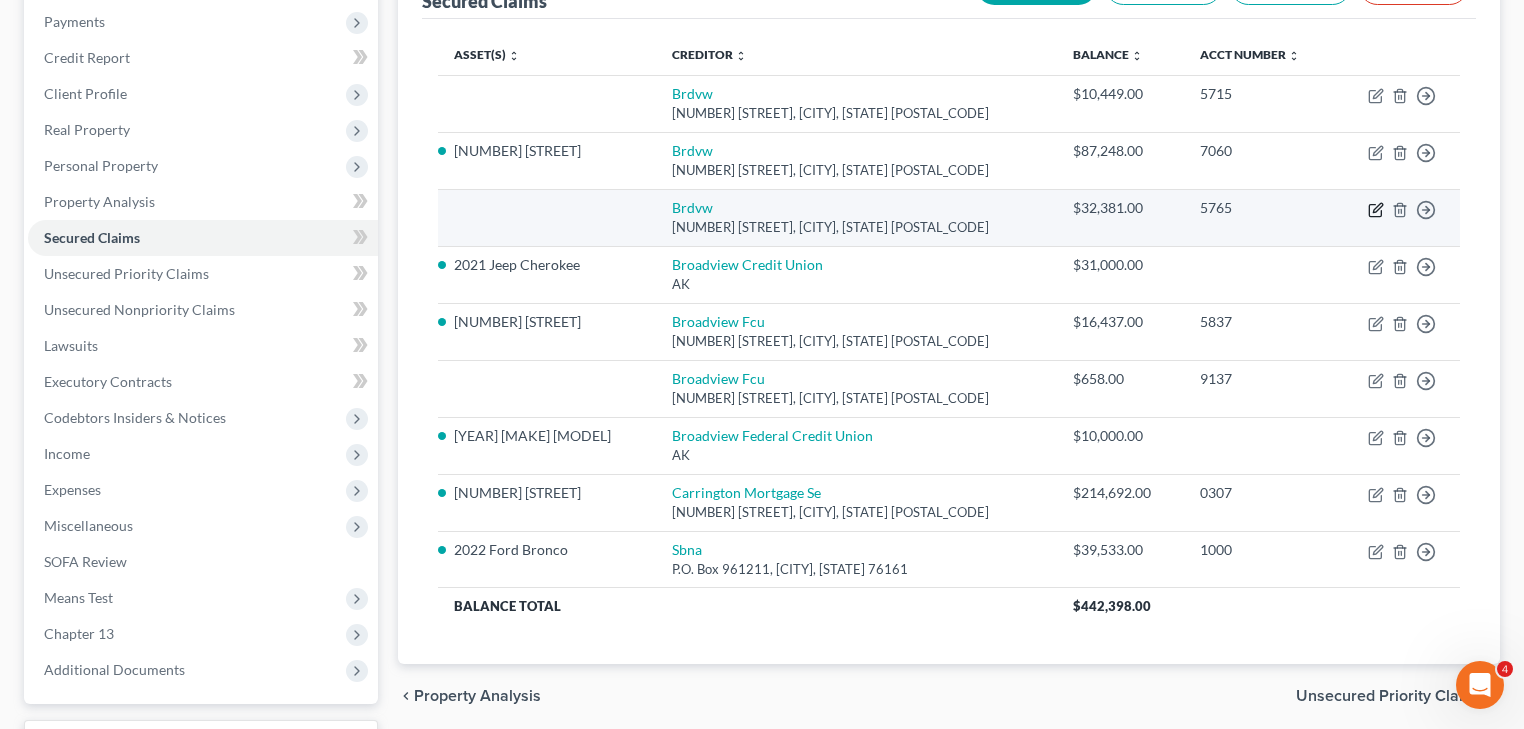 click 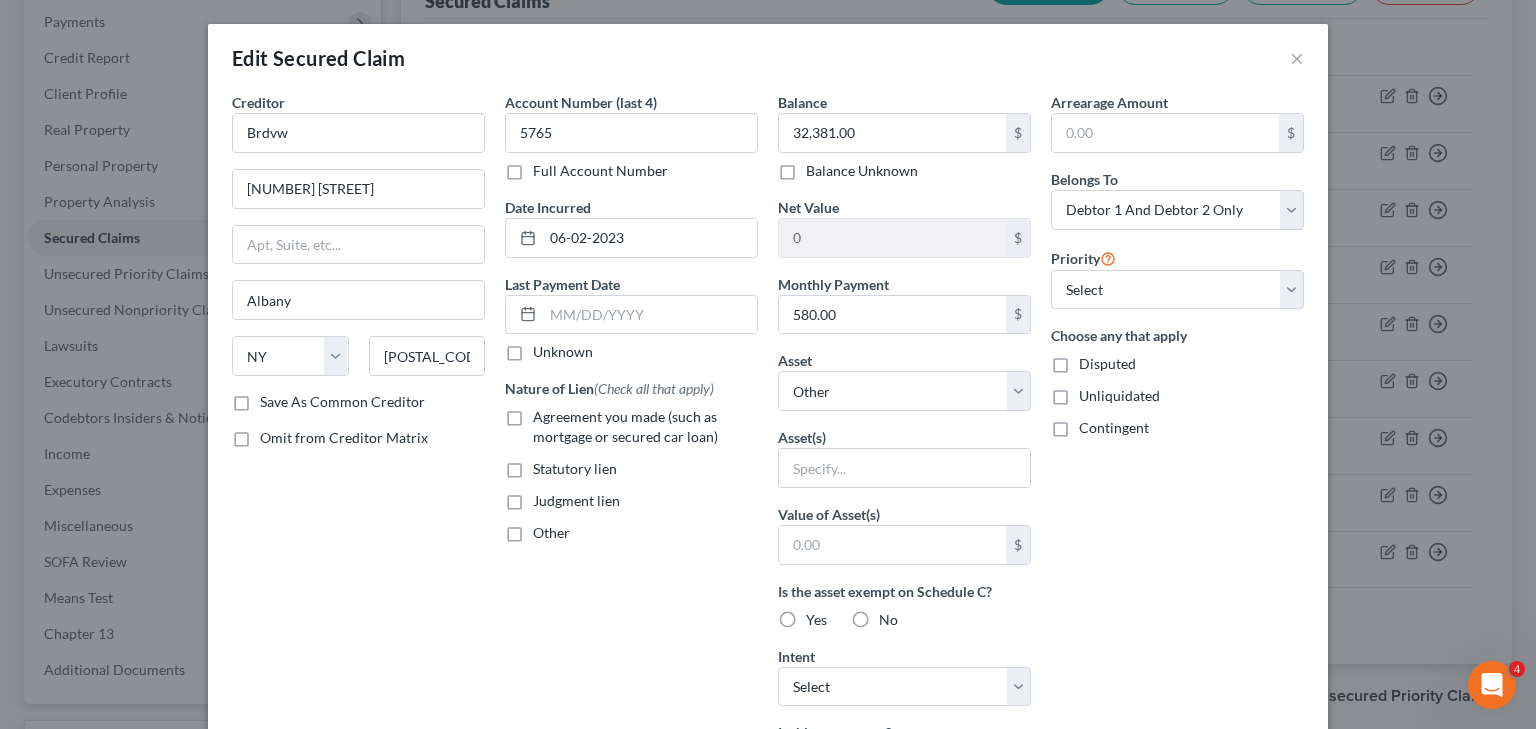 drag, startPoint x: 512, startPoint y: 412, endPoint x: 743, endPoint y: 370, distance: 234.78714 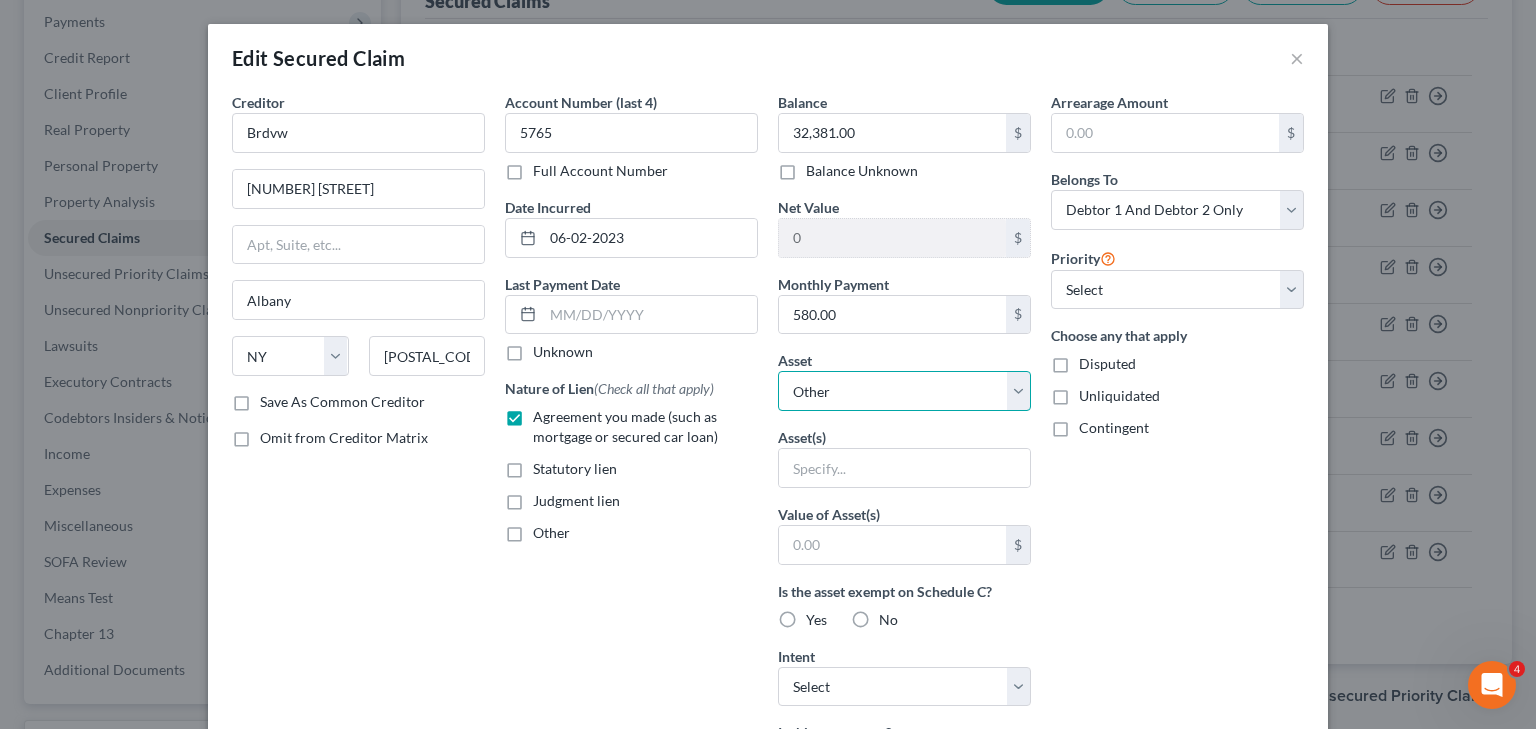 click on "Select Other Multiple Assets Household Goods - Basic Household Goods - sofa, beds, tables, chairs - $8000.0 7 Cottage Hill Road - $381000.0 Jewelry - Basic Jewelry - $1000.0 Clothing - Basic Clothing - $1000.0 Electronics - Basic Electronics - laptop, computer, tv, fridge, freezer, cellphone, - $5000.0 401k - $5000.0 Firearms - hand gun - $100.0 2021 Jeep Cherokee - $14000.0 2022 Ford  Bronco - $28000.0 2020 Harley Davidson 883 - $4430.0 Hudson River Community Credit Union  (Checking Account) - $200.0 Capital One  (Checking Account) - $200.0" at bounding box center (904, 391) 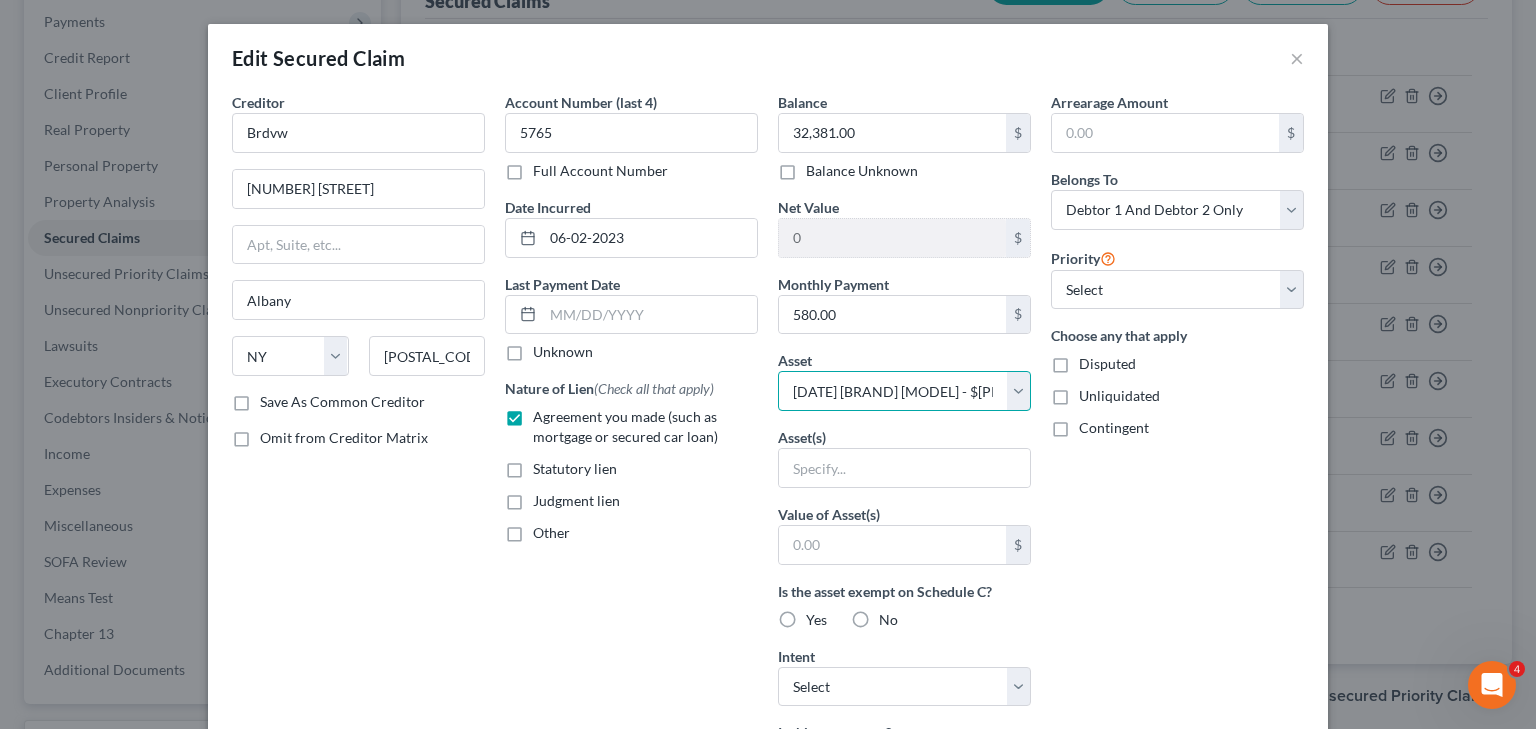 click on "Select Other Multiple Assets Household Goods - Basic Household Goods - sofa, beds, tables, chairs - $8000.0 7 Cottage Hill Road - $381000.0 Jewelry - Basic Jewelry - $1000.0 Clothing - Basic Clothing - $1000.0 Electronics - Basic Electronics - laptop, computer, tv, fridge, freezer, cellphone, - $5000.0 401k - $5000.0 Firearms - hand gun - $100.0 2021 Jeep Cherokee - $14000.0 2022 Ford  Bronco - $28000.0 2020 Harley Davidson 883 - $4430.0 Hudson River Community Credit Union  (Checking Account) - $200.0 Capital One  (Checking Account) - $200.0" at bounding box center (904, 391) 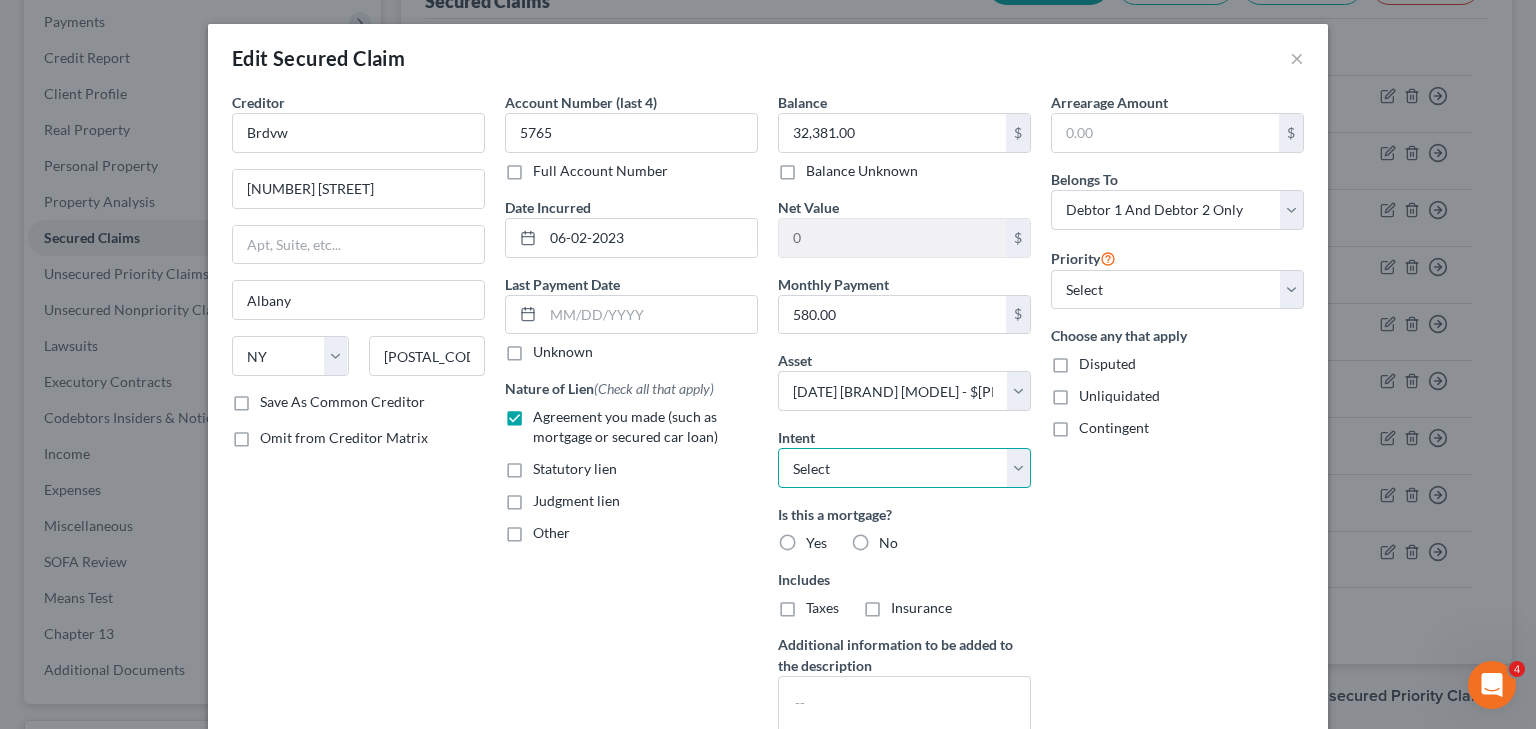 click on "Select Surrender Redeem Reaffirm Avoid Other" at bounding box center [904, 468] 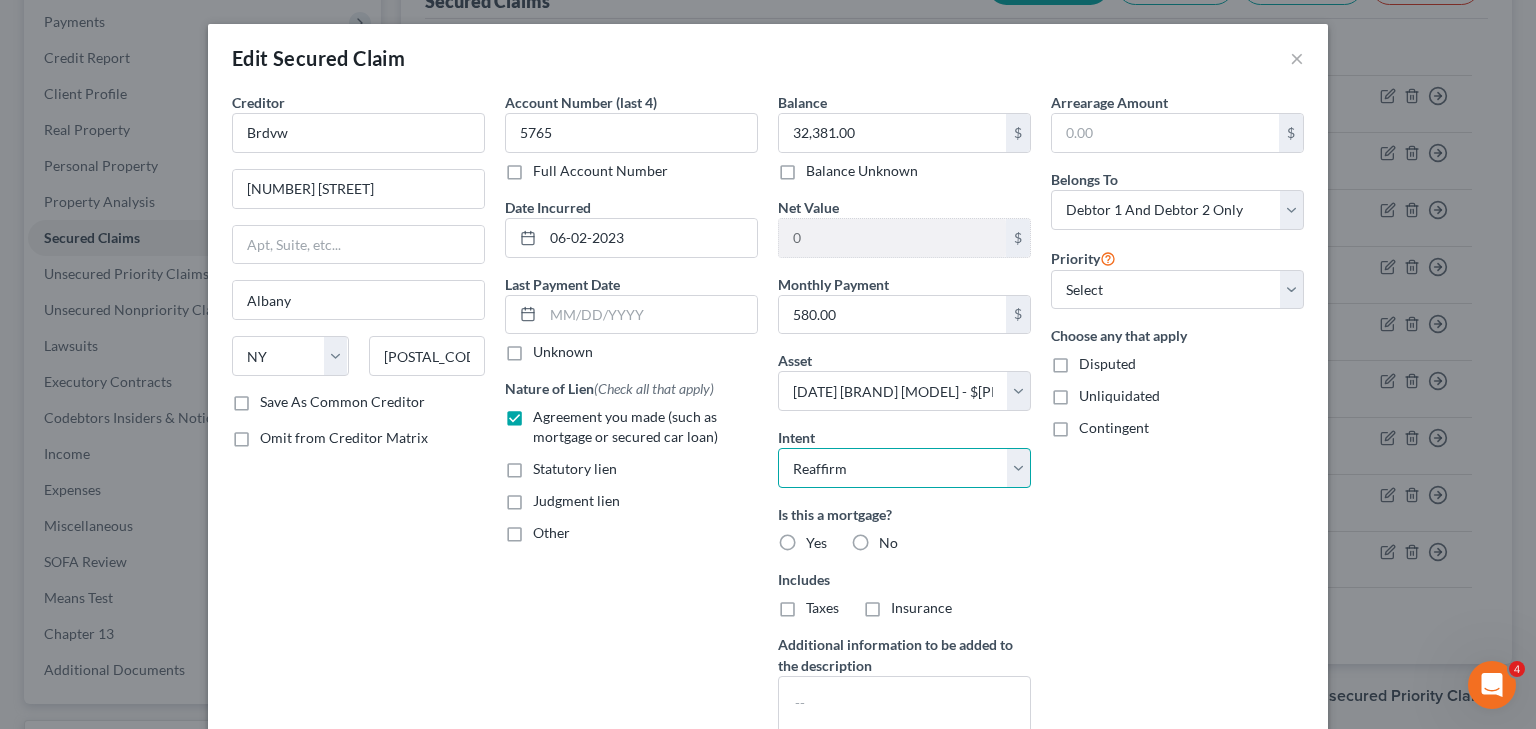 click on "Select Surrender Redeem Reaffirm Avoid Other" at bounding box center (904, 468) 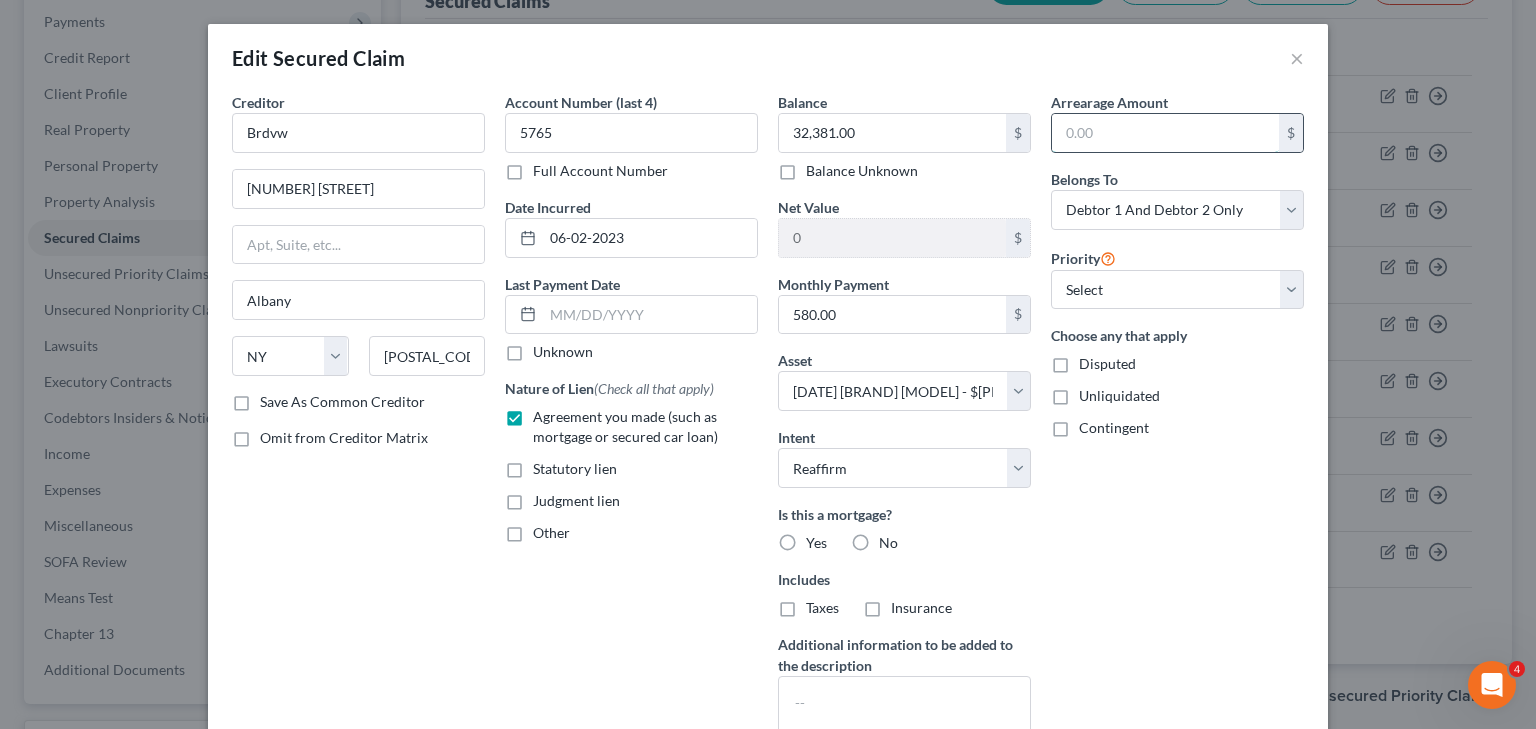 click at bounding box center (1165, 133) 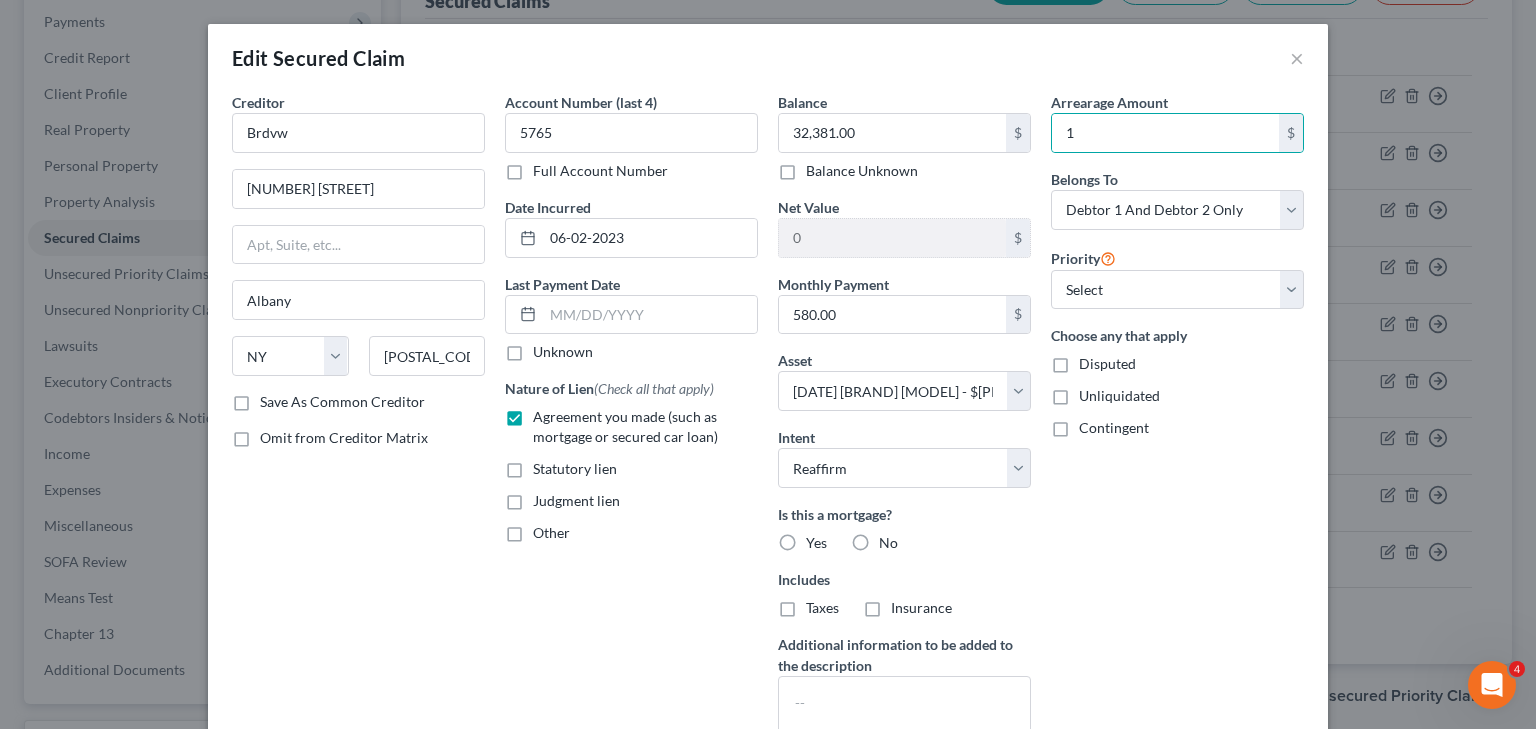 click on "No" at bounding box center [888, 543] 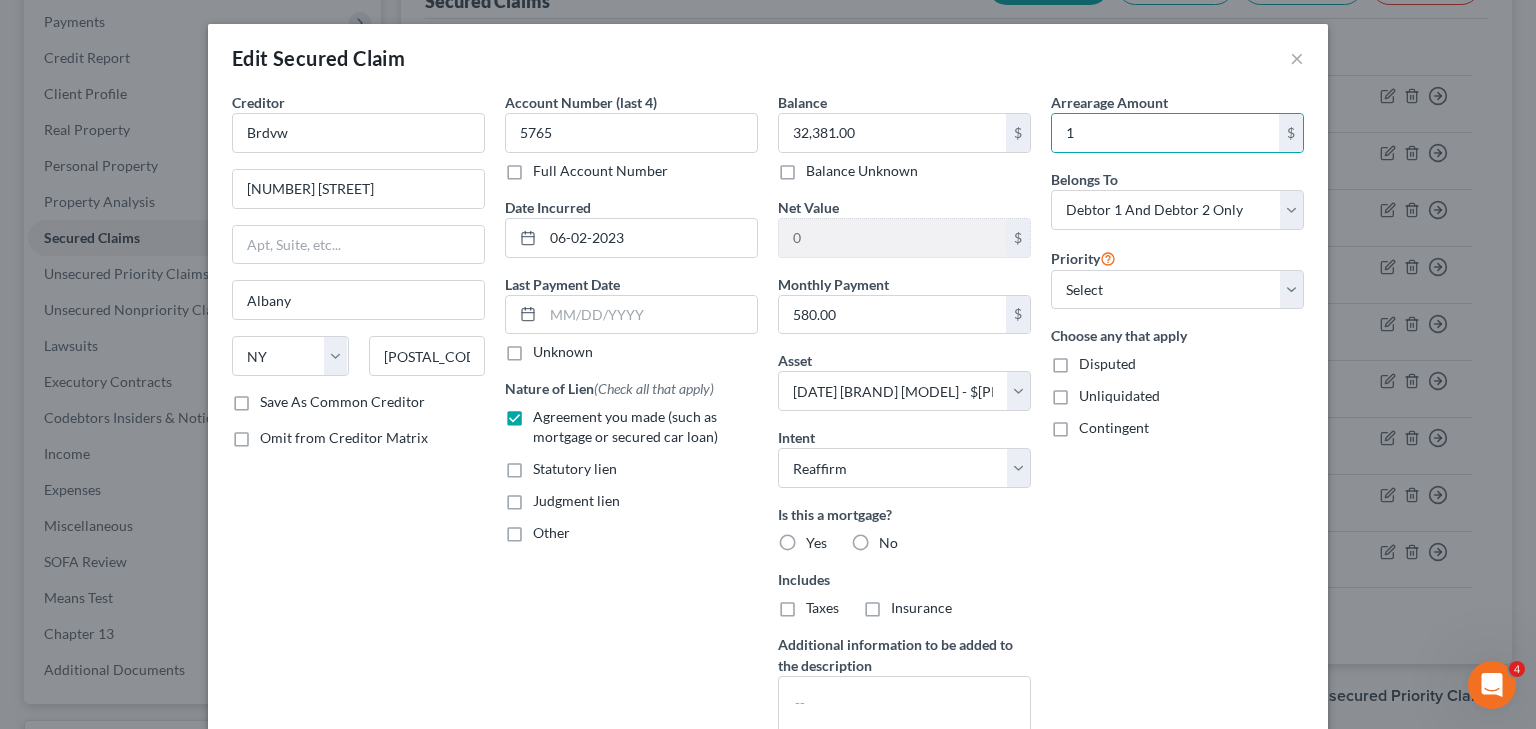 click on "No" at bounding box center (893, 539) 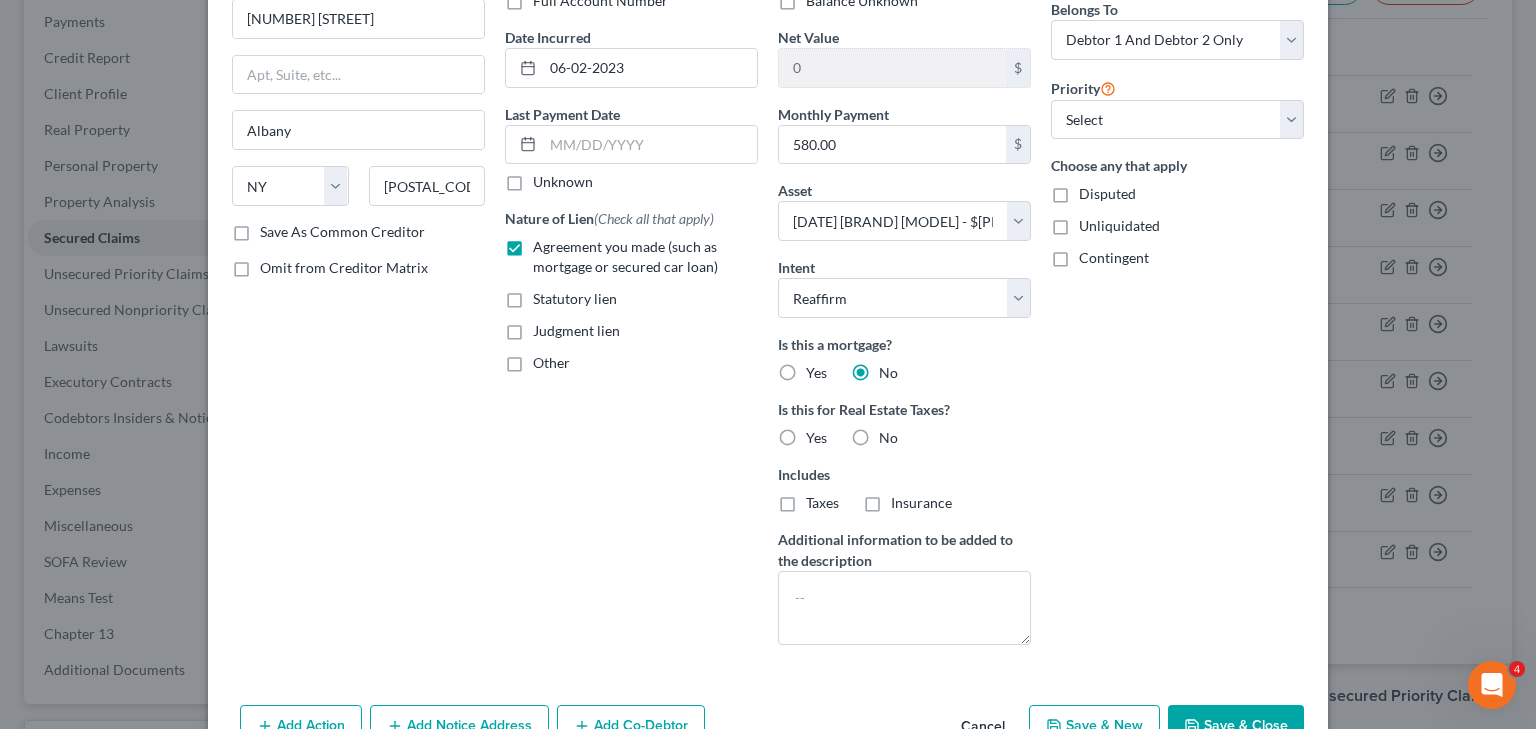 scroll, scrollTop: 283, scrollLeft: 0, axis: vertical 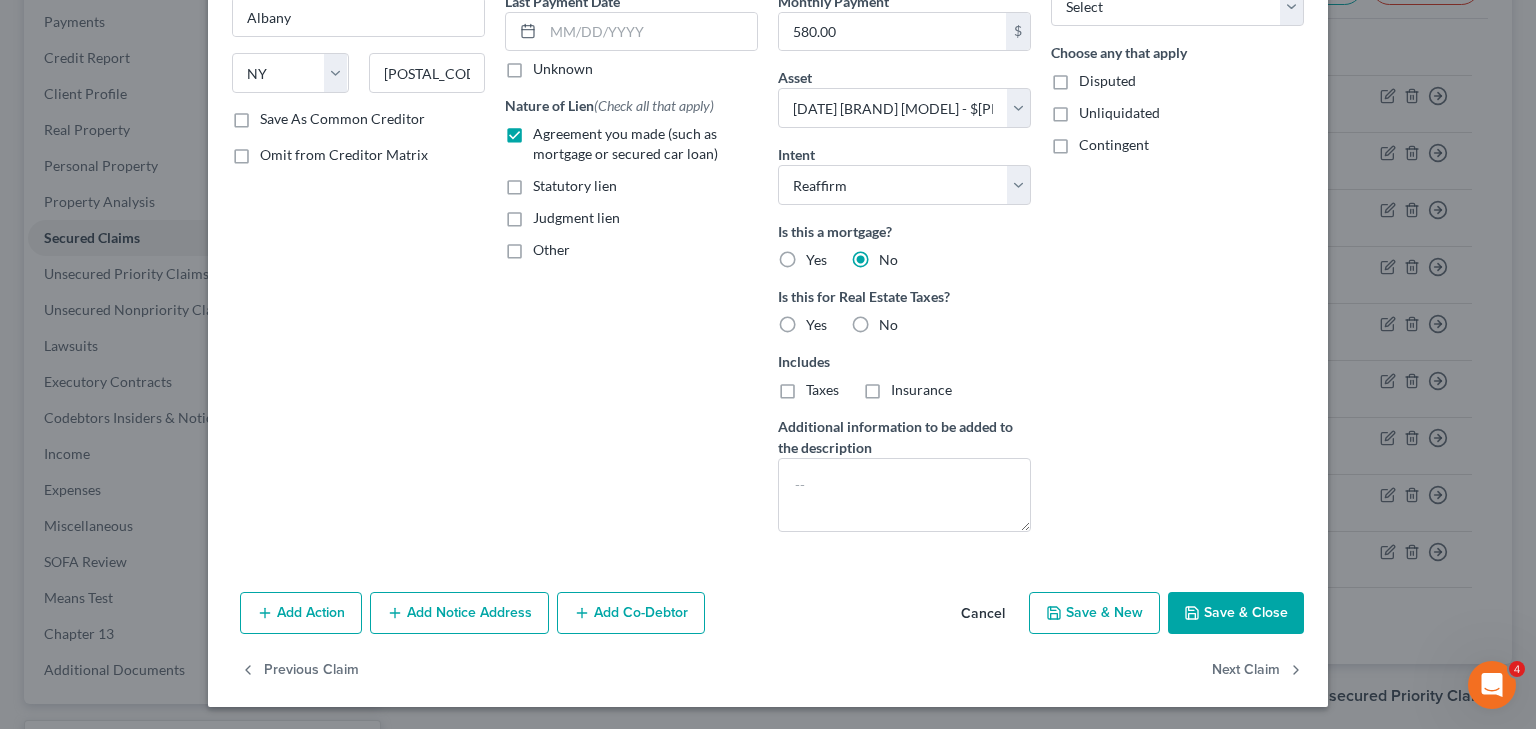 drag, startPoint x: 856, startPoint y: 308, endPoint x: 867, endPoint y: 333, distance: 27.313 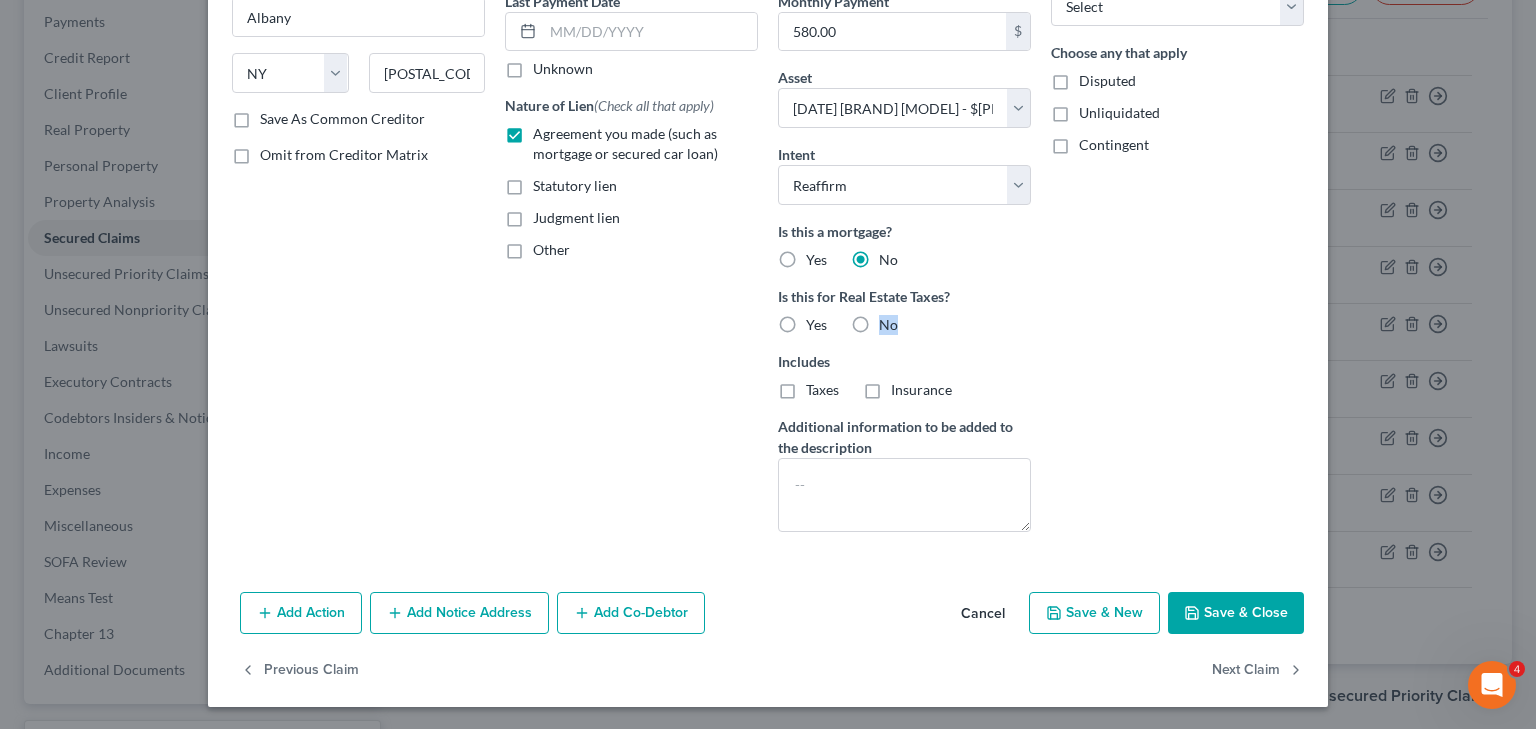 drag, startPoint x: 856, startPoint y: 319, endPoint x: 1049, endPoint y: 448, distance: 232.1422 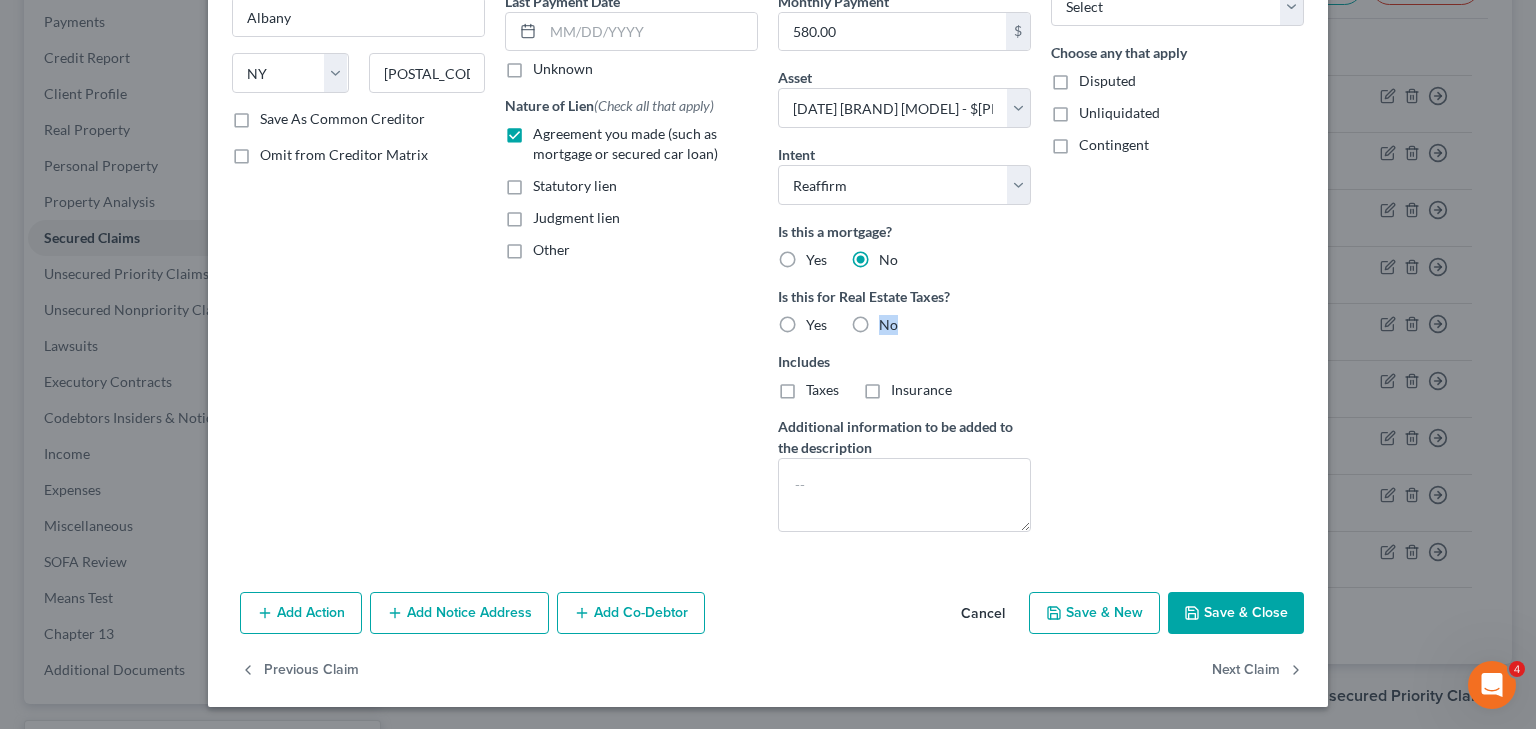 click on "No" at bounding box center (893, 321) 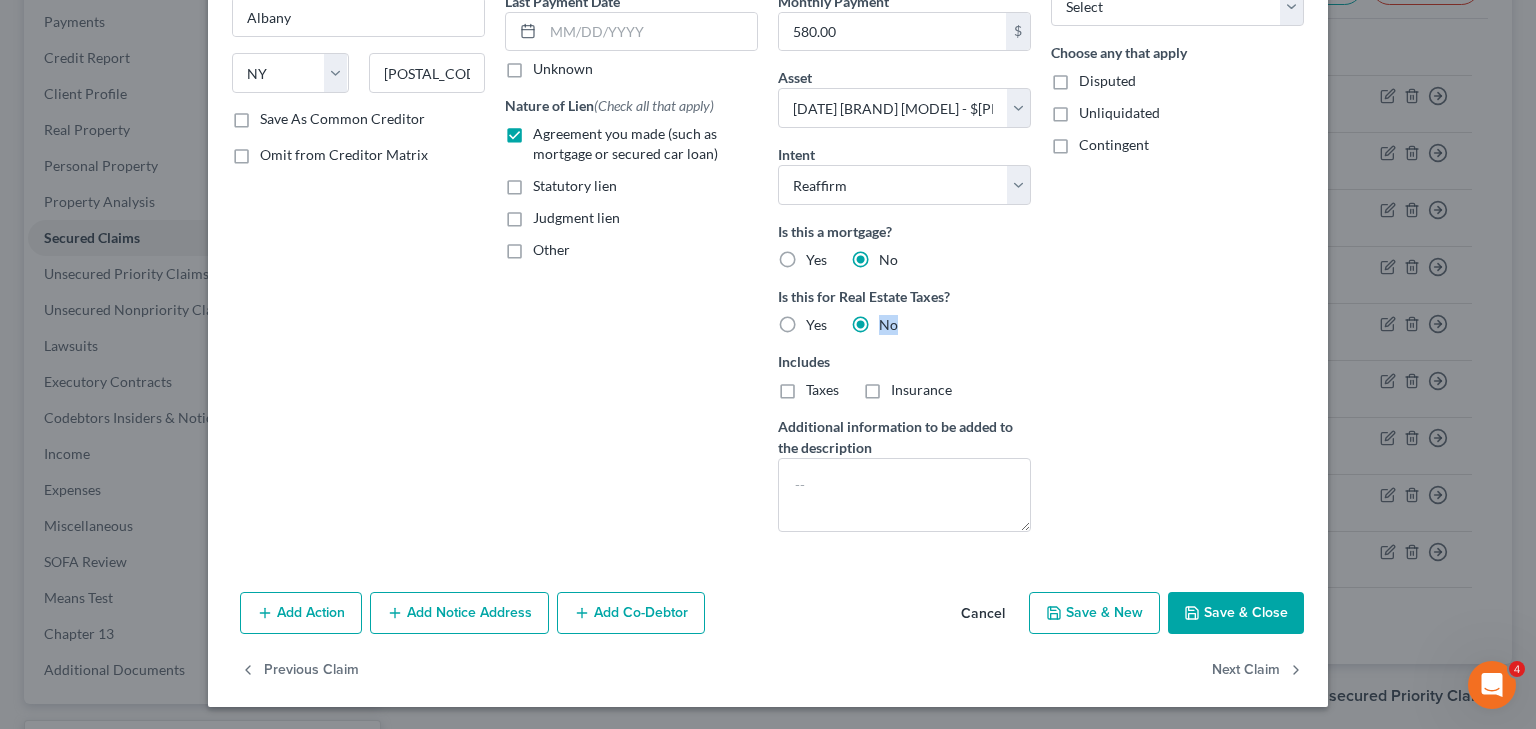 click on "Save & Close" at bounding box center [1236, 613] 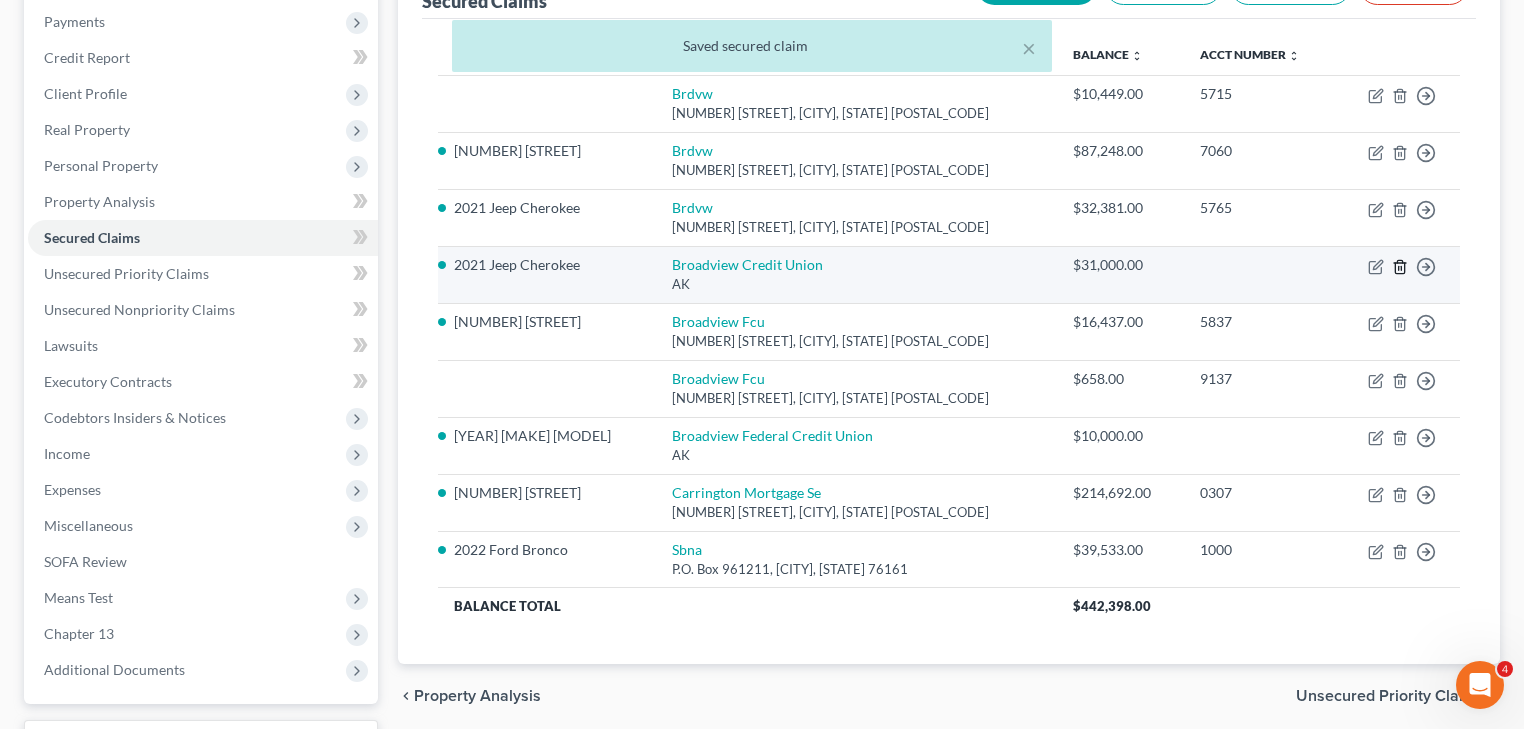 click 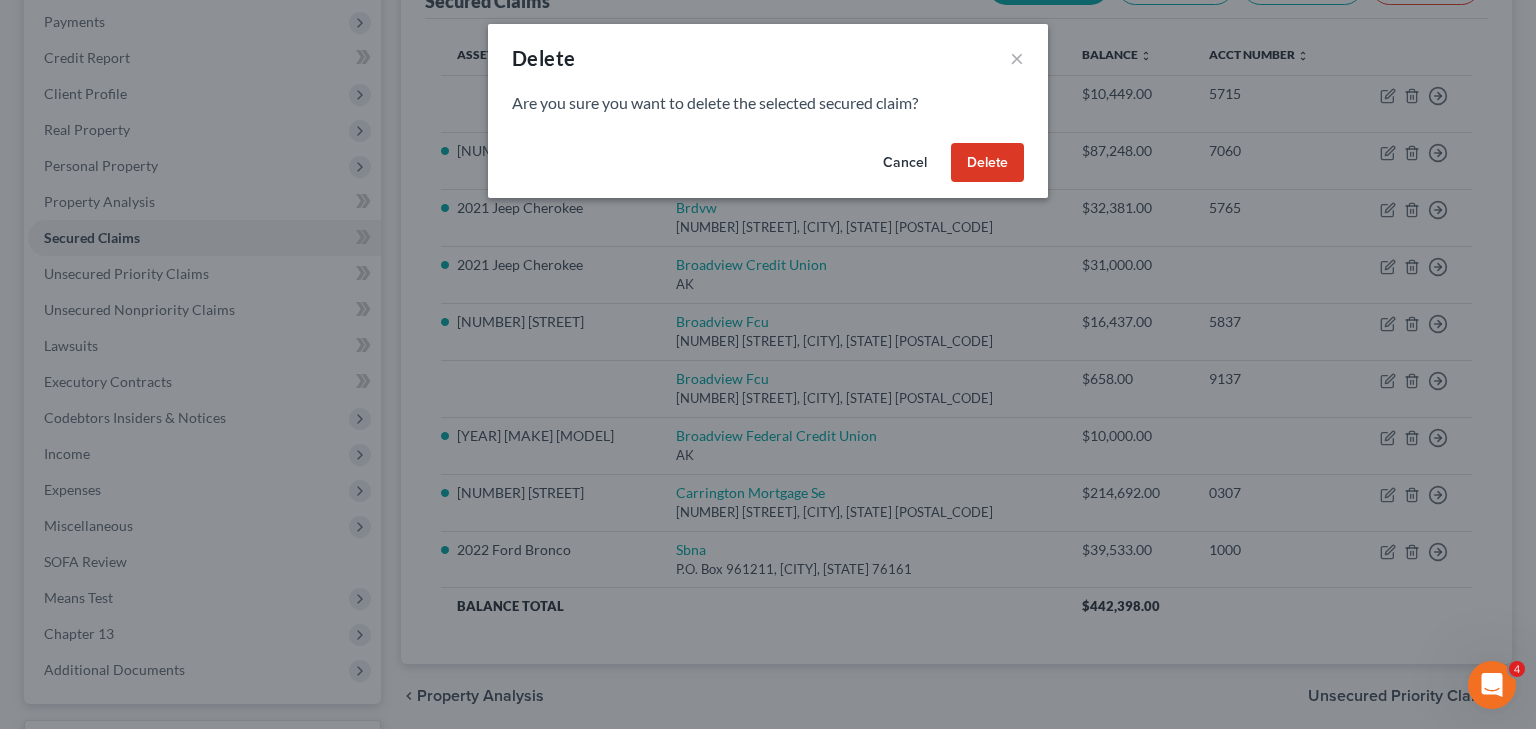 click on "Delete" at bounding box center (987, 163) 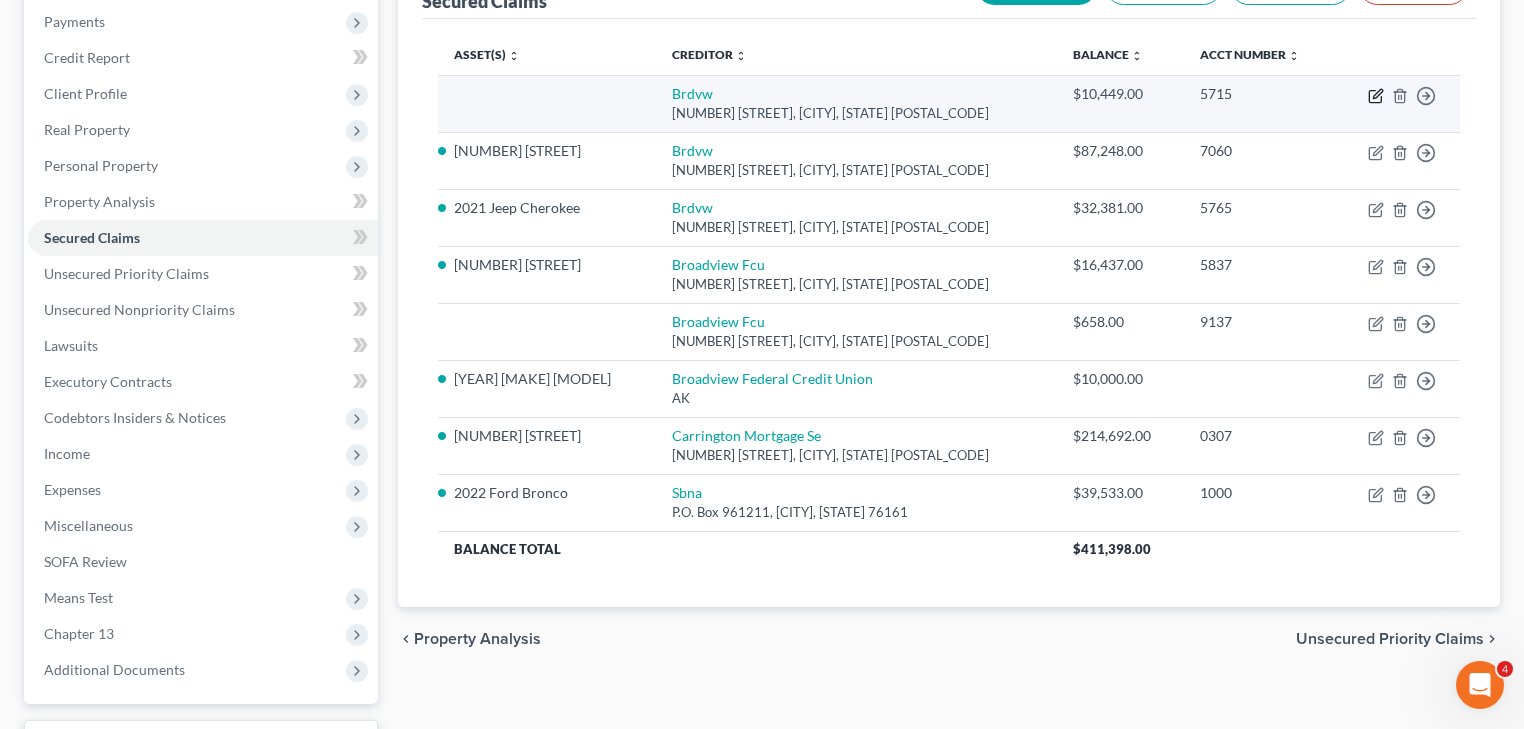 click 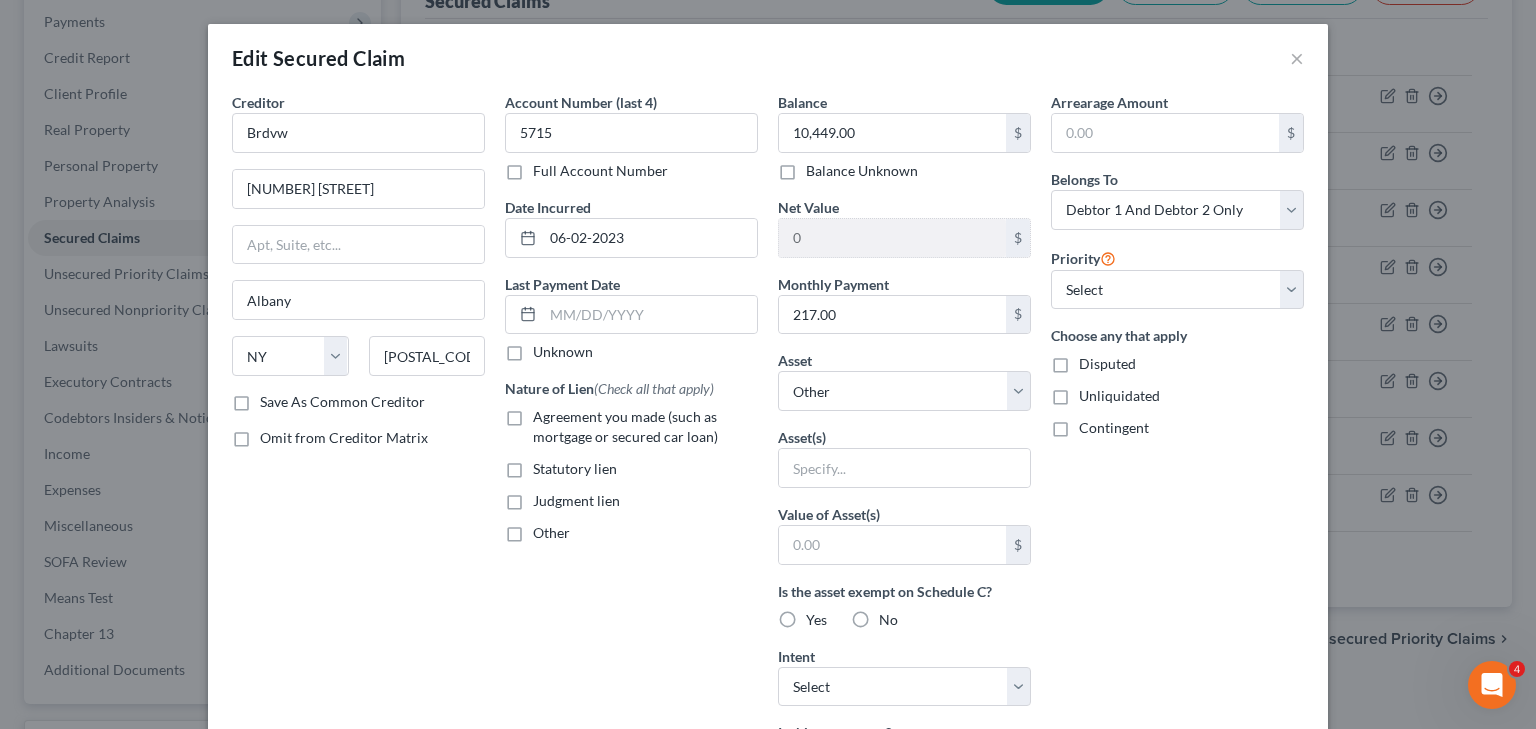 drag, startPoint x: 508, startPoint y: 415, endPoint x: 684, endPoint y: 408, distance: 176.13914 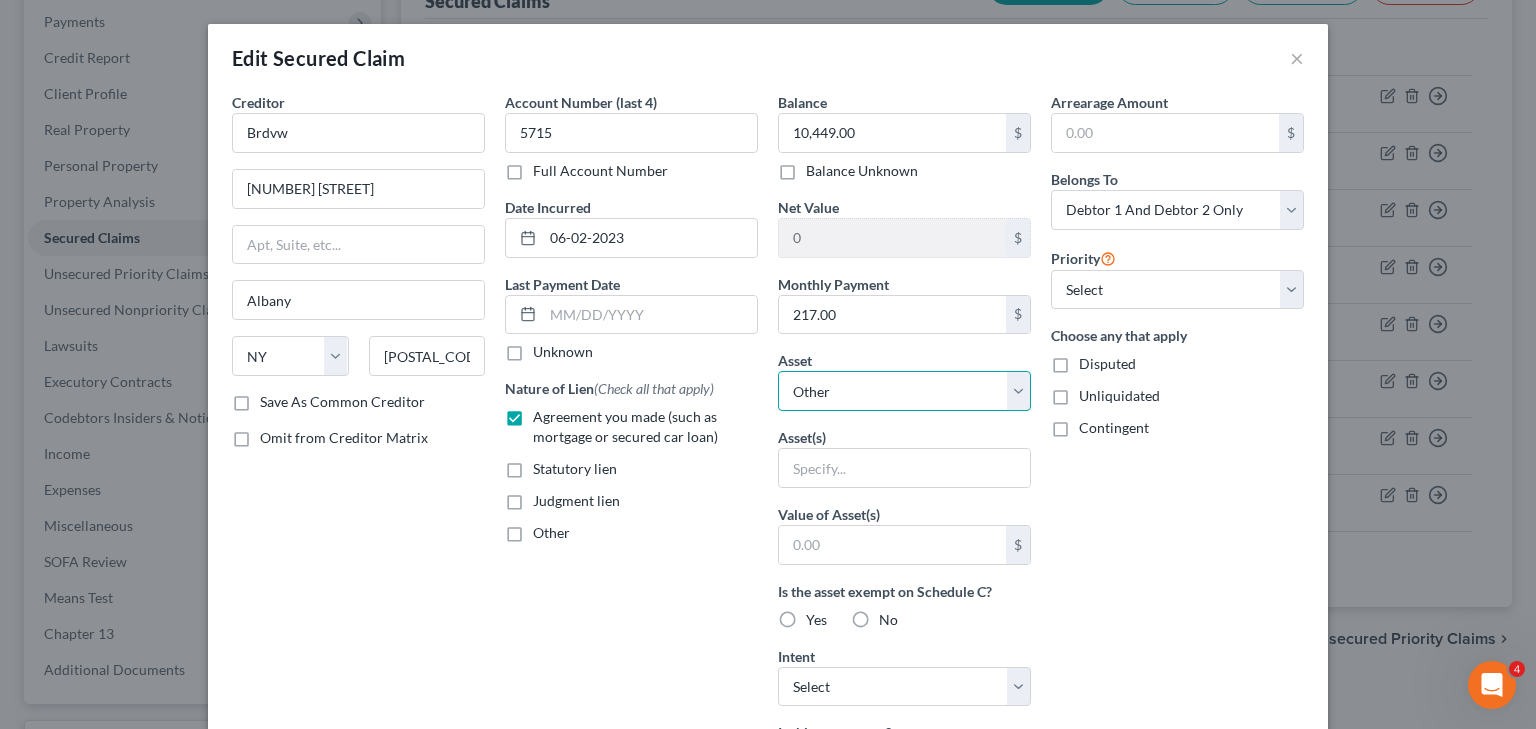 click on "Select Other Multiple Assets Household Goods - Basic Household Goods - sofa, beds, tables, chairs - $8000.0 7 Cottage Hill Road - $381000.0 Jewelry - Basic Jewelry - $1000.0 Clothing - Basic Clothing - $1000.0 Electronics - Basic Electronics - laptop, computer, tv, fridge, freezer, cellphone, - $5000.0 401k - $5000.0 Firearms - hand gun - $100.0 2021 Jeep Cherokee - $14000.0 2022 Ford  Bronco - $28000.0 2020 Harley Davidson 883 - $4430.0 Hudson River Community Credit Union  (Checking Account) - $200.0 Capital One  (Checking Account) - $200.0" at bounding box center (904, 391) 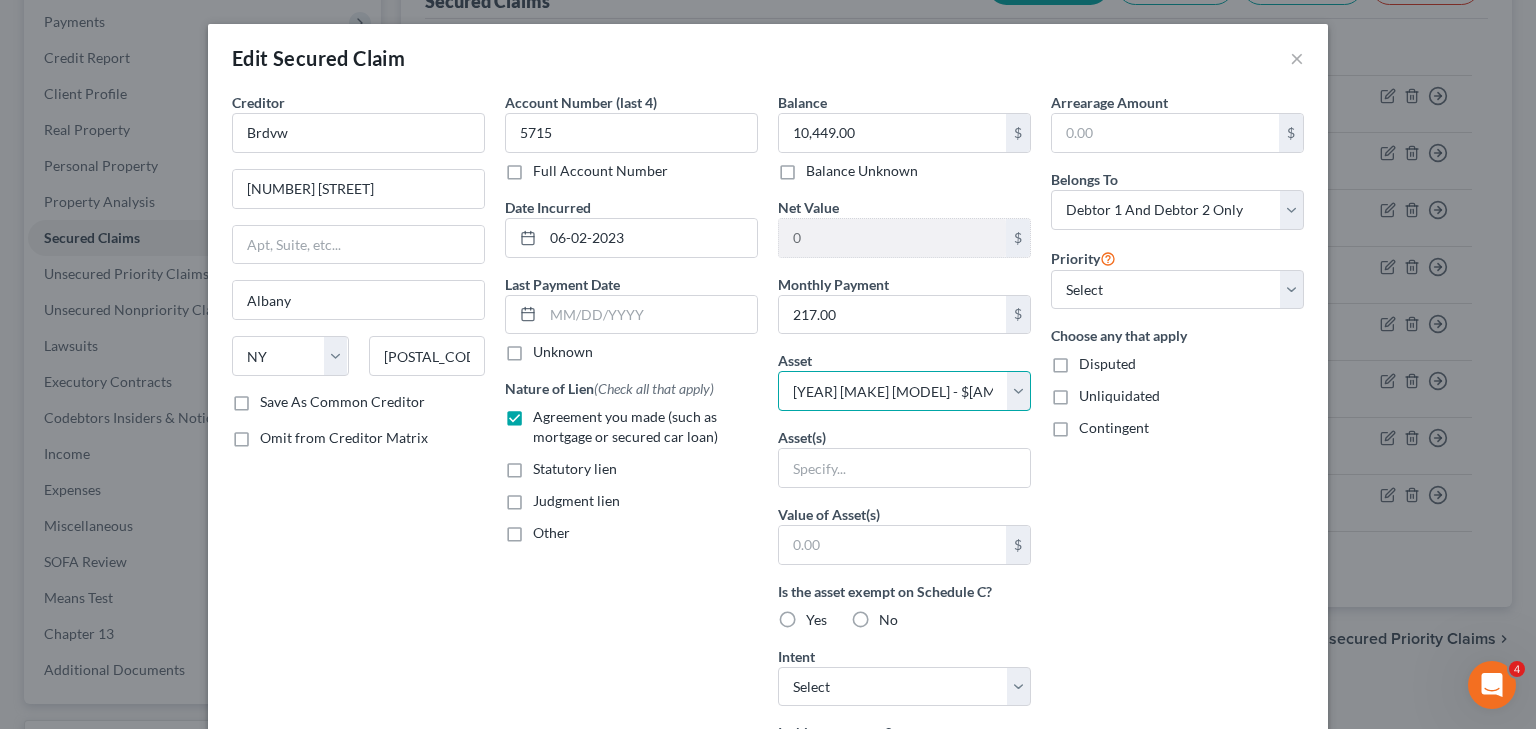click on "Select Other Multiple Assets Household Goods - Basic Household Goods - sofa, beds, tables, chairs - $8000.0 7 Cottage Hill Road - $381000.0 Jewelry - Basic Jewelry - $1000.0 Clothing - Basic Clothing - $1000.0 Electronics - Basic Electronics - laptop, computer, tv, fridge, freezer, cellphone, - $5000.0 401k - $5000.0 Firearms - hand gun - $100.0 2021 Jeep Cherokee - $14000.0 2022 Ford  Bronco - $28000.0 2020 Harley Davidson 883 - $4430.0 Hudson River Community Credit Union  (Checking Account) - $200.0 Capital One  (Checking Account) - $200.0" at bounding box center [904, 391] 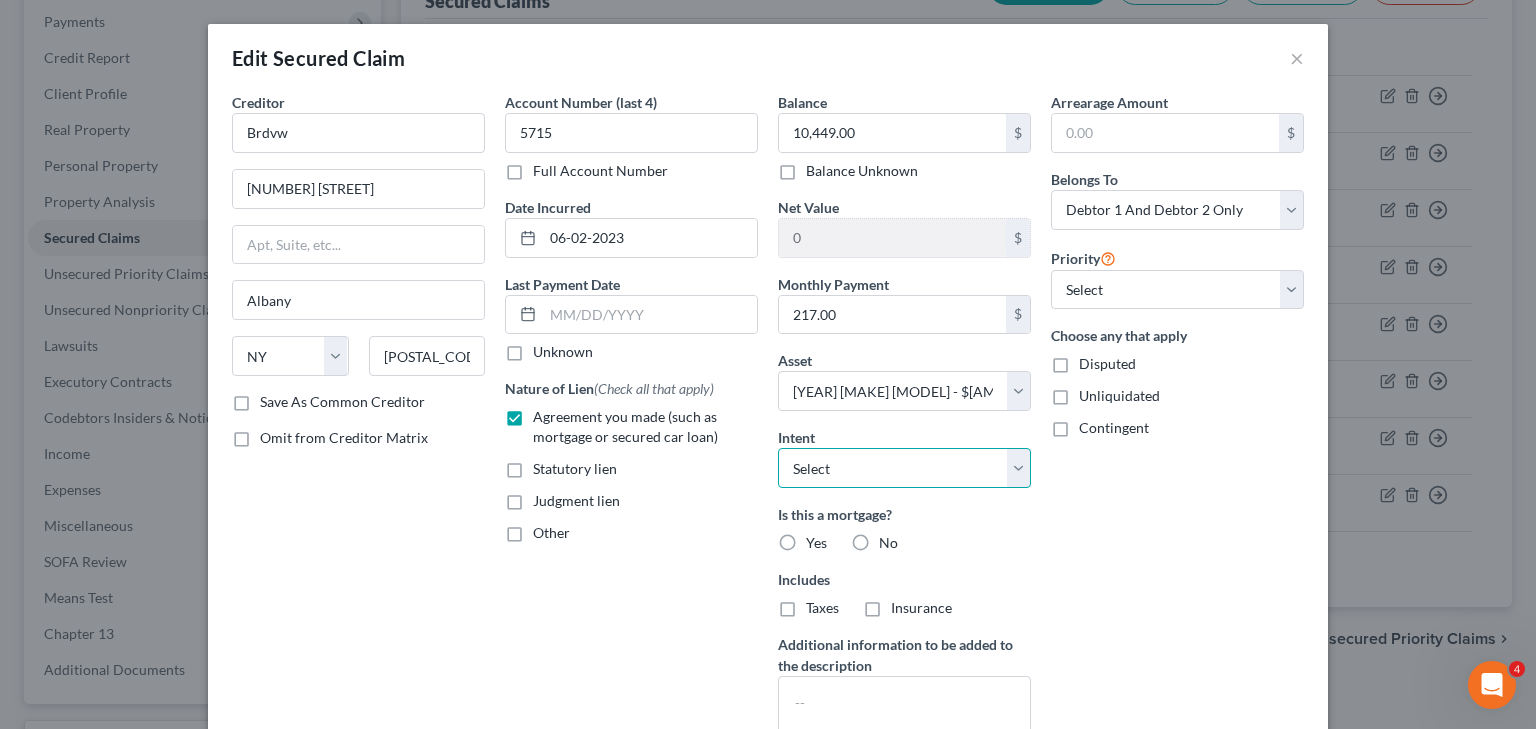 click on "Select Surrender Redeem Reaffirm Avoid Other" at bounding box center [904, 468] 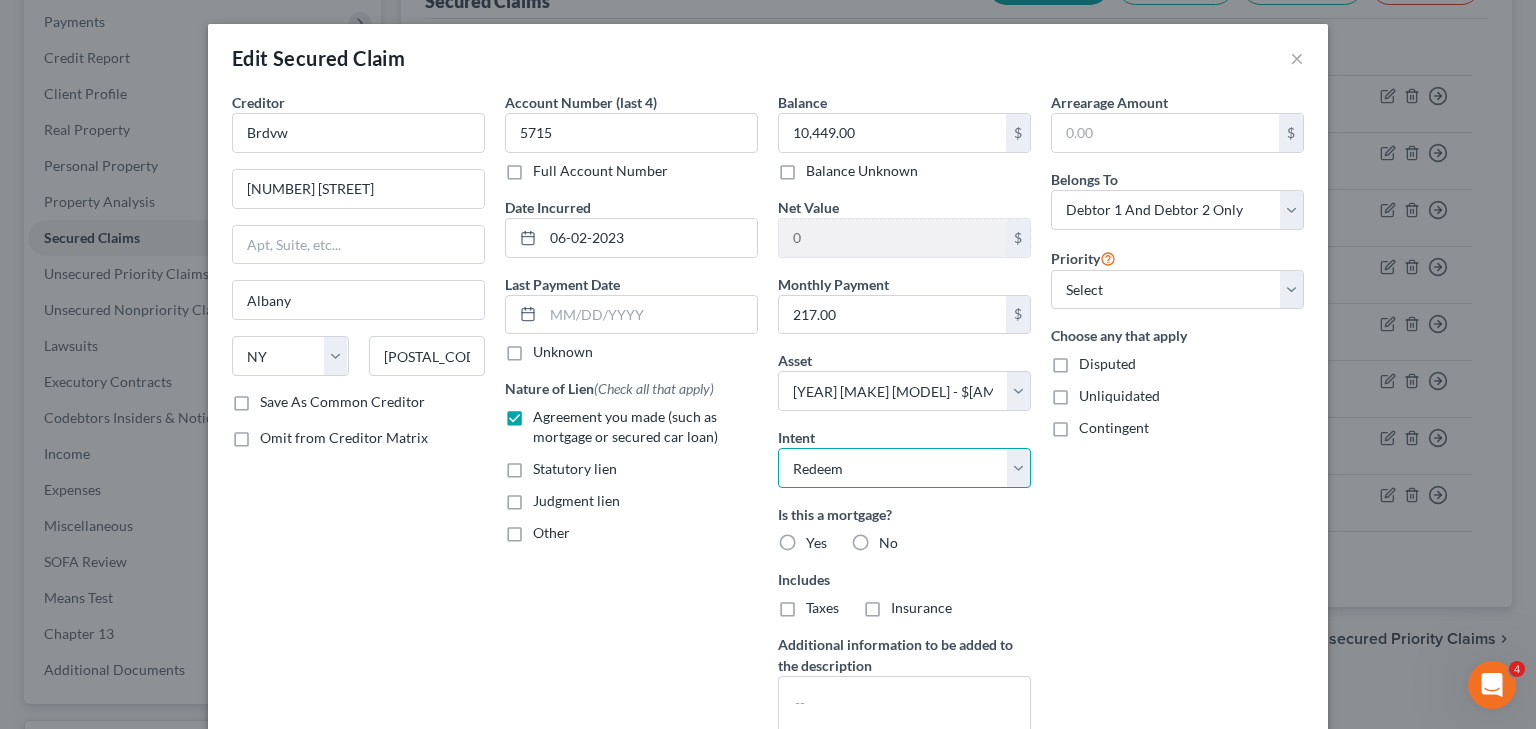 click on "Select Surrender Redeem Reaffirm Avoid Other" at bounding box center (904, 468) 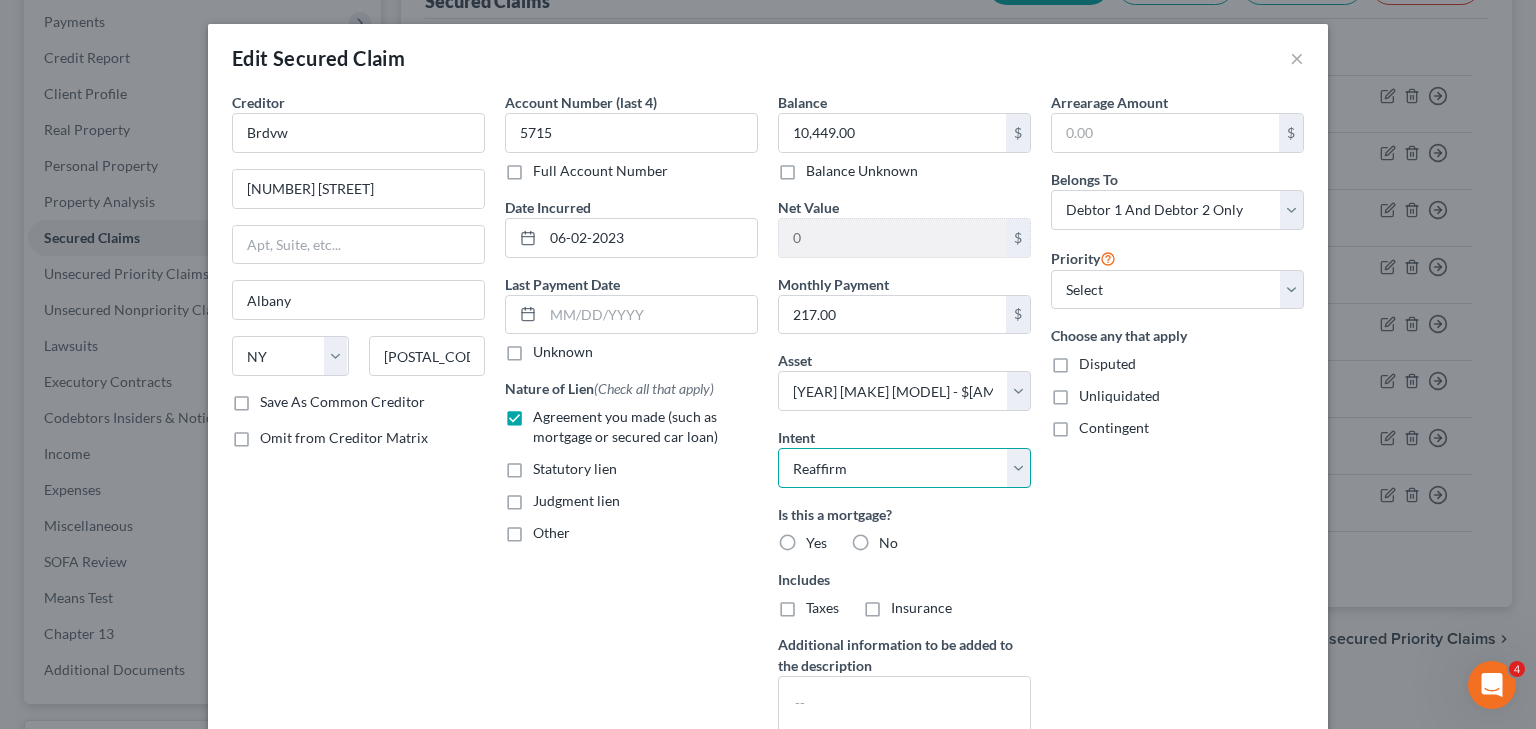 click on "Select Surrender Redeem Reaffirm Avoid Other" at bounding box center (904, 468) 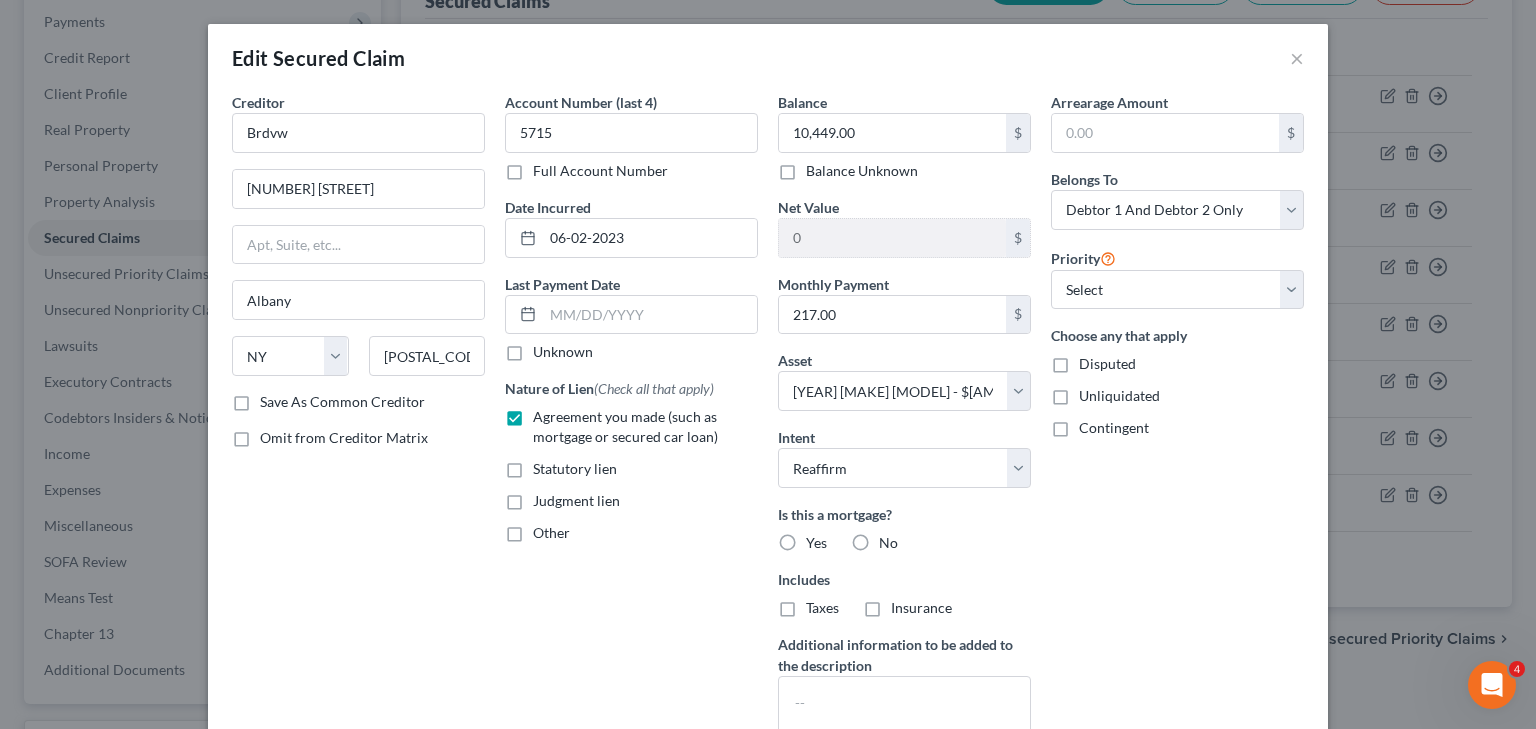 click on "No" at bounding box center (888, 543) 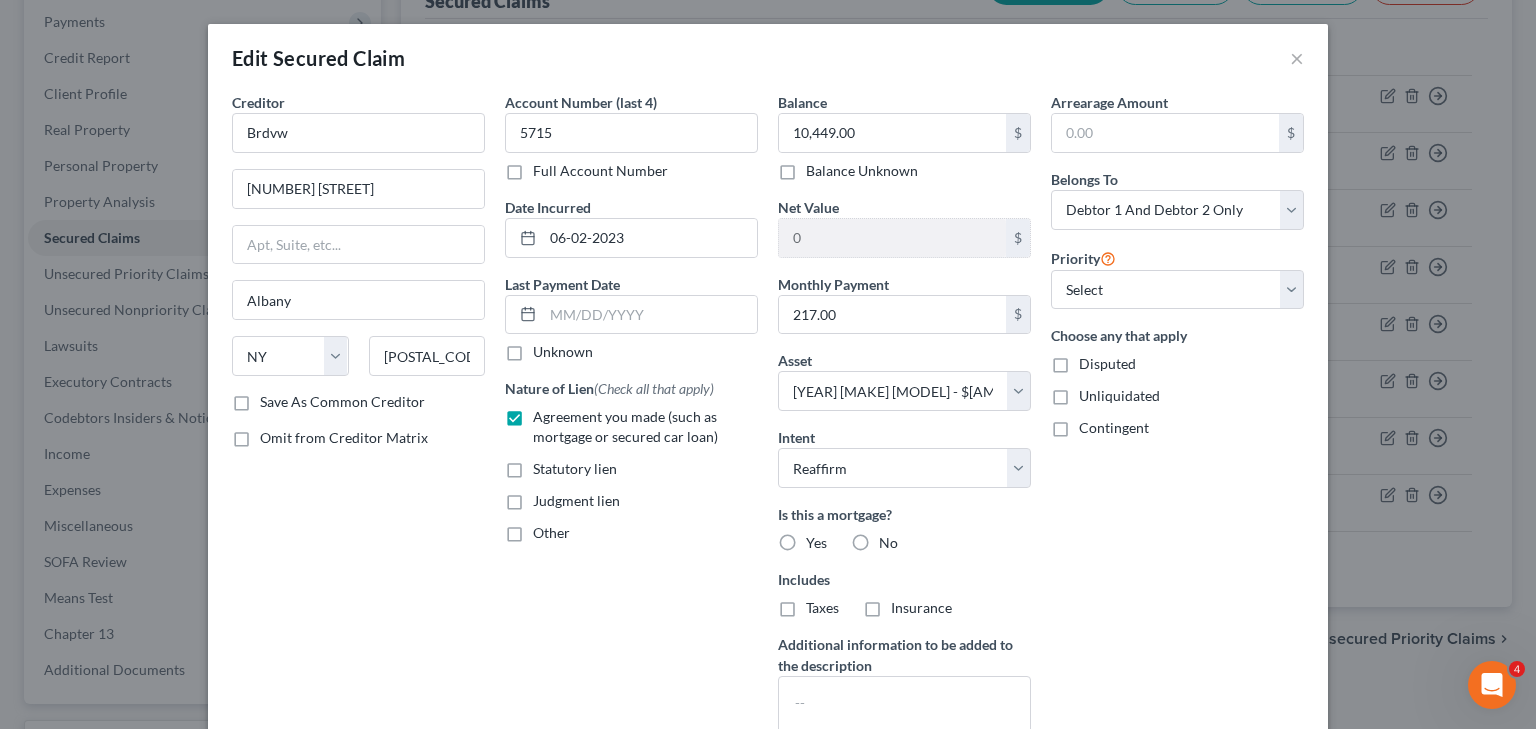 click on "No" at bounding box center [893, 539] 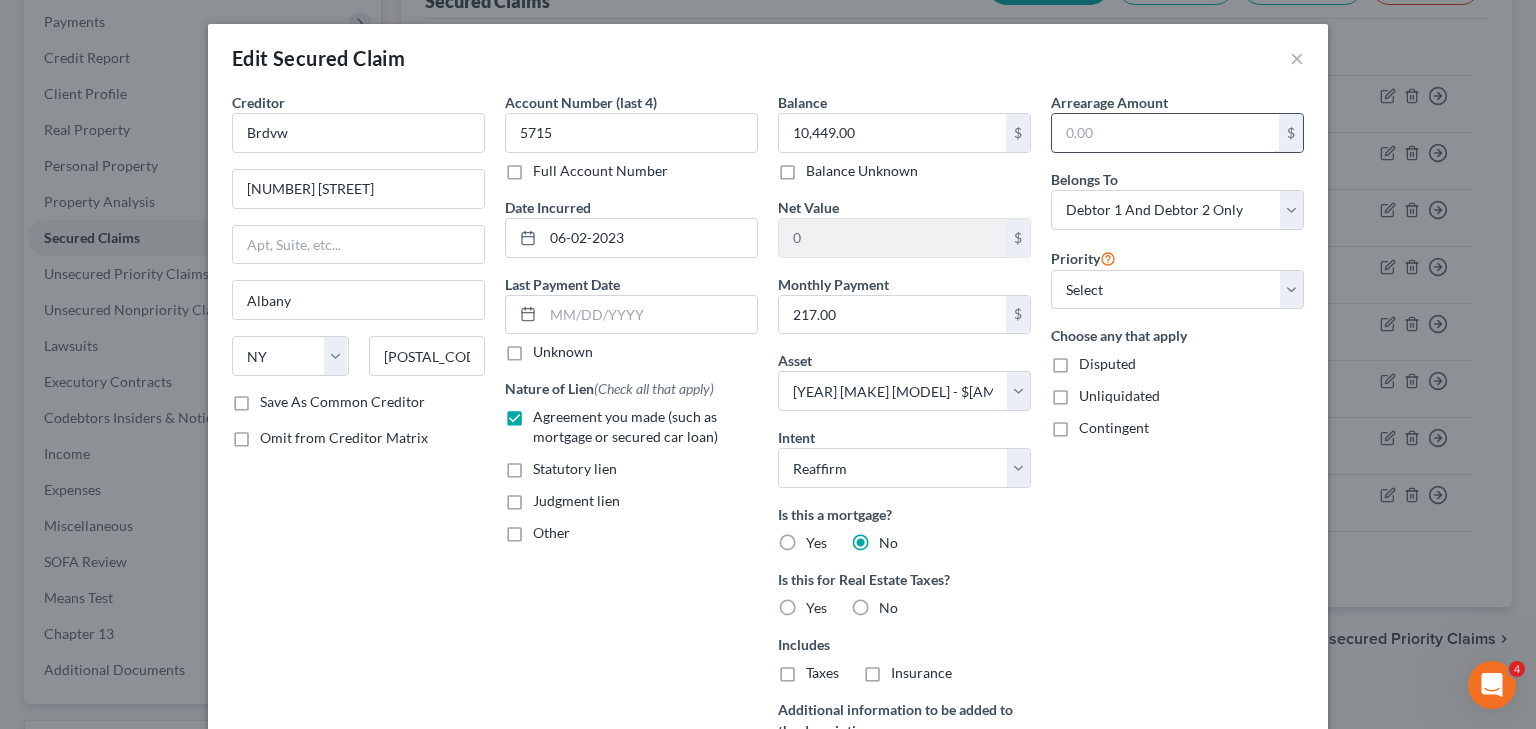 click at bounding box center [1165, 133] 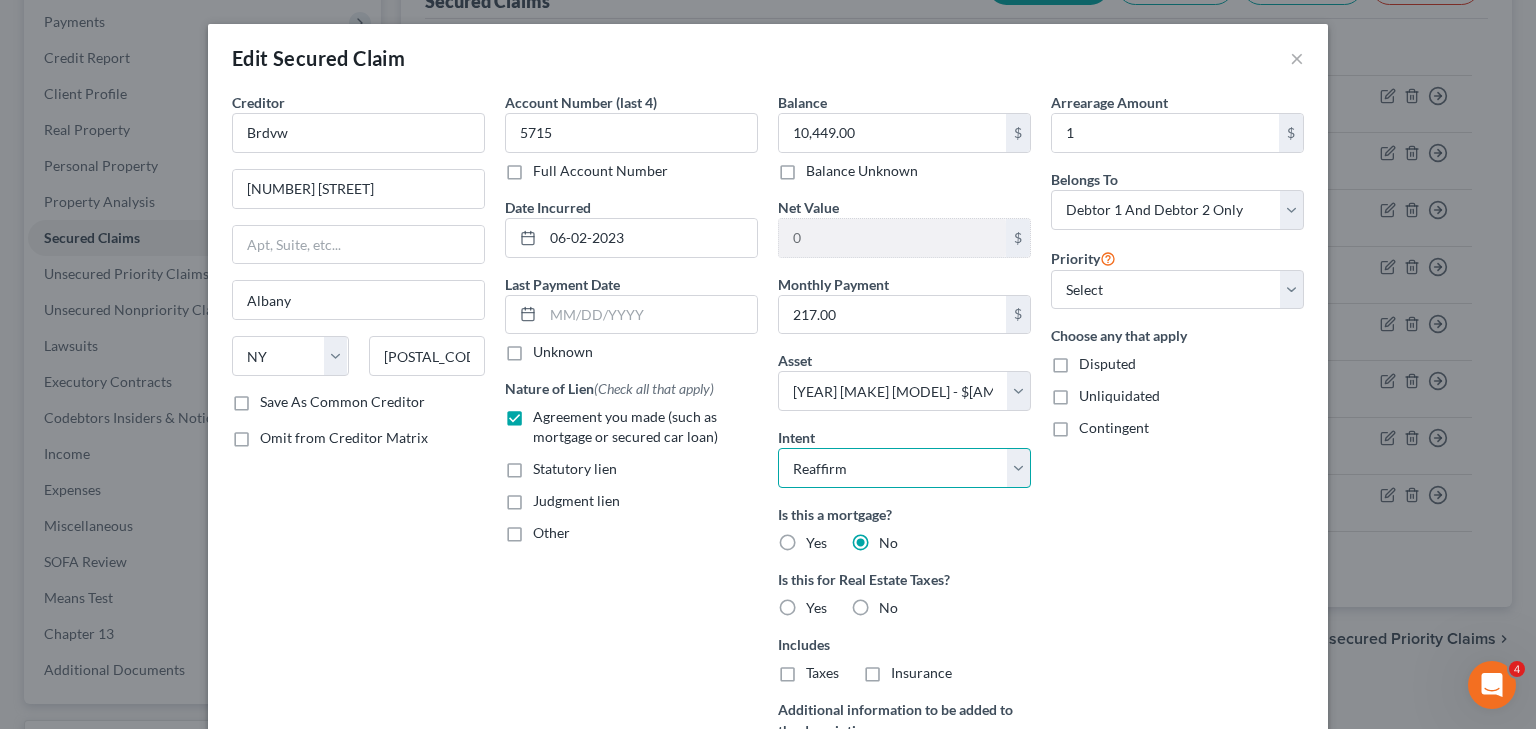 drag, startPoint x: 860, startPoint y: 471, endPoint x: 855, endPoint y: 484, distance: 13.928389 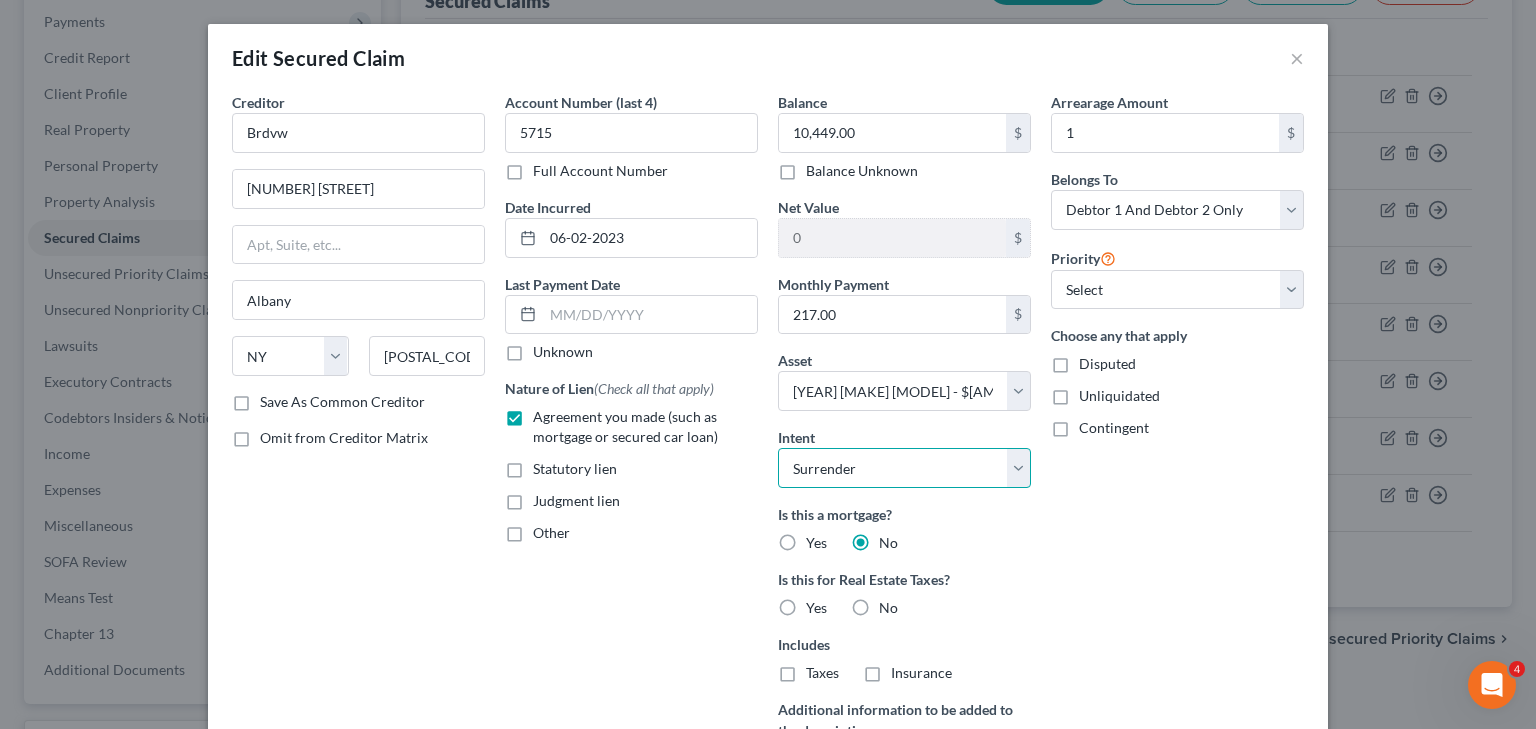 click on "Select Surrender Redeem Reaffirm Avoid Other" at bounding box center (904, 468) 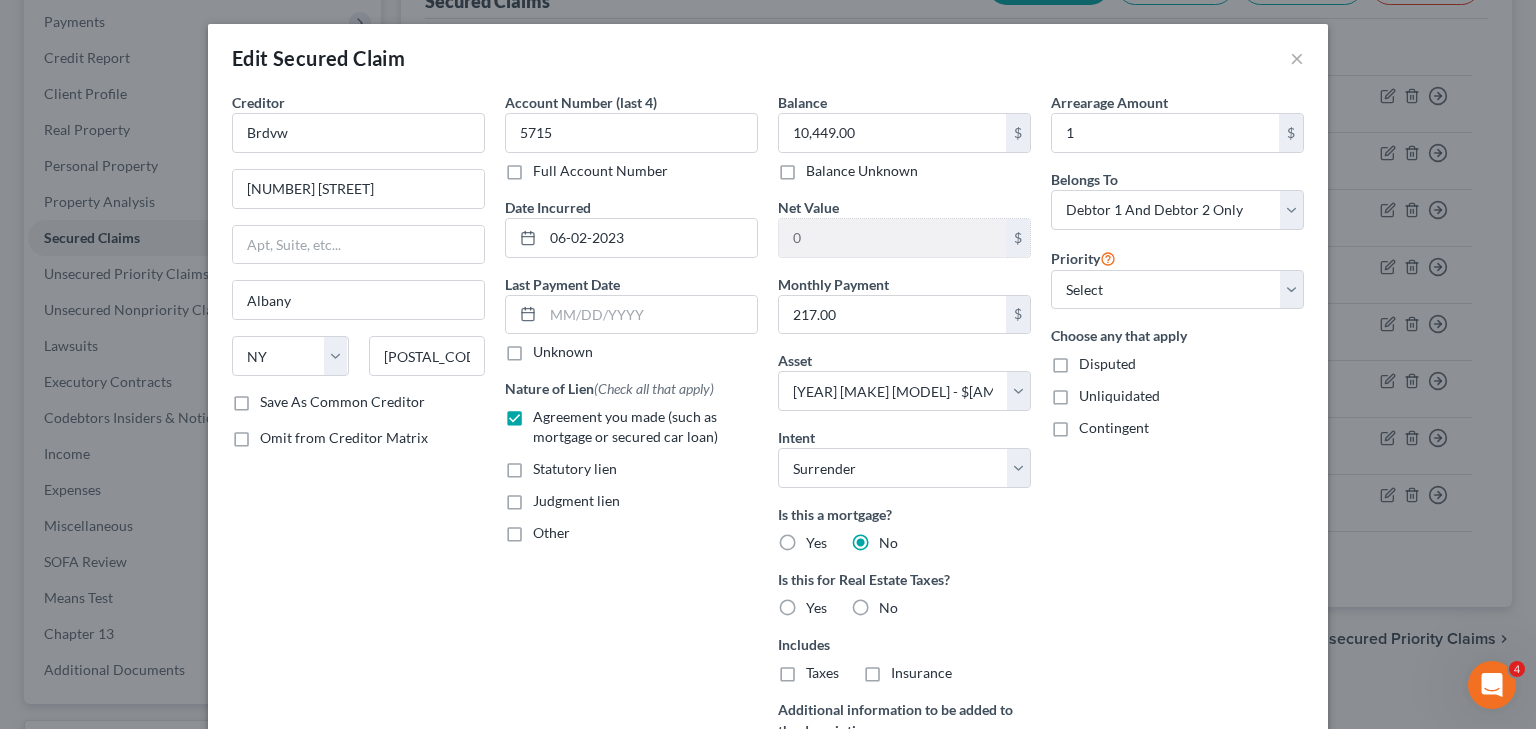 click on "No" at bounding box center (888, 608) 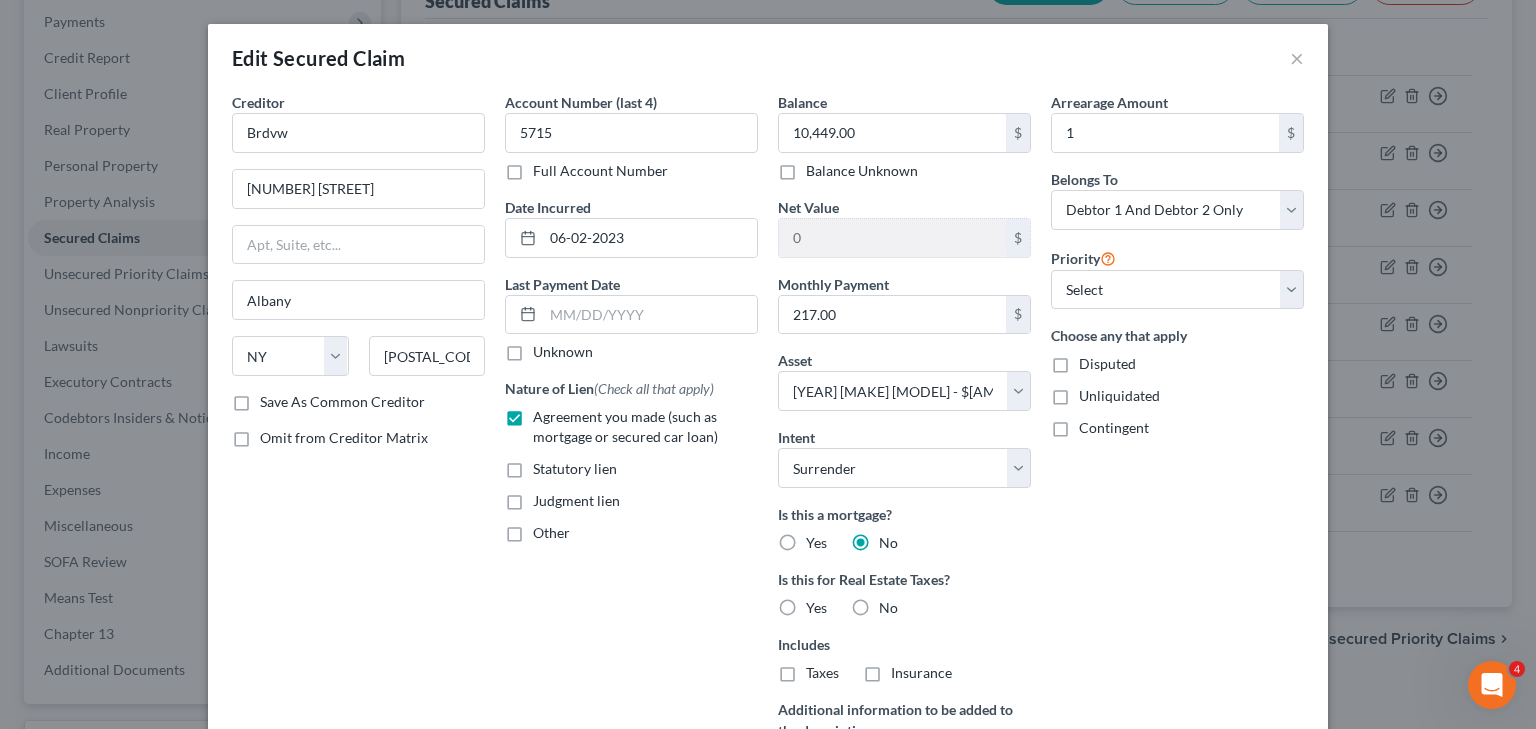 click on "No" at bounding box center [893, 604] 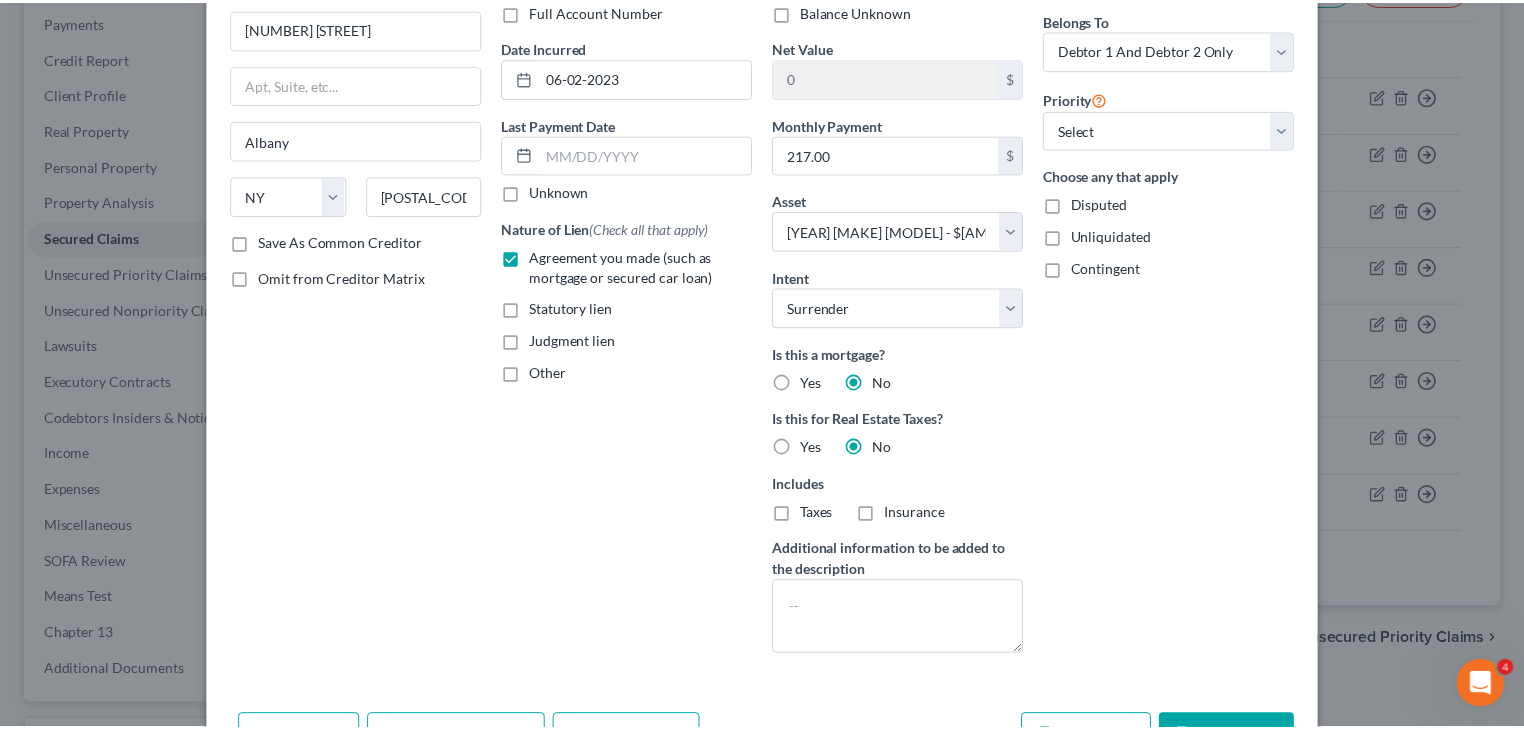 scroll, scrollTop: 283, scrollLeft: 0, axis: vertical 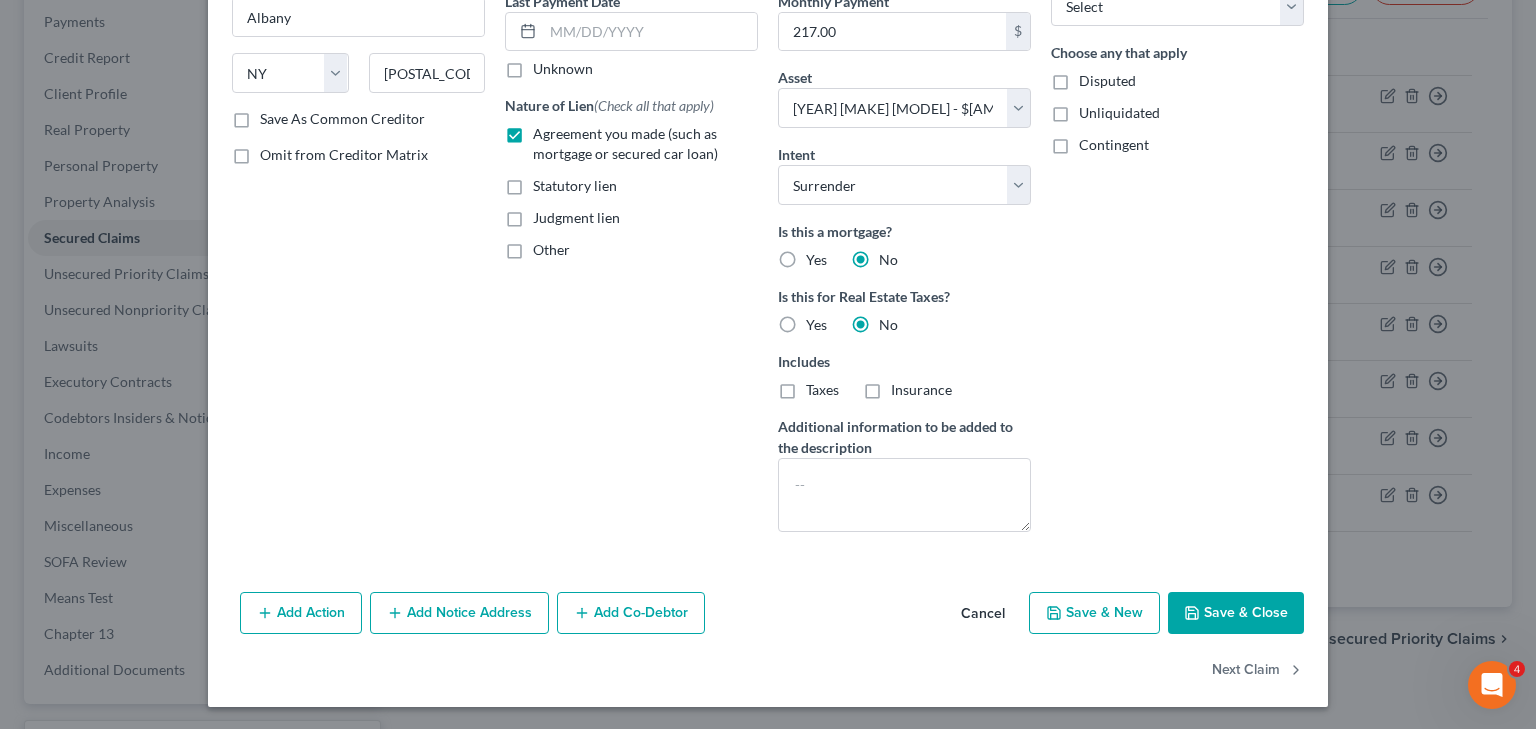 click on "Save & Close" at bounding box center [1236, 613] 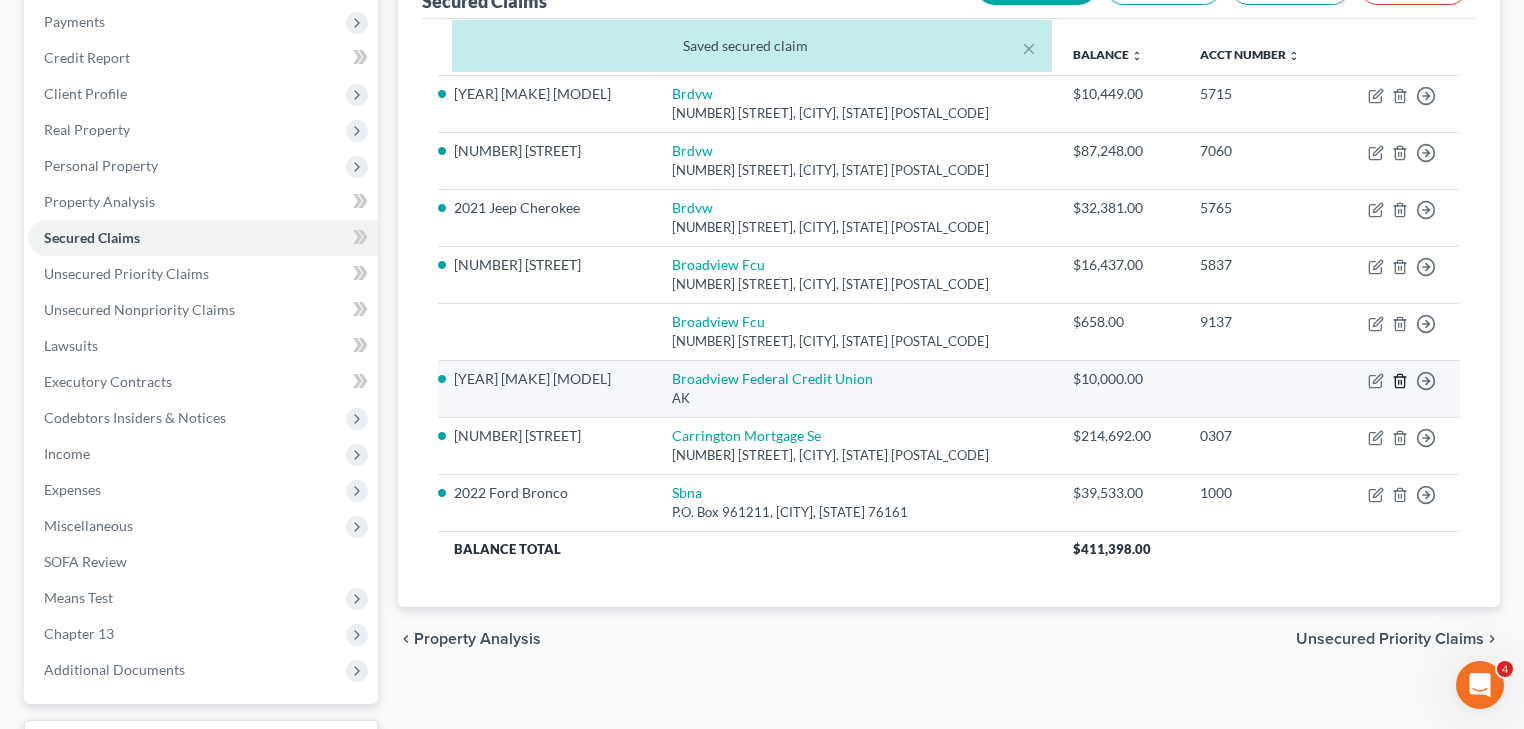 click 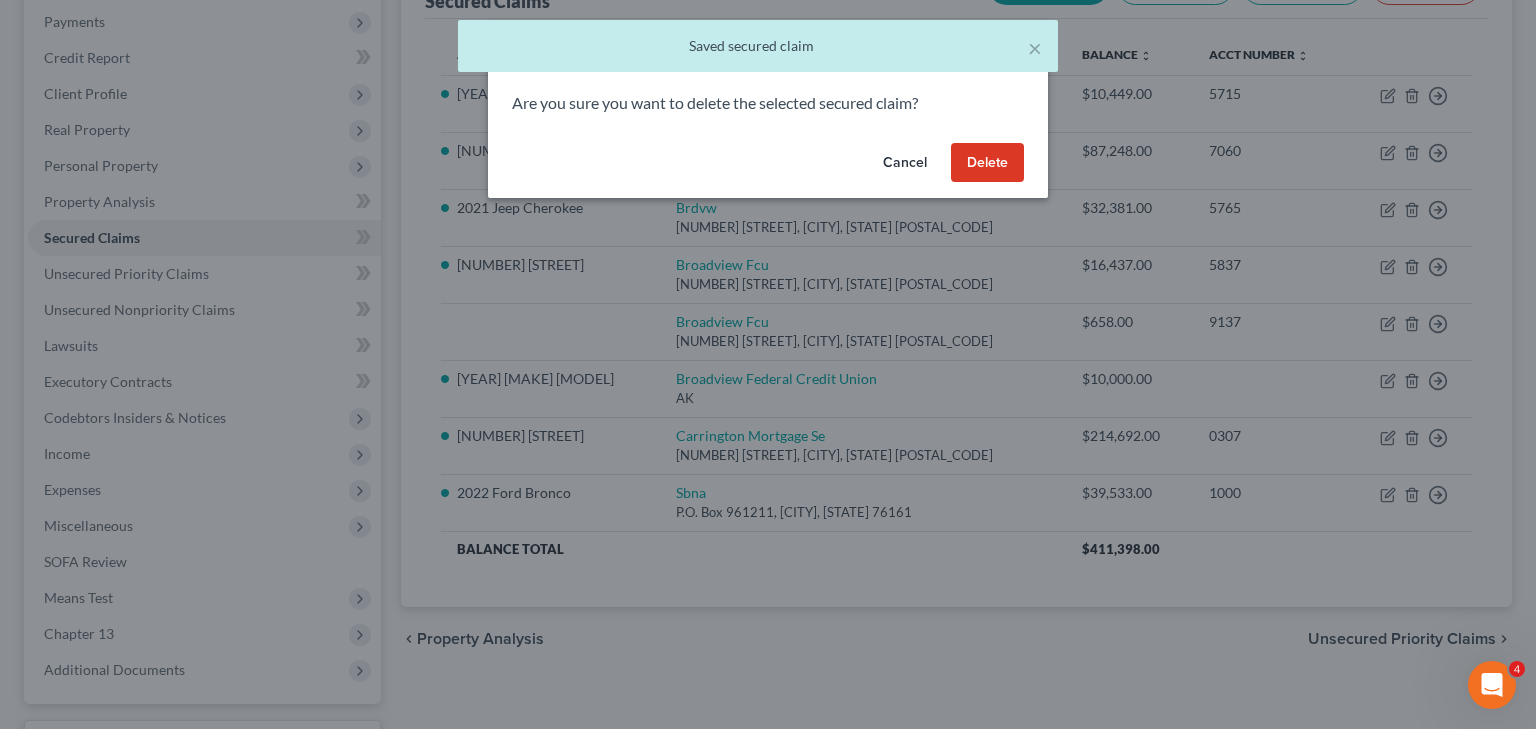 click on "Delete" at bounding box center (987, 163) 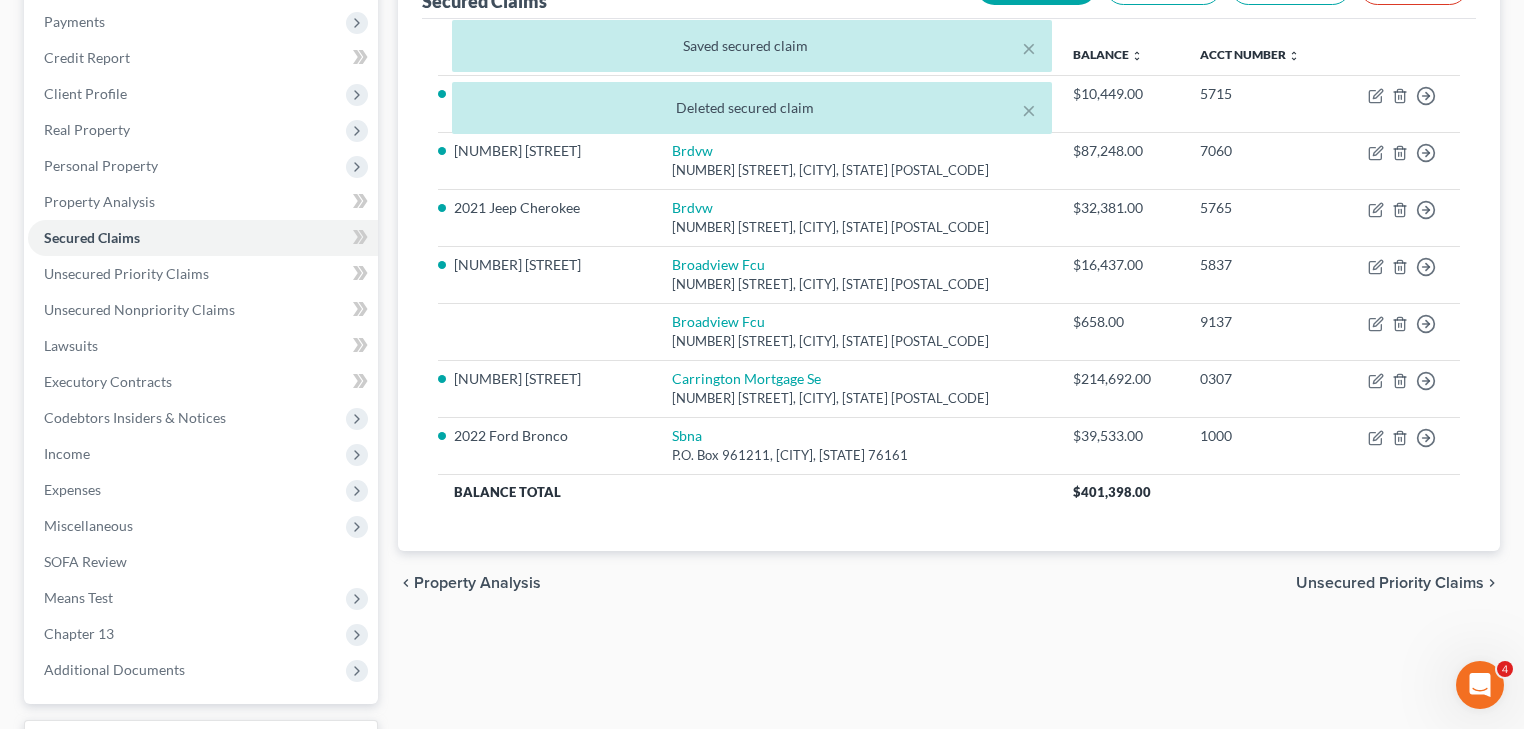 click on "×                     Saved secured claim                     	 		 ×                     Deleted secured claim" at bounding box center (752, 82) 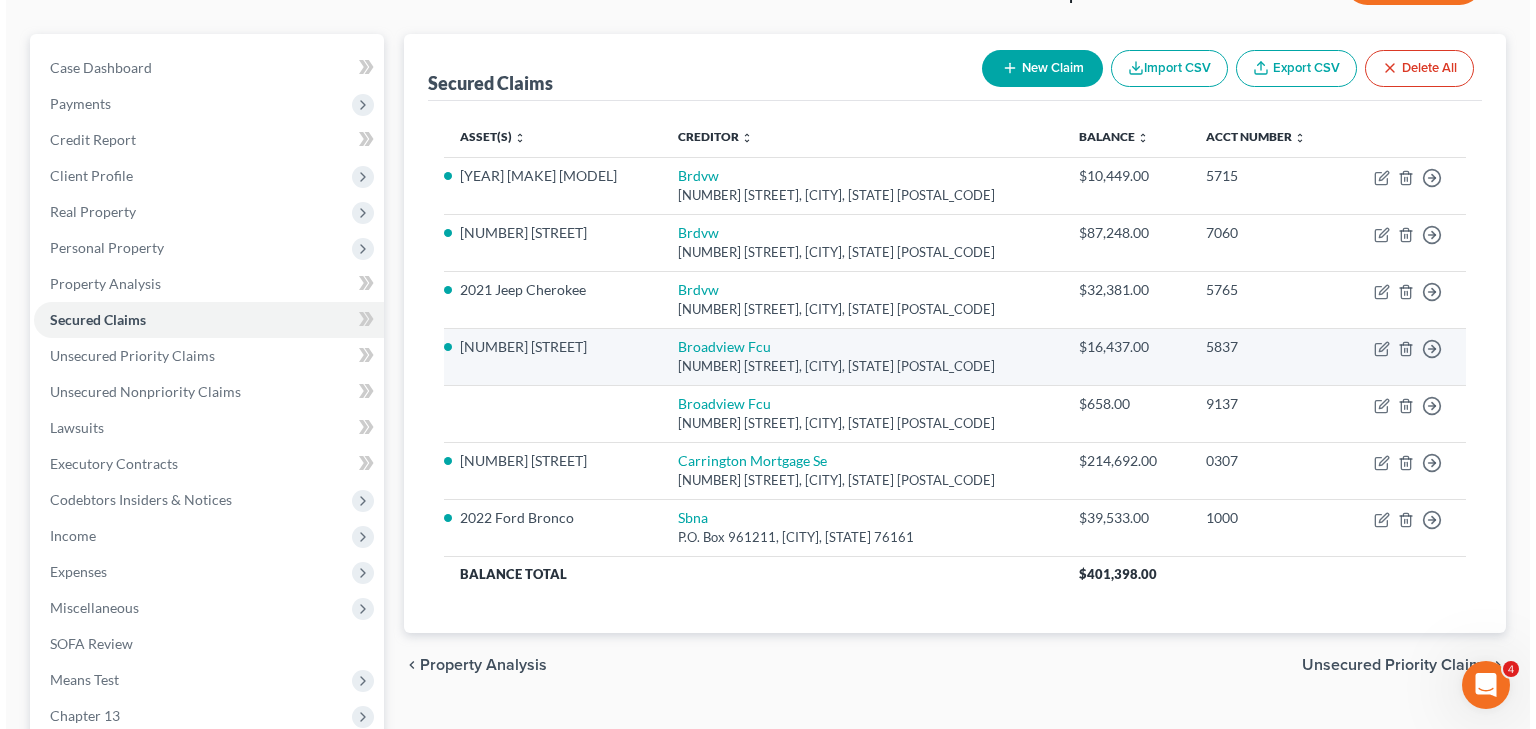 scroll, scrollTop: 160, scrollLeft: 0, axis: vertical 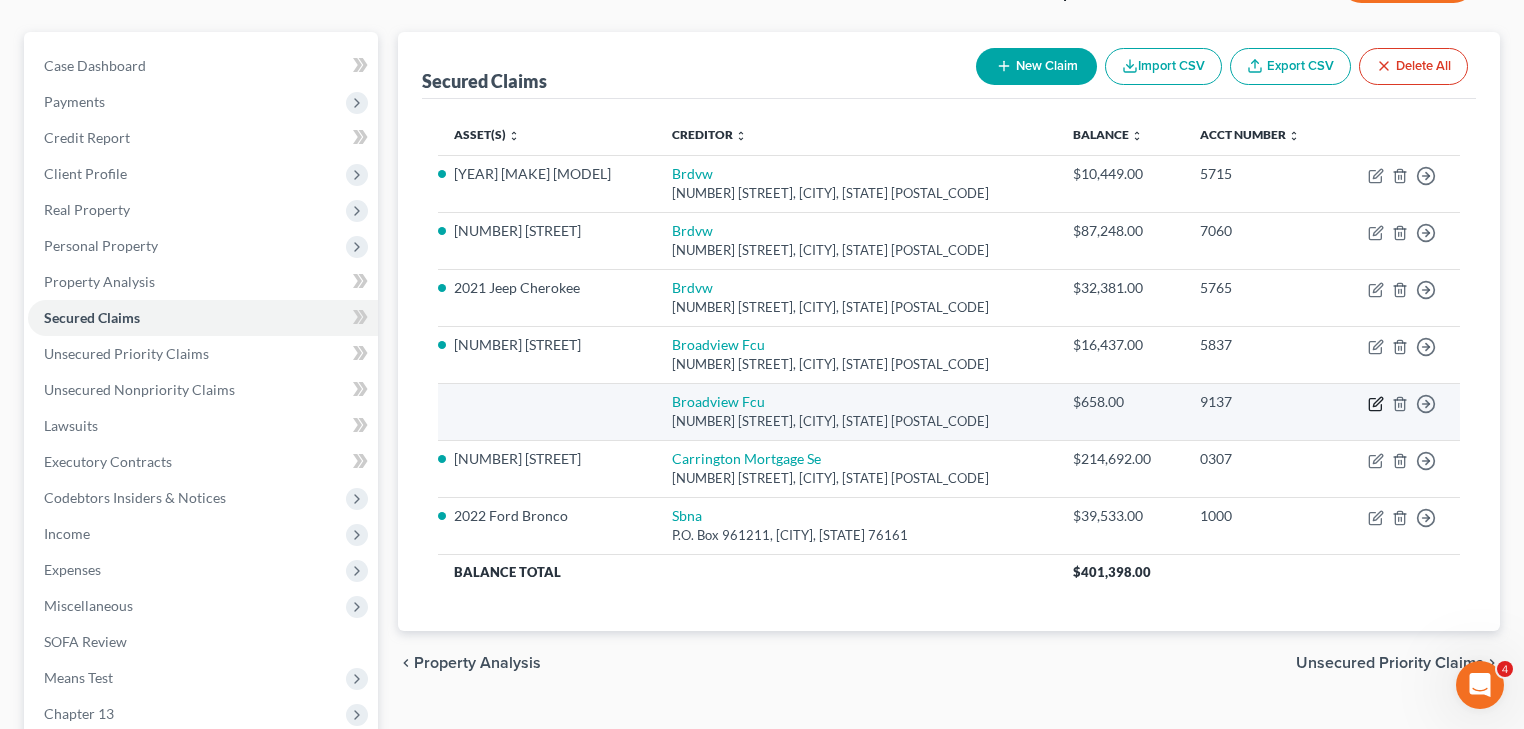 click 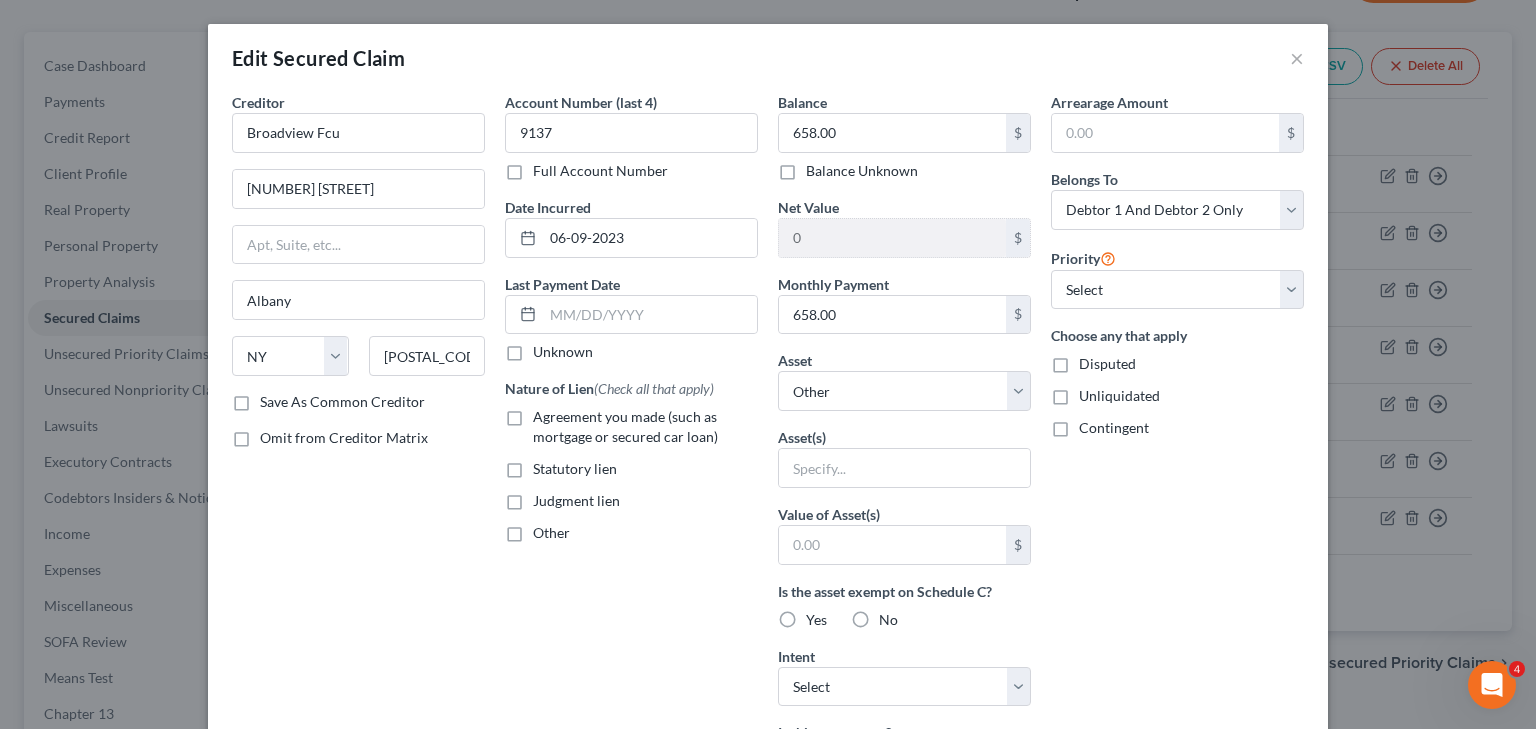 click on "Agreement you made (such as mortgage or secured car loan)" at bounding box center [645, 427] 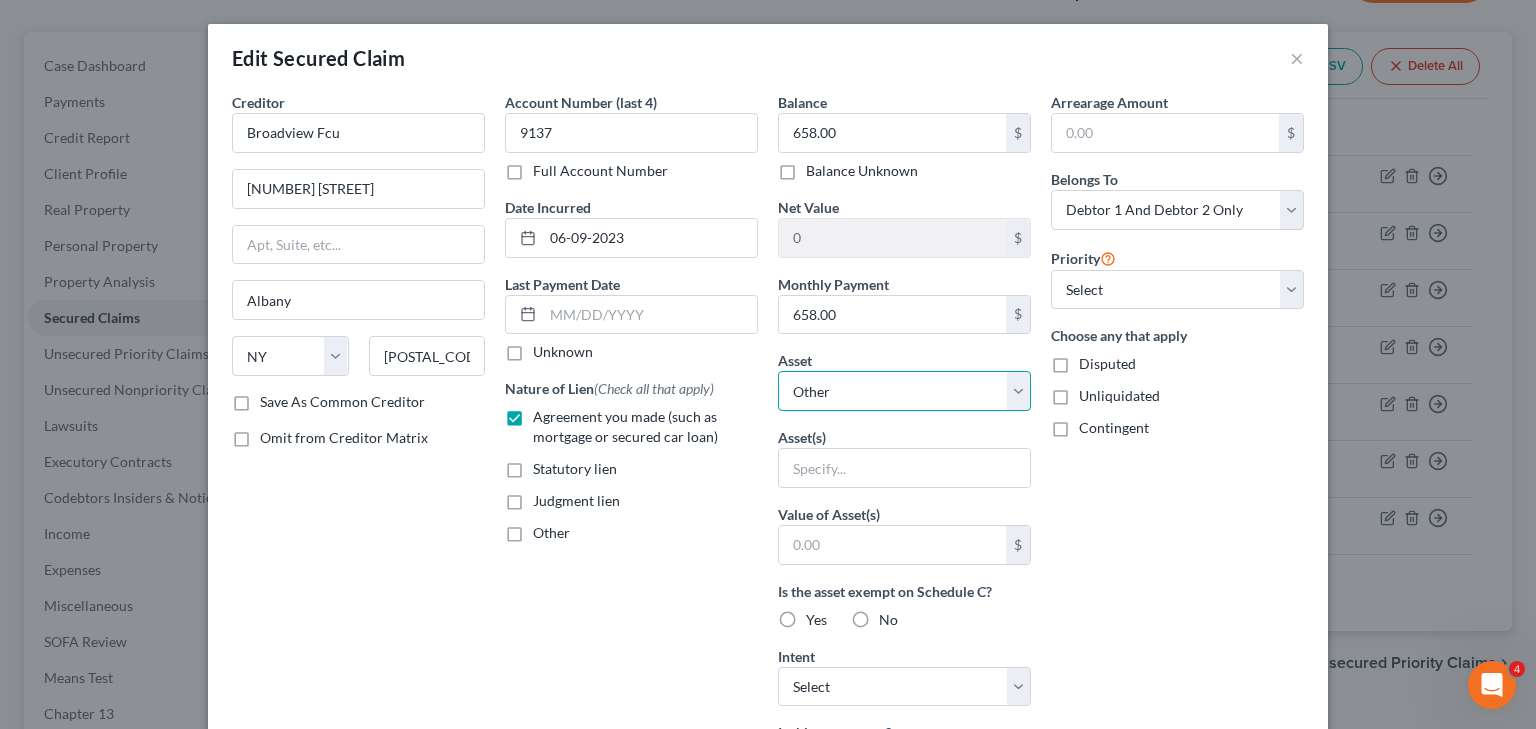 click on "Select Other Multiple Assets Household Goods - Basic Household Goods - sofa, beds, tables, chairs - $8000.0 7 Cottage Hill Road - $381000.0 Jewelry - Basic Jewelry - $1000.0 Clothing - Basic Clothing - $1000.0 Electronics - Basic Electronics - laptop, computer, tv, fridge, freezer, cellphone, - $5000.0 401k - $5000.0 Firearms - hand gun - $100.0 2021 Jeep Cherokee - $14000.0 2022 Ford  Bronco - $28000.0 2020 Harley Davidson 883 - $4430.0 Hudson River Community Credit Union  (Checking Account) - $200.0 Capital One  (Checking Account) - $200.0" at bounding box center (904, 391) 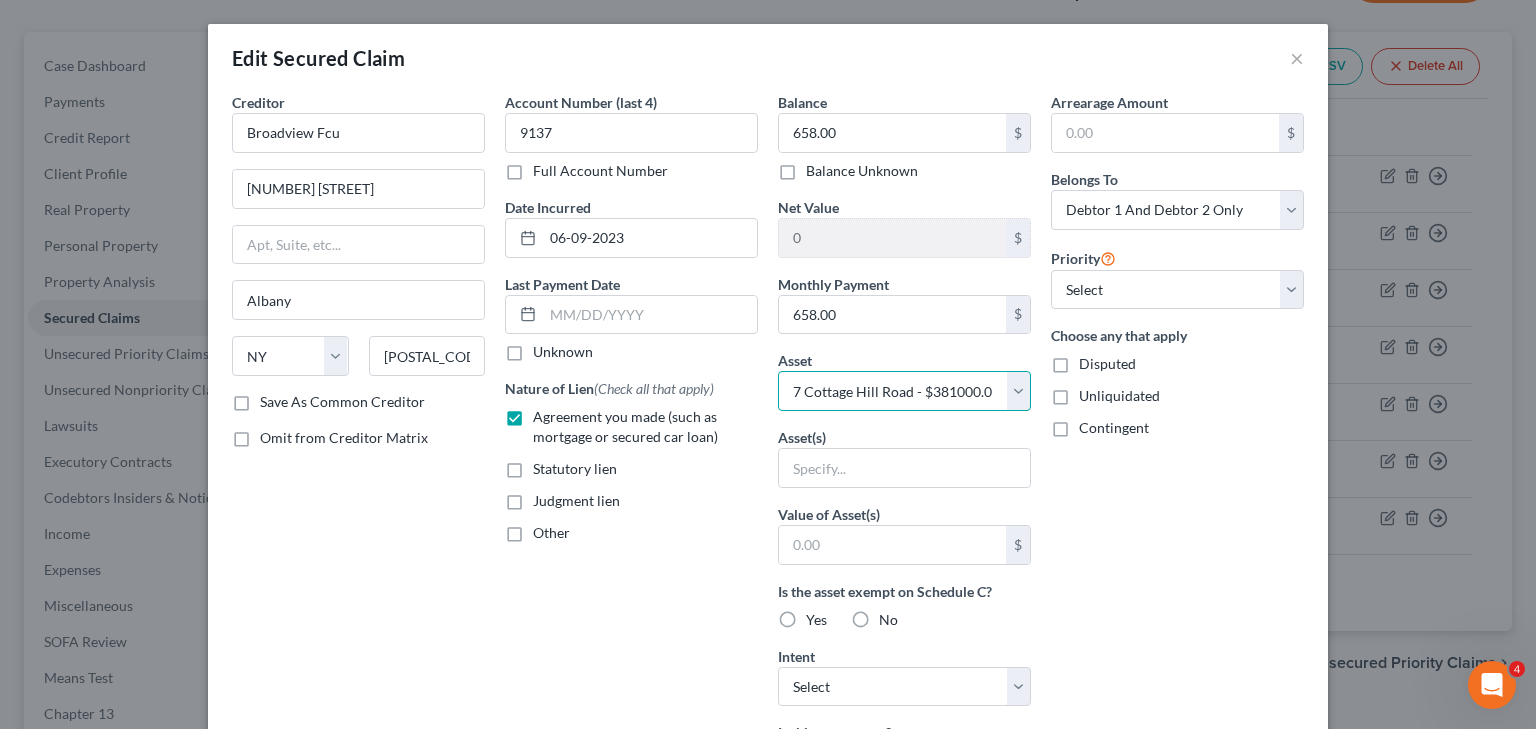 click on "Select Other Multiple Assets Household Goods - Basic Household Goods - sofa, beds, tables, chairs - $8000.0 7 Cottage Hill Road - $381000.0 Jewelry - Basic Jewelry - $1000.0 Clothing - Basic Clothing - $1000.0 Electronics - Basic Electronics - laptop, computer, tv, fridge, freezer, cellphone, - $5000.0 401k - $5000.0 Firearms - hand gun - $100.0 2021 Jeep Cherokee - $14000.0 2022 Ford  Bronco - $28000.0 2020 Harley Davidson 883 - $4430.0 Hudson River Community Credit Union  (Checking Account) - $200.0 Capital One  (Checking Account) - $200.0" at bounding box center [904, 391] 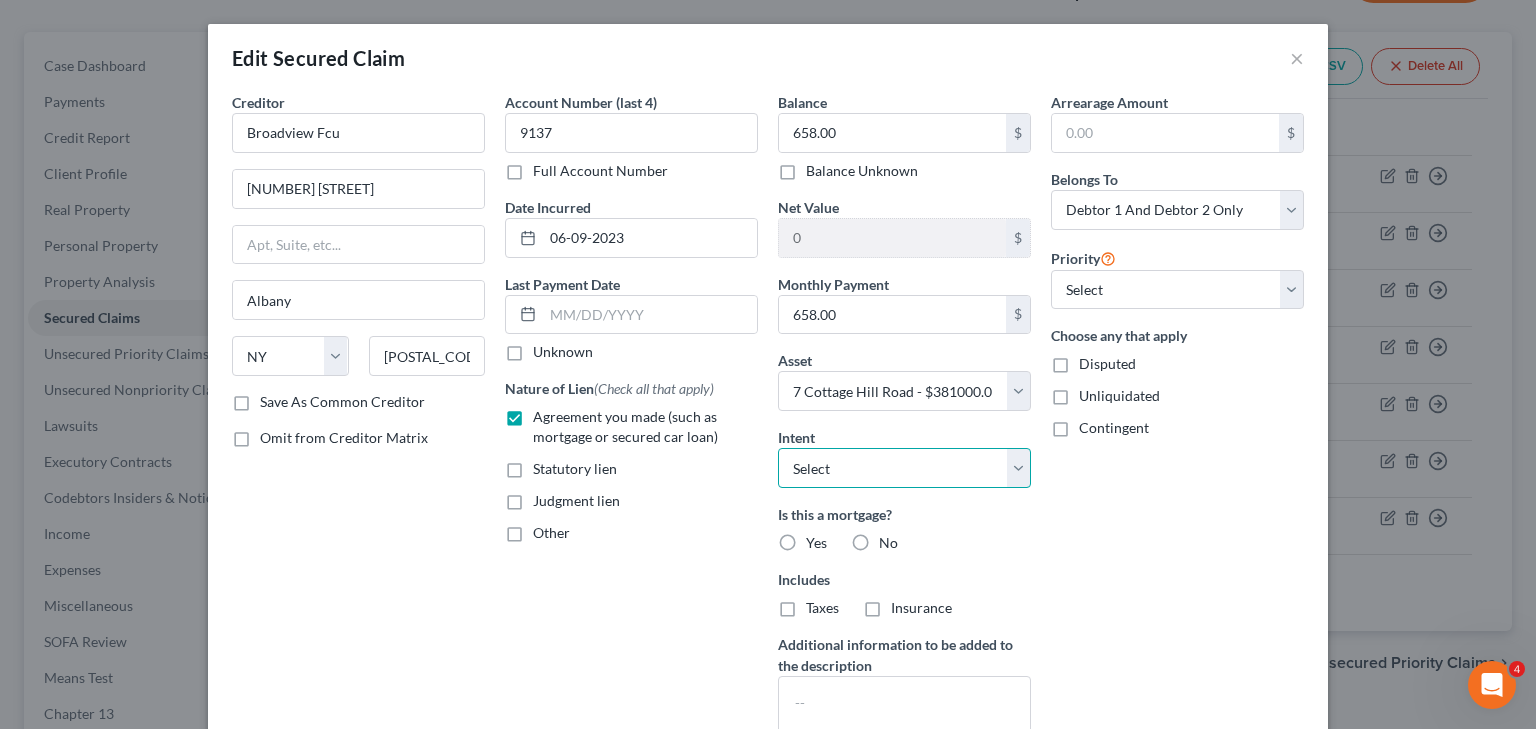 click on "Select Surrender Redeem Reaffirm Avoid Other" at bounding box center (904, 468) 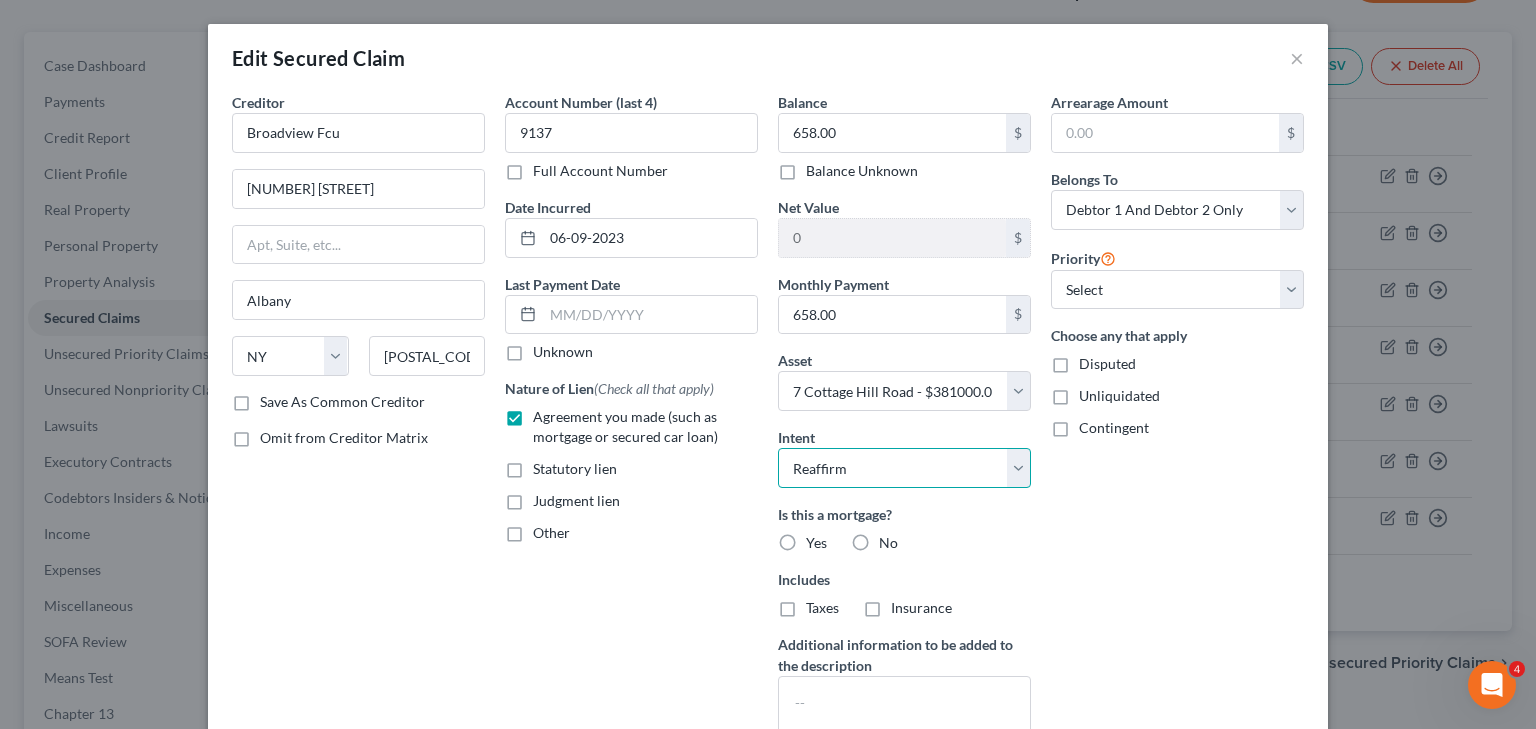 click on "Select Surrender Redeem Reaffirm Avoid Other" at bounding box center [904, 468] 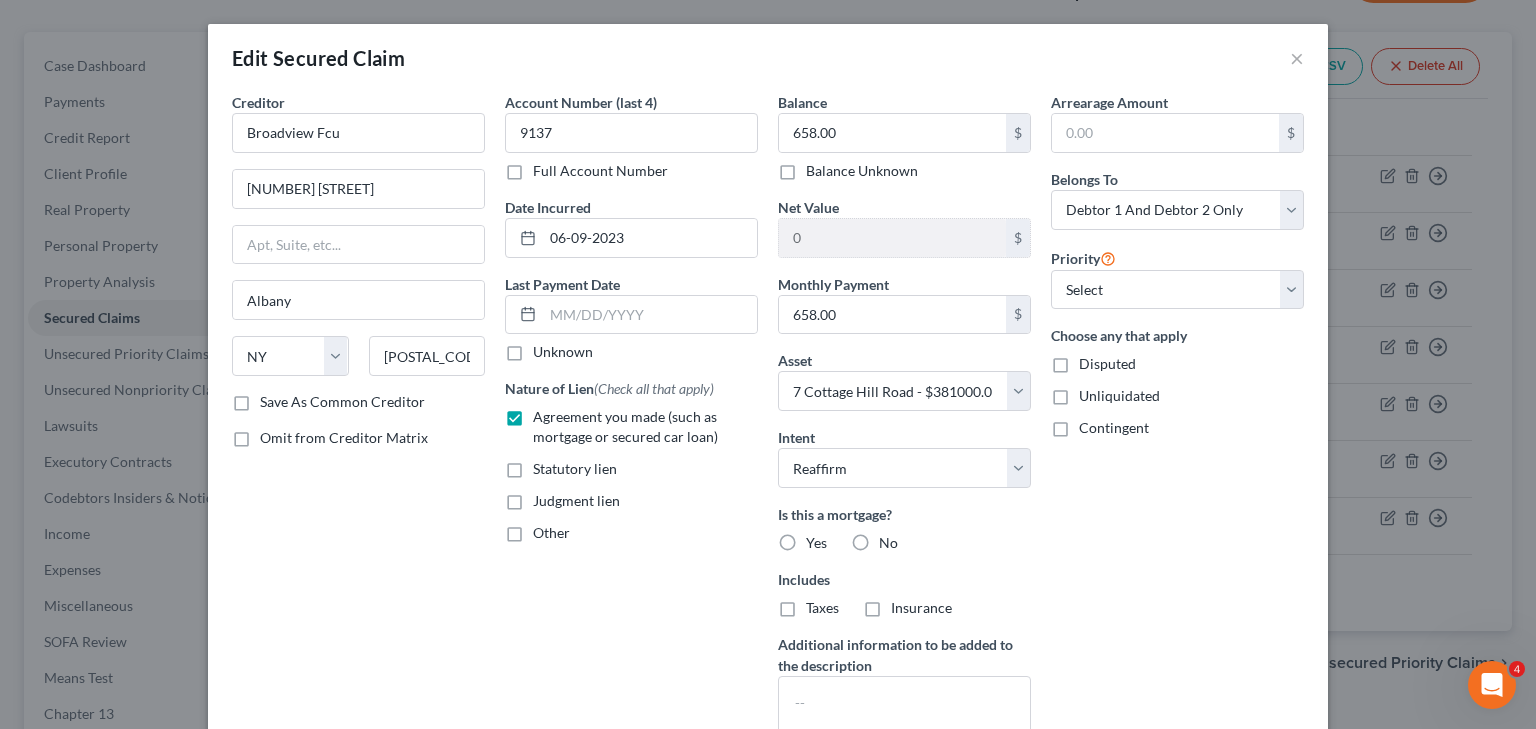 click on "No" at bounding box center (888, 543) 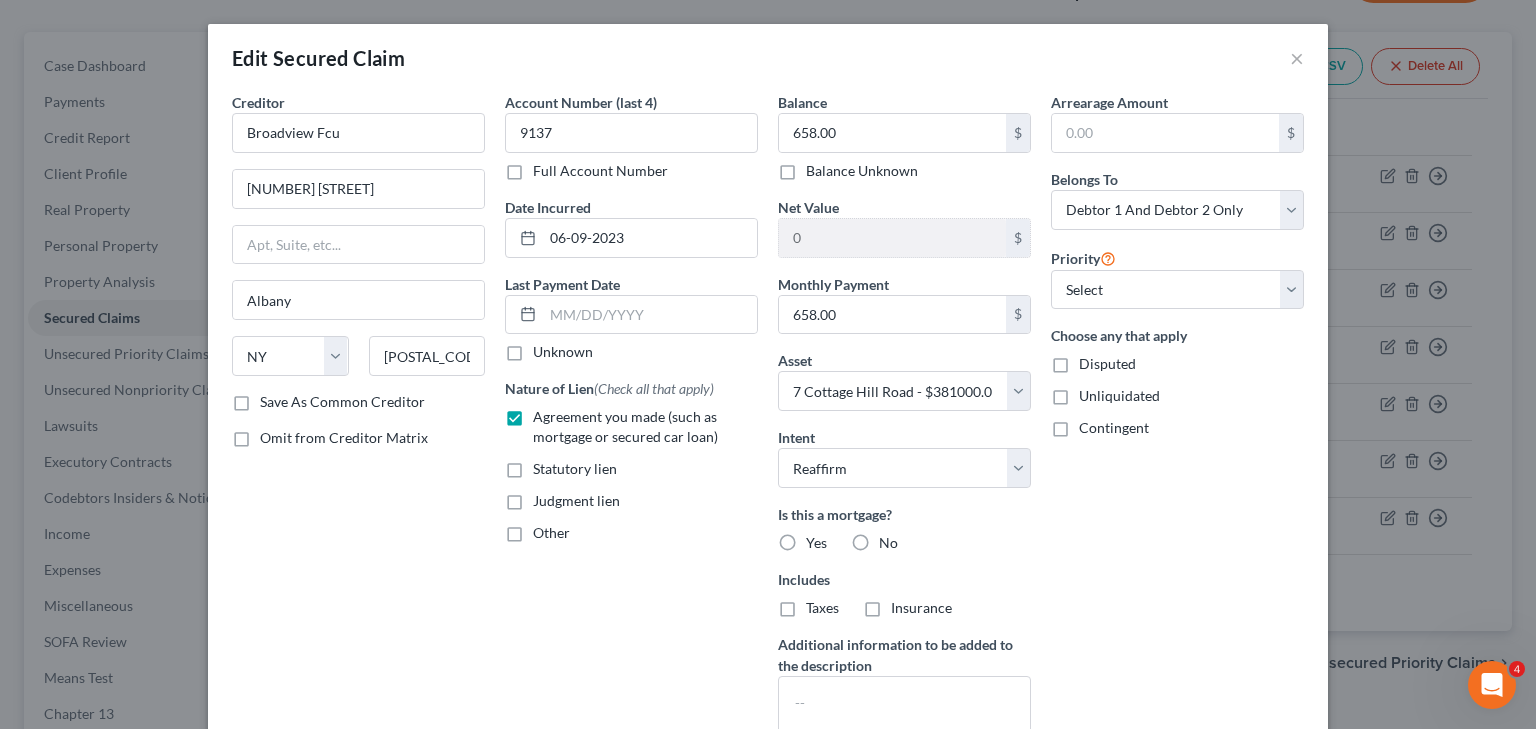 click on "No" at bounding box center (893, 539) 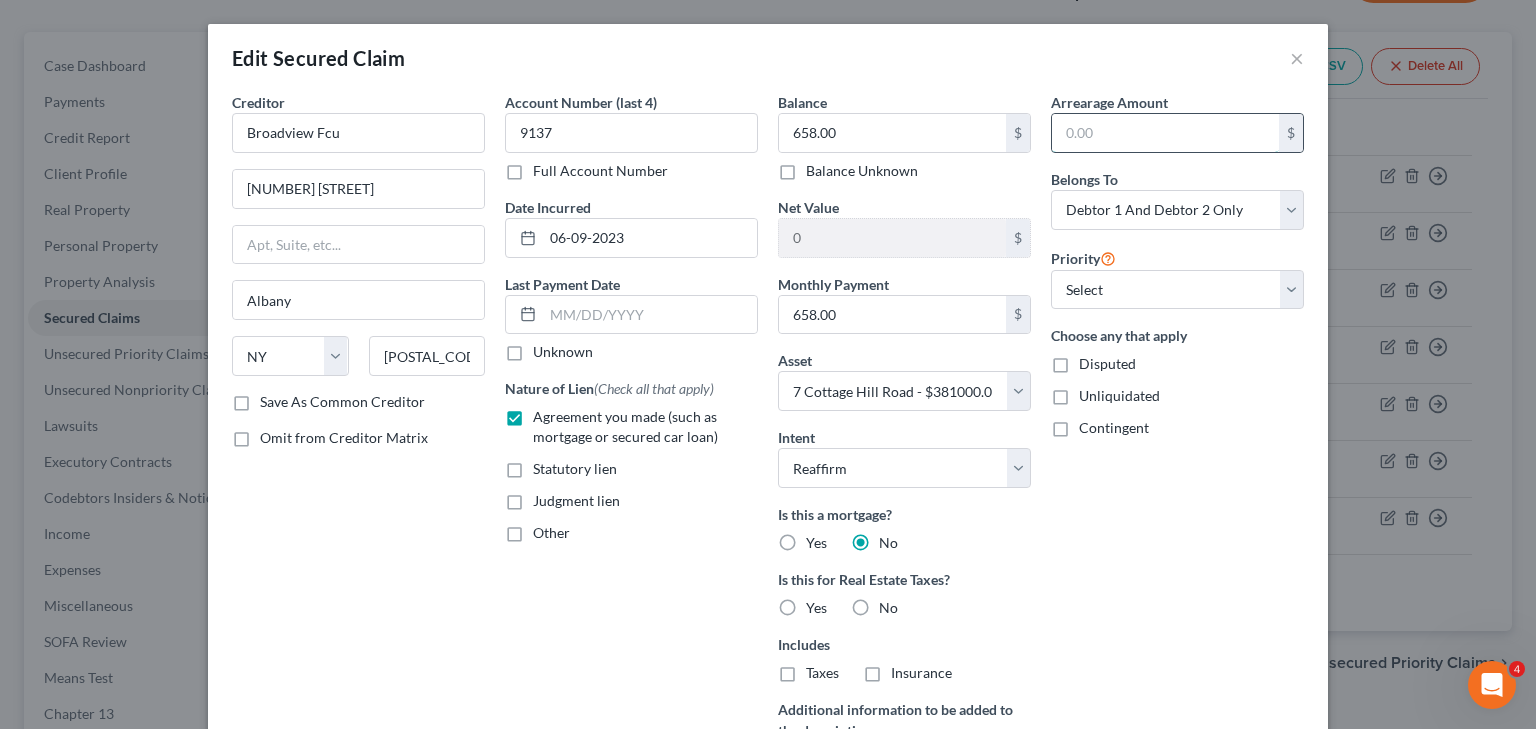 click at bounding box center (1165, 133) 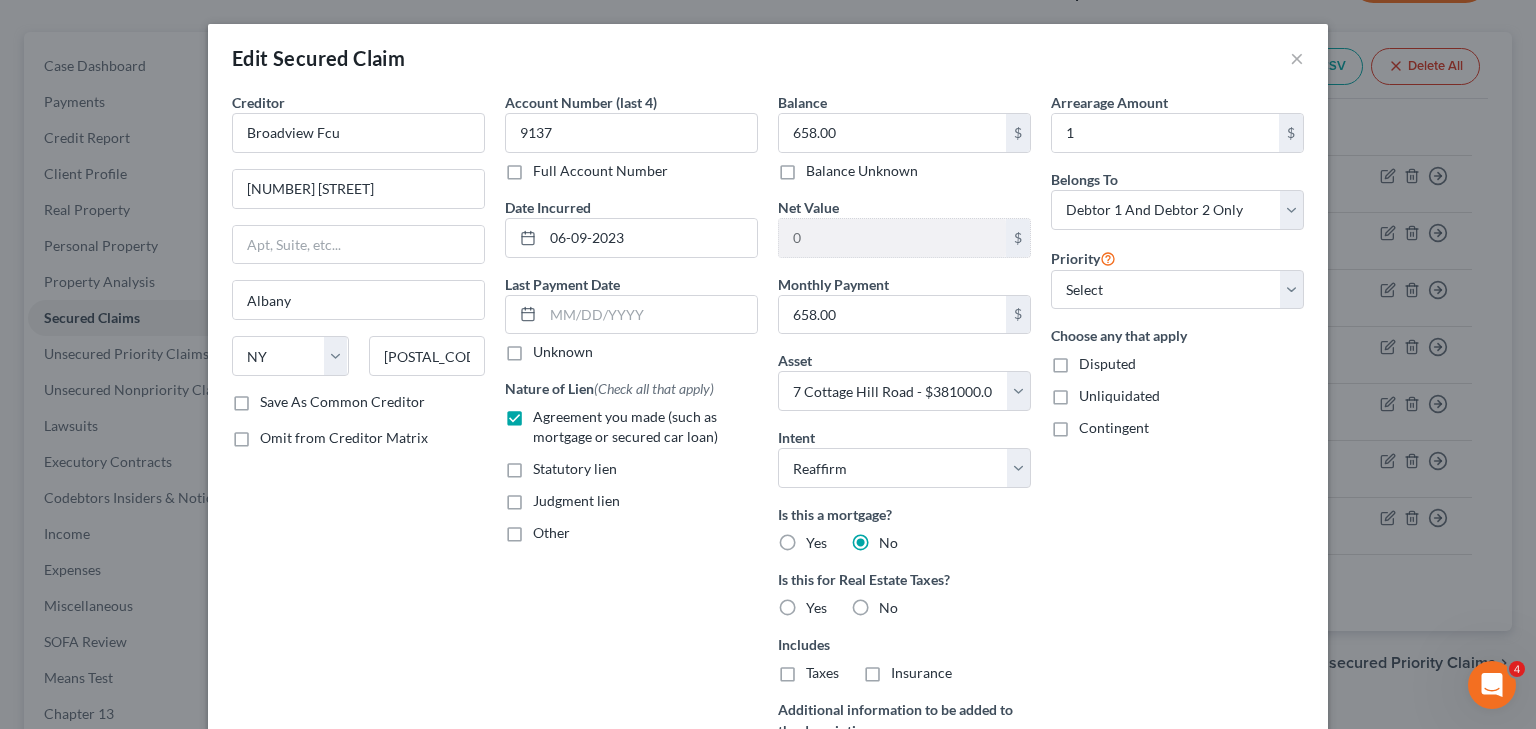 click on "Arrearage Amount 1 $
Belongs To
*
Select Debtor 1 Only Debtor 2 Only Debtor 1 And Debtor 2 Only At Least One Of The Debtors And Another Community Property Priority  Select 1st 2nd 3rd 4th 5th 6th 7th 8th 9th 10th 11th 12th 13th 14th 15th 16th 17th 18th 19th 20th 21th 22th 23th 24th 25th 26th 27th 28th 29th 30th Choose any that apply Disputed Unliquidated Contingent" at bounding box center (1177, 461) 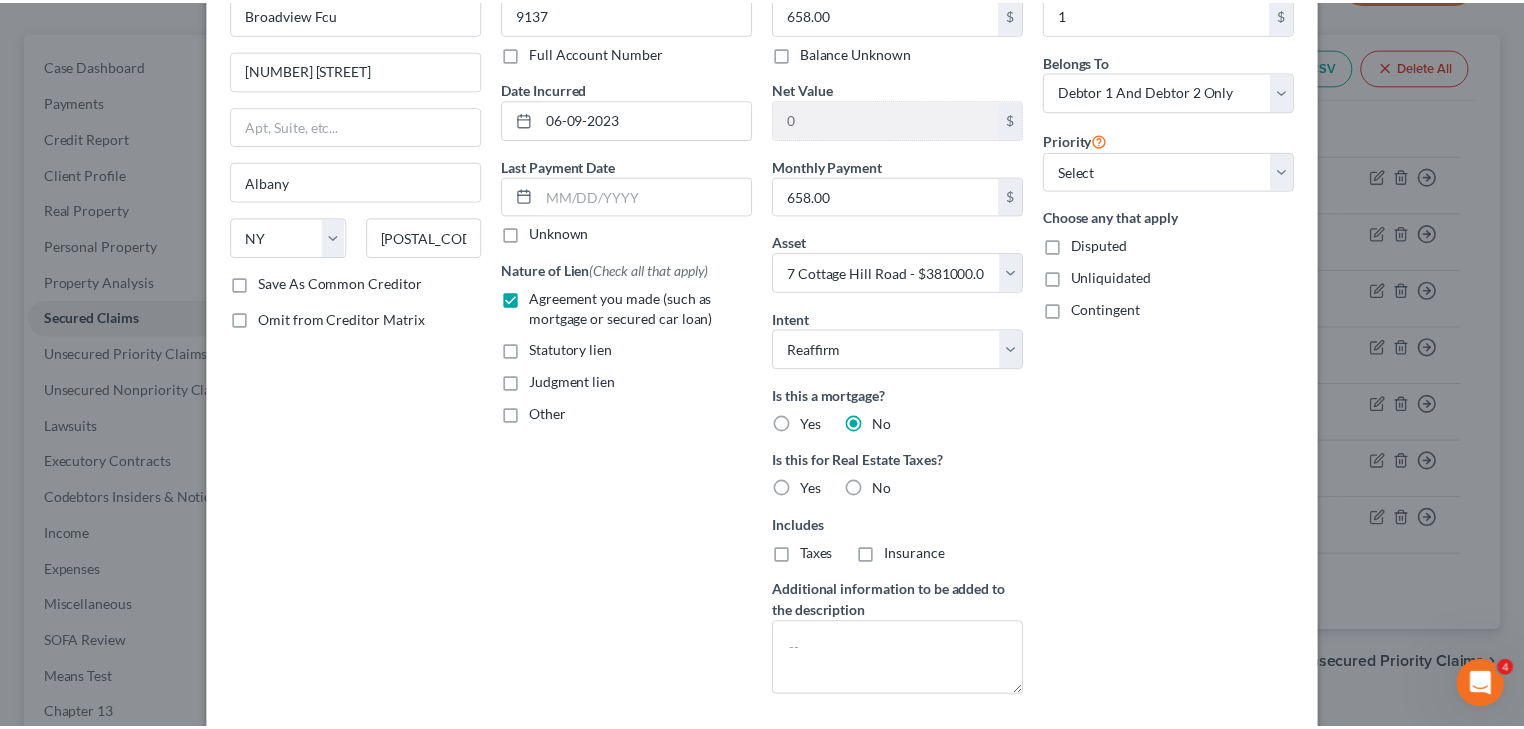 scroll, scrollTop: 283, scrollLeft: 0, axis: vertical 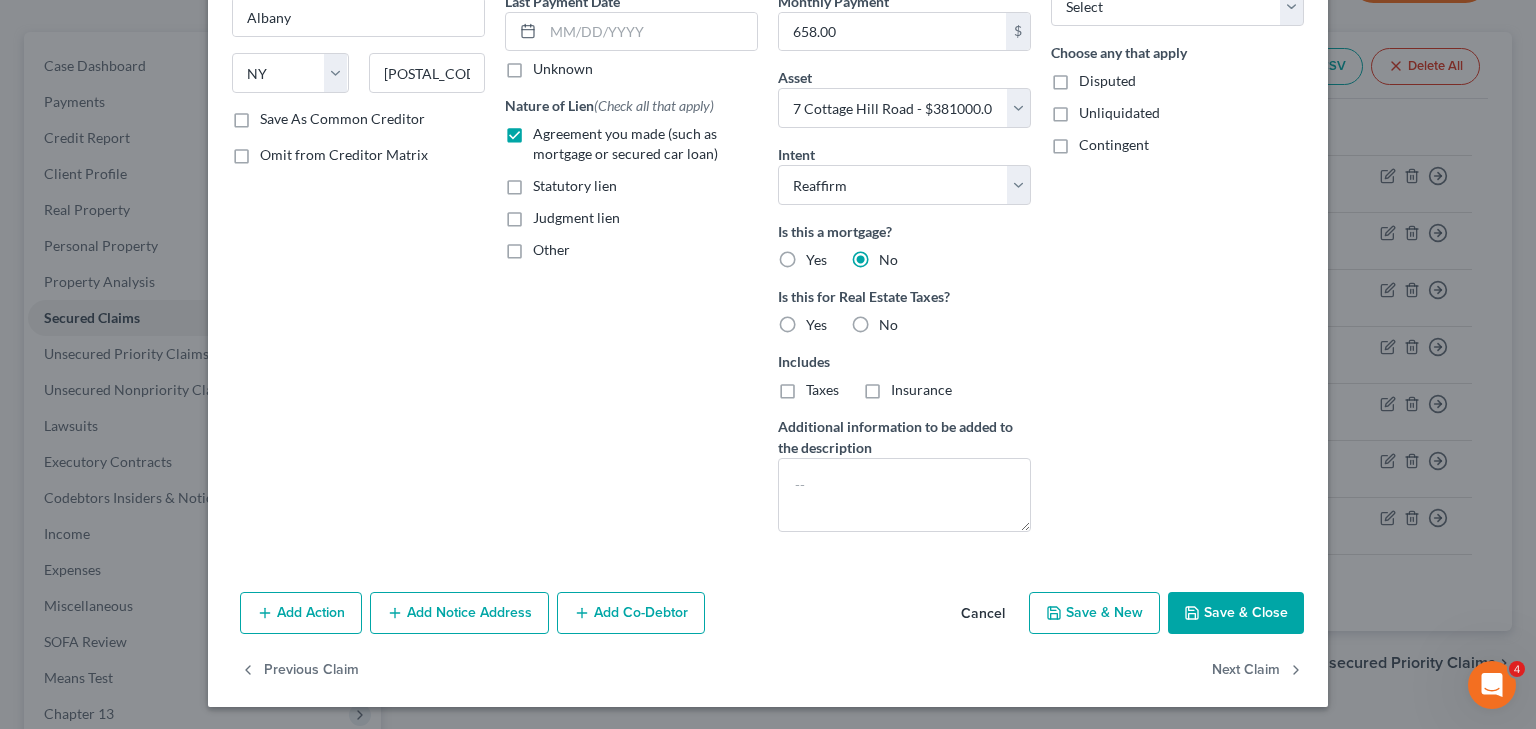 drag, startPoint x: 1220, startPoint y: 616, endPoint x: 1184, endPoint y: 605, distance: 37.64306 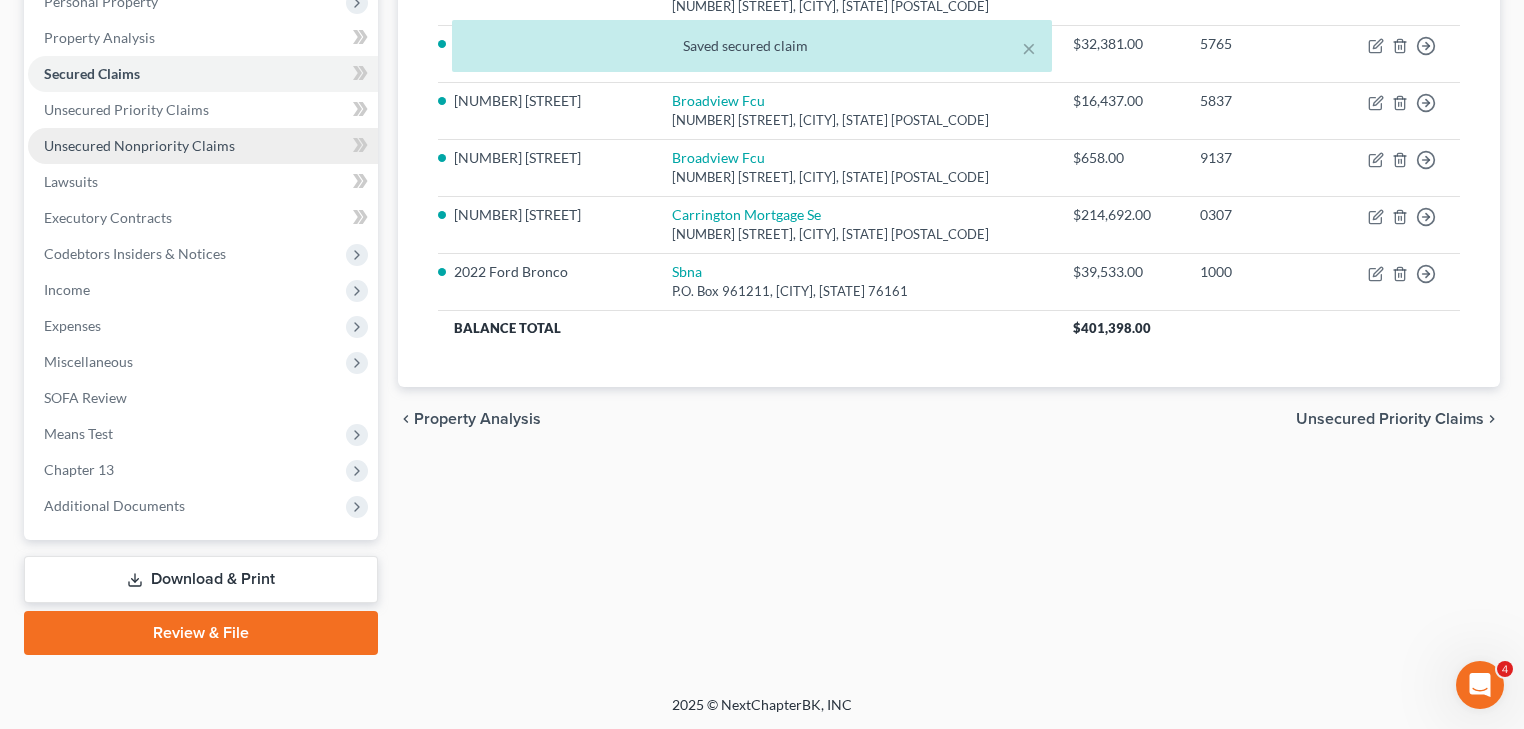 click on "Unsecured Nonpriority Claims" at bounding box center (139, 145) 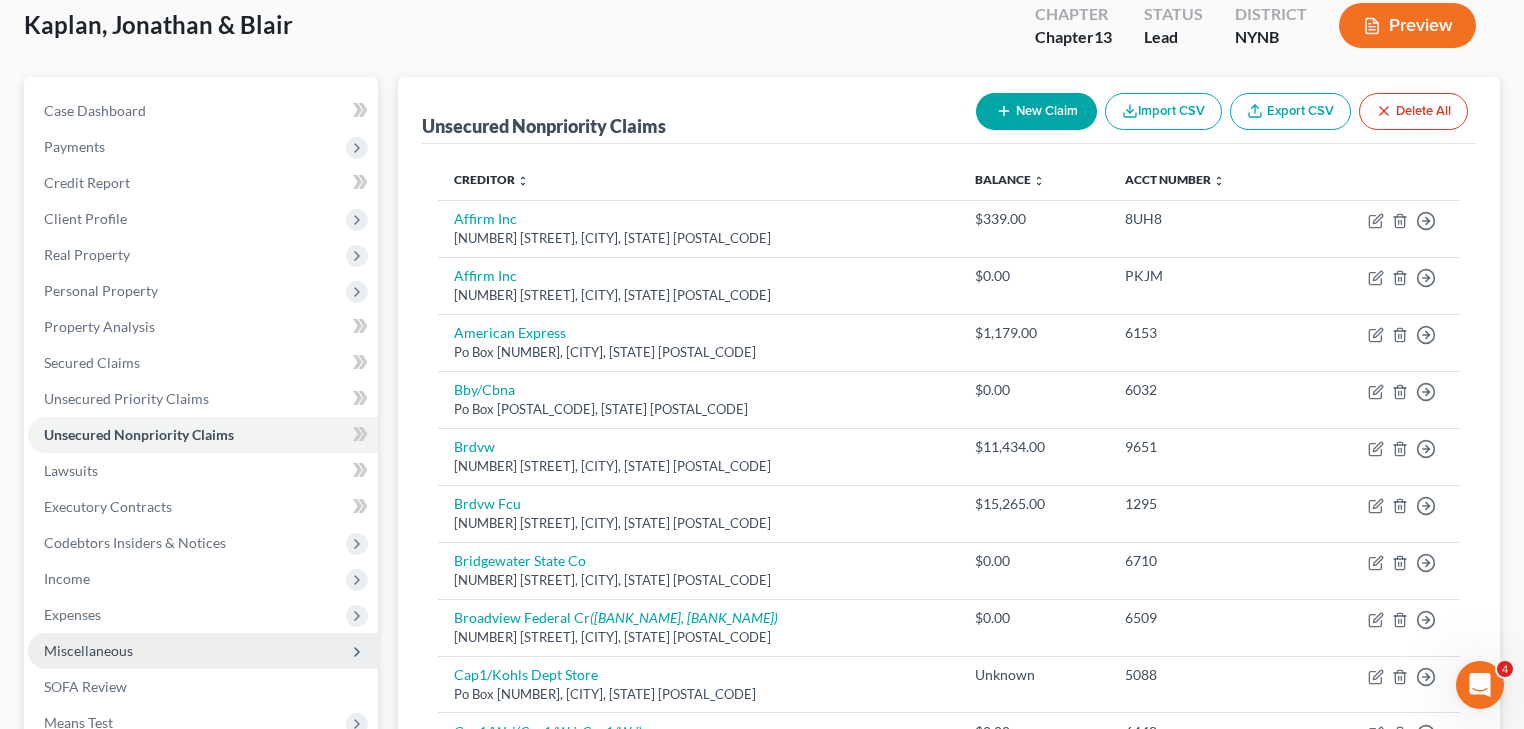 scroll, scrollTop: 320, scrollLeft: 0, axis: vertical 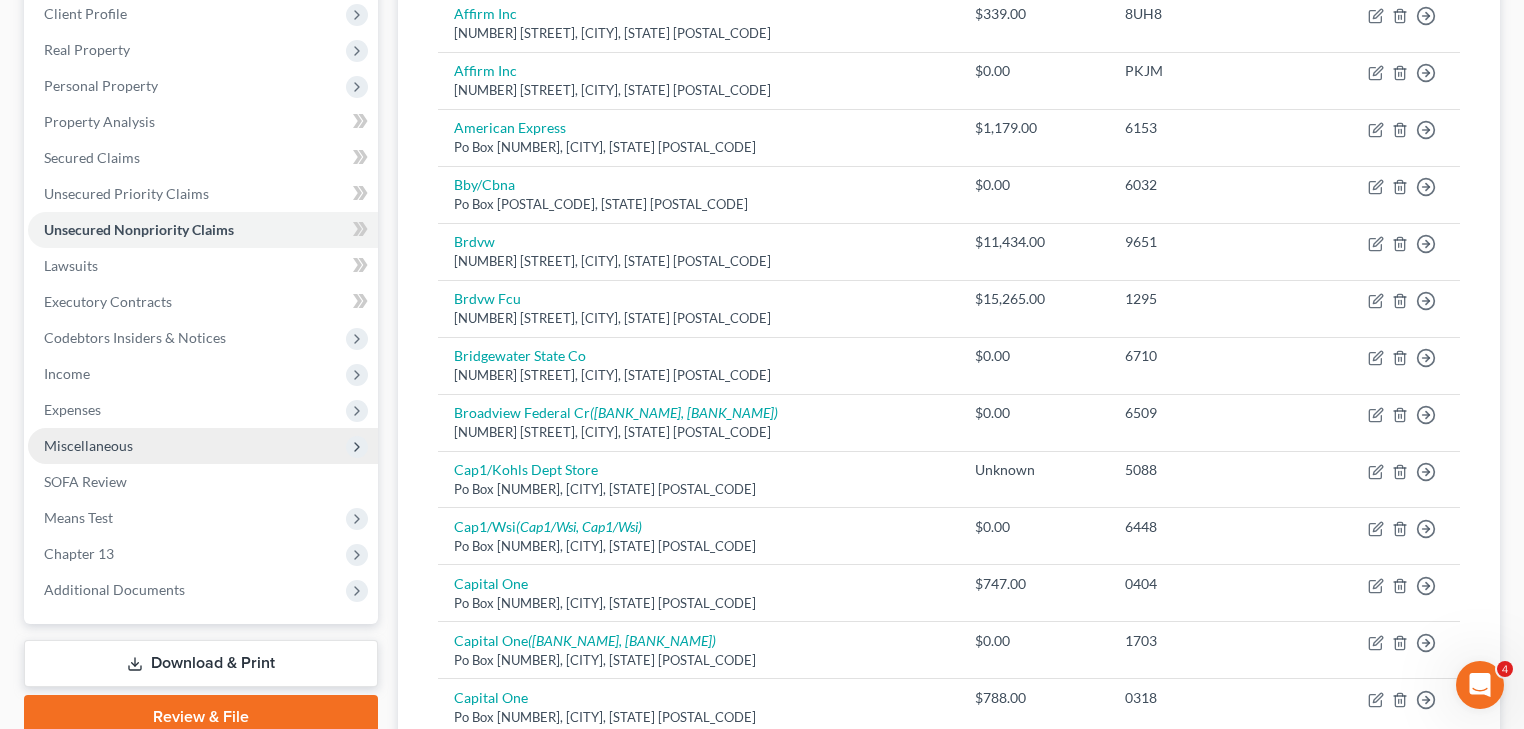 click on "Miscellaneous" at bounding box center [88, 445] 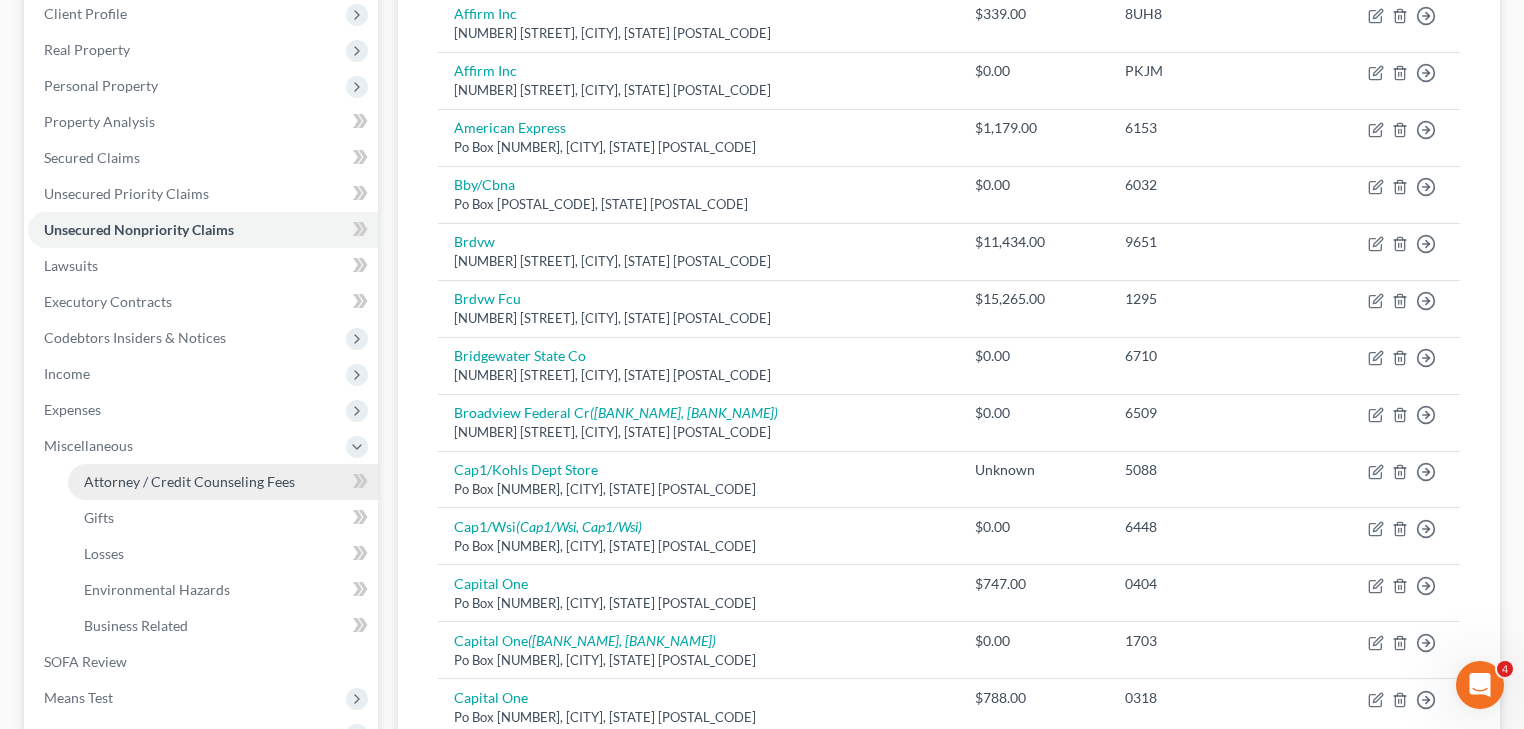 click on "Attorney / Credit Counseling Fees" at bounding box center [189, 481] 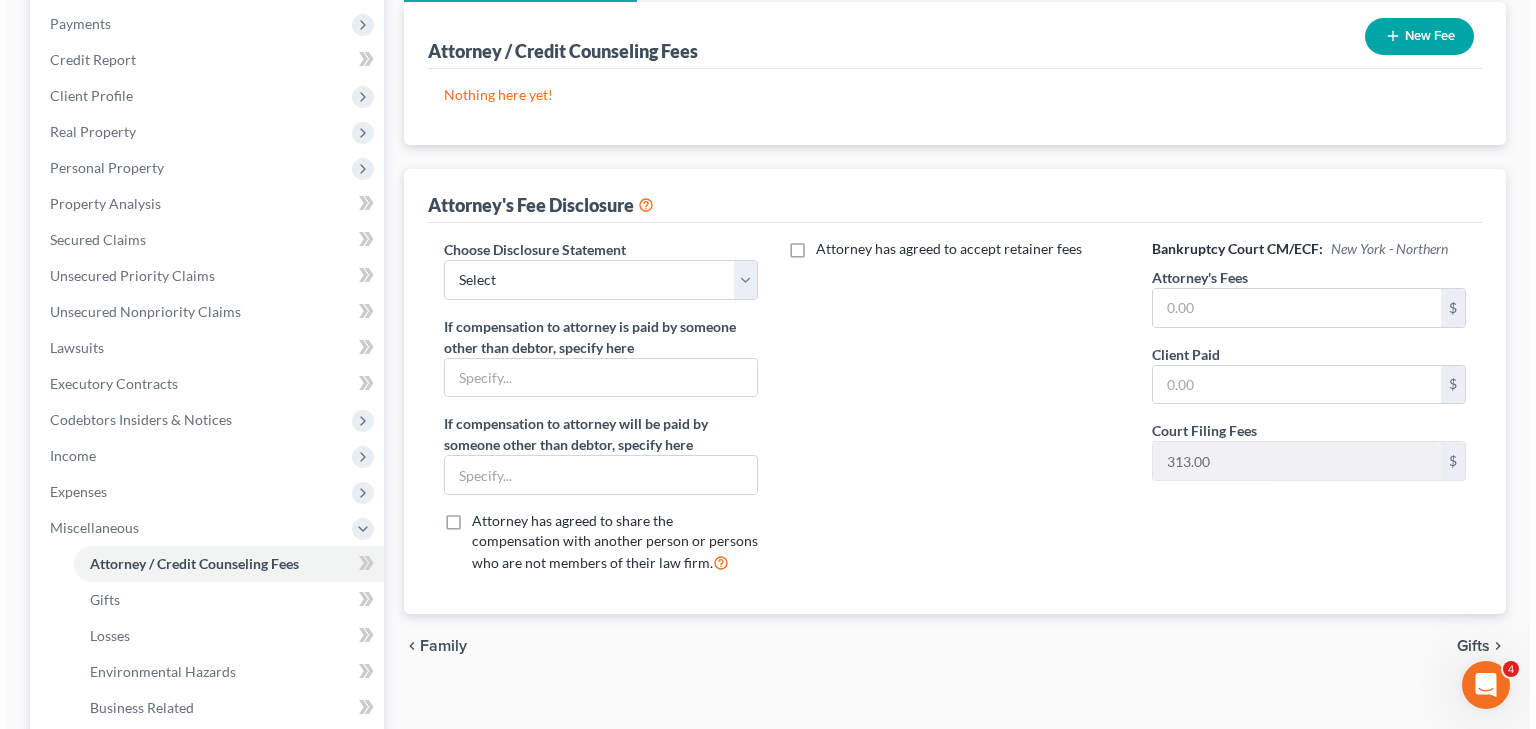 scroll, scrollTop: 0, scrollLeft: 0, axis: both 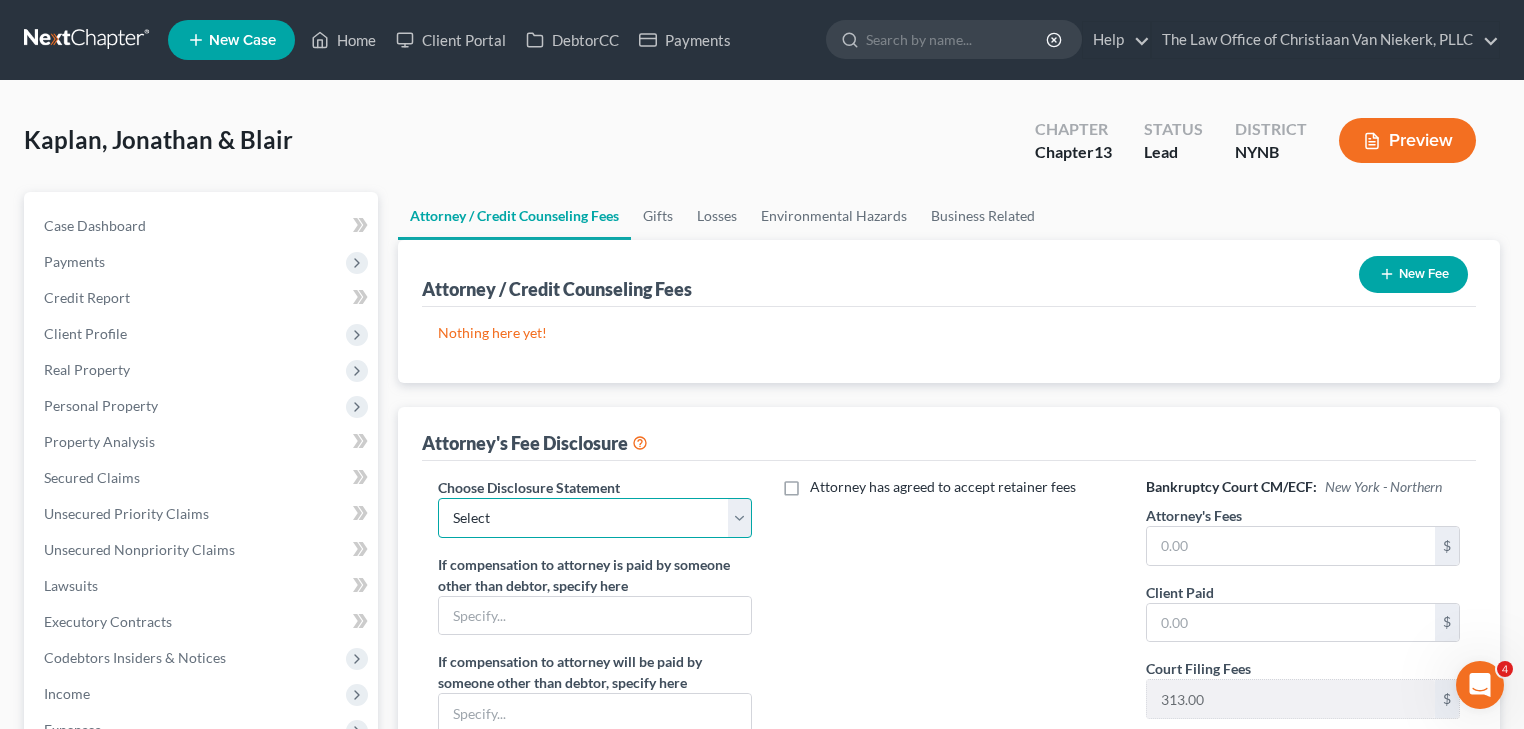 click on "Select Southern District The Law Office of Christiaan van Niekerk, PLLC" at bounding box center (595, 518) 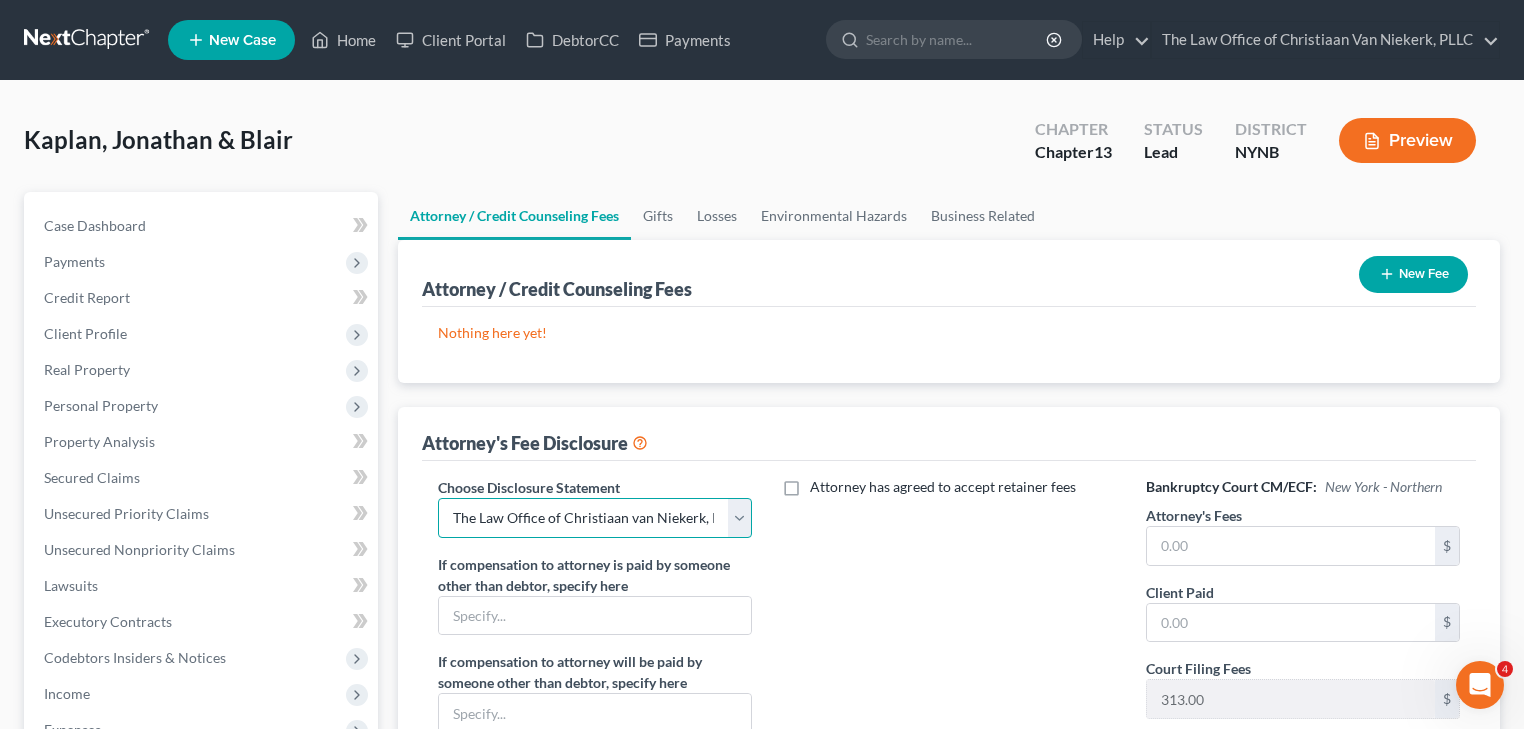 click on "Select Southern District The Law Office of Christiaan van Niekerk, PLLC" at bounding box center (595, 518) 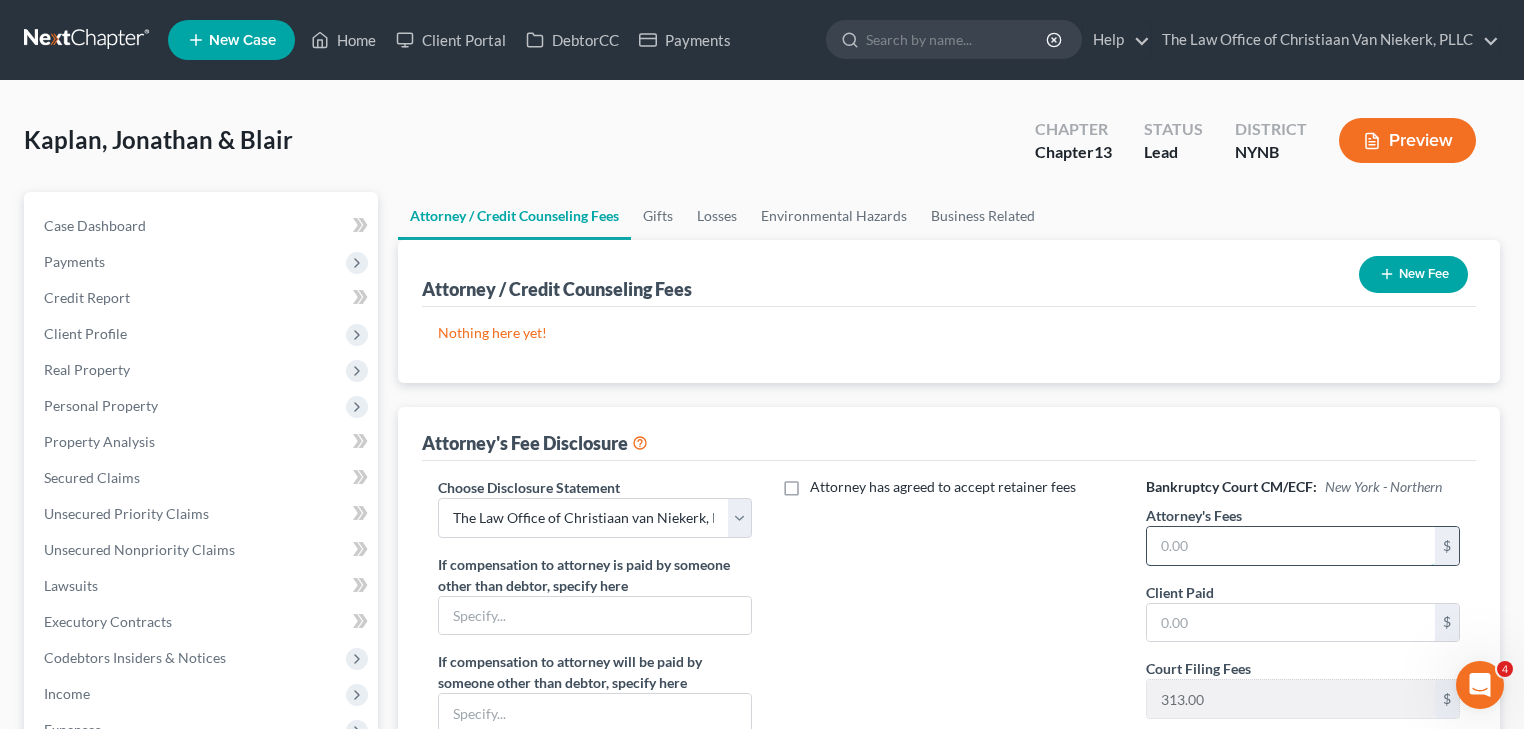 click at bounding box center [1291, 546] 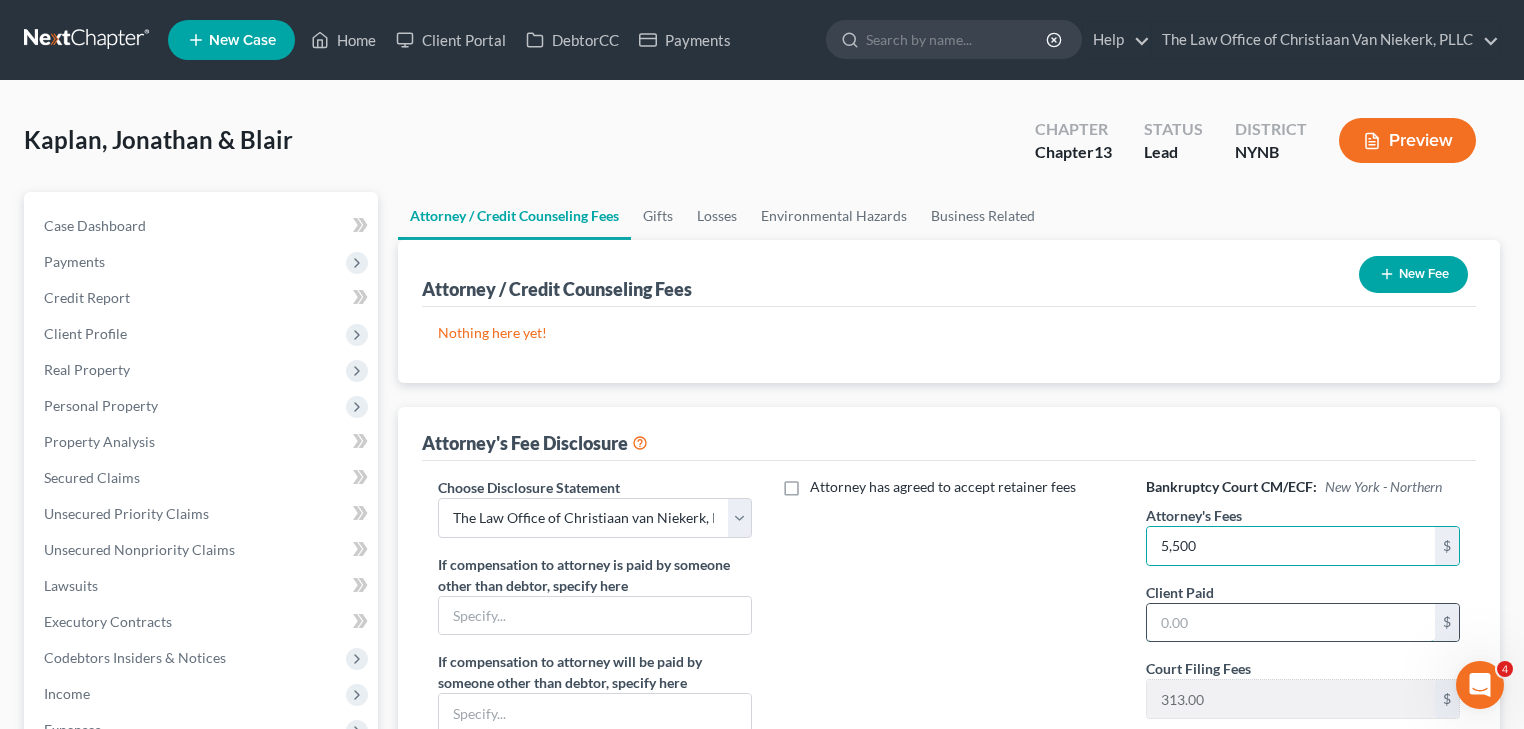 drag, startPoint x: 1272, startPoint y: 629, endPoint x: 1256, endPoint y: 632, distance: 16.27882 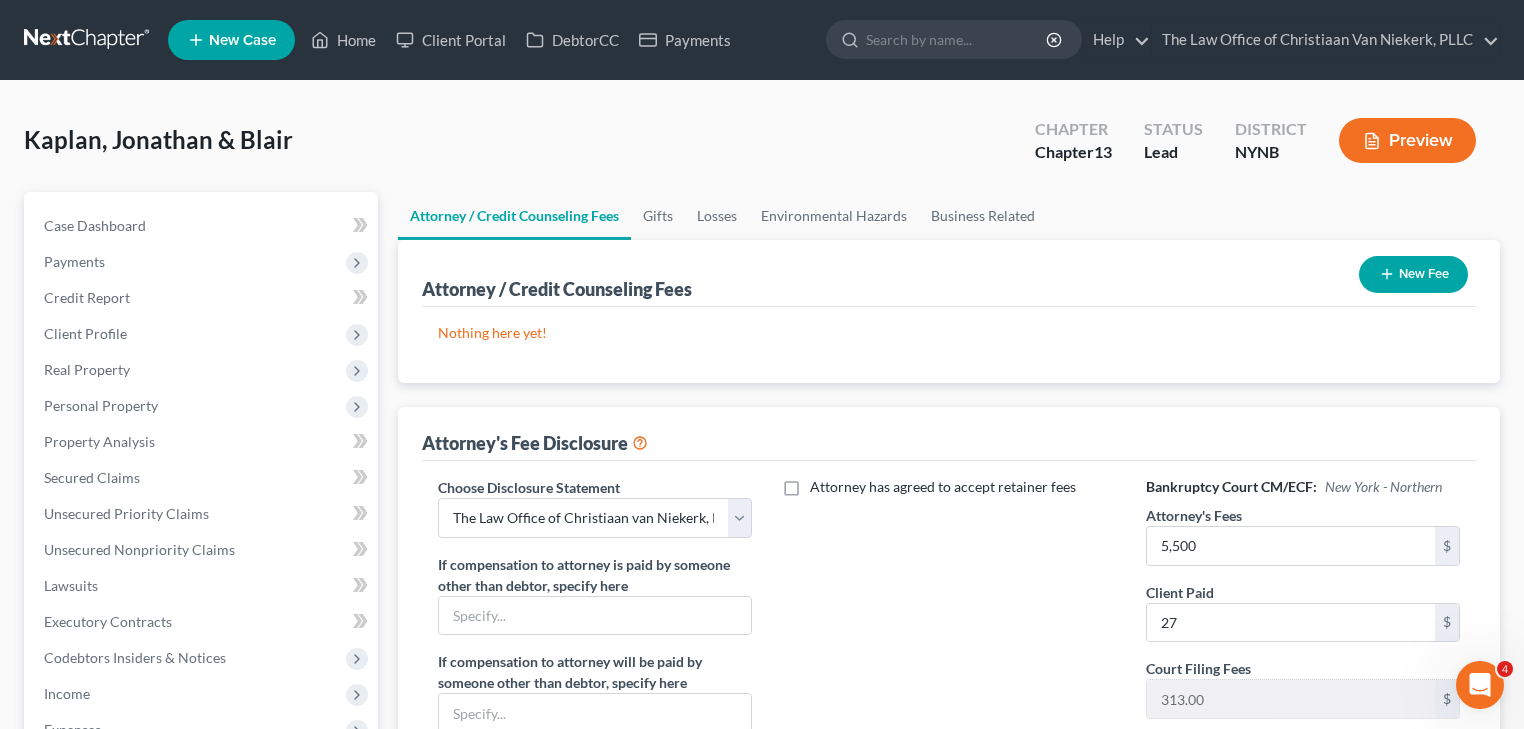 click on "New Fee" at bounding box center (1413, 274) 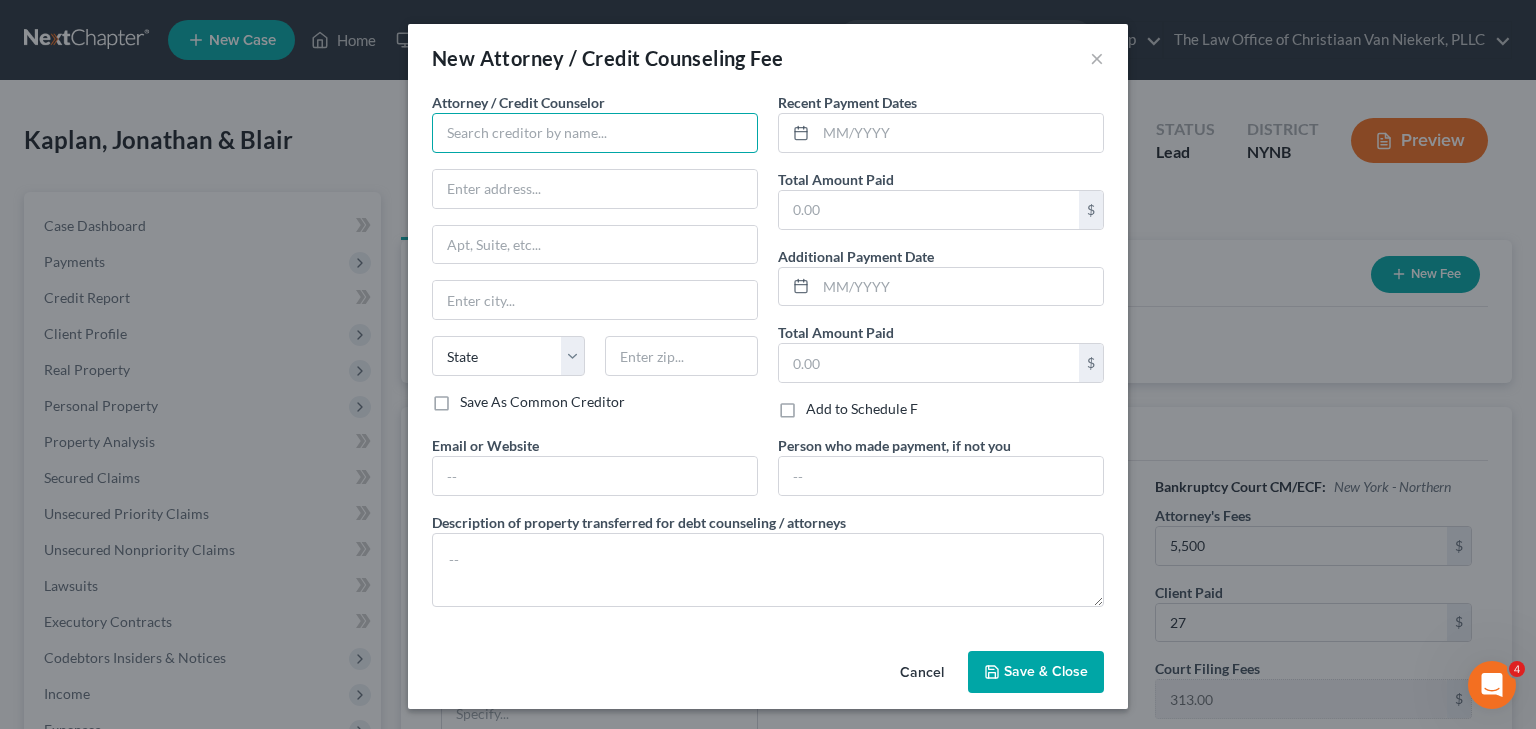 click at bounding box center (595, 133) 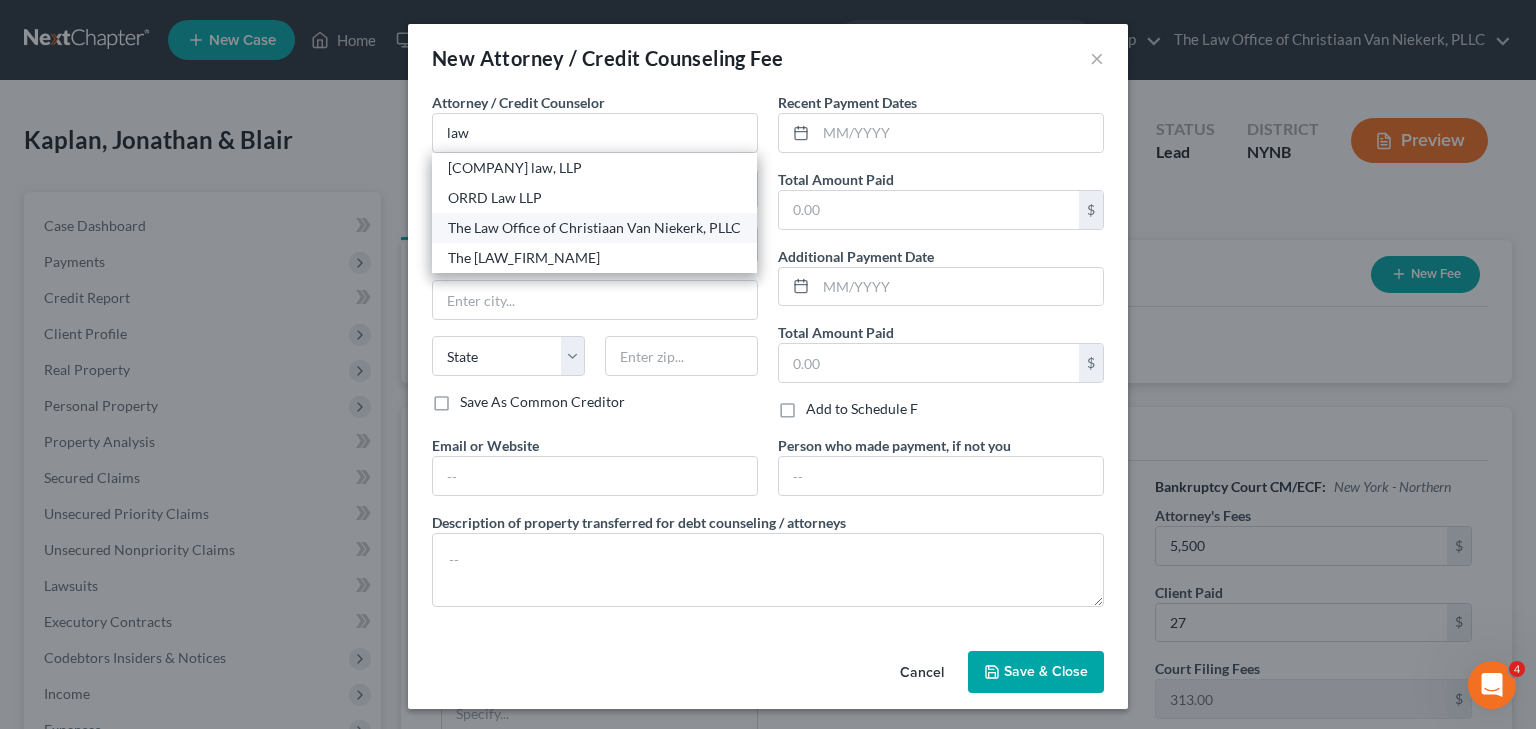 click on "The Law Office of Christiaan Van Niekerk, PLLC" at bounding box center (594, 228) 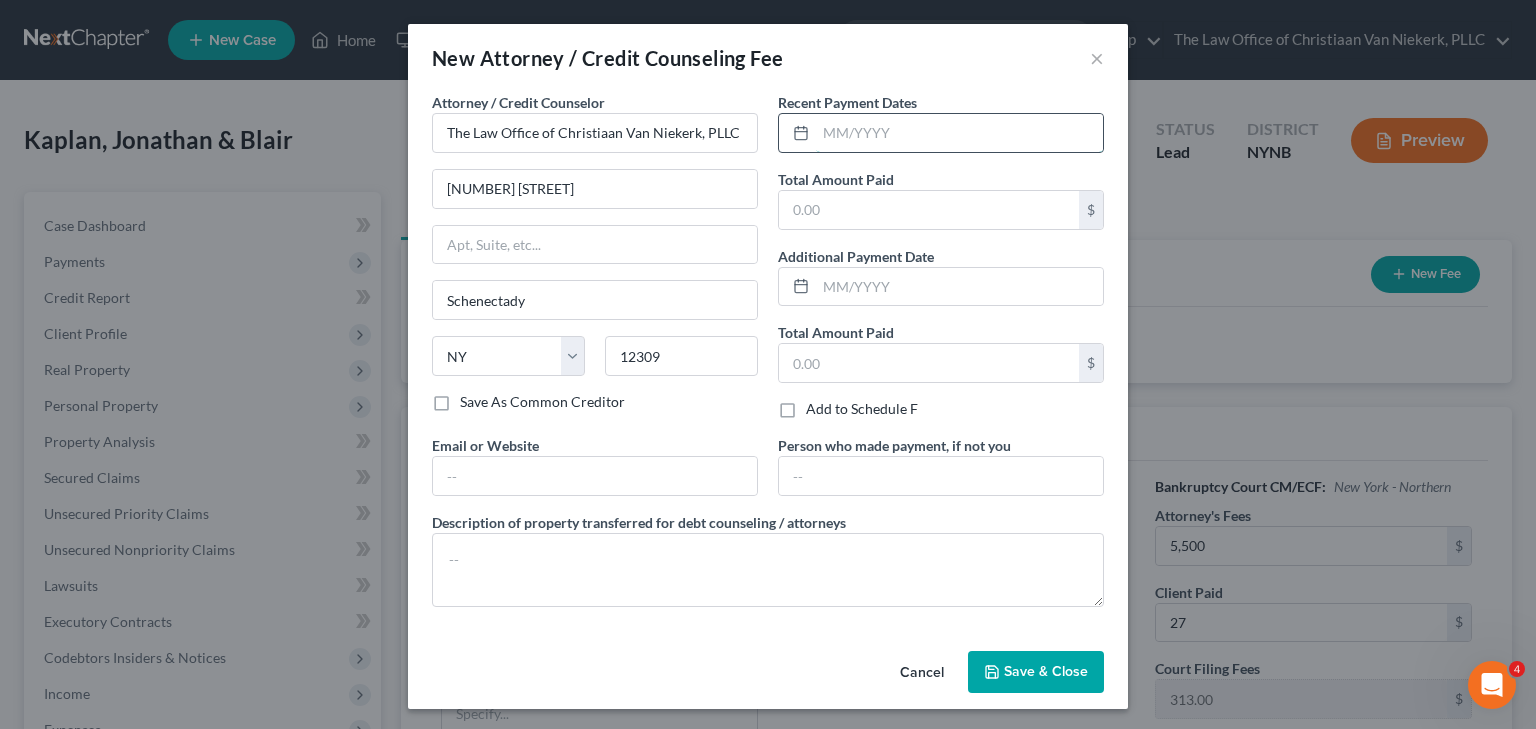 click at bounding box center [959, 133] 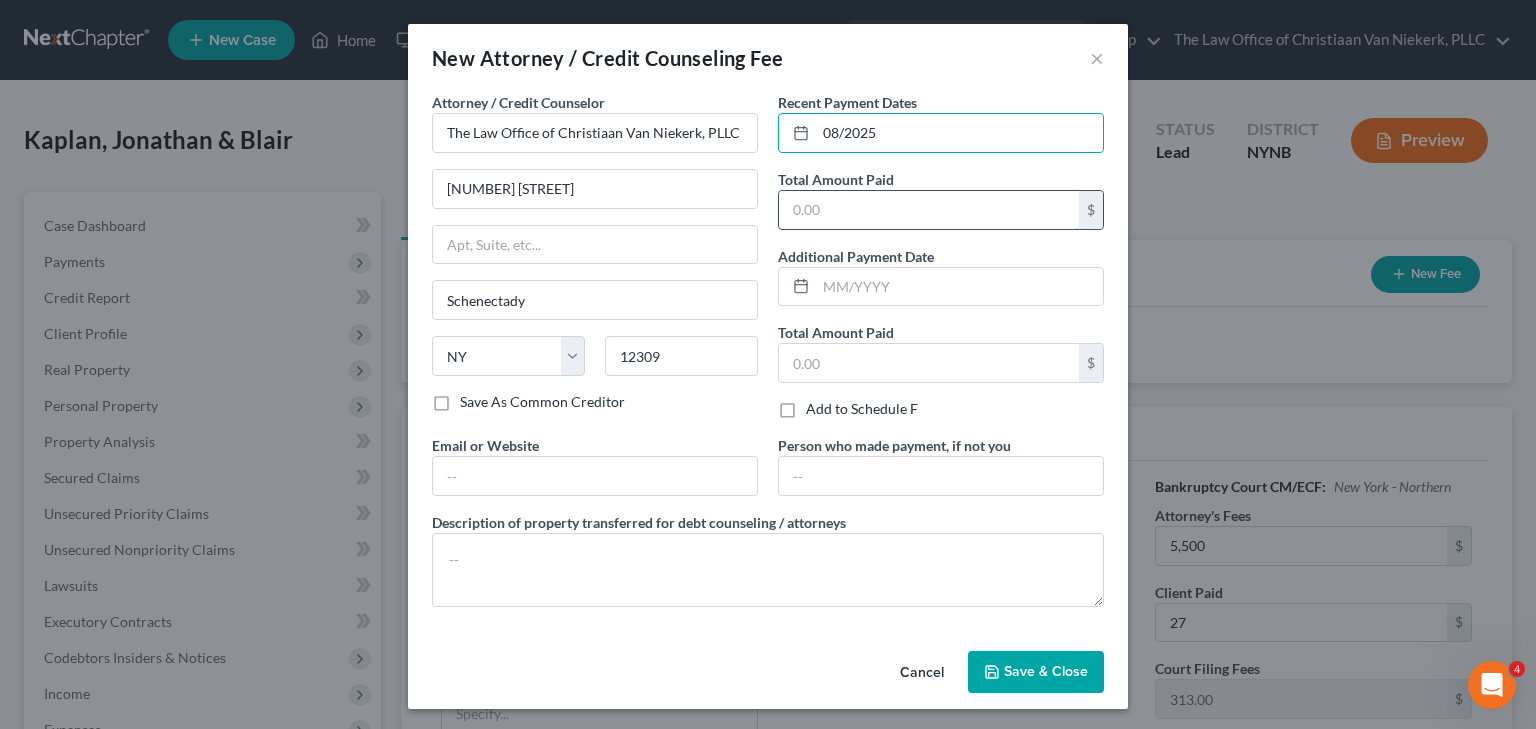 click at bounding box center [929, 210] 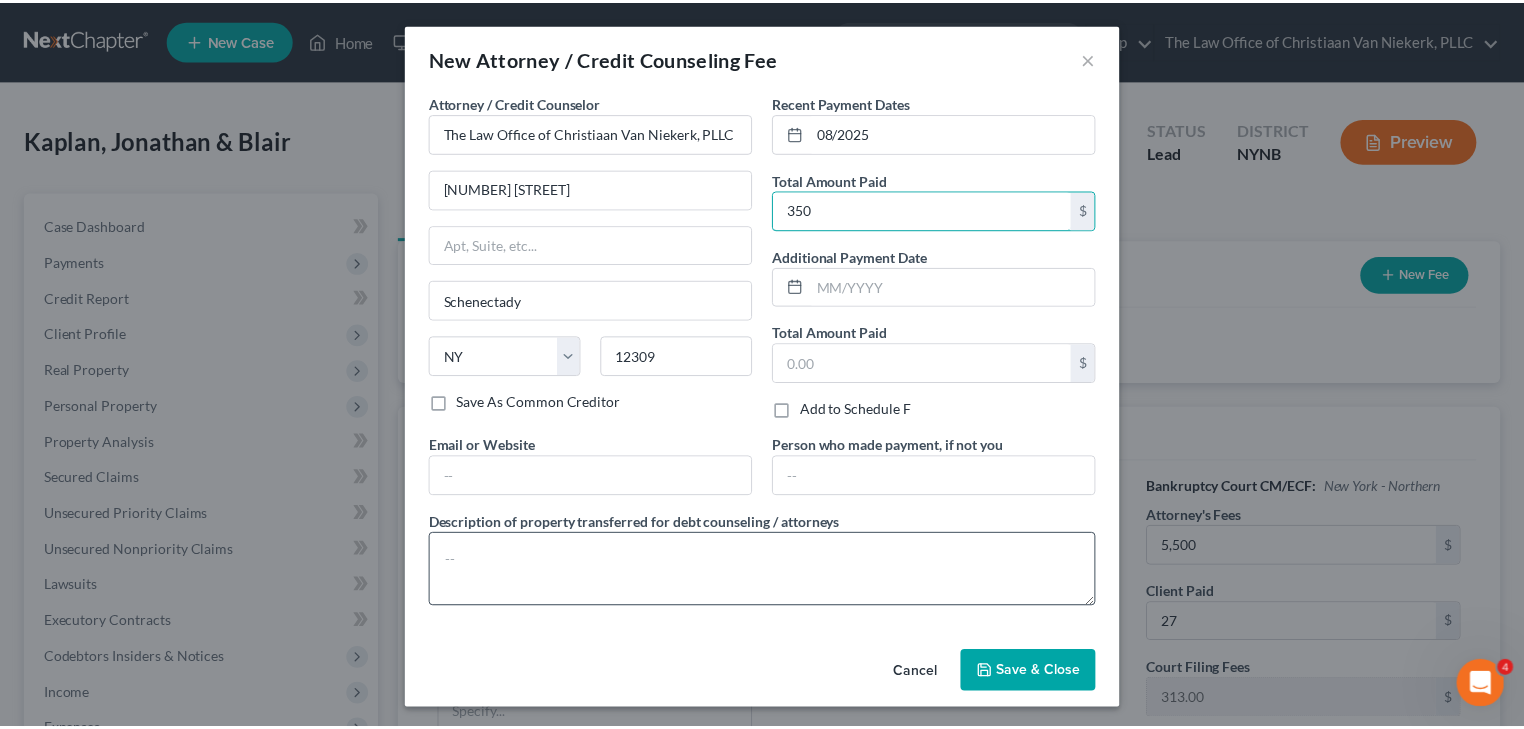 scroll, scrollTop: 1, scrollLeft: 0, axis: vertical 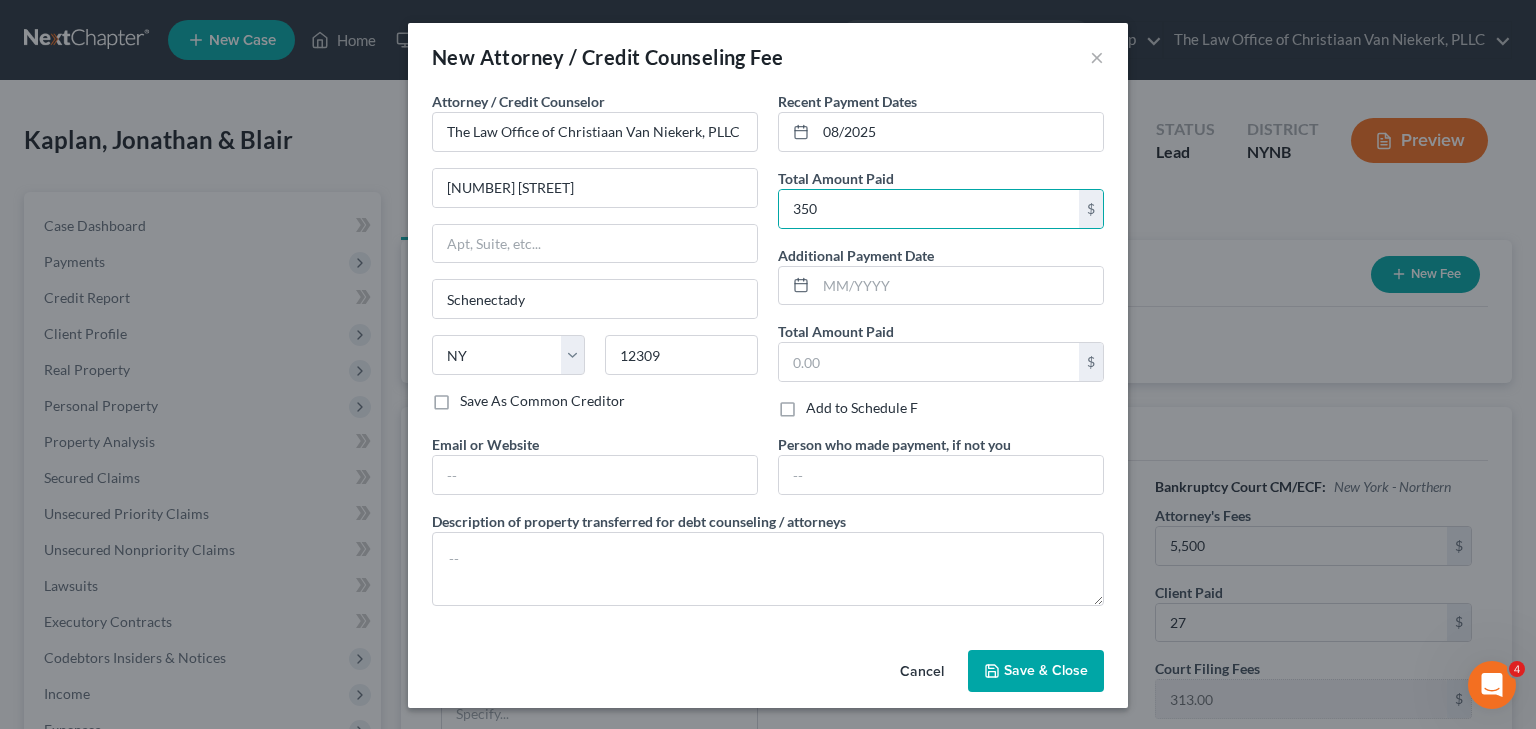 click on "Save & Close" at bounding box center (1036, 671) 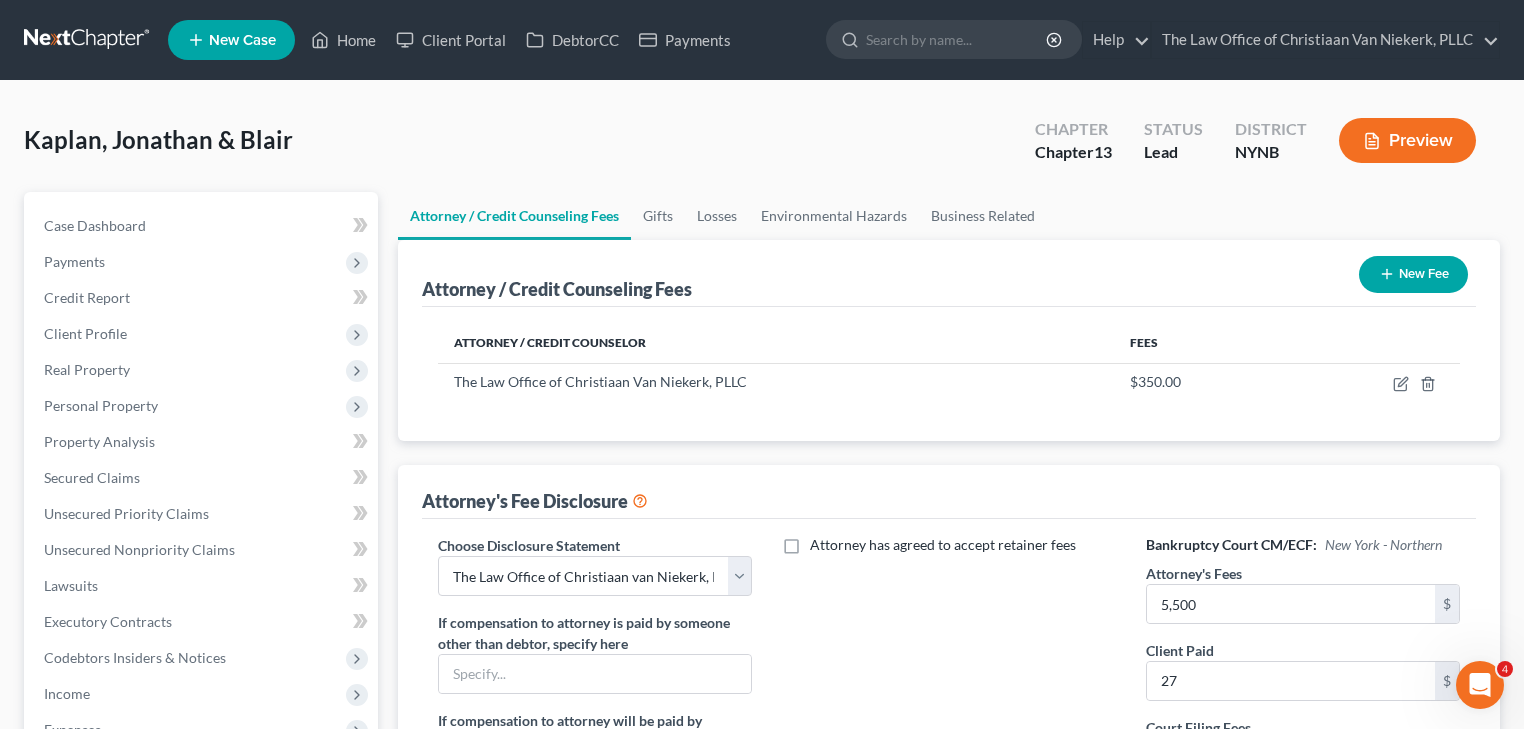 click on "Kaplan, Jonathan & Blair Upgraded Chapter Chapter  13 Status Lead District NYNB Preview" at bounding box center (762, 148) 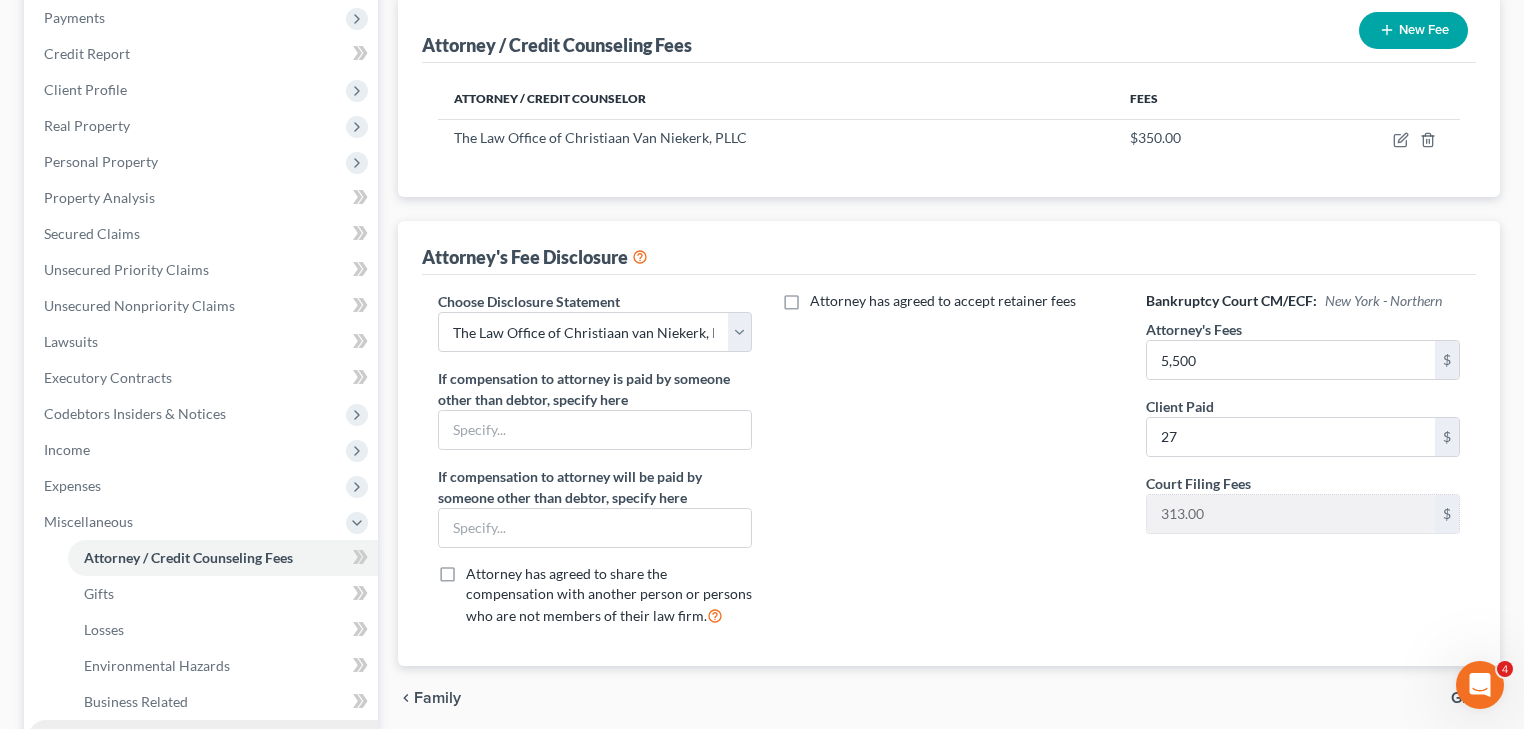 scroll, scrollTop: 584, scrollLeft: 0, axis: vertical 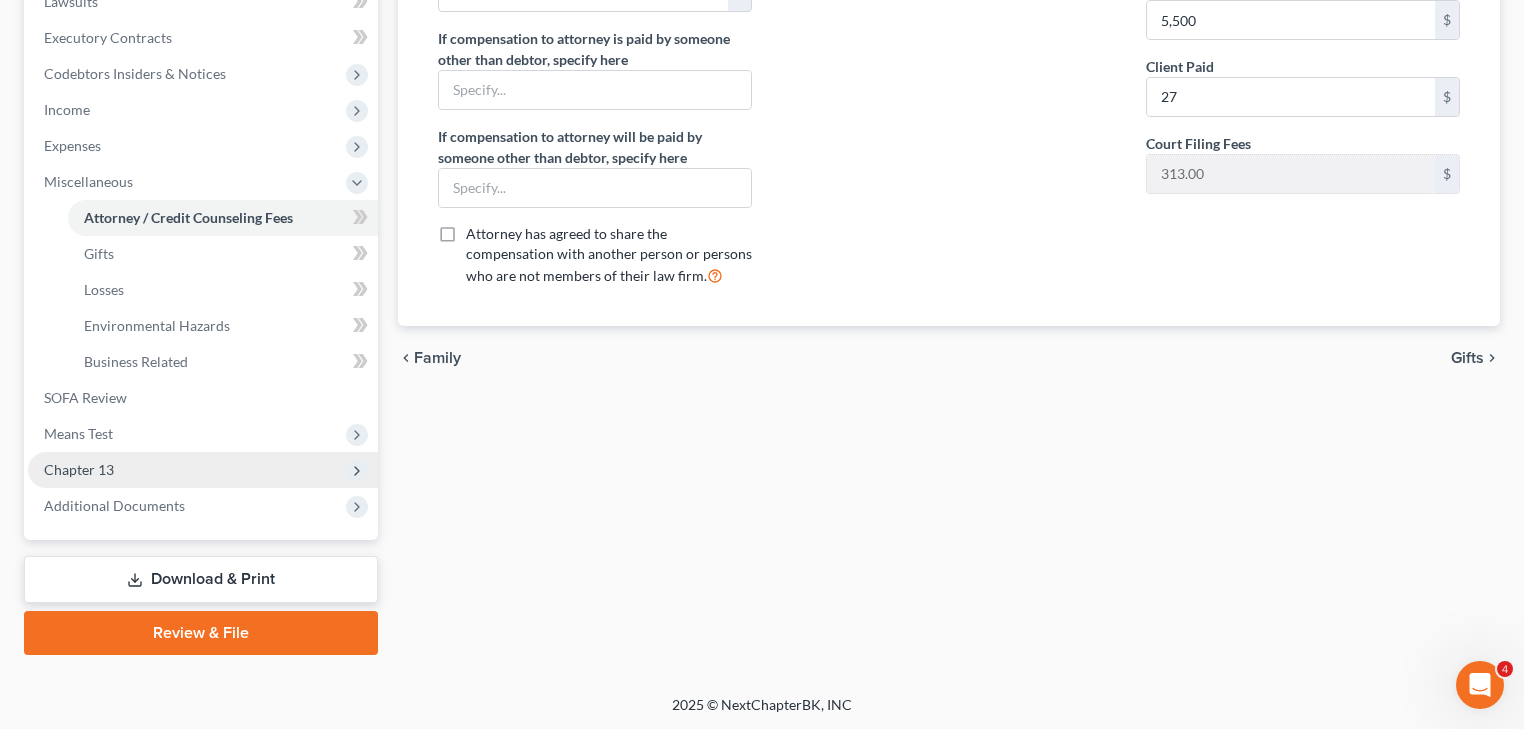 click on "Chapter 13" at bounding box center (203, 470) 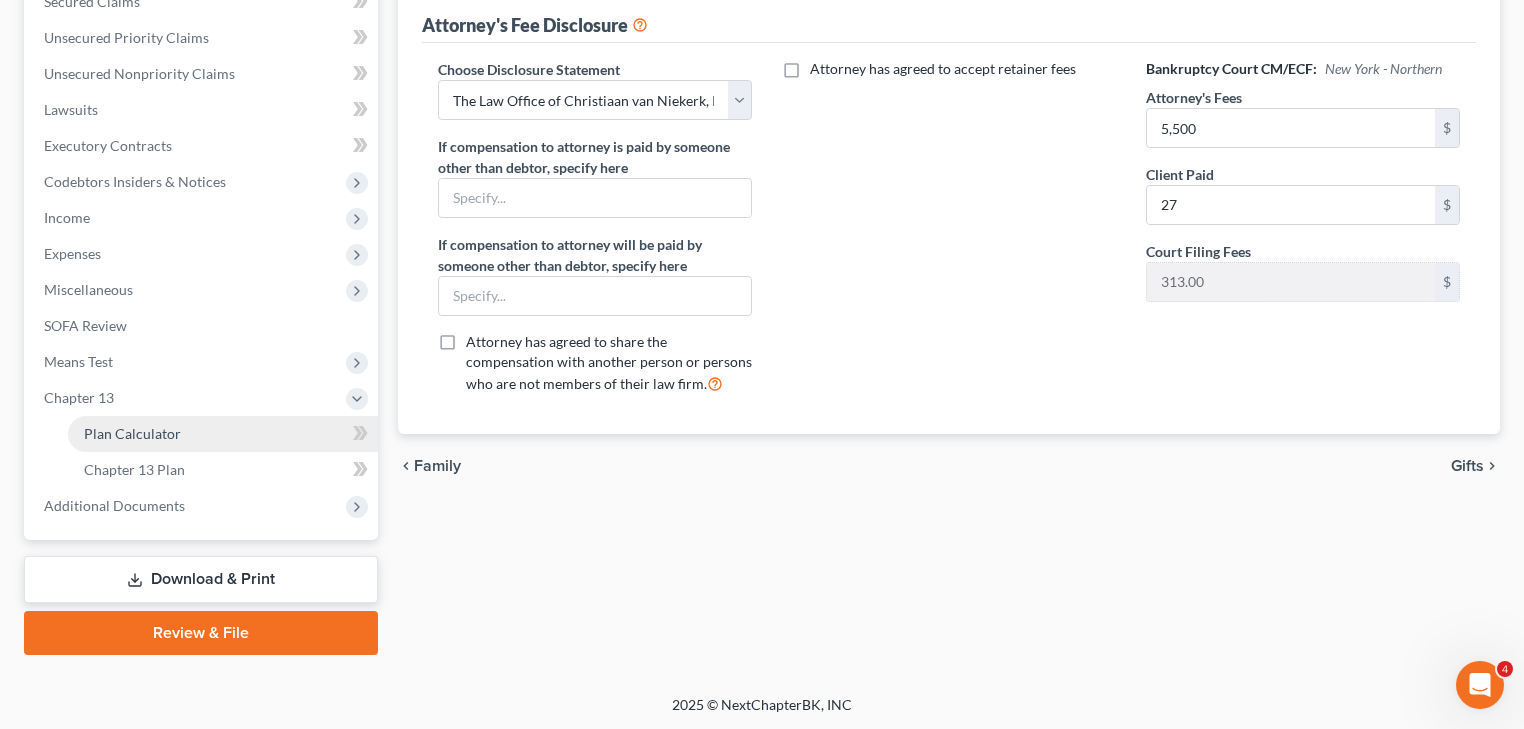 drag, startPoint x: 156, startPoint y: 432, endPoint x: 176, endPoint y: 429, distance: 20.22375 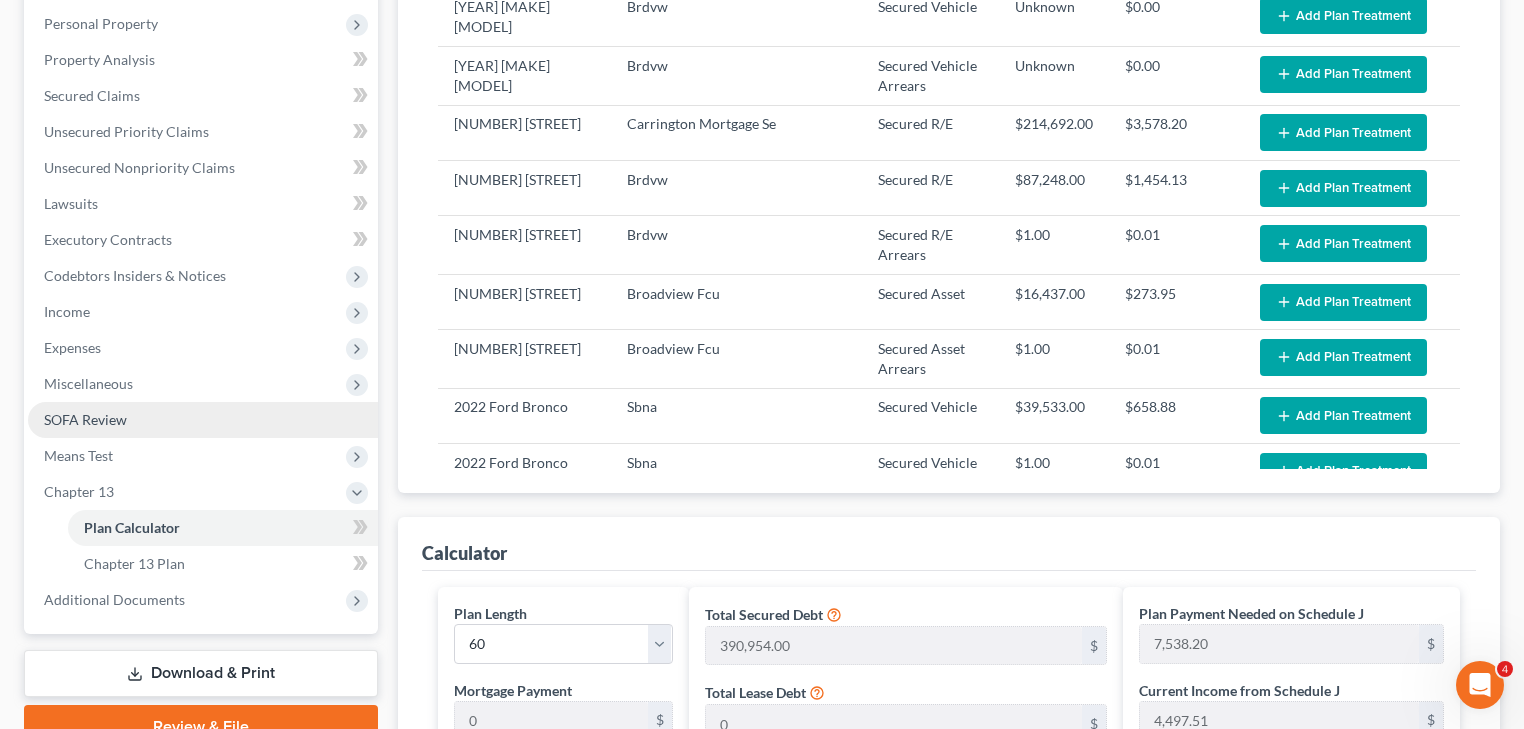 scroll, scrollTop: 480, scrollLeft: 0, axis: vertical 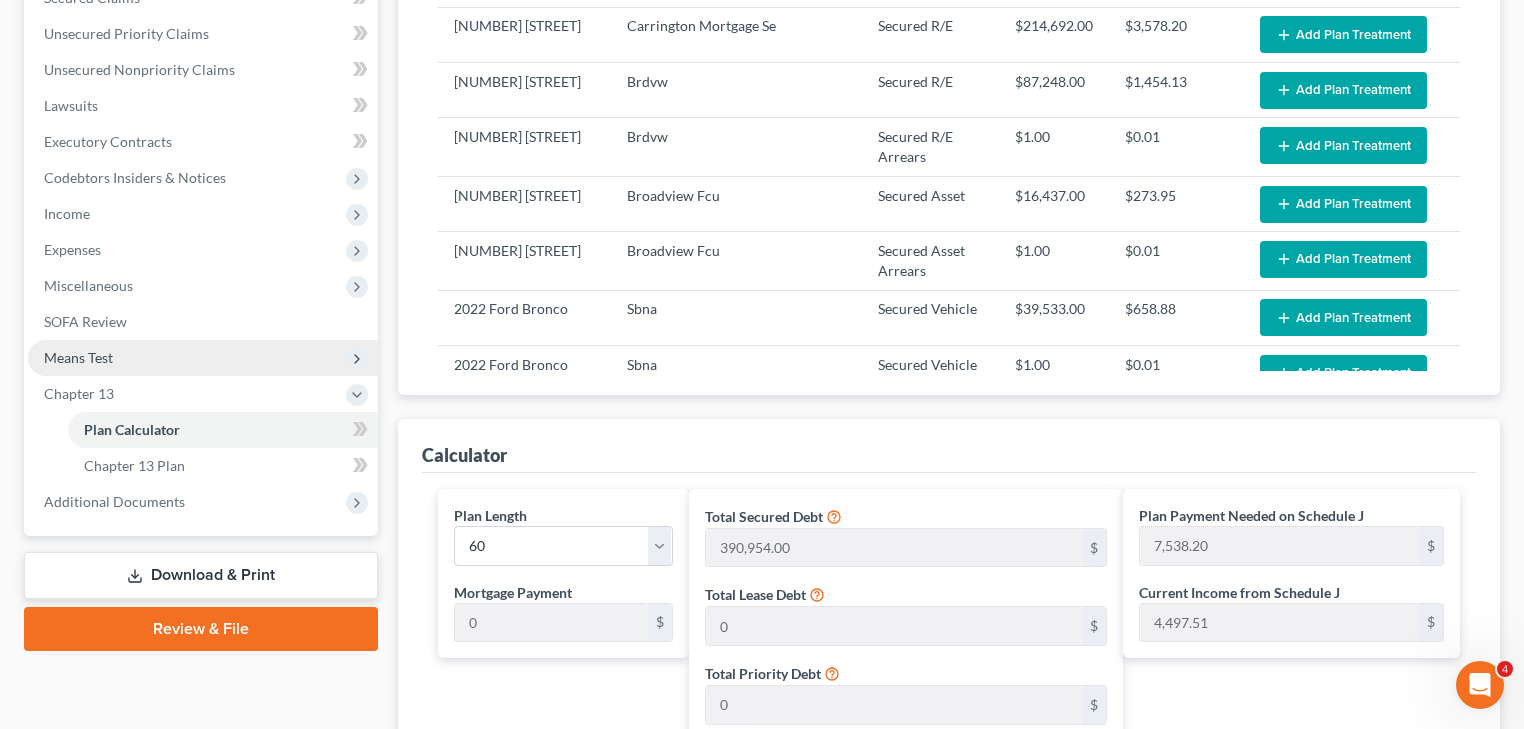click on "Means Test" at bounding box center [78, 357] 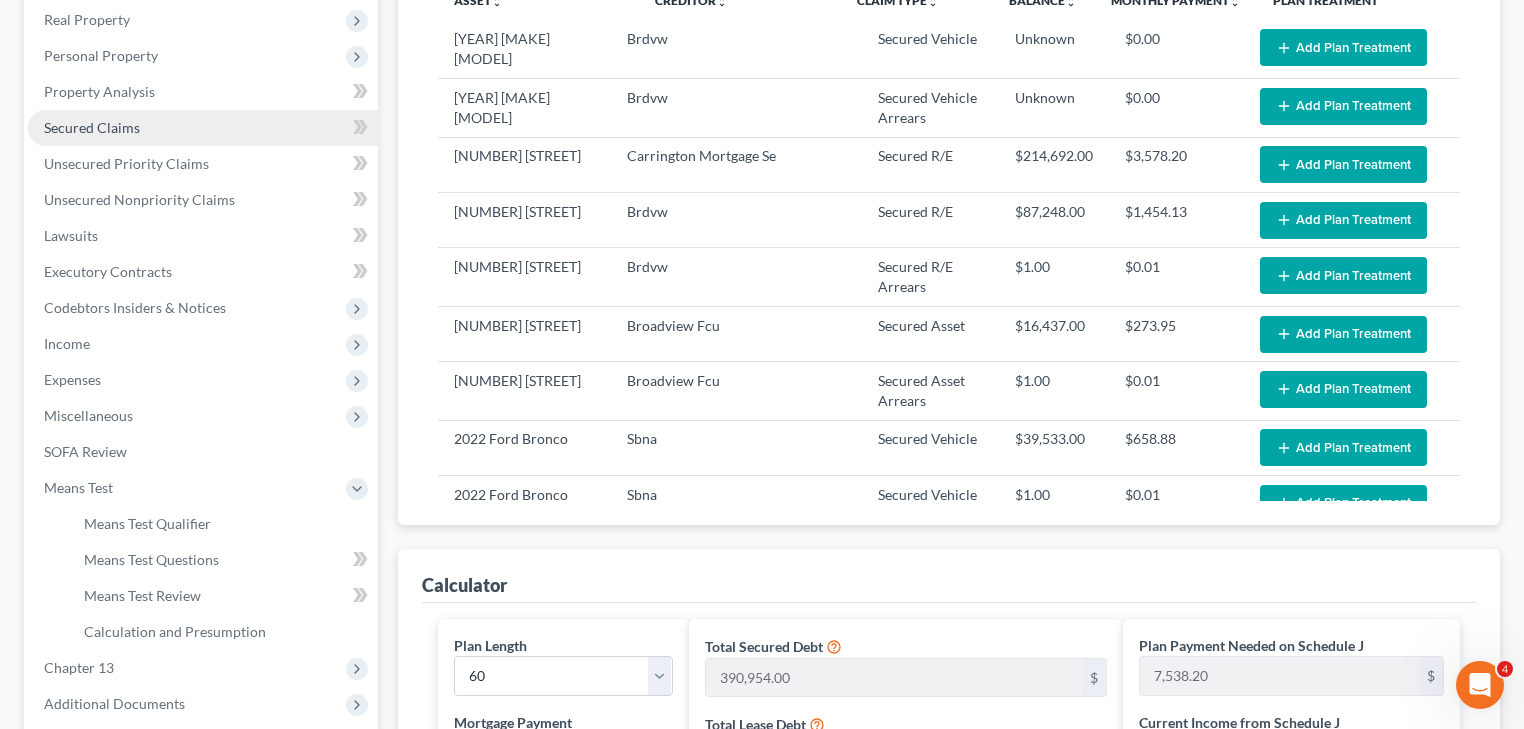 scroll, scrollTop: 320, scrollLeft: 0, axis: vertical 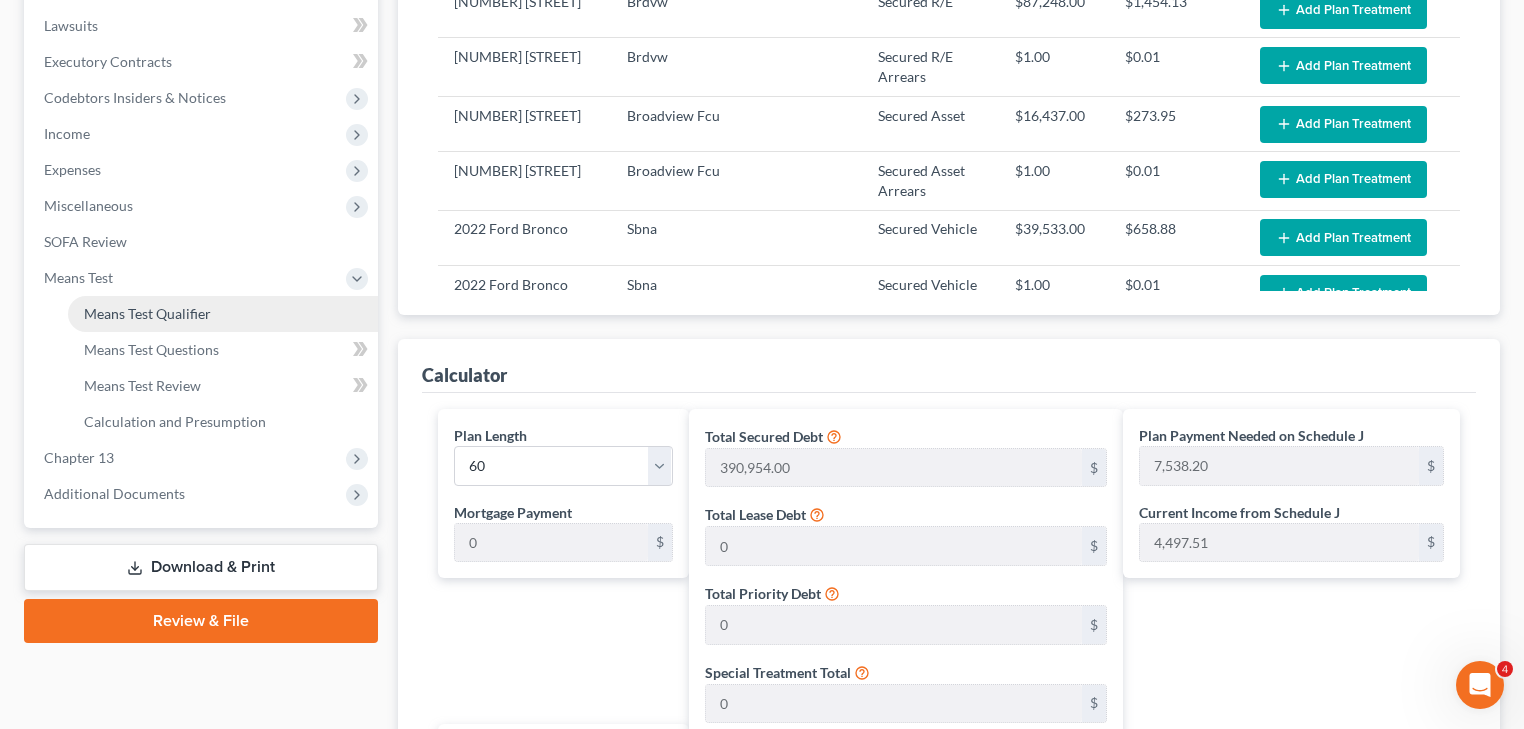 click on "Means Test Qualifier" at bounding box center [147, 313] 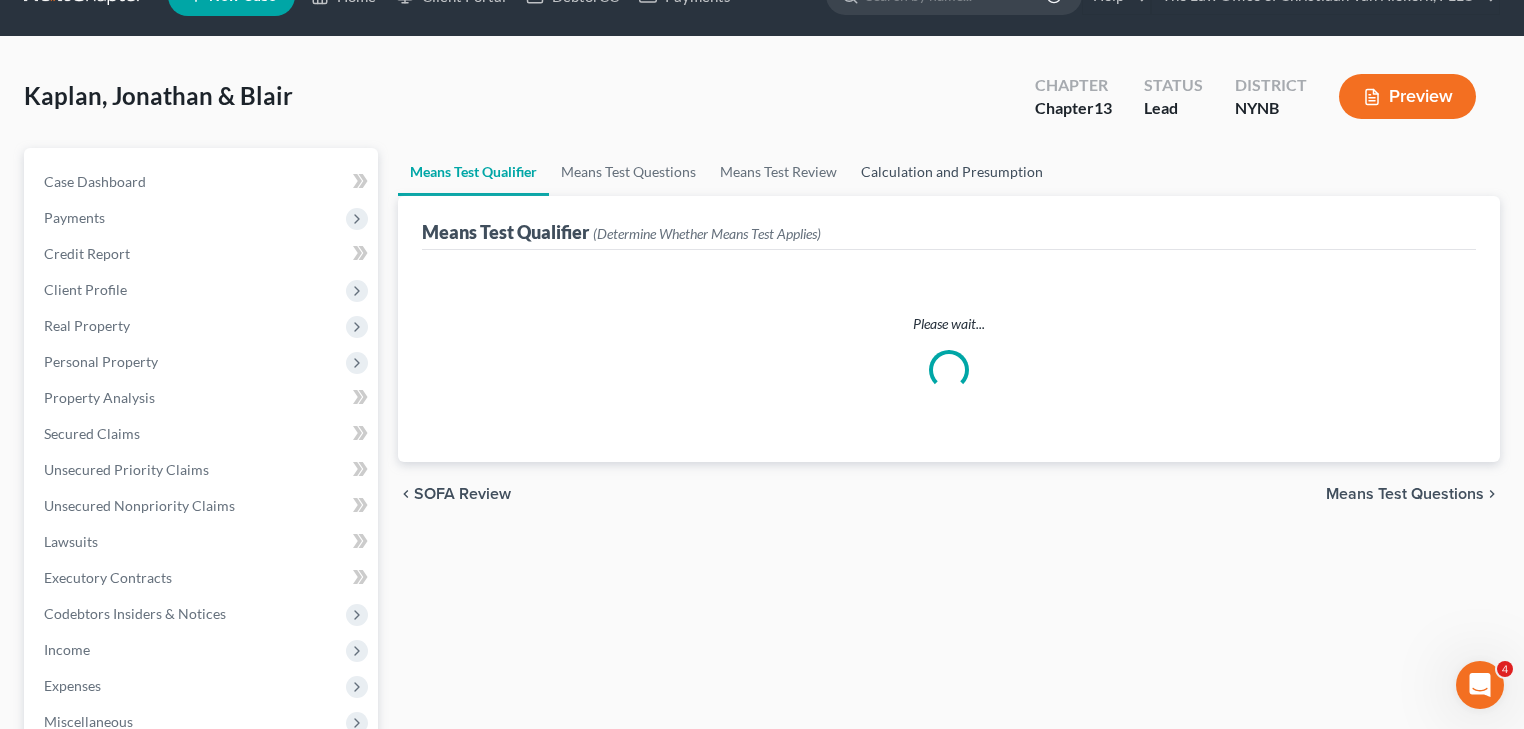 scroll, scrollTop: 0, scrollLeft: 0, axis: both 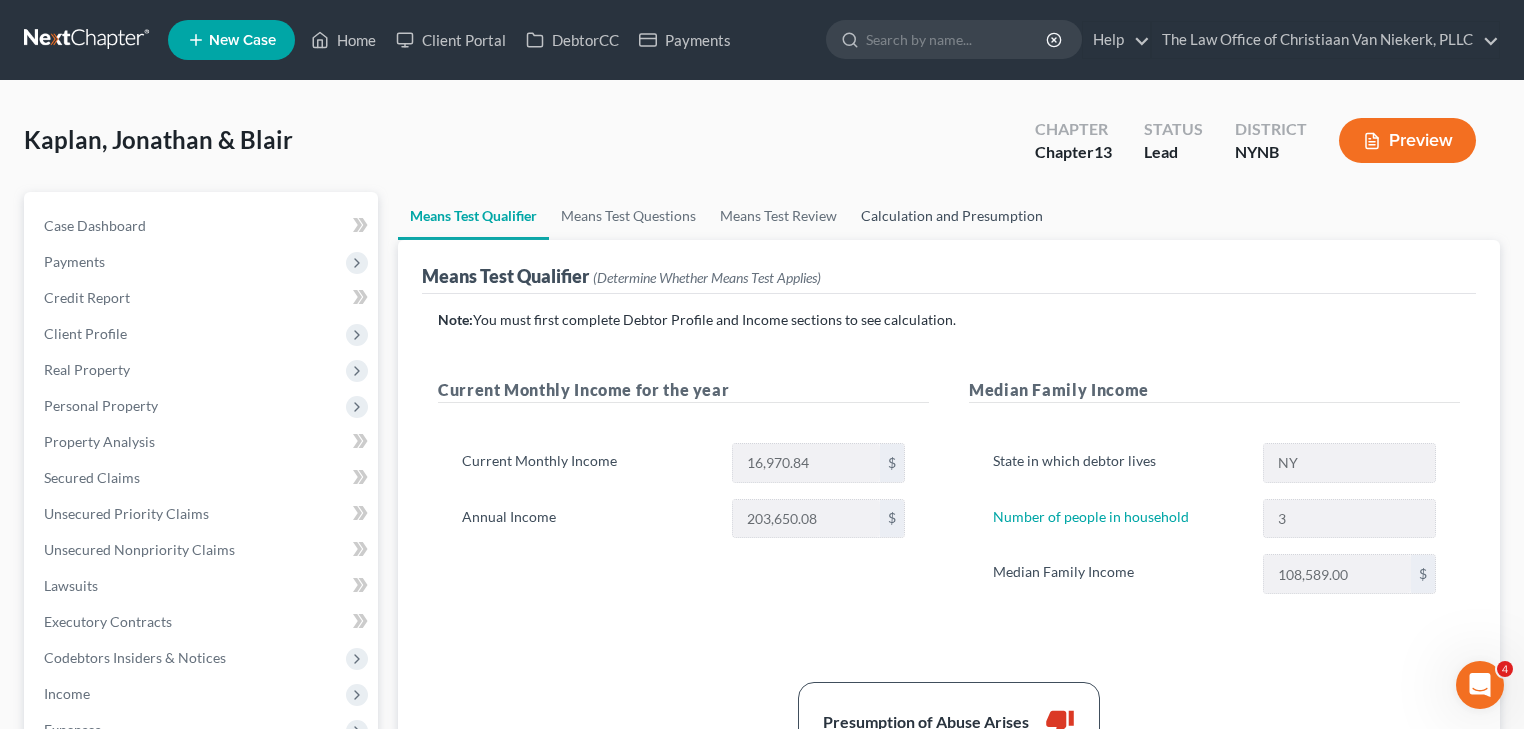 click on "Calculation and Presumption" at bounding box center (952, 216) 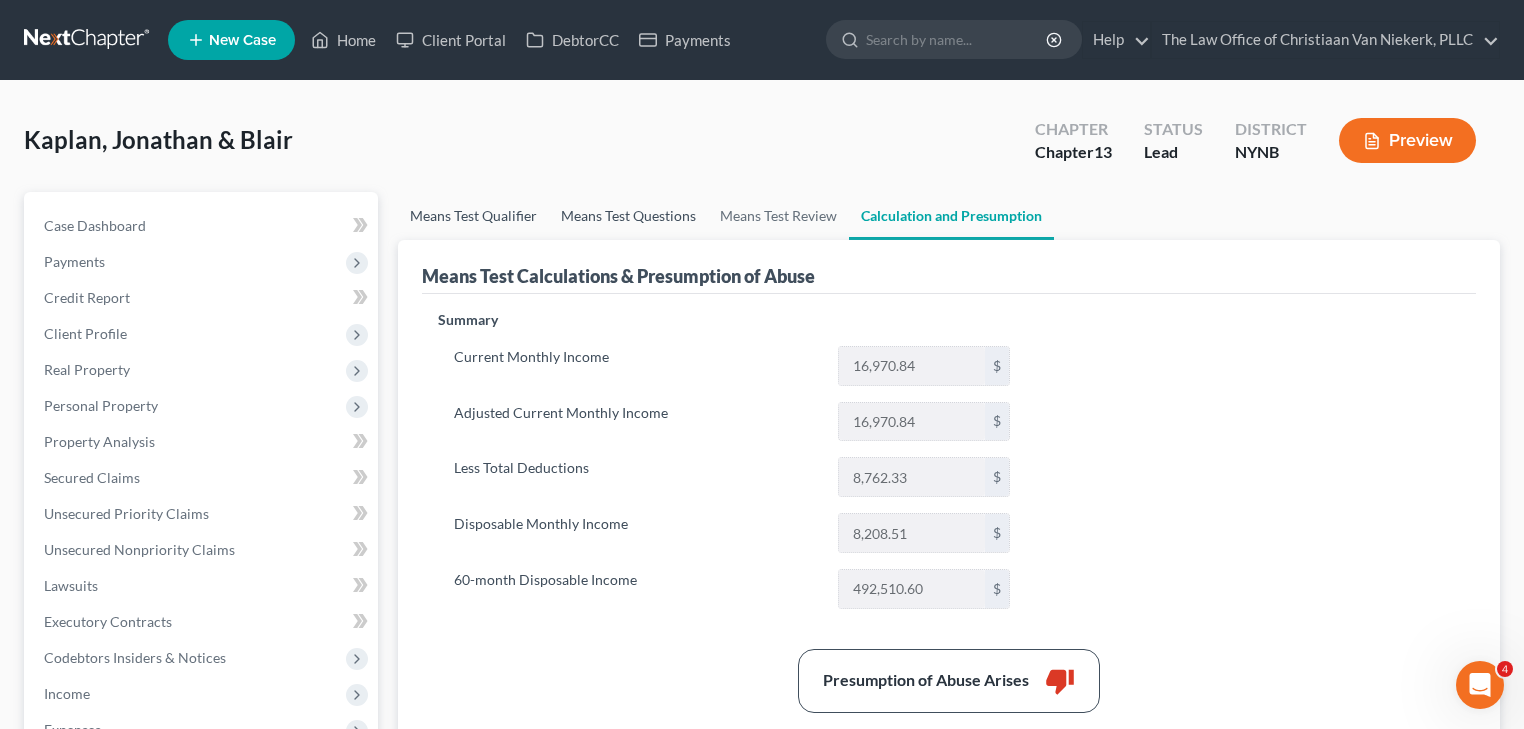 click on "Means Test Qualifier" at bounding box center (473, 216) 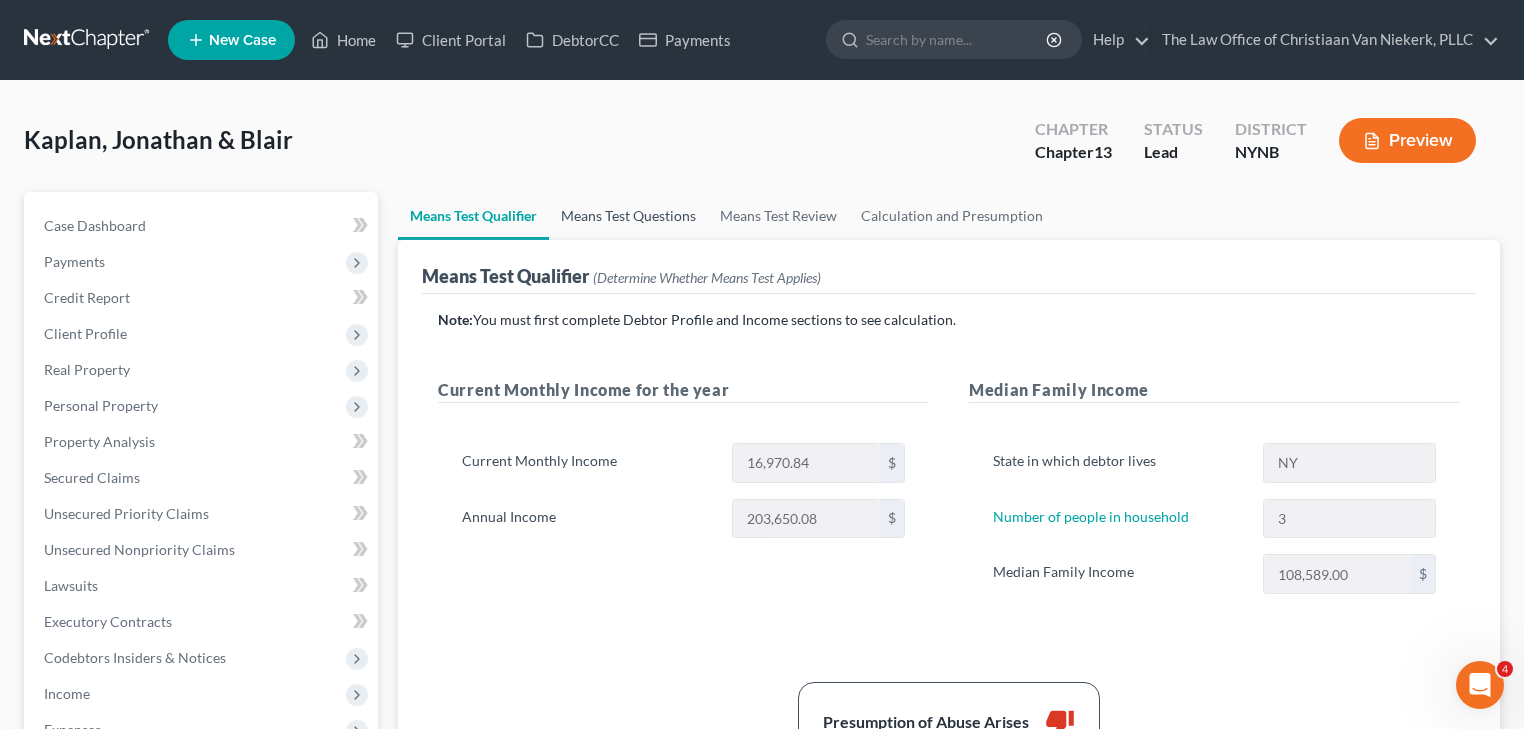 click on "Means Test Questions" at bounding box center [628, 216] 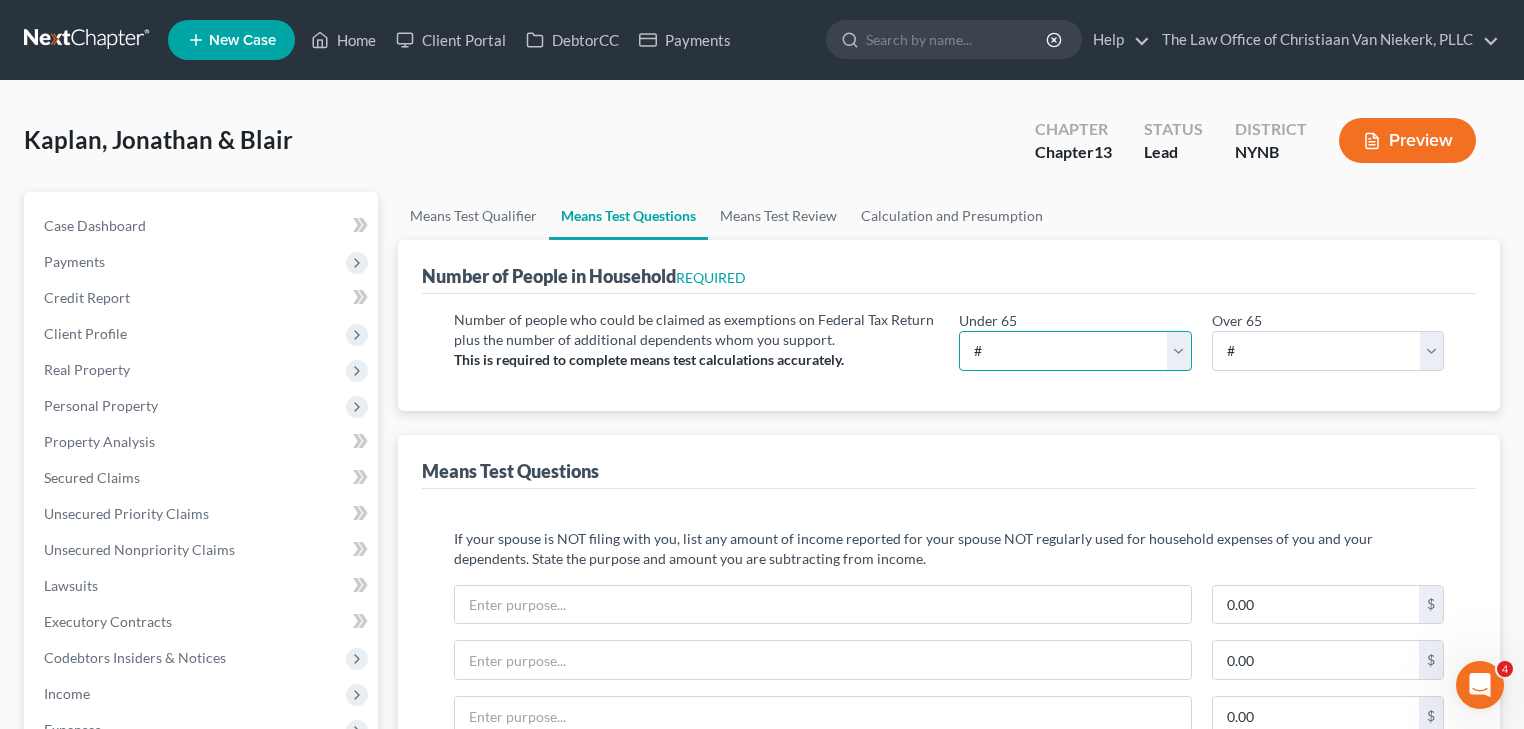 drag, startPoint x: 1007, startPoint y: 344, endPoint x: 1028, endPoint y: 355, distance: 23.70654 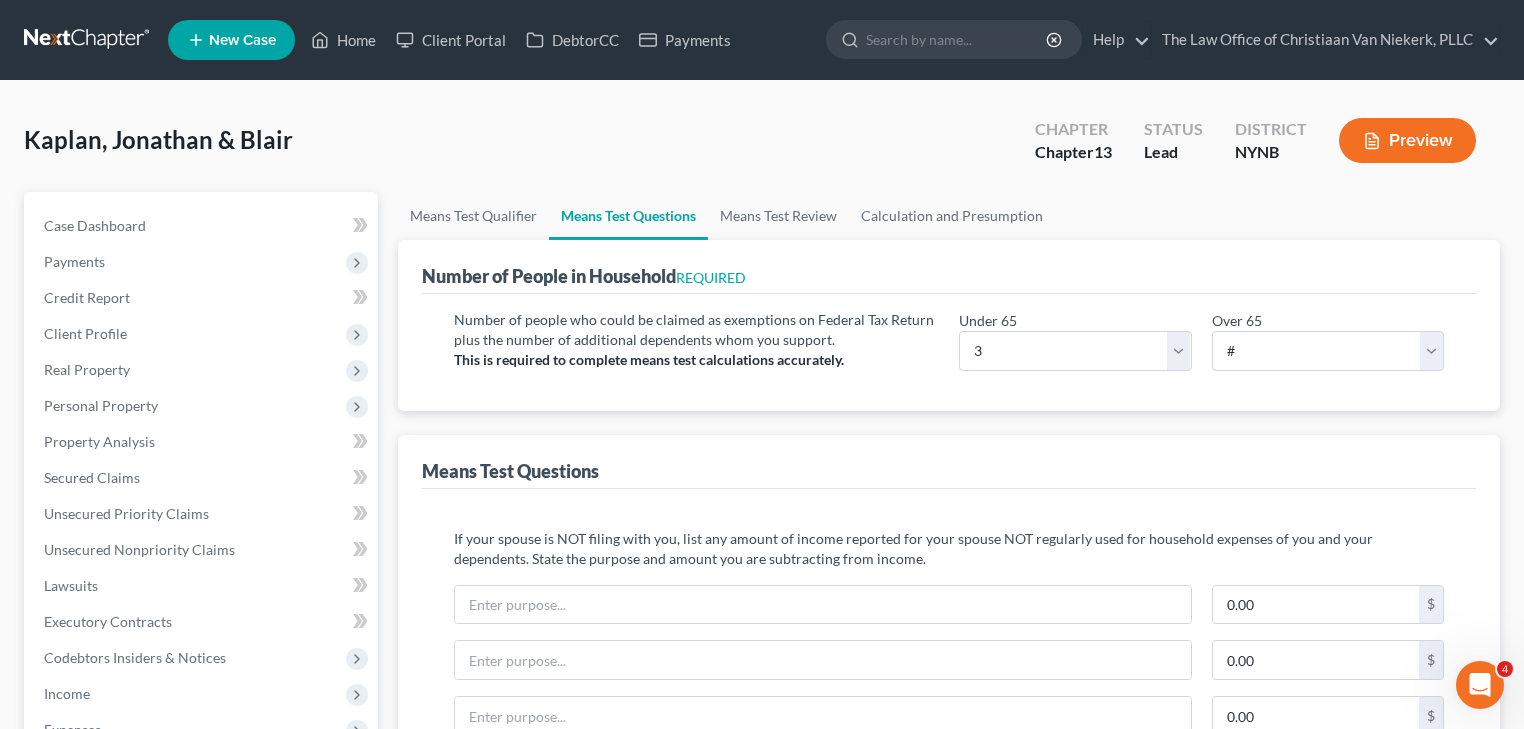 click on "Means Test Questions" at bounding box center [949, 462] 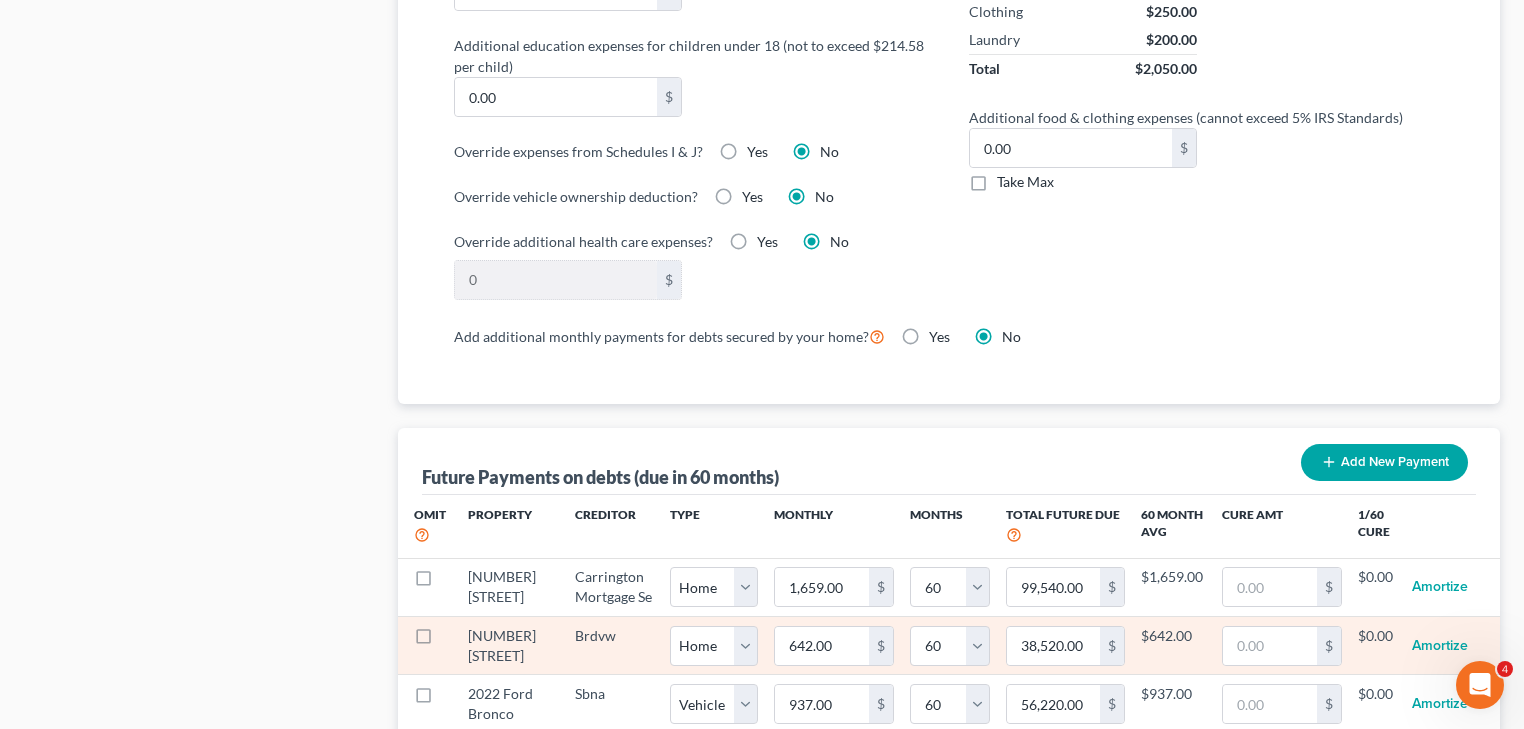 scroll, scrollTop: 1840, scrollLeft: 0, axis: vertical 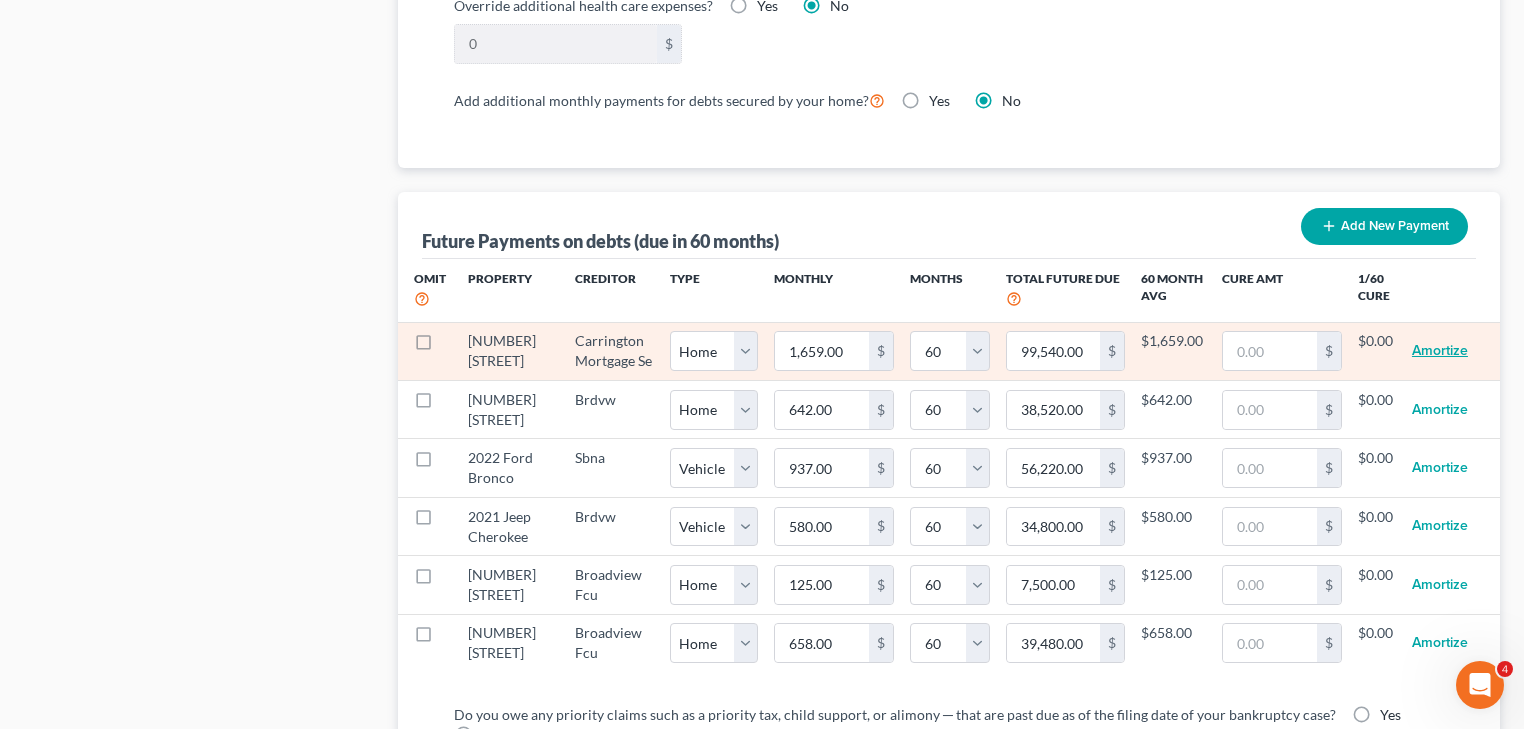 click on "Amortize" at bounding box center (1440, 351) 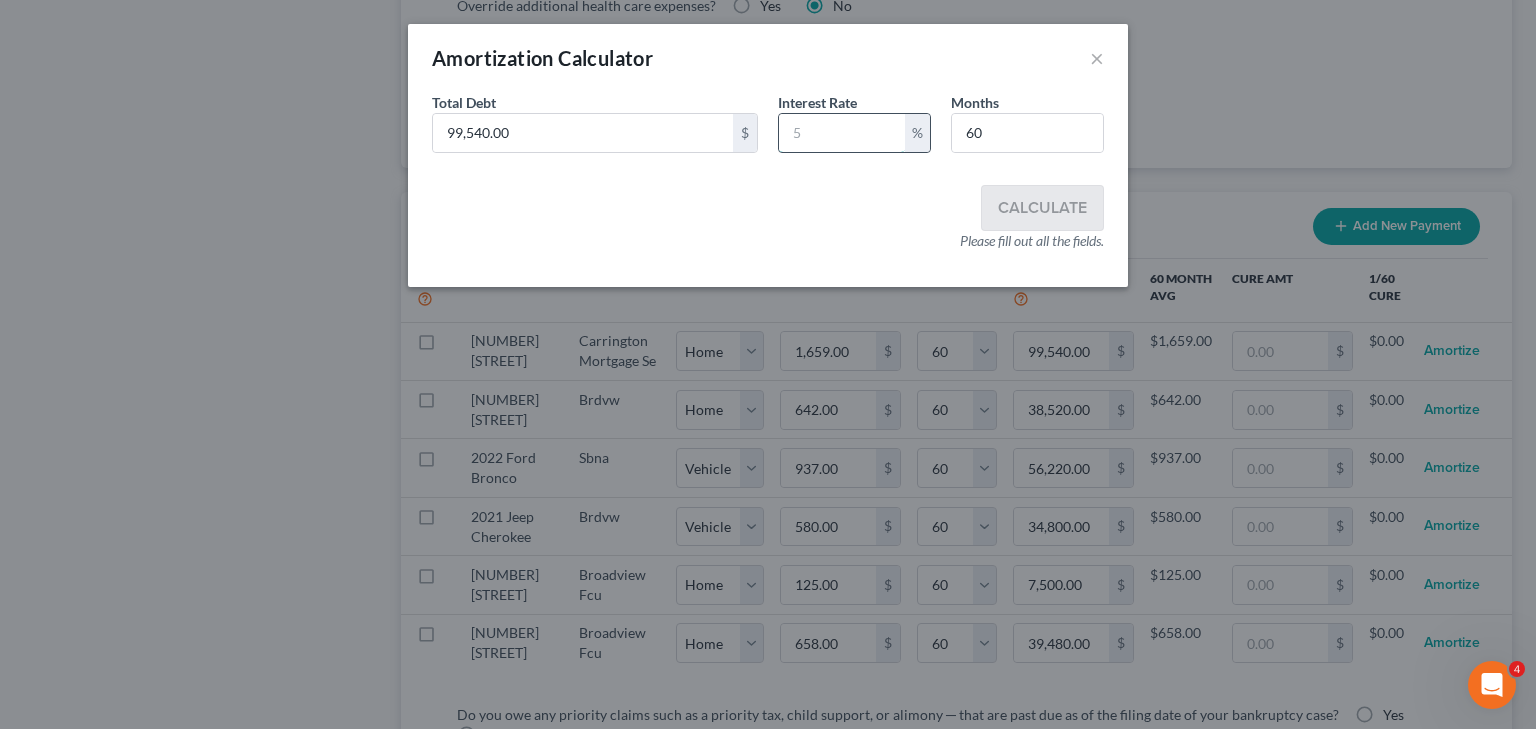 click at bounding box center (842, 133) 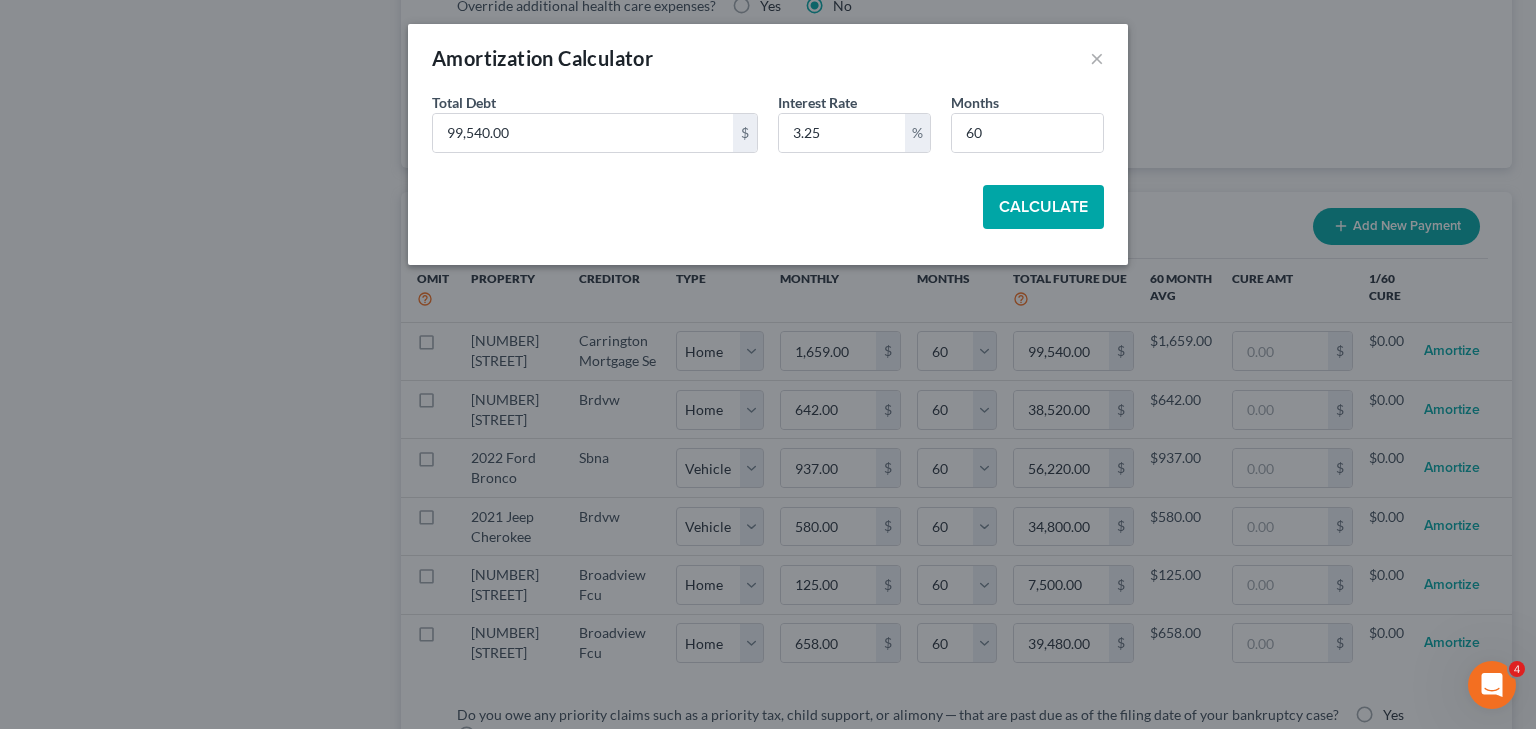 click on "Calculate" at bounding box center [1043, 207] 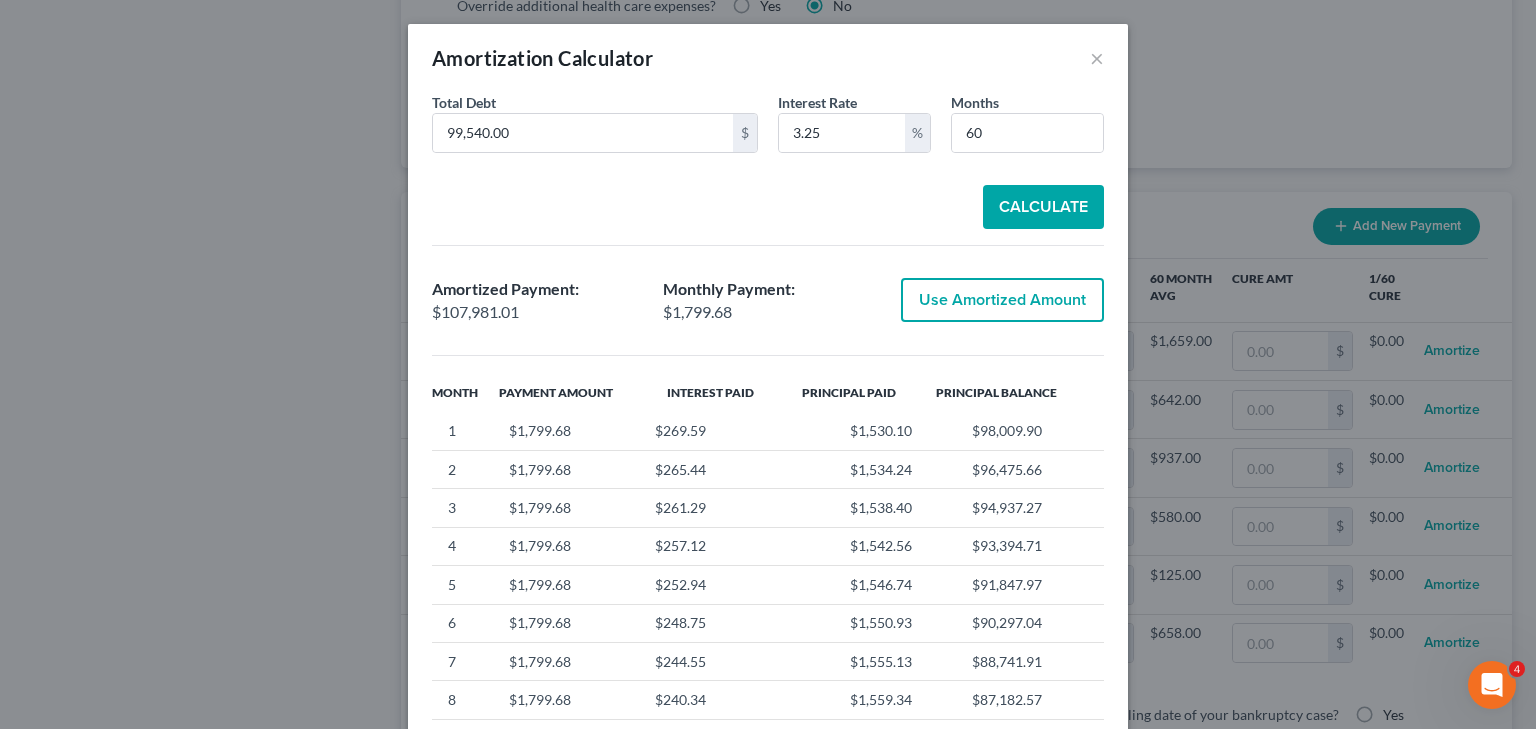 click on "Calculate" at bounding box center [1043, 207] 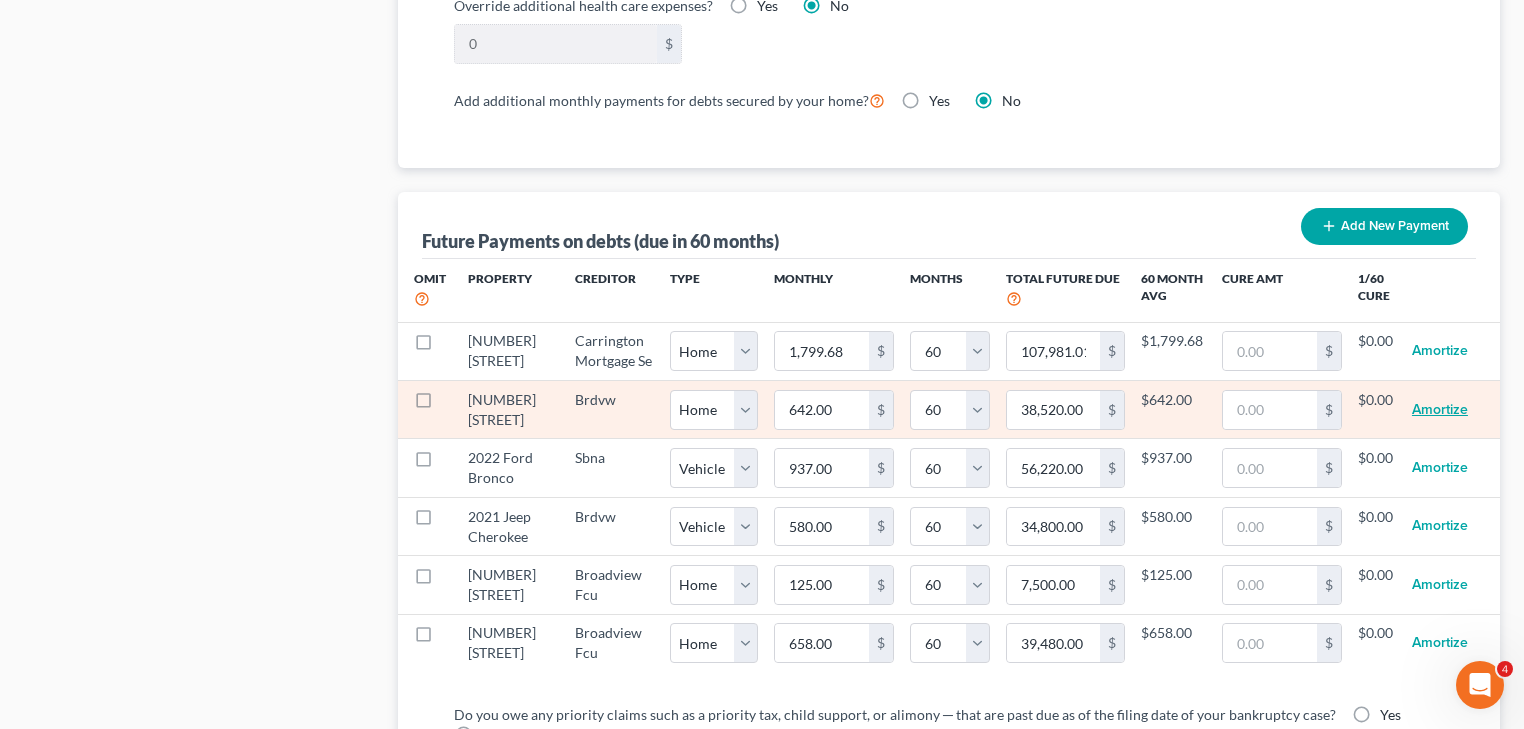 click on "Amortize" at bounding box center [1440, 410] 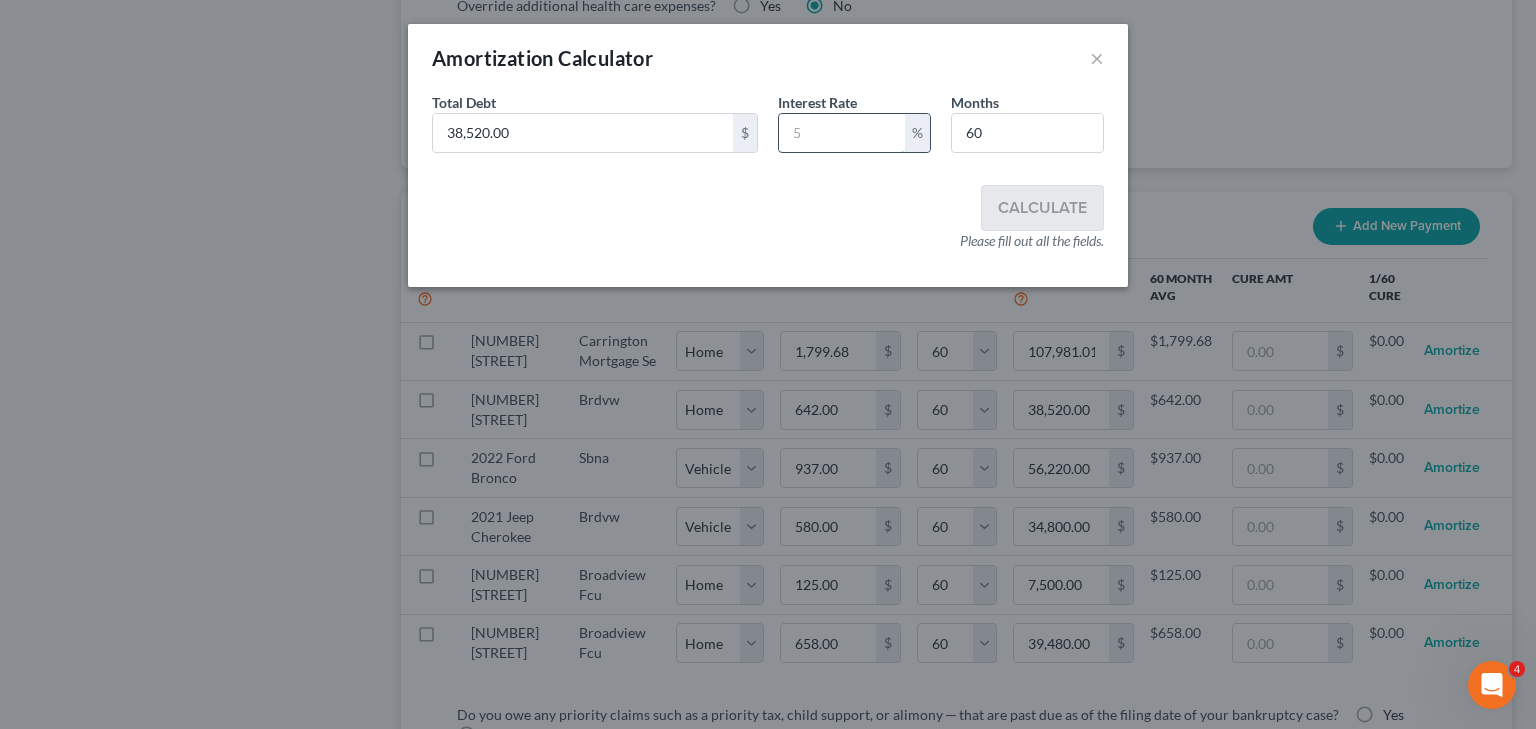 click at bounding box center [842, 133] 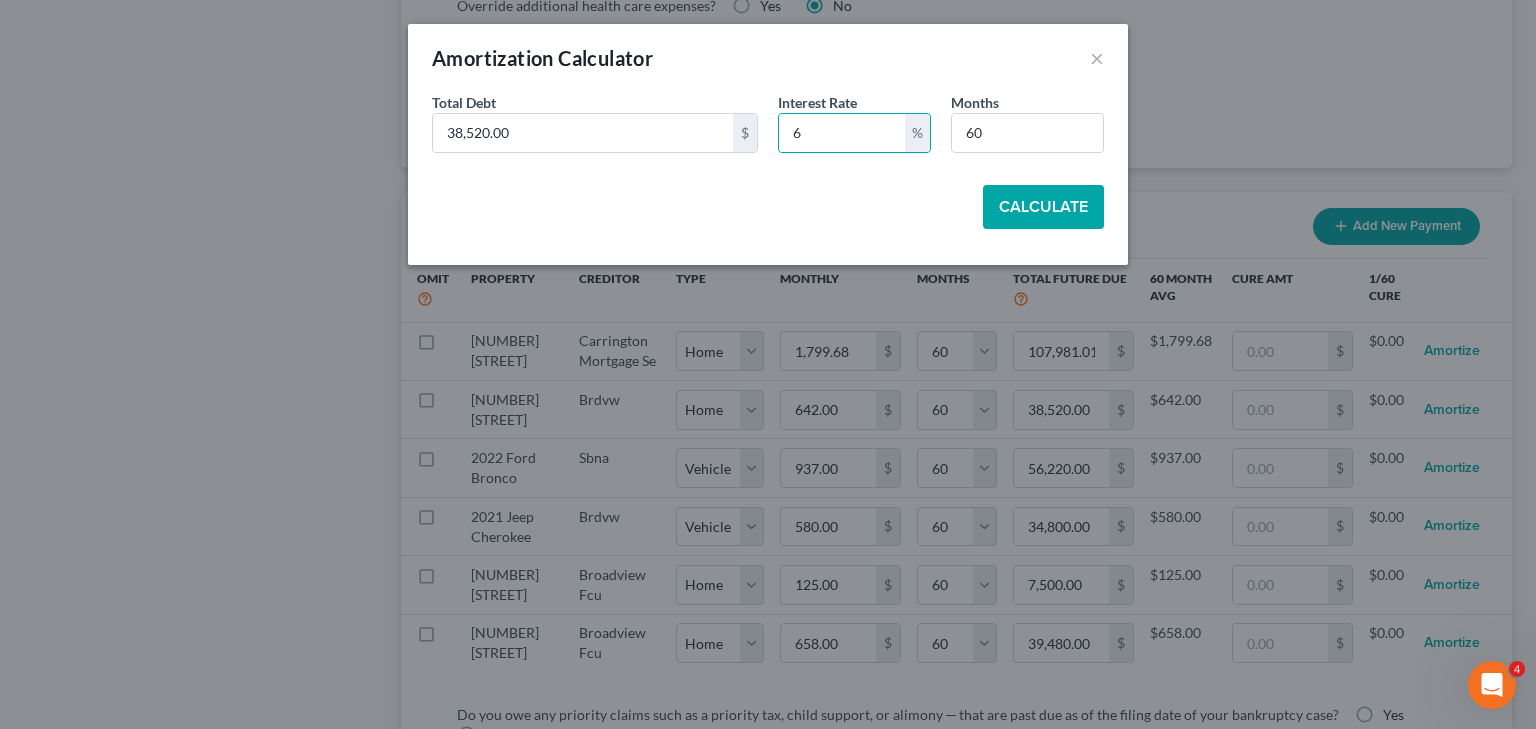click on "Calculate" at bounding box center (1043, 207) 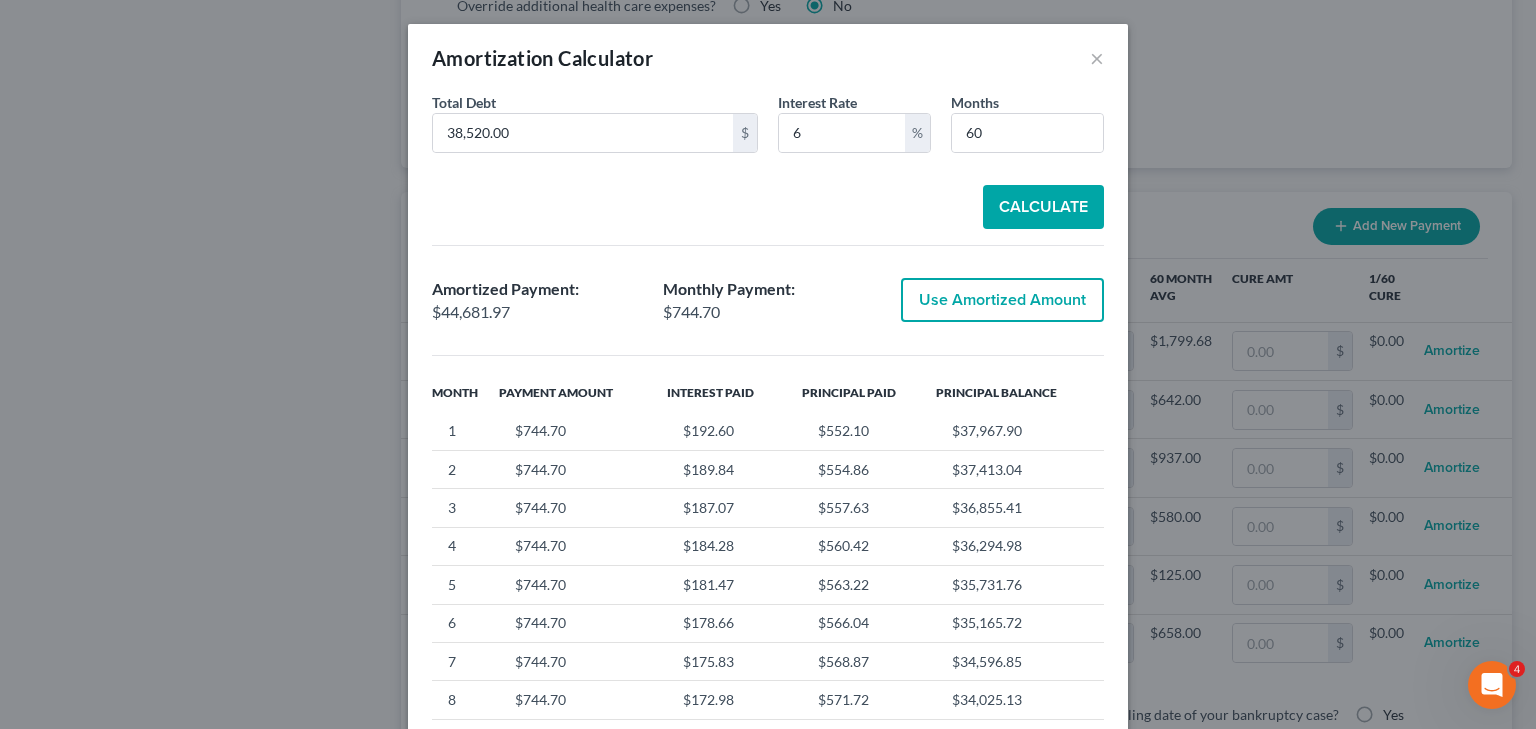 click on "Use Amortized Amount" at bounding box center (1002, 300) 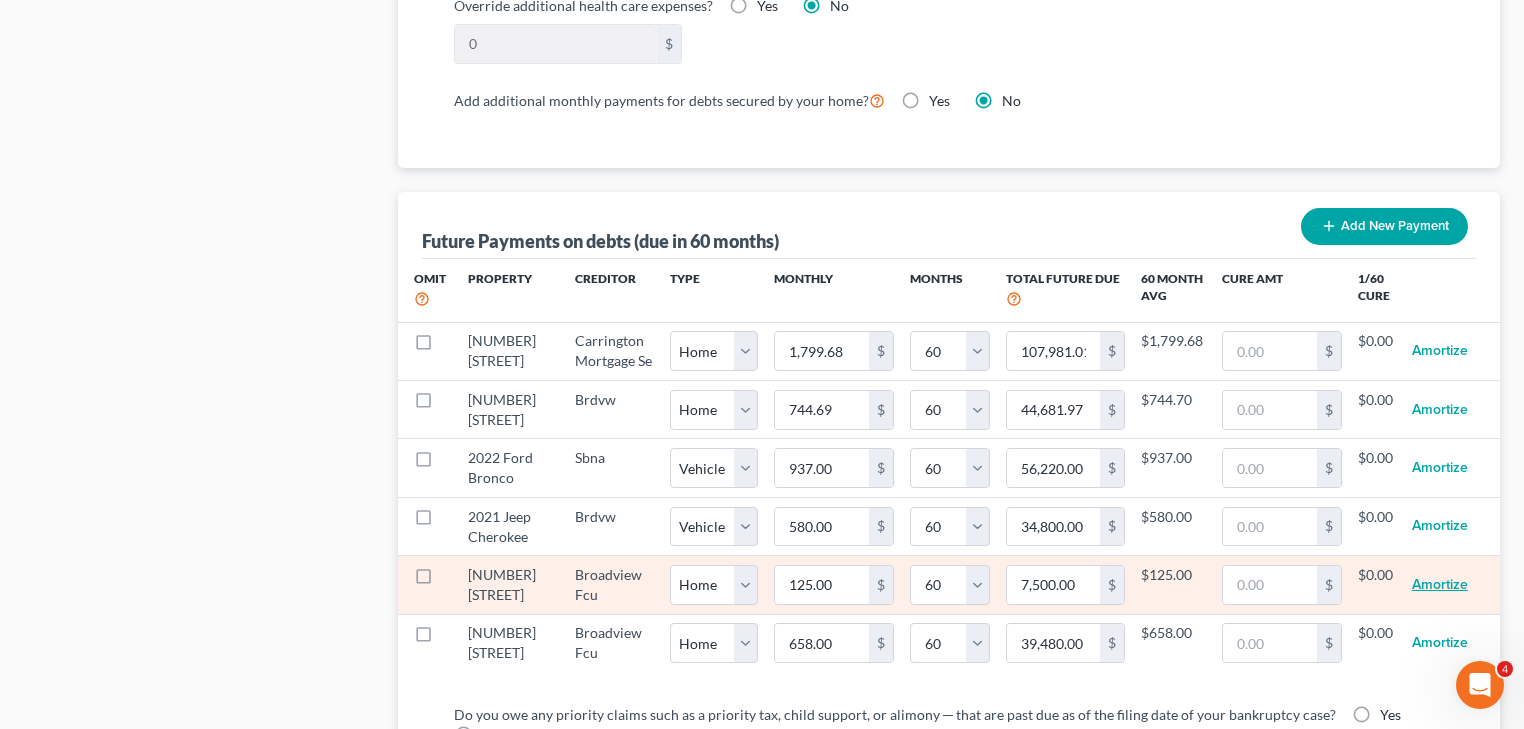 click on "Amortize" at bounding box center [1440, 585] 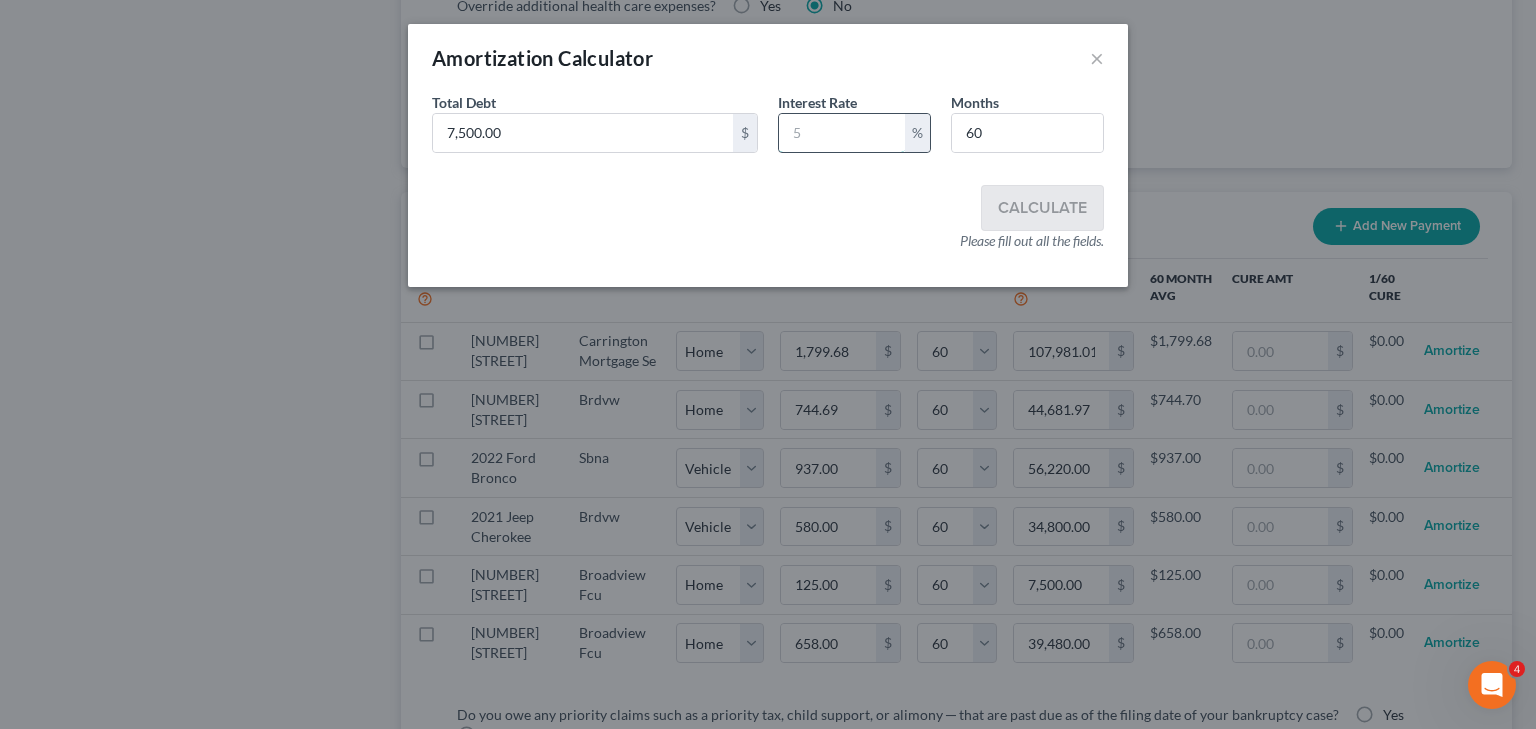 click at bounding box center (842, 133) 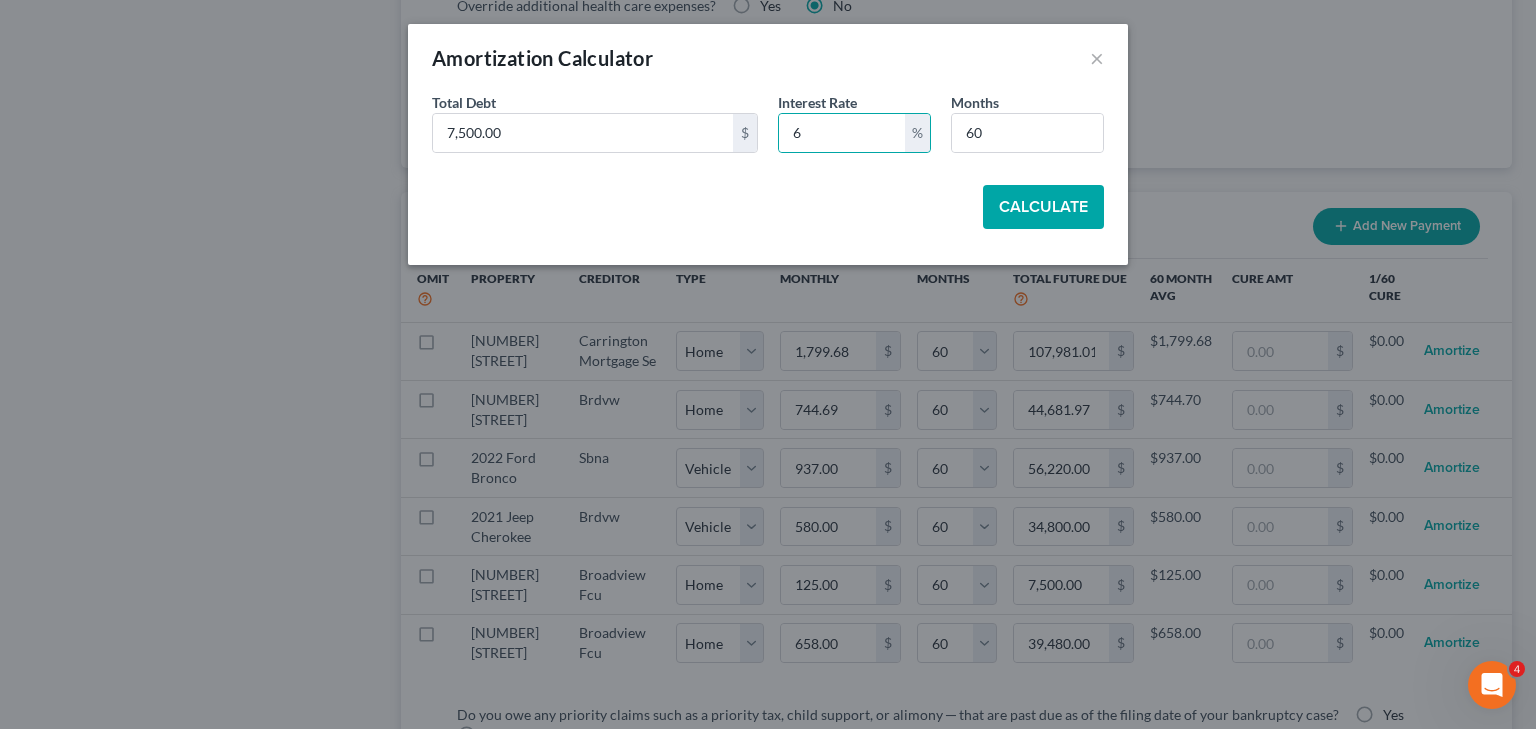 click on "Calculate" at bounding box center [1043, 207] 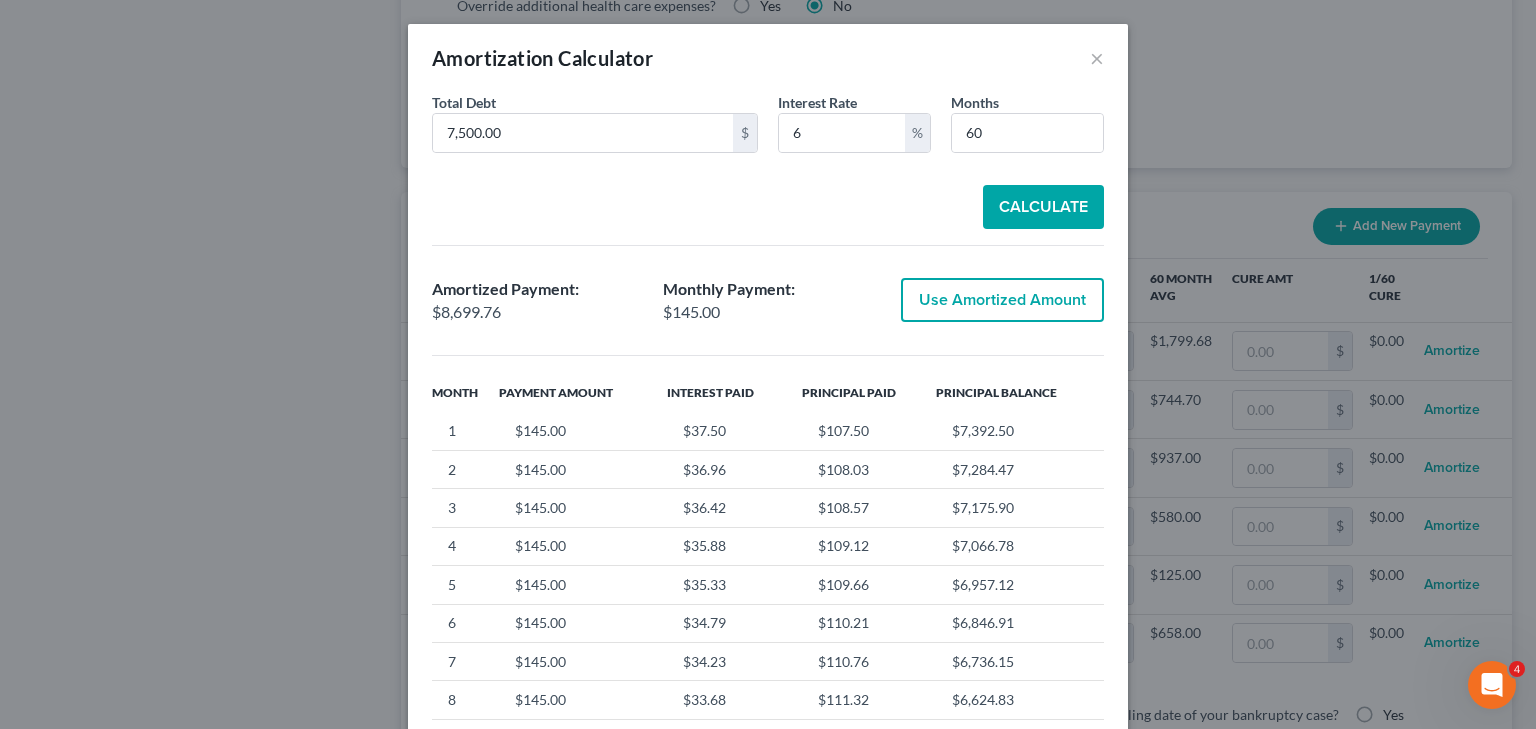 click on "Use Amortized Amount" at bounding box center [1002, 300] 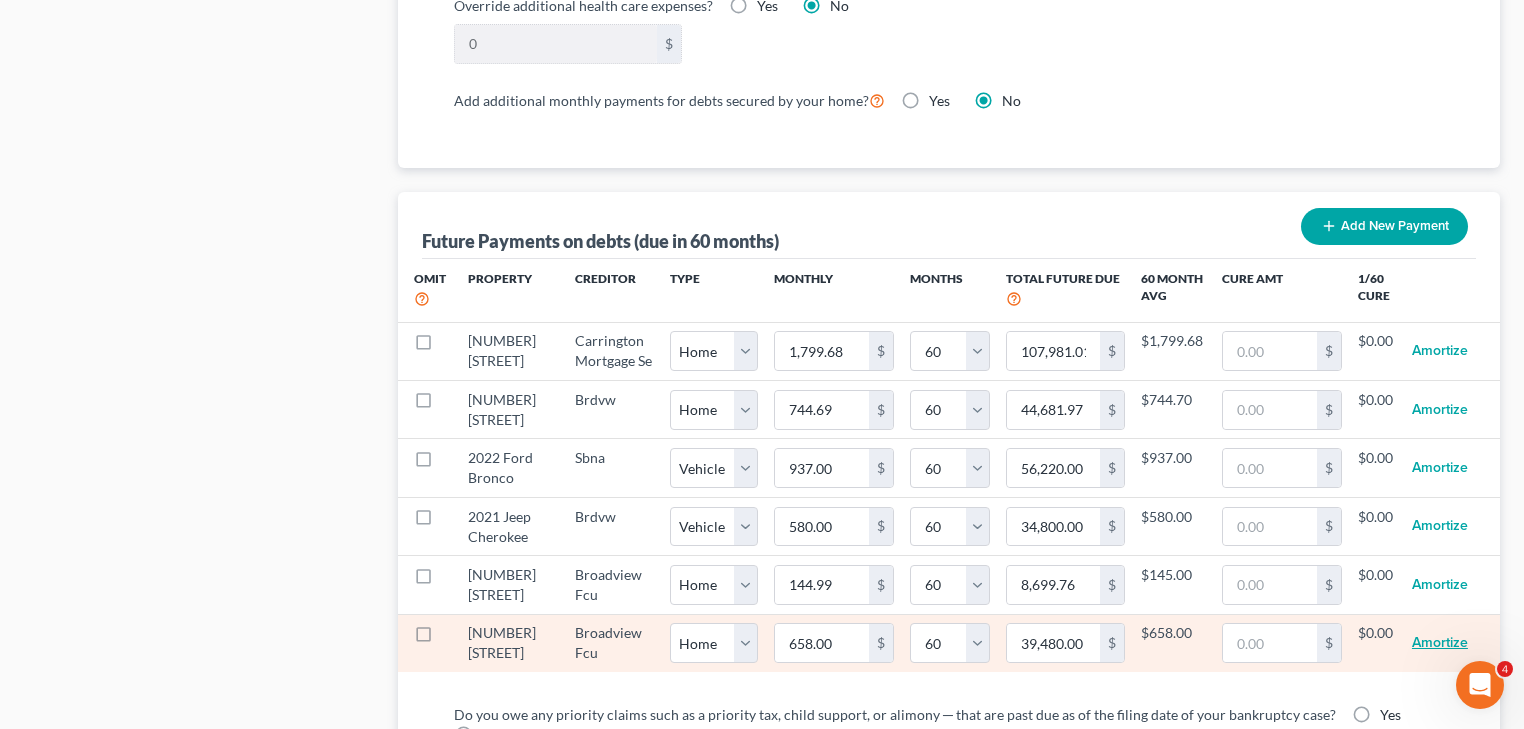 click on "Amortize" at bounding box center [1440, 643] 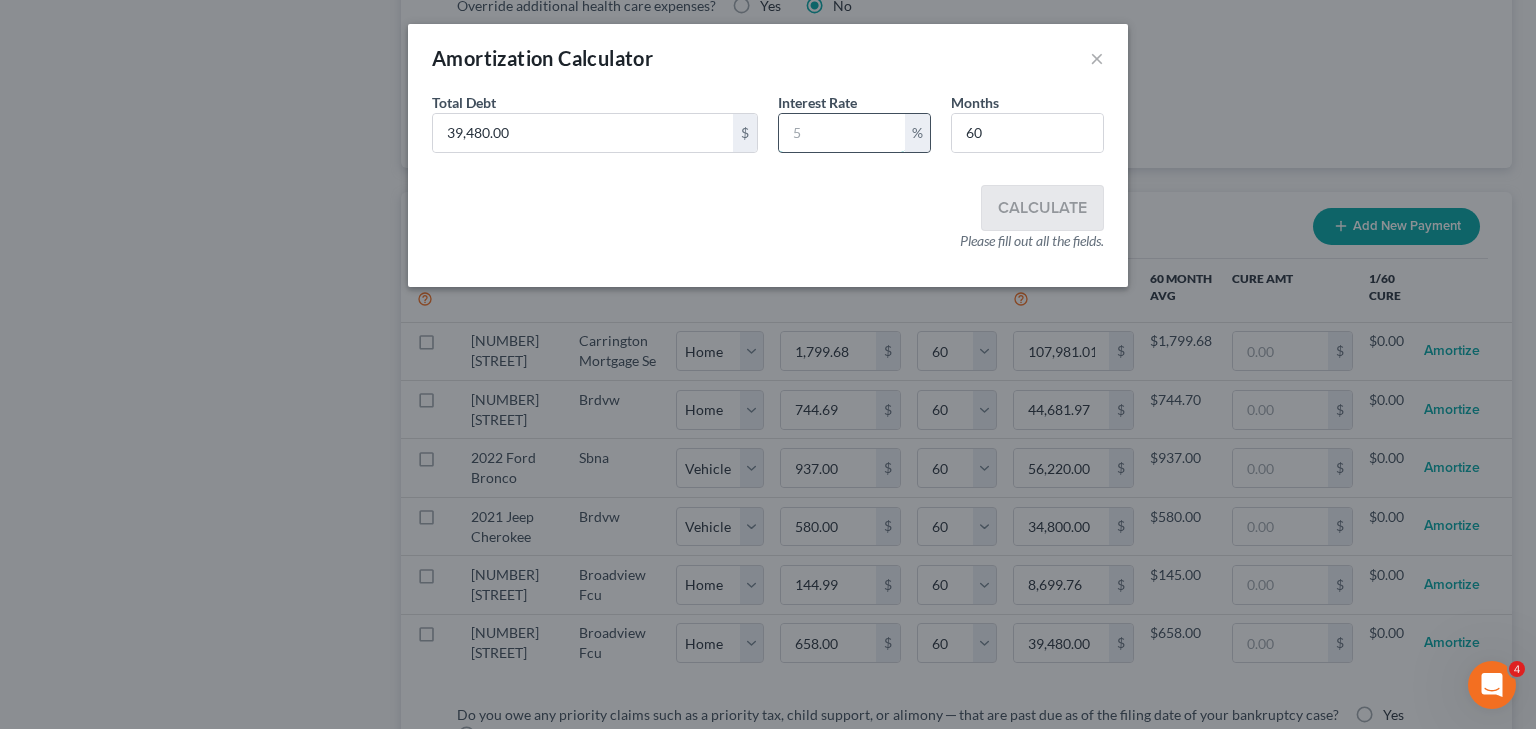 click at bounding box center (842, 133) 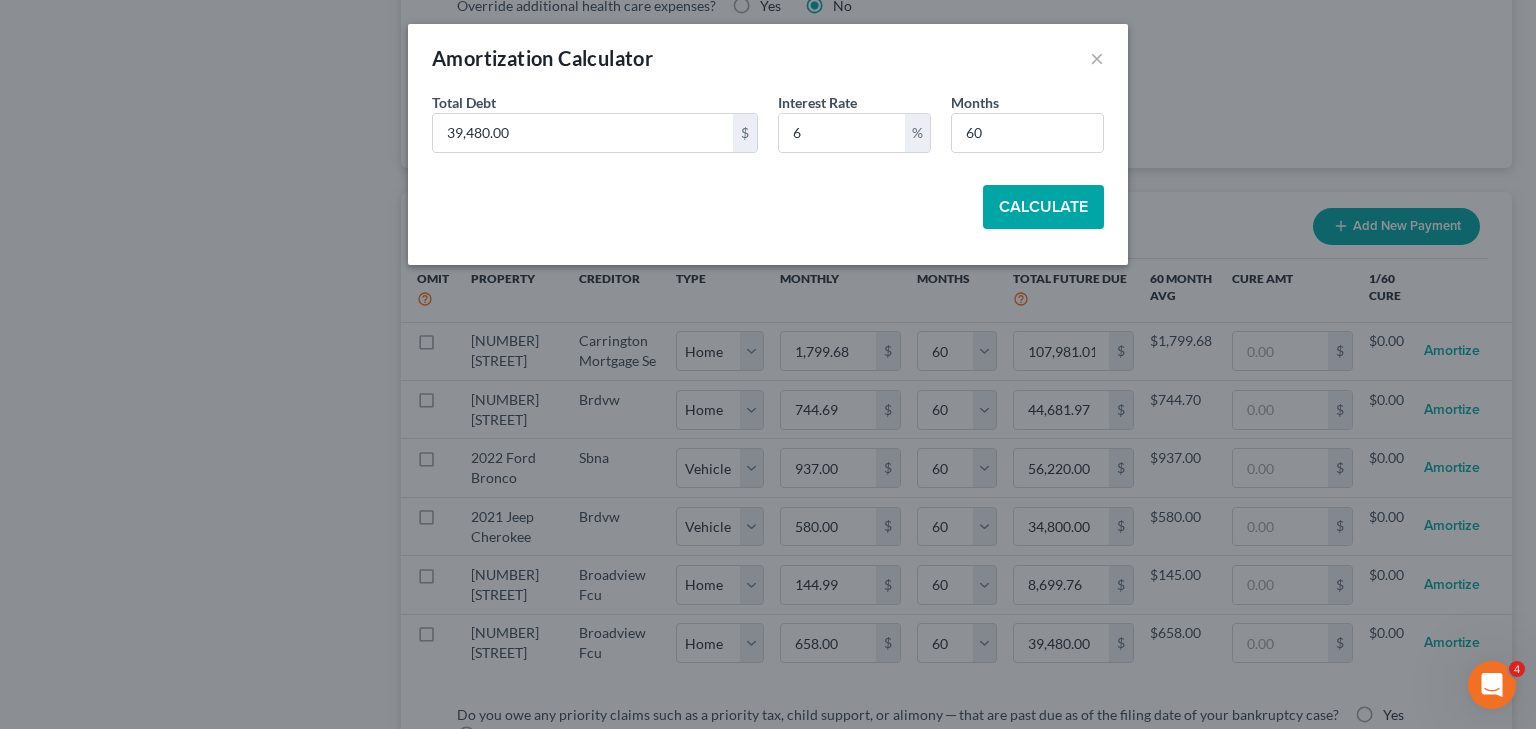 click on "Calculate" at bounding box center [1043, 207] 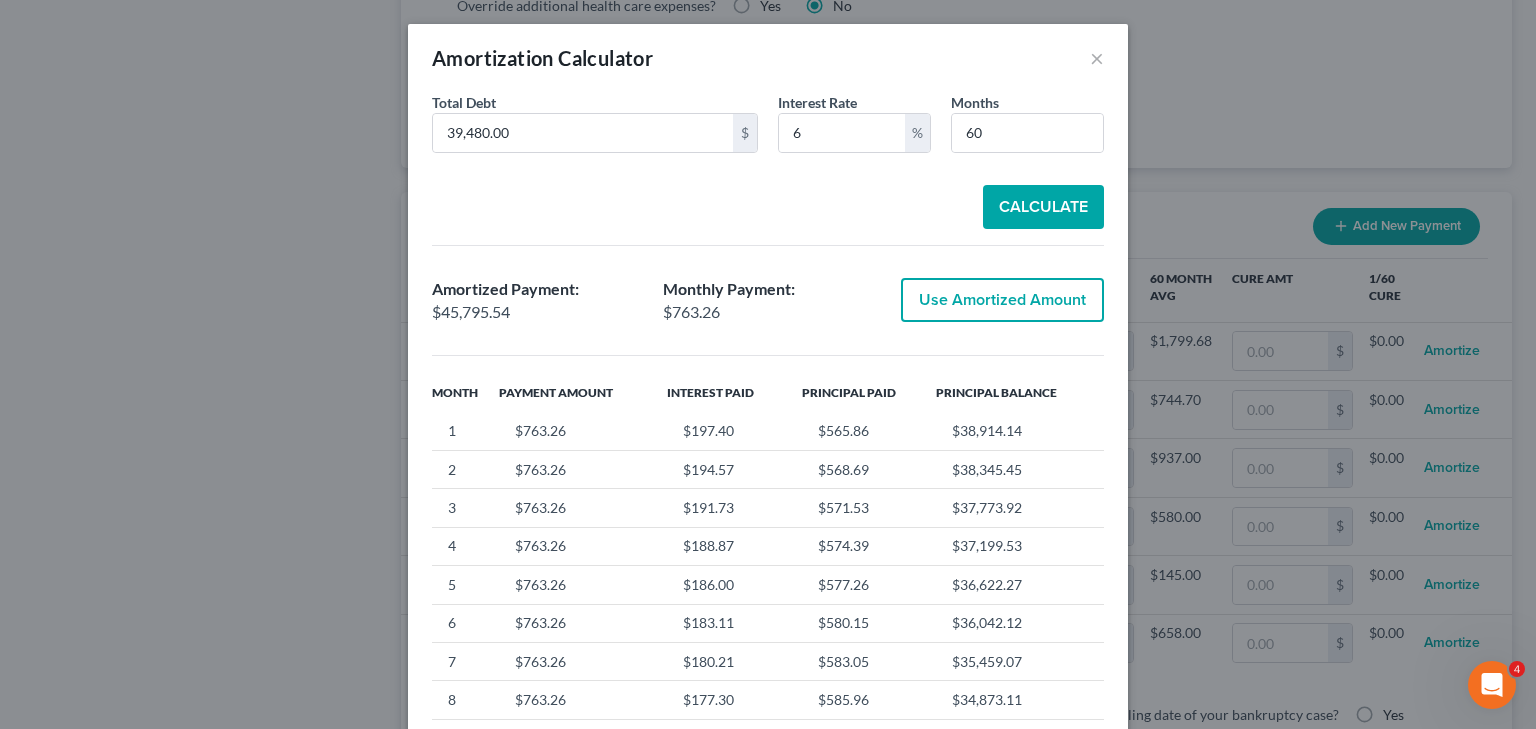 click on "Use Amortized Amount" at bounding box center (1002, 300) 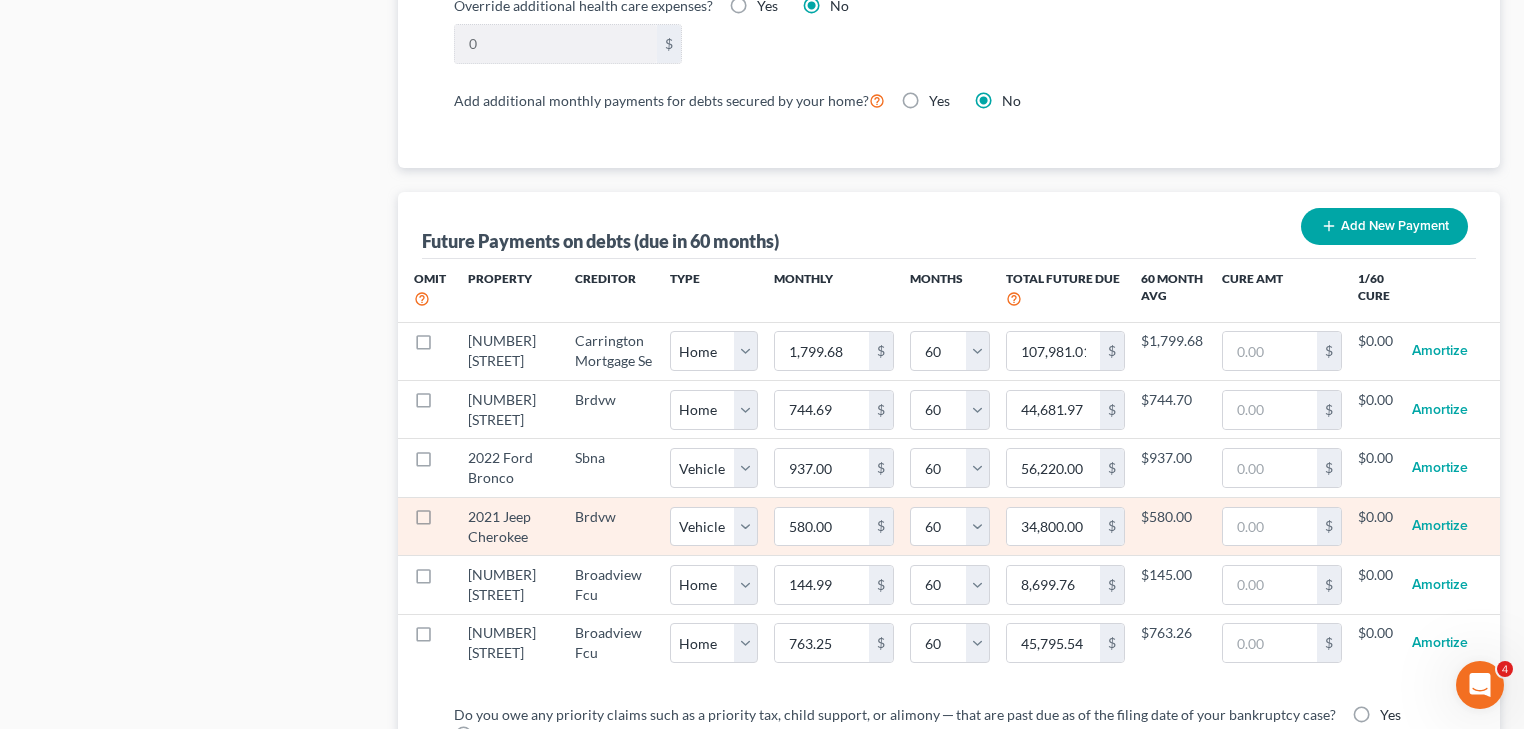 click on "Amortize" at bounding box center (1440, 526) 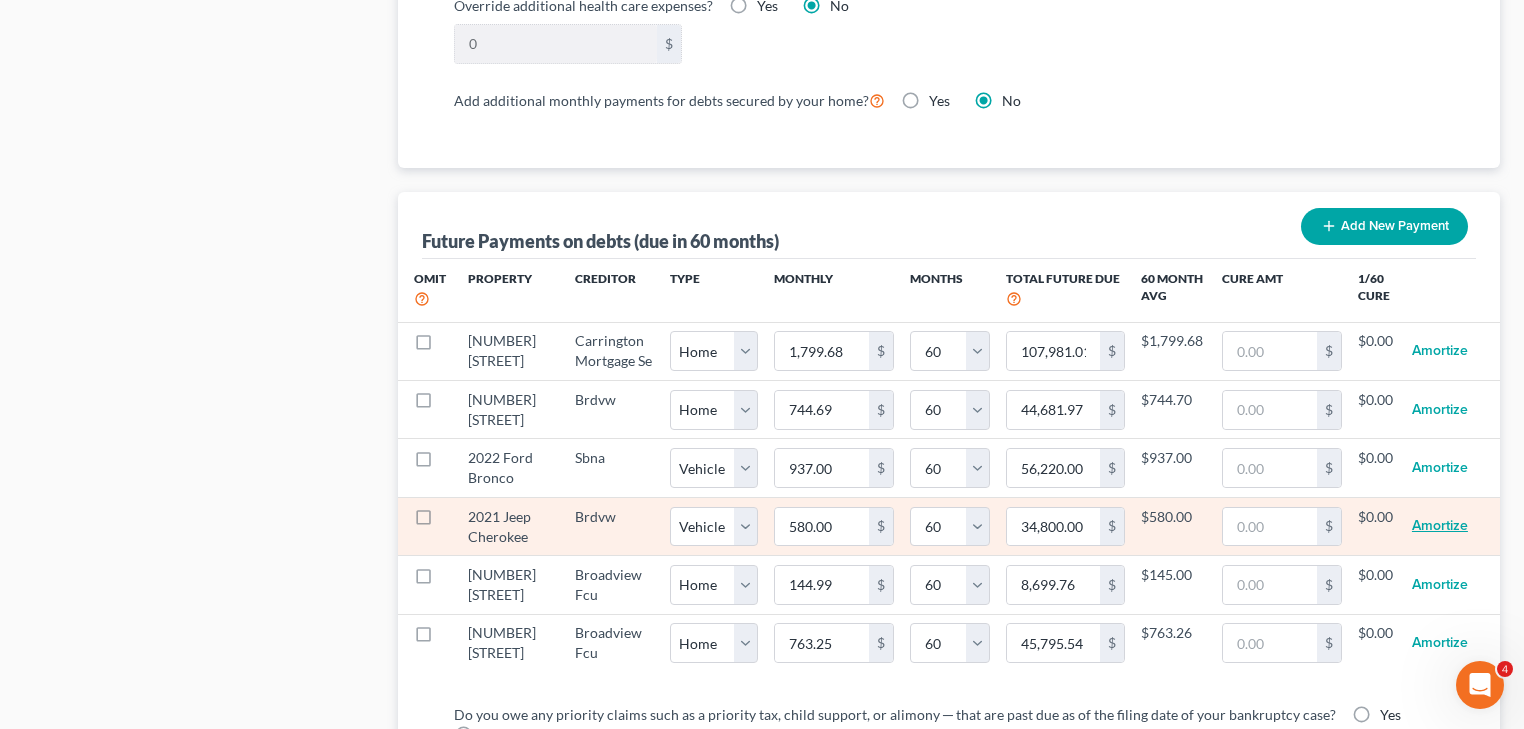 click on "Amortize" at bounding box center [1440, 527] 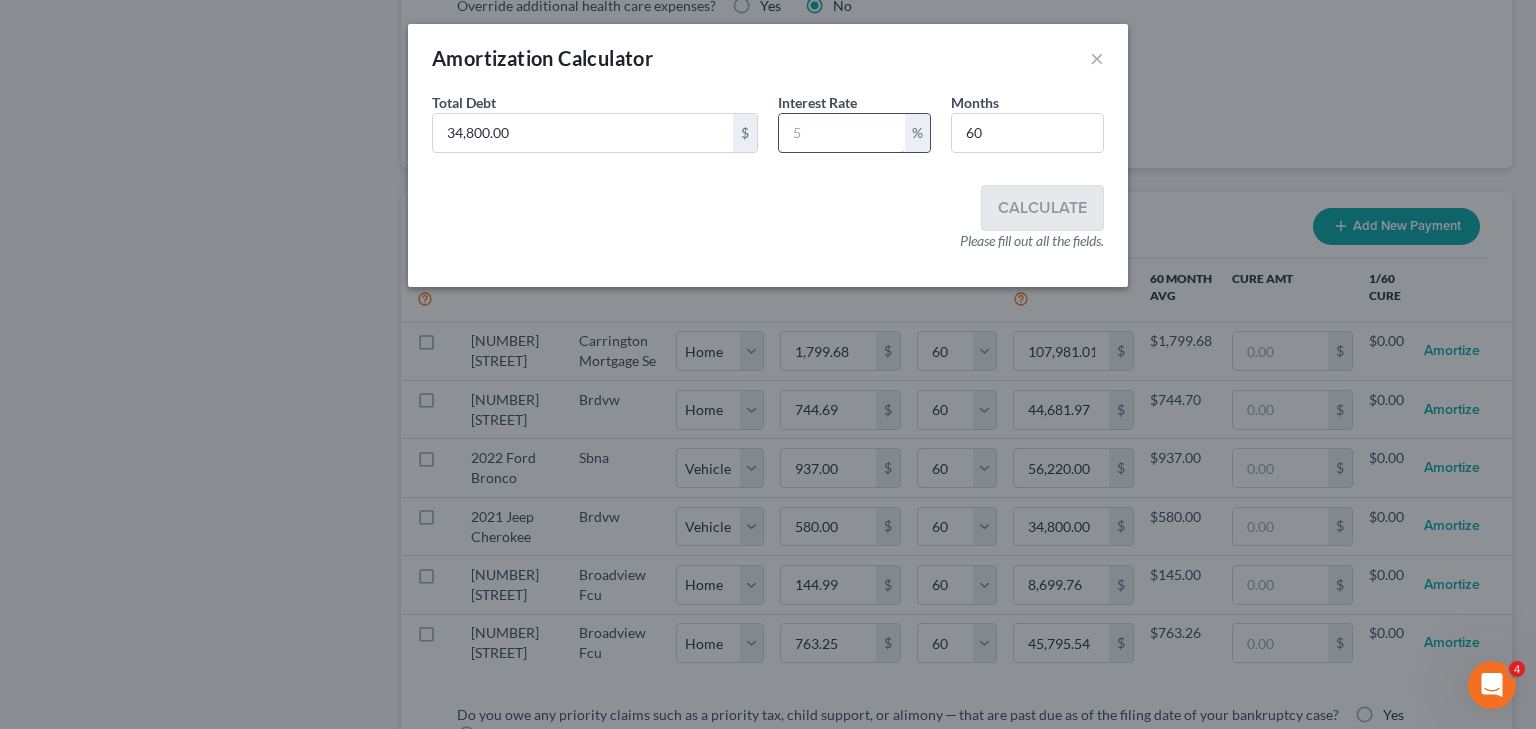click at bounding box center (842, 133) 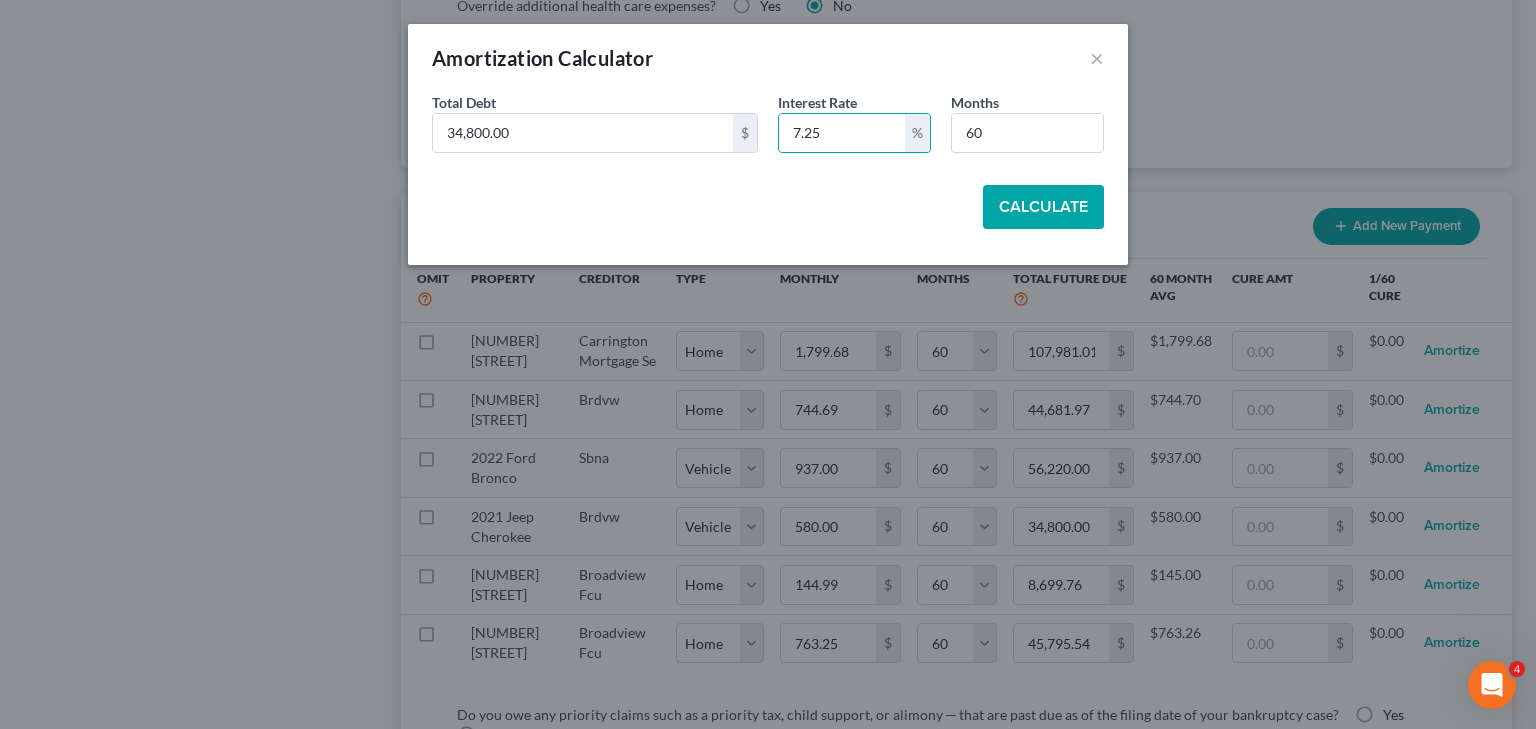 click on "Calculate" at bounding box center [1043, 207] 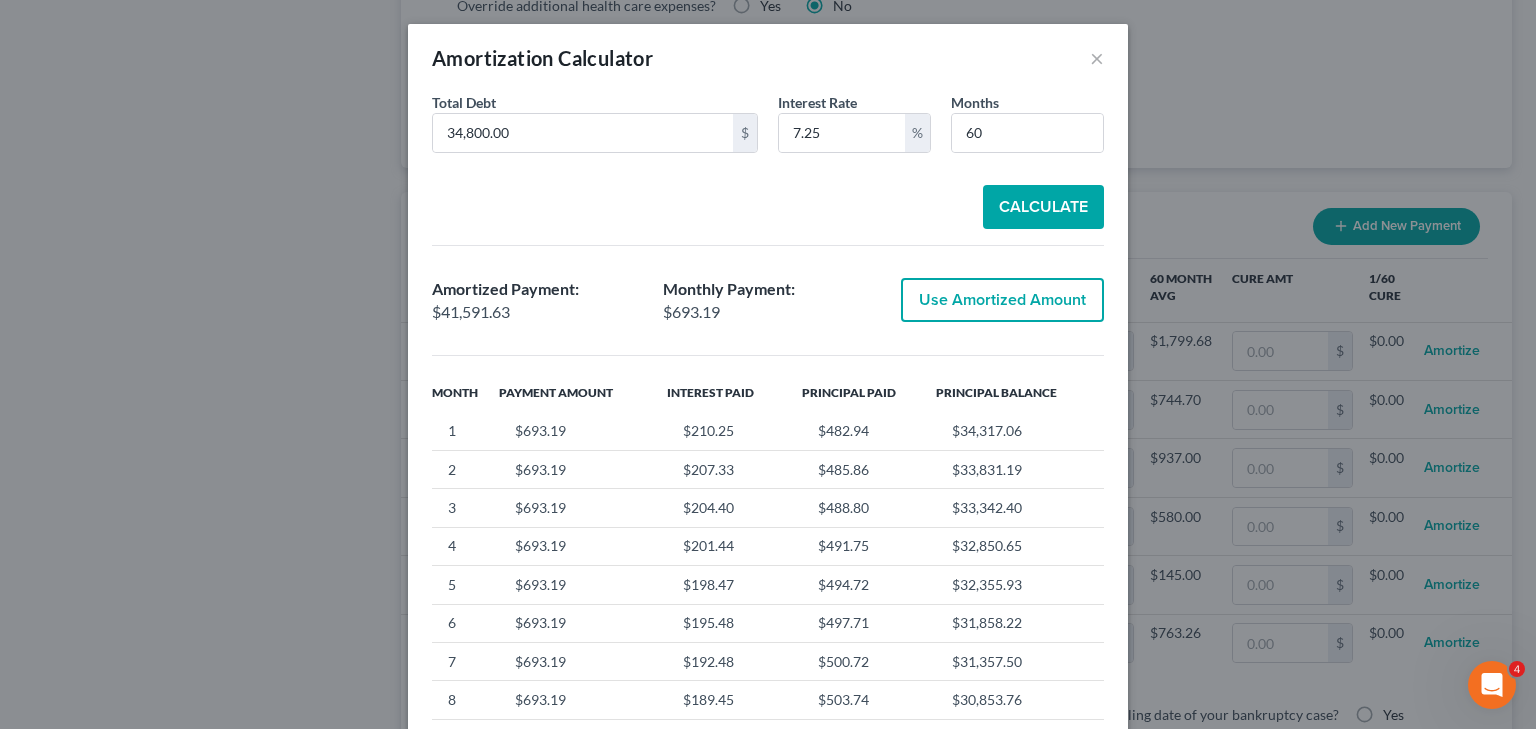 click on "Use Amortized Amount" at bounding box center [1002, 300] 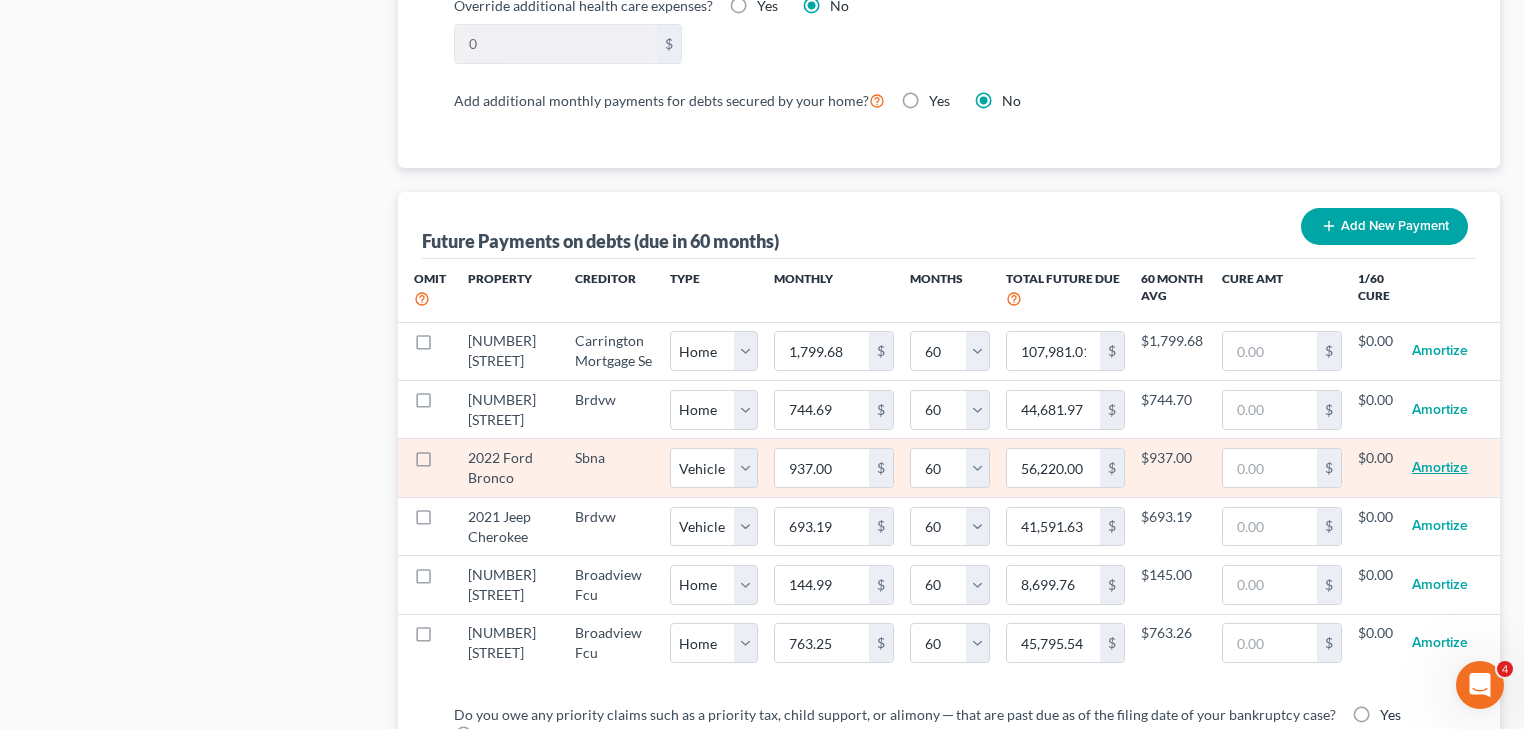 click on "Amortize" at bounding box center (1440, 468) 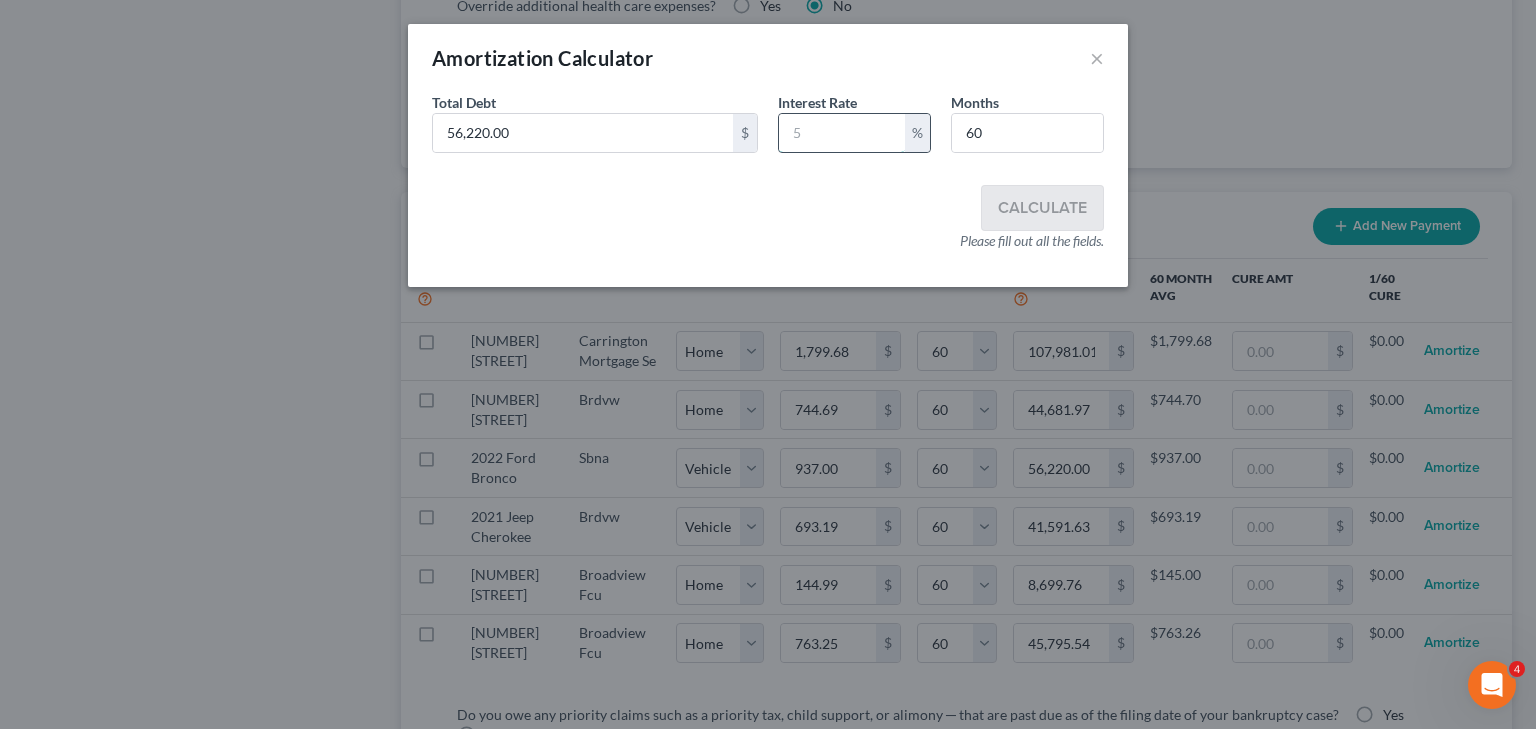 click at bounding box center (842, 133) 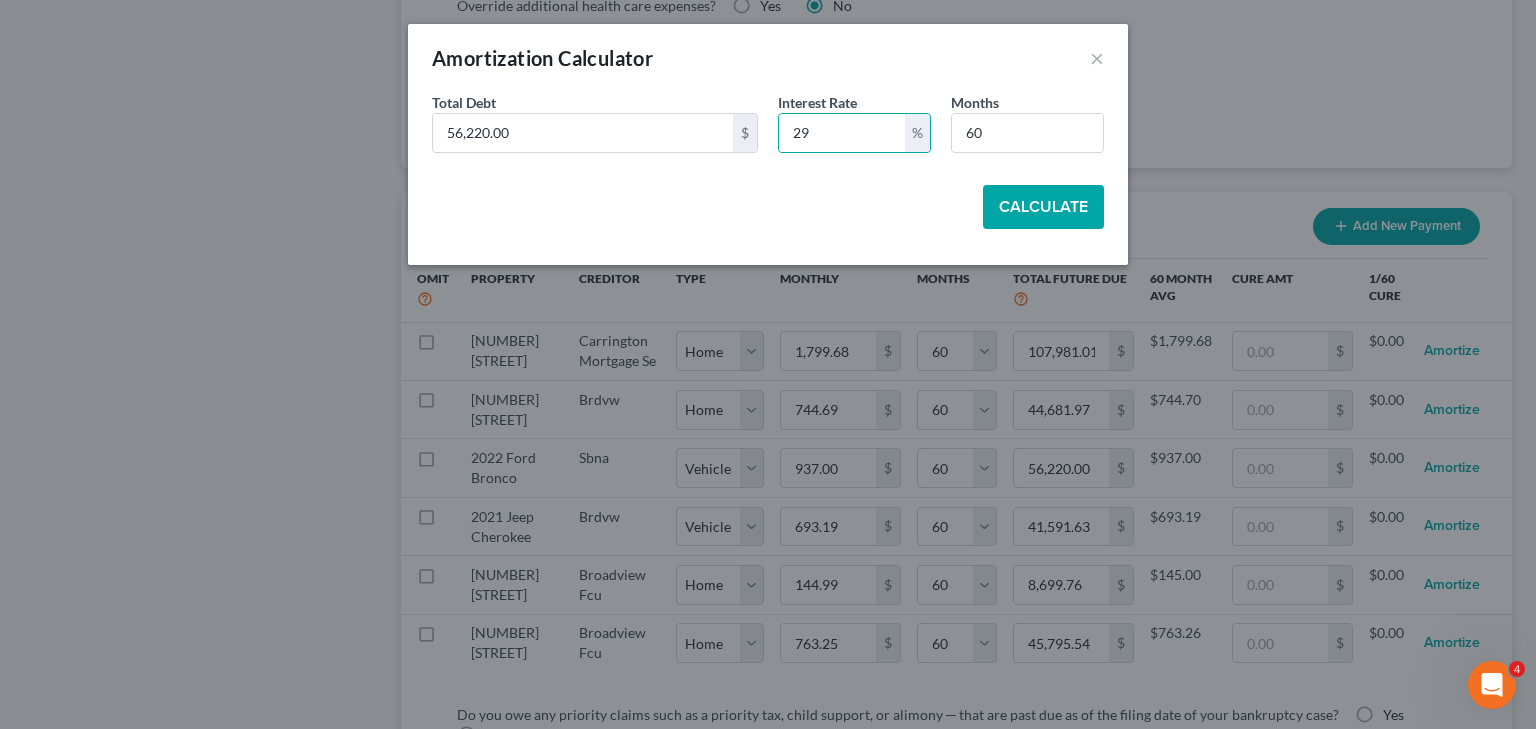 click on "Calculate" at bounding box center (1043, 207) 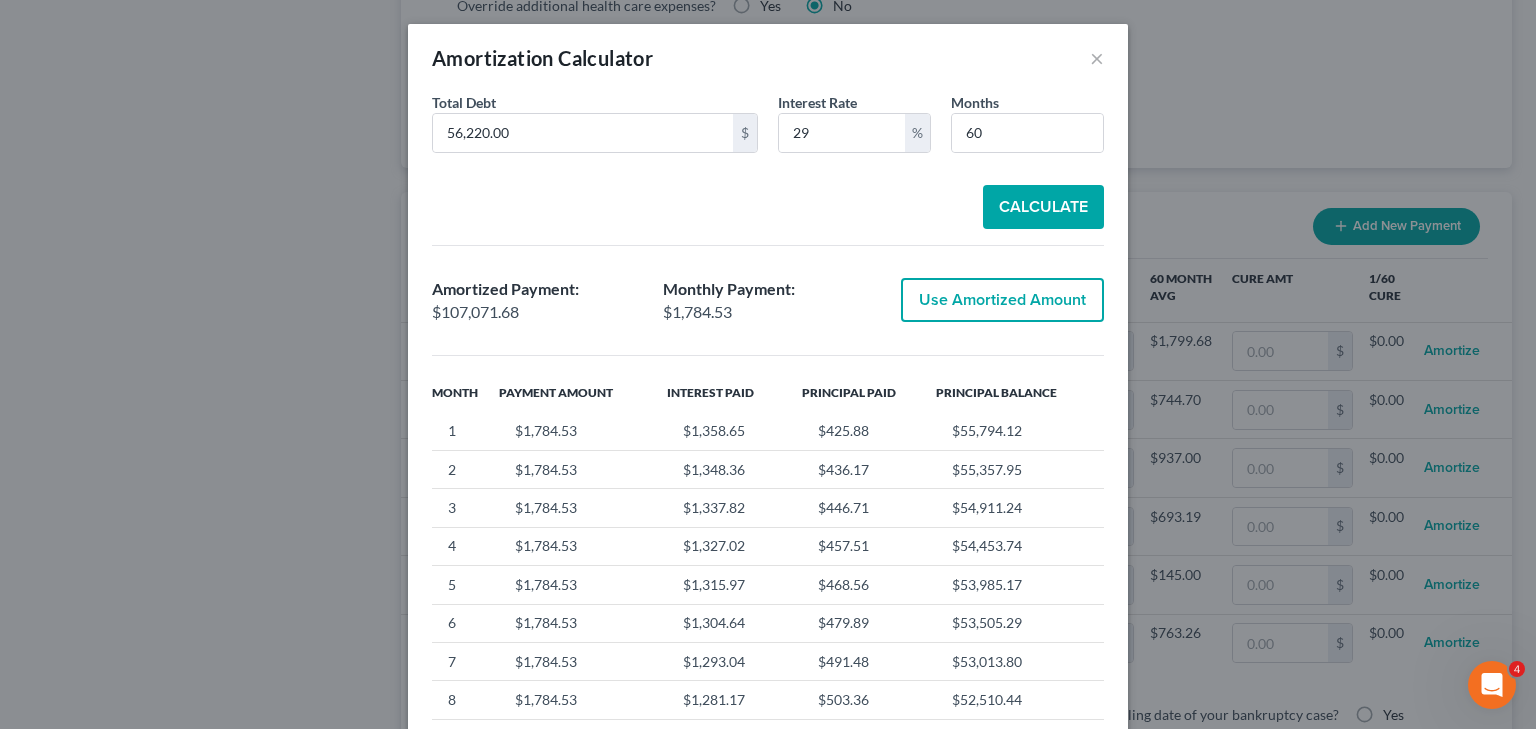 click on "Use Amortized Amount" at bounding box center (1002, 300) 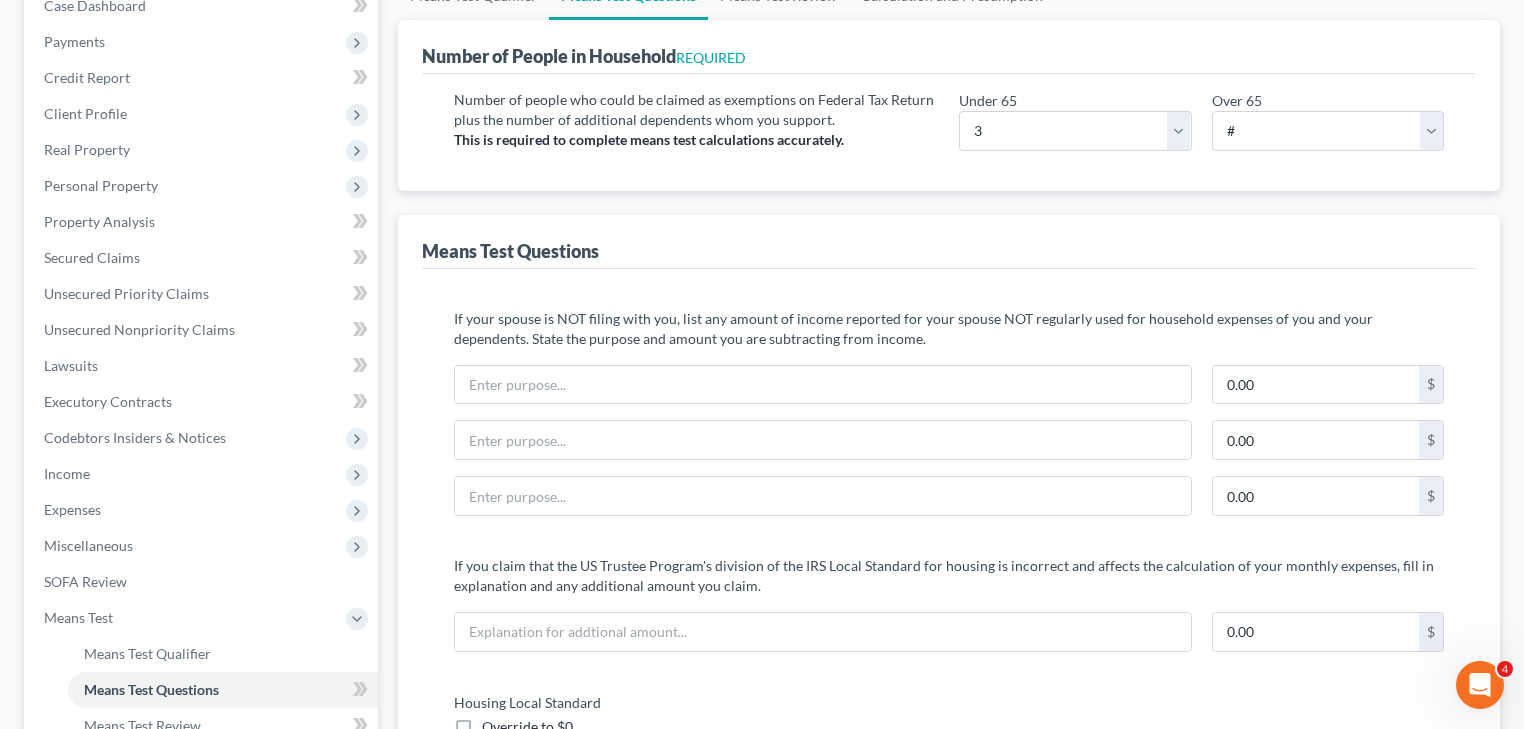 scroll, scrollTop: 0, scrollLeft: 0, axis: both 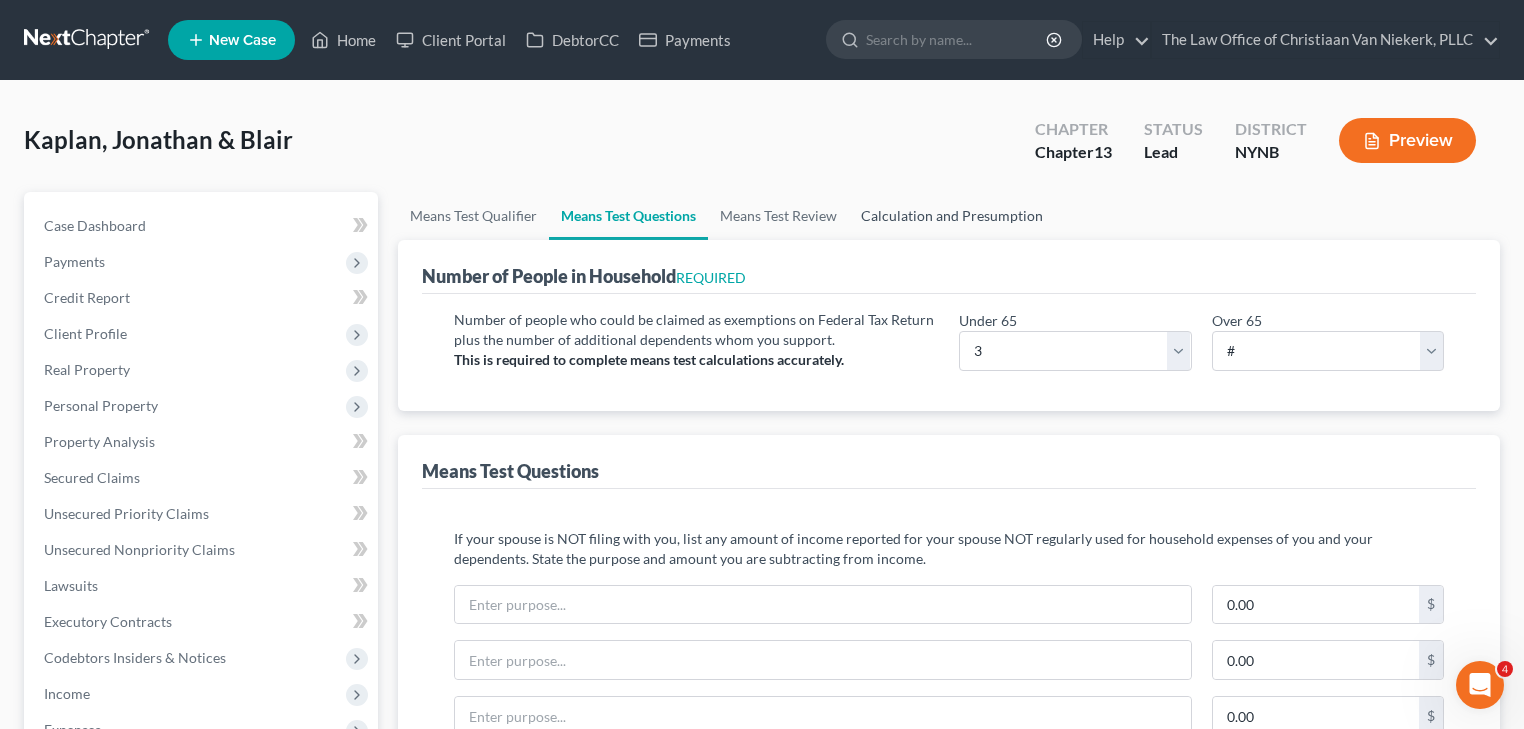 click on "Calculation and Presumption" at bounding box center [952, 216] 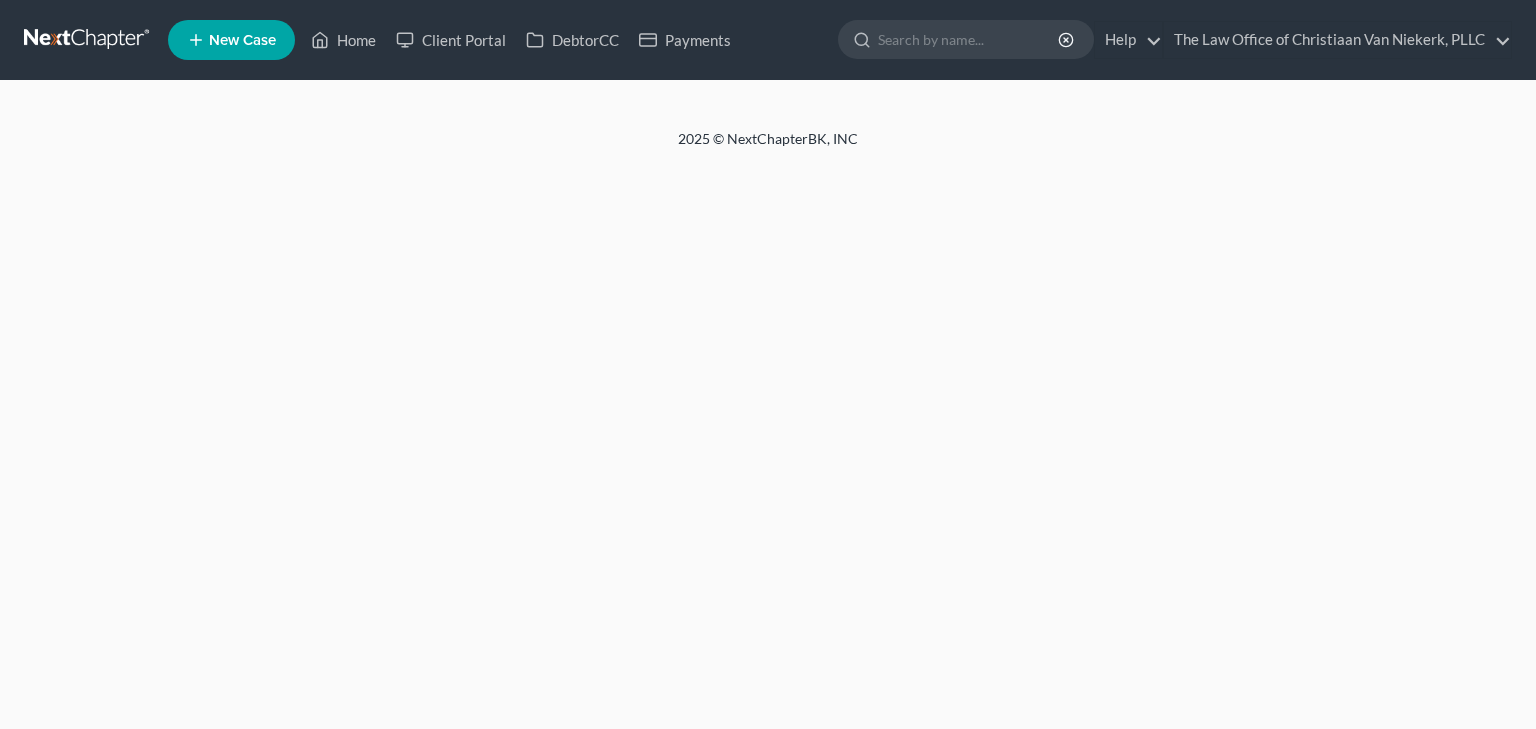 scroll, scrollTop: 0, scrollLeft: 0, axis: both 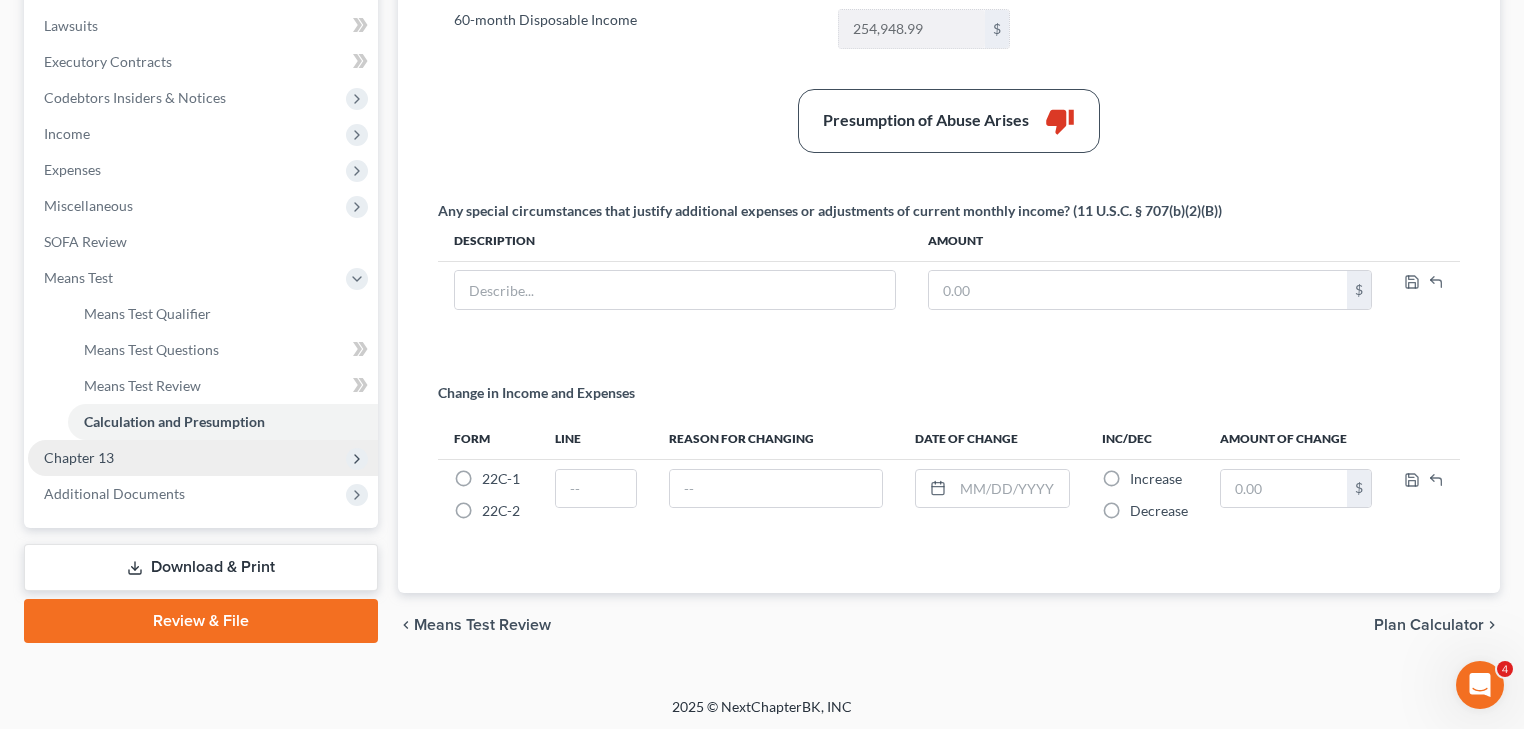 click on "Chapter 13" at bounding box center [203, 458] 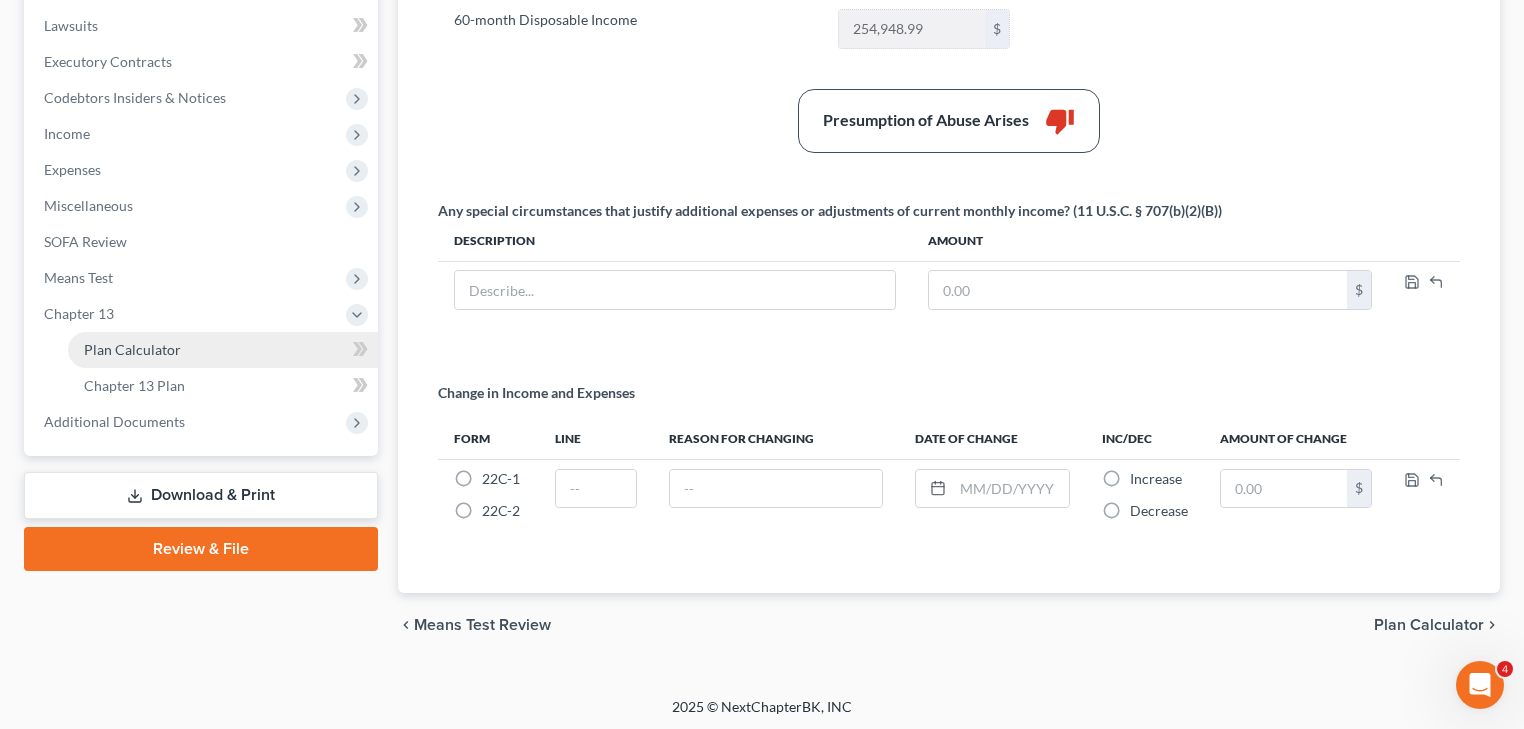click on "Plan Calculator" at bounding box center [132, 349] 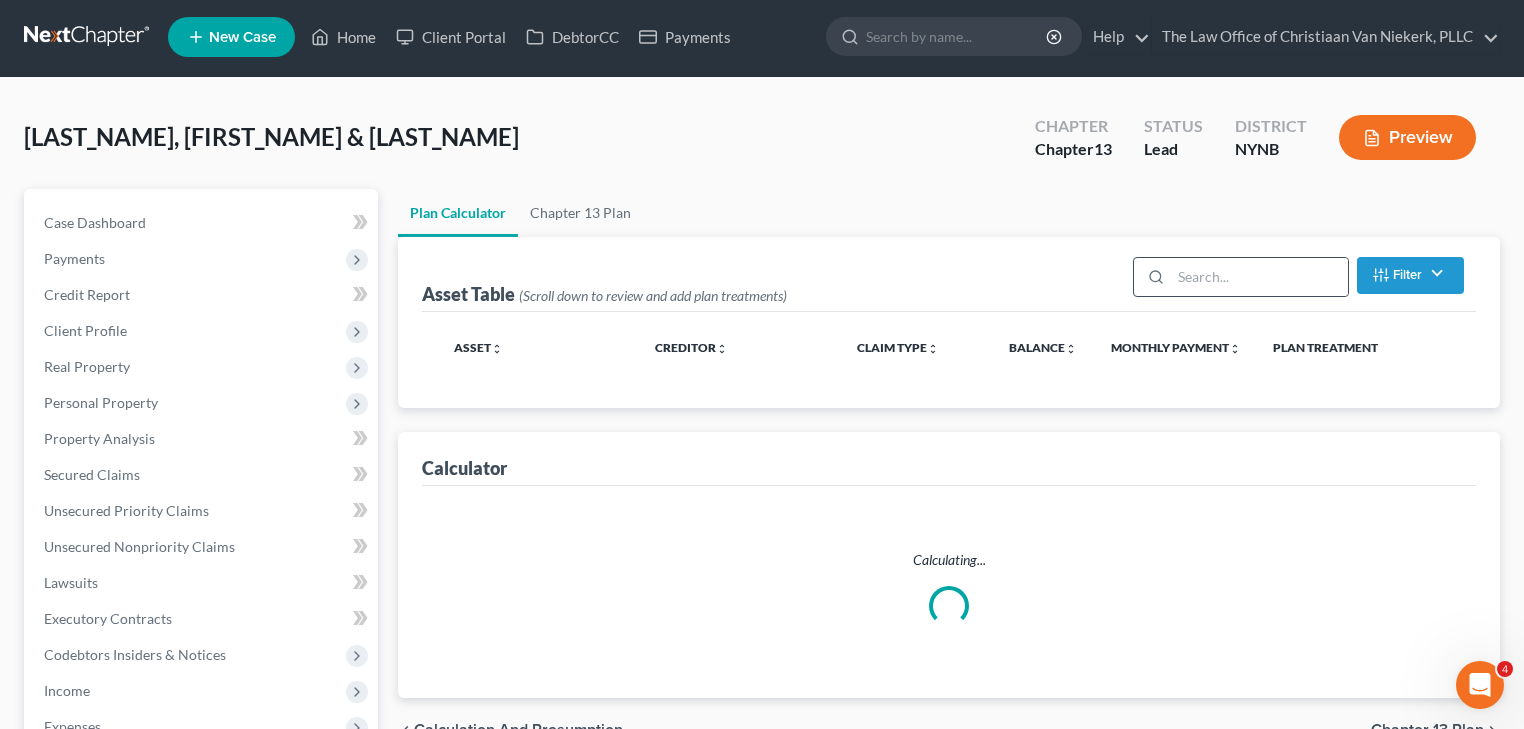 scroll, scrollTop: 0, scrollLeft: 0, axis: both 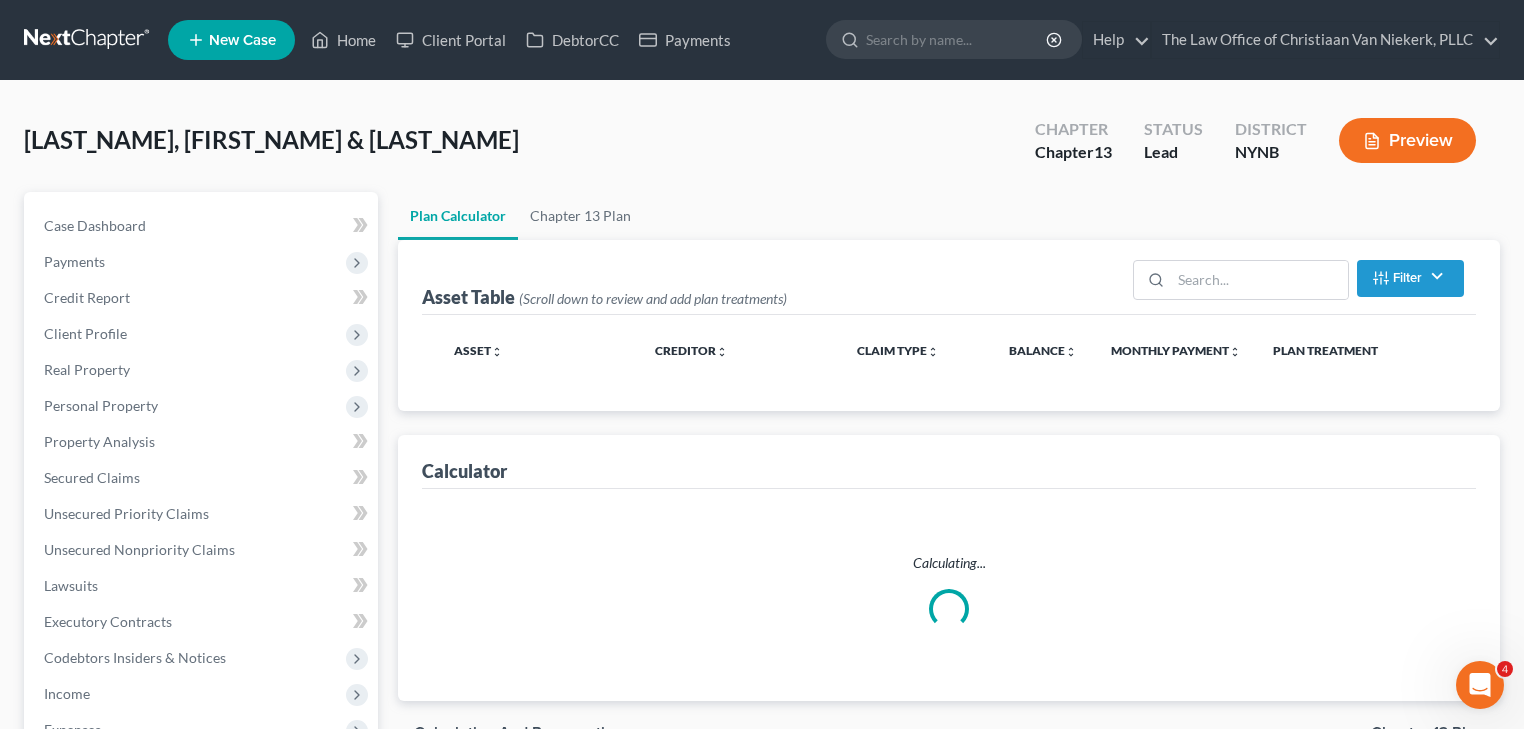 select on "59" 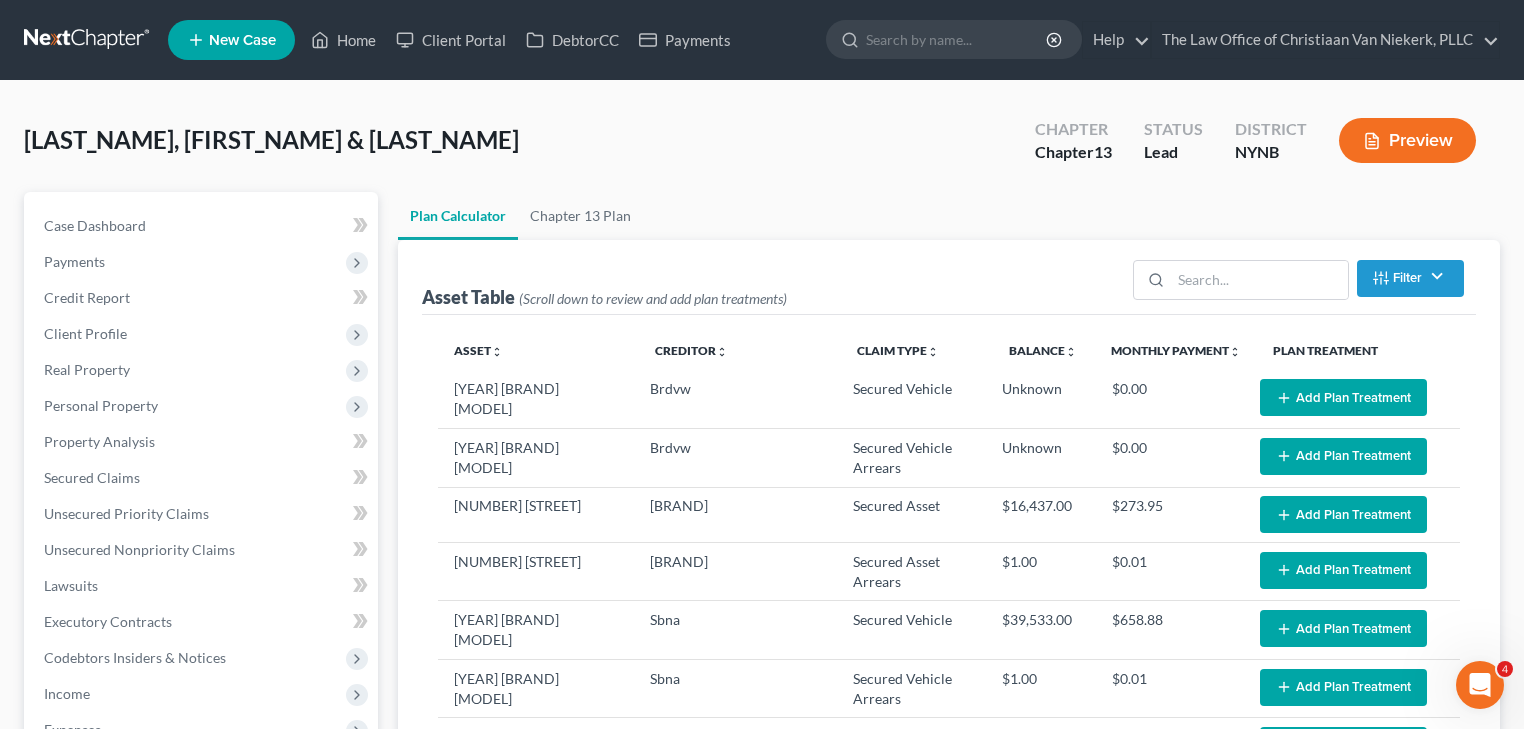 select on "59" 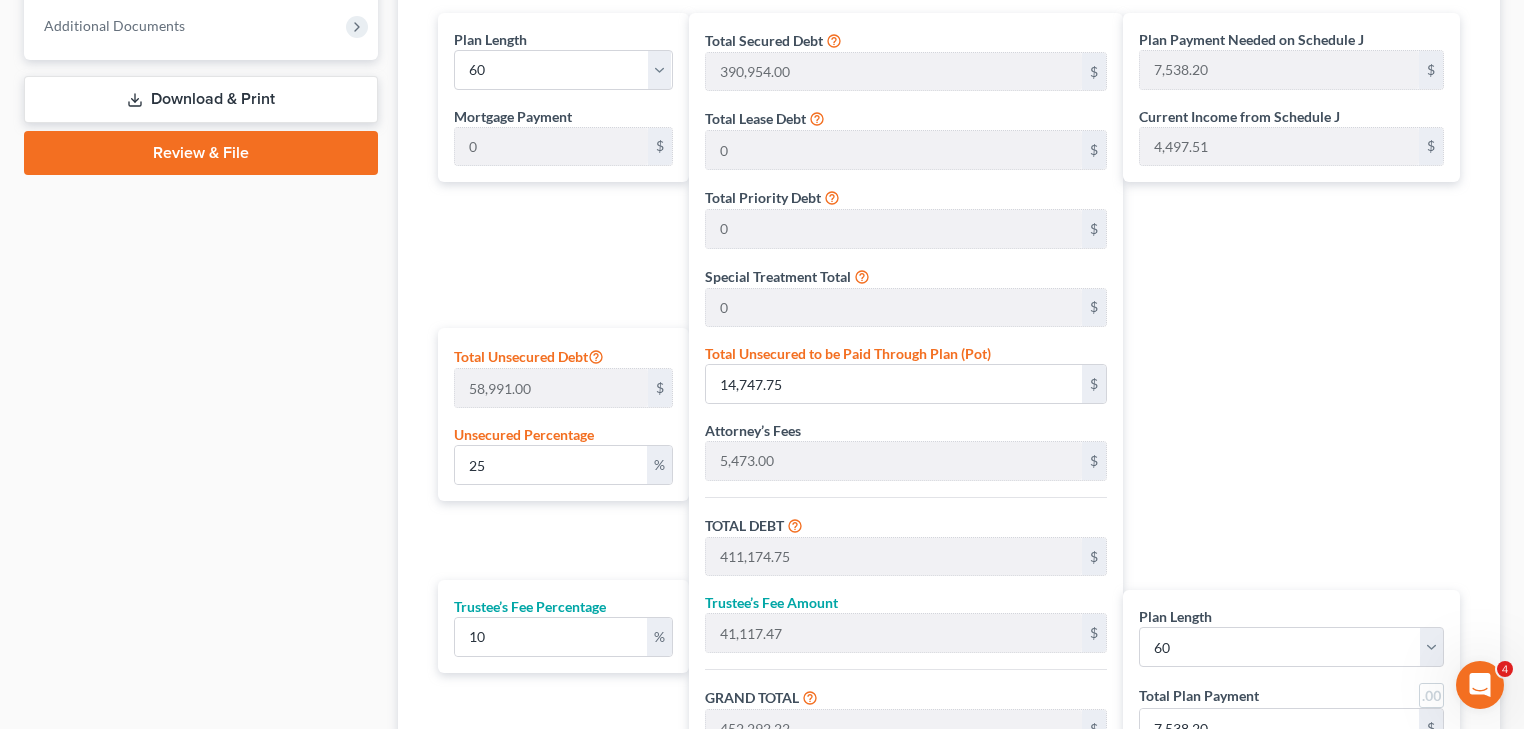 scroll, scrollTop: 959, scrollLeft: 0, axis: vertical 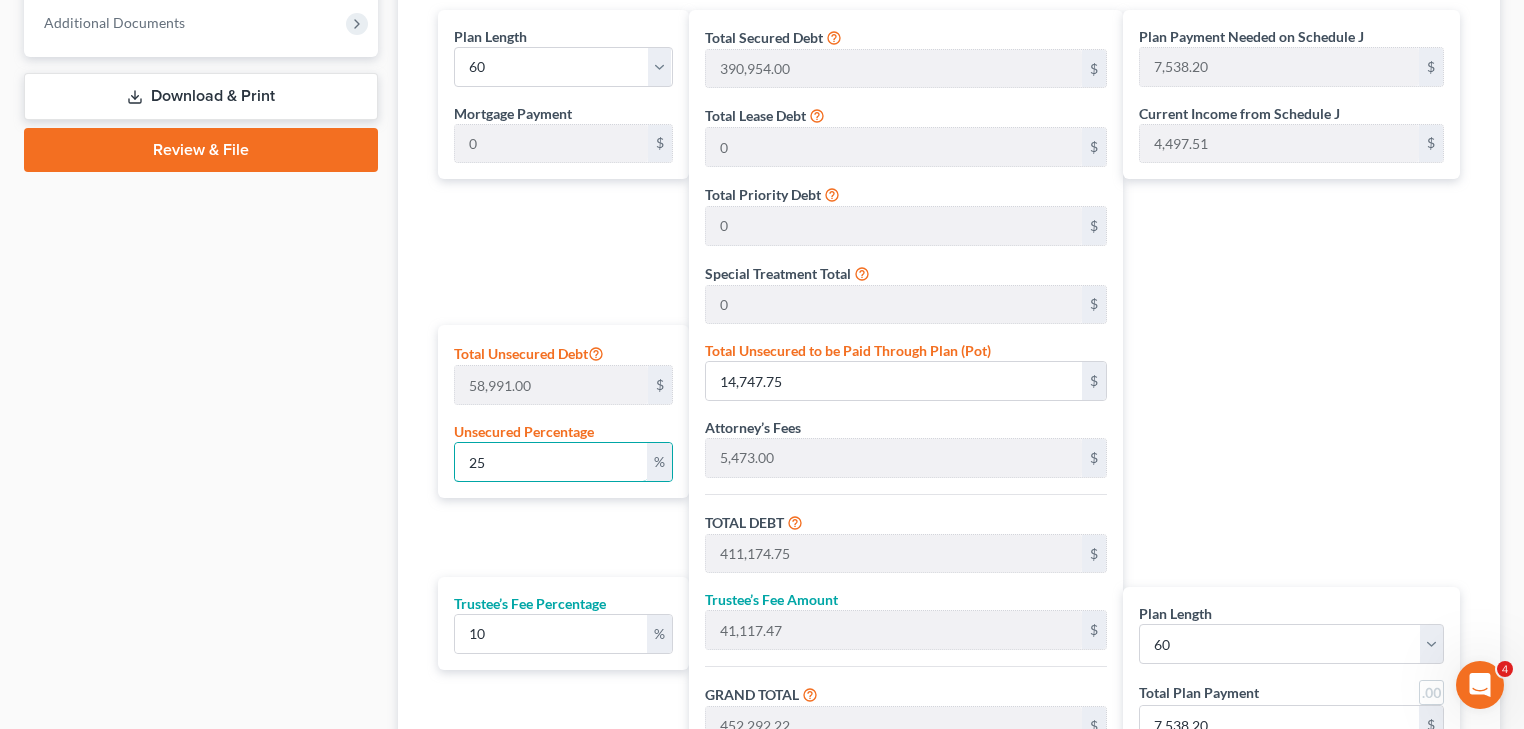 drag, startPoint x: 448, startPoint y: 452, endPoint x: 411, endPoint y: 464, distance: 38.8973 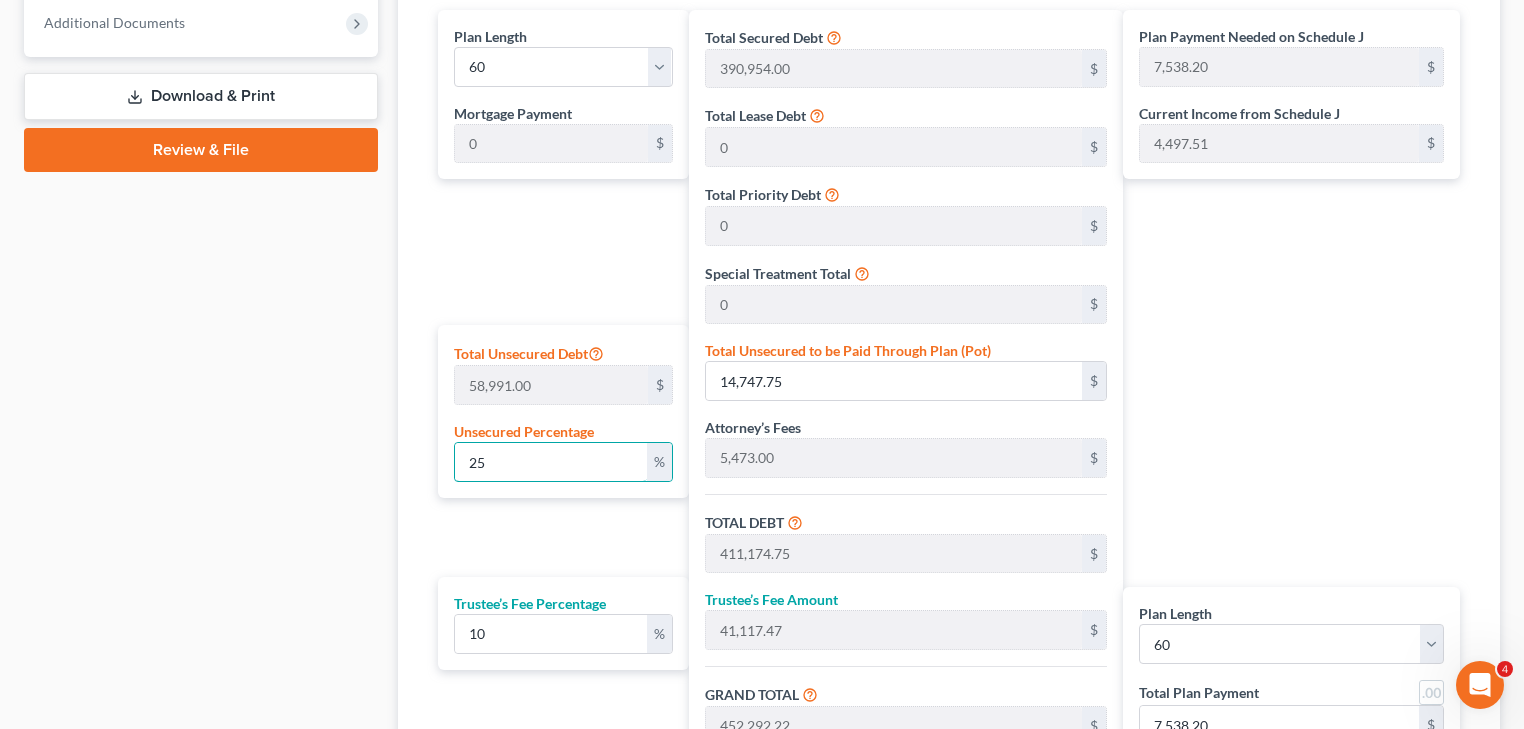 click on "Calculator
Plan Length  1 2 3 4 5 6 7 8 9 10 11 12 13 14 15 16 17 18 19 20 21 22 23 24 25 26 27 28 29 30 31 32 33 34 35 36 37 38 39 40 41 42 43 44 45 46 47 48 49 50 51 52 53 54 55 56 57 58 59 60 61 62 63 64 65 66 67 68 69 70 71 72 73 74 75 76 77 78 79 80 81 82 83 84 Mortgage Payment 0 $ Total Unsecured Debt  58,991.00 $ Unsecured Percentage 25 % Trustee’s Fee Percentage 10 % Total Secured Debt   390,954.00 $ Total Lease Debt   0 $ Total Priority Debt   0 $ Special Treatment Total   0 $ Total Unsecured to be Paid Through Plan (Pot) 14,747.75 $ Attorney’s Fees 5,473.00 $ TOTAL DEBT   411,174.75 $ Trustee’s Fee Amount 41,117.47 $ GRAND TOTAL   452,292.22 $ Download Chapter 13 Receipt Plan Payment Needed on Schedule J 7,538.20 $ Current Income from Schedule J 4,497.51 $ Plan Length  1 2 3 4 5 6 7 8 9 10 11 12 13 14 15 16 17 18 19 20 21 22 23 24 25 26 27 28 29 30 31 32 33 34 35 36 37 38 39 40 41 42 43 44 45 46 47 48 49 50 51 52 53 54 55 56 57 58 59 60 61 62 63 64 65 66 67 68 69 70 71 72 73 74 75 76 $" at bounding box center [949, 393] 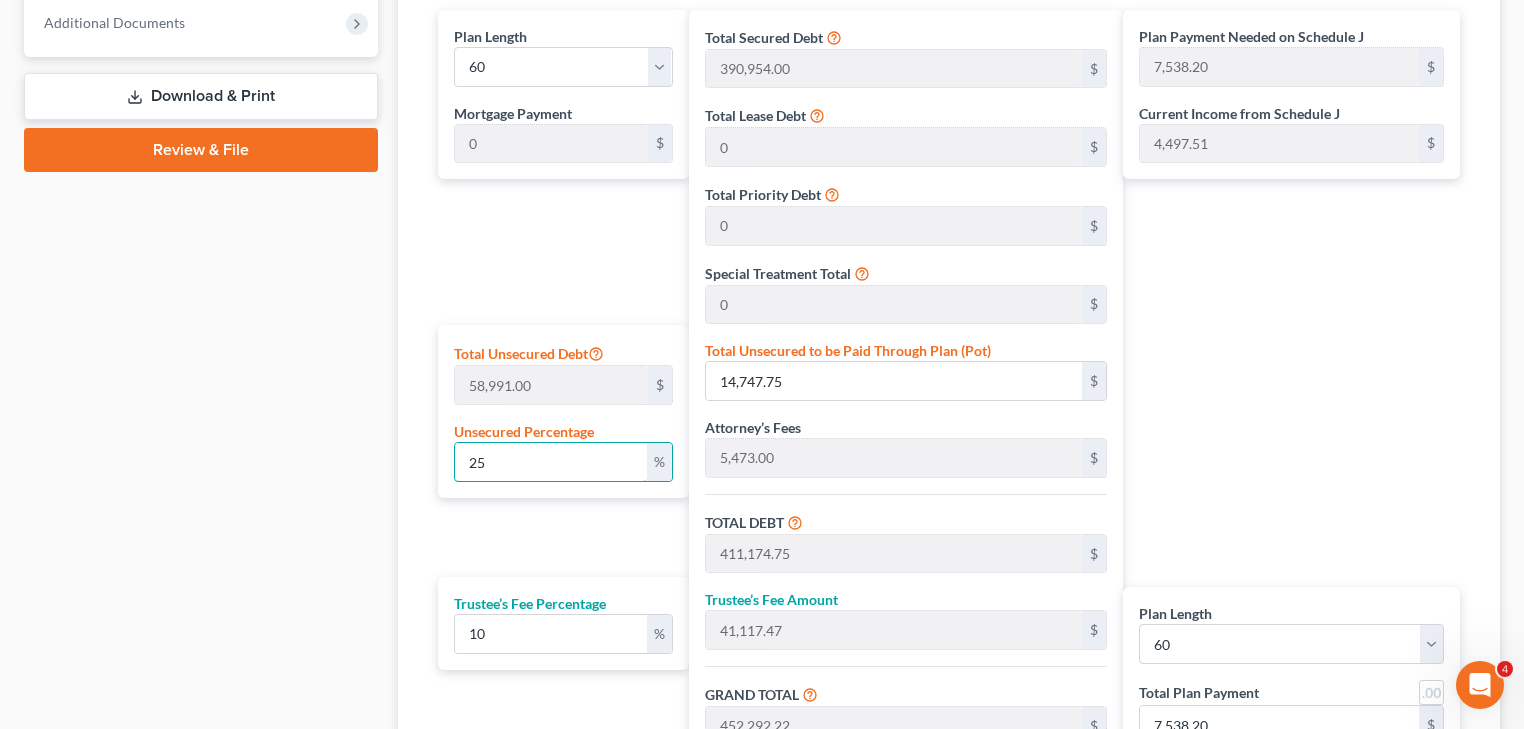 type on "589.91" 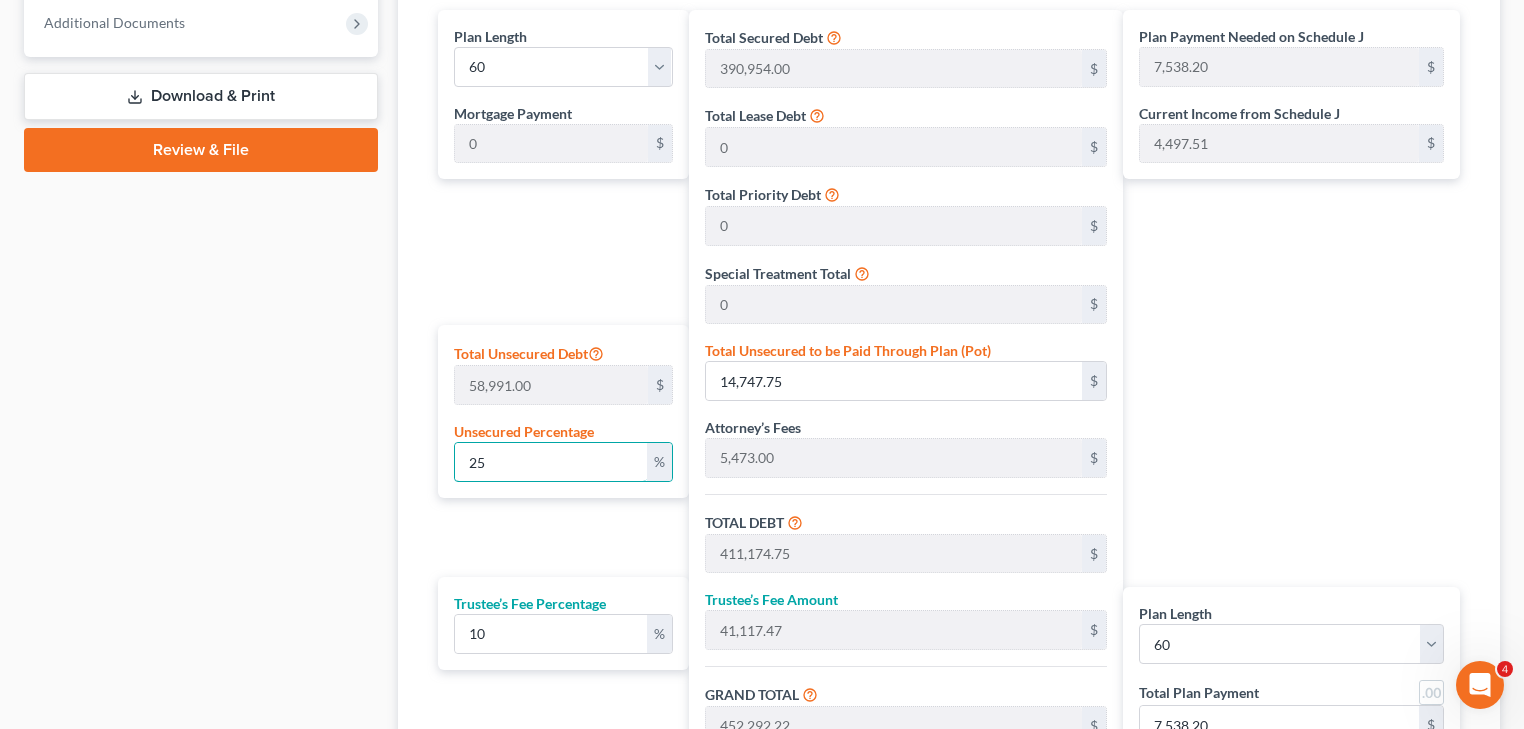 type on "436,718.60" 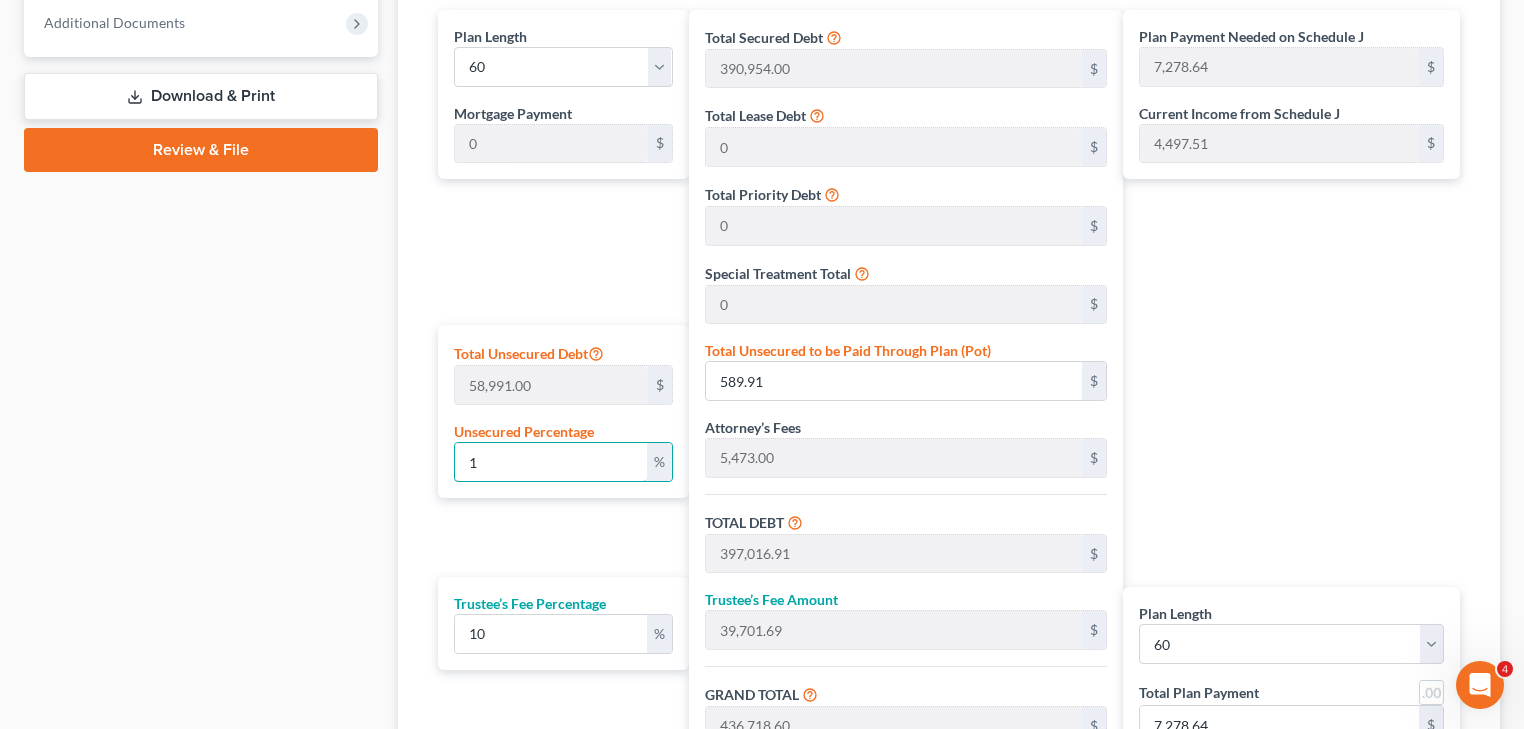 type on "10" 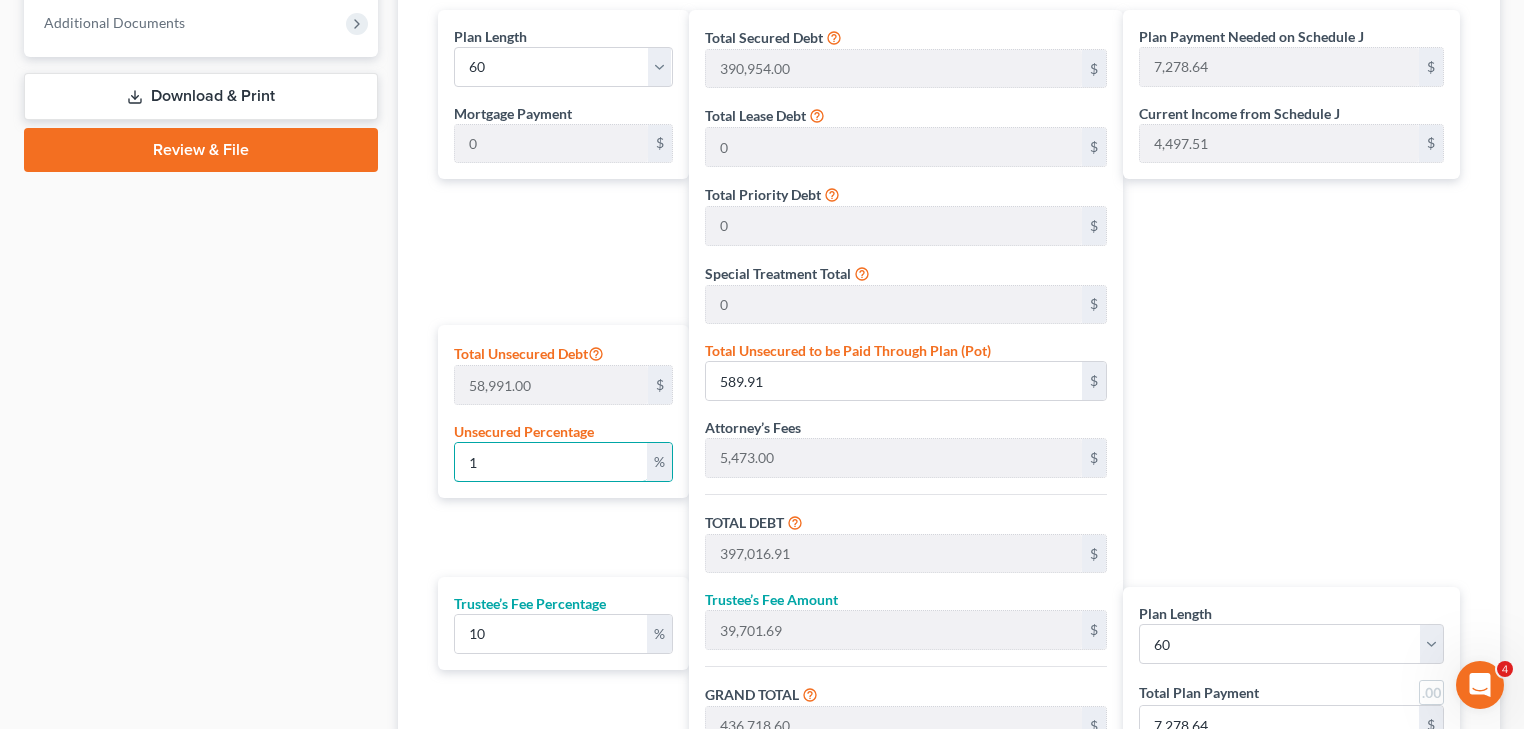 type on "5,899.10" 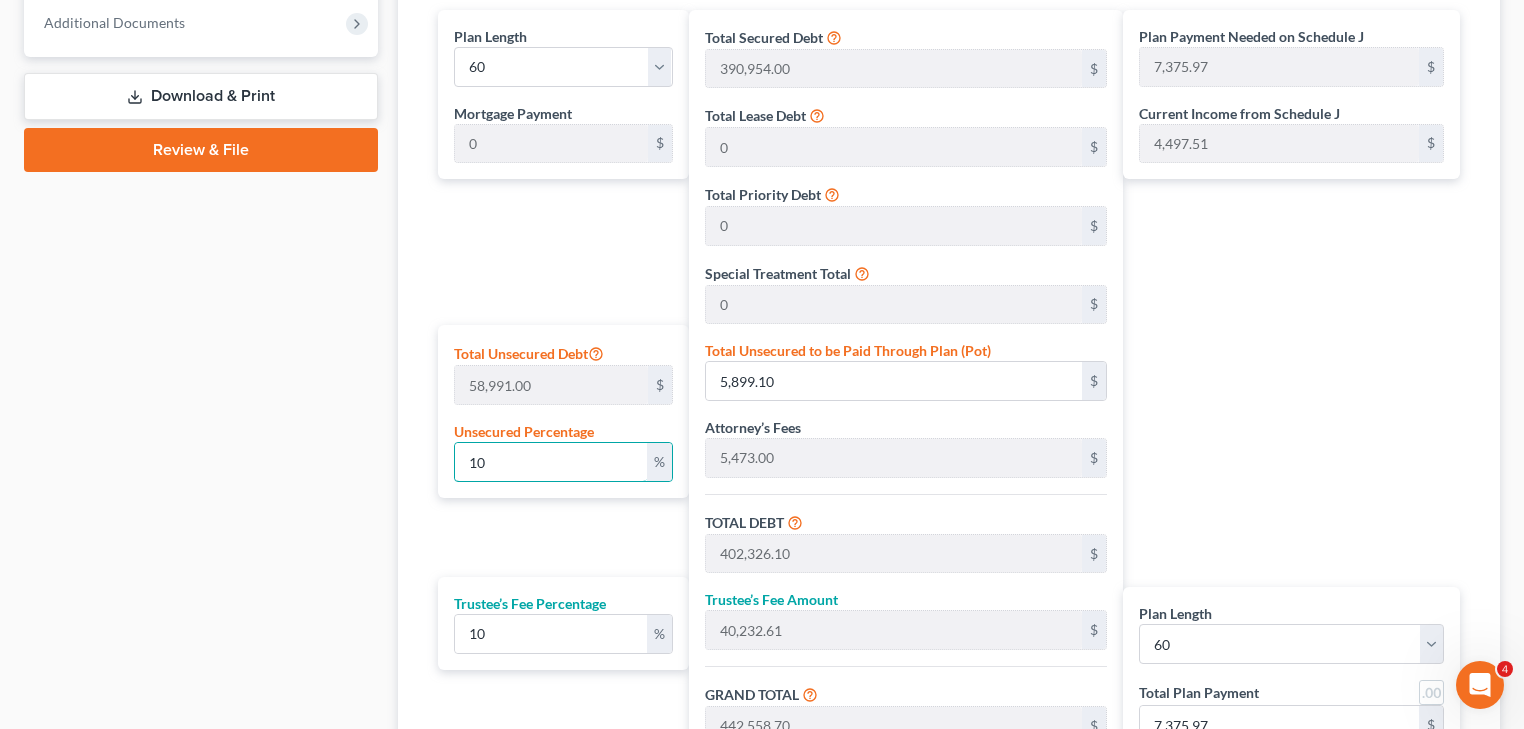type on "100" 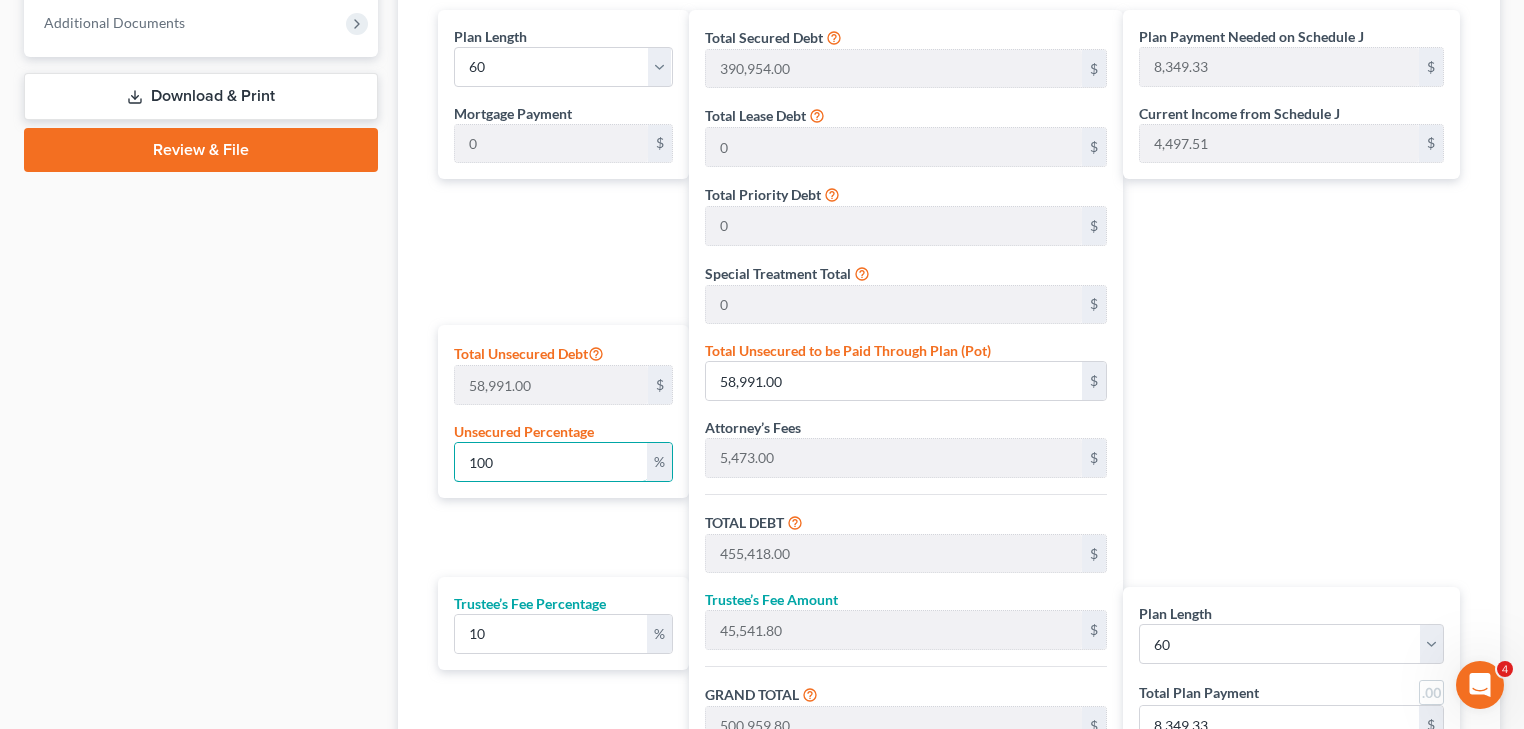 type on "100" 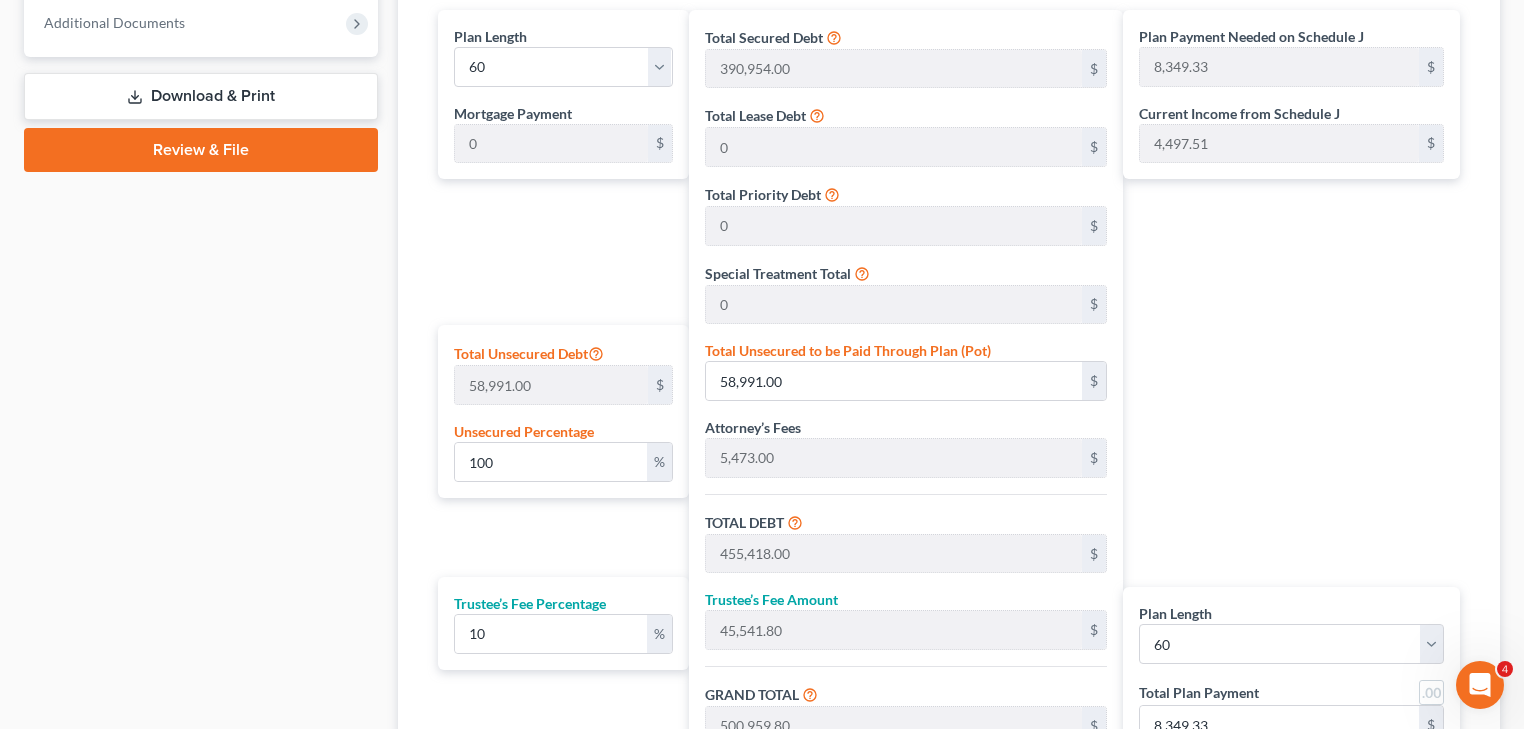 click on "Case Dashboard
Payments
Invoices
Payments
Payments
Credit Report
Client Profile" at bounding box center (201, 71) 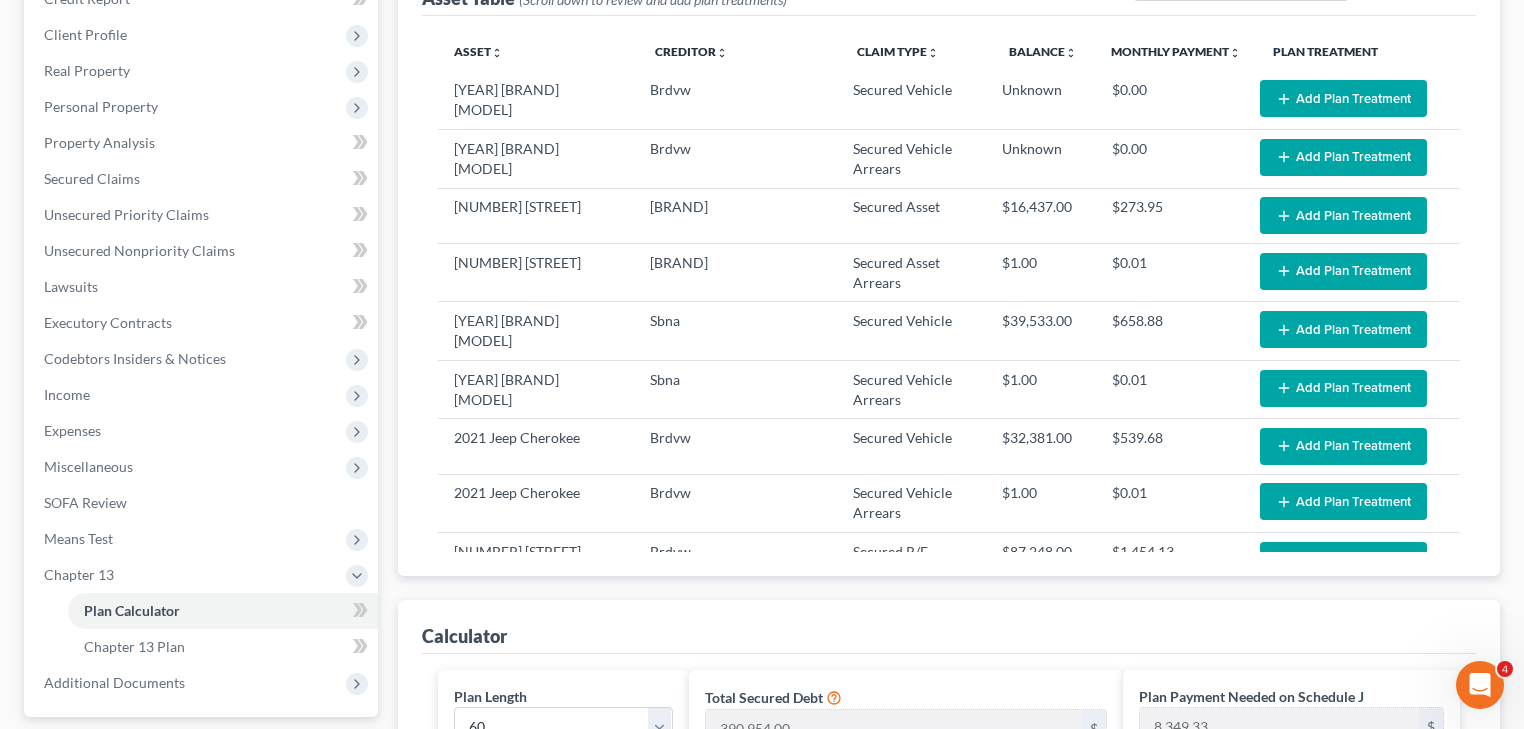 scroll, scrollTop: 0, scrollLeft: 0, axis: both 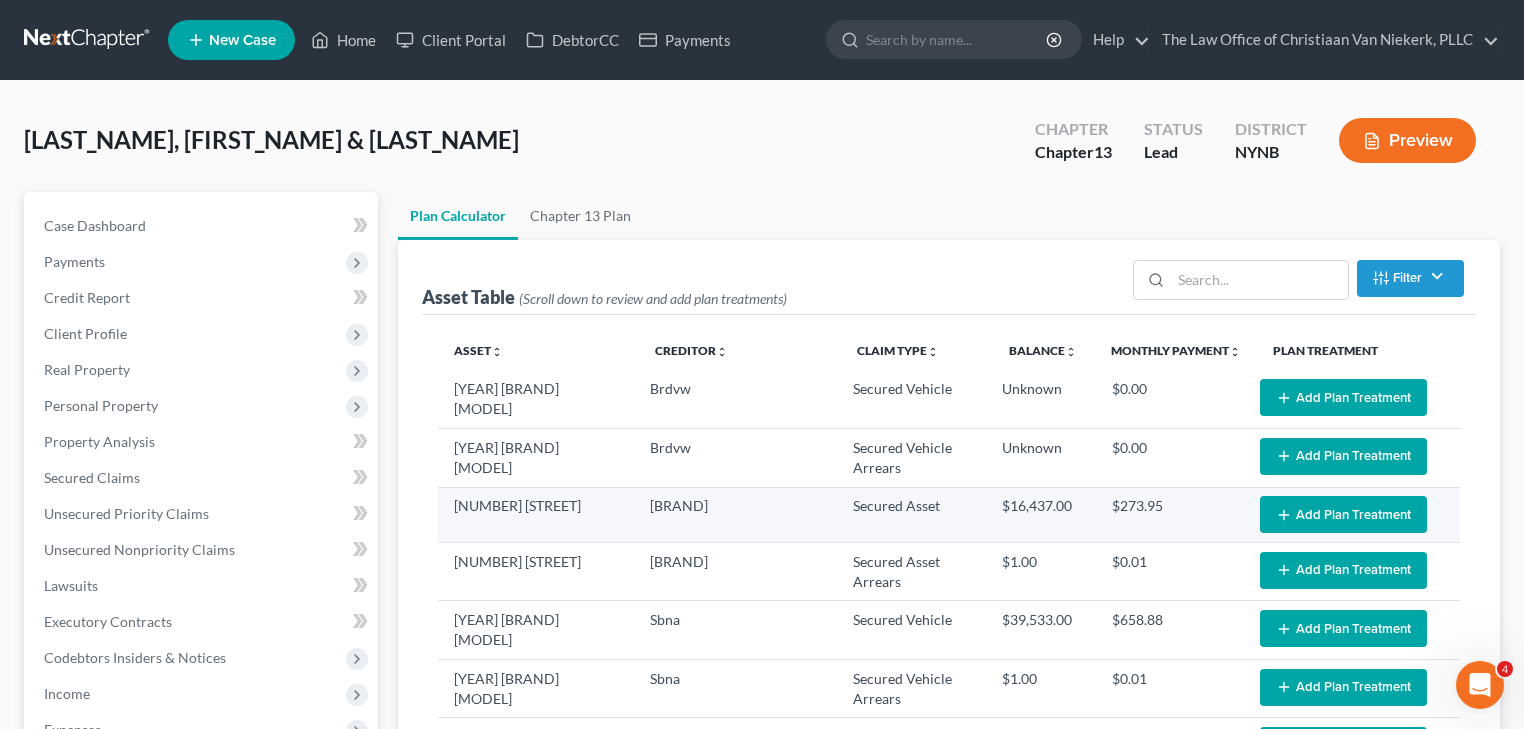 click on "Add Plan Treatment" at bounding box center (1343, 514) 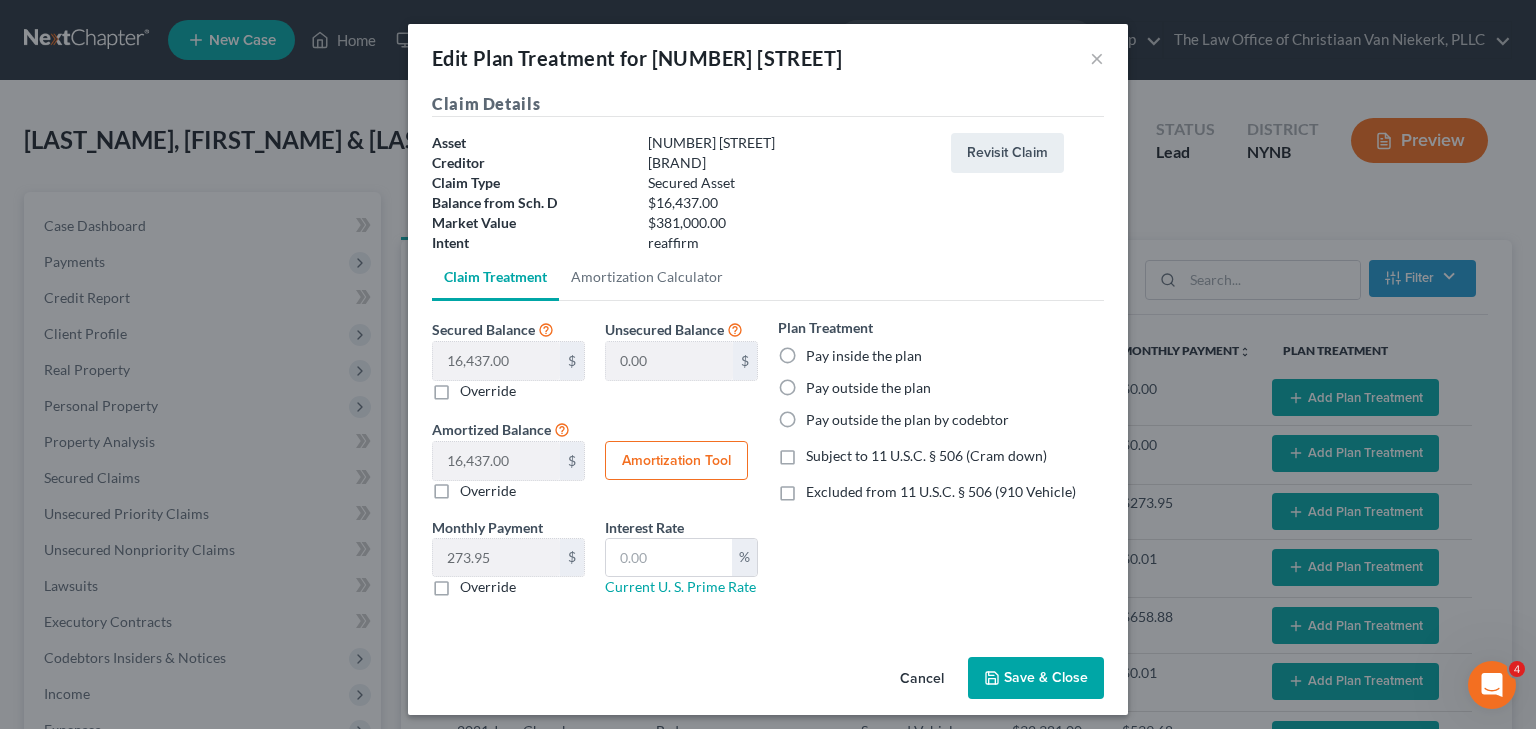 click on "Pay outside the plan" at bounding box center [868, 388] 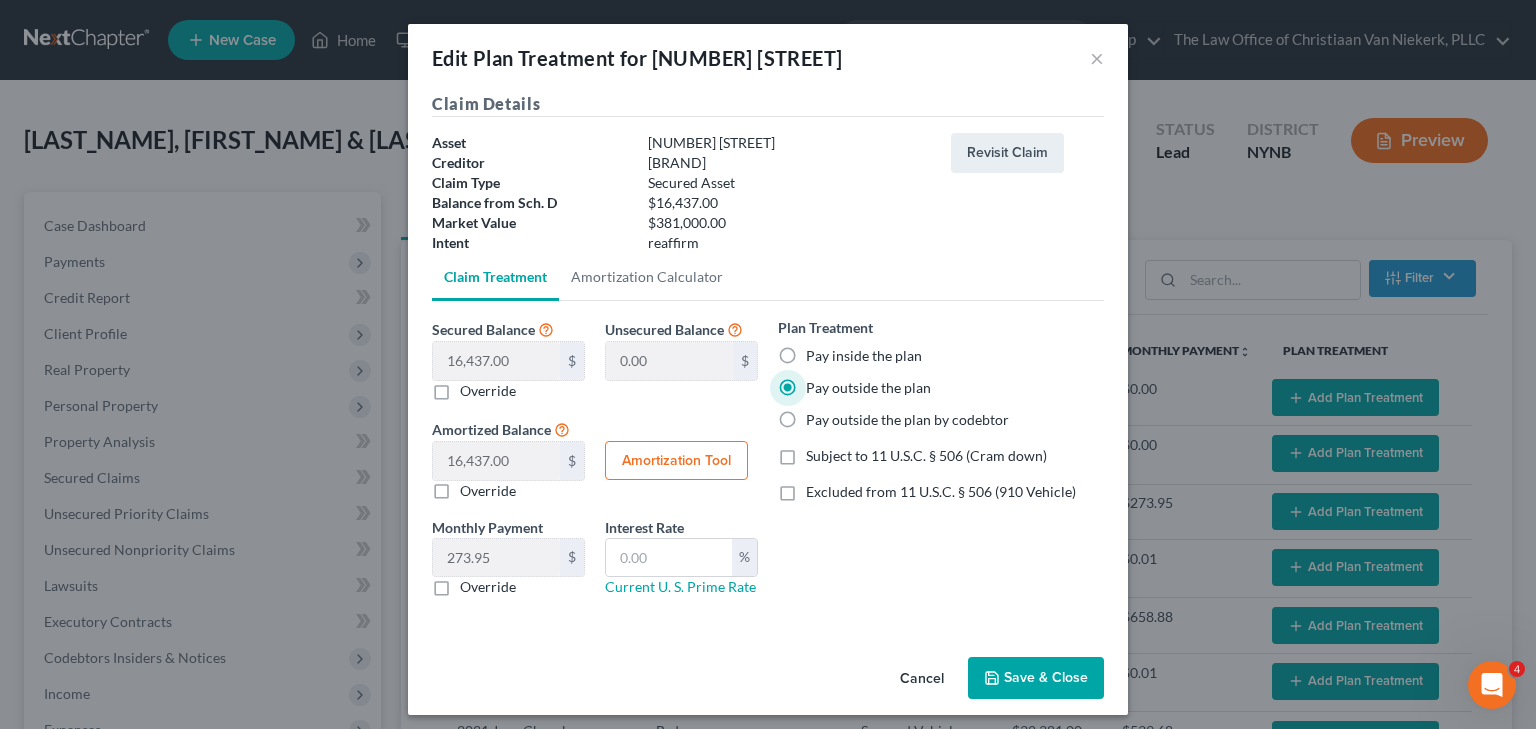 click on "Override" at bounding box center (488, 587) 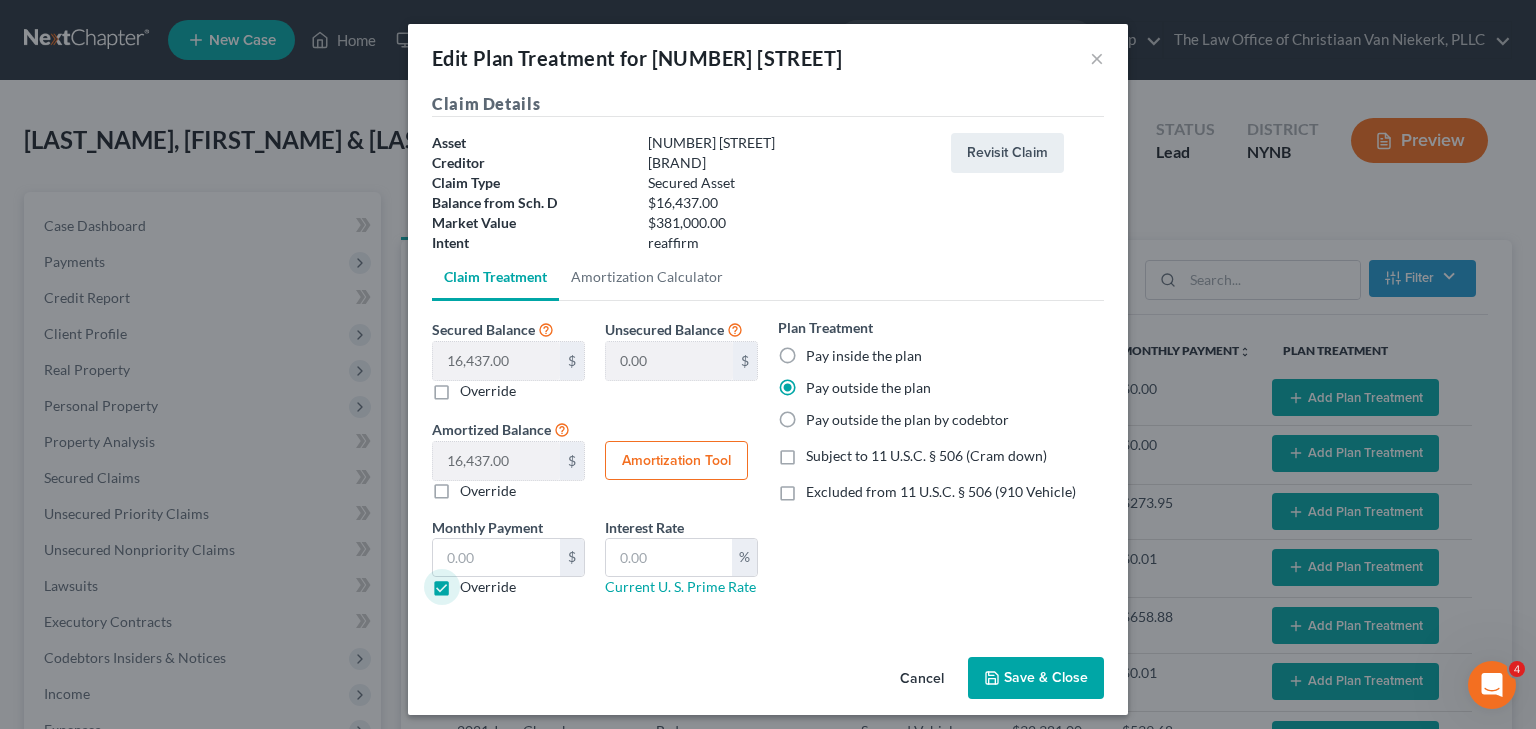 click on "Save & Close" at bounding box center [1036, 678] 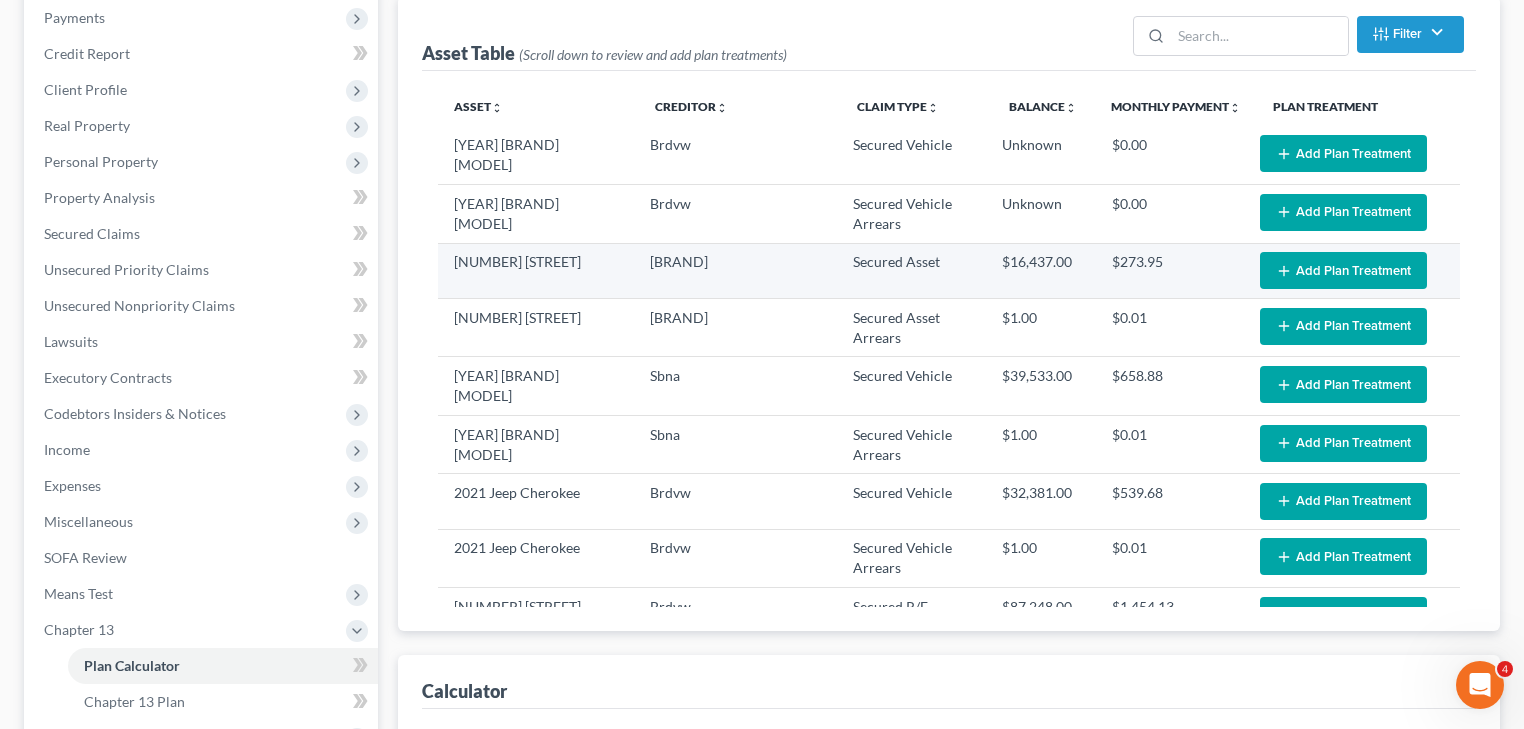 scroll, scrollTop: 320, scrollLeft: 0, axis: vertical 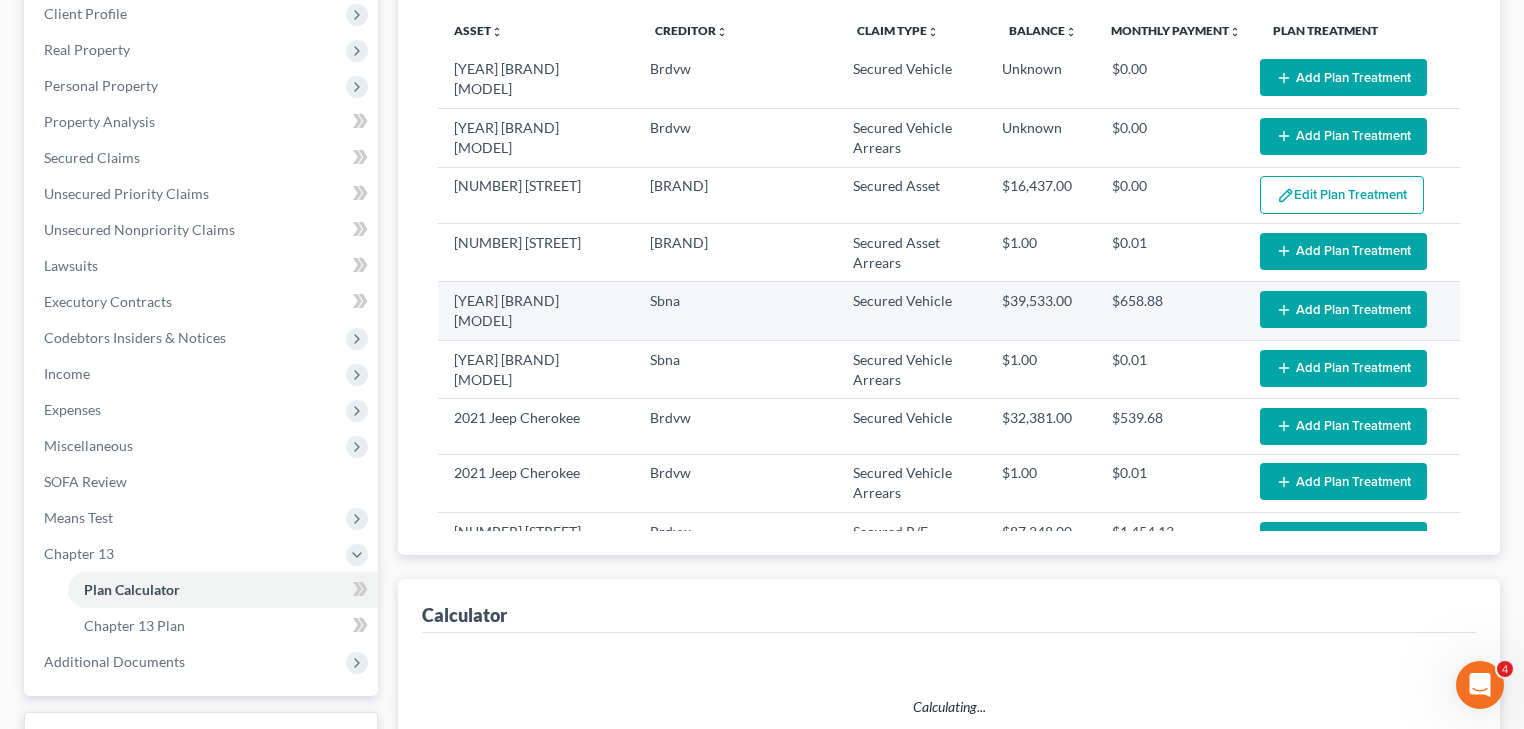 select on "59" 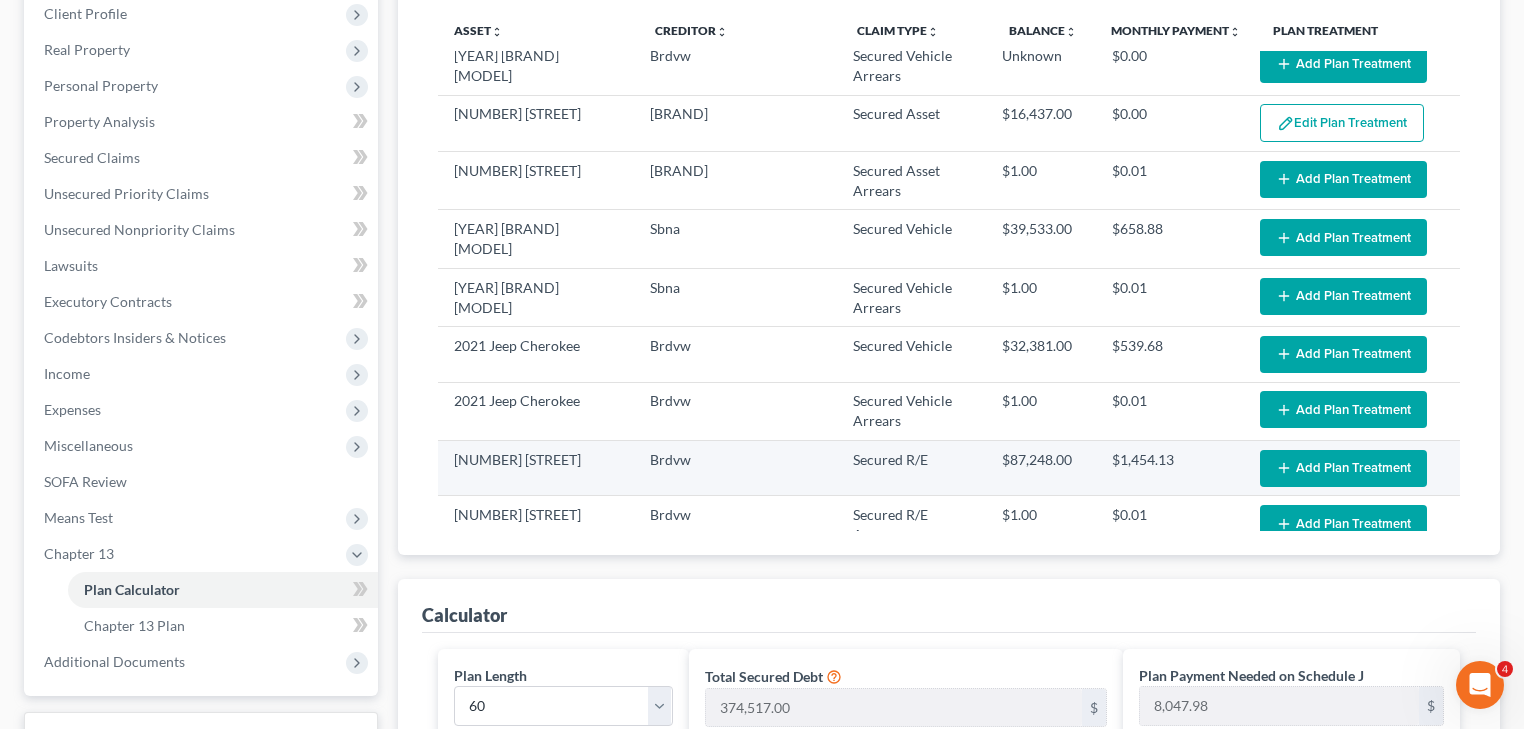 scroll, scrollTop: 160, scrollLeft: 0, axis: vertical 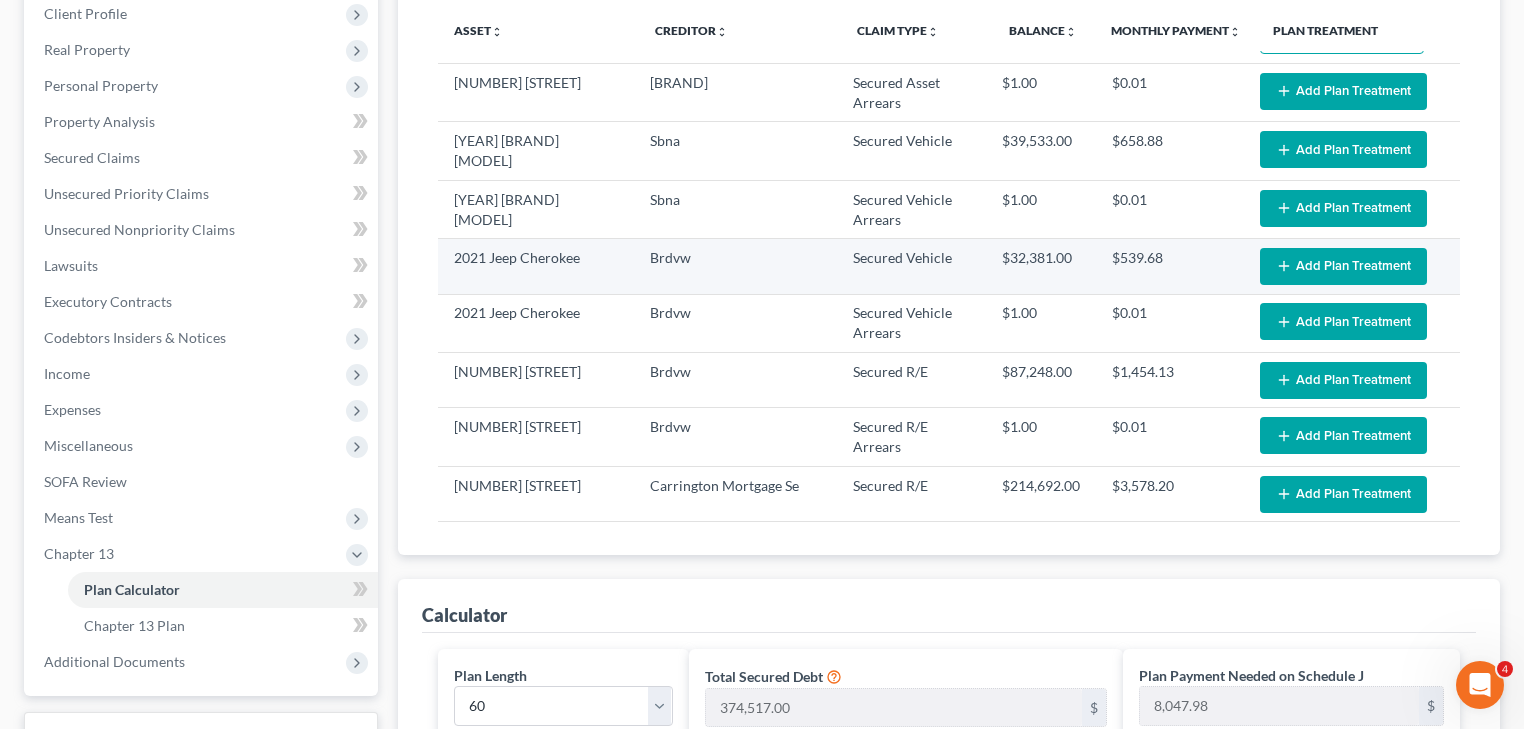 click on "Add Plan Treatment" at bounding box center (1343, 266) 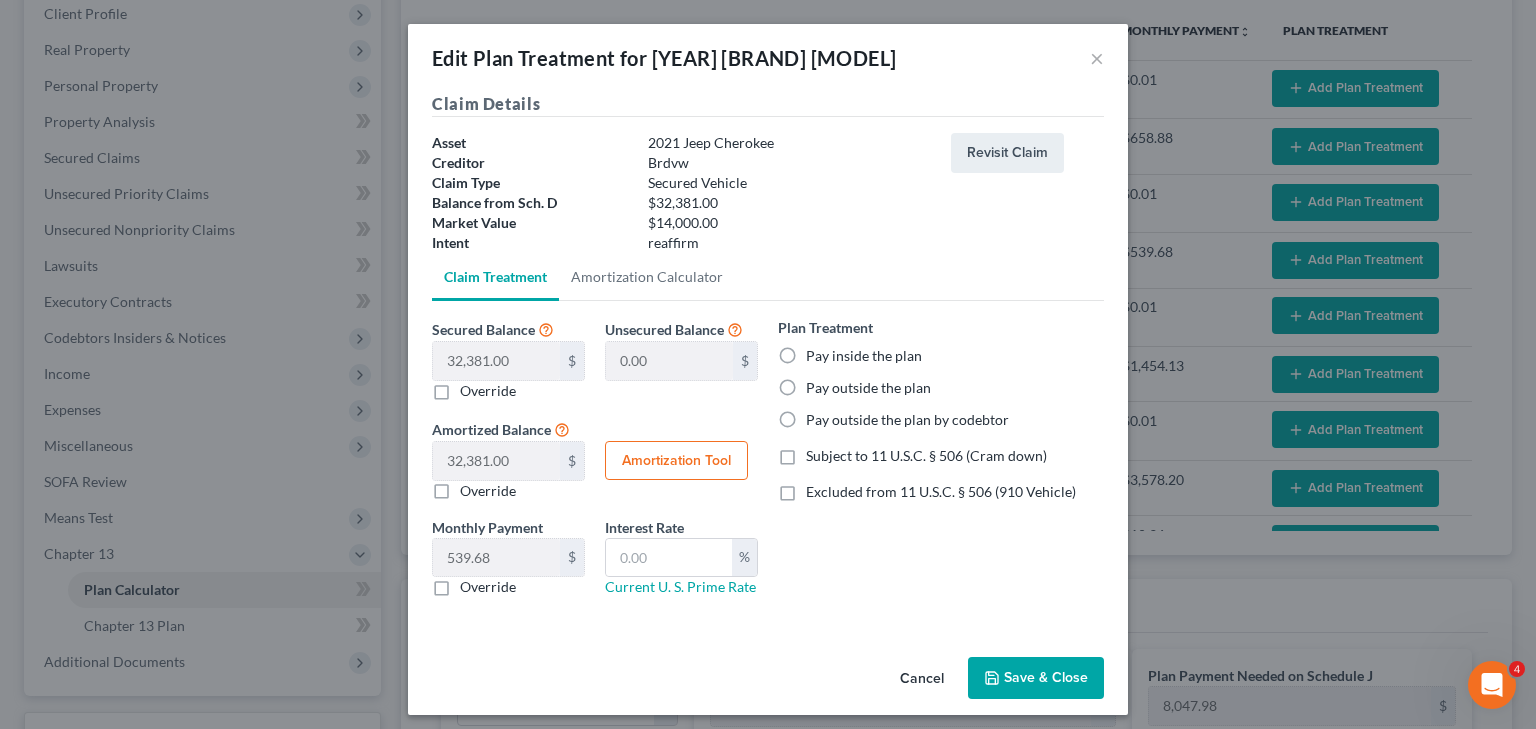 click on "Pay outside the plan" at bounding box center [868, 388] 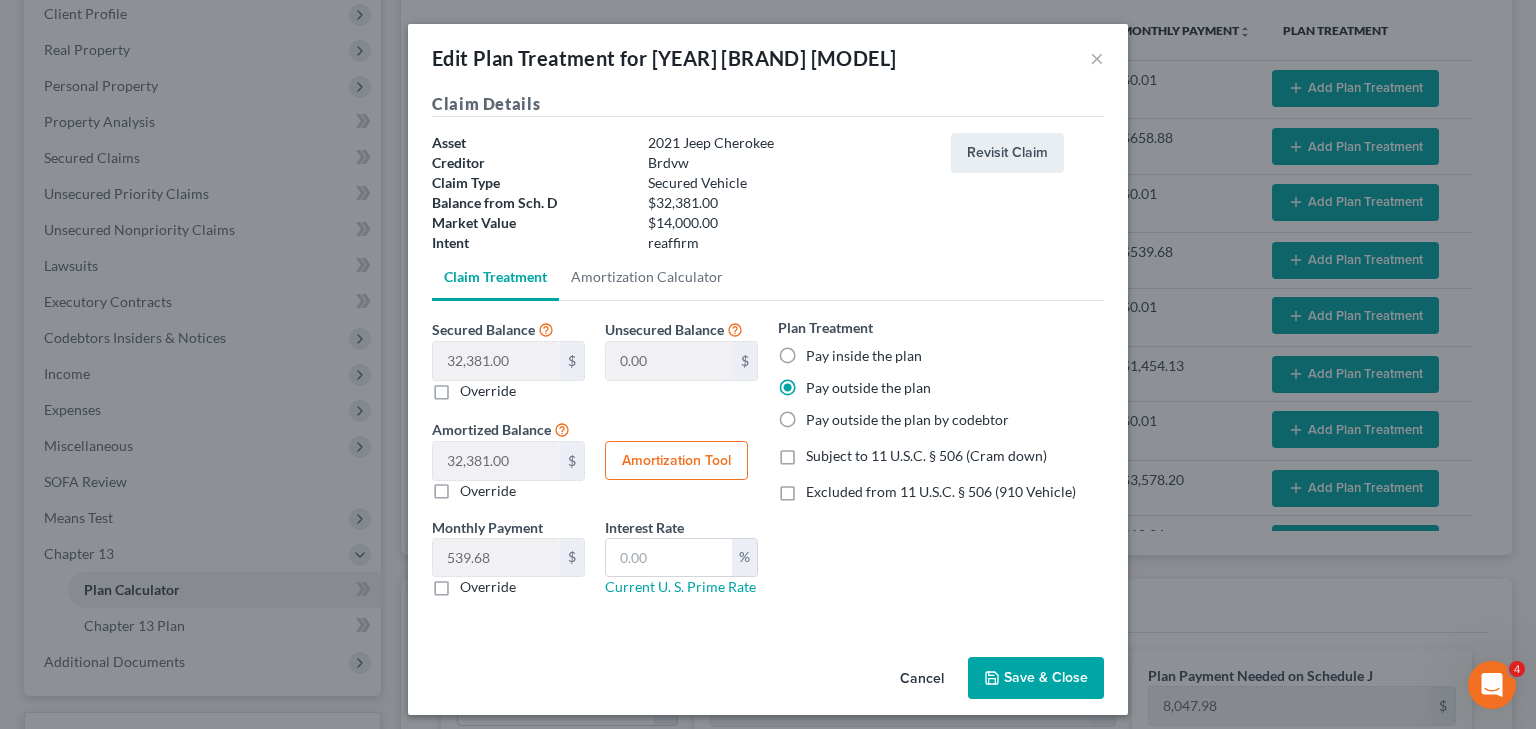 click on "Override" at bounding box center (488, 587) 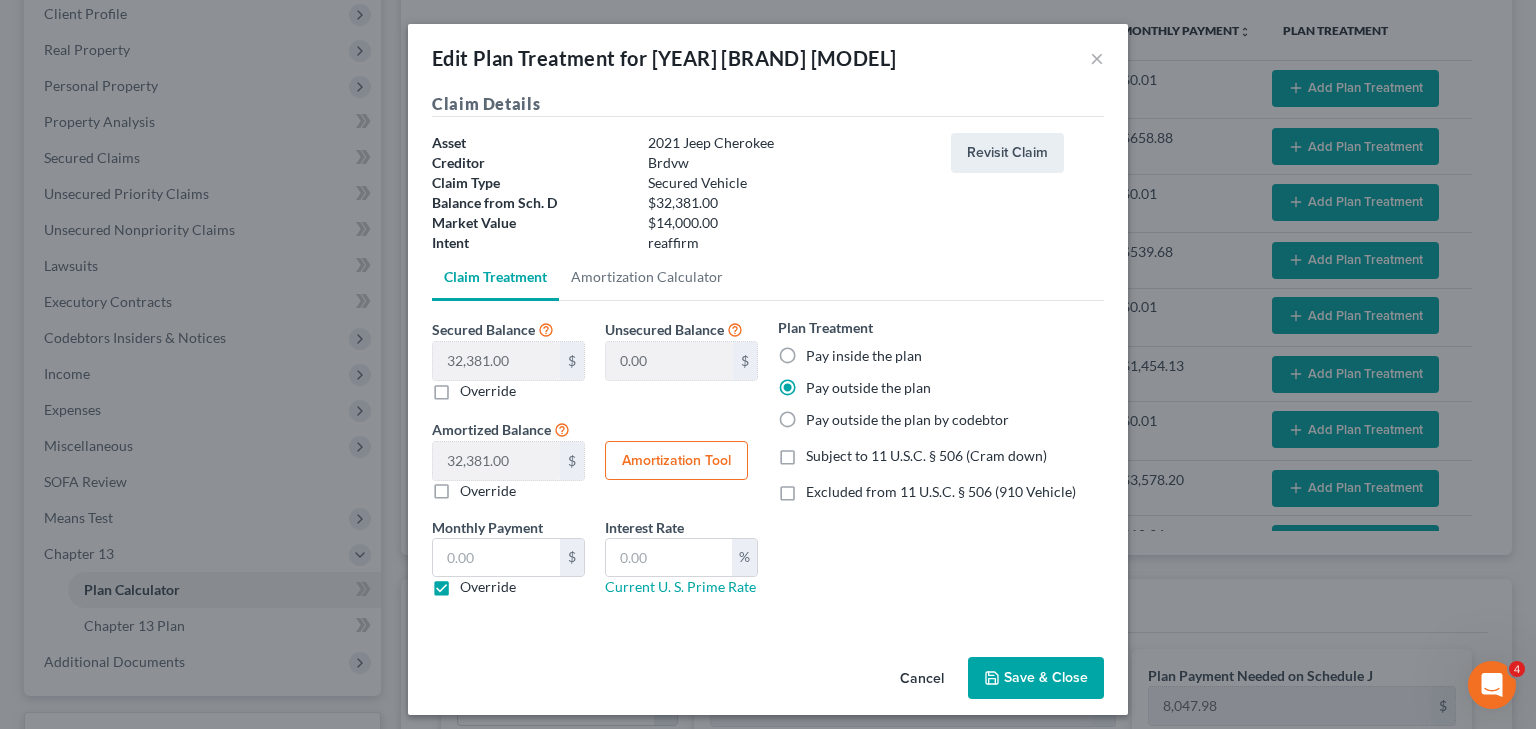 click 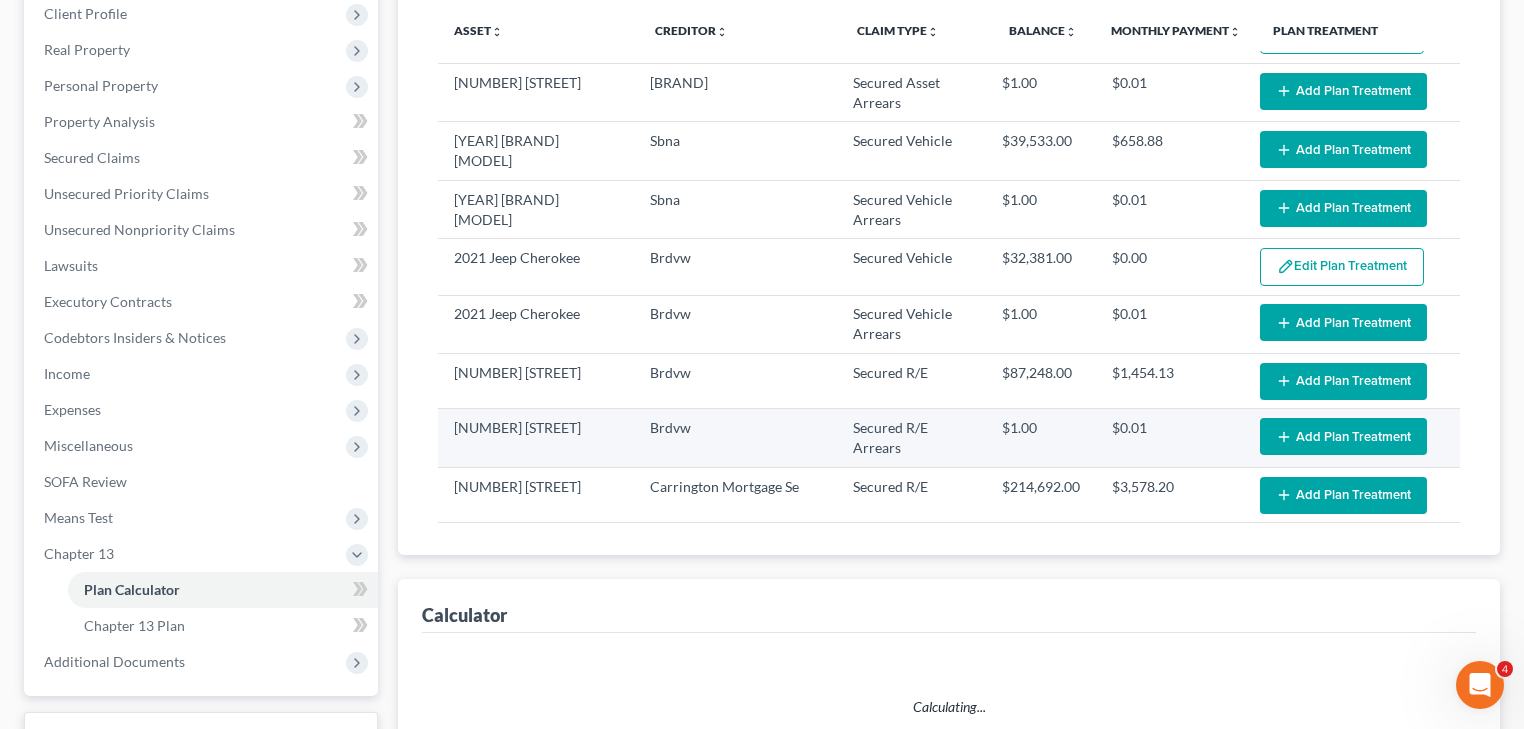 select on "59" 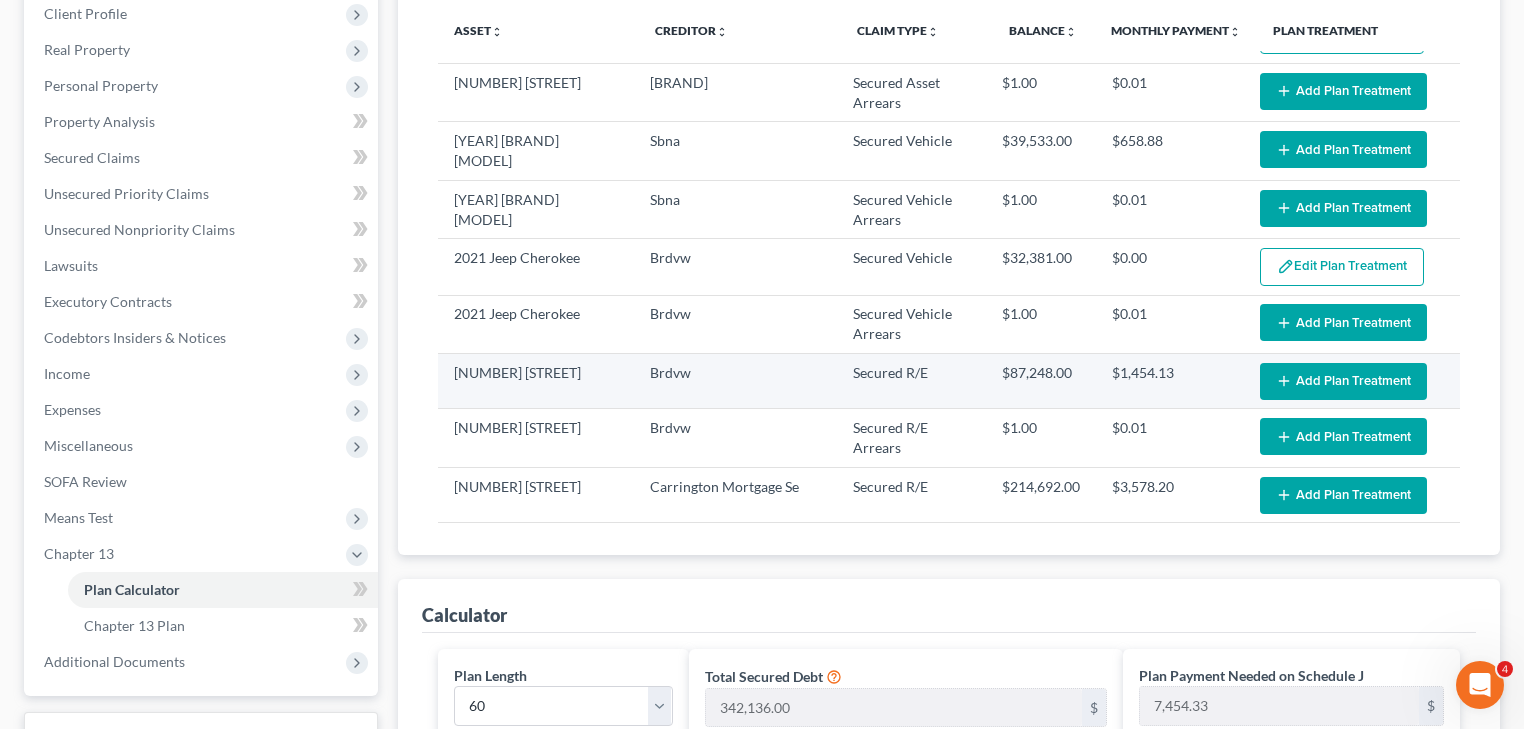 click 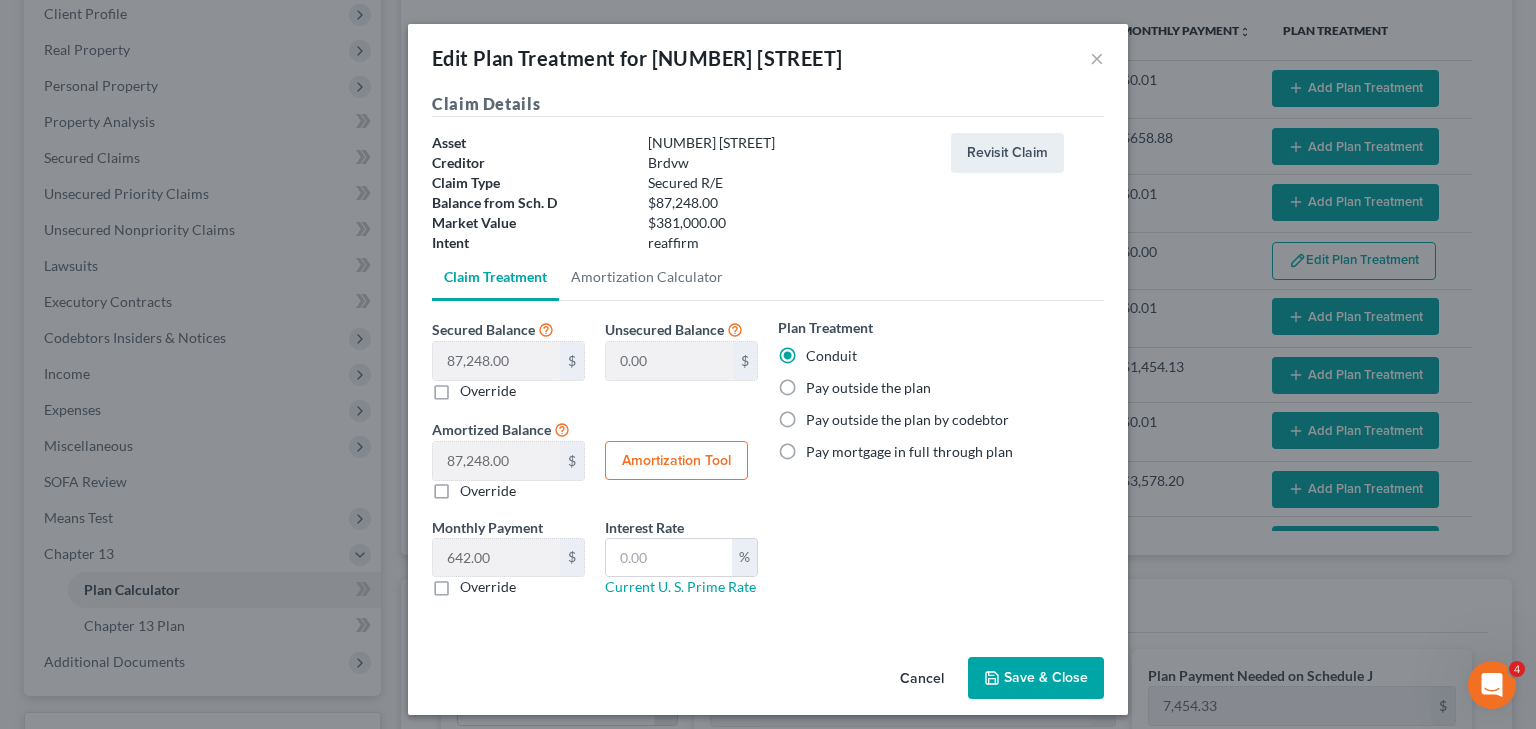 click on "Override" at bounding box center (488, 587) 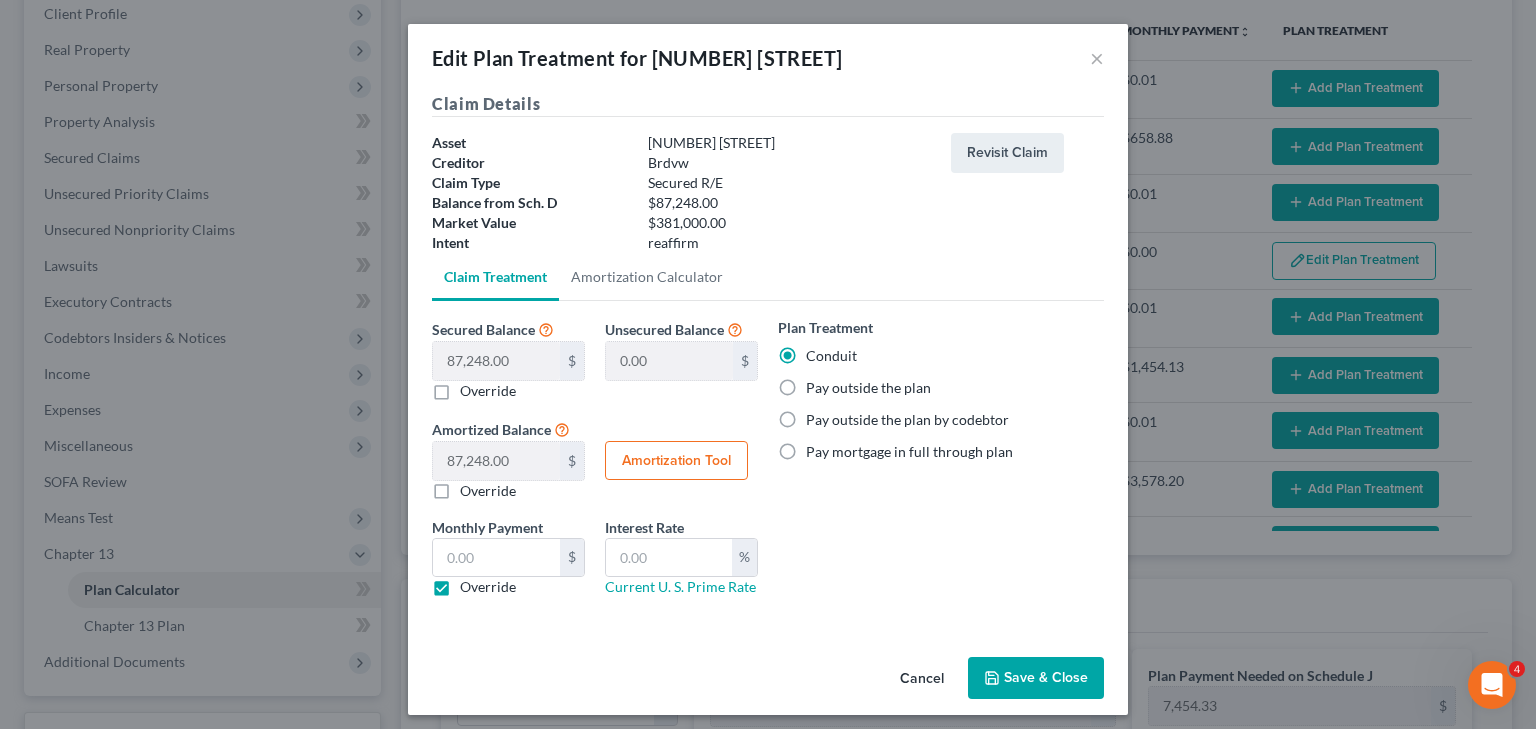 click on "Save & Close" at bounding box center [1036, 678] 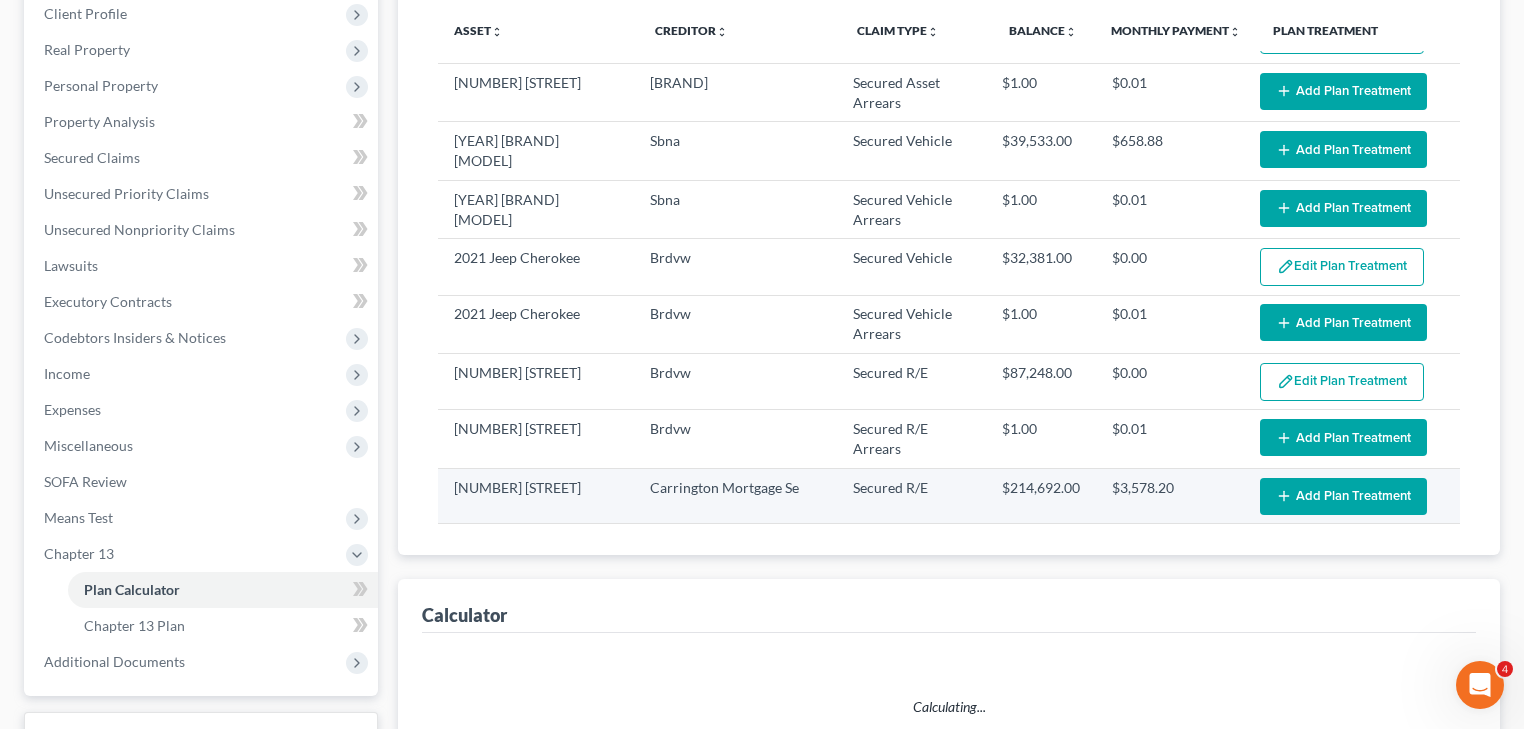 select on "59" 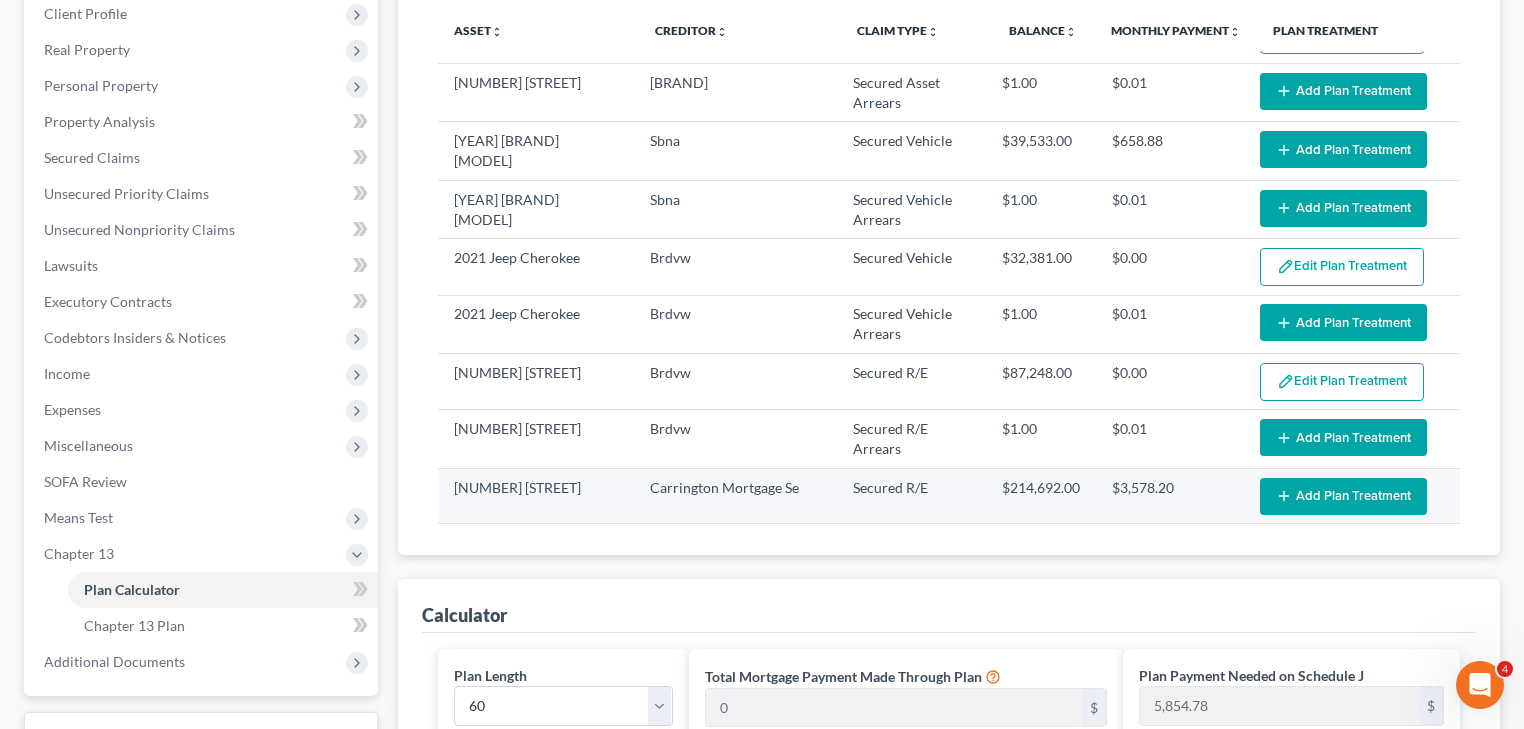 click on "Add Plan Treatment" at bounding box center (1343, 496) 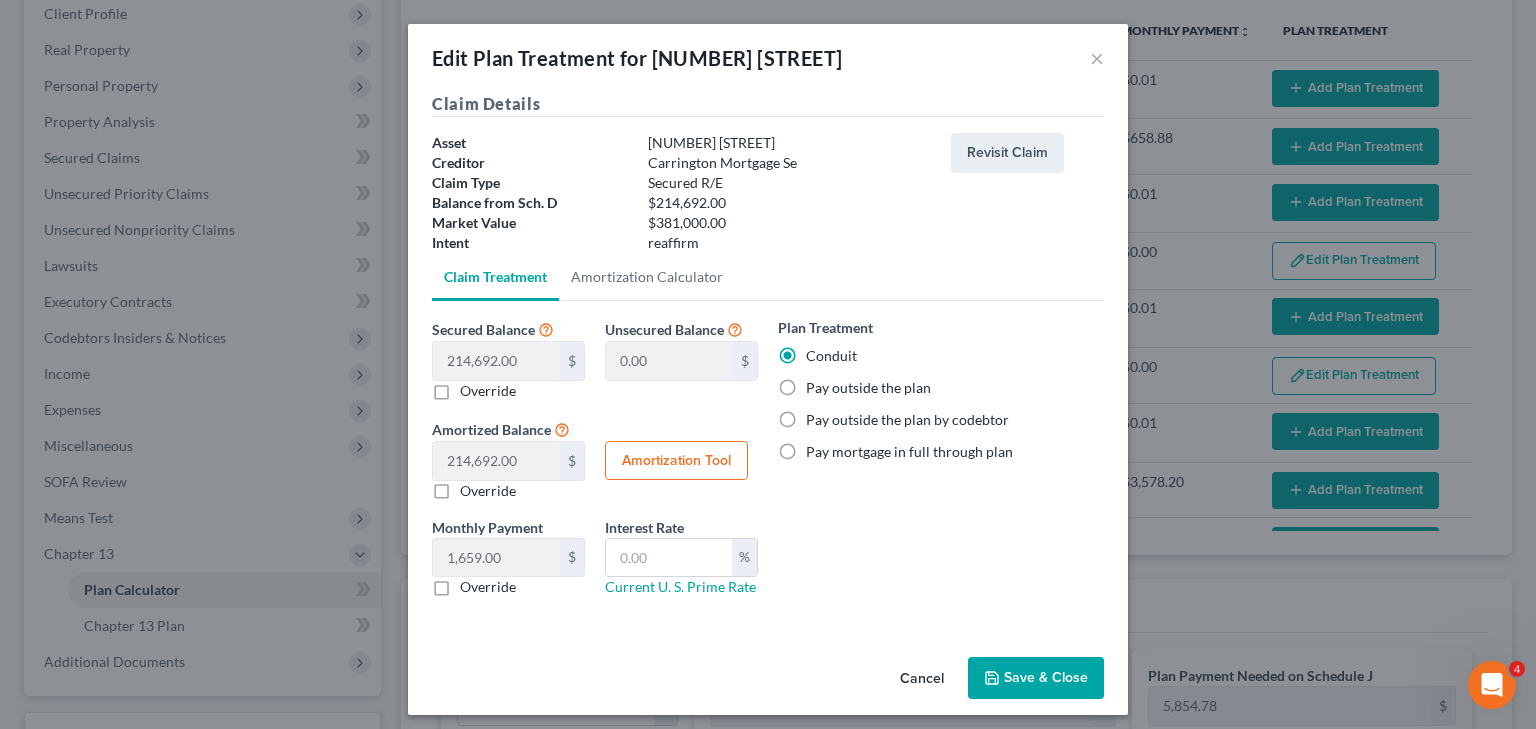 click on "Override" at bounding box center [488, 587] 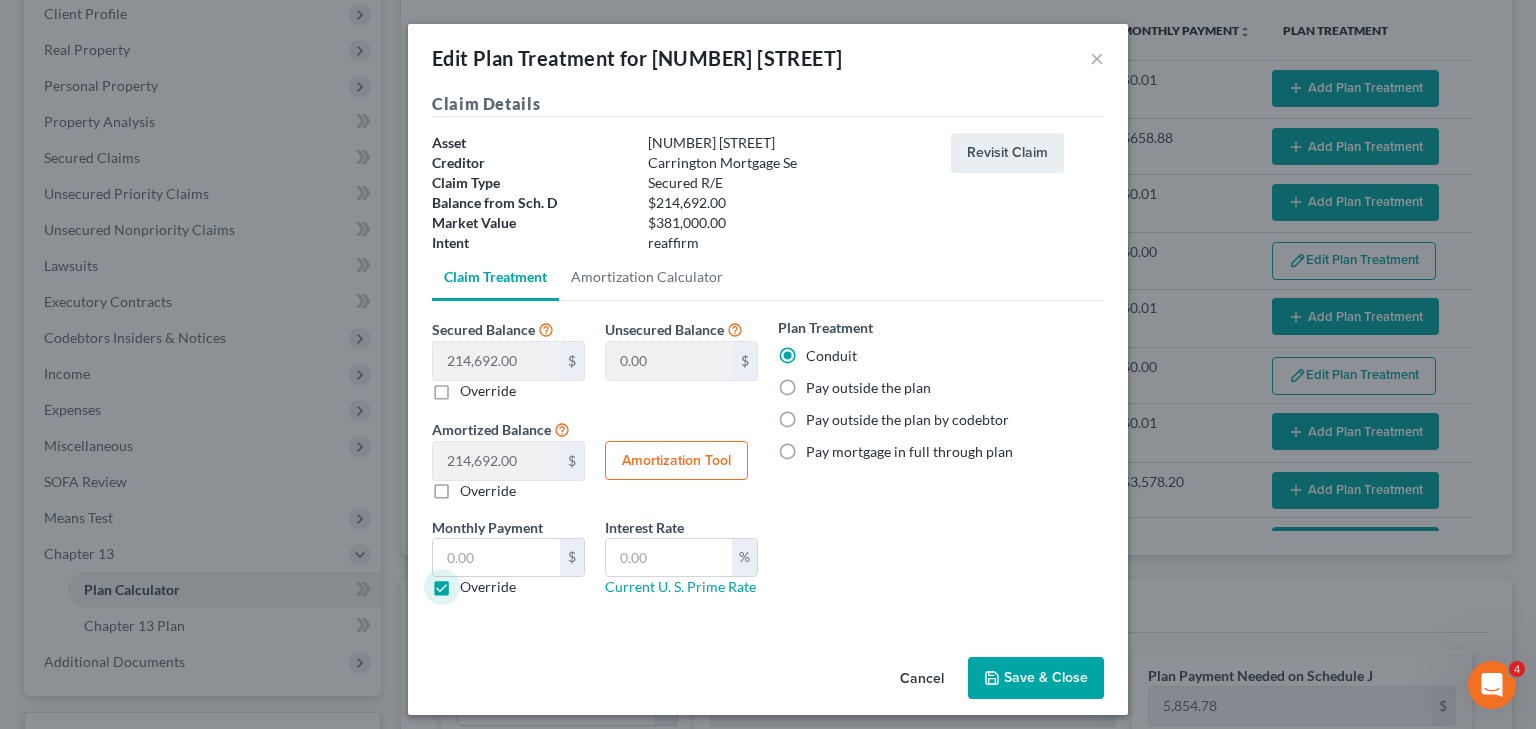 click on "Save & Close" at bounding box center [1036, 678] 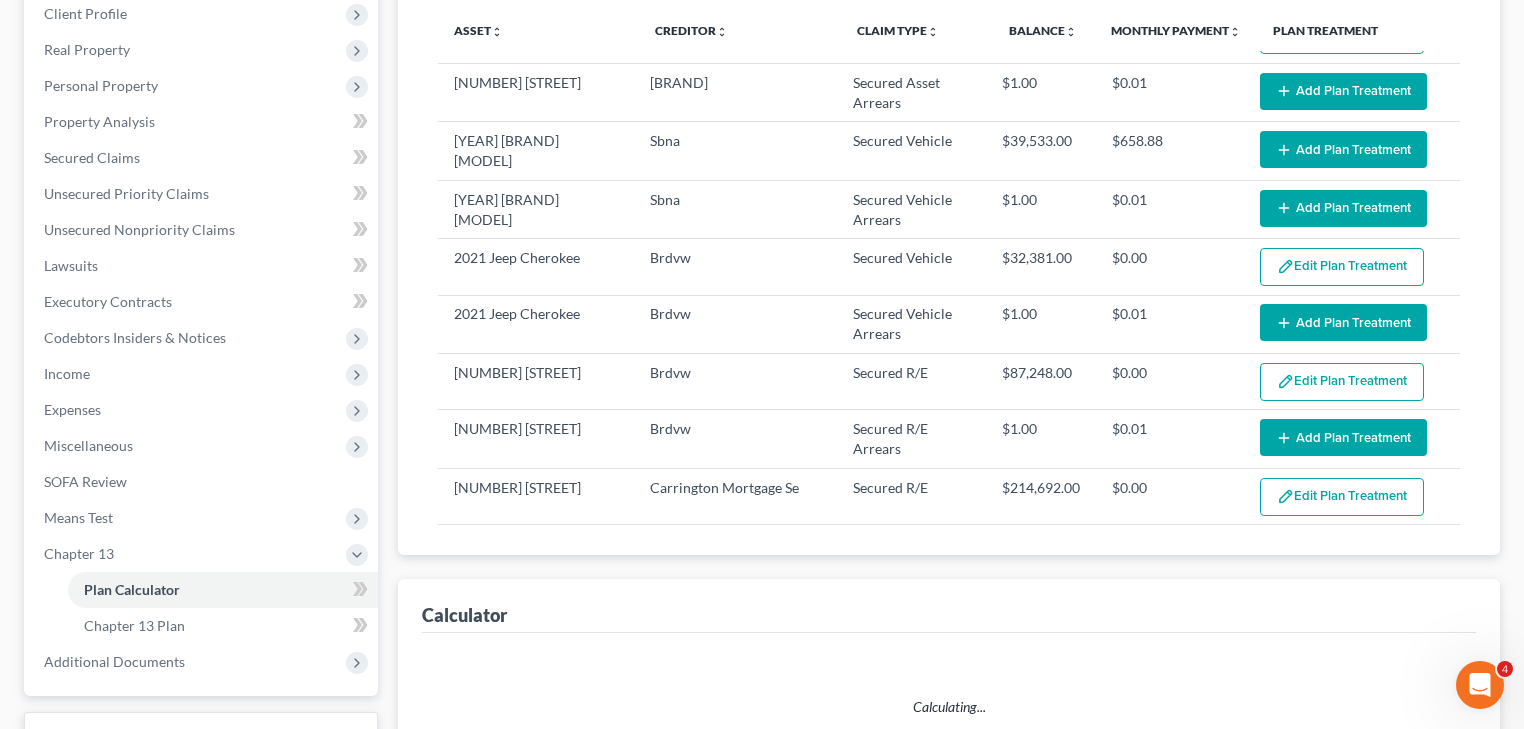 select on "59" 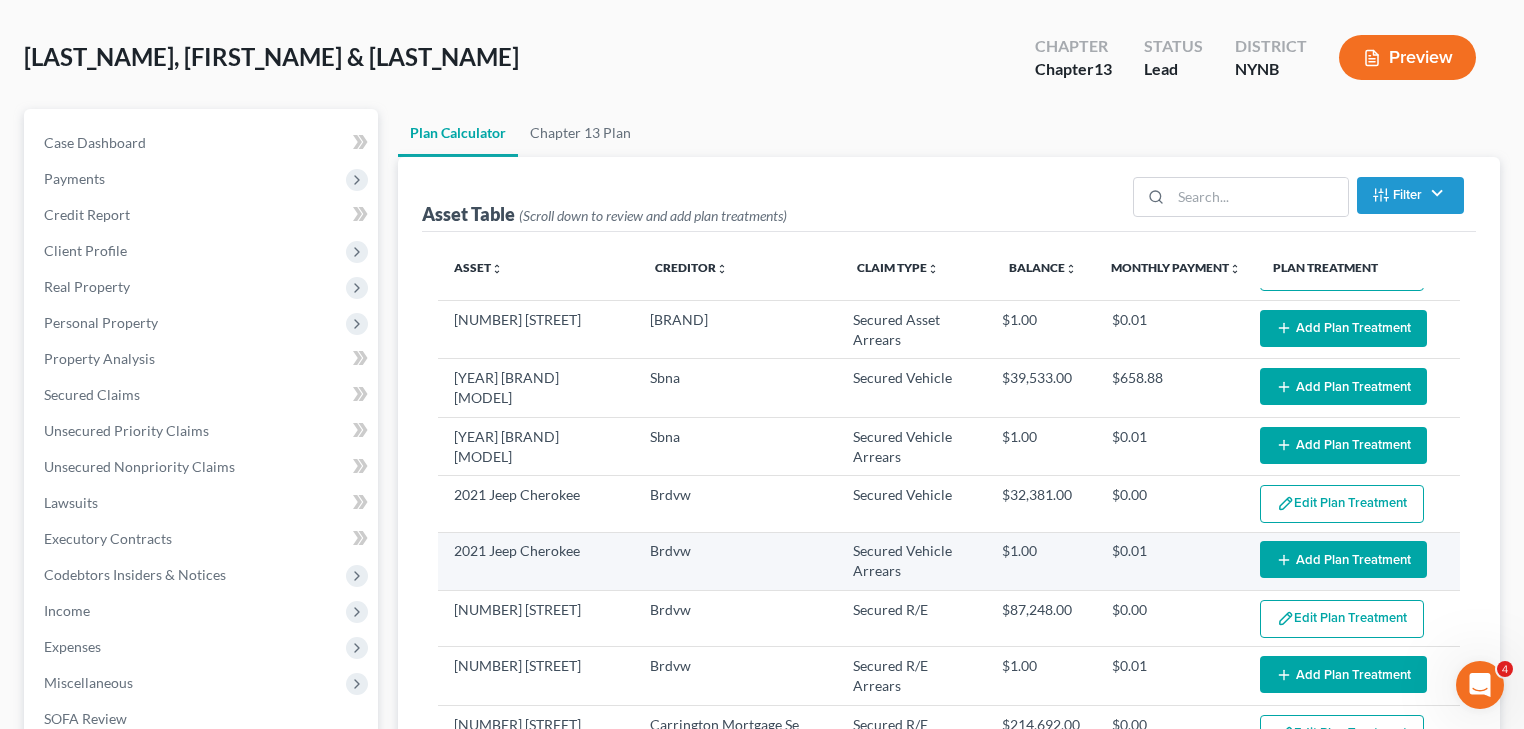scroll, scrollTop: 80, scrollLeft: 0, axis: vertical 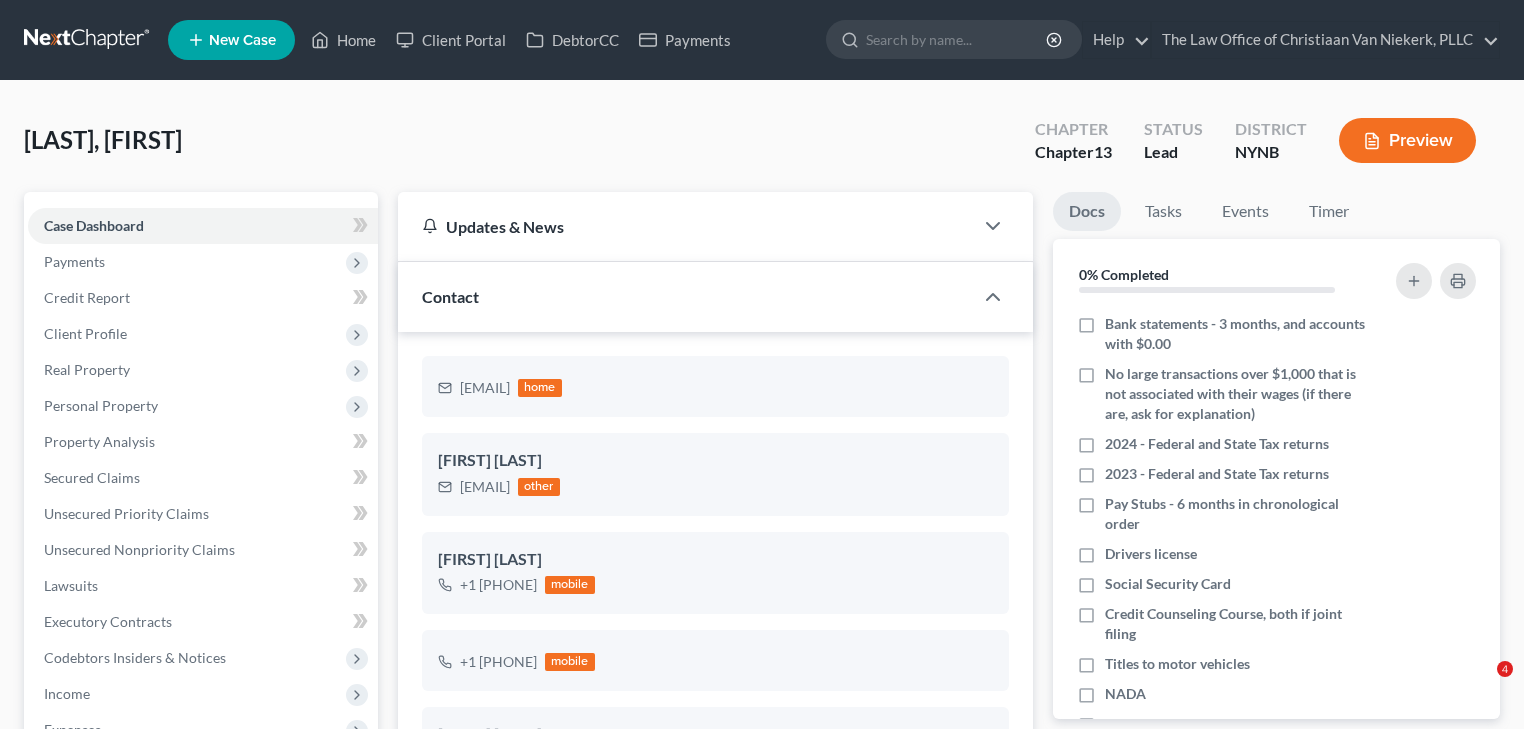 select on "0" 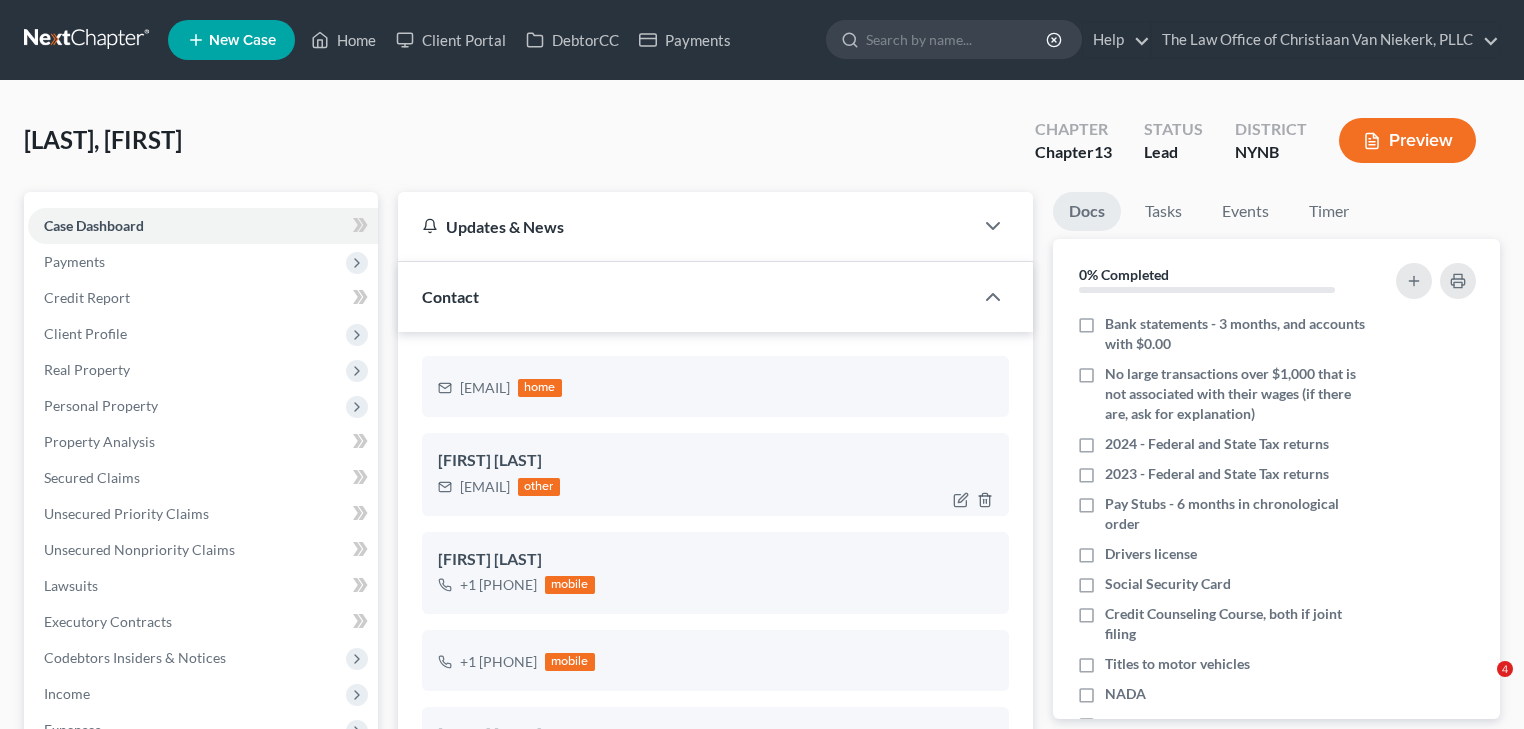 scroll, scrollTop: 320, scrollLeft: 0, axis: vertical 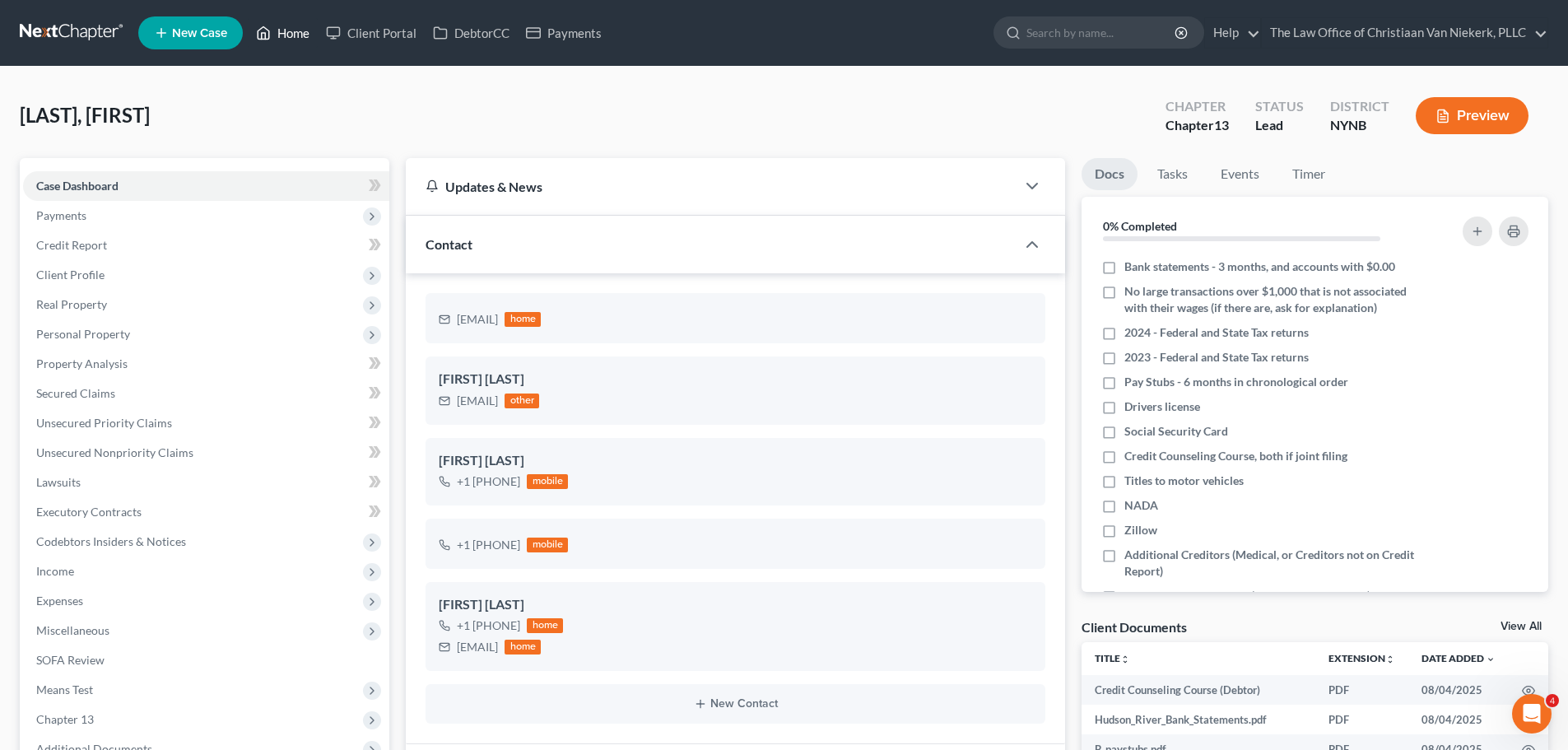click on "Home" at bounding box center [282, 33] 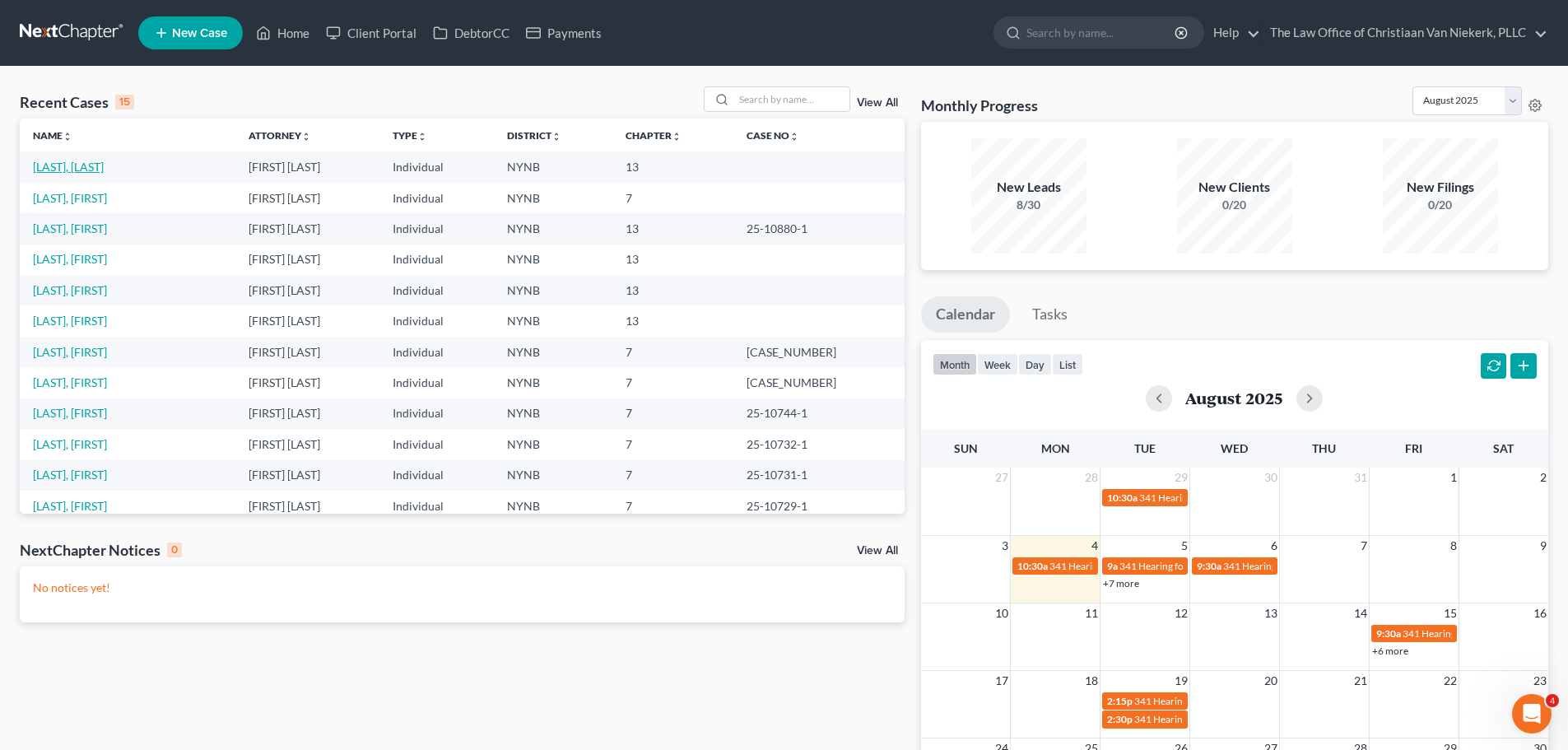 click on "[LAST], [FIRST] & [LAST]" at bounding box center [68, 166] 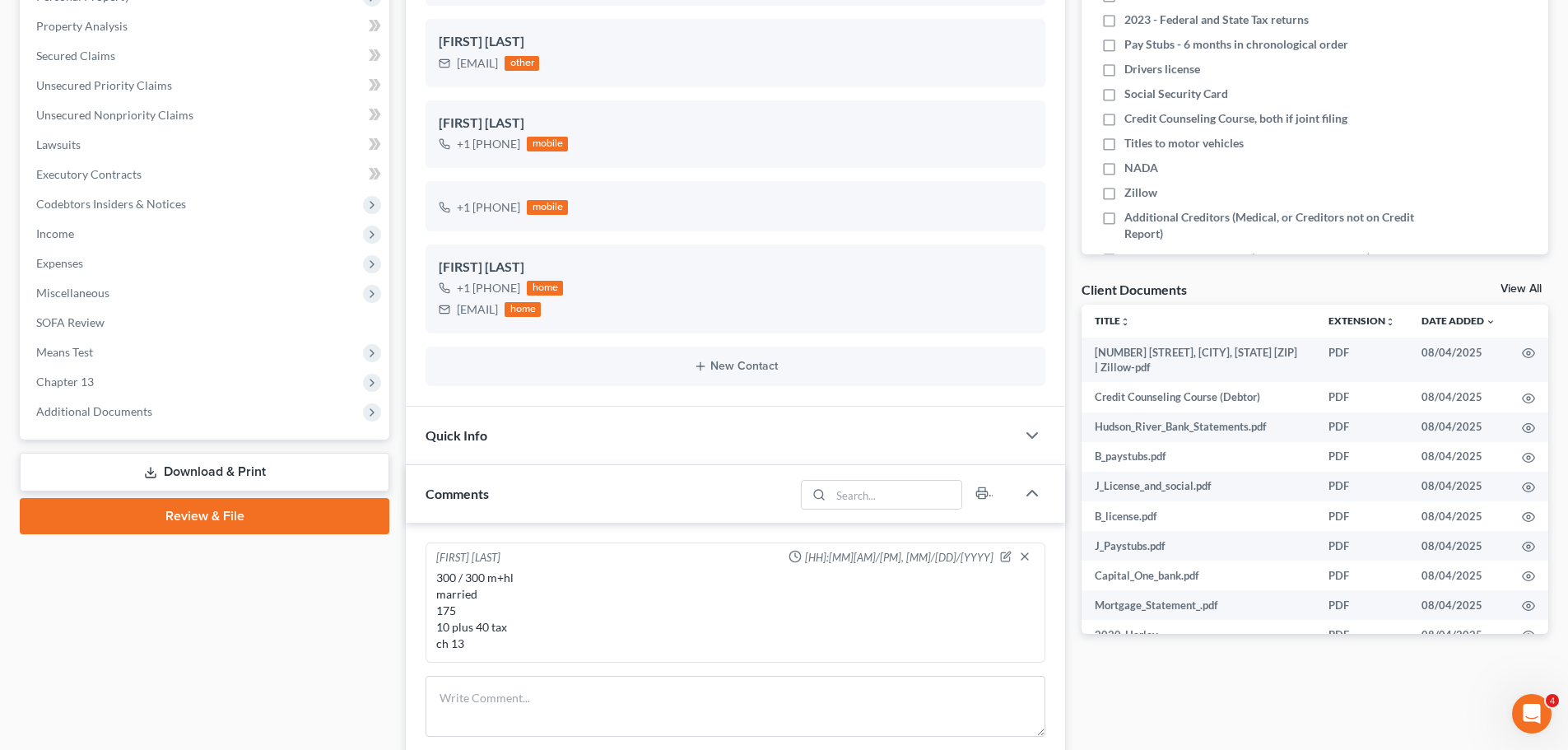 scroll, scrollTop: 576, scrollLeft: 0, axis: vertical 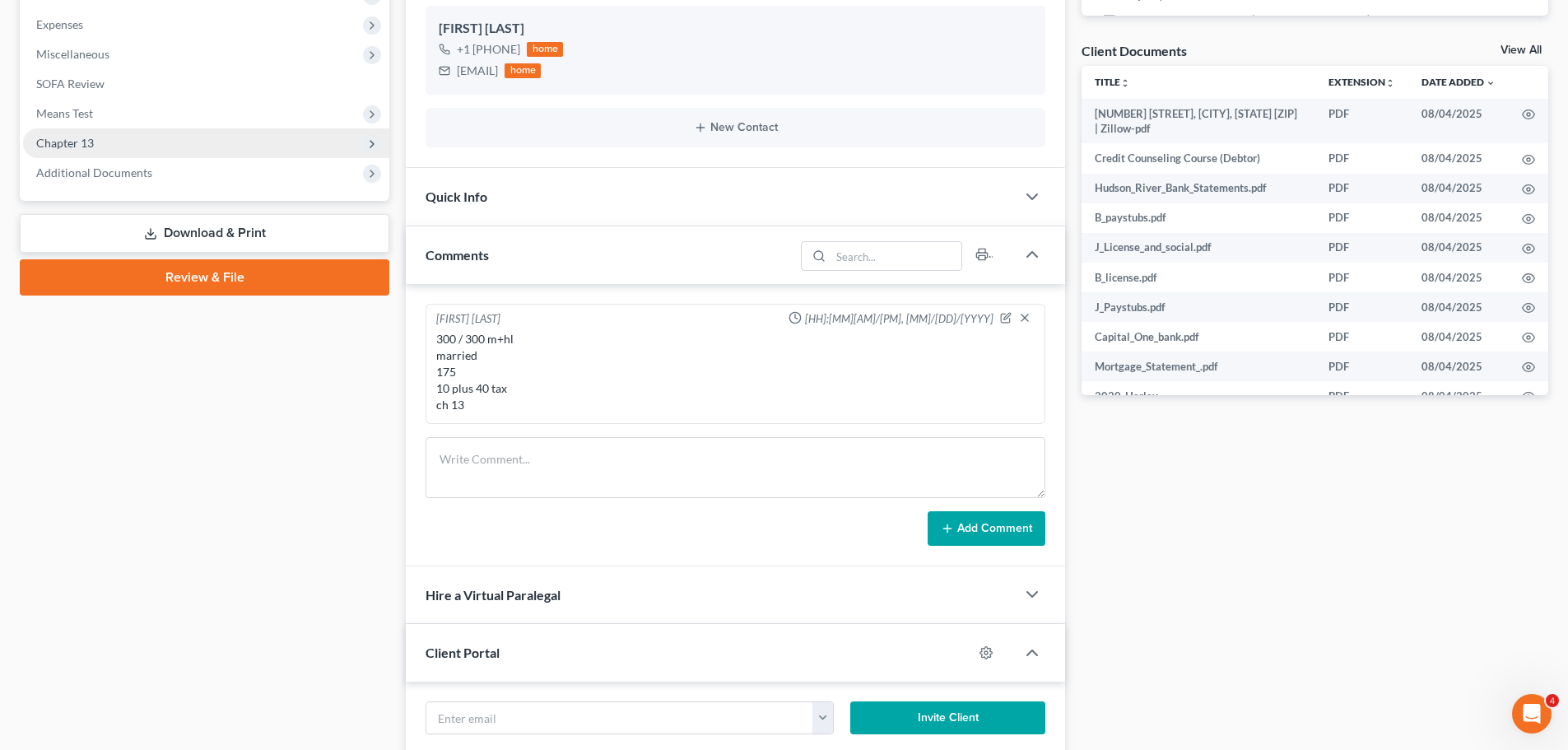 click on "Chapter 13" at bounding box center [65, 142] 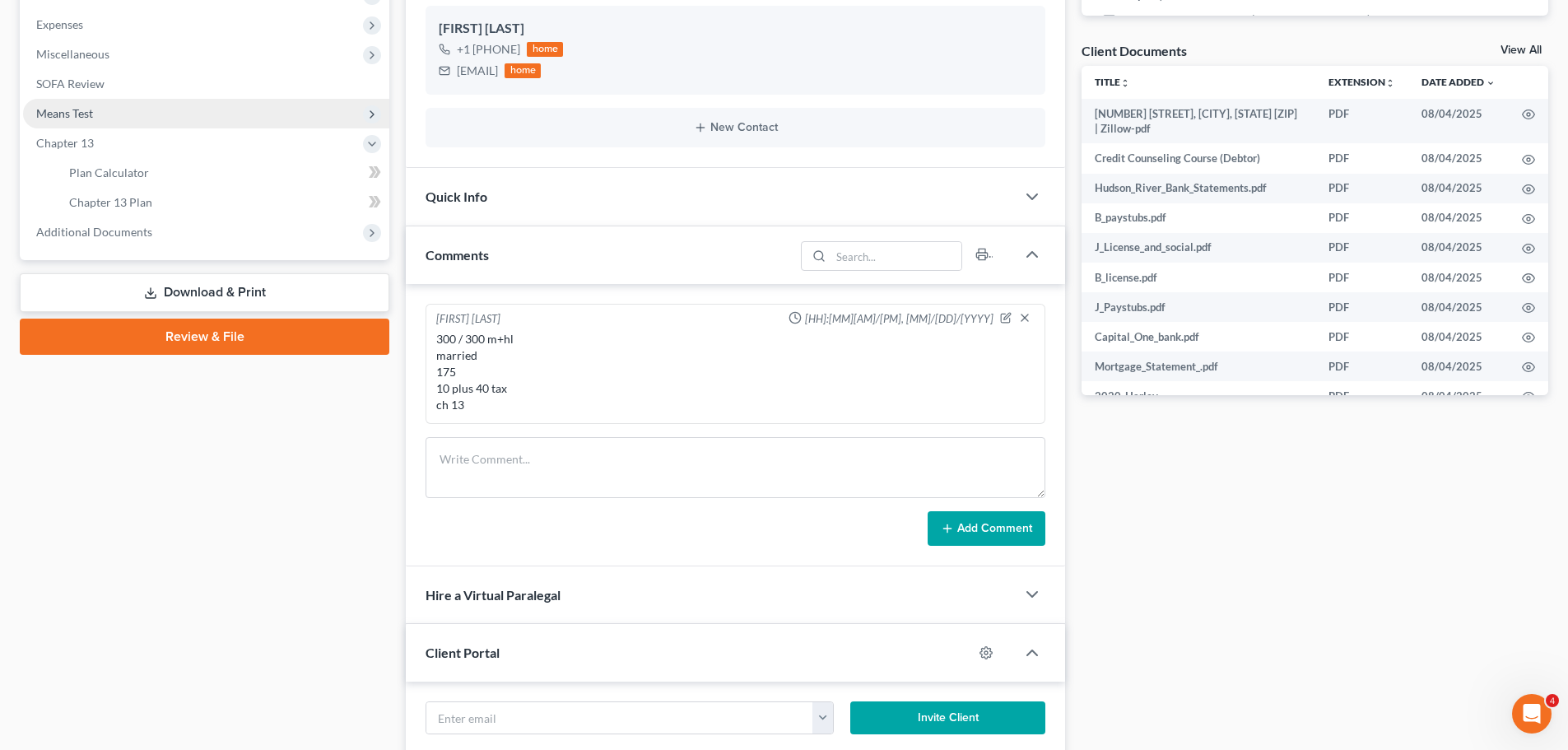 drag, startPoint x: 85, startPoint y: 122, endPoint x: 90, endPoint y: 130, distance: 9.433981 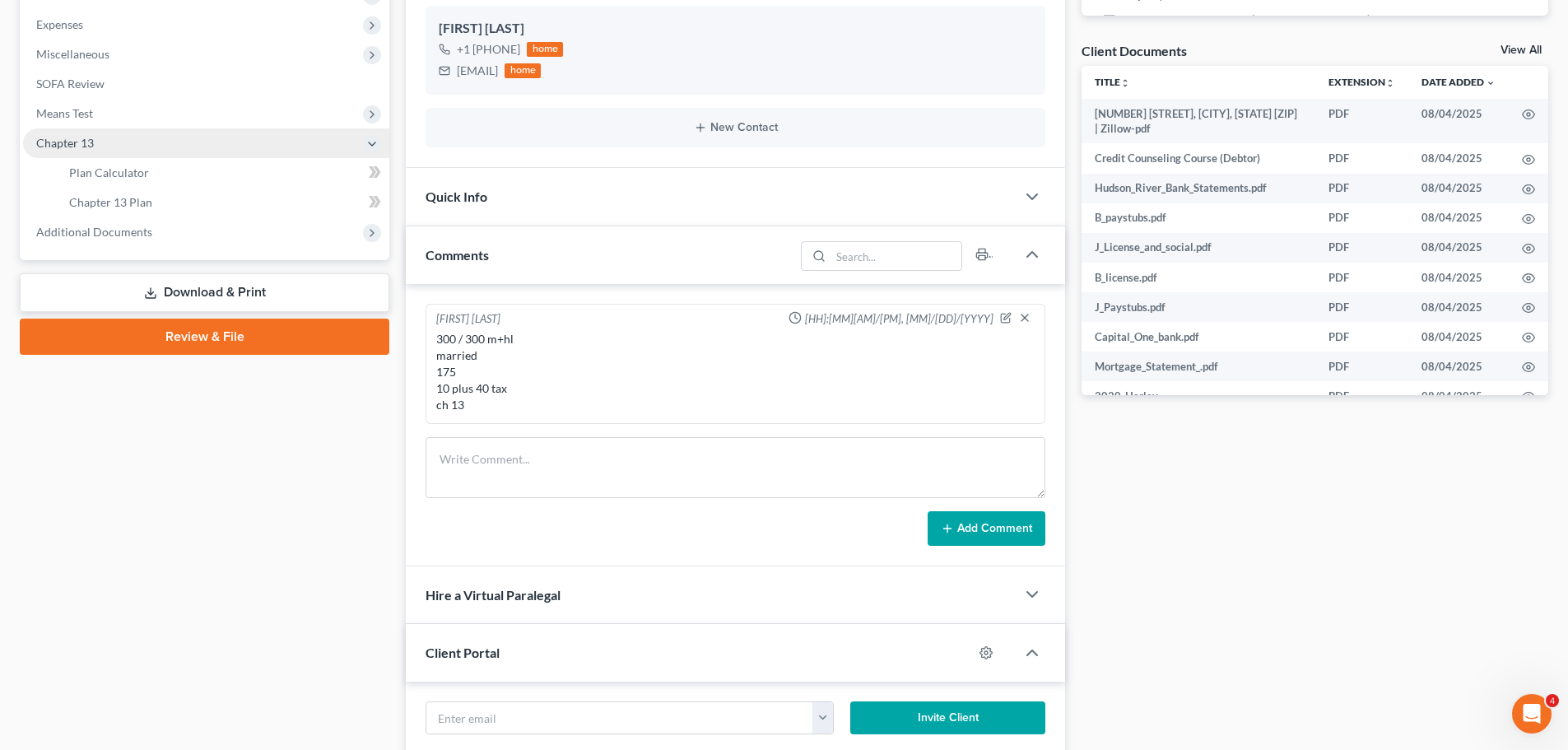 click on "Means Test" at bounding box center [206, 114] 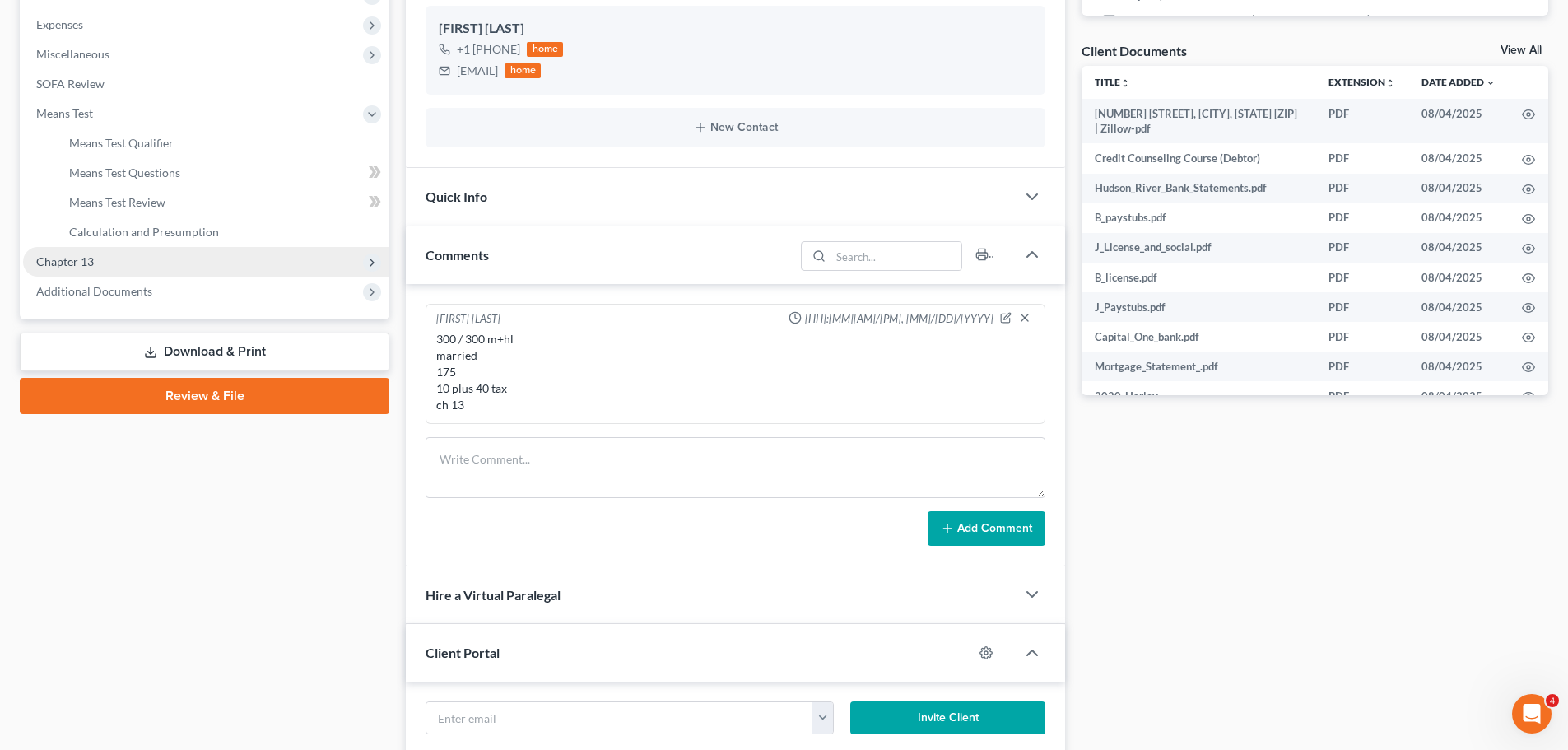 click on "Chapter 13" at bounding box center (206, 262) 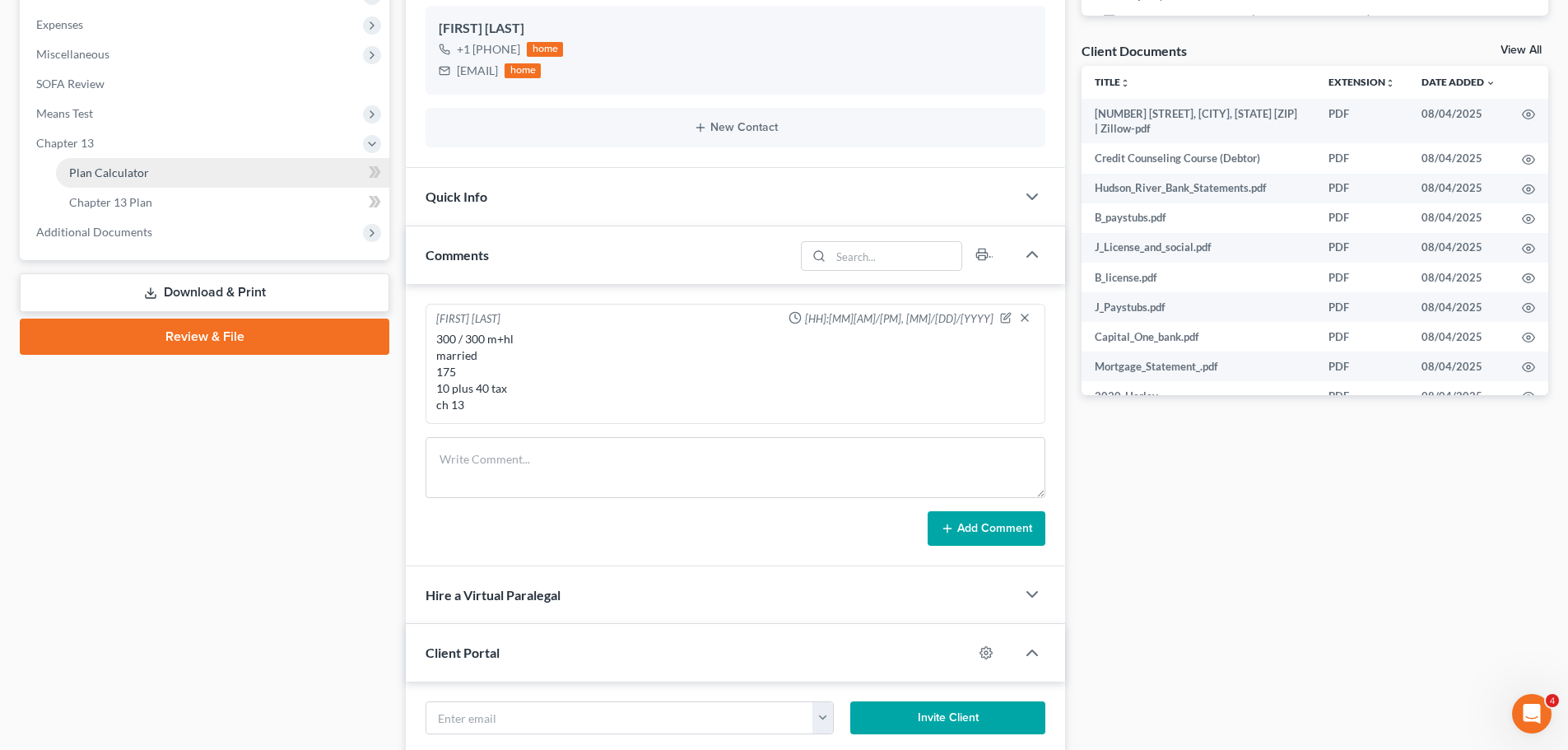 drag, startPoint x: 104, startPoint y: 171, endPoint x: 128, endPoint y: 174, distance: 24.186773 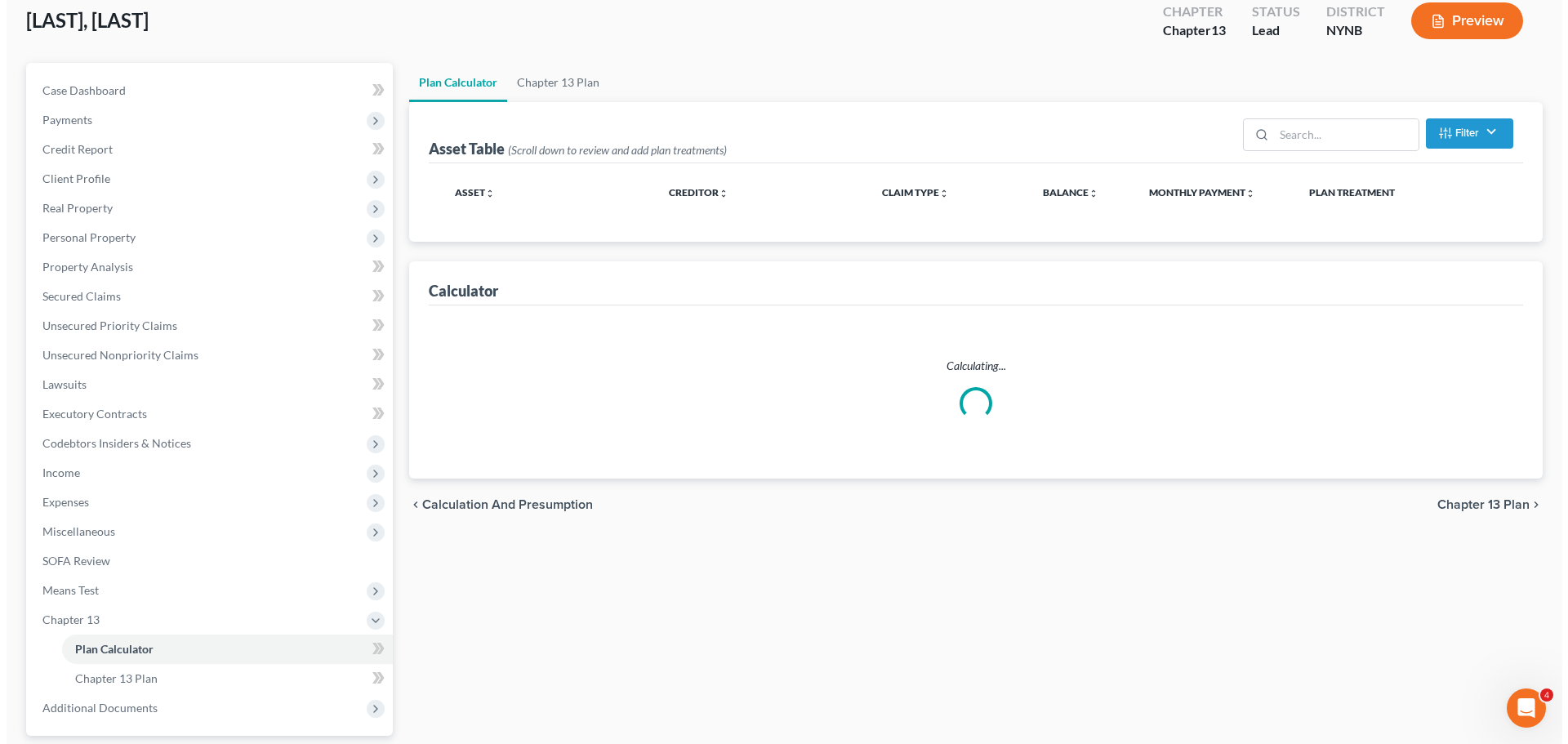 scroll, scrollTop: 0, scrollLeft: 0, axis: both 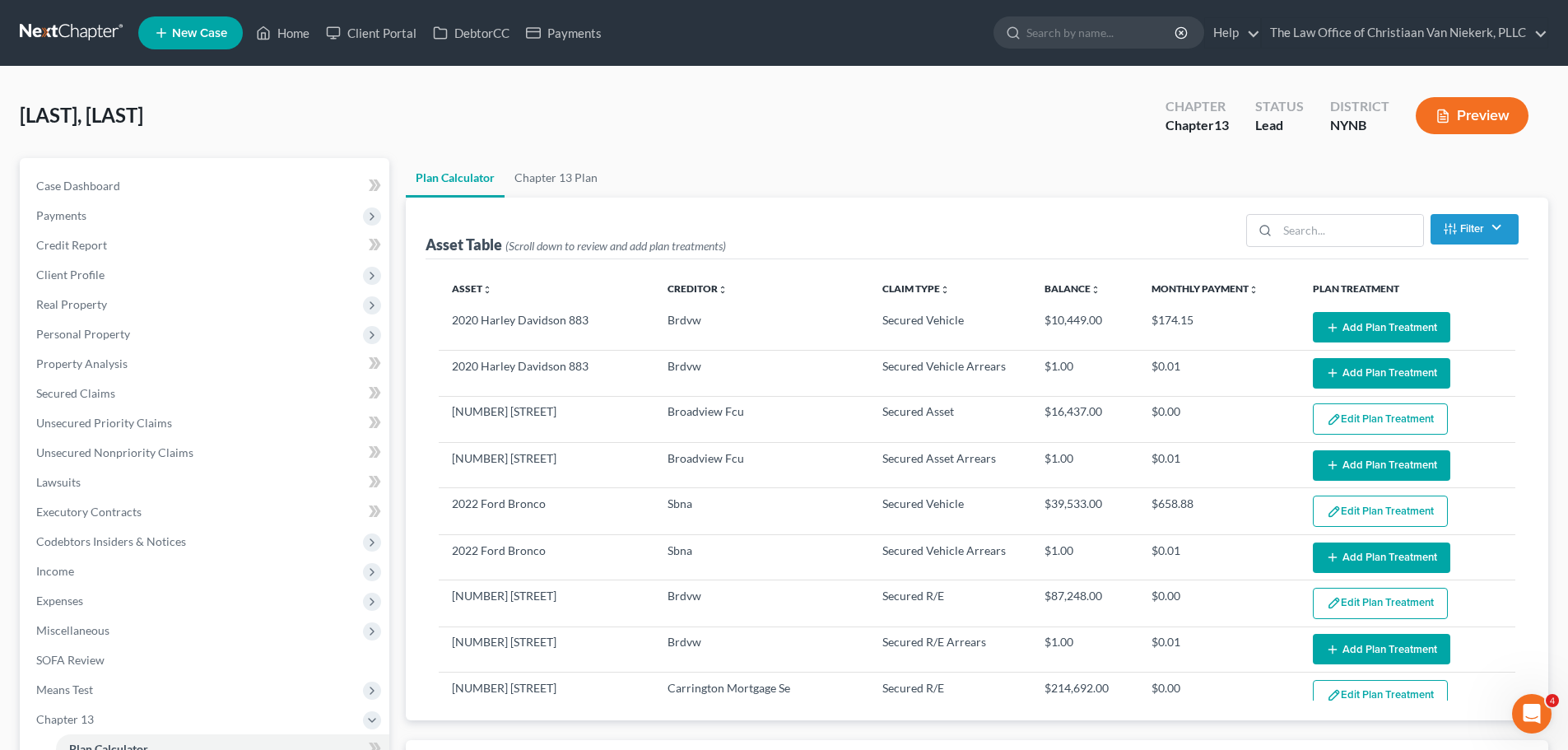 select on "59" 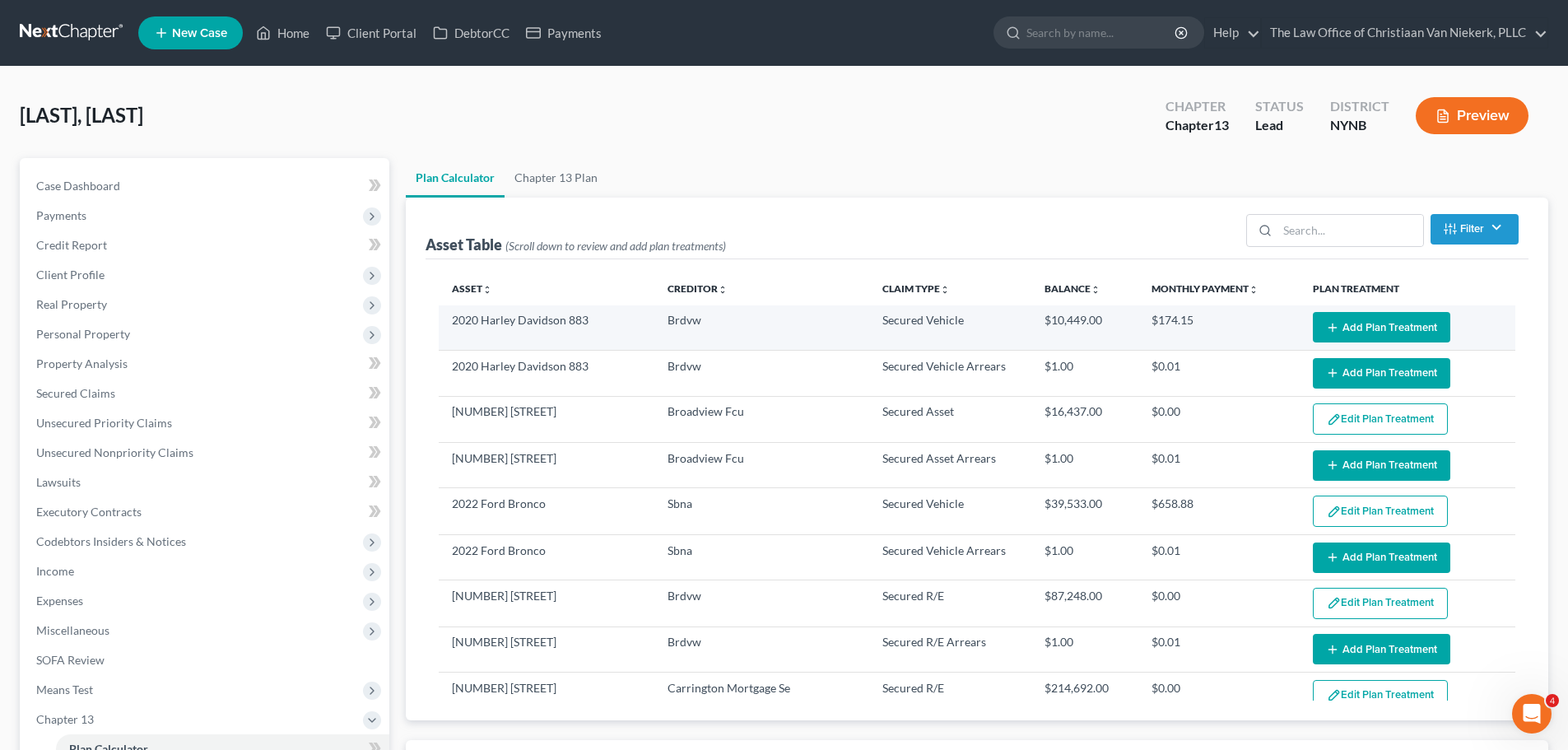 click 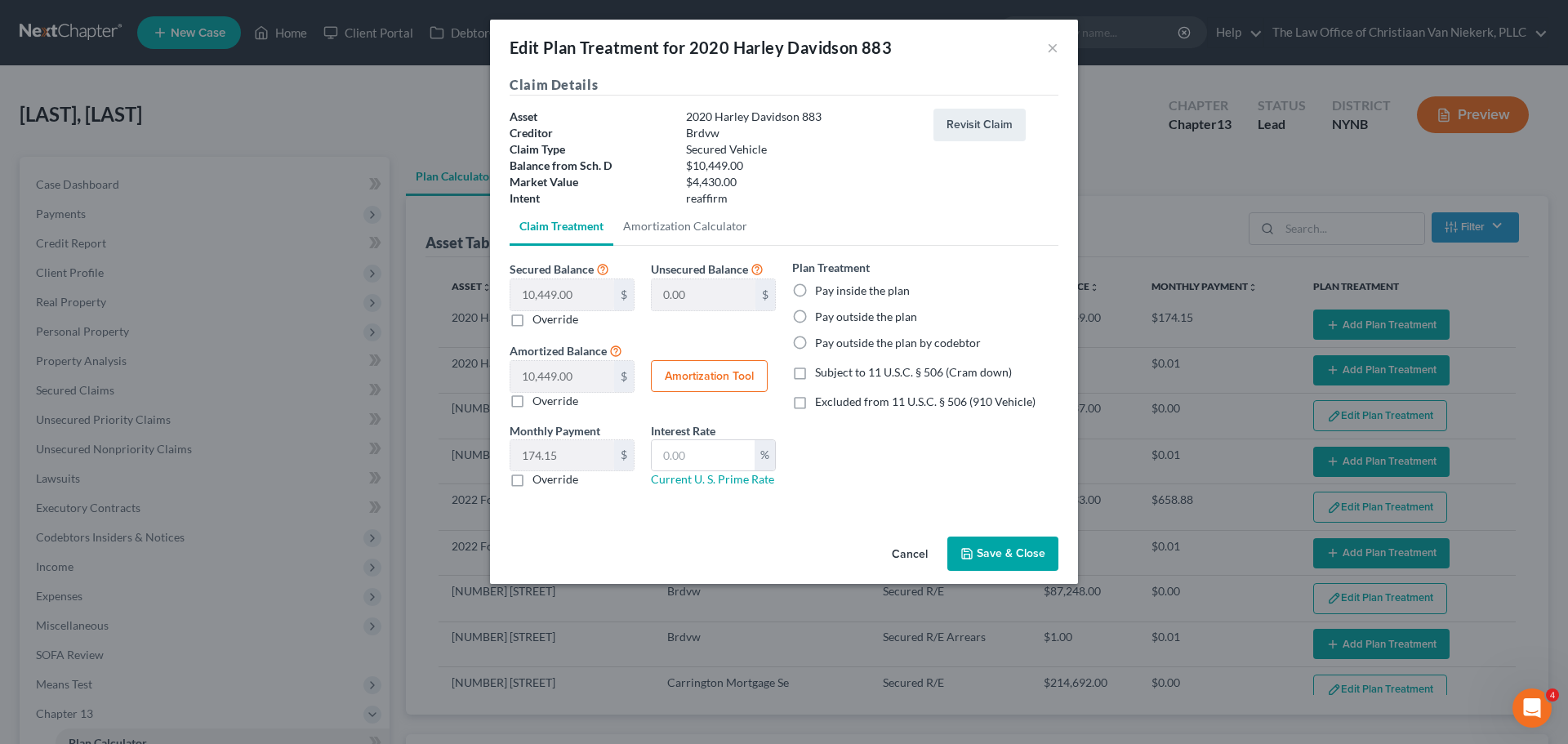 click on "Pay outside the plan" at bounding box center [866, 317] 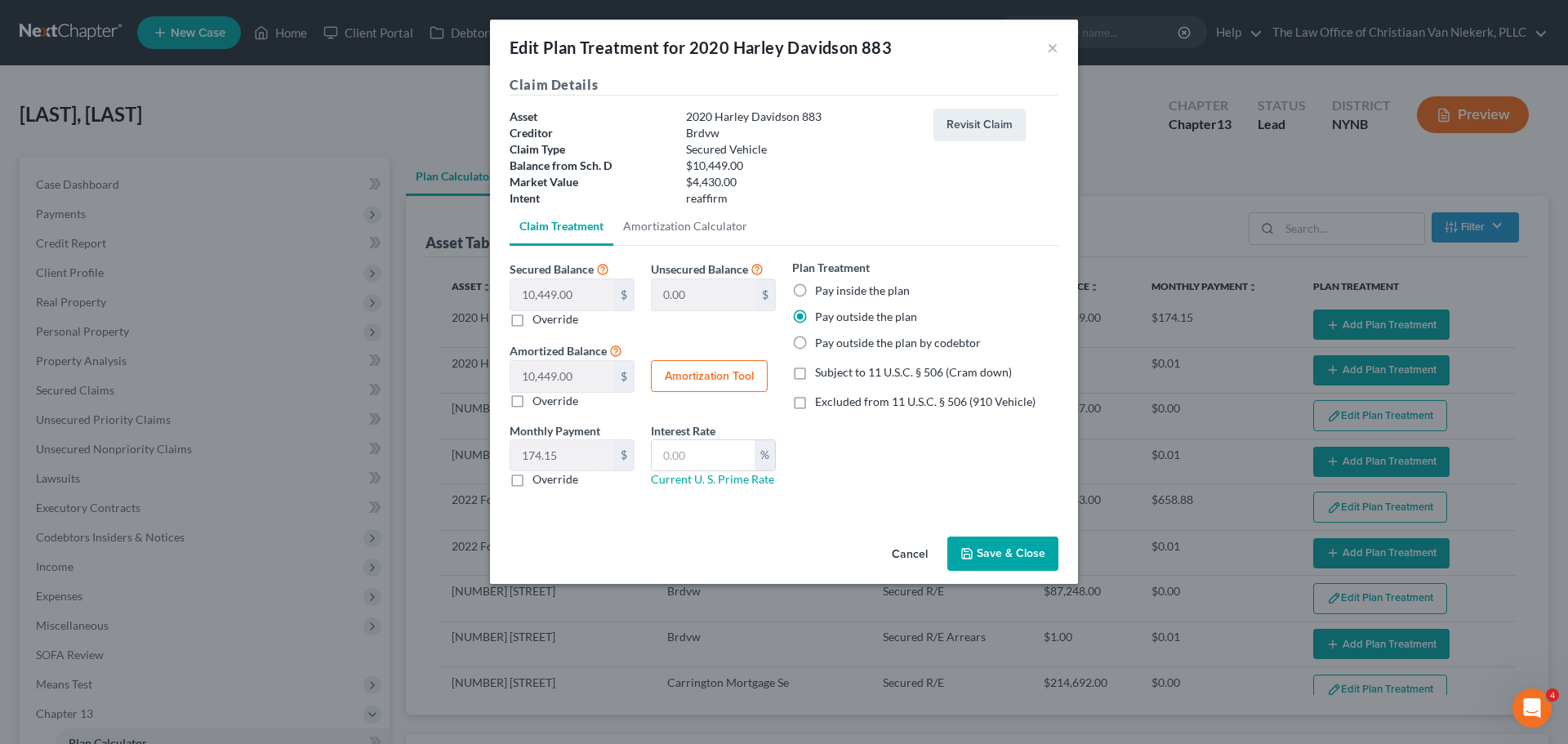 click on "Override" at bounding box center (555, 479) 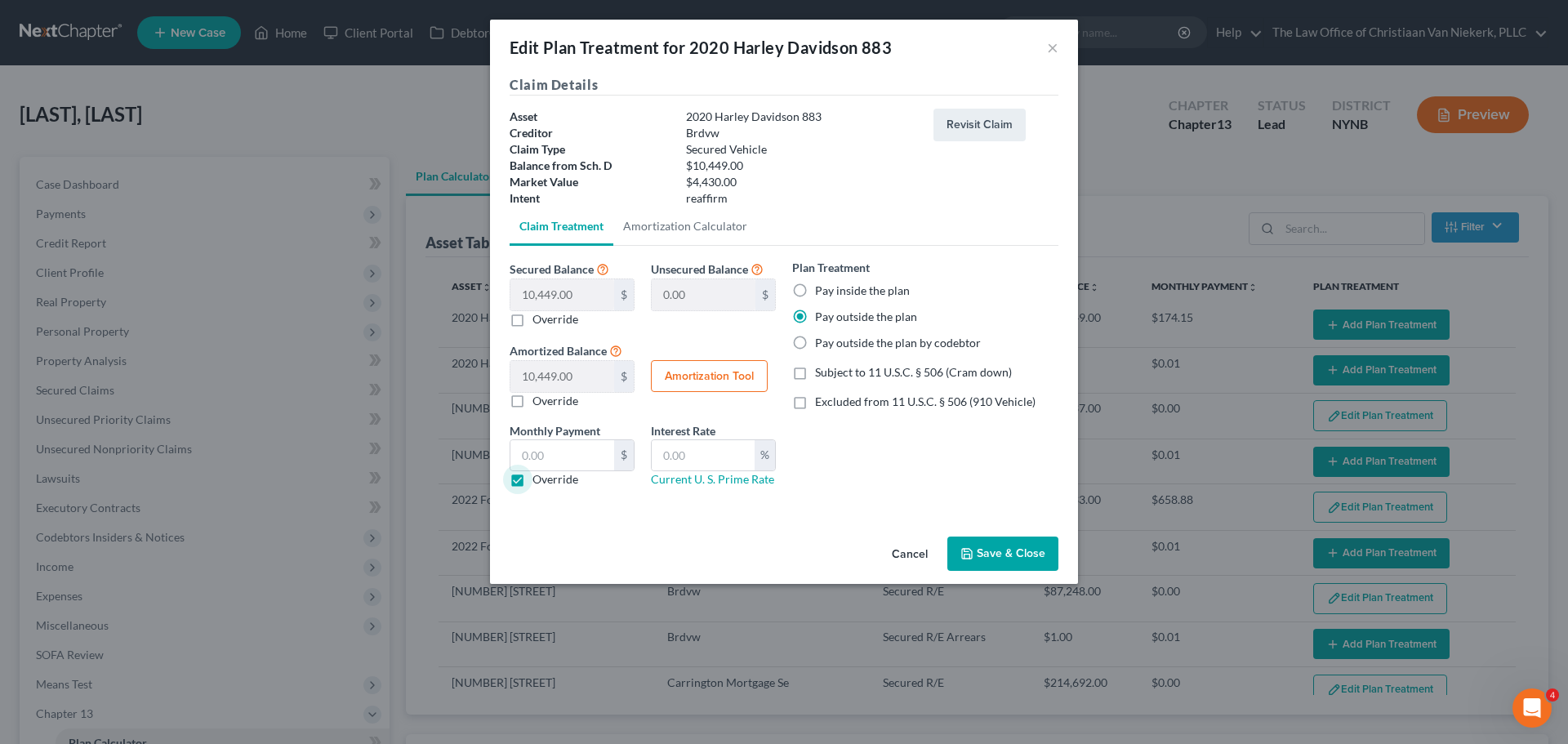 click on "Save & Close" at bounding box center (1003, 554) 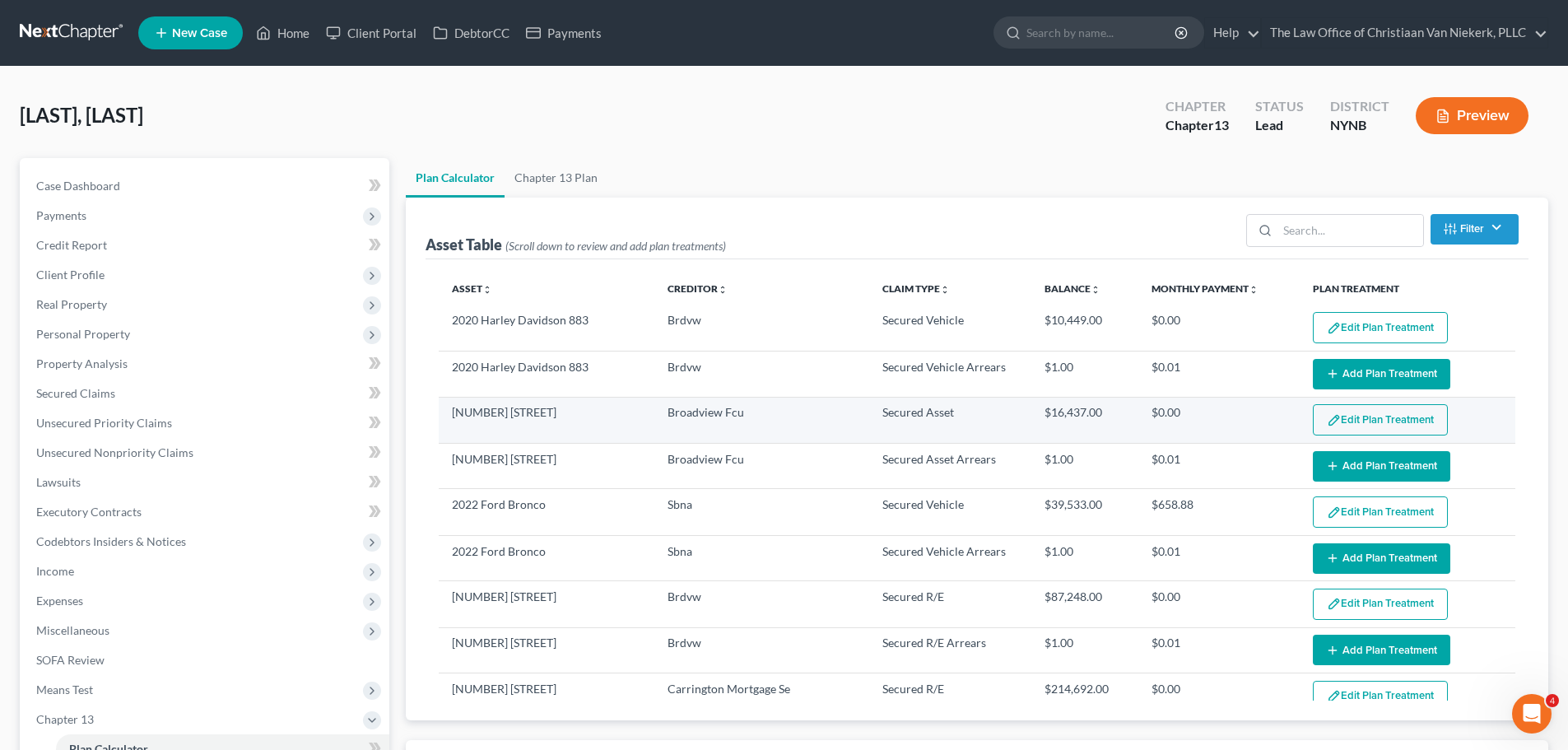 select on "59" 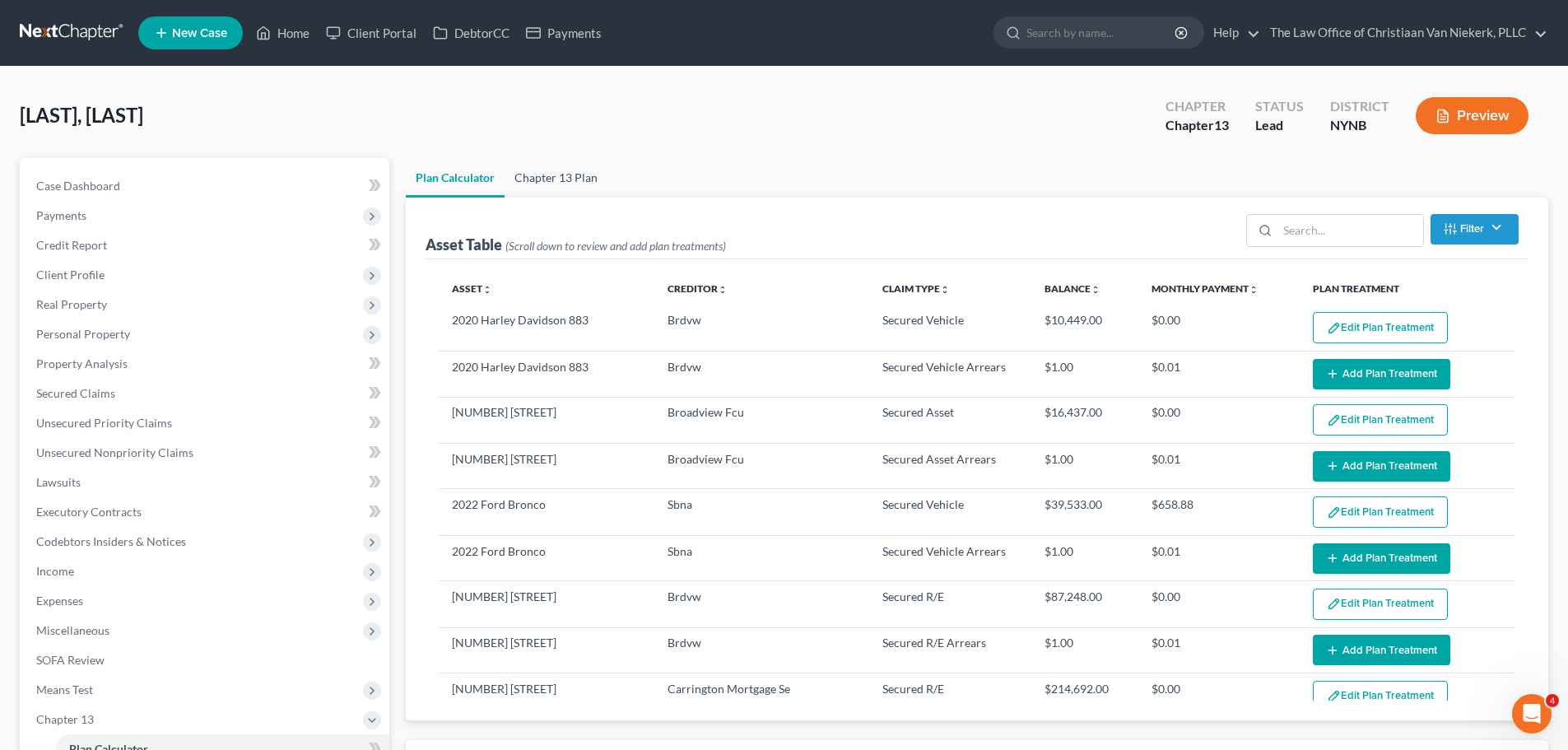 drag, startPoint x: 551, startPoint y: 177, endPoint x: 604, endPoint y: 189, distance: 54.34151 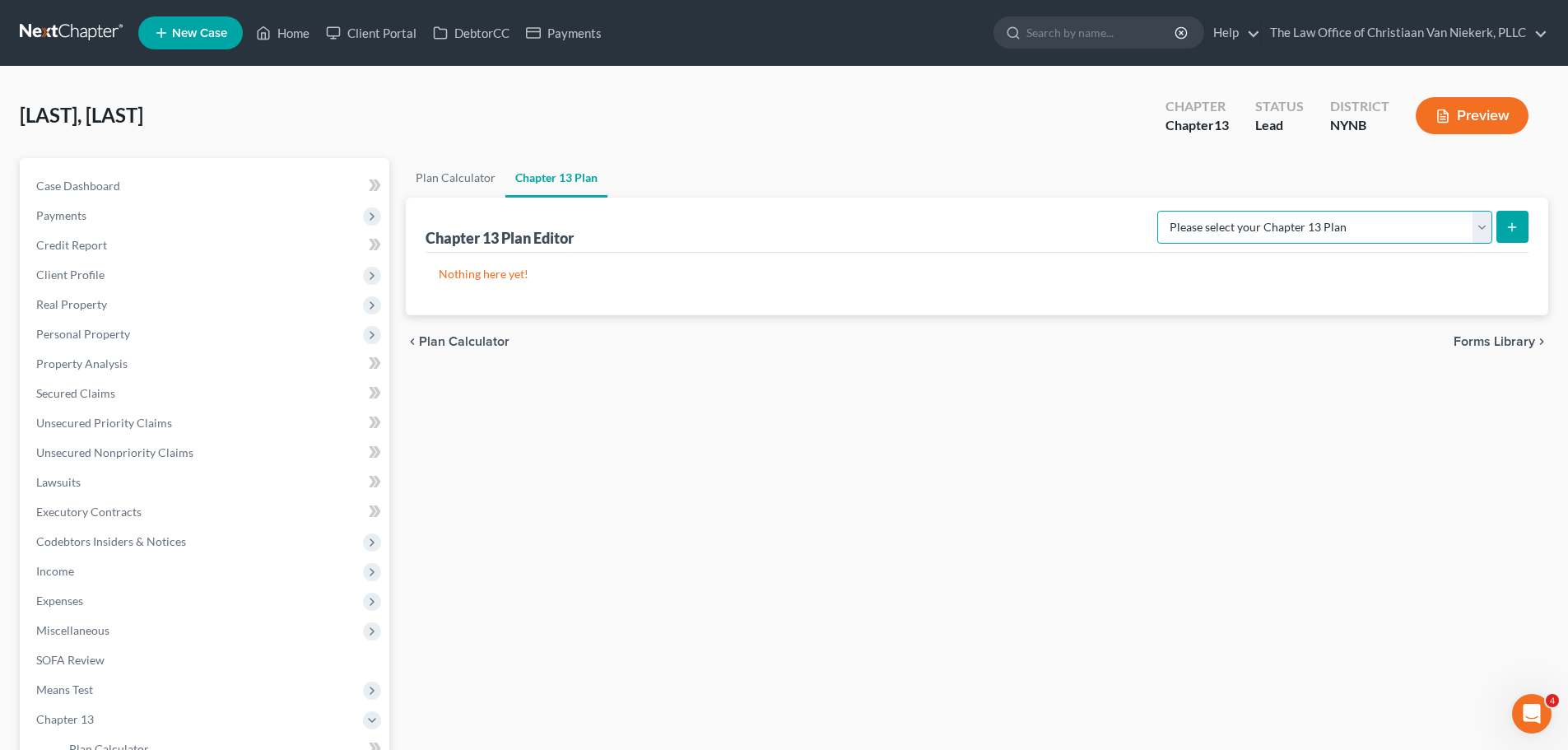 click on "Please select your Chapter 13 Plan National Form Plan - Official Form 113 [CITY] Northern District - Revised 12/1/2020 [CITY] Northern District - Revised 12/1/2024" at bounding box center [1324, 227] 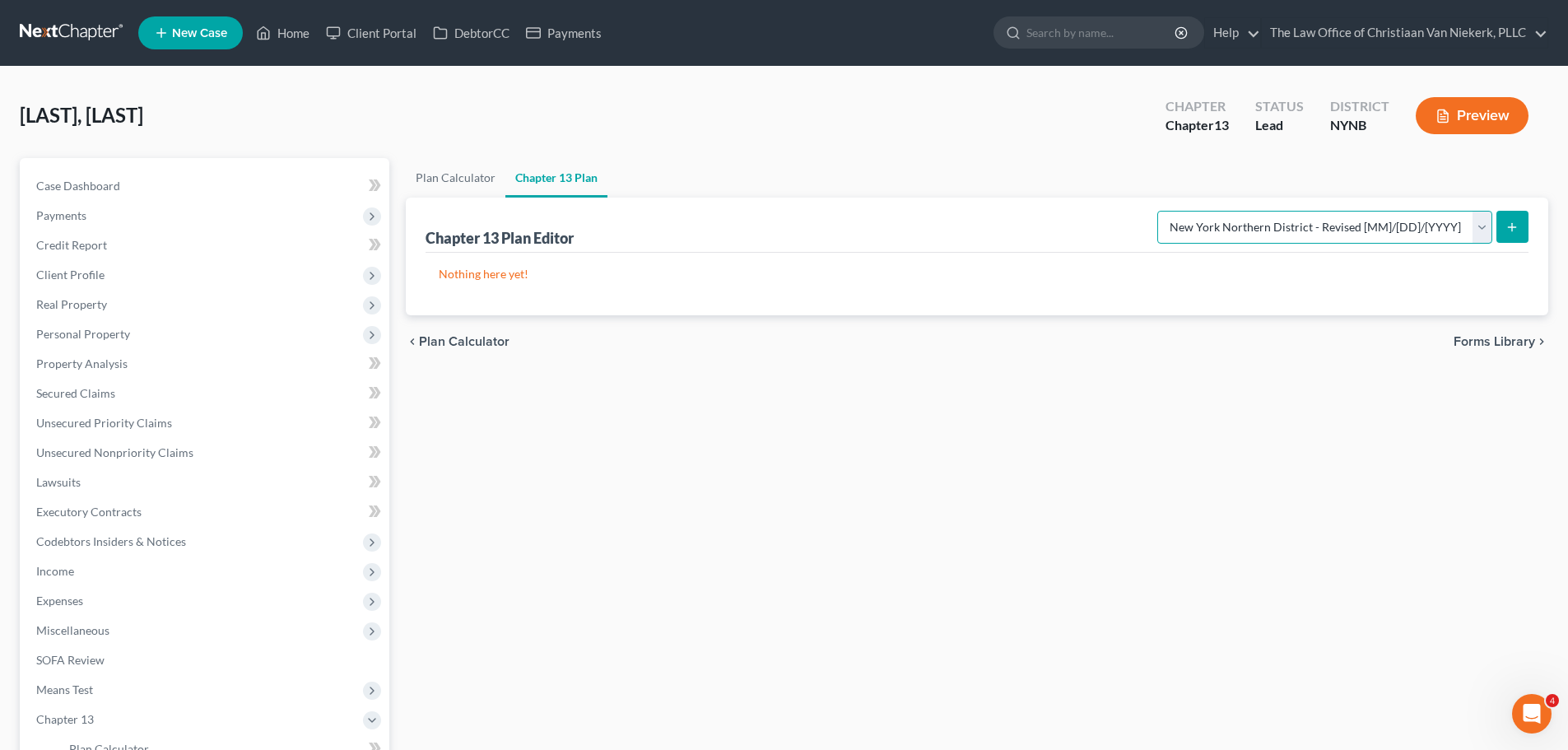 click on "Please select your Chapter 13 Plan National Form Plan - Official Form 113 [CITY] Northern District - Revised 12/1/2020 [CITY] Northern District - Revised 12/1/2024" at bounding box center (1324, 227) 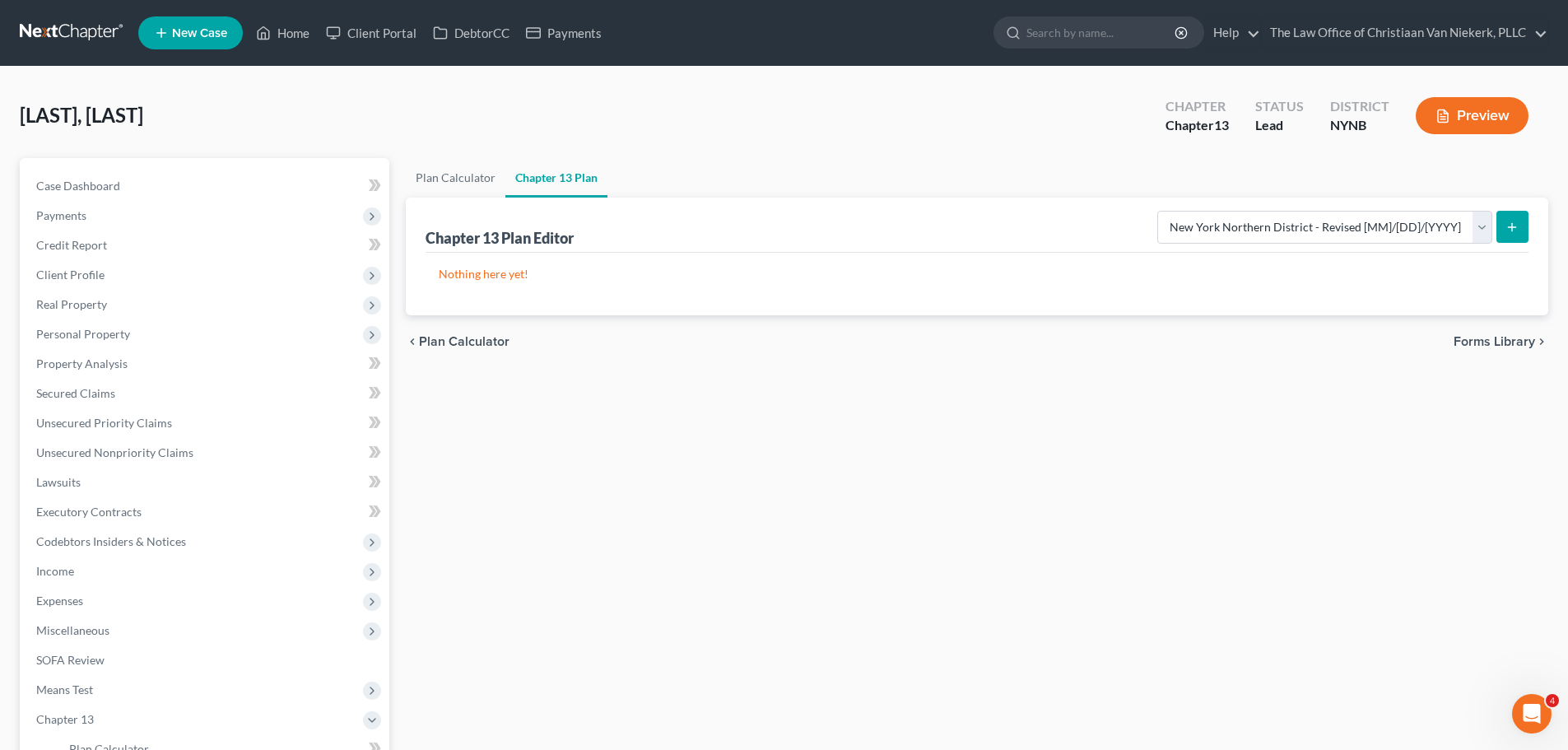 click 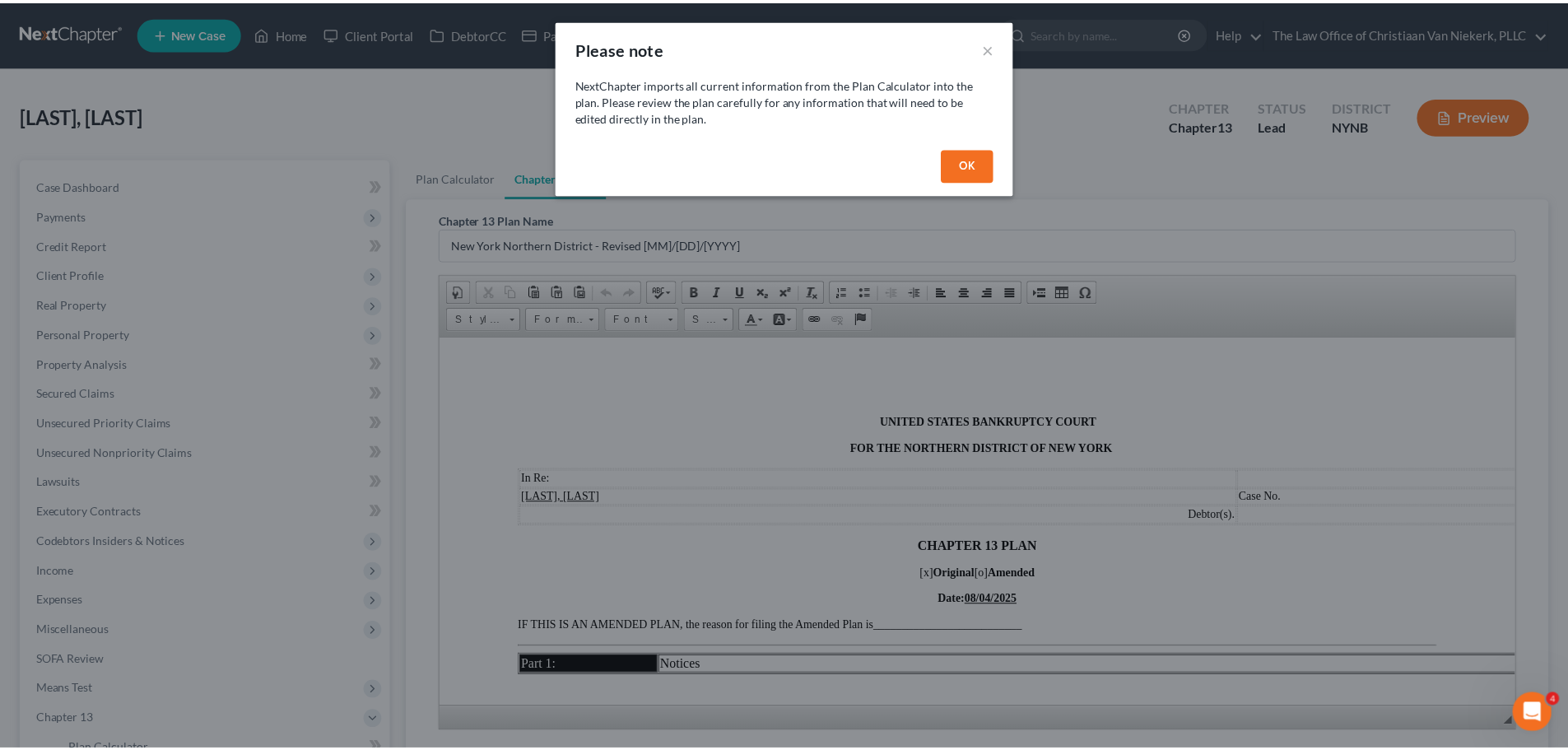 scroll, scrollTop: 0, scrollLeft: 0, axis: both 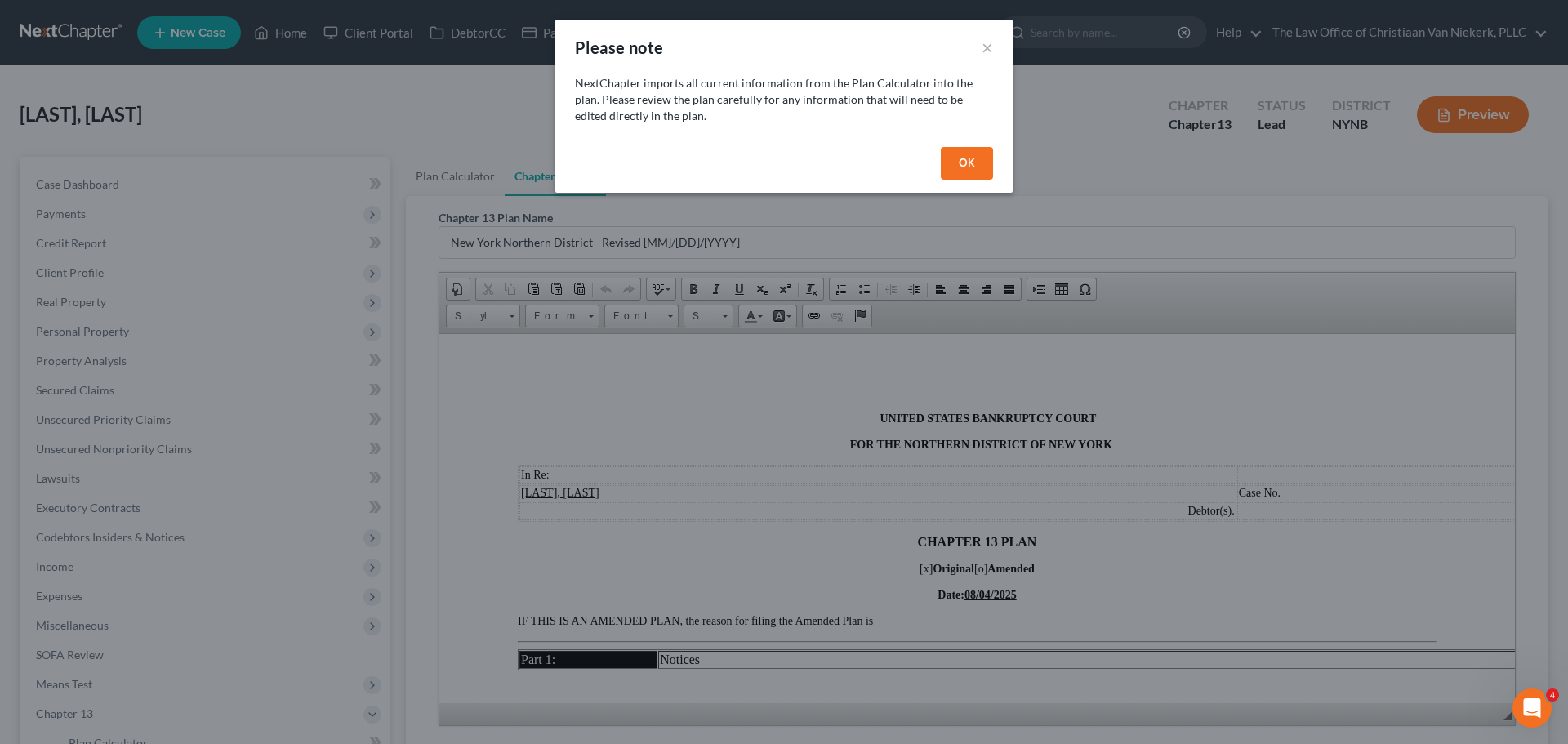 click on "OK" at bounding box center (967, 163) 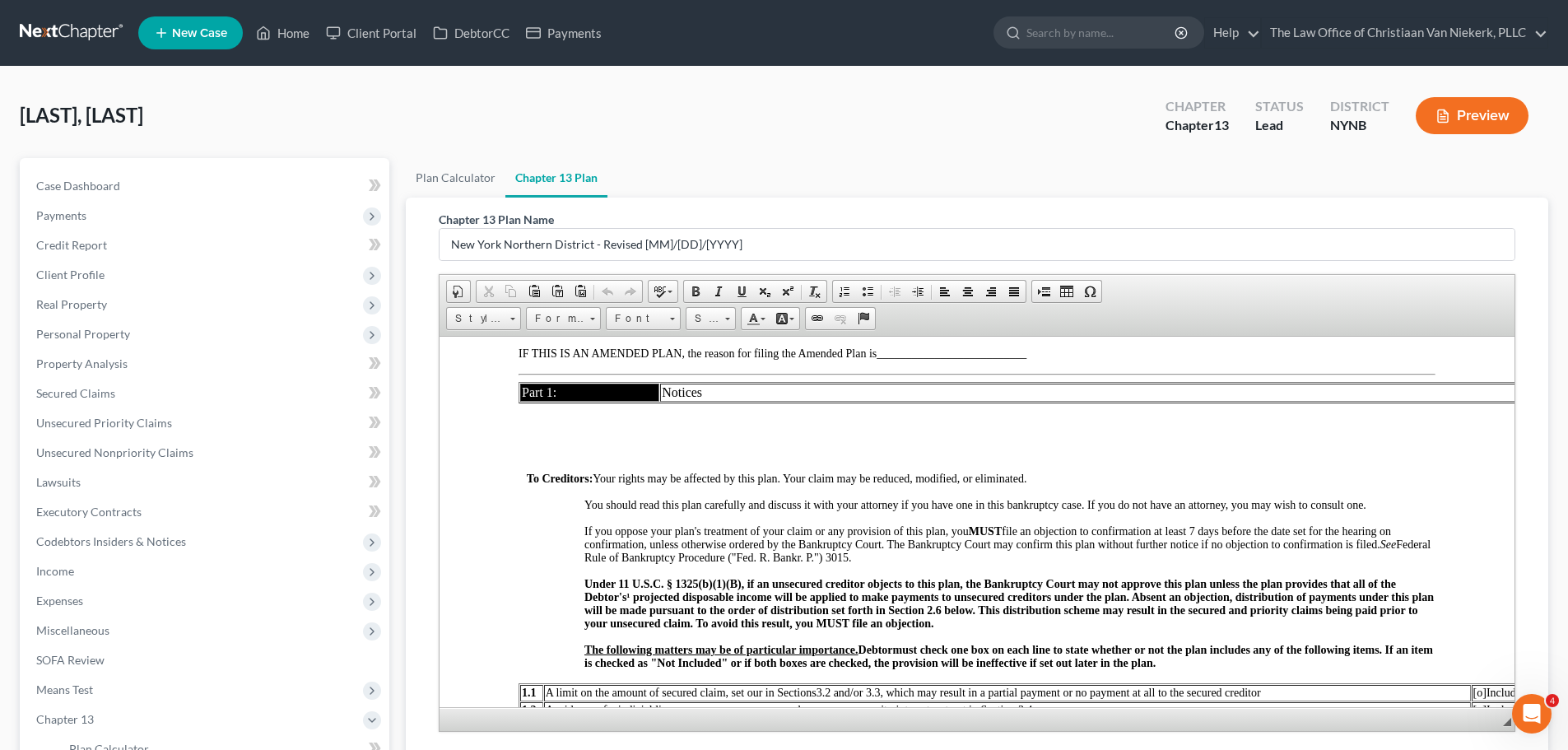 scroll, scrollTop: 329, scrollLeft: 0, axis: vertical 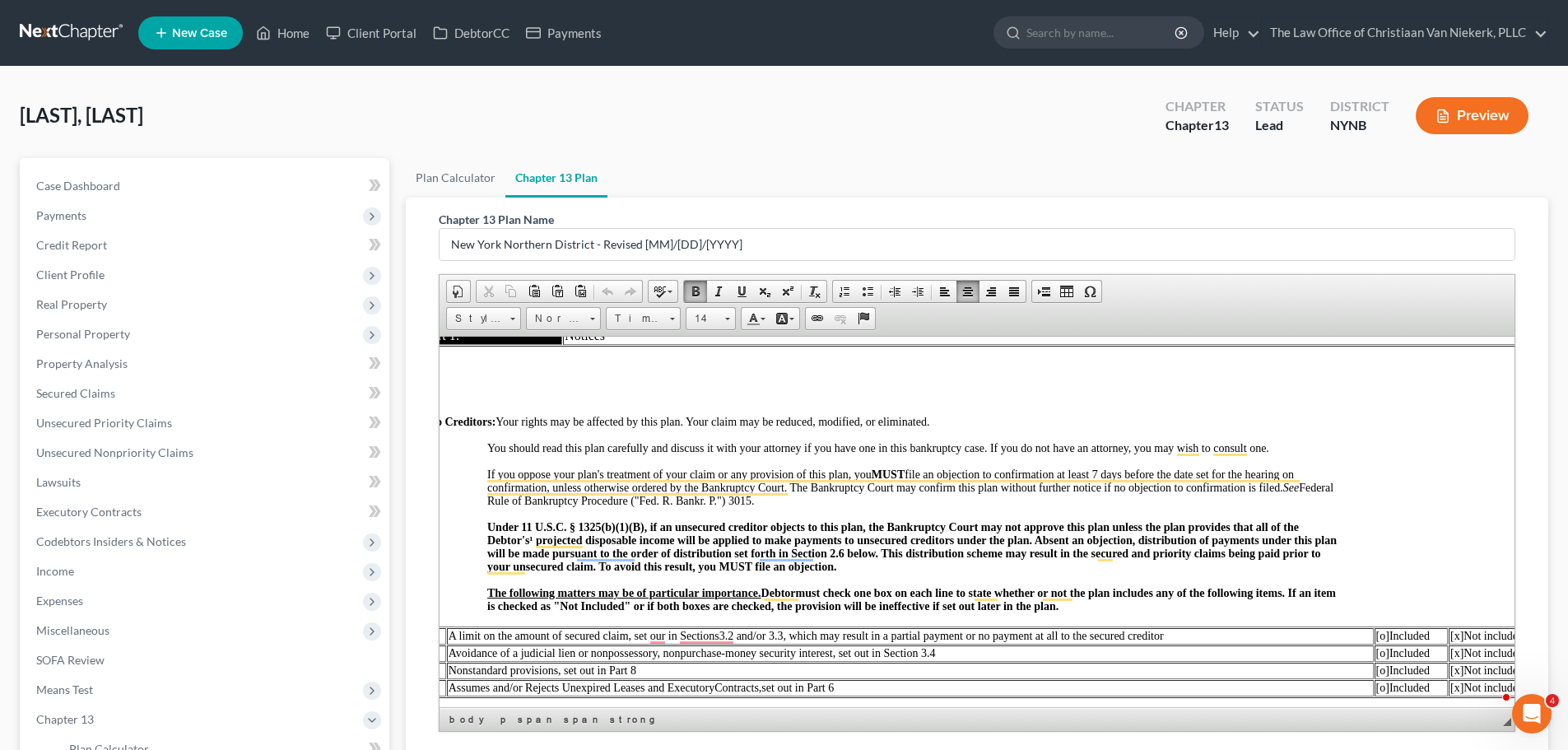 click on "[o]" at bounding box center (1383, 635) 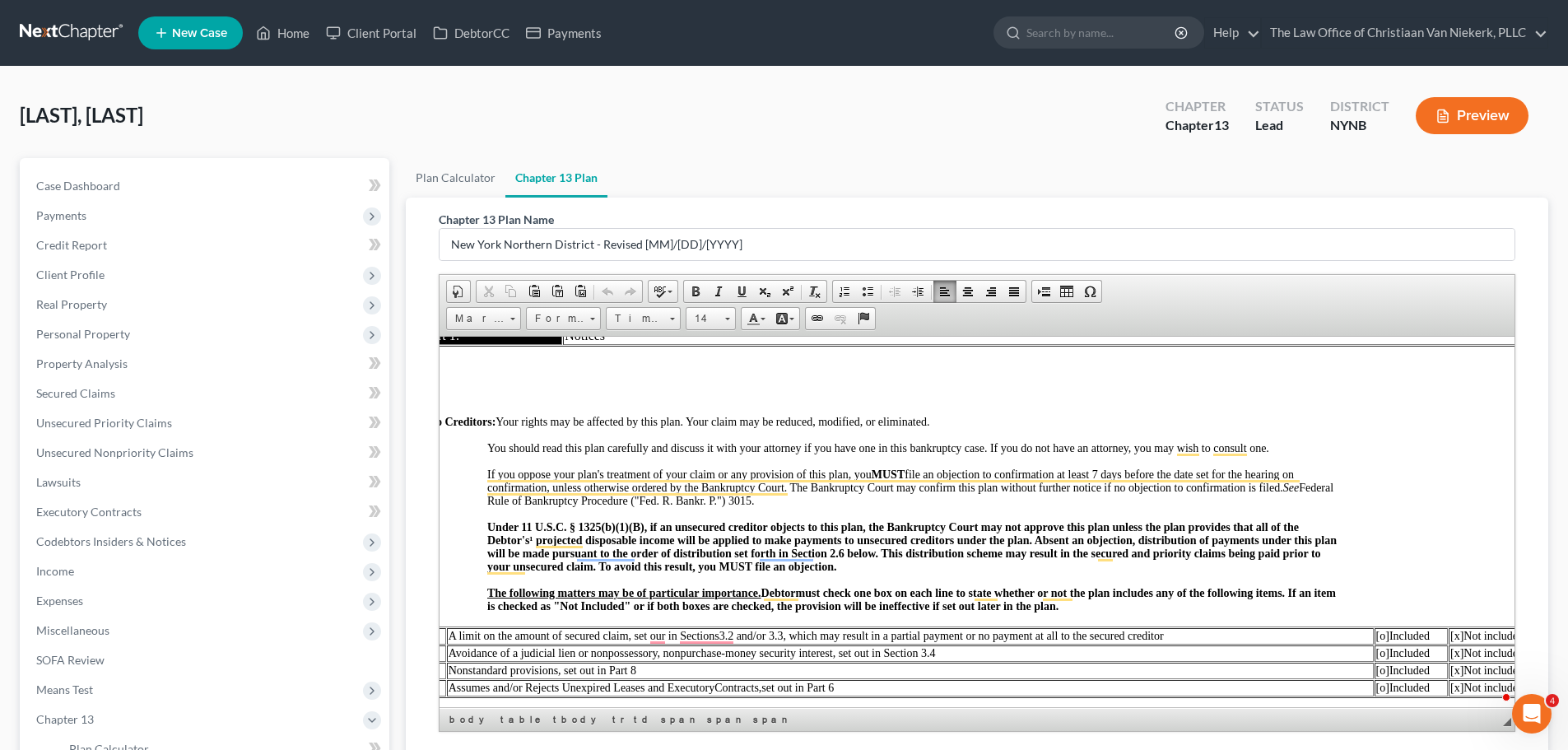 type 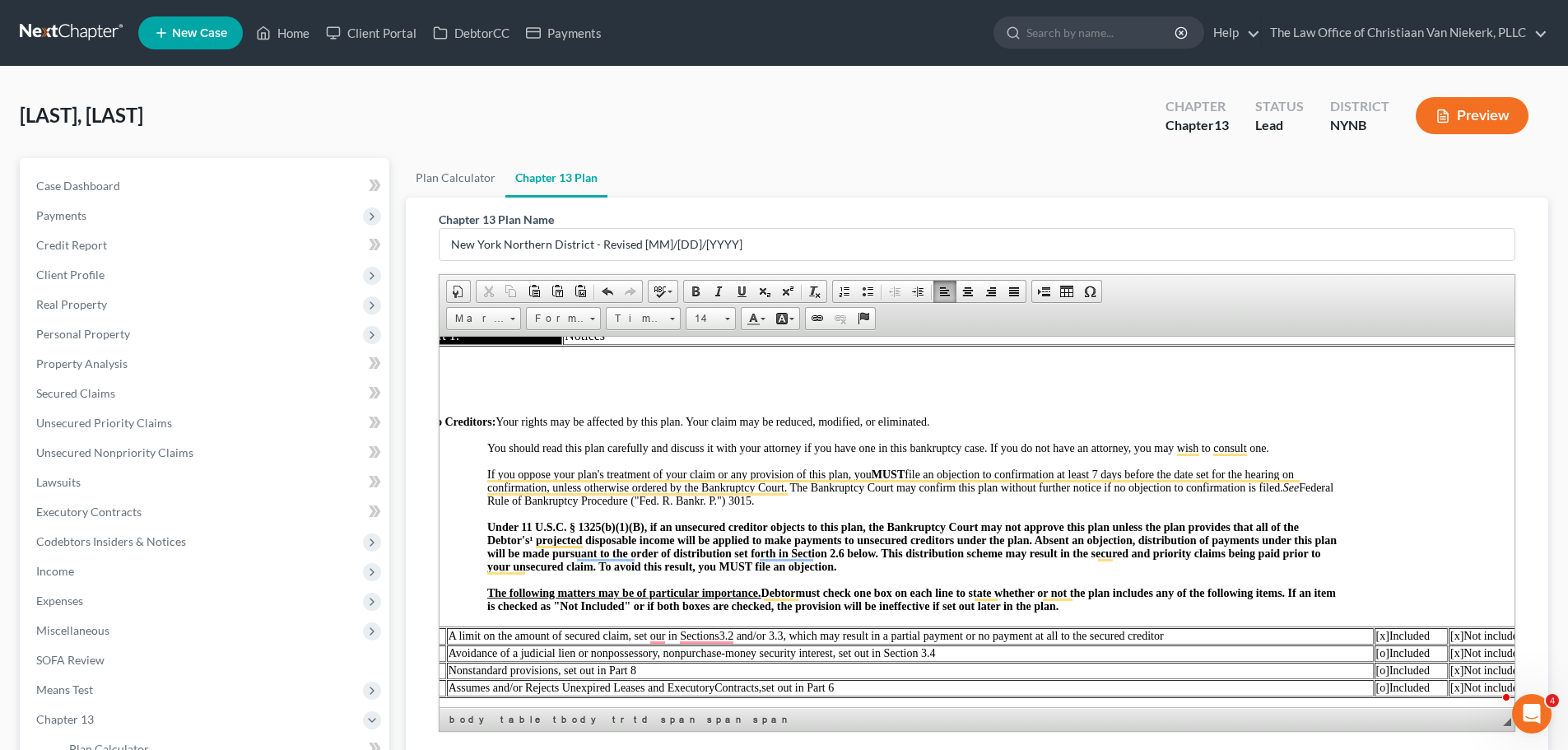 click on "[x]" at bounding box center (1457, 635) 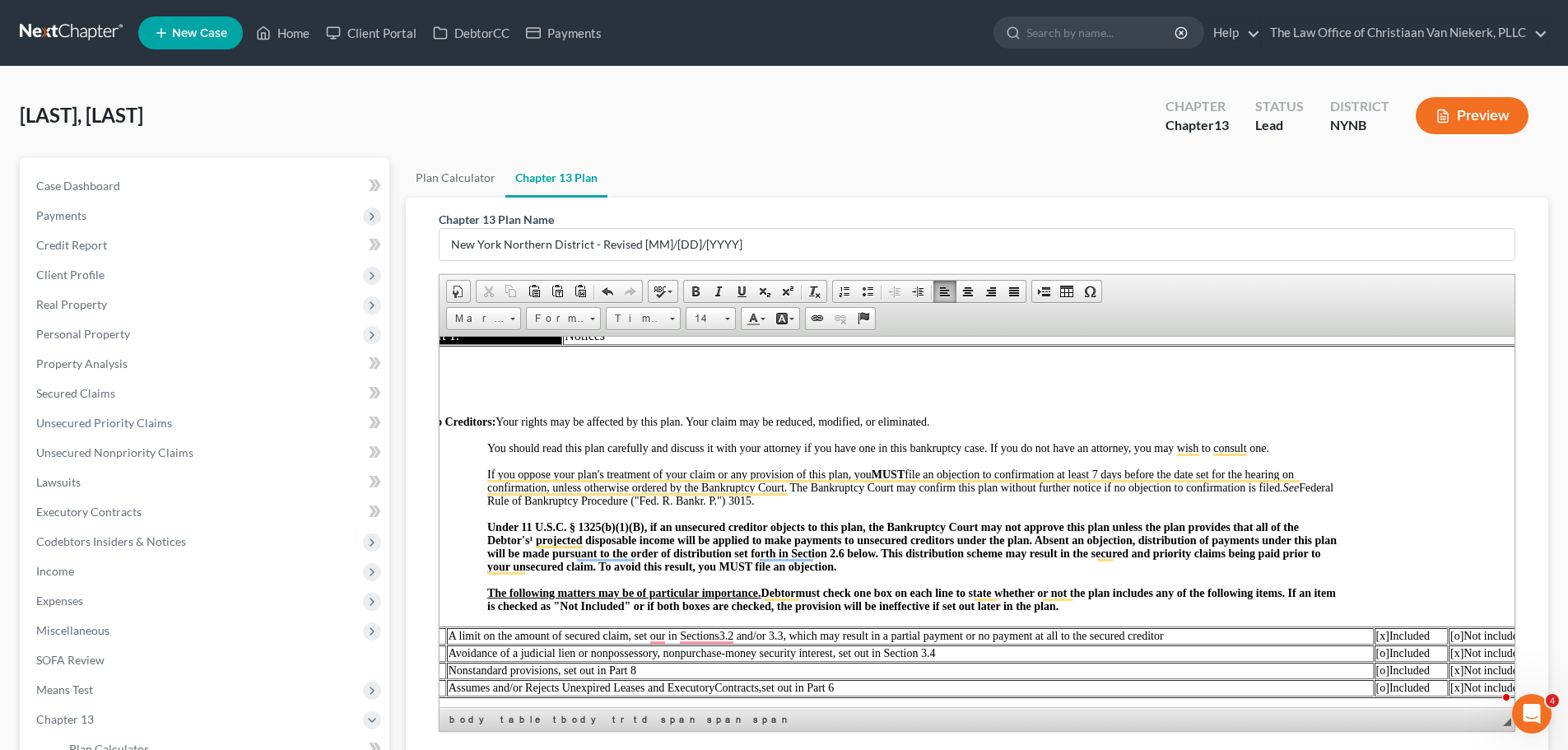 scroll, scrollTop: 659, scrollLeft: 97, axis: both 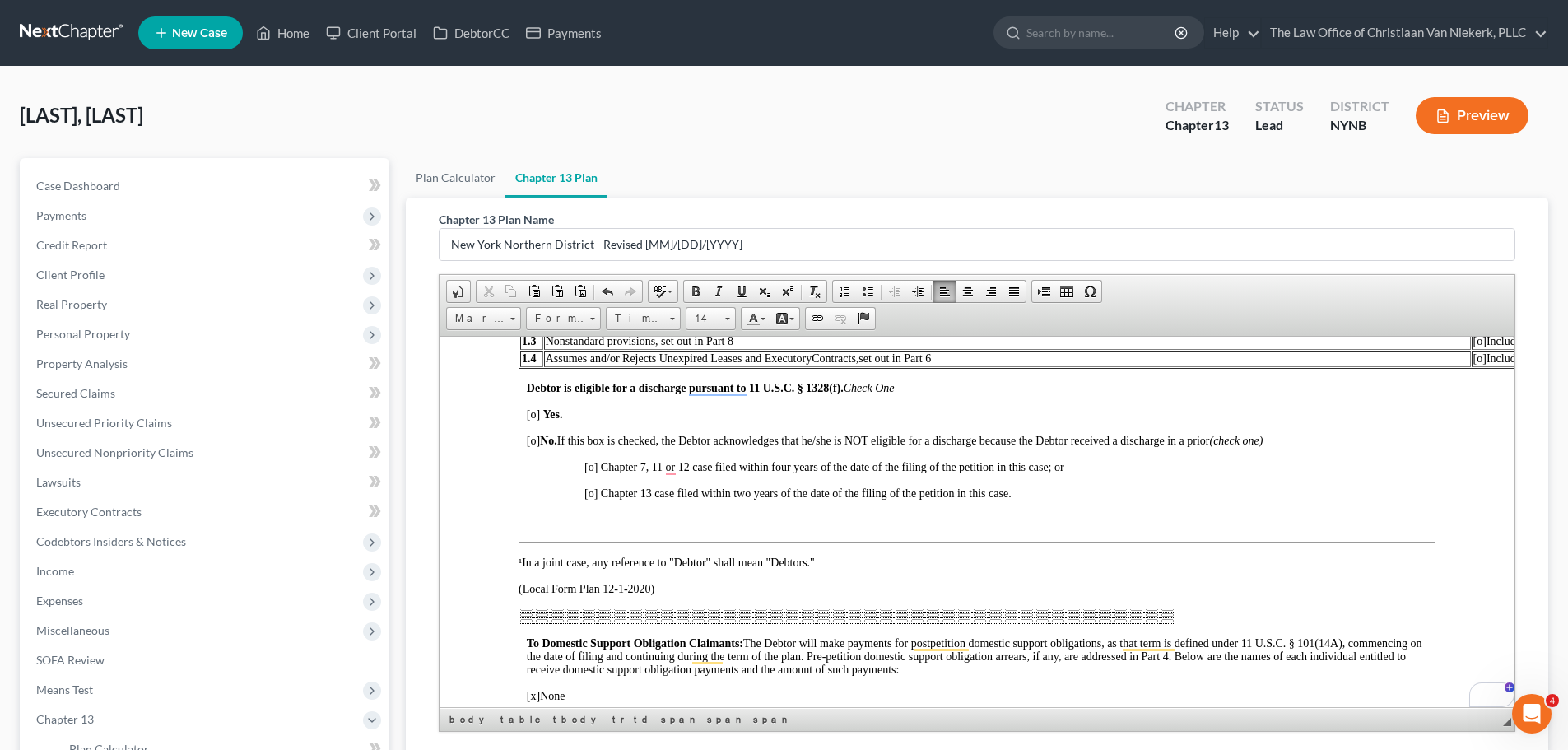 click on "[o]" at bounding box center (533, 413) 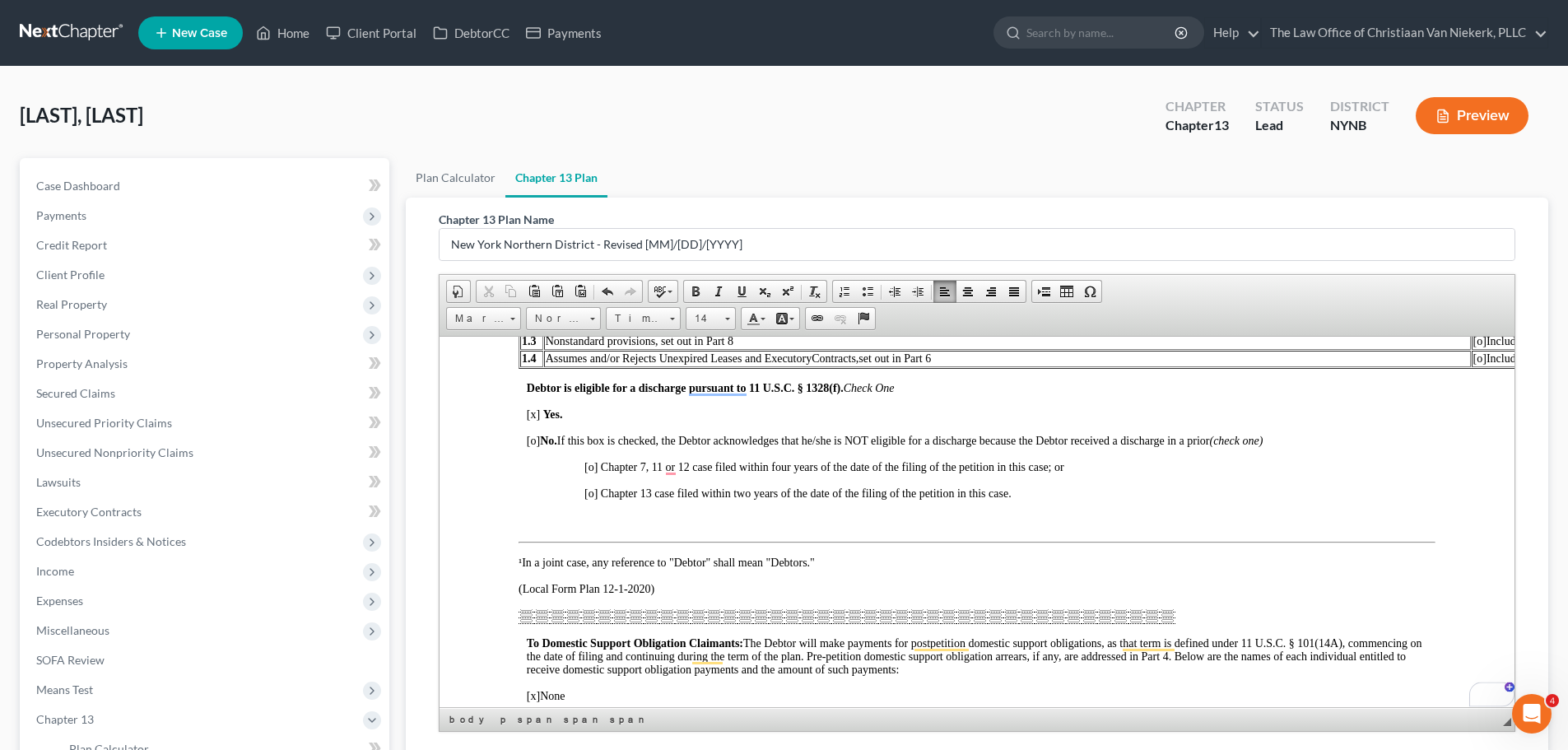 click on "[o] Chapter 7, 11 or 12 case filed within four years of the date of the filing of the petition in this case; or" at bounding box center [824, 466] 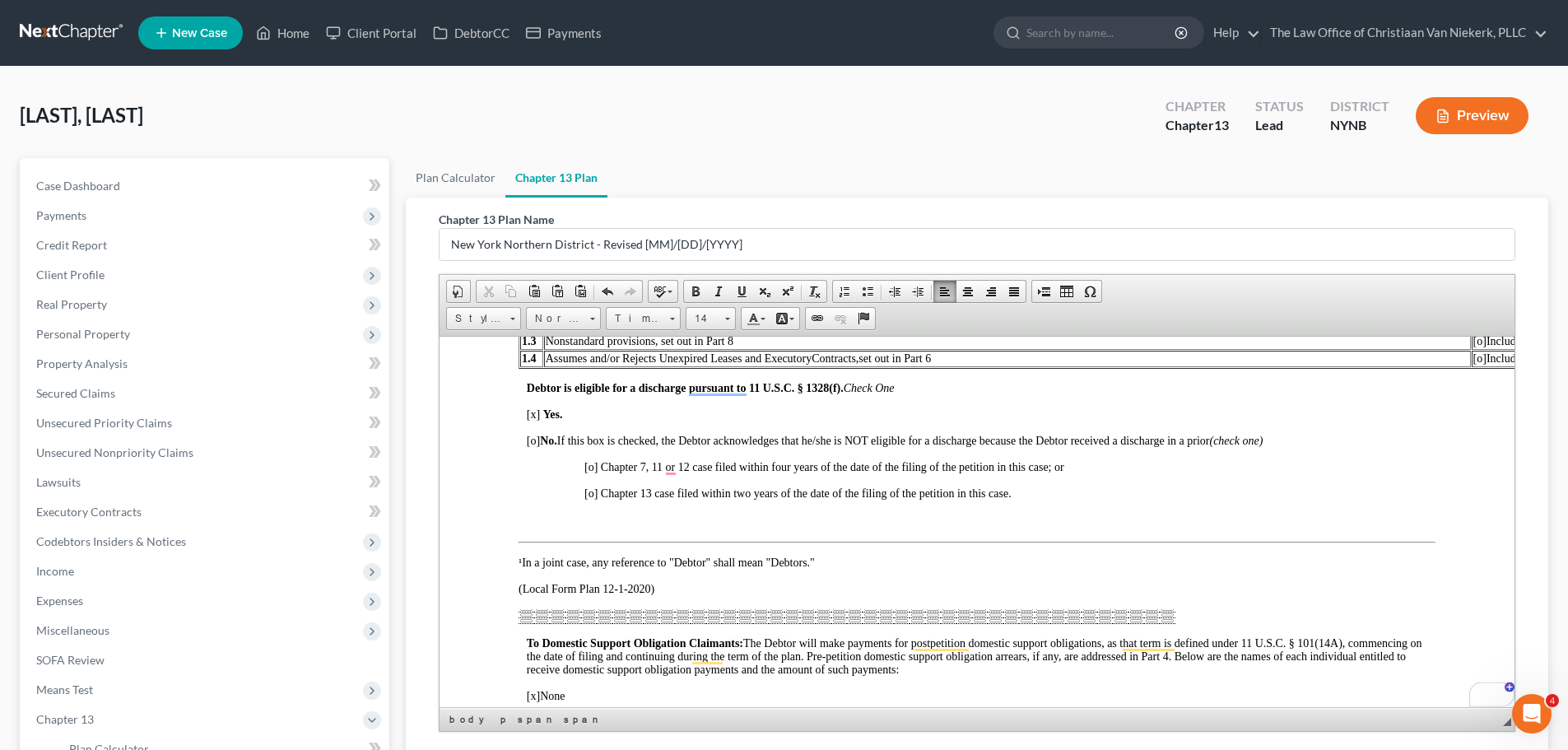 scroll 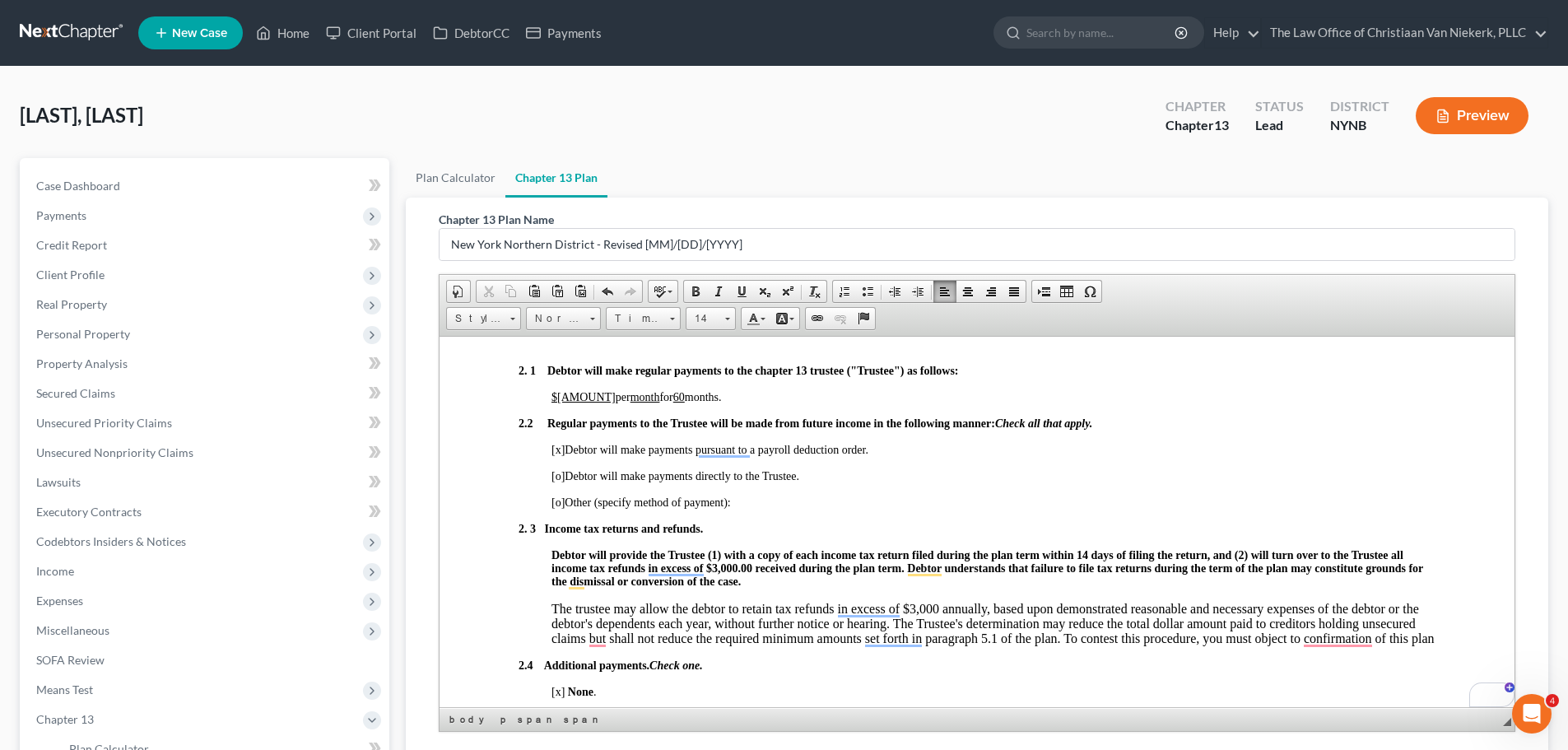 click on "[x]" at bounding box center [558, 449] 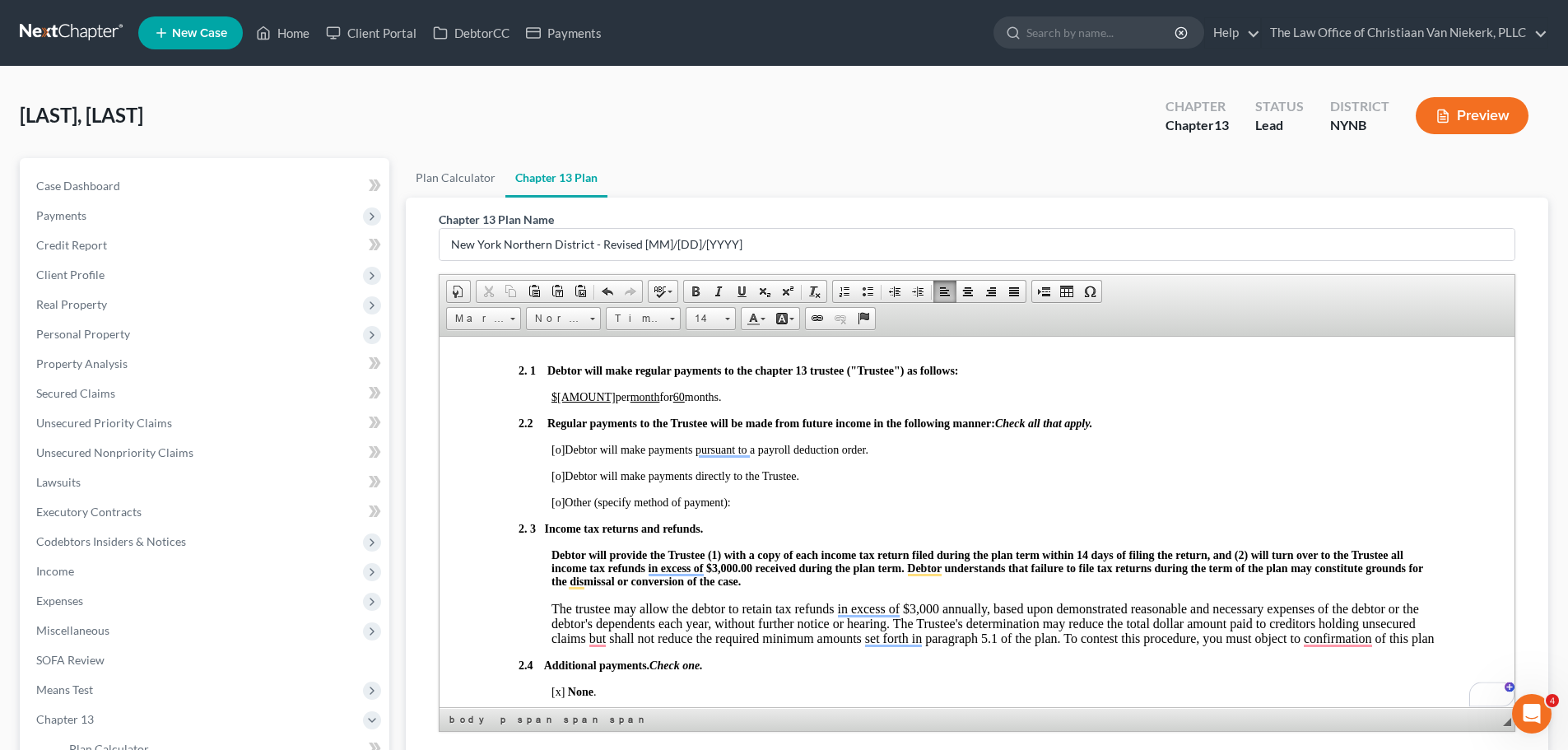 click on "[o]" at bounding box center [558, 501] 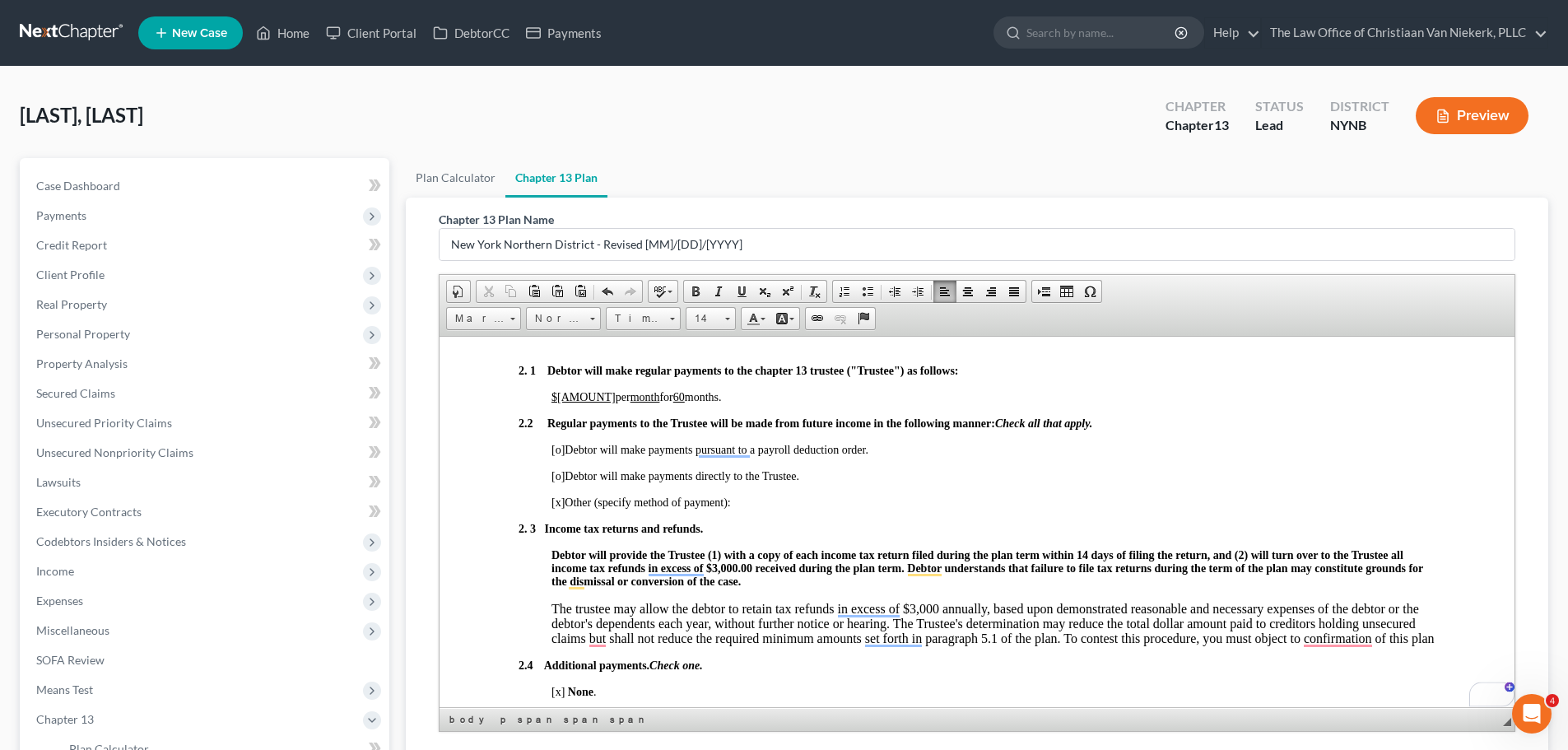 click on "[x]  Other (specify method of payment):" at bounding box center (993, 502) 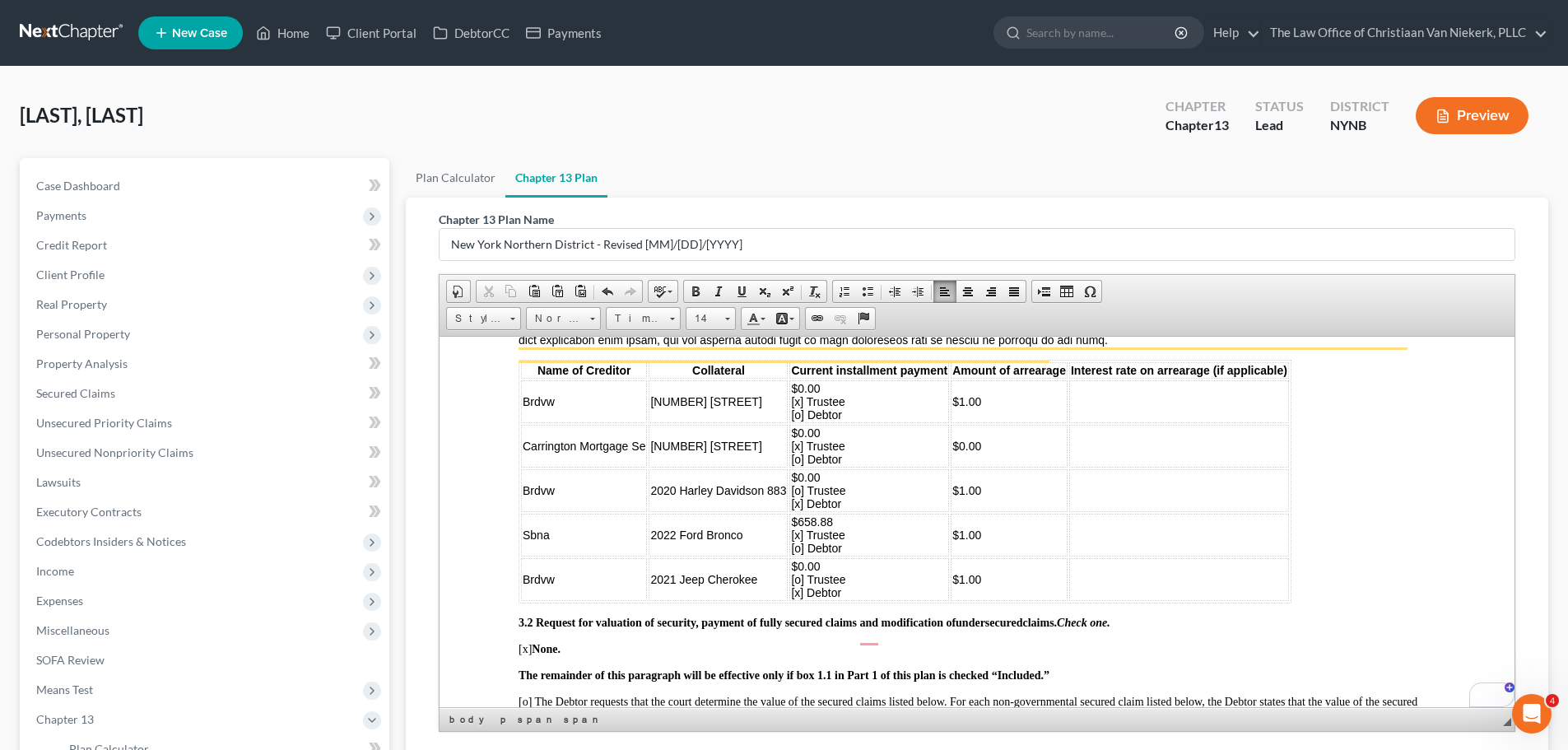 scroll, scrollTop: 2437, scrollLeft: 0, axis: vertical 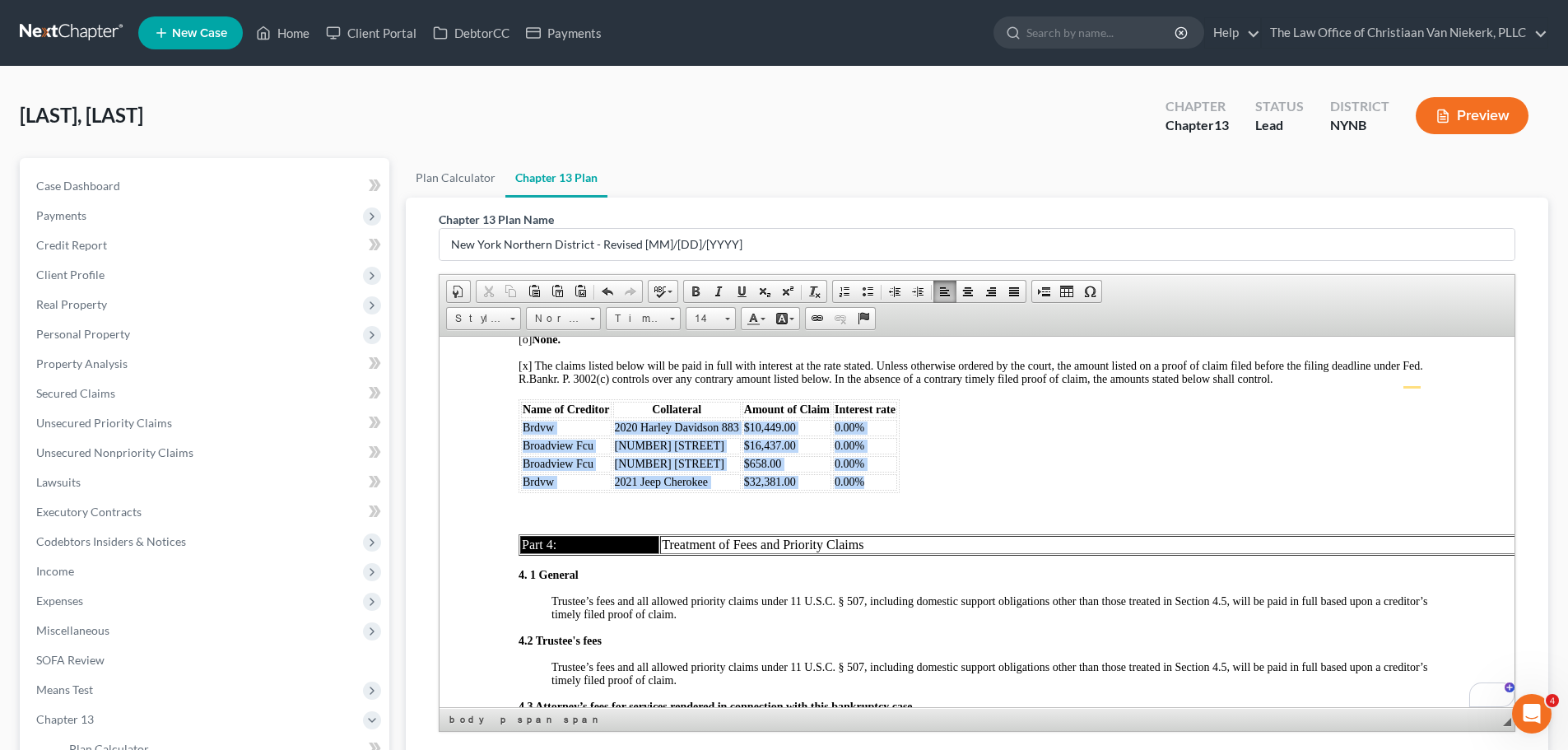 drag, startPoint x: 891, startPoint y: 492, endPoint x: 522, endPoint y: 442, distance: 372.3721 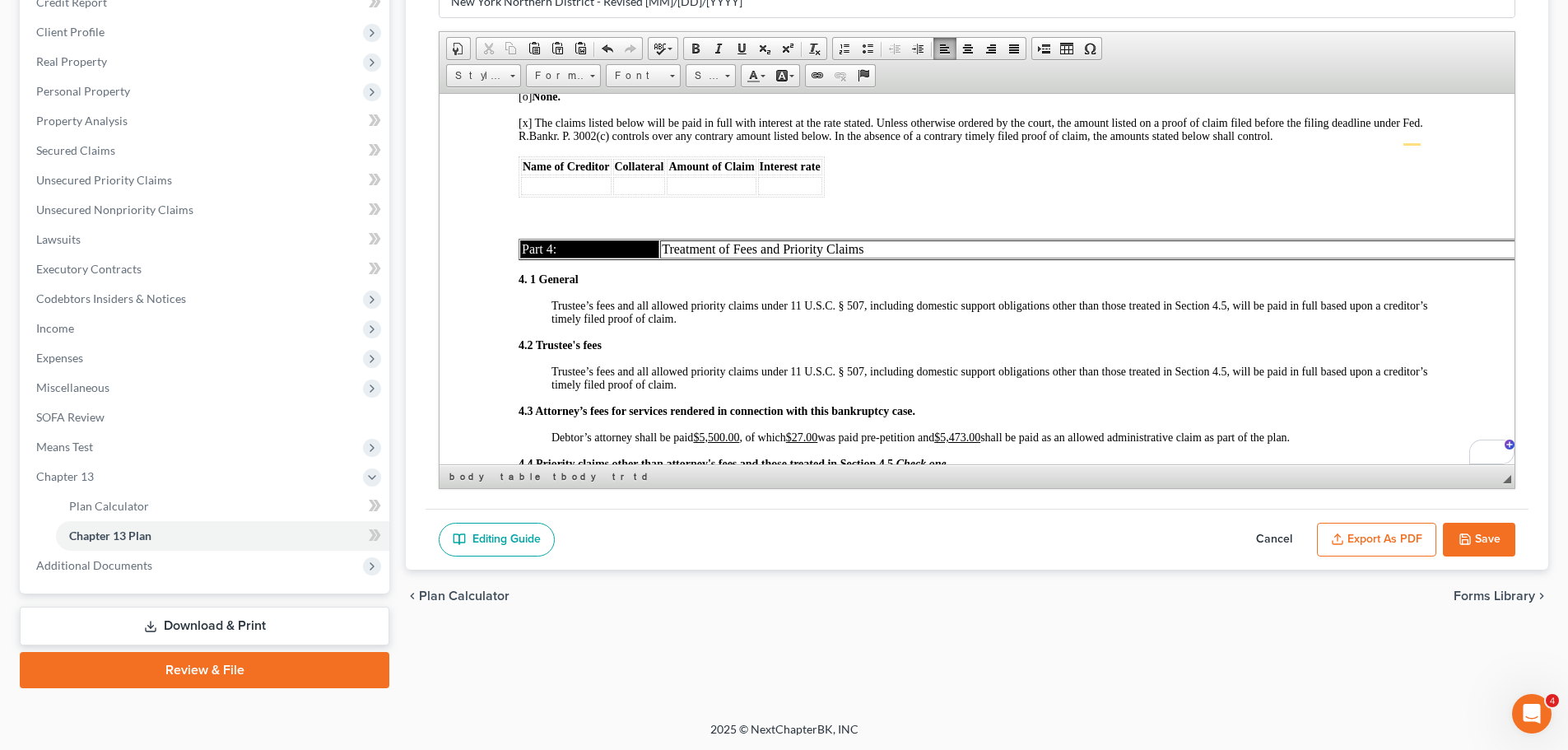 scroll, scrollTop: 244, scrollLeft: 0, axis: vertical 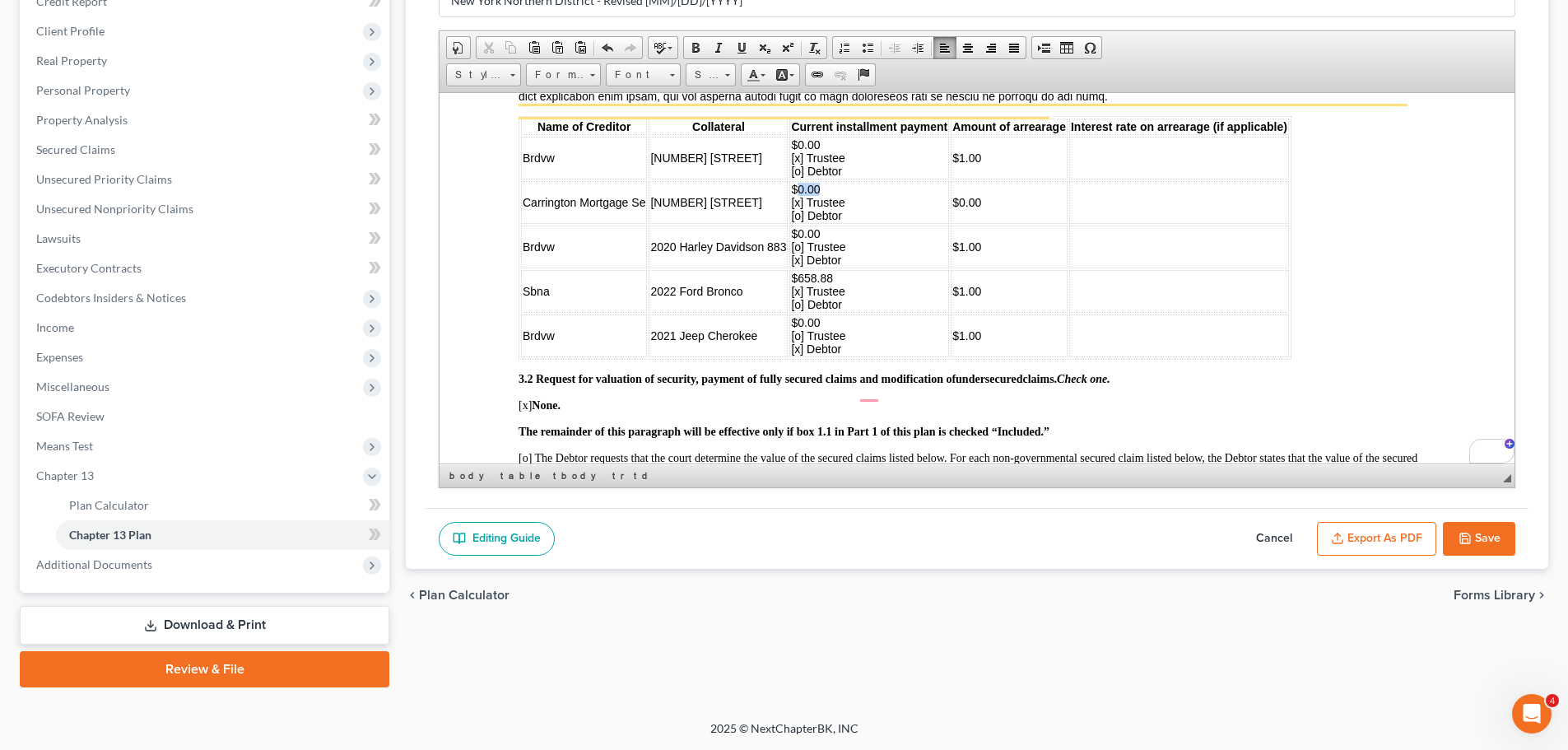 drag, startPoint x: 821, startPoint y: 200, endPoint x: 798, endPoint y: 200, distance: 23 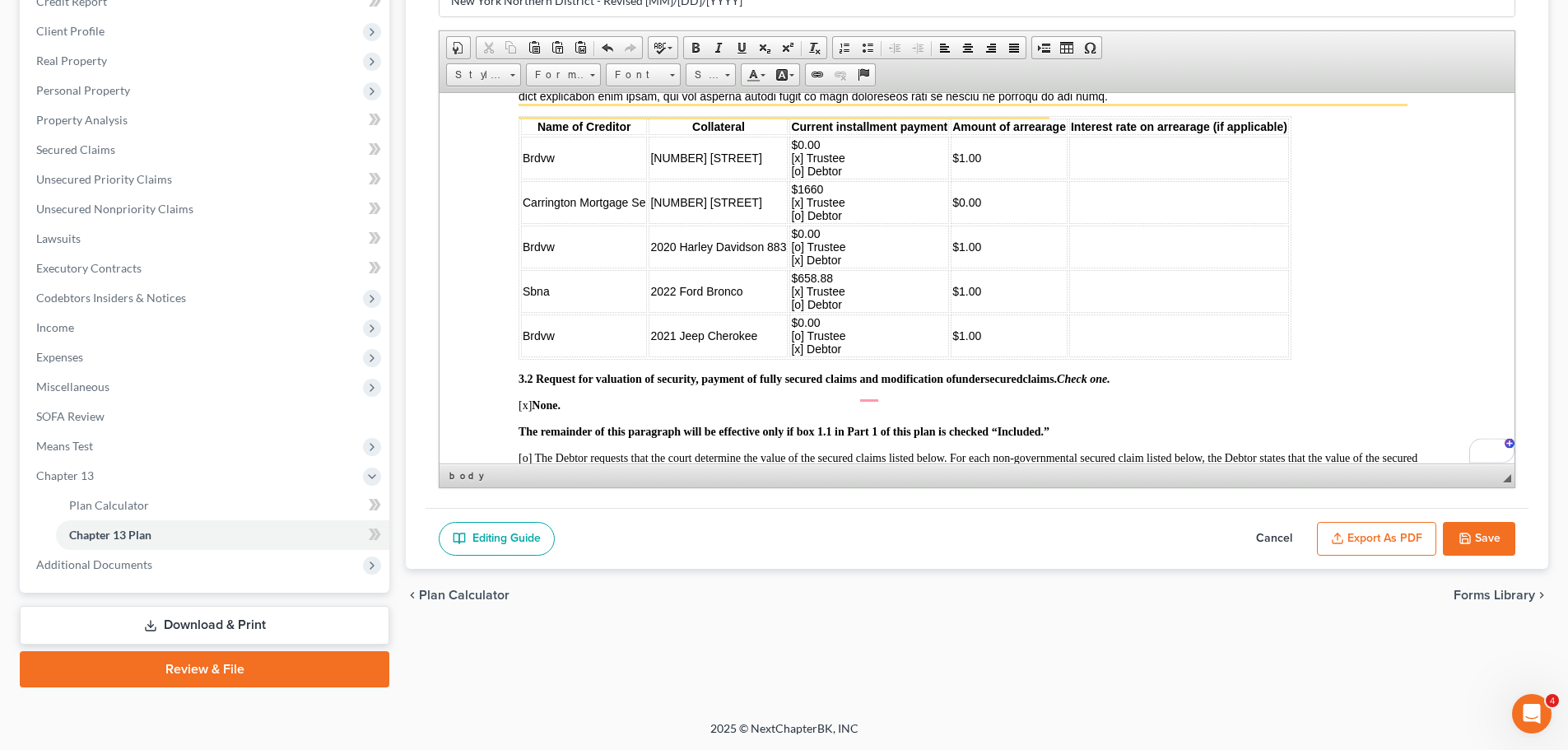 click on "UNITED STATES BANKRUPTCY COURT FOR THE NORTHERN DISTRICT OF NEW YORK In Re:  Jonathan Kaplan & Blair Elizabeth Kaplan Case No.  Debtor(s). CHAPTER 13 PLAN [x]  Original   [o]  Amended Date:  08/04/2025 IF THIS IS AN AMENDED PLAN, the reason for filing the Amended Plan is  __________________________ Part 1:  Notices To Creditors:  Your rights may be affected by this plan. Your claim may be reduced, modified, or eliminated. You should read this plan carefully and discuss it with your attorney if you have one in this bankruptcy case. If you do not have an attorney, you may wish to consult one. If you oppose your plan's treatment of your claim or any provision of this plan, you  MUST  file an objection to confirmation at least 7 days before the date set for the hearing on confirmation, unless otherwise ordered by the Bankruptcy Court. The Bankruptcy Court may confirm this plan without further notice if no objection to confirmation is filed.  See  Debtor 1.1 [x]  Included [o]  Not included 1.2 [o] $" at bounding box center [977, 793] 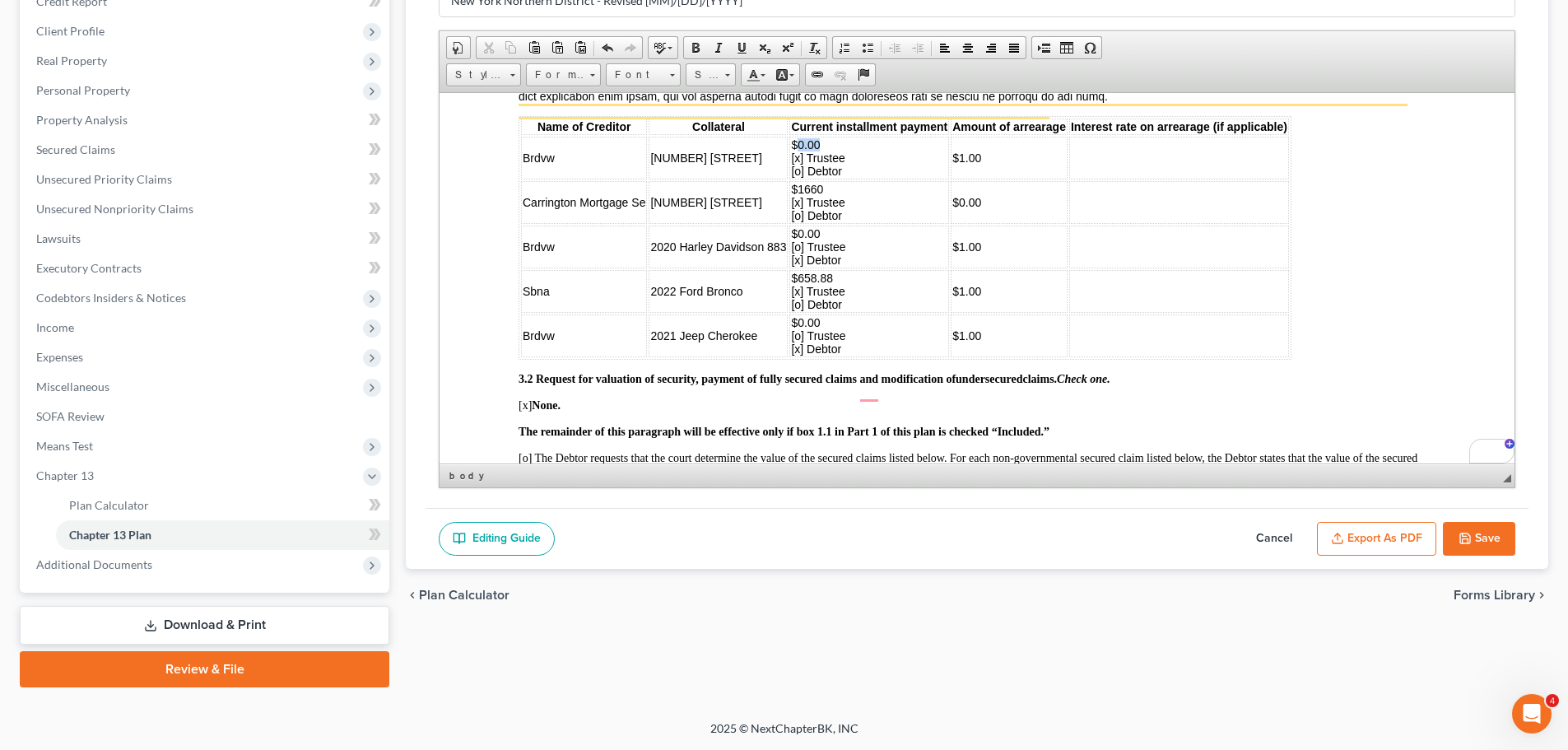 drag, startPoint x: 831, startPoint y: 162, endPoint x: 793, endPoint y: 161, distance: 38.013156 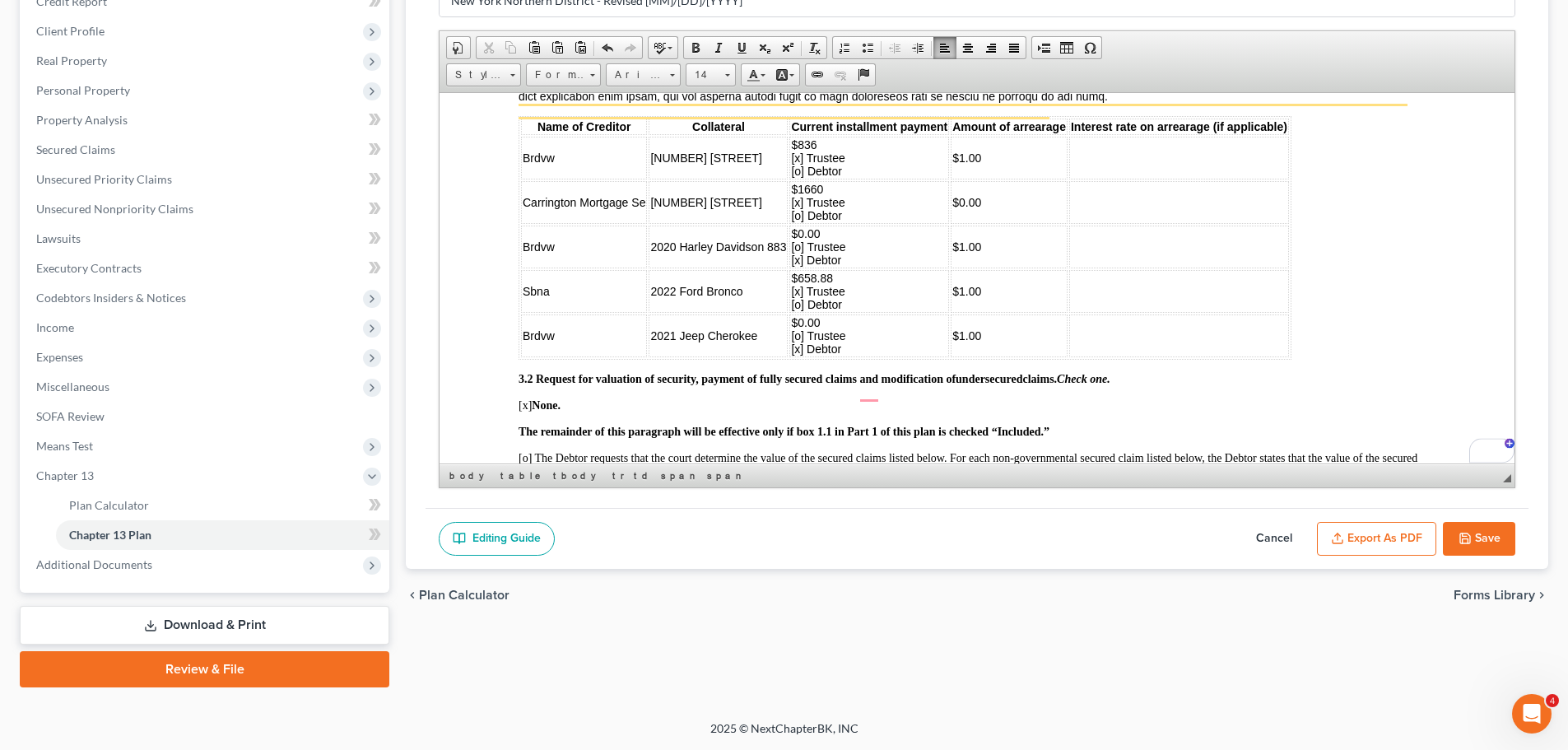 click on "$0.00 [o] Trustee [x] Debtor" at bounding box center [869, 246] 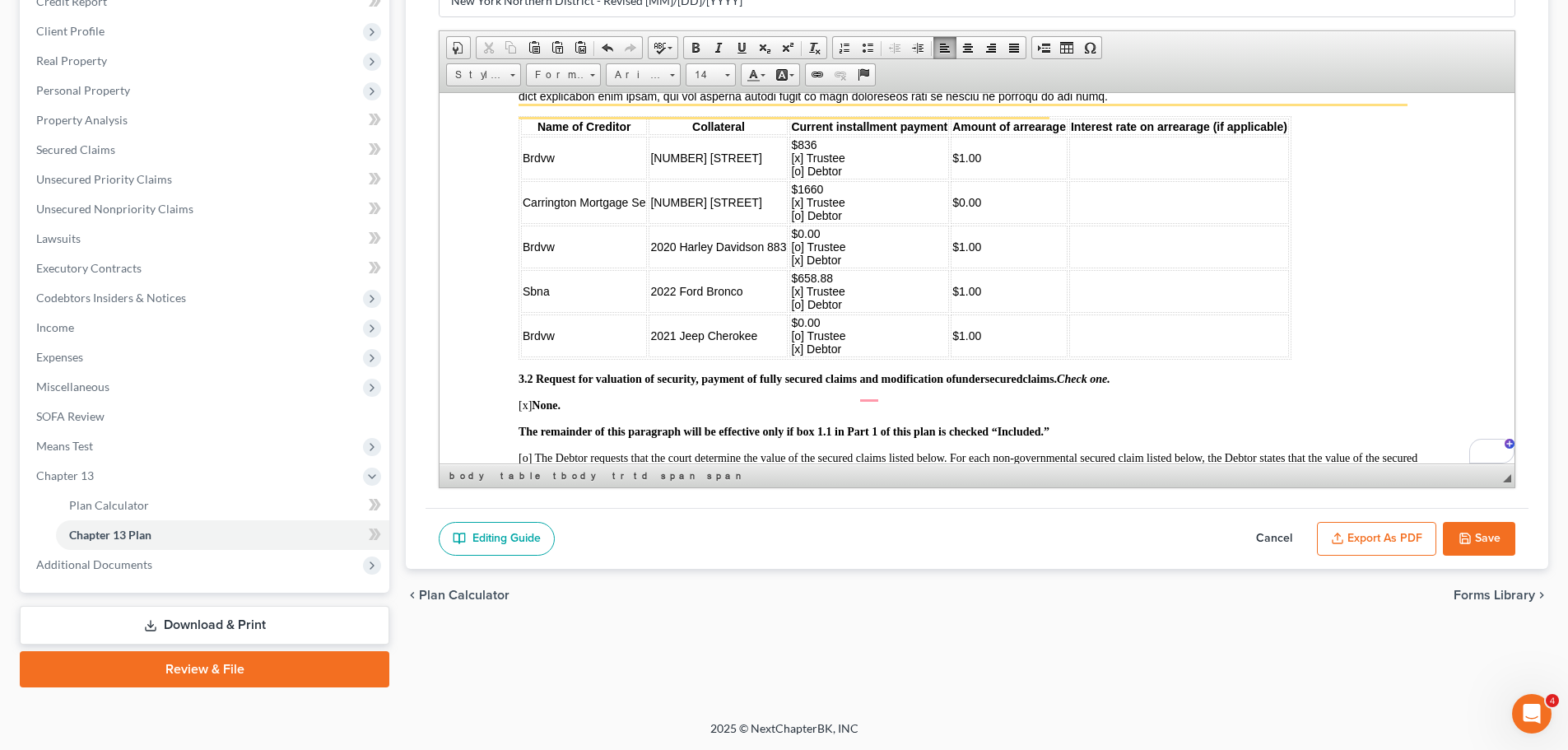 click on "$0.00 [o] Trustee [x] Debtor" at bounding box center (869, 246) 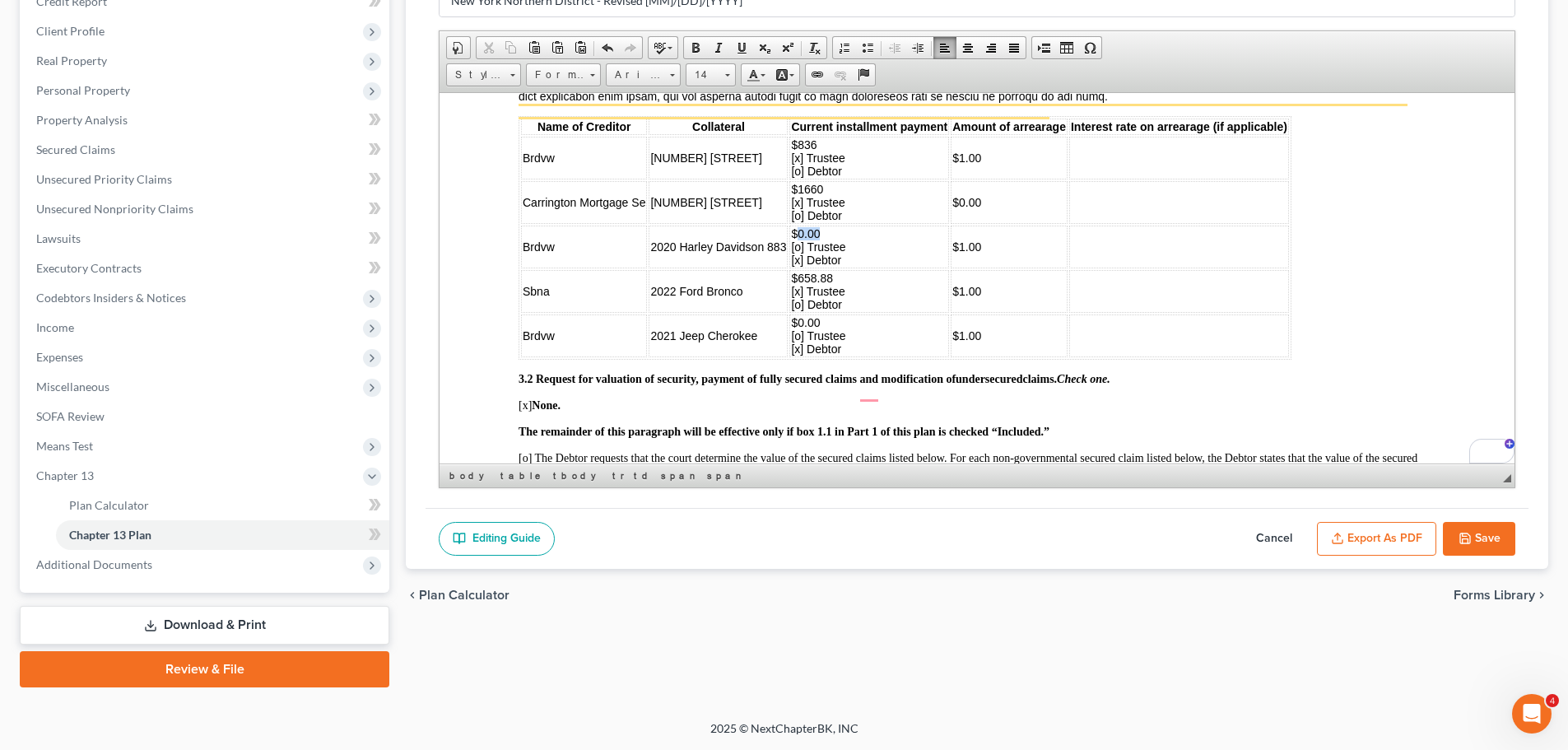 drag, startPoint x: 832, startPoint y: 247, endPoint x: 800, endPoint y: 246, distance: 32.015621 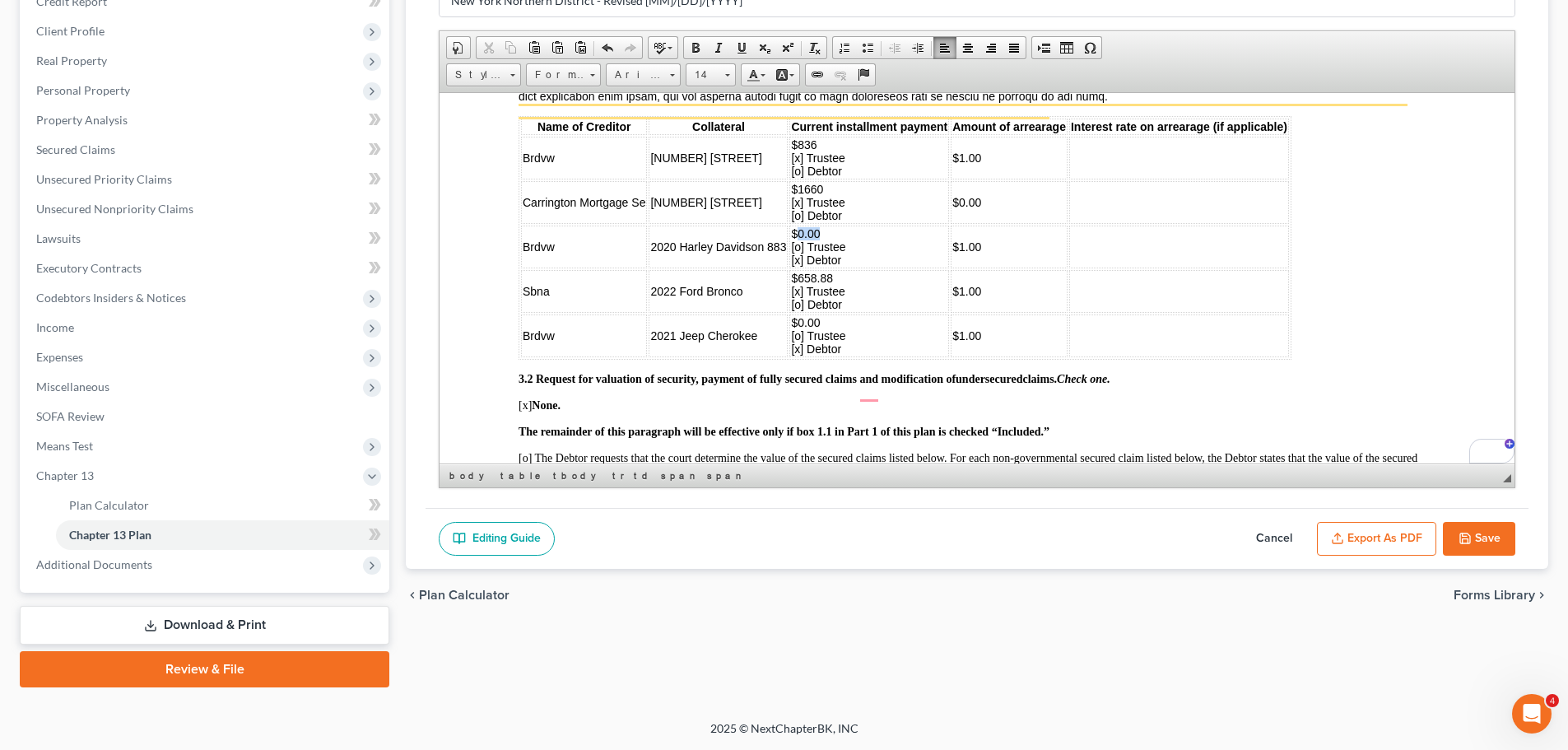 click on "$0.00 [o] Trustee [x] Debtor" at bounding box center [869, 246] 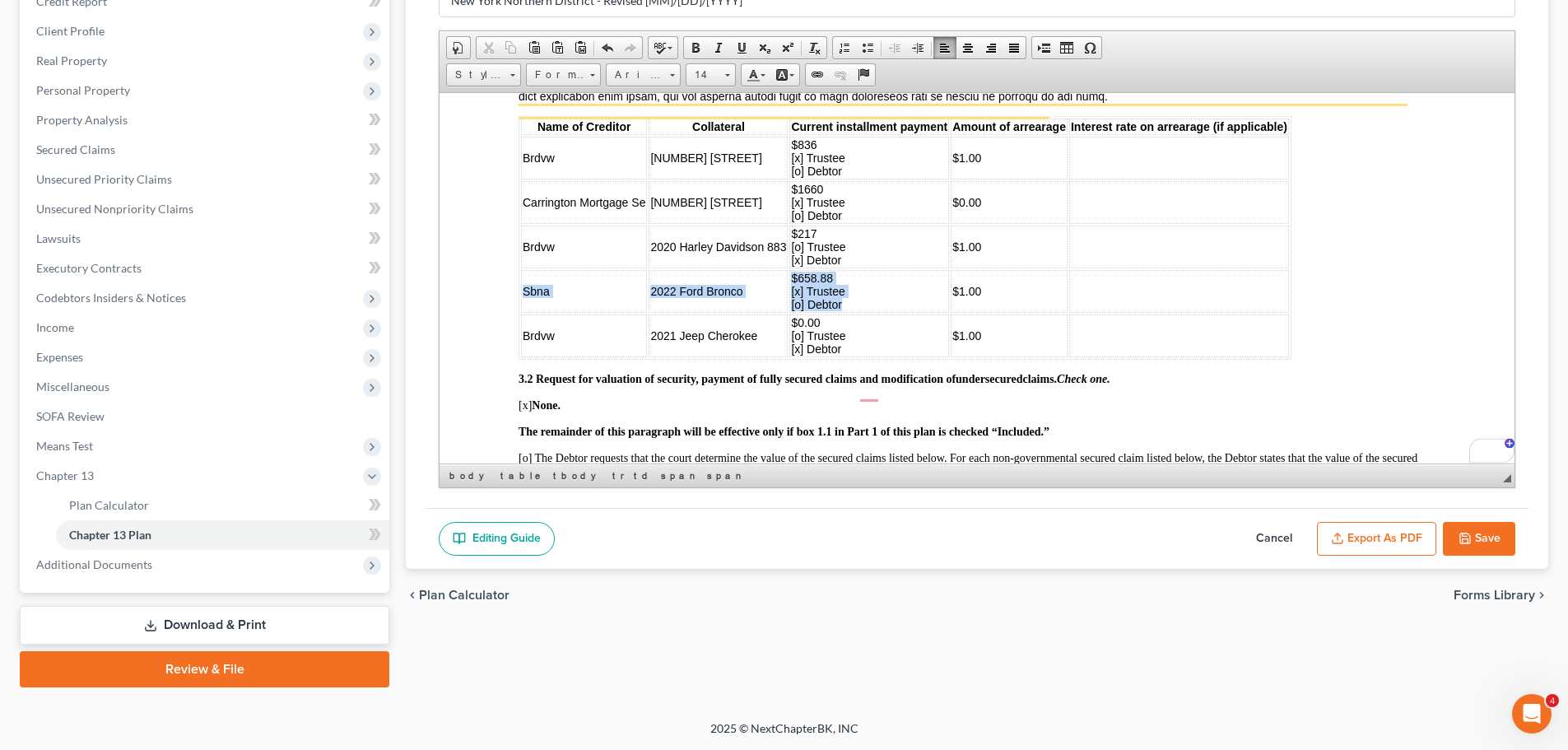 drag, startPoint x: 854, startPoint y: 318, endPoint x: 524, endPoint y: 302, distance: 330.38765 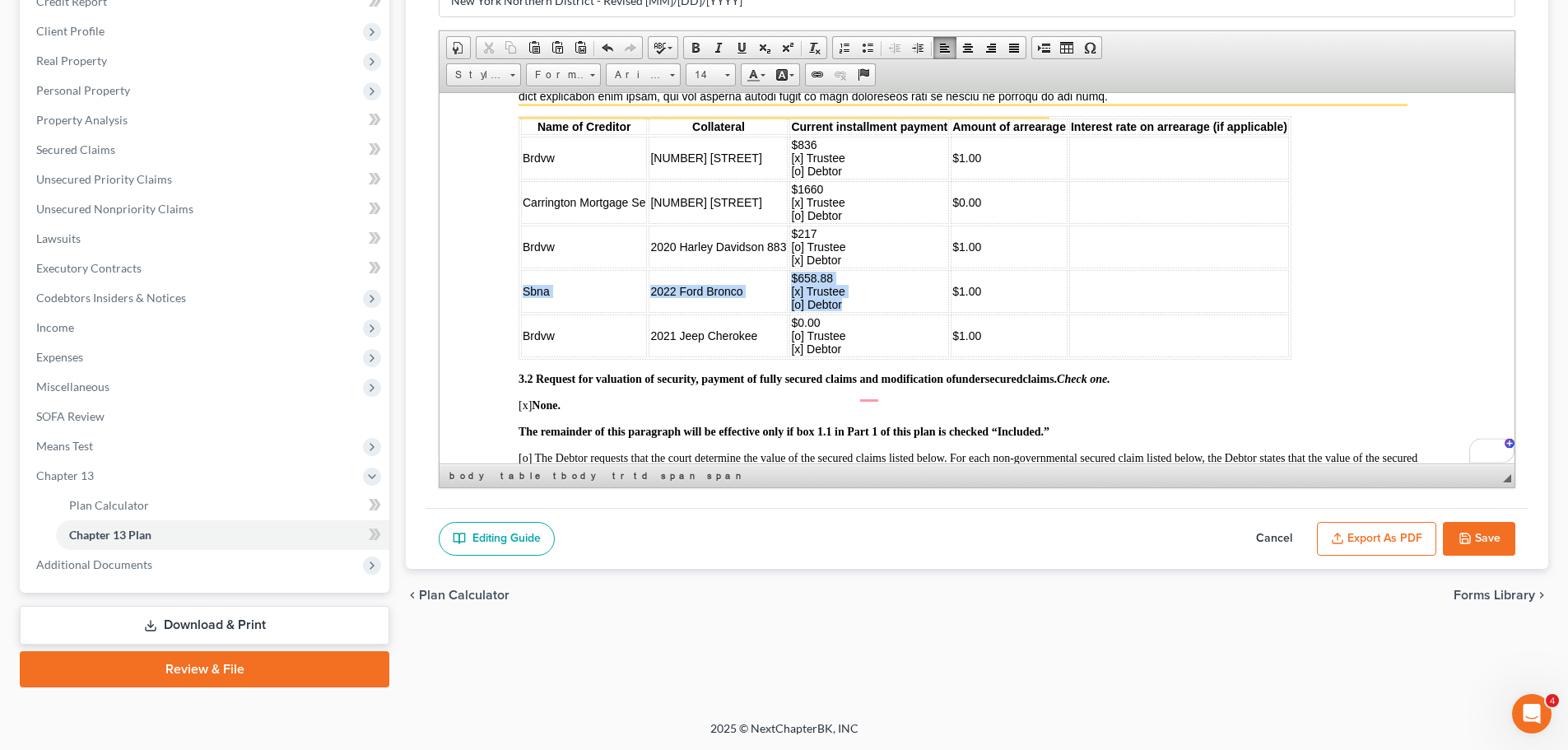 click on "Sbna 2022 Ford Bronco $658.88 [x] Trustee [o] Debtor $1.00" at bounding box center (905, 291) 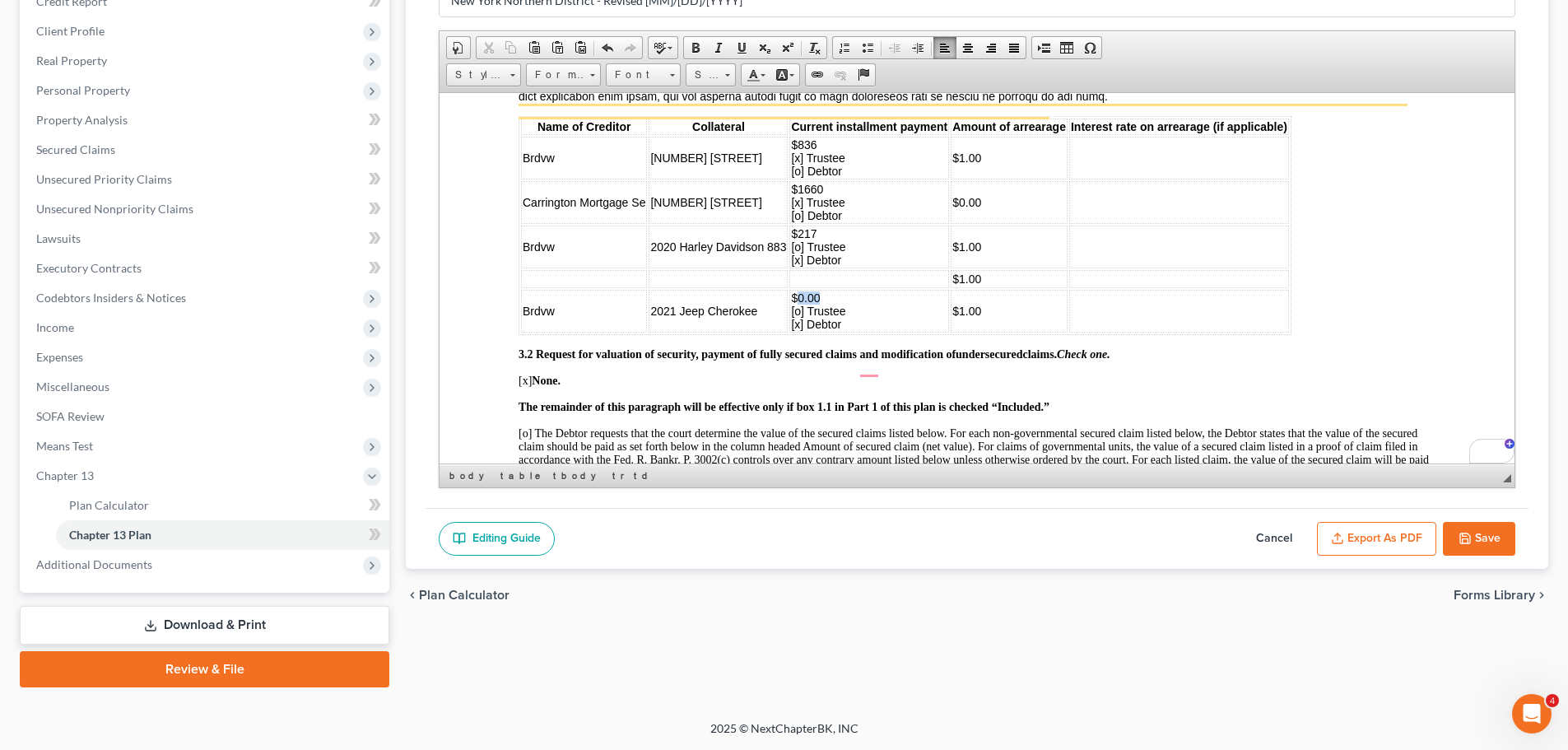 drag, startPoint x: 830, startPoint y: 309, endPoint x: 796, endPoint y: 310, distance: 34.0147 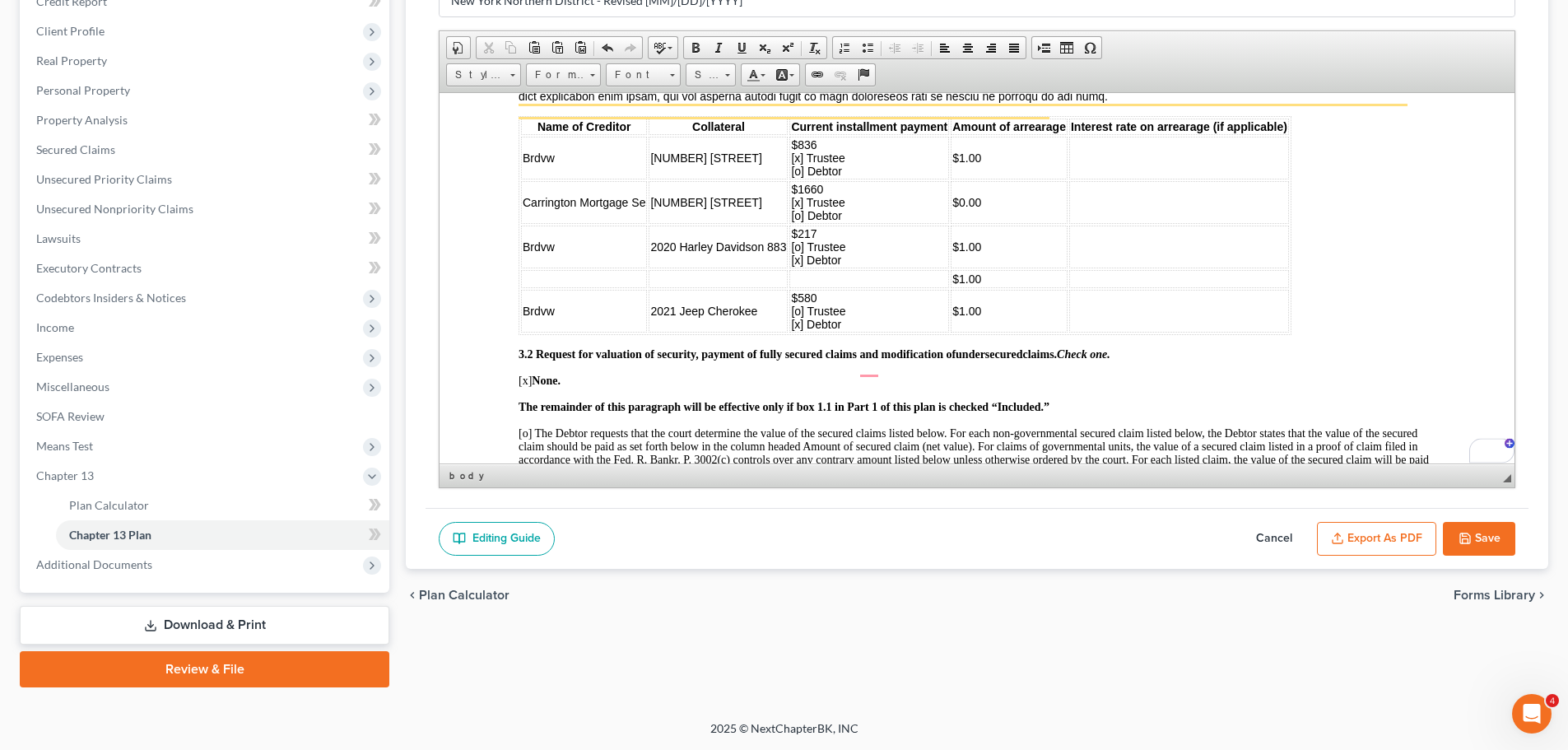 click on "UNITED STATES BANKRUPTCY COURT FOR THE NORTHERN DISTRICT OF NEW YORK In Re:  Jonathan Kaplan & Blair Elizabeth Kaplan Case No.  Debtor(s). CHAPTER 13 PLAN [x]  Original   [o]  Amended Date:  08/04/2025 IF THIS IS AN AMENDED PLAN, the reason for filing the Amended Plan is  __________________________ Part 1:  Notices To Creditors:  Your rights may be affected by this plan. Your claim may be reduced, modified, or eliminated. You should read this plan carefully and discuss it with your attorney if you have one in this bankruptcy case. If you do not have an attorney, you may wish to consult one. If you oppose your plan's treatment of your claim or any provision of this plan, you  MUST  file an objection to confirmation at least 7 days before the date set for the hearing on confirmation, unless otherwise ordered by the Bankruptcy Court. The Bankruptcy Court may confirm this plan without further notice if no objection to confirmation is filed.  See  Debtor 1.1 [x]  Included [o]  Not included 1.2 [o] $" at bounding box center [977, 780] 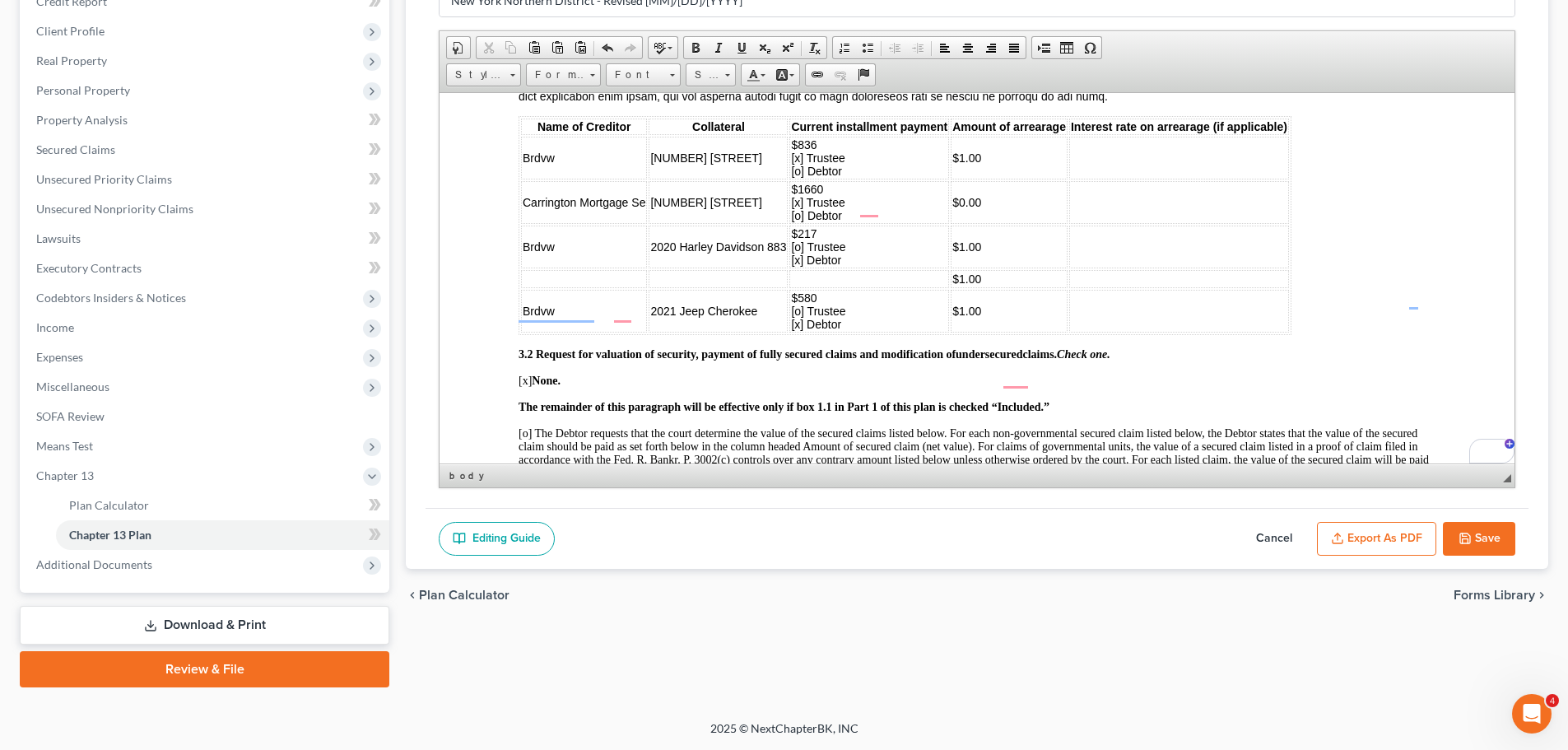 scroll, scrollTop: 2136, scrollLeft: 0, axis: vertical 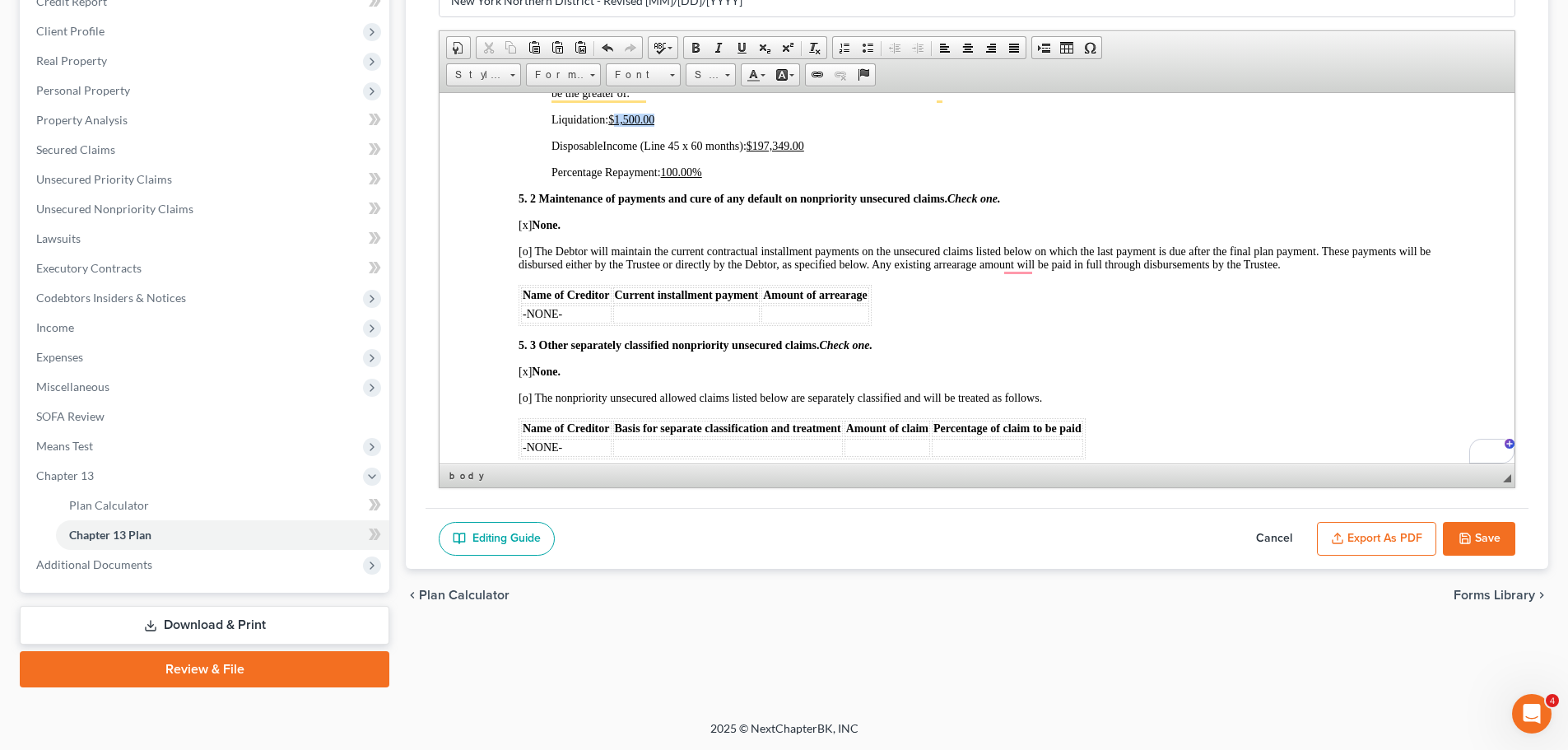 drag, startPoint x: 663, startPoint y: 136, endPoint x: 621, endPoint y: 136, distance: 42 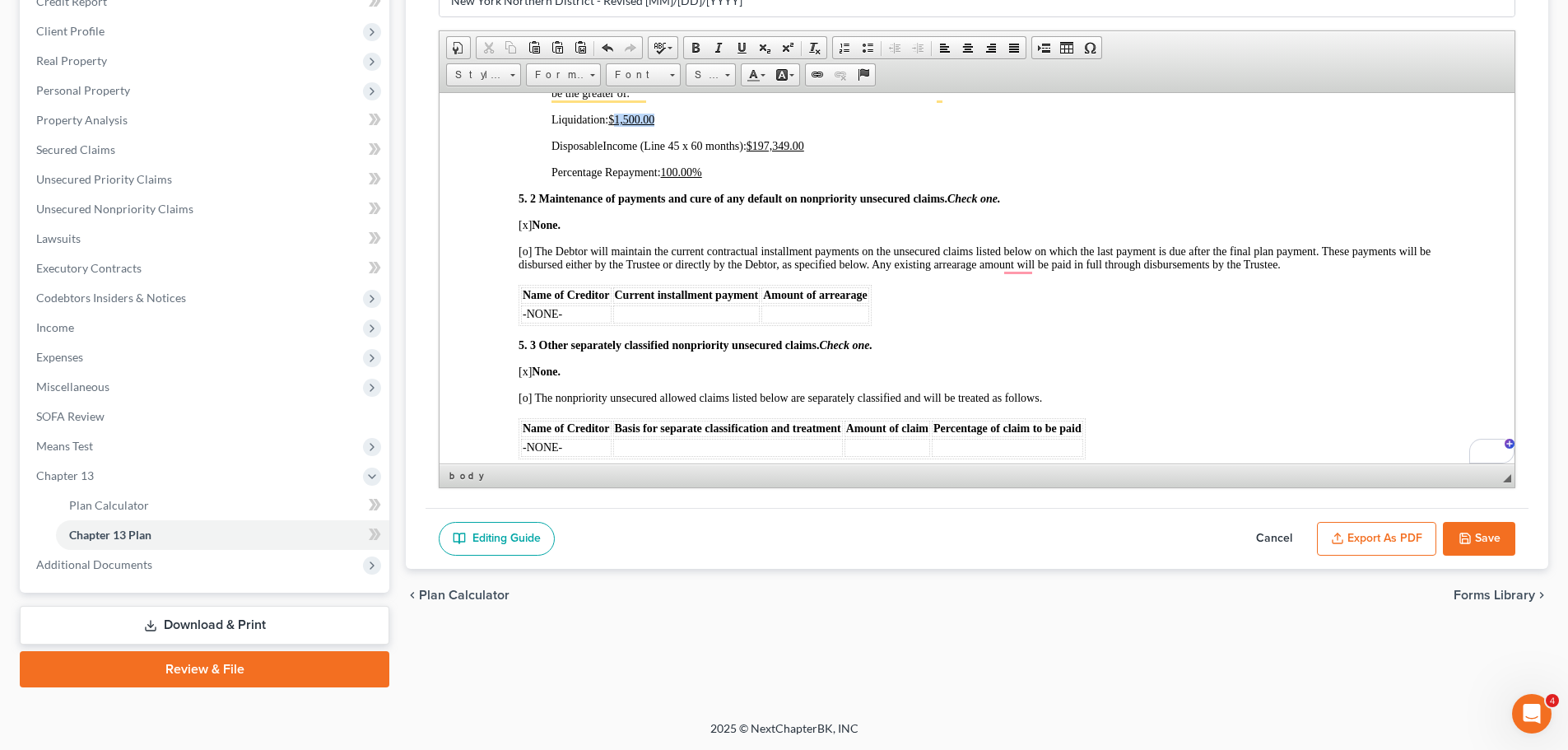 click on "Liquidation:   $1,500.00" at bounding box center [993, 119] 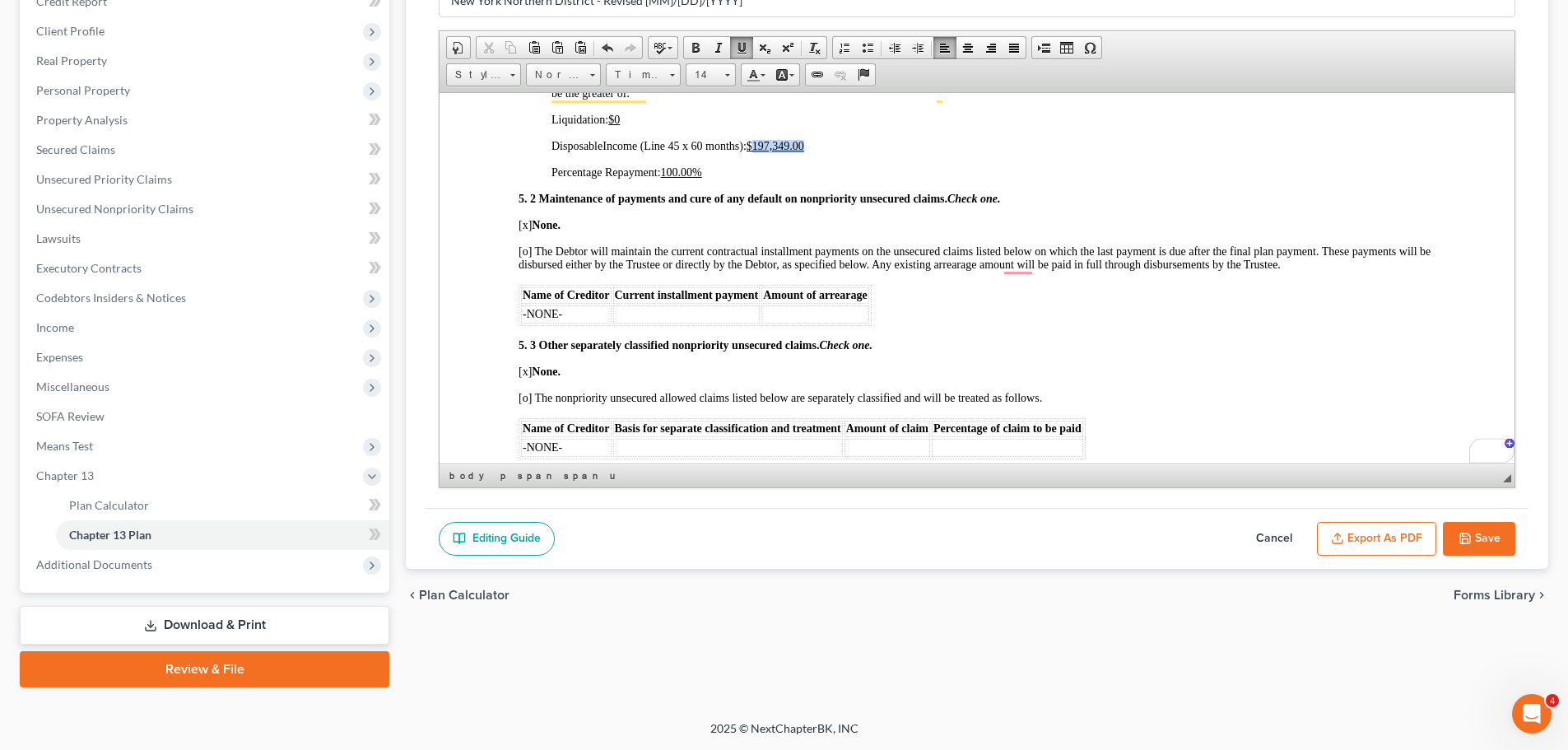 drag, startPoint x: 819, startPoint y: 159, endPoint x: 759, endPoint y: 159, distance: 60 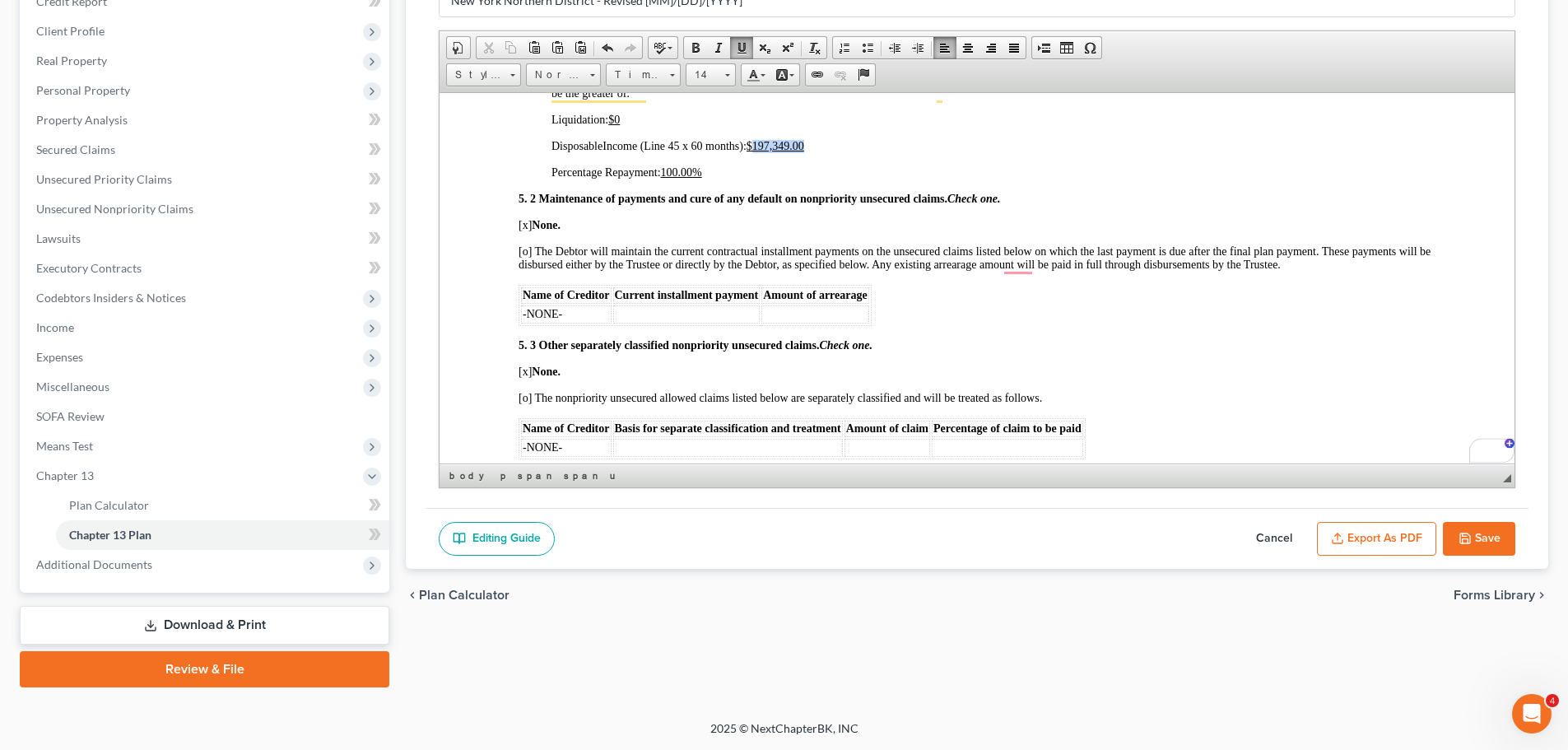 click on "Disposable  Income (Line 45 x 60 months):  $197,349.00" at bounding box center [993, 146] 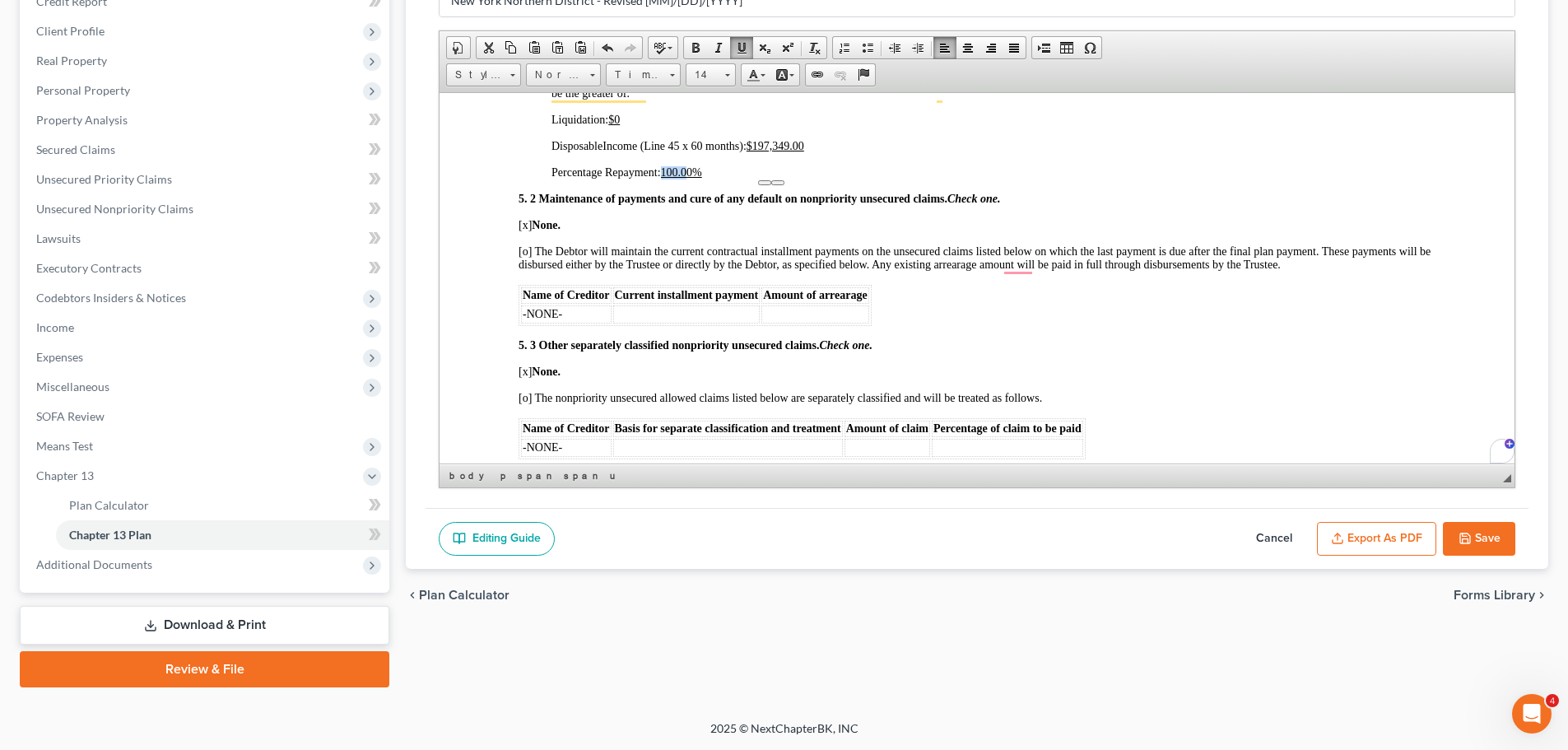 drag, startPoint x: 688, startPoint y: 187, endPoint x: 665, endPoint y: 187, distance: 23 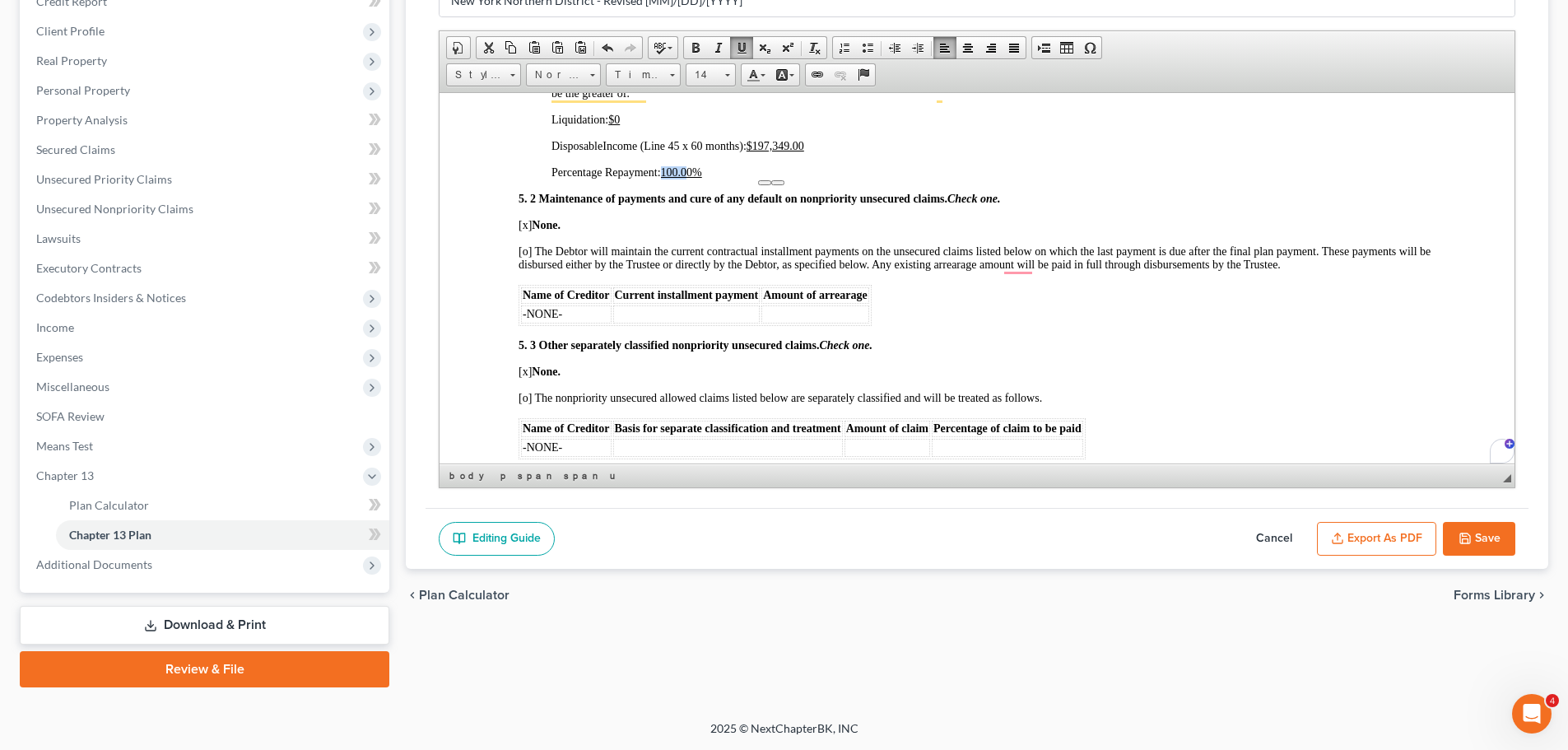 click on "100.00%" at bounding box center (682, 171) 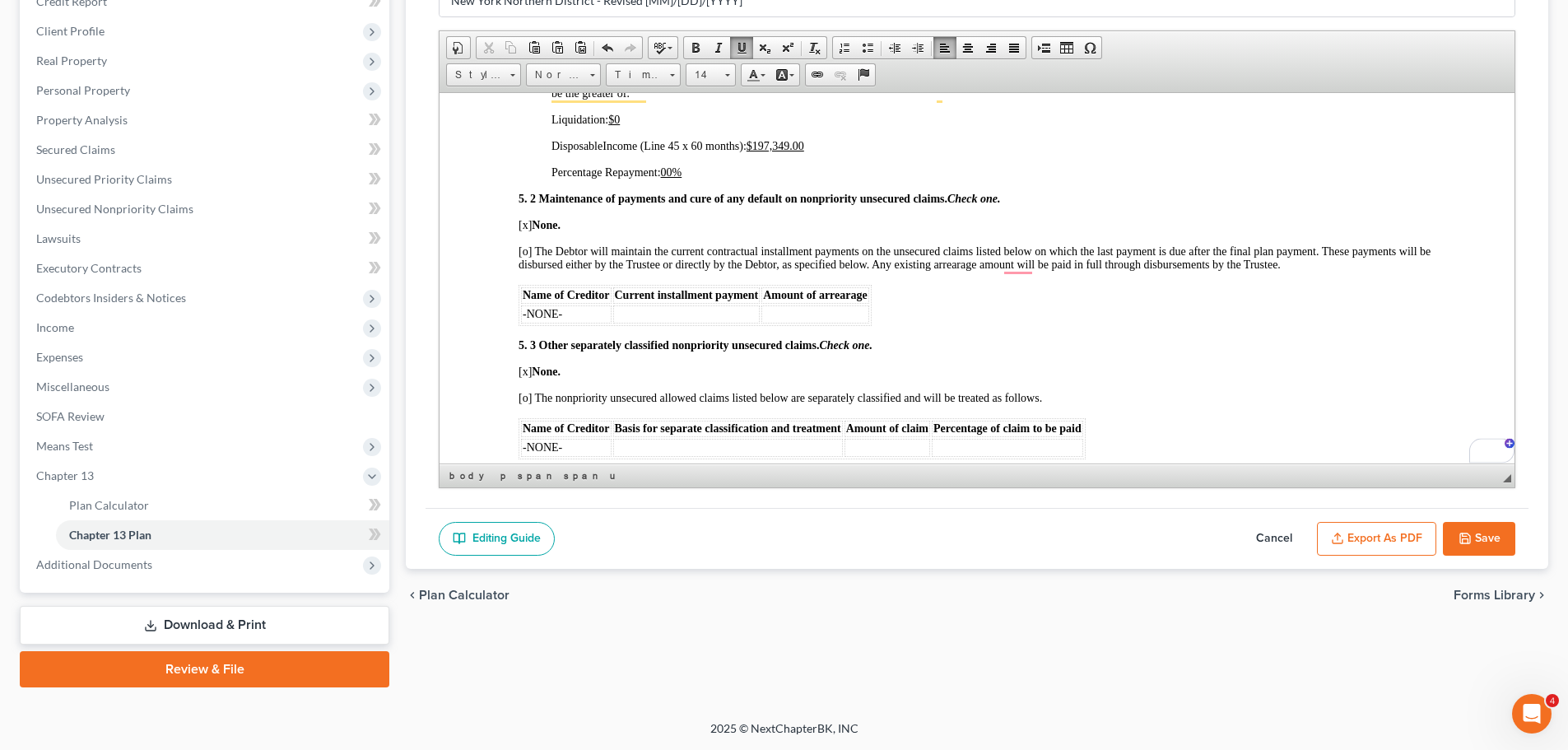 click on "UNITED STATES BANKRUPTCY COURT FOR THE NORTHERN DISTRICT OF NEW YORK In Re:  Jonathan Kaplan & Blair Elizabeth Kaplan Case No.  Debtor(s). CHAPTER 13 PLAN [x]  Original   [o]  Amended Date:  08/04/2025 IF THIS IS AN AMENDED PLAN, the reason for filing the Amended Plan is  __________________________ Part 1:  Notices To Creditors:  Your rights may be affected by this plan. Your claim may be reduced, modified, or eliminated. You should read this plan carefully and discuss it with your attorney if you have one in this bankruptcy case. If you do not have an attorney, you may wish to consult one. If you oppose your plan's treatment of your claim or any provision of this plan, you  MUST  file an objection to confirmation at least 7 days before the date set for the hearing on confirmation, unless otherwise ordered by the Bankruptcy Court. The Bankruptcy Court may confirm this plan without further notice if no objection to confirmation is filed.  See  Debtor 1.1 [x]  Included [o]  Not included 1.2 [o] $" at bounding box center [977, -1278] 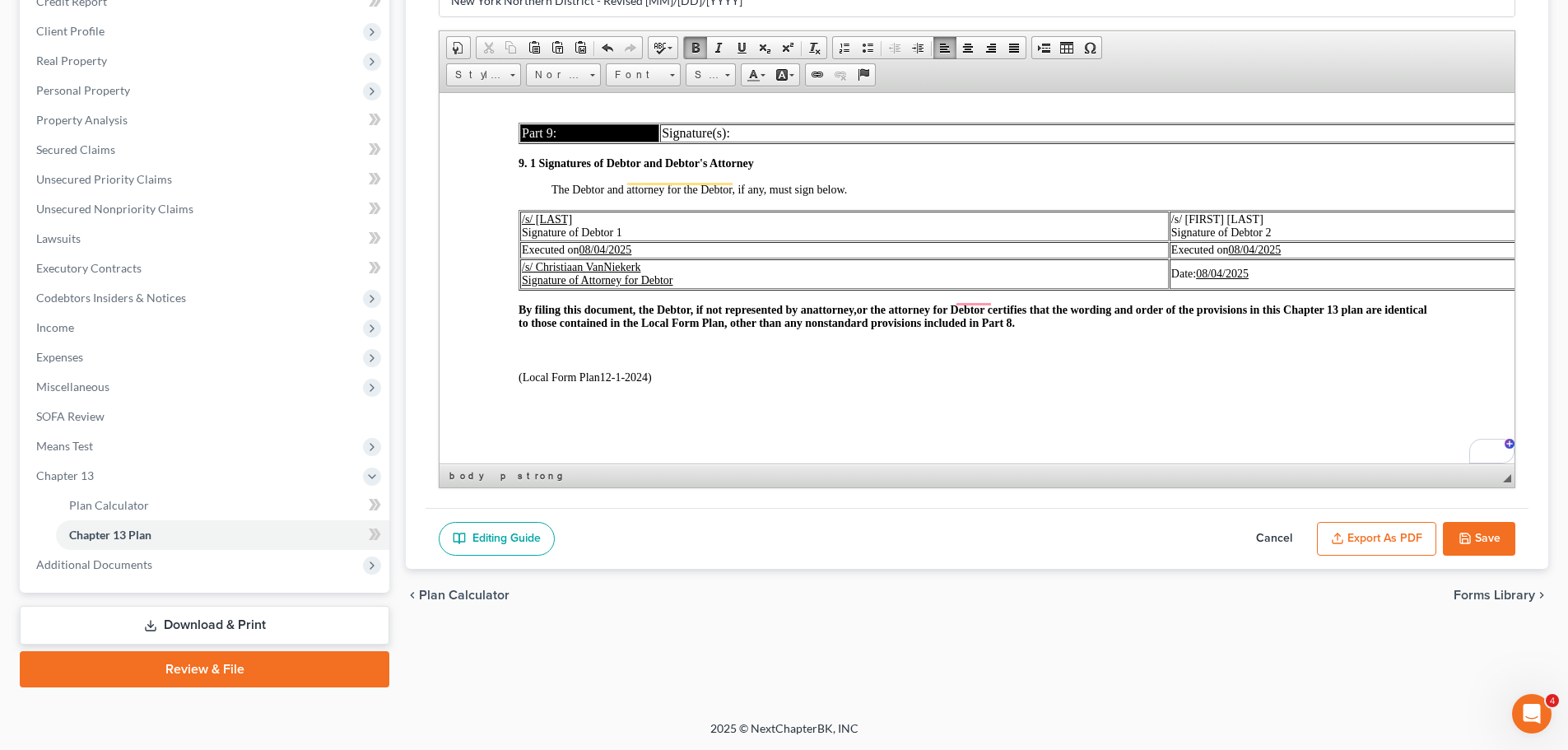 click on "Export as PDF" at bounding box center [1376, 539] 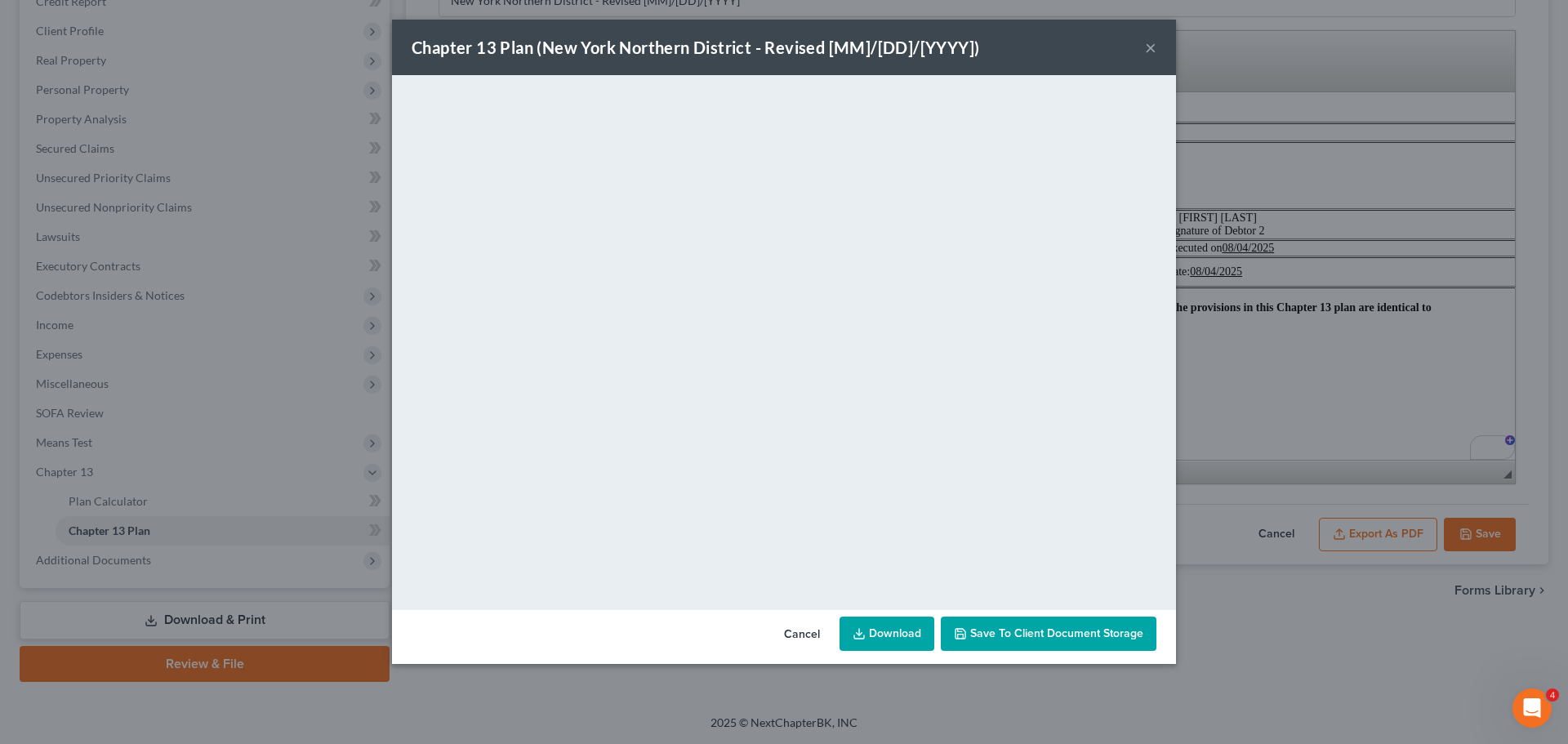 click on "Chapter 13 Plan (New York Northern District - Revised 12/1/2024) ×
<object ng-attr-data='https://nextchapter-prod.s3.amazonaws.com/pdfs/60f05701-14ec-4c5e-bc57-dcdc9088672d.pdf' type='application/pdf' width='100%' height='650px'></object>
<p><a href='https://nextchapter-prod.s3.amazonaws.com/pdfs/60f05701-14ec-4c5e-bc57-dcdc9088672d.pdf' target='_blank'>Click here</a> to open in a new window.</p>
Cancel Download
Save to Client Document Storage" at bounding box center (784, 372) 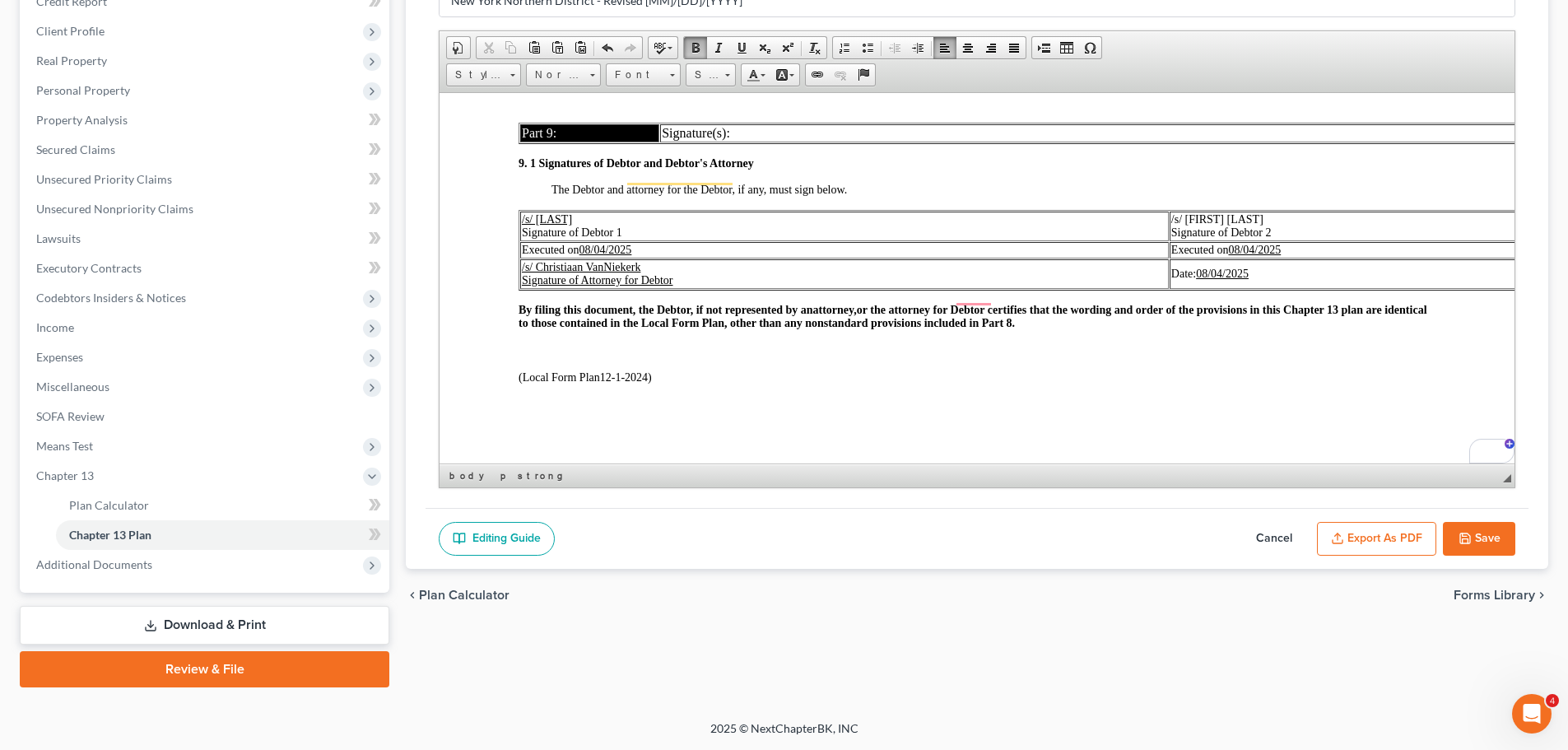 click 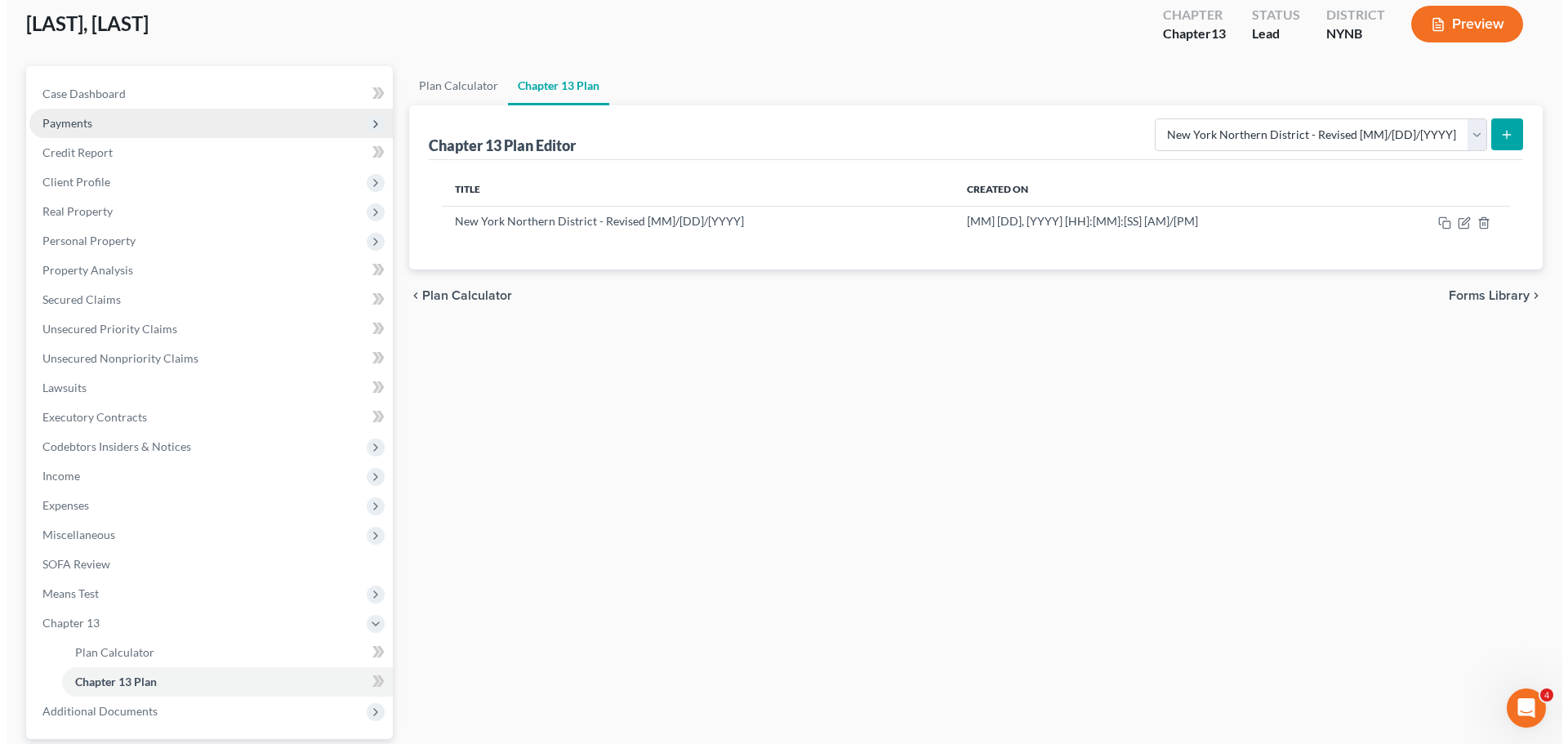 scroll, scrollTop: 0, scrollLeft: 0, axis: both 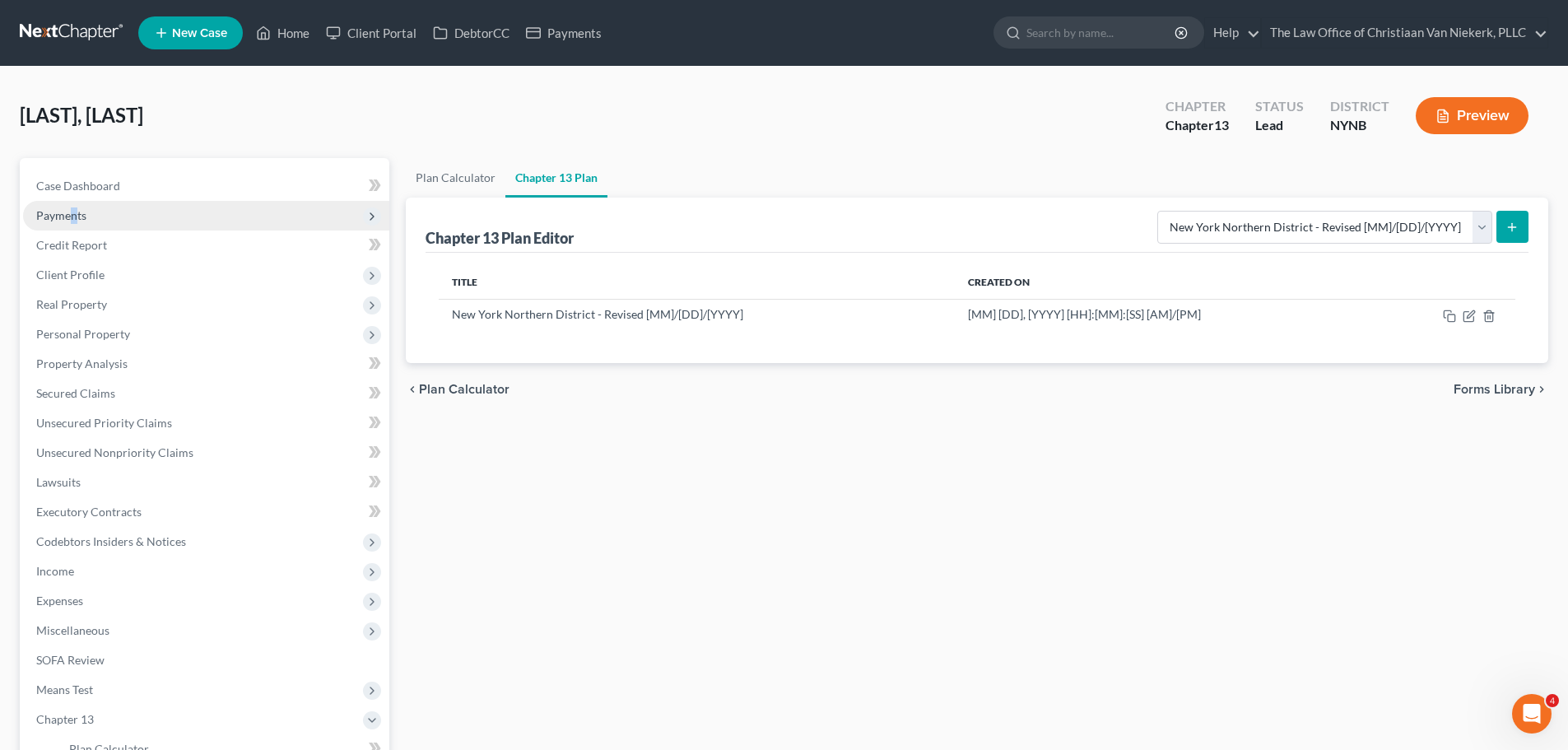 click on "Payments" at bounding box center [206, 216] 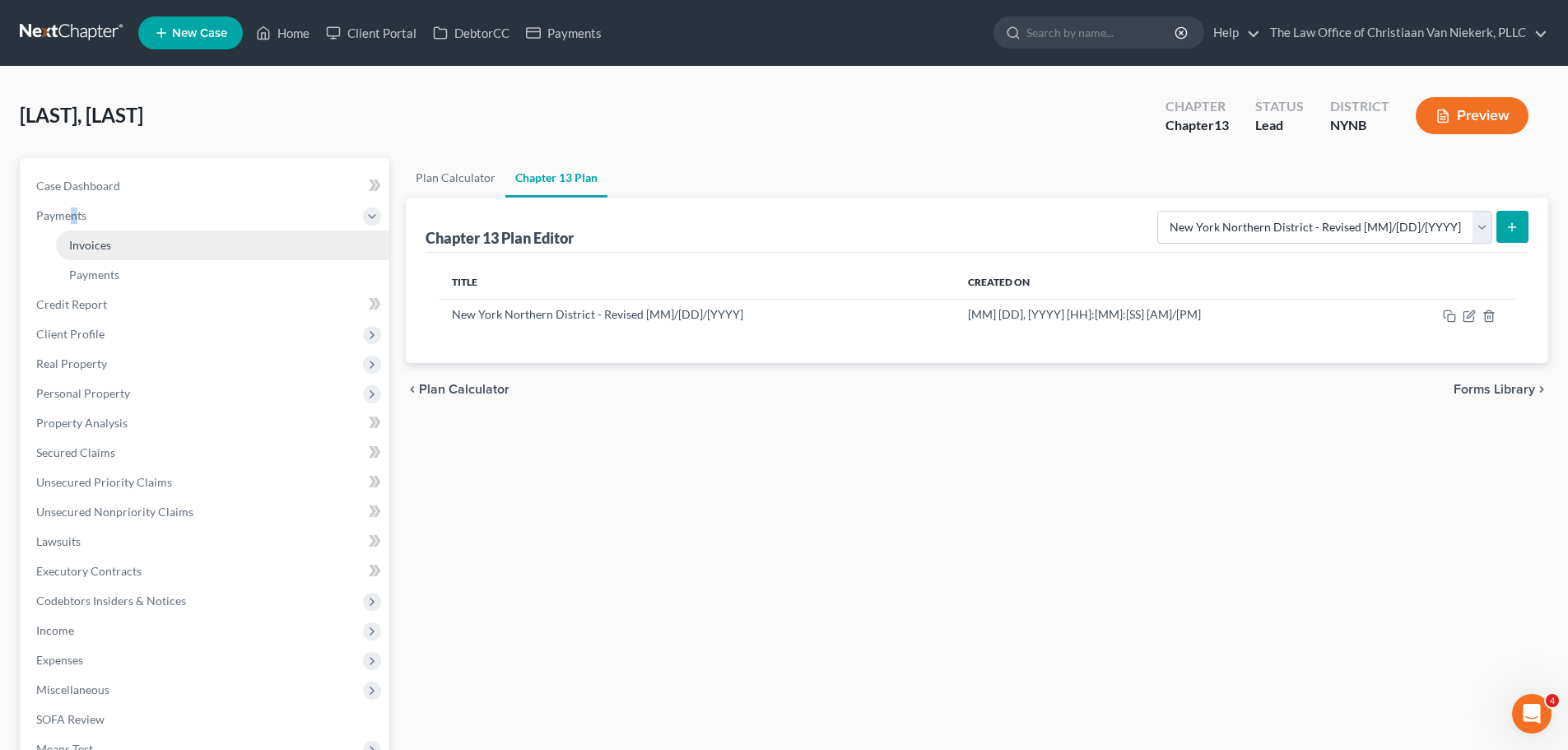 click on "Invoices" at bounding box center (90, 245) 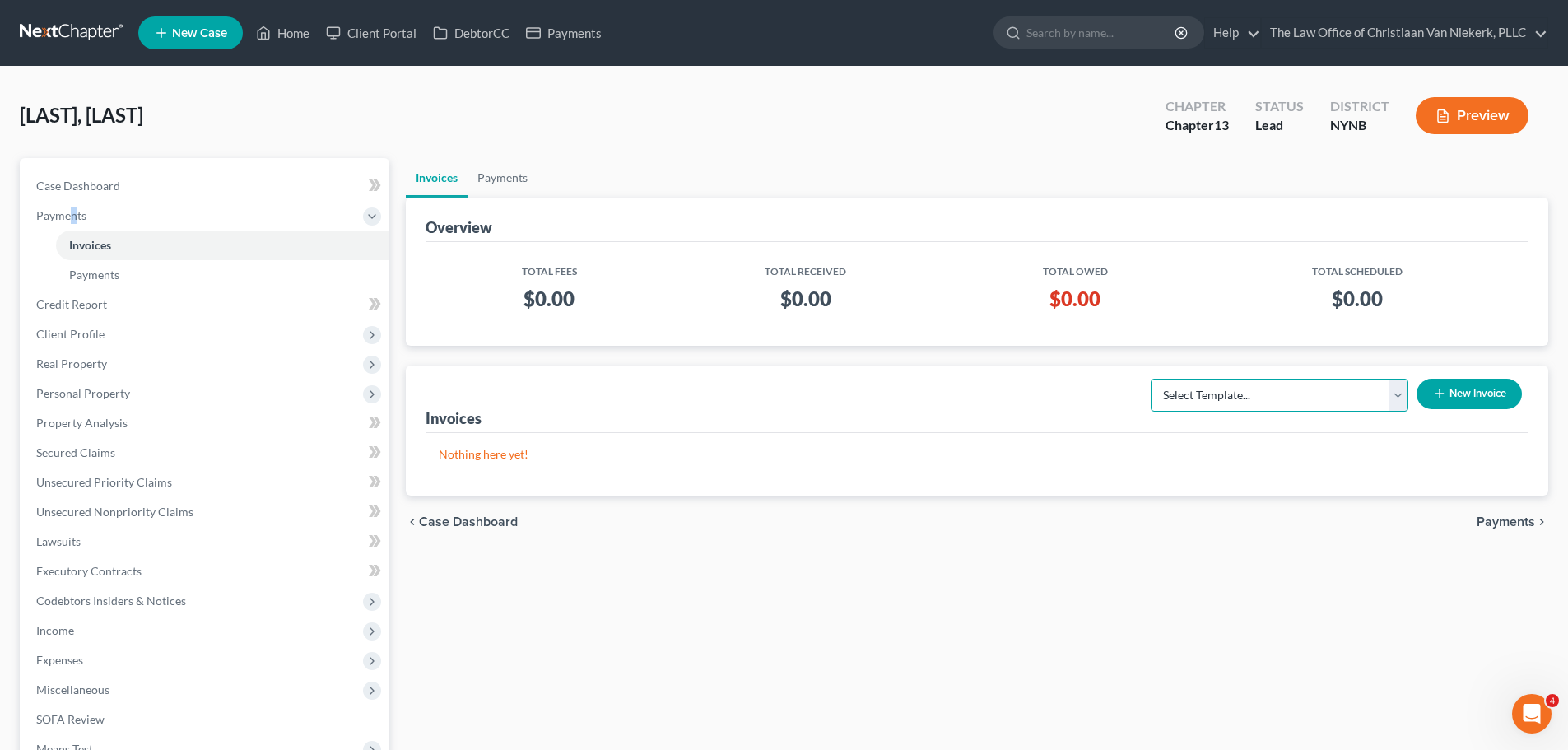 click on "Select Template... Bankruptcy Standard Fee and Costs - Ch 7" at bounding box center [1279, 395] 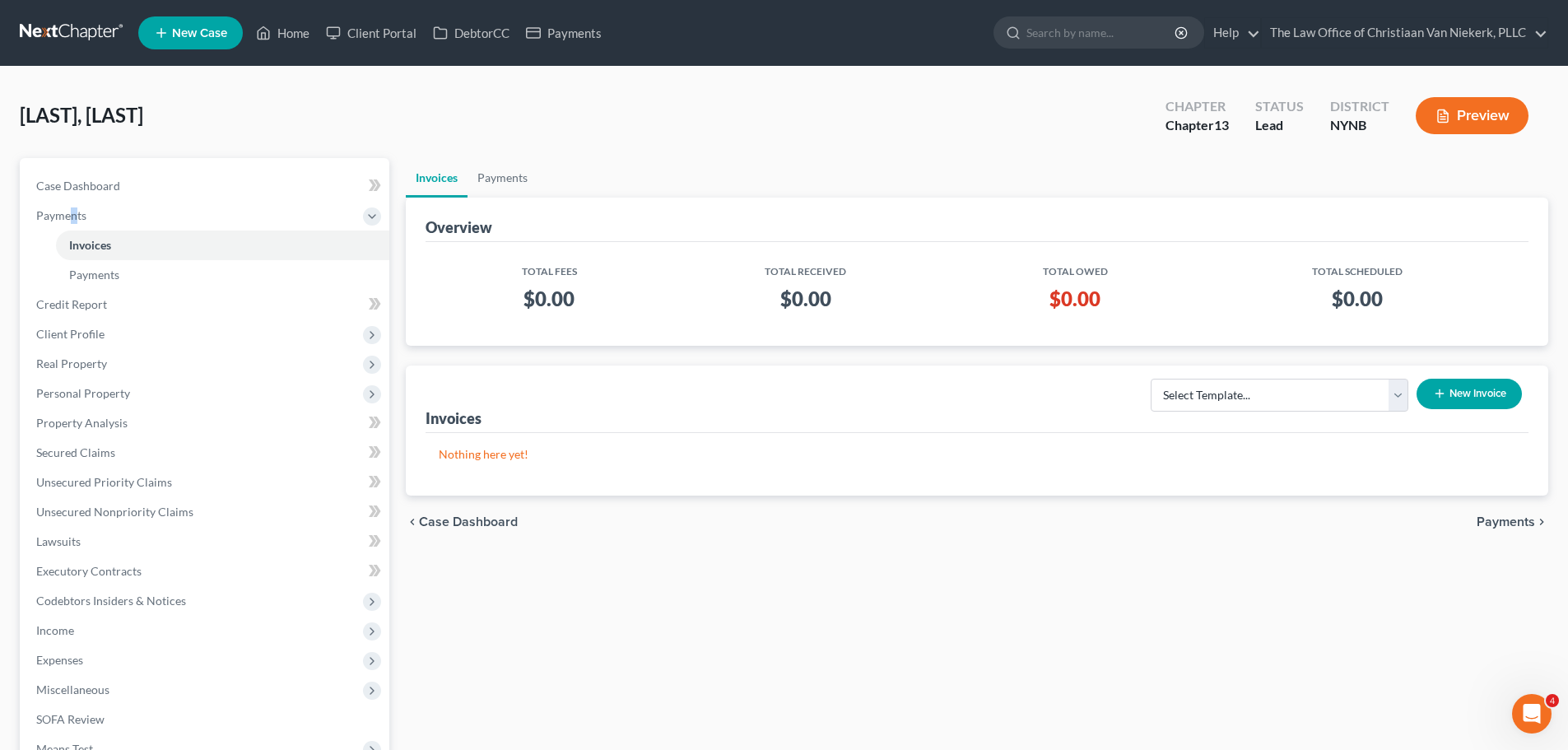 click on "New Invoice" at bounding box center [1469, 394] 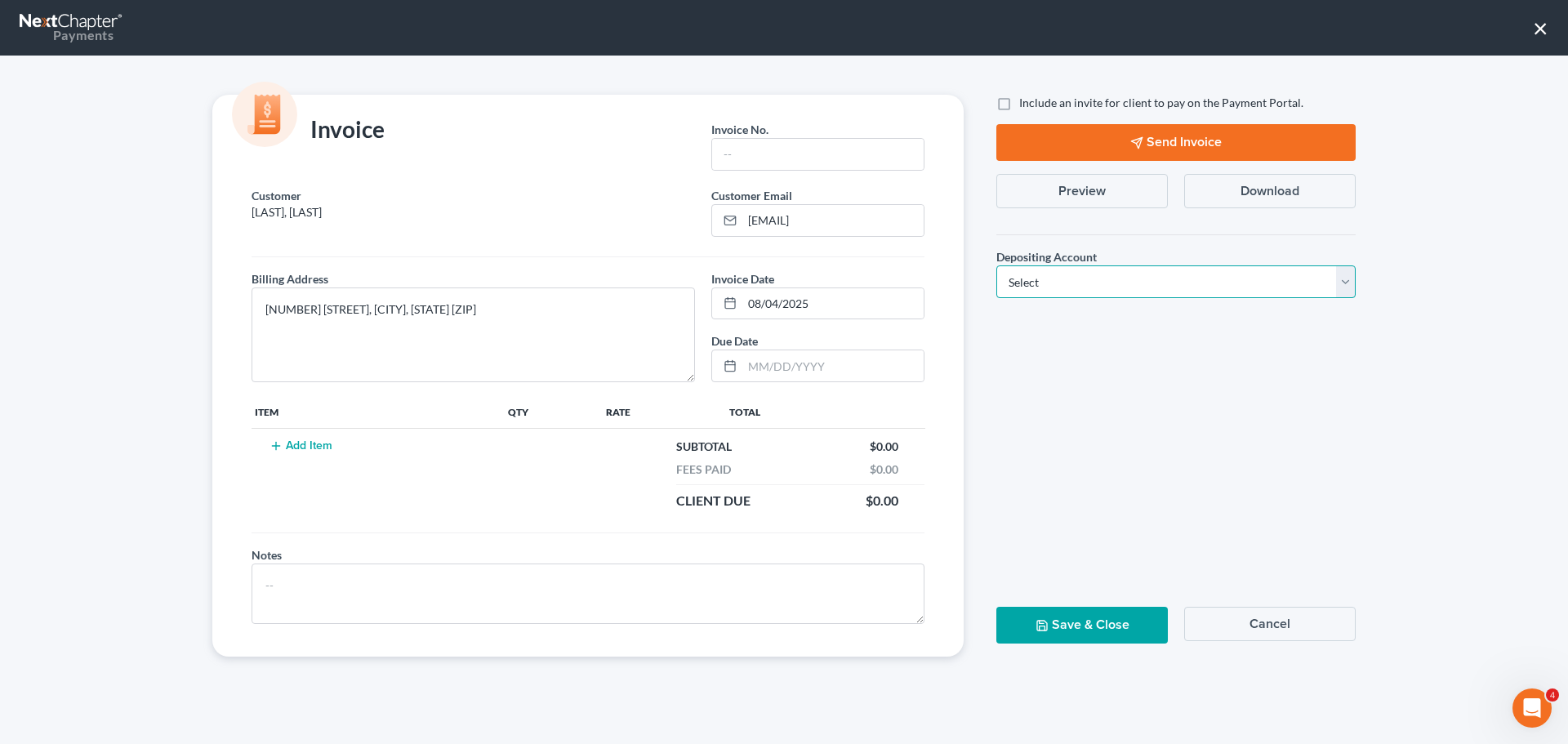drag, startPoint x: 1069, startPoint y: 274, endPoint x: 1054, endPoint y: 281, distance: 16.55295 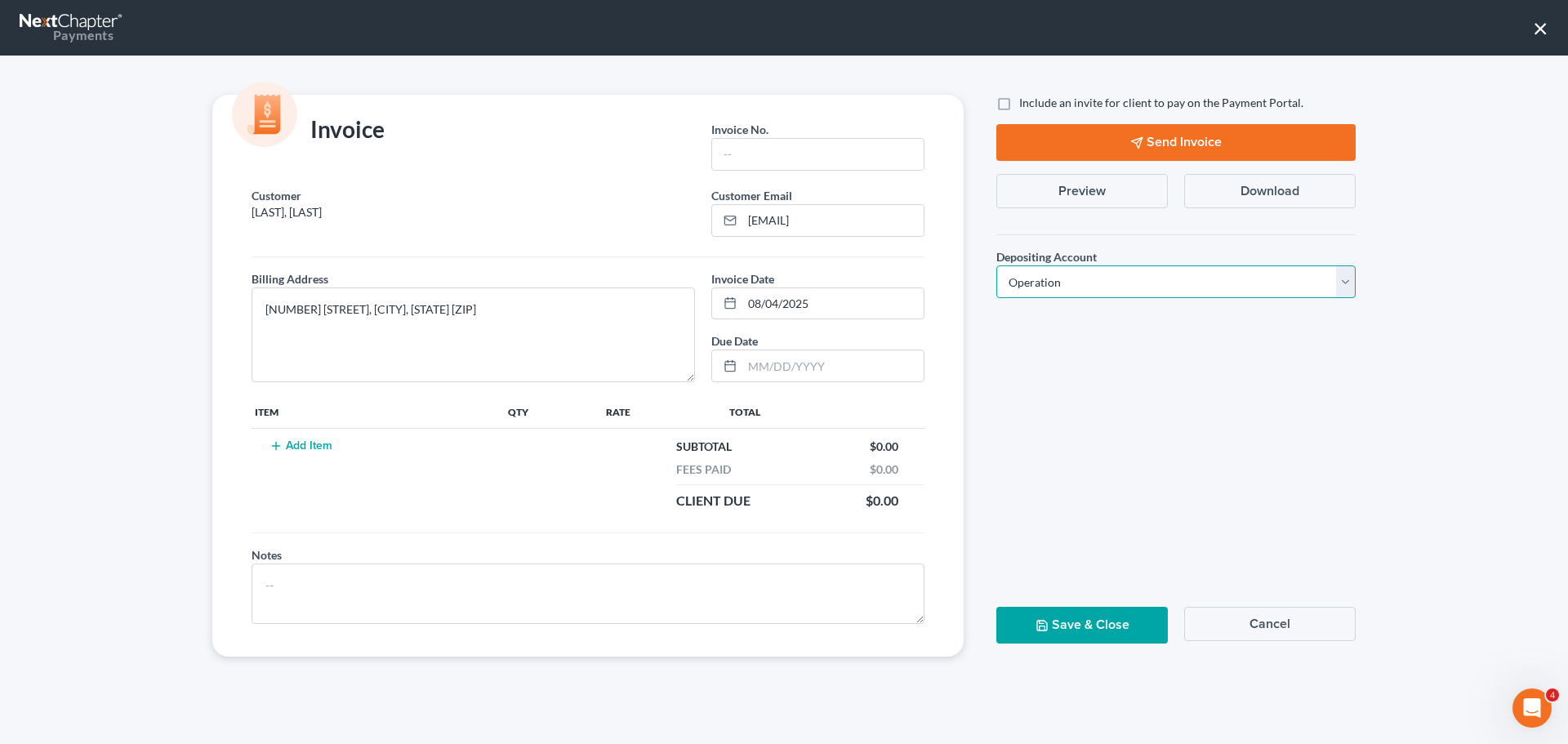 click on "Select Operation Trust" at bounding box center (1176, 282) 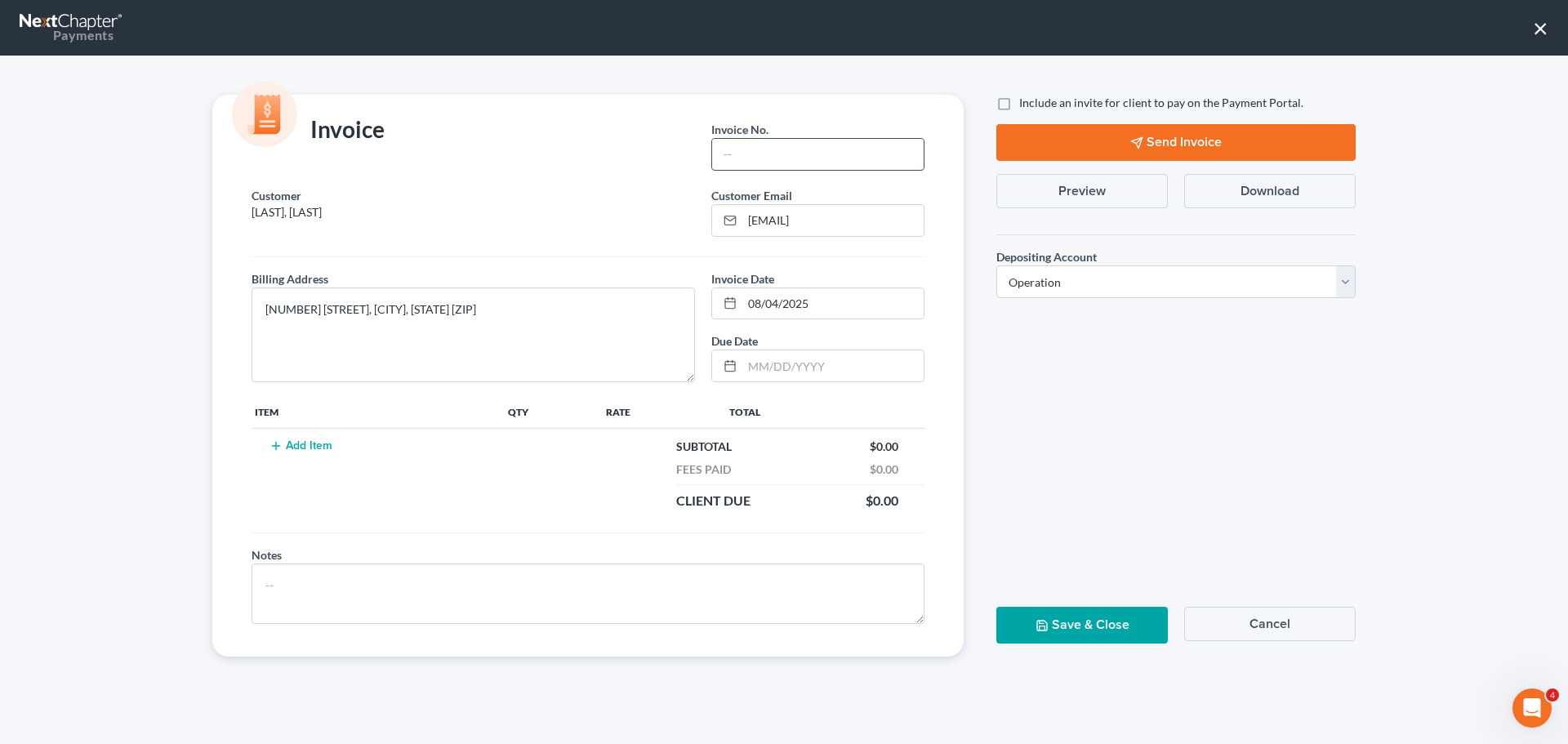 click at bounding box center [817, 154] 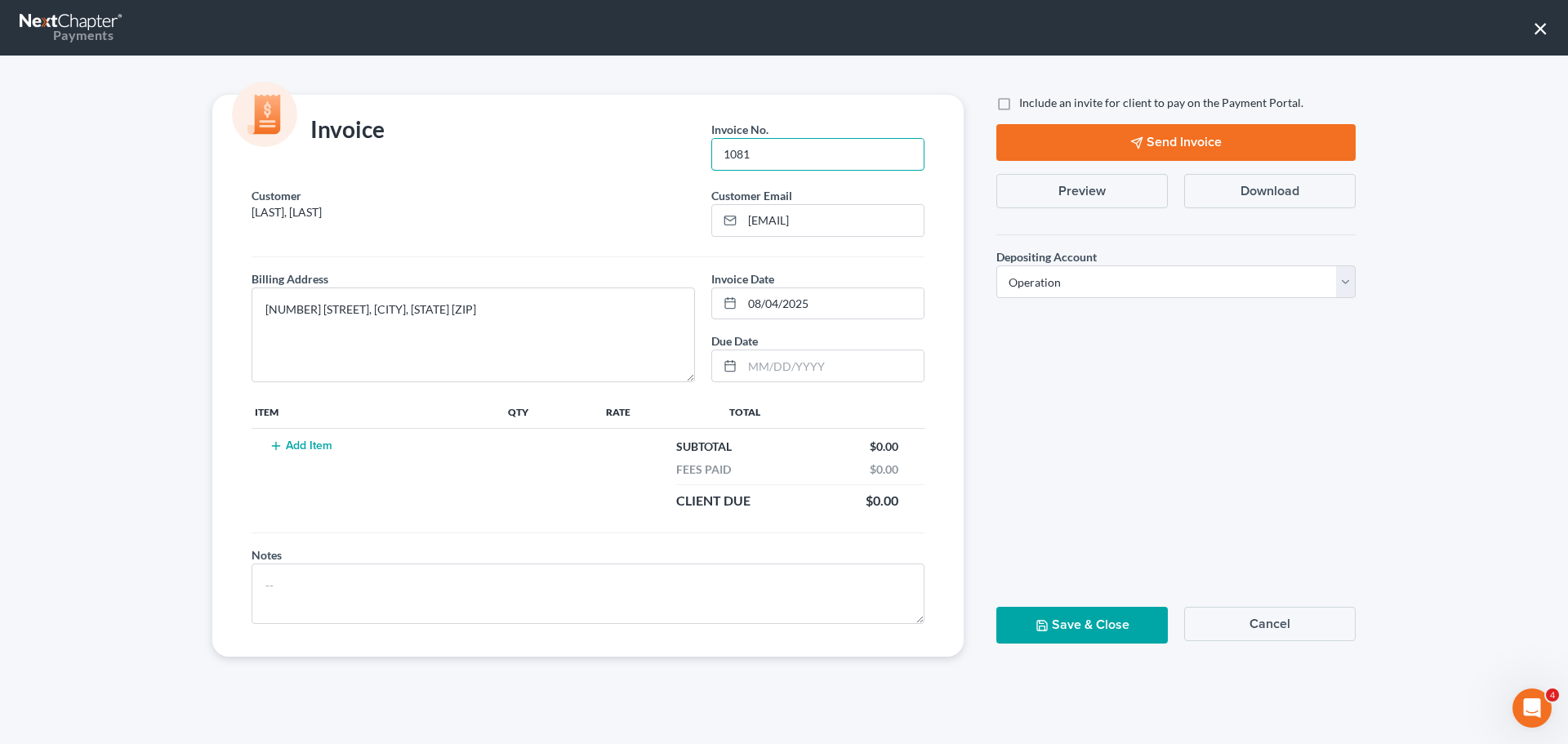 type on "1081" 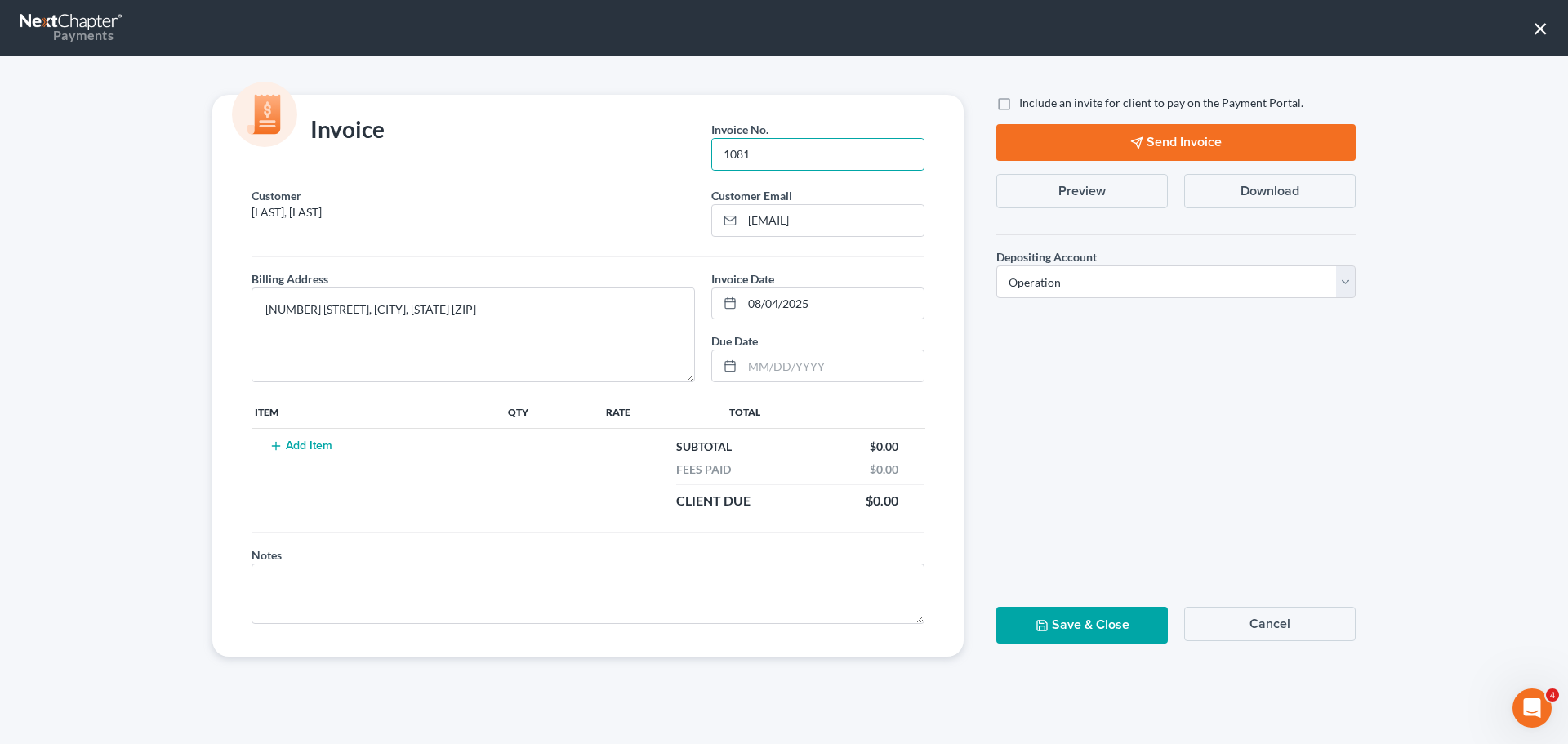 click on "Add Item" at bounding box center (301, 446) 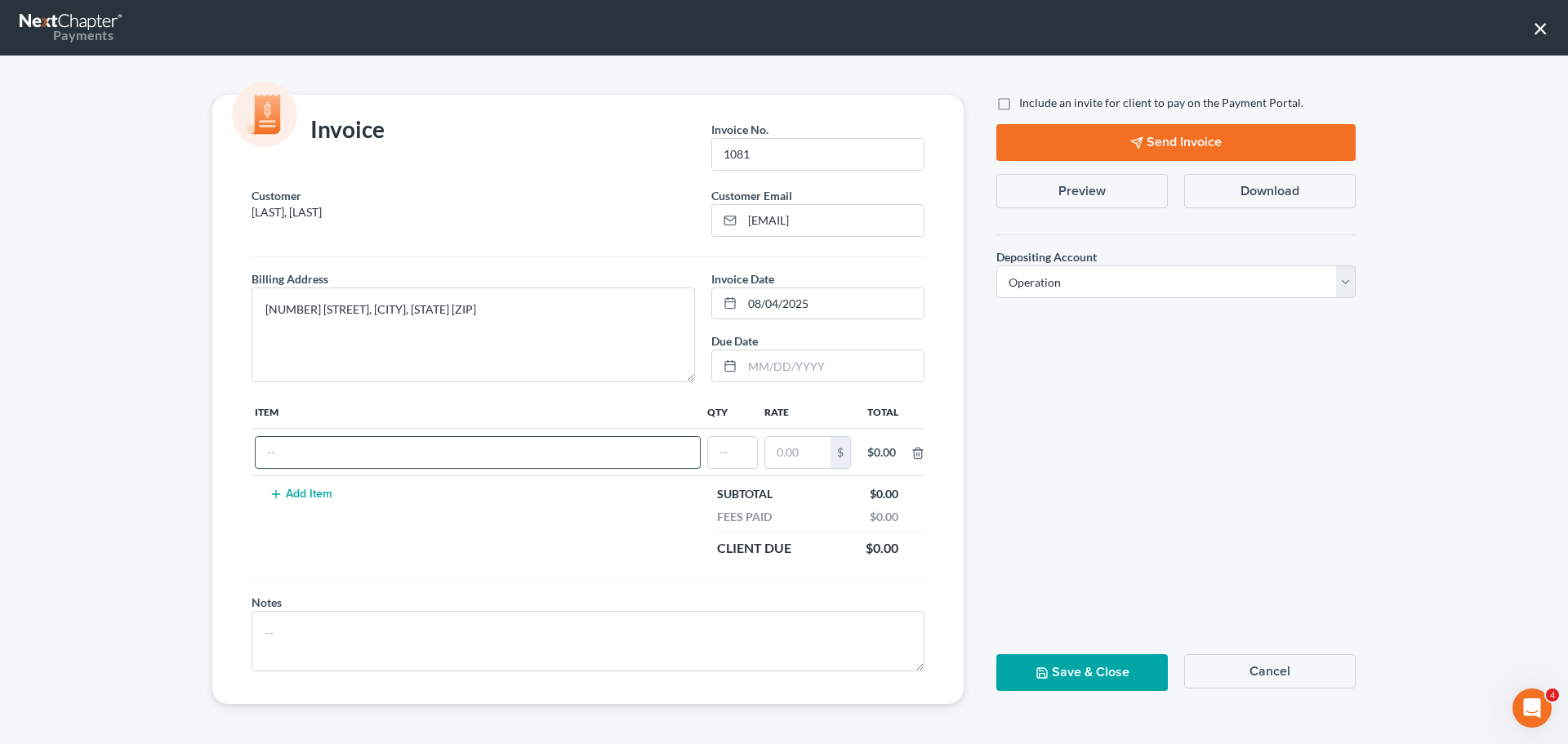drag, startPoint x: 291, startPoint y: 448, endPoint x: 302, endPoint y: 446, distance: 11.18034 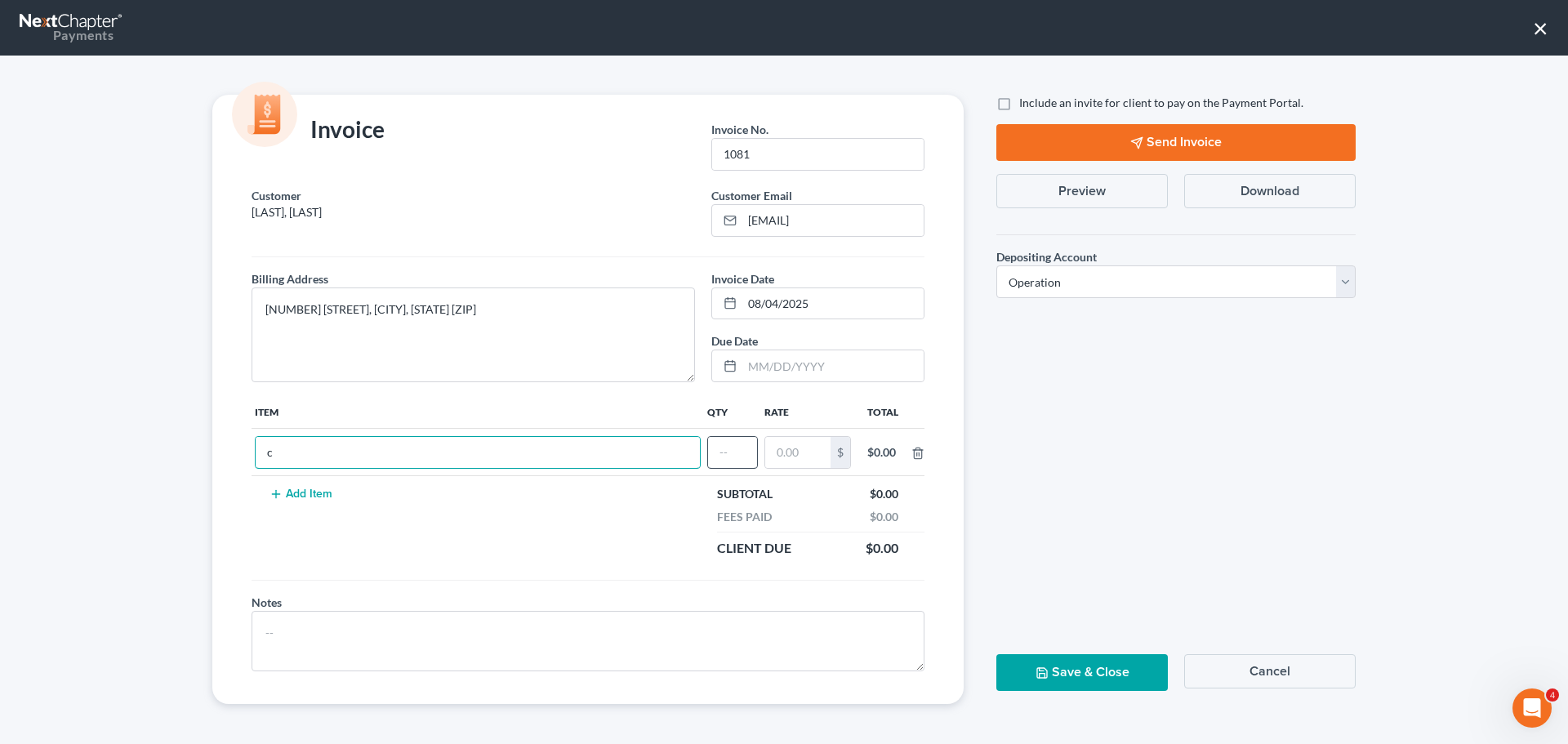 type on "c" 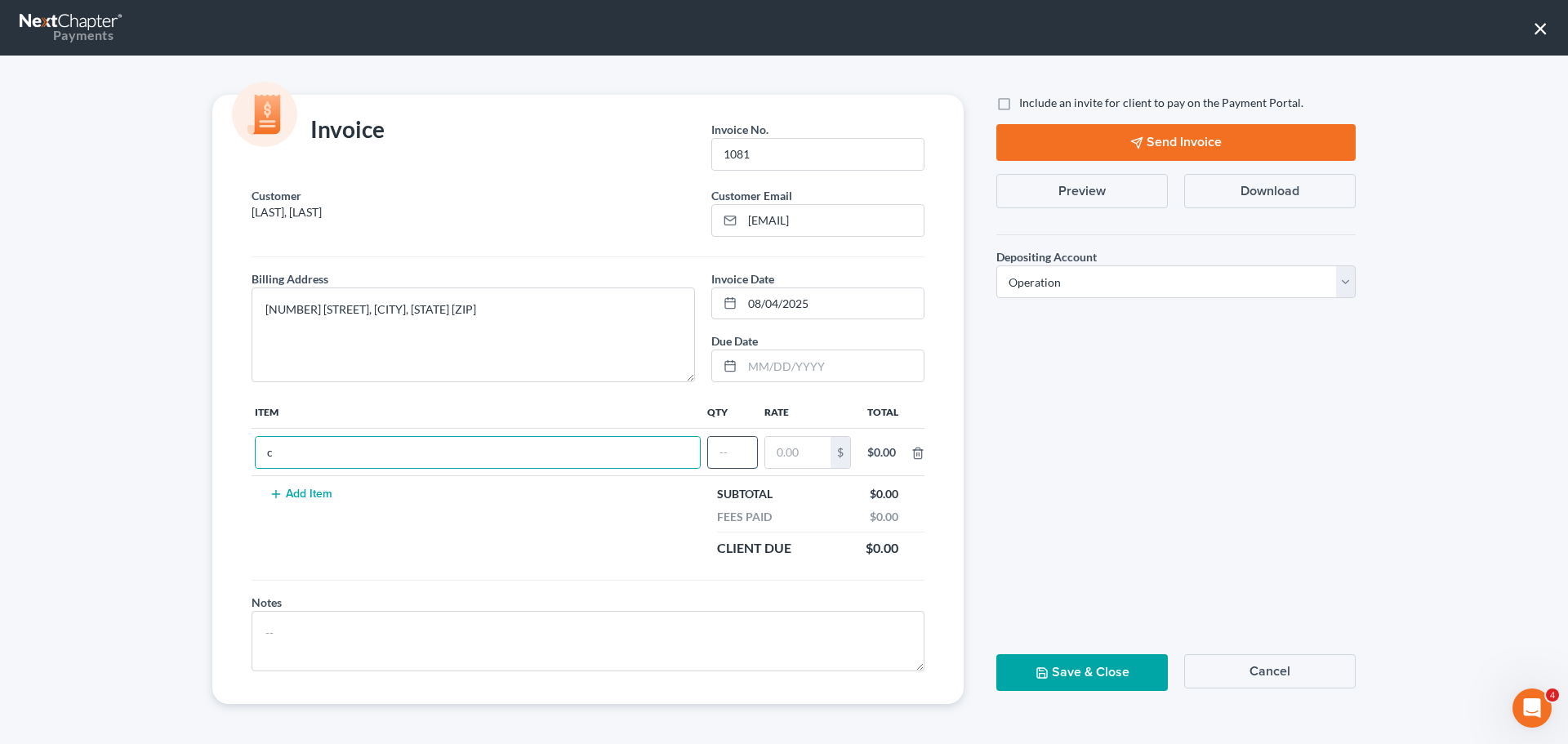 click at bounding box center [733, 452] 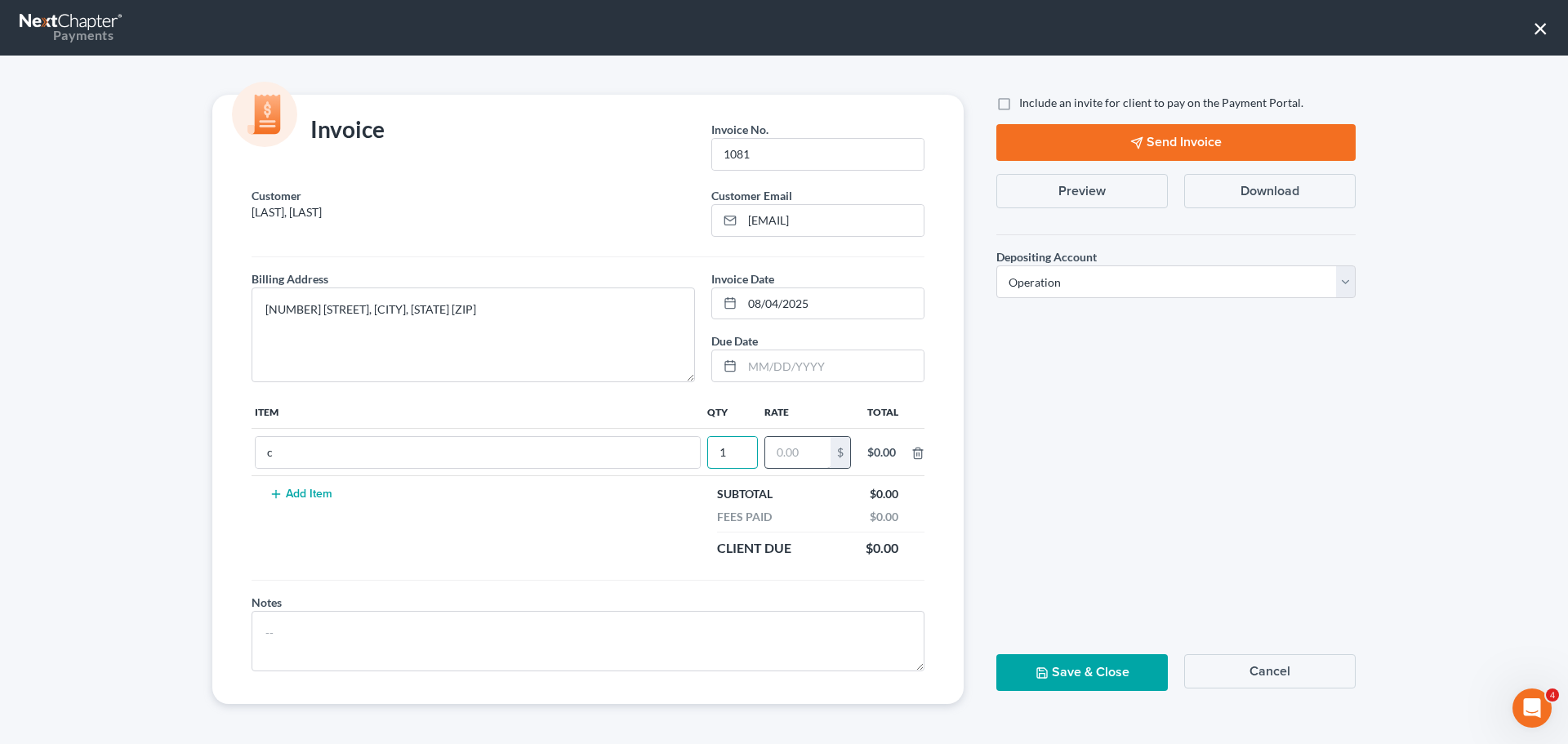 type on "1" 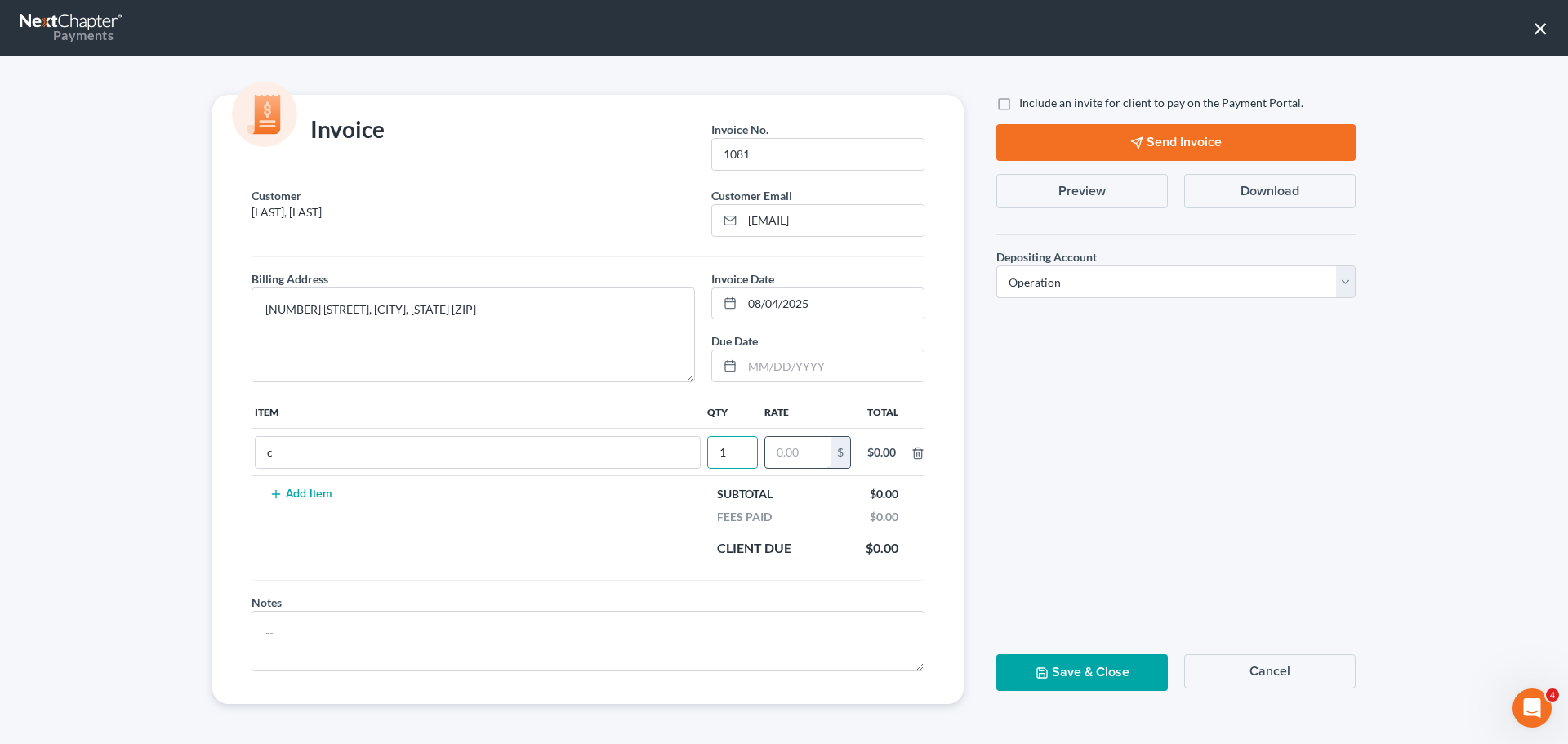 click at bounding box center (798, 452) 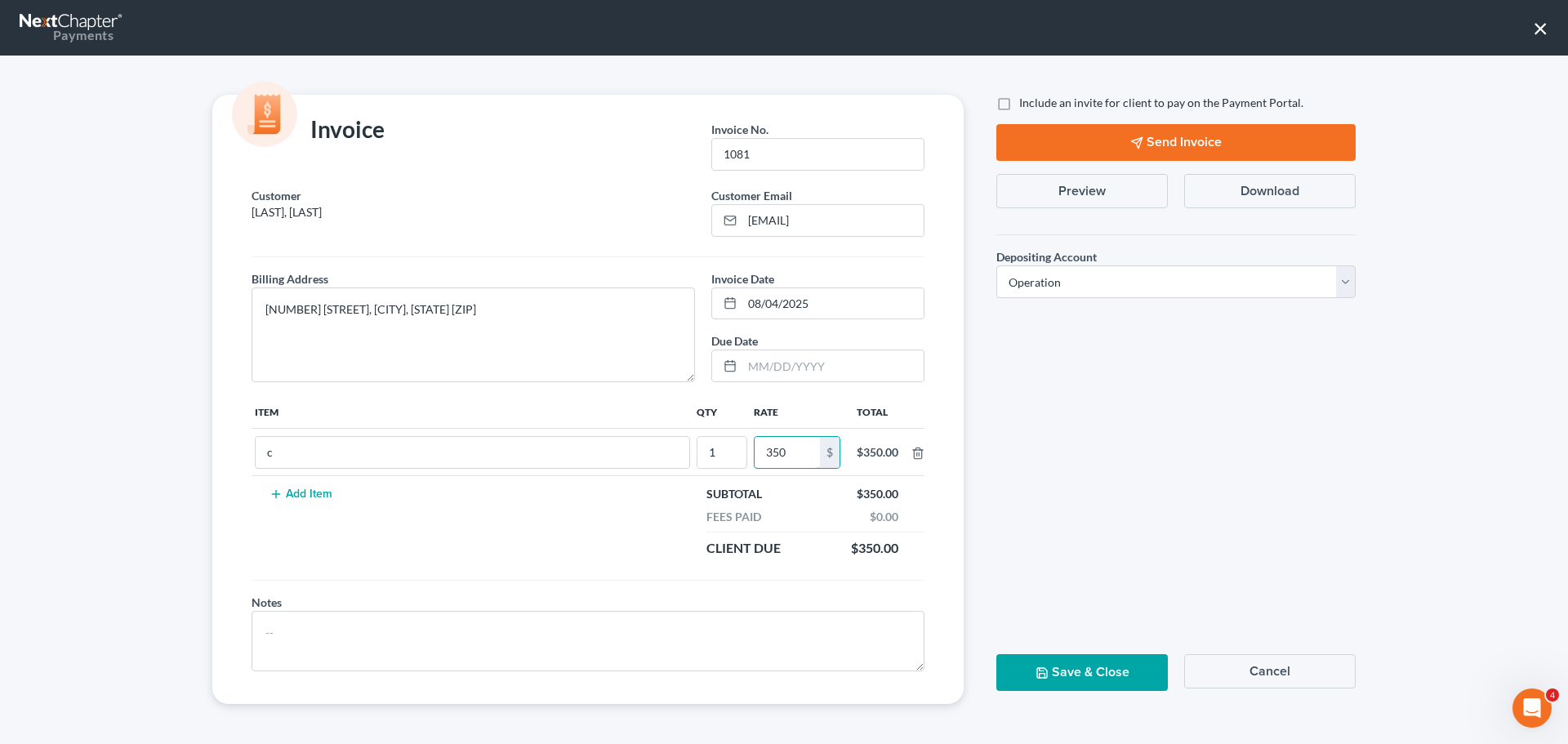 type on "350" 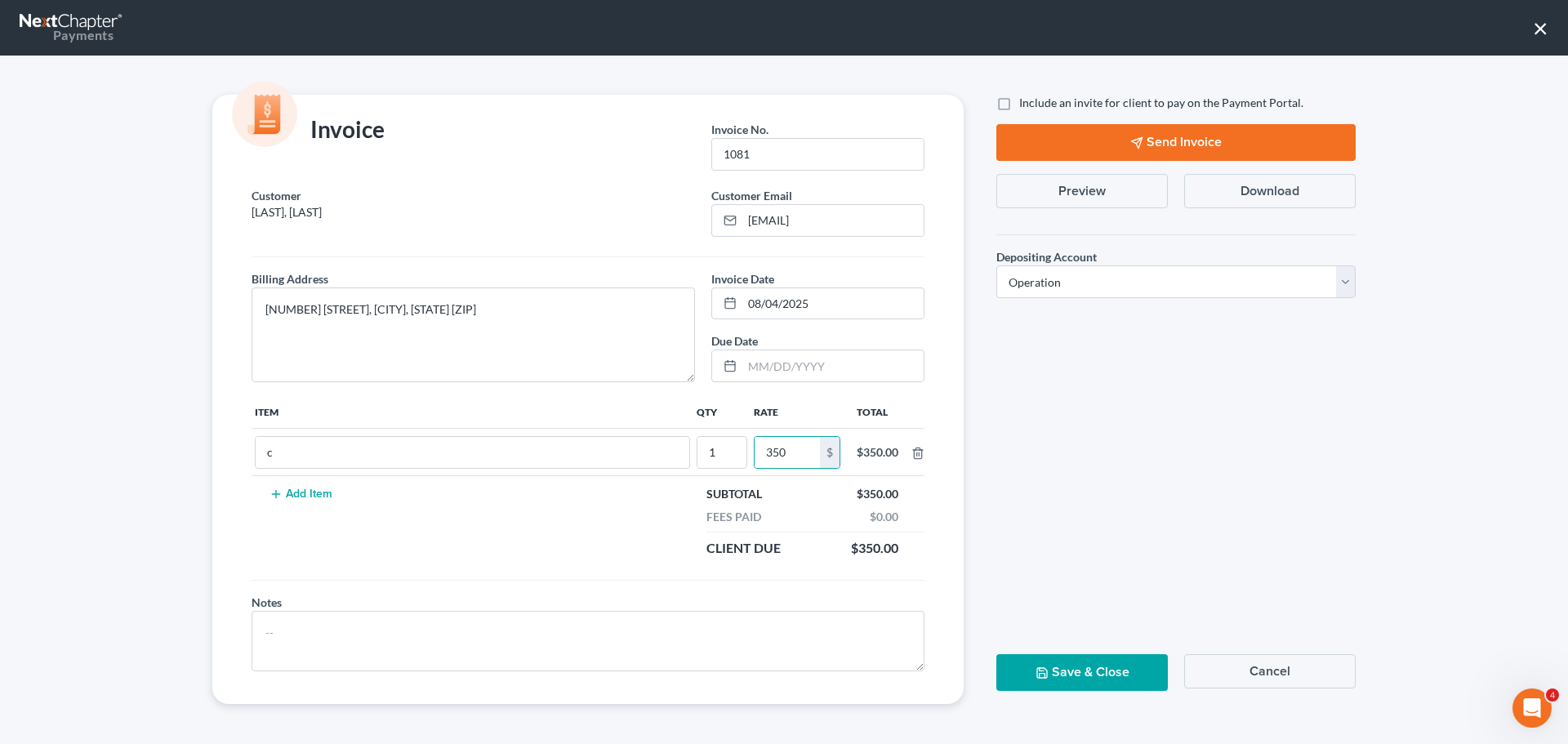 click on "Save & Close" at bounding box center [1082, 672] 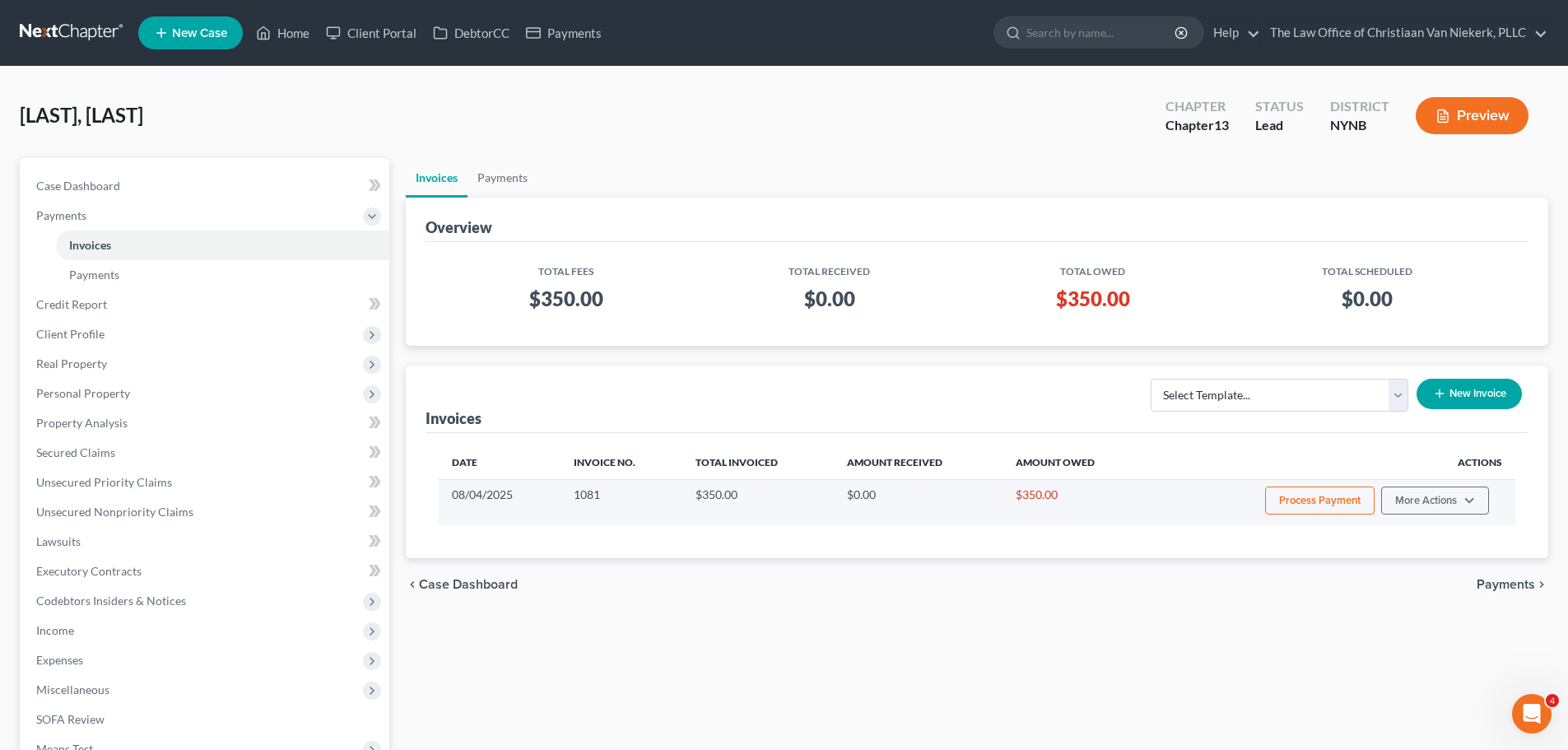 click on "Process Payment" at bounding box center (1319, 501) 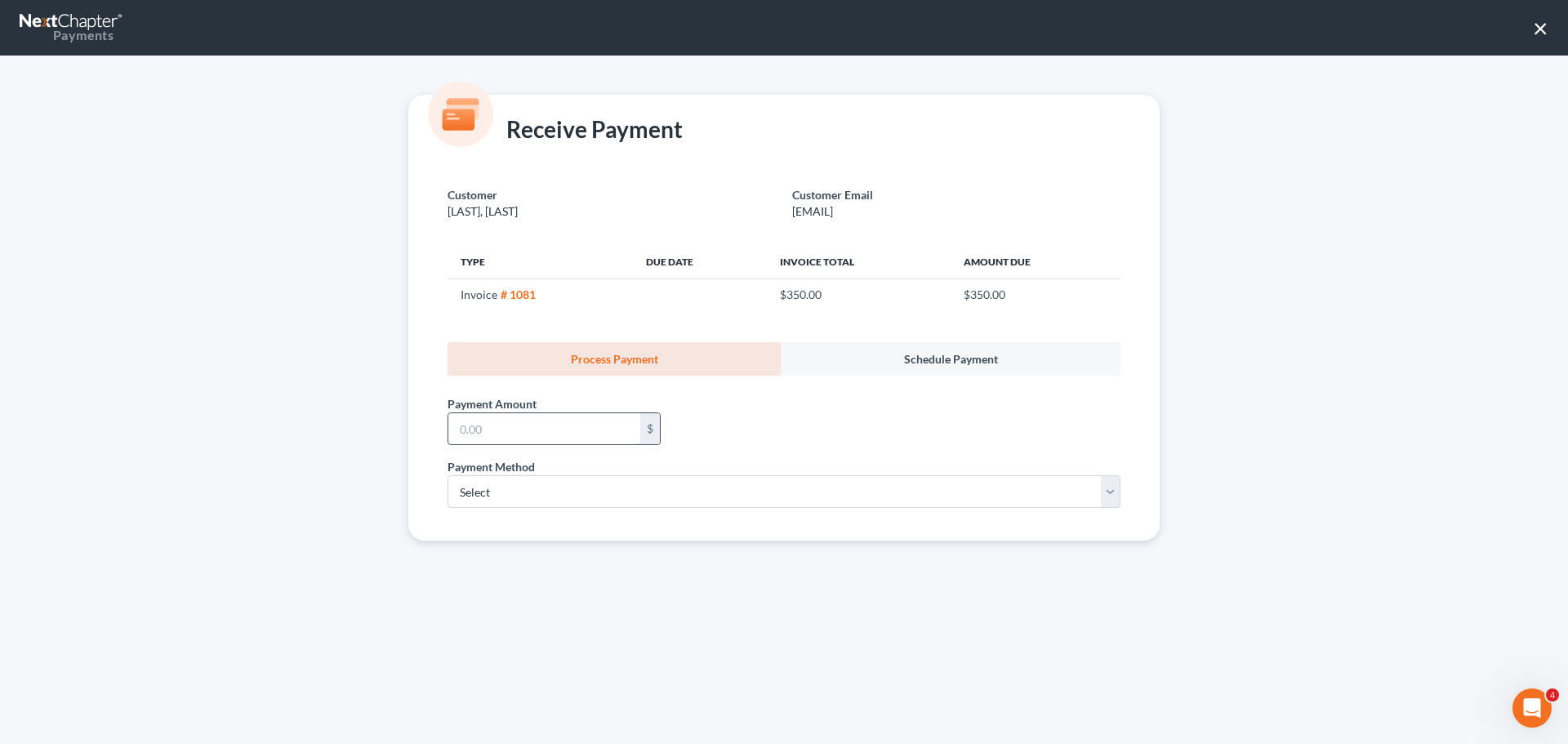 click at bounding box center (544, 429) 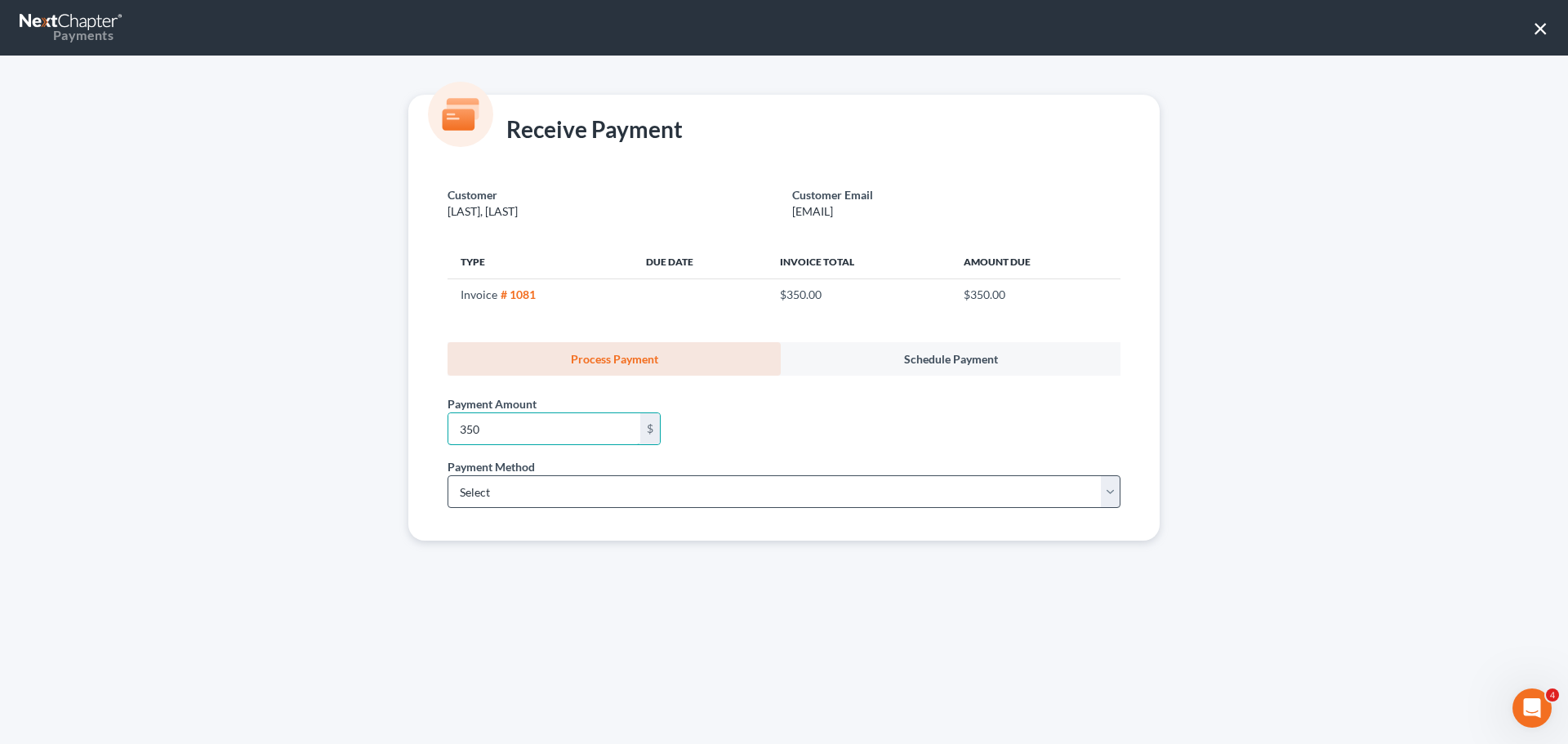 type on "350" 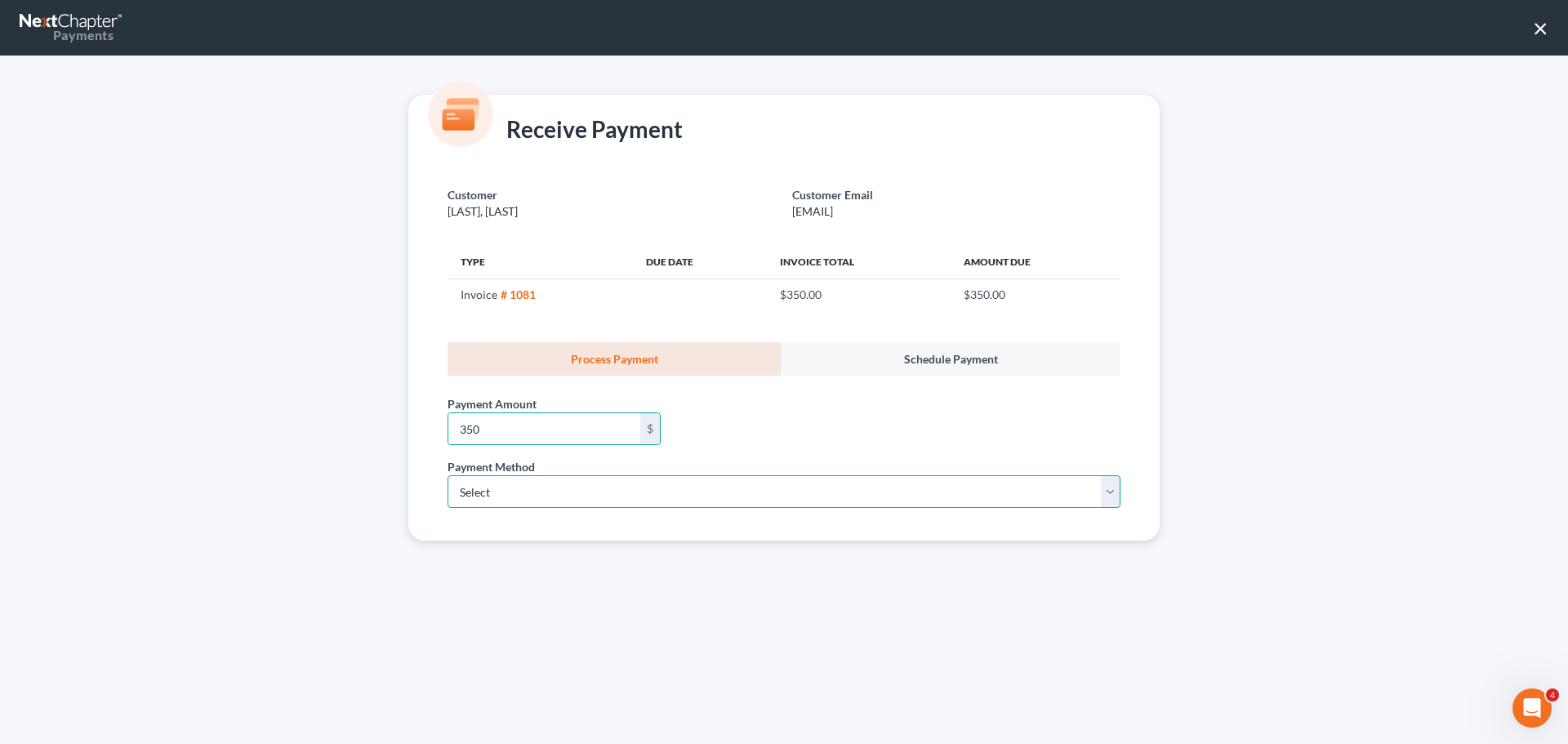 click on "Select ACH Credit Card" at bounding box center [784, 492] 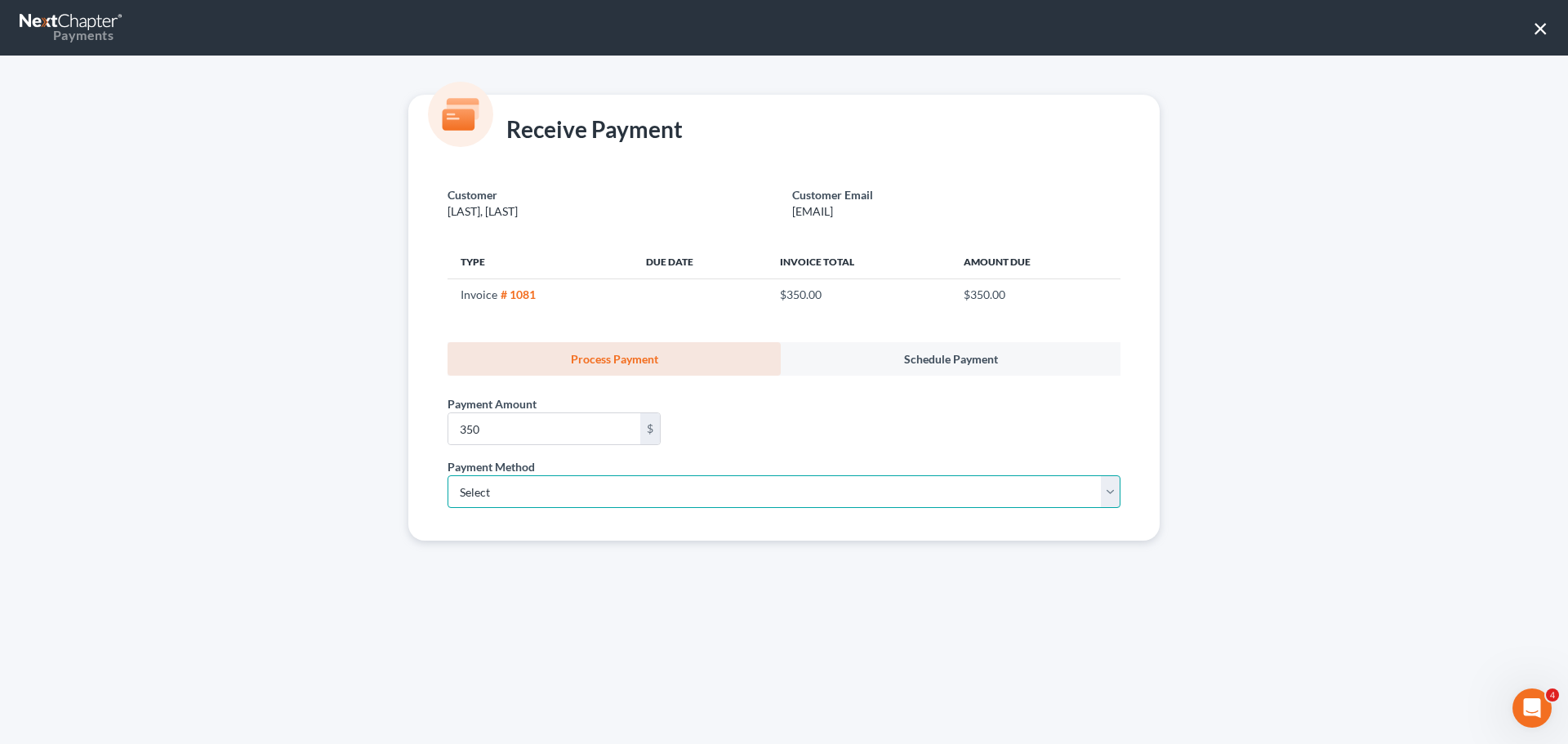select on "1" 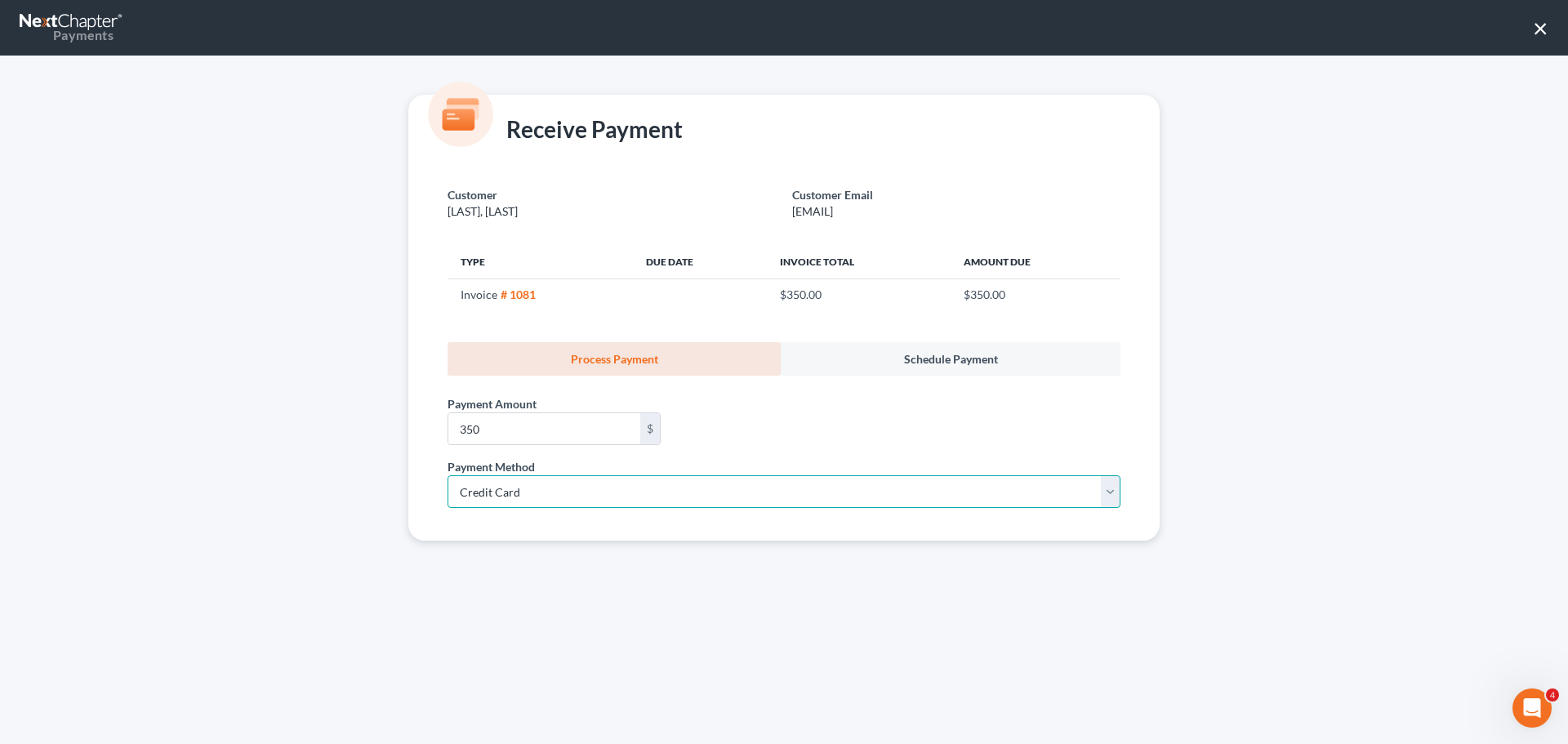 click on "Select ACH Credit Card" at bounding box center [784, 492] 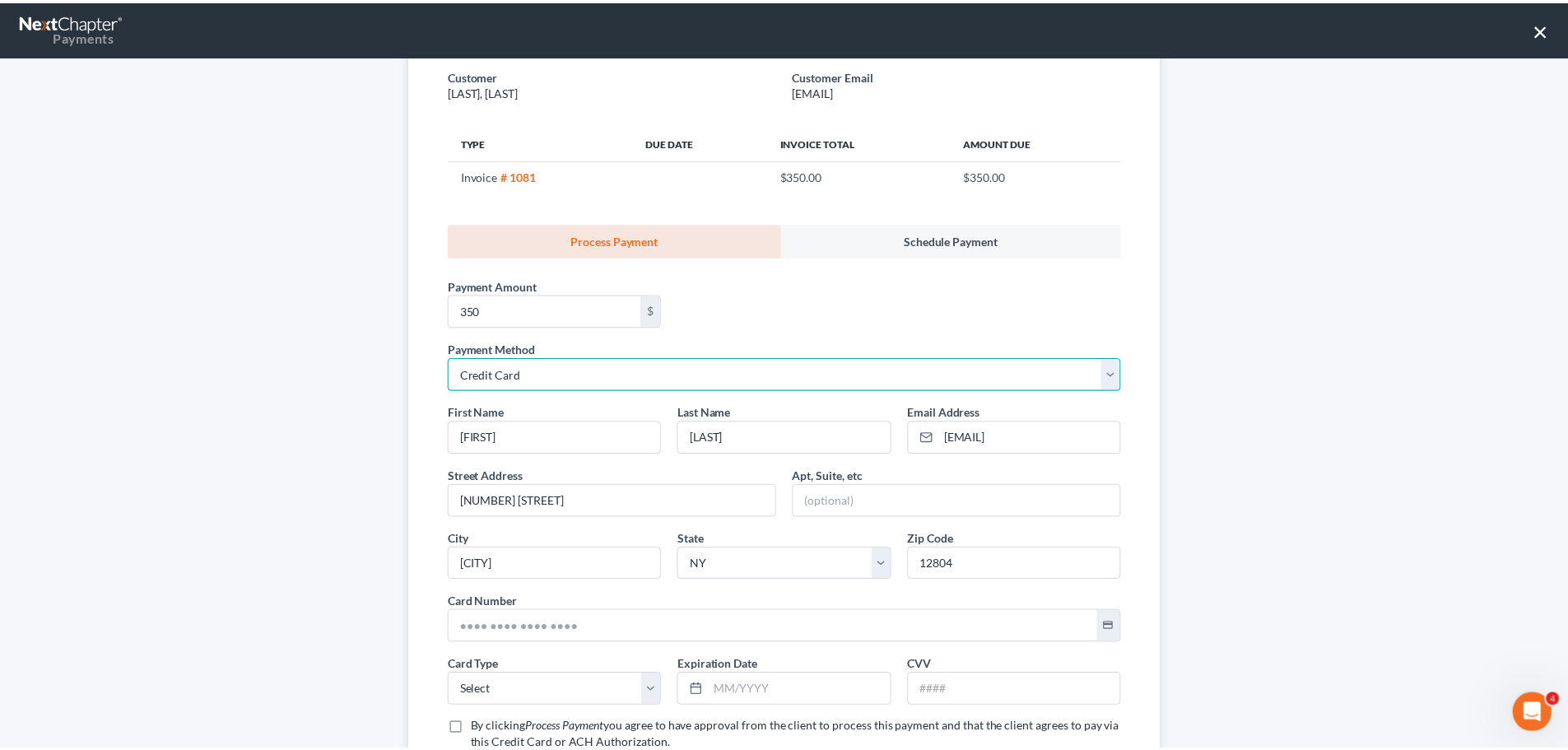 scroll, scrollTop: 246, scrollLeft: 0, axis: vertical 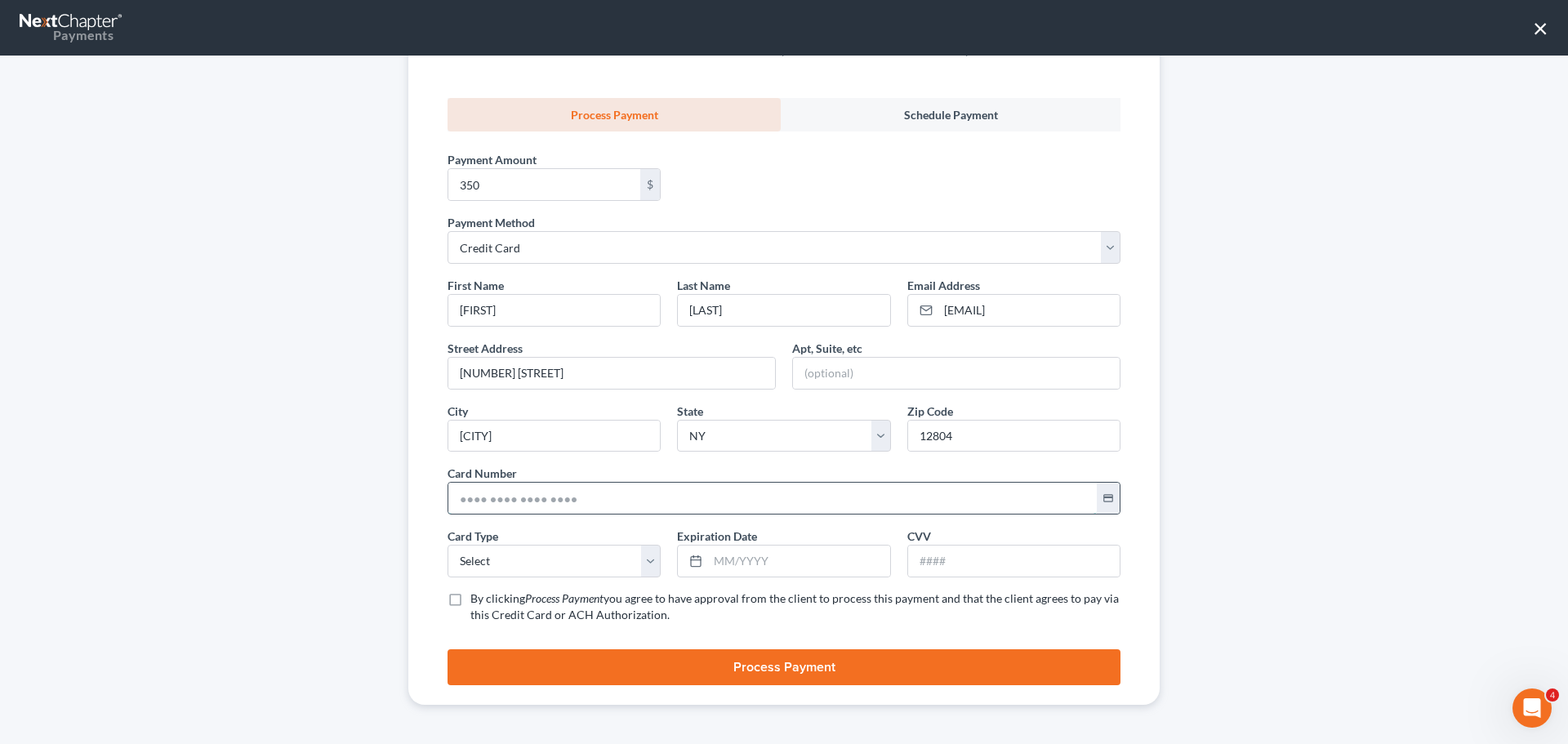 click at bounding box center [773, 498] 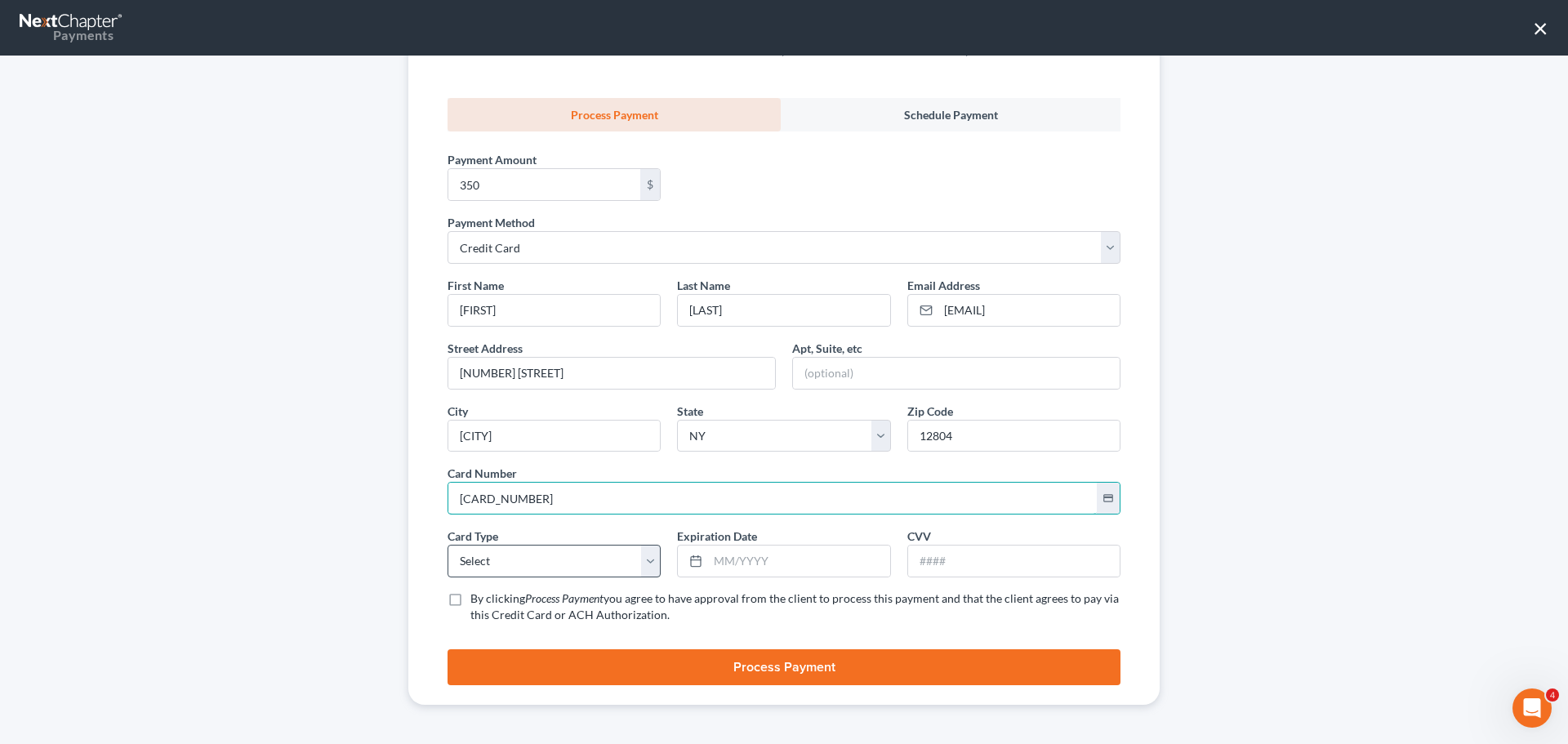 type on "4429 7100 3021 1816" 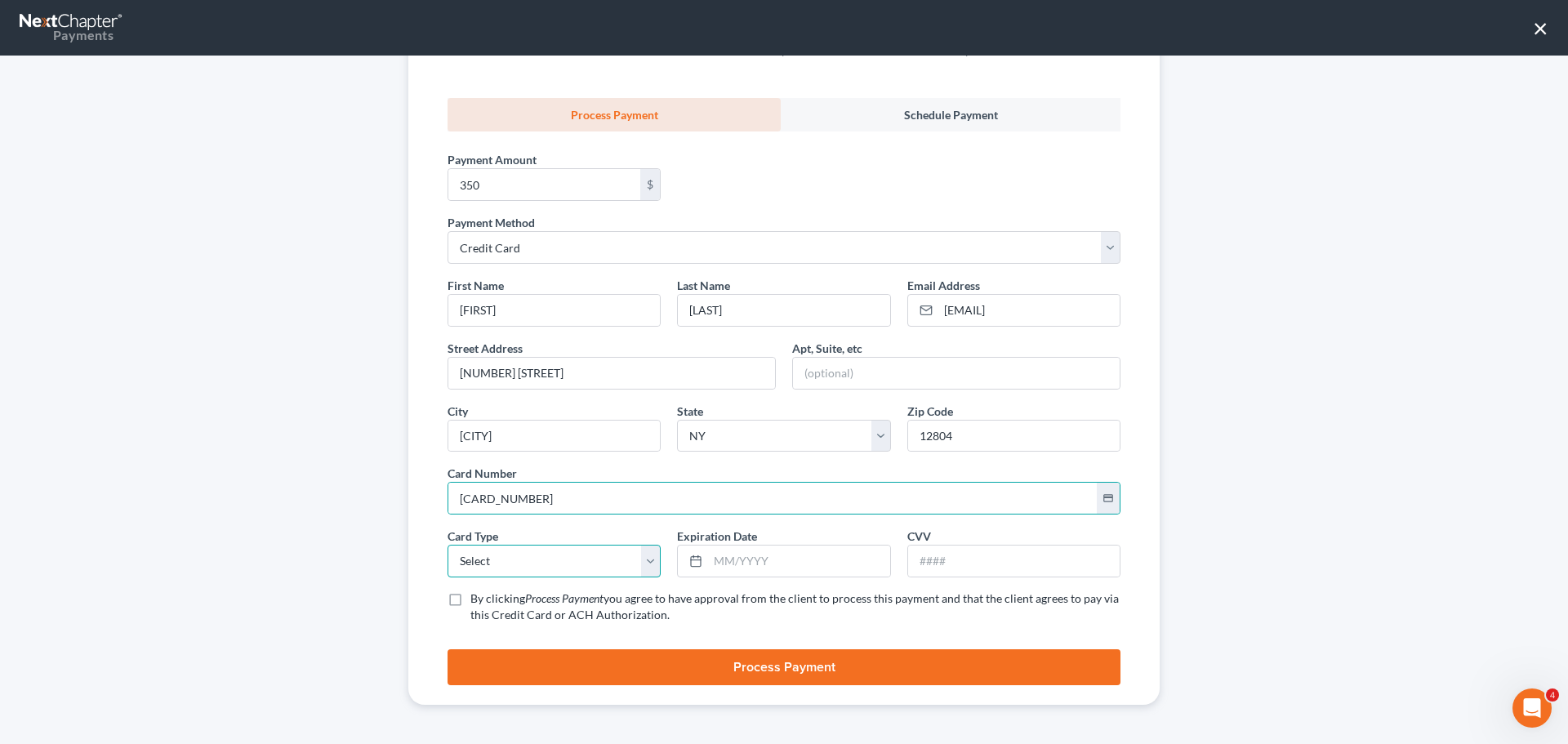 click on "Select Visa MasterCard Discover American Express" at bounding box center [554, 561] 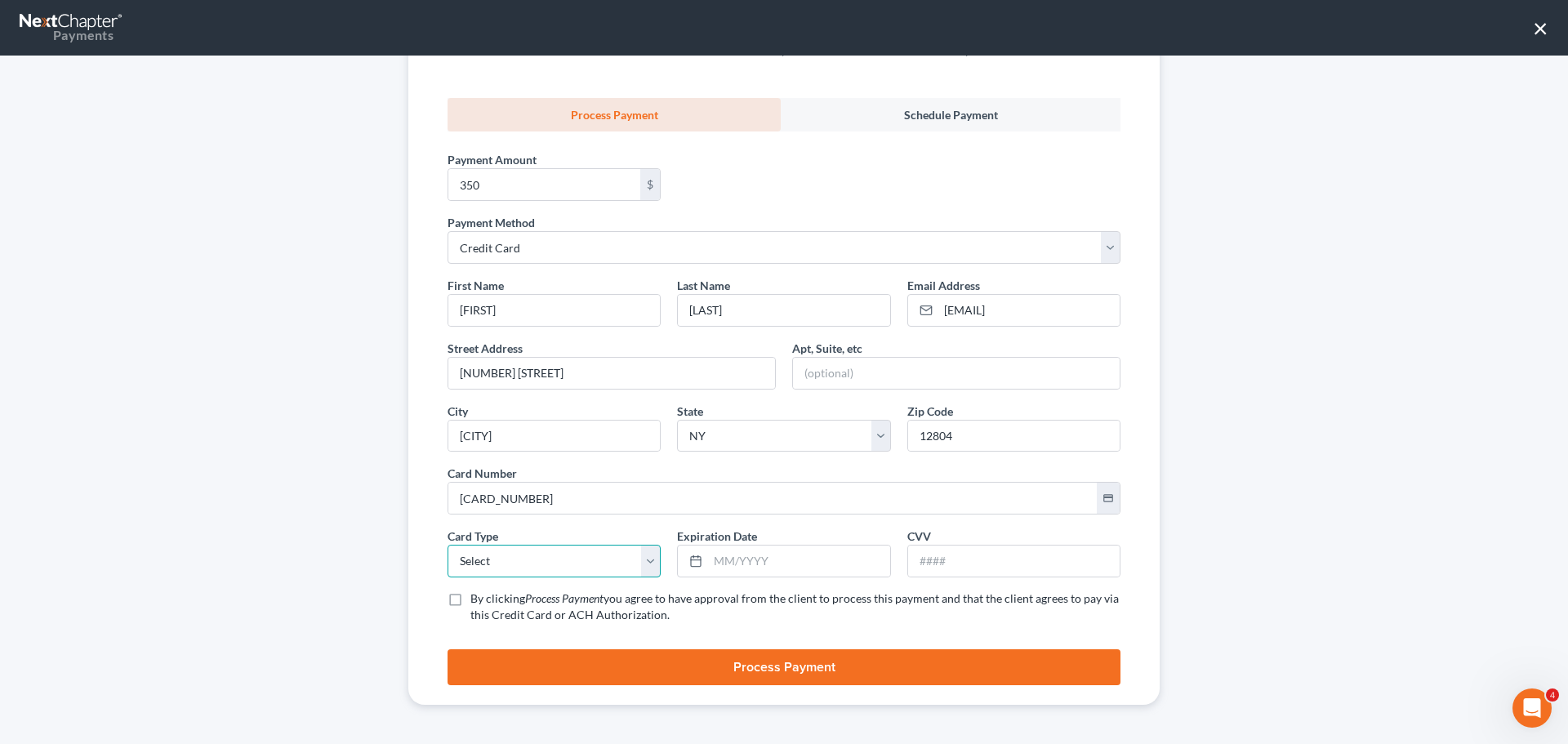 select on "0" 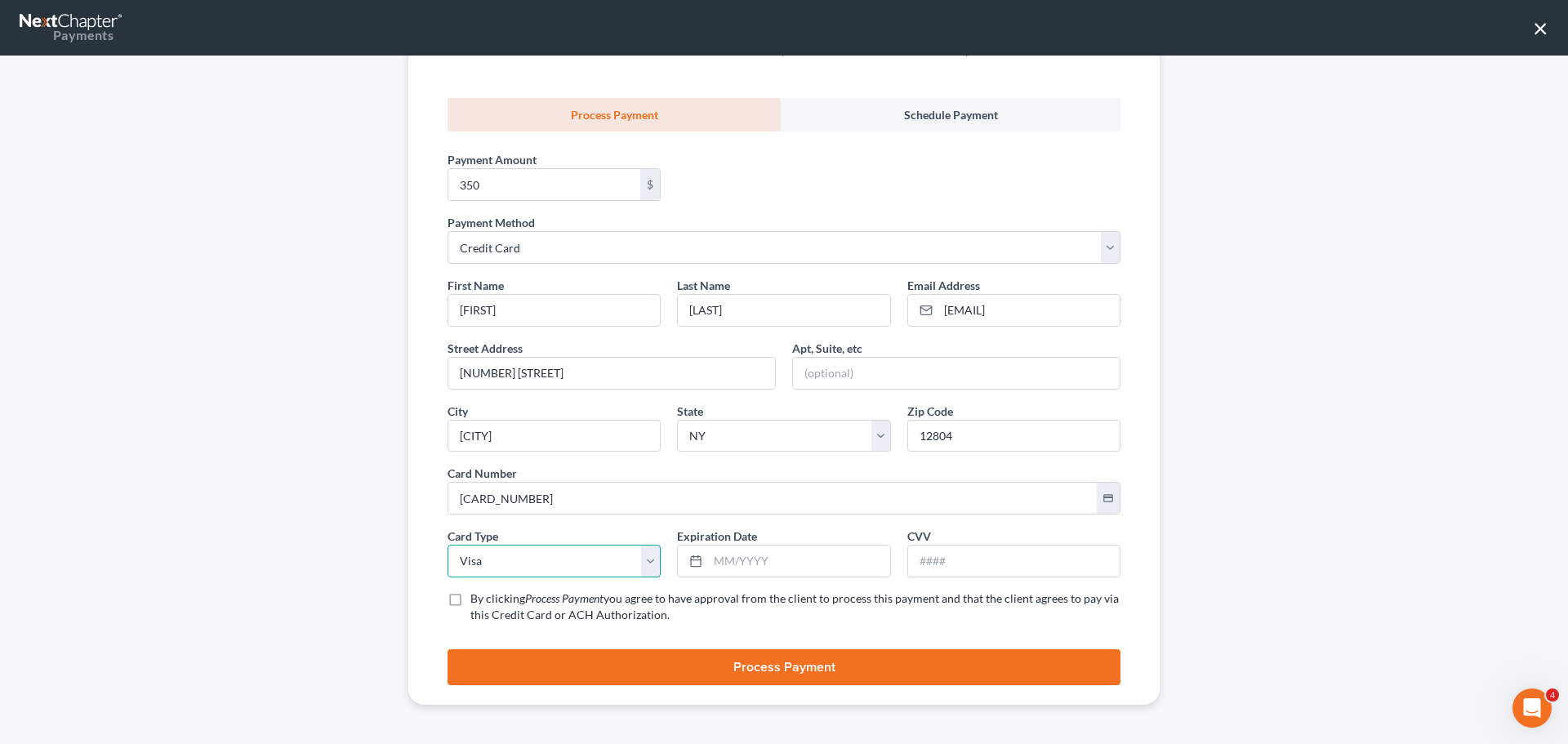 click on "Select Visa MasterCard Discover American Express" at bounding box center [554, 561] 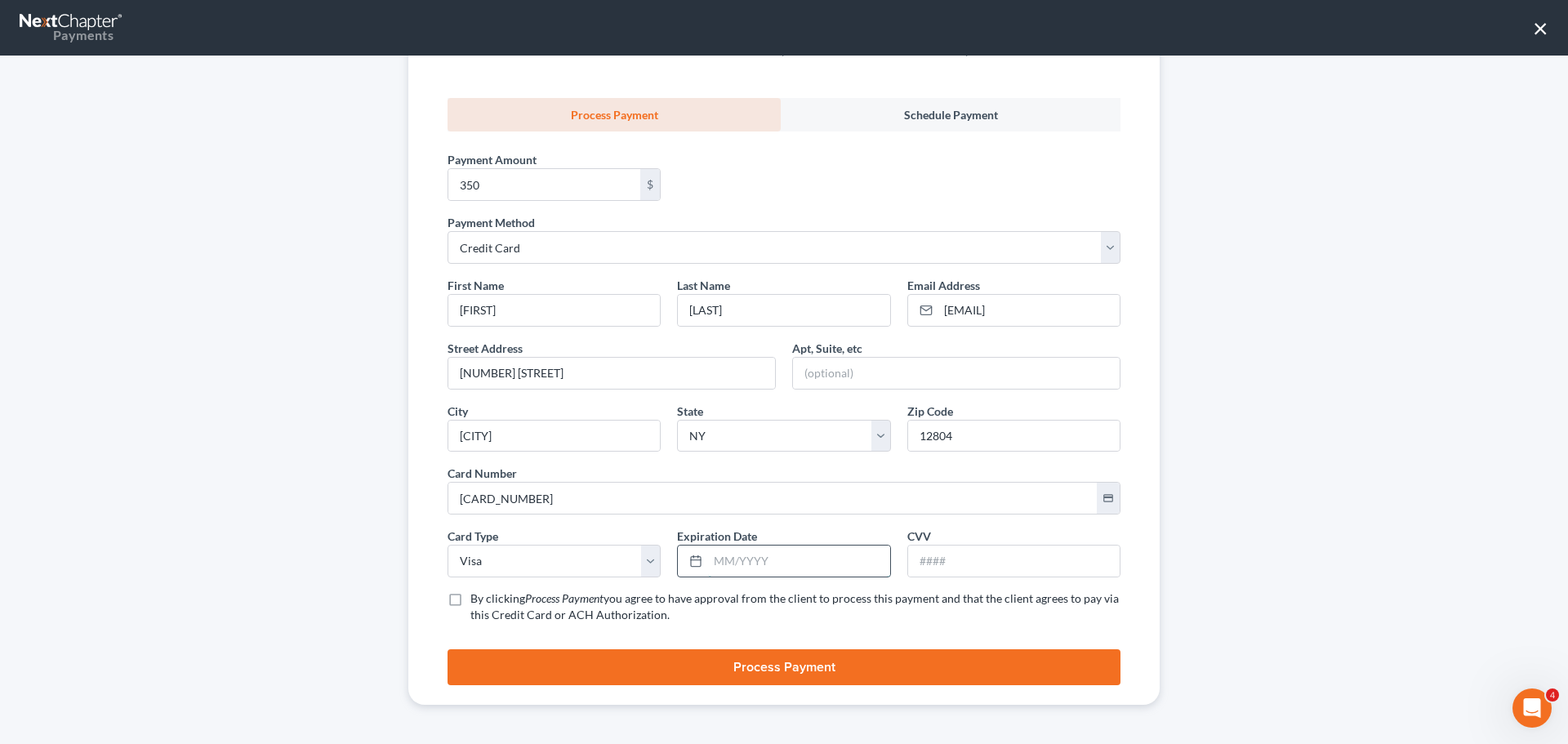 click at bounding box center [799, 561] 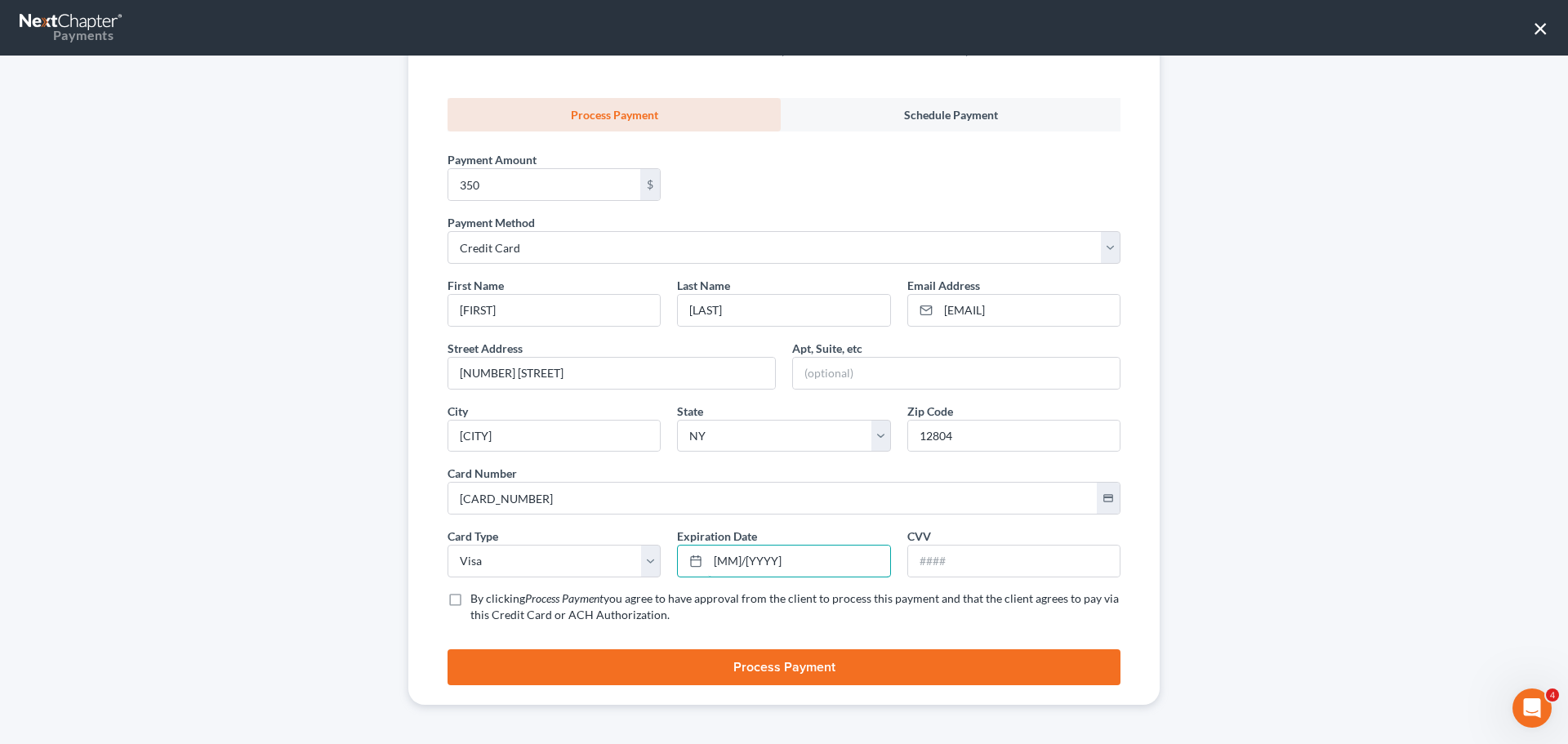 type on "01/2029" 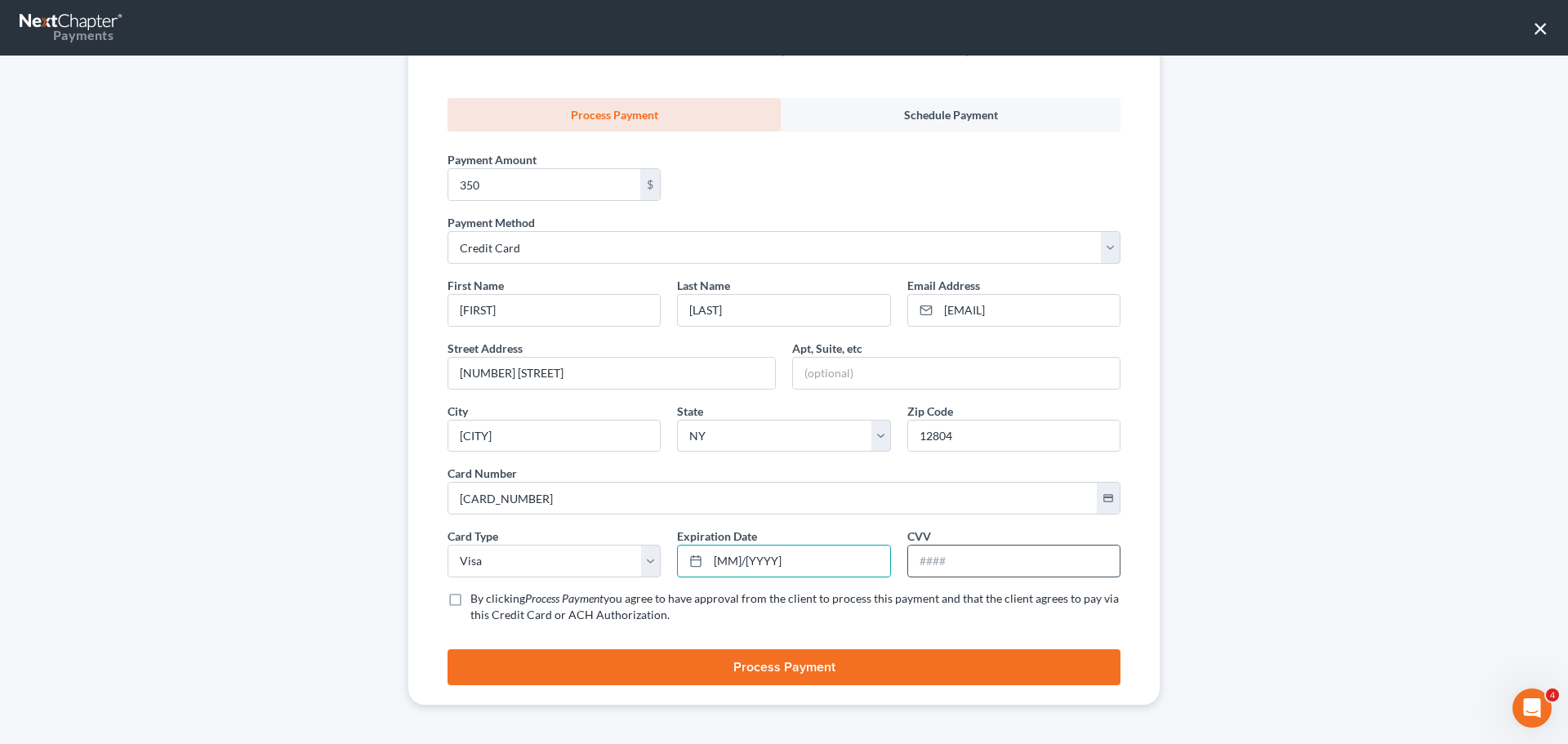 click at bounding box center [1013, 561] 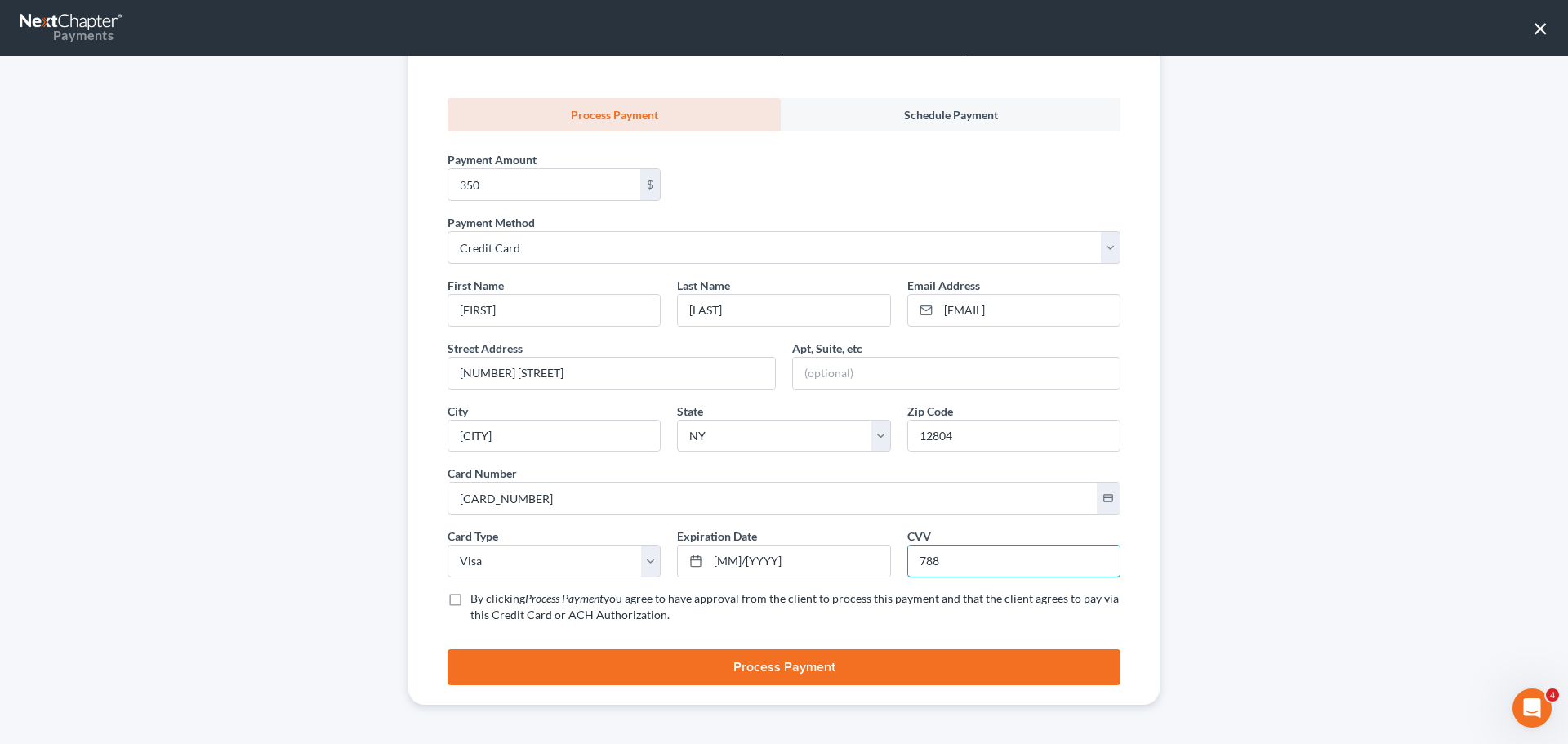 type on "788" 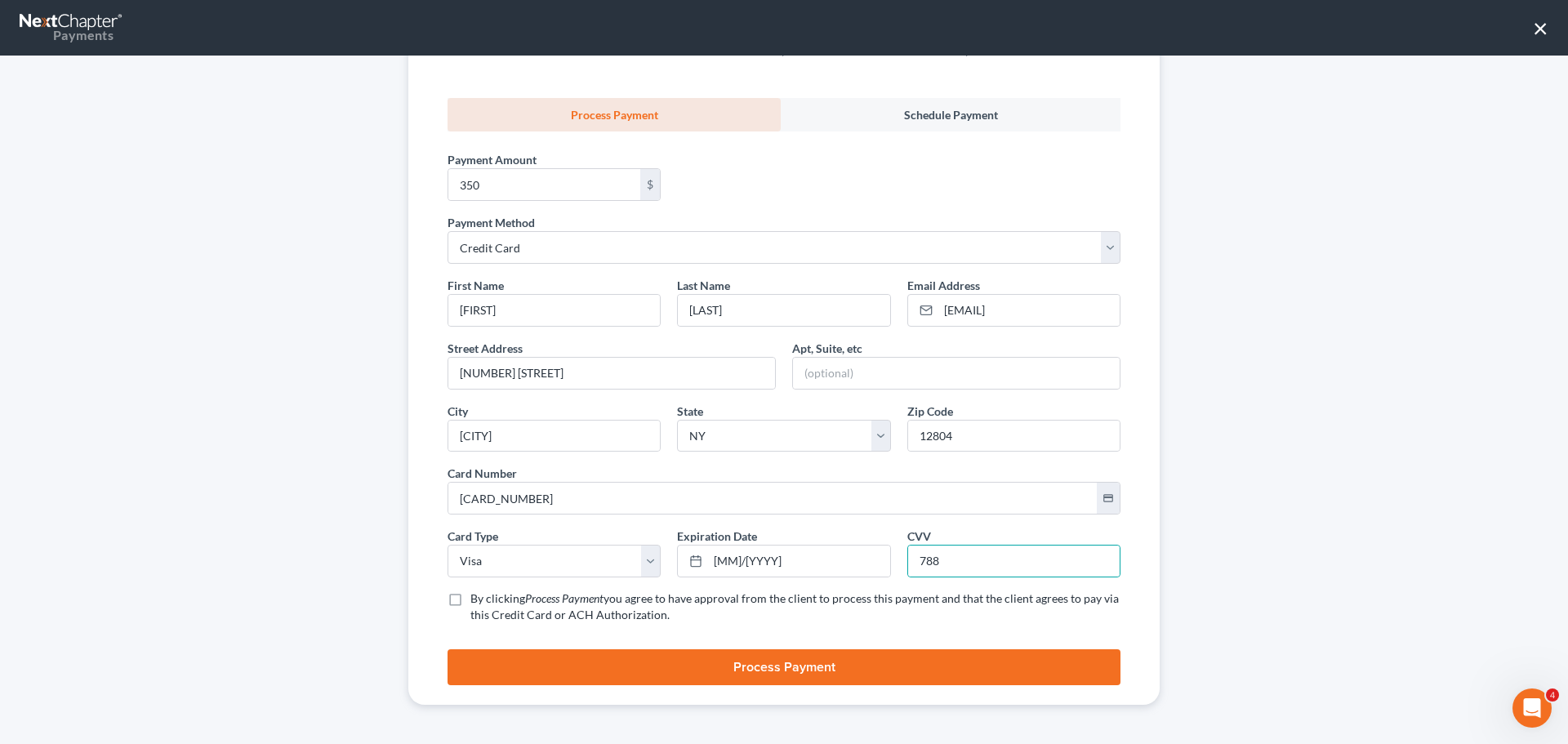 drag, startPoint x: 448, startPoint y: 601, endPoint x: 483, endPoint y: 607, distance: 35.51056 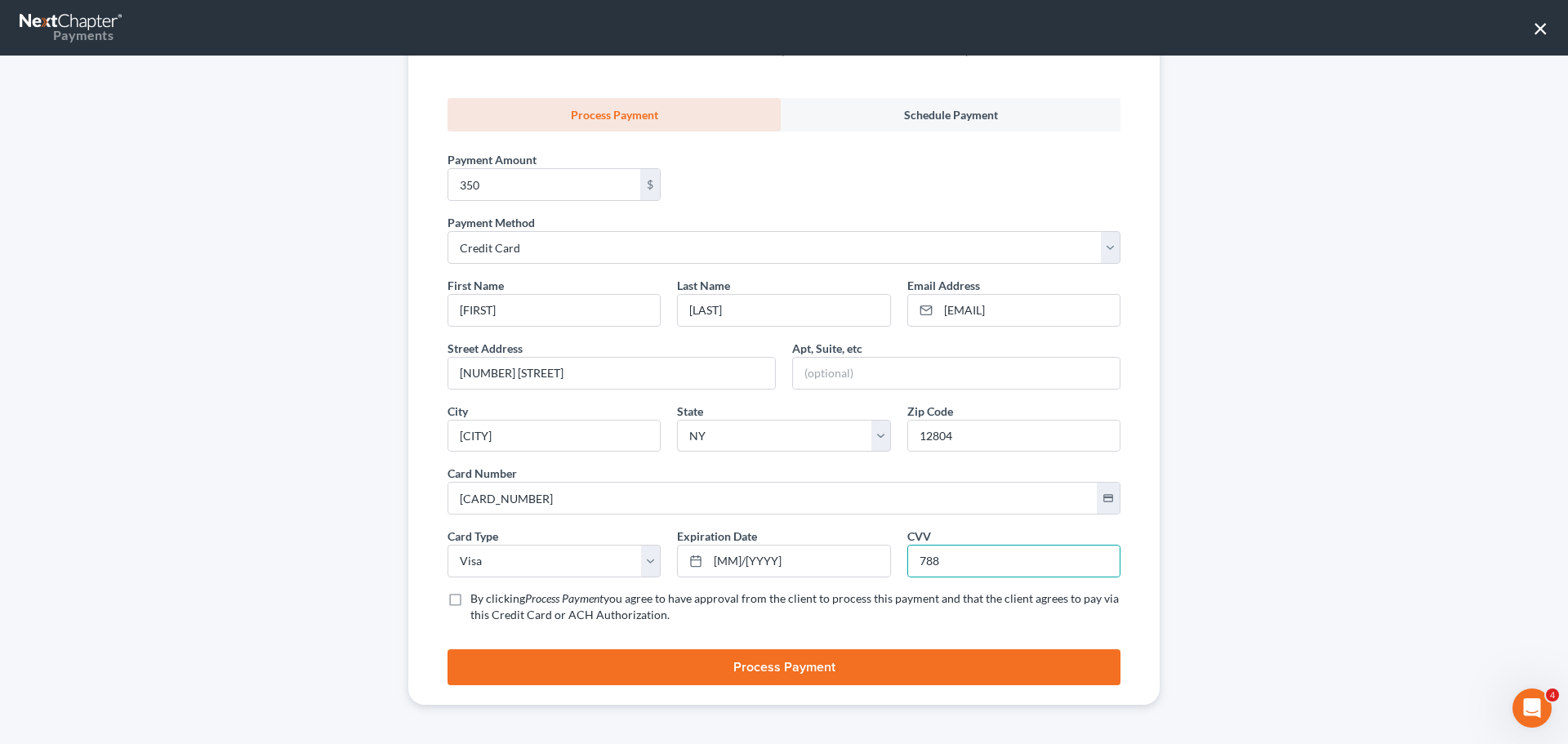 click on "By clicking  Process Payment  you agree to have approval from the client to process this payment and that the client agrees to pay via this Credit Card or ACH Authorization.
*" at bounding box center [482, 595] 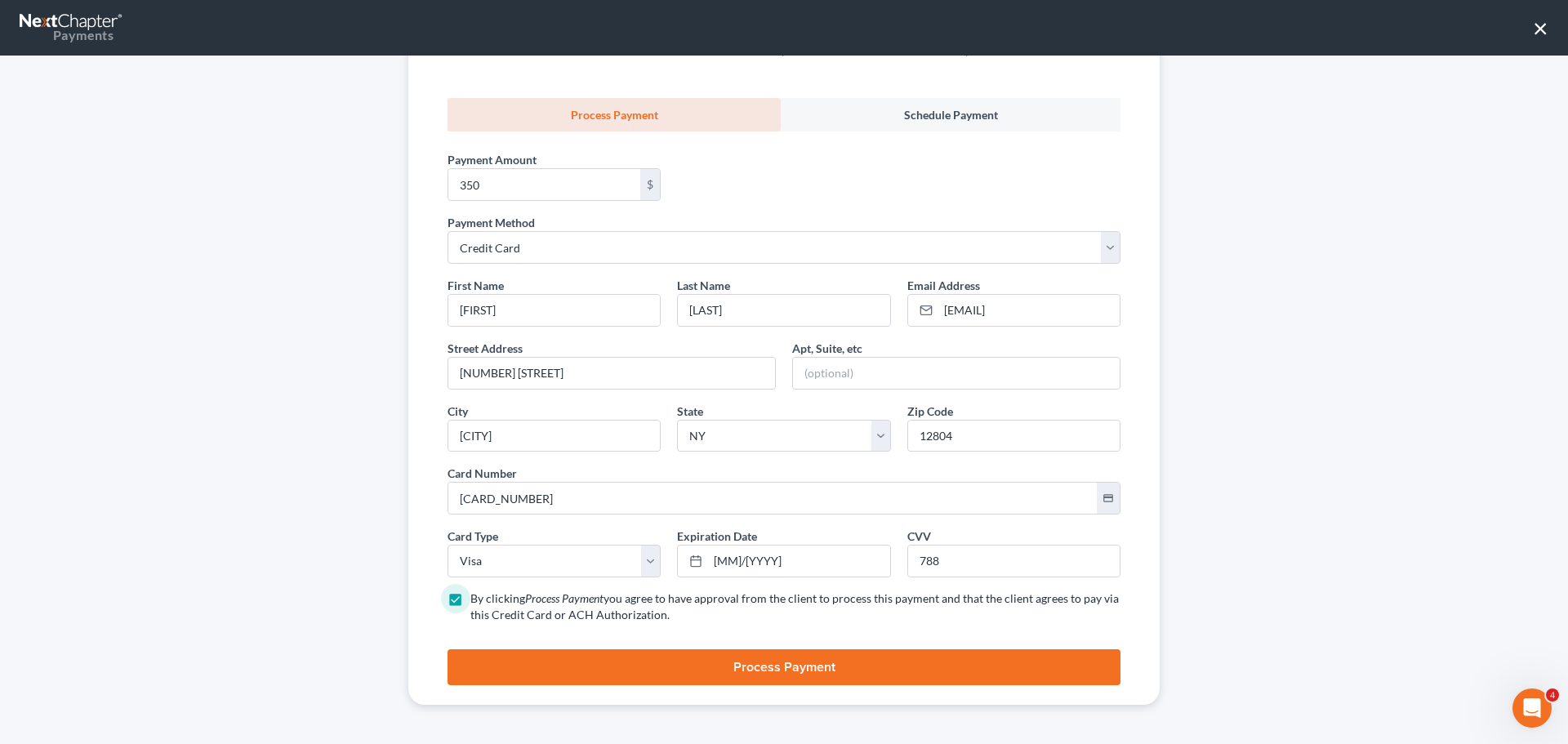 click on "Process Payment" at bounding box center [784, 667] 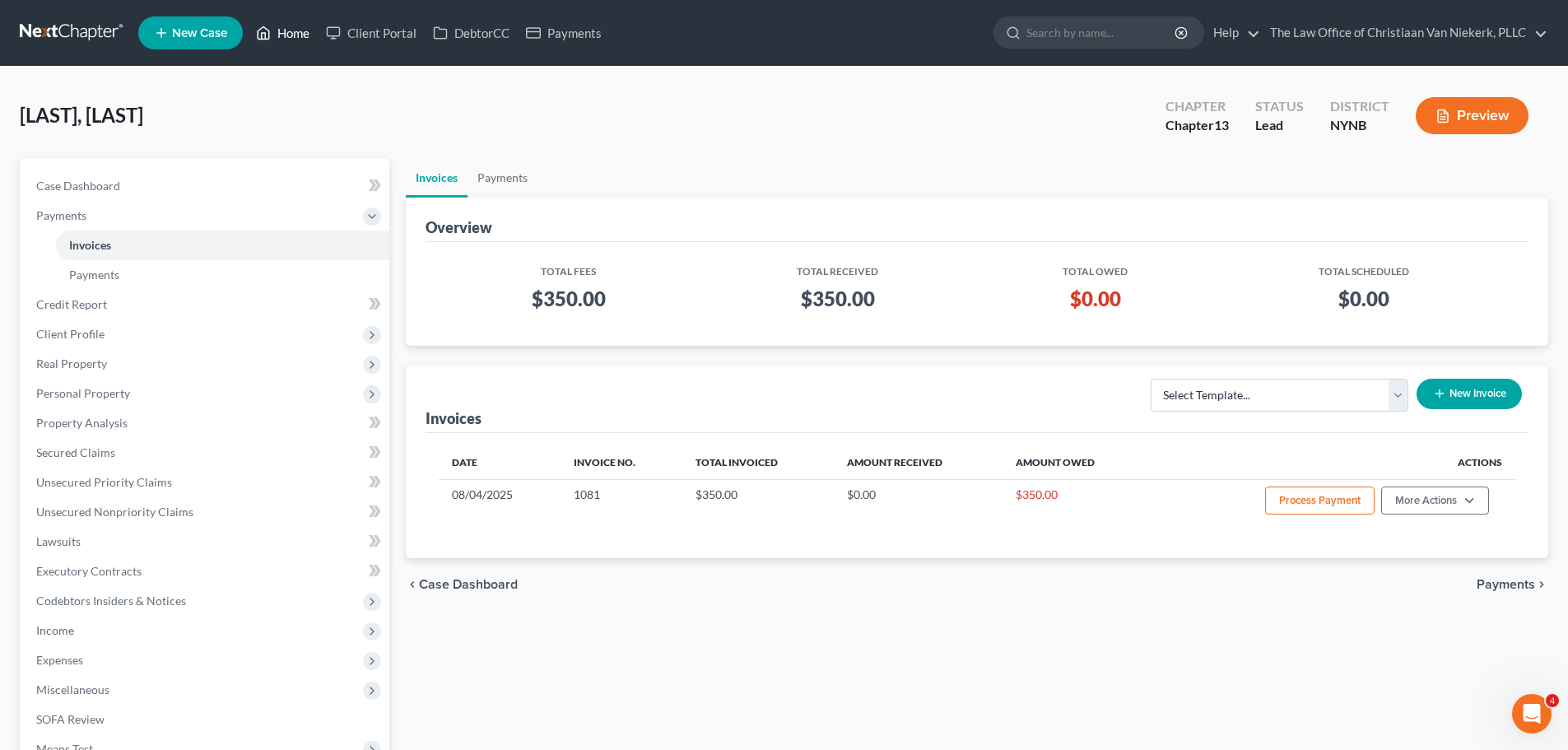 click on "Home" at bounding box center (282, 33) 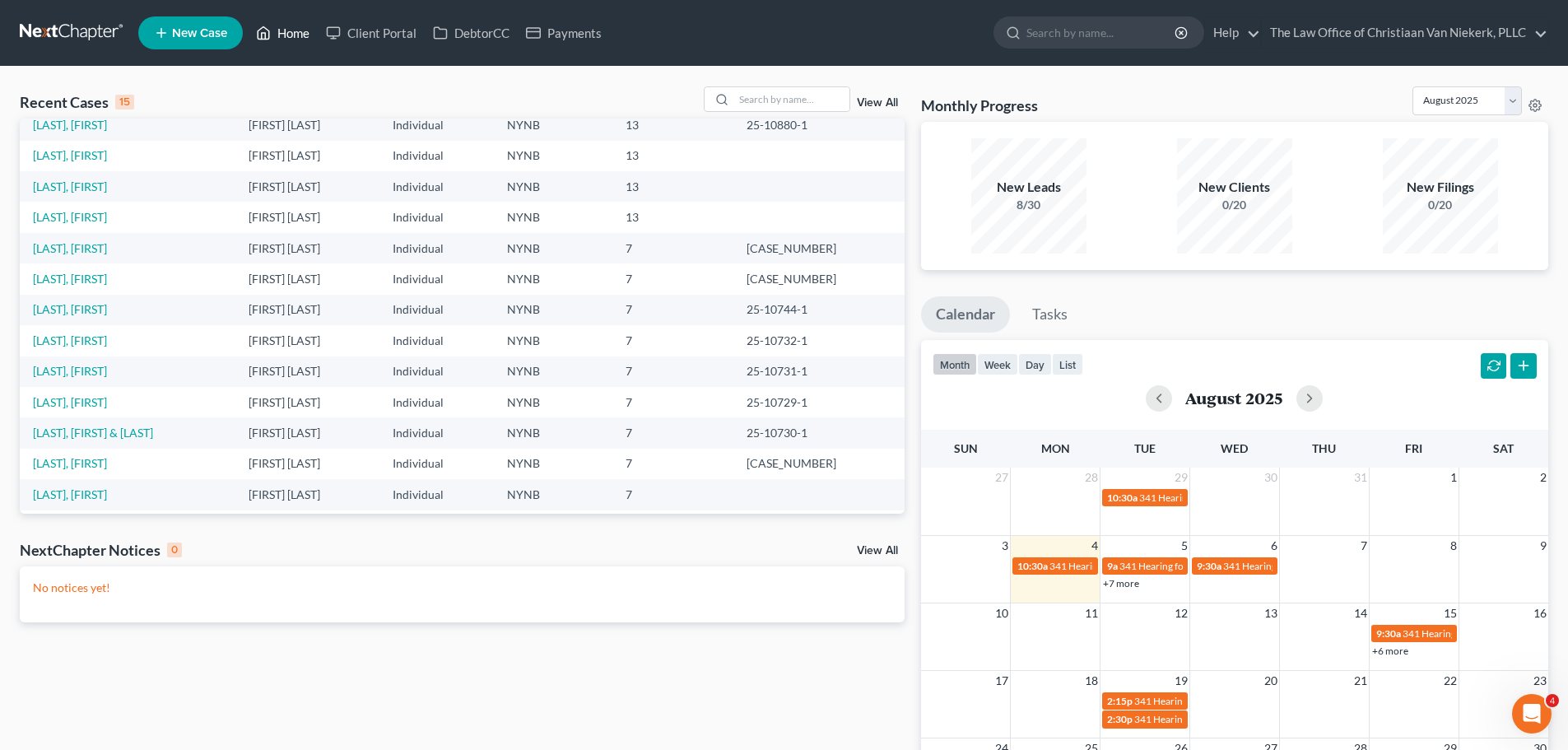 scroll, scrollTop: 113, scrollLeft: 0, axis: vertical 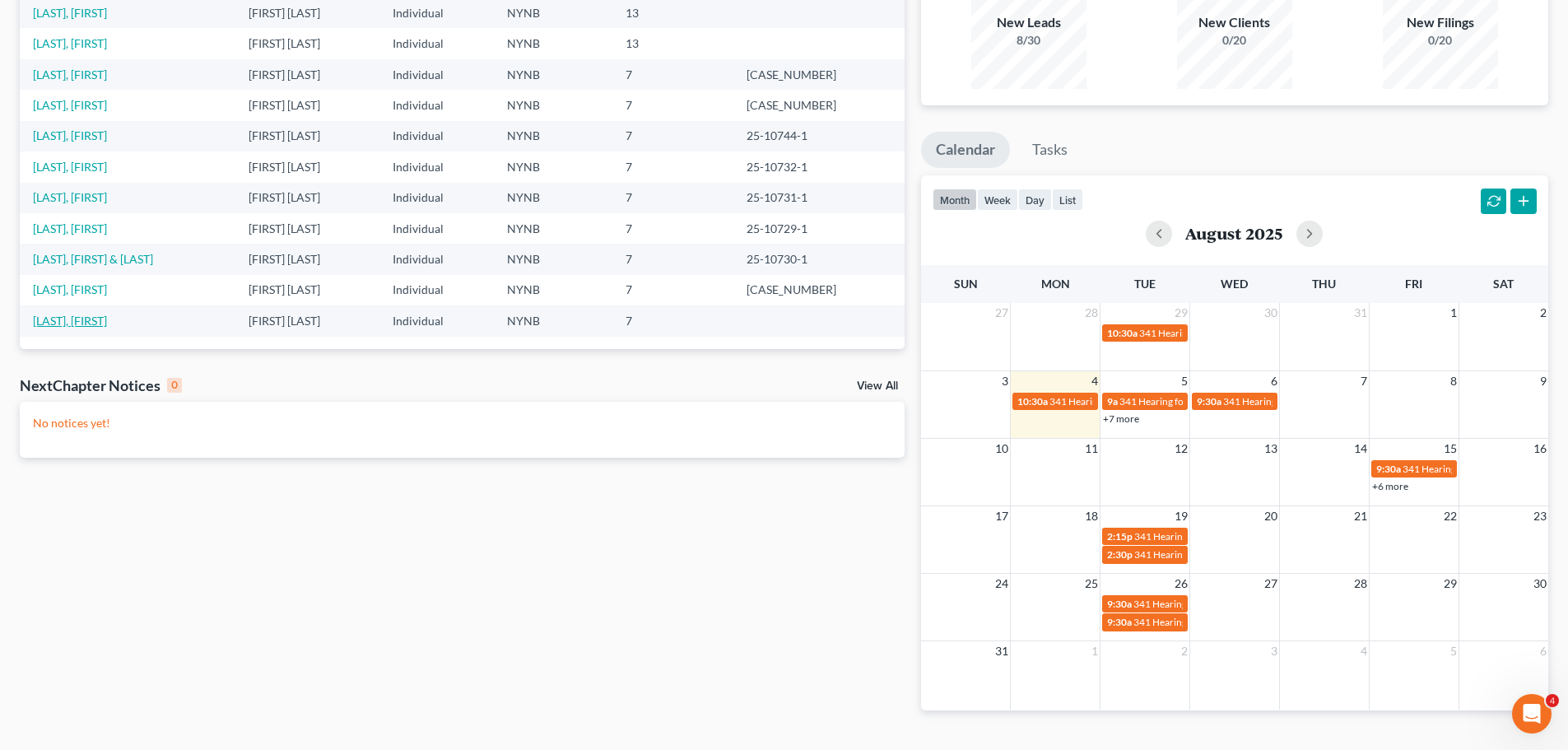 click on "[LAST], [FIRST]" at bounding box center [70, 320] 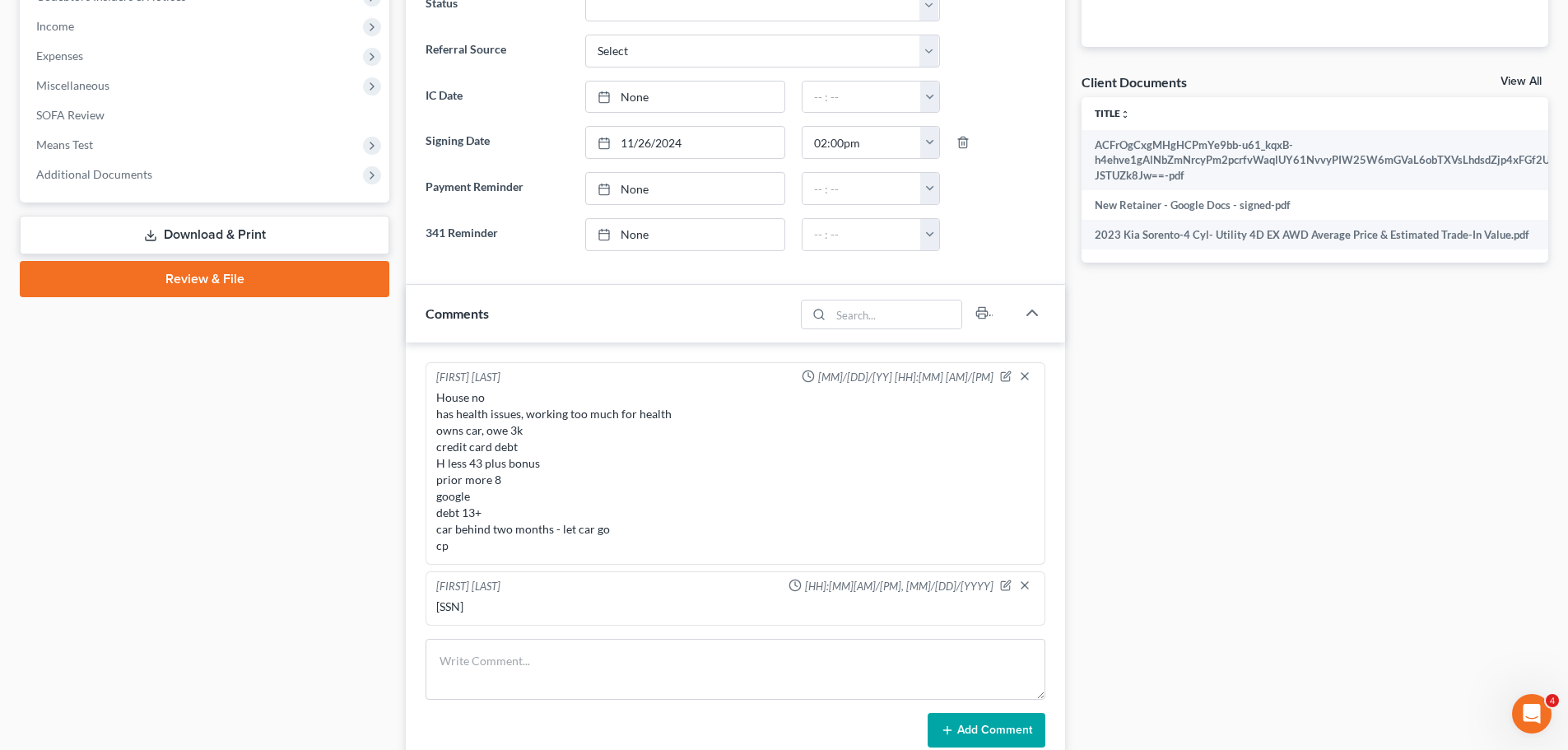 scroll, scrollTop: 576, scrollLeft: 0, axis: vertical 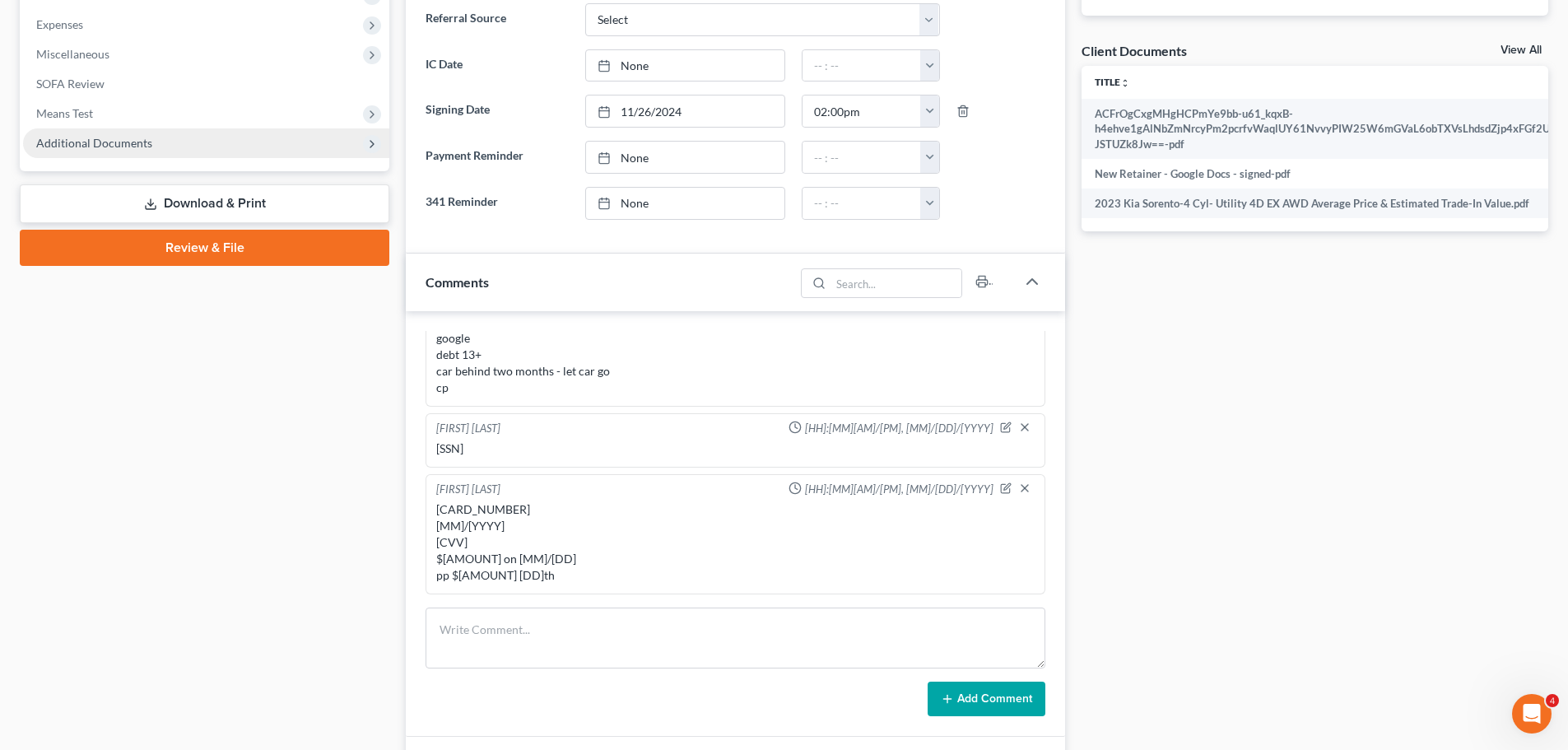 click on "Additional Documents" at bounding box center (94, 142) 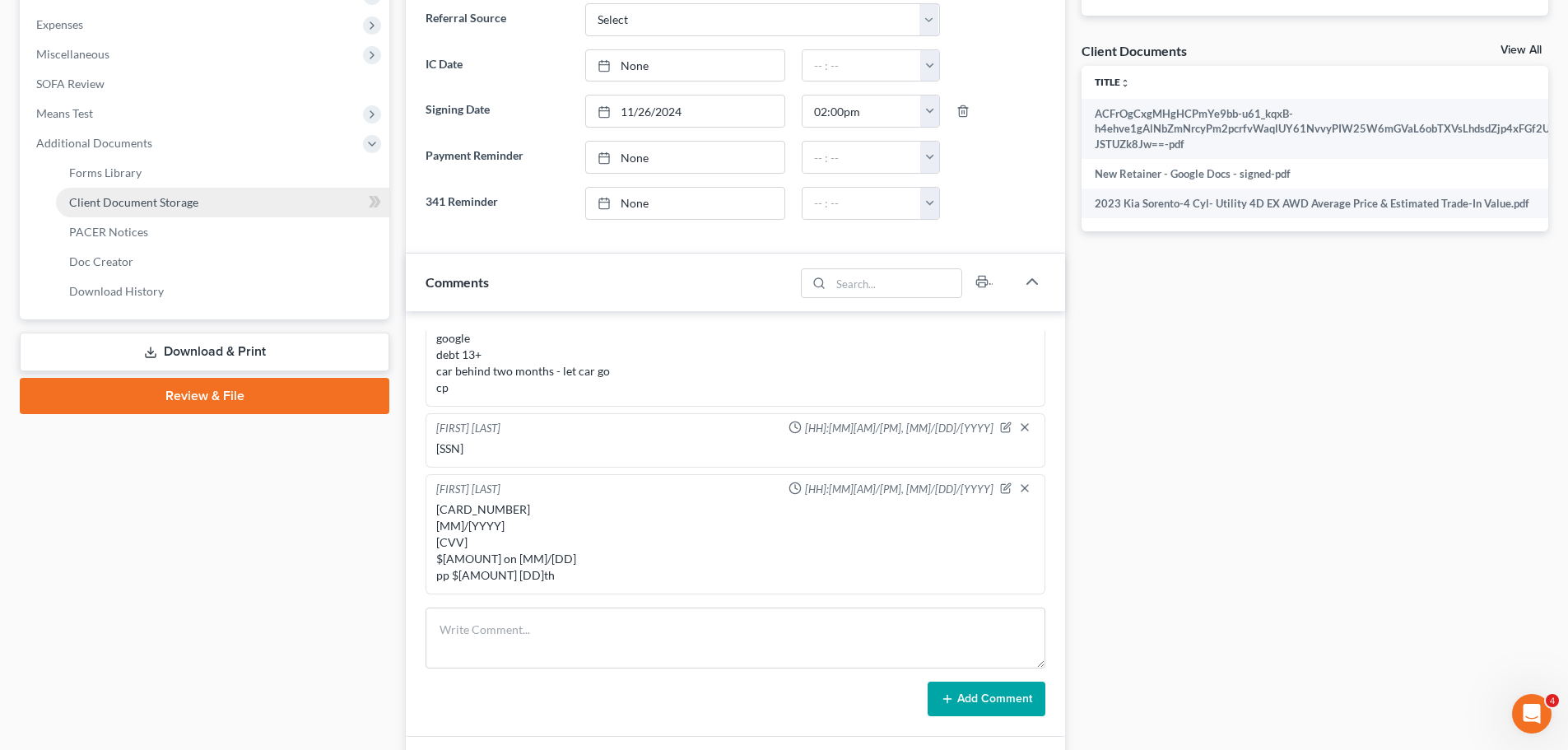 click on "Client Document Storage" at bounding box center (133, 202) 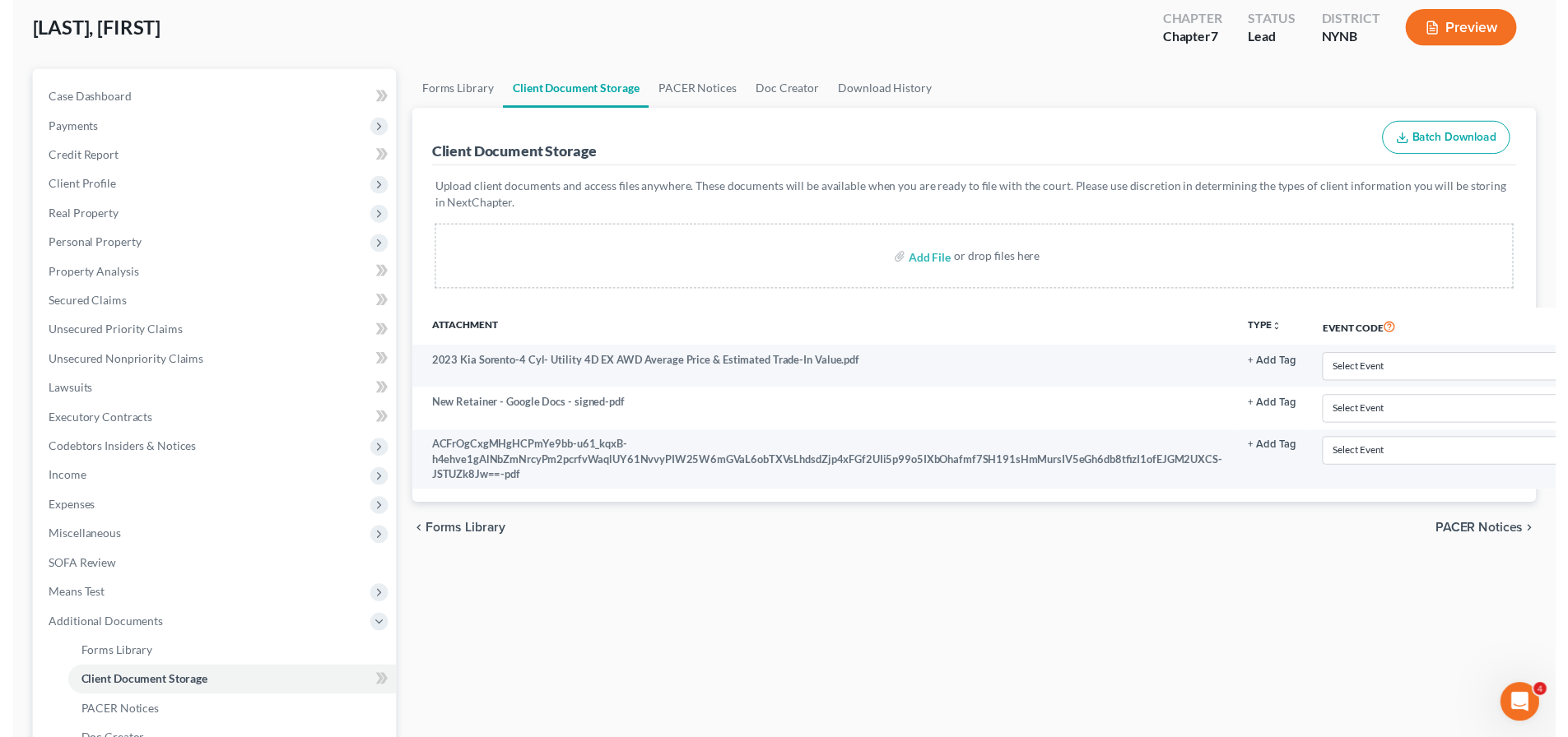 scroll, scrollTop: 0, scrollLeft: 0, axis: both 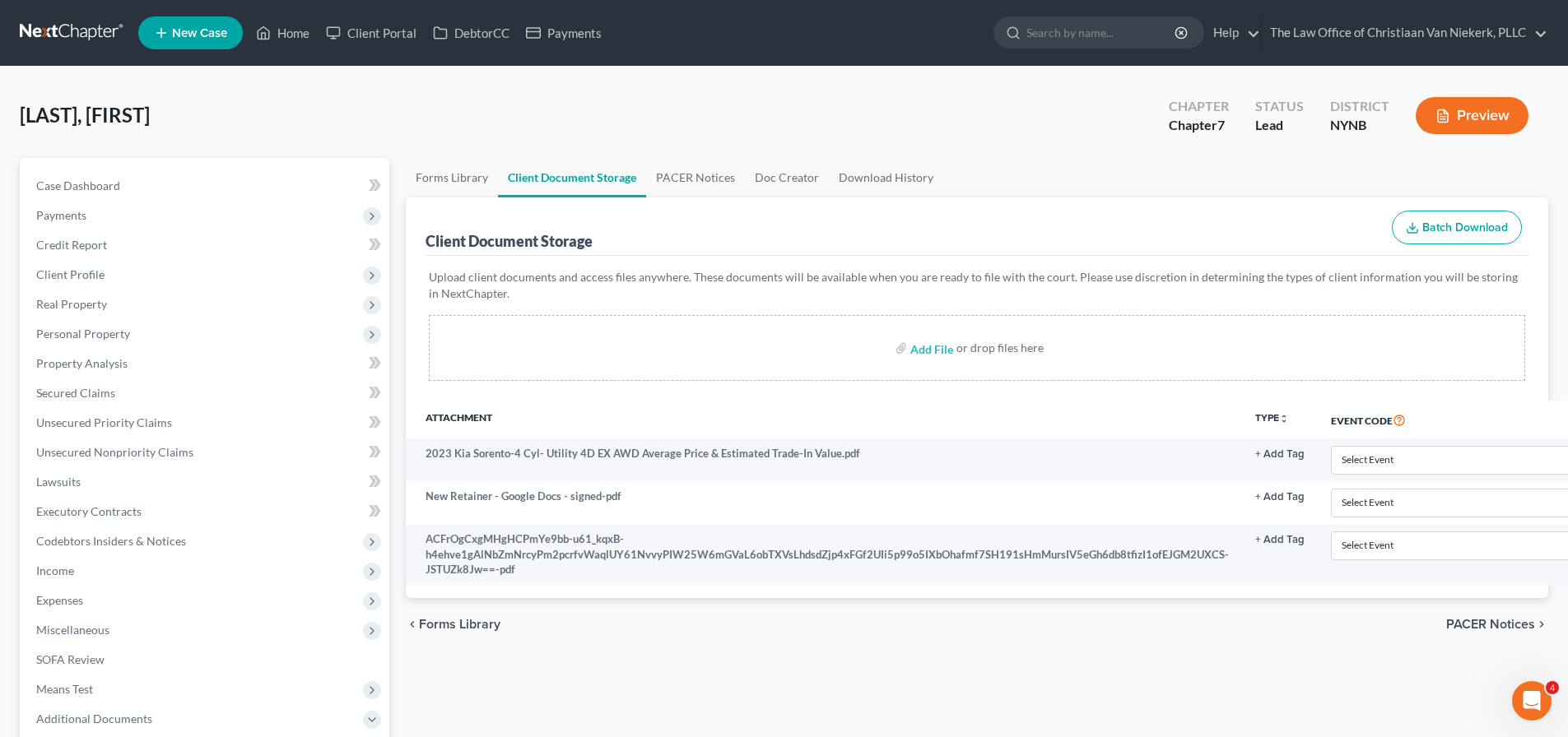 drag, startPoint x: 1079, startPoint y: 644, endPoint x: 1056, endPoint y: 716, distance: 75.58439 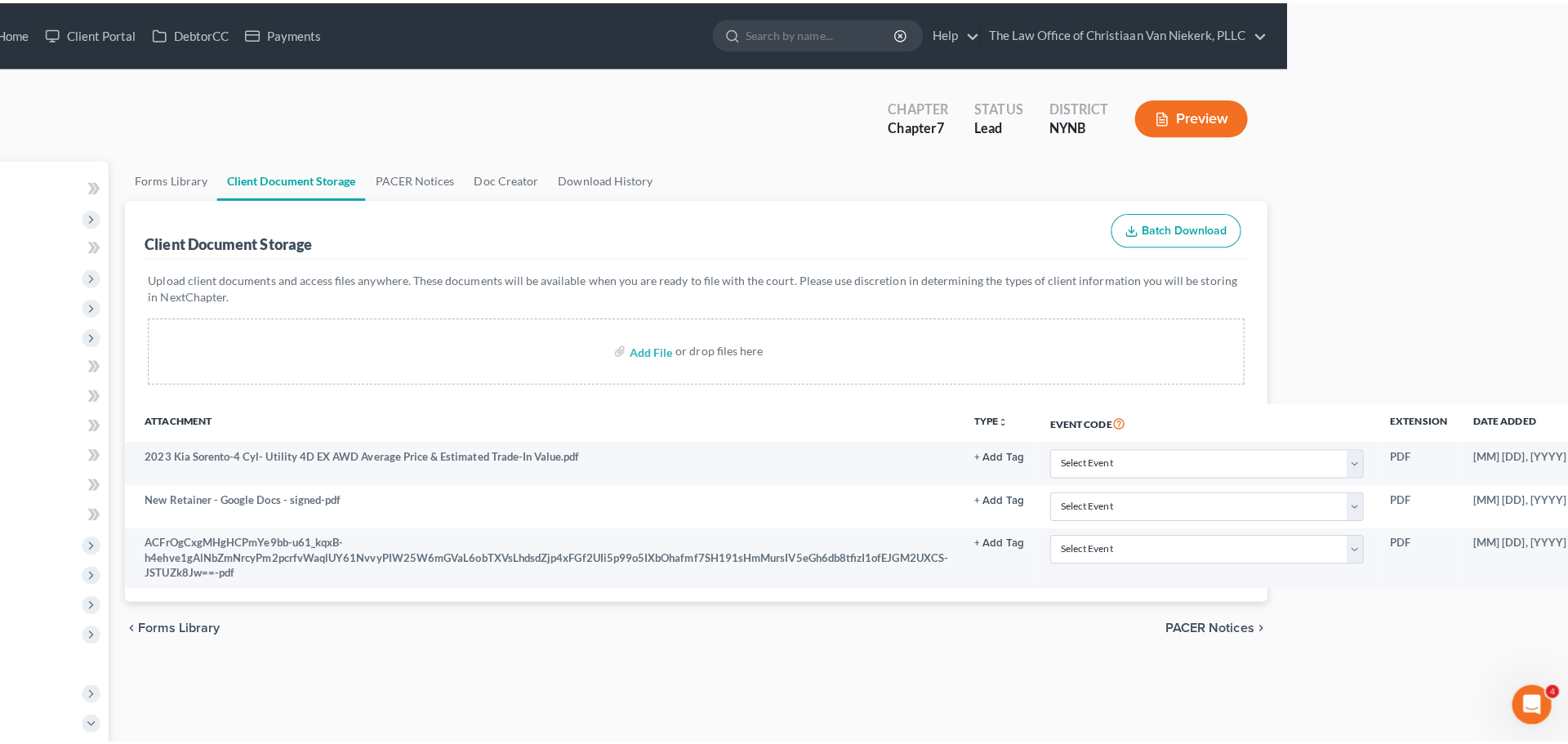 scroll, scrollTop: 0, scrollLeft: 326, axis: horizontal 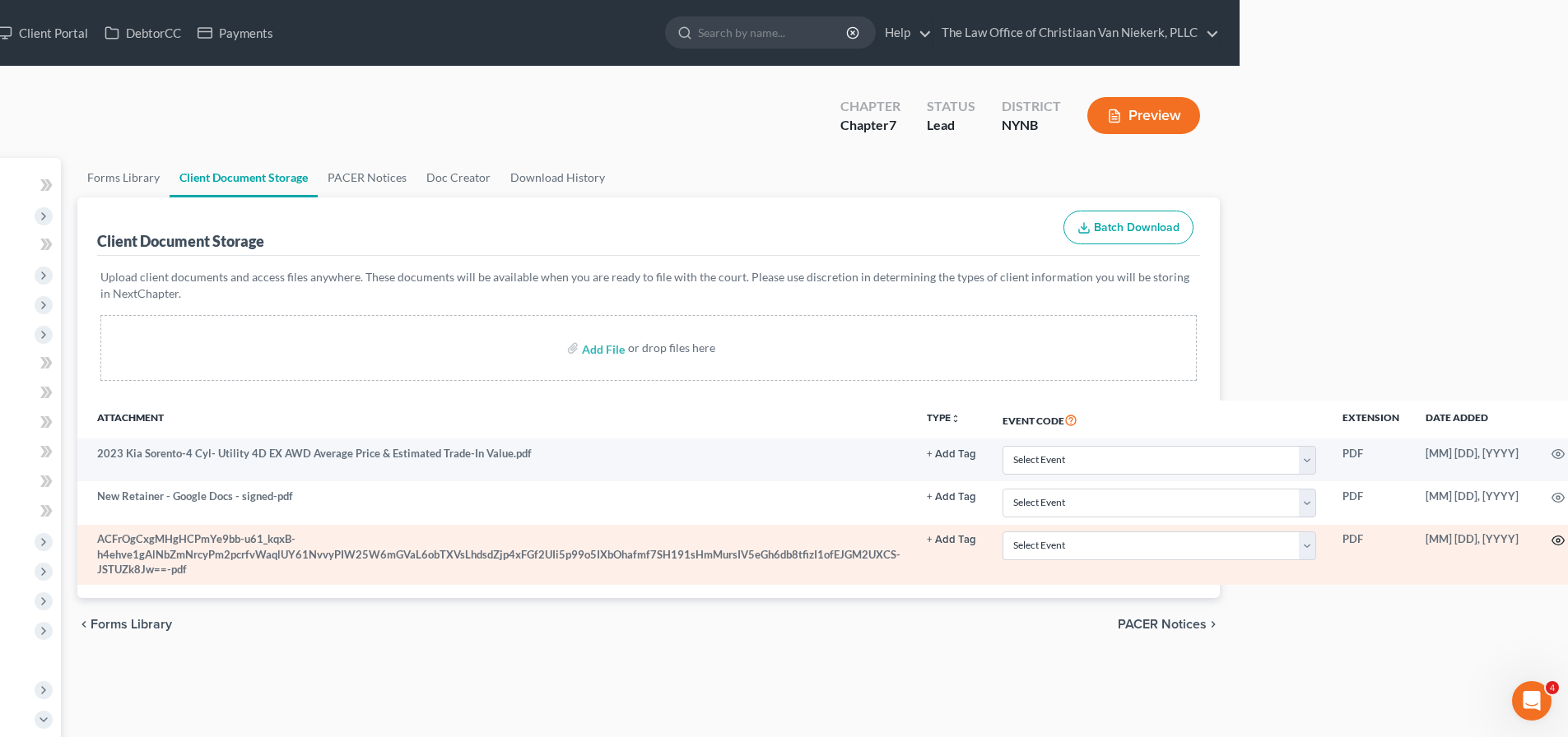 click 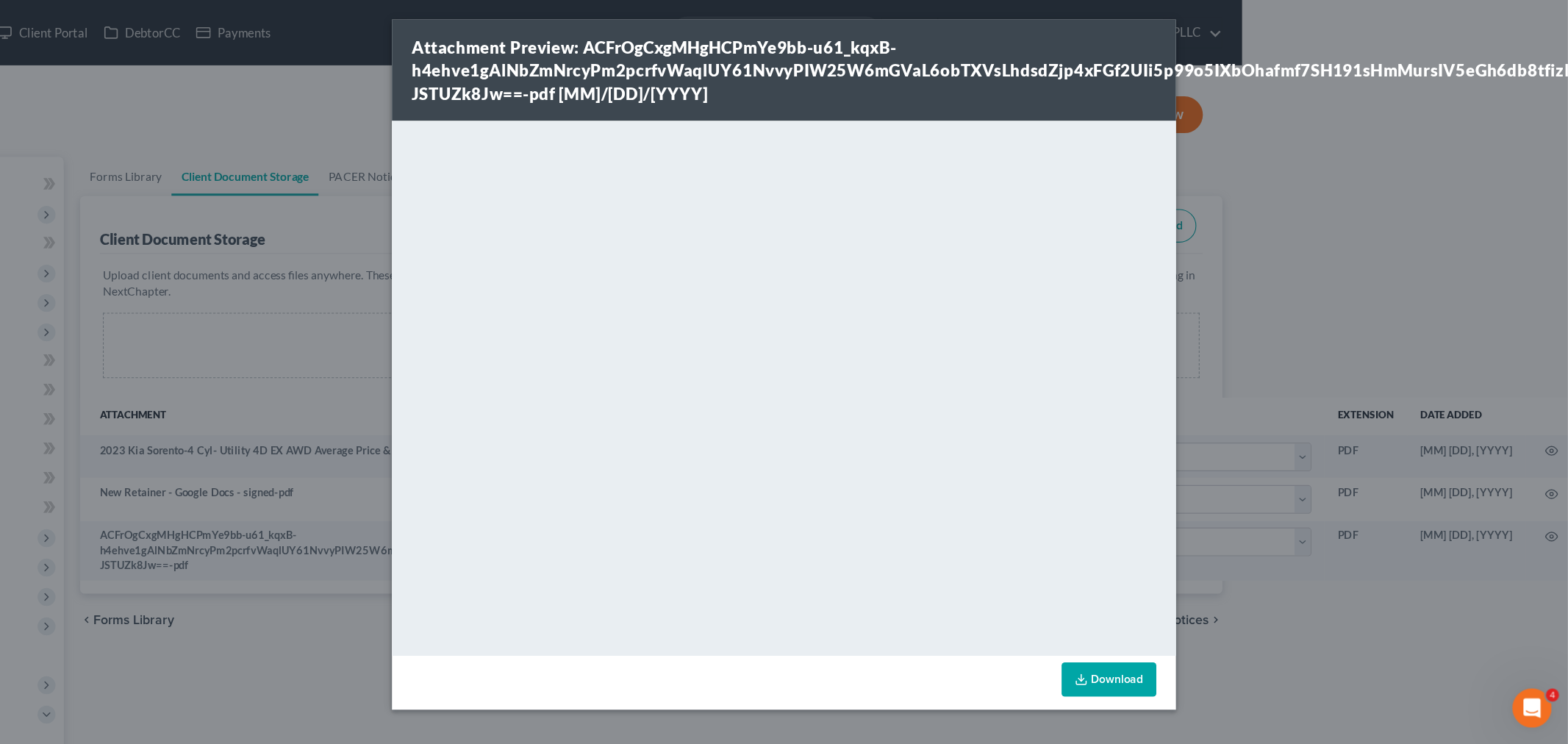 scroll, scrollTop: 0, scrollLeft: 246, axis: horizontal 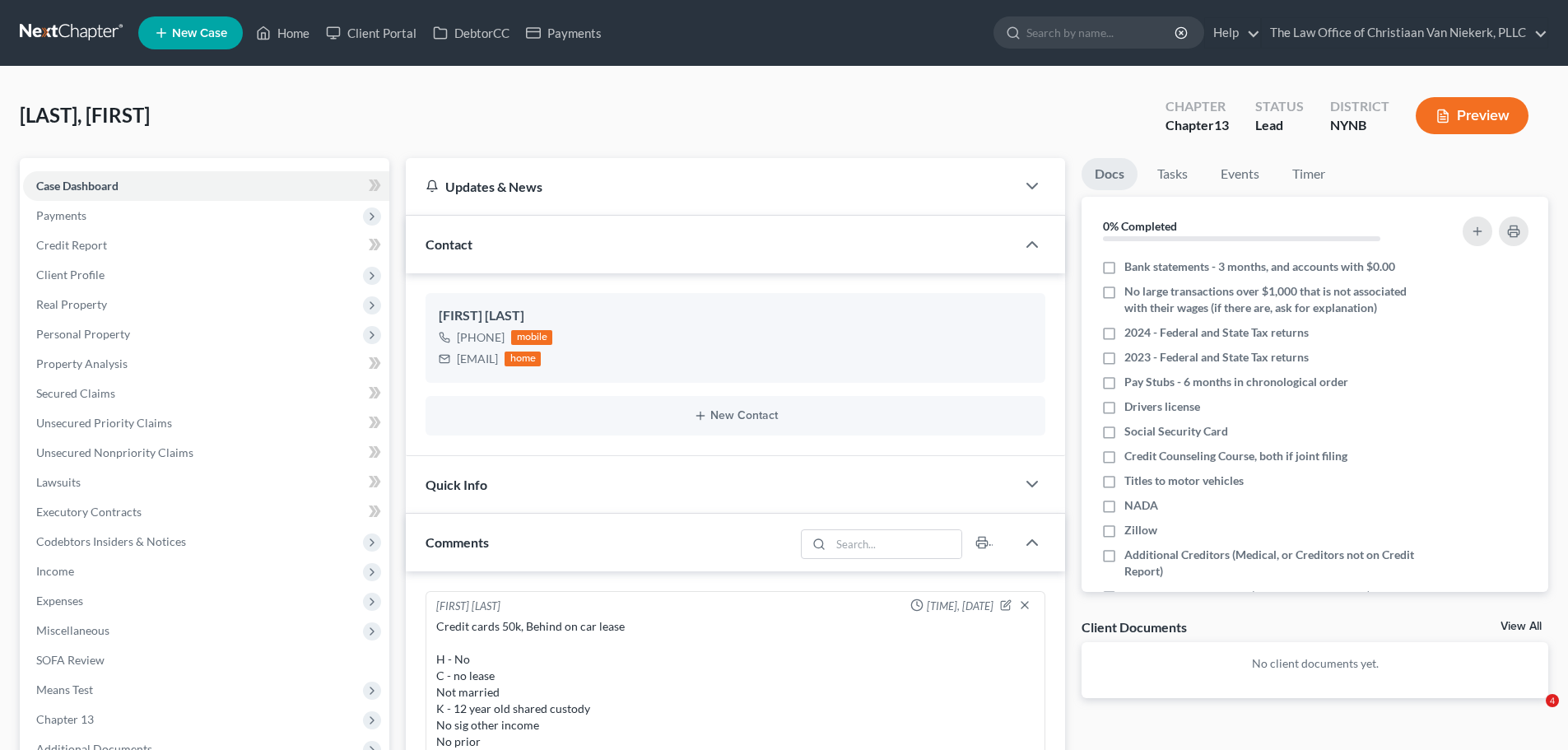select on "0" 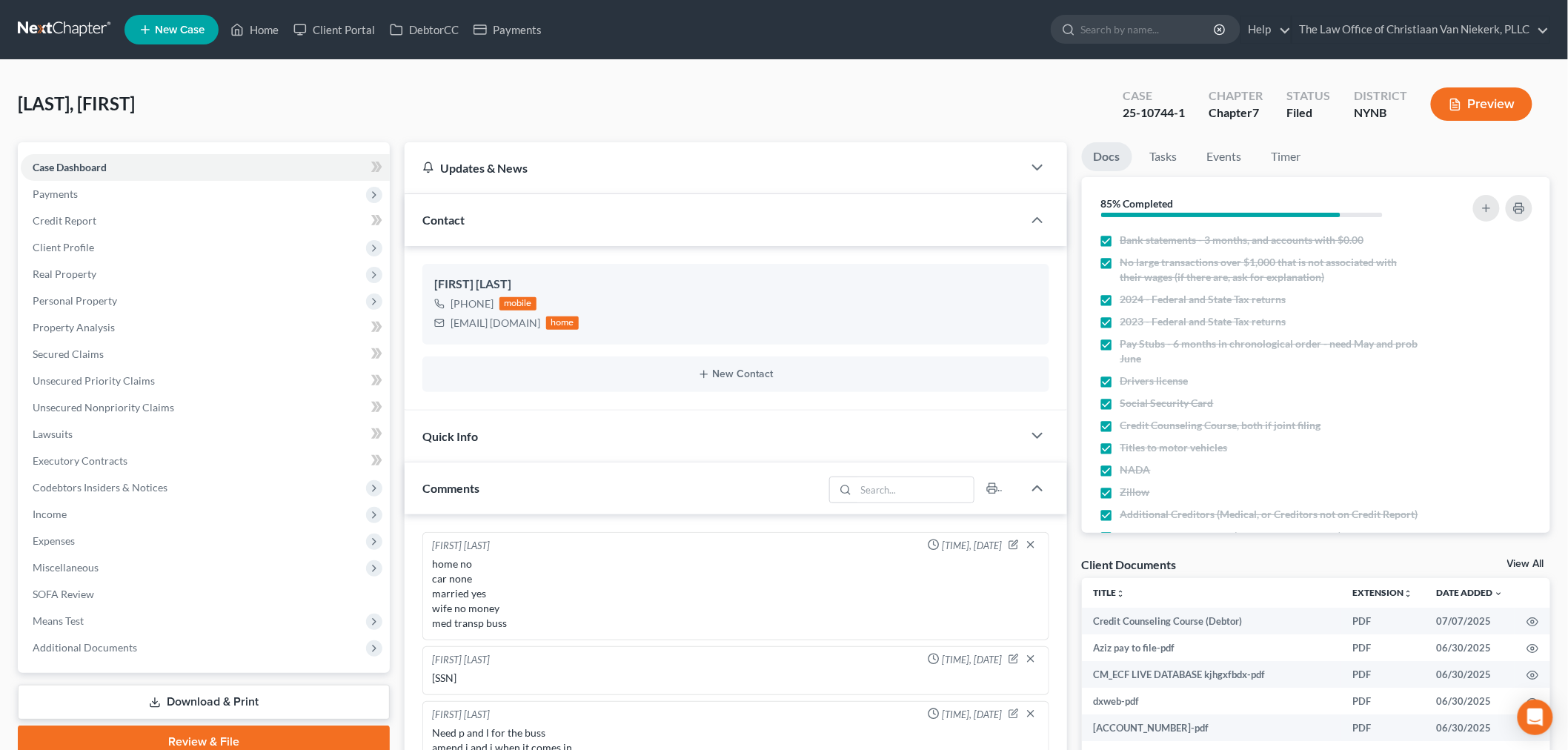 scroll, scrollTop: 83, scrollLeft: 0, axis: vertical 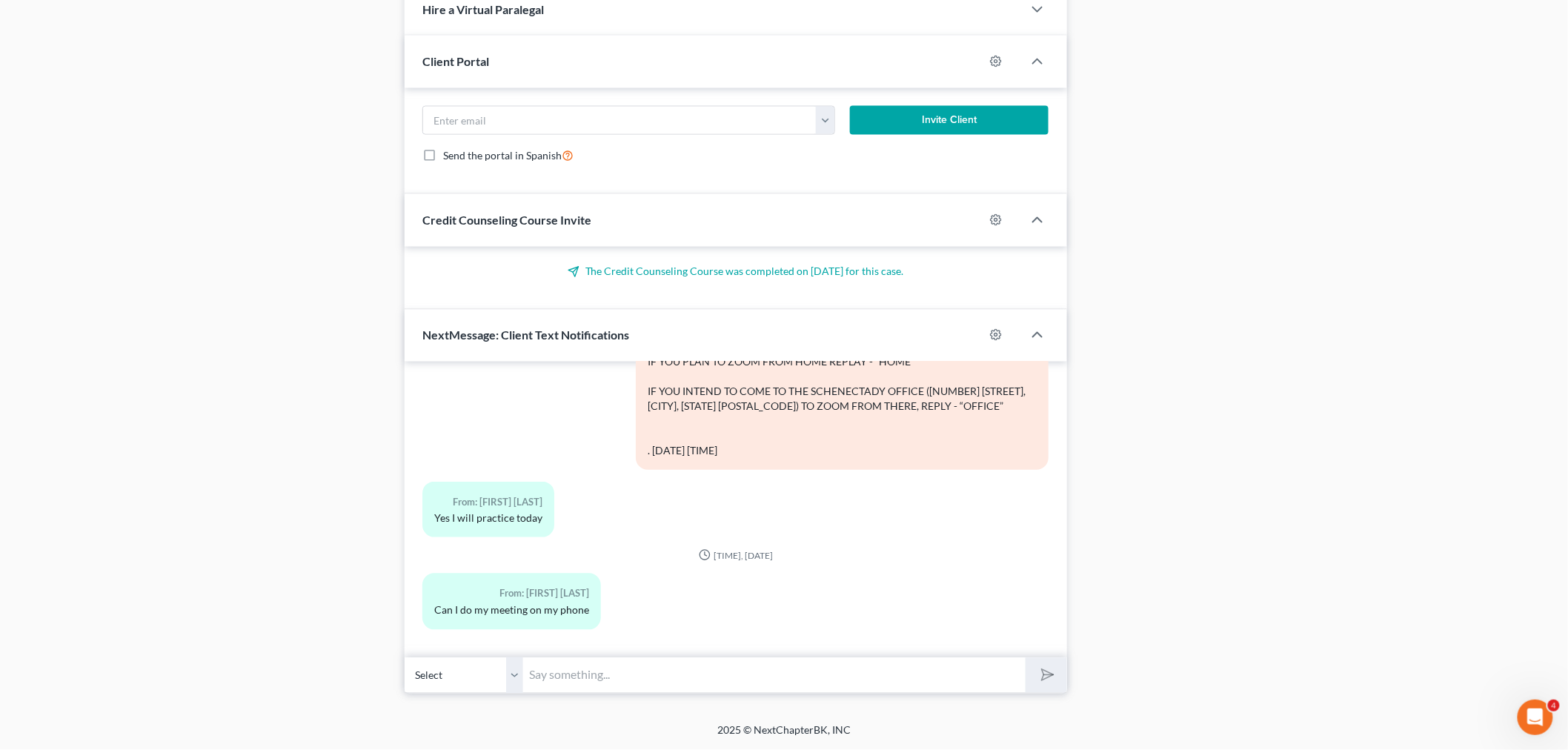 click at bounding box center [774, 675] 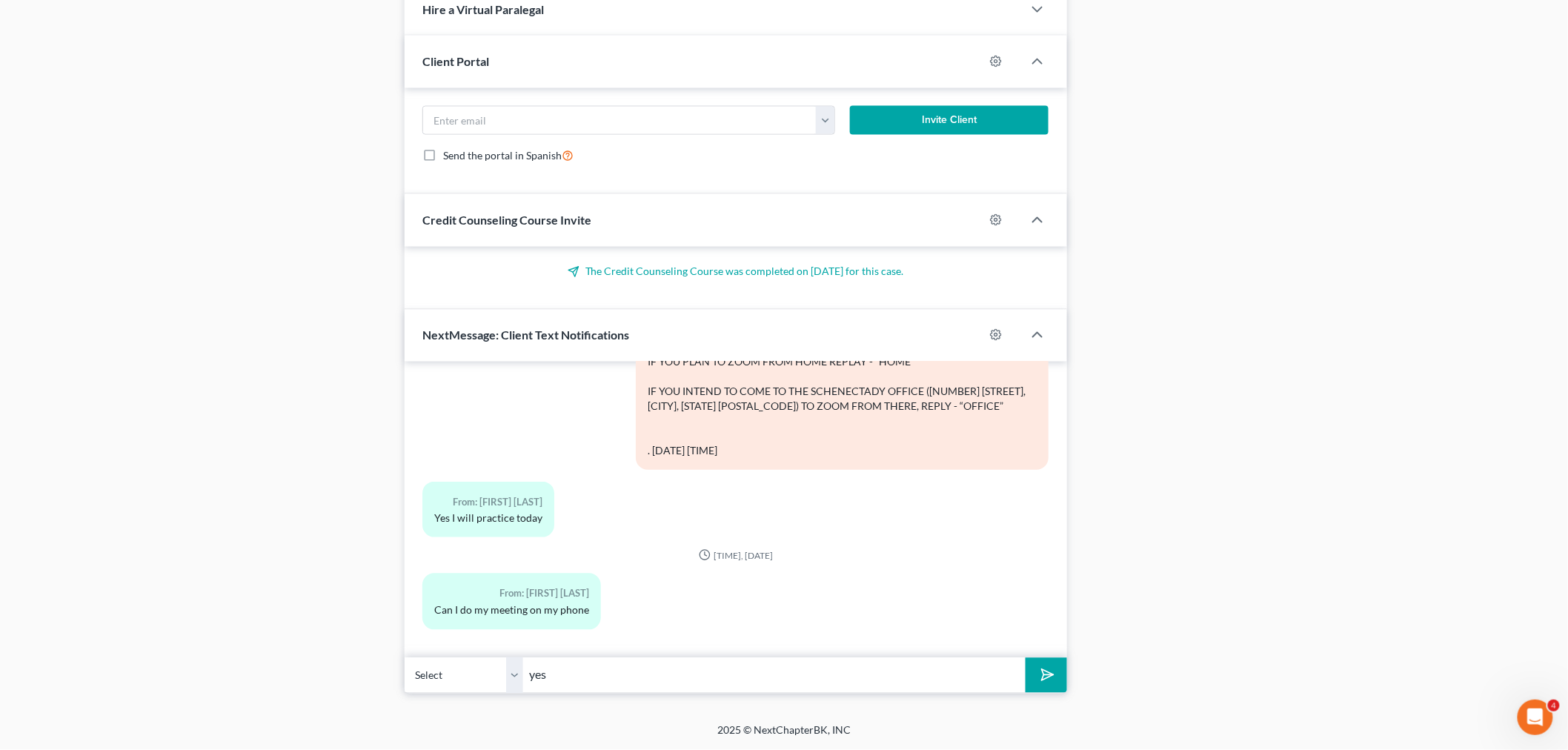 type on "yes" 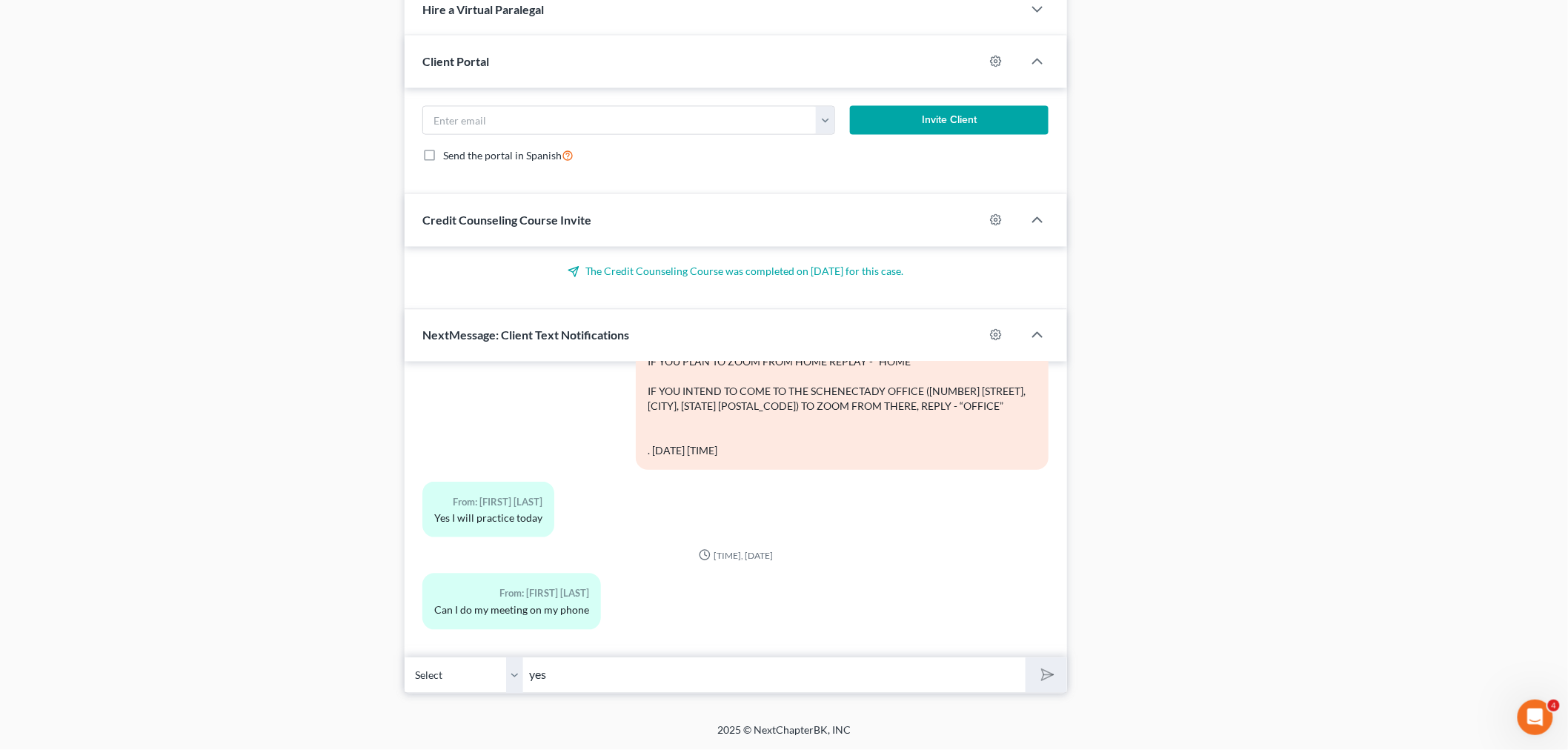 type 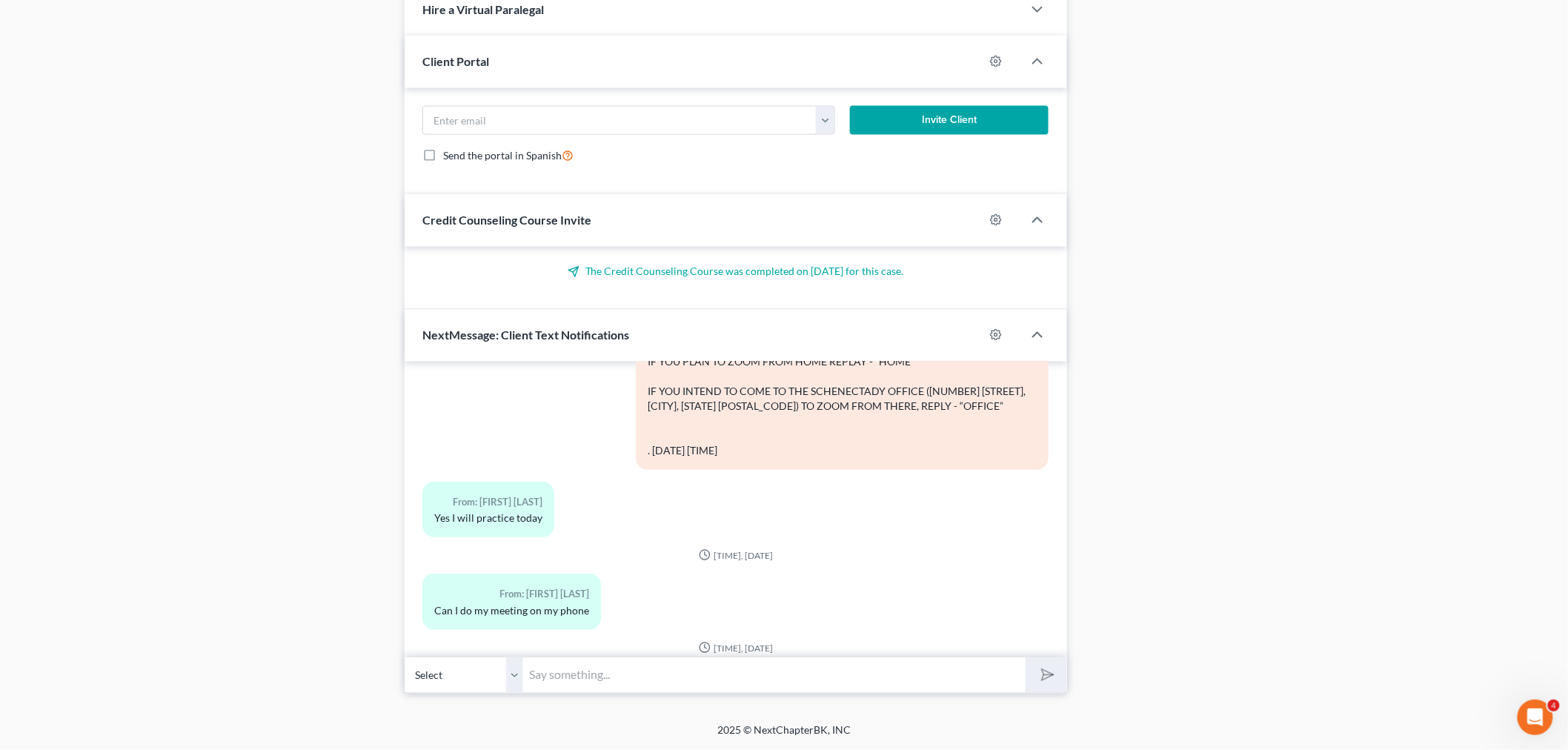 scroll, scrollTop: 841, scrollLeft: 0, axis: vertical 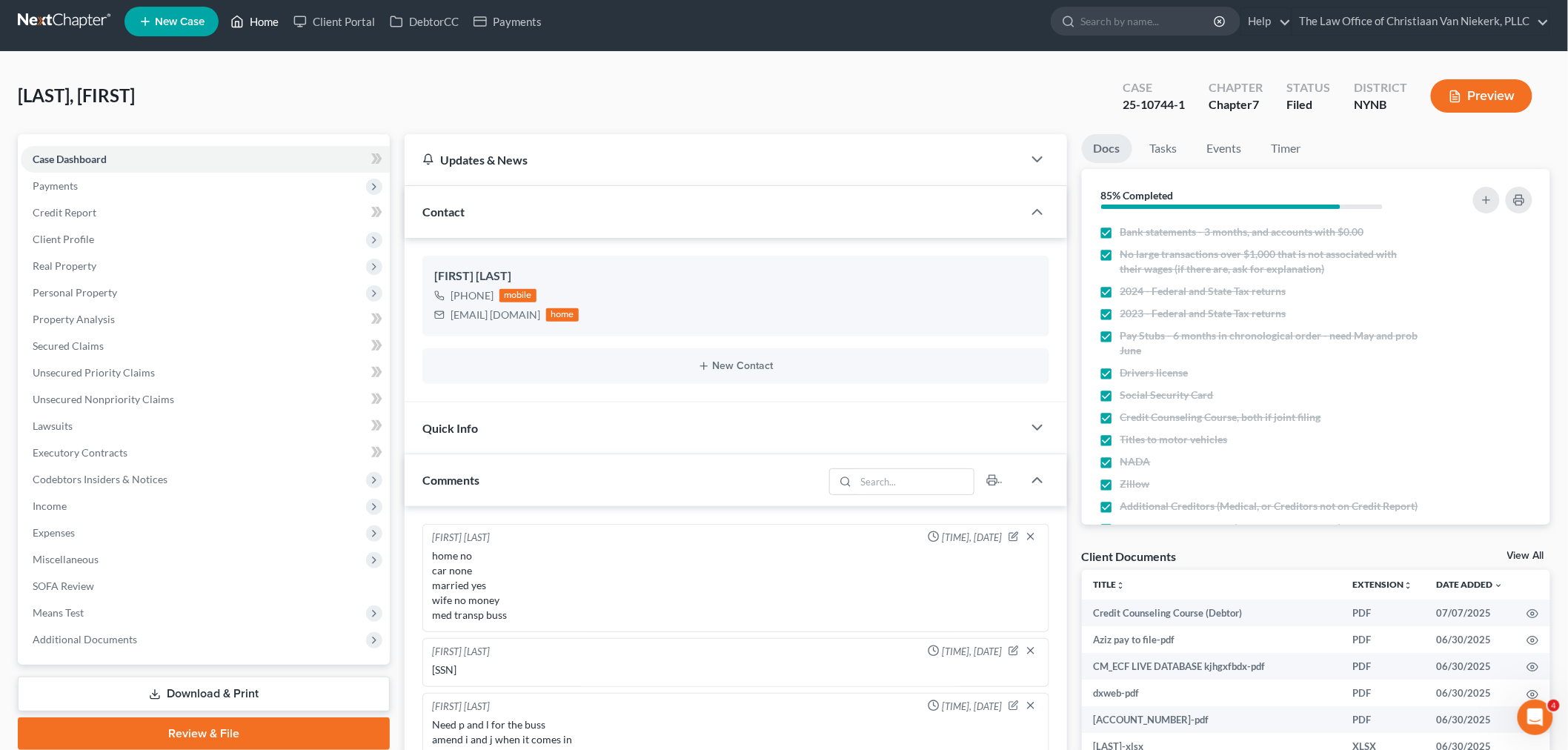 click on "Home" at bounding box center [254, 21] 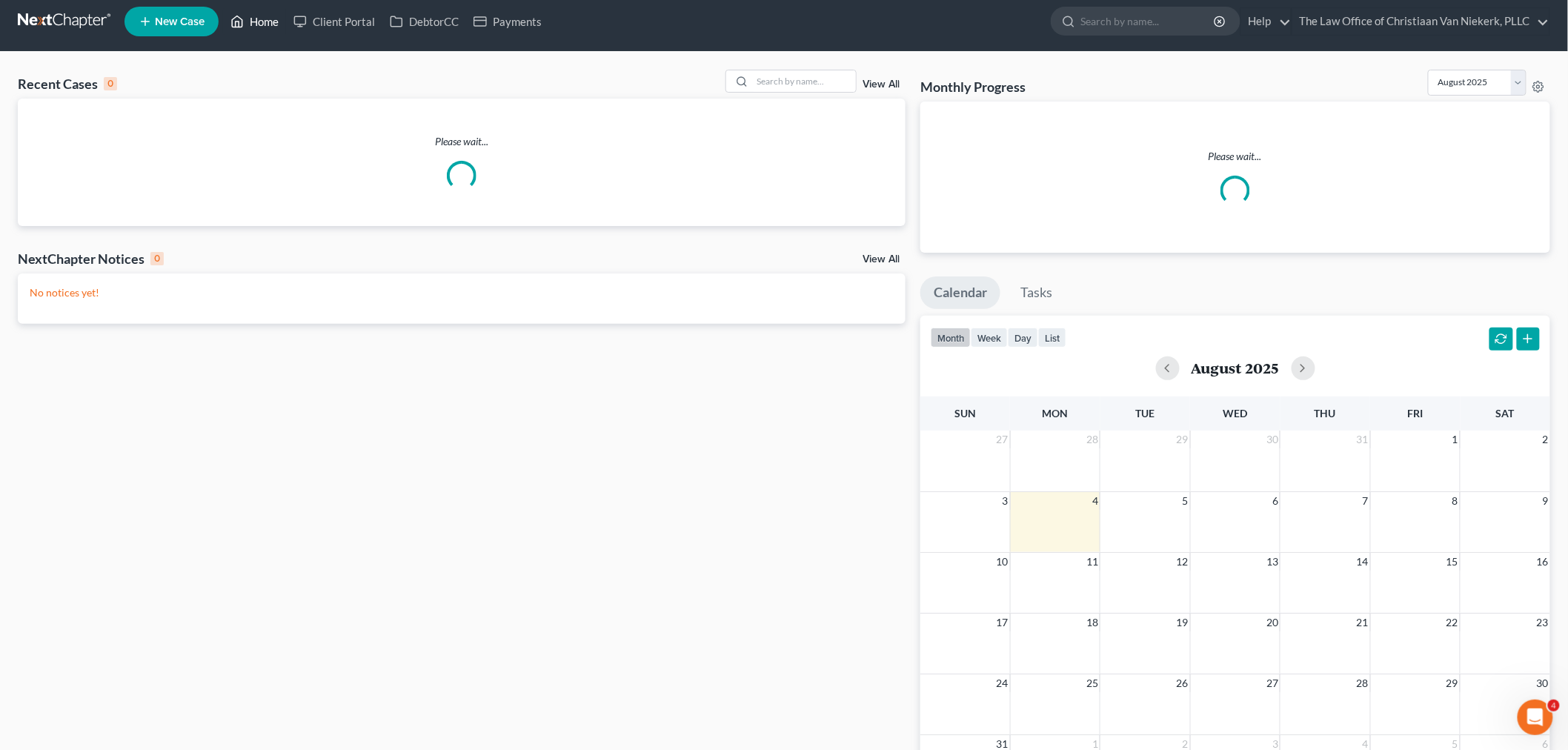 scroll, scrollTop: 0, scrollLeft: 0, axis: both 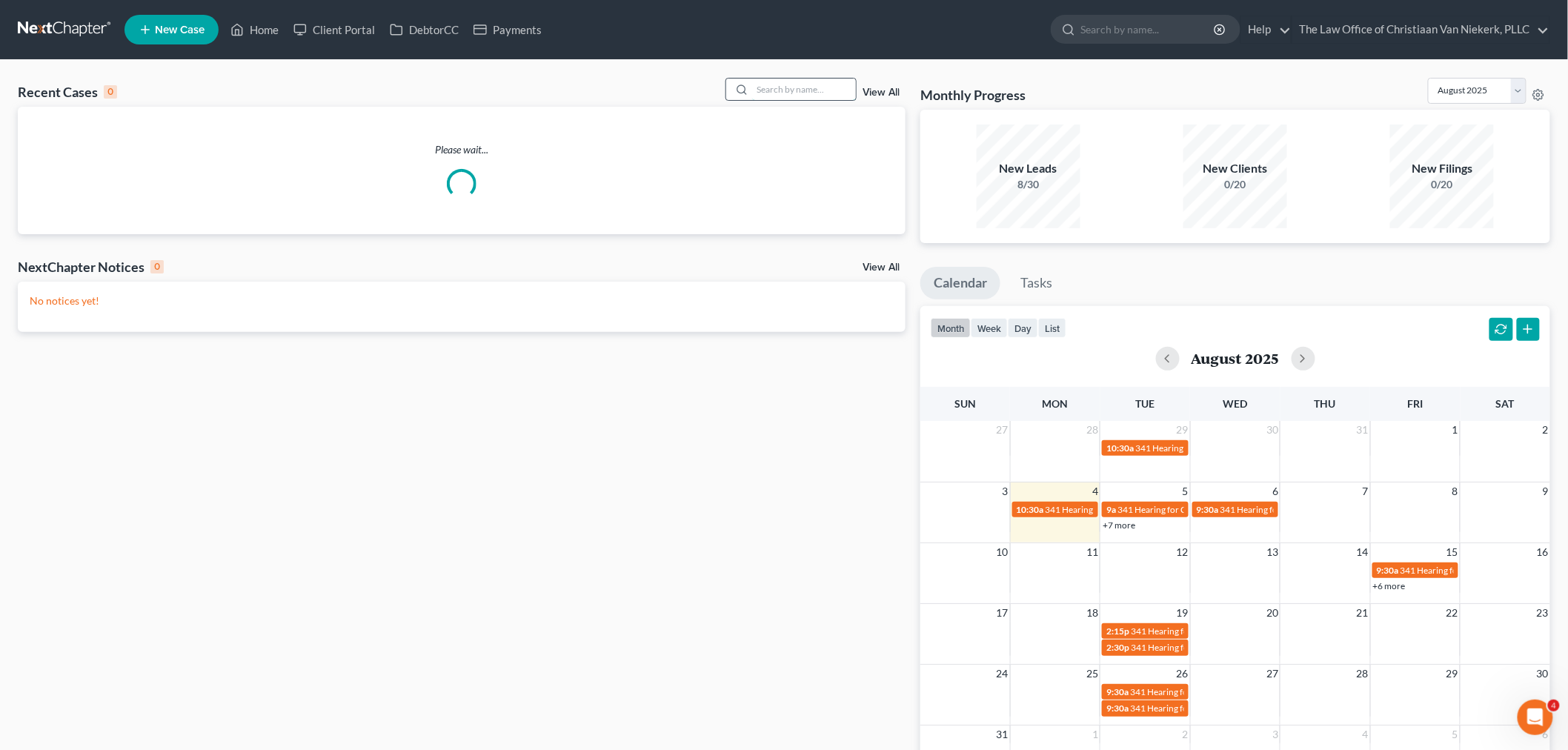 click at bounding box center (804, 89) 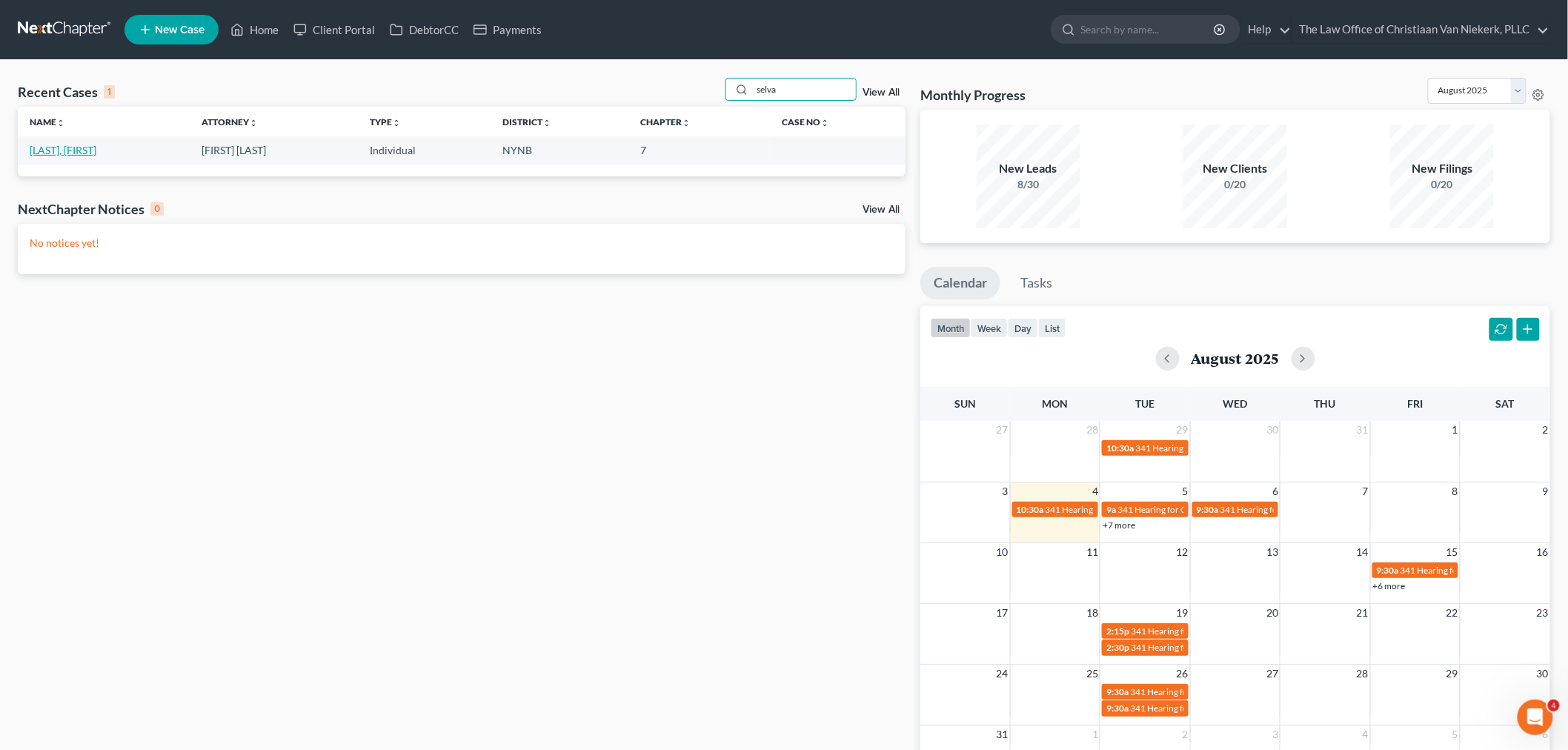 type on "selva" 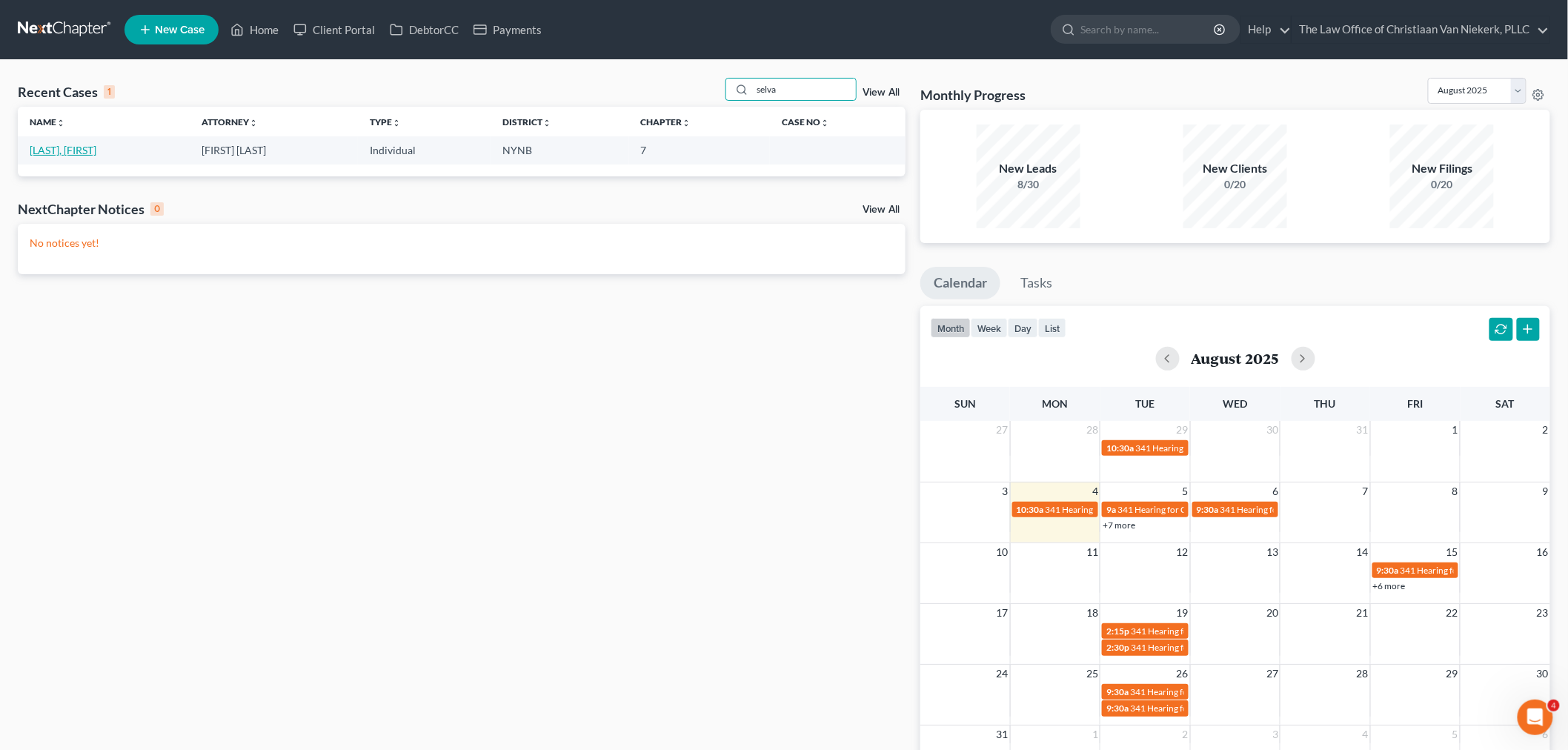 click on "[LAST], [FIRST]" at bounding box center (63, 150) 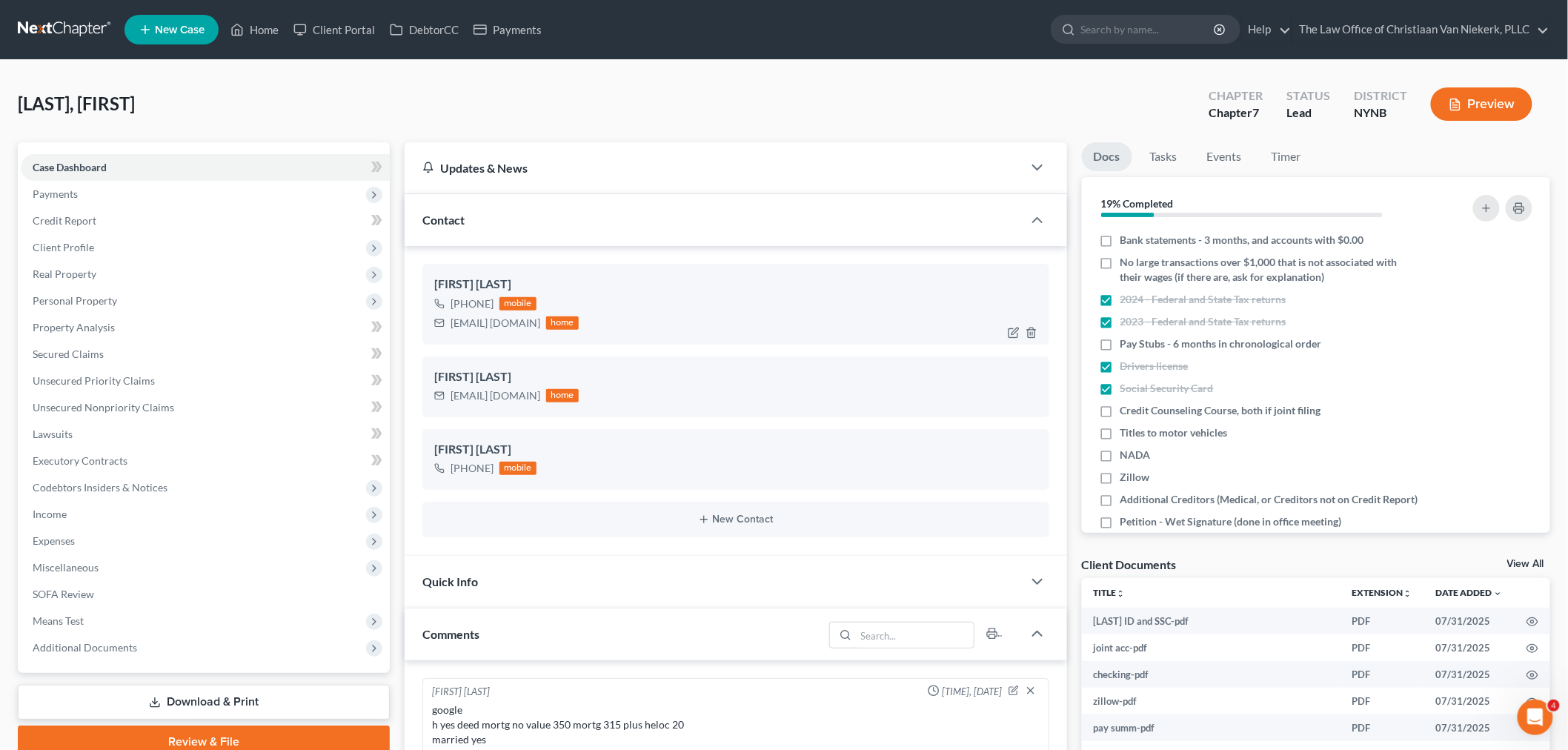 scroll, scrollTop: 99, scrollLeft: 0, axis: vertical 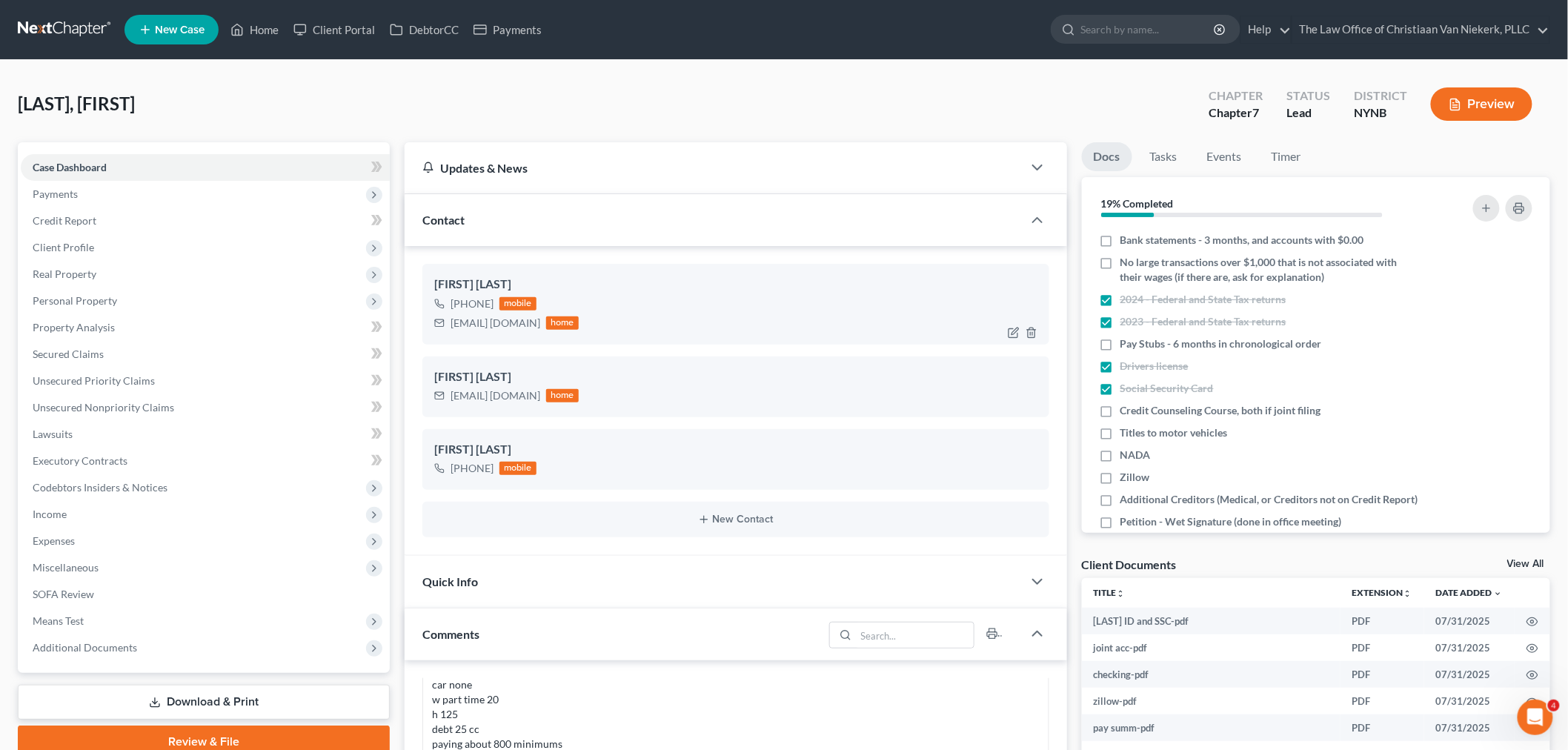 click on "[EMAIL] [DOMAIN]" at bounding box center (495, 323) 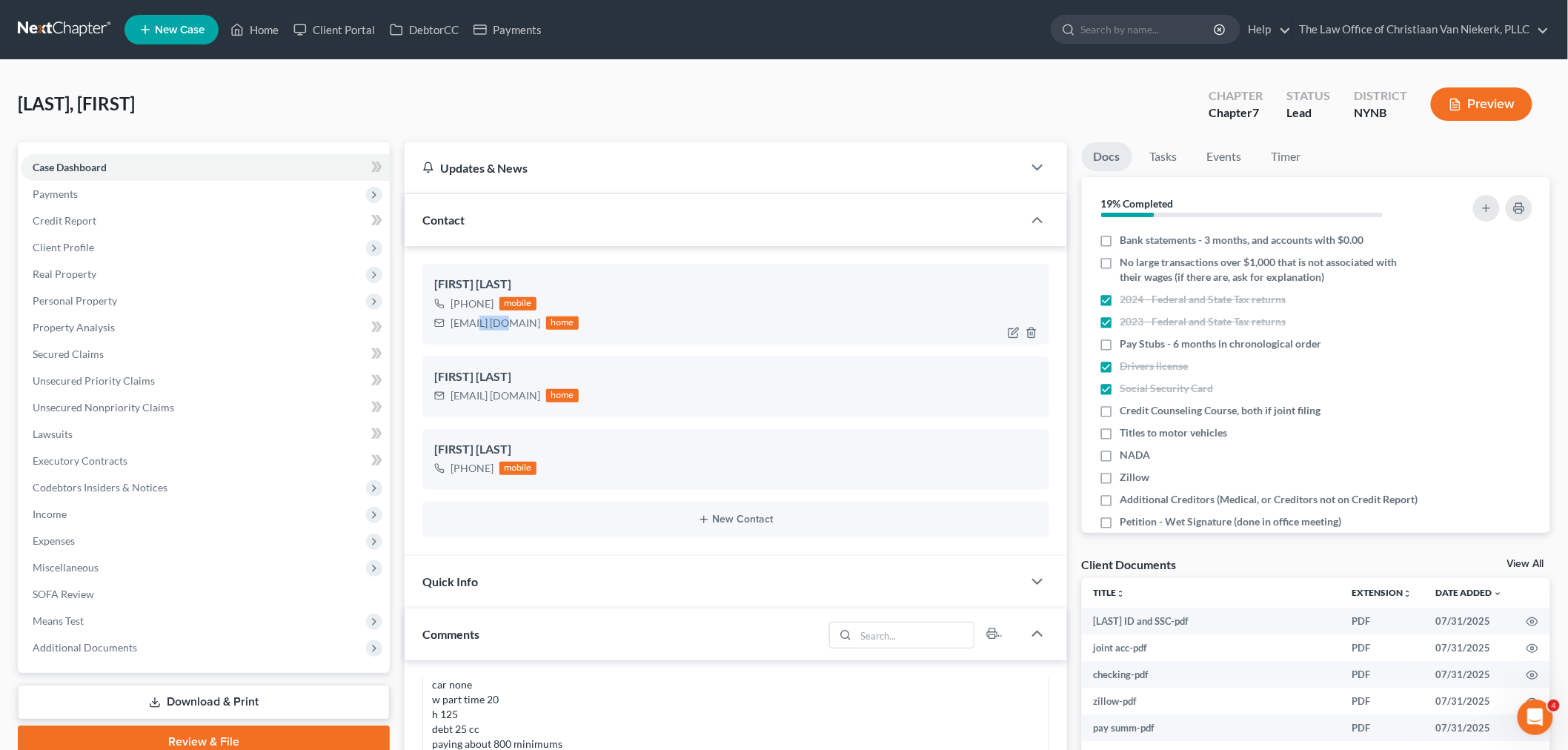 scroll, scrollTop: 672, scrollLeft: 0, axis: vertical 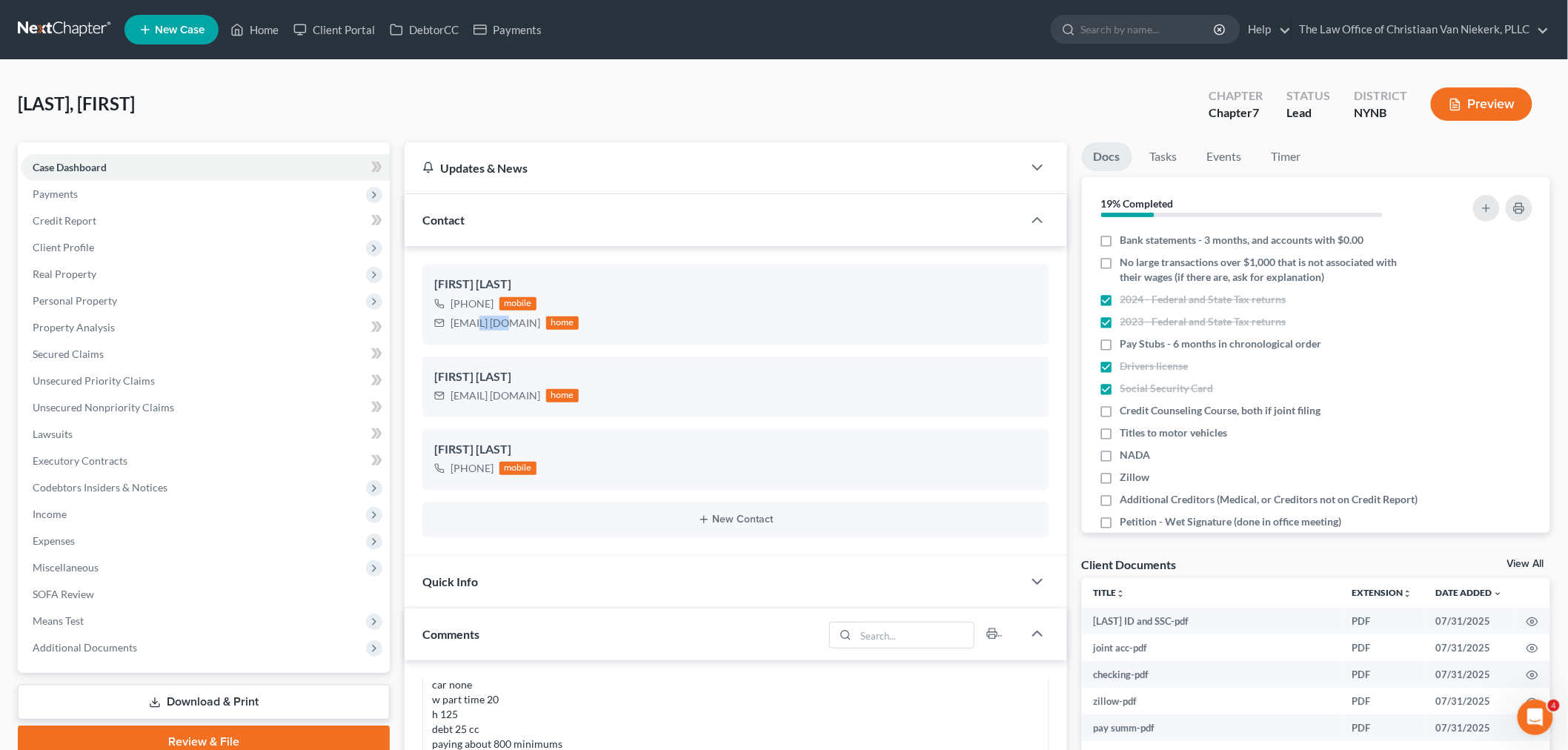 copy on "[EMAIL] [DOMAIN]" 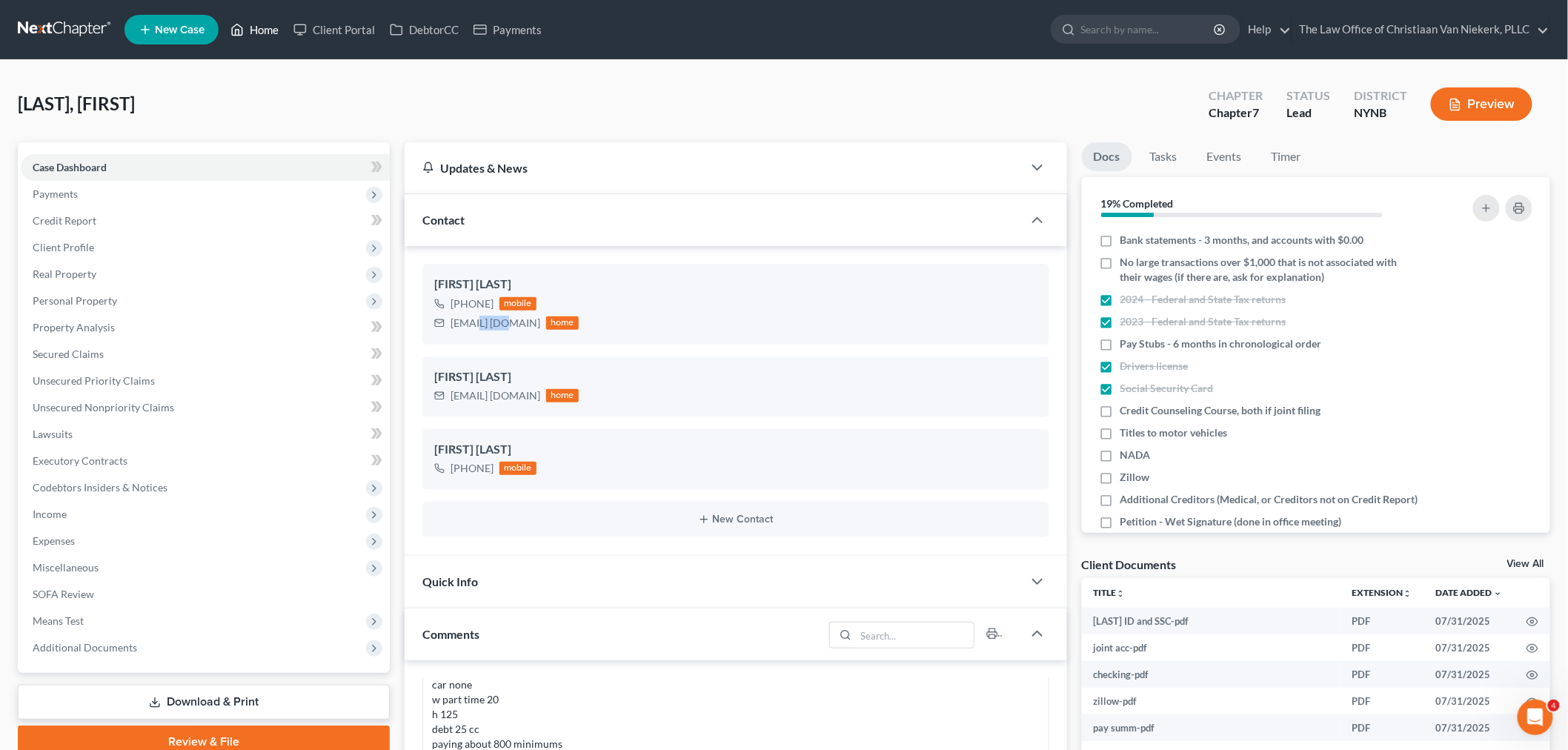 click on "Home" at bounding box center [254, 30] 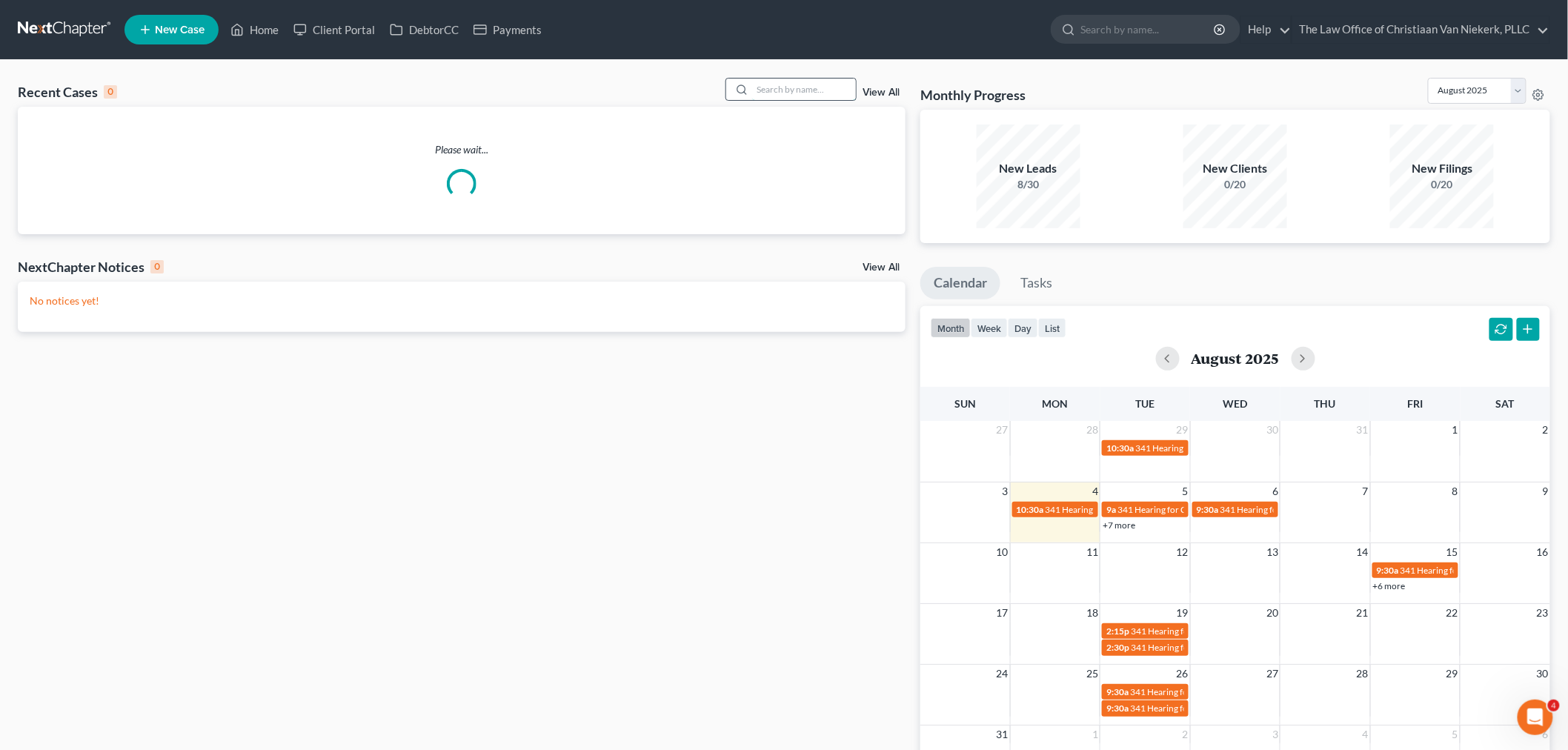 click at bounding box center [804, 89] 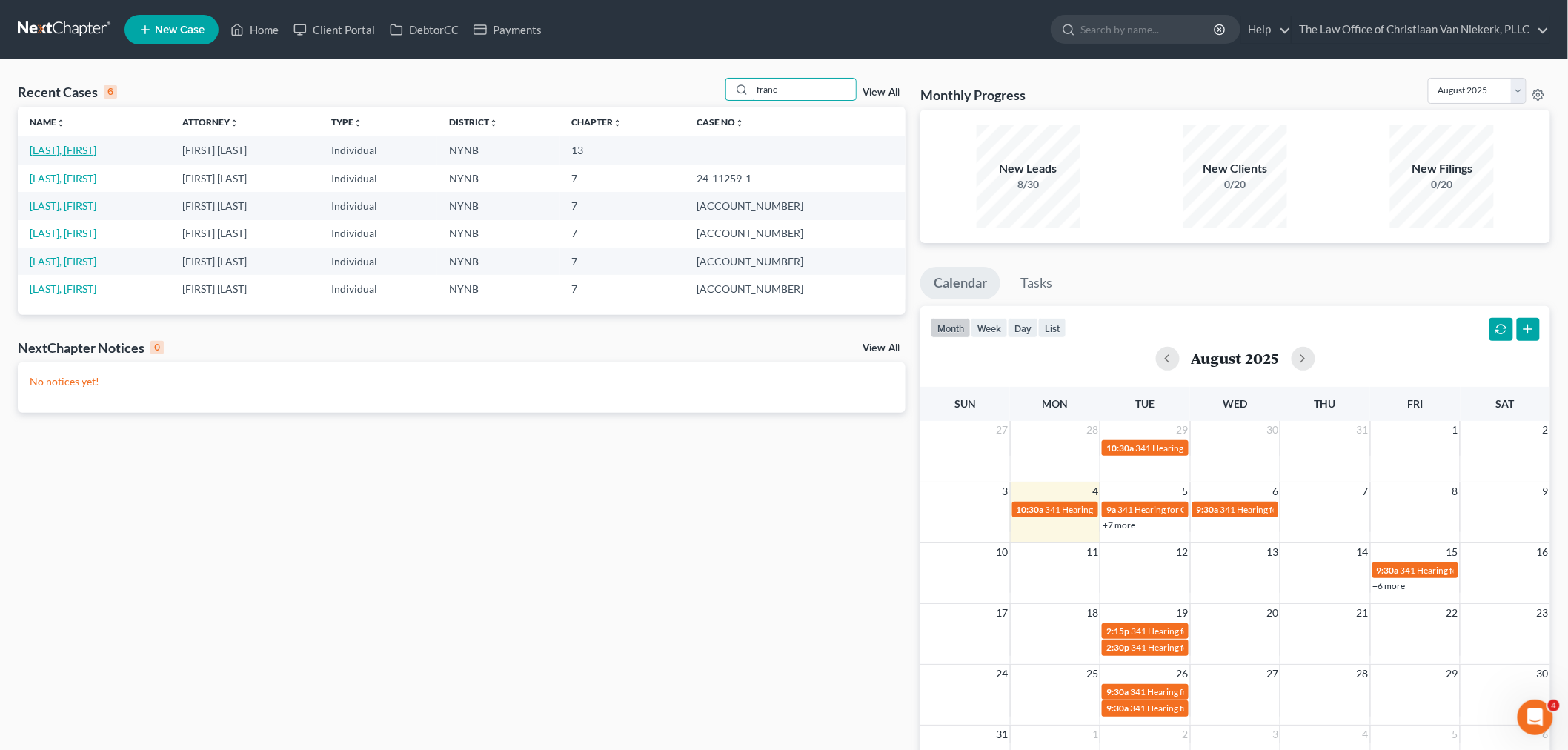 type on "franc" 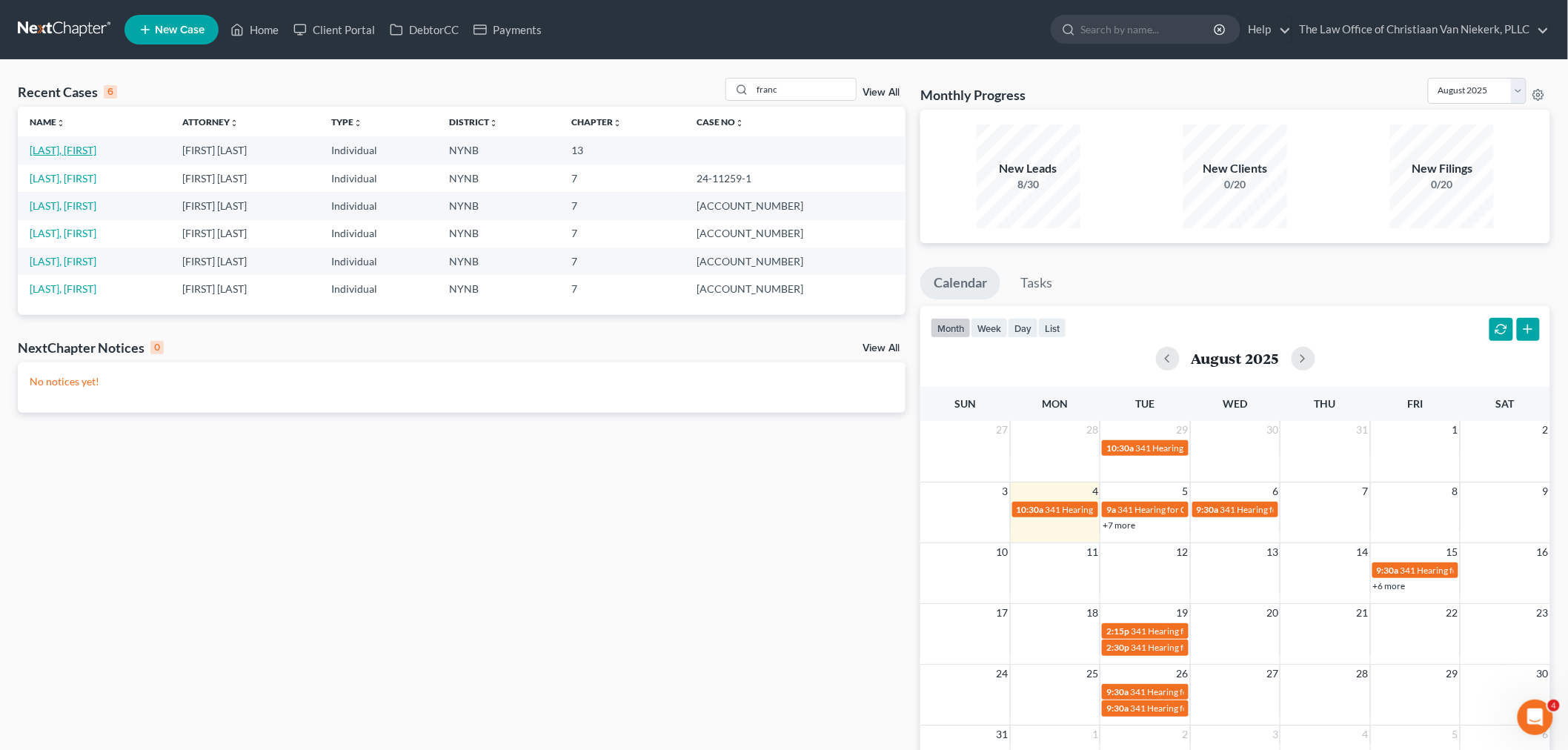 click on "[LAST], [FIRST]" at bounding box center (63, 150) 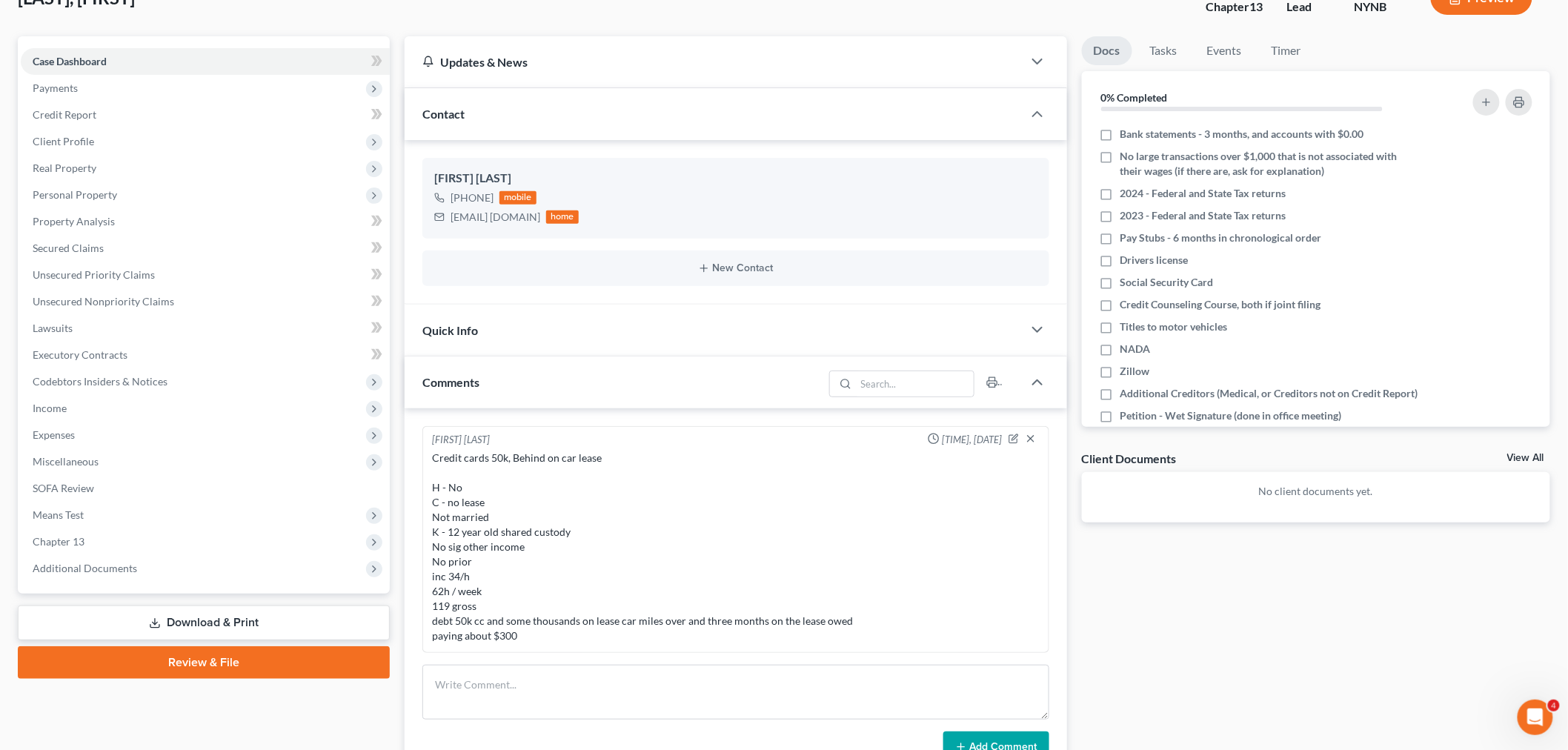 scroll, scrollTop: 247, scrollLeft: 0, axis: vertical 